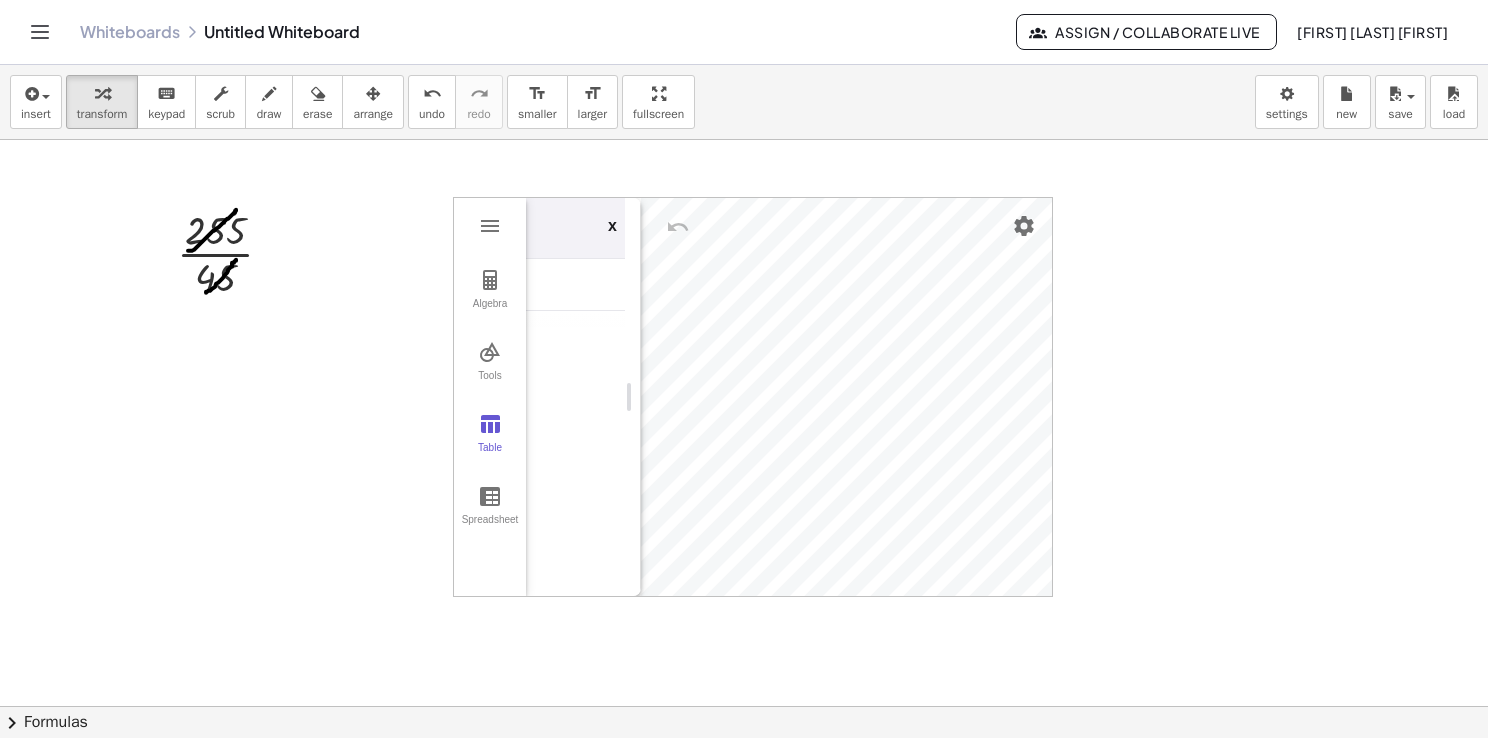 scroll, scrollTop: 0, scrollLeft: 0, axis: both 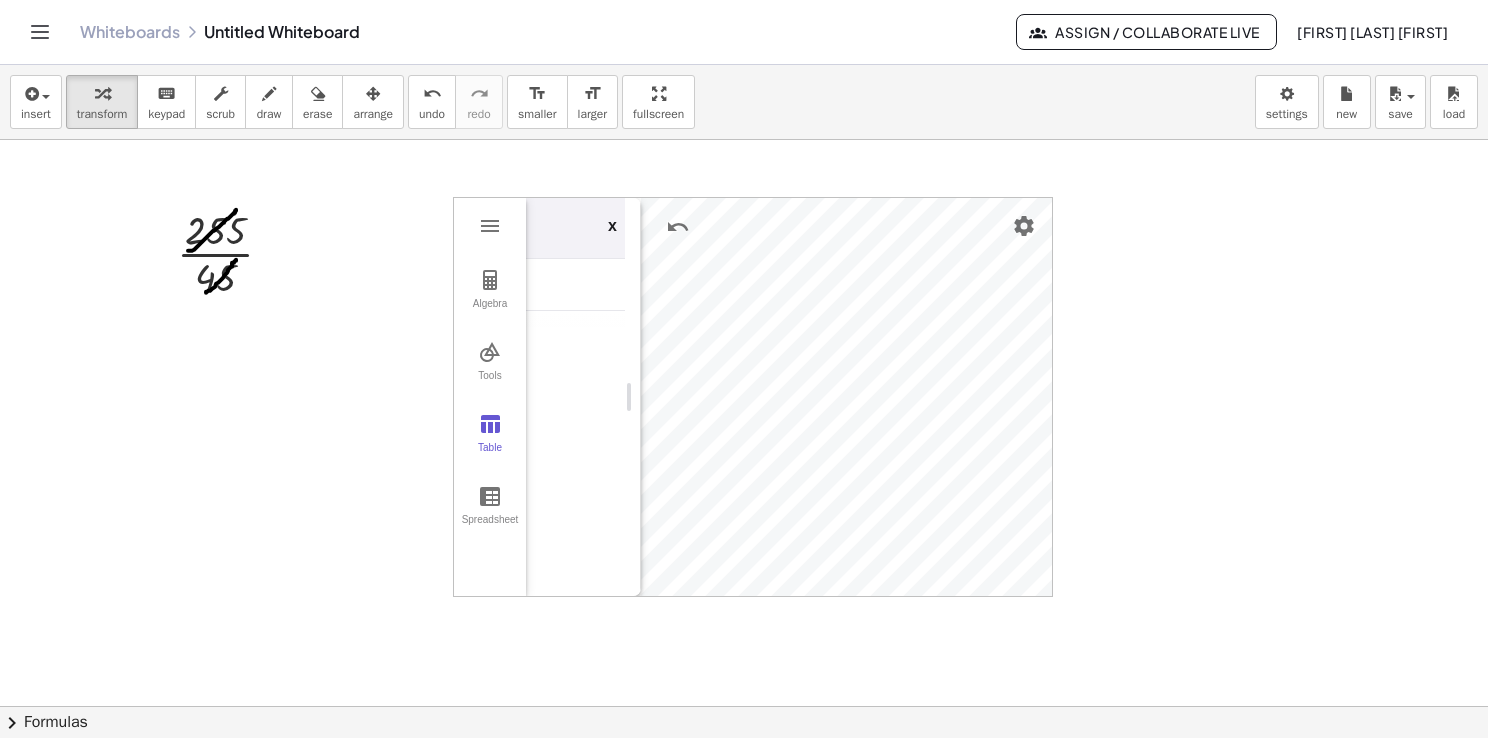 click on "x" at bounding box center [612, 222] 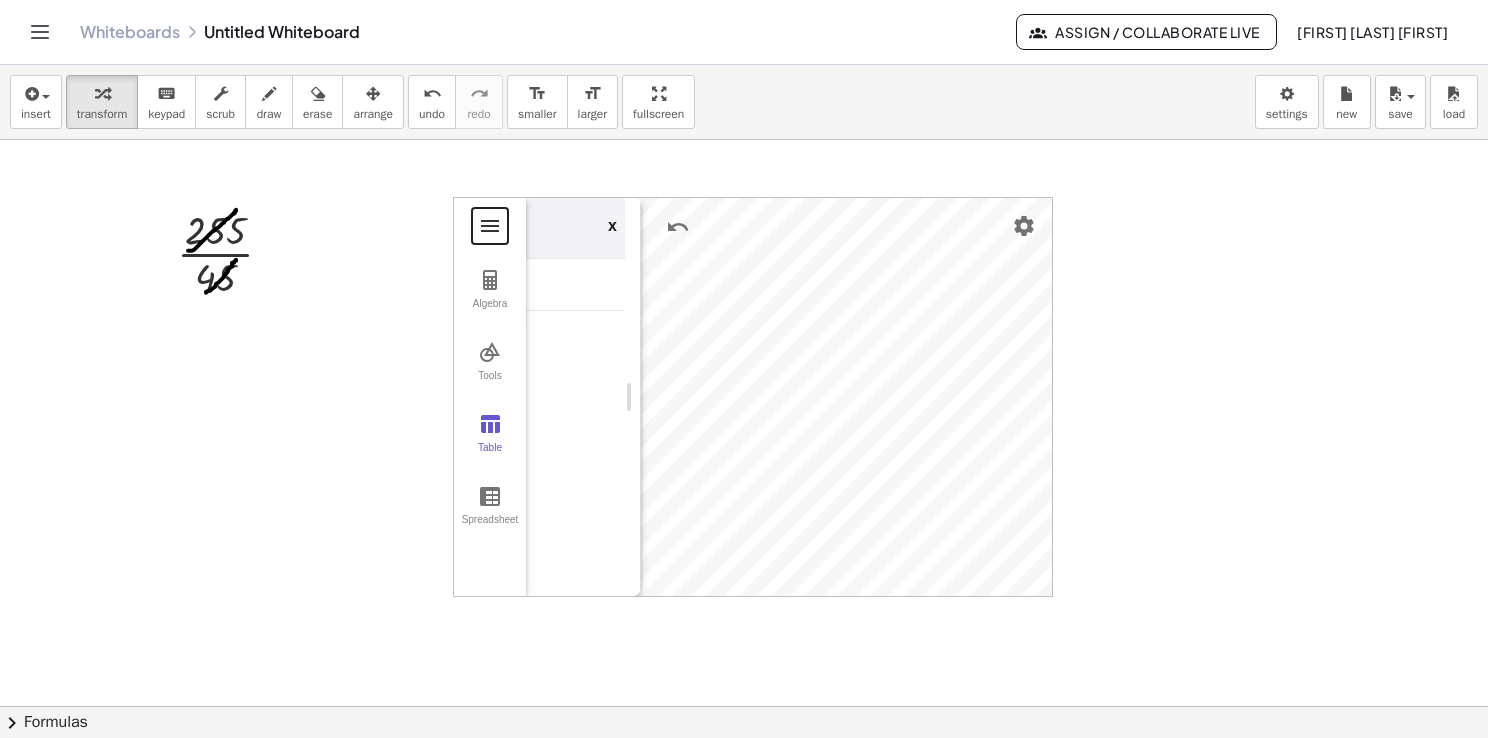 click at bounding box center [490, 226] 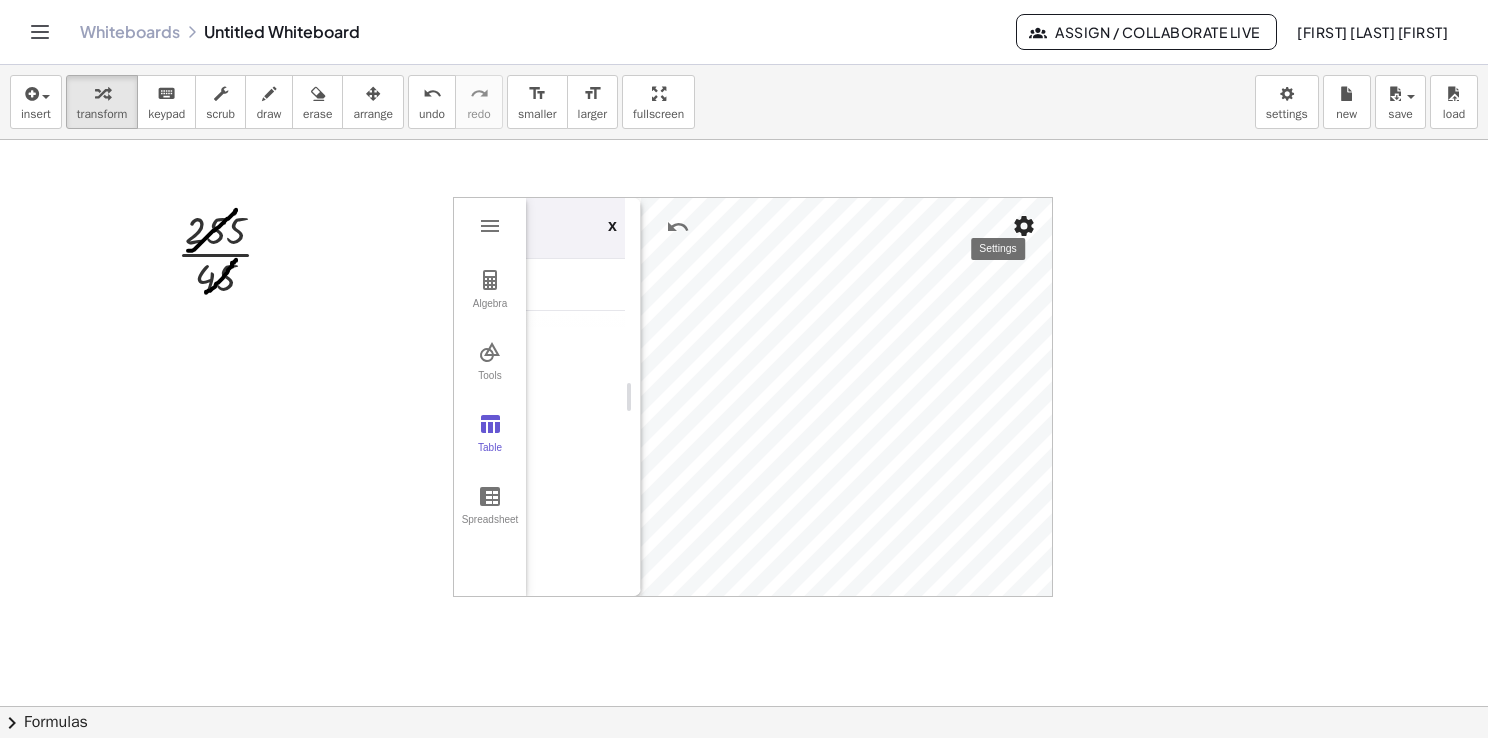 click at bounding box center (1024, 226) 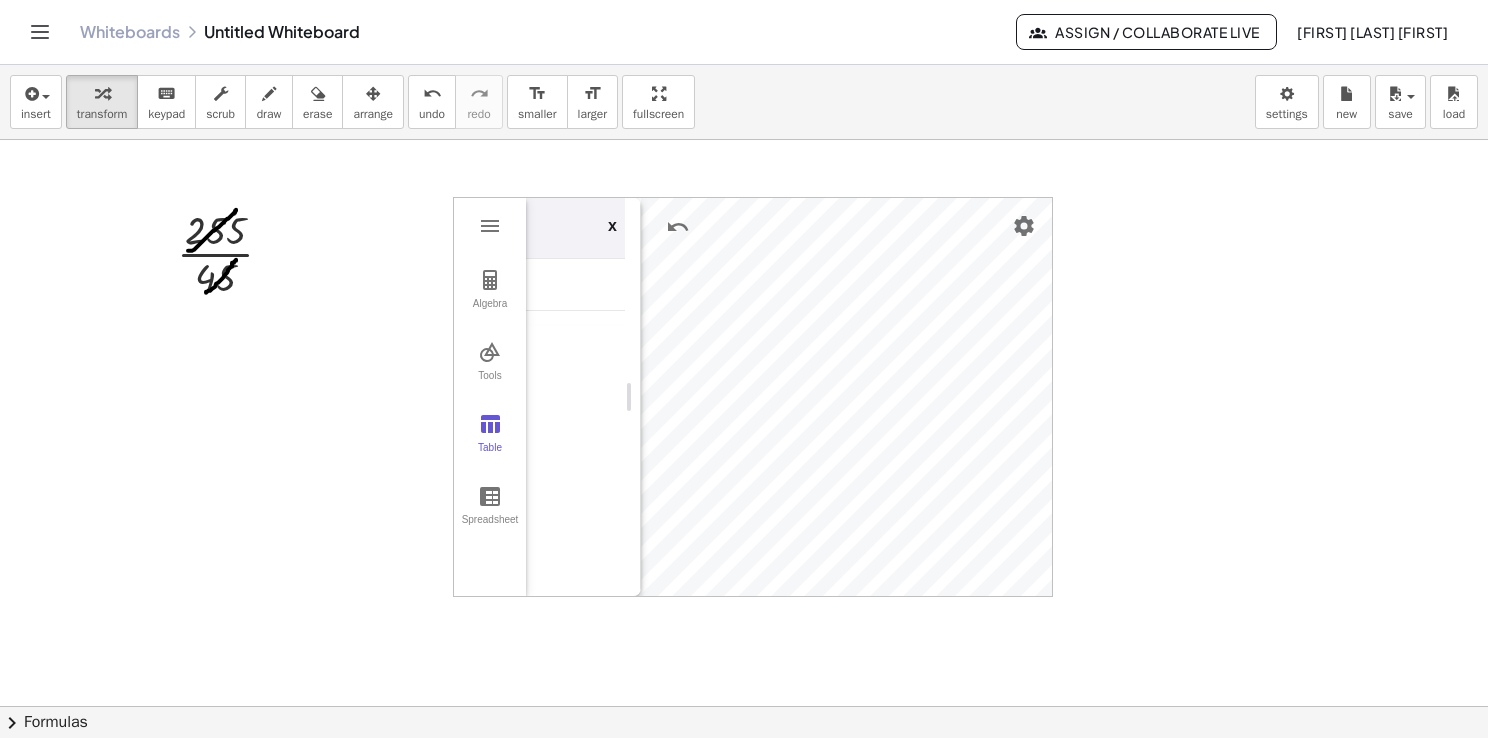 click at bounding box center (744, 772) 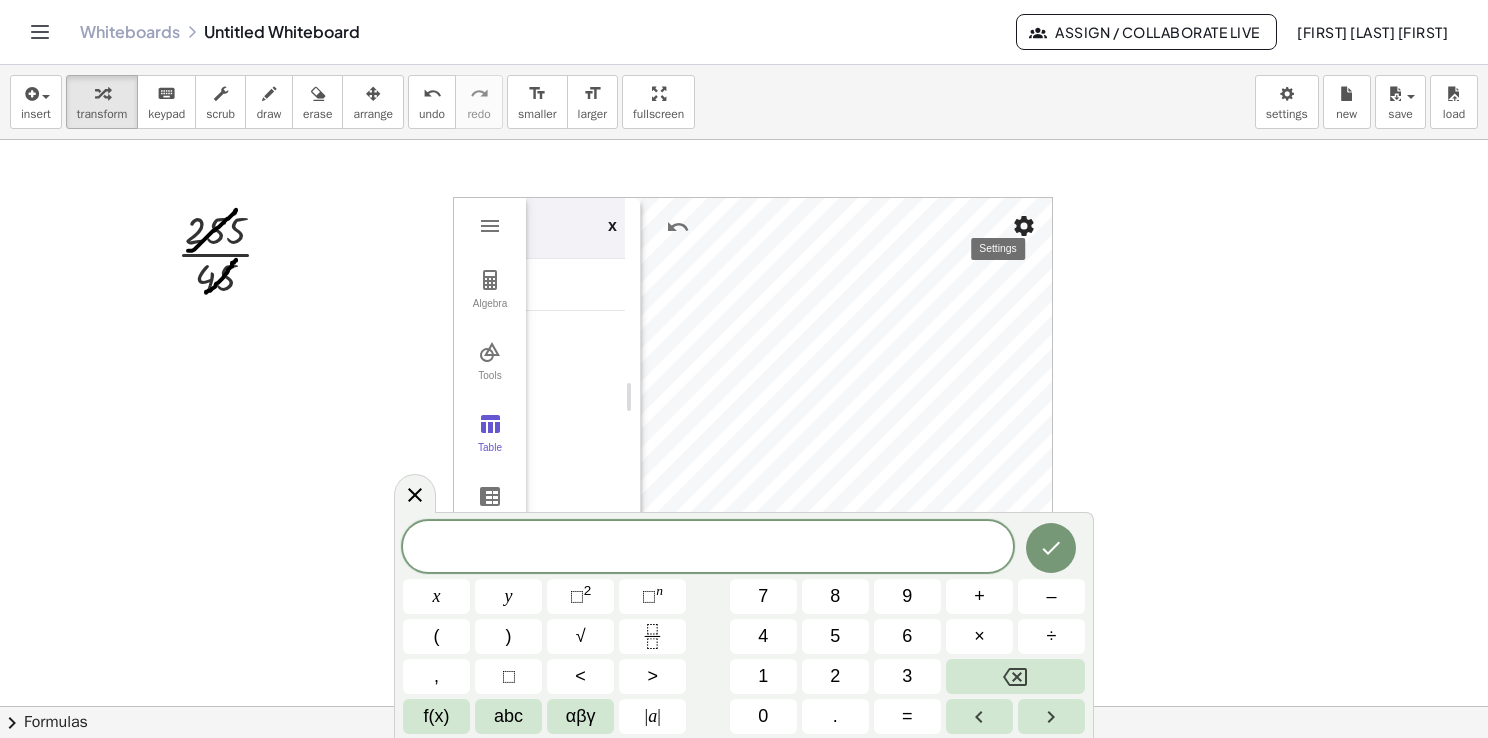 click on "· 255 · 45 GeoGebra Graphing Calculator Clear All Open Save online Save to your computer Share Export Image Download as Print Preview Settings Help & Feedback Sign in Algebra Tools Table Spreadsheet GeoGebra Graphing Calculator Basic Tools Move Point Slider Intersect Extremum Roots Best Fit Line Edit Select Objects Move Graphics View Delete Show / Hide Label Show / Hide Object Copy Visual Style Media Text Points Point Intersect Point on Object Attach / Detach Point Extremum Roots Complex Number List Lines Line Ray Vector Others Pen Freehand Function Button Check Box Input Box x" at bounding box center (744, 772) 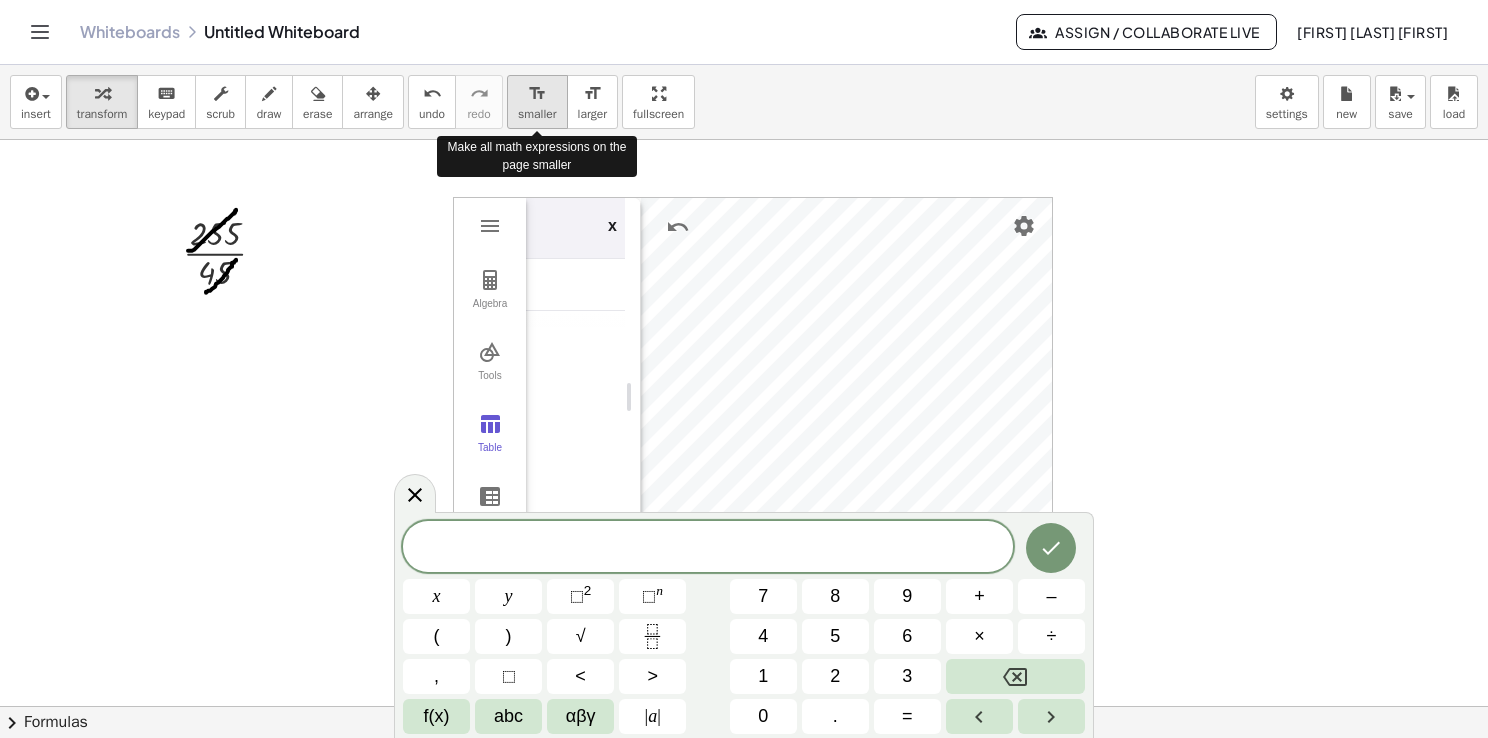 click on "smaller" at bounding box center (537, 114) 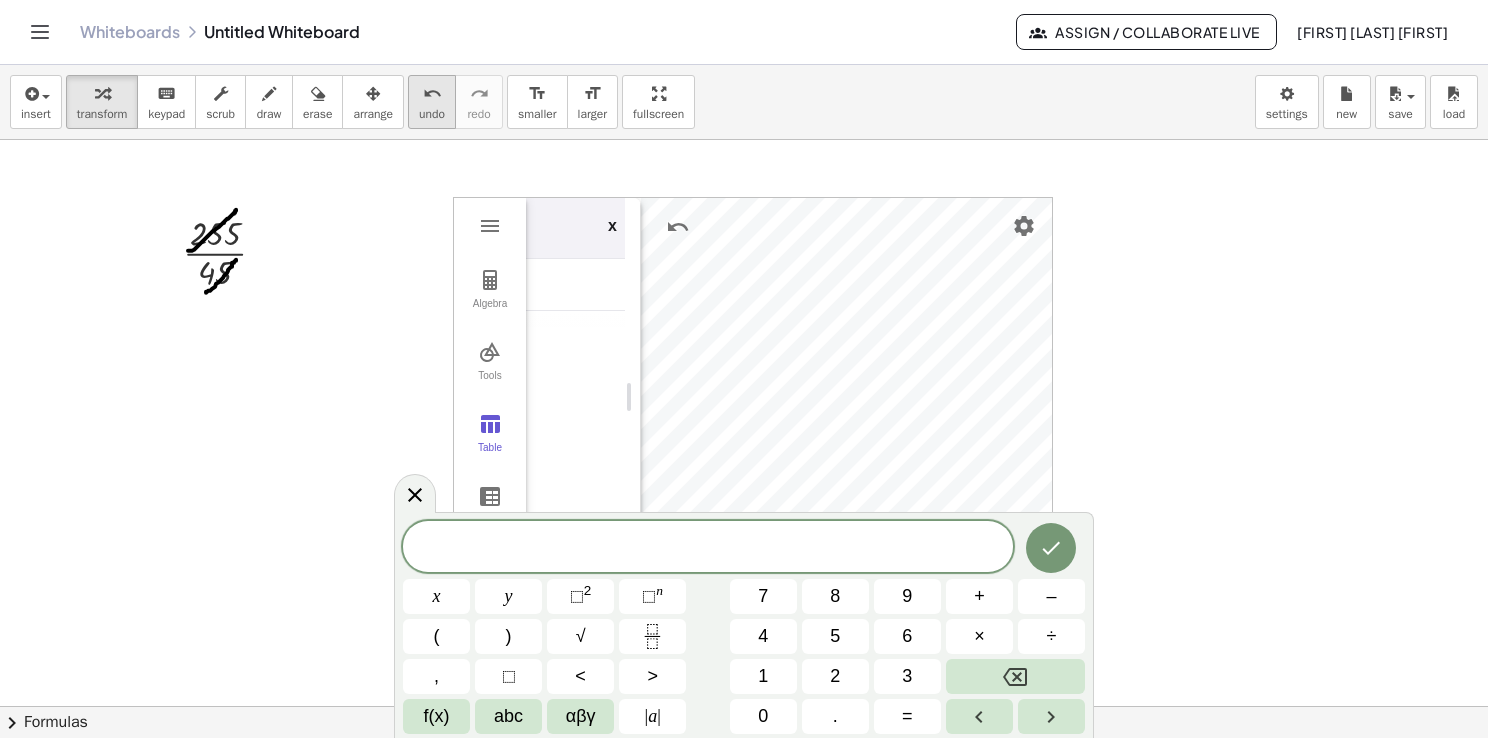 click on "undo undo" at bounding box center (432, 102) 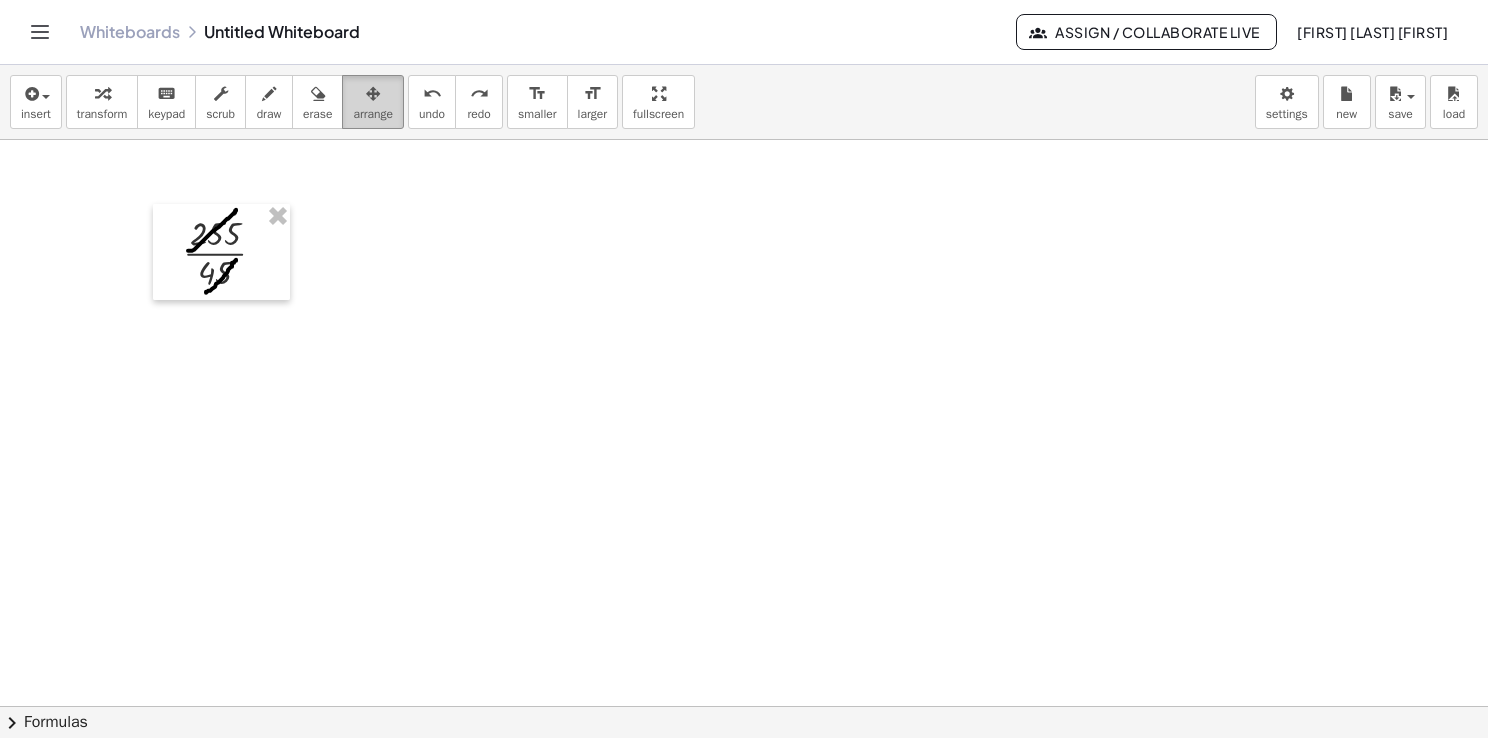 click at bounding box center [373, 93] 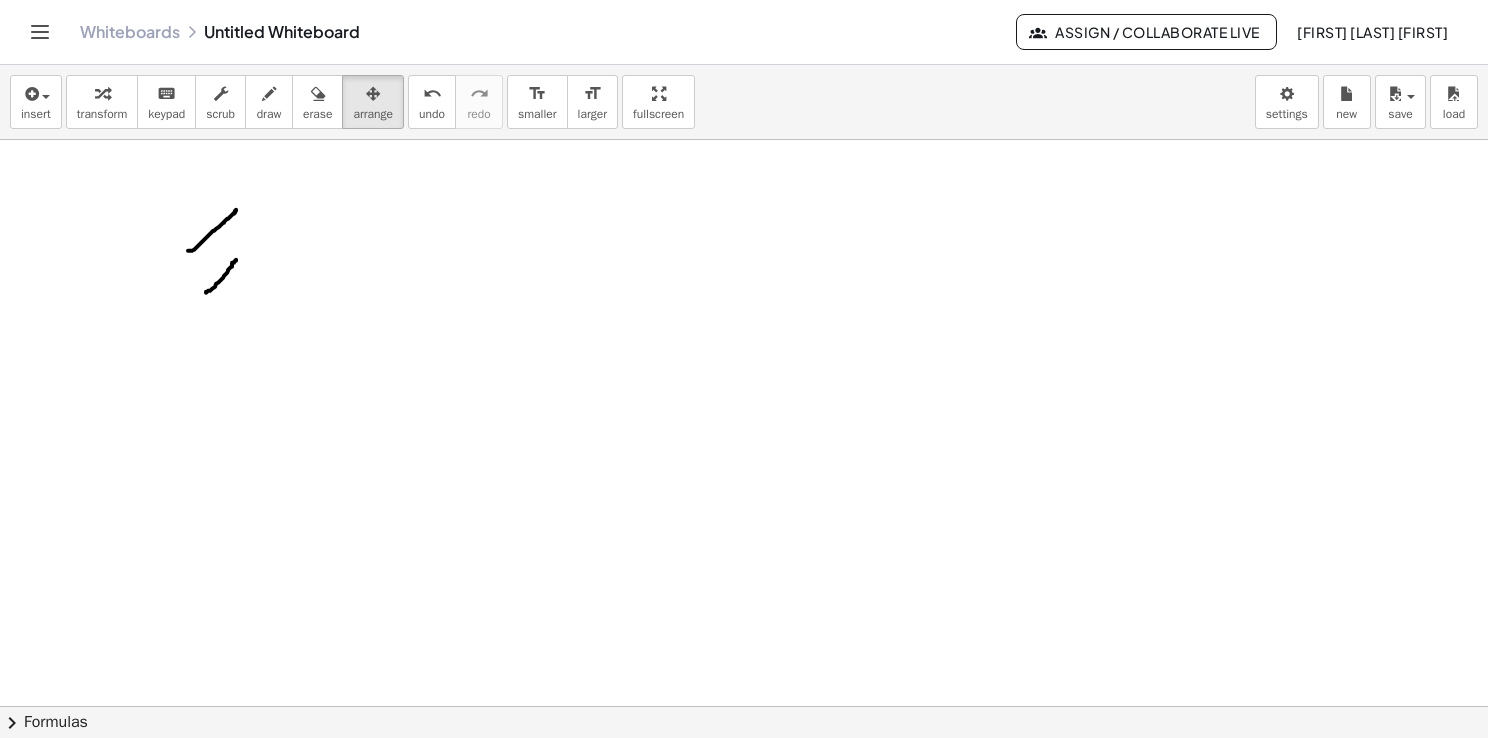click at bounding box center (744, 772) 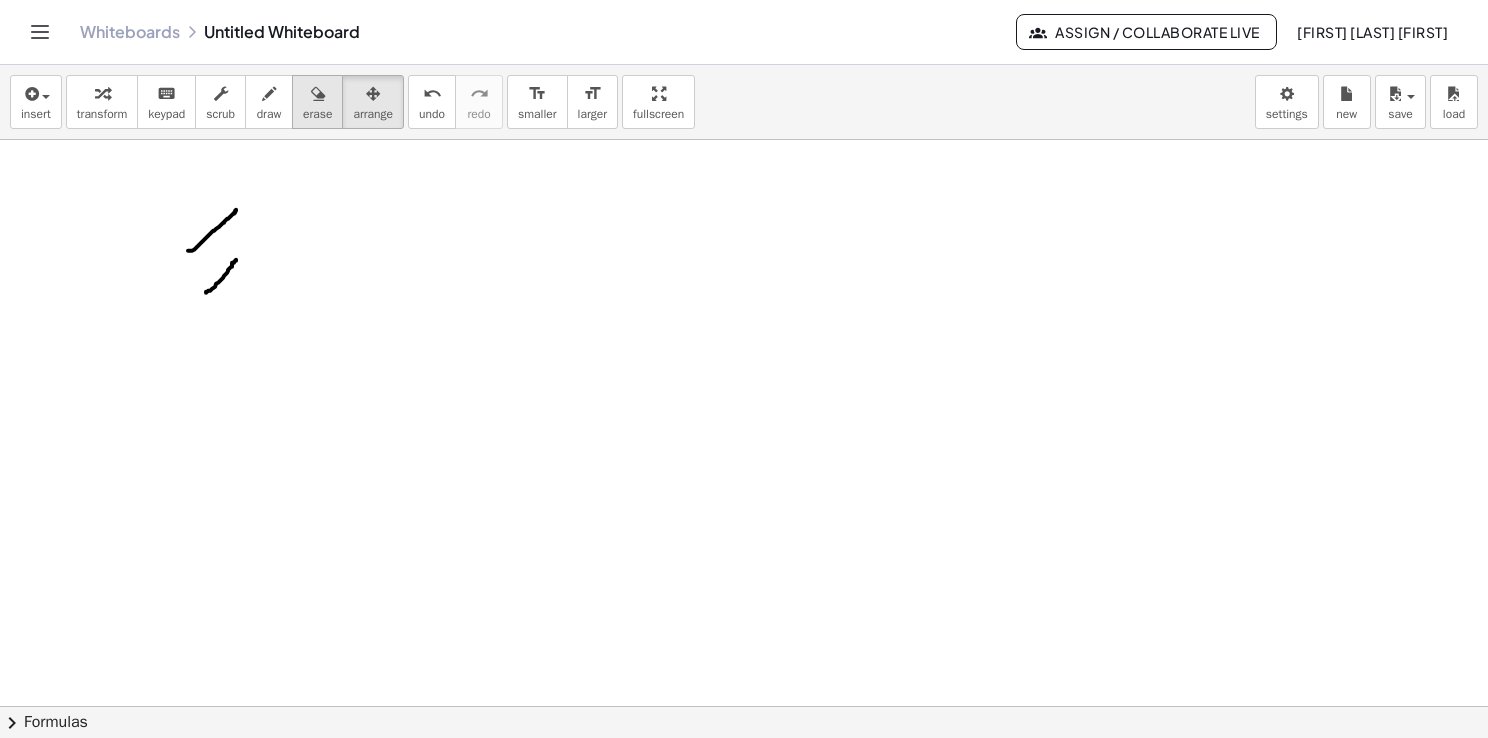 click at bounding box center [317, 93] 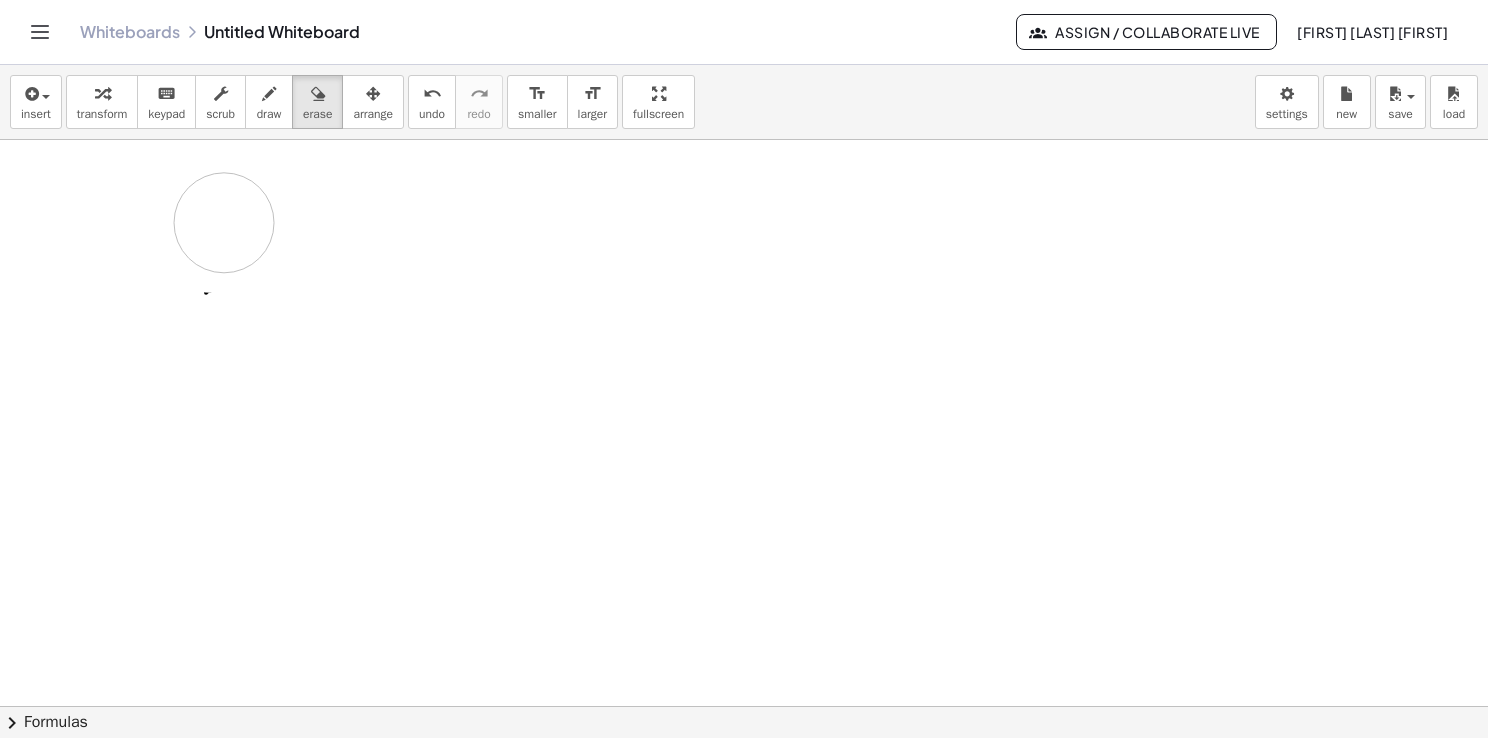 drag, startPoint x: 212, startPoint y: 242, endPoint x: 224, endPoint y: 229, distance: 17.691807 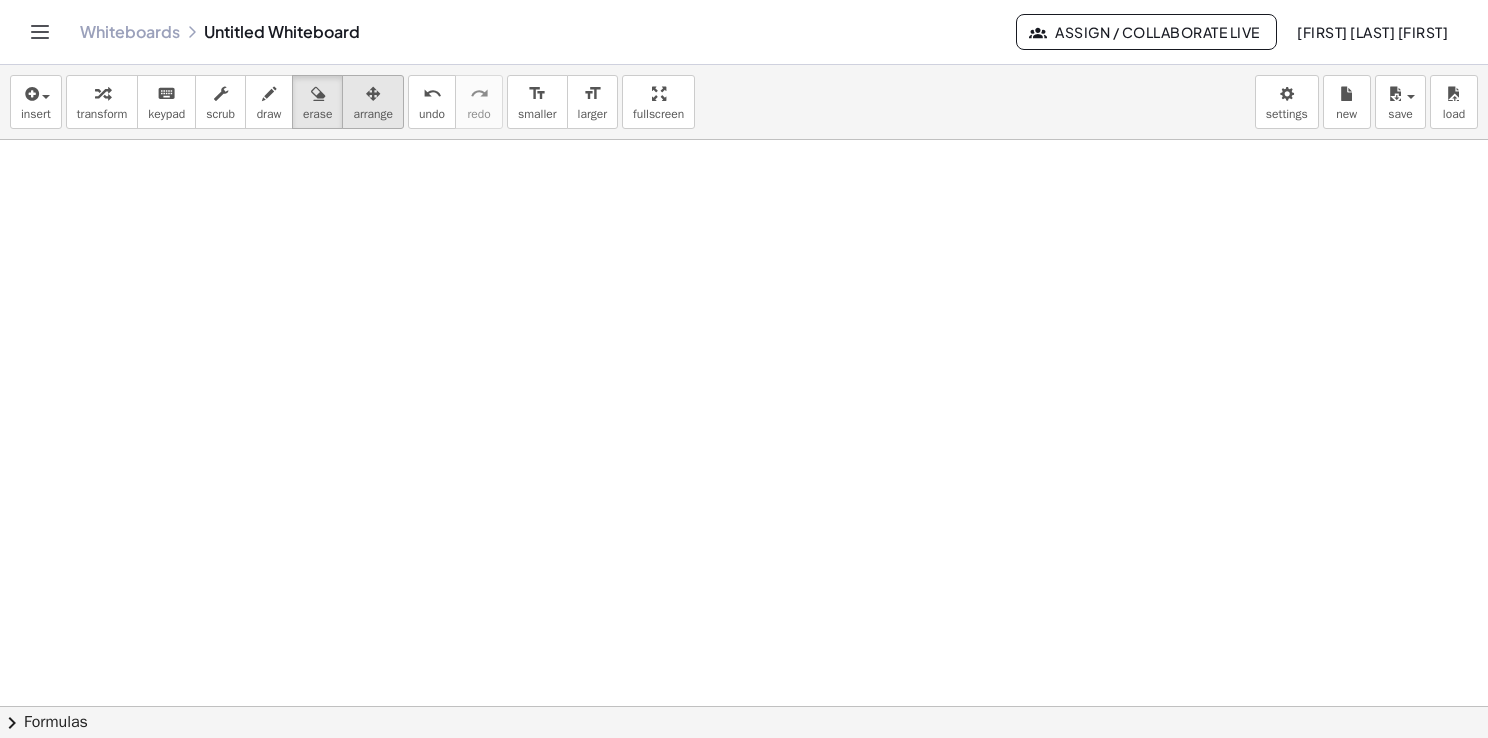 click at bounding box center (373, 93) 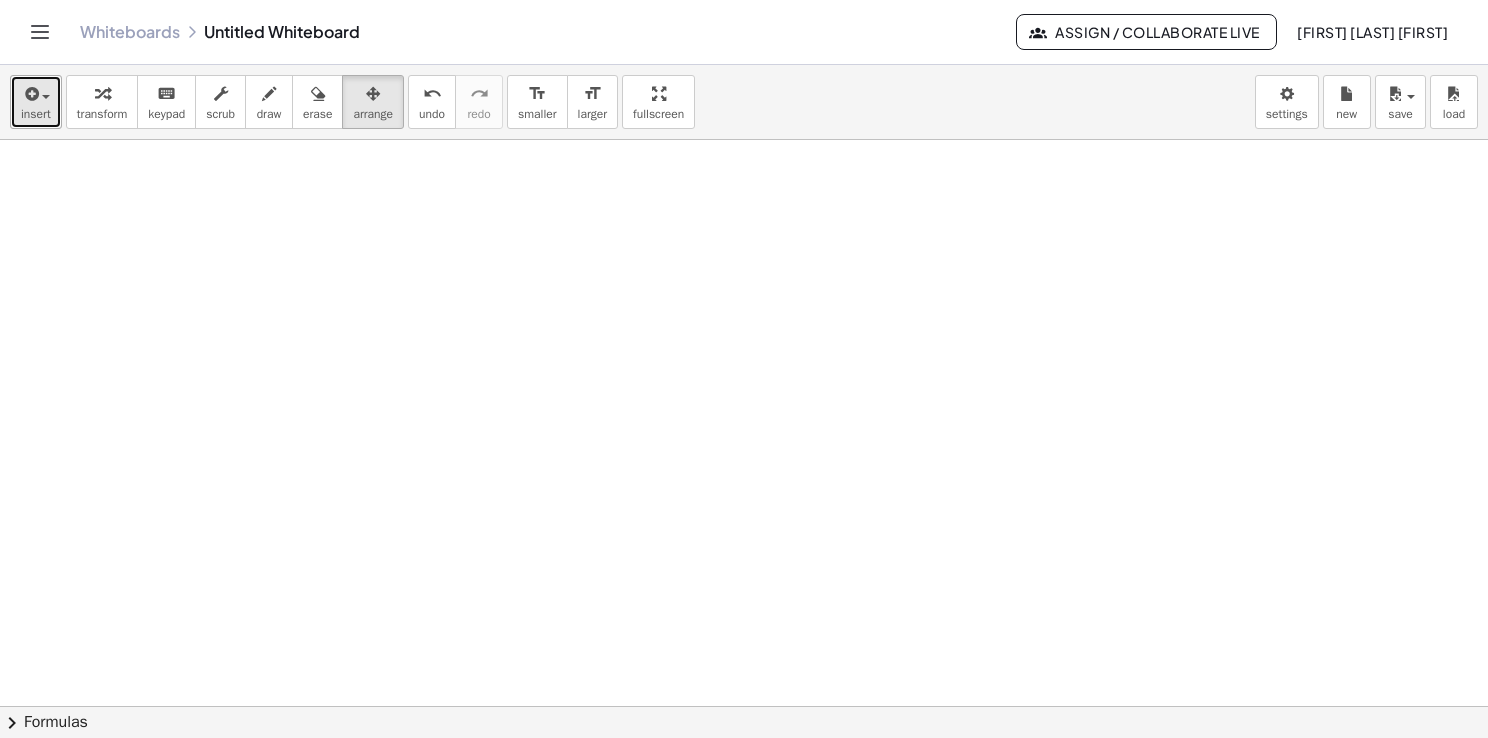 click on "insert" at bounding box center [36, 114] 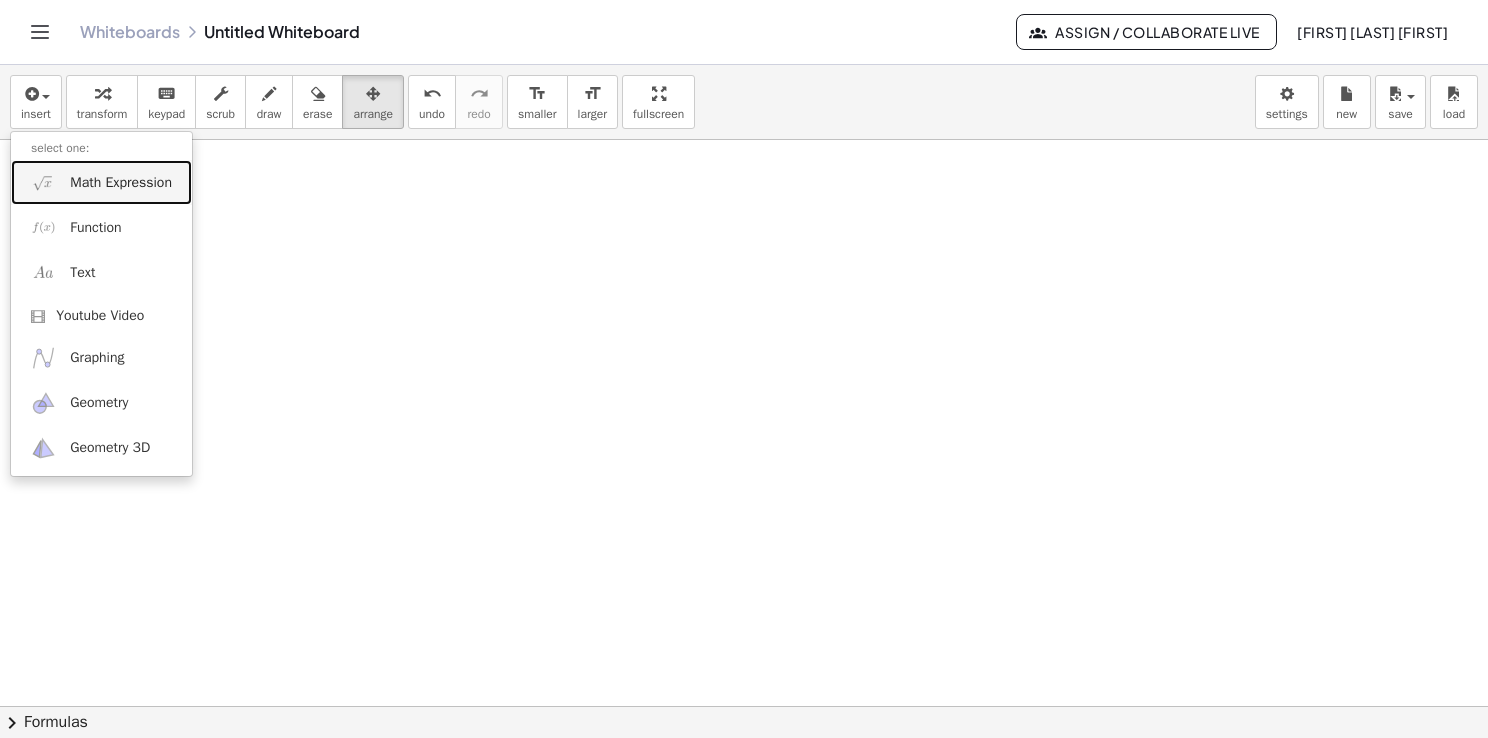click on "Math Expression" at bounding box center (101, 182) 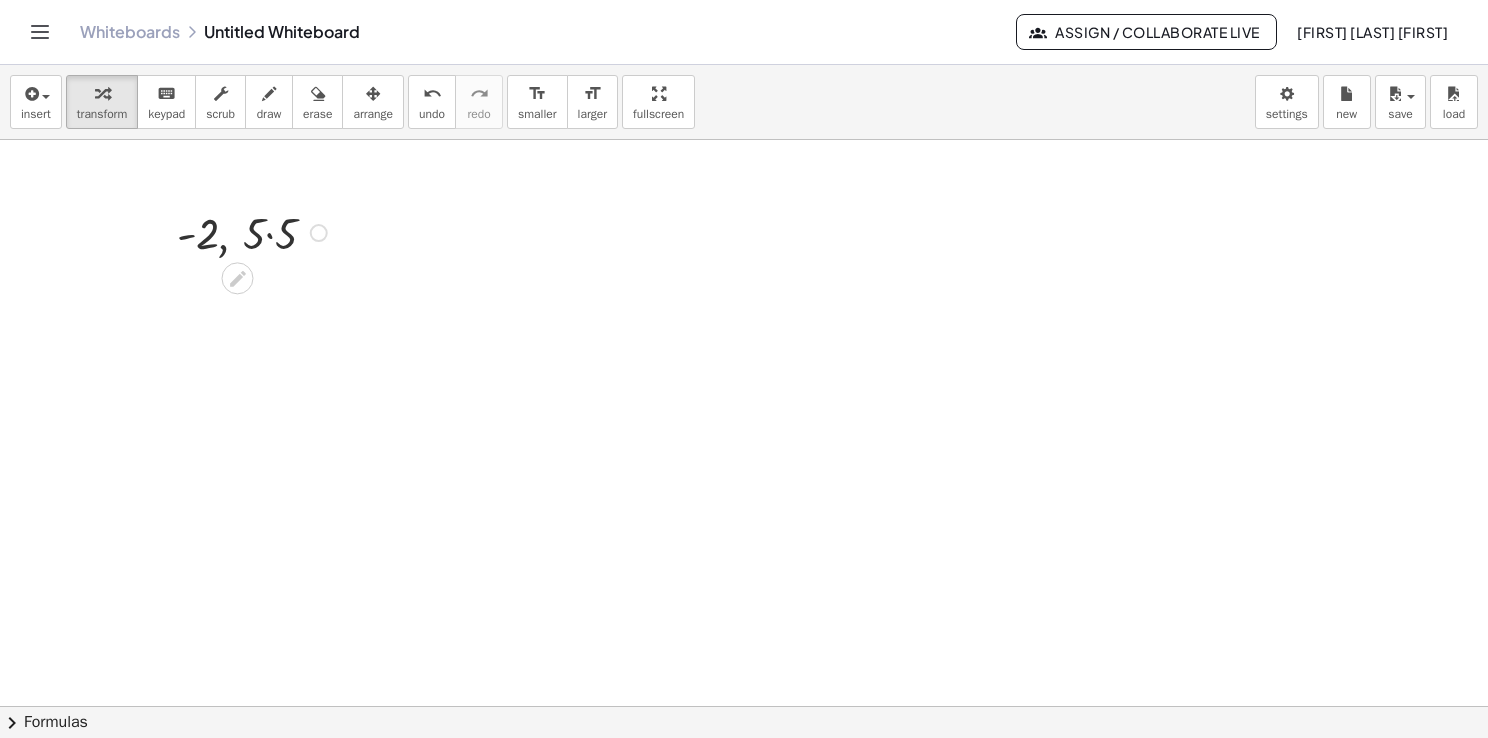 click at bounding box center [255, 231] 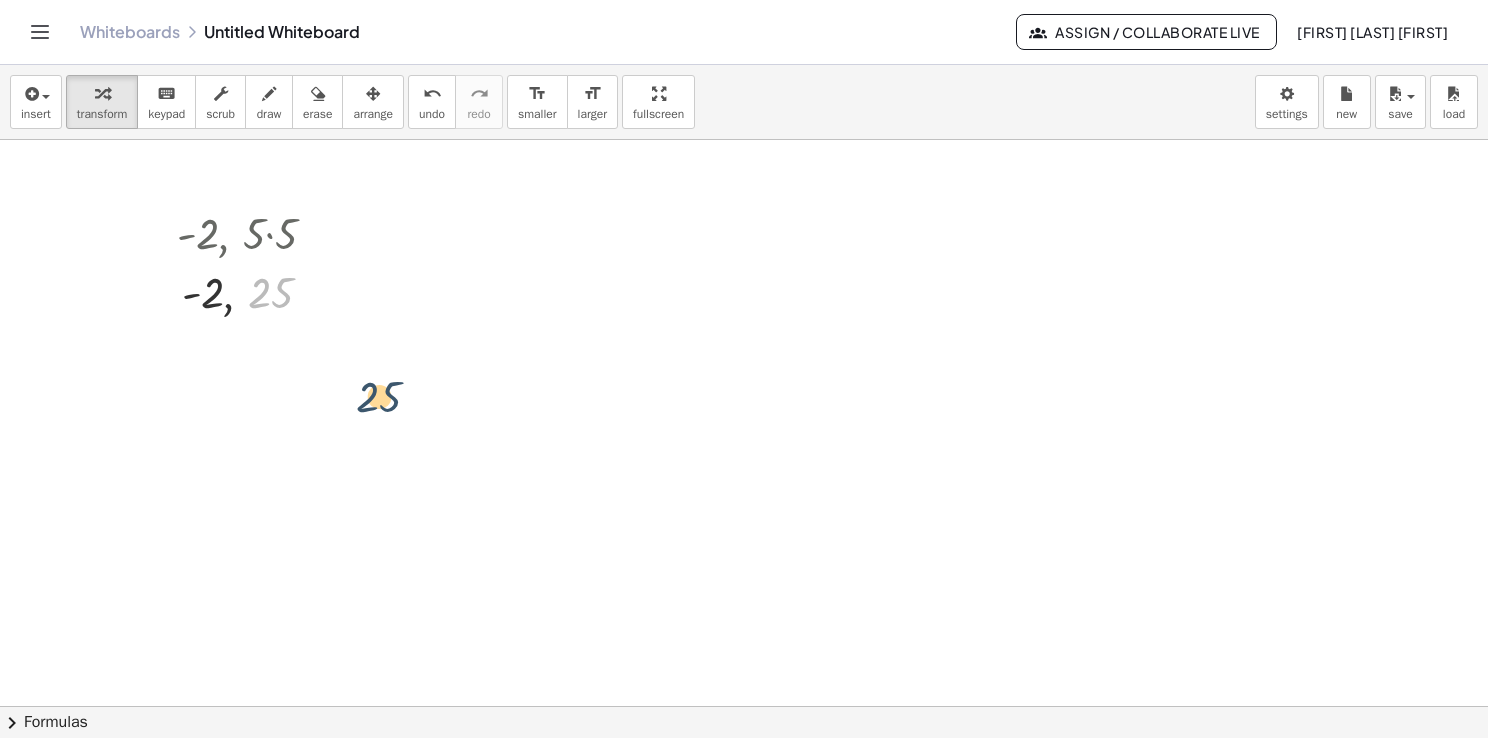 drag, startPoint x: 264, startPoint y: 287, endPoint x: 383, endPoint y: 395, distance: 160.70158 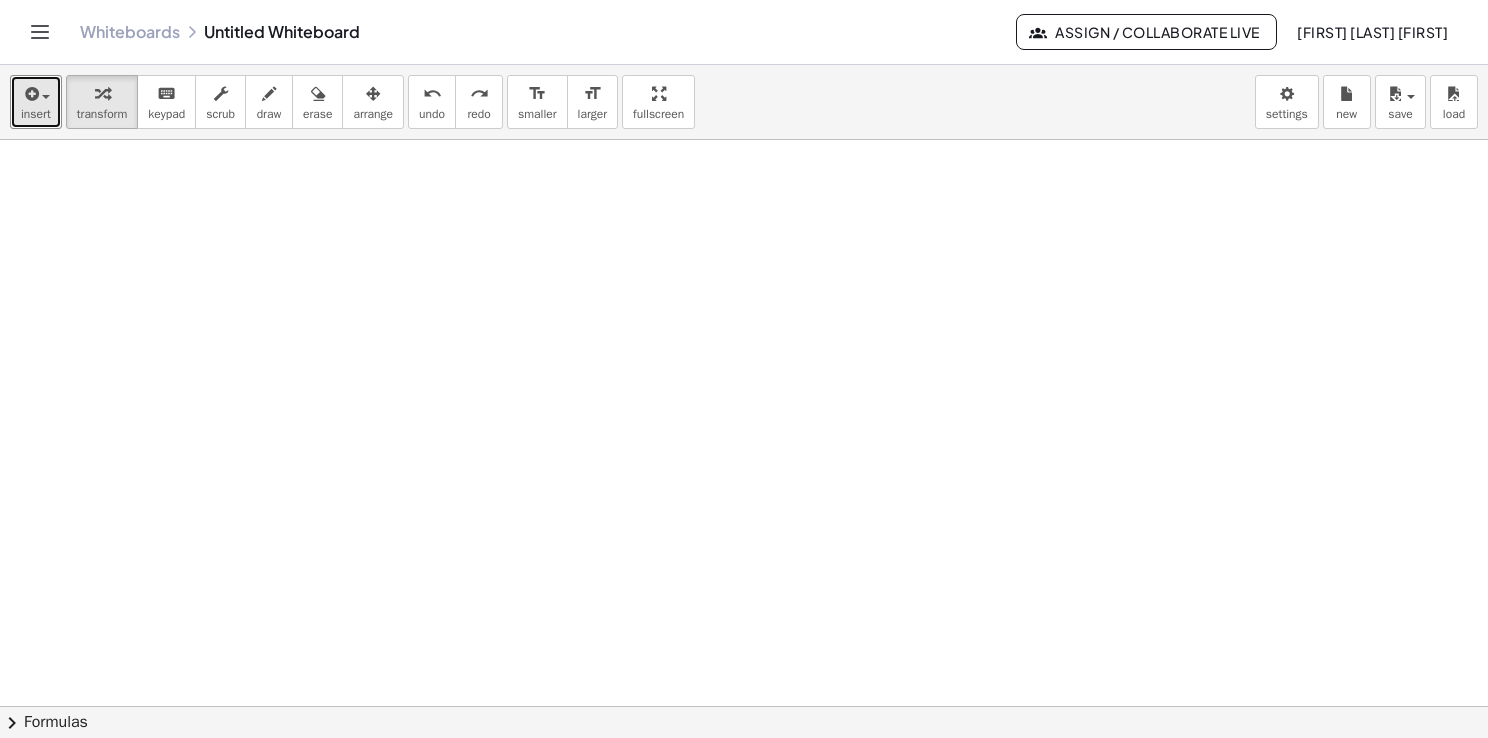 click on "insert" at bounding box center (36, 114) 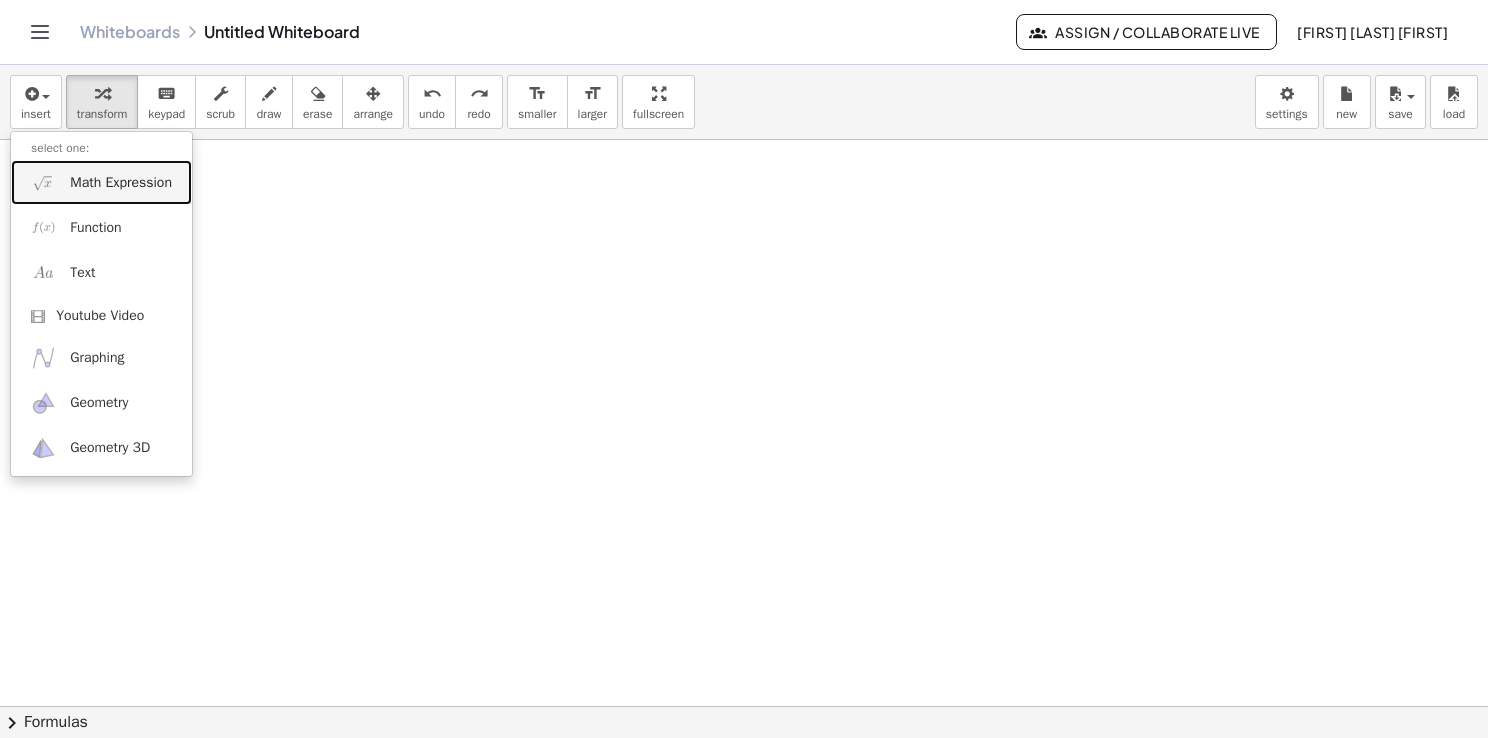 click on "Math Expression" at bounding box center [121, 183] 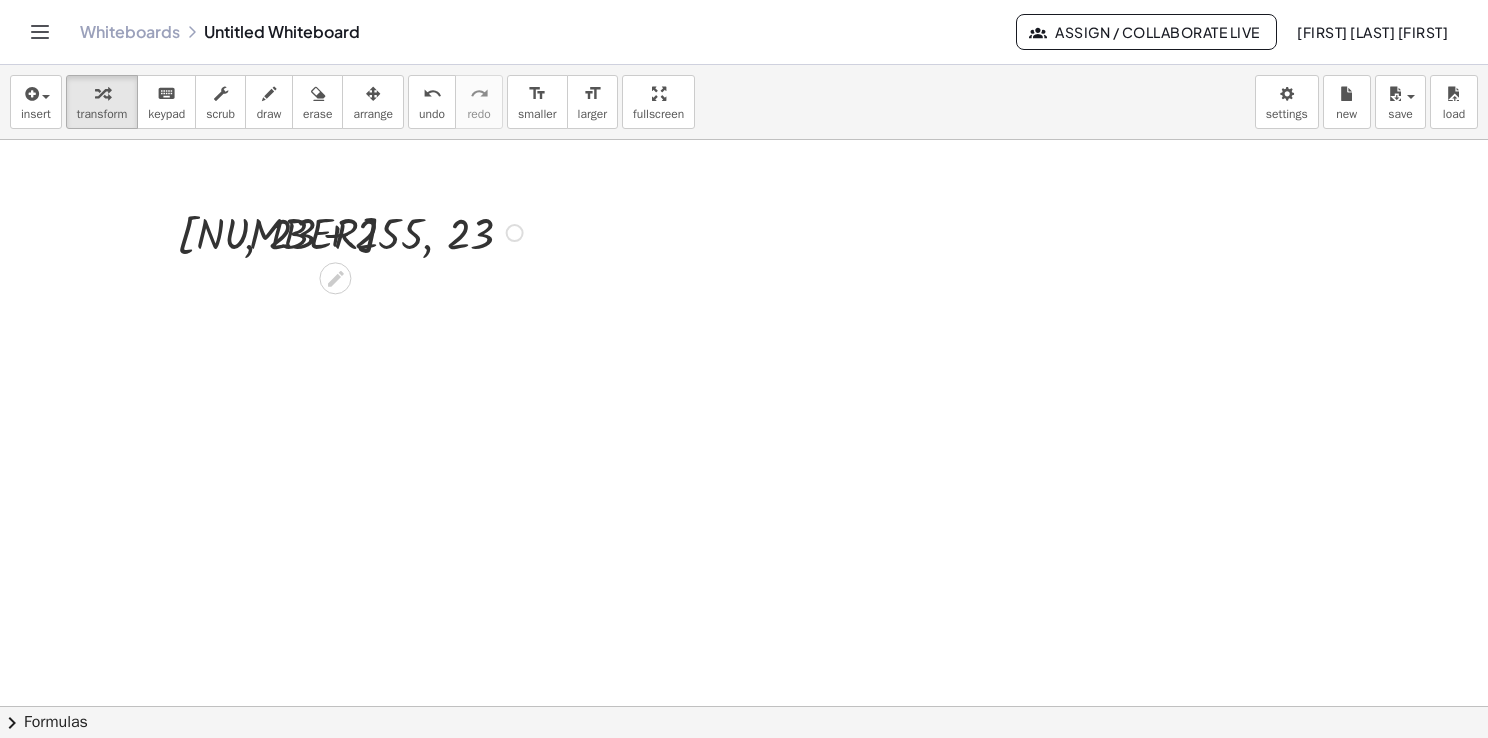 click at bounding box center (353, 231) 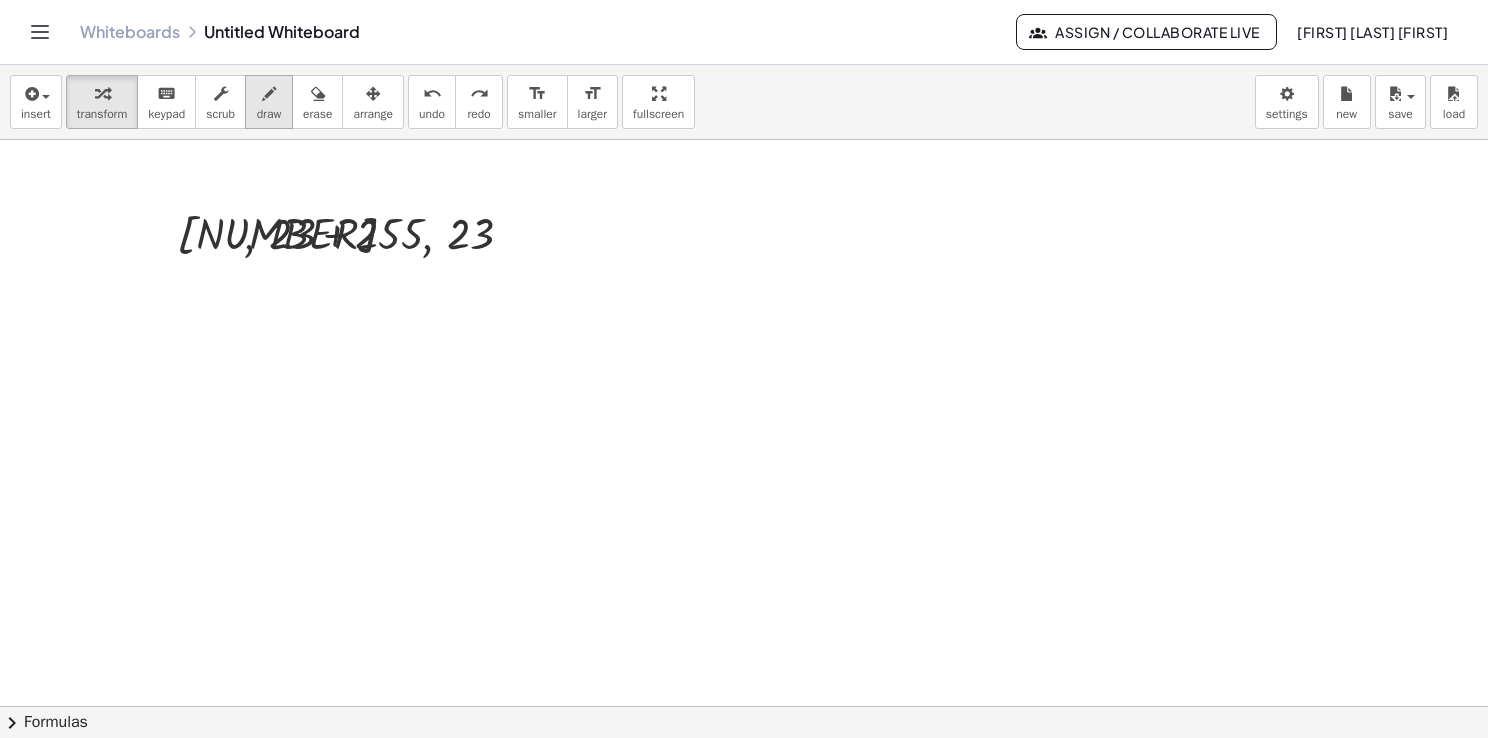 click on "draw" at bounding box center (269, 114) 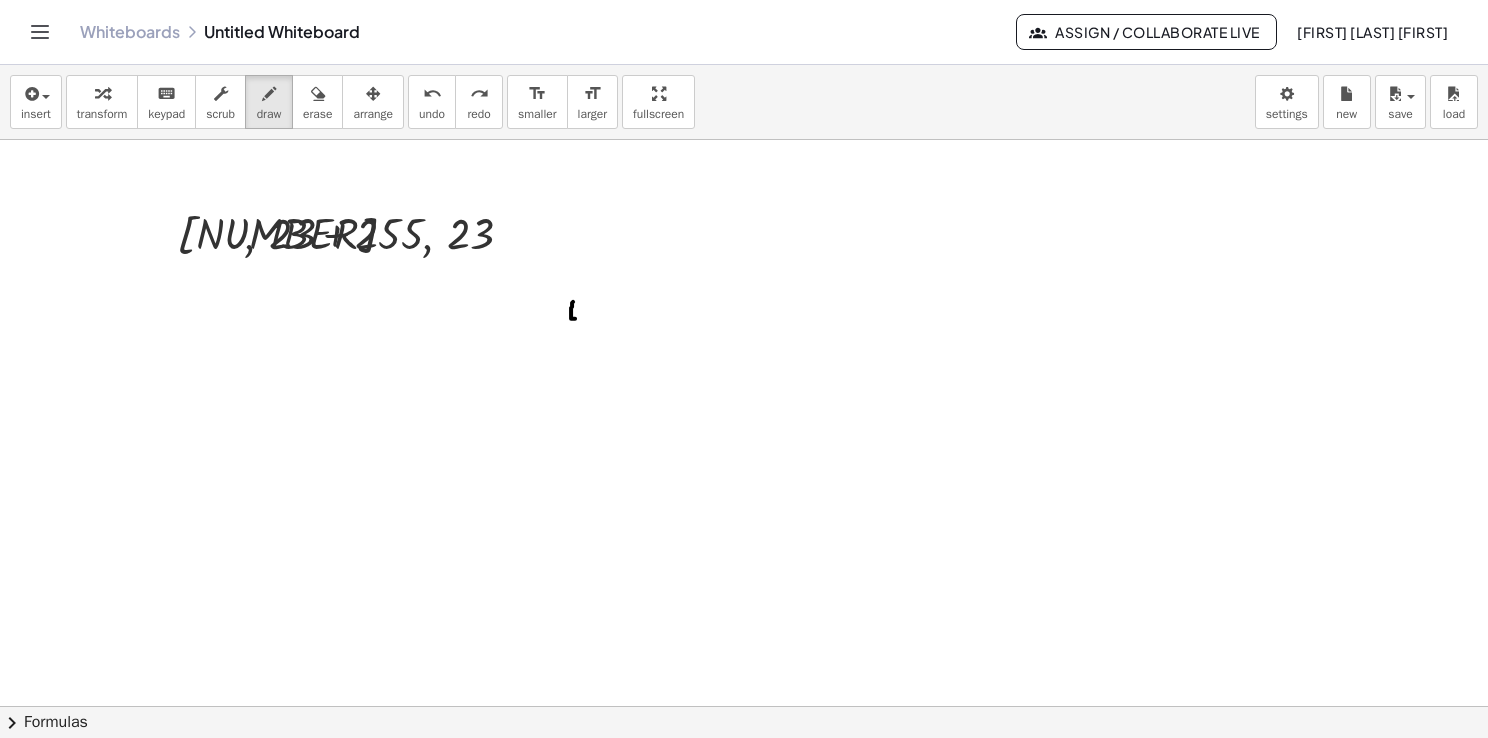 drag, startPoint x: 572, startPoint y: 306, endPoint x: 581, endPoint y: 314, distance: 12.0415945 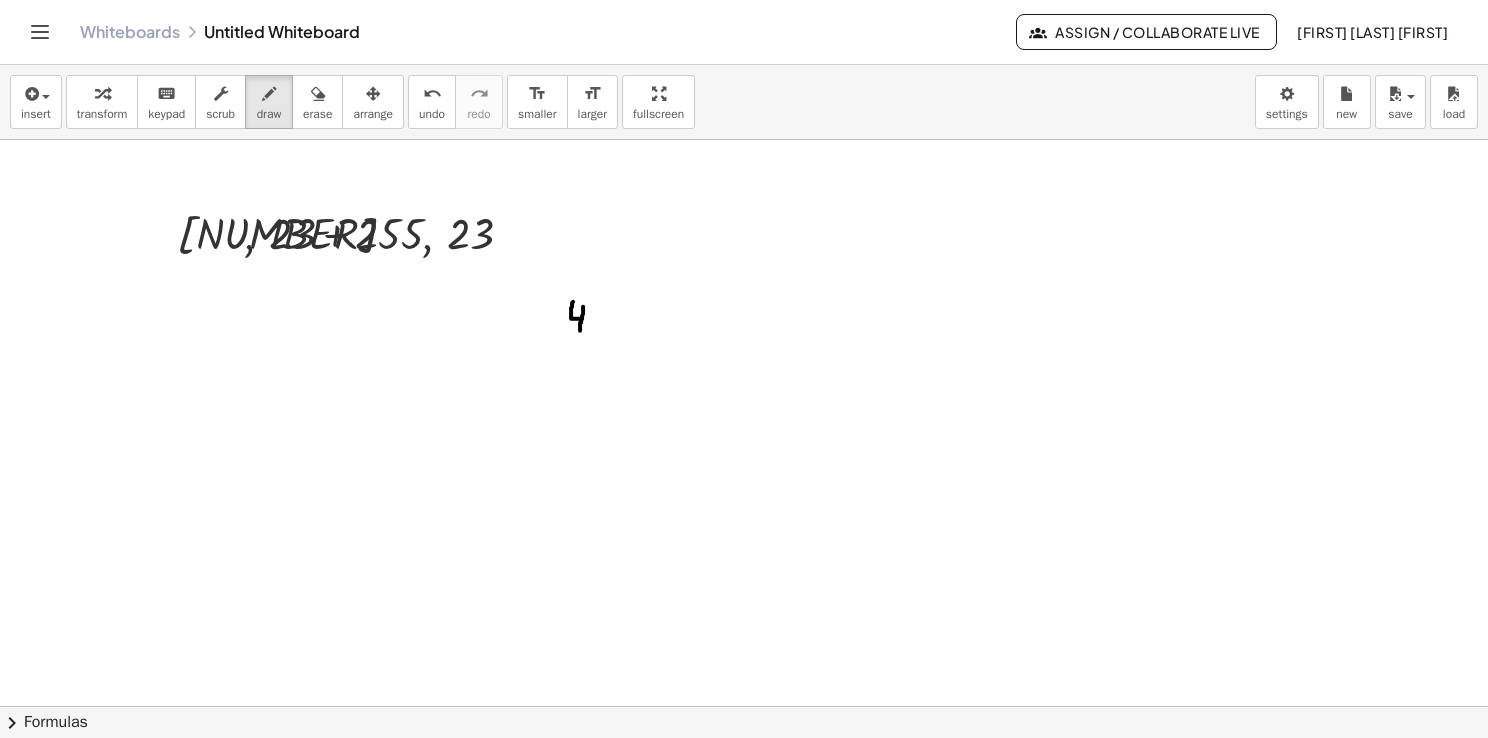 drag, startPoint x: 583, startPoint y: 310, endPoint x: 583, endPoint y: 334, distance: 24 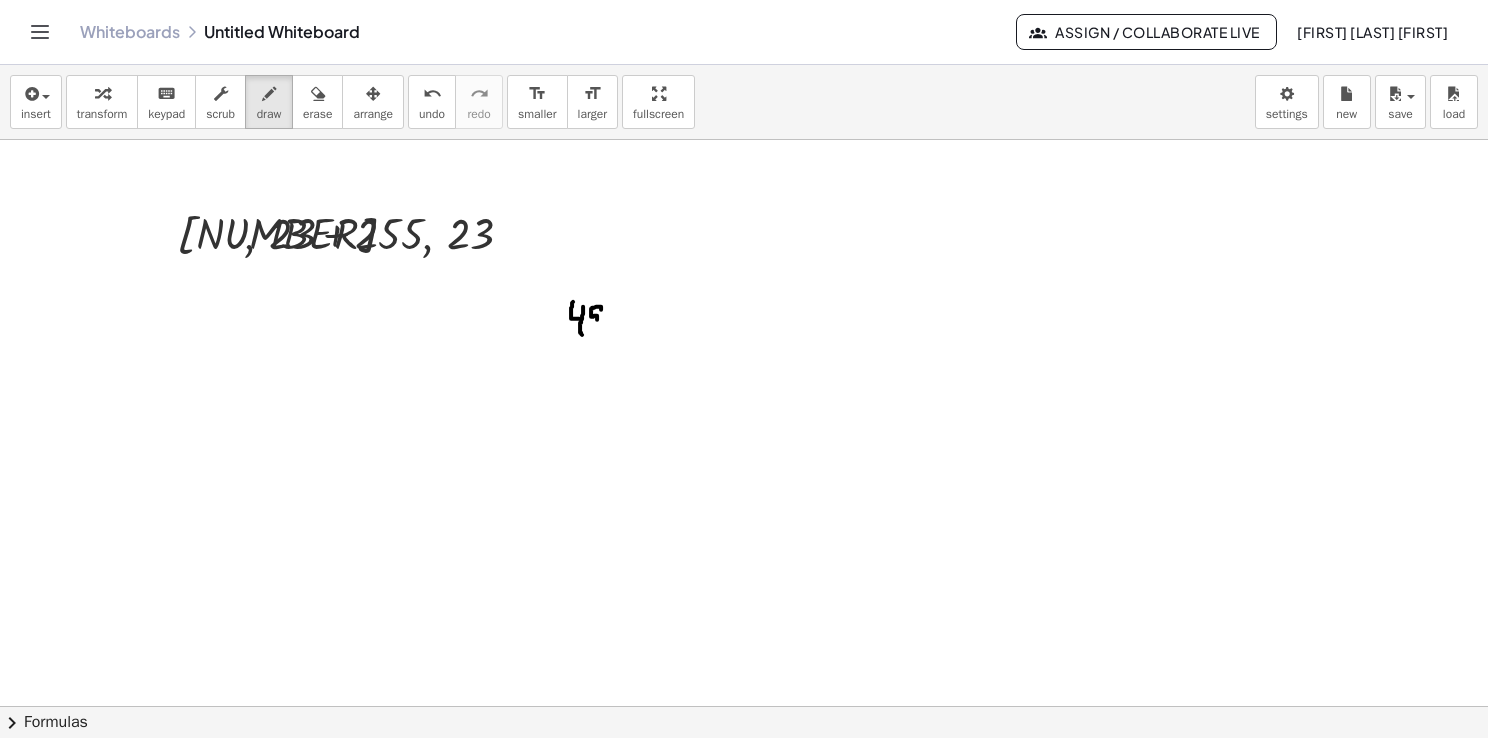 drag, startPoint x: 599, startPoint y: 306, endPoint x: 589, endPoint y: 326, distance: 22.36068 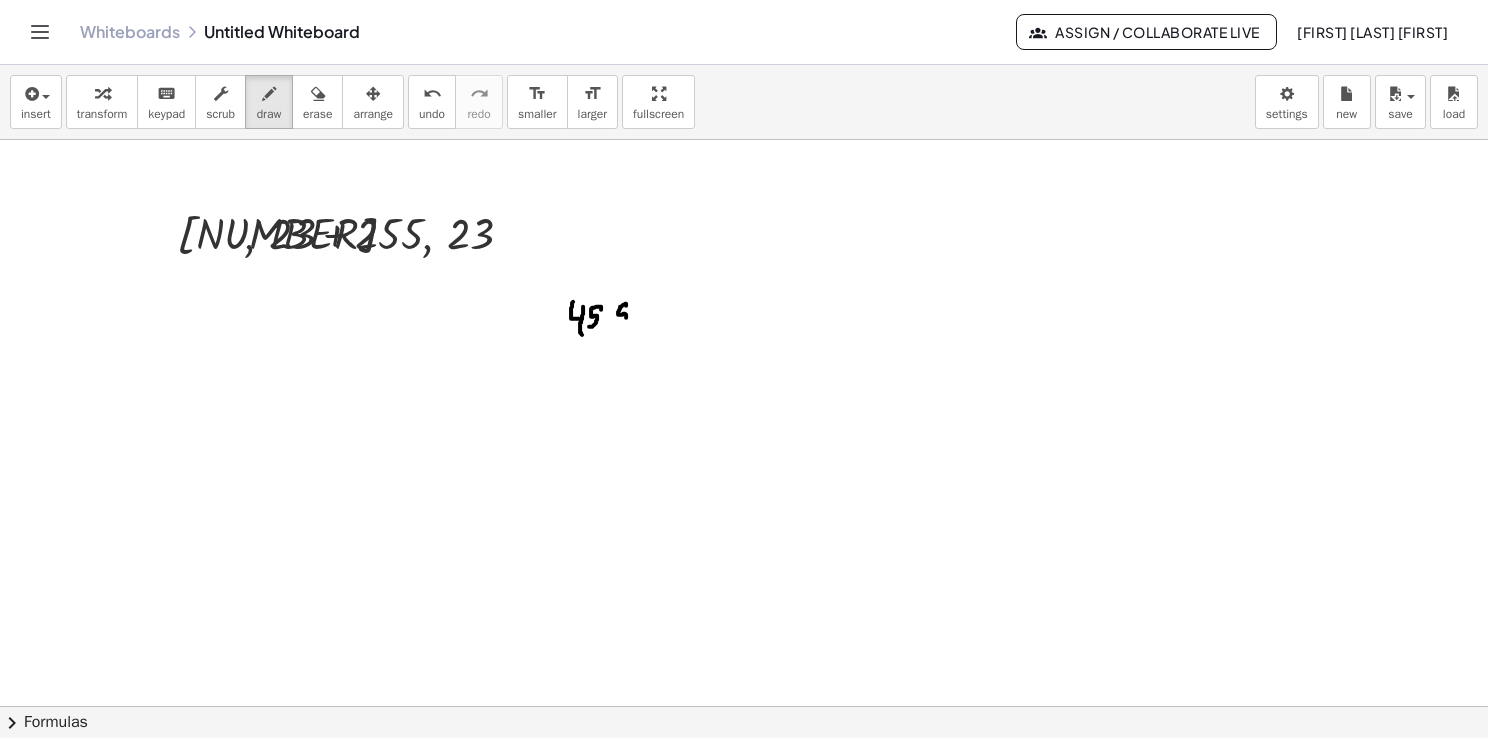 drag, startPoint x: 625, startPoint y: 303, endPoint x: 615, endPoint y: 326, distance: 25.079872 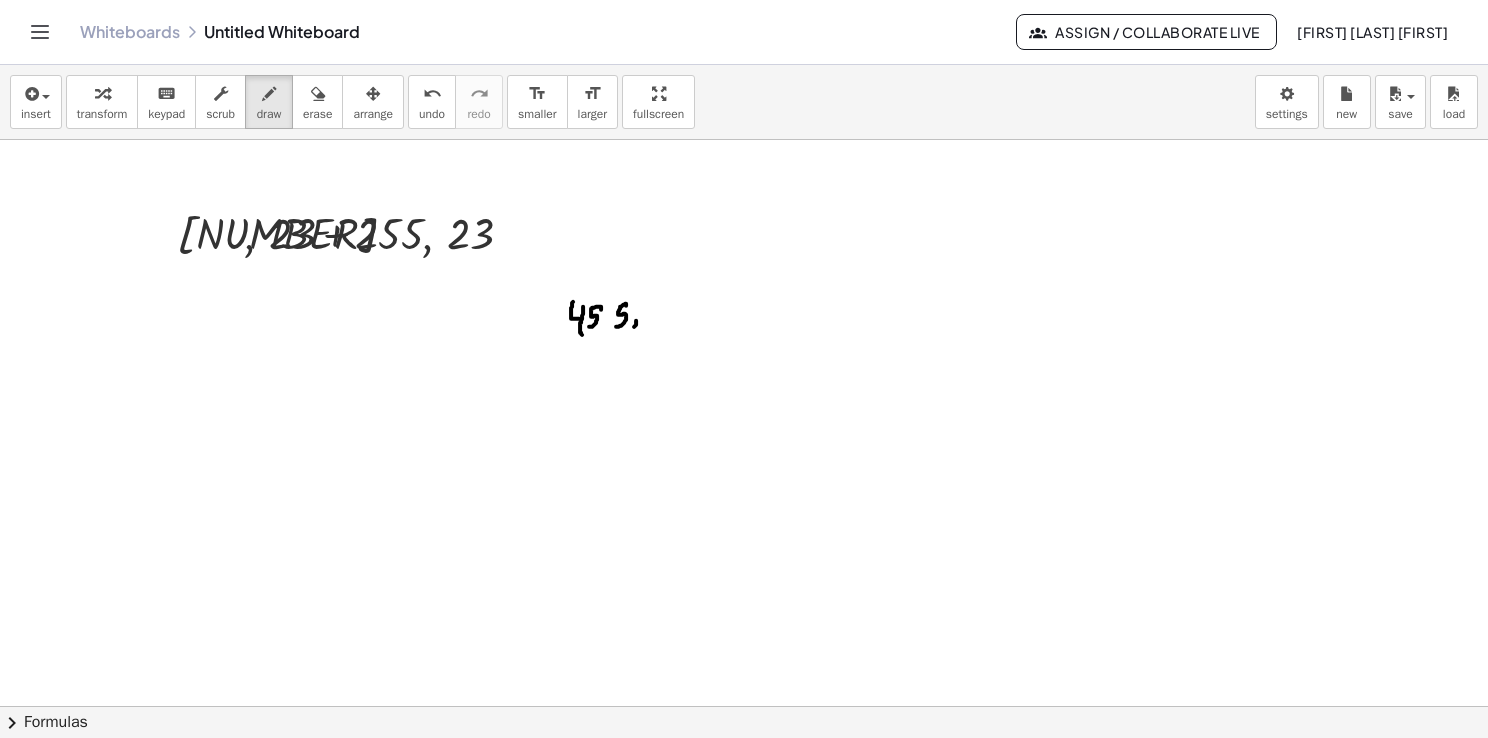 drag, startPoint x: 636, startPoint y: 320, endPoint x: 636, endPoint y: 335, distance: 15 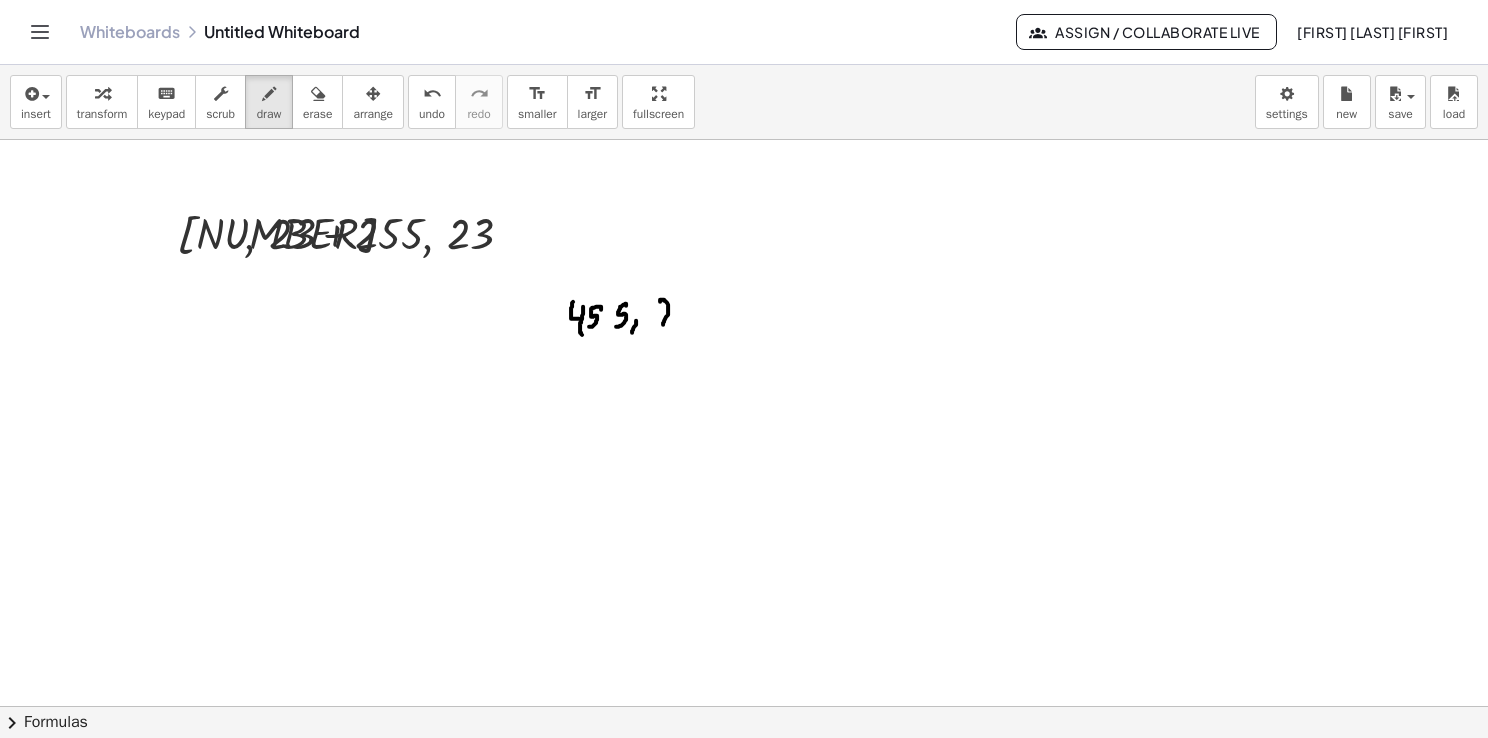 drag, startPoint x: 660, startPoint y: 299, endPoint x: 676, endPoint y: 324, distance: 29.681644 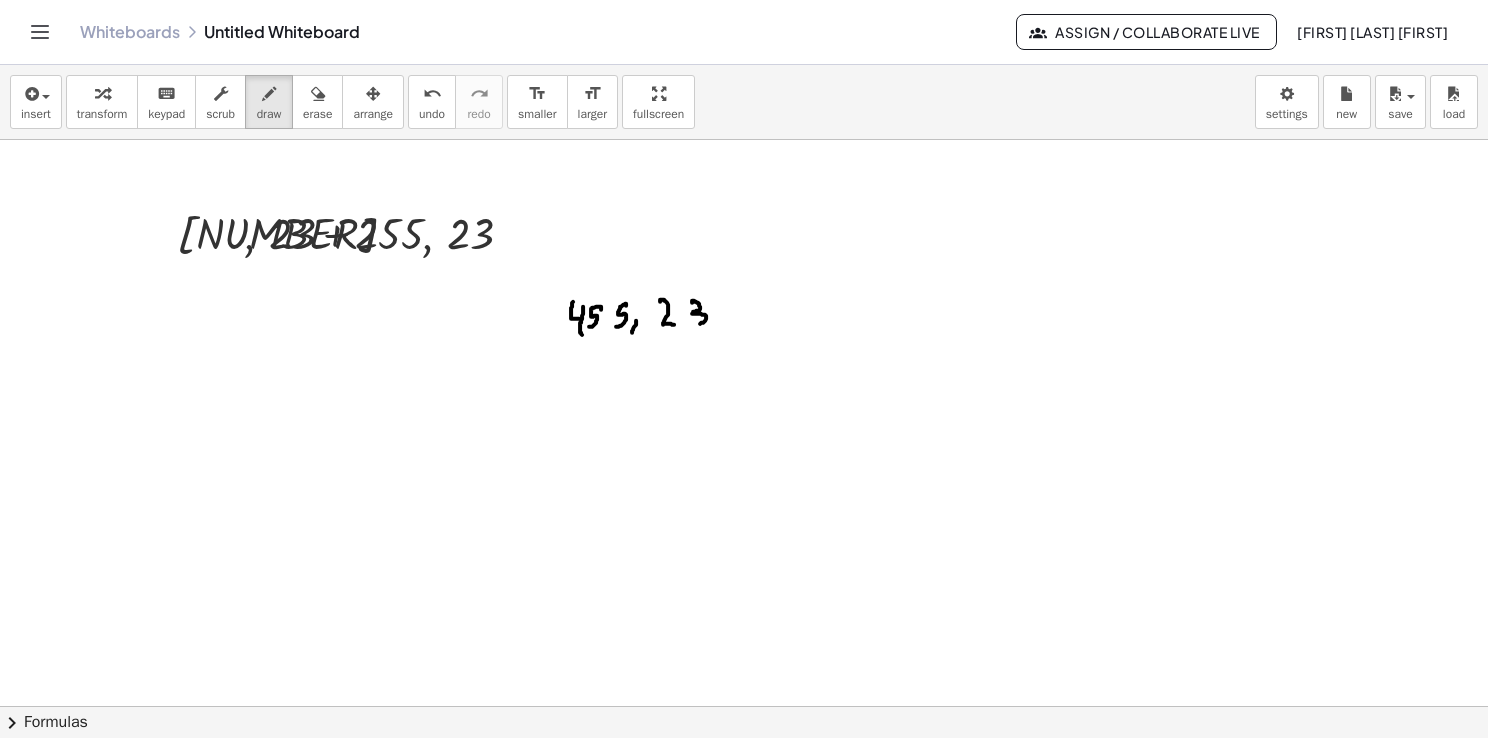 drag, startPoint x: 692, startPoint y: 302, endPoint x: 692, endPoint y: 324, distance: 22 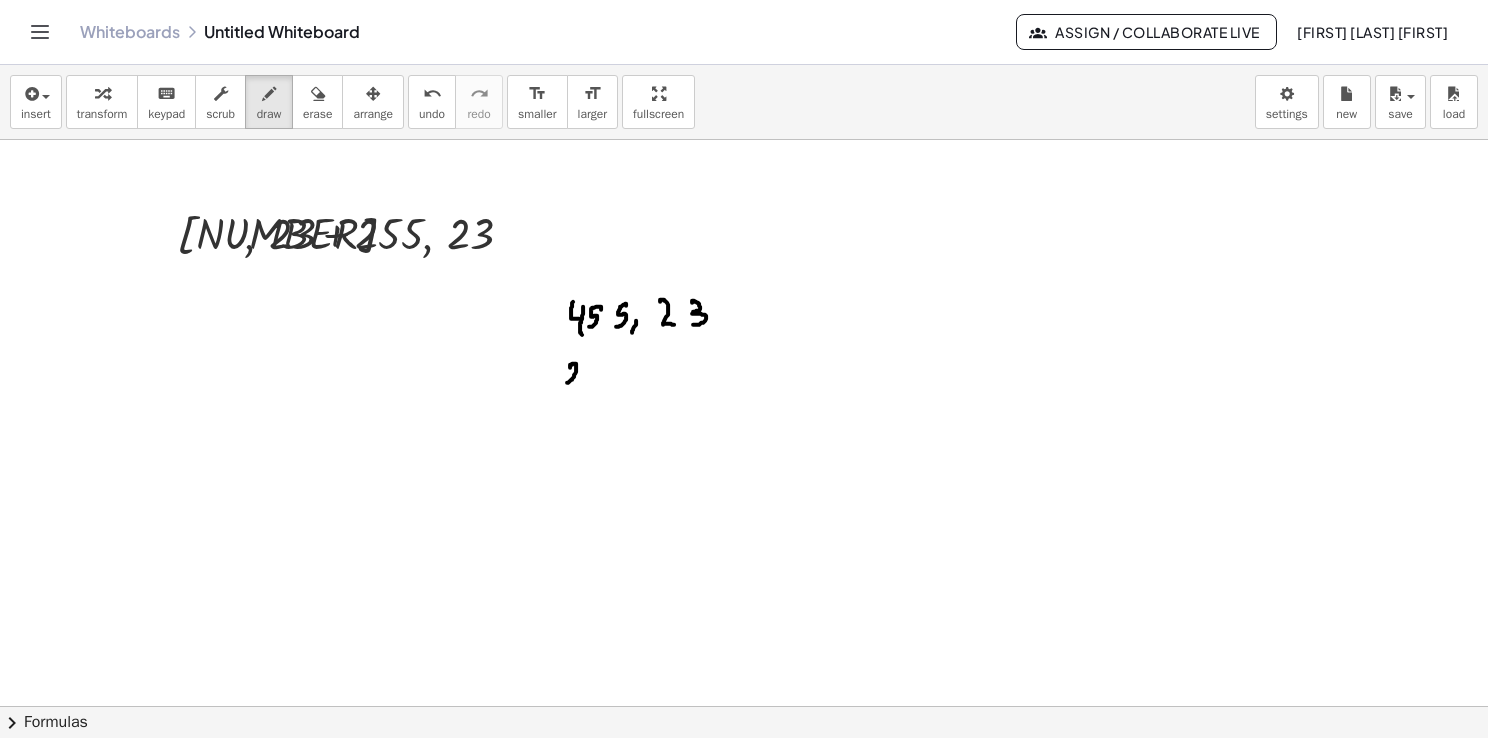drag, startPoint x: 570, startPoint y: 364, endPoint x: 582, endPoint y: 383, distance: 22.472204 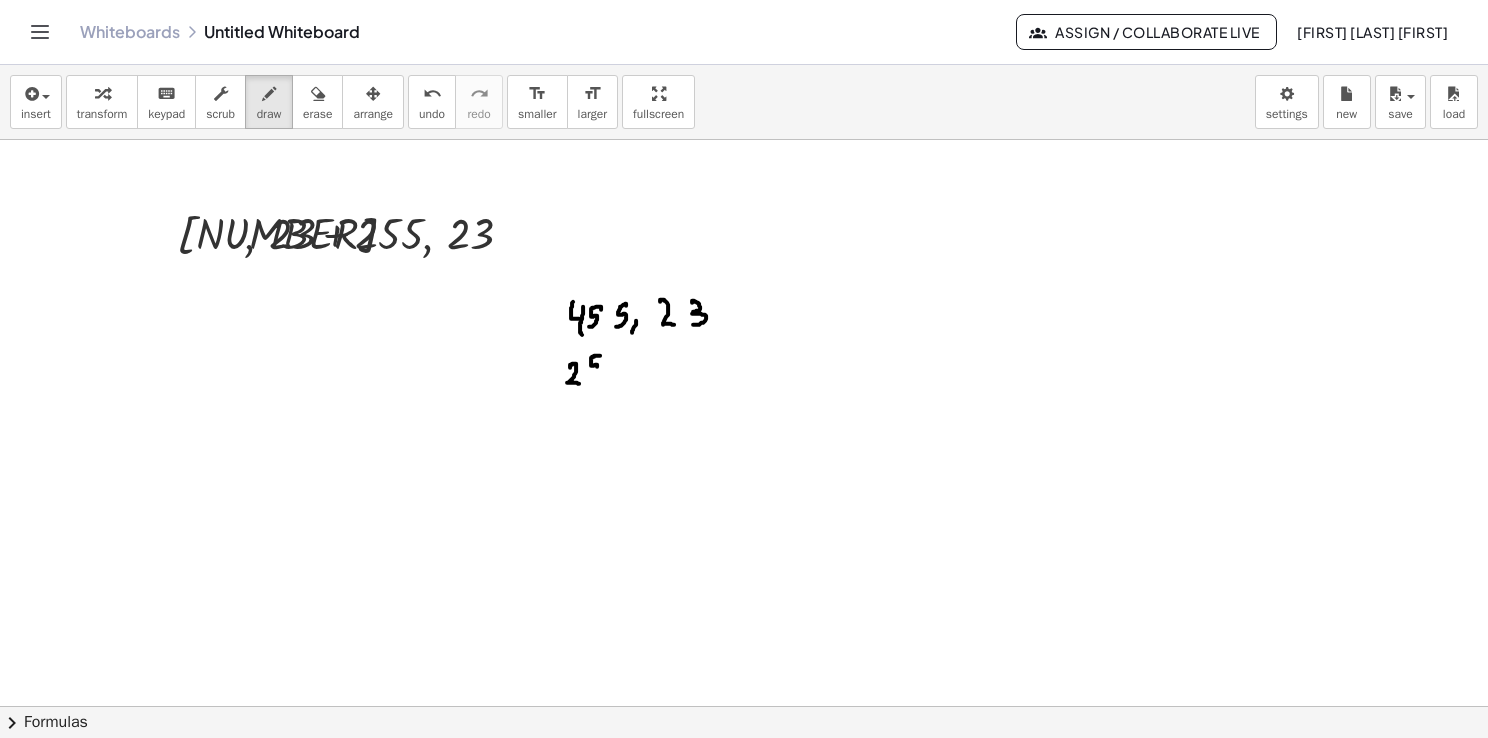 drag, startPoint x: 600, startPoint y: 355, endPoint x: 584, endPoint y: 379, distance: 28.84441 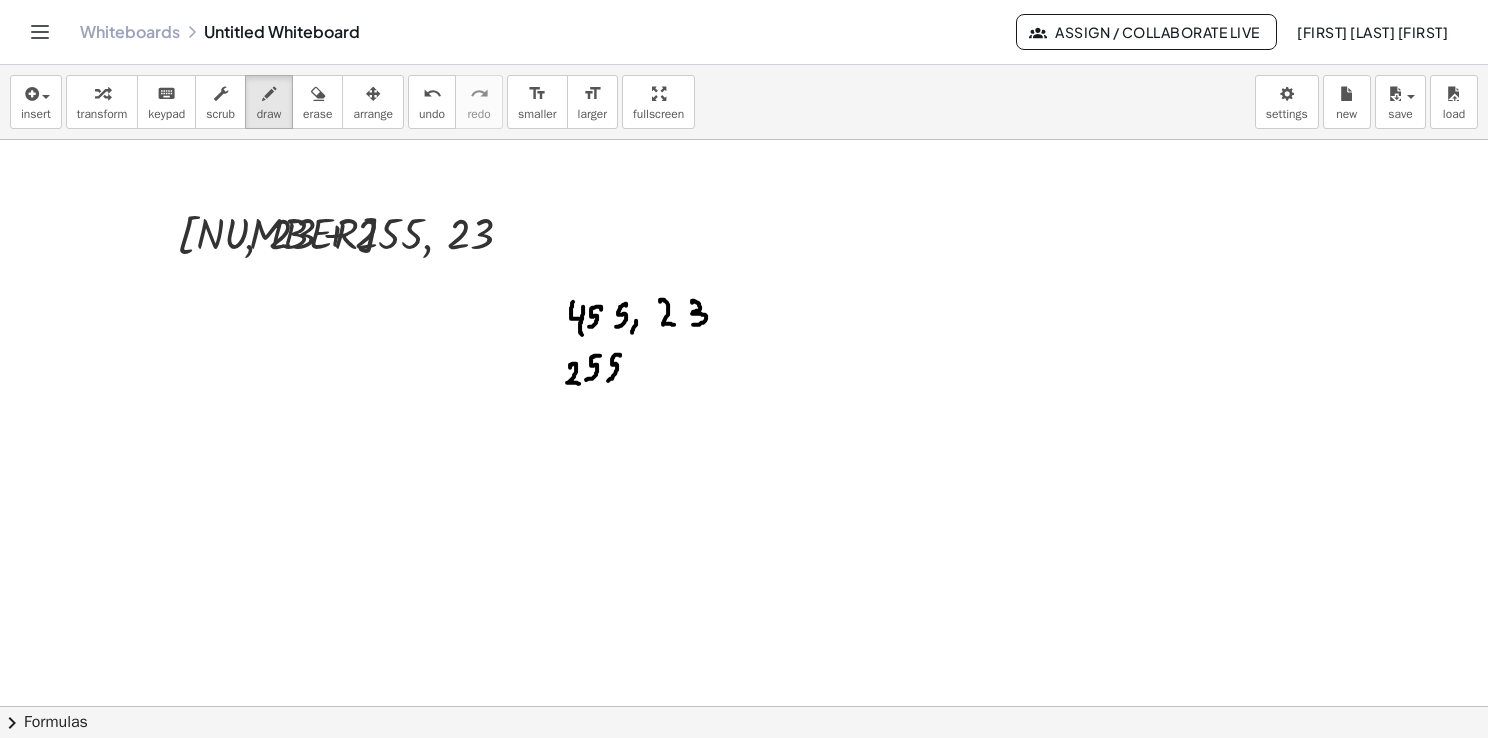 drag, startPoint x: 620, startPoint y: 354, endPoint x: 602, endPoint y: 381, distance: 32.449963 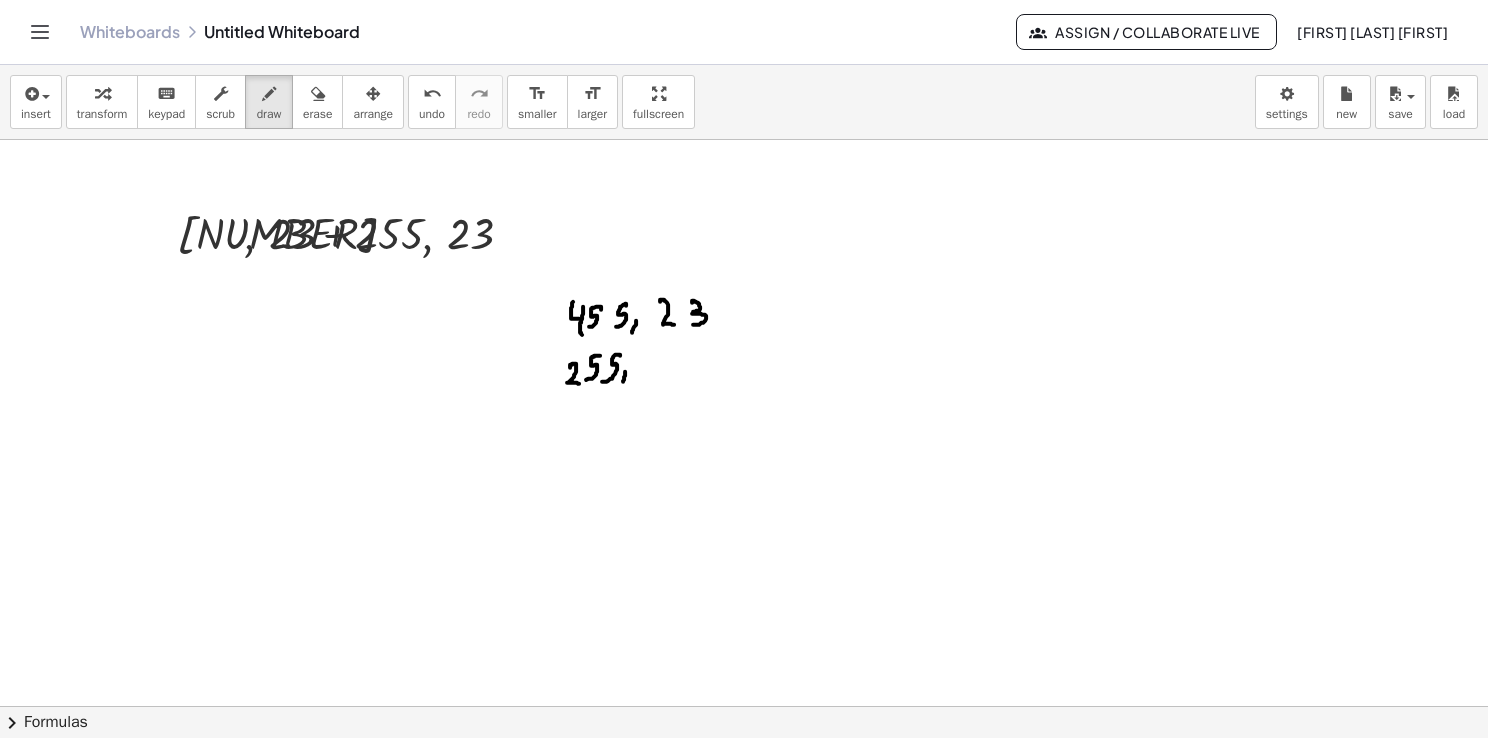 click at bounding box center [744, 772] 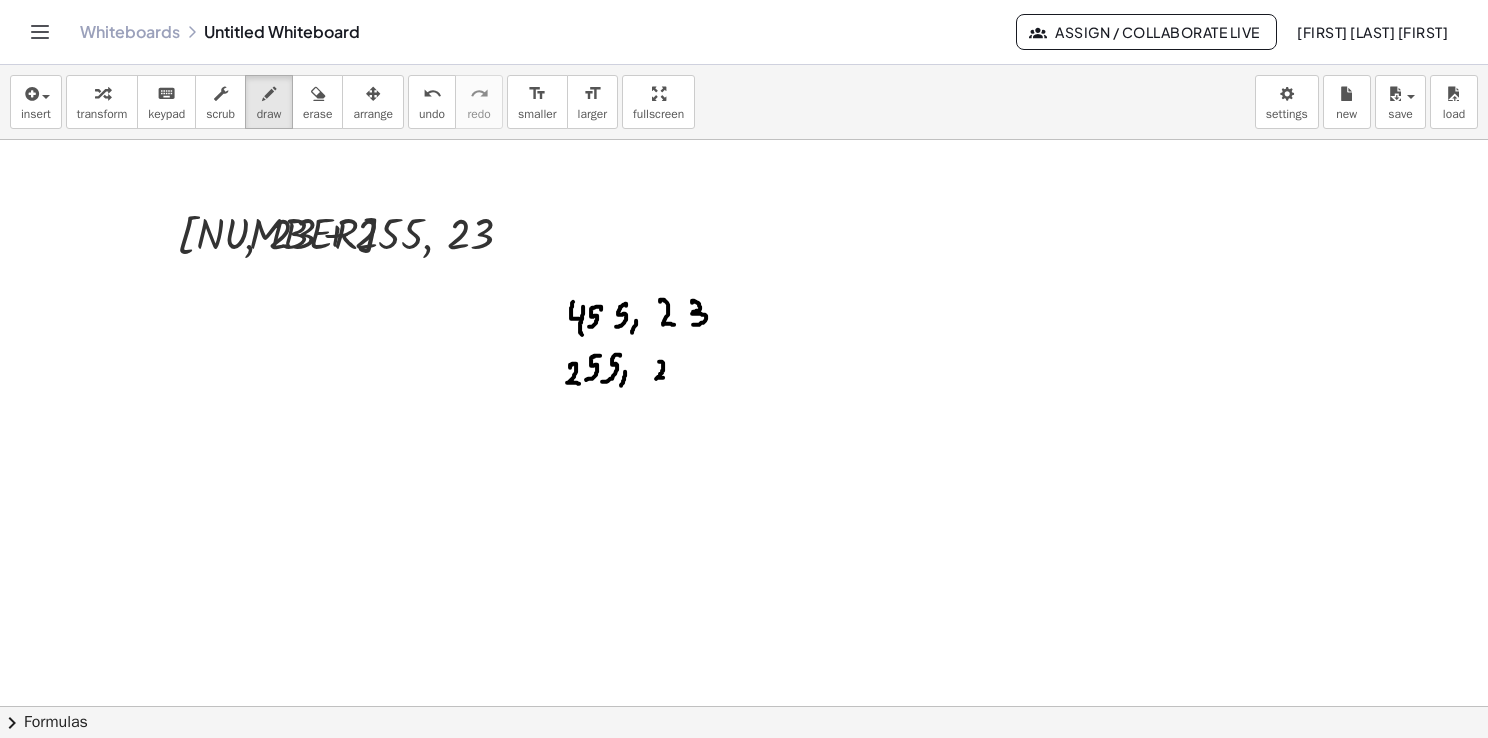 drag, startPoint x: 659, startPoint y: 361, endPoint x: 668, endPoint y: 378, distance: 19.235384 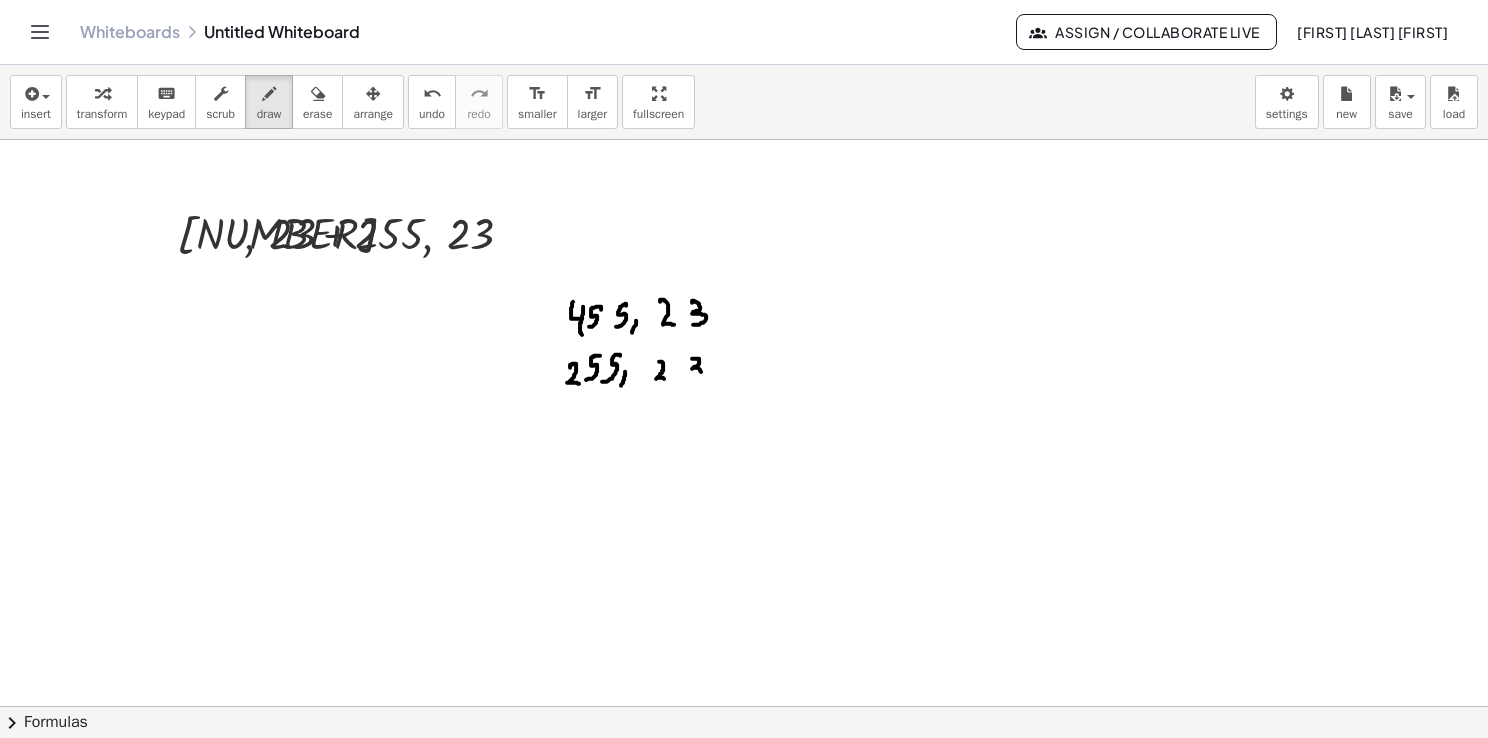 drag, startPoint x: 692, startPoint y: 358, endPoint x: 684, endPoint y: 380, distance: 23.409399 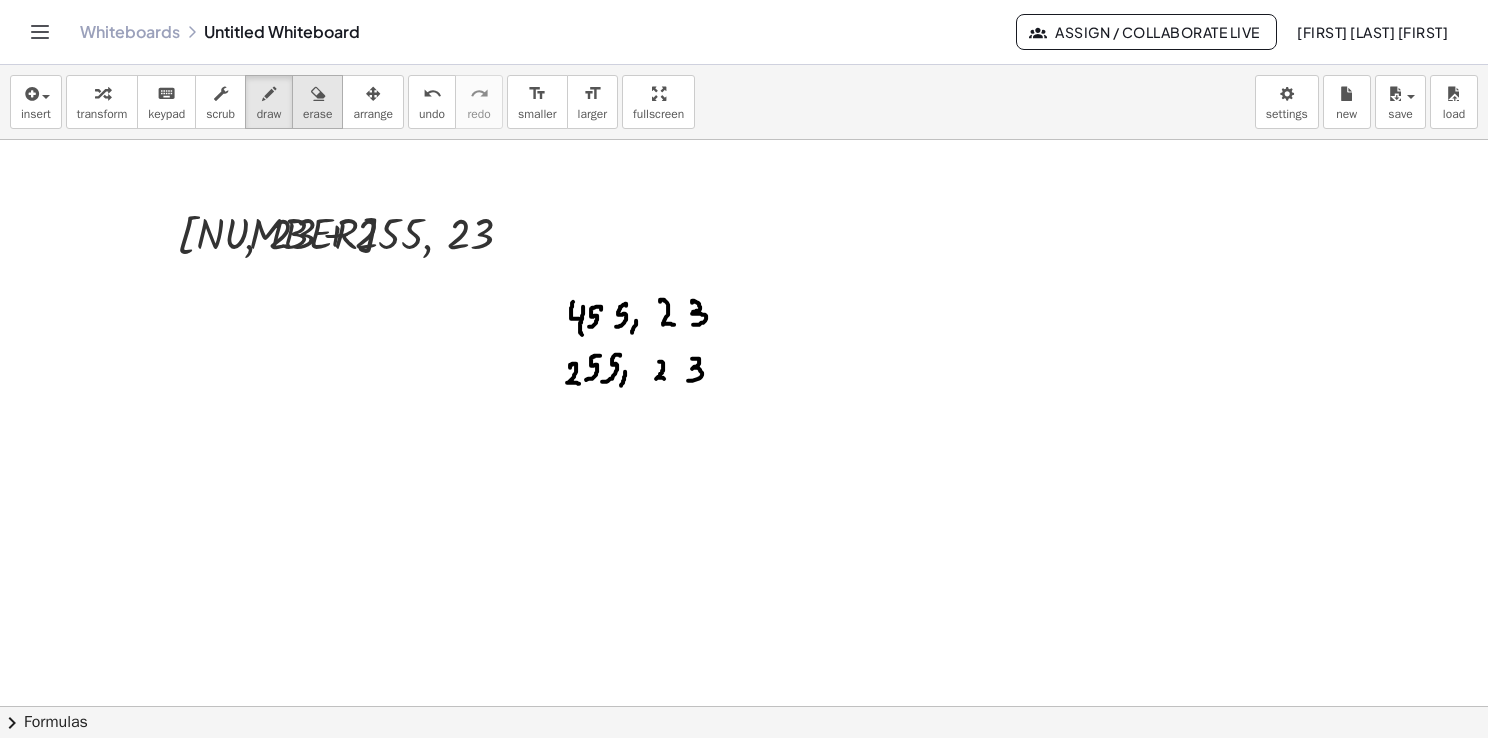 click on "erase" at bounding box center (317, 114) 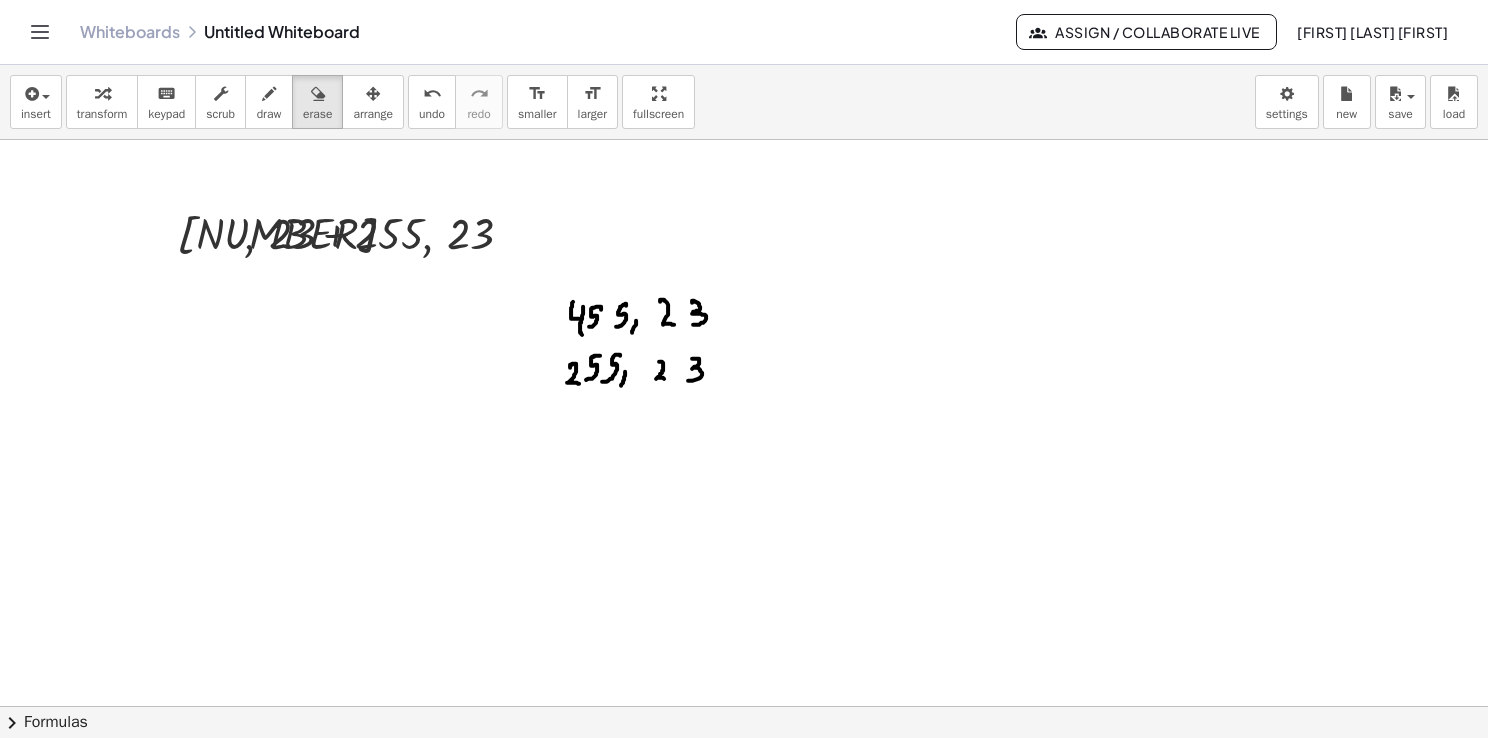 click at bounding box center [744, 772] 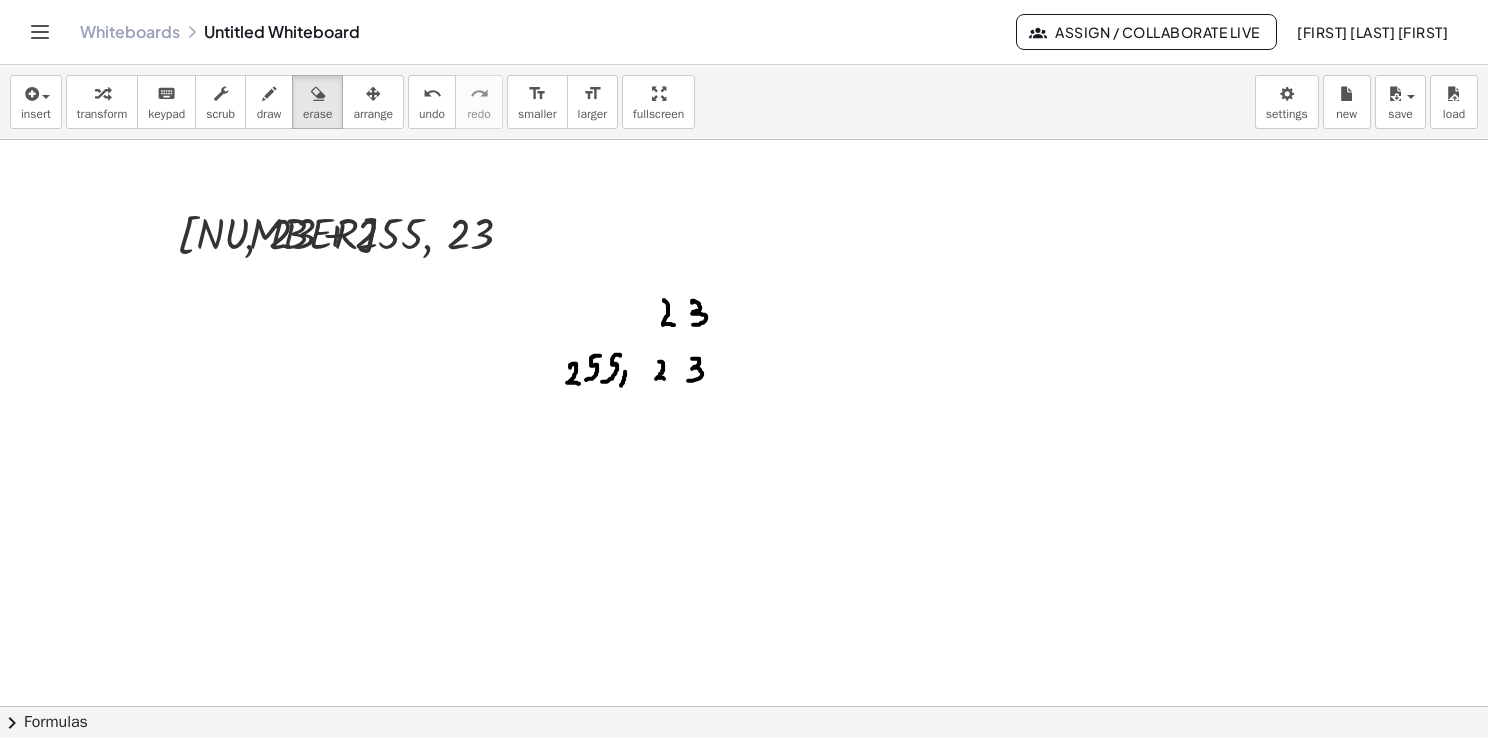 click at bounding box center [744, 772] 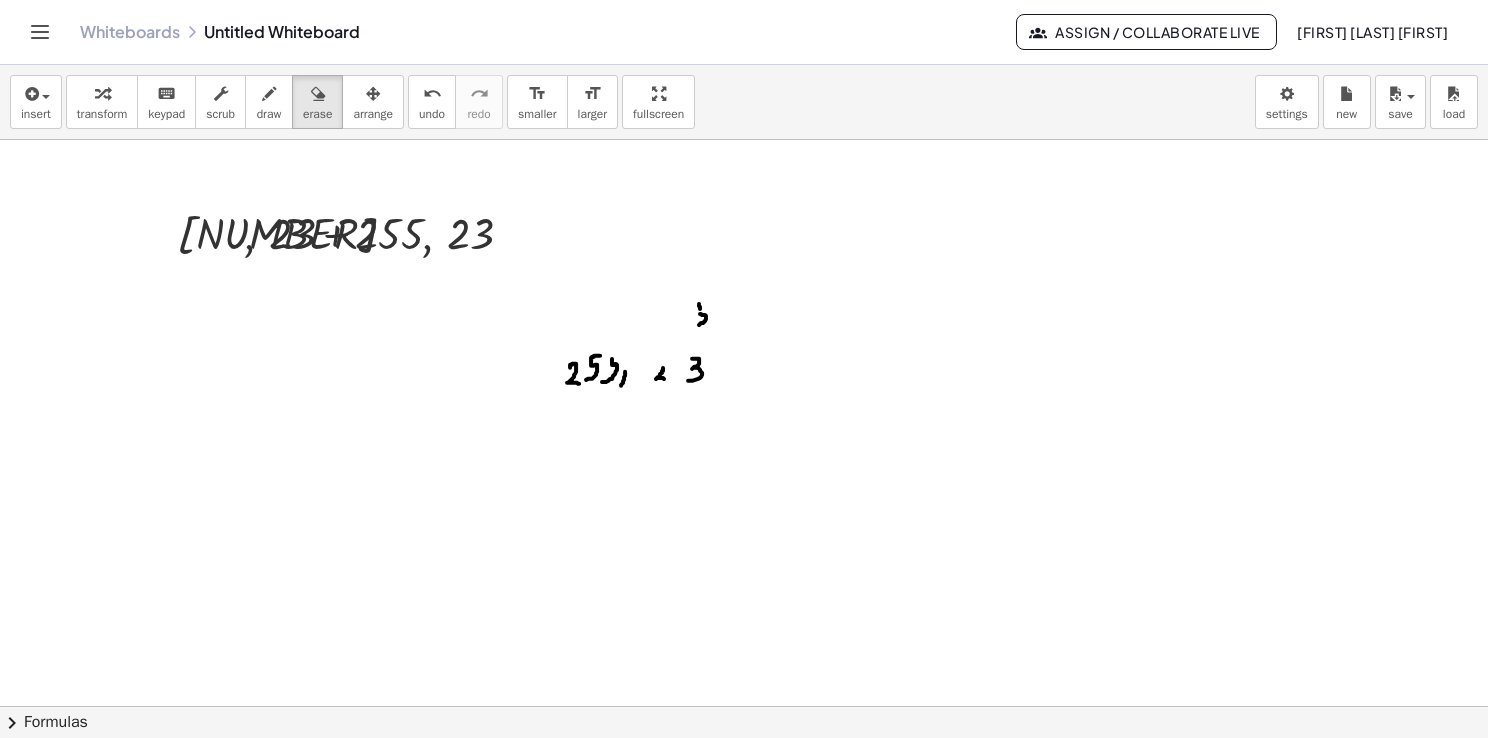 click at bounding box center (744, 772) 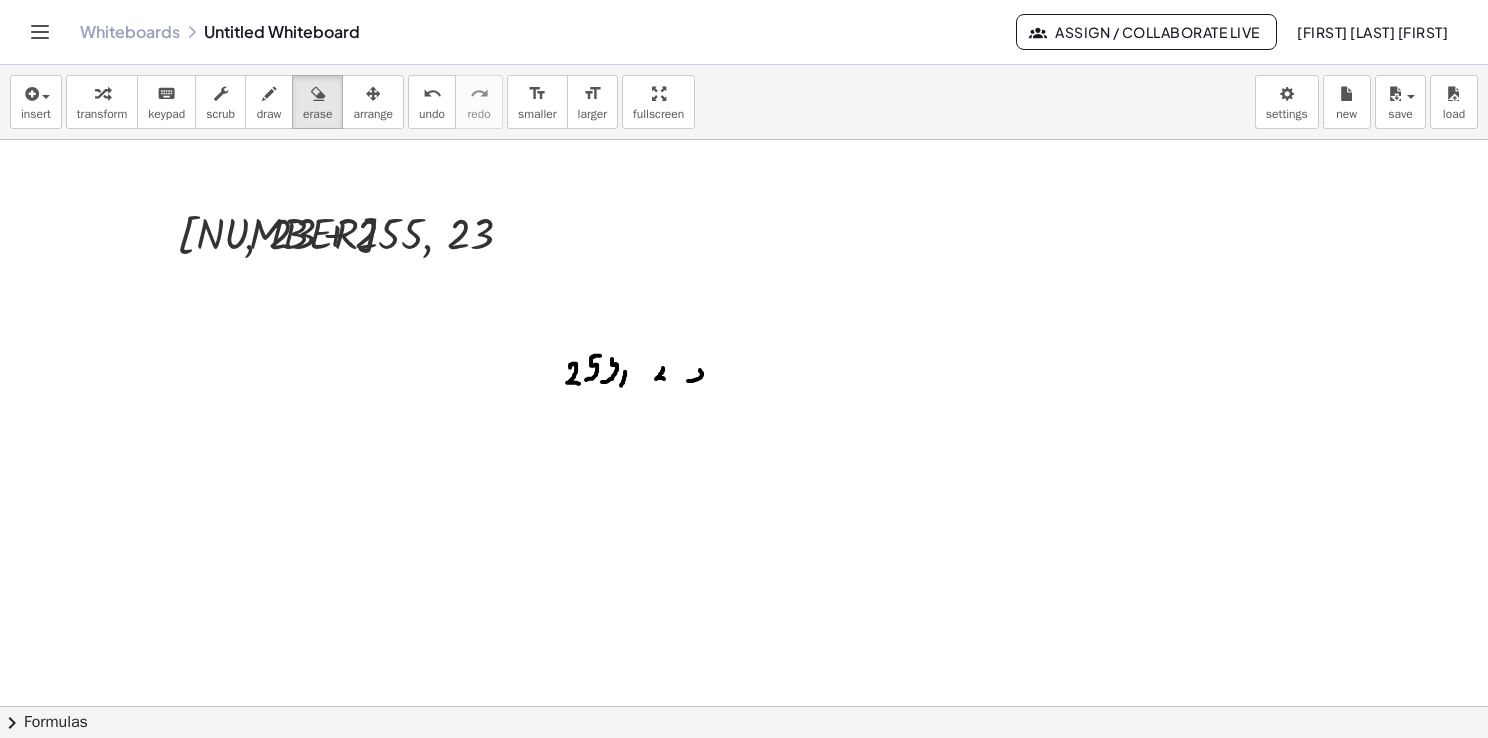 click at bounding box center (744, 772) 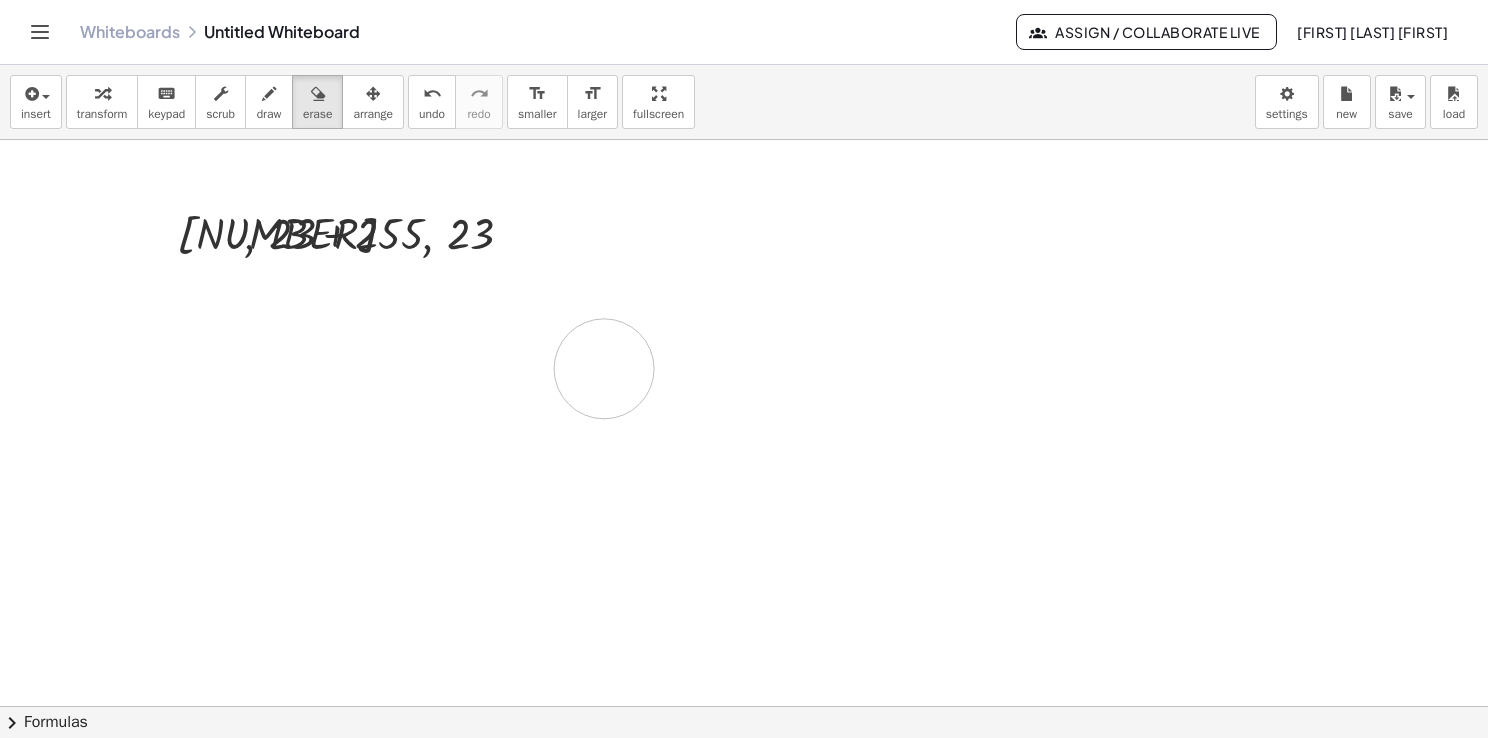 drag, startPoint x: 607, startPoint y: 366, endPoint x: 574, endPoint y: 378, distance: 35.1141 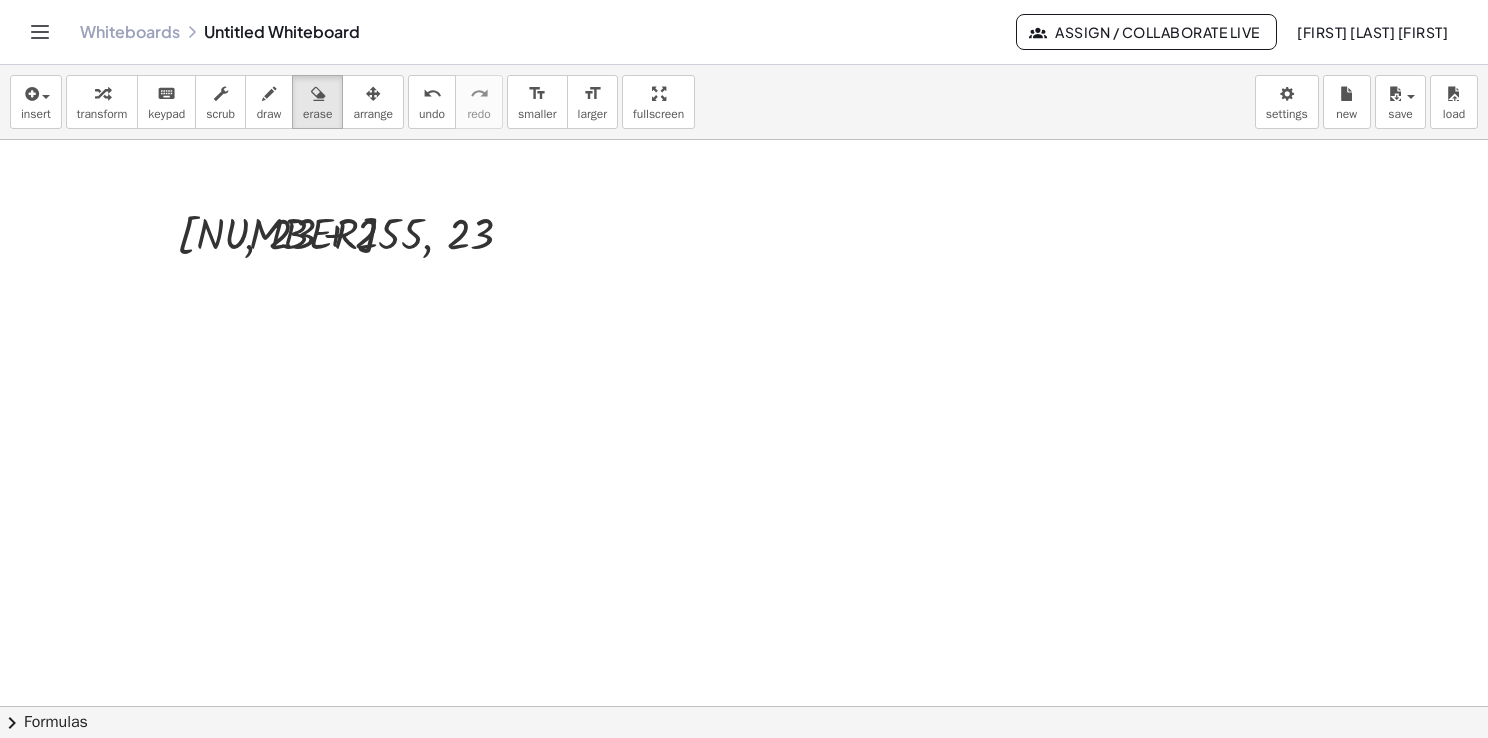 drag, startPoint x: 404, startPoint y: 248, endPoint x: 502, endPoint y: 242, distance: 98.1835 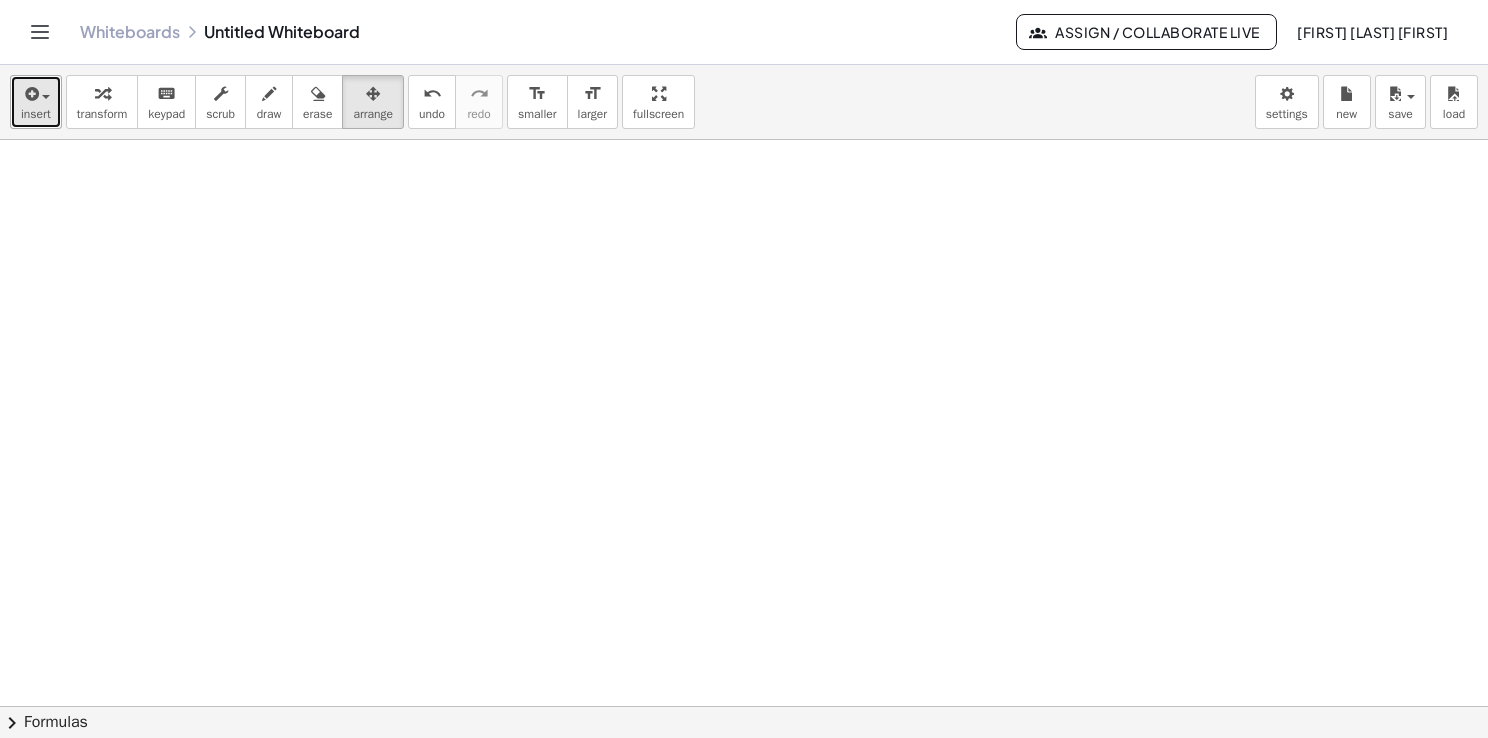 click on "insert" at bounding box center [36, 102] 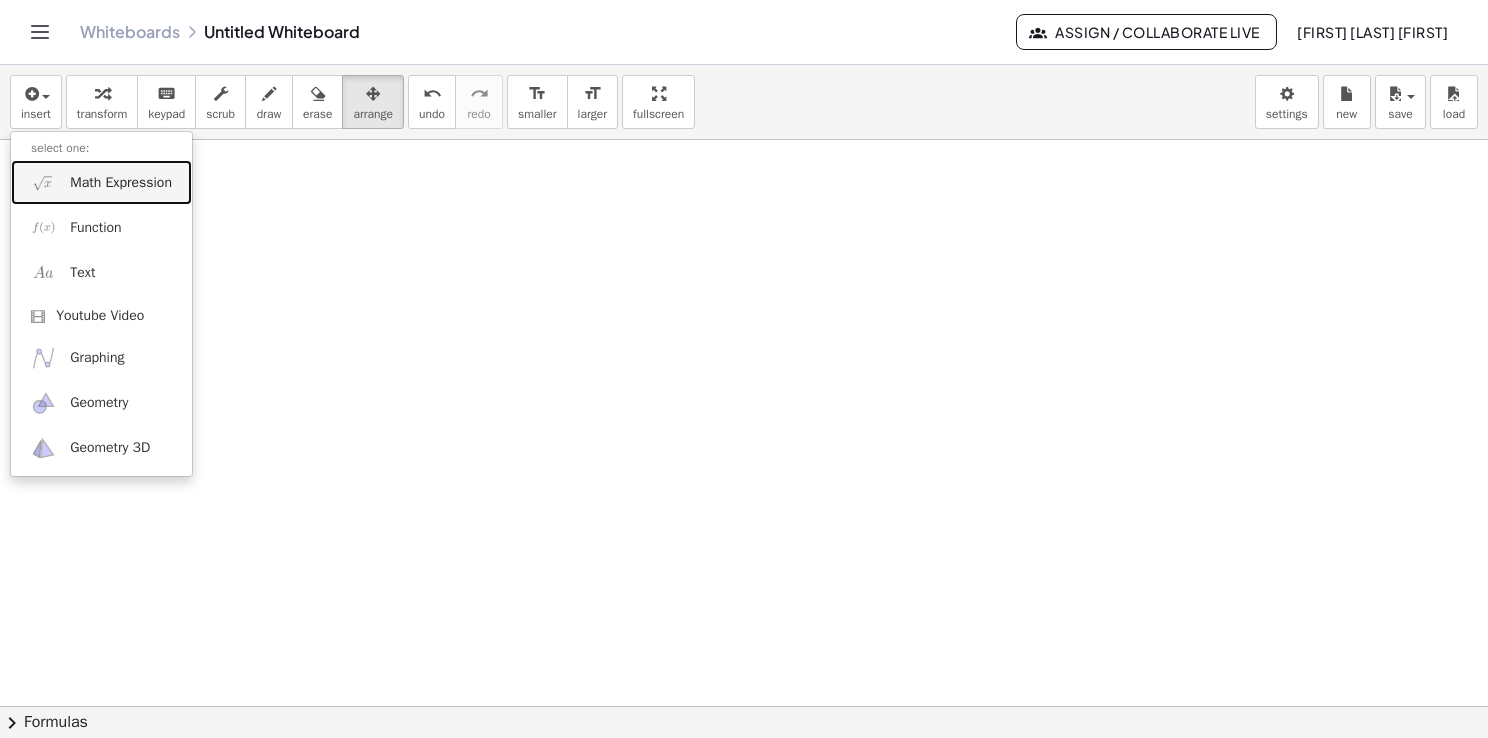 click on "Math Expression" at bounding box center (121, 183) 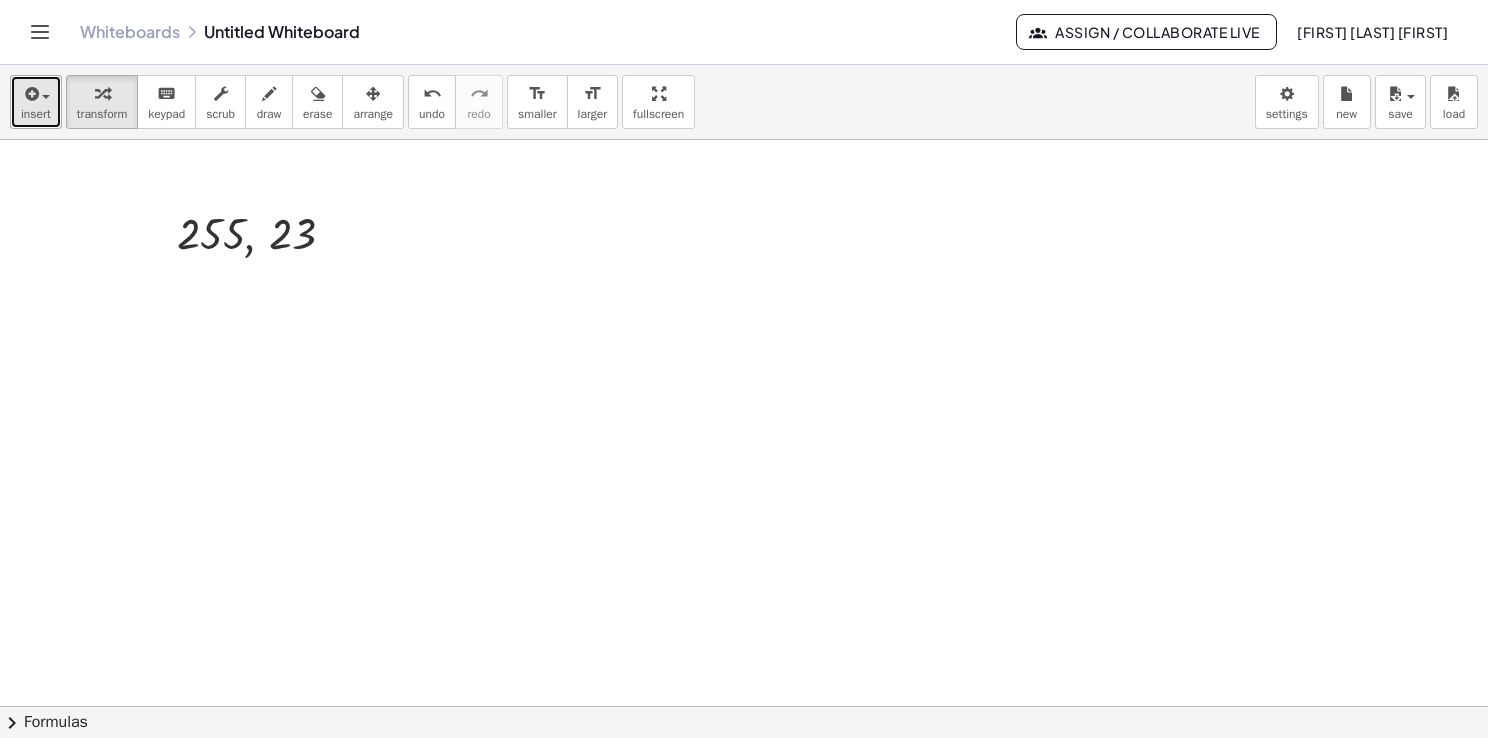 click on "insert" at bounding box center (36, 114) 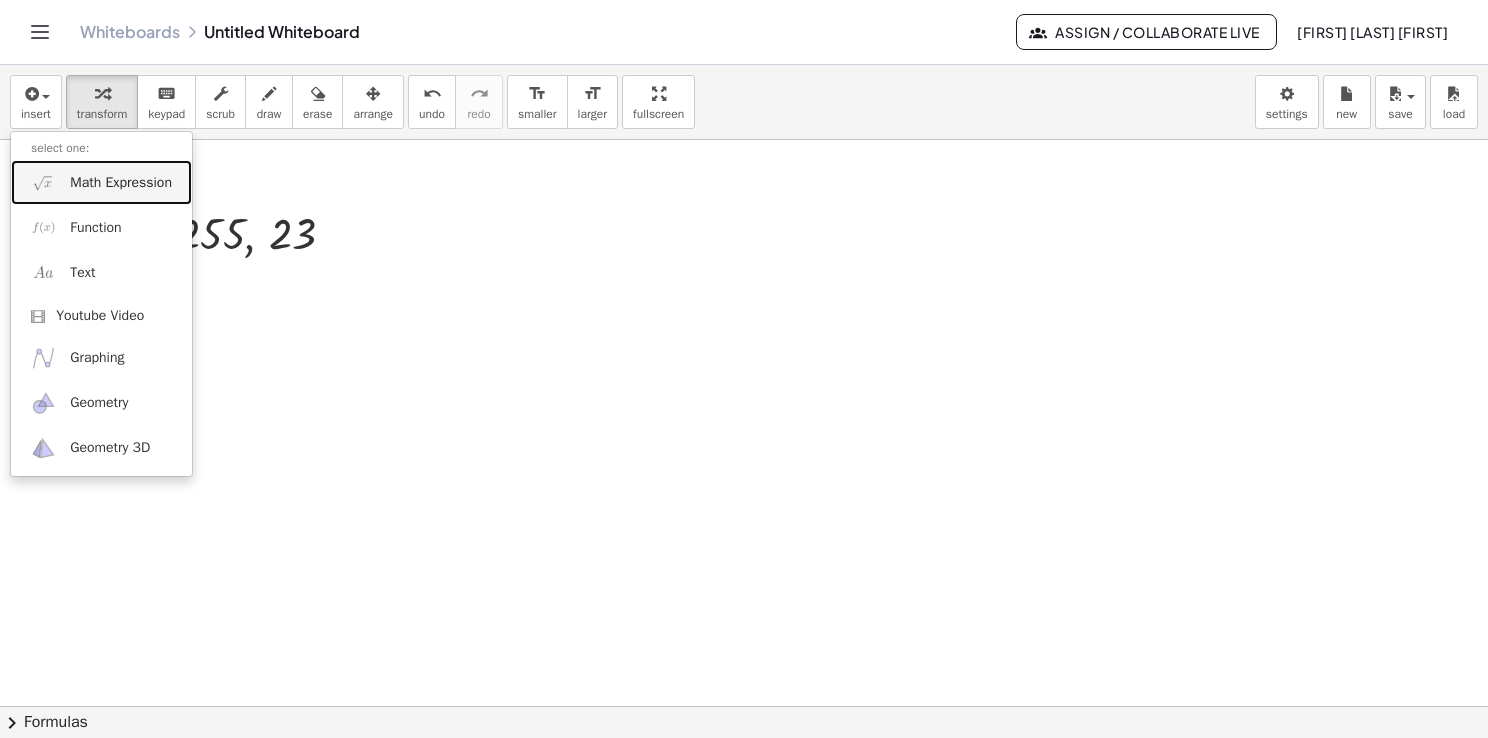 click on "Math Expression" at bounding box center [121, 183] 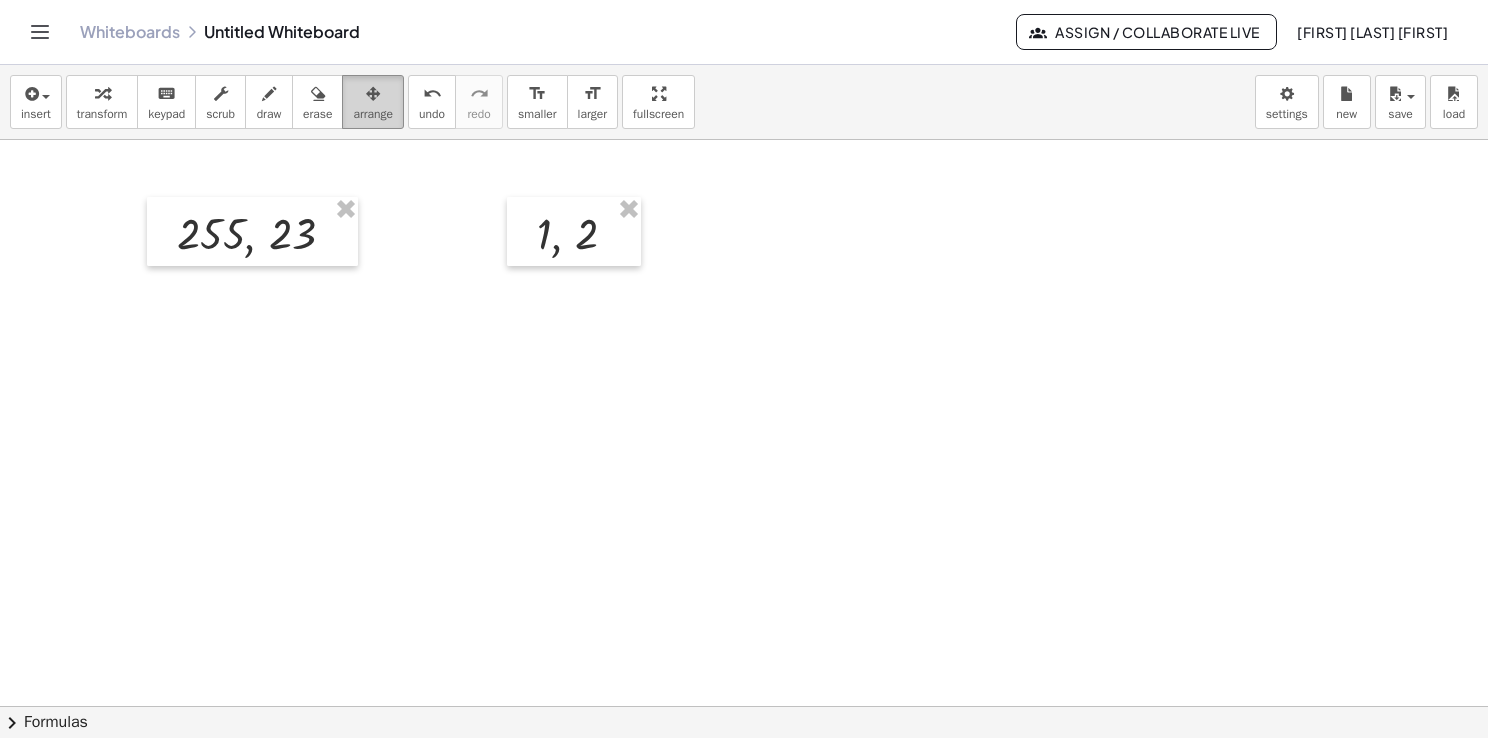 click on "arrange" at bounding box center (373, 114) 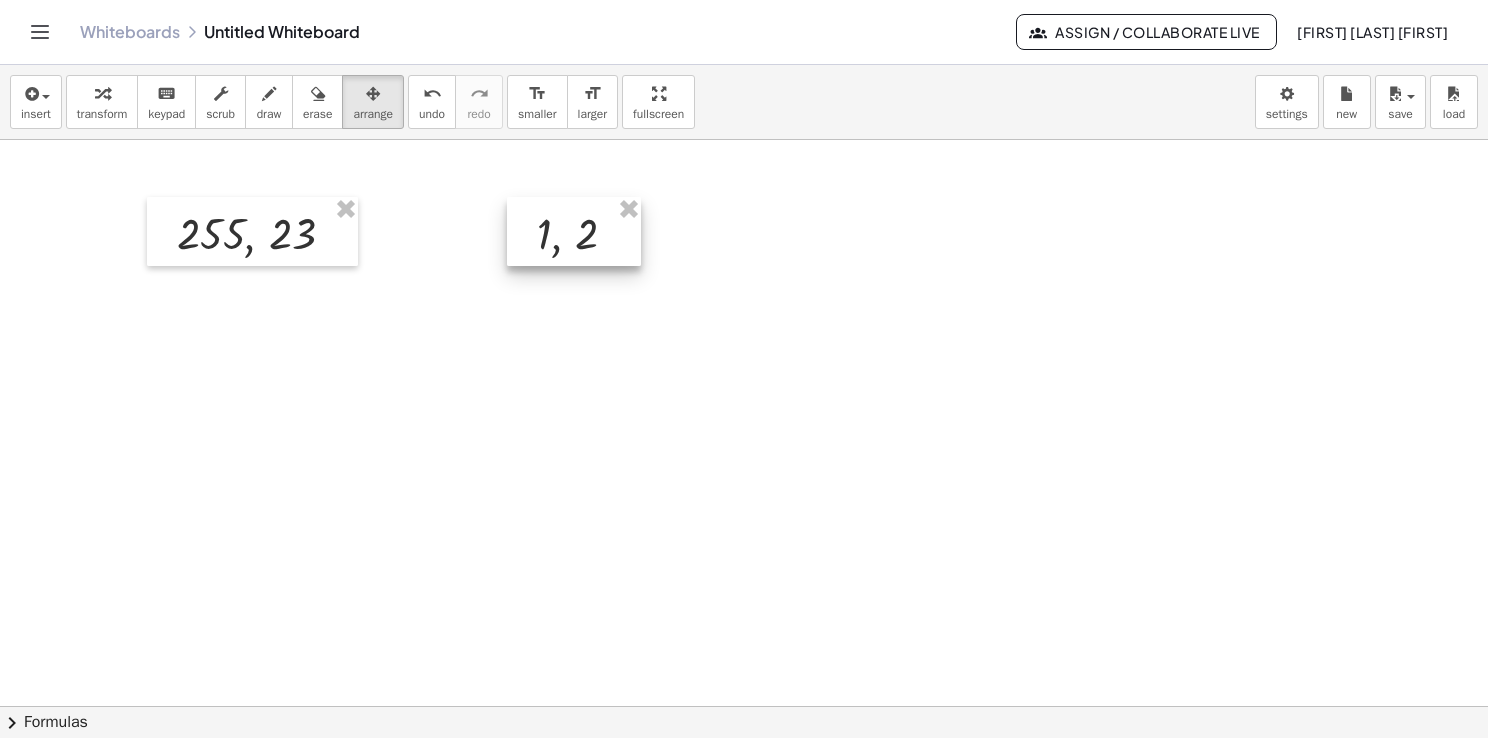 click at bounding box center (574, 231) 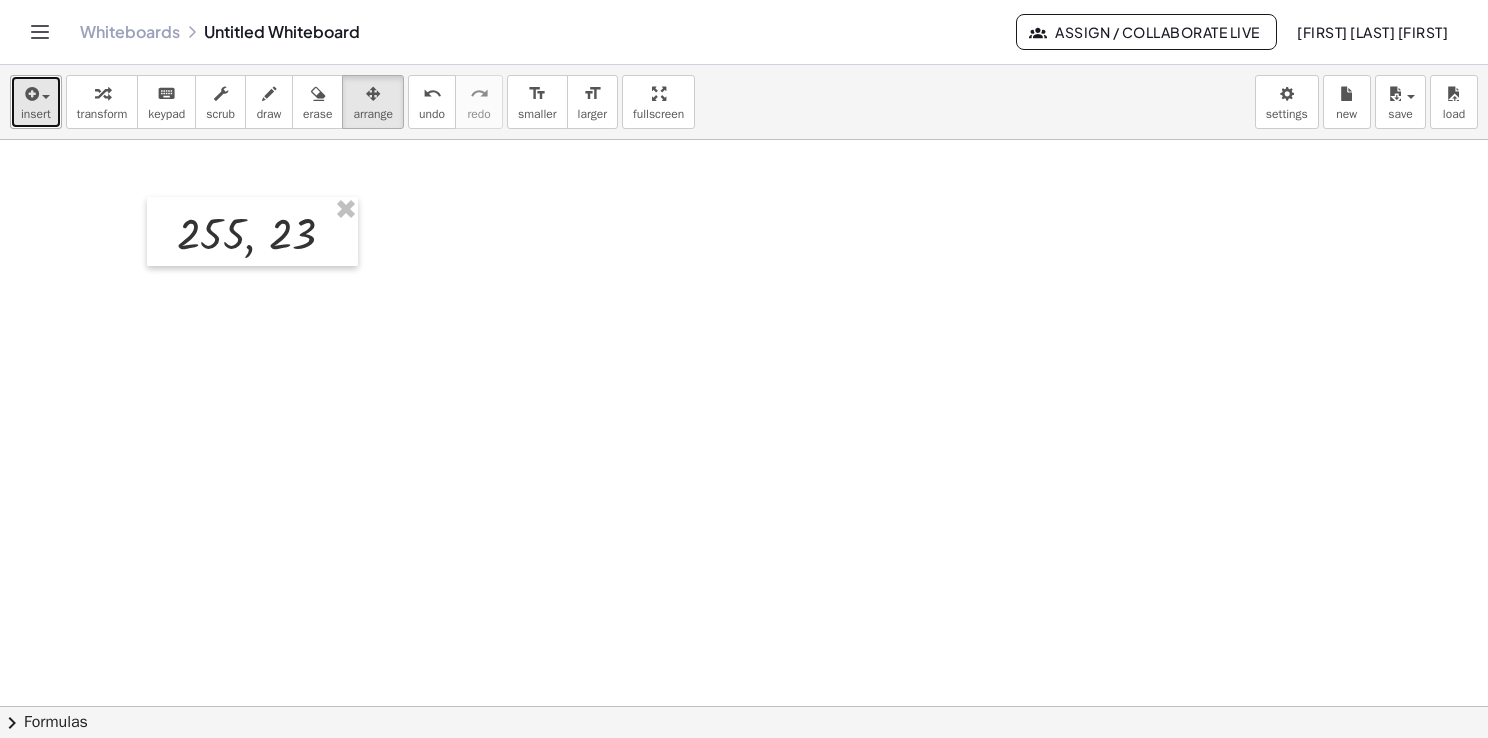 click on "insert" at bounding box center (36, 114) 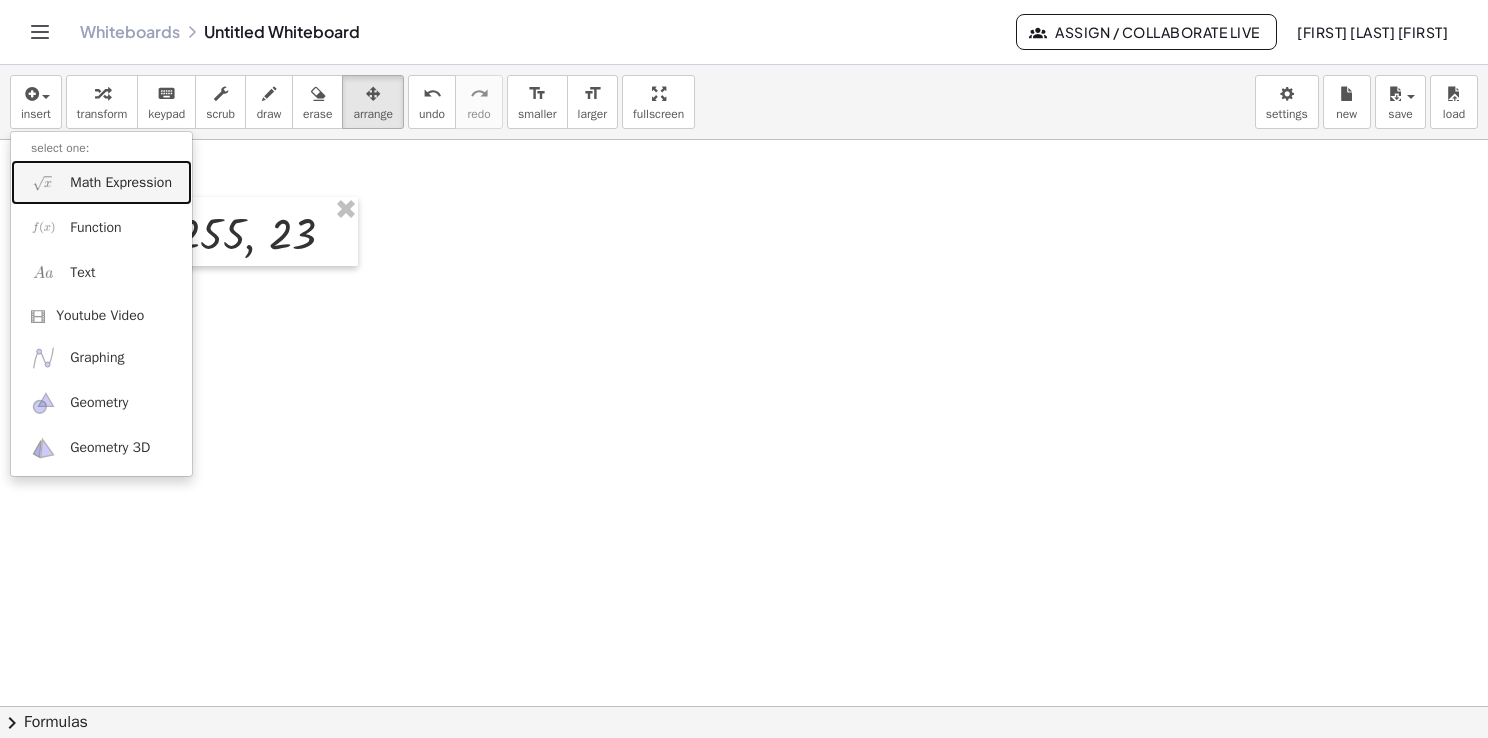 click on "Math Expression" at bounding box center [121, 183] 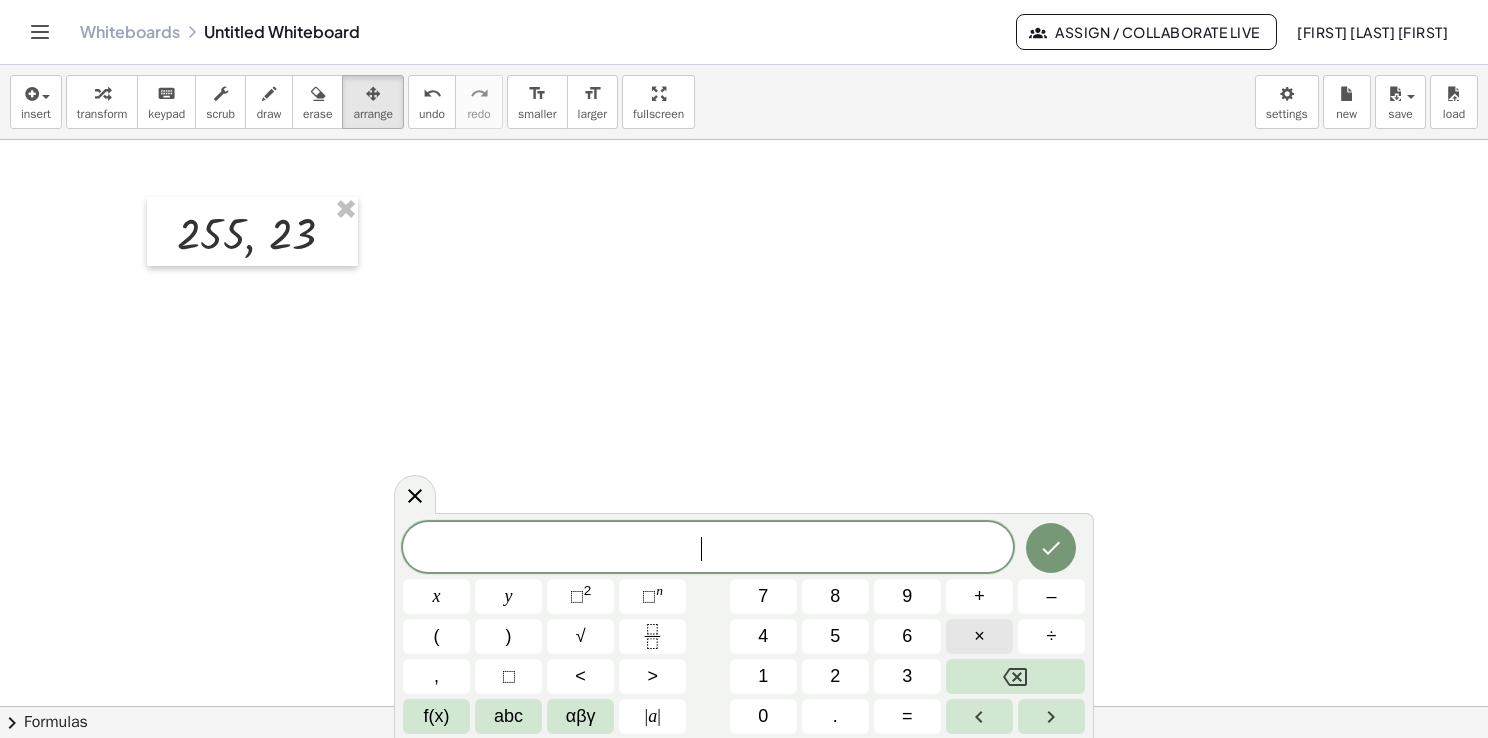 click on "×" at bounding box center (979, 636) 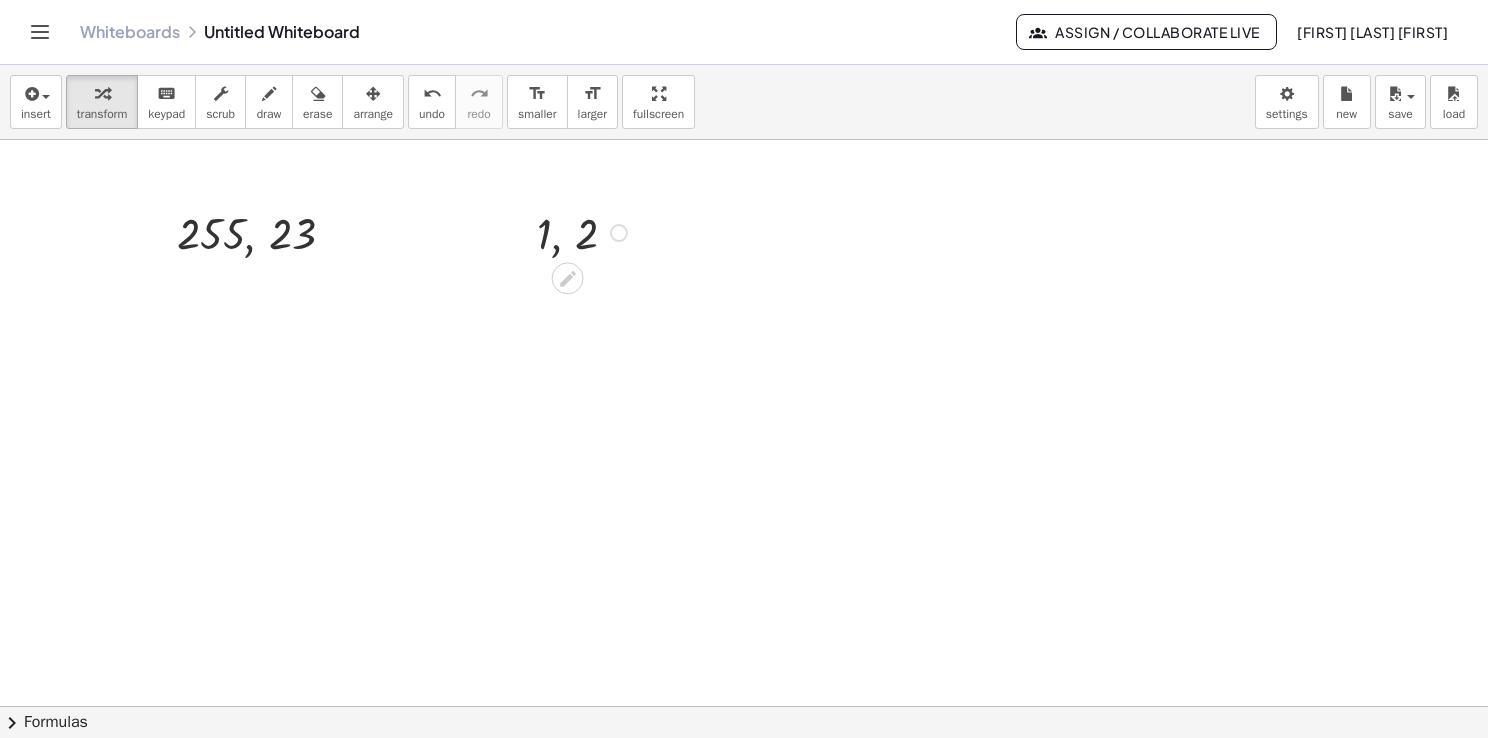 click at bounding box center (585, 231) 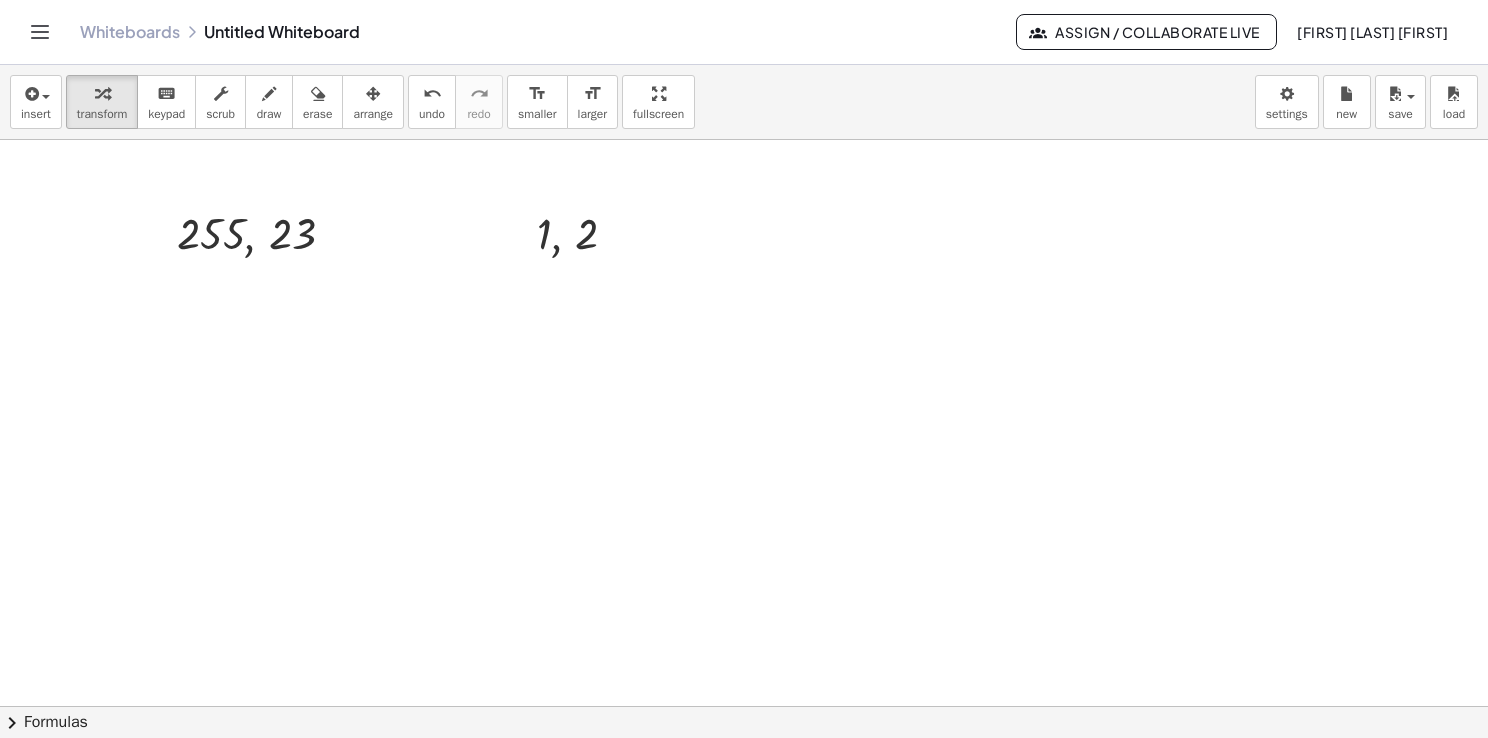 drag, startPoint x: 574, startPoint y: 276, endPoint x: 314, endPoint y: 338, distance: 267.2901 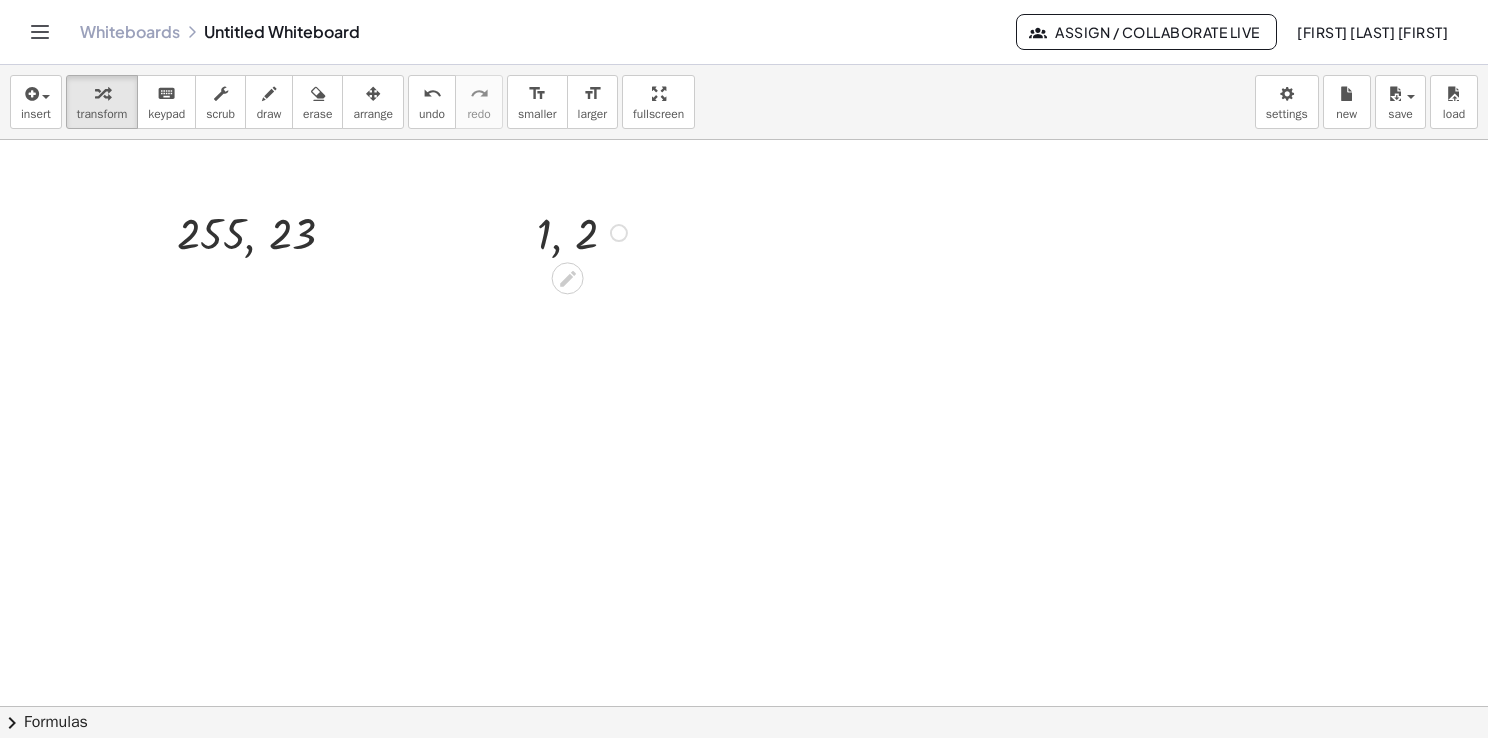 click at bounding box center [585, 231] 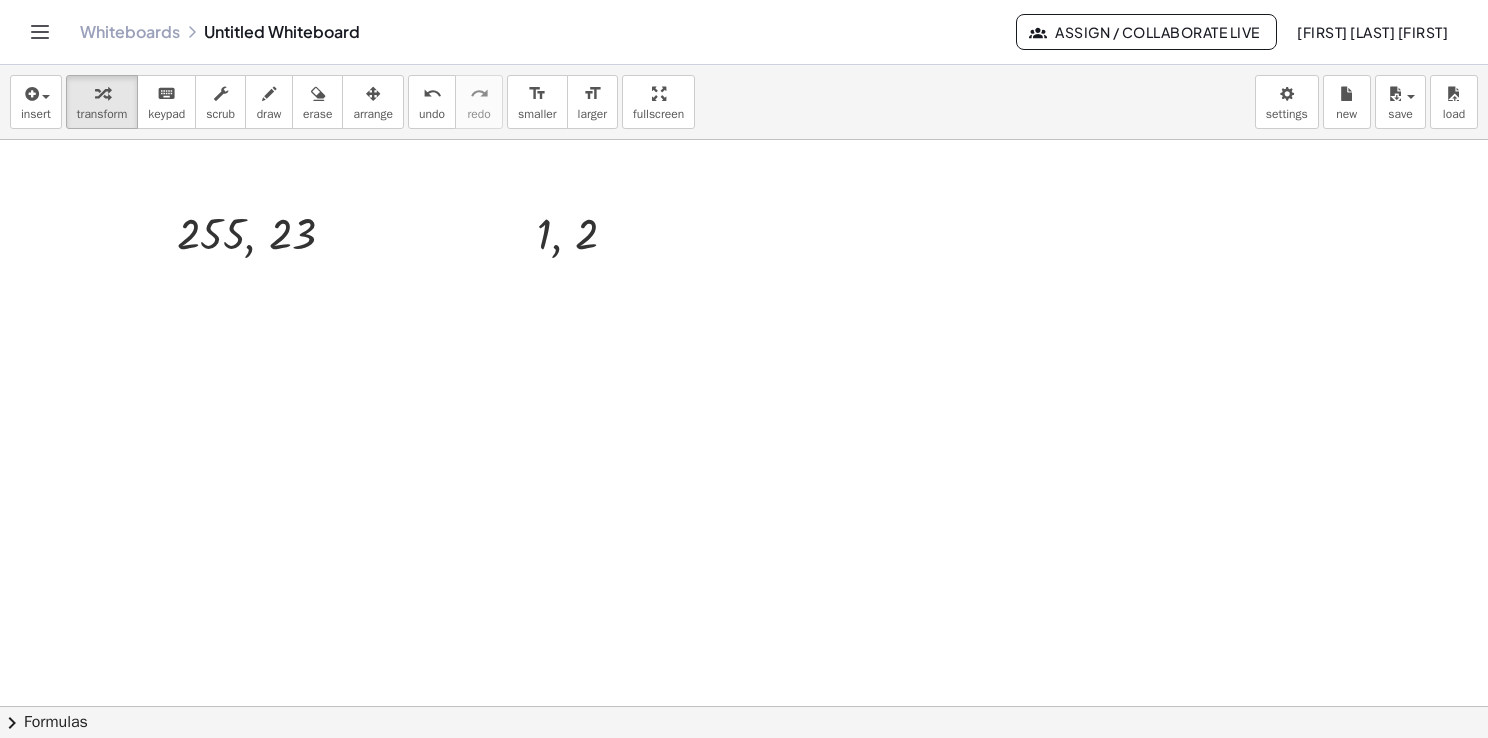 drag, startPoint x: 682, startPoint y: 78, endPoint x: 684, endPoint y: 154, distance: 76.02631 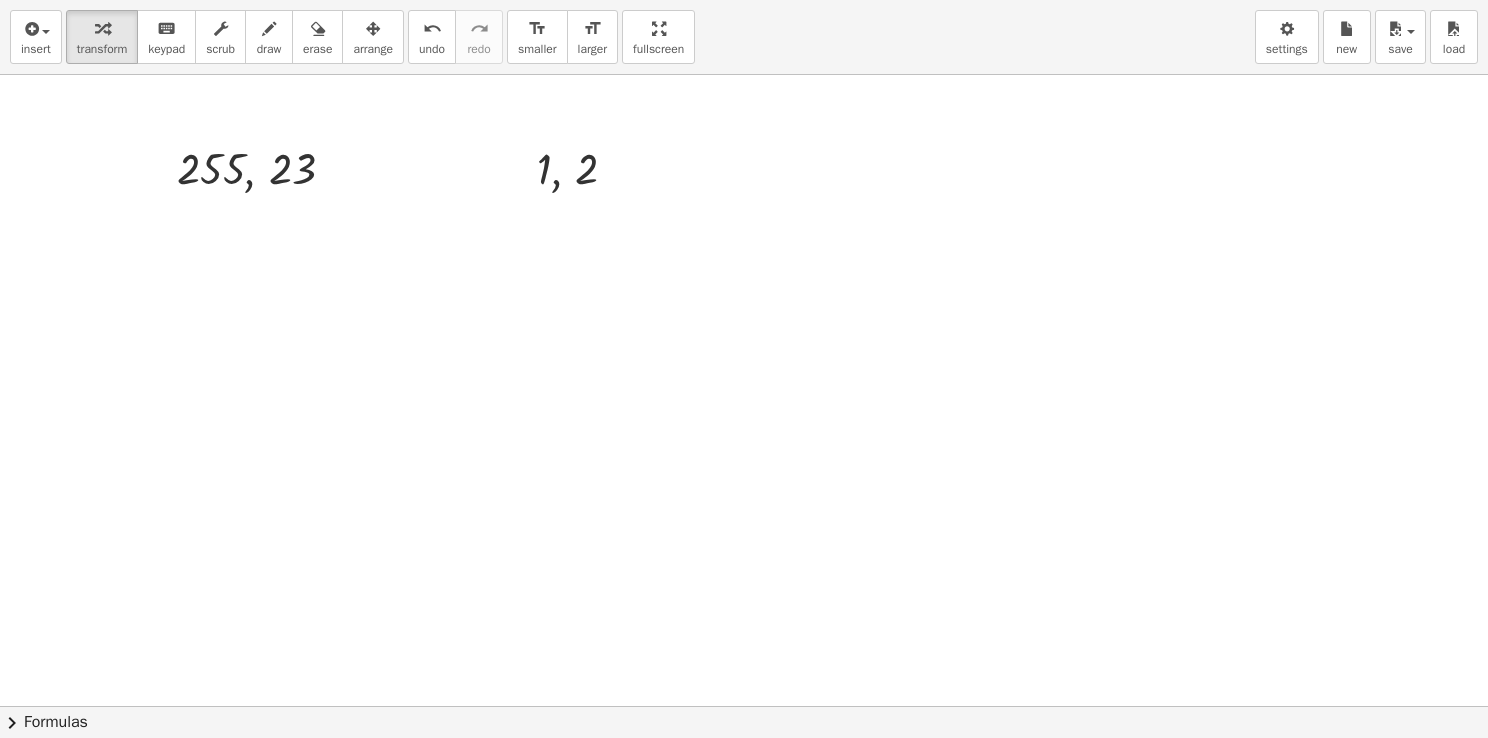 click on "insert select one: Math Expression Function Text Youtube Video Graphing Geometry Geometry 3D transform keyboard keypad scrub draw erase arrange undo undo redo redo format_size smaller format_size larger fullscreen load save new settings , 255 , 23 , 1 , 2 We could not parse the math data. It is being displayed as an image. × chevron_right Formulas Drag one side of a formula onto a highlighted expression on the canvas to apply it. Quadratic Formula + · a · x 2 + · b · x + c = 0 ⇔ x = · ( − b ± 2 √ ( + b 2 − · 4 · a · c ) ) · 2 · a + x 2 + · p · x + q = 0 ⇔ x = − · p · 2 ± 2 √ ( + ( · p · 2 ) 2 − q ) Manually Factoring a Quadratic + x 2 + · b" at bounding box center (744, 369) 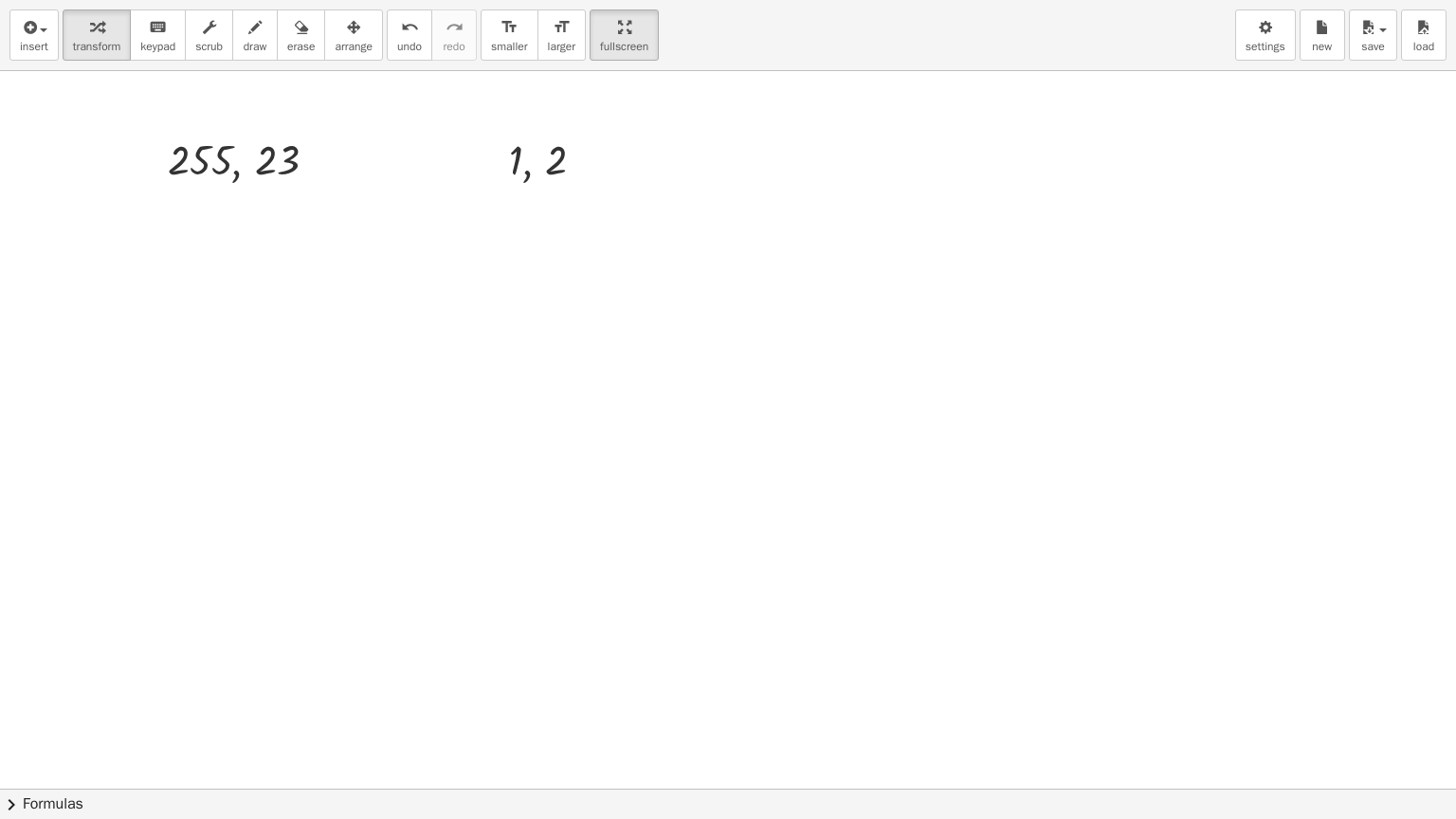 drag, startPoint x: 642, startPoint y: 32, endPoint x: 638, endPoint y: -40, distance: 72.111026 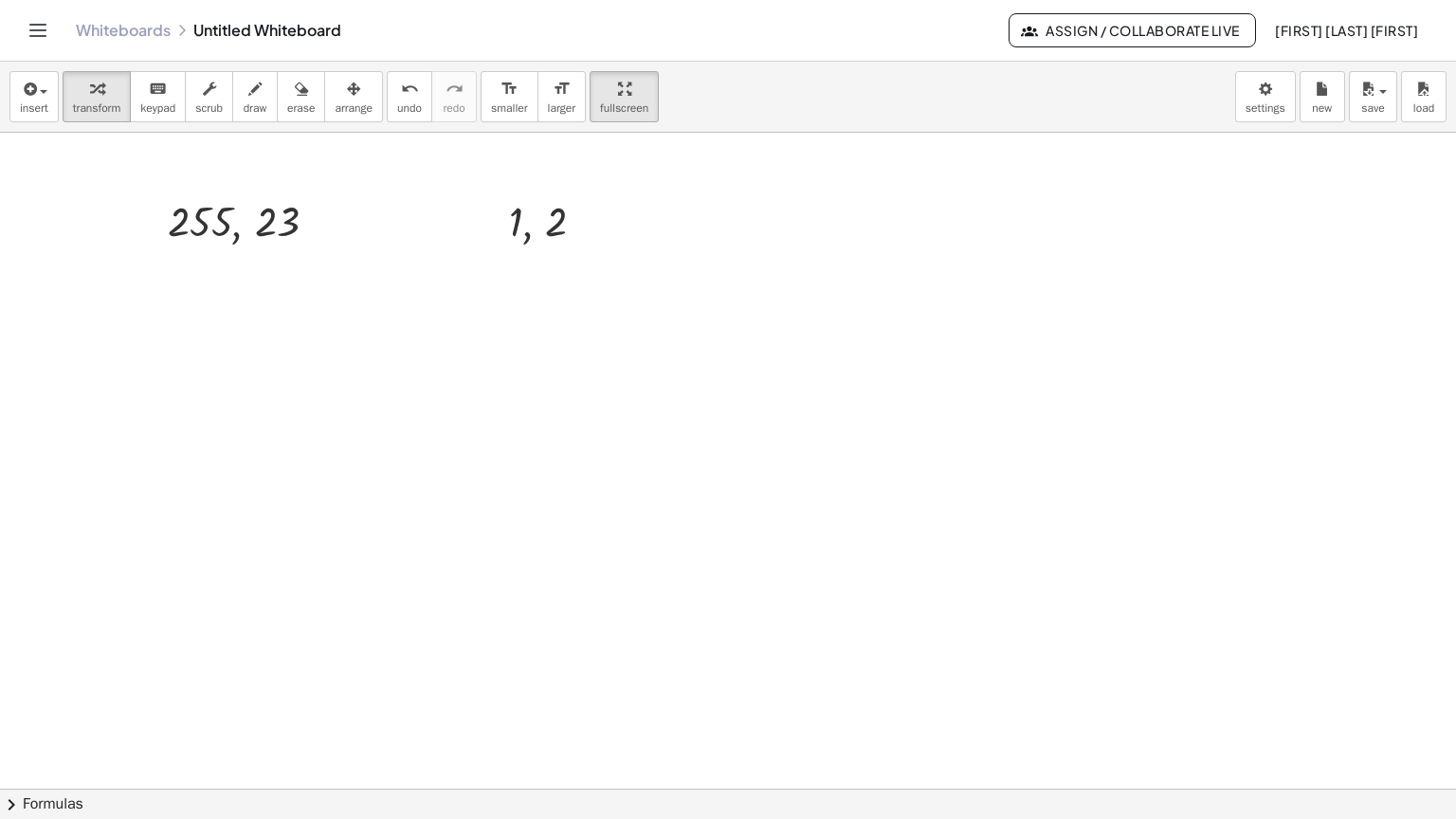click on "Graspable Math Activities Get Started Activity Bank Assigned Work Classes Whiteboards Go Premium! Reference Account v1.28.2 | Privacy policy © 2025 | Graspable, Inc. Whiteboards Untitled Whiteboard Assign / Collaborate Live insert select one: Math Expression Function Text Youtube Video Graphing Geometry Geometry 3D transform keyboard keypad scrub draw erase arrange undo undo redo redo format_size smaller format_size larger fullscreen load save new settings , 255 , 23 , 1 , 2 We could not parse the math data. It is being displayed as an image. × chevron_right Formulas Drag one side of a formula onto a highlighted expression on the canvas to apply it. Quadratic Formula + · a · x 2 + · b · x + c = 0 ⇔ x = · ( − b ± 2 √ ( + b 2 − · 4 · a · c ) ) · 2 · a + x 2 + ·" at bounding box center [728, 410] 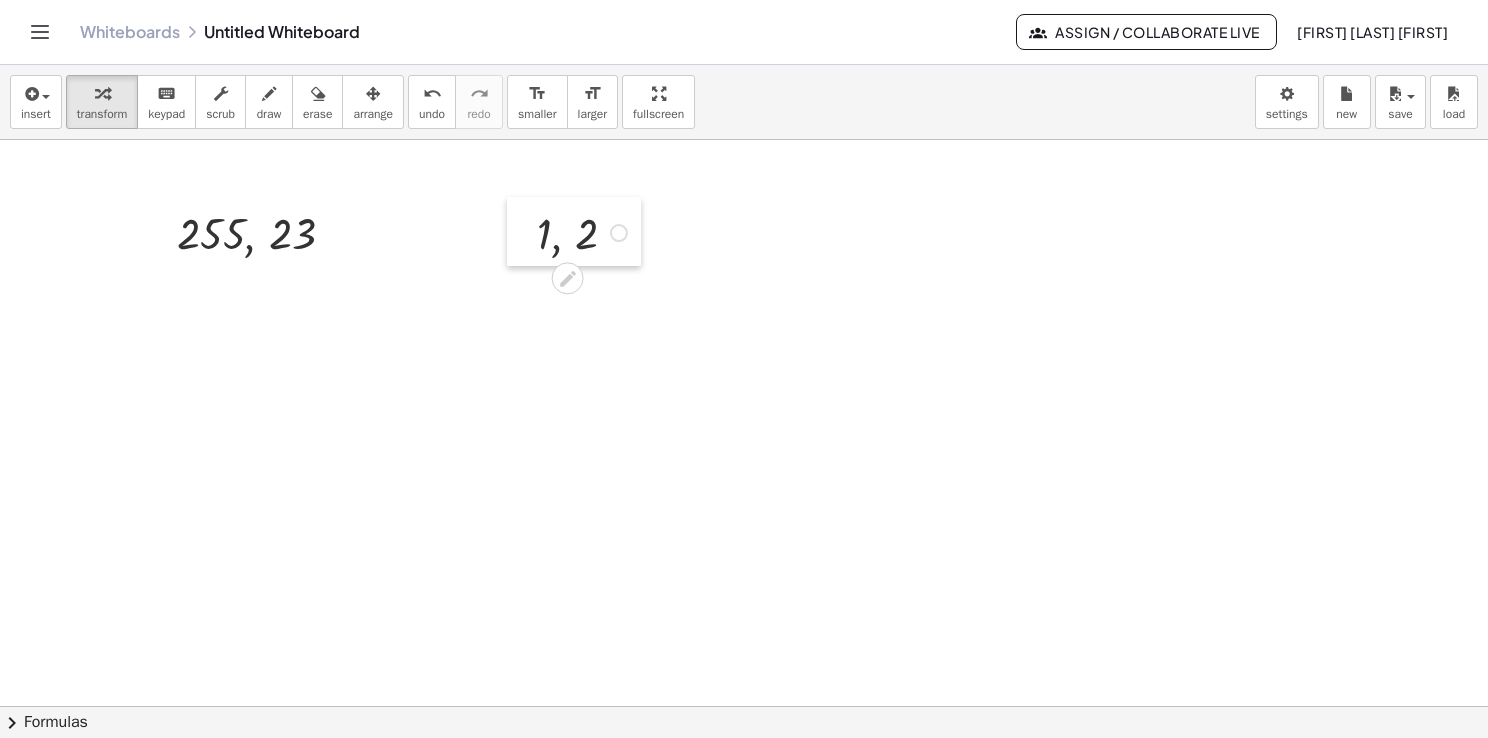drag, startPoint x: 508, startPoint y: 238, endPoint x: 563, endPoint y: 234, distance: 55.145264 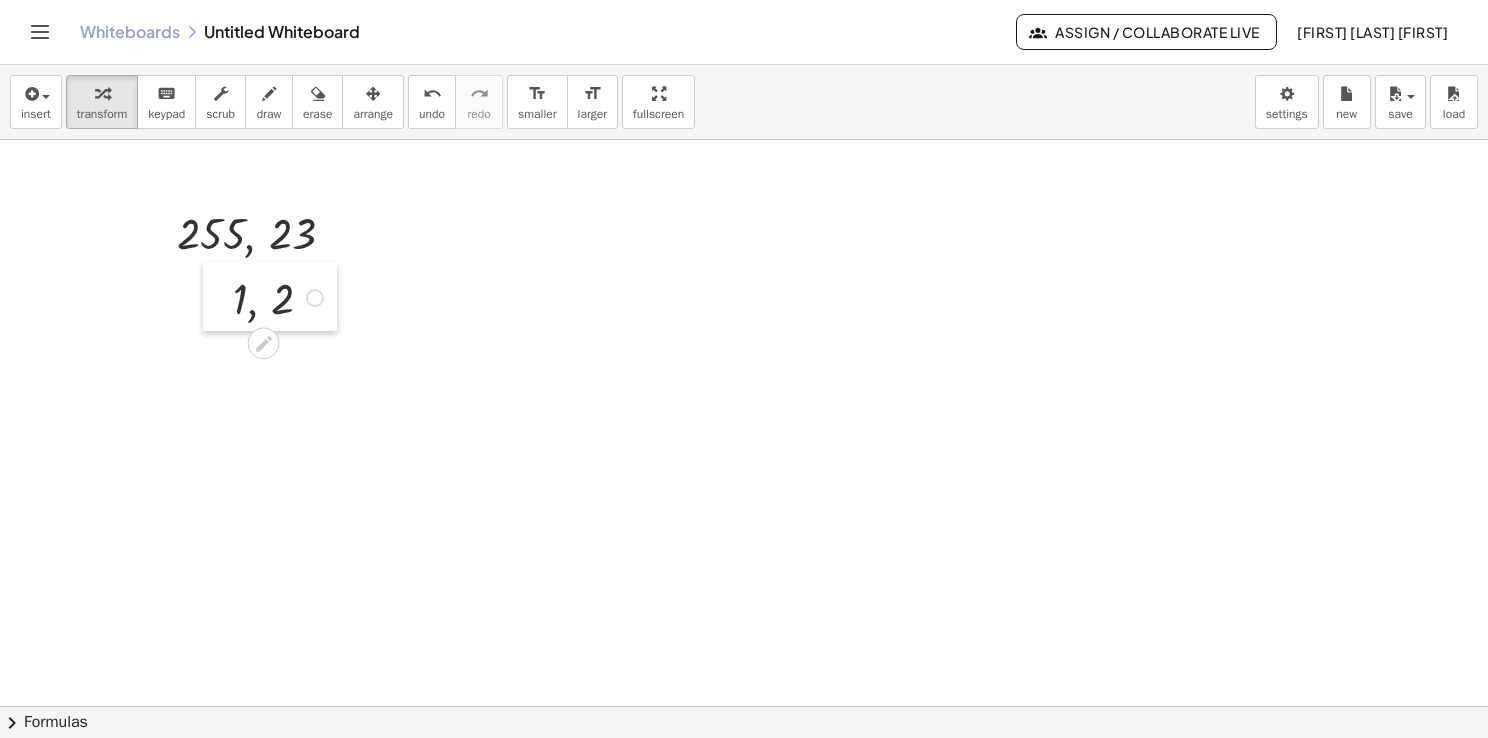 drag, startPoint x: 531, startPoint y: 215, endPoint x: 212, endPoint y: 283, distance: 326.16714 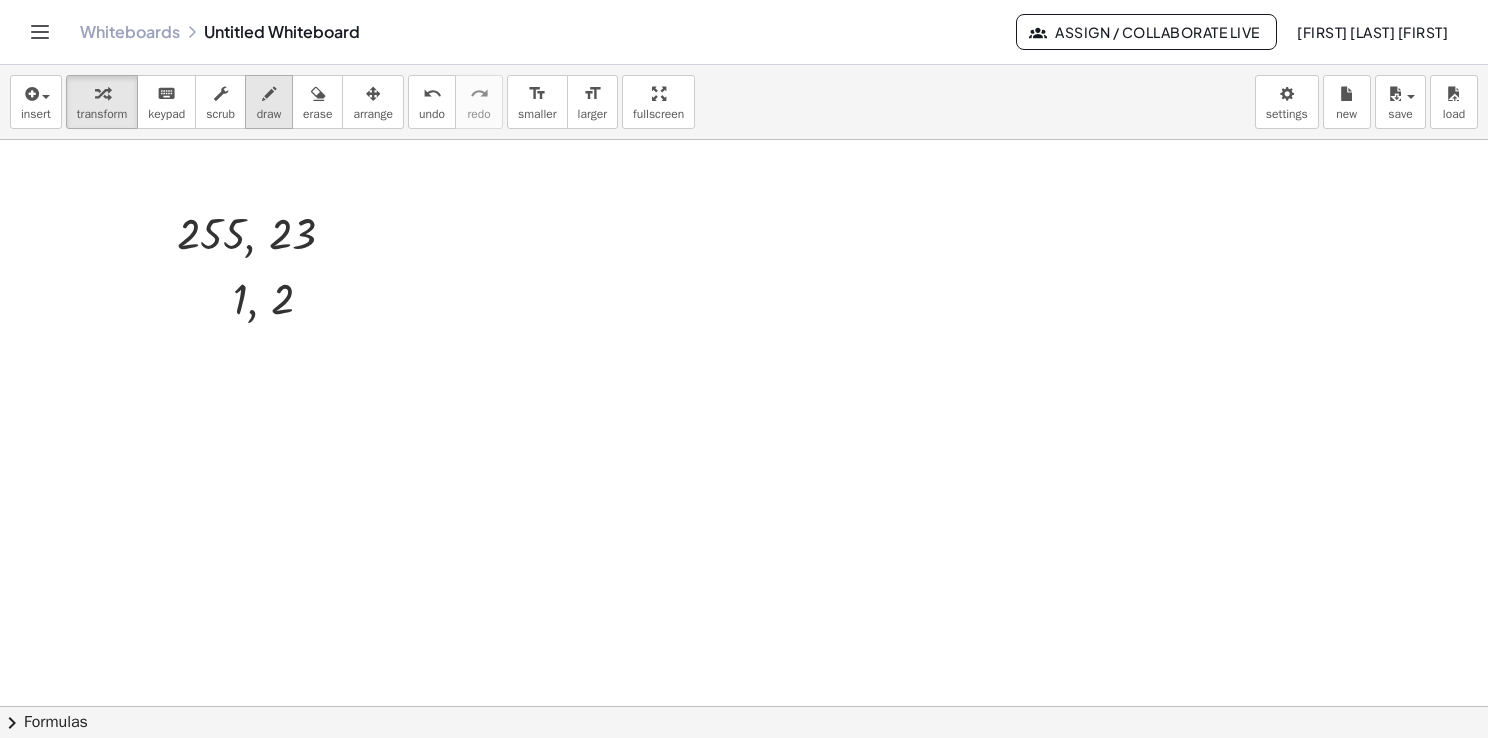 click at bounding box center (269, 94) 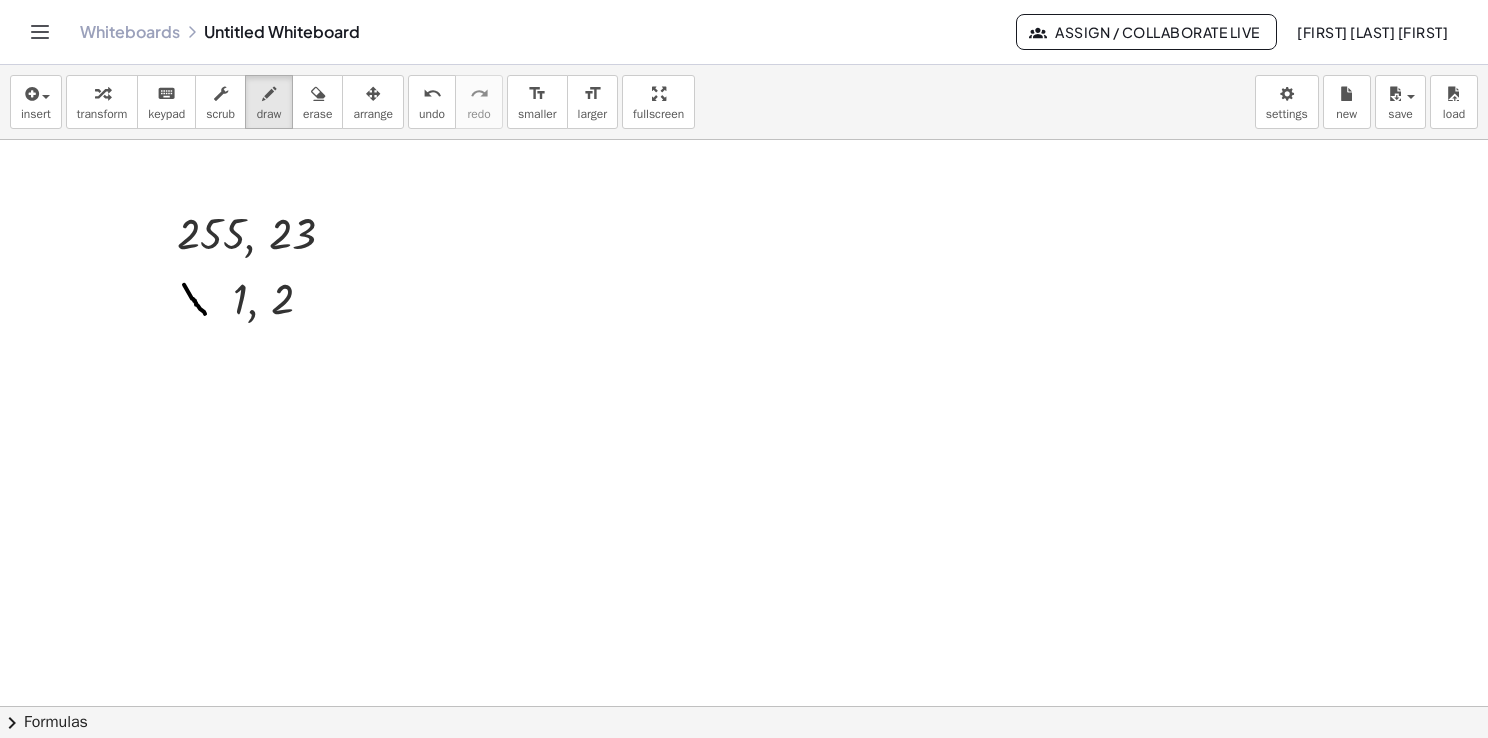 drag, startPoint x: 192, startPoint y: 298, endPoint x: 208, endPoint y: 317, distance: 24.839485 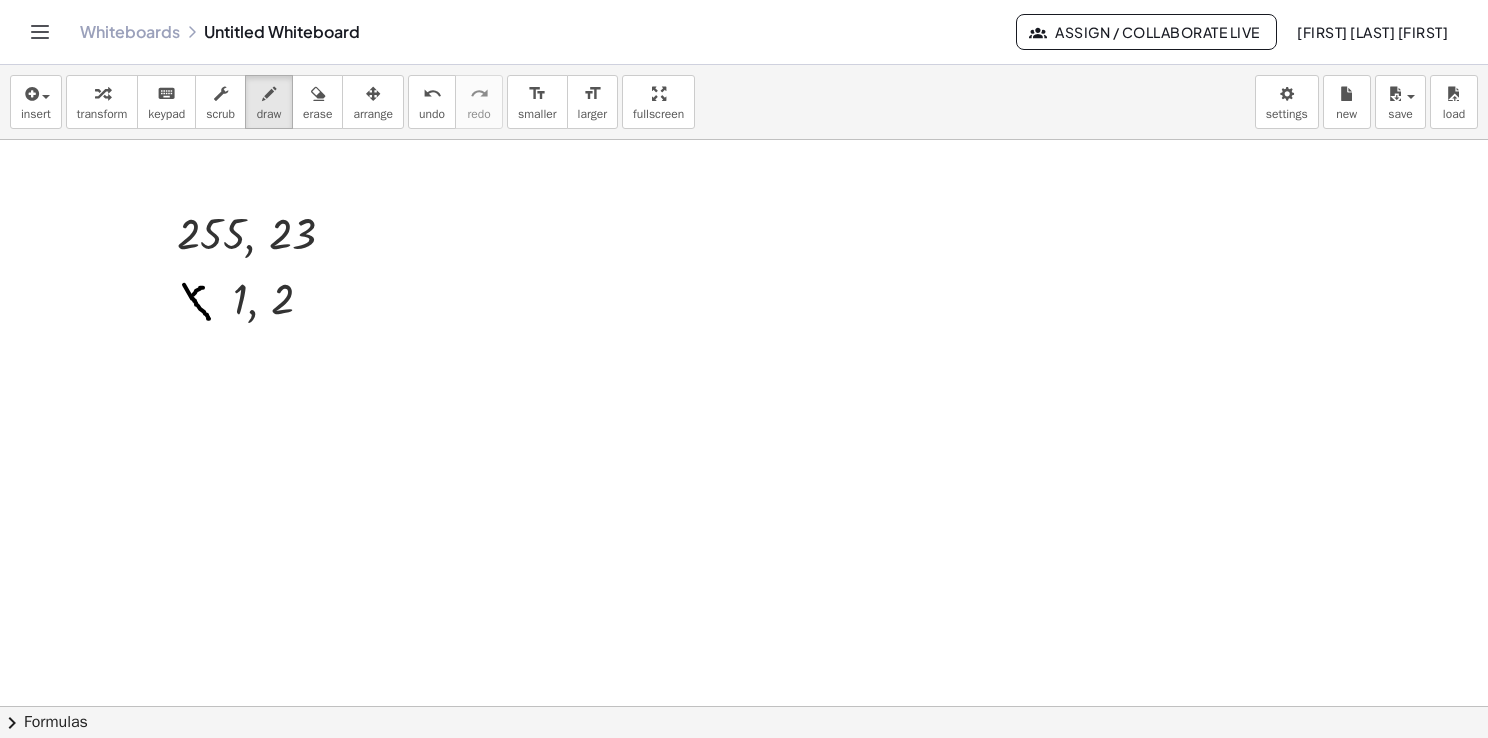 drag, startPoint x: 195, startPoint y: 292, endPoint x: 177, endPoint y: 310, distance: 25.455845 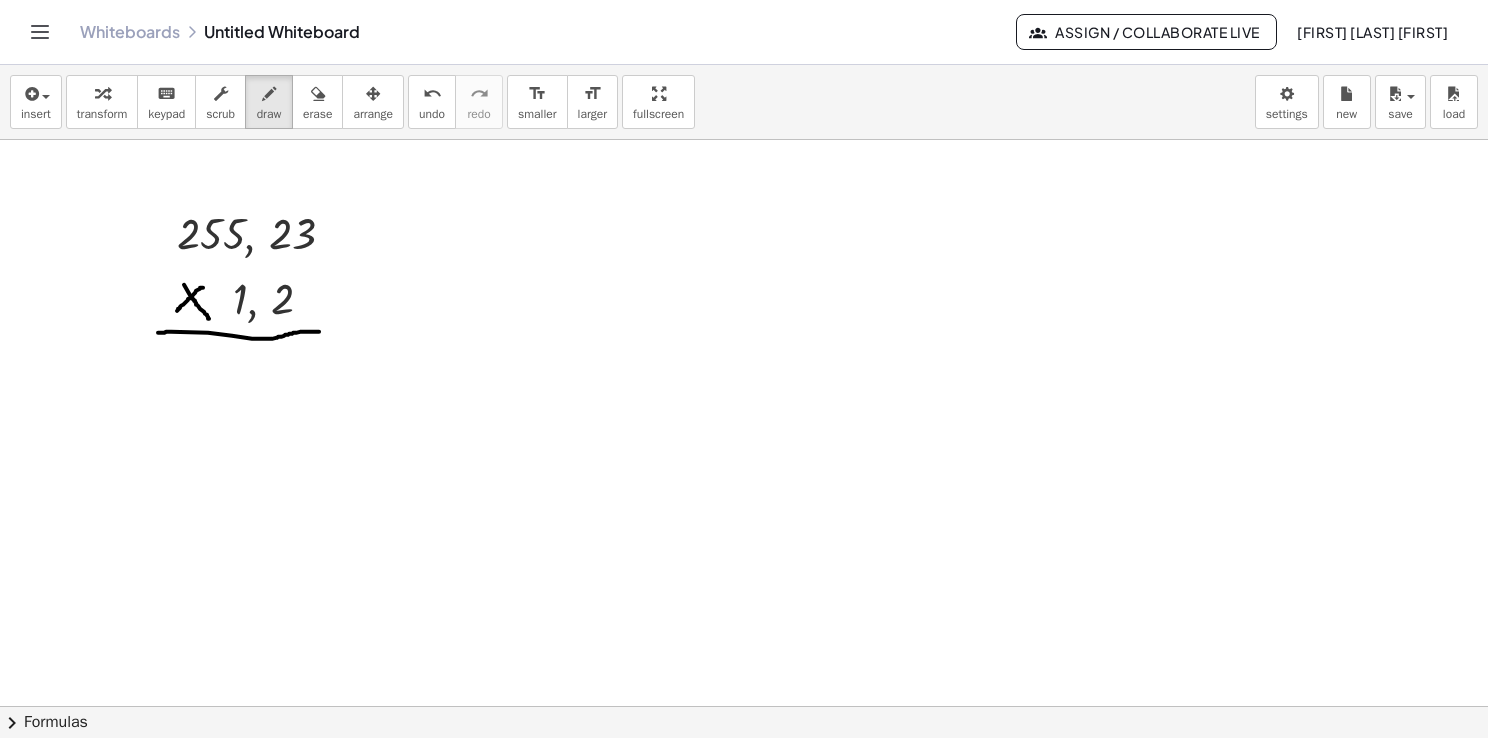drag, startPoint x: 158, startPoint y: 332, endPoint x: 324, endPoint y: 332, distance: 166 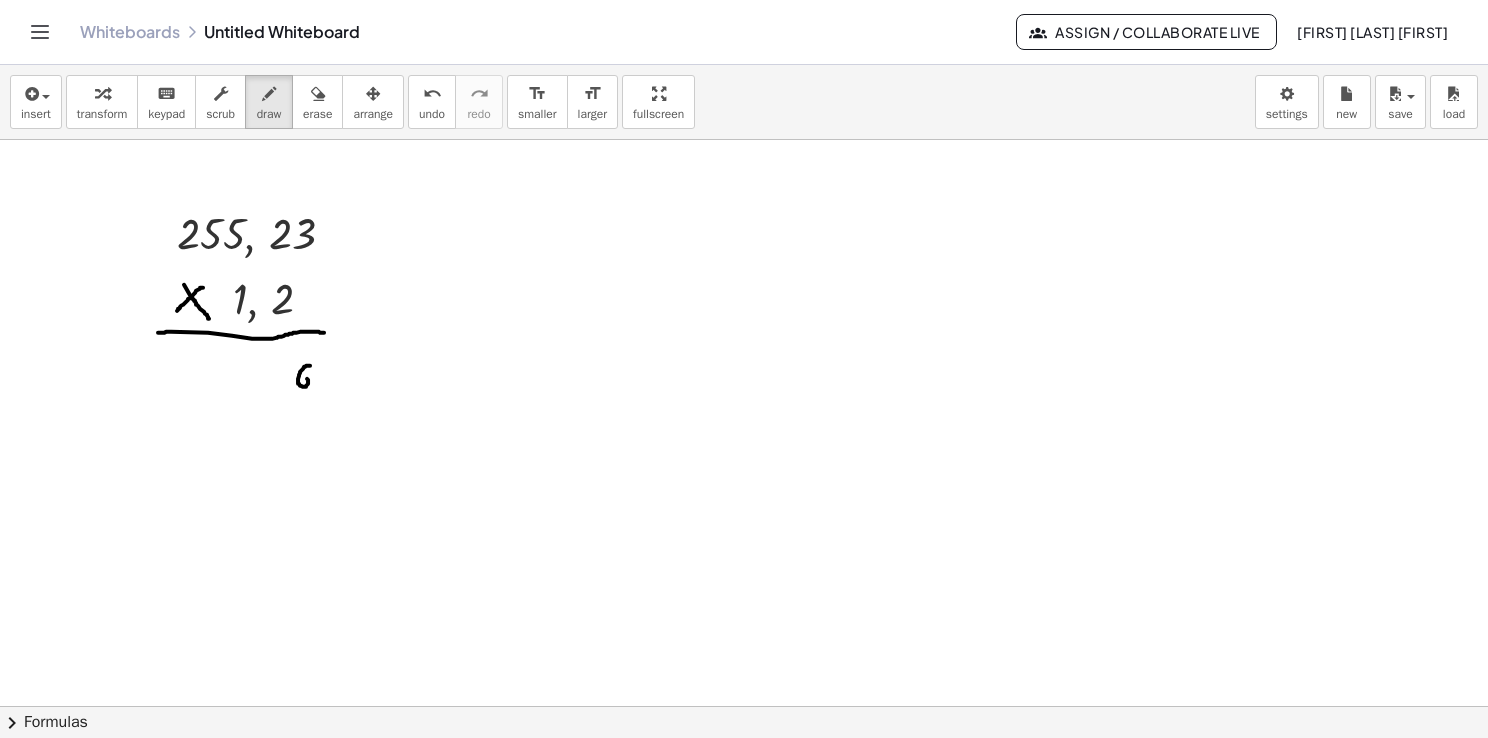 drag, startPoint x: 306, startPoint y: 365, endPoint x: 298, endPoint y: 378, distance: 15.264338 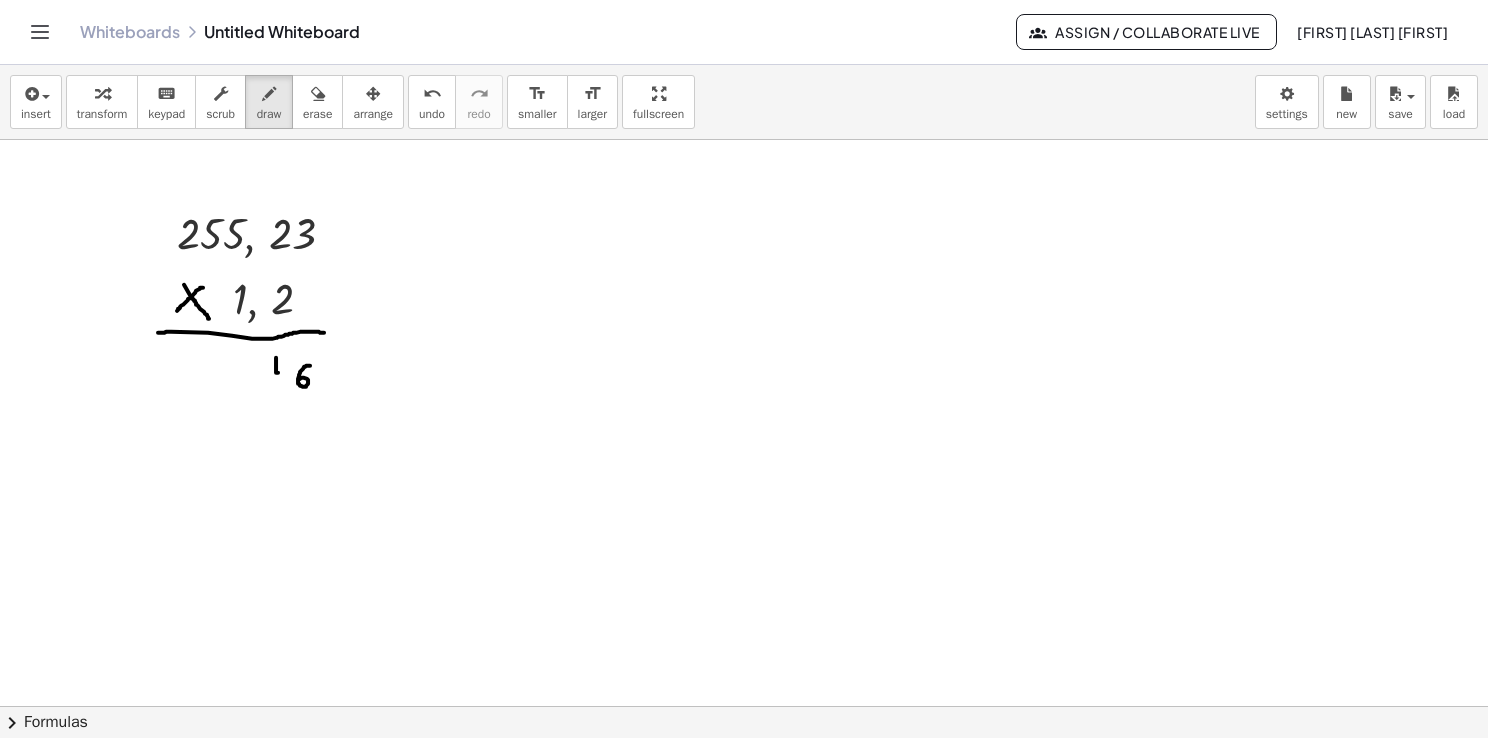 drag, startPoint x: 276, startPoint y: 359, endPoint x: 281, endPoint y: 372, distance: 13.928389 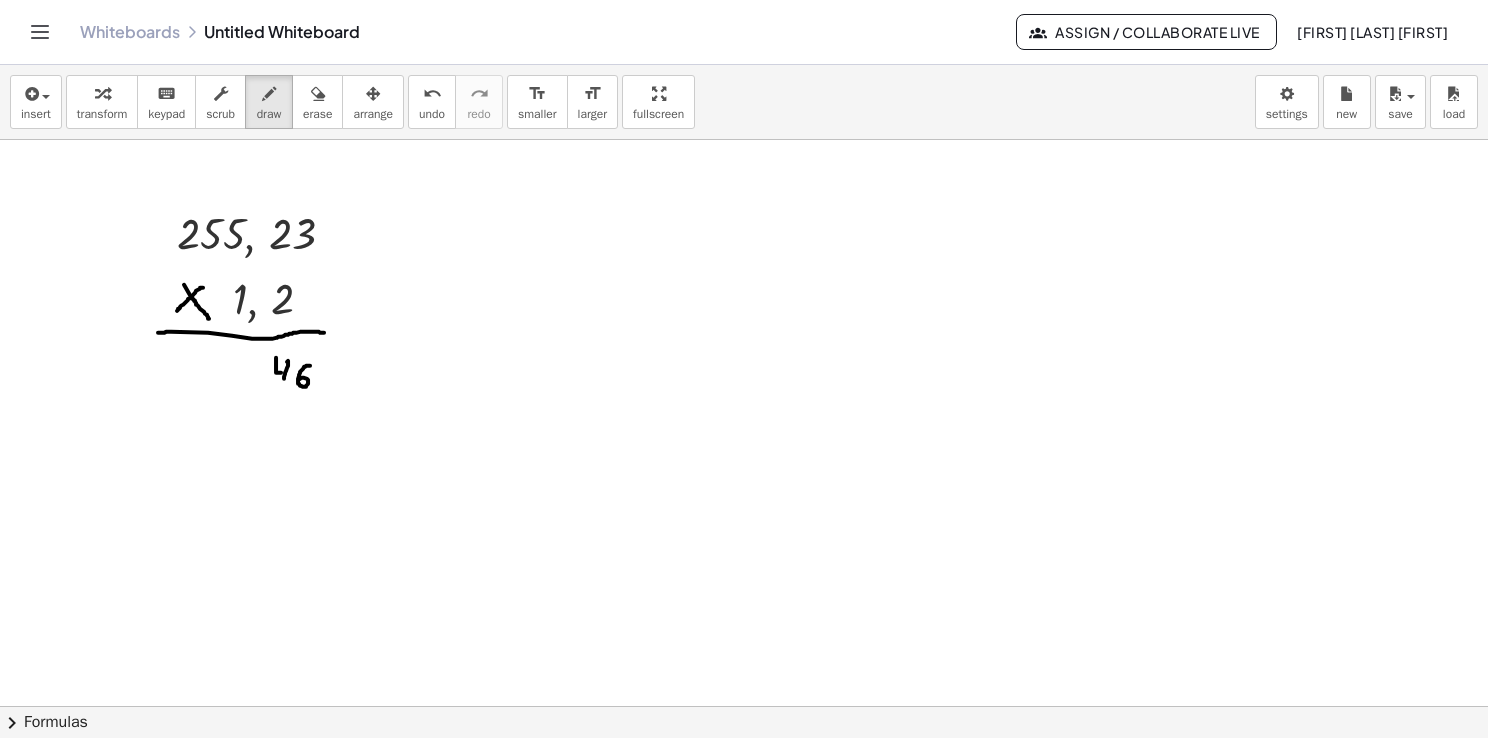 drag, startPoint x: 287, startPoint y: 361, endPoint x: 284, endPoint y: 384, distance: 23.194826 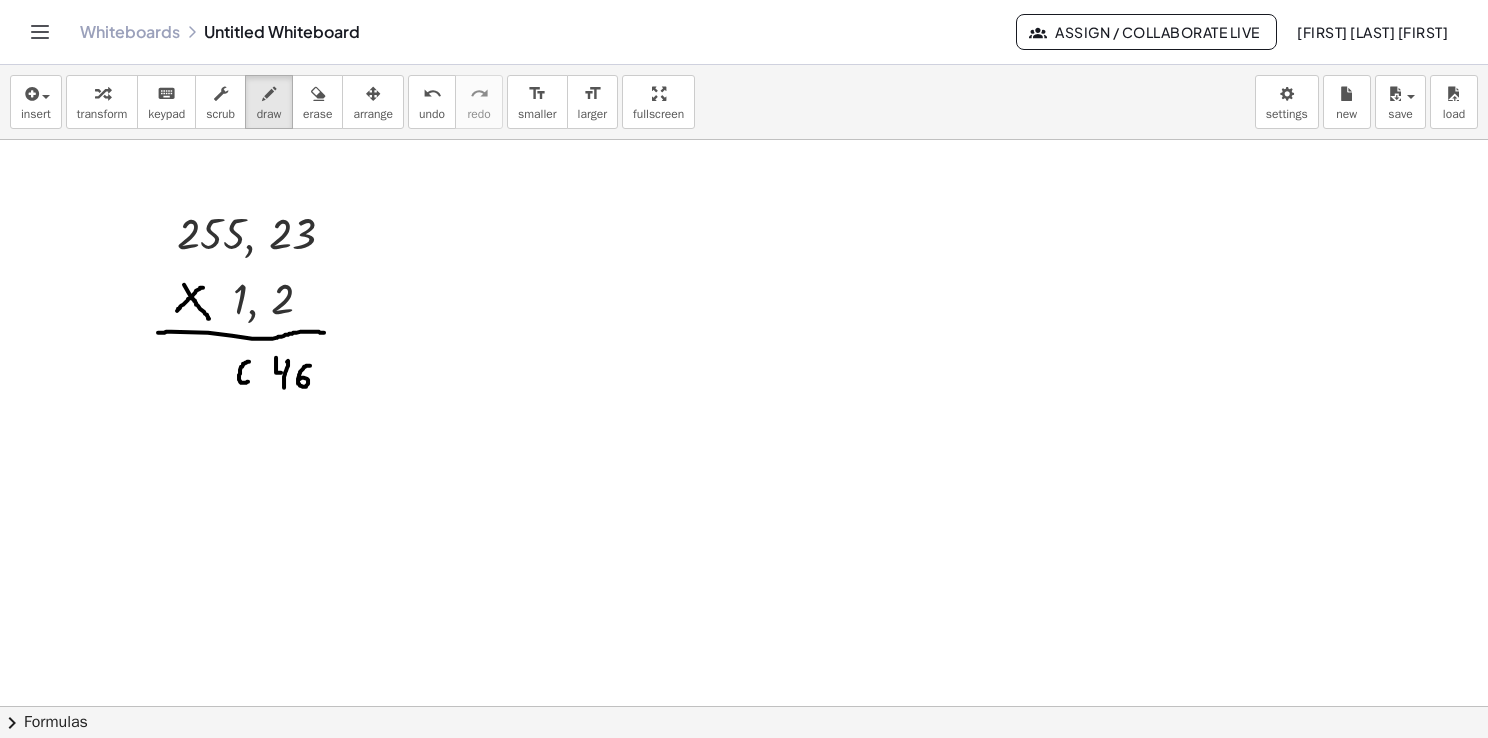 click at bounding box center [744, 772] 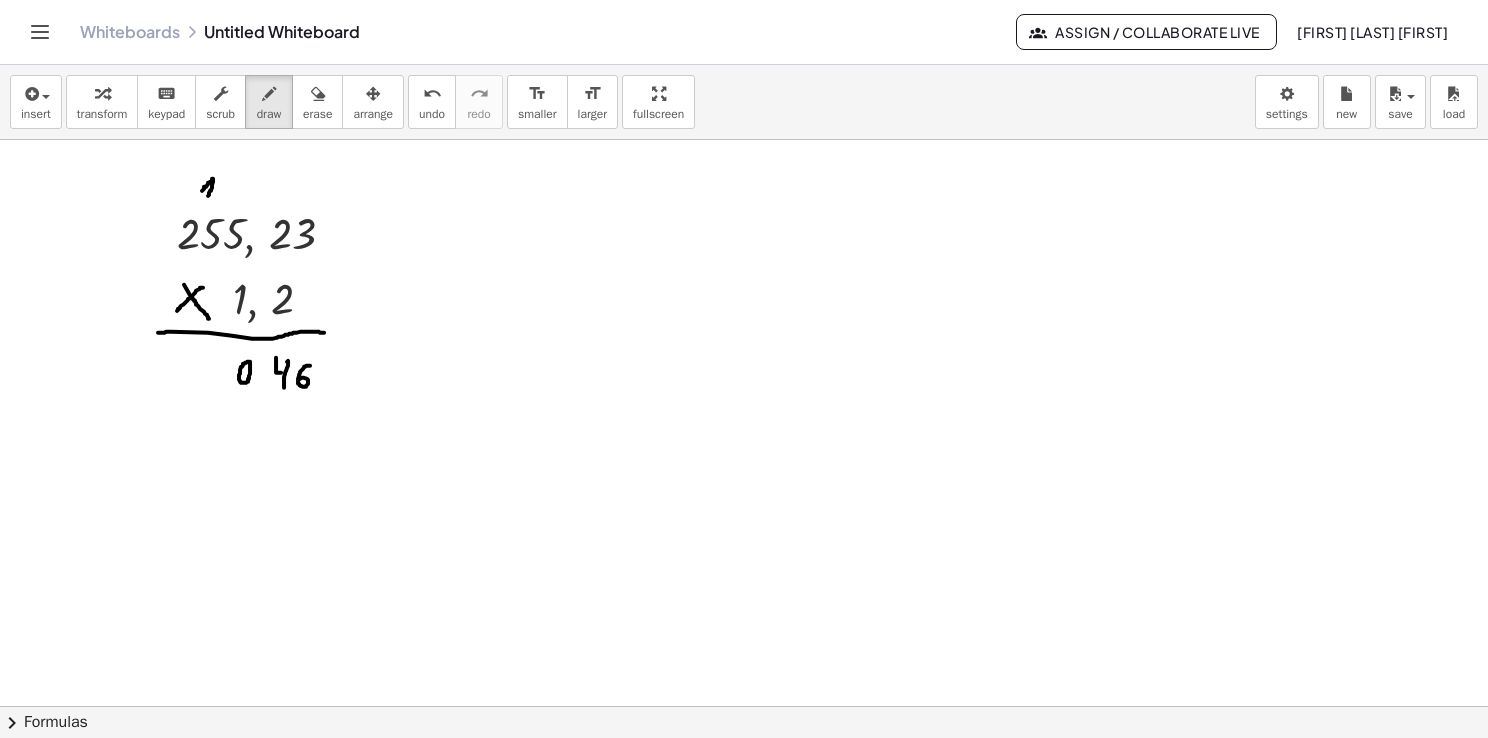 click at bounding box center (744, 772) 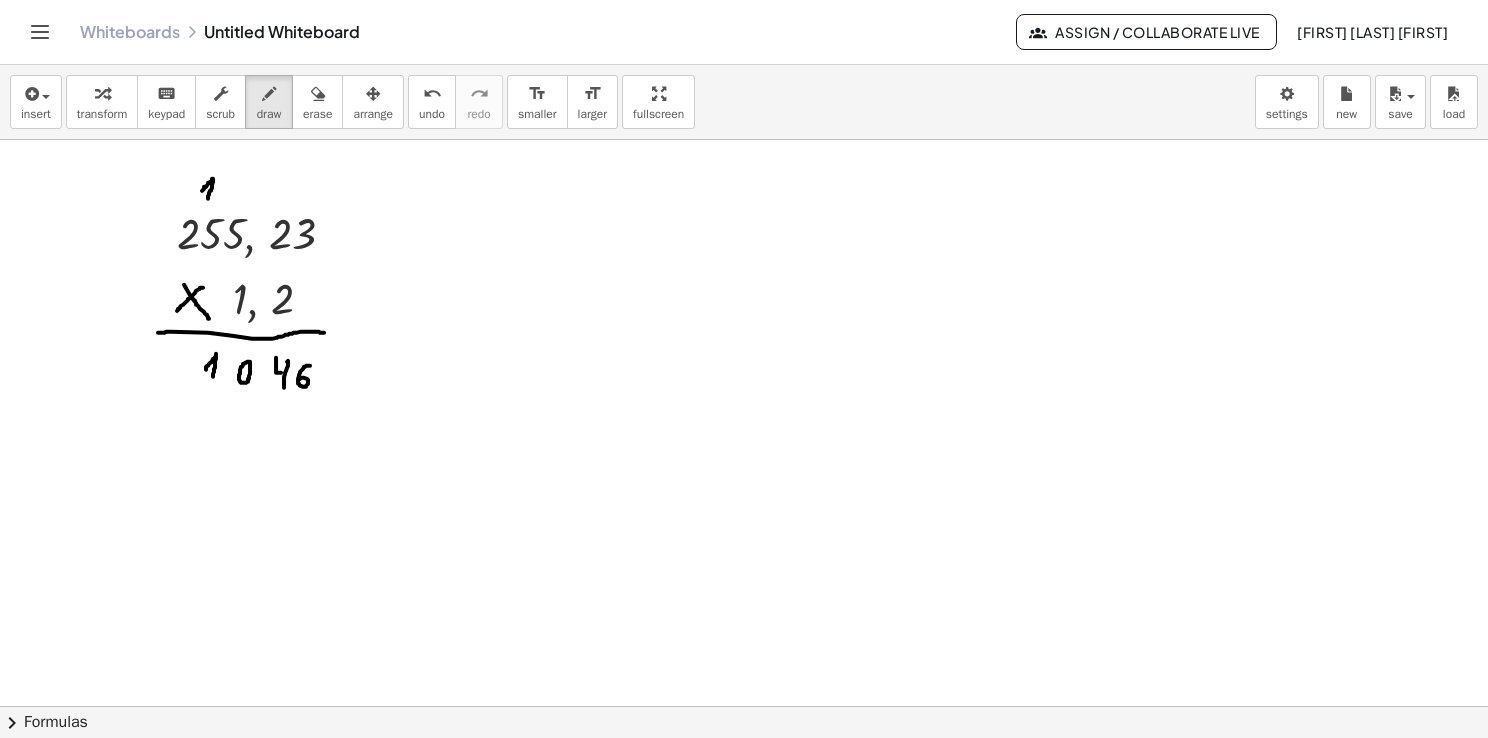 drag, startPoint x: 206, startPoint y: 369, endPoint x: 213, endPoint y: 379, distance: 12.206555 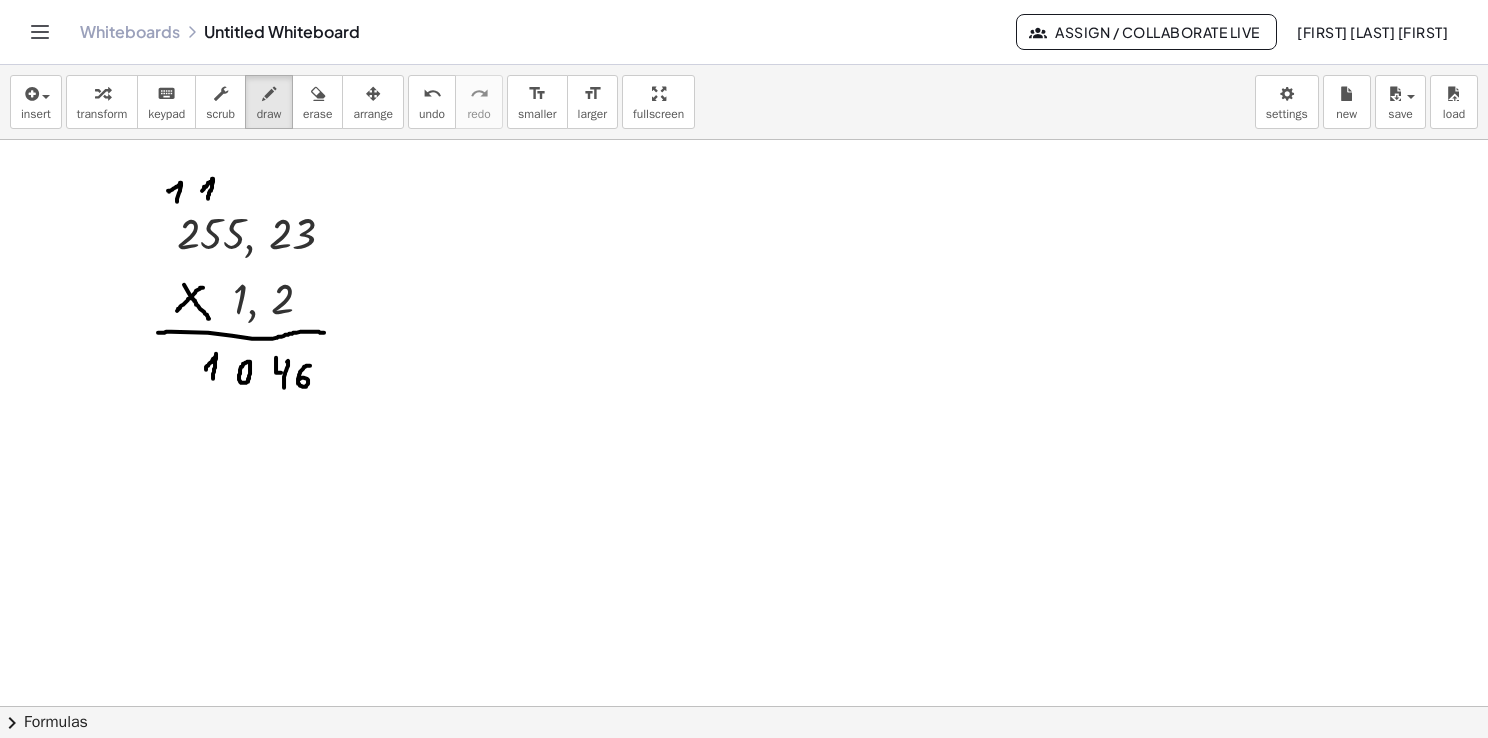 drag, startPoint x: 169, startPoint y: 190, endPoint x: 175, endPoint y: 212, distance: 22.803509 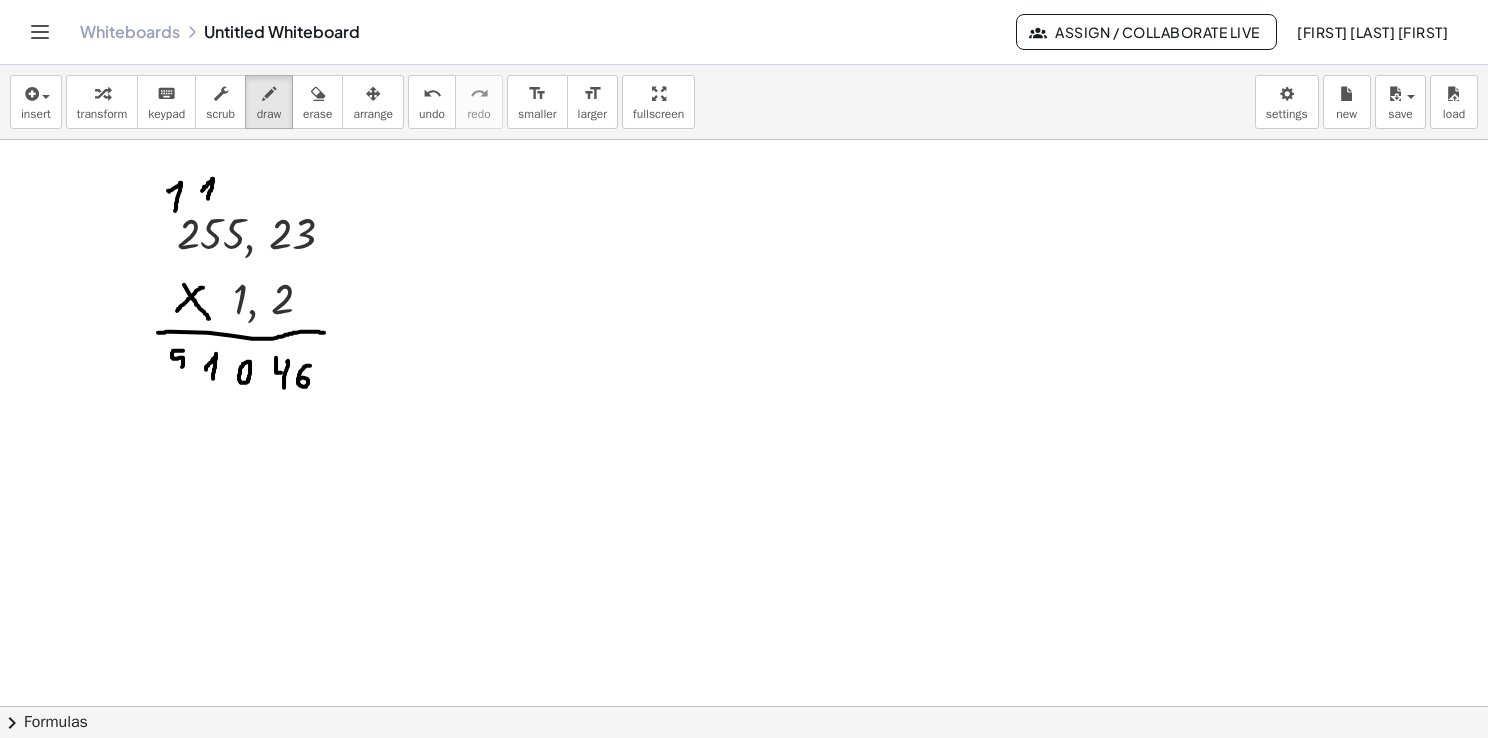 drag, startPoint x: 181, startPoint y: 350, endPoint x: 171, endPoint y: 370, distance: 22.36068 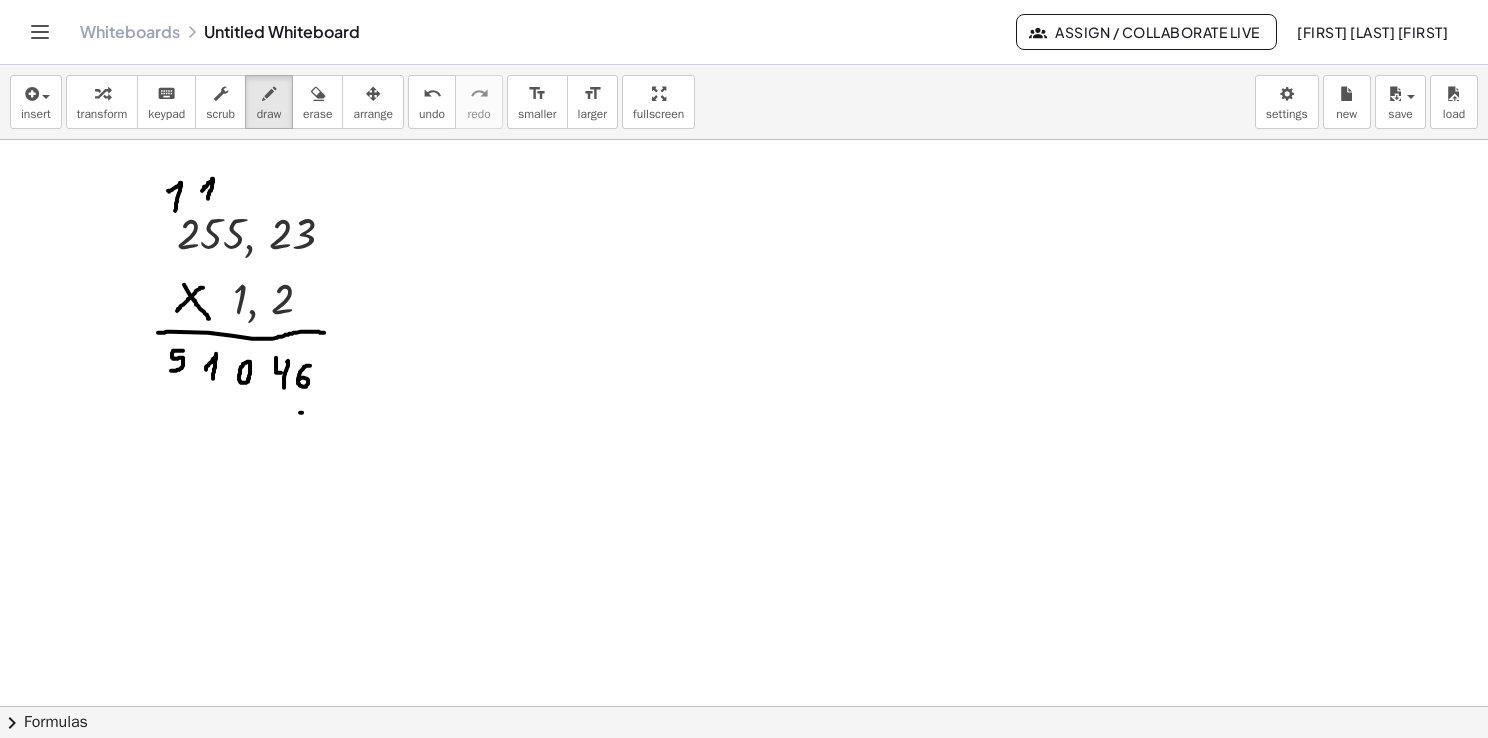 drag, startPoint x: 300, startPoint y: 412, endPoint x: 312, endPoint y: 412, distance: 12 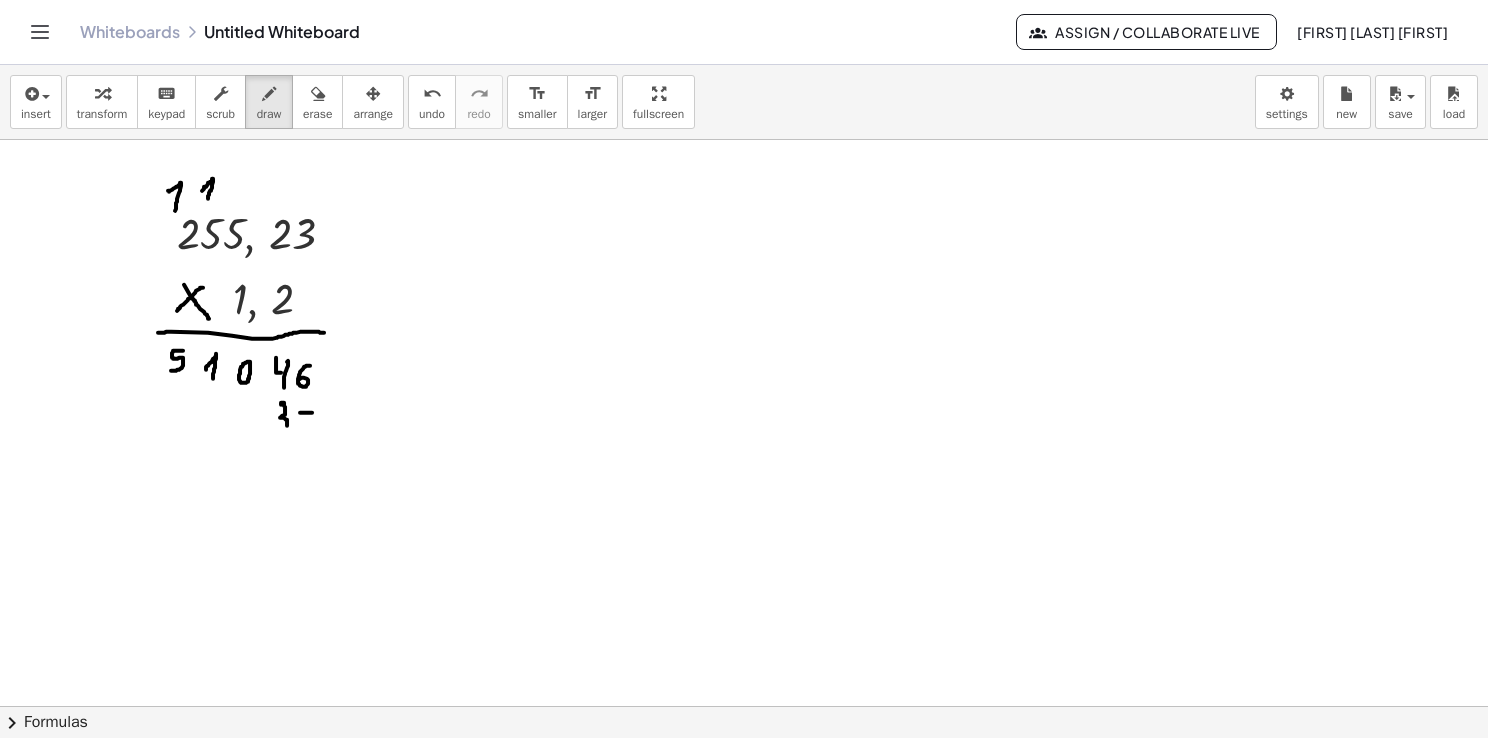 drag, startPoint x: 281, startPoint y: 403, endPoint x: 275, endPoint y: 429, distance: 26.683329 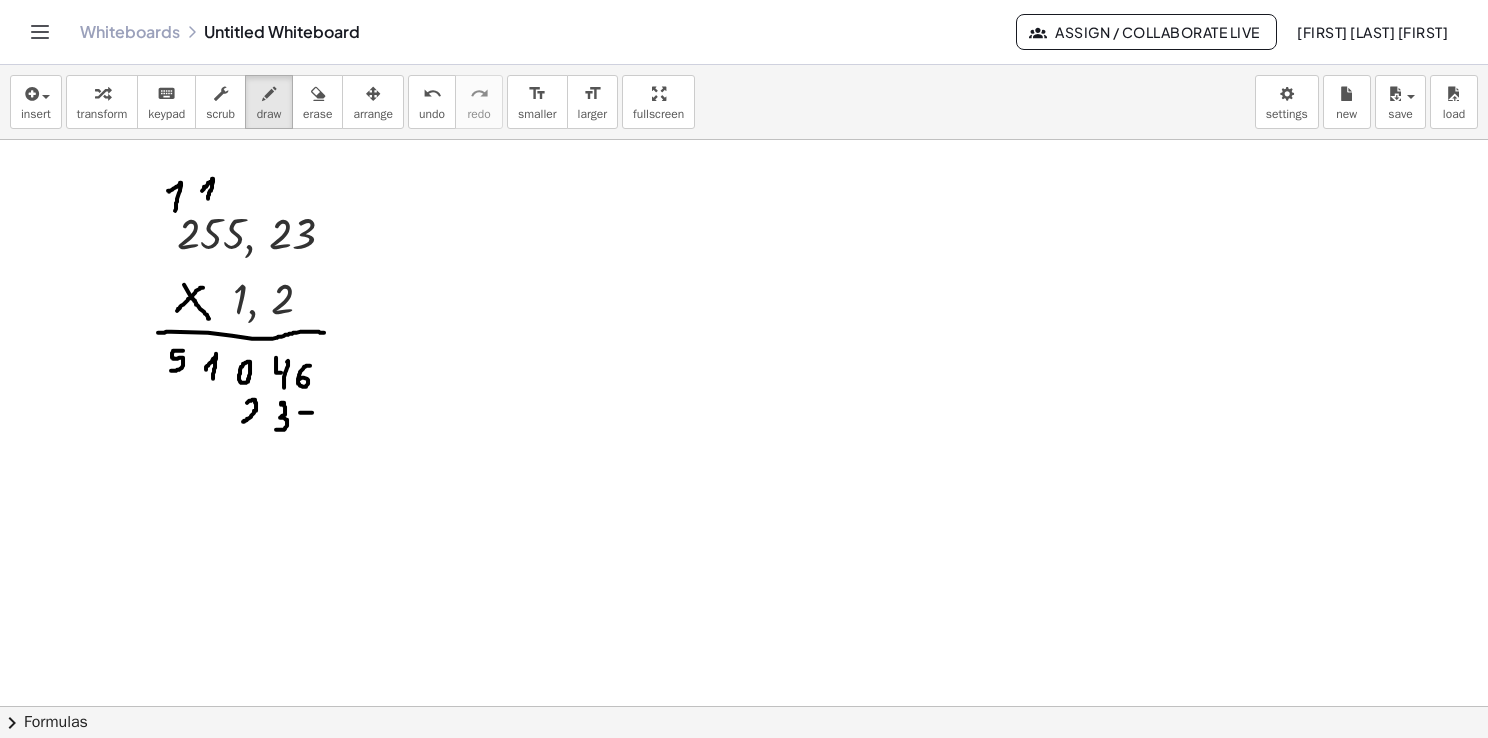 drag, startPoint x: 247, startPoint y: 402, endPoint x: 254, endPoint y: 420, distance: 19.313208 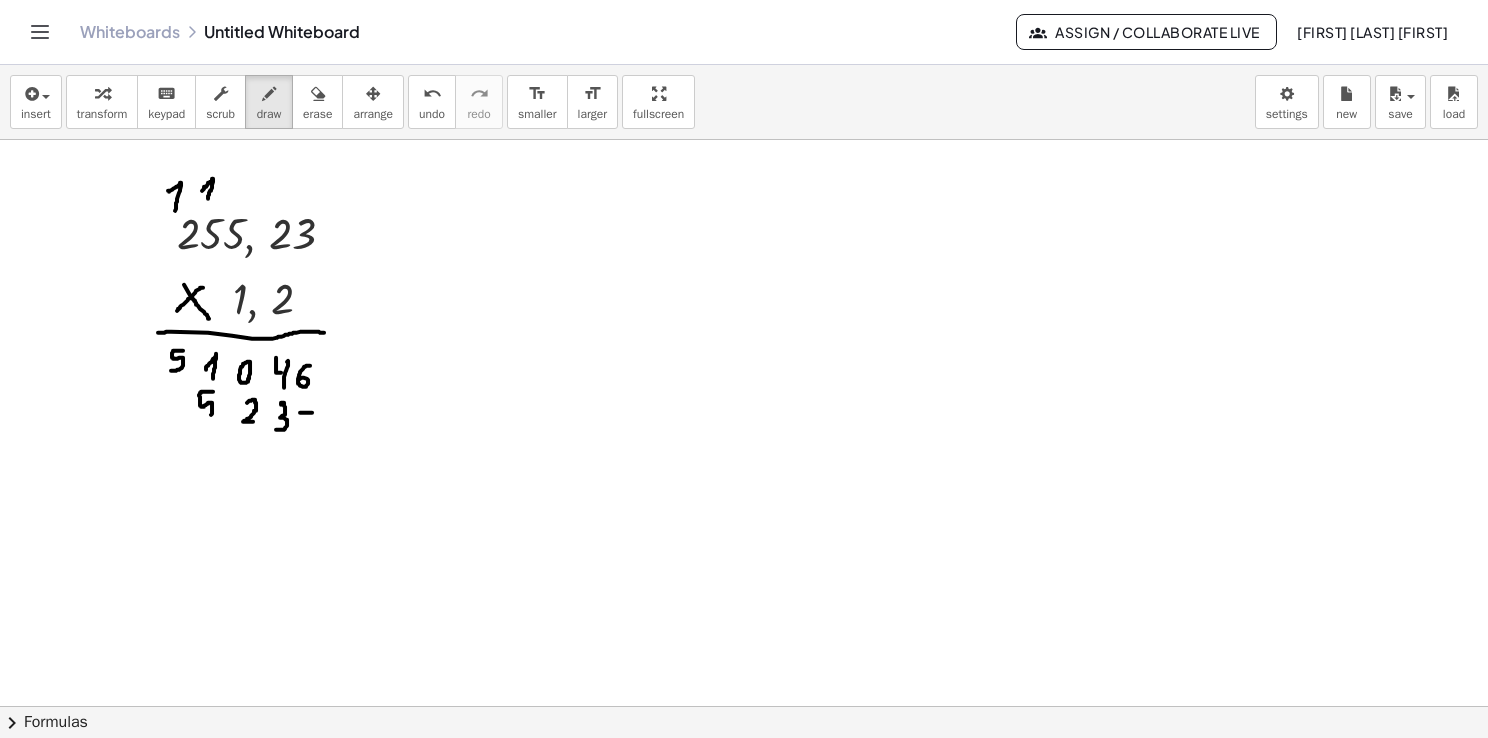 drag, startPoint x: 213, startPoint y: 391, endPoint x: 203, endPoint y: 416, distance: 26.925823 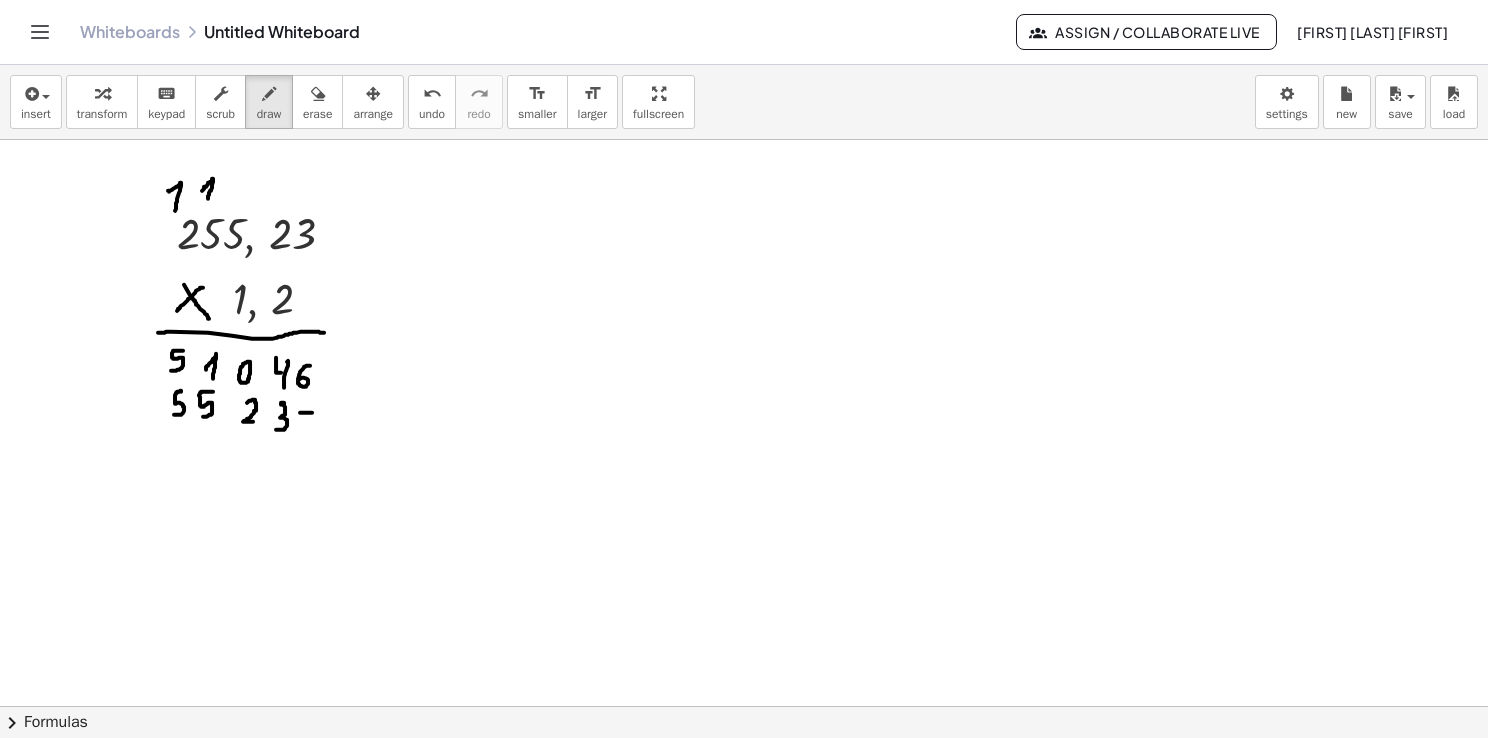 drag, startPoint x: 181, startPoint y: 390, endPoint x: 168, endPoint y: 411, distance: 24.698177 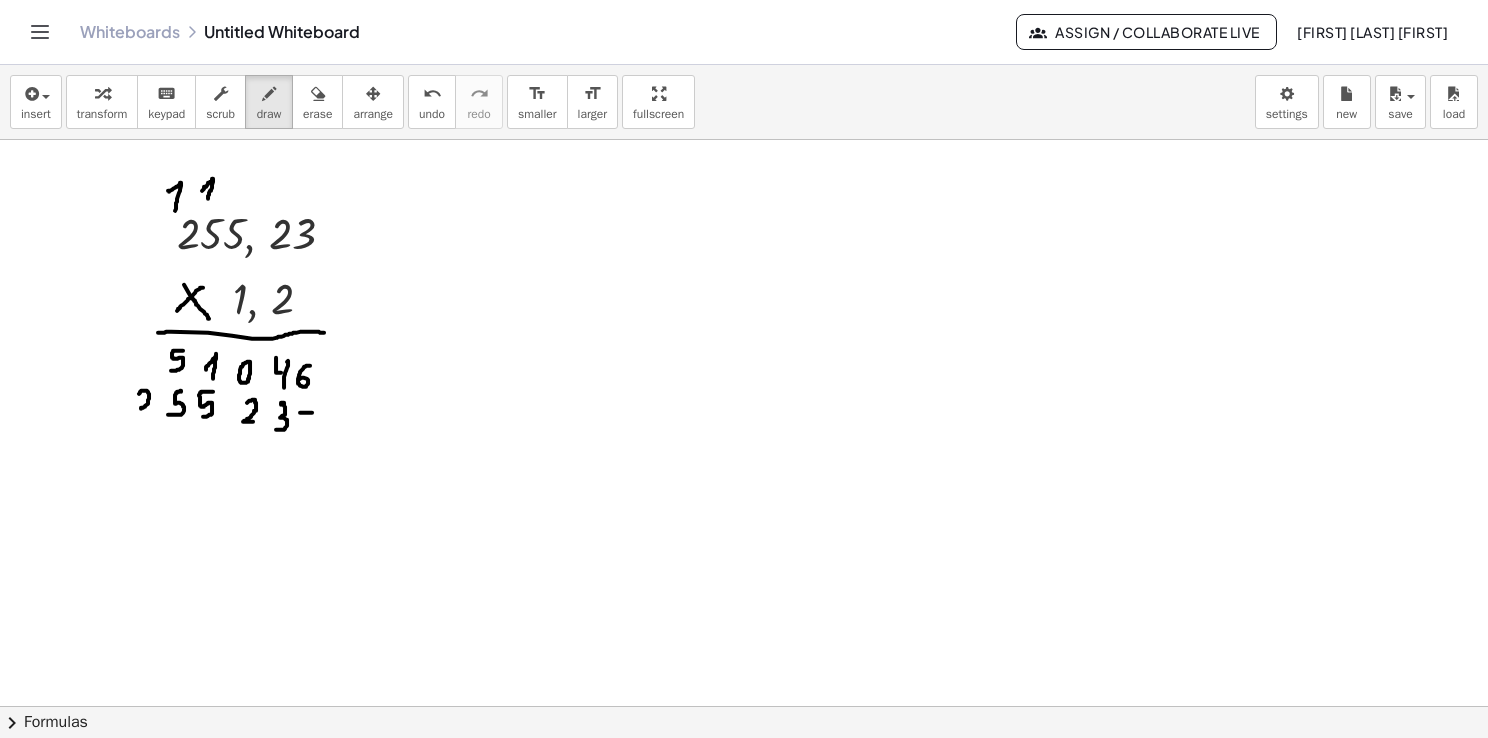 drag, startPoint x: 140, startPoint y: 392, endPoint x: 152, endPoint y: 409, distance: 20.808653 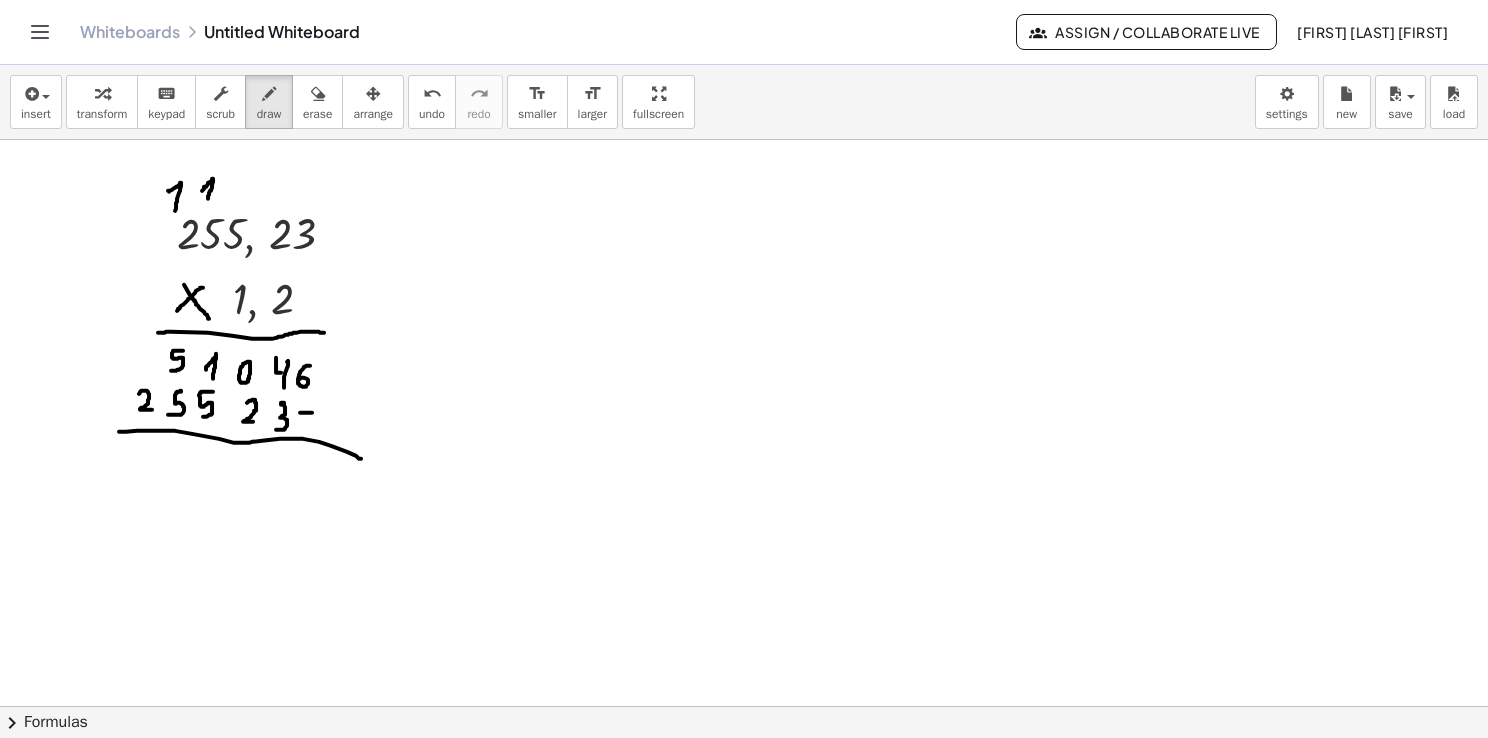 drag, startPoint x: 123, startPoint y: 431, endPoint x: 362, endPoint y: 458, distance: 240.52026 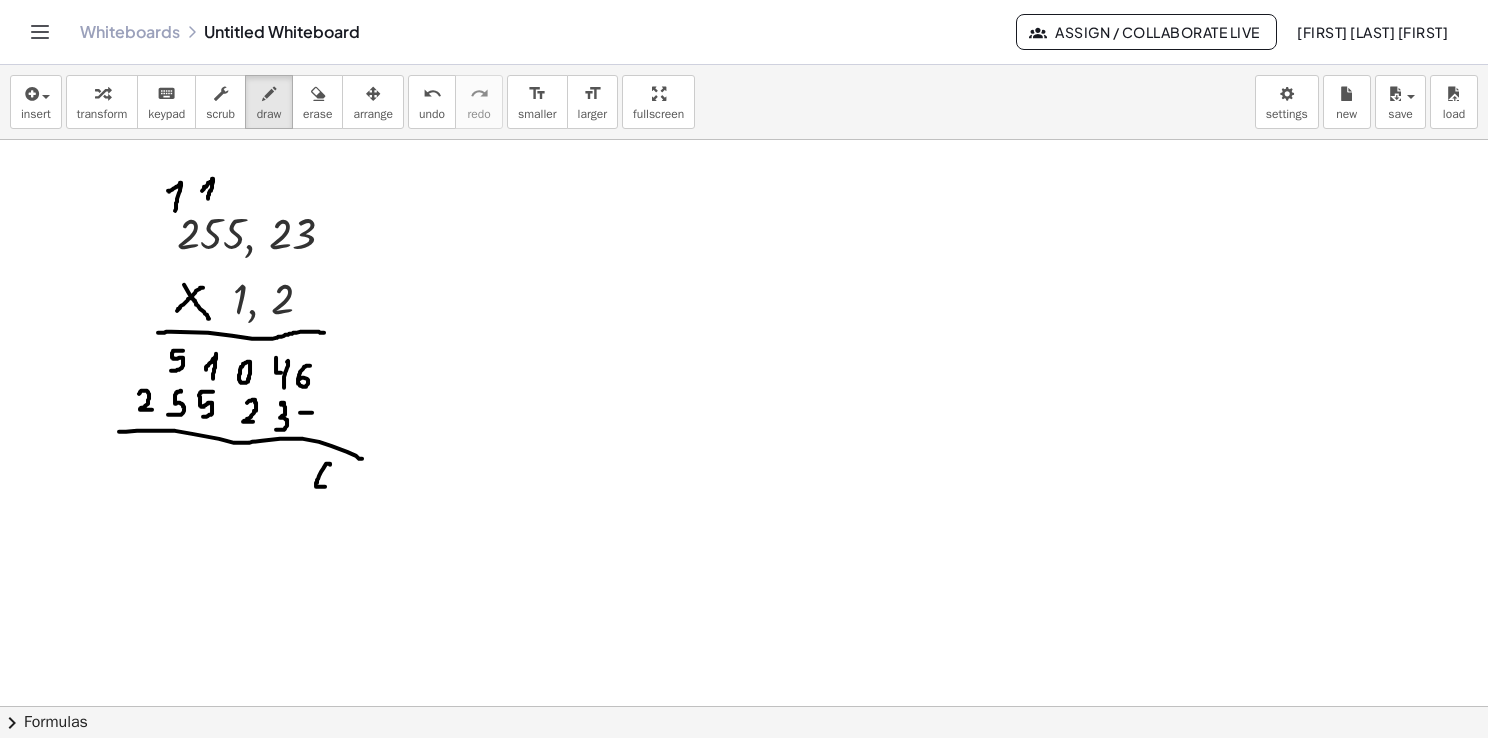 drag, startPoint x: 323, startPoint y: 468, endPoint x: 313, endPoint y: 478, distance: 14.142136 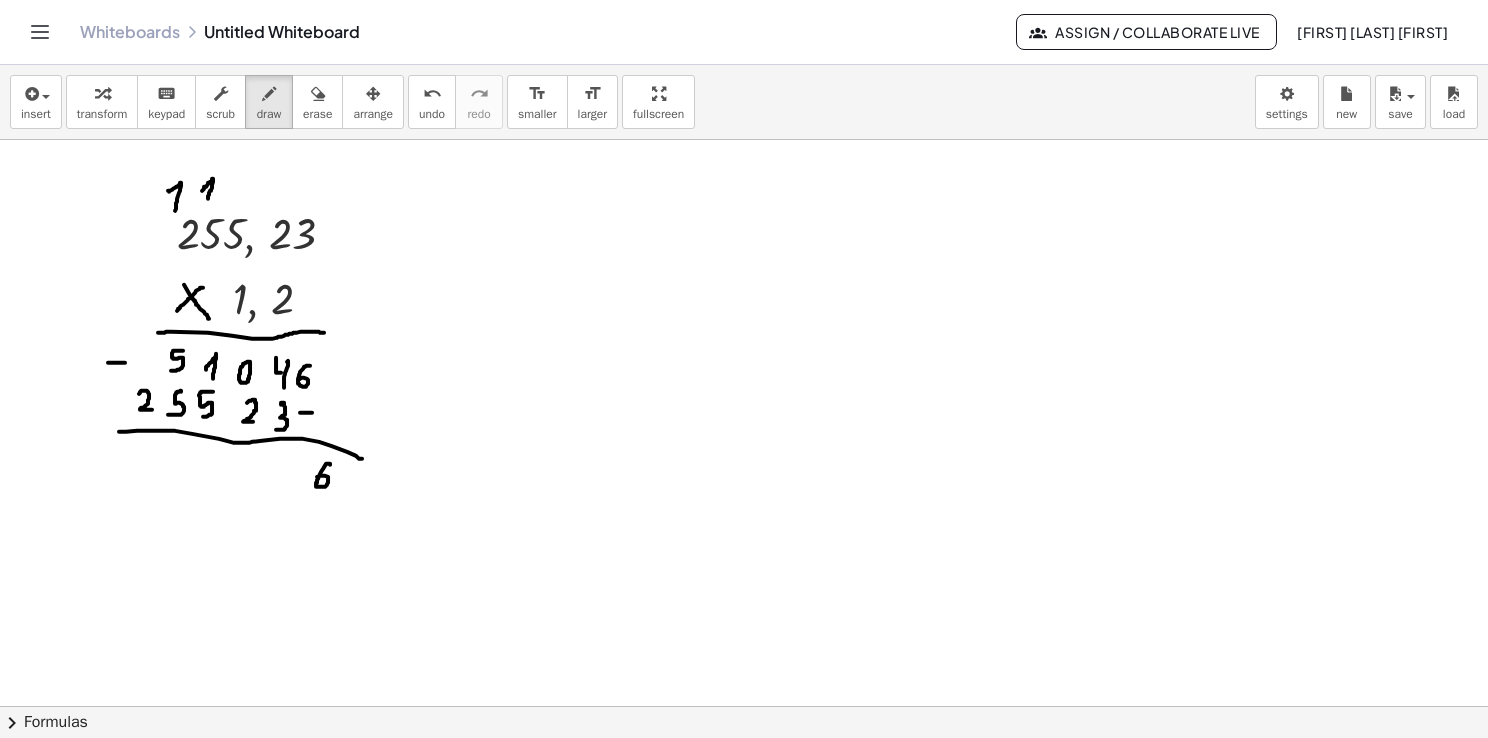 drag, startPoint x: 108, startPoint y: 362, endPoint x: 129, endPoint y: 362, distance: 21 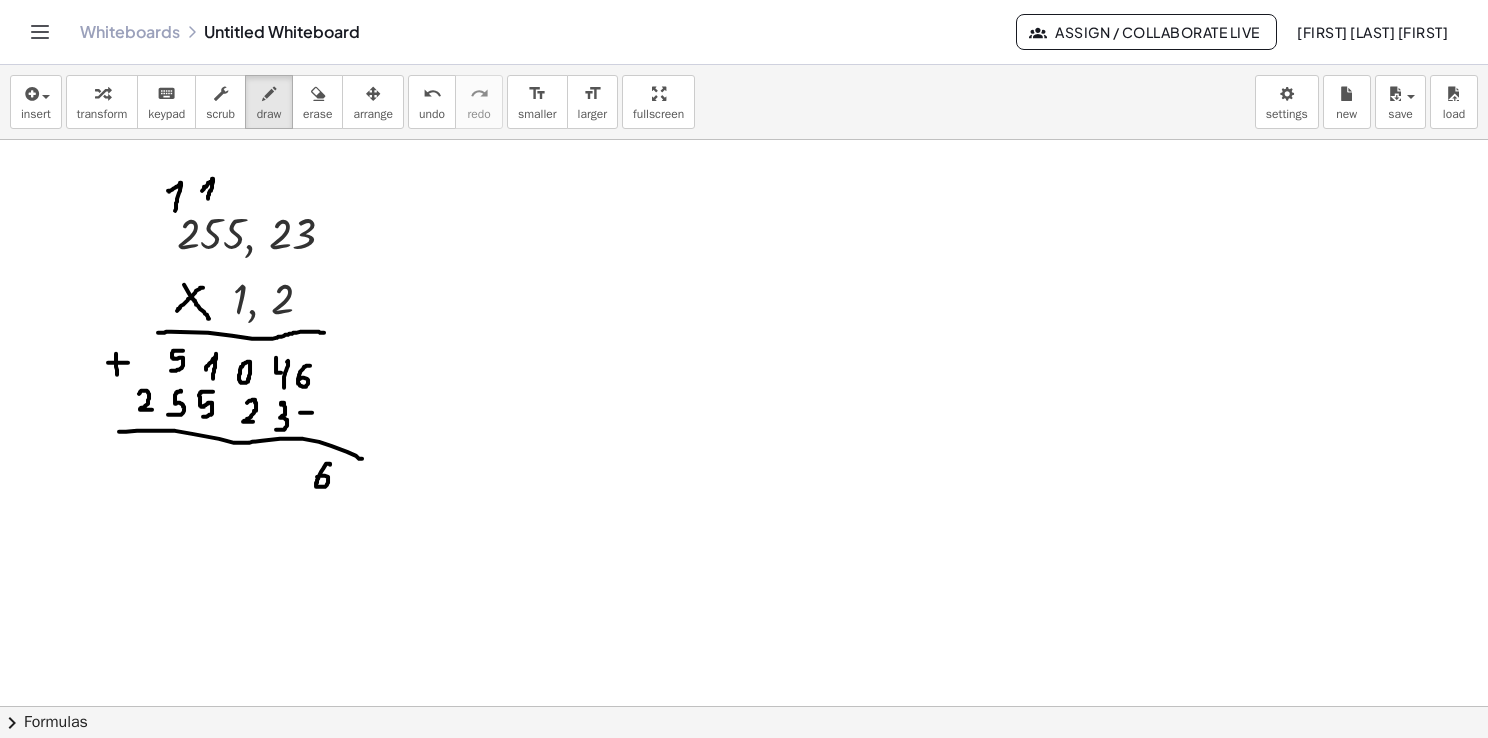 drag, startPoint x: 116, startPoint y: 353, endPoint x: 120, endPoint y: 379, distance: 26.305893 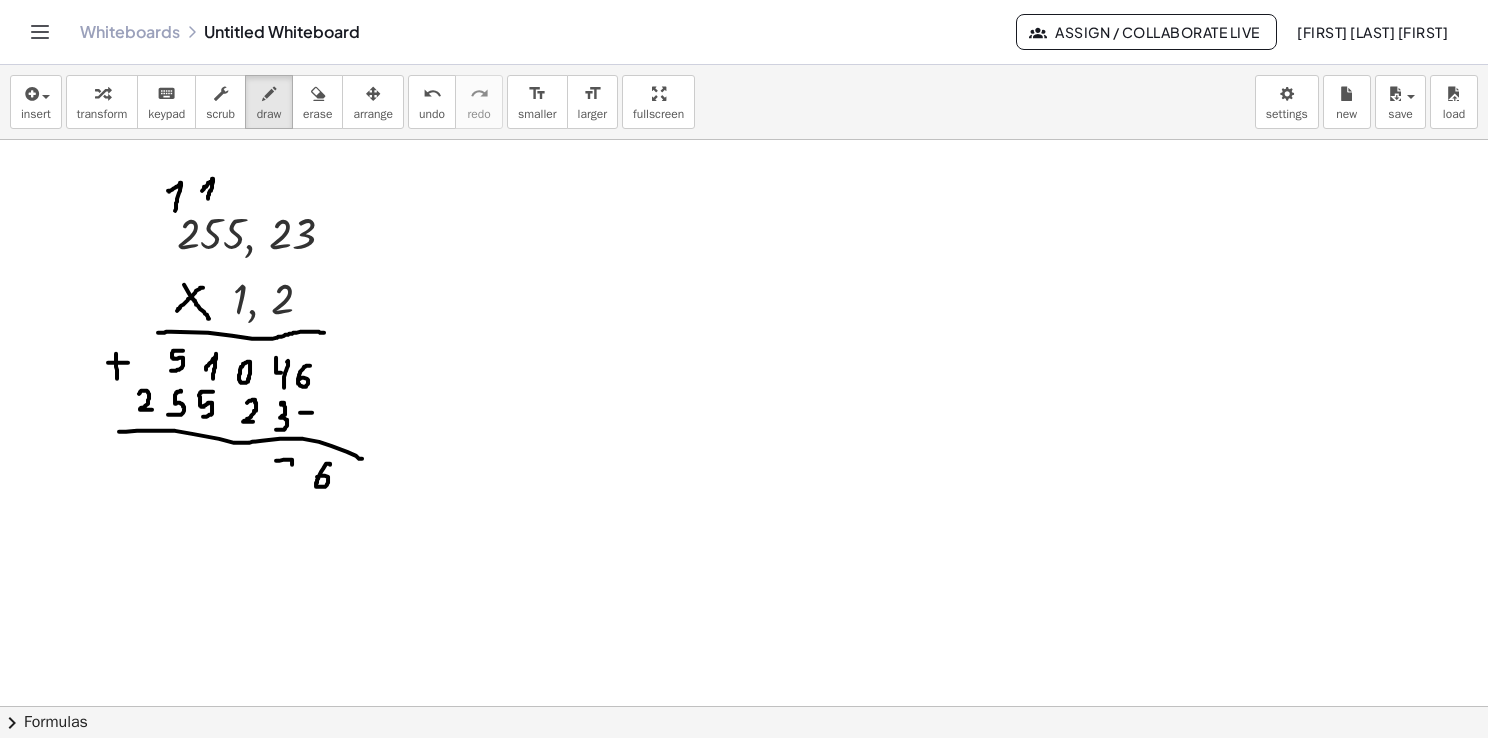 drag, startPoint x: 276, startPoint y: 460, endPoint x: 288, endPoint y: 478, distance: 21.633308 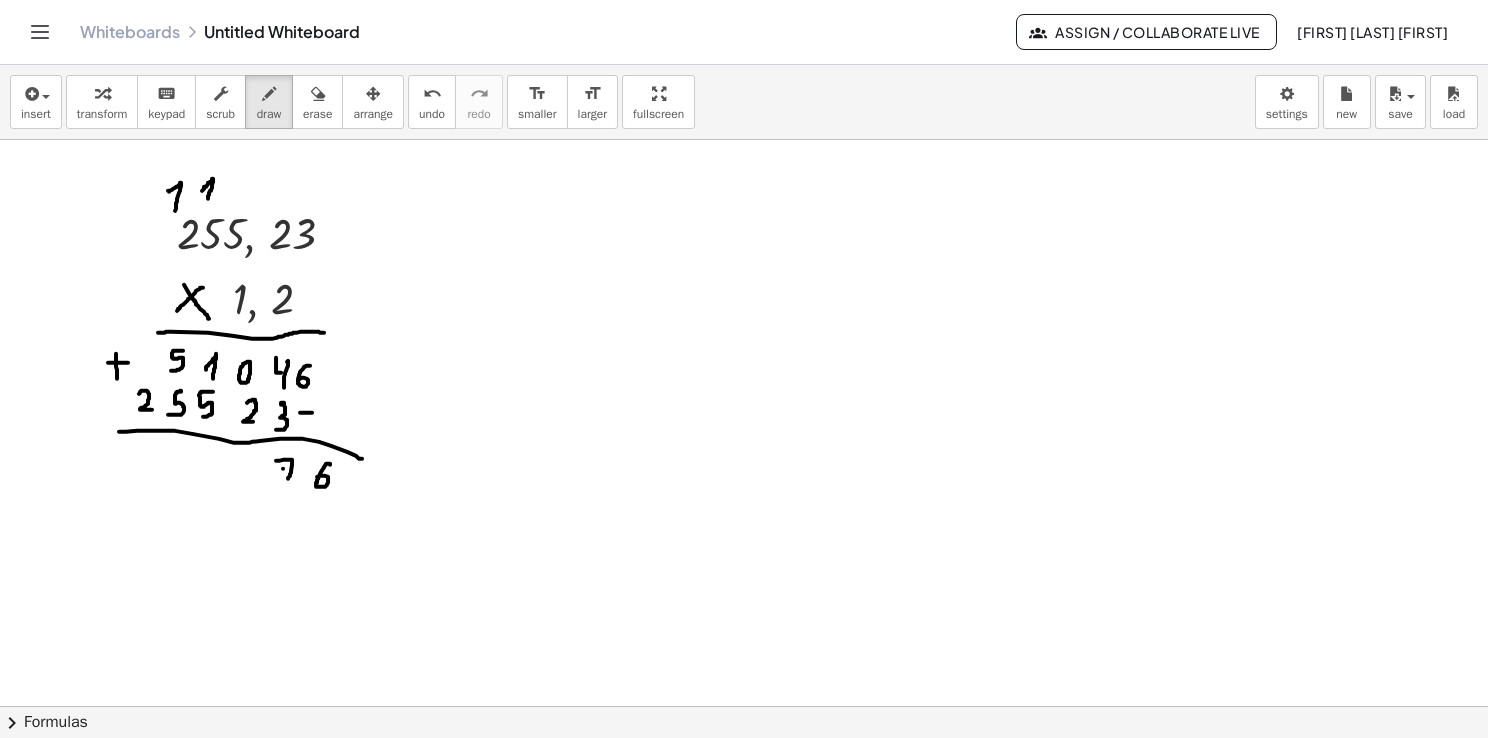 drag, startPoint x: 283, startPoint y: 468, endPoint x: 296, endPoint y: 467, distance: 13.038404 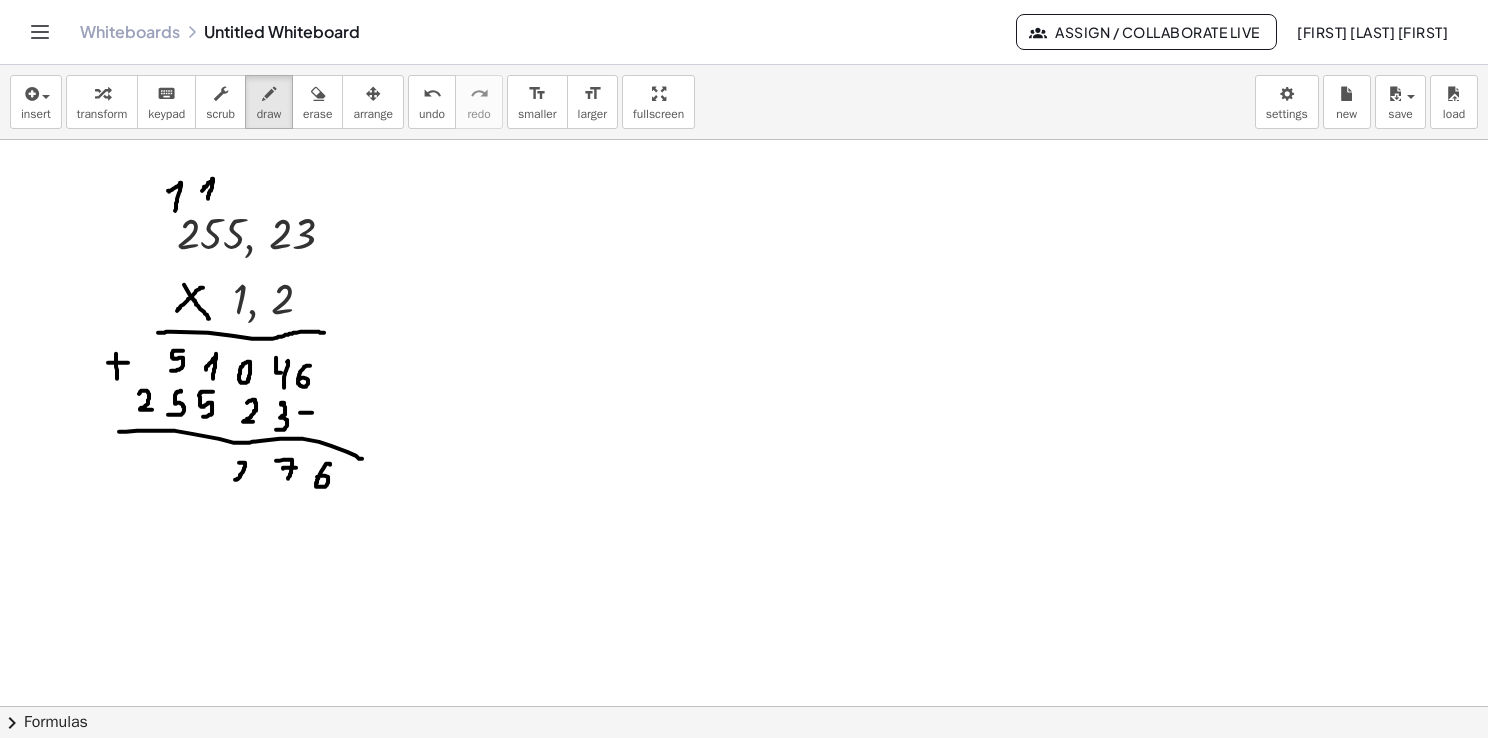 drag, startPoint x: 239, startPoint y: 462, endPoint x: 244, endPoint y: 478, distance: 16.763054 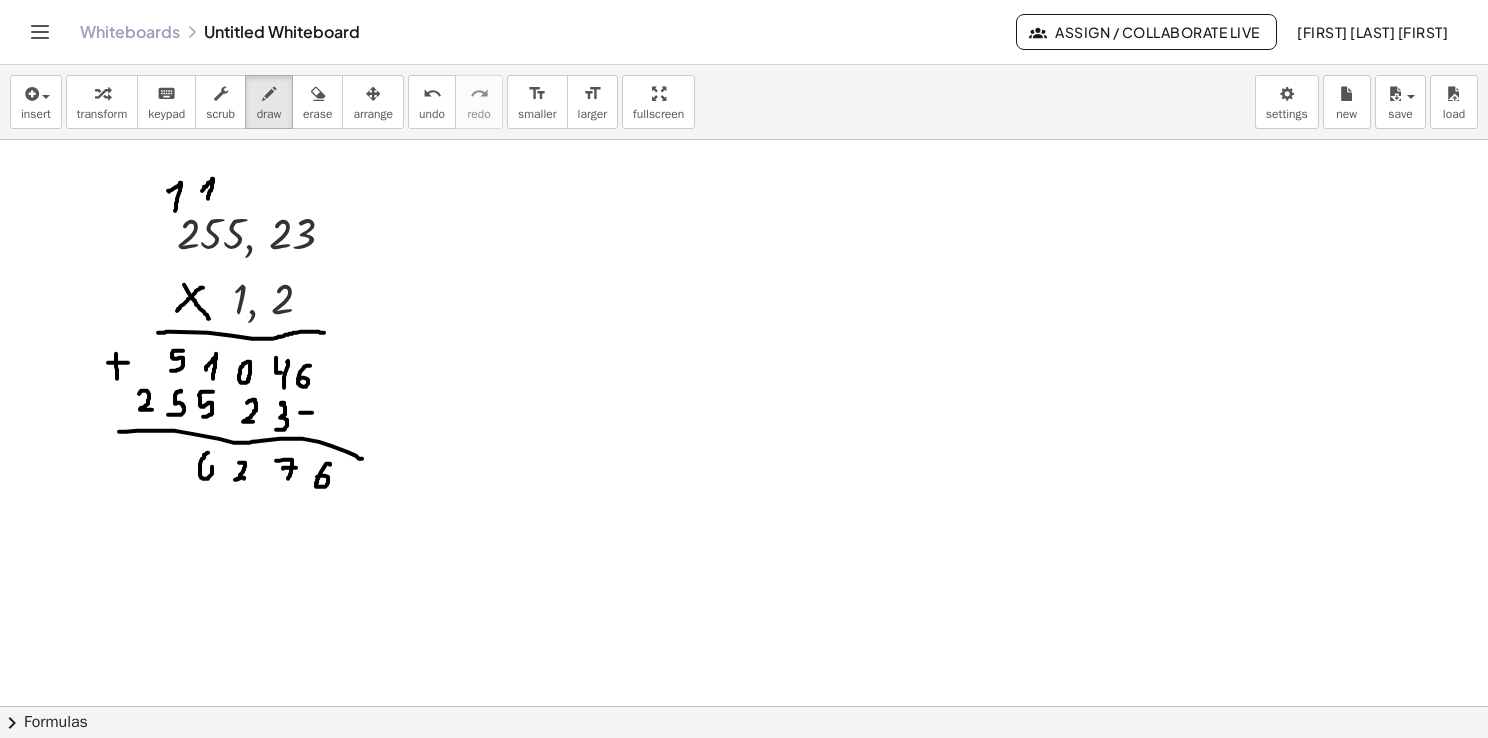 drag, startPoint x: 208, startPoint y: 452, endPoint x: 203, endPoint y: 472, distance: 20.615528 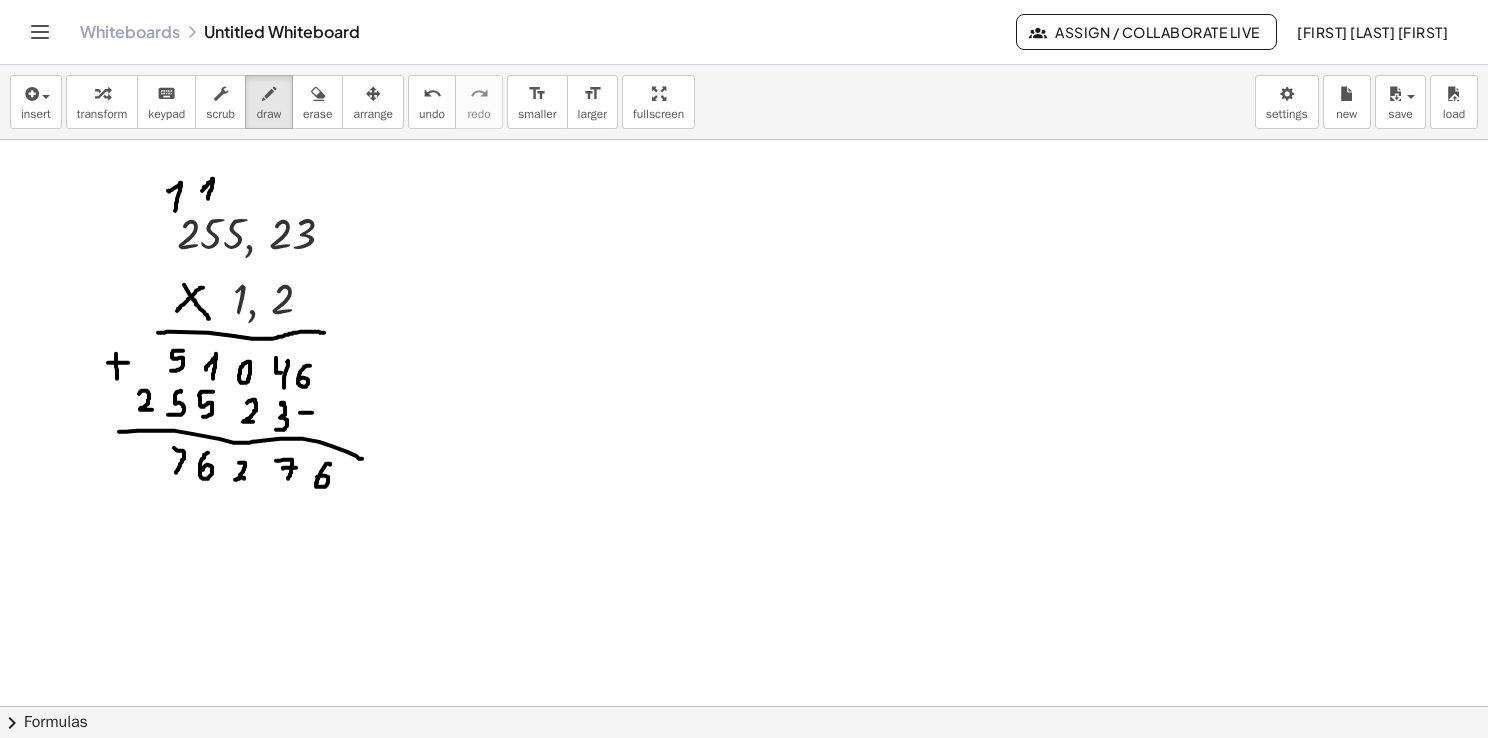 drag, startPoint x: 174, startPoint y: 447, endPoint x: 176, endPoint y: 467, distance: 20.09975 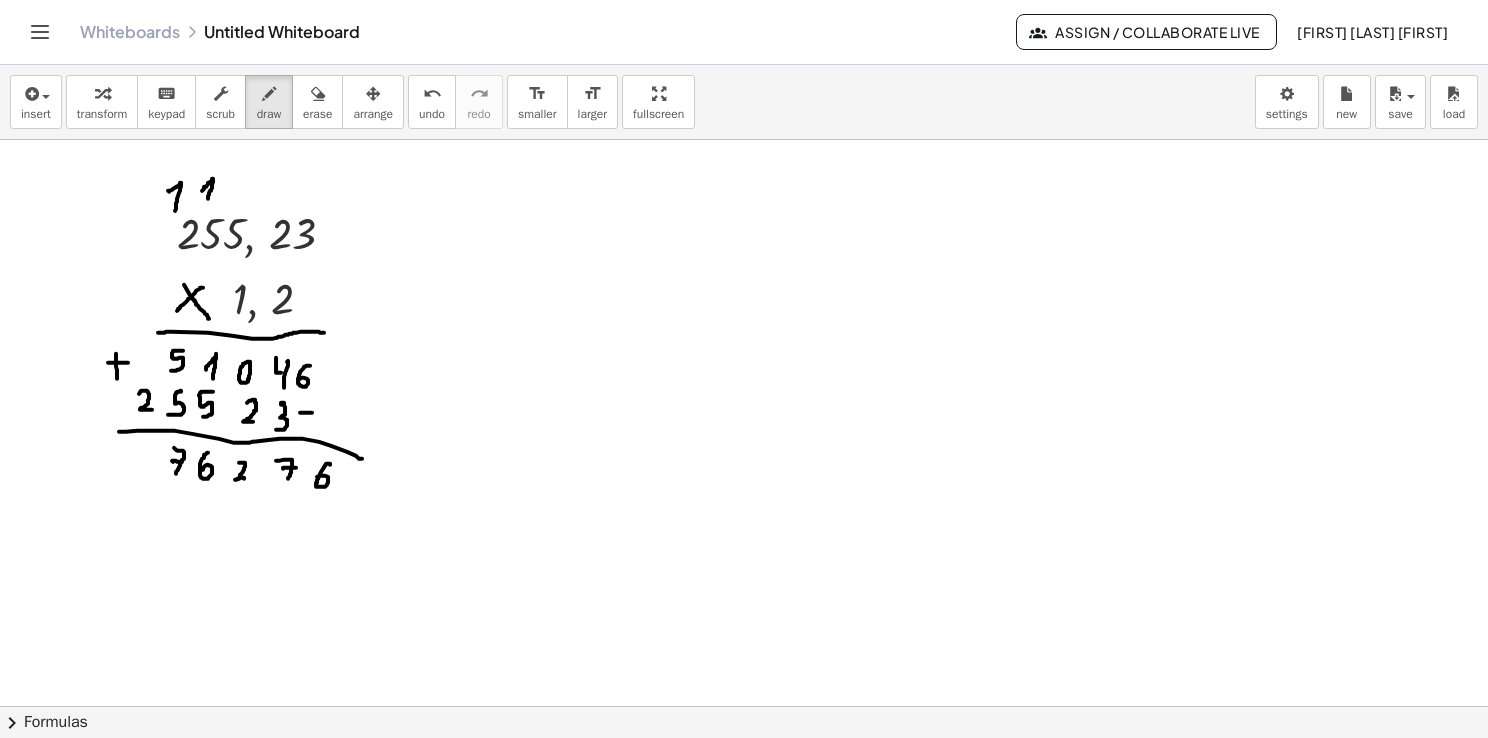 drag, startPoint x: 172, startPoint y: 460, endPoint x: 182, endPoint y: 461, distance: 10.049875 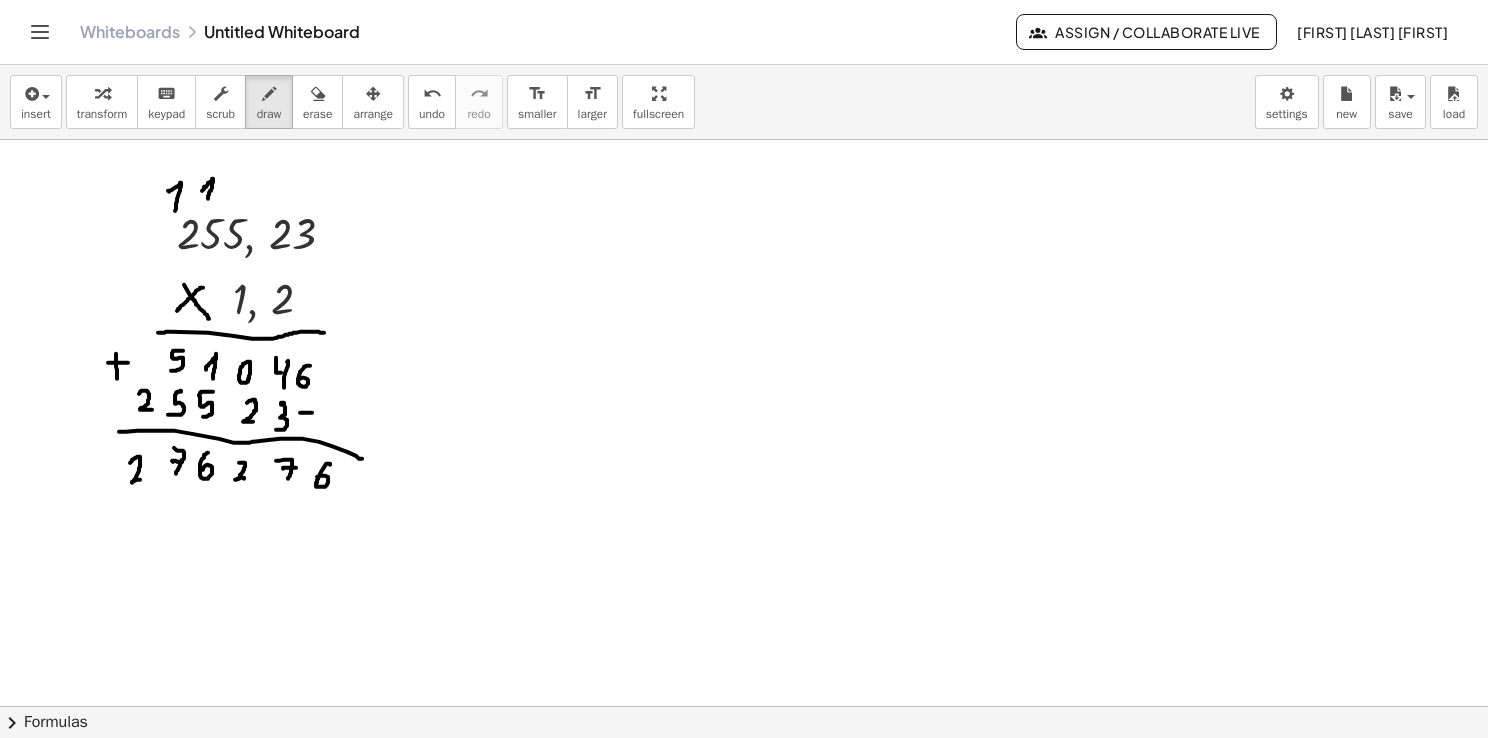 drag, startPoint x: 130, startPoint y: 462, endPoint x: 150, endPoint y: 479, distance: 26.24881 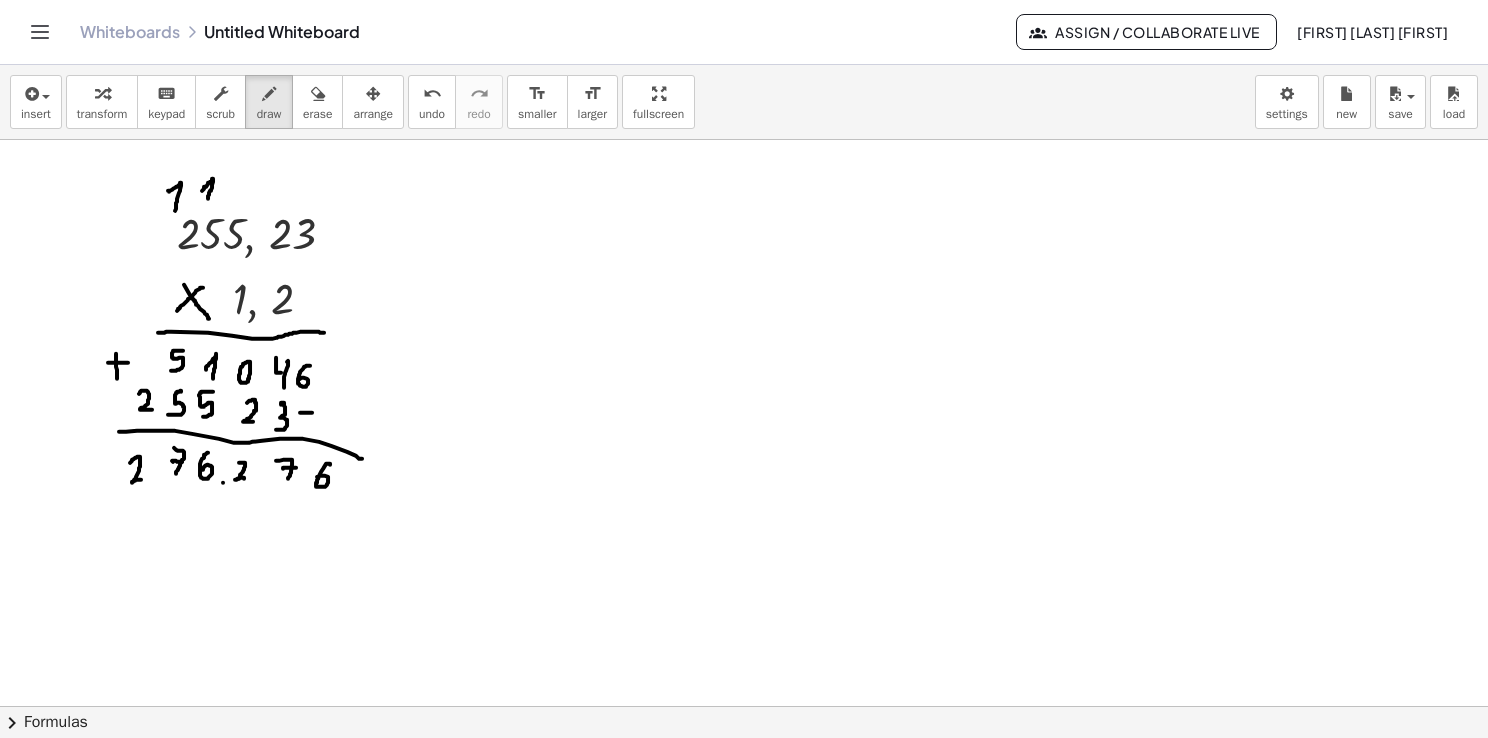 drag 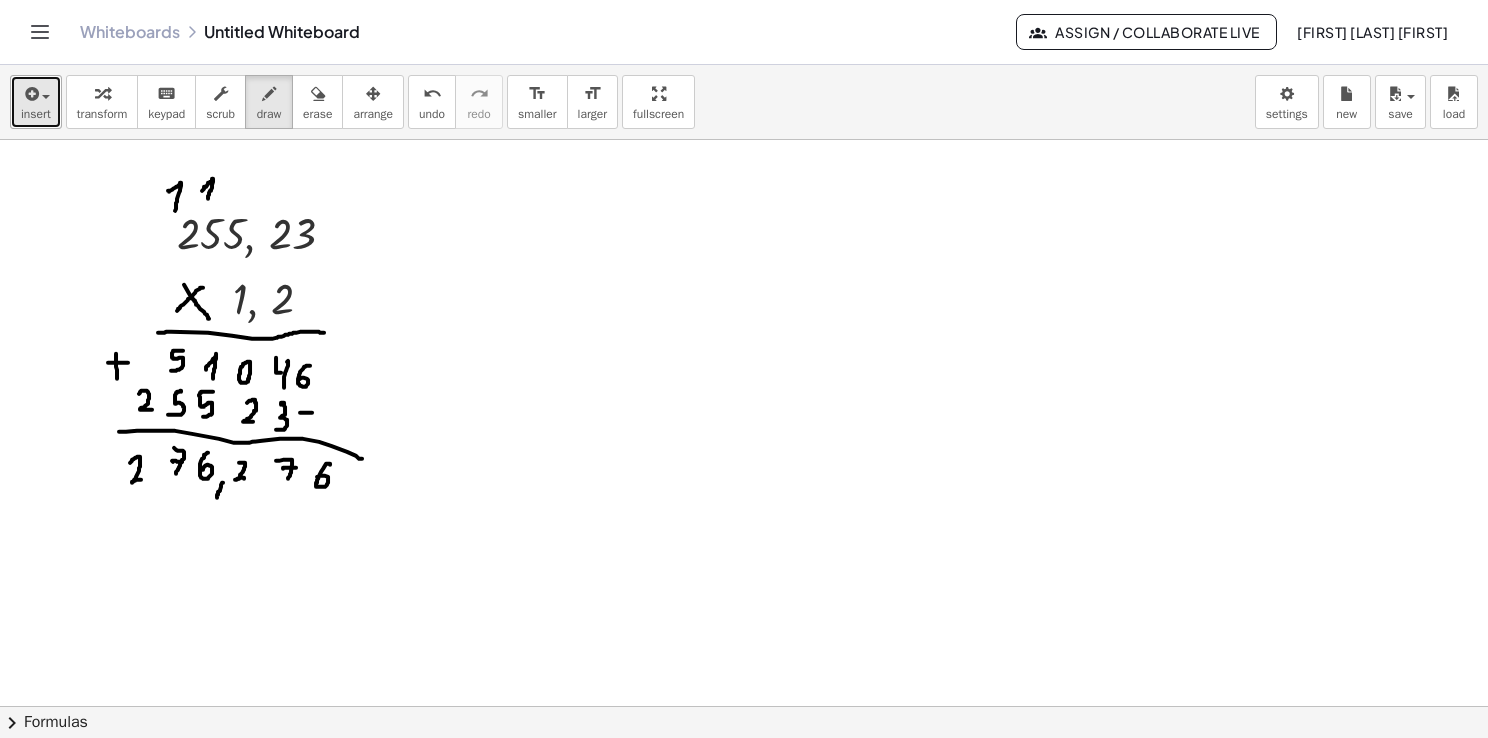 click at bounding box center [30, 94] 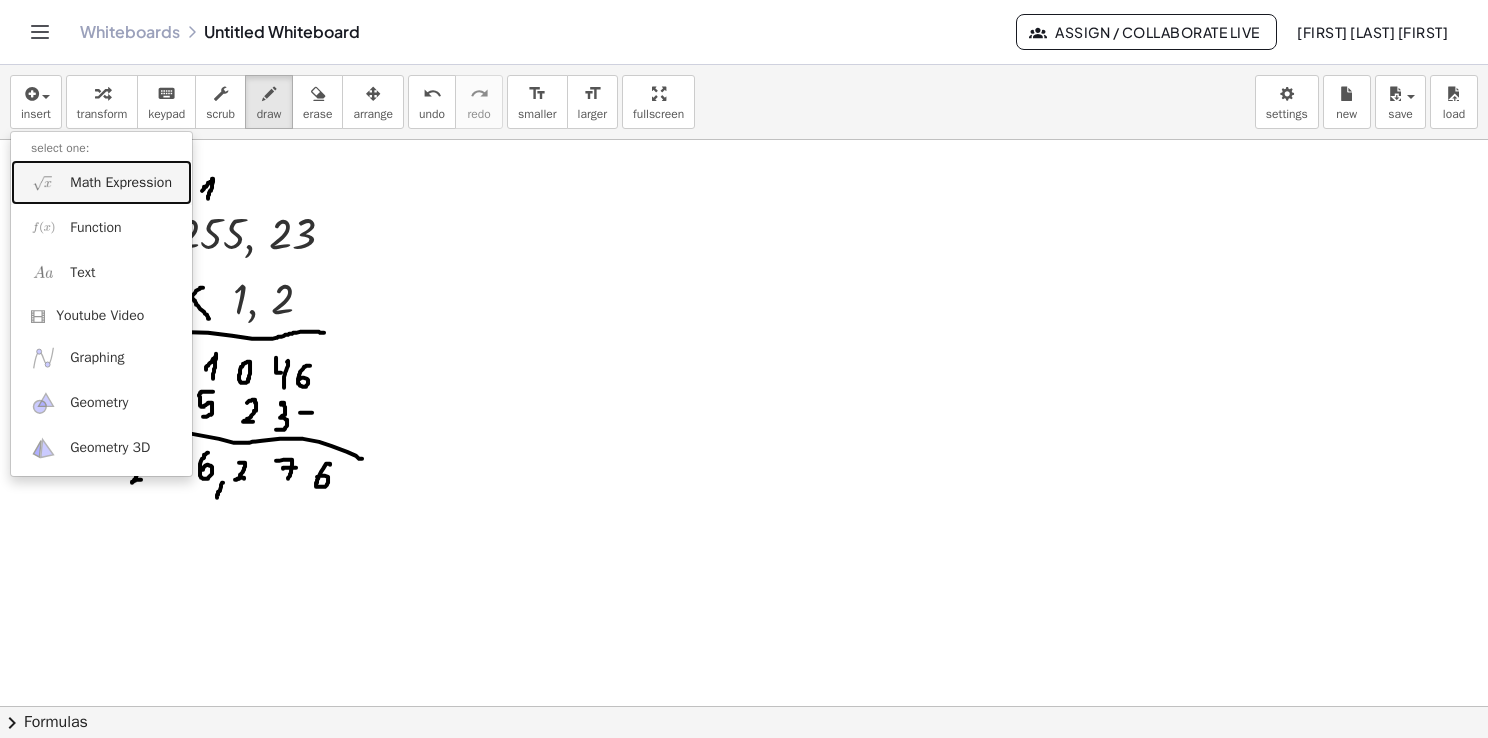 click on "Math Expression" at bounding box center (121, 183) 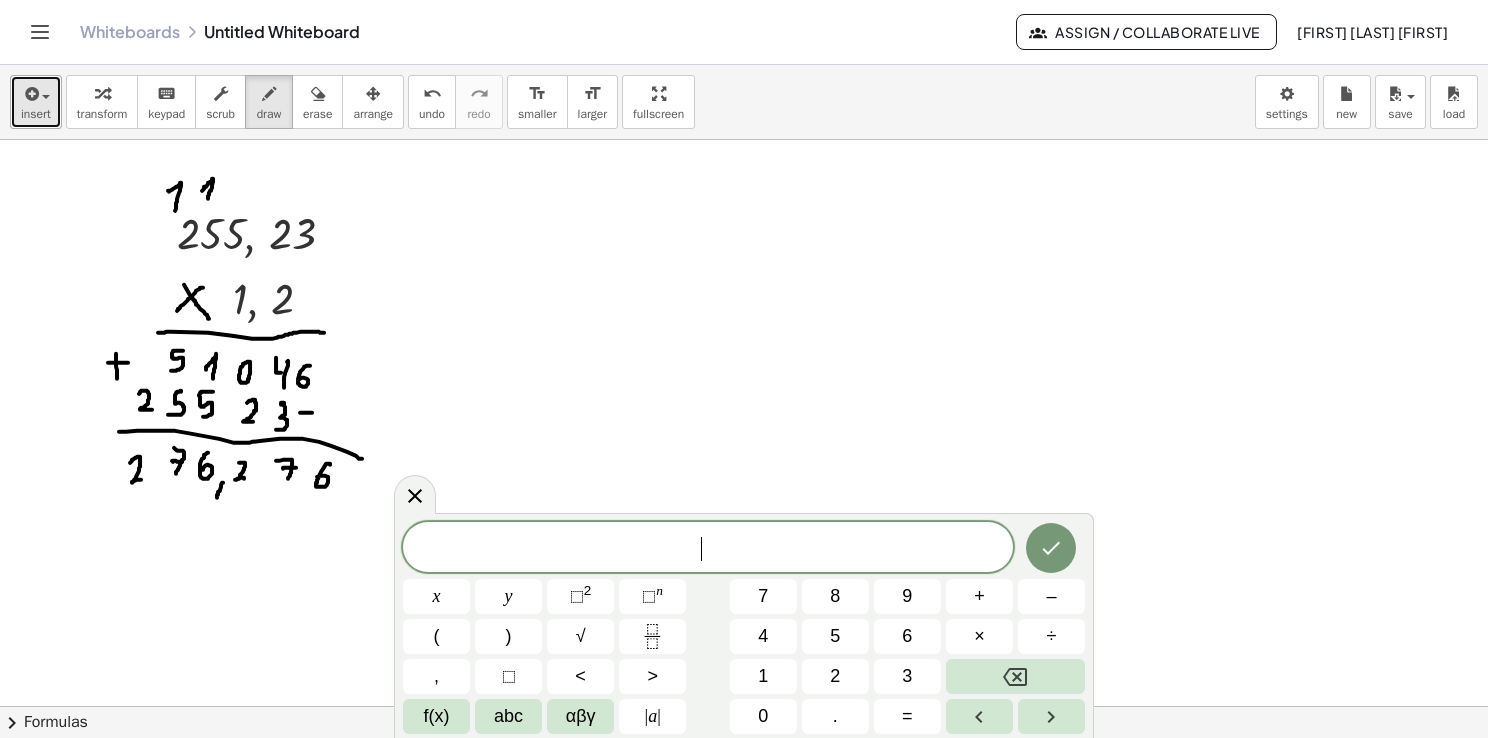click on "insert" at bounding box center [36, 102] 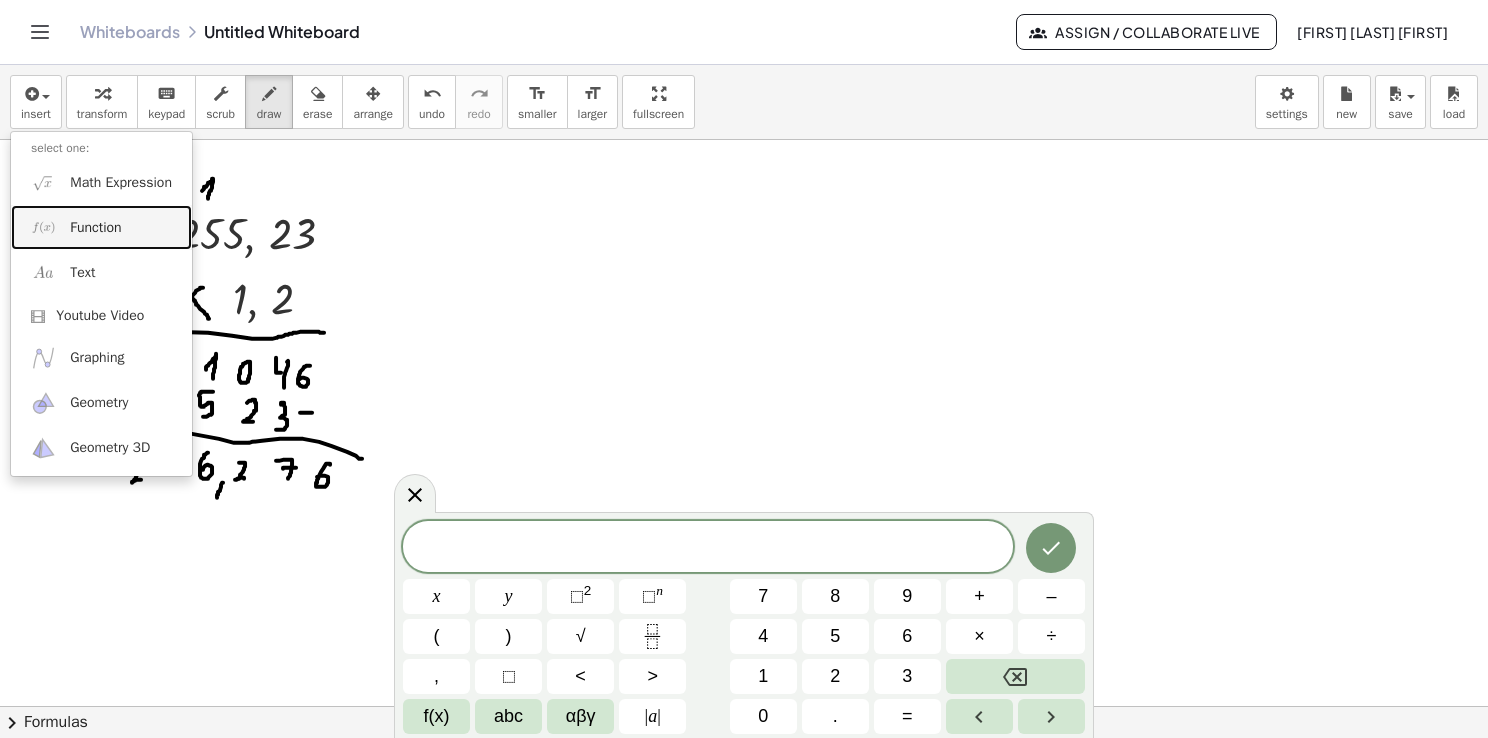 click at bounding box center (43, 227) 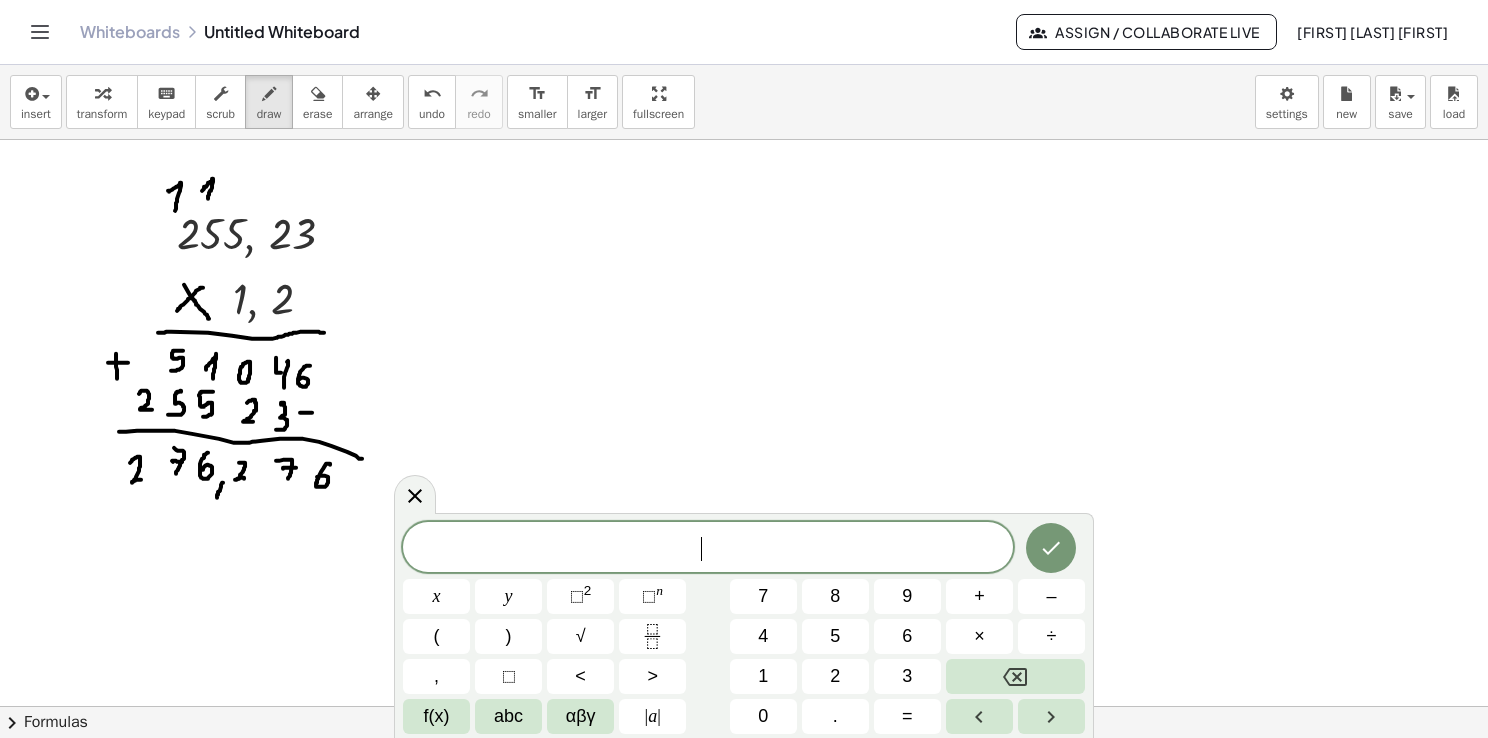 click 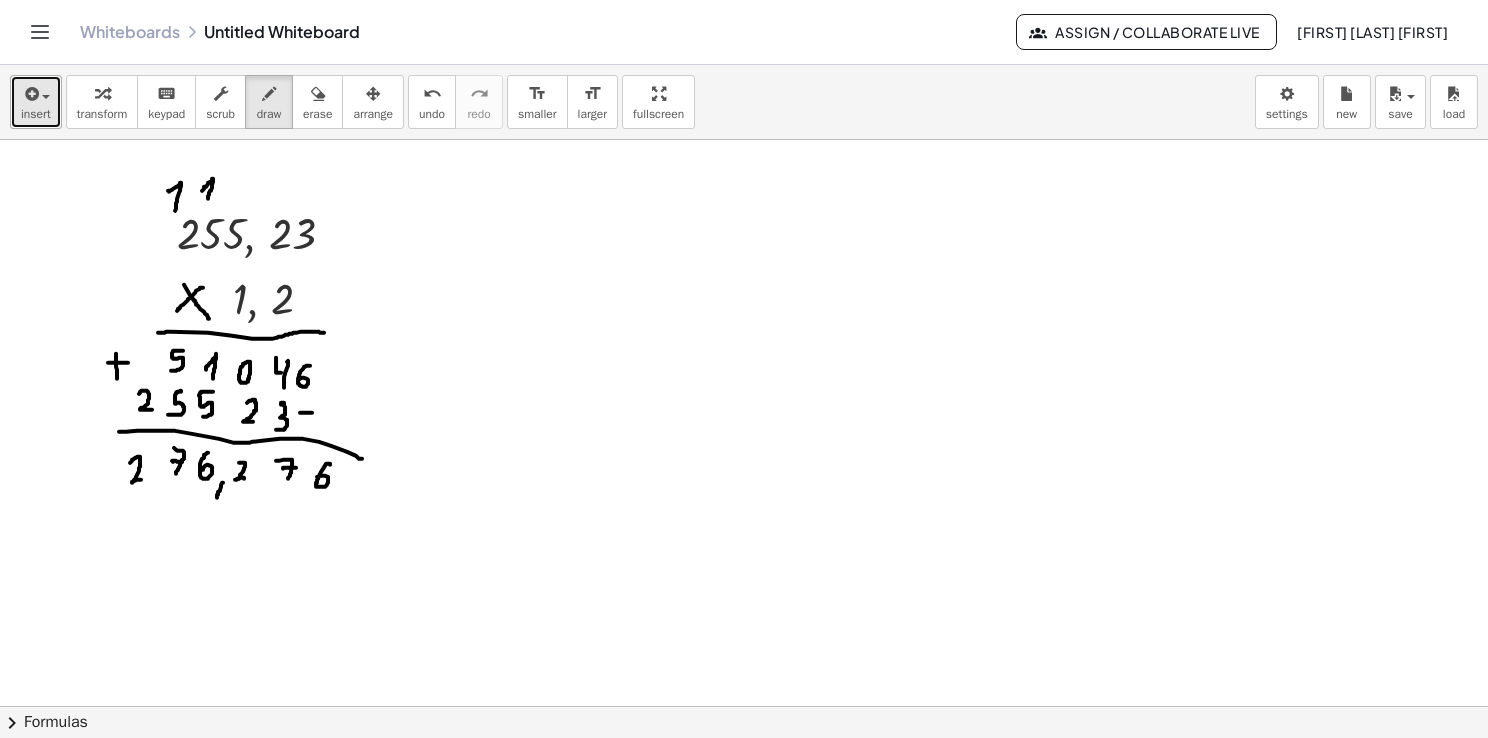 click on "insert" at bounding box center (36, 114) 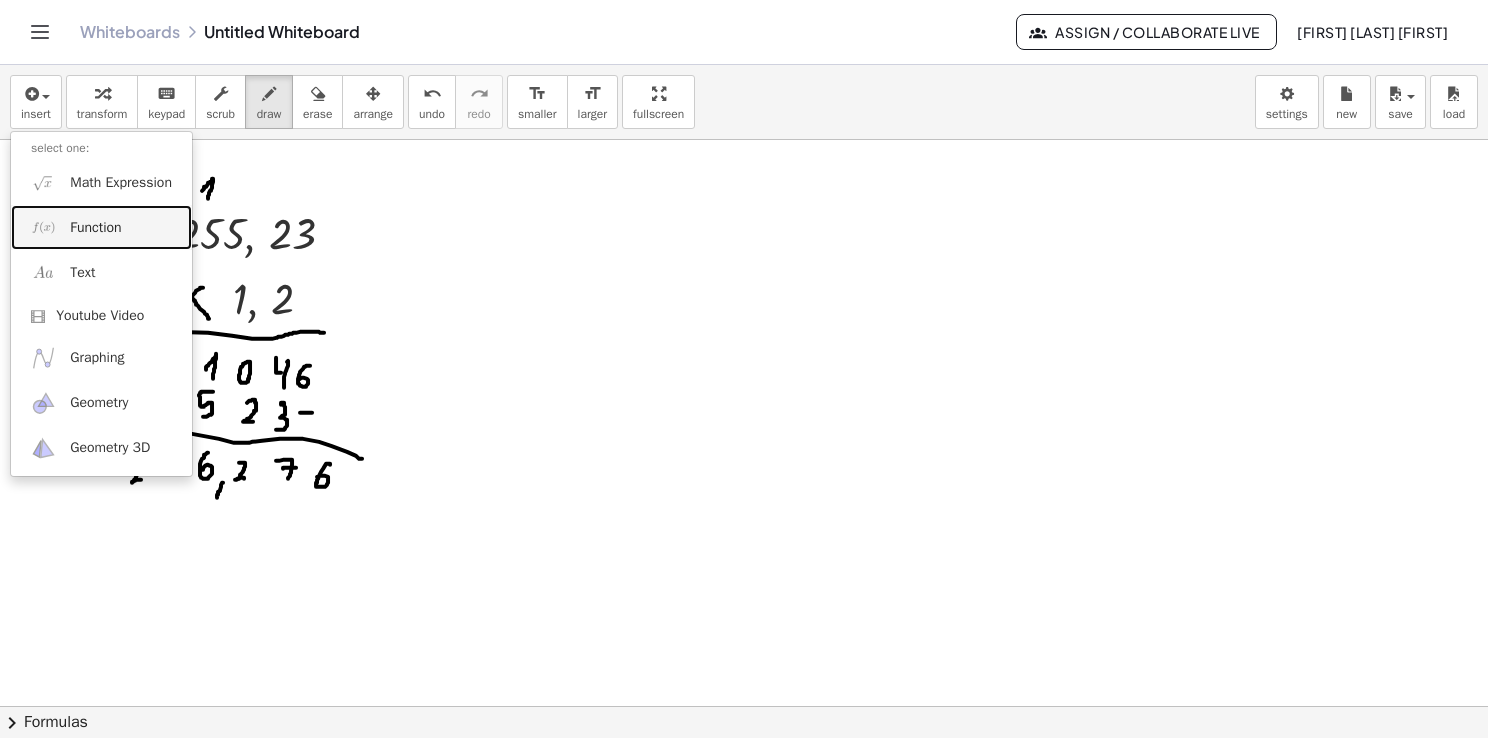 click at bounding box center (43, 227) 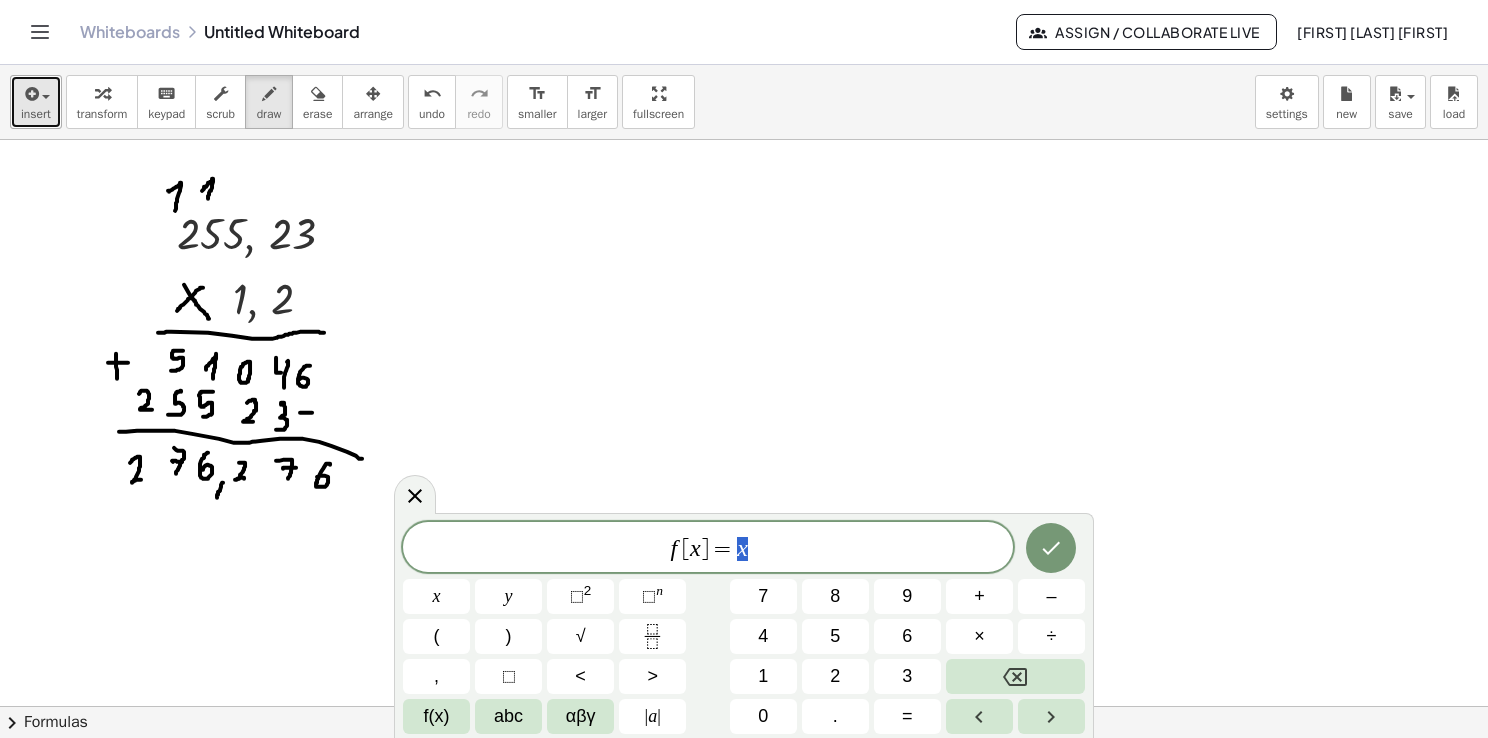 click on "insert" at bounding box center (36, 102) 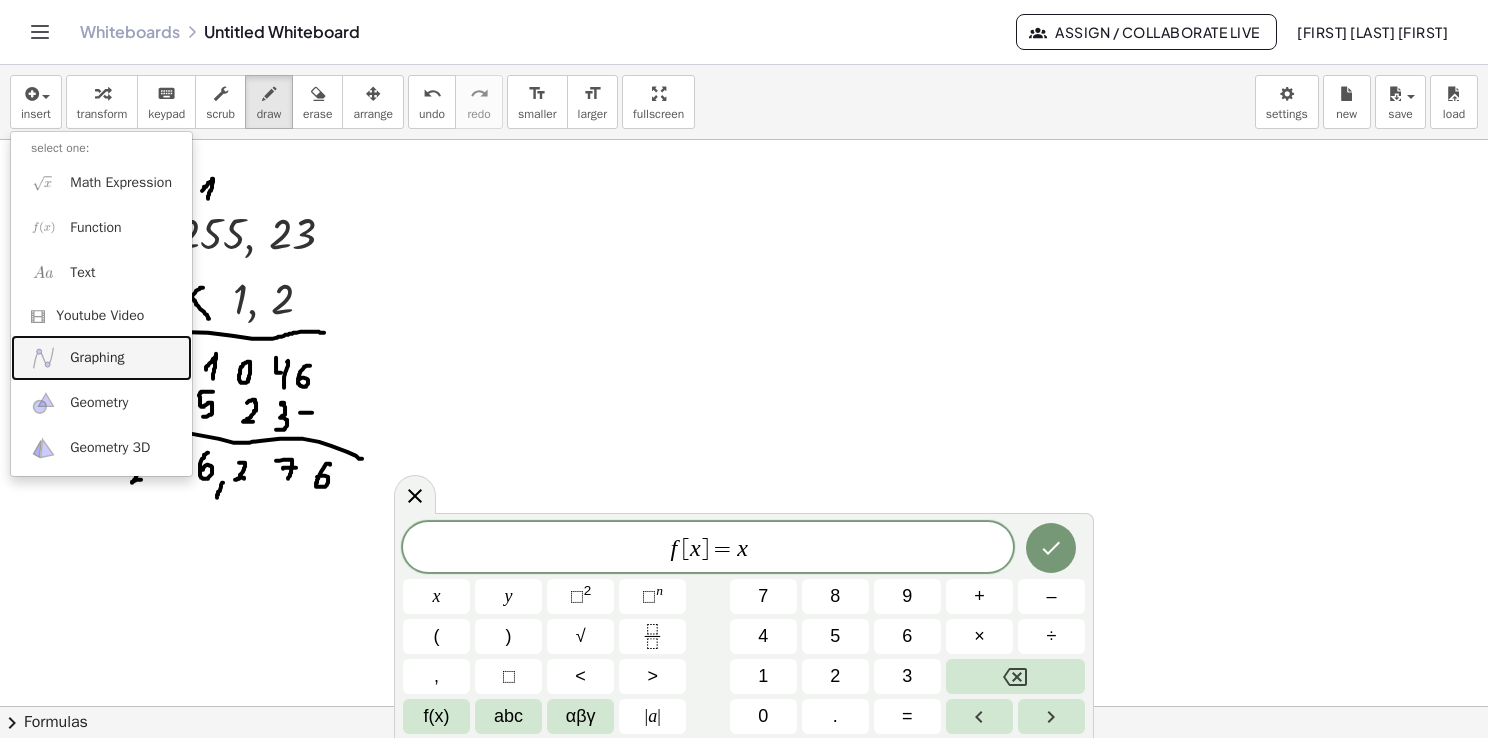 click on "Graphing" at bounding box center (97, 358) 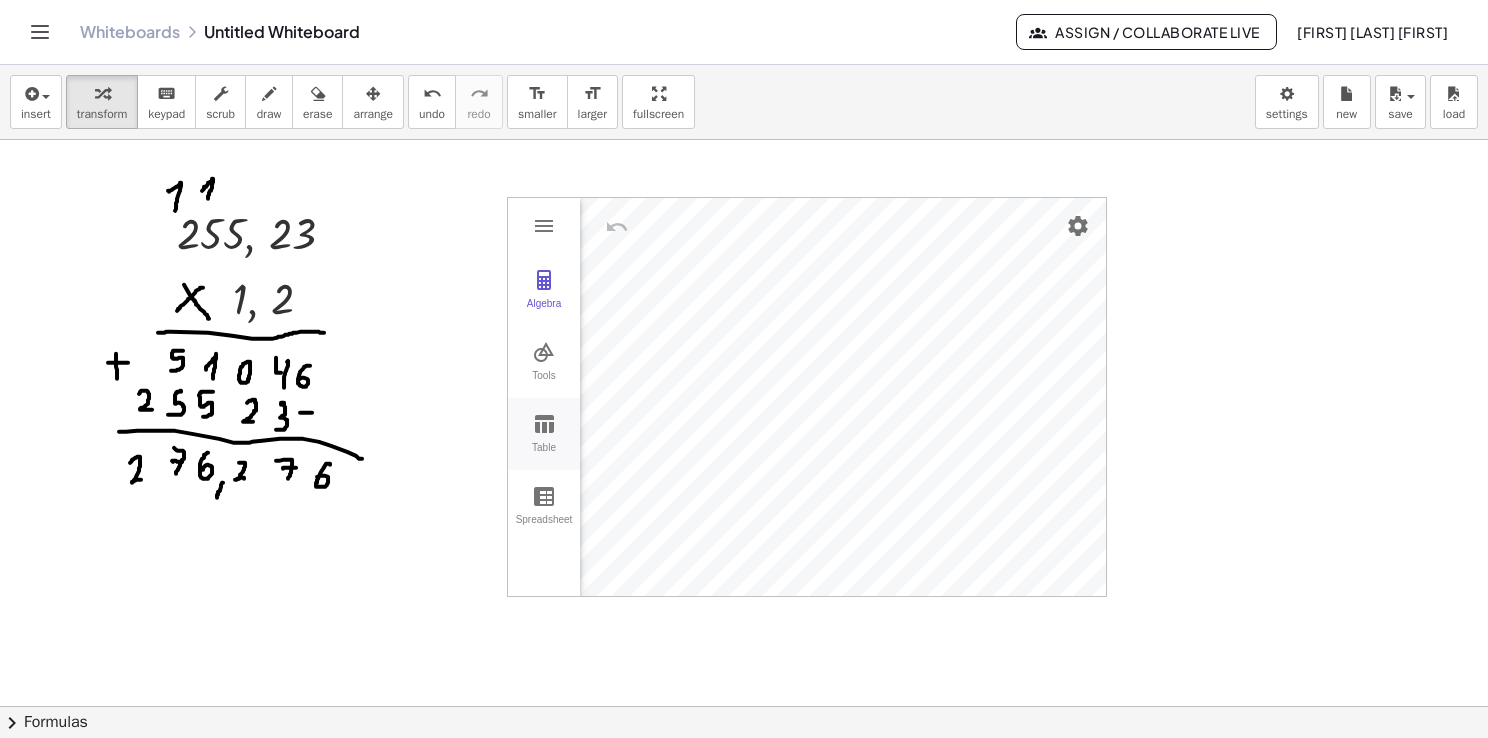 click on "Table" at bounding box center [544, 434] 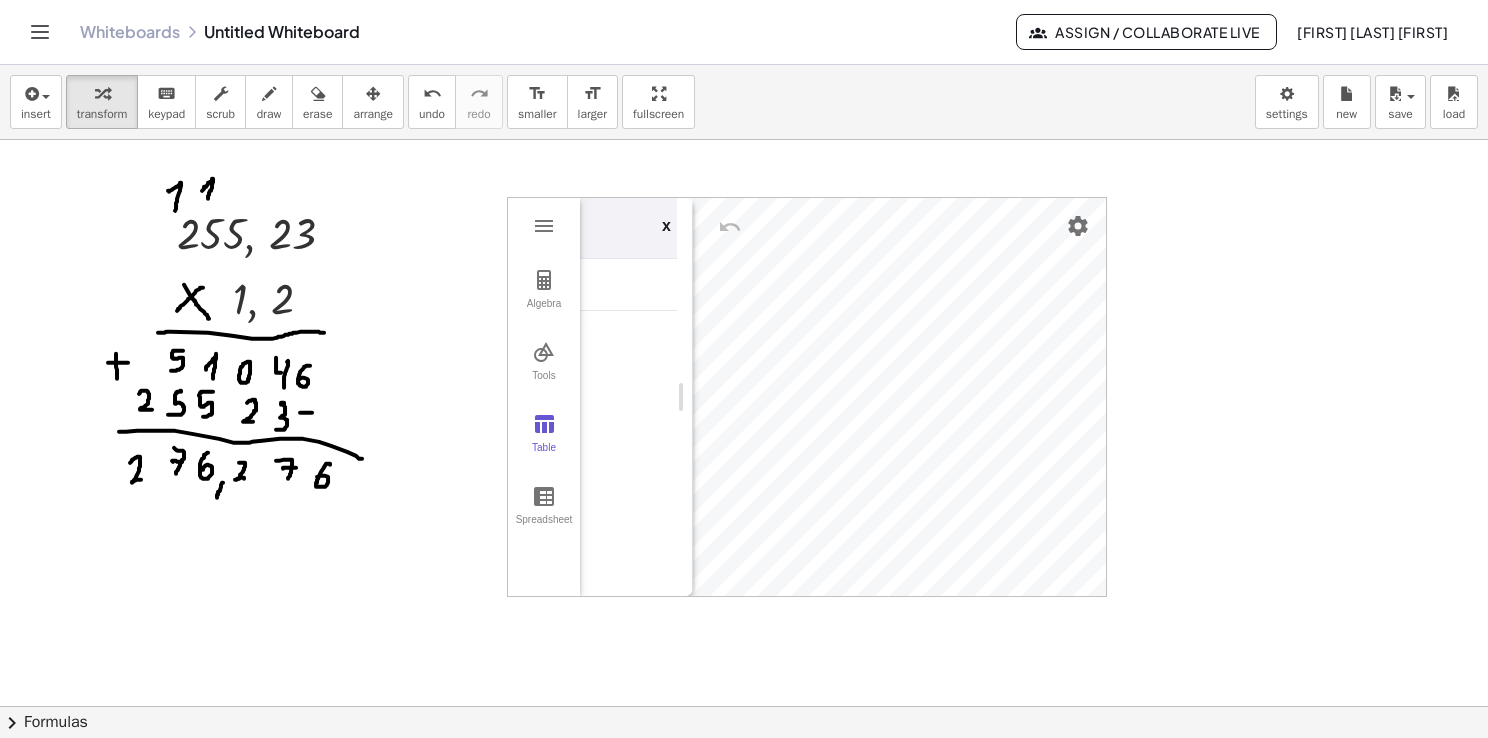 click on "x" at bounding box center [666, 222] 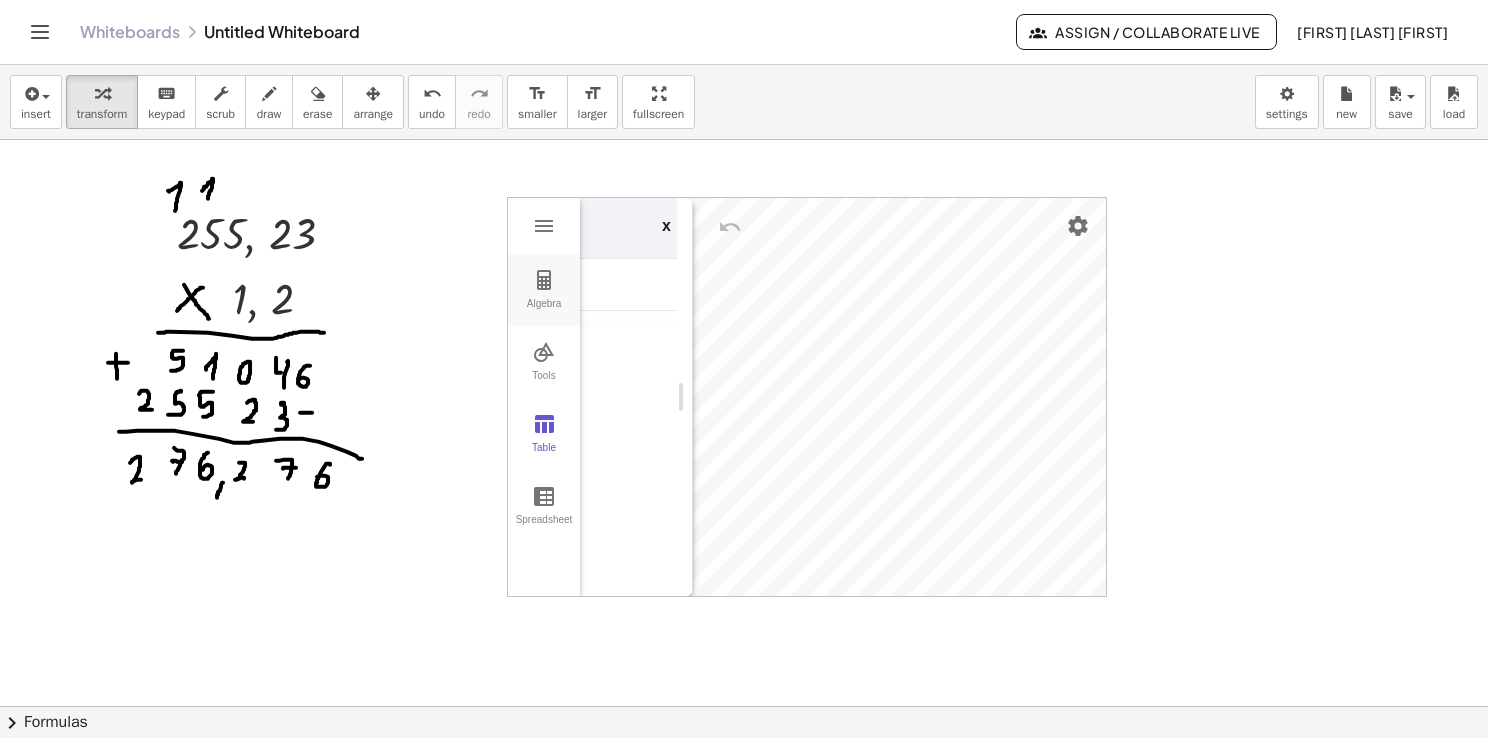 click on "Algebra" at bounding box center (544, 290) 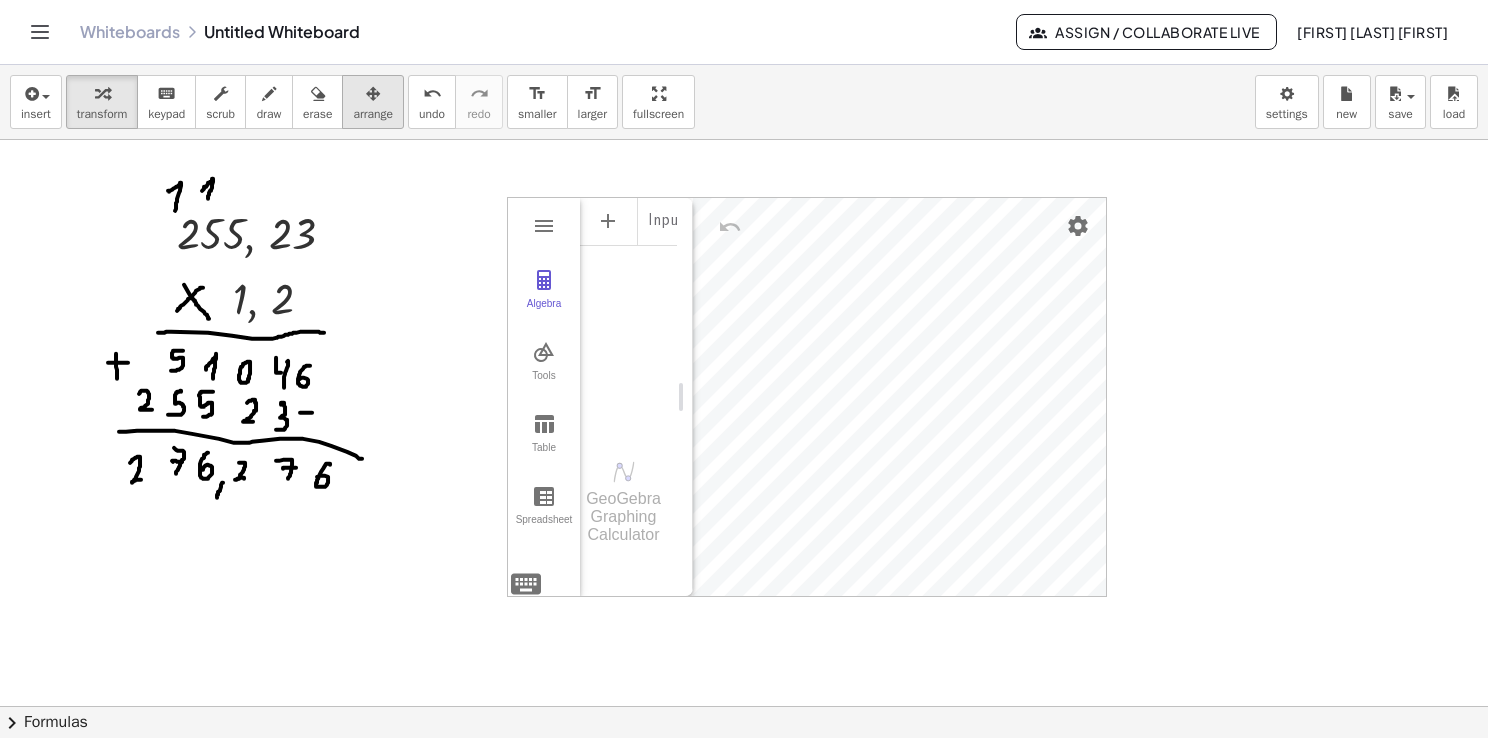 click at bounding box center [373, 93] 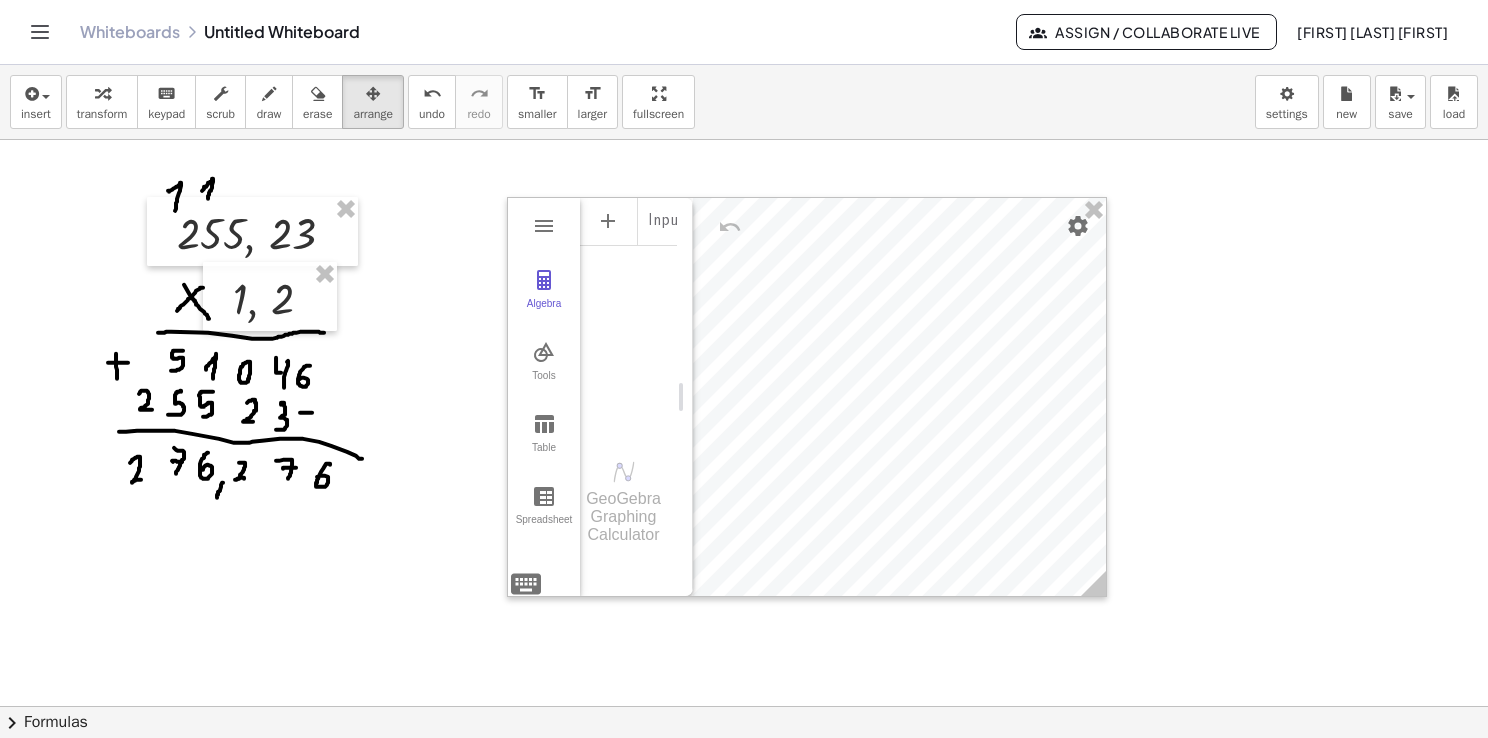 click on "Input…" at bounding box center (628, 219) 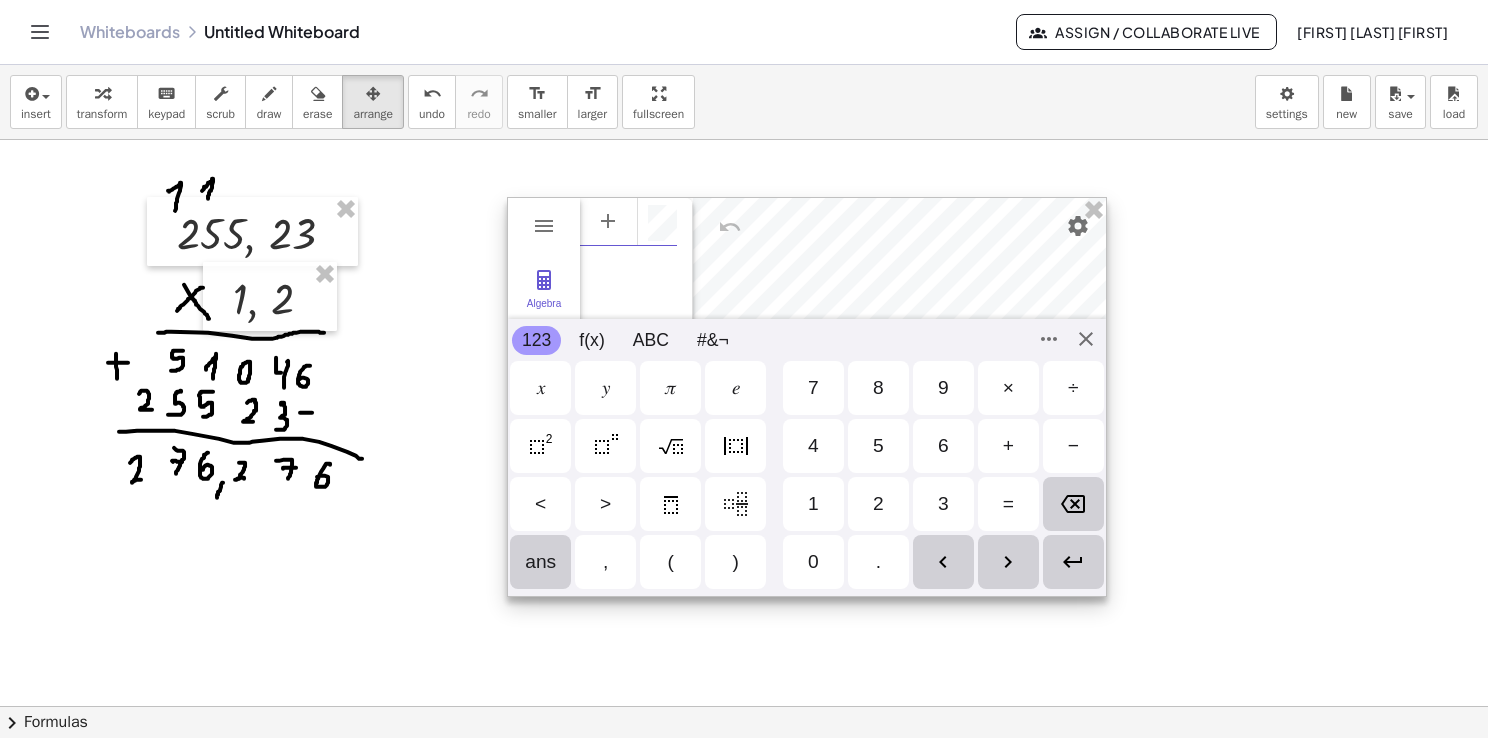 scroll, scrollTop: 12, scrollLeft: 0, axis: vertical 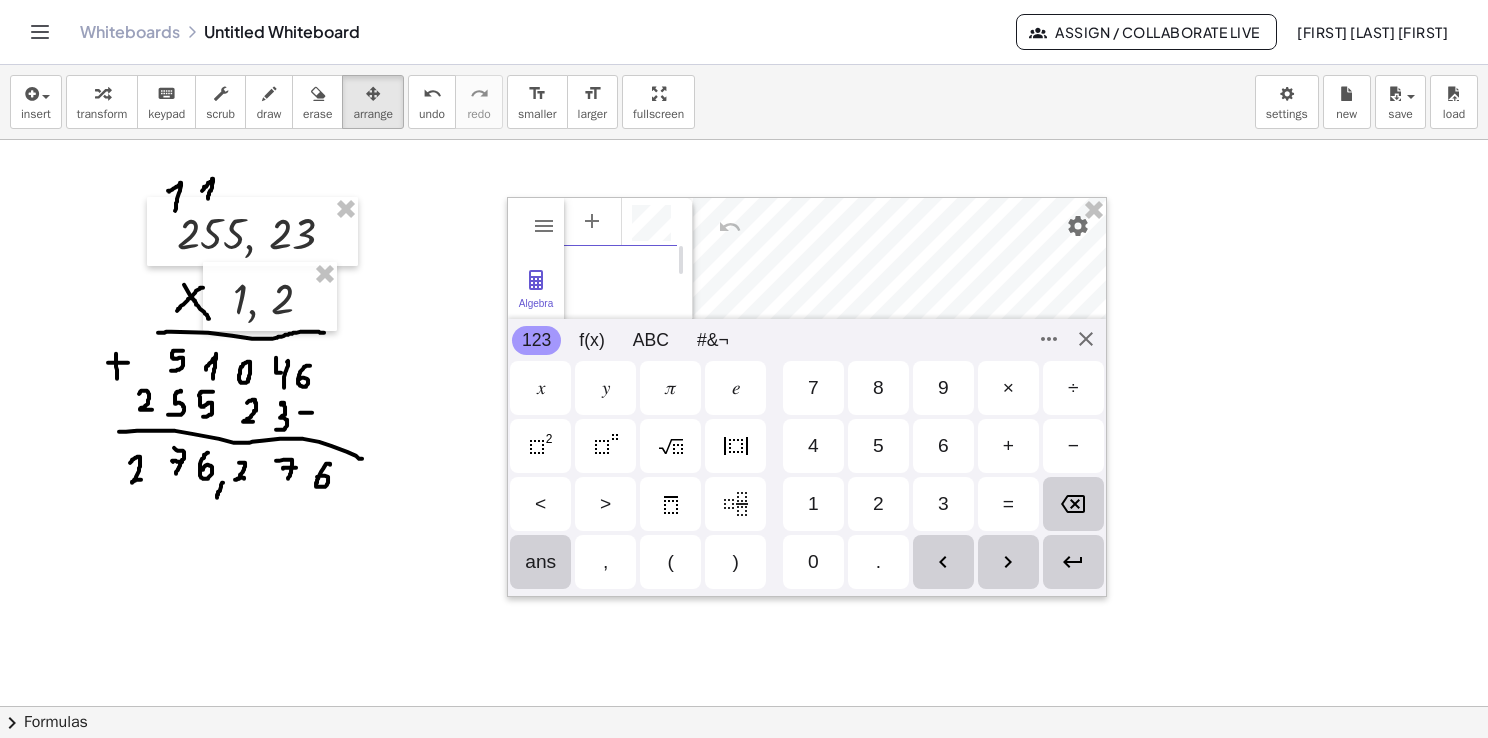 click at bounding box center [744, 772] 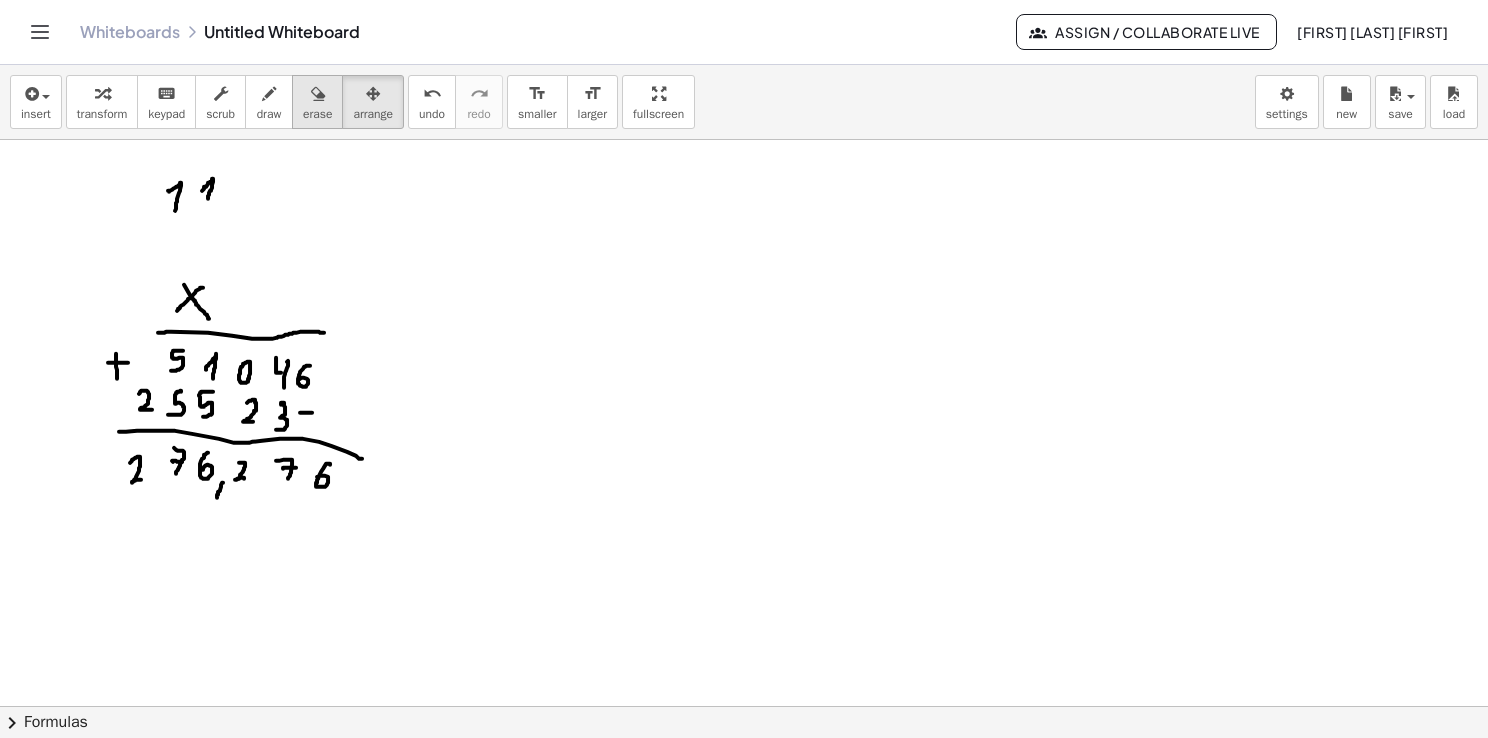click on "transform keyboard keypad scrub draw erase arrange" at bounding box center (235, 102) 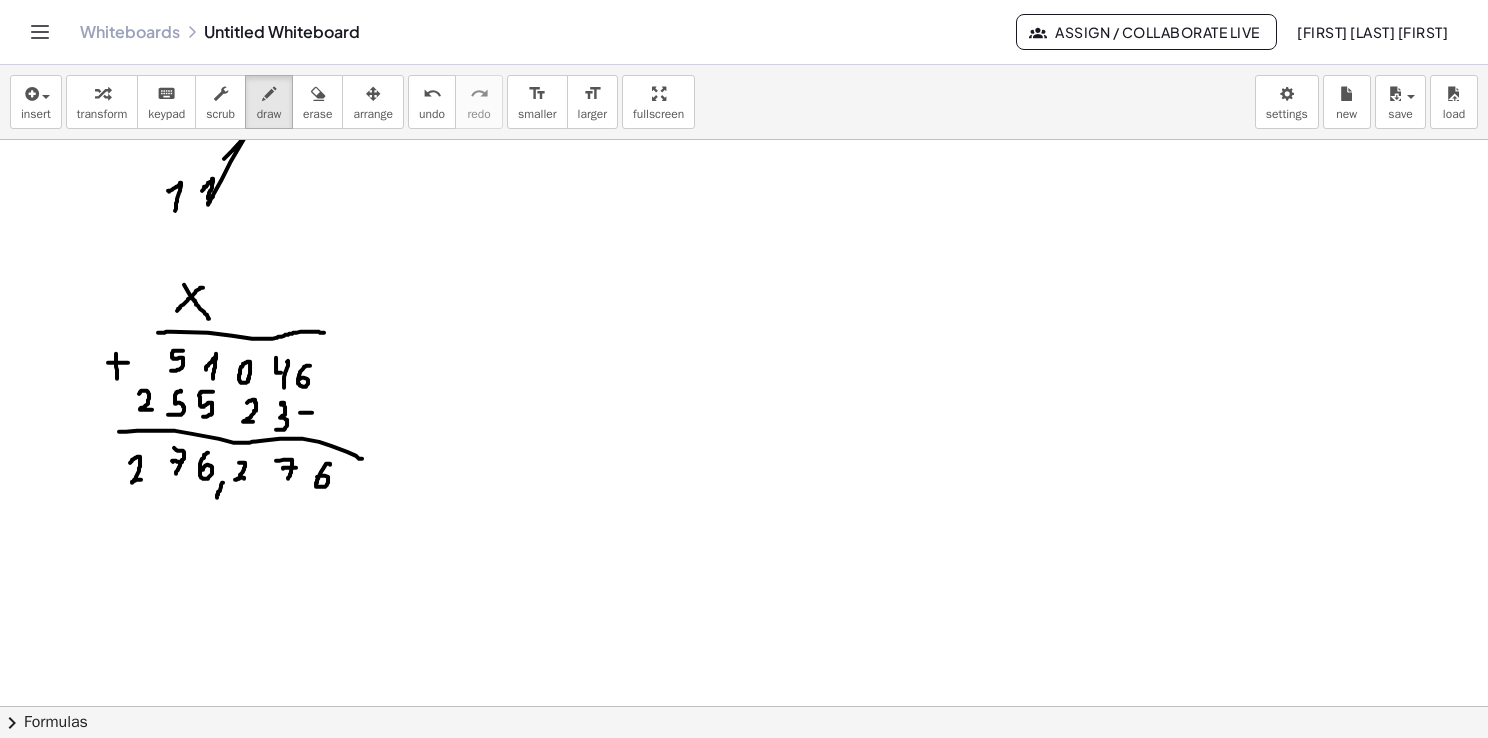 drag, startPoint x: 212, startPoint y: 197, endPoint x: 211, endPoint y: 172, distance: 25.019993 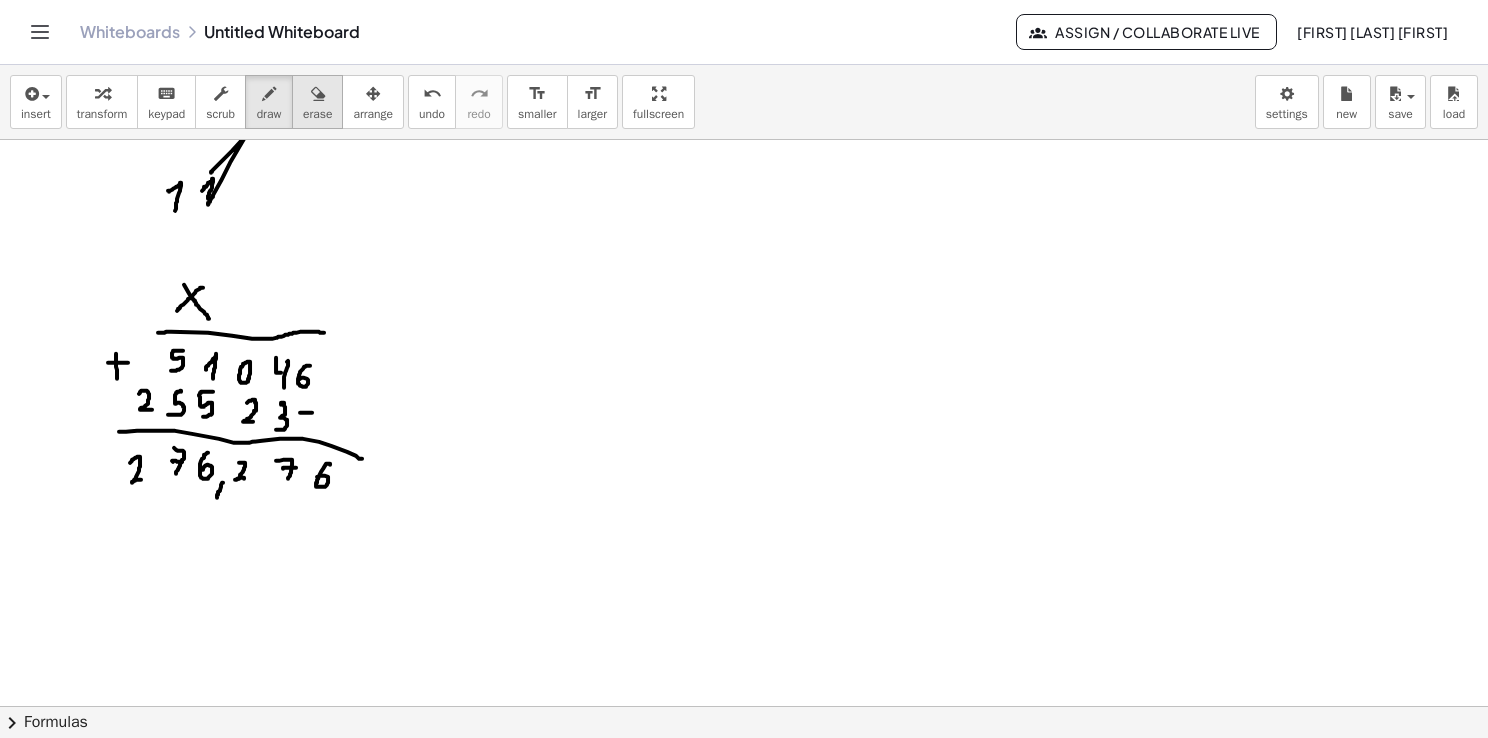 click on "erase" at bounding box center (317, 114) 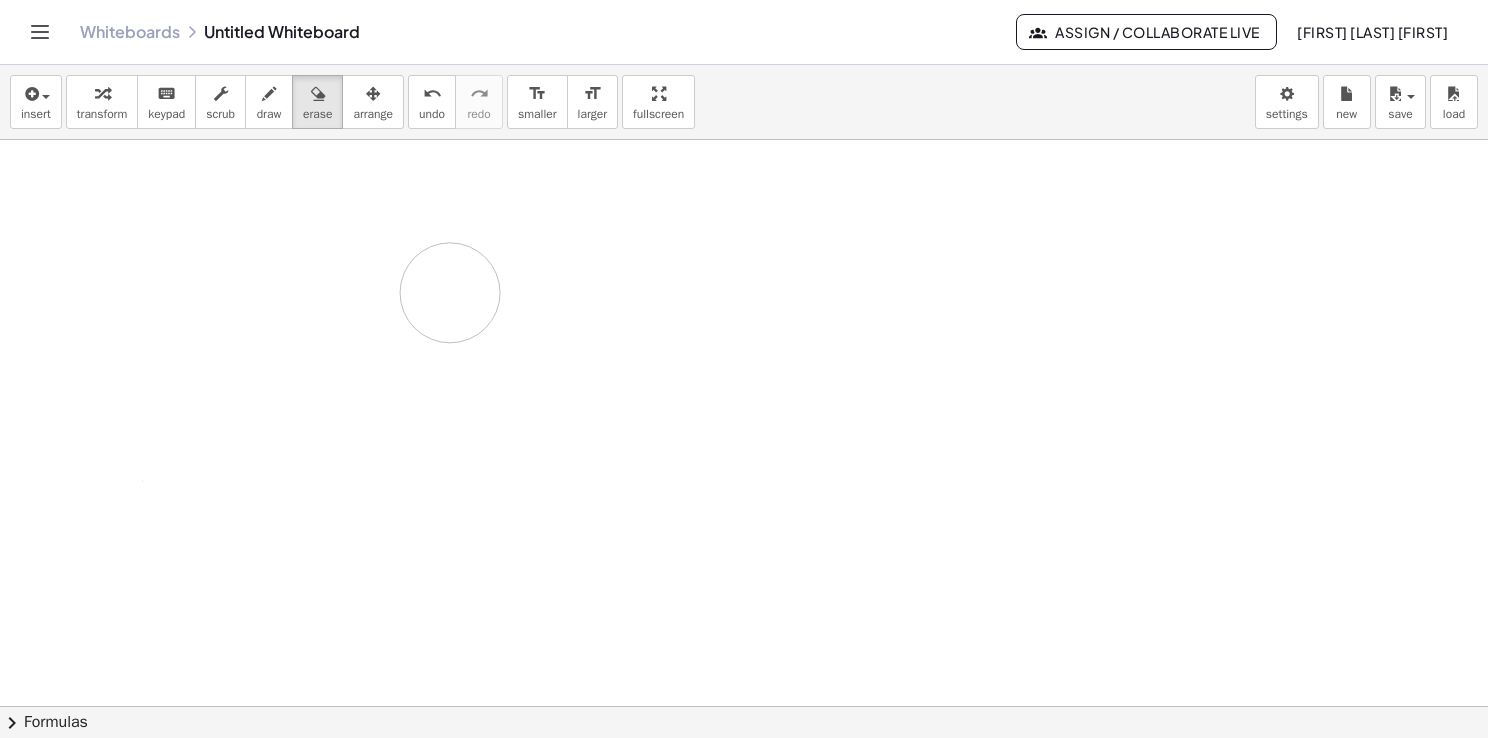 drag, startPoint x: 201, startPoint y: 182, endPoint x: 615, endPoint y: 486, distance: 513.62634 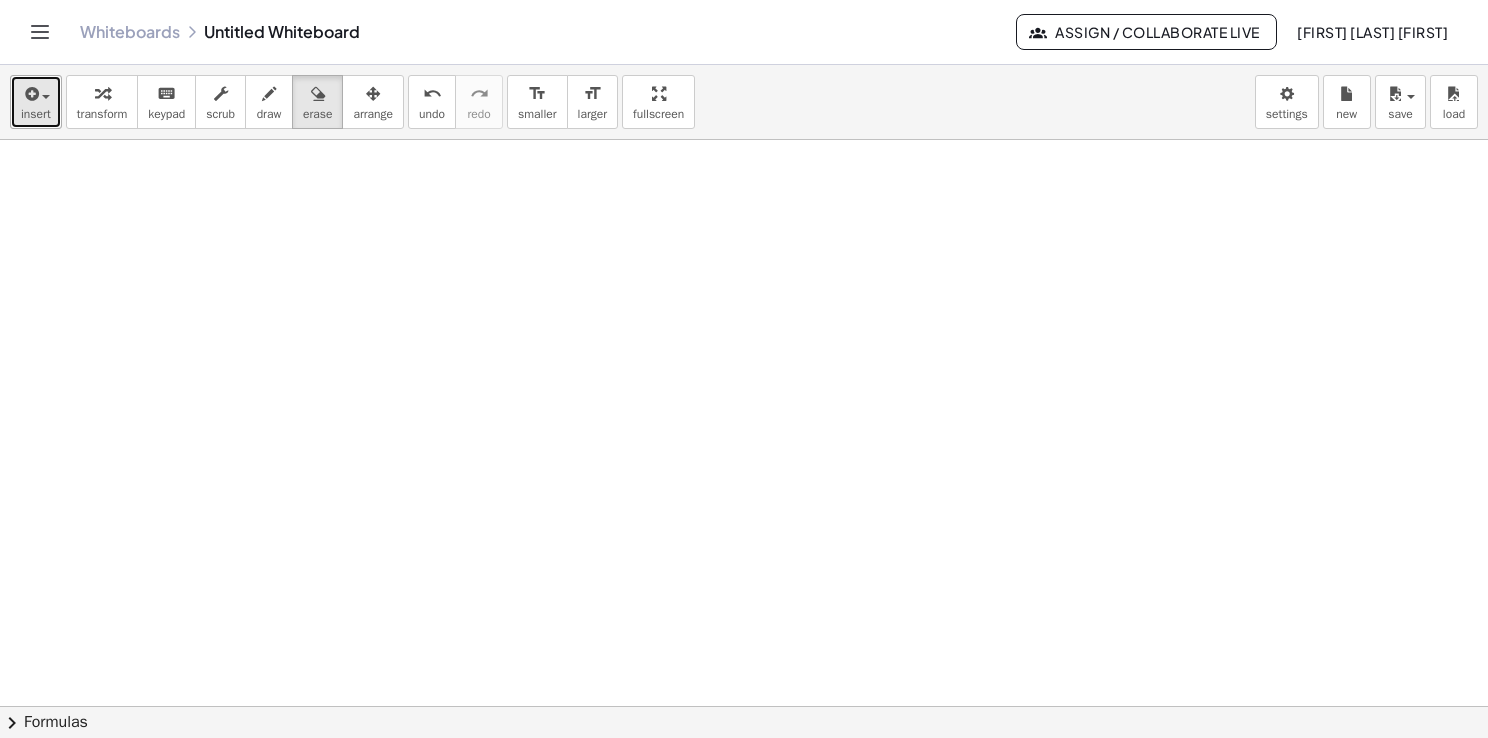 click on "insert" at bounding box center [36, 102] 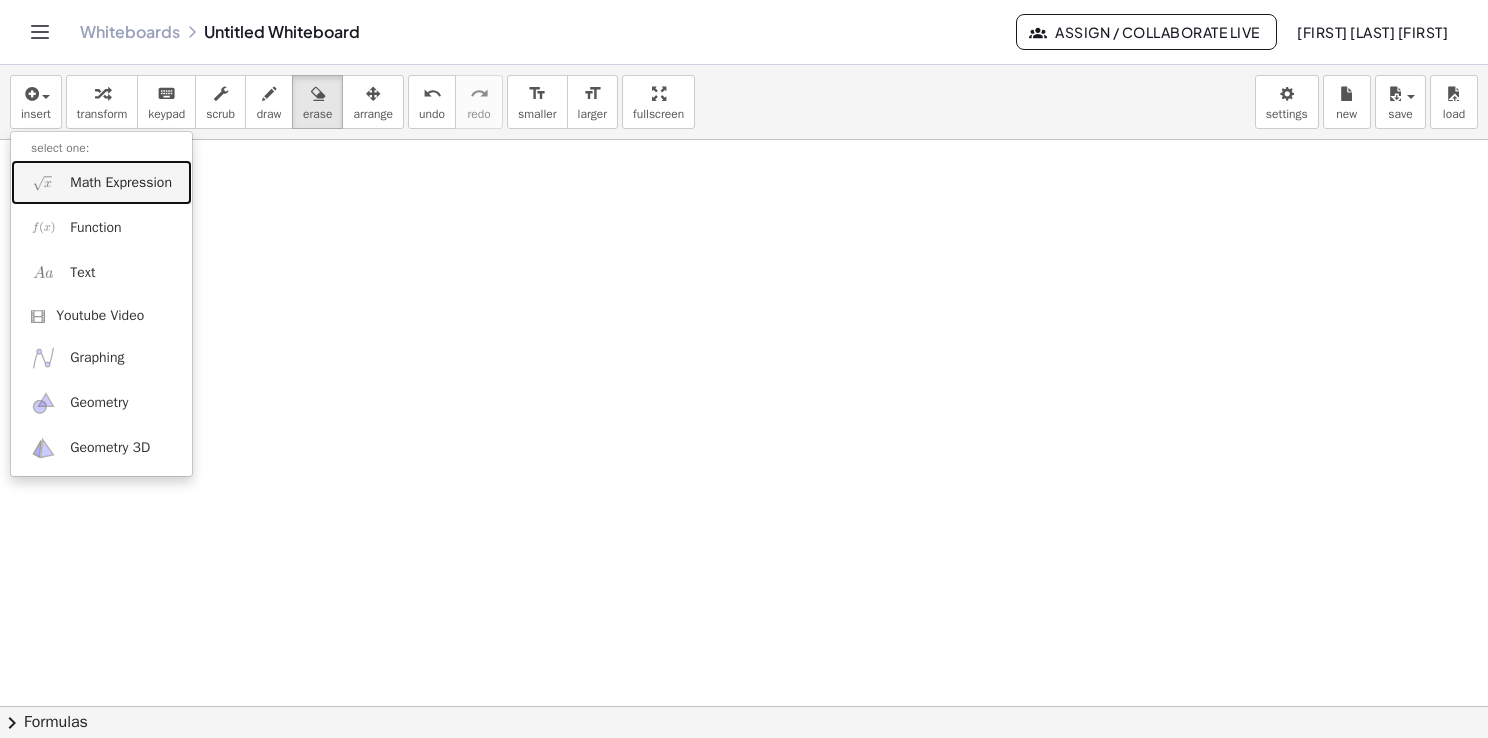 click on "Math Expression" at bounding box center [121, 183] 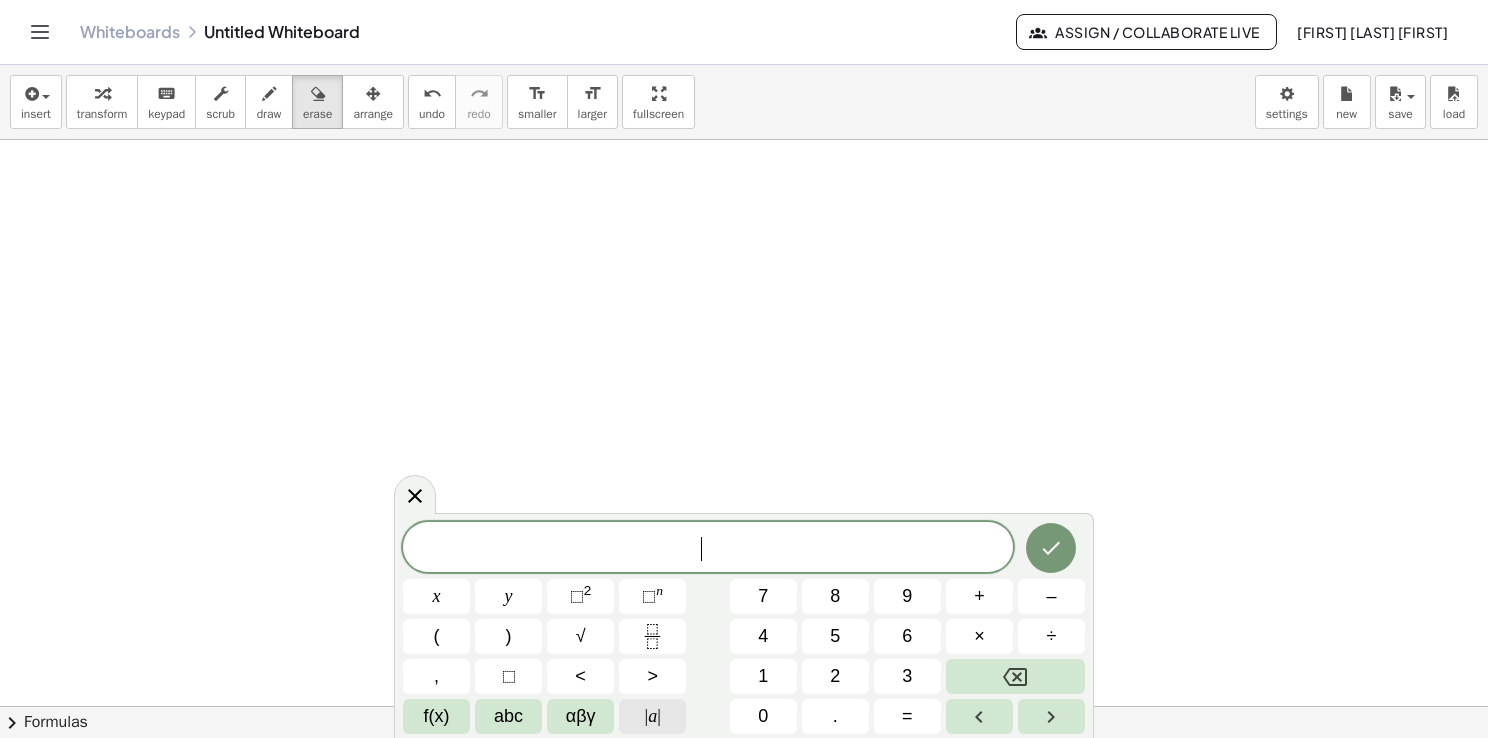 click on "| a |" 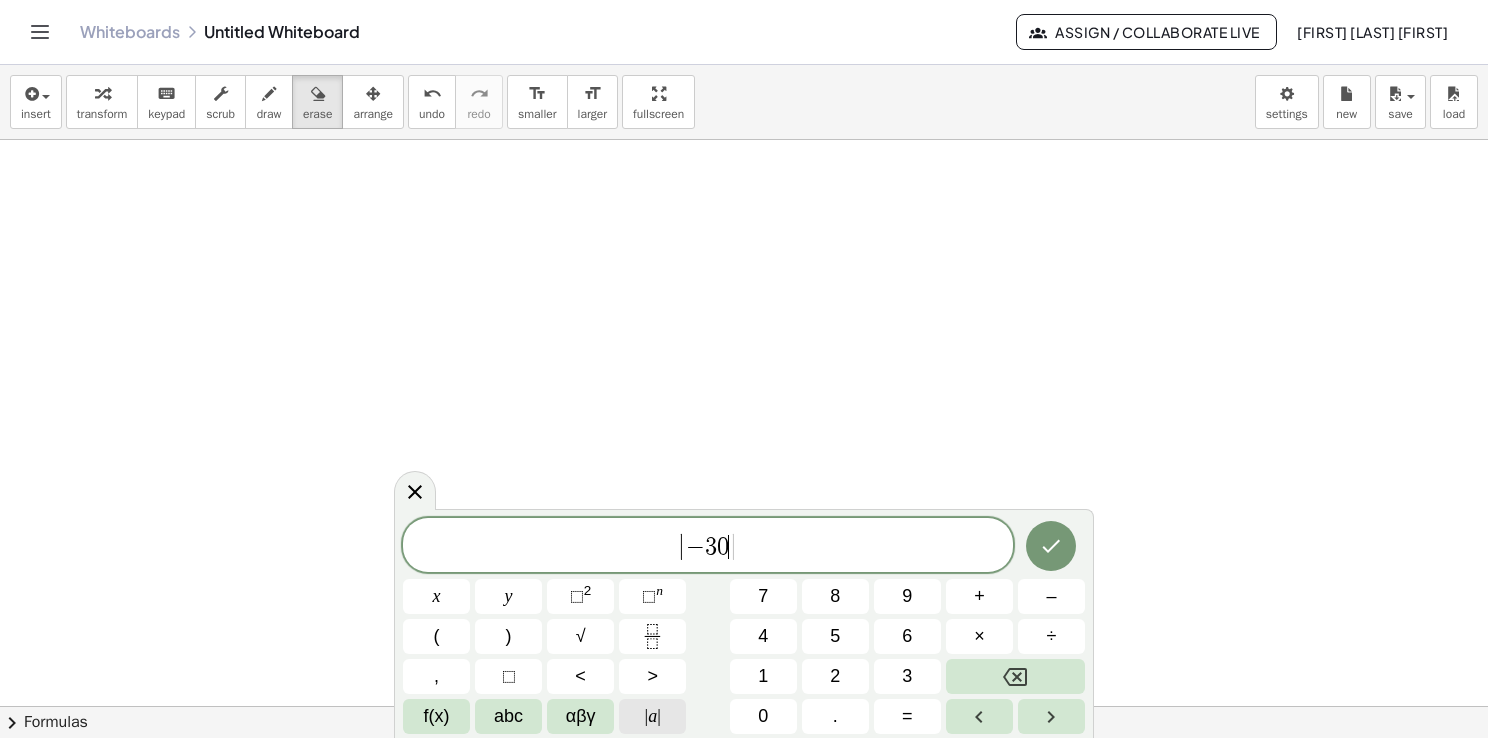 click on "| a |" at bounding box center [652, 716] 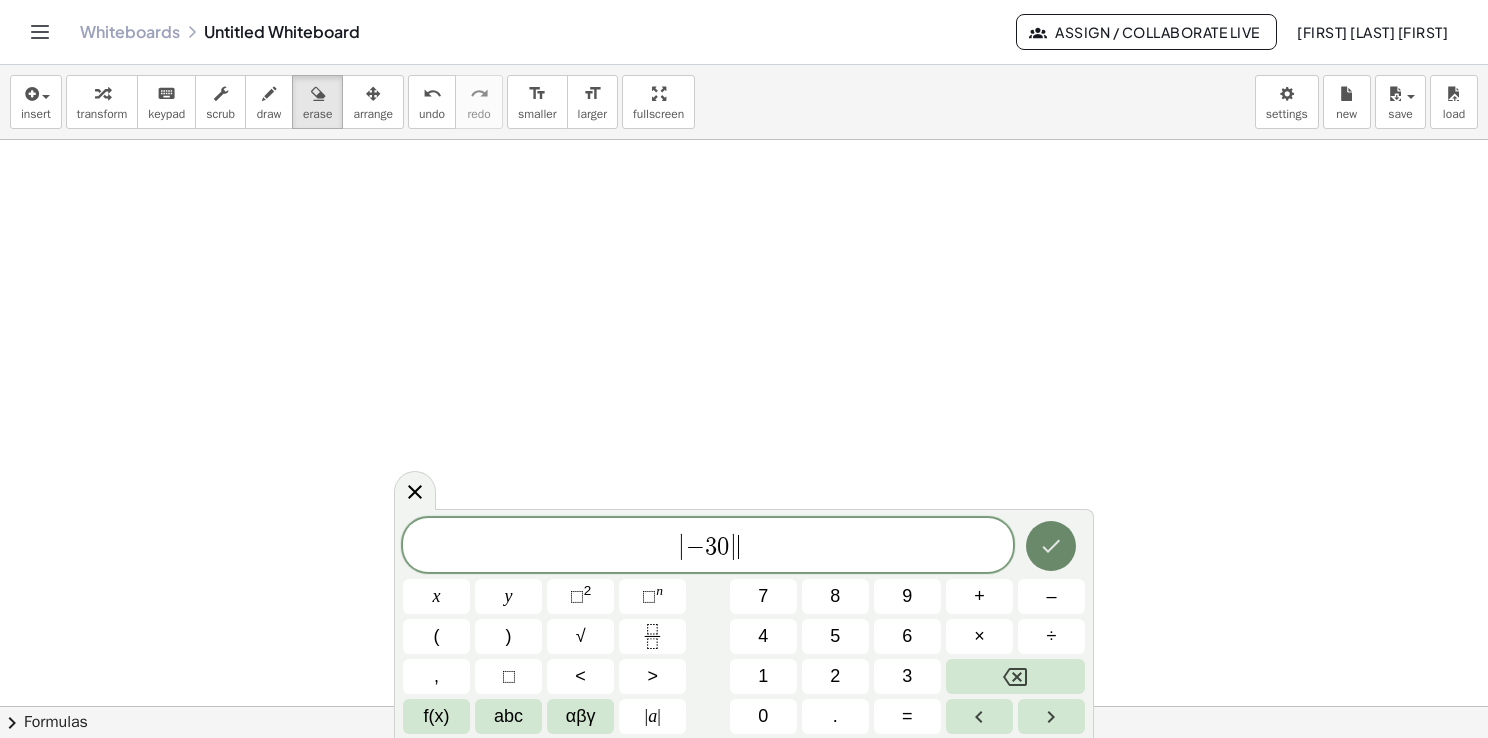 click 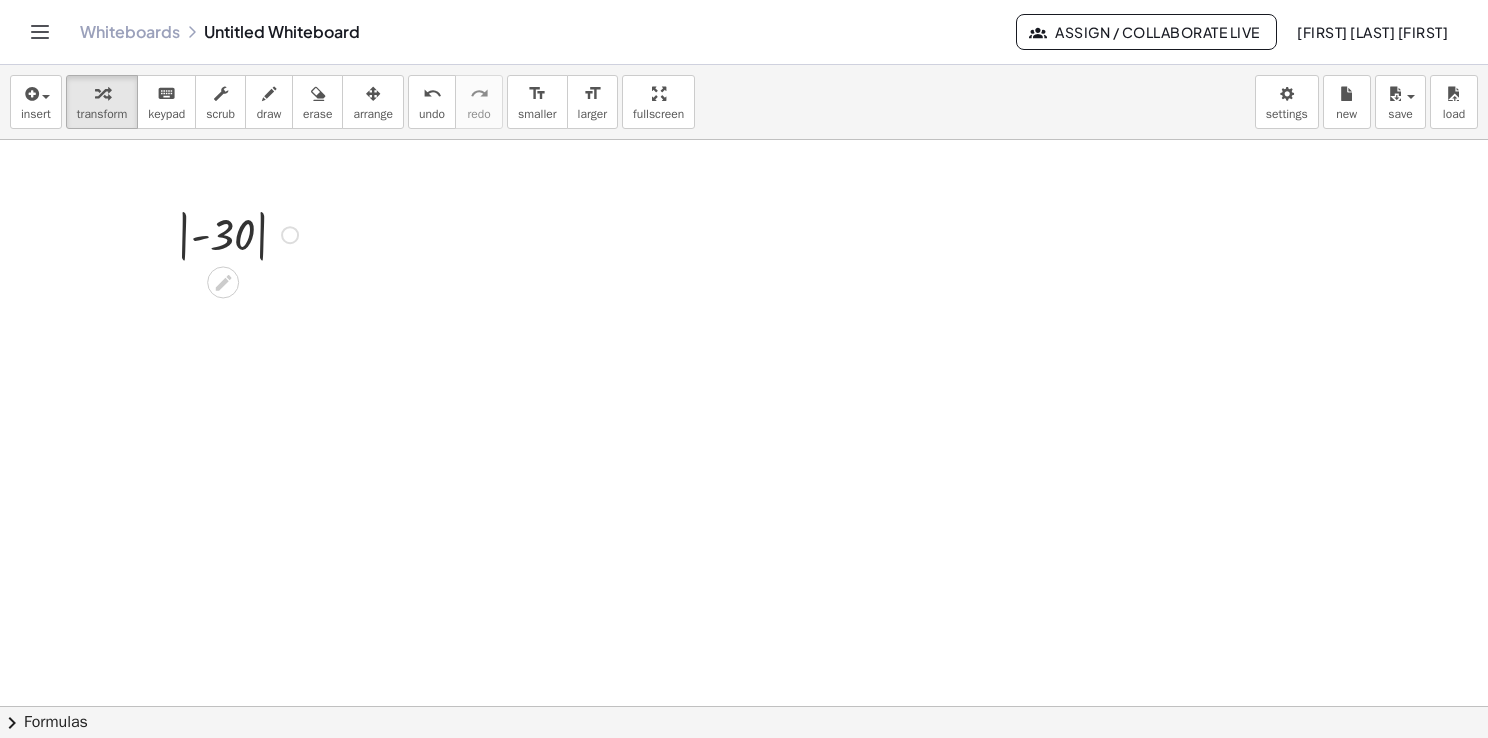 click at bounding box center (240, 233) 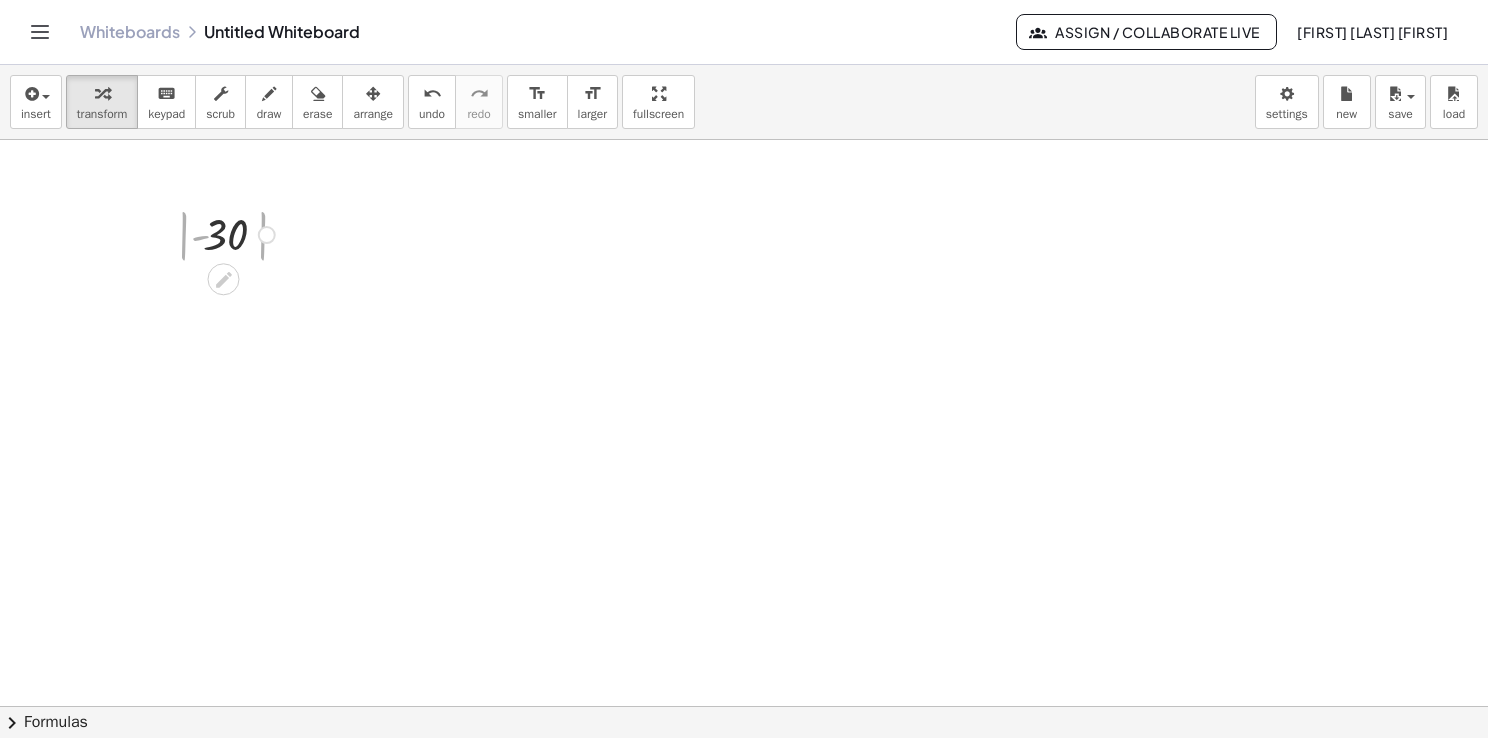 click at bounding box center (241, 233) 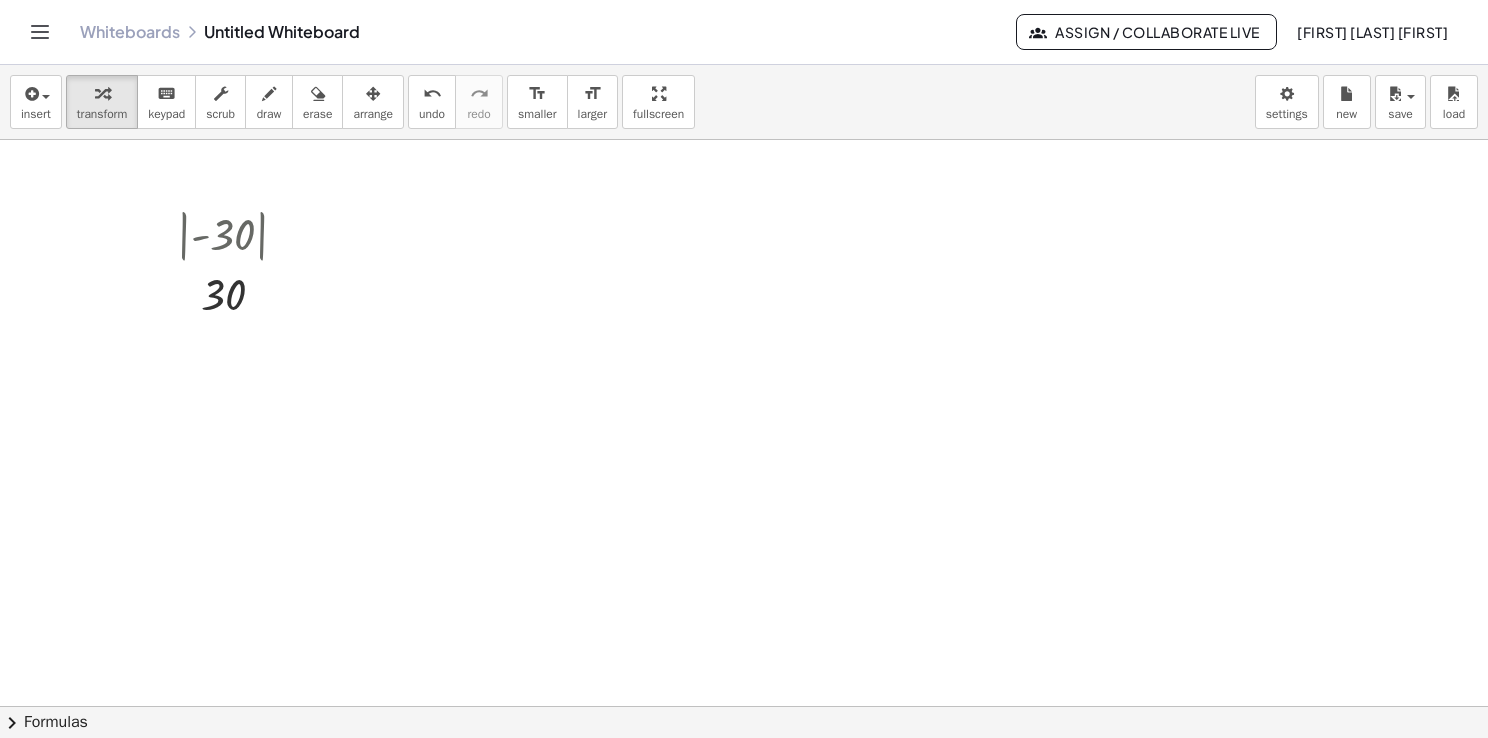 click at bounding box center (744, 772) 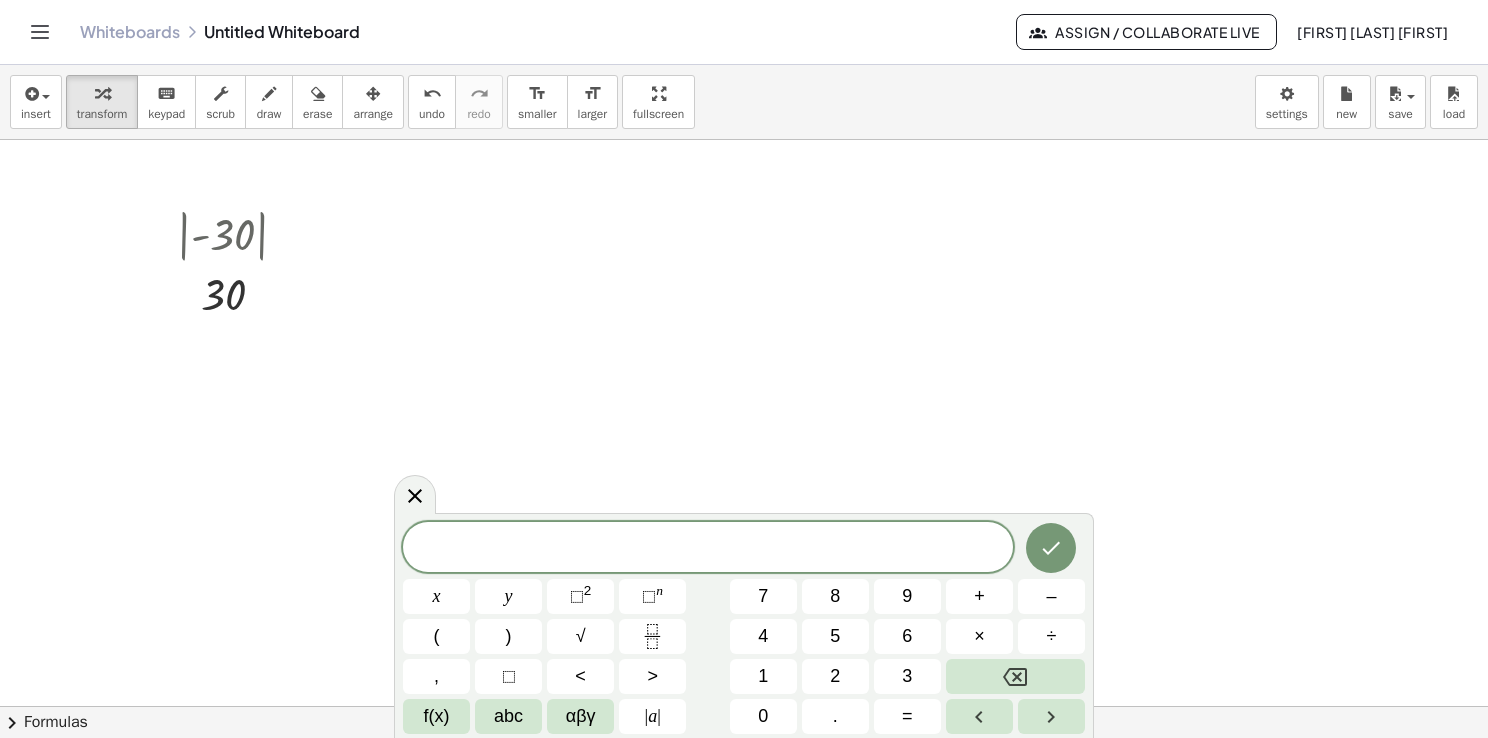 click 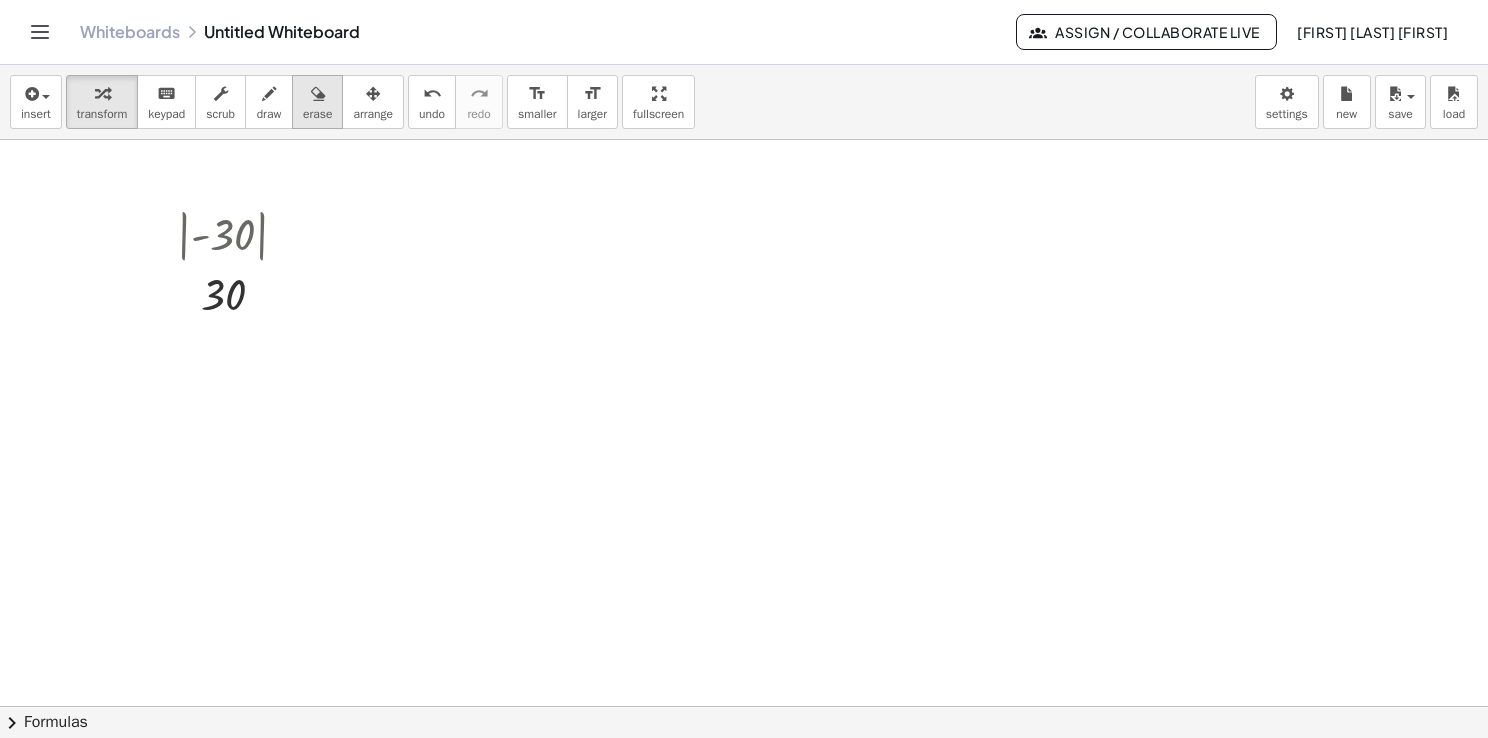 click on "erase" at bounding box center [317, 114] 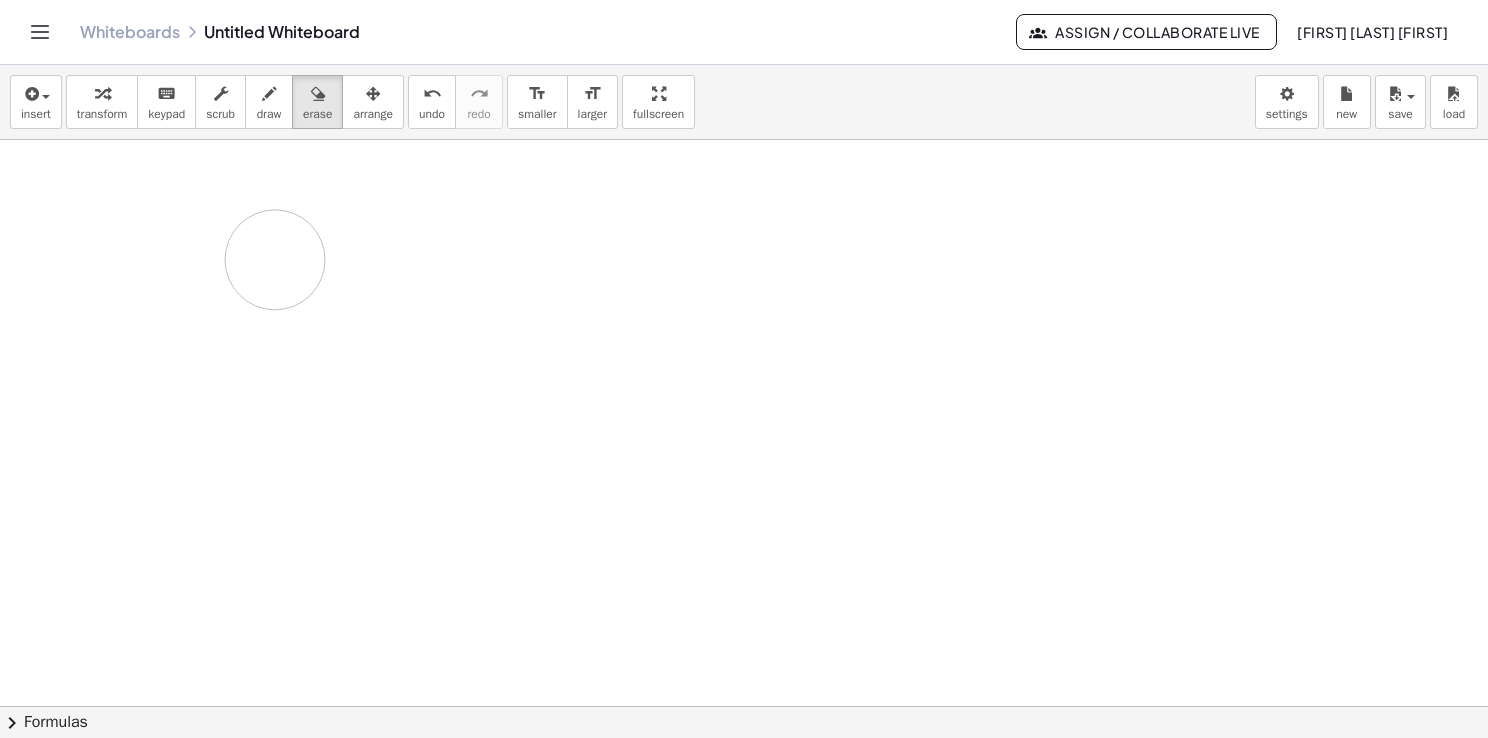 drag, startPoint x: 252, startPoint y: 280, endPoint x: 339, endPoint y: 258, distance: 89.73851 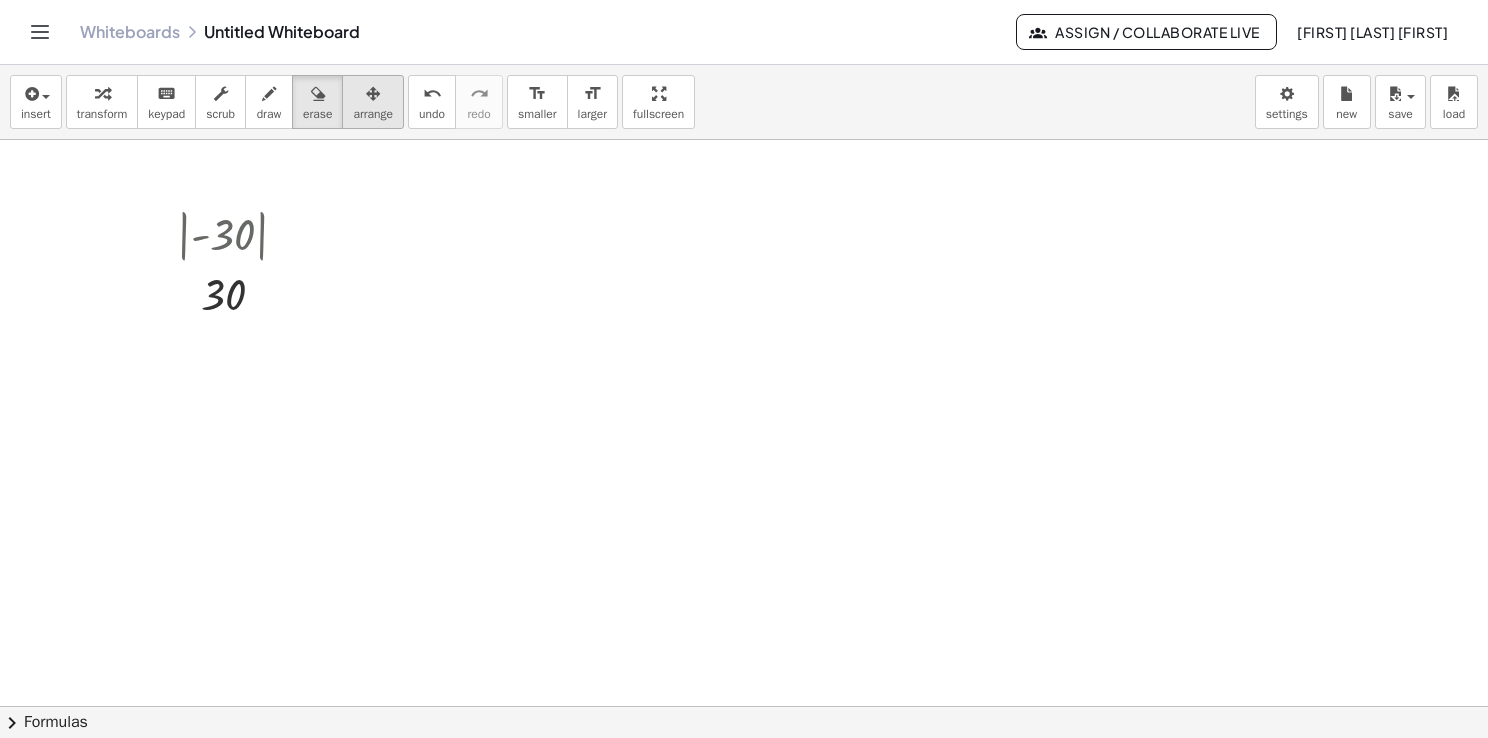 click at bounding box center (373, 93) 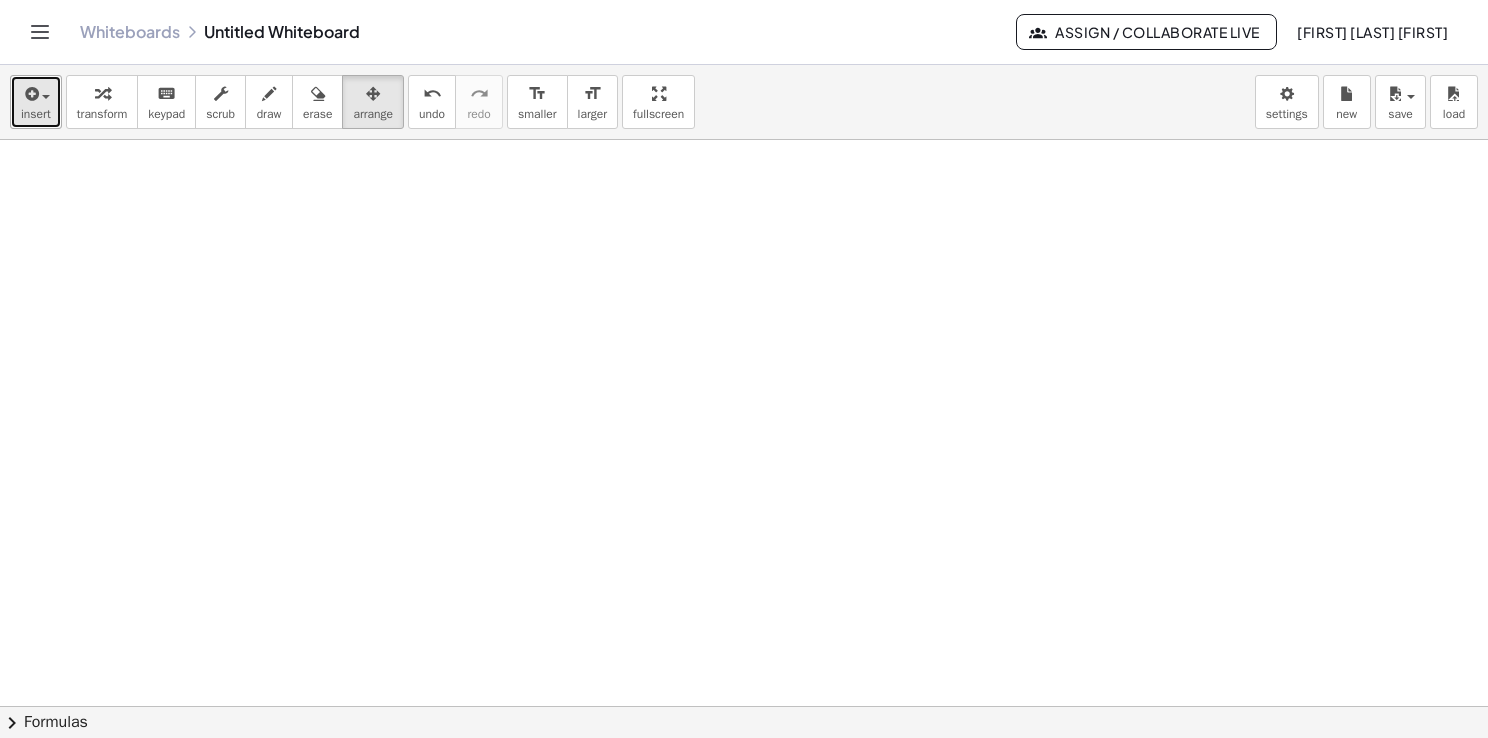 click on "insert" at bounding box center (36, 114) 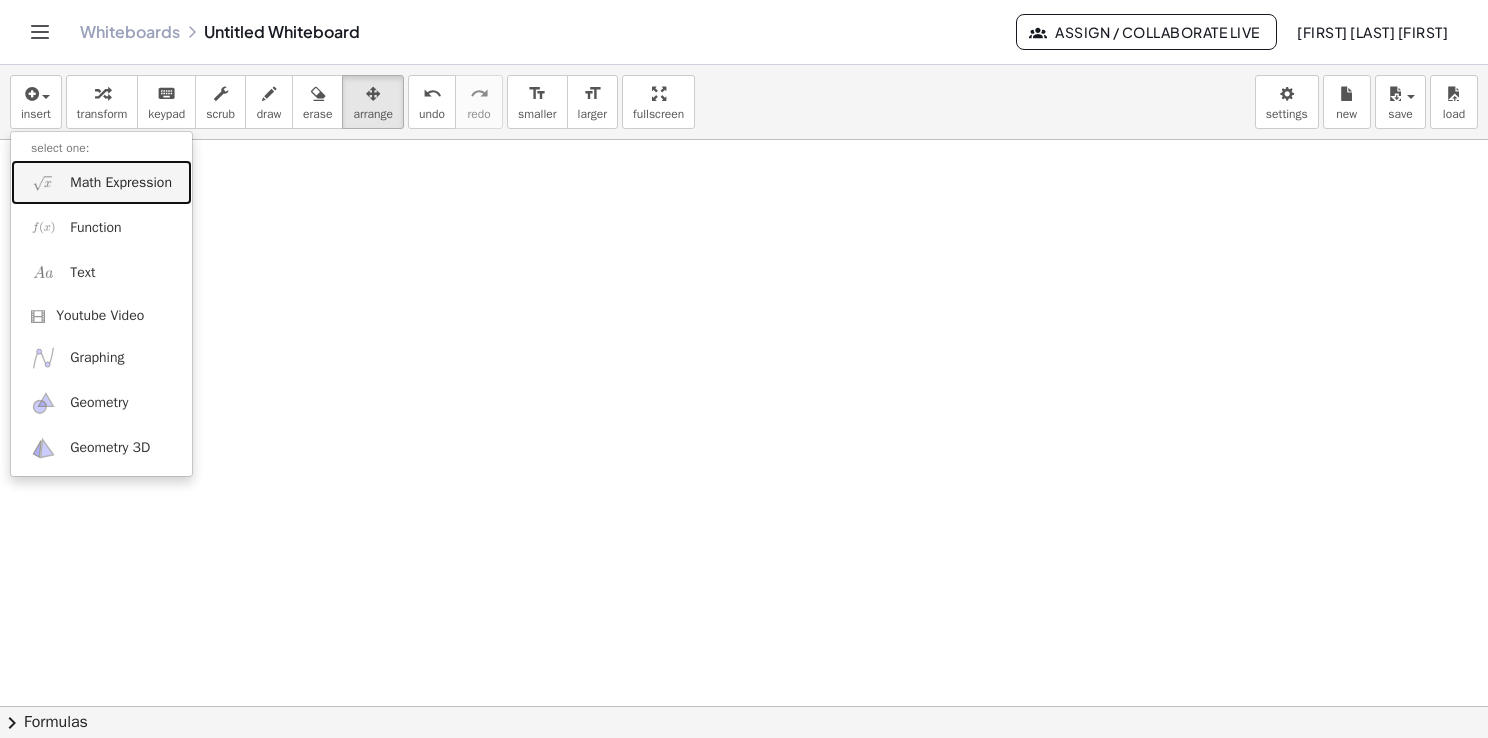 click on "Math Expression" at bounding box center (121, 183) 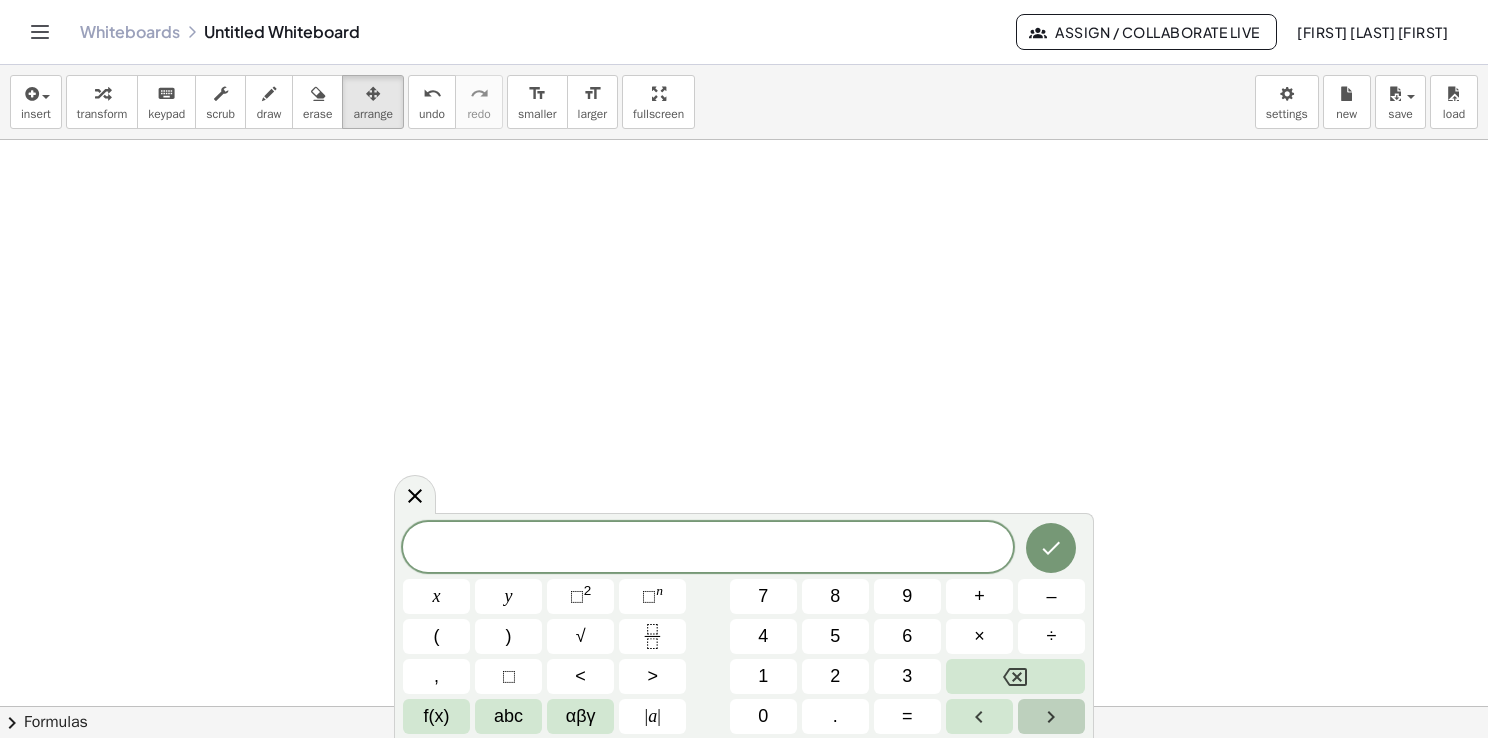 click at bounding box center (1051, 716) 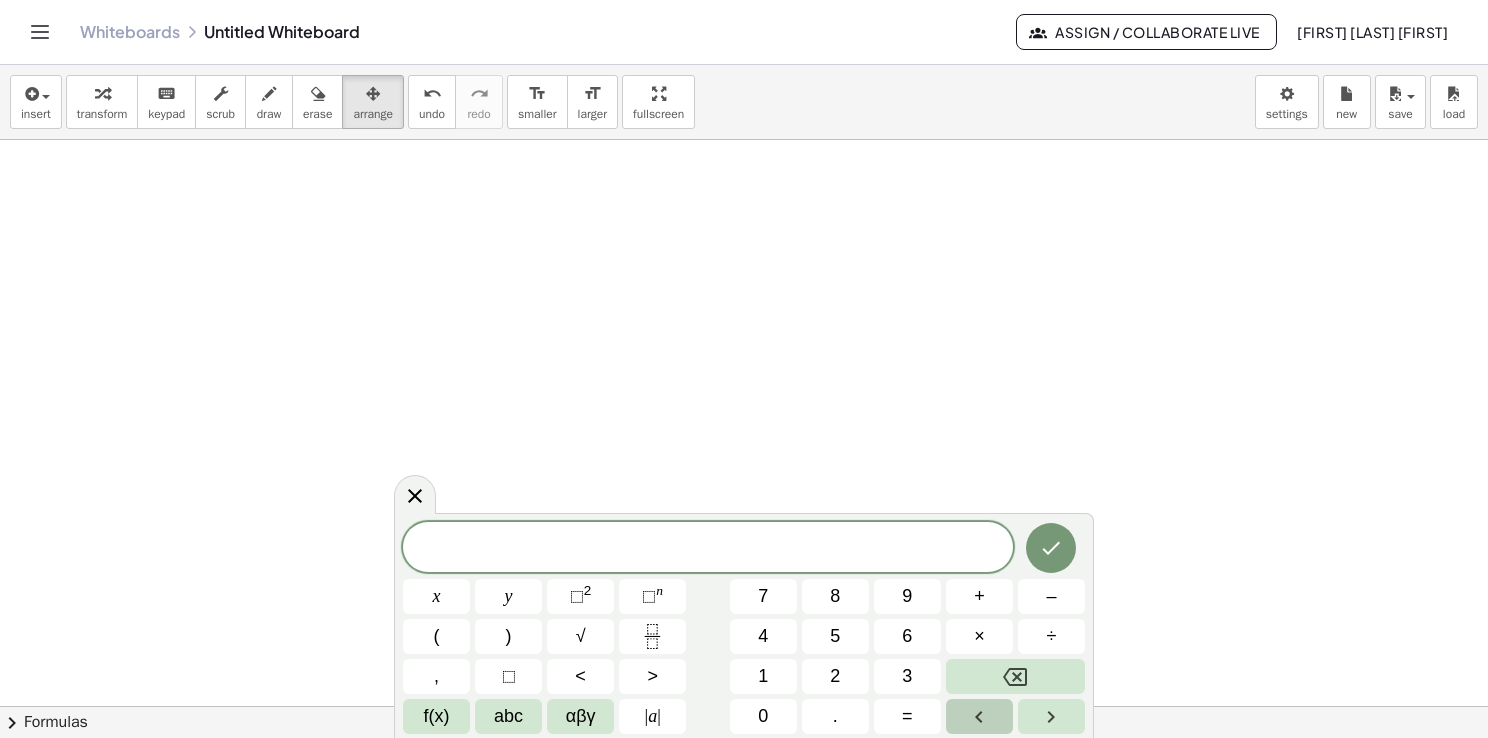 click at bounding box center (979, 716) 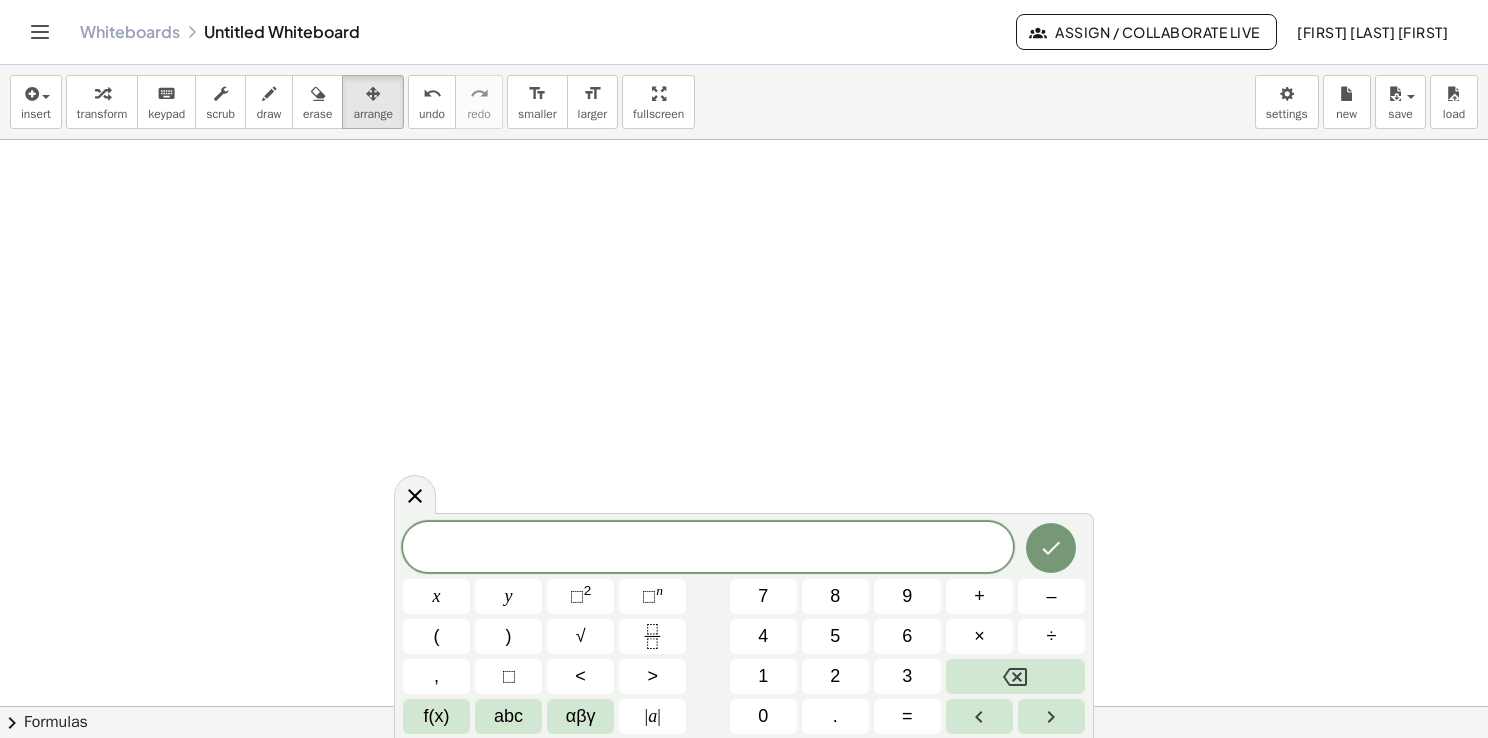 click 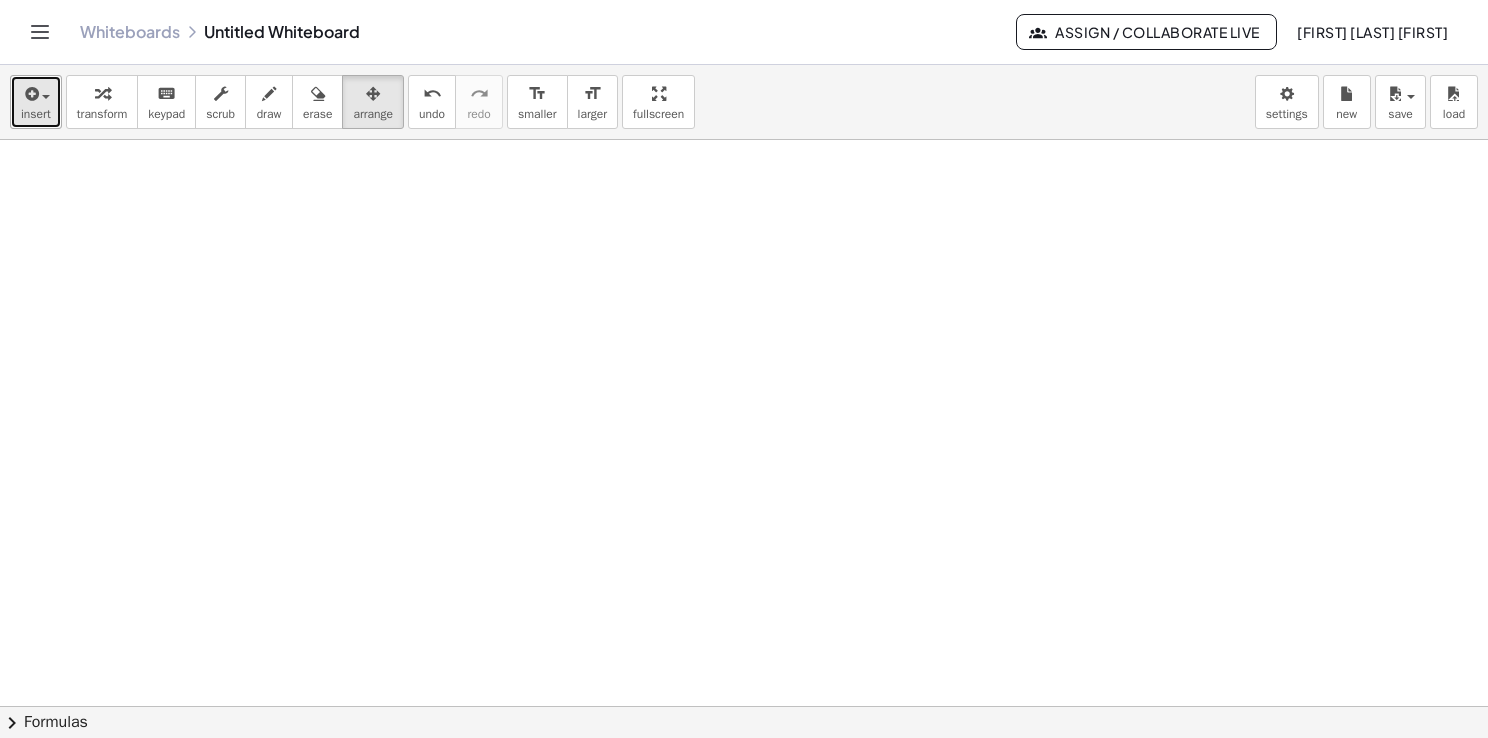 click on "insert" at bounding box center [36, 102] 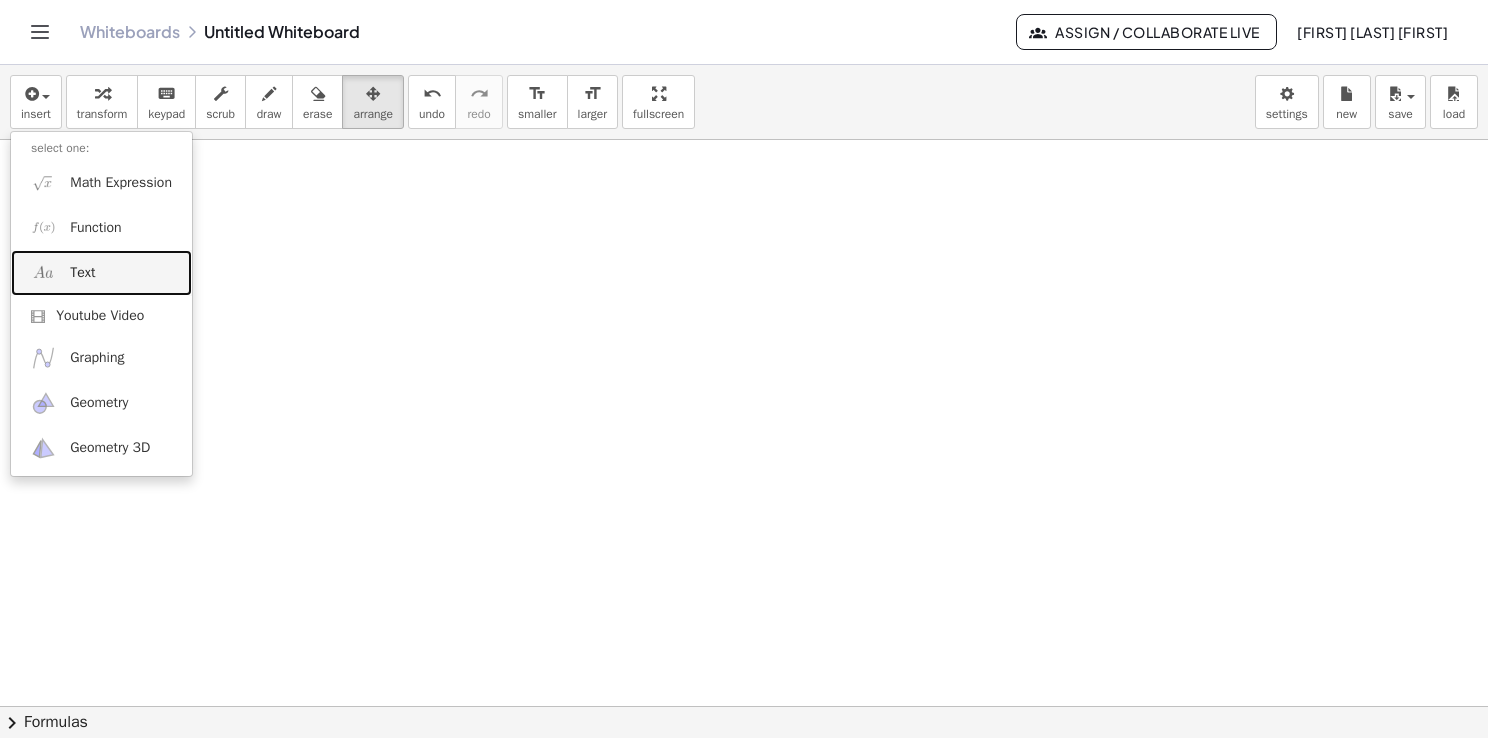 click on "Text" at bounding box center (101, 272) 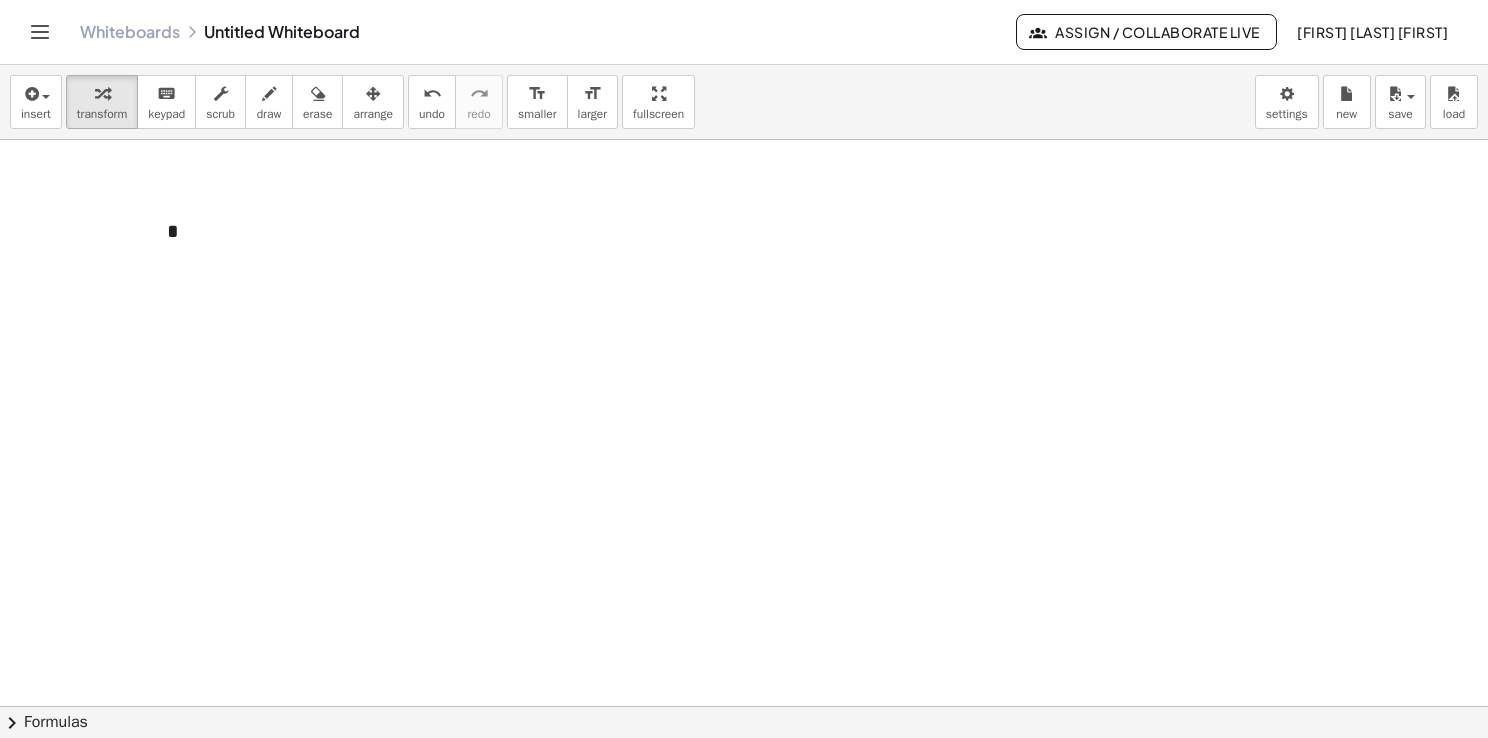 type 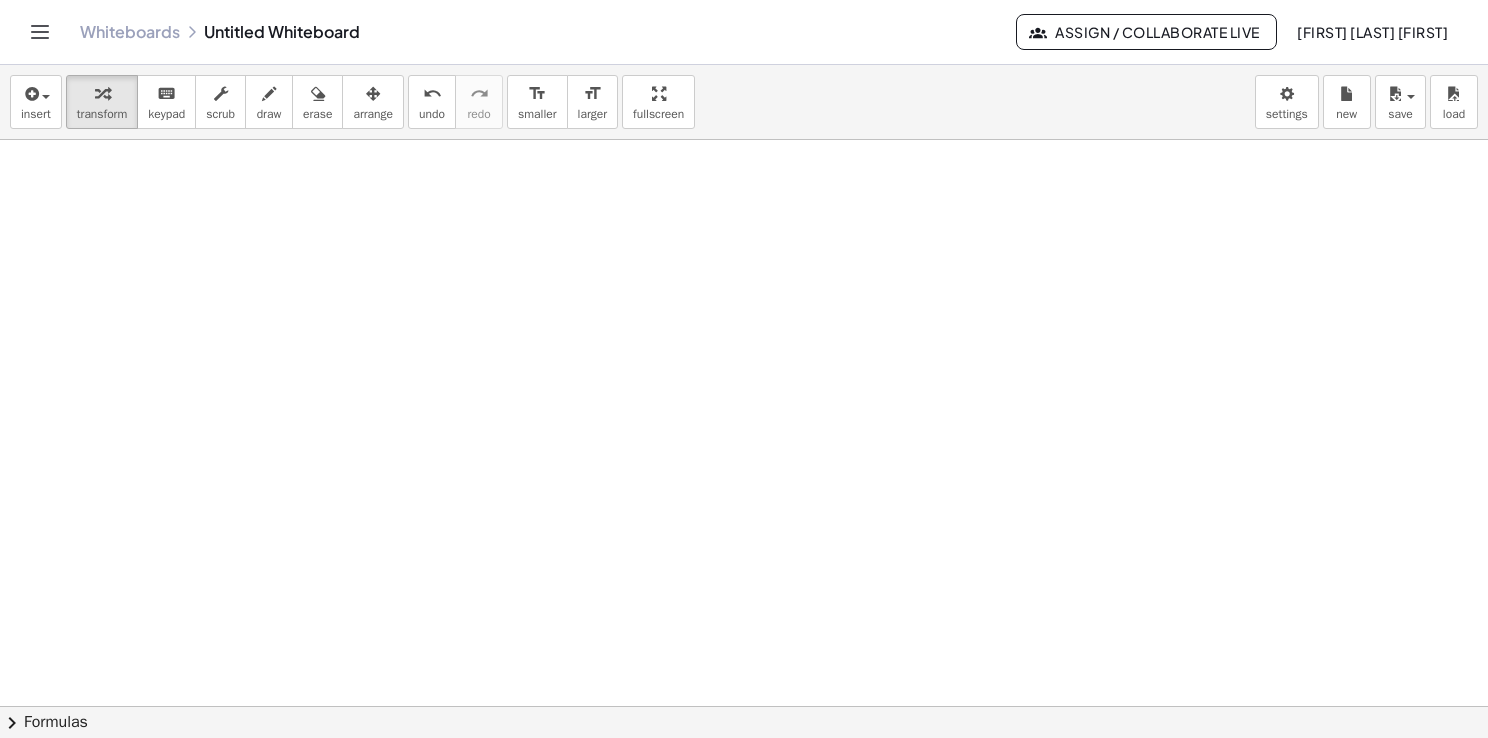 click at bounding box center [744, 772] 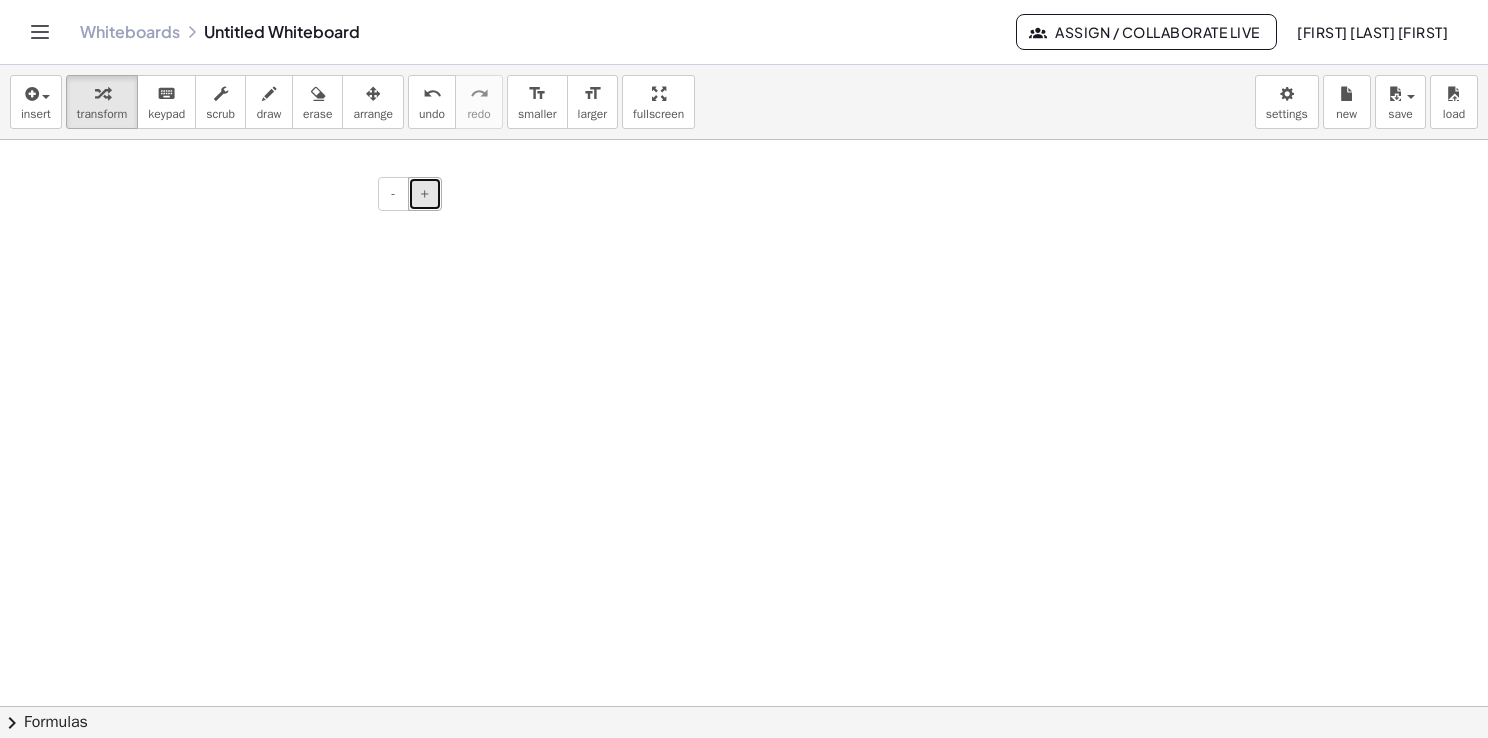 click on "+" at bounding box center [425, 194] 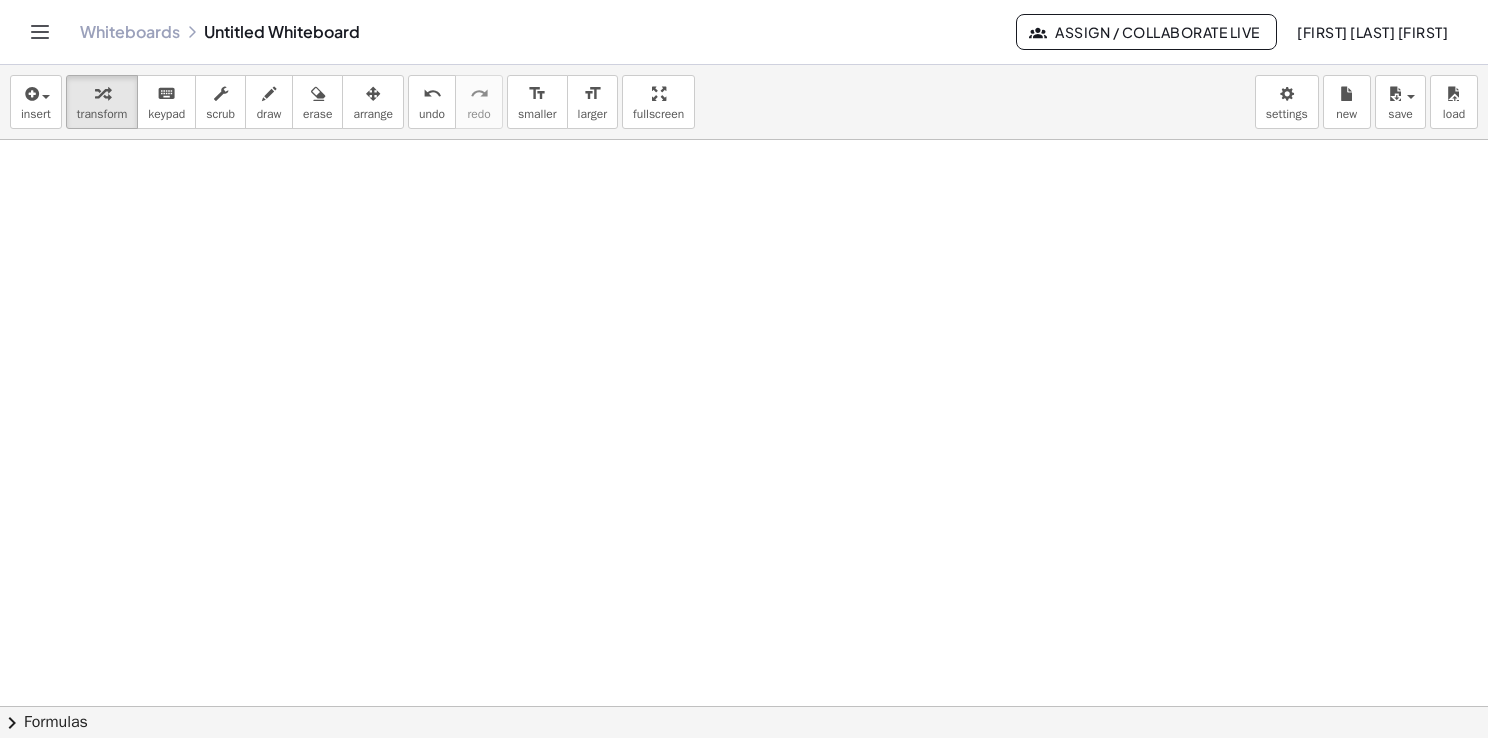 click at bounding box center (744, 772) 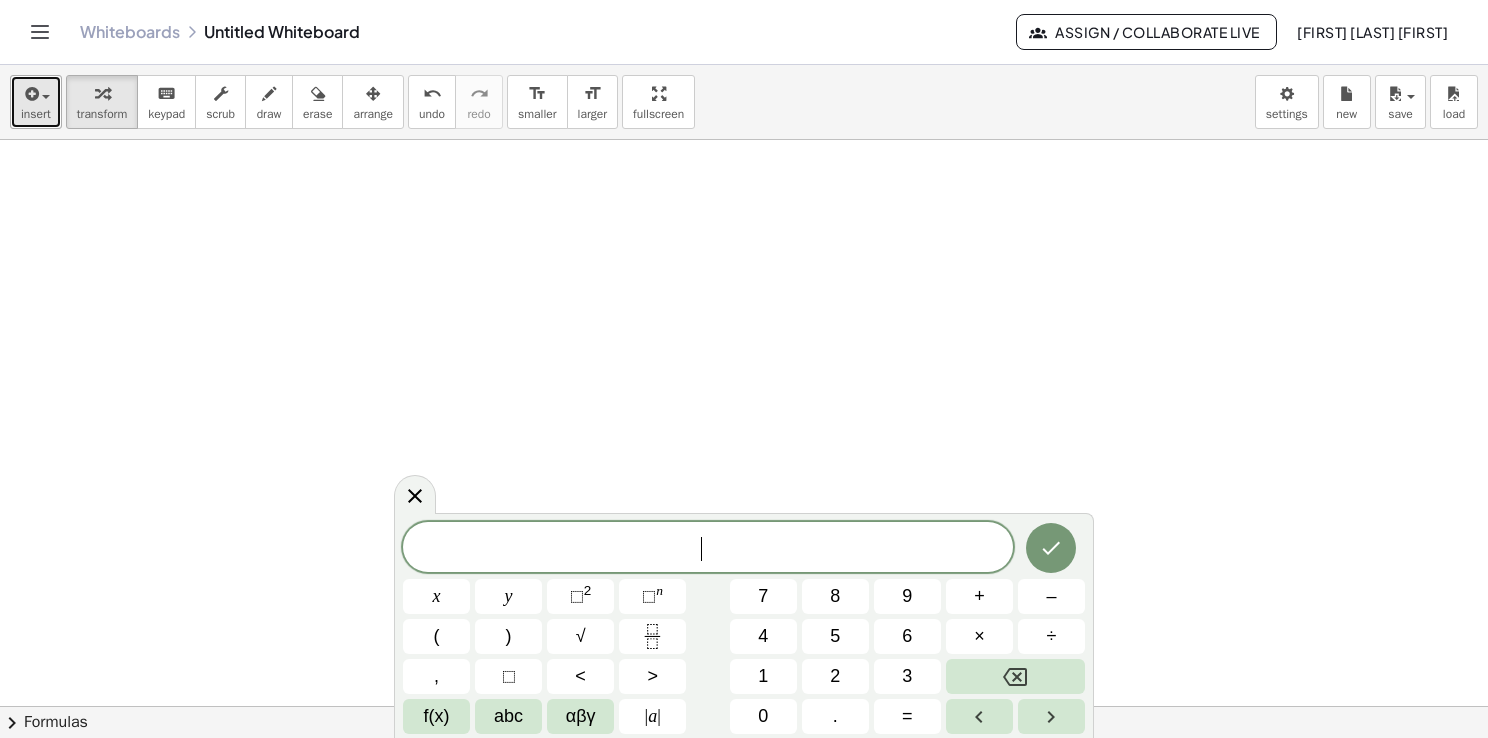 click on "insert" at bounding box center (36, 102) 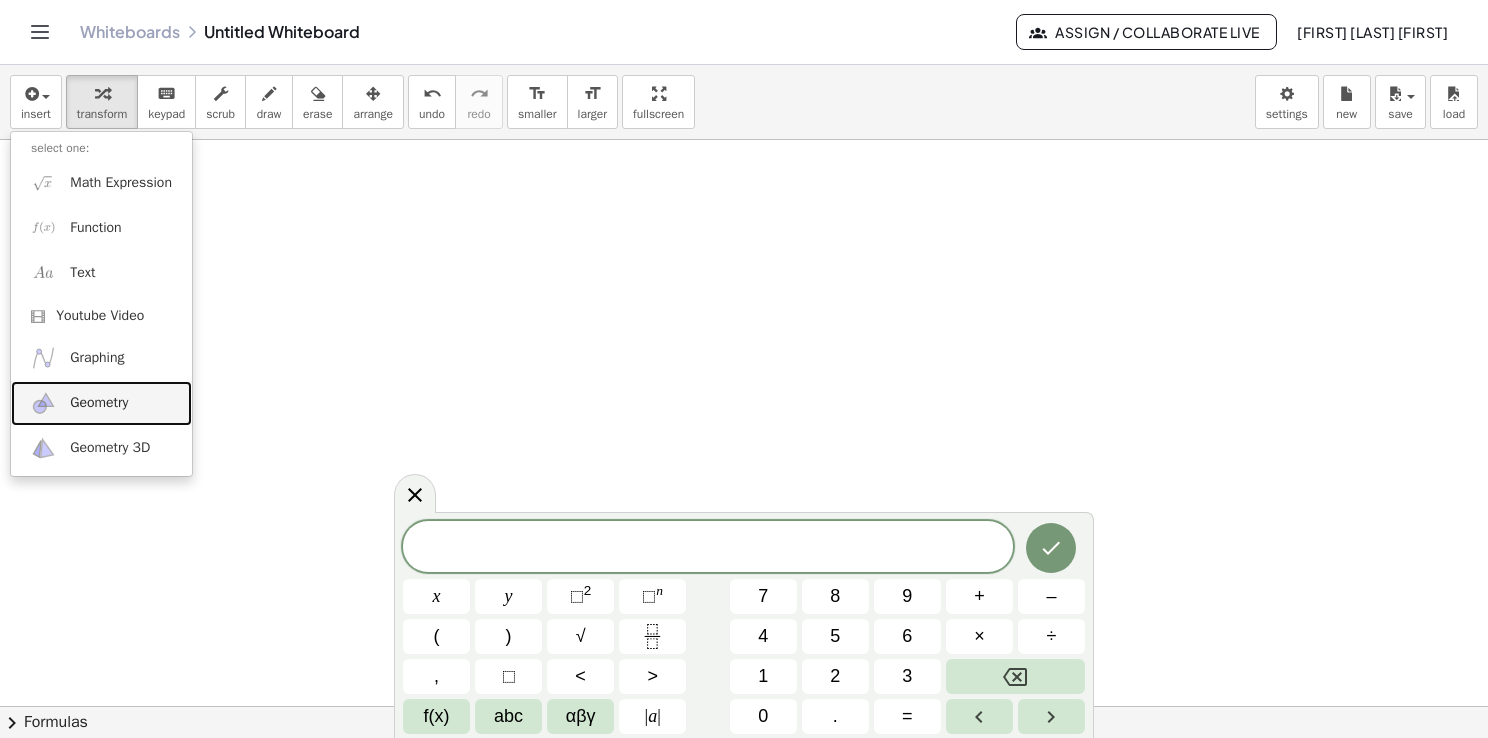 click on "Geometry" at bounding box center [101, 403] 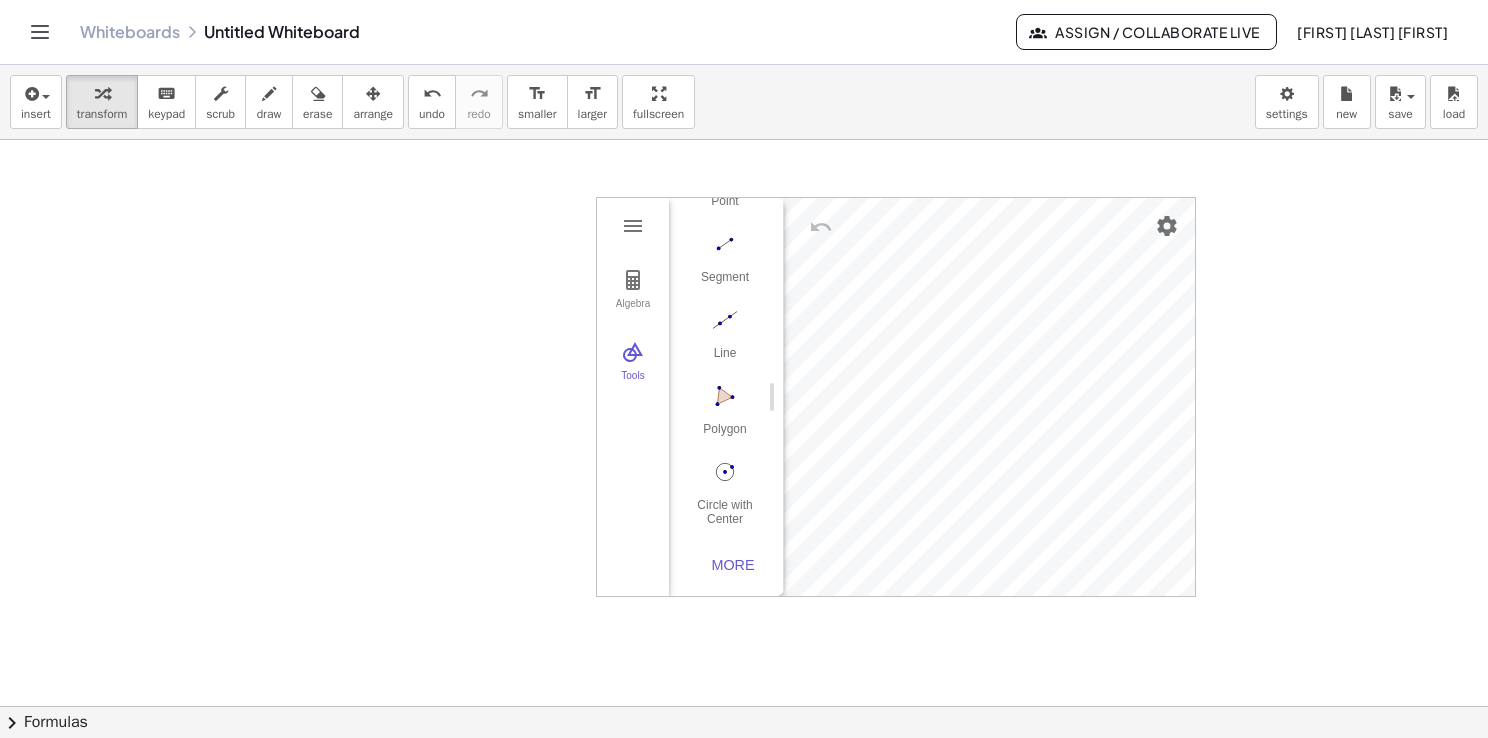 scroll, scrollTop: 206, scrollLeft: 0, axis: vertical 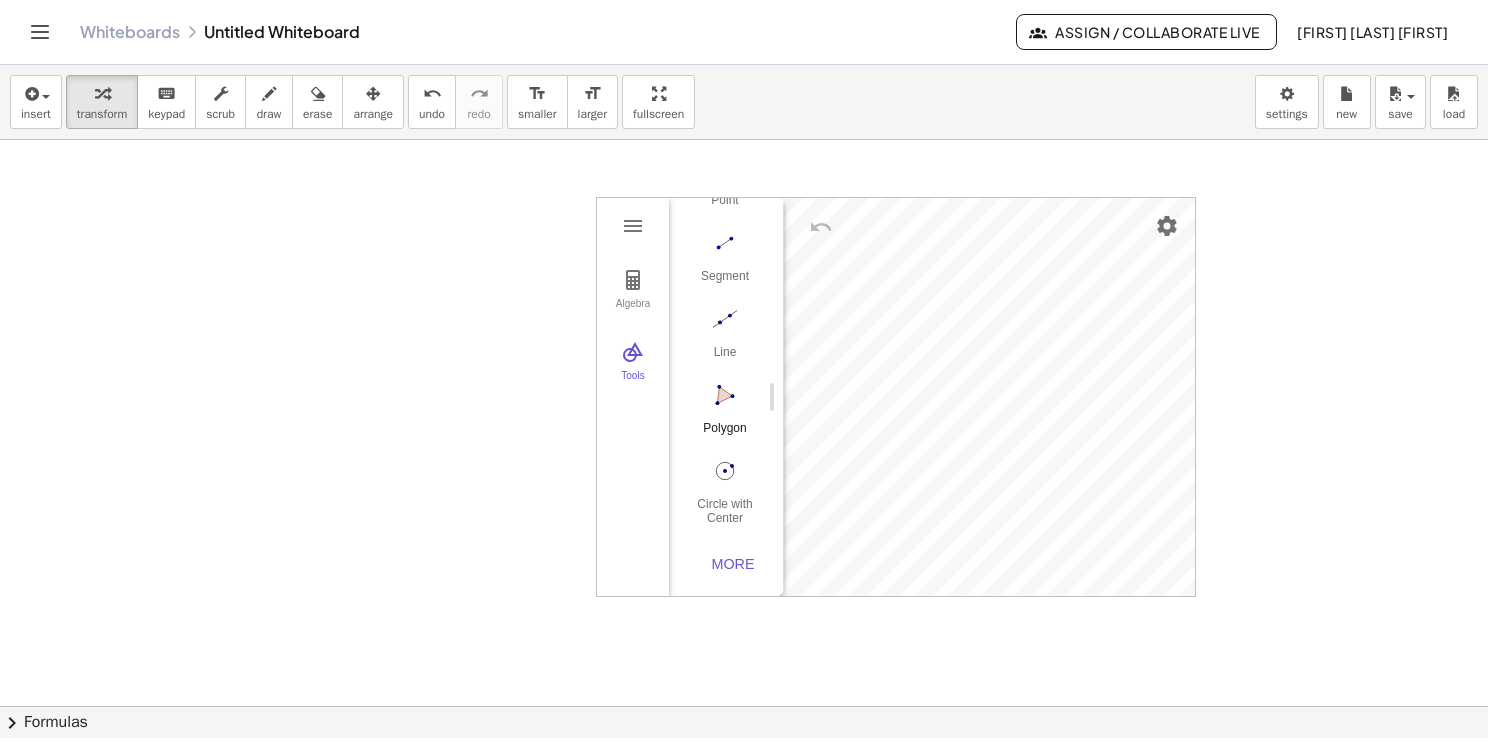 click on "Polygon" at bounding box center (725, 414) 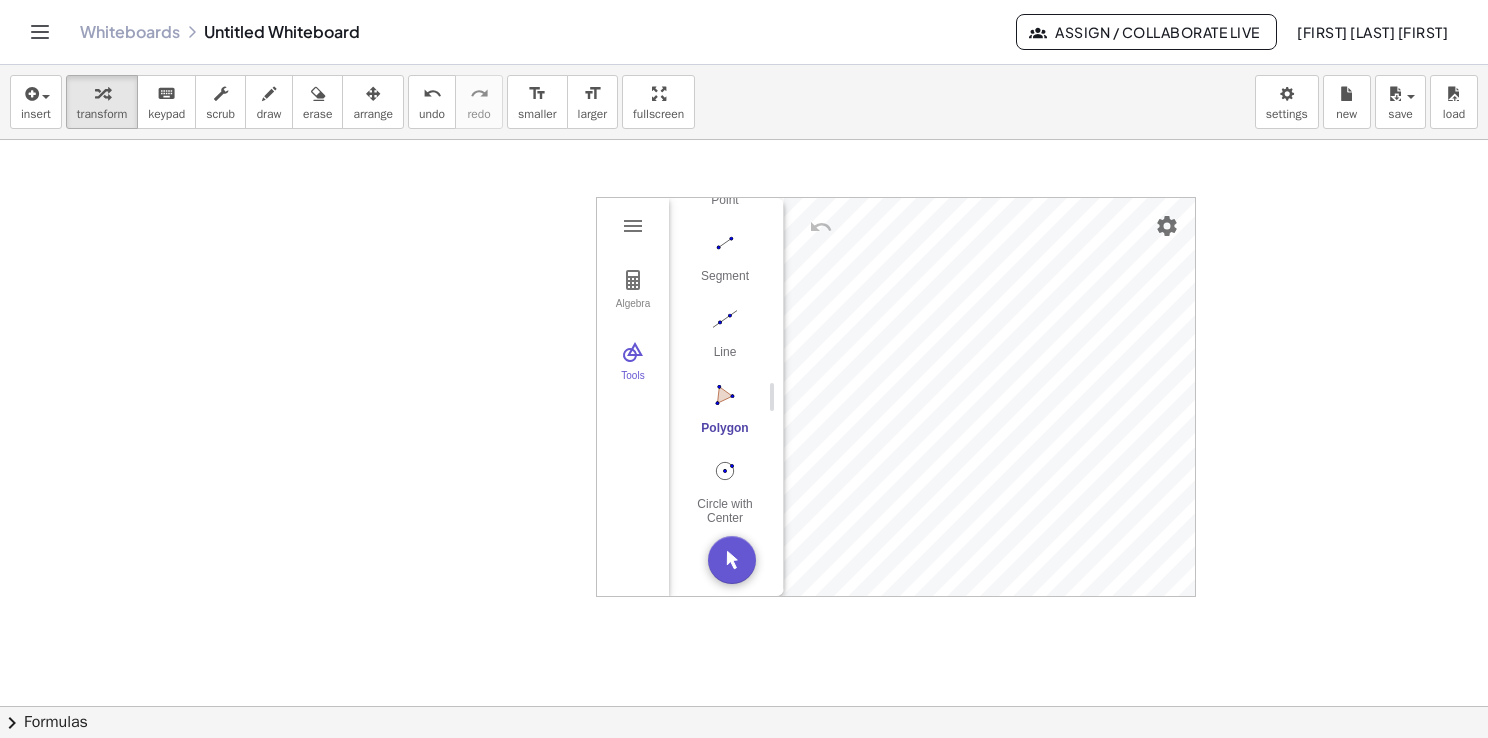 click on "Polygon" at bounding box center [725, 414] 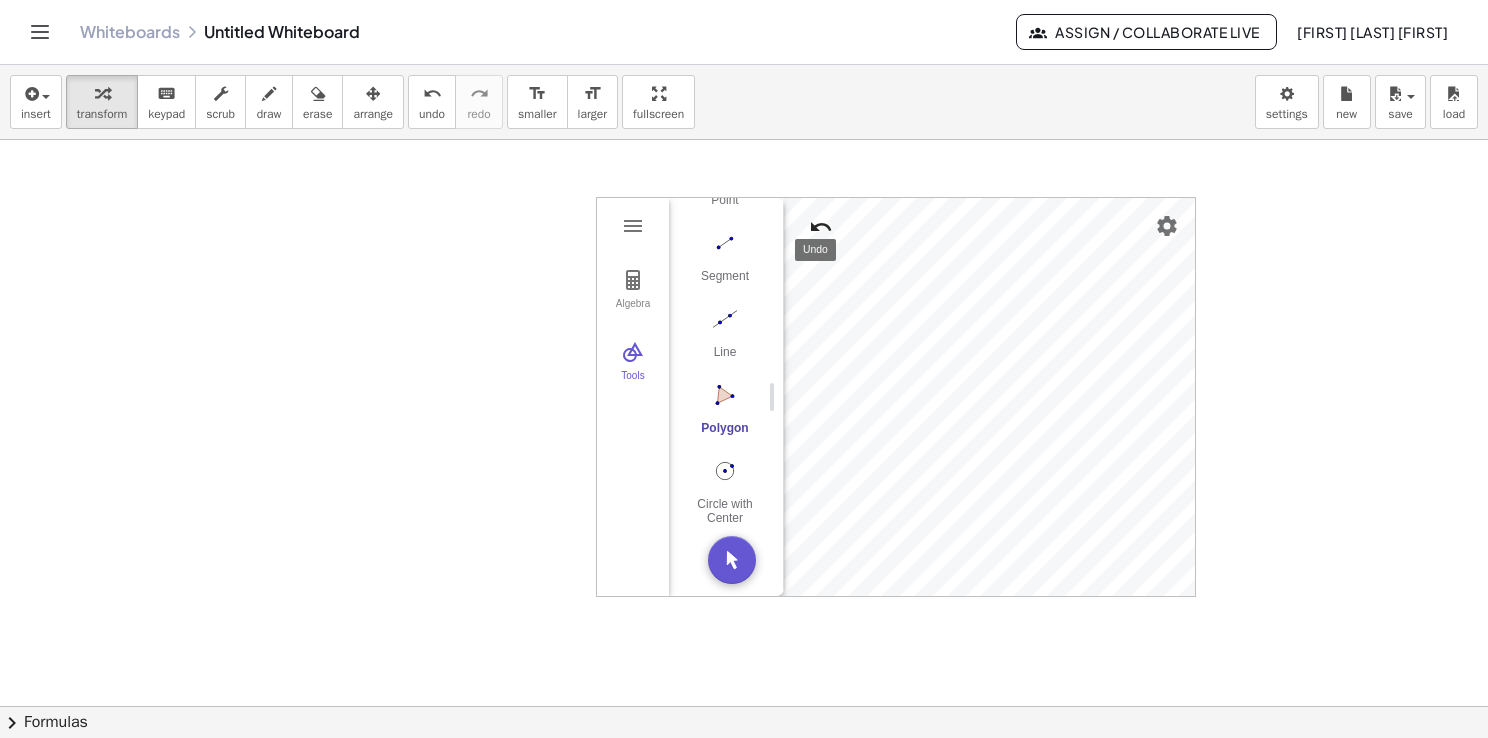 click at bounding box center (821, 227) 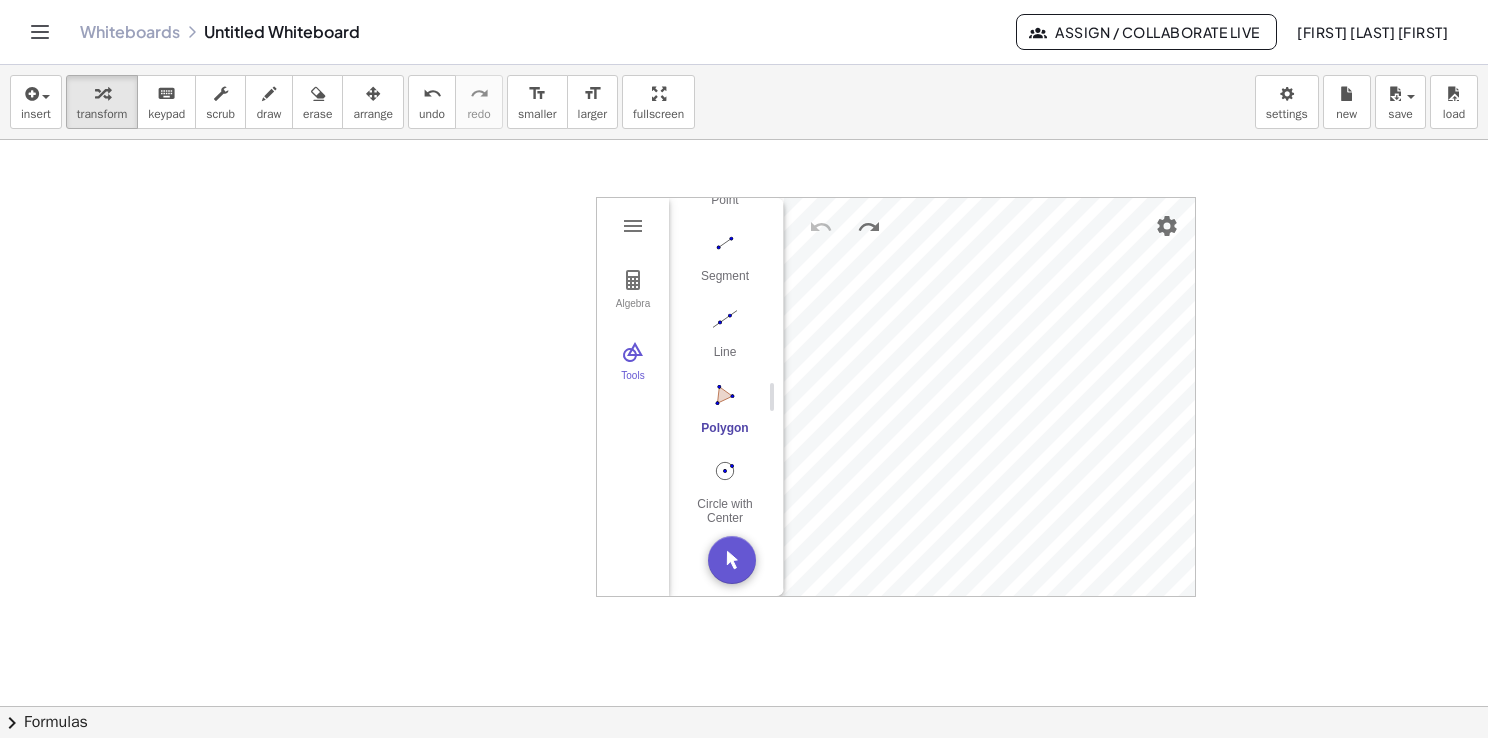 click on "Polygon" at bounding box center [725, 414] 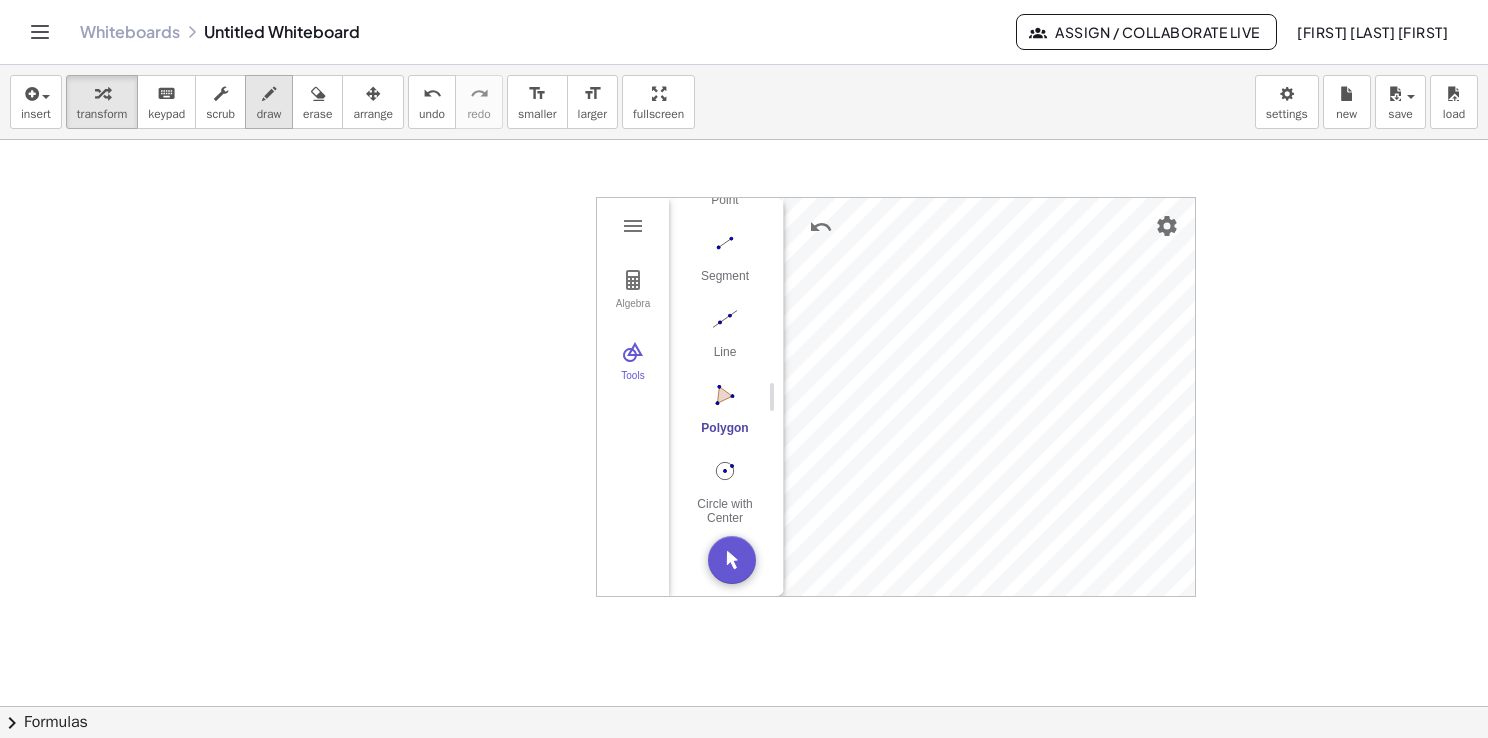 click at bounding box center [269, 94] 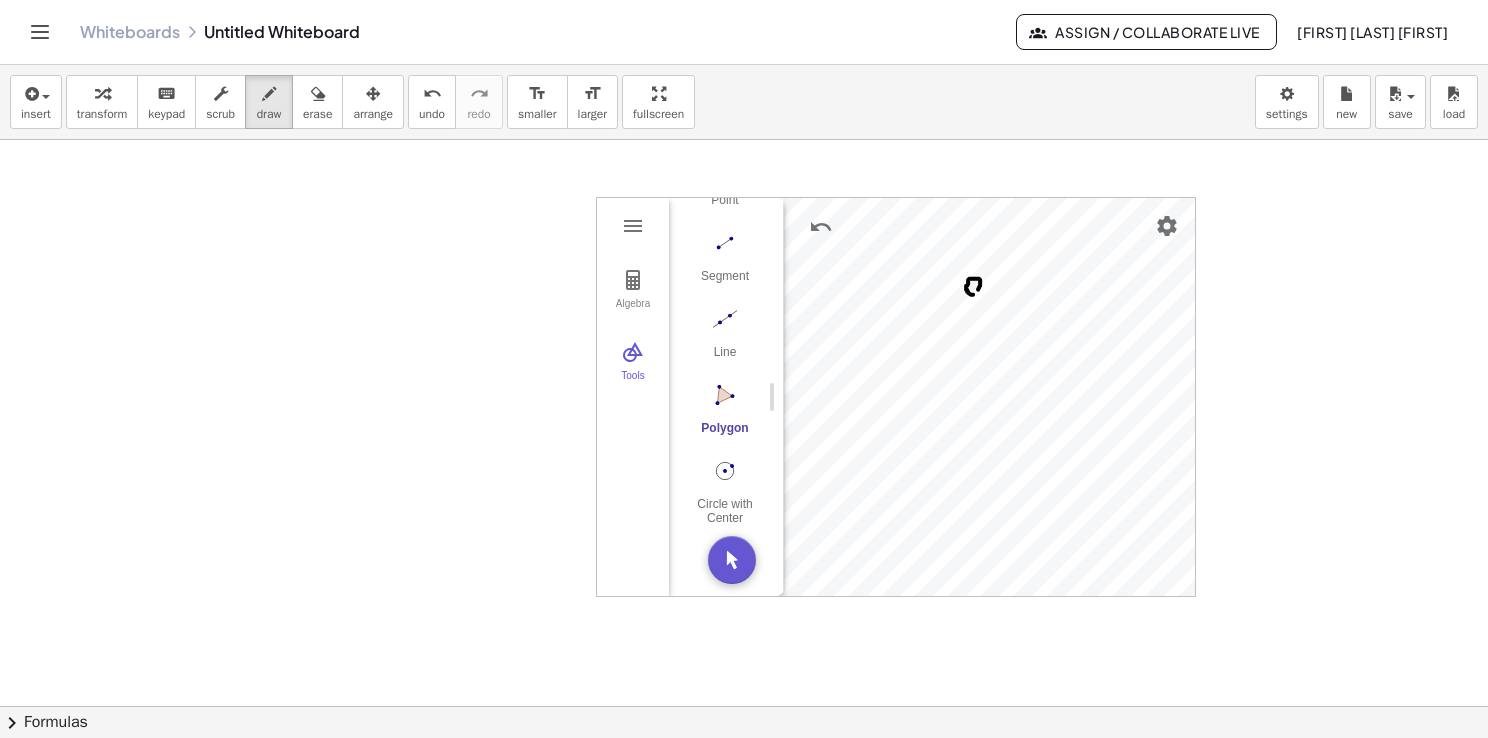 click at bounding box center (744, 772) 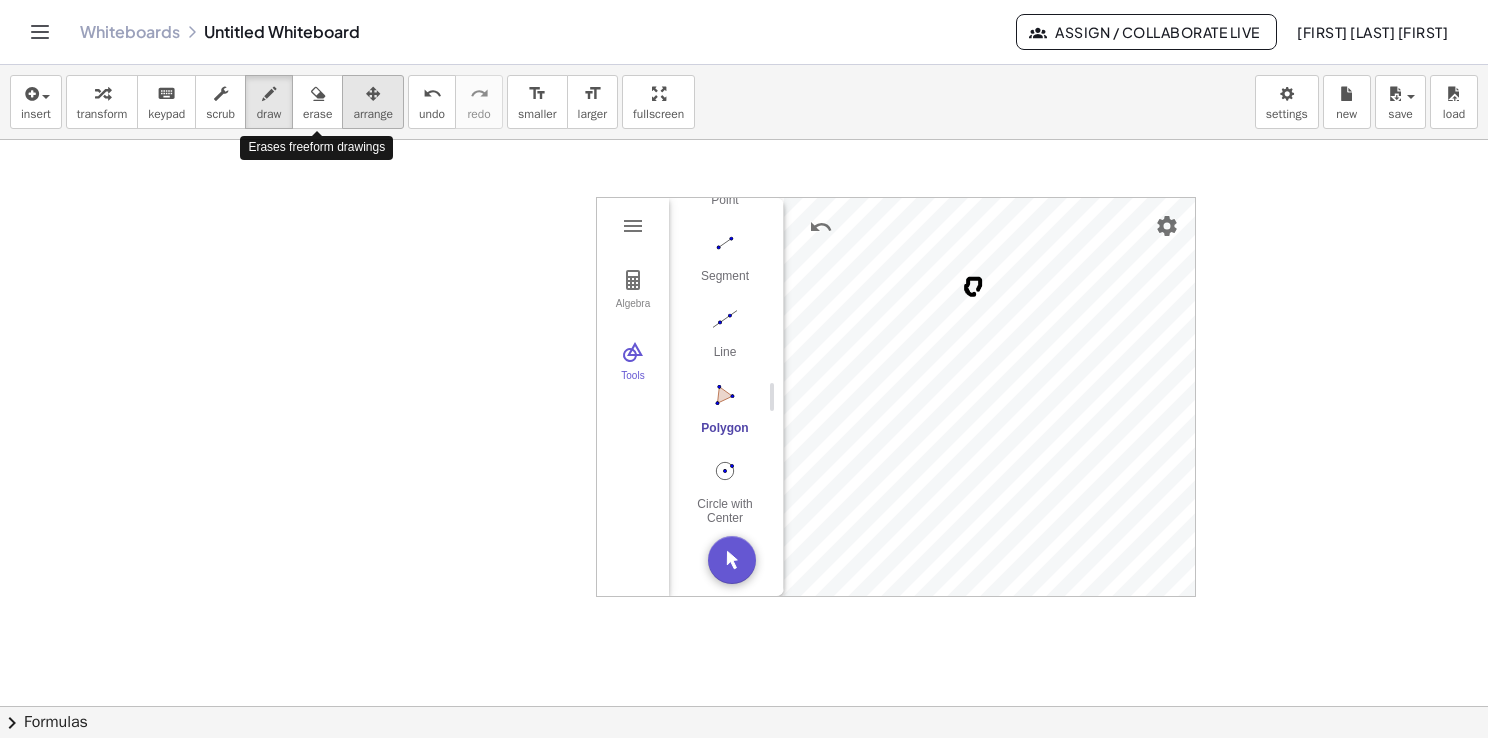 click on "arrange" at bounding box center [373, 102] 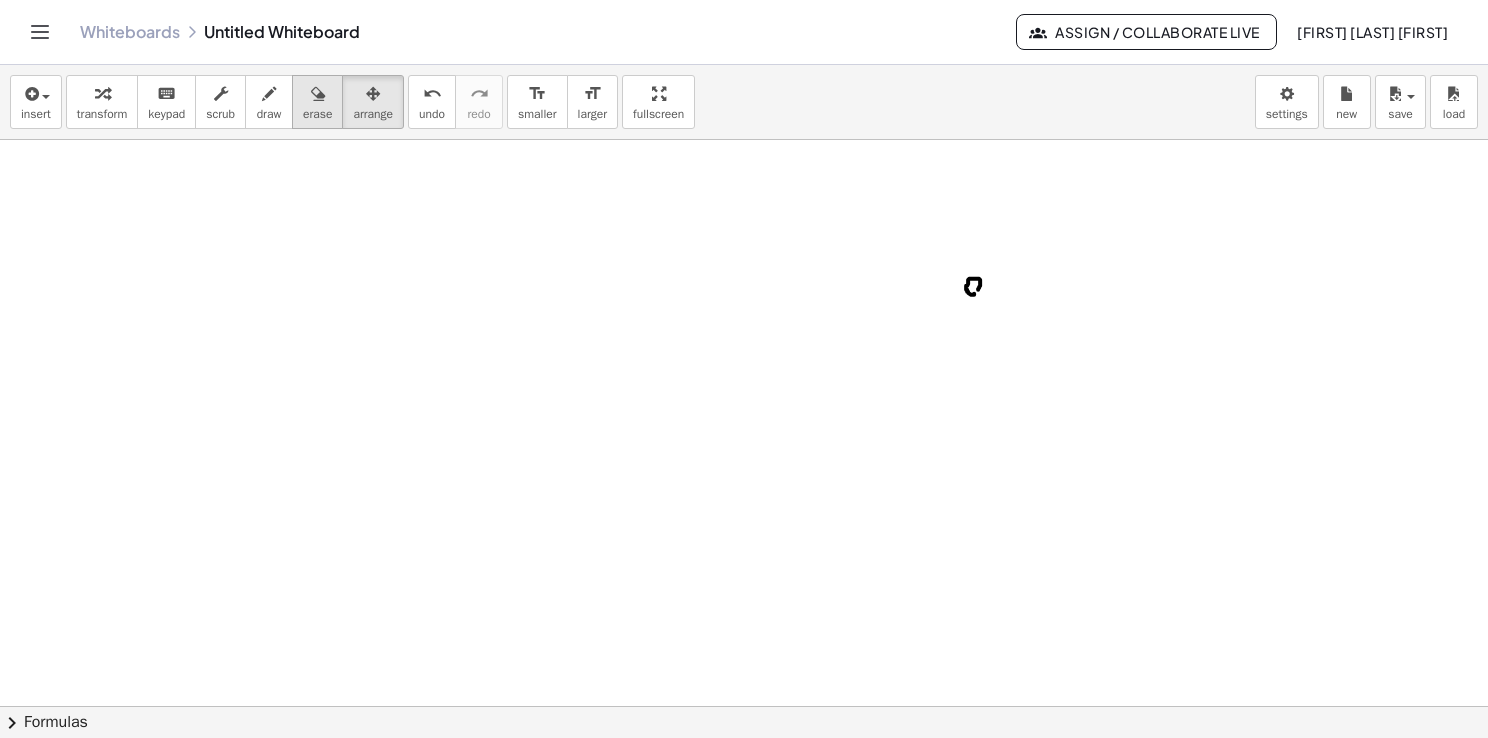 click on "erase" at bounding box center [317, 114] 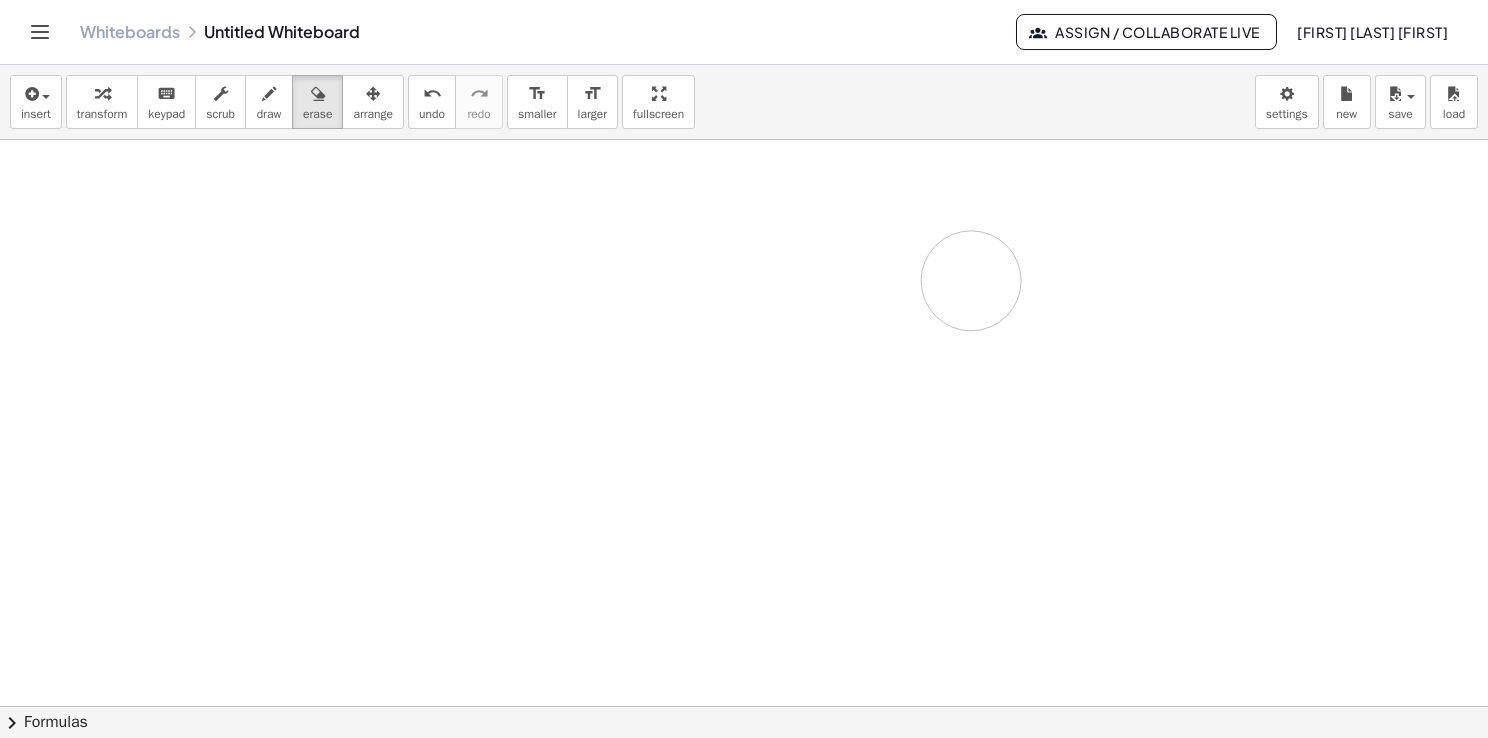drag, startPoint x: 975, startPoint y: 303, endPoint x: 972, endPoint y: 275, distance: 28.160255 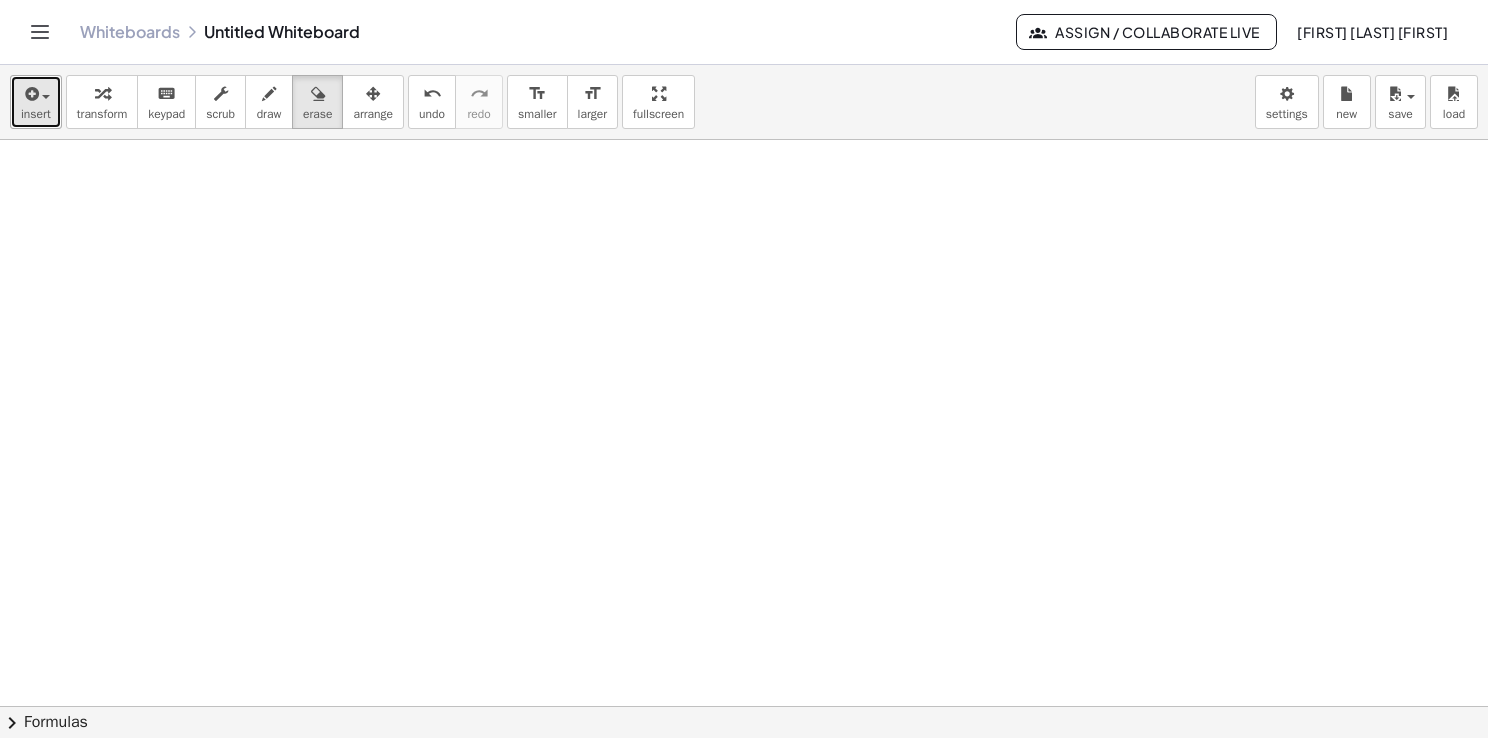 click on "insert" at bounding box center [36, 114] 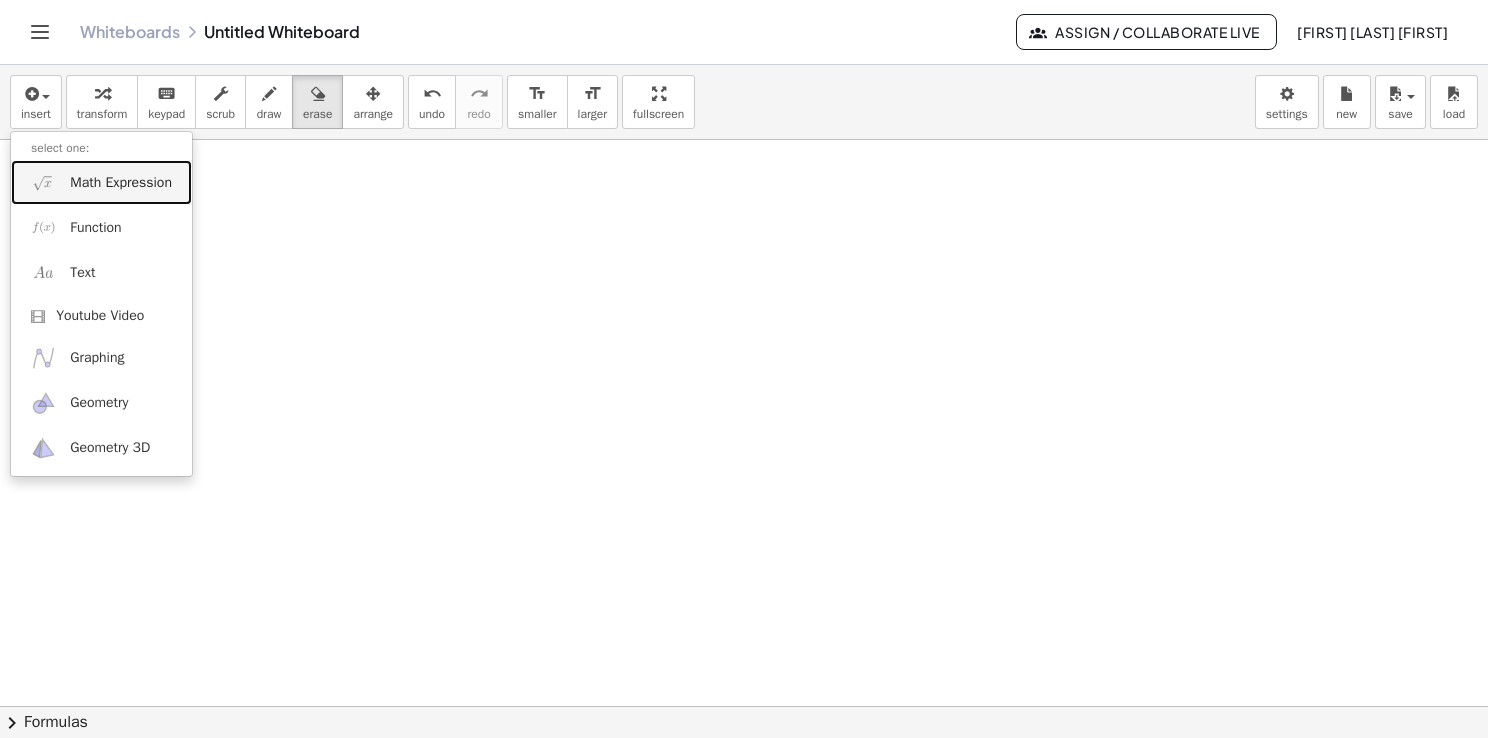 click on "Math Expression" at bounding box center (121, 183) 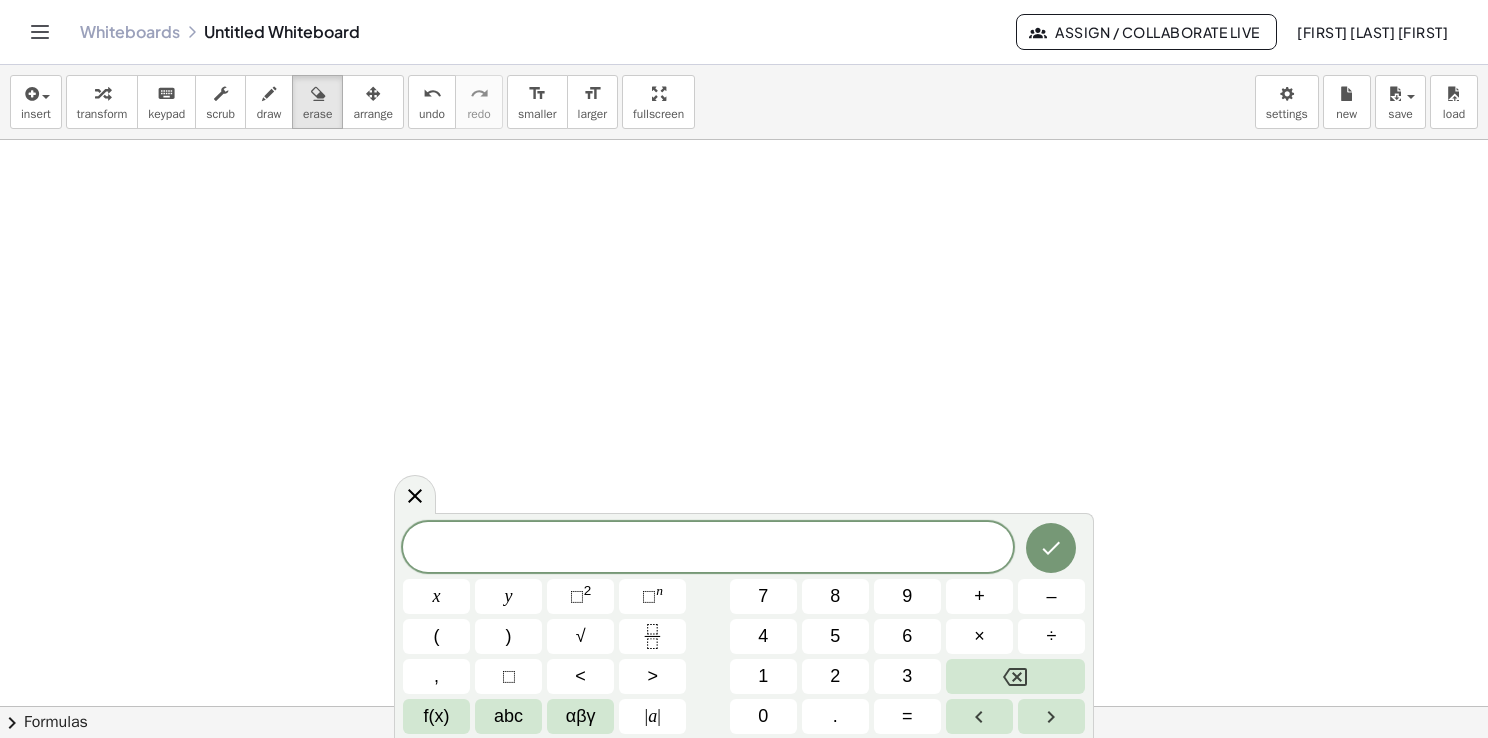 click on "​ x y ⬚ 2 ⬚ n 7 8 9 + – ( ) √ 4 5 6 × ÷ , ⬚ < > 1 2 3 f(x) abc αβγ | a | 0 . =" at bounding box center (744, 625) 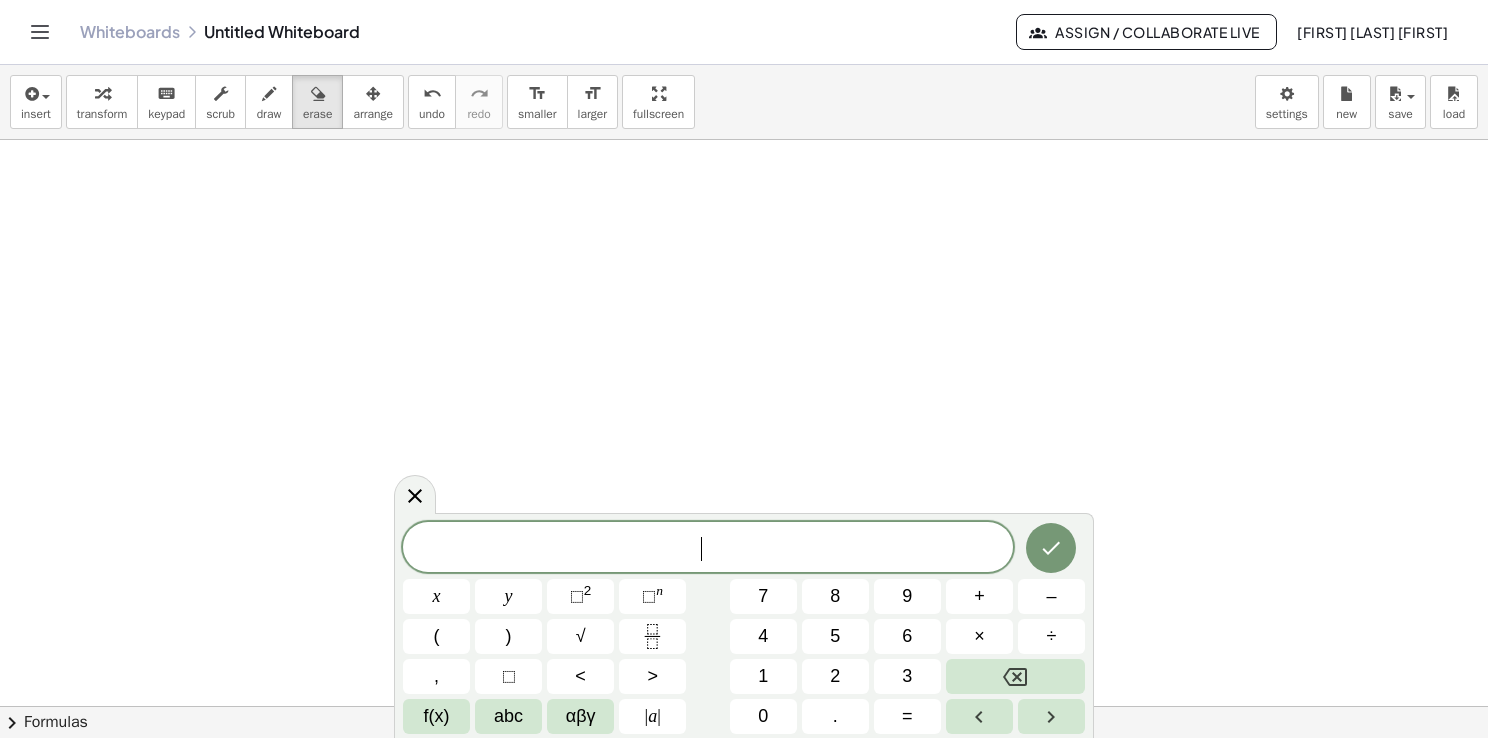 click on "​" at bounding box center (708, 549) 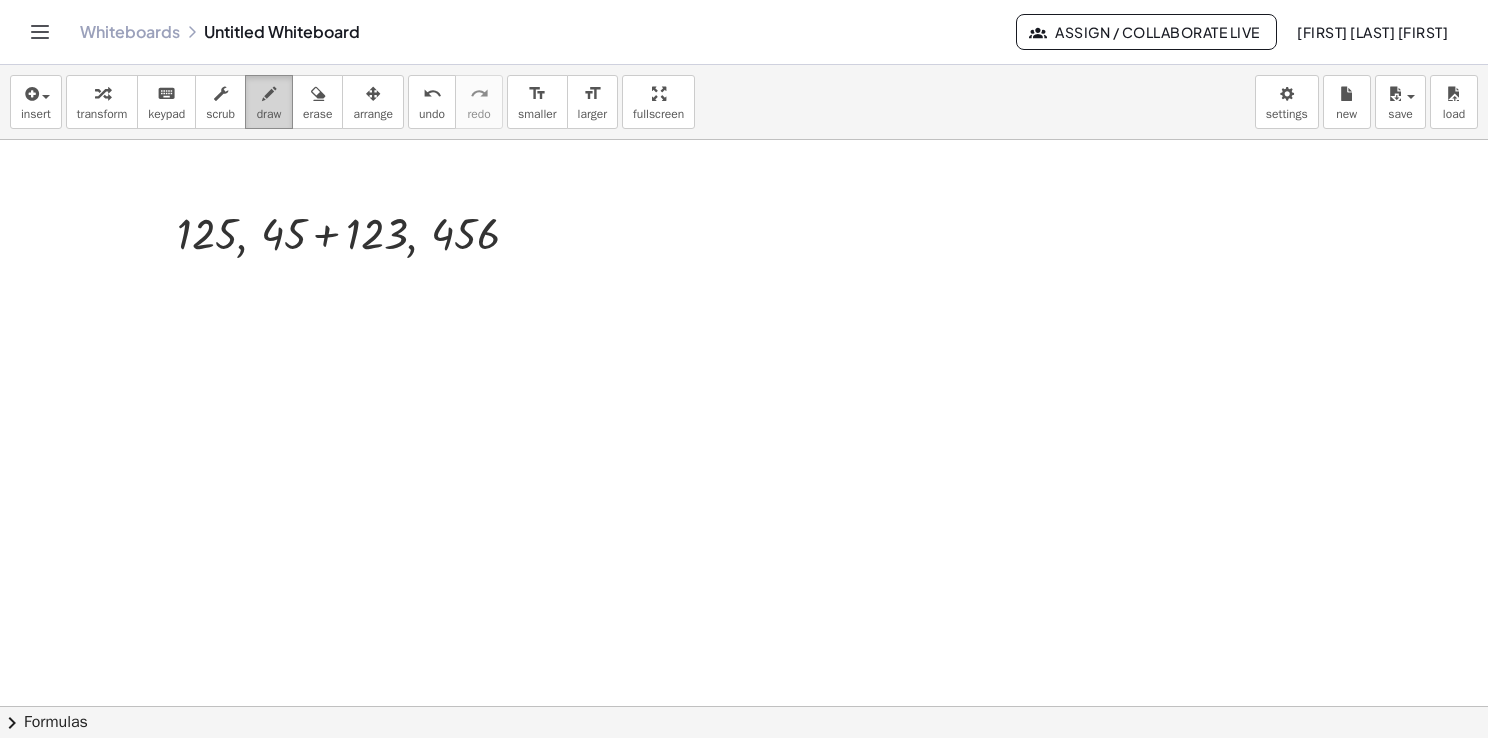 click at bounding box center [269, 94] 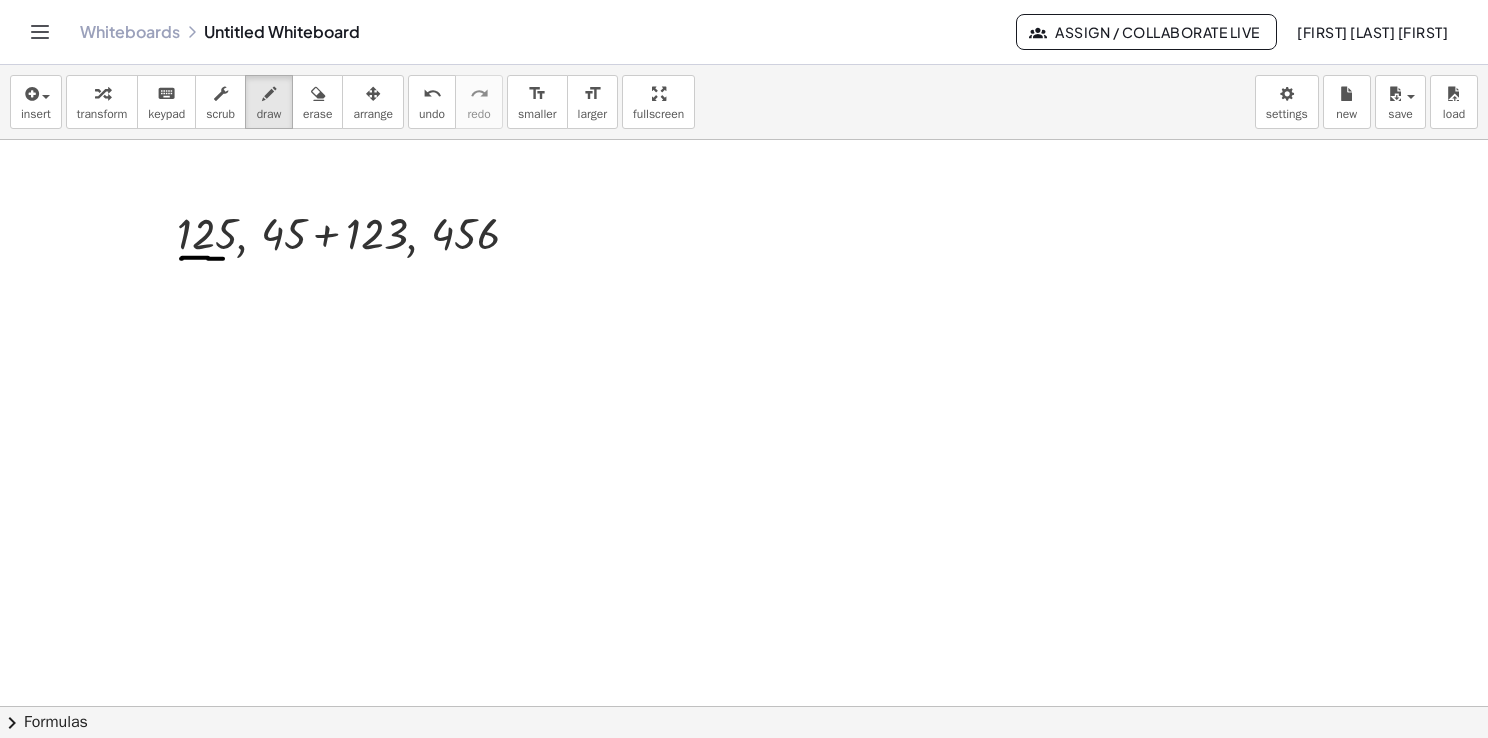drag, startPoint x: 181, startPoint y: 258, endPoint x: 244, endPoint y: 254, distance: 63.126858 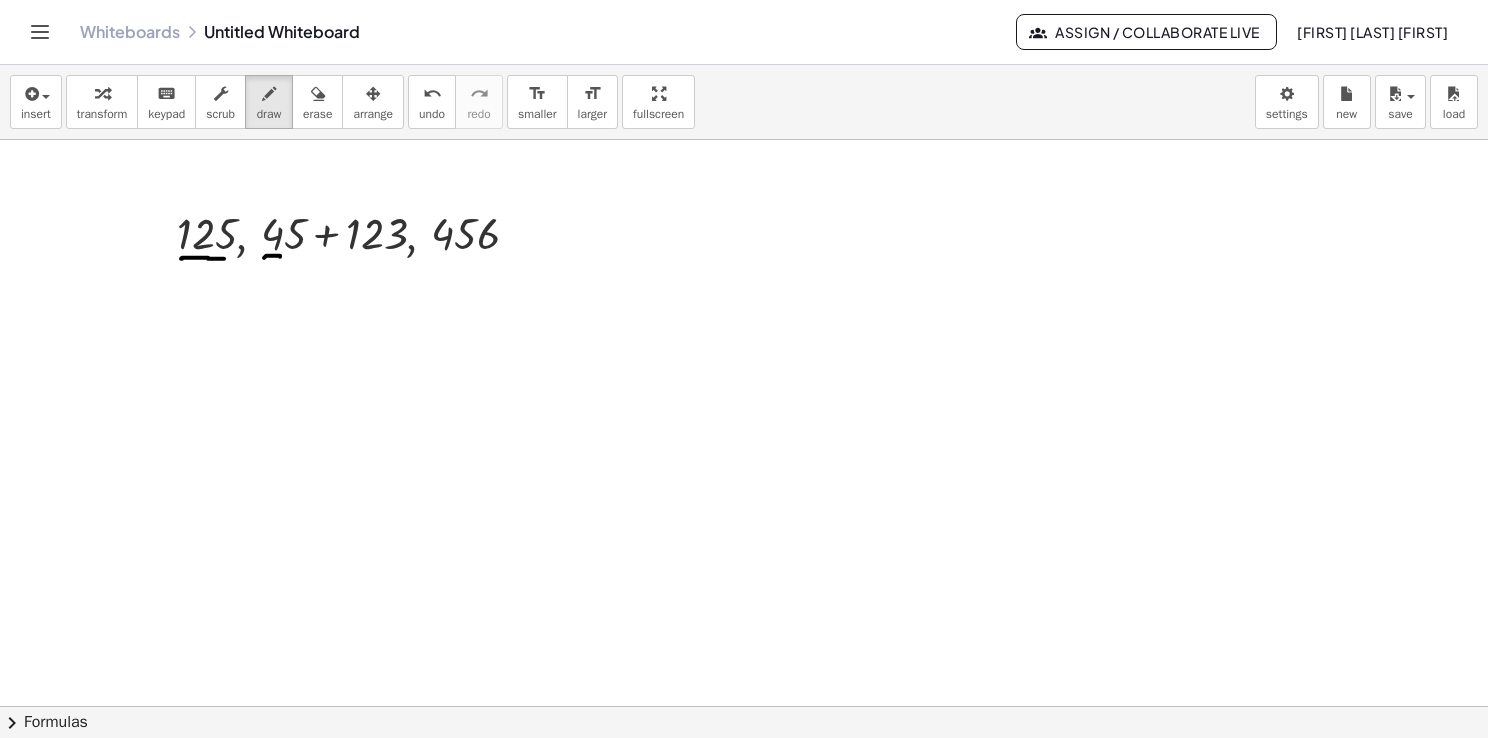drag, startPoint x: 264, startPoint y: 257, endPoint x: 294, endPoint y: 258, distance: 30.016663 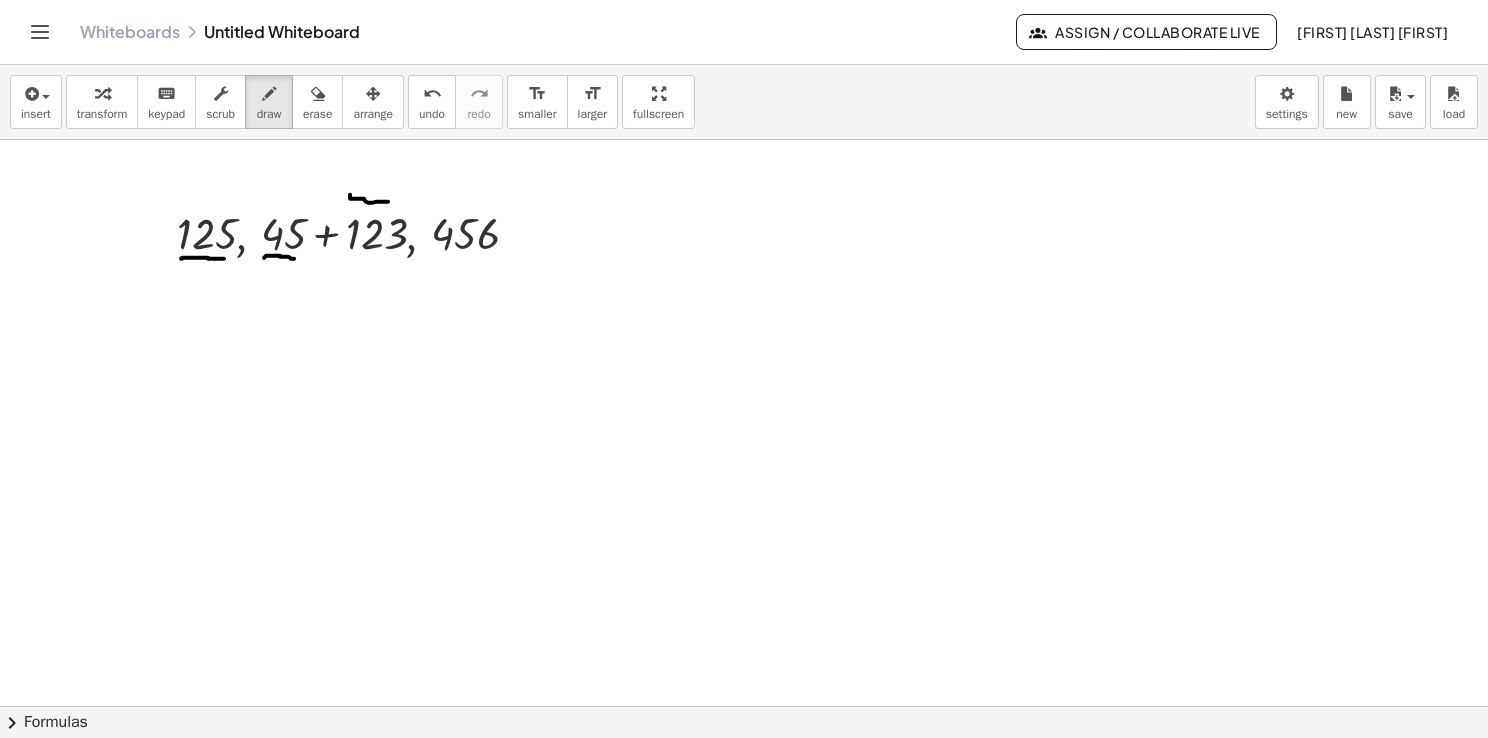 drag, startPoint x: 351, startPoint y: 198, endPoint x: 415, endPoint y: 206, distance: 64.49806 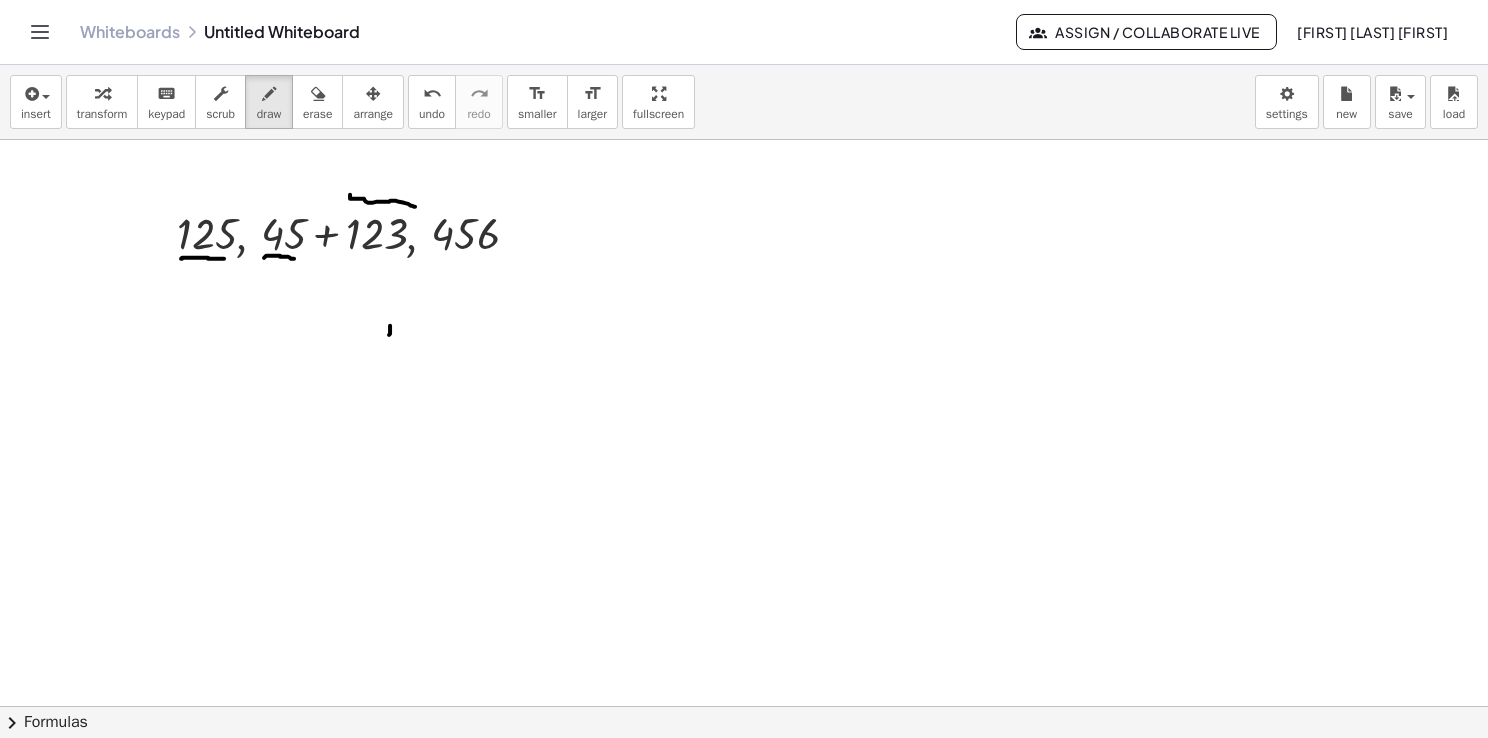 drag, startPoint x: 390, startPoint y: 325, endPoint x: 384, endPoint y: 337, distance: 13.416408 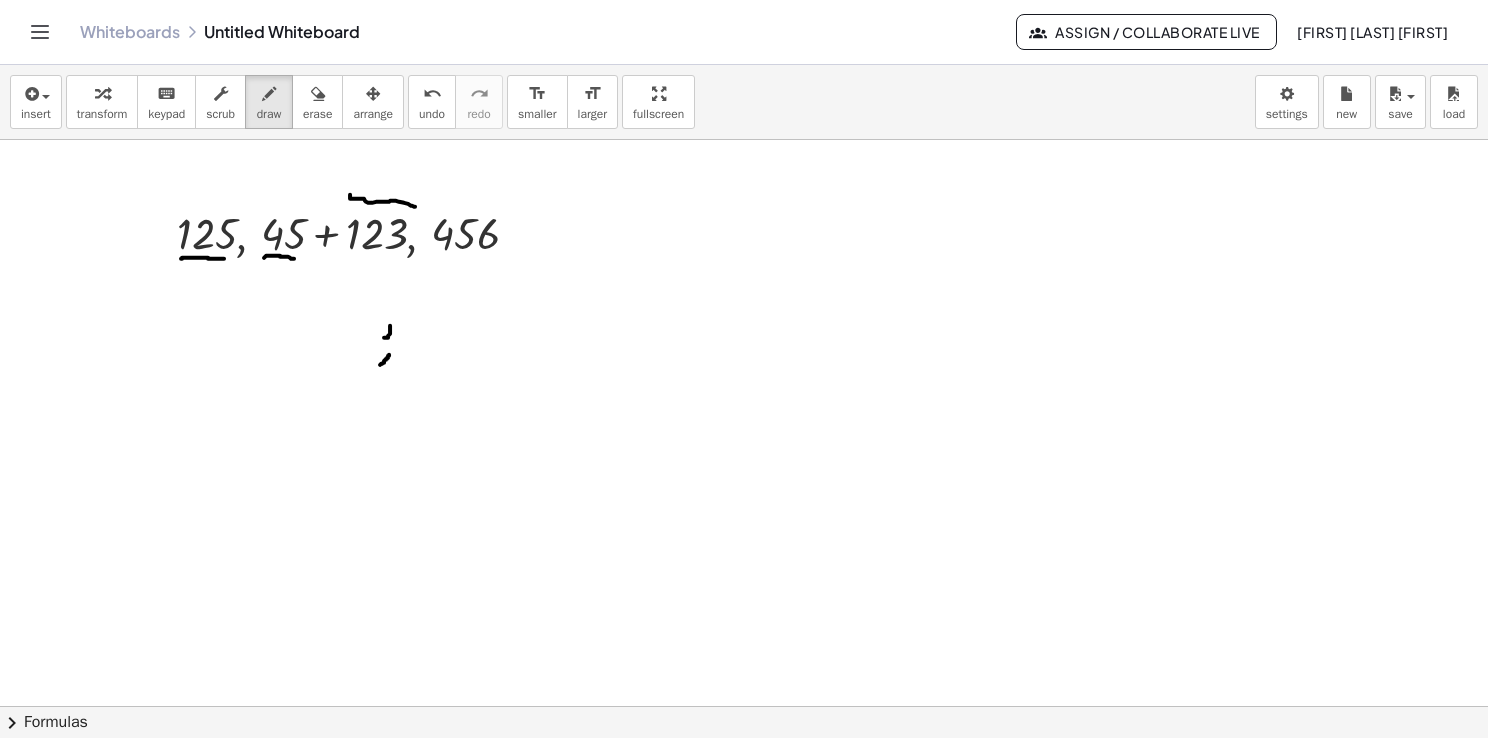 drag, startPoint x: 389, startPoint y: 354, endPoint x: 376, endPoint y: 364, distance: 16.40122 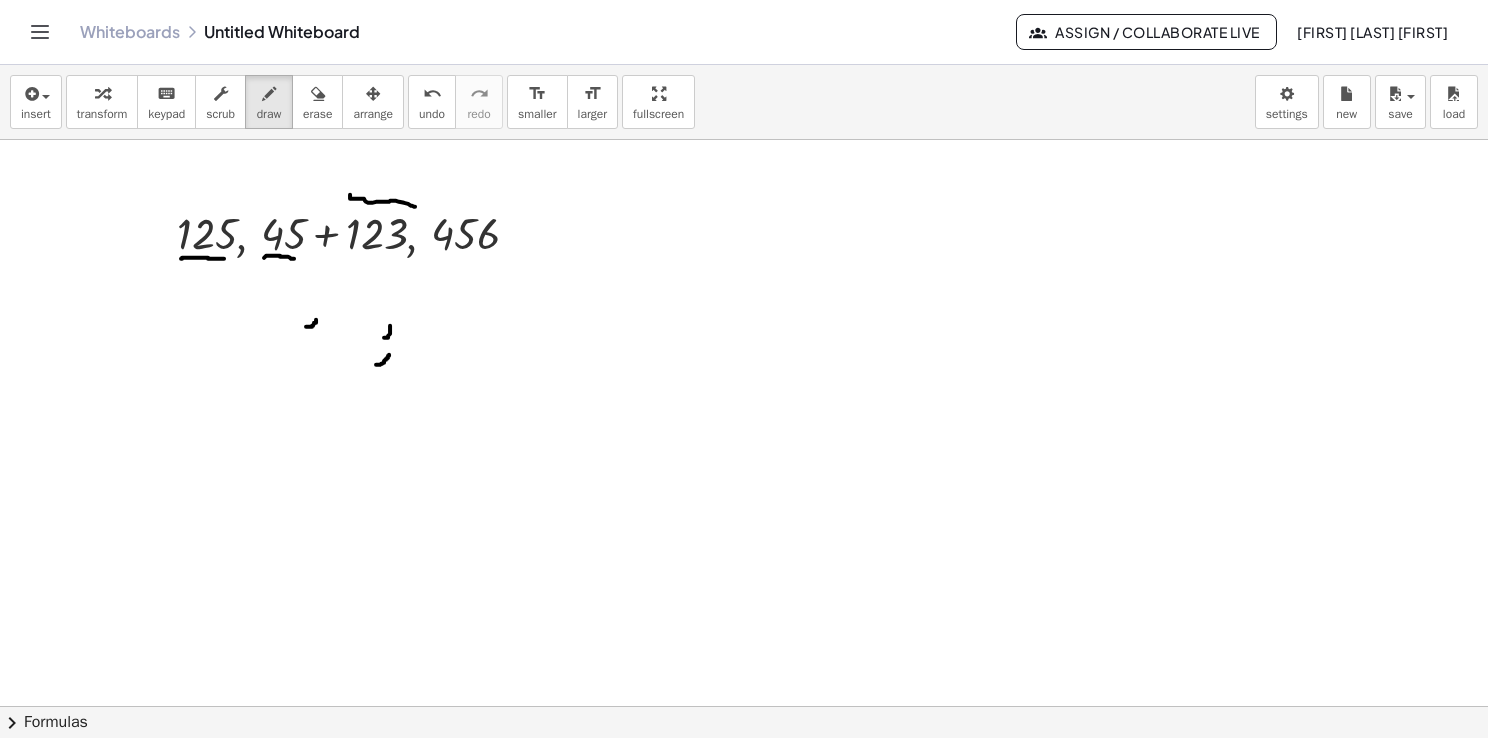 drag, startPoint x: 306, startPoint y: 326, endPoint x: 321, endPoint y: 326, distance: 15 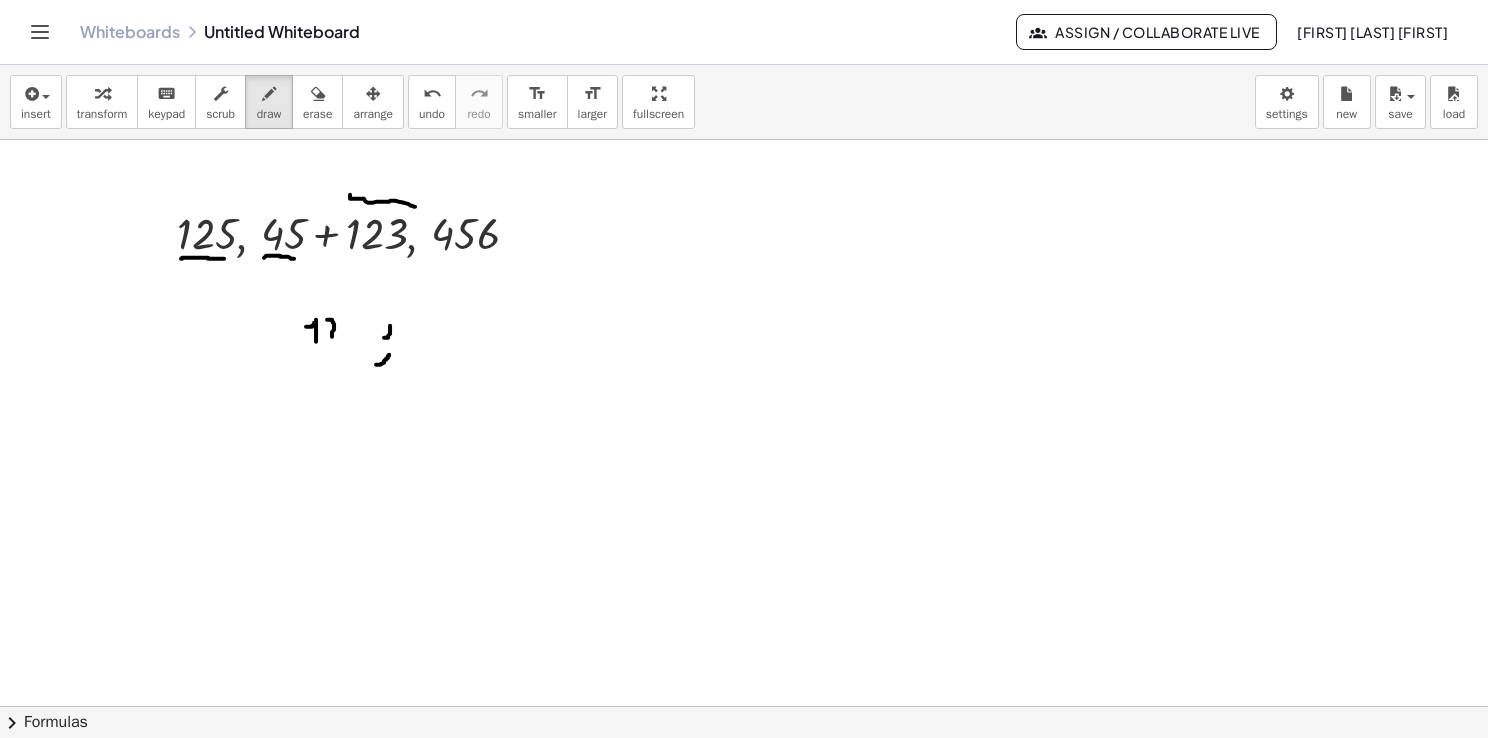 drag, startPoint x: 328, startPoint y: 319, endPoint x: 339, endPoint y: 336, distance: 20.248457 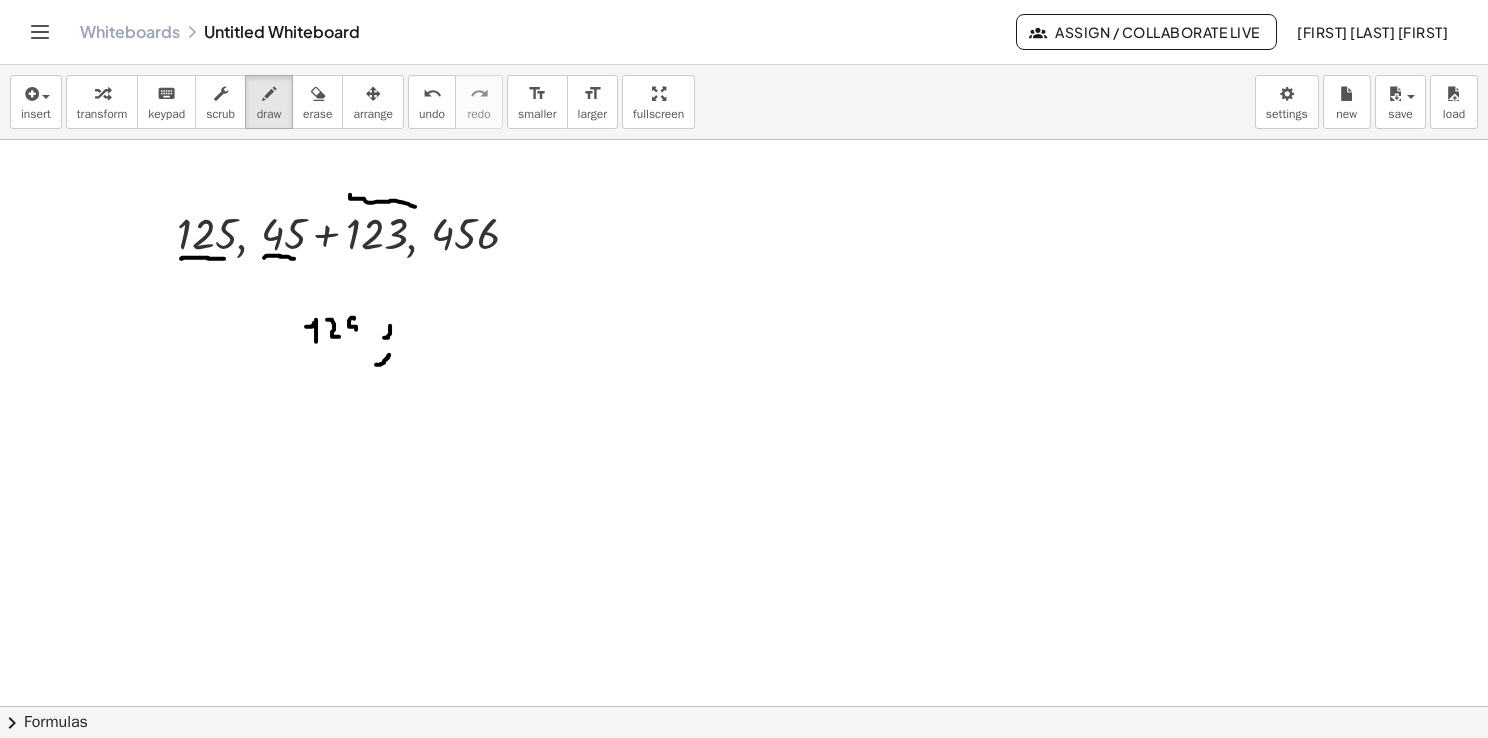 drag, startPoint x: 354, startPoint y: 318, endPoint x: 350, endPoint y: 338, distance: 20.396078 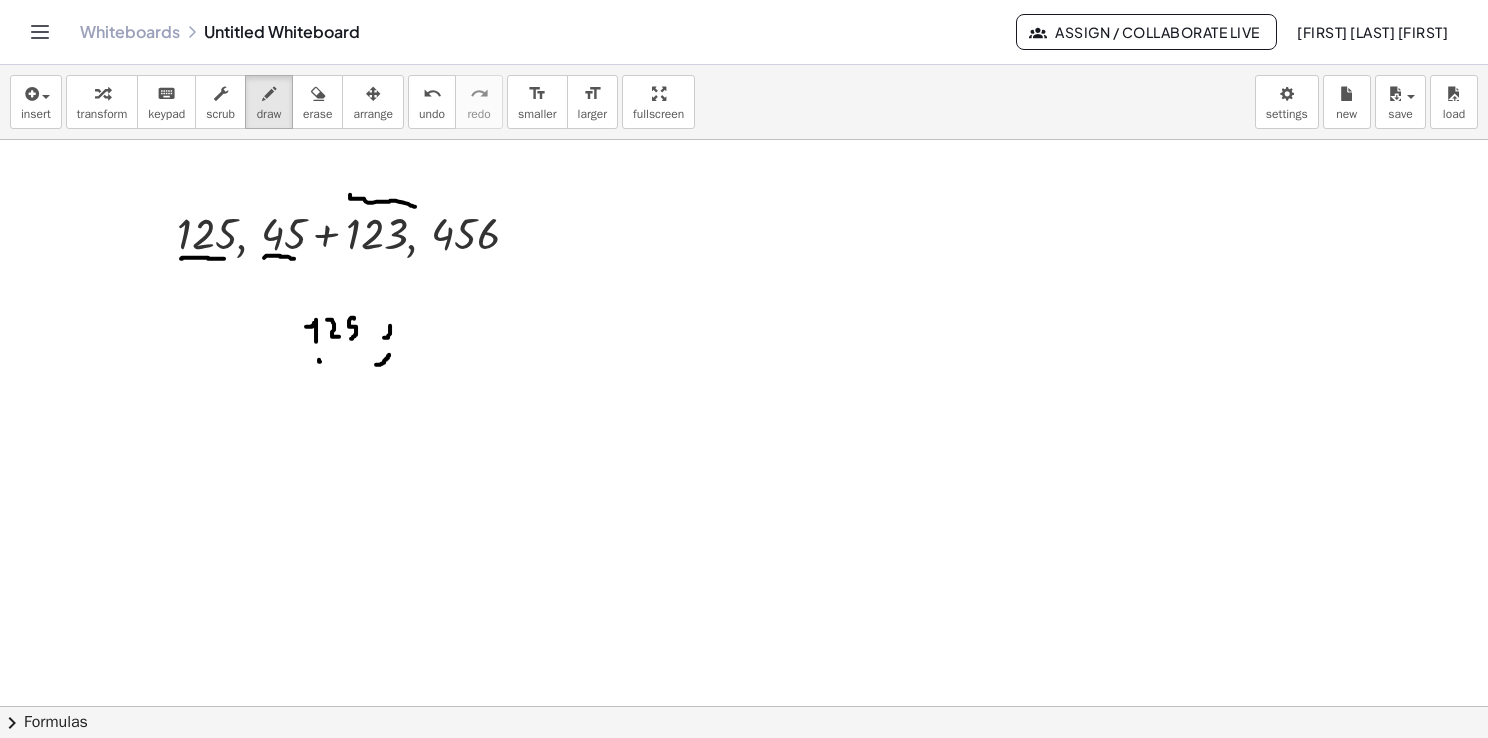 drag, startPoint x: 319, startPoint y: 359, endPoint x: 320, endPoint y: 377, distance: 18.027756 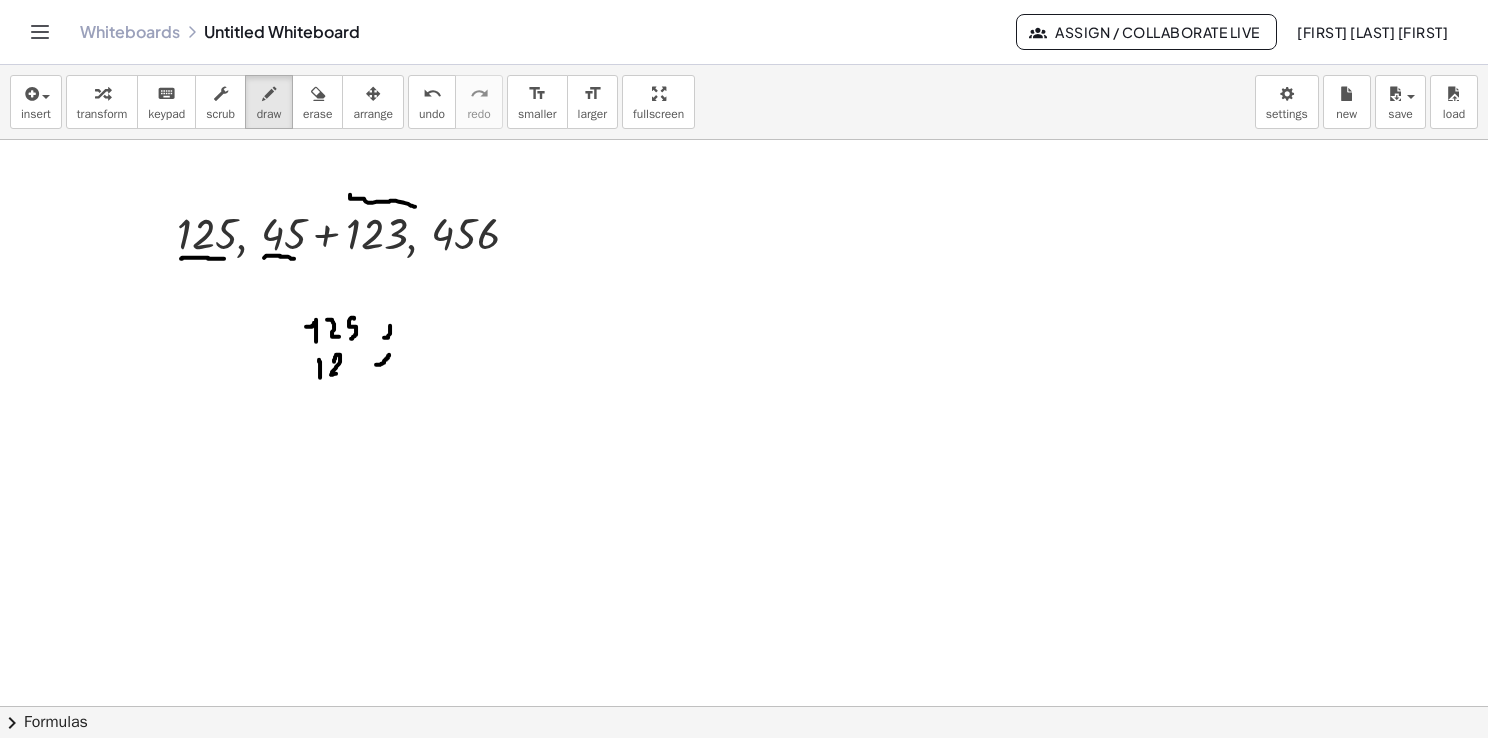 drag, startPoint x: 335, startPoint y: 358, endPoint x: 344, endPoint y: 367, distance: 12.727922 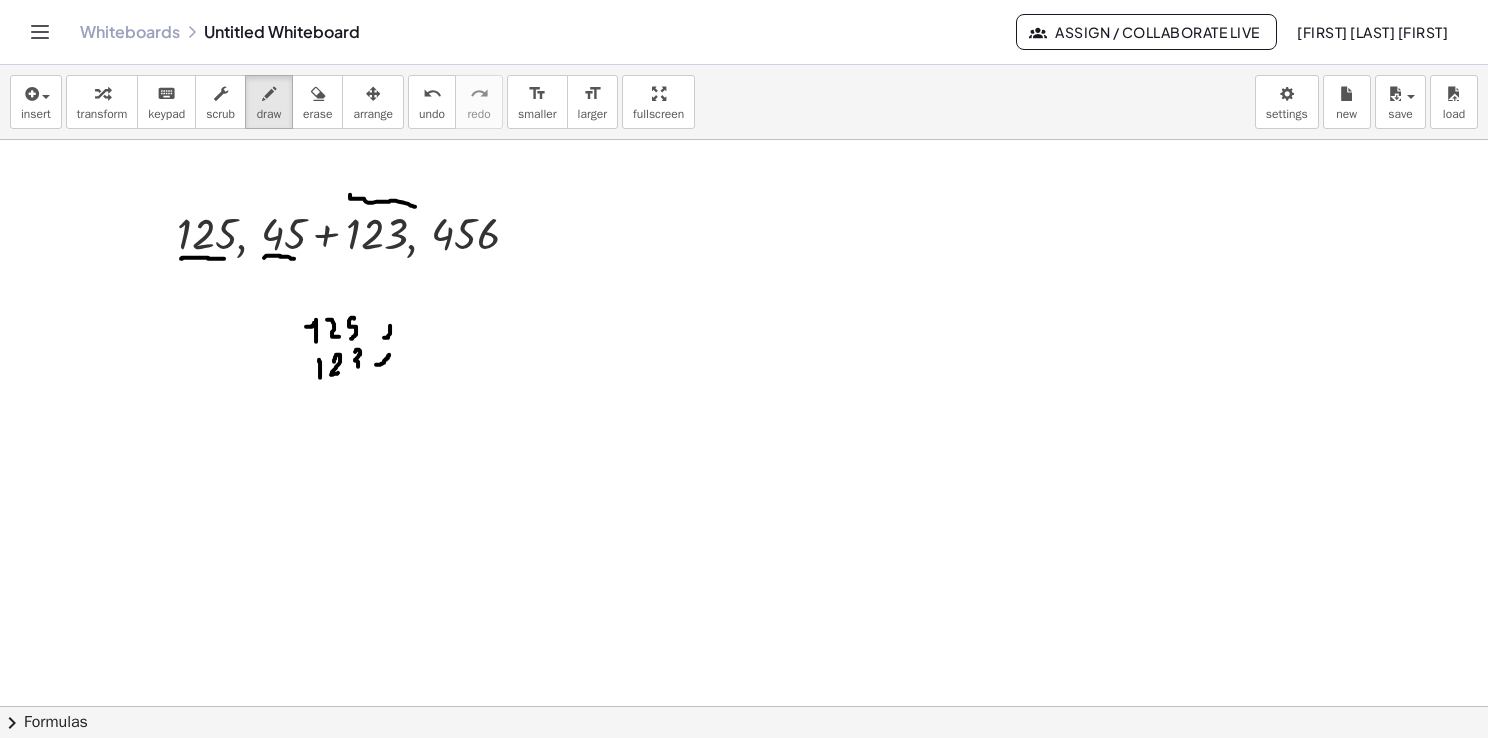 drag, startPoint x: 356, startPoint y: 349, endPoint x: 349, endPoint y: 379, distance: 30.805843 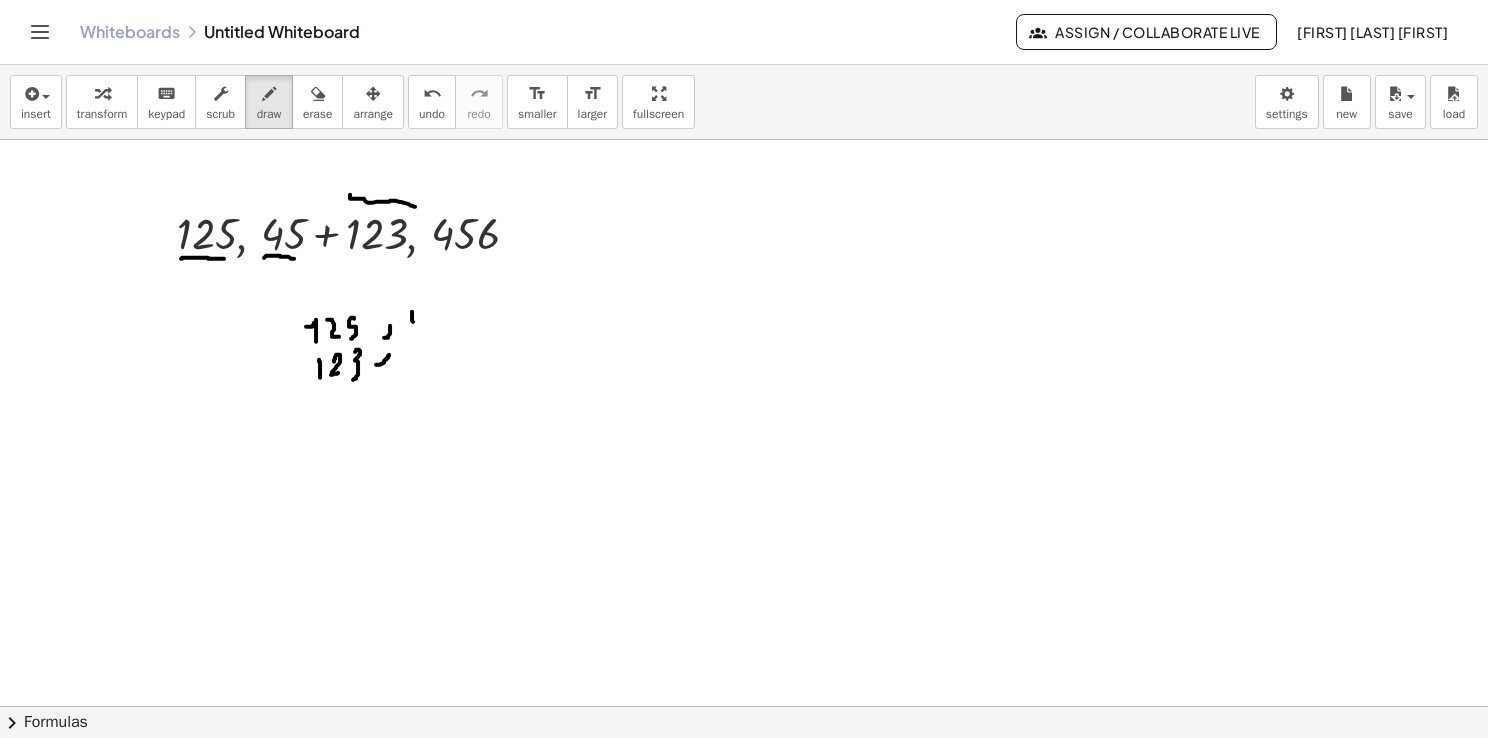 drag, startPoint x: 412, startPoint y: 311, endPoint x: 424, endPoint y: 323, distance: 16.970562 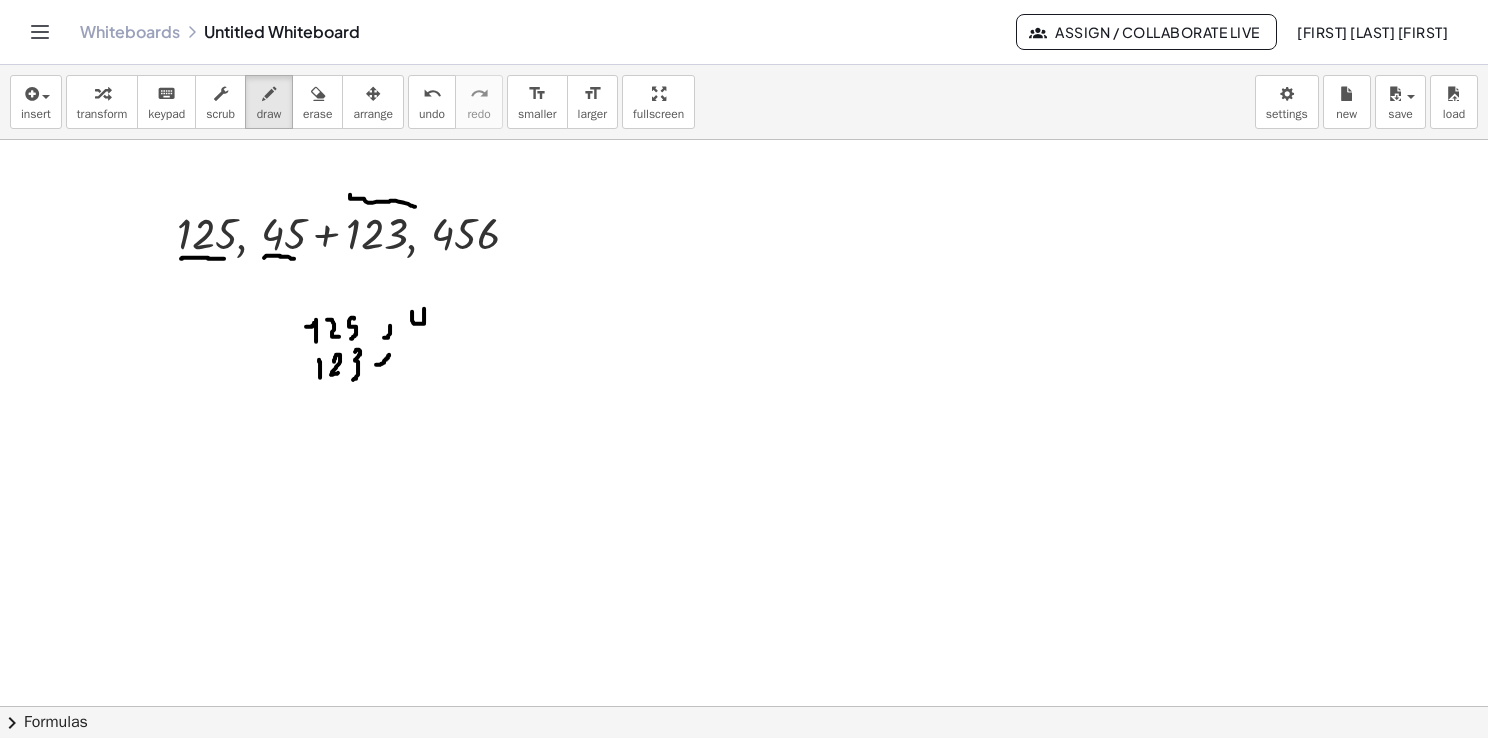 drag, startPoint x: 424, startPoint y: 310, endPoint x: 425, endPoint y: 328, distance: 18.027756 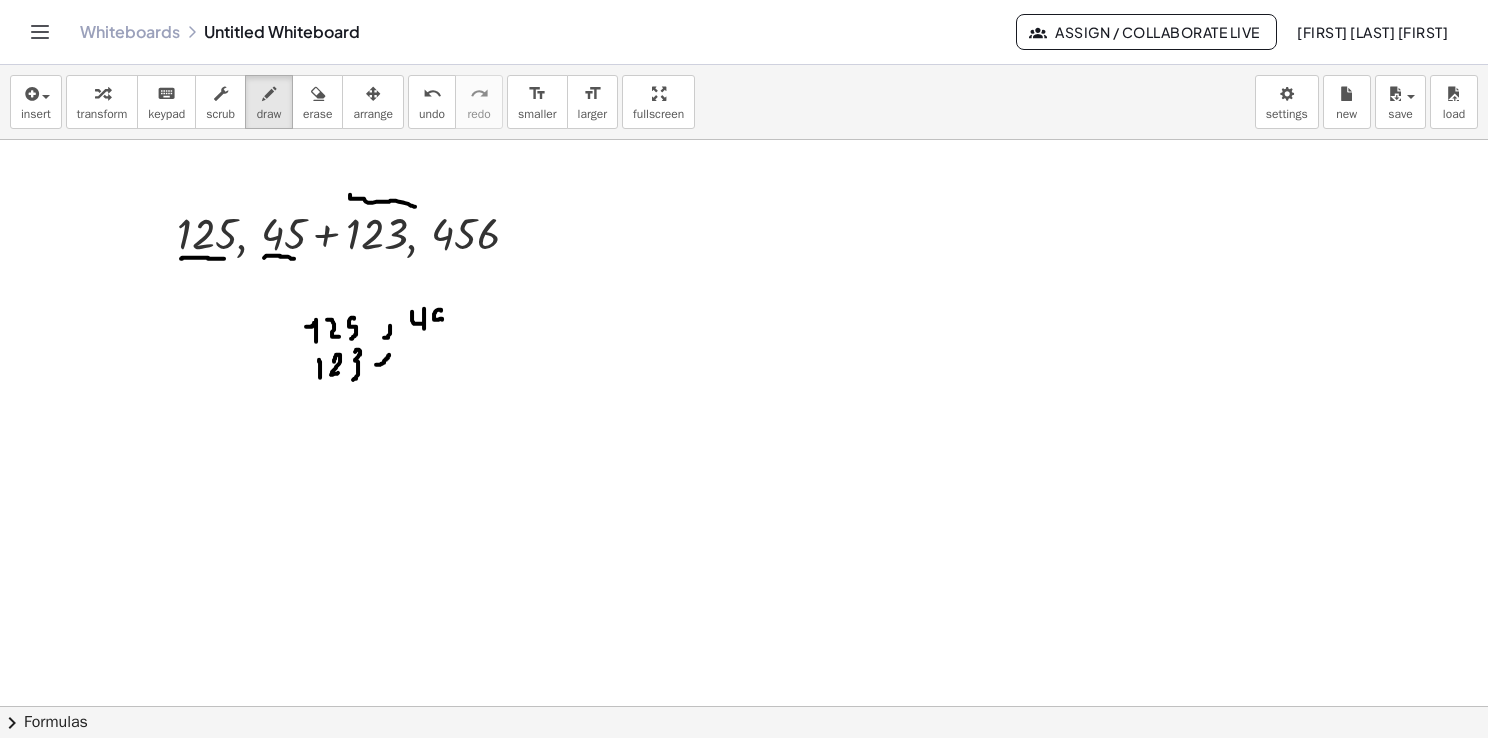drag, startPoint x: 441, startPoint y: 310, endPoint x: 434, endPoint y: 334, distance: 25 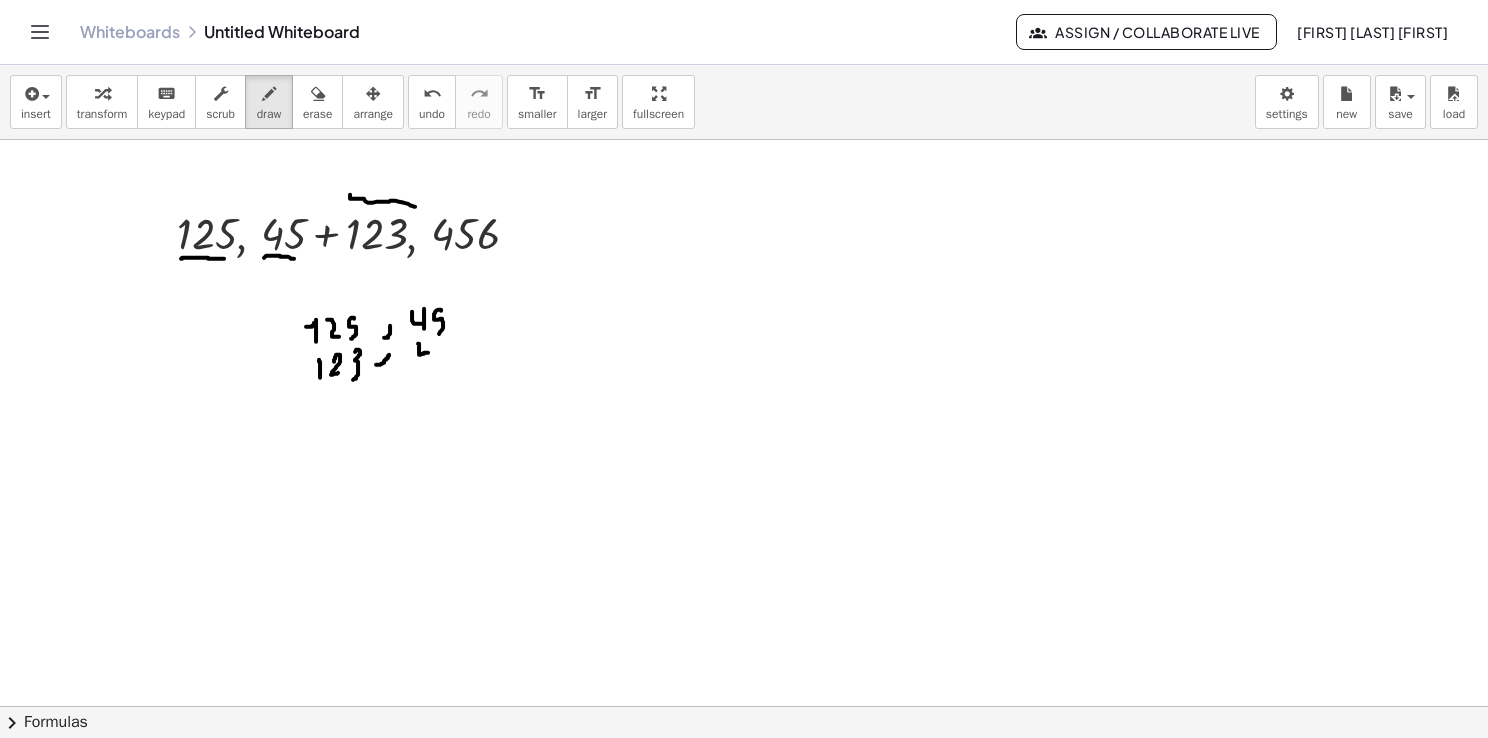 drag, startPoint x: 419, startPoint y: 343, endPoint x: 431, endPoint y: 346, distance: 12.369317 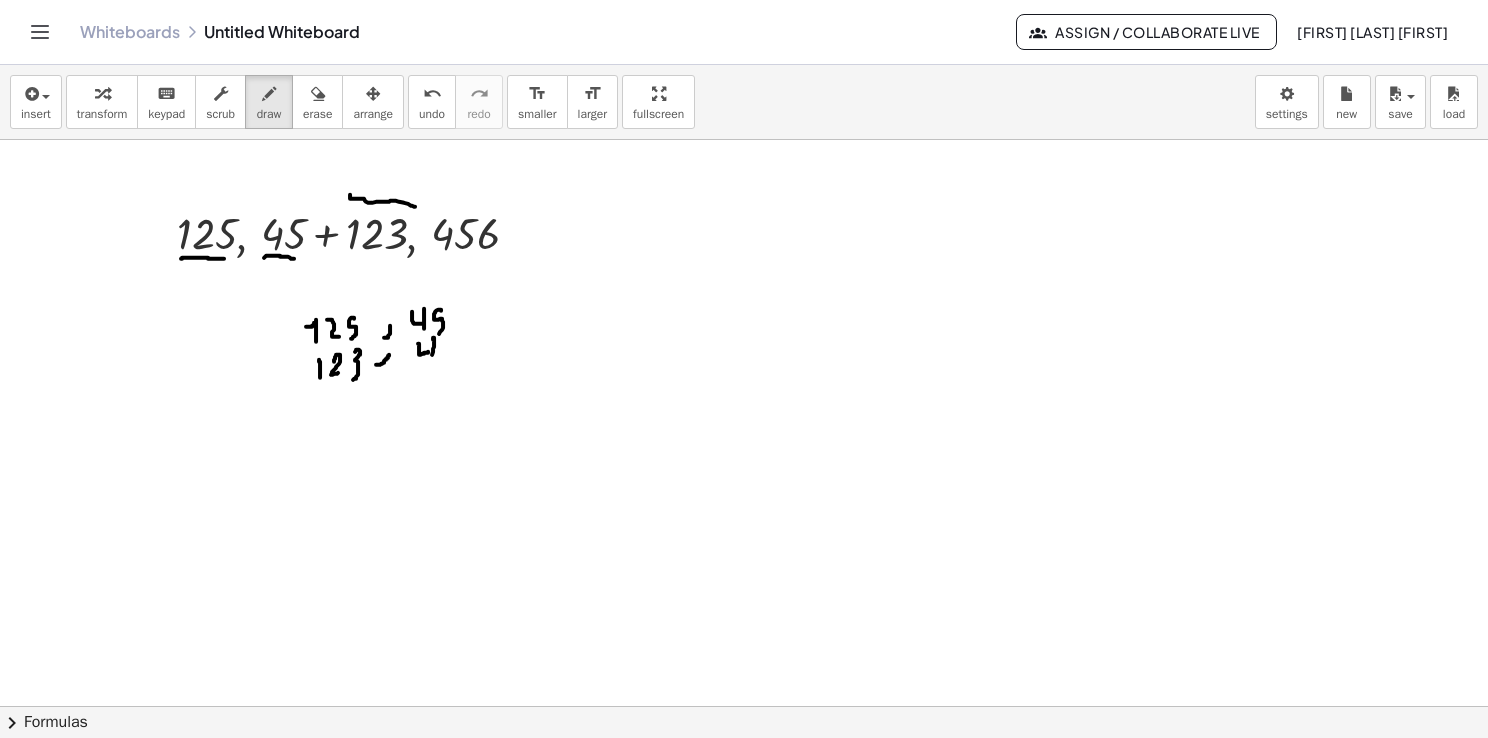drag, startPoint x: 433, startPoint y: 337, endPoint x: 432, endPoint y: 369, distance: 32.01562 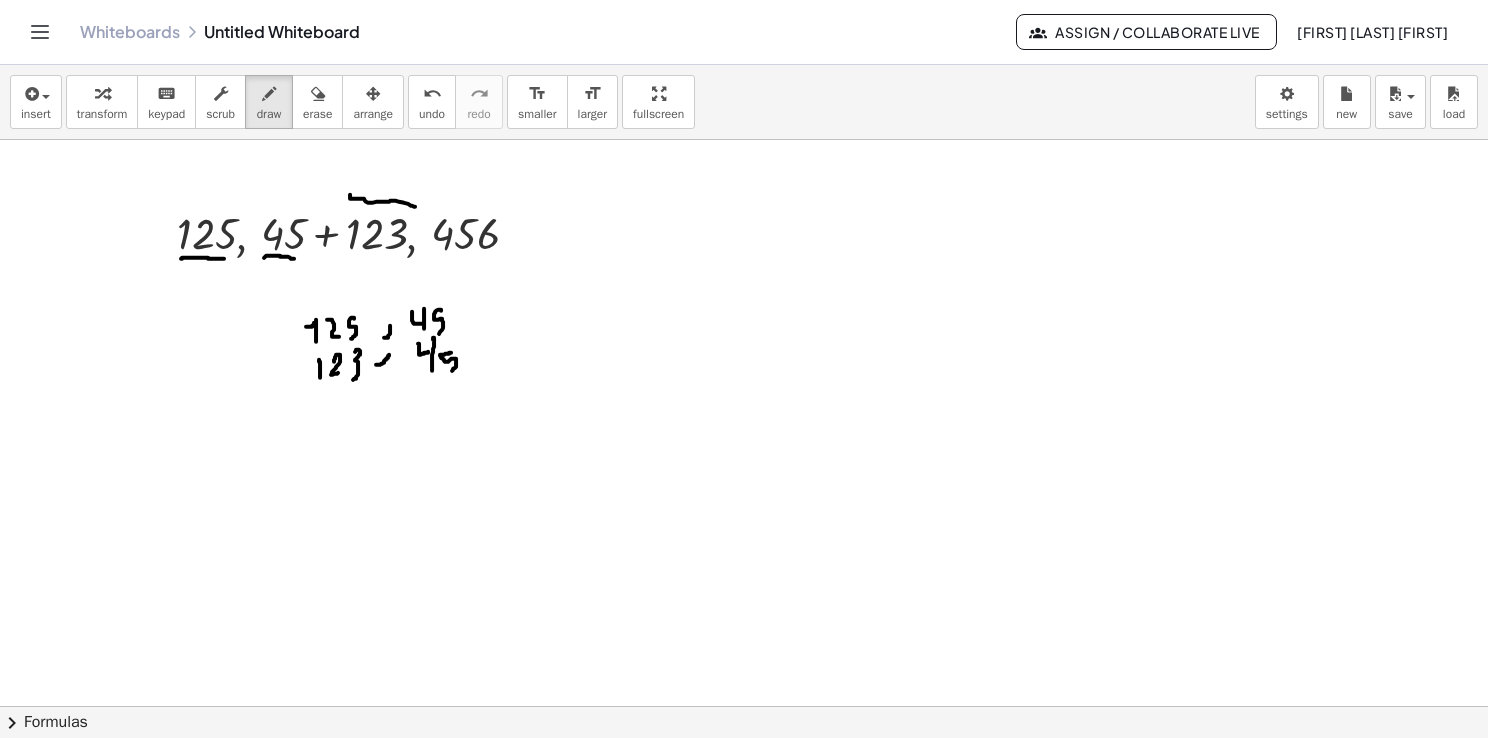 drag, startPoint x: 449, startPoint y: 353, endPoint x: 460, endPoint y: 362, distance: 14.21267 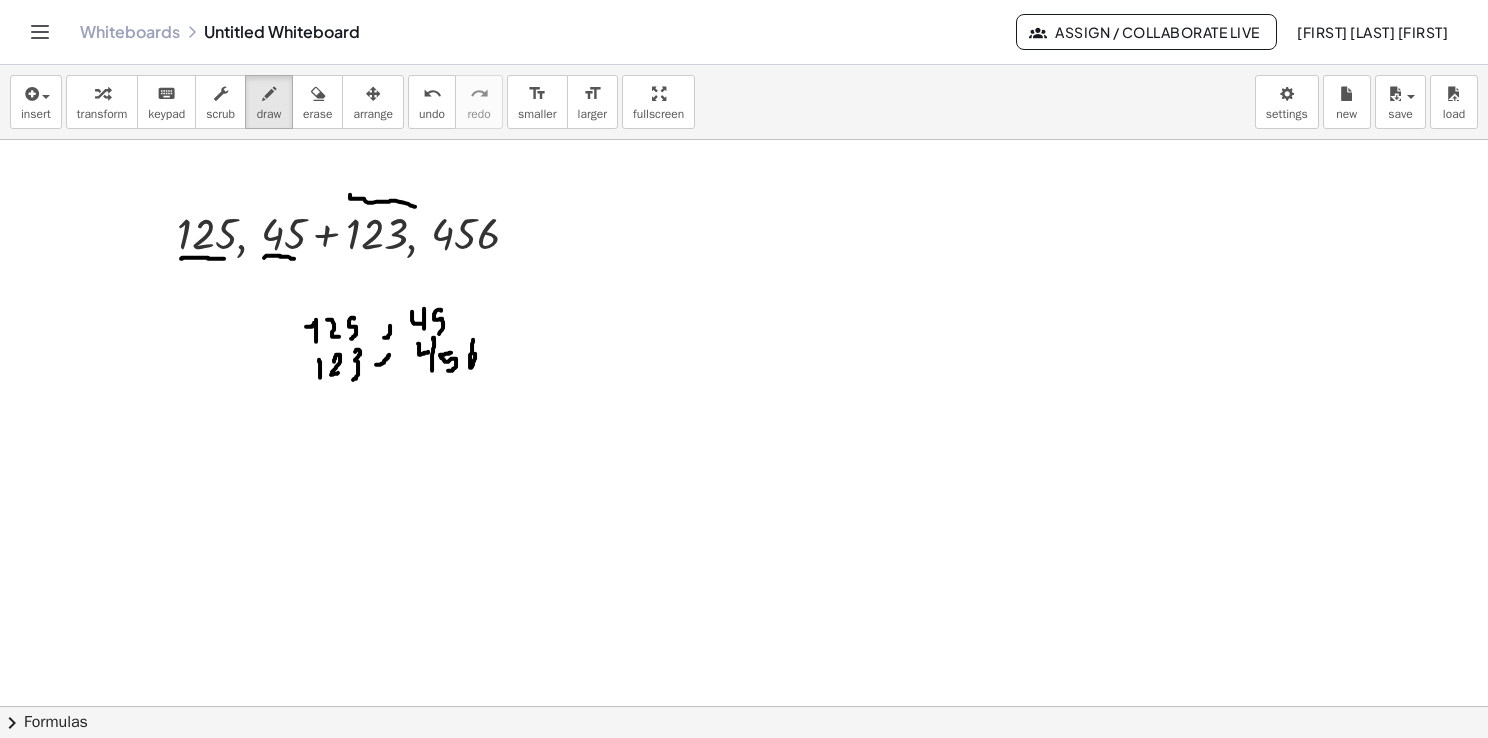 click at bounding box center (744, 772) 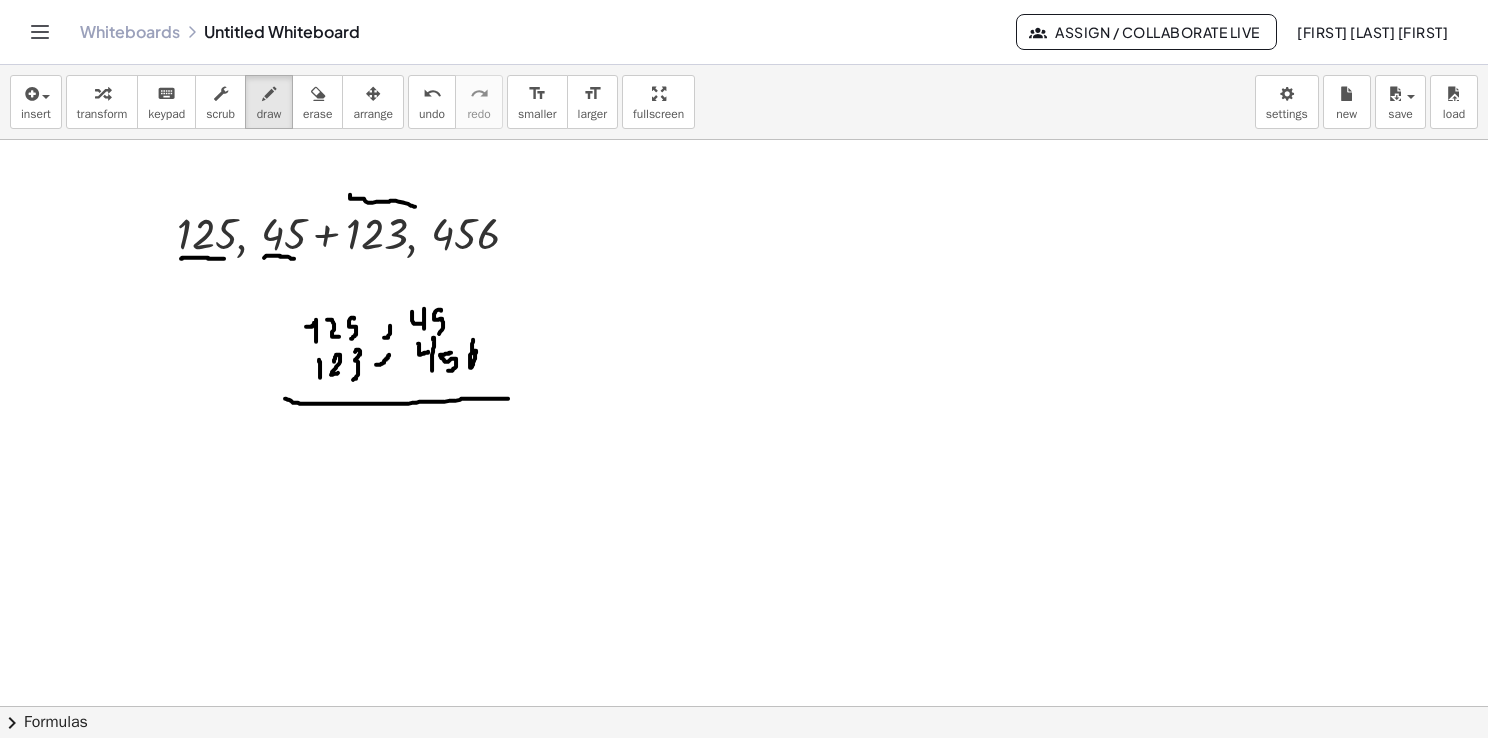 drag, startPoint x: 285, startPoint y: 398, endPoint x: 521, endPoint y: 398, distance: 236 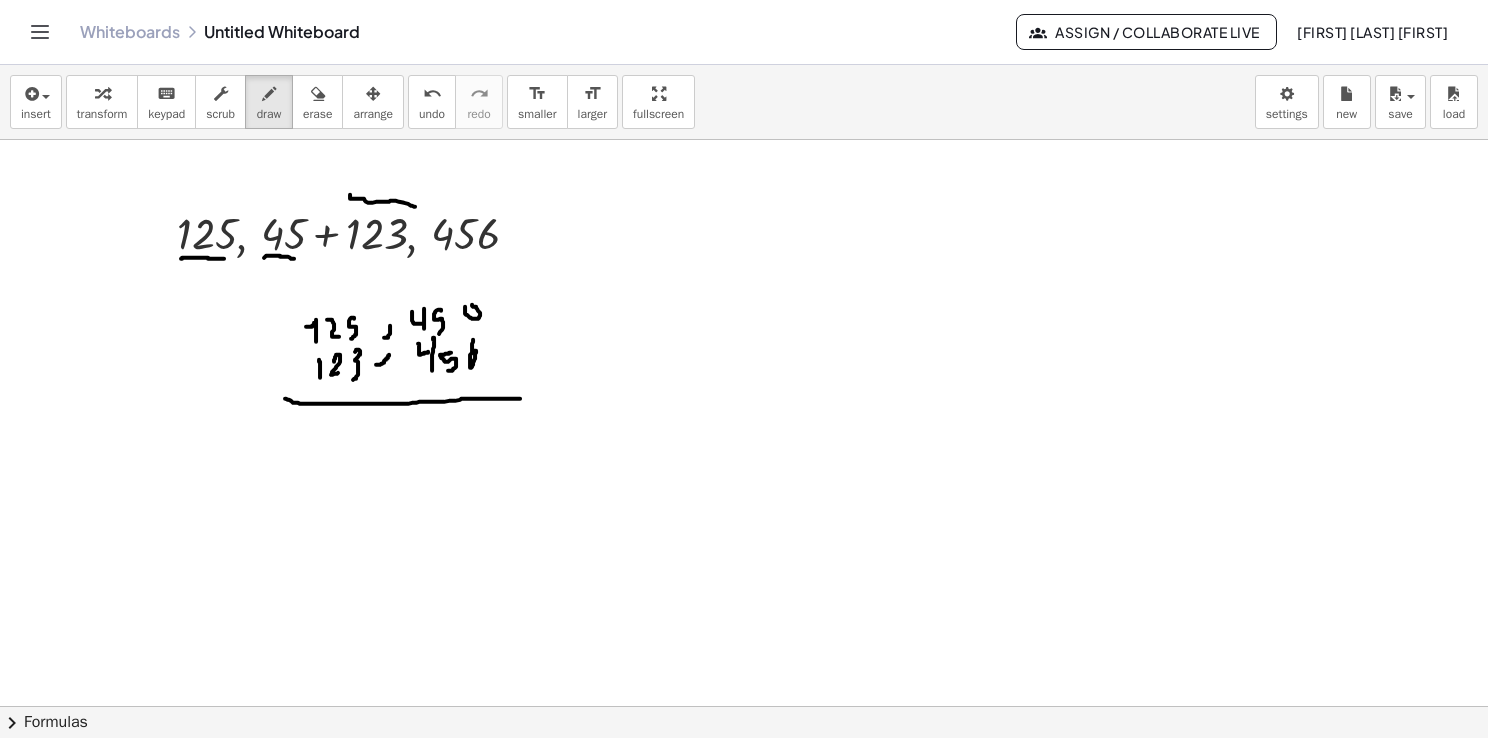 click at bounding box center [744, 772] 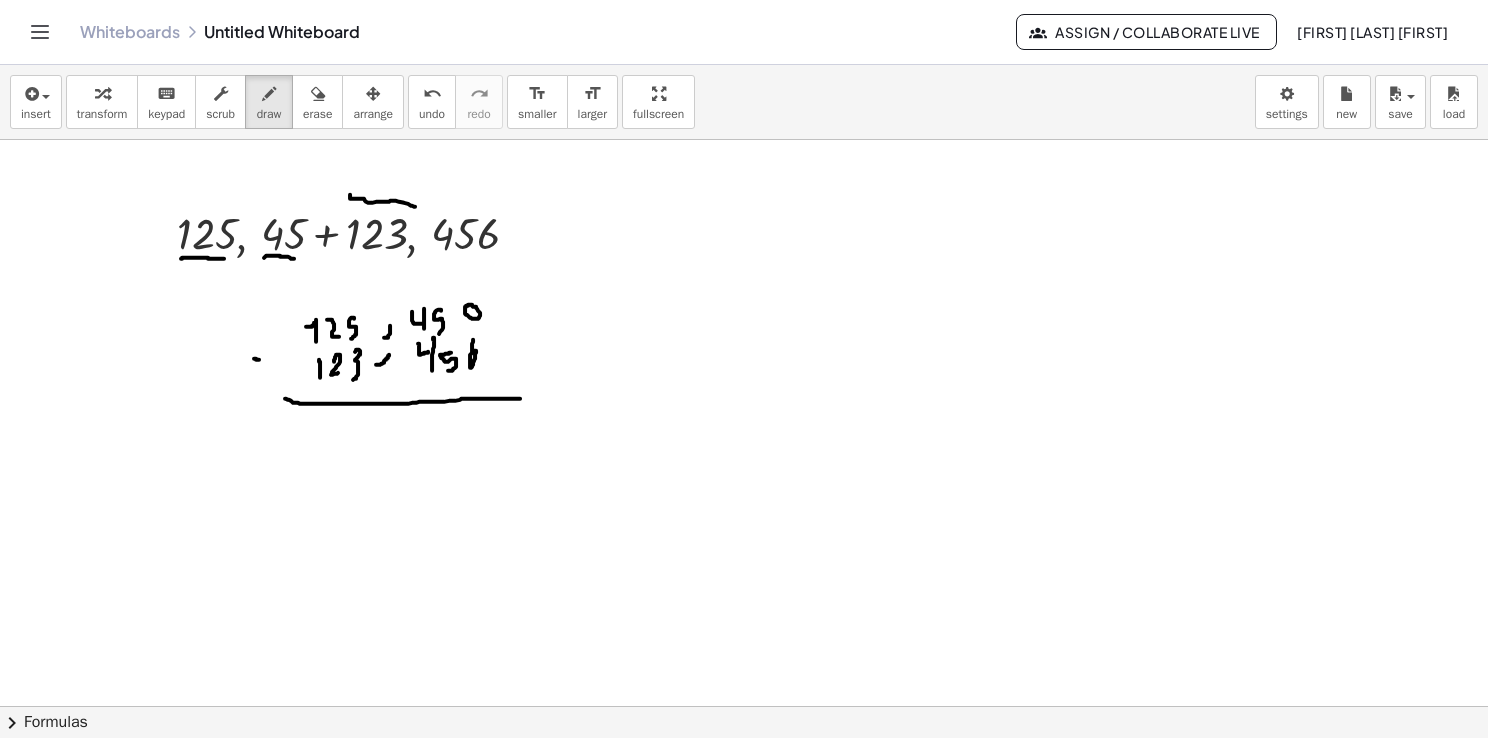drag, startPoint x: 254, startPoint y: 358, endPoint x: 272, endPoint y: 360, distance: 18.110771 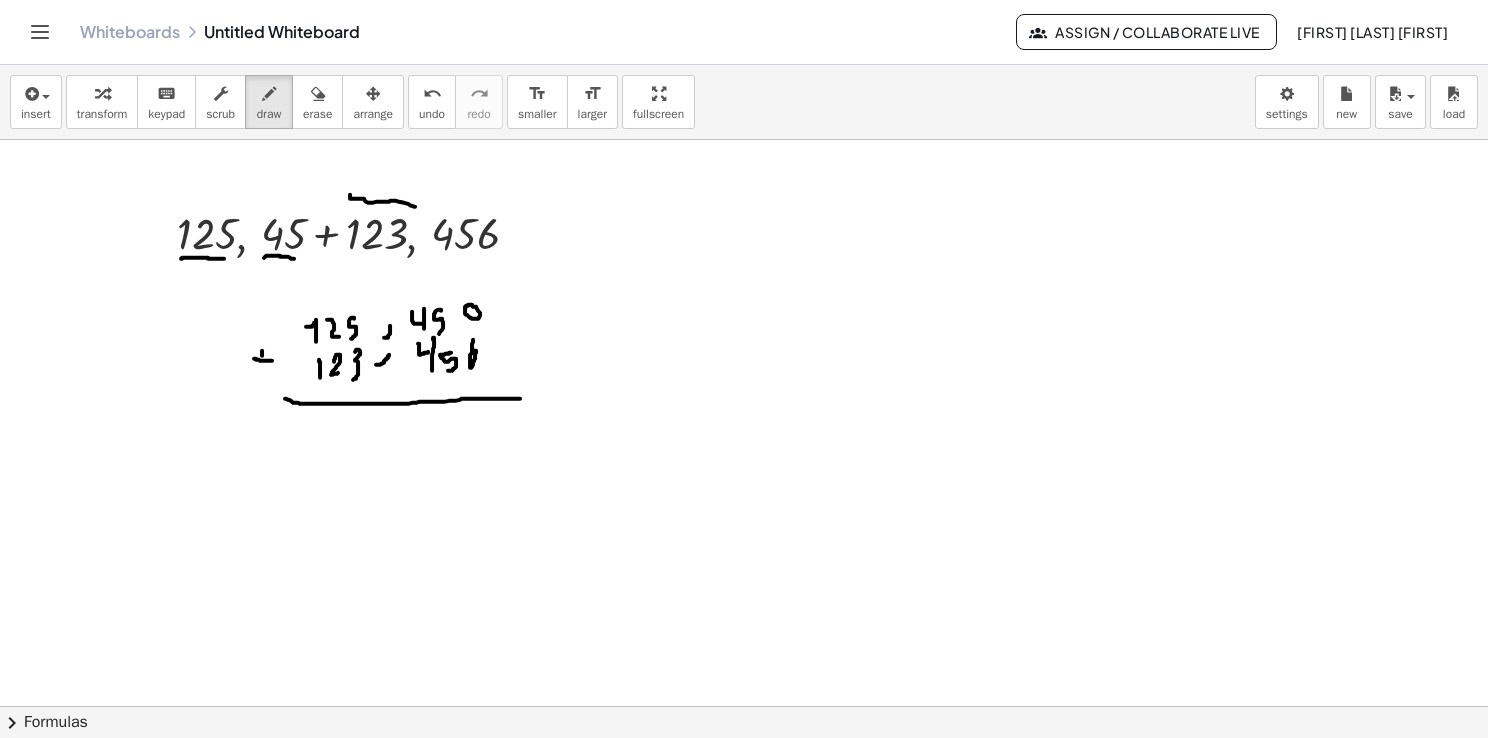 drag, startPoint x: 262, startPoint y: 350, endPoint x: 262, endPoint y: 370, distance: 20 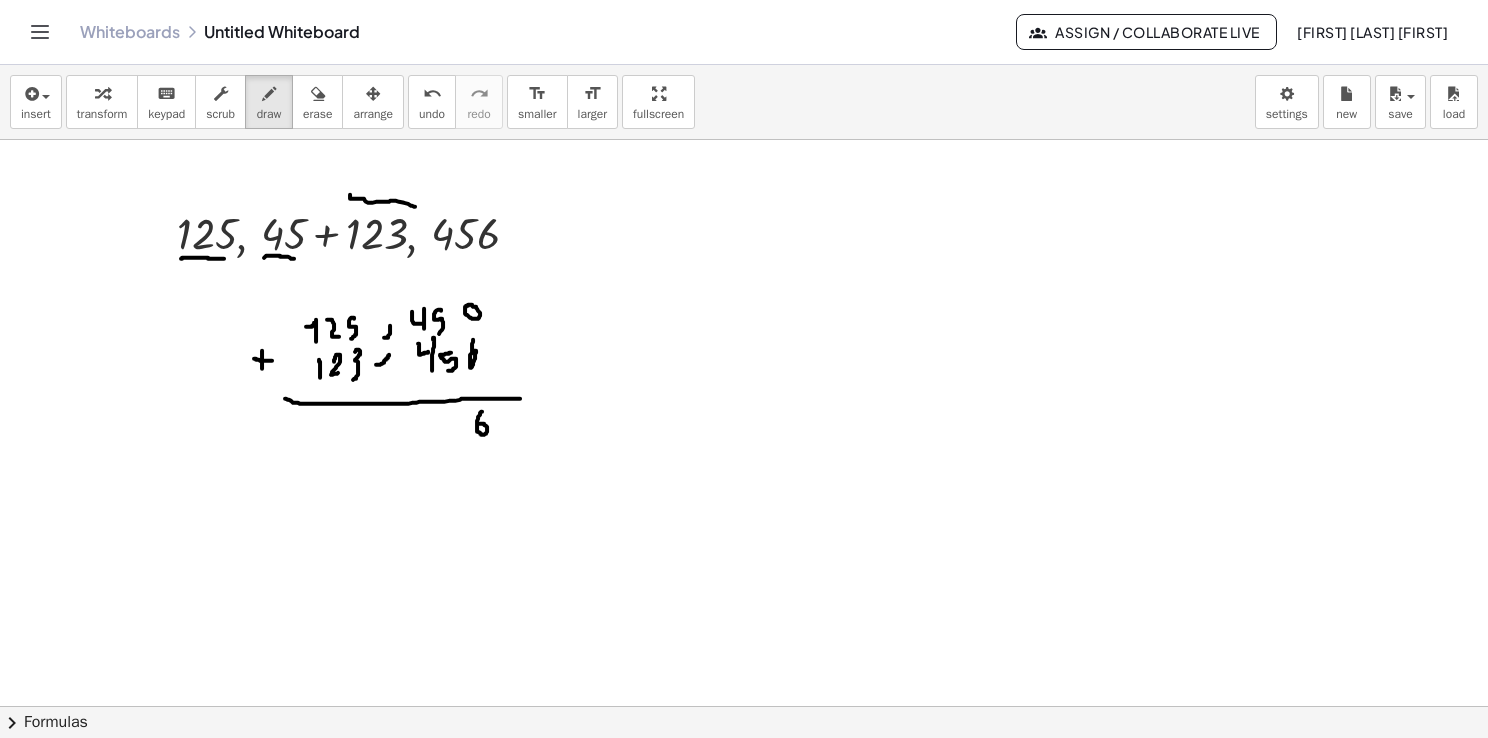 drag, startPoint x: 482, startPoint y: 411, endPoint x: 477, endPoint y: 428, distance: 17.720045 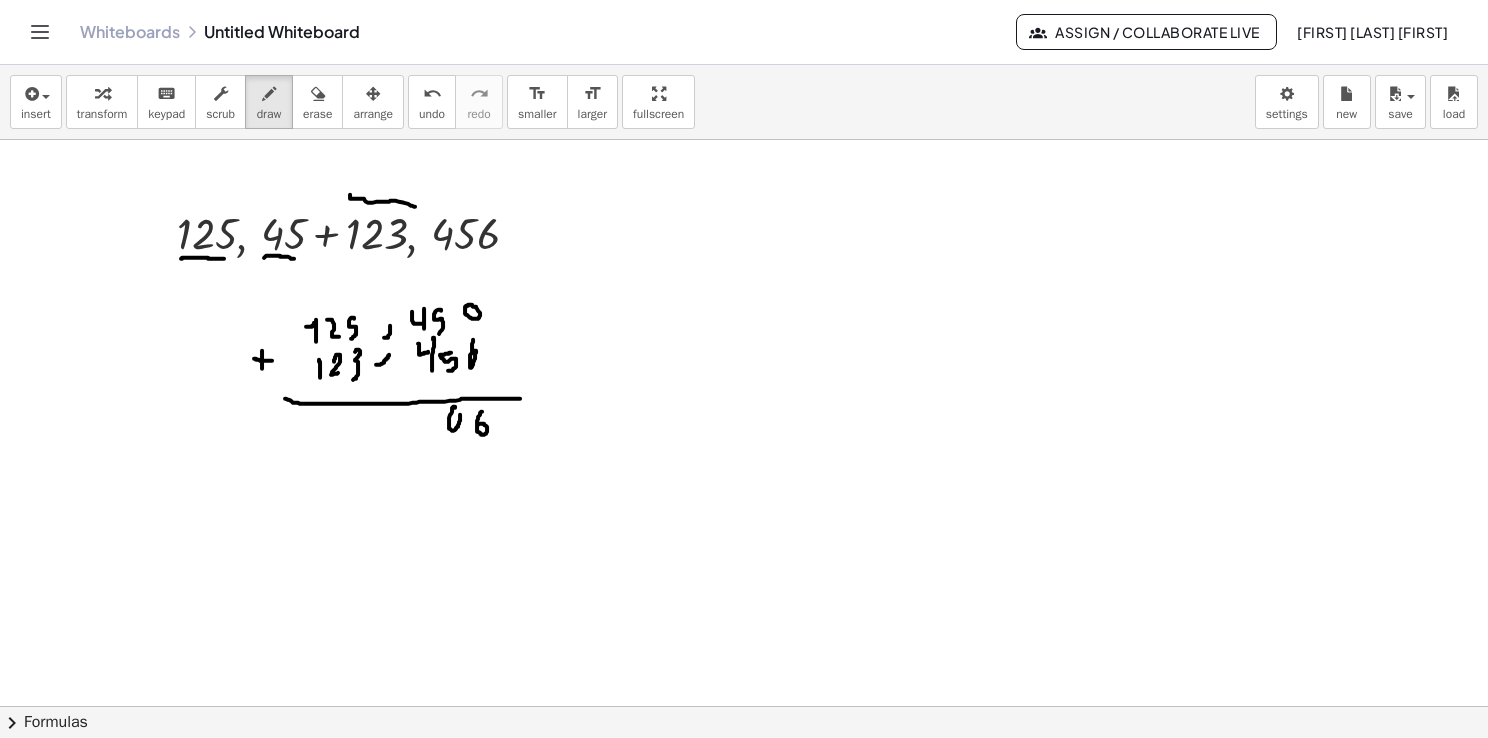 click at bounding box center (744, 772) 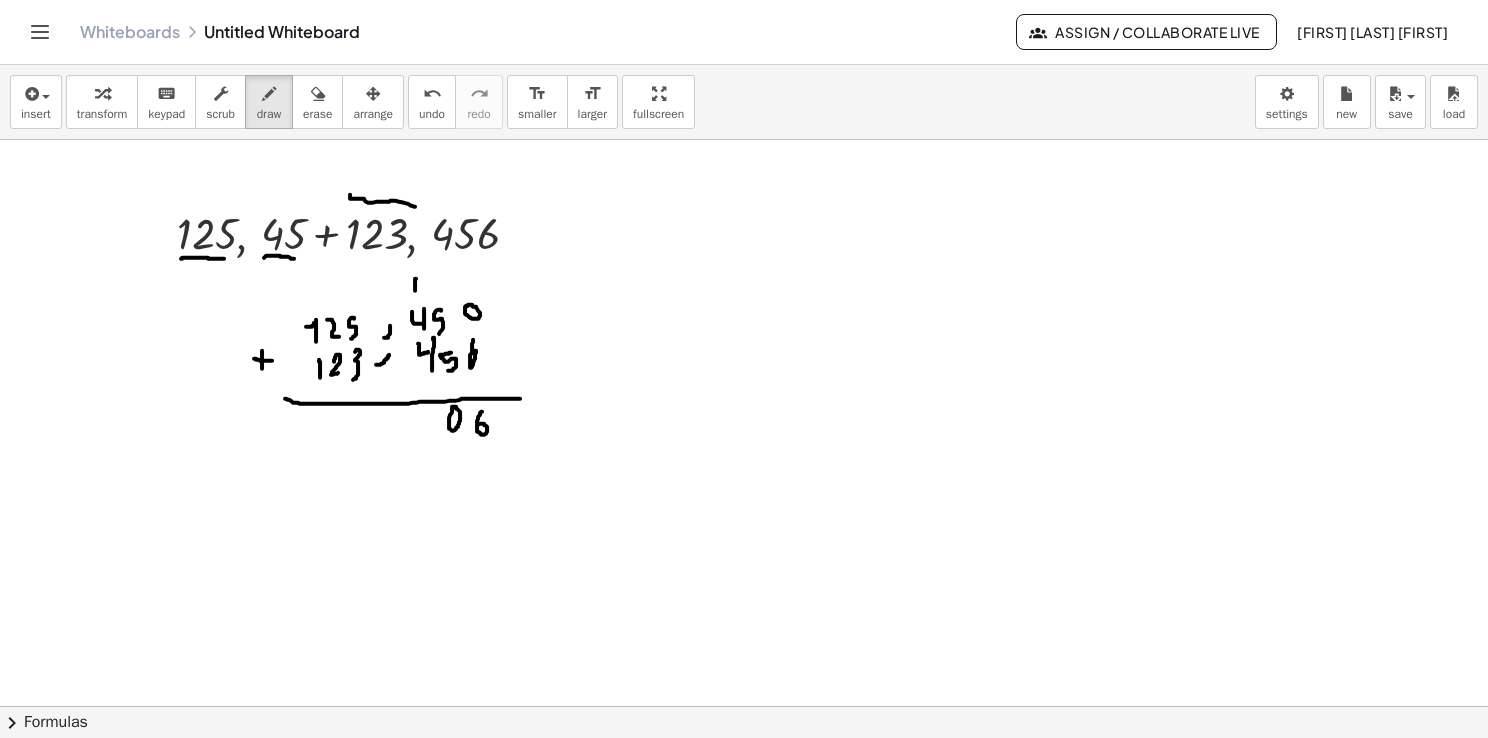 drag, startPoint x: 415, startPoint y: 278, endPoint x: 416, endPoint y: 298, distance: 20.024984 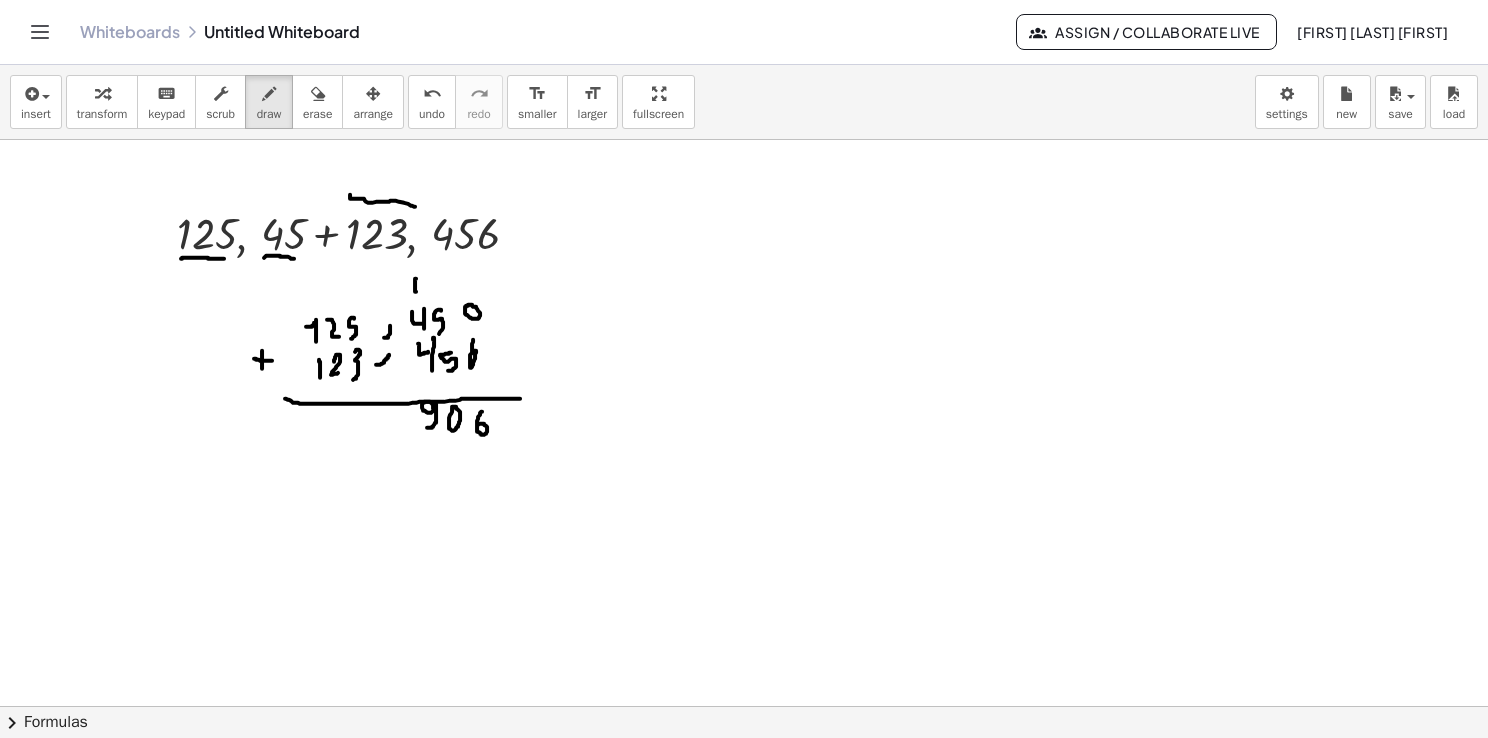 drag, startPoint x: 433, startPoint y: 407, endPoint x: 426, endPoint y: 427, distance: 21.189621 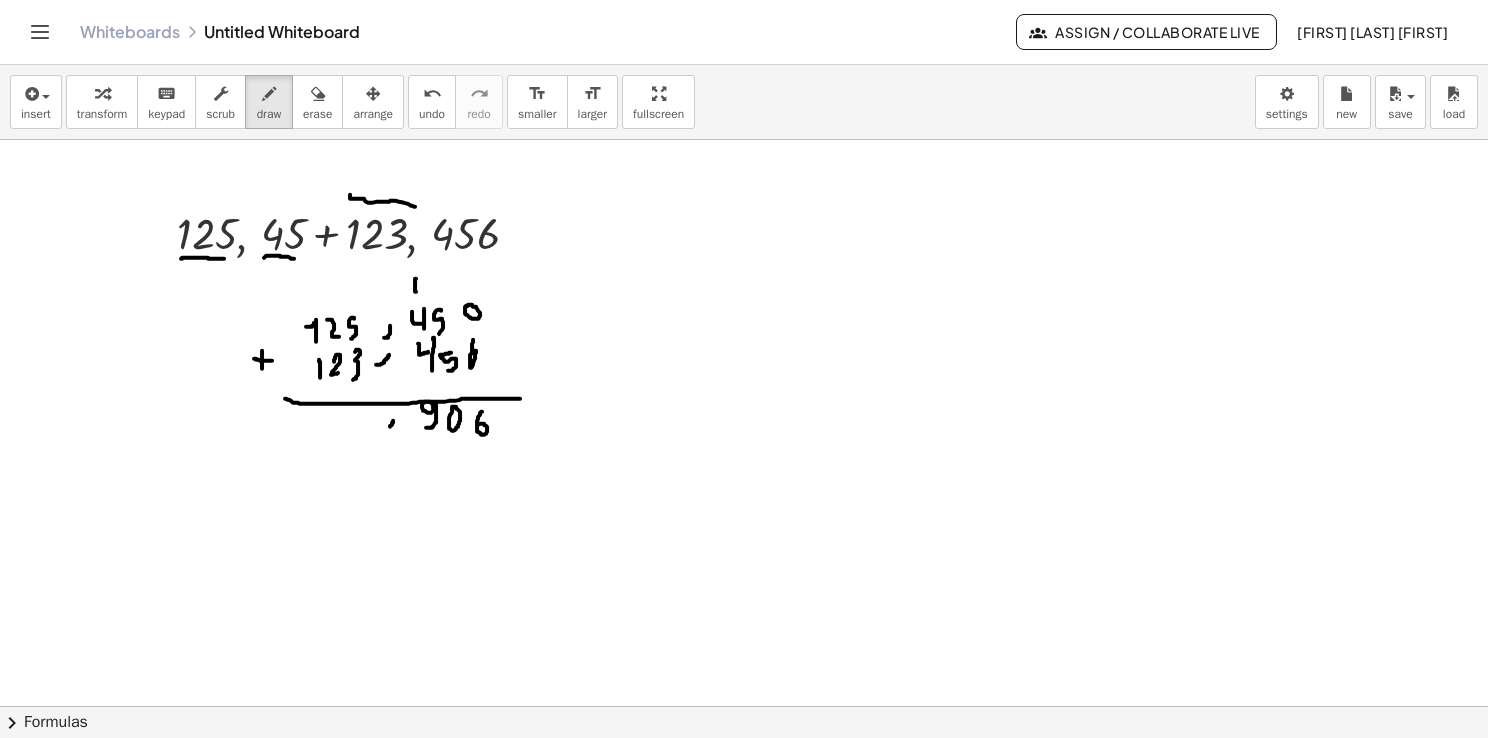 drag, startPoint x: 393, startPoint y: 420, endPoint x: 381, endPoint y: 431, distance: 16.27882 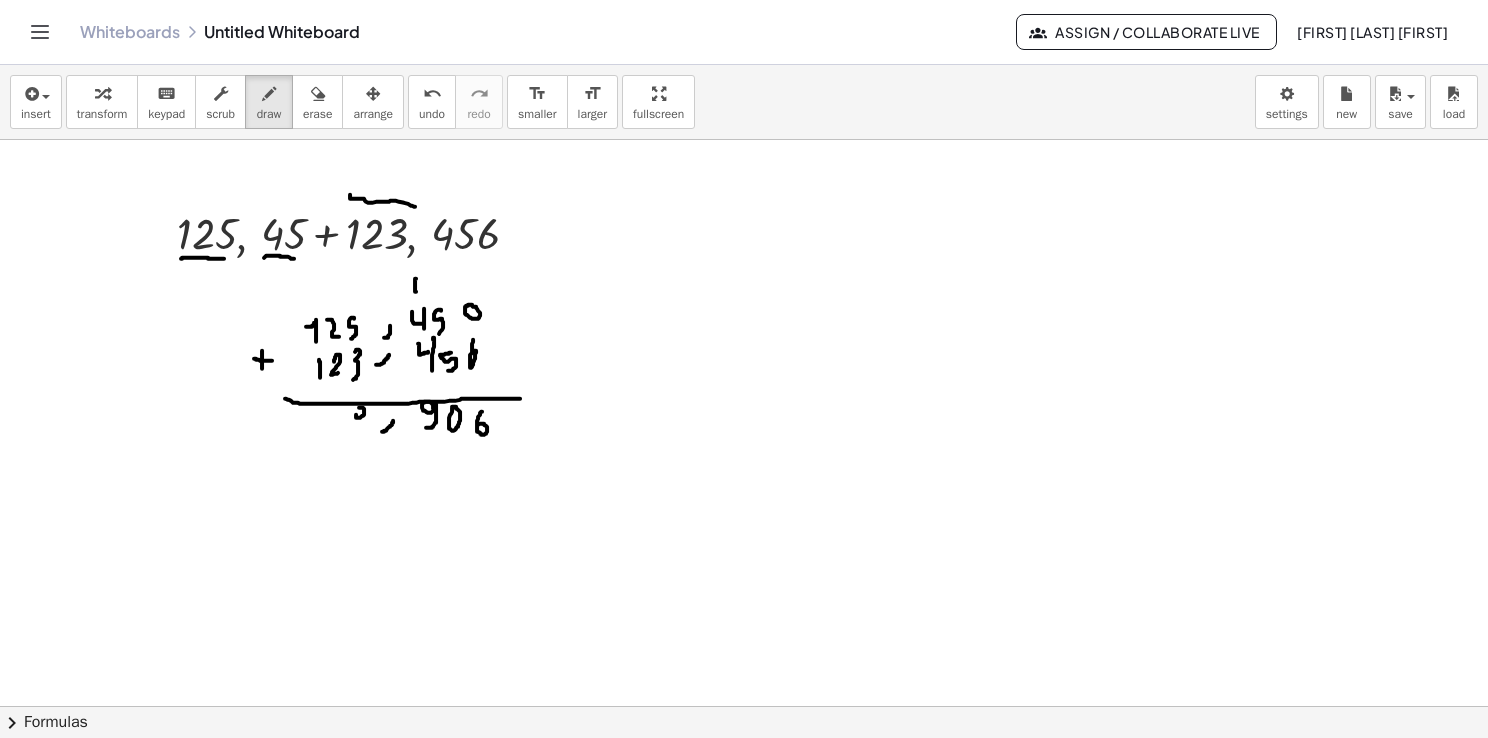click at bounding box center [744, 772] 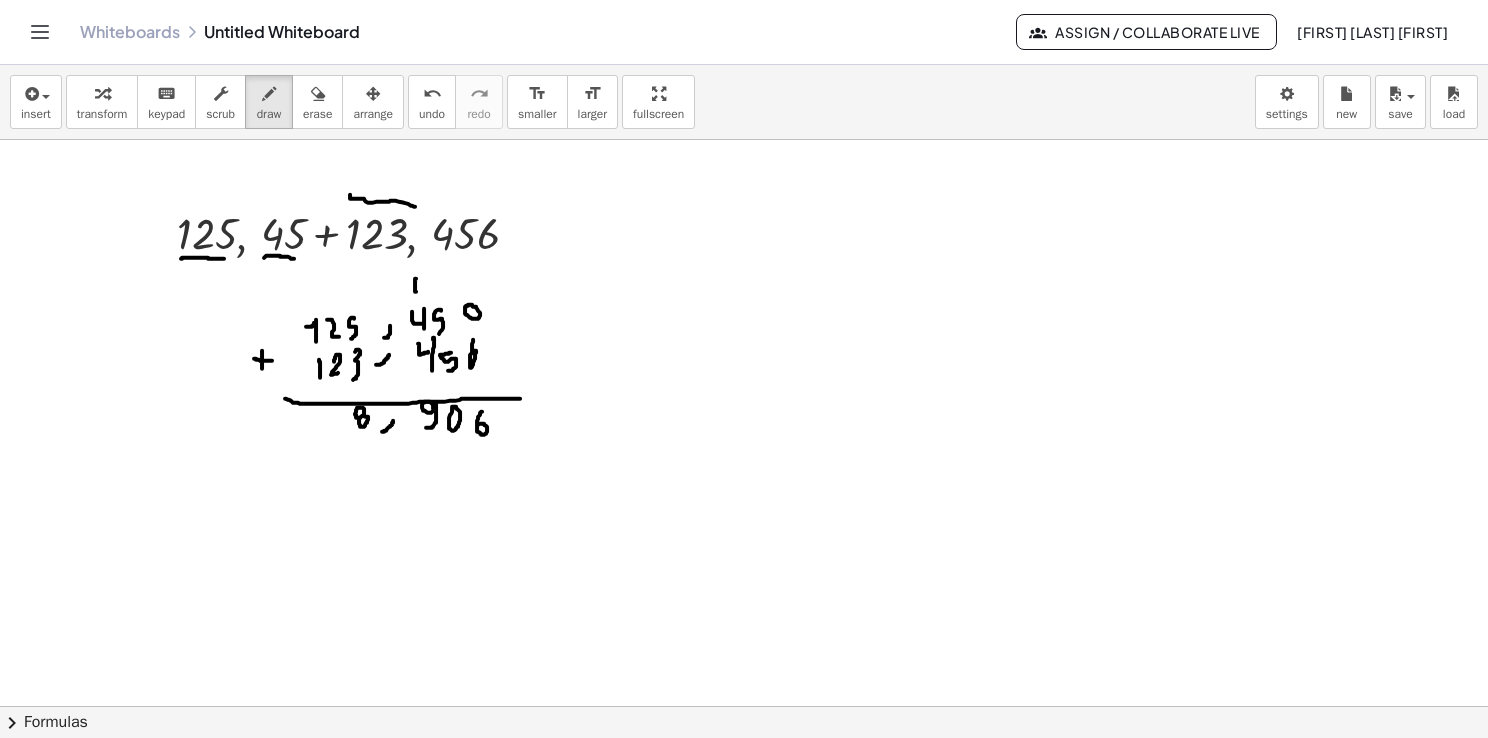 click at bounding box center (744, 772) 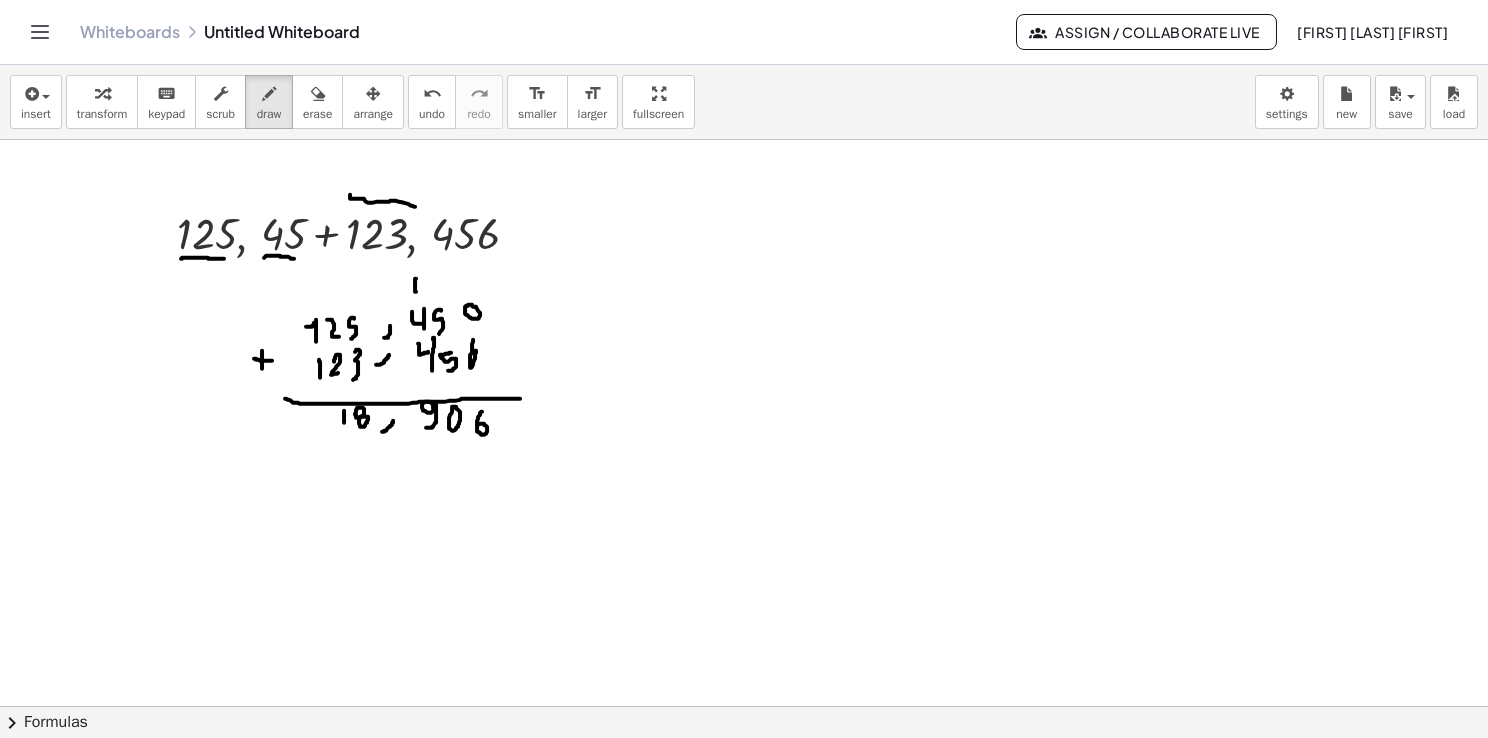 drag, startPoint x: 344, startPoint y: 410, endPoint x: 349, endPoint y: 423, distance: 13.928389 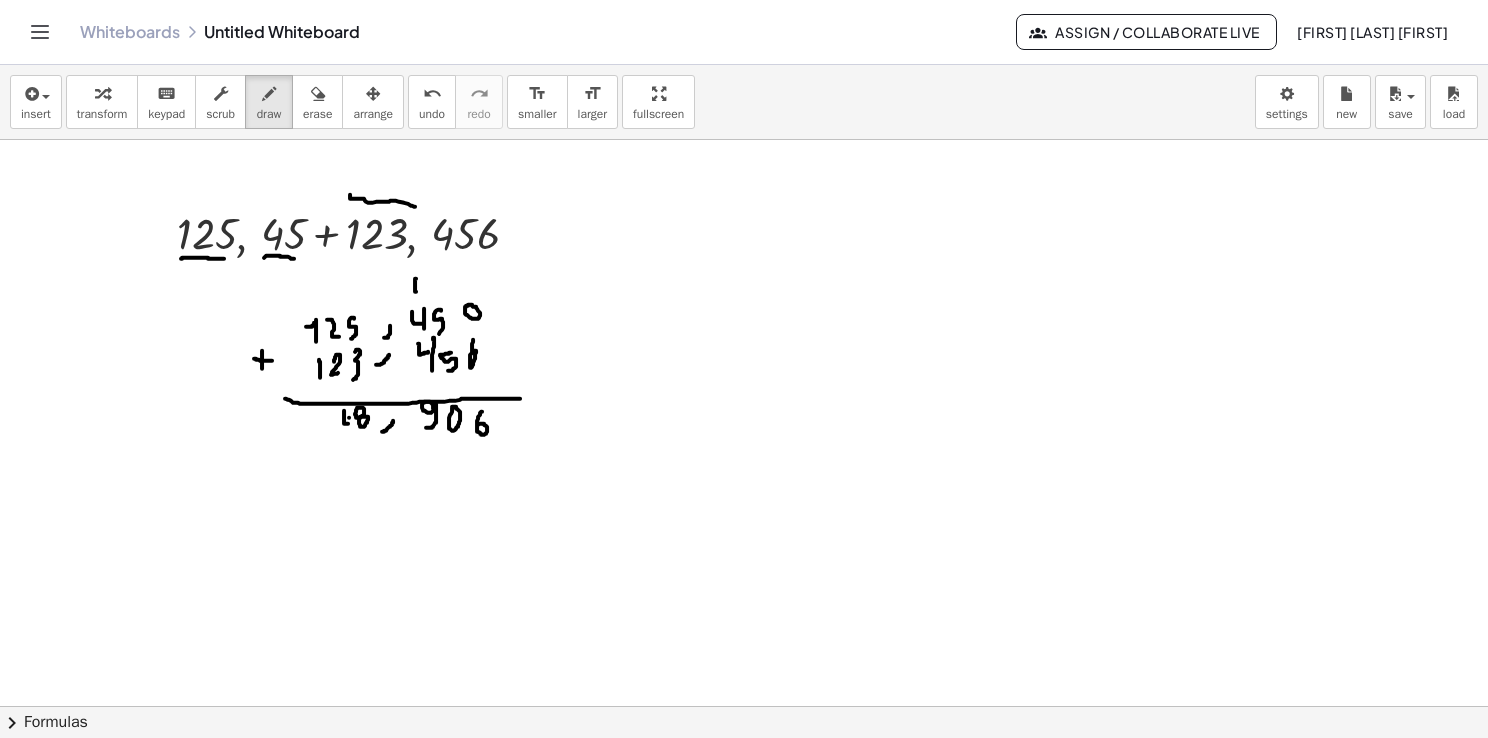 drag, startPoint x: 349, startPoint y: 417, endPoint x: 349, endPoint y: 430, distance: 13 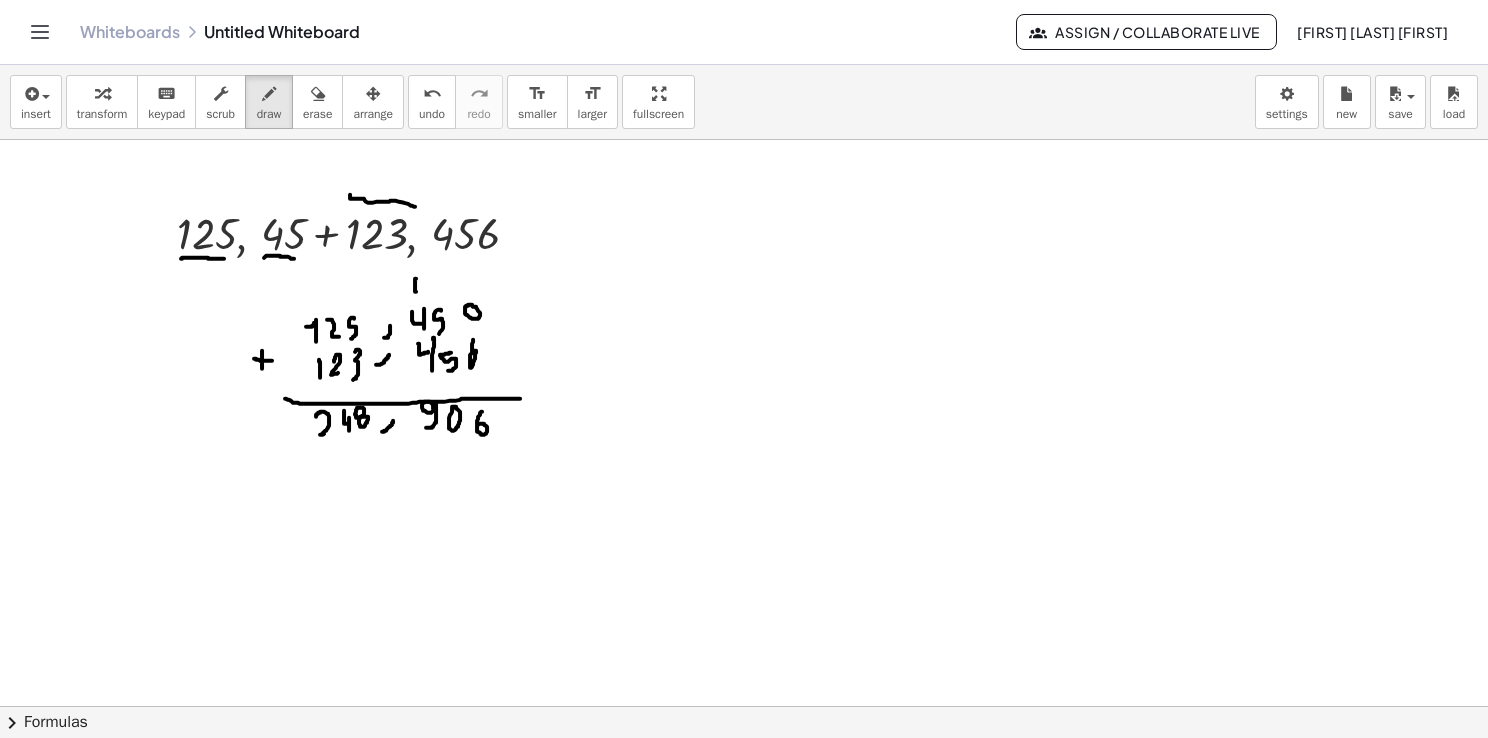 drag, startPoint x: 316, startPoint y: 416, endPoint x: 331, endPoint y: 433, distance: 22.671568 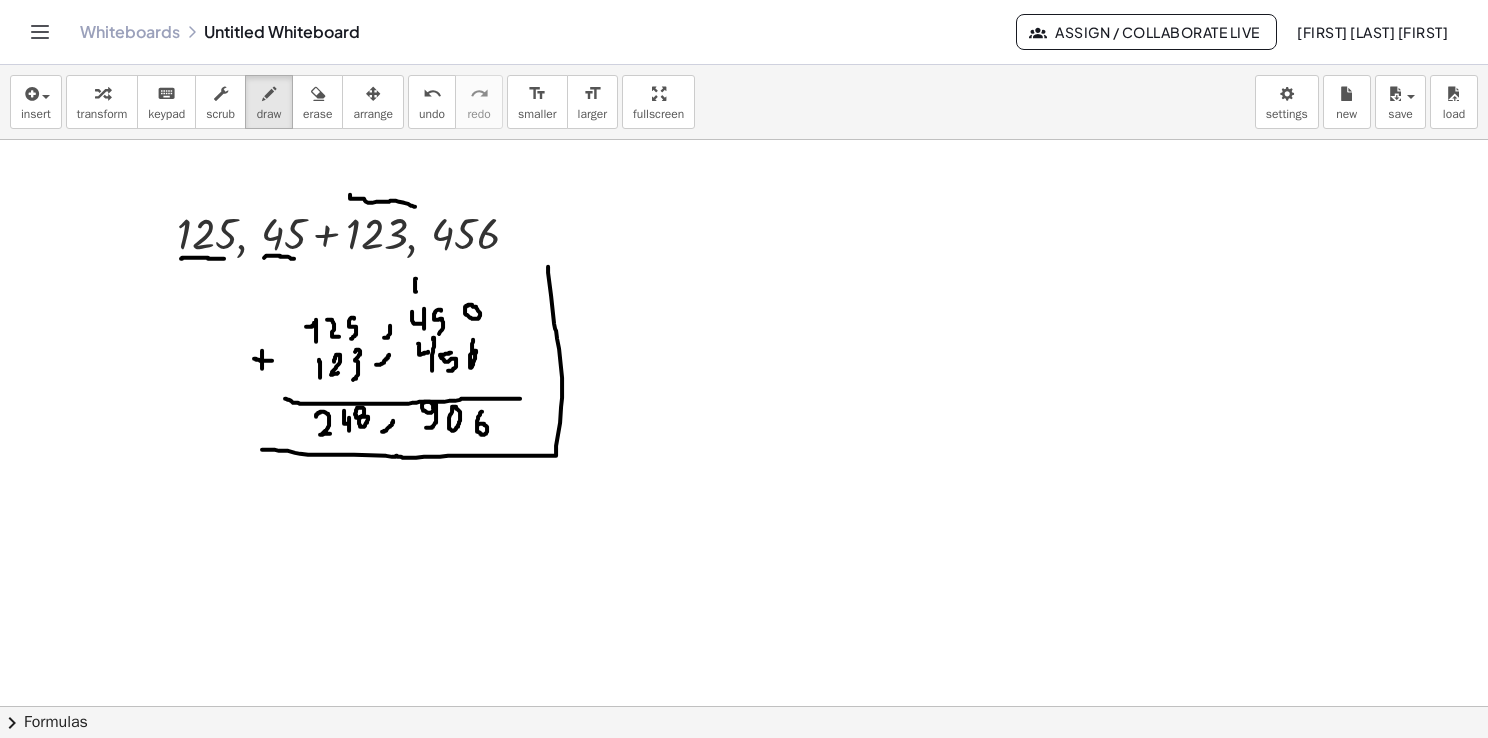 drag, startPoint x: 268, startPoint y: 449, endPoint x: 547, endPoint y: 267, distance: 333.1141 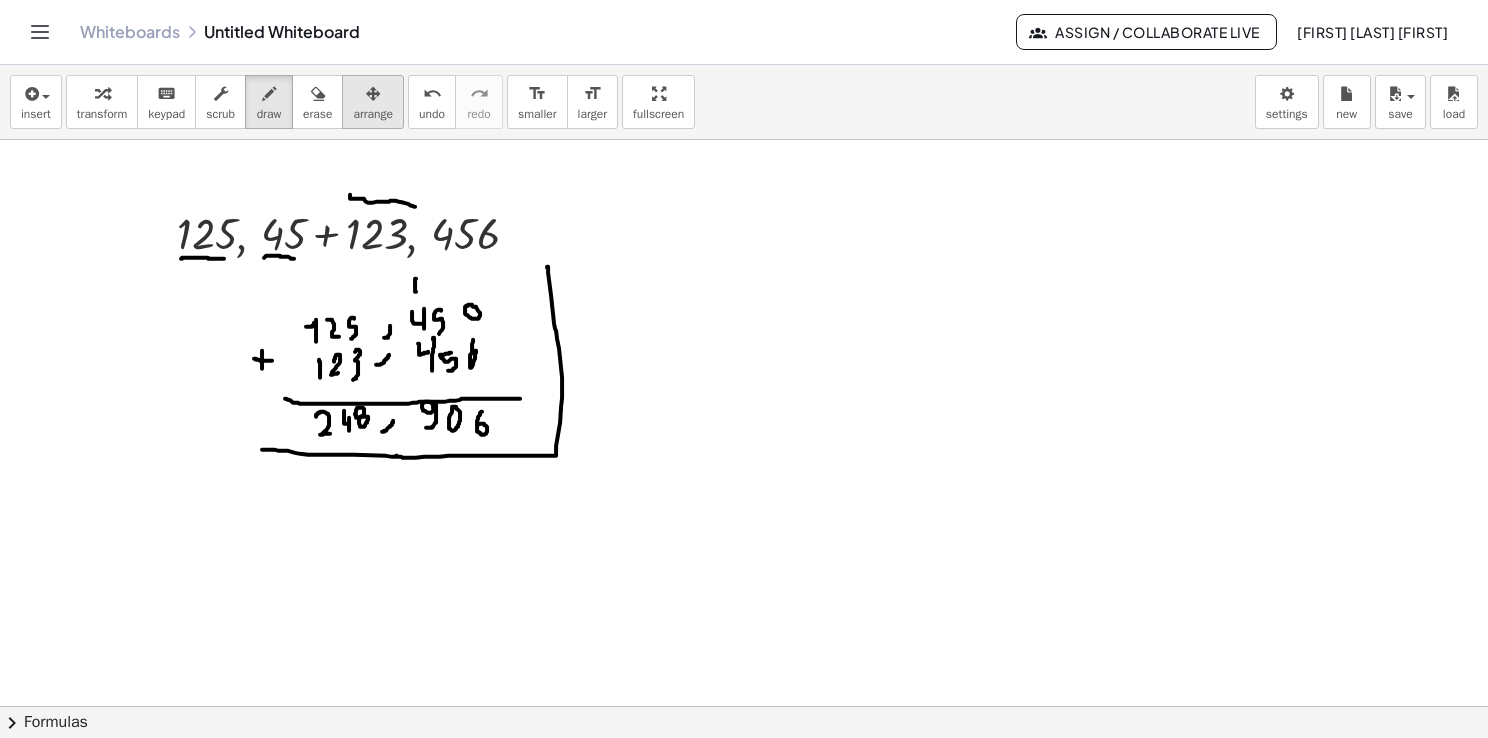 click on "arrange" at bounding box center [373, 114] 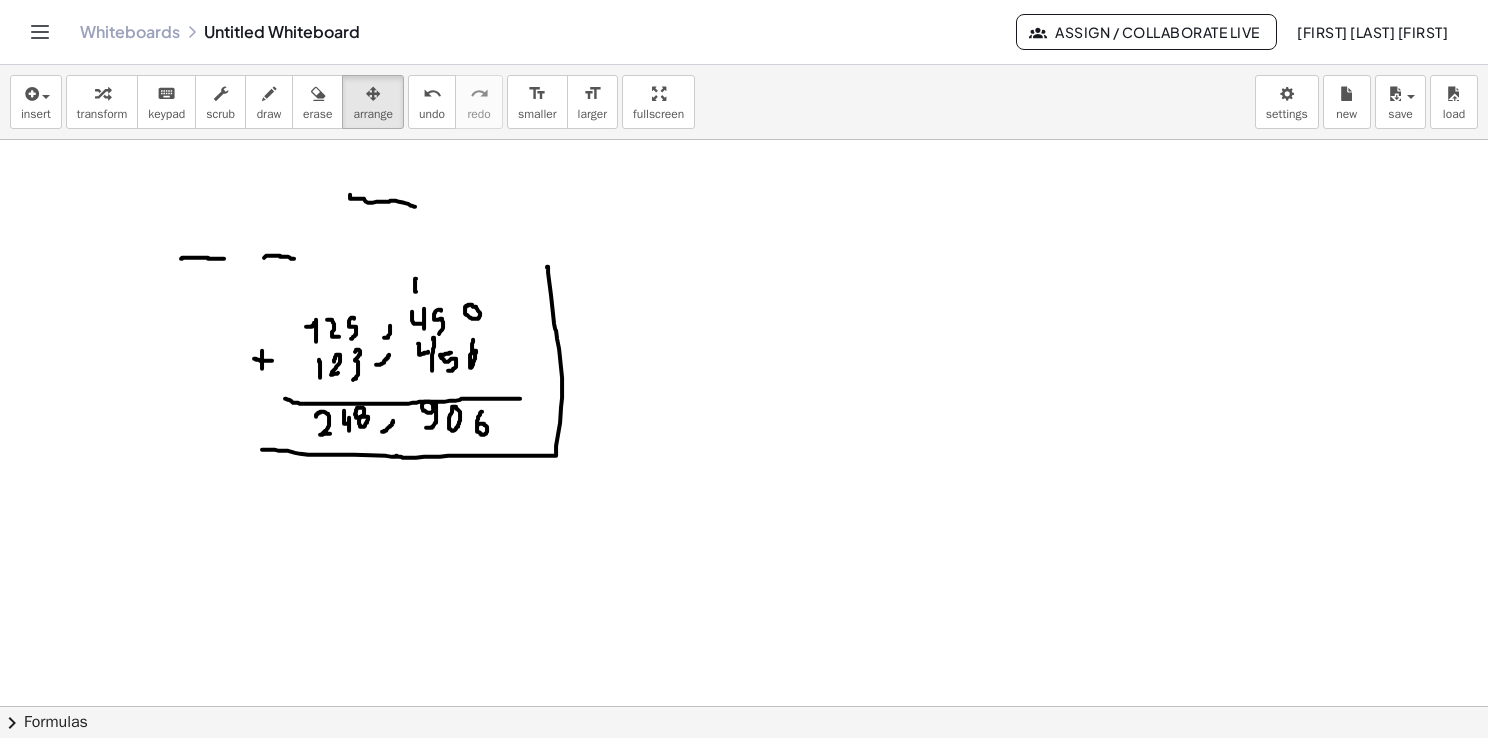 drag, startPoint x: 323, startPoint y: 115, endPoint x: 328, endPoint y: 274, distance: 159.0786 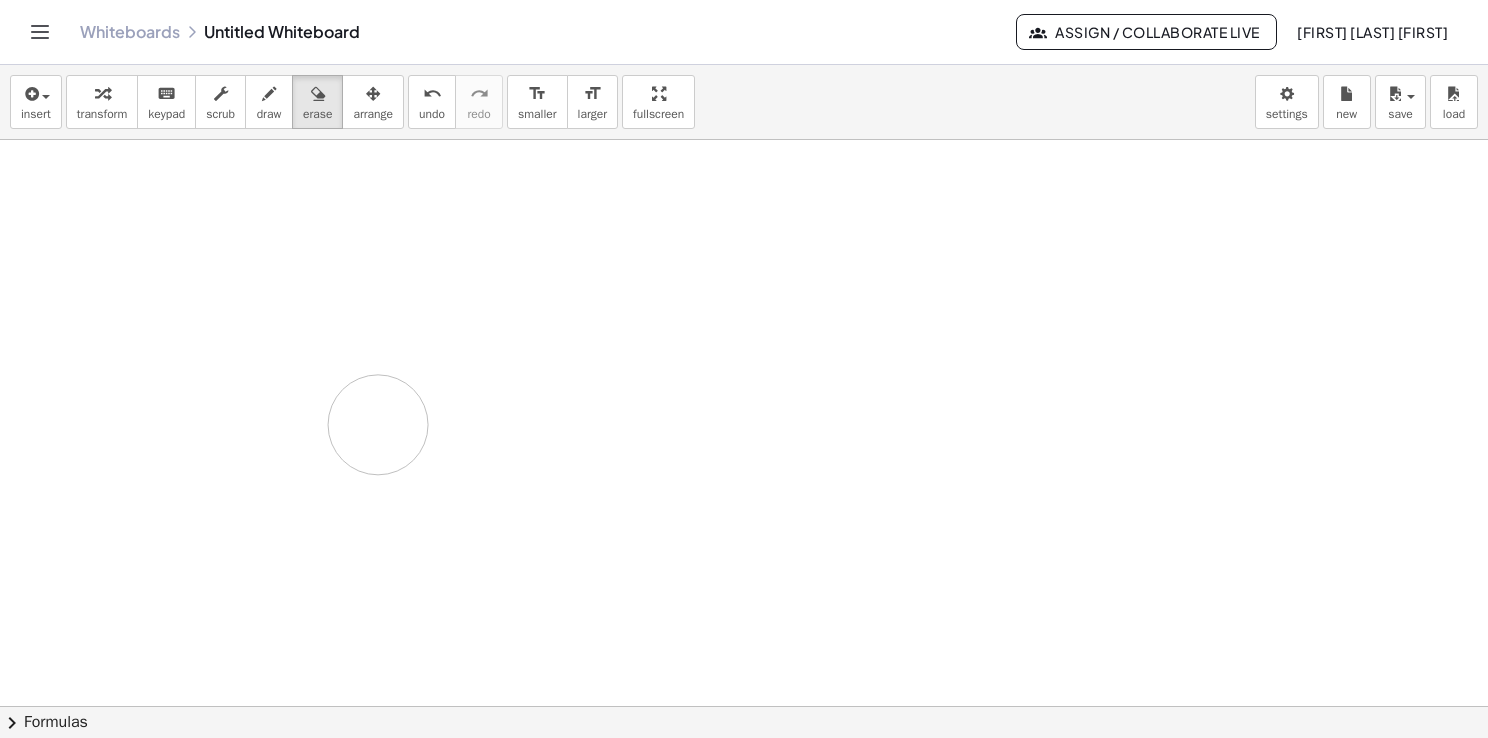 drag, startPoint x: 330, startPoint y: 289, endPoint x: 432, endPoint y: 433, distance: 176.4653 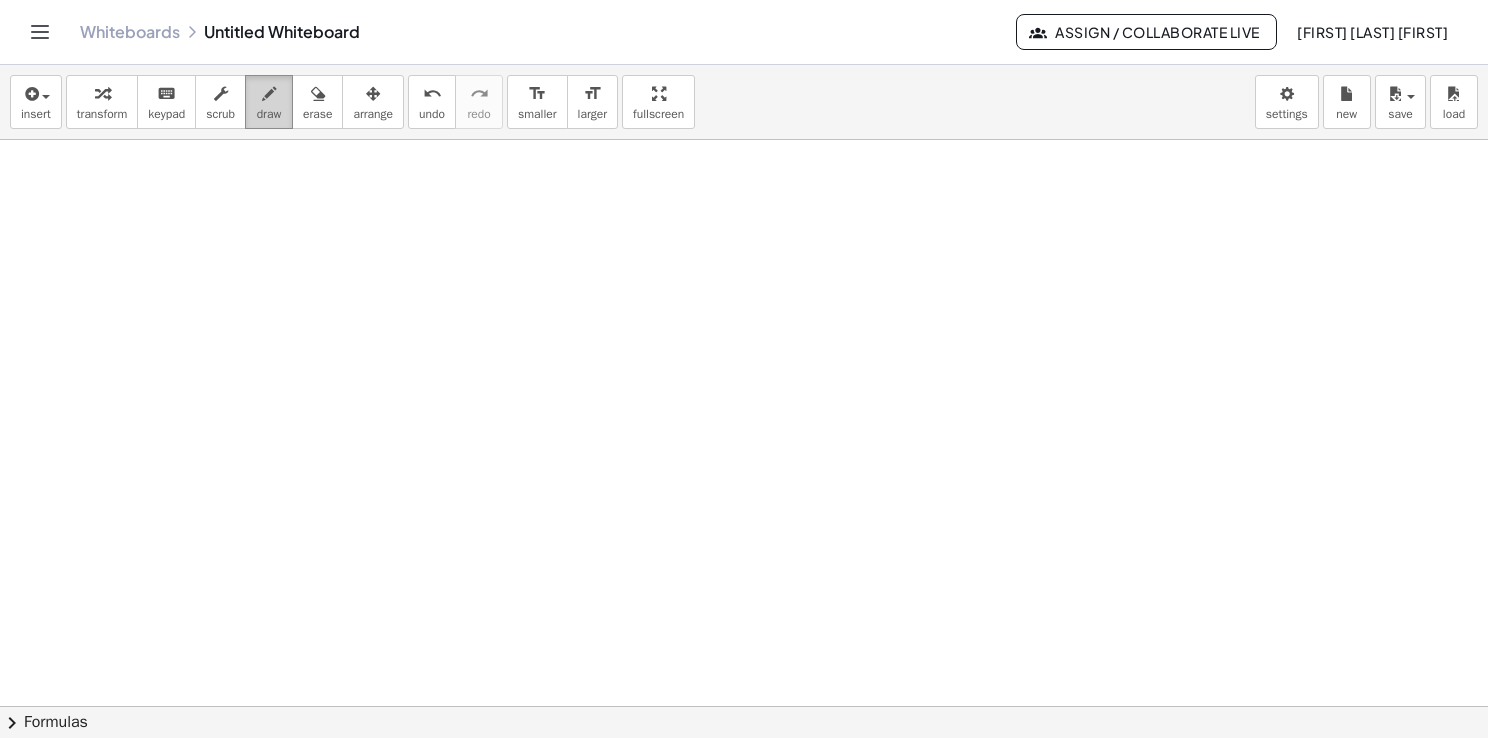 click on "draw" at bounding box center (269, 114) 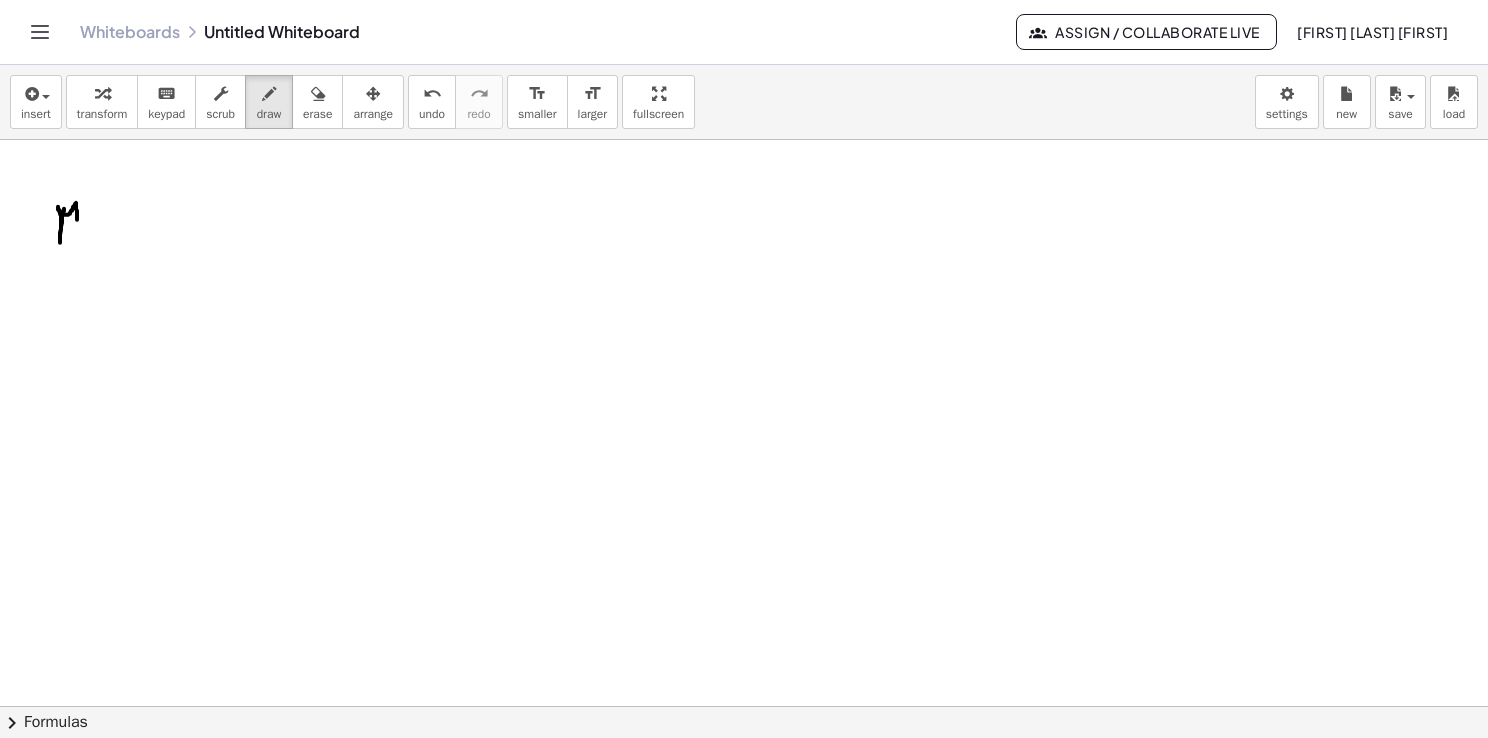 drag, startPoint x: 64, startPoint y: 208, endPoint x: 77, endPoint y: 227, distance: 23.021729 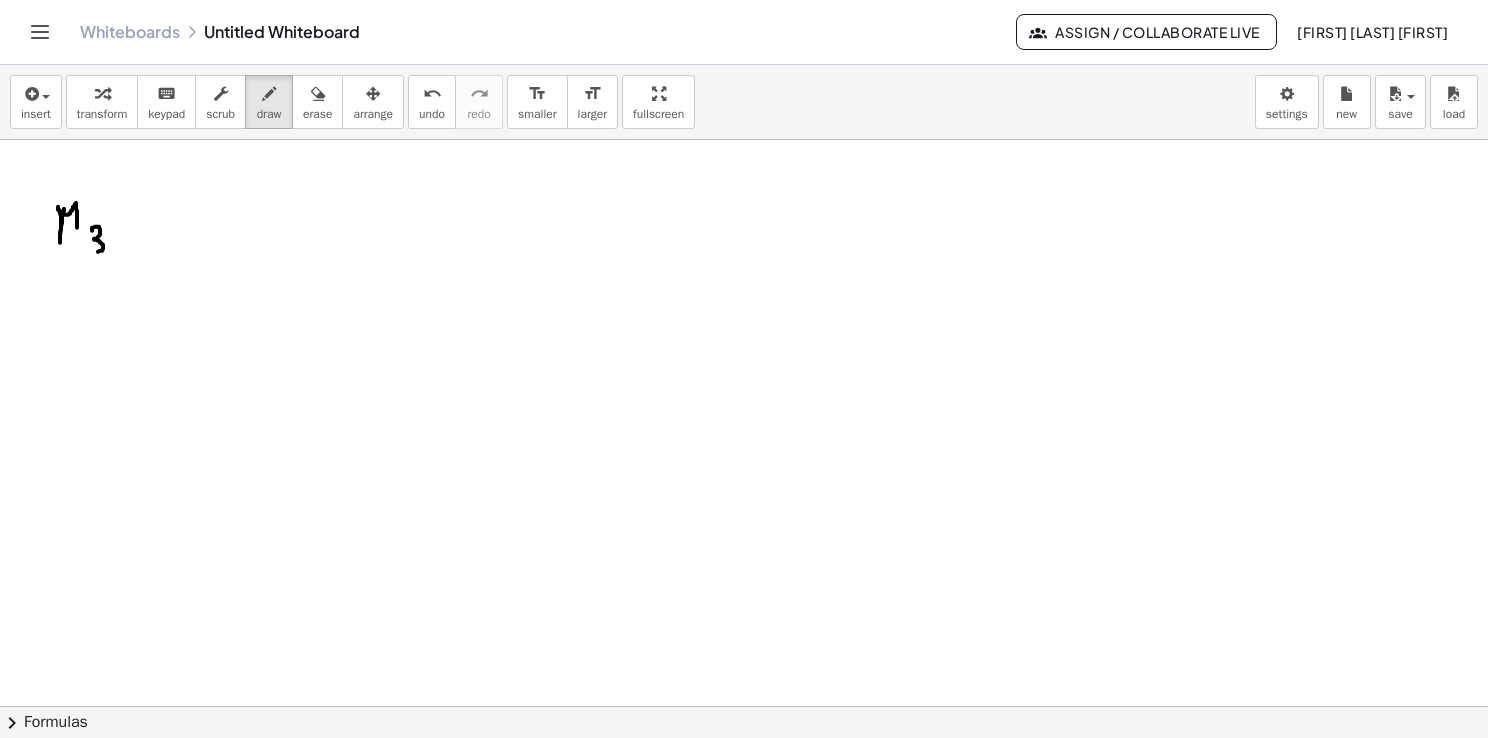 drag, startPoint x: 92, startPoint y: 230, endPoint x: 94, endPoint y: 252, distance: 22.090721 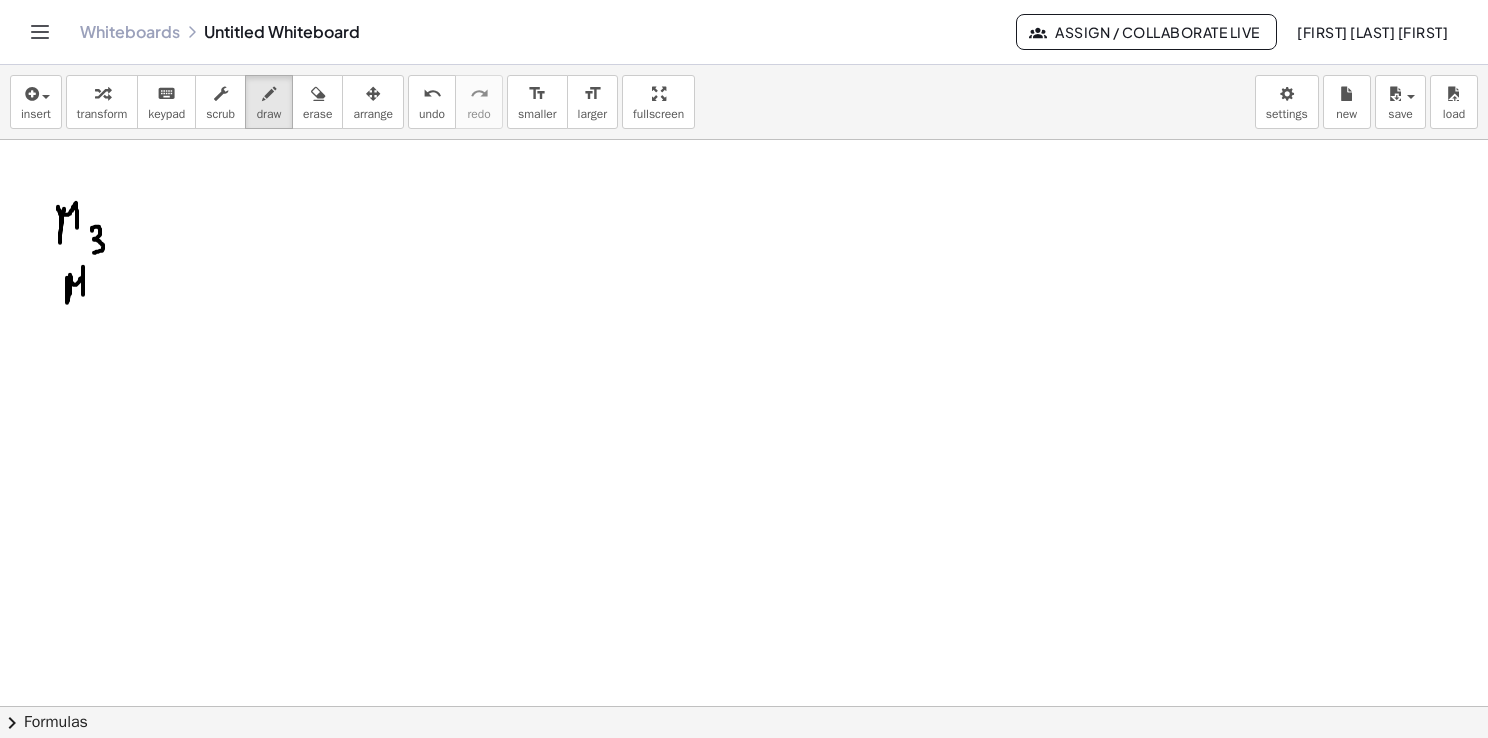 drag, startPoint x: 68, startPoint y: 278, endPoint x: 84, endPoint y: 298, distance: 25.612497 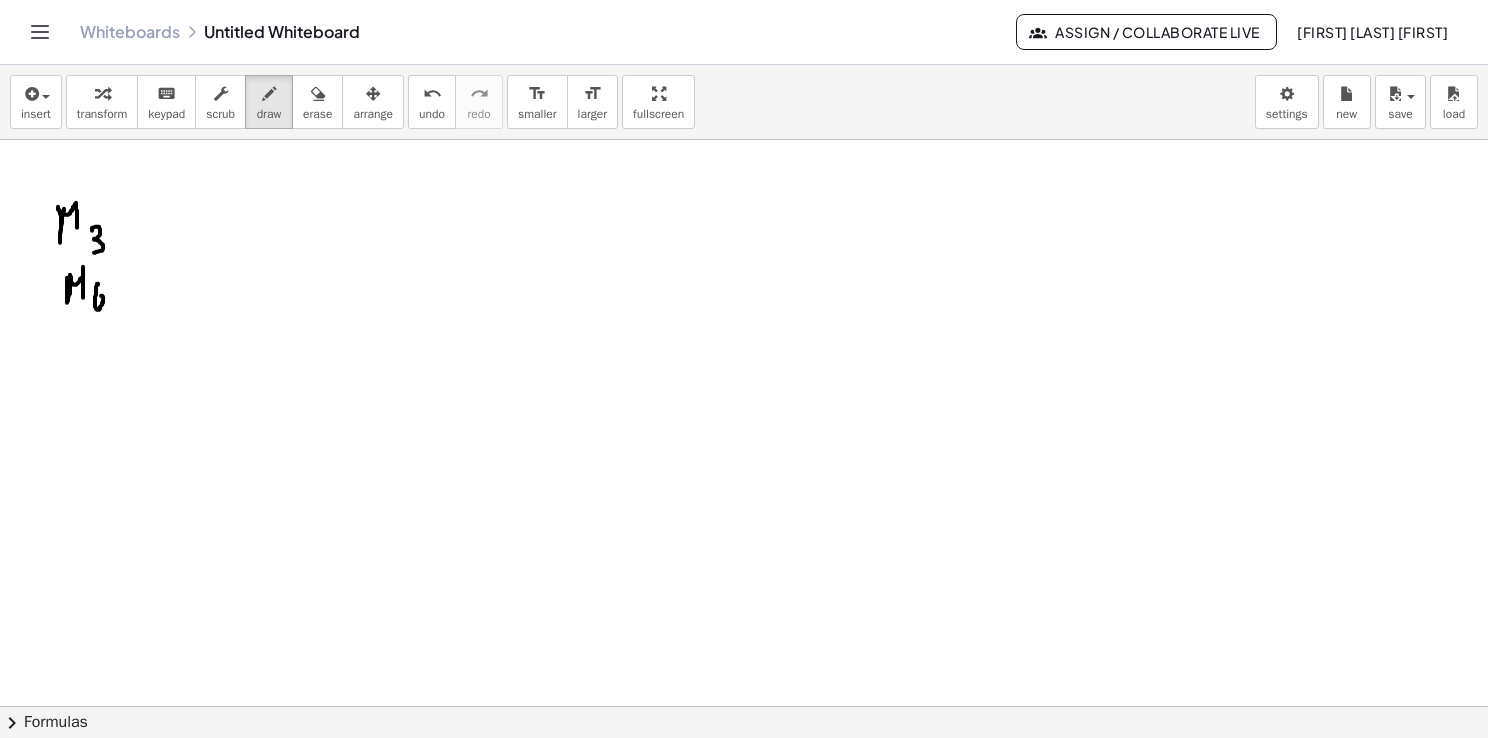 drag, startPoint x: 97, startPoint y: 283, endPoint x: 96, endPoint y: 306, distance: 23.021729 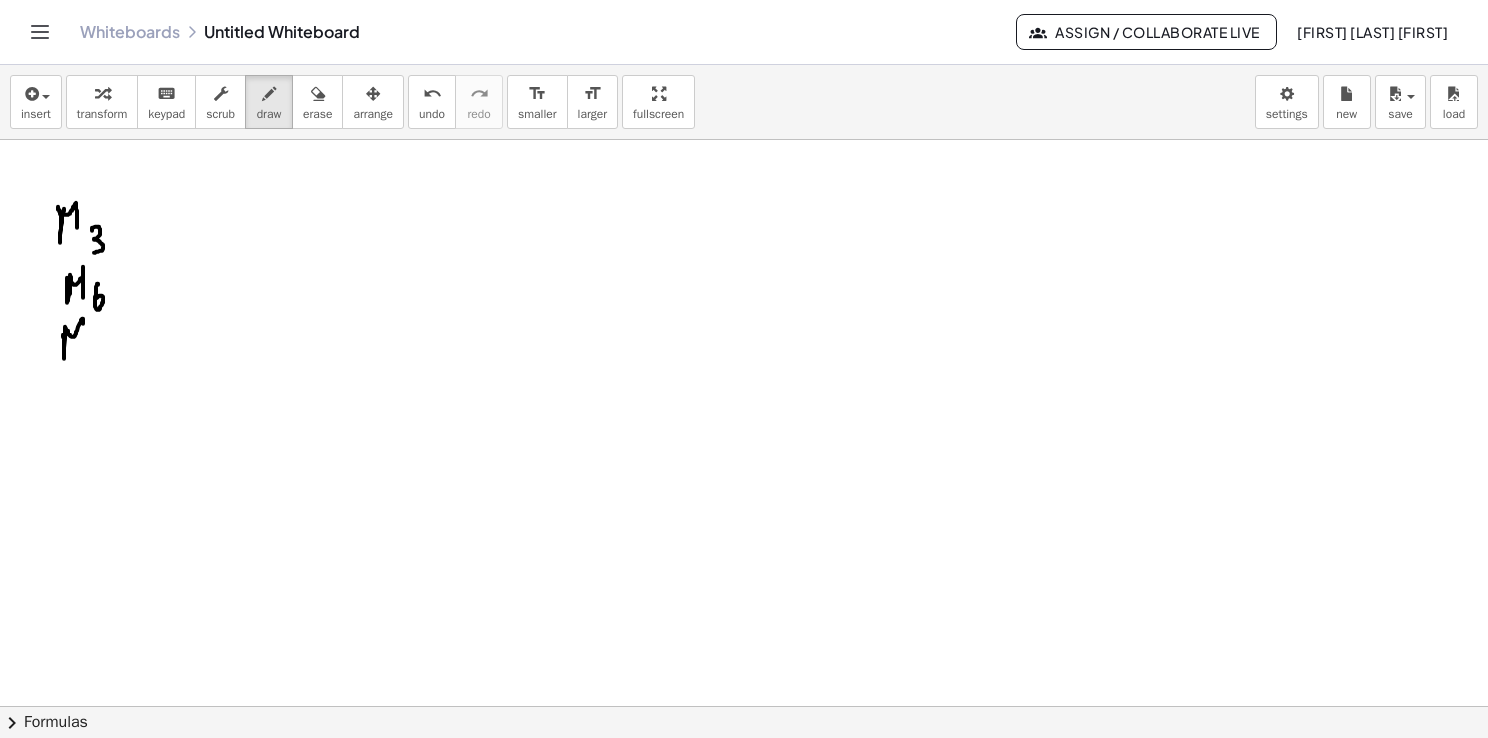 drag, startPoint x: 63, startPoint y: 334, endPoint x: 83, endPoint y: 348, distance: 24.41311 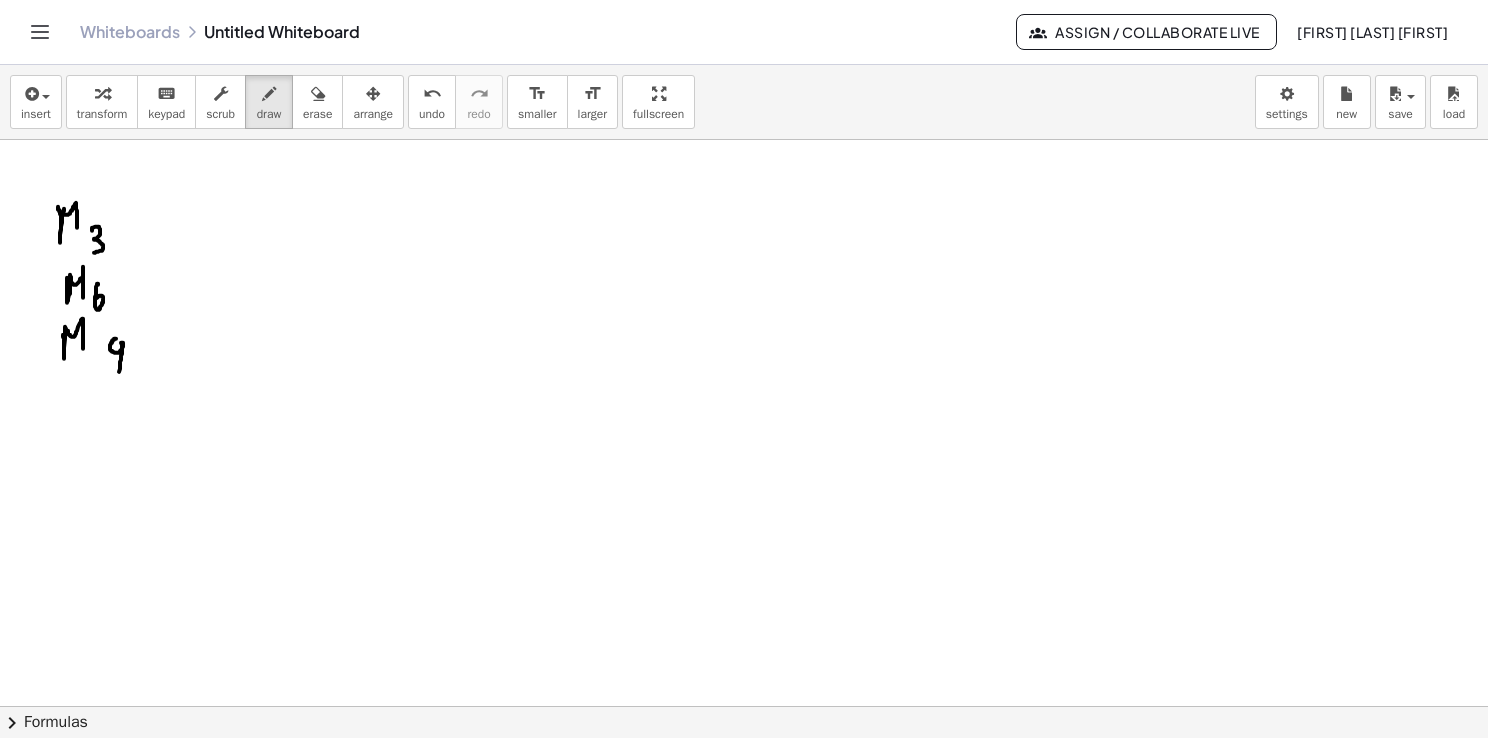 drag, startPoint x: 116, startPoint y: 338, endPoint x: 117, endPoint y: 377, distance: 39.012817 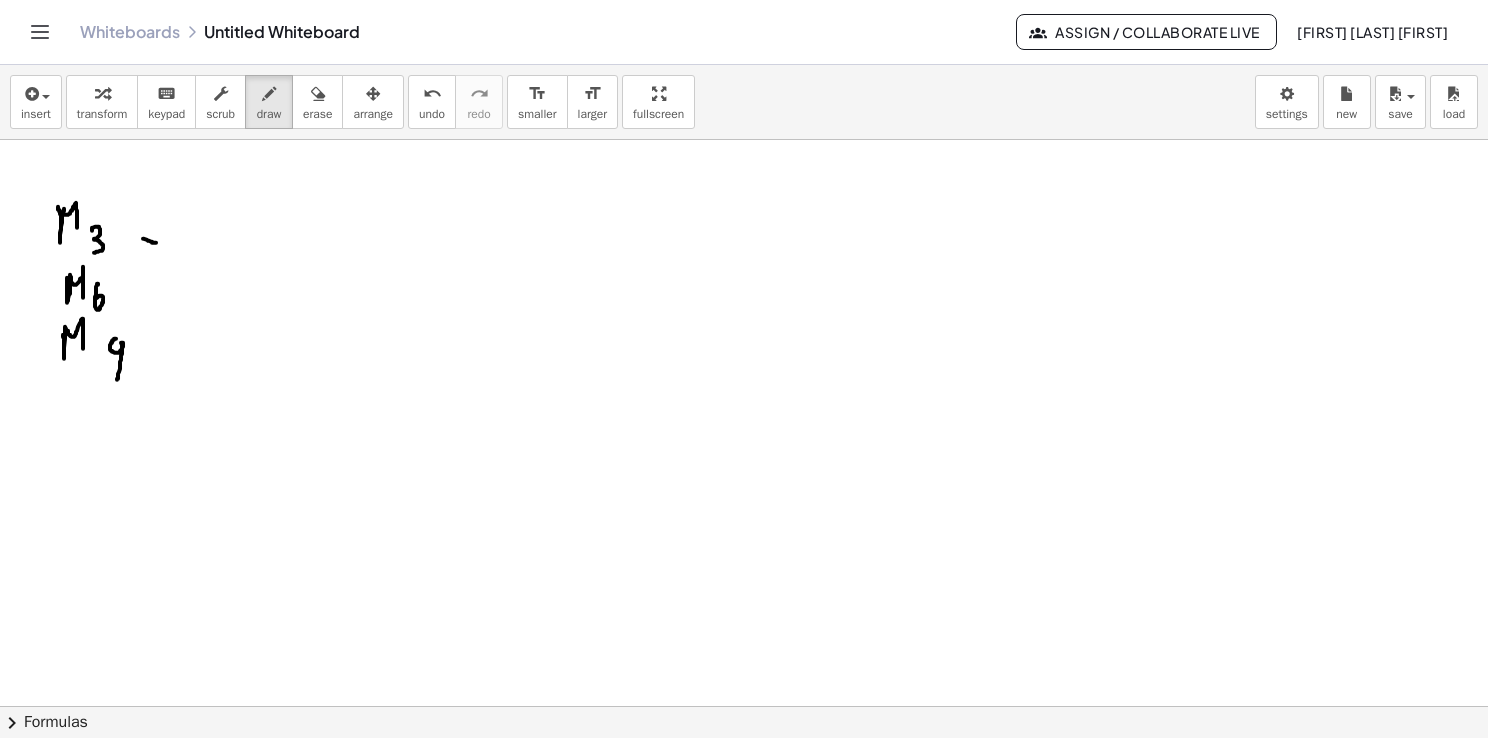 drag, startPoint x: 143, startPoint y: 238, endPoint x: 157, endPoint y: 242, distance: 14.56022 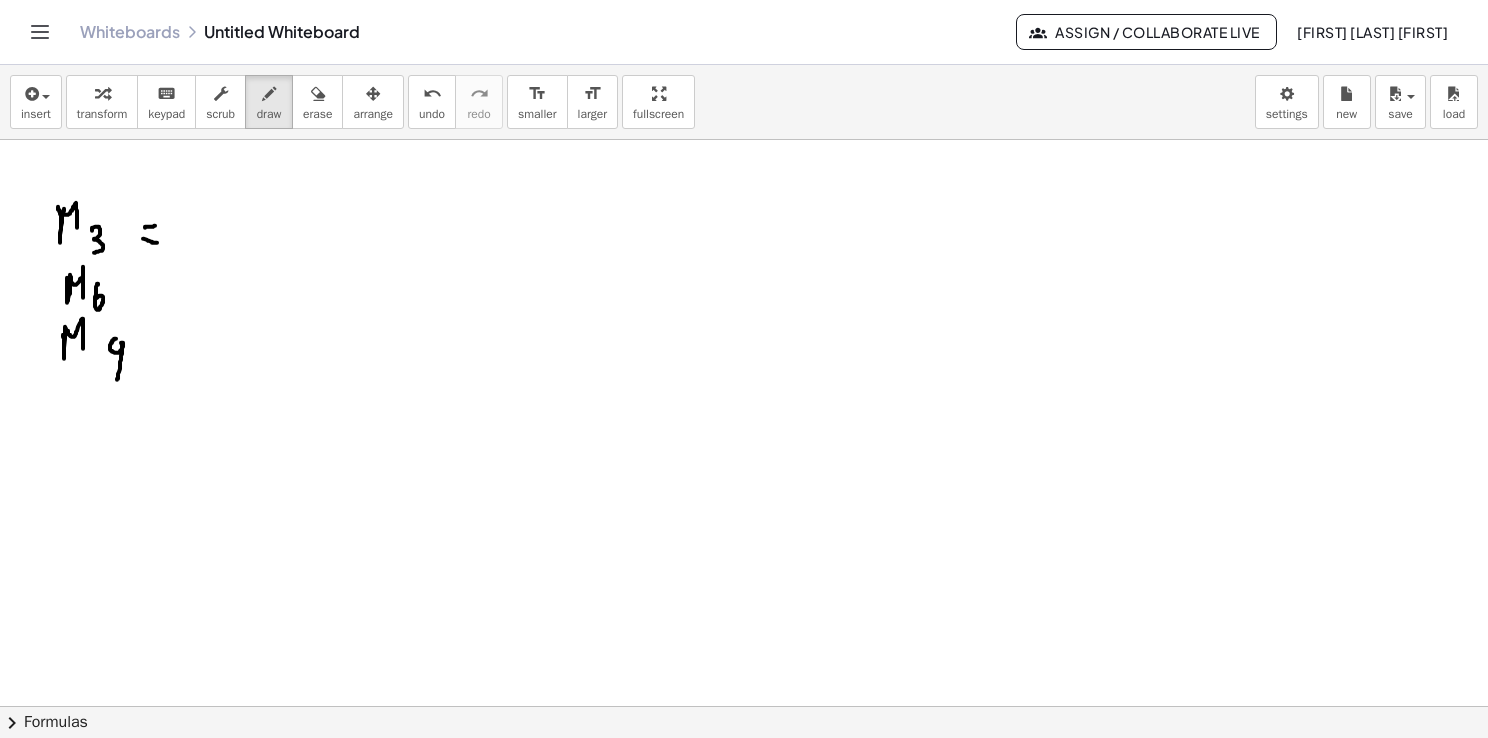 drag, startPoint x: 148, startPoint y: 226, endPoint x: 156, endPoint y: 234, distance: 11.313708 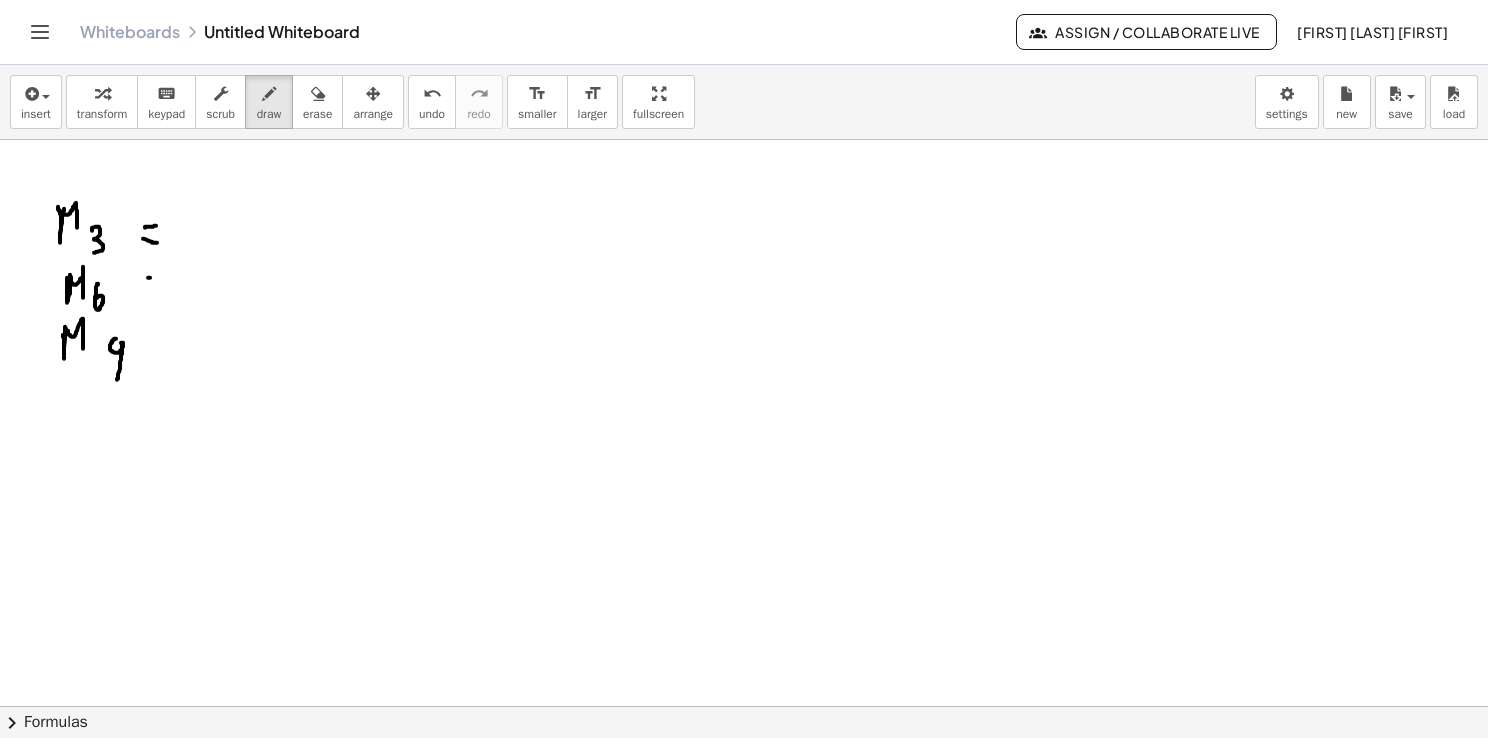 click at bounding box center [744, 772] 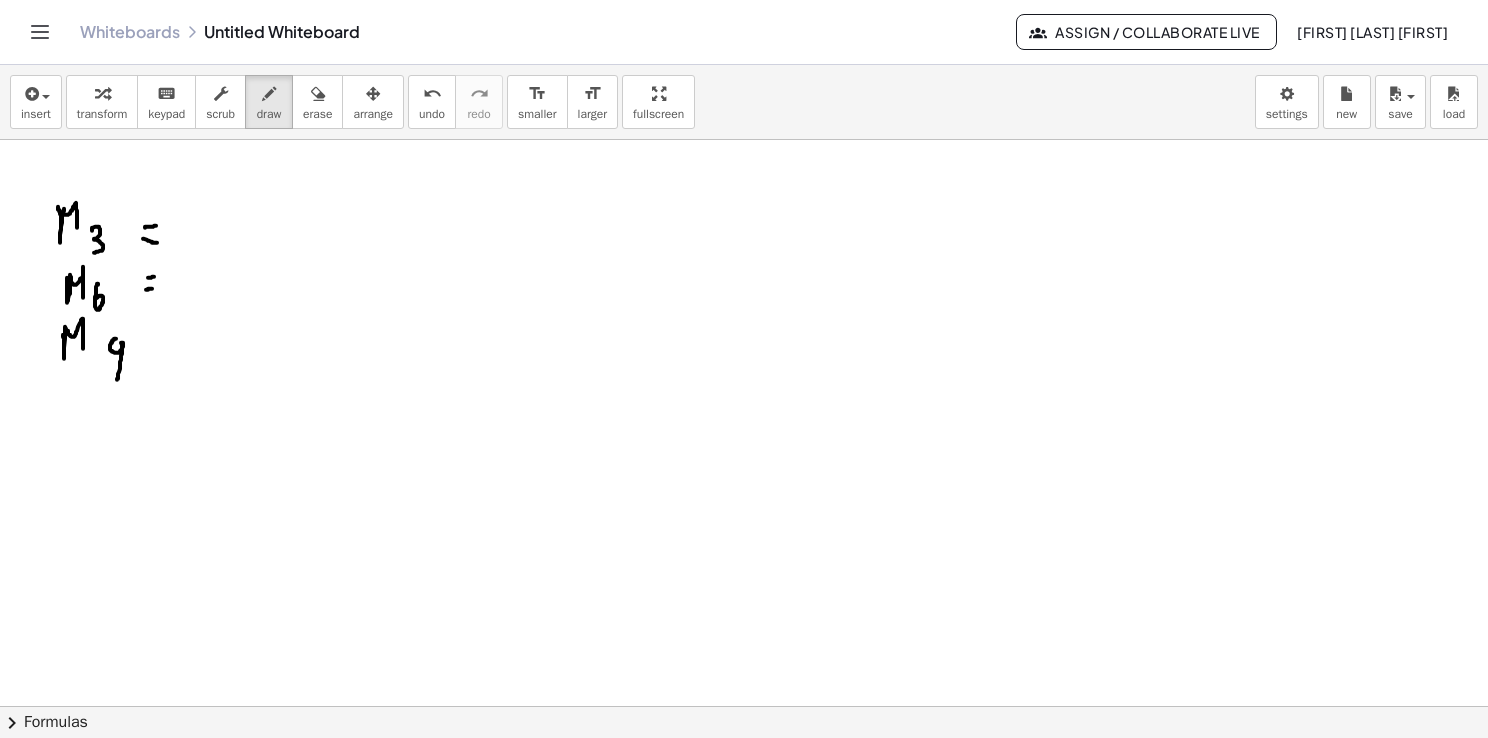 click at bounding box center [744, 772] 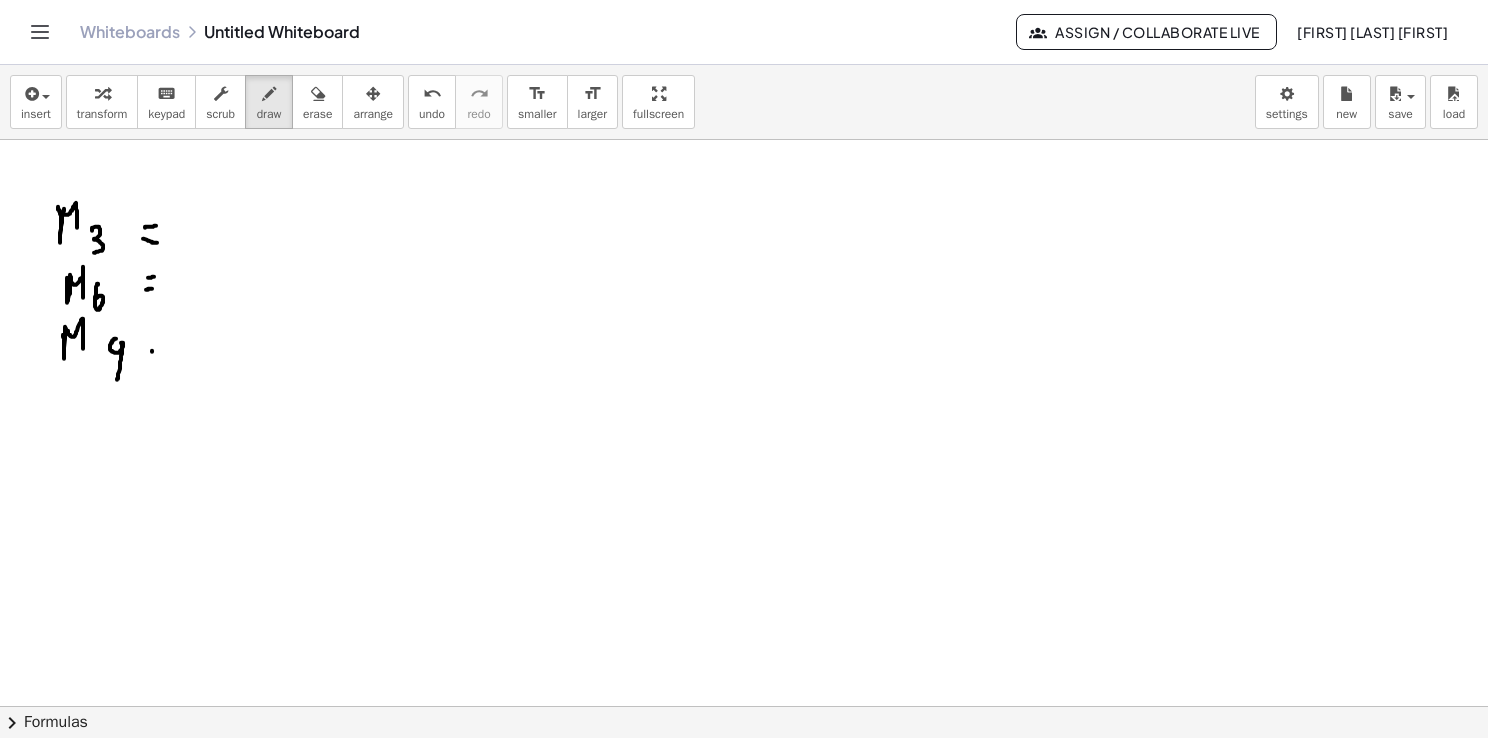 drag, startPoint x: 152, startPoint y: 350, endPoint x: 163, endPoint y: 347, distance: 11.401754 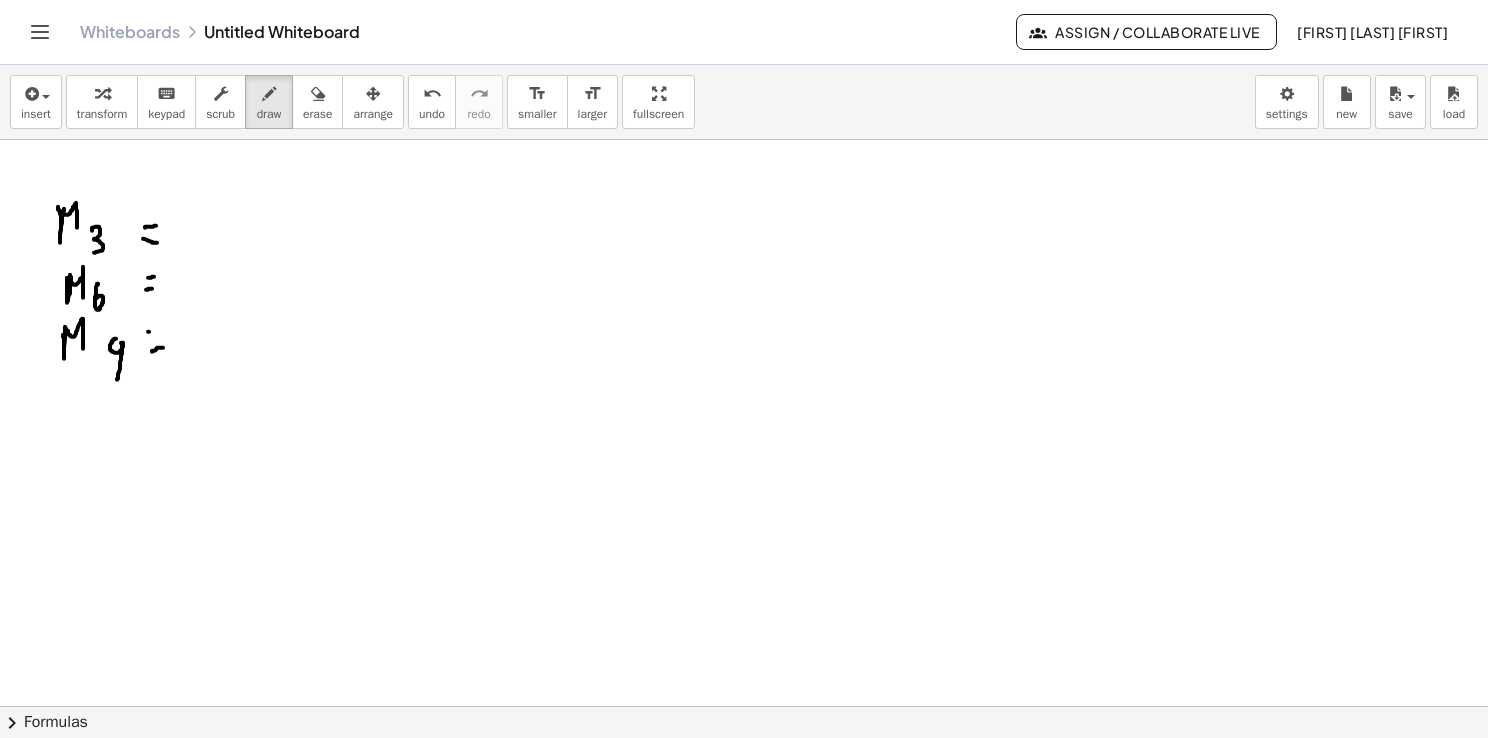 drag, startPoint x: 148, startPoint y: 331, endPoint x: 163, endPoint y: 334, distance: 15.297058 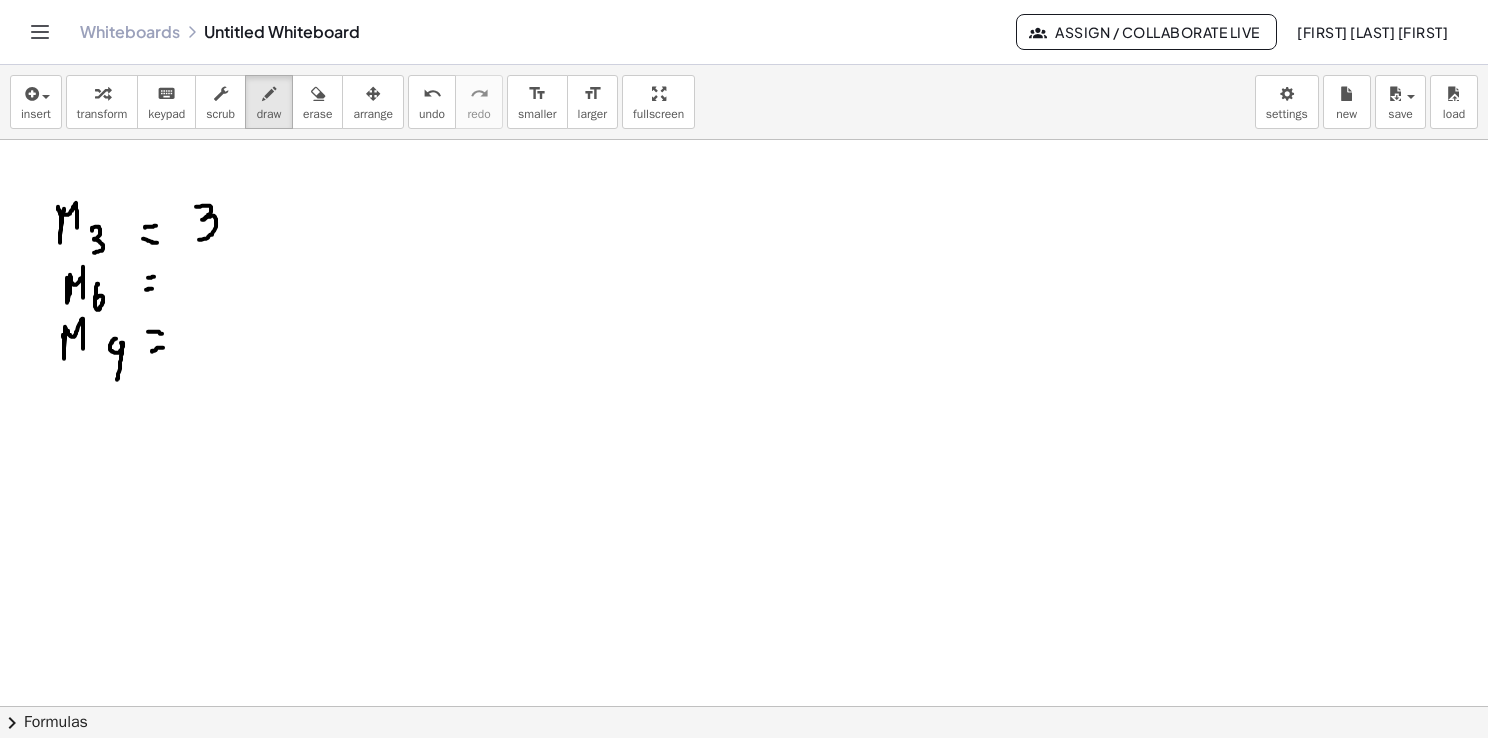drag, startPoint x: 196, startPoint y: 206, endPoint x: 197, endPoint y: 239, distance: 33.01515 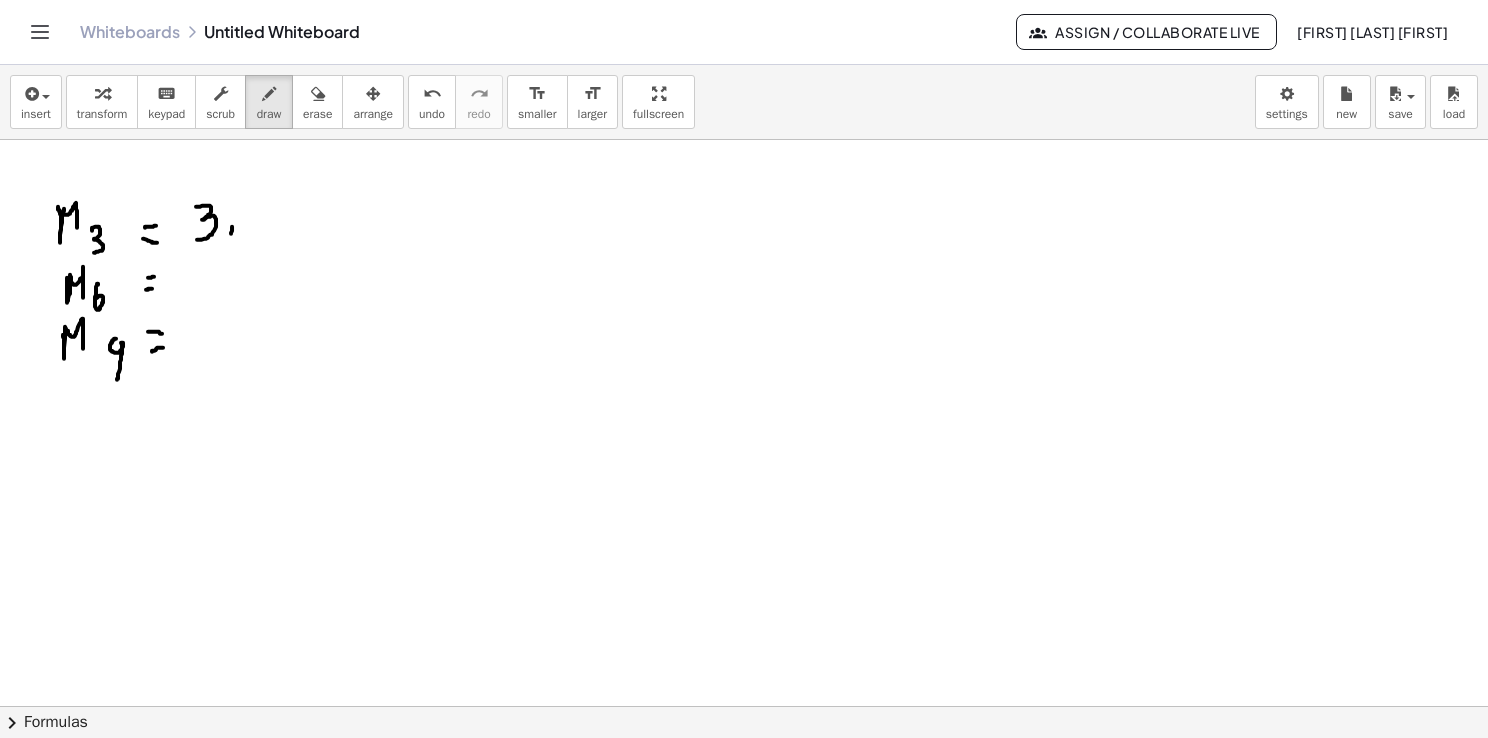 drag, startPoint x: 232, startPoint y: 226, endPoint x: 228, endPoint y: 243, distance: 17.464249 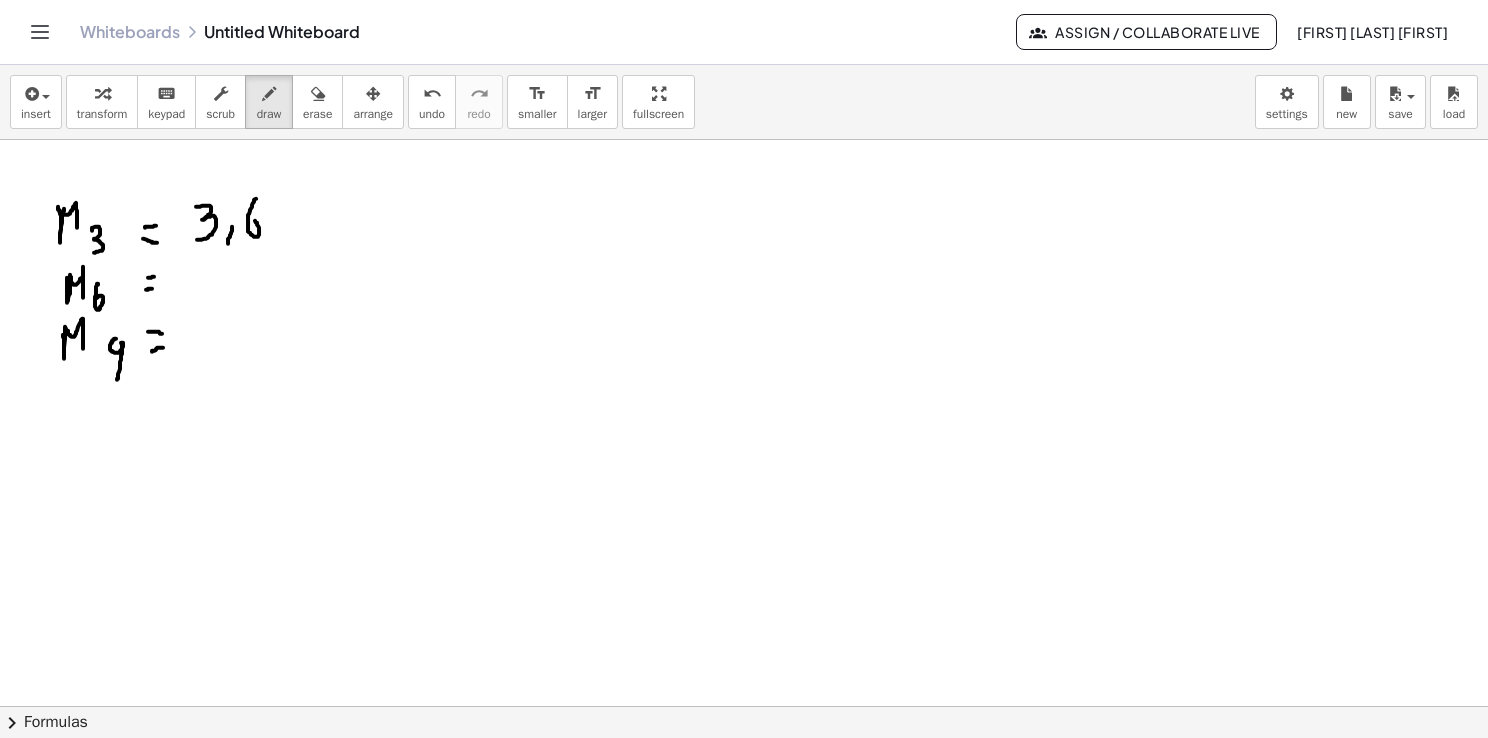 drag, startPoint x: 256, startPoint y: 198, endPoint x: 247, endPoint y: 233, distance: 36.138622 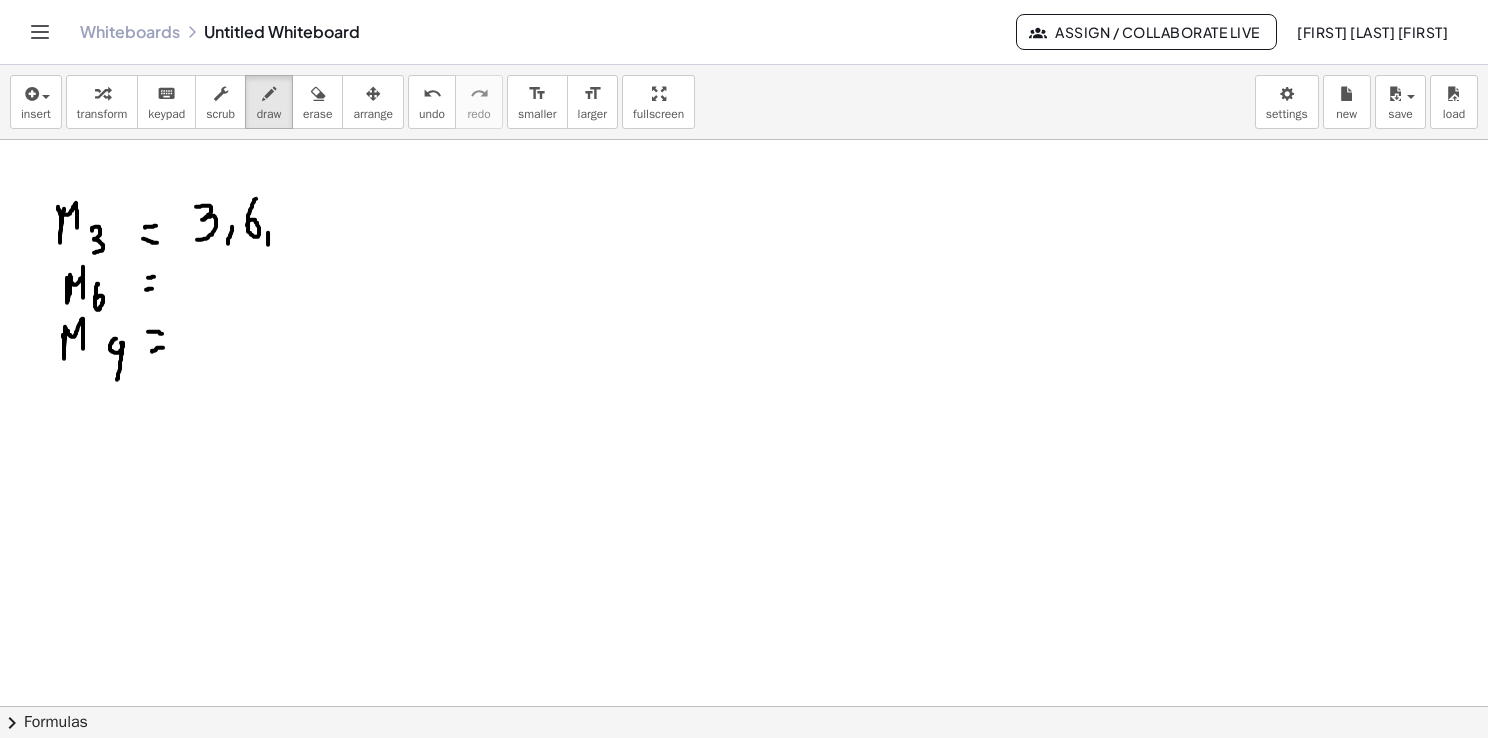 drag, startPoint x: 268, startPoint y: 236, endPoint x: 267, endPoint y: 248, distance: 12.0415945 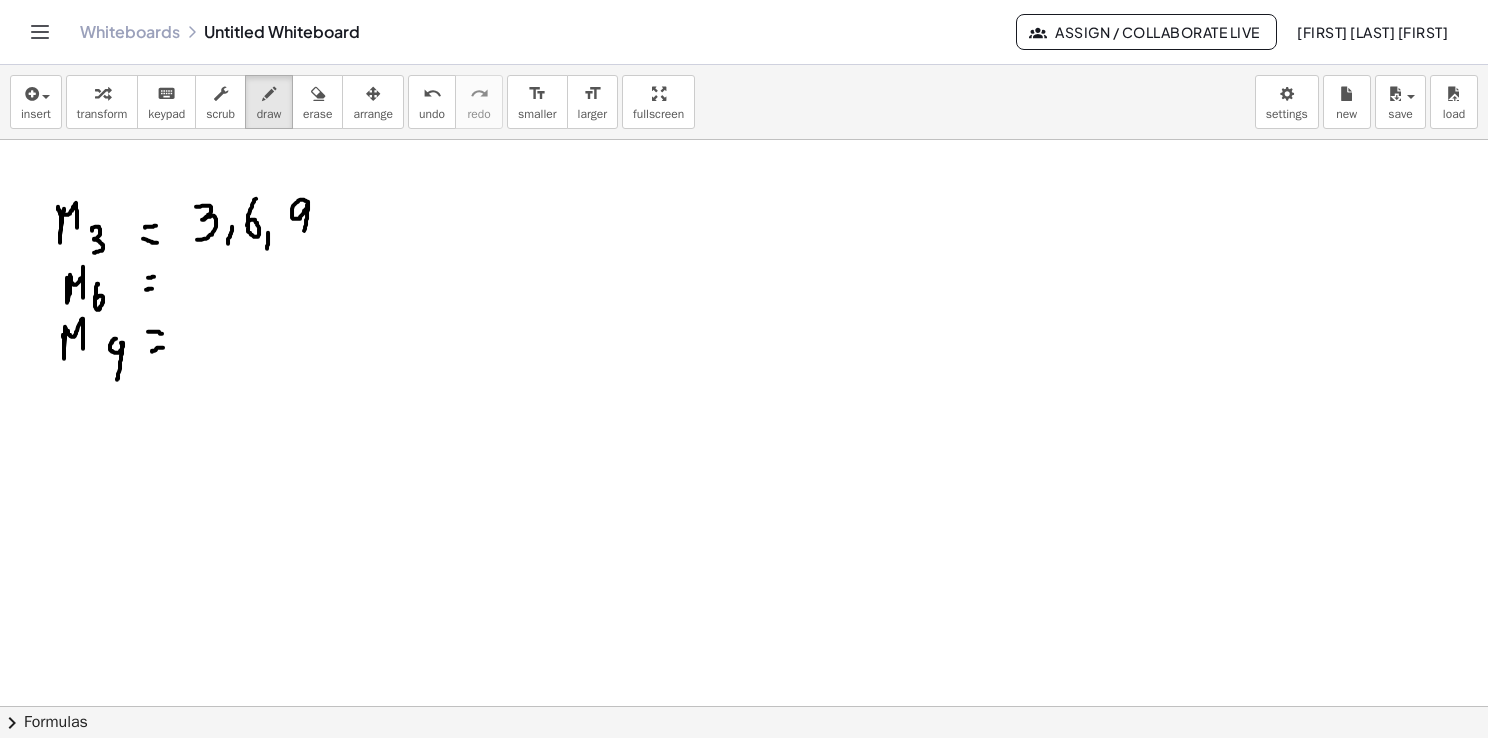 drag, startPoint x: 306, startPoint y: 200, endPoint x: 304, endPoint y: 234, distance: 34.058773 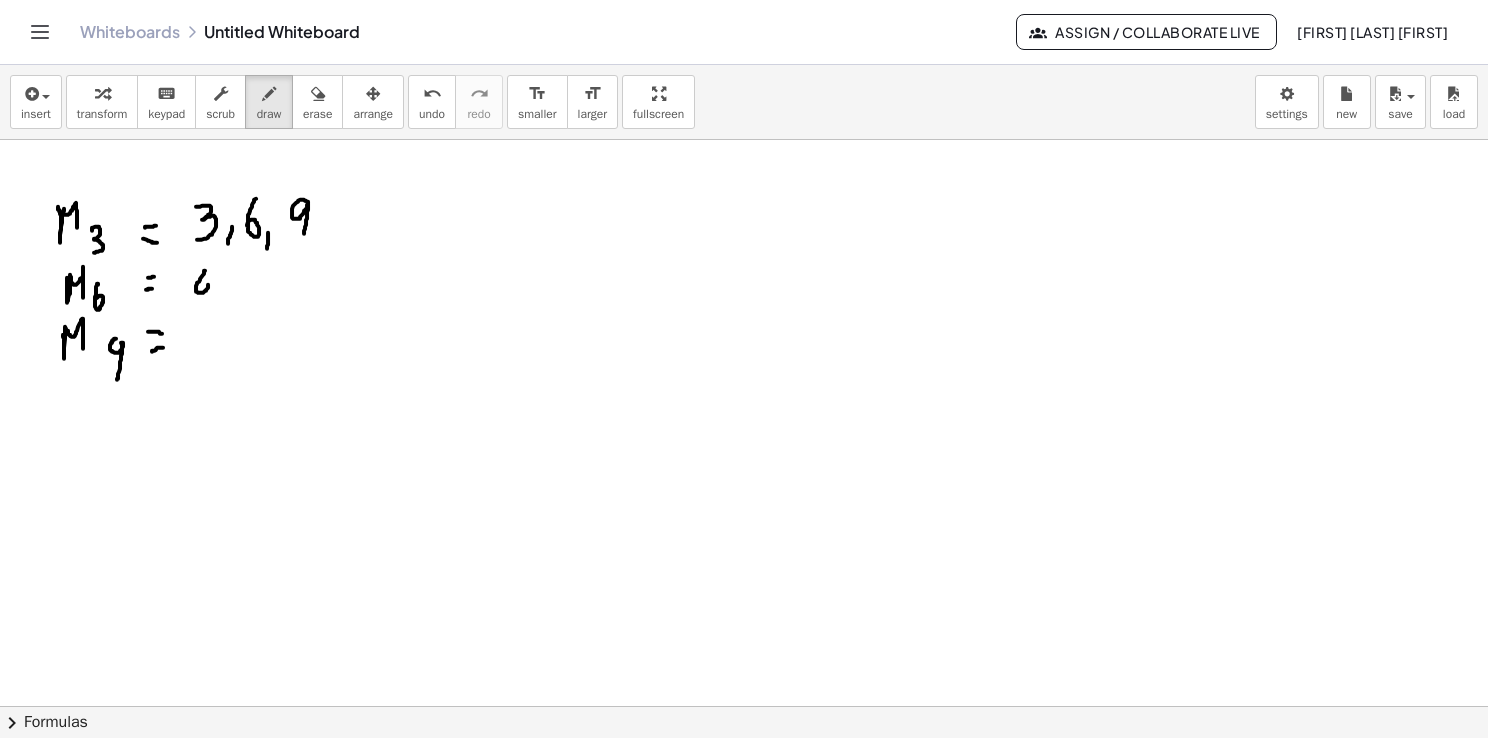 drag, startPoint x: 204, startPoint y: 270, endPoint x: 199, endPoint y: 285, distance: 15.811388 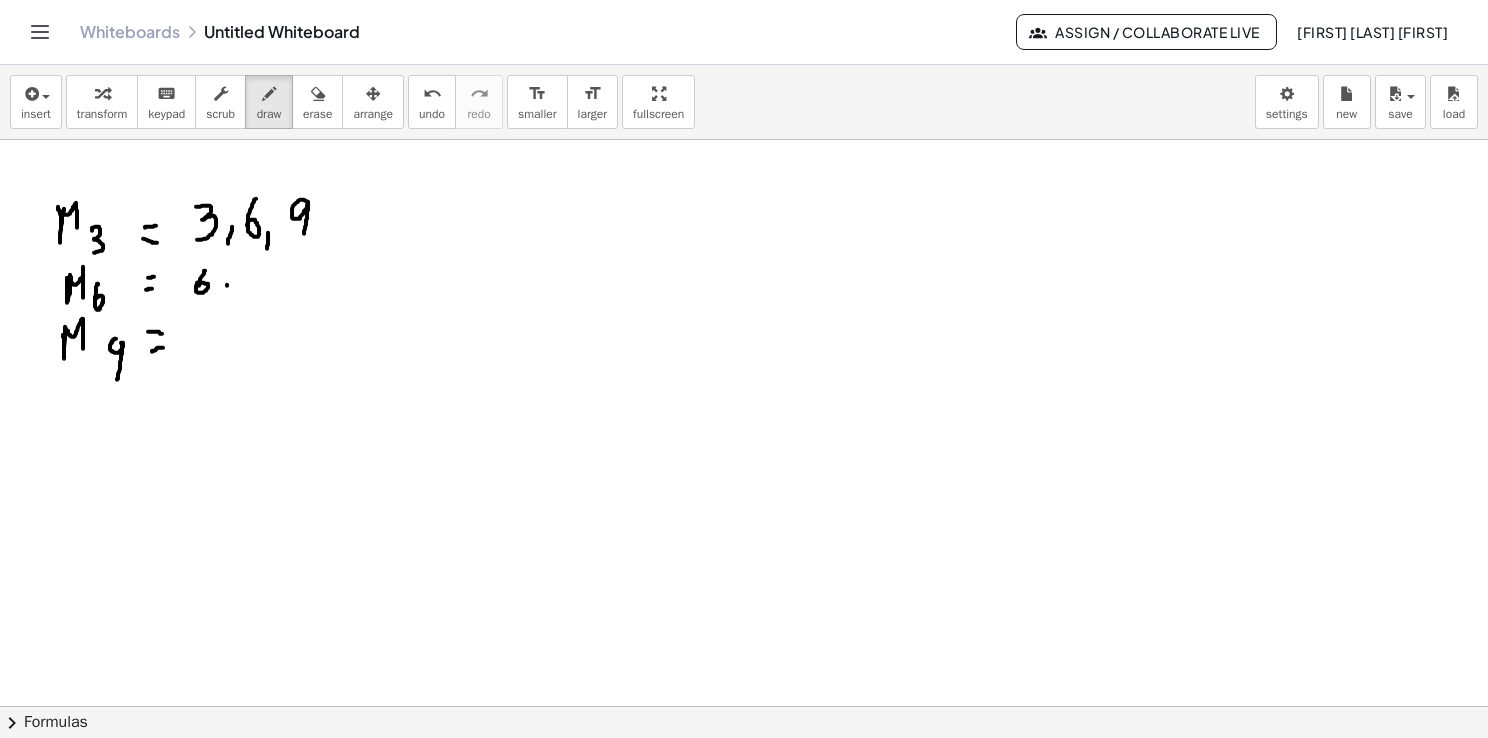 drag, startPoint x: 227, startPoint y: 284, endPoint x: 220, endPoint y: 298, distance: 15.652476 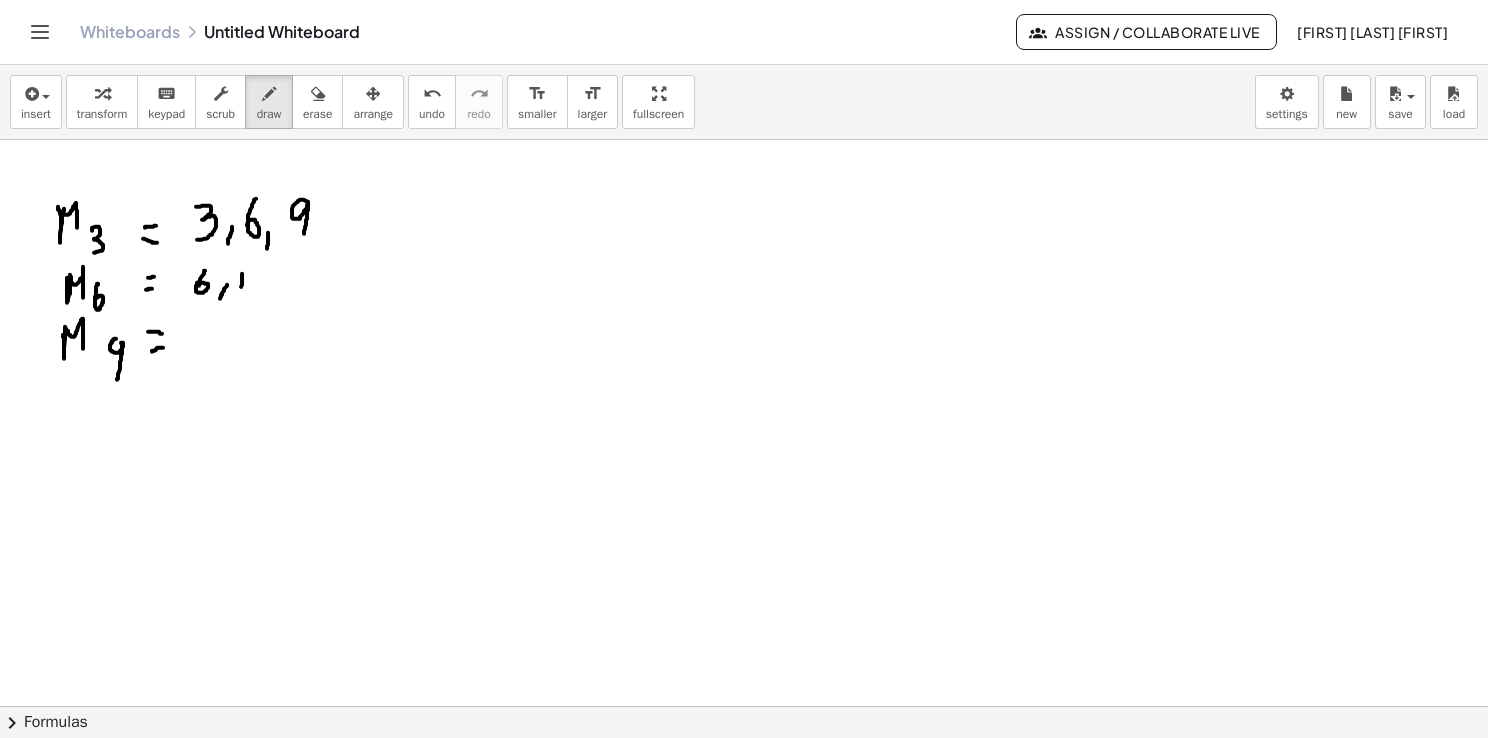 drag, startPoint x: 242, startPoint y: 273, endPoint x: 240, endPoint y: 298, distance: 25.079872 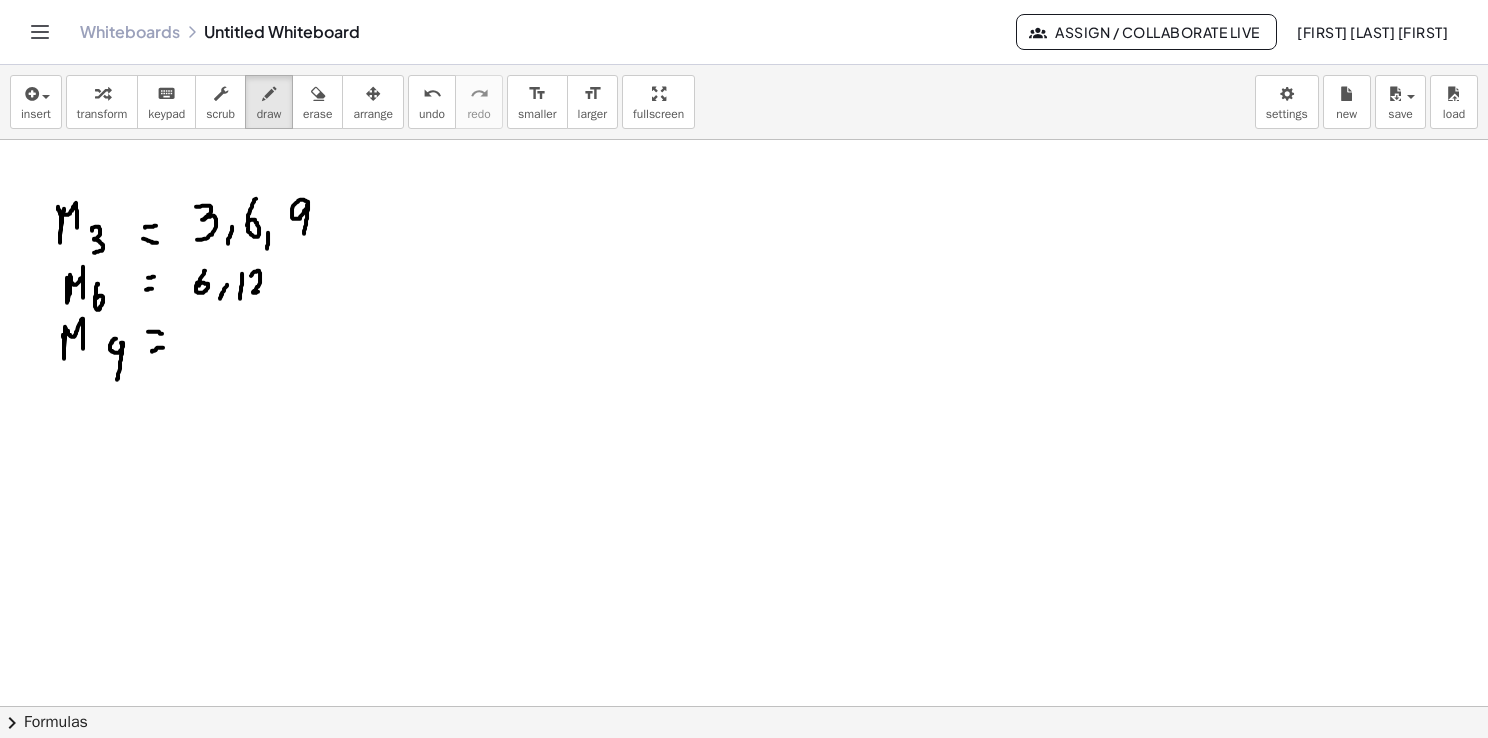 drag, startPoint x: 251, startPoint y: 275, endPoint x: 263, endPoint y: 290, distance: 19.209373 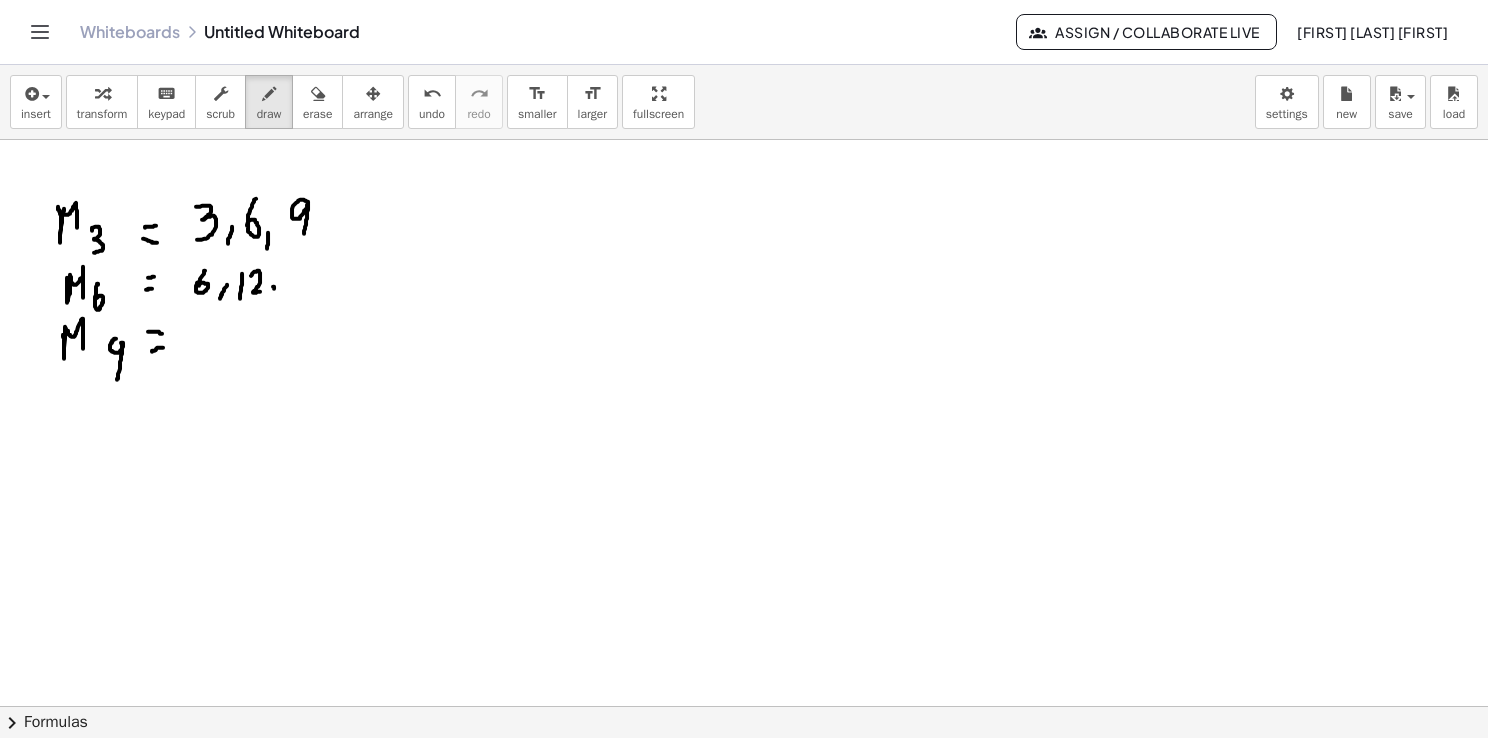 drag, startPoint x: 274, startPoint y: 287, endPoint x: 271, endPoint y: 303, distance: 16.27882 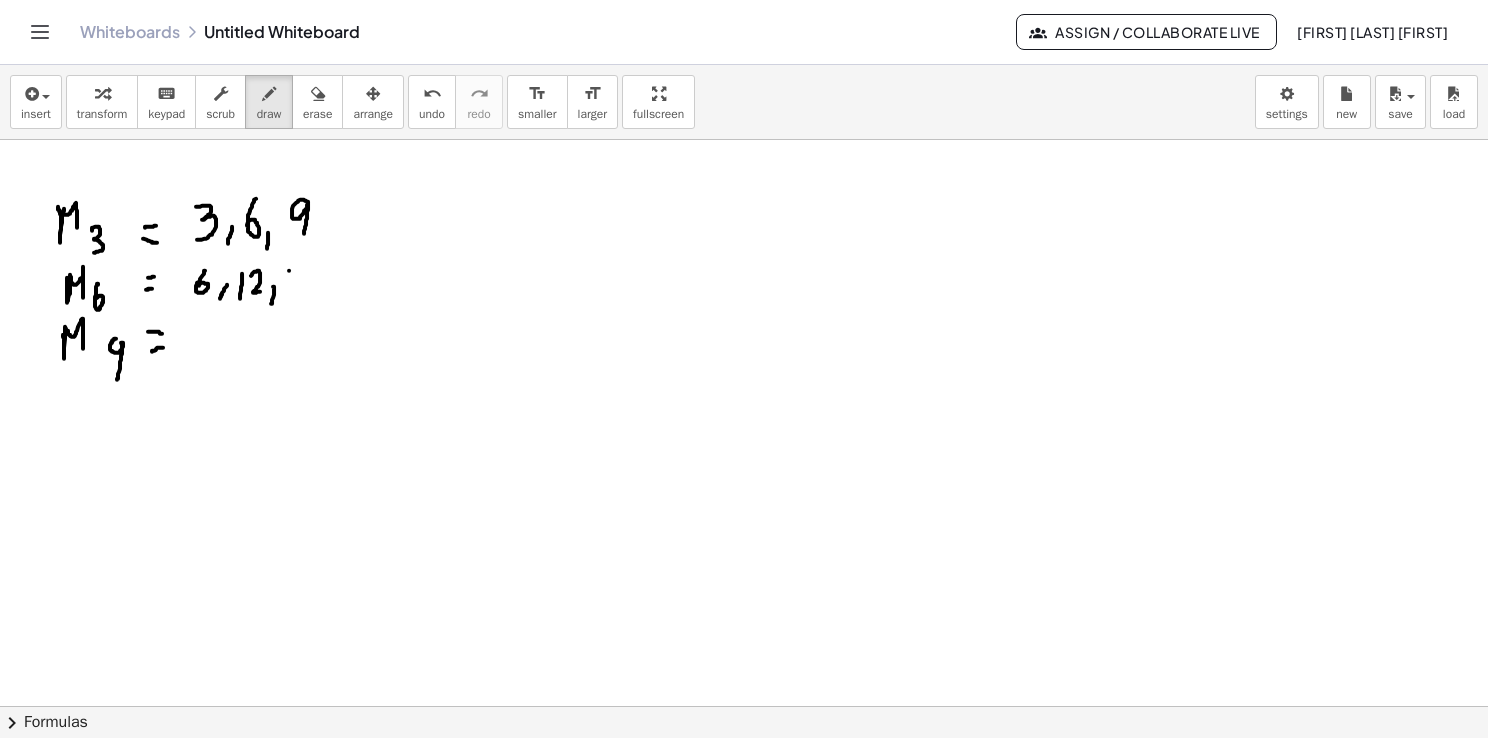 drag, startPoint x: 289, startPoint y: 270, endPoint x: 287, endPoint y: 296, distance: 26.076809 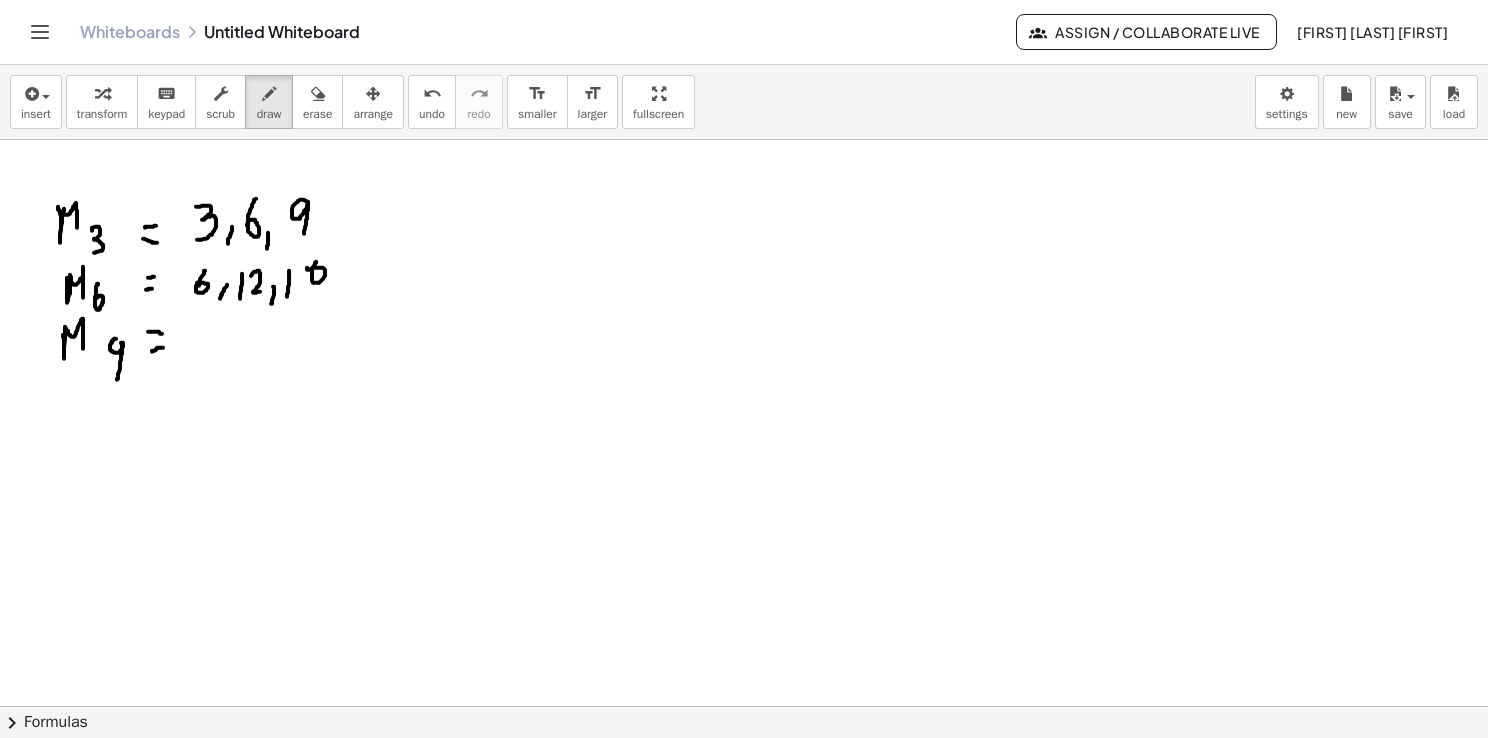 click at bounding box center [744, 772] 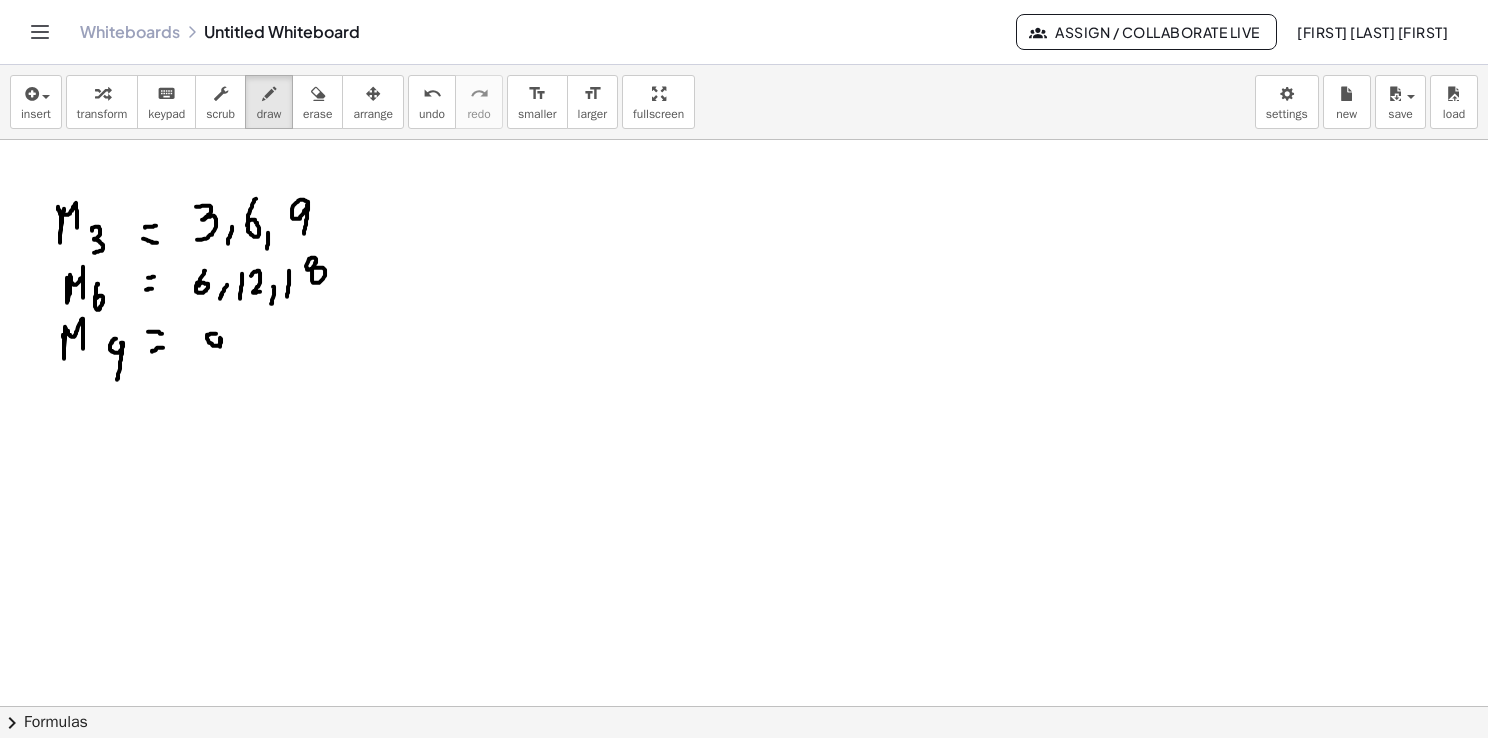 drag, startPoint x: 216, startPoint y: 333, endPoint x: 216, endPoint y: 363, distance: 30 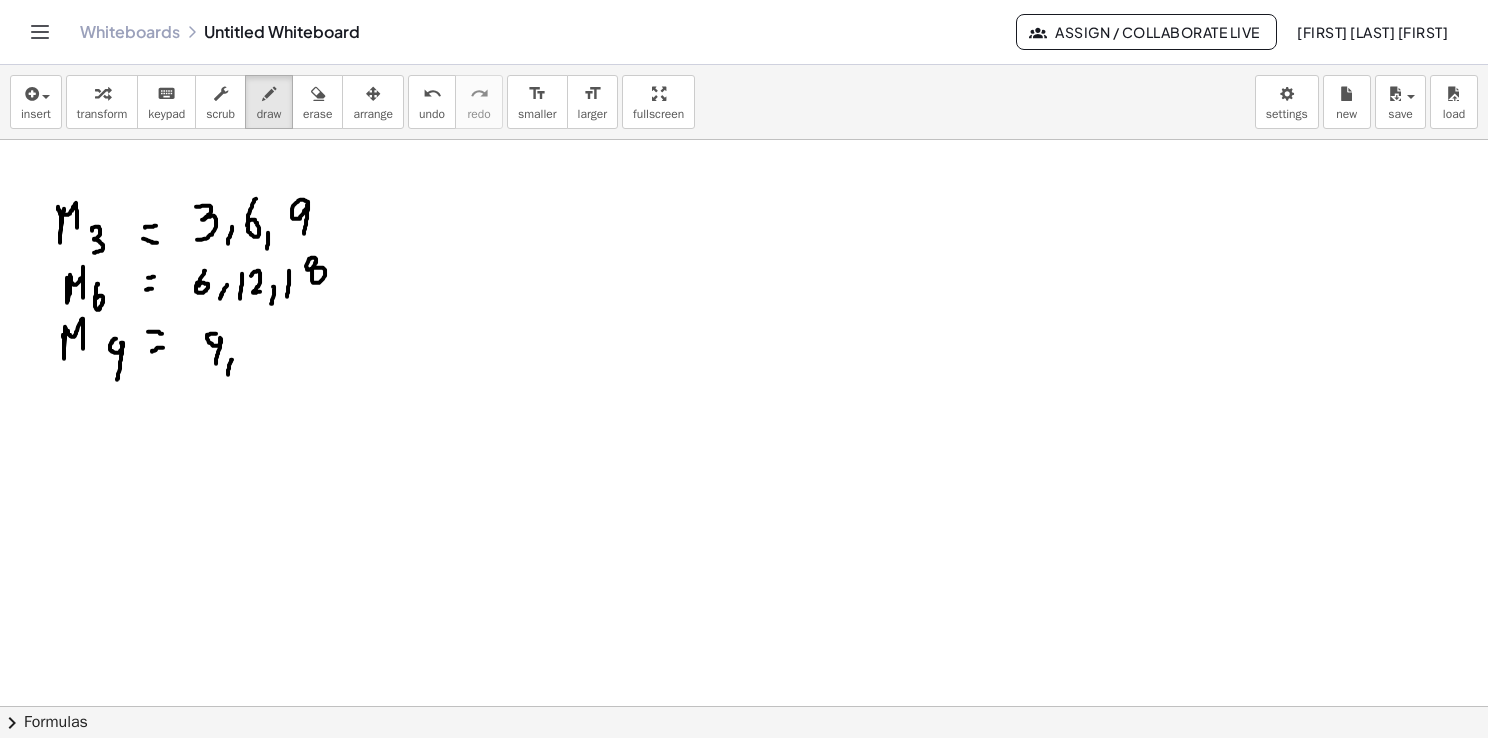 drag, startPoint x: 232, startPoint y: 359, endPoint x: 231, endPoint y: 374, distance: 15.033297 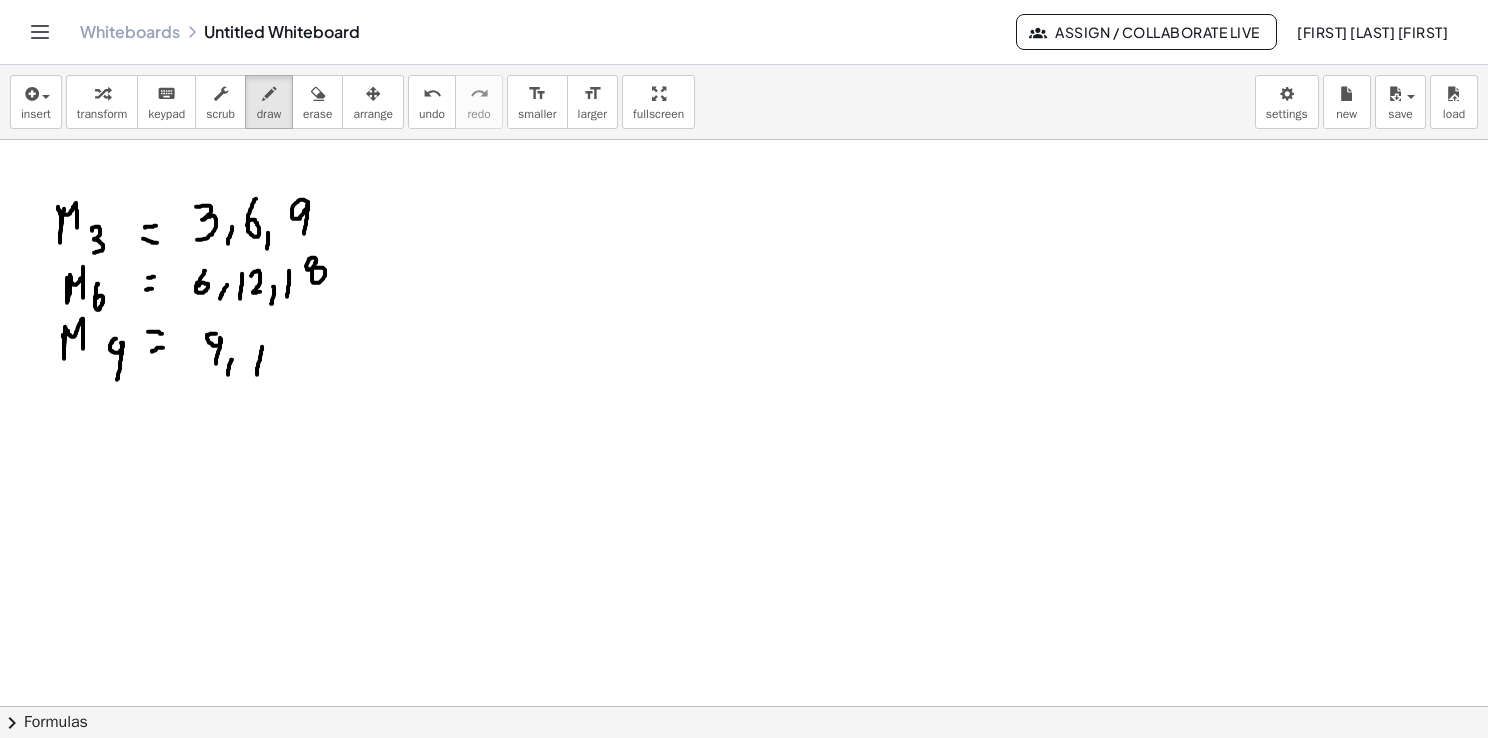 drag, startPoint x: 262, startPoint y: 346, endPoint x: 257, endPoint y: 375, distance: 29.427877 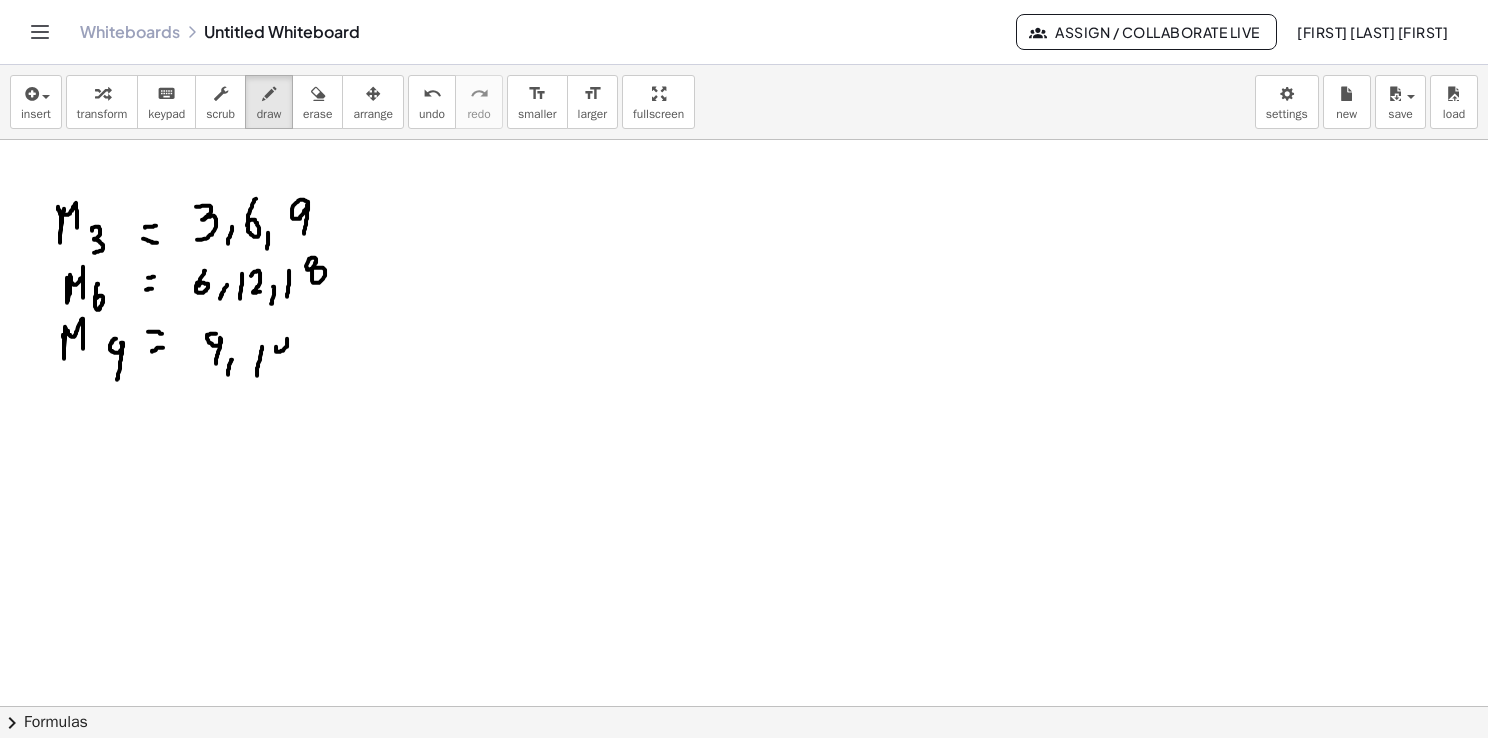 click at bounding box center [744, 772] 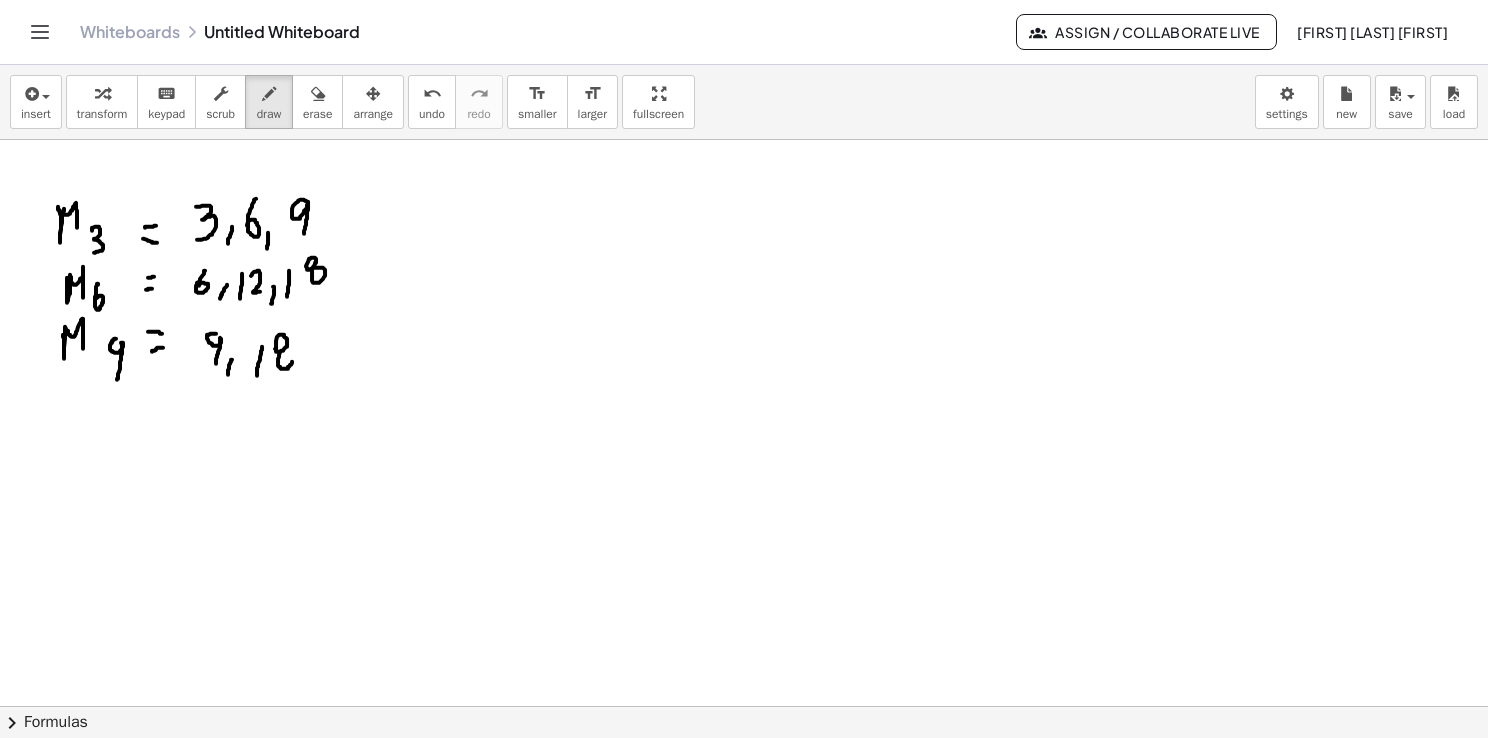 click at bounding box center [744, 772] 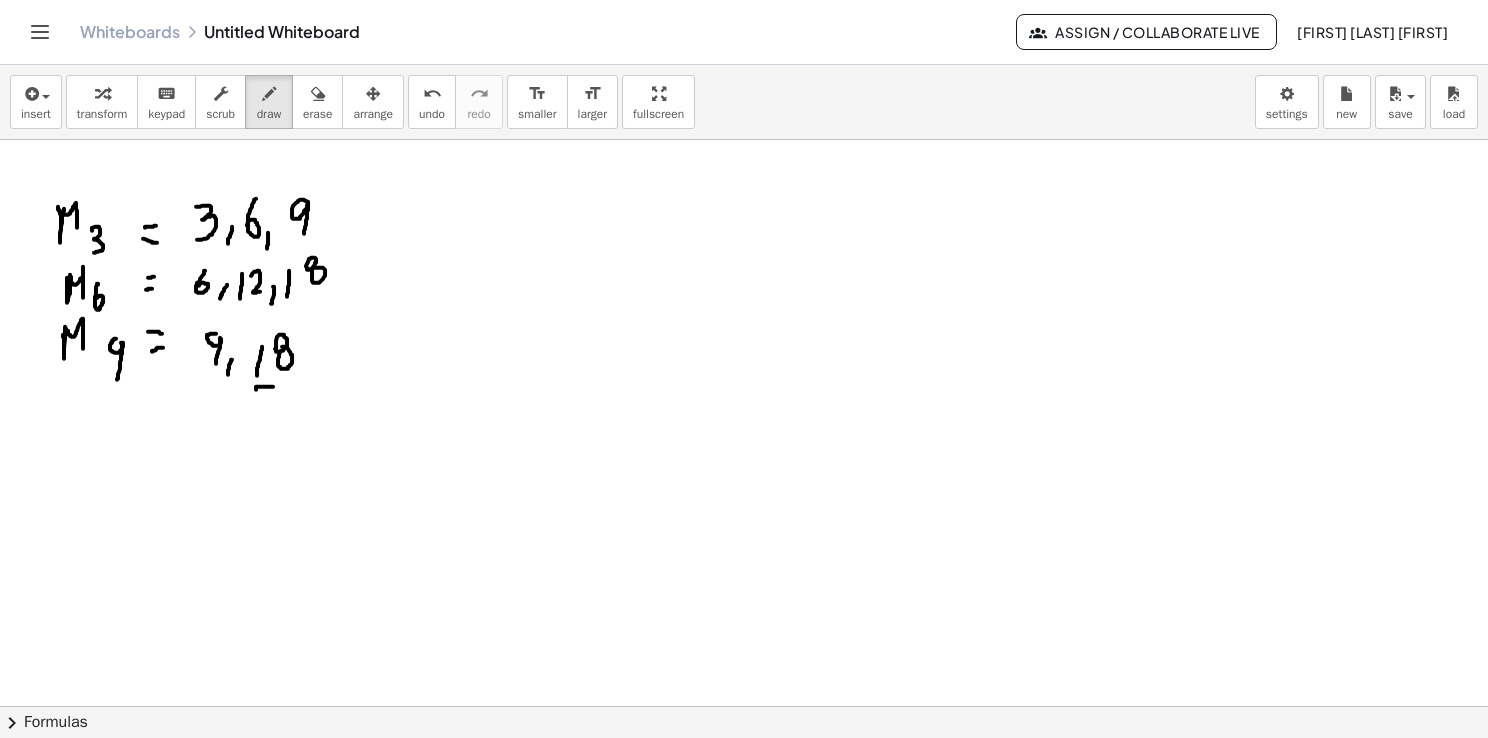 drag, startPoint x: 256, startPoint y: 389, endPoint x: 290, endPoint y: 386, distance: 34.132095 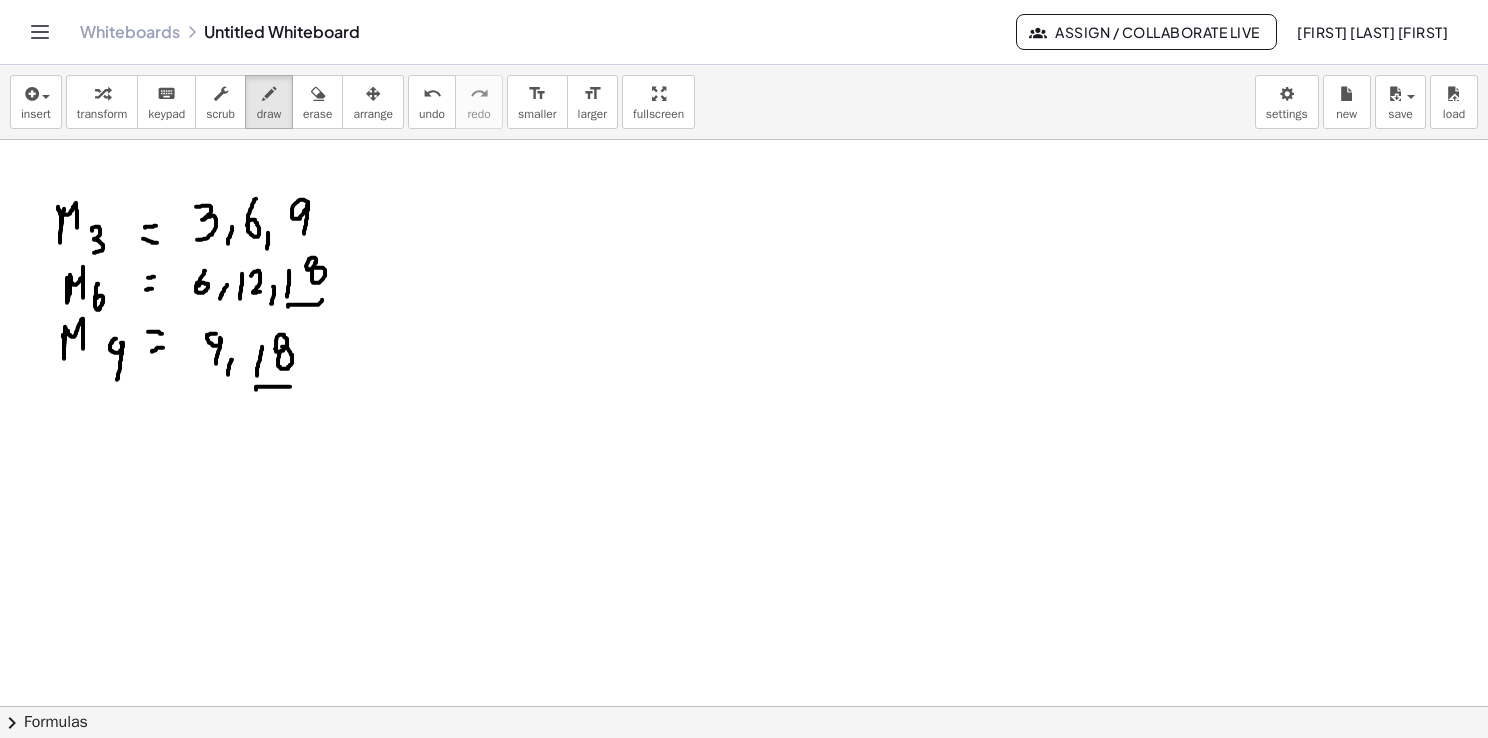 drag, startPoint x: 288, startPoint y: 305, endPoint x: 323, endPoint y: 290, distance: 38.078865 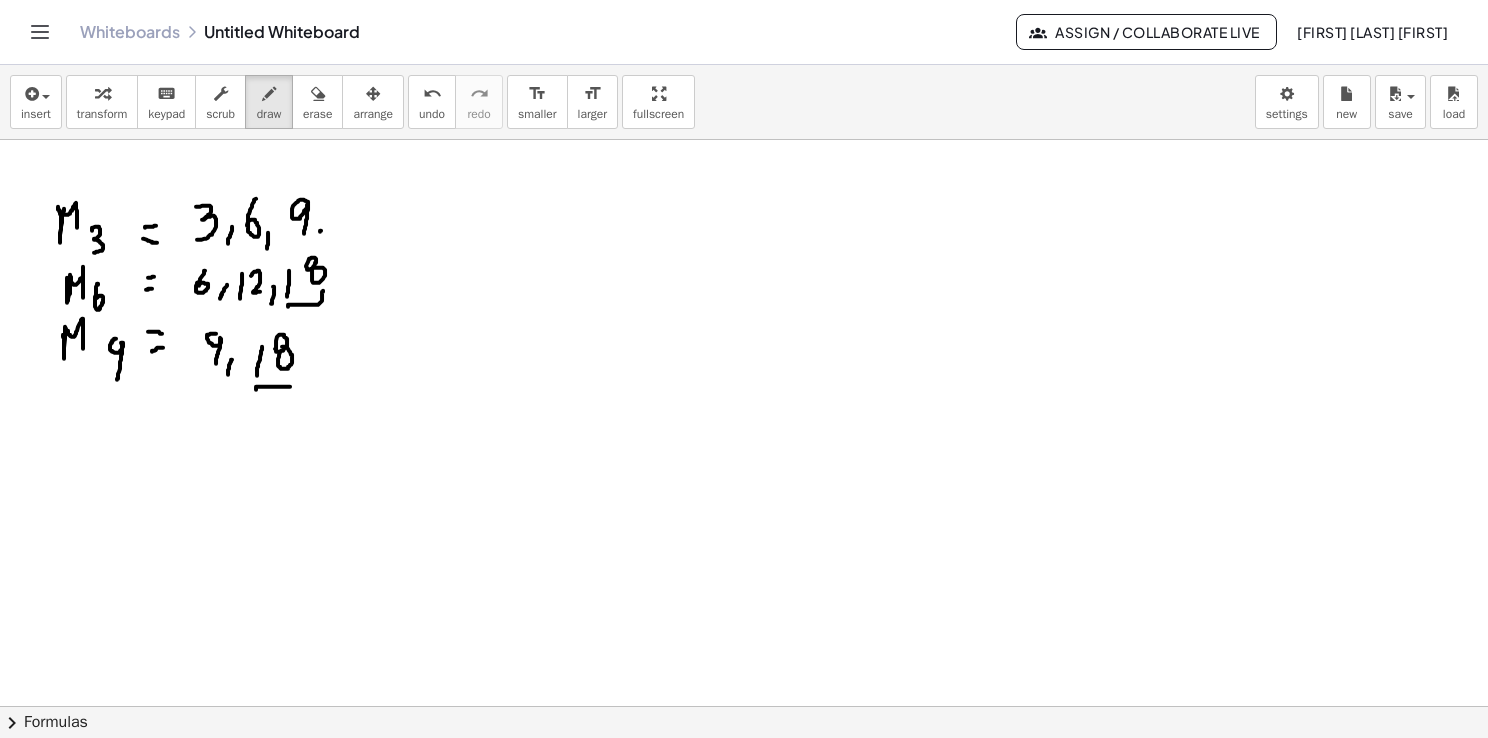 drag, startPoint x: 321, startPoint y: 230, endPoint x: 316, endPoint y: 246, distance: 16.763054 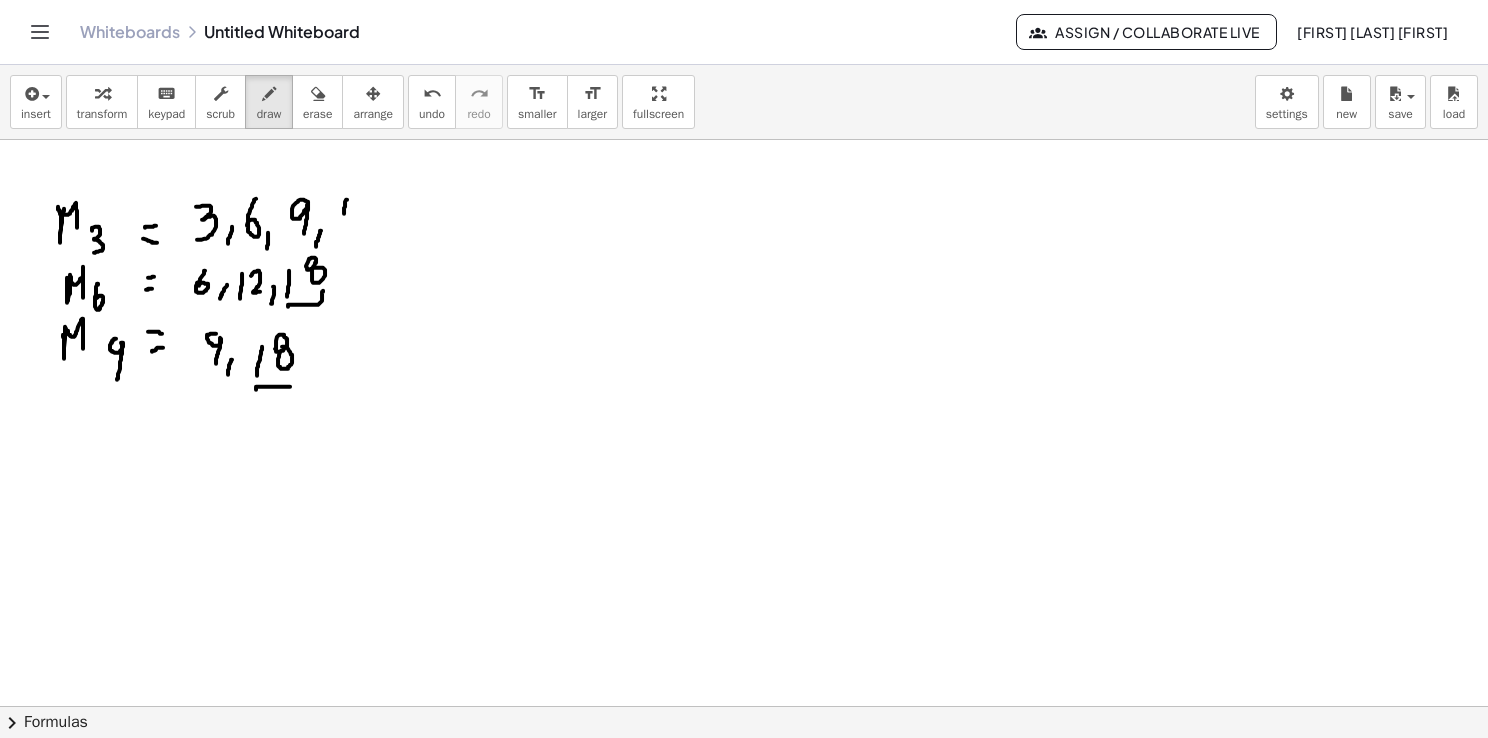 drag, startPoint x: 347, startPoint y: 199, endPoint x: 340, endPoint y: 227, distance: 28.86174 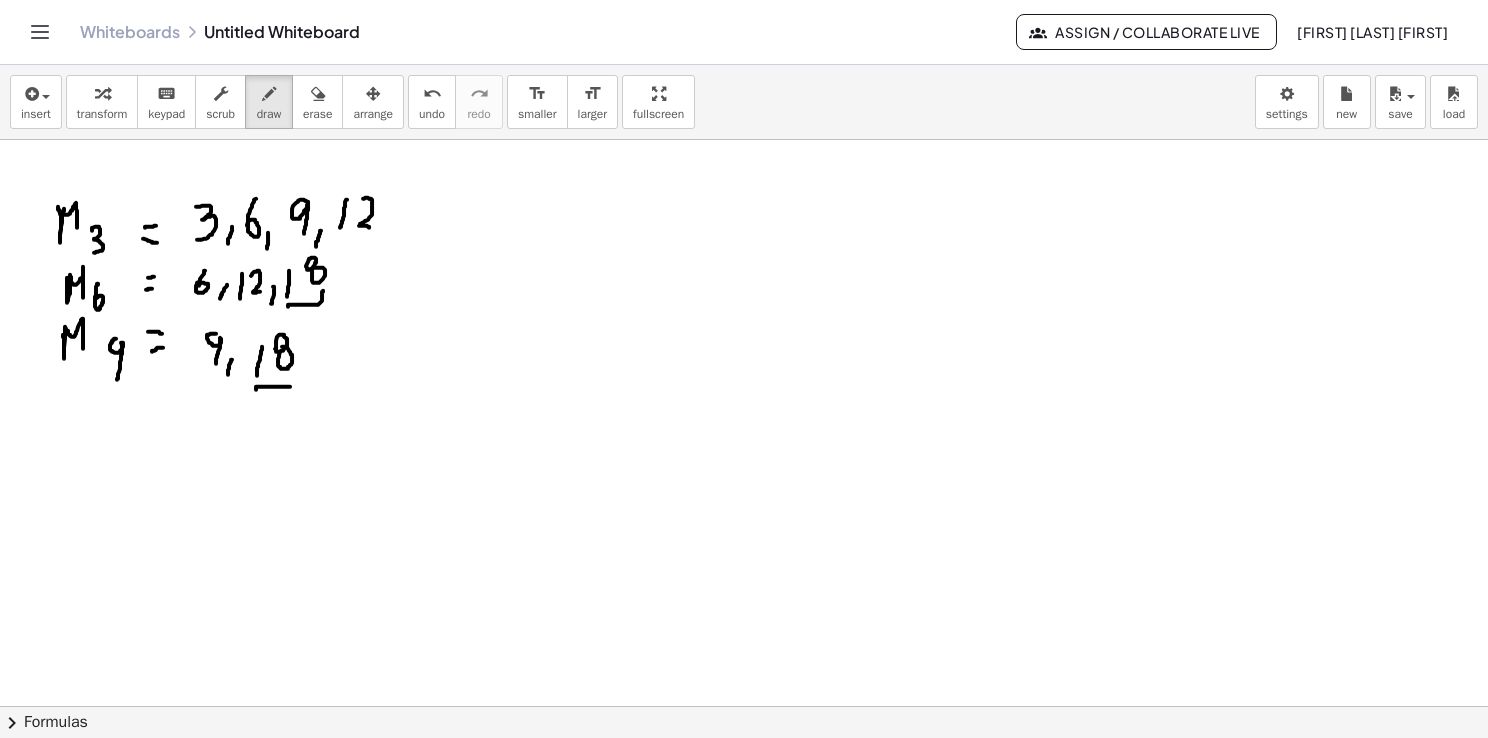 drag, startPoint x: 365, startPoint y: 197, endPoint x: 372, endPoint y: 229, distance: 32.75668 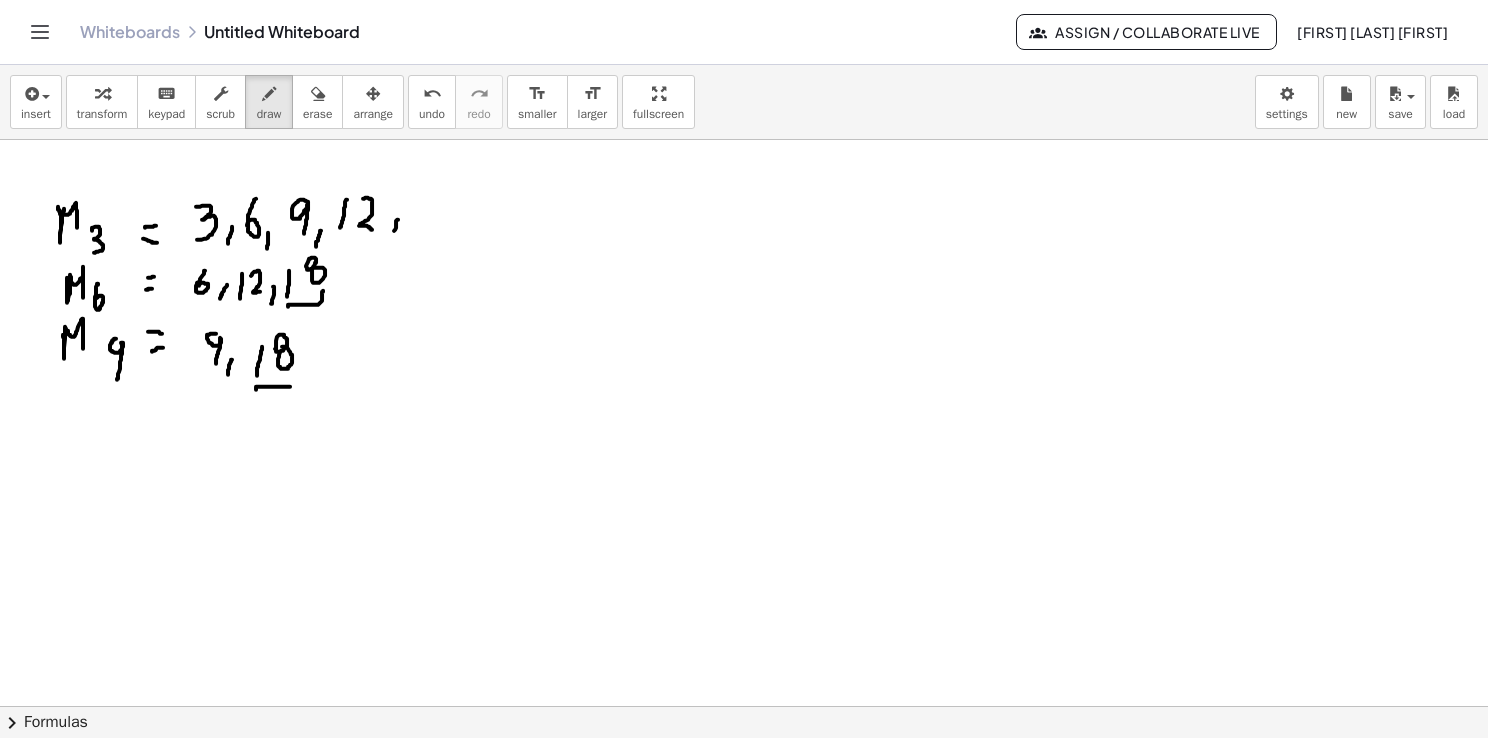 drag, startPoint x: 398, startPoint y: 219, endPoint x: 396, endPoint y: 230, distance: 11.18034 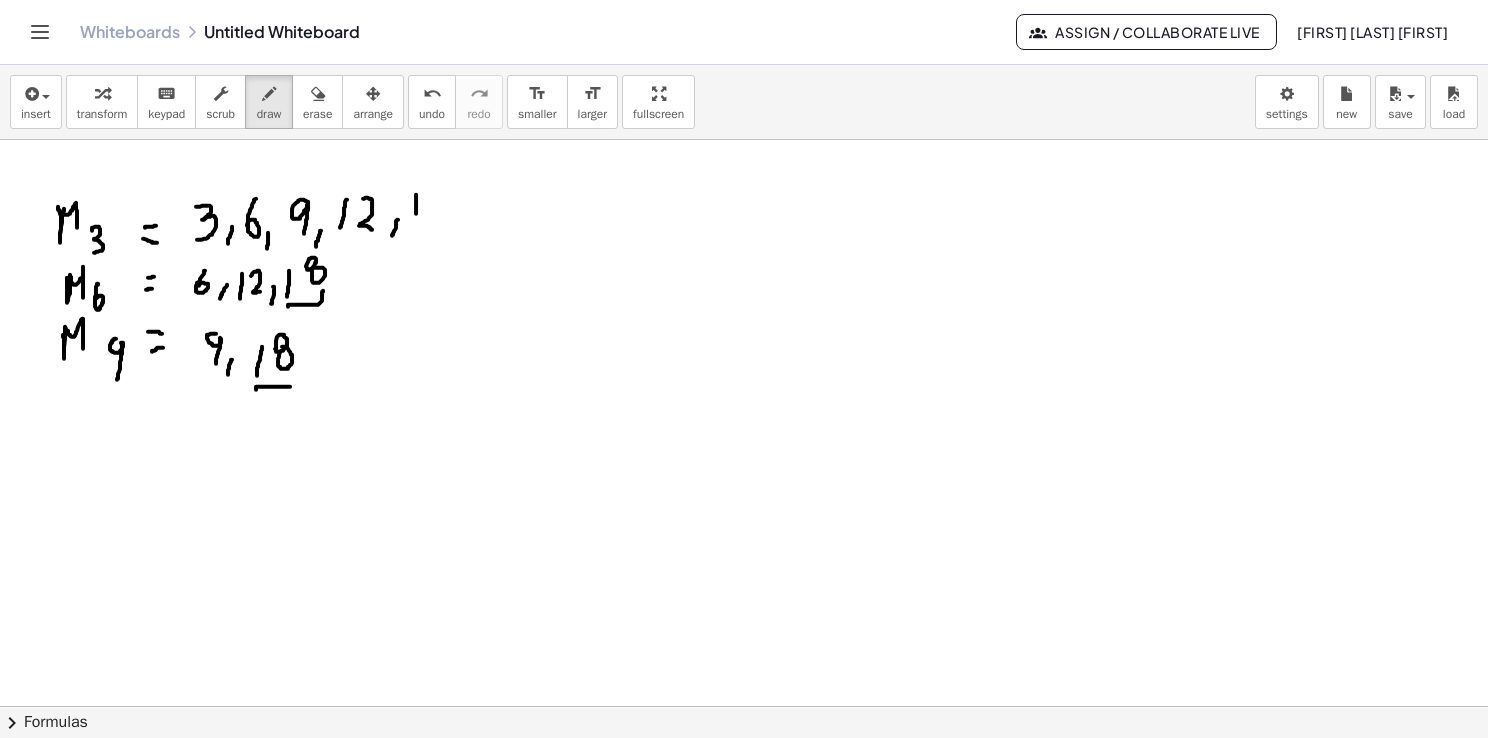 drag, startPoint x: 416, startPoint y: 194, endPoint x: 414, endPoint y: 226, distance: 32.06244 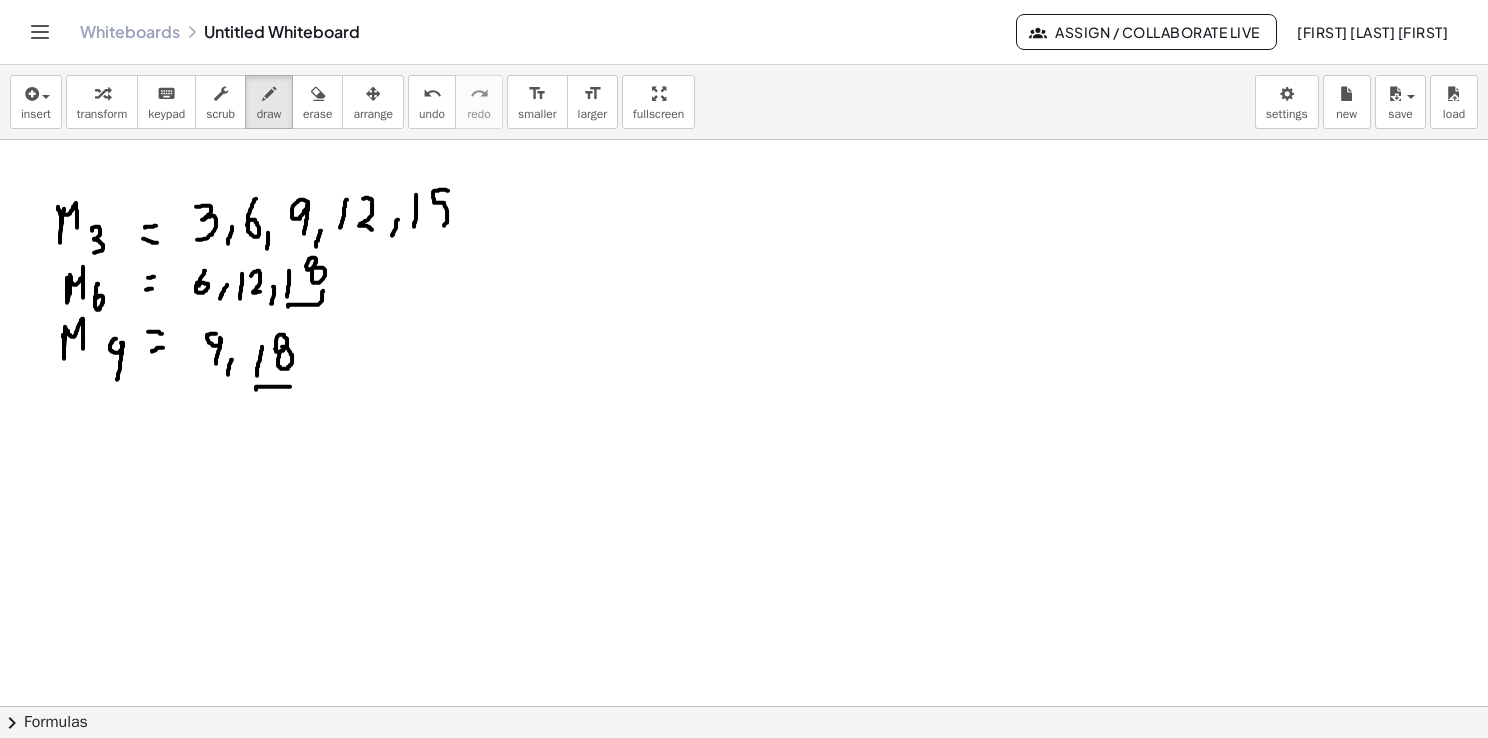 drag, startPoint x: 447, startPoint y: 190, endPoint x: 435, endPoint y: 227, distance: 38.8973 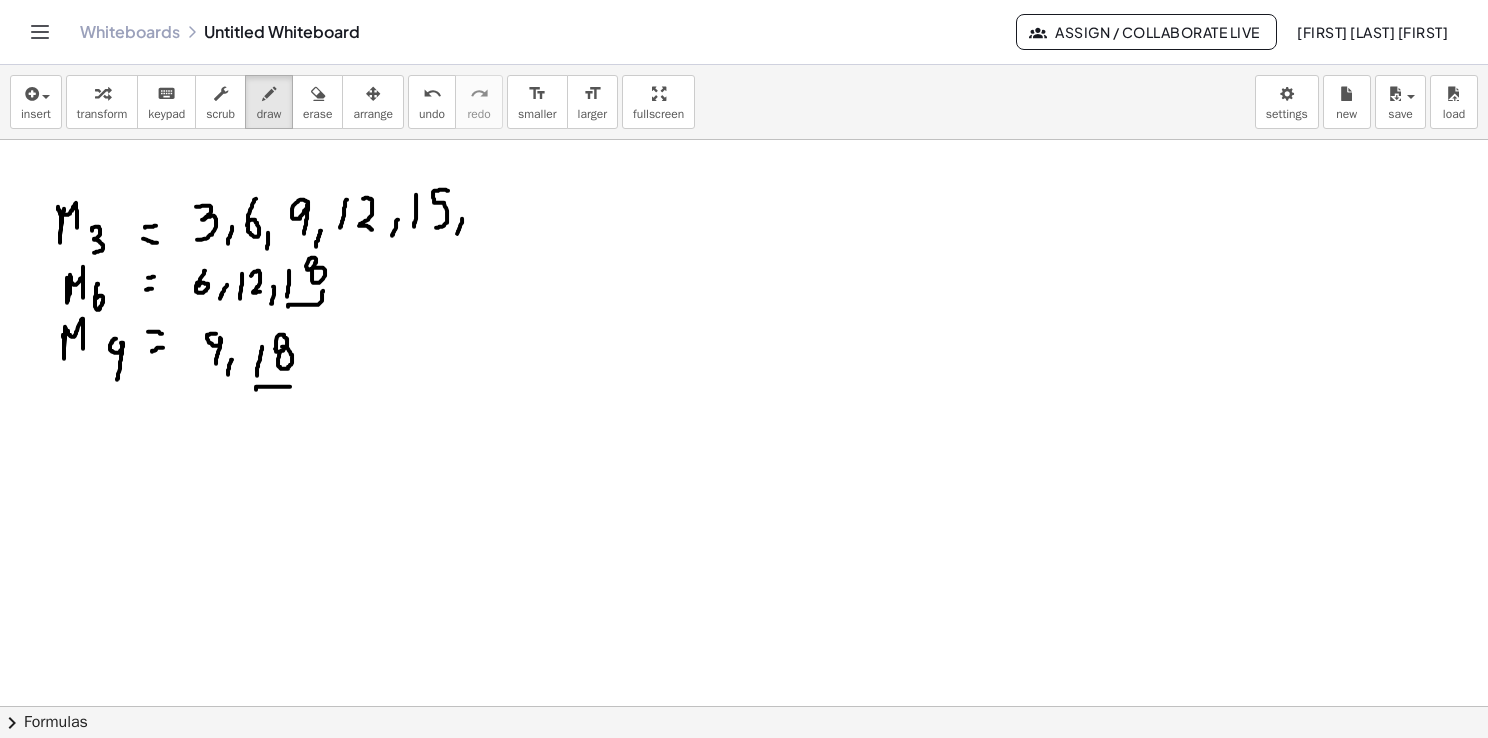 drag, startPoint x: 462, startPoint y: 218, endPoint x: 456, endPoint y: 236, distance: 18.973665 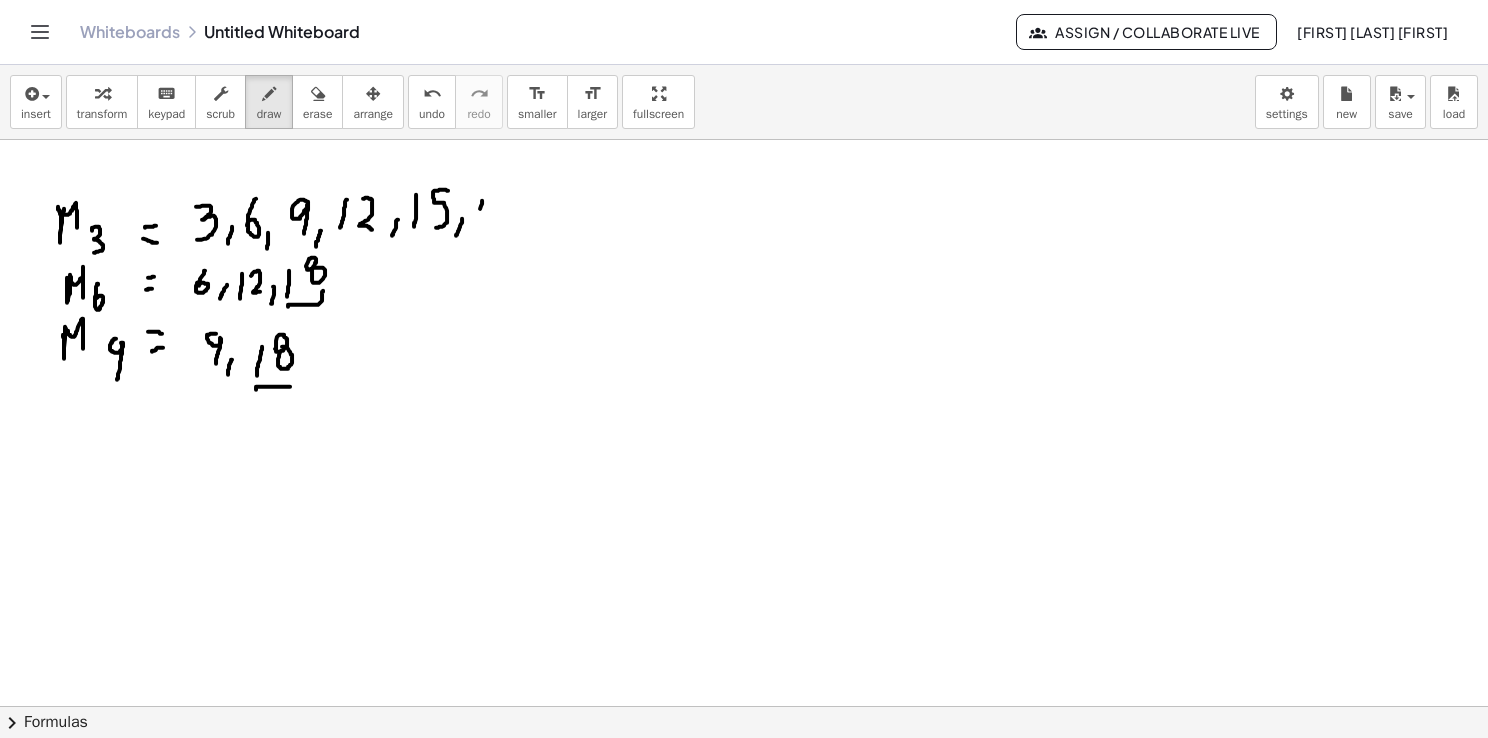 drag, startPoint x: 482, startPoint y: 200, endPoint x: 475, endPoint y: 226, distance: 26.925823 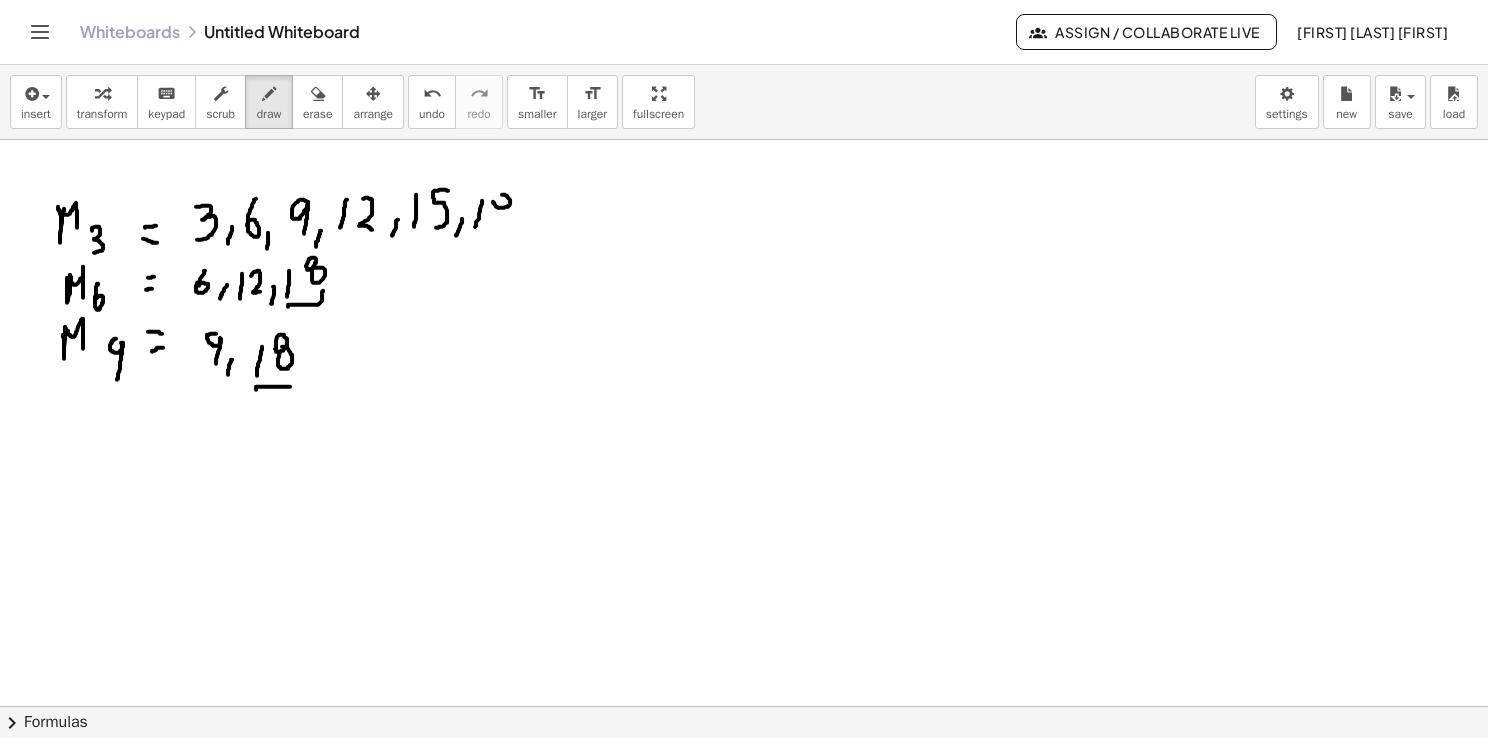 click at bounding box center (744, 772) 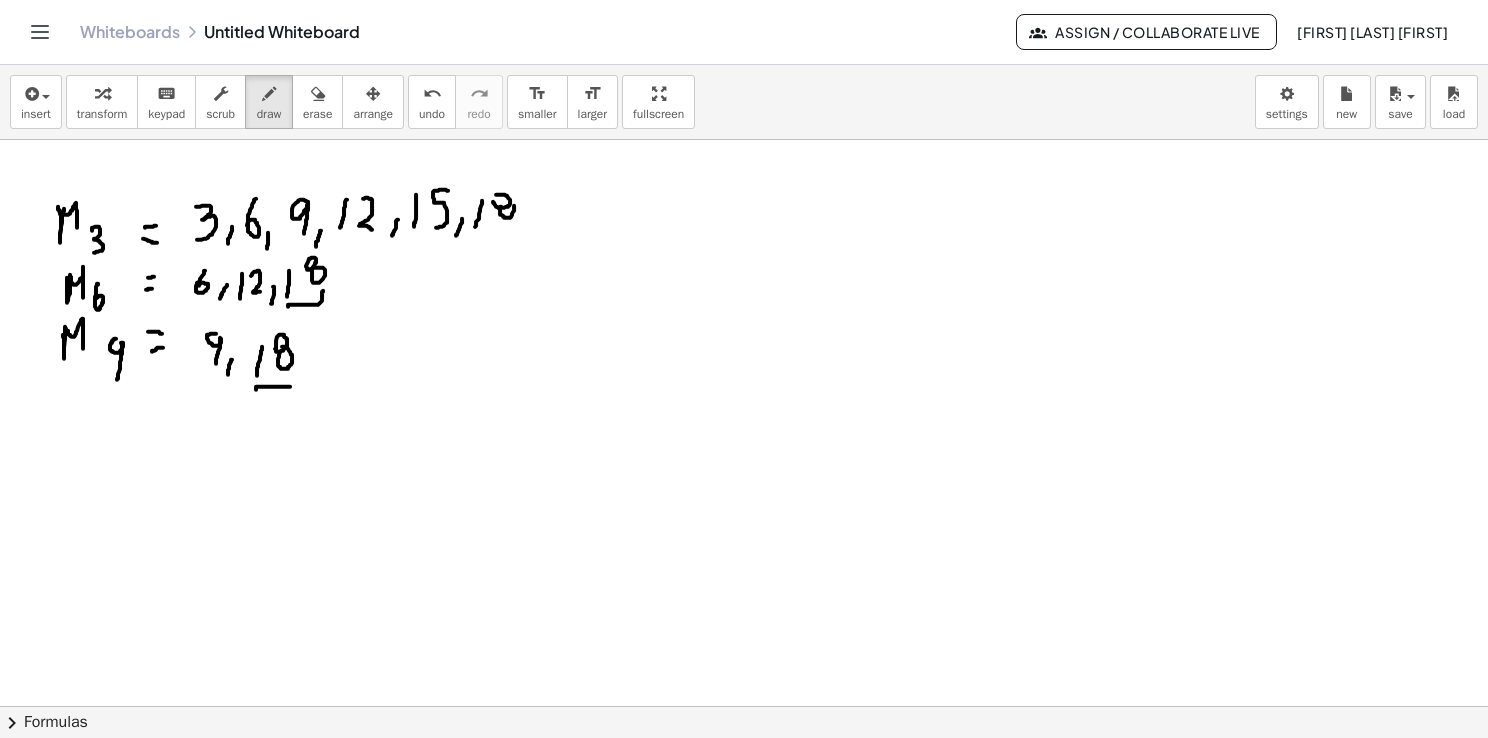 click at bounding box center [744, 772] 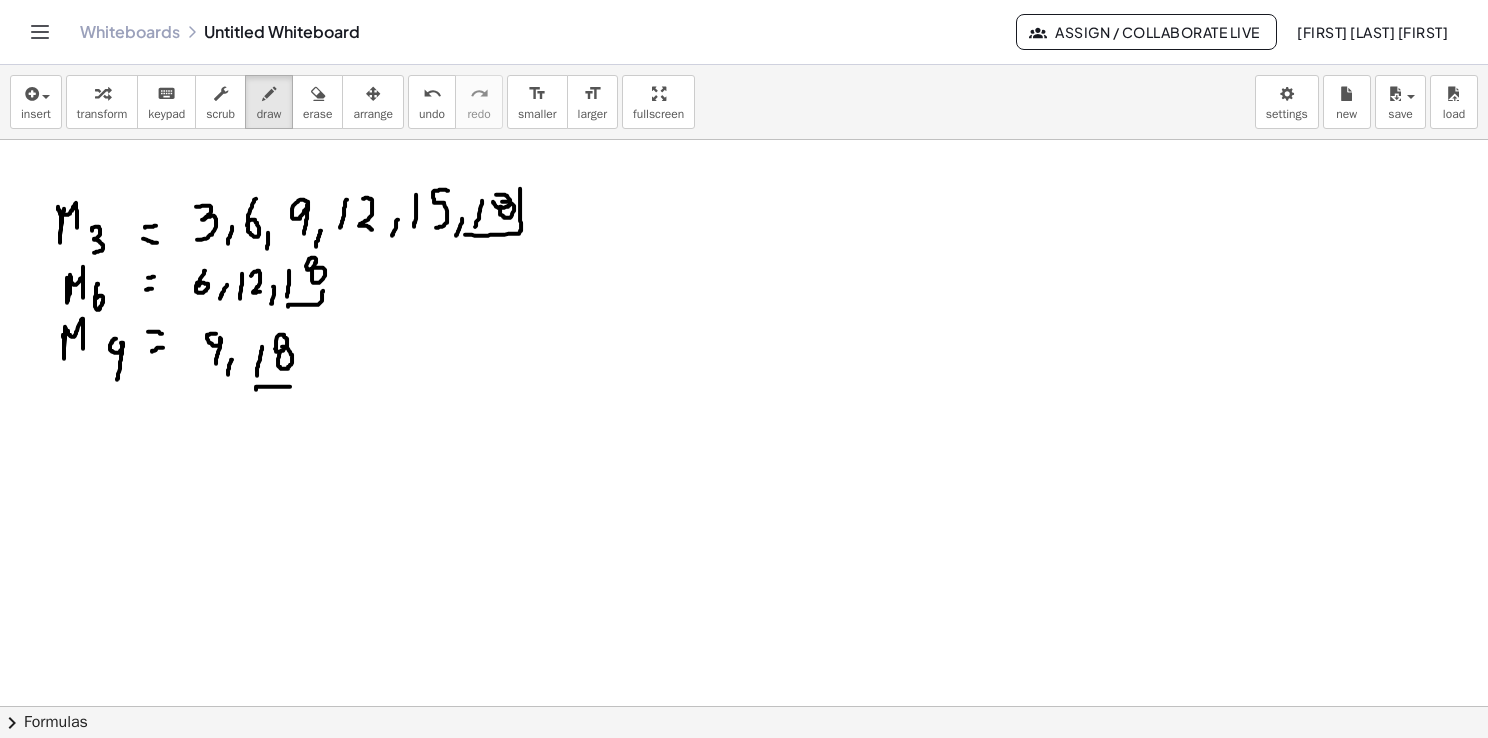 drag, startPoint x: 466, startPoint y: 234, endPoint x: 520, endPoint y: 186, distance: 72.249565 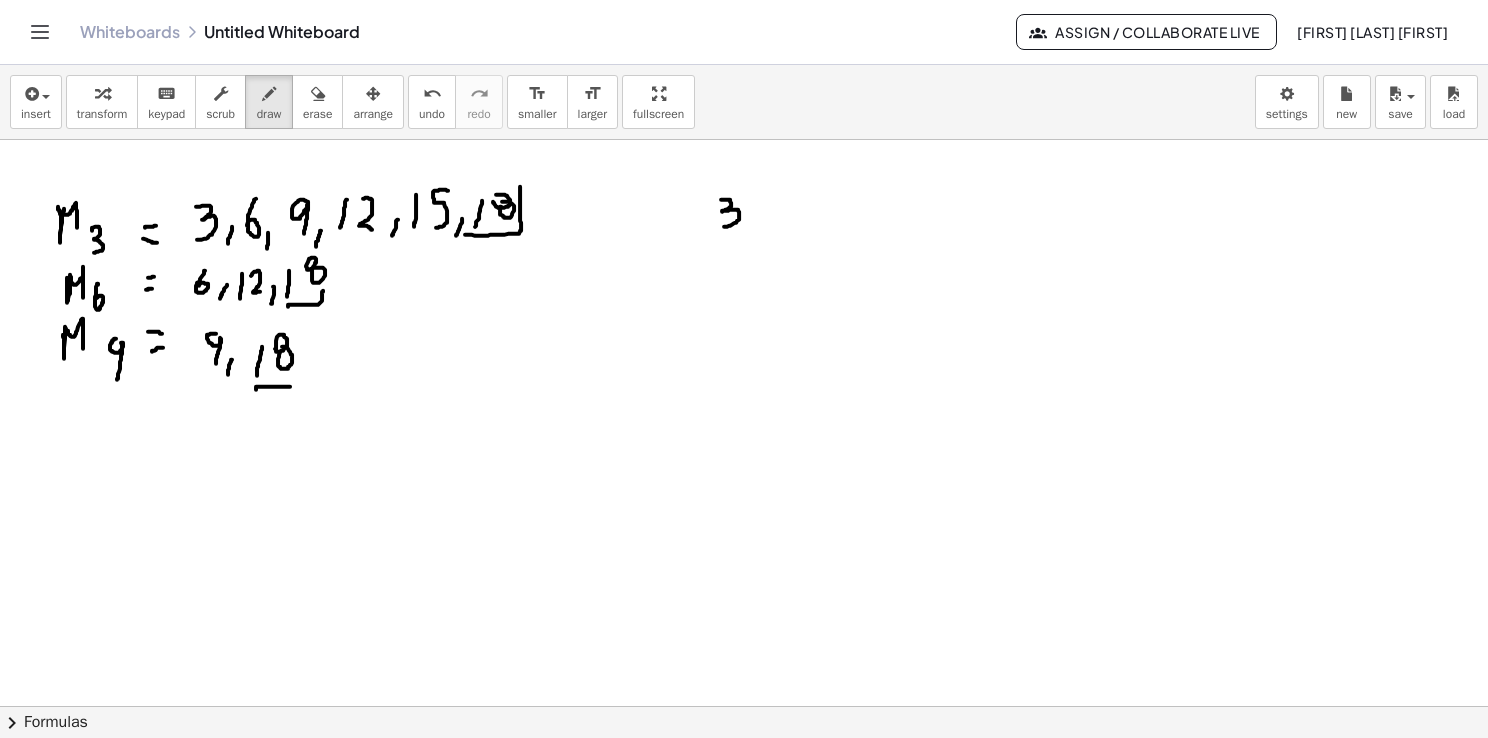 drag, startPoint x: 721, startPoint y: 199, endPoint x: 721, endPoint y: 226, distance: 27 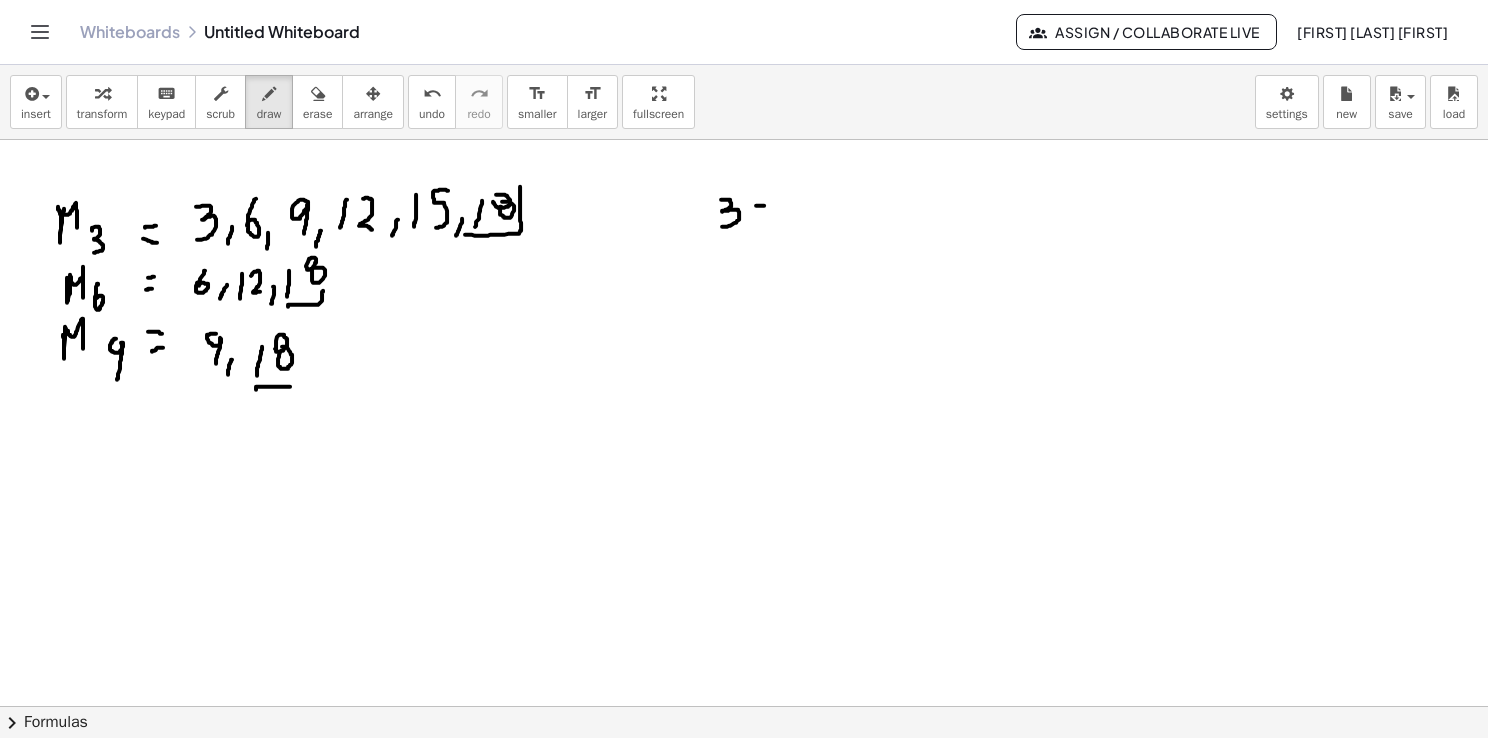 drag, startPoint x: 756, startPoint y: 205, endPoint x: 769, endPoint y: 205, distance: 13 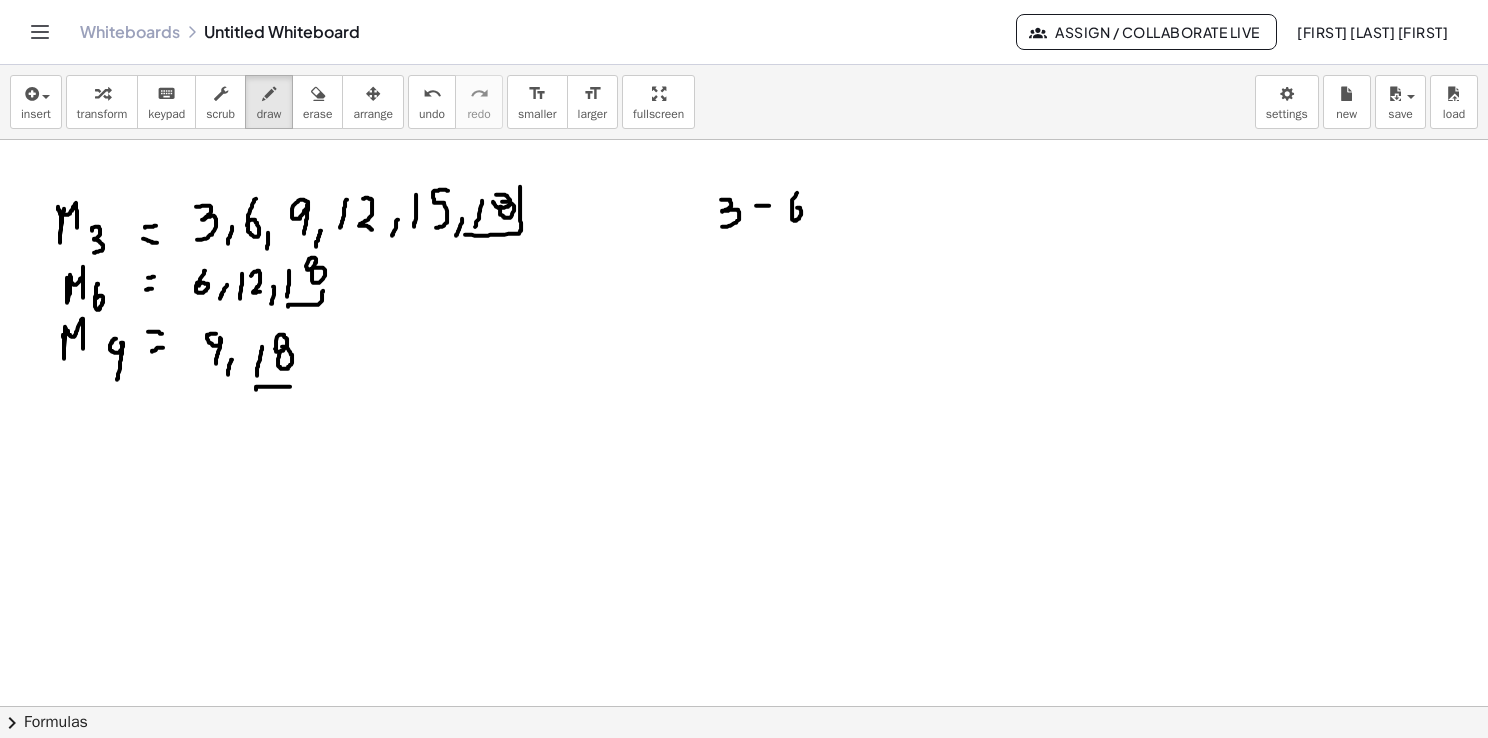 drag, startPoint x: 797, startPoint y: 192, endPoint x: 792, endPoint y: 213, distance: 21.587032 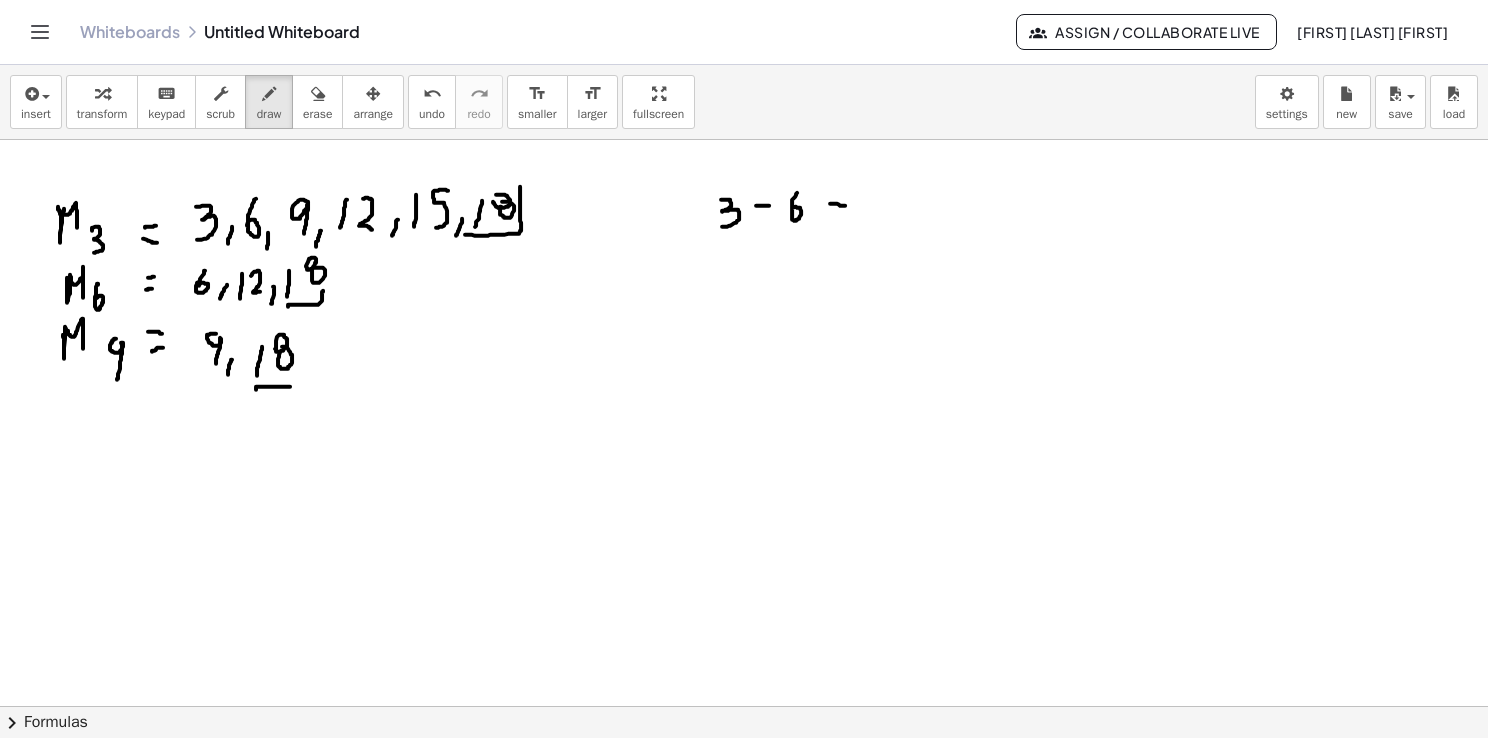 drag, startPoint x: 830, startPoint y: 203, endPoint x: 851, endPoint y: 205, distance: 21.095022 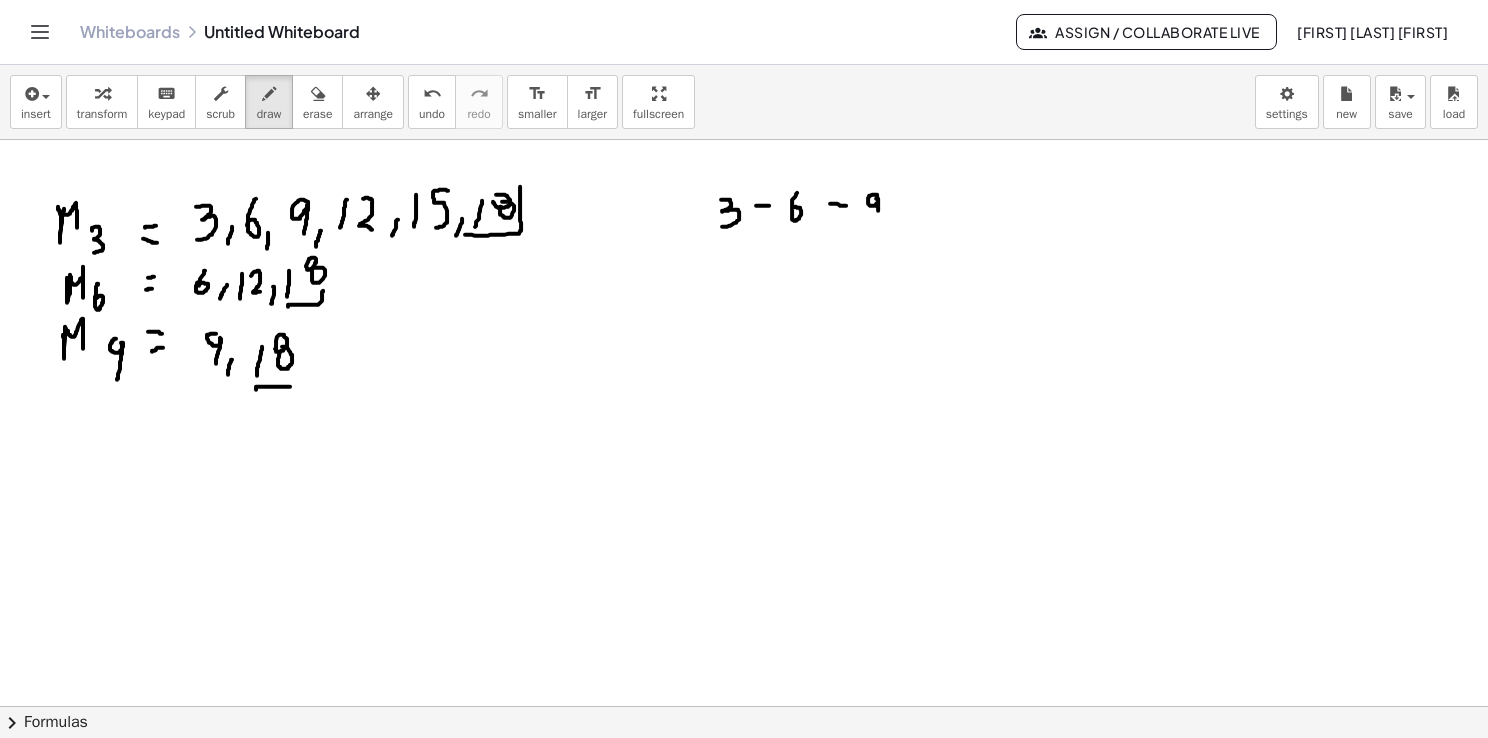 drag, startPoint x: 877, startPoint y: 195, endPoint x: 877, endPoint y: 222, distance: 27 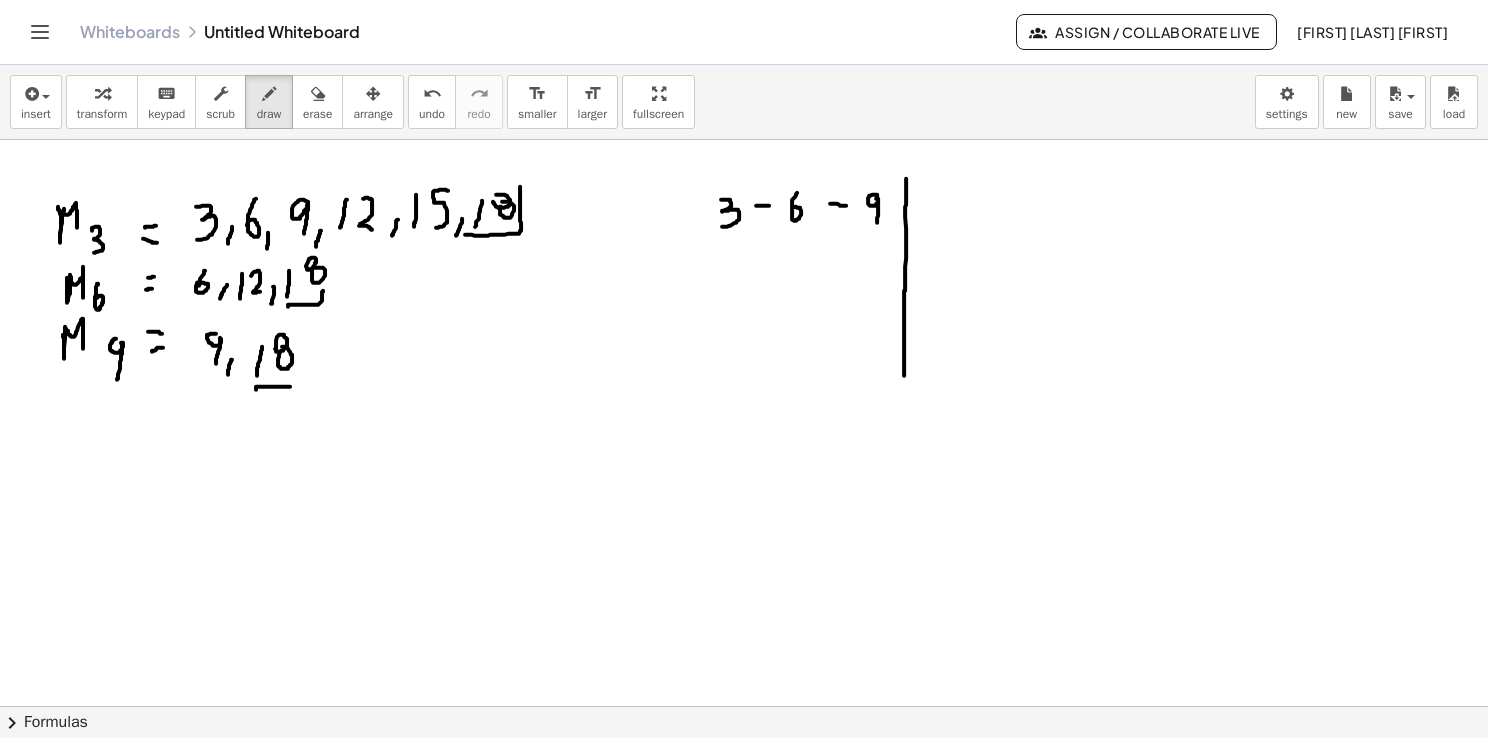 drag, startPoint x: 906, startPoint y: 178, endPoint x: 905, endPoint y: 386, distance: 208.00241 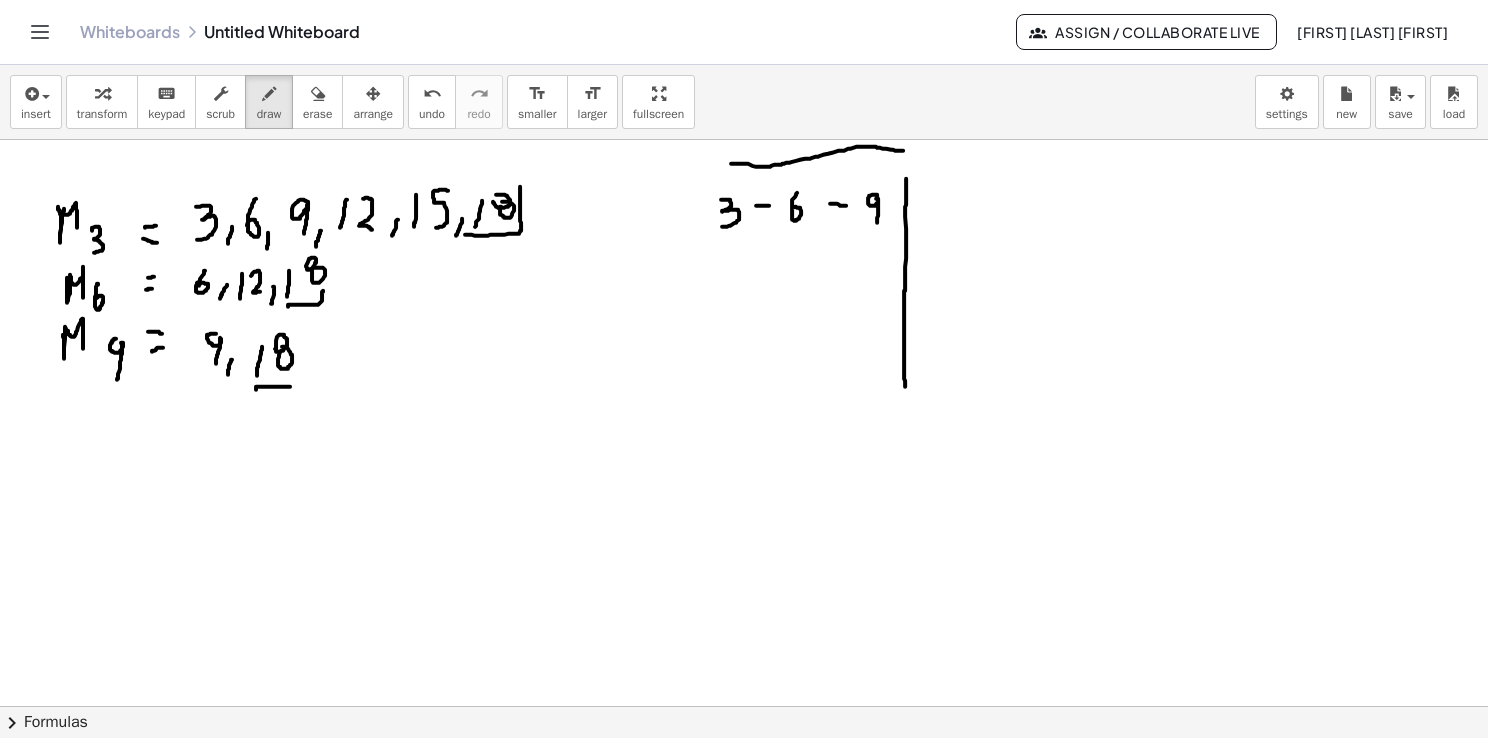 drag, startPoint x: 731, startPoint y: 163, endPoint x: 917, endPoint y: 151, distance: 186.38669 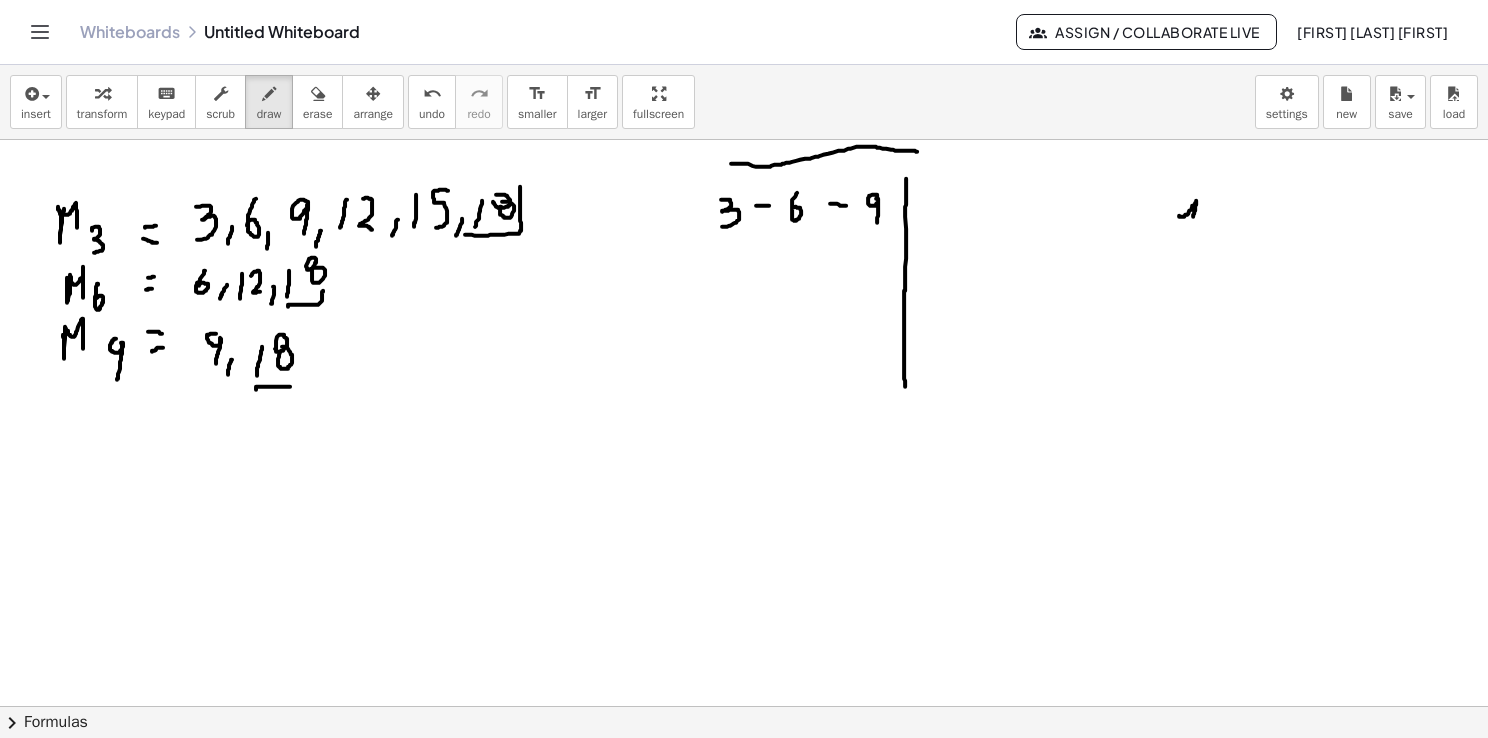 drag, startPoint x: 1179, startPoint y: 215, endPoint x: 1193, endPoint y: 214, distance: 14.035668 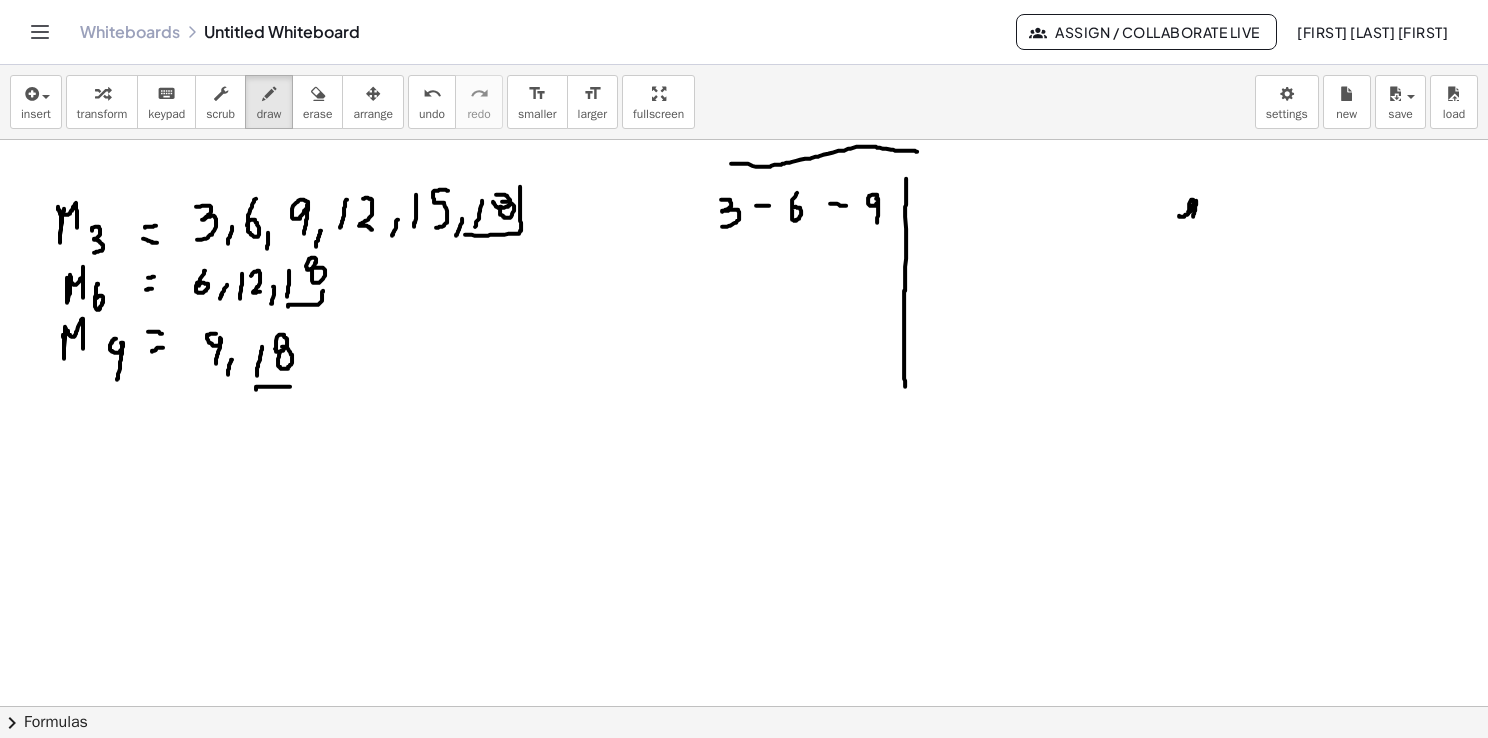 click at bounding box center [744, 772] 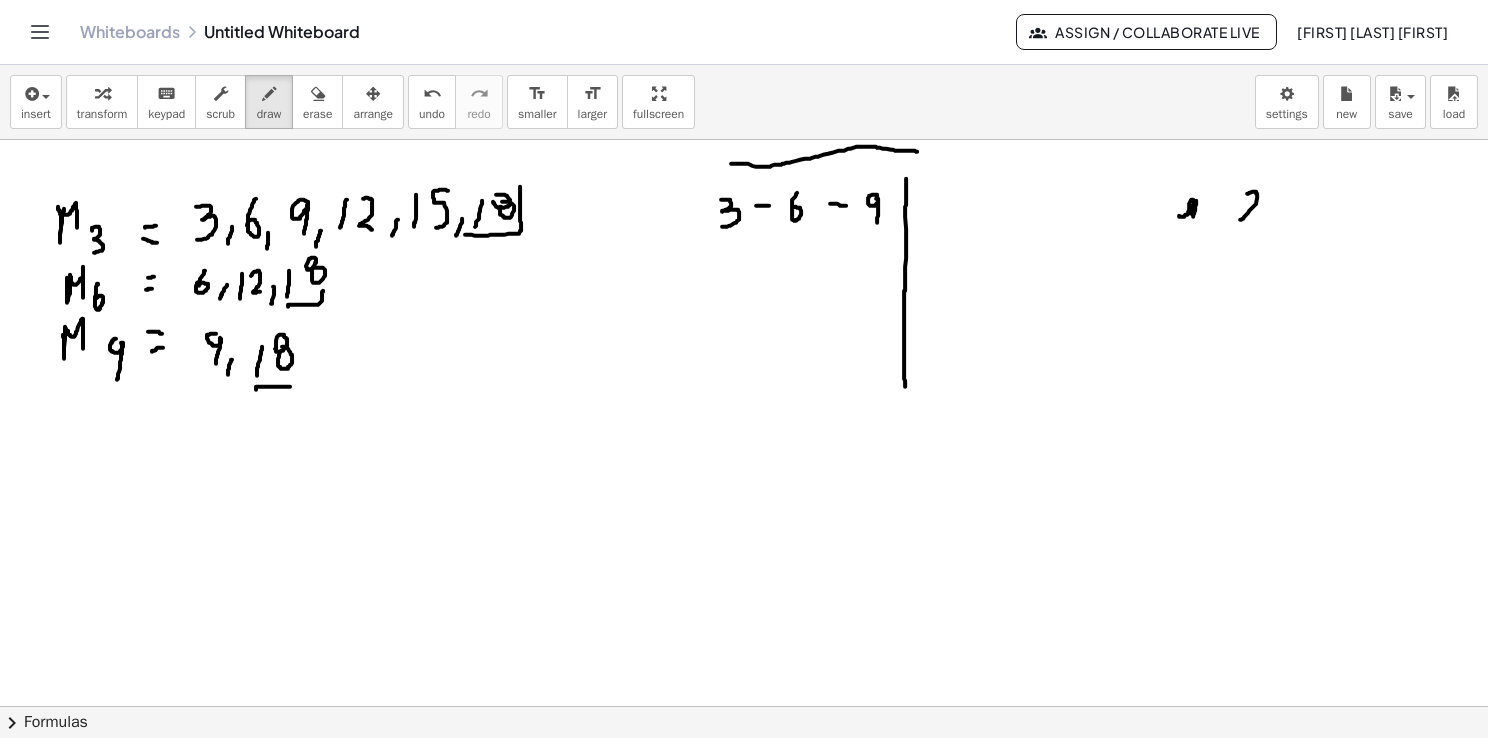 drag, startPoint x: 1247, startPoint y: 193, endPoint x: 1254, endPoint y: 219, distance: 26.925823 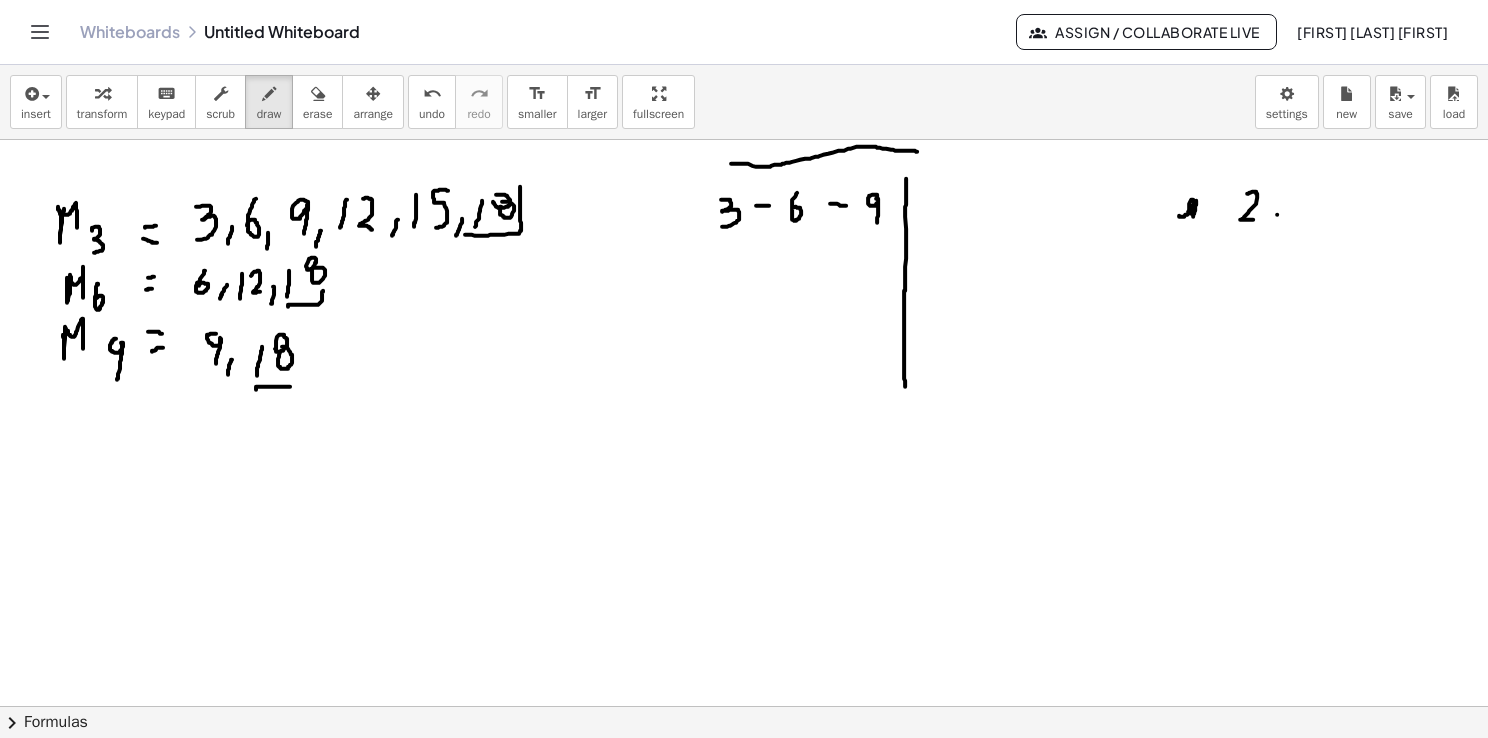drag, startPoint x: 1277, startPoint y: 214, endPoint x: 1272, endPoint y: 231, distance: 17.720045 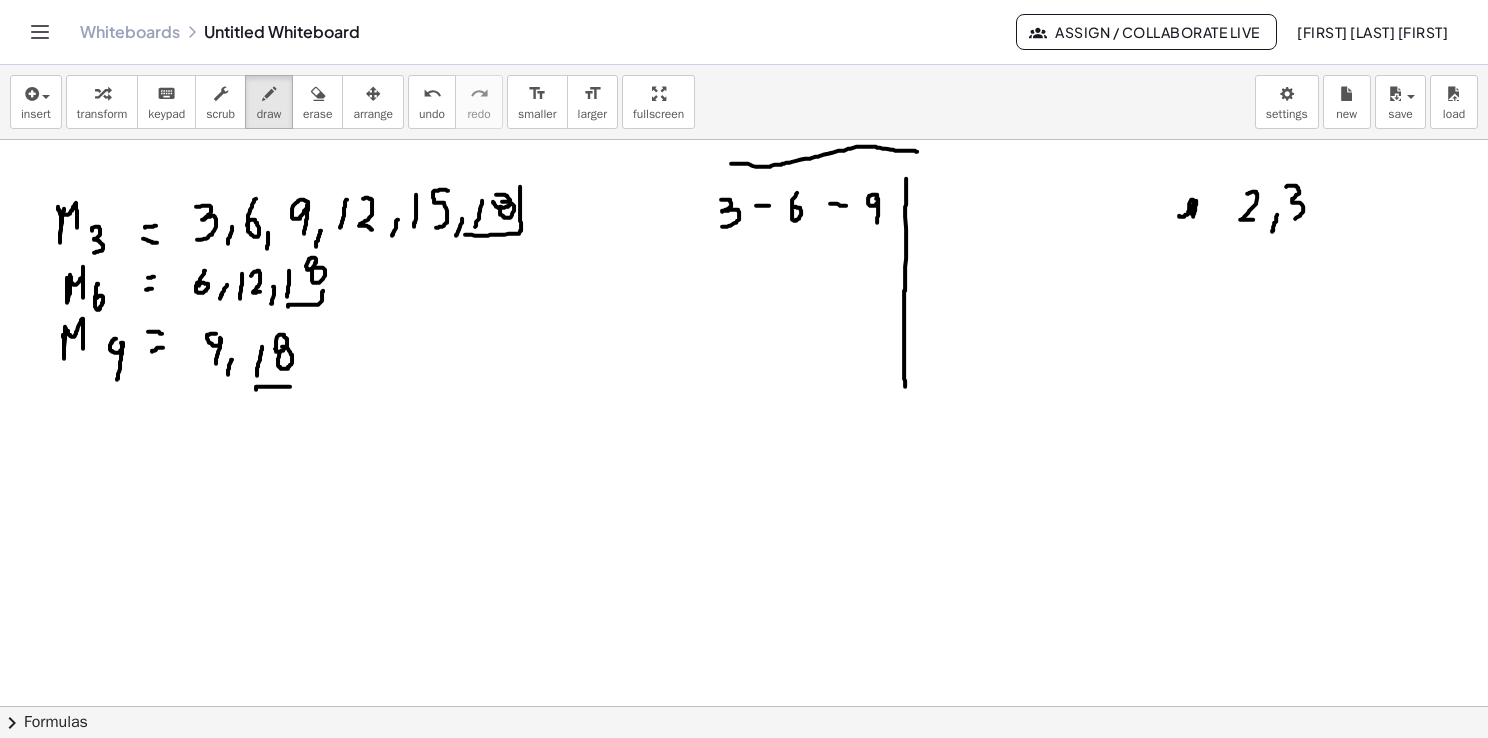 drag, startPoint x: 1286, startPoint y: 186, endPoint x: 1287, endPoint y: 221, distance: 35.014282 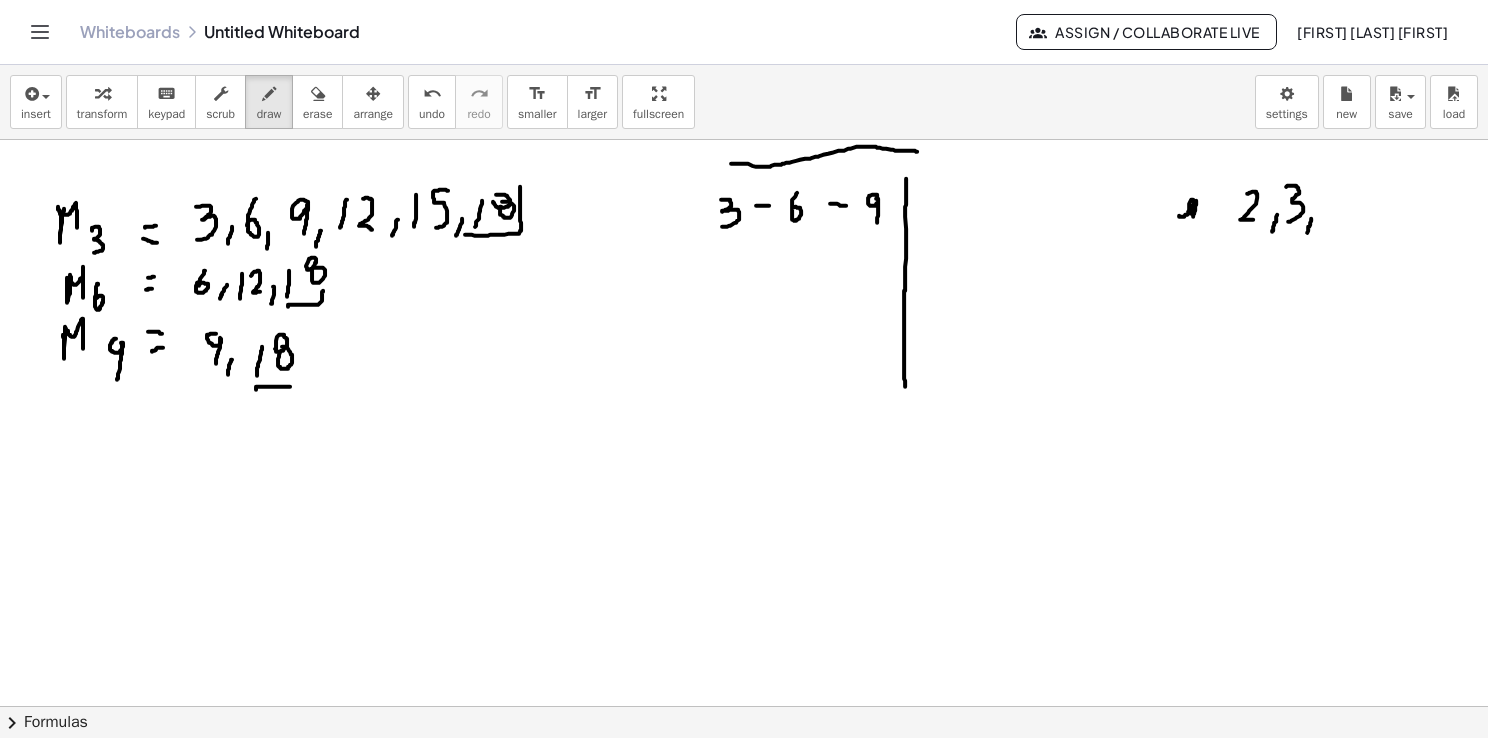 drag, startPoint x: 1311, startPoint y: 218, endPoint x: 1306, endPoint y: 234, distance: 16.763054 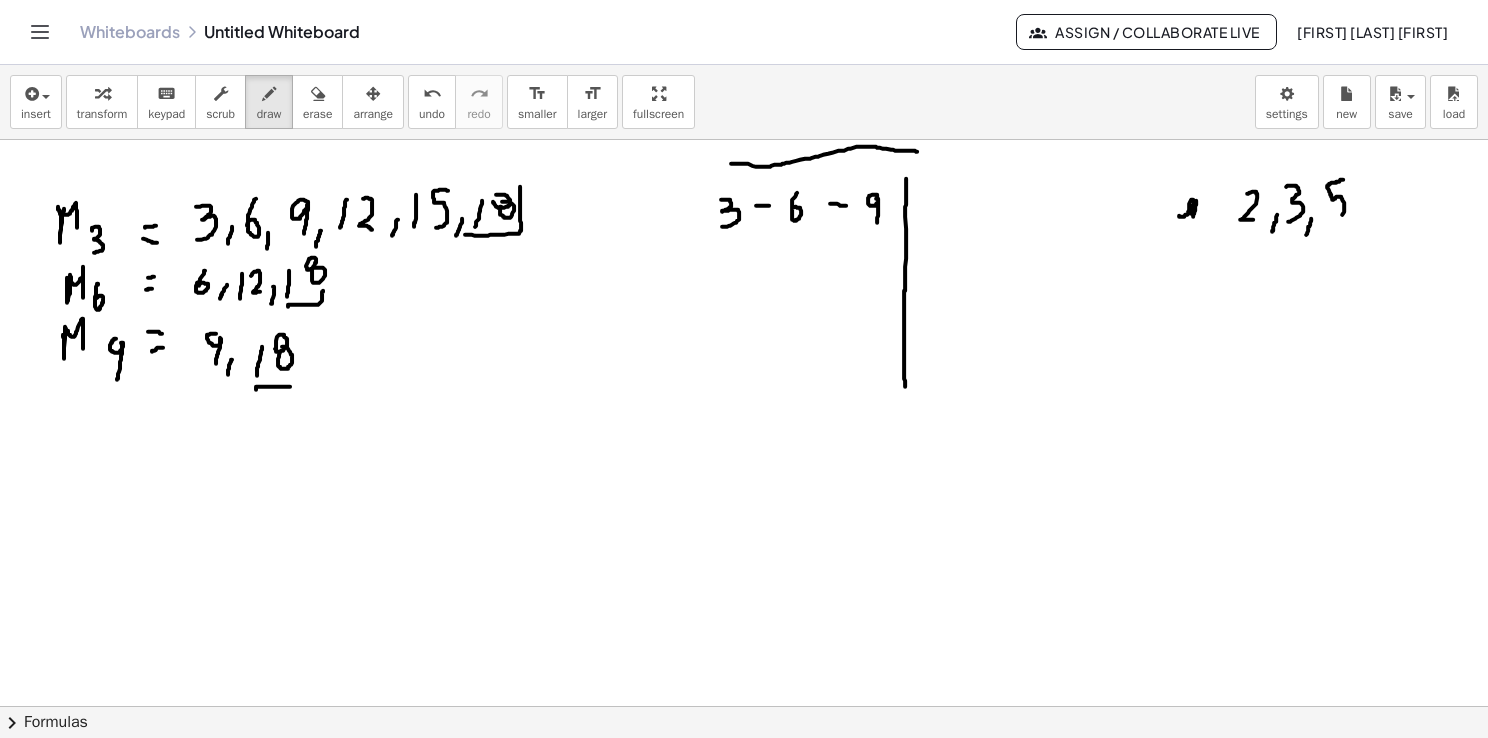 drag, startPoint x: 1343, startPoint y: 179, endPoint x: 1329, endPoint y: 214, distance: 37.696156 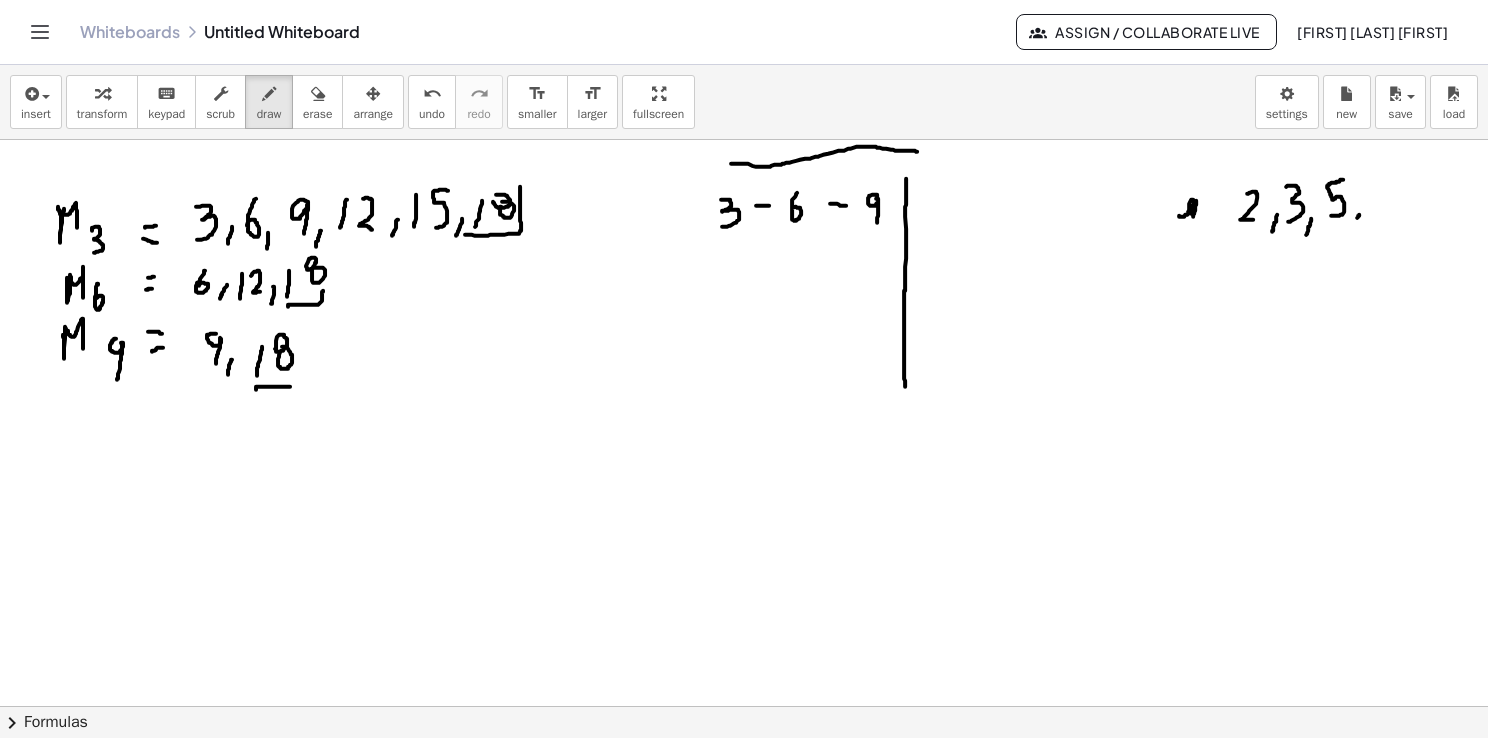 drag, startPoint x: 1359, startPoint y: 214, endPoint x: 1352, endPoint y: 228, distance: 15.652476 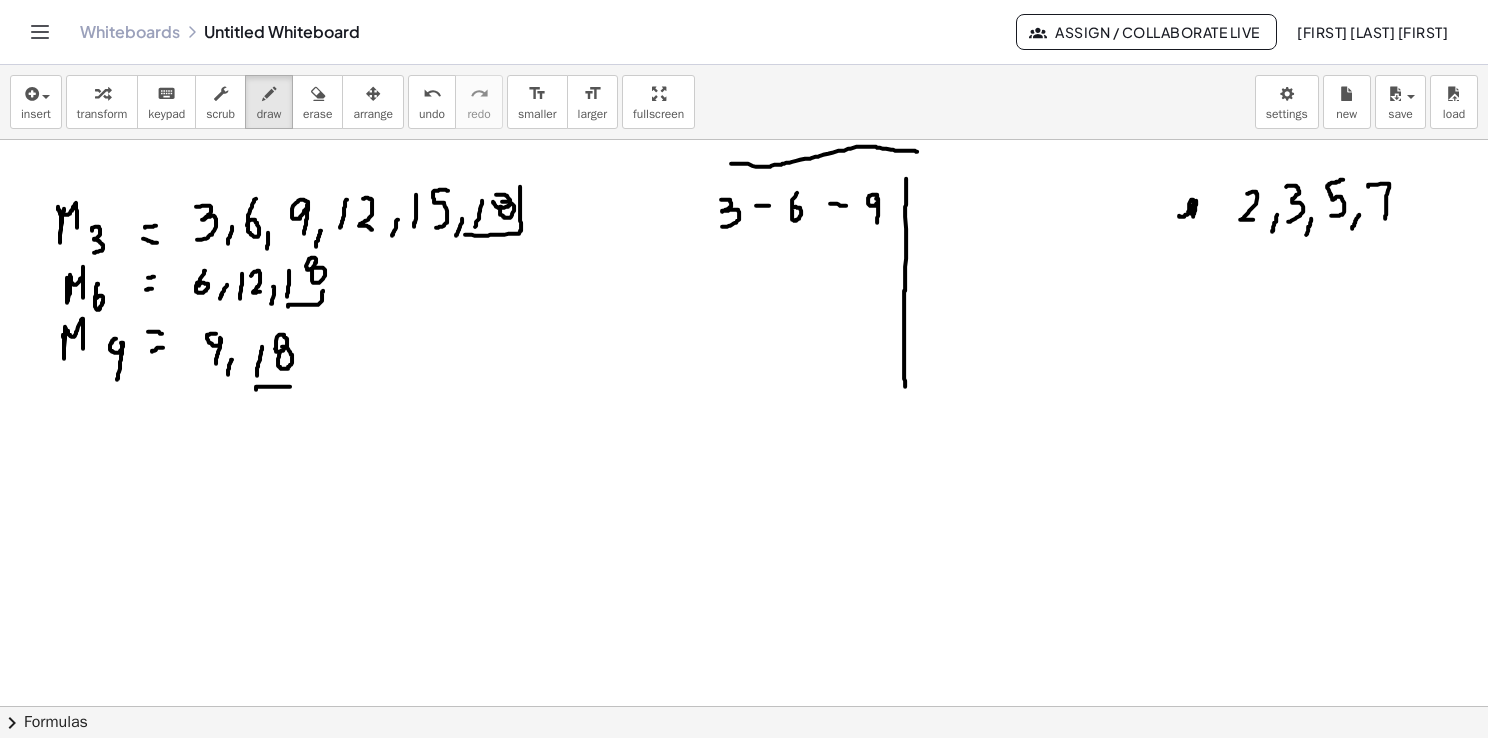 drag, startPoint x: 1372, startPoint y: 184, endPoint x: 1385, endPoint y: 218, distance: 36.40055 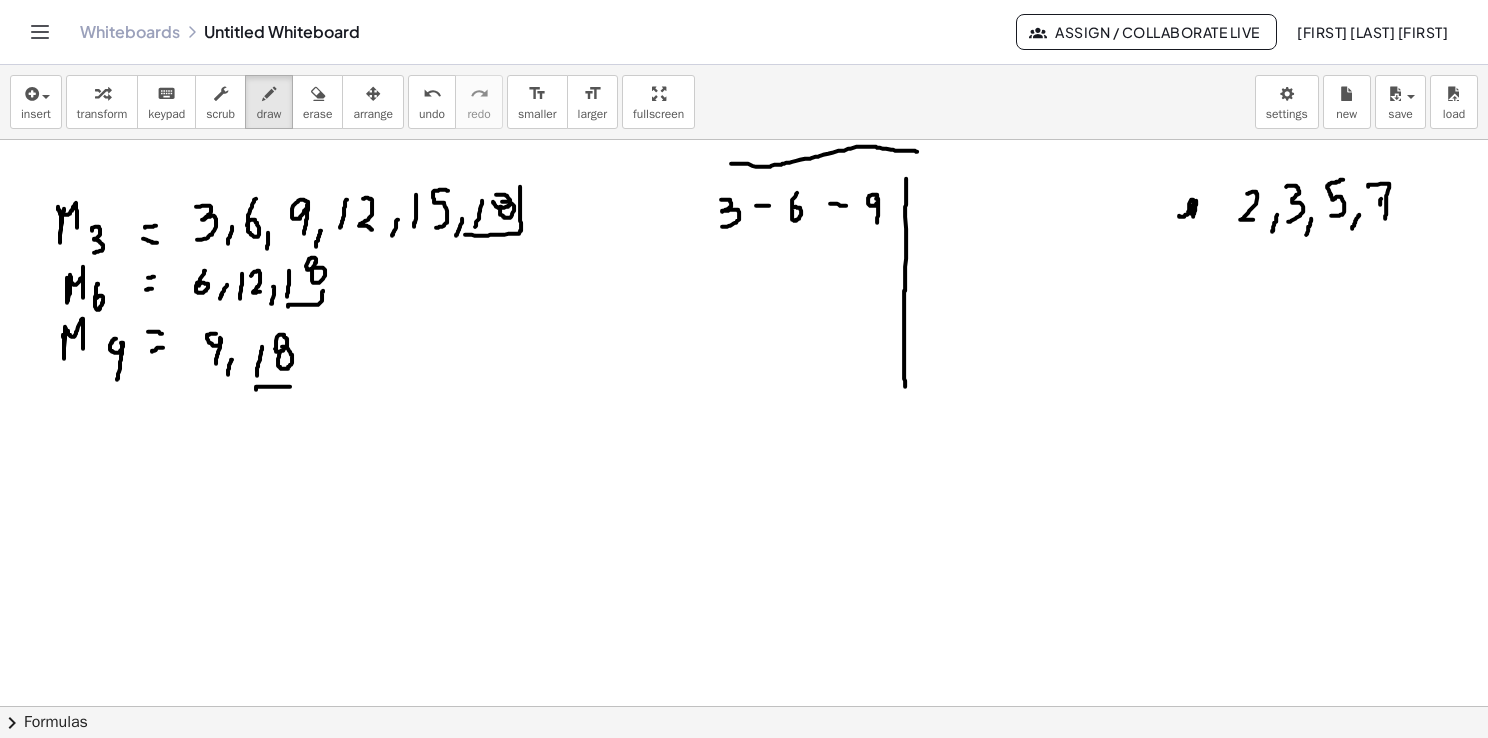 drag, startPoint x: 1380, startPoint y: 201, endPoint x: 1391, endPoint y: 198, distance: 11.401754 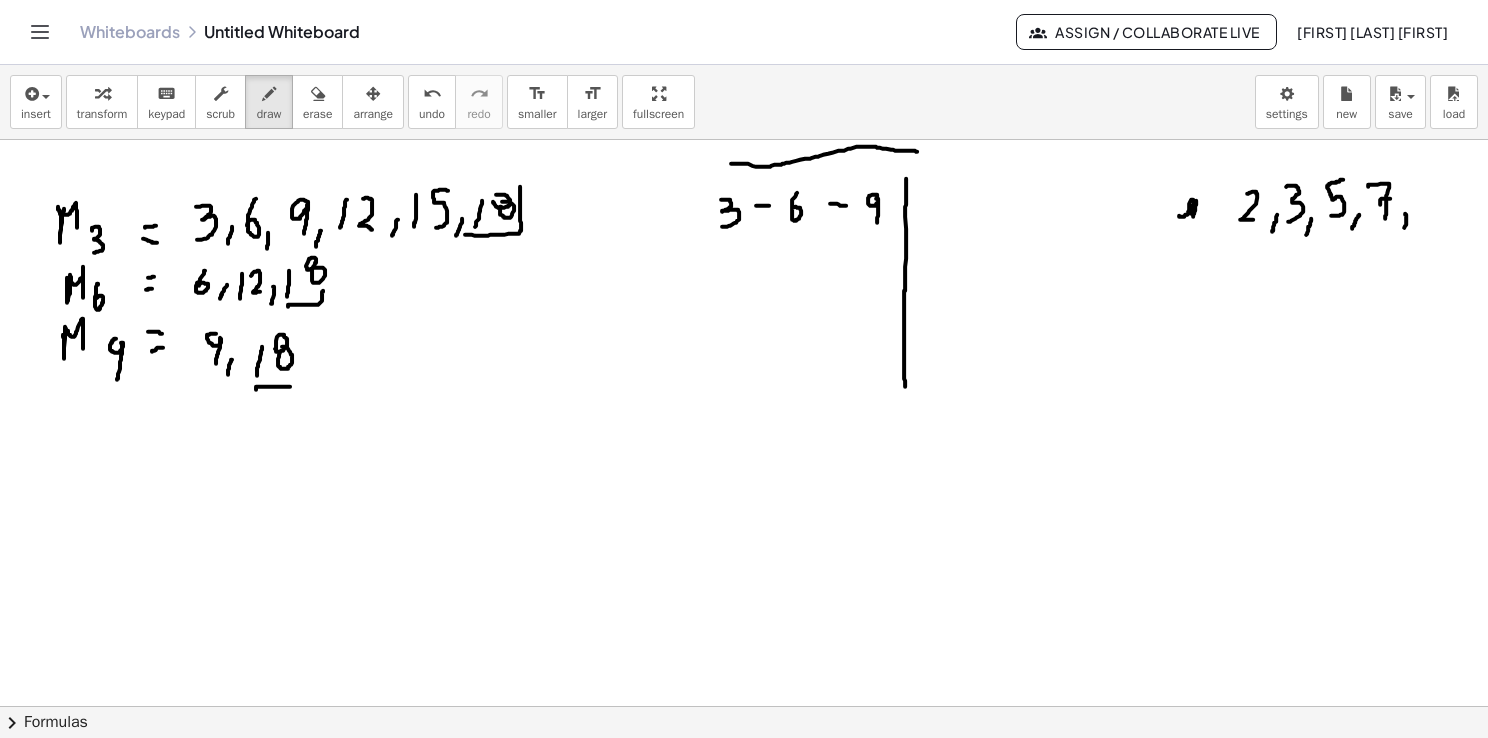 drag, startPoint x: 1405, startPoint y: 213, endPoint x: 1404, endPoint y: 230, distance: 17.029387 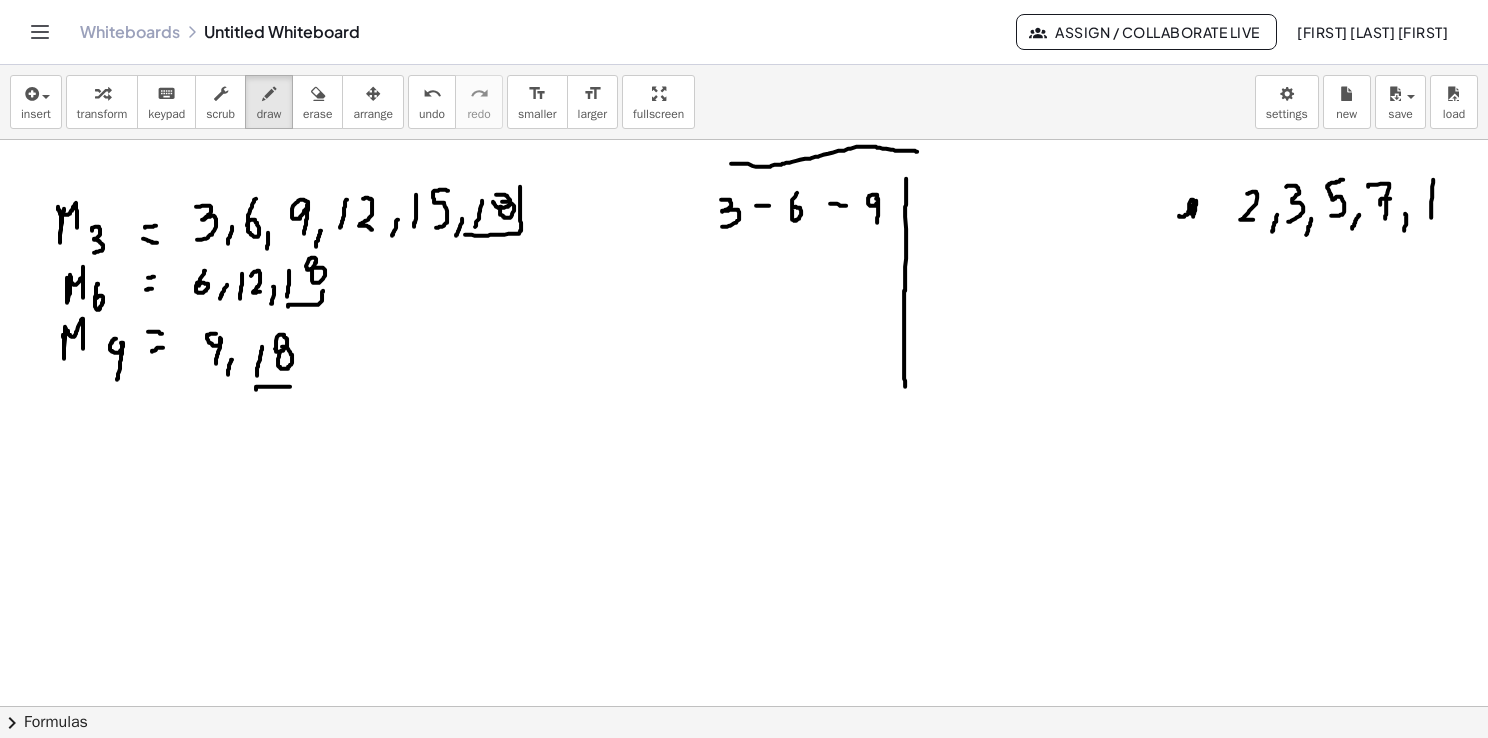 drag, startPoint x: 1433, startPoint y: 179, endPoint x: 1431, endPoint y: 221, distance: 42.047592 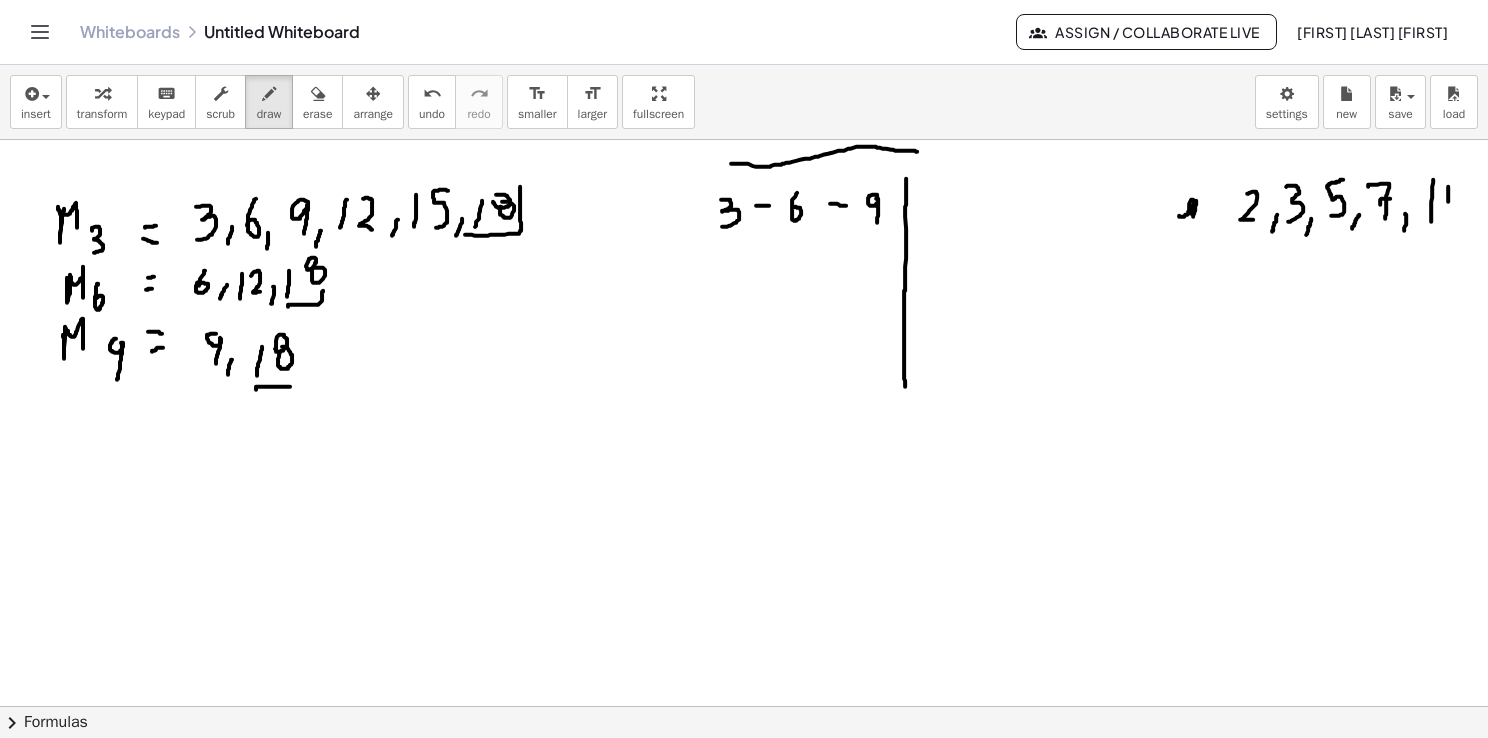 drag, startPoint x: 1448, startPoint y: 186, endPoint x: 1448, endPoint y: 219, distance: 33 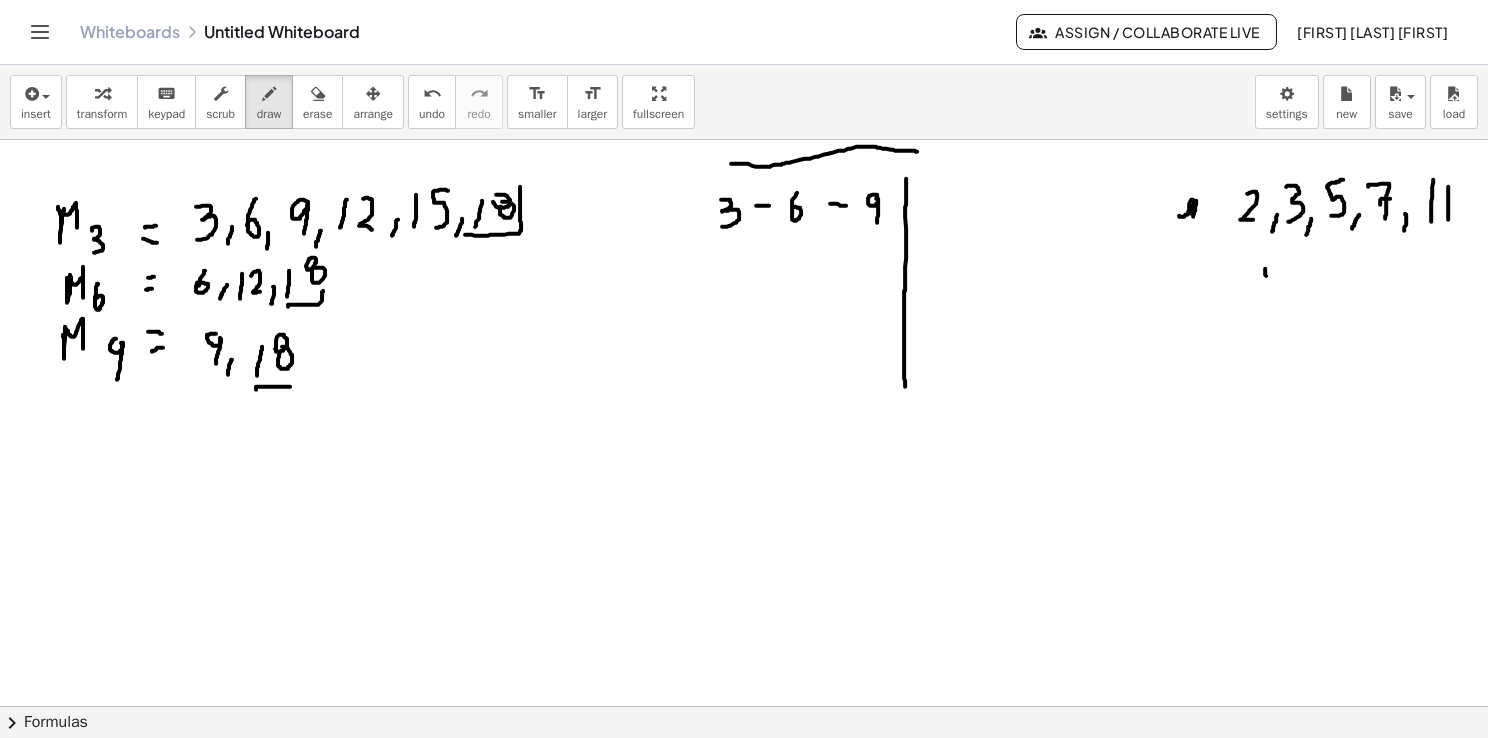 drag, startPoint x: 1265, startPoint y: 268, endPoint x: 1268, endPoint y: 289, distance: 21.213203 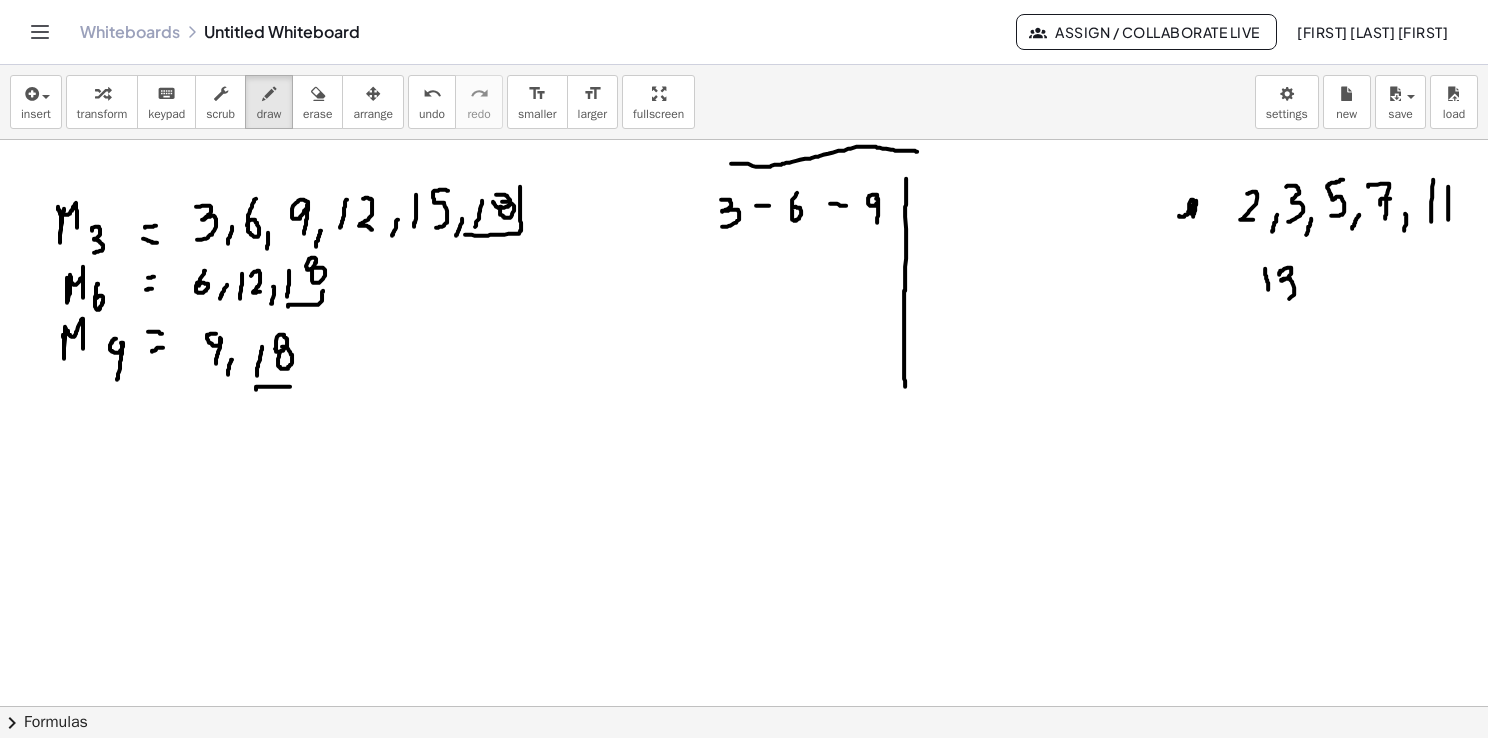 drag, startPoint x: 1279, startPoint y: 274, endPoint x: 1283, endPoint y: 298, distance: 24.33105 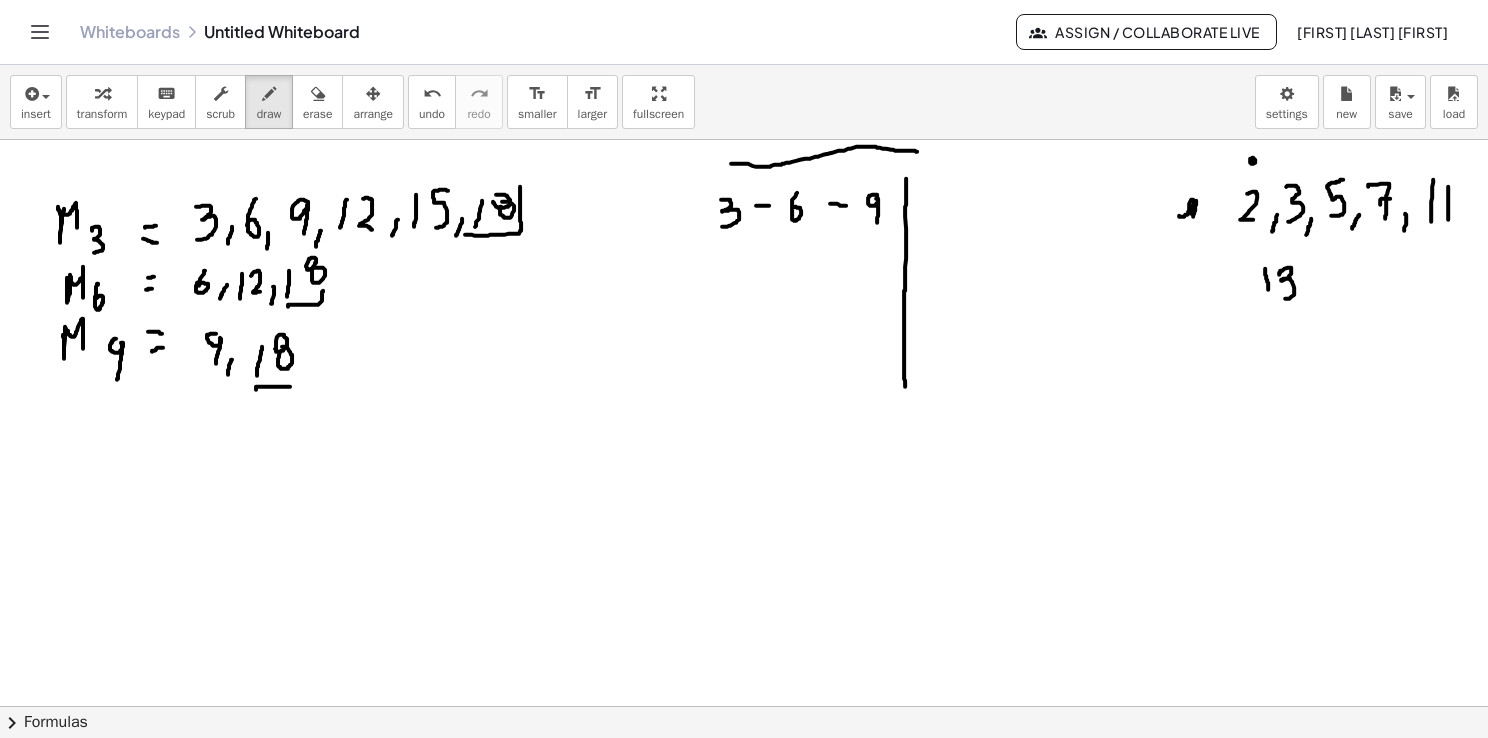 click at bounding box center (744, 772) 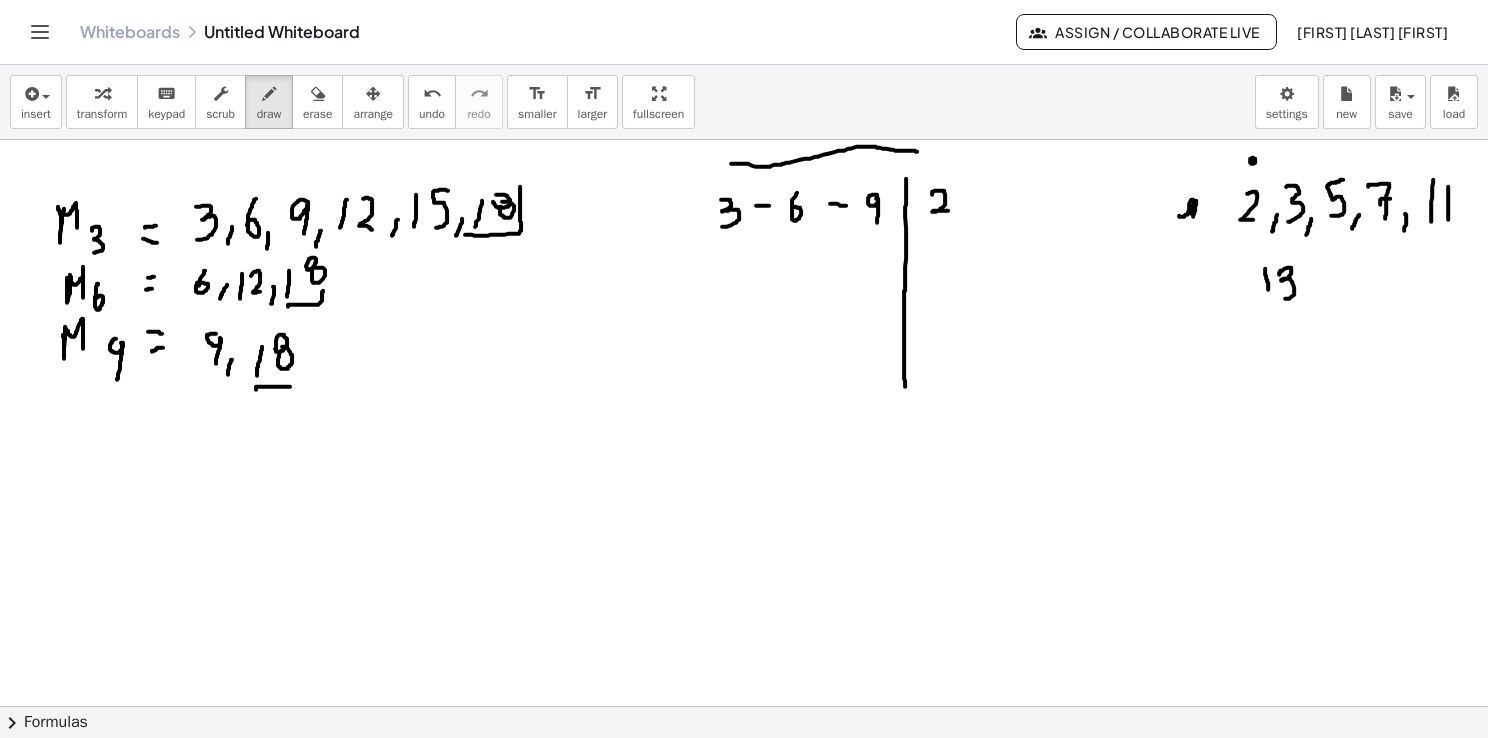 drag, startPoint x: 932, startPoint y: 194, endPoint x: 952, endPoint y: 210, distance: 25.612497 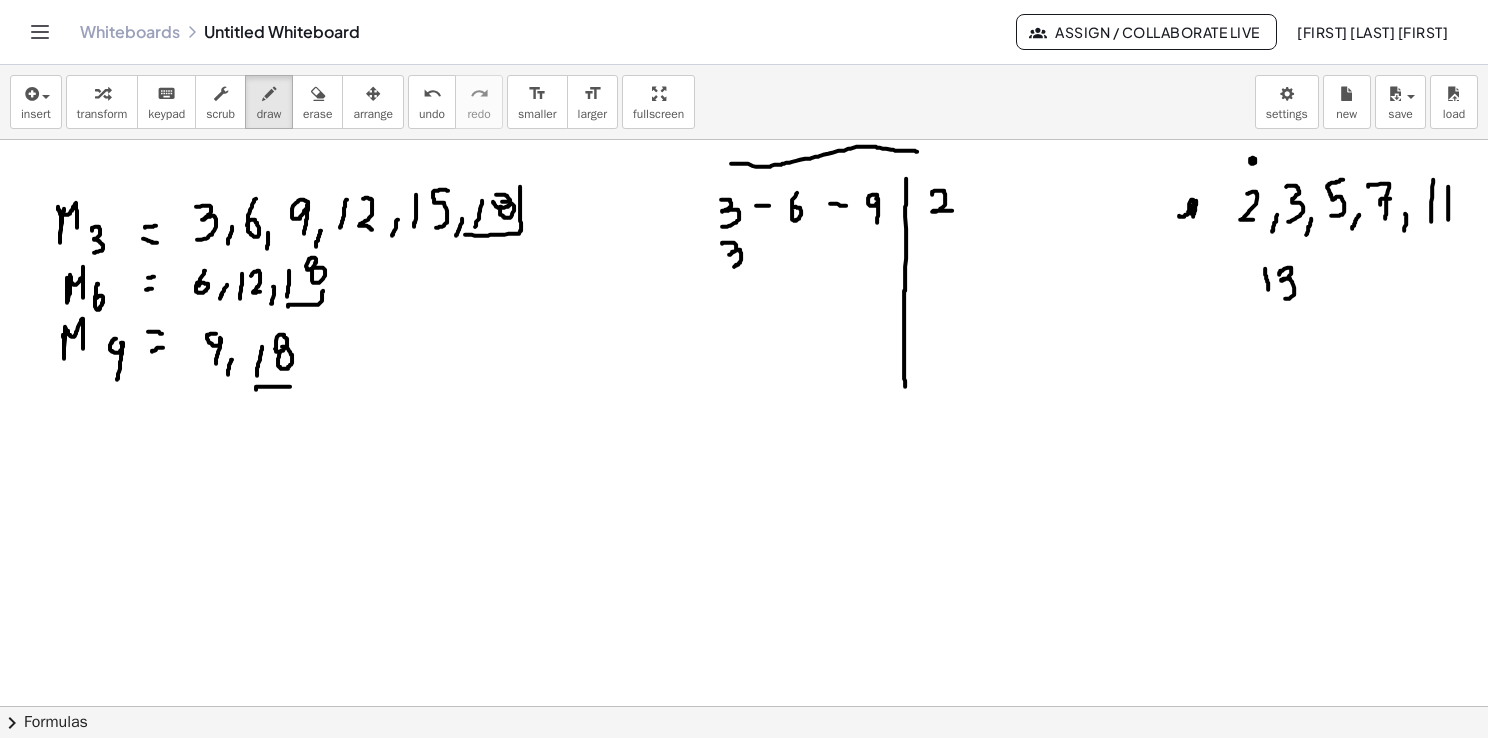 drag, startPoint x: 722, startPoint y: 243, endPoint x: 727, endPoint y: 266, distance: 23.537205 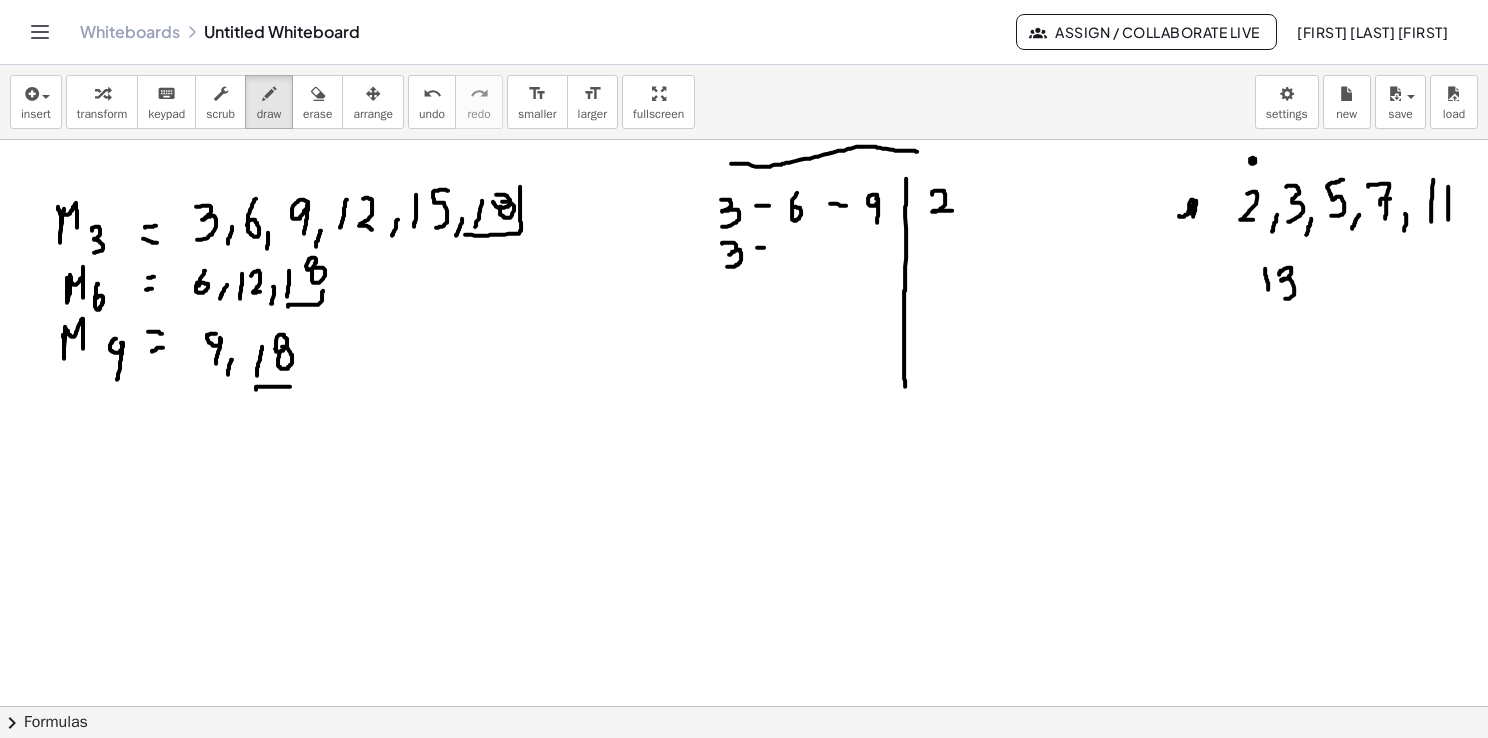 drag, startPoint x: 757, startPoint y: 247, endPoint x: 768, endPoint y: 247, distance: 11 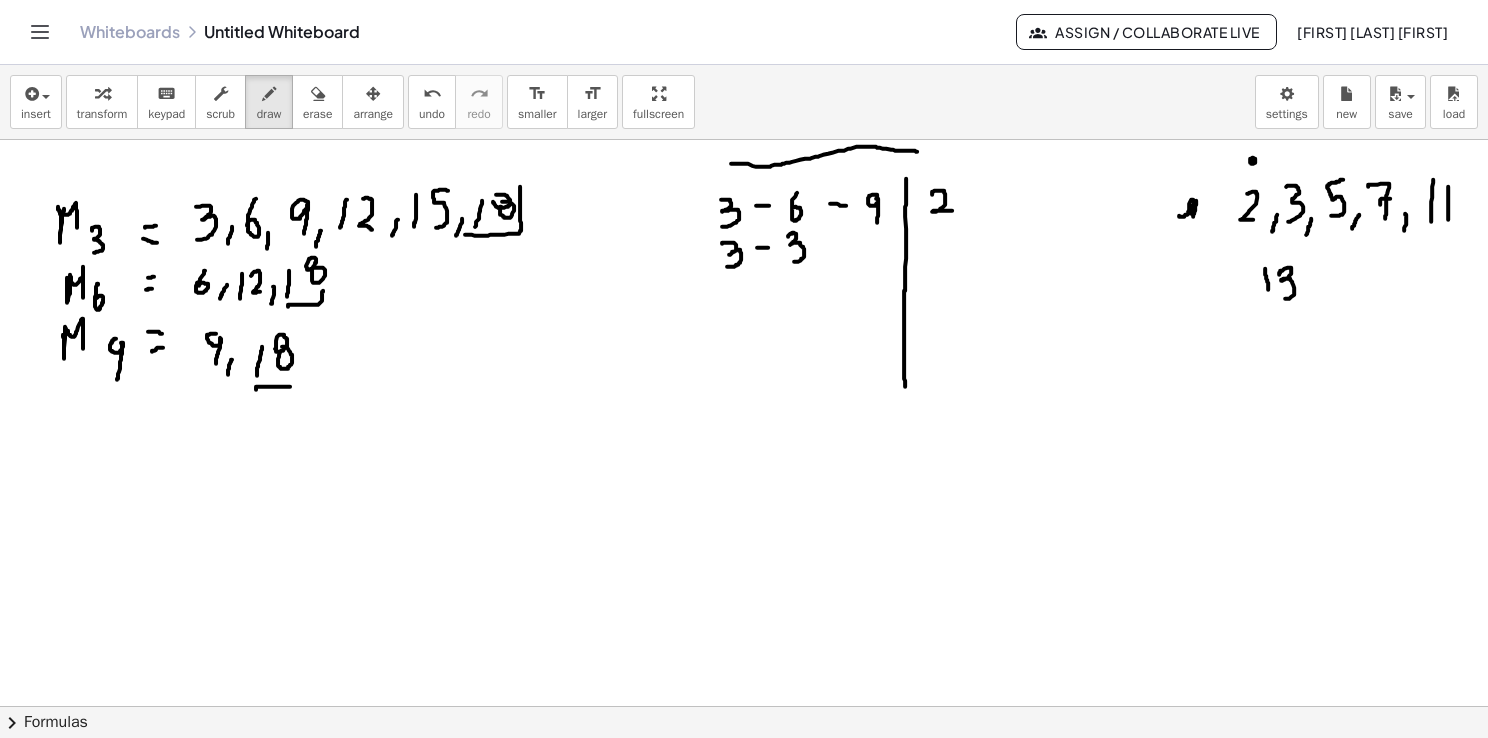 drag, startPoint x: 788, startPoint y: 236, endPoint x: 791, endPoint y: 259, distance: 23.194826 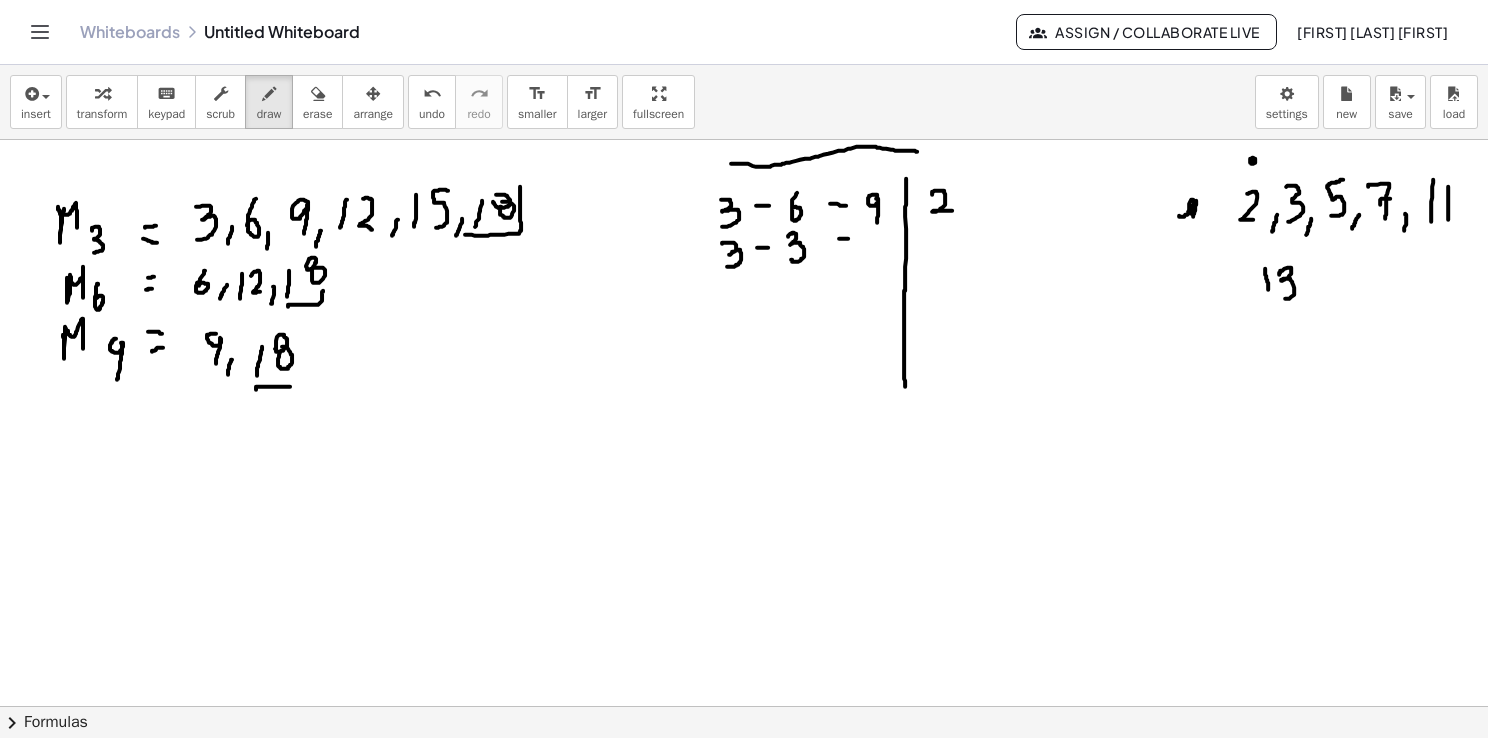 drag, startPoint x: 839, startPoint y: 238, endPoint x: 854, endPoint y: 238, distance: 15 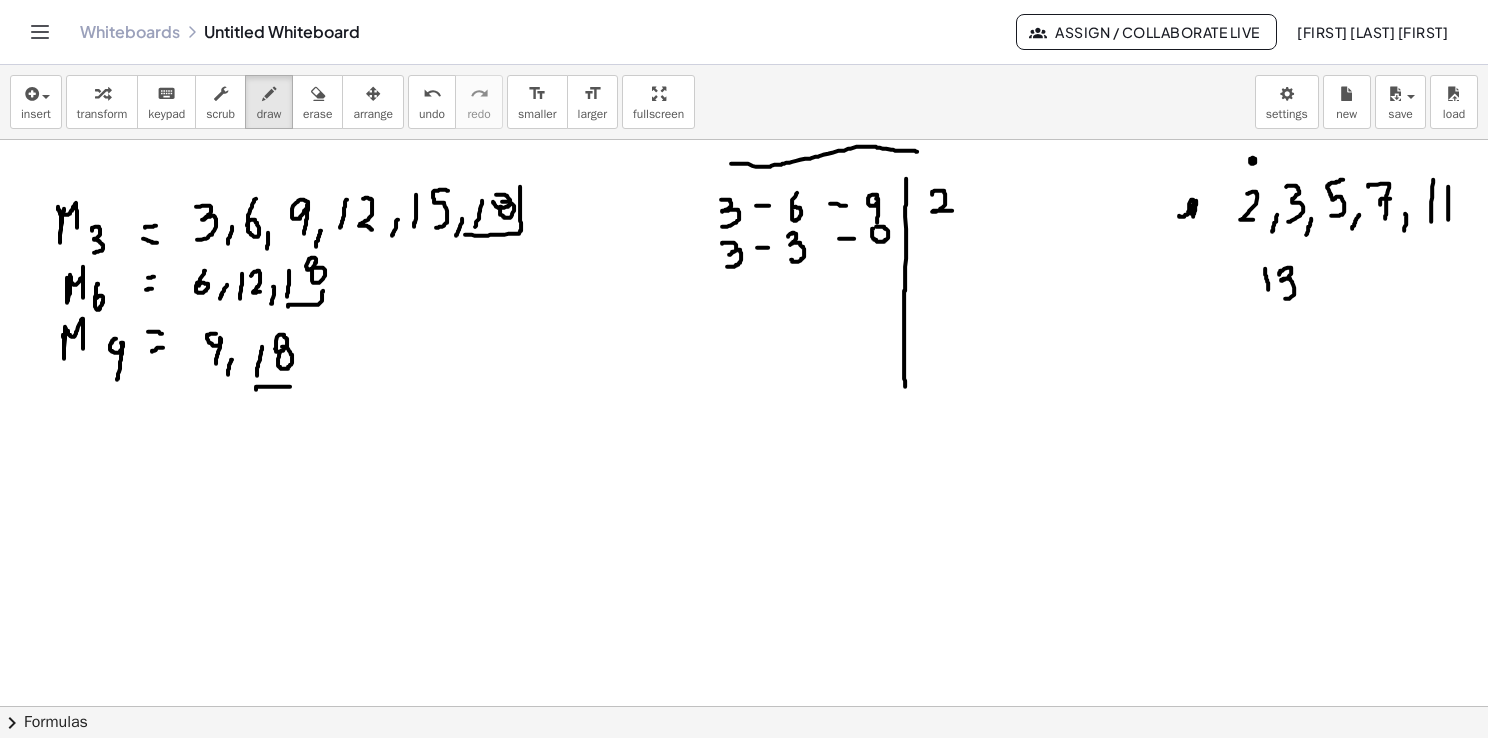 click at bounding box center (744, 772) 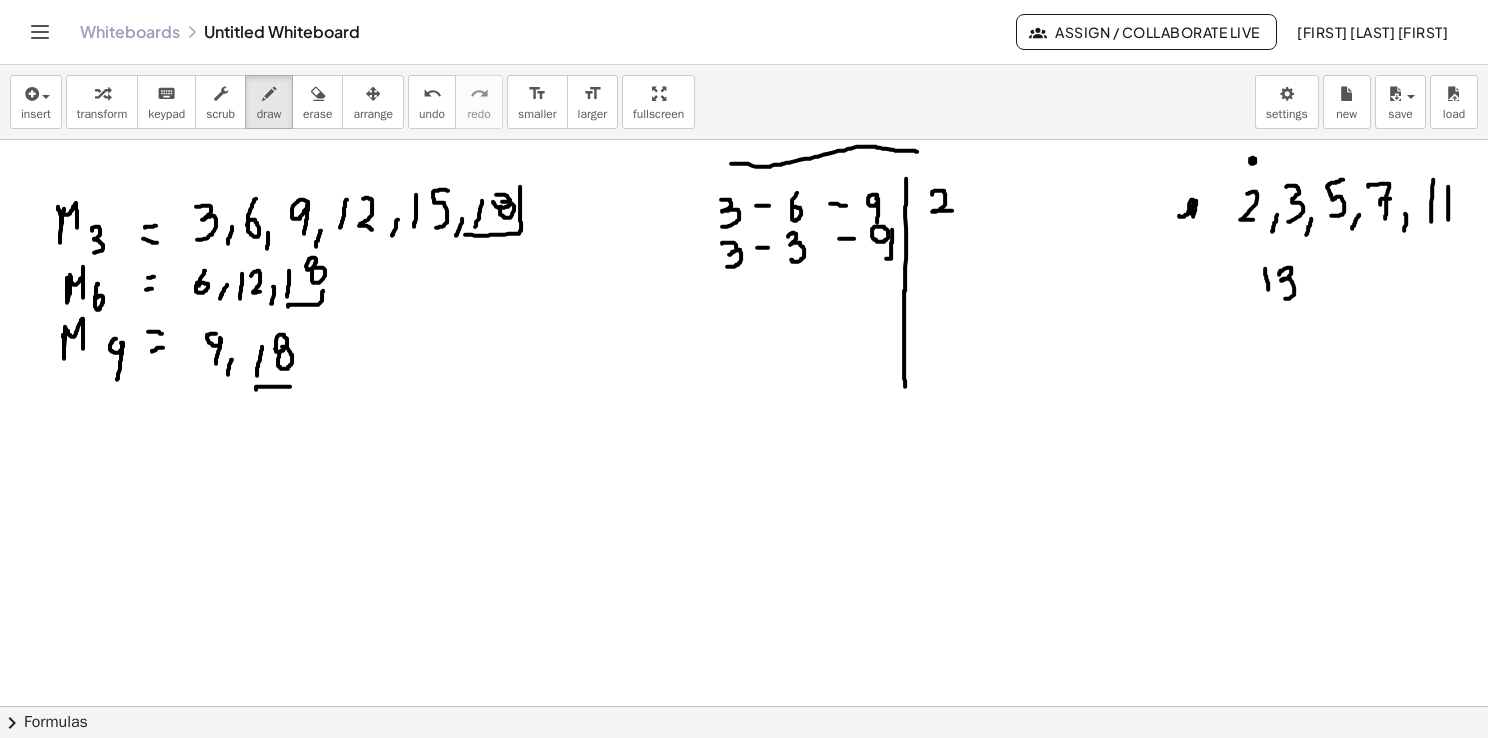 drag, startPoint x: 892, startPoint y: 229, endPoint x: 878, endPoint y: 258, distance: 32.202484 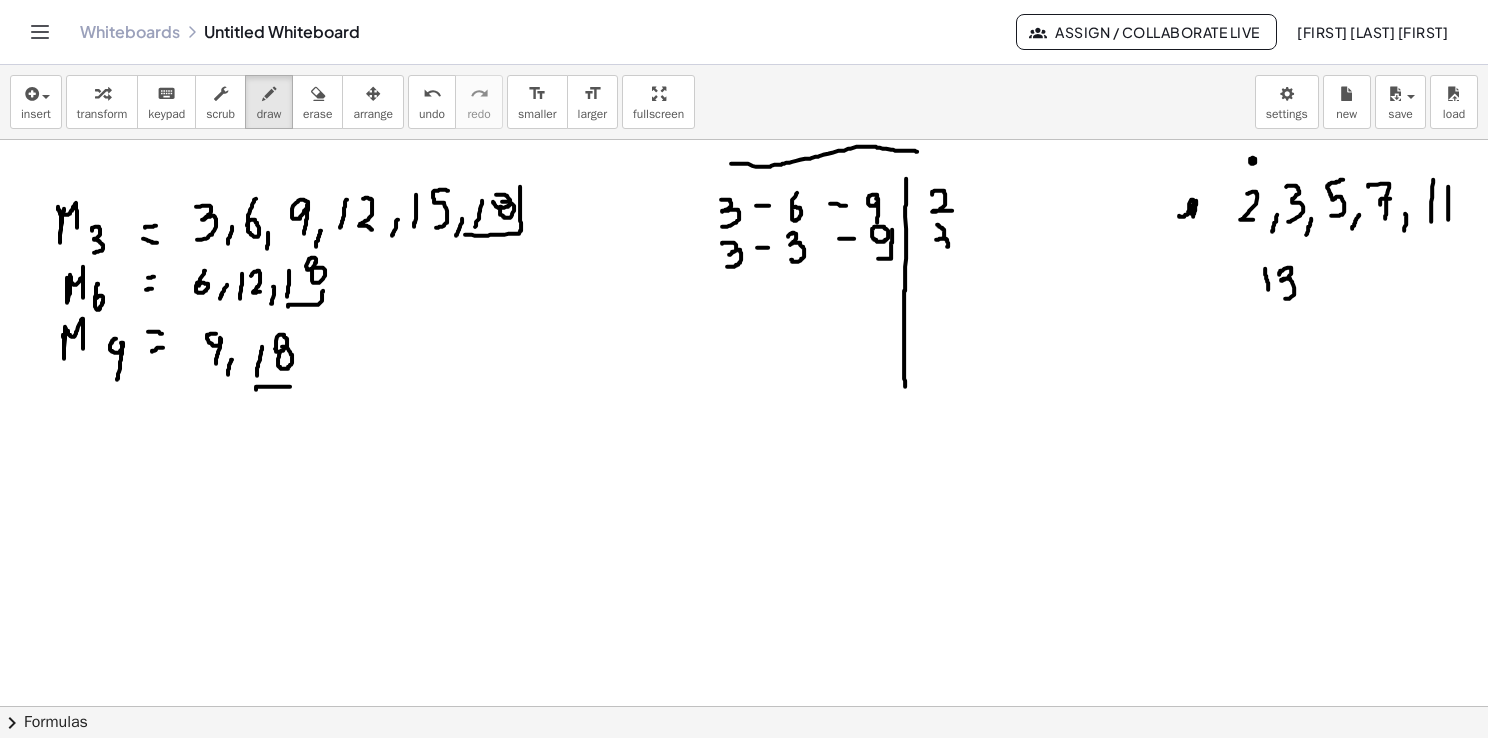 drag, startPoint x: 937, startPoint y: 224, endPoint x: 933, endPoint y: 254, distance: 30.265491 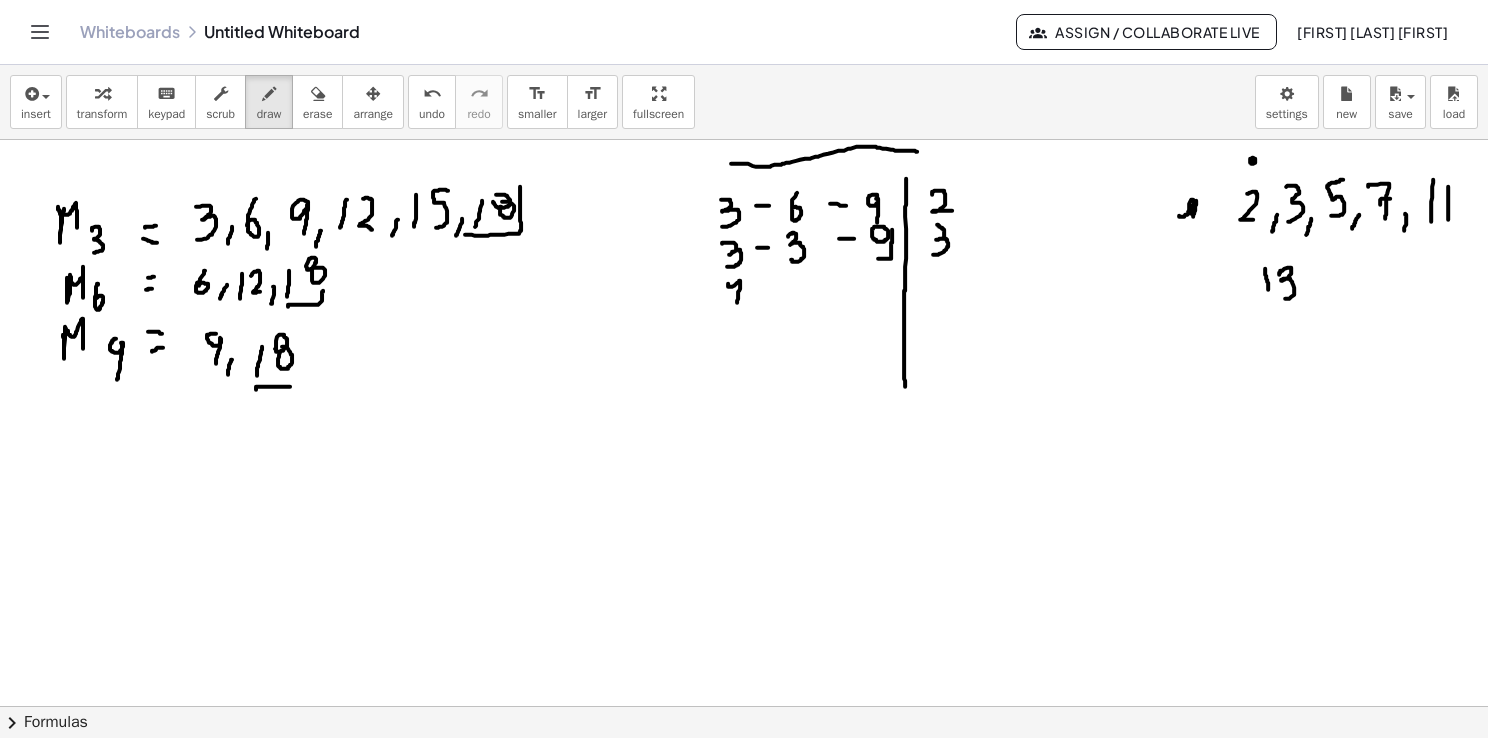 drag, startPoint x: 730, startPoint y: 286, endPoint x: 736, endPoint y: 307, distance: 21.84033 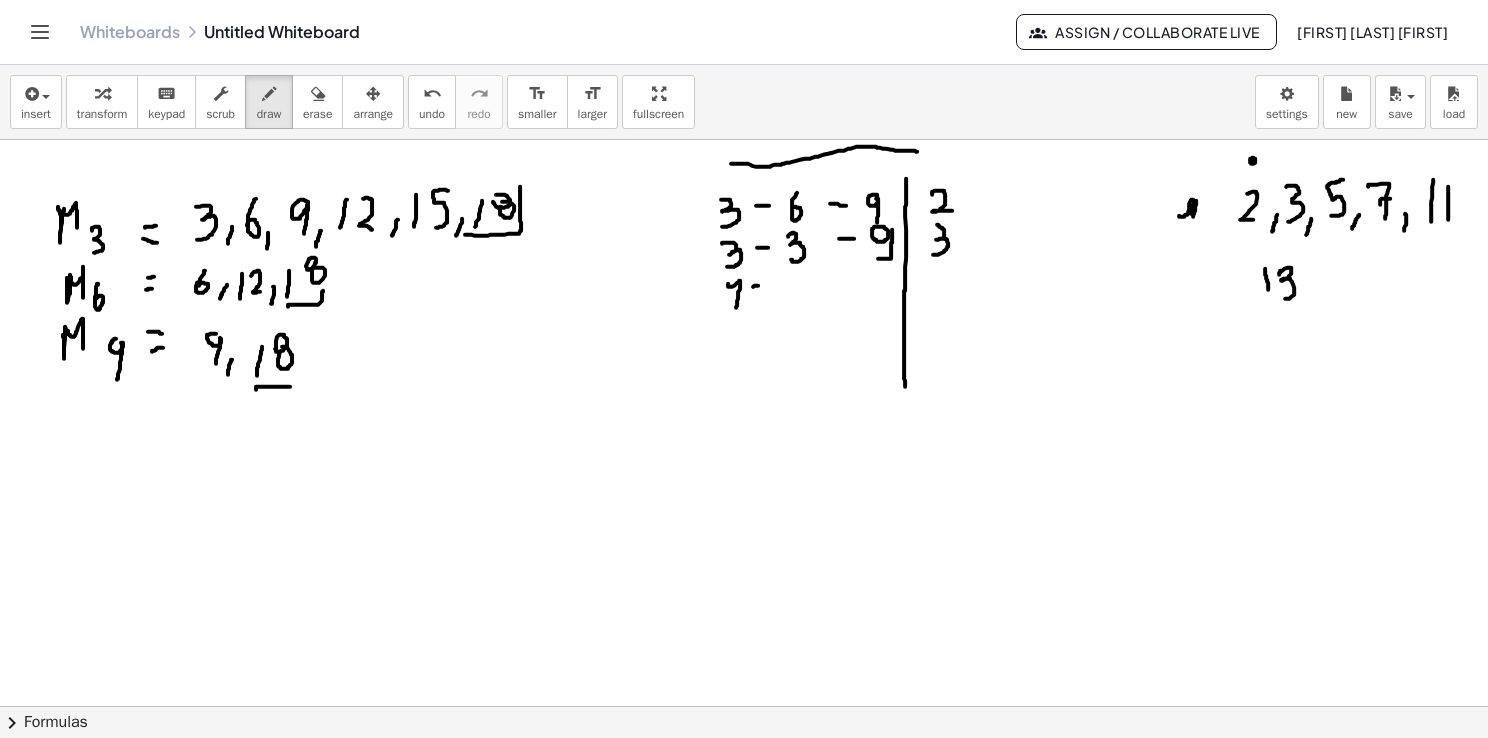 drag, startPoint x: 754, startPoint y: 285, endPoint x: 768, endPoint y: 285, distance: 14 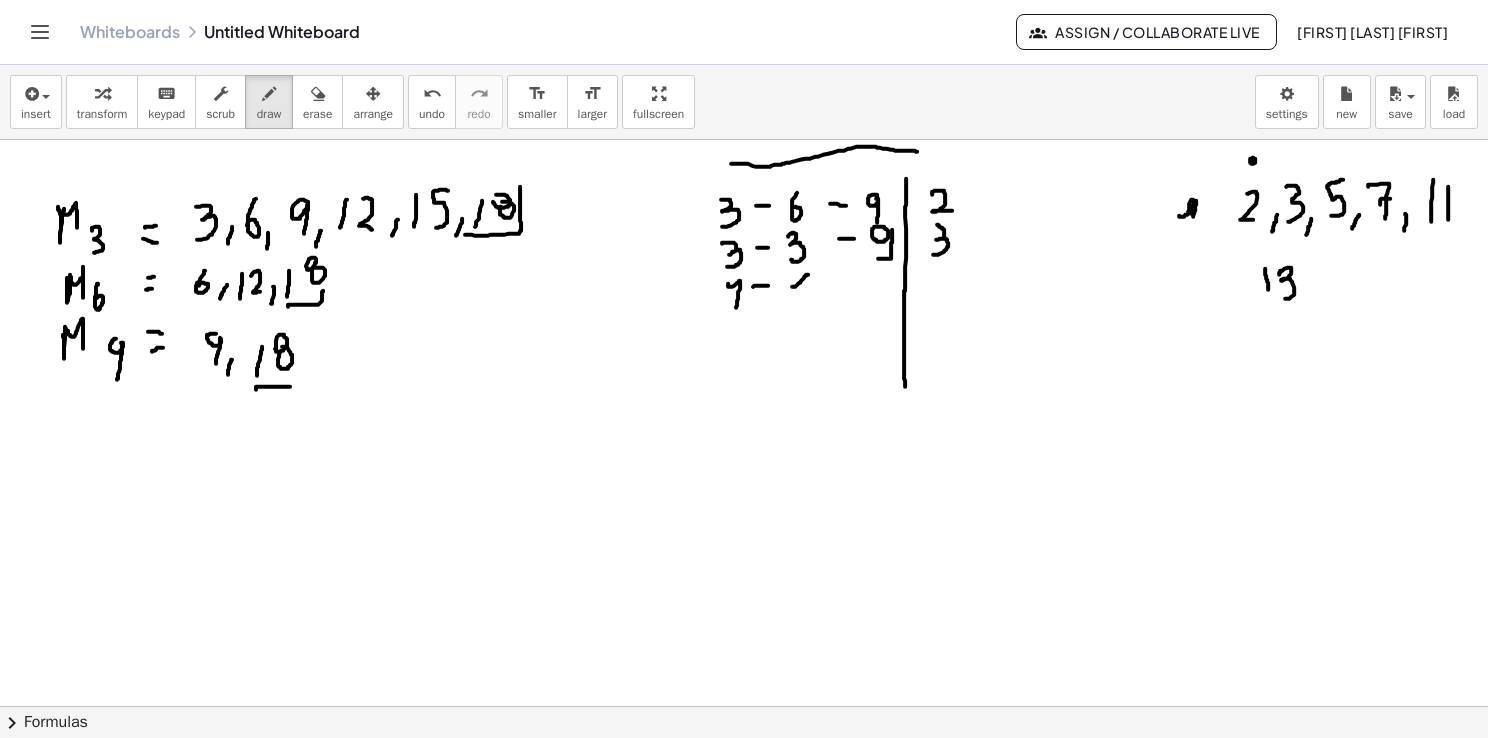 drag, startPoint x: 792, startPoint y: 286, endPoint x: 808, endPoint y: 292, distance: 17.088007 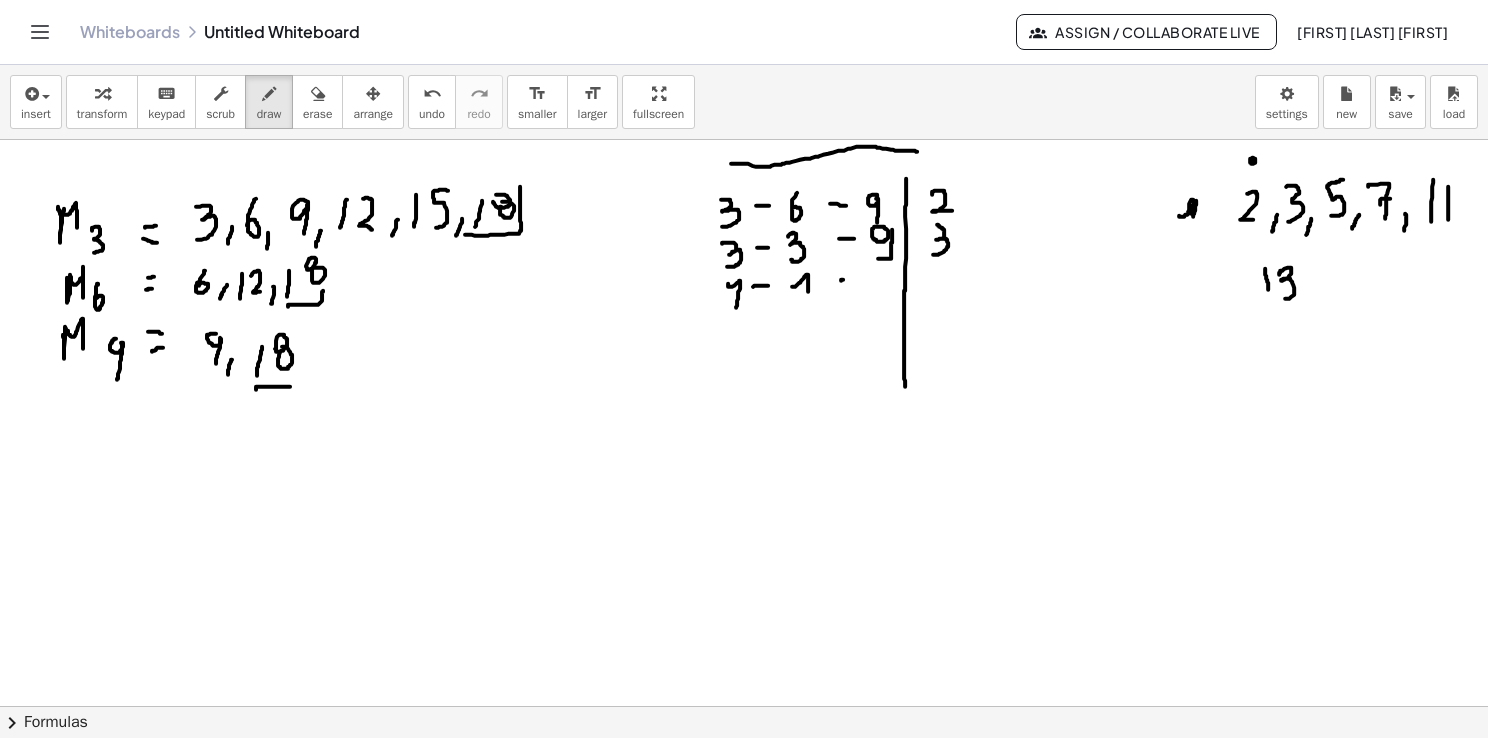 drag, startPoint x: 841, startPoint y: 280, endPoint x: 880, endPoint y: 270, distance: 40.261642 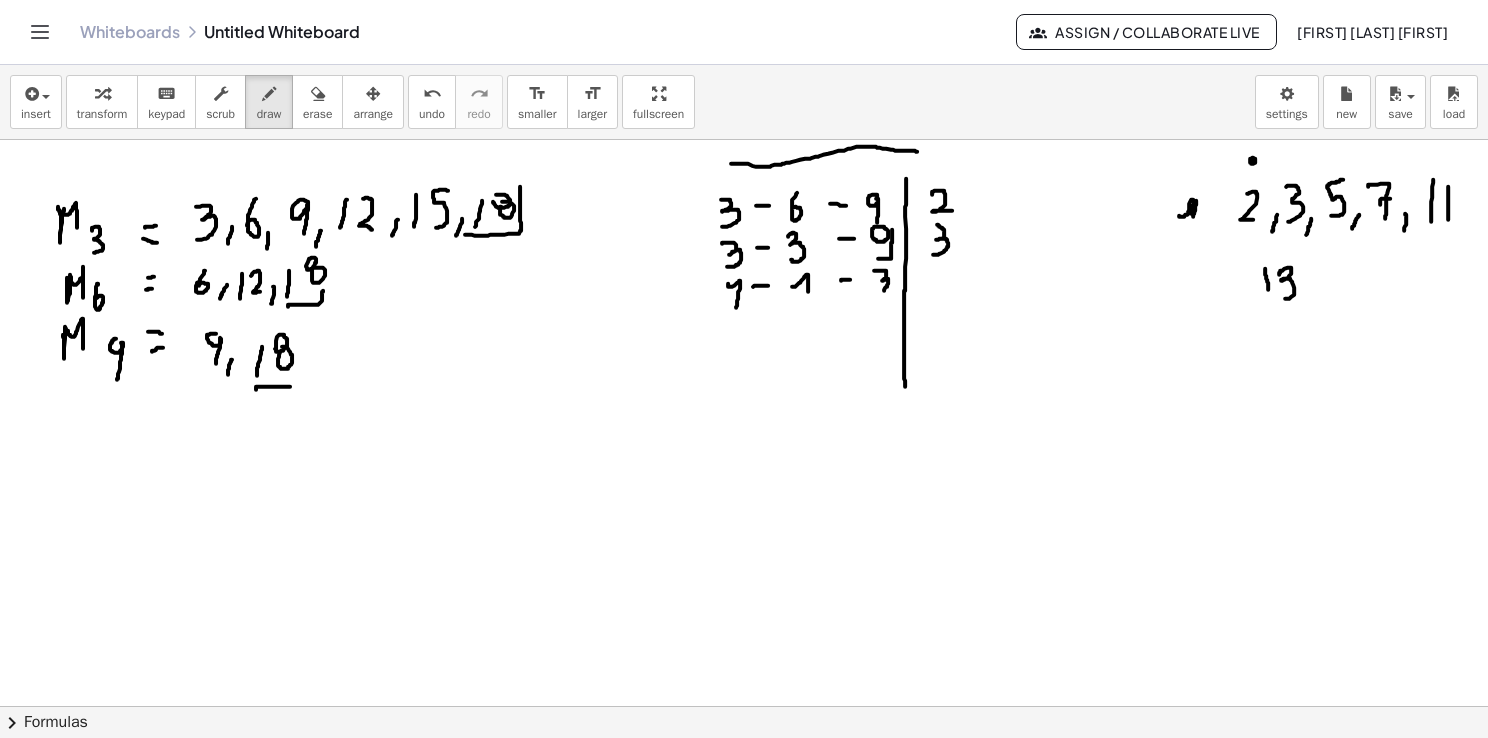 drag, startPoint x: 880, startPoint y: 270, endPoint x: 878, endPoint y: 291, distance: 21.095022 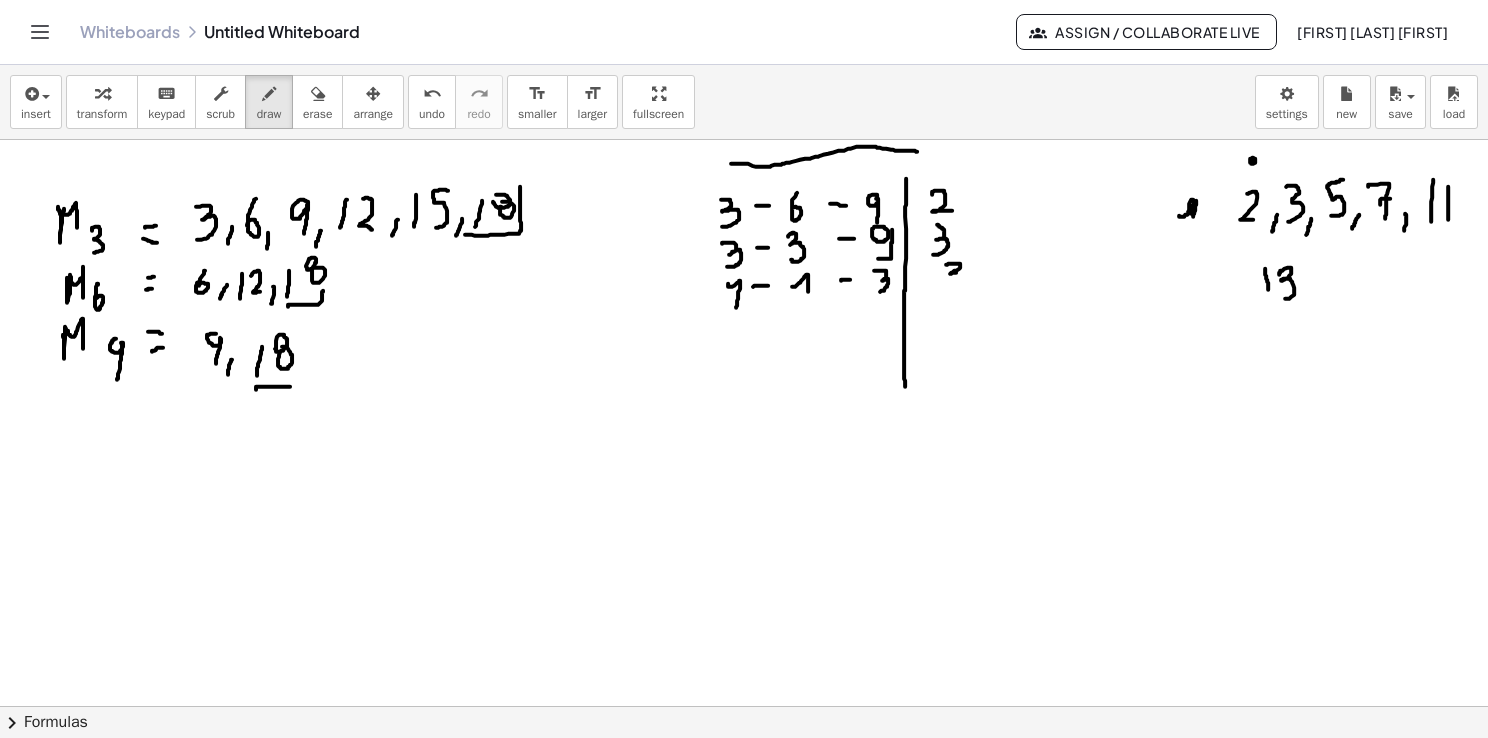 drag, startPoint x: 946, startPoint y: 264, endPoint x: 948, endPoint y: 290, distance: 26.076809 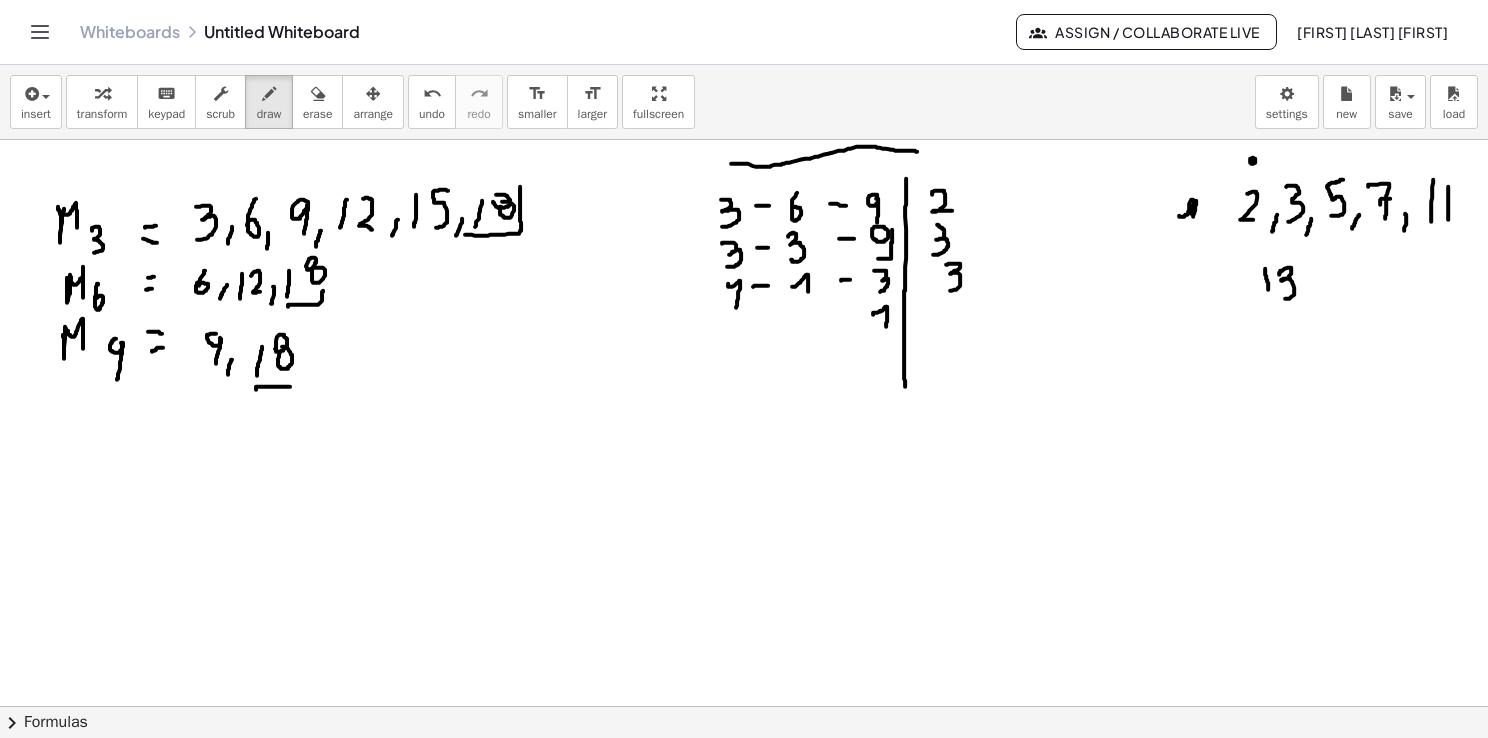 drag, startPoint x: 873, startPoint y: 312, endPoint x: 886, endPoint y: 329, distance: 21.400934 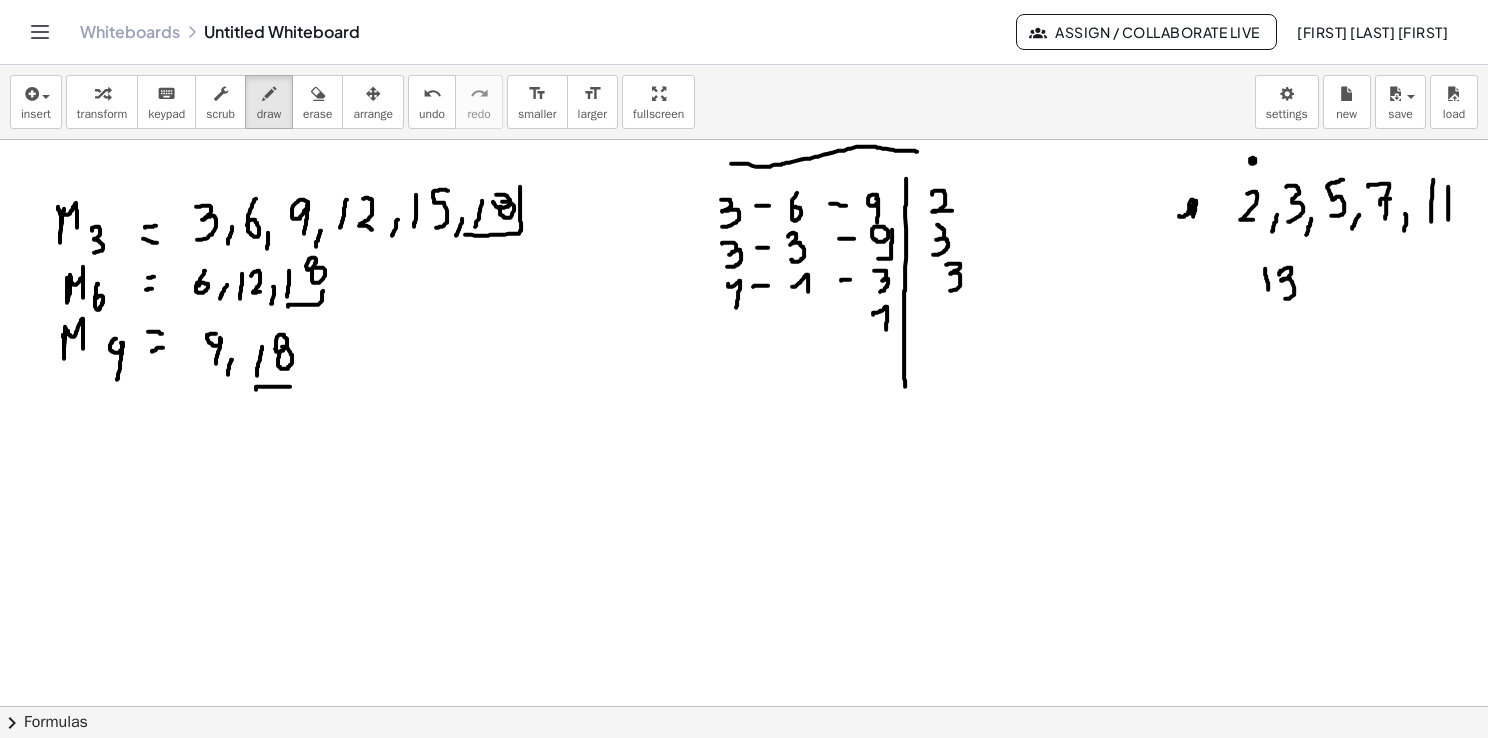 click at bounding box center [744, 772] 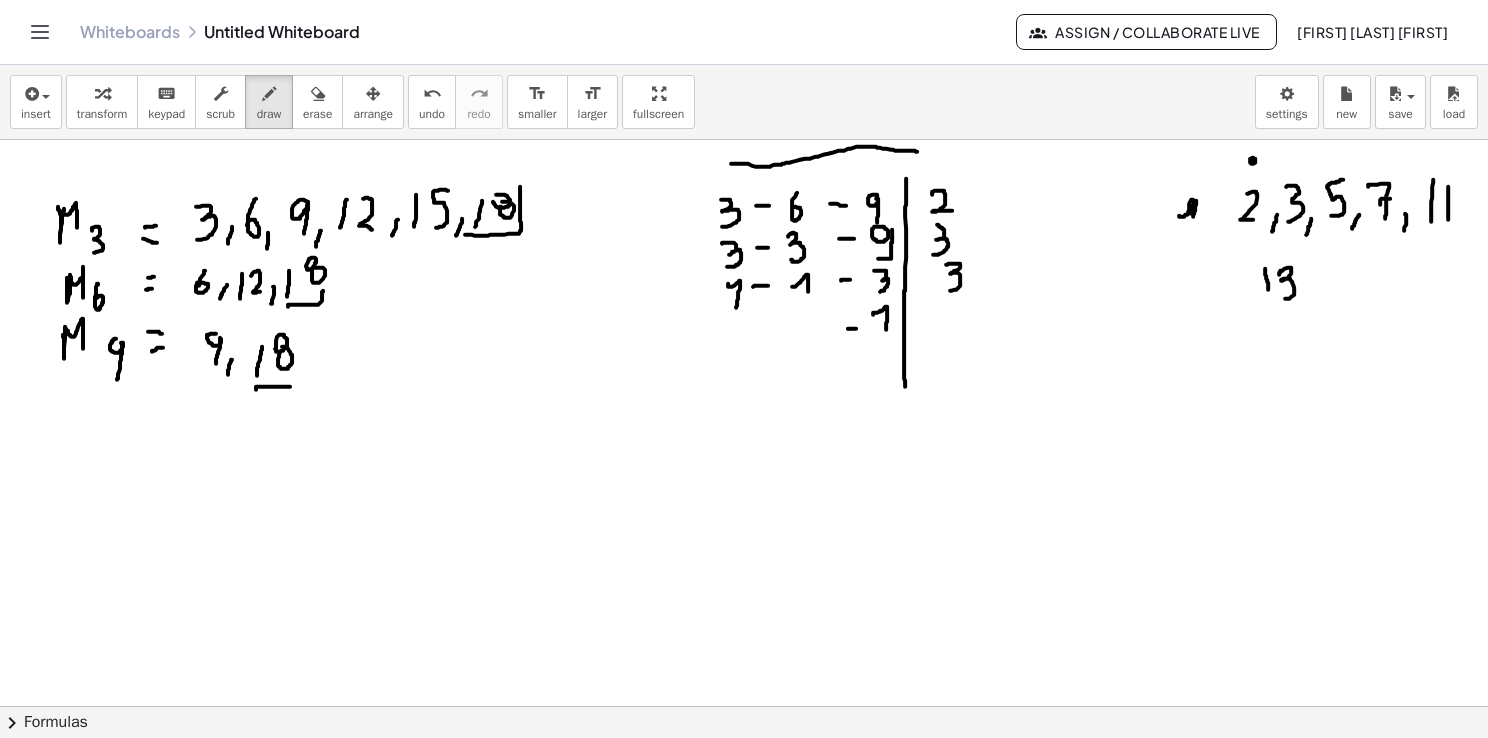 drag, startPoint x: 848, startPoint y: 328, endPoint x: 860, endPoint y: 328, distance: 12 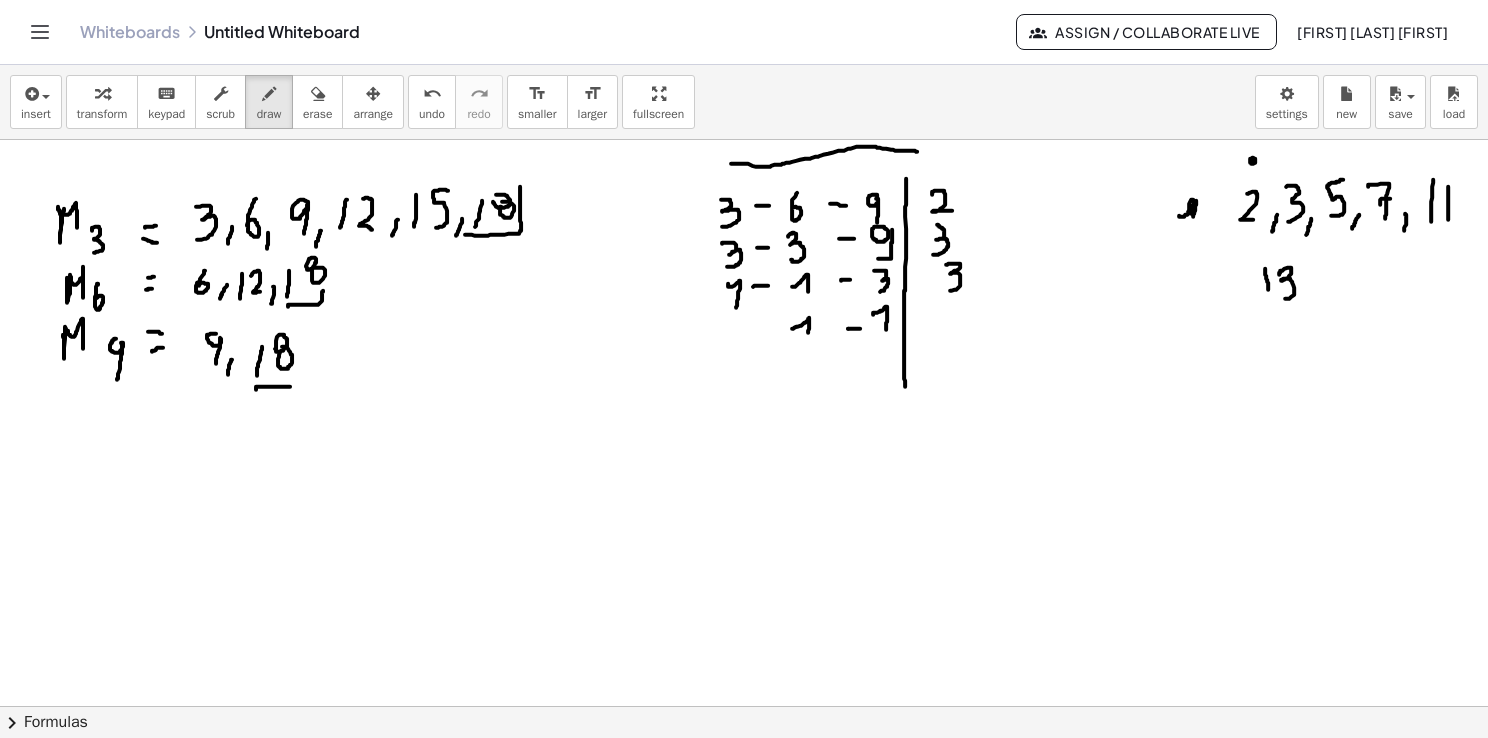 drag, startPoint x: 792, startPoint y: 328, endPoint x: 801, endPoint y: 338, distance: 13.453624 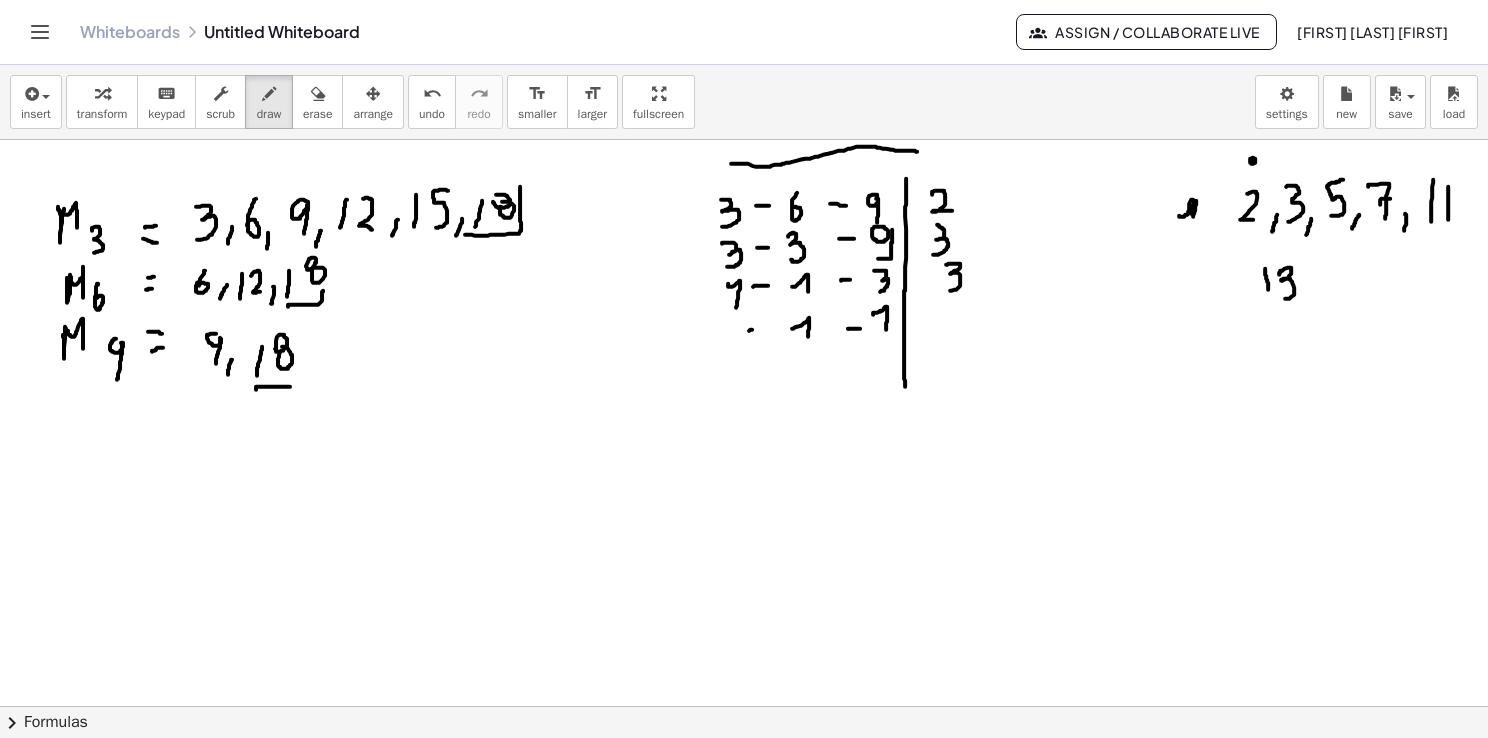 drag, startPoint x: 752, startPoint y: 329, endPoint x: 762, endPoint y: 327, distance: 10.198039 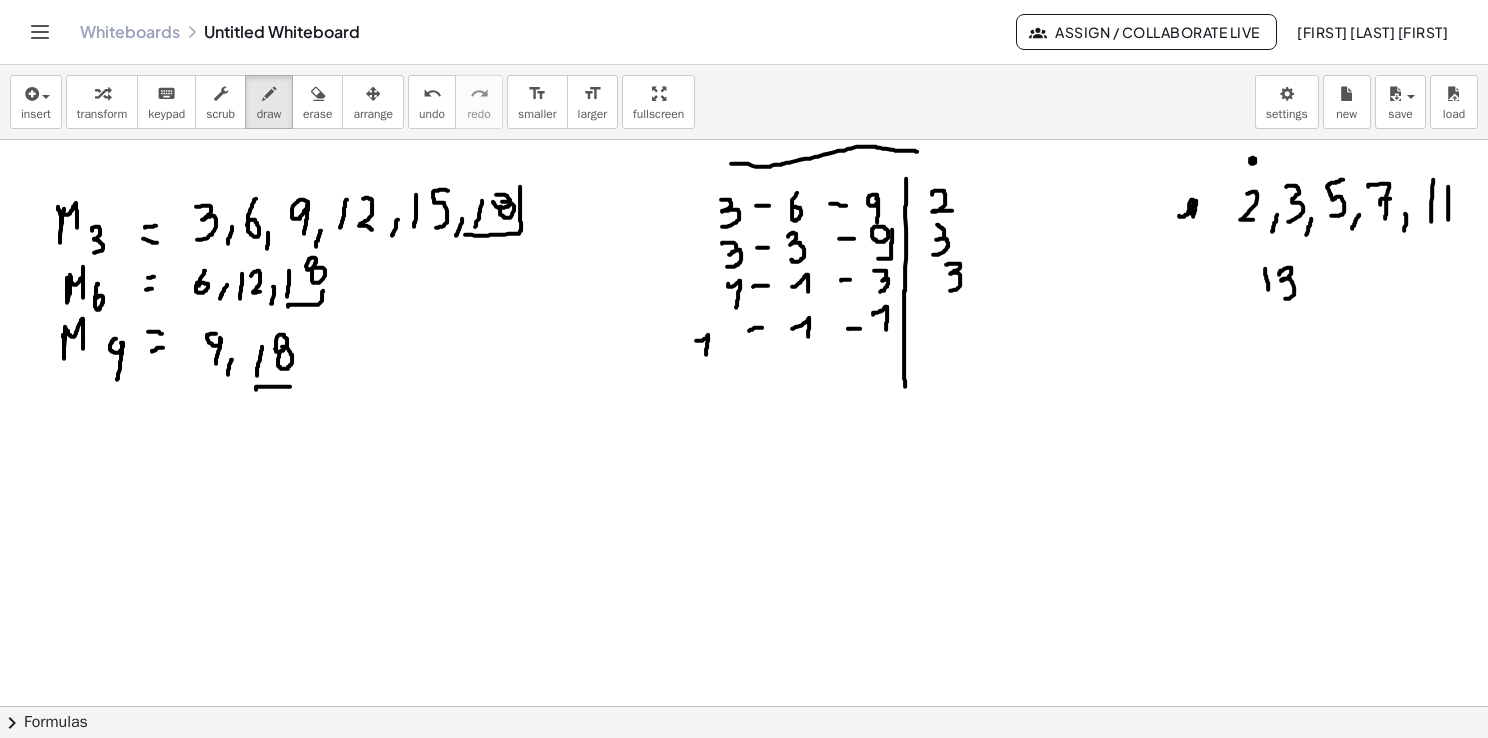 drag, startPoint x: 696, startPoint y: 340, endPoint x: 706, endPoint y: 358, distance: 20.59126 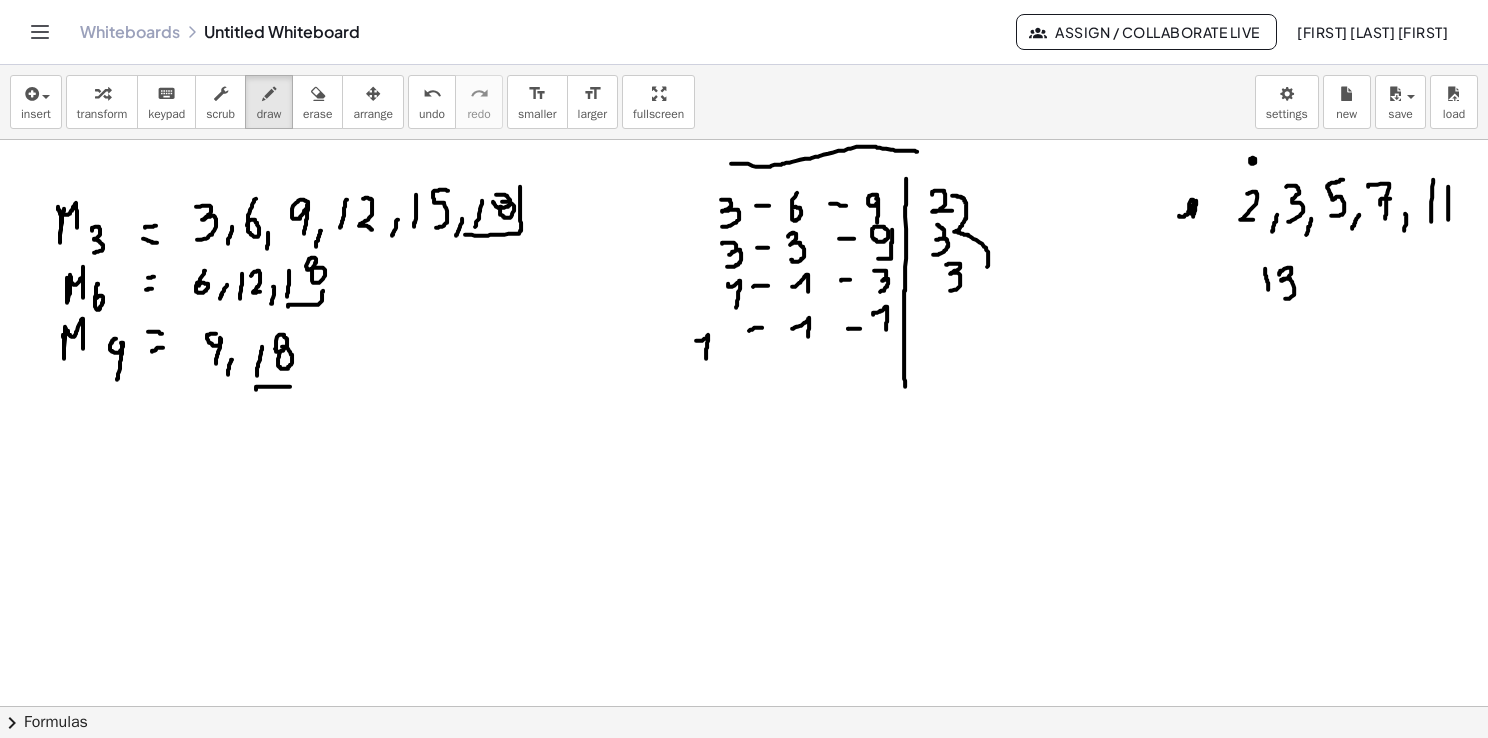 drag, startPoint x: 952, startPoint y: 195, endPoint x: 967, endPoint y: 284, distance: 90.255196 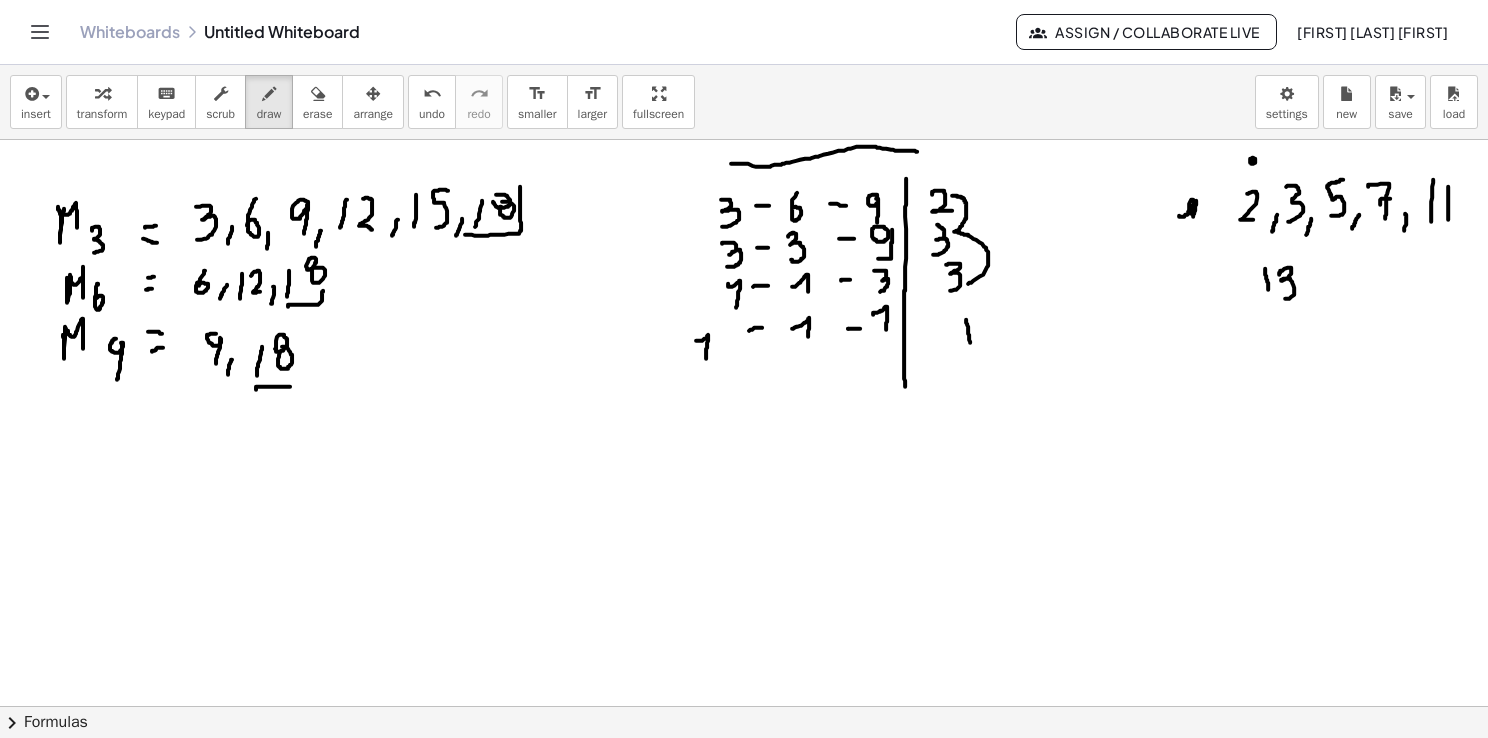 drag, startPoint x: 966, startPoint y: 322, endPoint x: 970, endPoint y: 343, distance: 21.377558 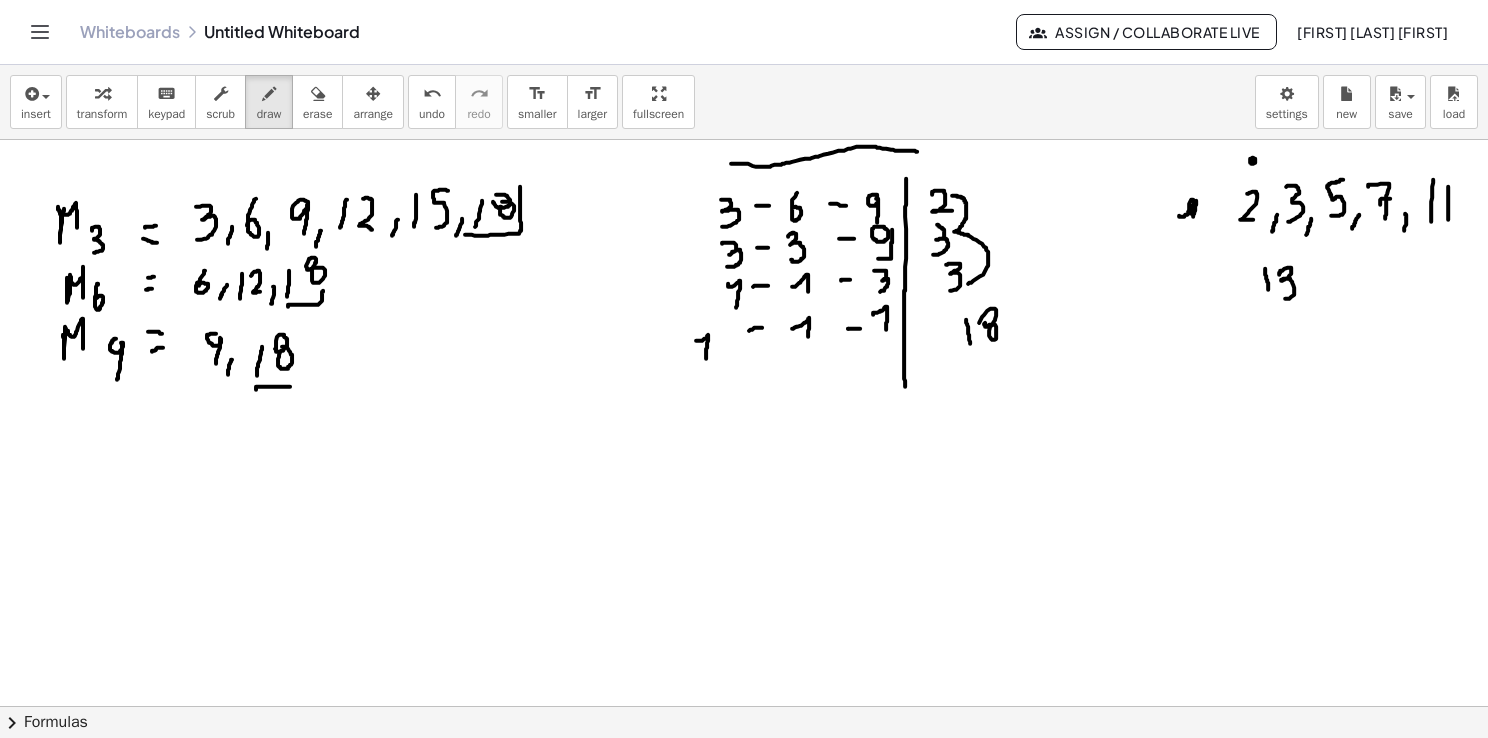 click at bounding box center (744, 772) 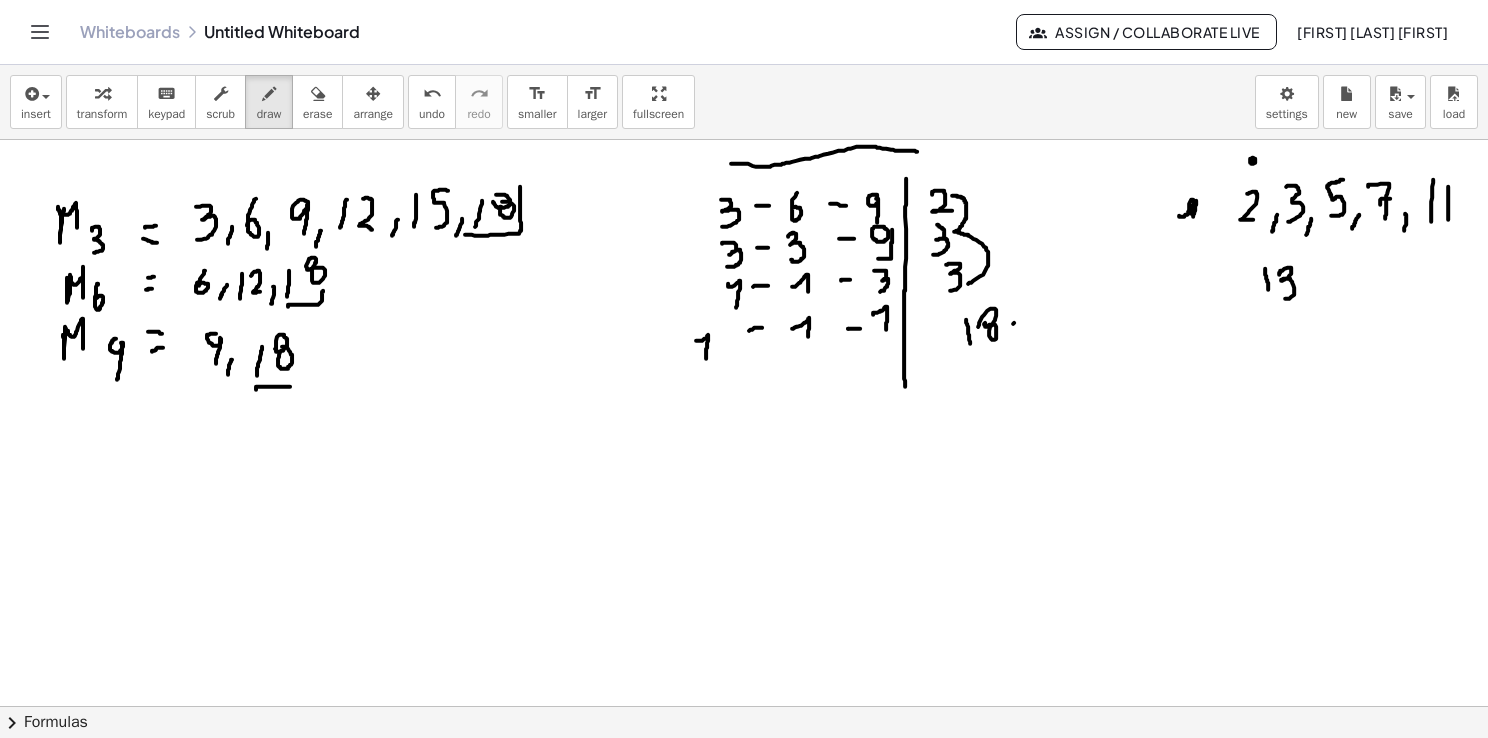 drag, startPoint x: 1014, startPoint y: 322, endPoint x: 1024, endPoint y: 321, distance: 10.049875 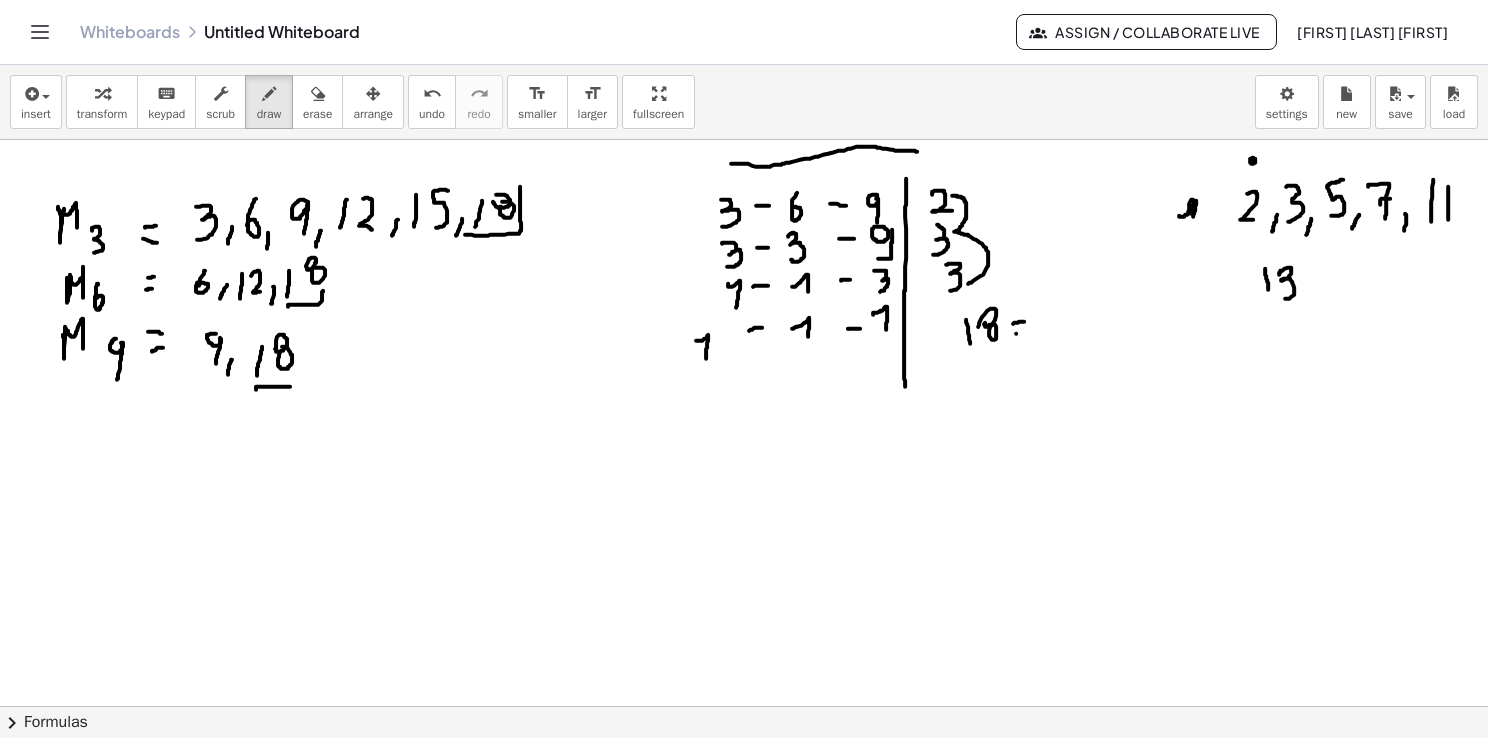 click at bounding box center (744, 772) 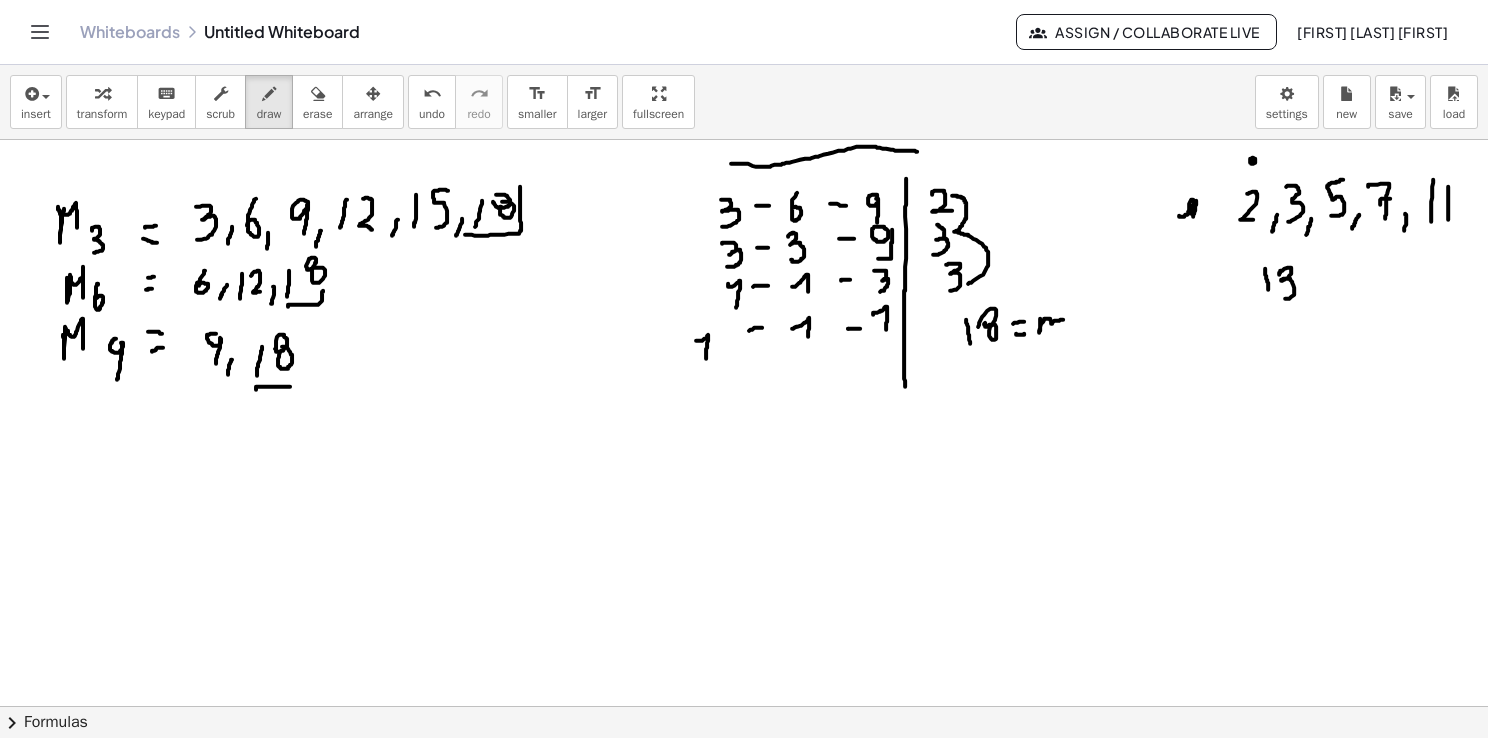 drag, startPoint x: 1040, startPoint y: 318, endPoint x: 1065, endPoint y: 327, distance: 26.57066 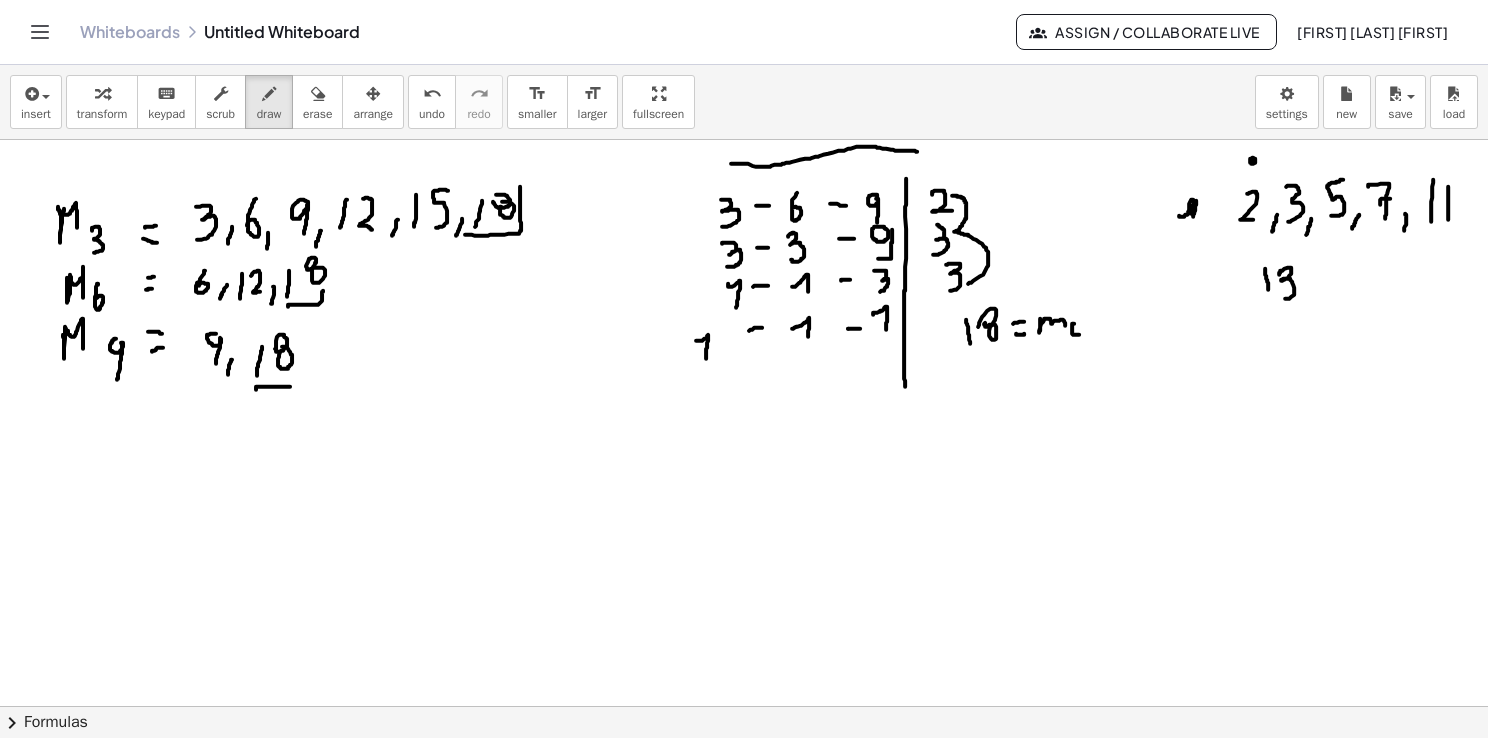 drag, startPoint x: 1074, startPoint y: 323, endPoint x: 1079, endPoint y: 334, distance: 12.083046 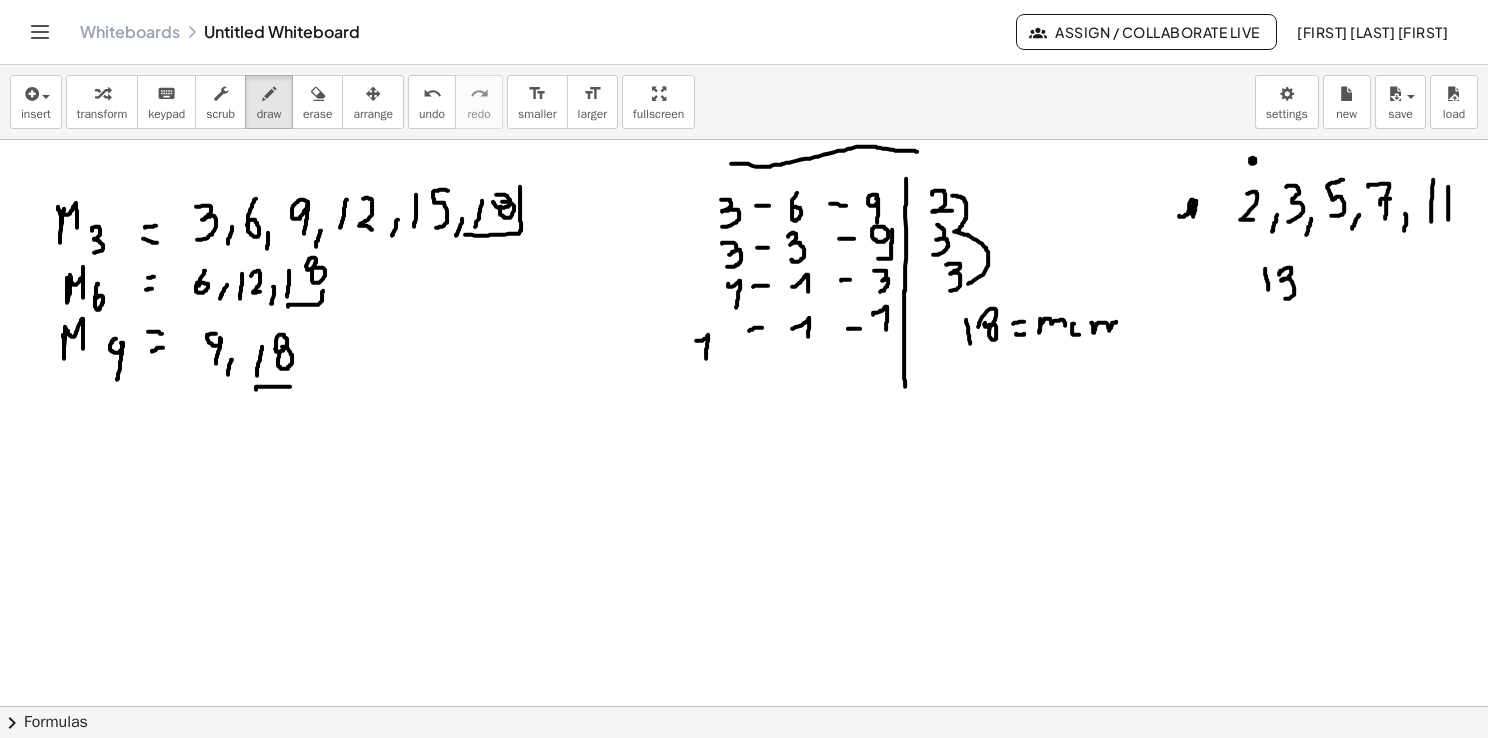 drag, startPoint x: 1091, startPoint y: 322, endPoint x: 1122, endPoint y: 332, distance: 32.572994 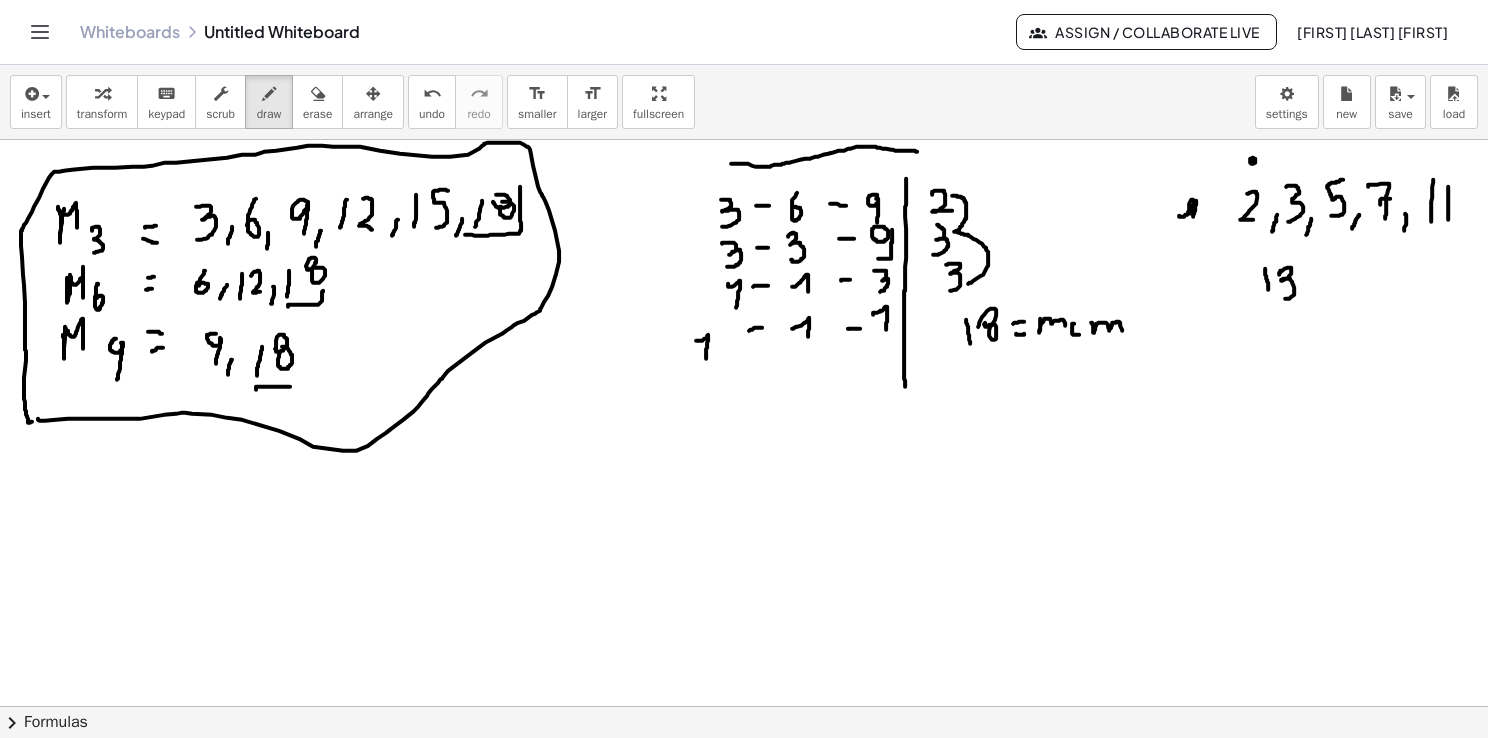 click at bounding box center [744, 772] 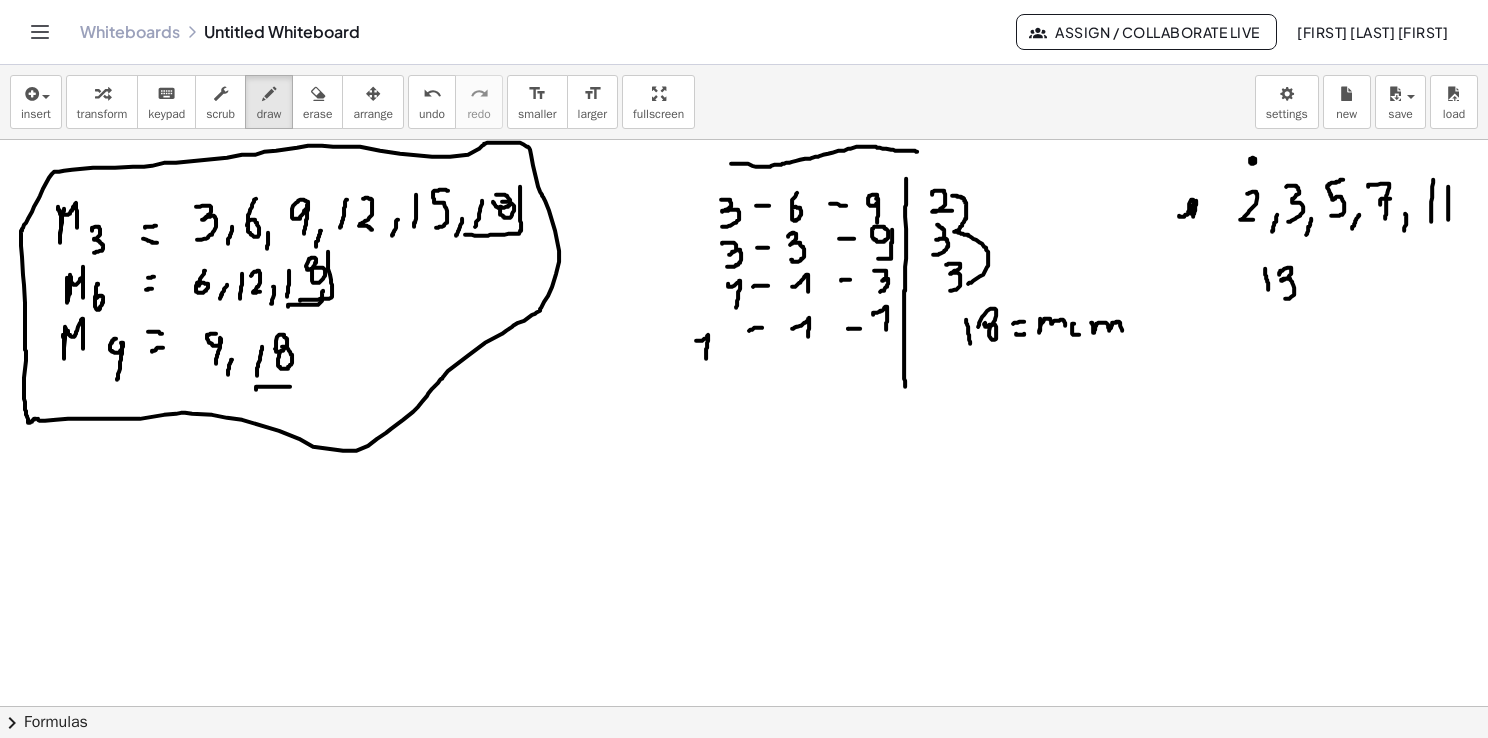 drag, startPoint x: 300, startPoint y: 300, endPoint x: 328, endPoint y: 249, distance: 58.18075 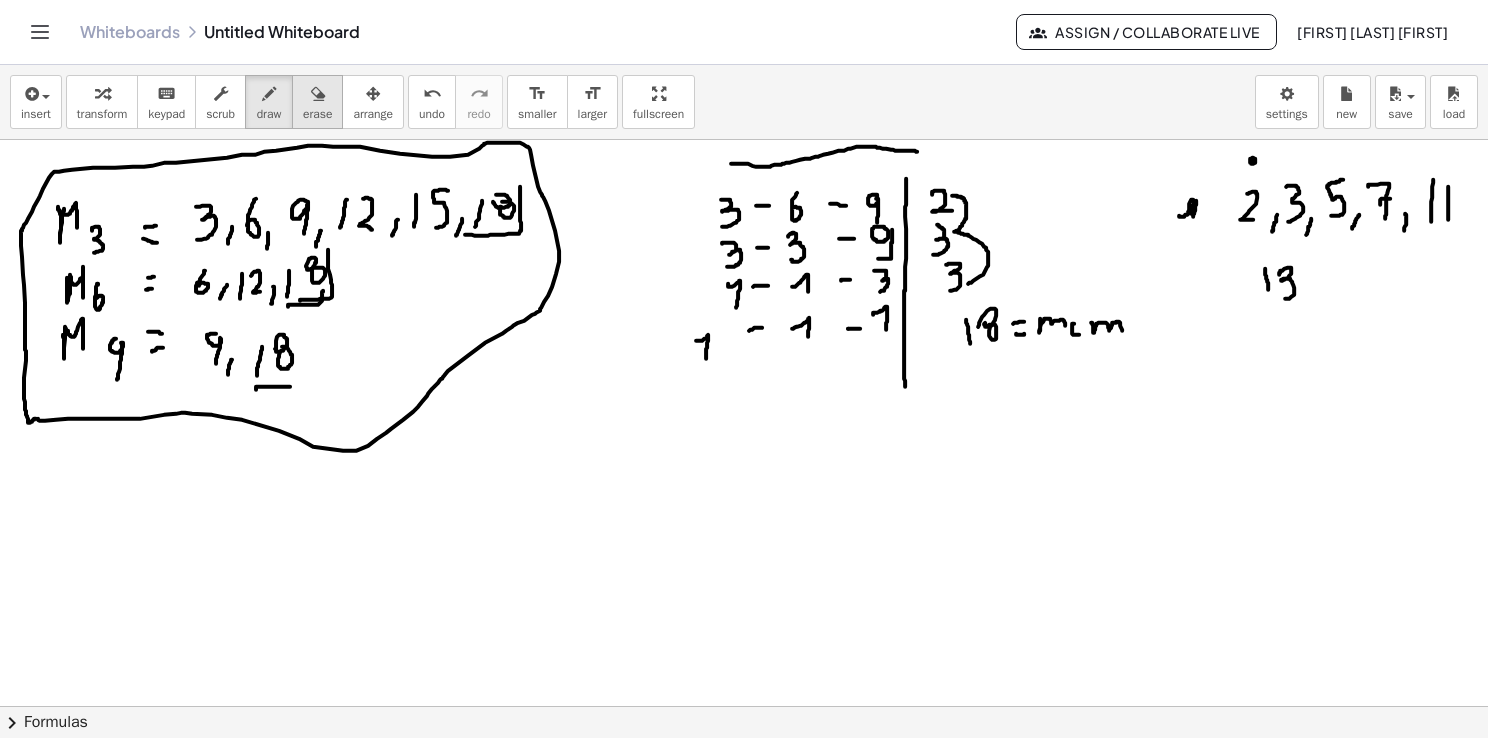 click on "erase" at bounding box center [317, 114] 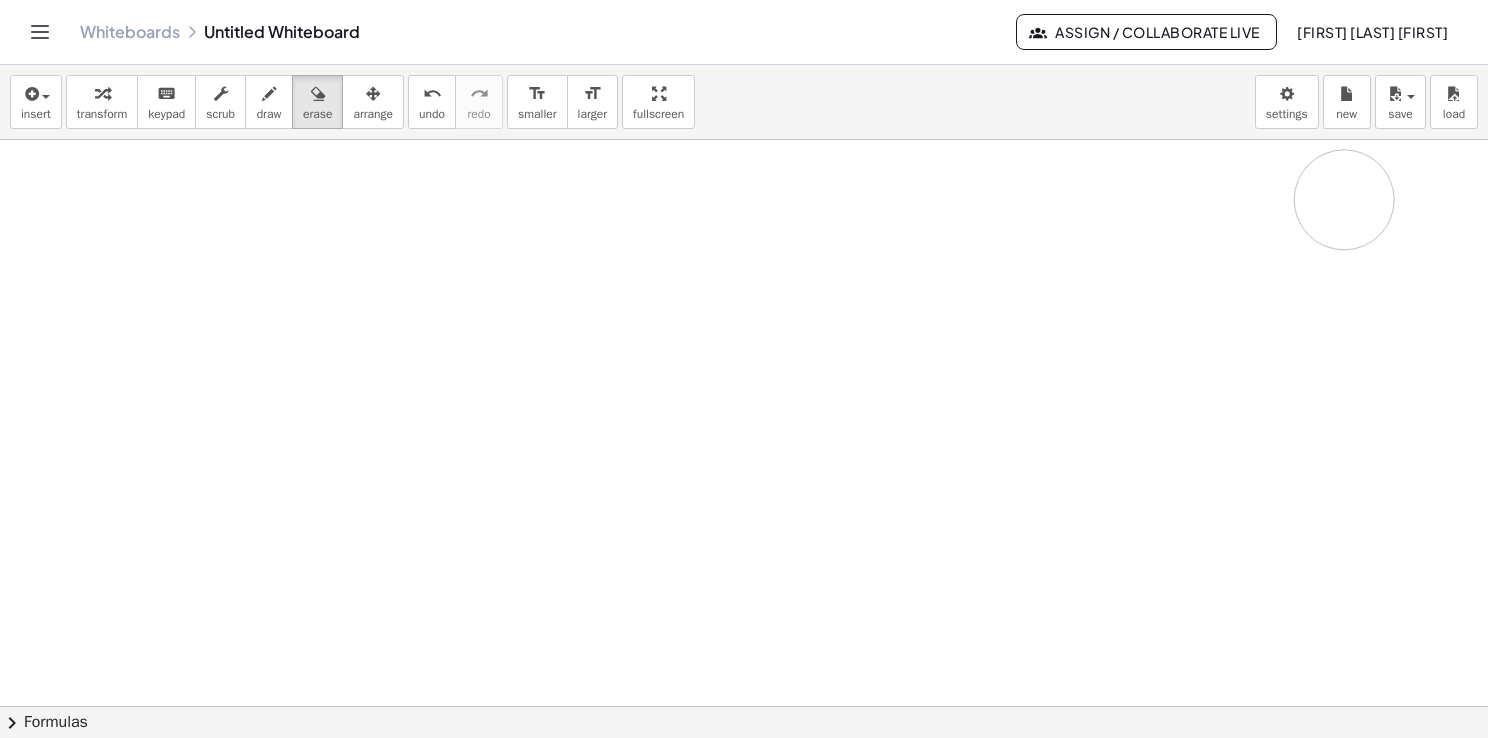 drag, startPoint x: 107, startPoint y: 173, endPoint x: 530, endPoint y: 347, distance: 457.38934 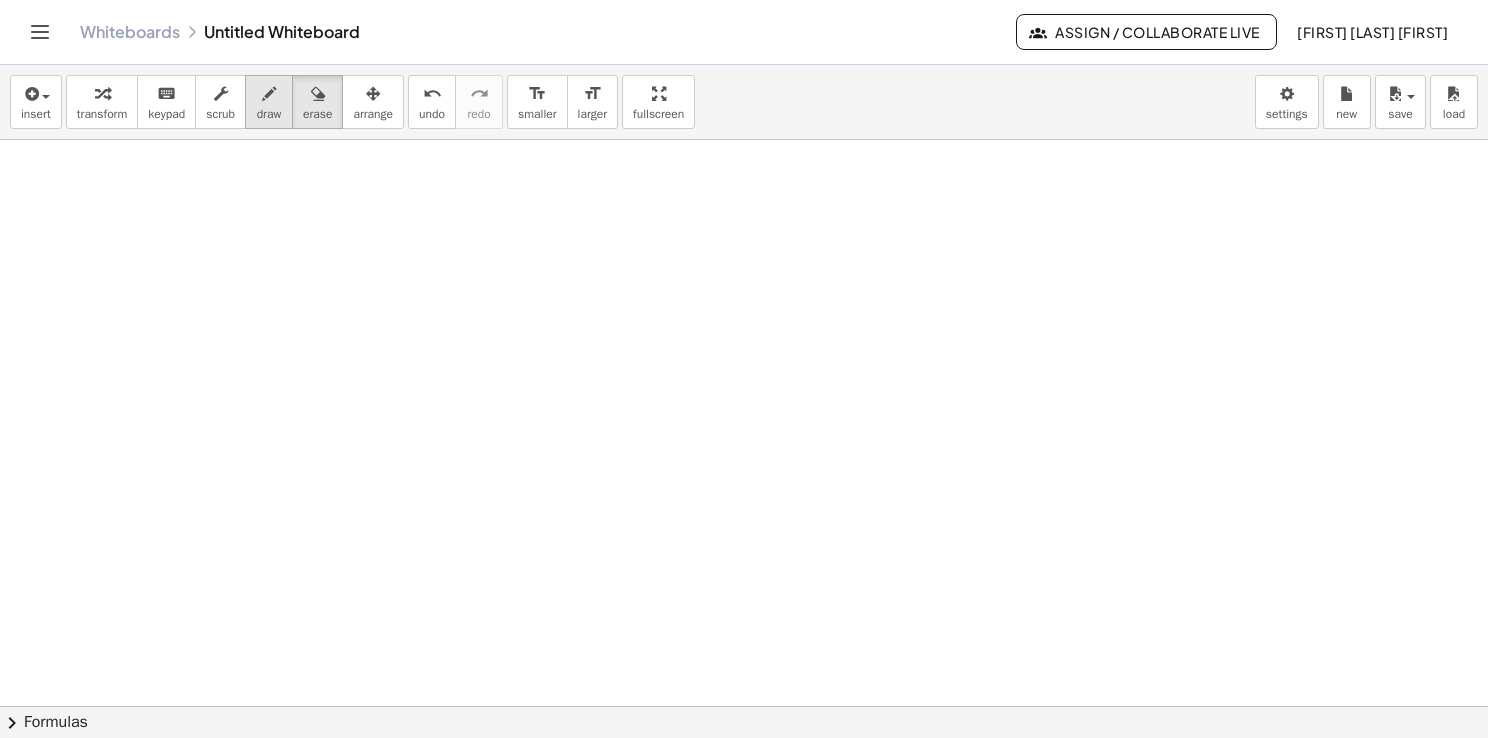 click on "draw" at bounding box center (269, 114) 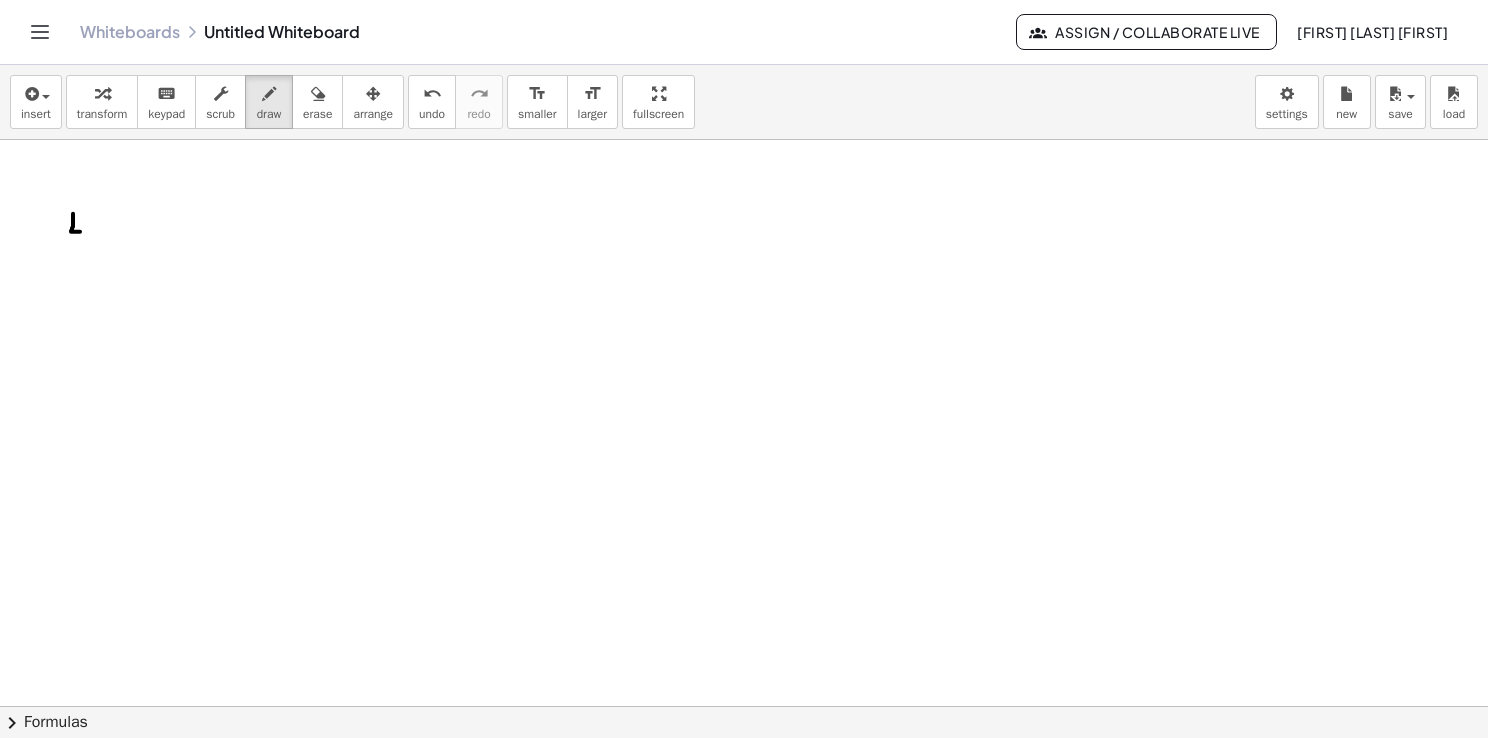 drag, startPoint x: 73, startPoint y: 213, endPoint x: 83, endPoint y: 231, distance: 20.59126 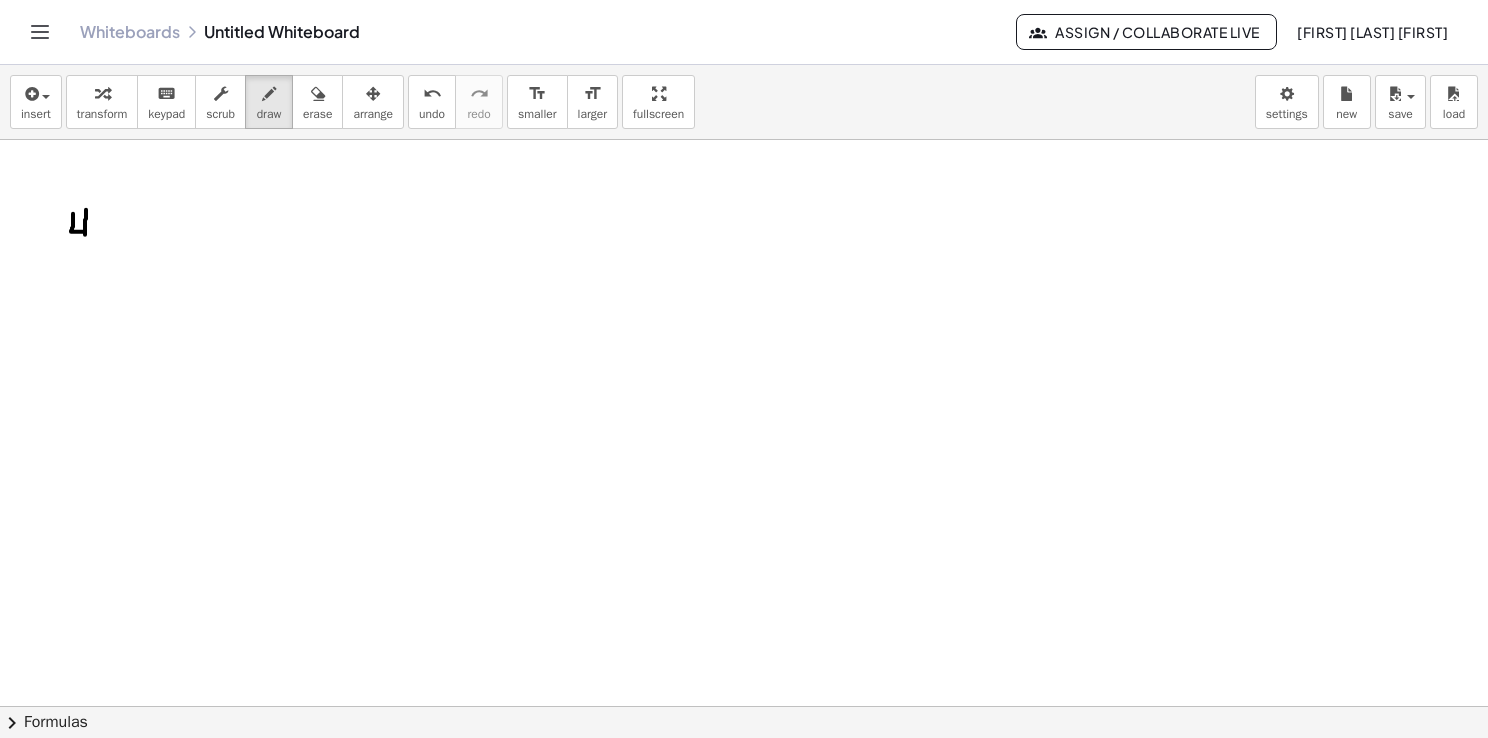 drag, startPoint x: 86, startPoint y: 214, endPoint x: 84, endPoint y: 242, distance: 28.071337 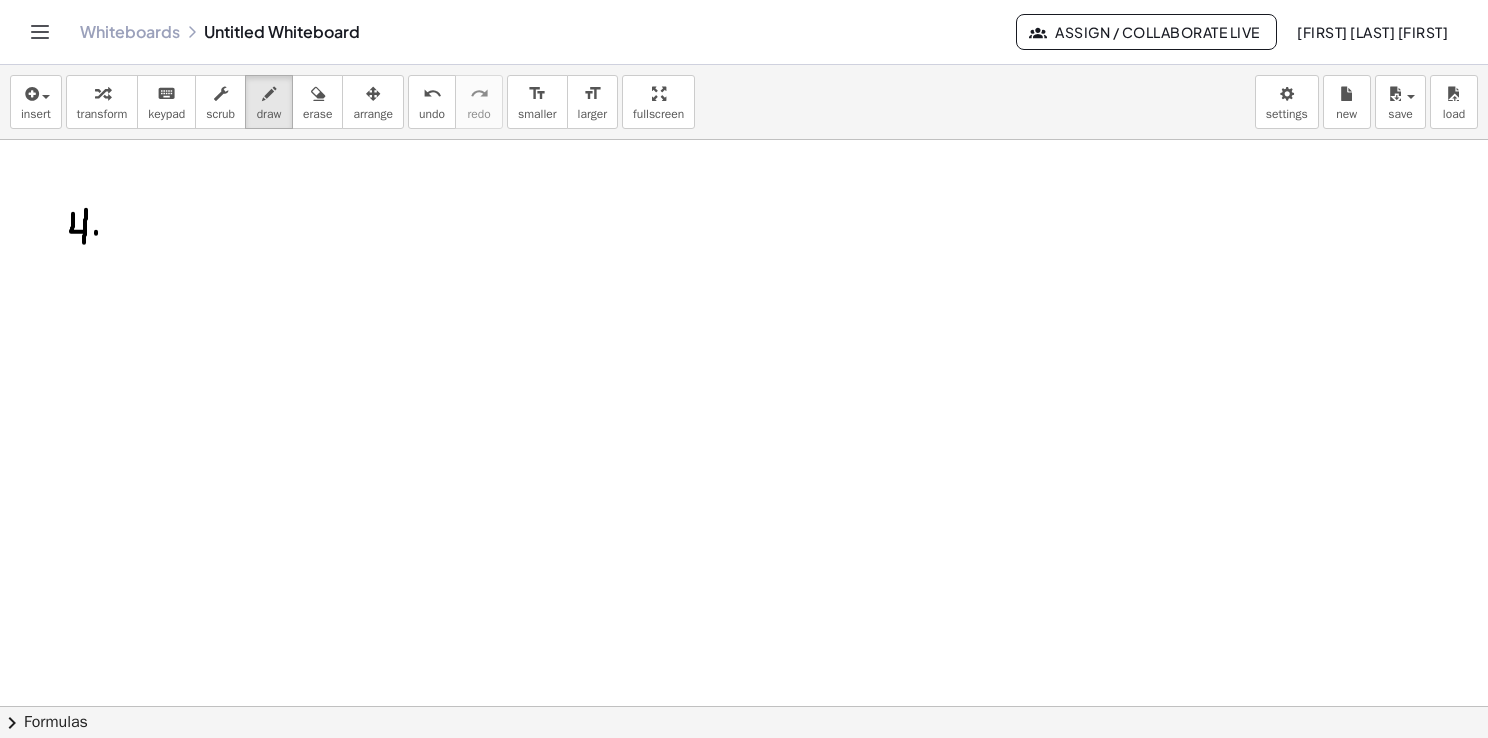 drag, startPoint x: 96, startPoint y: 232, endPoint x: 90, endPoint y: 254, distance: 22.803509 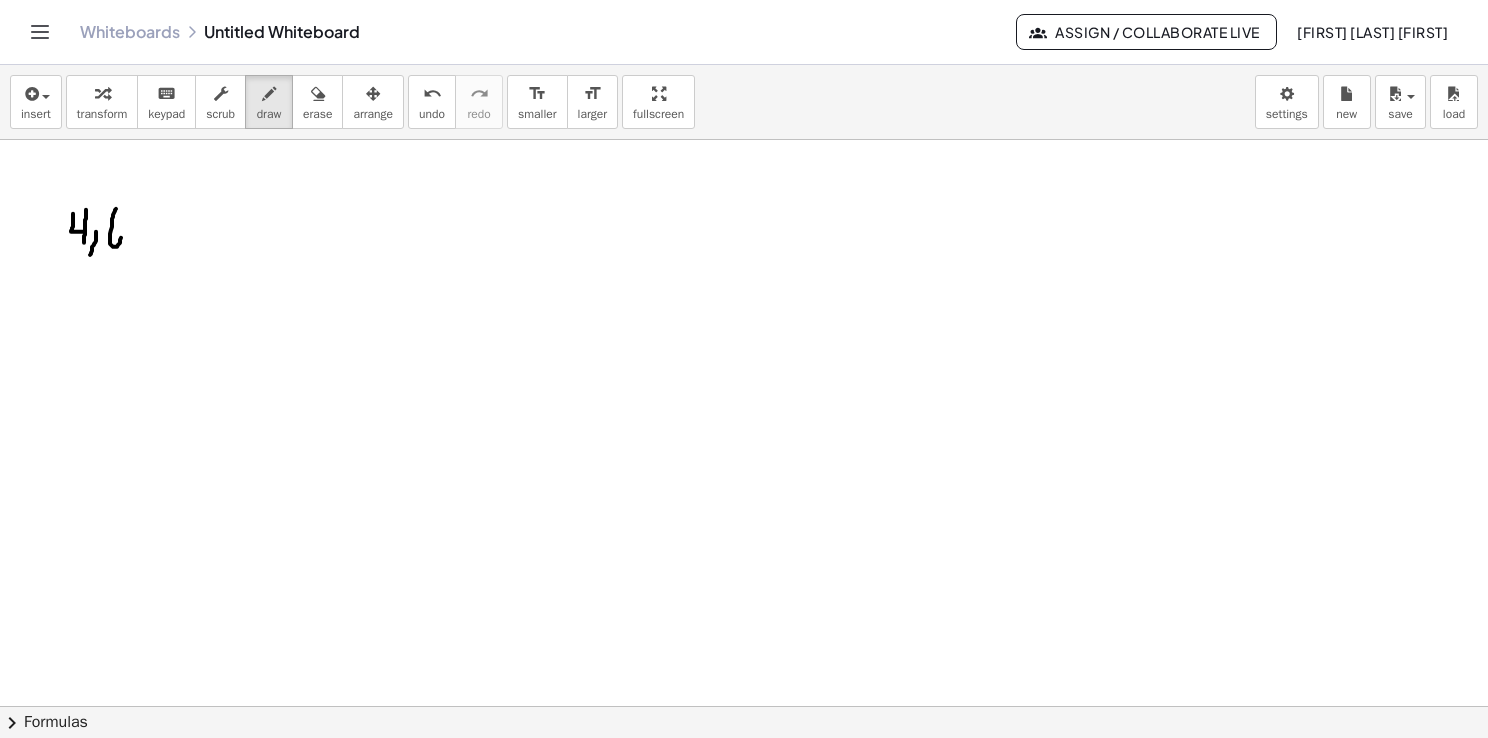 drag, startPoint x: 116, startPoint y: 208, endPoint x: 115, endPoint y: 229, distance: 21.023796 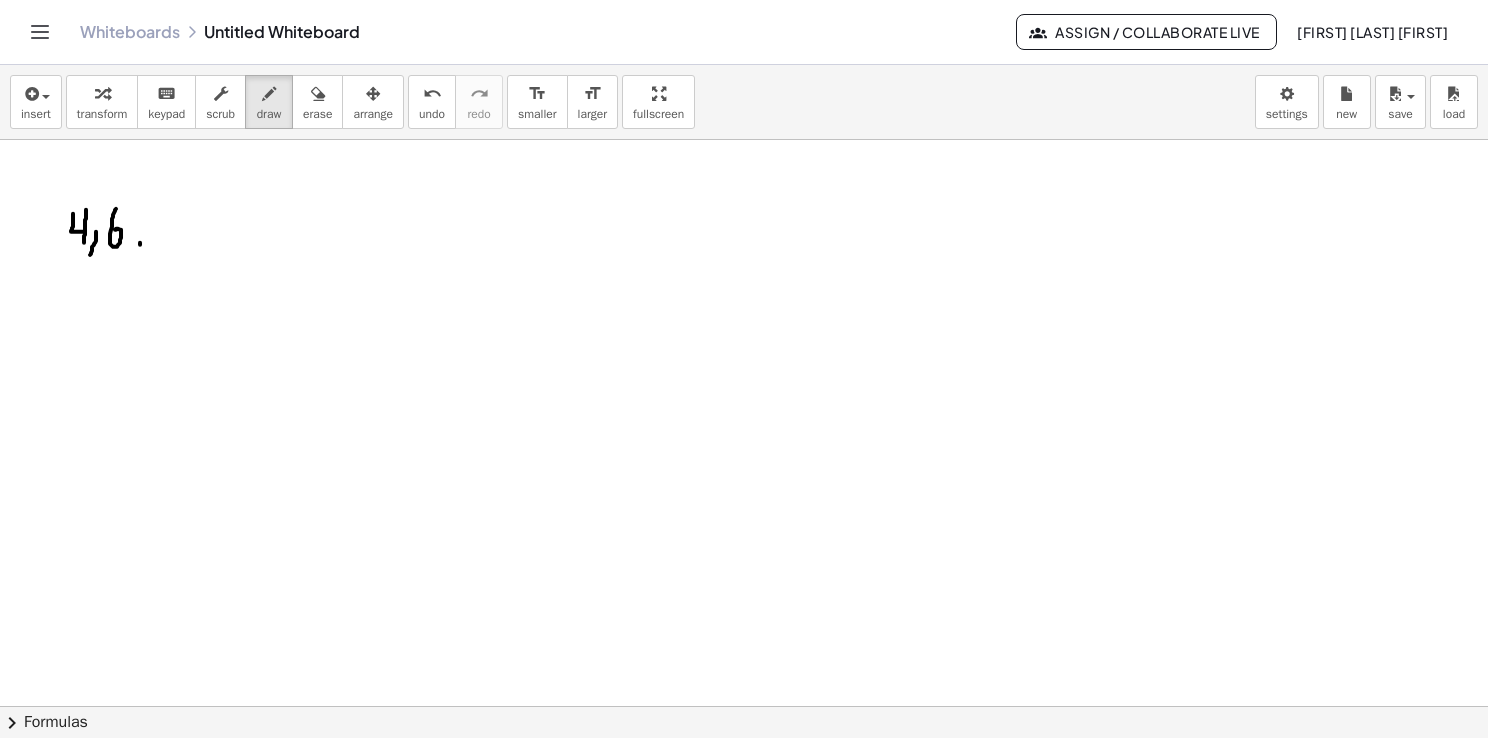drag, startPoint x: 140, startPoint y: 244, endPoint x: 136, endPoint y: 258, distance: 14.56022 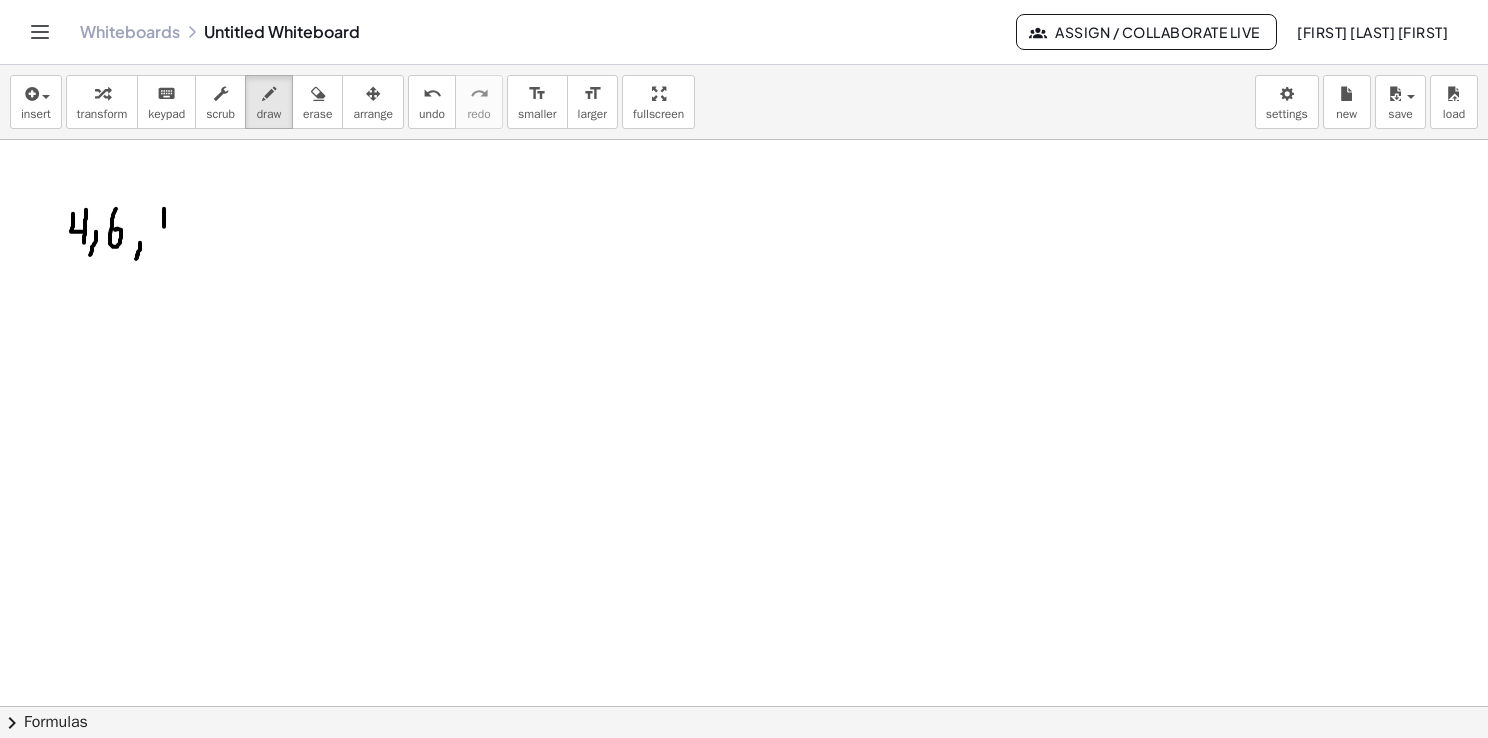 drag, startPoint x: 164, startPoint y: 208, endPoint x: 163, endPoint y: 246, distance: 38.013157 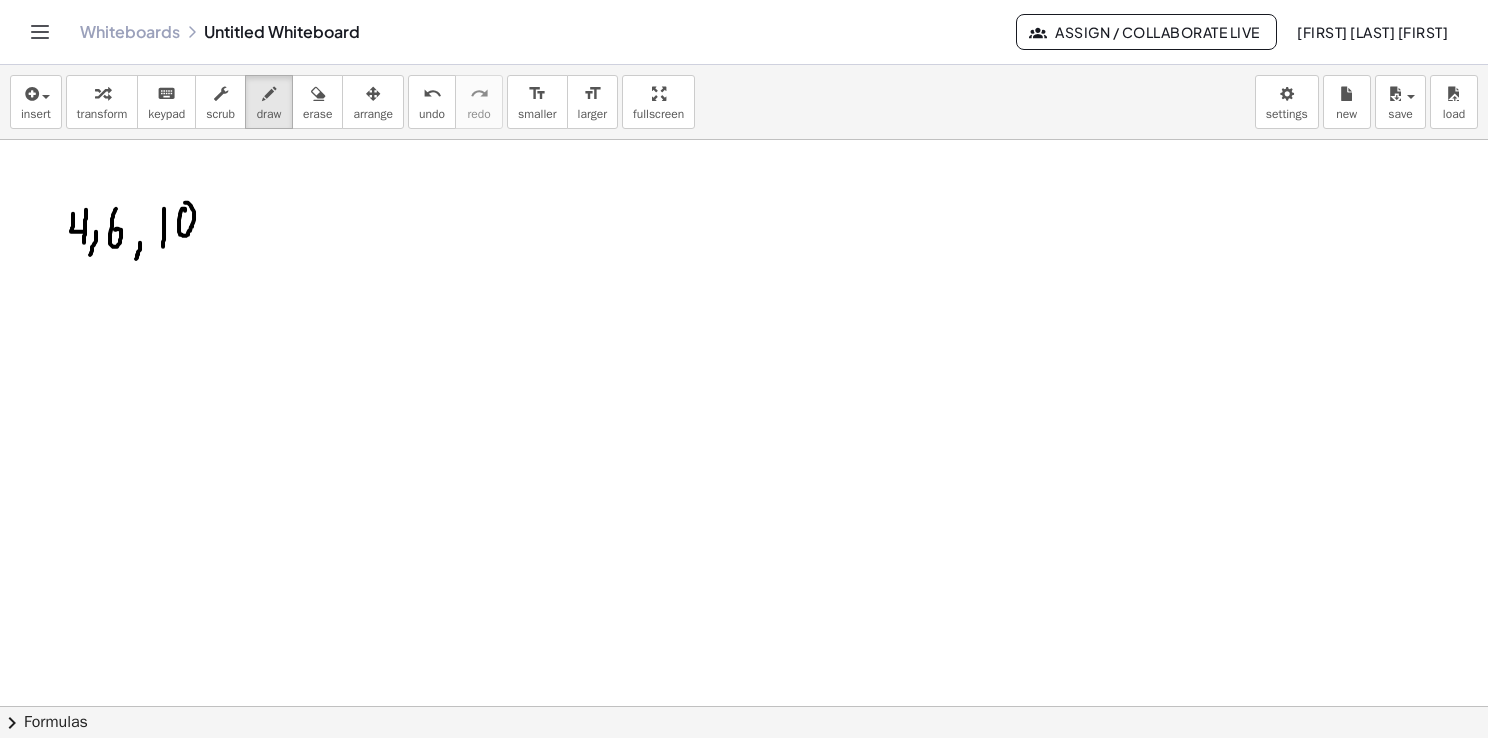 click at bounding box center (744, 772) 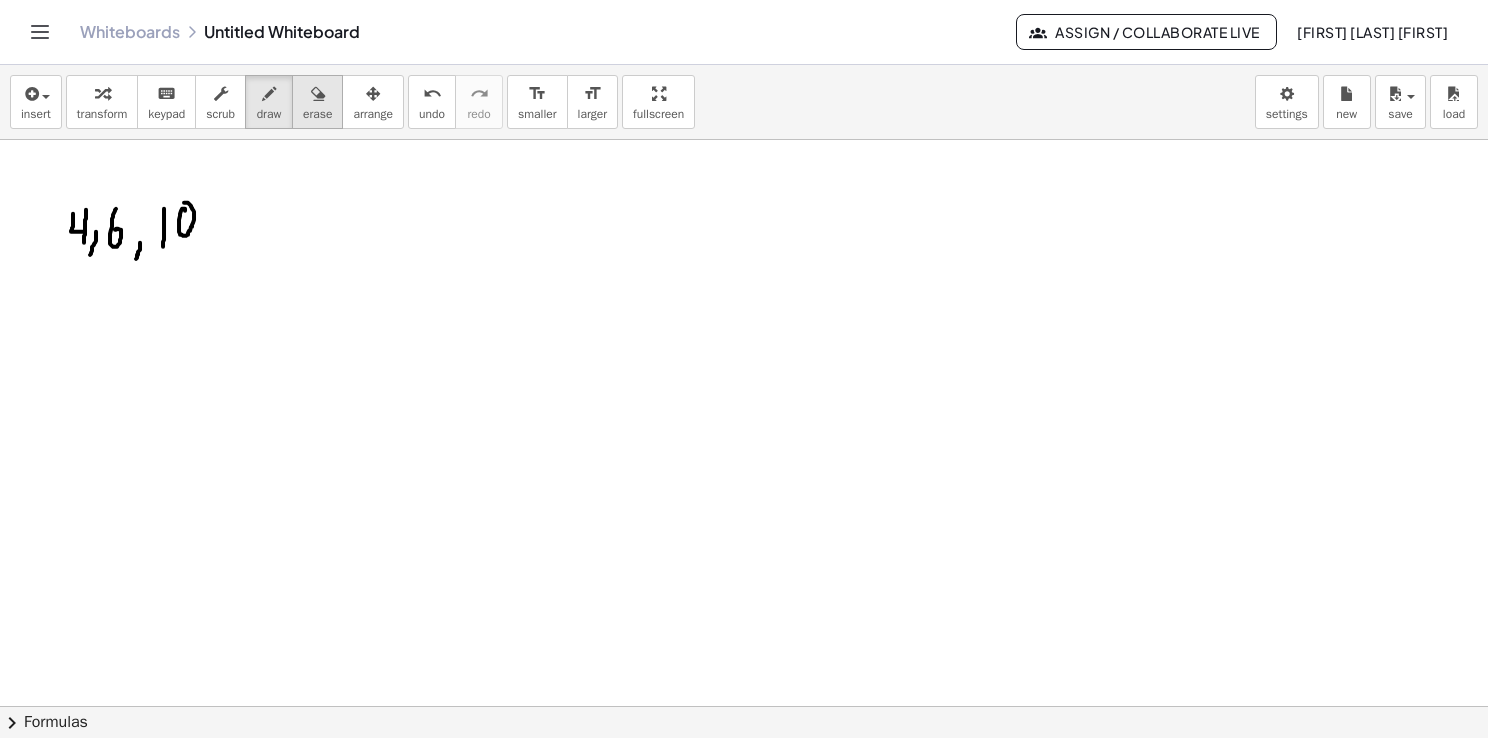 click at bounding box center [317, 93] 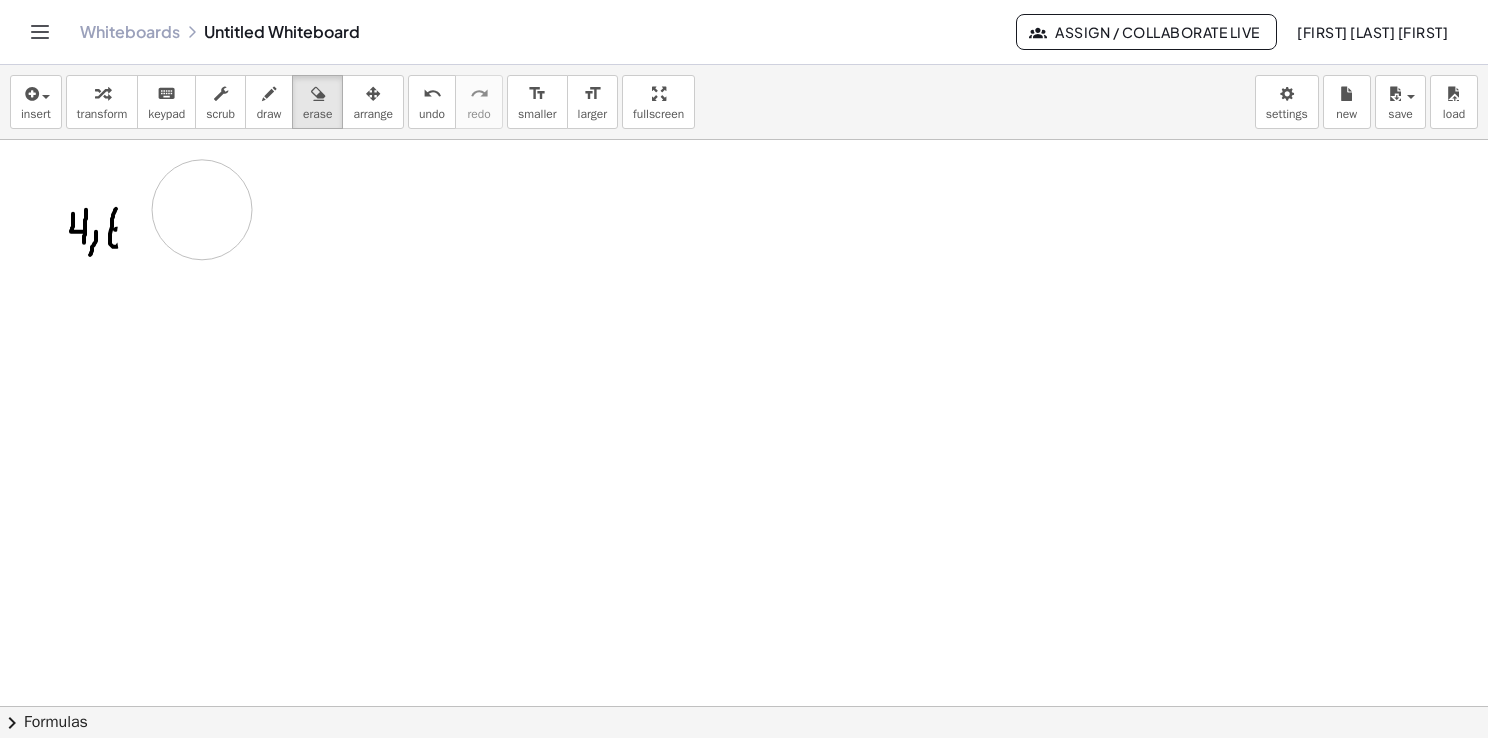 drag, startPoint x: 167, startPoint y: 234, endPoint x: 184, endPoint y: 231, distance: 17.262676 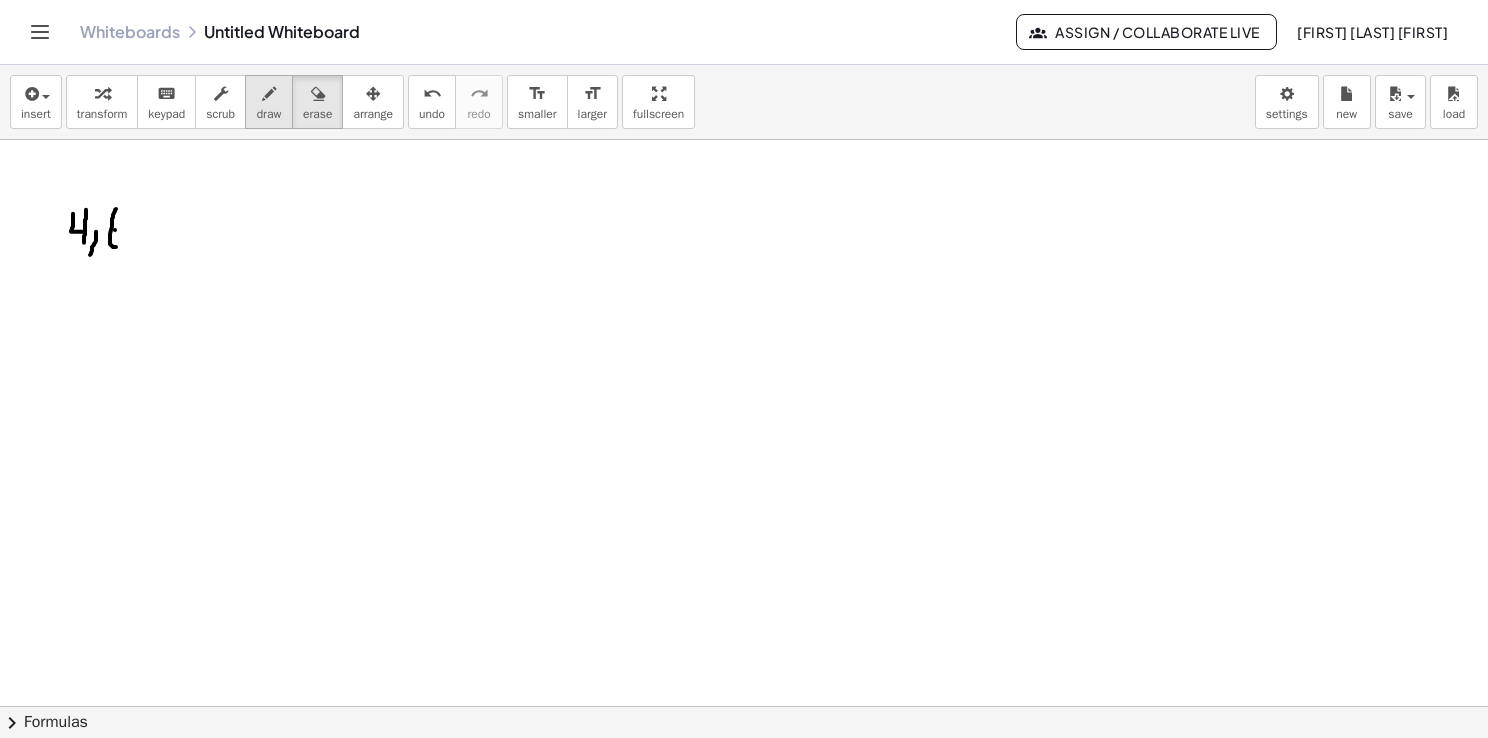 click on "draw" at bounding box center [269, 114] 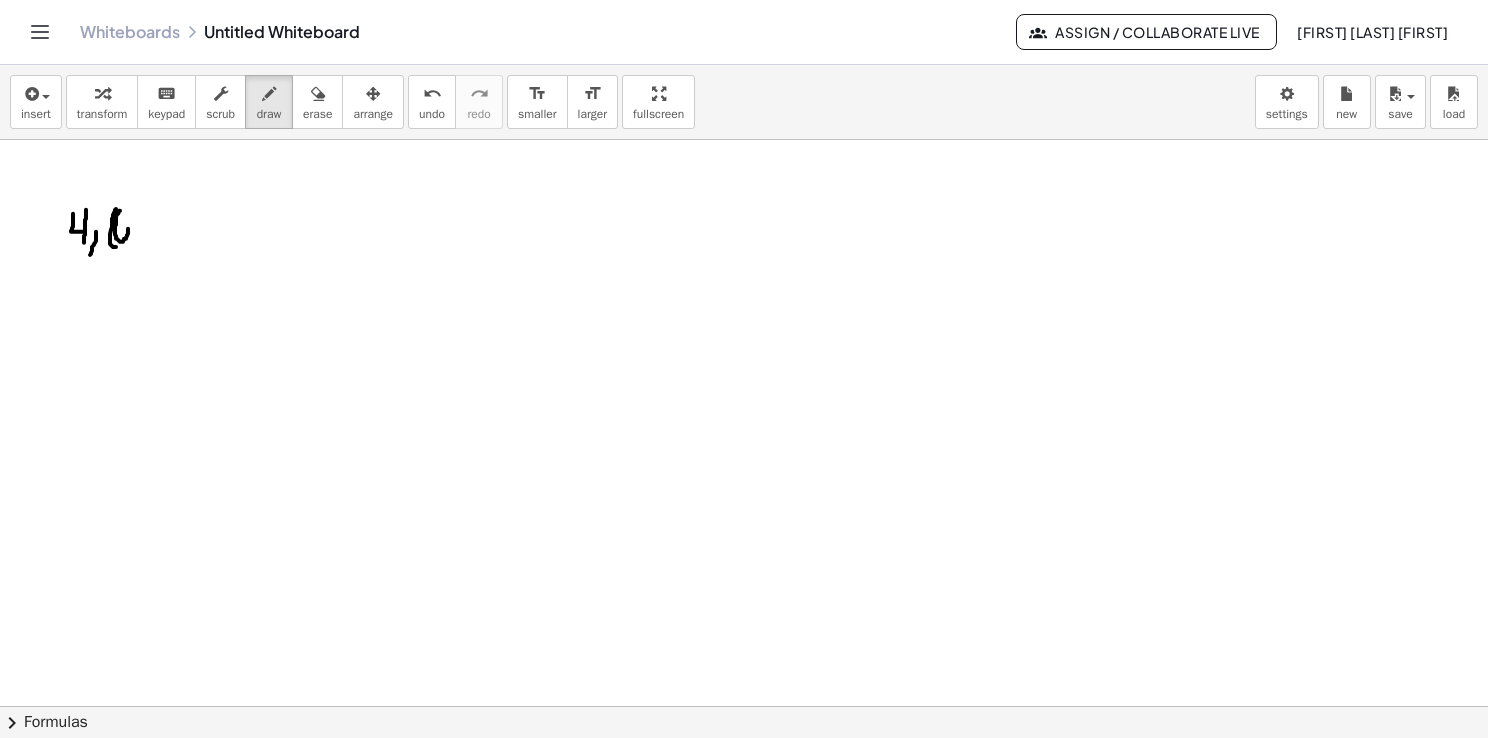 drag, startPoint x: 120, startPoint y: 210, endPoint x: 118, endPoint y: 229, distance: 19.104973 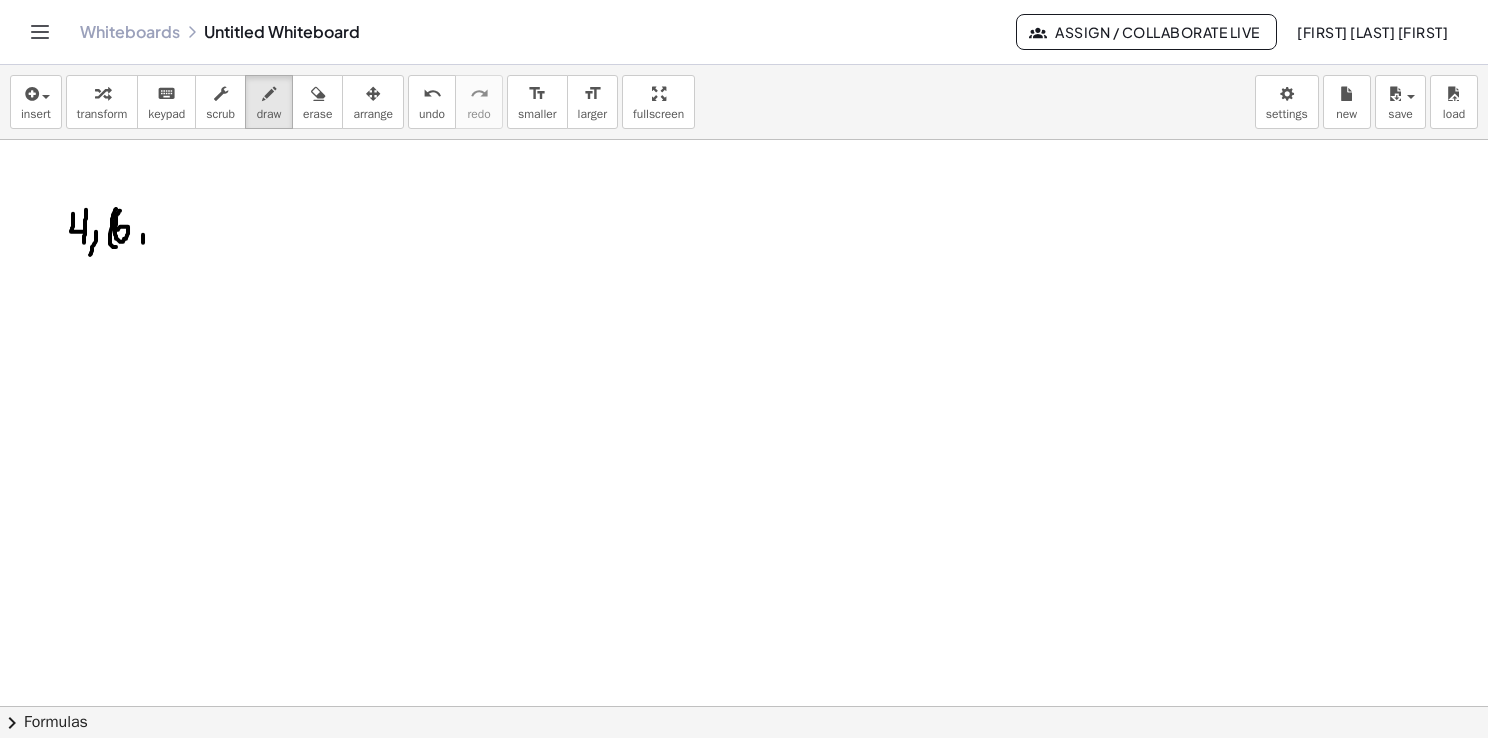 drag, startPoint x: 143, startPoint y: 234, endPoint x: 144, endPoint y: 244, distance: 10.049875 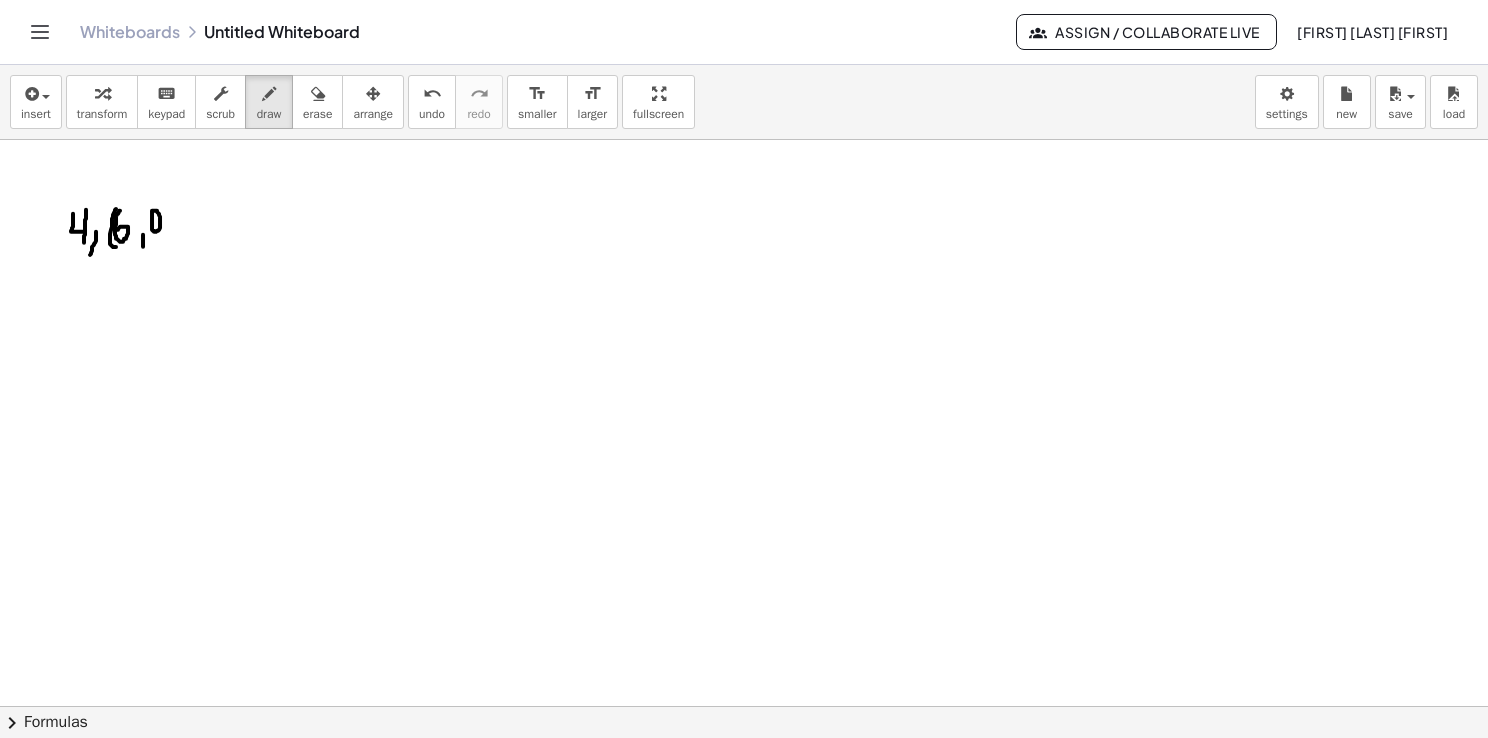 click at bounding box center (744, 772) 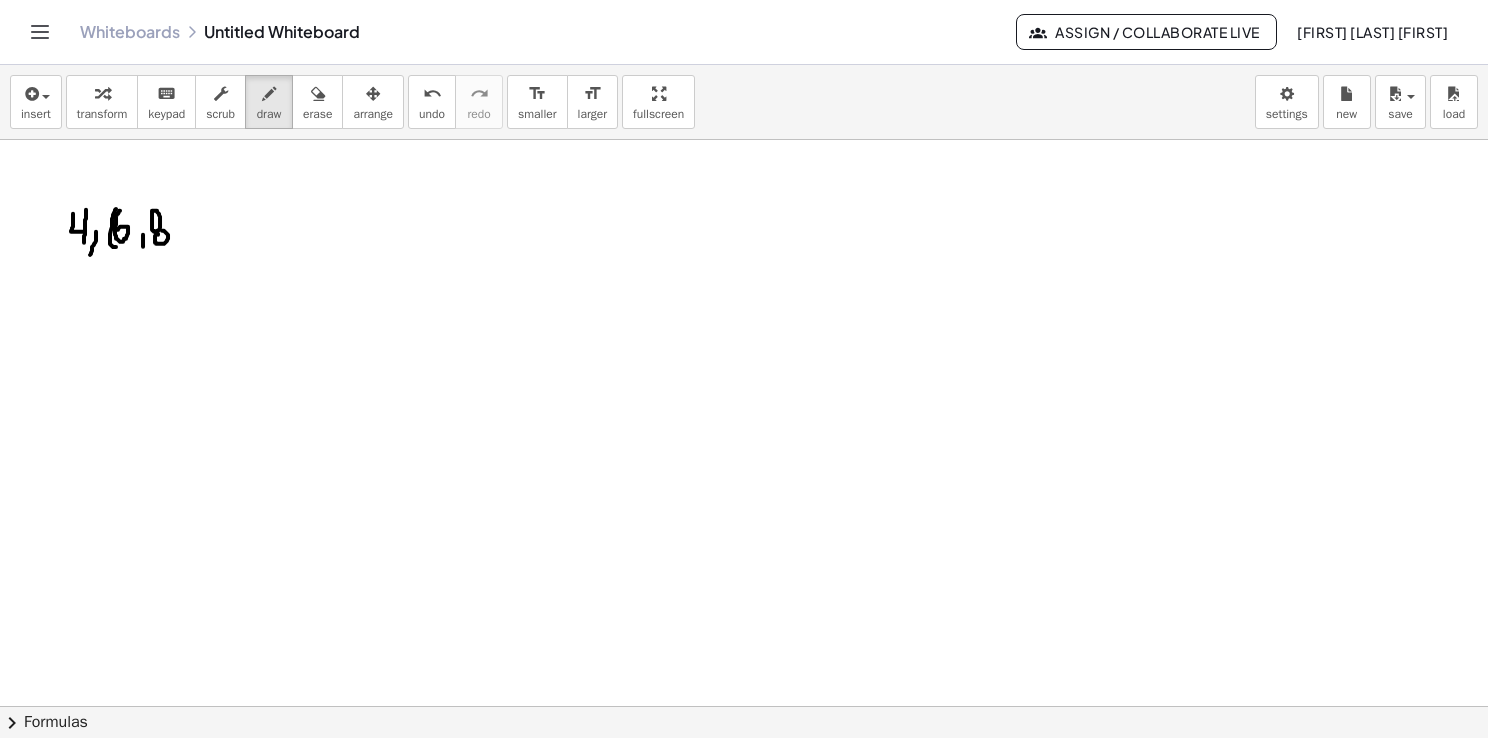 click at bounding box center [744, 772] 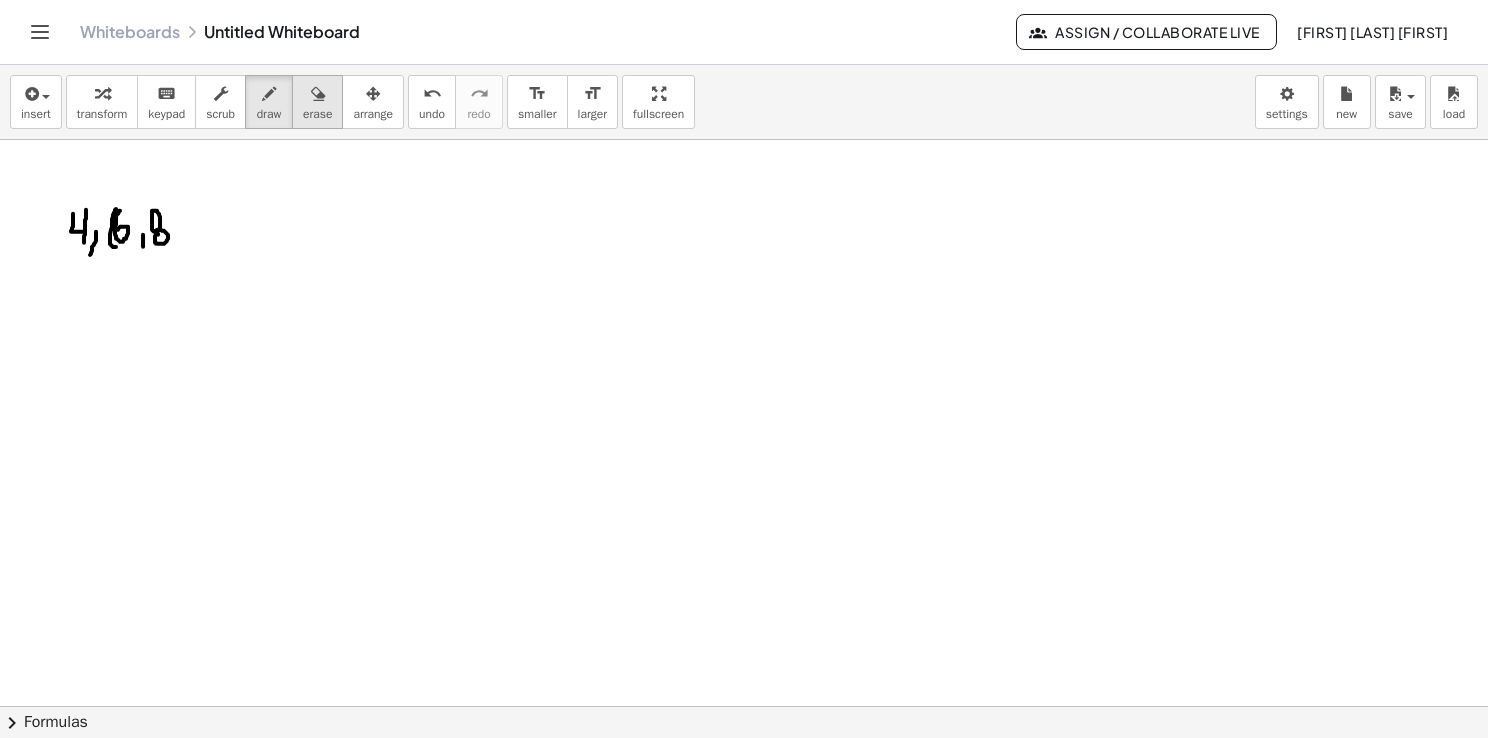 click at bounding box center [318, 94] 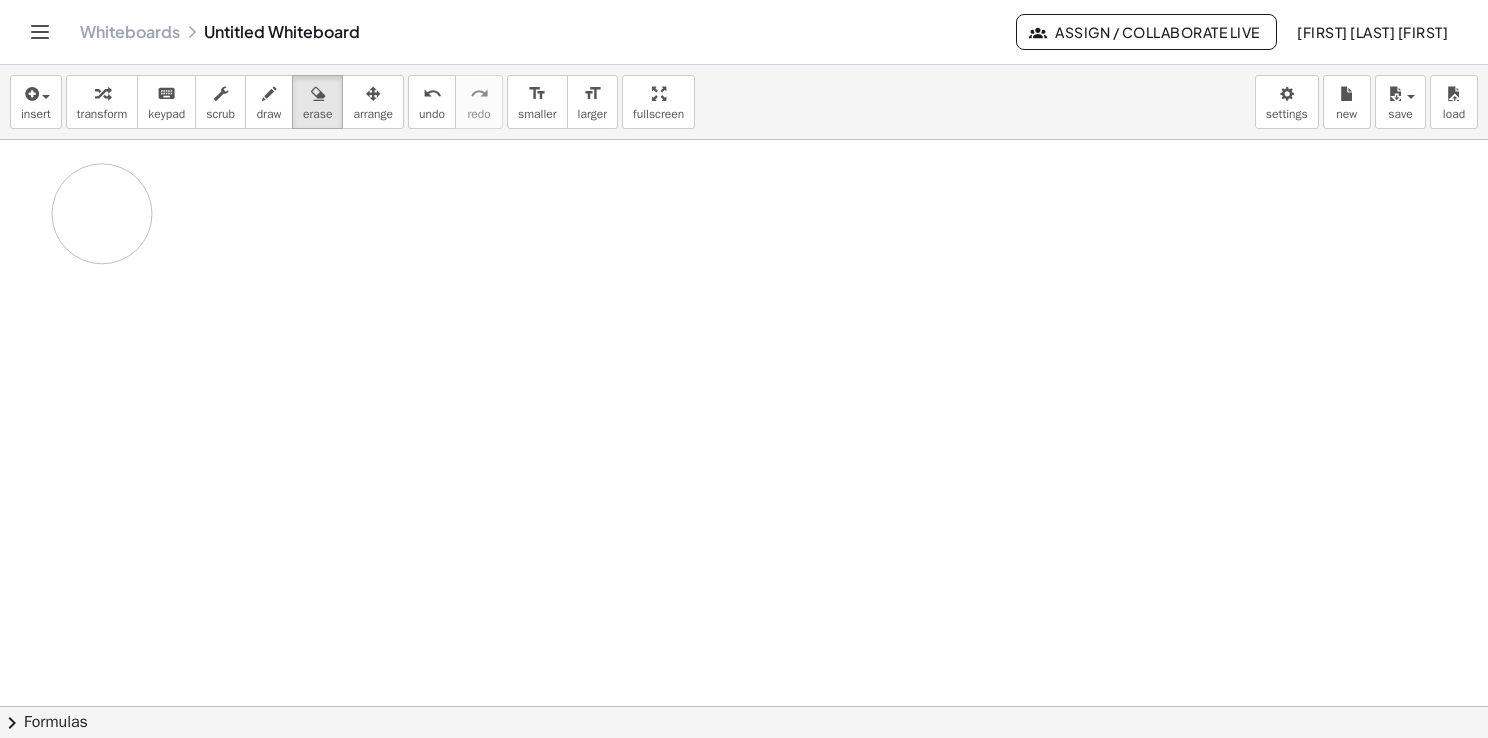drag, startPoint x: 190, startPoint y: 230, endPoint x: 81, endPoint y: 274, distance: 117.54574 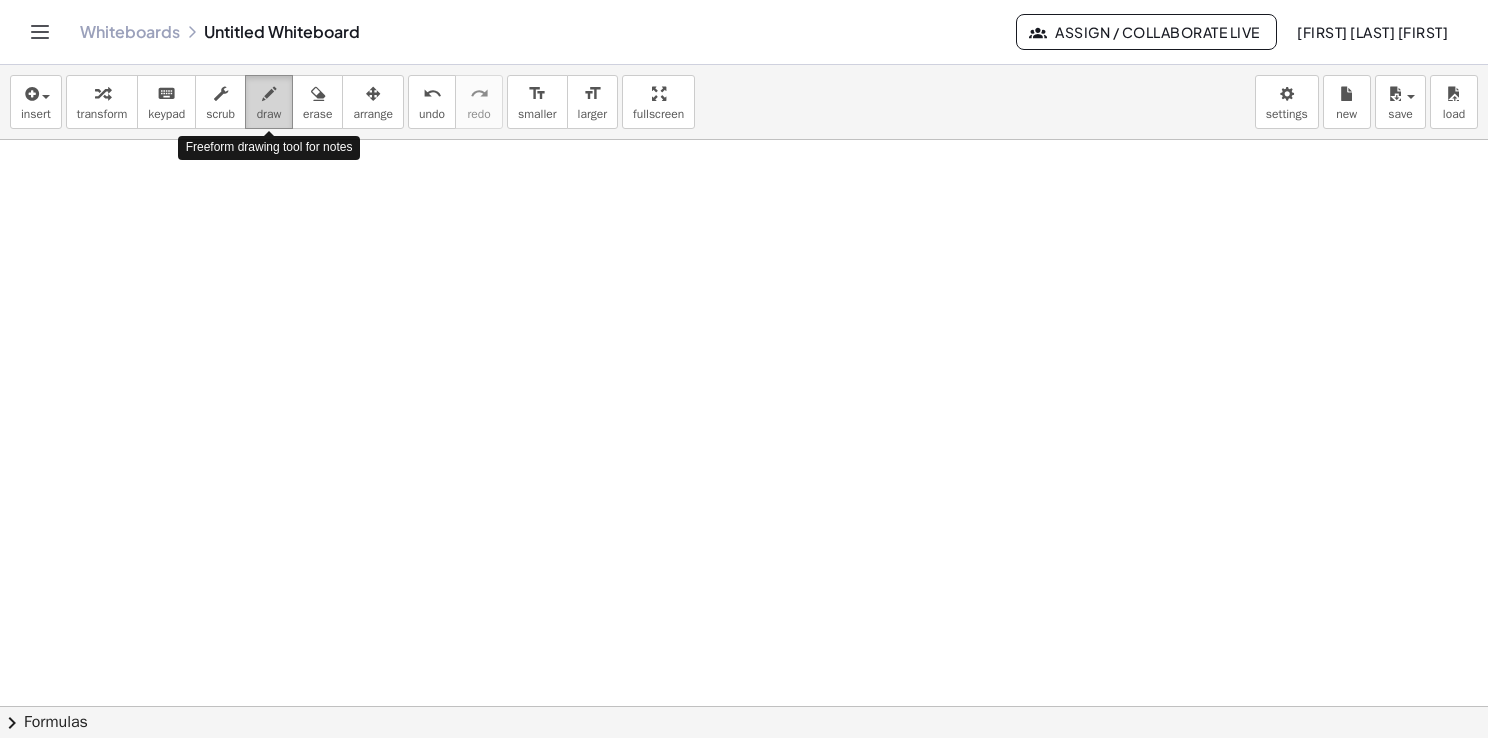 click on "draw" at bounding box center (269, 114) 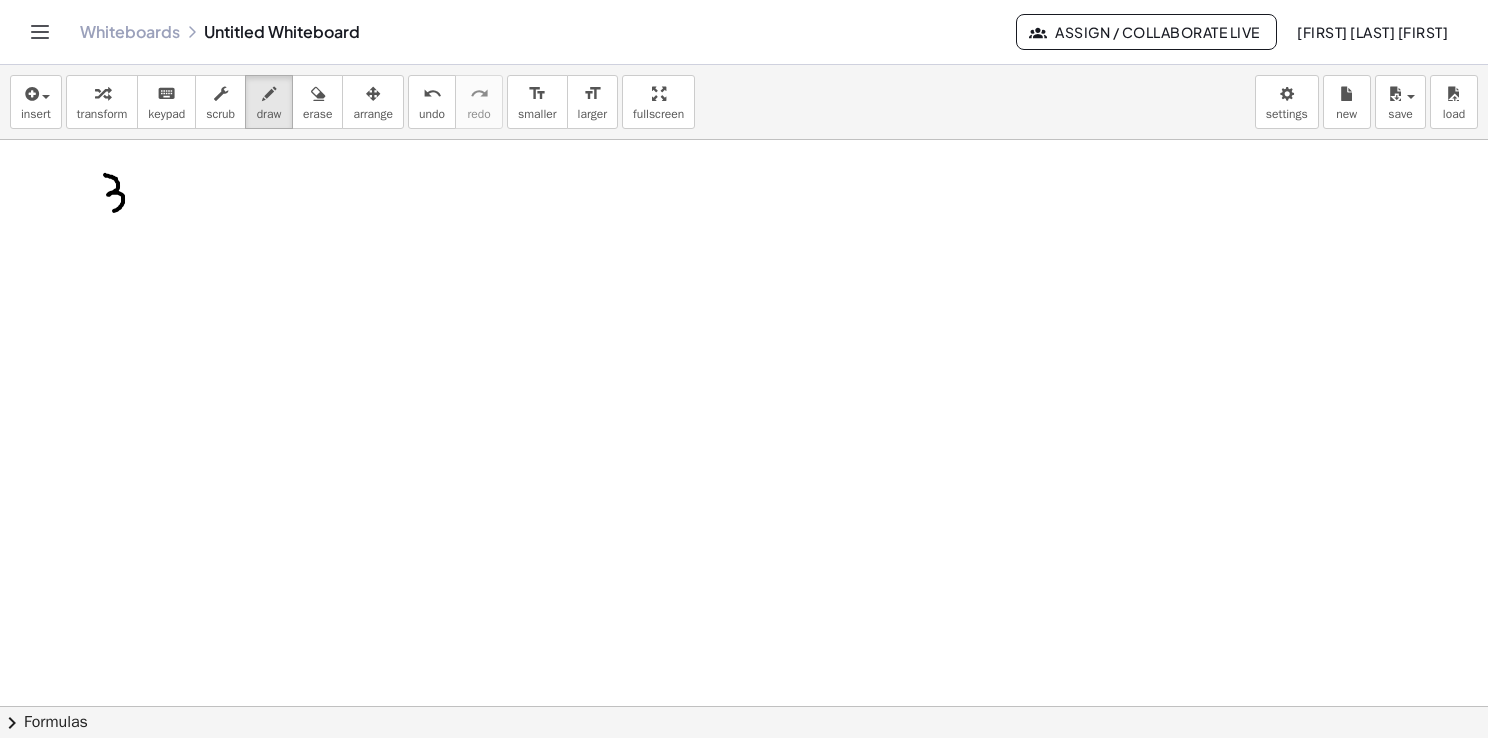 drag, startPoint x: 105, startPoint y: 174, endPoint x: 108, endPoint y: 210, distance: 36.124783 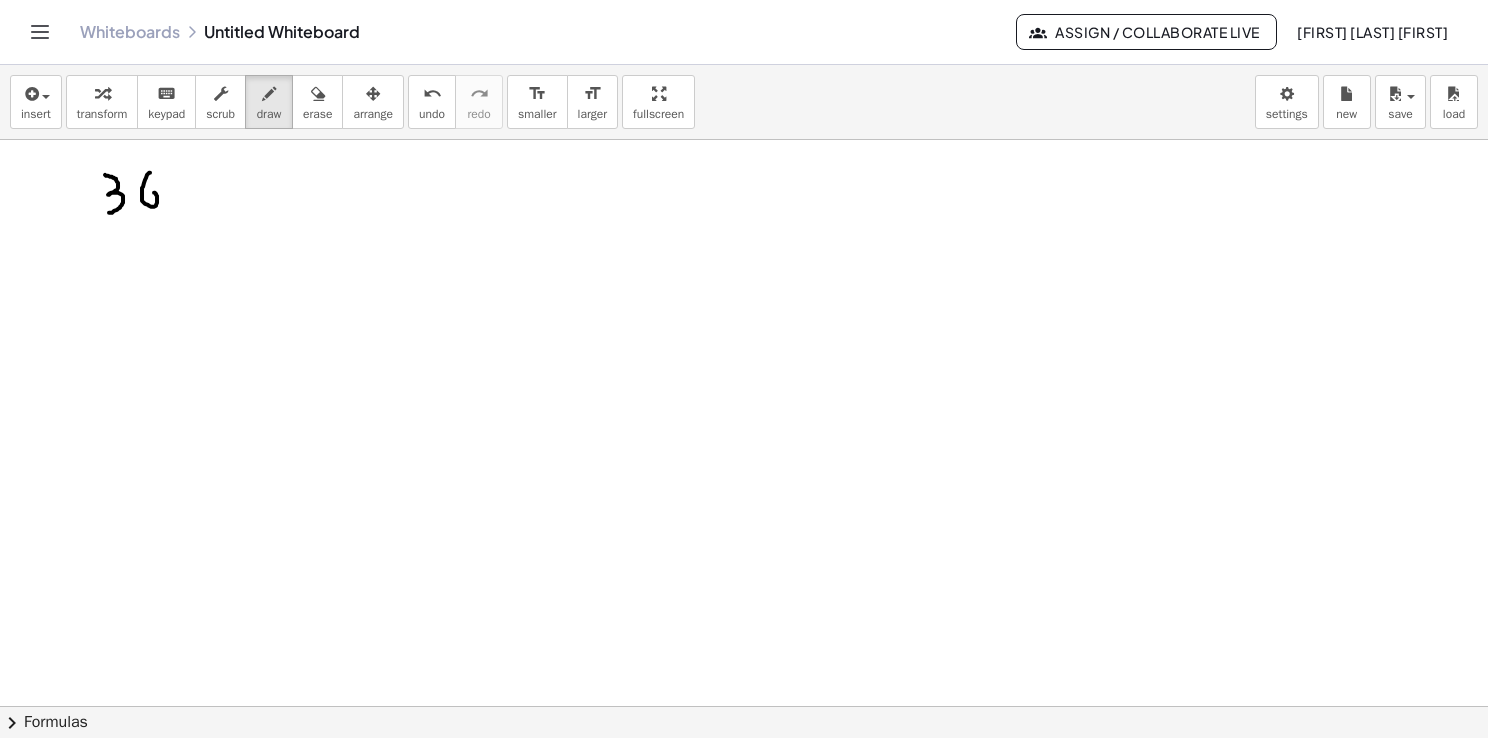drag, startPoint x: 148, startPoint y: 173, endPoint x: 148, endPoint y: 199, distance: 26 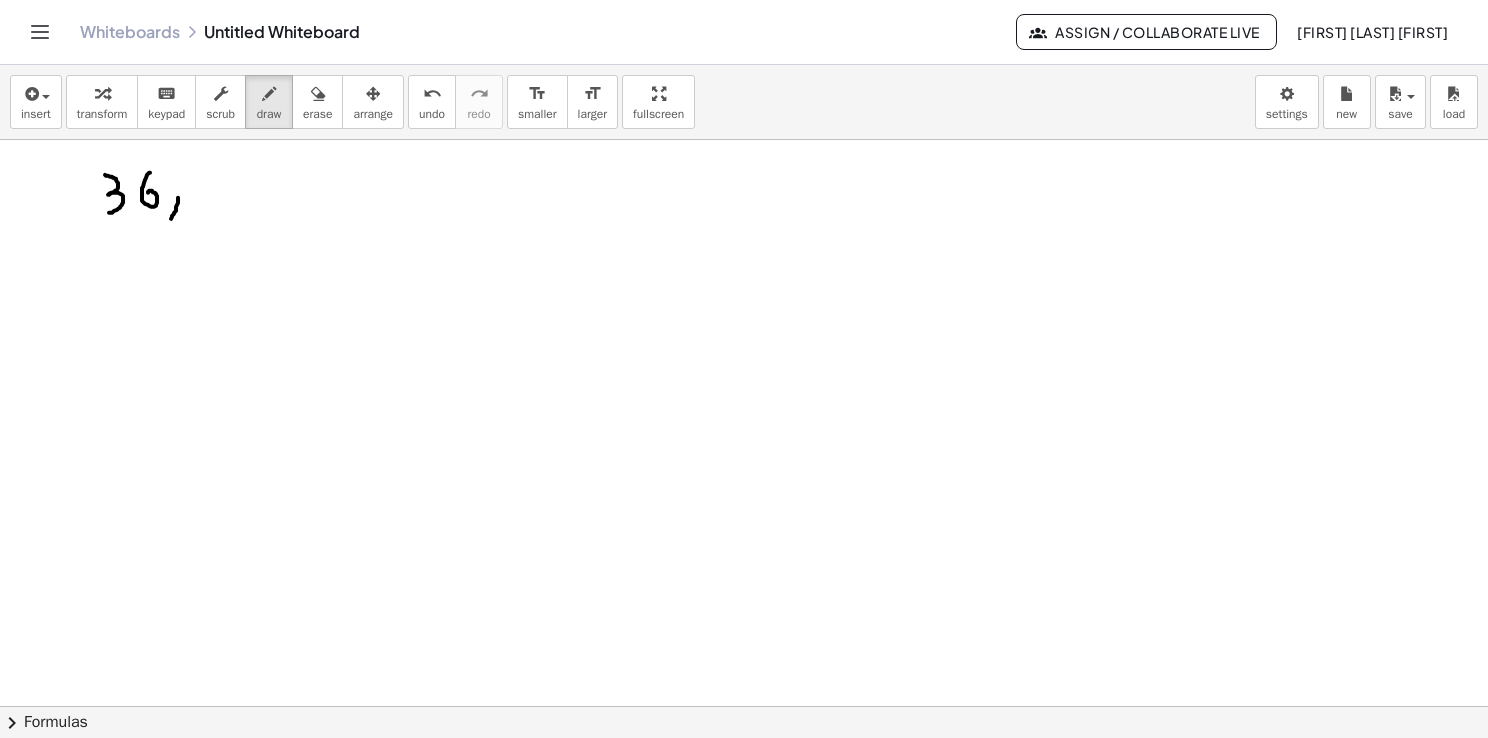 drag, startPoint x: 178, startPoint y: 197, endPoint x: 170, endPoint y: 220, distance: 24.351591 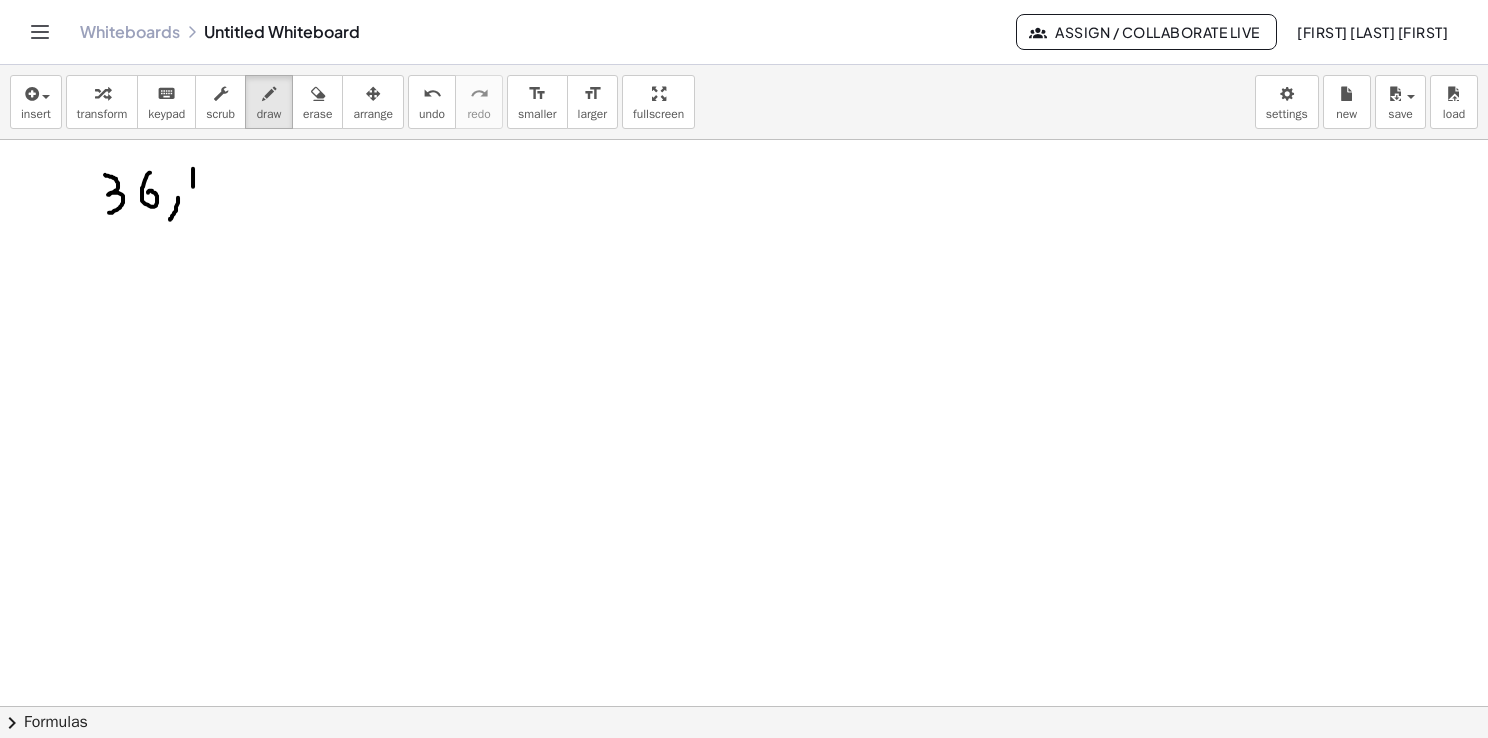 drag, startPoint x: 193, startPoint y: 168, endPoint x: 198, endPoint y: 190, distance: 22.561028 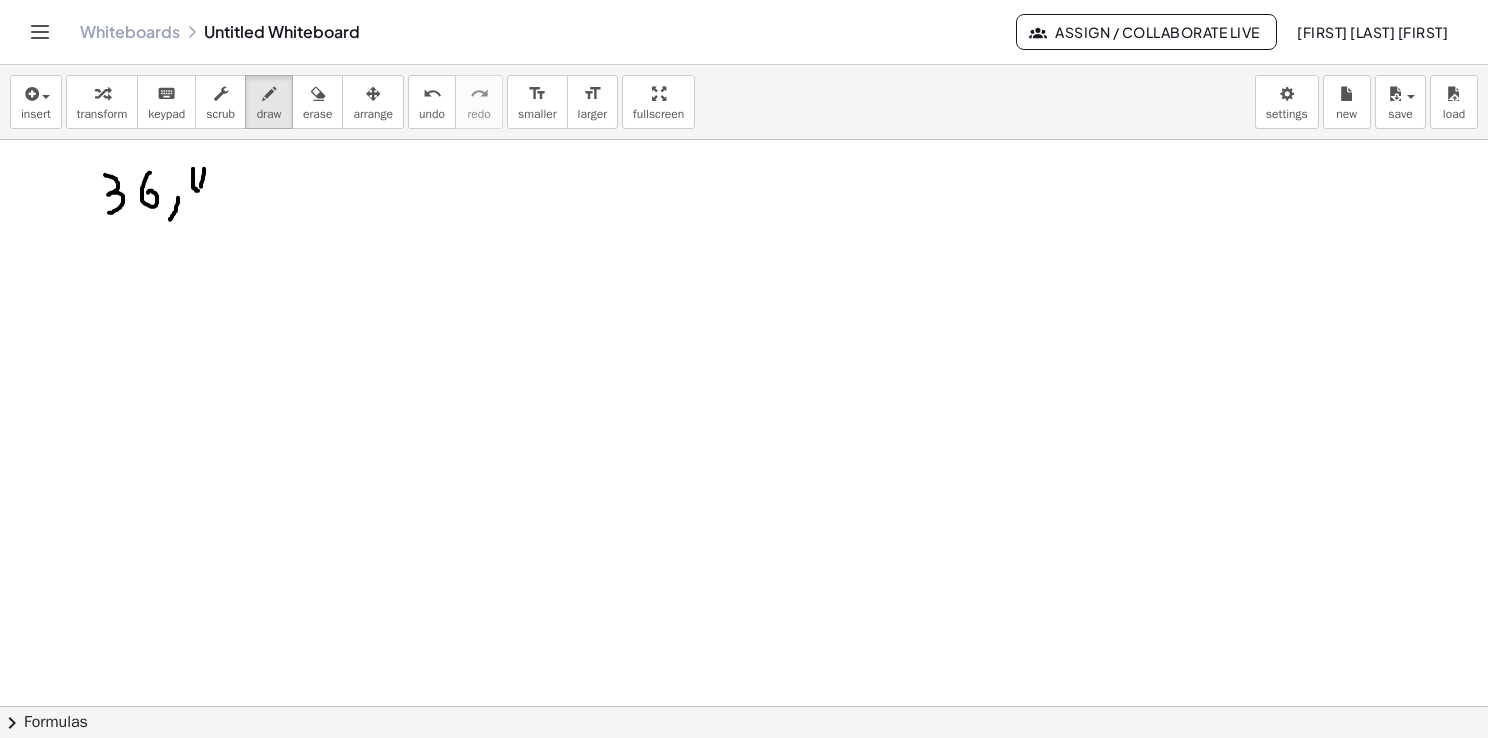drag, startPoint x: 204, startPoint y: 170, endPoint x: 200, endPoint y: 202, distance: 32.24903 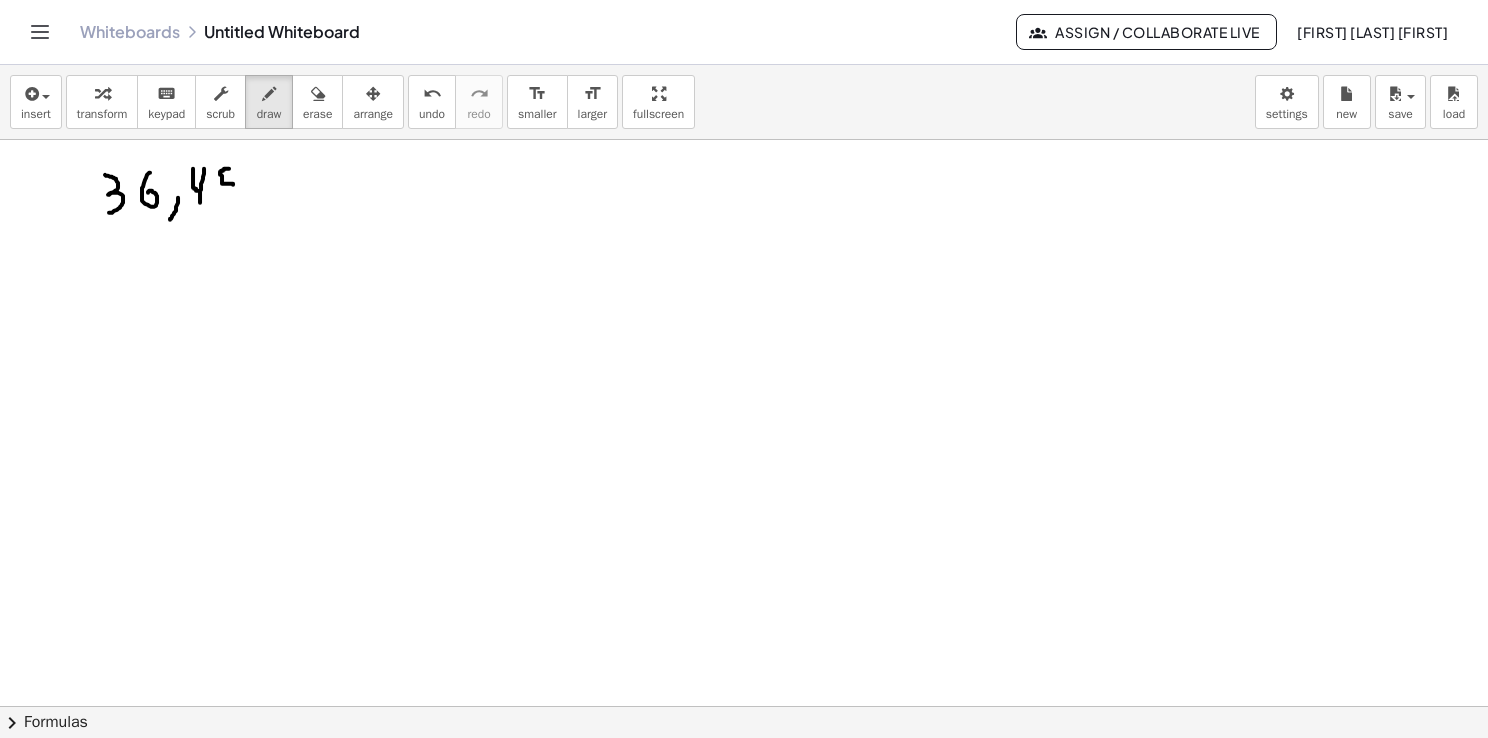 drag, startPoint x: 227, startPoint y: 168, endPoint x: 220, endPoint y: 198, distance: 30.805843 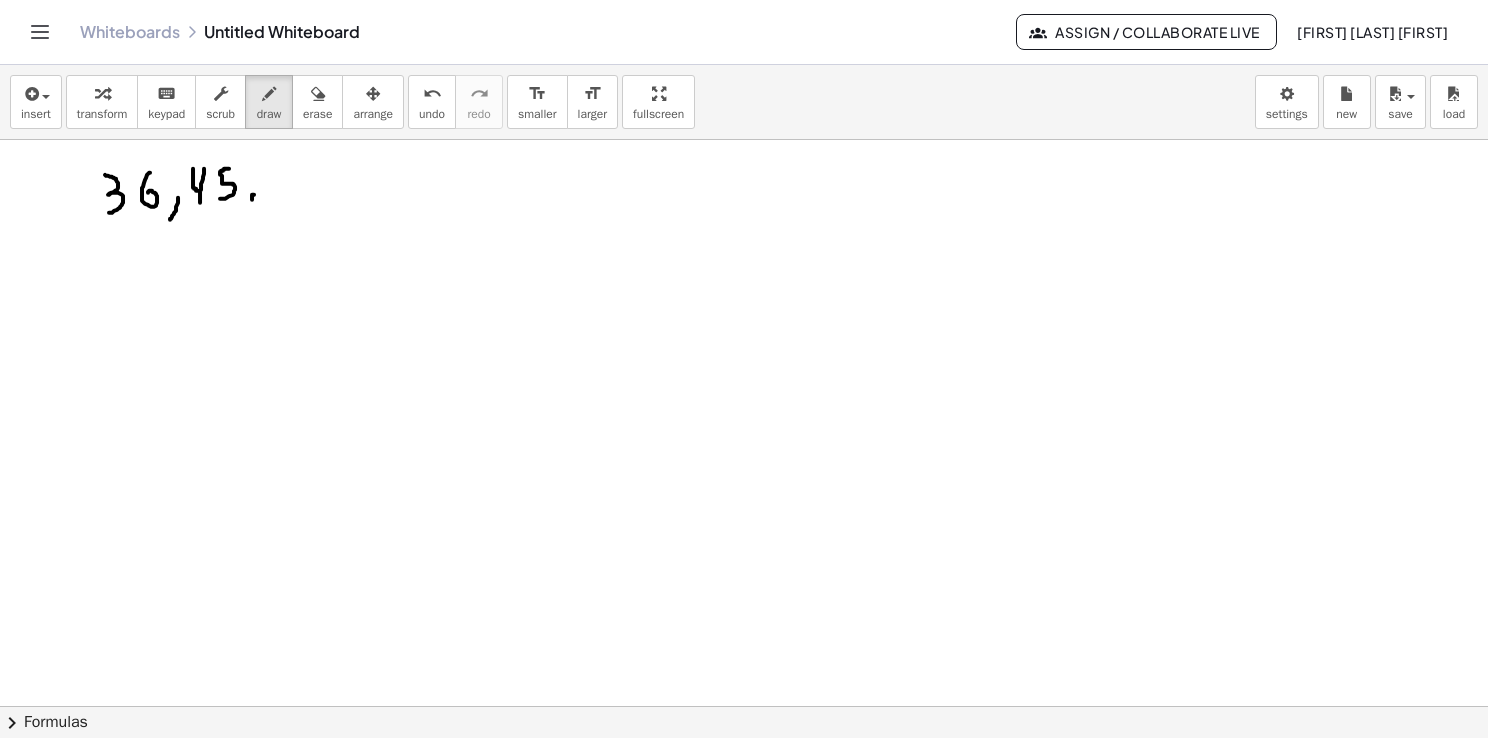 drag, startPoint x: 254, startPoint y: 194, endPoint x: 247, endPoint y: 211, distance: 18.384777 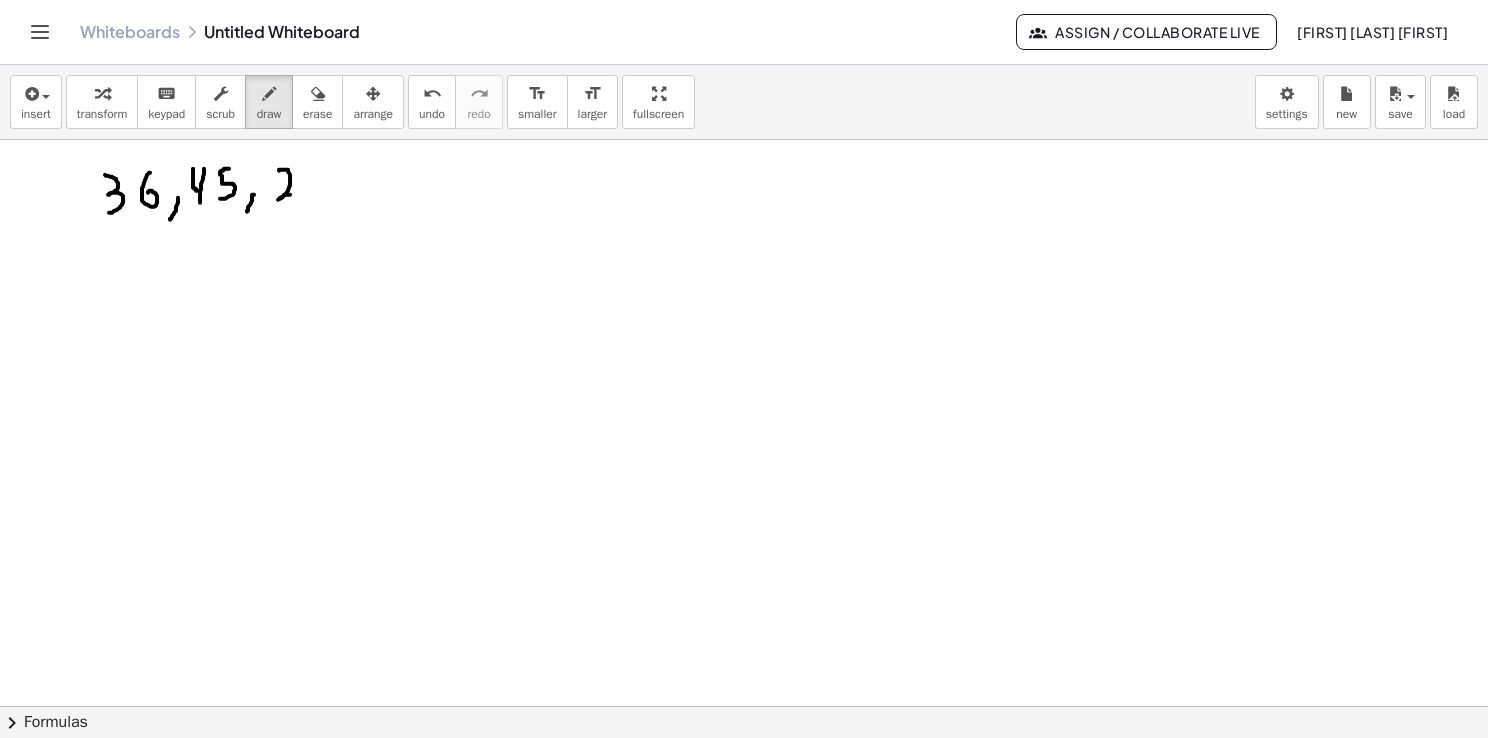 drag, startPoint x: 279, startPoint y: 170, endPoint x: 300, endPoint y: 195, distance: 32.649654 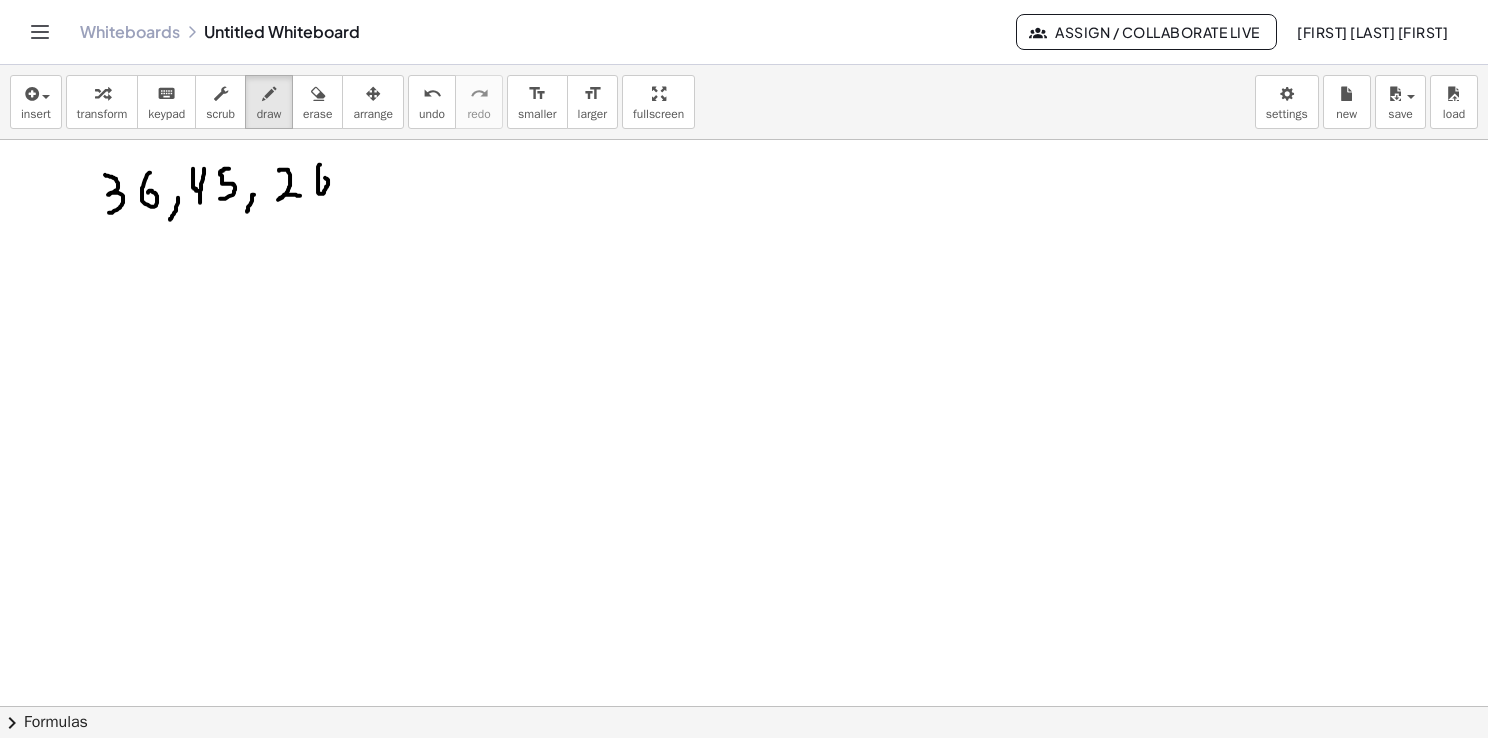 drag, startPoint x: 319, startPoint y: 164, endPoint x: 320, endPoint y: 182, distance: 18.027756 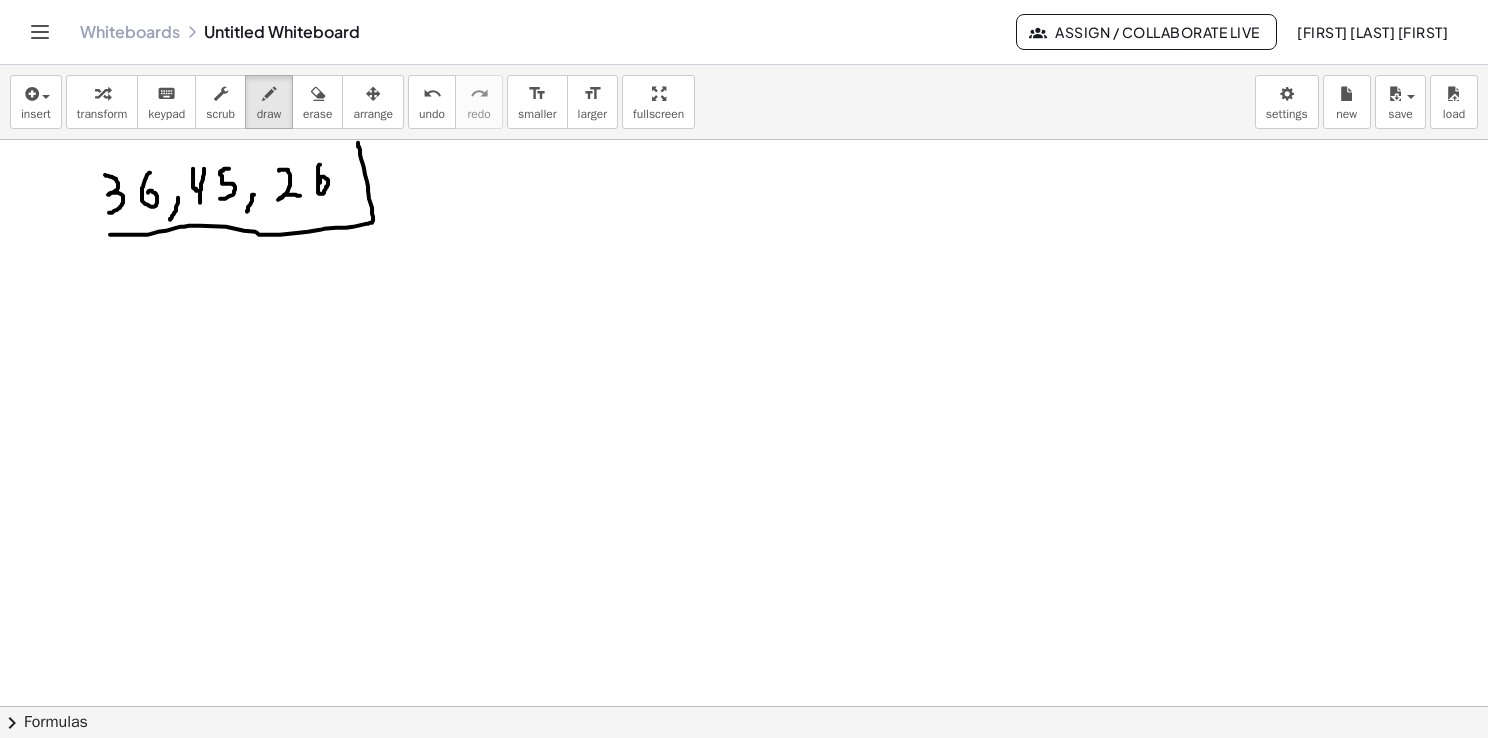 drag, startPoint x: 110, startPoint y: 234, endPoint x: 358, endPoint y: 142, distance: 264.51465 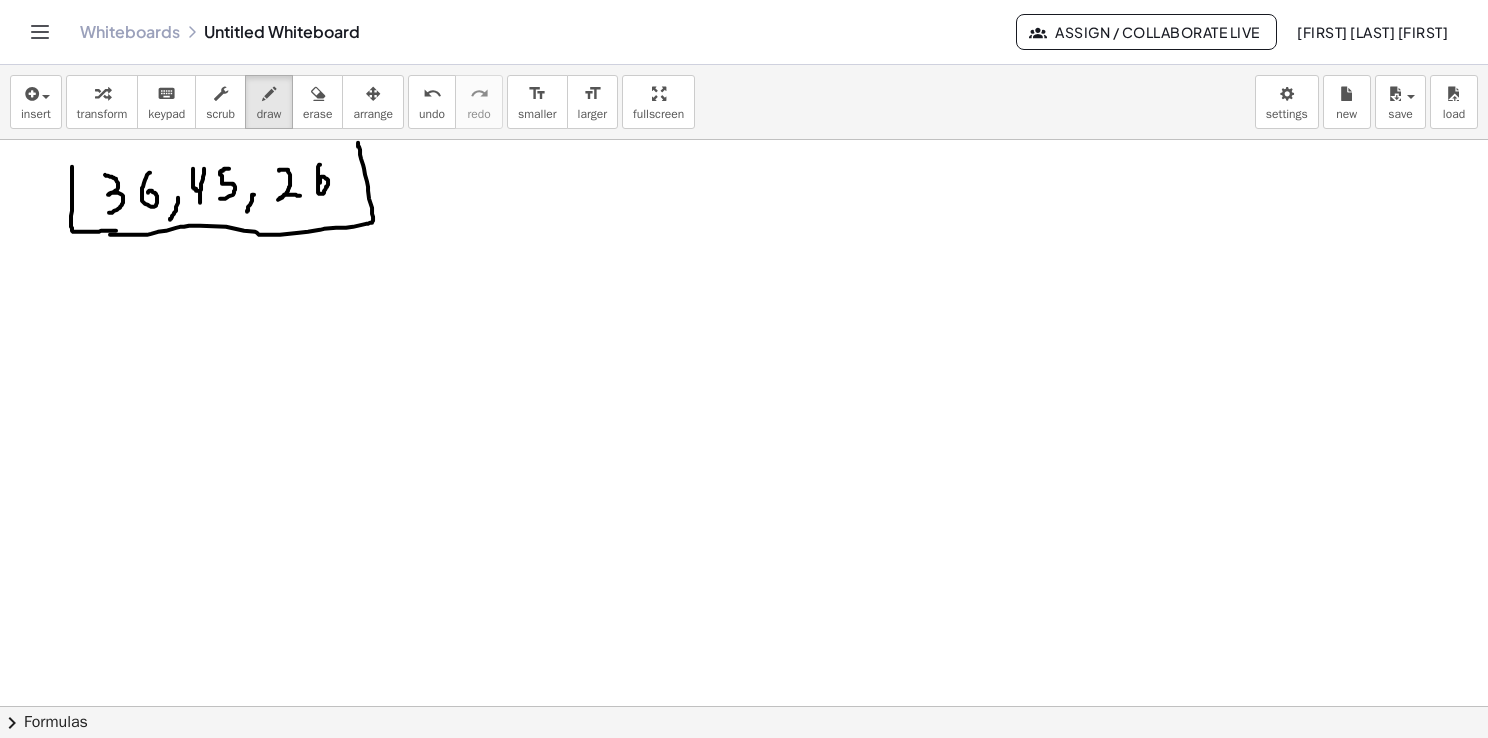drag, startPoint x: 116, startPoint y: 230, endPoint x: 72, endPoint y: 155, distance: 86.95401 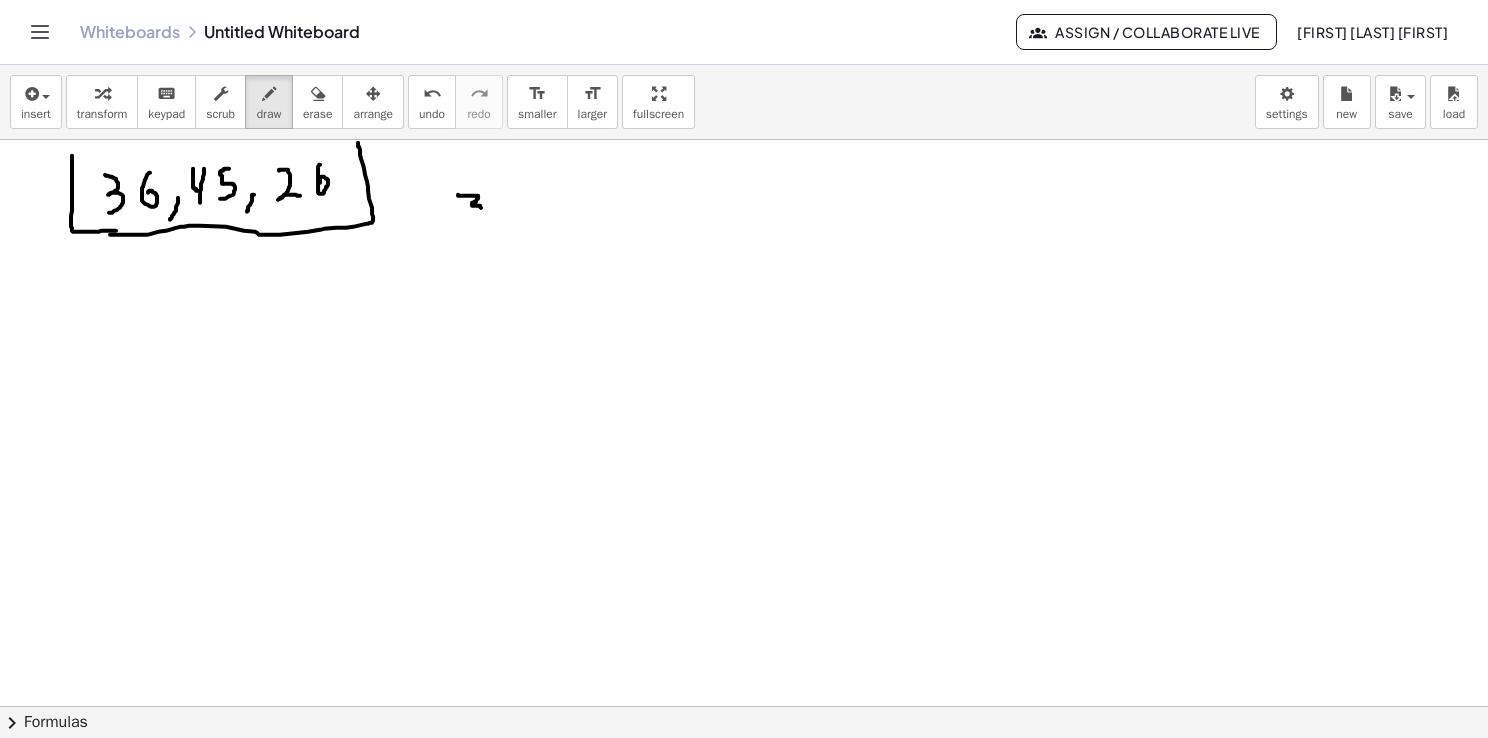 drag, startPoint x: 458, startPoint y: 195, endPoint x: 468, endPoint y: 222, distance: 28.79236 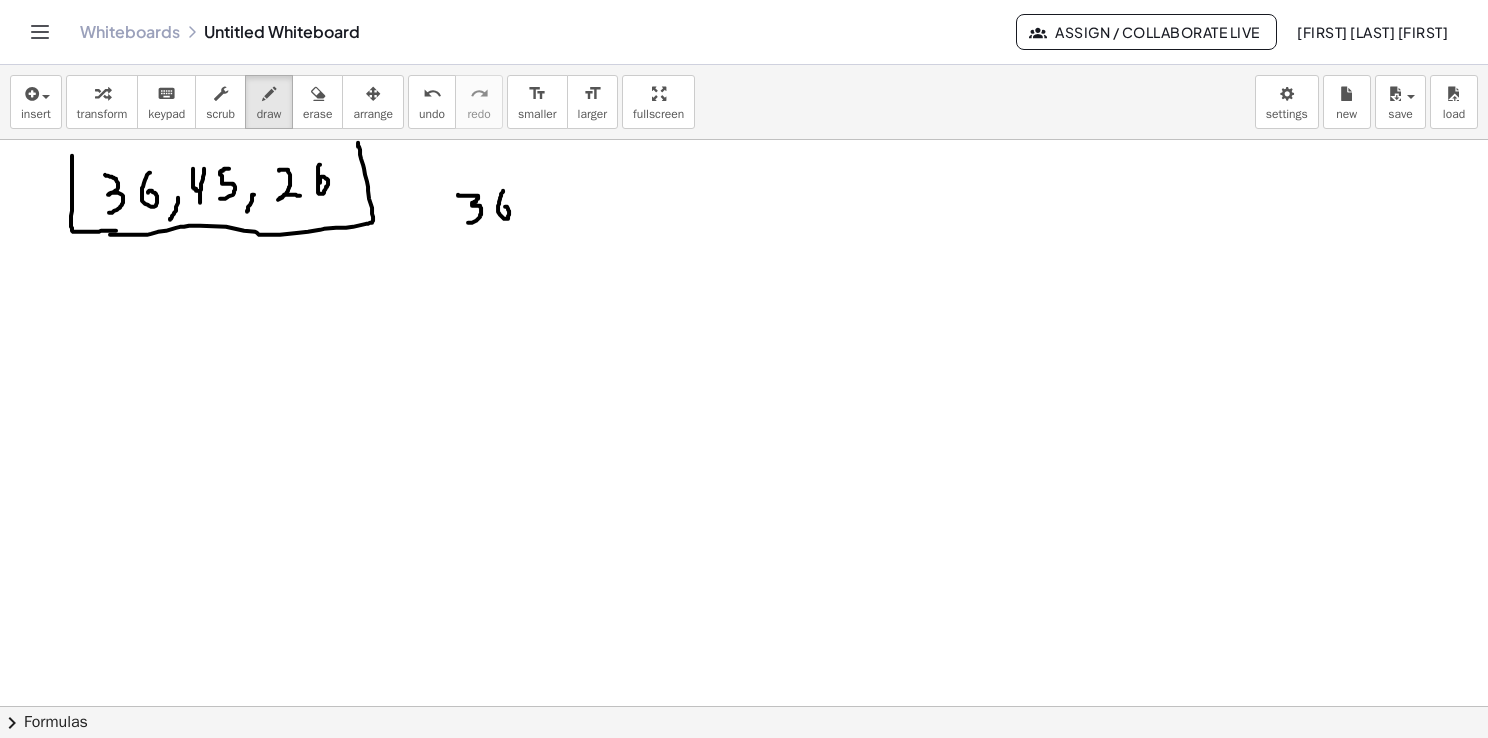 drag, startPoint x: 503, startPoint y: 190, endPoint x: 503, endPoint y: 208, distance: 18 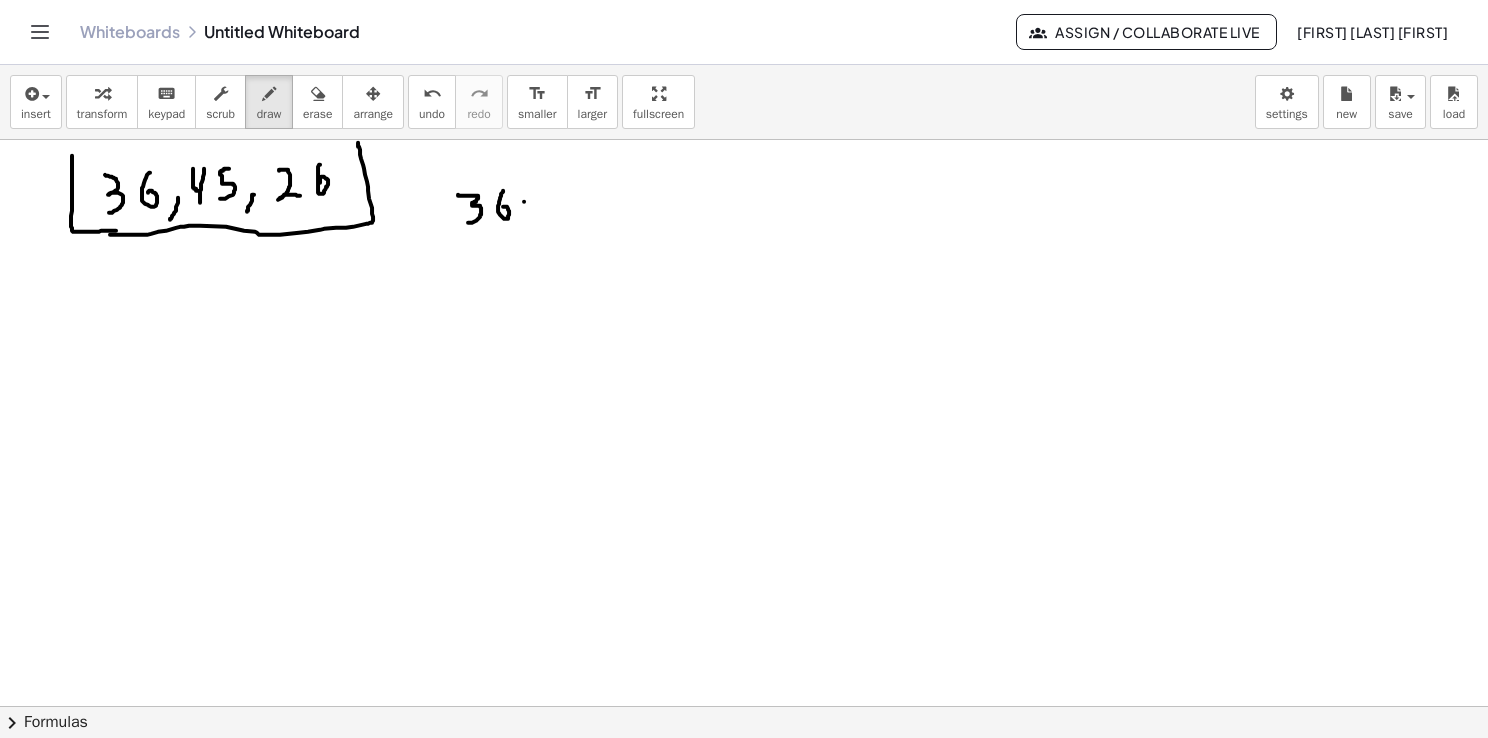 click at bounding box center [744, 772] 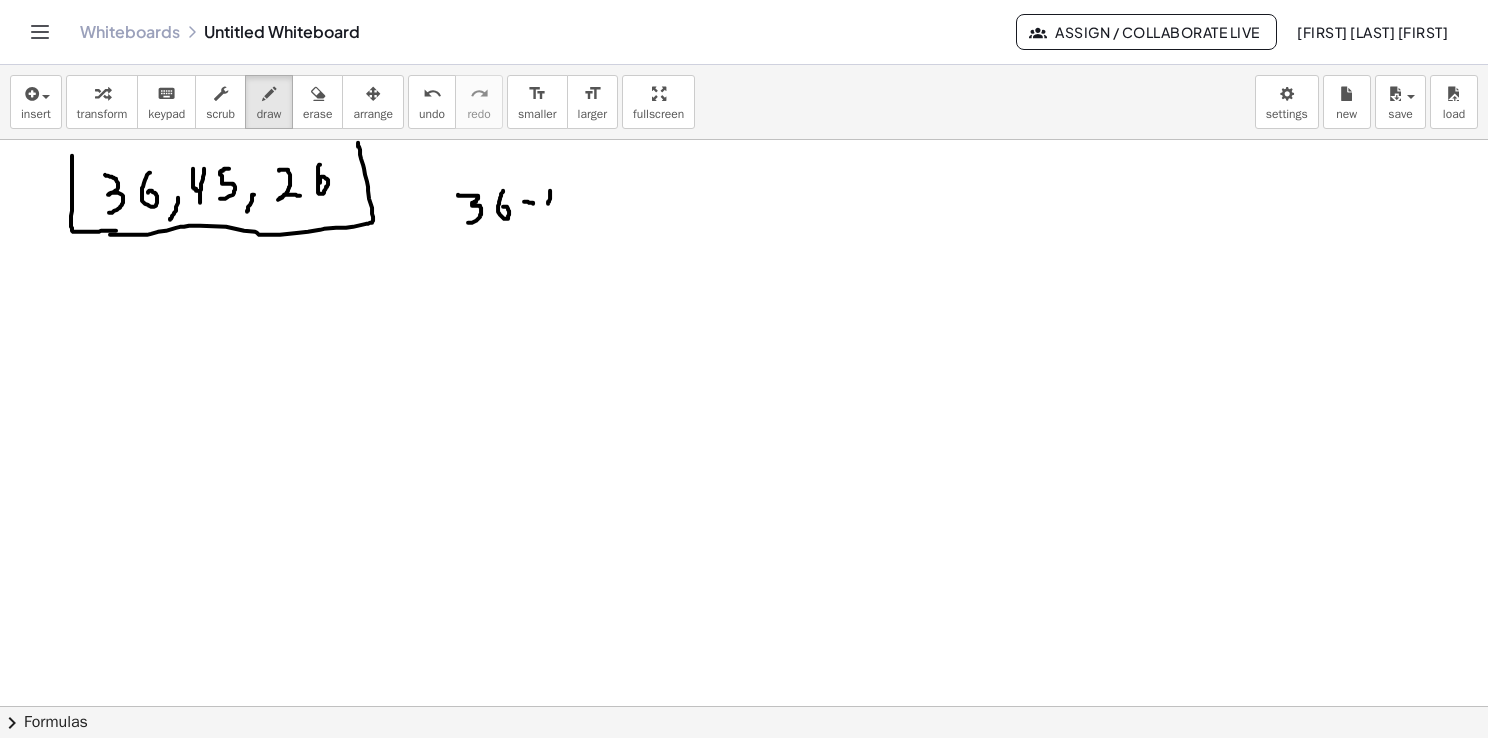 drag, startPoint x: 550, startPoint y: 190, endPoint x: 554, endPoint y: 205, distance: 15.524175 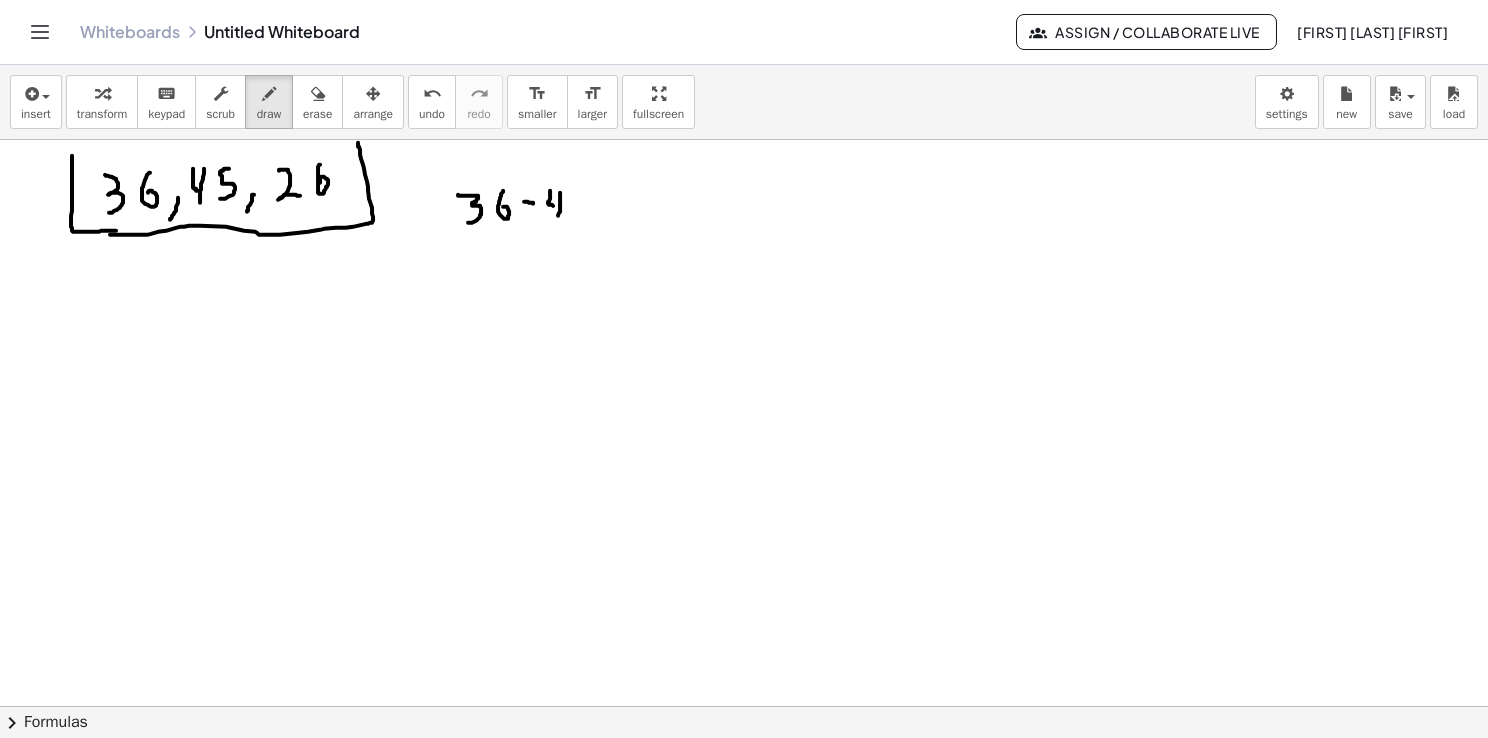 drag, startPoint x: 560, startPoint y: 193, endPoint x: 557, endPoint y: 221, distance: 28.160255 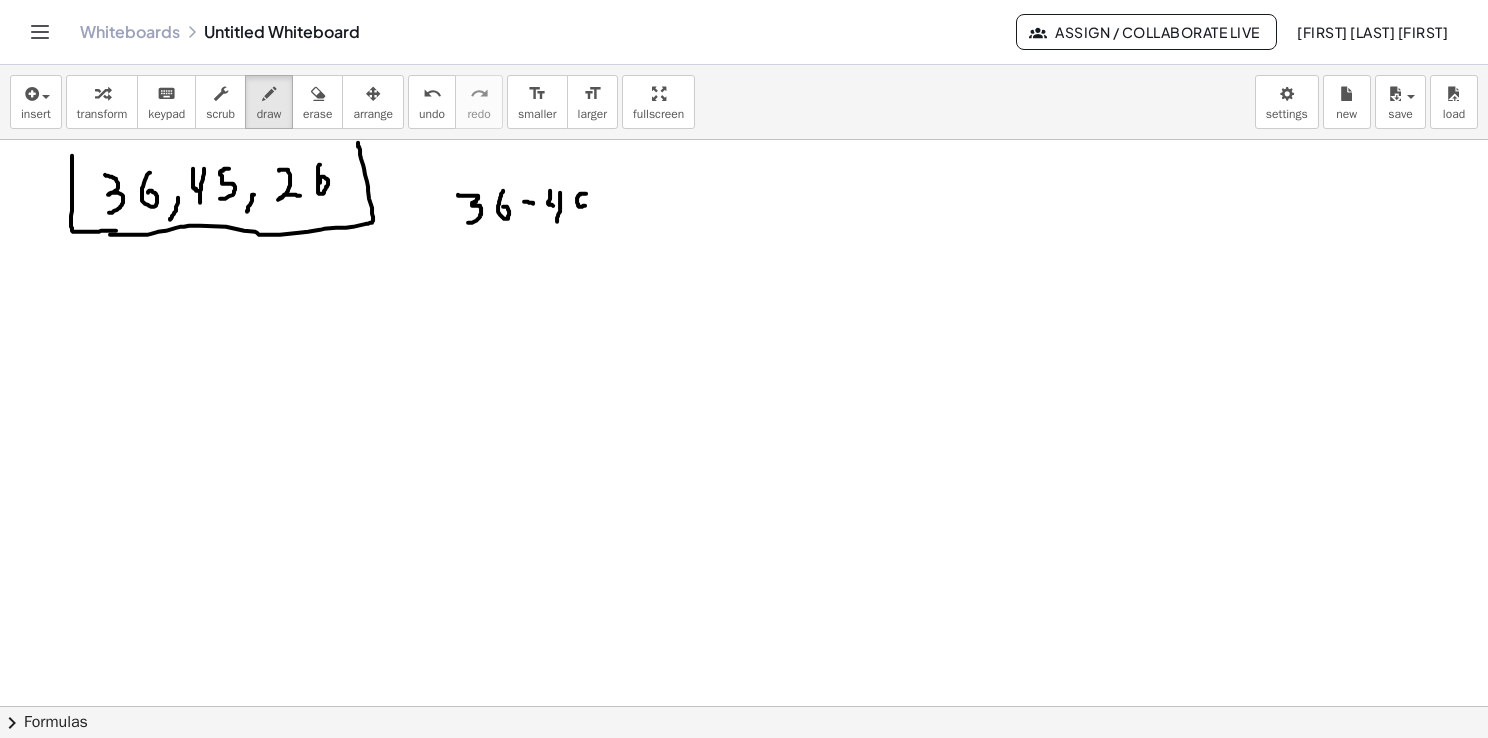 drag, startPoint x: 586, startPoint y: 193, endPoint x: 583, endPoint y: 226, distance: 33.13608 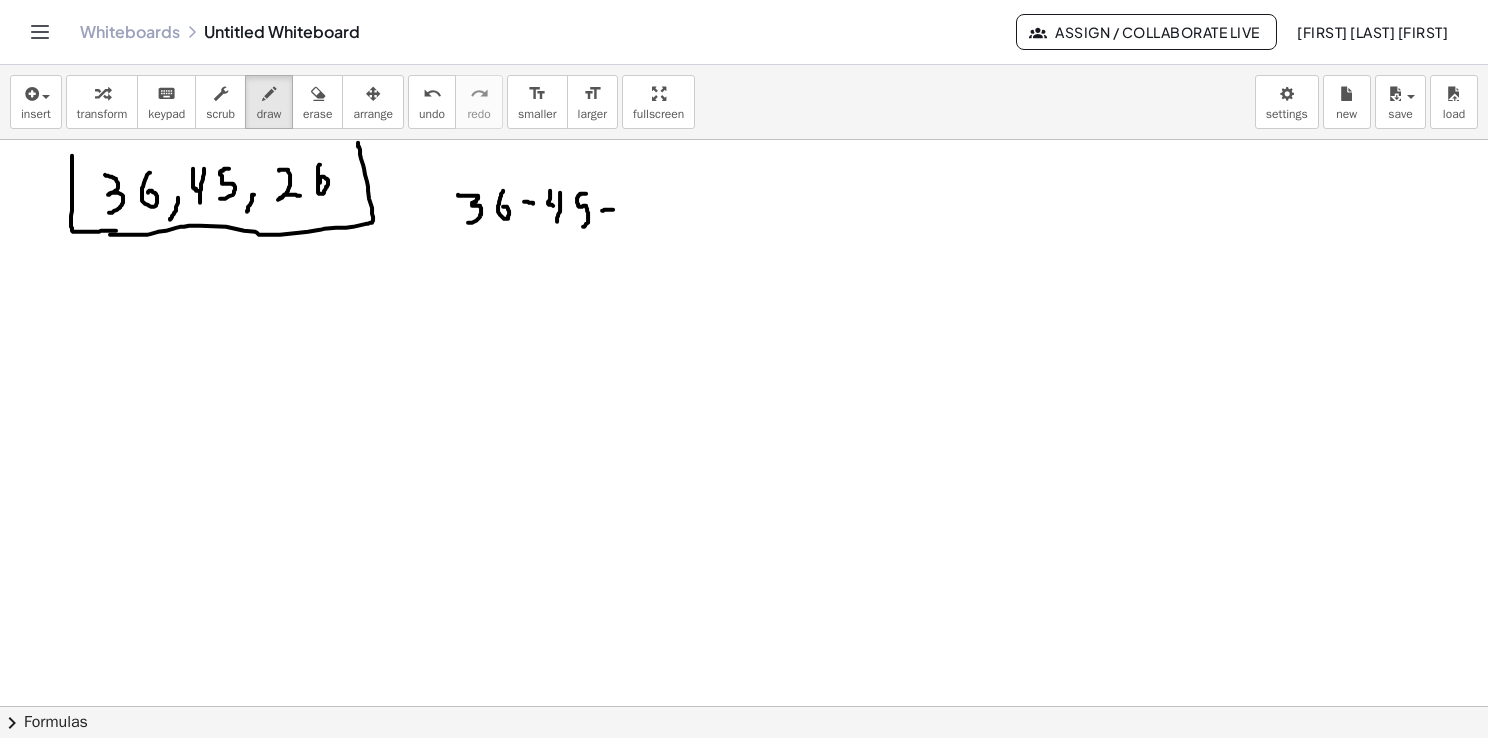 drag, startPoint x: 602, startPoint y: 210, endPoint x: 615, endPoint y: 209, distance: 13.038404 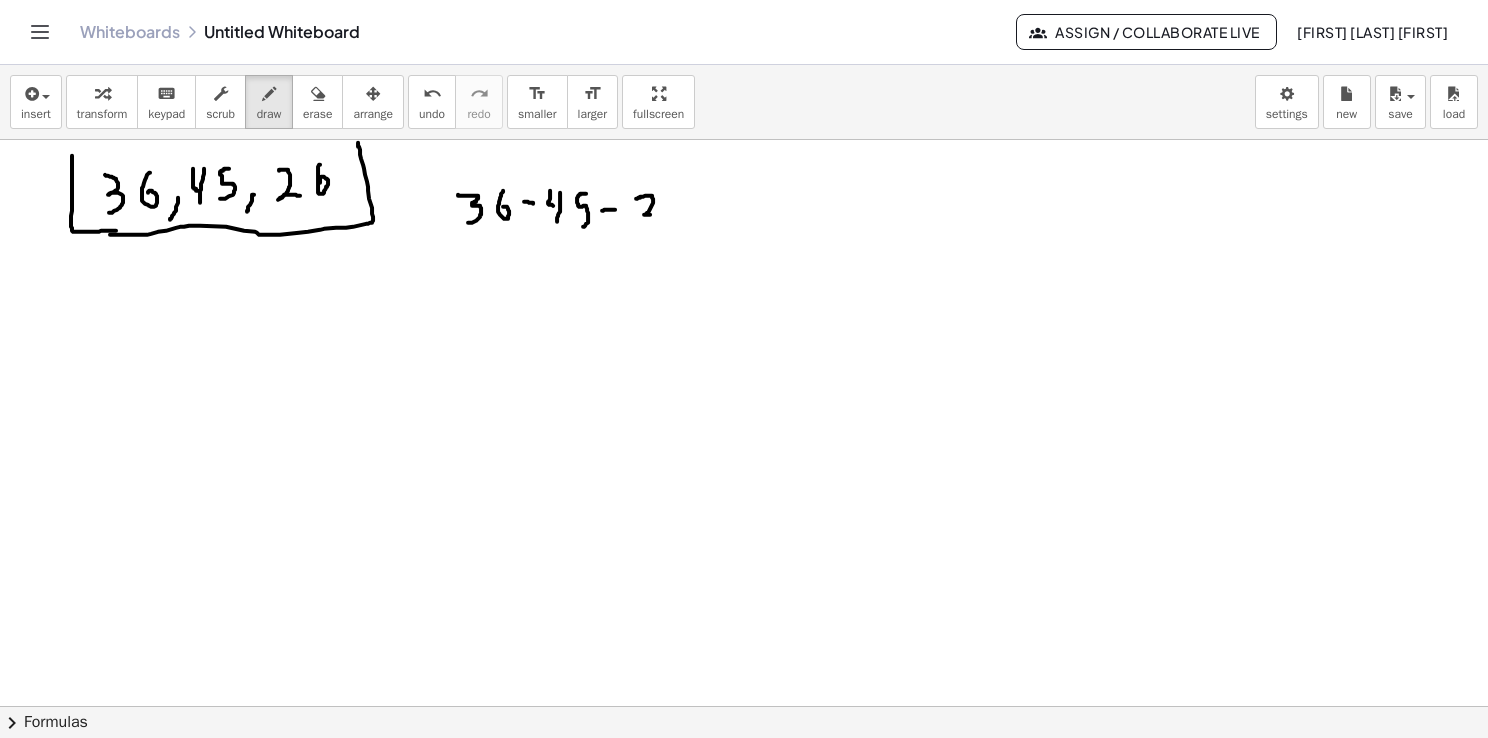 drag, startPoint x: 637, startPoint y: 198, endPoint x: 651, endPoint y: 214, distance: 21.260292 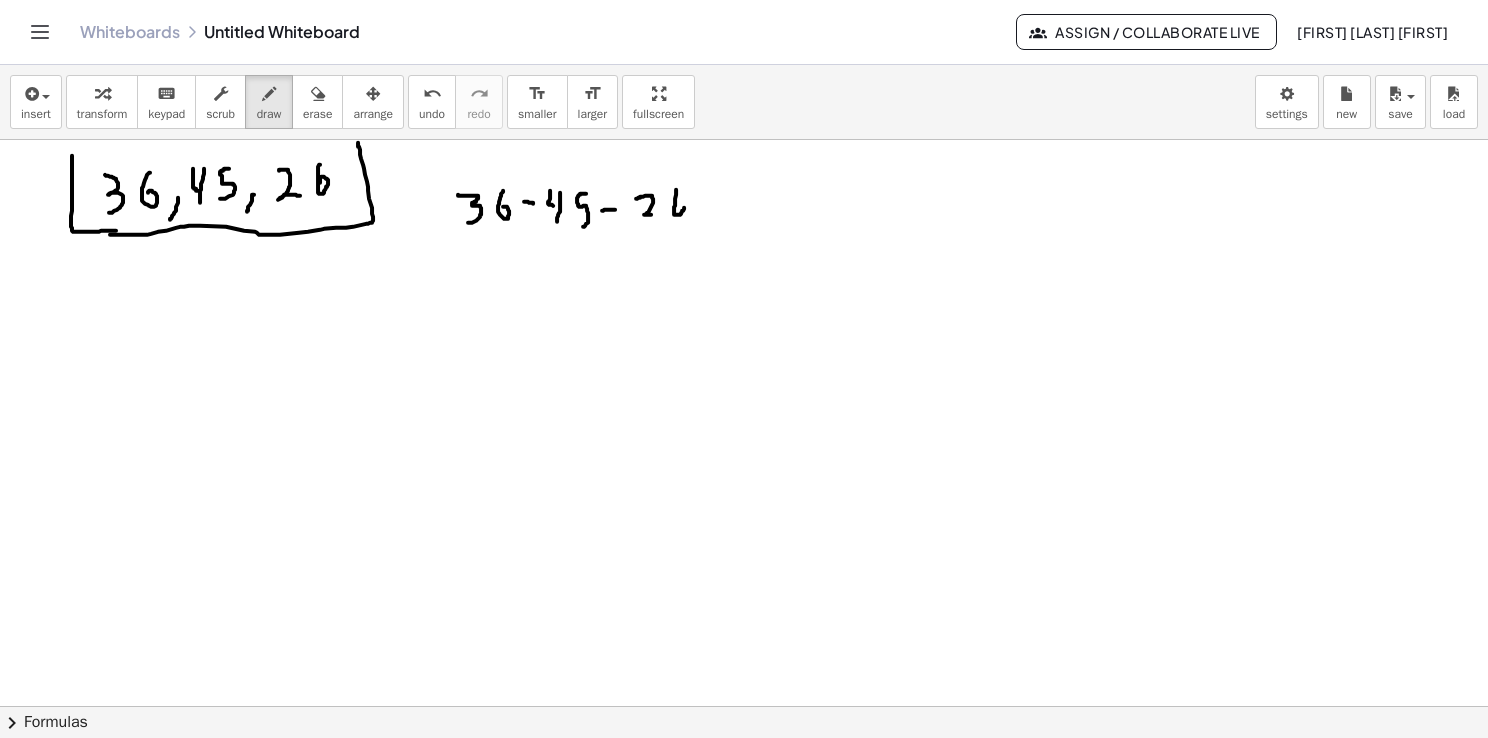 drag, startPoint x: 676, startPoint y: 190, endPoint x: 680, endPoint y: 202, distance: 12.649111 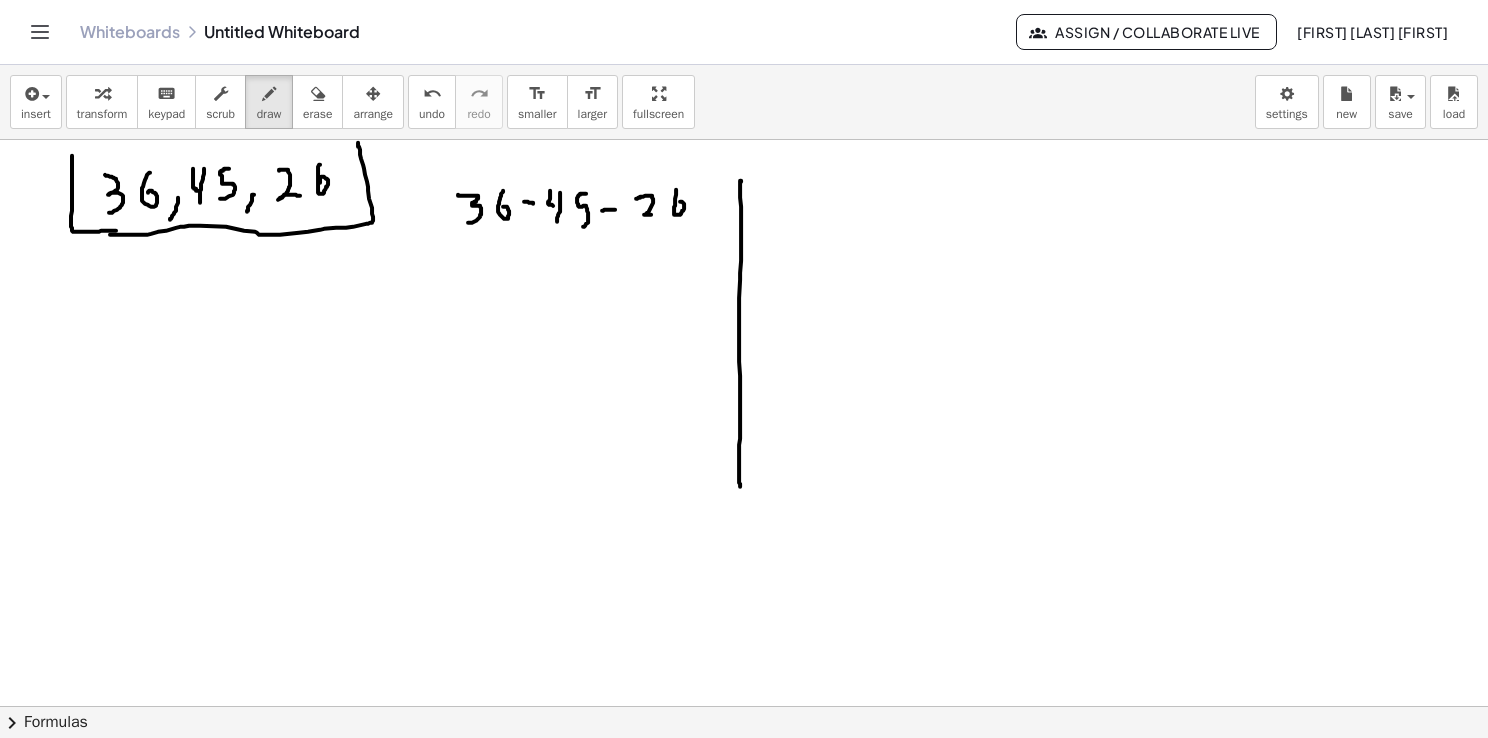 drag, startPoint x: 740, startPoint y: 189, endPoint x: 740, endPoint y: 485, distance: 296 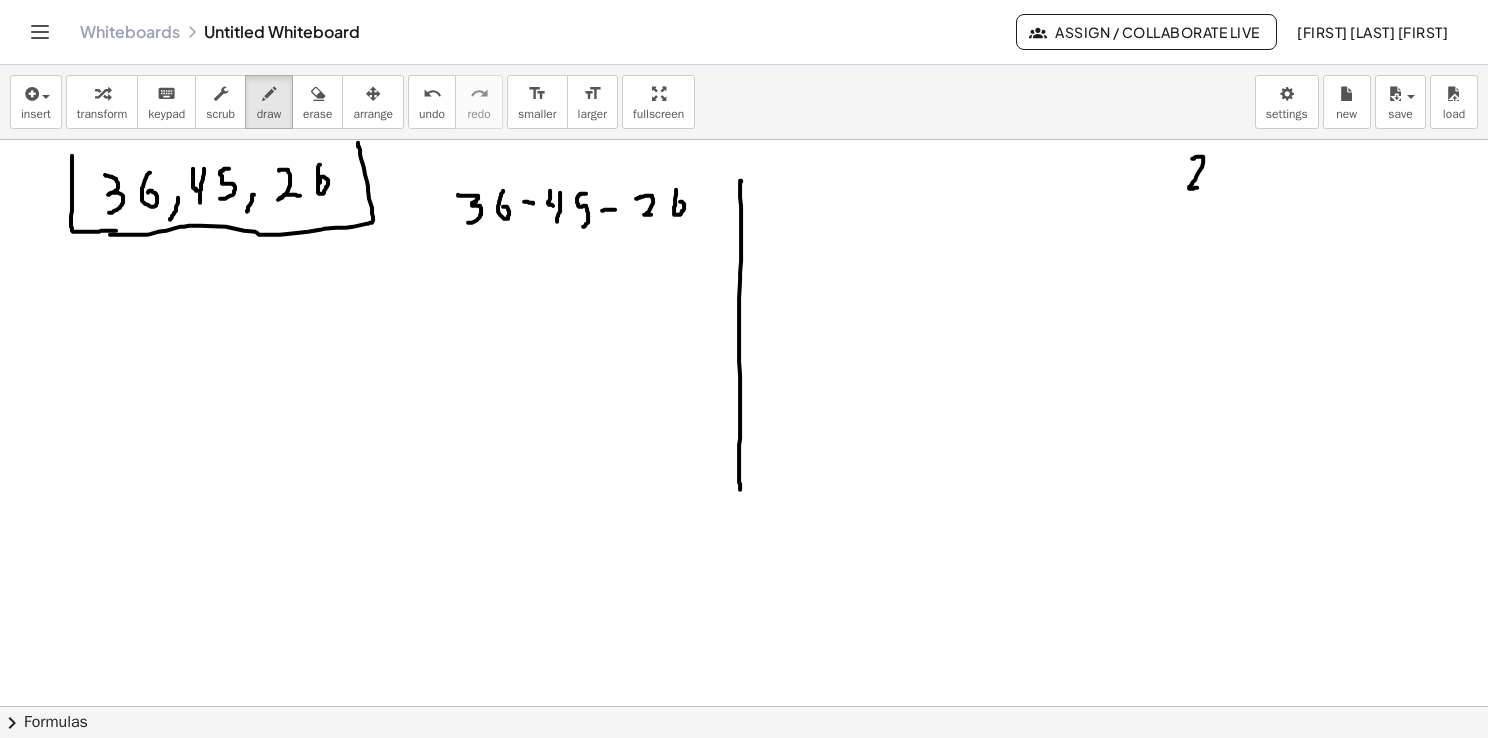 drag, startPoint x: 1194, startPoint y: 158, endPoint x: 1209, endPoint y: 189, distance: 34.43835 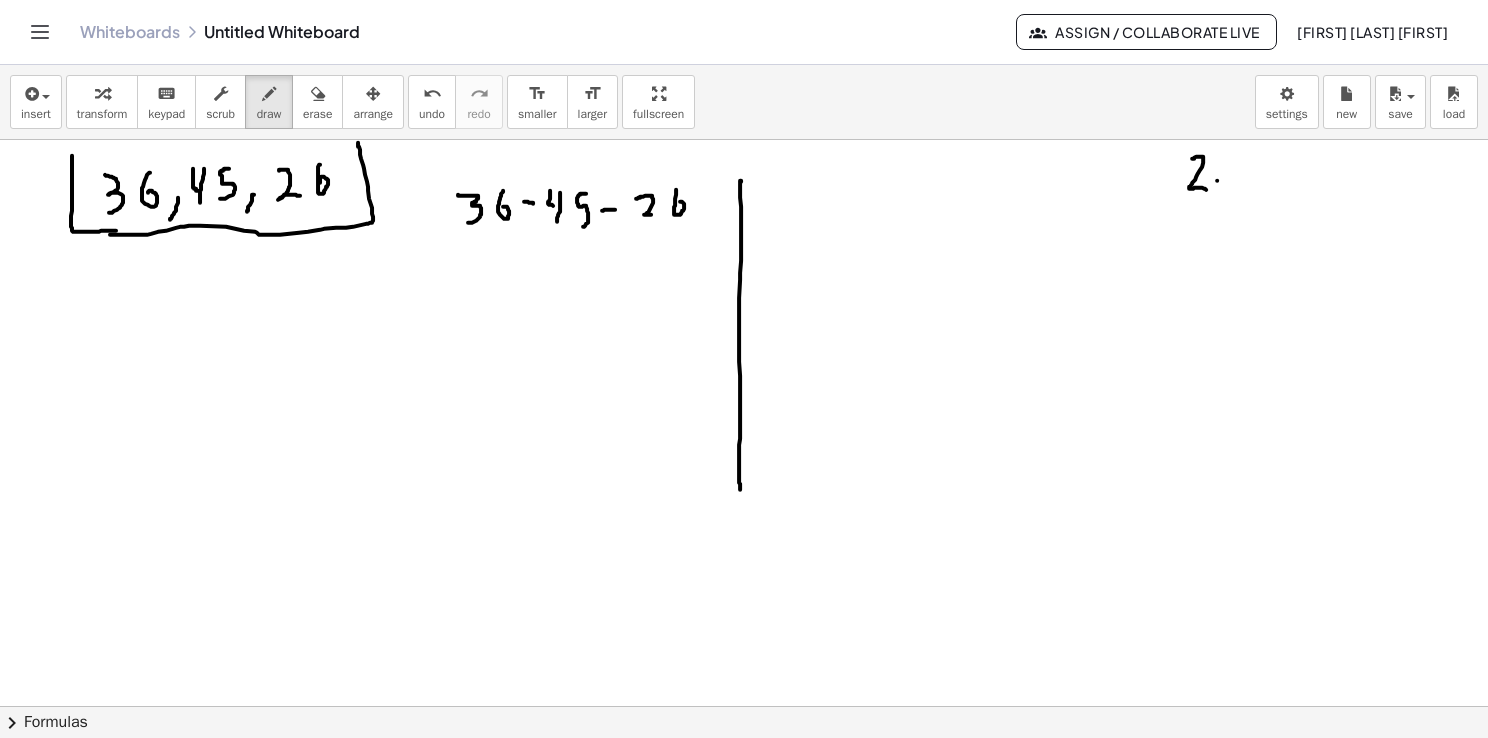 drag, startPoint x: 1217, startPoint y: 180, endPoint x: 1217, endPoint y: 195, distance: 15 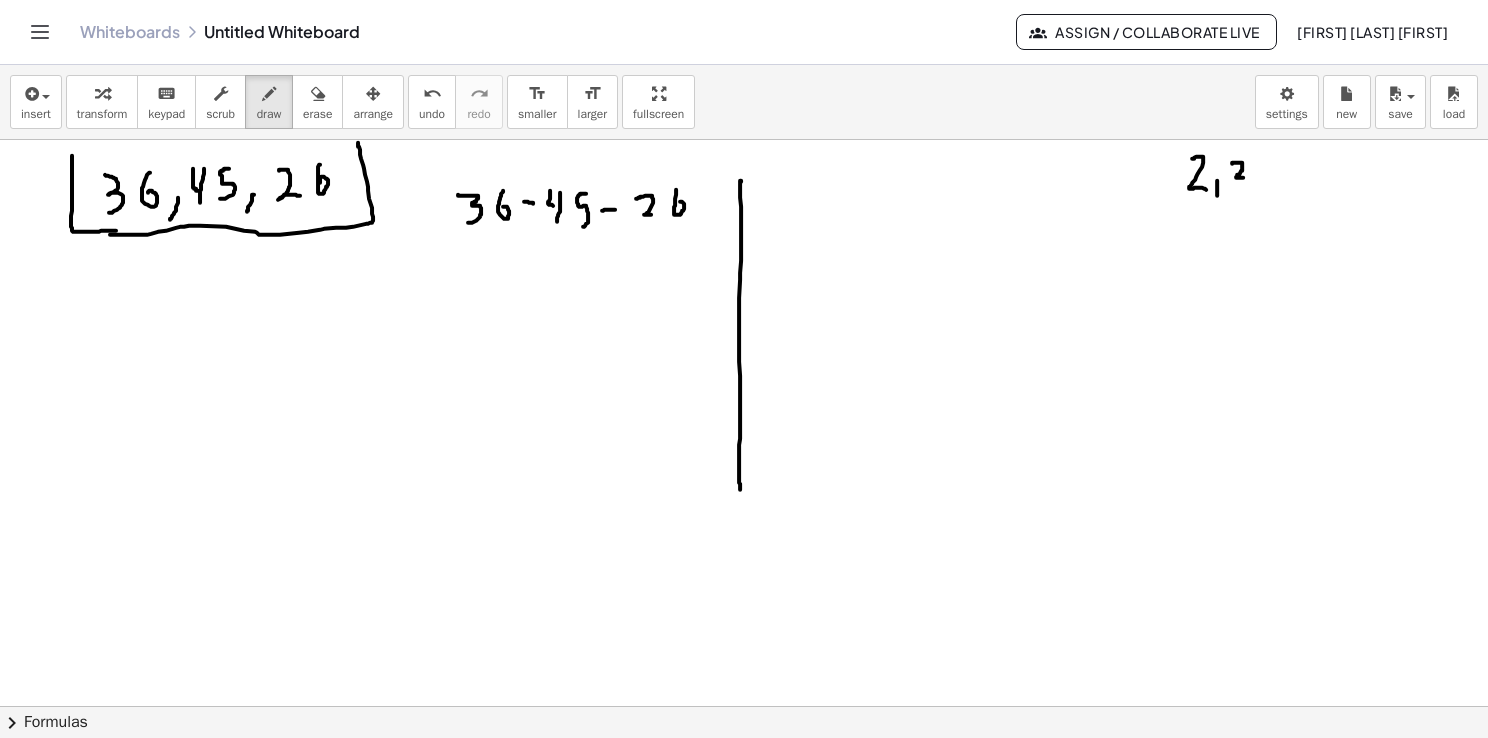 drag, startPoint x: 1232, startPoint y: 163, endPoint x: 1243, endPoint y: 191, distance: 30.083218 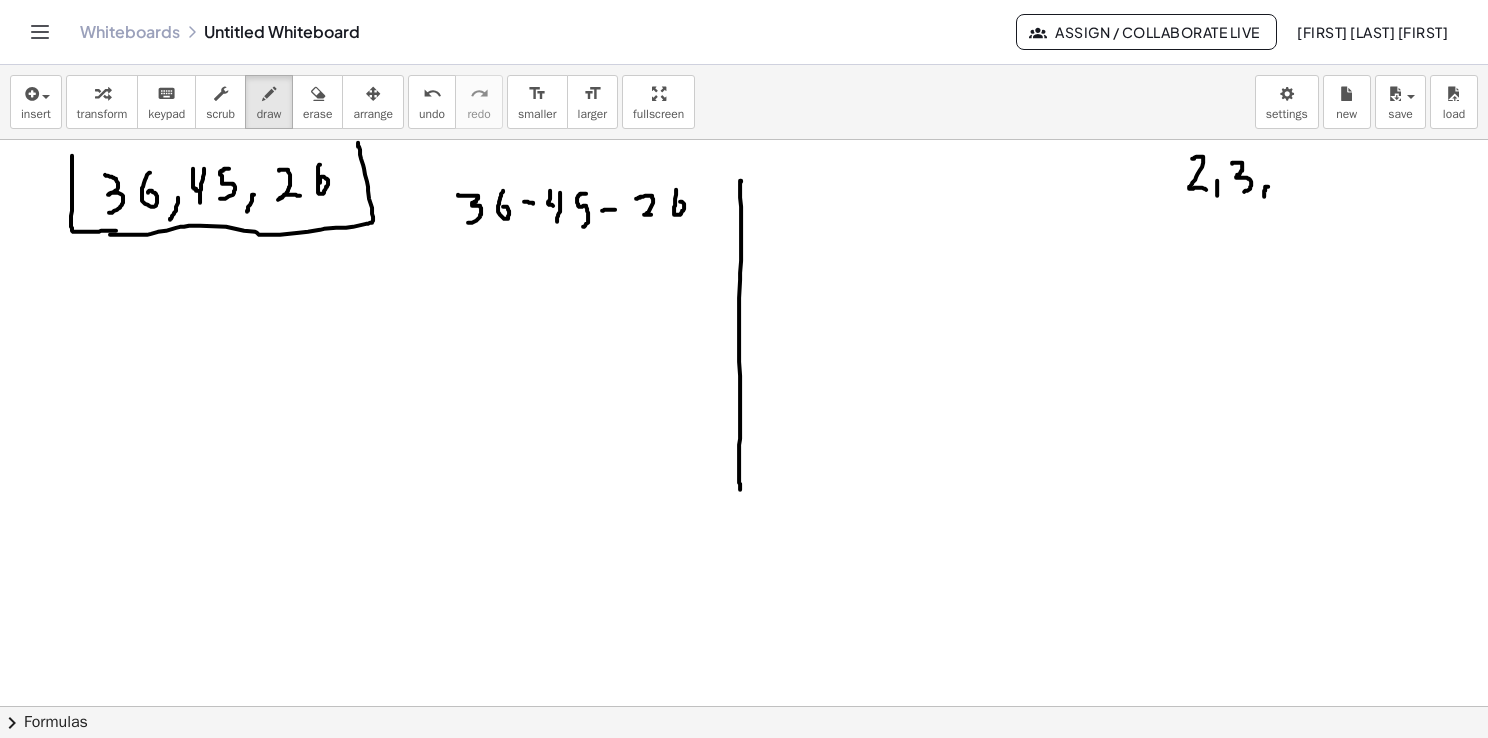 drag, startPoint x: 1266, startPoint y: 186, endPoint x: 1284, endPoint y: 176, distance: 20.59126 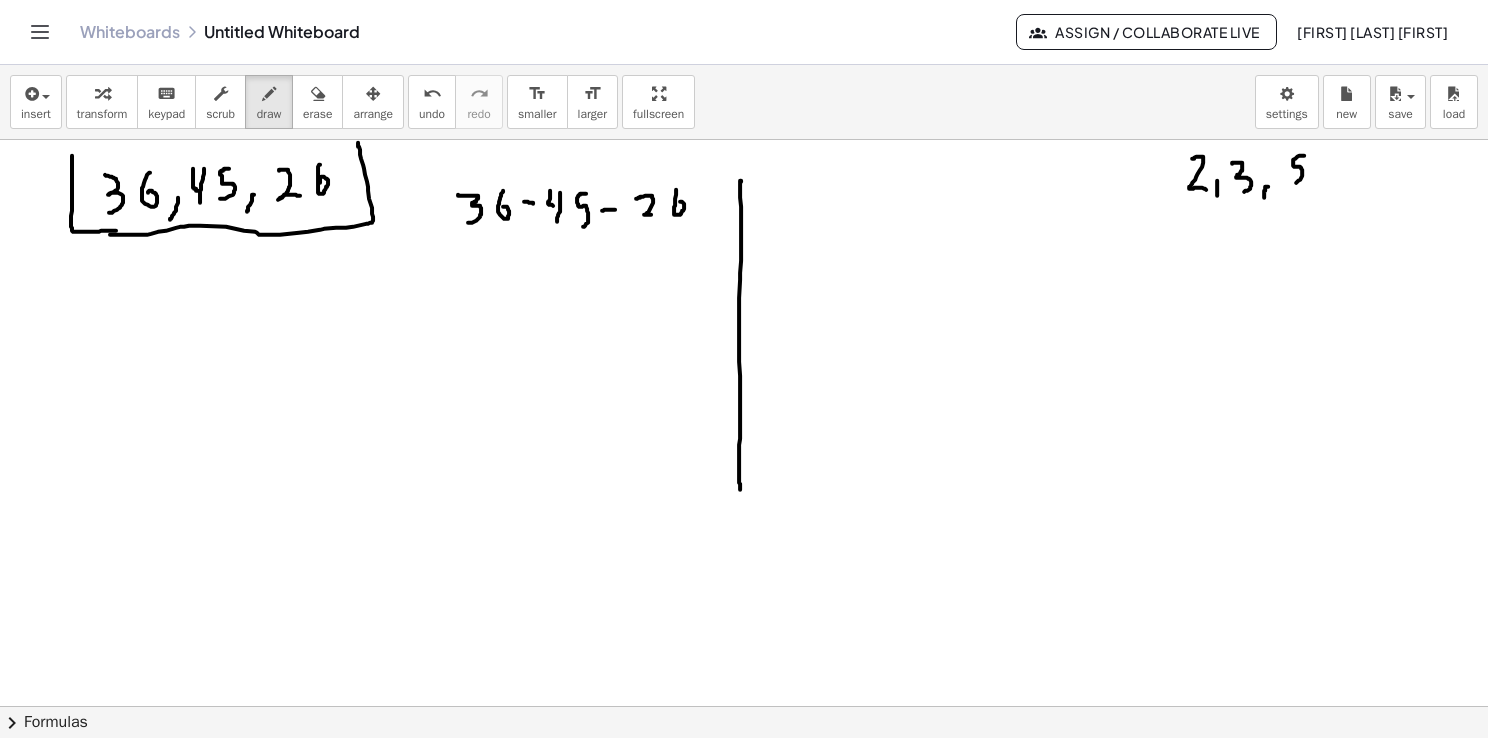 drag, startPoint x: 1303, startPoint y: 155, endPoint x: 1291, endPoint y: 182, distance: 29.546574 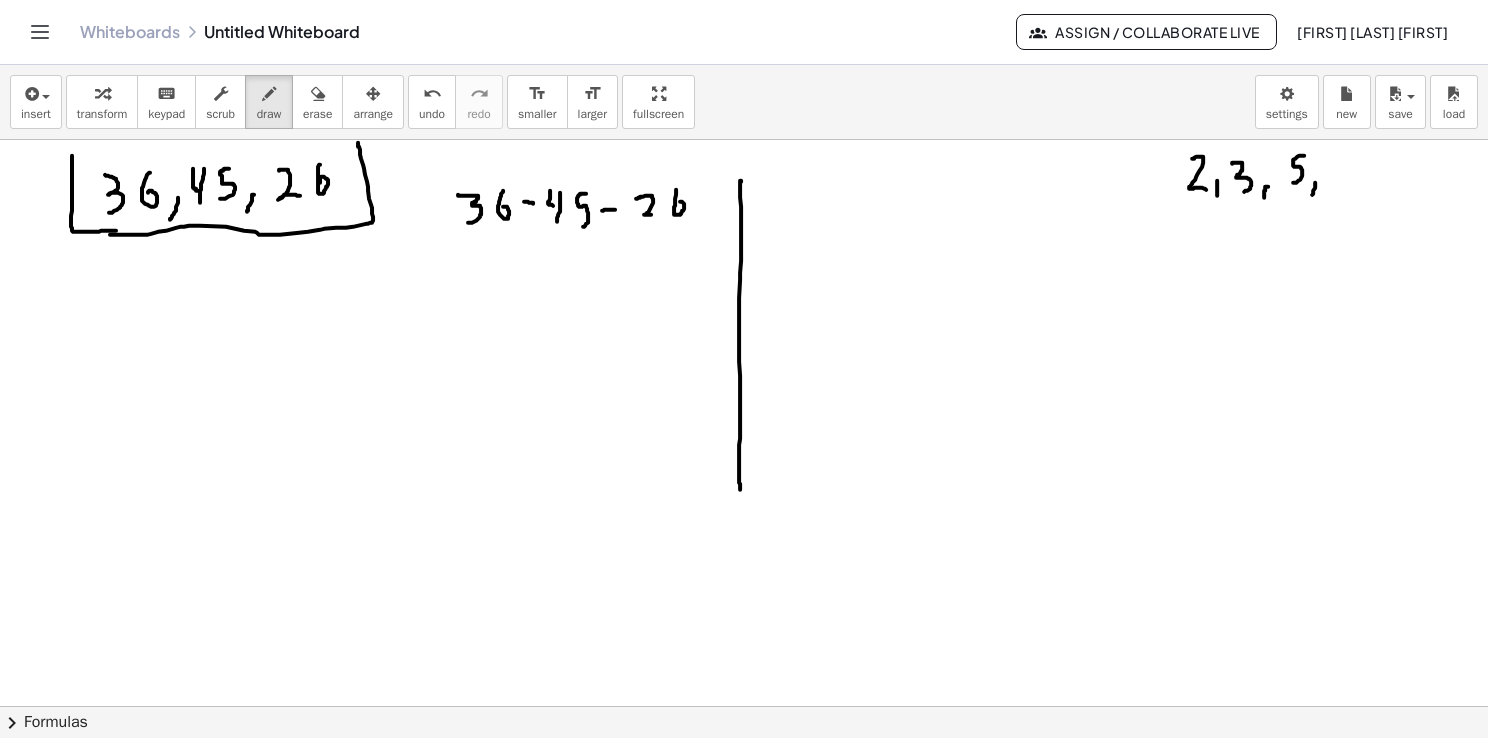 drag, startPoint x: 1315, startPoint y: 182, endPoint x: 1312, endPoint y: 197, distance: 15.297058 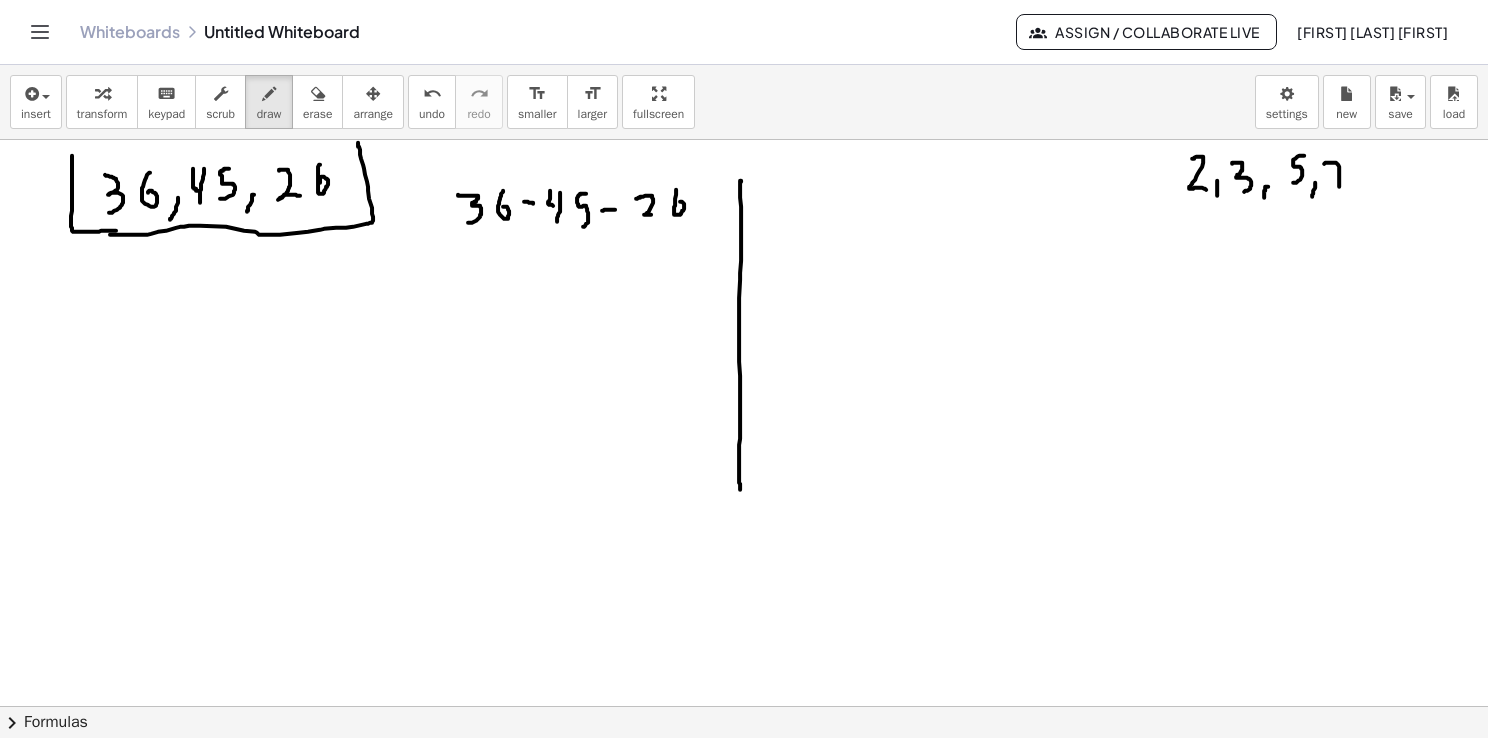 drag, startPoint x: 1332, startPoint y: 162, endPoint x: 1339, endPoint y: 189, distance: 27.89265 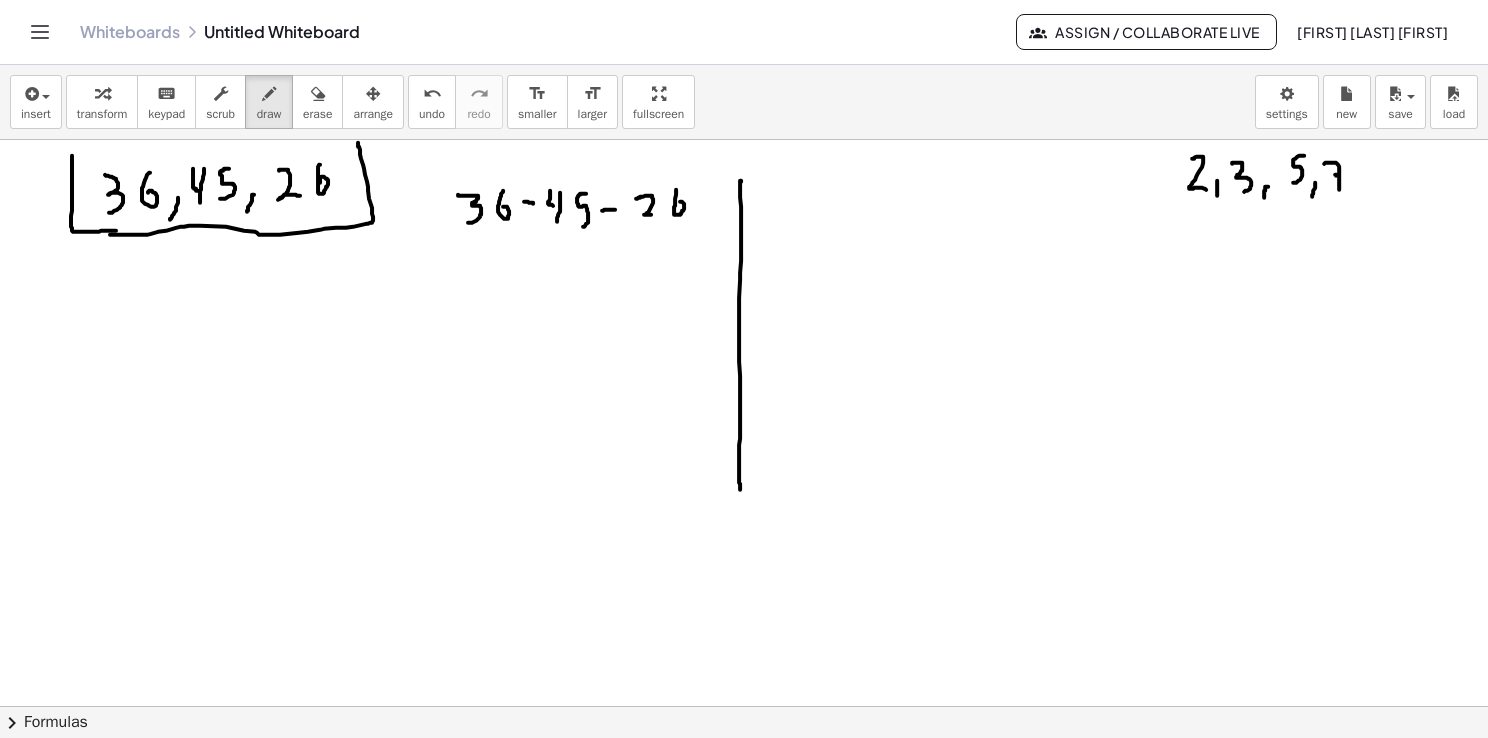 click at bounding box center [744, 772] 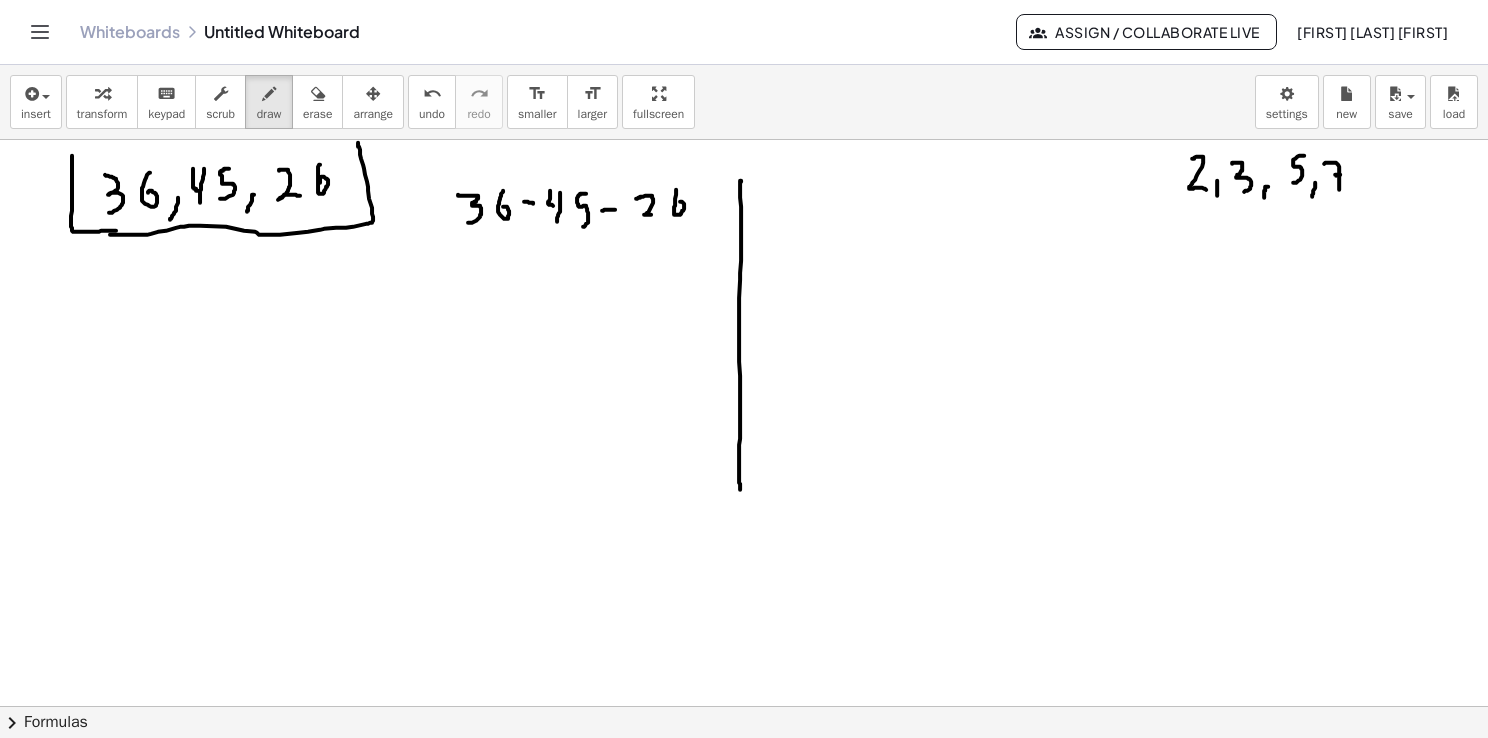 drag, startPoint x: 1355, startPoint y: 182, endPoint x: 1355, endPoint y: 195, distance: 13 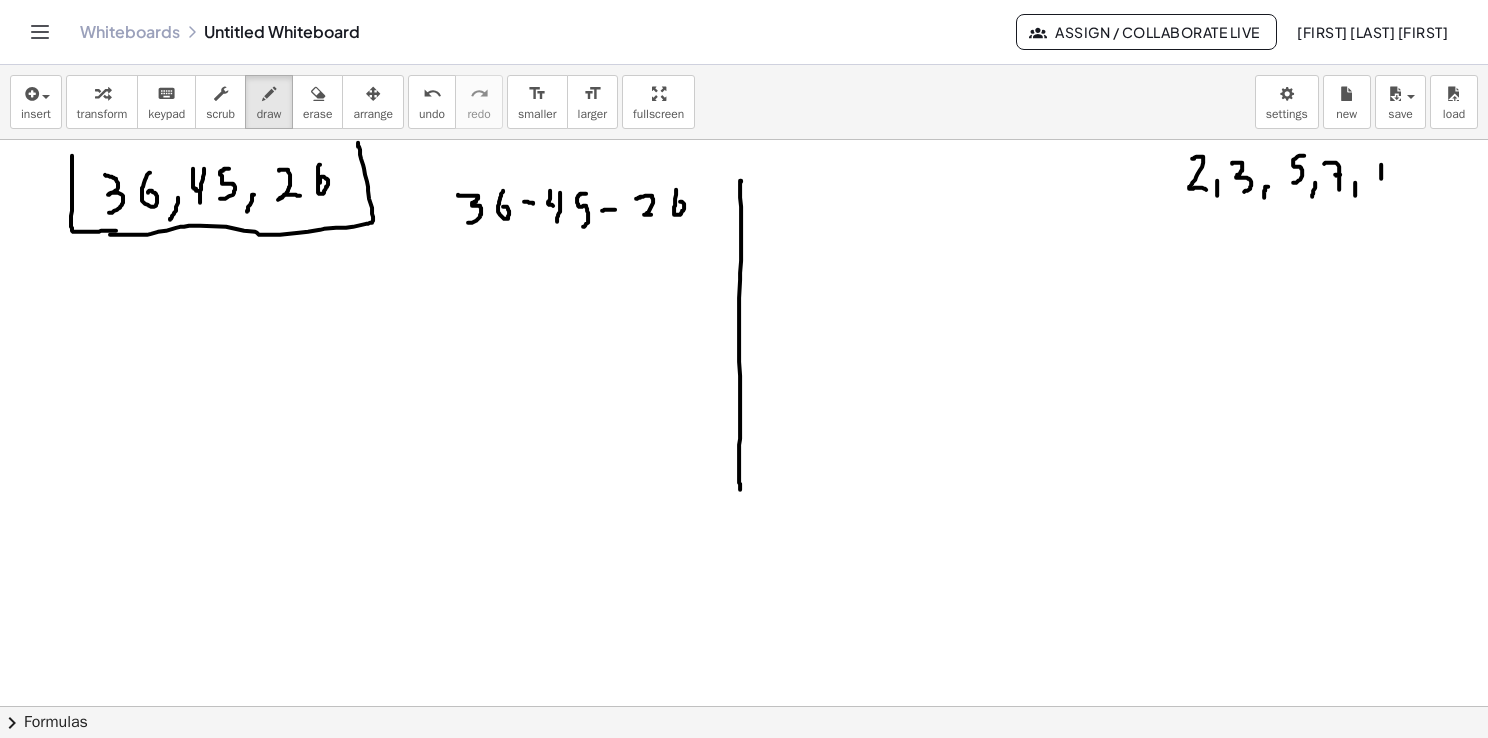 click at bounding box center (744, 772) 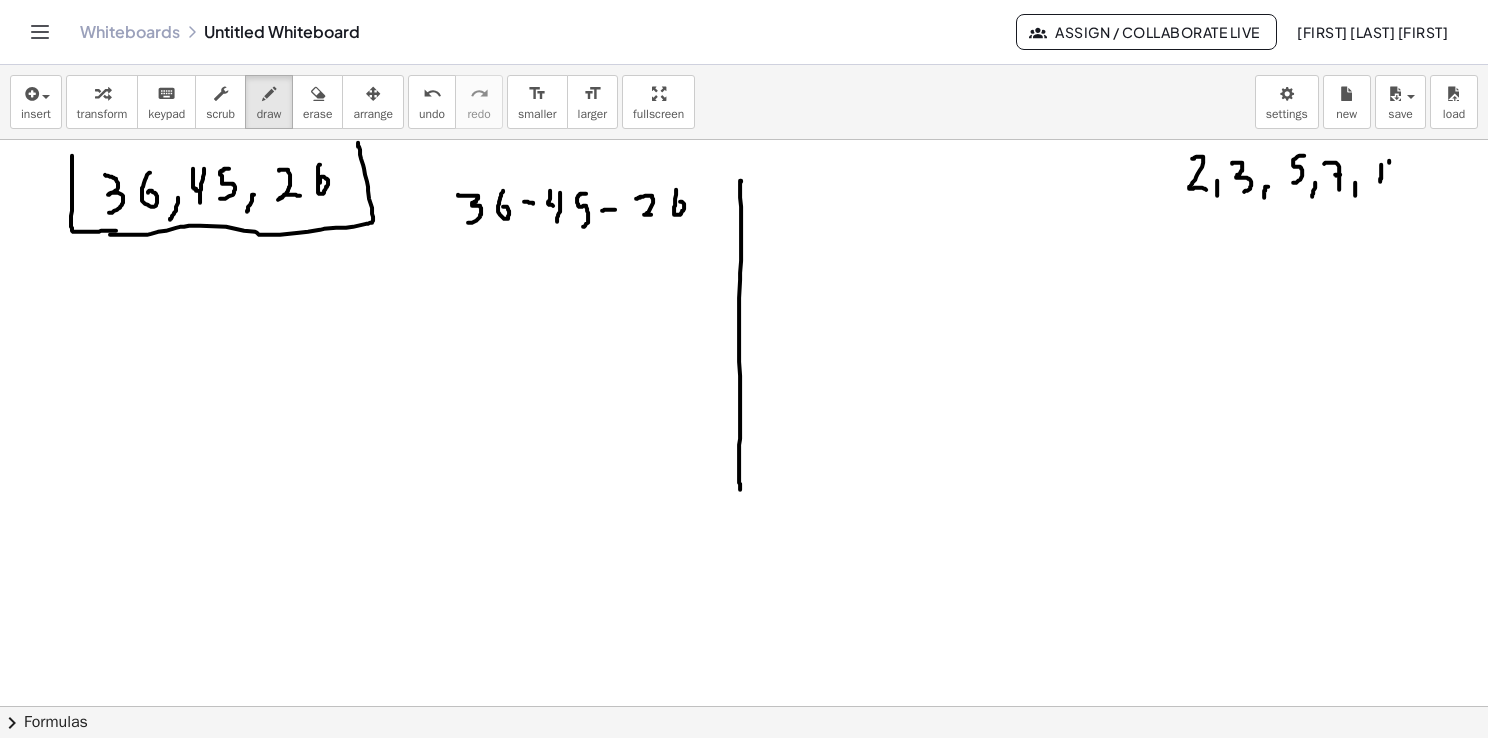 drag, startPoint x: 1389, startPoint y: 160, endPoint x: 1391, endPoint y: 194, distance: 34.058773 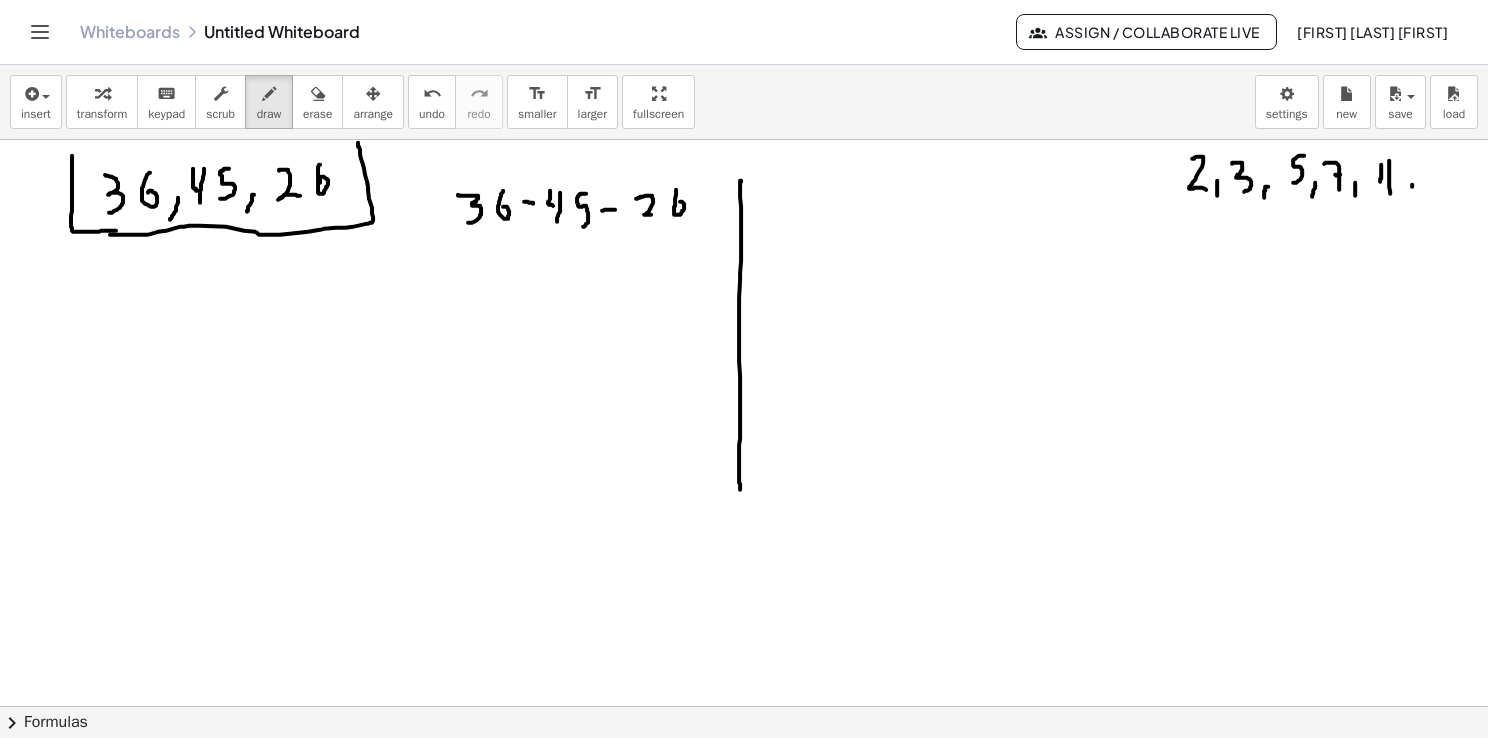 drag, startPoint x: 1412, startPoint y: 184, endPoint x: 1409, endPoint y: 202, distance: 18.248287 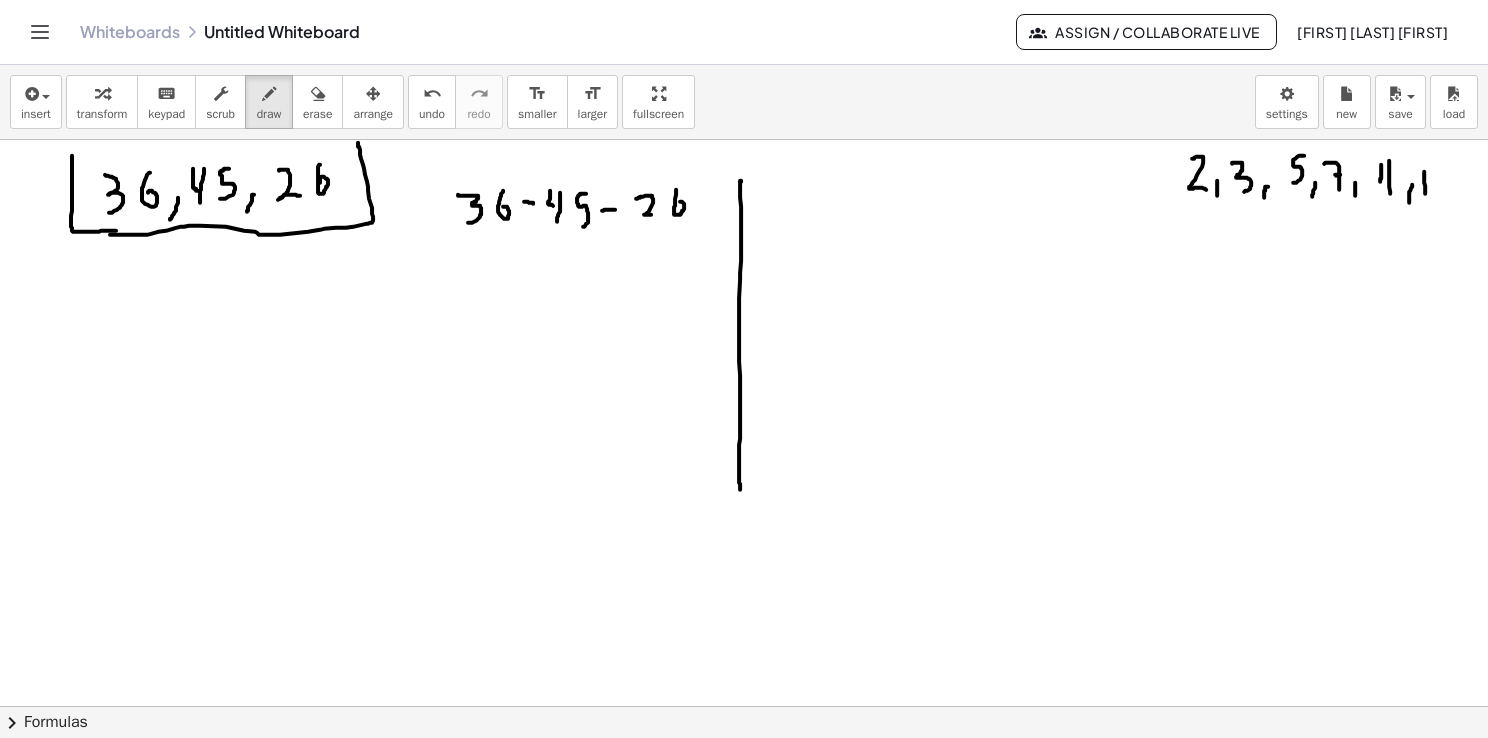 drag, startPoint x: 1424, startPoint y: 171, endPoint x: 1427, endPoint y: 188, distance: 17.262676 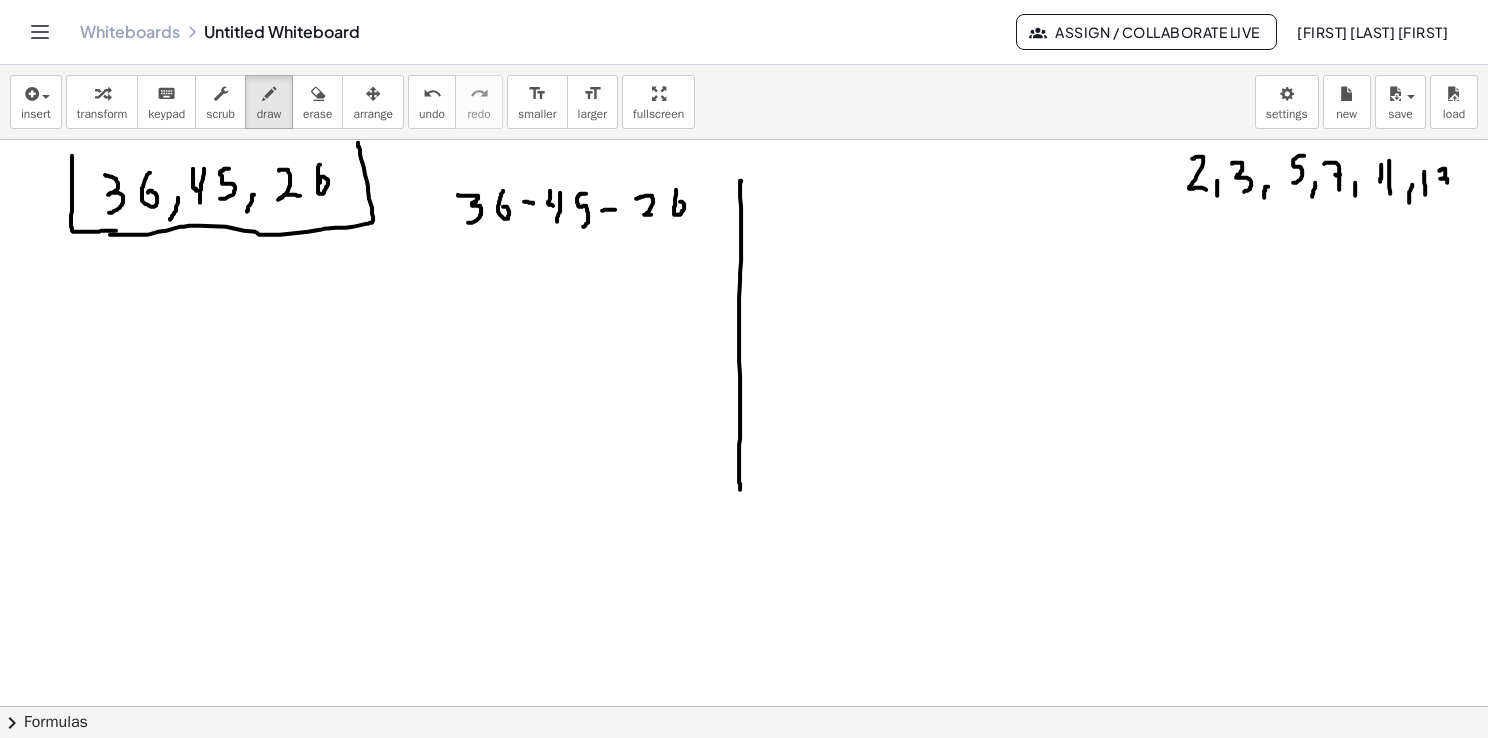 drag, startPoint x: 1439, startPoint y: 170, endPoint x: 1439, endPoint y: 192, distance: 22 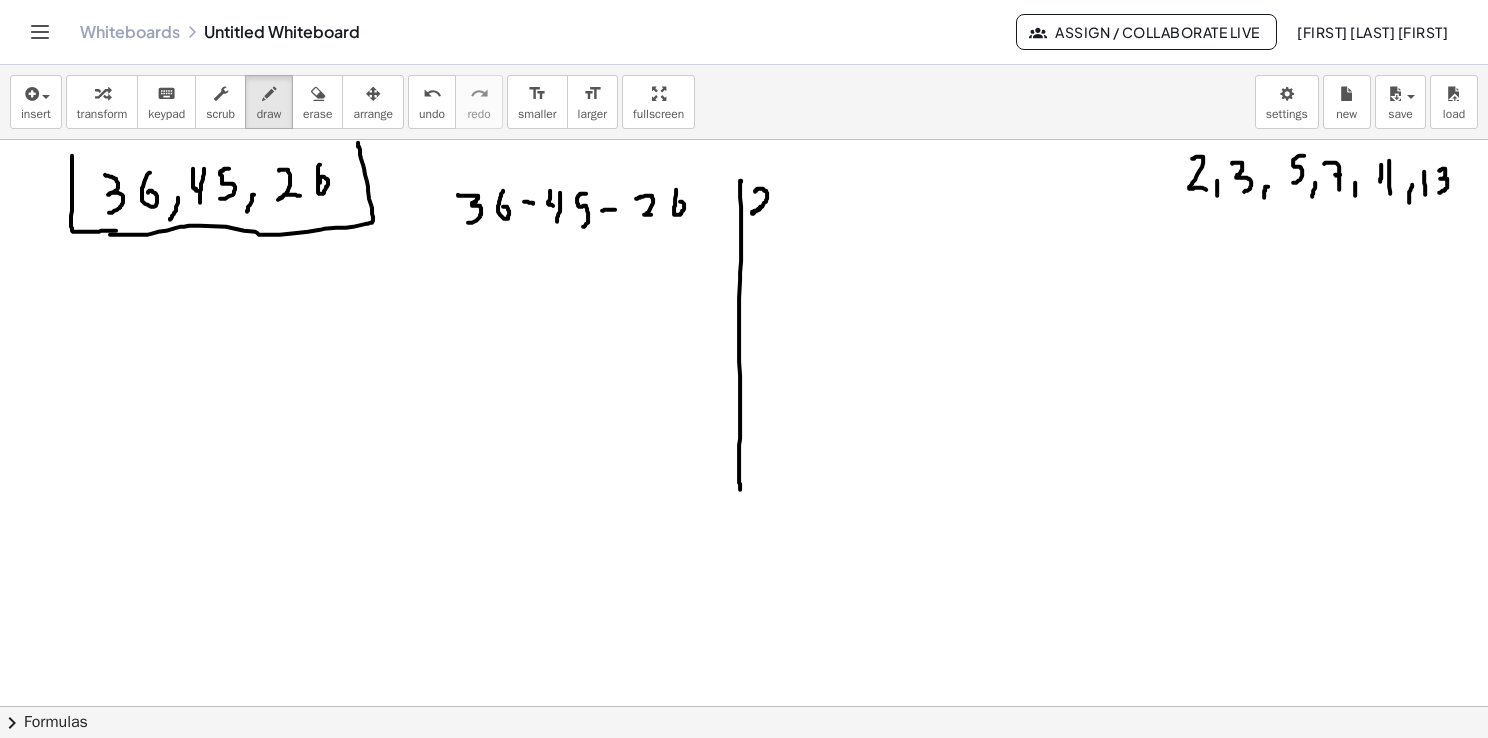 drag, startPoint x: 755, startPoint y: 191, endPoint x: 770, endPoint y: 206, distance: 21.213203 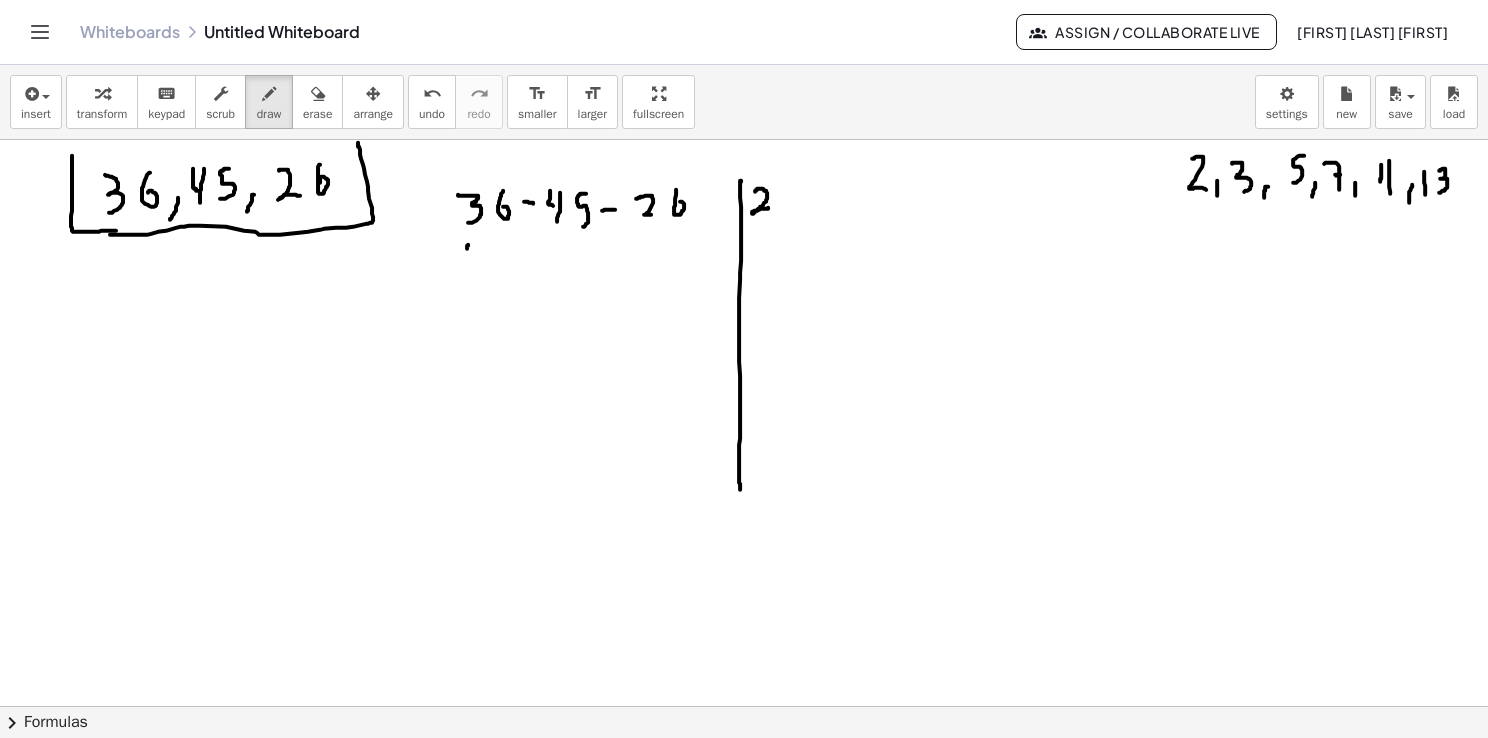 drag, startPoint x: 467, startPoint y: 246, endPoint x: 467, endPoint y: 261, distance: 15 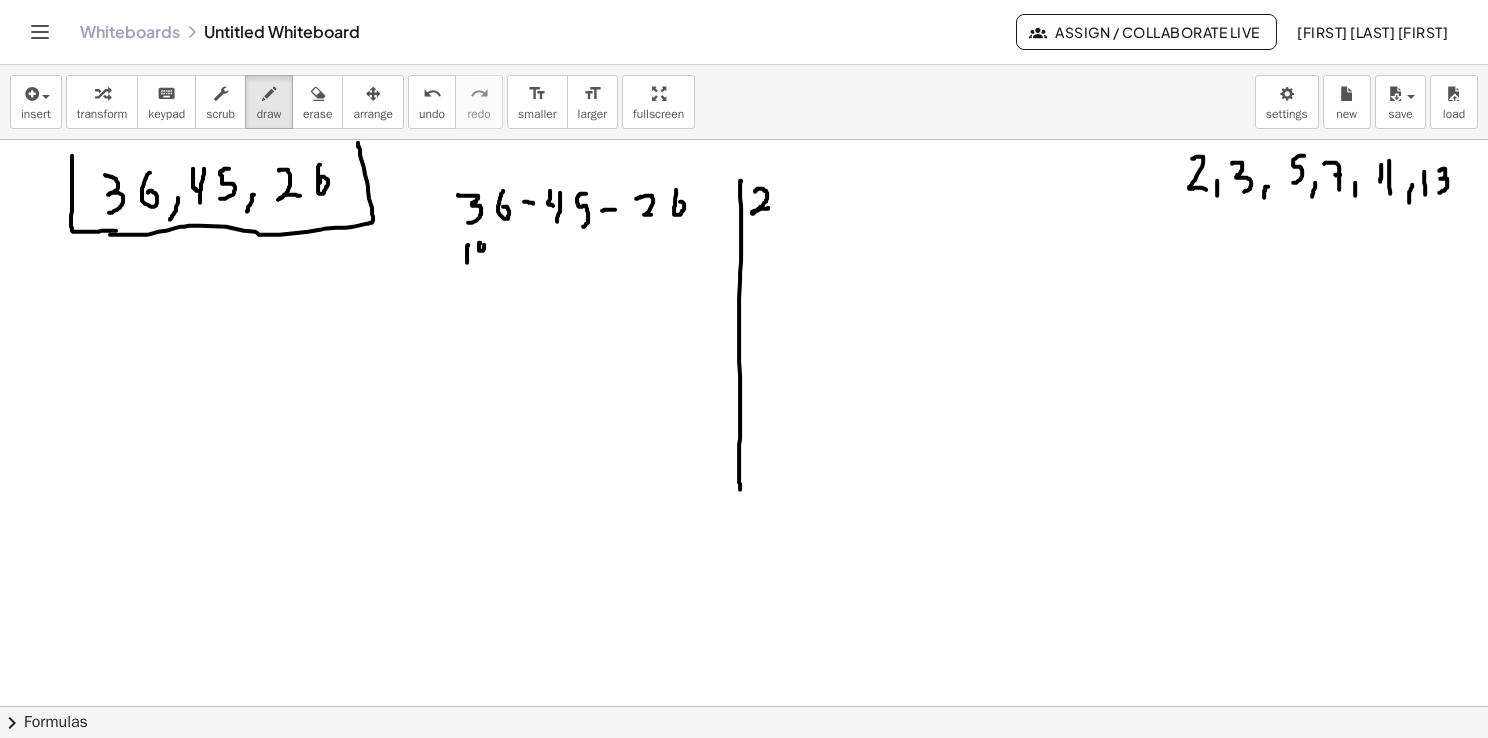 click at bounding box center (744, 772) 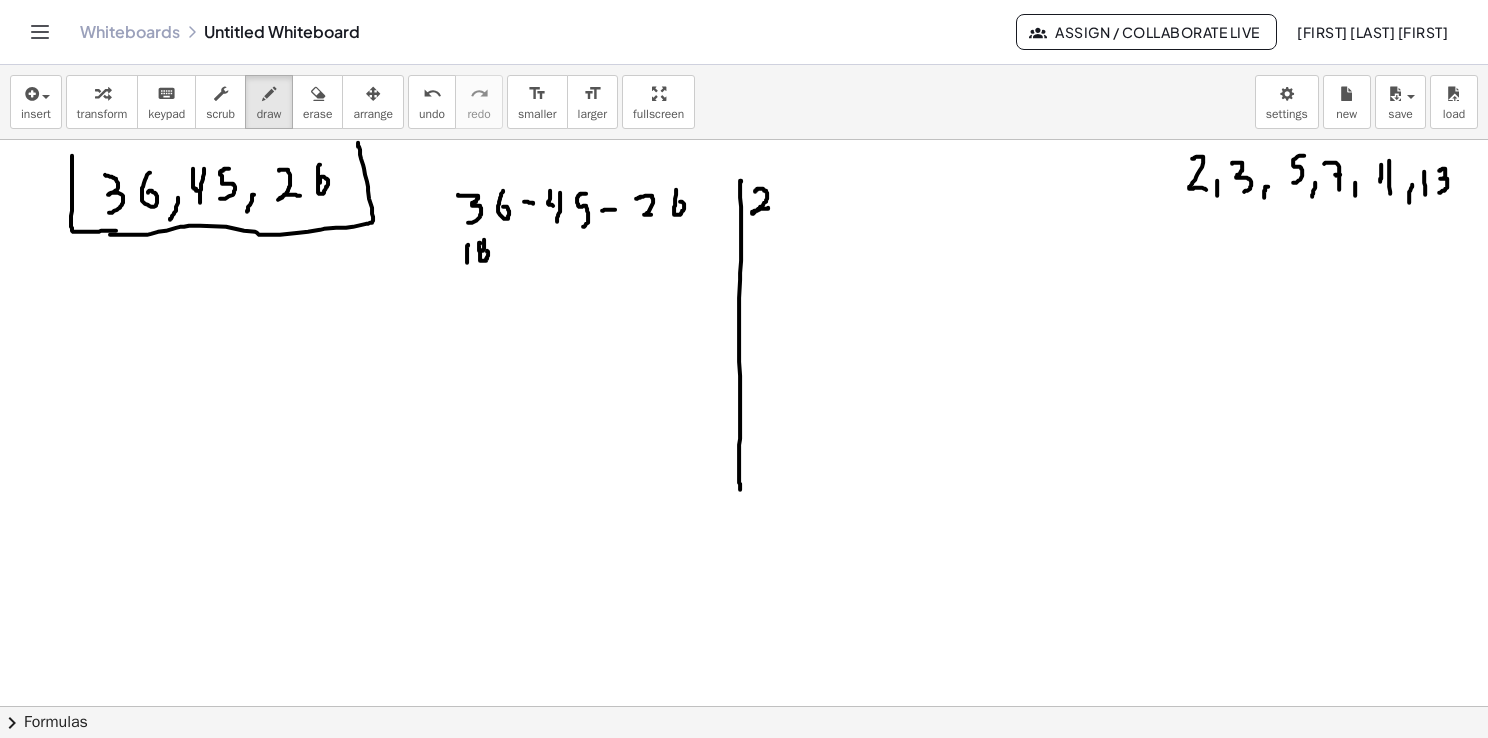 click at bounding box center [744, 772] 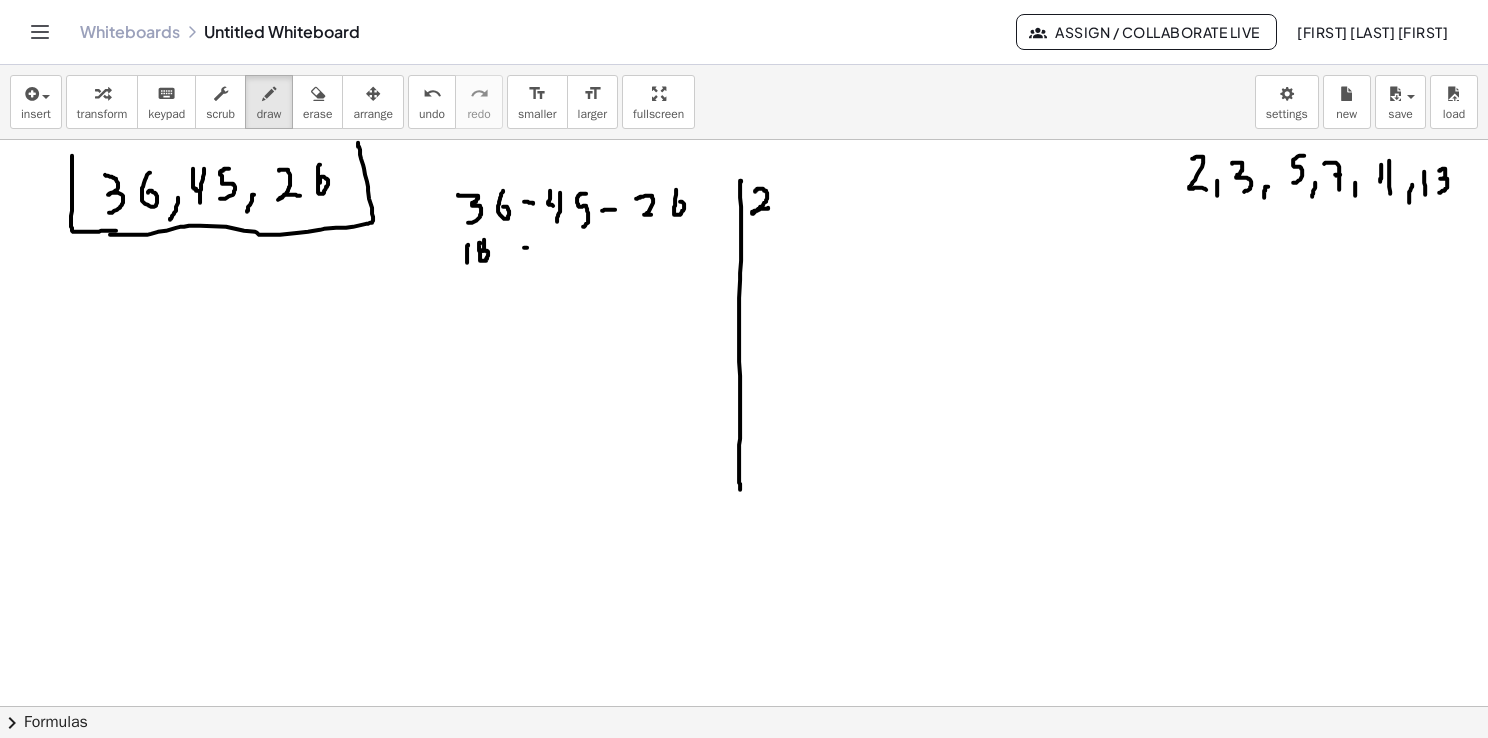 drag, startPoint x: 524, startPoint y: 247, endPoint x: 542, endPoint y: 250, distance: 18.248287 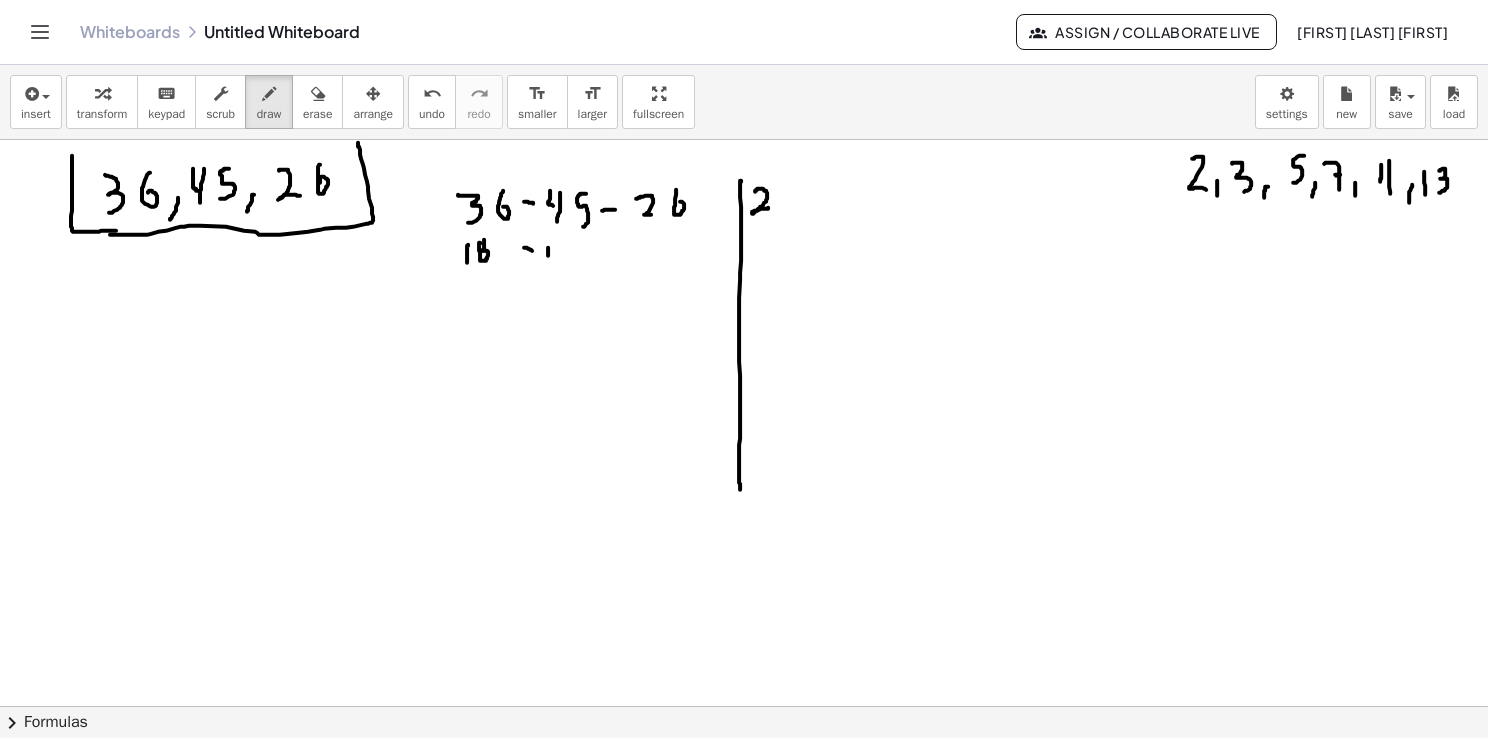 drag, startPoint x: 548, startPoint y: 247, endPoint x: 558, endPoint y: 254, distance: 12.206555 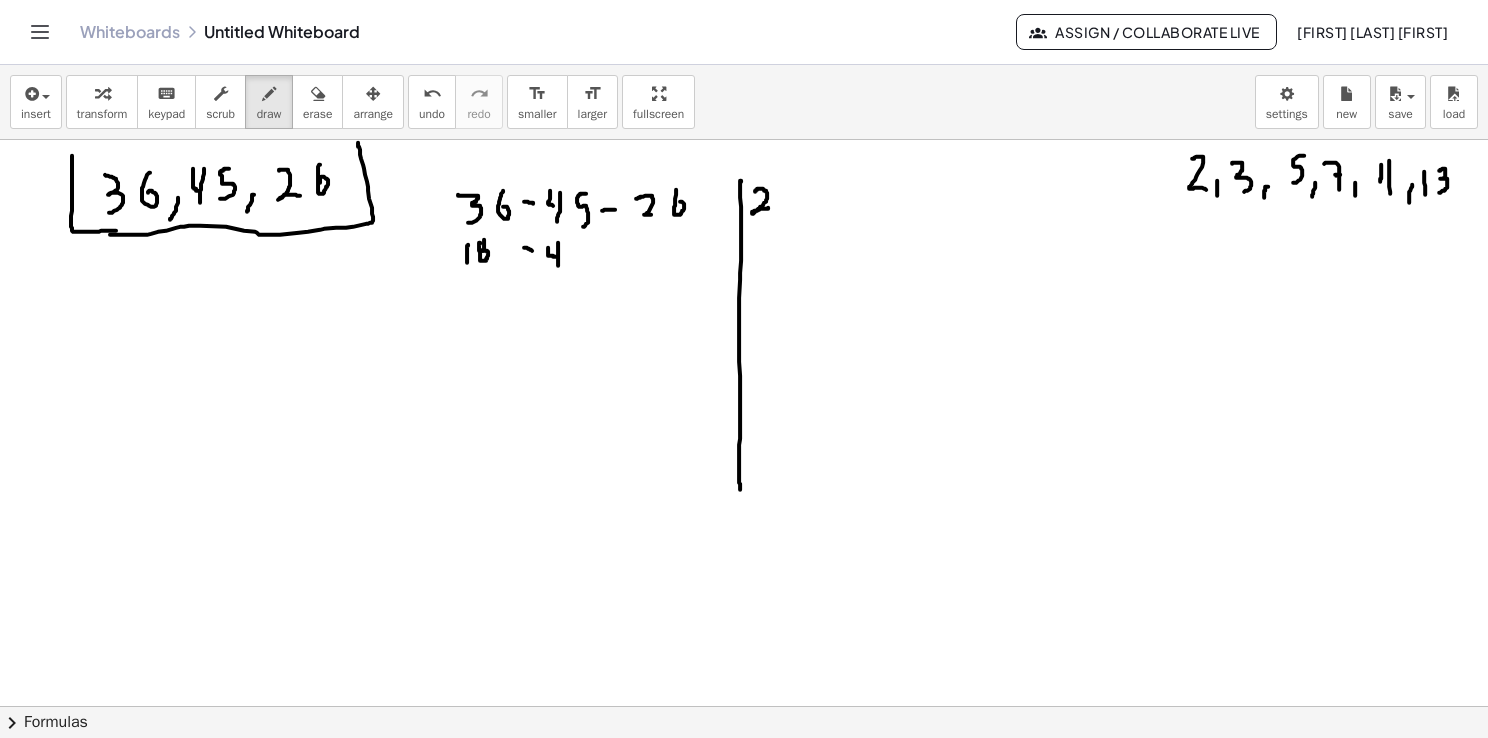 drag, startPoint x: 558, startPoint y: 242, endPoint x: 579, endPoint y: 257, distance: 25.806976 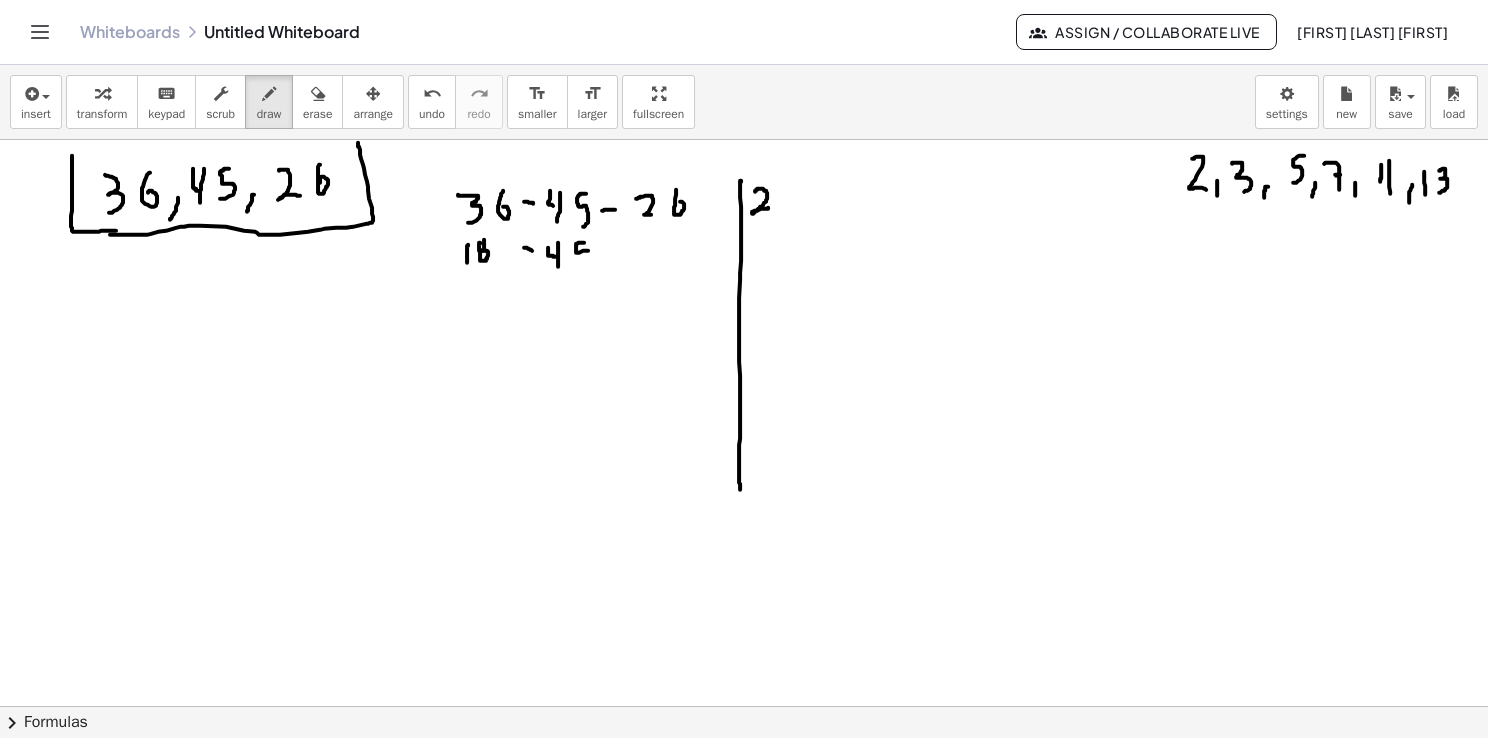 drag, startPoint x: 584, startPoint y: 242, endPoint x: 580, endPoint y: 265, distance: 23.345236 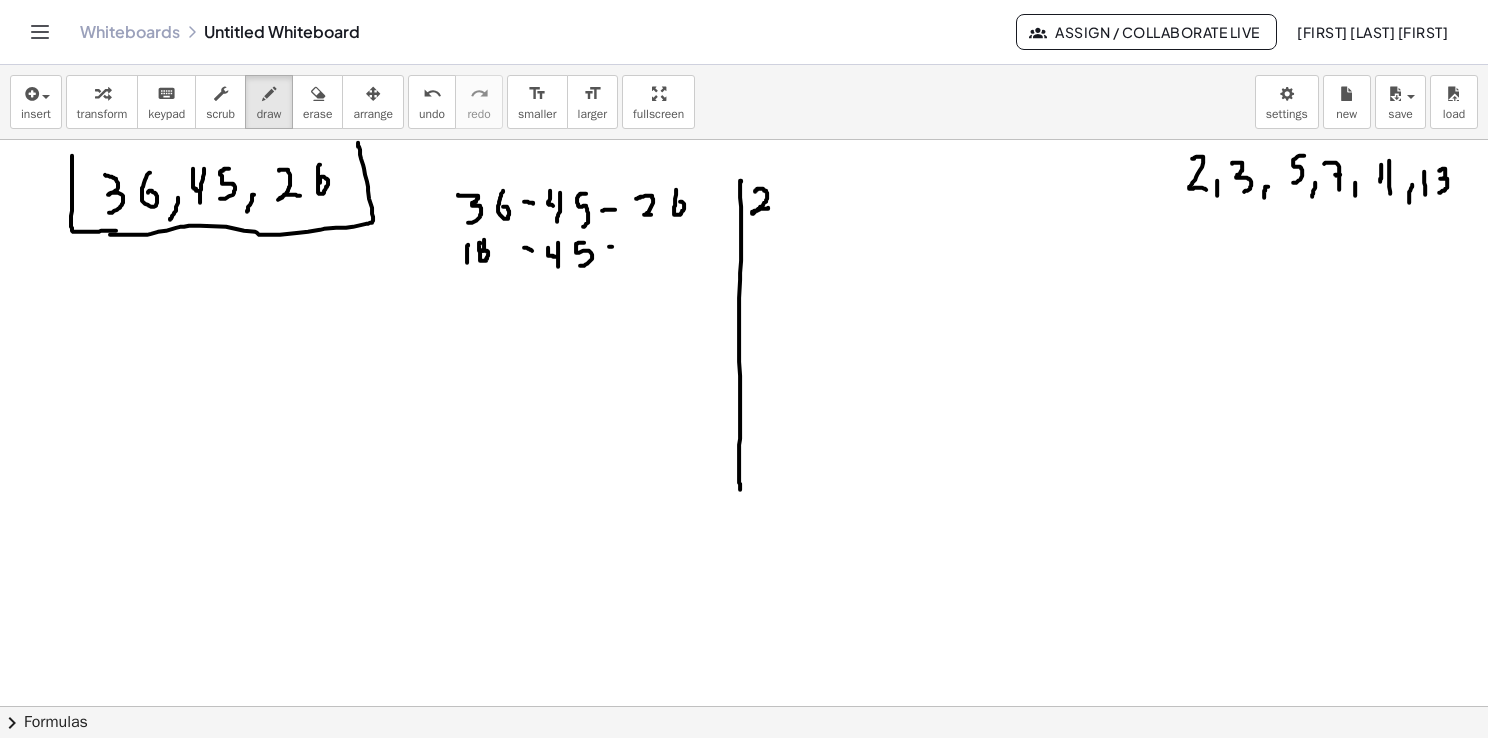 drag, startPoint x: 612, startPoint y: 246, endPoint x: 632, endPoint y: 249, distance: 20.22375 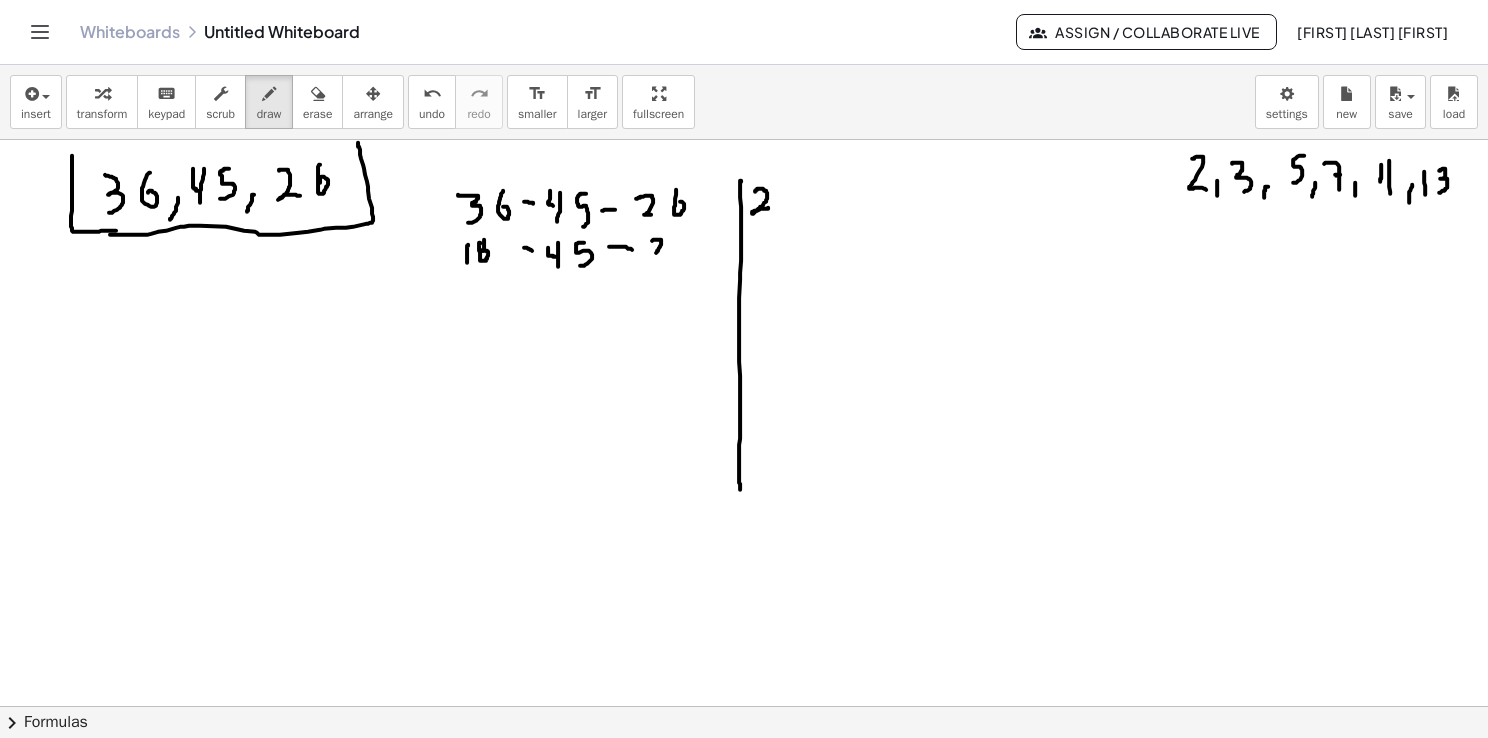drag, startPoint x: 653, startPoint y: 239, endPoint x: 656, endPoint y: 253, distance: 14.3178215 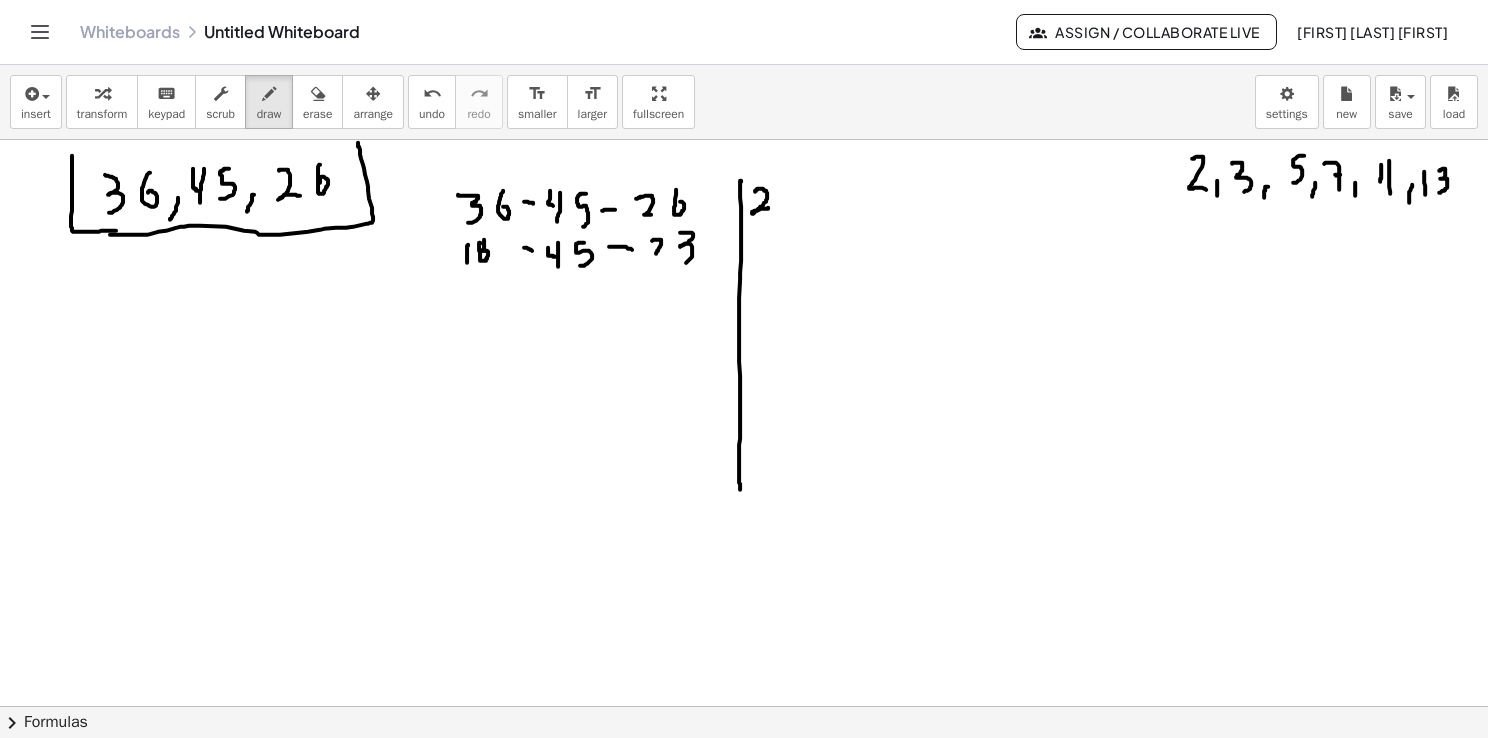 drag, startPoint x: 687, startPoint y: 232, endPoint x: 677, endPoint y: 263, distance: 32.572994 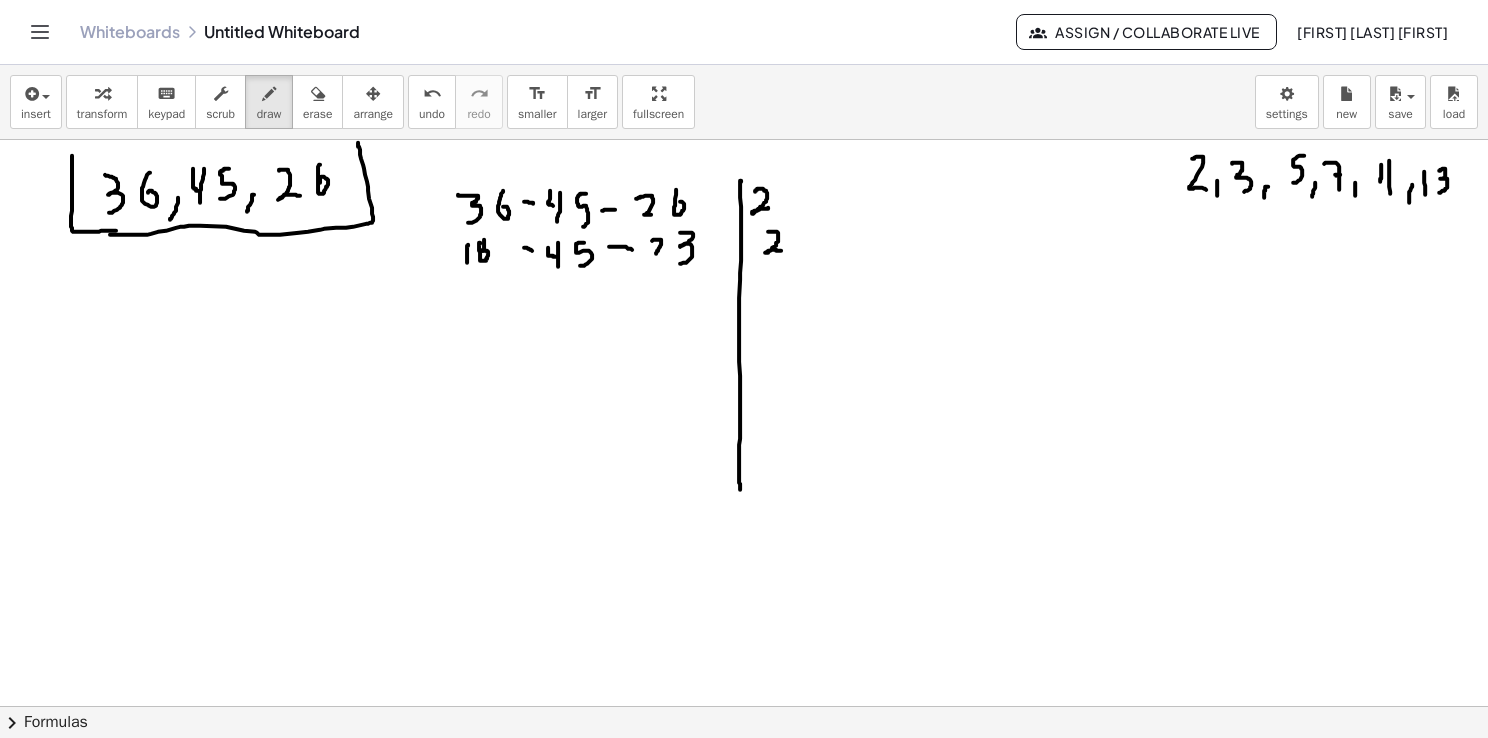 drag, startPoint x: 768, startPoint y: 231, endPoint x: 781, endPoint y: 250, distance: 23.021729 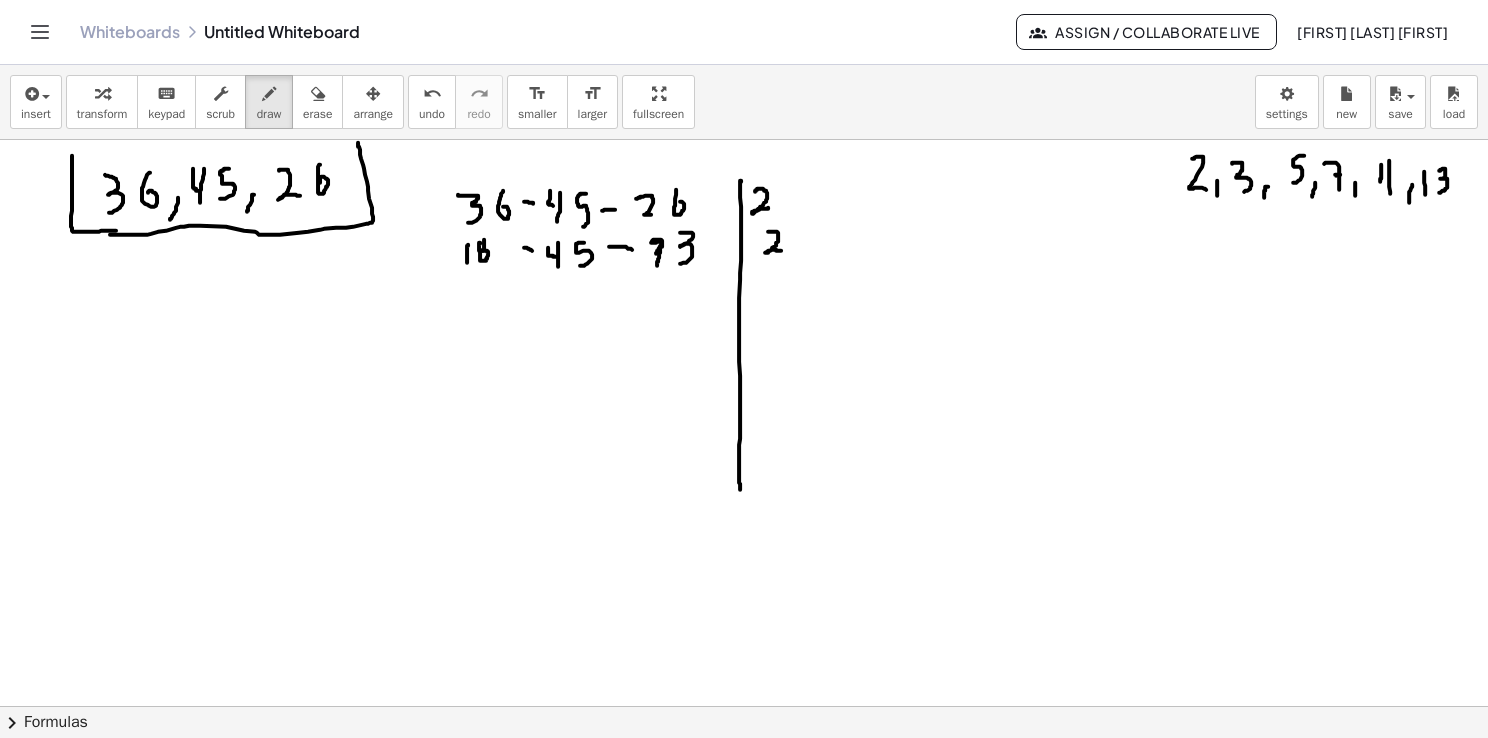drag, startPoint x: 652, startPoint y: 242, endPoint x: 657, endPoint y: 266, distance: 24.5153 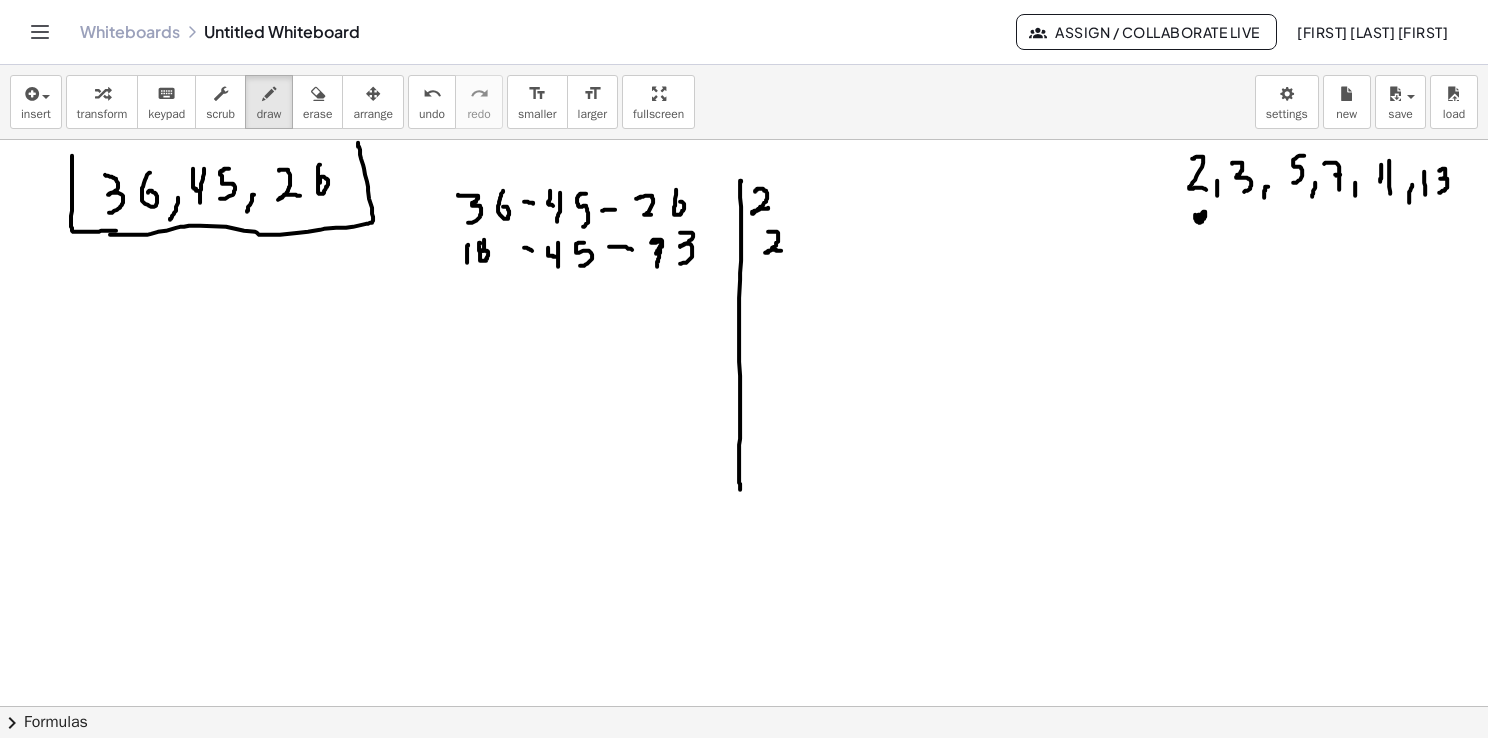 click at bounding box center (744, 772) 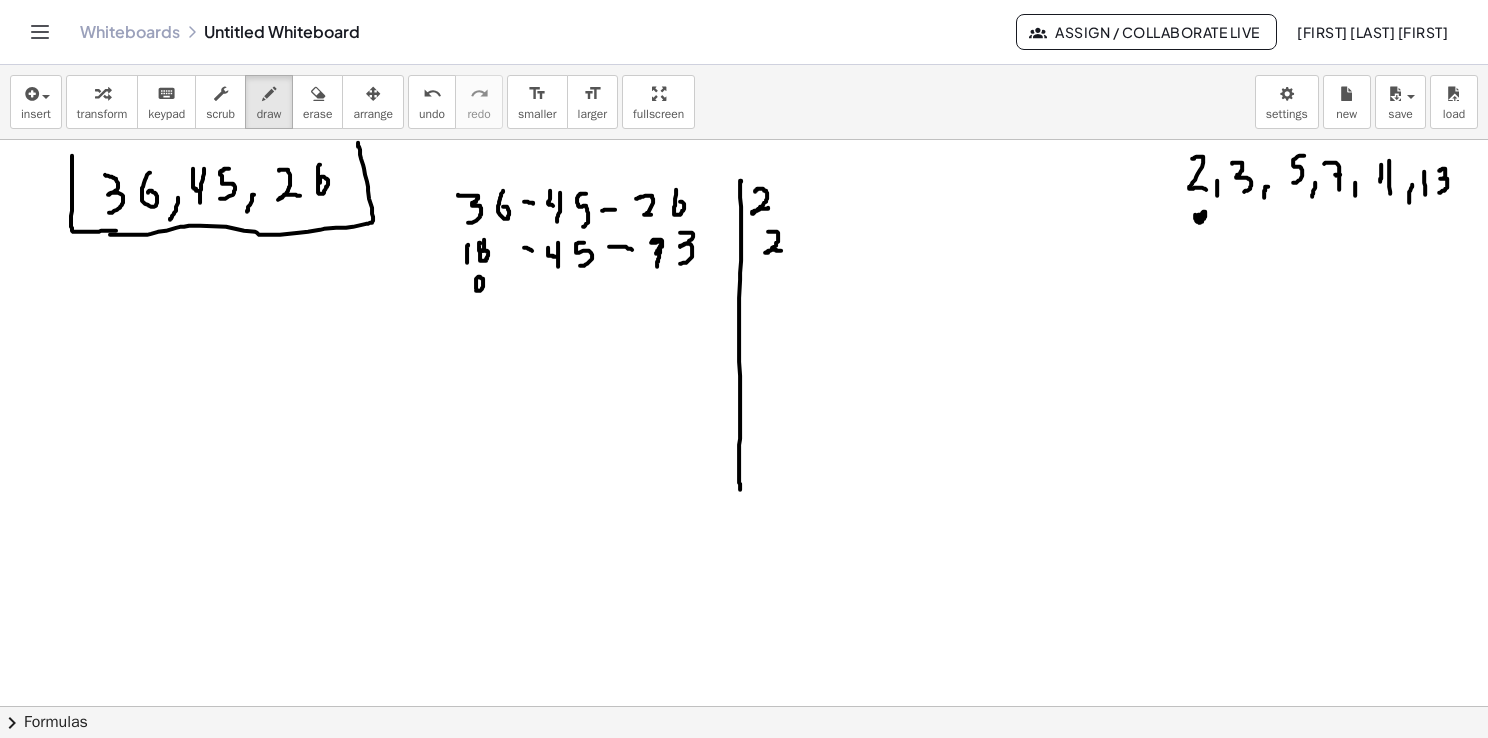 click at bounding box center (744, 772) 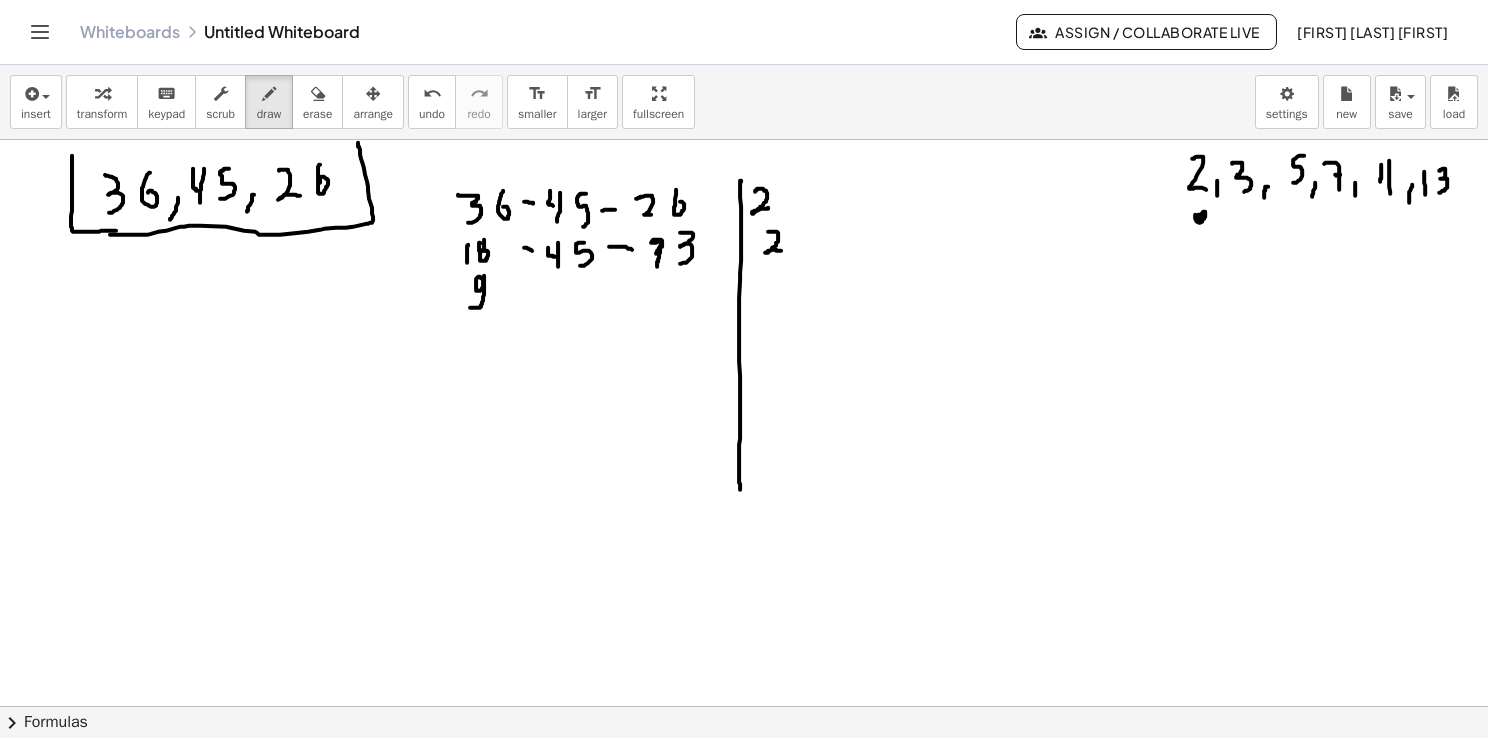 drag, startPoint x: 484, startPoint y: 275, endPoint x: 470, endPoint y: 307, distance: 34.928497 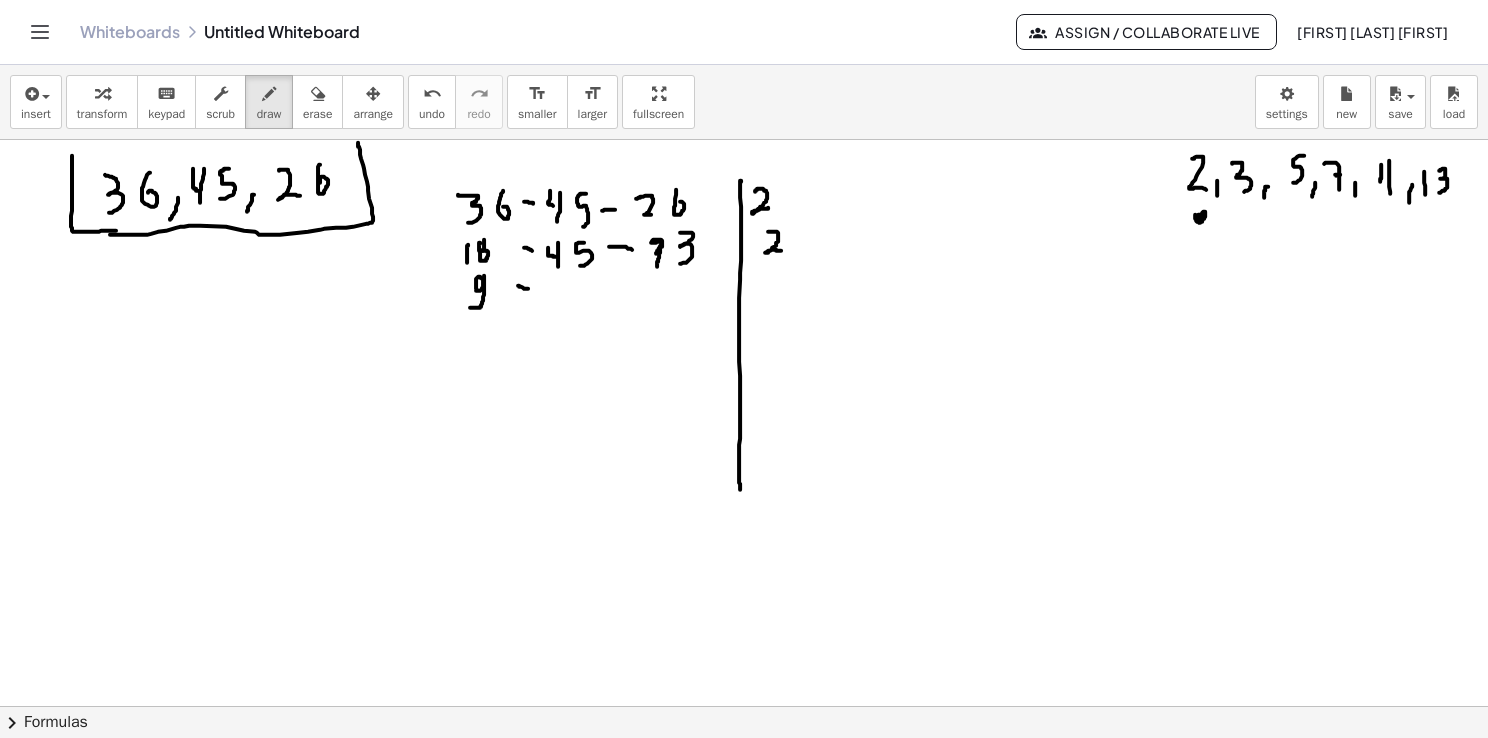 click at bounding box center (744, 772) 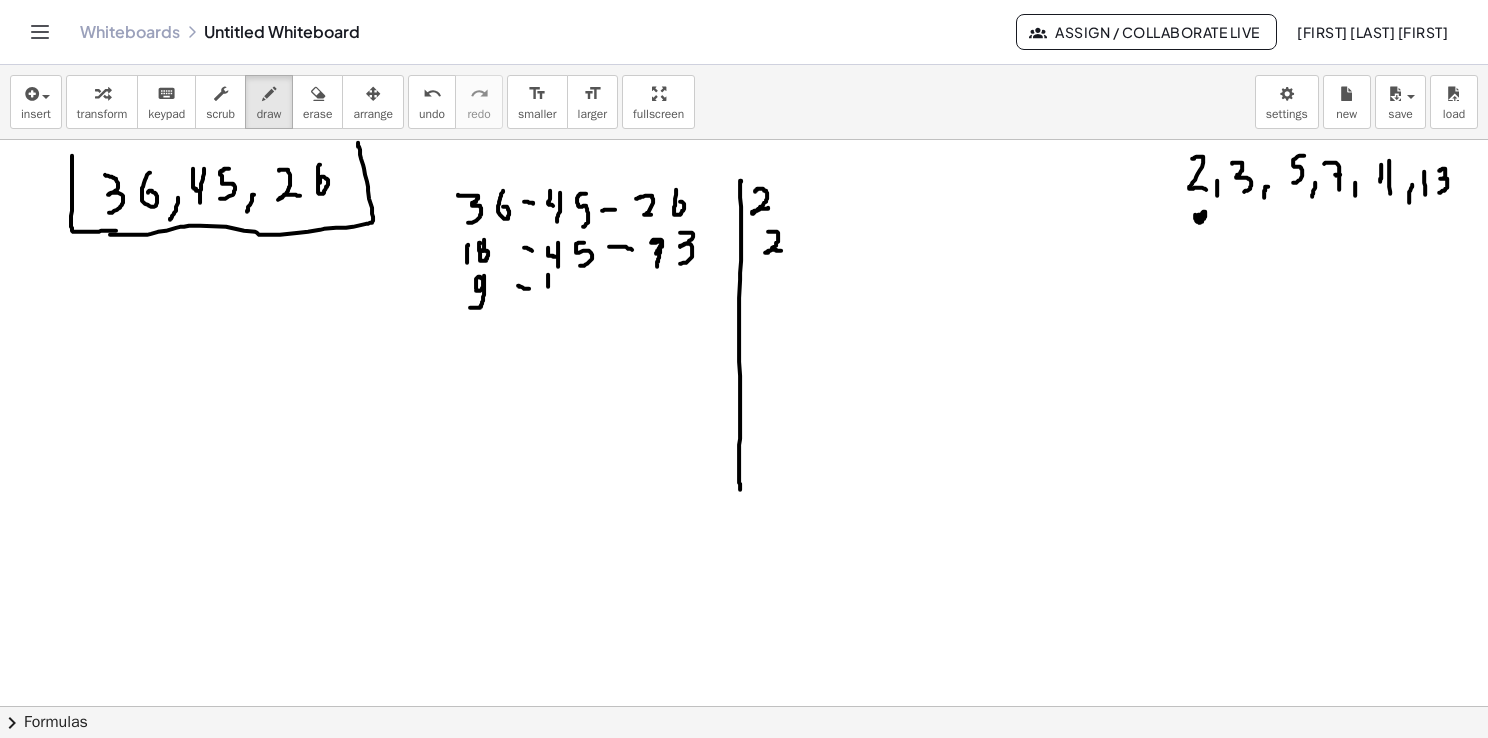 drag, startPoint x: 548, startPoint y: 274, endPoint x: 552, endPoint y: 286, distance: 12.649111 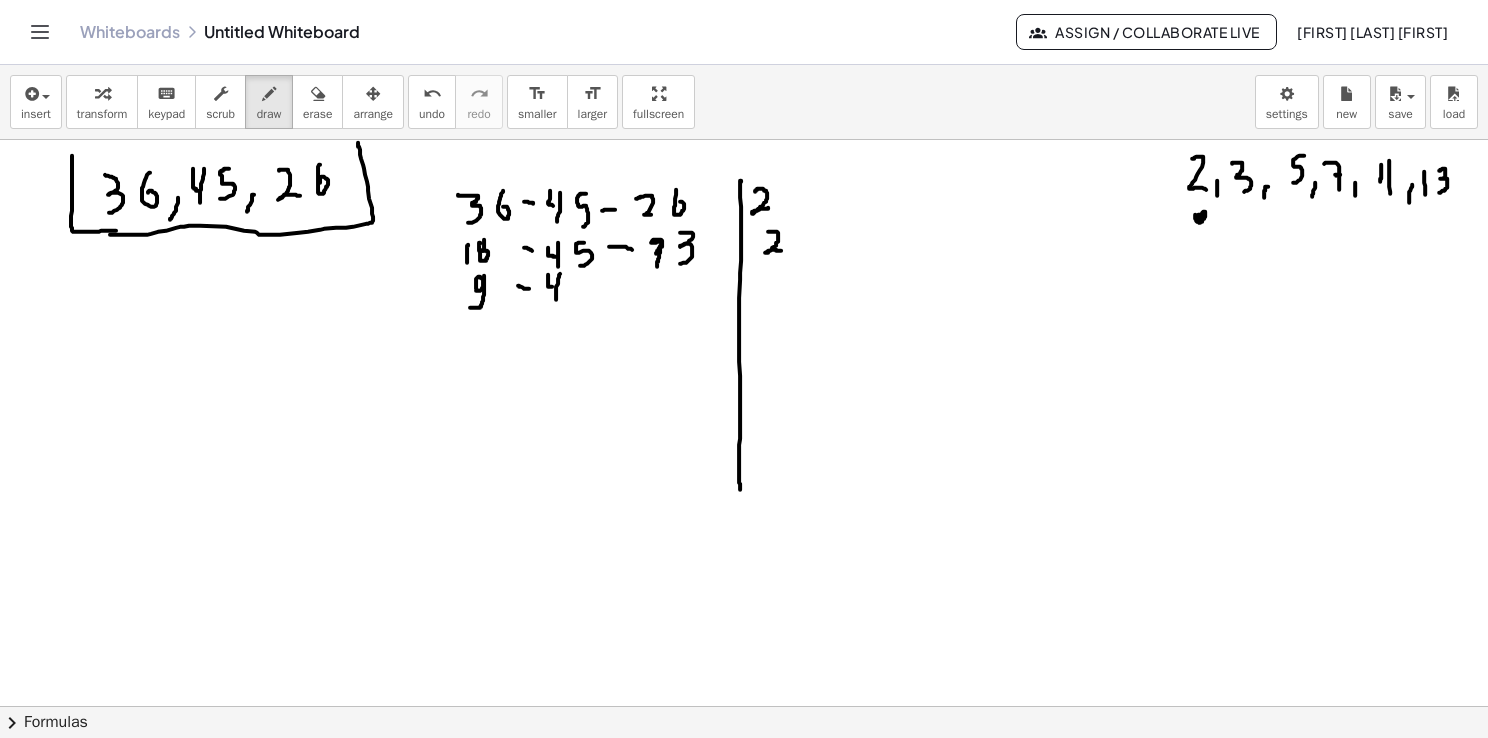 drag, startPoint x: 560, startPoint y: 273, endPoint x: 558, endPoint y: 294, distance: 21.095022 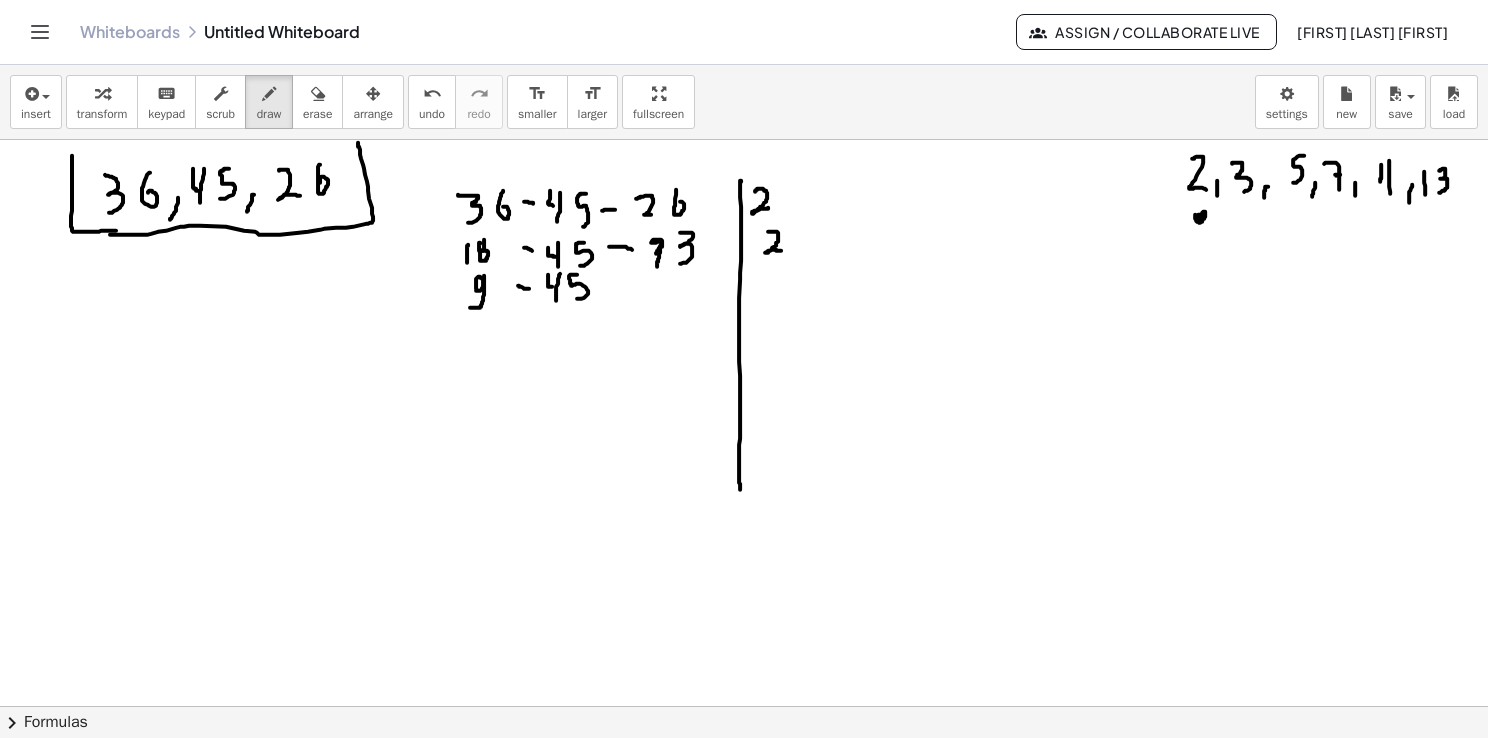 drag, startPoint x: 577, startPoint y: 274, endPoint x: 572, endPoint y: 296, distance: 22.561028 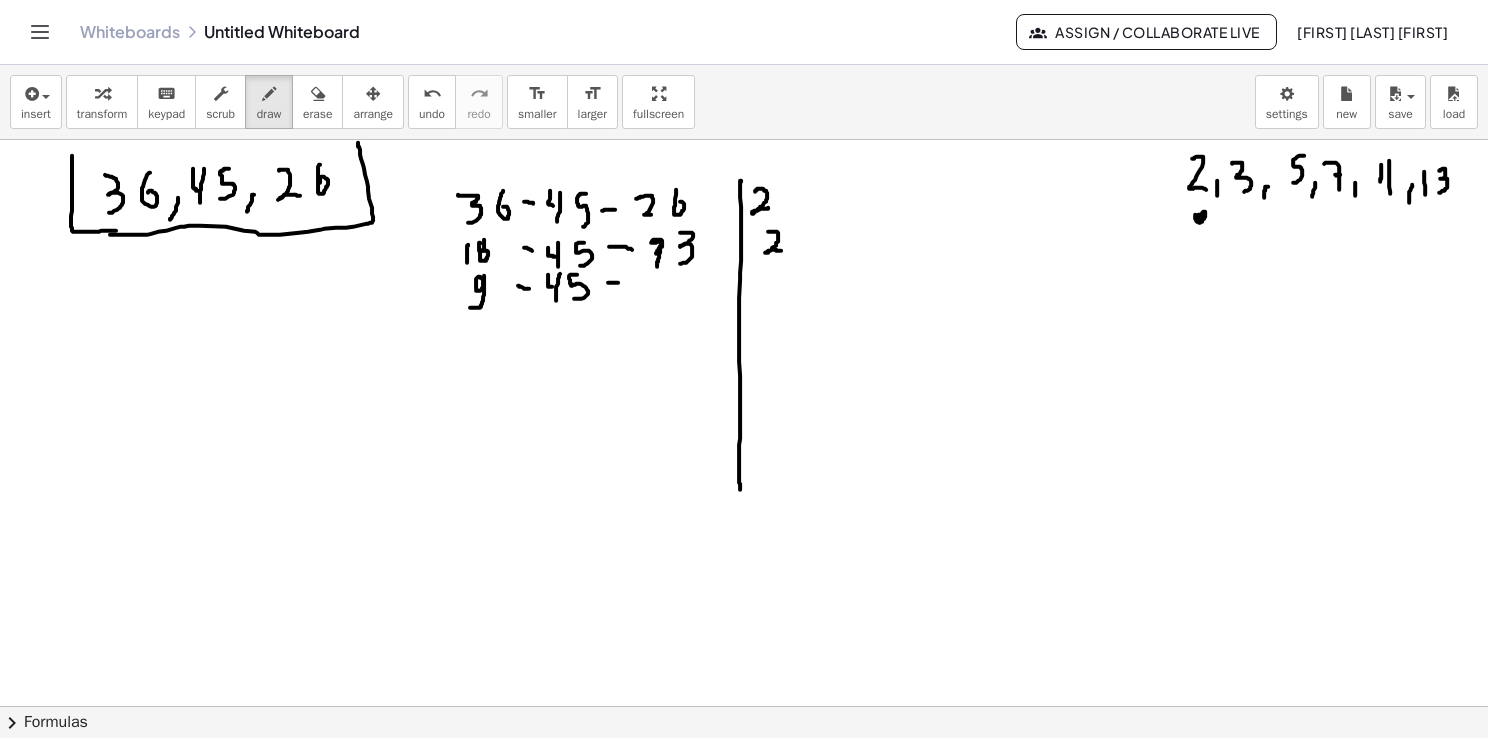 drag, startPoint x: 608, startPoint y: 282, endPoint x: 622, endPoint y: 282, distance: 14 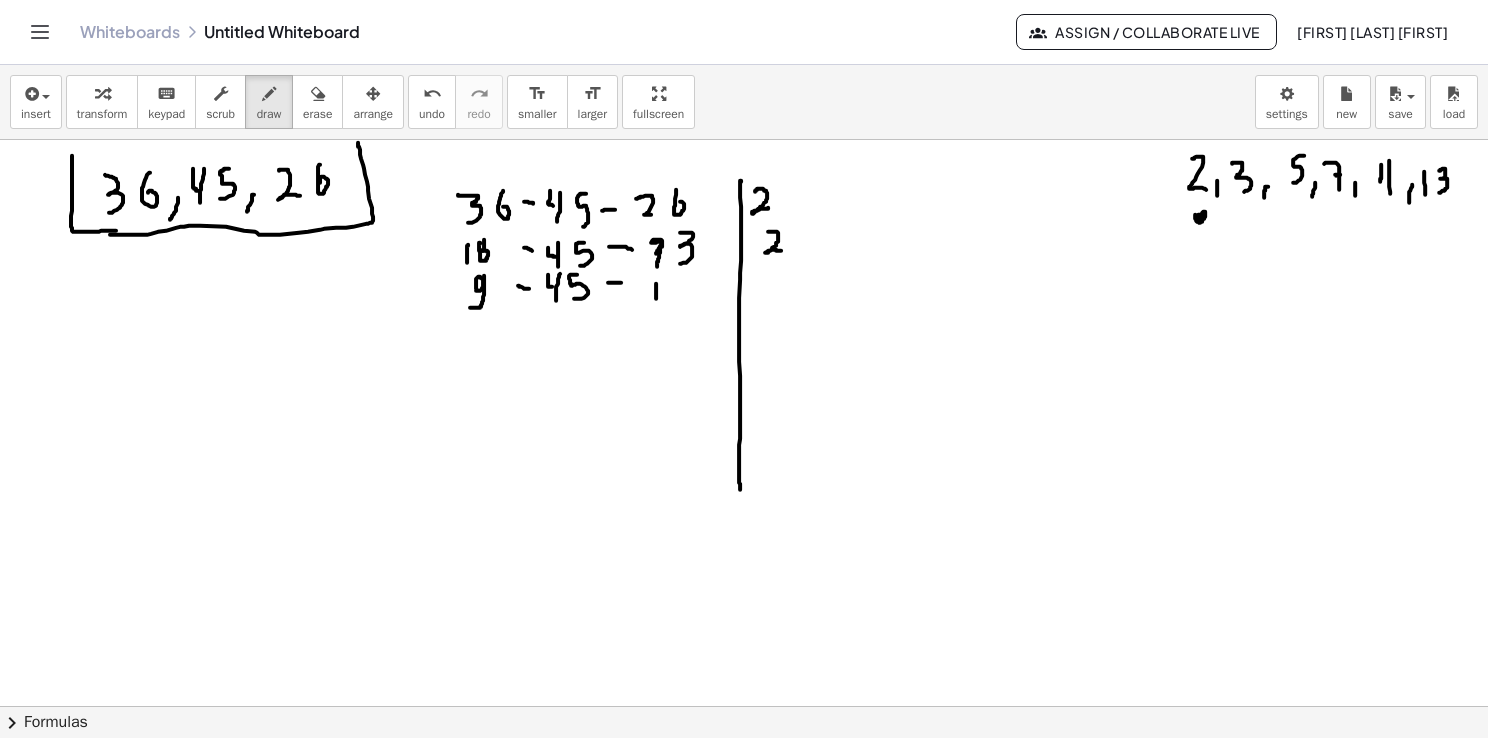 drag, startPoint x: 656, startPoint y: 283, endPoint x: 656, endPoint y: 298, distance: 15 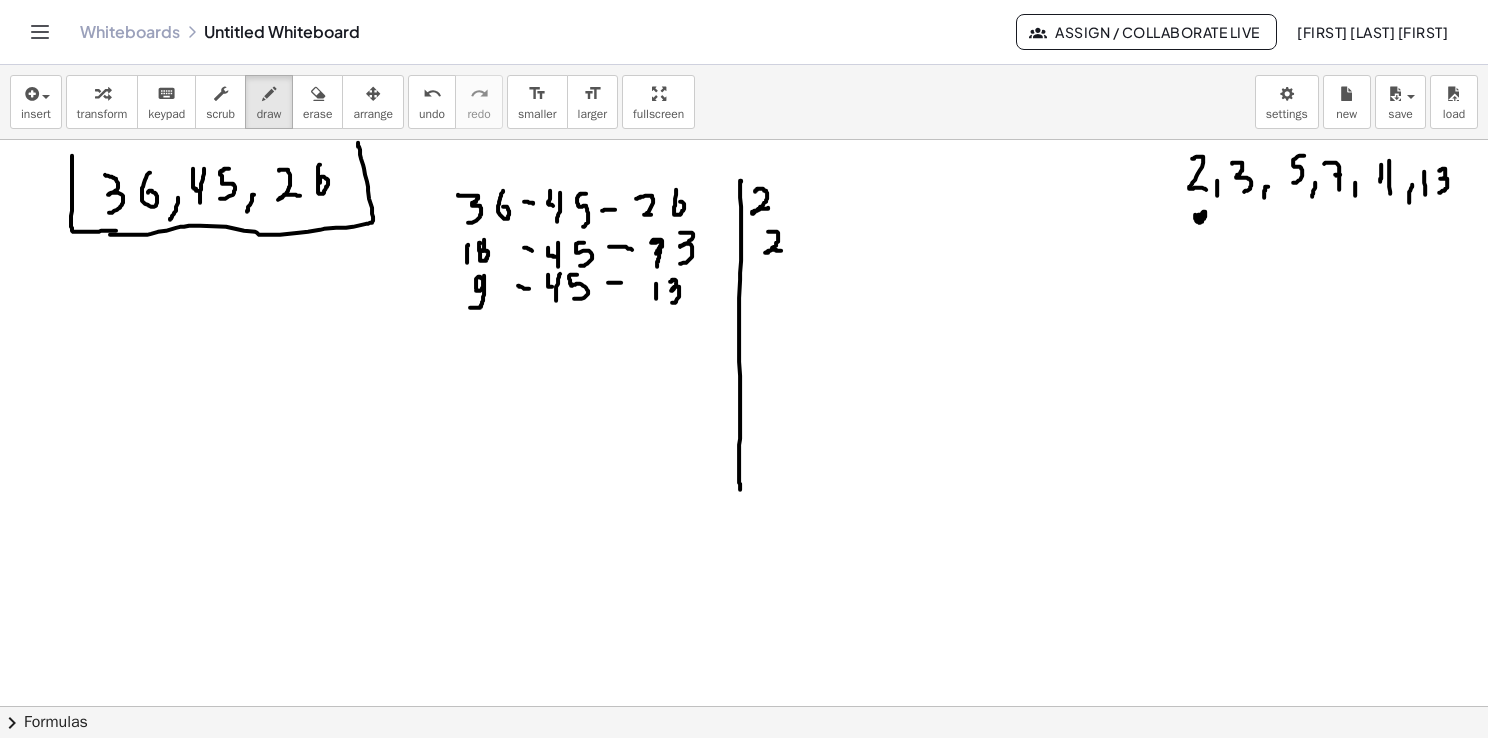 drag, startPoint x: 672, startPoint y: 279, endPoint x: 669, endPoint y: 301, distance: 22.203604 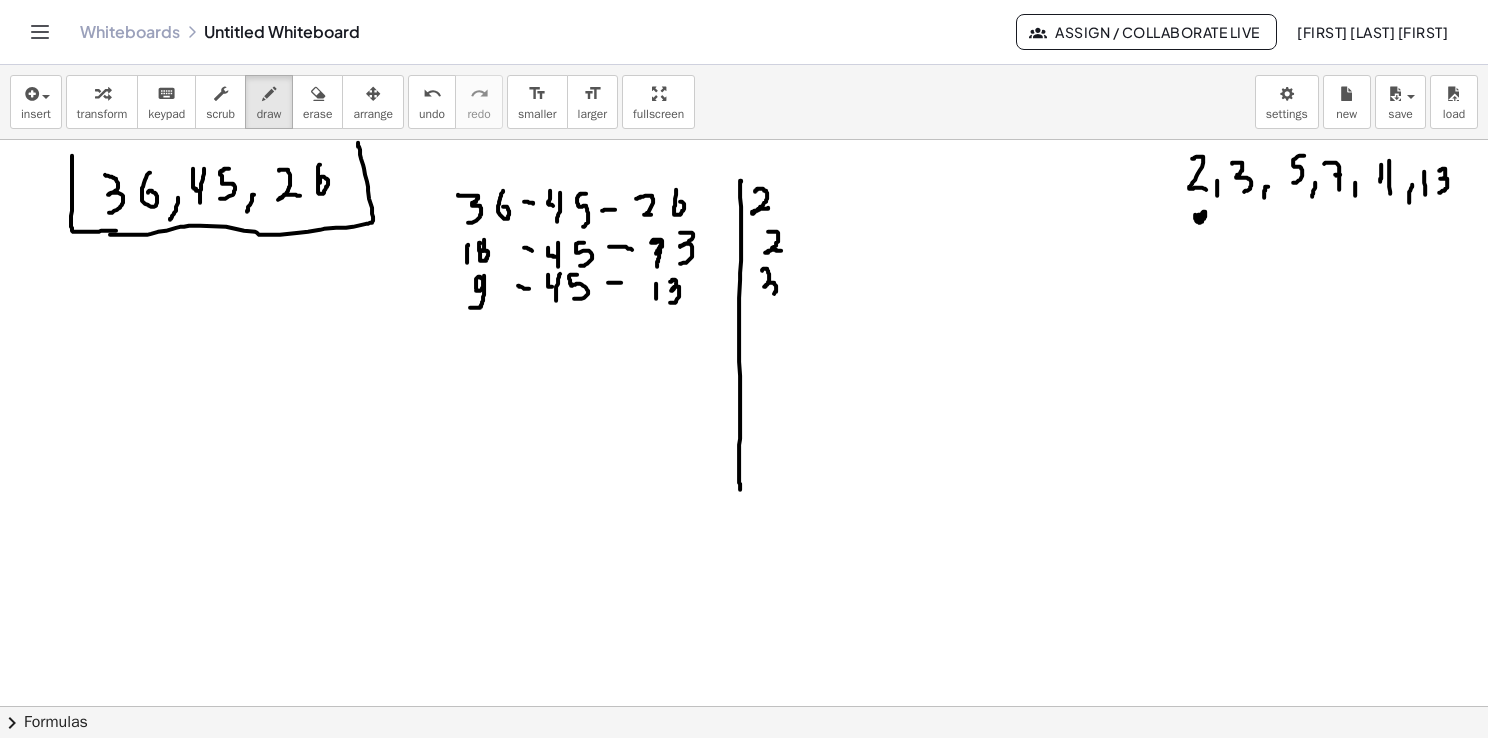 drag, startPoint x: 762, startPoint y: 270, endPoint x: 761, endPoint y: 296, distance: 26.019224 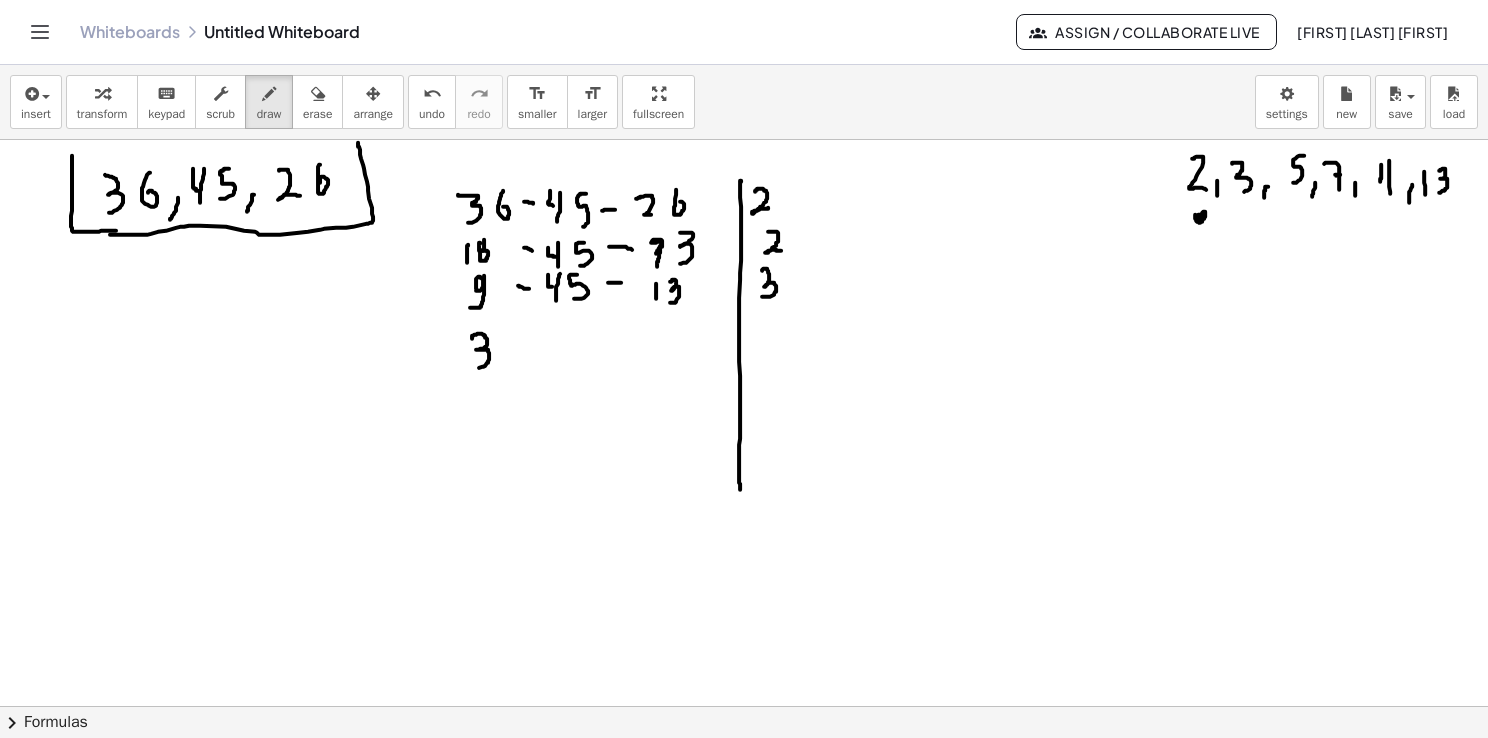drag, startPoint x: 472, startPoint y: 338, endPoint x: 471, endPoint y: 367, distance: 29.017237 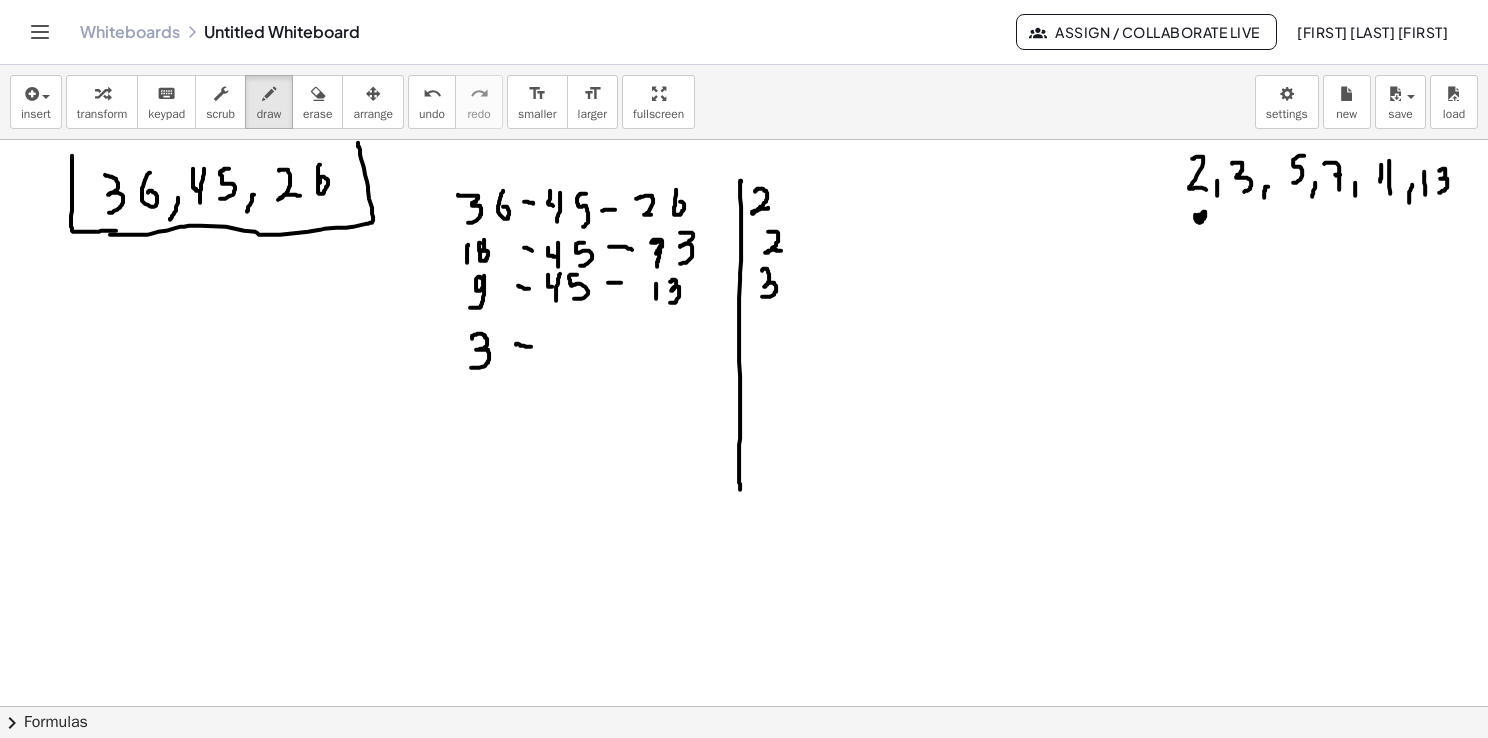 drag, startPoint x: 517, startPoint y: 343, endPoint x: 534, endPoint y: 346, distance: 17.262676 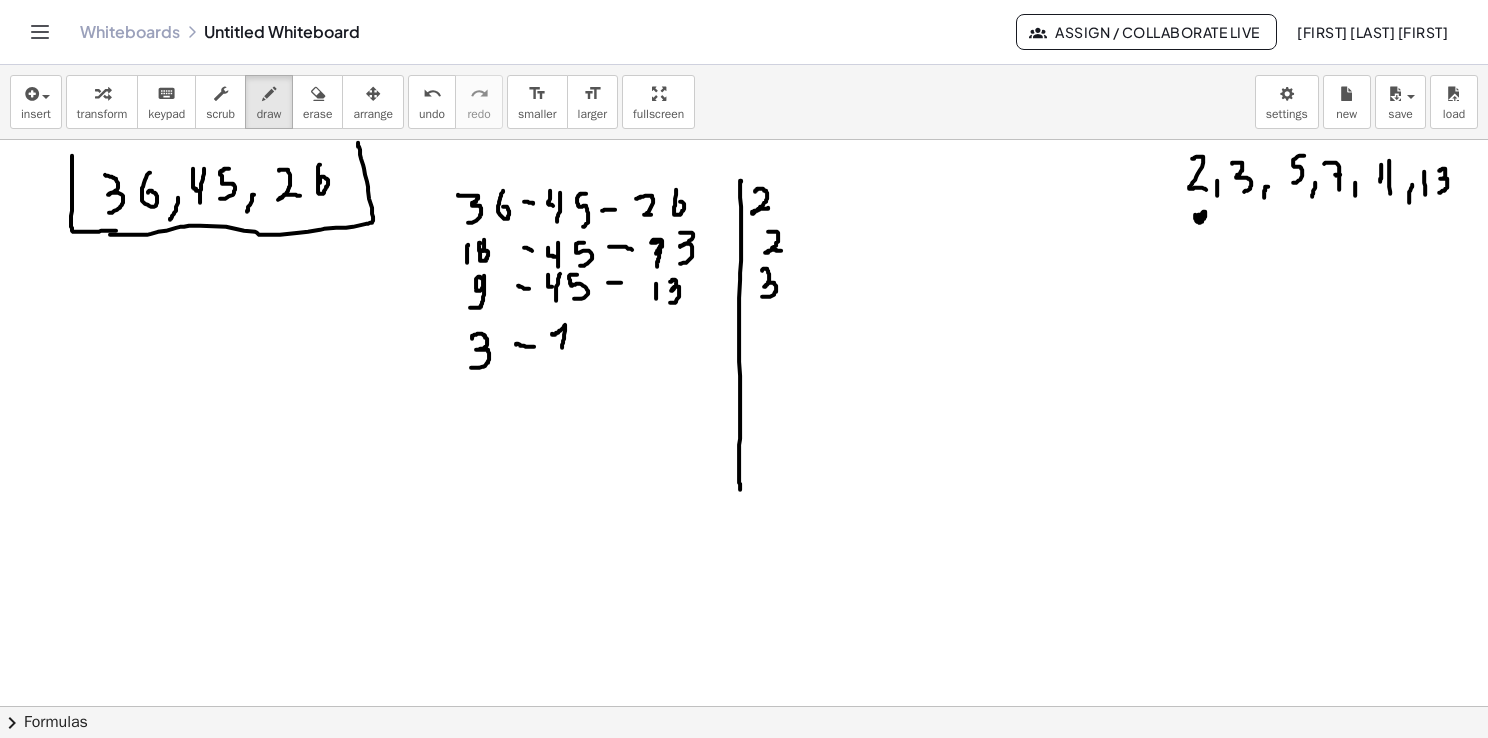 drag, startPoint x: 552, startPoint y: 333, endPoint x: 561, endPoint y: 351, distance: 20.12461 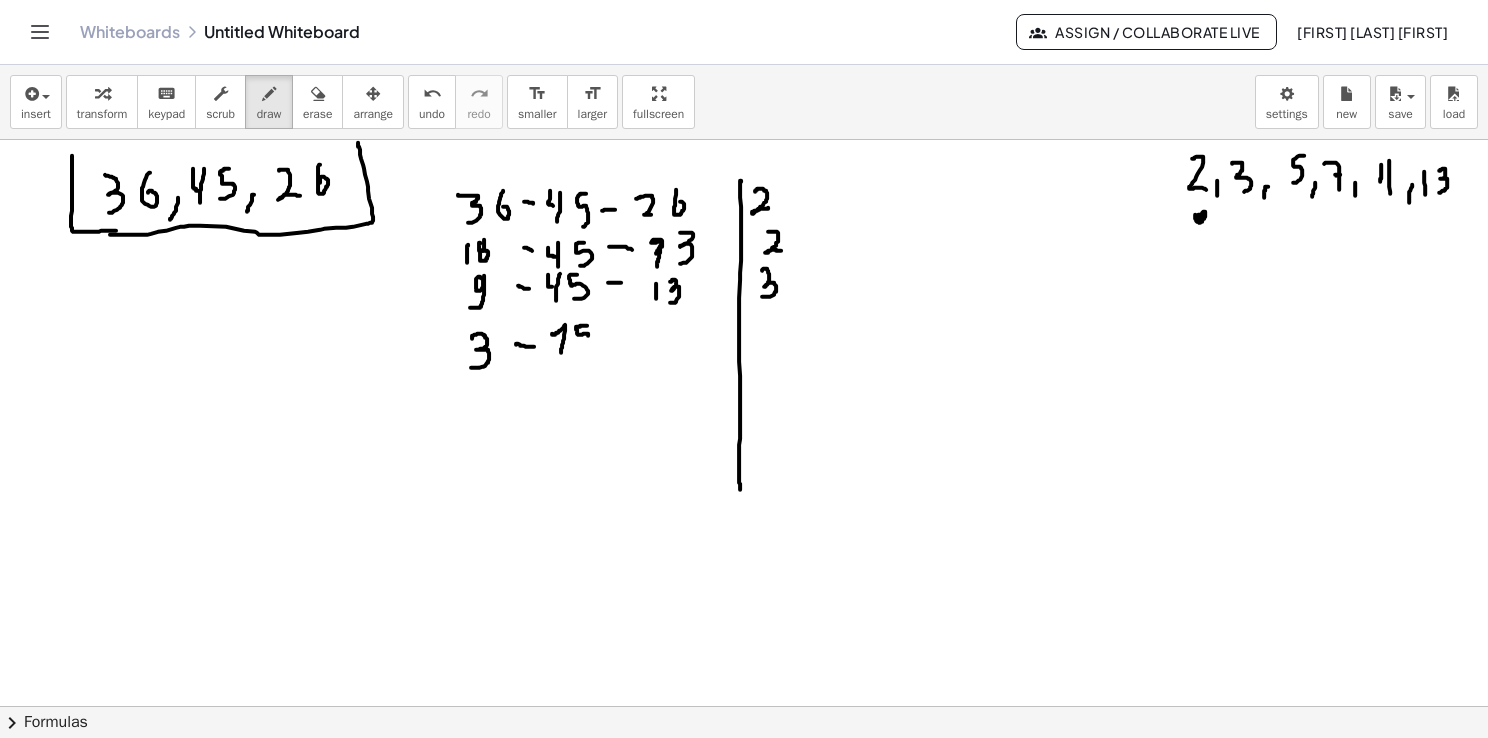 drag, startPoint x: 586, startPoint y: 325, endPoint x: 579, endPoint y: 350, distance: 25.96151 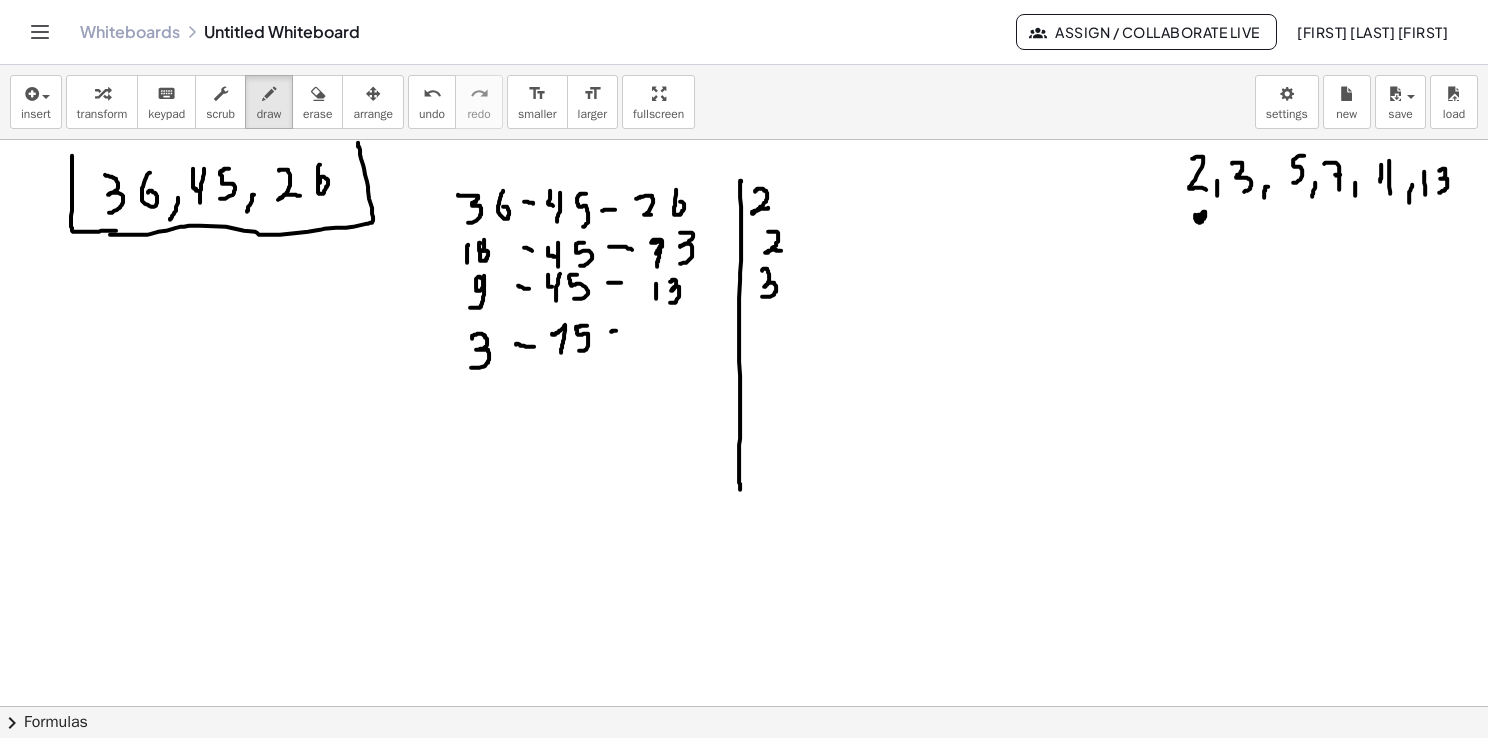 drag, startPoint x: 611, startPoint y: 331, endPoint x: 621, endPoint y: 329, distance: 10.198039 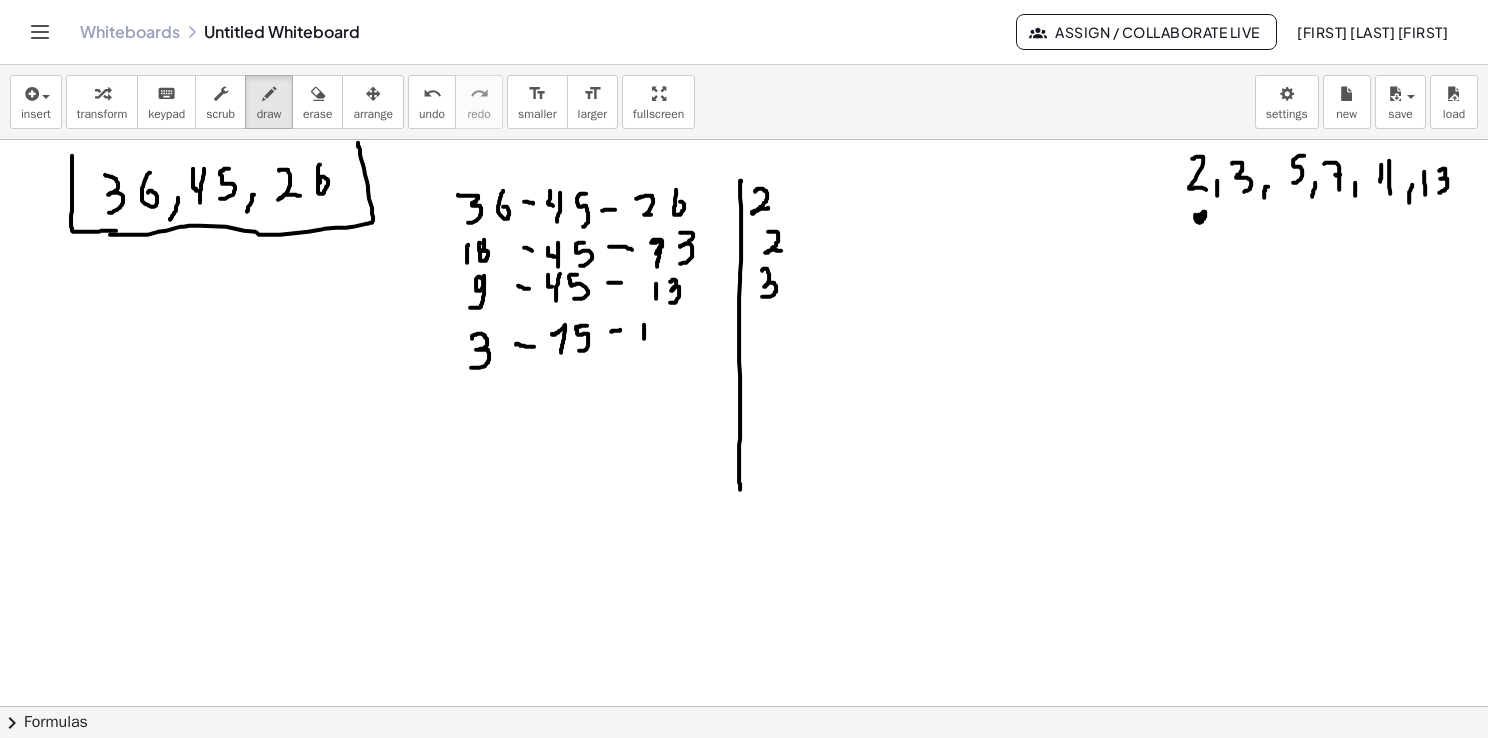 drag, startPoint x: 644, startPoint y: 324, endPoint x: 644, endPoint y: 338, distance: 14 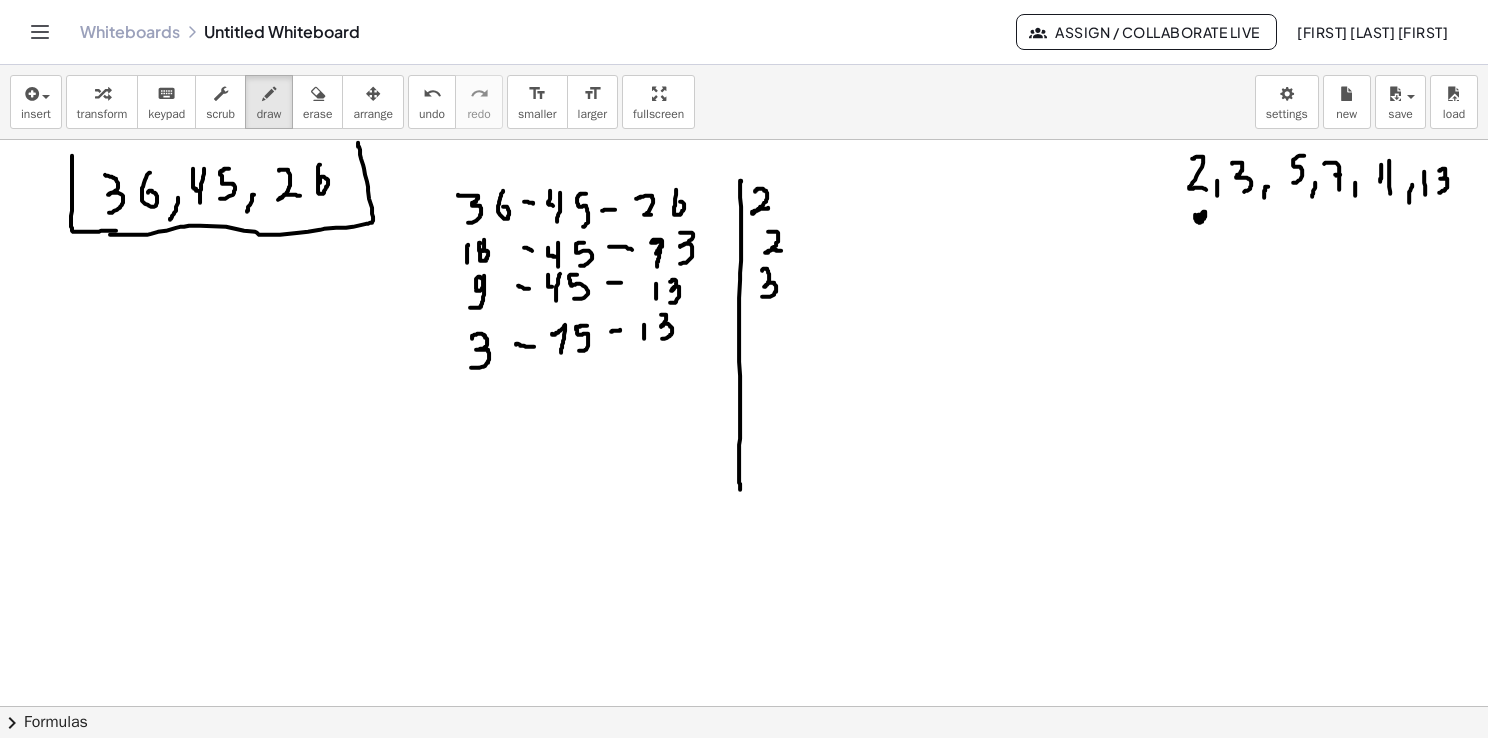 drag, startPoint x: 661, startPoint y: 314, endPoint x: 657, endPoint y: 338, distance: 24.33105 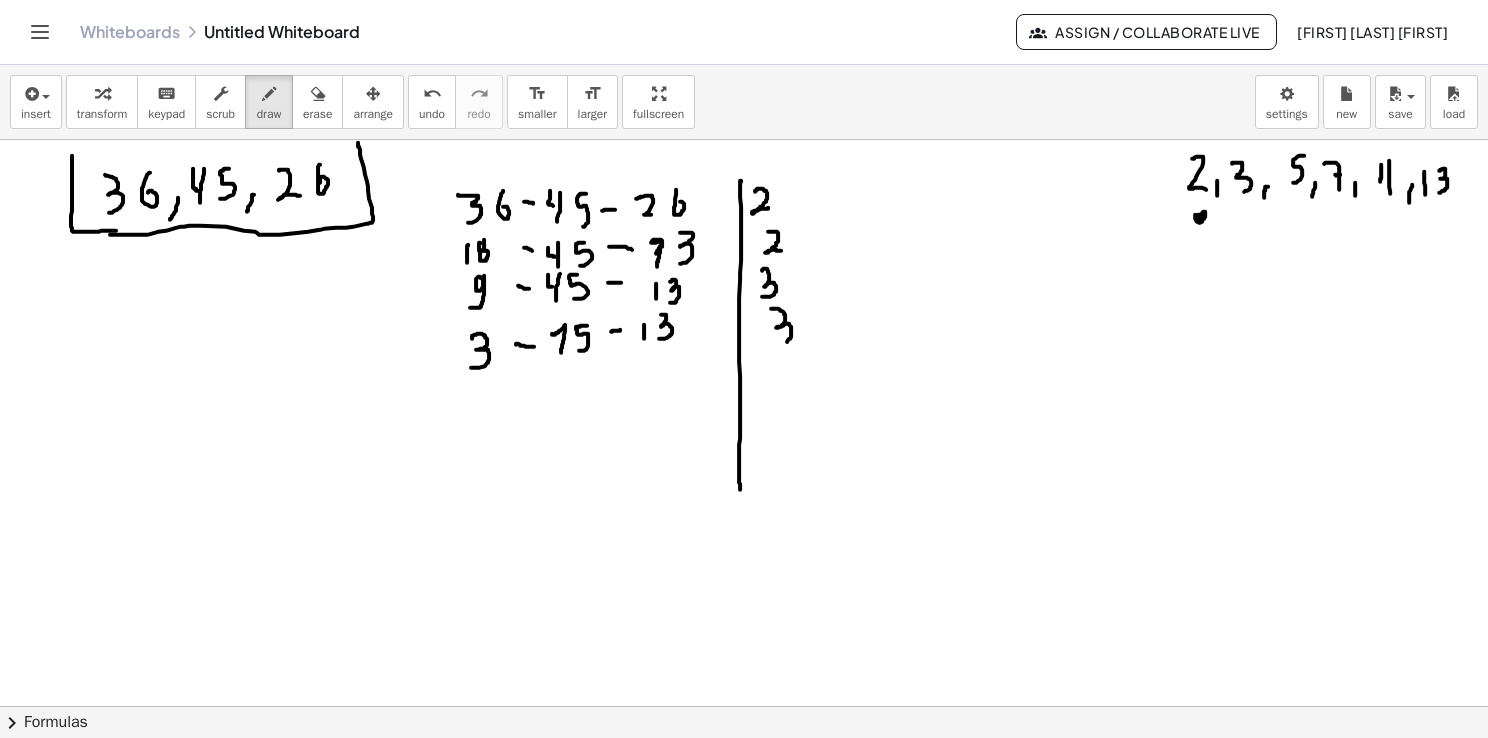 drag, startPoint x: 773, startPoint y: 308, endPoint x: 775, endPoint y: 341, distance: 33.06055 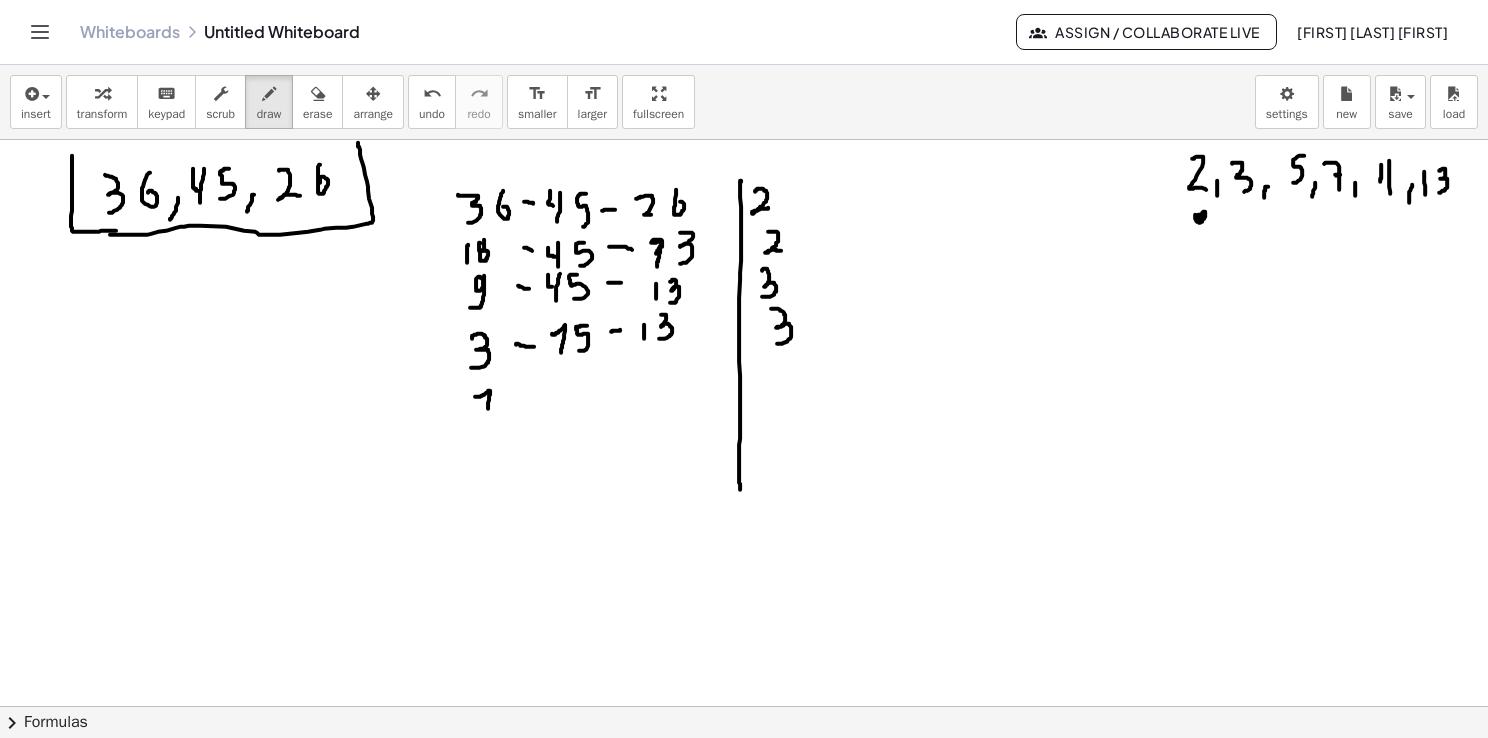 drag, startPoint x: 476, startPoint y: 396, endPoint x: 487, endPoint y: 421, distance: 27.313 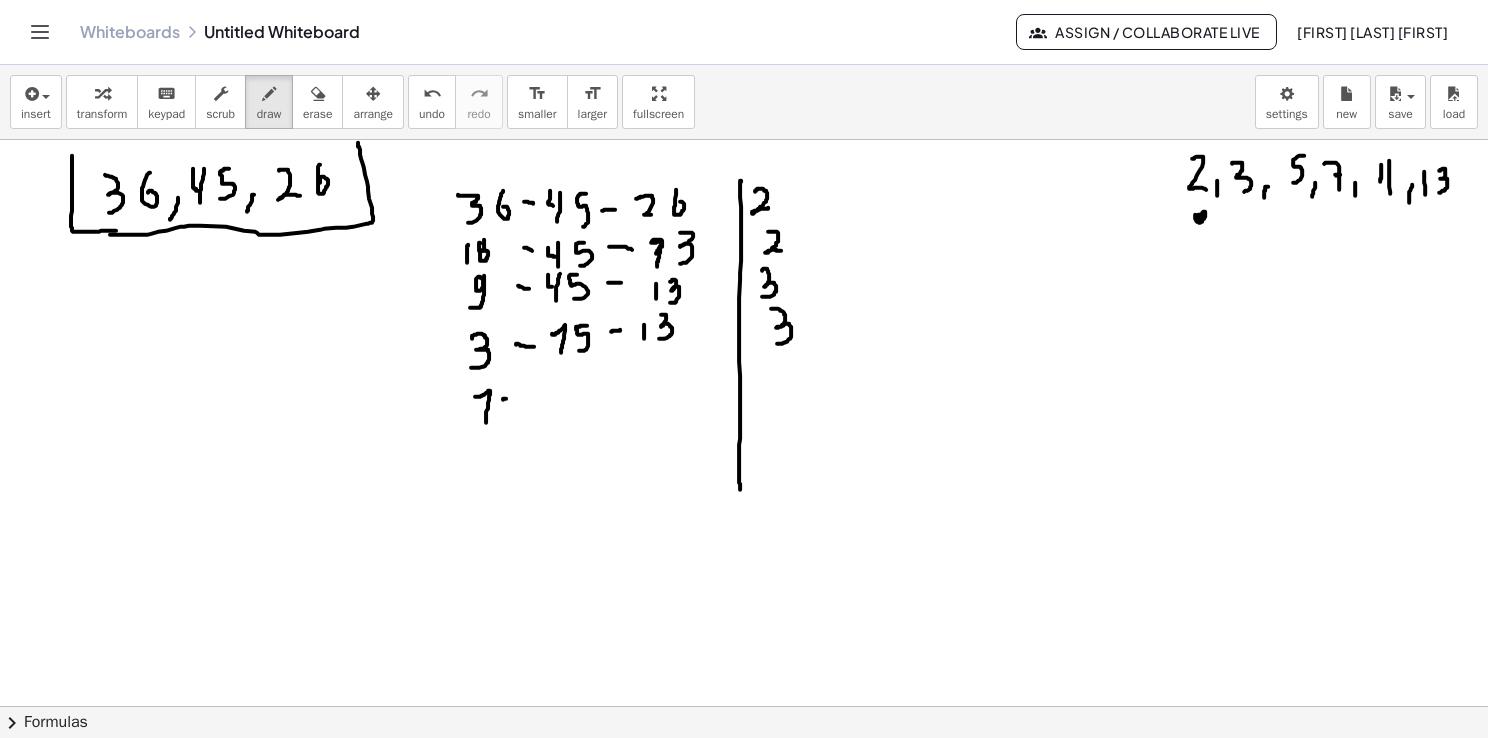 drag, startPoint x: 505, startPoint y: 398, endPoint x: 524, endPoint y: 398, distance: 19 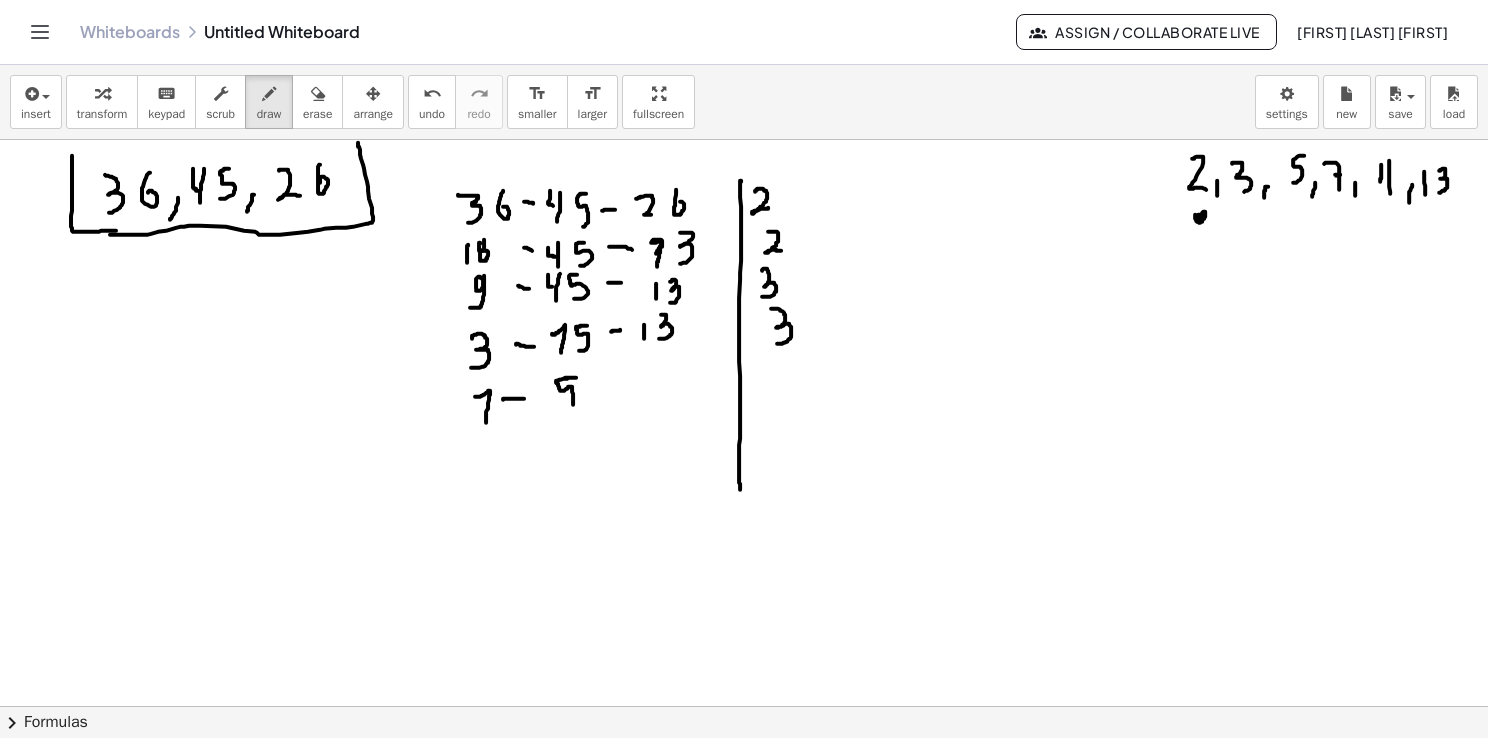 drag, startPoint x: 565, startPoint y: 377, endPoint x: 556, endPoint y: 409, distance: 33.24154 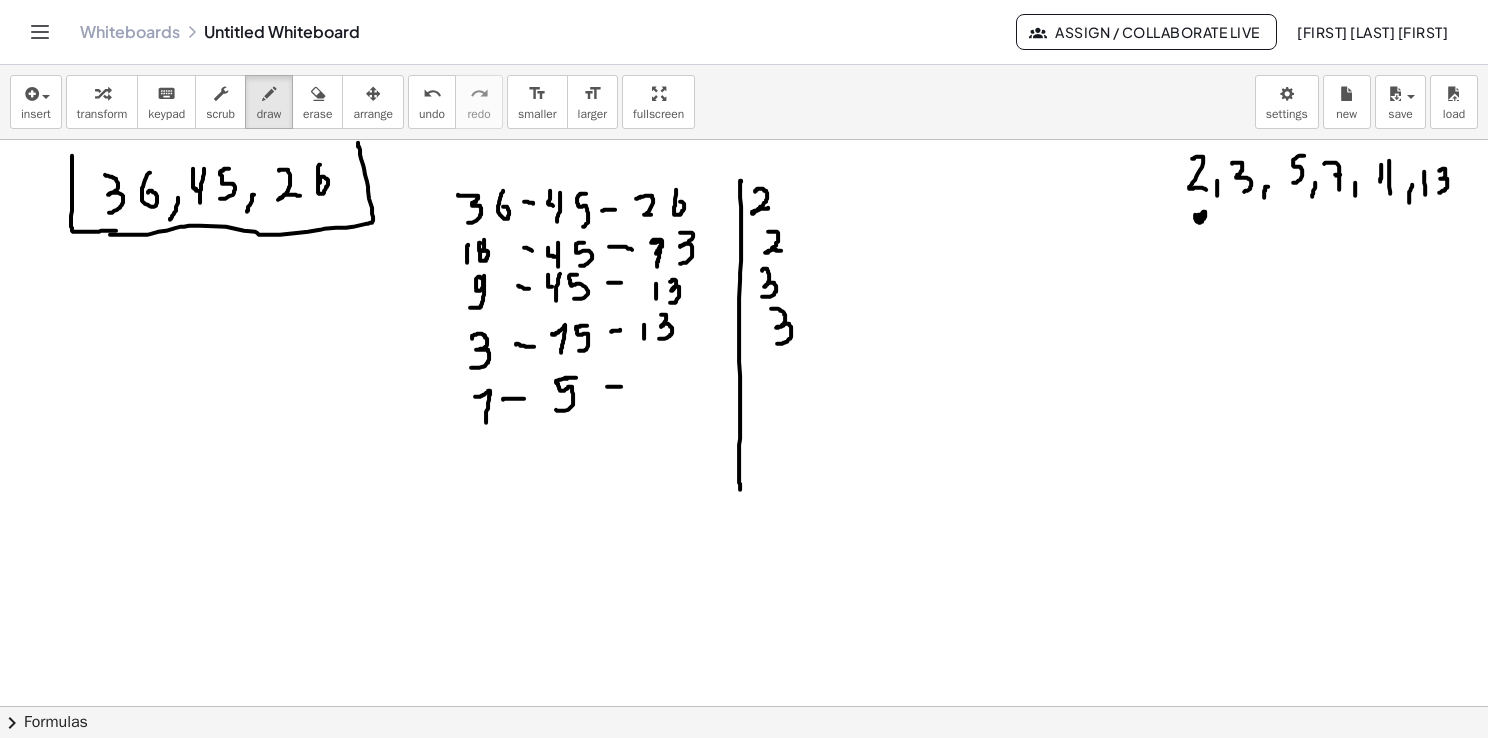 drag, startPoint x: 612, startPoint y: 386, endPoint x: 628, endPoint y: 383, distance: 16.27882 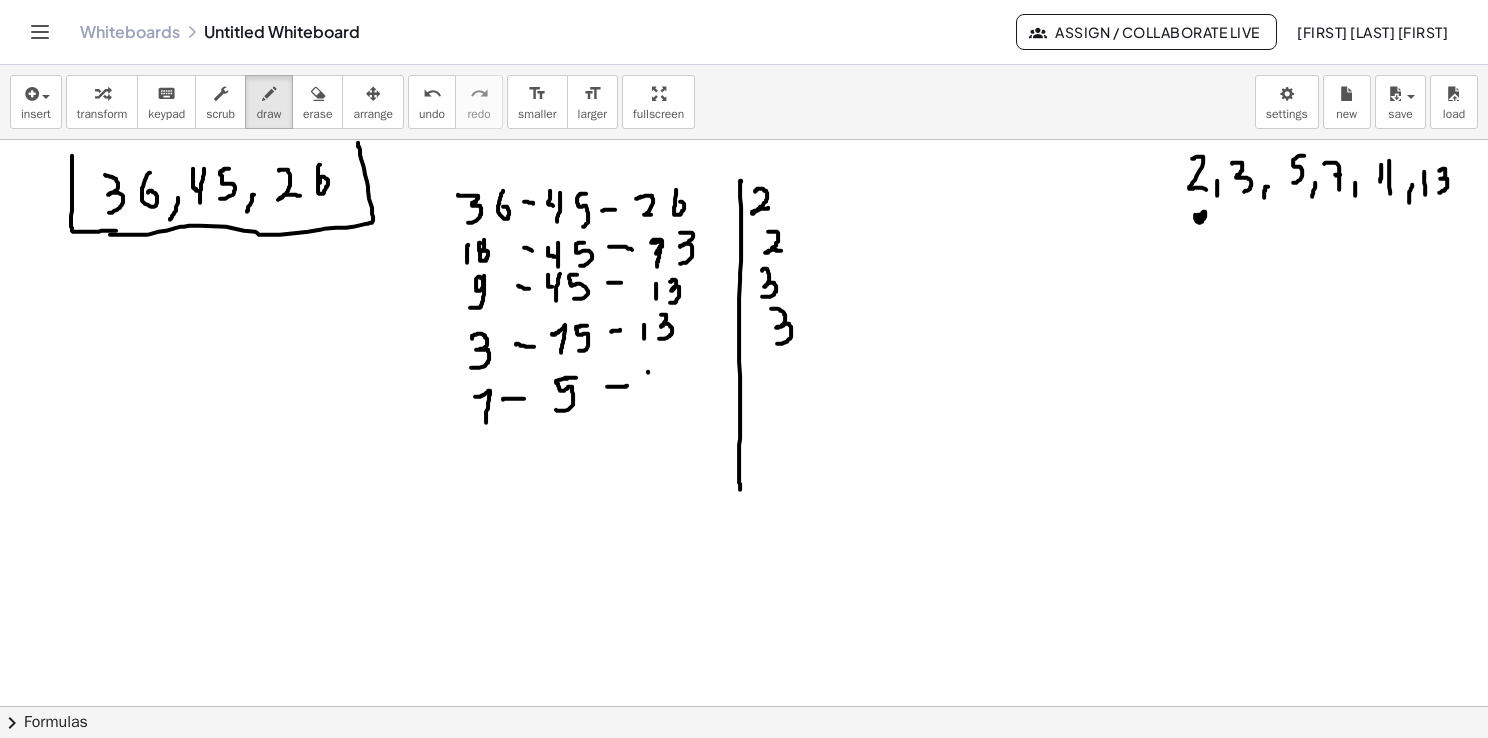 drag, startPoint x: 648, startPoint y: 372, endPoint x: 648, endPoint y: 390, distance: 18 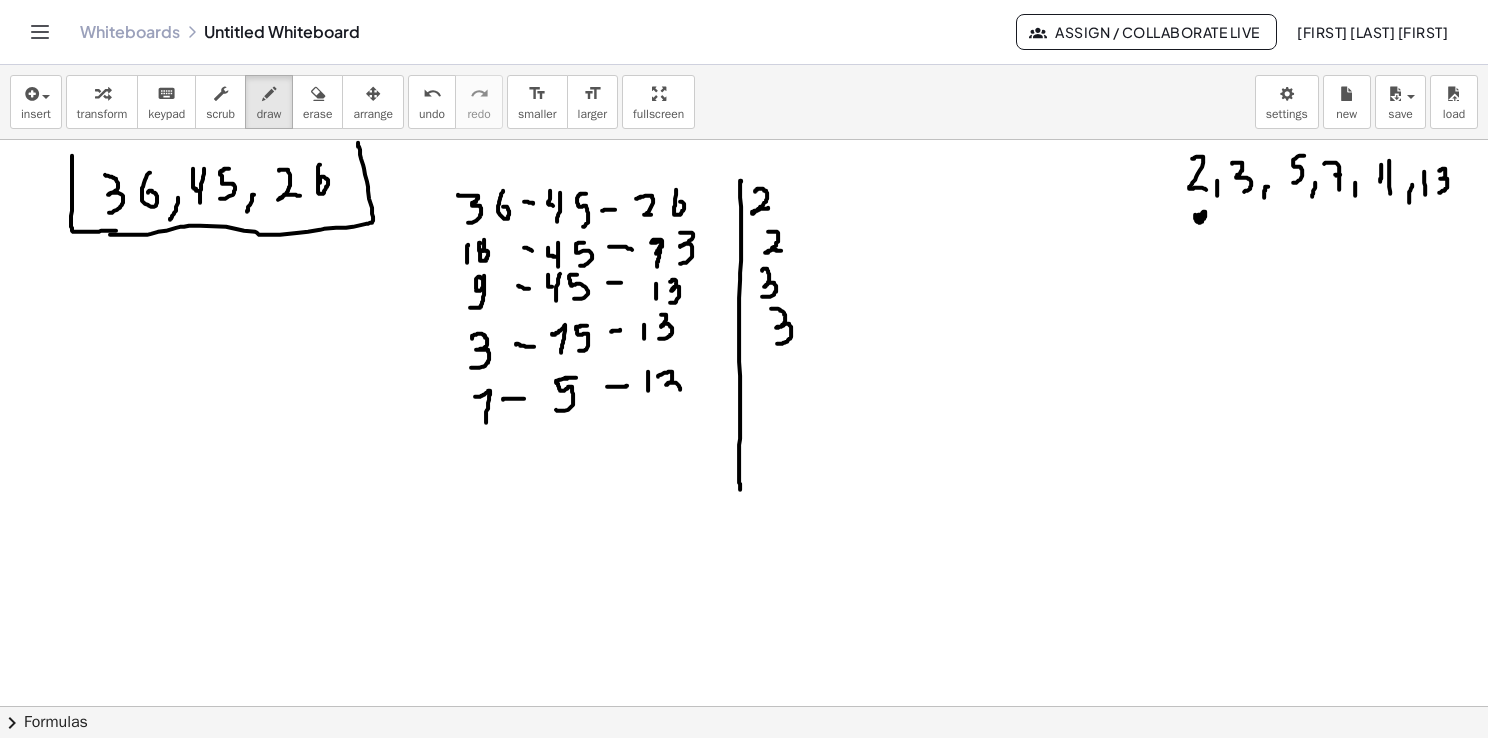 drag, startPoint x: 670, startPoint y: 371, endPoint x: 670, endPoint y: 402, distance: 31 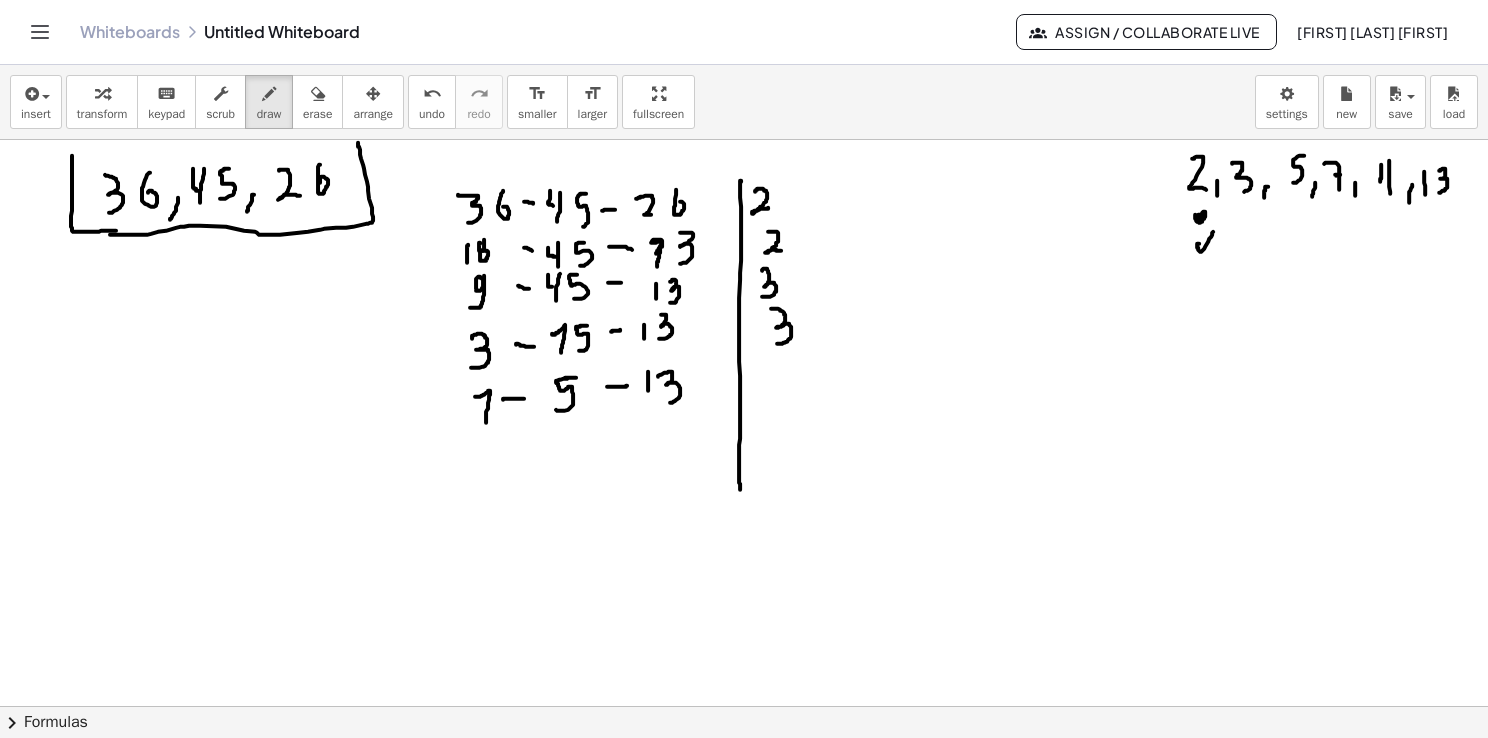 drag, startPoint x: 1197, startPoint y: 247, endPoint x: 1215, endPoint y: 224, distance: 29.206163 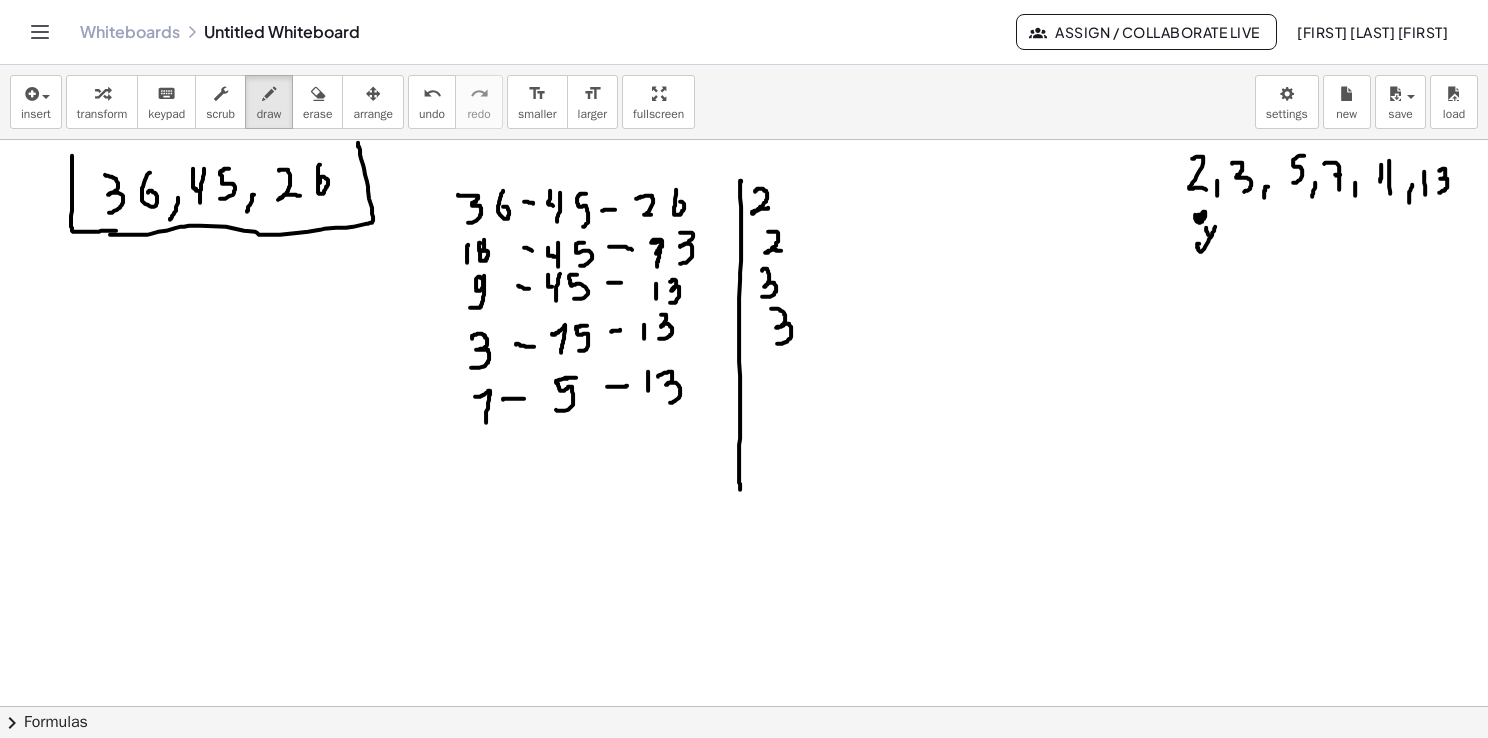 drag, startPoint x: 1208, startPoint y: 234, endPoint x: 1216, endPoint y: 244, distance: 12.806249 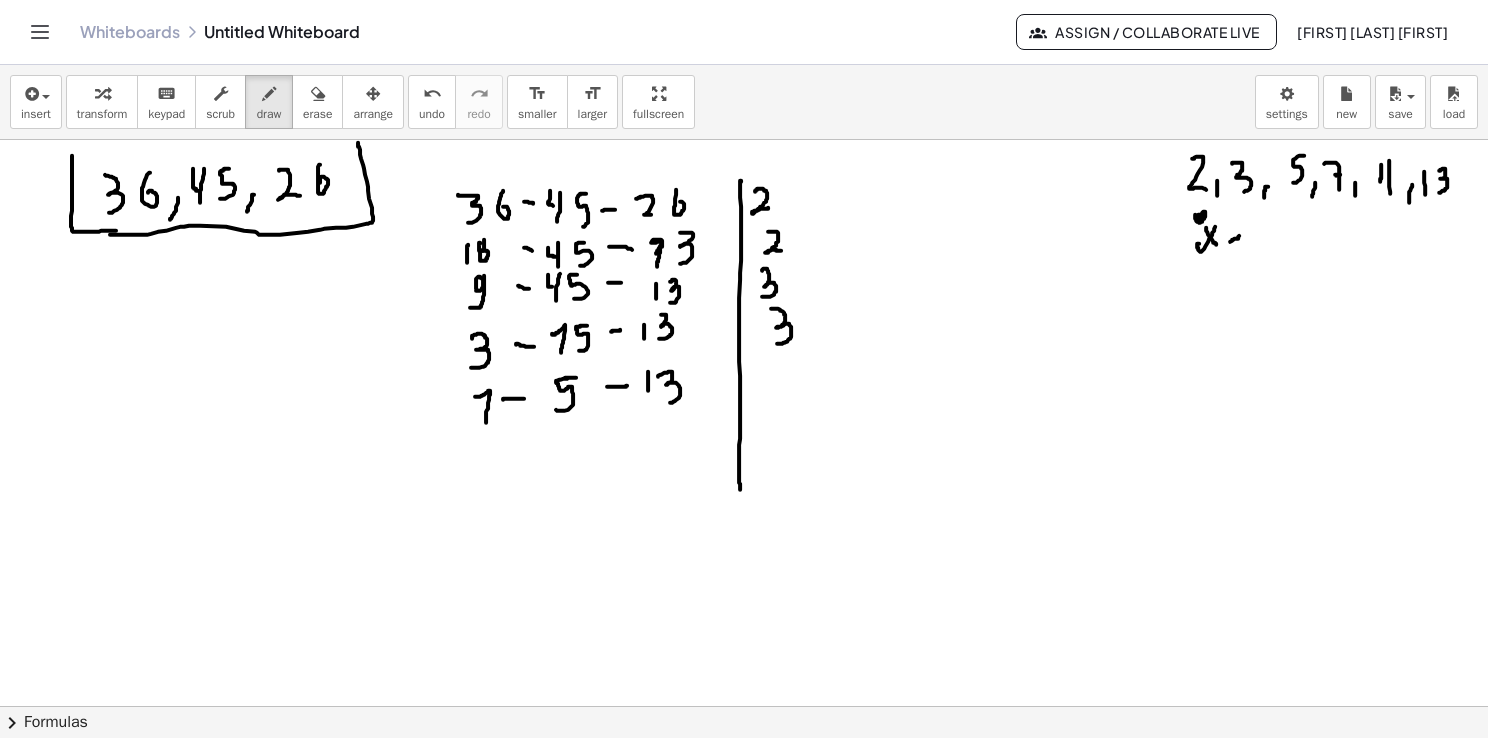 drag, startPoint x: 1232, startPoint y: 240, endPoint x: 1247, endPoint y: 217, distance: 27.45906 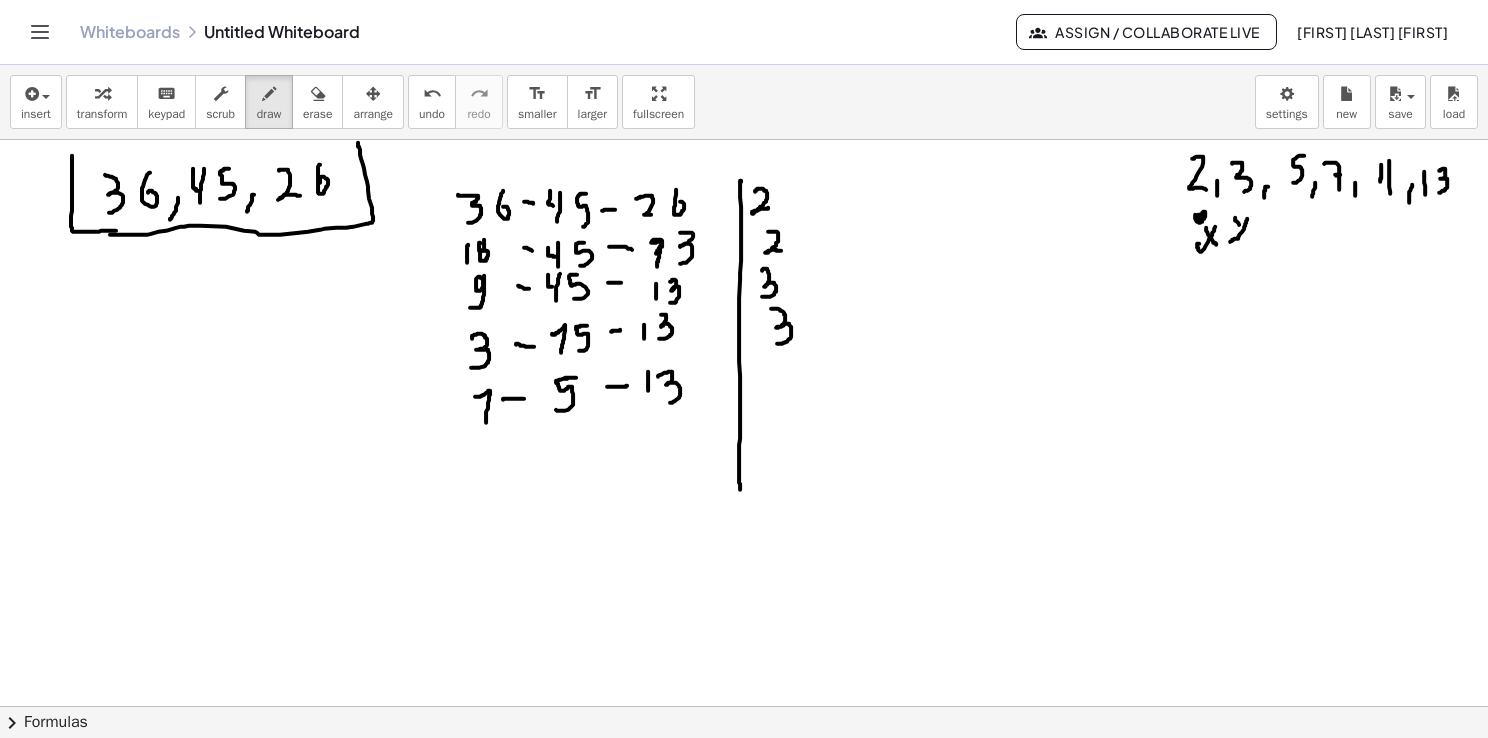 drag, startPoint x: 1236, startPoint y: 220, endPoint x: 1249, endPoint y: 243, distance: 26.41969 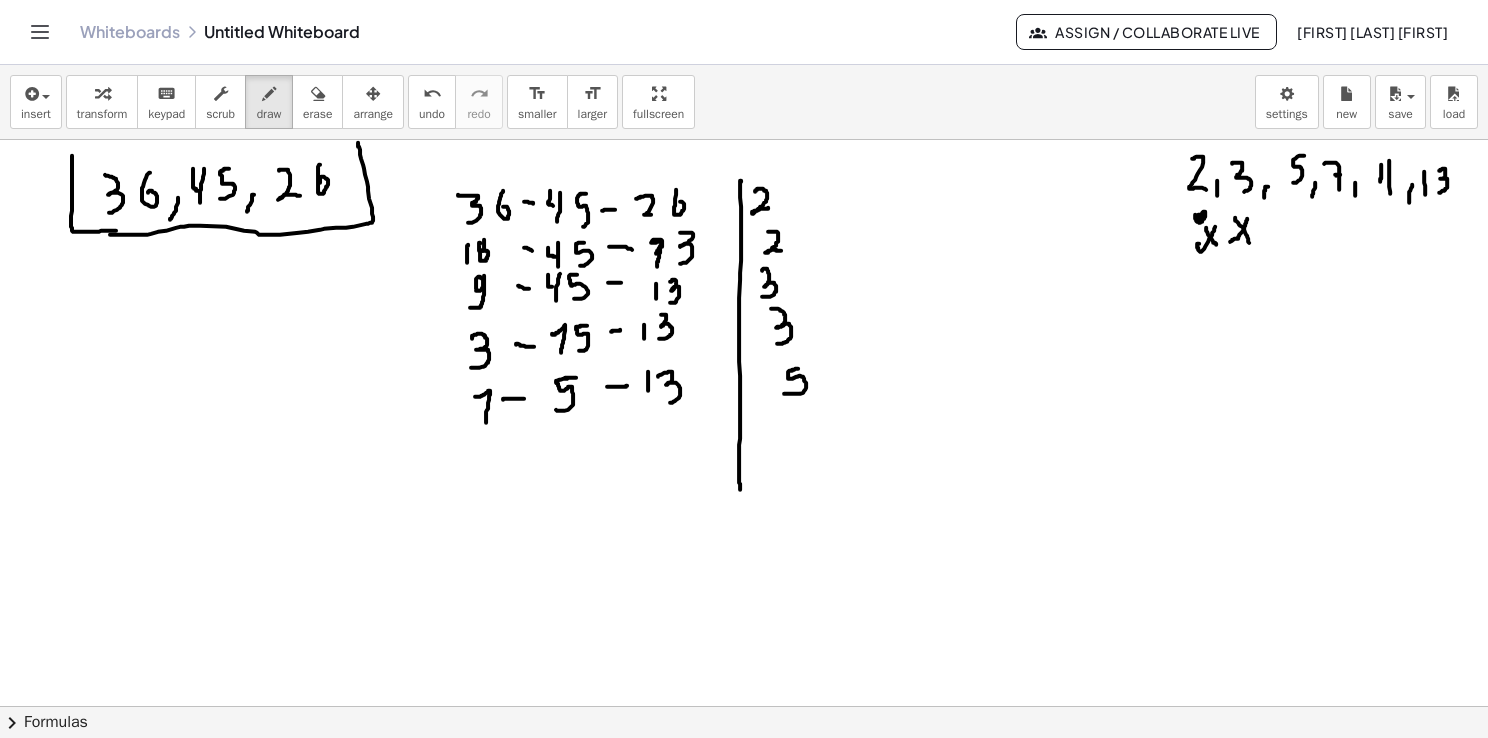 drag, startPoint x: 796, startPoint y: 368, endPoint x: 775, endPoint y: 392, distance: 31.890438 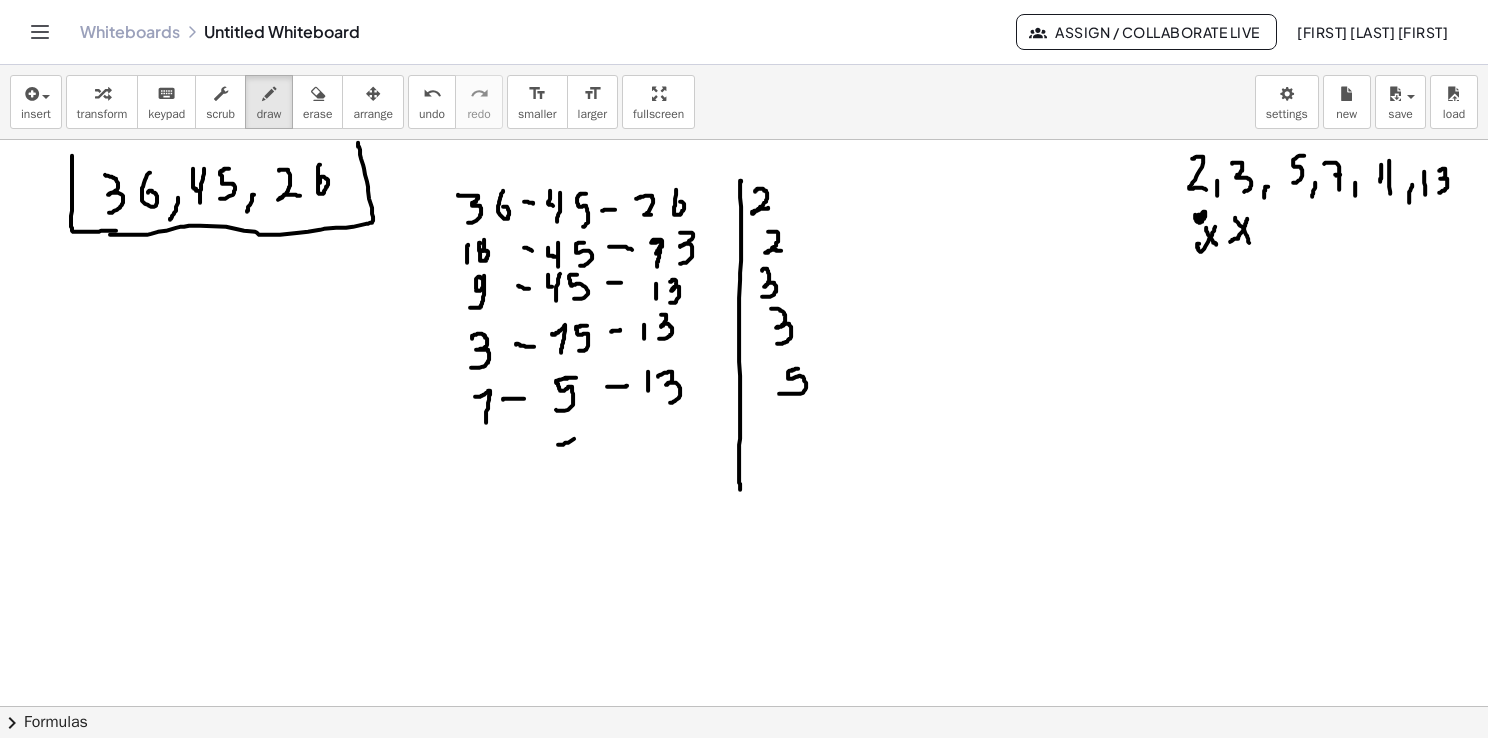 drag, startPoint x: 563, startPoint y: 444, endPoint x: 572, endPoint y: 461, distance: 19.235384 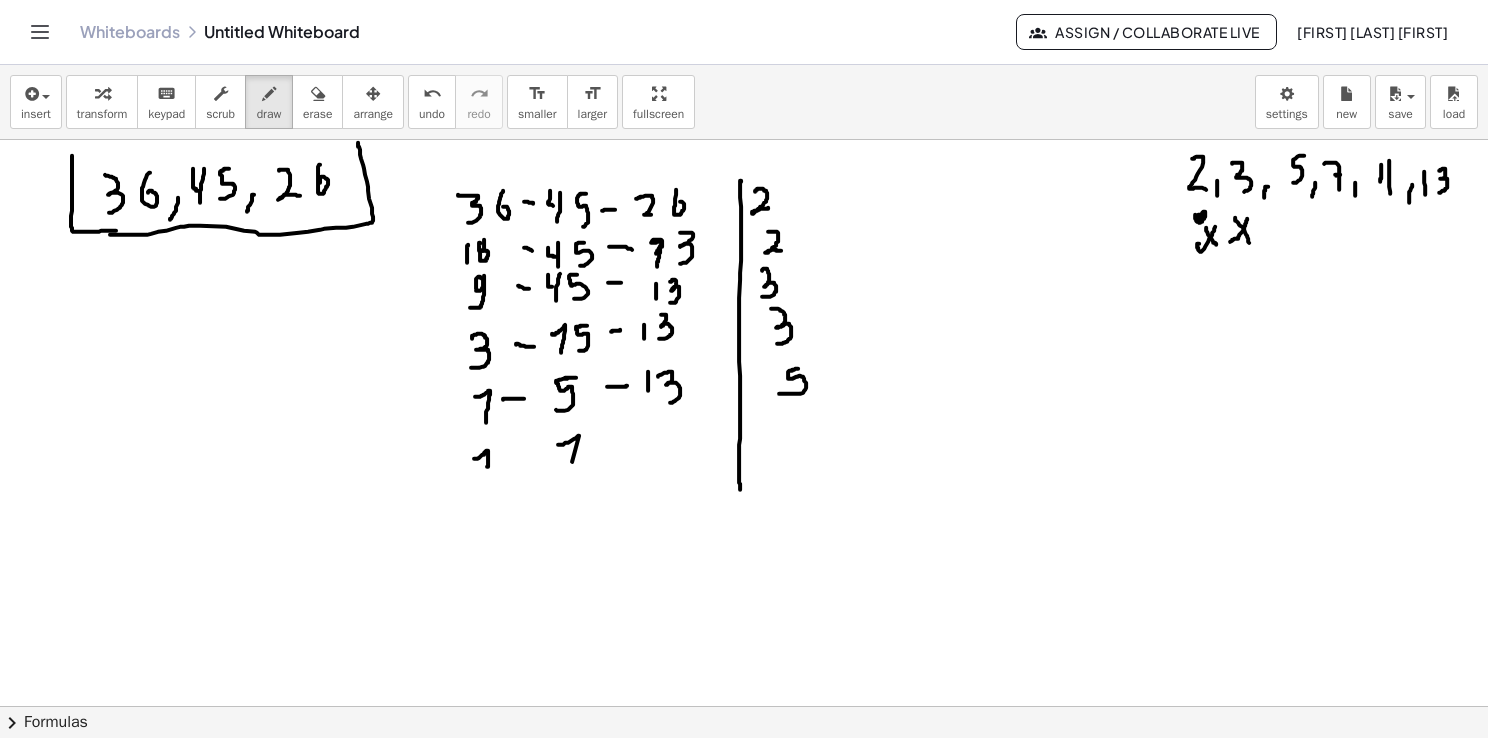 drag, startPoint x: 476, startPoint y: 458, endPoint x: 492, endPoint y: 463, distance: 16.763054 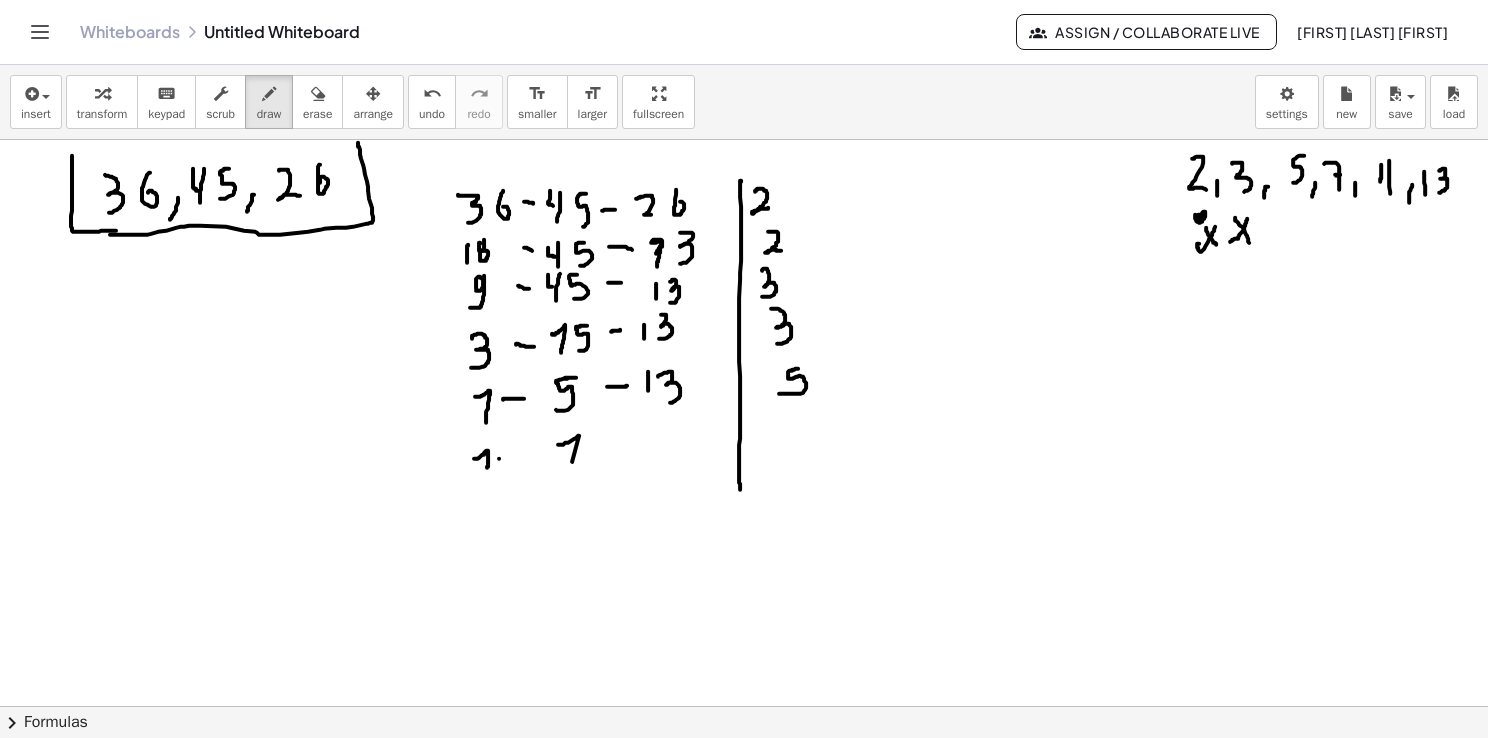 drag, startPoint x: 499, startPoint y: 458, endPoint x: 528, endPoint y: 453, distance: 29.427877 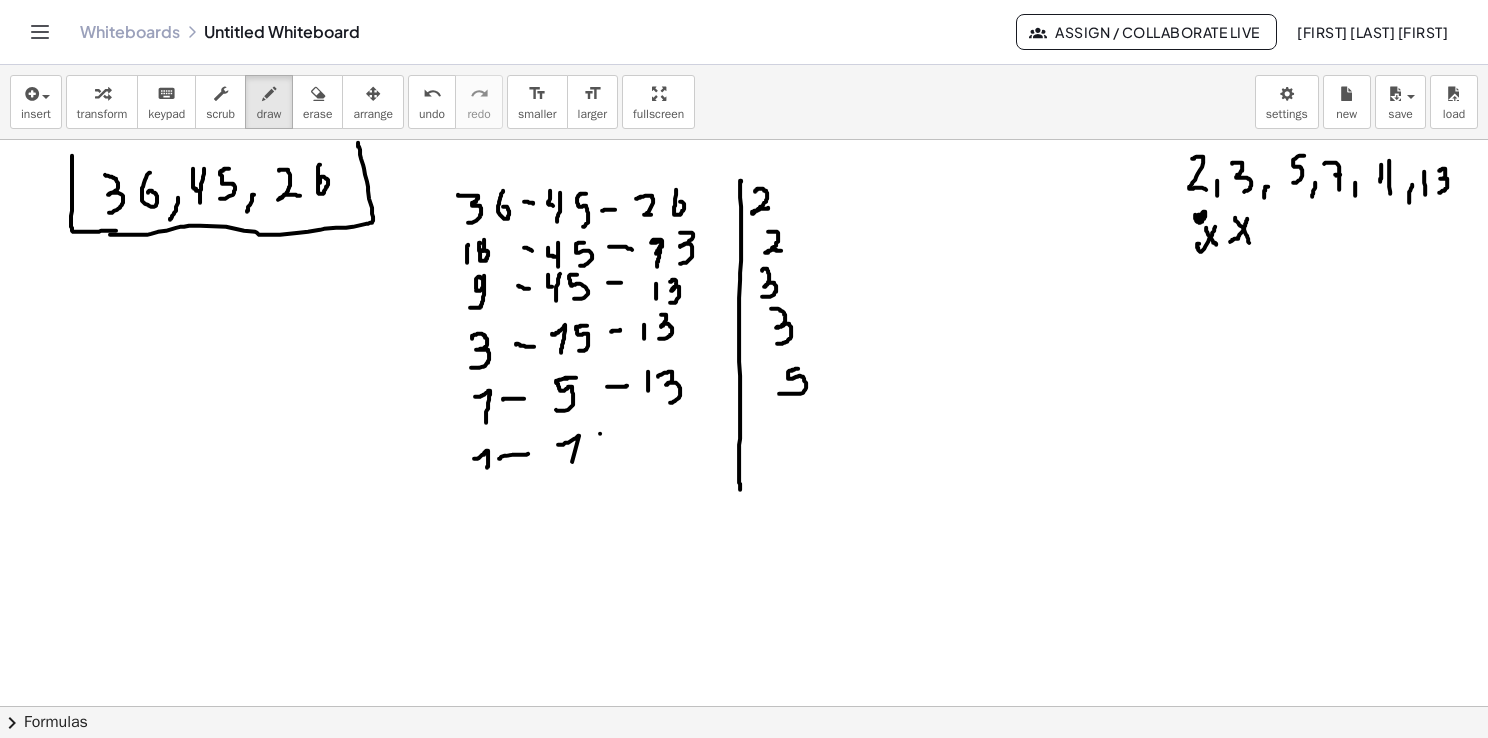 click at bounding box center (744, 772) 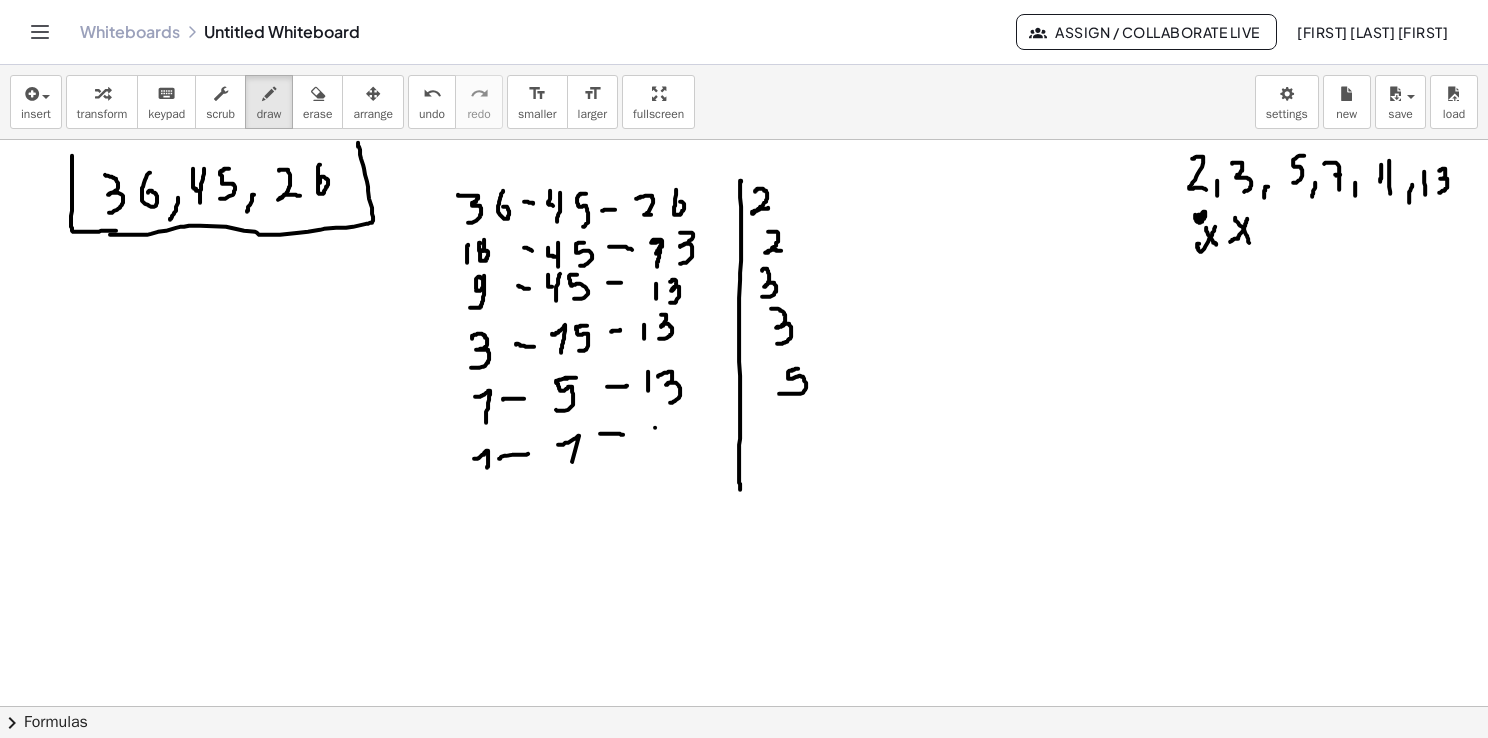 click at bounding box center (744, 772) 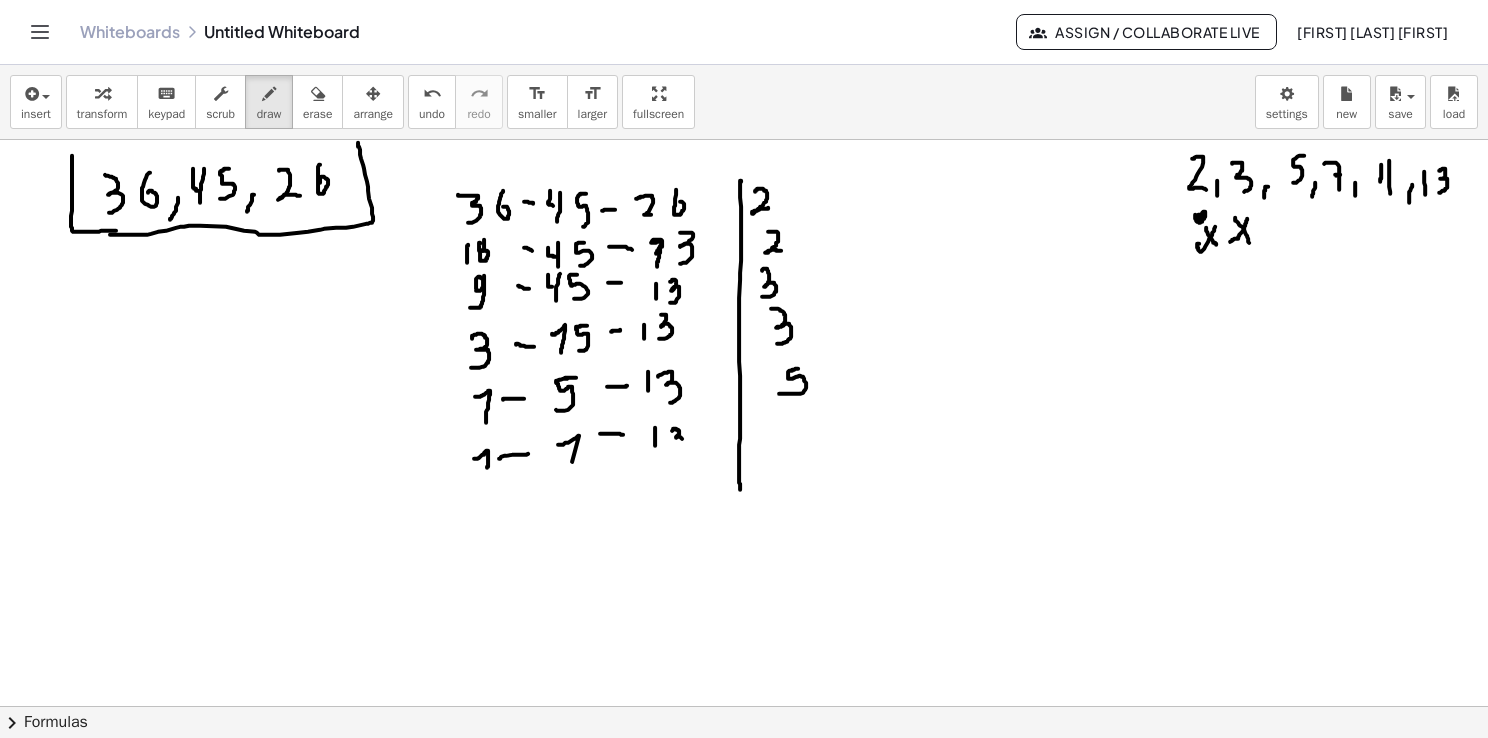 click at bounding box center (744, 772) 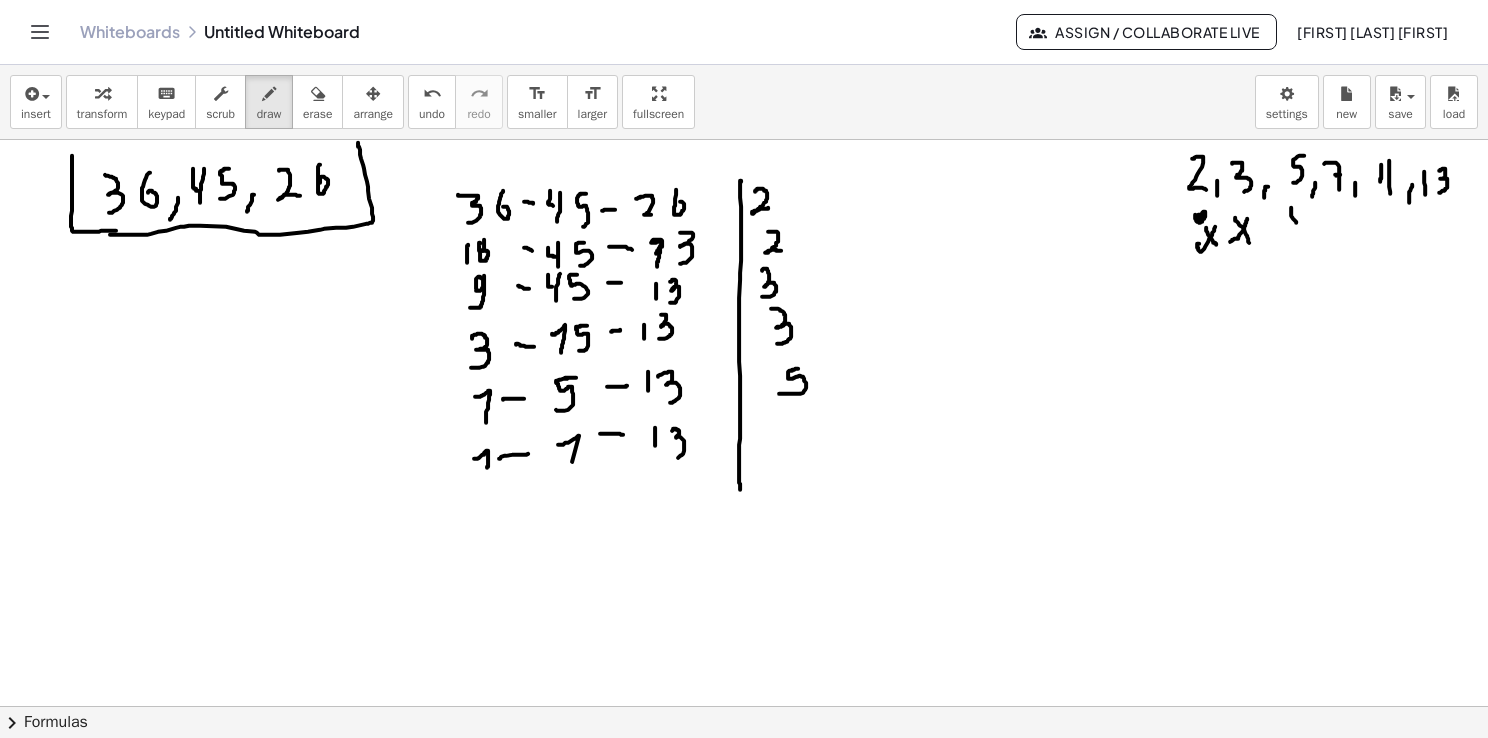 click at bounding box center (744, 772) 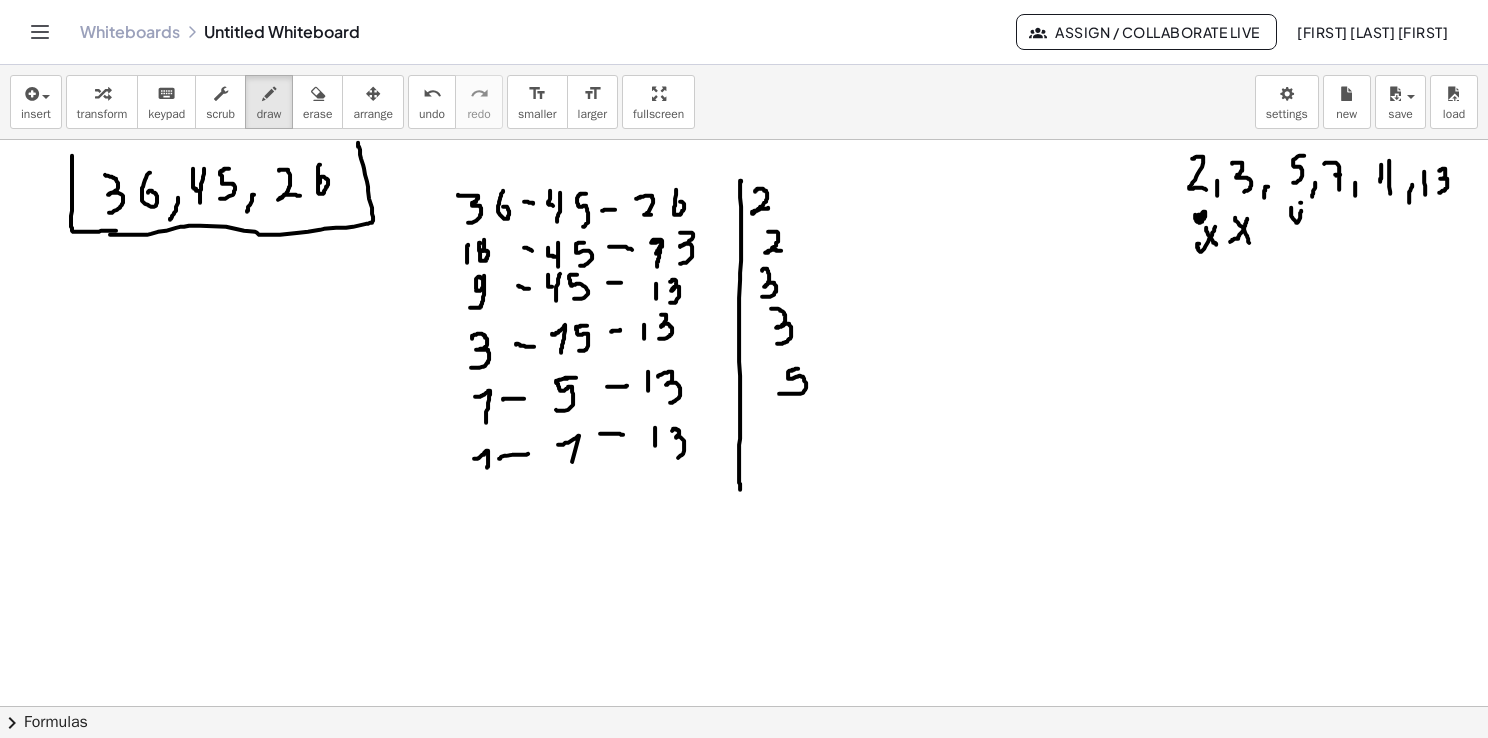 click at bounding box center [744, 772] 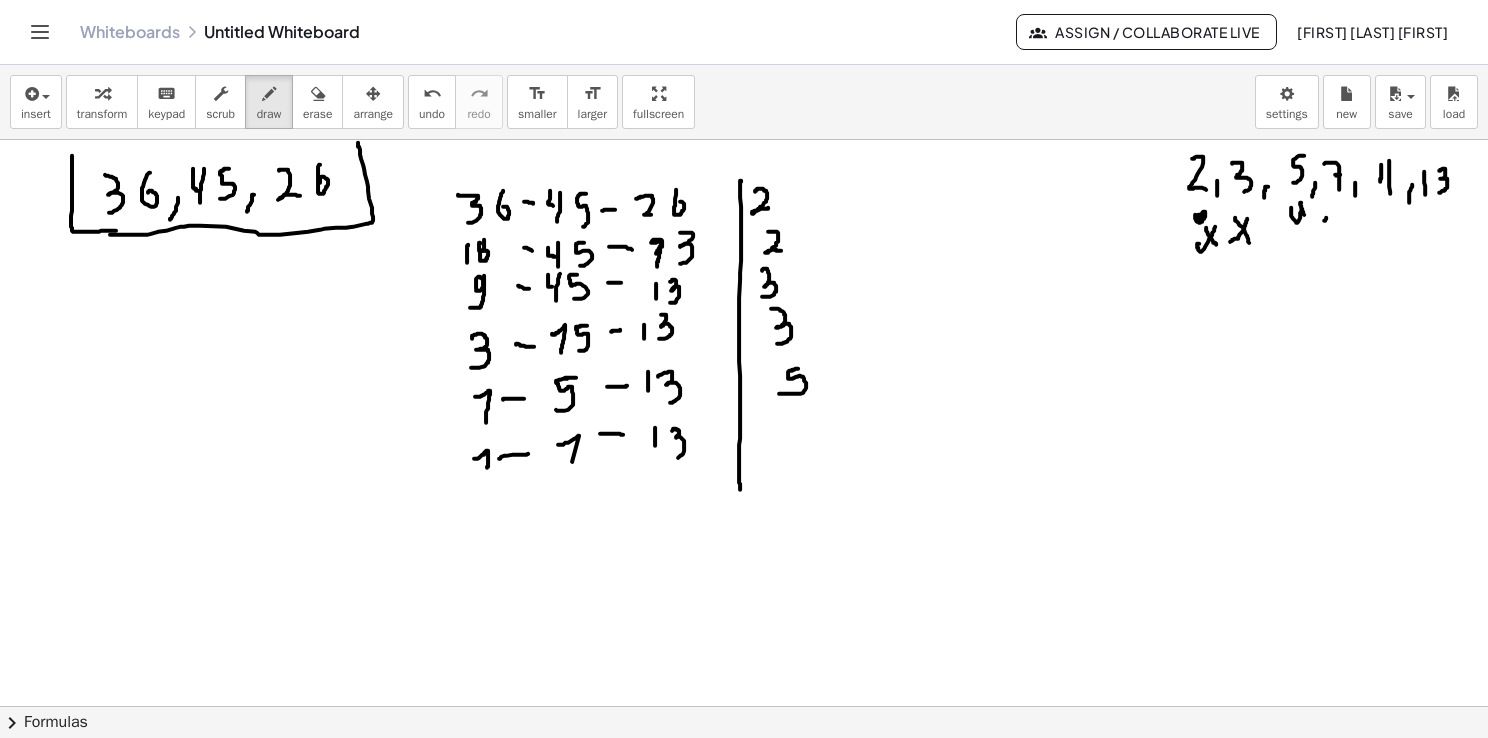 click at bounding box center [744, 772] 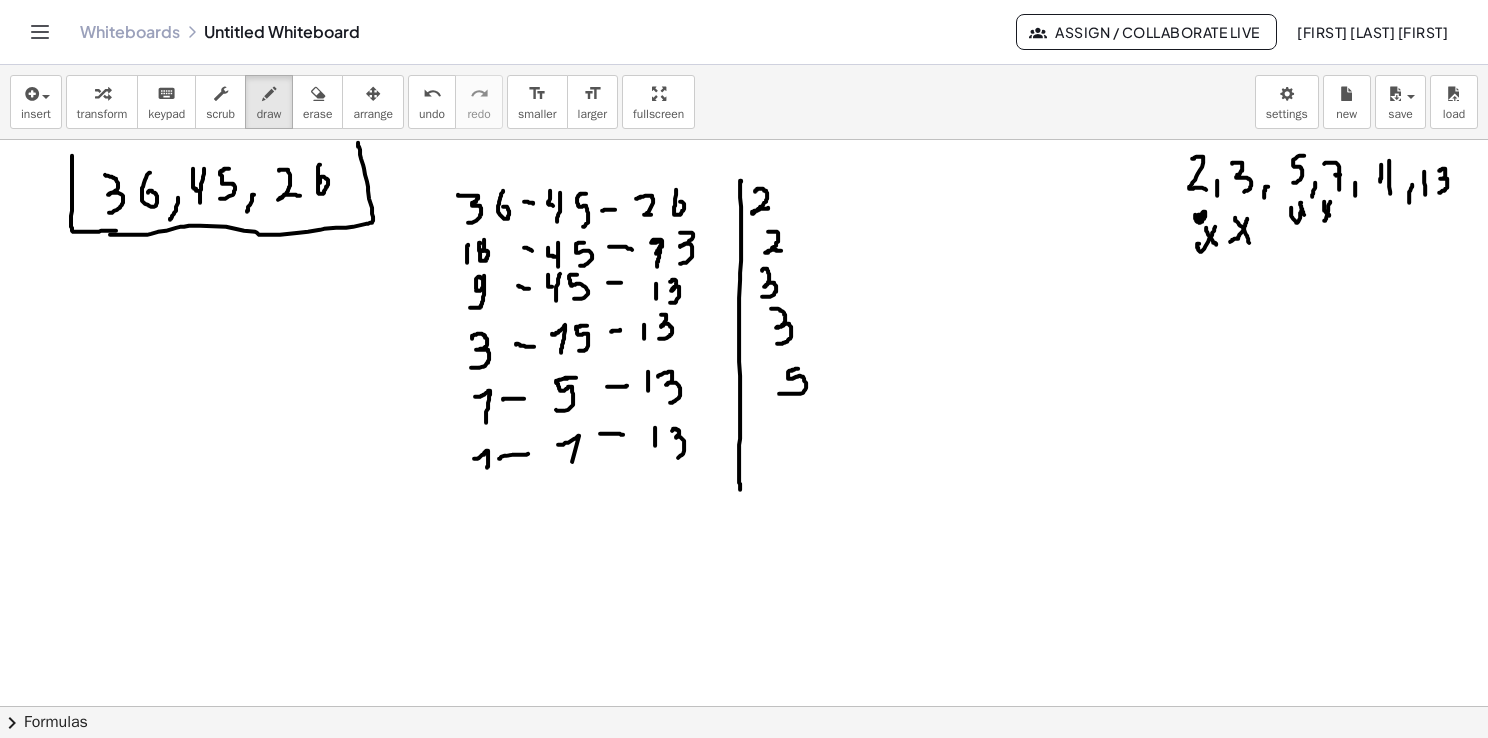 click at bounding box center (744, 772) 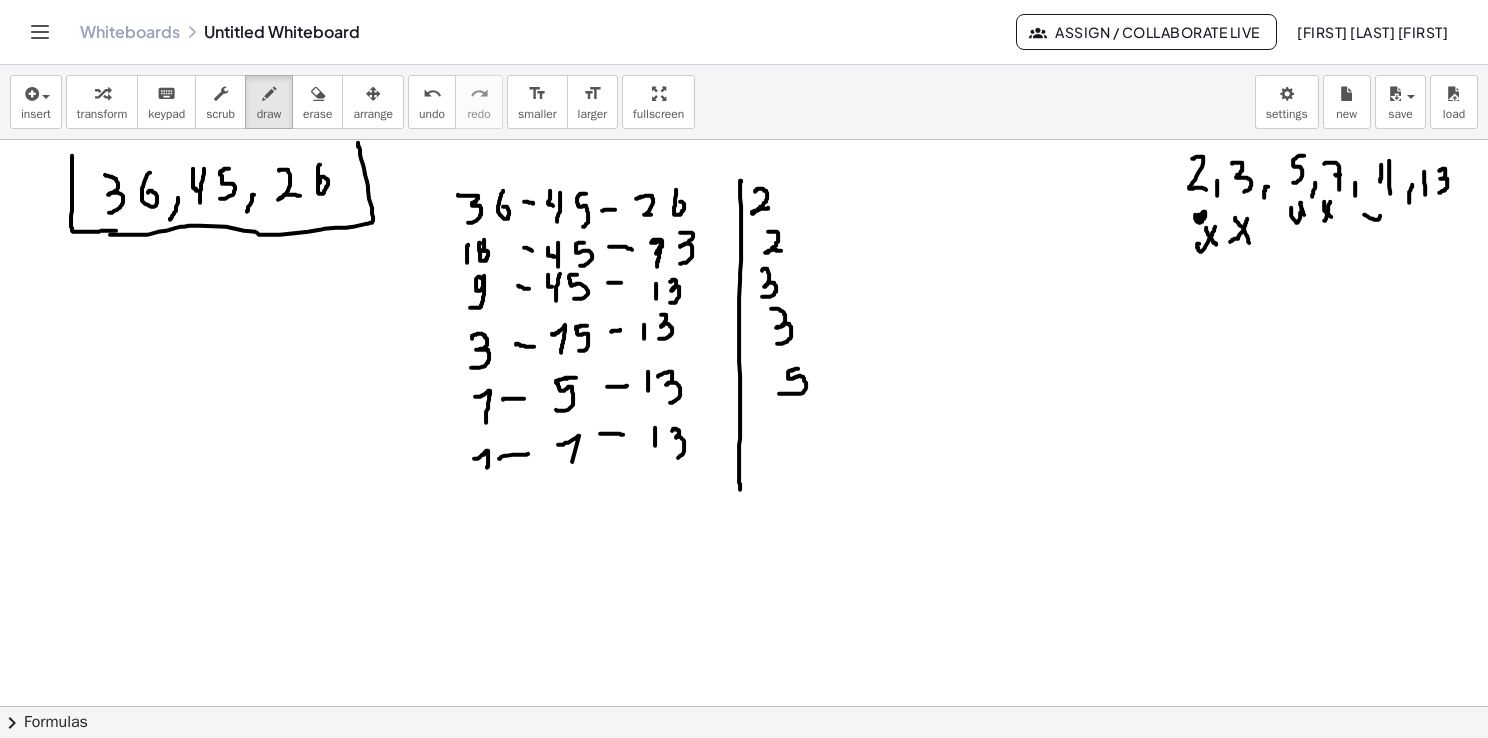 click at bounding box center (744, 772) 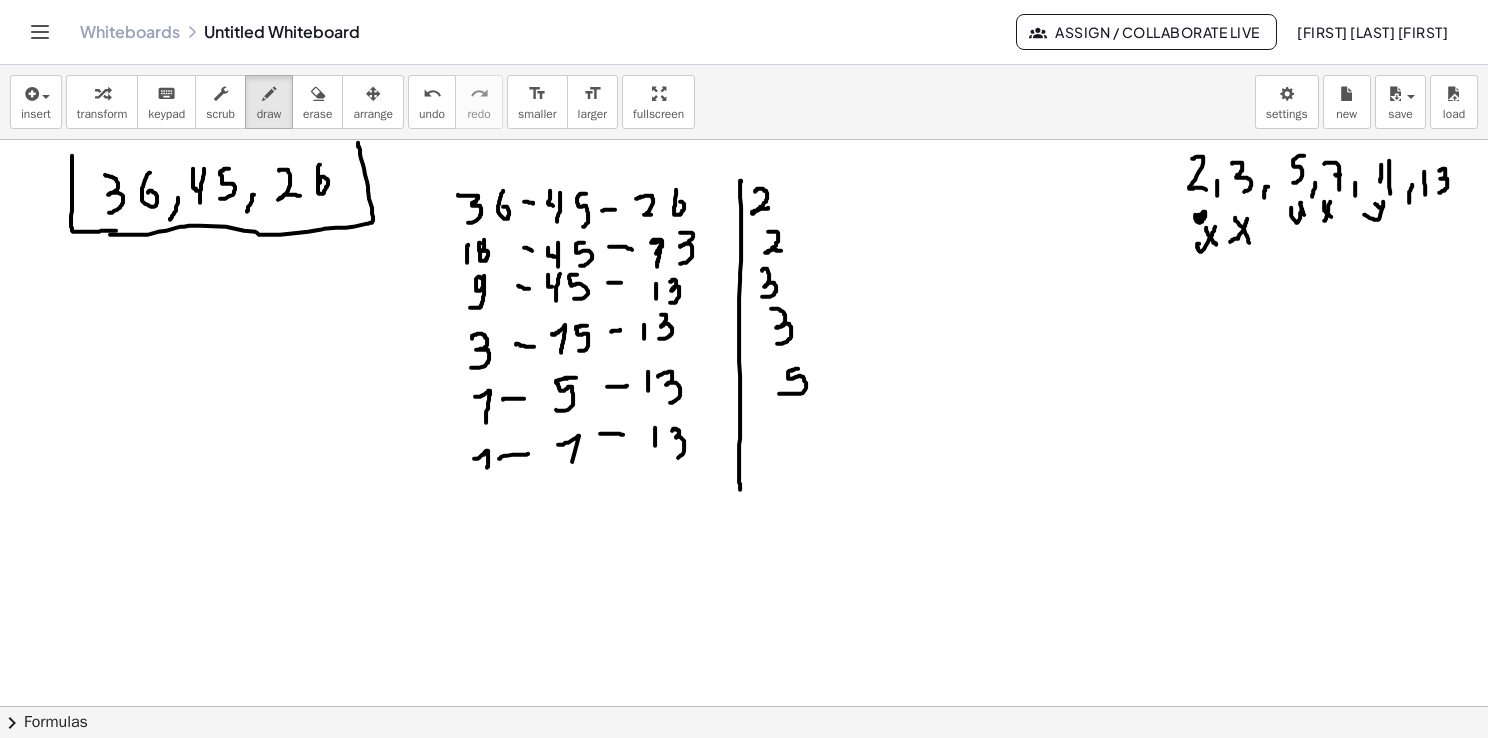 click at bounding box center (744, 772) 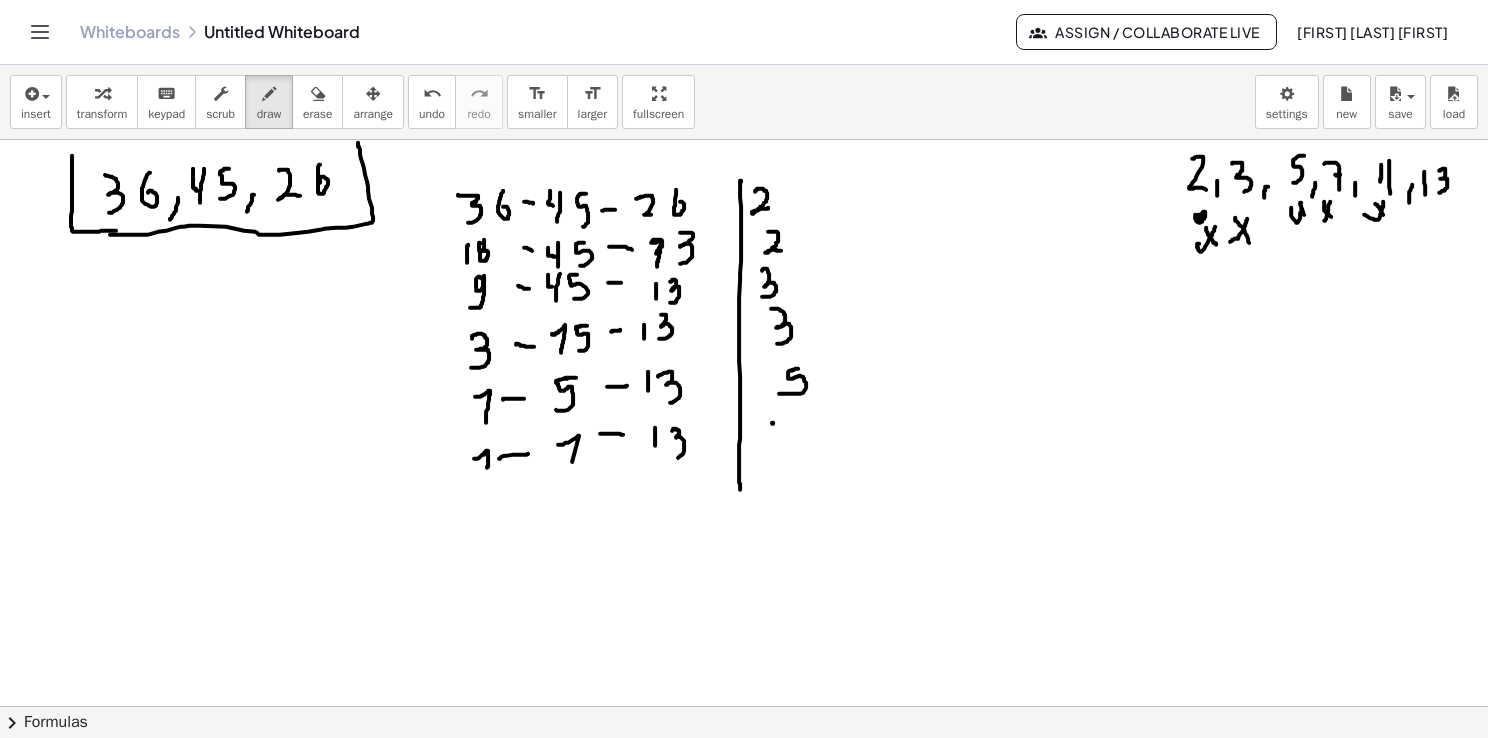 click at bounding box center (744, 772) 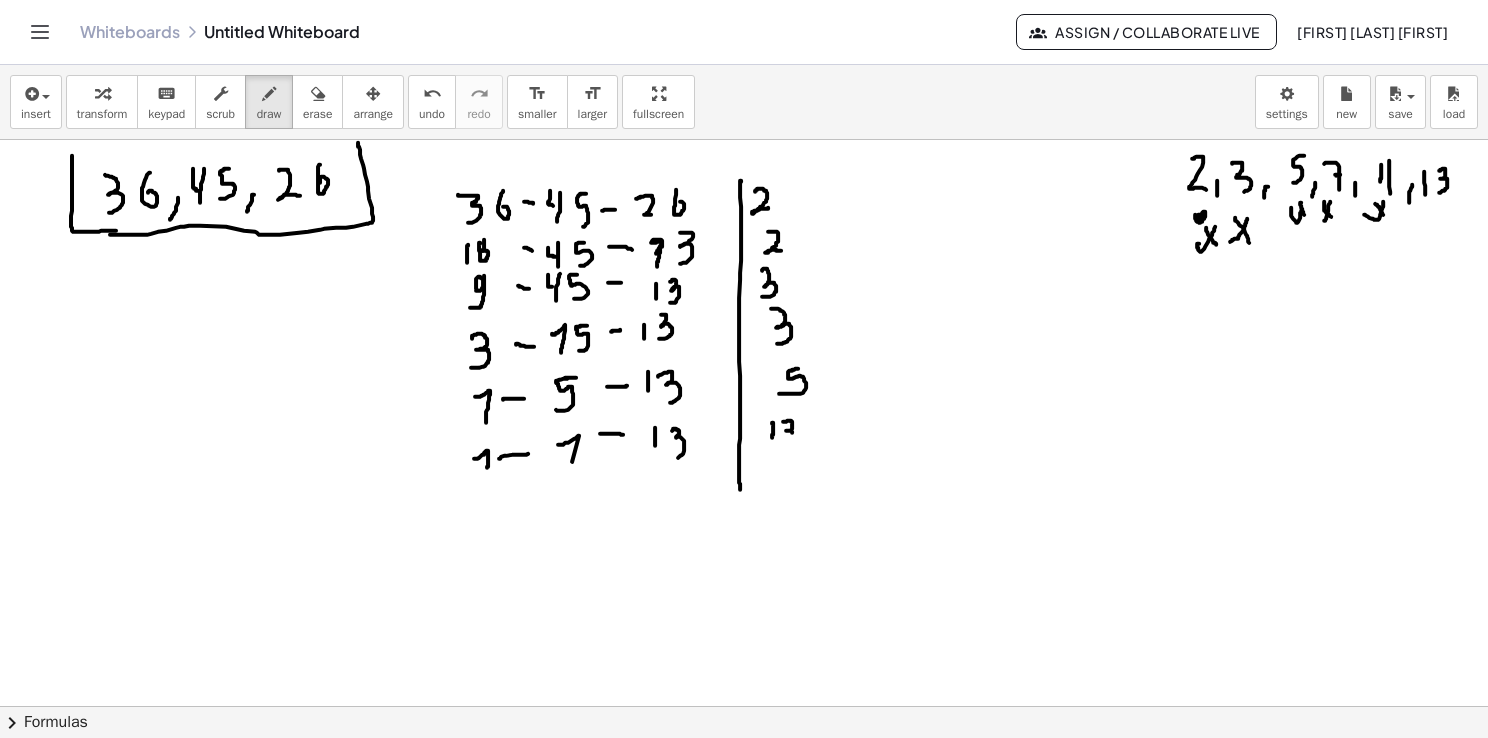 click at bounding box center (744, 772) 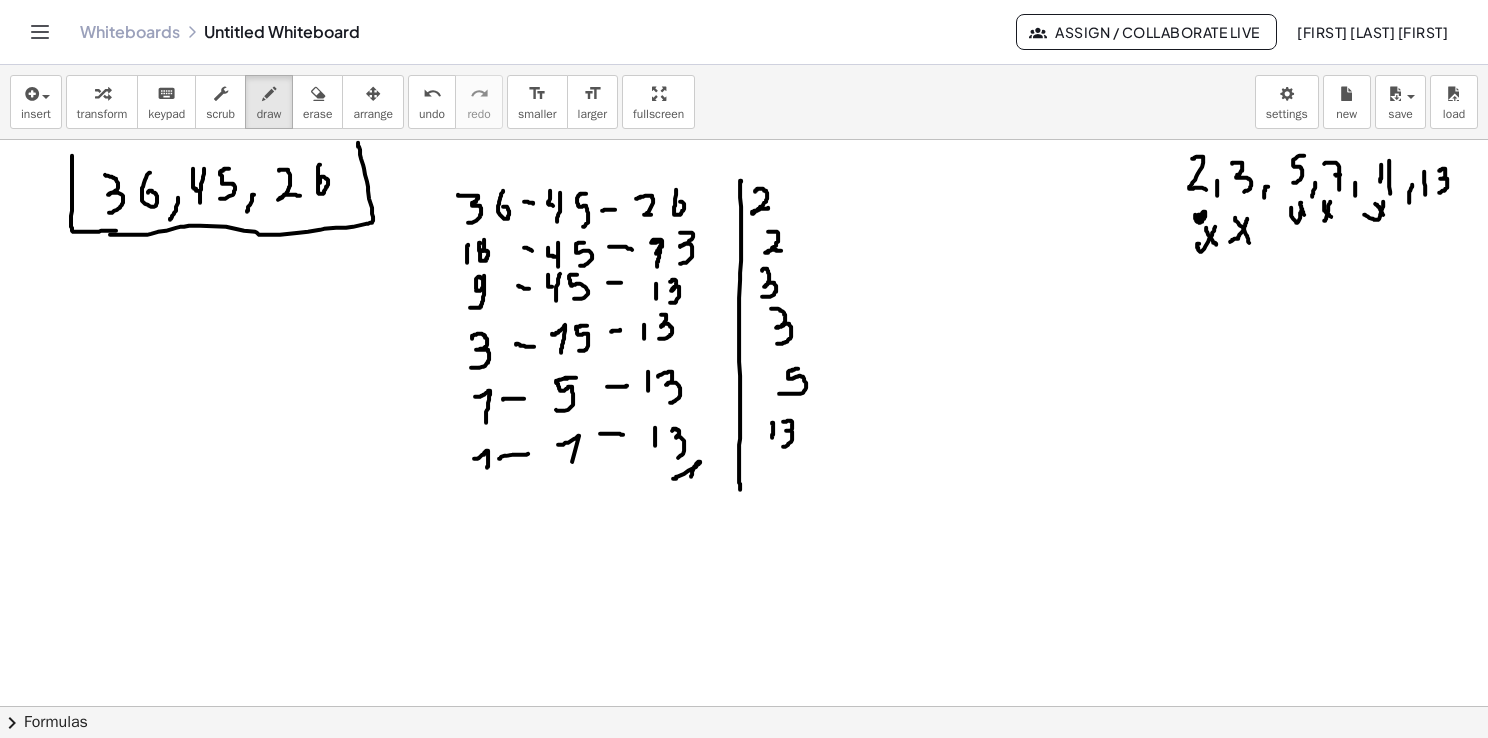 click at bounding box center (744, 772) 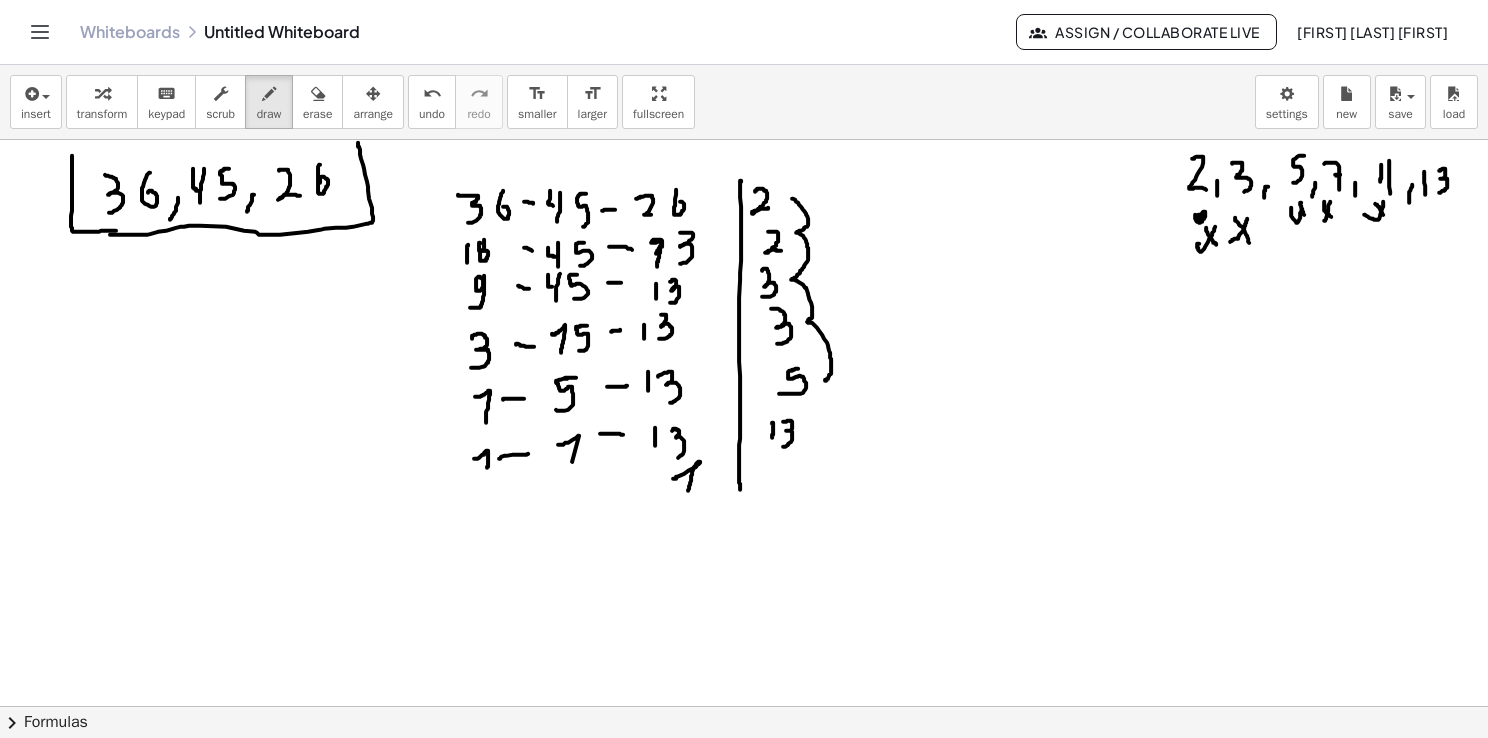 click at bounding box center (744, 772) 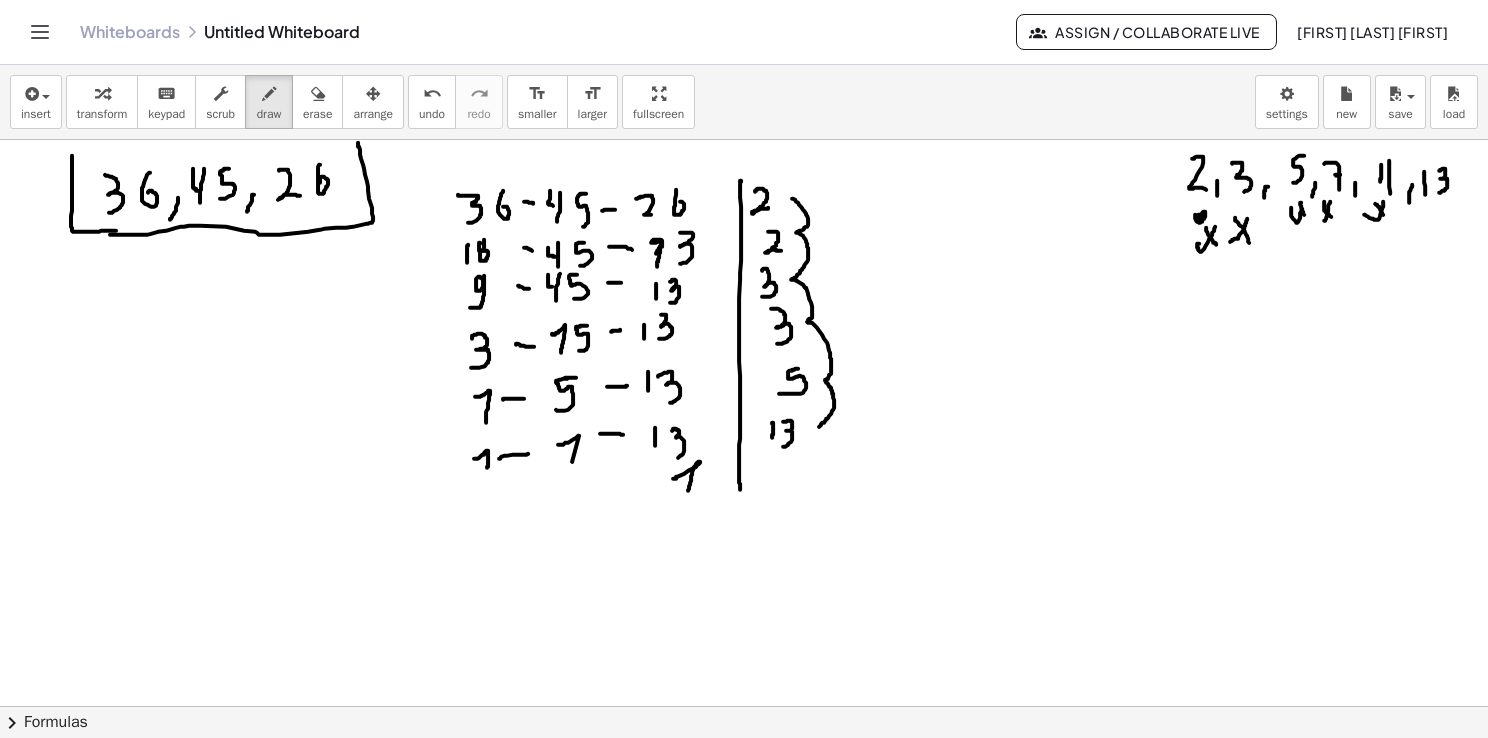 drag, startPoint x: 826, startPoint y: 382, endPoint x: 816, endPoint y: 427, distance: 46.09772 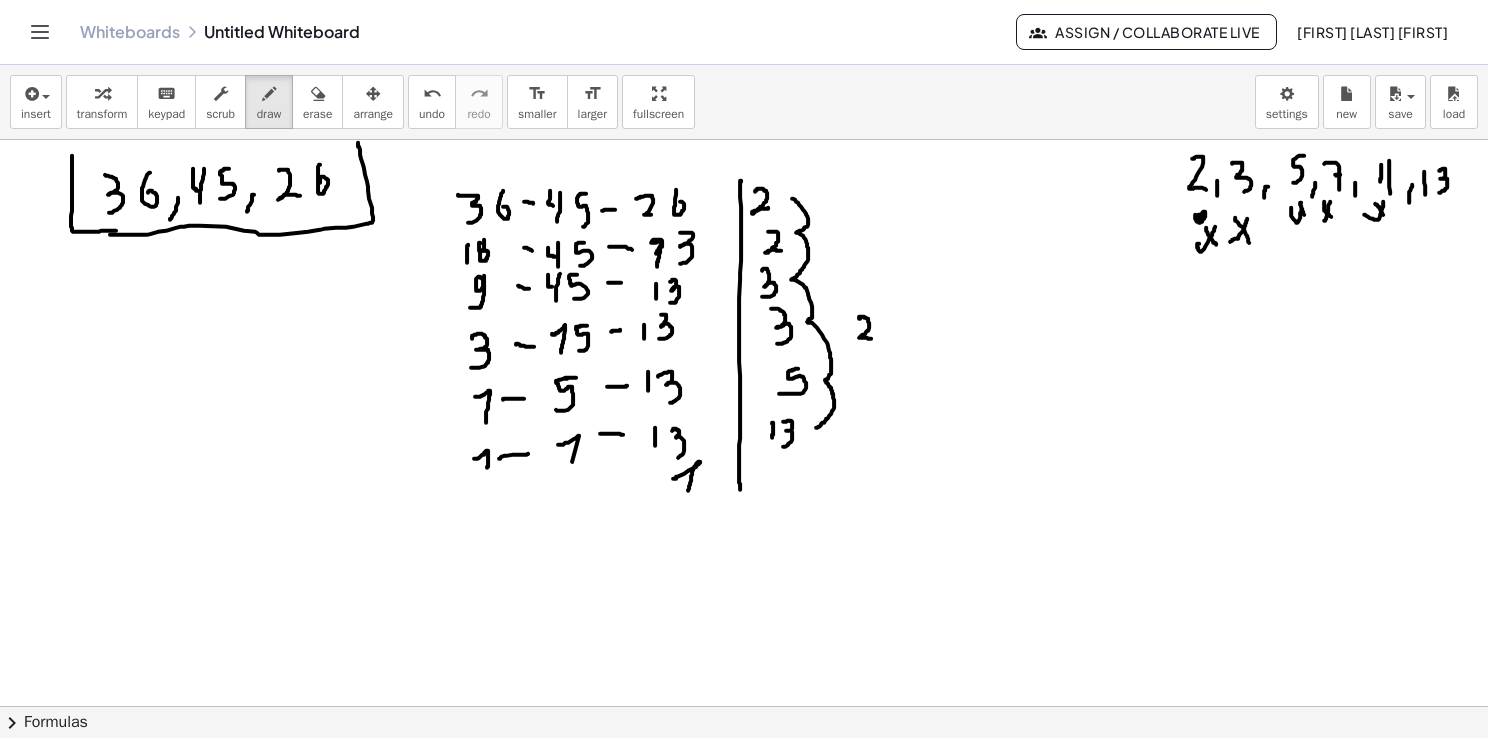 drag, startPoint x: 859, startPoint y: 317, endPoint x: 873, endPoint y: 339, distance: 26.076809 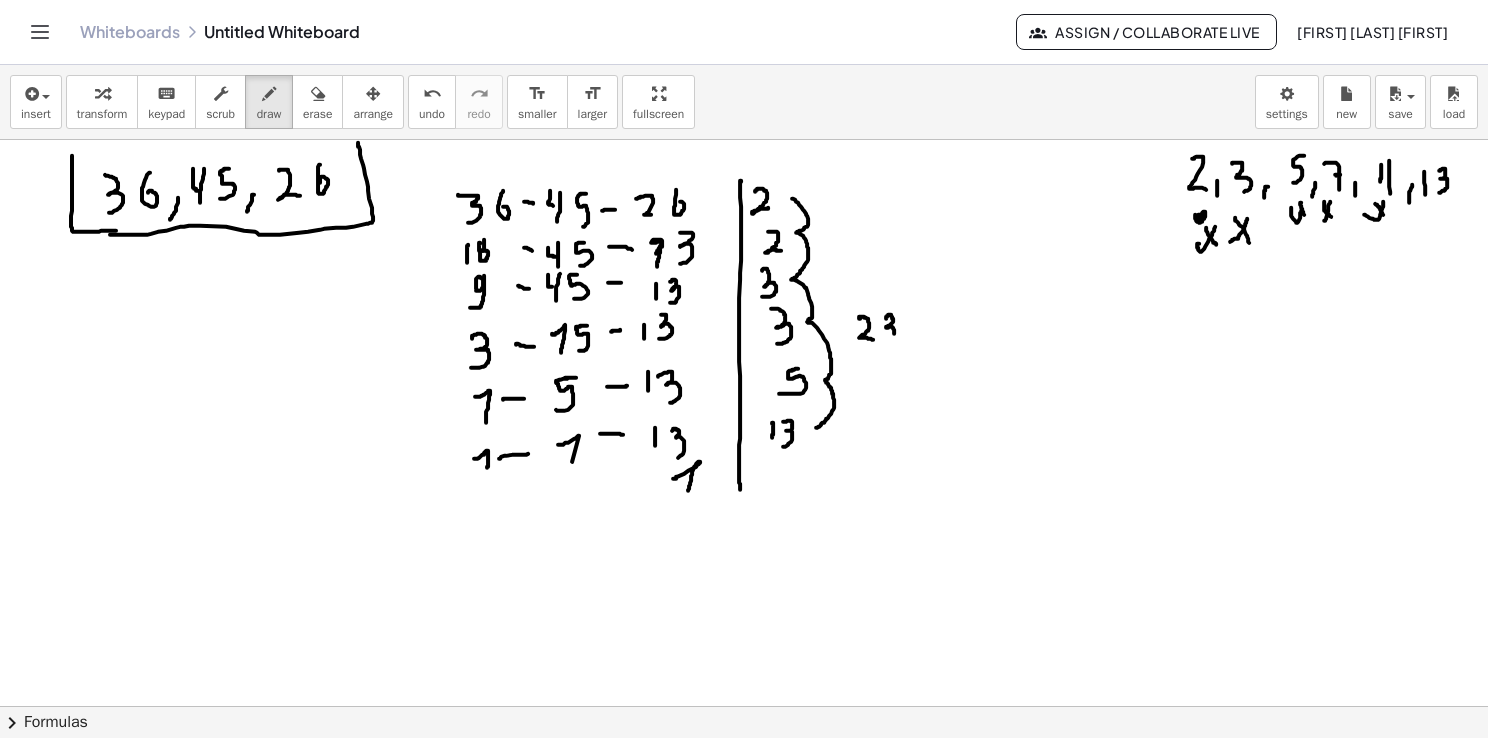 drag, startPoint x: 886, startPoint y: 318, endPoint x: 889, endPoint y: 339, distance: 21.213203 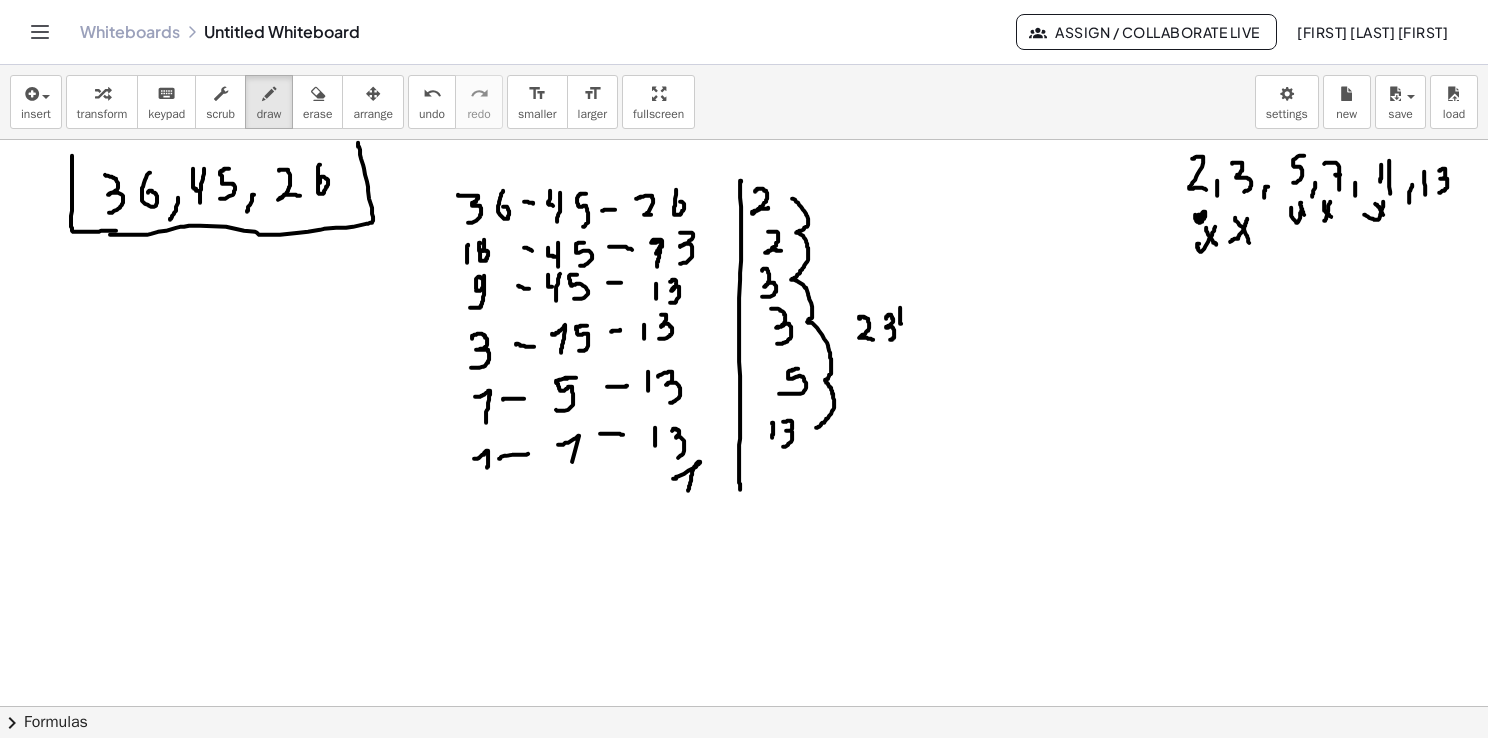 drag, startPoint x: 900, startPoint y: 307, endPoint x: 909, endPoint y: 324, distance: 19.235384 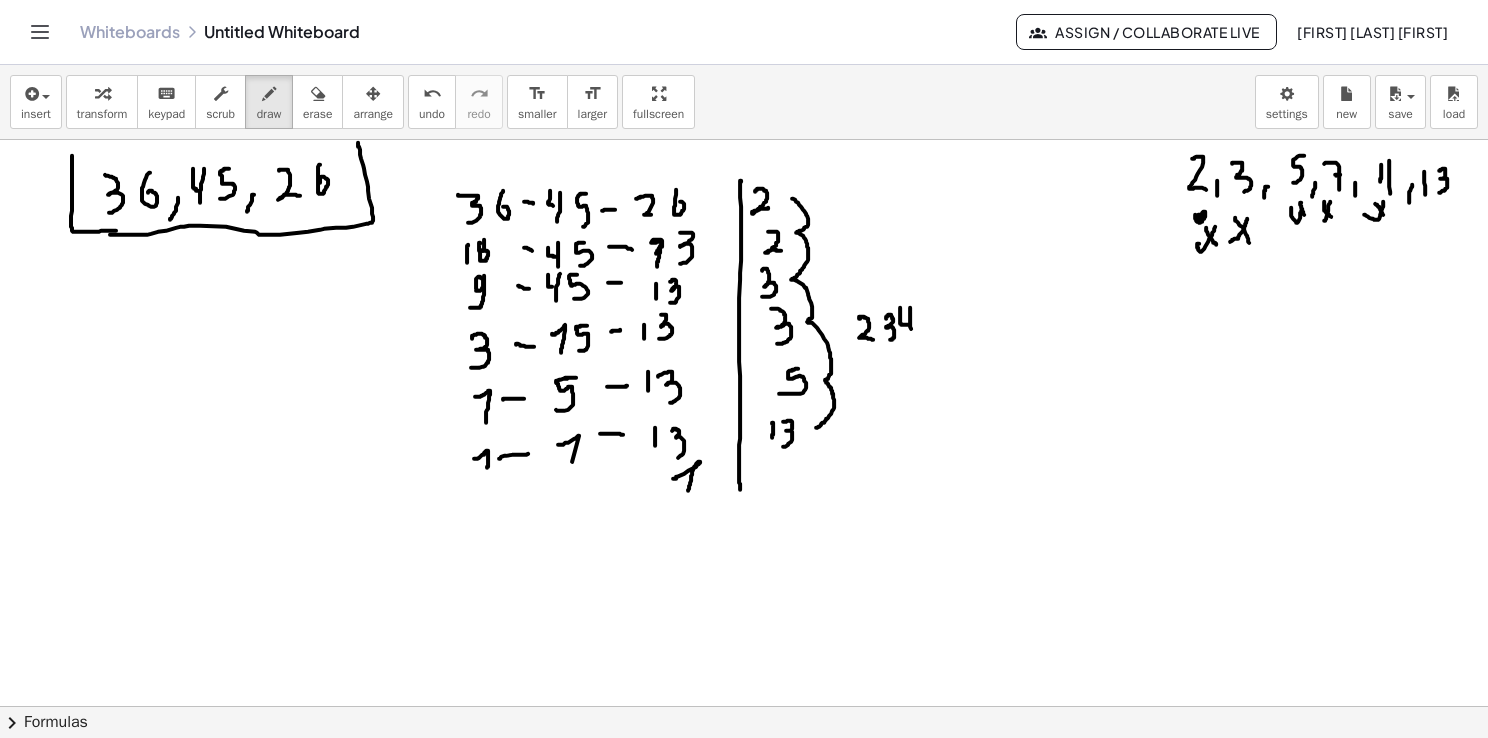 drag, startPoint x: 910, startPoint y: 309, endPoint x: 912, endPoint y: 337, distance: 28.071337 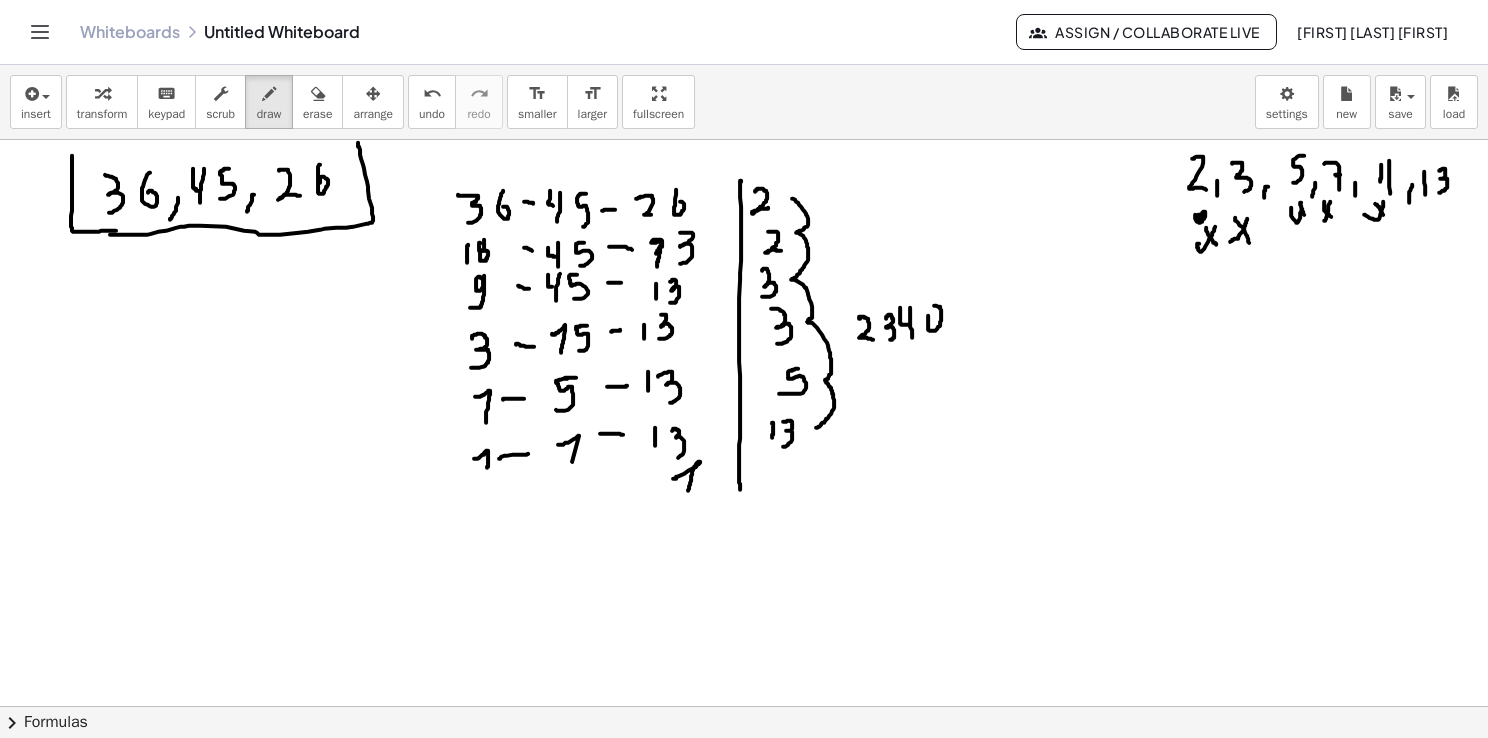 click at bounding box center (744, 772) 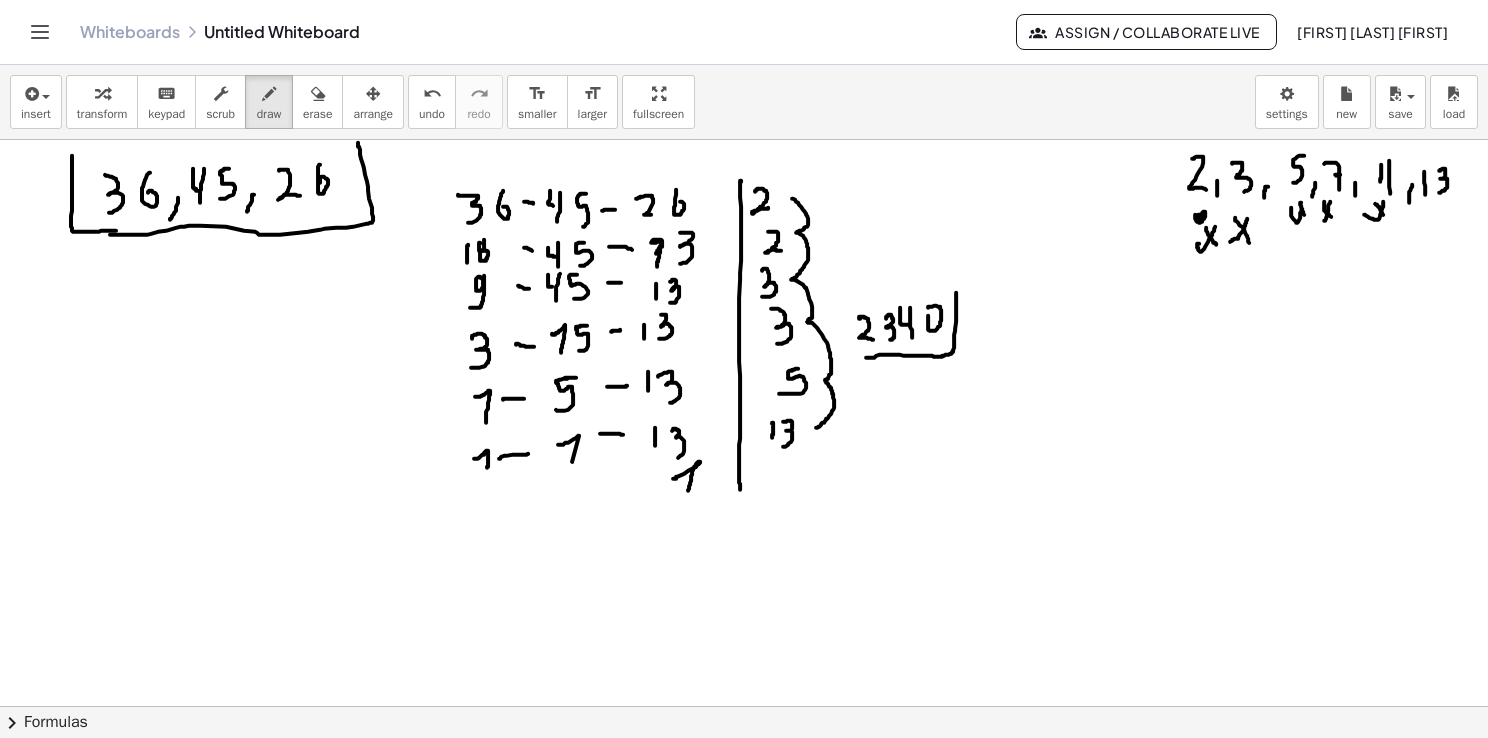 drag, startPoint x: 866, startPoint y: 357, endPoint x: 956, endPoint y: 290, distance: 112.200714 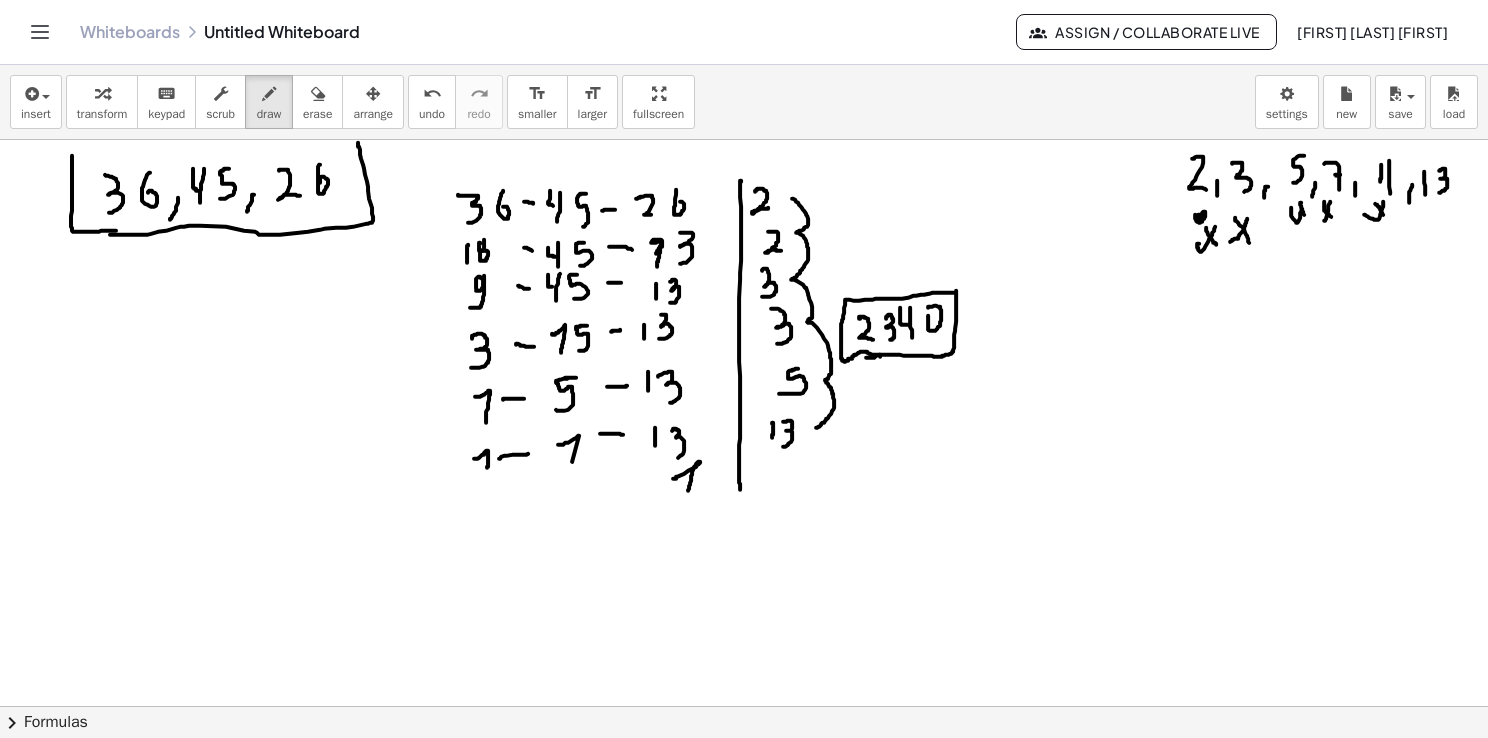 drag, startPoint x: 953, startPoint y: 292, endPoint x: 880, endPoint y: 356, distance: 97.082436 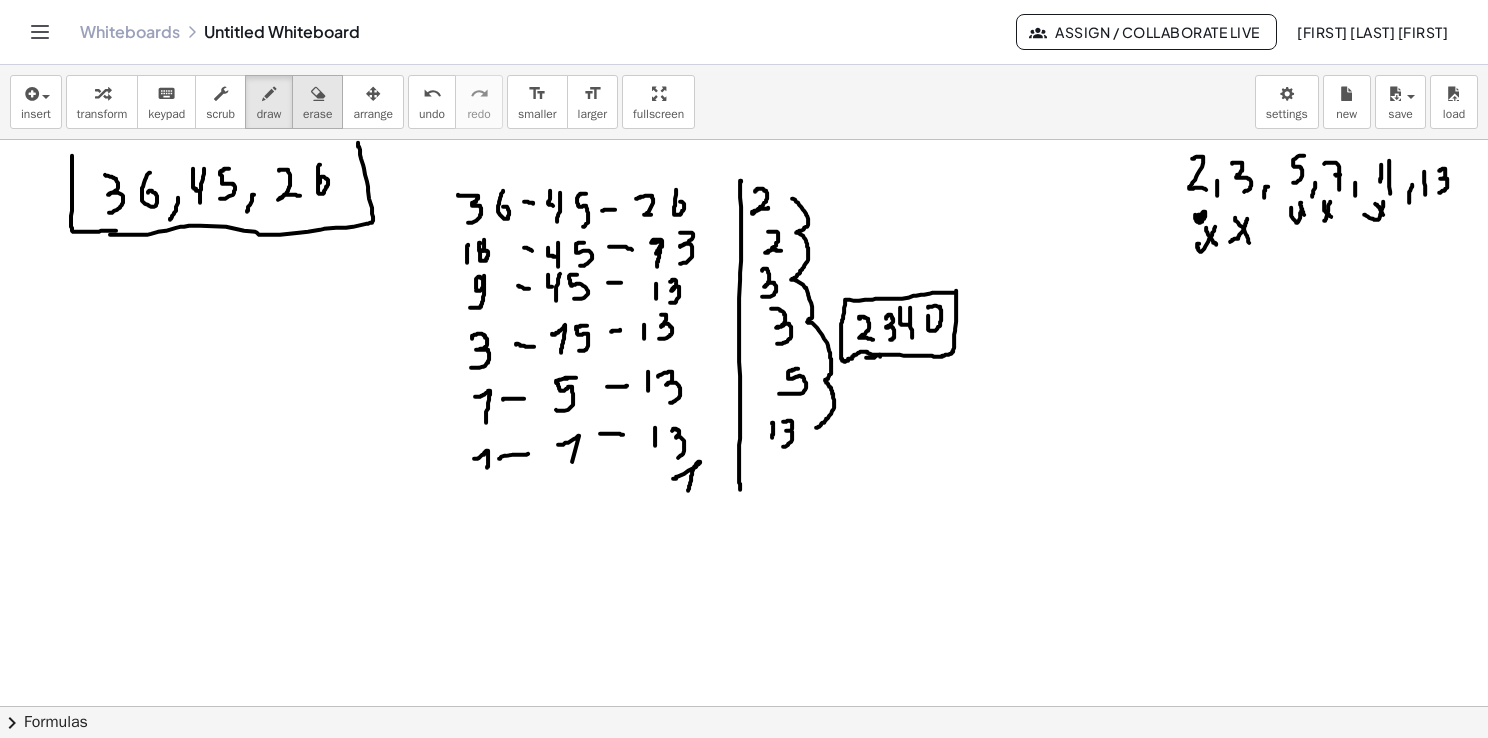 click on "erase" at bounding box center [317, 114] 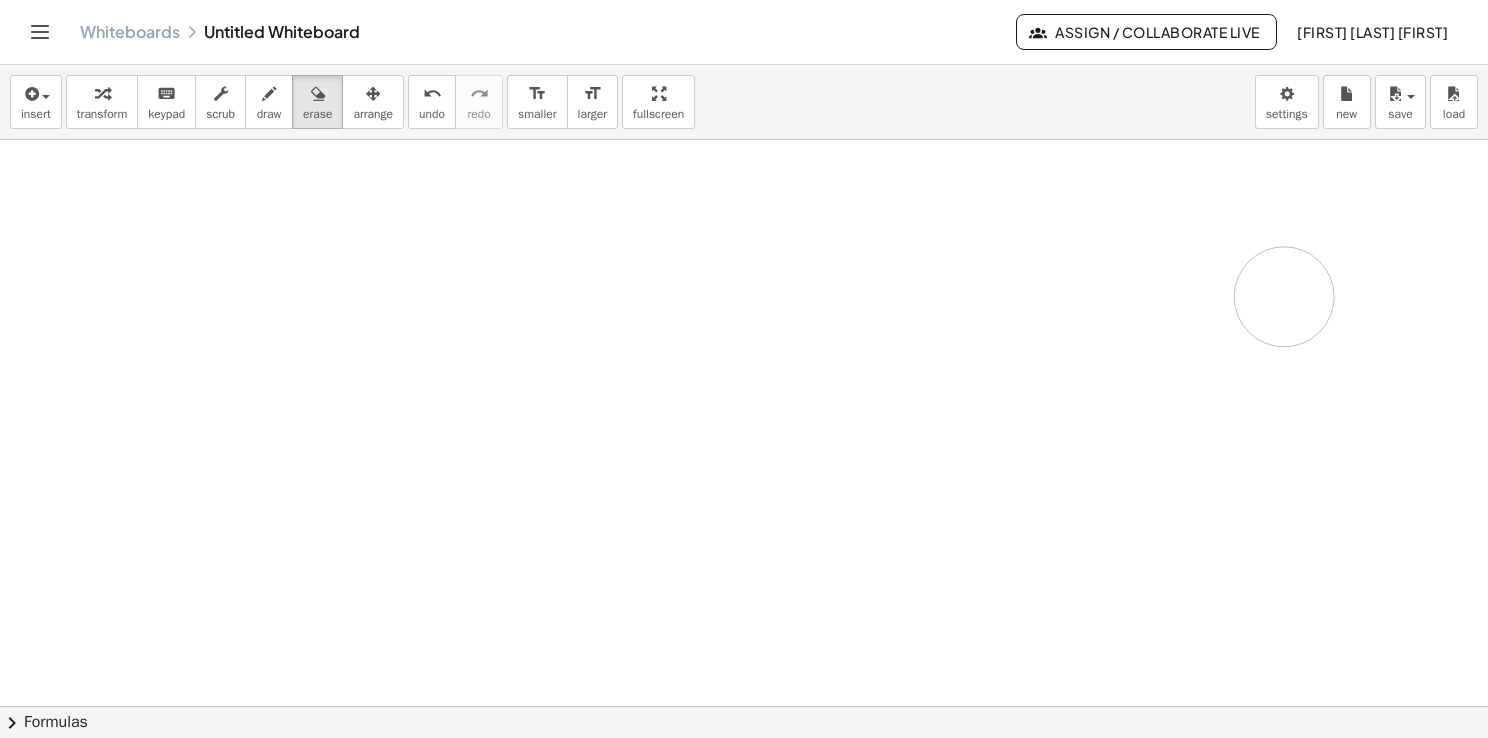 drag, startPoint x: 76, startPoint y: 179, endPoint x: 1267, endPoint y: 311, distance: 1198.2925 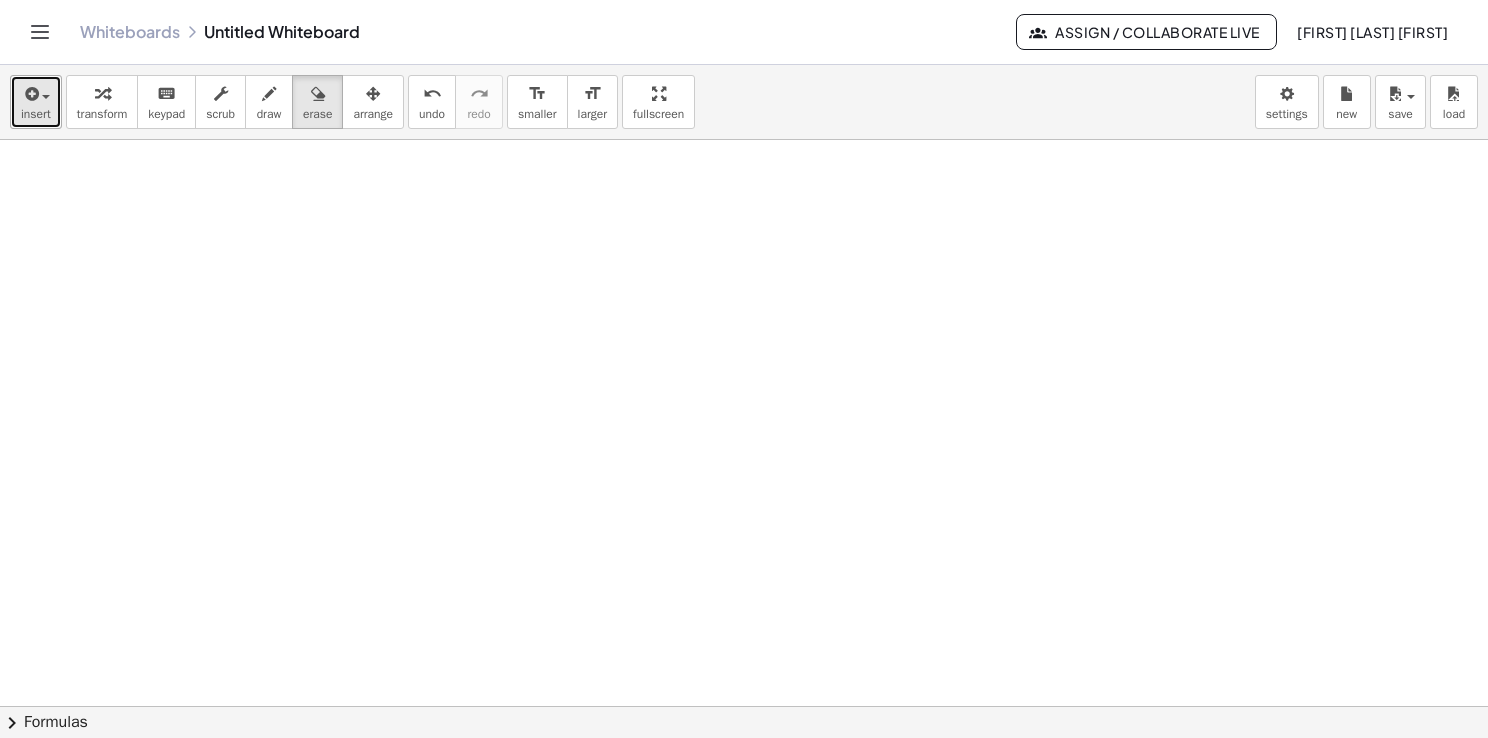 click on "insert" at bounding box center [36, 114] 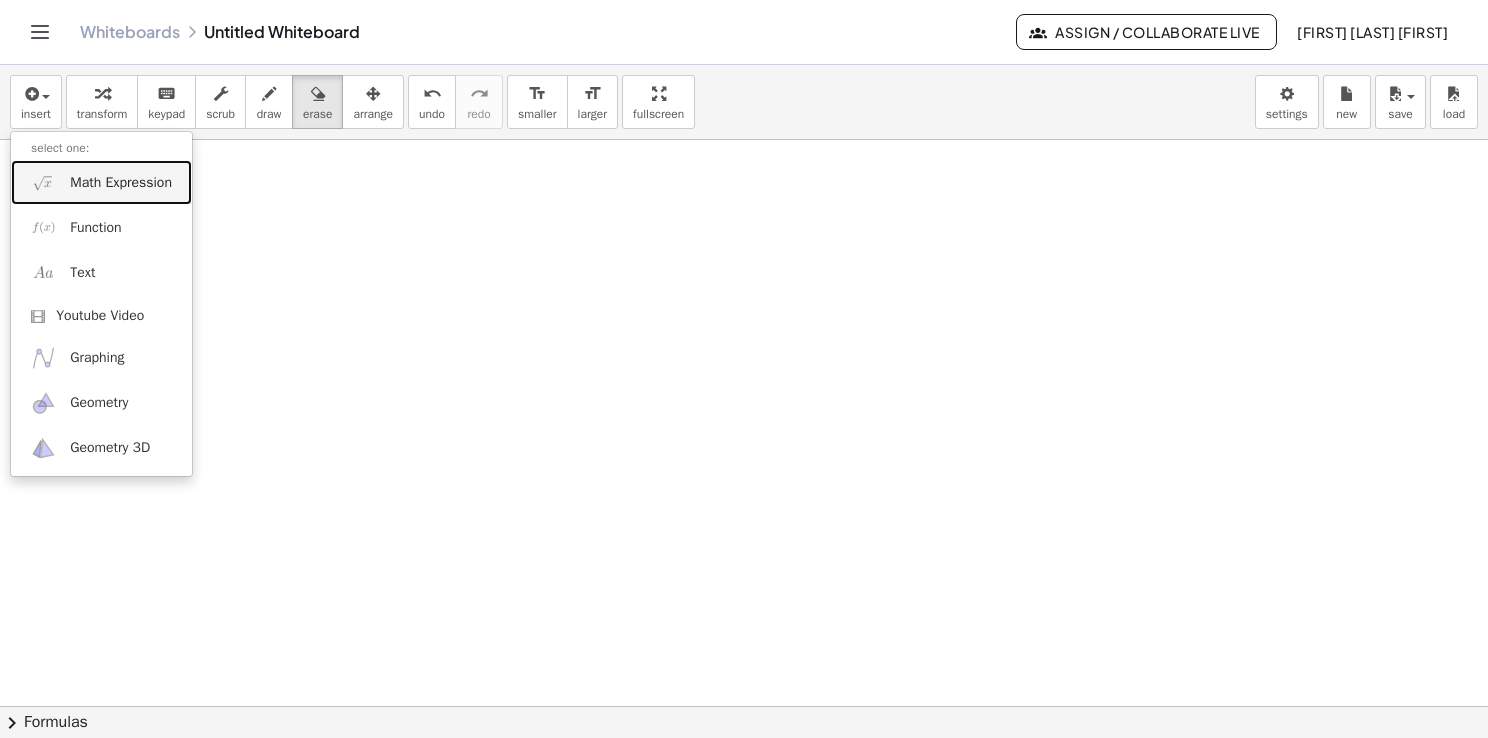 click on "Math Expression" at bounding box center [101, 182] 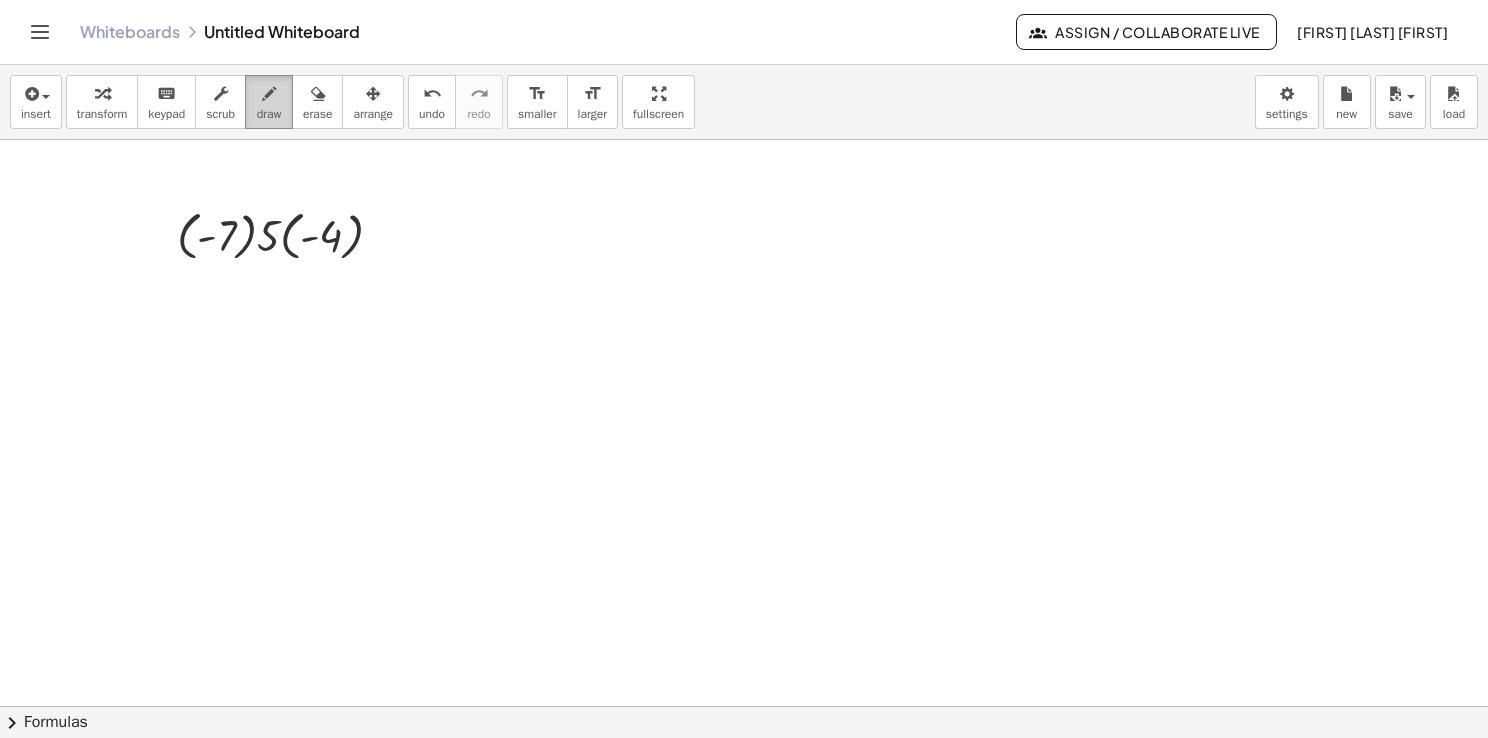 click on "draw" at bounding box center (269, 102) 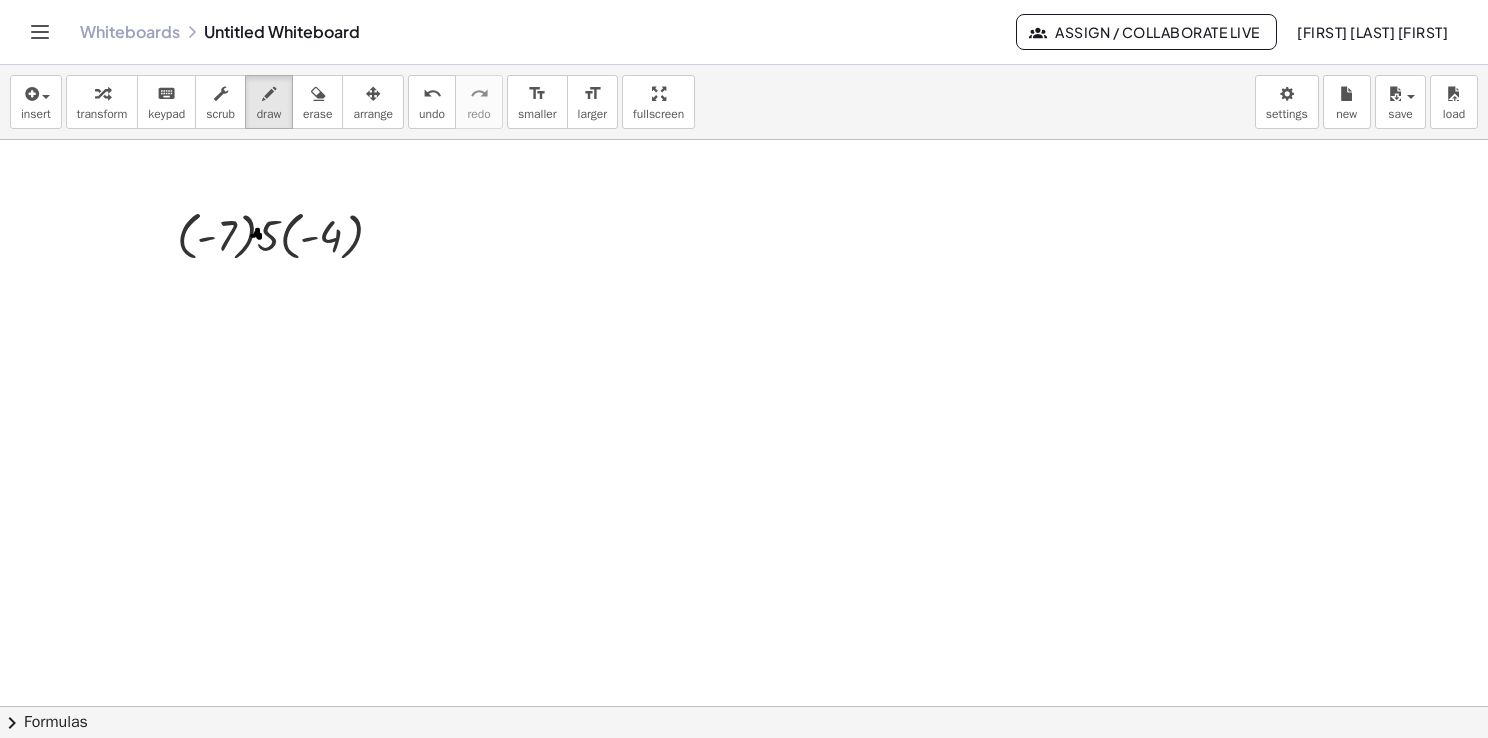click at bounding box center (744, 772) 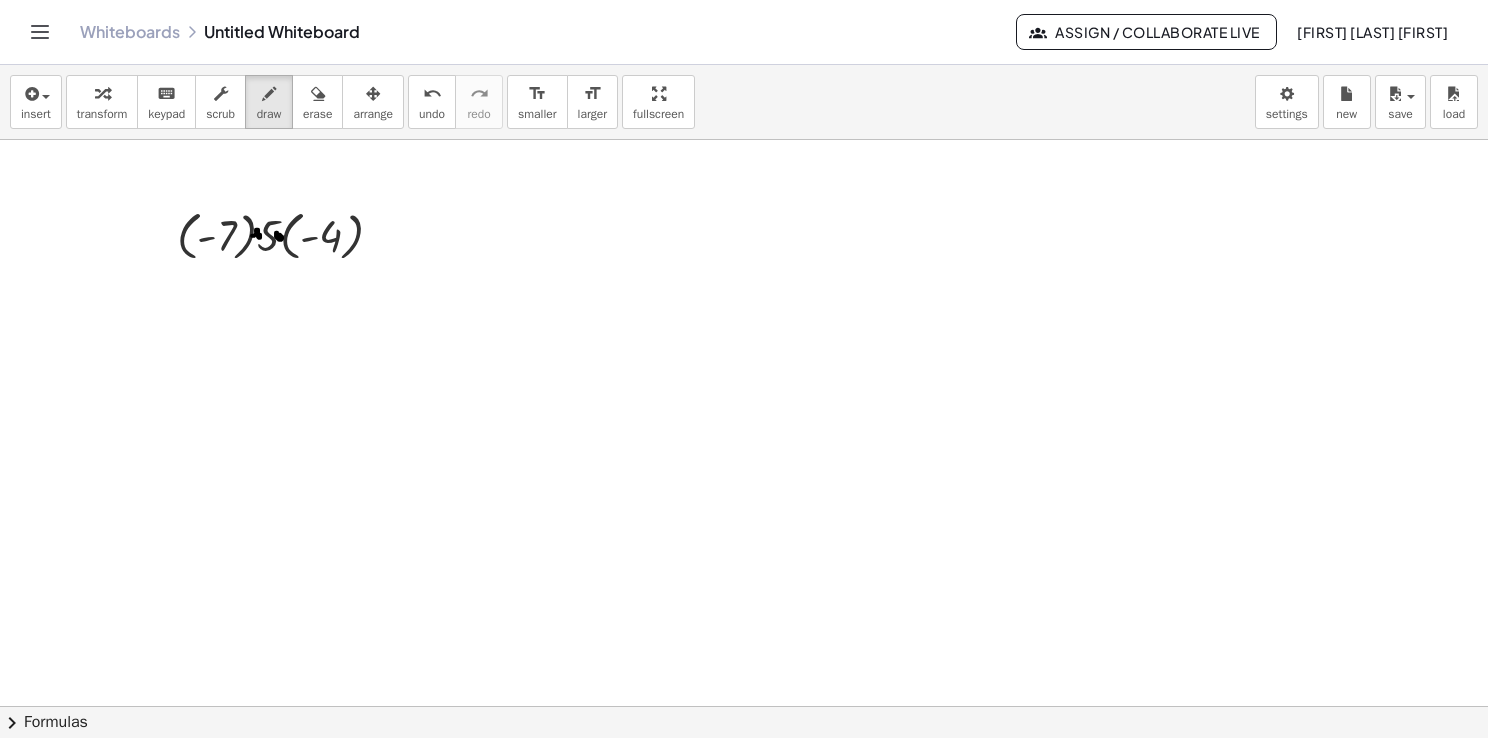 click at bounding box center [744, 772] 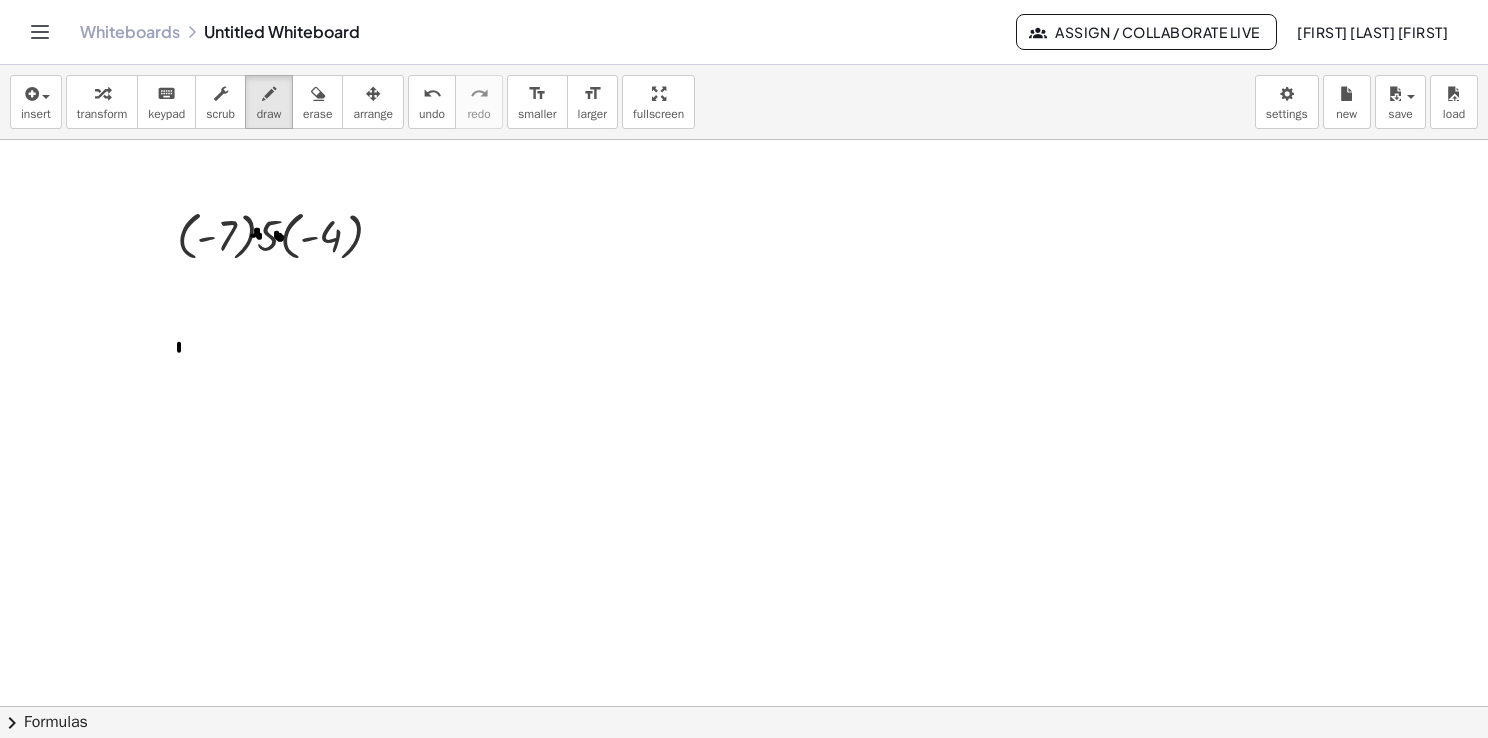 click at bounding box center [744, 772] 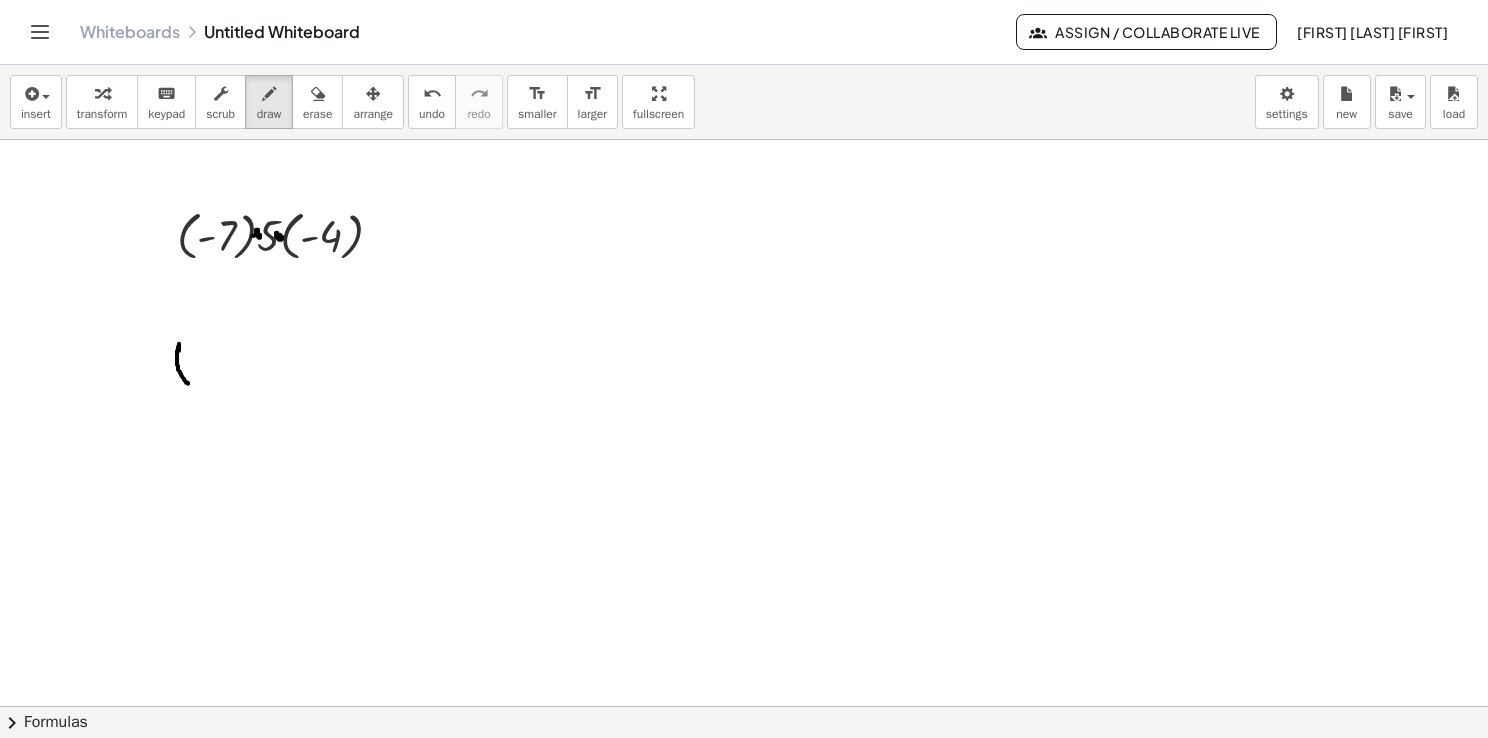 drag, startPoint x: 178, startPoint y: 348, endPoint x: 191, endPoint y: 384, distance: 38.27532 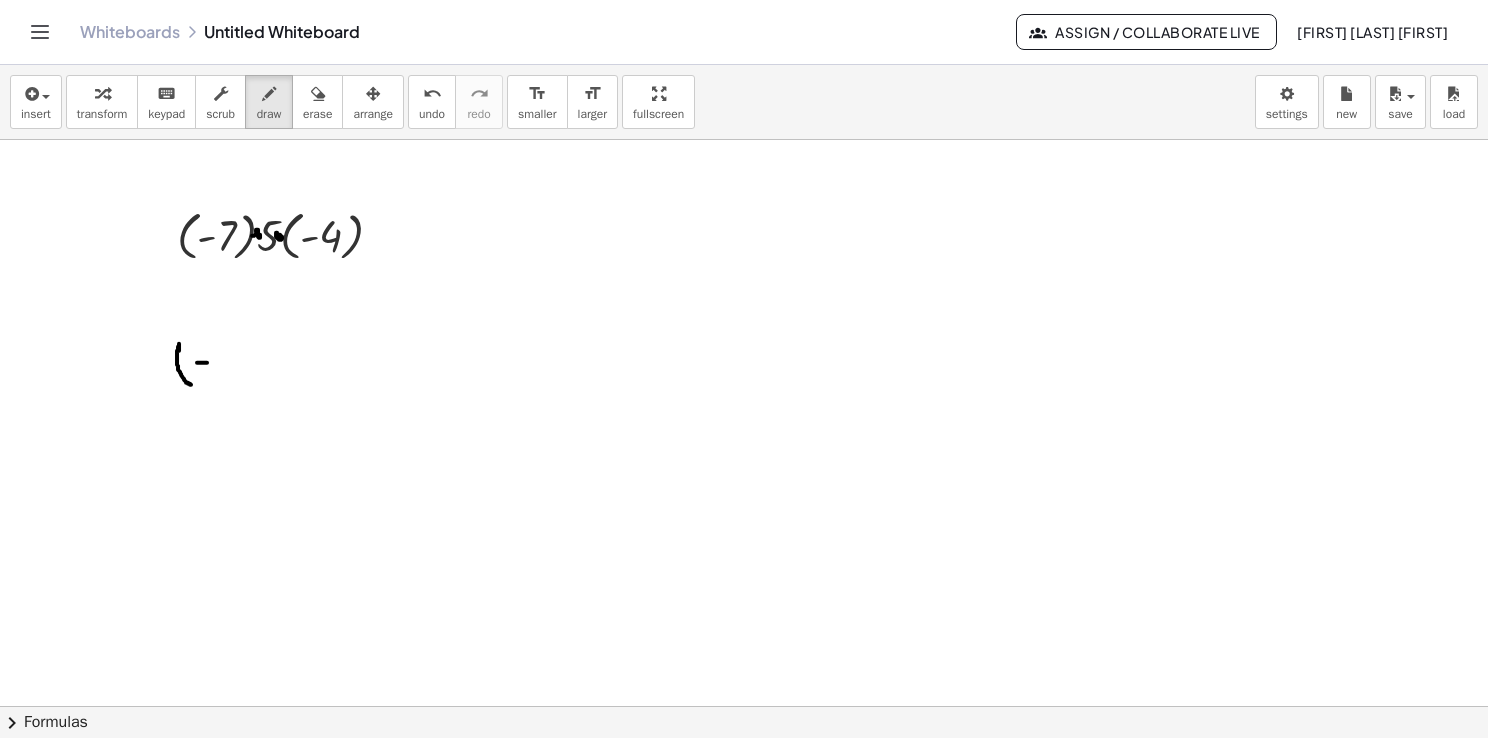 drag, startPoint x: 197, startPoint y: 362, endPoint x: 208, endPoint y: 363, distance: 11.045361 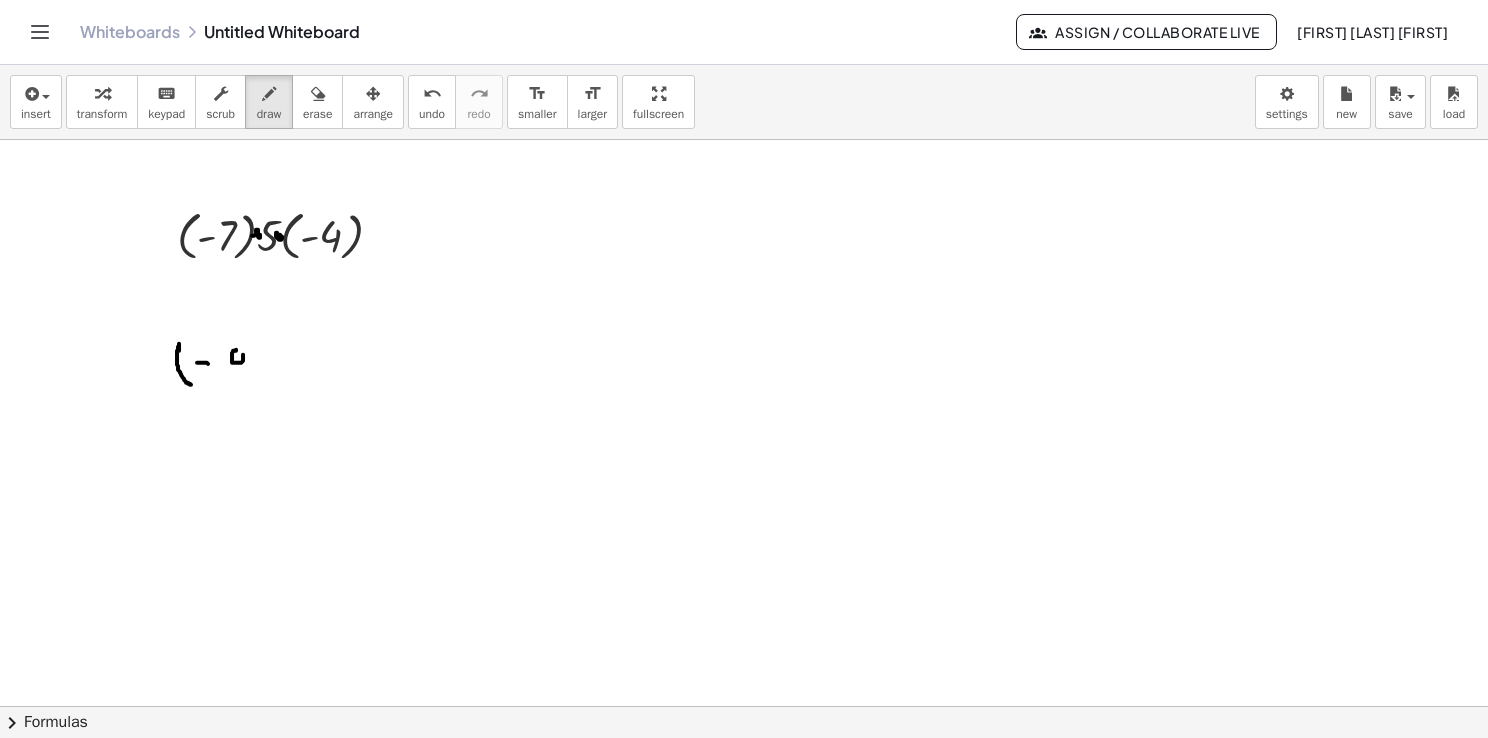 click at bounding box center [744, 772] 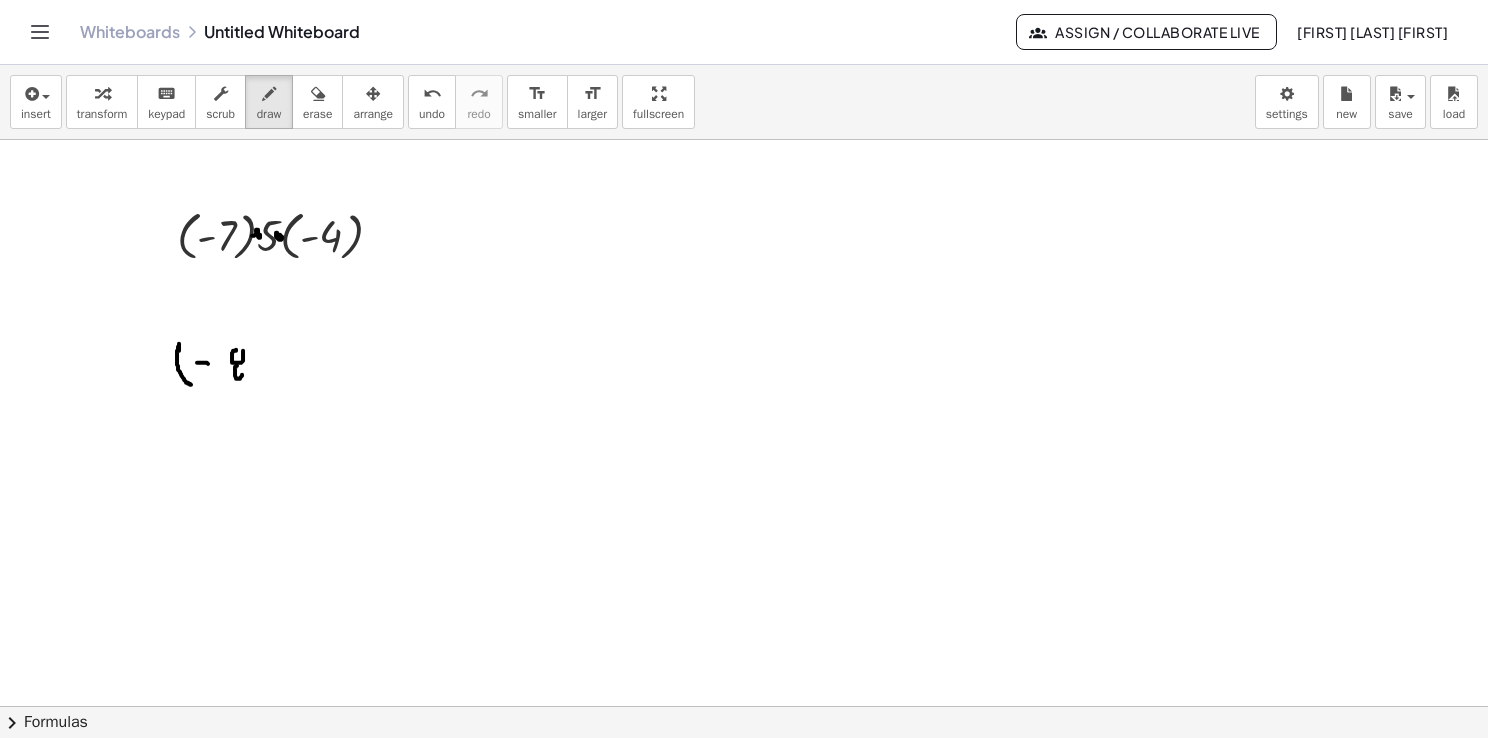 click at bounding box center [744, 772] 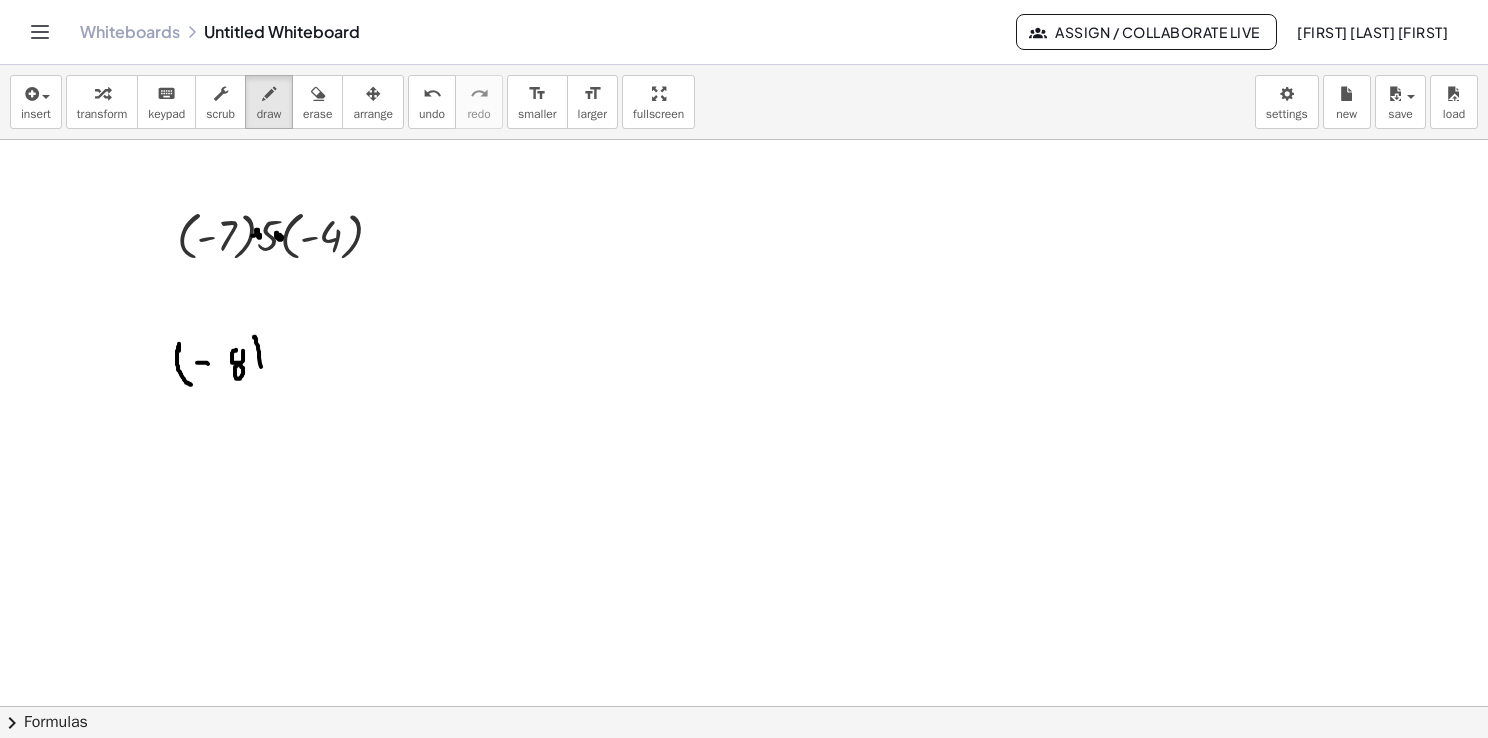 drag, startPoint x: 254, startPoint y: 337, endPoint x: 260, endPoint y: 390, distance: 53.338543 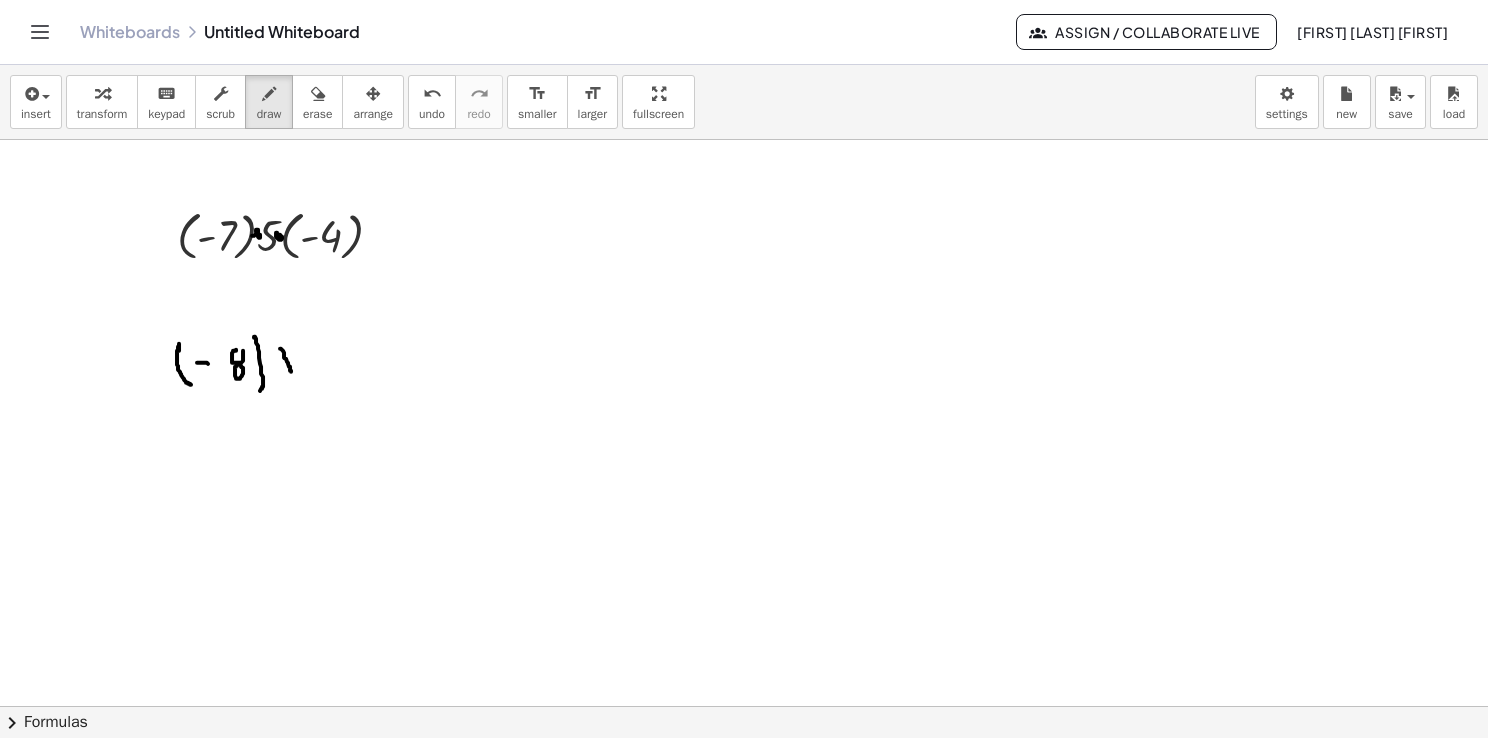 drag, startPoint x: 283, startPoint y: 350, endPoint x: 292, endPoint y: 374, distance: 25.632011 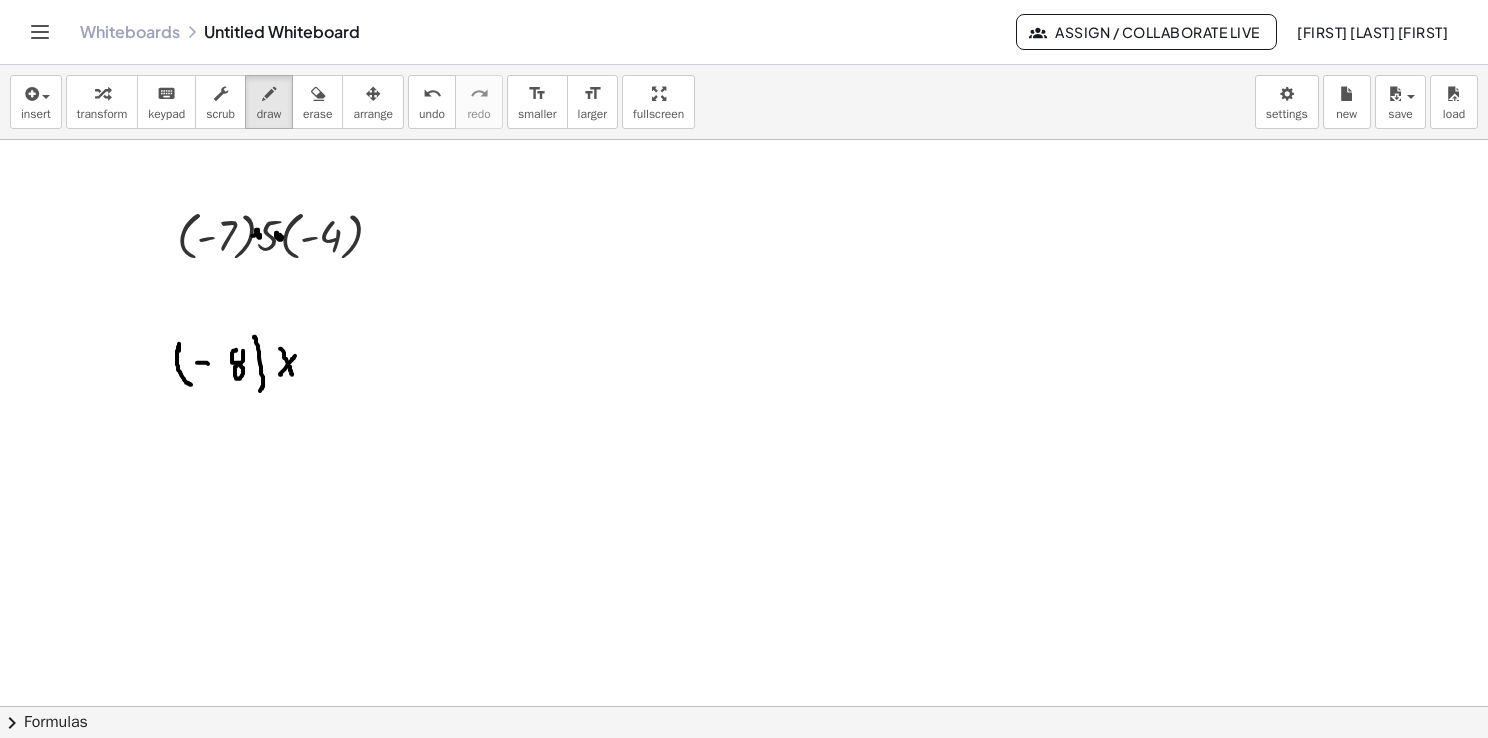 drag, startPoint x: 280, startPoint y: 374, endPoint x: 295, endPoint y: 354, distance: 25 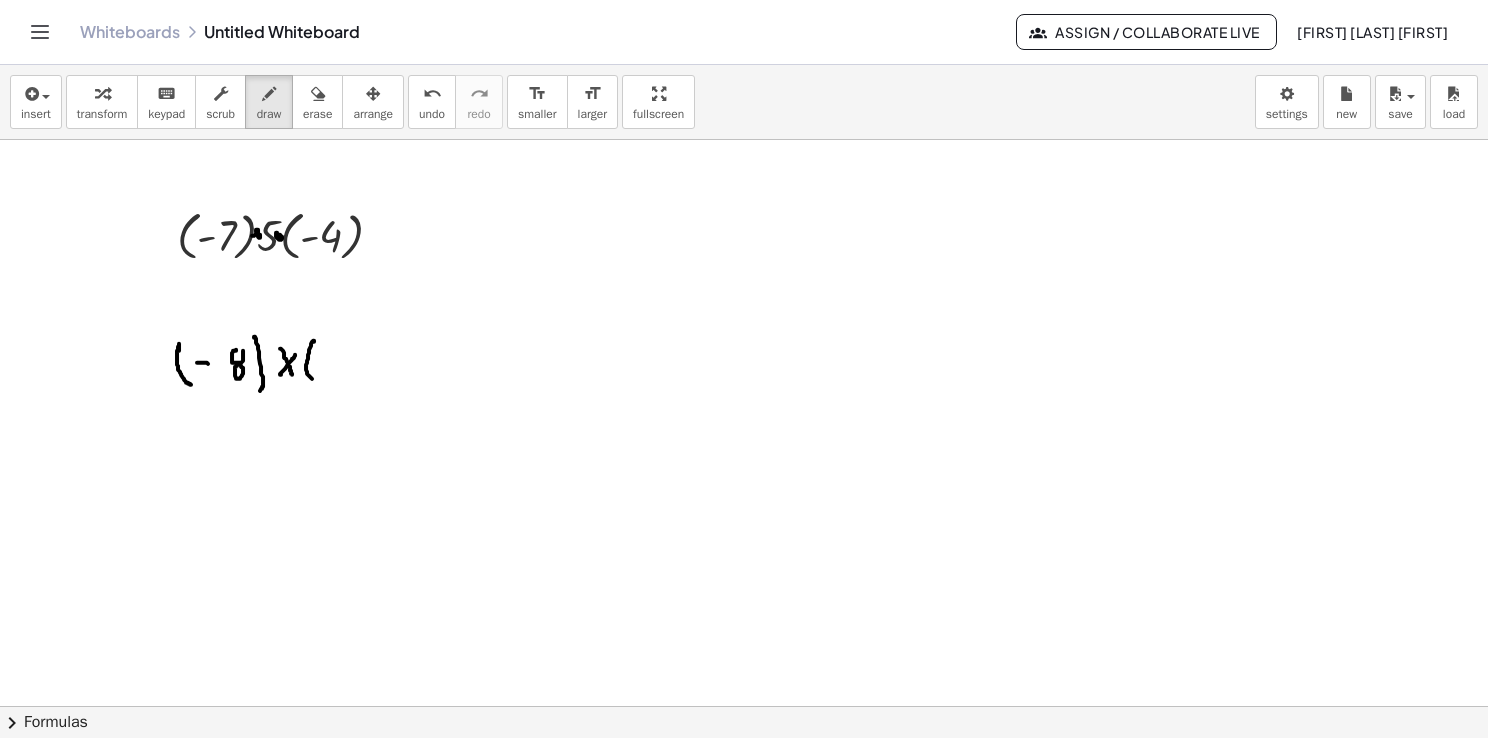 drag, startPoint x: 314, startPoint y: 340, endPoint x: 316, endPoint y: 378, distance: 38.052597 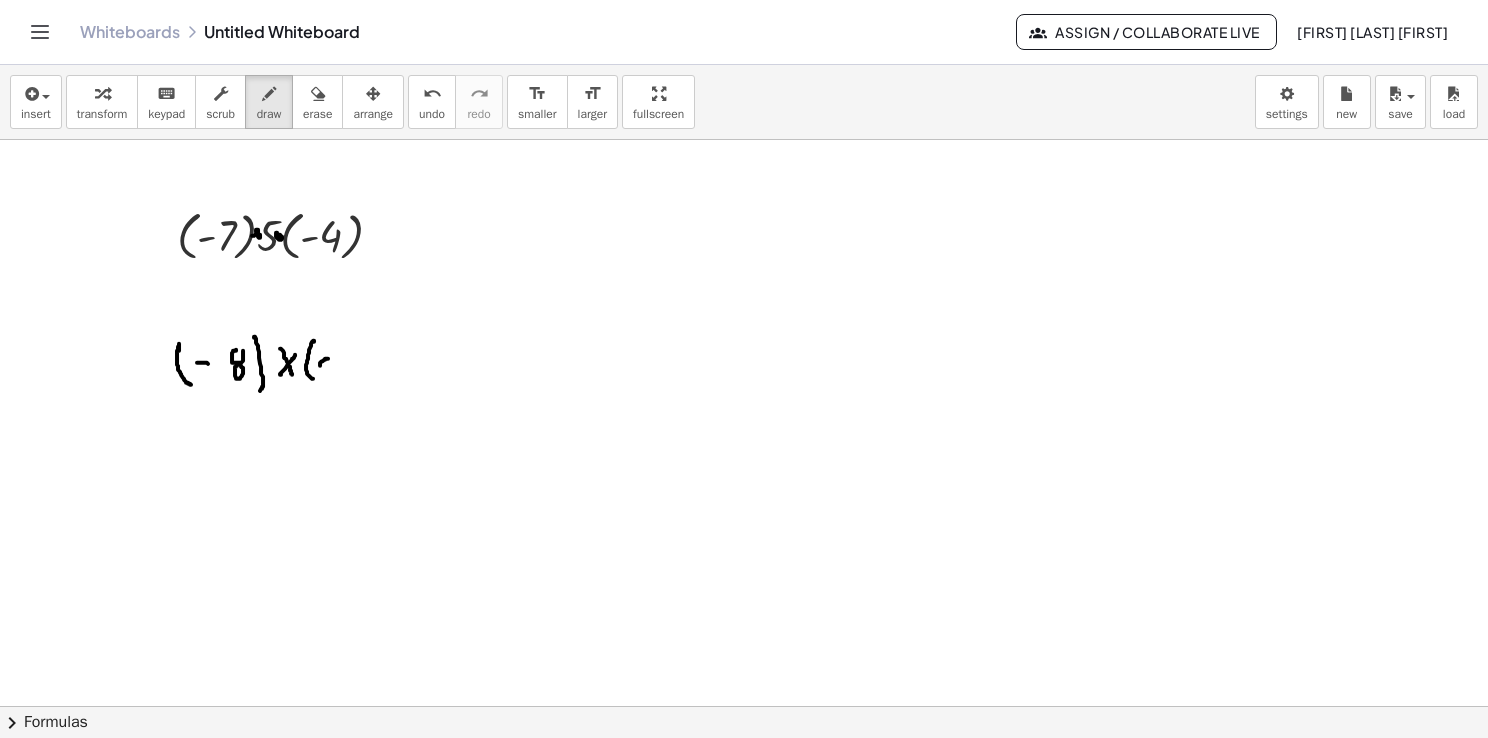 drag, startPoint x: 323, startPoint y: 360, endPoint x: 336, endPoint y: 356, distance: 13.601471 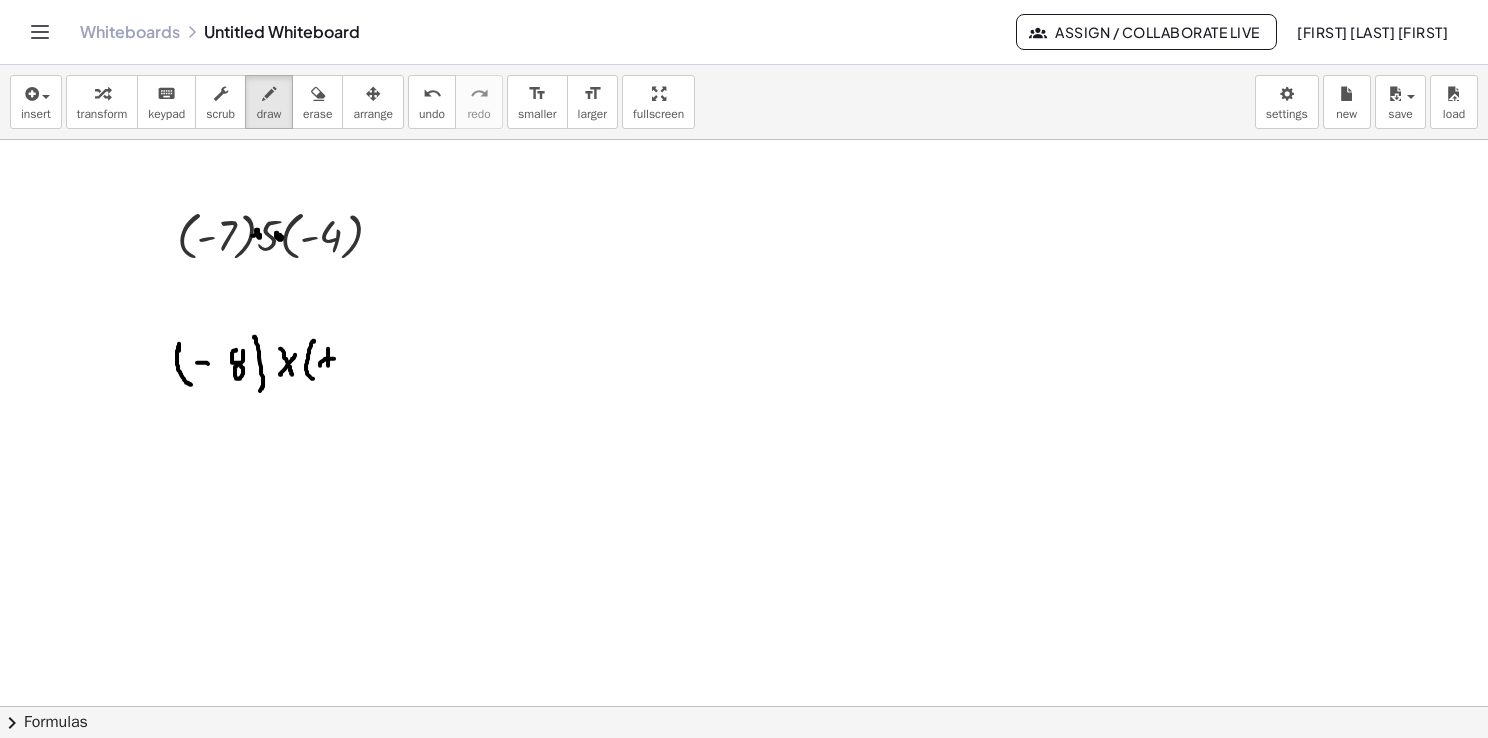 drag, startPoint x: 328, startPoint y: 348, endPoint x: 328, endPoint y: 371, distance: 23 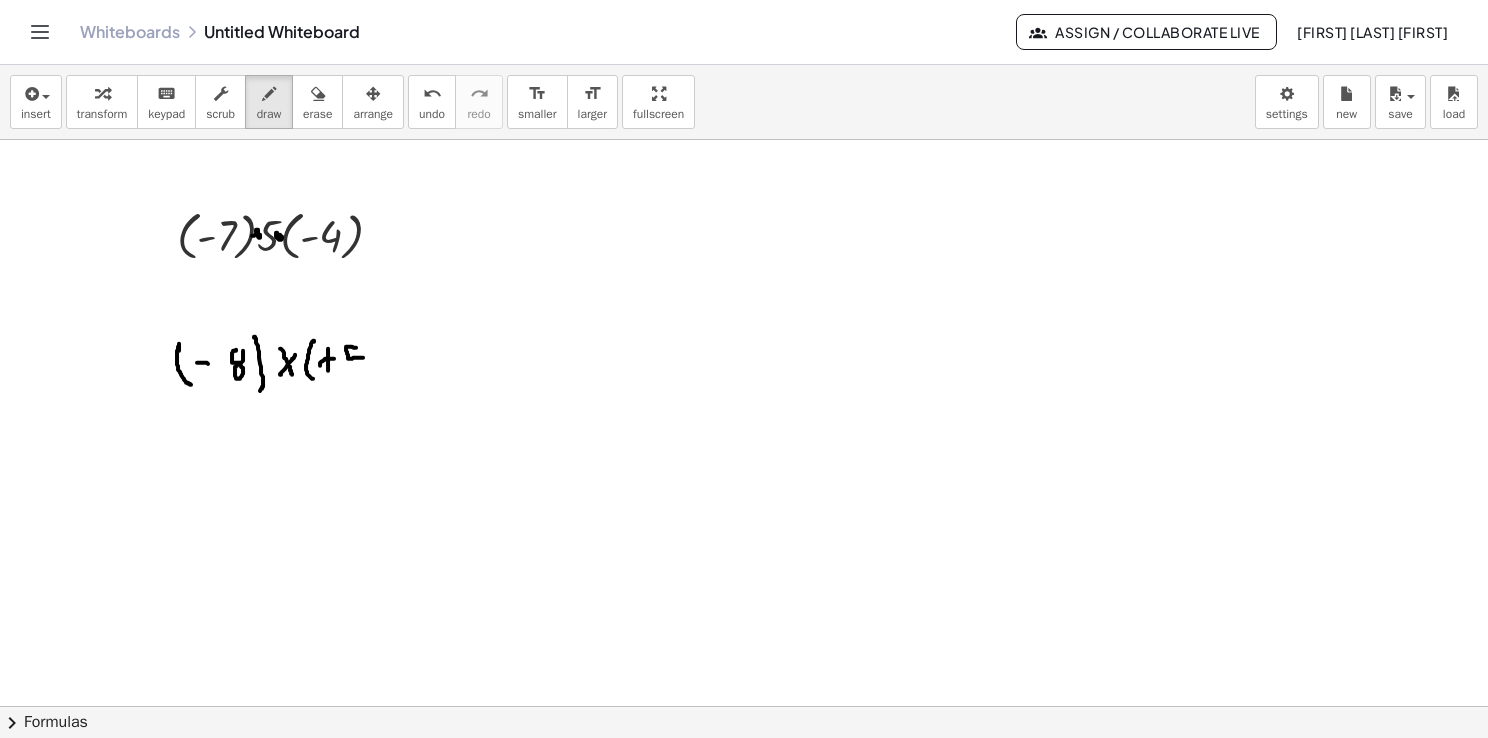 drag, startPoint x: 356, startPoint y: 347, endPoint x: 357, endPoint y: 368, distance: 21.023796 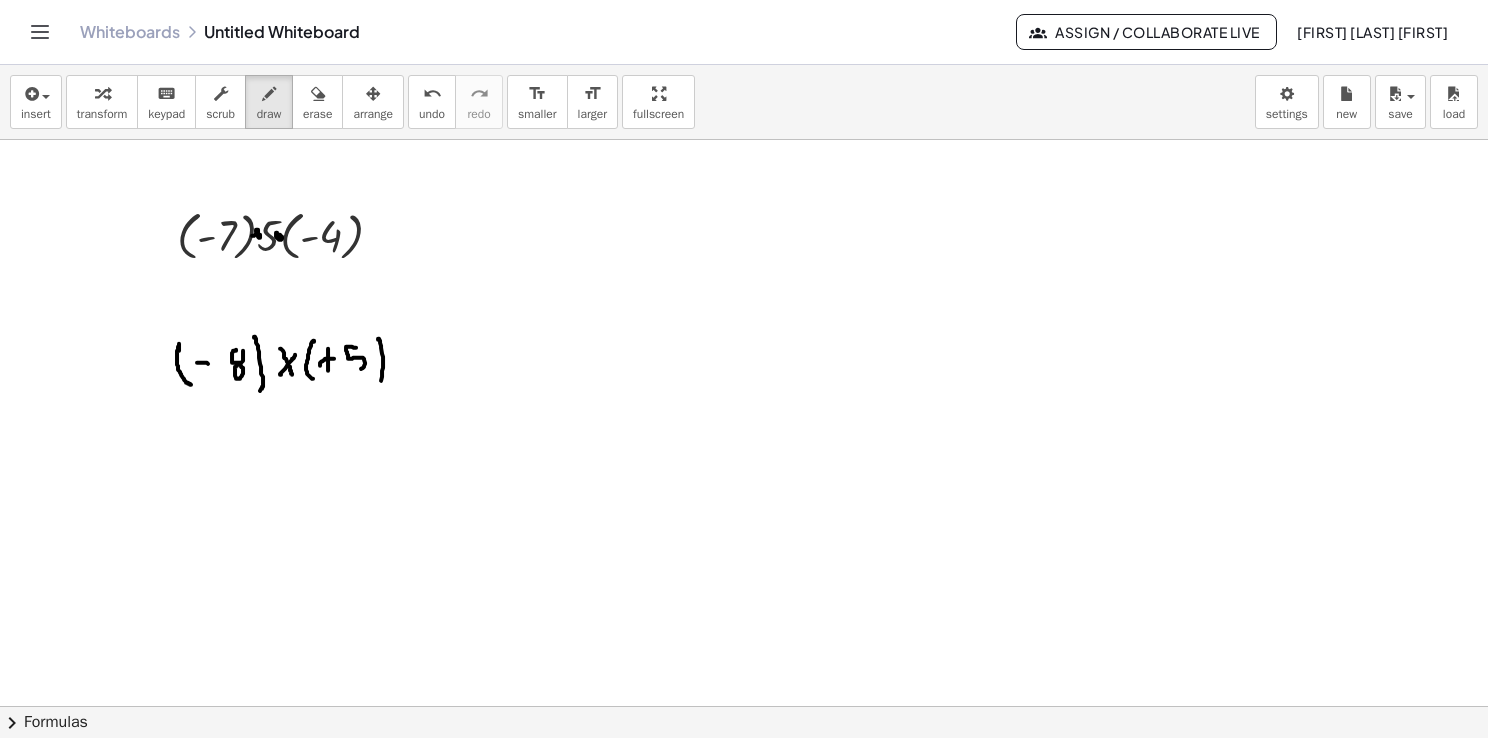 drag, startPoint x: 378, startPoint y: 338, endPoint x: 380, endPoint y: 385, distance: 47.042534 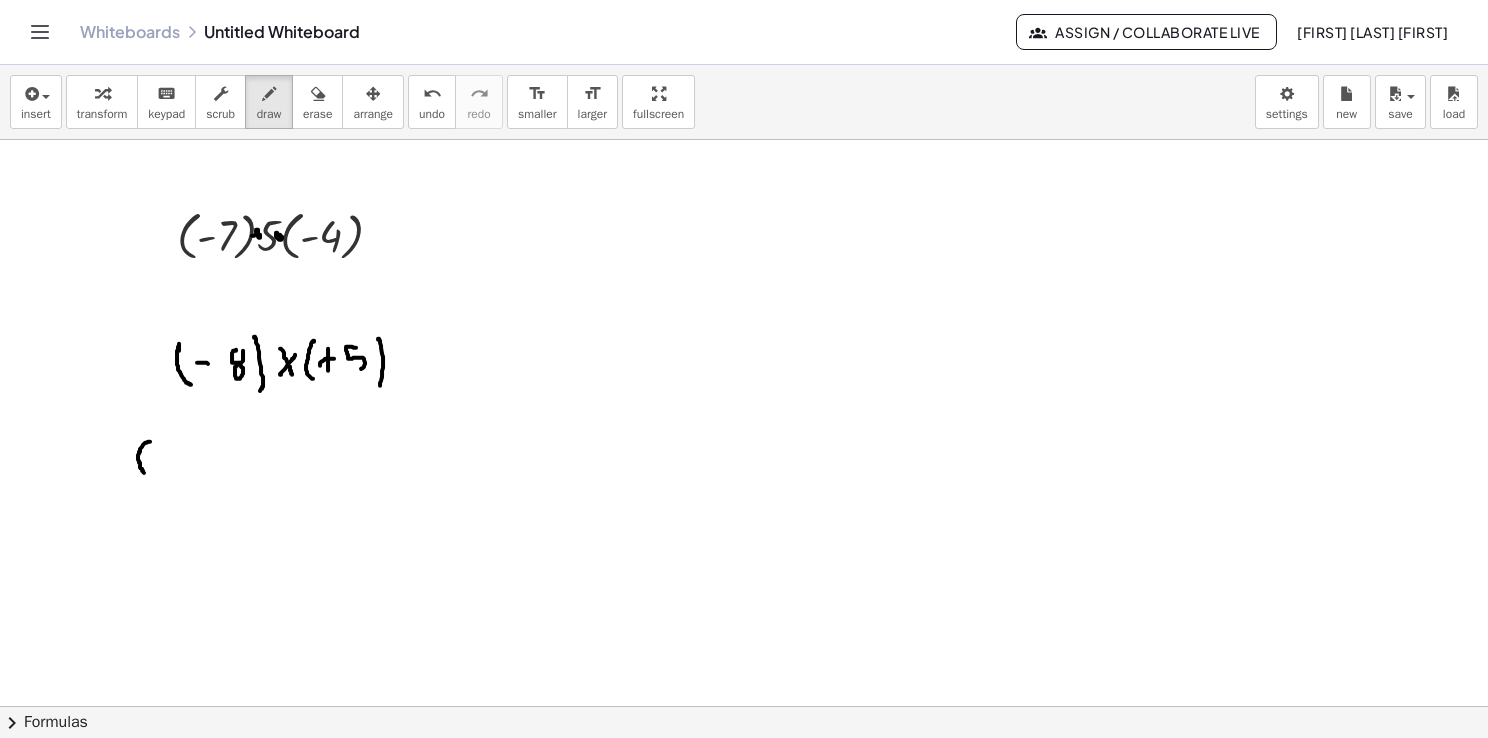 drag, startPoint x: 150, startPoint y: 441, endPoint x: 147, endPoint y: 475, distance: 34.132095 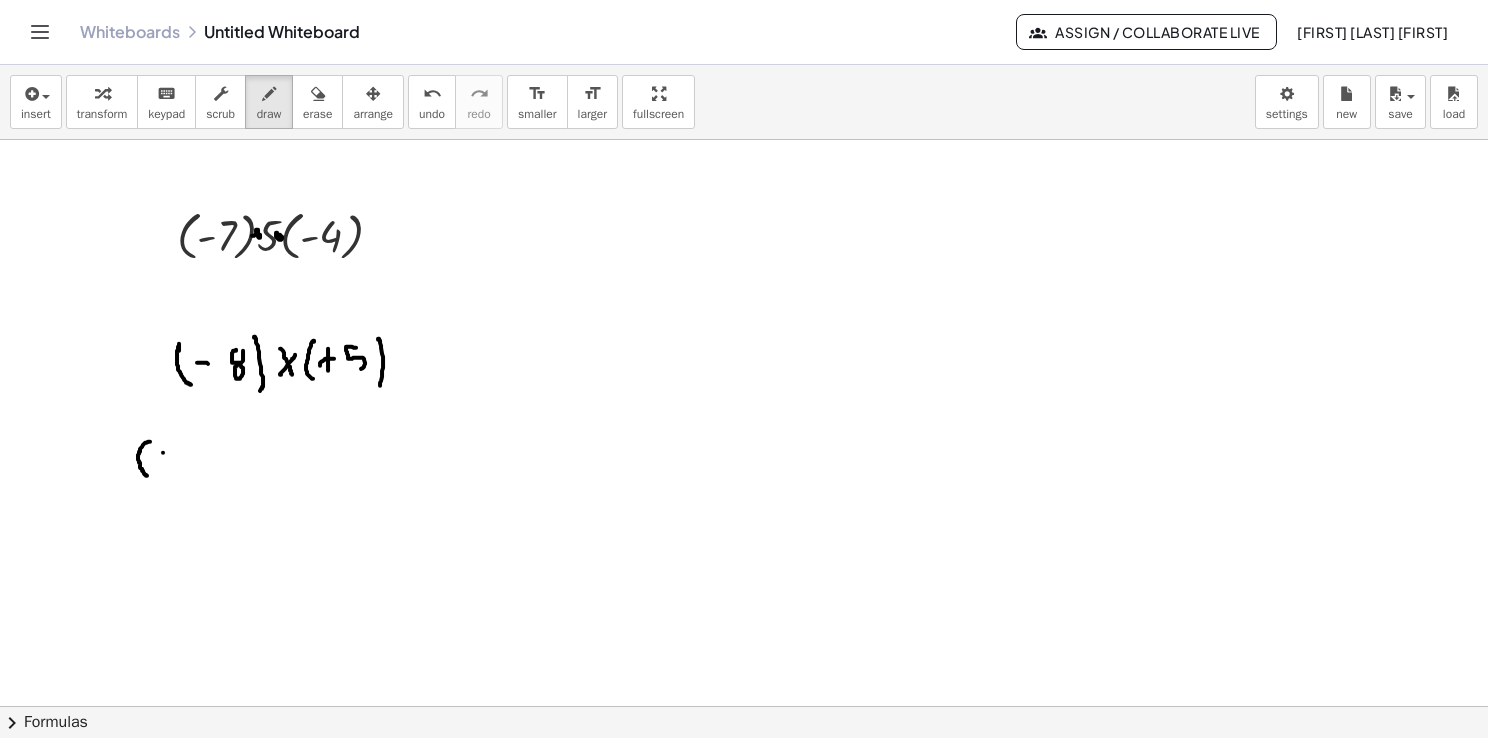 click at bounding box center (744, 772) 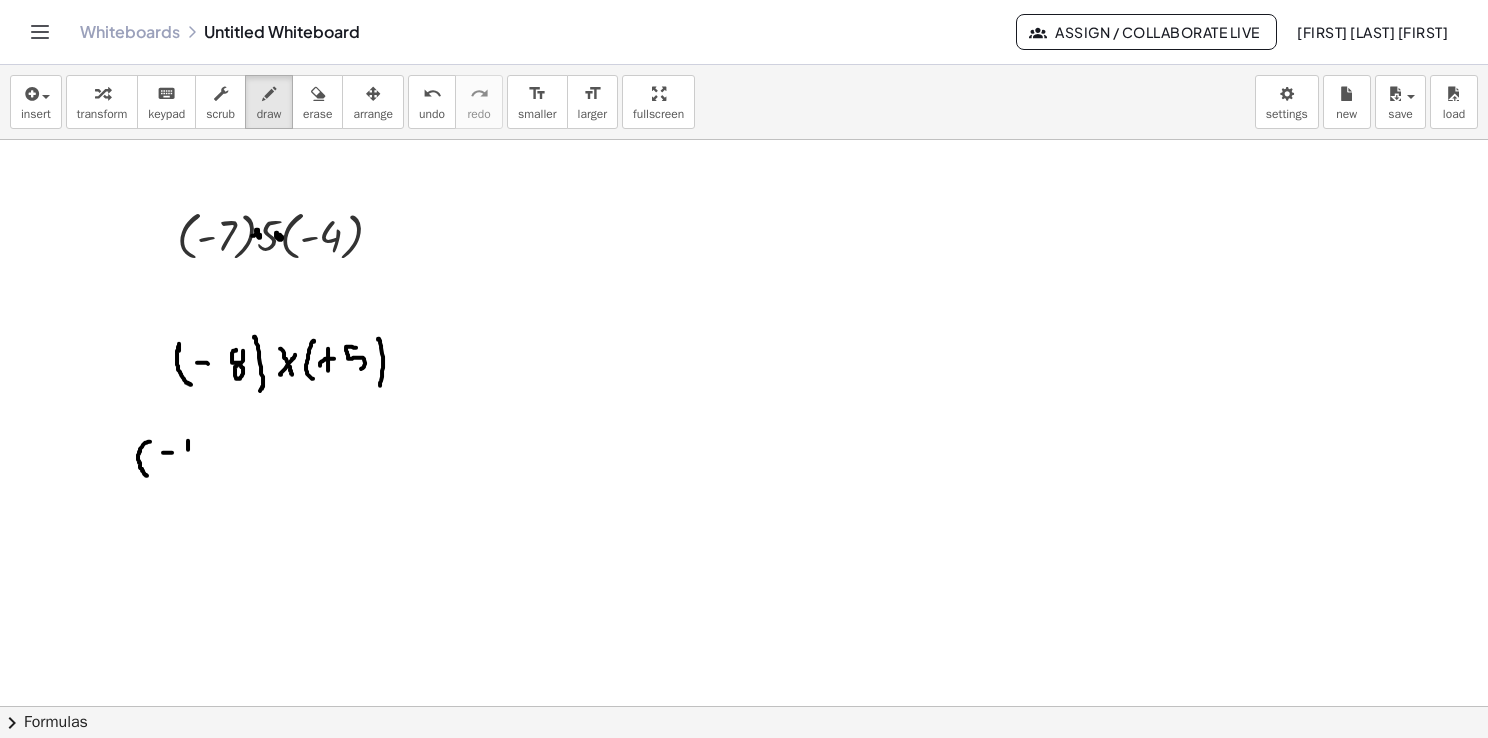 drag, startPoint x: 188, startPoint y: 440, endPoint x: 192, endPoint y: 451, distance: 11.7046995 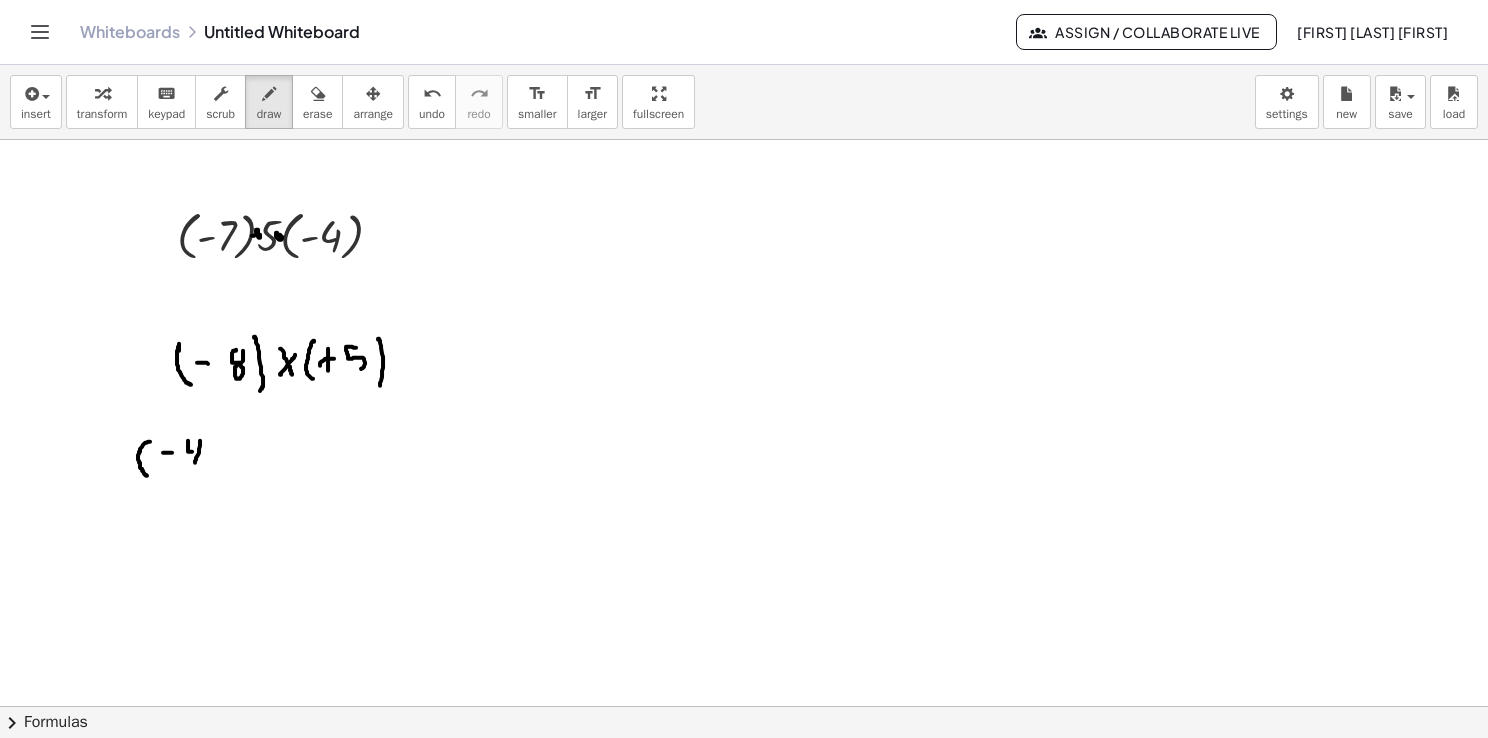 drag, startPoint x: 200, startPoint y: 440, endPoint x: 194, endPoint y: 464, distance: 24.738634 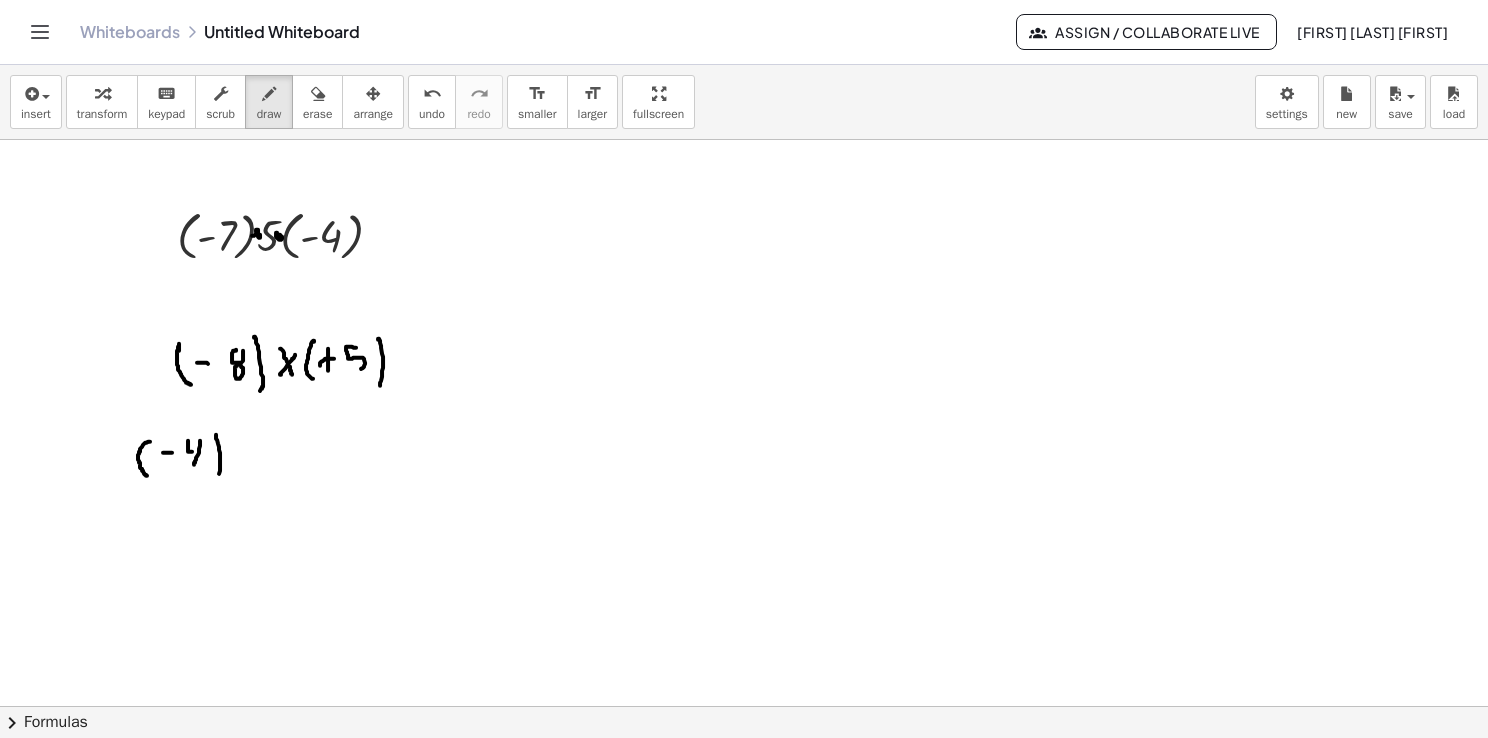 drag, startPoint x: 216, startPoint y: 434, endPoint x: 220, endPoint y: 467, distance: 33.24154 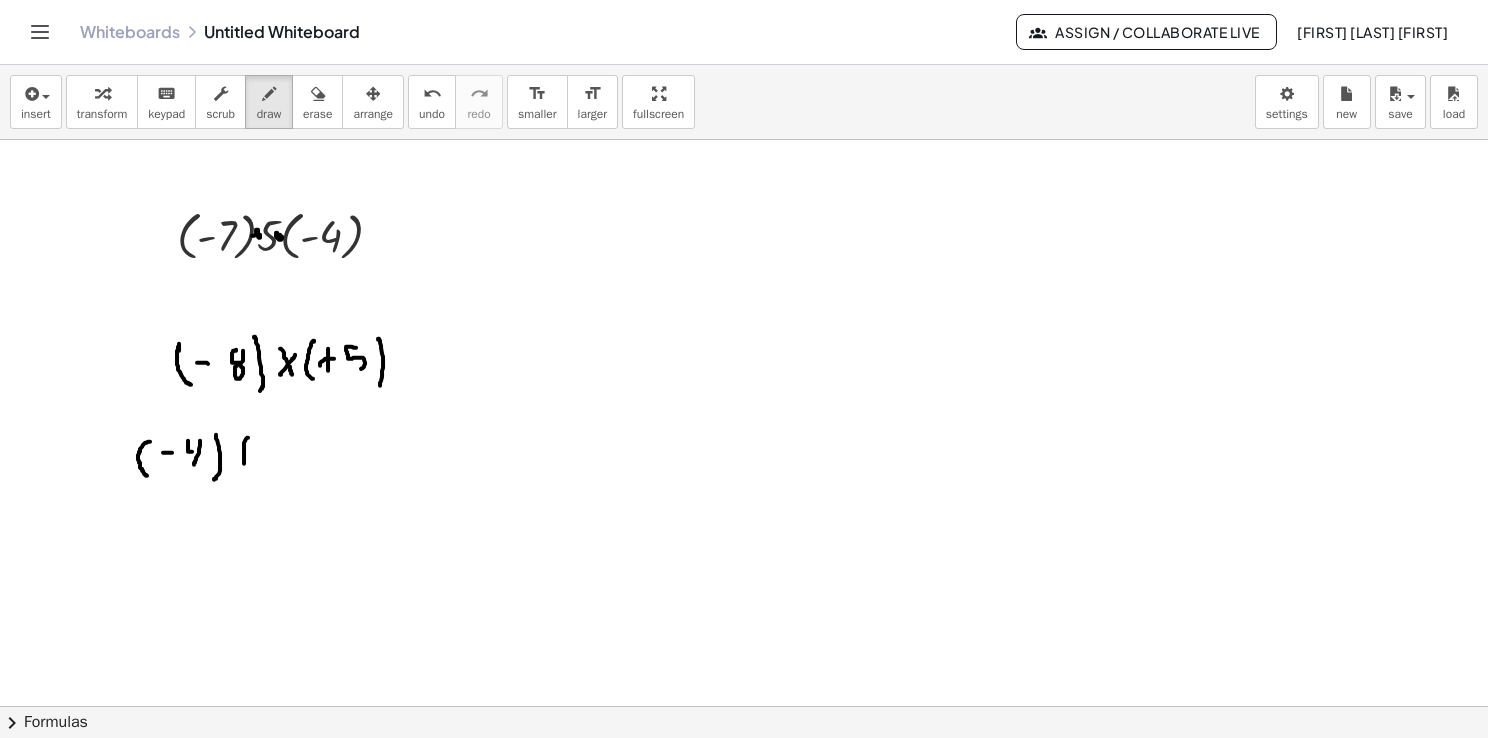 drag, startPoint x: 244, startPoint y: 443, endPoint x: 252, endPoint y: 469, distance: 27.202942 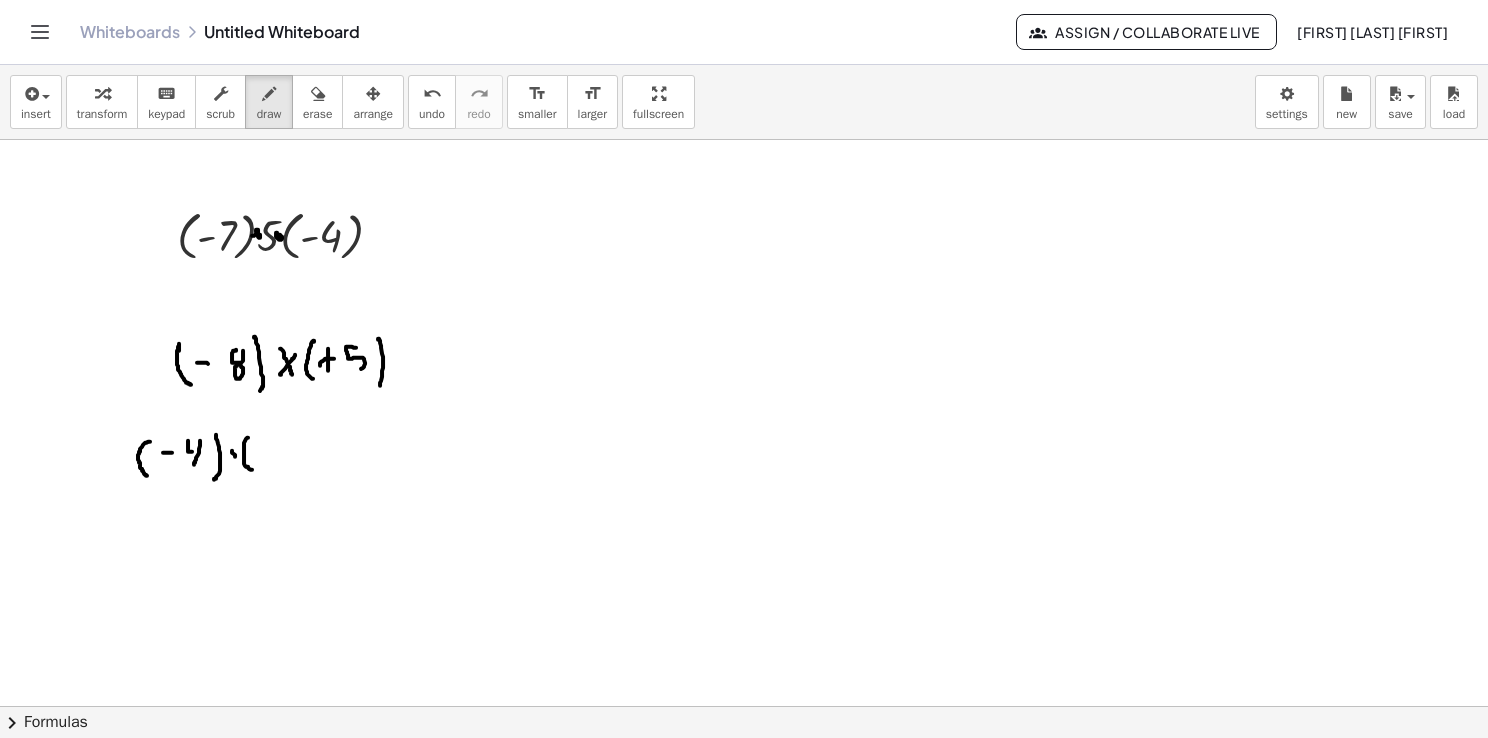 drag, startPoint x: 232, startPoint y: 451, endPoint x: 237, endPoint y: 464, distance: 13.928389 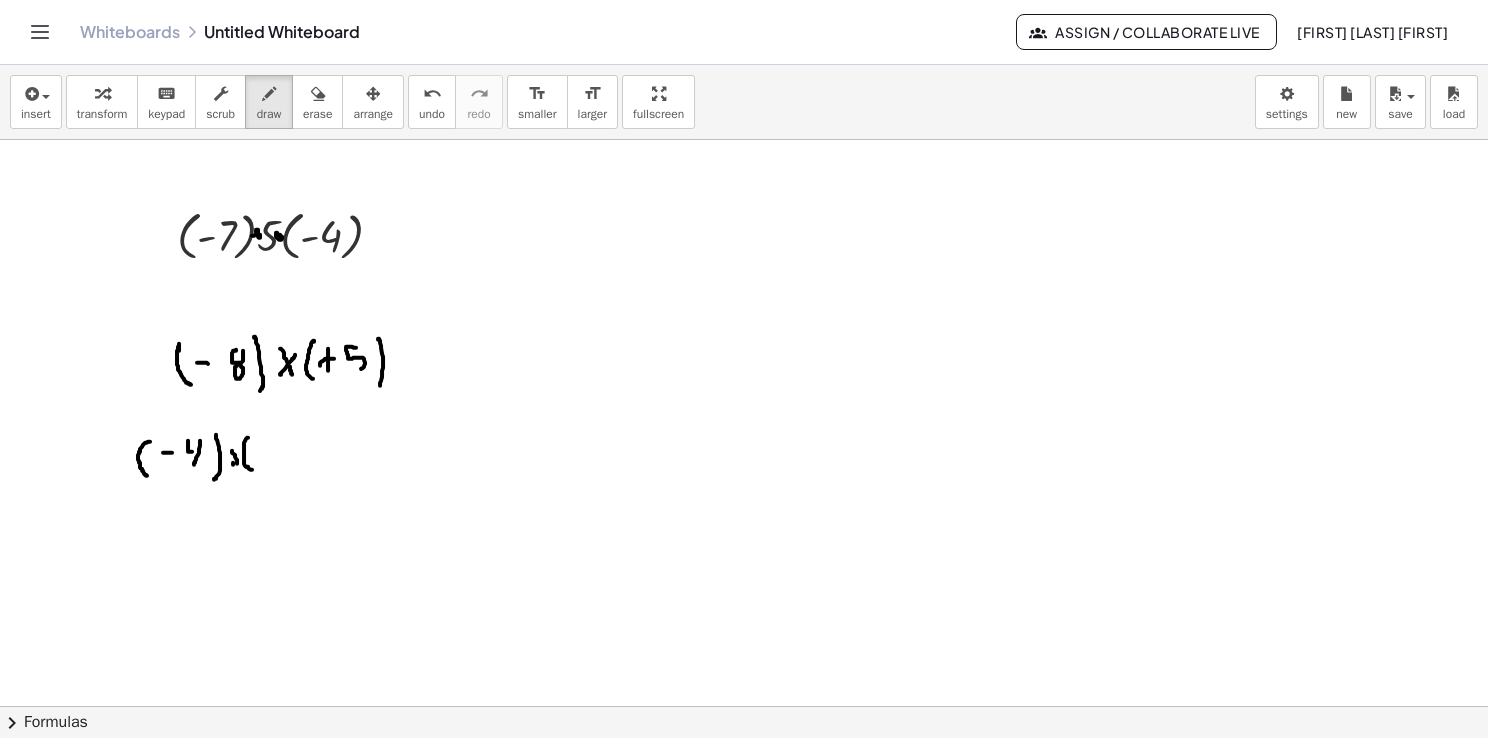 drag, startPoint x: 233, startPoint y: 464, endPoint x: 237, endPoint y: 450, distance: 14.56022 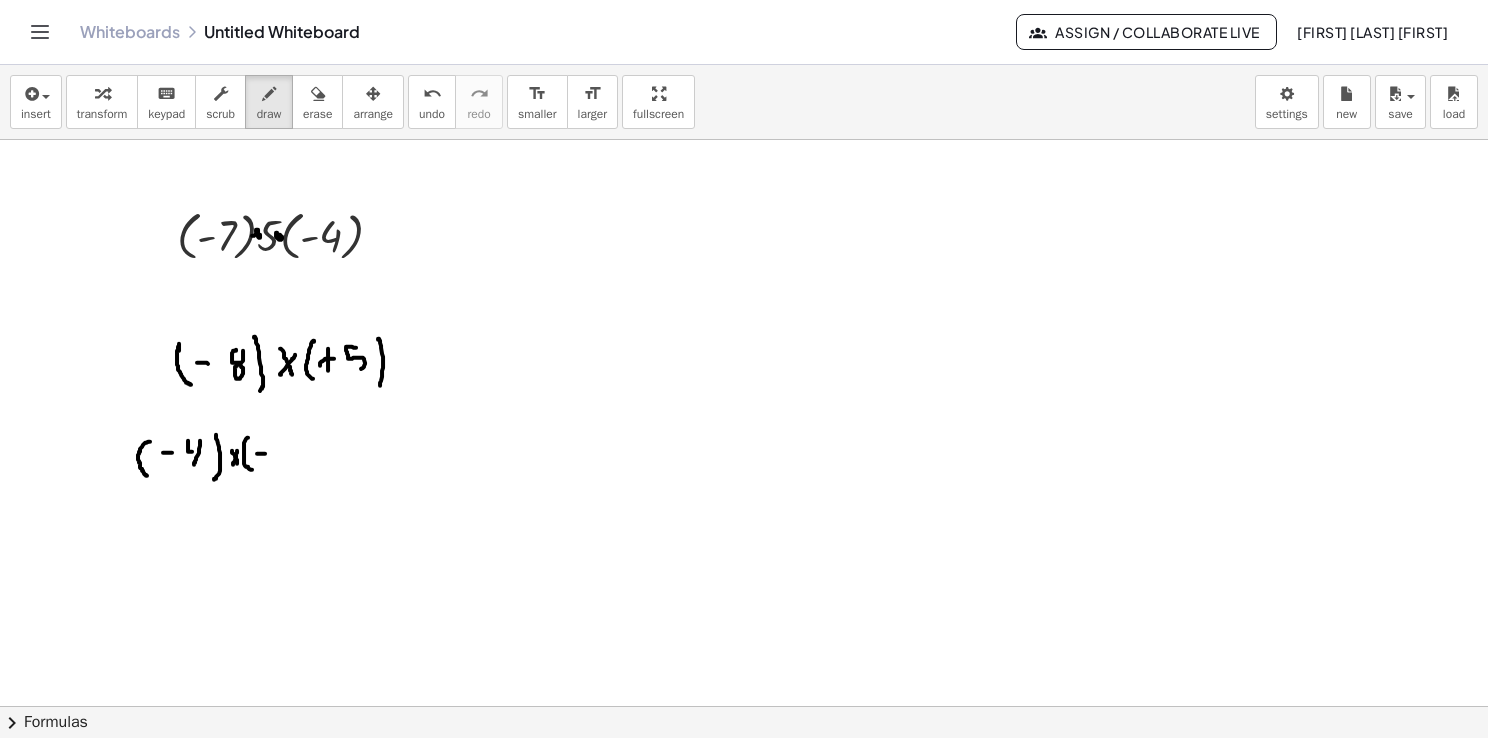 drag, startPoint x: 257, startPoint y: 453, endPoint x: 272, endPoint y: 453, distance: 15 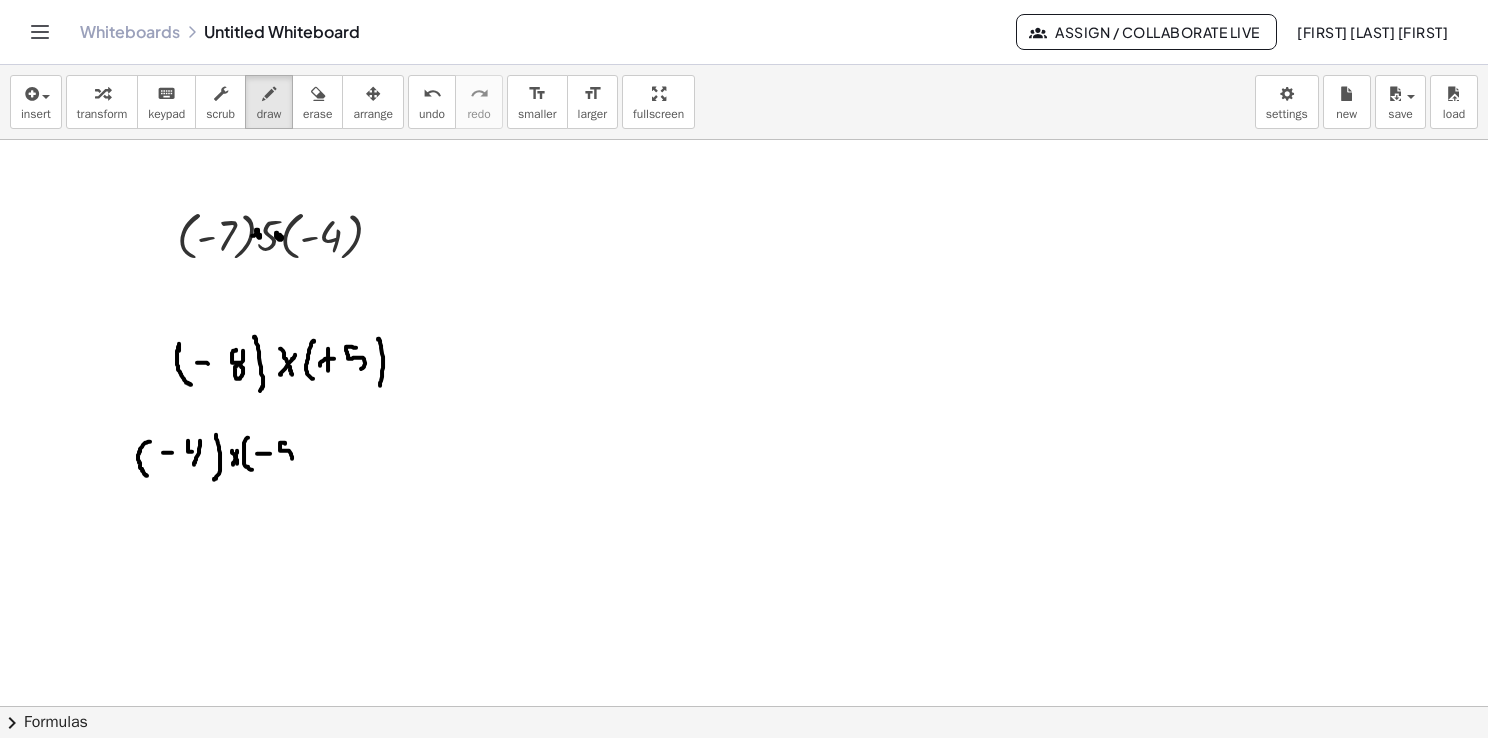 drag, startPoint x: 285, startPoint y: 442, endPoint x: 286, endPoint y: 462, distance: 20.024984 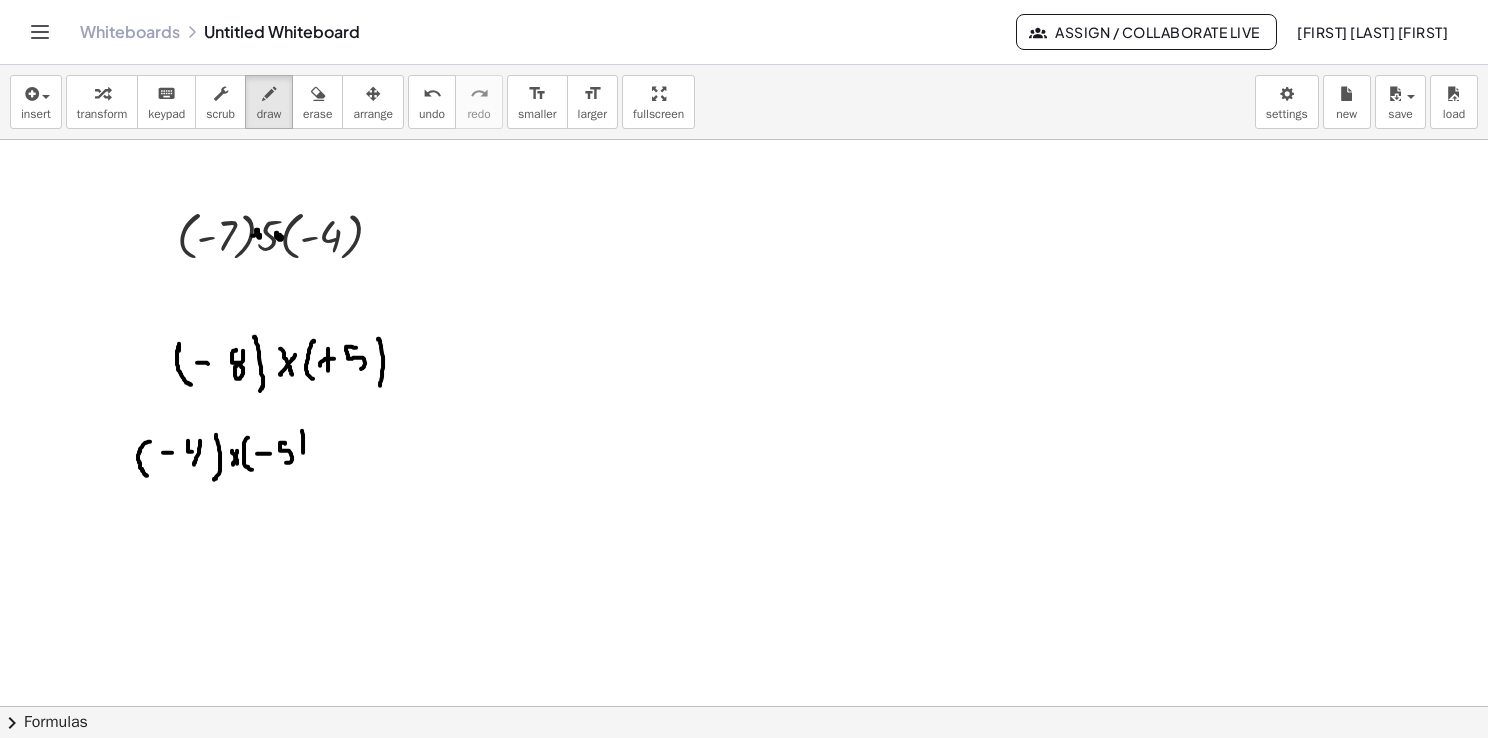 drag, startPoint x: 302, startPoint y: 430, endPoint x: 301, endPoint y: 466, distance: 36.013885 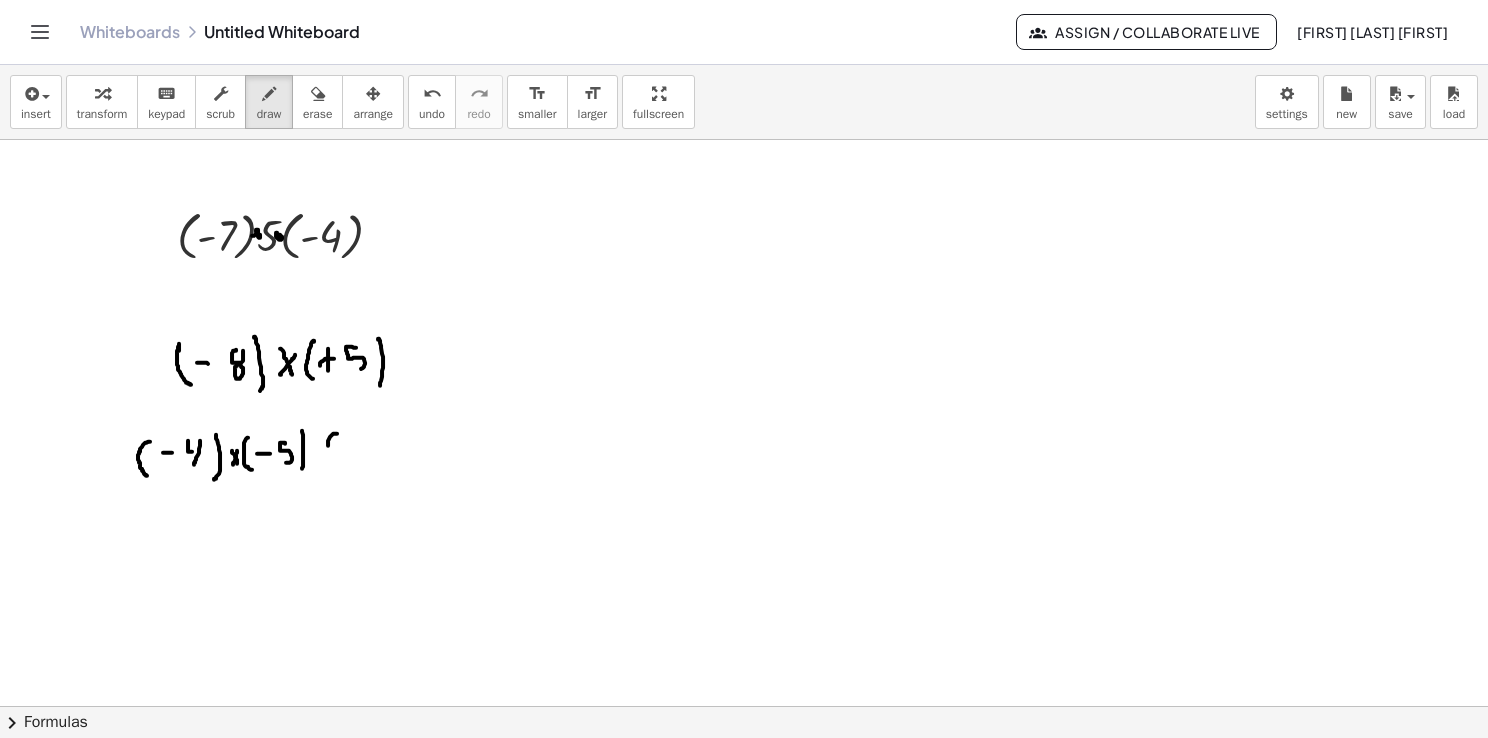 drag, startPoint x: 337, startPoint y: 433, endPoint x: 335, endPoint y: 470, distance: 37.054016 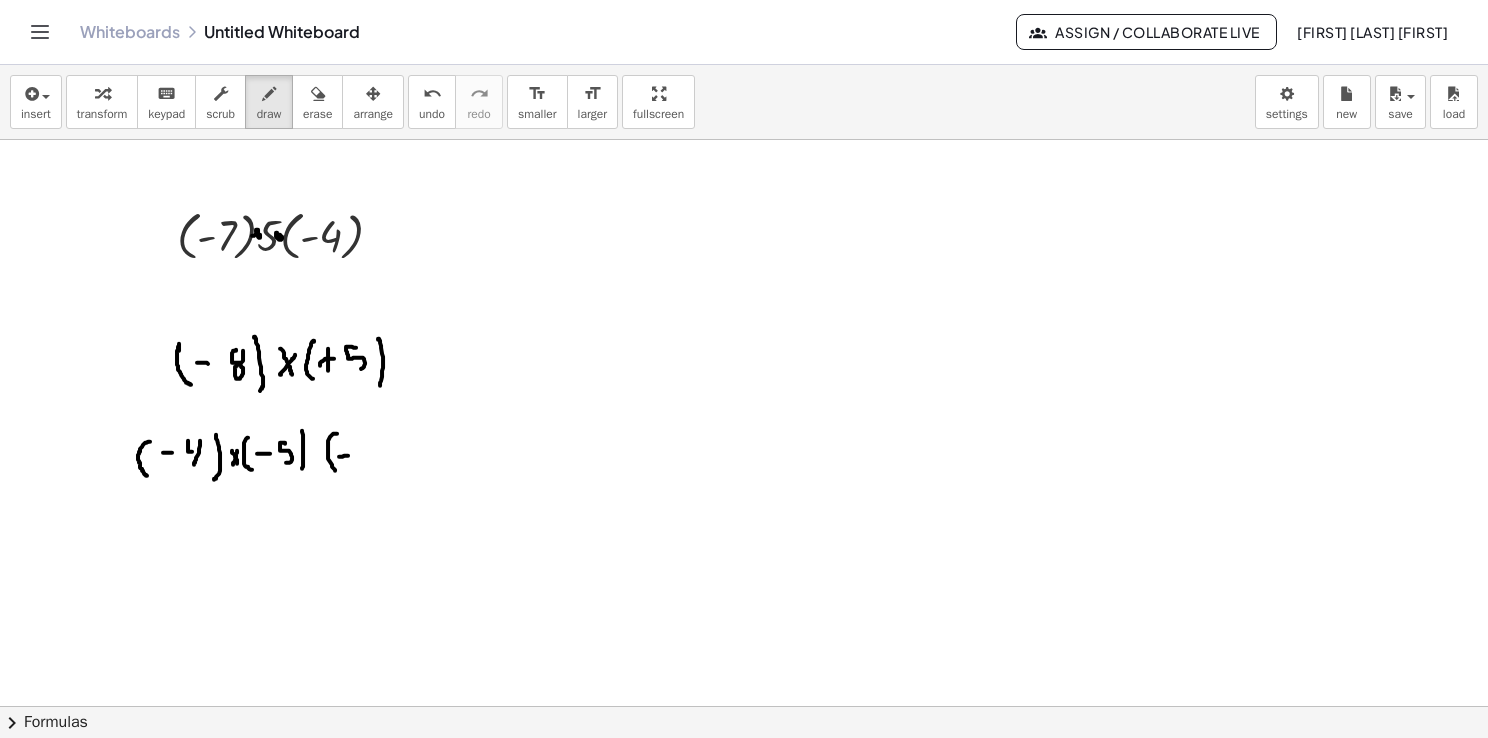 click at bounding box center (744, 772) 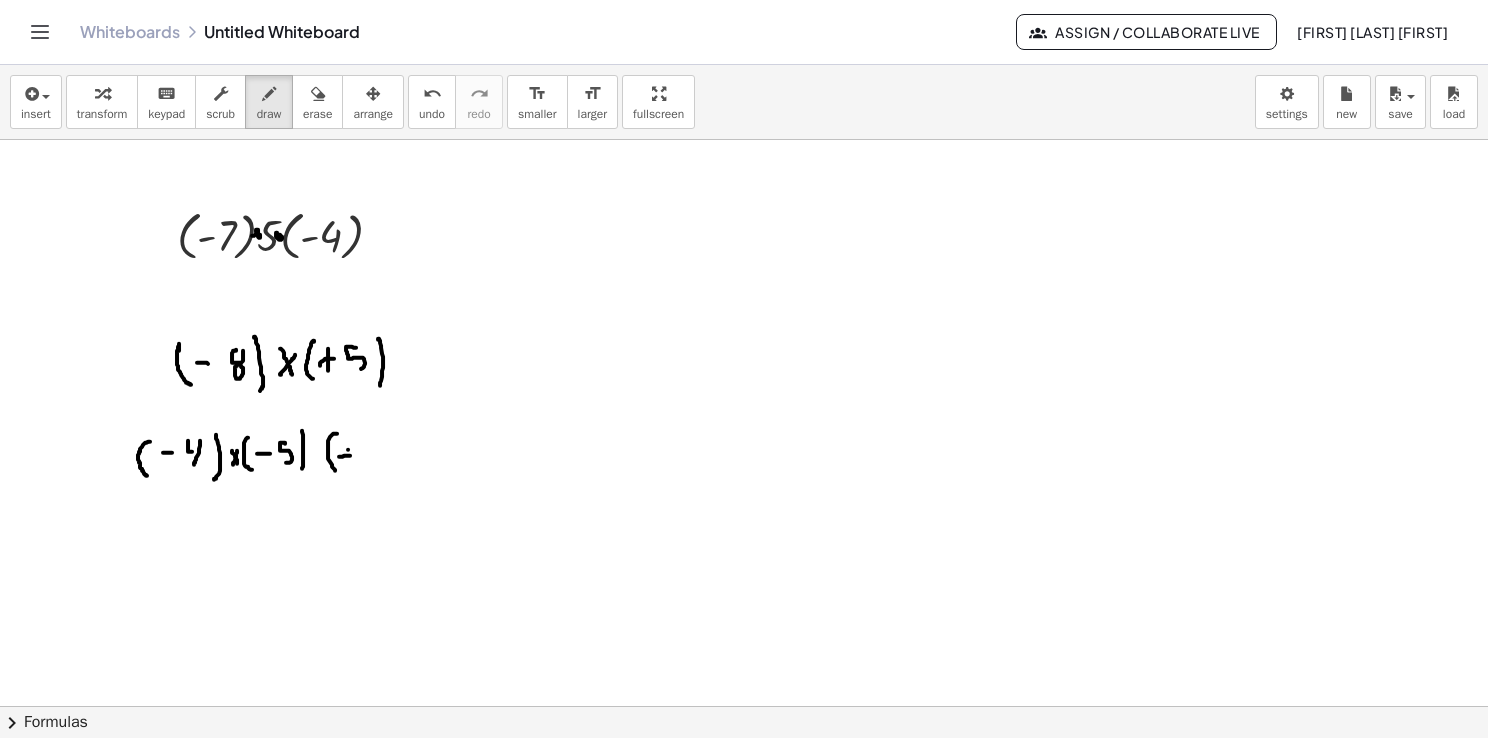 drag, startPoint x: 348, startPoint y: 449, endPoint x: 348, endPoint y: 466, distance: 17 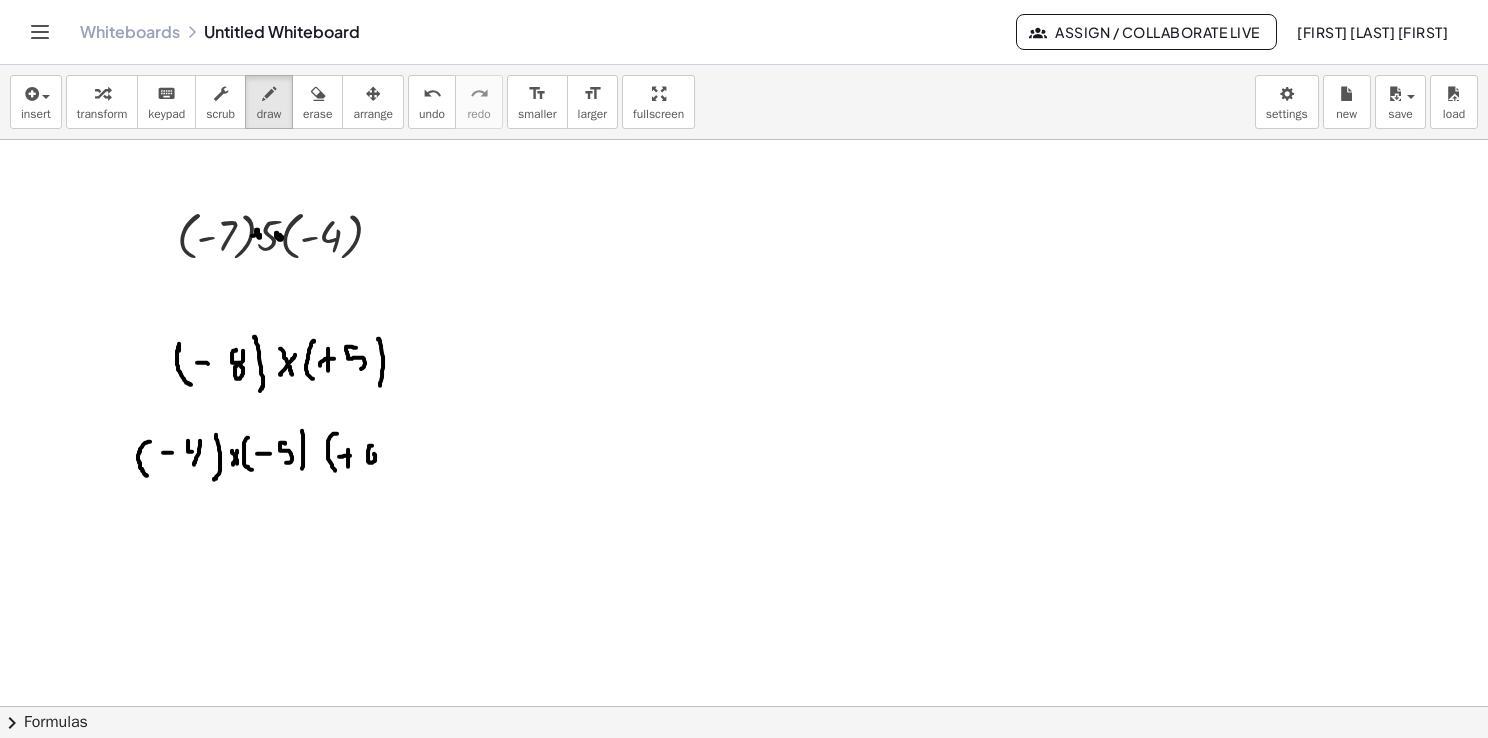 click at bounding box center [744, 772] 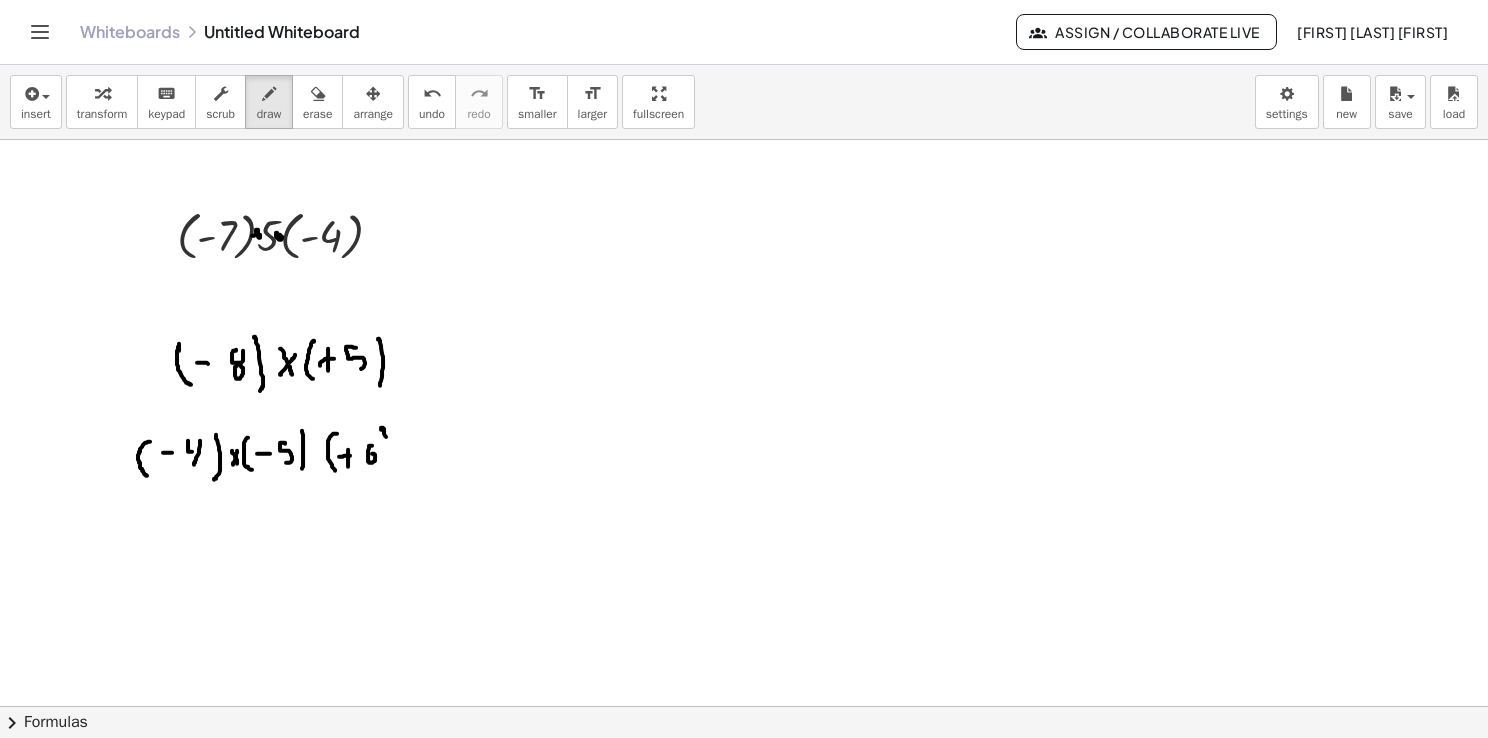 drag, startPoint x: 381, startPoint y: 429, endPoint x: 383, endPoint y: 464, distance: 35.057095 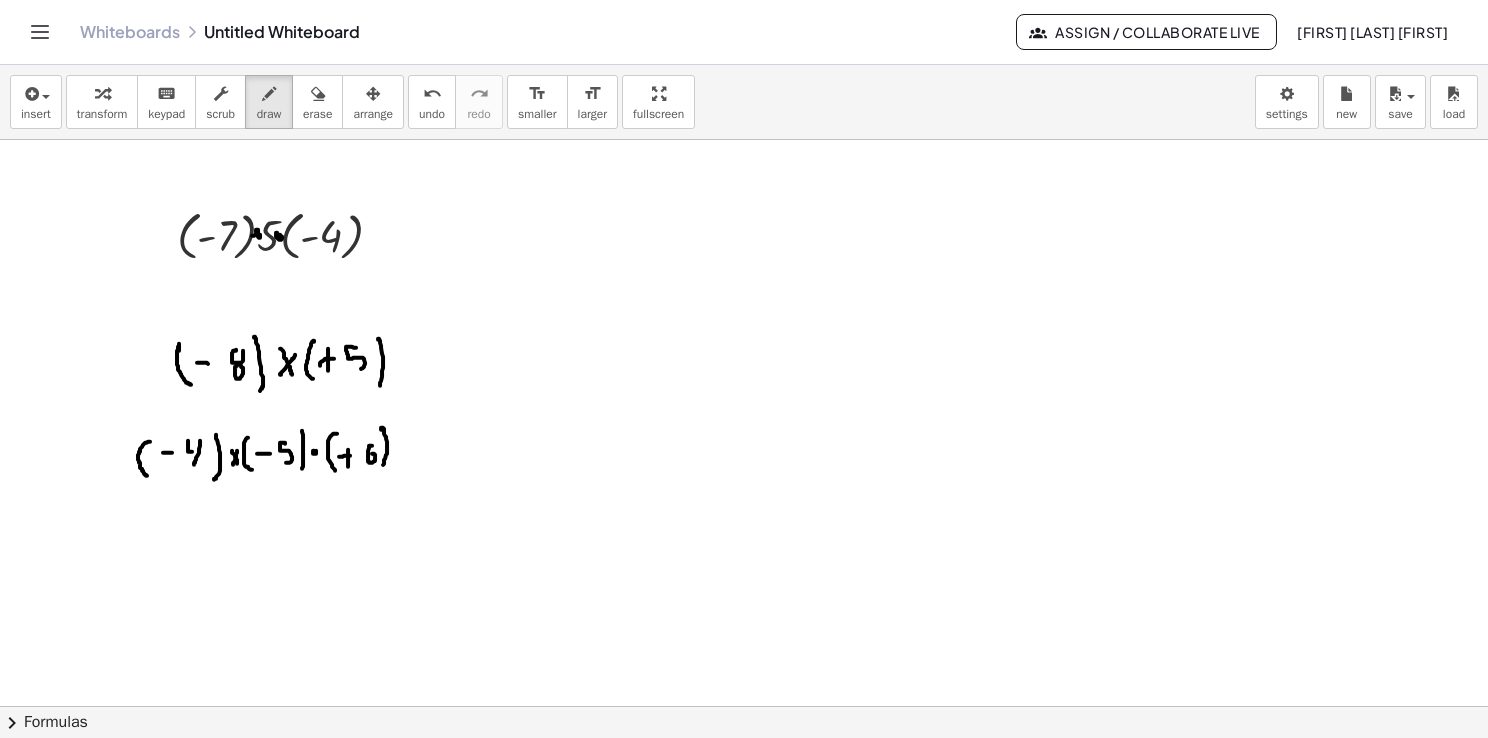 click at bounding box center (744, 772) 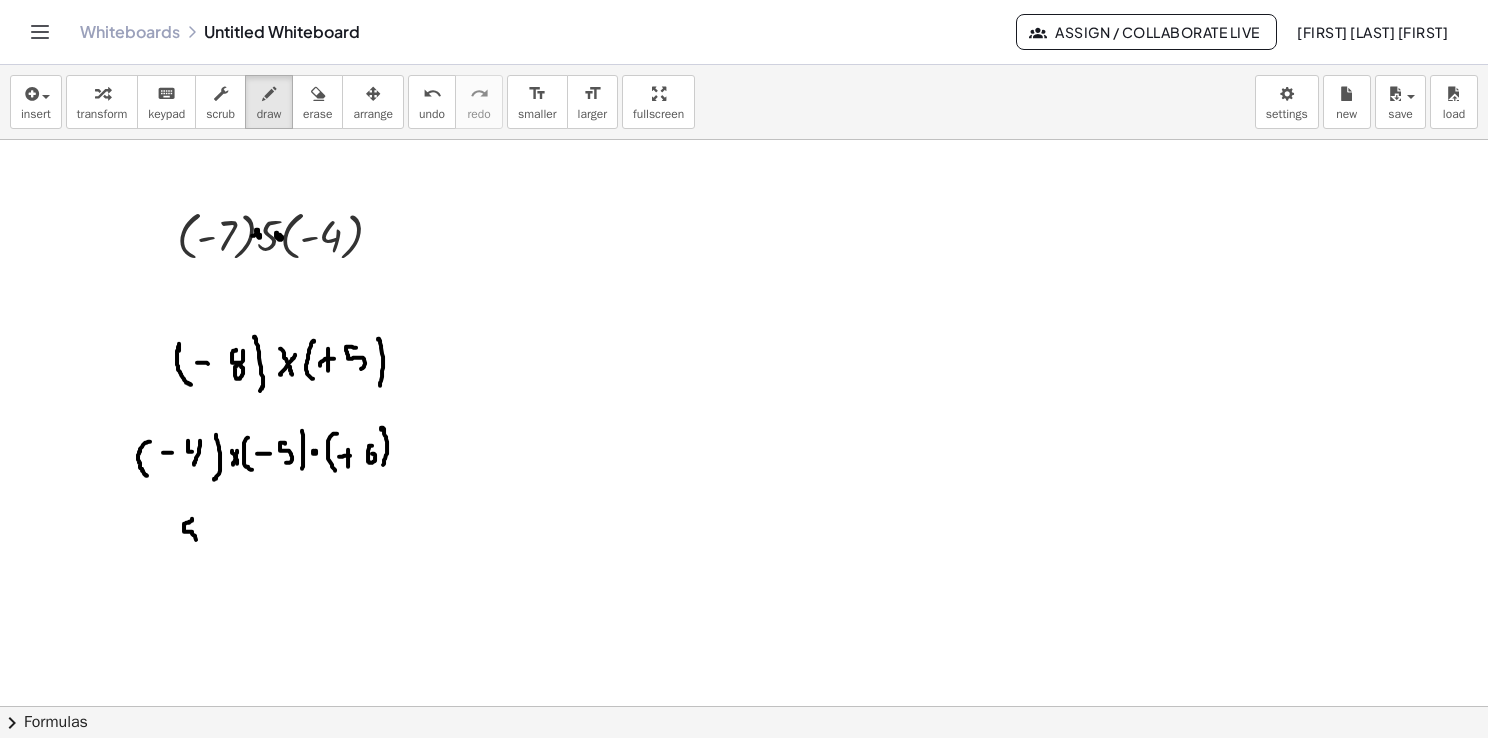 drag, startPoint x: 192, startPoint y: 518, endPoint x: 186, endPoint y: 550, distance: 32.55764 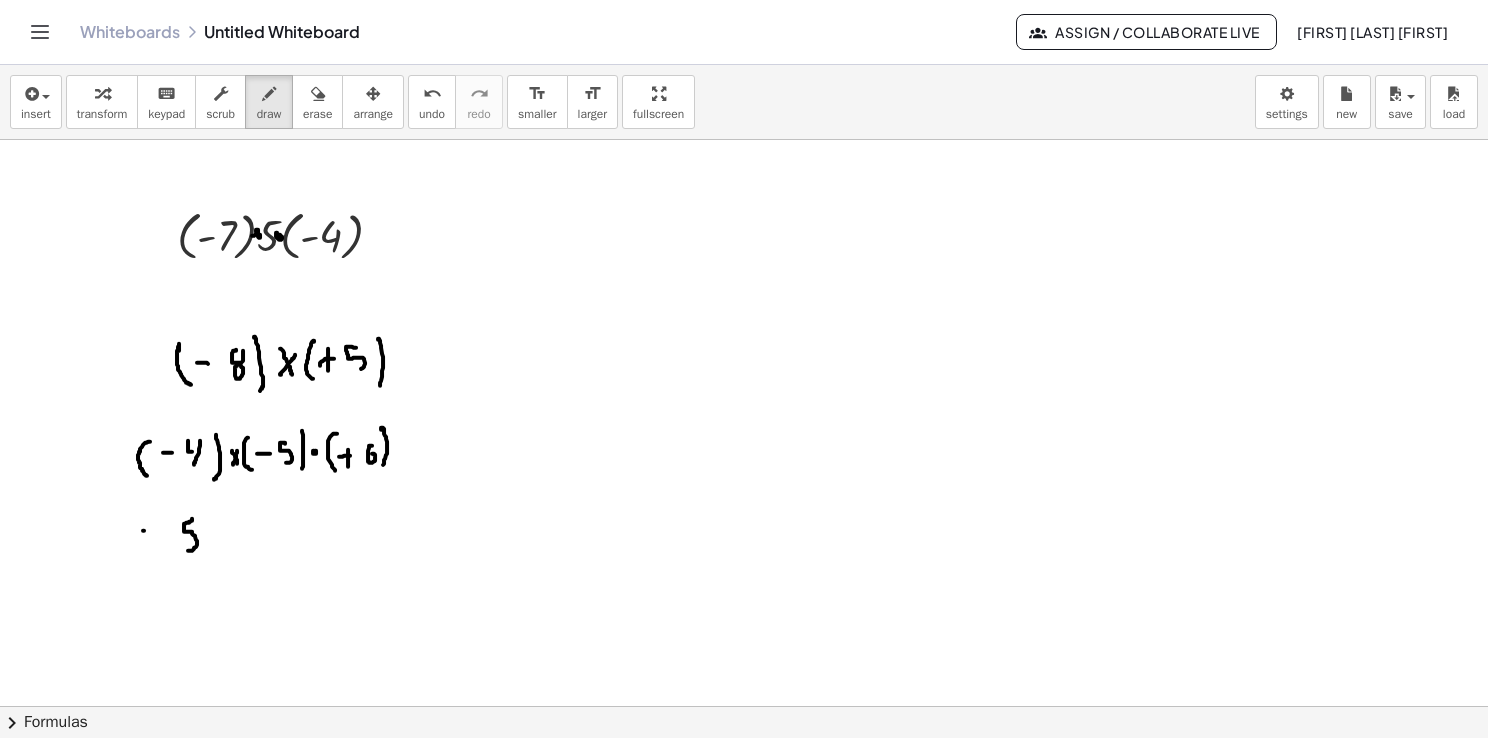 drag, startPoint x: 143, startPoint y: 530, endPoint x: 163, endPoint y: 535, distance: 20.615528 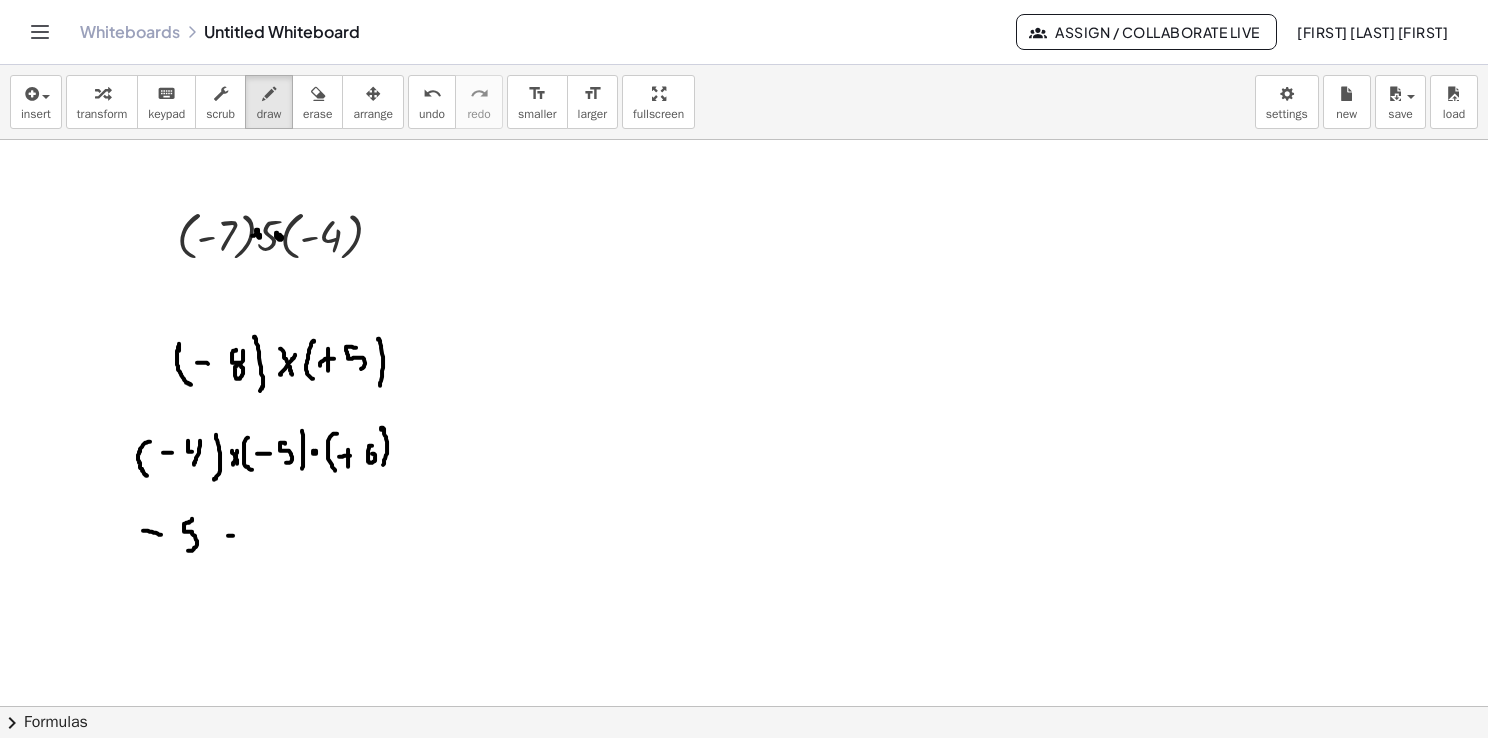 drag, startPoint x: 228, startPoint y: 535, endPoint x: 248, endPoint y: 533, distance: 20.09975 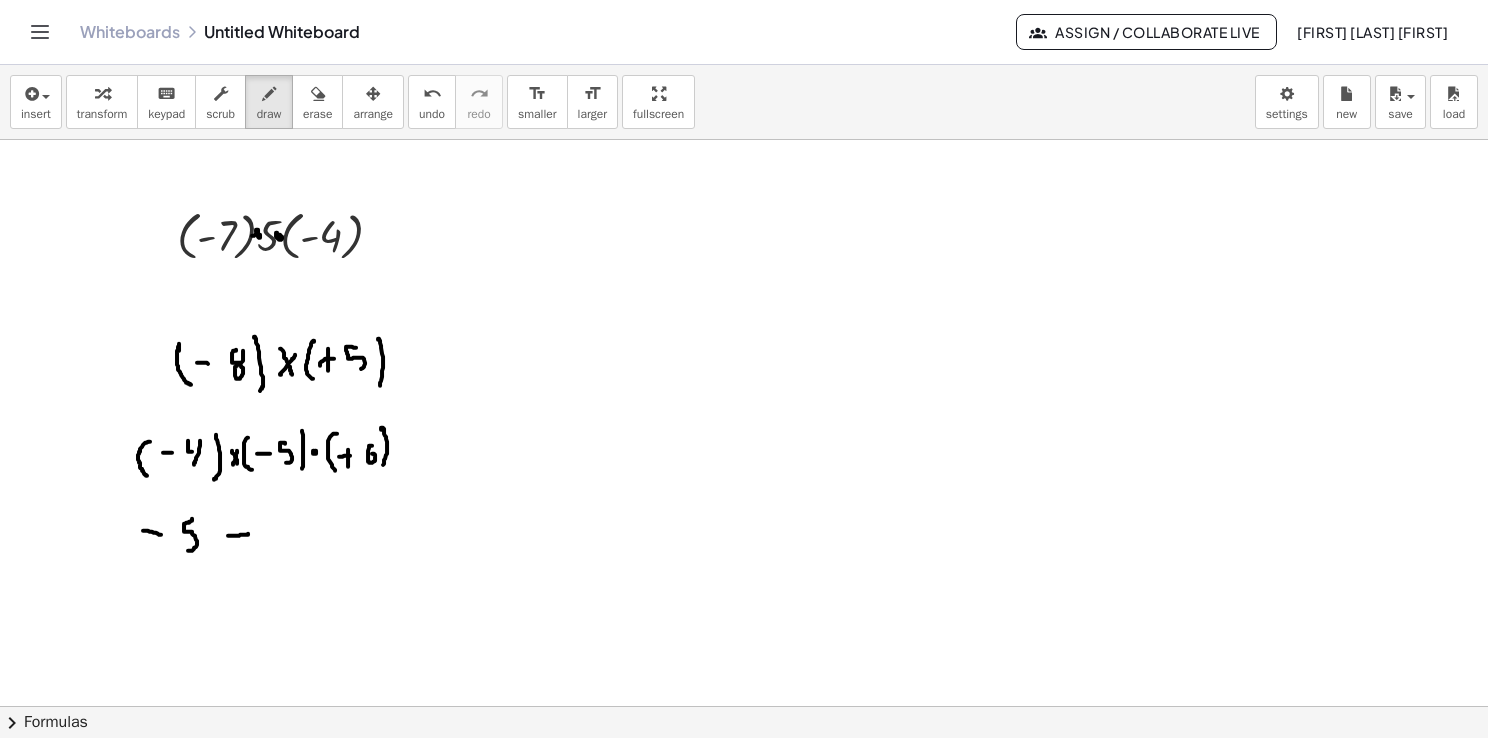 click at bounding box center [744, 772] 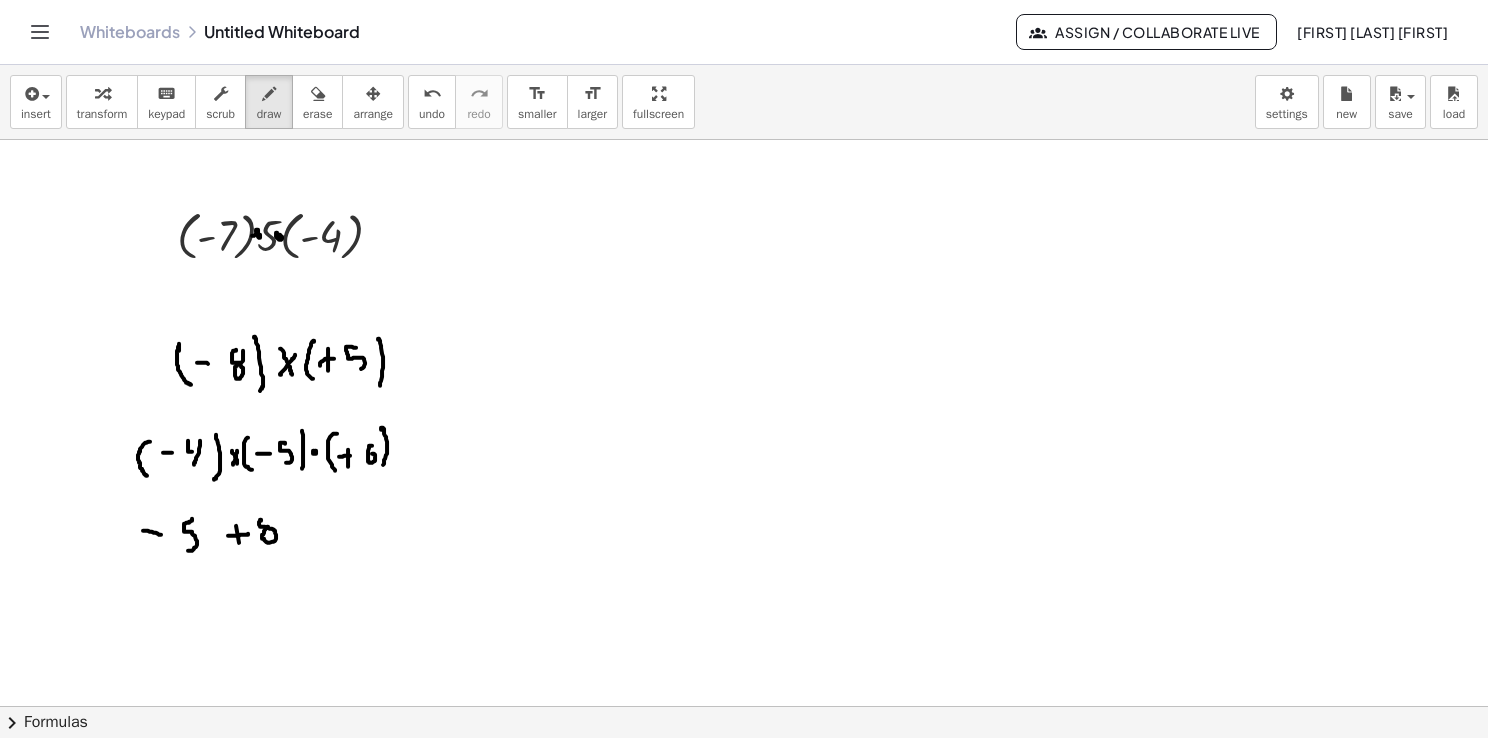 click at bounding box center (744, 772) 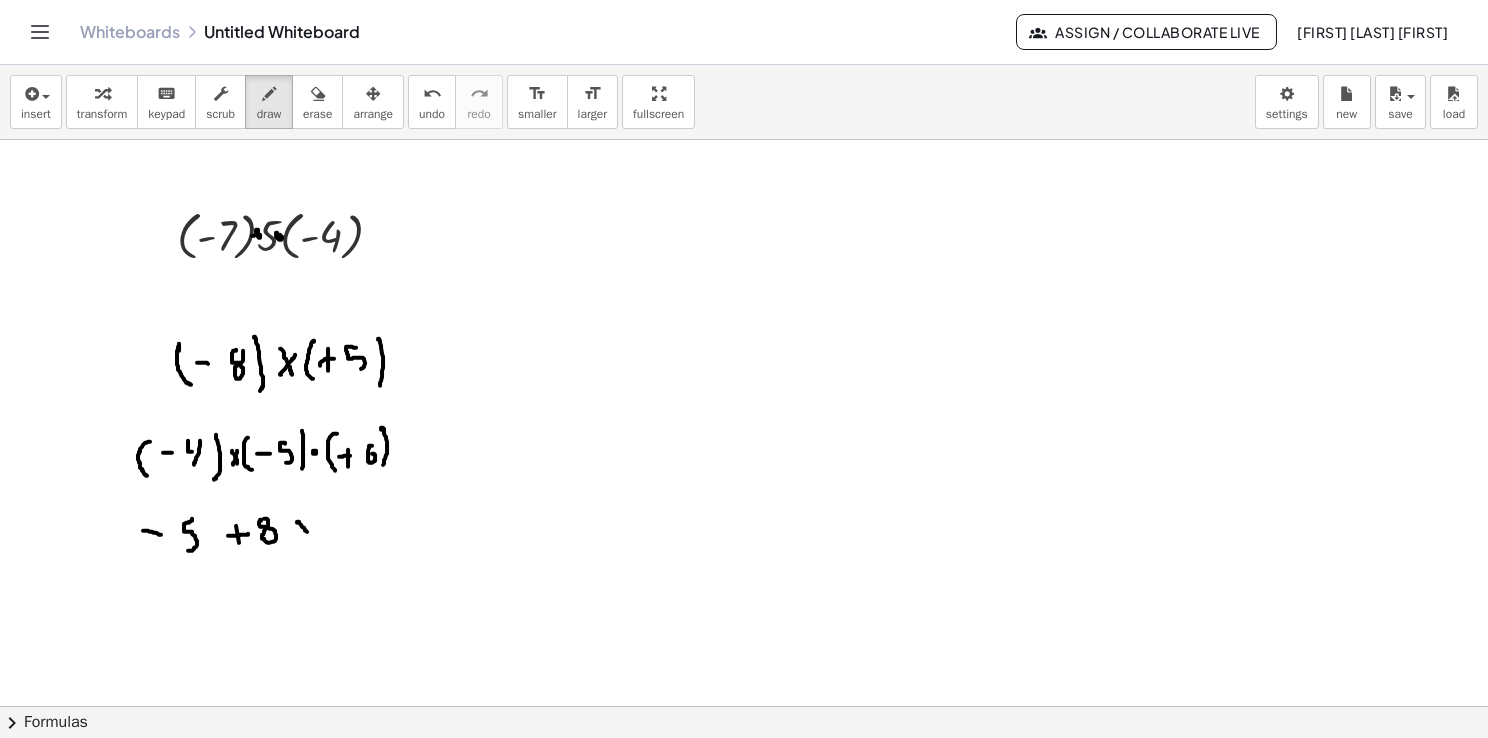 drag, startPoint x: 297, startPoint y: 522, endPoint x: 315, endPoint y: 545, distance: 29.206163 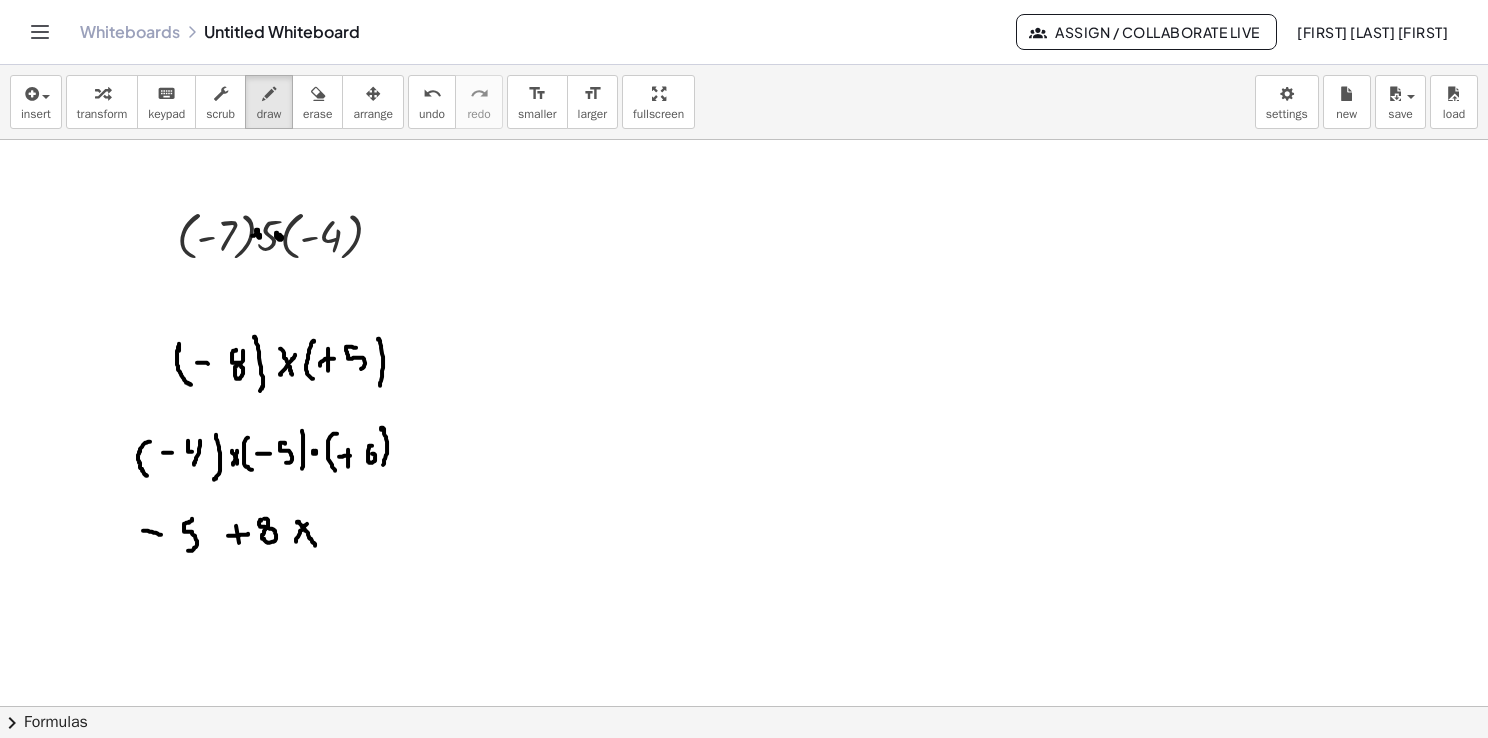 drag, startPoint x: 296, startPoint y: 539, endPoint x: 309, endPoint y: 522, distance: 21.400934 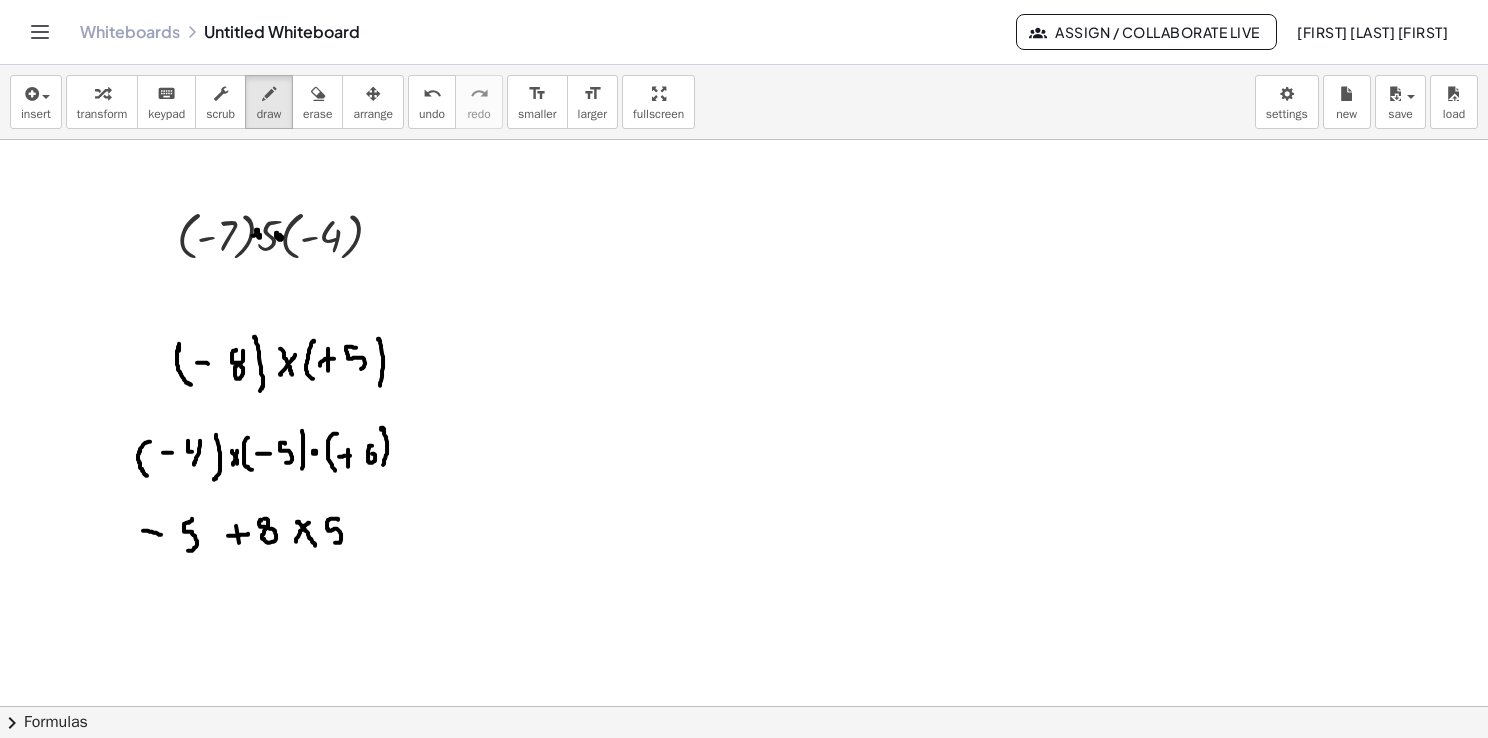 drag, startPoint x: 338, startPoint y: 518, endPoint x: 332, endPoint y: 542, distance: 24.738634 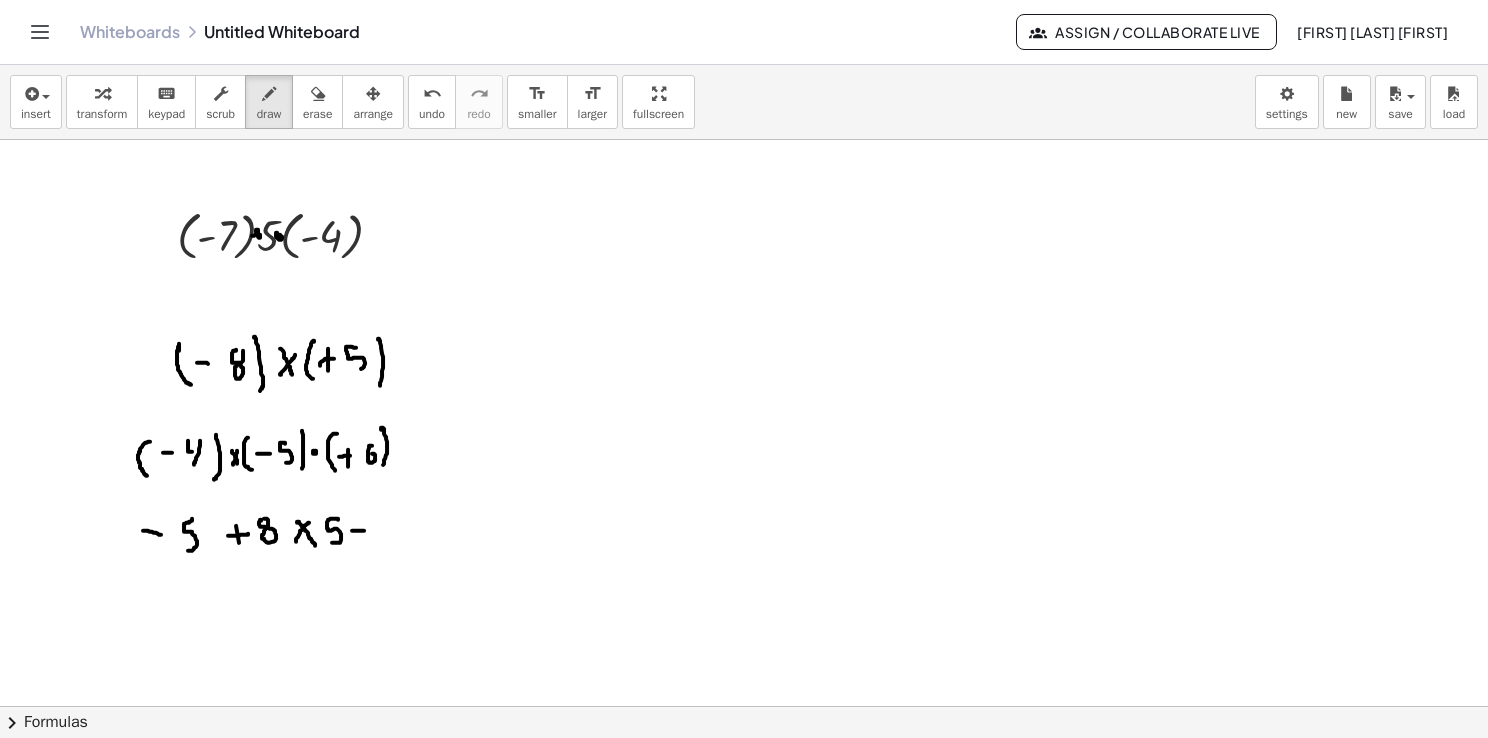 drag, startPoint x: 352, startPoint y: 530, endPoint x: 371, endPoint y: 530, distance: 19 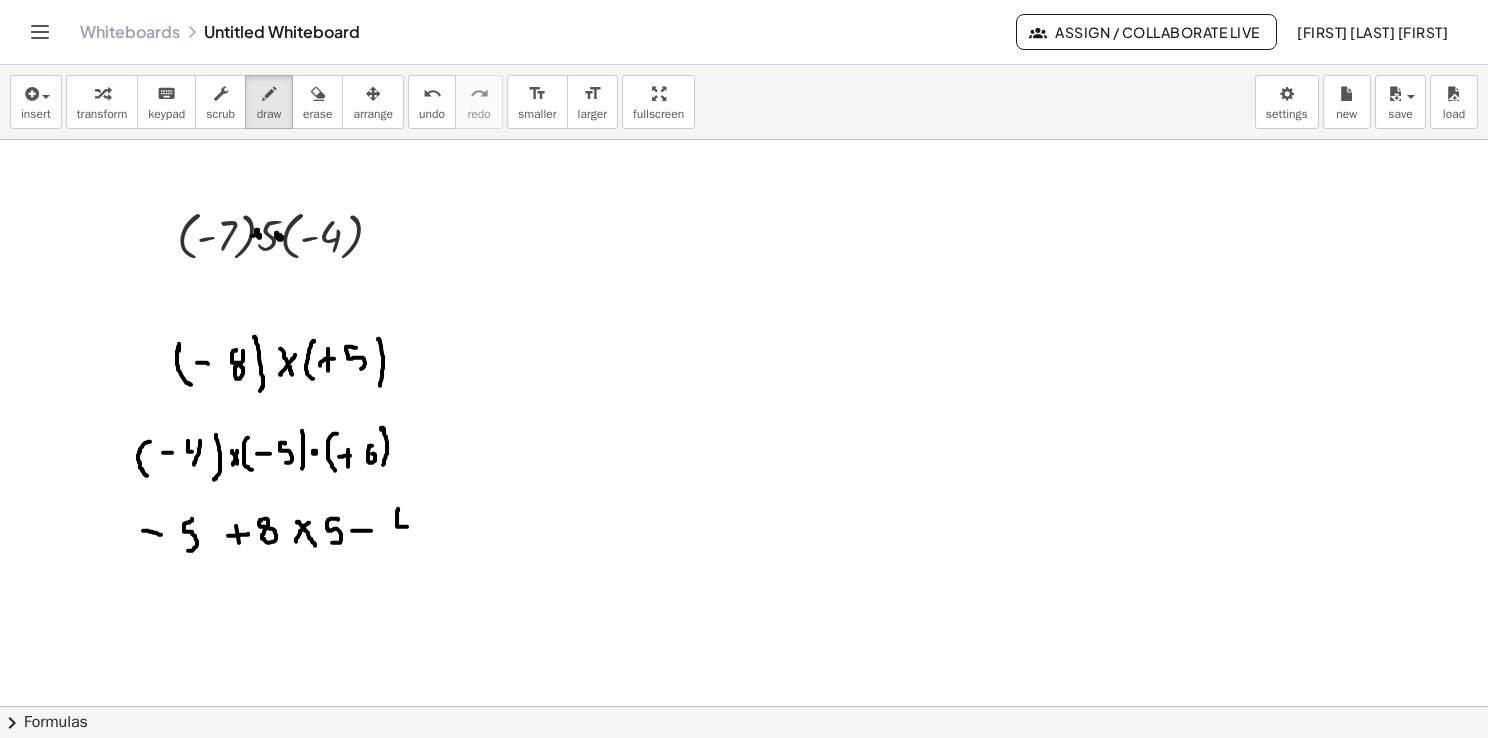 click at bounding box center [744, 772] 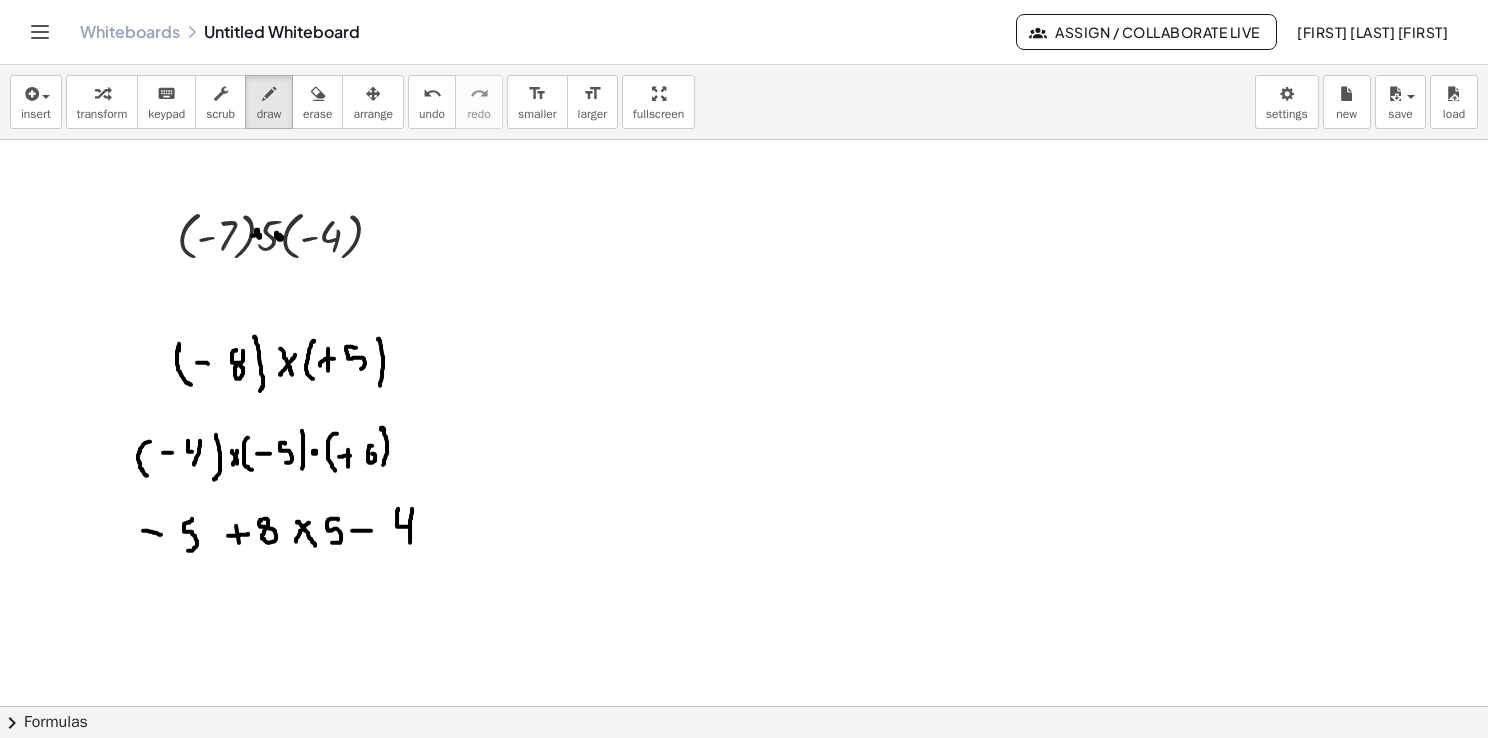 click at bounding box center (744, 772) 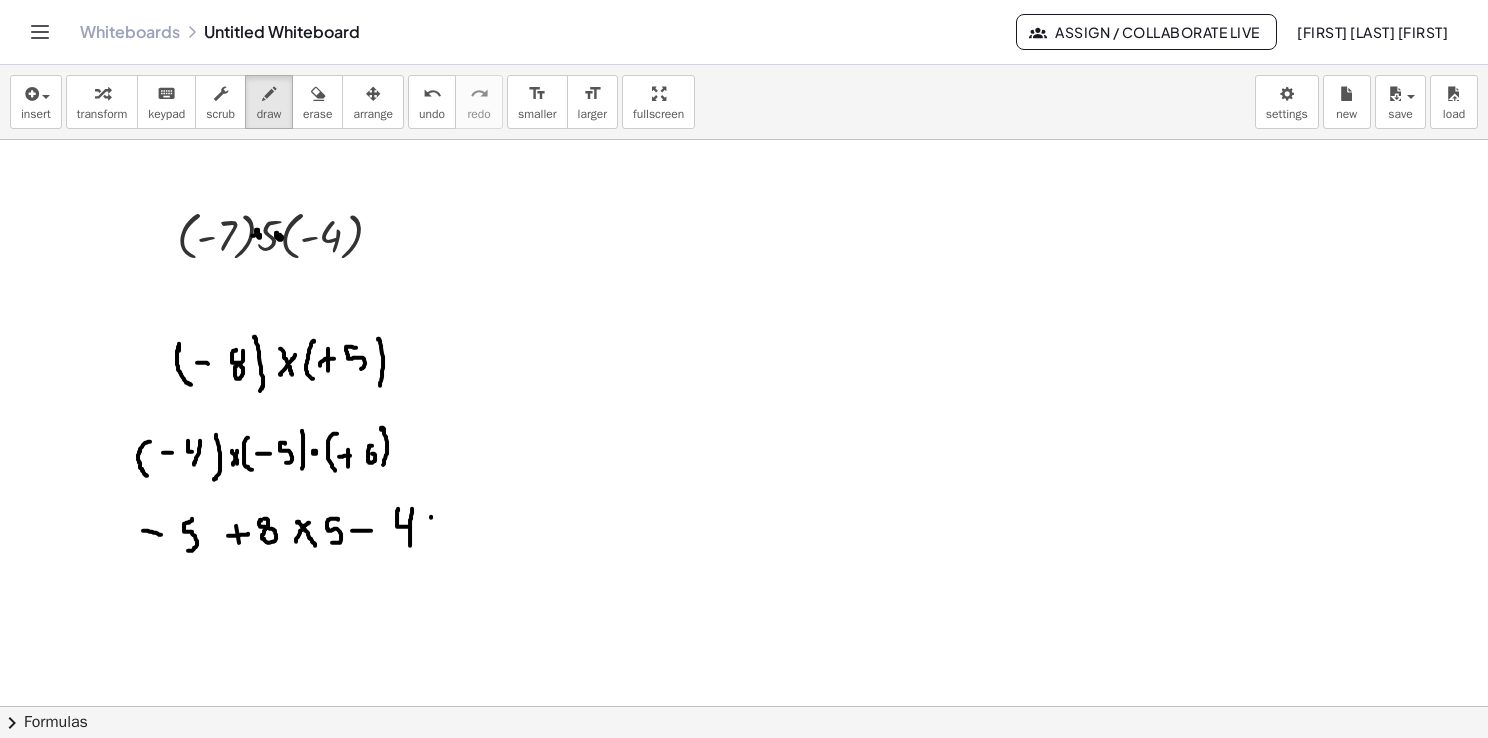 click at bounding box center (744, 772) 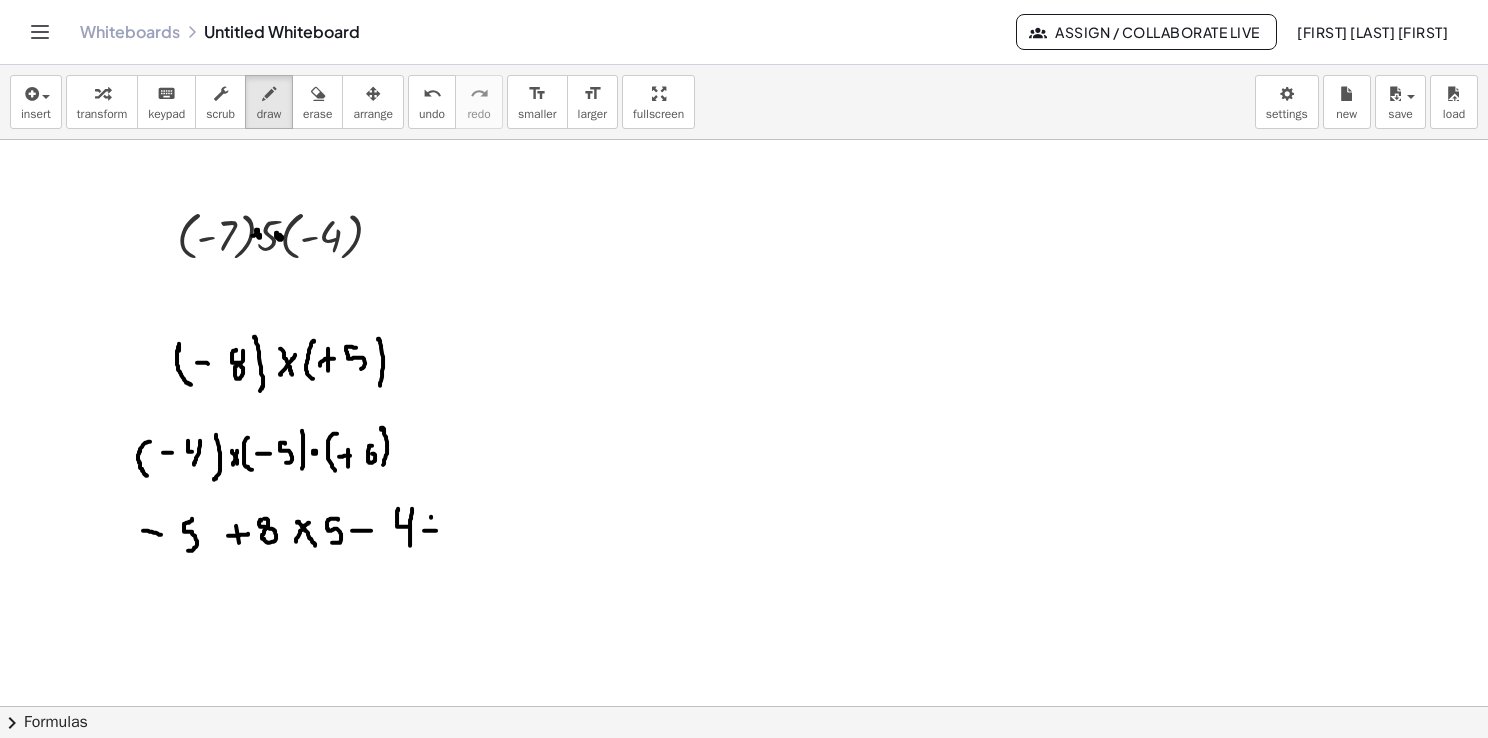 click at bounding box center (744, 772) 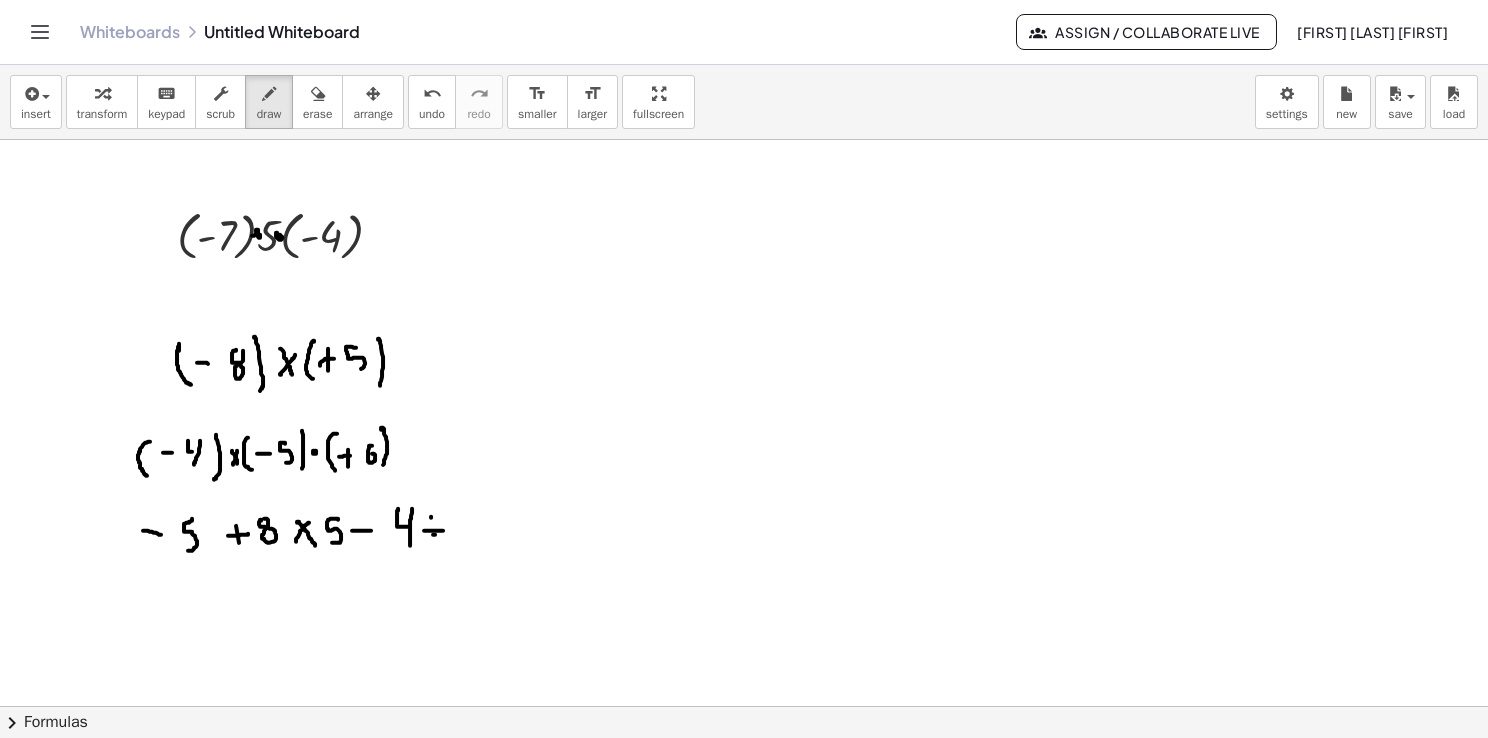 click at bounding box center (744, 772) 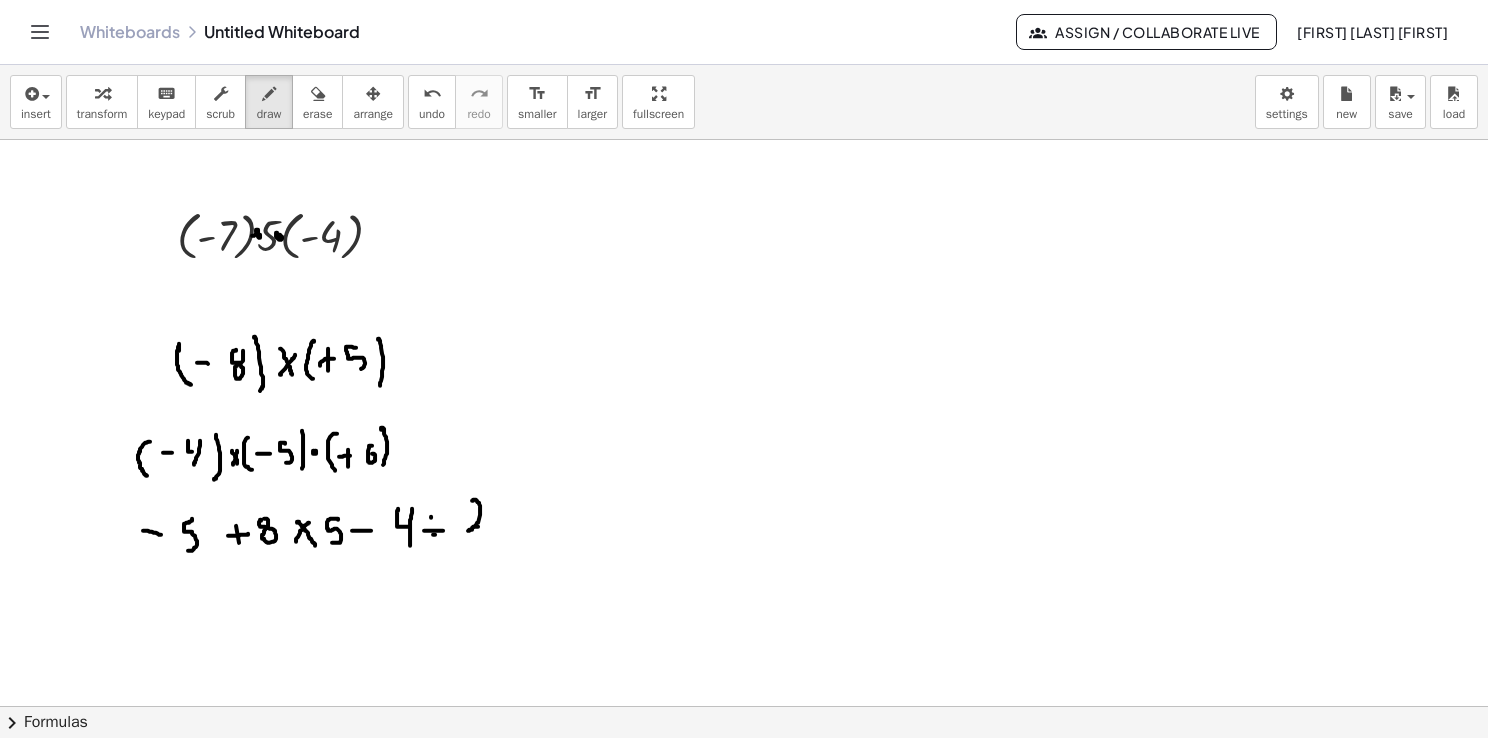 click at bounding box center [744, 772] 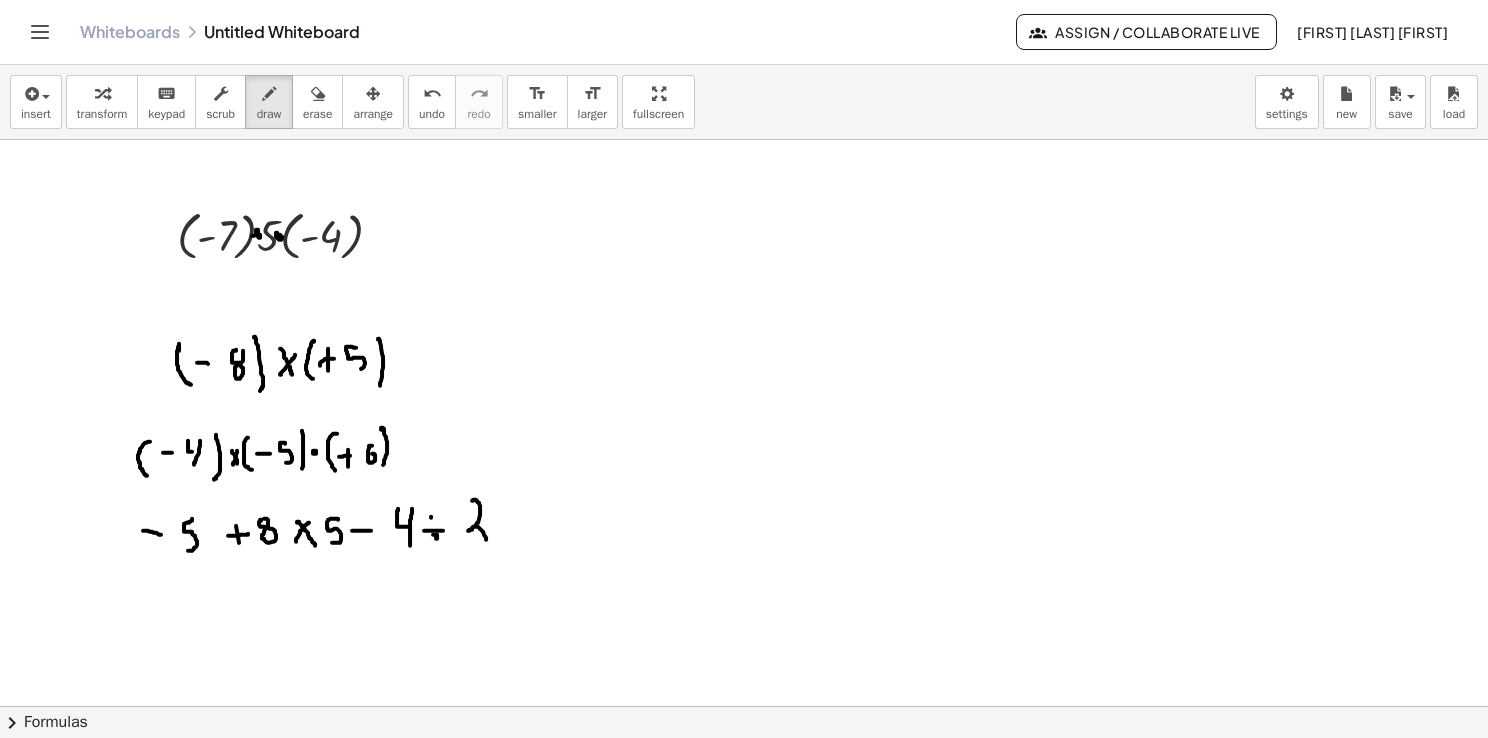 click at bounding box center [744, 772] 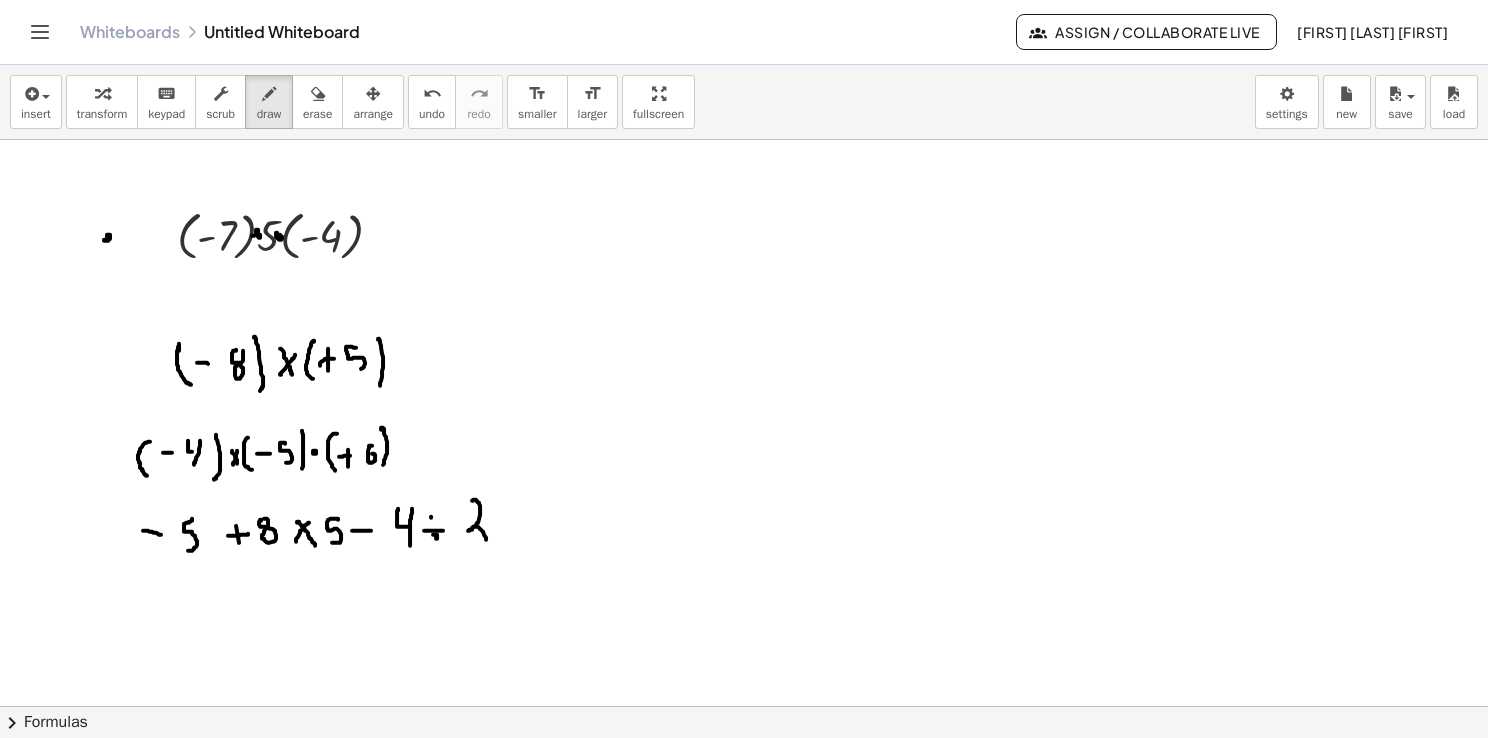click at bounding box center [744, 772] 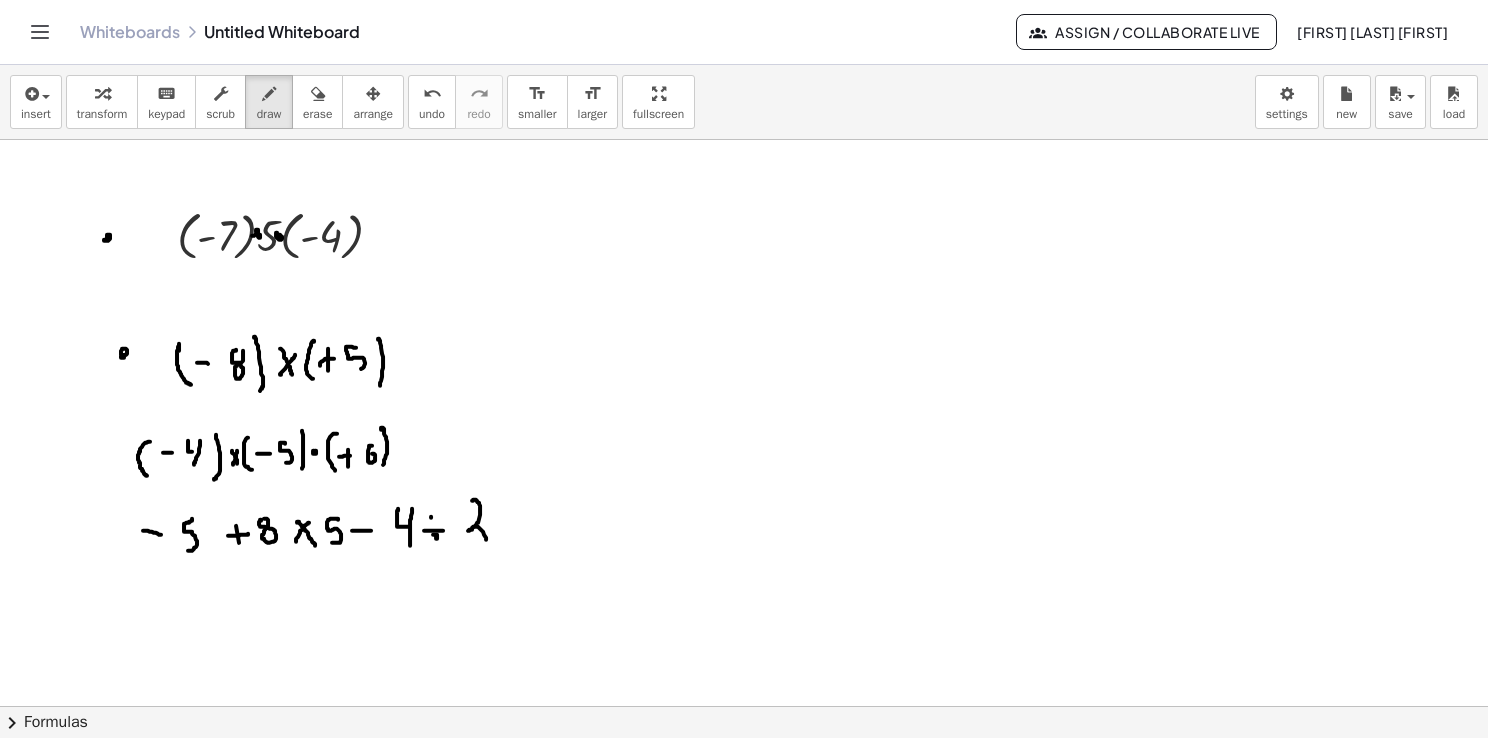 click at bounding box center (744, 772) 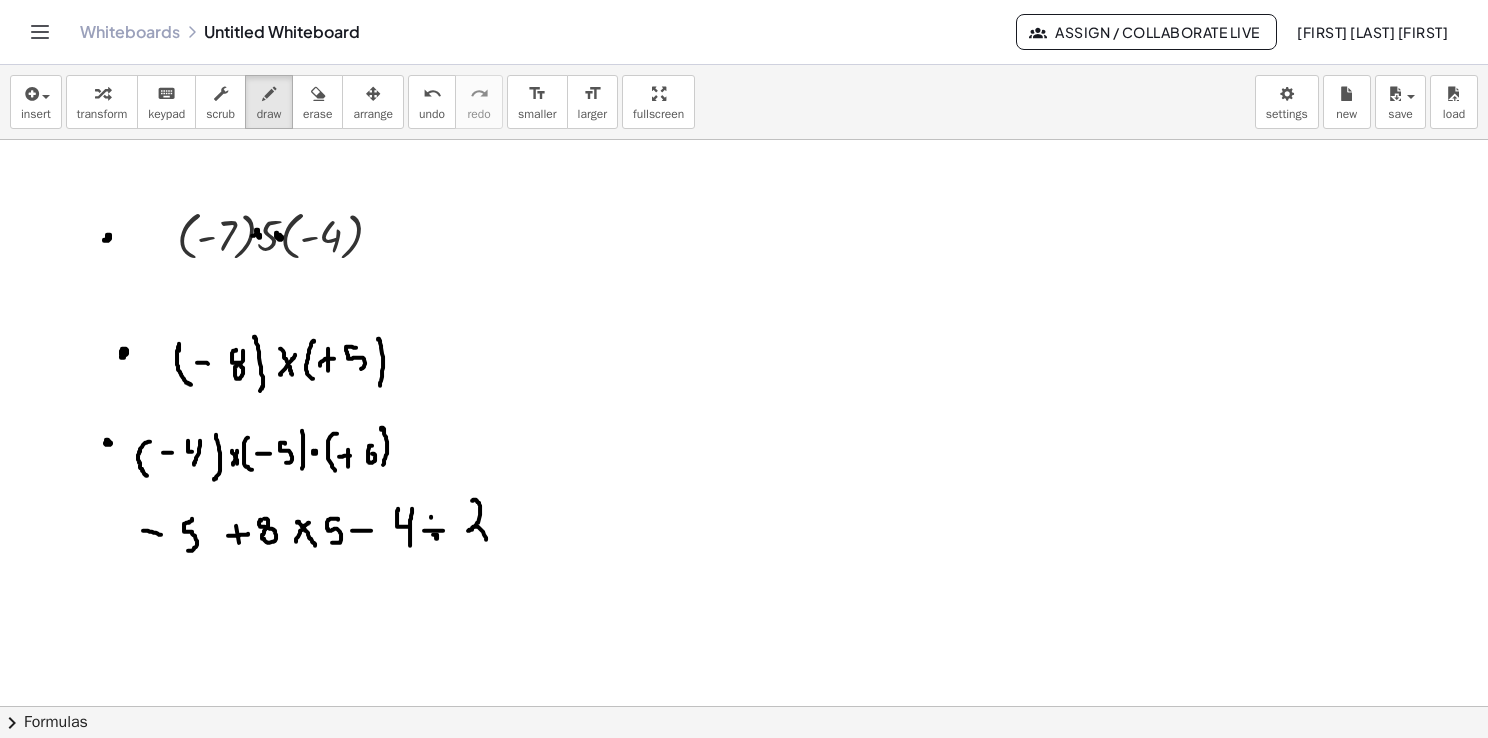 click at bounding box center (744, 772) 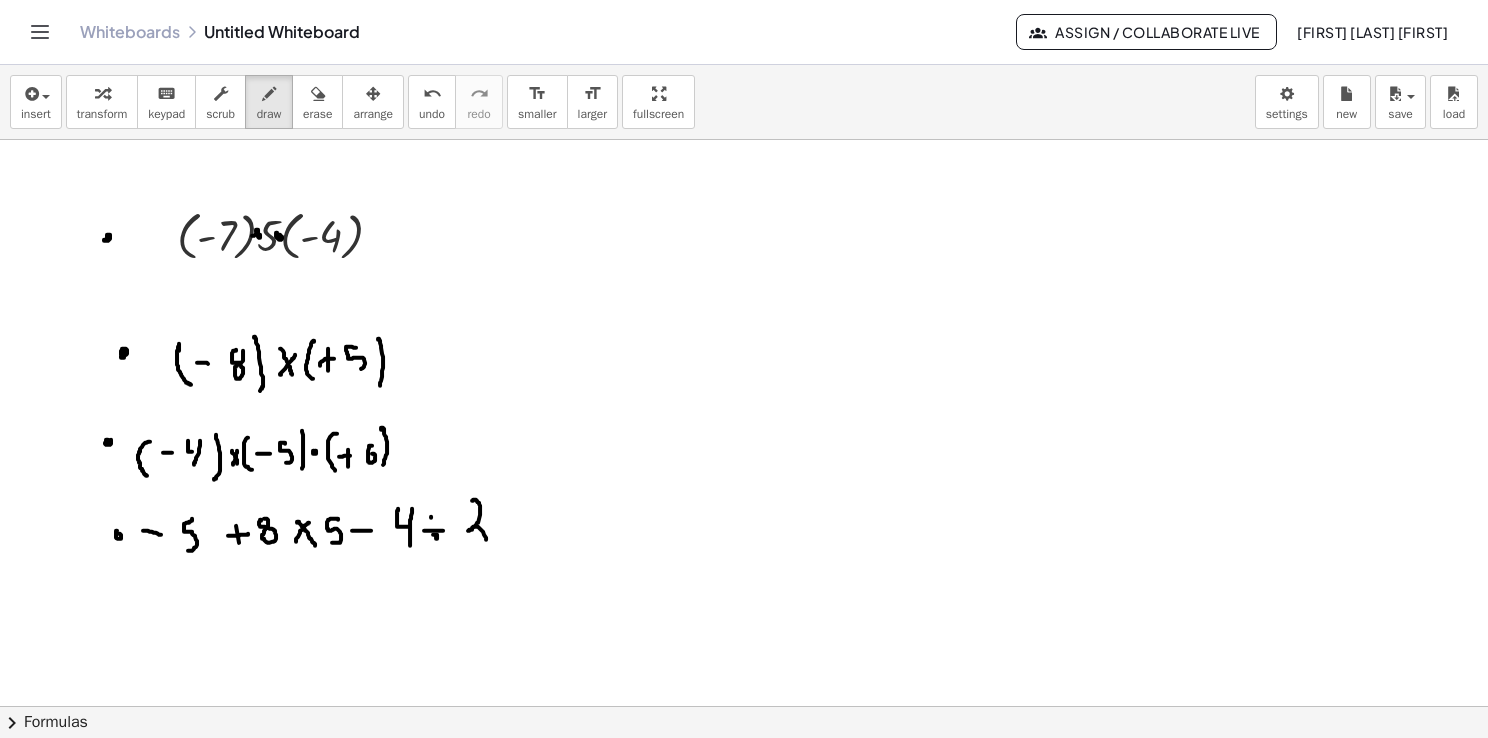 click at bounding box center [744, 772] 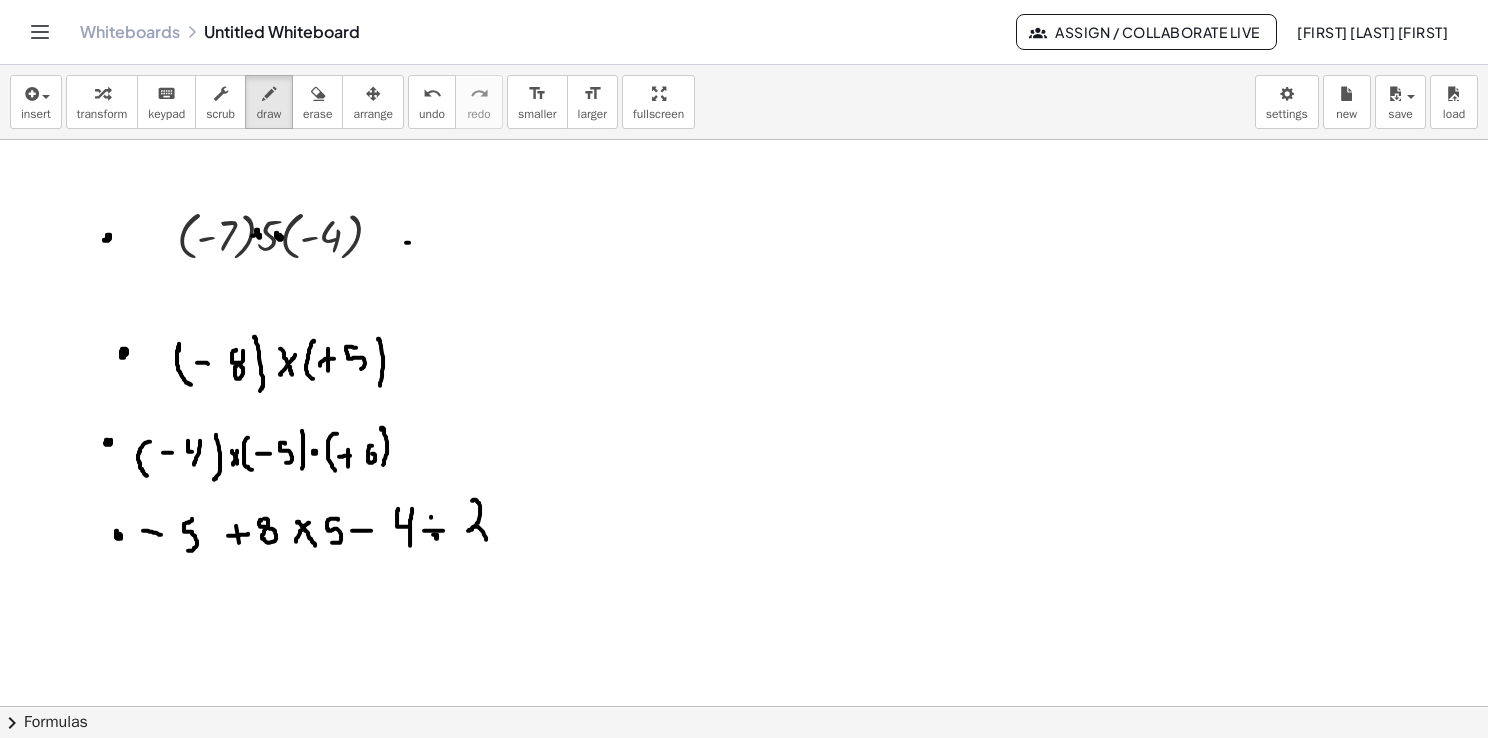drag, startPoint x: 406, startPoint y: 242, endPoint x: 418, endPoint y: 240, distance: 12.165525 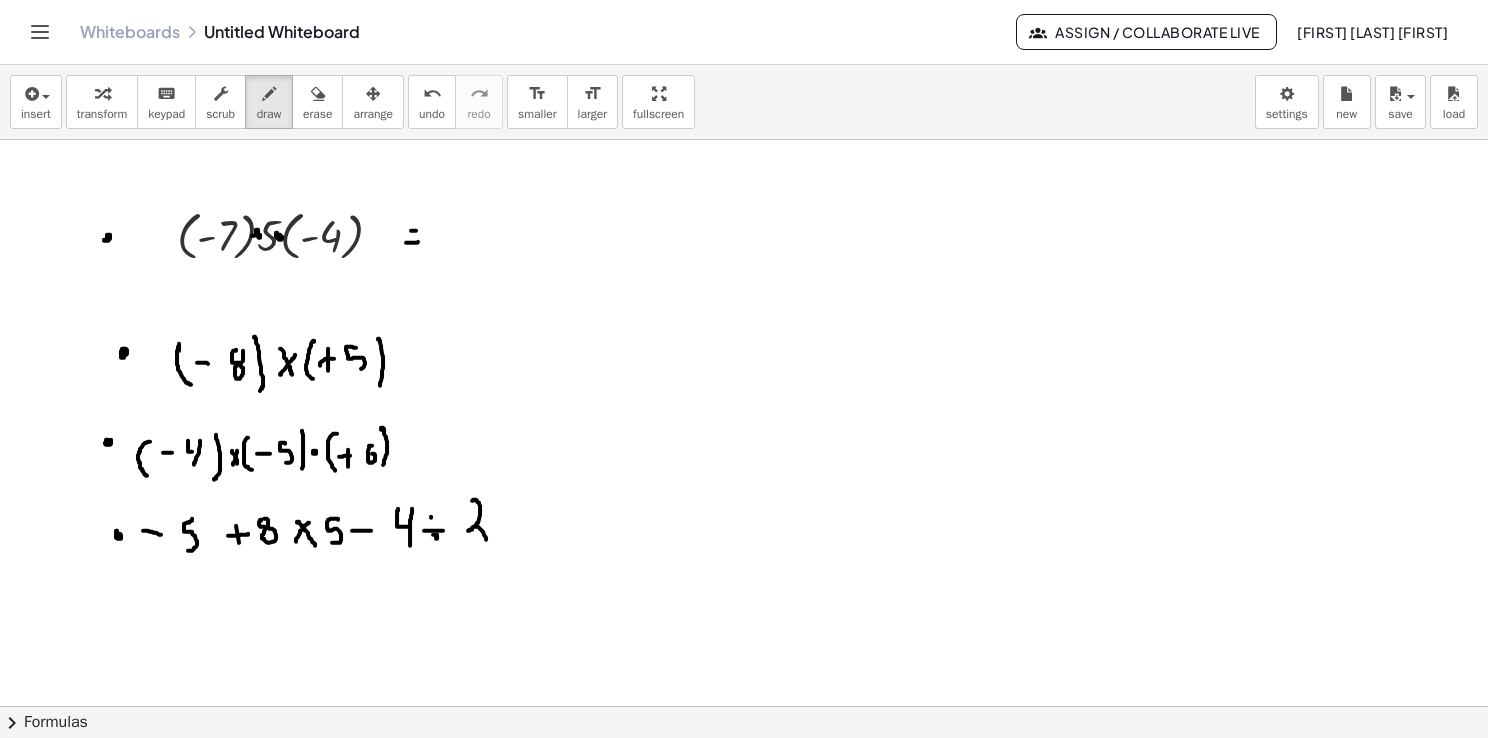 drag, startPoint x: 411, startPoint y: 230, endPoint x: 422, endPoint y: 235, distance: 12.083046 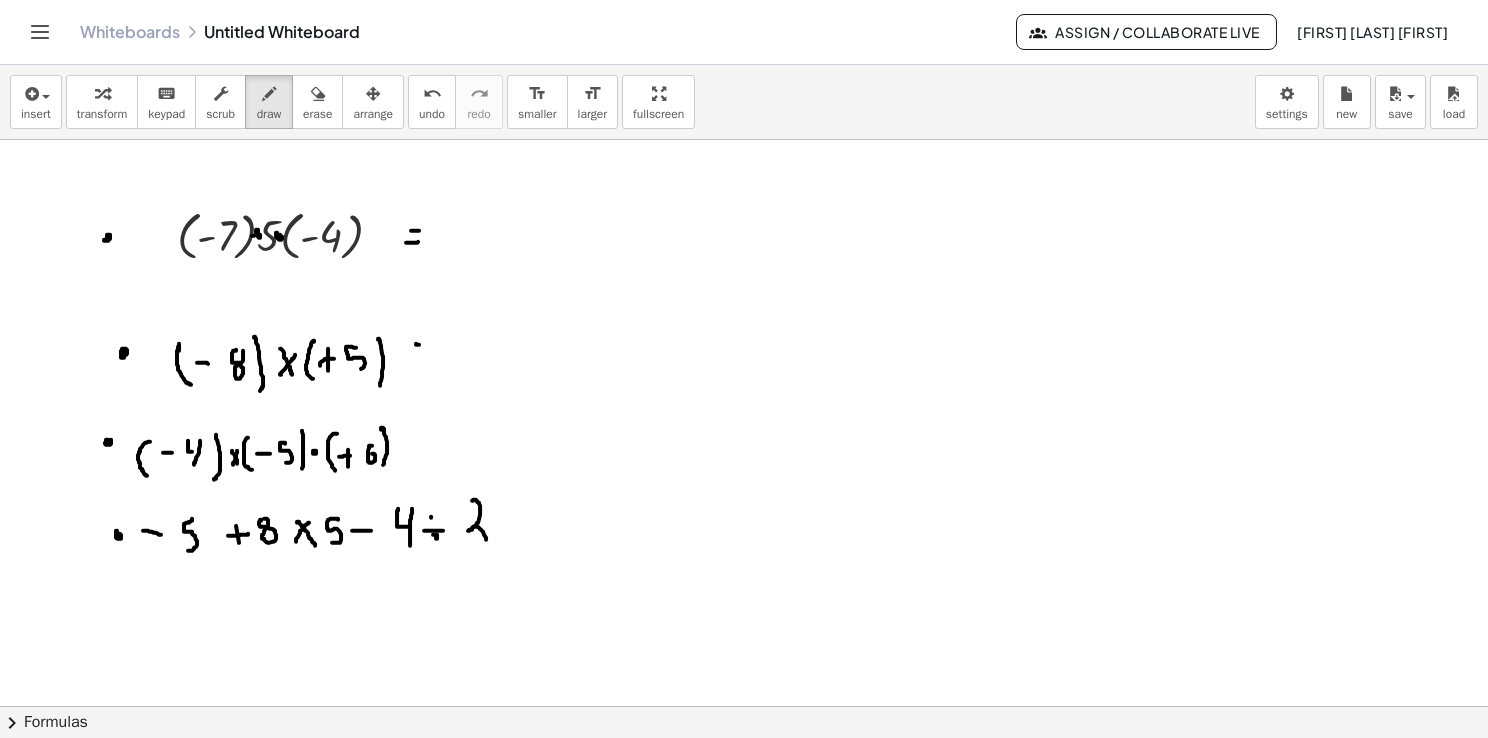 click at bounding box center (744, 772) 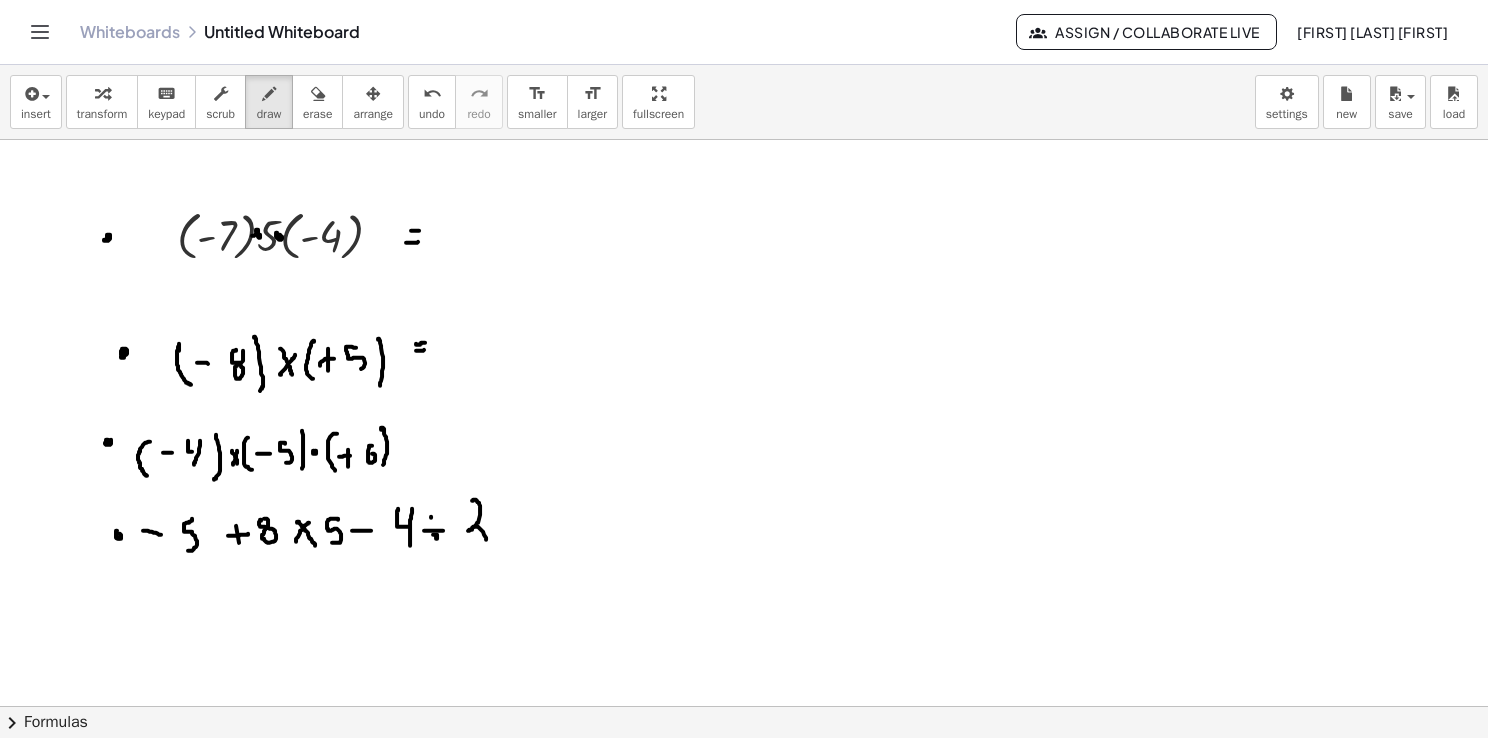 drag, startPoint x: 416, startPoint y: 350, endPoint x: 427, endPoint y: 348, distance: 11.18034 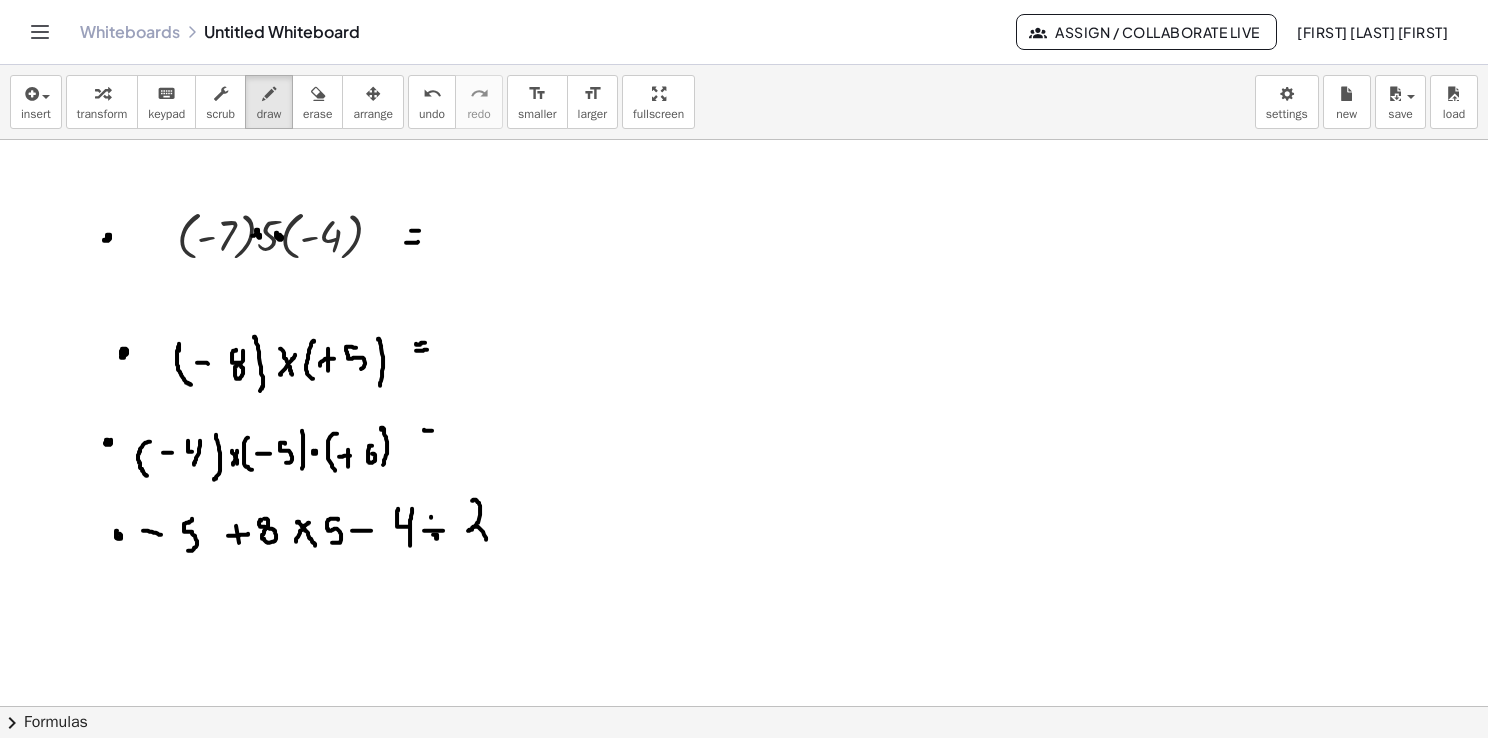 click at bounding box center [744, 772] 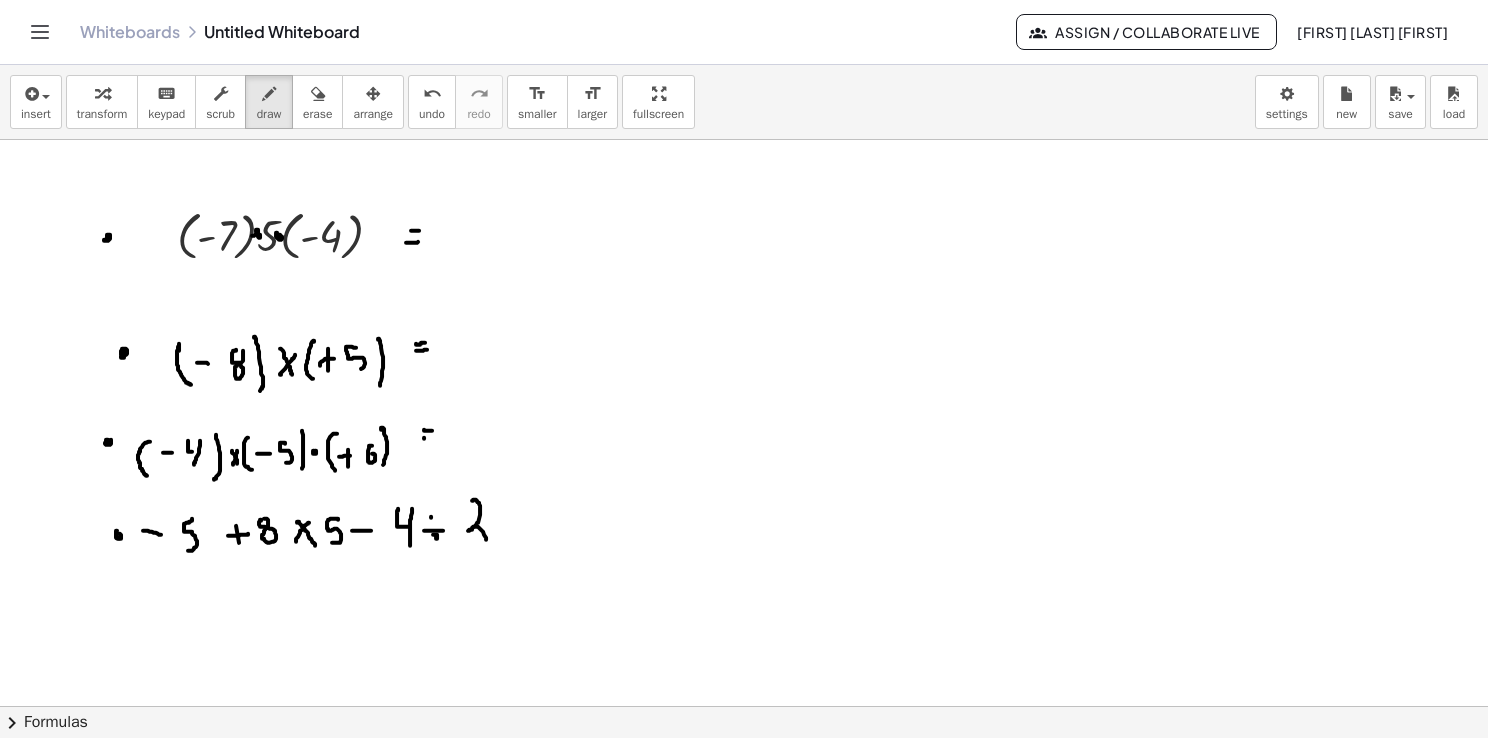 drag, startPoint x: 424, startPoint y: 438, endPoint x: 435, endPoint y: 433, distance: 12.083046 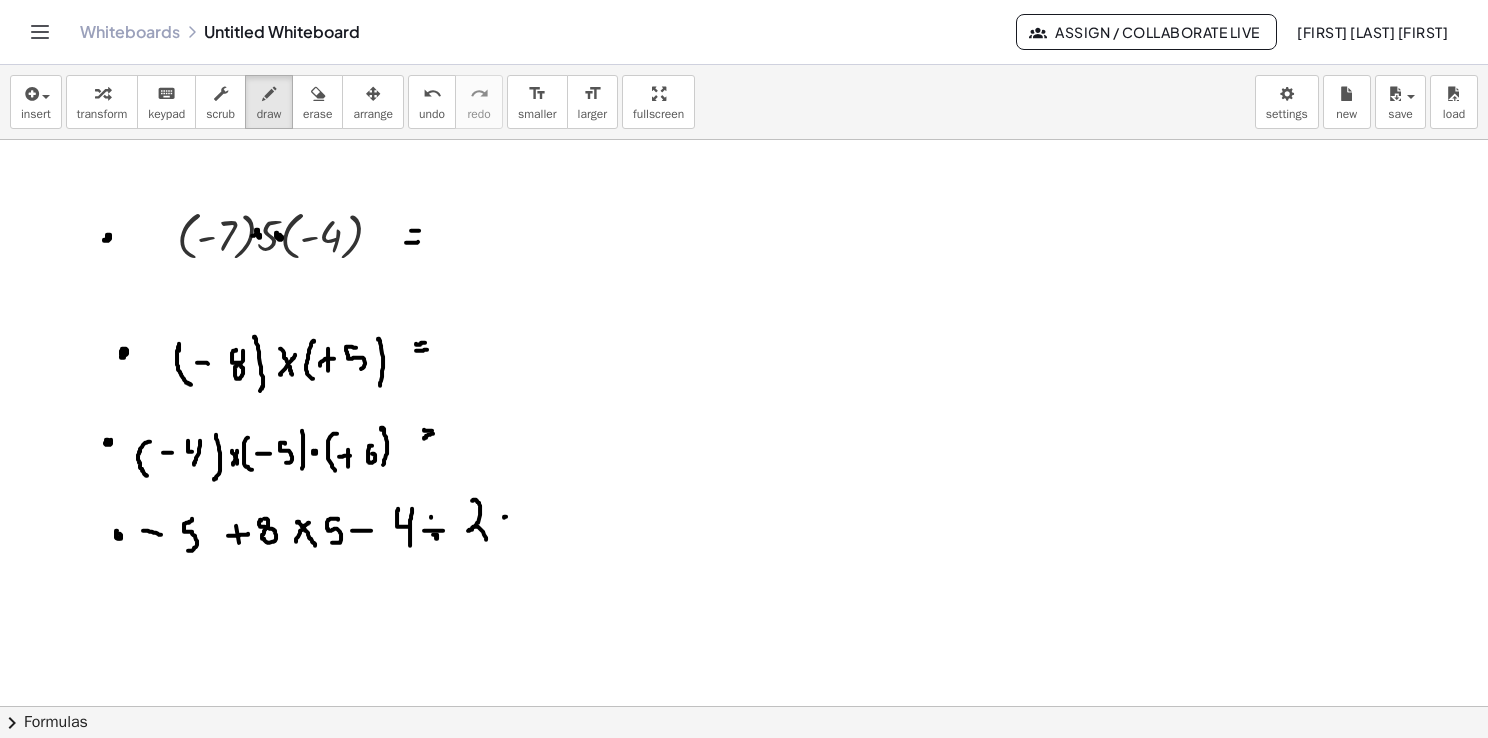 click at bounding box center (744, 772) 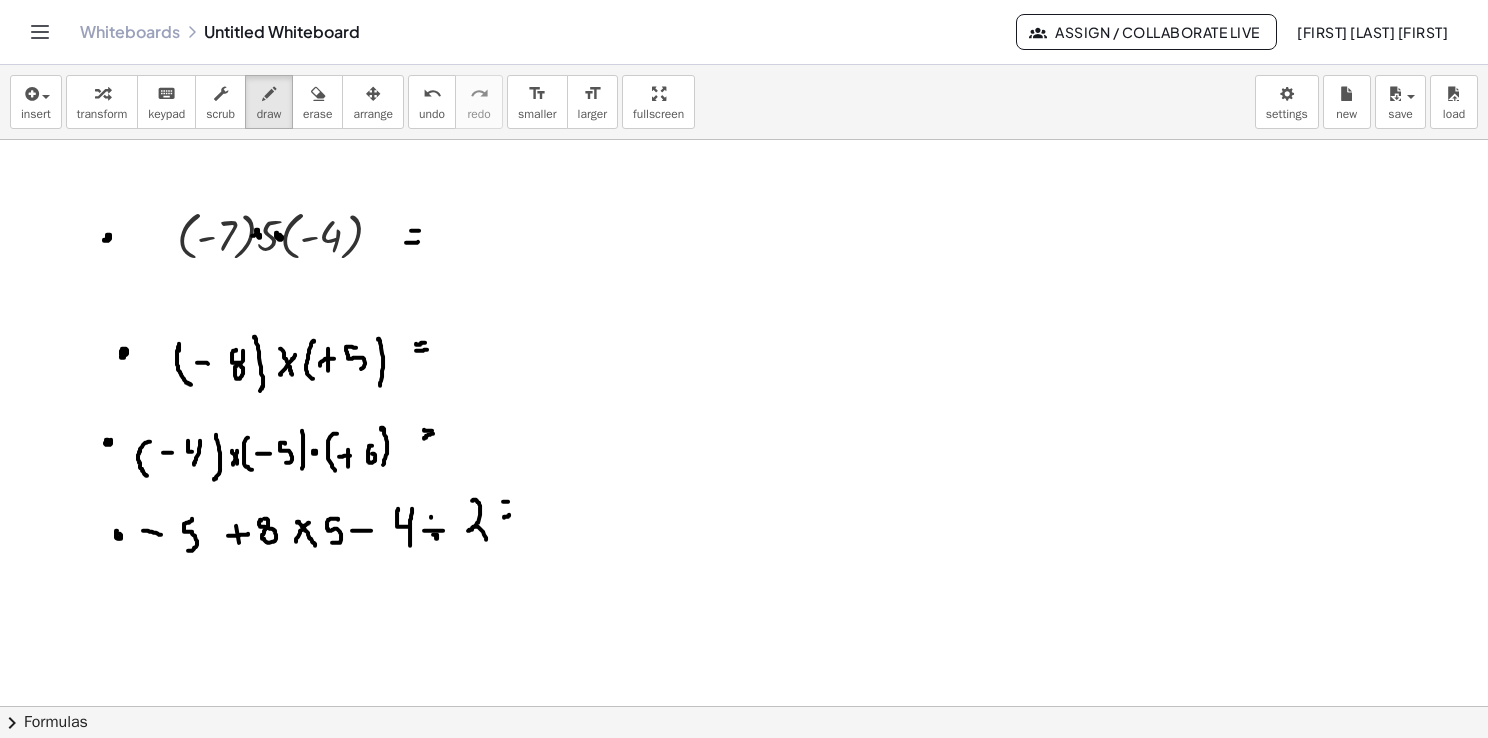 click at bounding box center [744, 772] 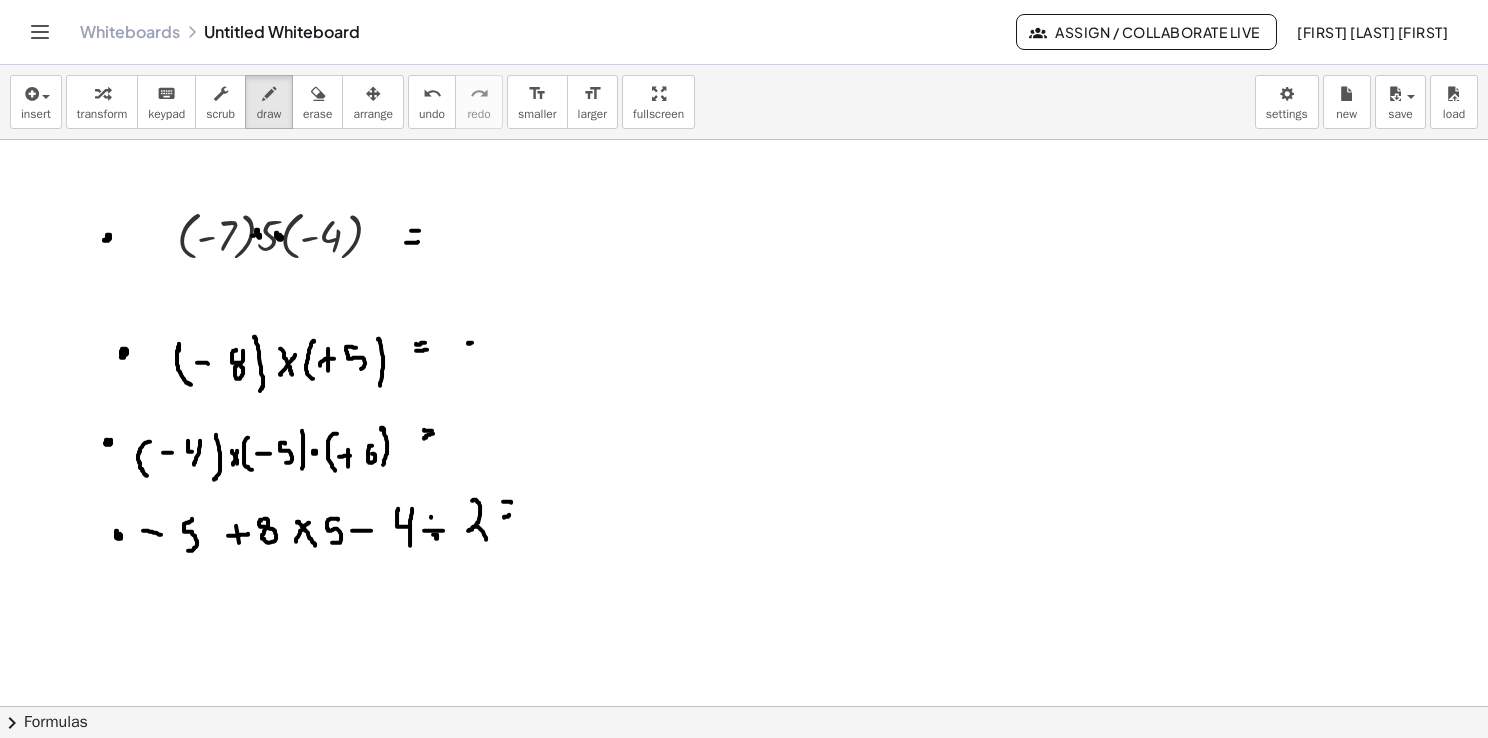 drag, startPoint x: 468, startPoint y: 343, endPoint x: 491, endPoint y: 342, distance: 23.021729 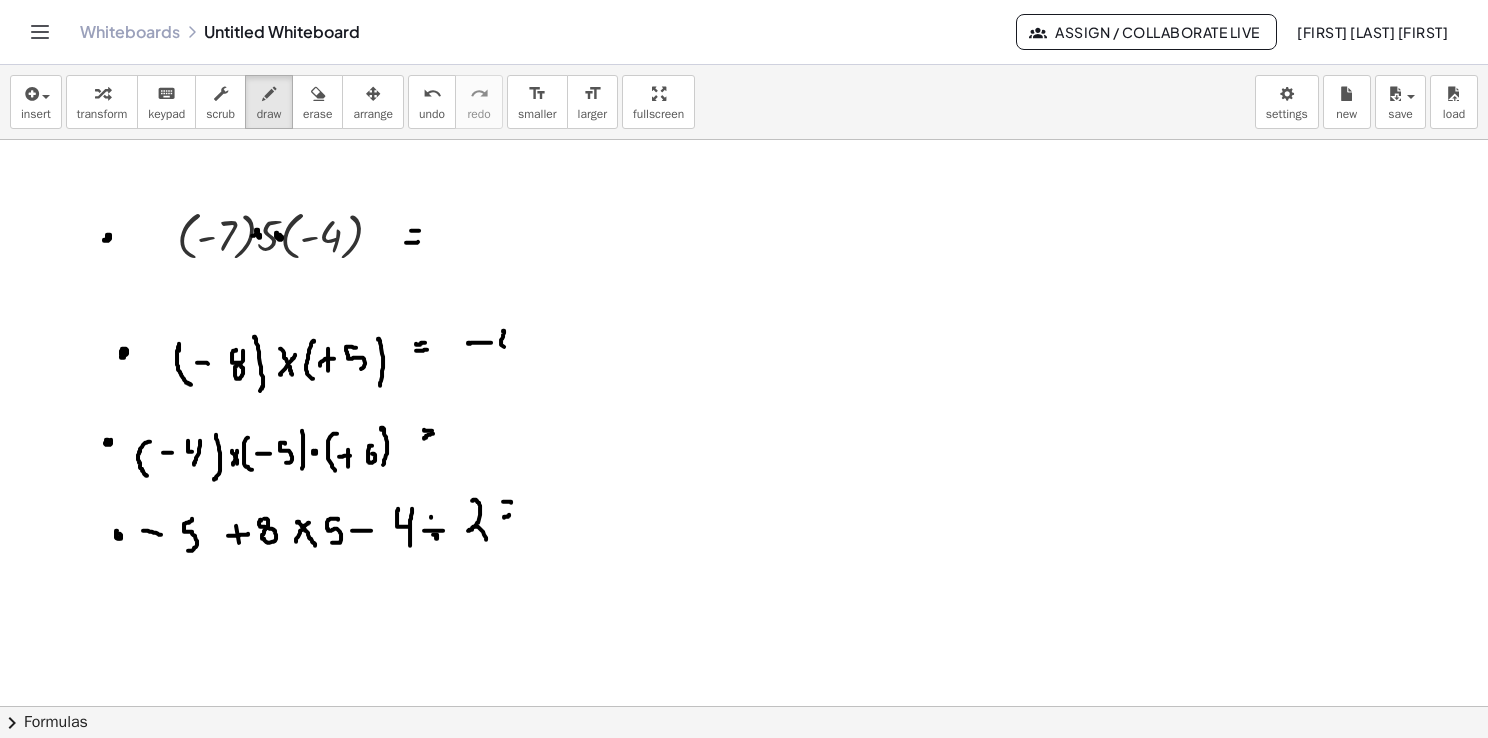 drag, startPoint x: 503, startPoint y: 331, endPoint x: 524, endPoint y: 351, distance: 29 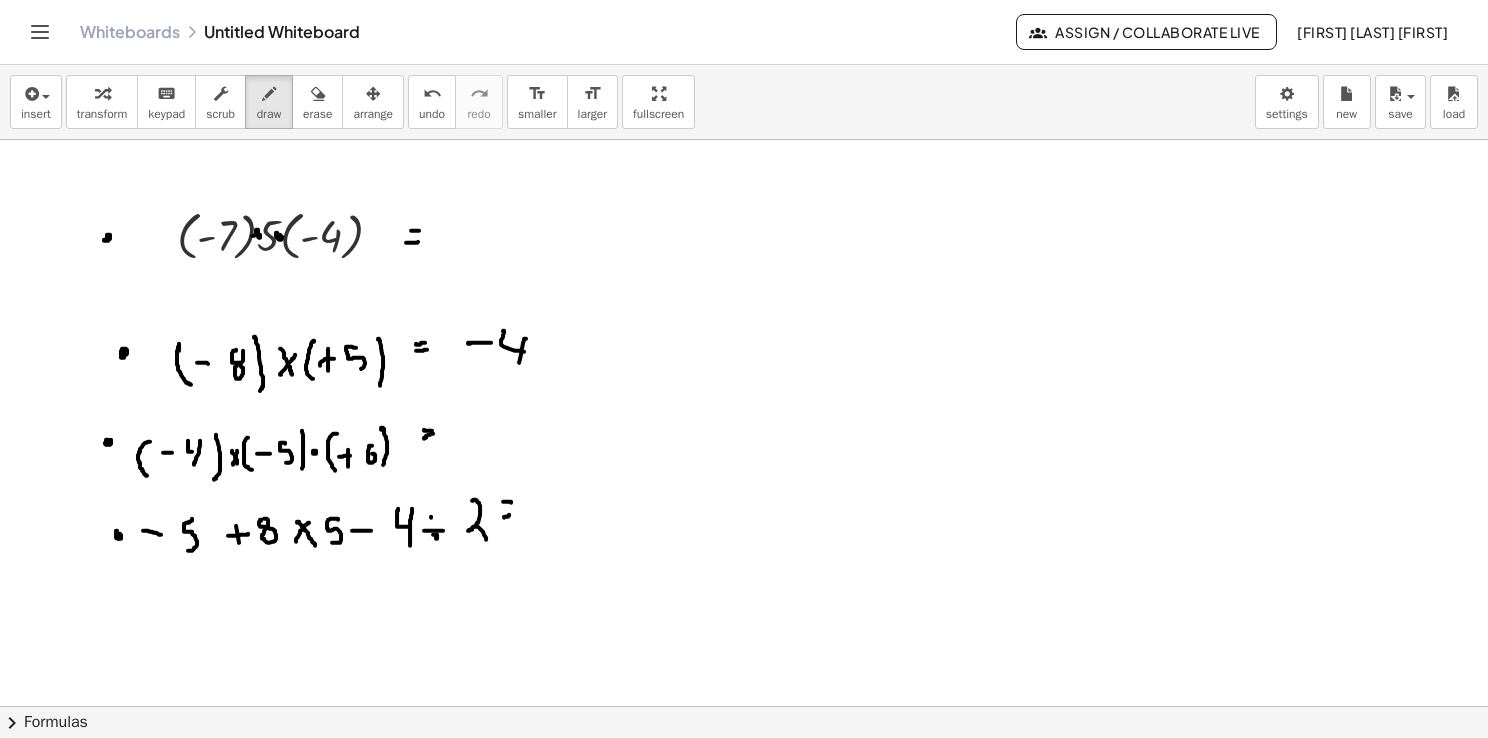 drag, startPoint x: 526, startPoint y: 338, endPoint x: 517, endPoint y: 381, distance: 43.931767 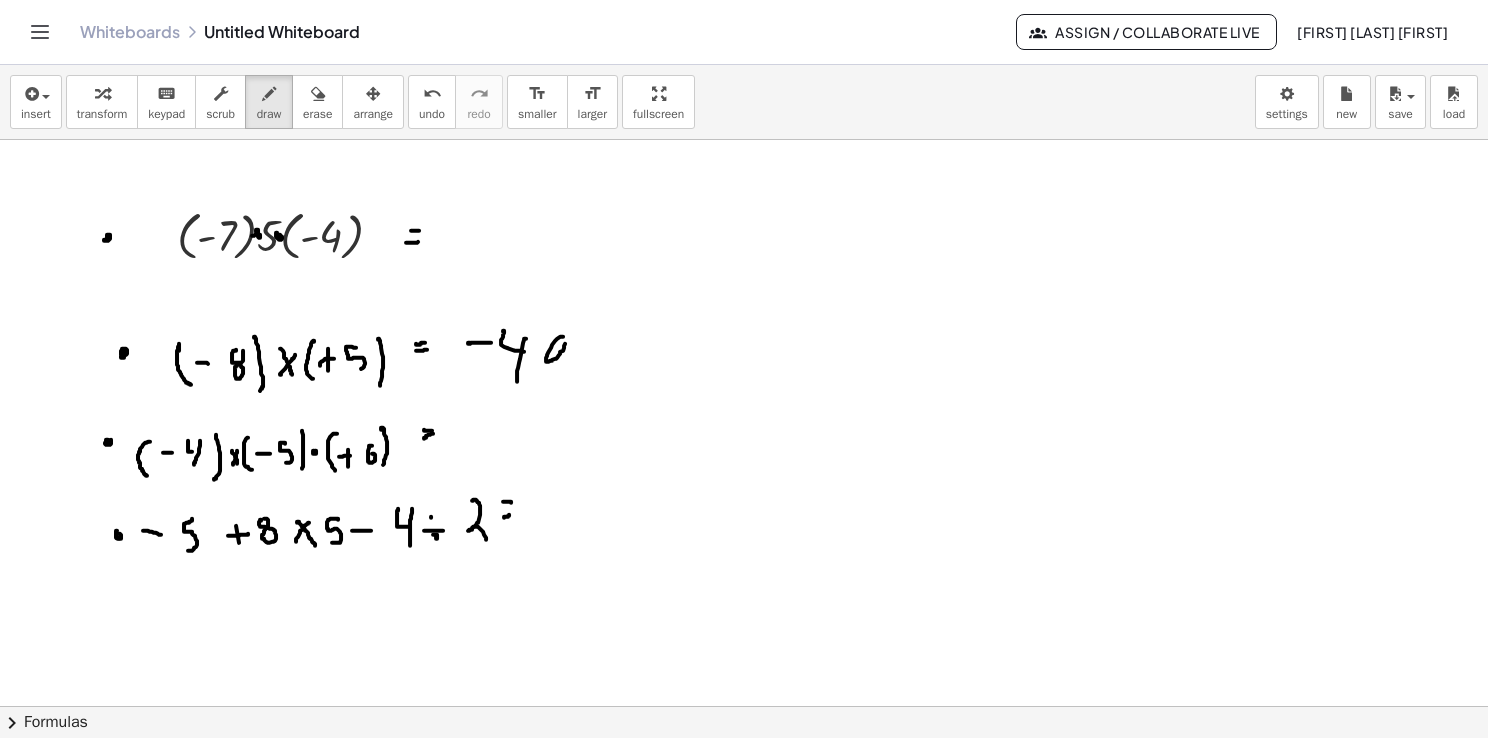 click at bounding box center [744, 772] 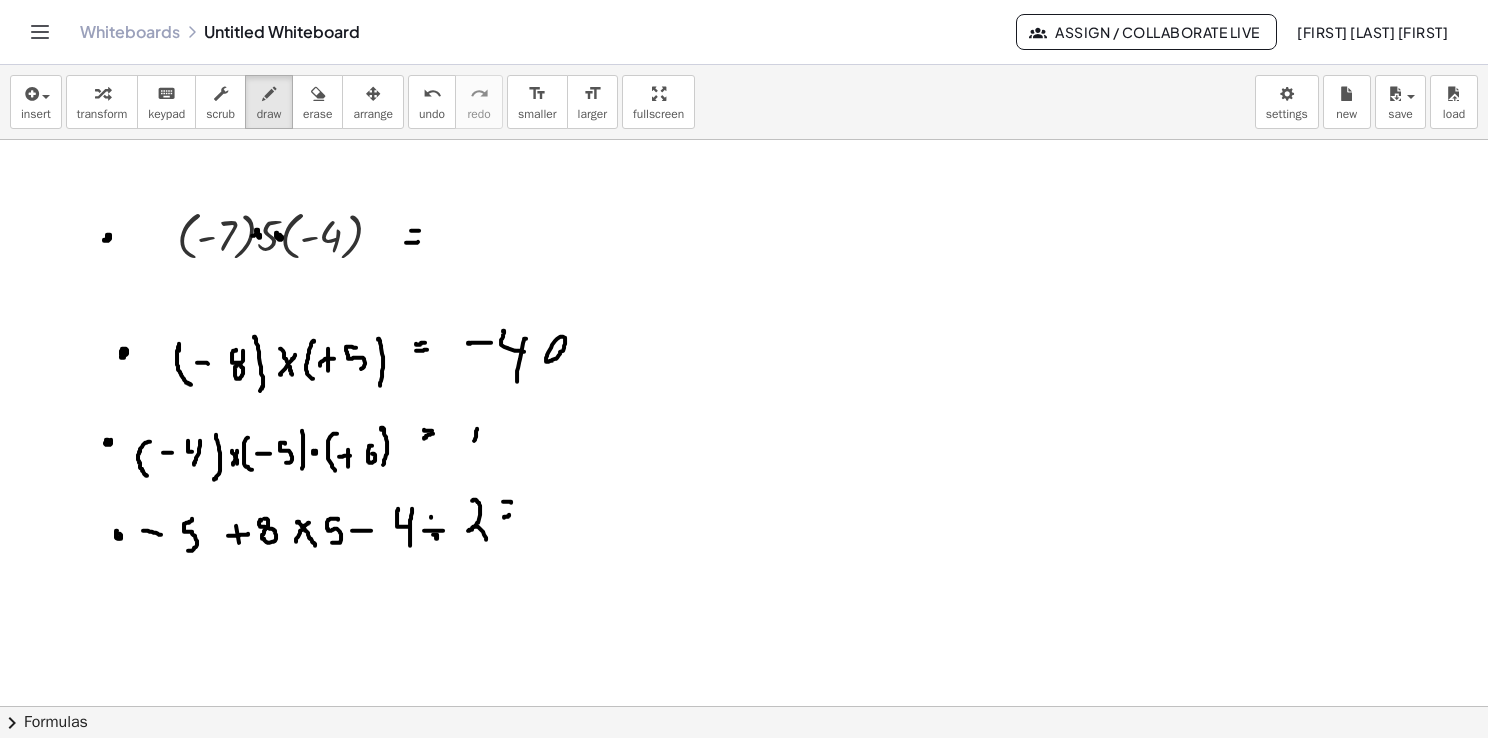 drag, startPoint x: 477, startPoint y: 428, endPoint x: 478, endPoint y: 442, distance: 14.035668 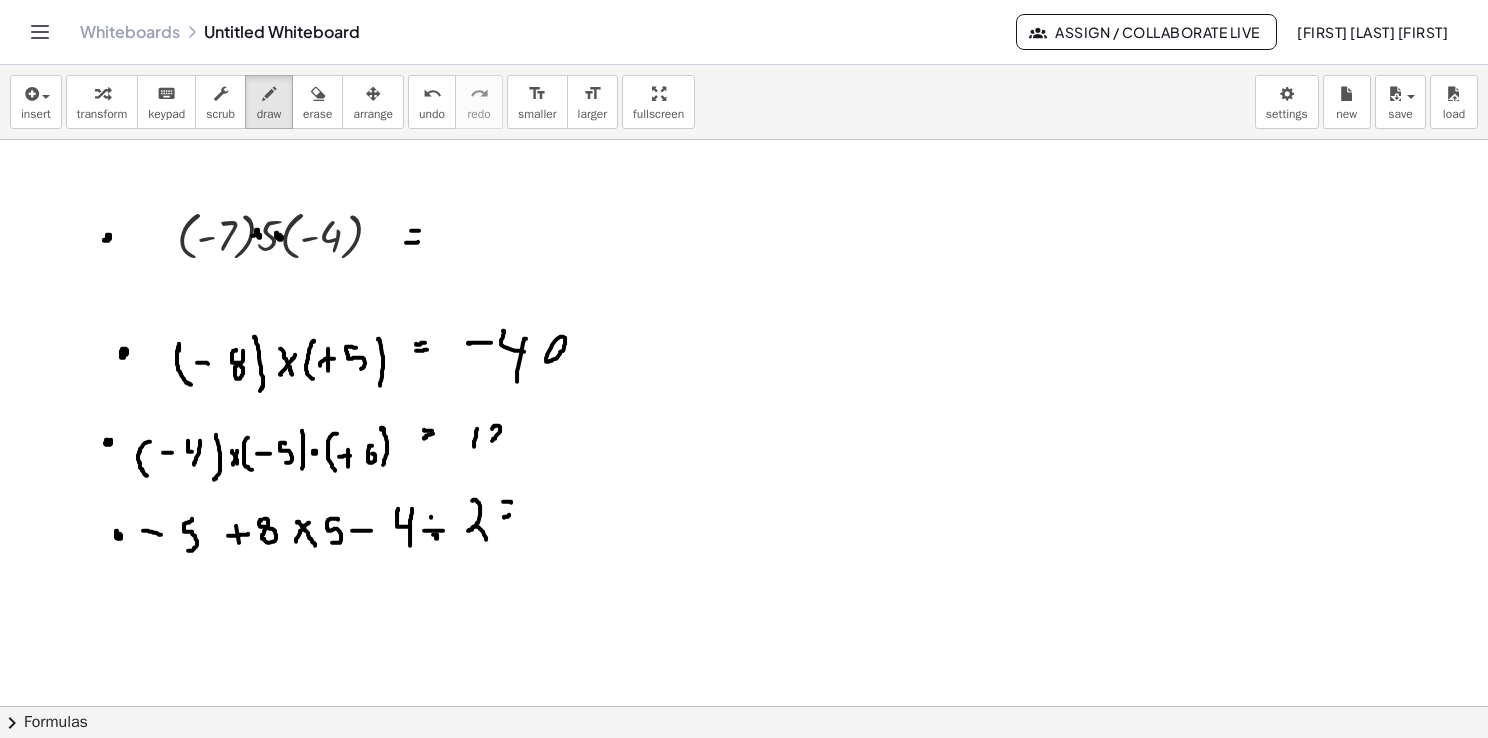 drag, startPoint x: 493, startPoint y: 426, endPoint x: 500, endPoint y: 441, distance: 16.552946 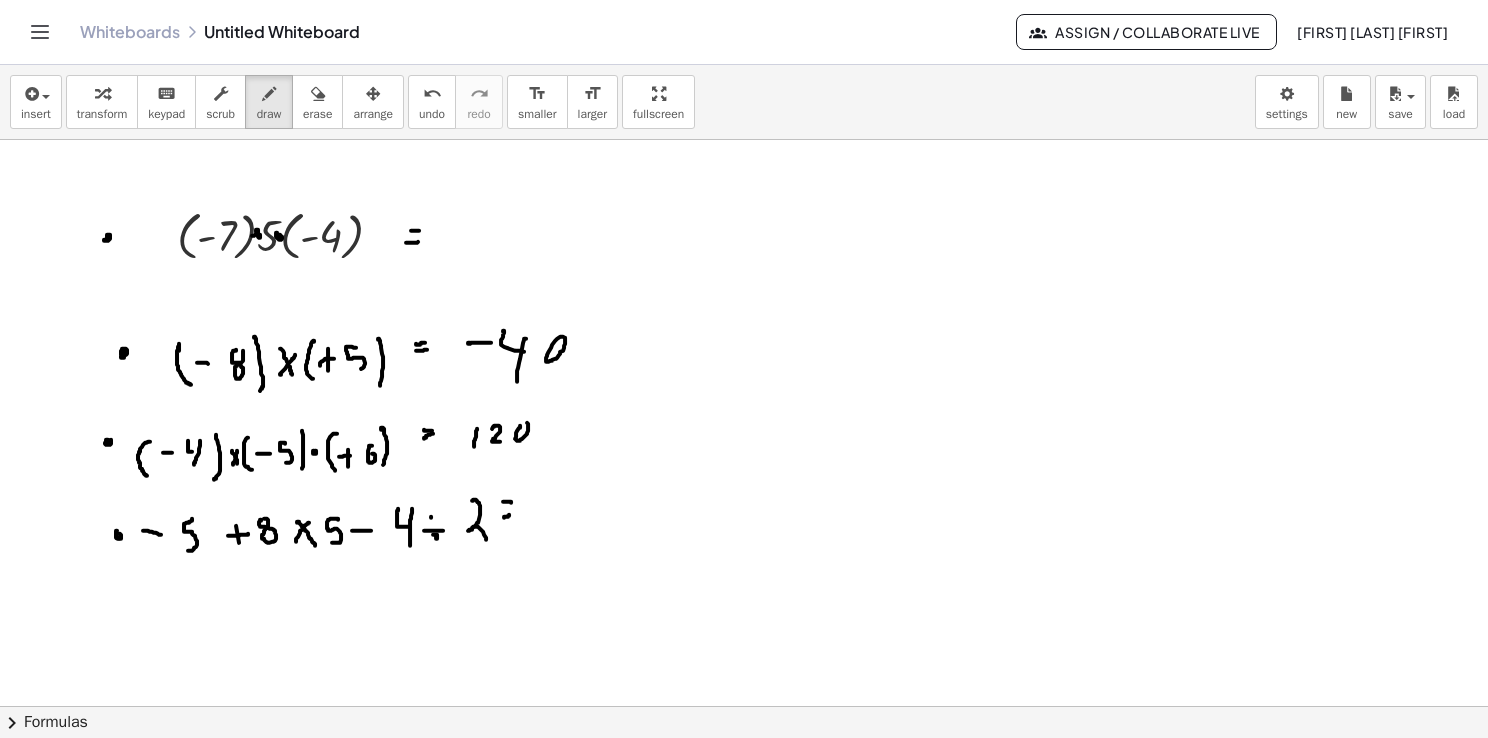click at bounding box center [744, 772] 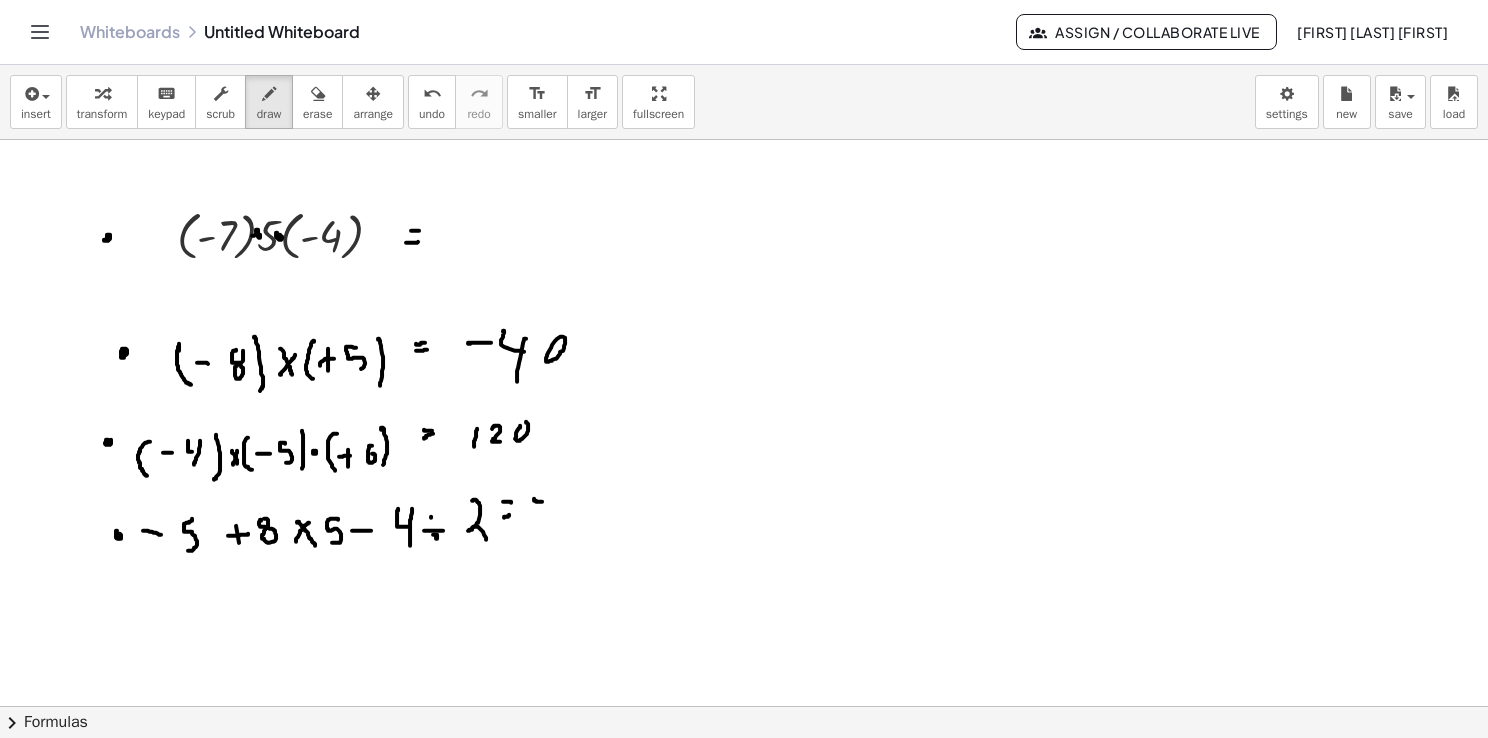 drag, startPoint x: 534, startPoint y: 498, endPoint x: 545, endPoint y: 501, distance: 11.401754 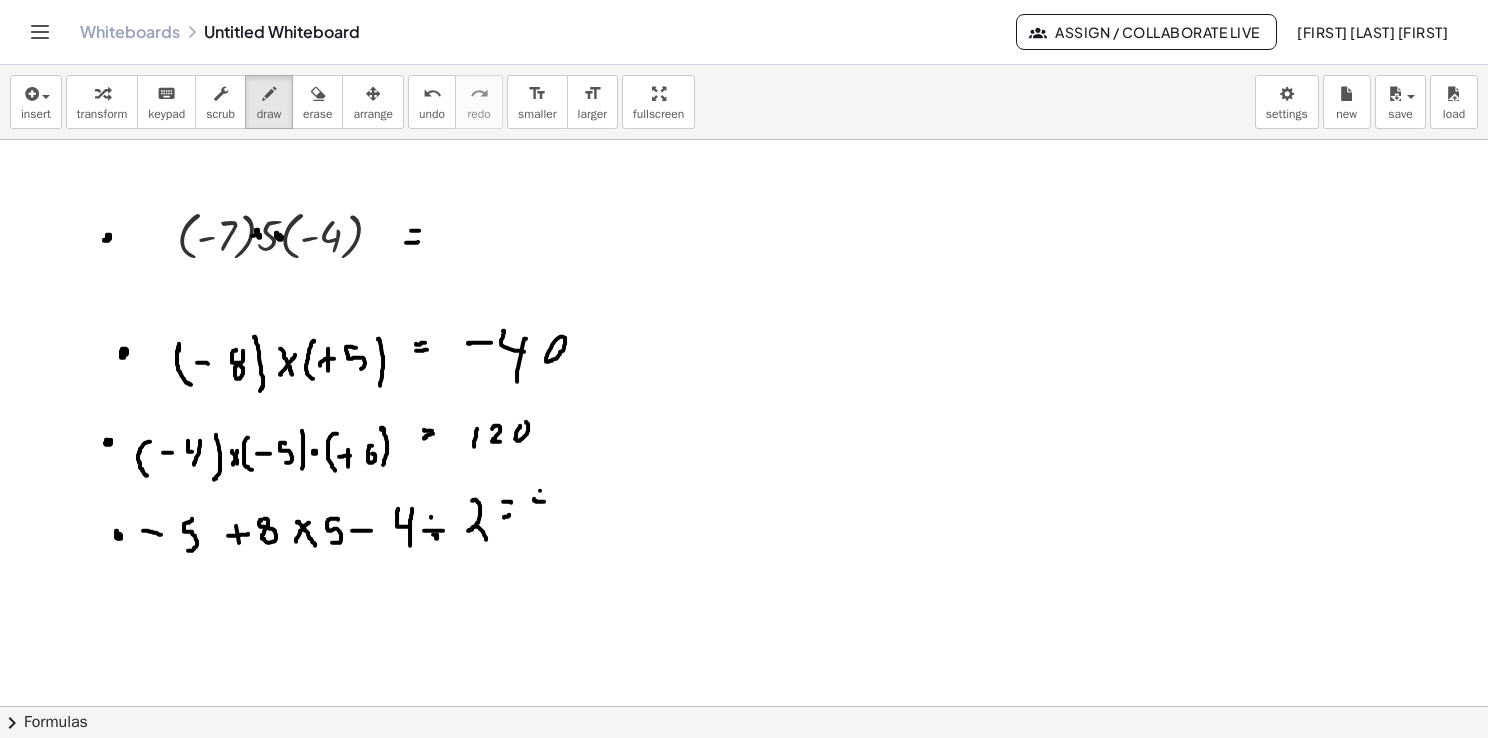 drag, startPoint x: 540, startPoint y: 490, endPoint x: 540, endPoint y: 514, distance: 24 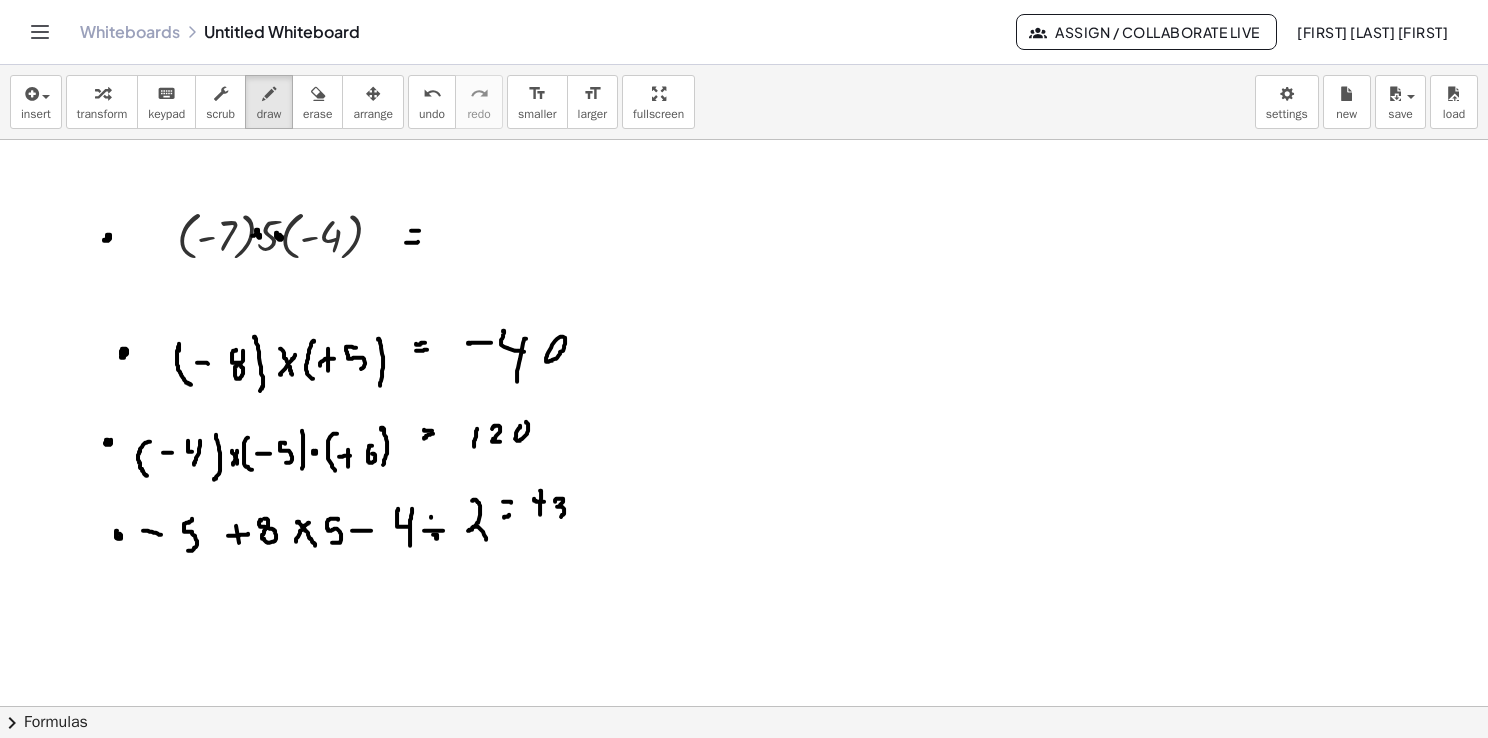 drag, startPoint x: 556, startPoint y: 498, endPoint x: 557, endPoint y: 517, distance: 19.026299 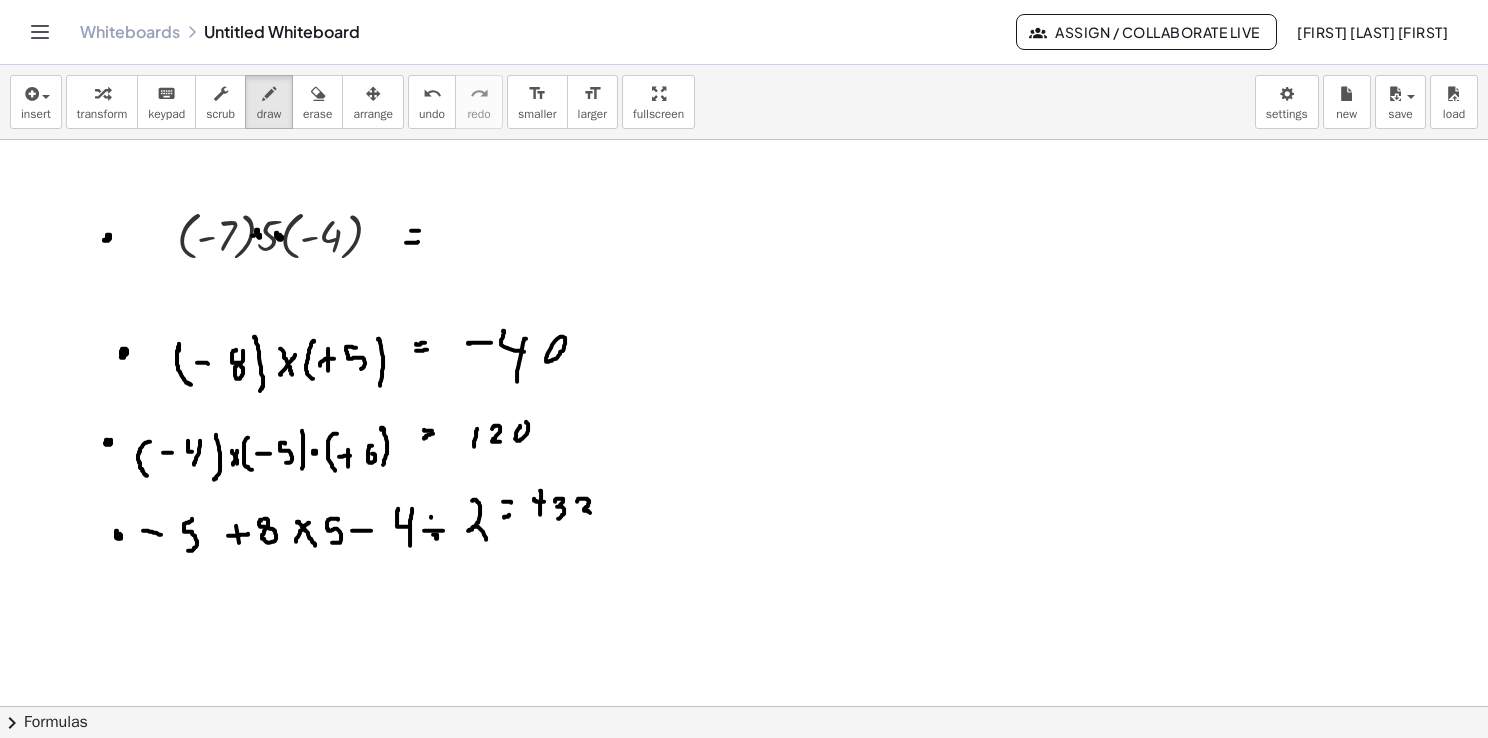drag, startPoint x: 578, startPoint y: 498, endPoint x: 582, endPoint y: 521, distance: 23.345236 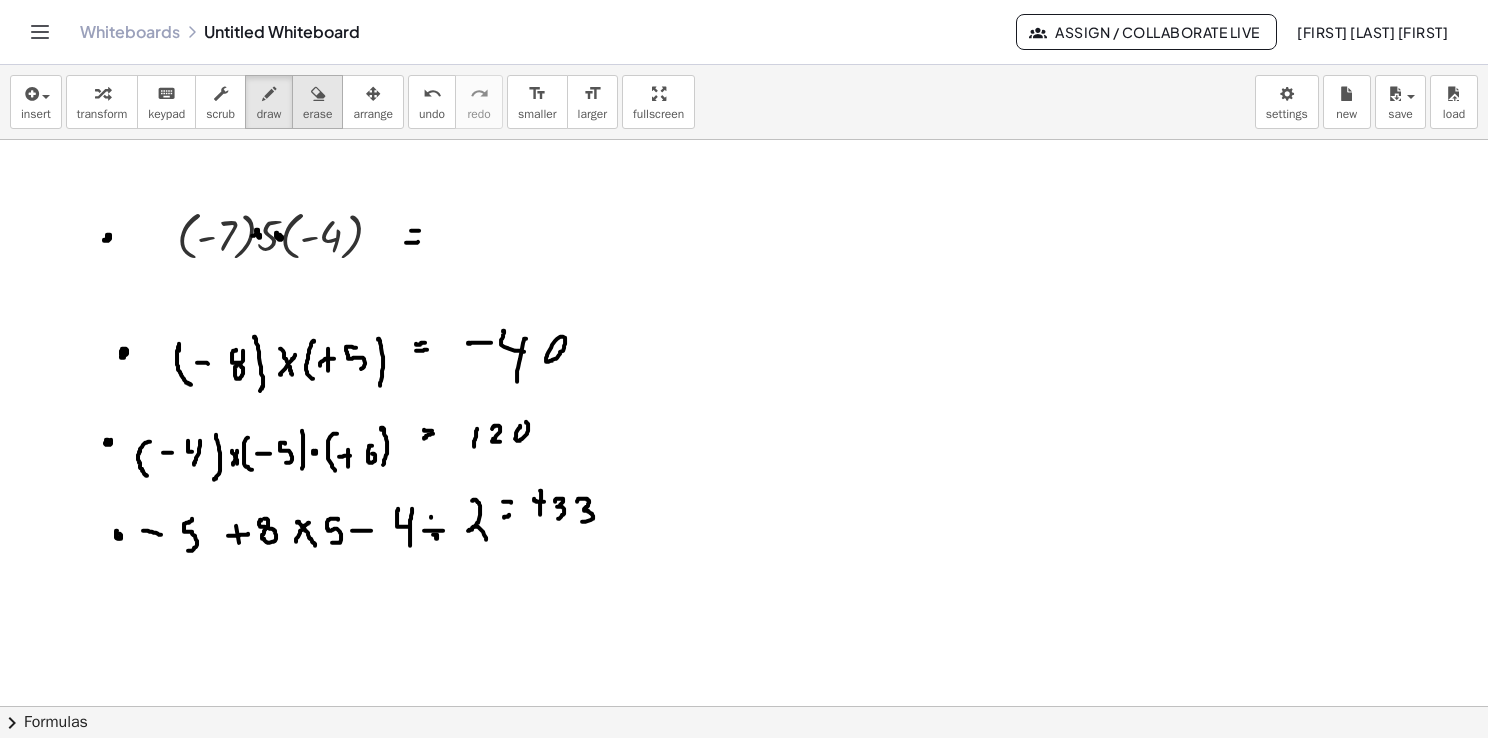 click on "erase" at bounding box center (317, 114) 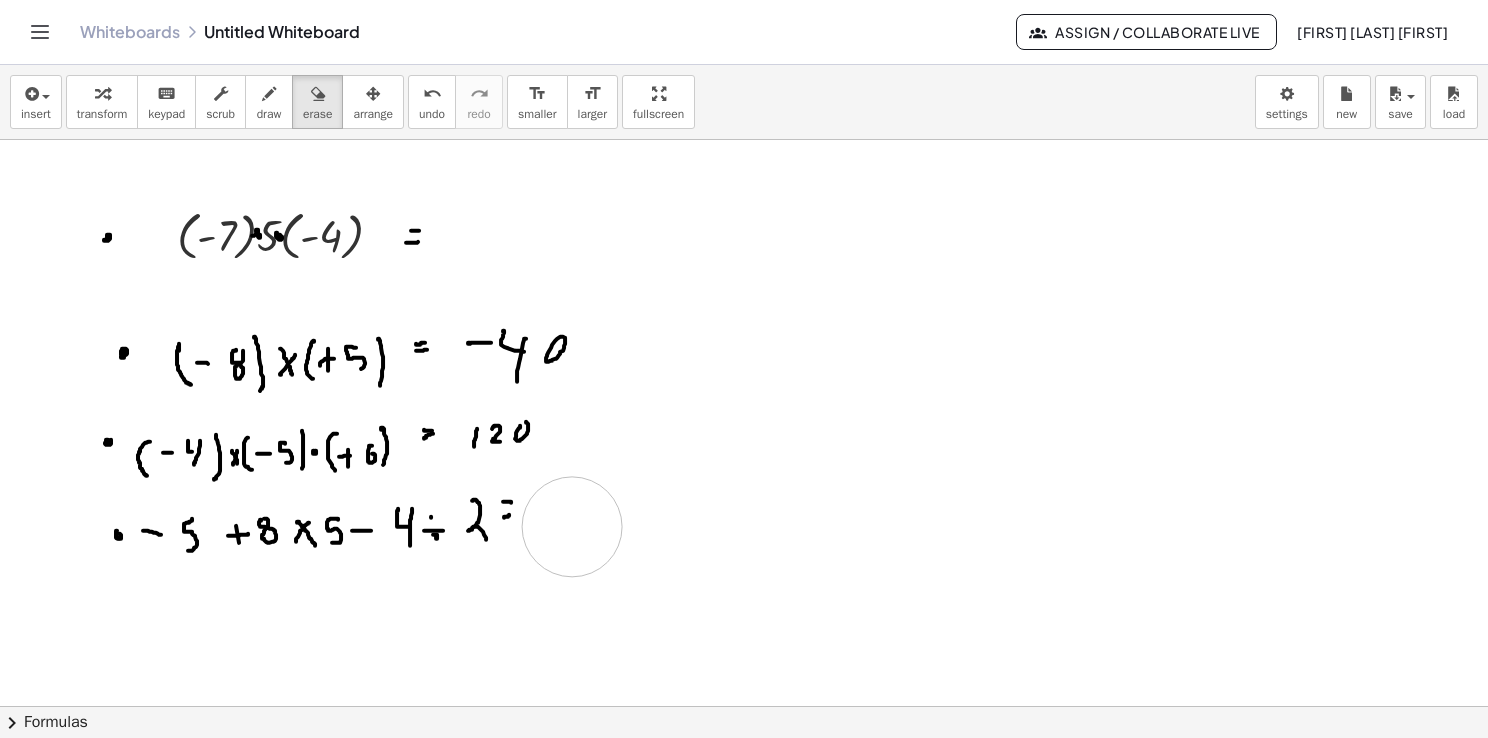 drag, startPoint x: 576, startPoint y: 514, endPoint x: 572, endPoint y: 527, distance: 13.601471 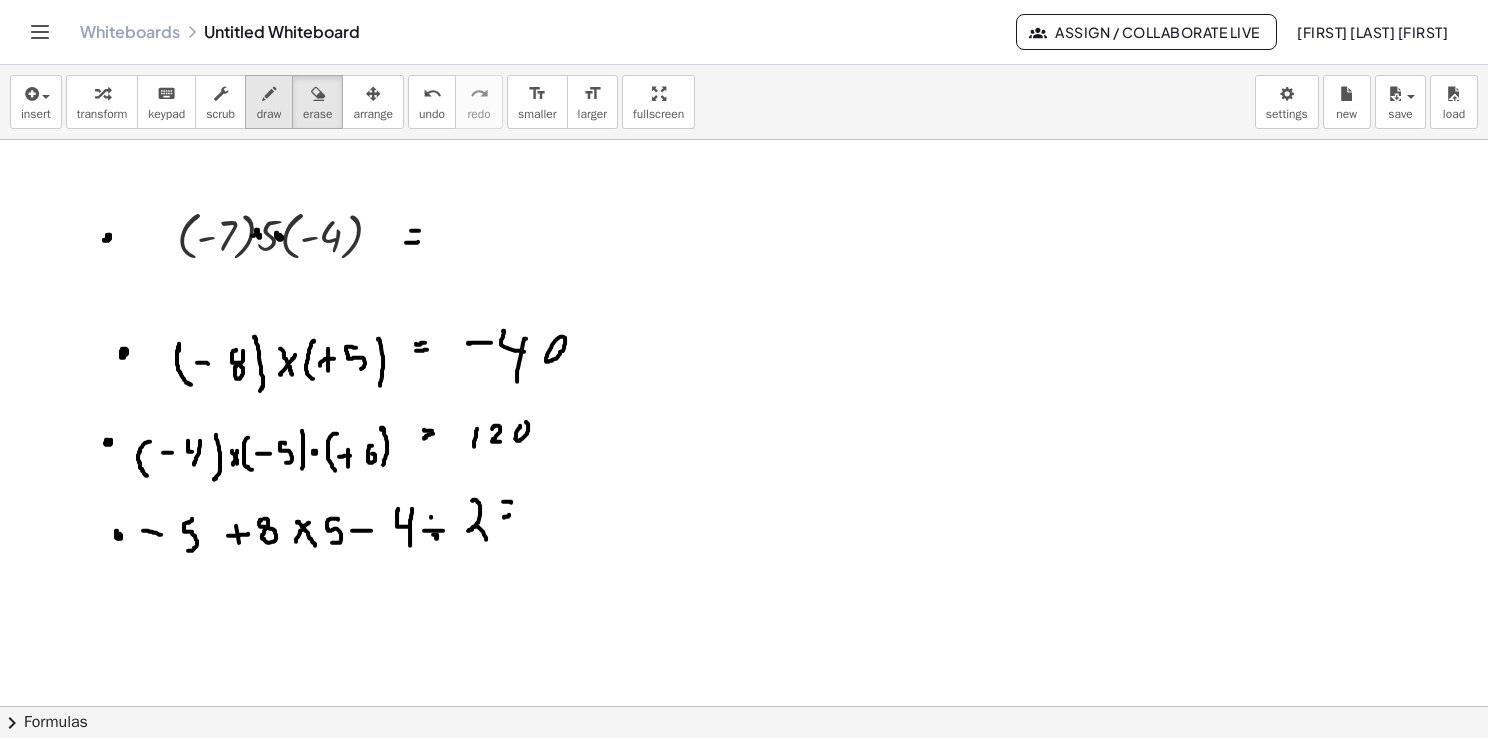 click at bounding box center [269, 94] 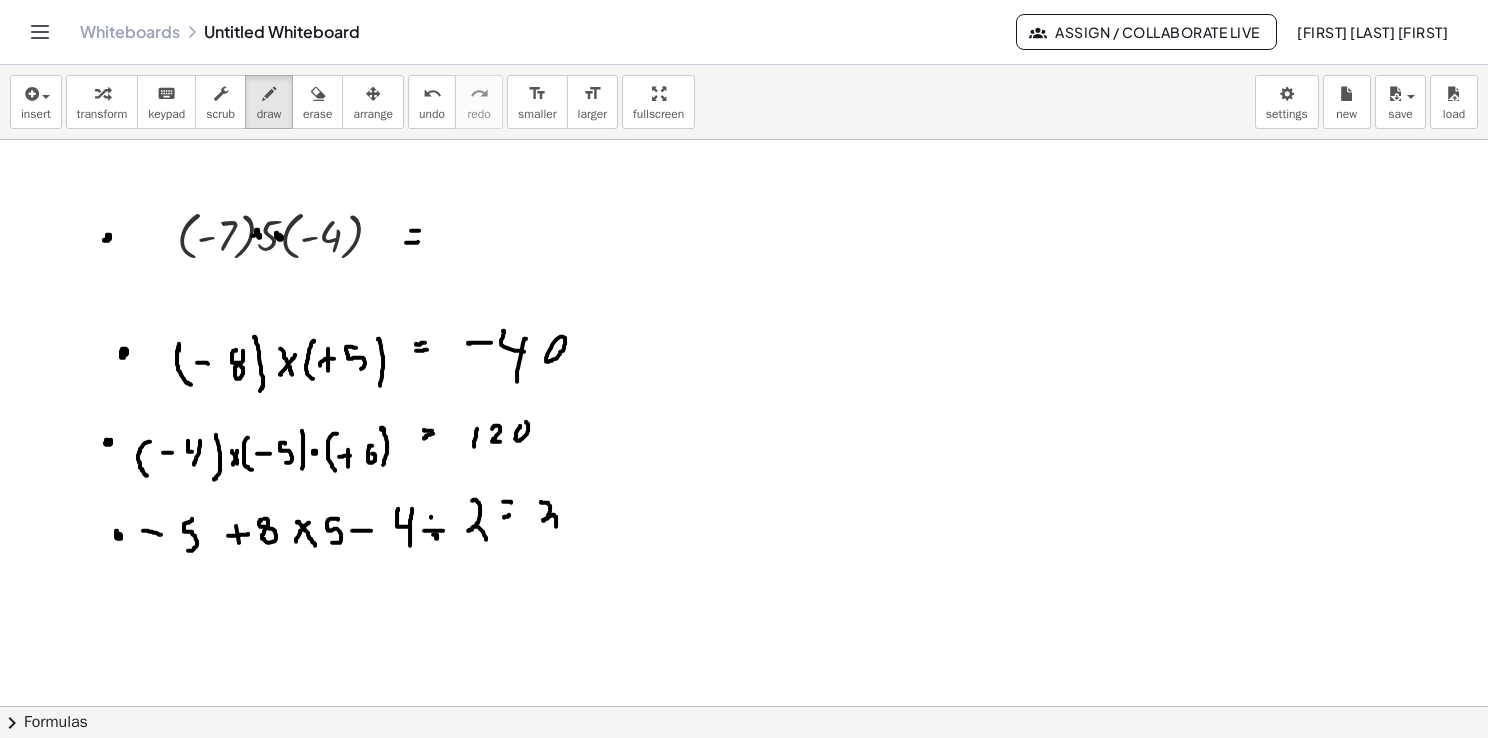 drag, startPoint x: 541, startPoint y: 501, endPoint x: 547, endPoint y: 530, distance: 29.614185 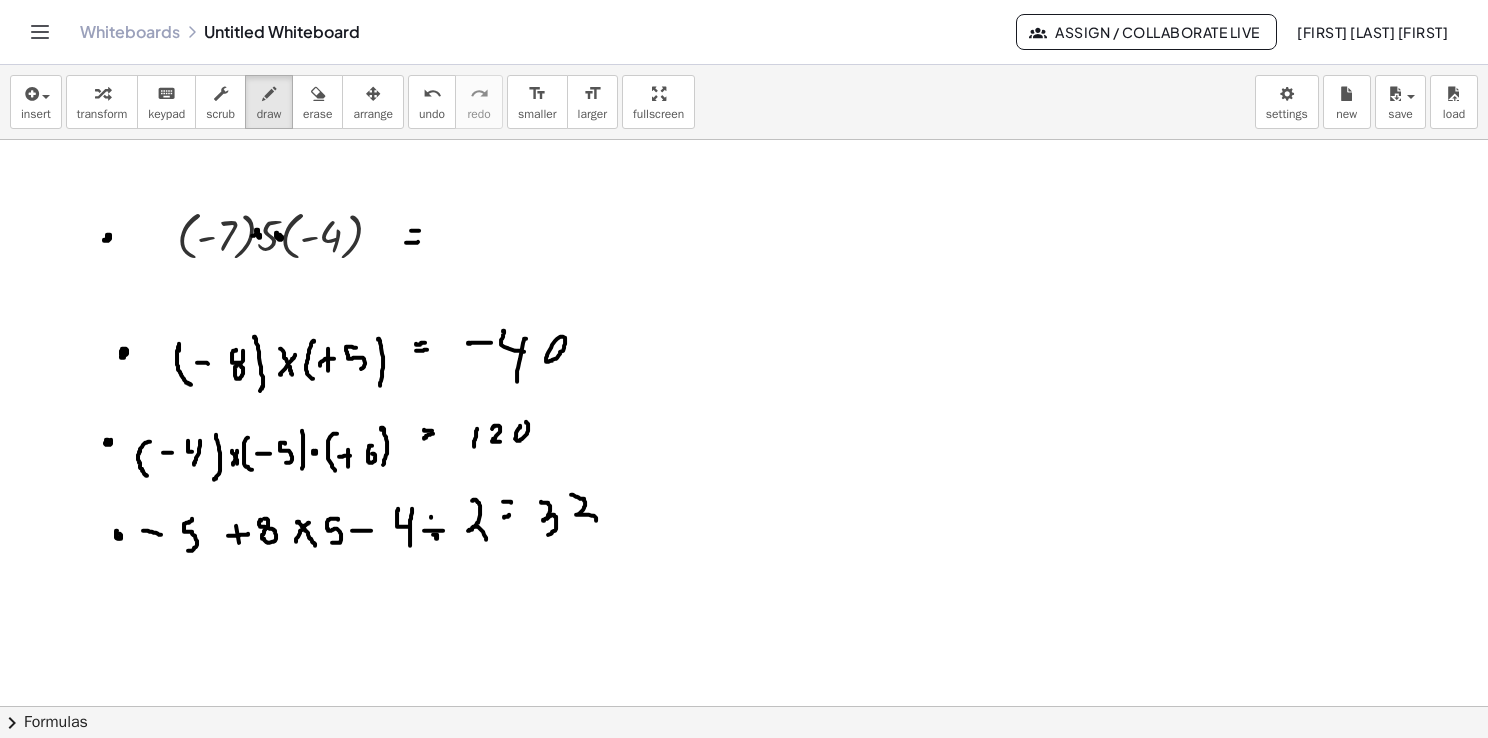 drag, startPoint x: 576, startPoint y: 496, endPoint x: 584, endPoint y: 532, distance: 36.878178 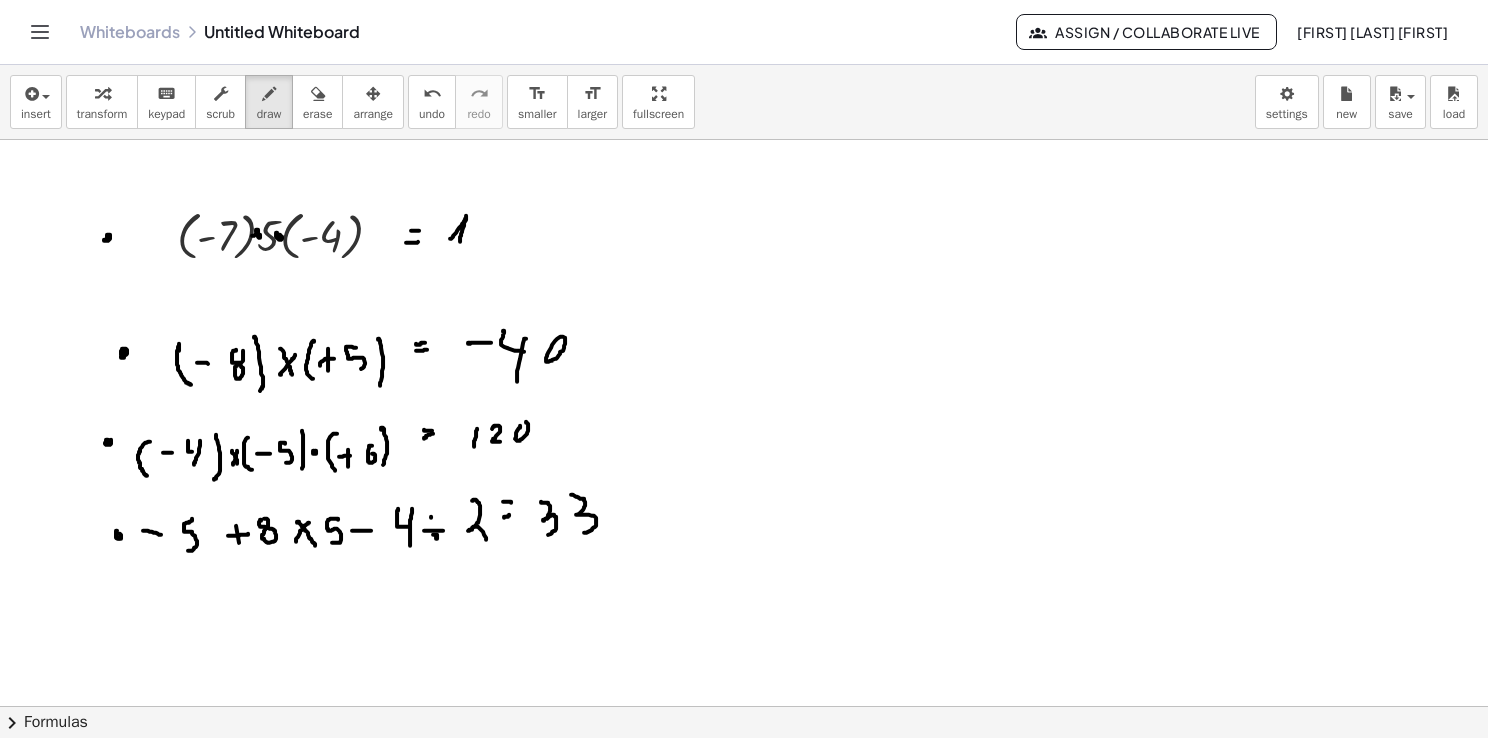 drag, startPoint x: 450, startPoint y: 238, endPoint x: 460, endPoint y: 243, distance: 11.18034 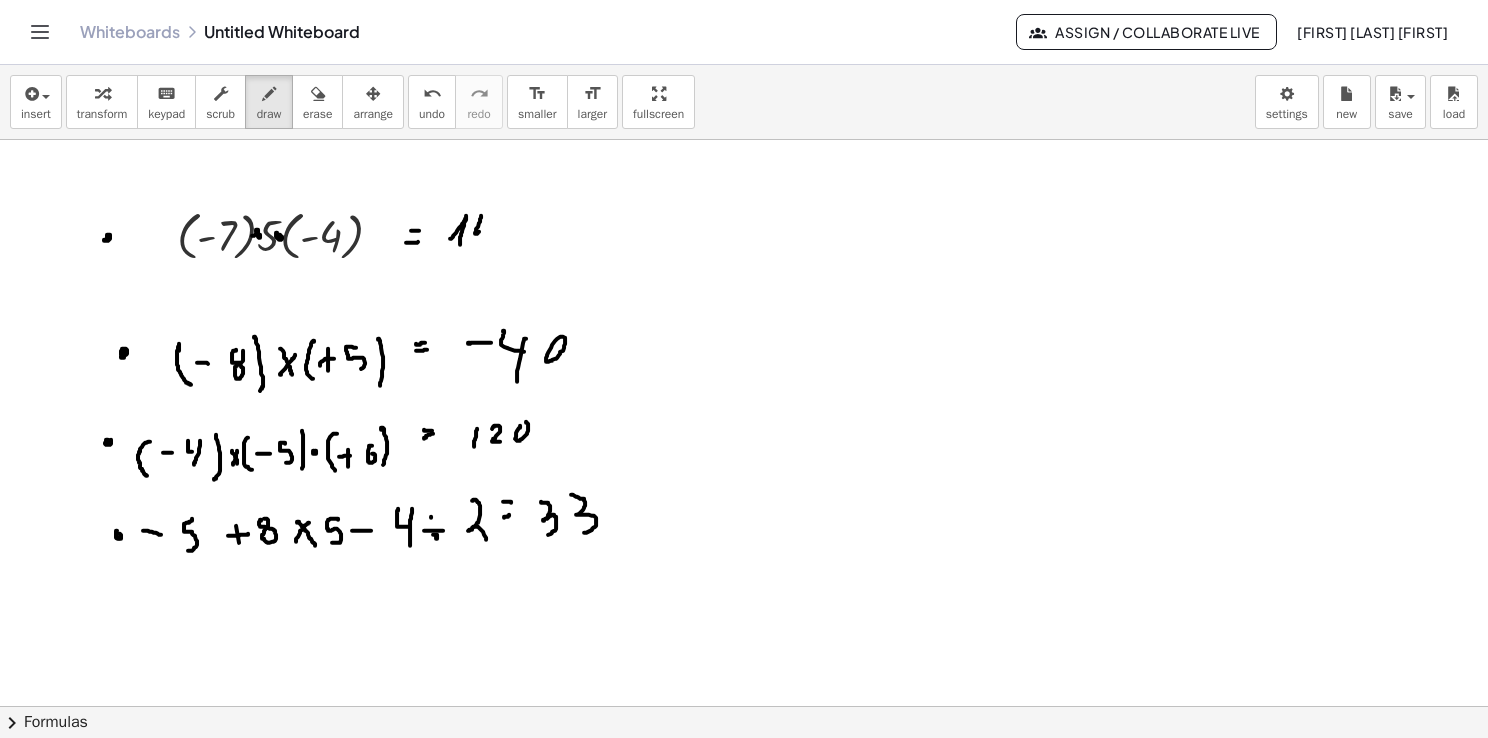 click at bounding box center [744, 772] 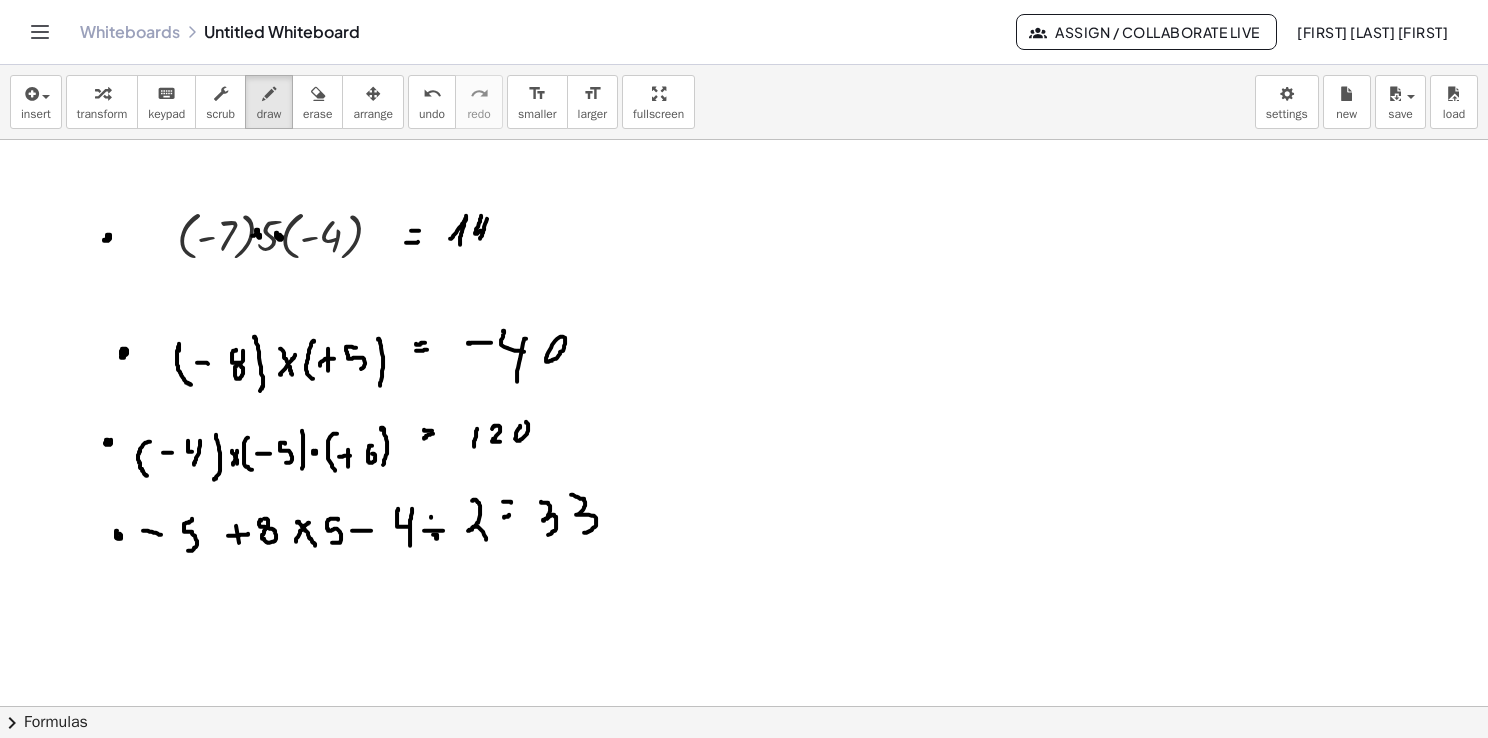 drag, startPoint x: 487, startPoint y: 218, endPoint x: 480, endPoint y: 243, distance: 25.96151 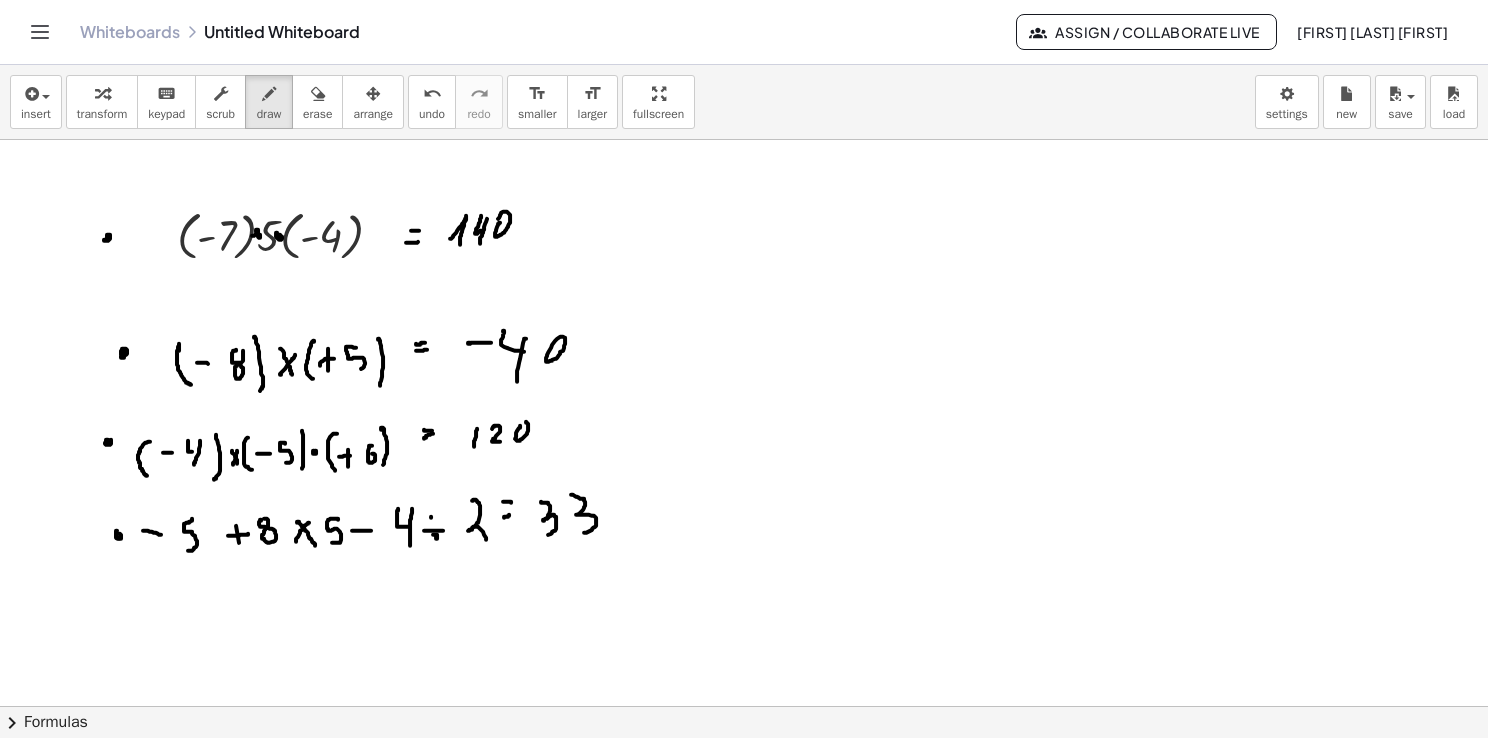 click at bounding box center (744, 772) 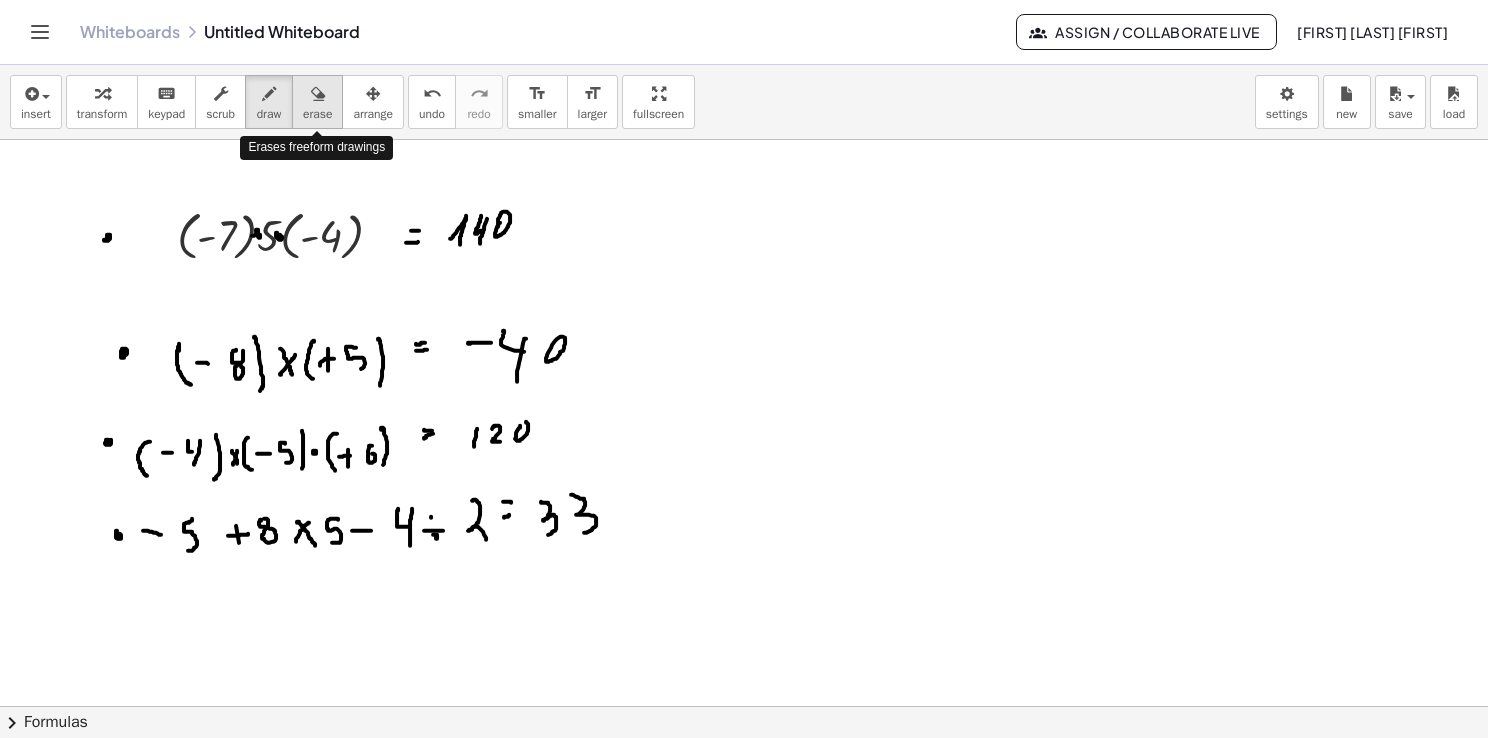 click on "erase" at bounding box center (317, 102) 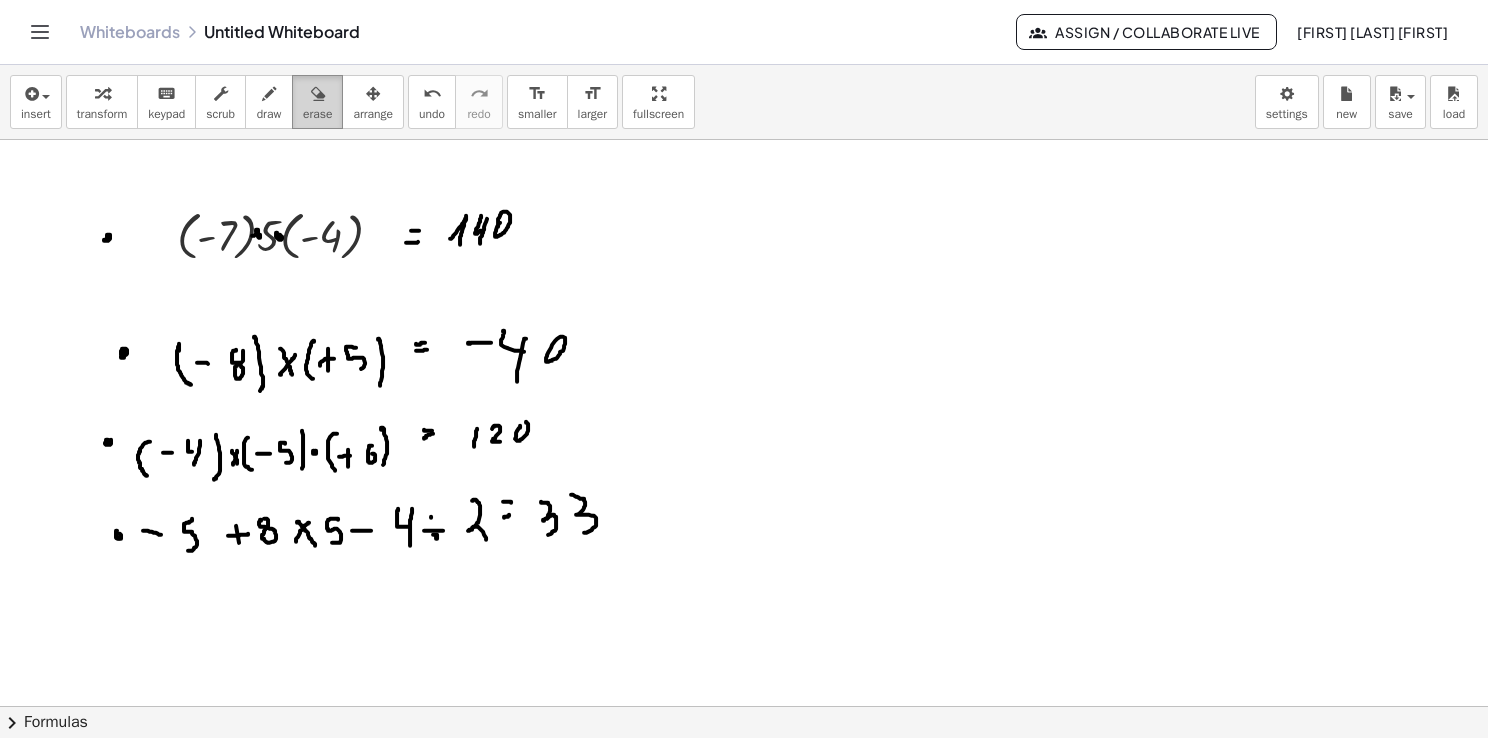 click on "erase" at bounding box center (317, 102) 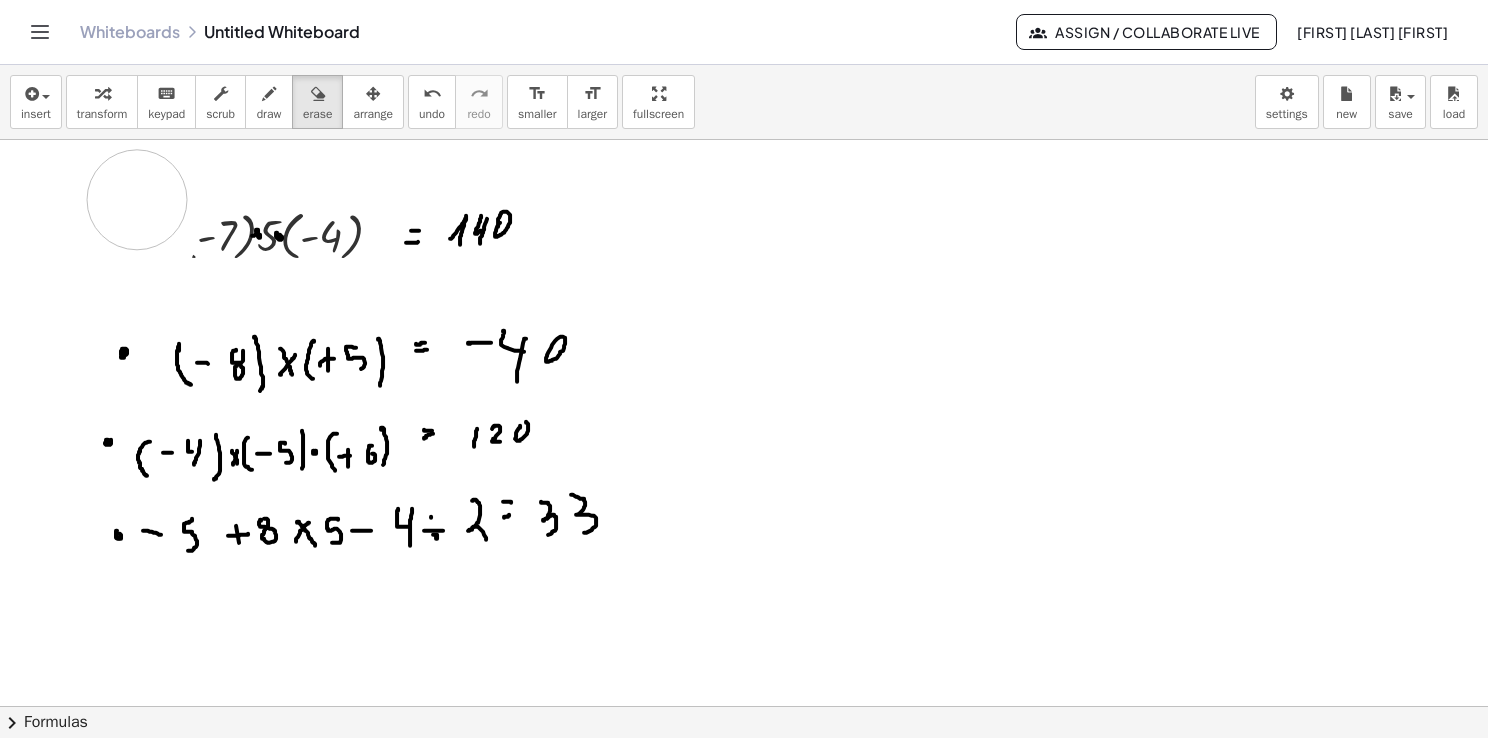 drag, startPoint x: 145, startPoint y: 240, endPoint x: 300, endPoint y: 327, distance: 177.74701 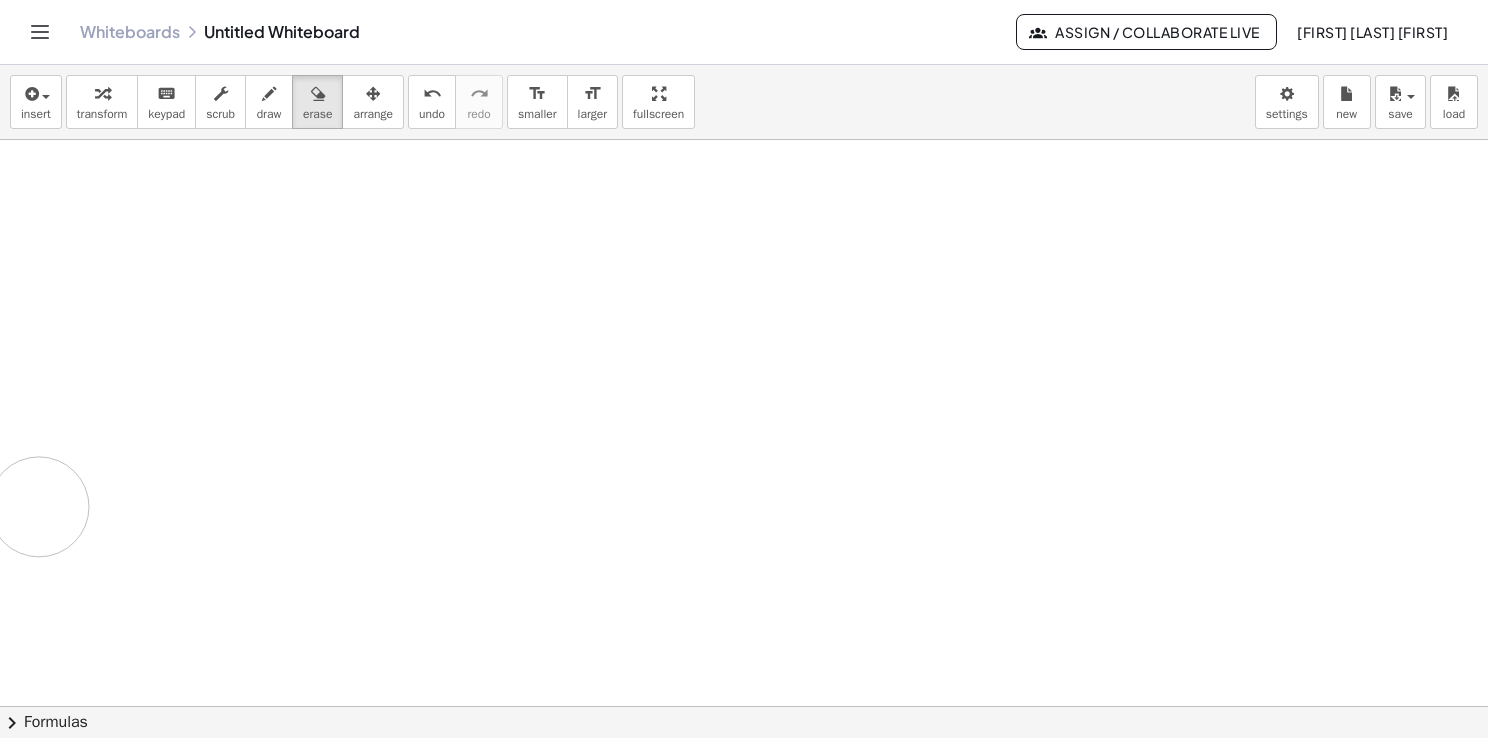drag, startPoint x: 216, startPoint y: 248, endPoint x: 744, endPoint y: 550, distance: 608.2664 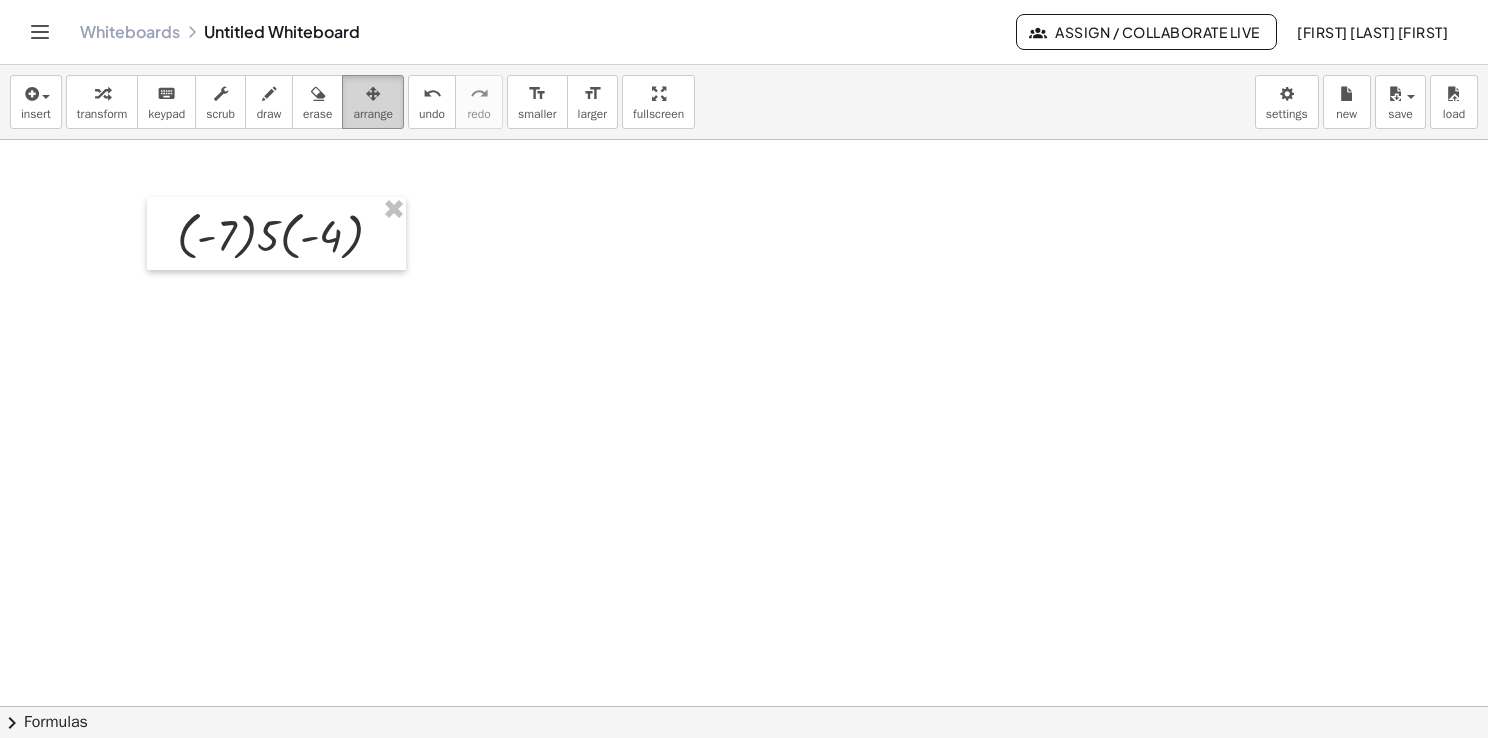 click on "arrange" at bounding box center (373, 114) 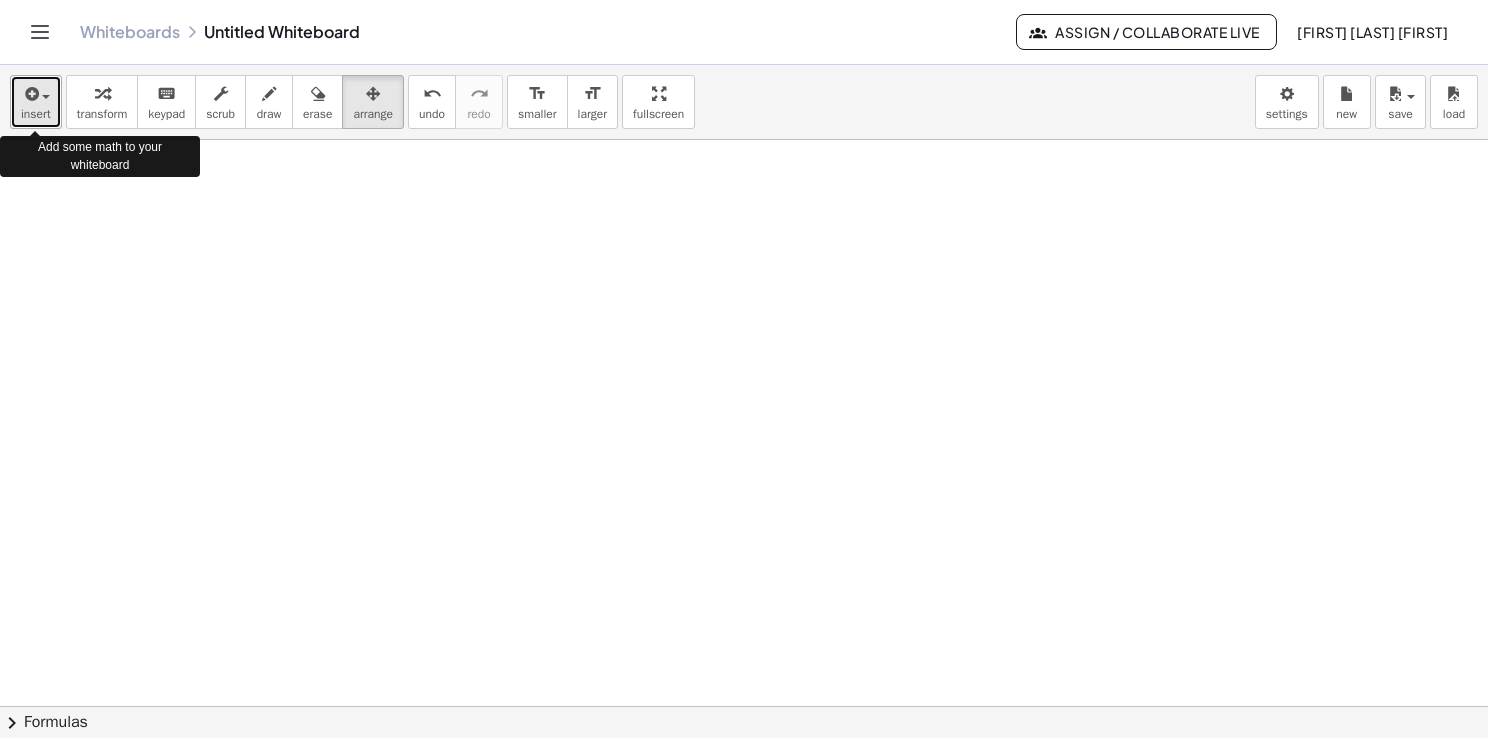 click on "insert" at bounding box center [36, 114] 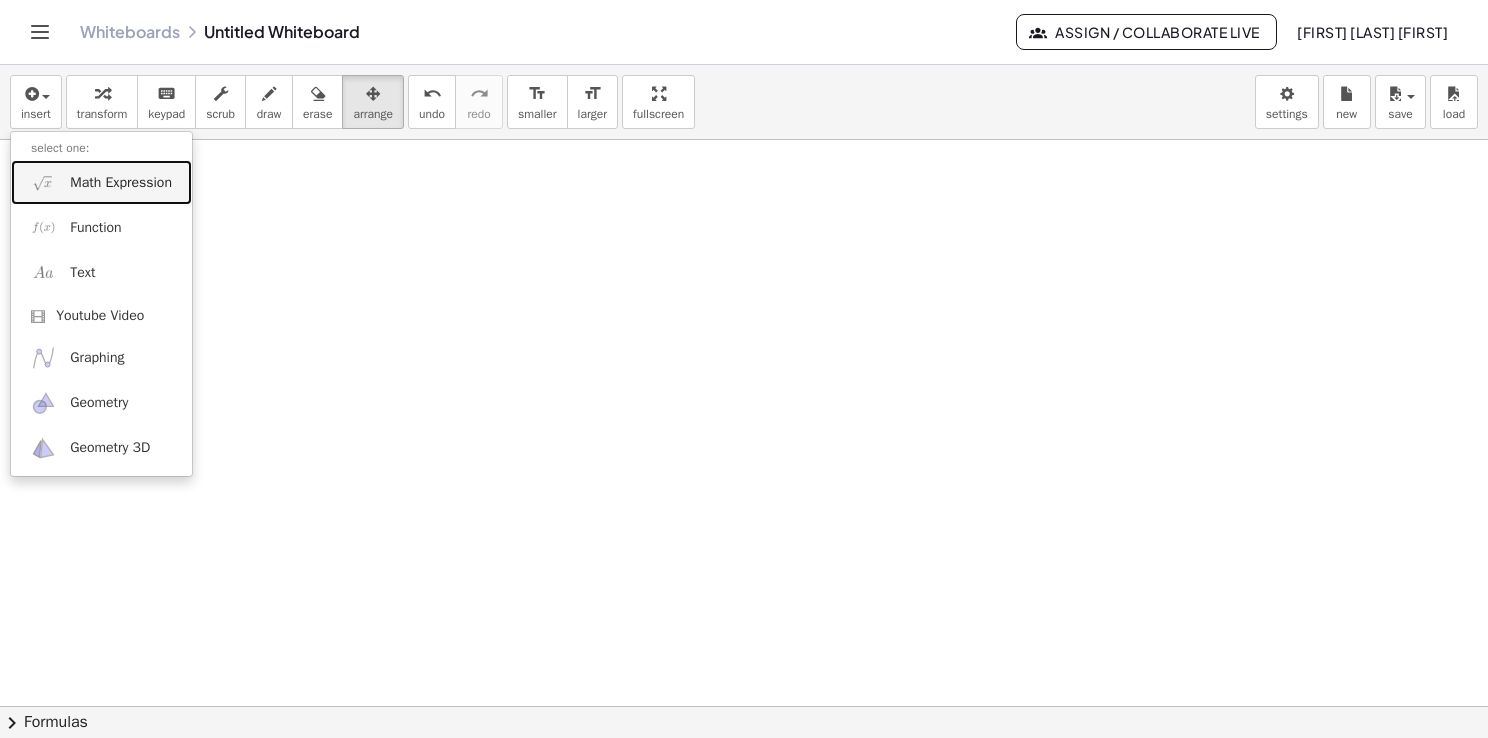click on "Math Expression" at bounding box center (121, 183) 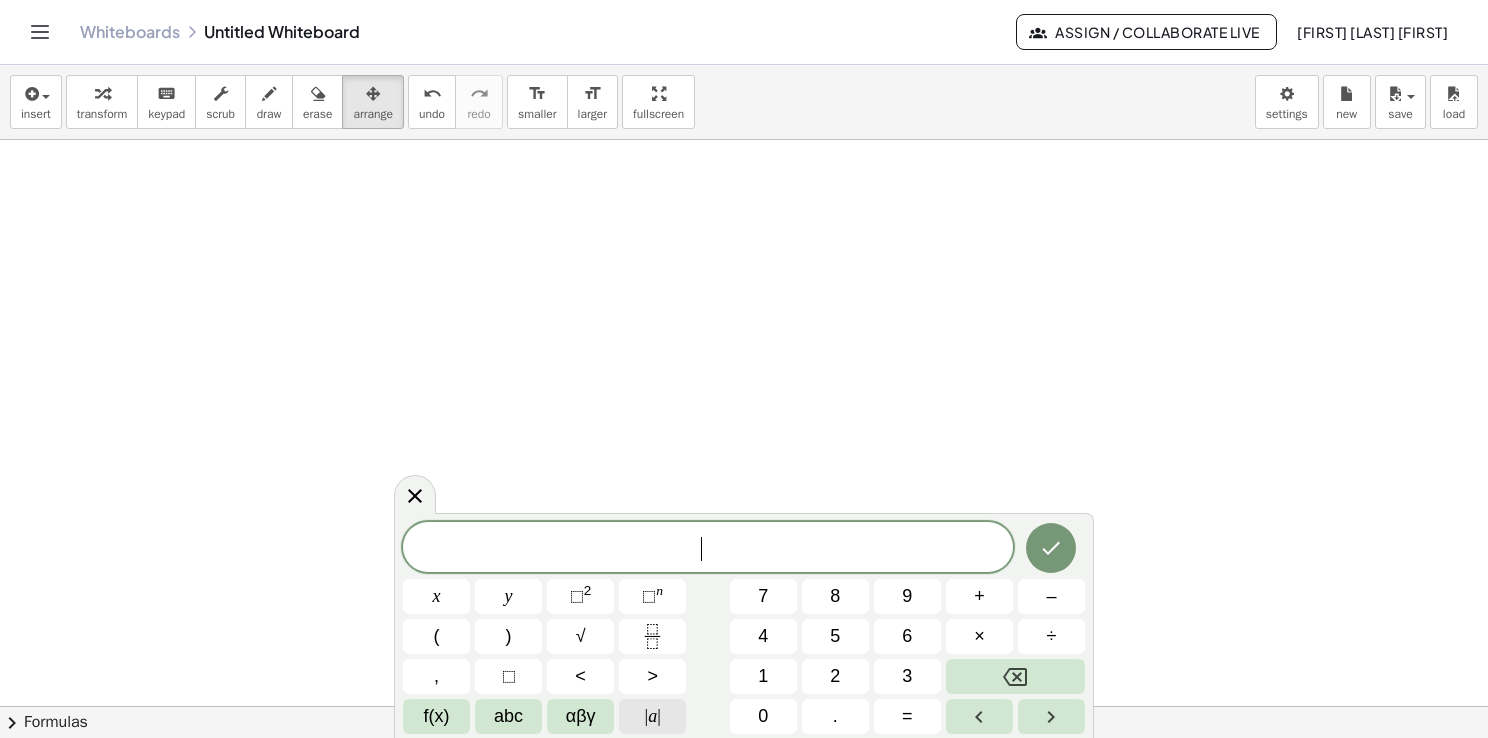 click on "| a |" at bounding box center [652, 716] 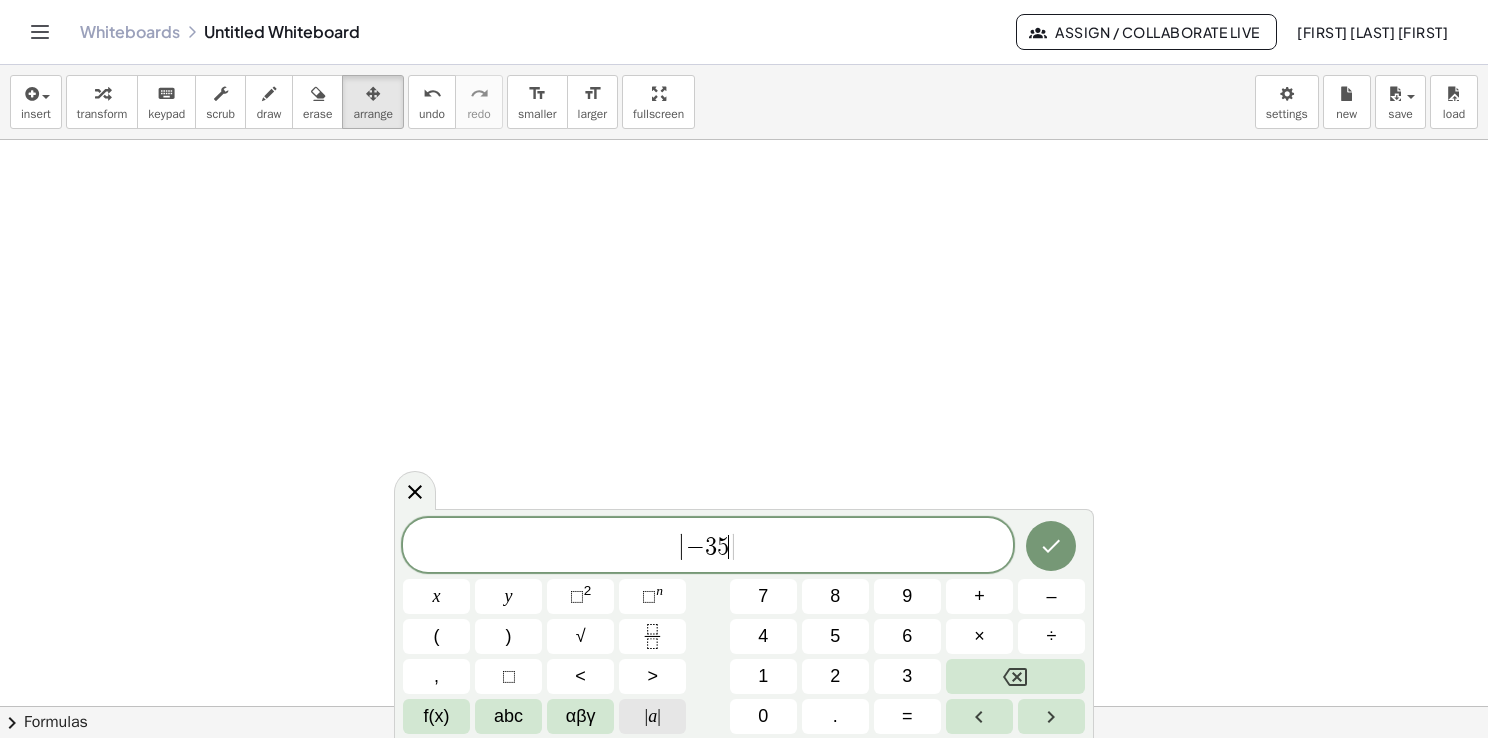 click on "| a |" at bounding box center (652, 716) 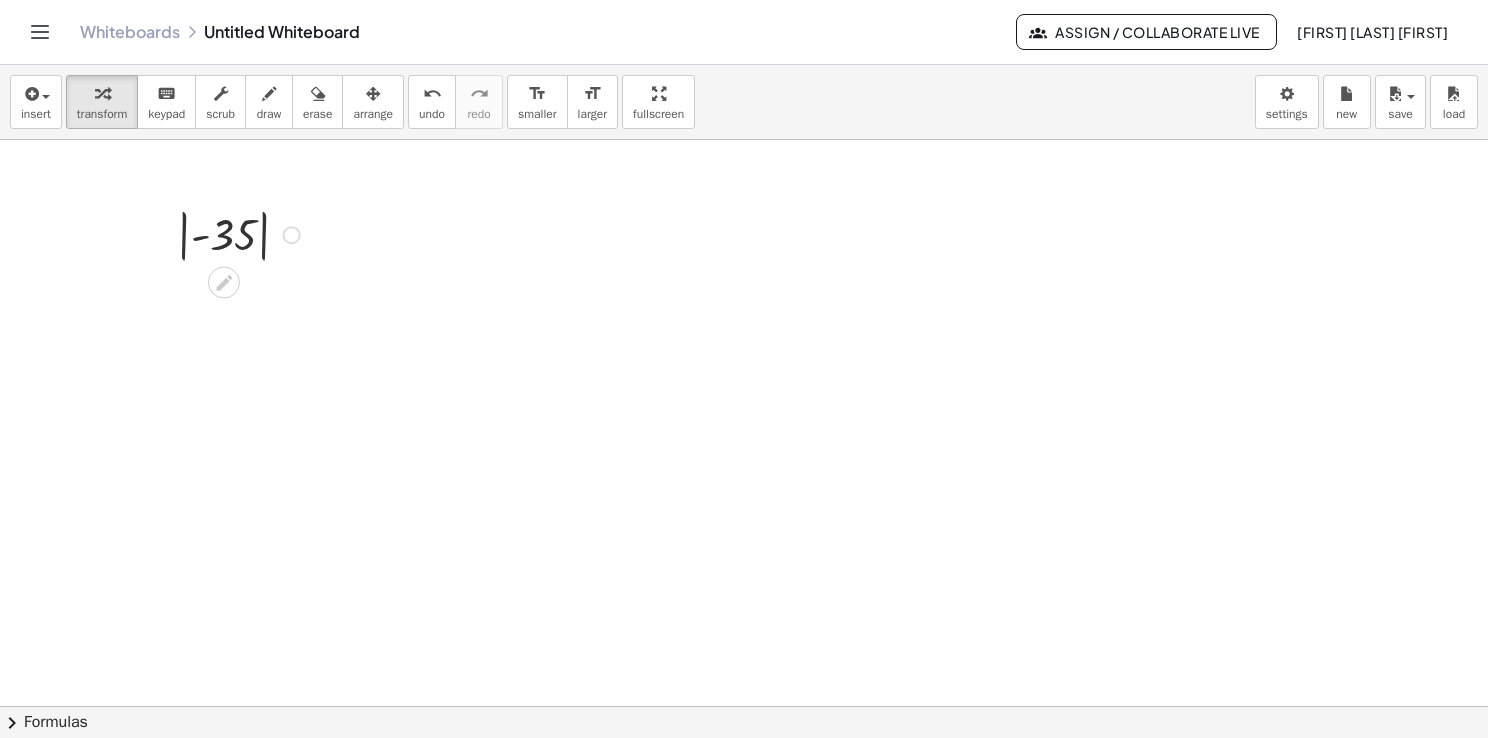 click at bounding box center (241, 233) 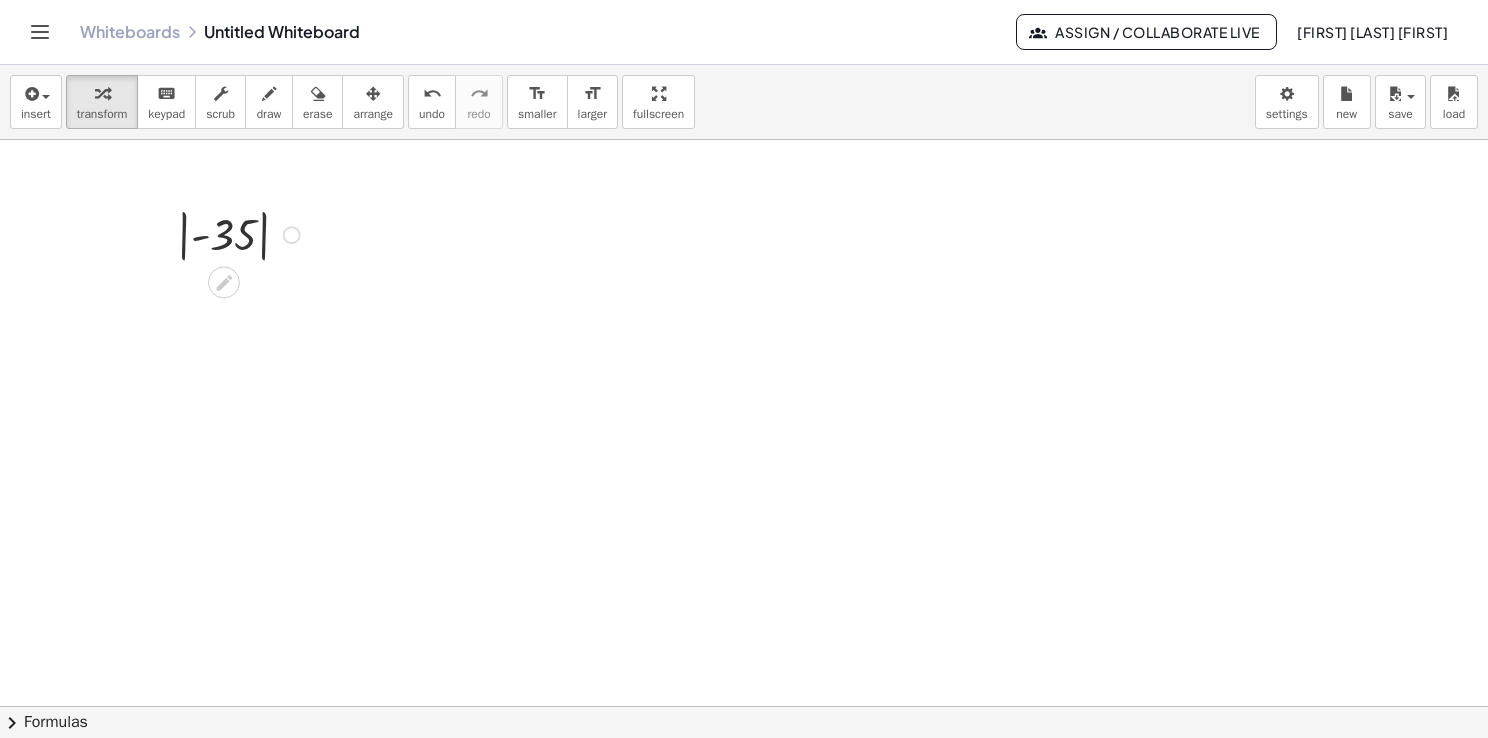 click at bounding box center [241, 233] 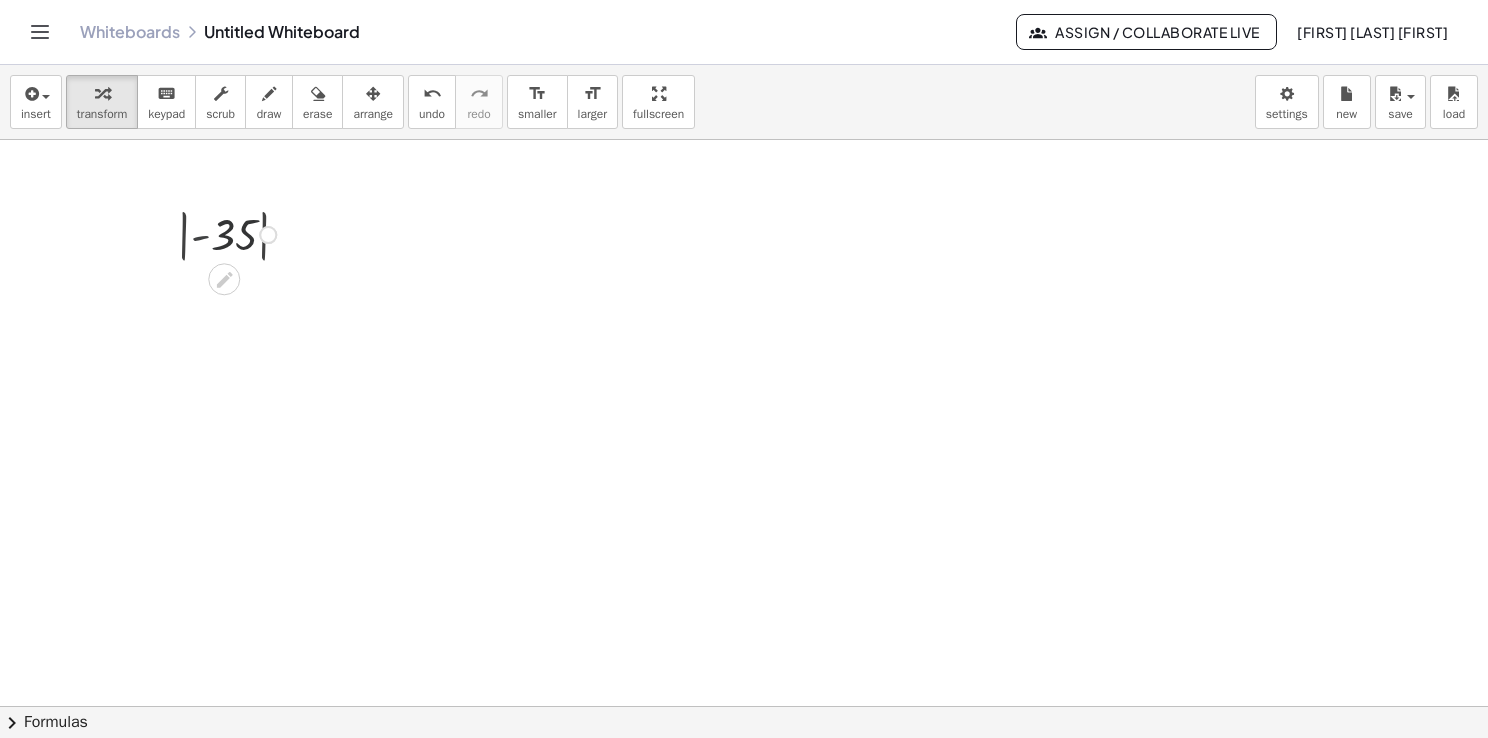 click at bounding box center (242, 233) 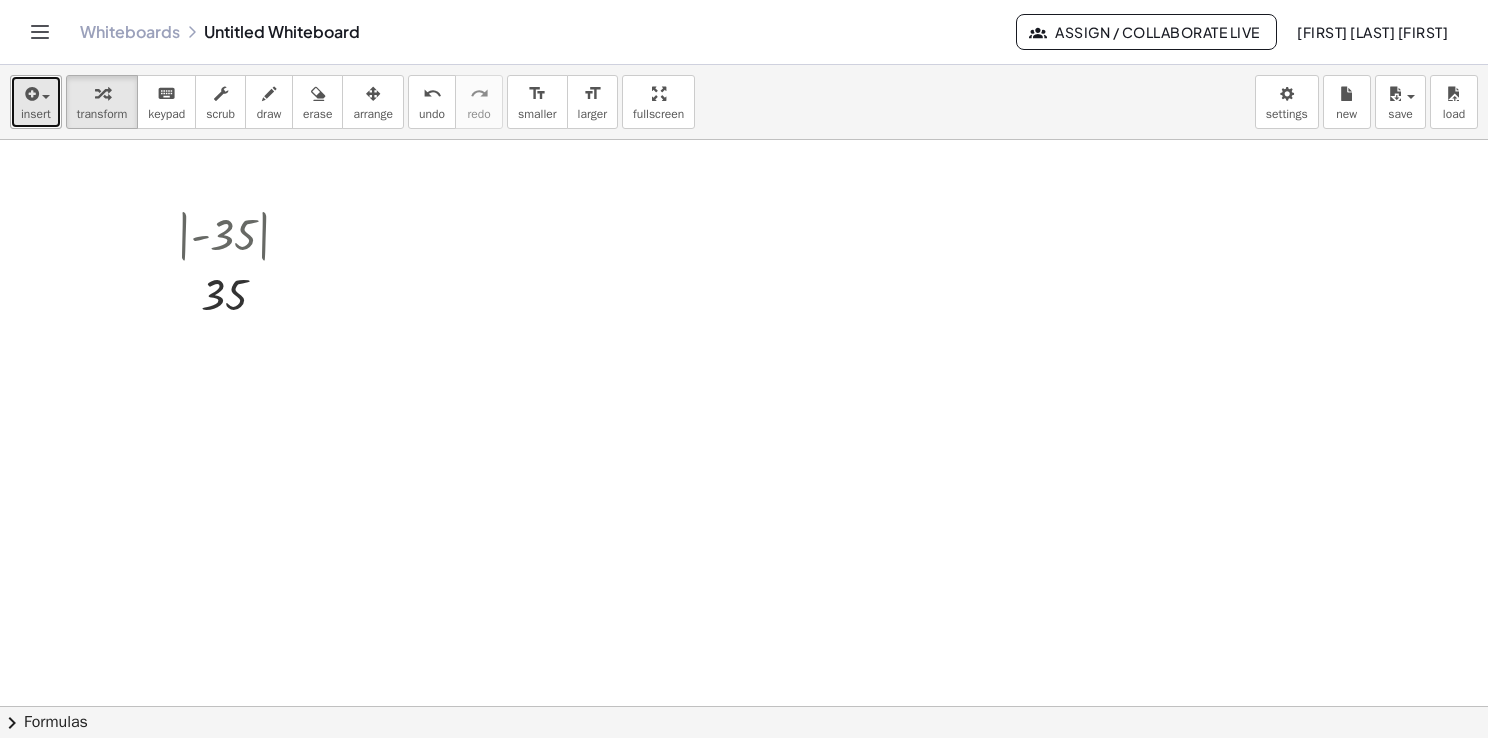 click on "insert" at bounding box center (36, 102) 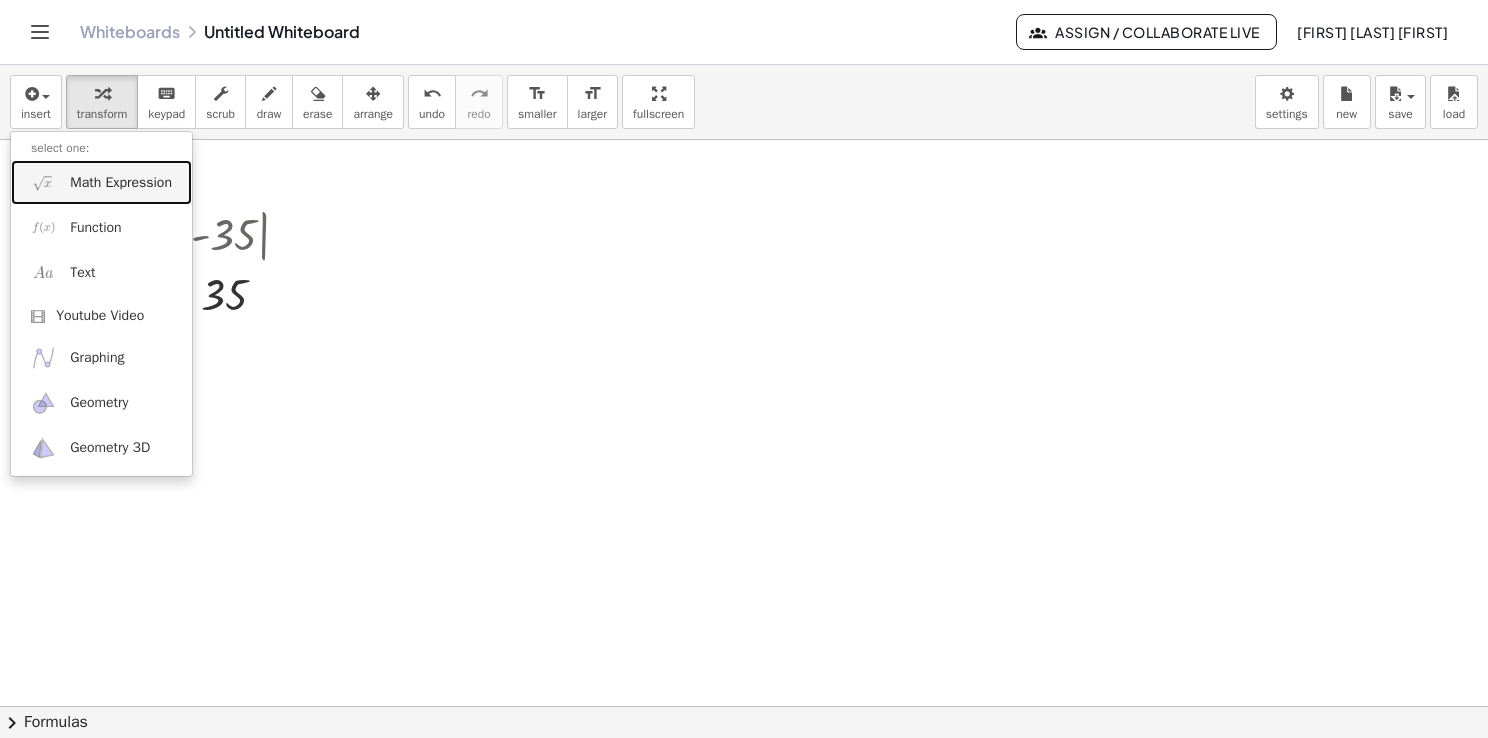 click on "Math Expression" at bounding box center [121, 183] 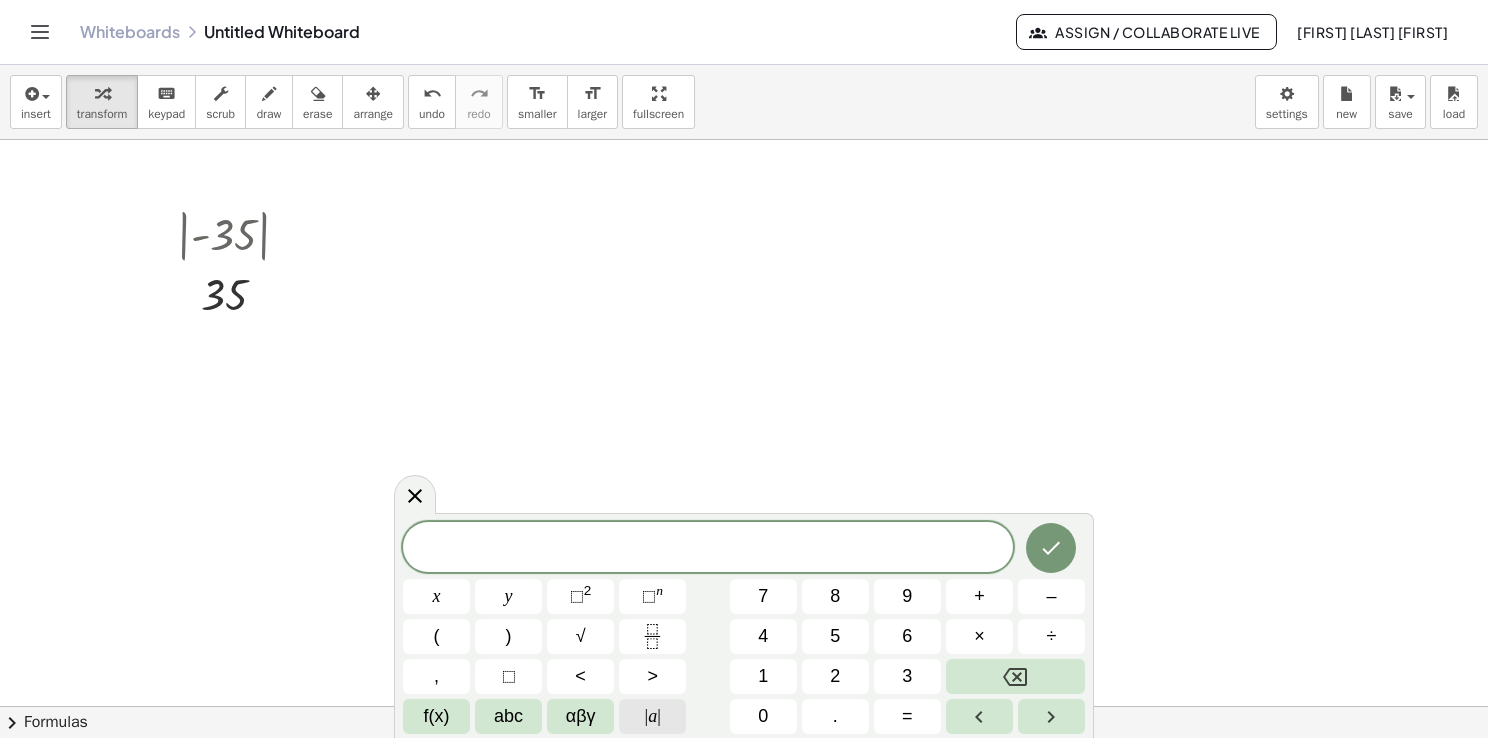 click on "| a |" 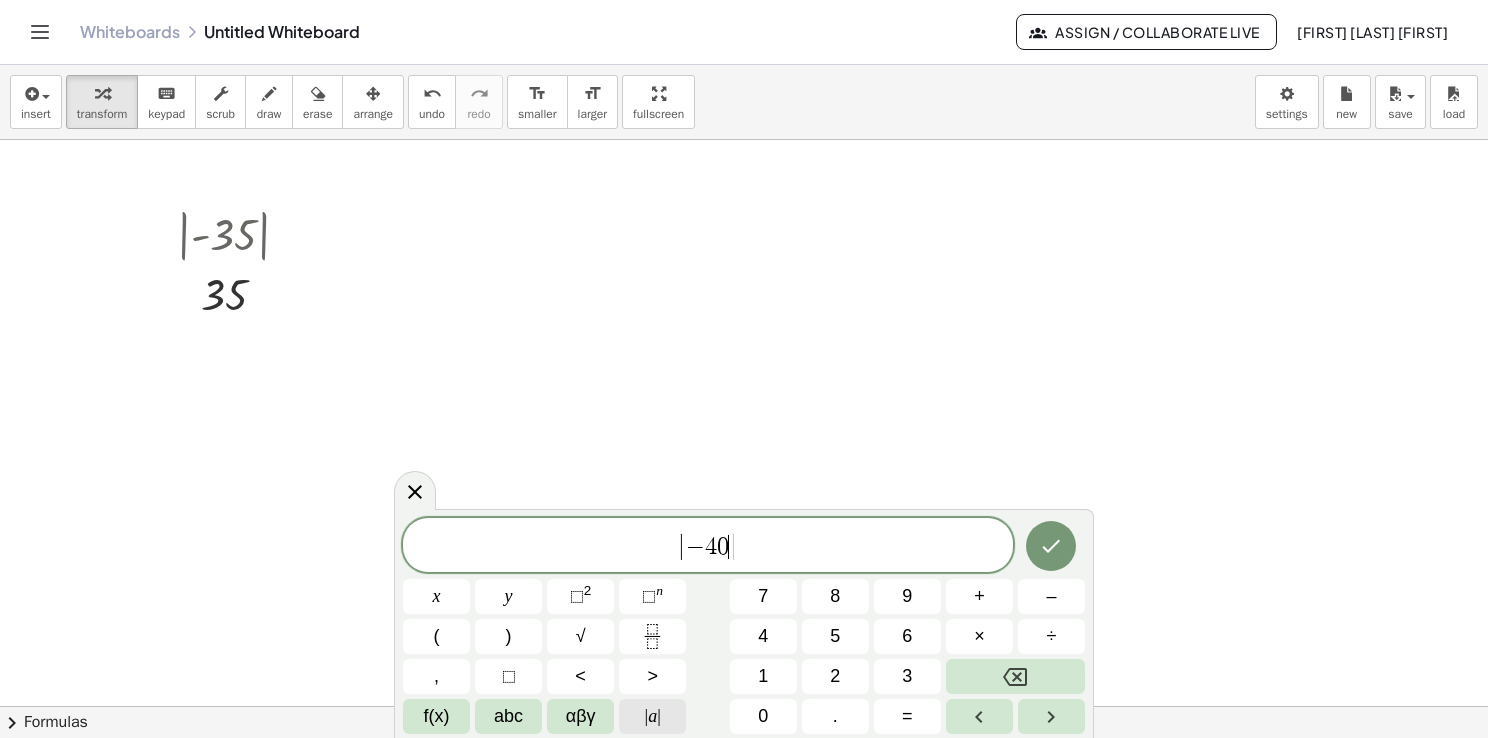 click on "| a |" at bounding box center (652, 716) 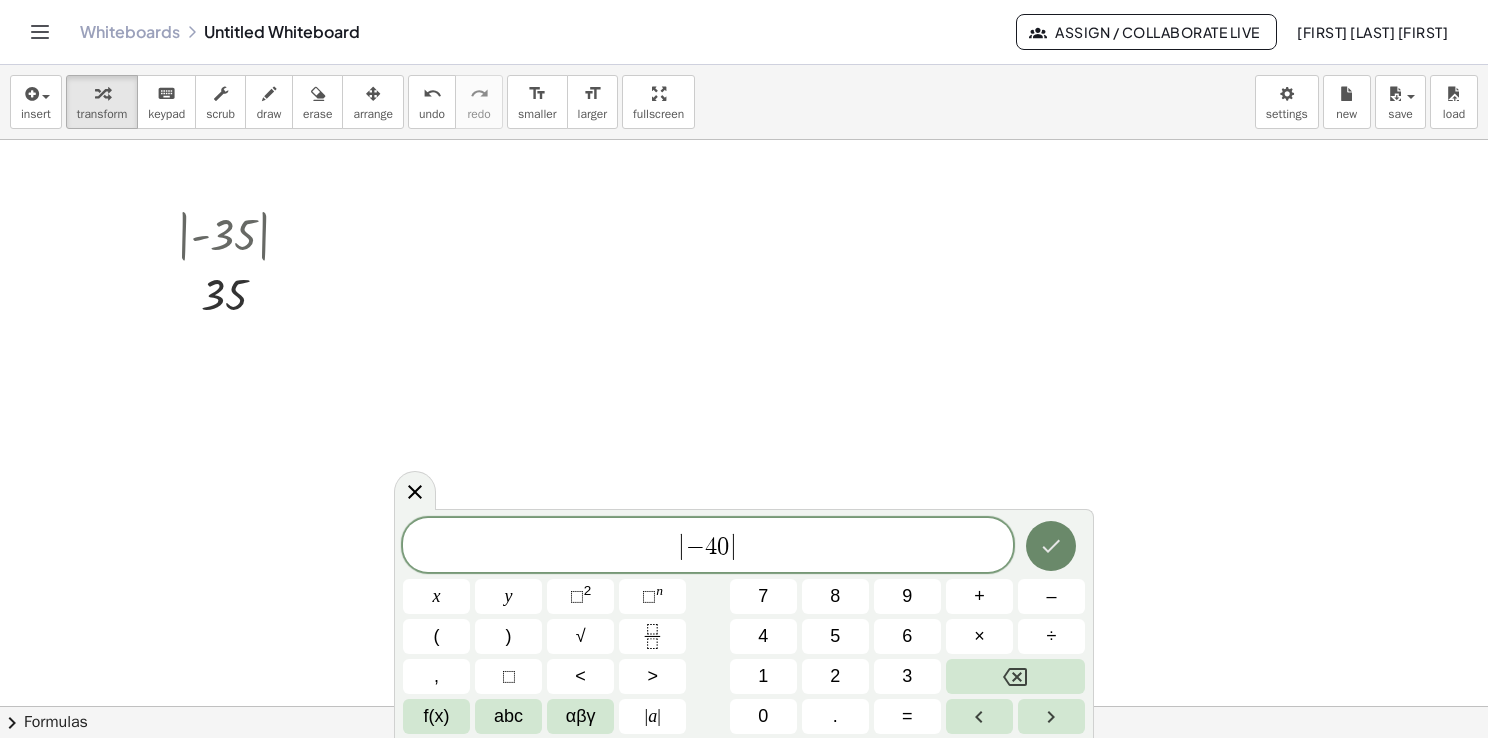 click at bounding box center (1051, 546) 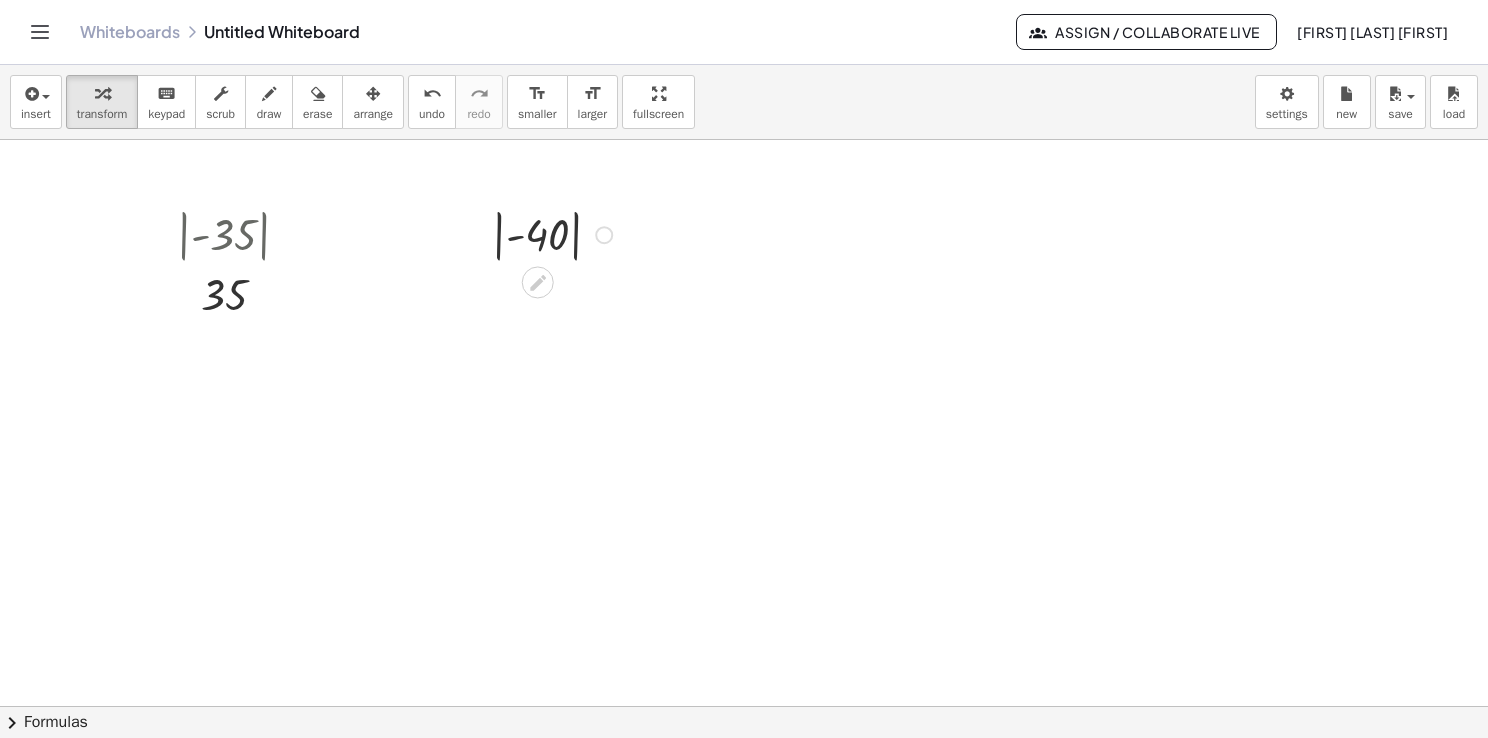 click at bounding box center [555, 233] 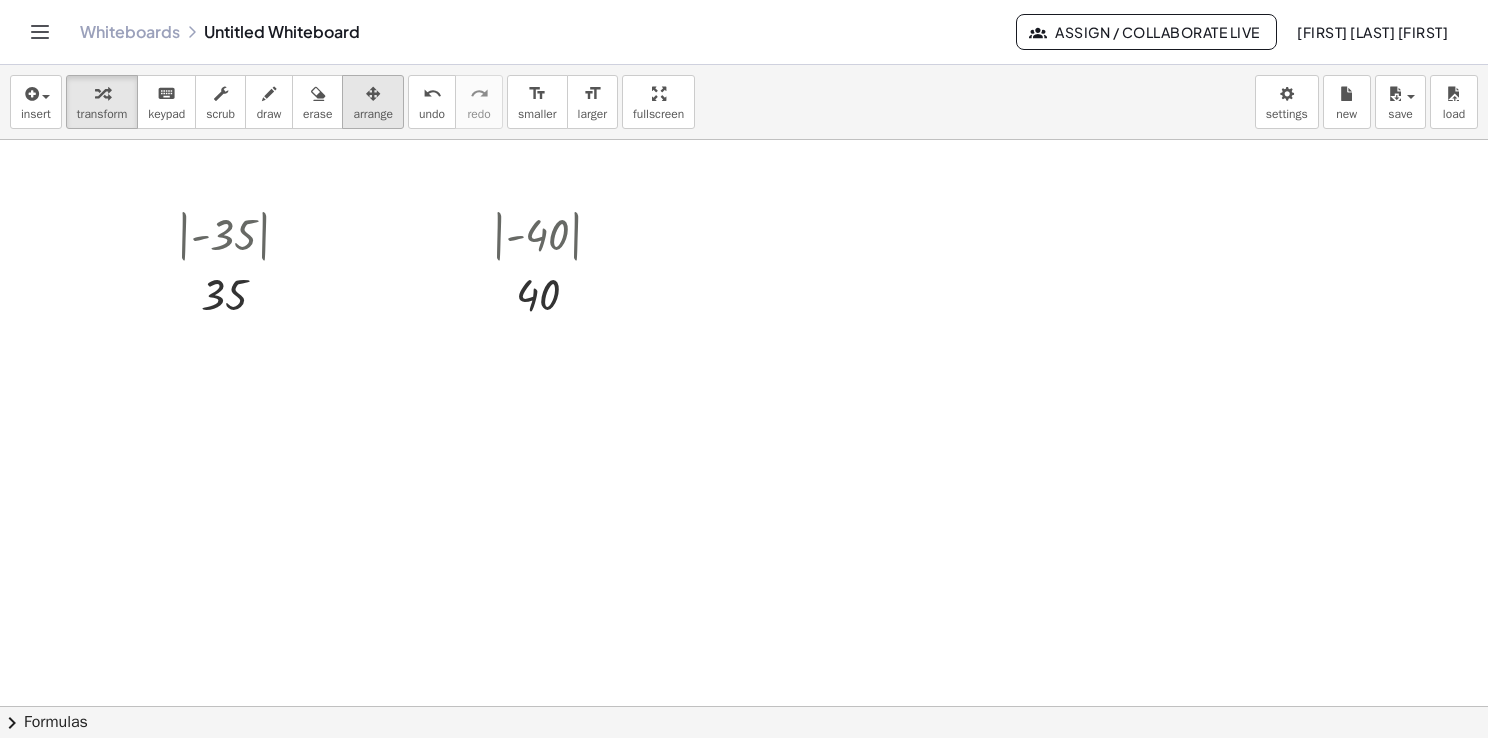 click on "arrange" at bounding box center (373, 114) 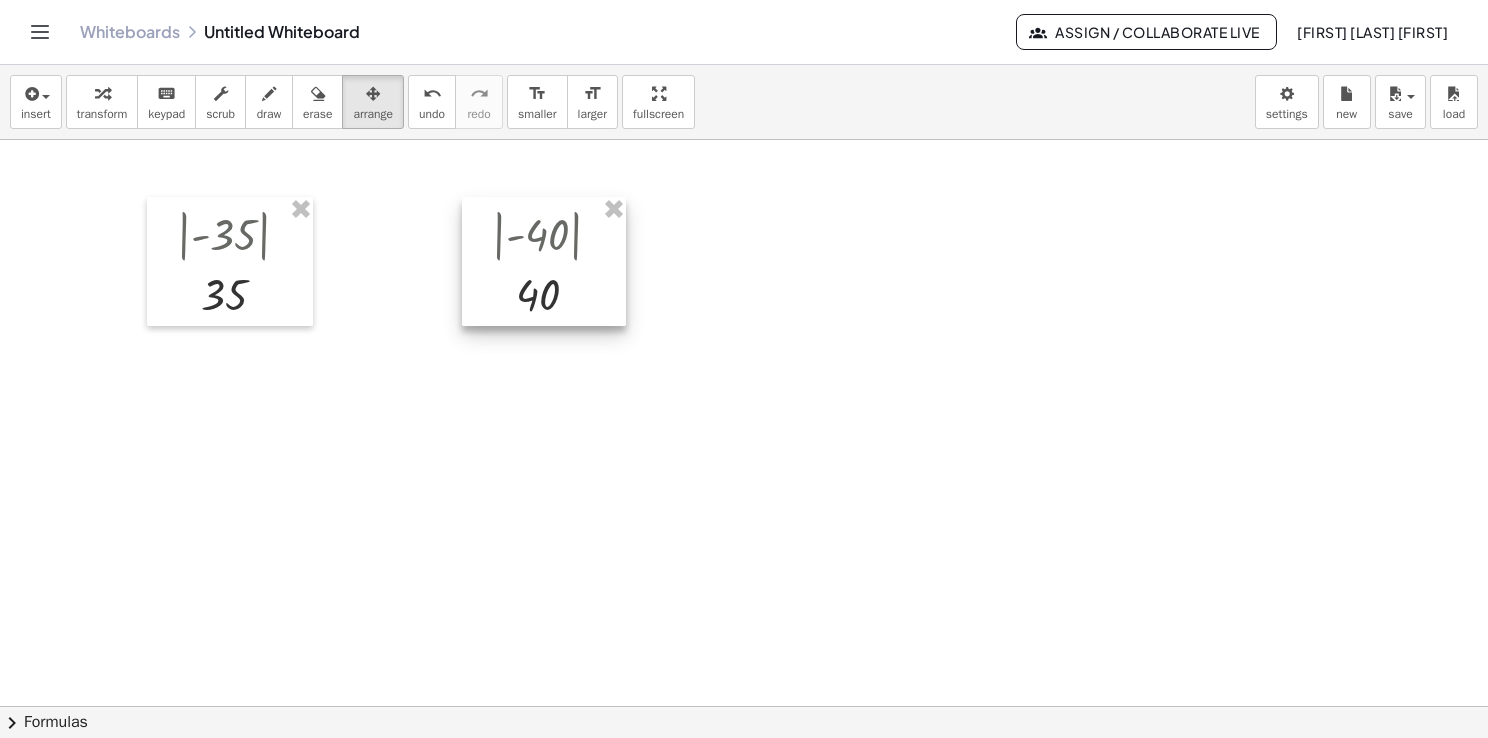 click at bounding box center (544, 262) 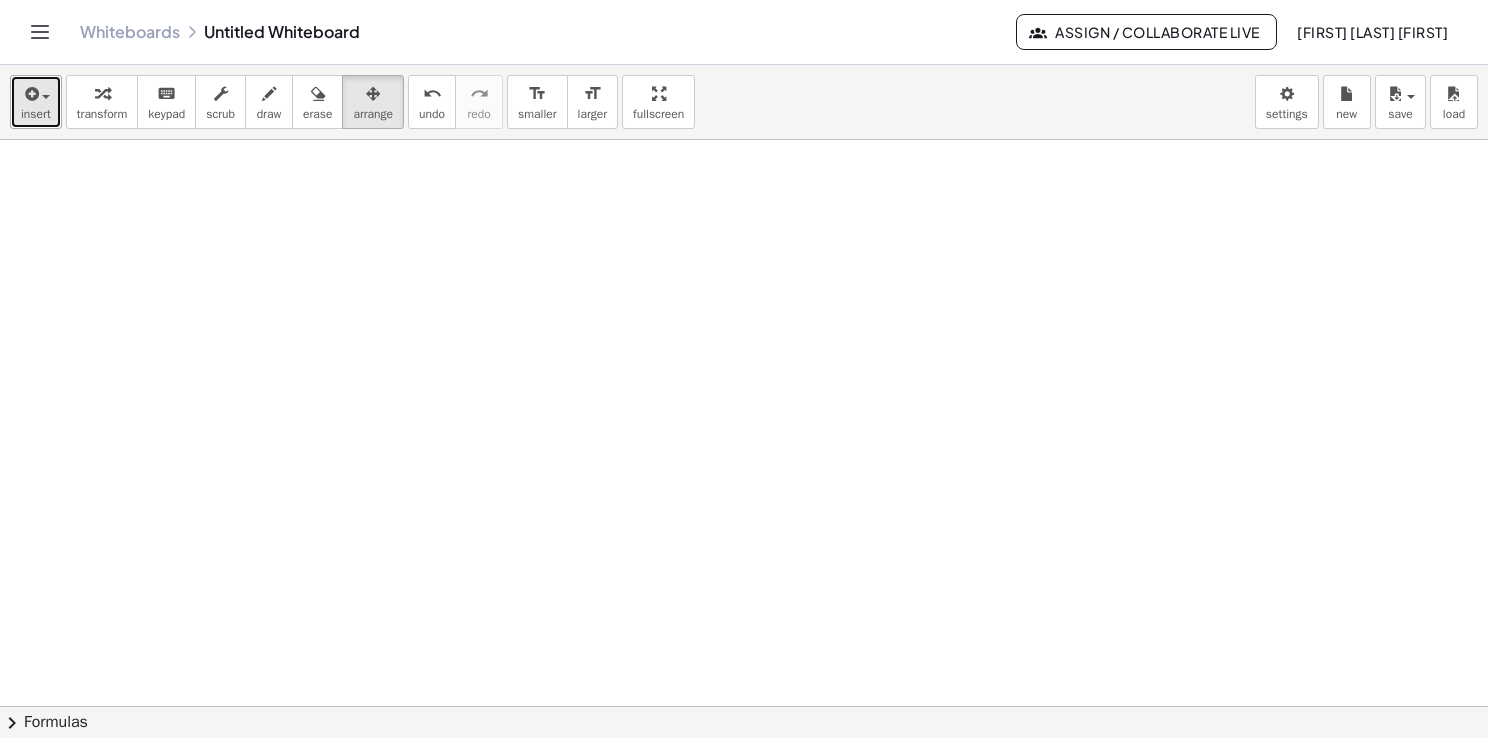 click on "insert" at bounding box center [36, 102] 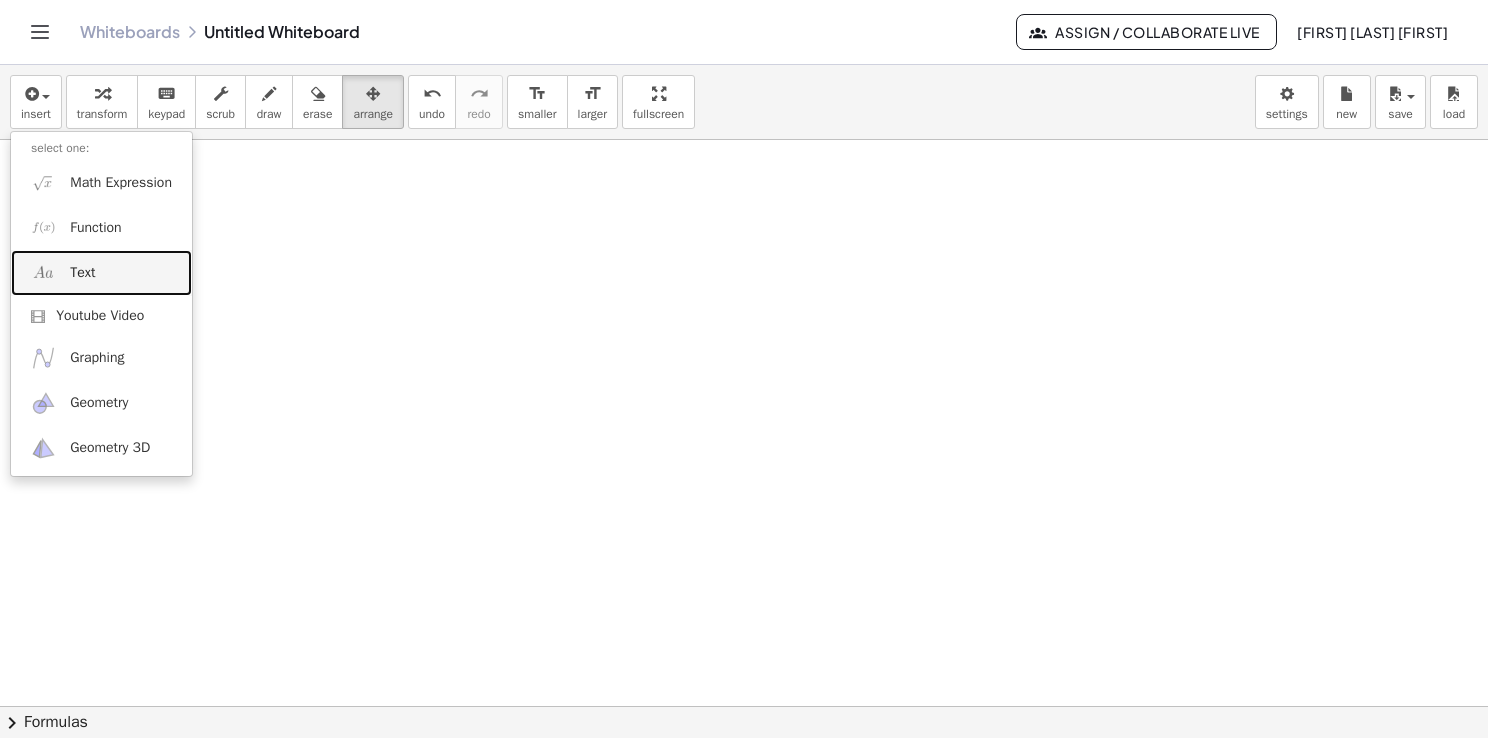 click on "Text" at bounding box center [82, 273] 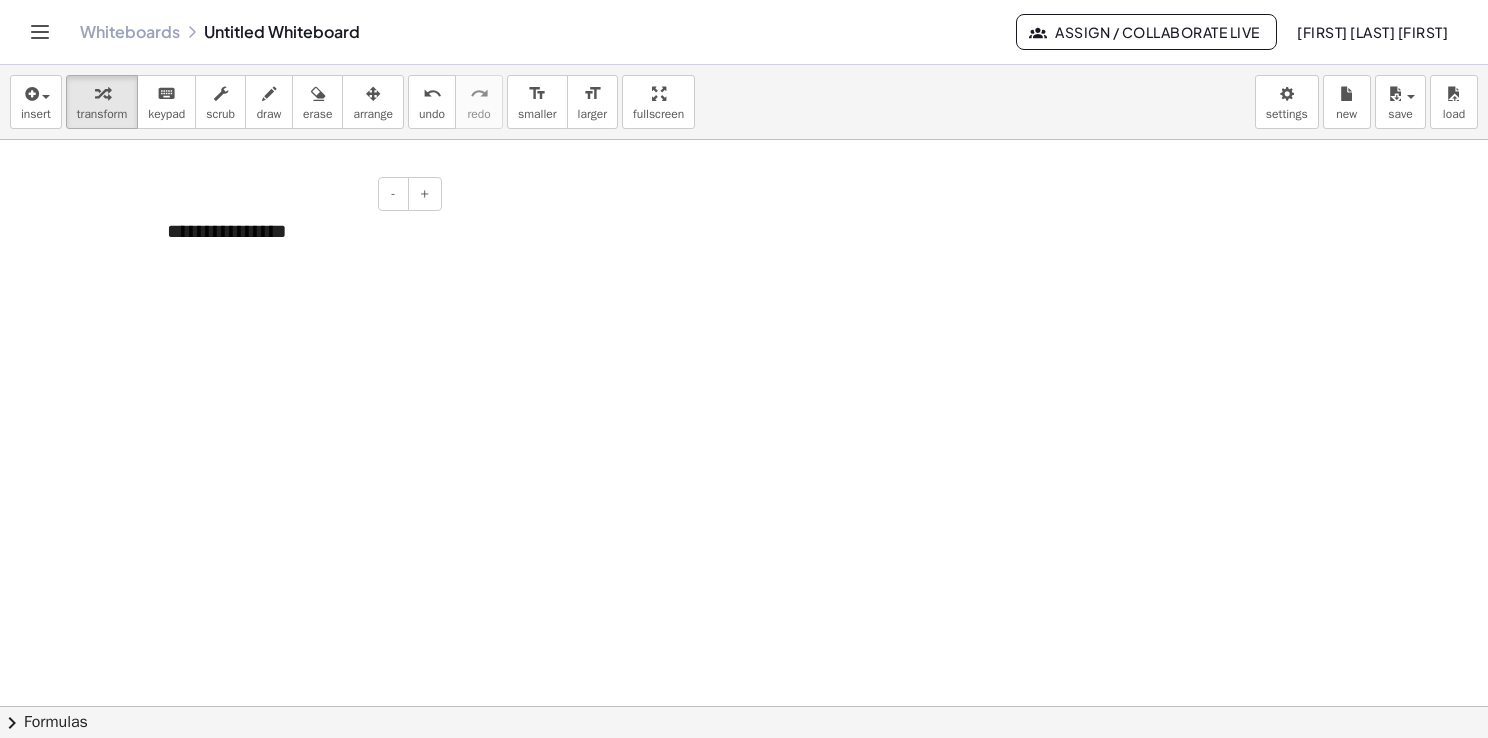 type 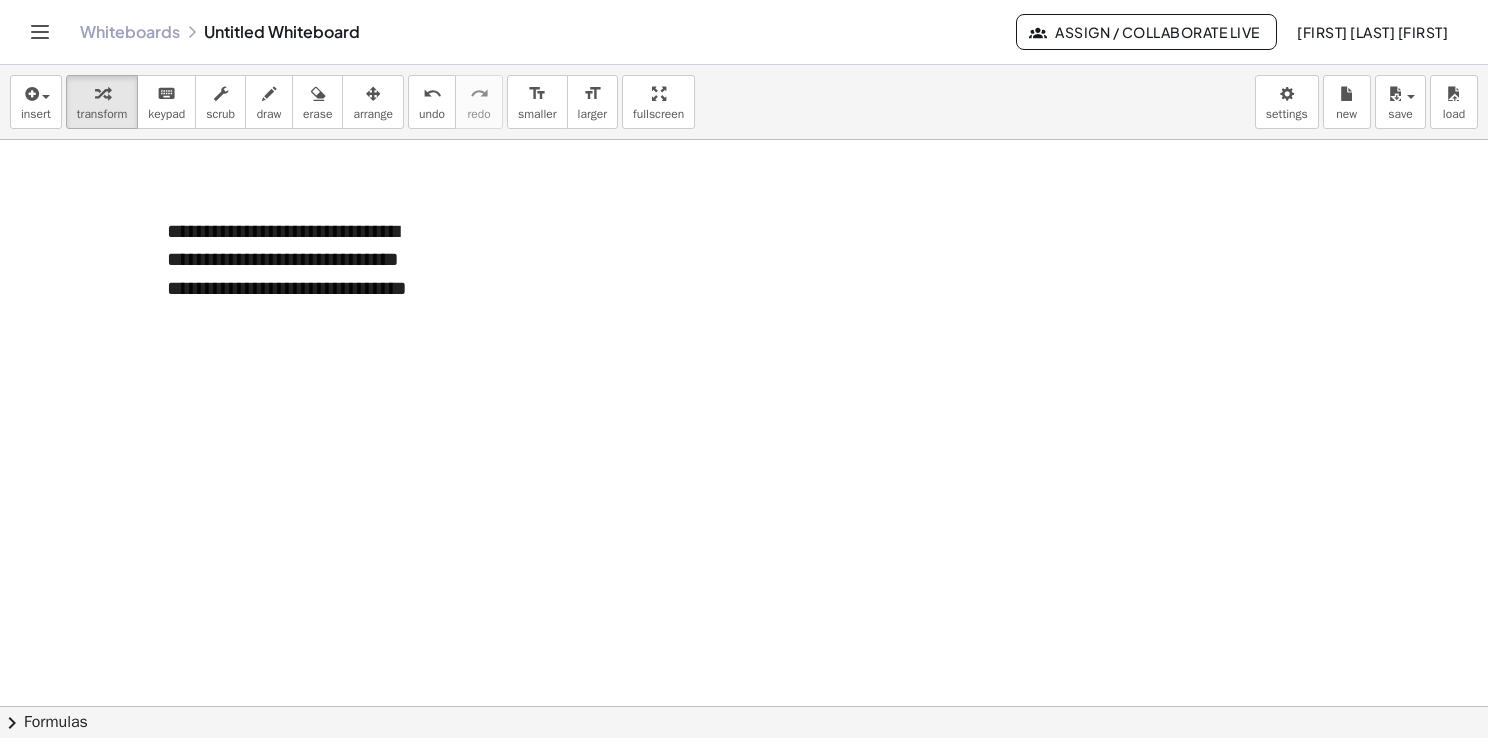 click on "**********" at bounding box center [297, 274] 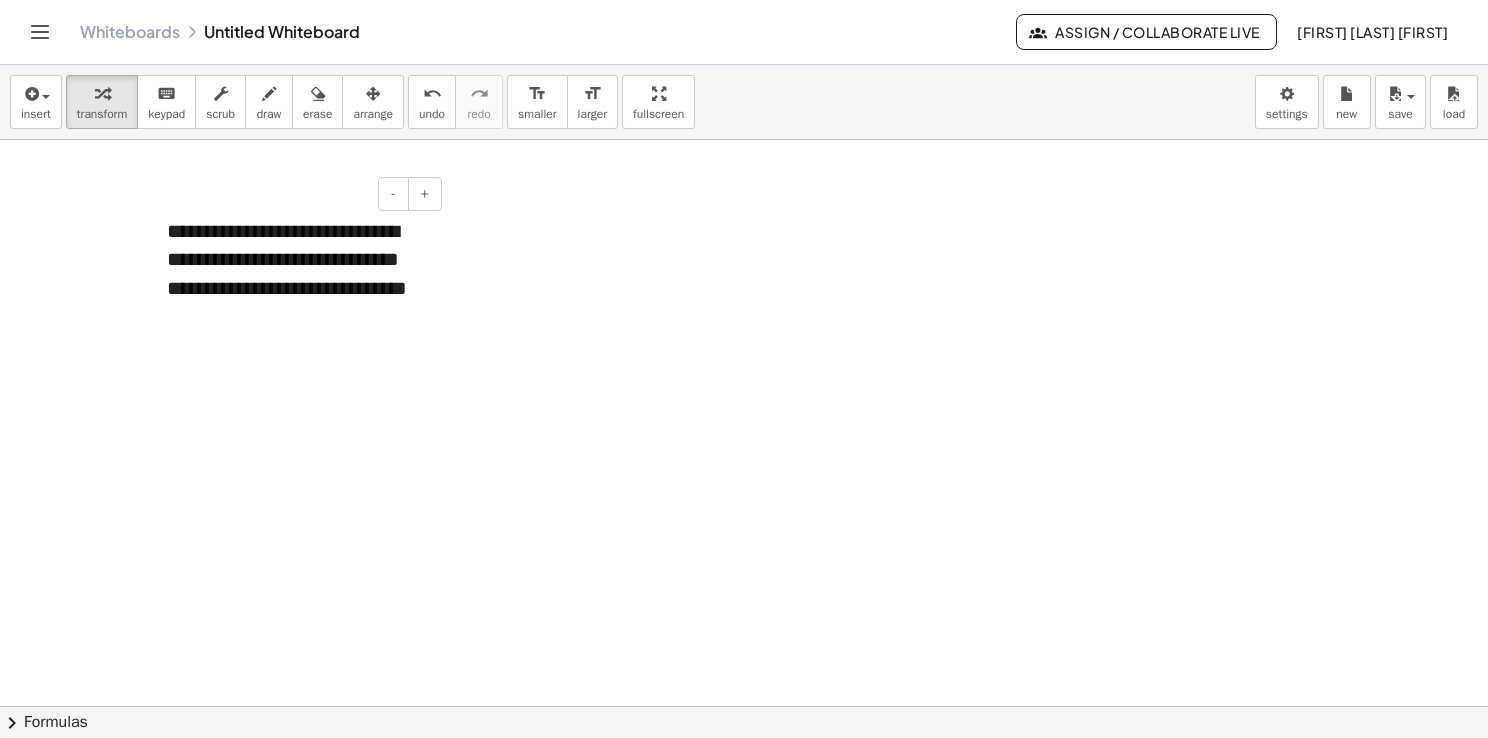 click on "**********" at bounding box center [297, 274] 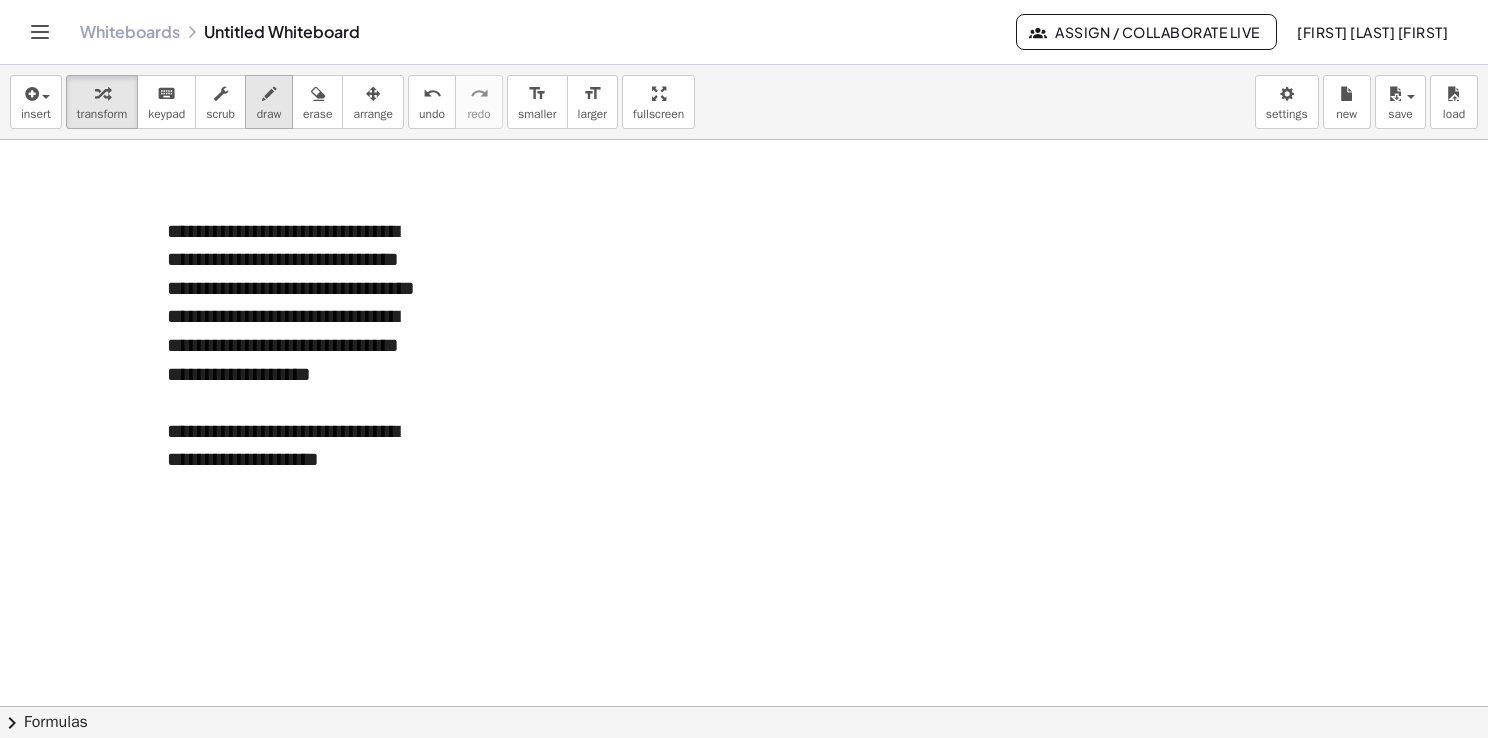 click on "draw" at bounding box center (269, 102) 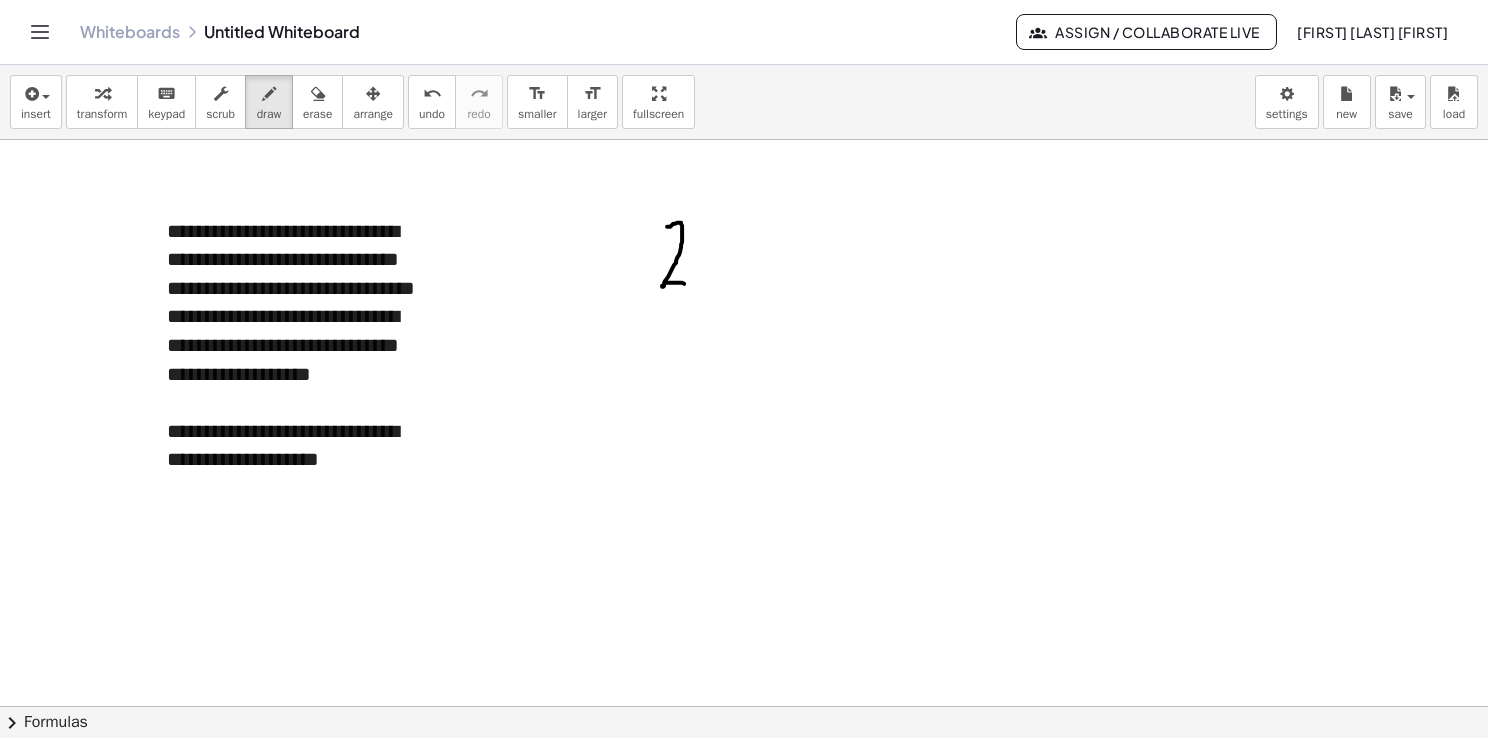 drag, startPoint x: 667, startPoint y: 226, endPoint x: 704, endPoint y: 285, distance: 69.641945 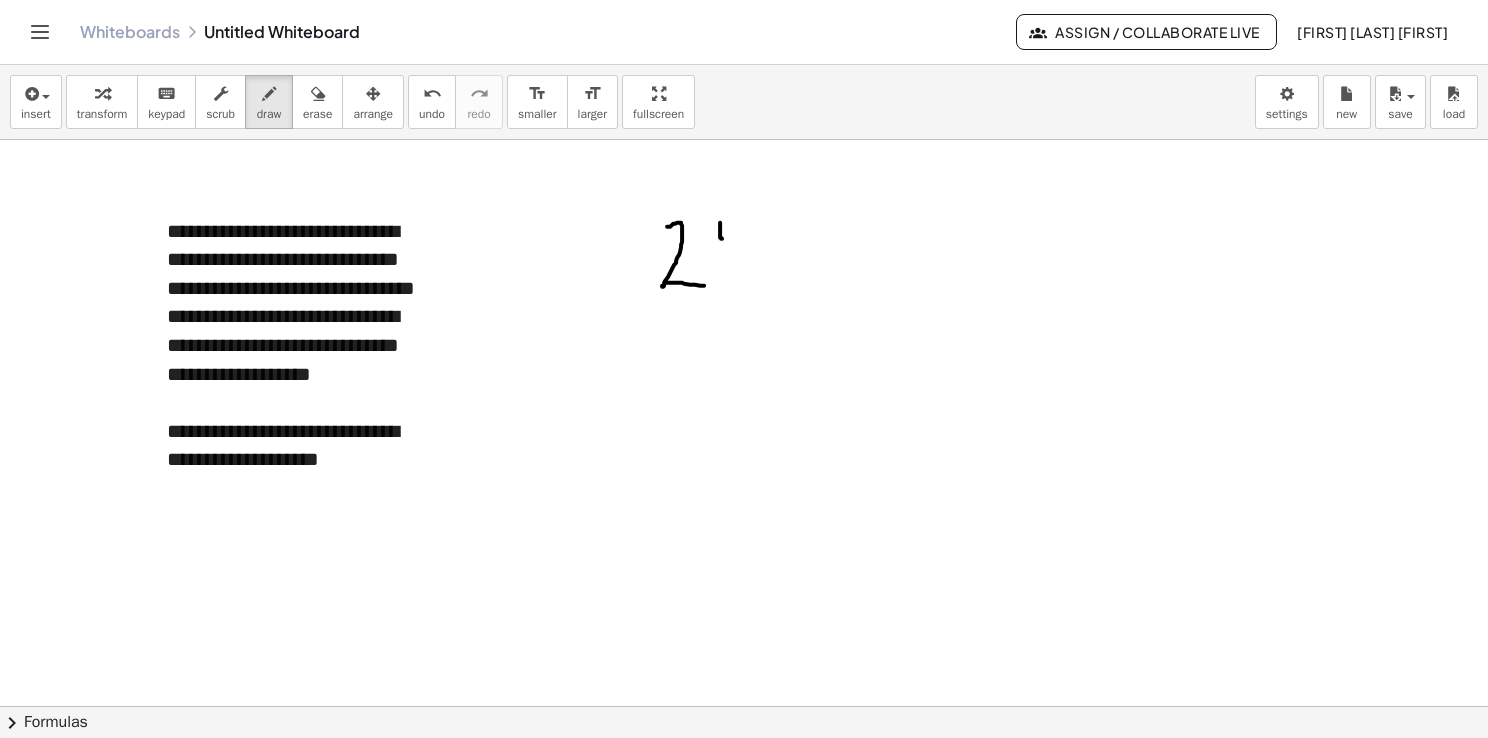 drag, startPoint x: 720, startPoint y: 222, endPoint x: 736, endPoint y: 242, distance: 25.612497 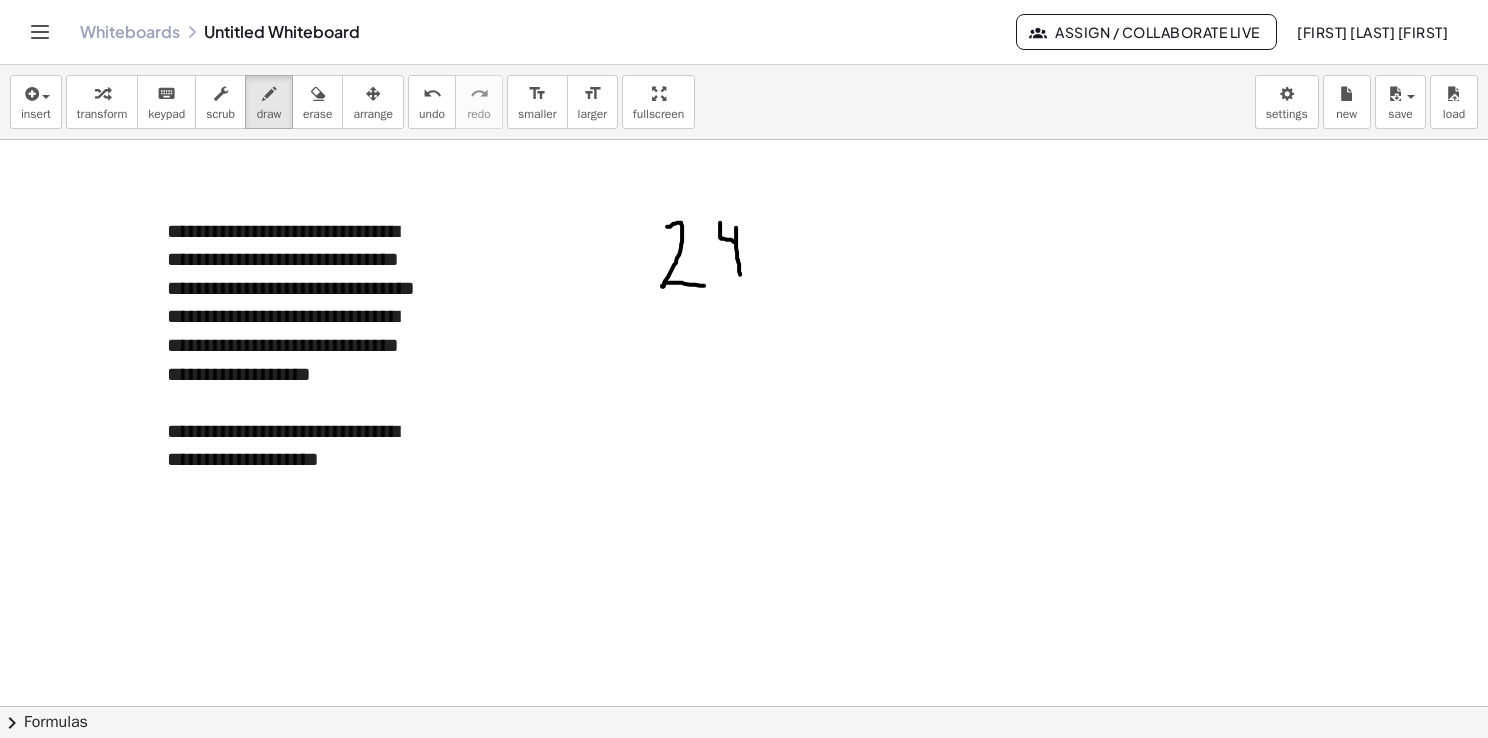 drag, startPoint x: 736, startPoint y: 227, endPoint x: 740, endPoint y: 276, distance: 49.162994 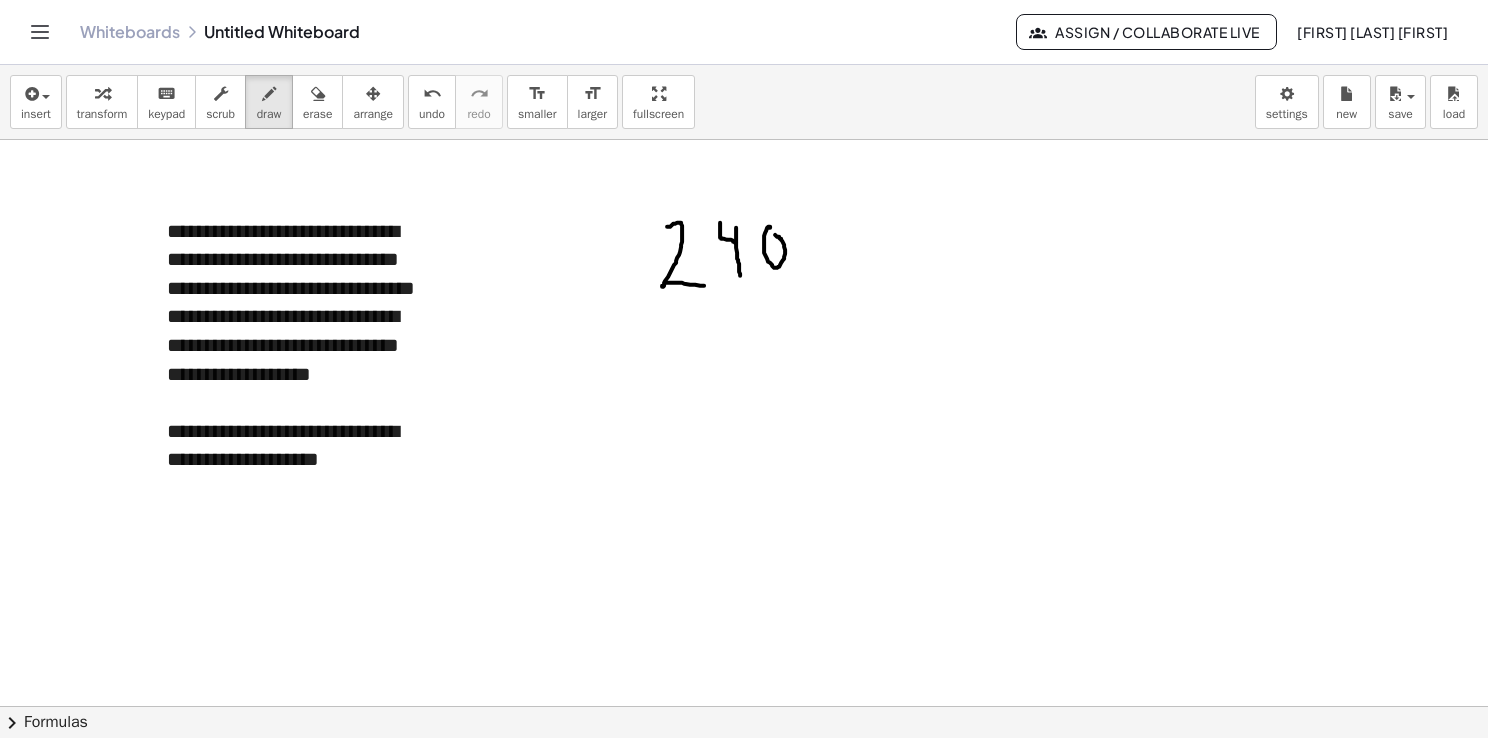 drag, startPoint x: 770, startPoint y: 227, endPoint x: 769, endPoint y: 239, distance: 12.0415945 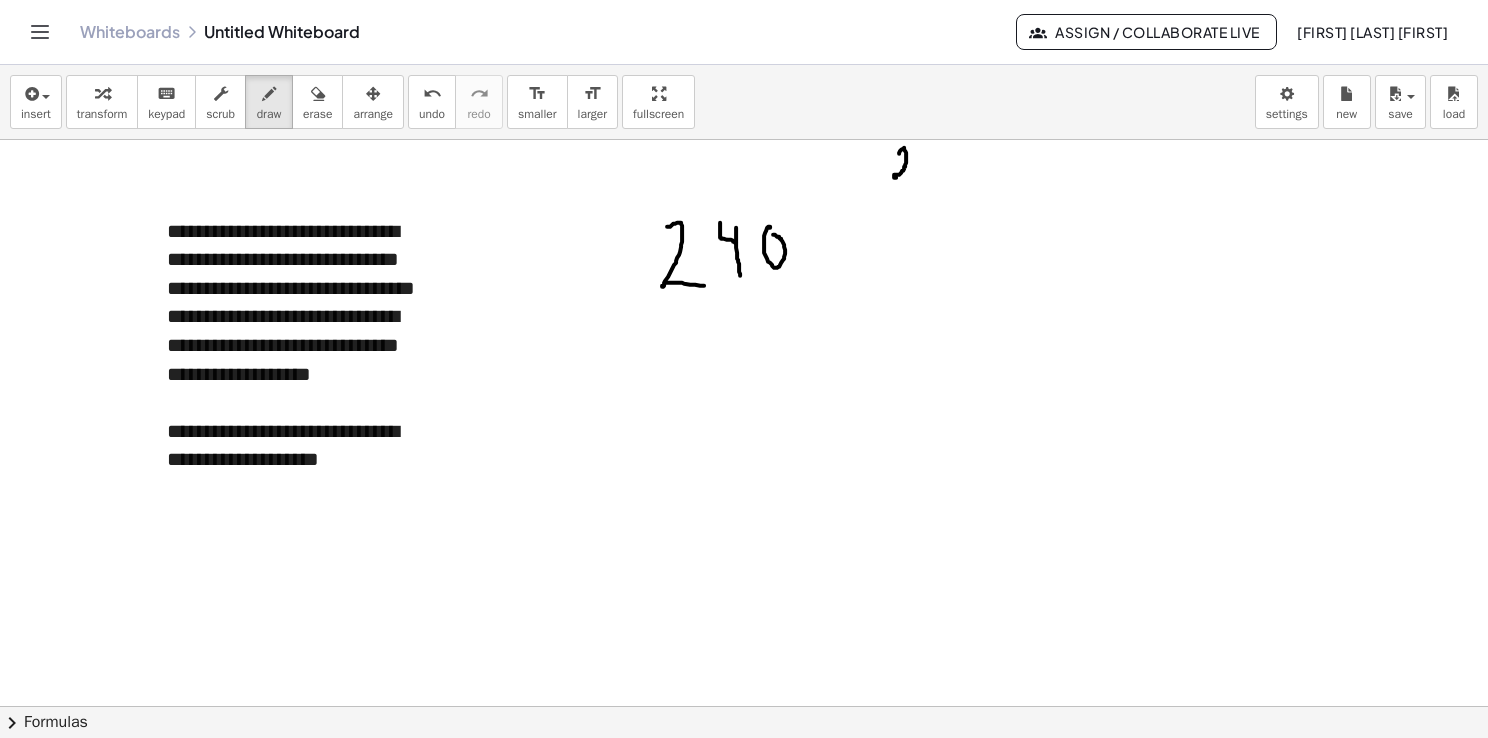 drag, startPoint x: 899, startPoint y: 153, endPoint x: 914, endPoint y: 177, distance: 28.301943 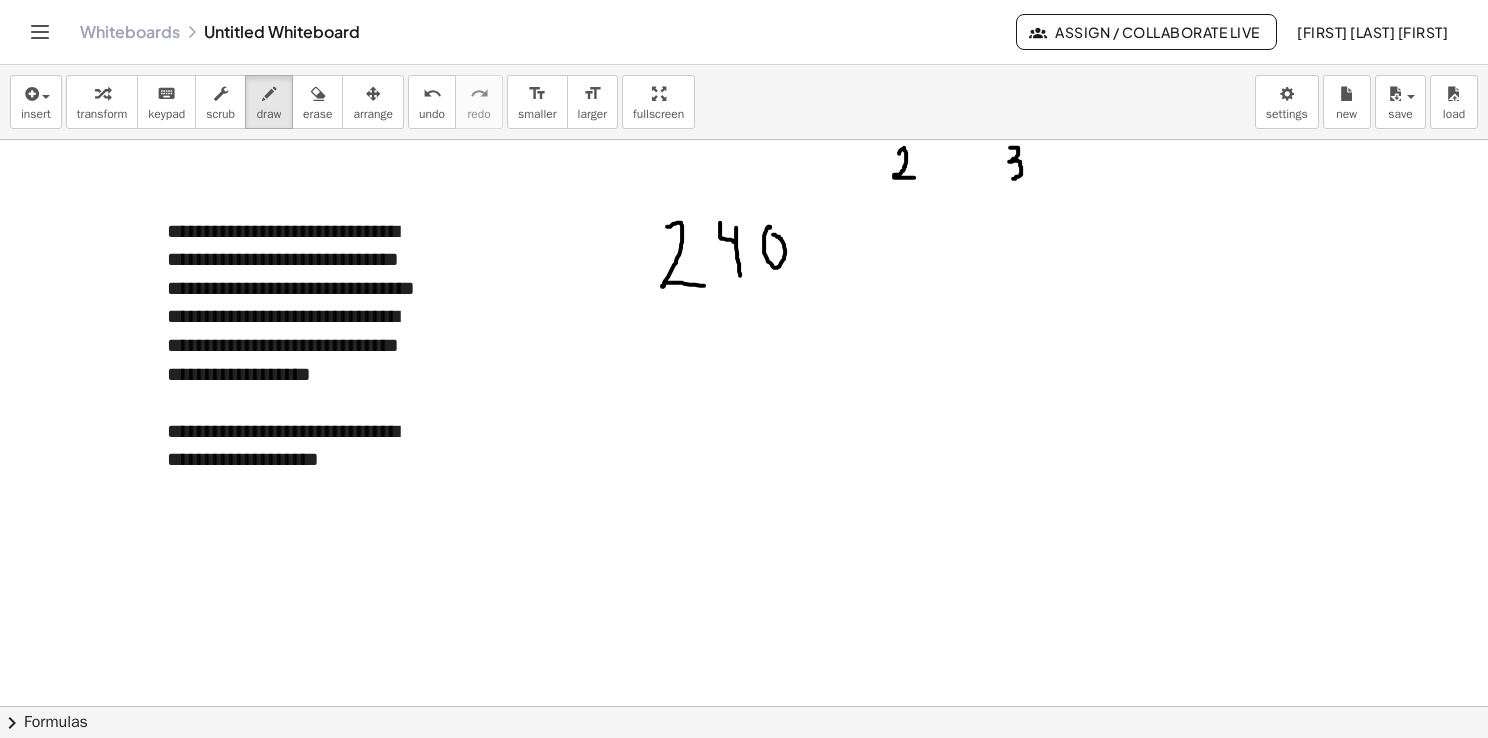 drag, startPoint x: 1010, startPoint y: 147, endPoint x: 1012, endPoint y: 178, distance: 31.06445 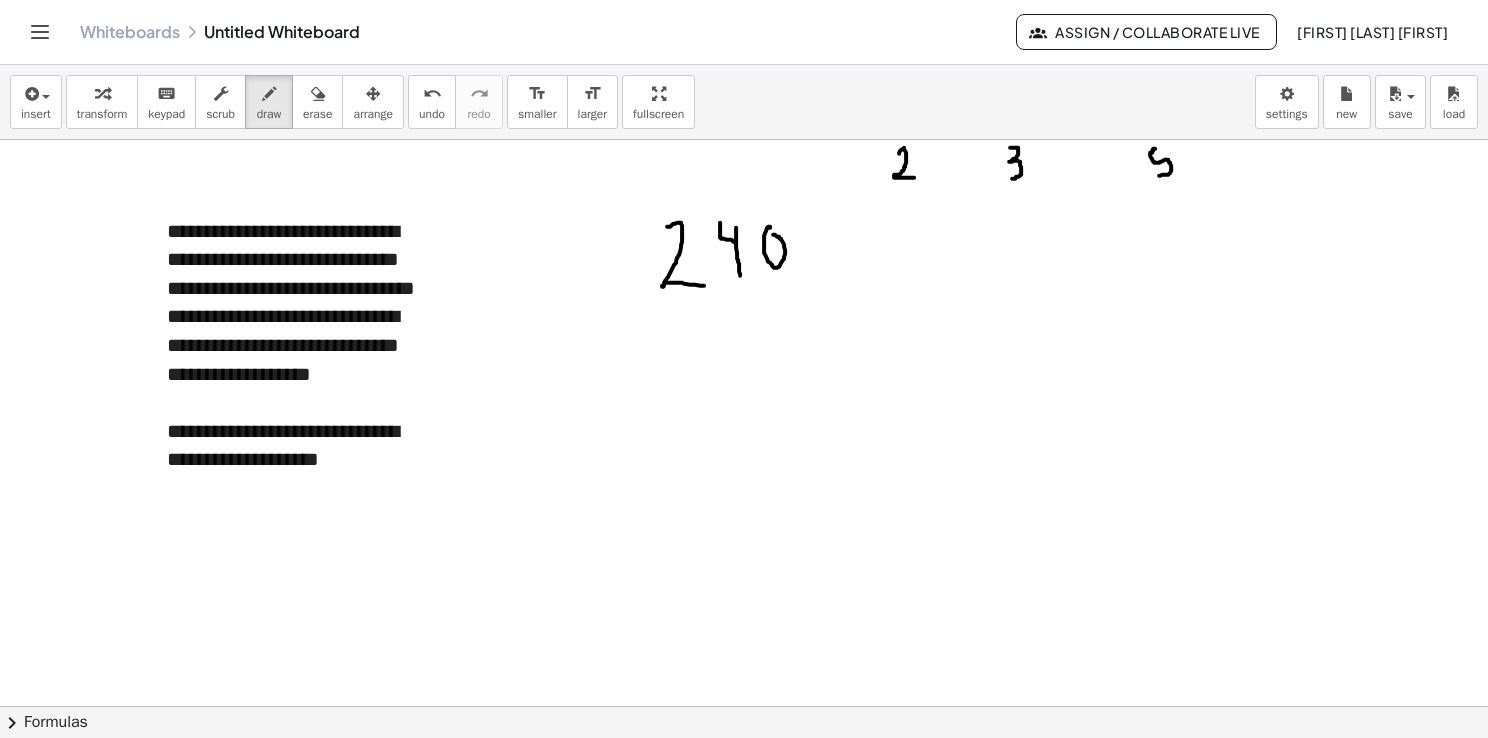 drag, startPoint x: 1155, startPoint y: 148, endPoint x: 1150, endPoint y: 175, distance: 27.45906 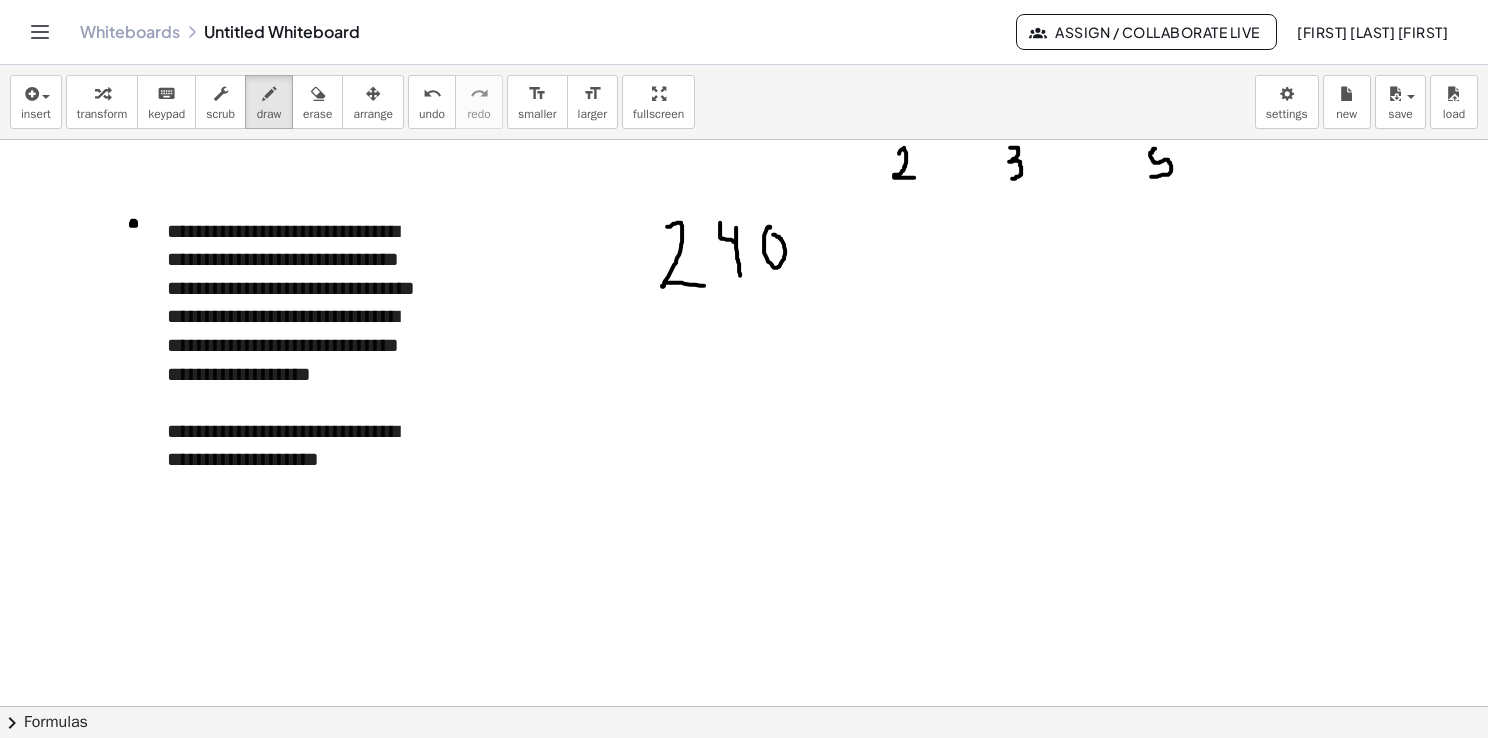 click at bounding box center [744, 772] 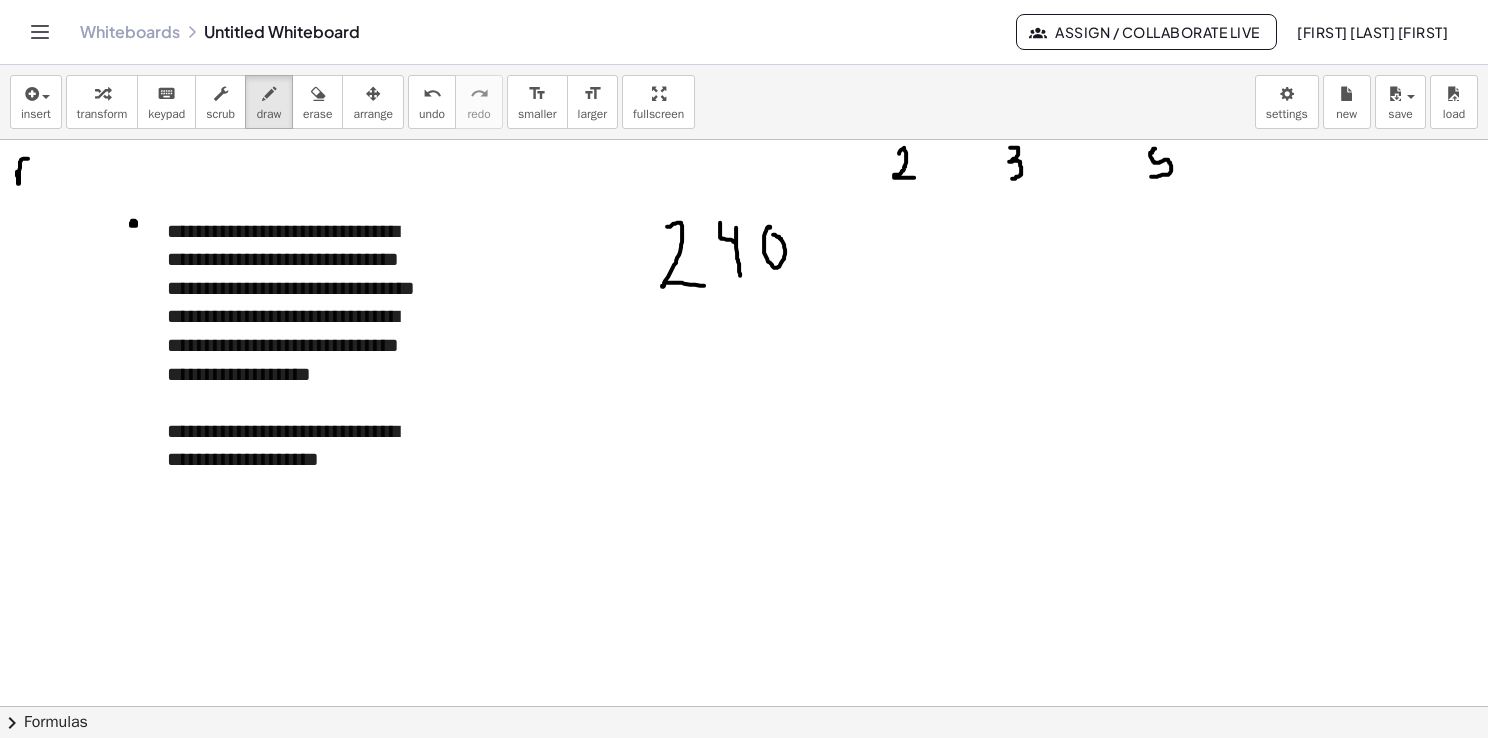 drag, startPoint x: 17, startPoint y: 171, endPoint x: 27, endPoint y: 173, distance: 10.198039 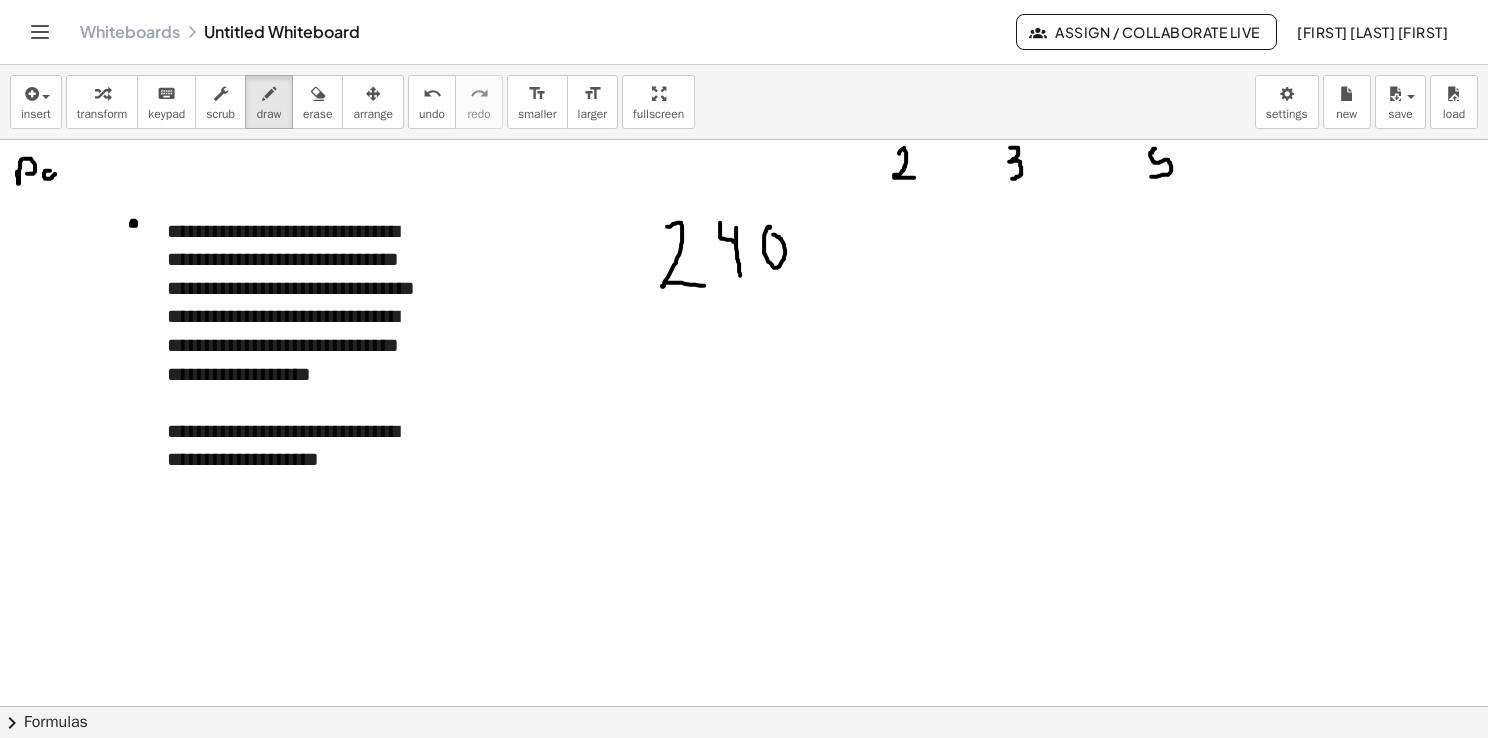 drag, startPoint x: 50, startPoint y: 170, endPoint x: 56, endPoint y: 181, distance: 12.529964 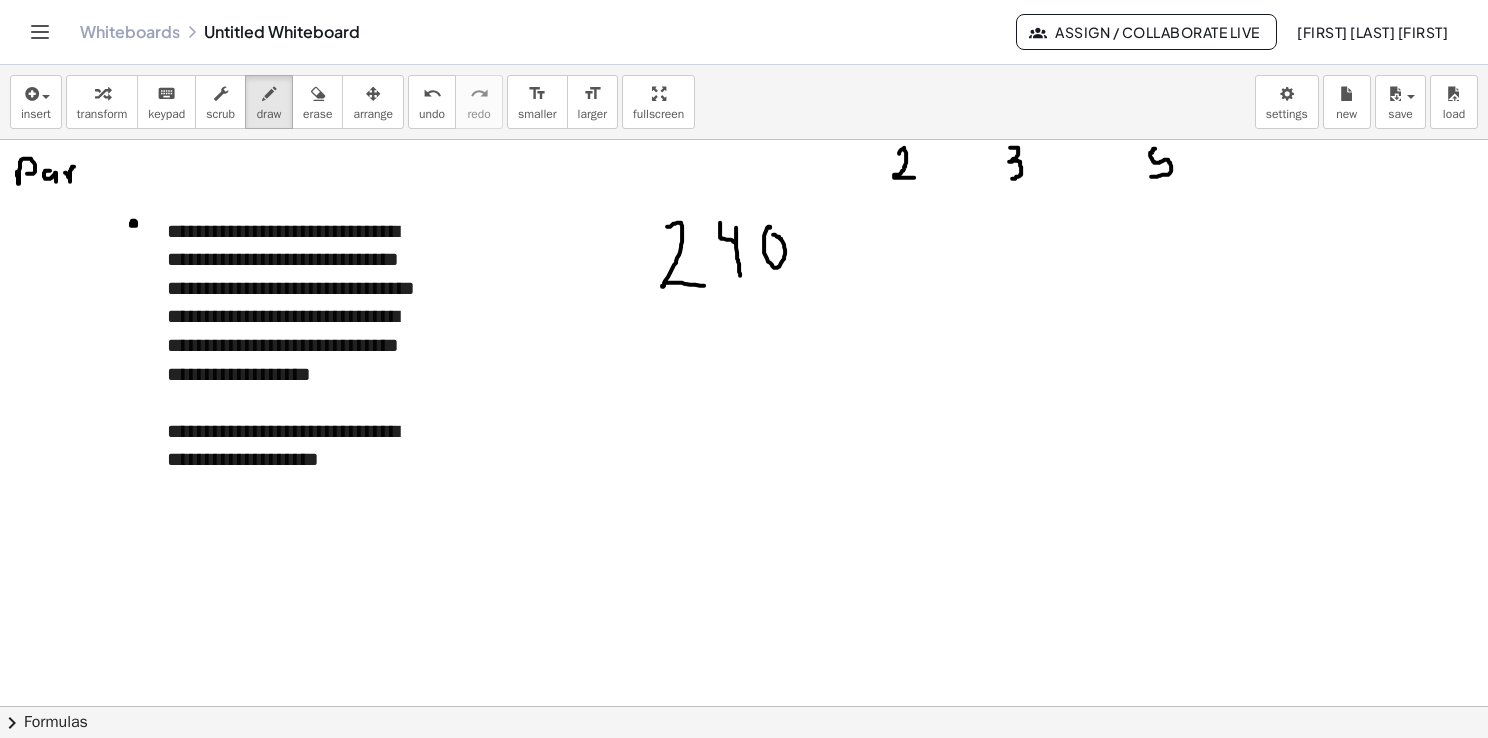drag, startPoint x: 65, startPoint y: 172, endPoint x: 76, endPoint y: 171, distance: 11.045361 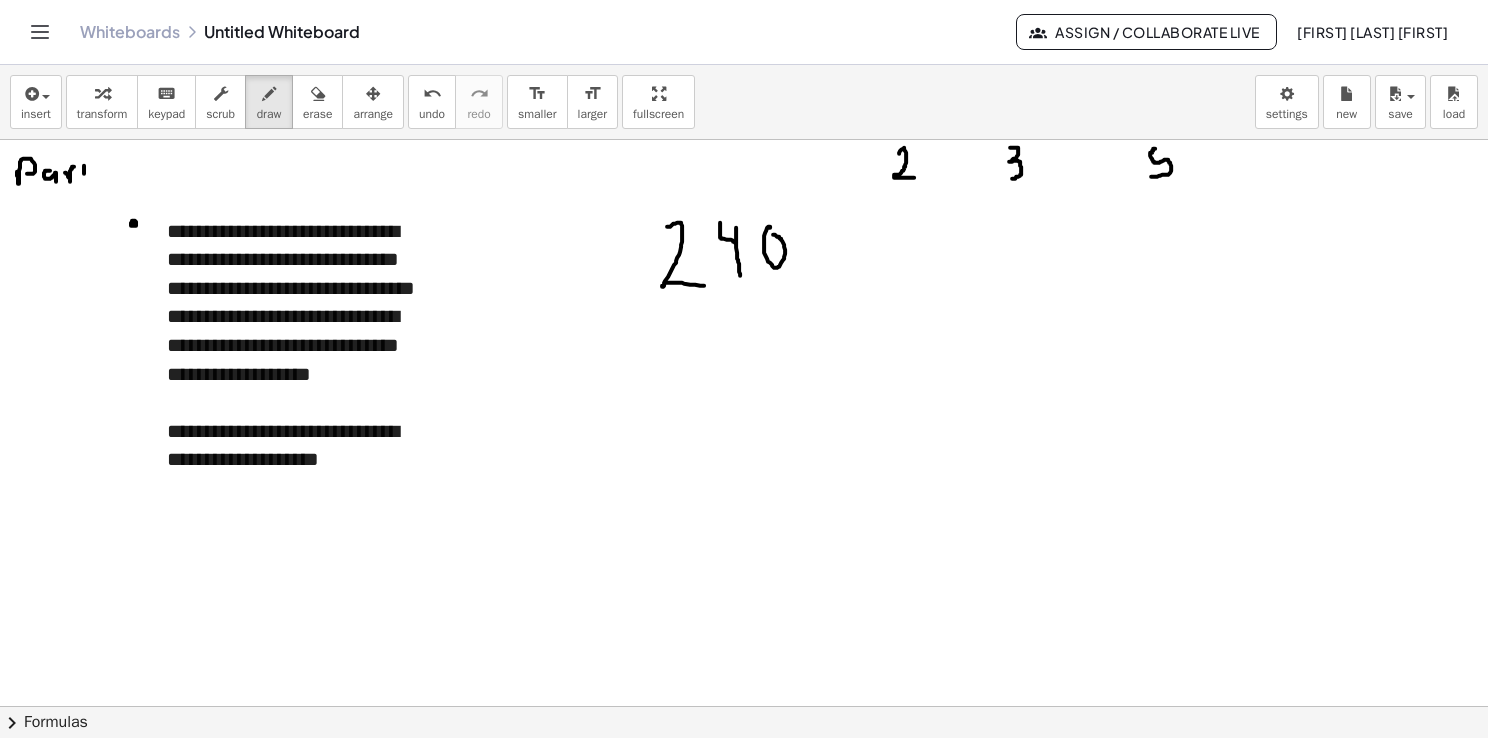drag, startPoint x: 84, startPoint y: 166, endPoint x: 91, endPoint y: 174, distance: 10.630146 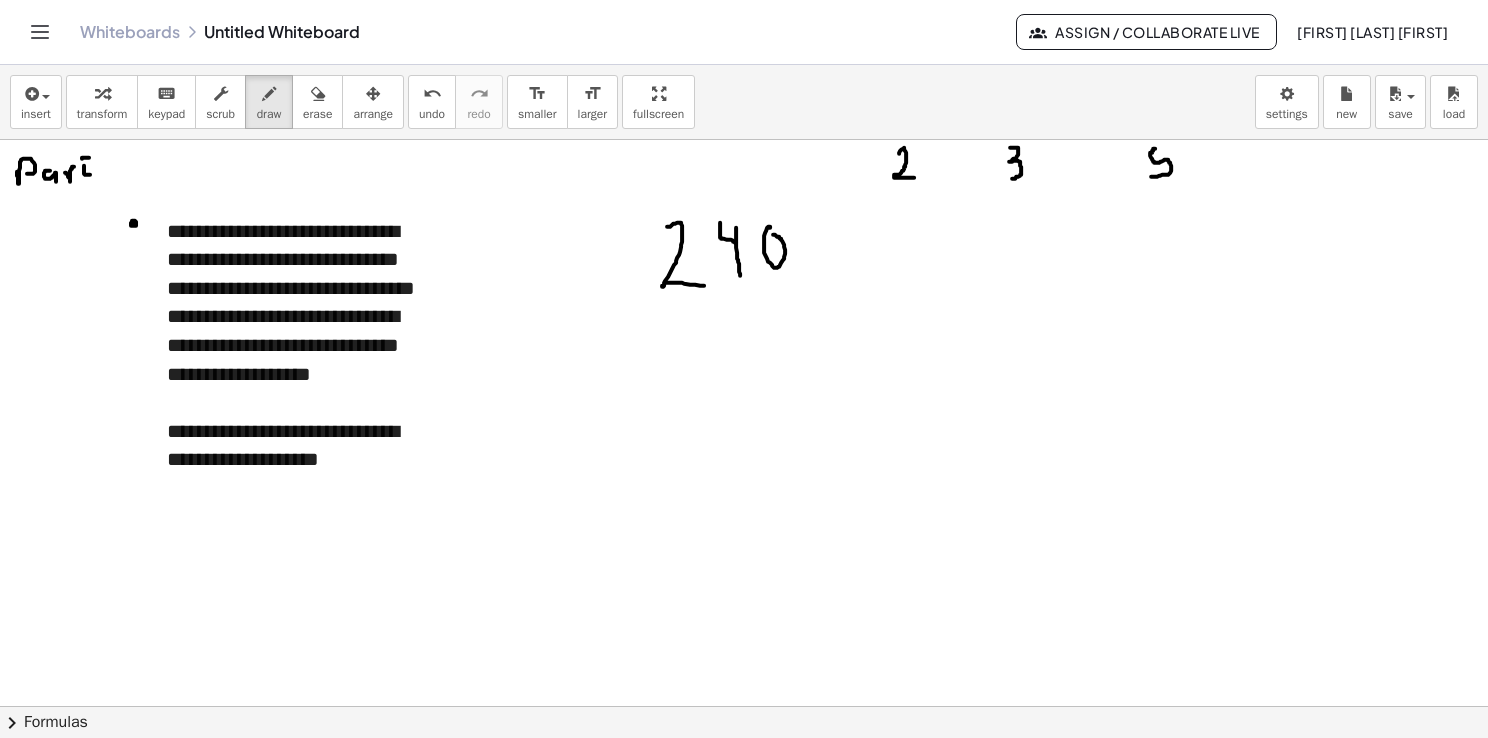 click at bounding box center [744, 772] 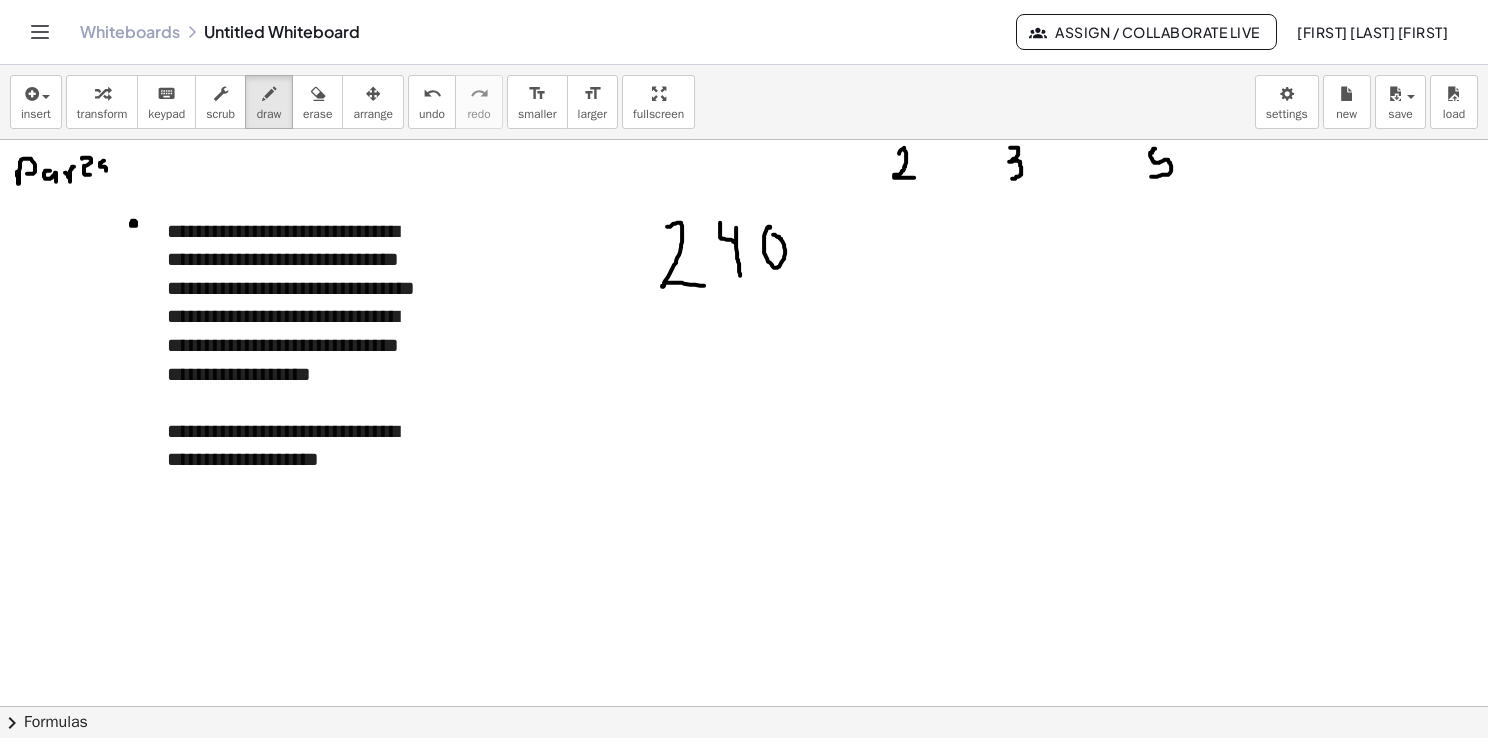 drag, startPoint x: 104, startPoint y: 160, endPoint x: 102, endPoint y: 174, distance: 14.142136 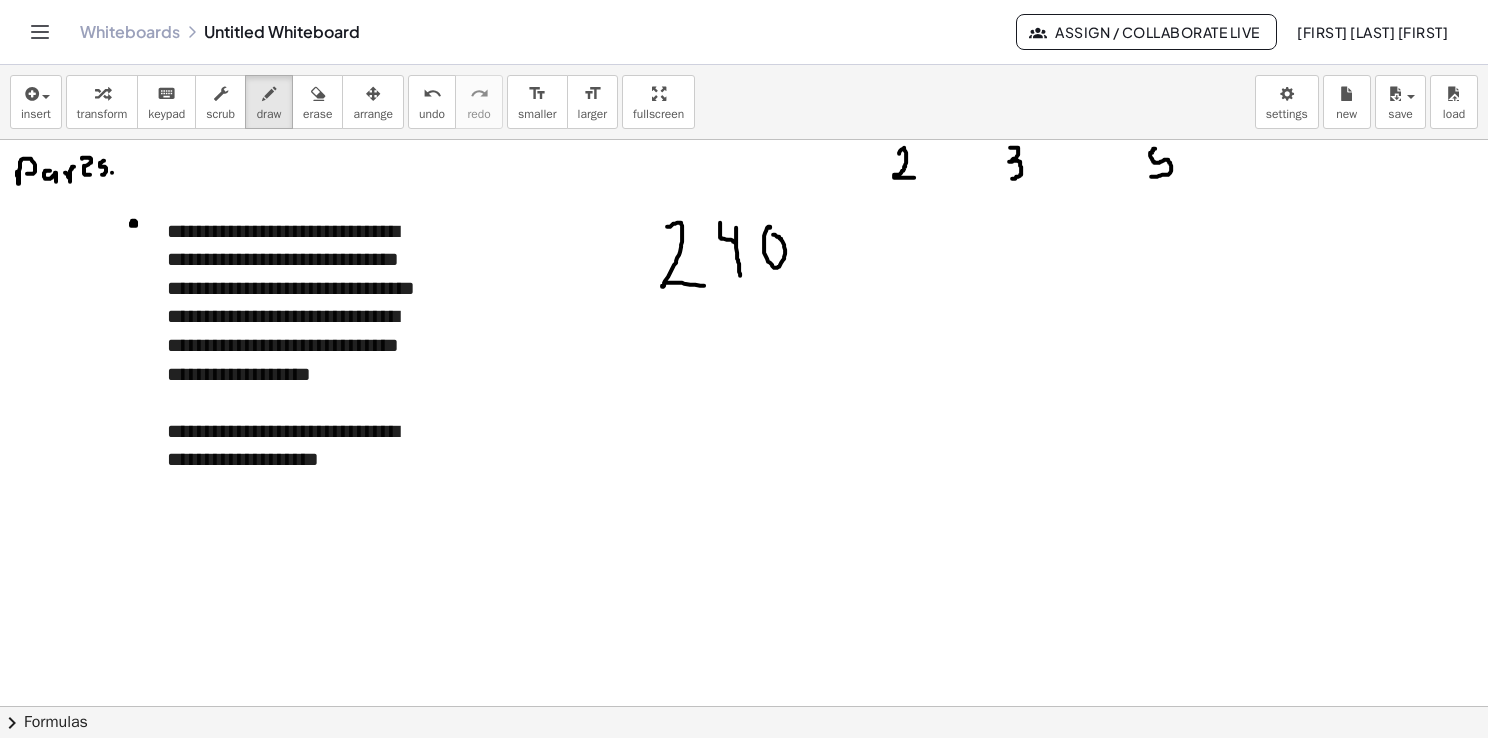 click at bounding box center (744, 772) 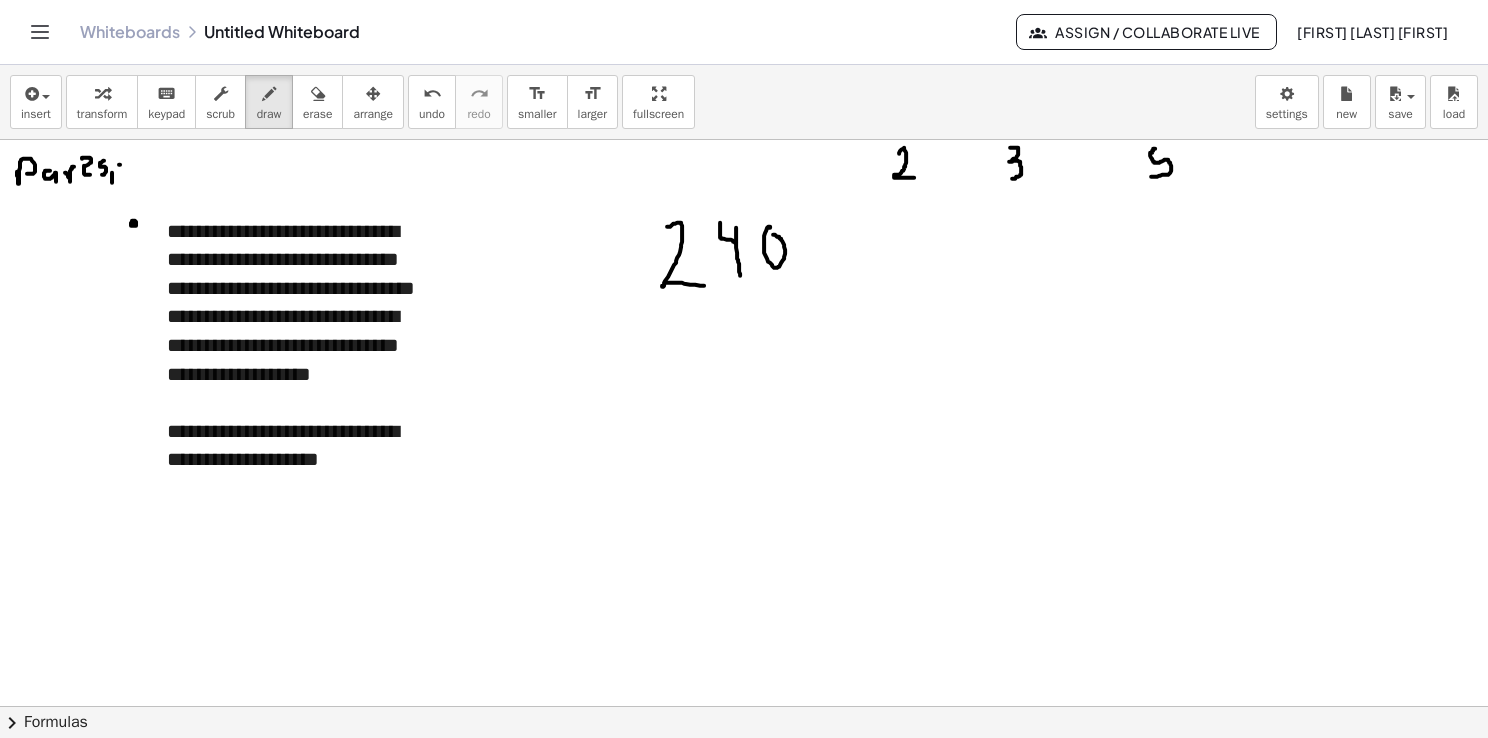 drag, startPoint x: 119, startPoint y: 164, endPoint x: 131, endPoint y: 165, distance: 12.0415945 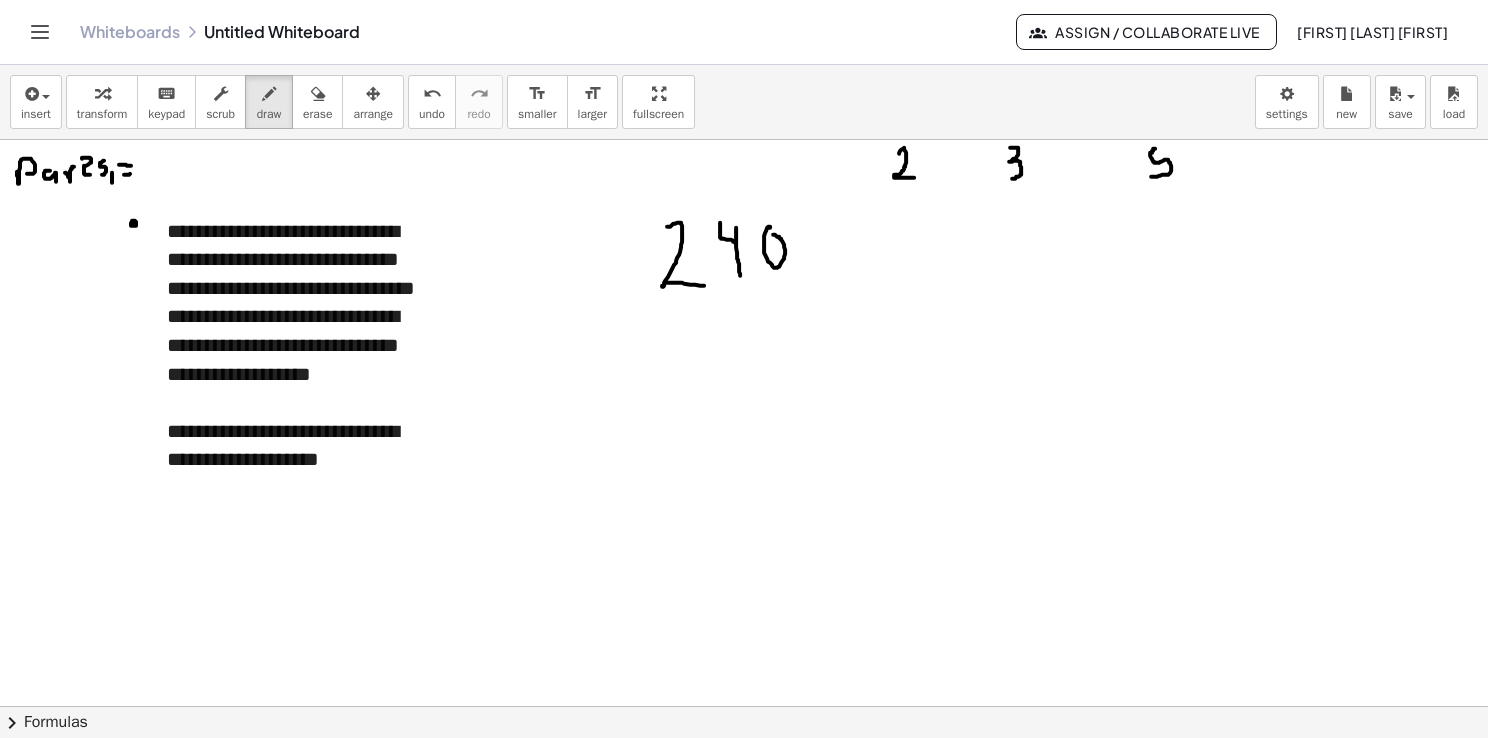 drag, startPoint x: 124, startPoint y: 174, endPoint x: 157, endPoint y: 156, distance: 37.589893 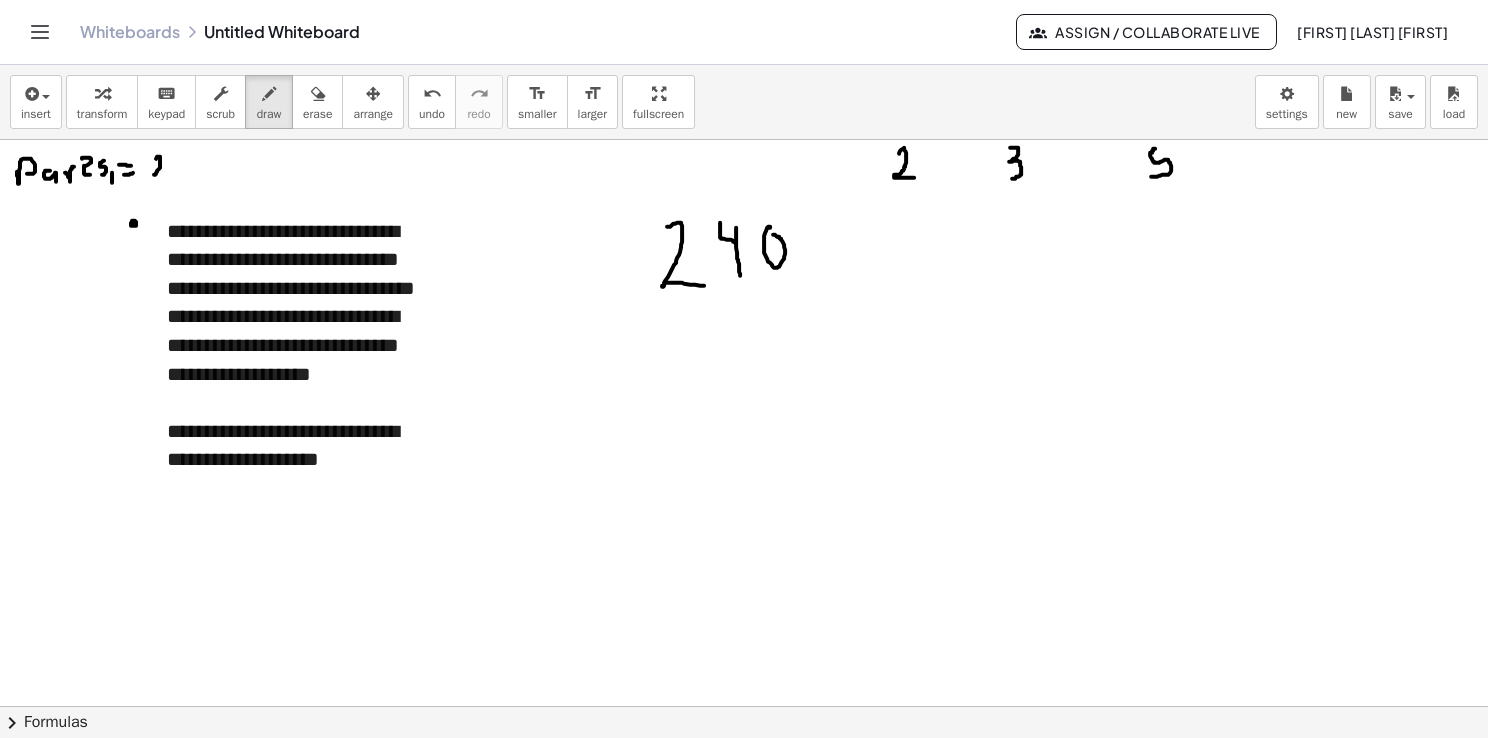 drag, startPoint x: 157, startPoint y: 156, endPoint x: 162, endPoint y: 174, distance: 18.681541 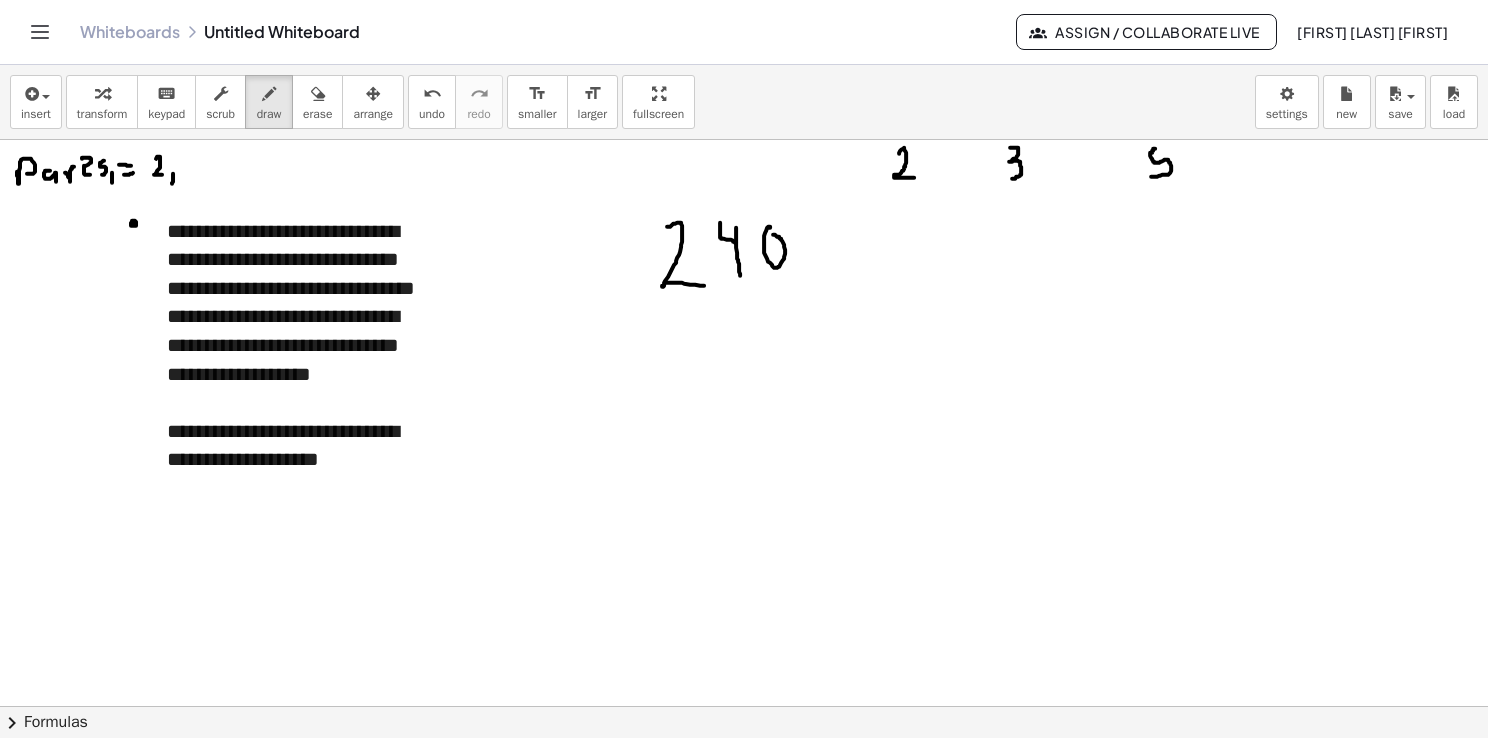 drag, startPoint x: 173, startPoint y: 175, endPoint x: 172, endPoint y: 186, distance: 11.045361 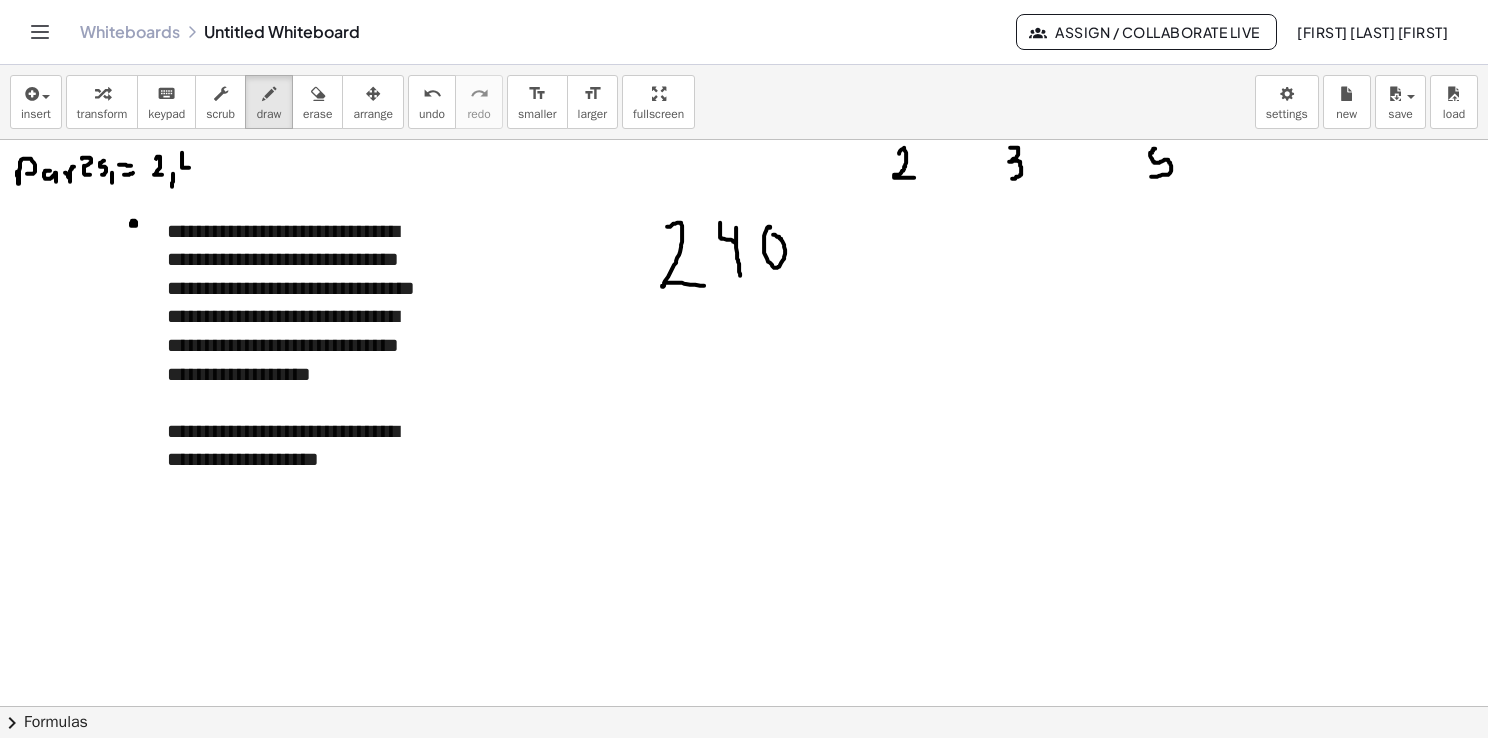 drag, startPoint x: 182, startPoint y: 155, endPoint x: 189, endPoint y: 167, distance: 13.892444 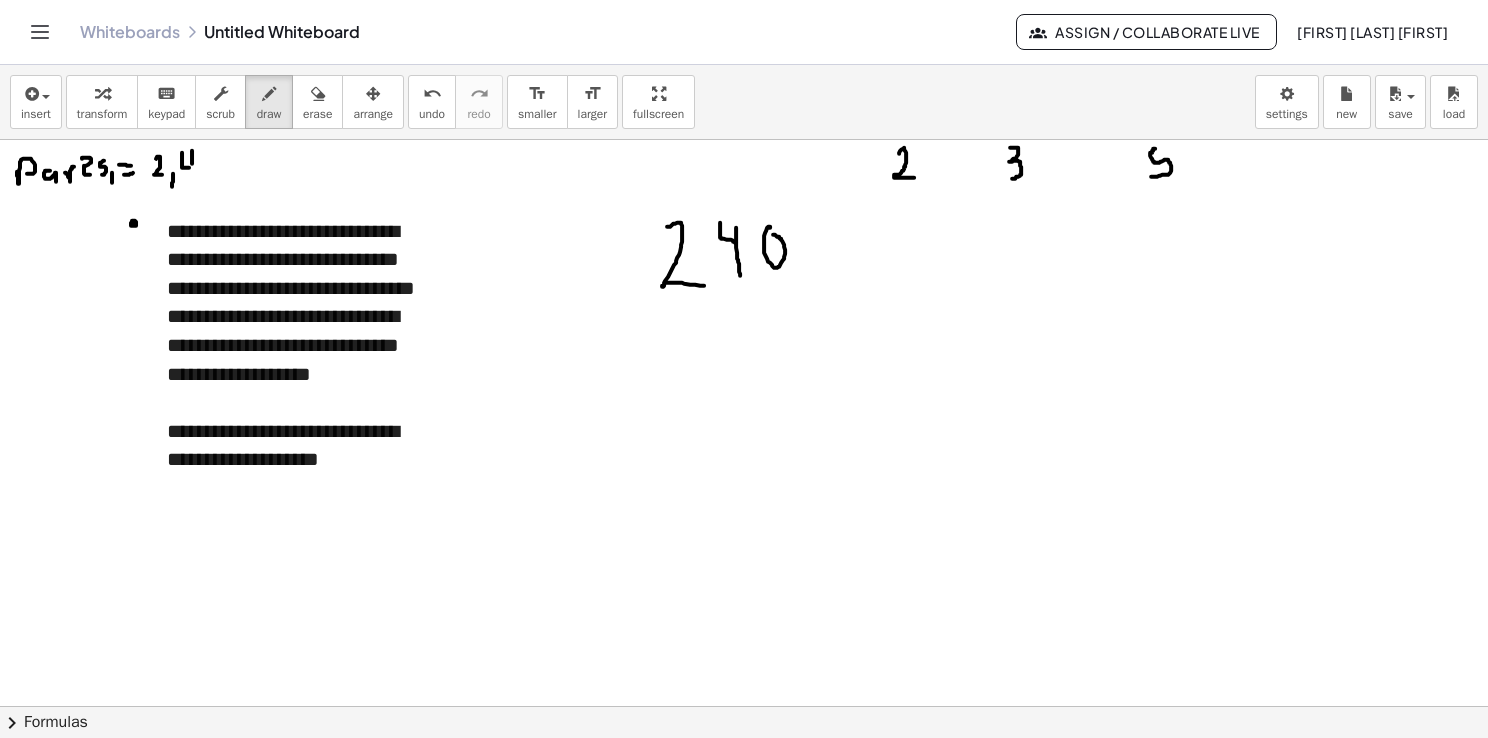 drag, startPoint x: 192, startPoint y: 150, endPoint x: 191, endPoint y: 181, distance: 31.016125 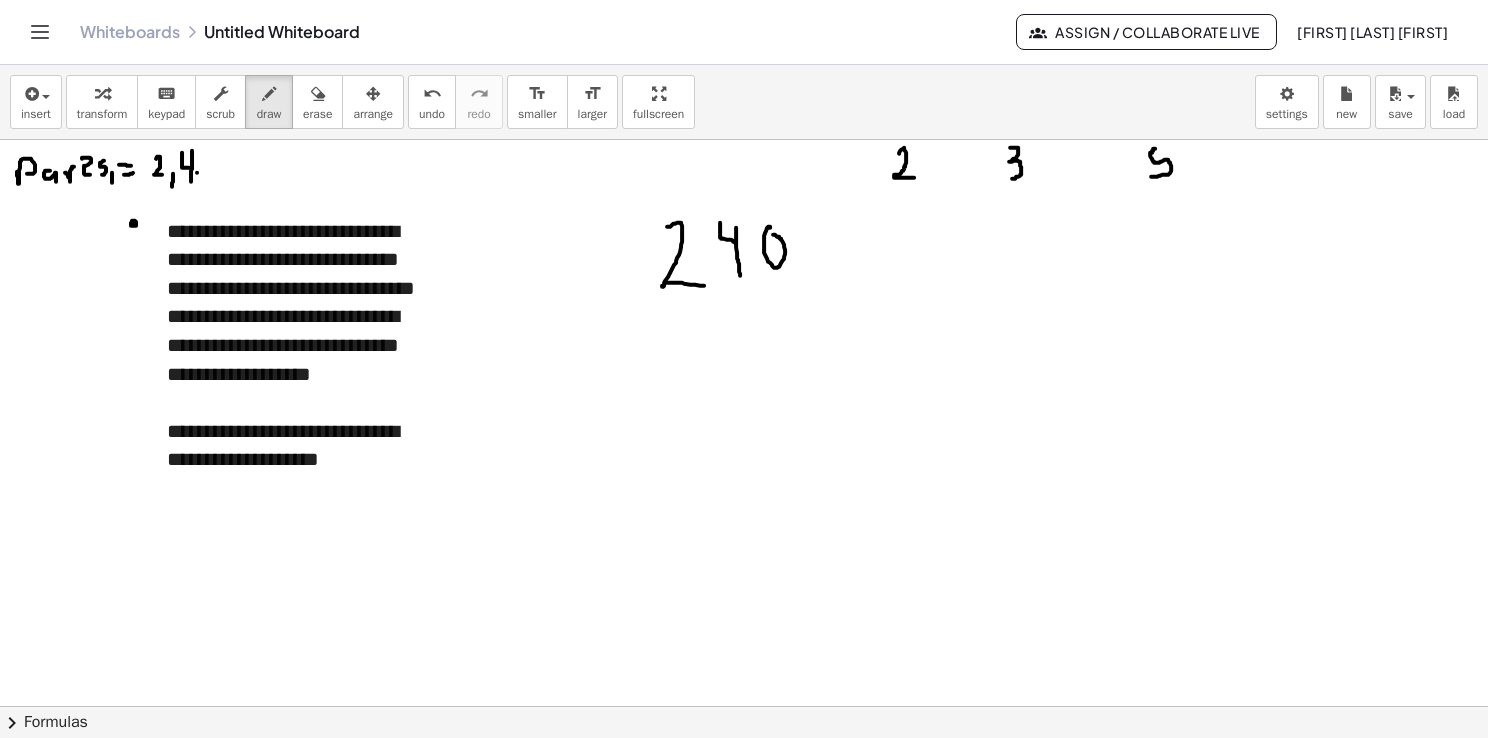 drag, startPoint x: 197, startPoint y: 172, endPoint x: 195, endPoint y: 187, distance: 15.132746 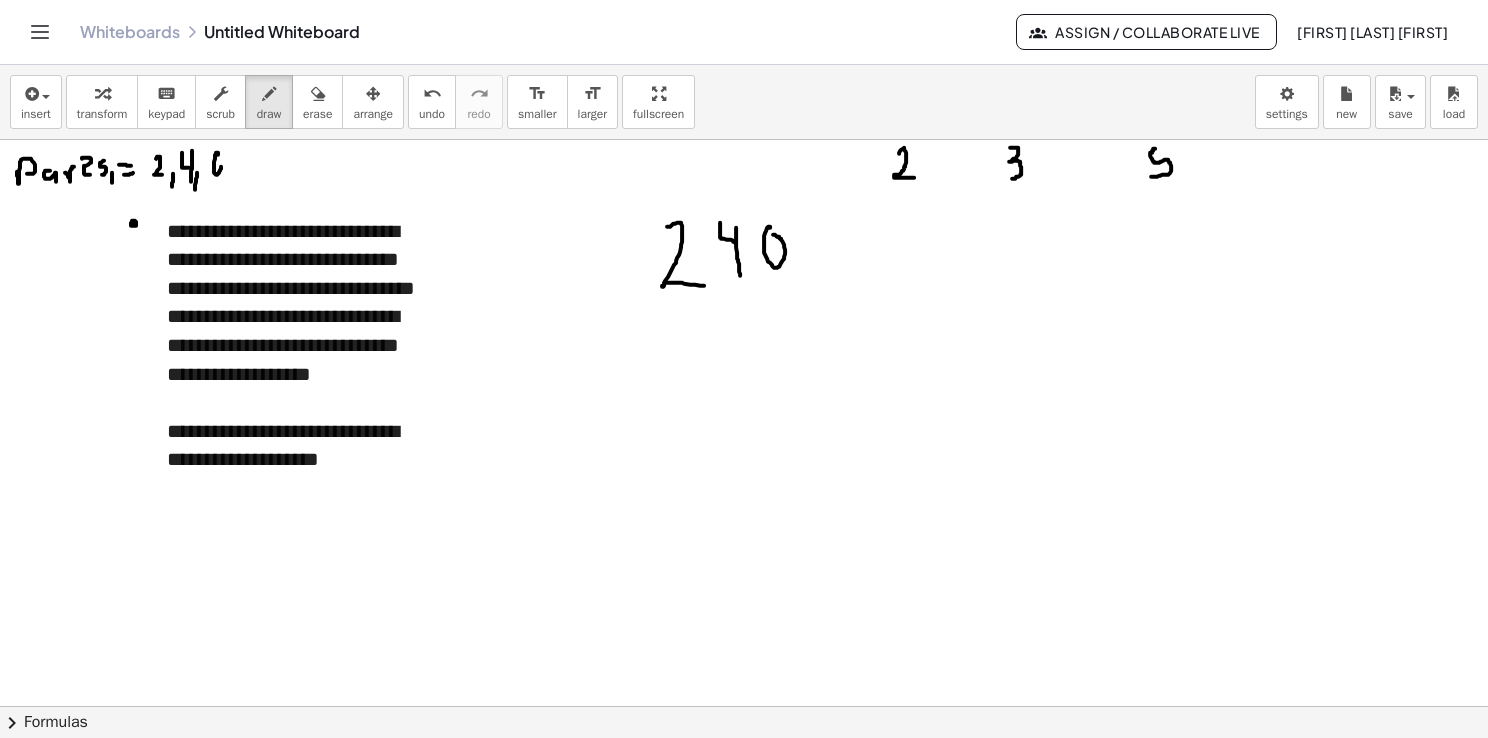 drag, startPoint x: 217, startPoint y: 152, endPoint x: 215, endPoint y: 162, distance: 10.198039 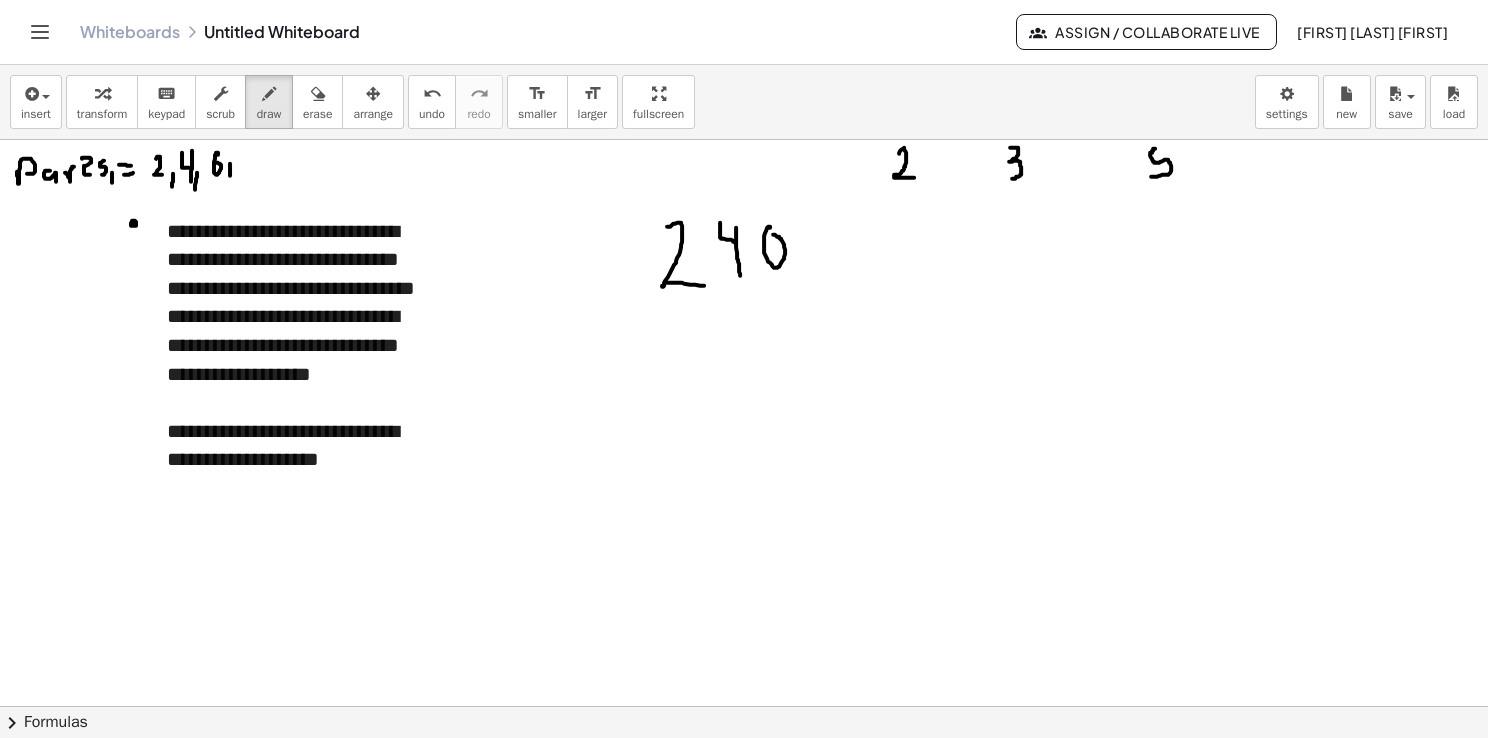 drag, startPoint x: 230, startPoint y: 164, endPoint x: 230, endPoint y: 175, distance: 11 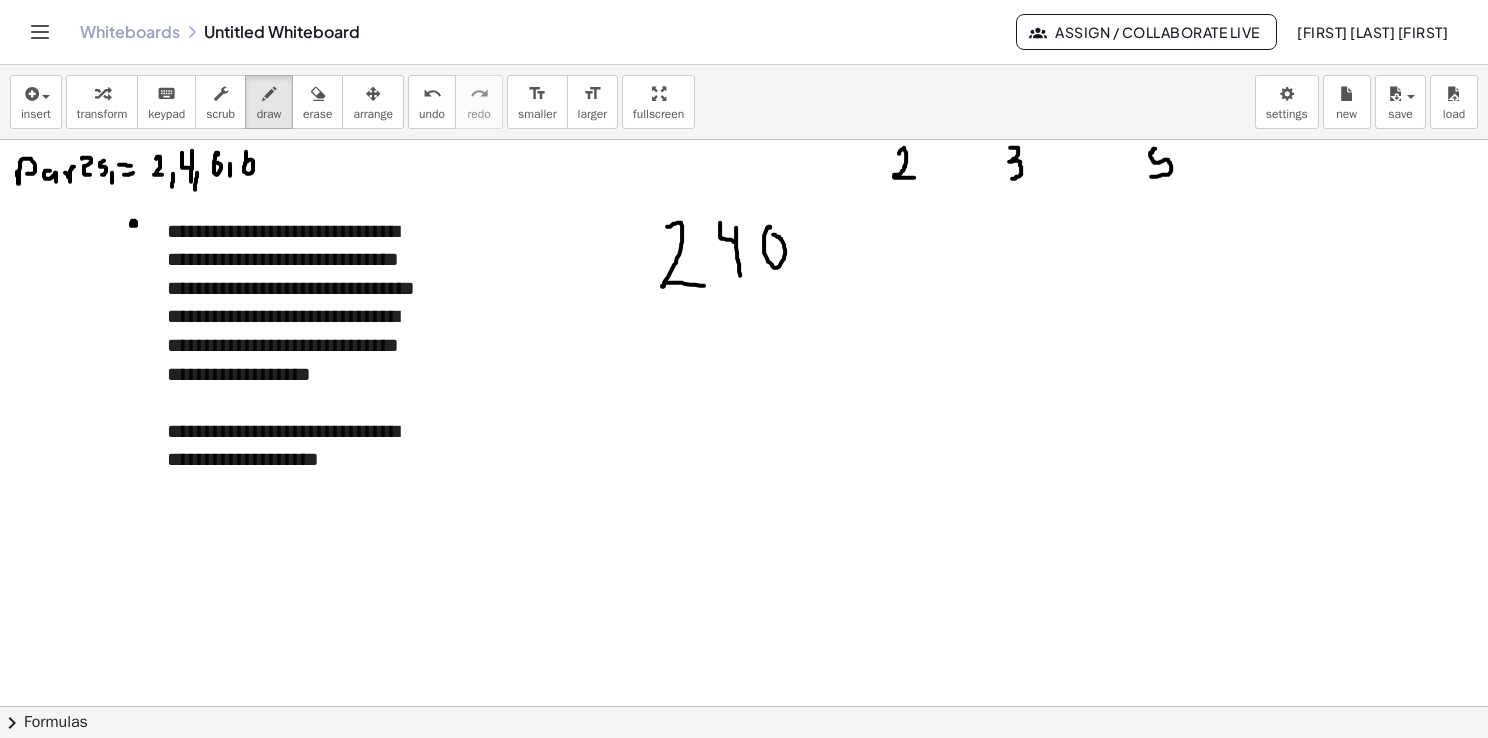 click at bounding box center (744, 772) 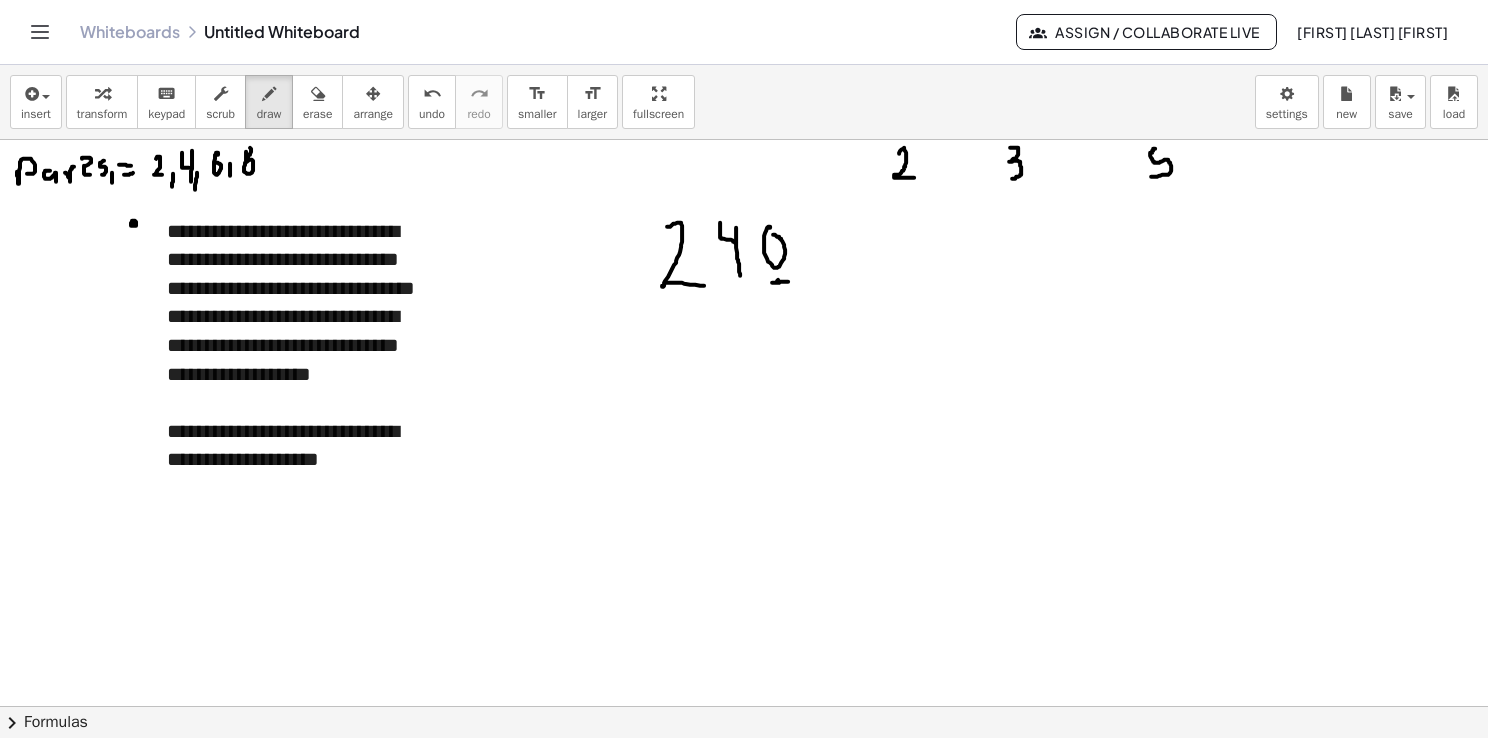 click at bounding box center (744, 772) 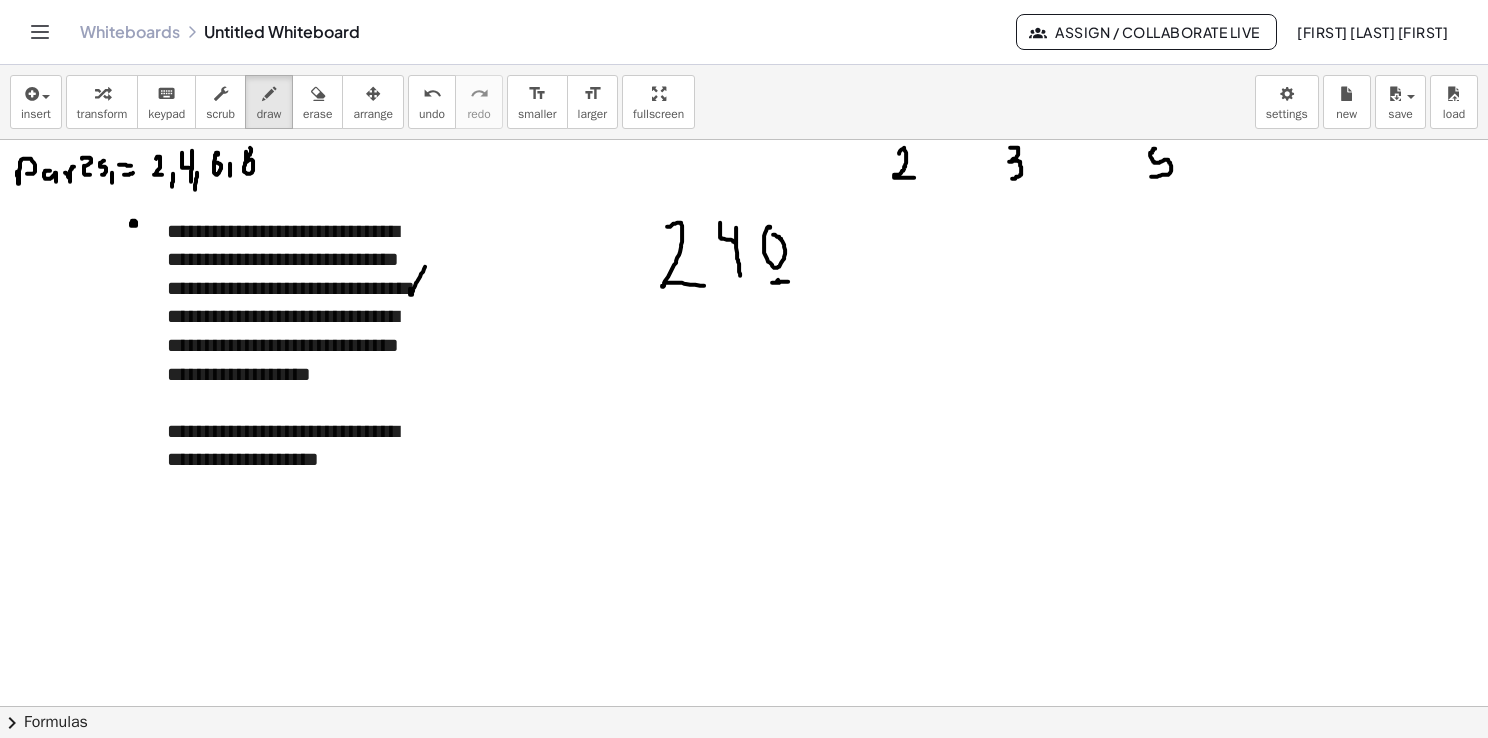 drag, startPoint x: 410, startPoint y: 288, endPoint x: 430, endPoint y: 262, distance: 32.80244 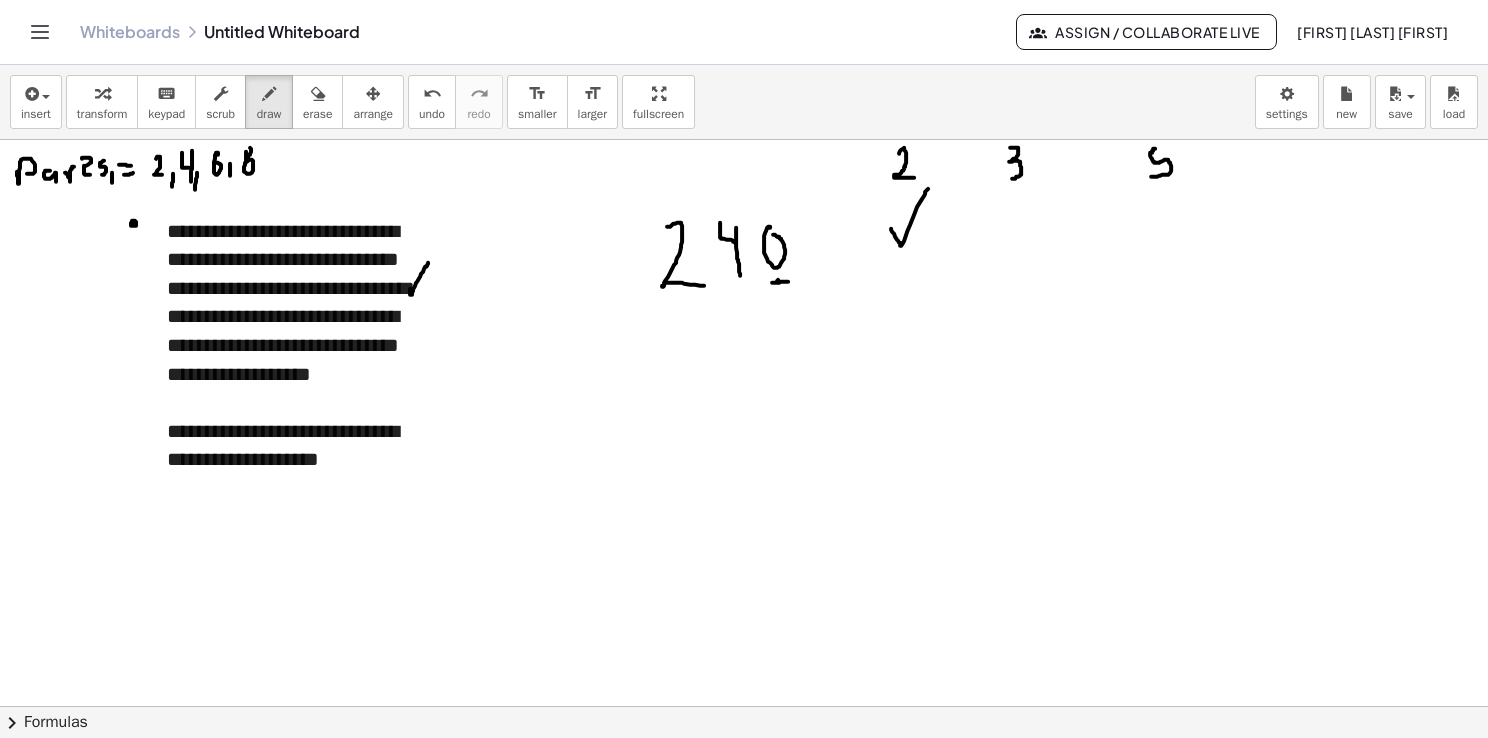 drag, startPoint x: 891, startPoint y: 228, endPoint x: 937, endPoint y: 172, distance: 72.47068 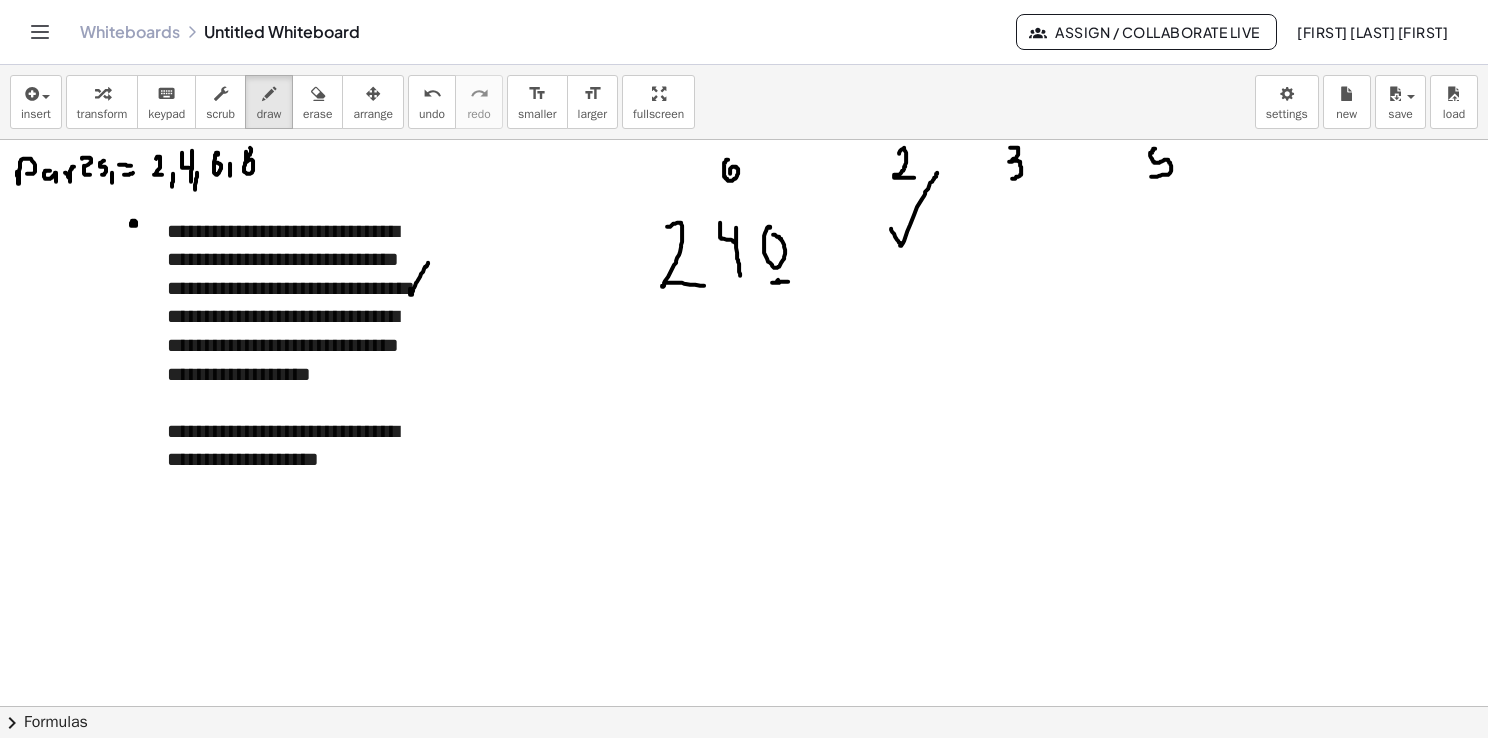 drag, startPoint x: 728, startPoint y: 159, endPoint x: 732, endPoint y: 177, distance: 18.439089 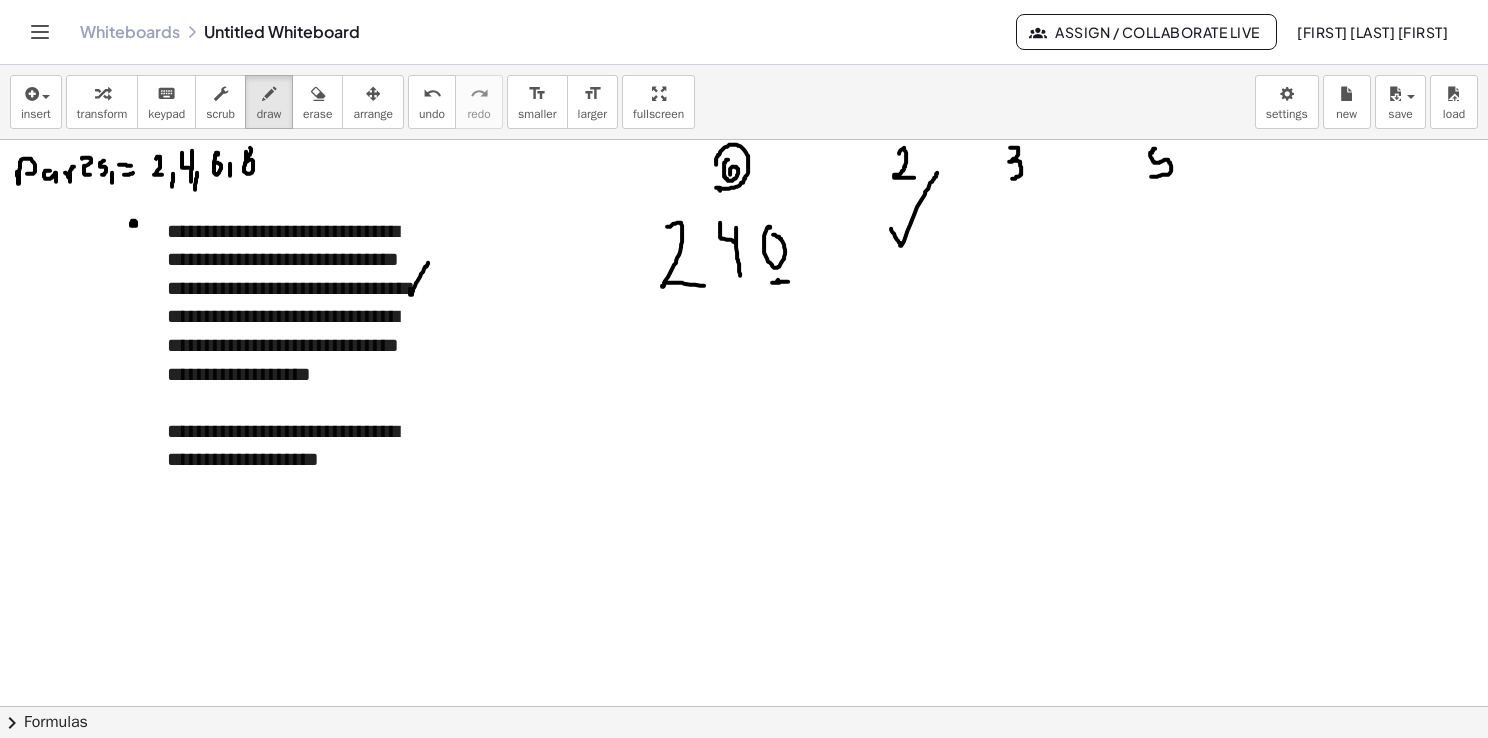 click at bounding box center [744, 772] 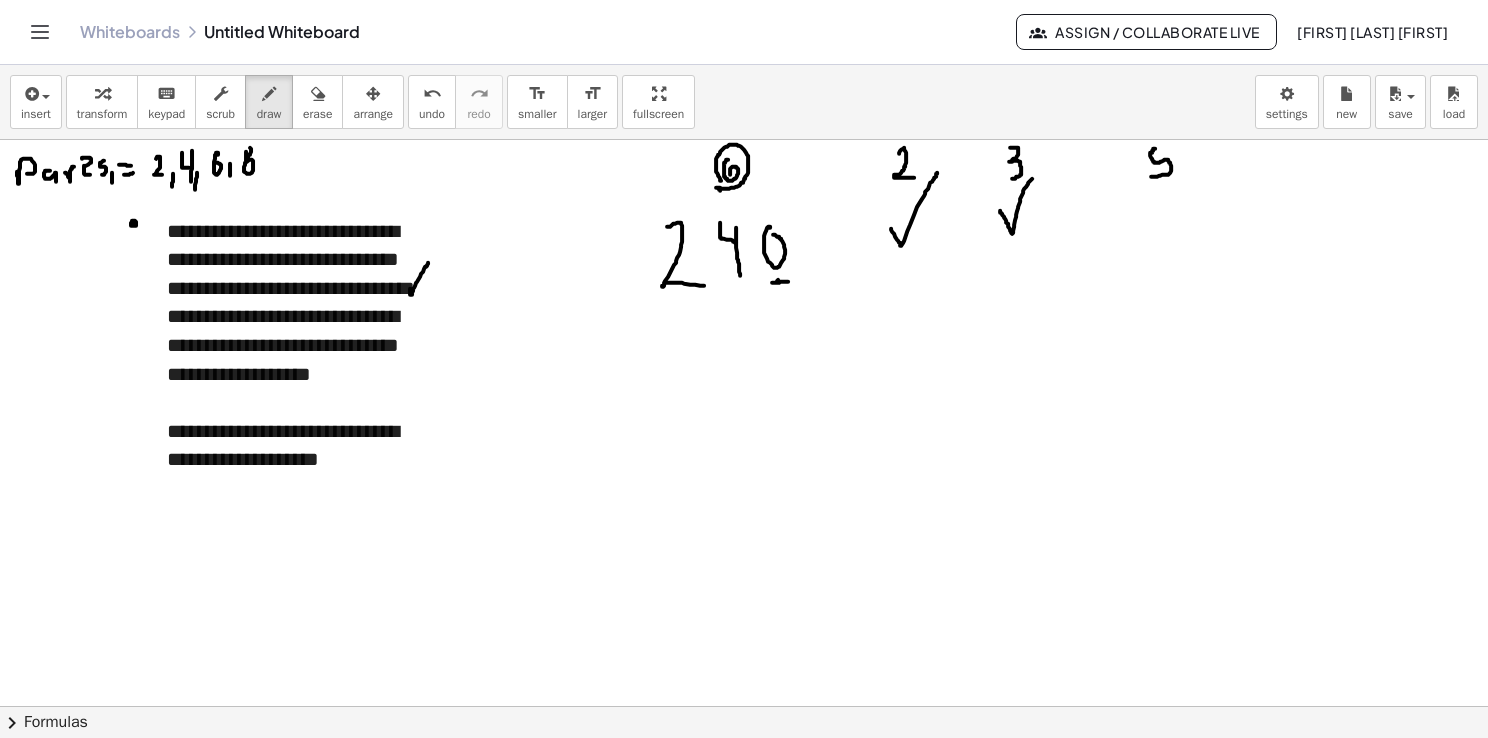 drag, startPoint x: 1000, startPoint y: 210, endPoint x: 1035, endPoint y: 175, distance: 49.497475 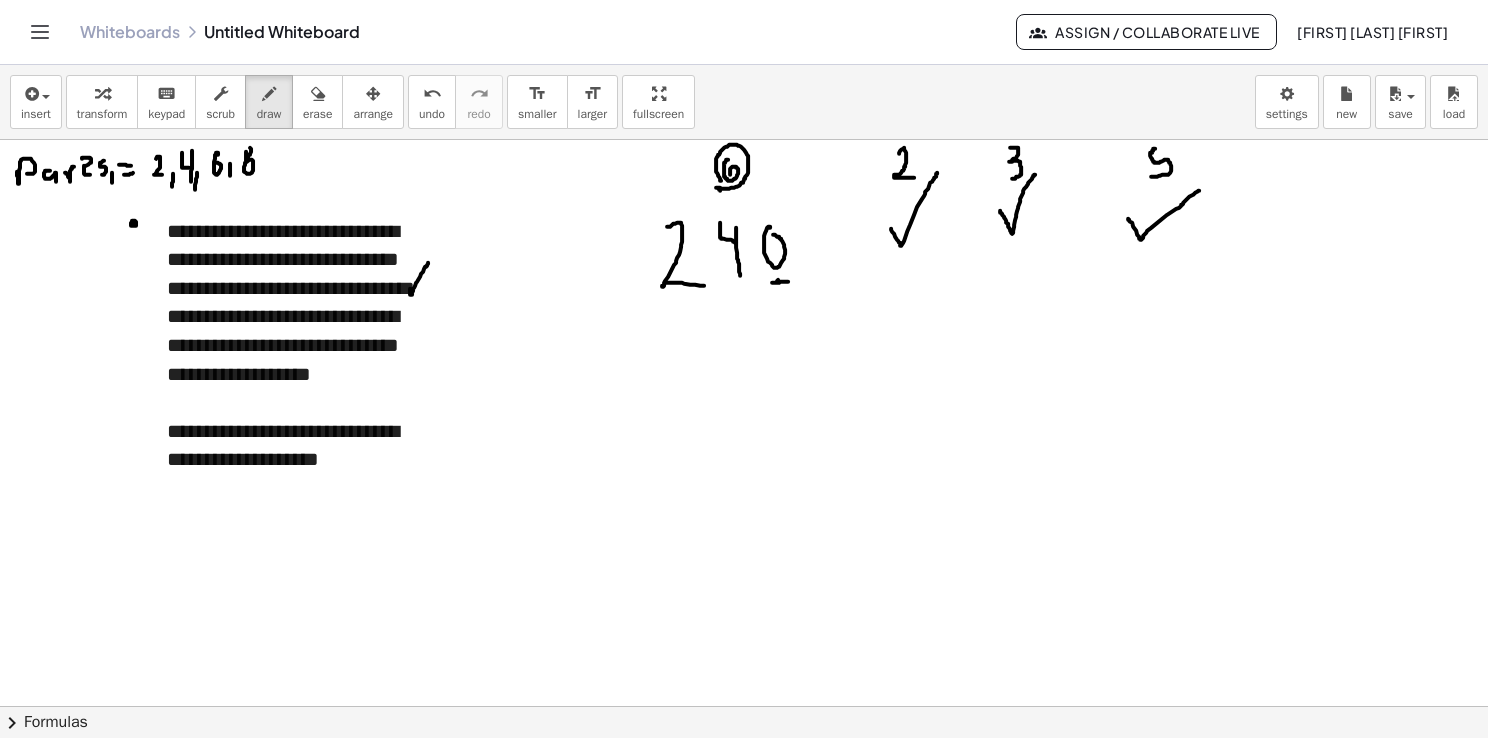 drag, startPoint x: 1128, startPoint y: 218, endPoint x: 1201, endPoint y: 190, distance: 78.18568 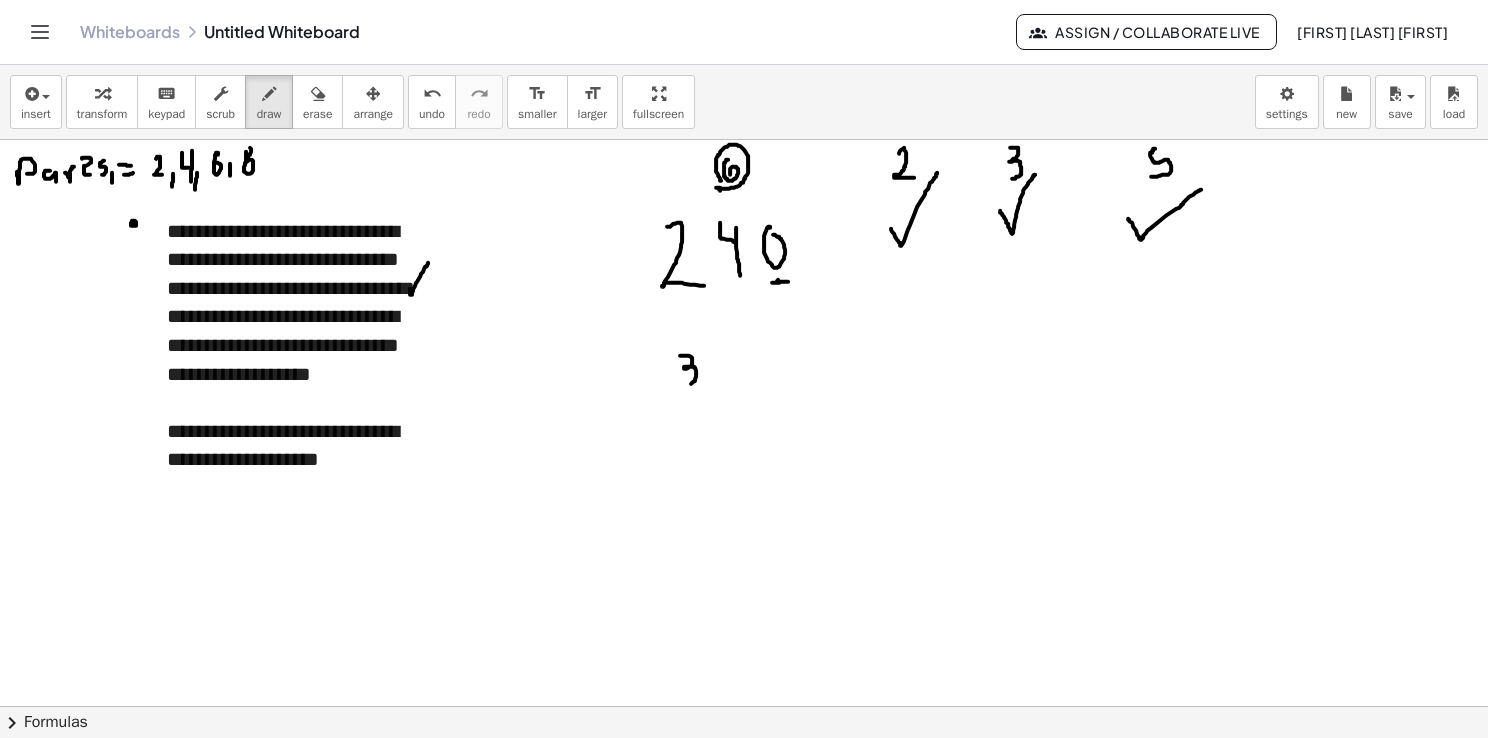 drag, startPoint x: 680, startPoint y: 355, endPoint x: 678, endPoint y: 386, distance: 31.06445 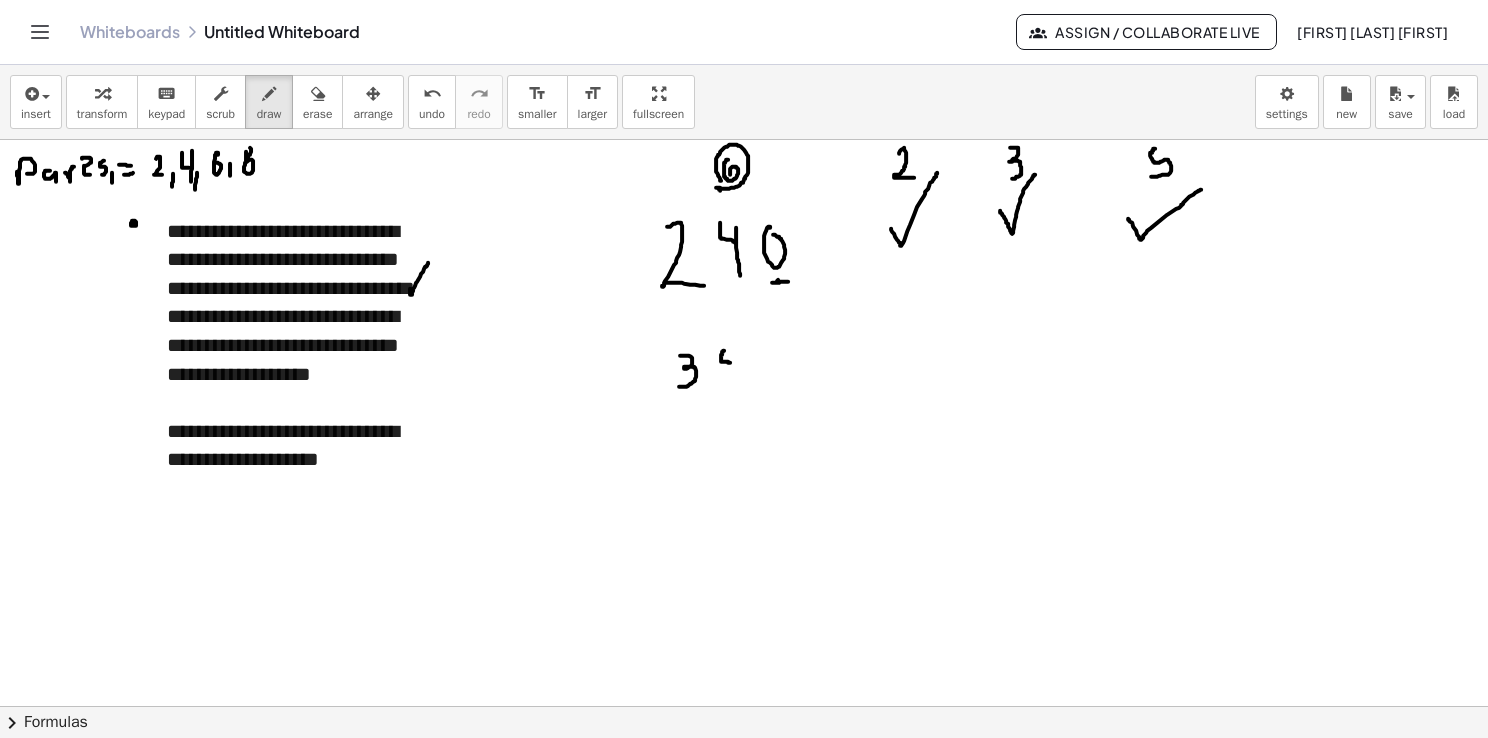 drag, startPoint x: 724, startPoint y: 350, endPoint x: 731, endPoint y: 359, distance: 11.401754 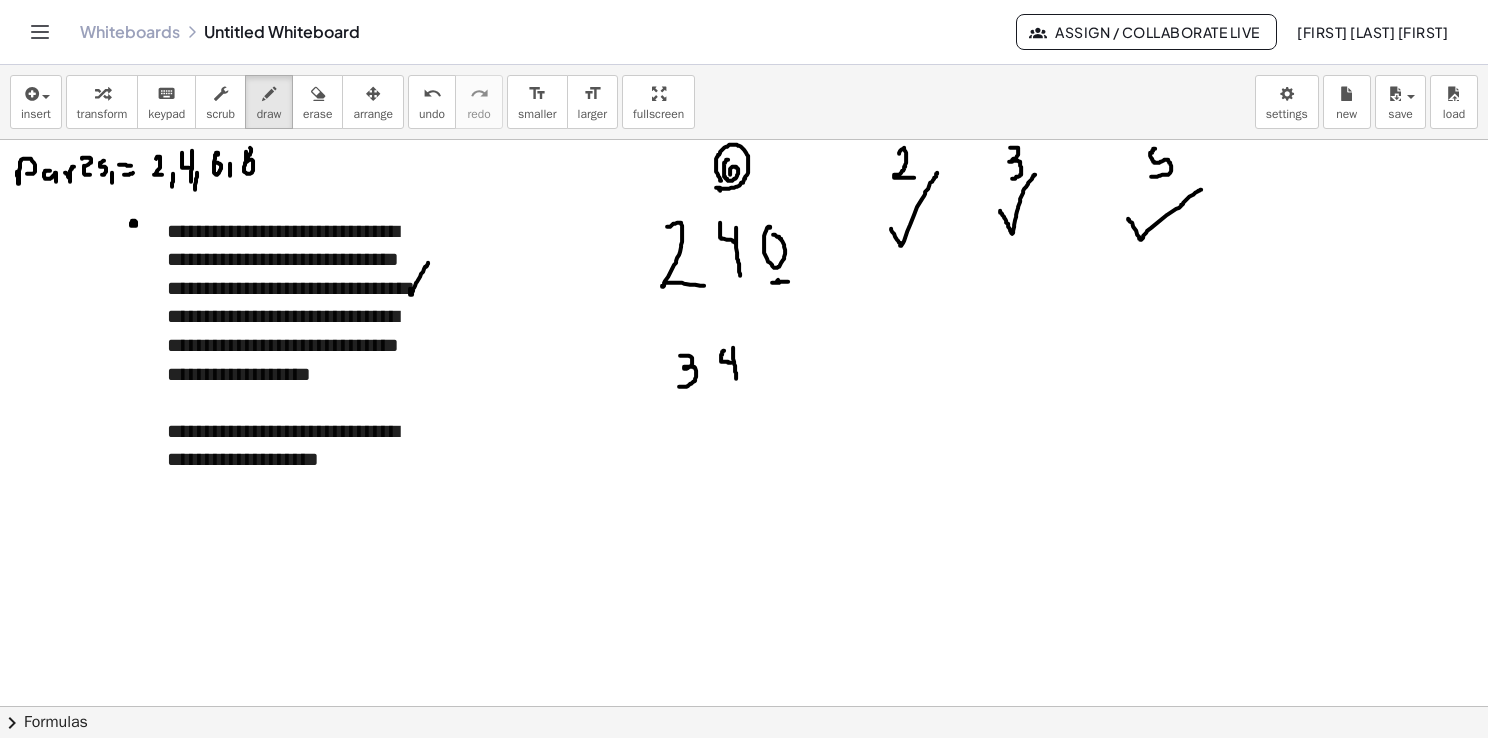 drag, startPoint x: 733, startPoint y: 349, endPoint x: 740, endPoint y: 374, distance: 25.96151 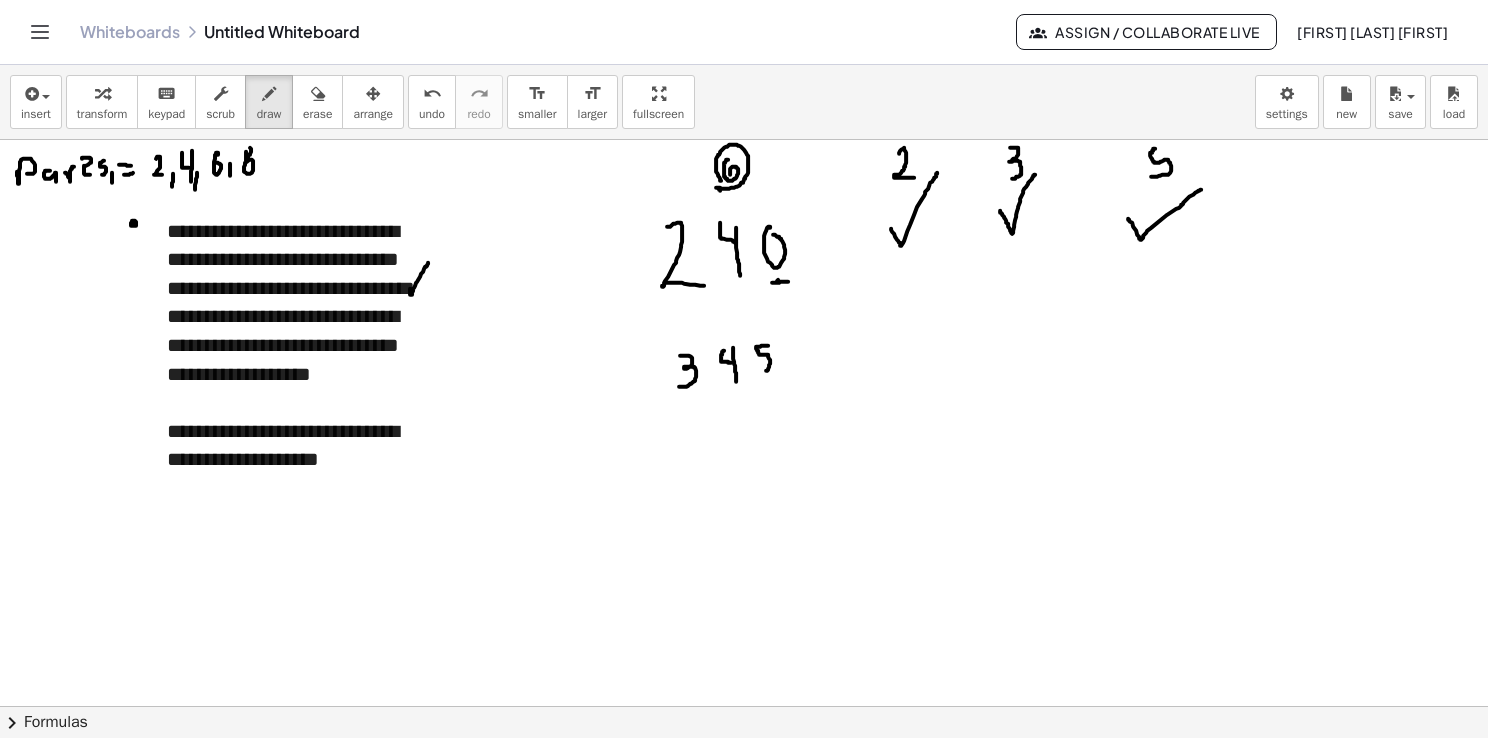 drag, startPoint x: 768, startPoint y: 345, endPoint x: 759, endPoint y: 370, distance: 26.57066 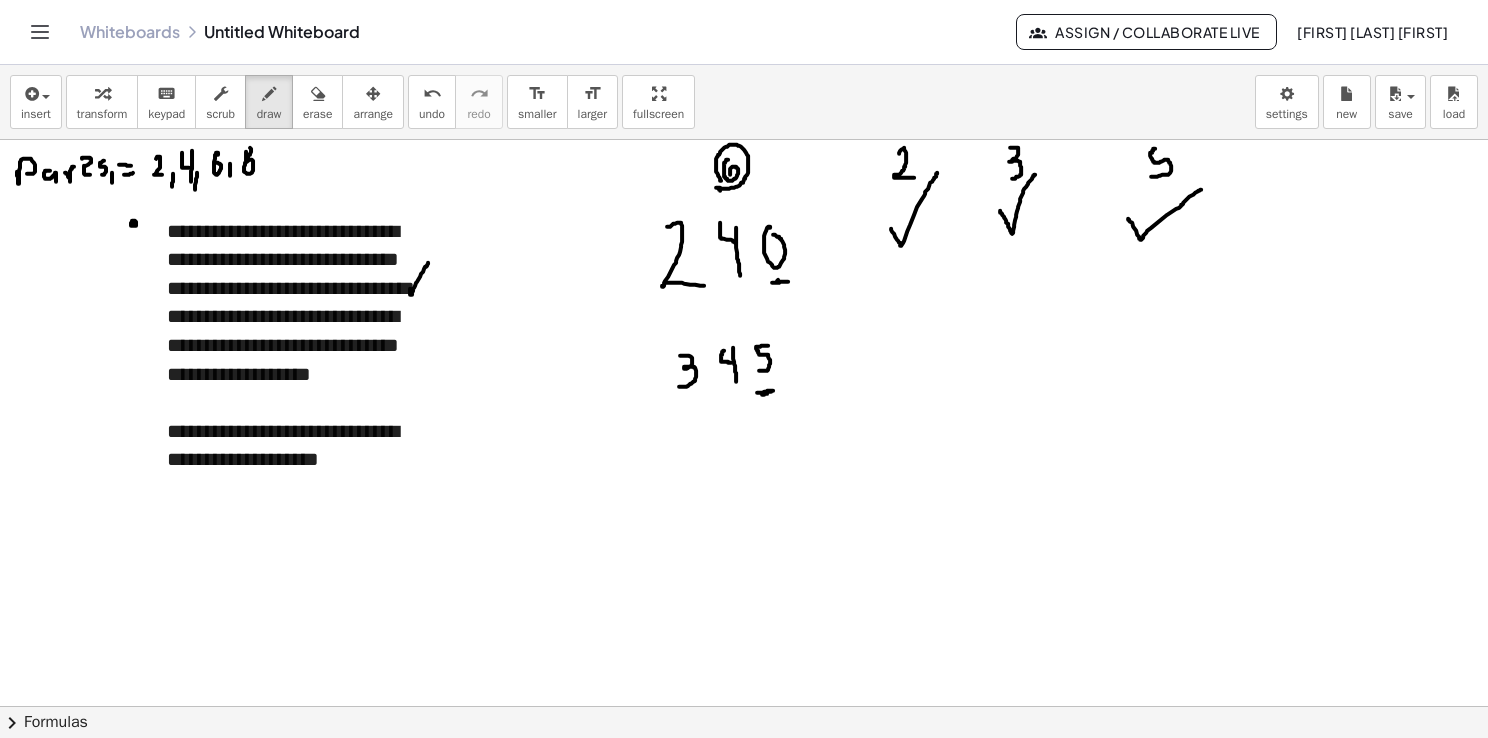 click at bounding box center (744, 772) 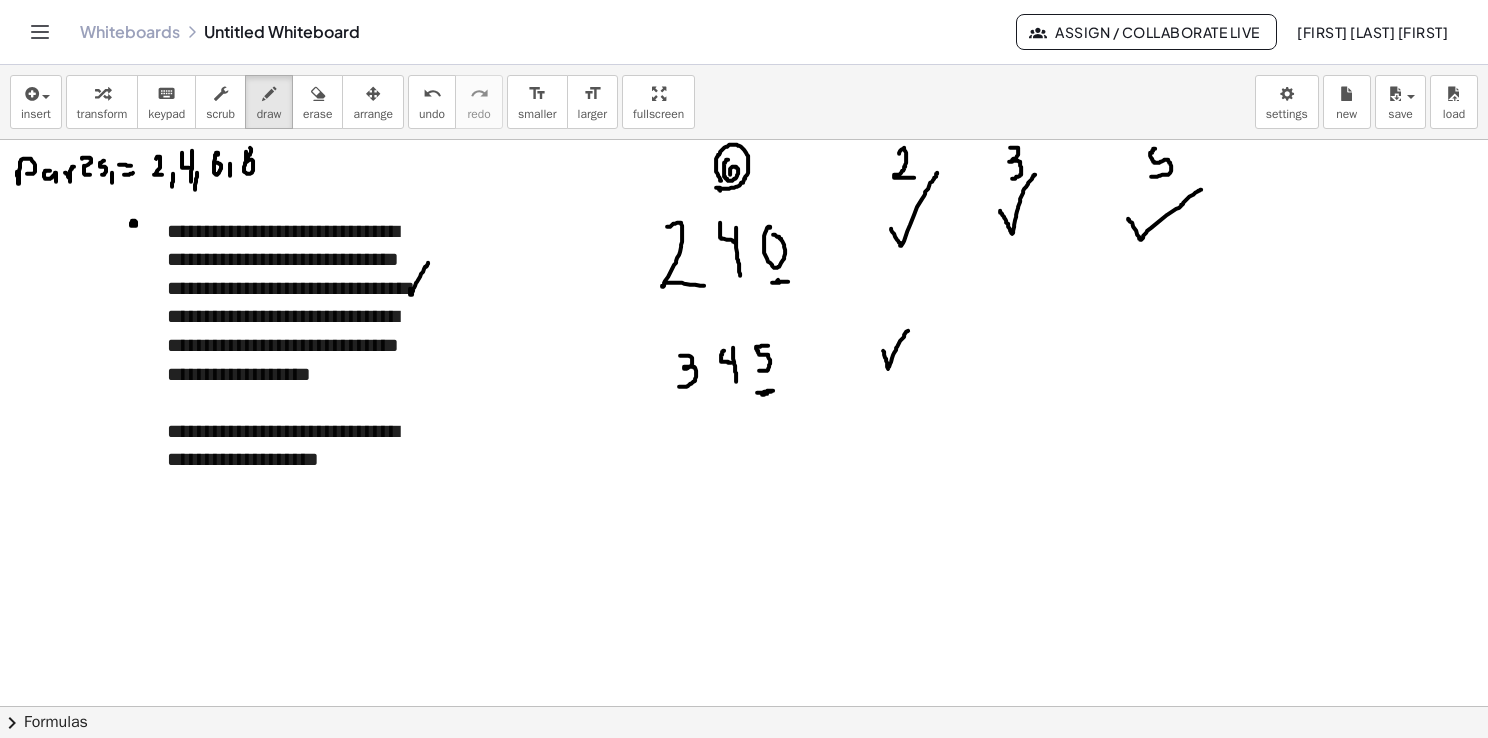 drag, startPoint x: 883, startPoint y: 350, endPoint x: 918, endPoint y: 314, distance: 50.20956 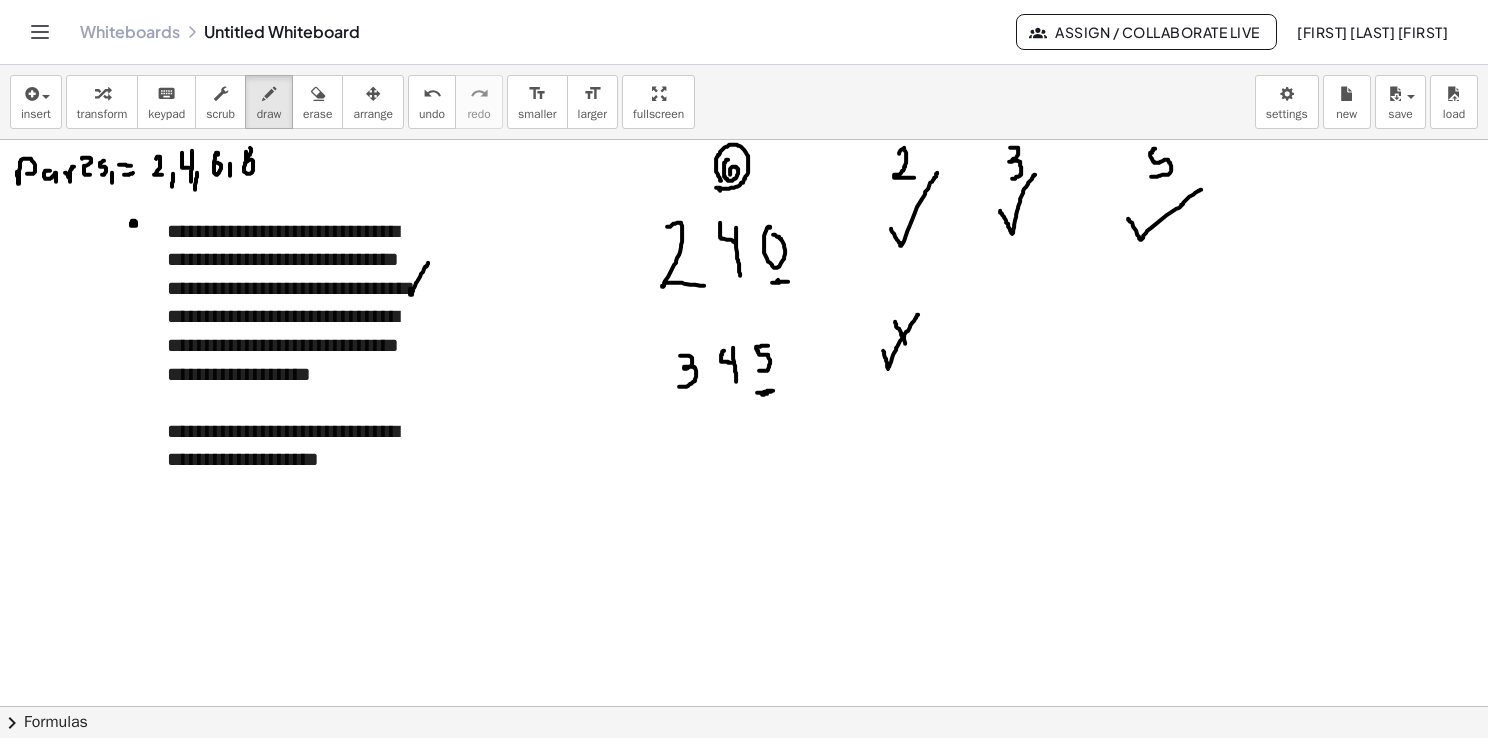 drag, startPoint x: 895, startPoint y: 321, endPoint x: 913, endPoint y: 355, distance: 38.470768 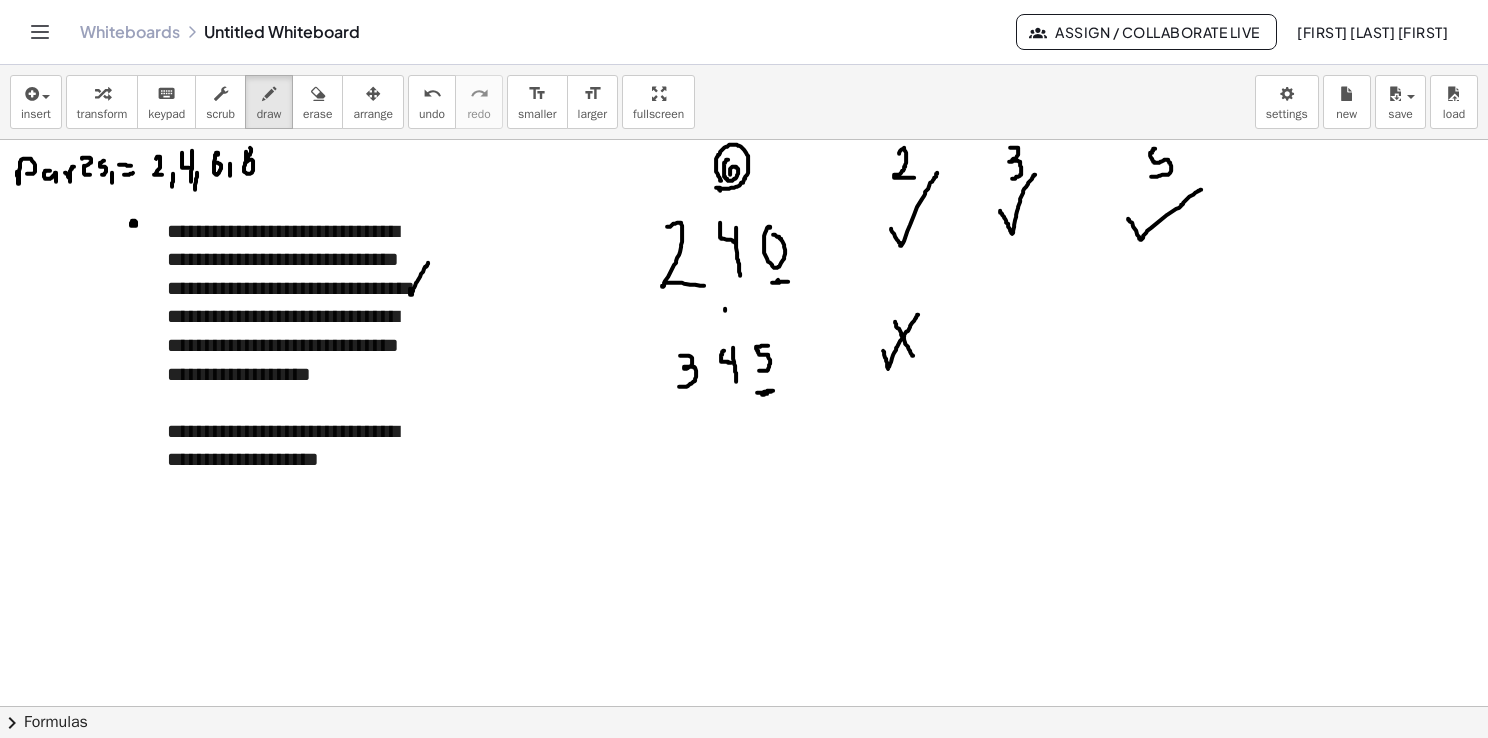 drag, startPoint x: 725, startPoint y: 308, endPoint x: 725, endPoint y: 322, distance: 14 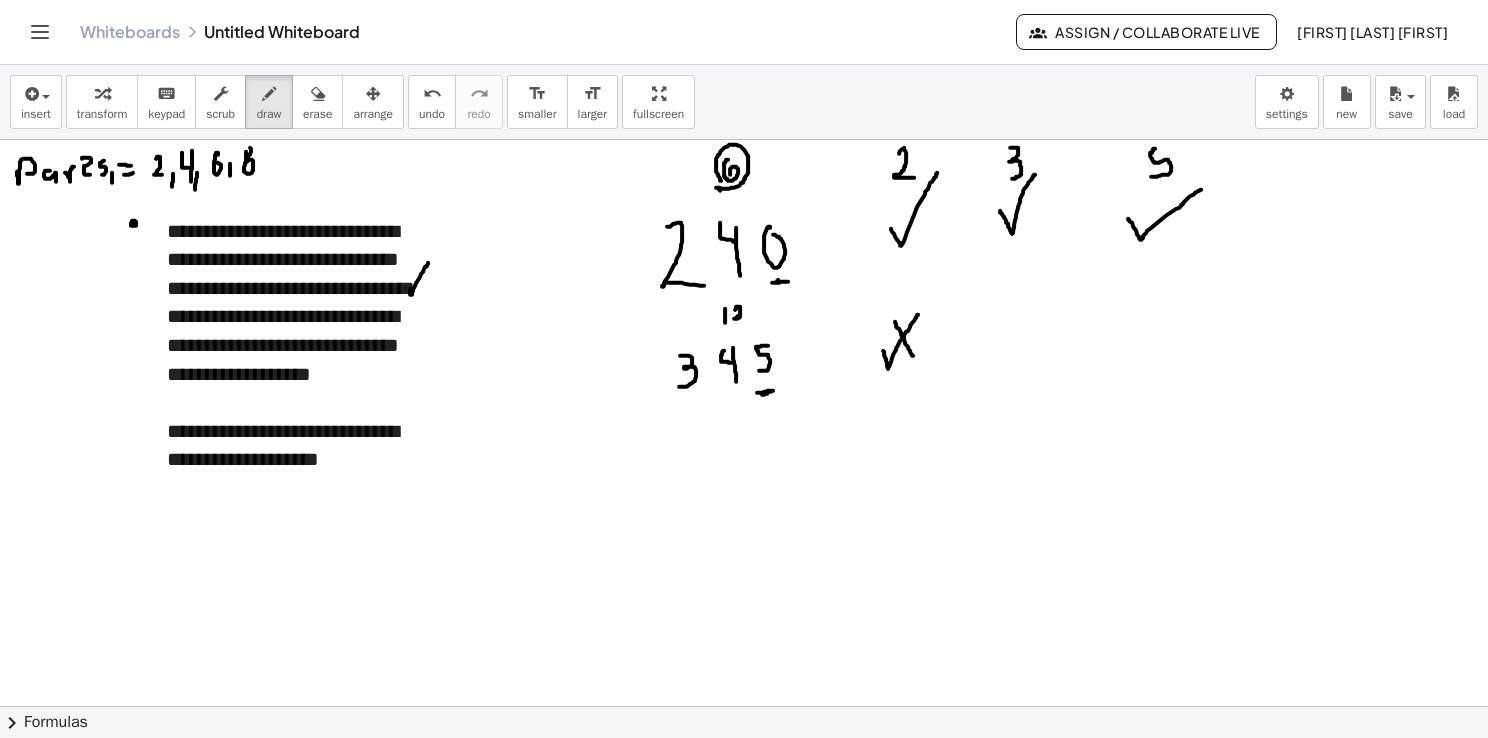 drag, startPoint x: 736, startPoint y: 307, endPoint x: 742, endPoint y: 317, distance: 11.661903 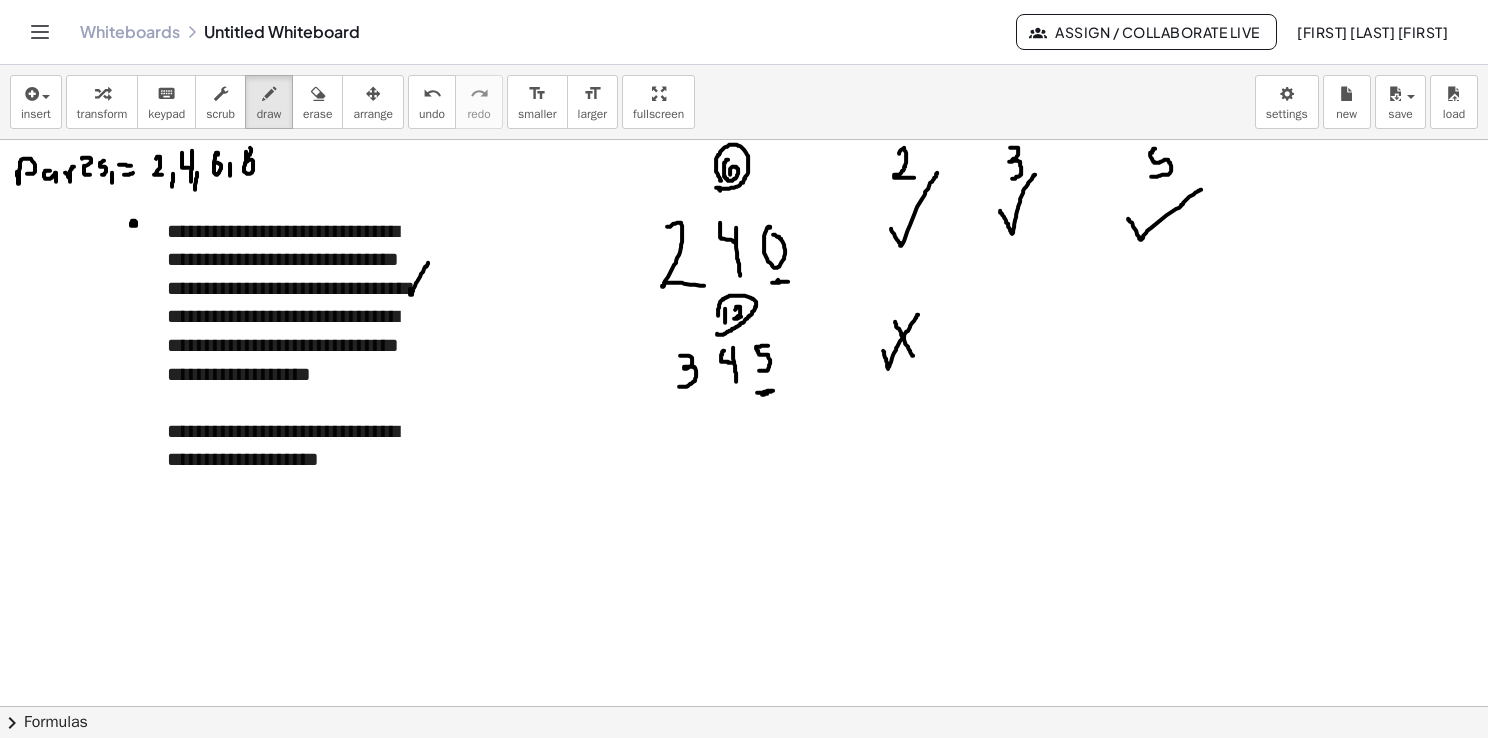 click at bounding box center [744, 772] 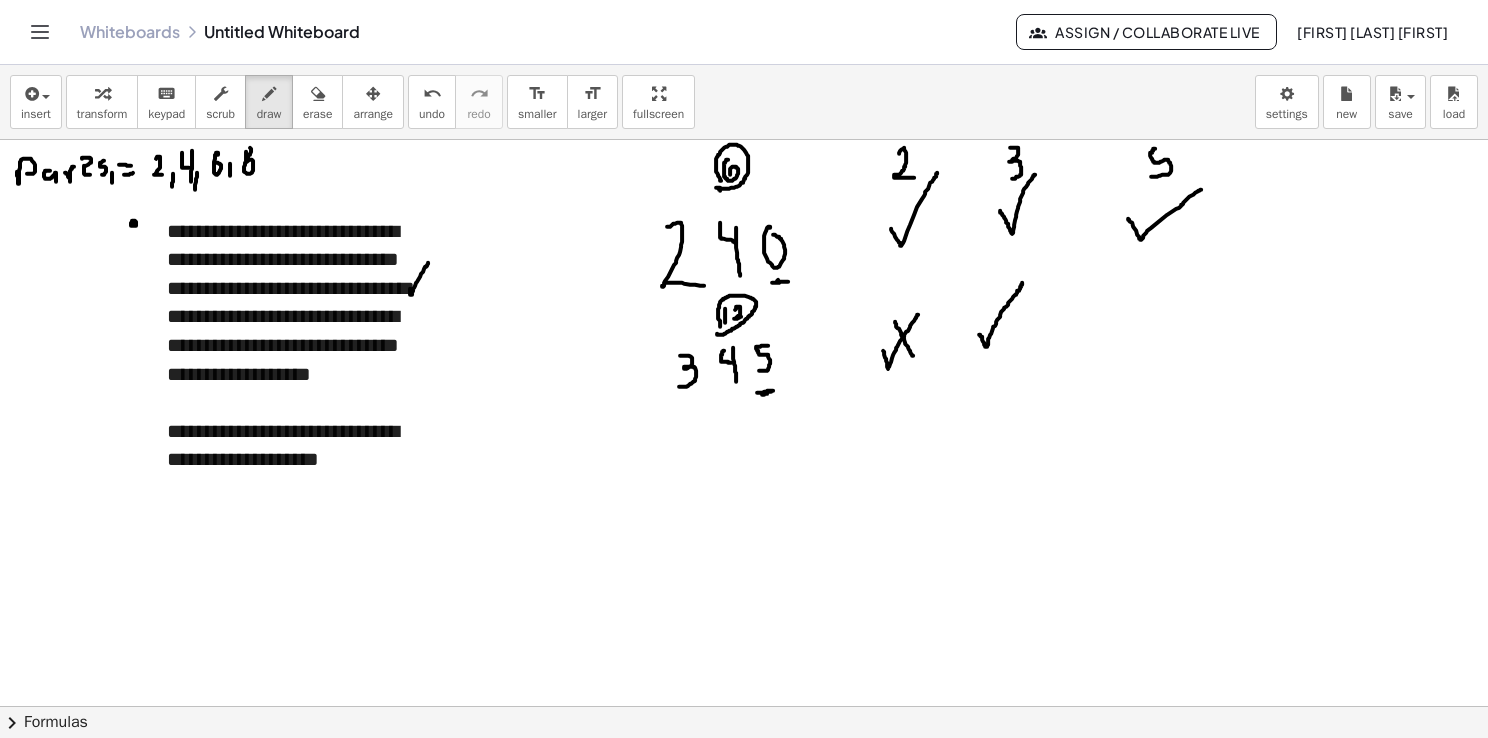 drag, startPoint x: 979, startPoint y: 334, endPoint x: 1022, endPoint y: 282, distance: 67.47592 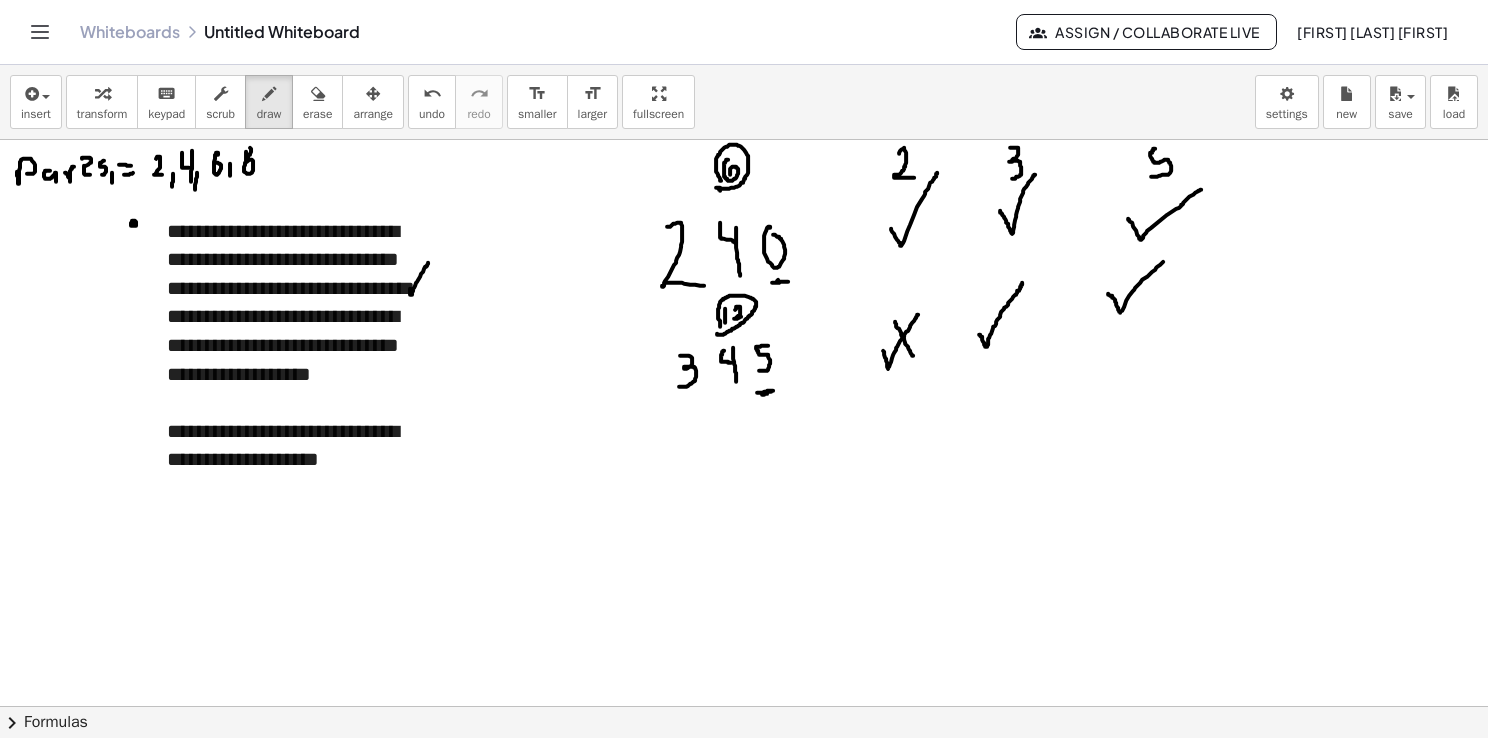 drag, startPoint x: 1108, startPoint y: 294, endPoint x: 1170, endPoint y: 255, distance: 73.24616 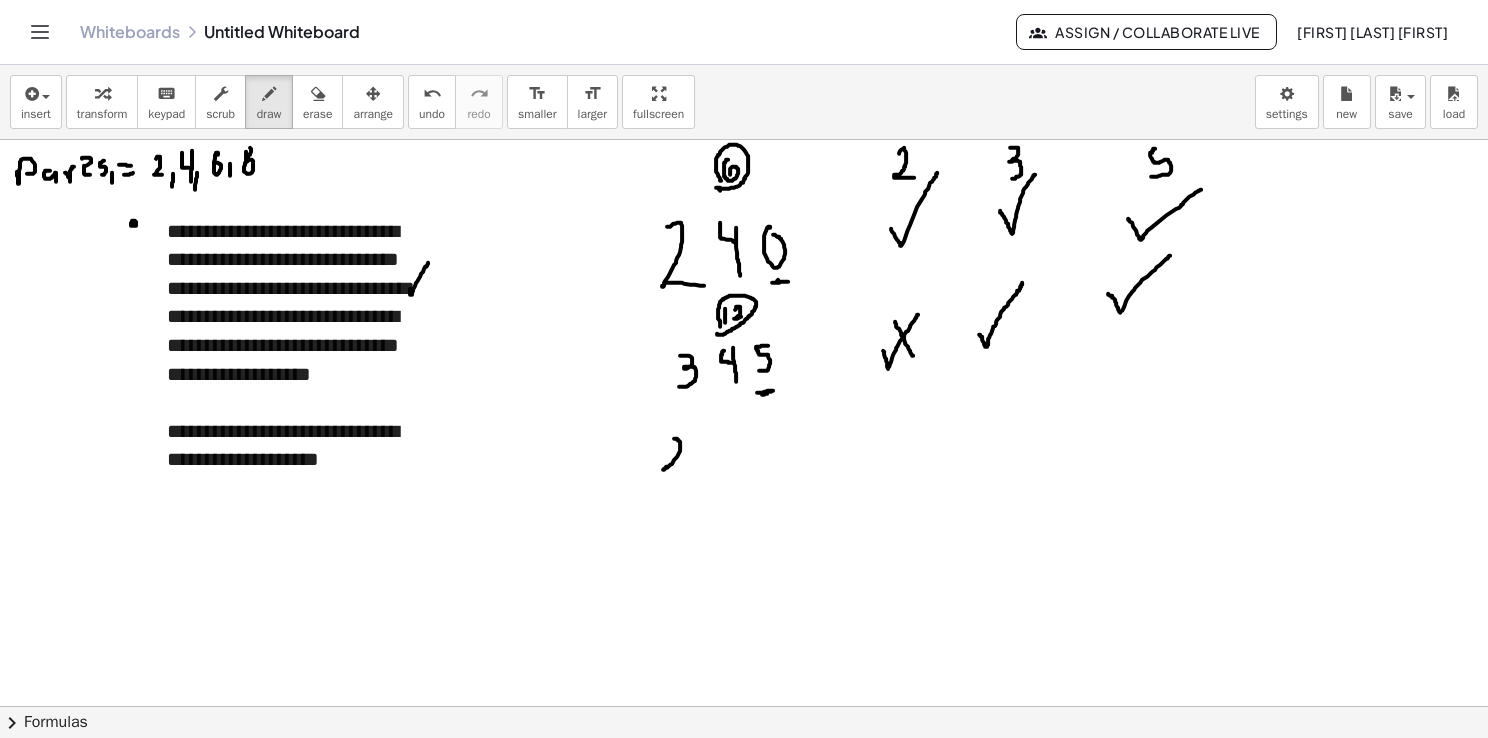 drag, startPoint x: 674, startPoint y: 438, endPoint x: 680, endPoint y: 469, distance: 31.575306 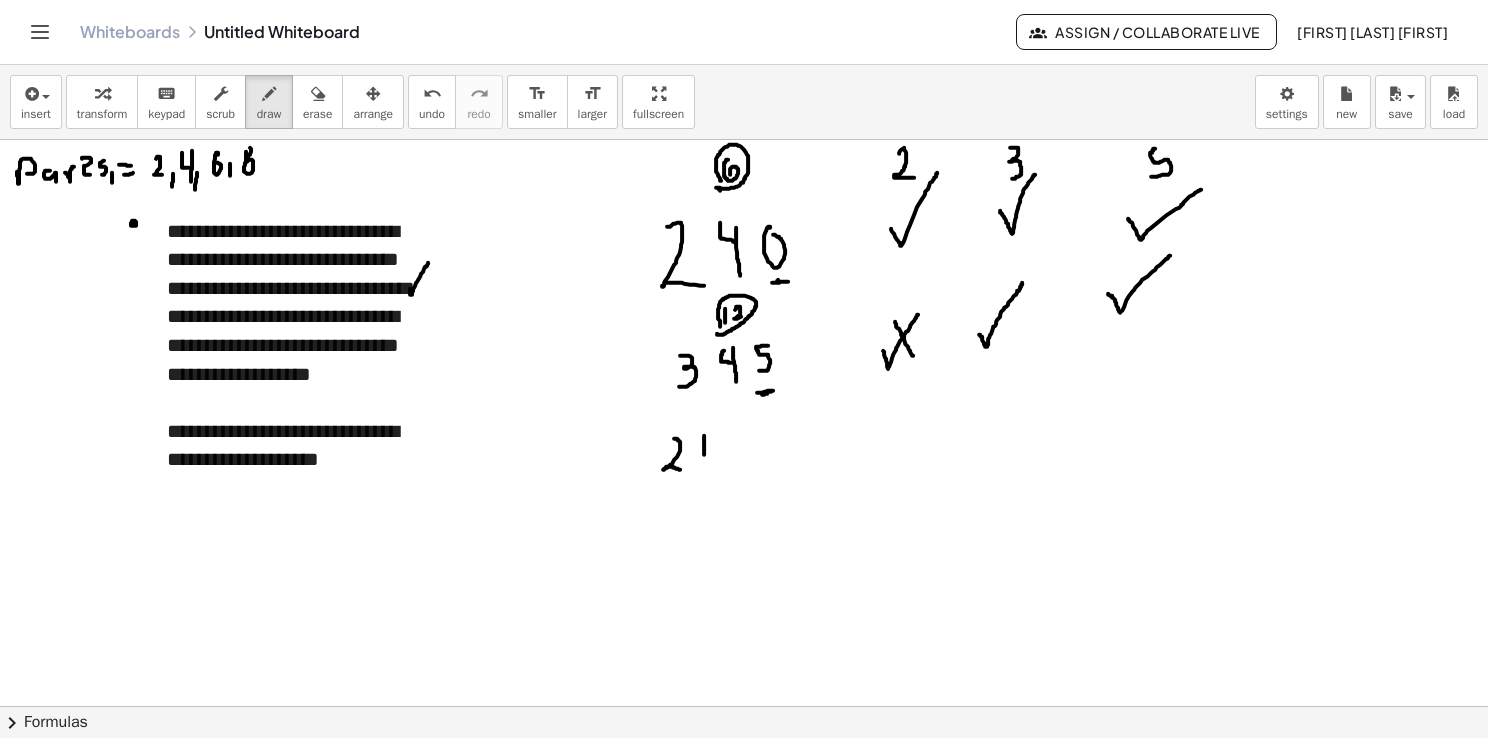 drag, startPoint x: 704, startPoint y: 435, endPoint x: 708, endPoint y: 454, distance: 19.416489 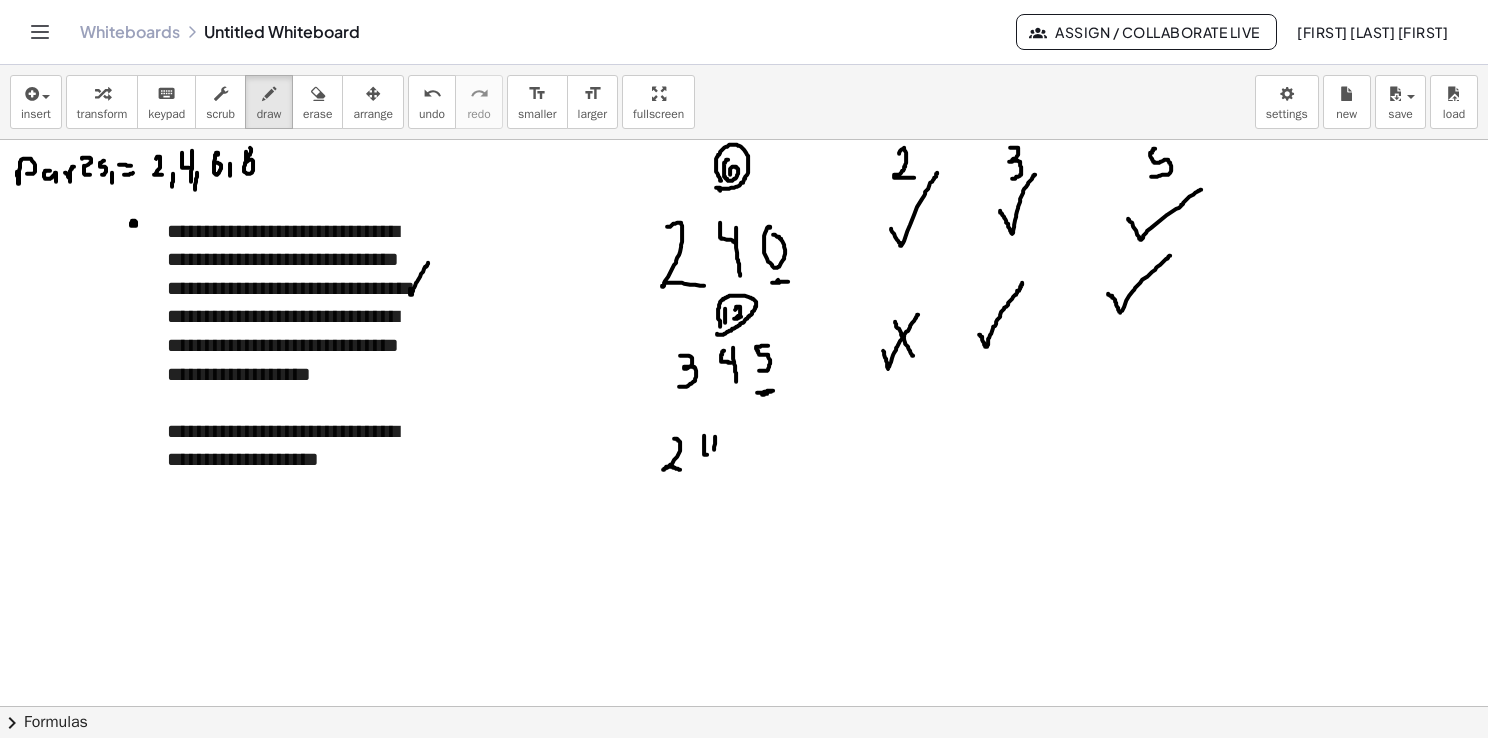 drag, startPoint x: 714, startPoint y: 446, endPoint x: 716, endPoint y: 462, distance: 16.124516 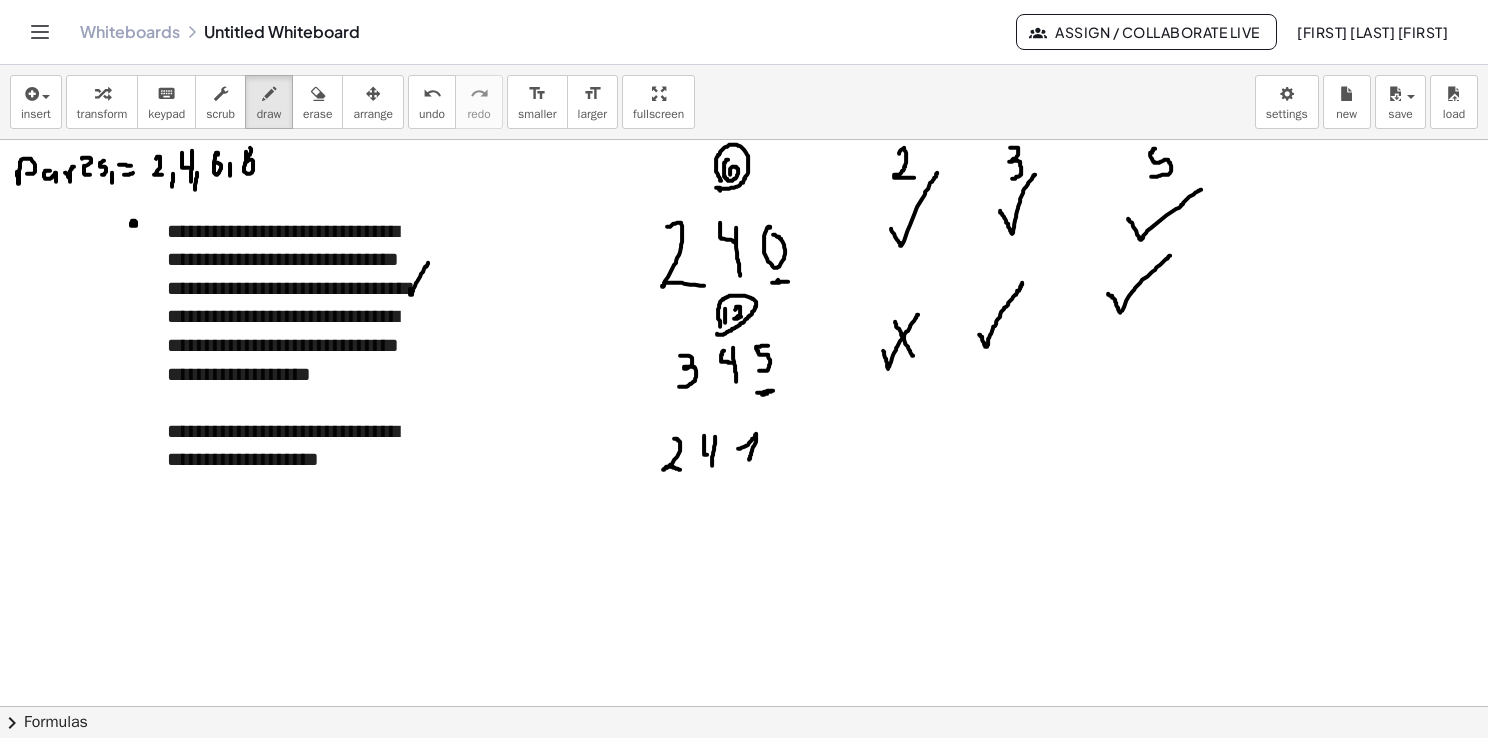 drag, startPoint x: 739, startPoint y: 448, endPoint x: 748, endPoint y: 461, distance: 15.811388 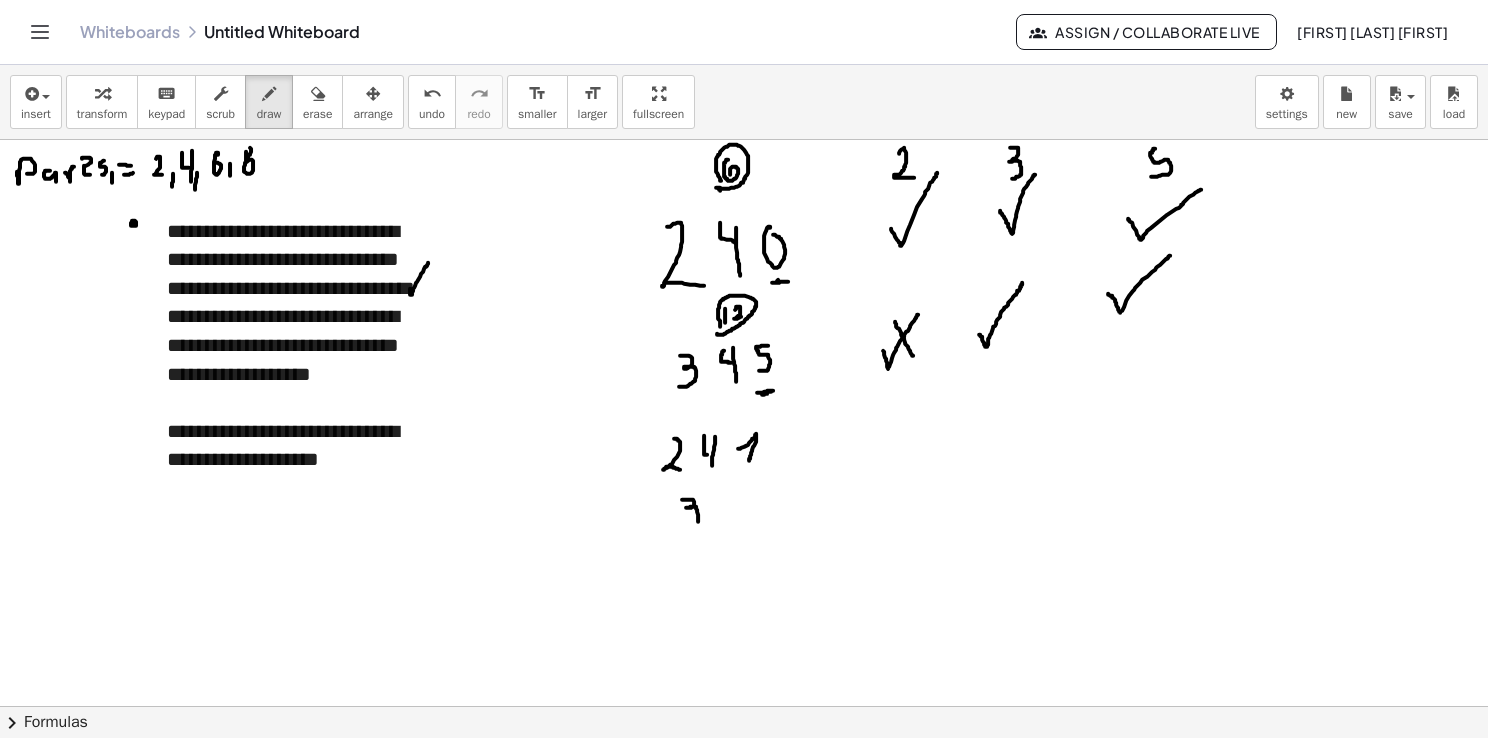 drag, startPoint x: 682, startPoint y: 499, endPoint x: 684, endPoint y: 521, distance: 22.090721 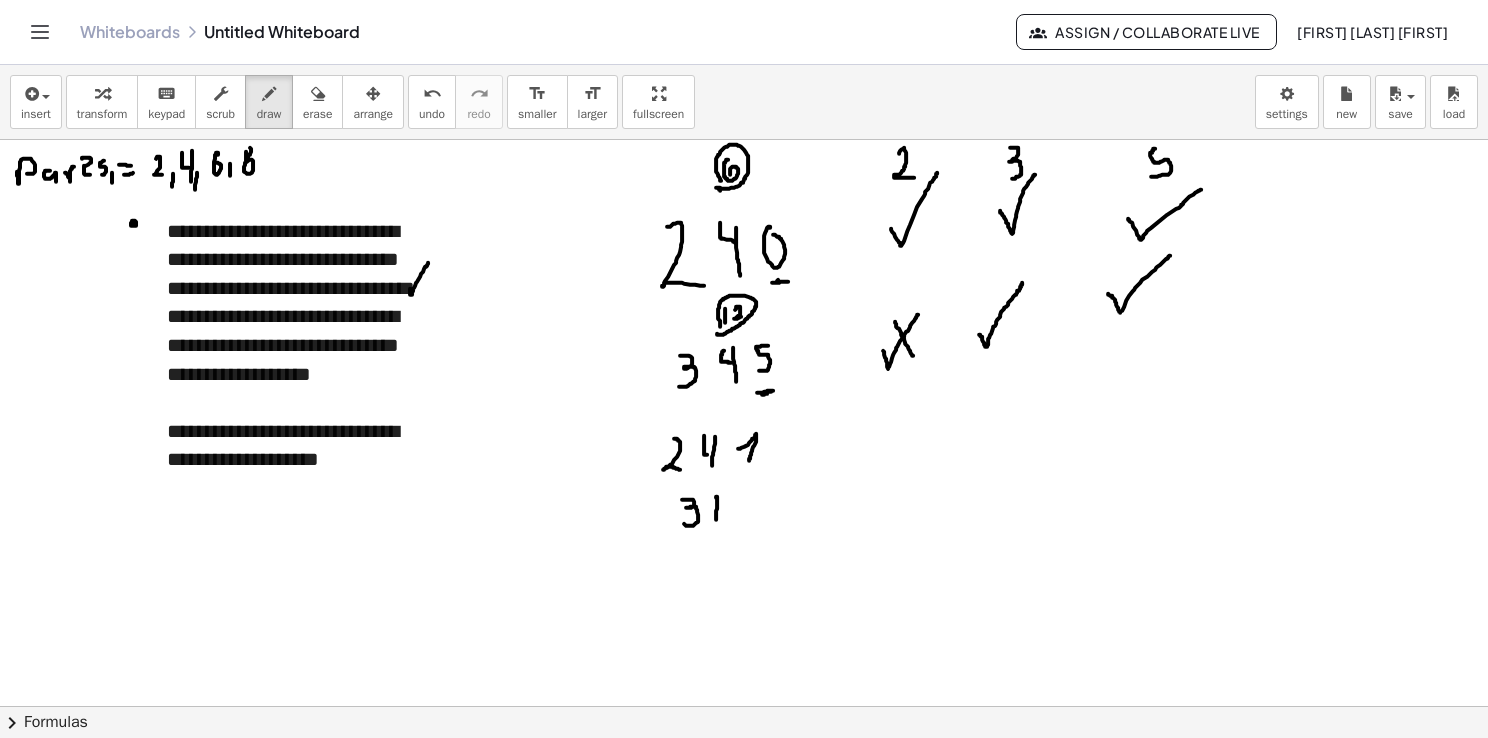 drag, startPoint x: 716, startPoint y: 497, endPoint x: 716, endPoint y: 523, distance: 26 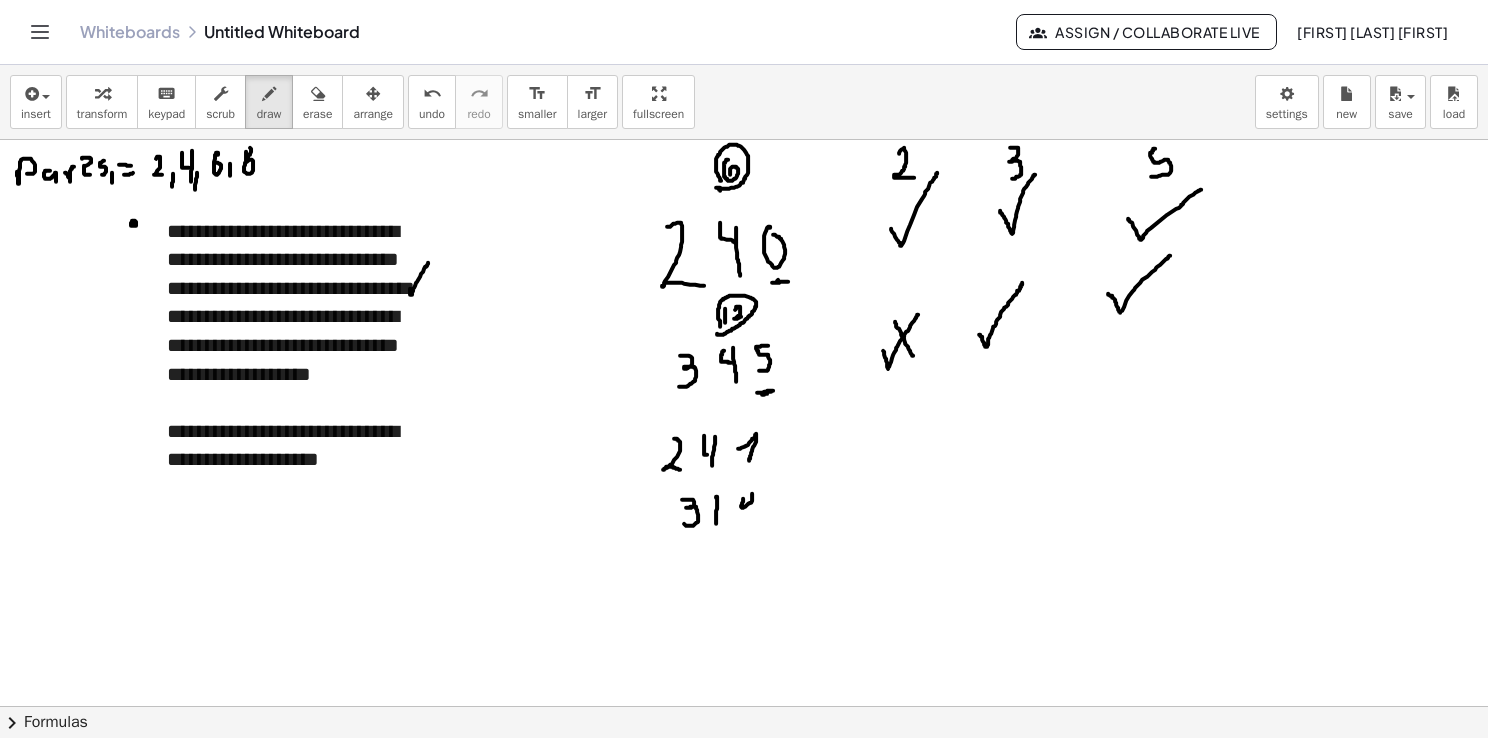 click at bounding box center (744, 772) 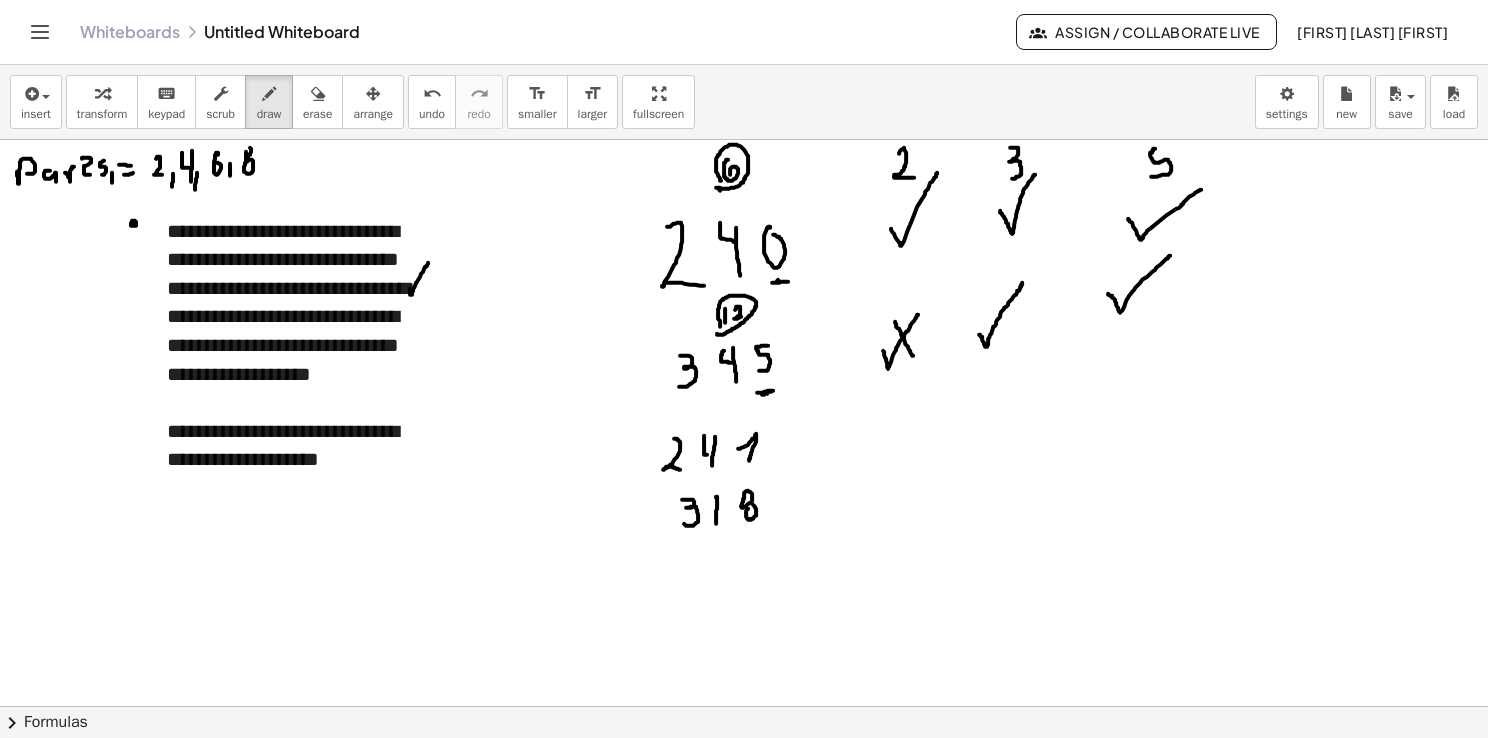 click at bounding box center (744, 772) 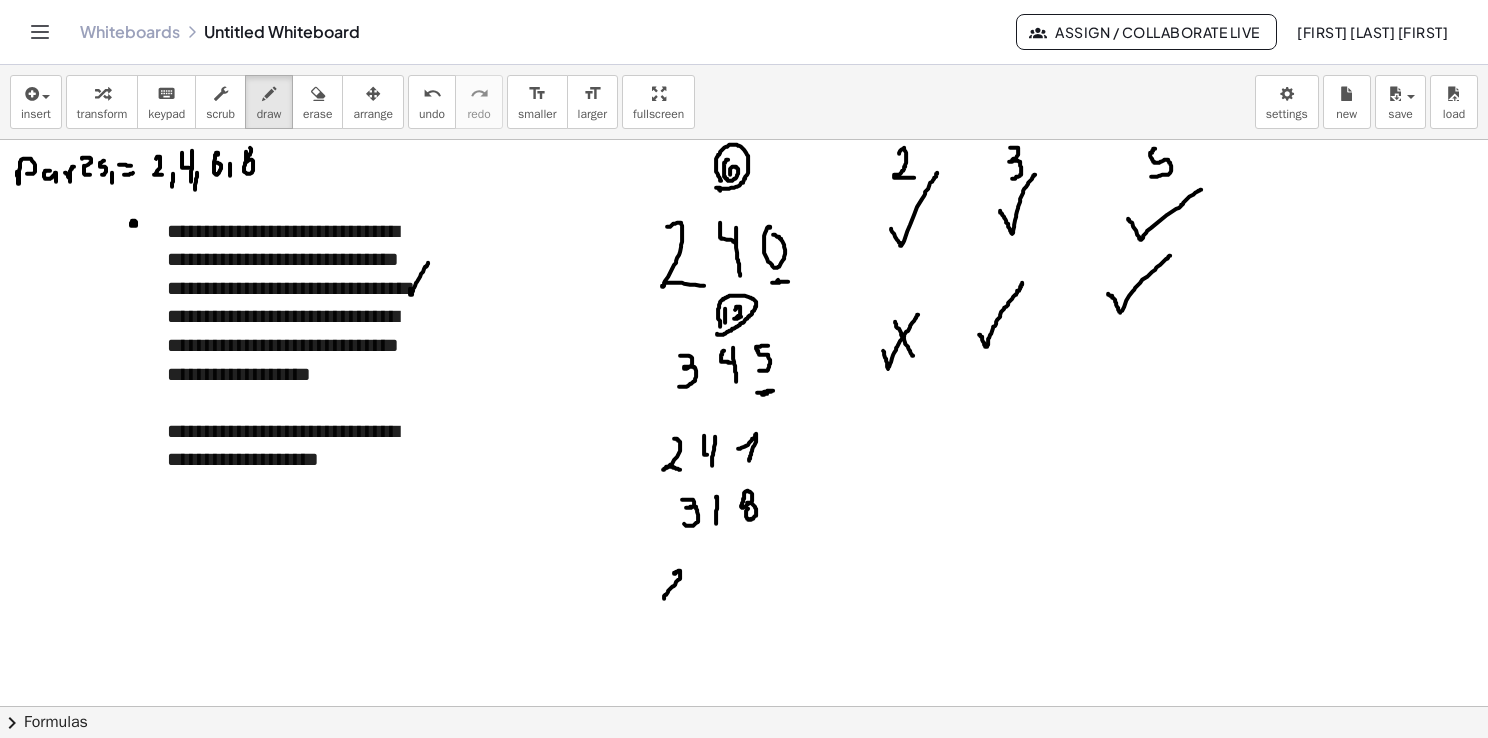 drag, startPoint x: 674, startPoint y: 573, endPoint x: 693, endPoint y: 597, distance: 30.610456 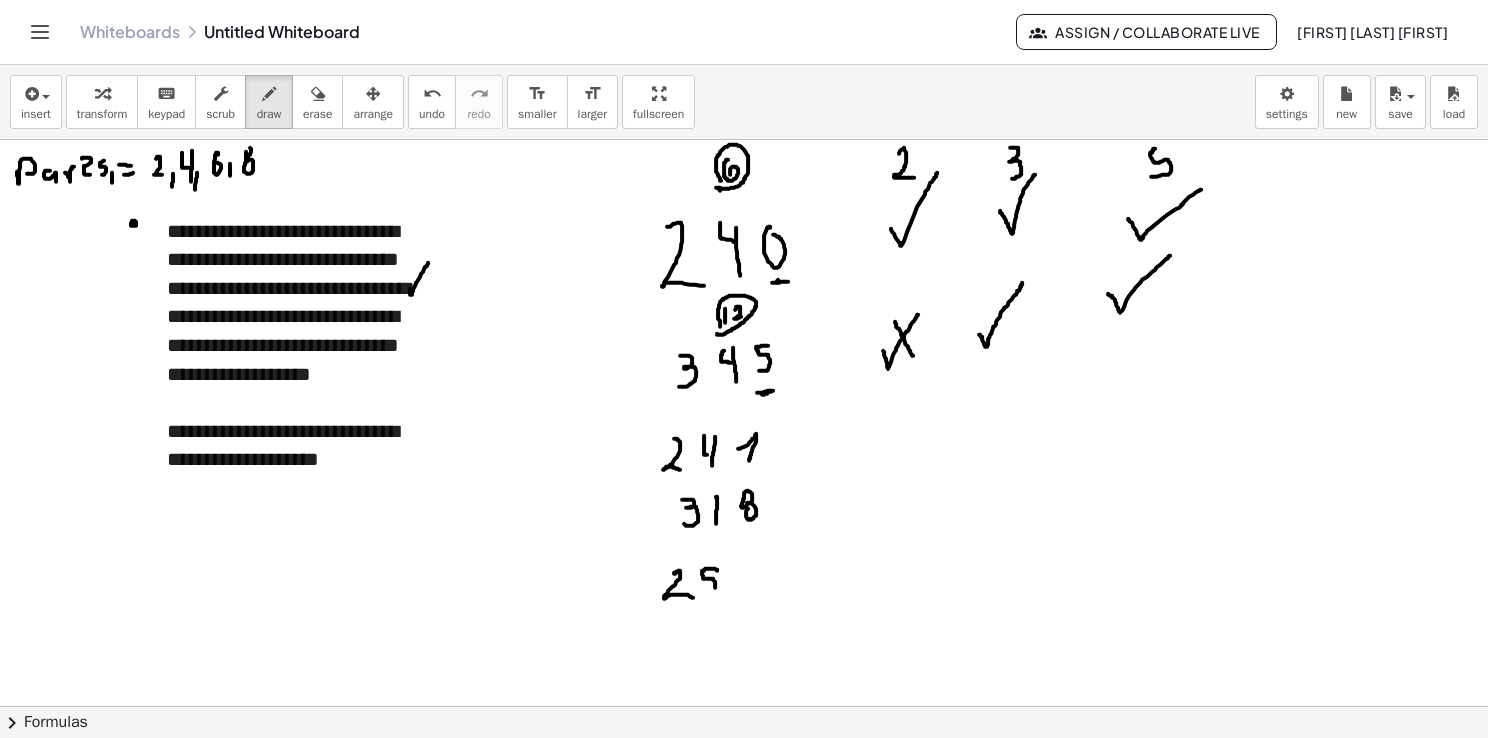 drag, startPoint x: 717, startPoint y: 570, endPoint x: 703, endPoint y: 589, distance: 23.600847 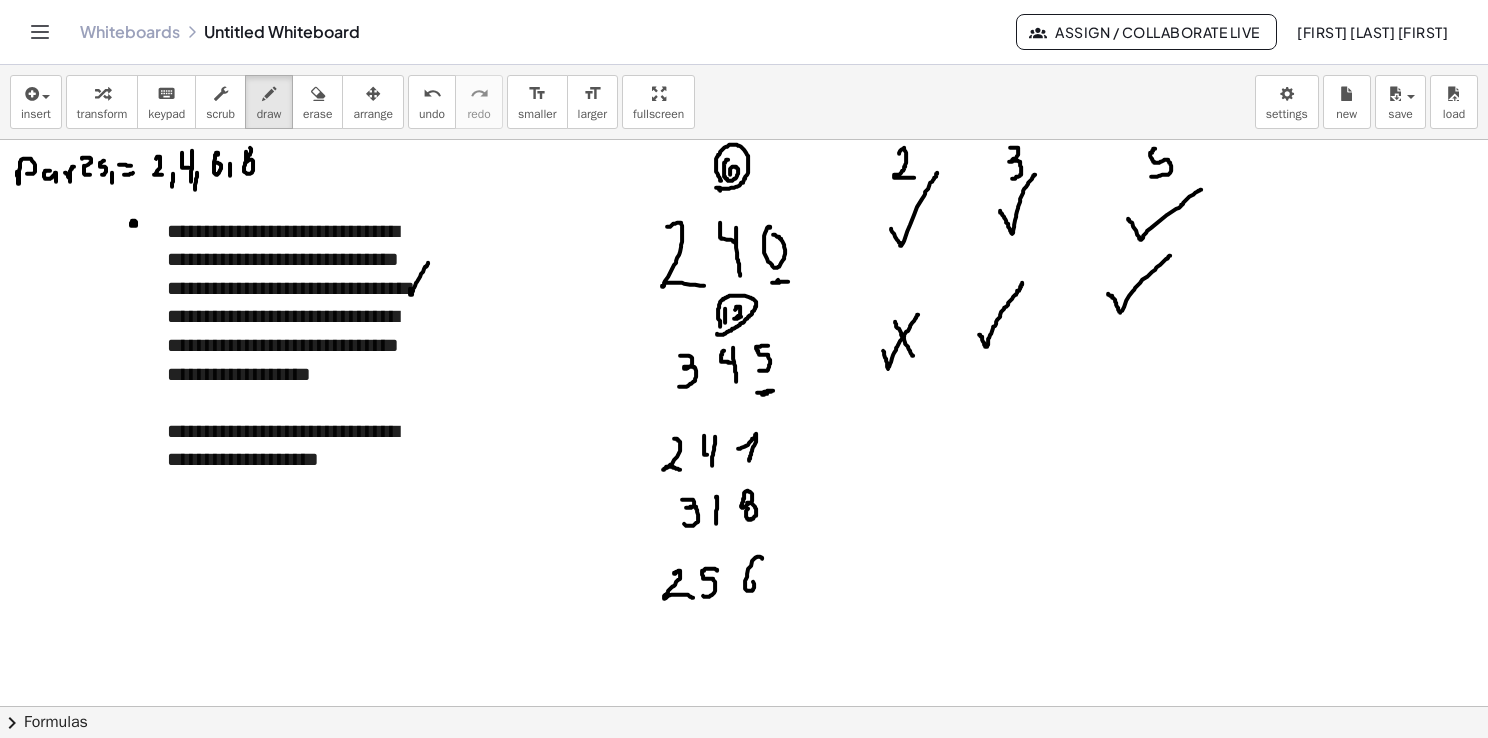 drag, startPoint x: 762, startPoint y: 557, endPoint x: 746, endPoint y: 576, distance: 24.839485 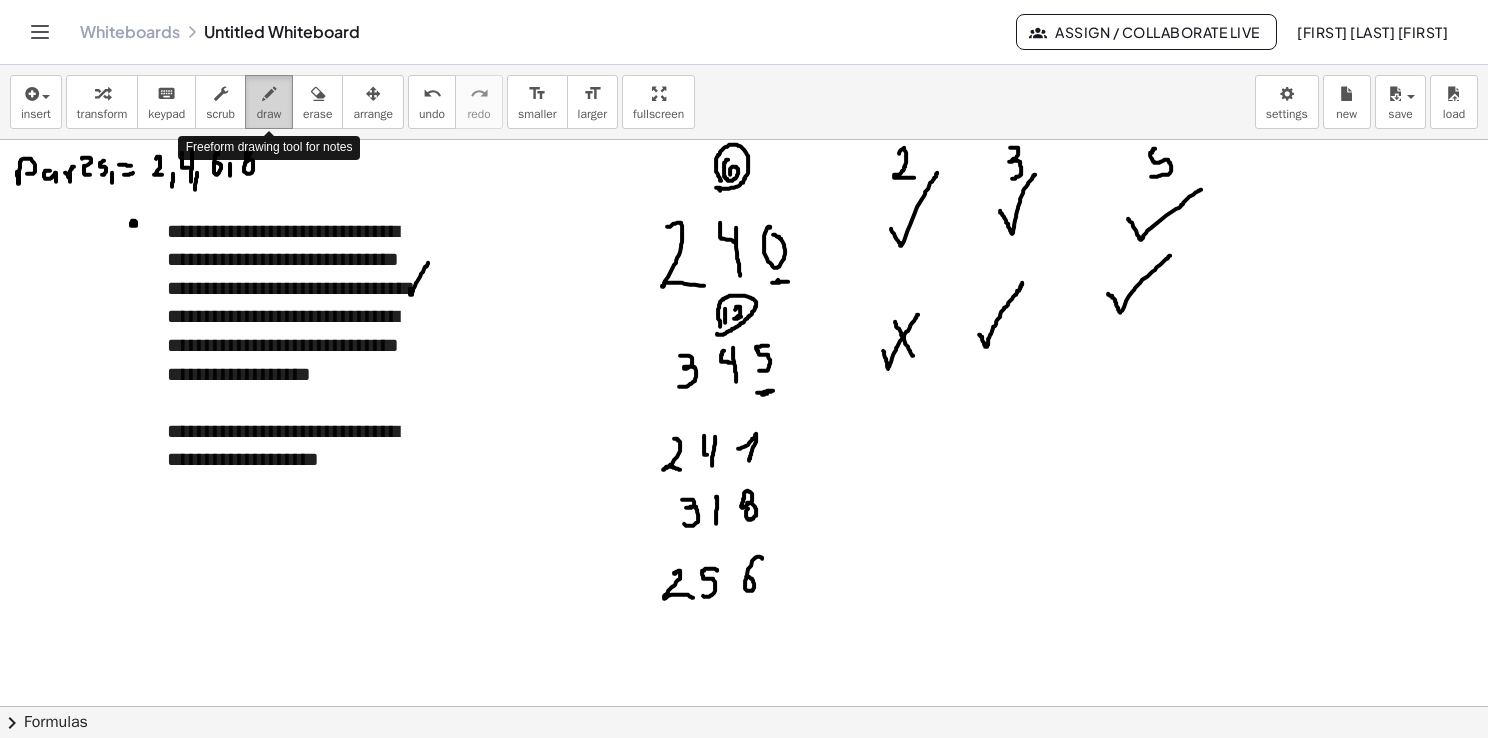 click on "draw" at bounding box center (269, 102) 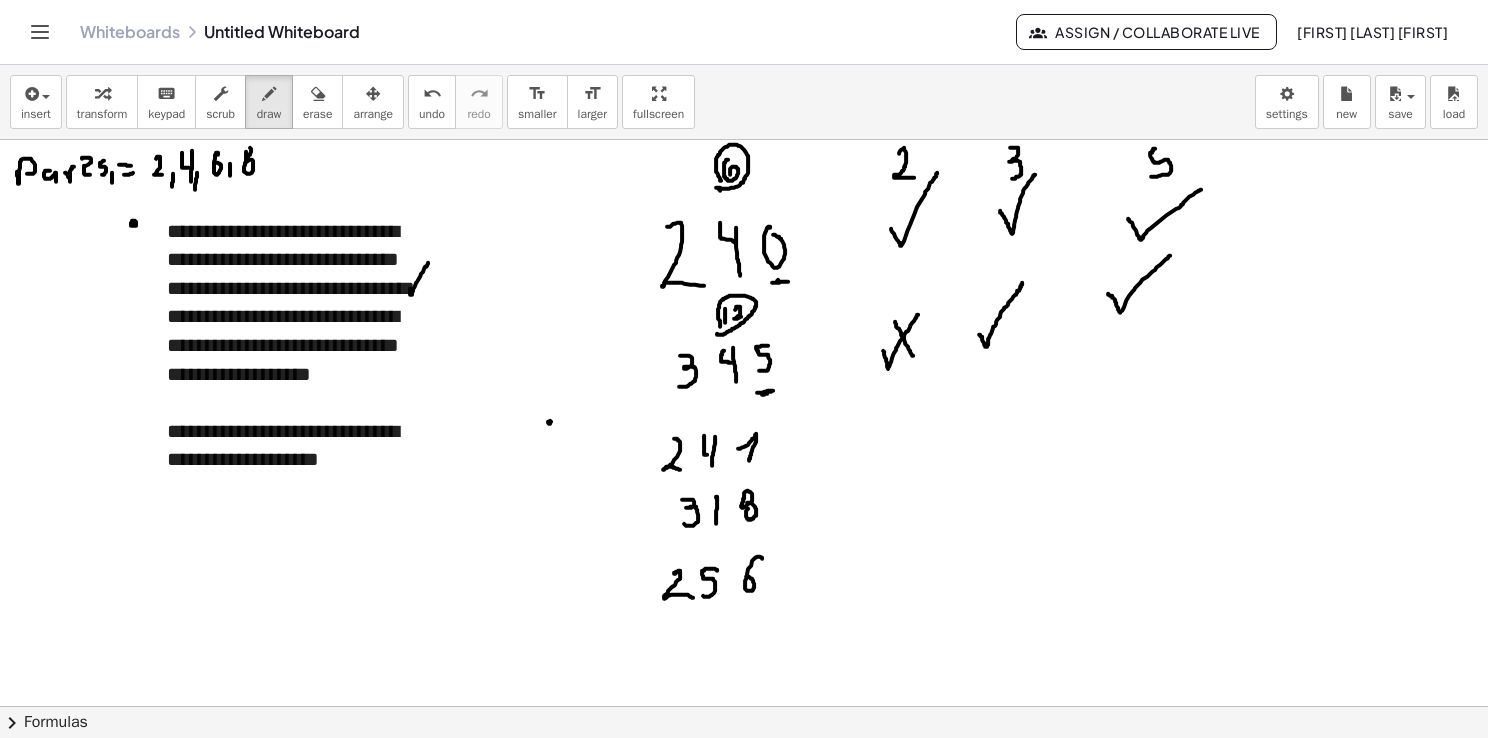 click at bounding box center (744, 772) 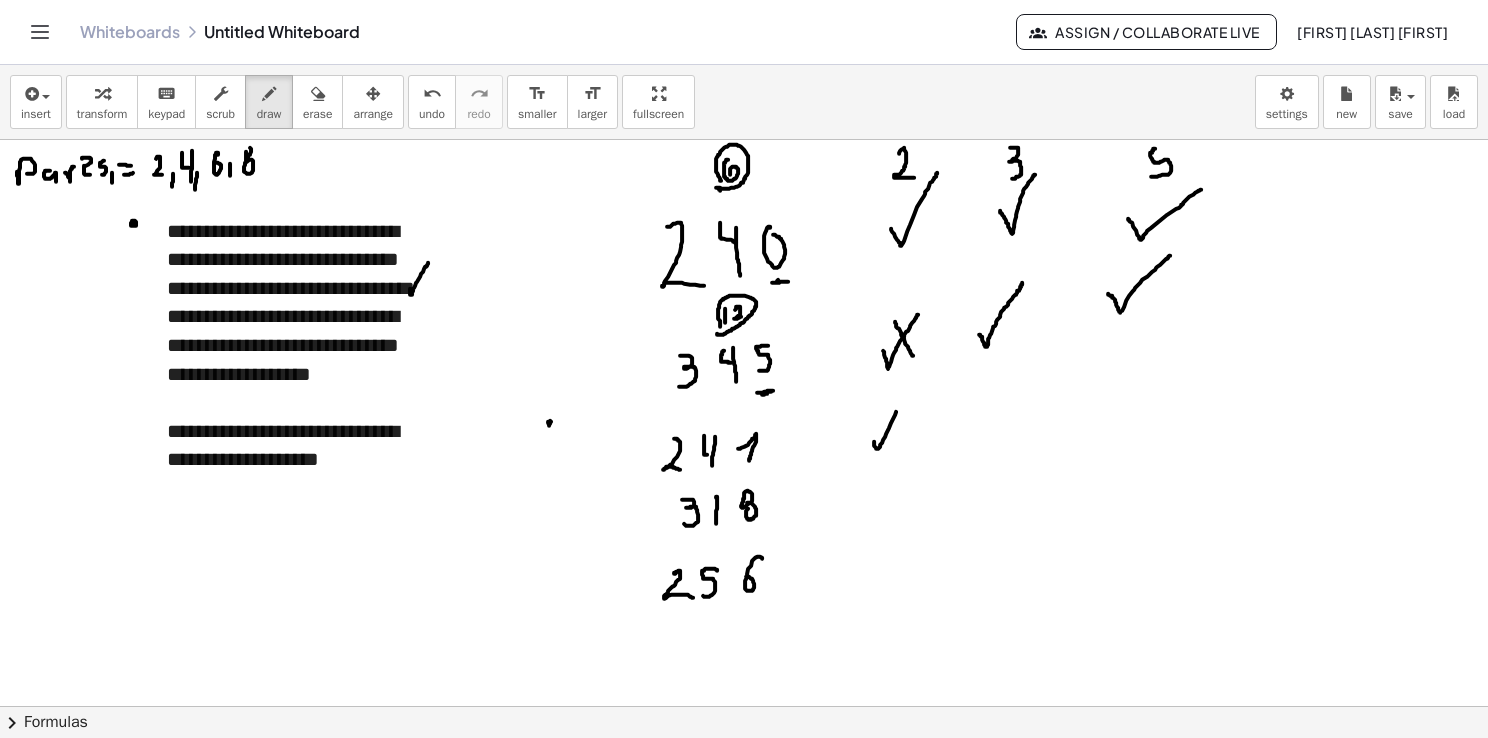 drag, startPoint x: 874, startPoint y: 442, endPoint x: 904, endPoint y: 398, distance: 53.25411 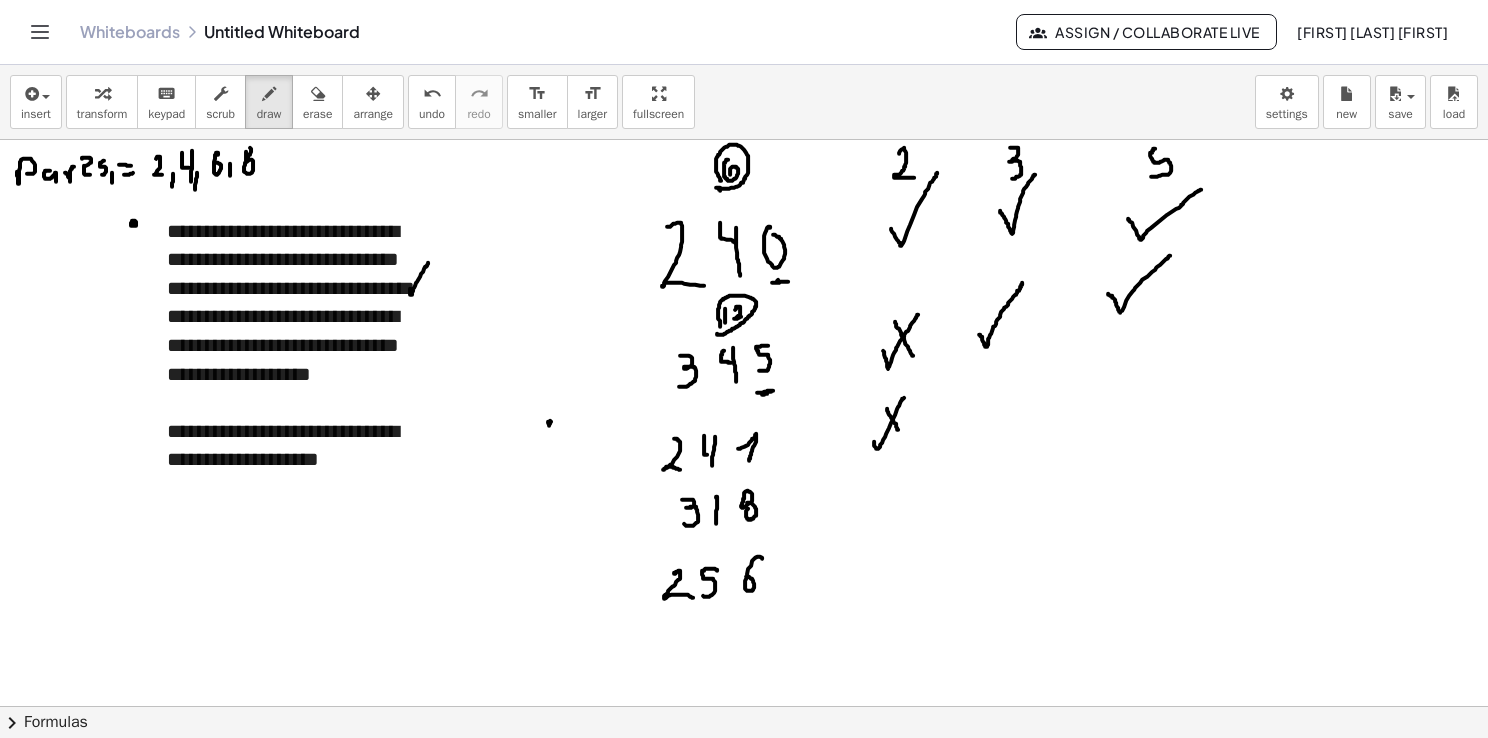 drag, startPoint x: 887, startPoint y: 408, endPoint x: 1059, endPoint y: 469, distance: 182.49658 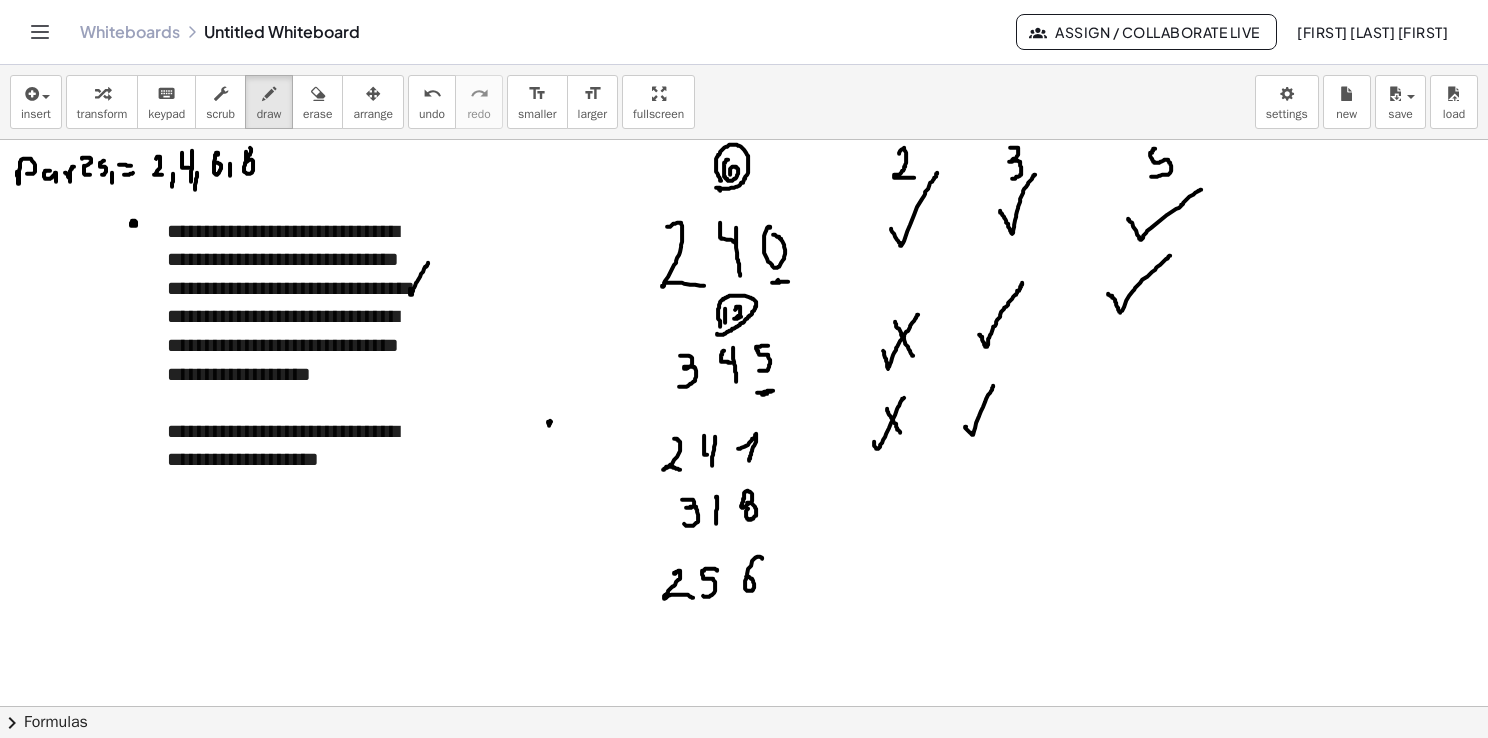drag, startPoint x: 965, startPoint y: 426, endPoint x: 996, endPoint y: 377, distance: 57.982758 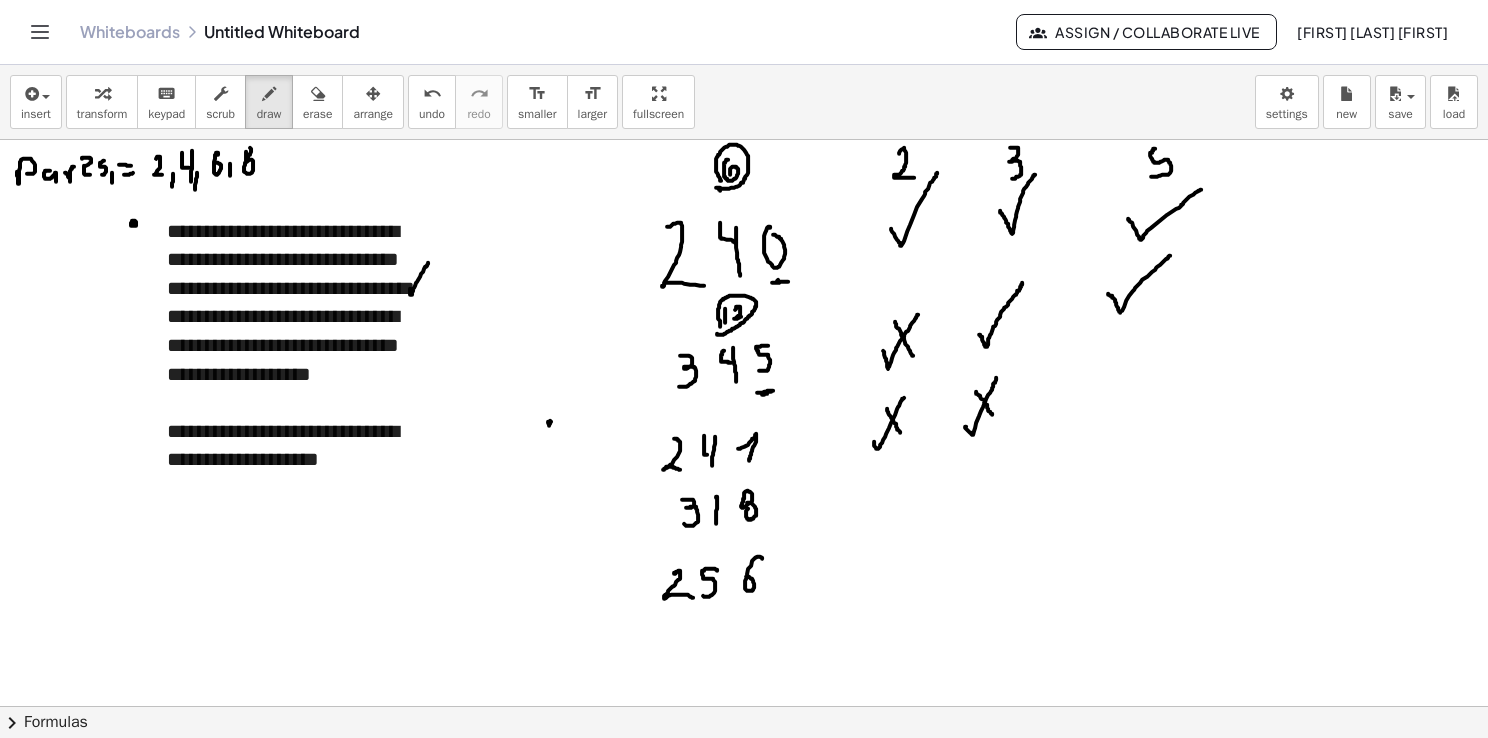 drag, startPoint x: 976, startPoint y: 391, endPoint x: 993, endPoint y: 416, distance: 30.232433 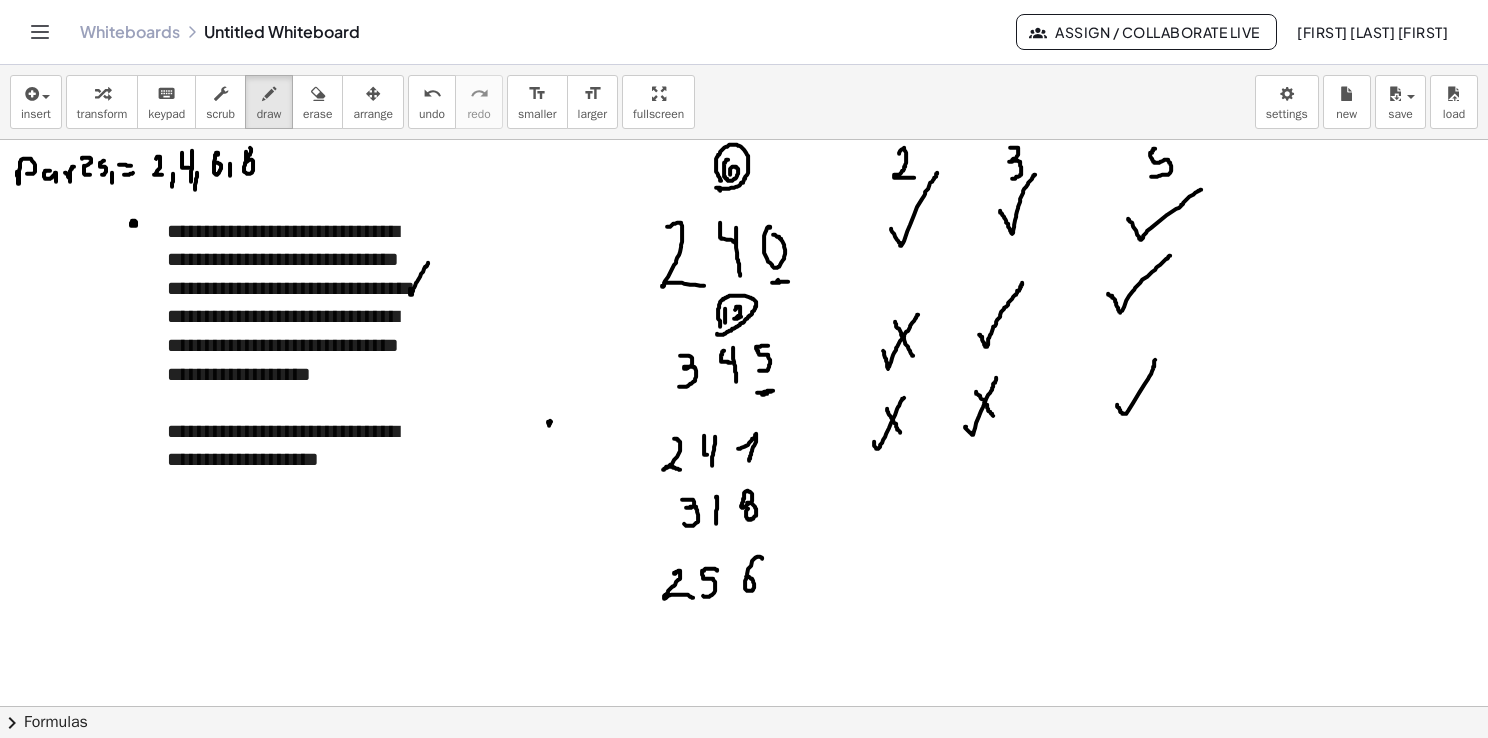 drag, startPoint x: 1119, startPoint y: 407, endPoint x: 1156, endPoint y: 355, distance: 63.82006 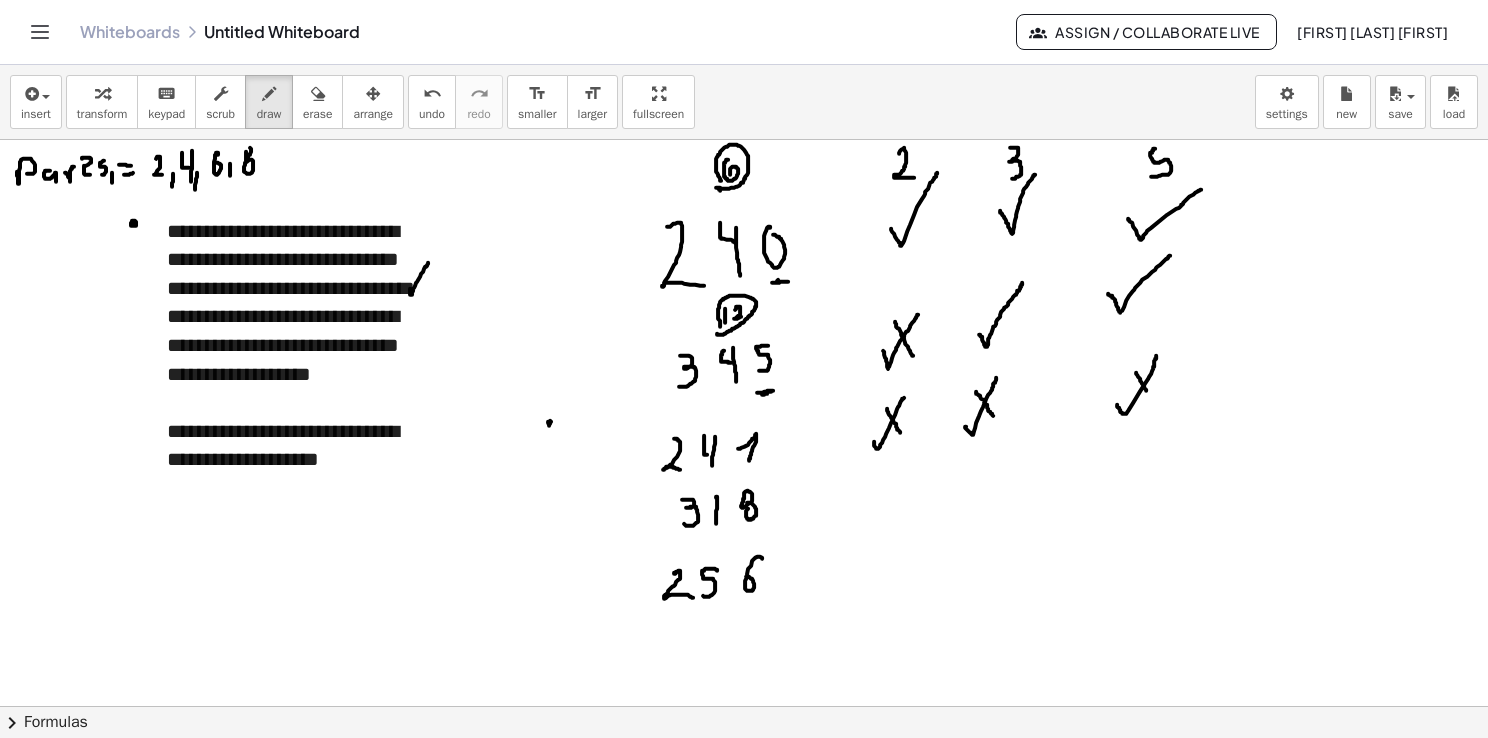 drag, startPoint x: 1136, startPoint y: 372, endPoint x: 1148, endPoint y: 398, distance: 28.635643 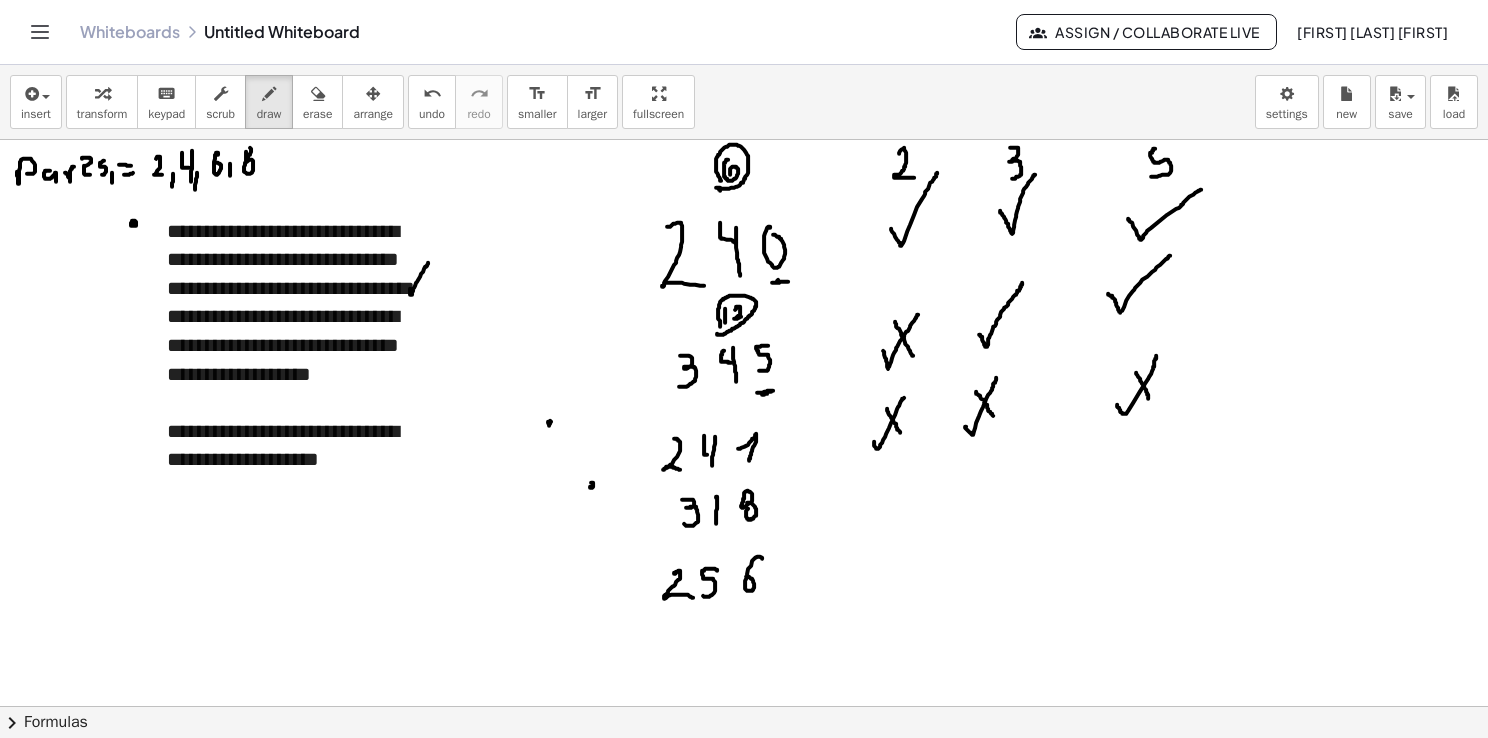 click at bounding box center (744, 772) 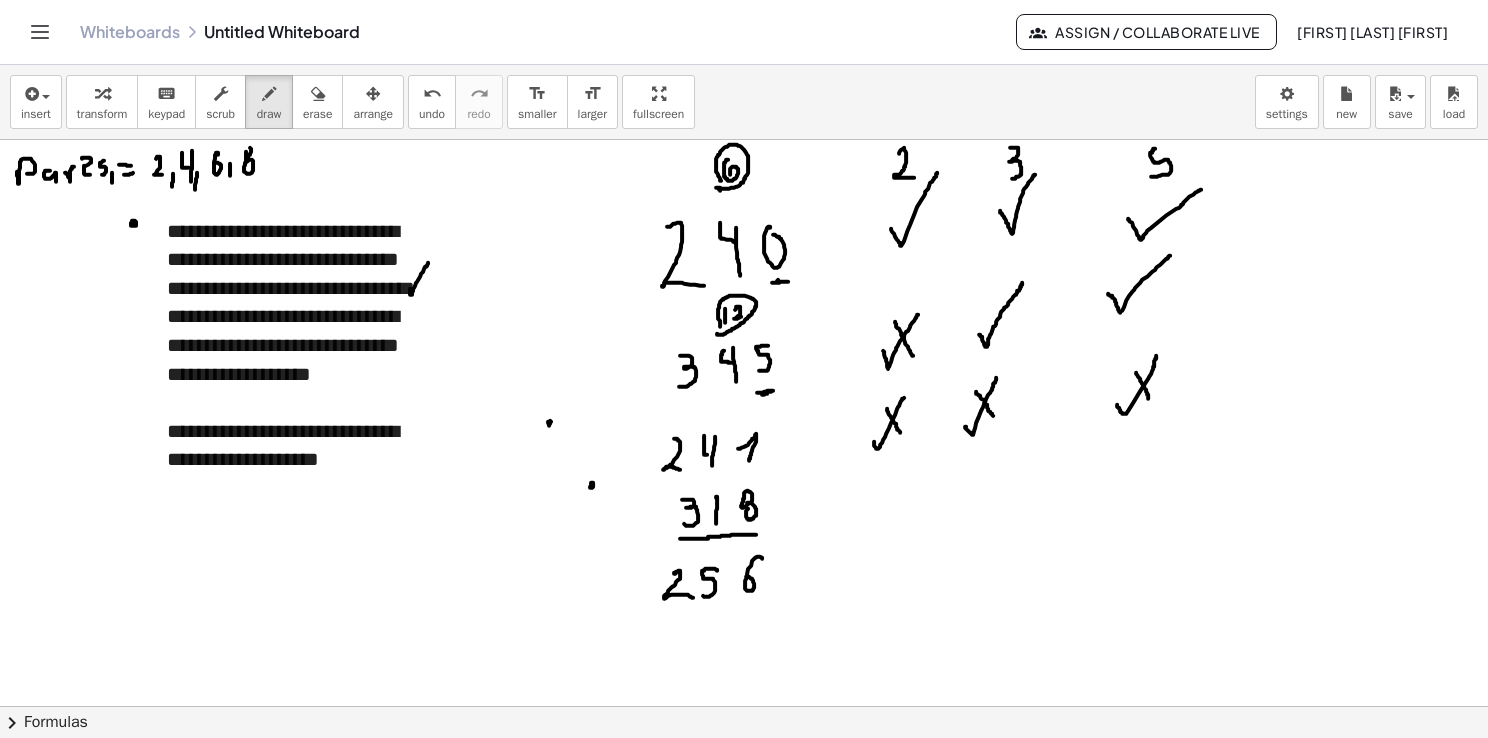 drag, startPoint x: 680, startPoint y: 538, endPoint x: 758, endPoint y: 534, distance: 78.10249 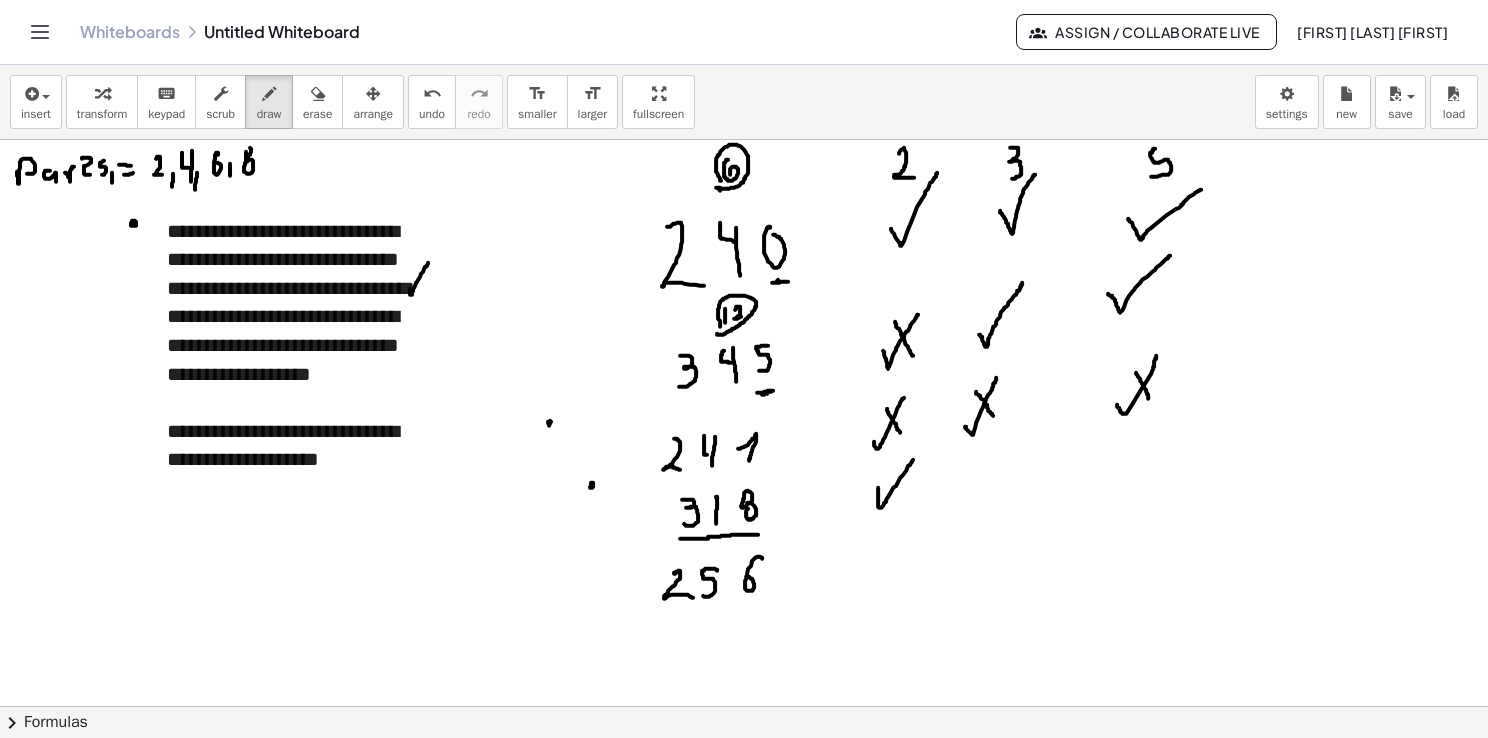 drag, startPoint x: 878, startPoint y: 487, endPoint x: 914, endPoint y: 458, distance: 46.227695 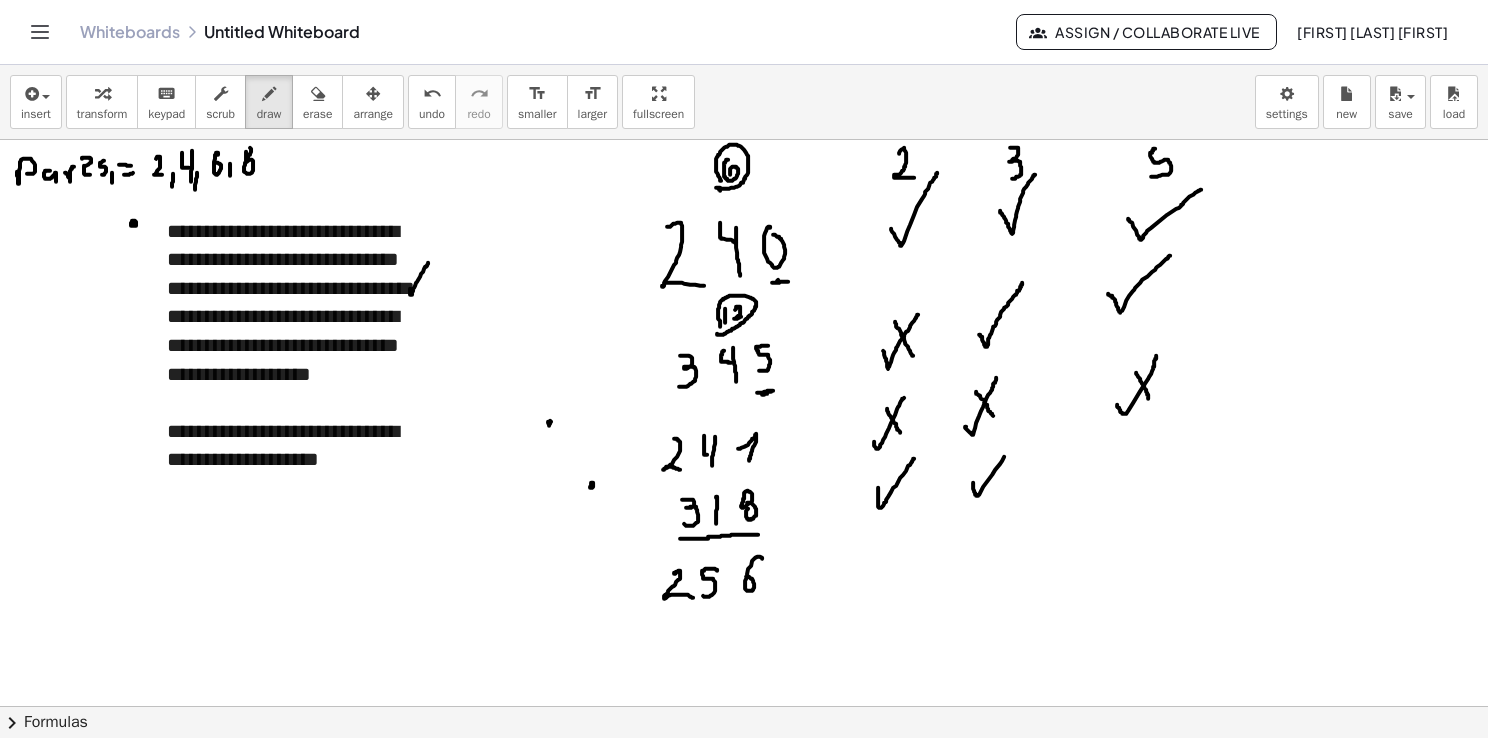 drag, startPoint x: 973, startPoint y: 482, endPoint x: 1007, endPoint y: 450, distance: 46.69047 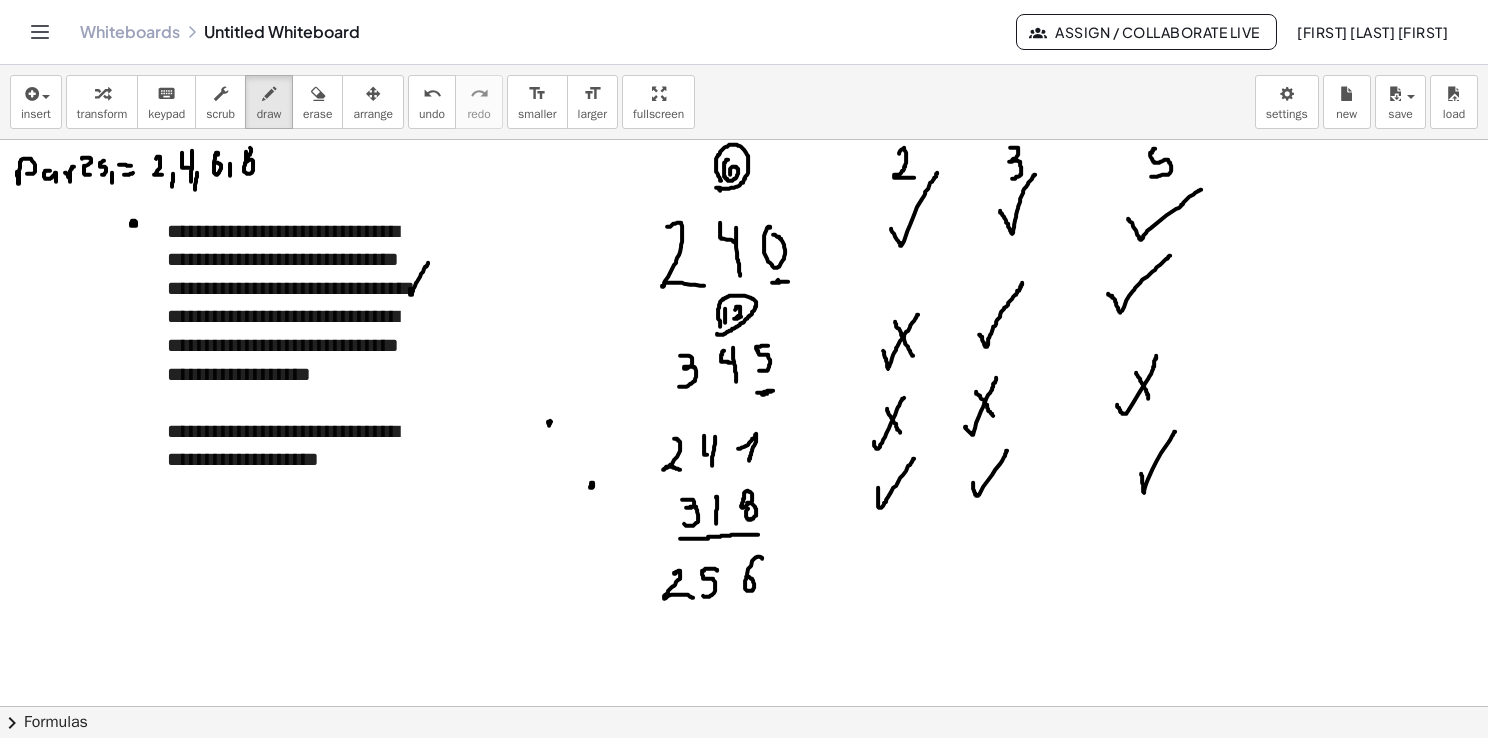 drag, startPoint x: 1141, startPoint y: 473, endPoint x: 1175, endPoint y: 430, distance: 54.81788 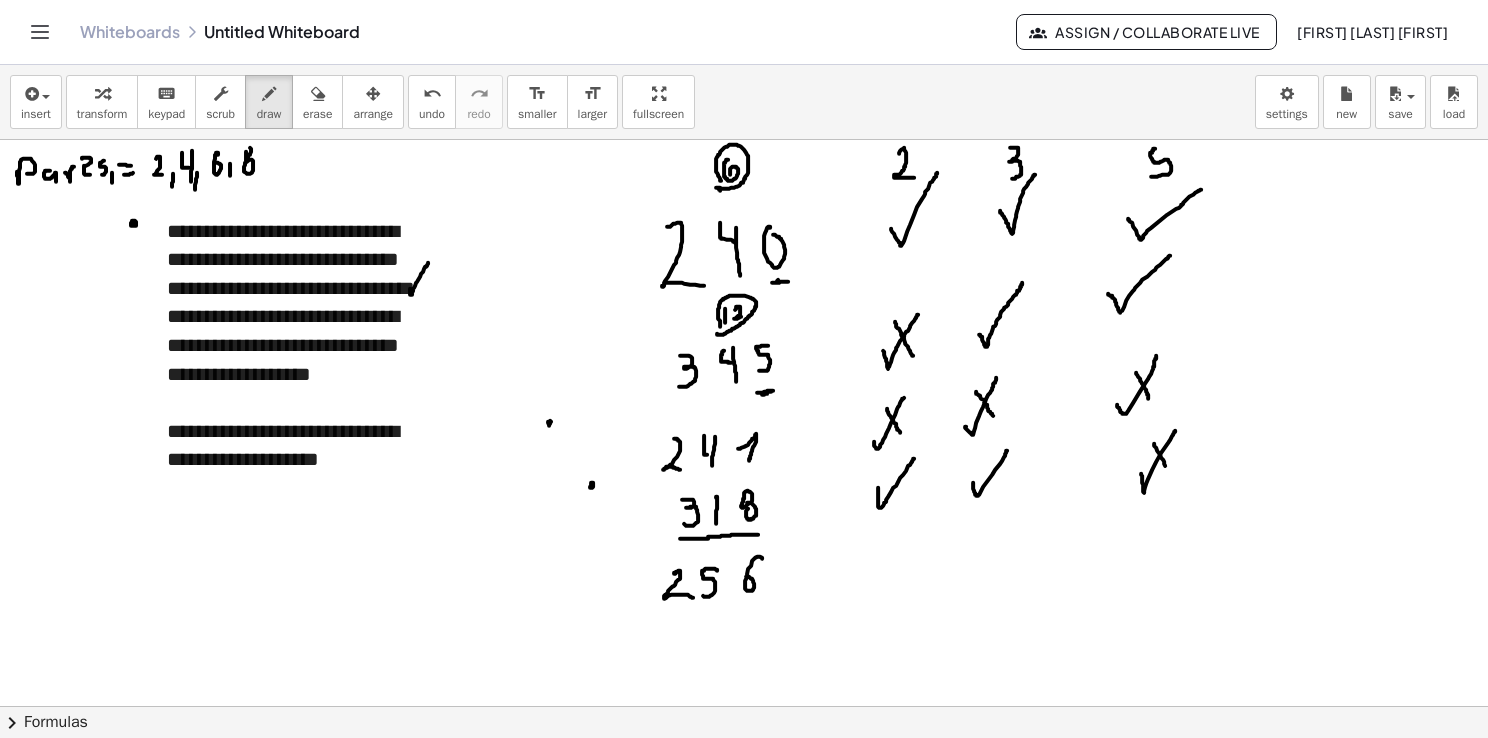 drag, startPoint x: 1154, startPoint y: 443, endPoint x: 1166, endPoint y: 467, distance: 26.832815 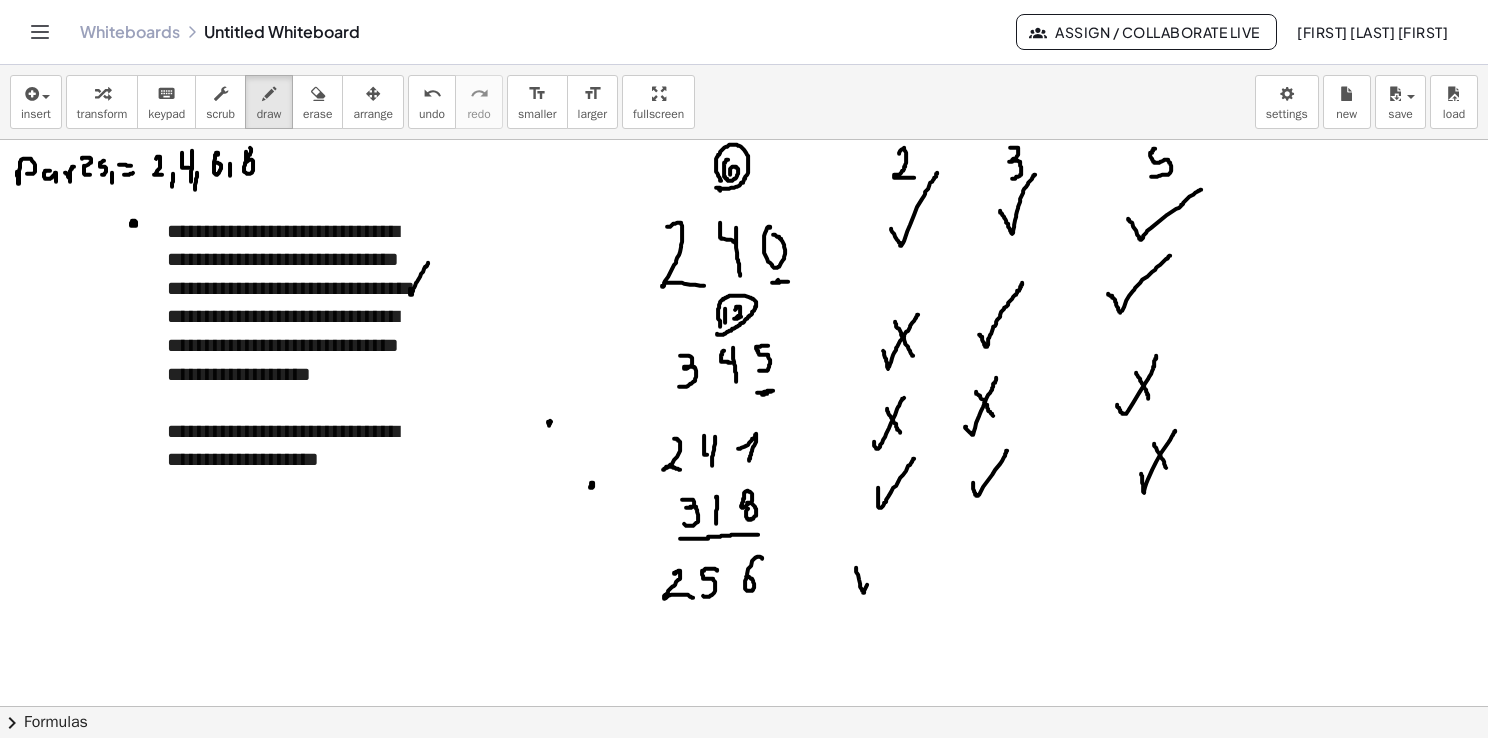 drag, startPoint x: 856, startPoint y: 567, endPoint x: 907, endPoint y: 533, distance: 61.294373 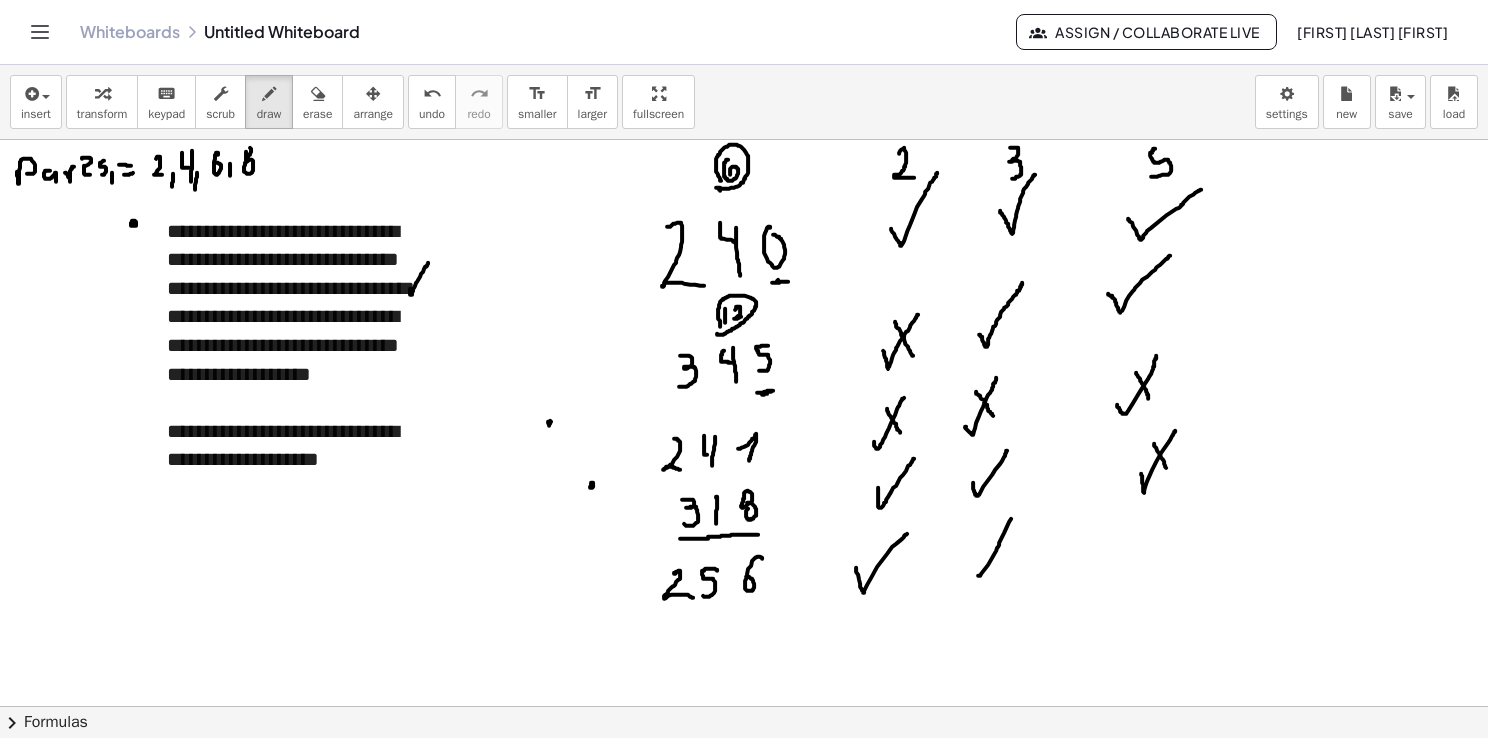 drag, startPoint x: 978, startPoint y: 575, endPoint x: 1014, endPoint y: 510, distance: 74.30343 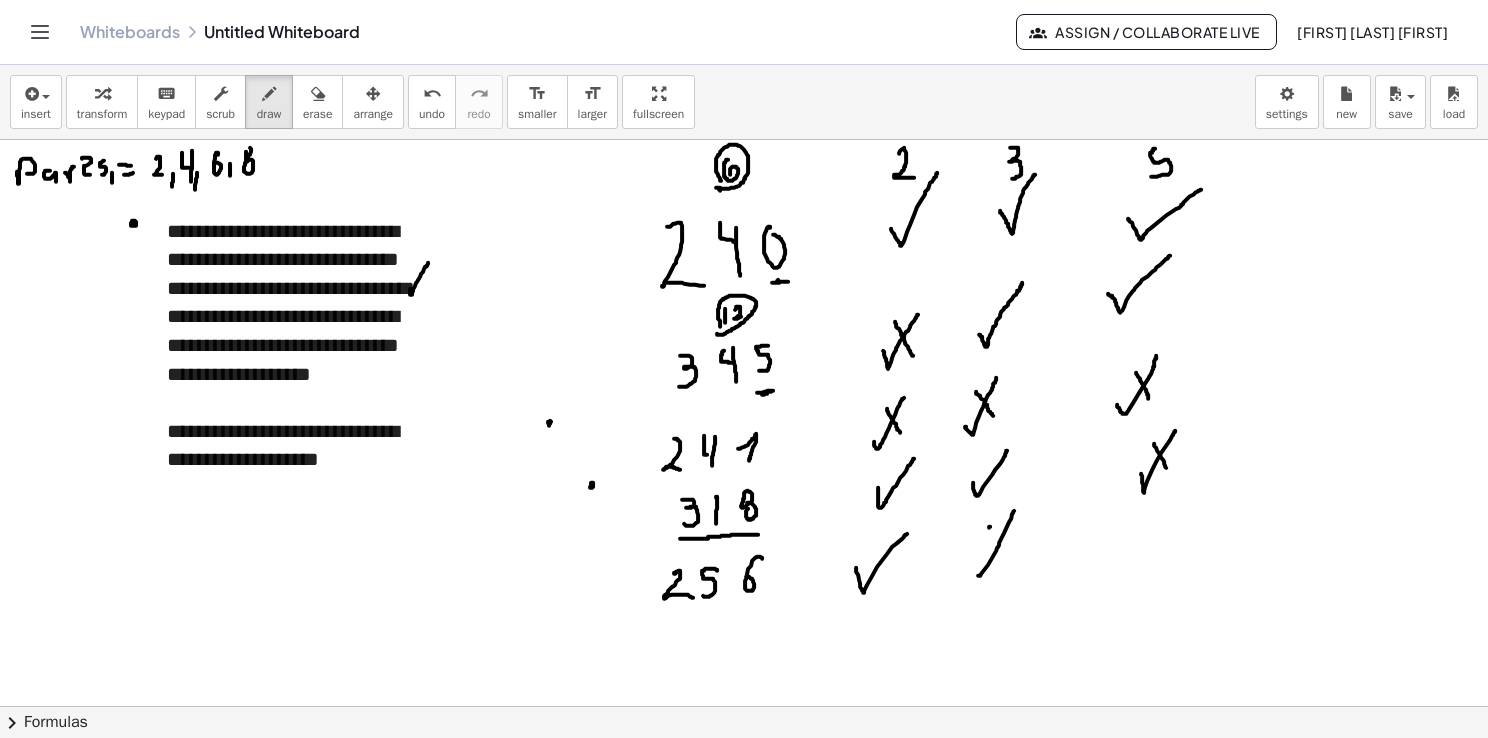 drag, startPoint x: 990, startPoint y: 526, endPoint x: 1010, endPoint y: 558, distance: 37.735924 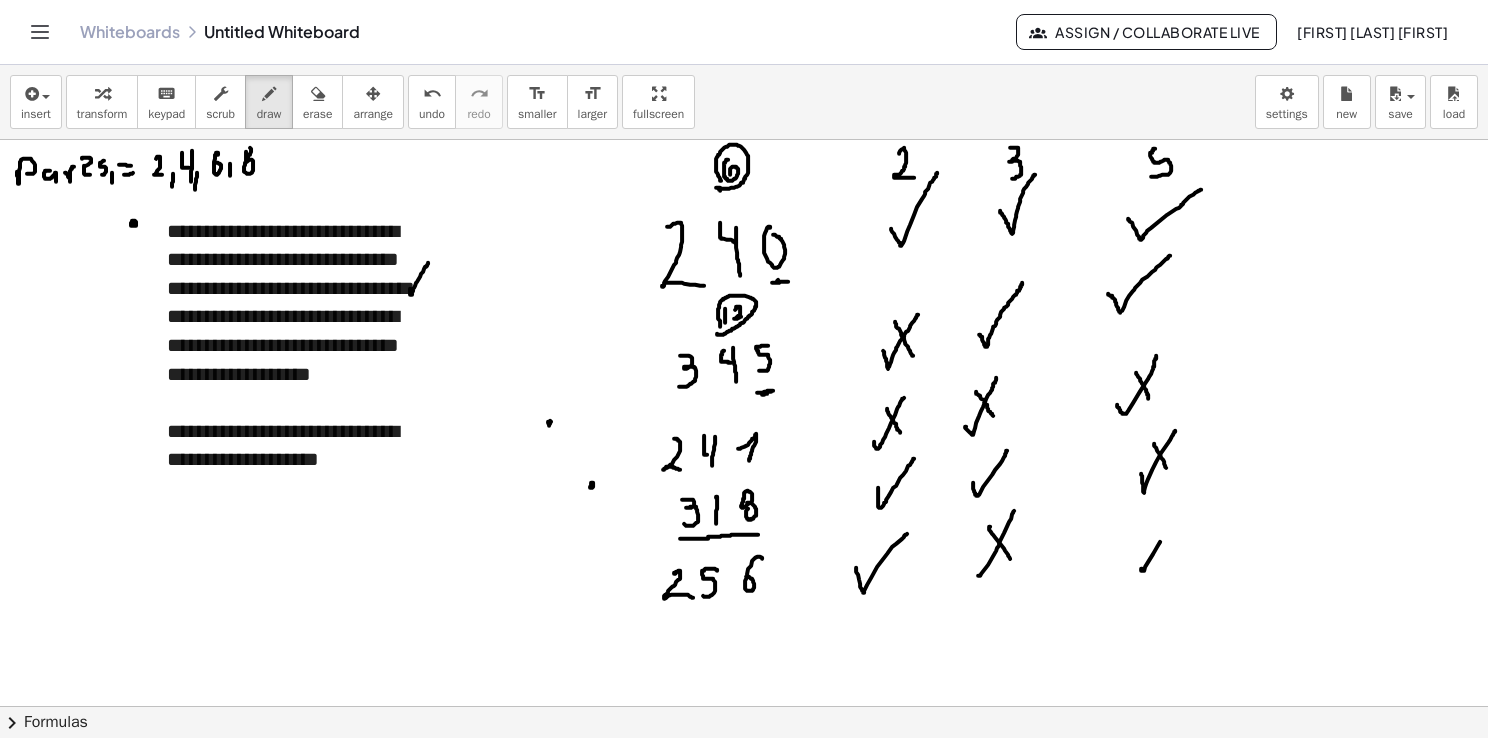 drag, startPoint x: 1141, startPoint y: 568, endPoint x: 1173, endPoint y: 515, distance: 61.91123 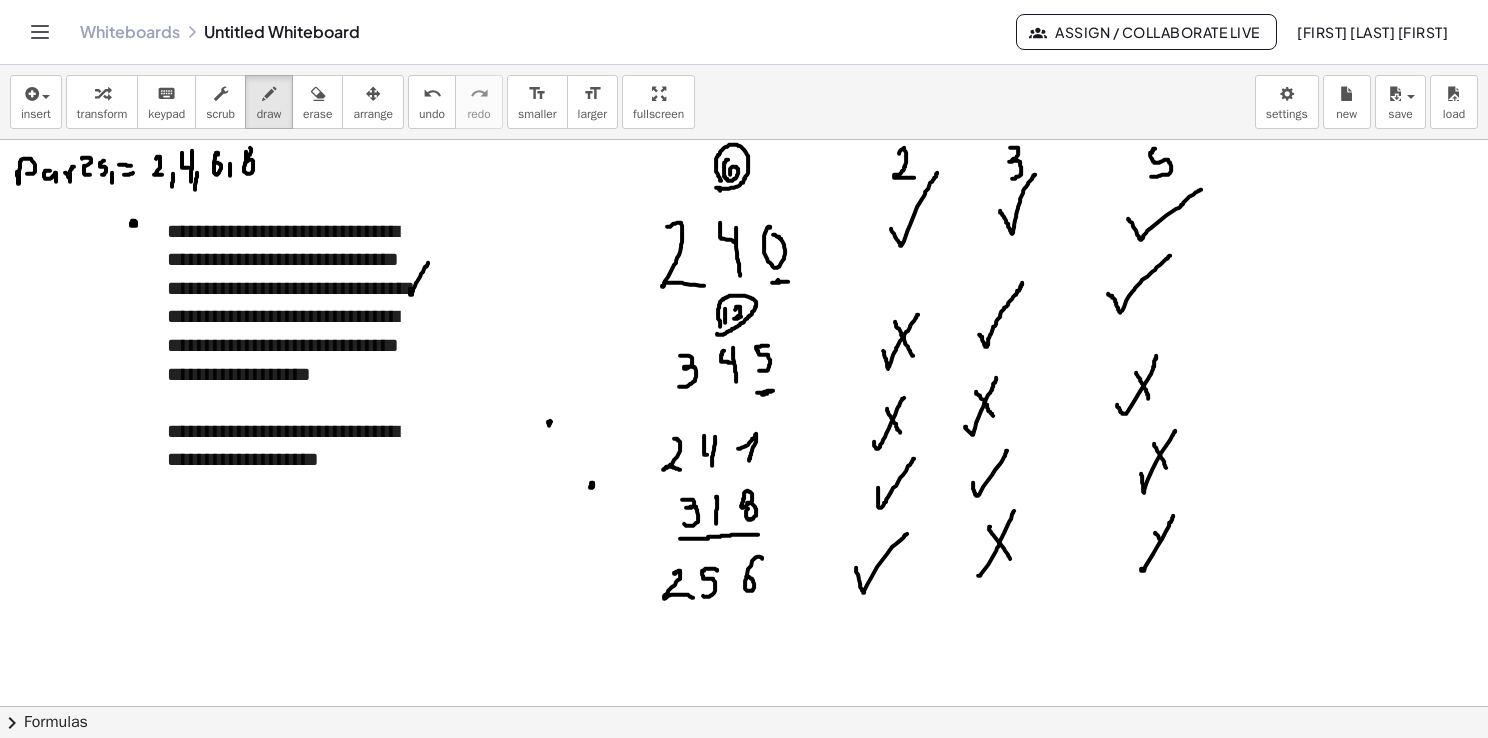 drag, startPoint x: 1155, startPoint y: 532, endPoint x: 1166, endPoint y: 549, distance: 20.248457 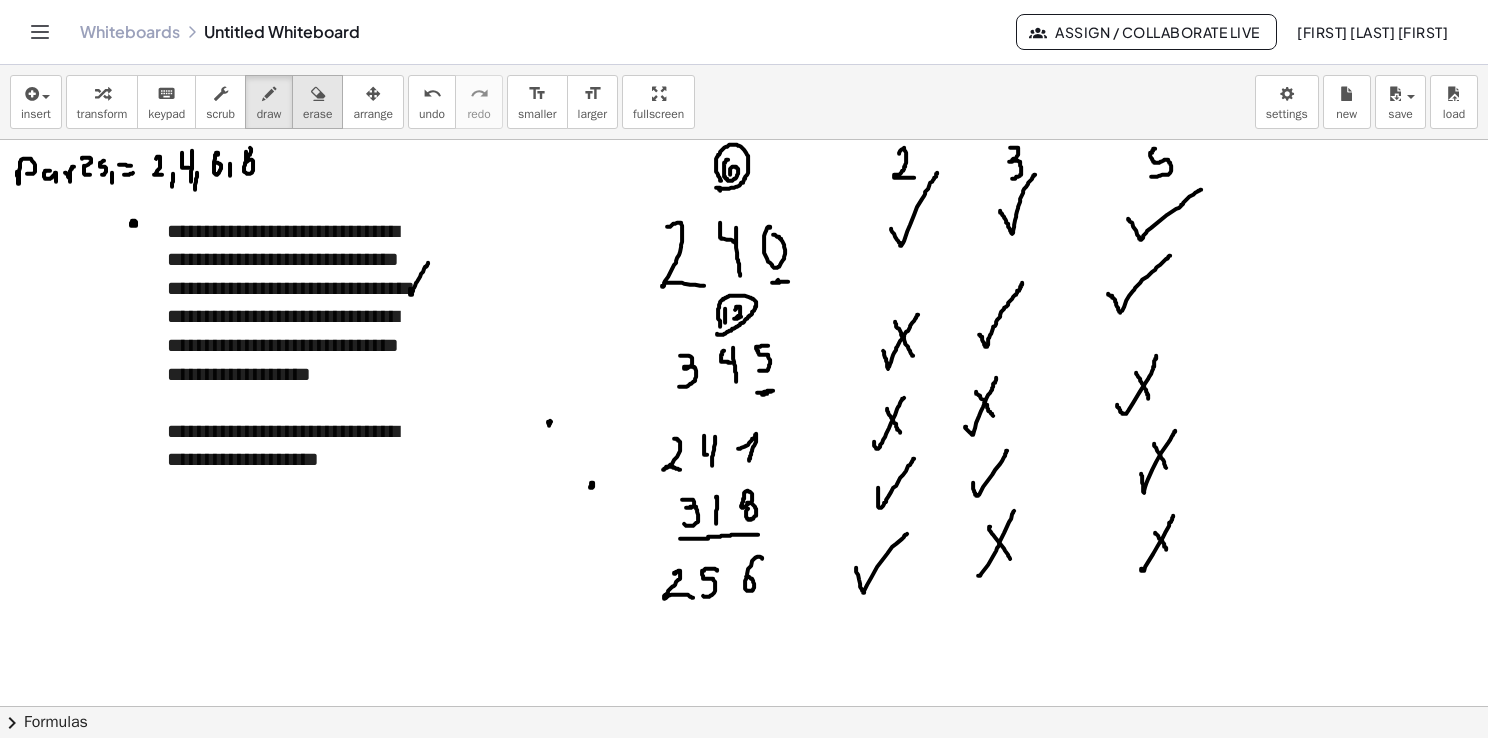 click on "erase" at bounding box center [317, 102] 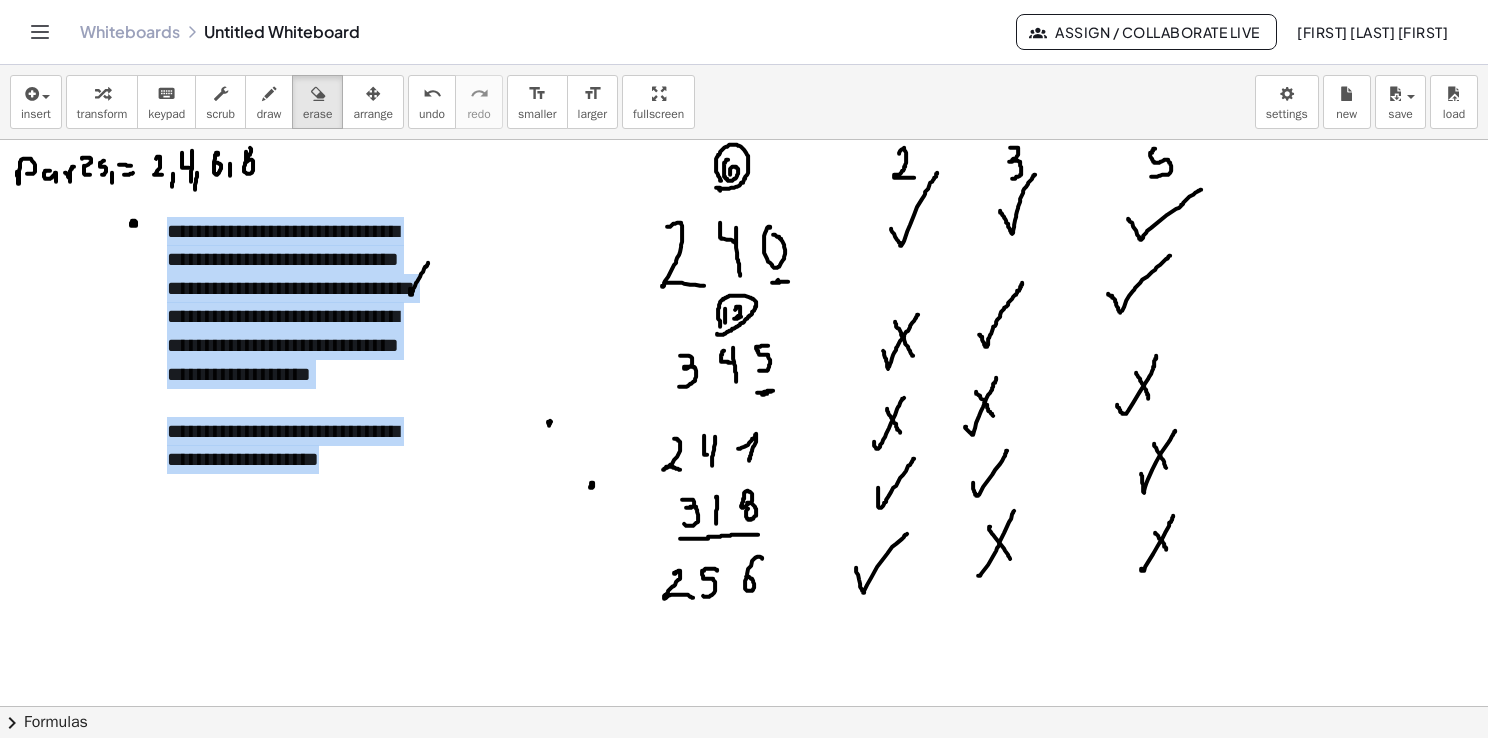 drag, startPoint x: 736, startPoint y: 138, endPoint x: 724, endPoint y: 196, distance: 59.22837 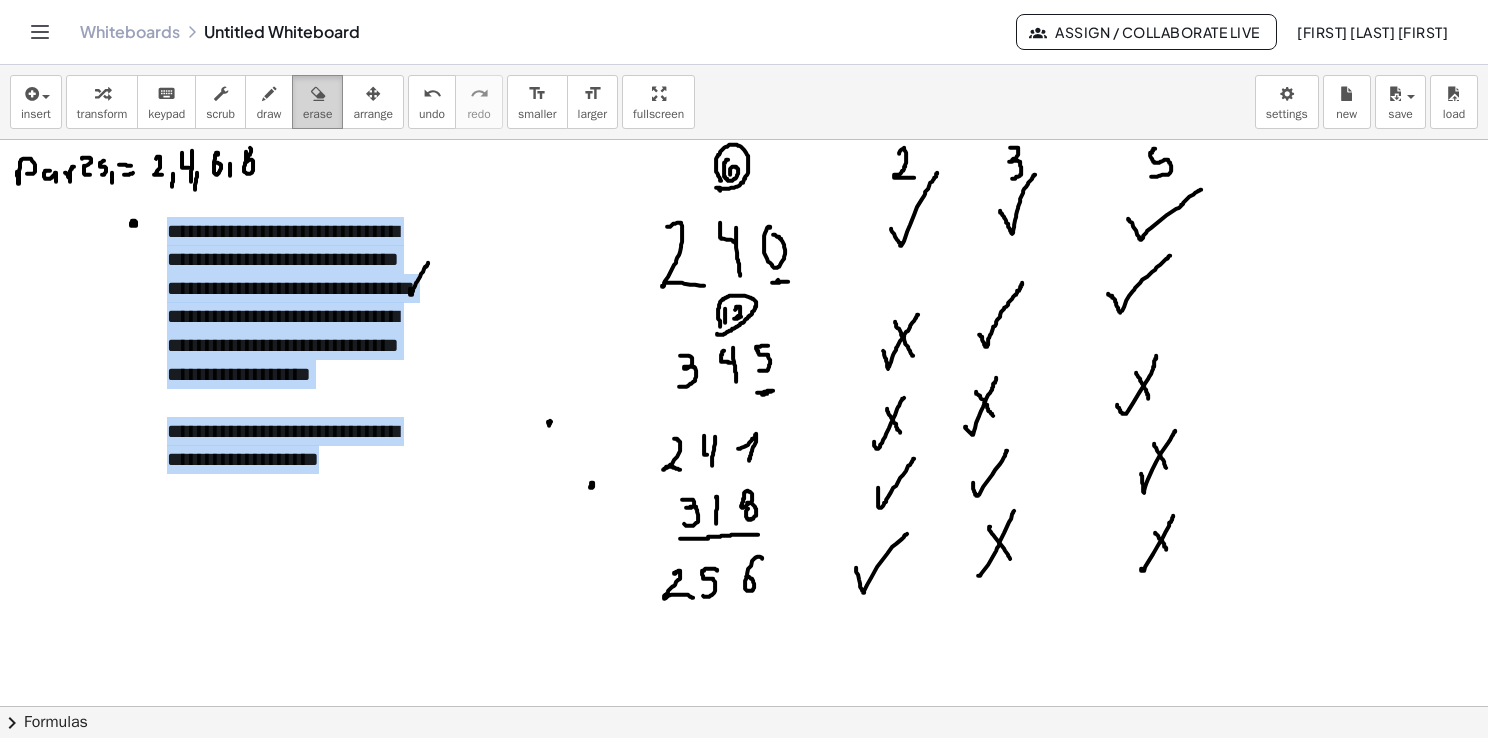 click on "erase" at bounding box center [317, 102] 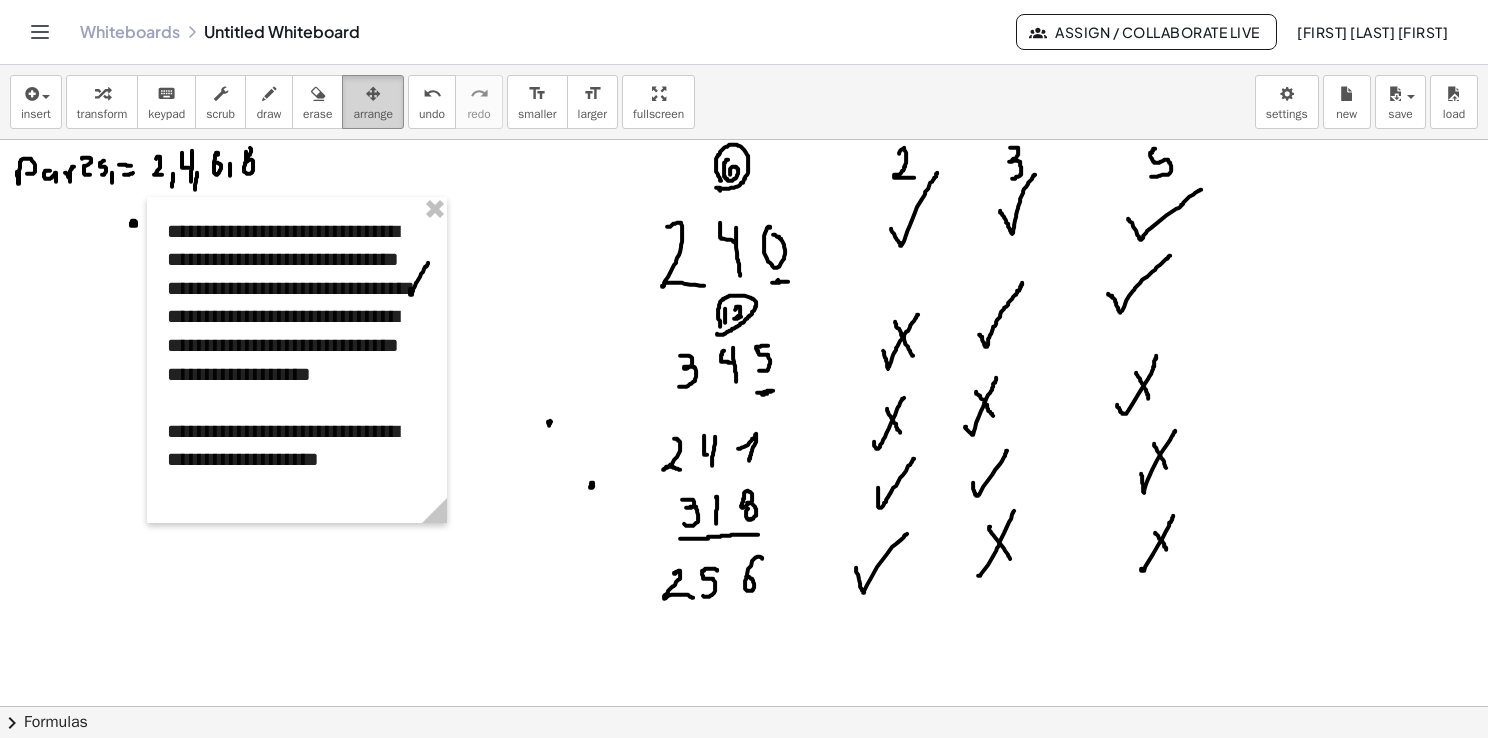 click at bounding box center (373, 94) 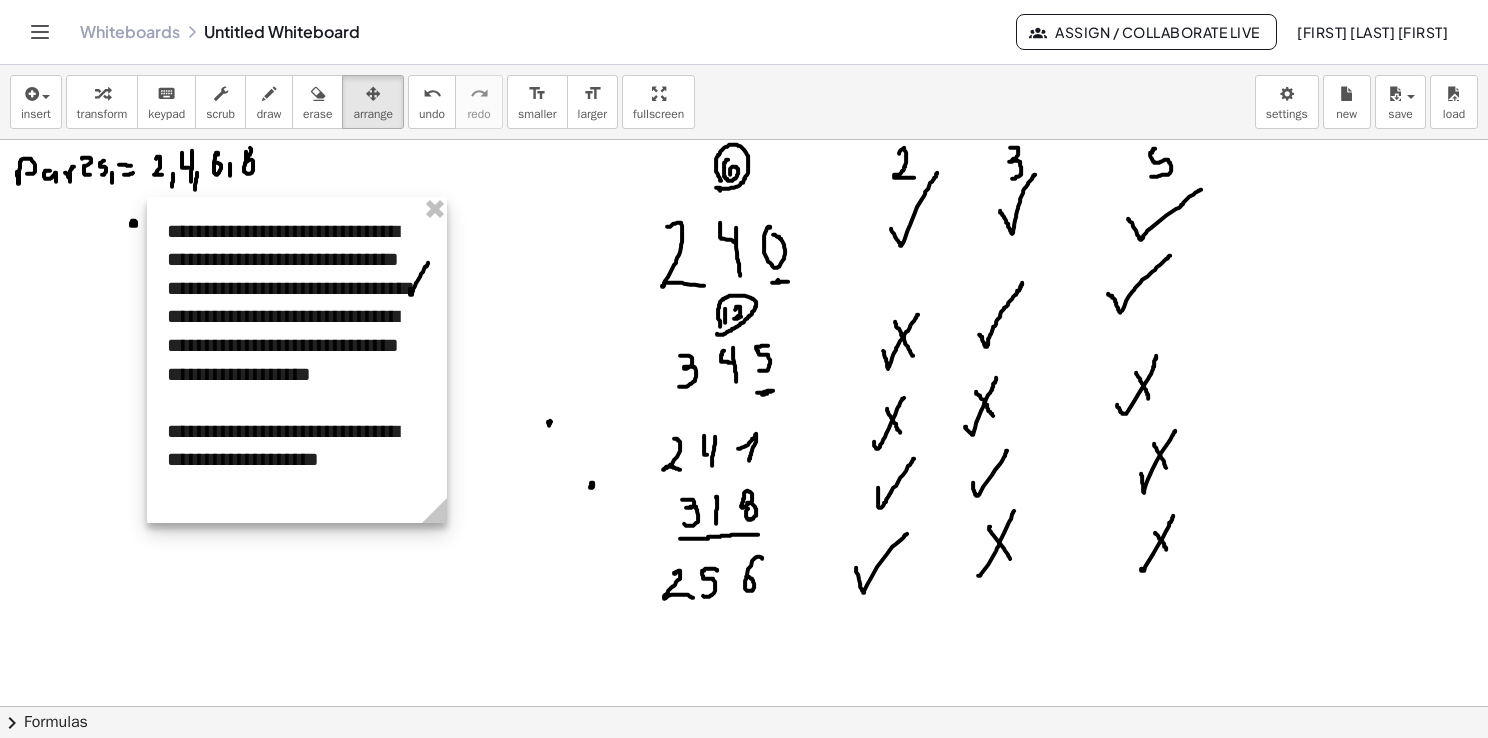 click at bounding box center (297, 360) 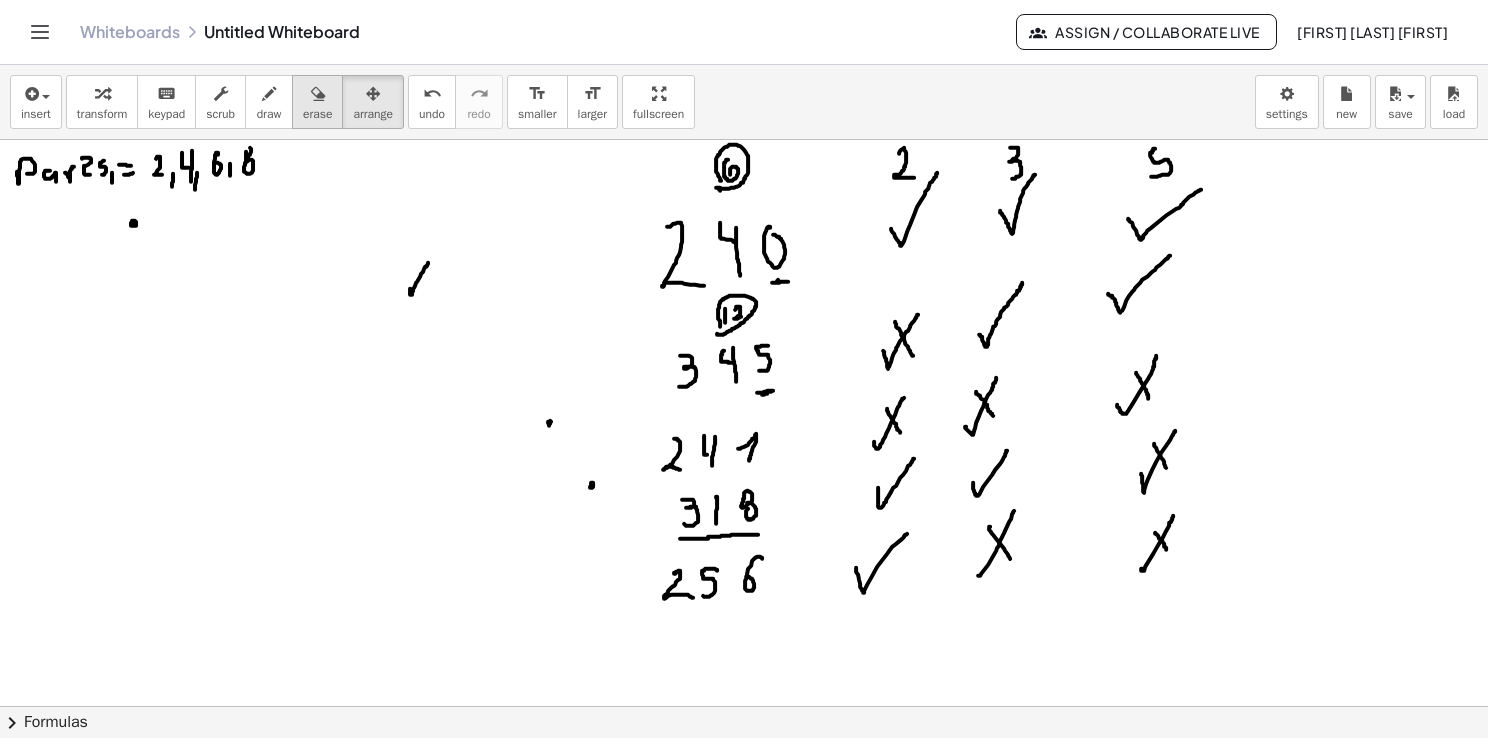 click on "erase" at bounding box center [317, 114] 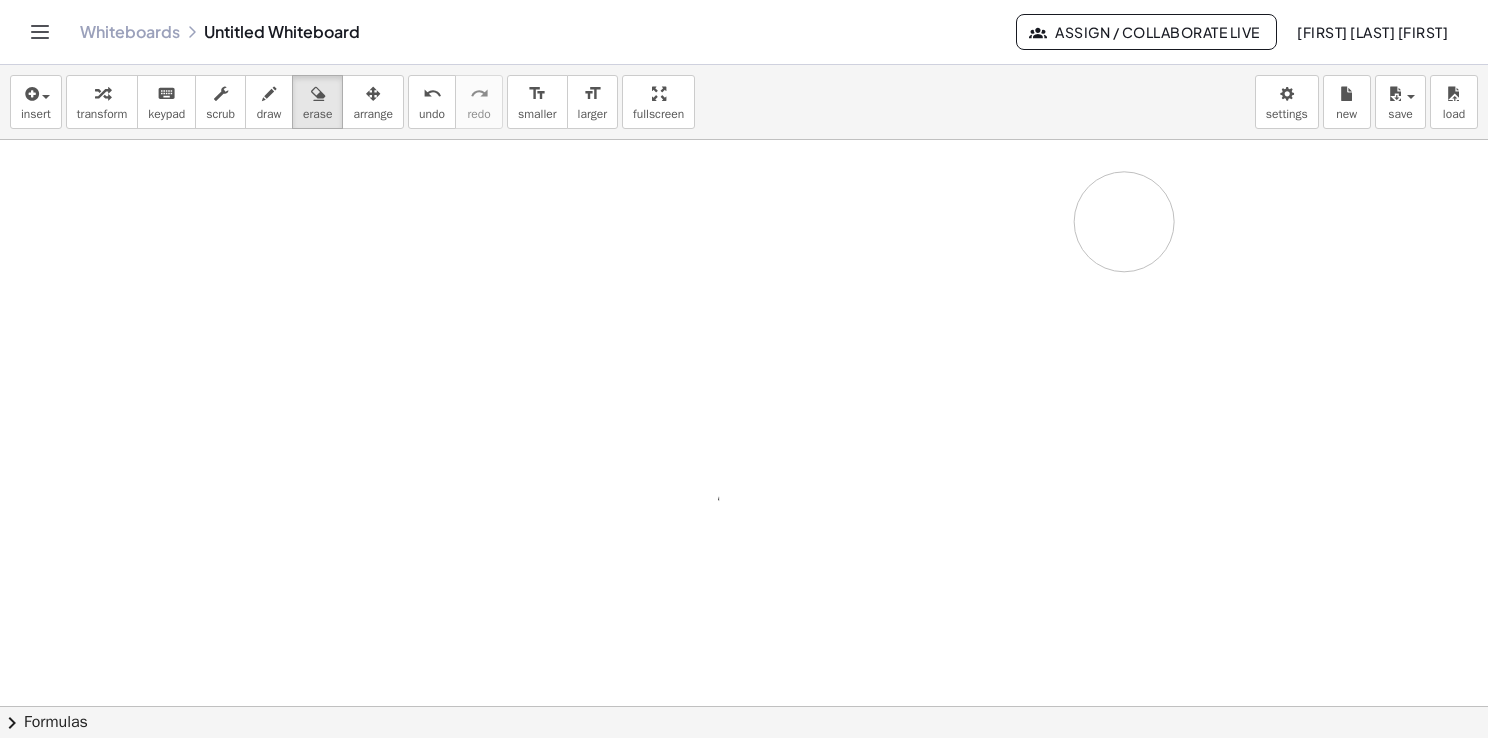 drag, startPoint x: 196, startPoint y: 186, endPoint x: 1139, endPoint y: 281, distance: 947.7732 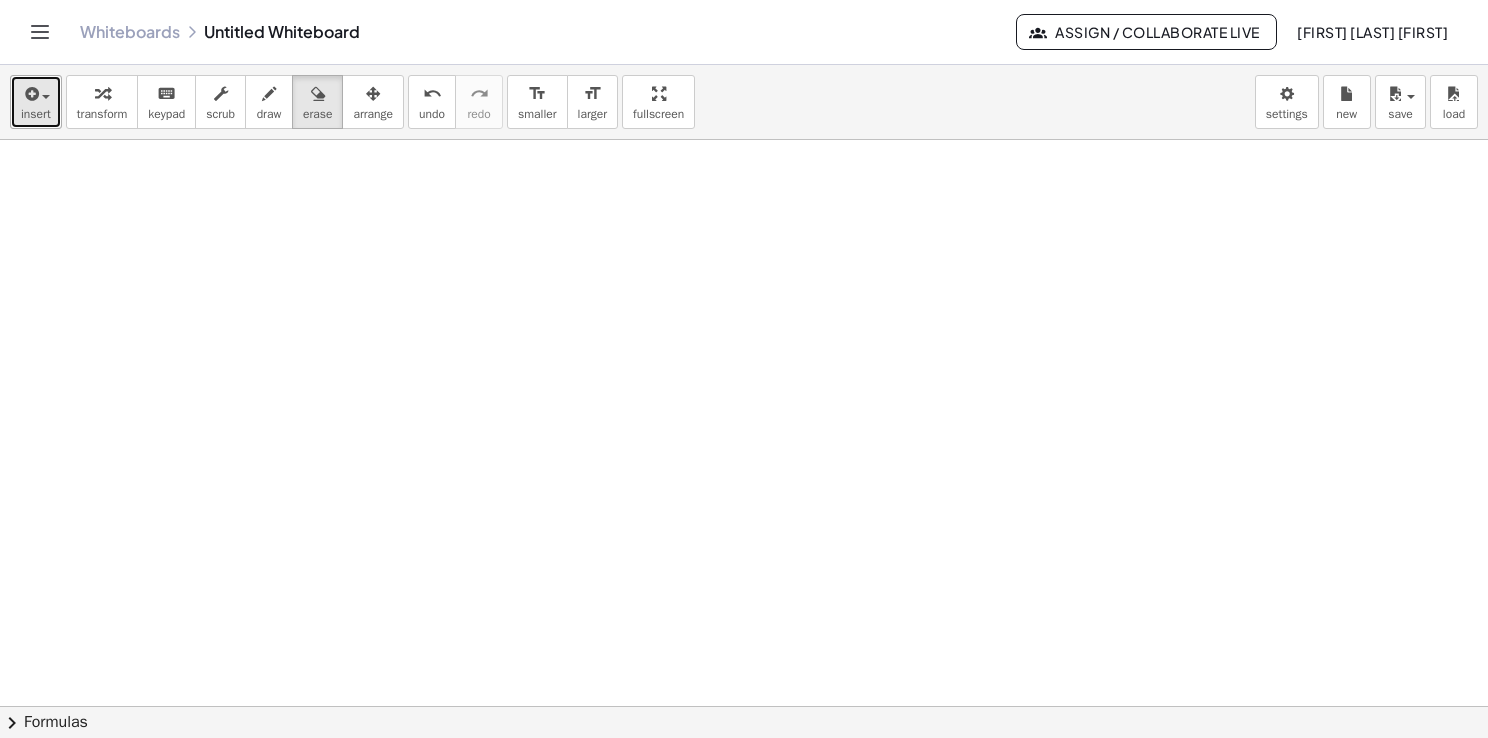 click on "insert" at bounding box center [36, 102] 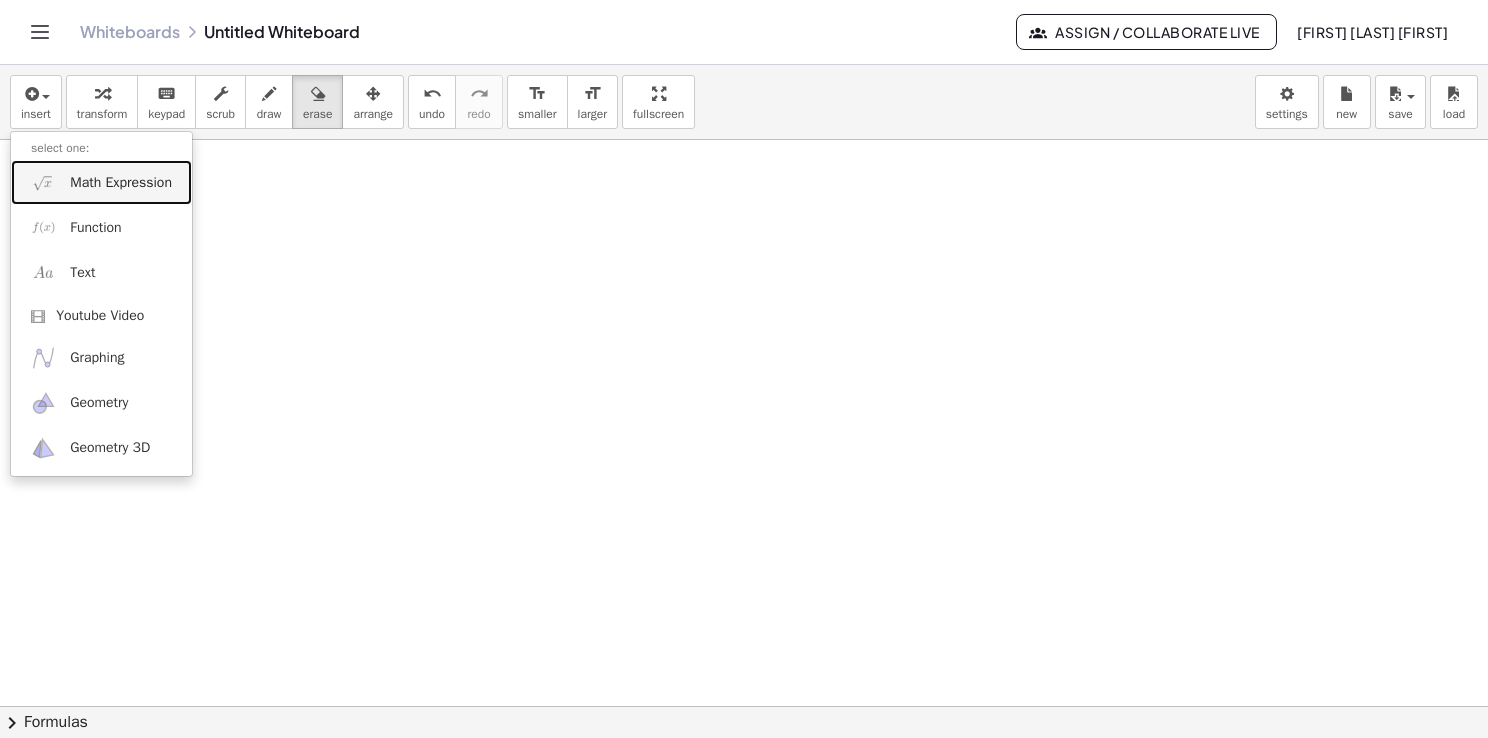 click on "Math Expression" at bounding box center (121, 183) 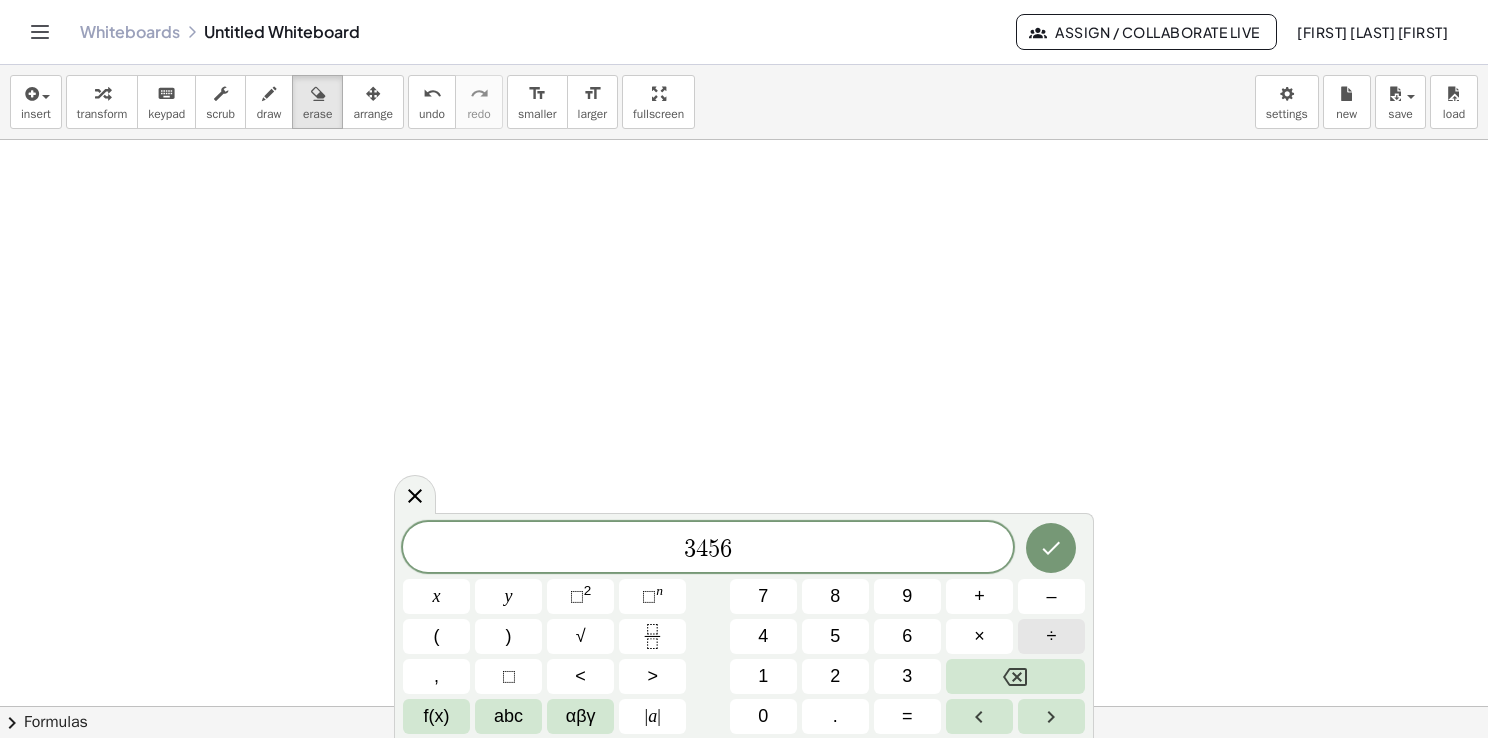 click on "÷" at bounding box center (1052, 636) 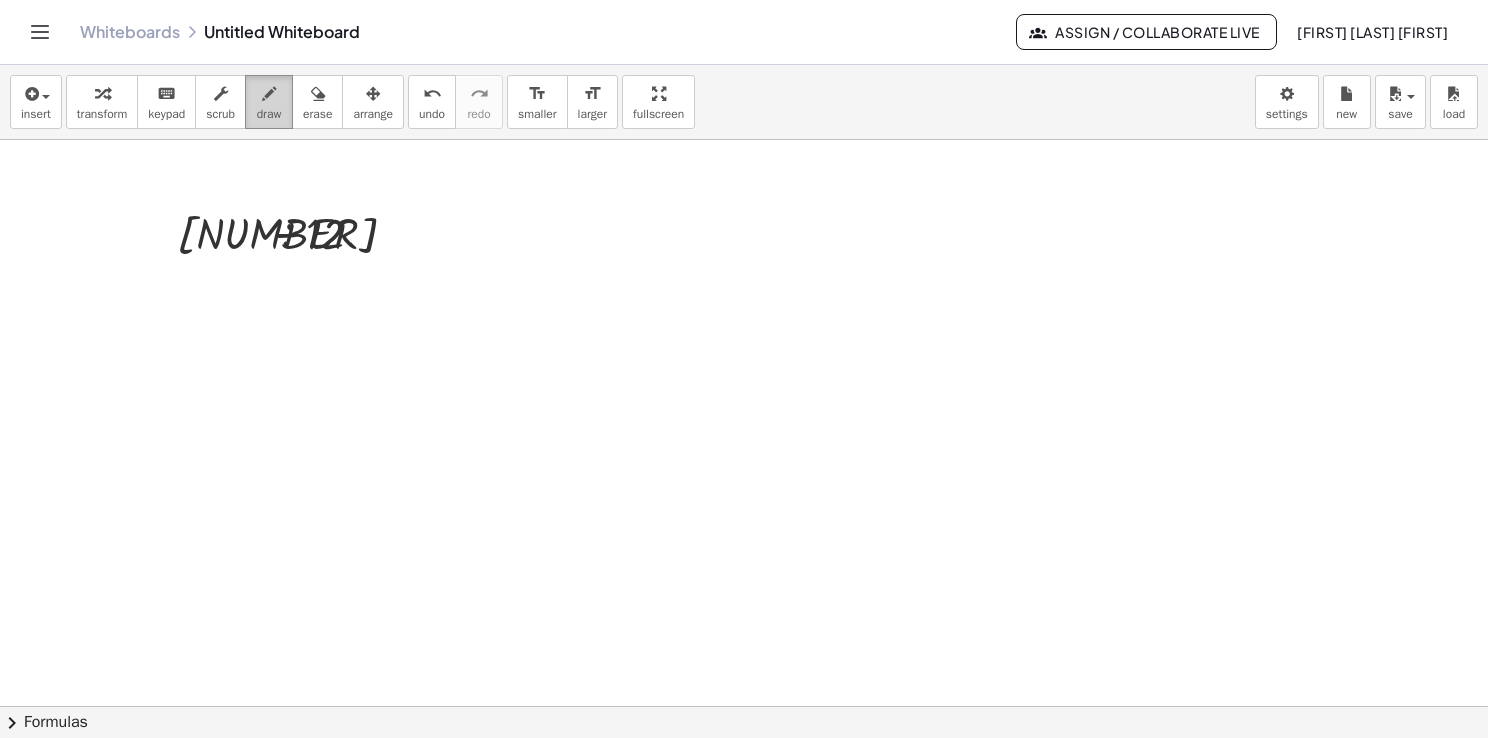 click on "draw" at bounding box center [269, 102] 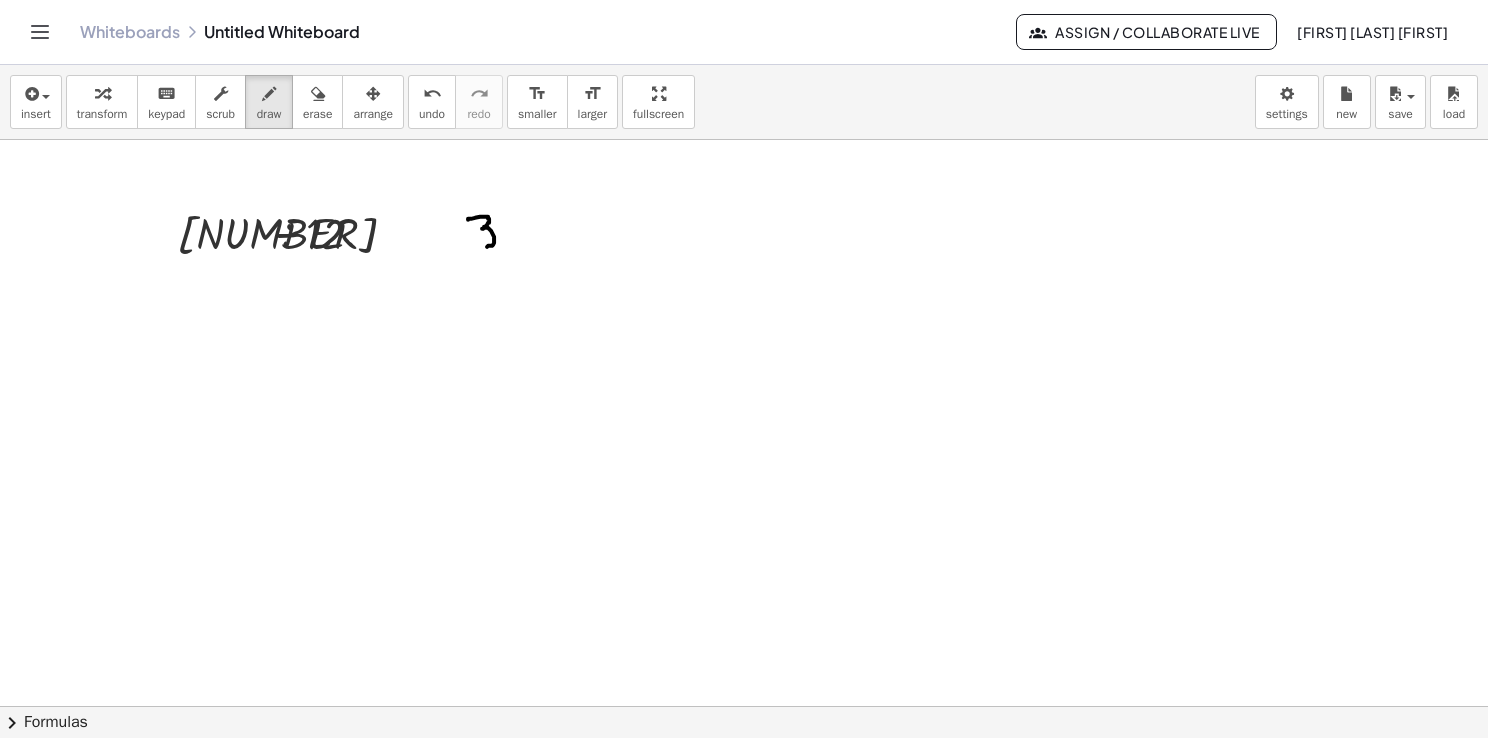 drag, startPoint x: 468, startPoint y: 218, endPoint x: 482, endPoint y: 246, distance: 31.304953 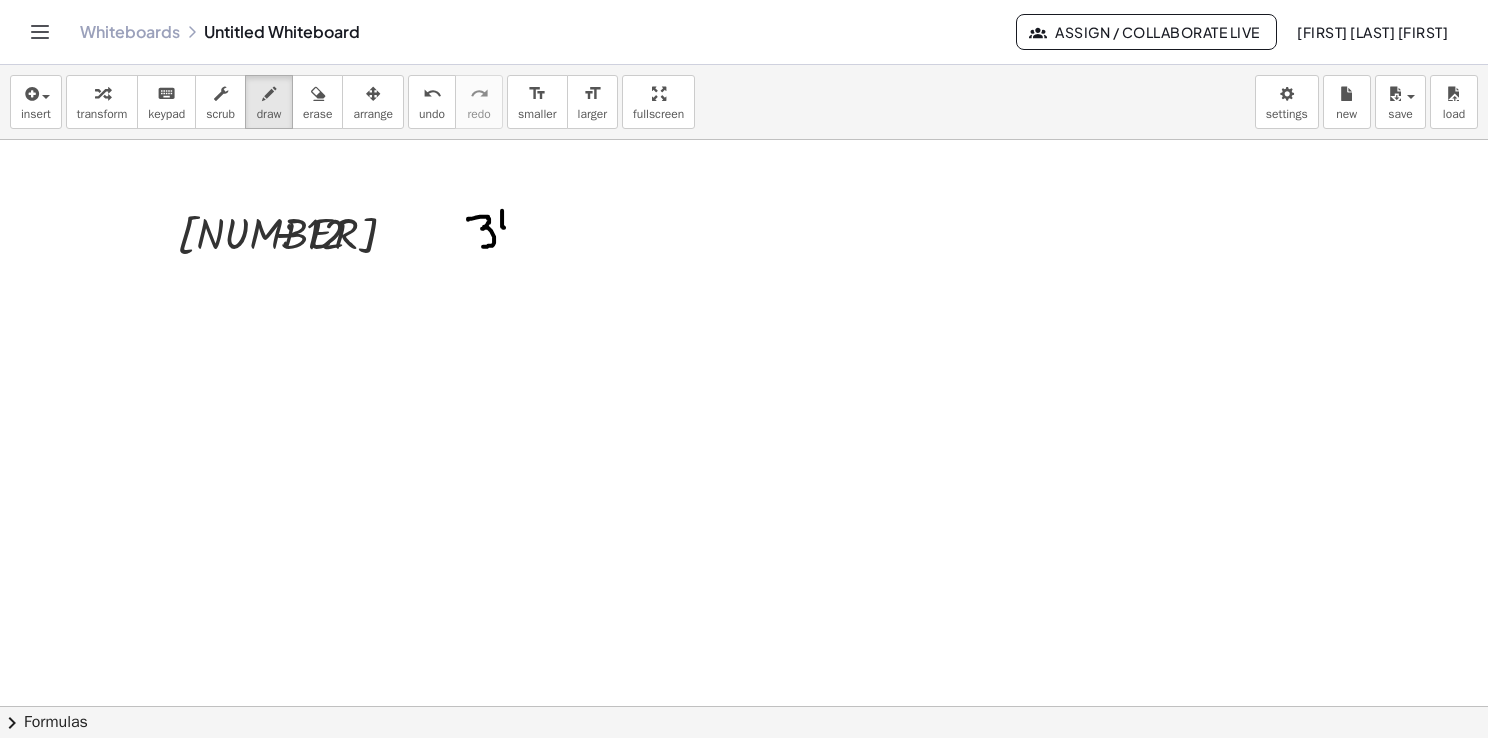 drag, startPoint x: 502, startPoint y: 211, endPoint x: 507, endPoint y: 229, distance: 18.681541 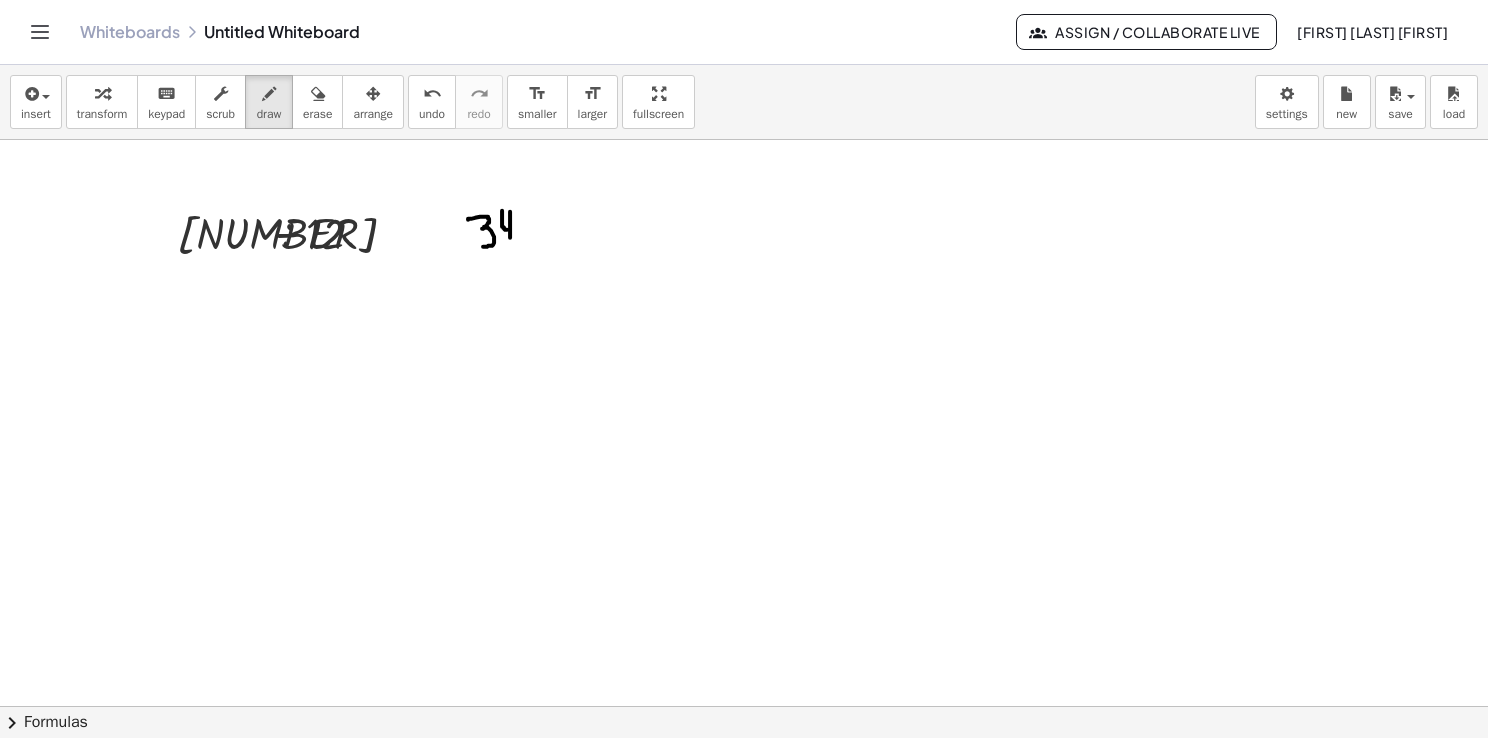 drag, startPoint x: 510, startPoint y: 212, endPoint x: 510, endPoint y: 239, distance: 27 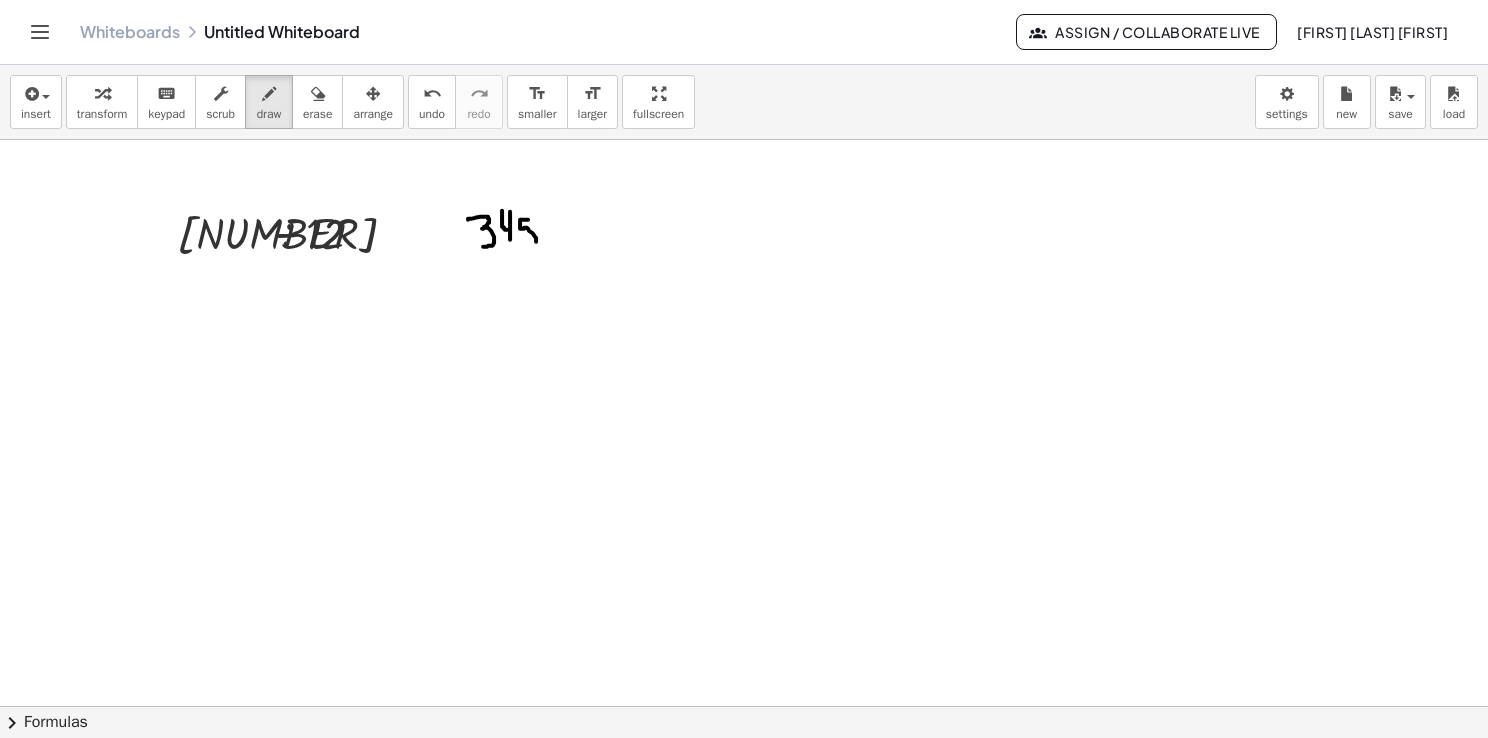 drag, startPoint x: 524, startPoint y: 219, endPoint x: 529, endPoint y: 243, distance: 24.5153 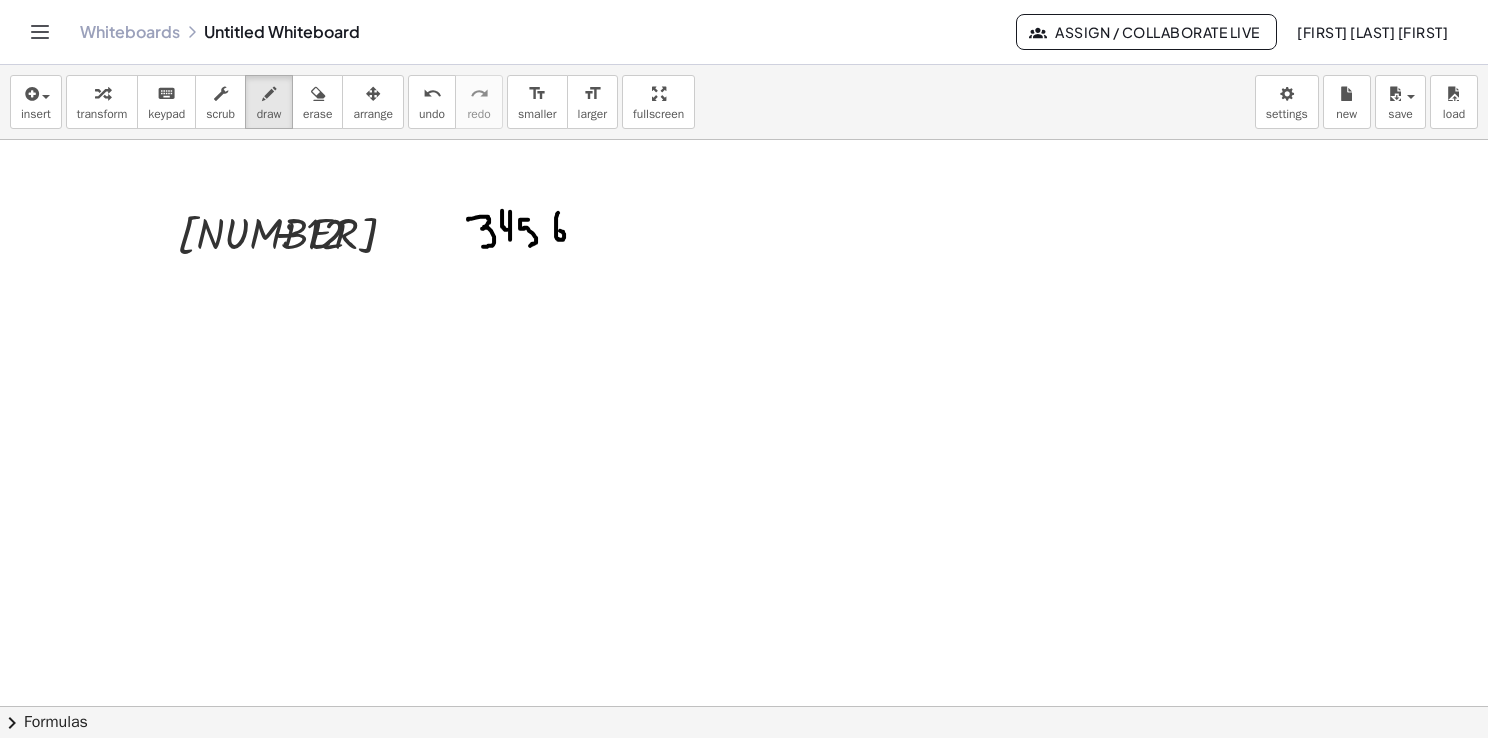 drag, startPoint x: 558, startPoint y: 212, endPoint x: 558, endPoint y: 233, distance: 21 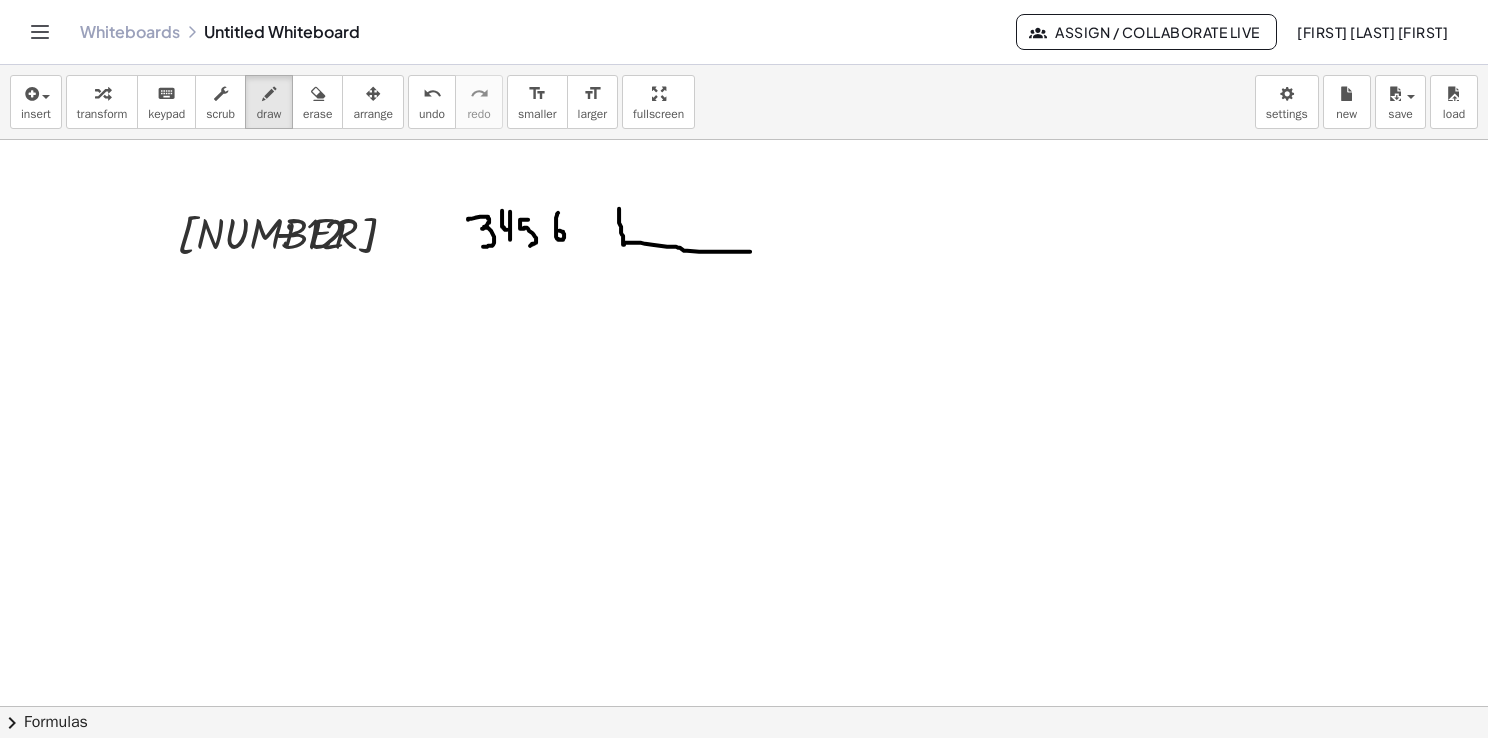 drag, startPoint x: 619, startPoint y: 208, endPoint x: 766, endPoint y: 251, distance: 153.16005 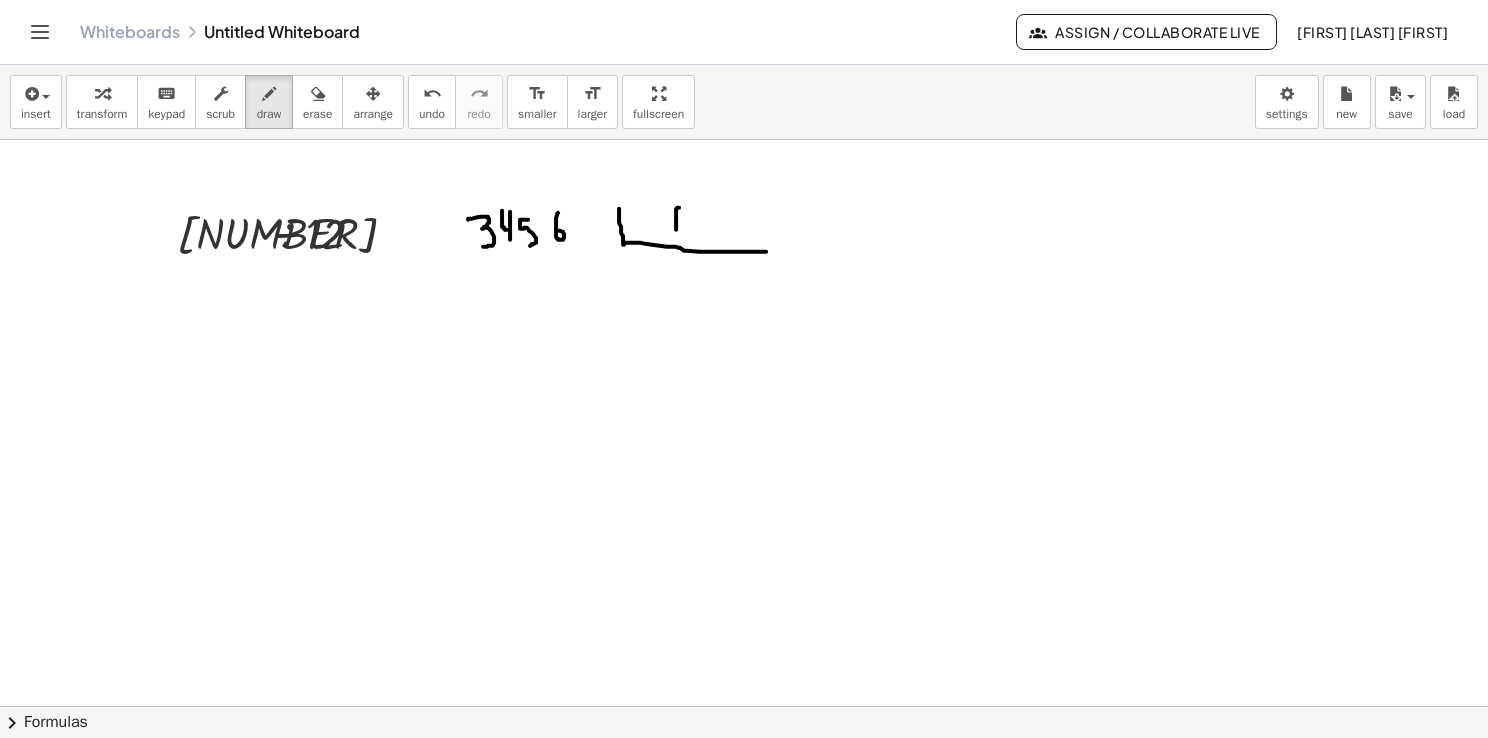 drag, startPoint x: 678, startPoint y: 207, endPoint x: 676, endPoint y: 232, distance: 25.079872 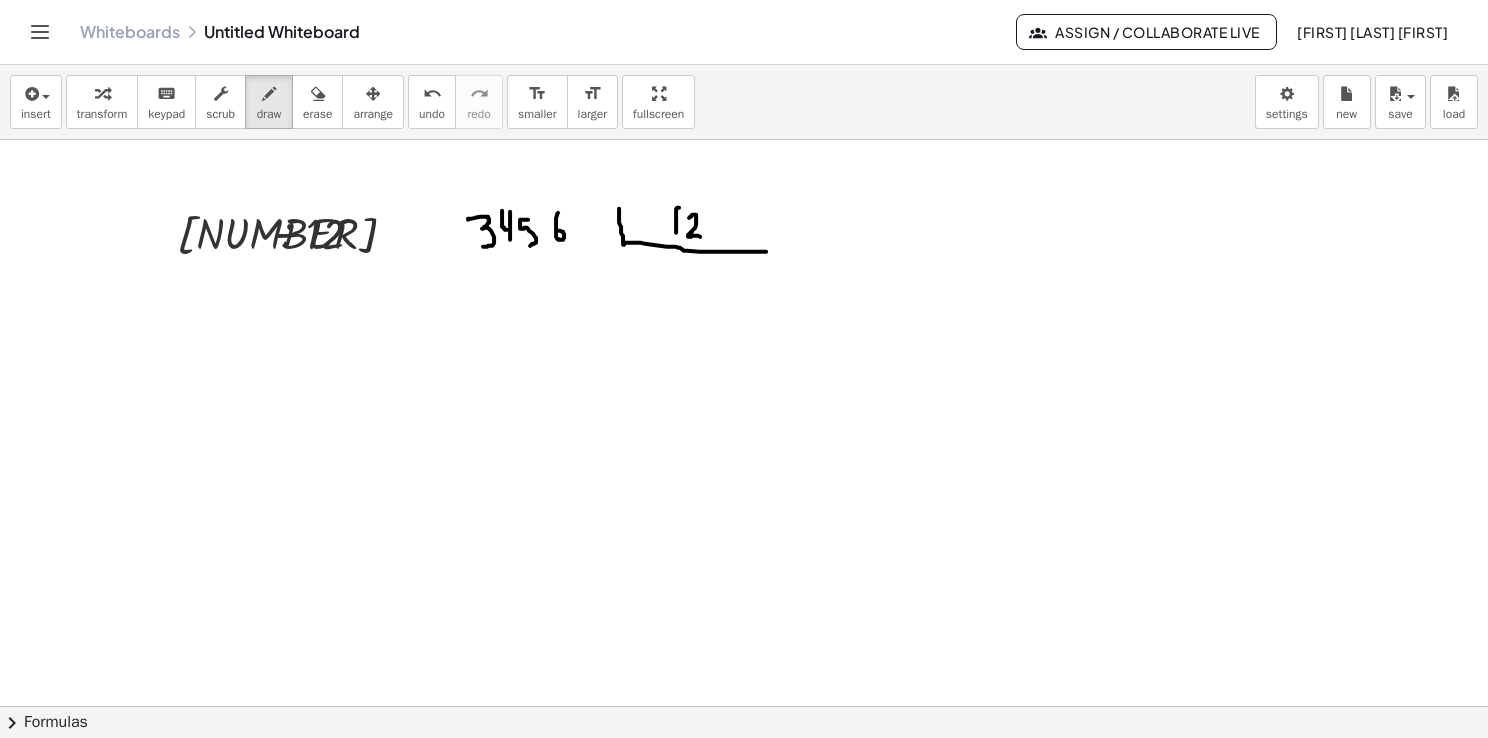 drag, startPoint x: 692, startPoint y: 214, endPoint x: 705, endPoint y: 238, distance: 27.294687 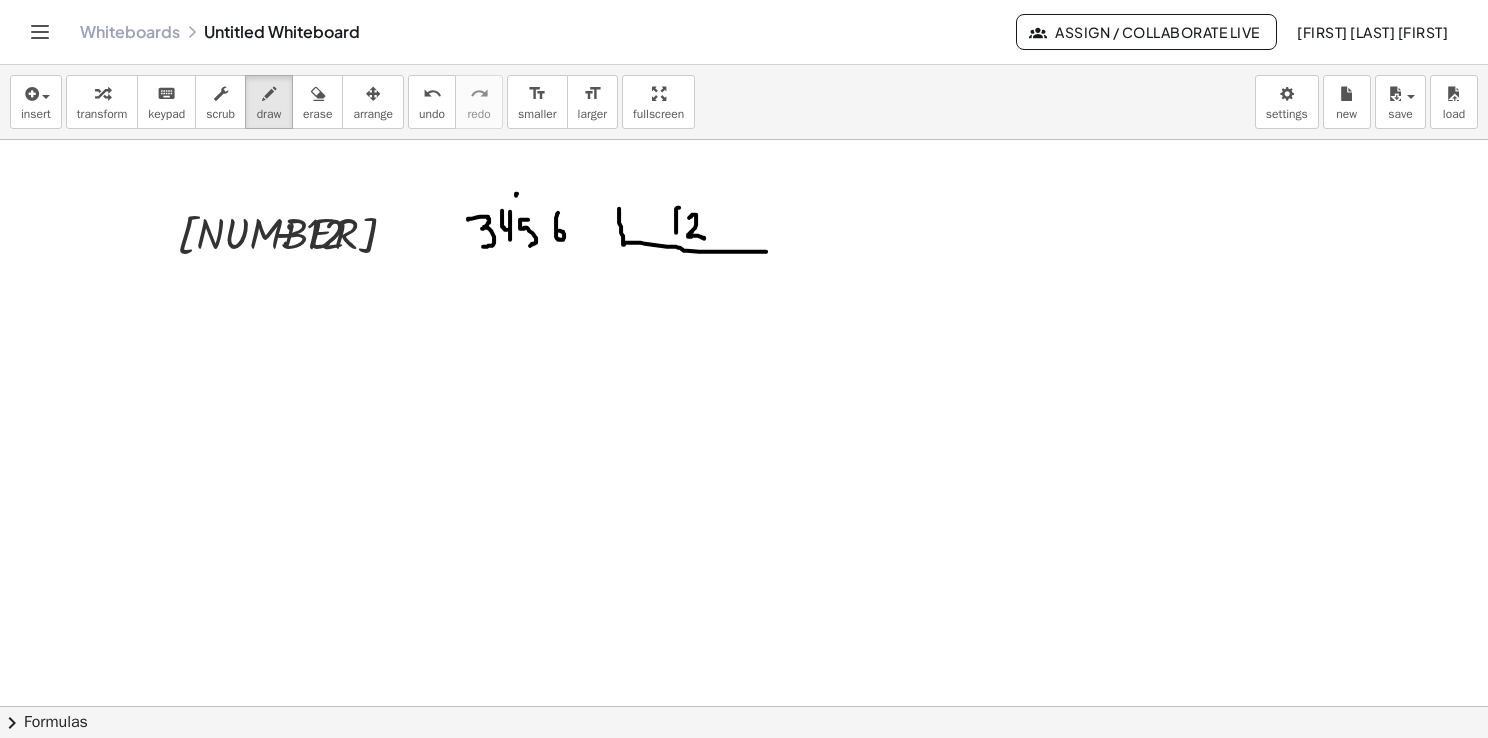 drag, startPoint x: 516, startPoint y: 193, endPoint x: 523, endPoint y: 208, distance: 16.552946 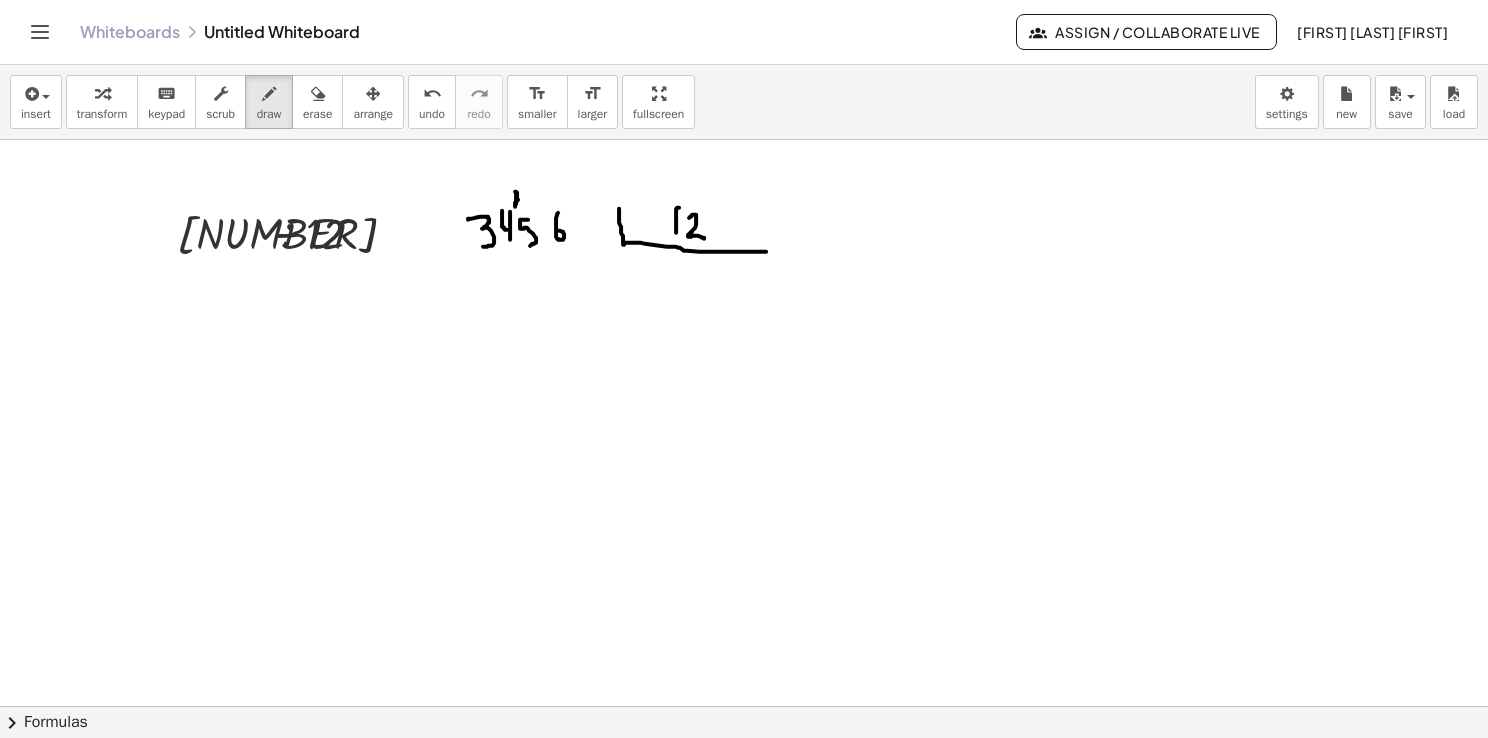 click at bounding box center [744, 772] 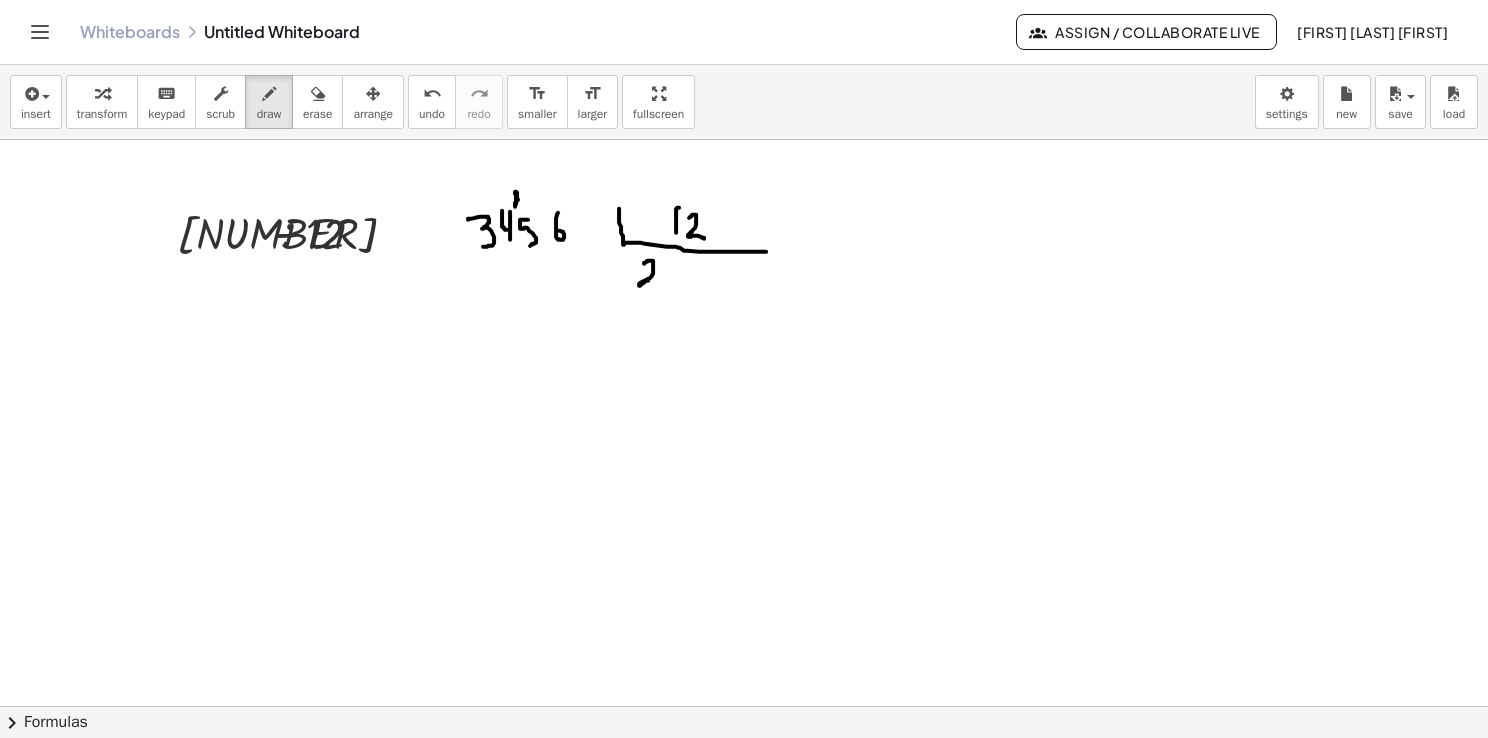 drag, startPoint x: 644, startPoint y: 263, endPoint x: 656, endPoint y: 280, distance: 20.808653 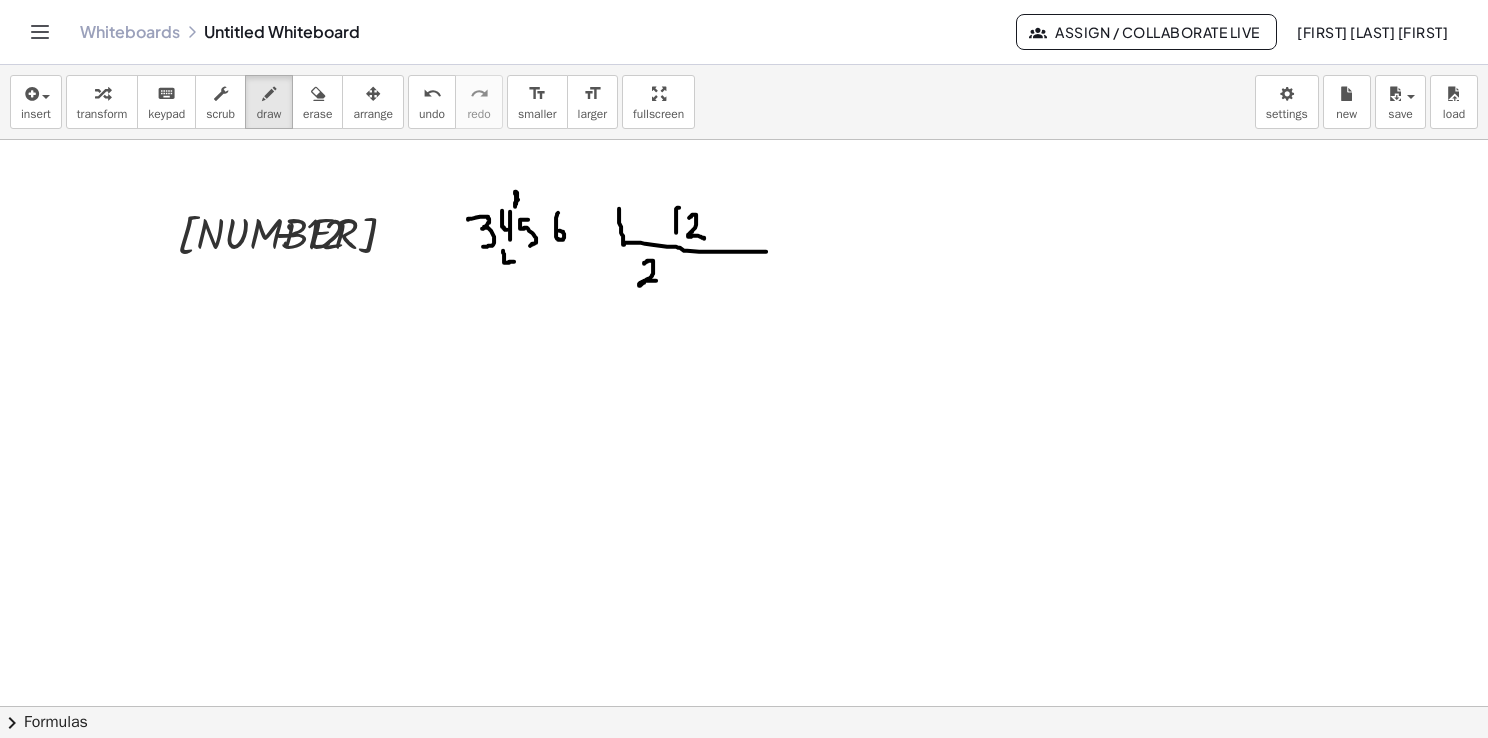 drag, startPoint x: 503, startPoint y: 250, endPoint x: 514, endPoint y: 261, distance: 15.556349 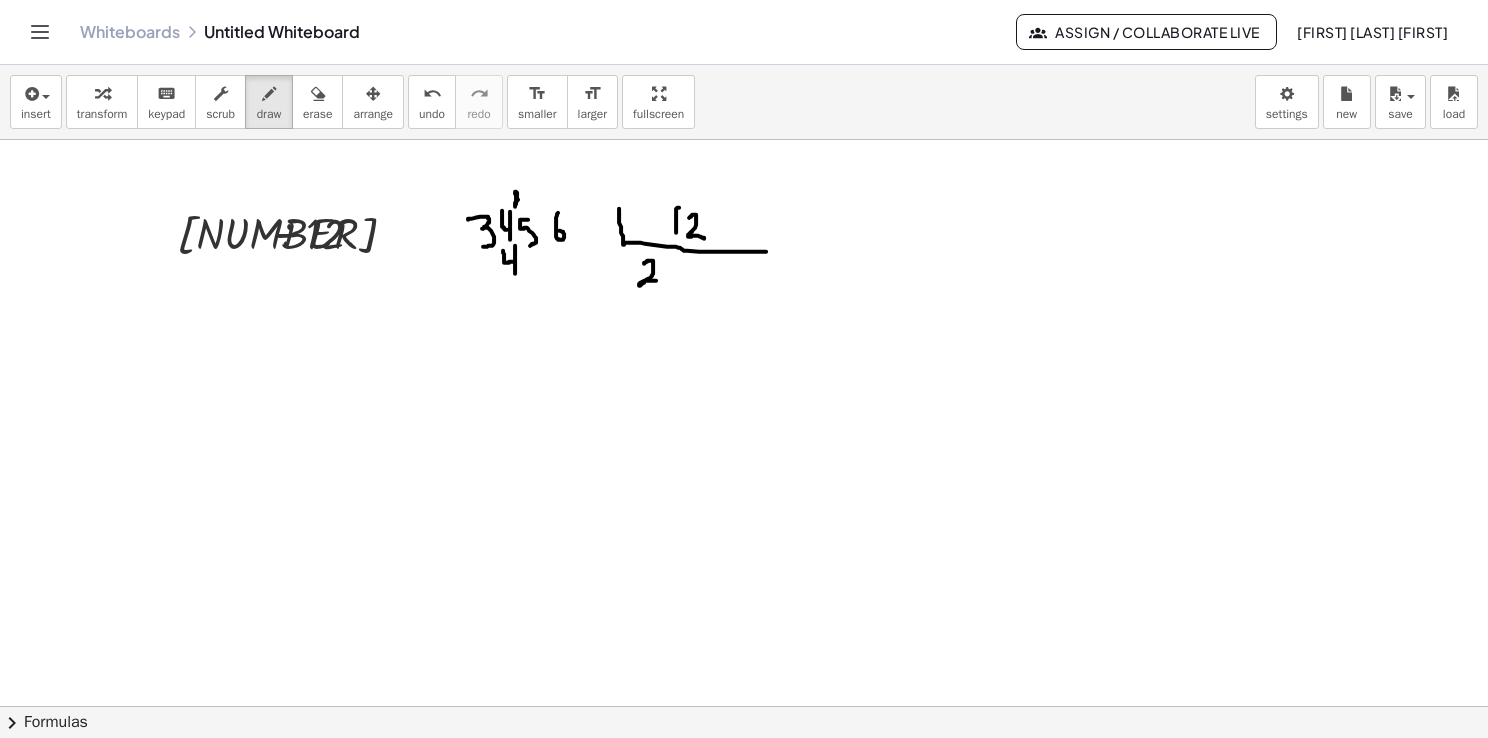 drag, startPoint x: 515, startPoint y: 245, endPoint x: 612, endPoint y: 261, distance: 98.31073 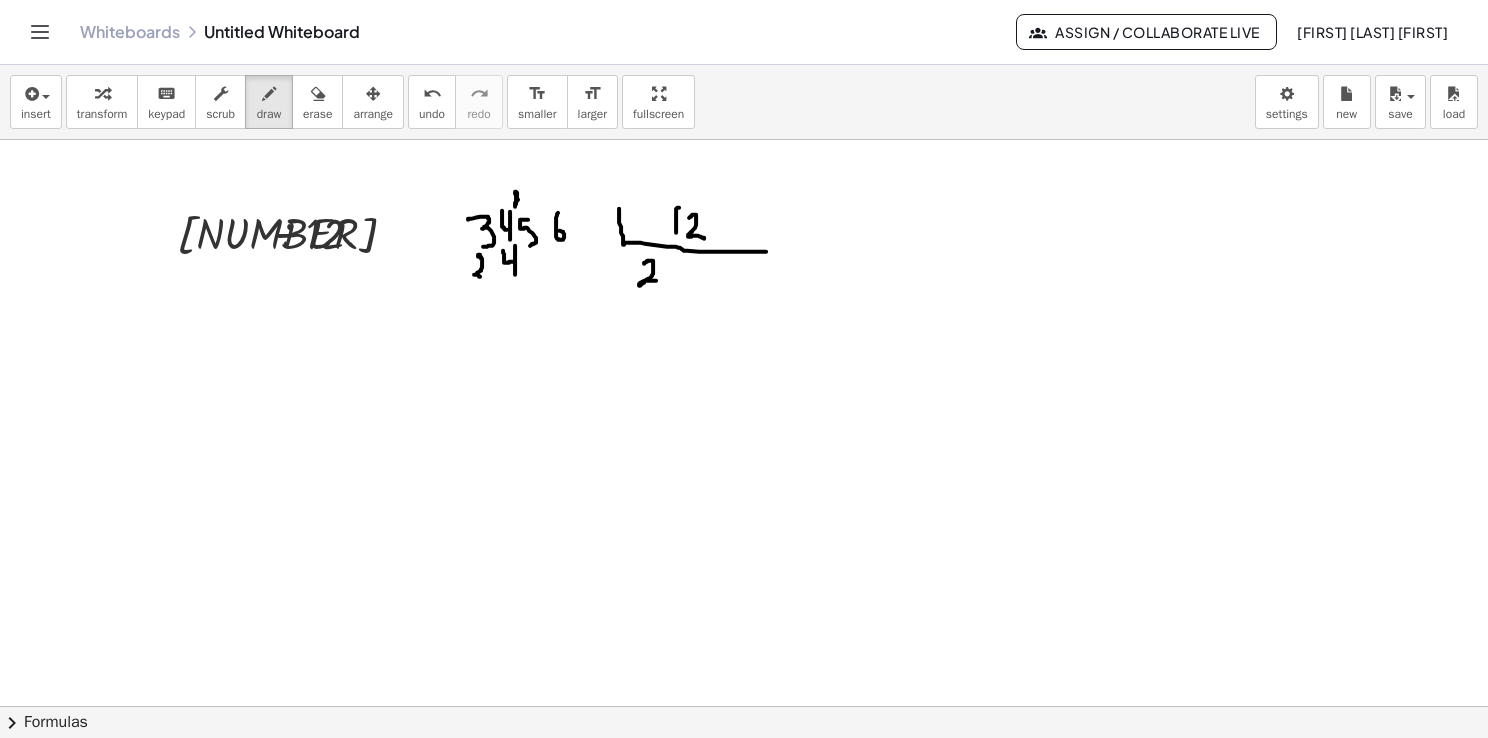 drag, startPoint x: 478, startPoint y: 256, endPoint x: 480, endPoint y: 276, distance: 20.09975 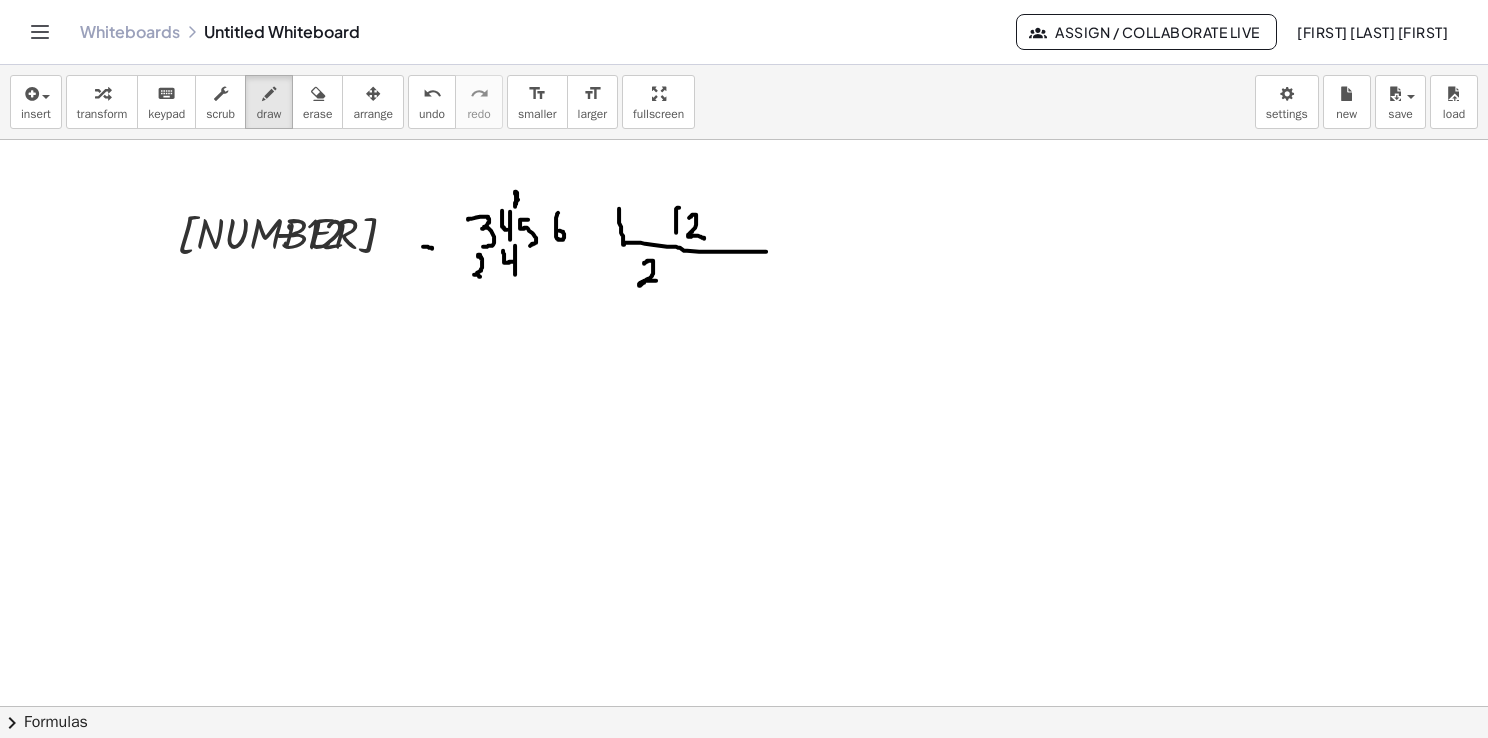 drag, startPoint x: 423, startPoint y: 246, endPoint x: 437, endPoint y: 249, distance: 14.3178215 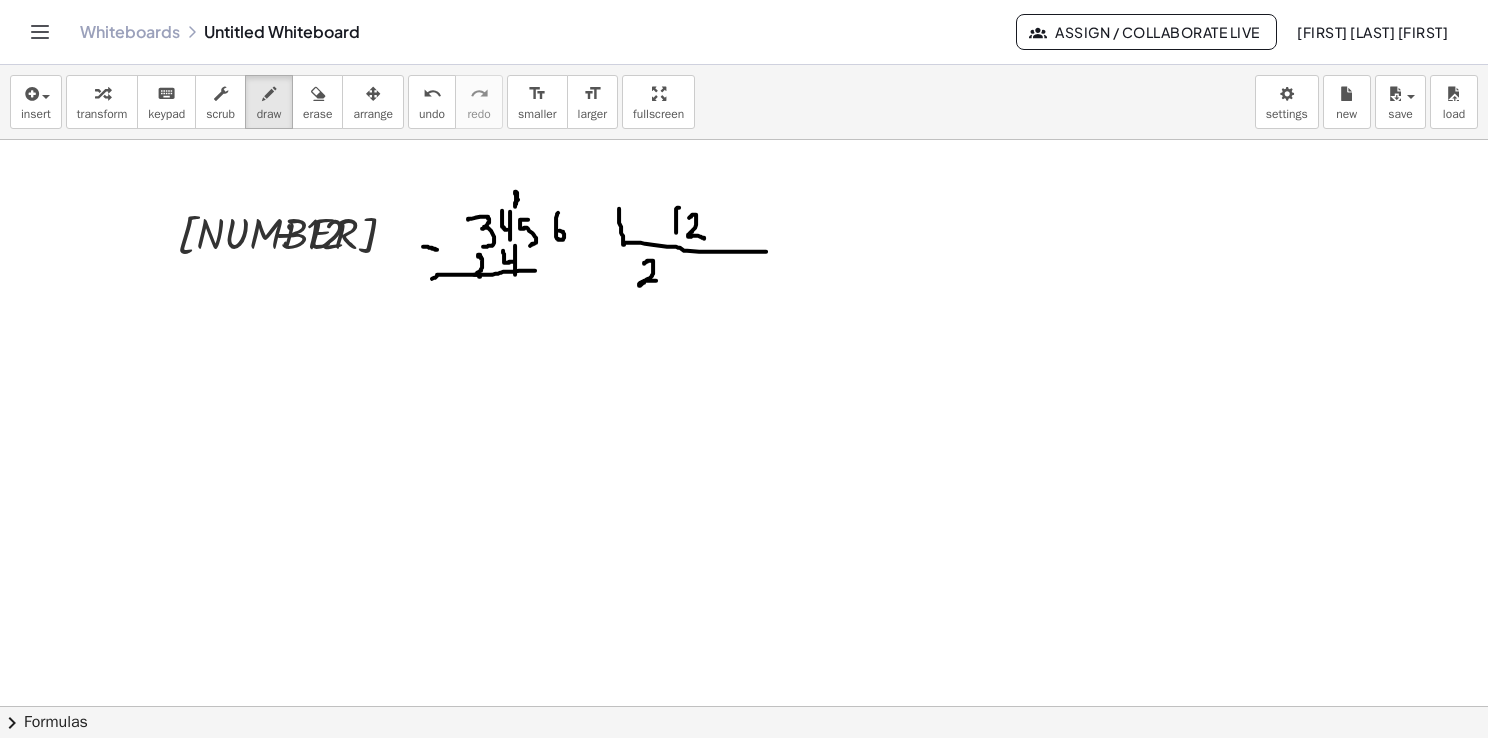 drag, startPoint x: 432, startPoint y: 278, endPoint x: 538, endPoint y: 263, distance: 107.05606 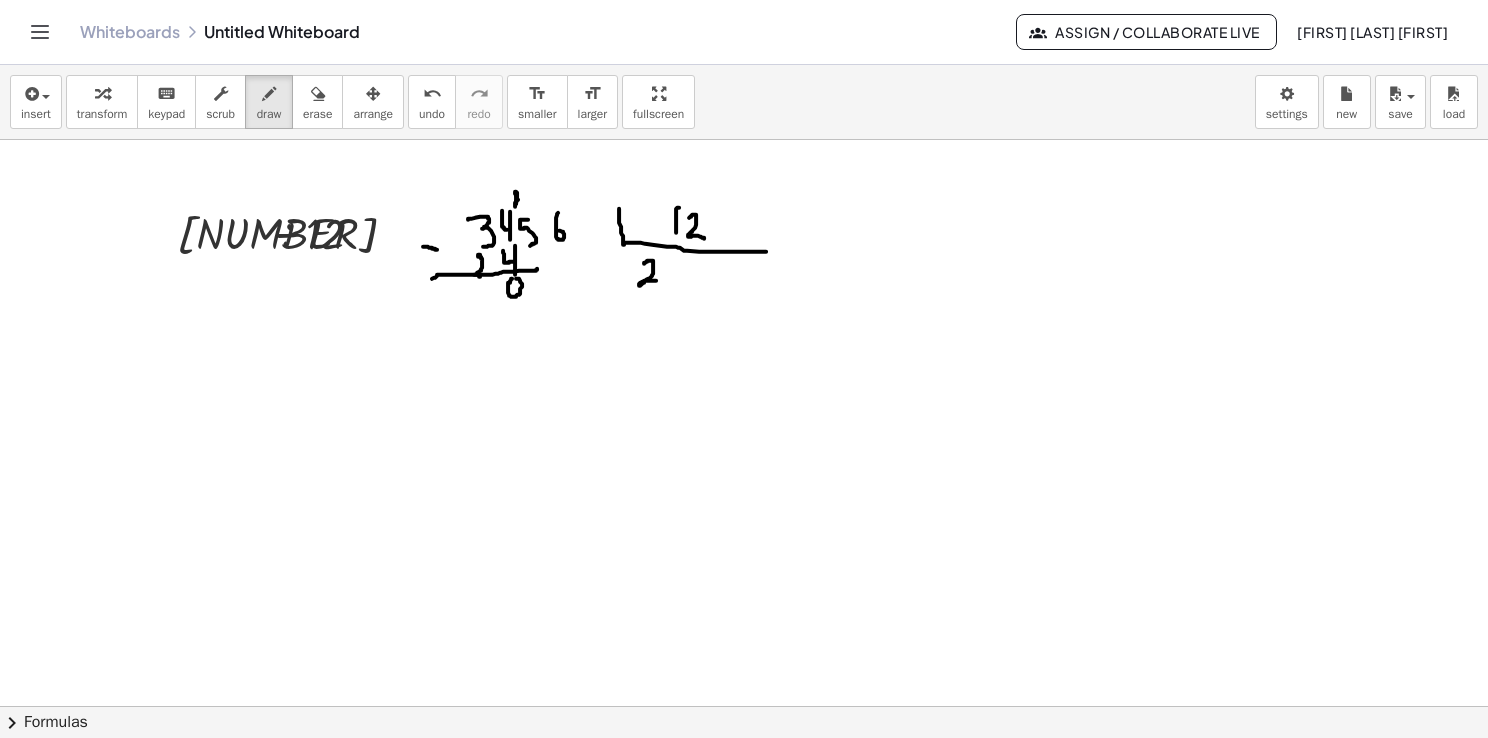 click at bounding box center (744, 772) 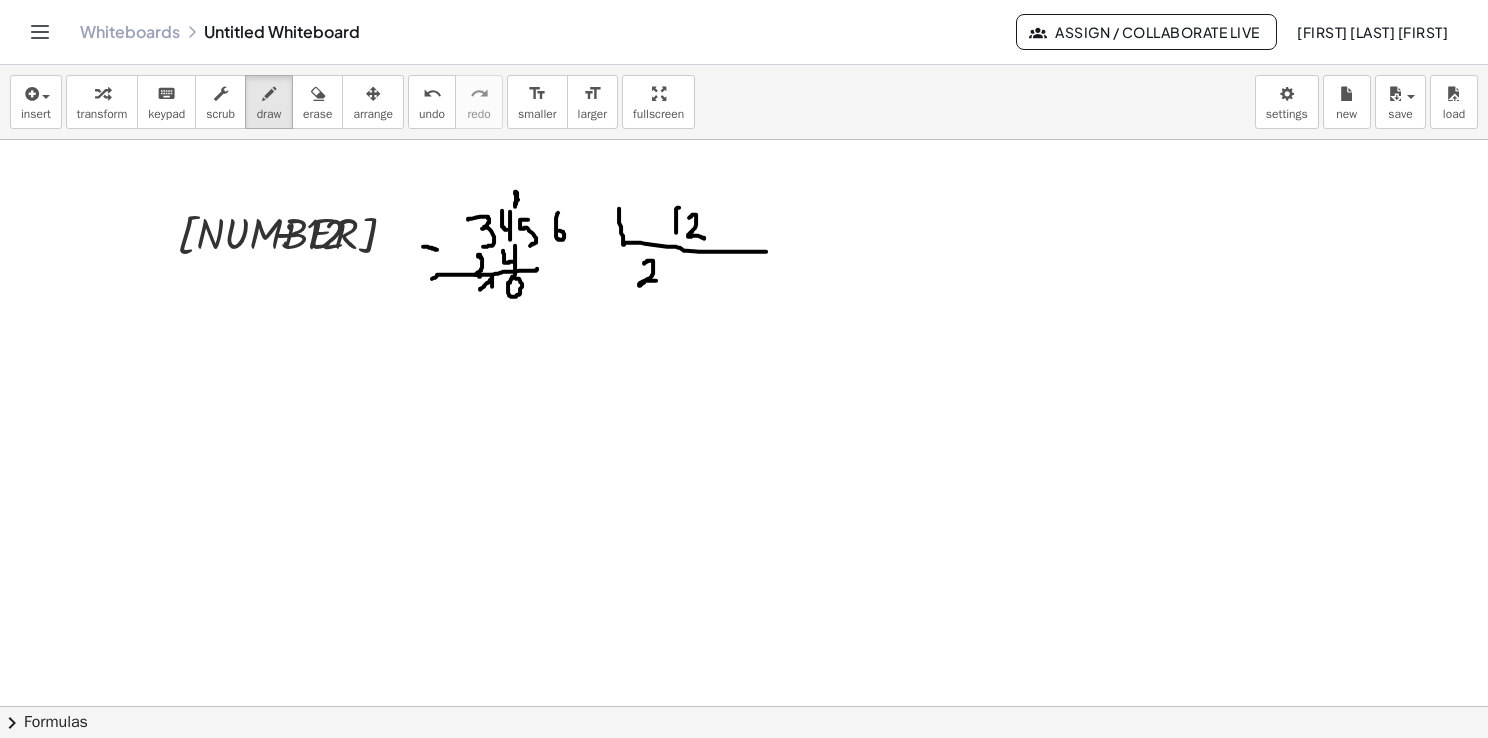 drag, startPoint x: 481, startPoint y: 288, endPoint x: 492, endPoint y: 298, distance: 14.866069 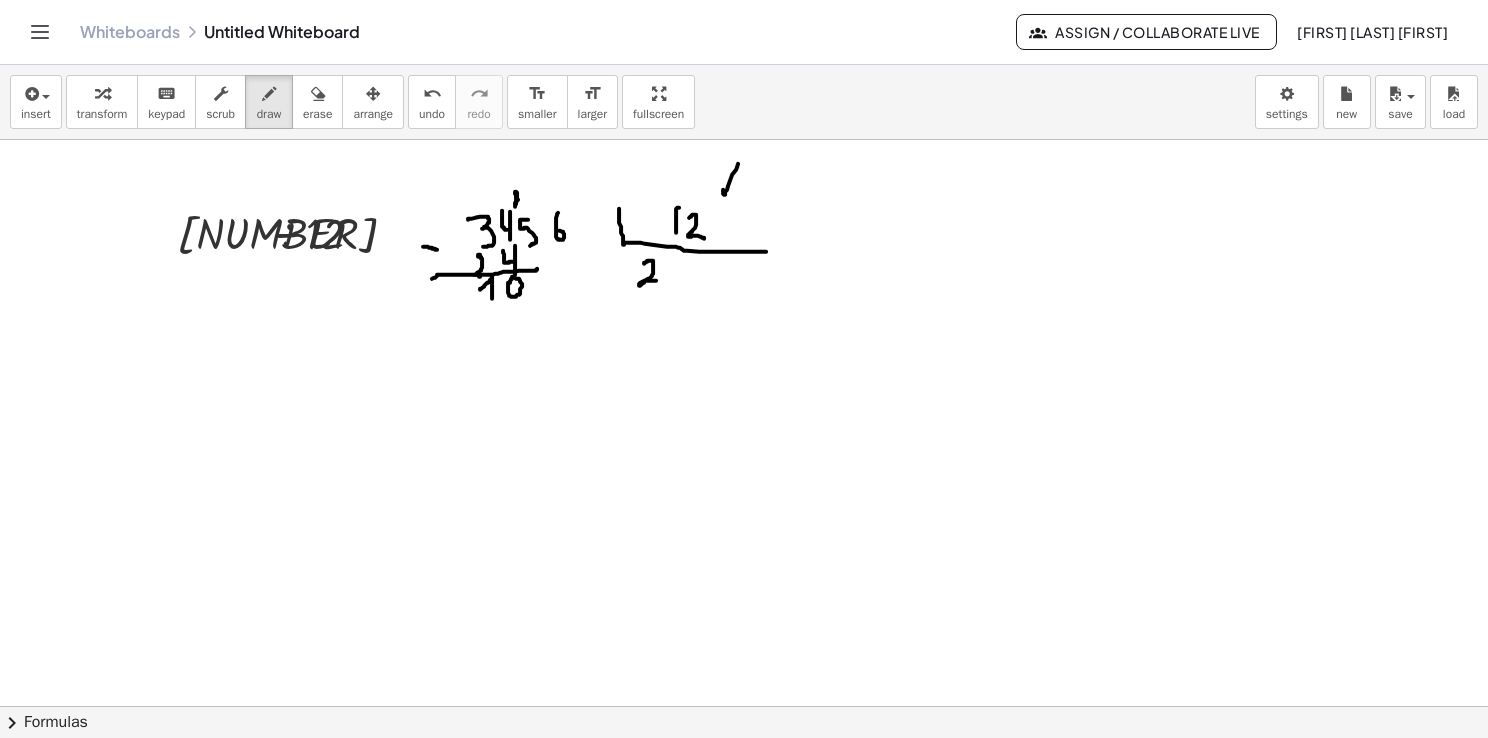 drag, startPoint x: 723, startPoint y: 189, endPoint x: 744, endPoint y: 154, distance: 40.81666 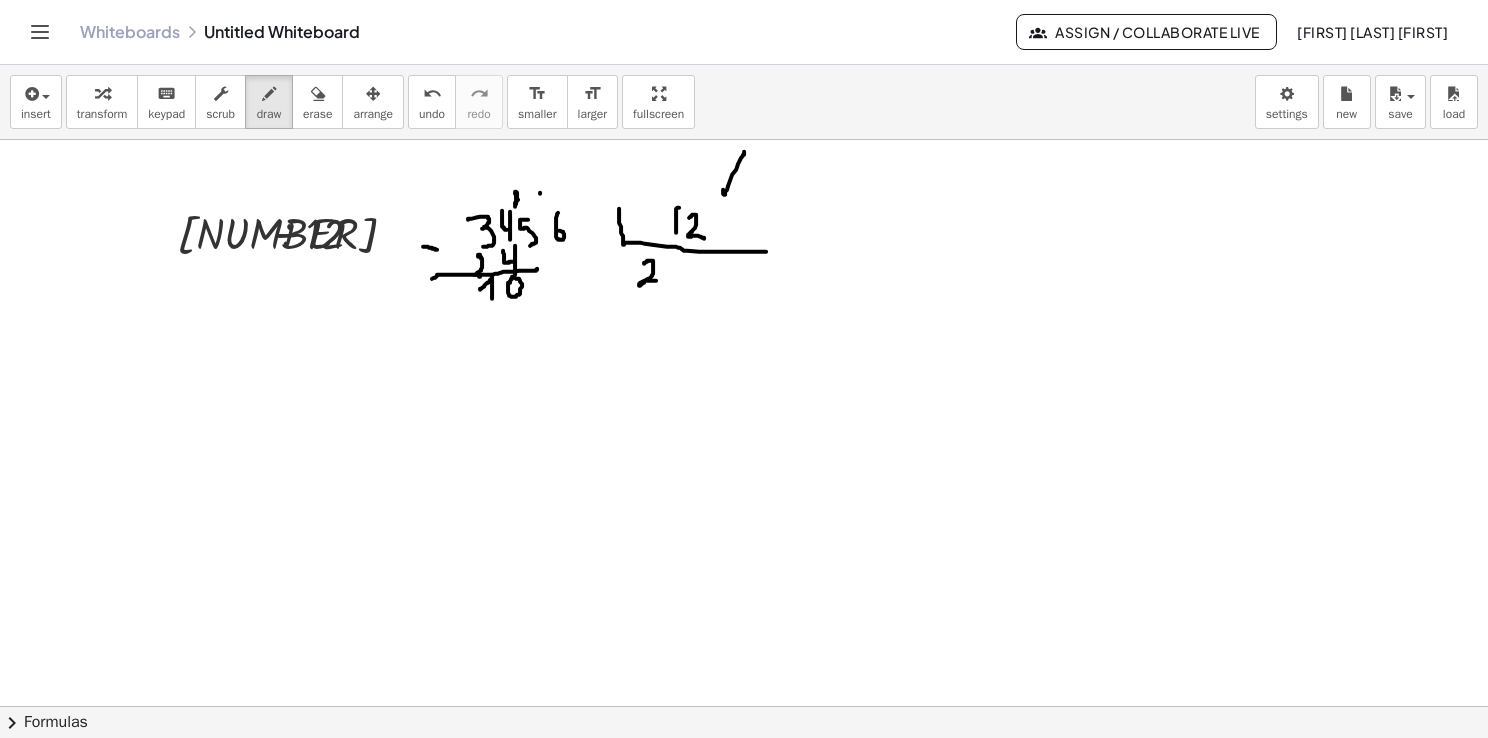drag, startPoint x: 540, startPoint y: 193, endPoint x: 540, endPoint y: 210, distance: 17 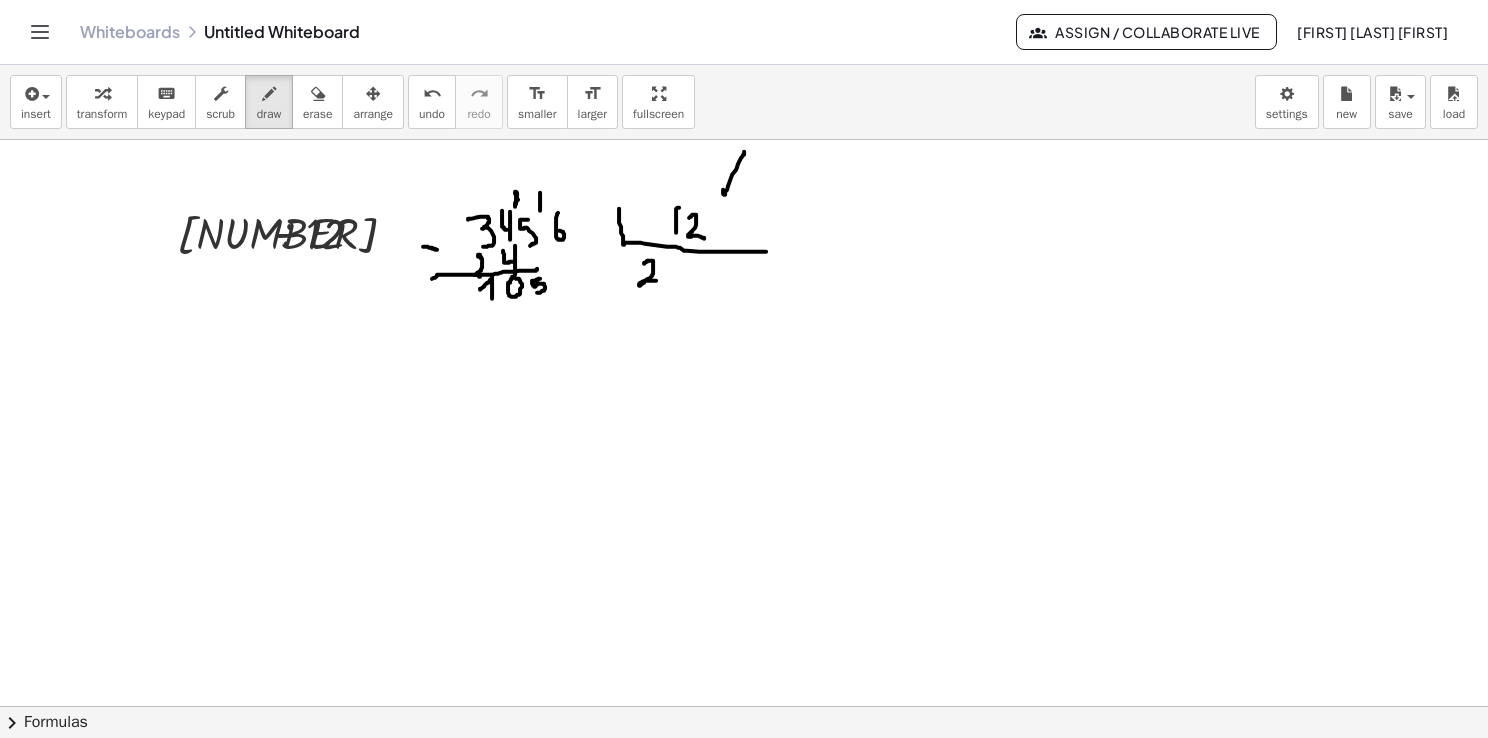 drag, startPoint x: 540, startPoint y: 278, endPoint x: 535, endPoint y: 289, distance: 12.083046 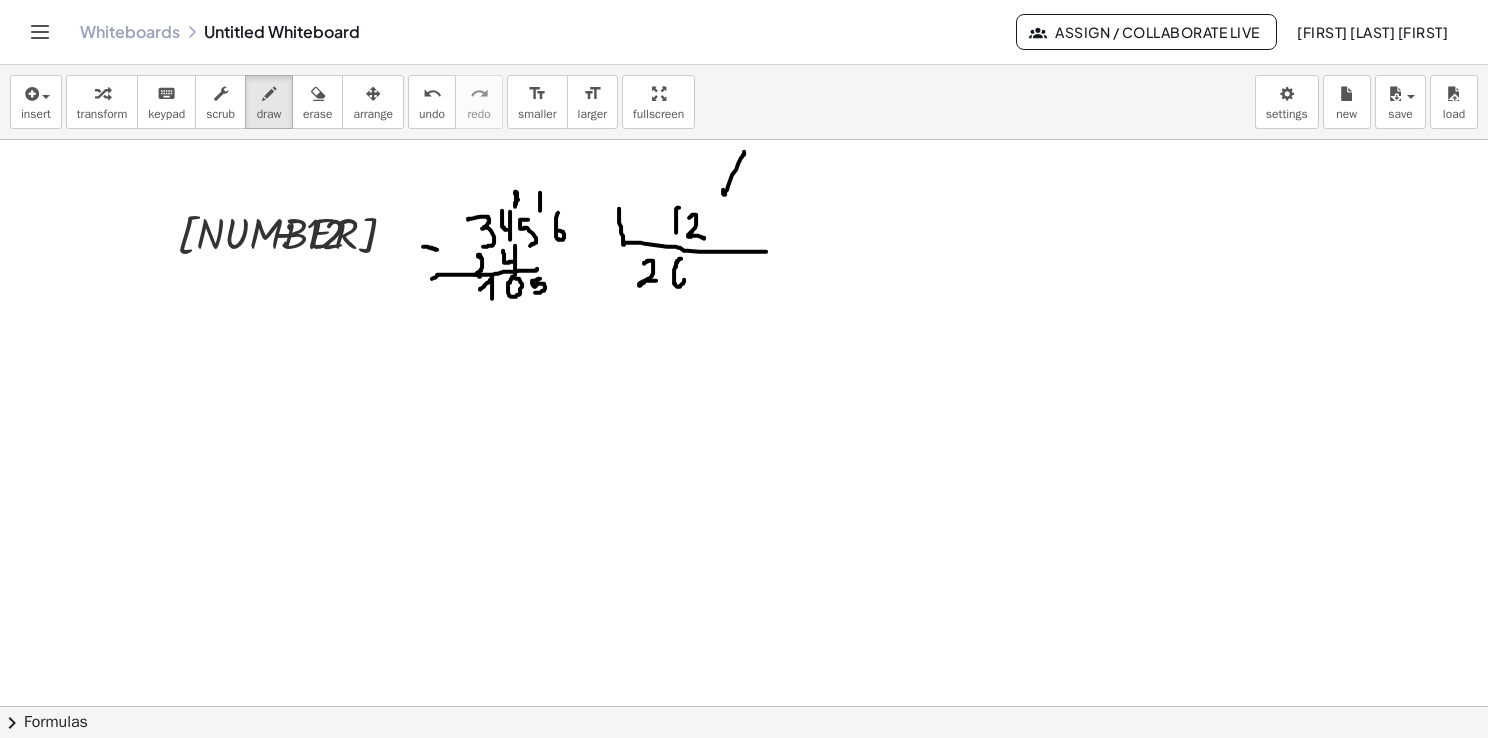 drag, startPoint x: 681, startPoint y: 258, endPoint x: 676, endPoint y: 274, distance: 16.763054 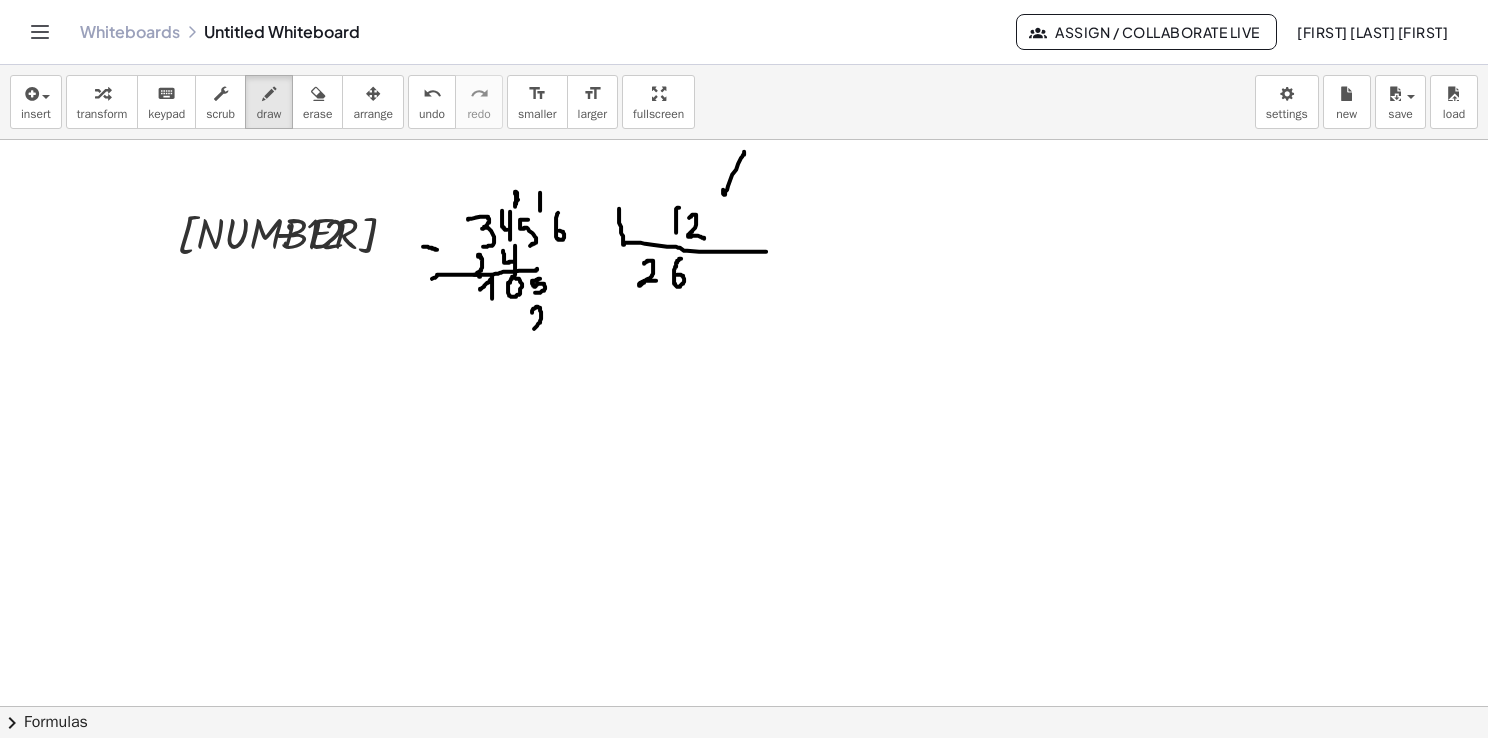 drag, startPoint x: 532, startPoint y: 310, endPoint x: 548, endPoint y: 326, distance: 22.627417 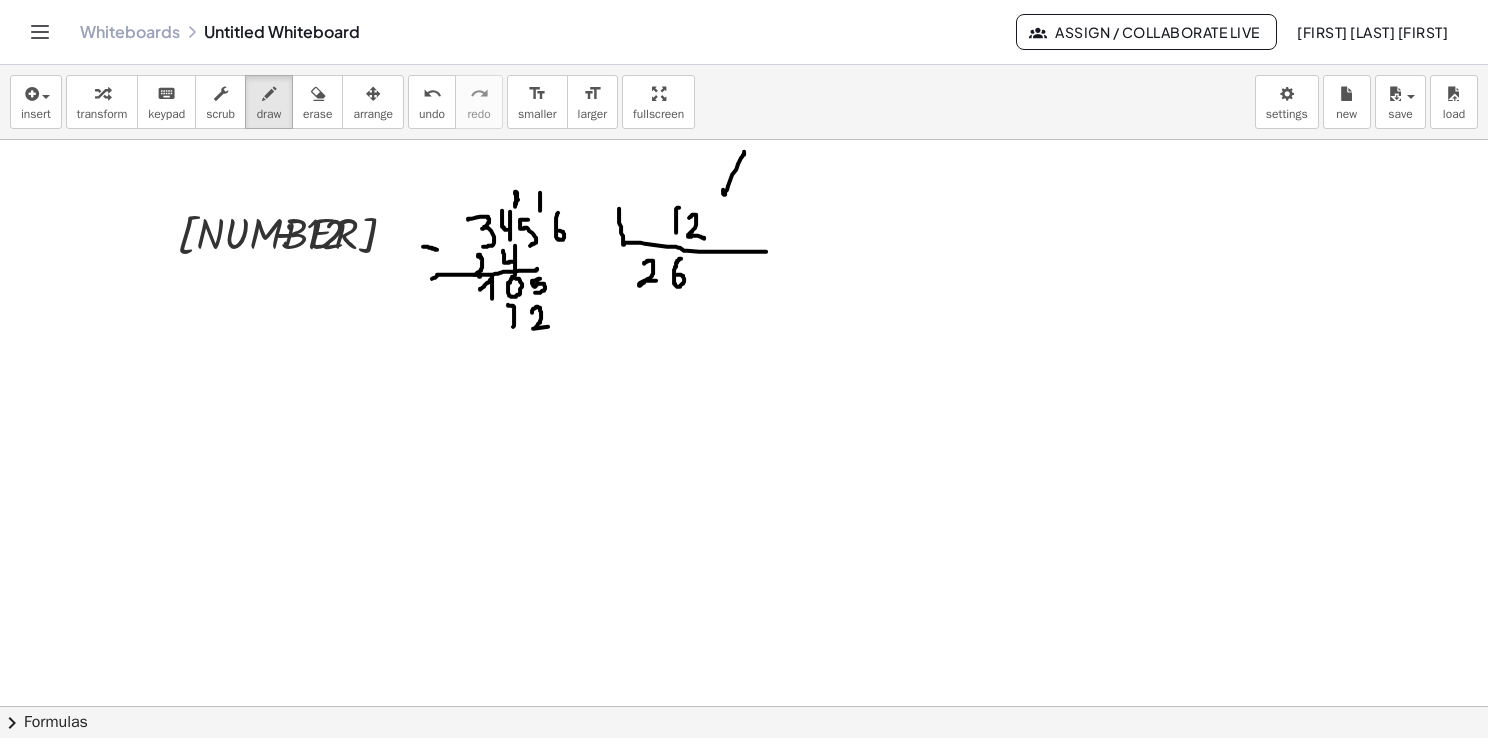 drag, startPoint x: 508, startPoint y: 305, endPoint x: 513, endPoint y: 328, distance: 23.537205 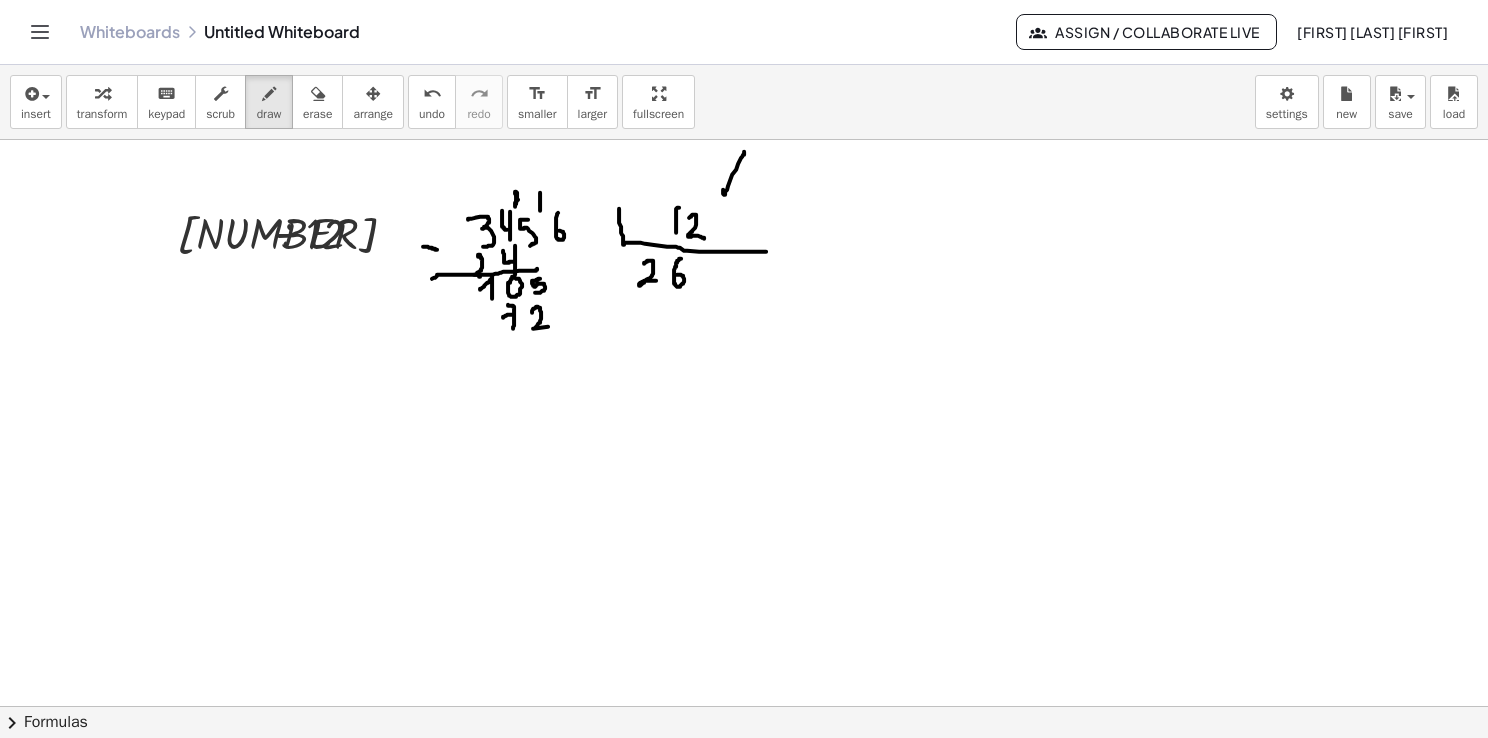 drag, startPoint x: 503, startPoint y: 316, endPoint x: 514, endPoint y: 314, distance: 11.18034 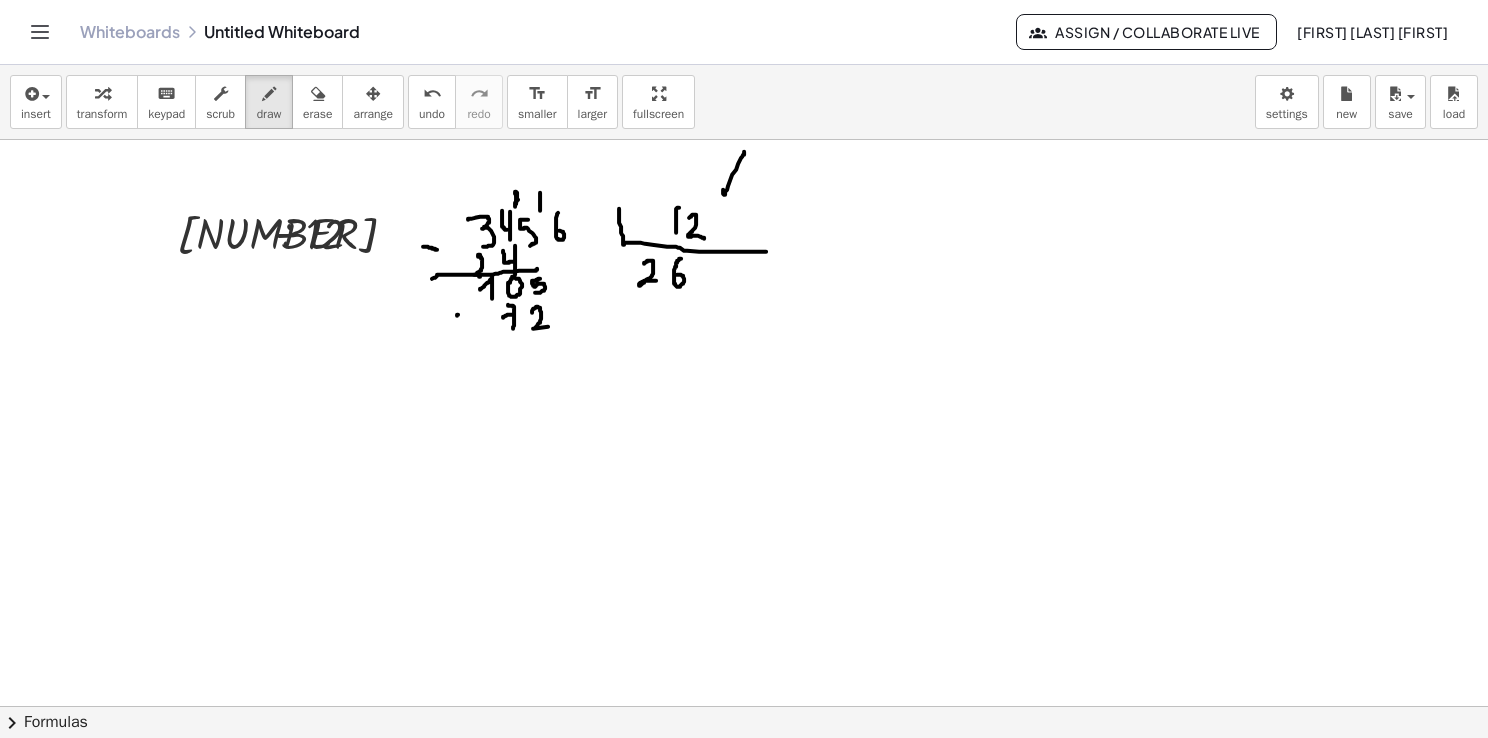 click at bounding box center [744, 772] 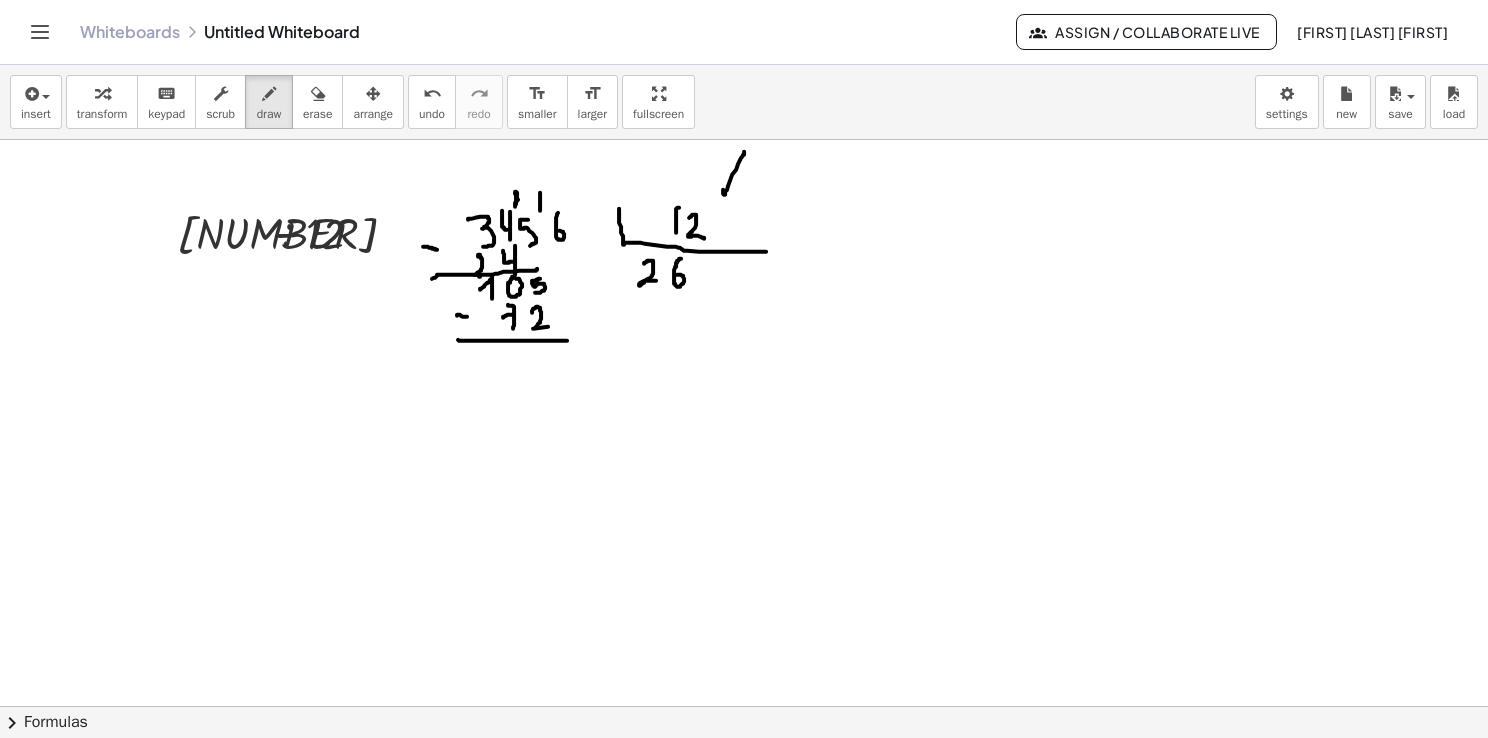 drag, startPoint x: 460, startPoint y: 340, endPoint x: 573, endPoint y: 340, distance: 113 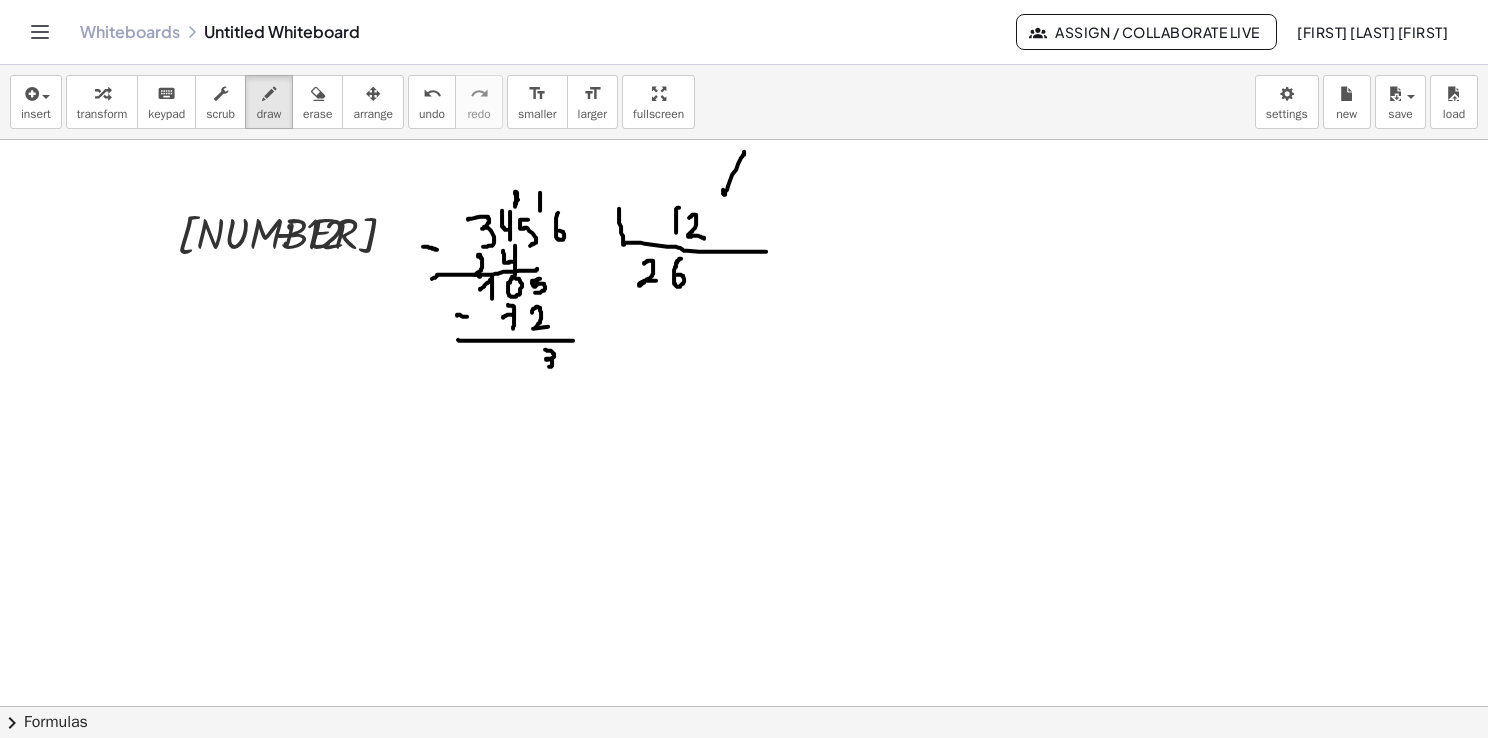 drag, startPoint x: 545, startPoint y: 349, endPoint x: 542, endPoint y: 364, distance: 15.297058 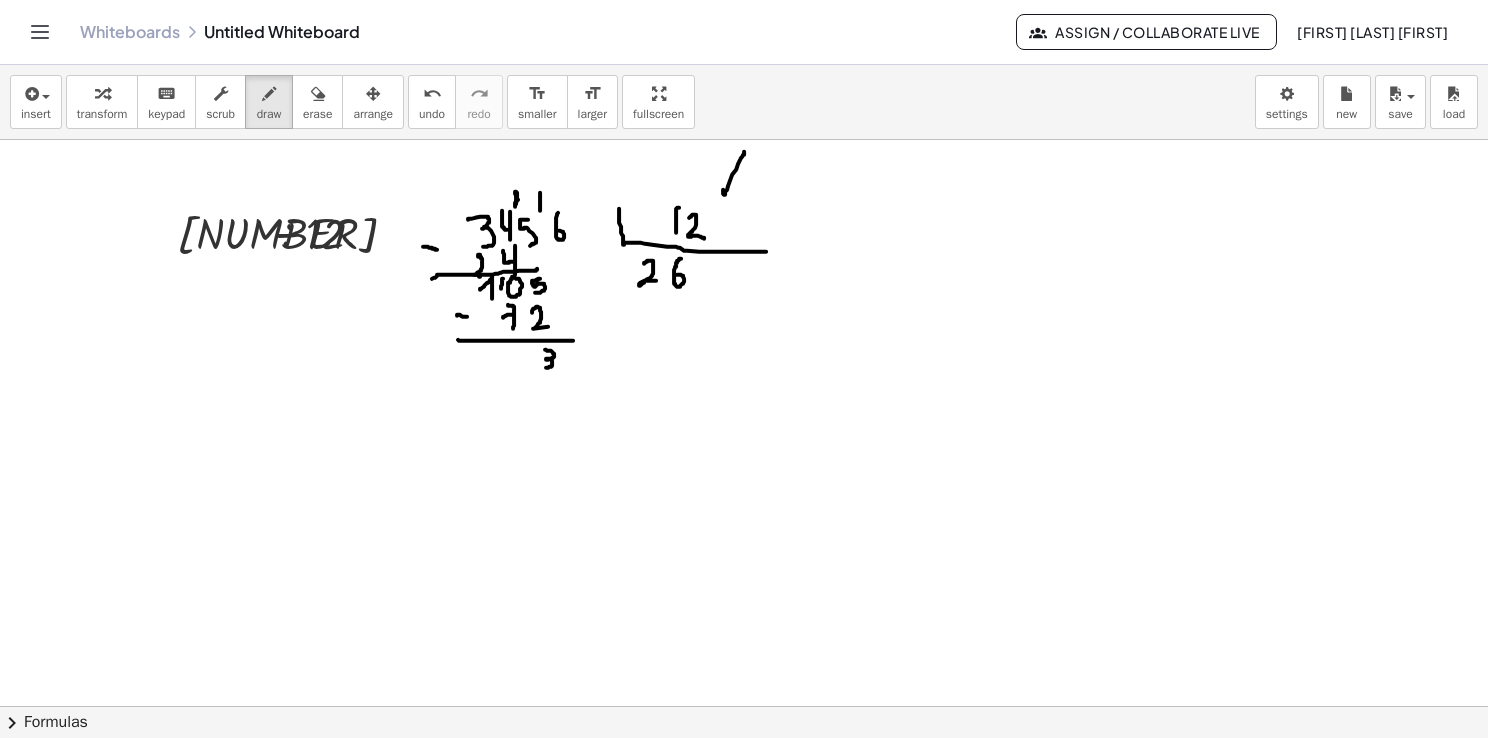 drag, startPoint x: 503, startPoint y: 278, endPoint x: 501, endPoint y: 290, distance: 12.165525 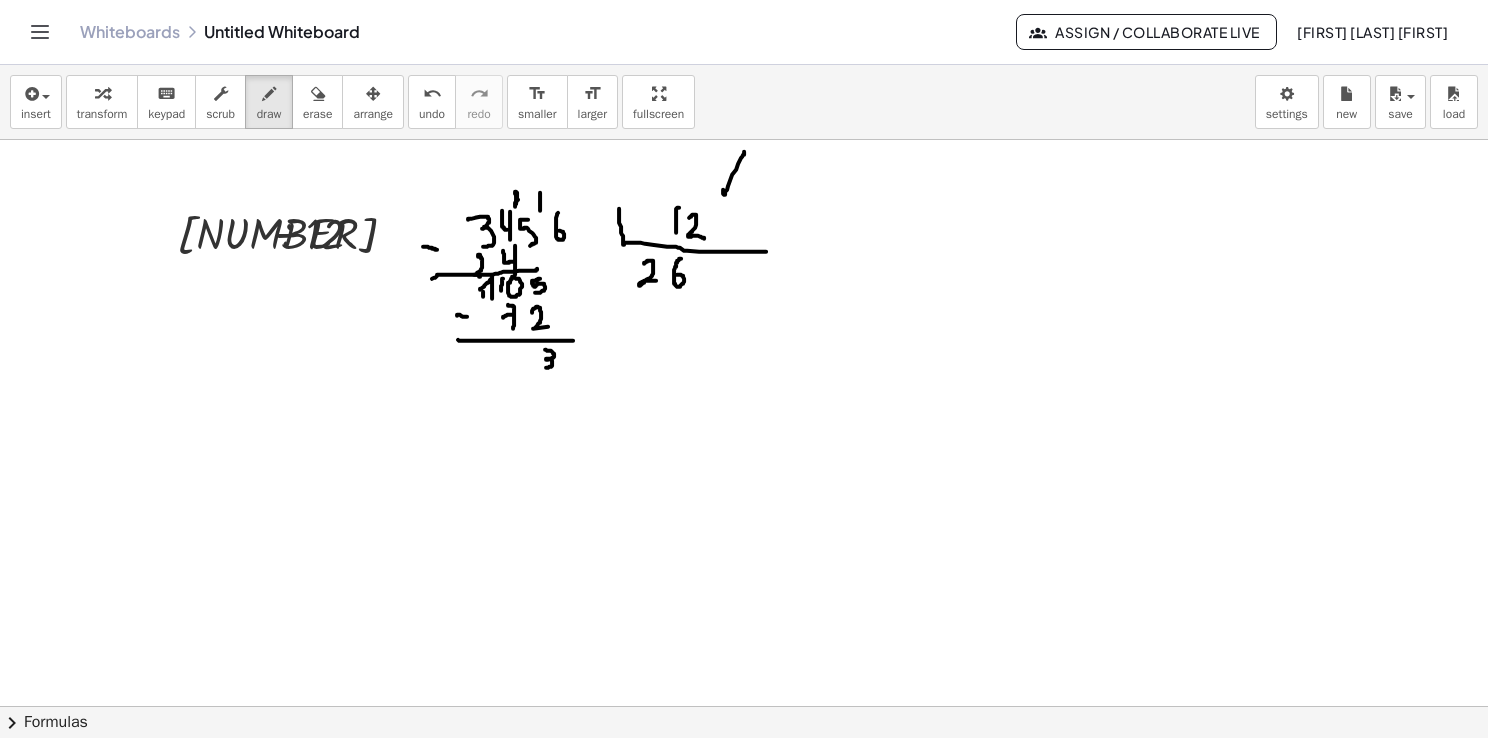 drag, startPoint x: 483, startPoint y: 294, endPoint x: 493, endPoint y: 278, distance: 18.867962 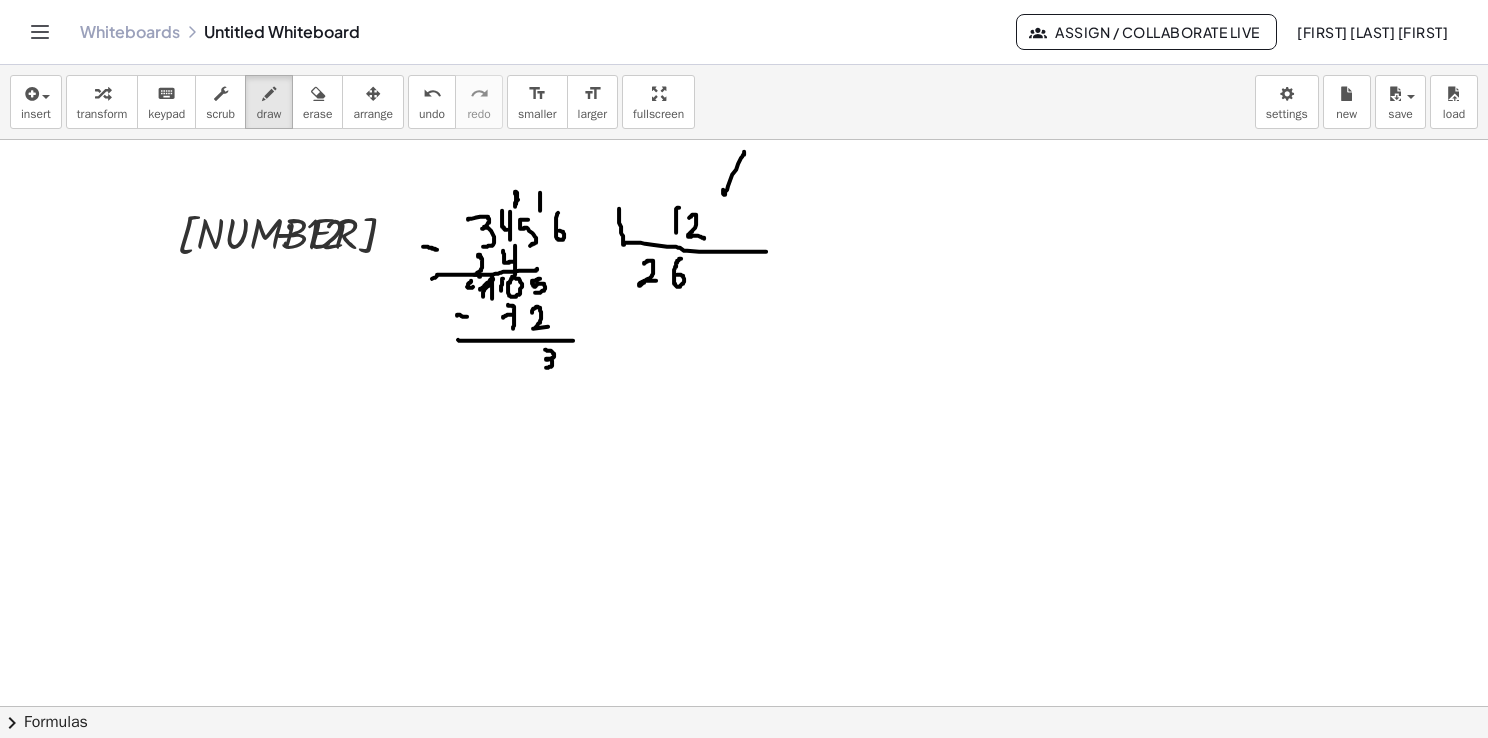 click at bounding box center [744, 772] 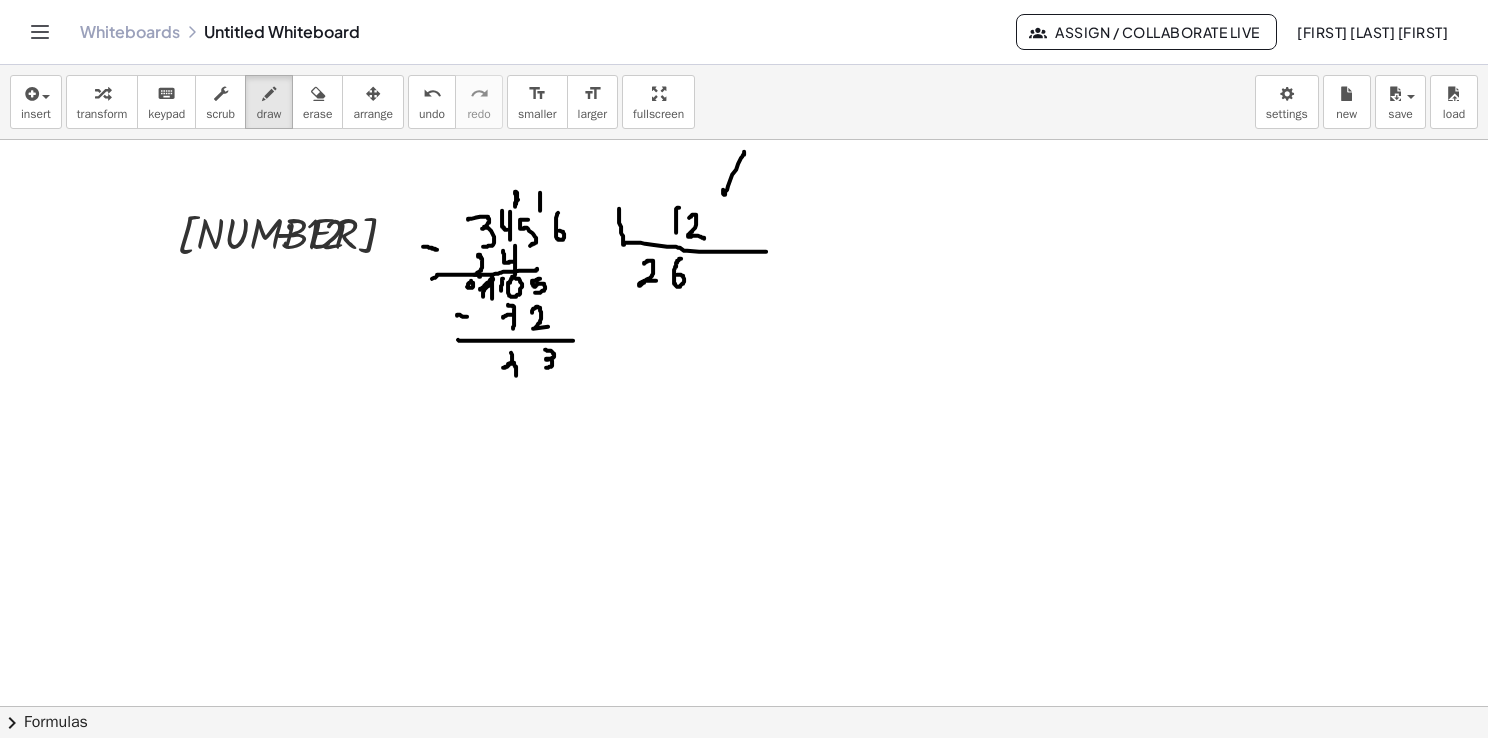 drag, startPoint x: 511, startPoint y: 352, endPoint x: 500, endPoint y: 378, distance: 28.231188 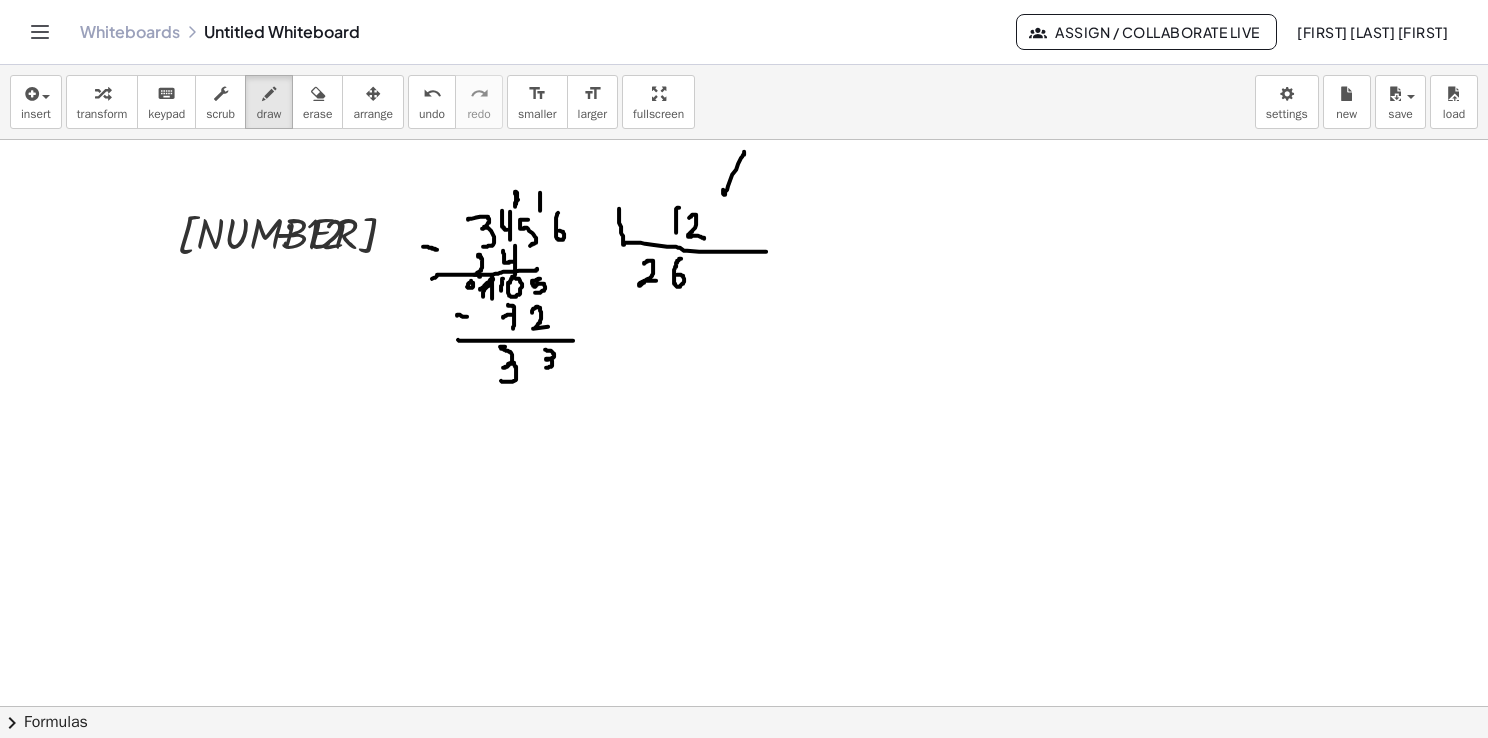 drag, startPoint x: 505, startPoint y: 346, endPoint x: 515, endPoint y: 355, distance: 13.453624 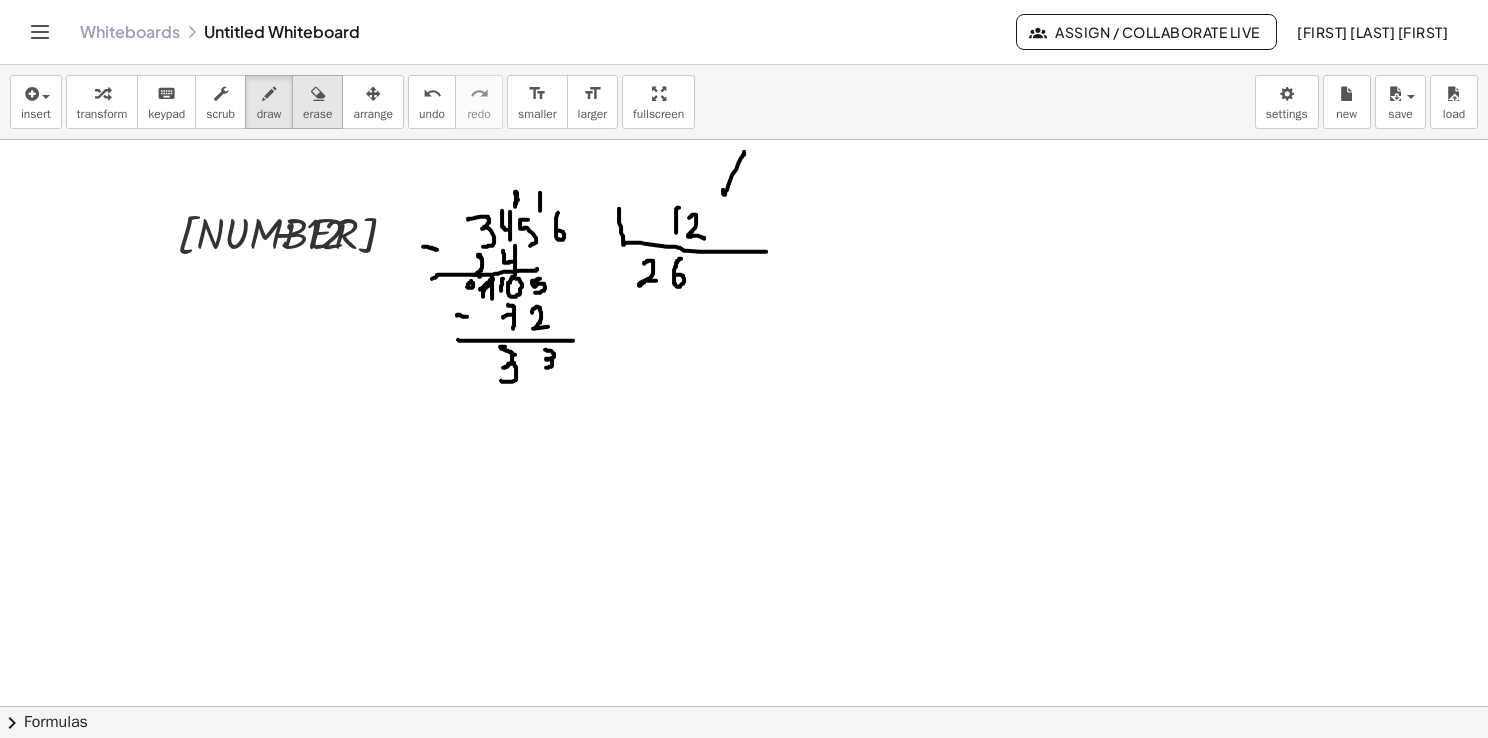 click on "erase" at bounding box center [317, 102] 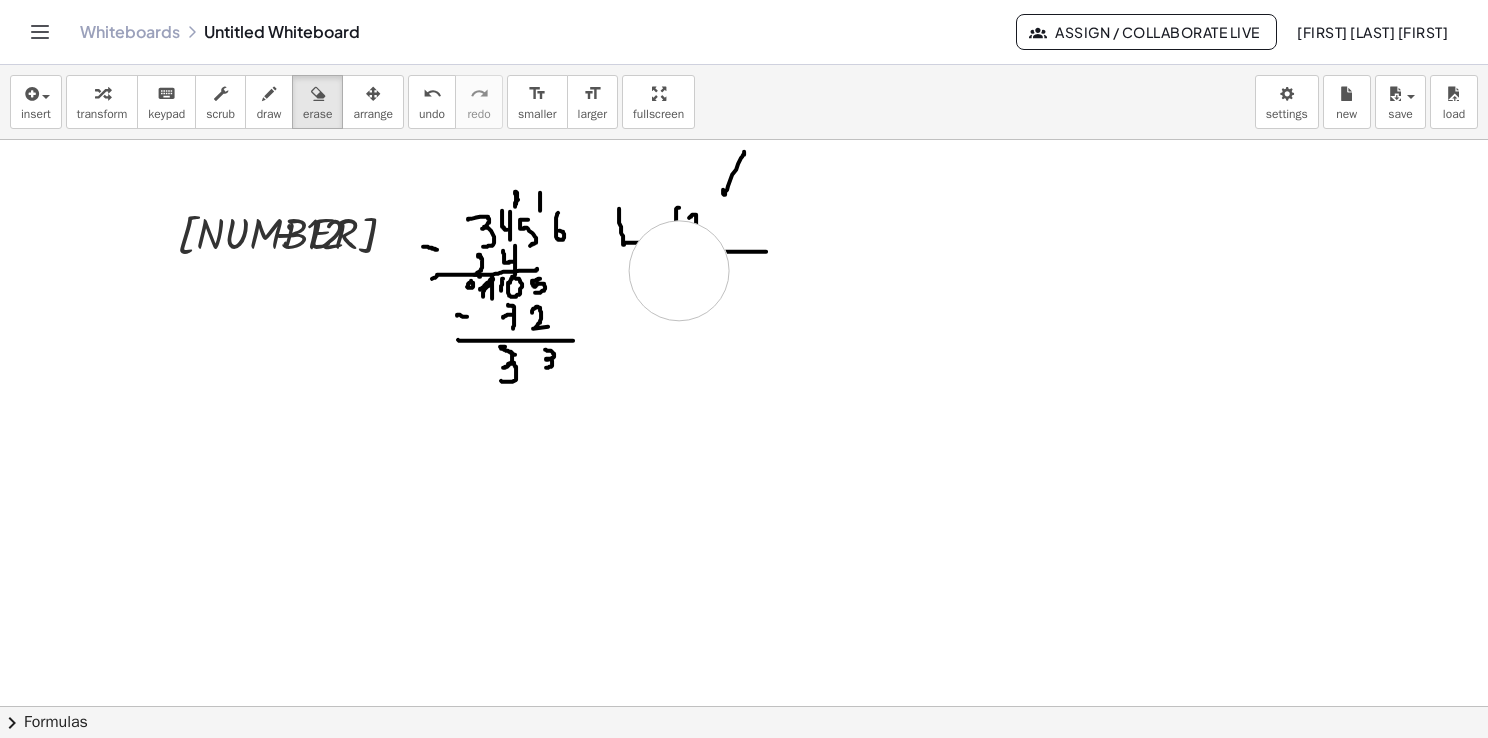 click at bounding box center (744, 772) 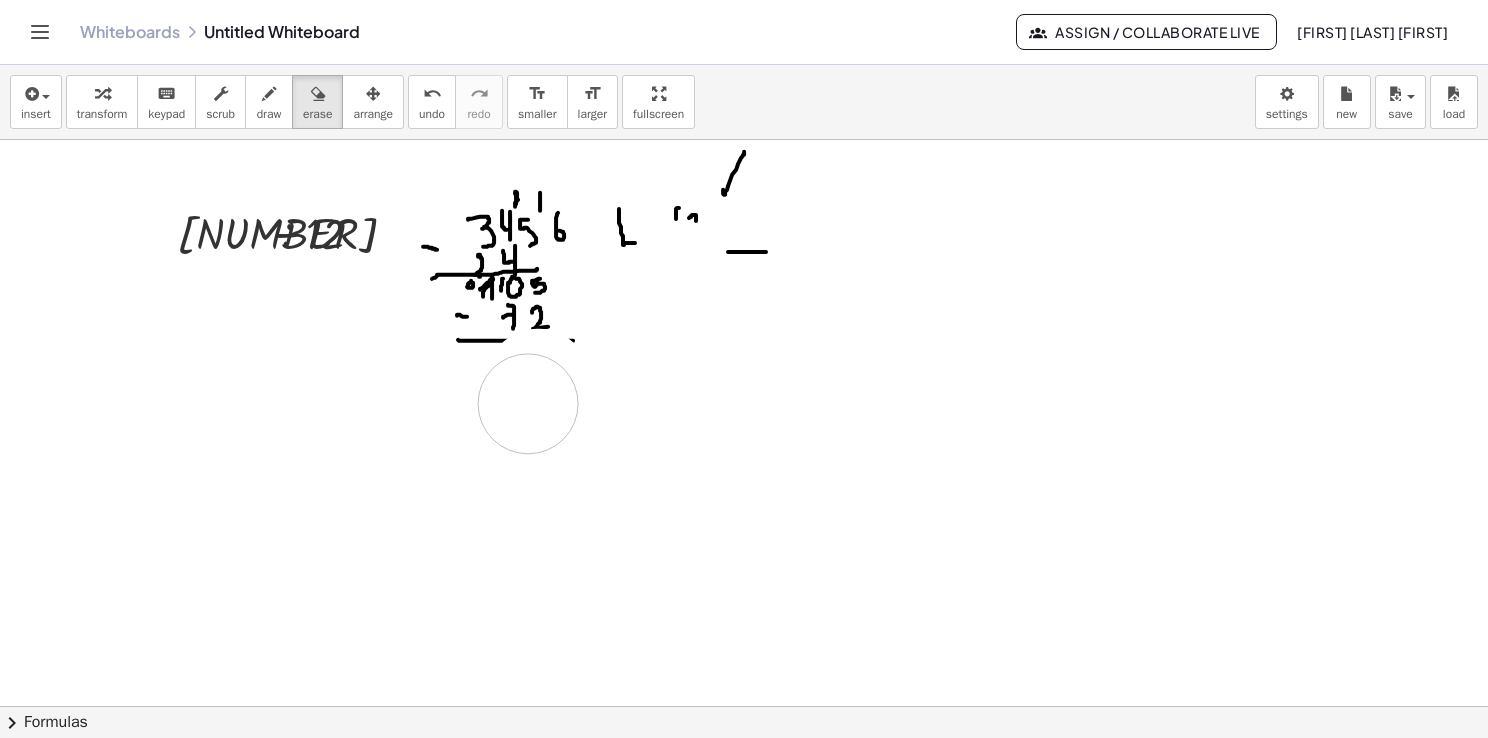 drag, startPoint x: 539, startPoint y: 378, endPoint x: 529, endPoint y: 394, distance: 18.867962 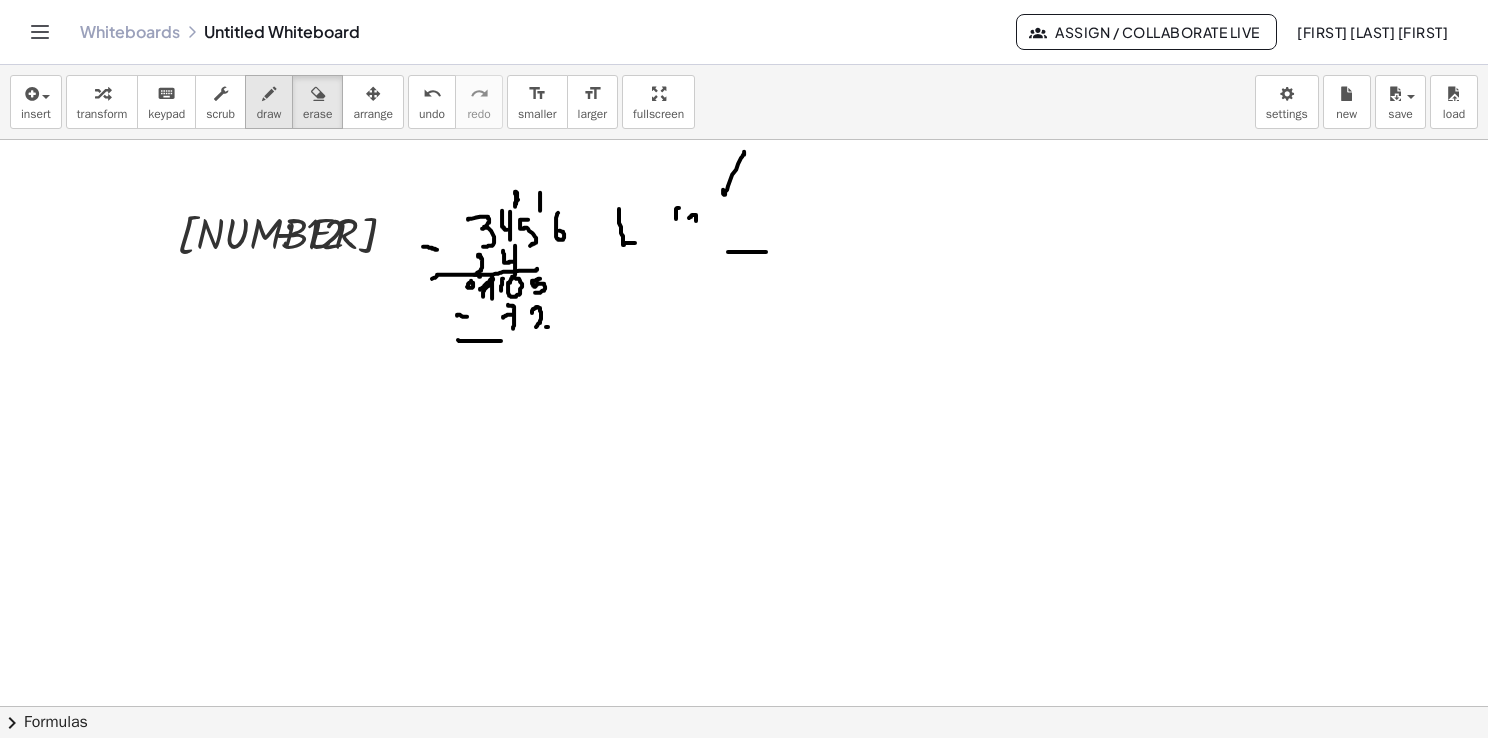 click on "draw" at bounding box center [269, 102] 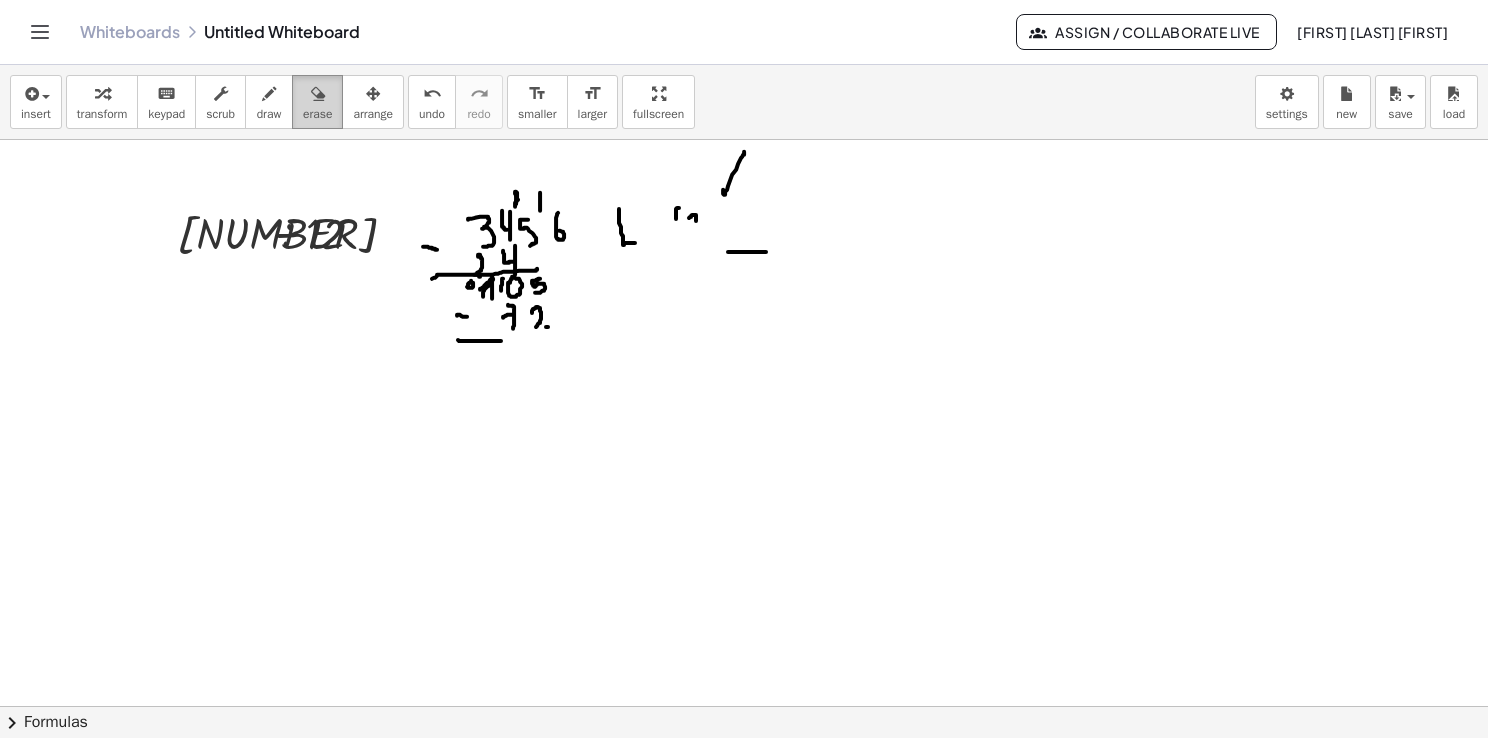 click on "erase" at bounding box center [317, 114] 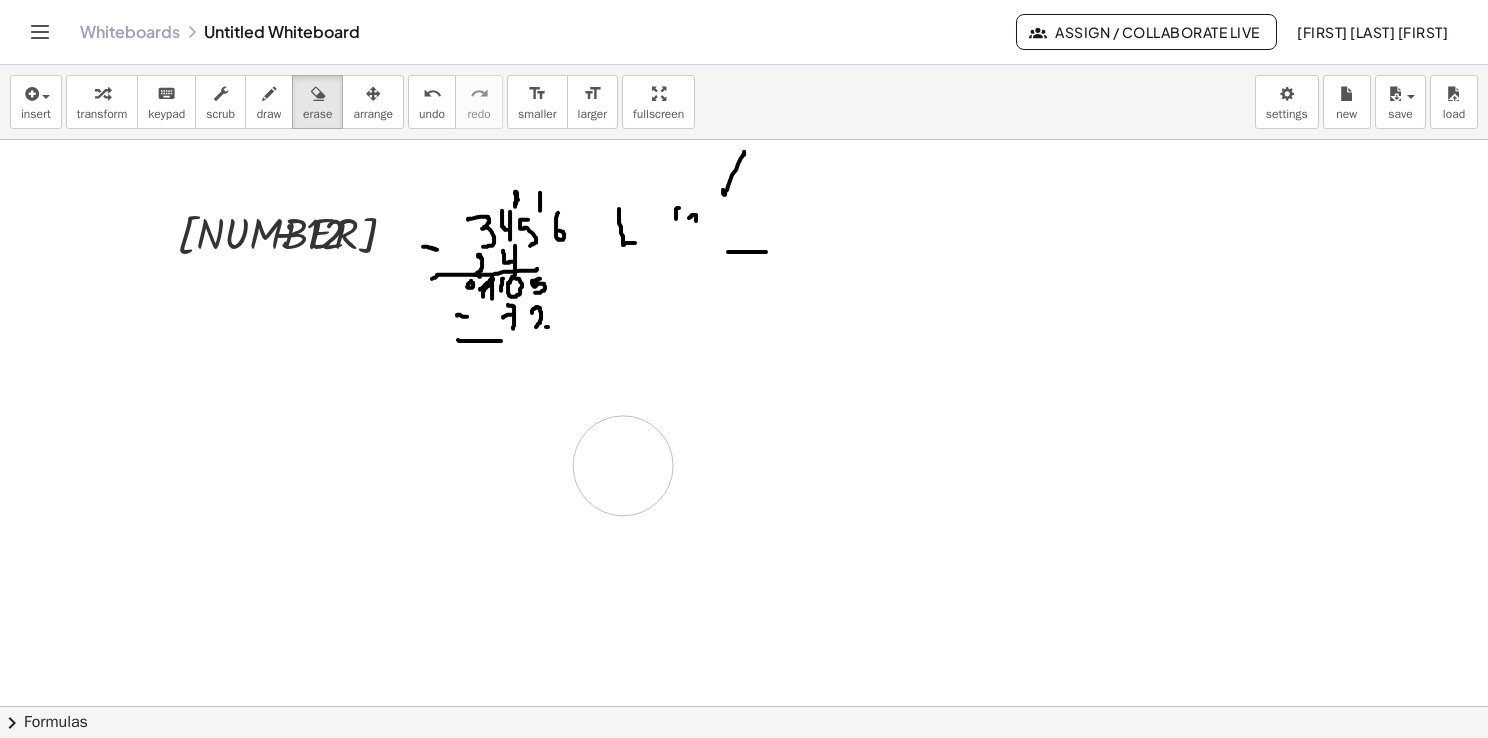 drag, startPoint x: 623, startPoint y: 465, endPoint x: 612, endPoint y: 450, distance: 18.601076 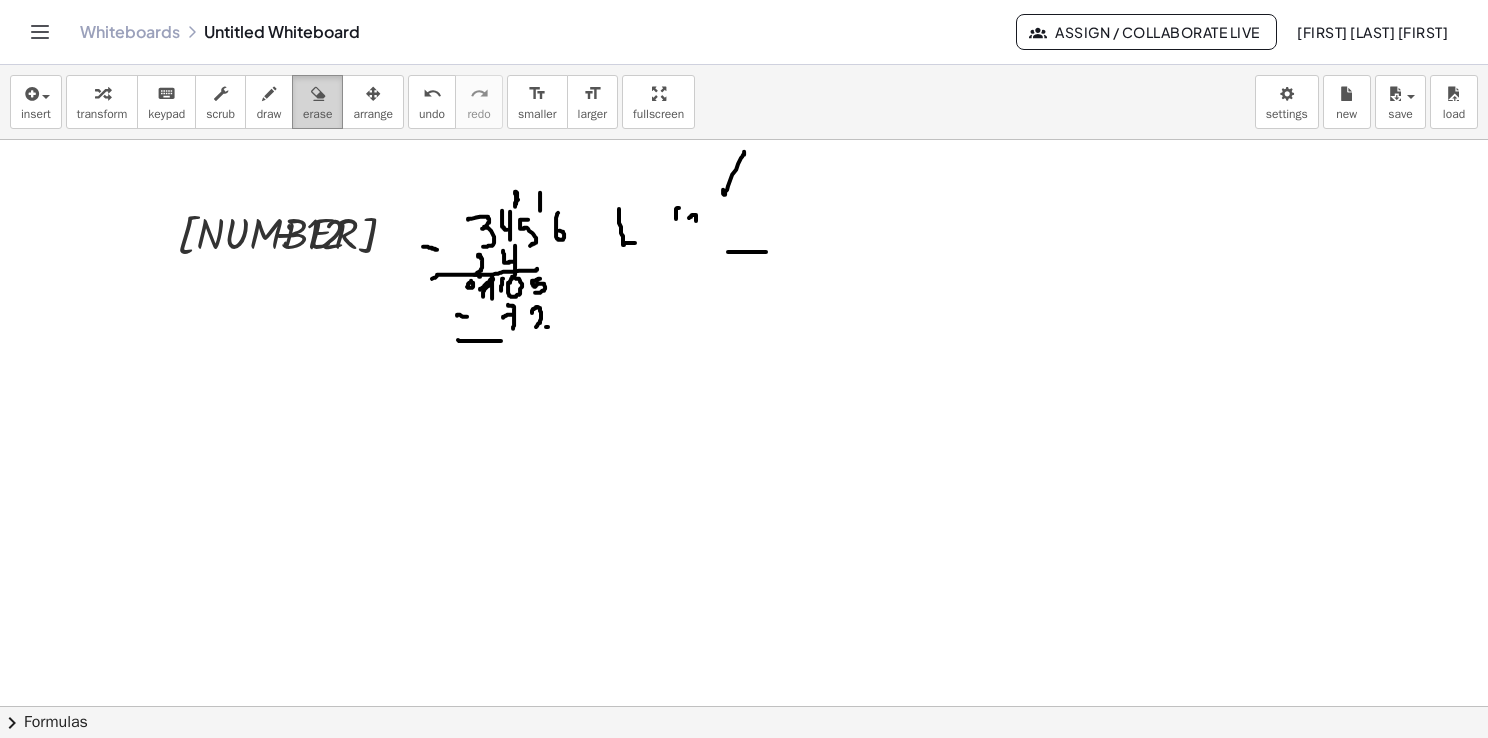 click on "erase" at bounding box center [317, 114] 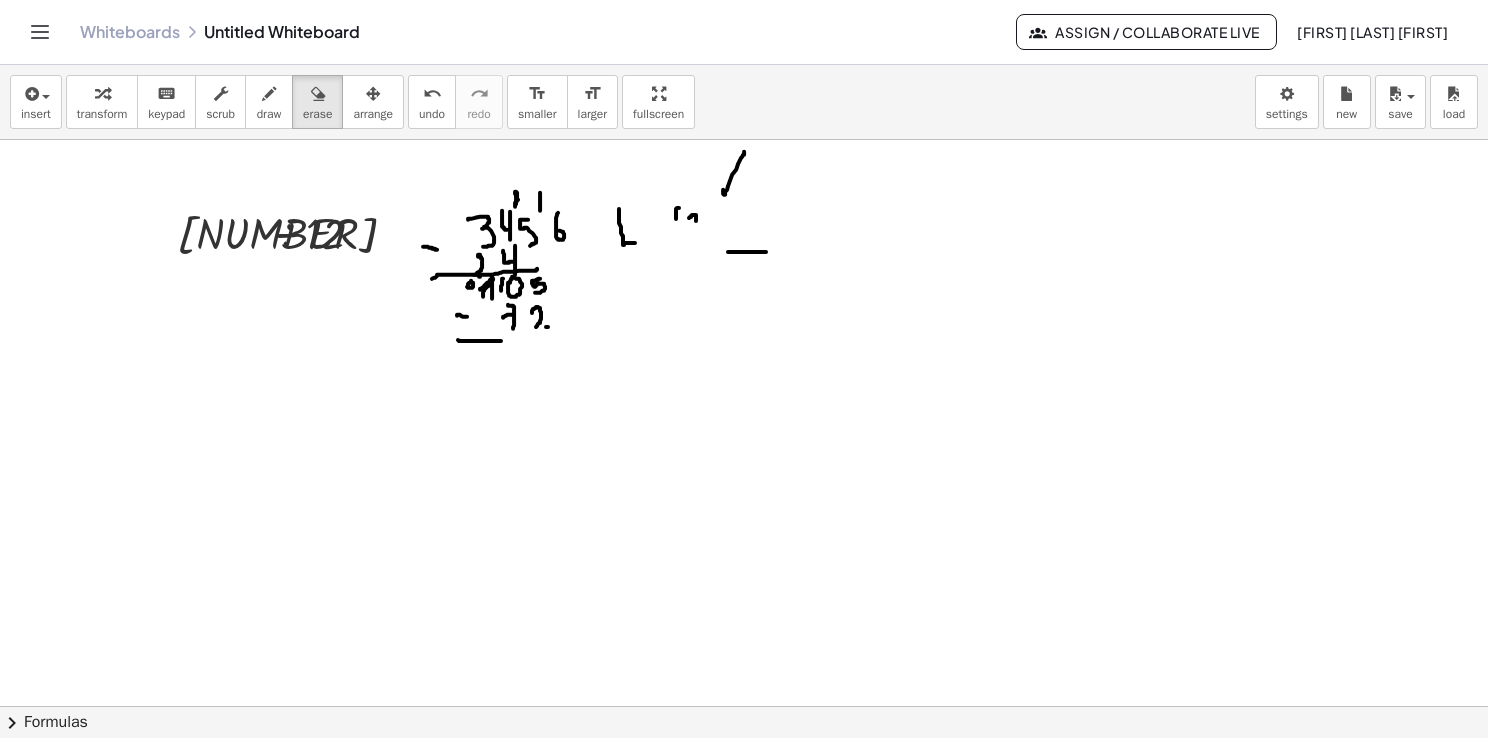 click at bounding box center [744, 772] 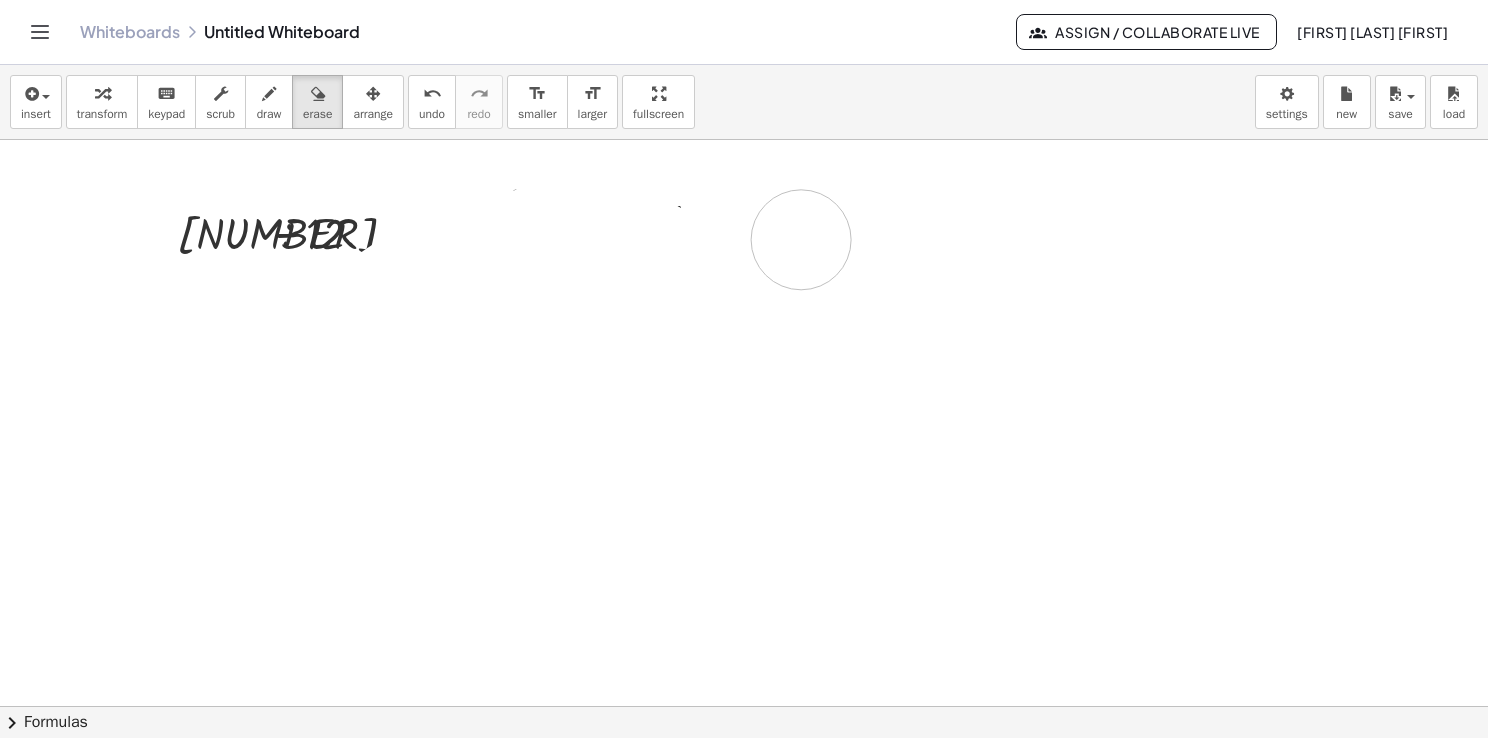 drag, startPoint x: 526, startPoint y: 318, endPoint x: 696, endPoint y: 246, distance: 184.61853 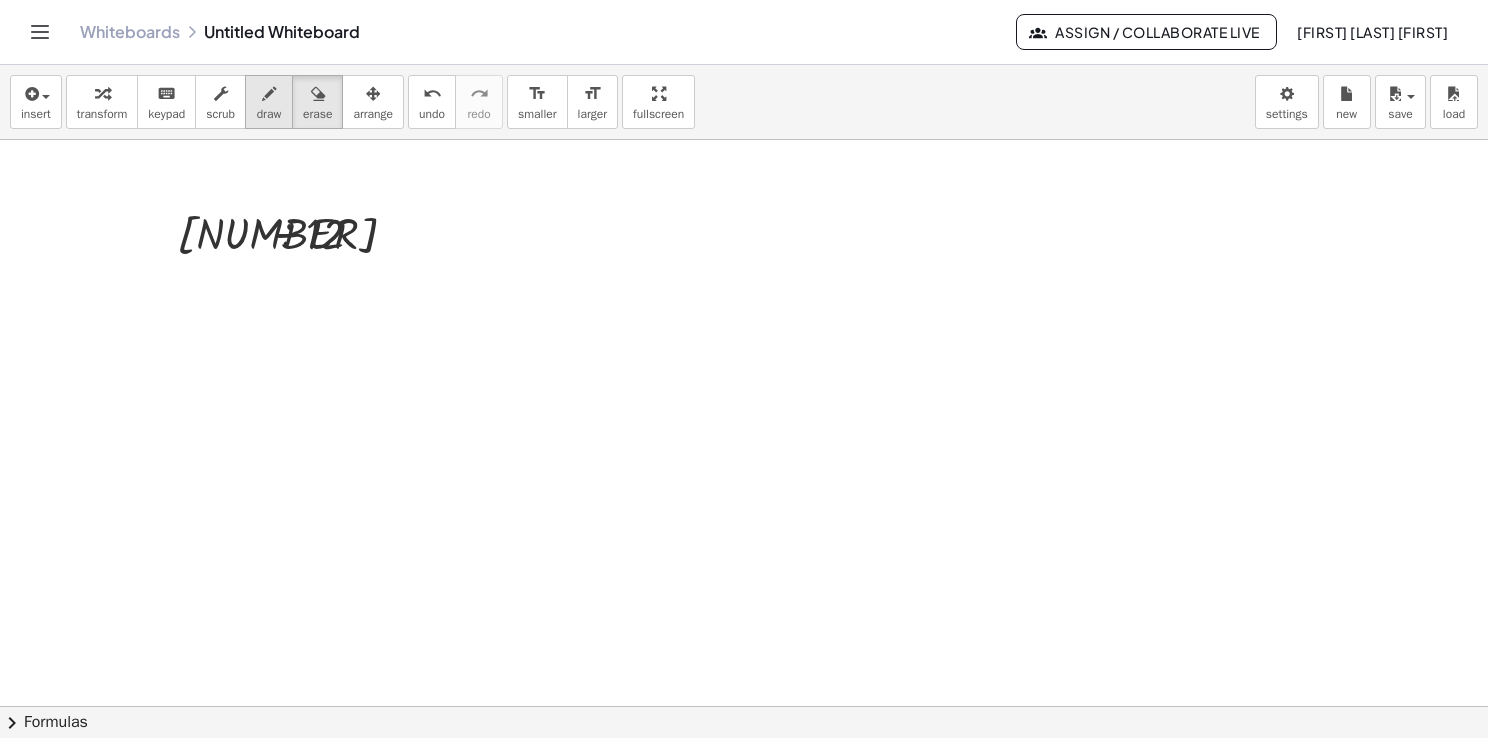 click on "draw" at bounding box center (269, 102) 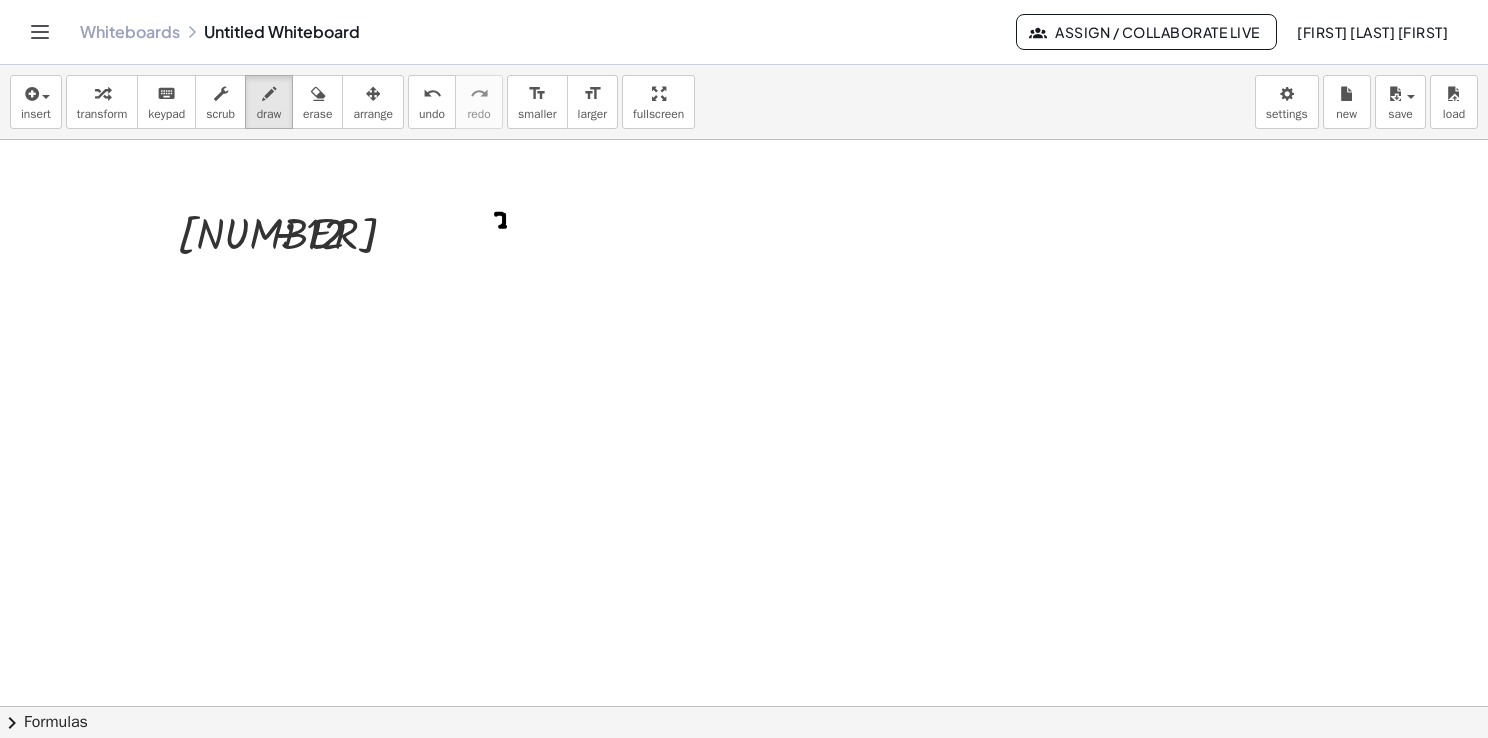drag, startPoint x: 496, startPoint y: 214, endPoint x: 498, endPoint y: 238, distance: 24.083189 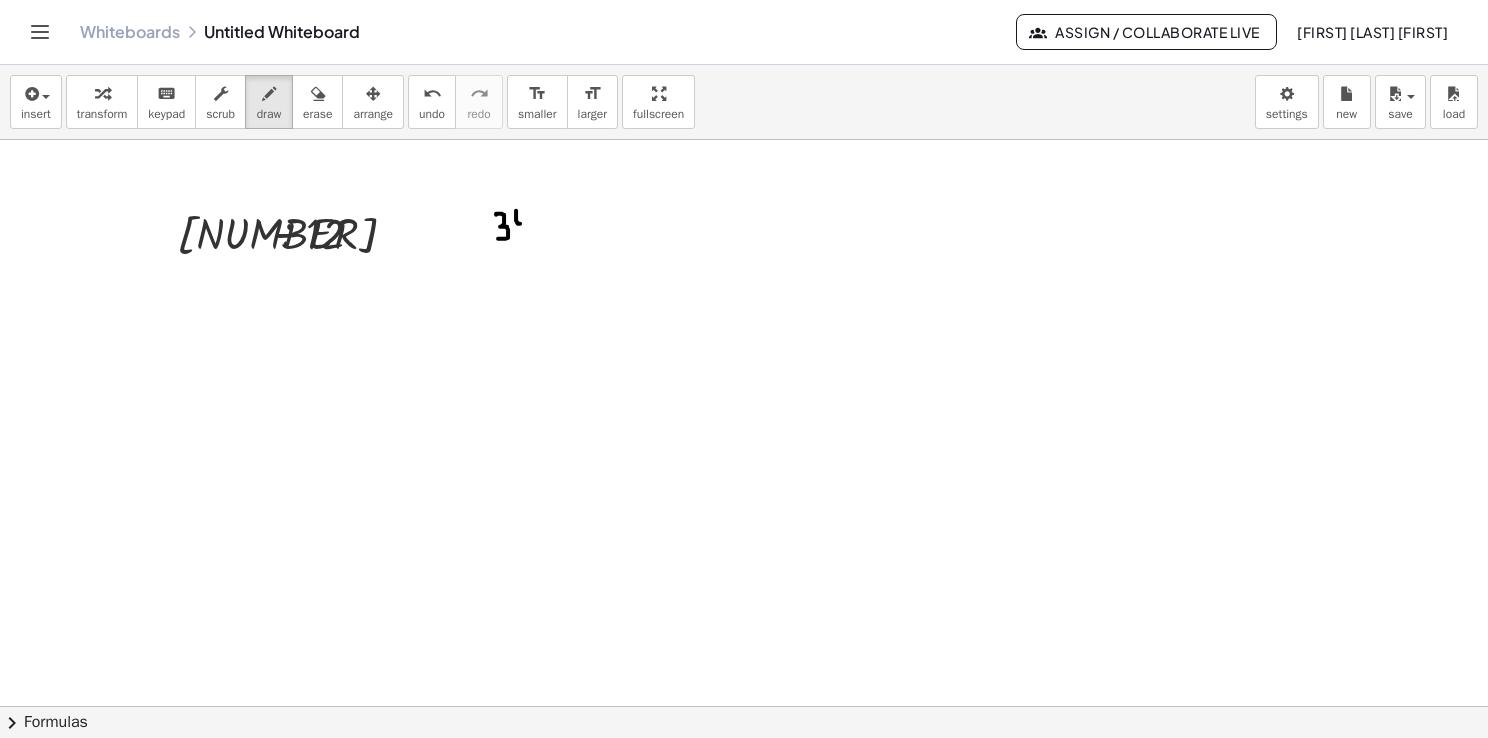 drag, startPoint x: 516, startPoint y: 210, endPoint x: 524, endPoint y: 220, distance: 12.806249 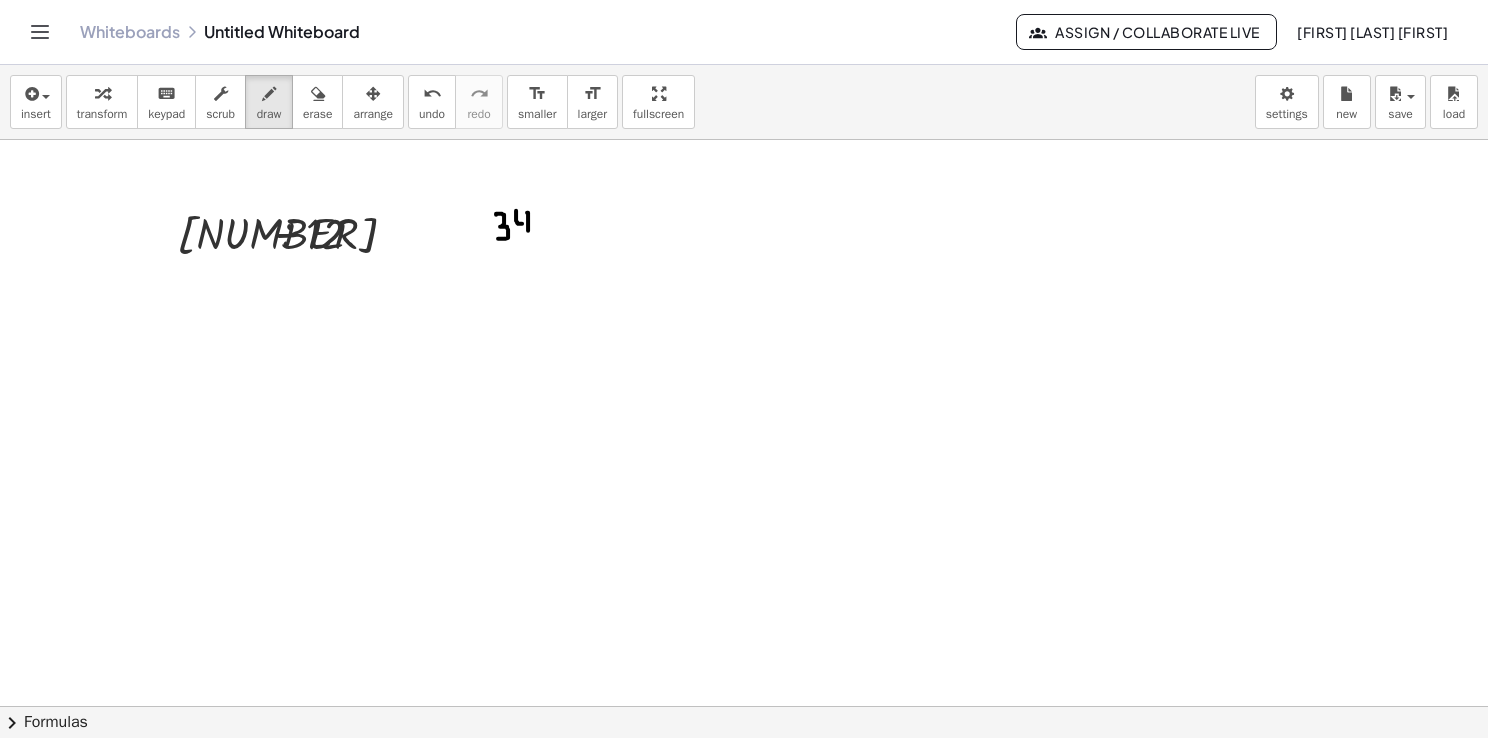 drag, startPoint x: 527, startPoint y: 212, endPoint x: 530, endPoint y: 238, distance: 26.172504 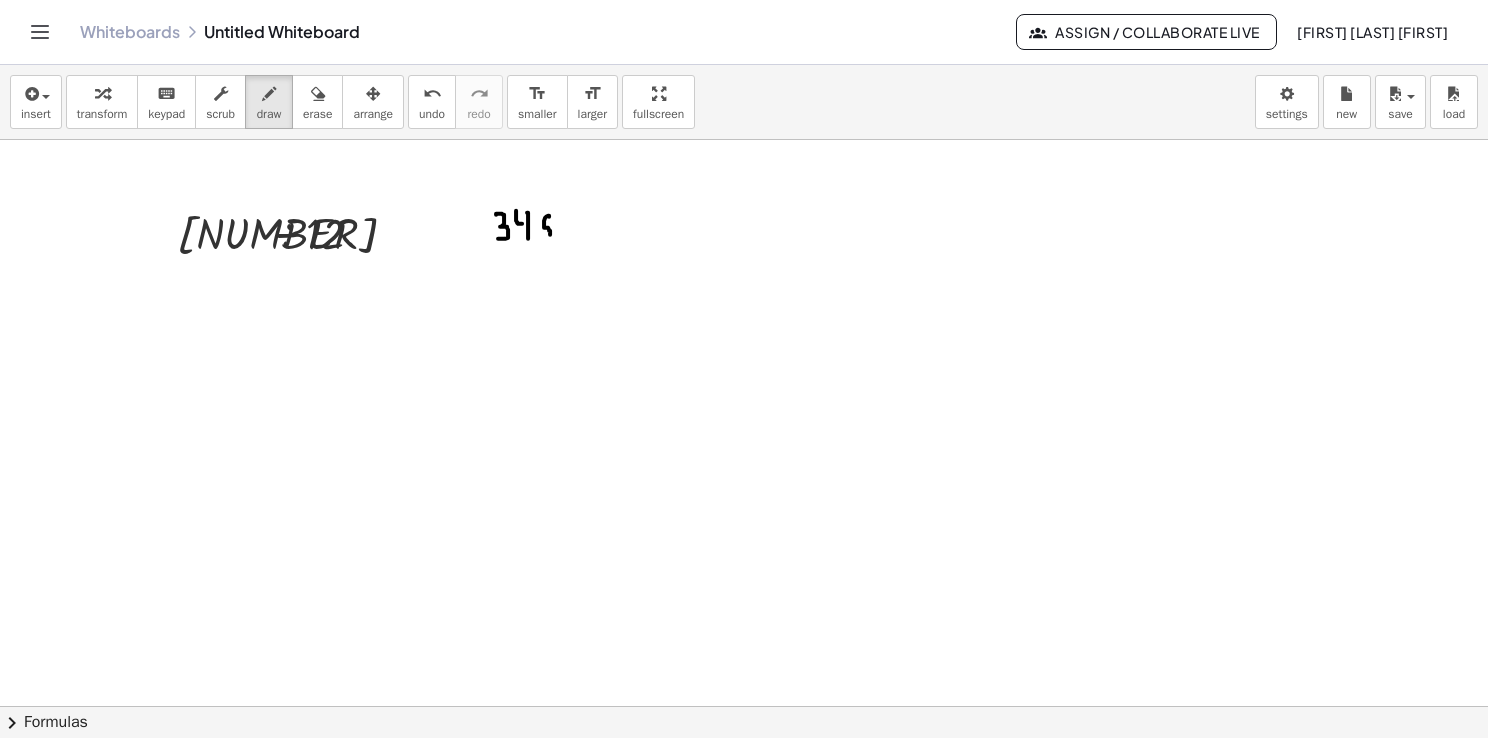 drag, startPoint x: 549, startPoint y: 215, endPoint x: 548, endPoint y: 238, distance: 23.021729 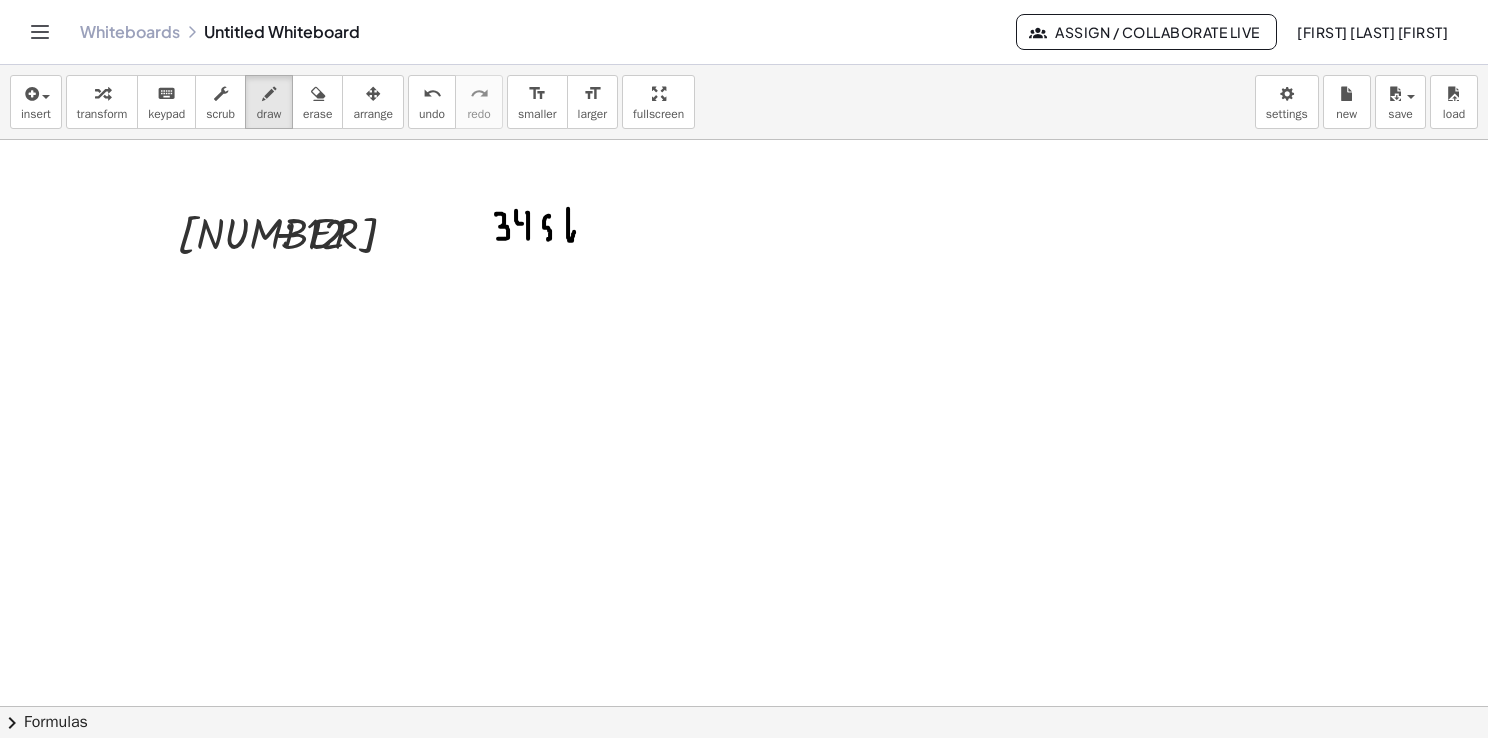 drag, startPoint x: 568, startPoint y: 209, endPoint x: 600, endPoint y: 235, distance: 41.231056 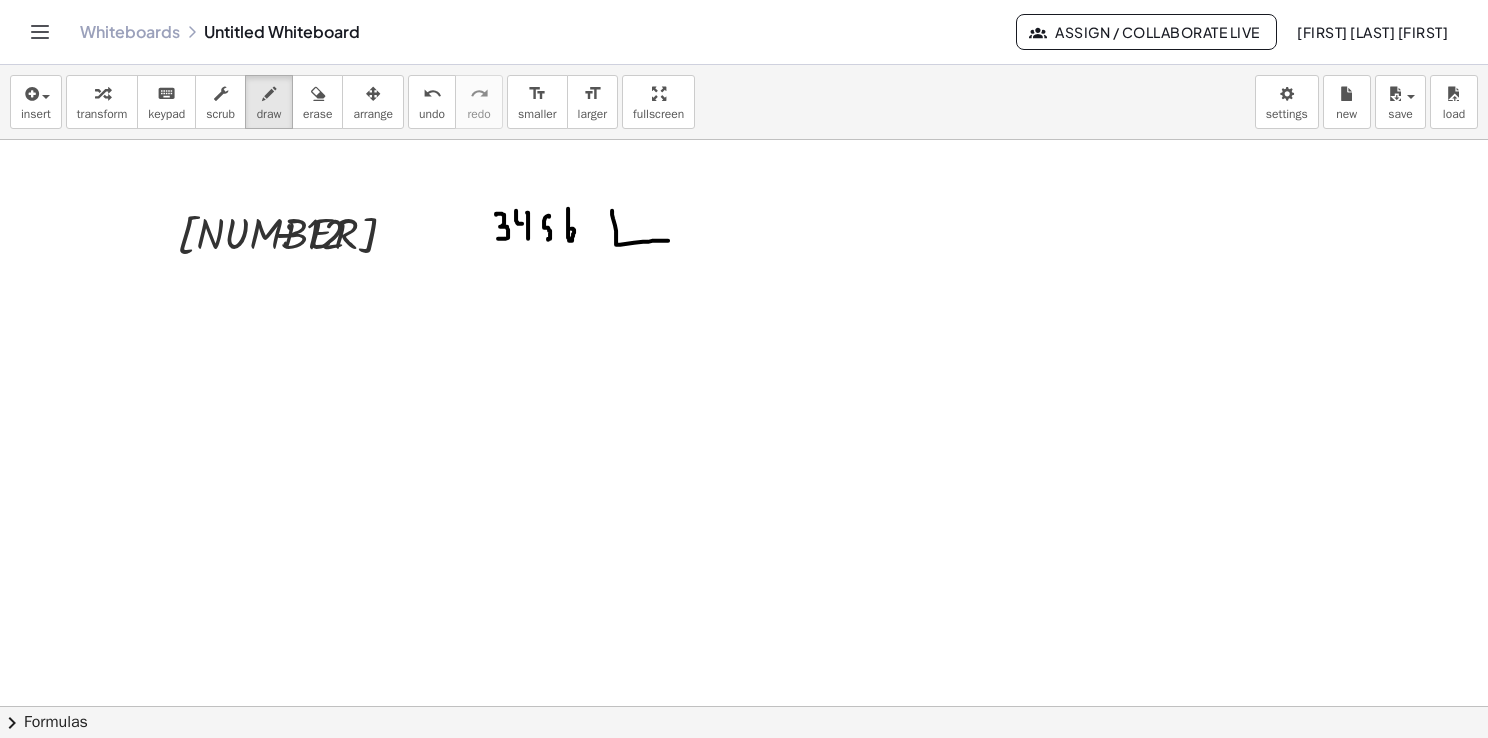 drag, startPoint x: 612, startPoint y: 210, endPoint x: 722, endPoint y: 239, distance: 113.758514 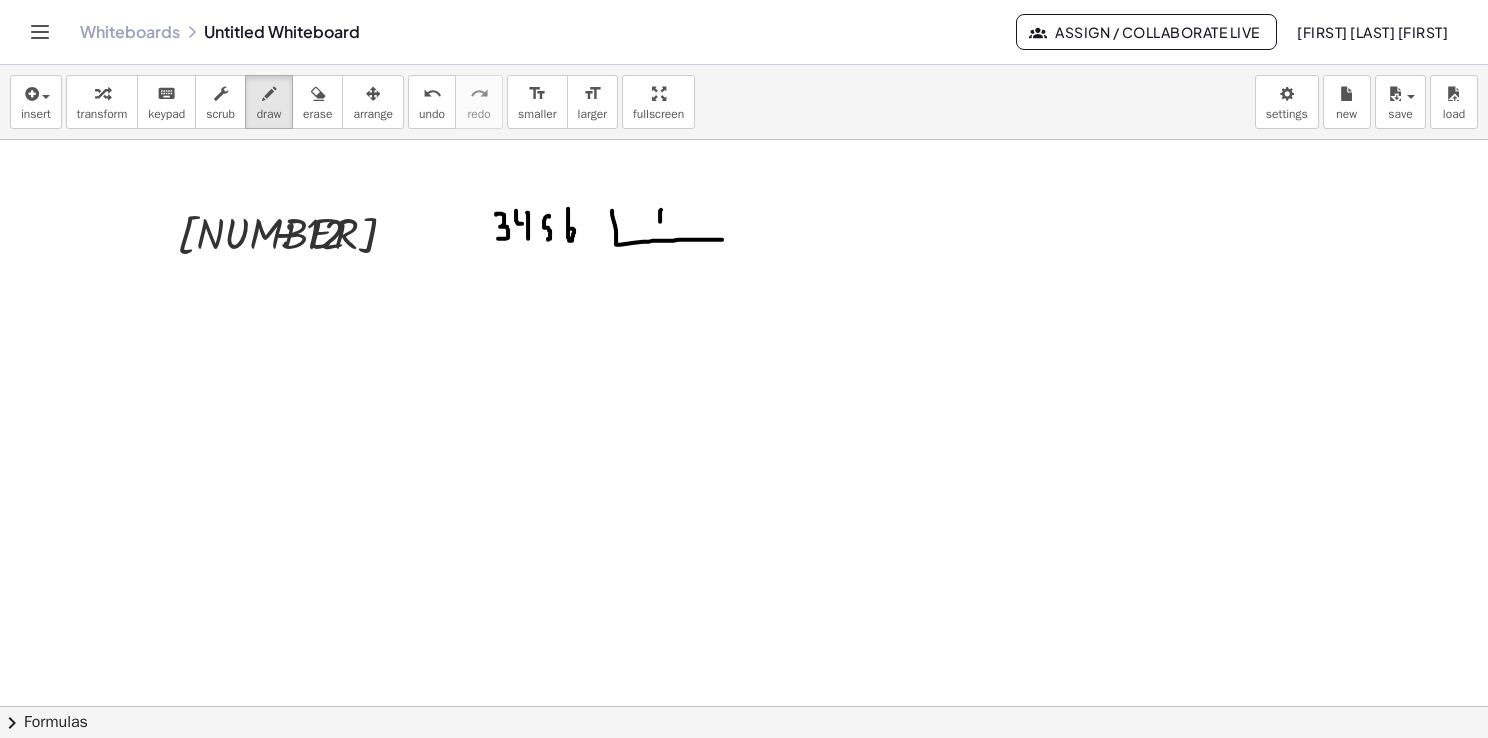 drag, startPoint x: 660, startPoint y: 214, endPoint x: 660, endPoint y: 226, distance: 12 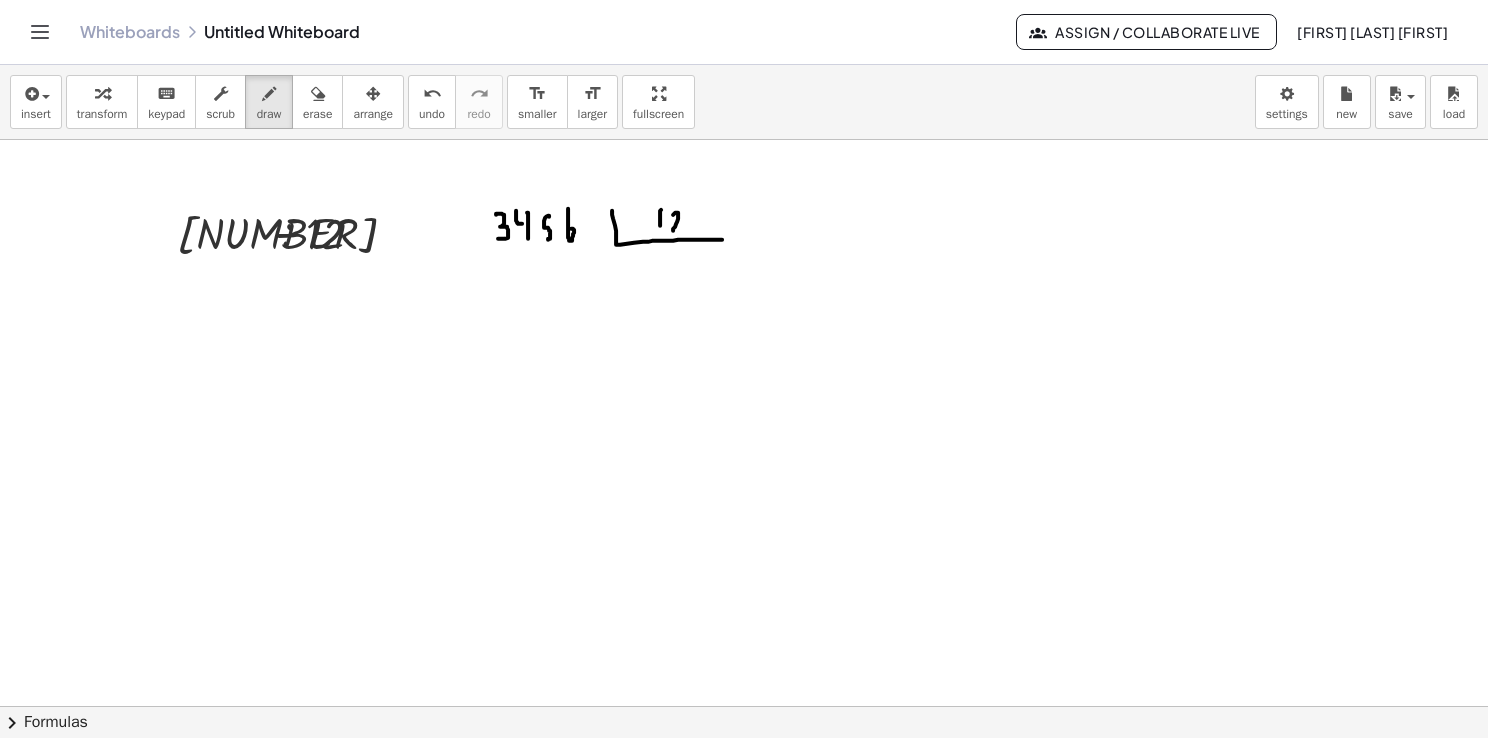drag, startPoint x: 676, startPoint y: 212, endPoint x: 680, endPoint y: 230, distance: 18.439089 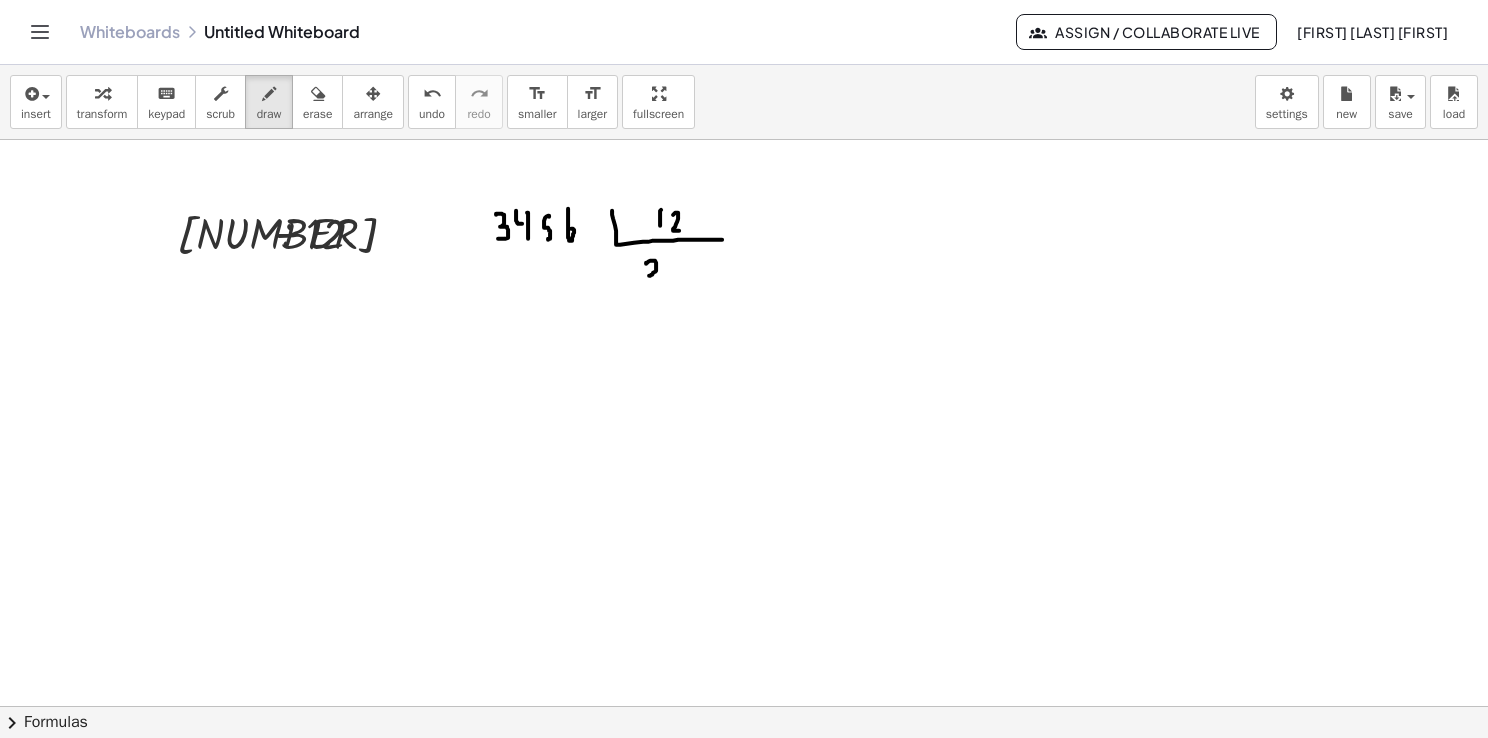 drag, startPoint x: 646, startPoint y: 263, endPoint x: 663, endPoint y: 279, distance: 23.345236 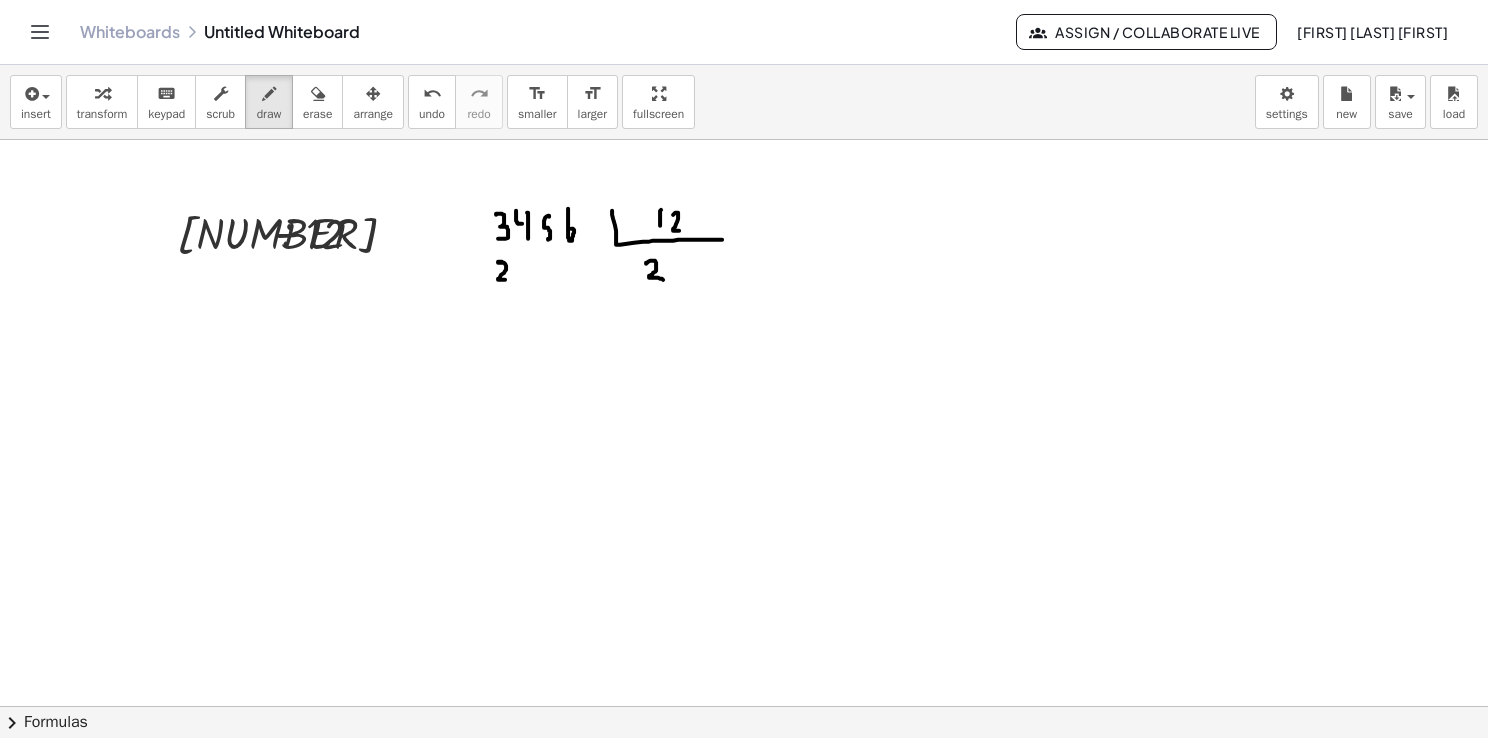 drag, startPoint x: 499, startPoint y: 262, endPoint x: 507, endPoint y: 279, distance: 18.788294 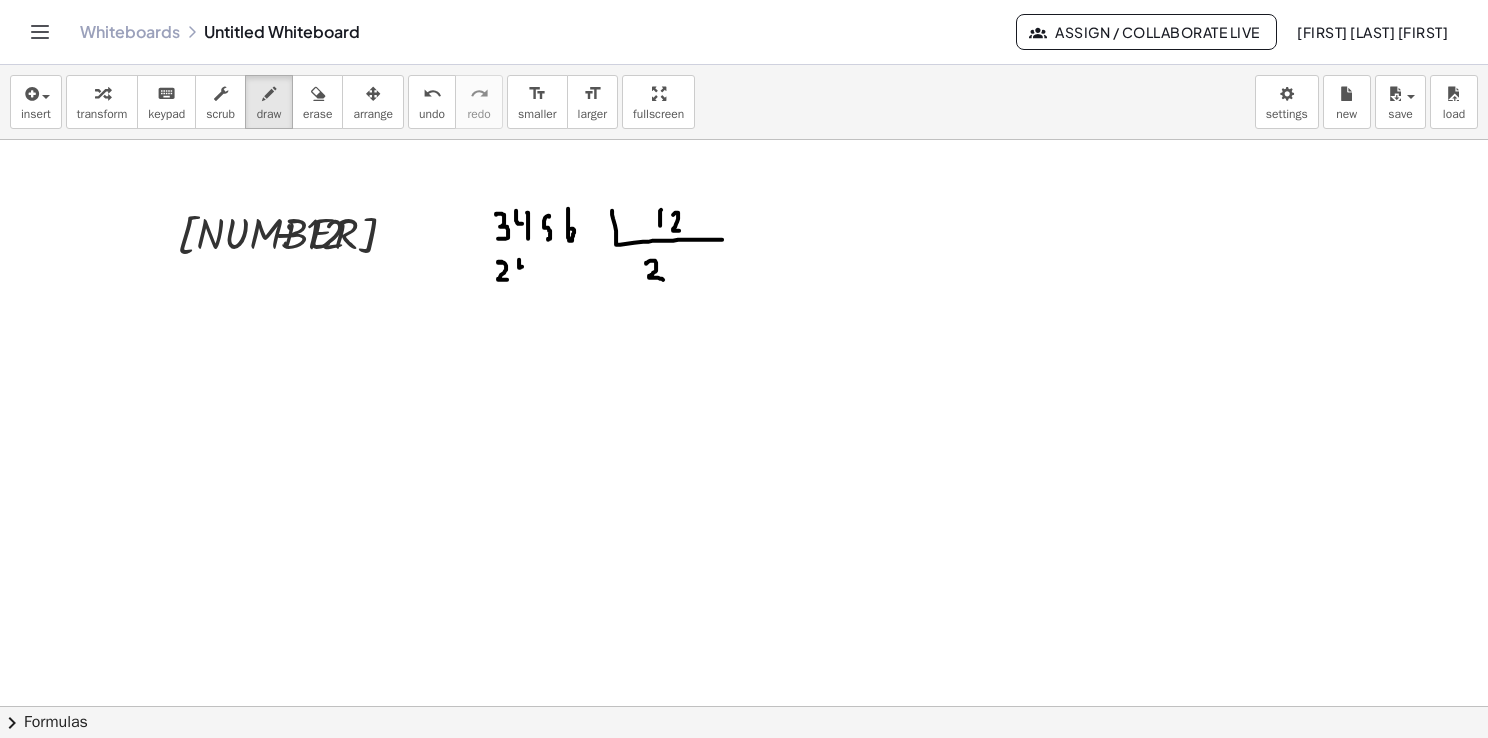 click at bounding box center [744, 772] 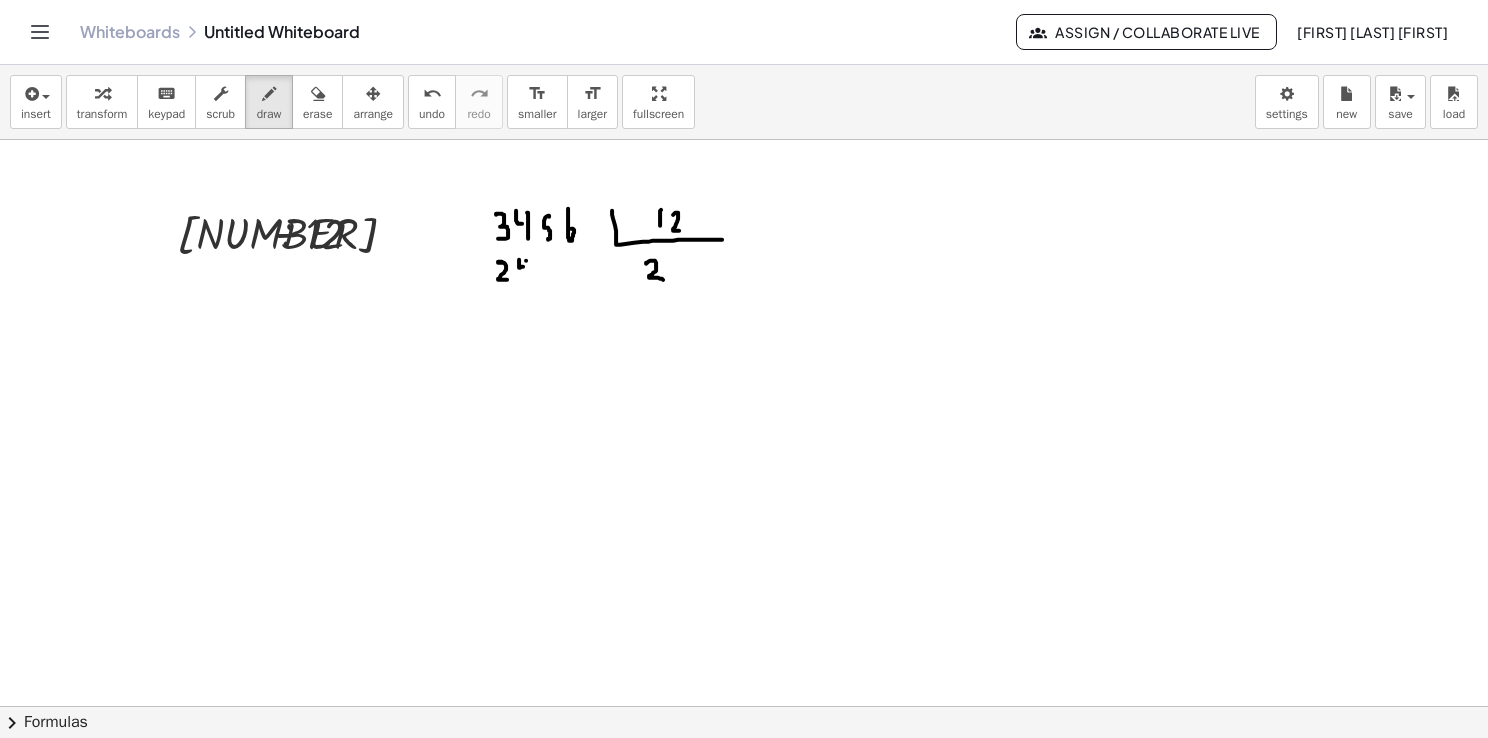 drag, startPoint x: 526, startPoint y: 260, endPoint x: 526, endPoint y: 281, distance: 21 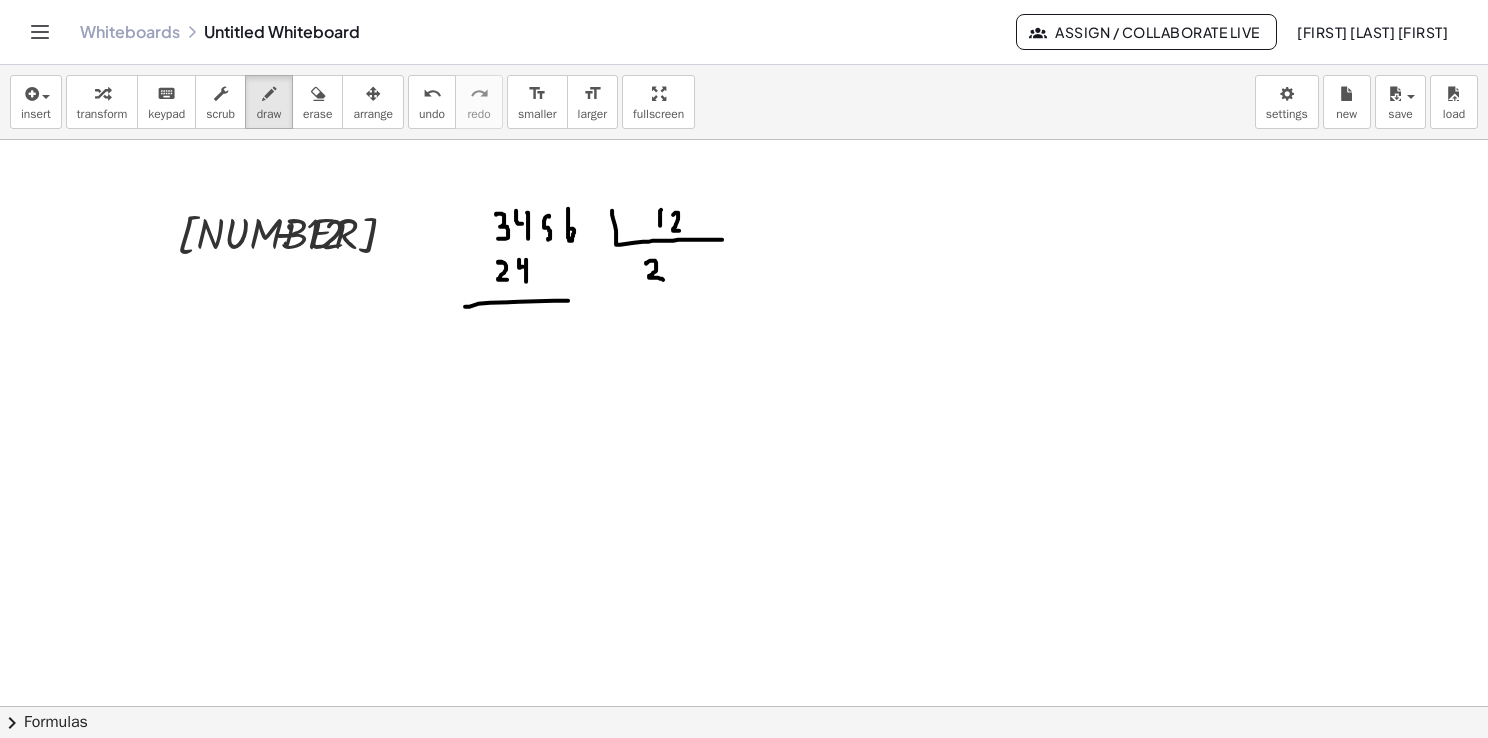drag, startPoint x: 465, startPoint y: 306, endPoint x: 586, endPoint y: 298, distance: 121.264175 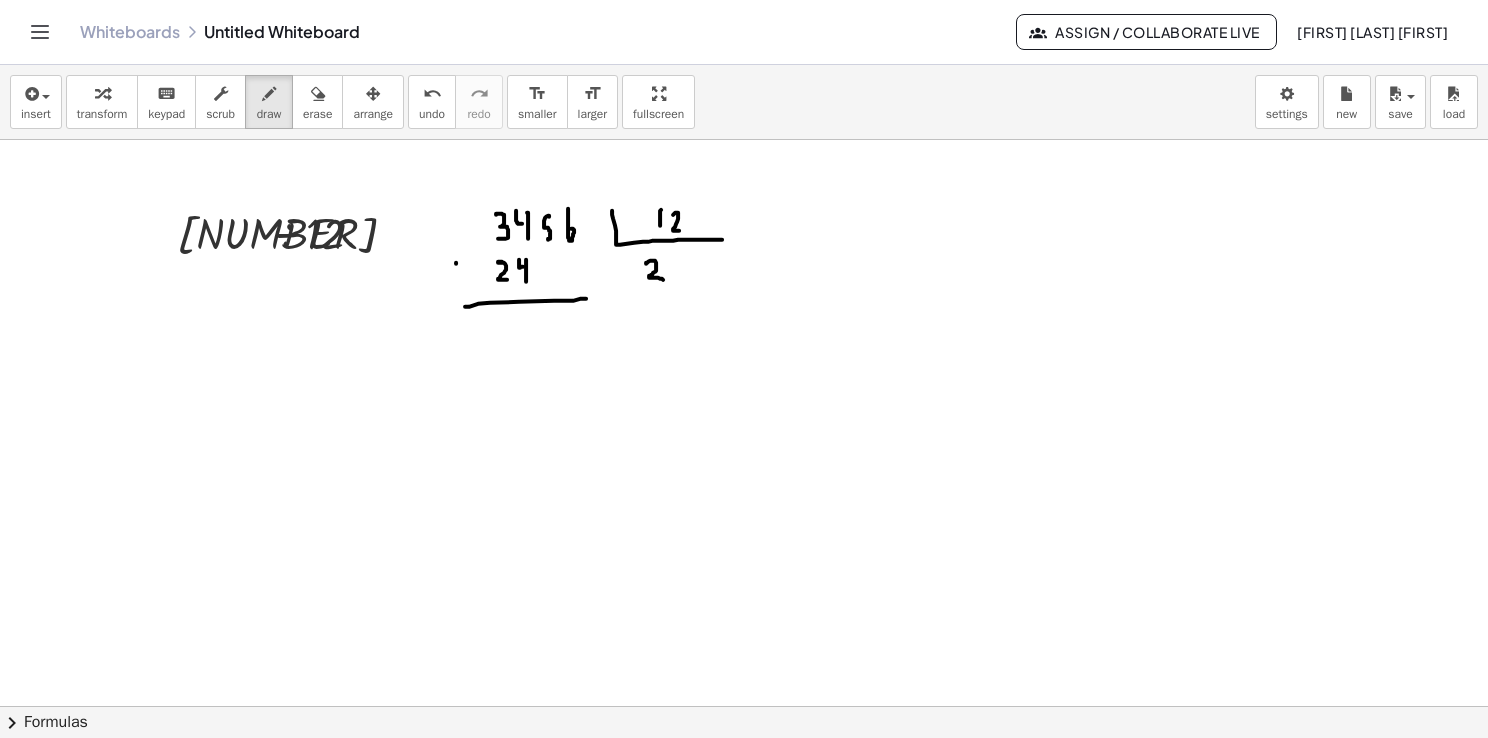 drag, startPoint x: 456, startPoint y: 262, endPoint x: 467, endPoint y: 266, distance: 11.7046995 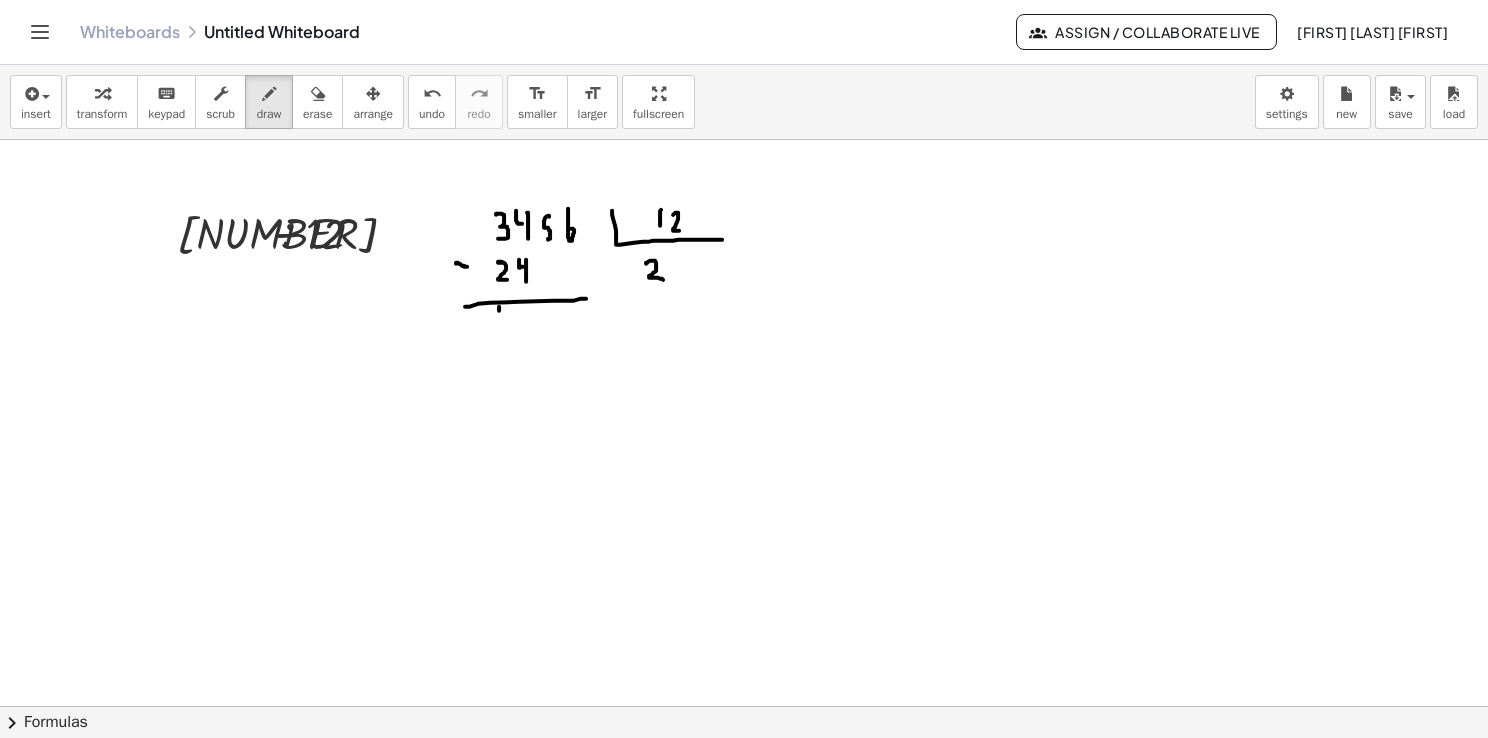 drag, startPoint x: 499, startPoint y: 306, endPoint x: 501, endPoint y: 319, distance: 13.152946 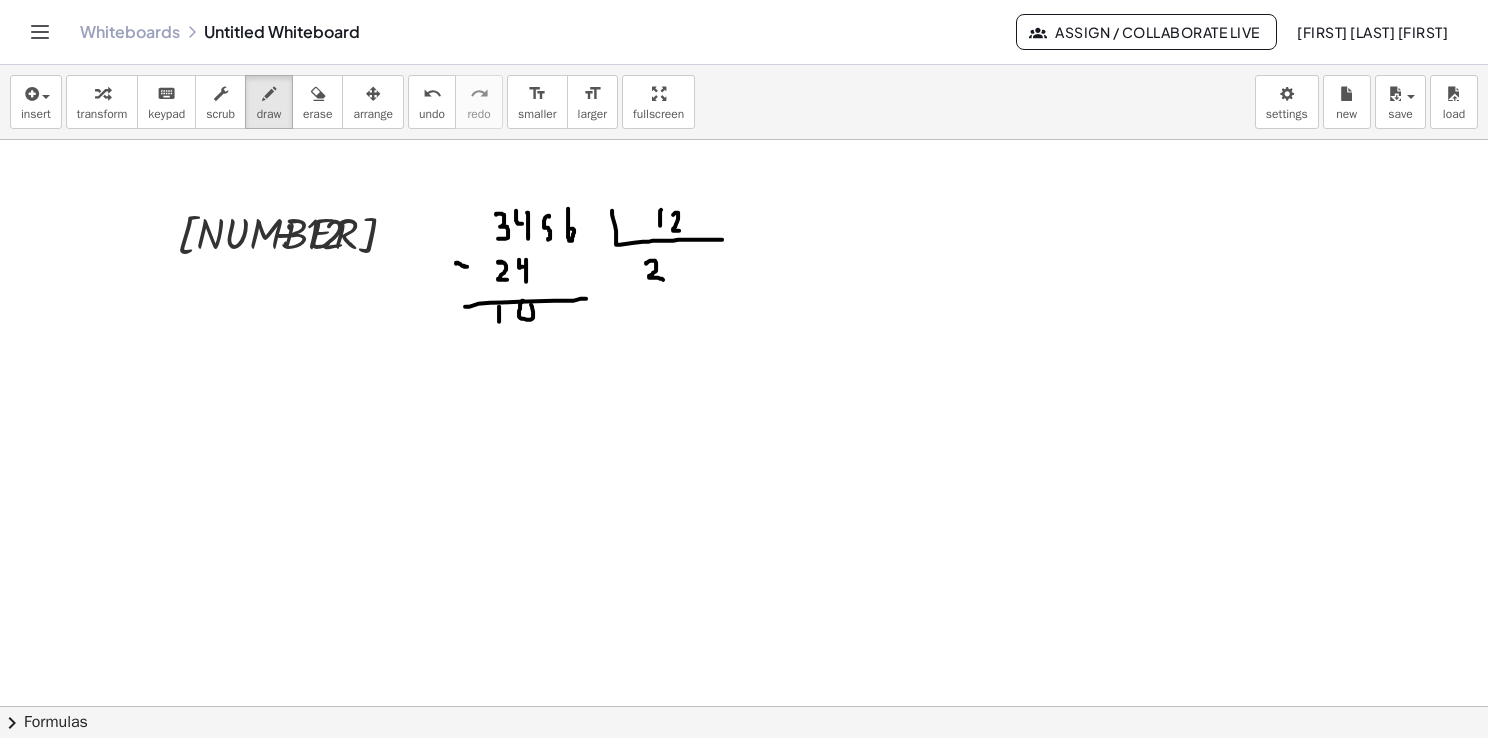 click at bounding box center (744, 772) 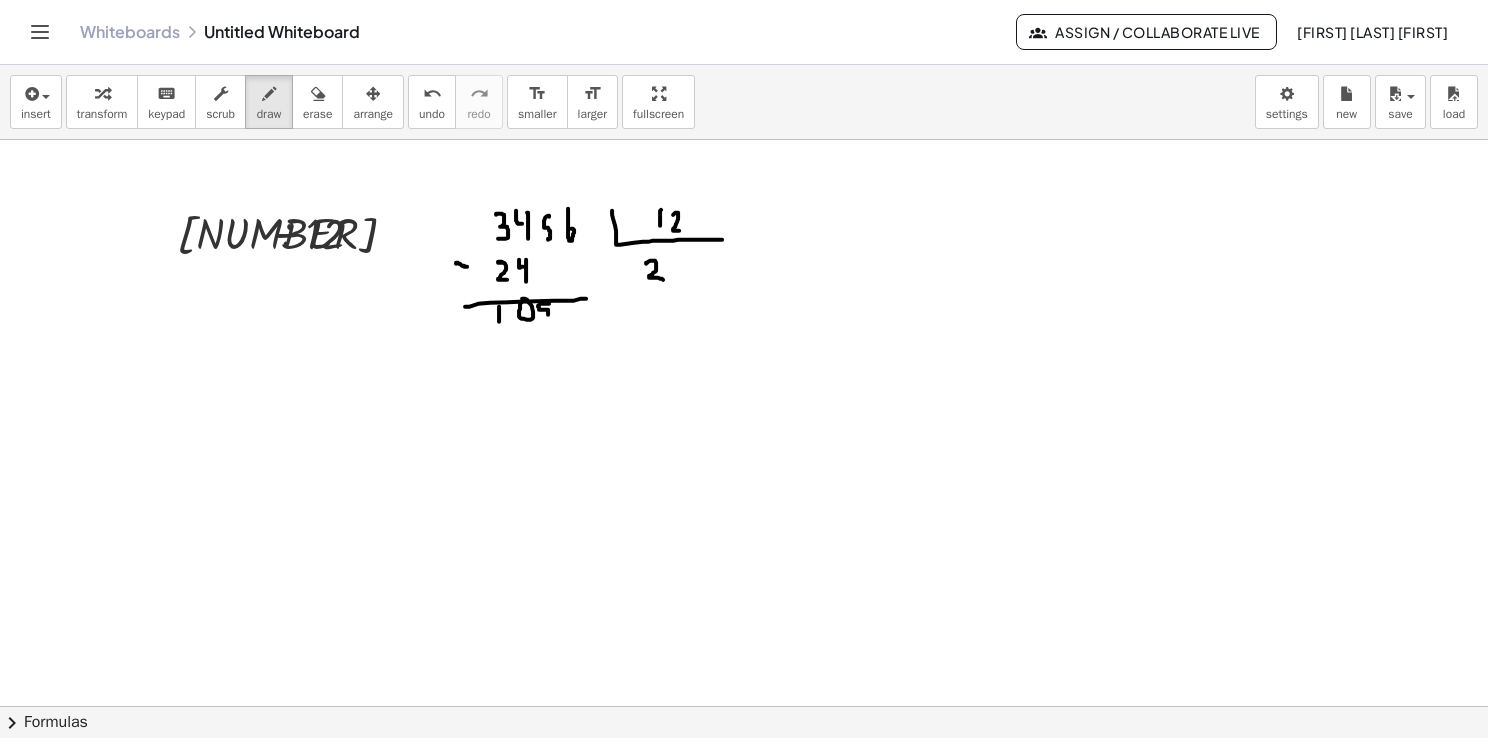 drag, startPoint x: 548, startPoint y: 303, endPoint x: 538, endPoint y: 323, distance: 22.36068 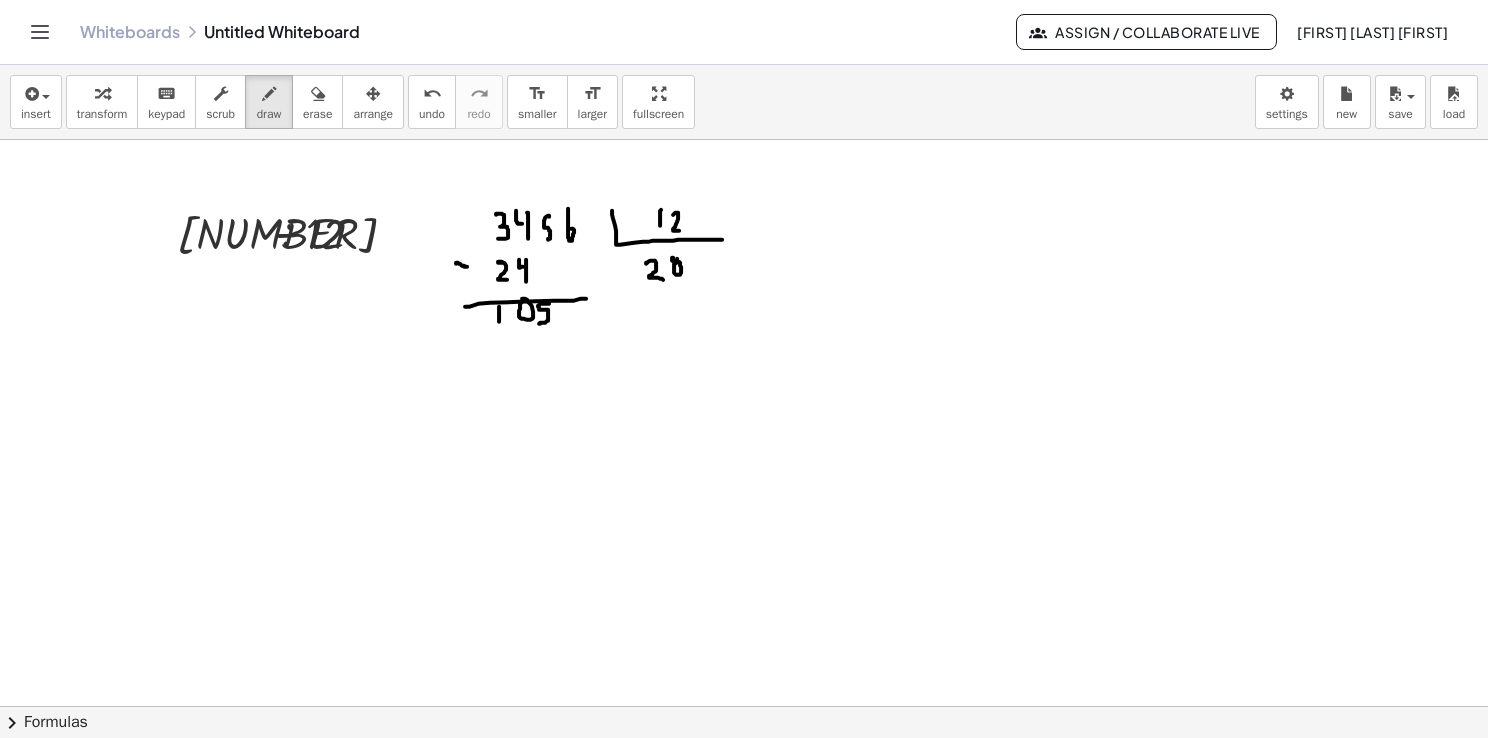 click at bounding box center (744, 772) 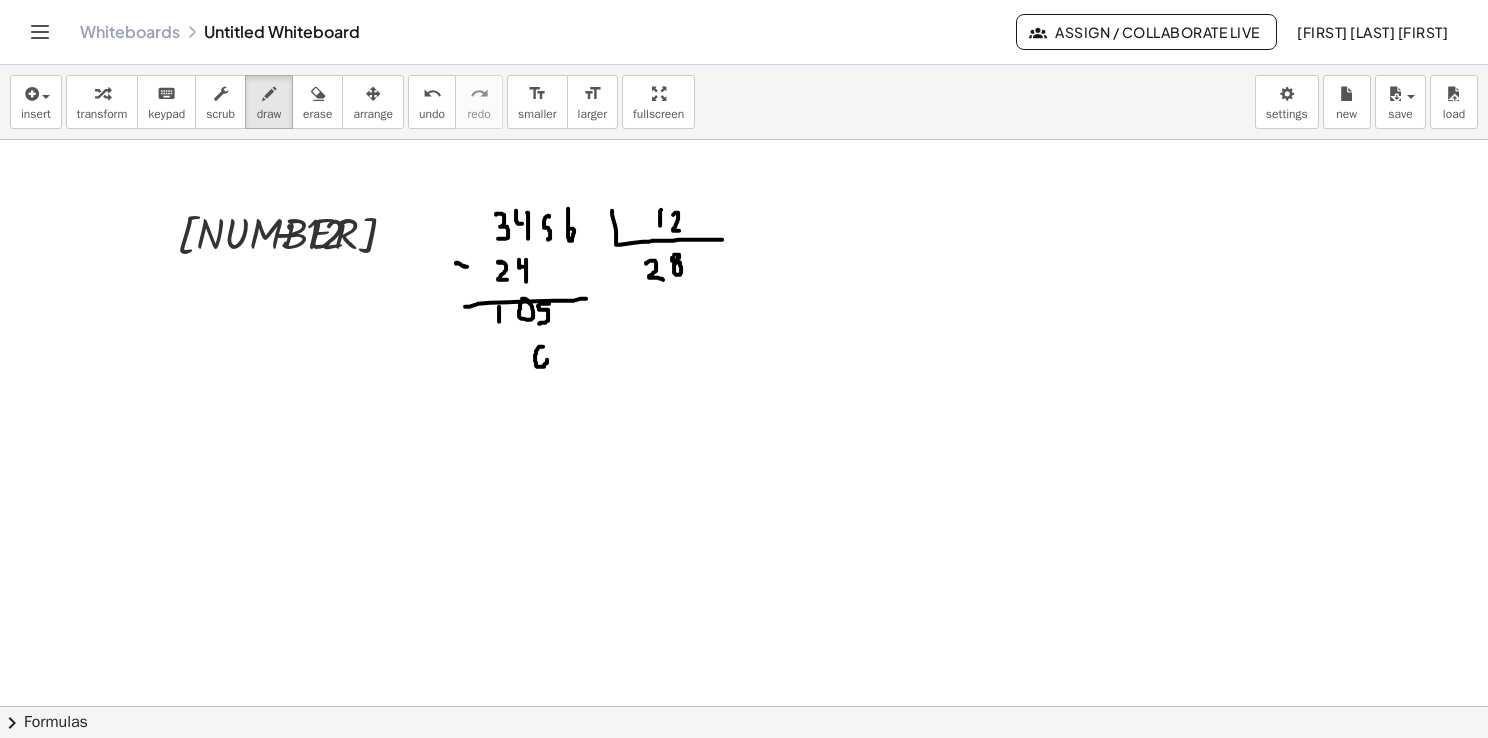 drag, startPoint x: 543, startPoint y: 346, endPoint x: 539, endPoint y: 362, distance: 16.492422 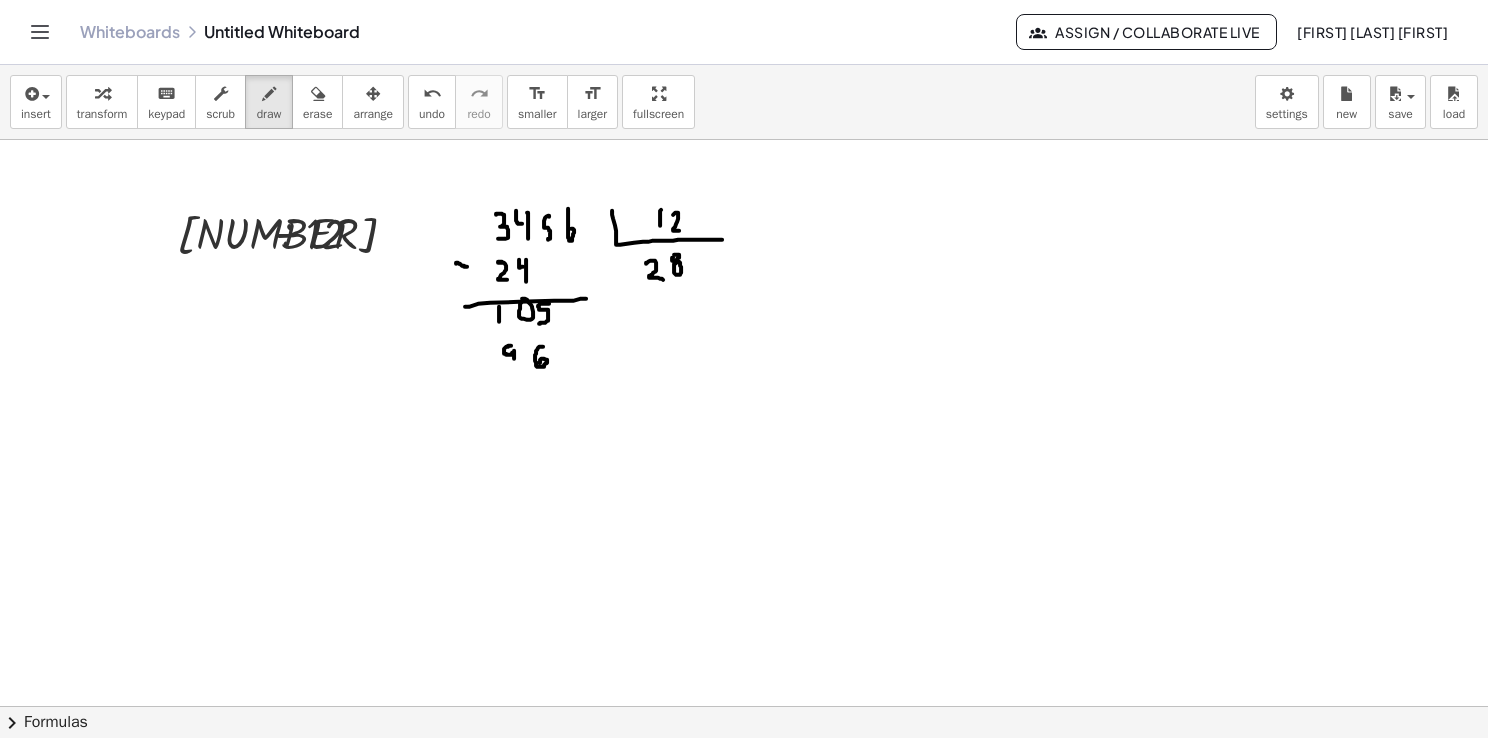 drag, startPoint x: 508, startPoint y: 346, endPoint x: 512, endPoint y: 366, distance: 20.396078 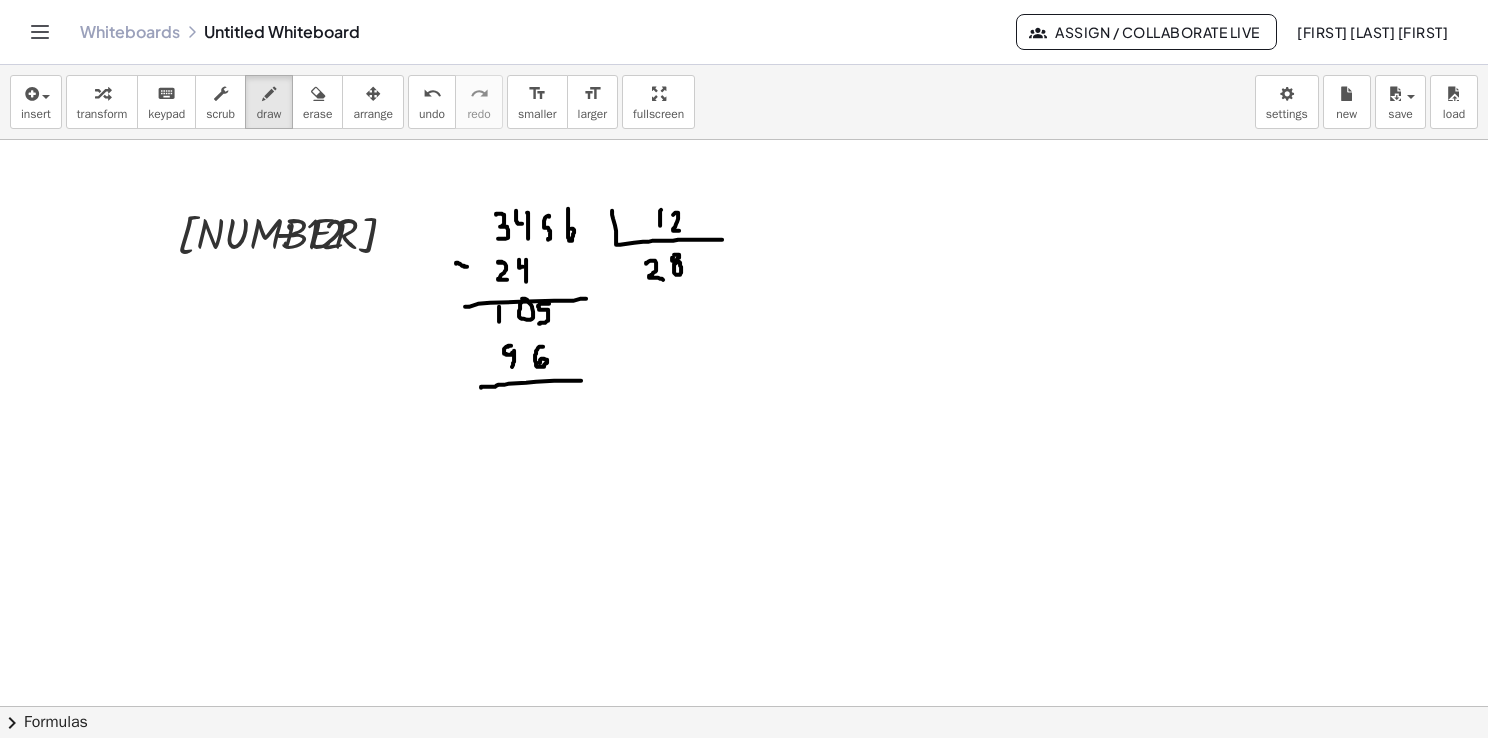 drag, startPoint x: 482, startPoint y: 386, endPoint x: 600, endPoint y: 378, distance: 118.270874 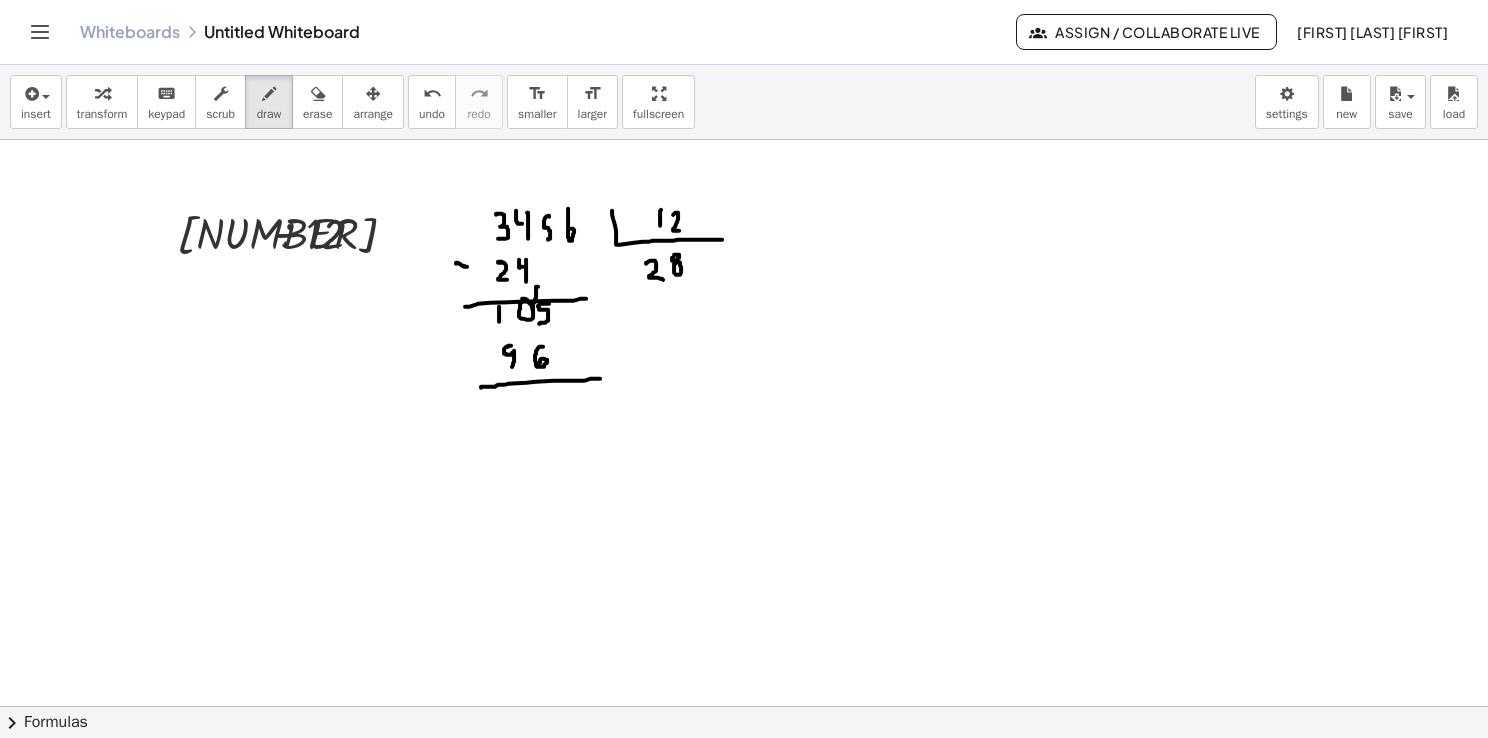 drag, startPoint x: 538, startPoint y: 286, endPoint x: 533, endPoint y: 310, distance: 24.5153 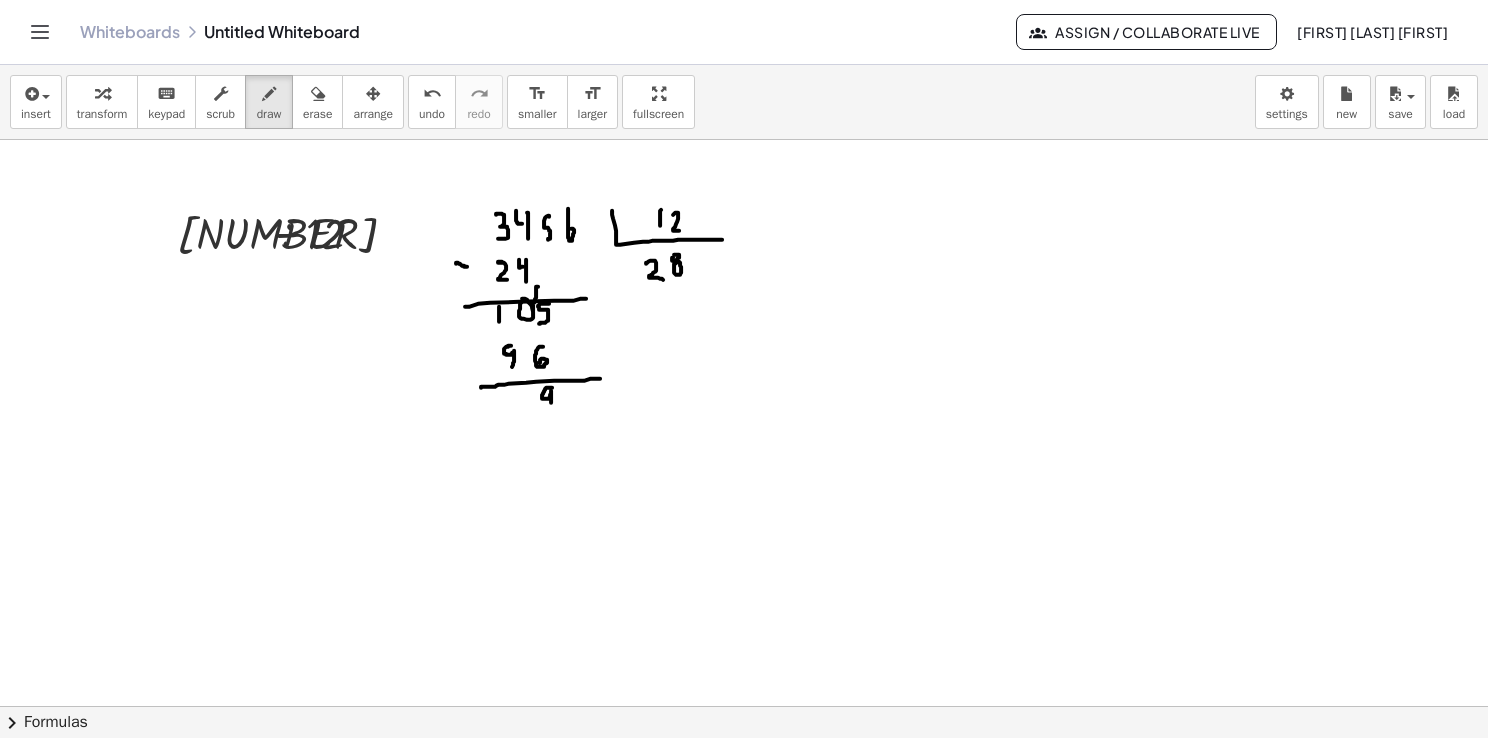 drag, startPoint x: 552, startPoint y: 387, endPoint x: 549, endPoint y: 415, distance: 28.160255 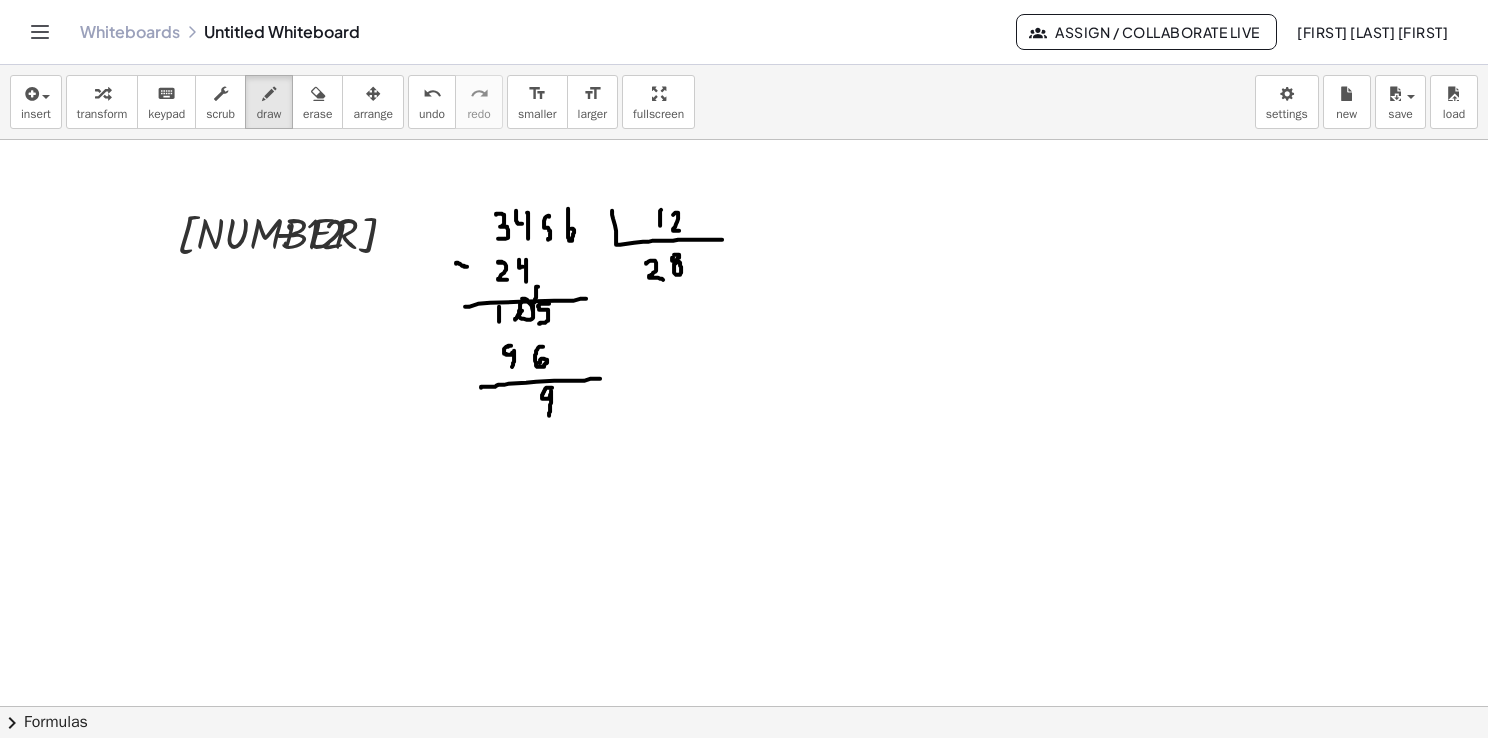 drag, startPoint x: 515, startPoint y: 319, endPoint x: 528, endPoint y: 299, distance: 23.853722 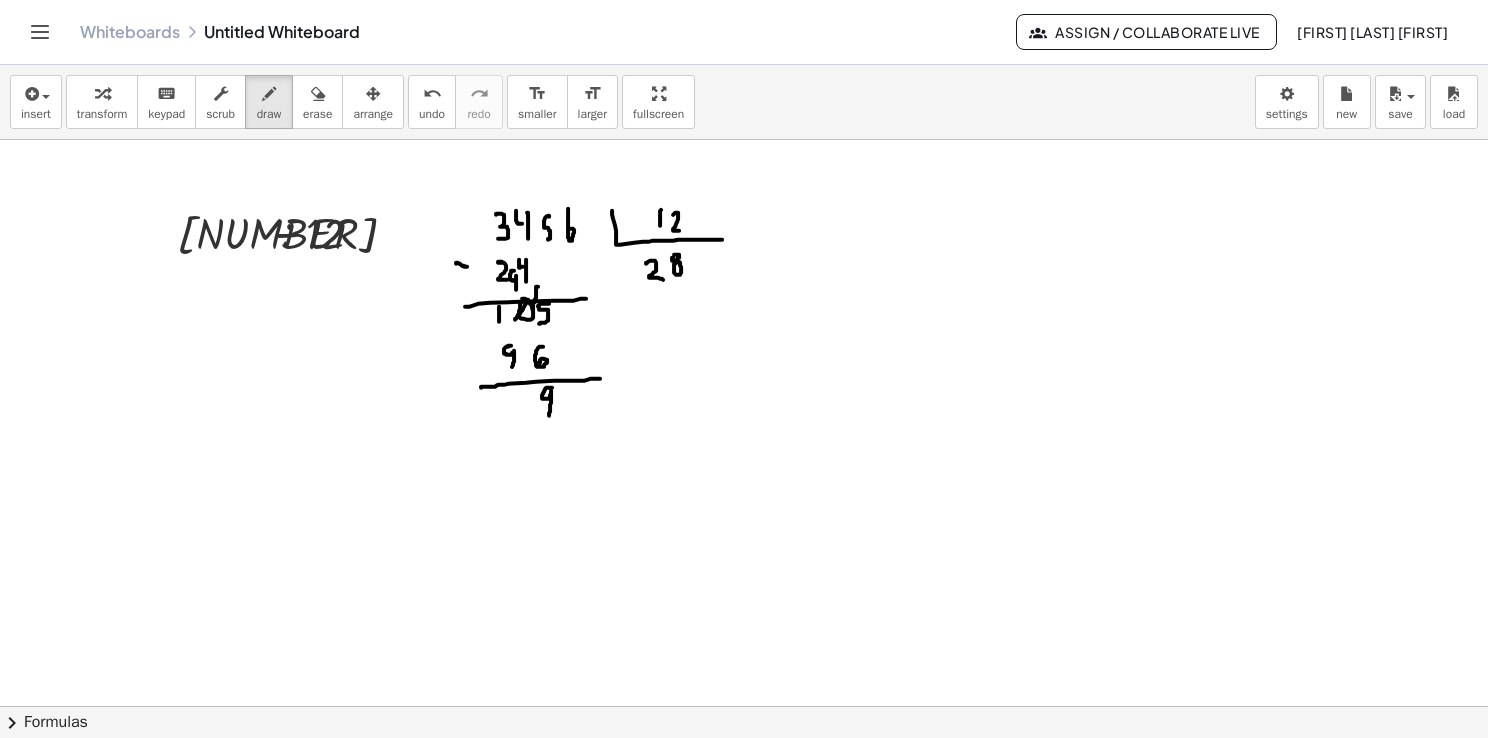 drag, startPoint x: 512, startPoint y: 270, endPoint x: 516, endPoint y: 289, distance: 19.416489 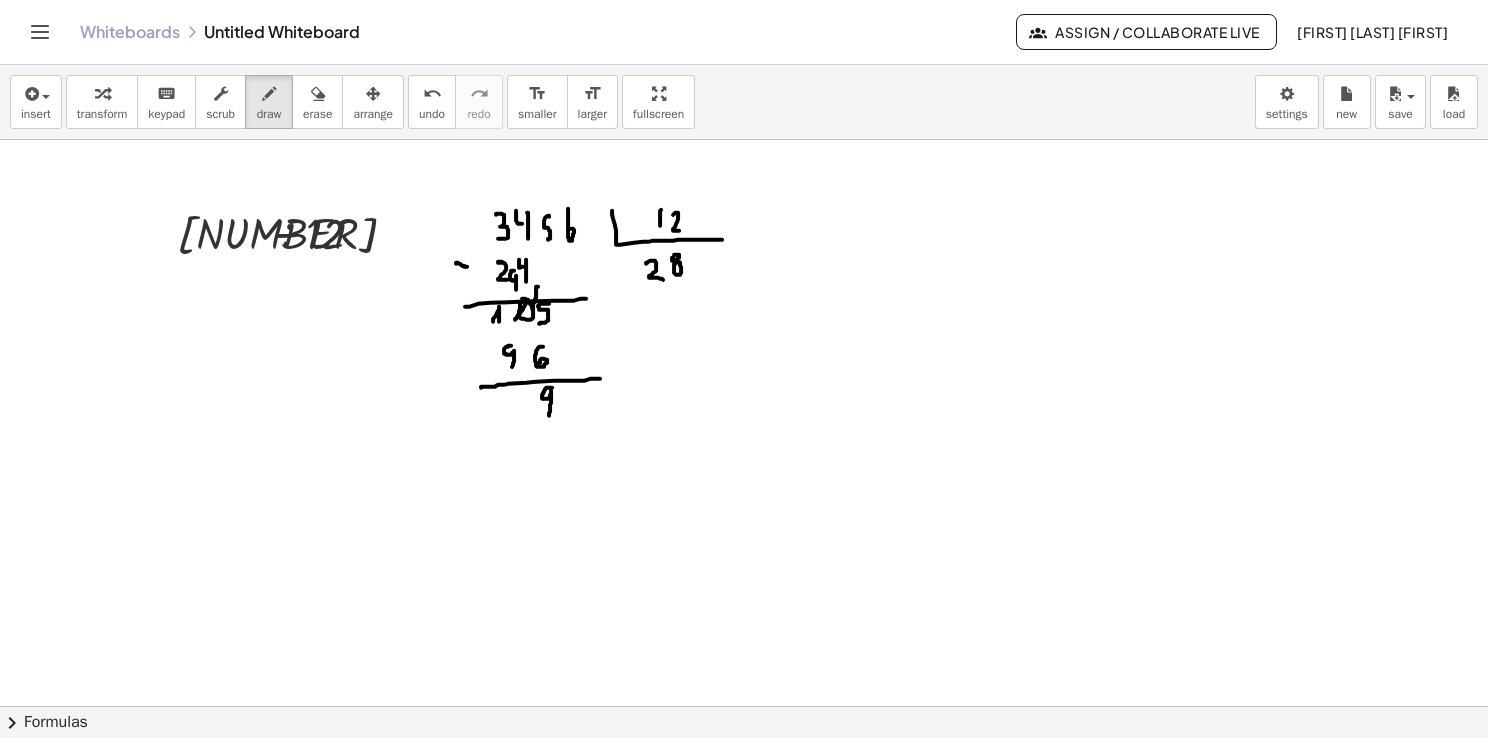 drag, startPoint x: 493, startPoint y: 320, endPoint x: 504, endPoint y: 301, distance: 21.954498 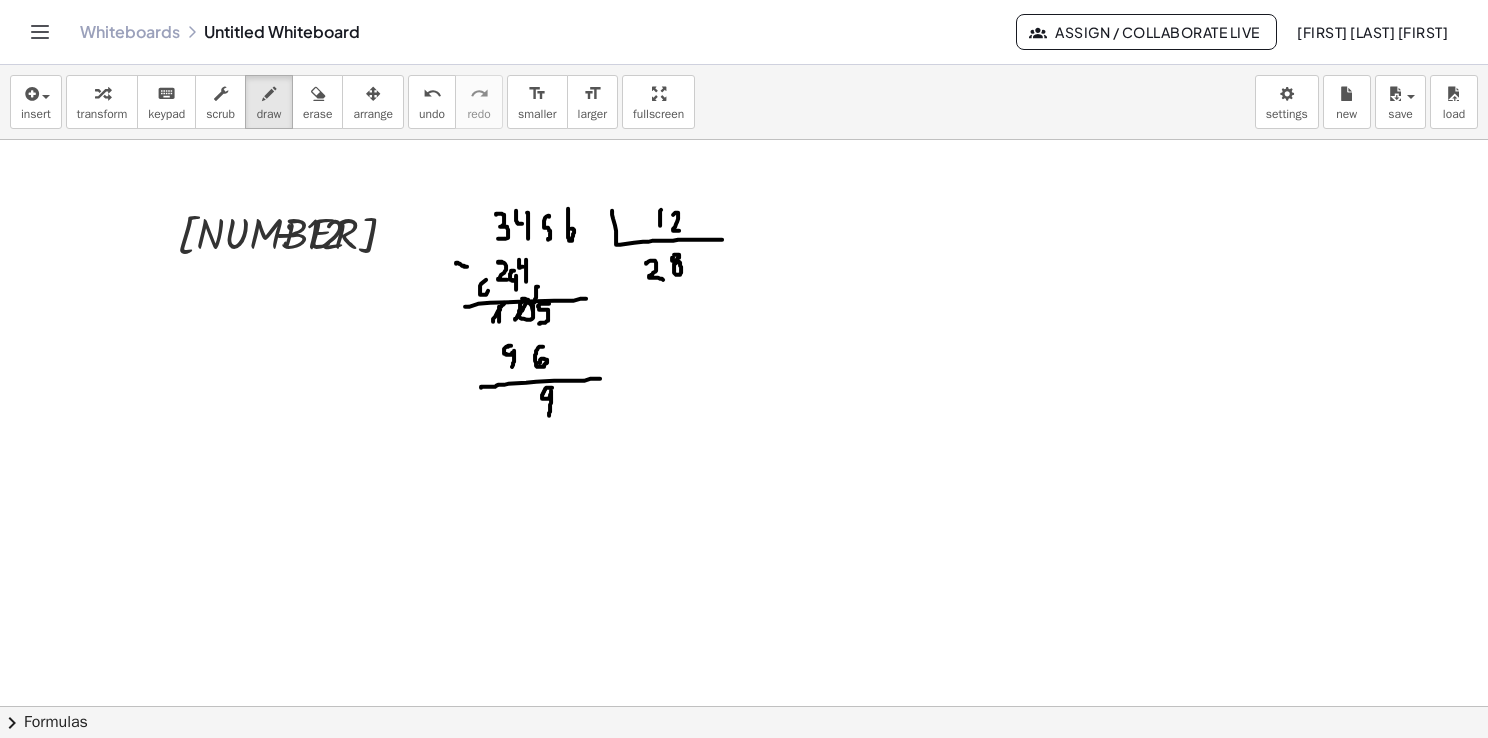 click at bounding box center (744, 772) 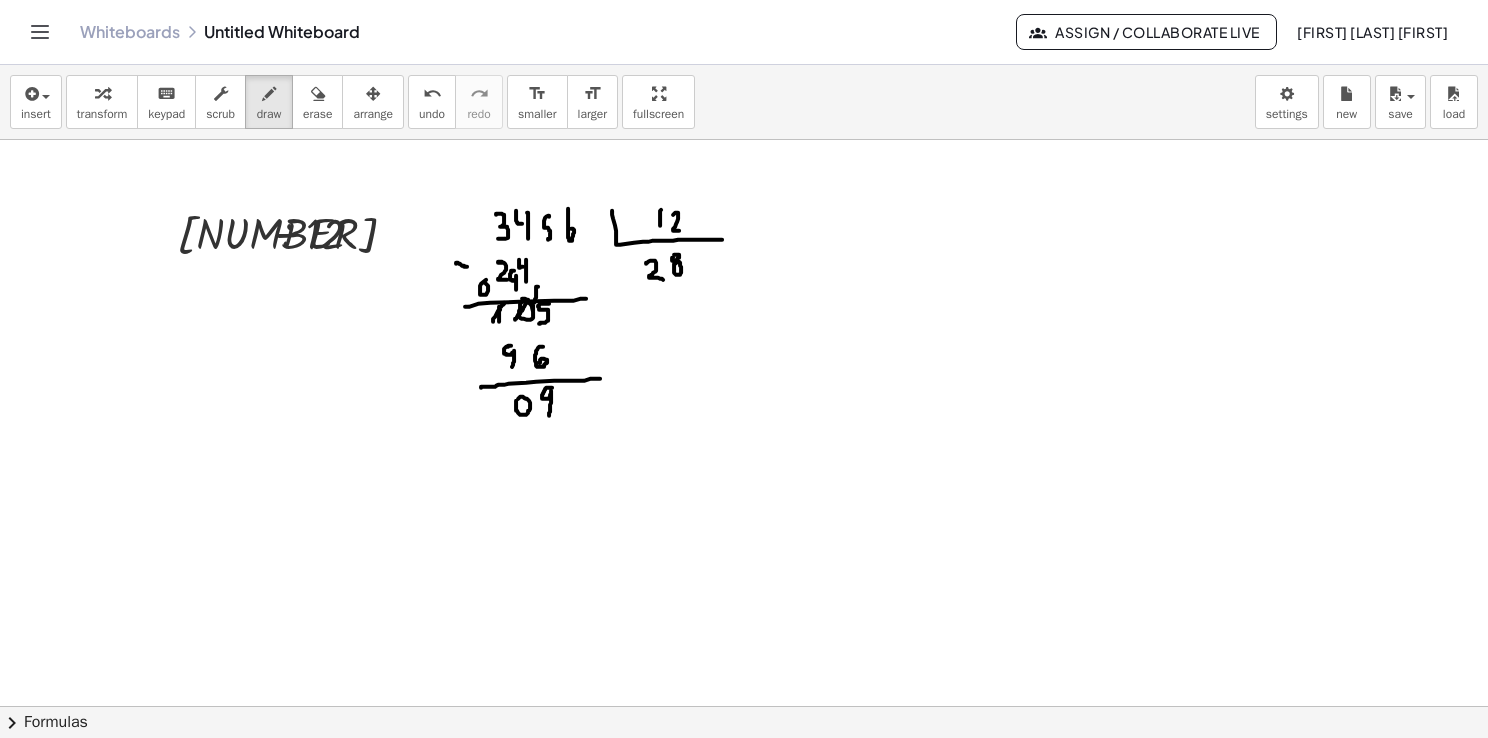 drag, startPoint x: 516, startPoint y: 400, endPoint x: 516, endPoint y: 412, distance: 12 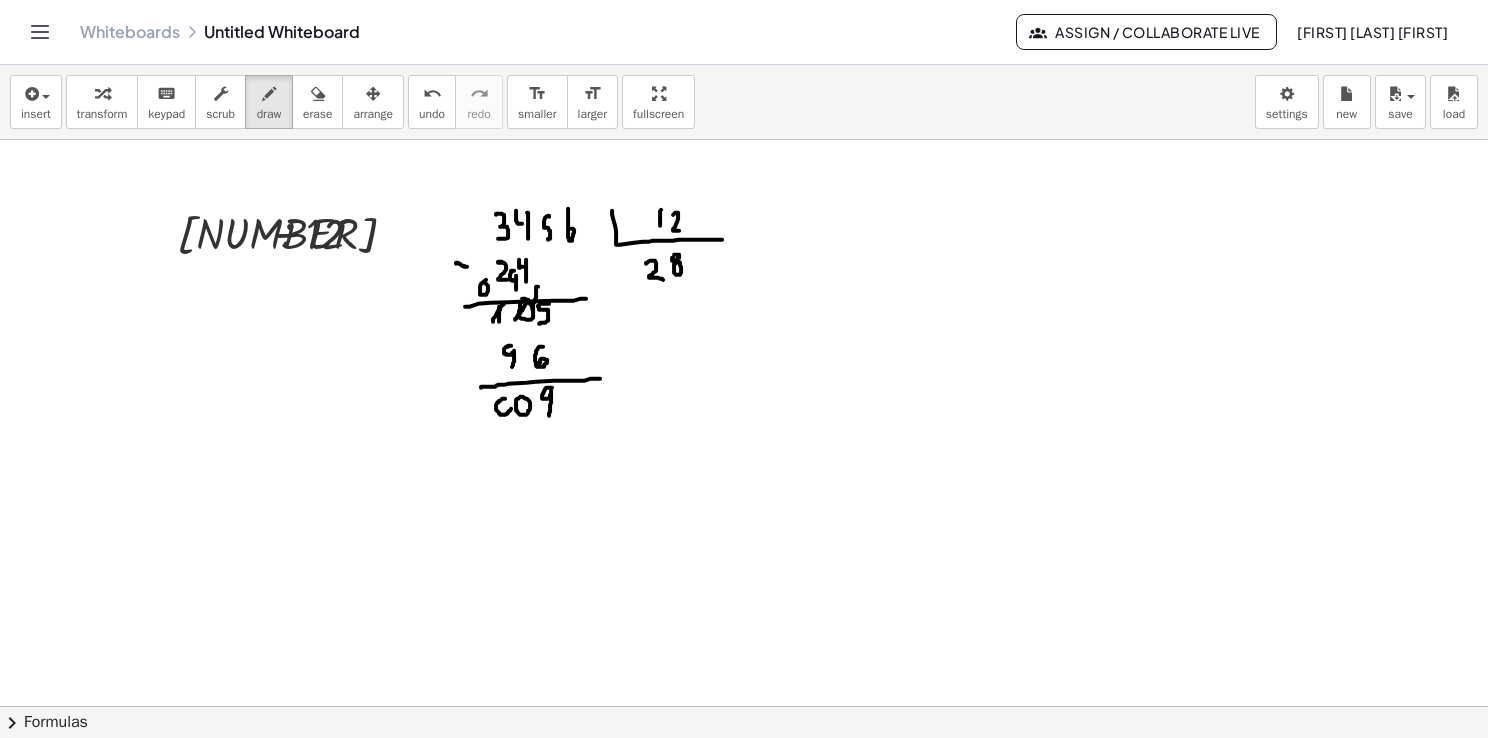 click at bounding box center (744, 772) 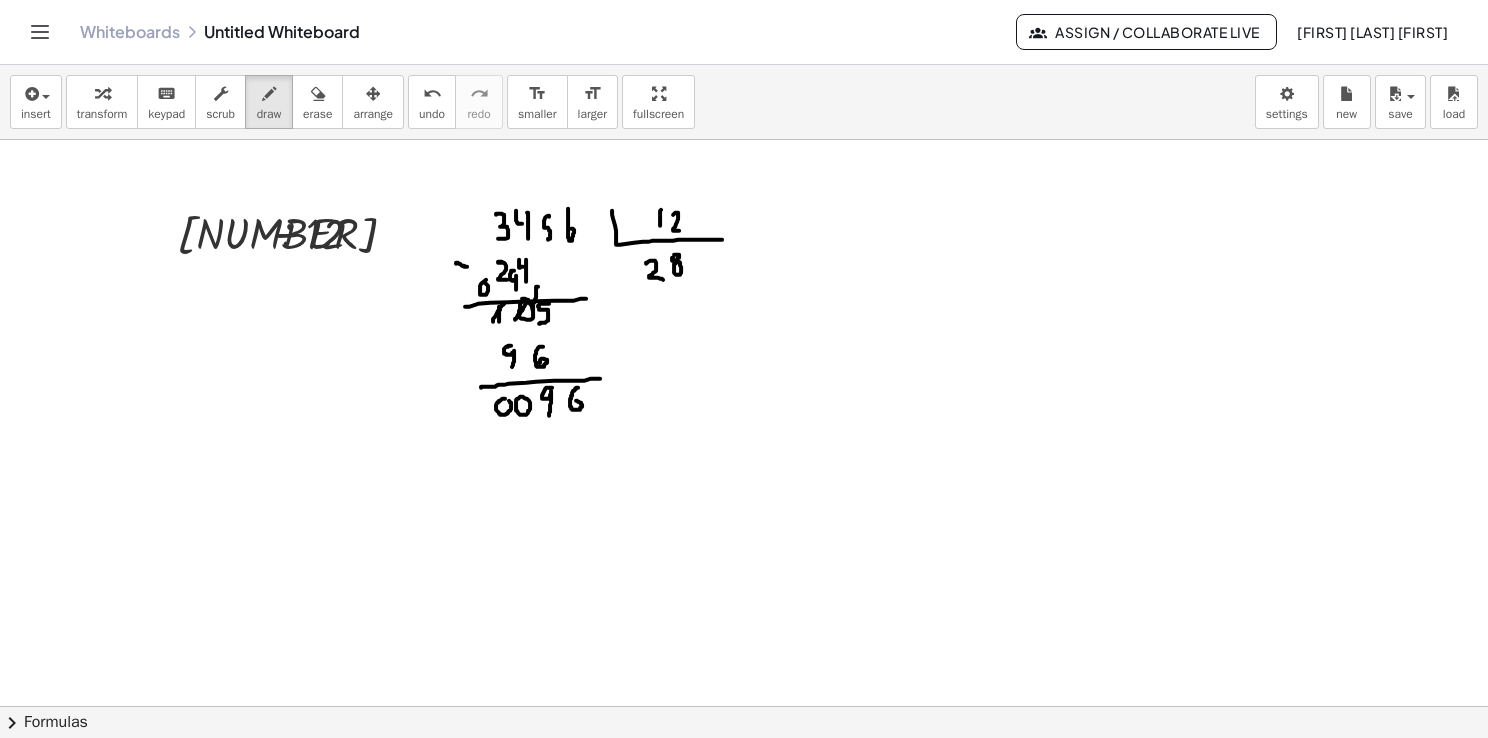 drag, startPoint x: 578, startPoint y: 387, endPoint x: 570, endPoint y: 400, distance: 15.264338 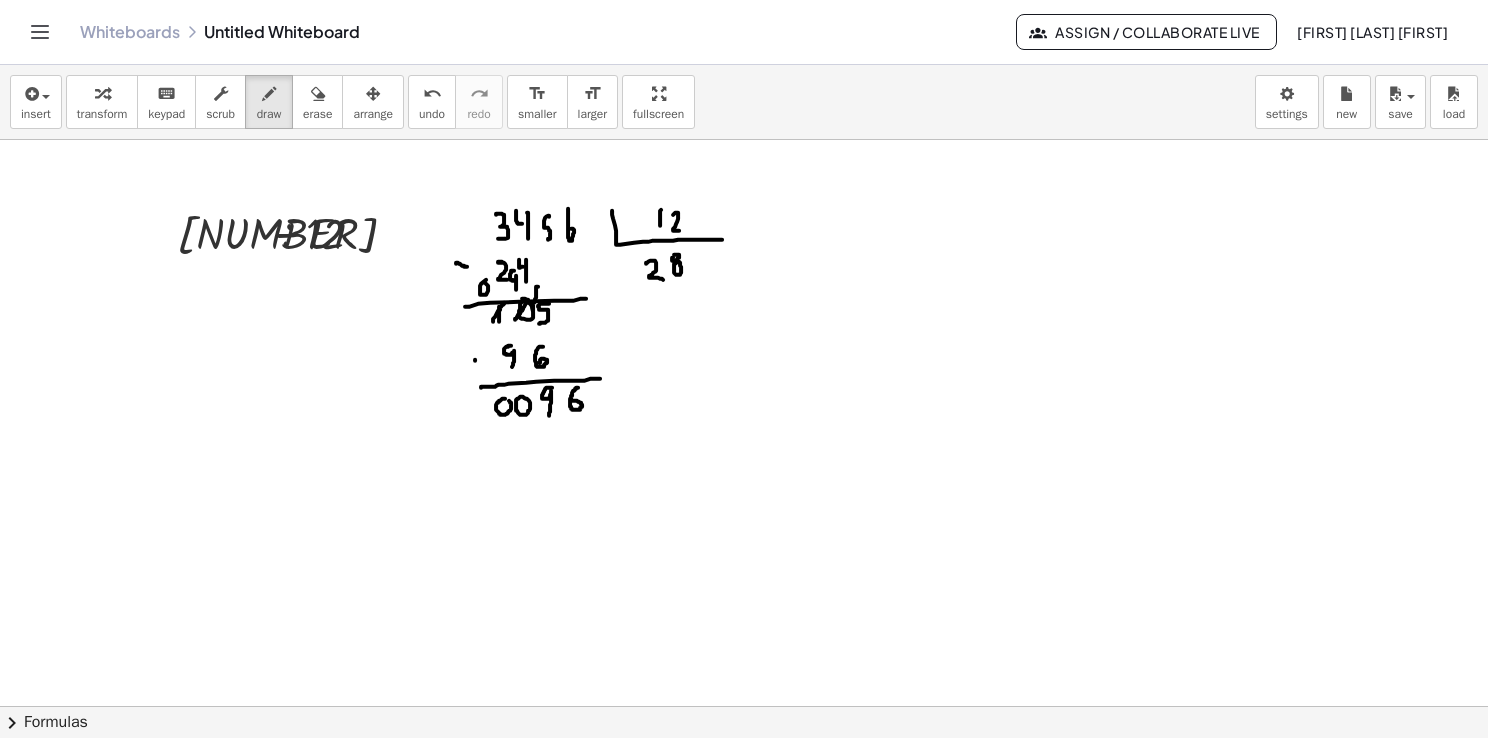 click at bounding box center (744, 772) 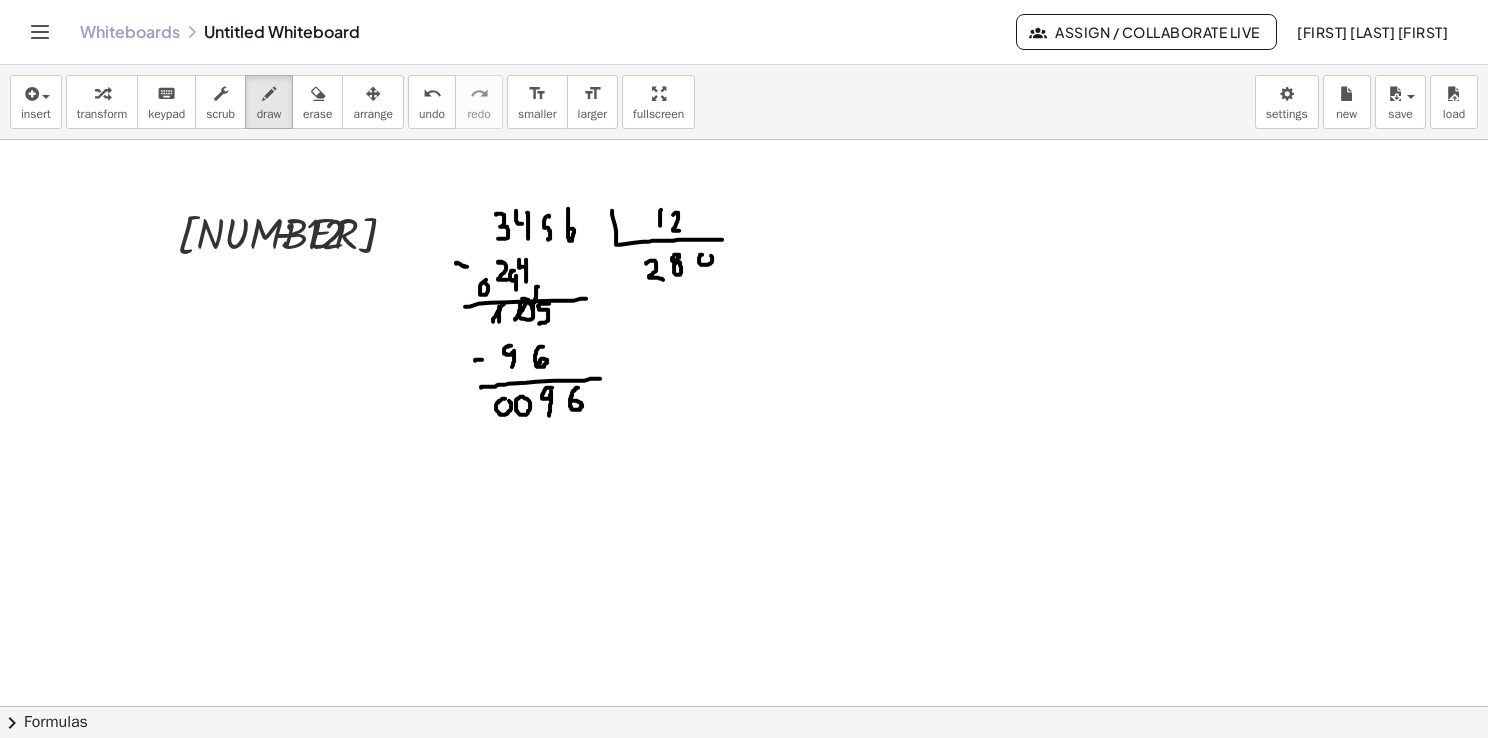 click at bounding box center [744, 772] 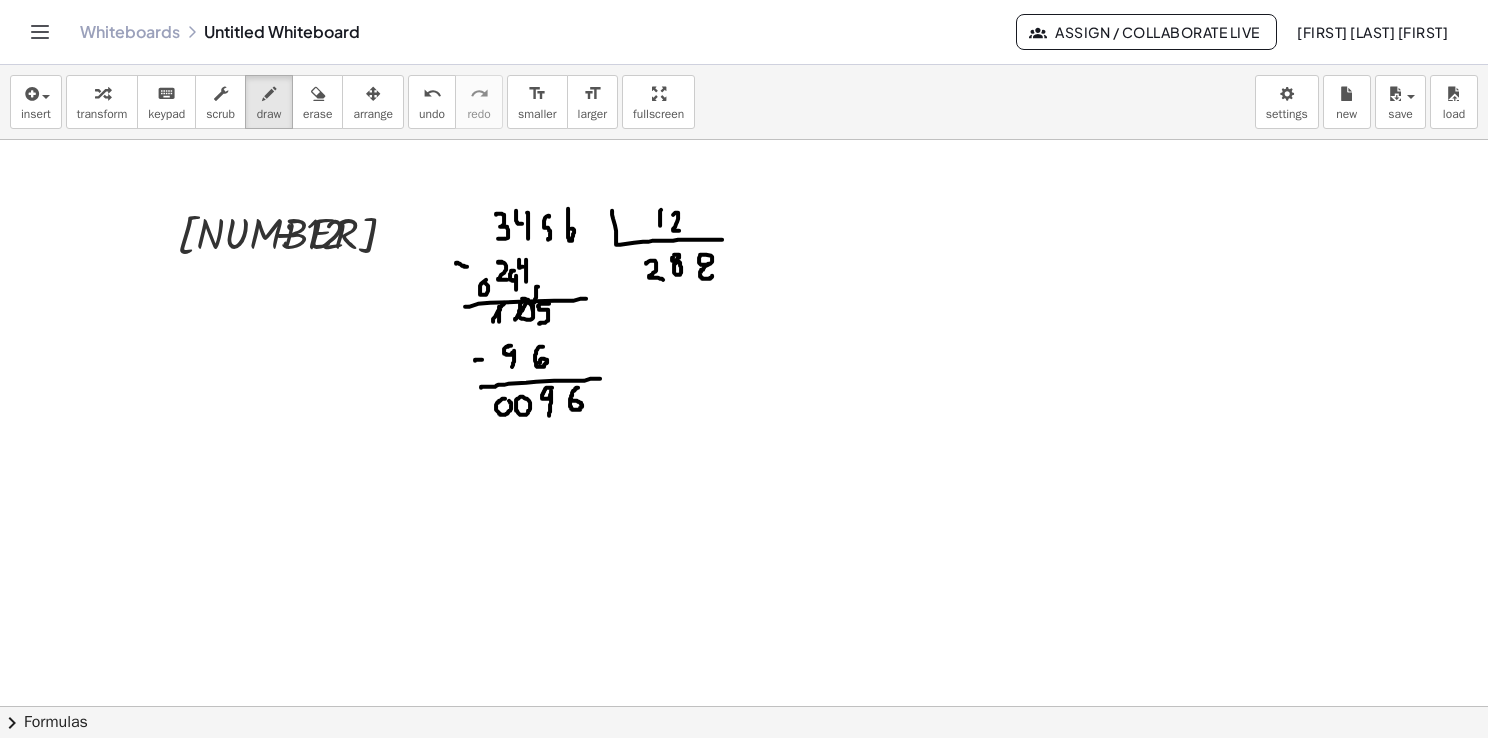 click at bounding box center (744, 772) 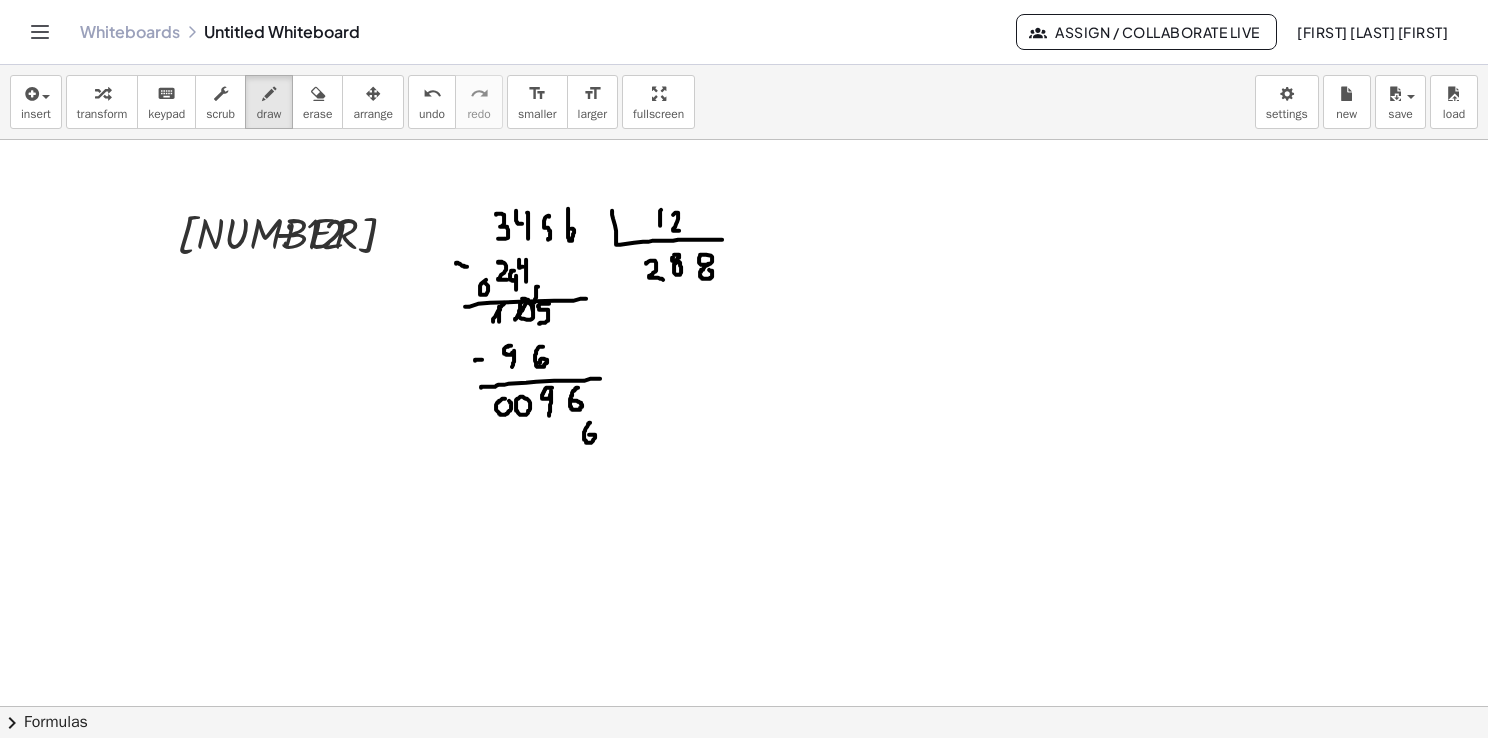 drag, startPoint x: 589, startPoint y: 423, endPoint x: 587, endPoint y: 437, distance: 14.142136 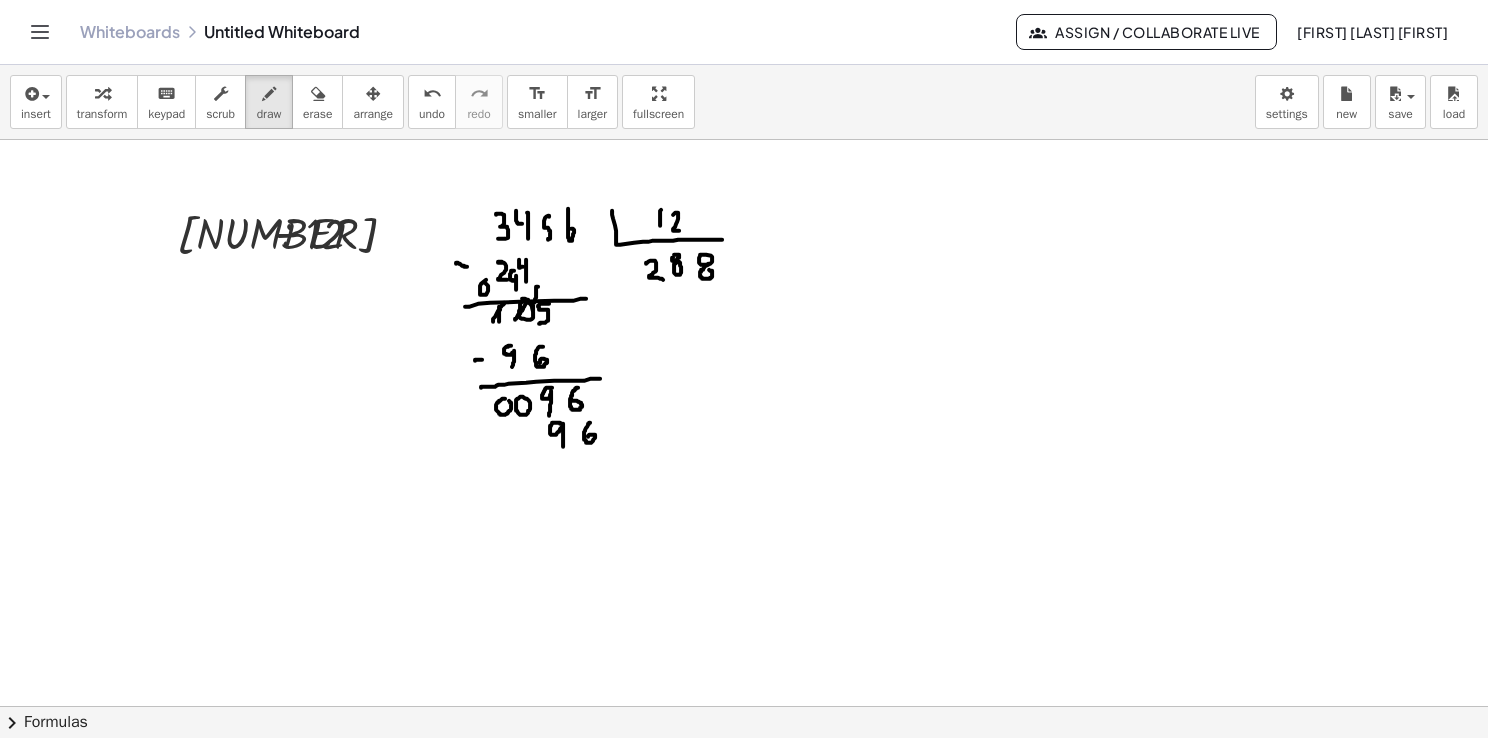 drag, startPoint x: 562, startPoint y: 424, endPoint x: 563, endPoint y: 449, distance: 25.019993 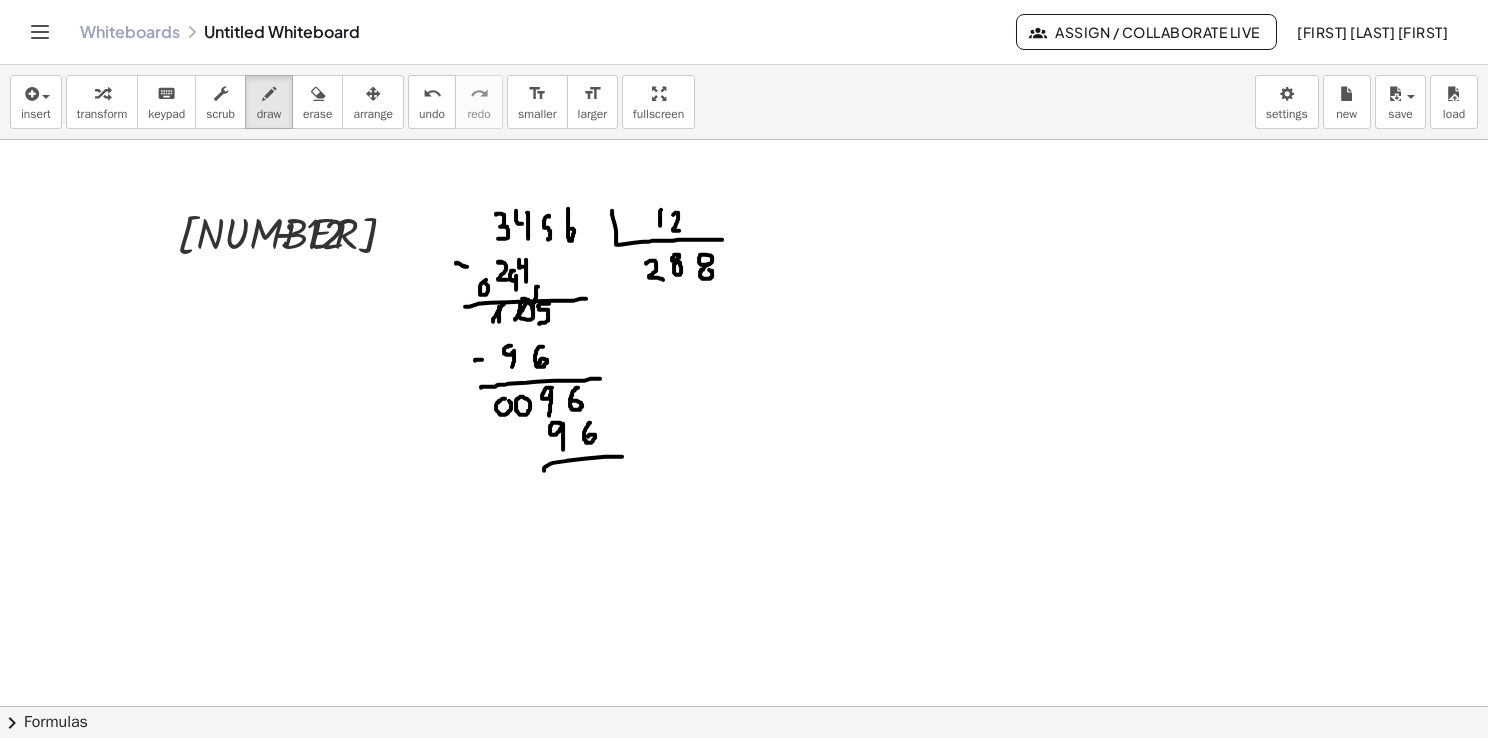 drag, startPoint x: 544, startPoint y: 467, endPoint x: 634, endPoint y: 454, distance: 90.934044 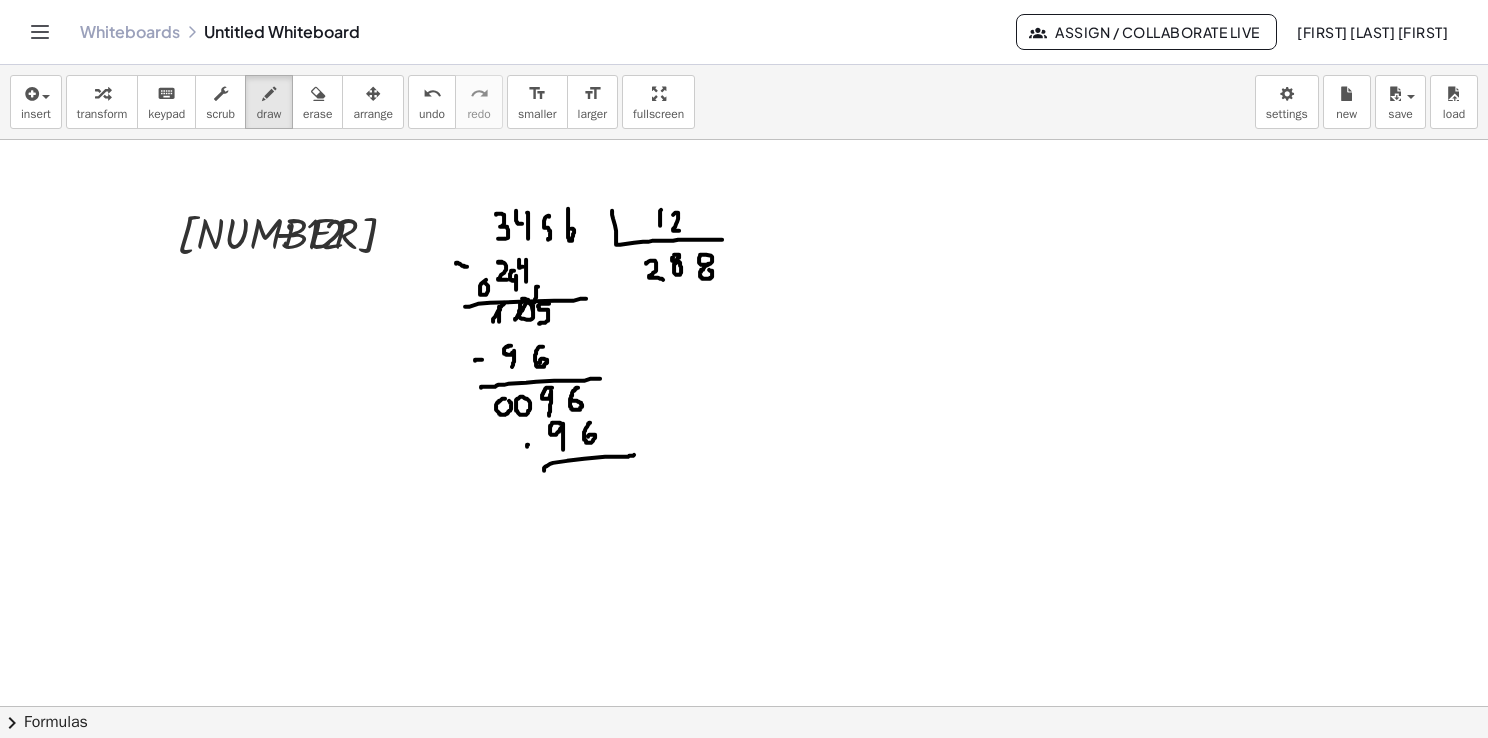 click at bounding box center (744, 772) 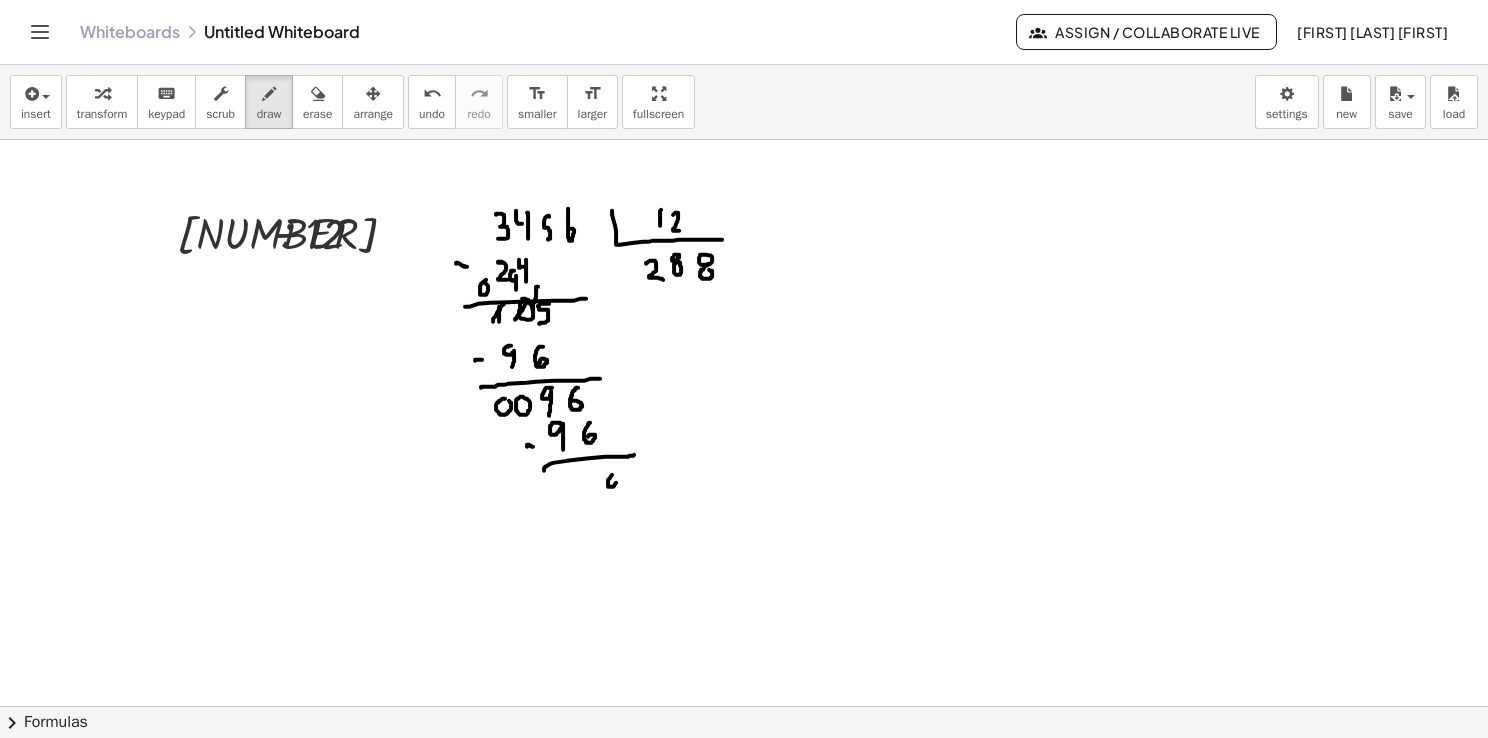 click at bounding box center (744, 772) 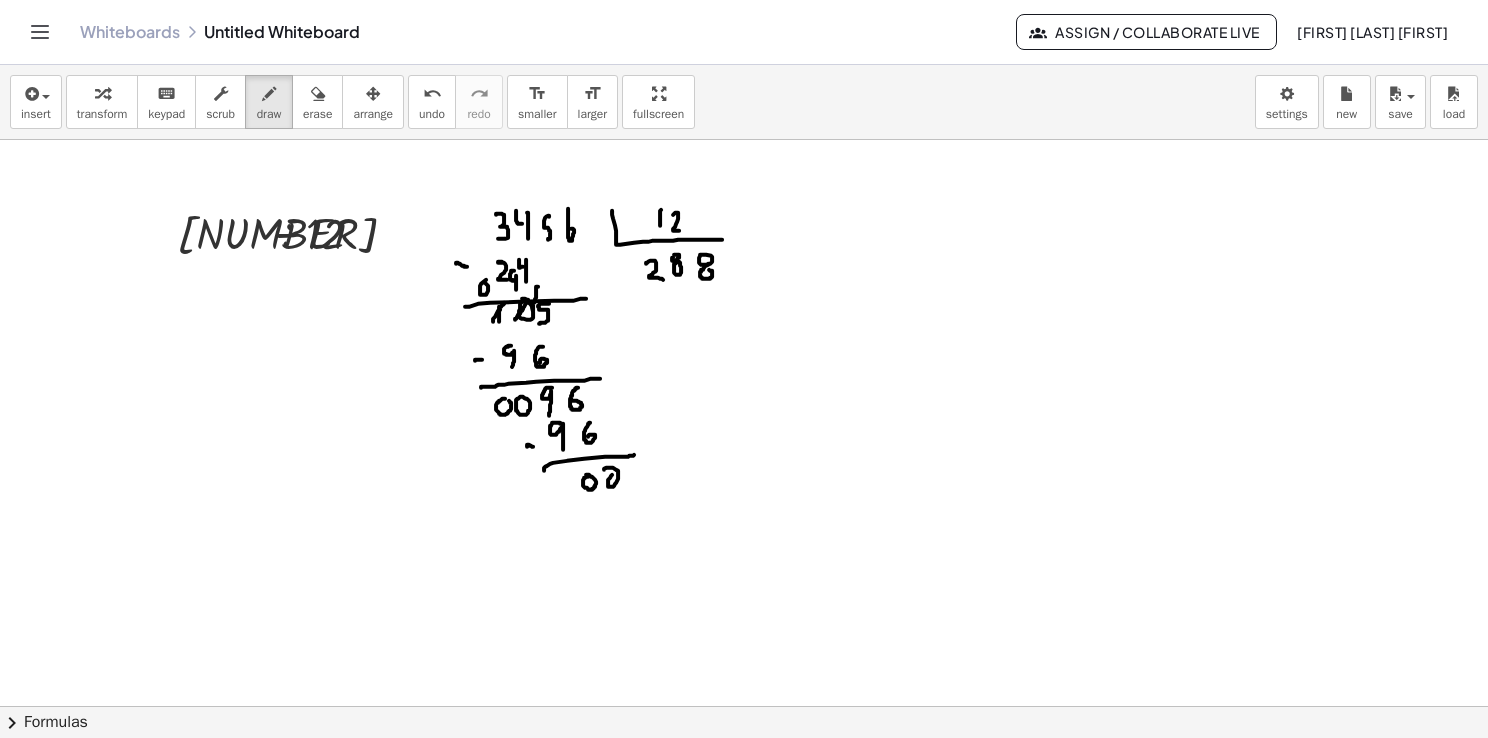 click at bounding box center (744, 772) 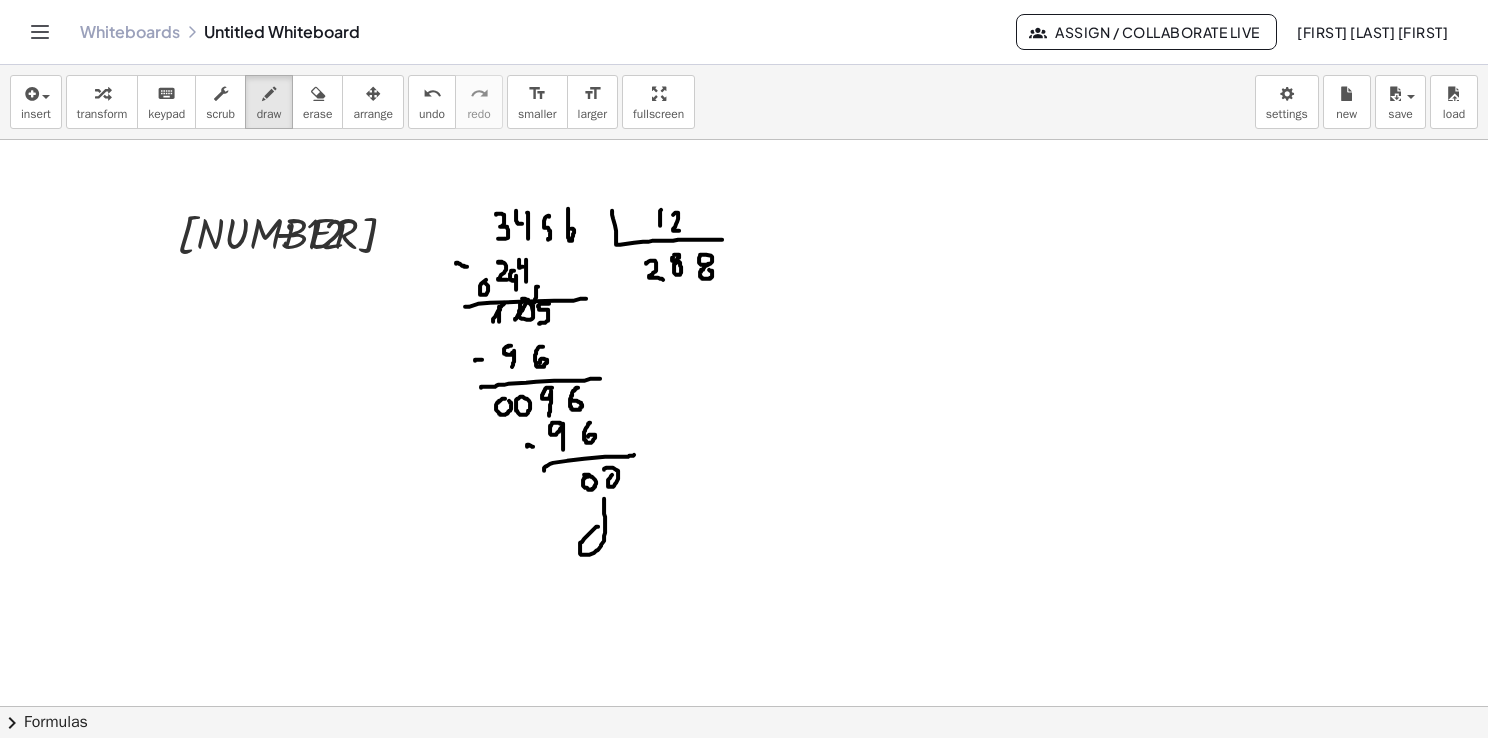 drag, startPoint x: 604, startPoint y: 498, endPoint x: 638, endPoint y: 502, distance: 34.234486 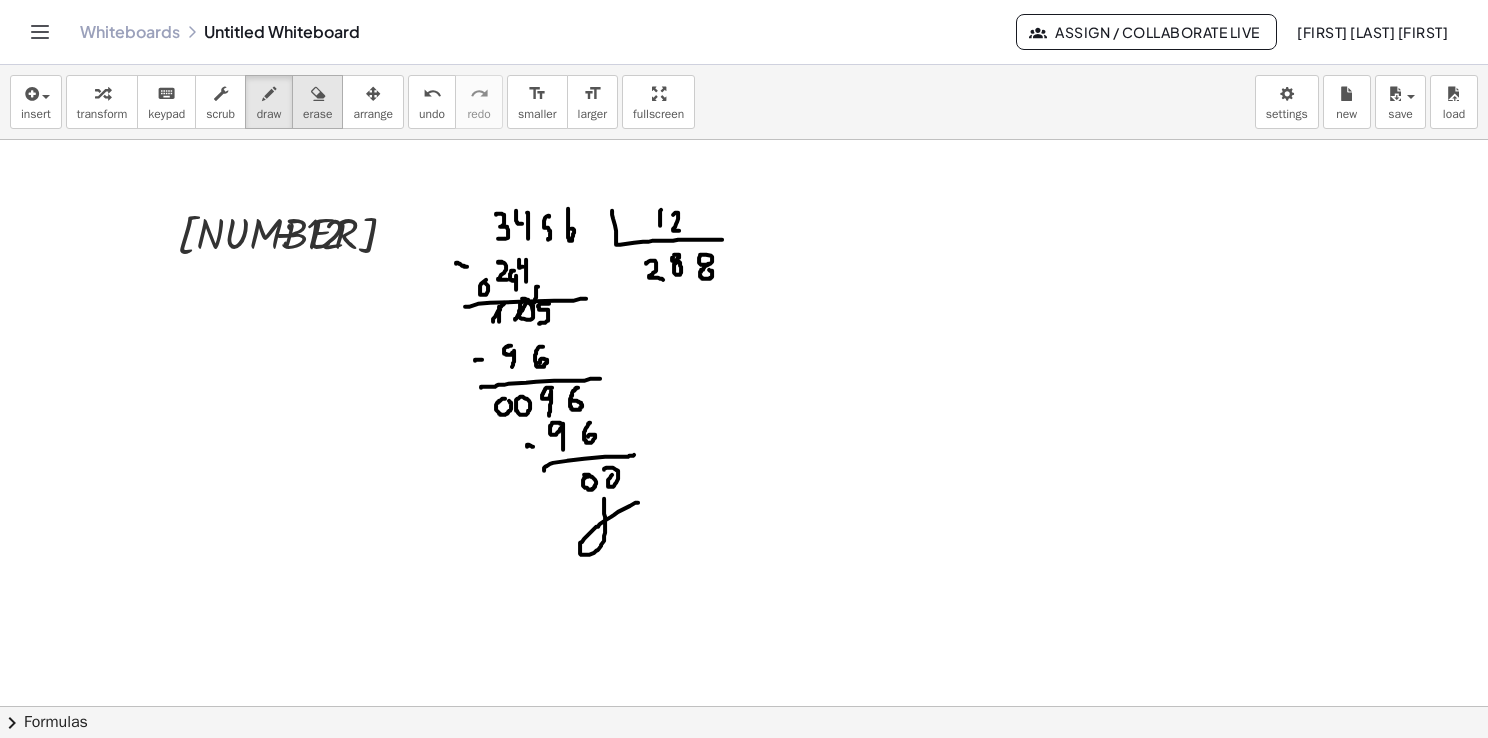 click on "erase" at bounding box center [317, 102] 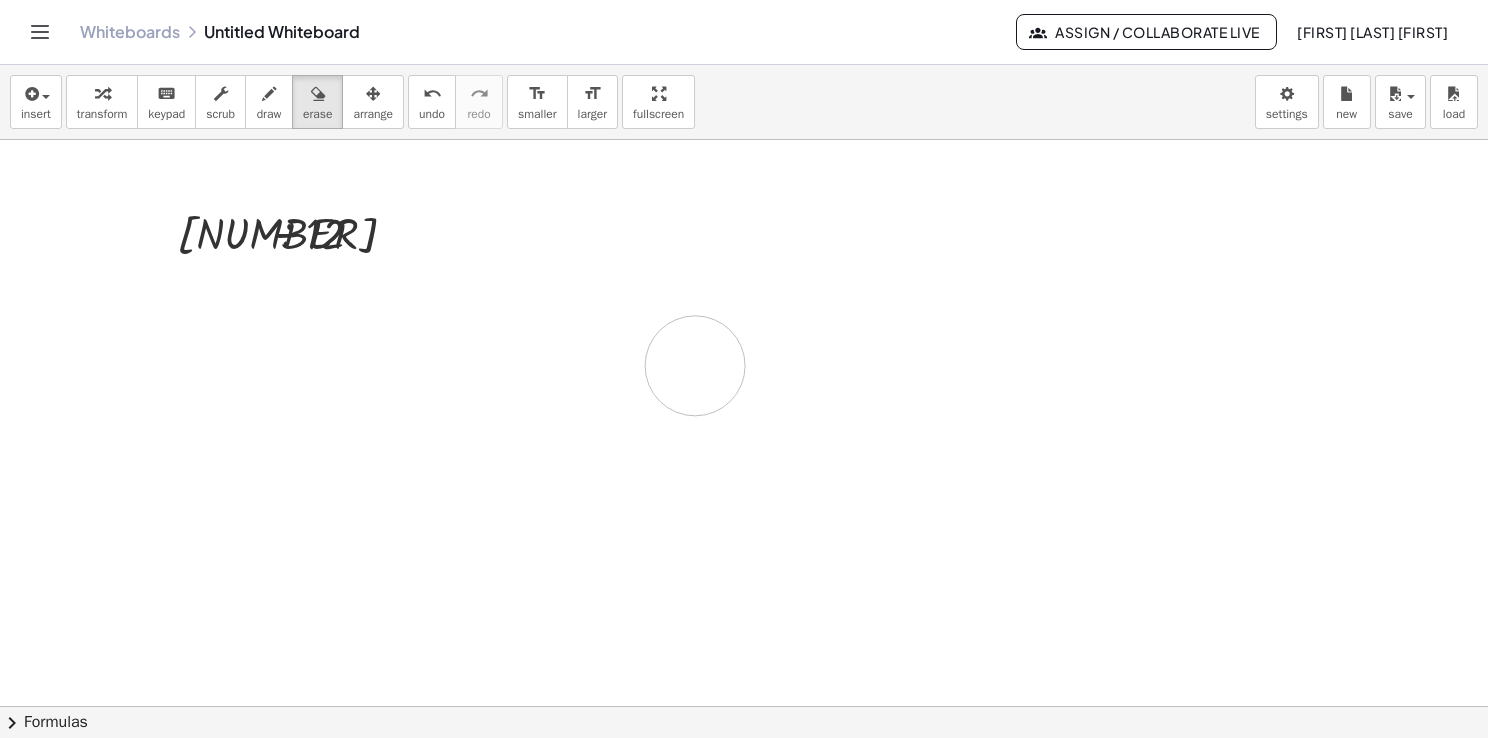 drag, startPoint x: 604, startPoint y: 497, endPoint x: 684, endPoint y: 286, distance: 225.65681 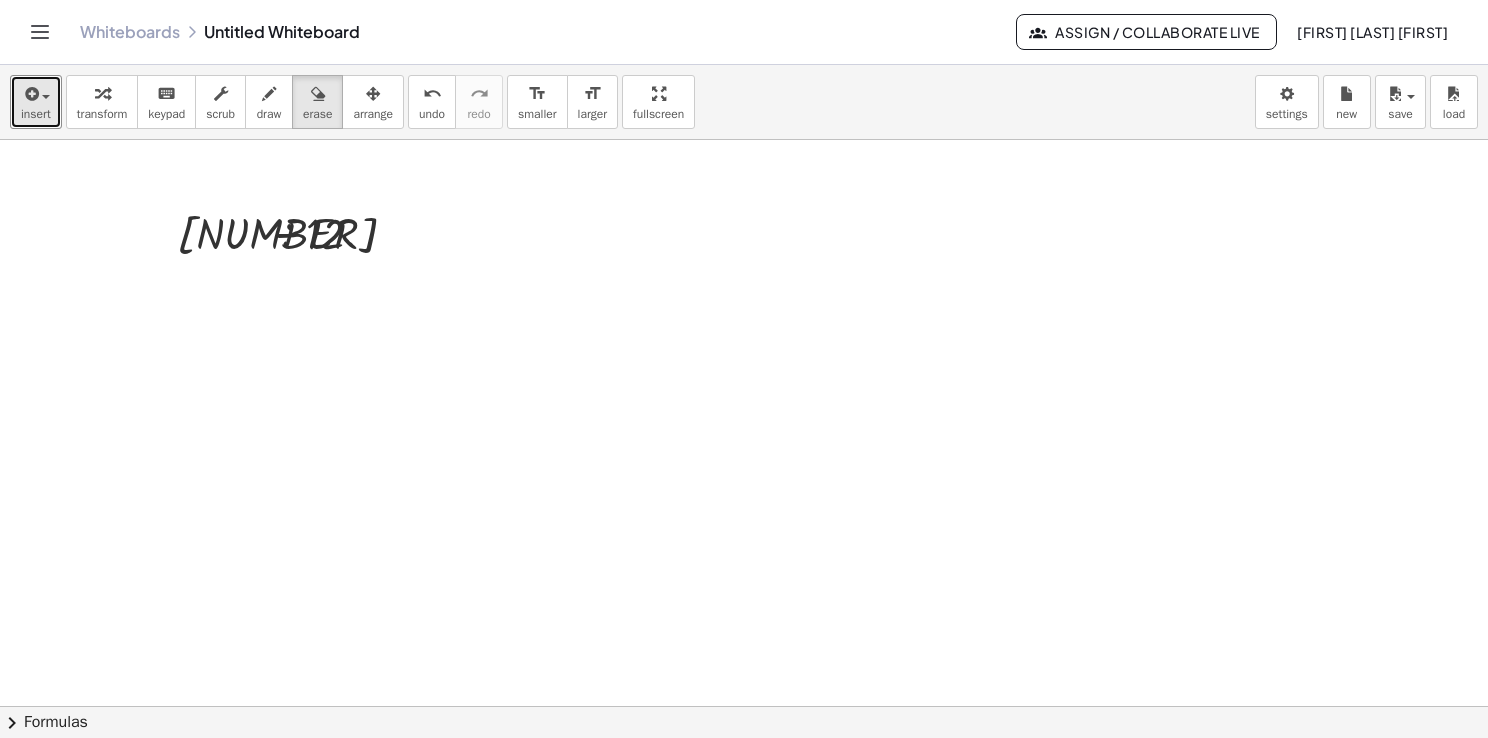 click on "insert select one: Math Expression Function Text Youtube Video Graphing Geometry Geometry 3D transform keyboard keypad scrub draw erase arrange undo undo redo redo format_size smaller format_size larger fullscreen load   save new settings" at bounding box center [744, 102] 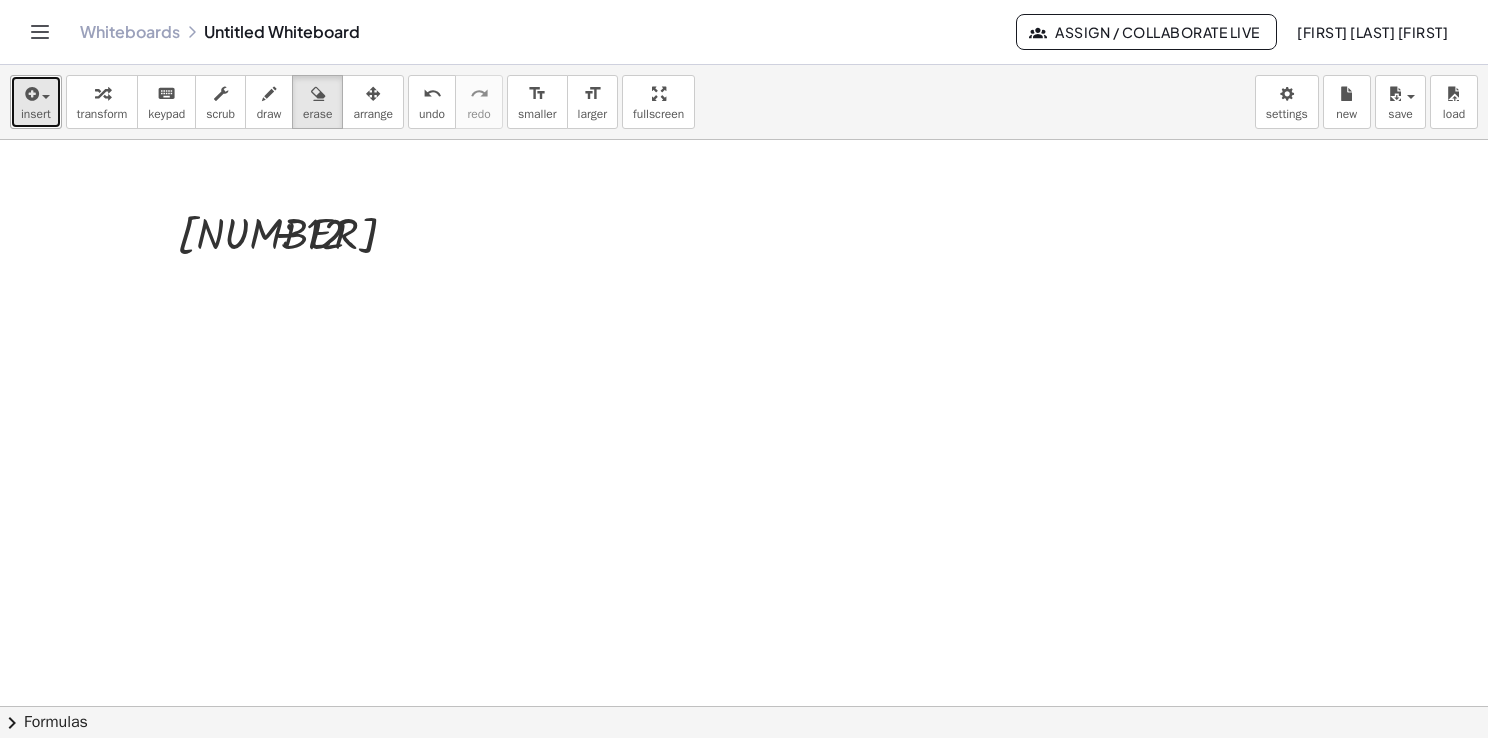 click at bounding box center [36, 93] 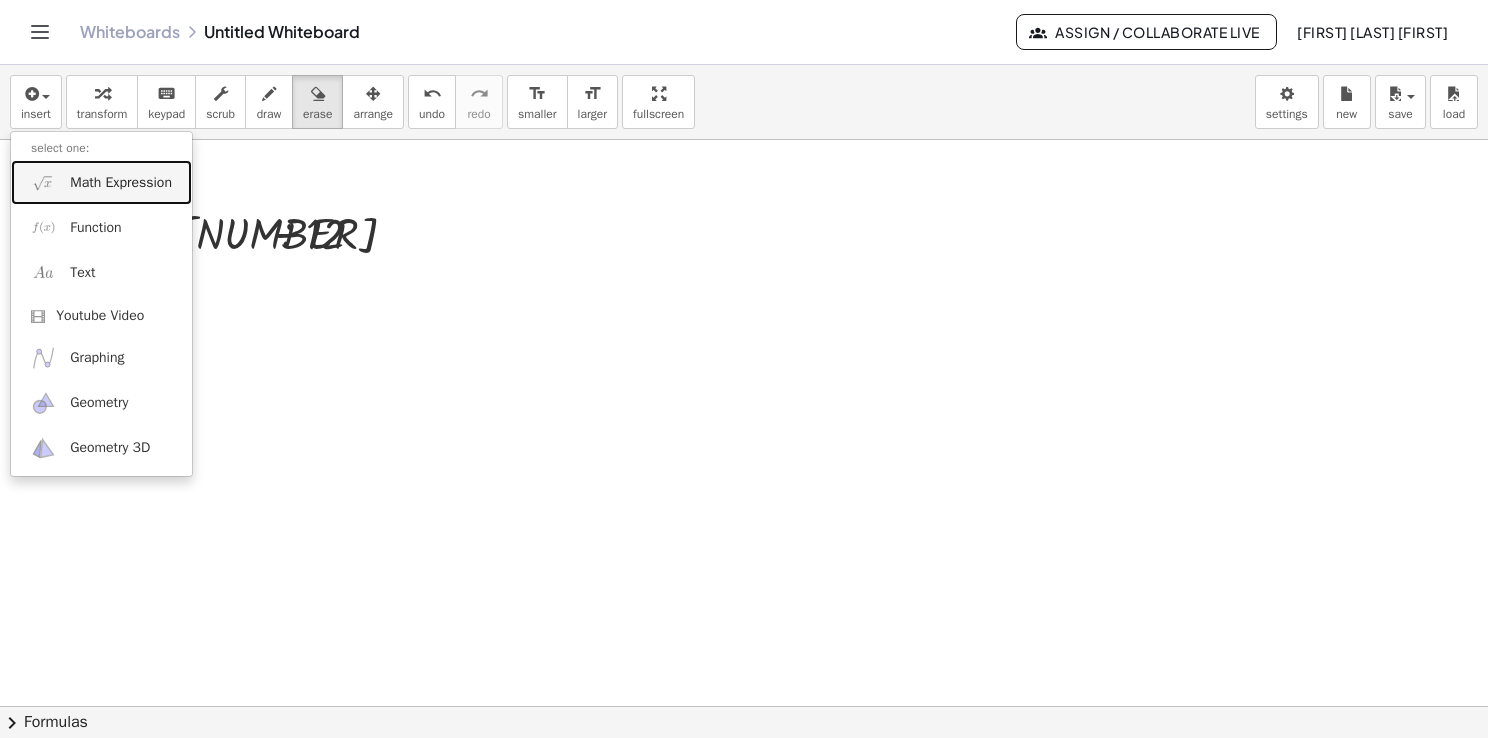 click on "Math Expression" at bounding box center (101, 182) 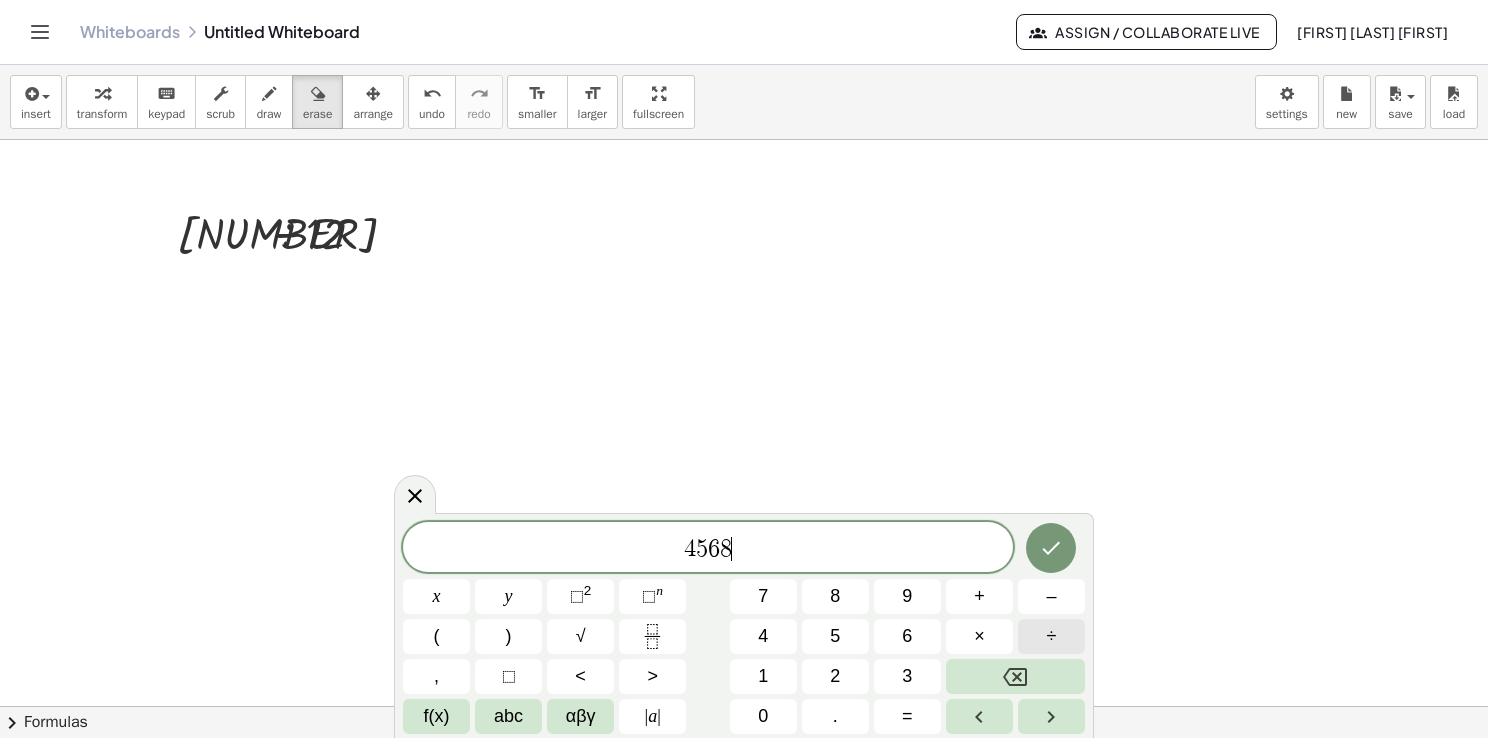click on "÷" at bounding box center (1051, 636) 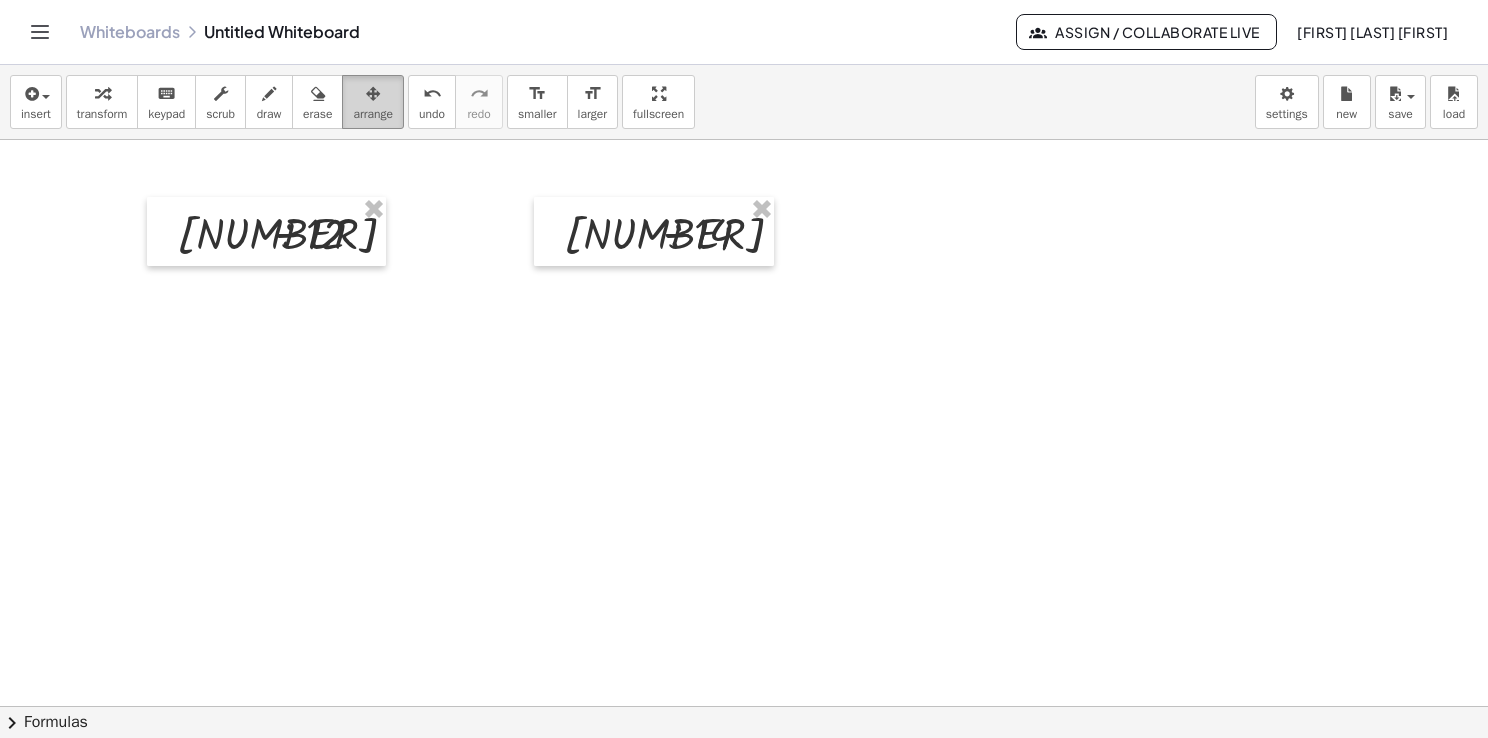 click at bounding box center (373, 94) 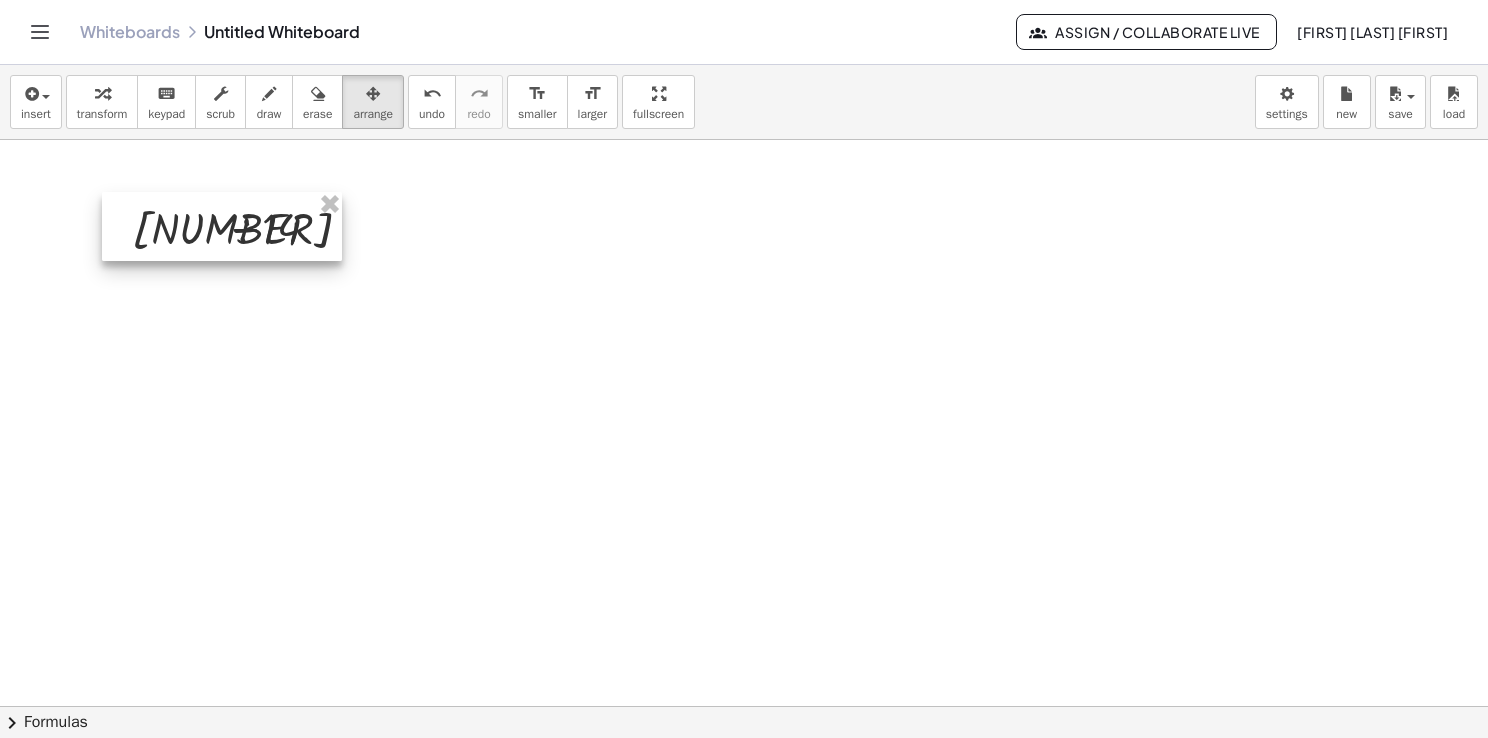 drag, startPoint x: 682, startPoint y: 220, endPoint x: 249, endPoint y: 215, distance: 433.02887 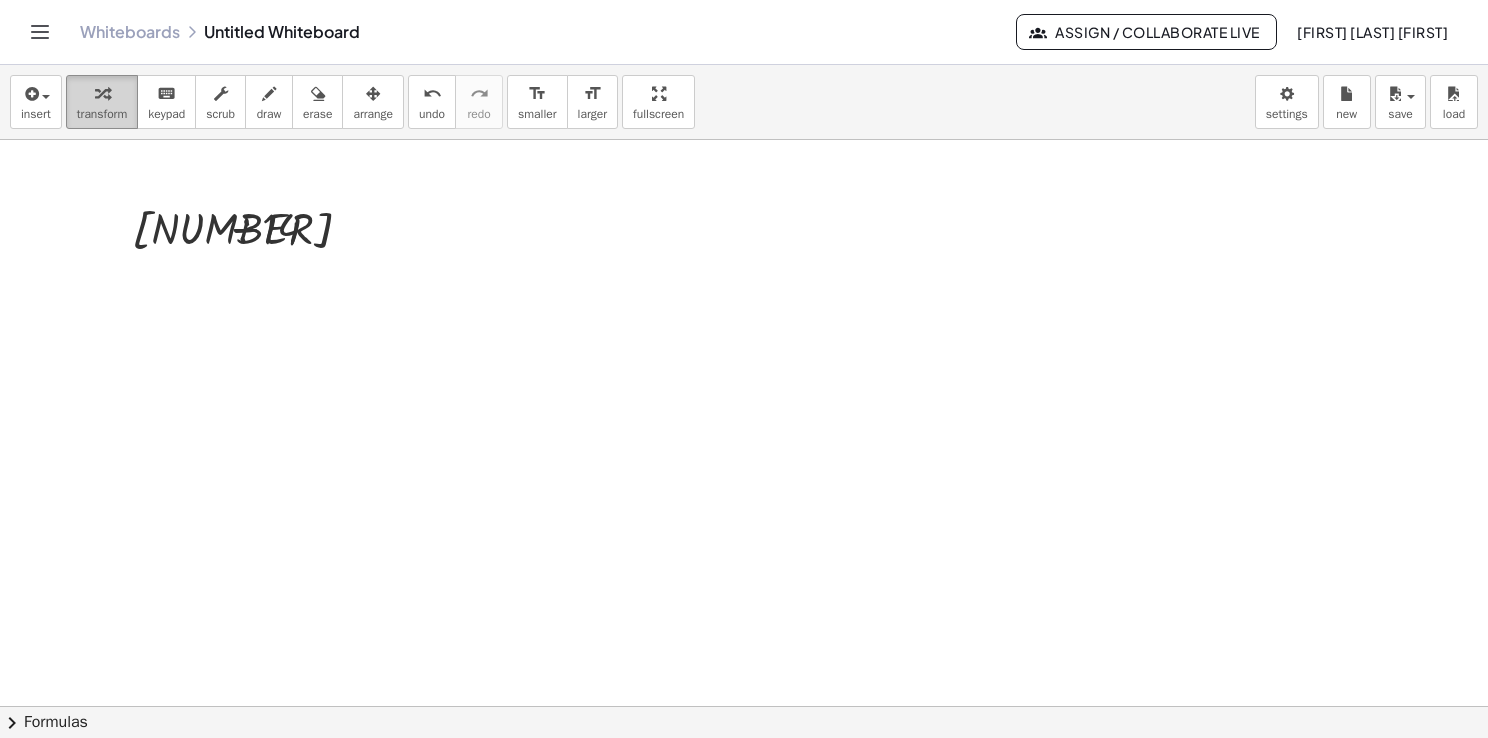 click on "transform" at bounding box center [102, 114] 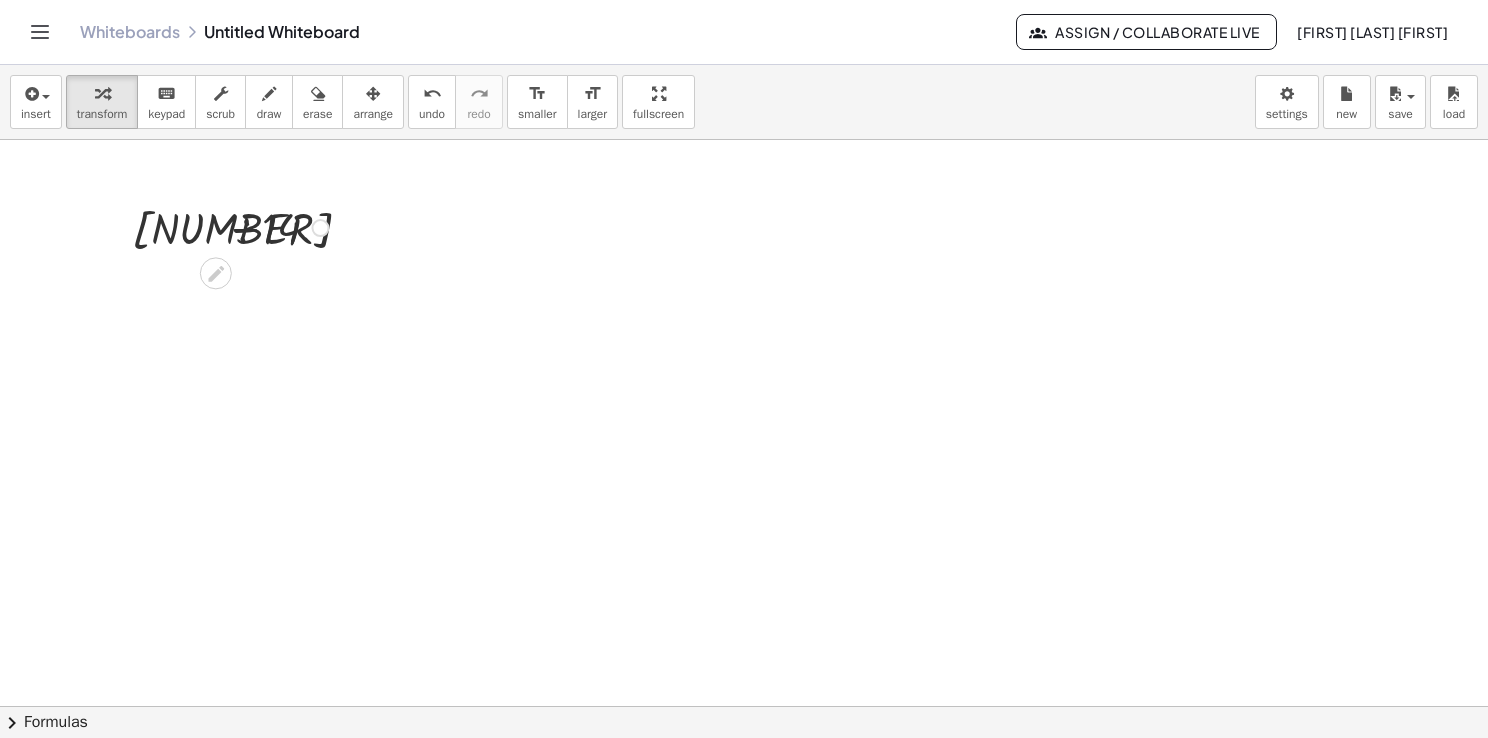 click at bounding box center (233, 226) 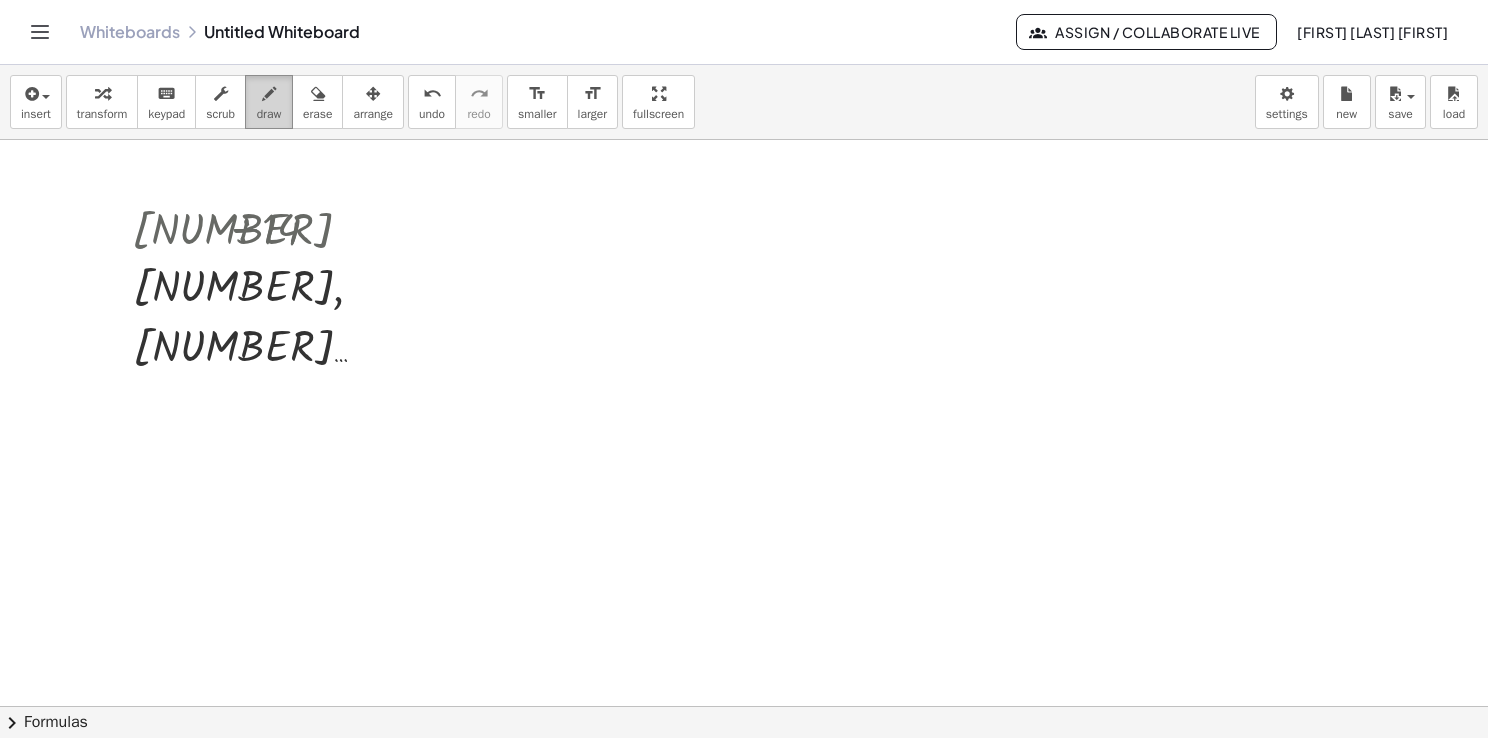 click on "draw" at bounding box center (269, 114) 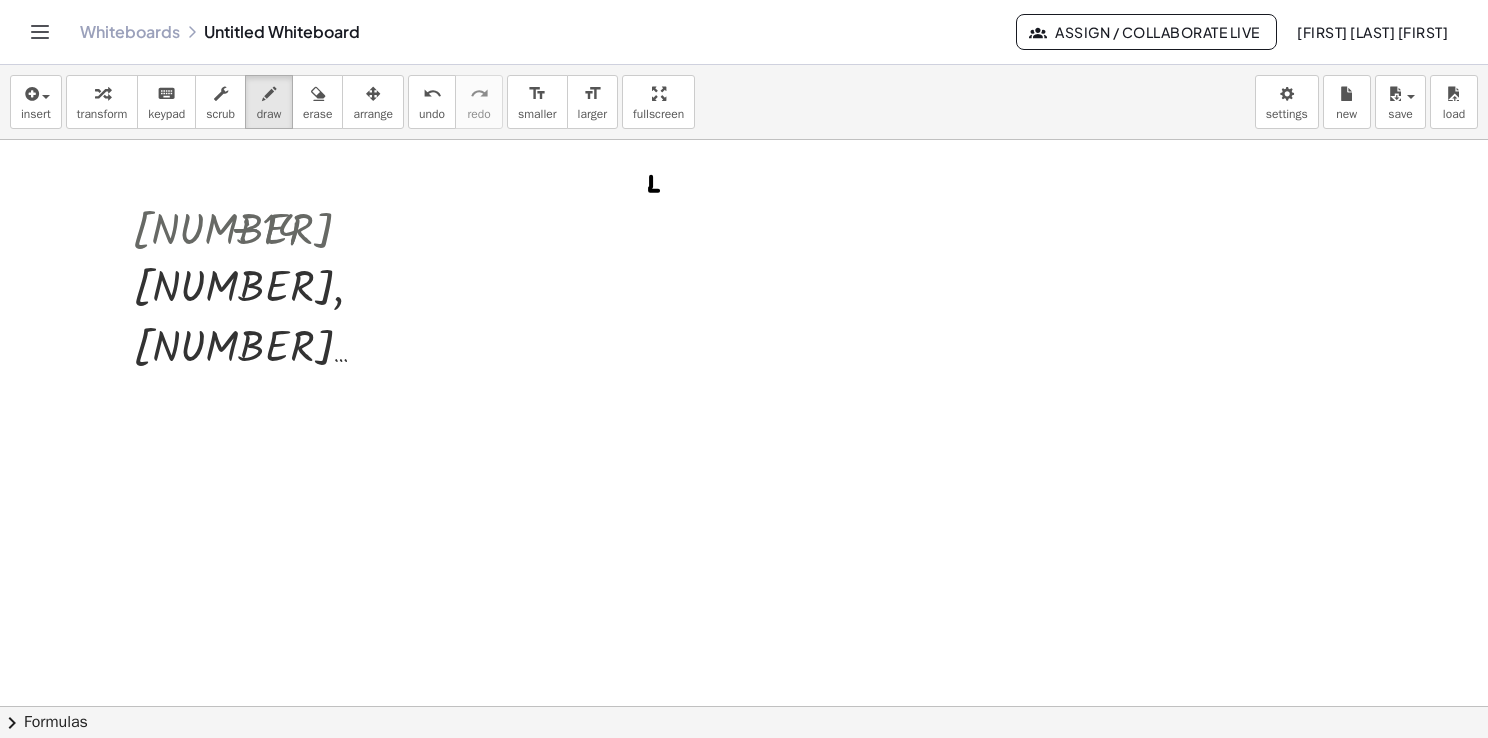 drag, startPoint x: 651, startPoint y: 178, endPoint x: 662, endPoint y: 190, distance: 16.27882 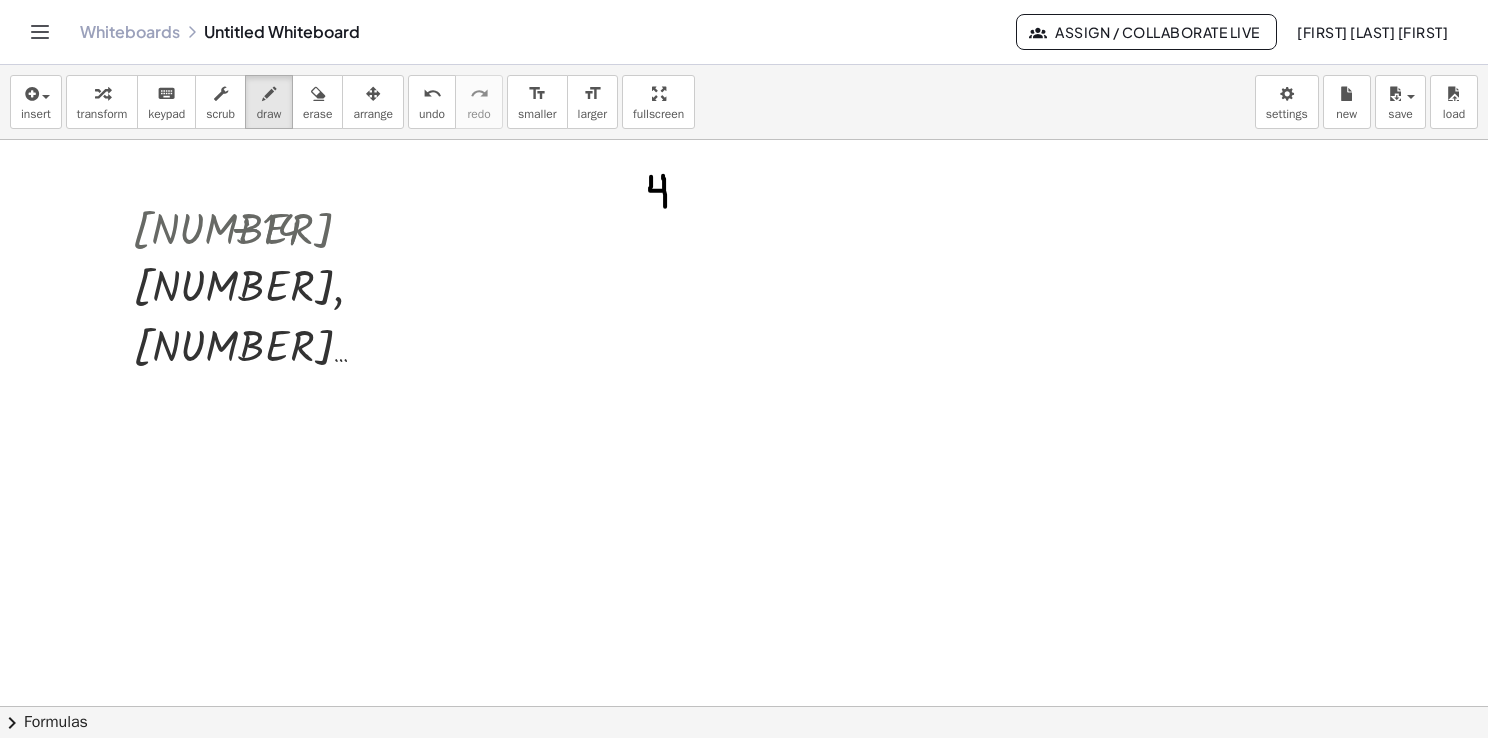drag, startPoint x: 663, startPoint y: 175, endPoint x: 665, endPoint y: 212, distance: 37.054016 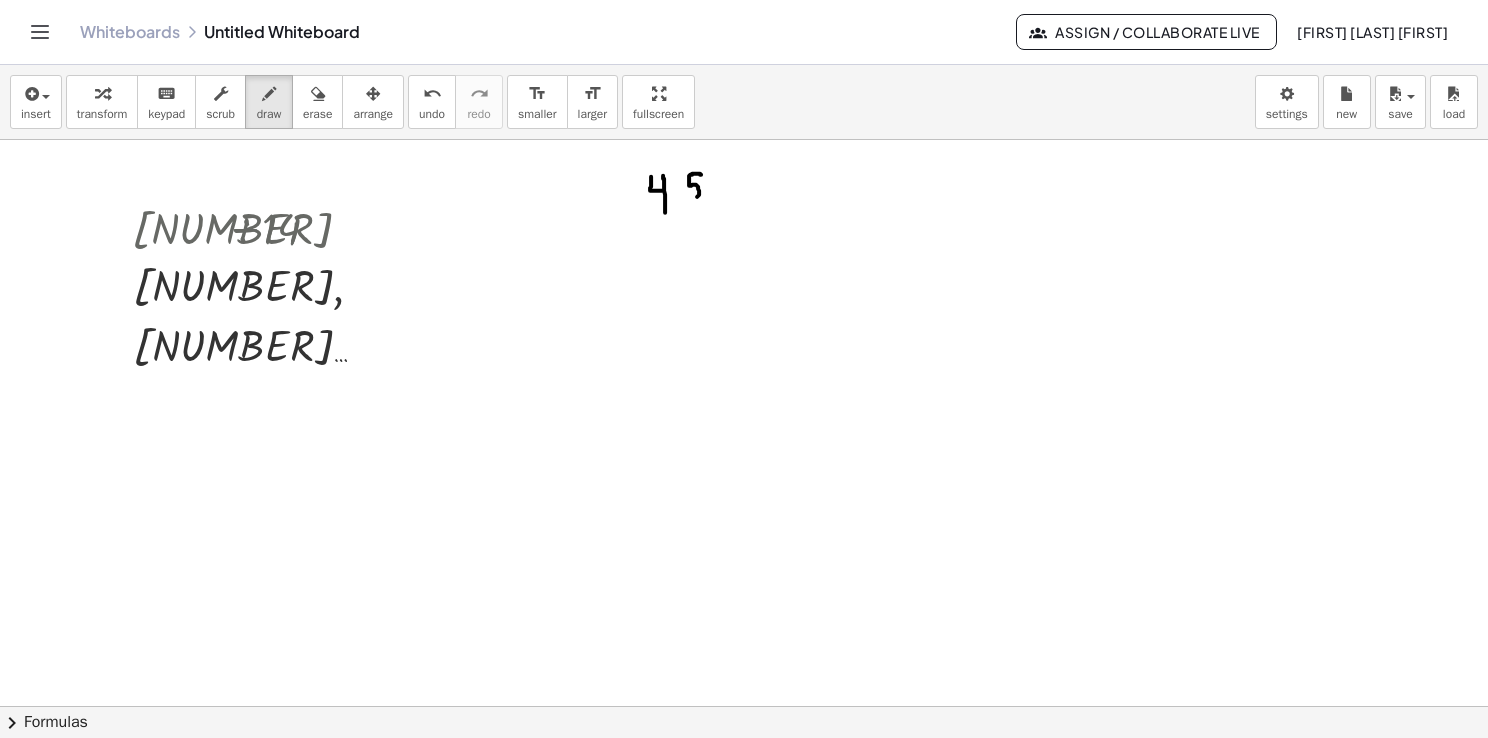 drag, startPoint x: 701, startPoint y: 174, endPoint x: 692, endPoint y: 200, distance: 27.513634 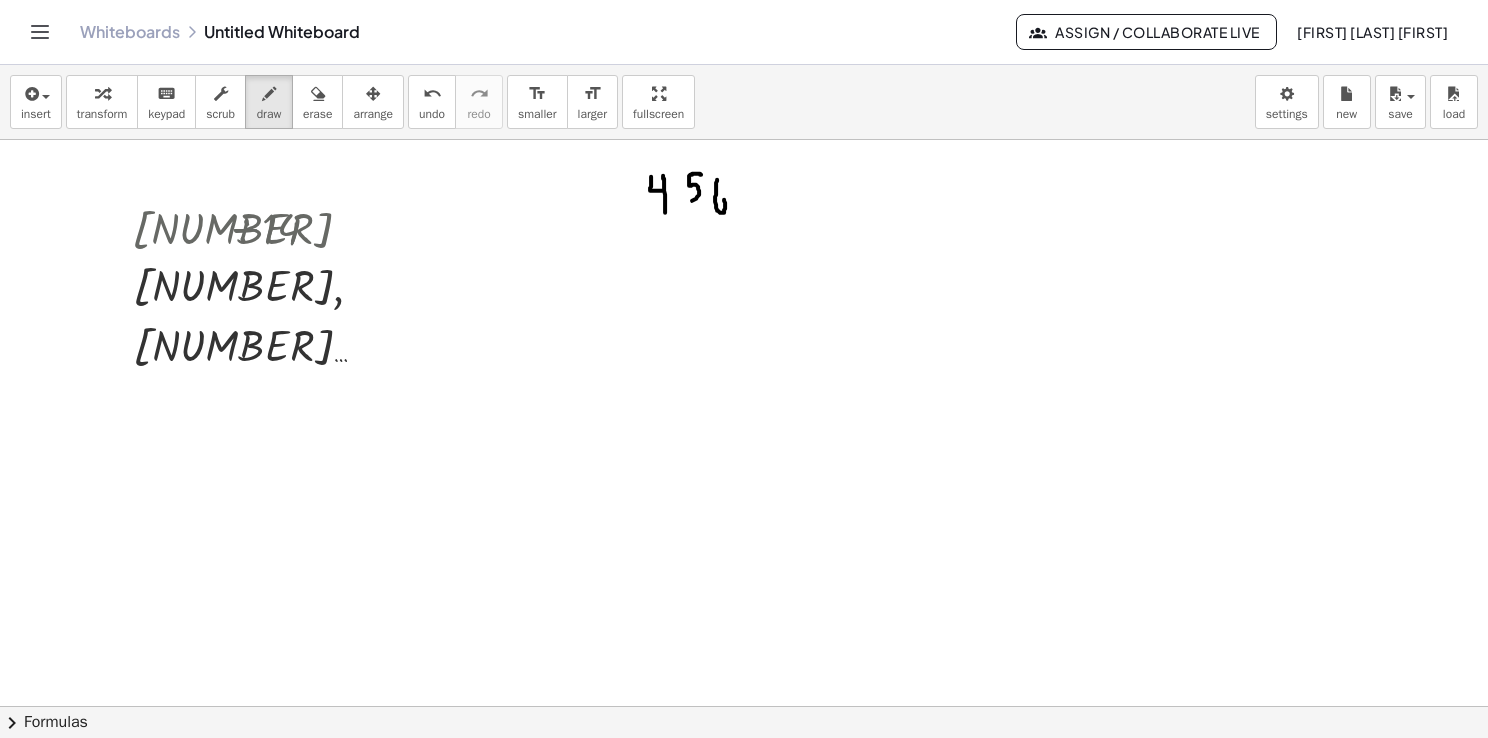 drag, startPoint x: 716, startPoint y: 182, endPoint x: 720, endPoint y: 202, distance: 20.396078 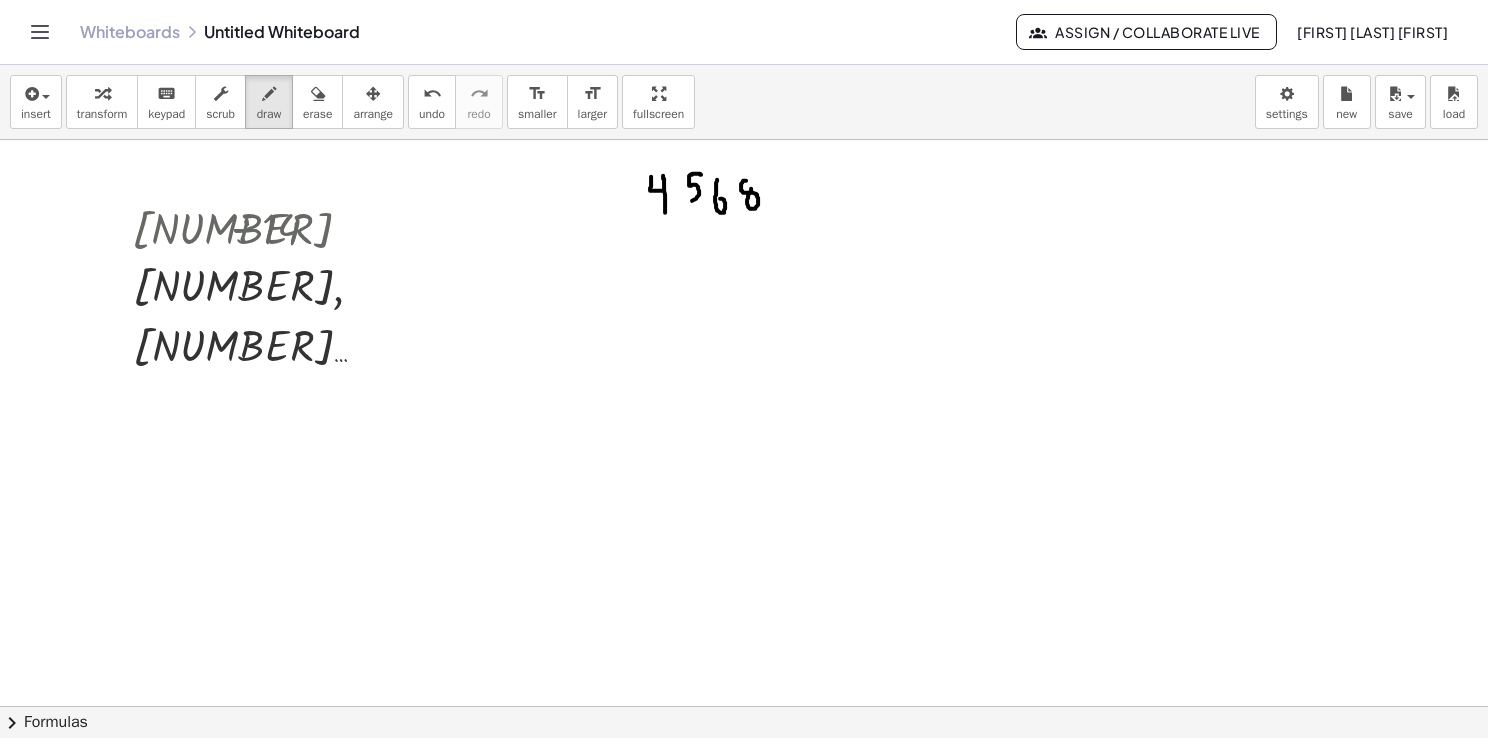 click at bounding box center (744, 772) 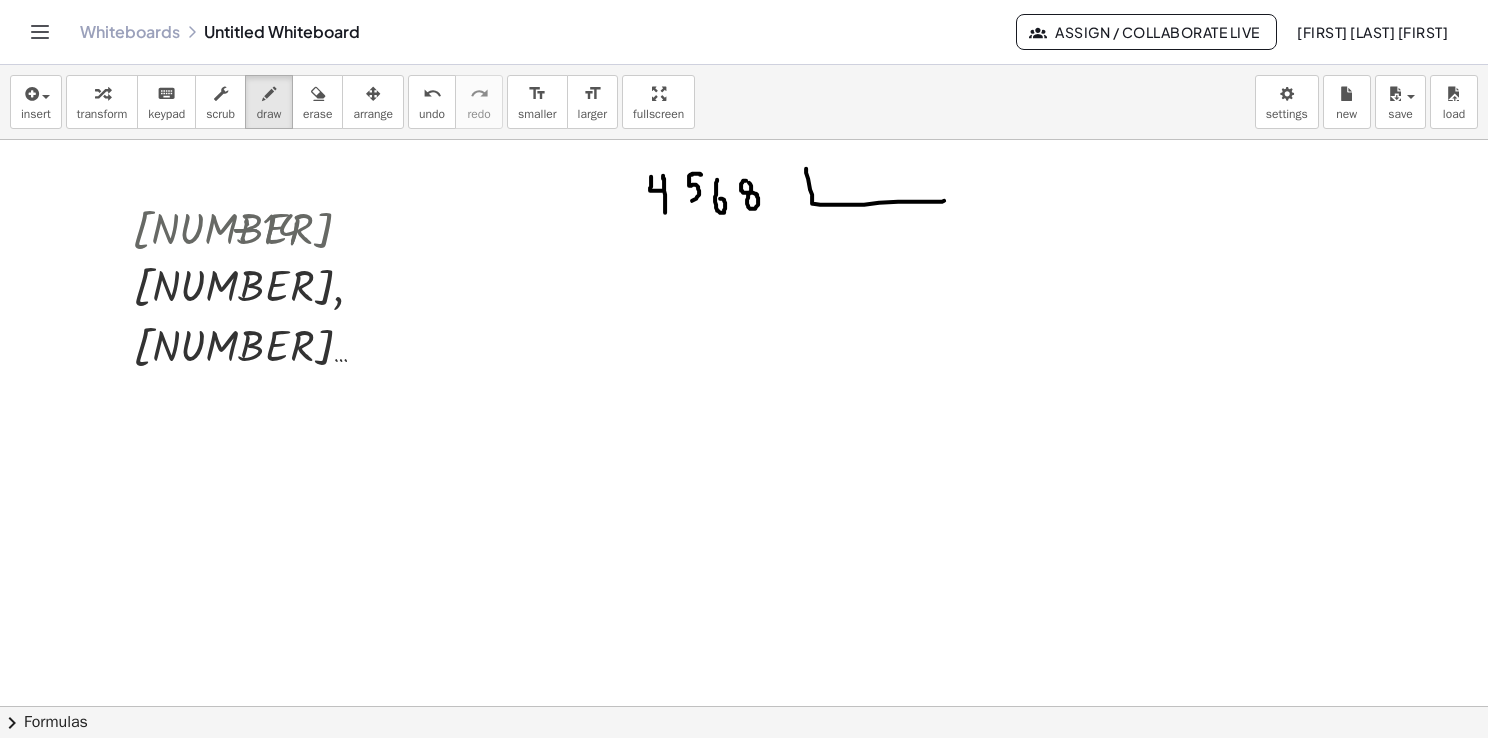 drag, startPoint x: 806, startPoint y: 168, endPoint x: 948, endPoint y: 198, distance: 145.13441 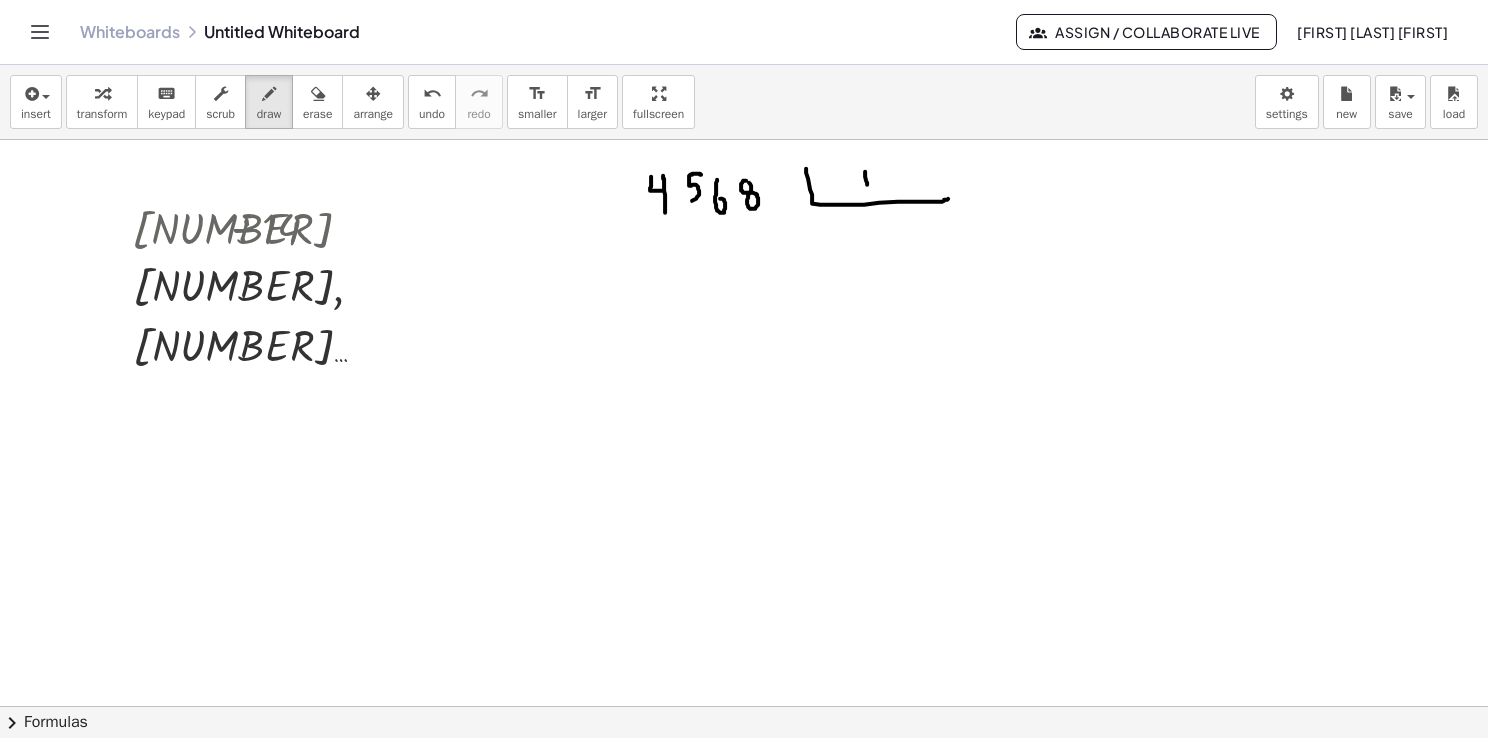 drag, startPoint x: 865, startPoint y: 175, endPoint x: 868, endPoint y: 190, distance: 15.297058 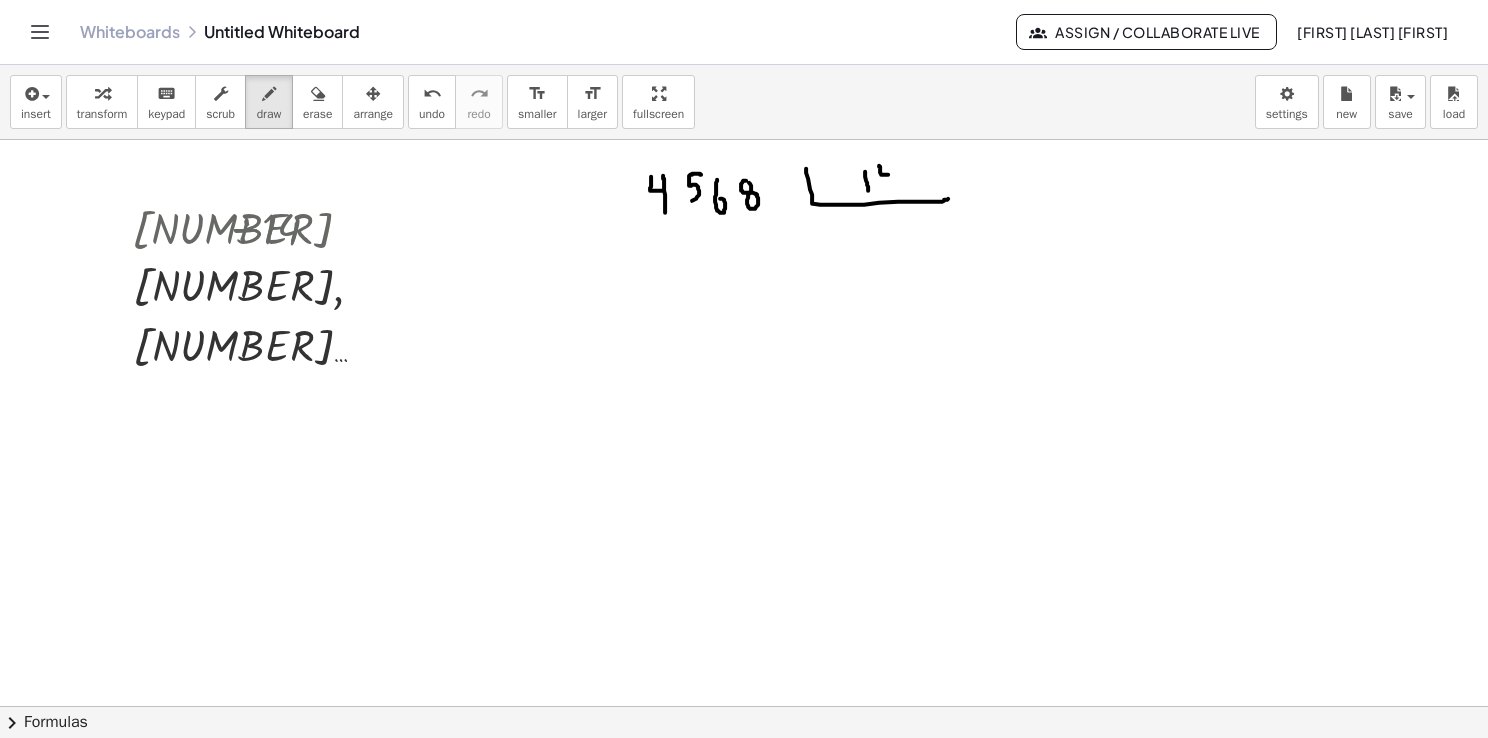 drag, startPoint x: 879, startPoint y: 166, endPoint x: 892, endPoint y: 173, distance: 14.764823 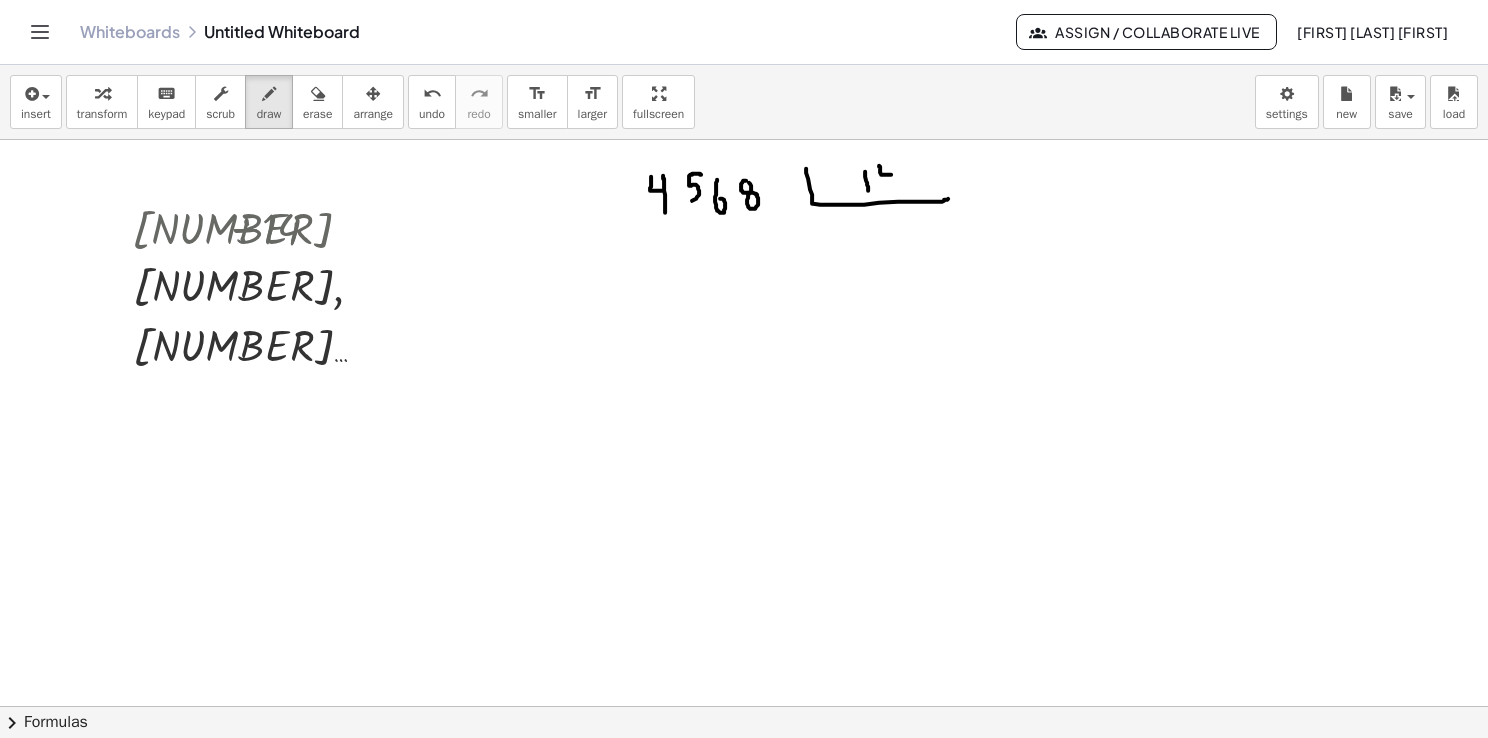 drag, startPoint x: 892, startPoint y: 166, endPoint x: 892, endPoint y: 186, distance: 20 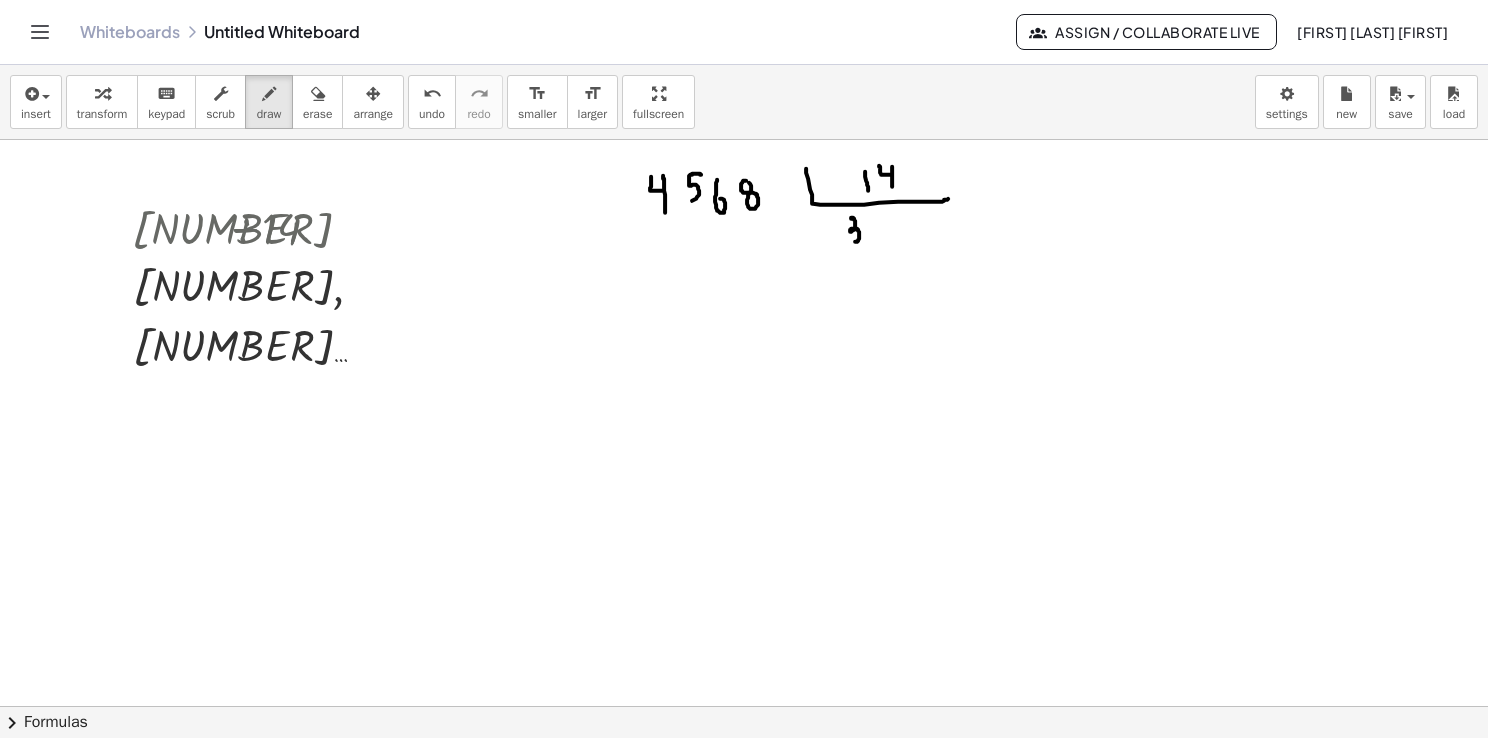 drag, startPoint x: 852, startPoint y: 218, endPoint x: 850, endPoint y: 239, distance: 21.095022 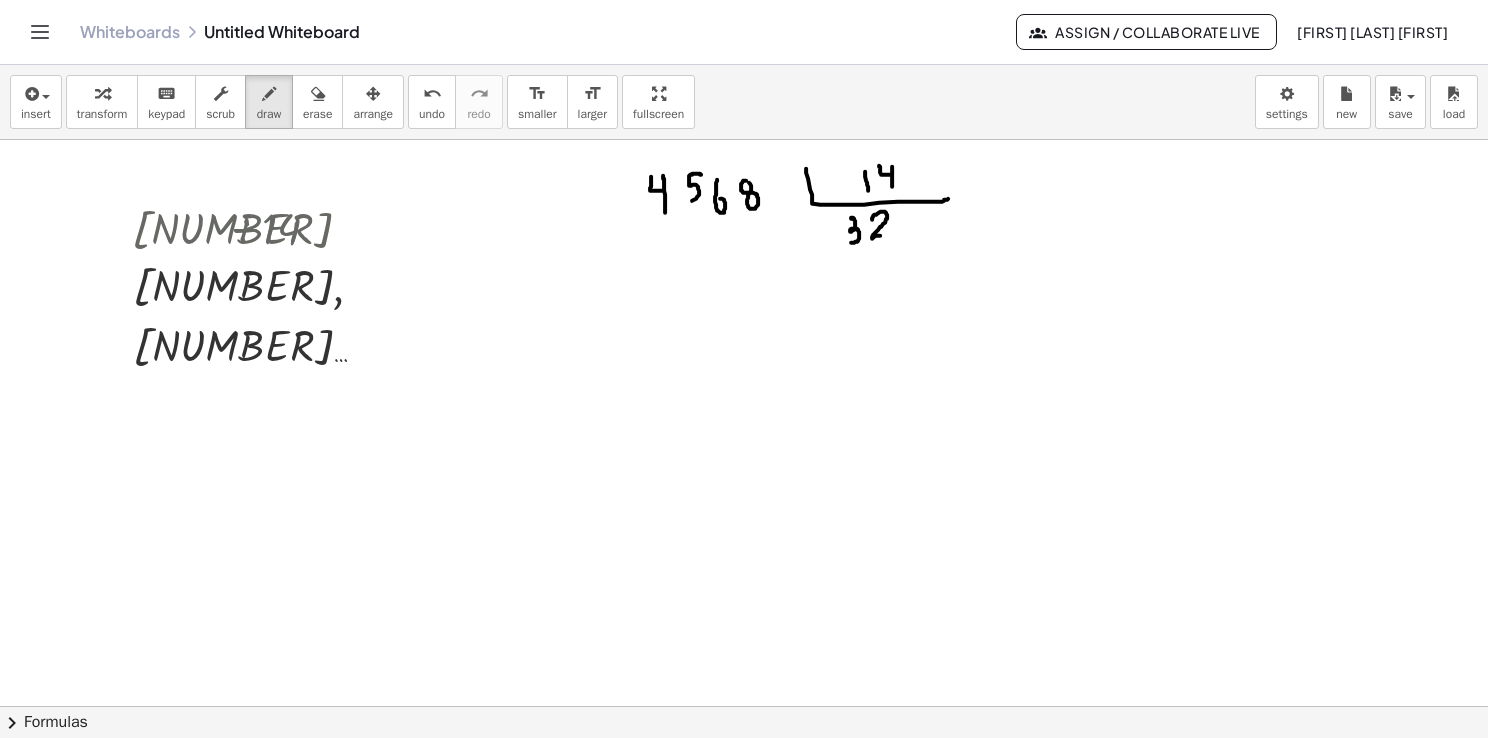 drag, startPoint x: 877, startPoint y: 213, endPoint x: 887, endPoint y: 233, distance: 22.36068 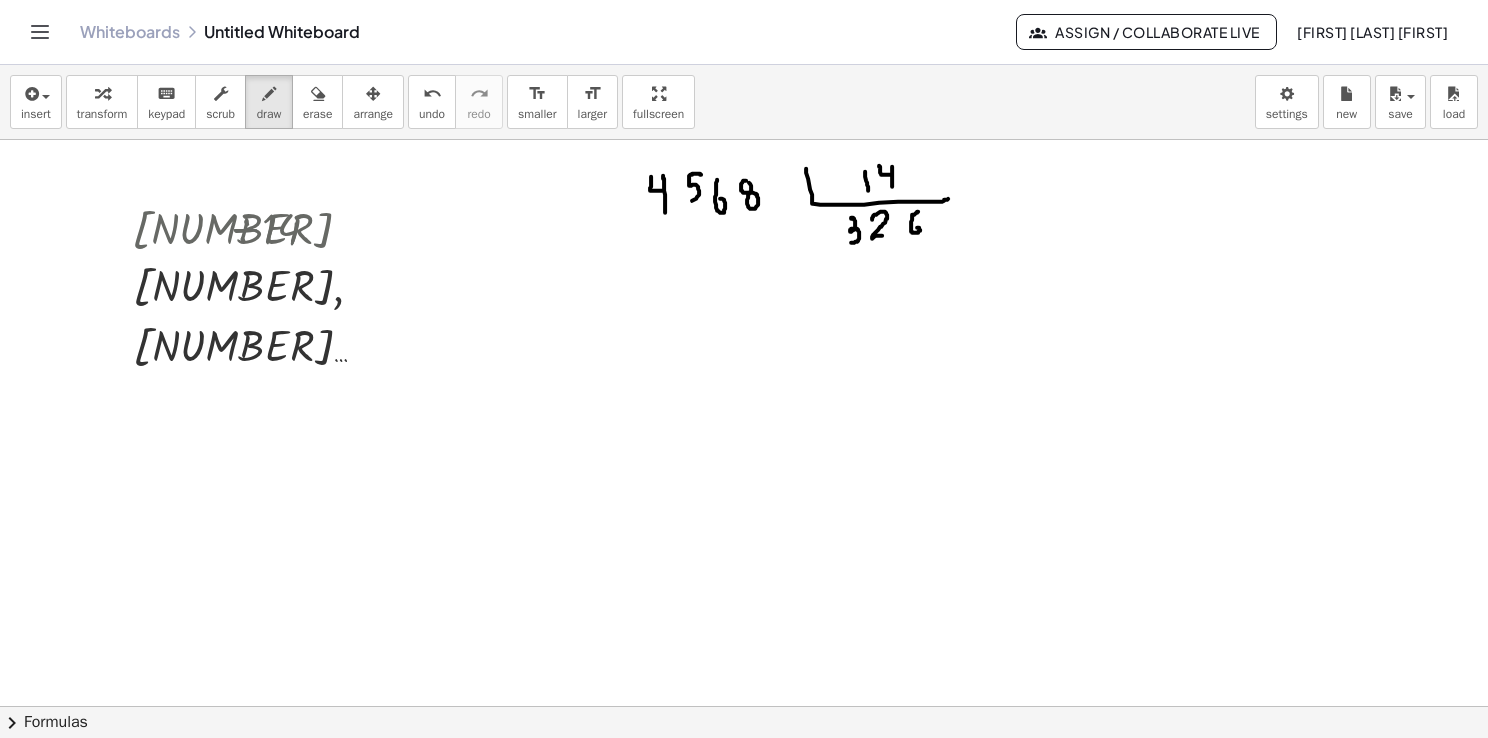 drag, startPoint x: 916, startPoint y: 212, endPoint x: 912, endPoint y: 226, distance: 14.56022 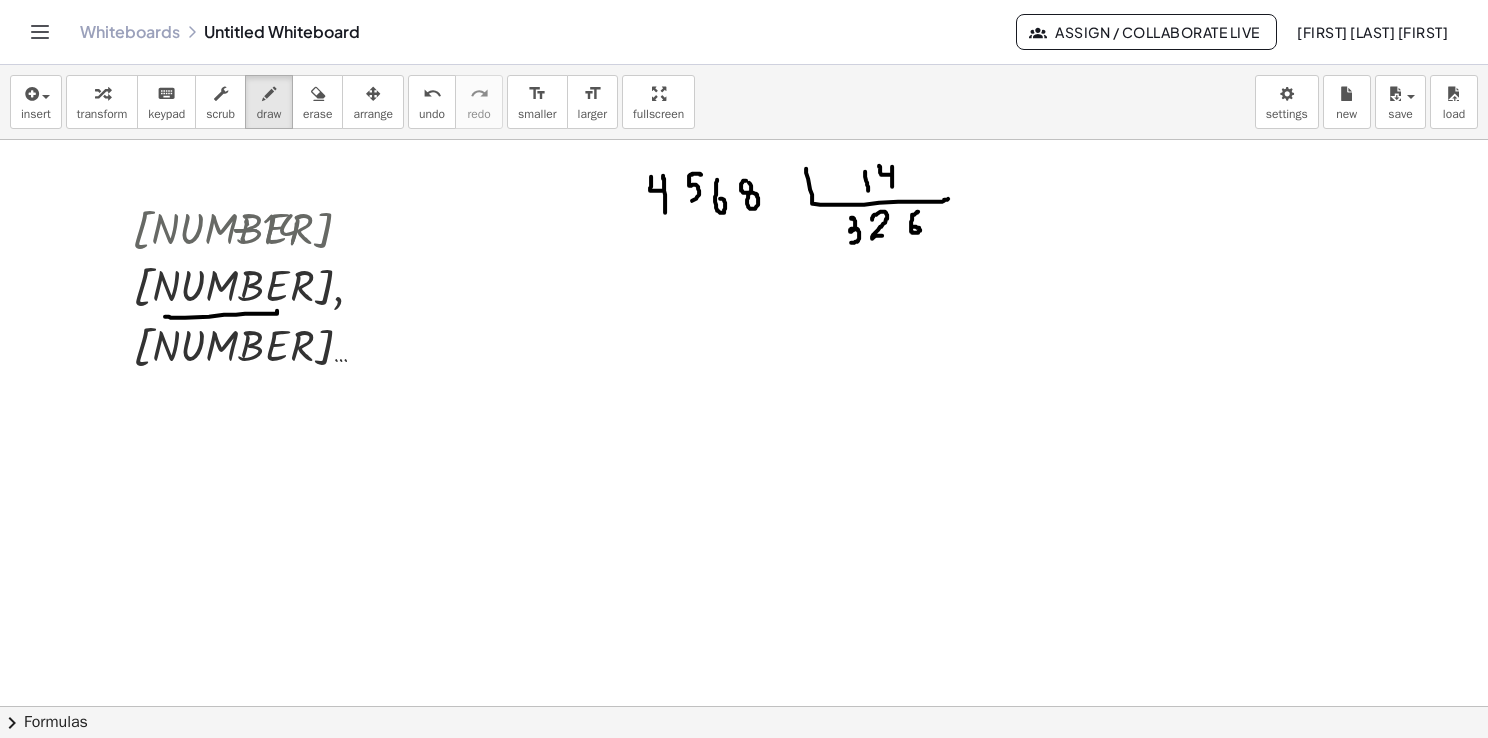drag, startPoint x: 165, startPoint y: 316, endPoint x: 289, endPoint y: 281, distance: 128.84486 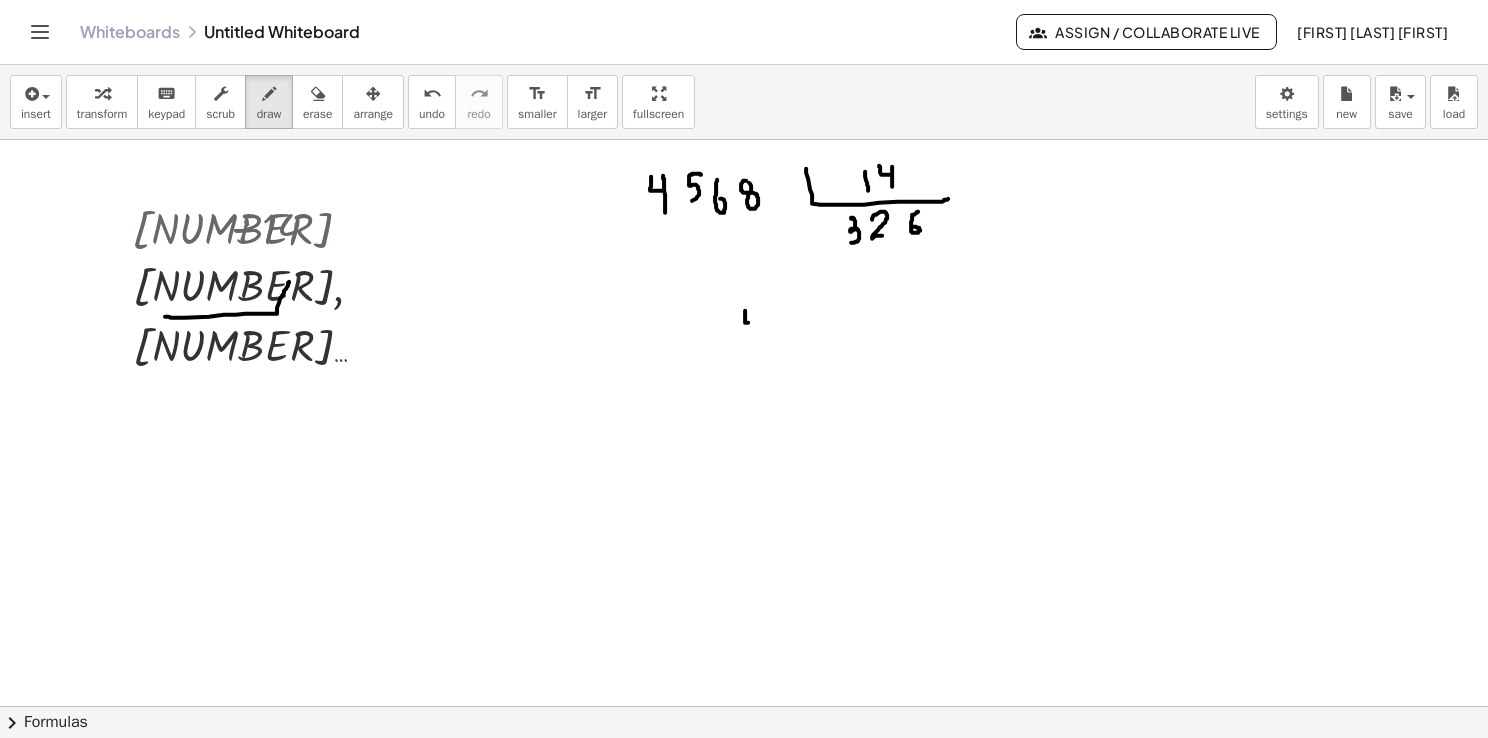 drag, startPoint x: 745, startPoint y: 310, endPoint x: 759, endPoint y: 322, distance: 18.439089 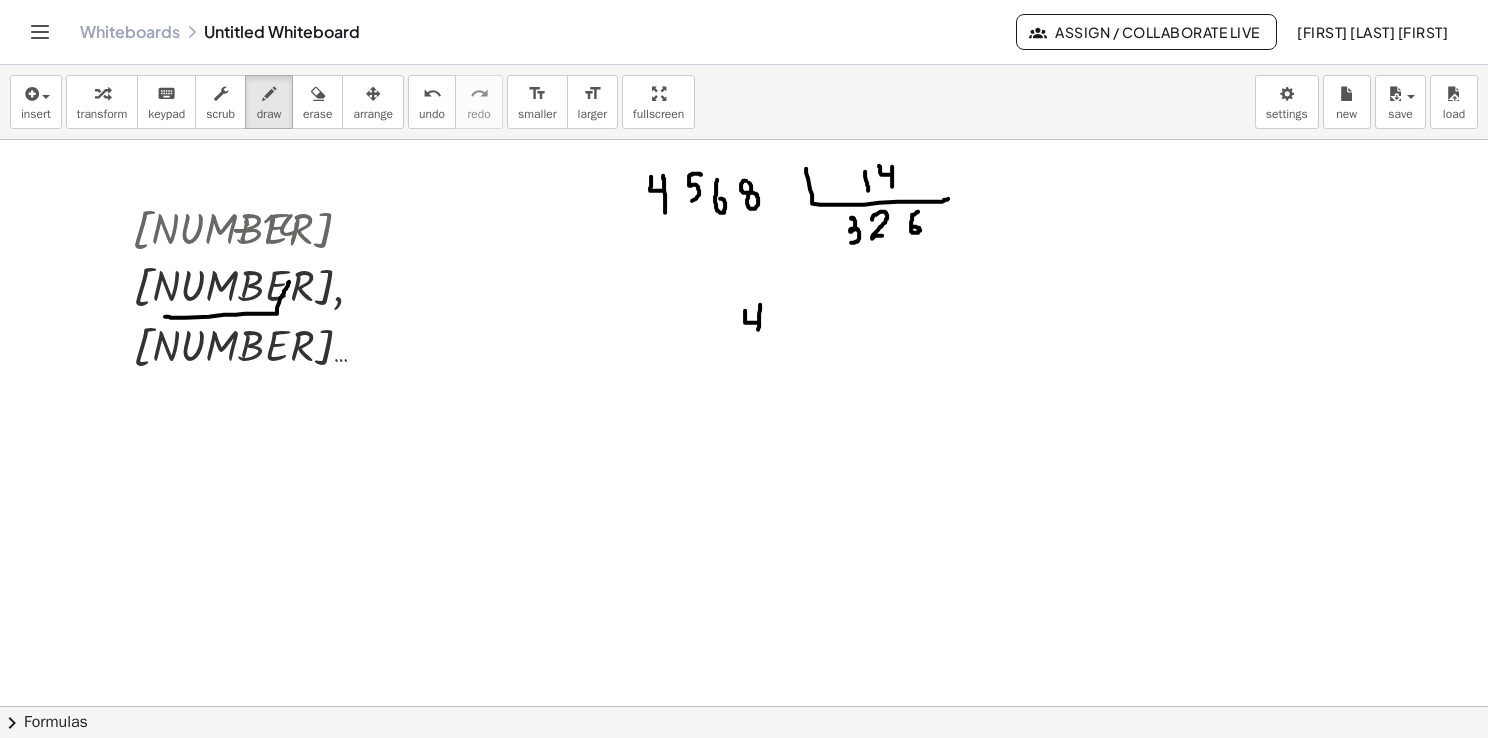 drag, startPoint x: 760, startPoint y: 306, endPoint x: 761, endPoint y: 346, distance: 40.012497 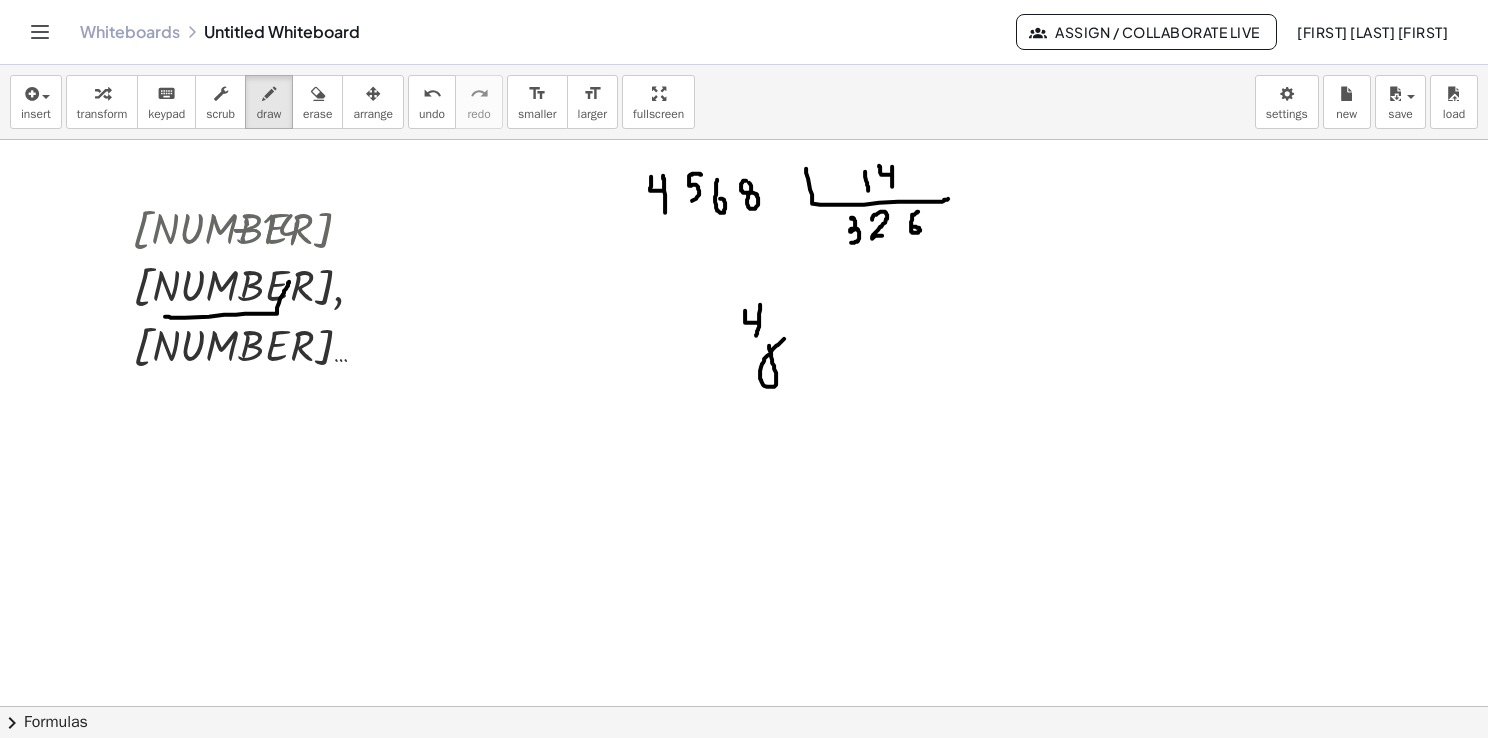 drag, startPoint x: 769, startPoint y: 345, endPoint x: 787, endPoint y: 337, distance: 19.697716 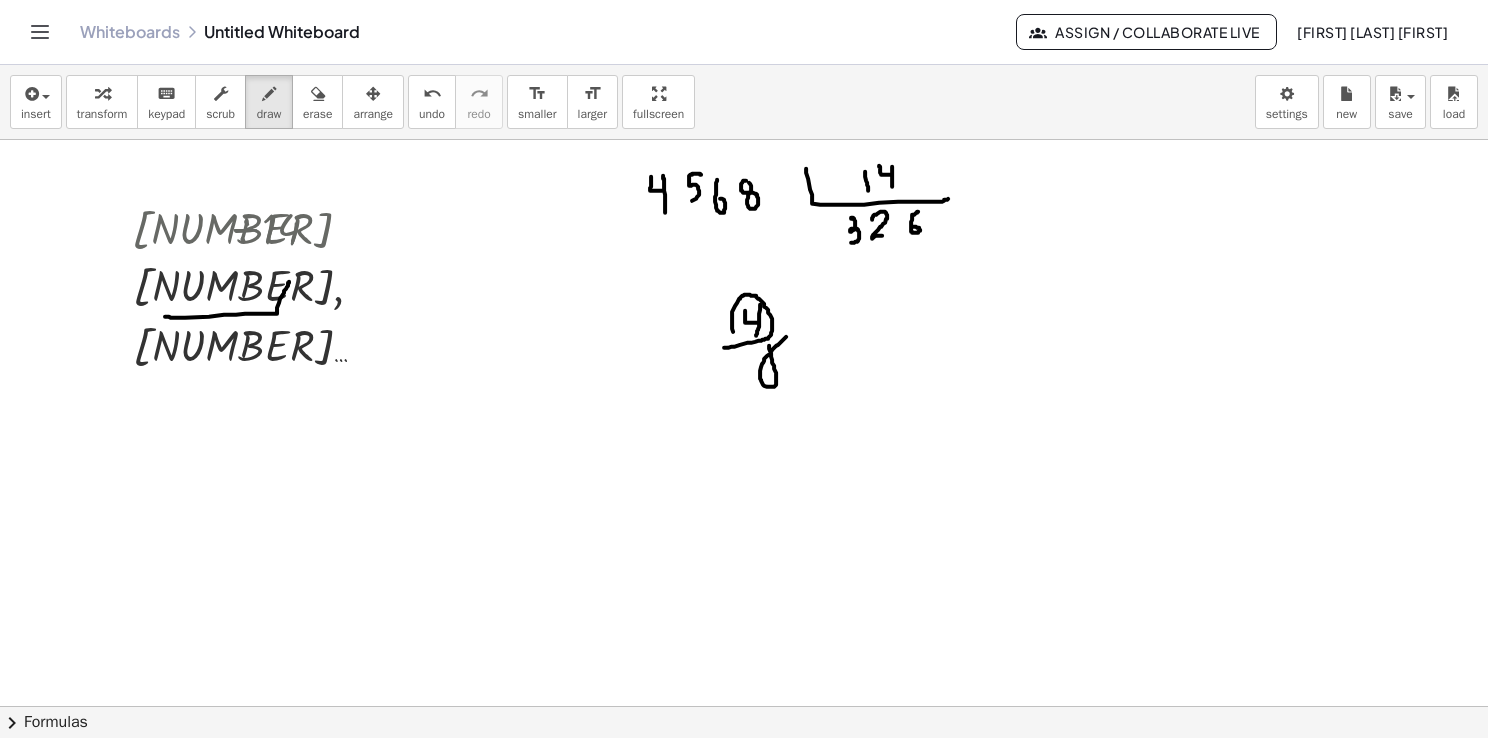 drag, startPoint x: 724, startPoint y: 347, endPoint x: 774, endPoint y: 364, distance: 52.810986 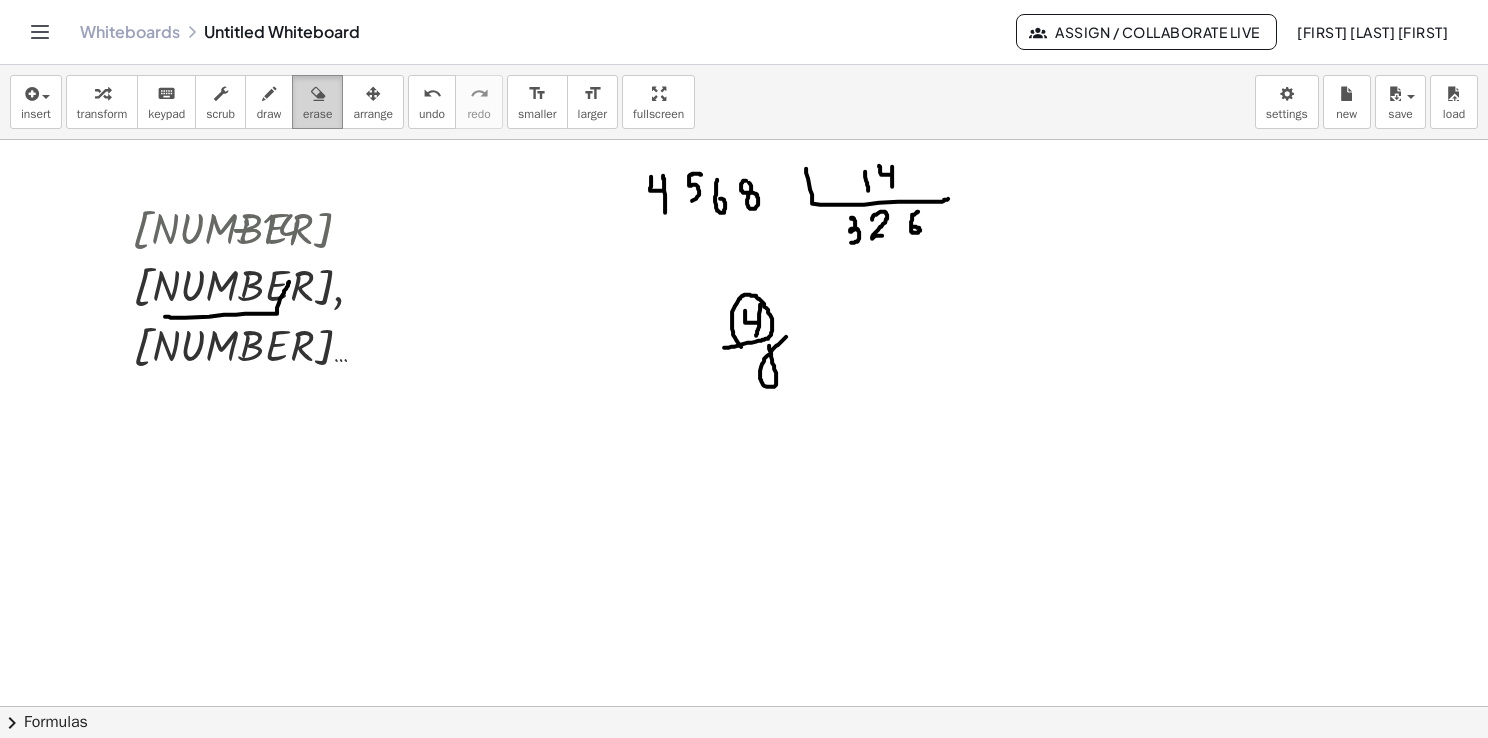 click at bounding box center (318, 94) 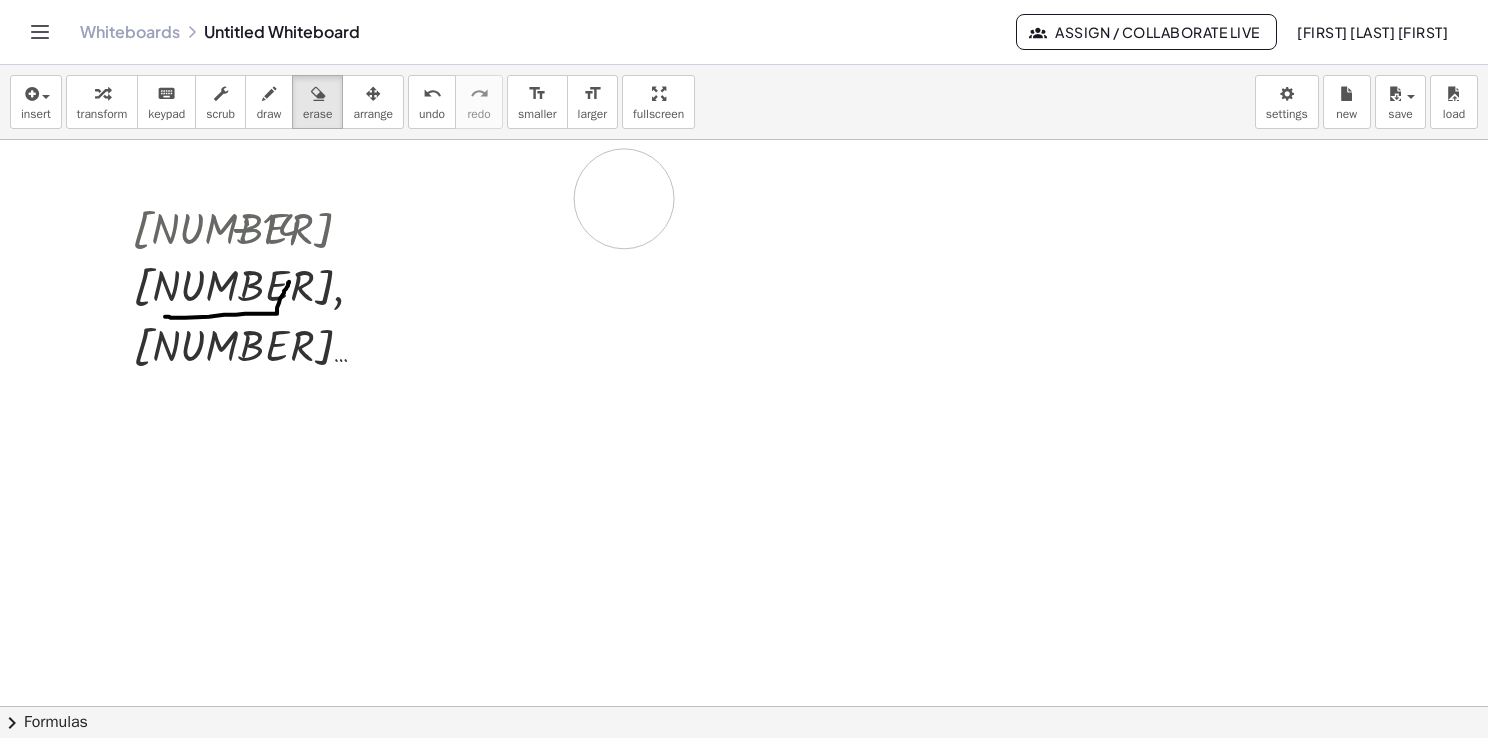 drag, startPoint x: 757, startPoint y: 378, endPoint x: 718, endPoint y: 269, distance: 115.767006 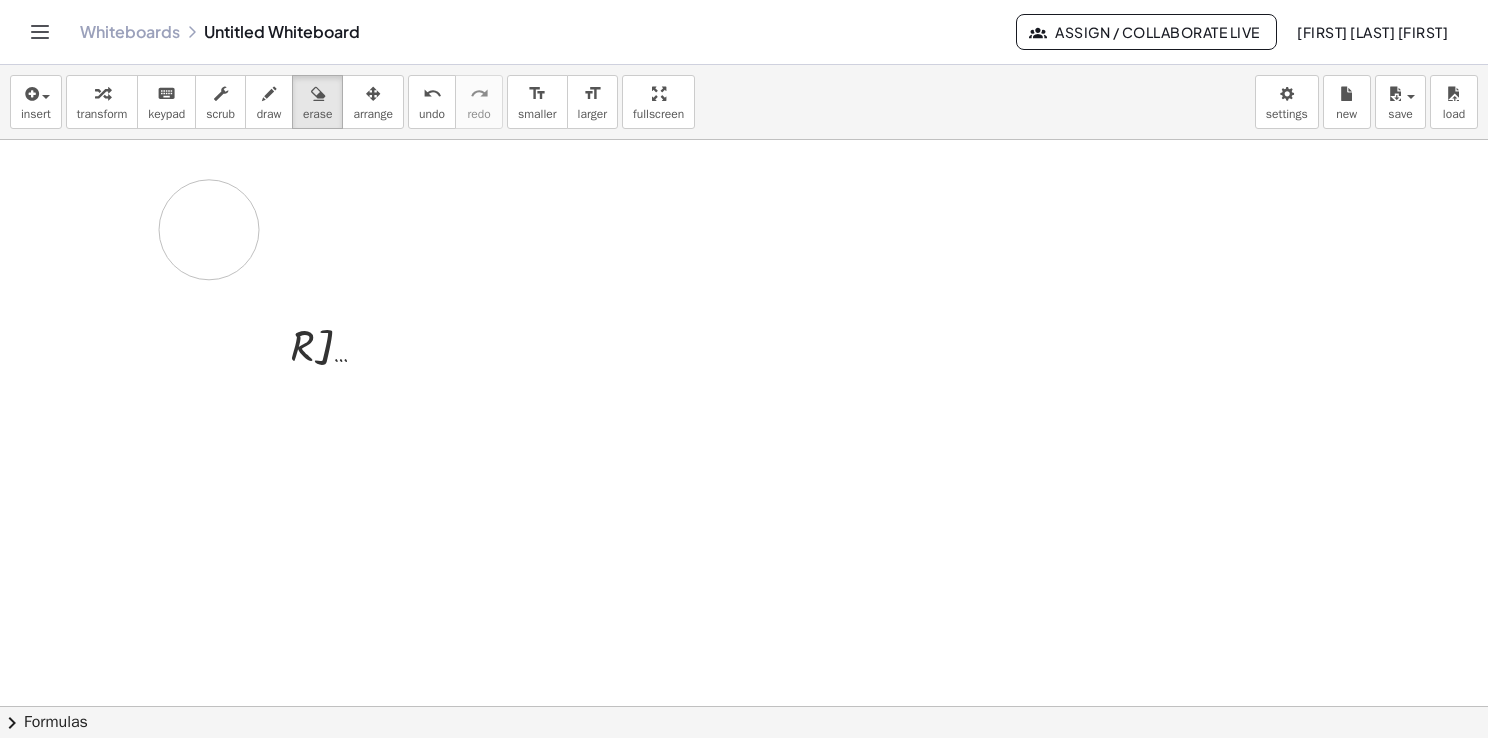 drag, startPoint x: 249, startPoint y: 276, endPoint x: 355, endPoint y: 302, distance: 109.14211 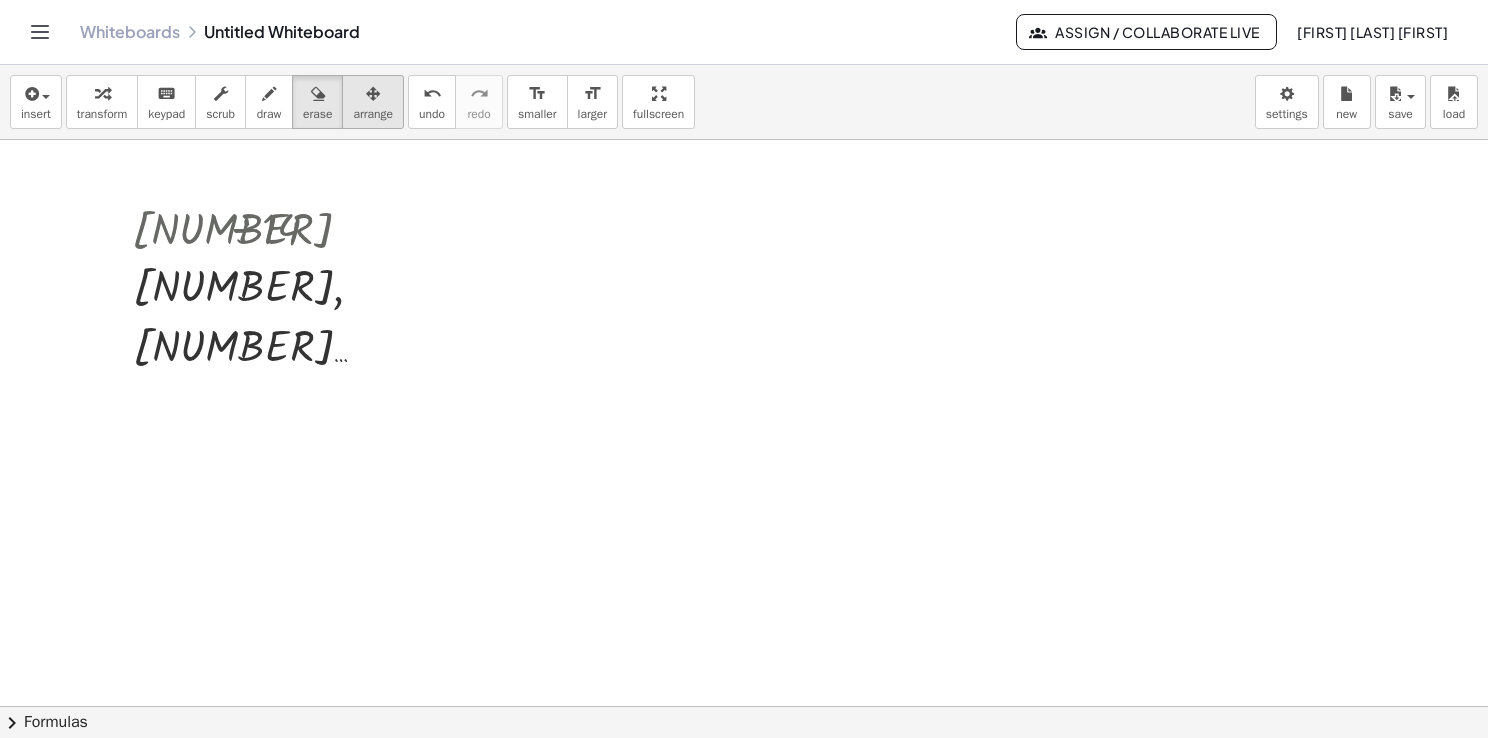 click at bounding box center [373, 94] 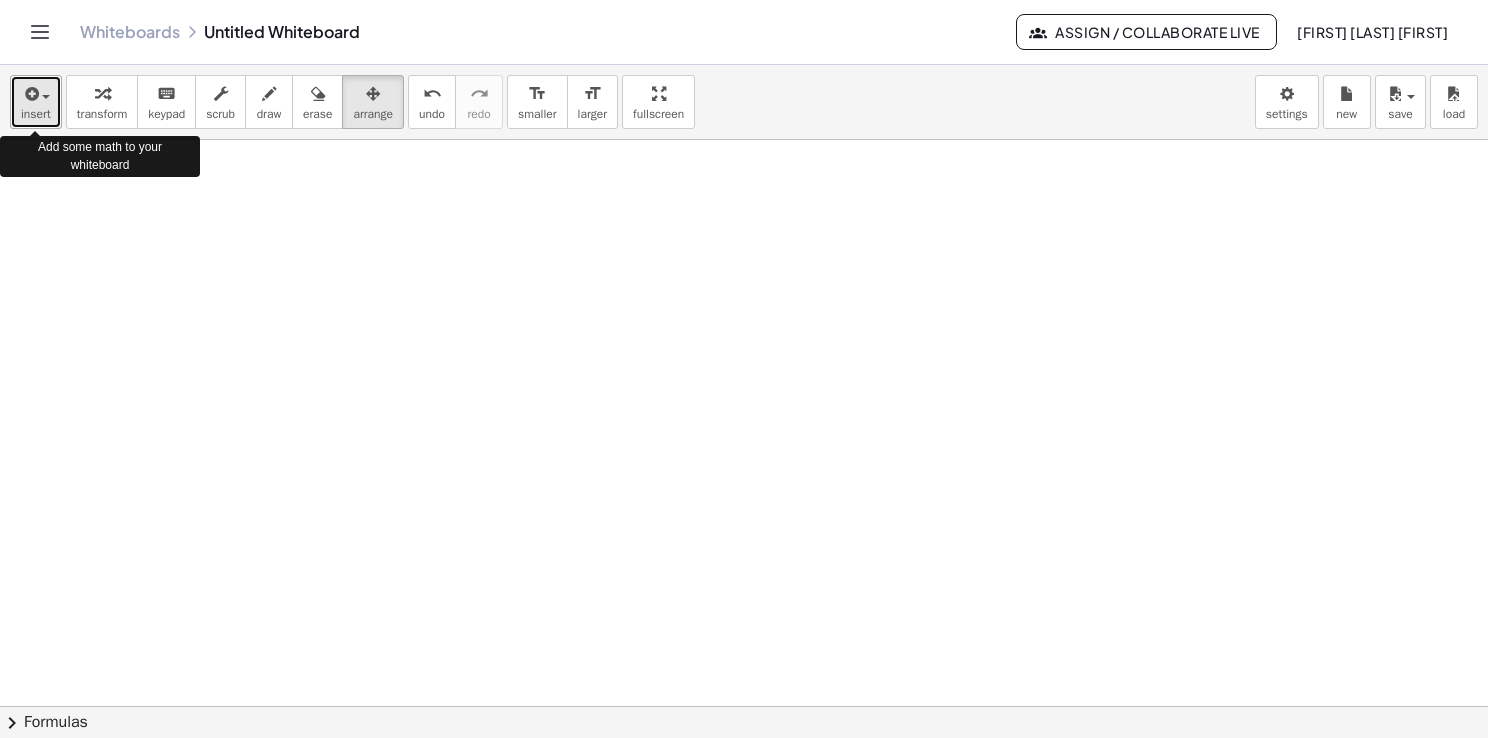 click on "insert" at bounding box center (36, 102) 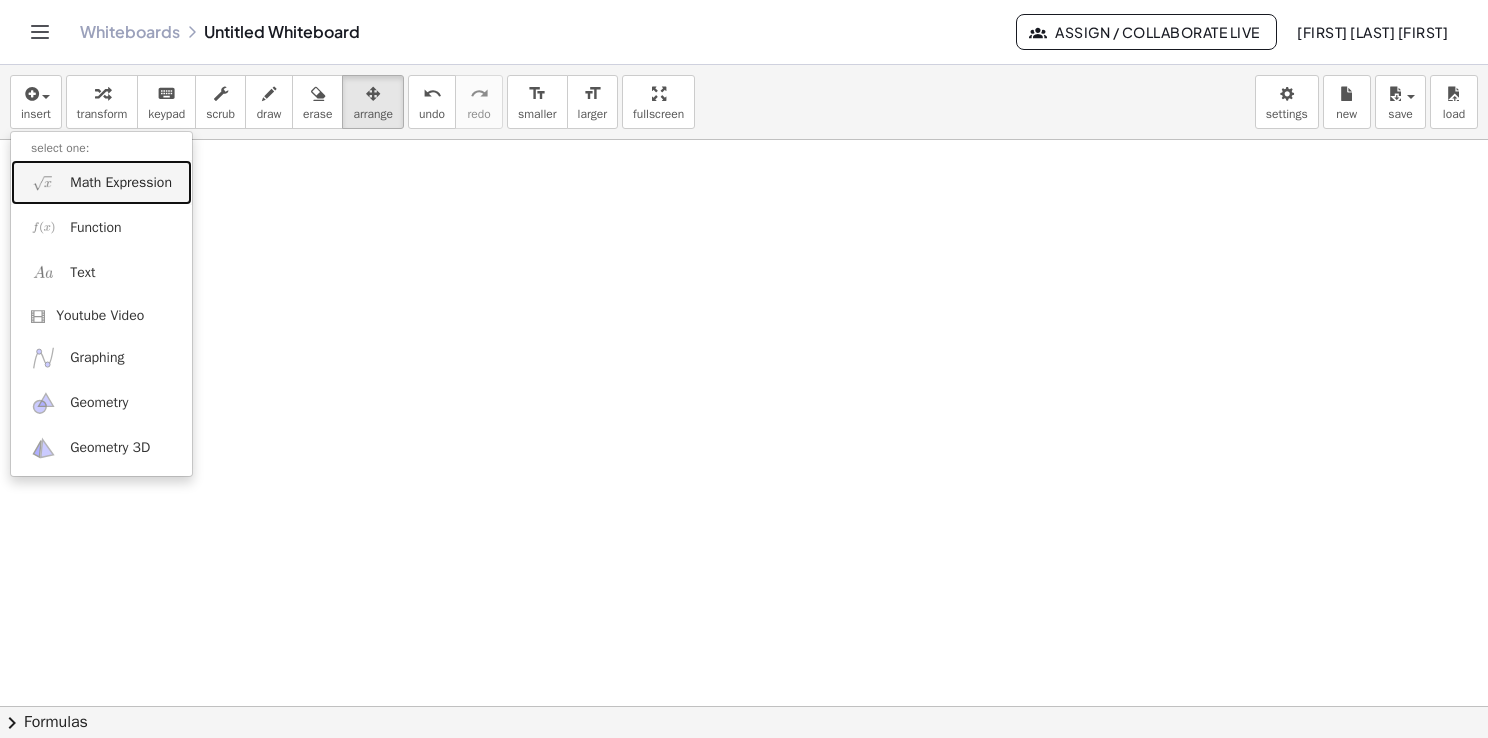 click on "Math Expression" at bounding box center (101, 182) 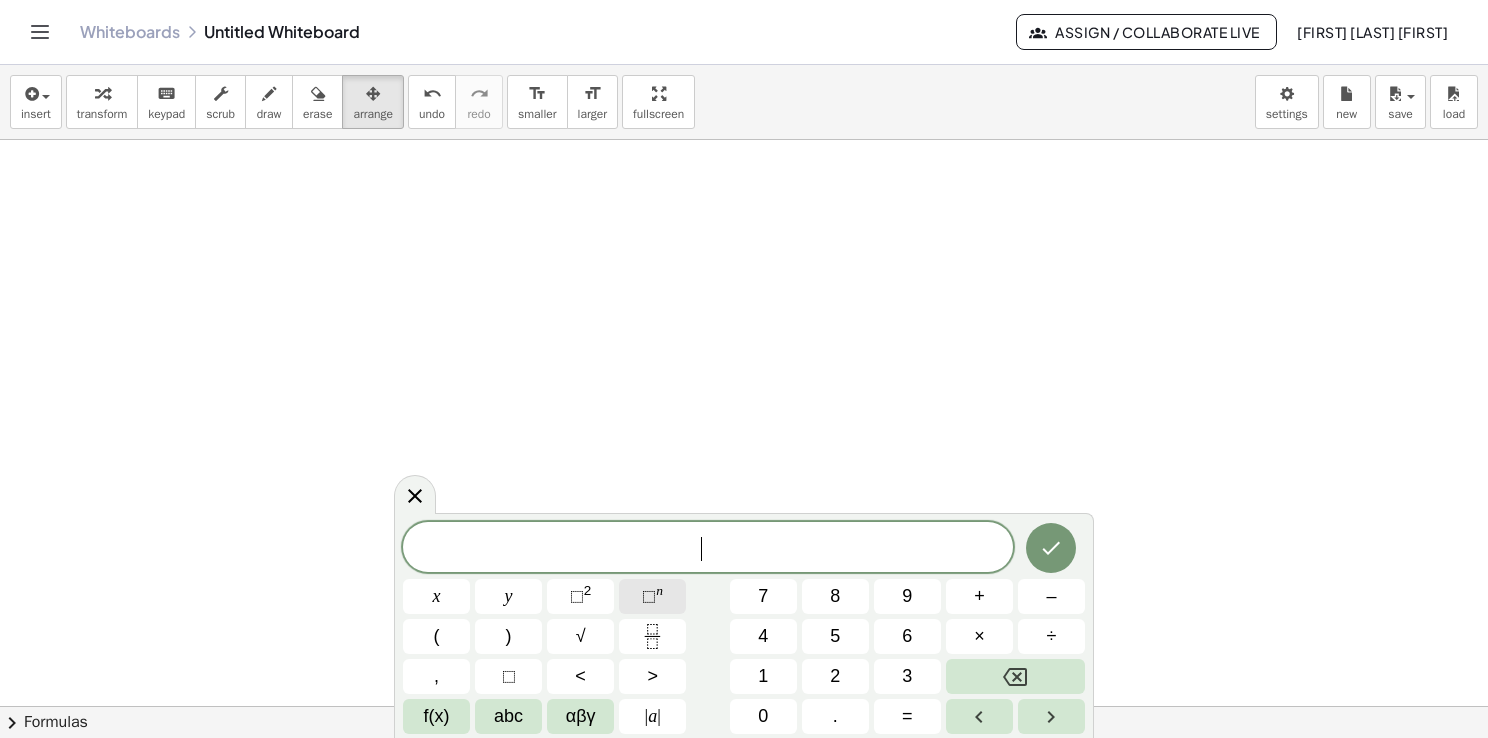 click on "⬚" at bounding box center [649, 596] 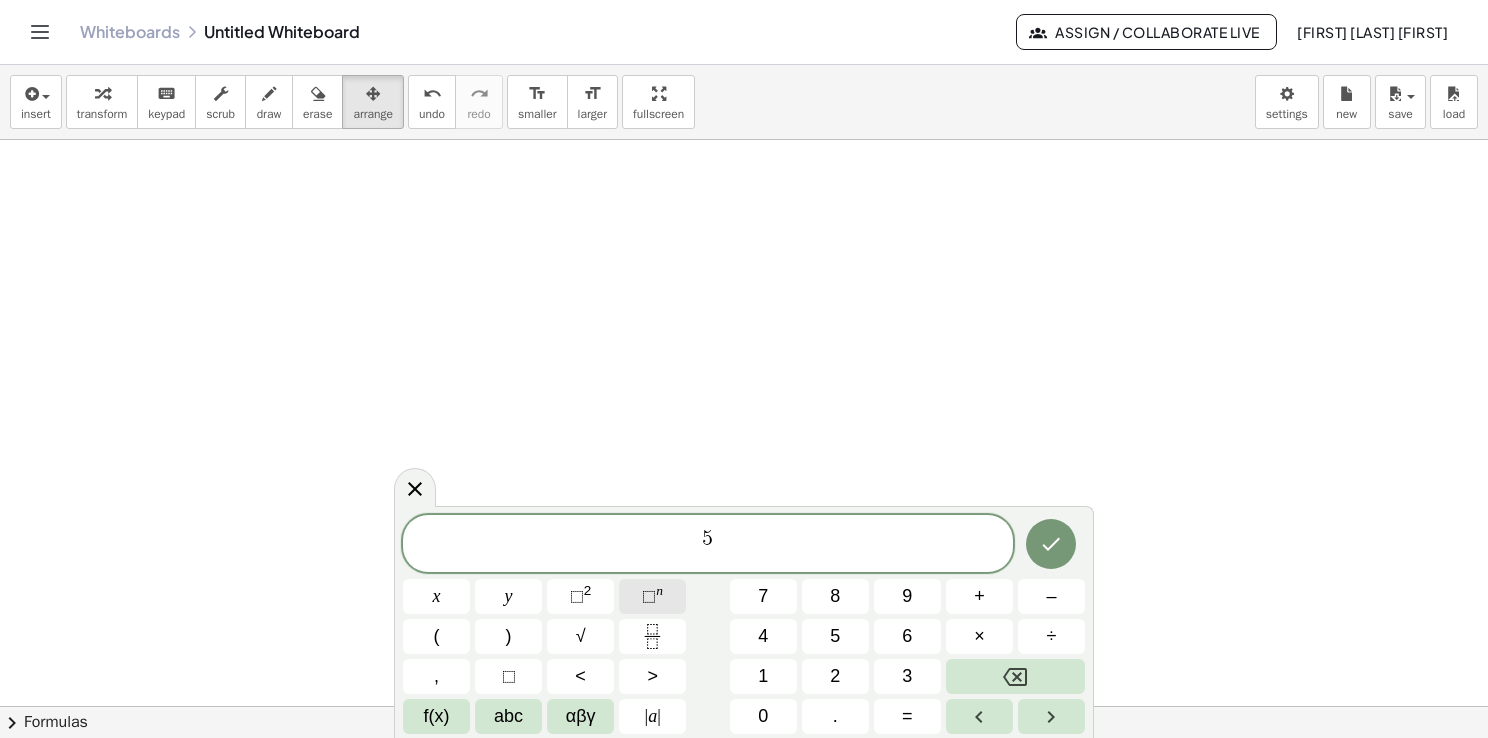 click on "⬚ n" at bounding box center (652, 596) 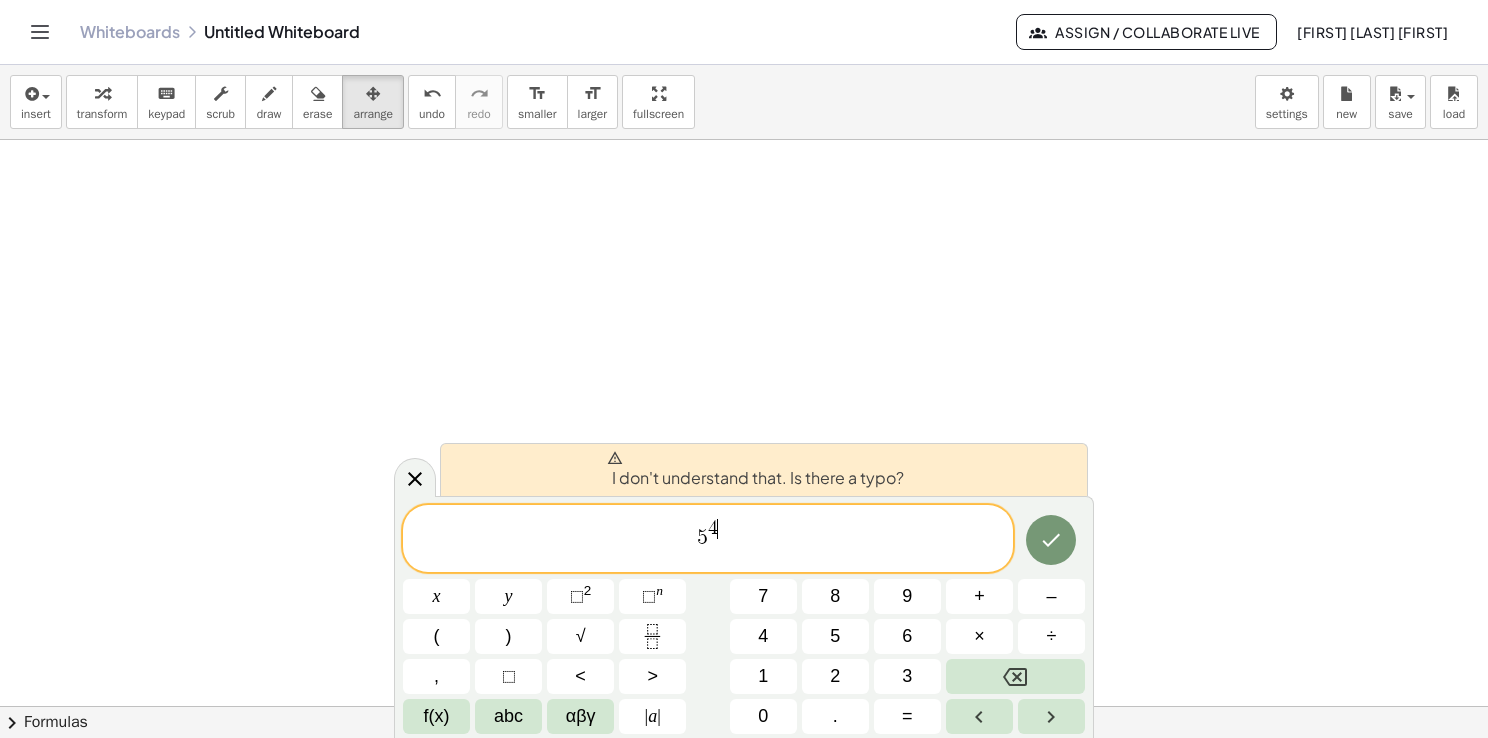 click 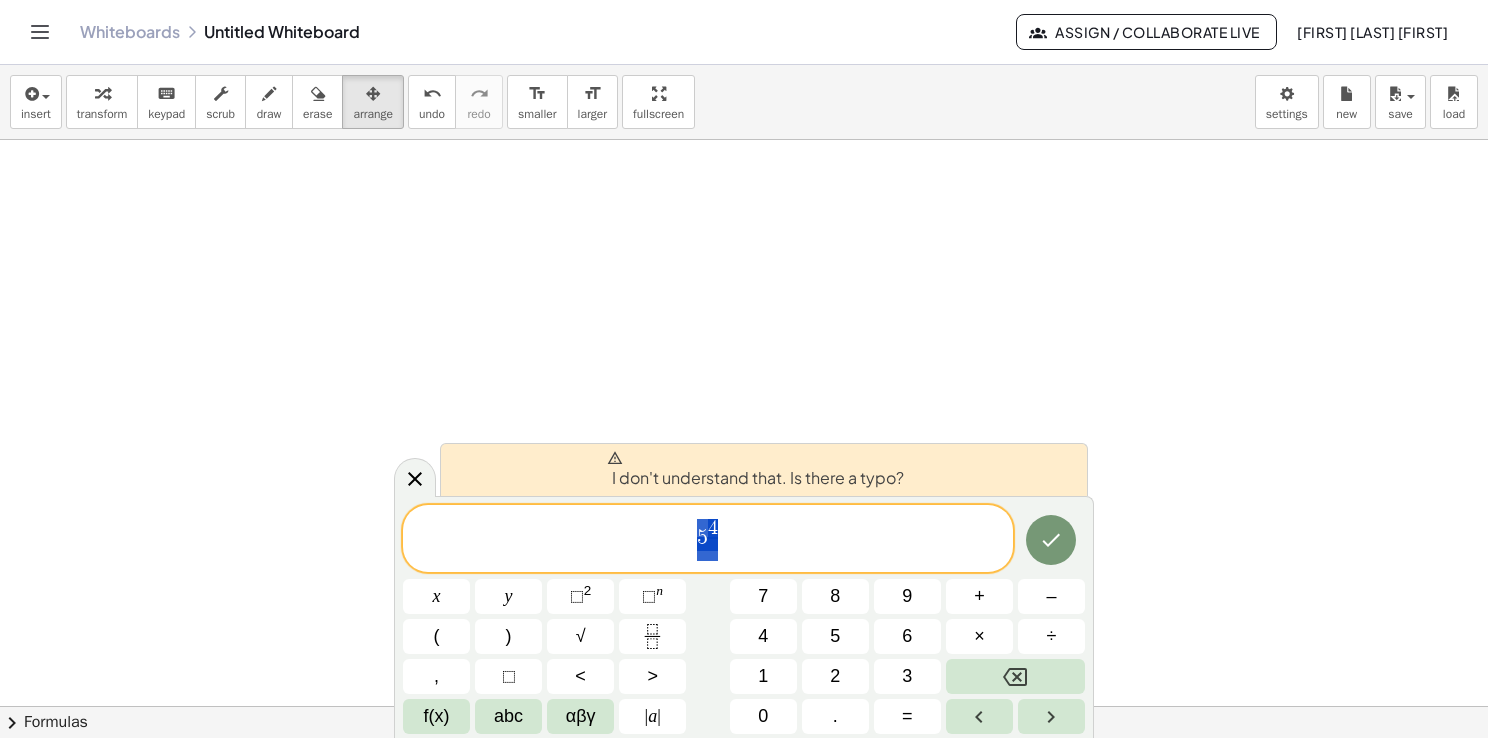 drag, startPoint x: 651, startPoint y: 534, endPoint x: 599, endPoint y: 521, distance: 53.600372 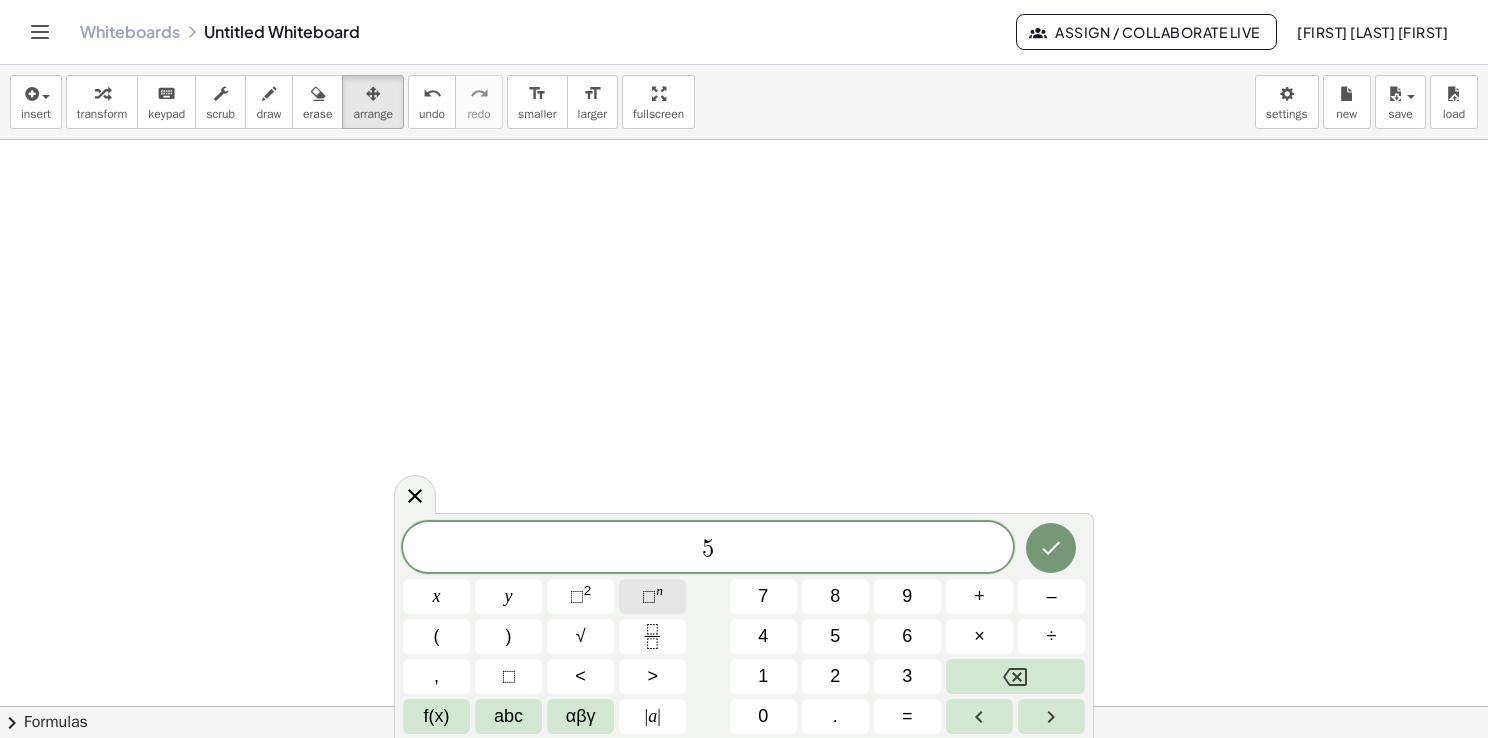 click on "⬚" at bounding box center (649, 596) 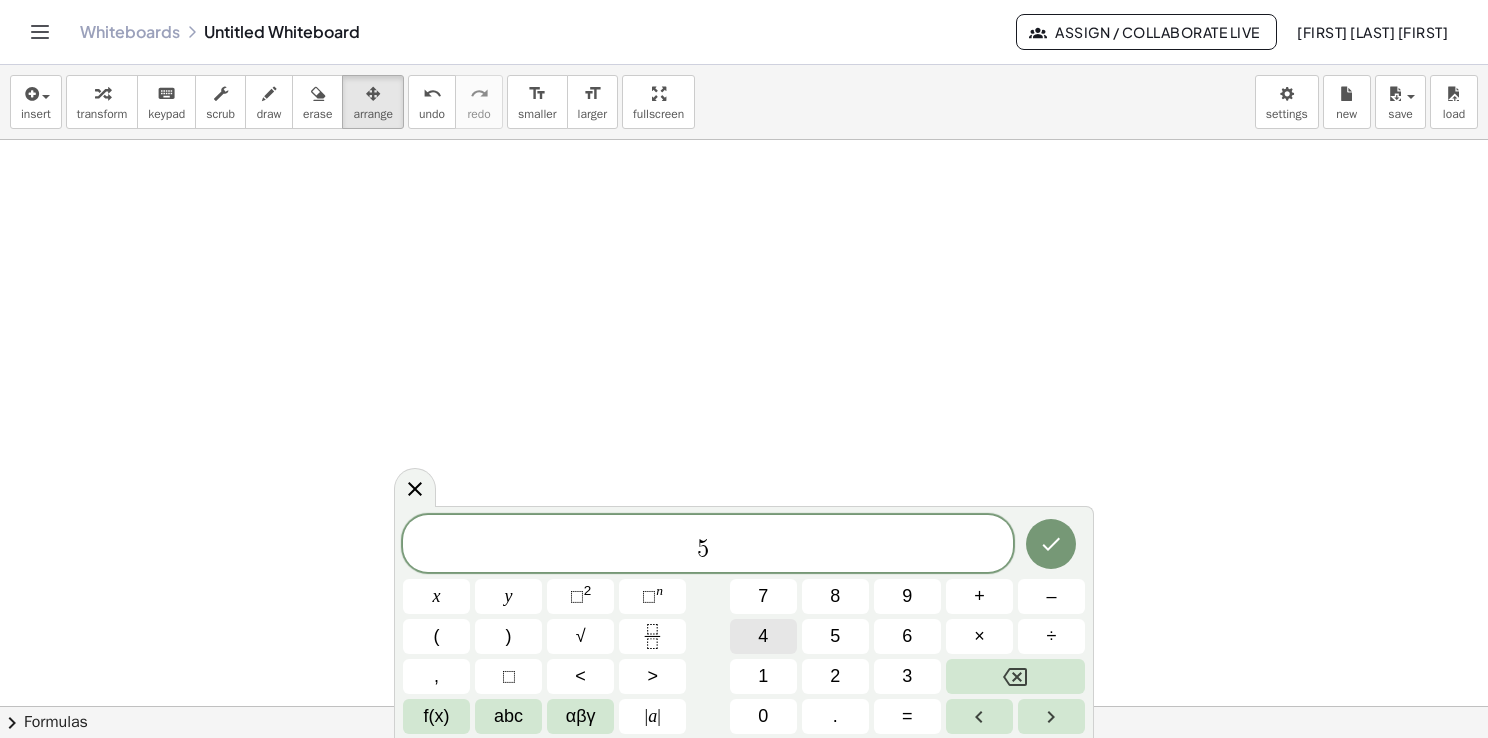 click on "4" at bounding box center [763, 636] 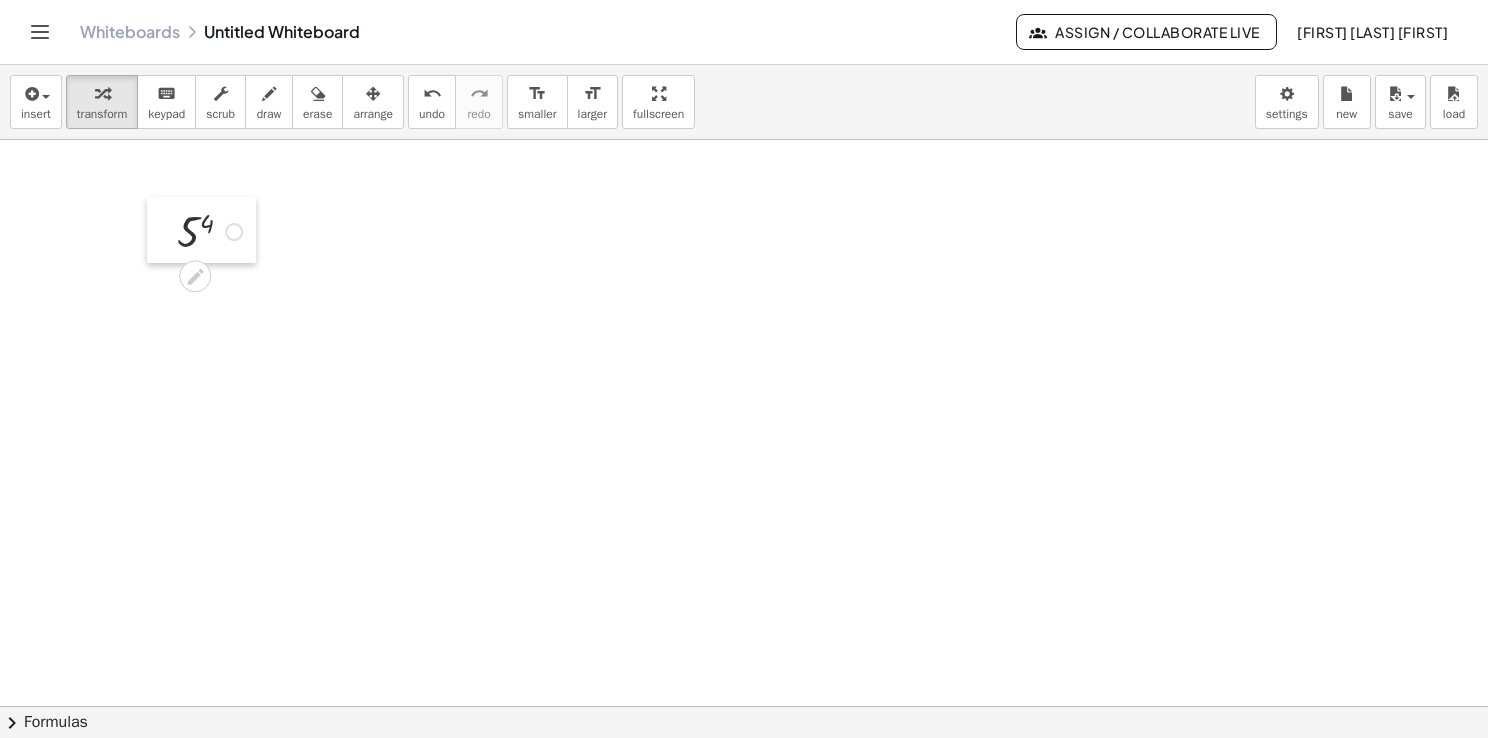 click at bounding box center (162, 230) 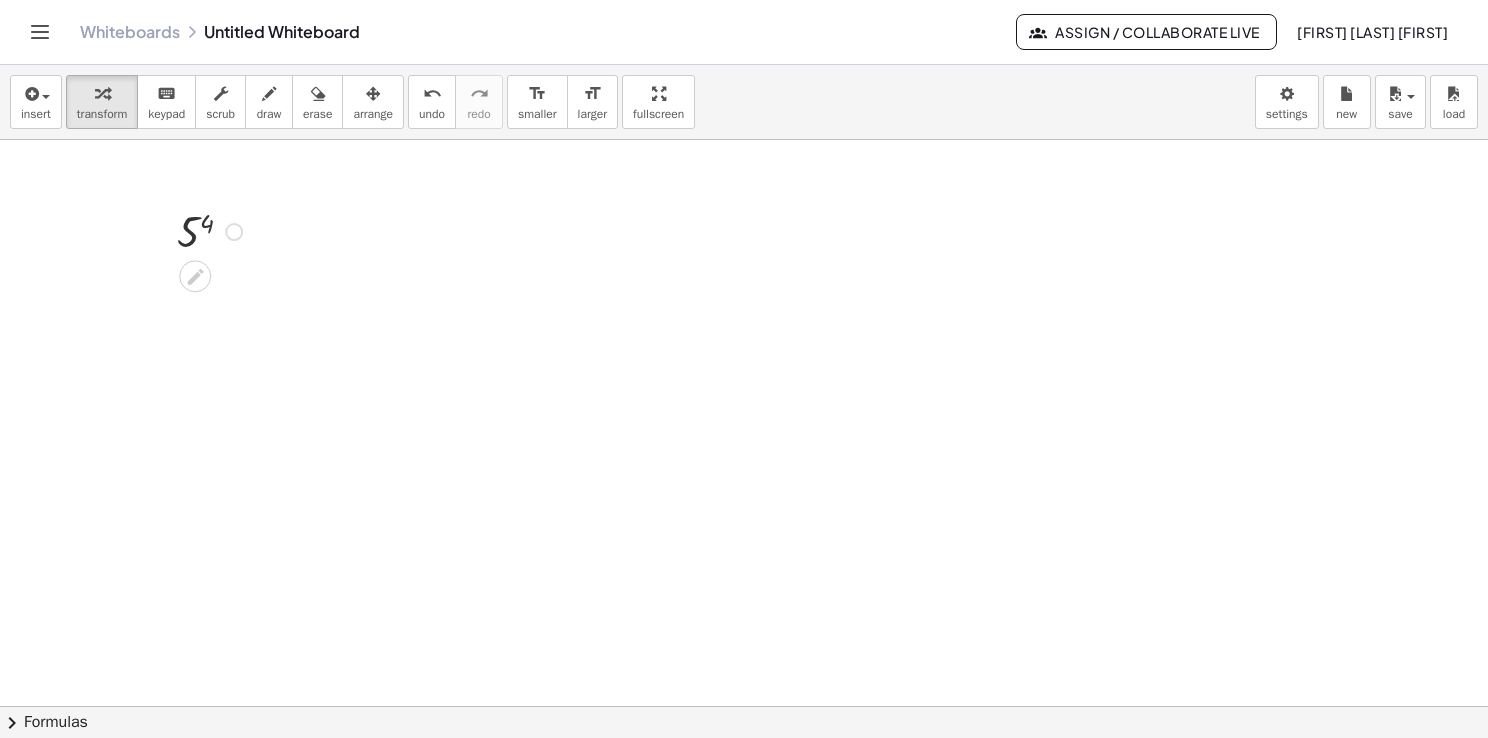 click at bounding box center [212, 230] 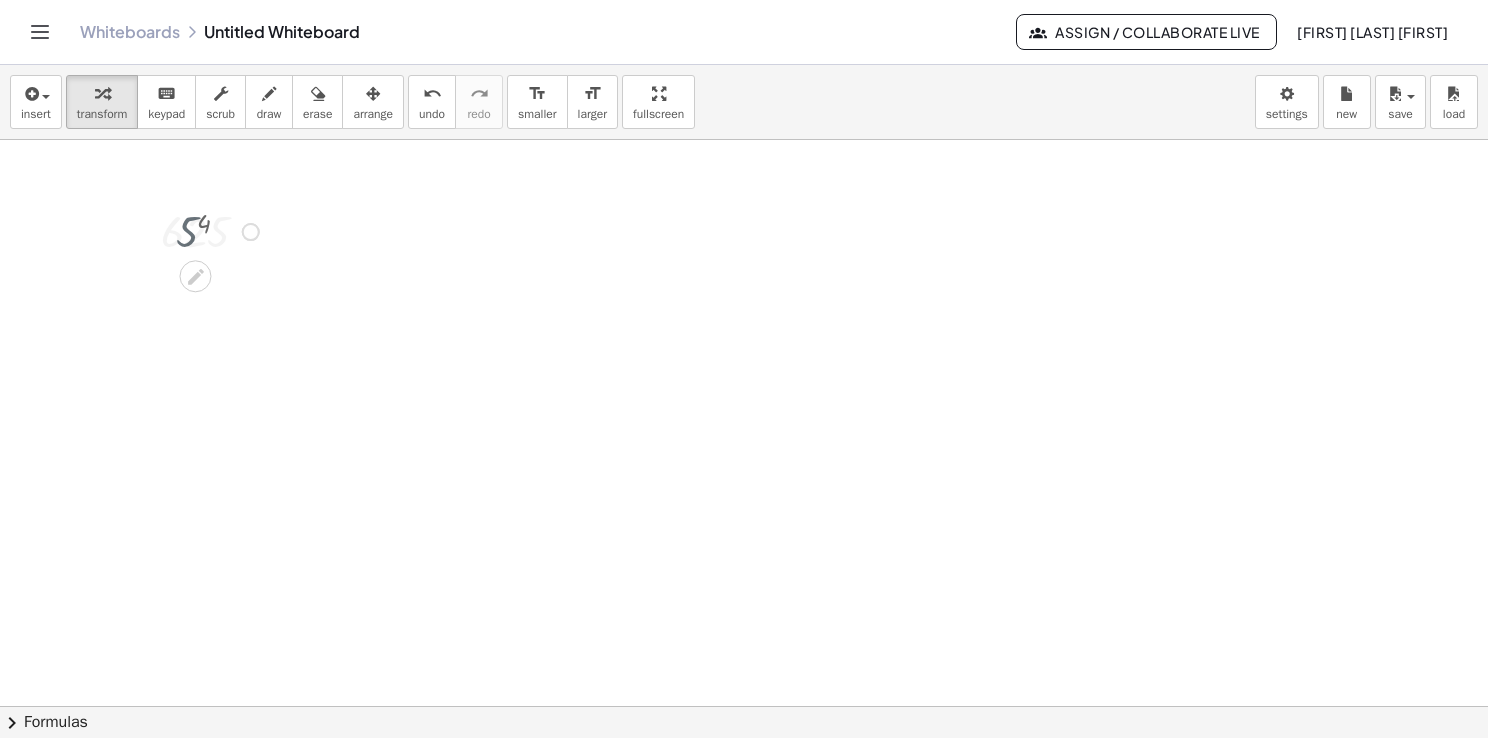 click at bounding box center [213, 230] 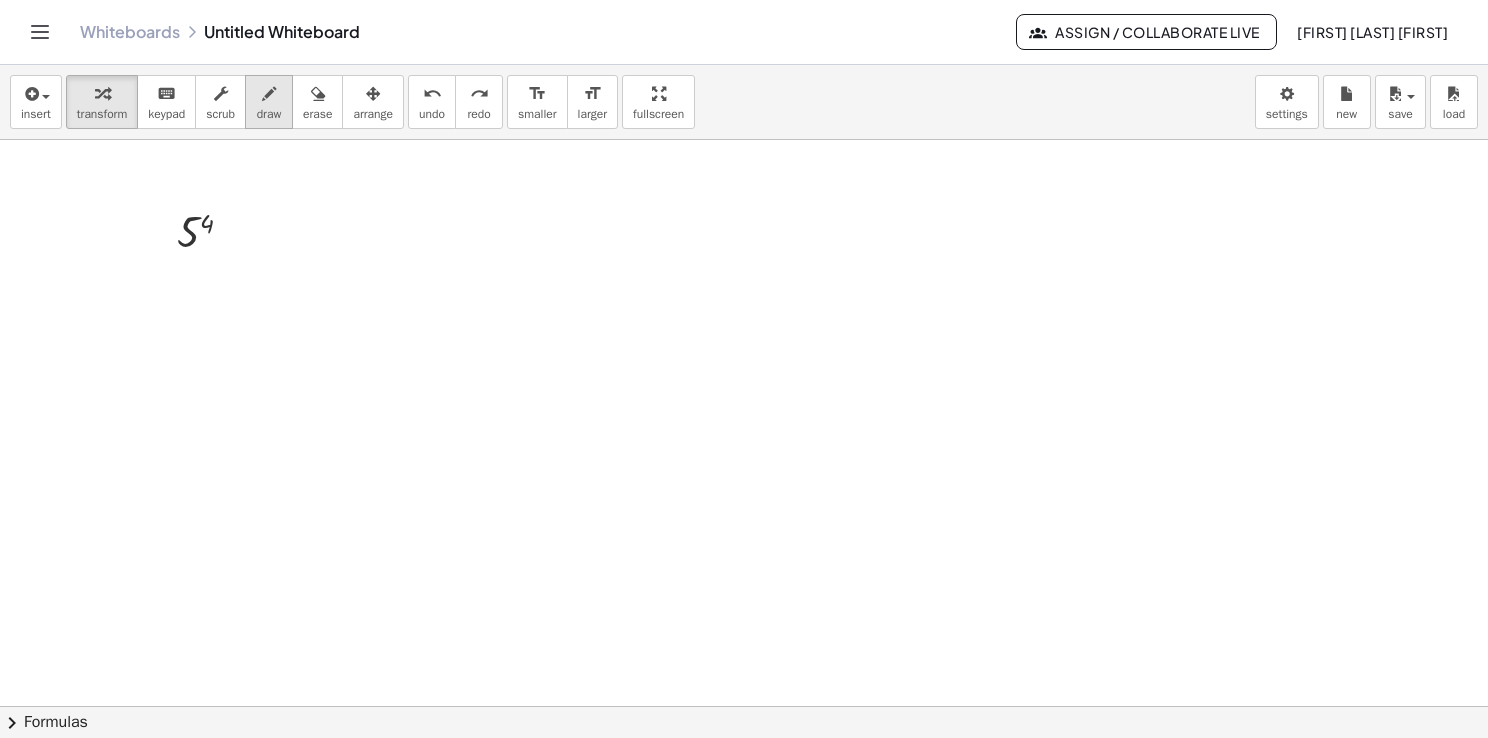 click on "draw" at bounding box center [269, 114] 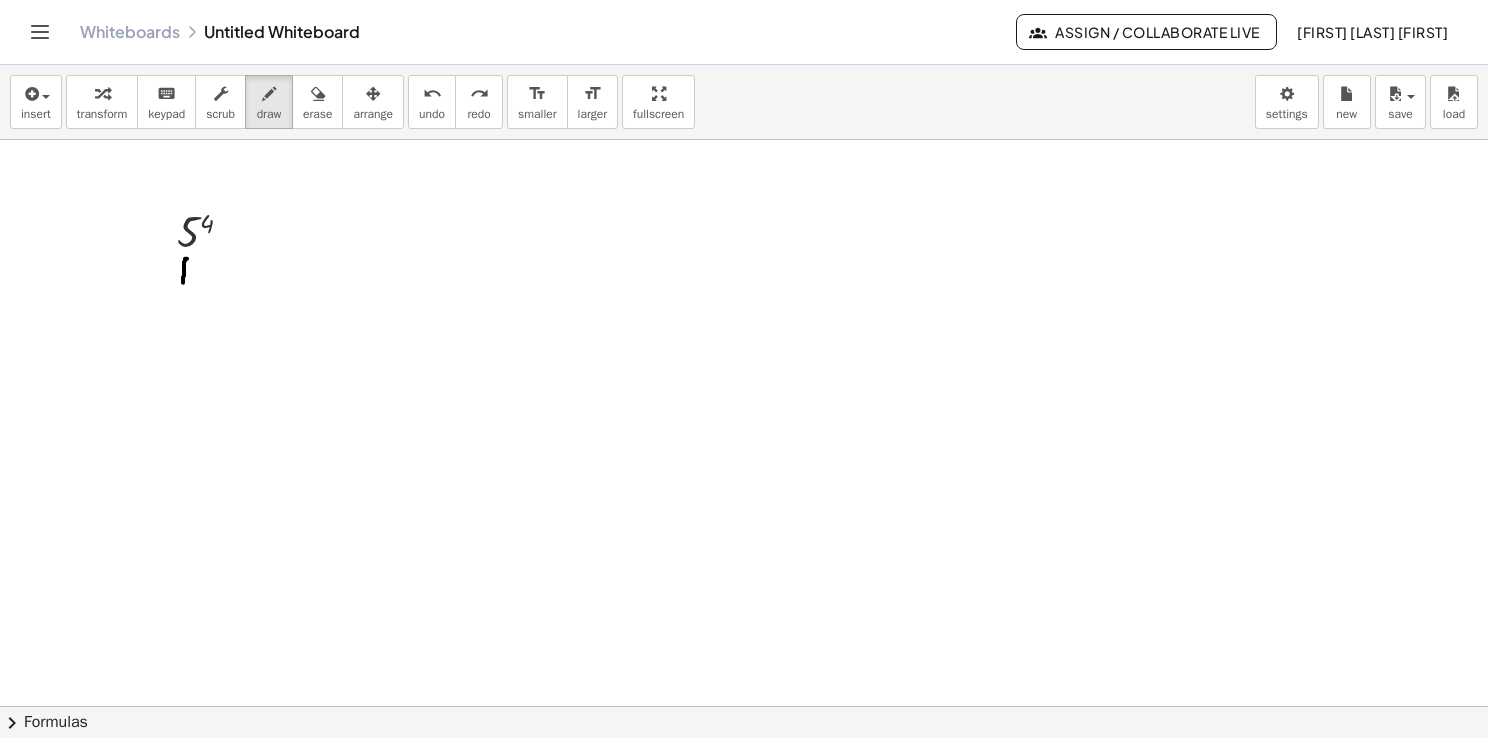 drag, startPoint x: 187, startPoint y: 258, endPoint x: 181, endPoint y: 286, distance: 28.635643 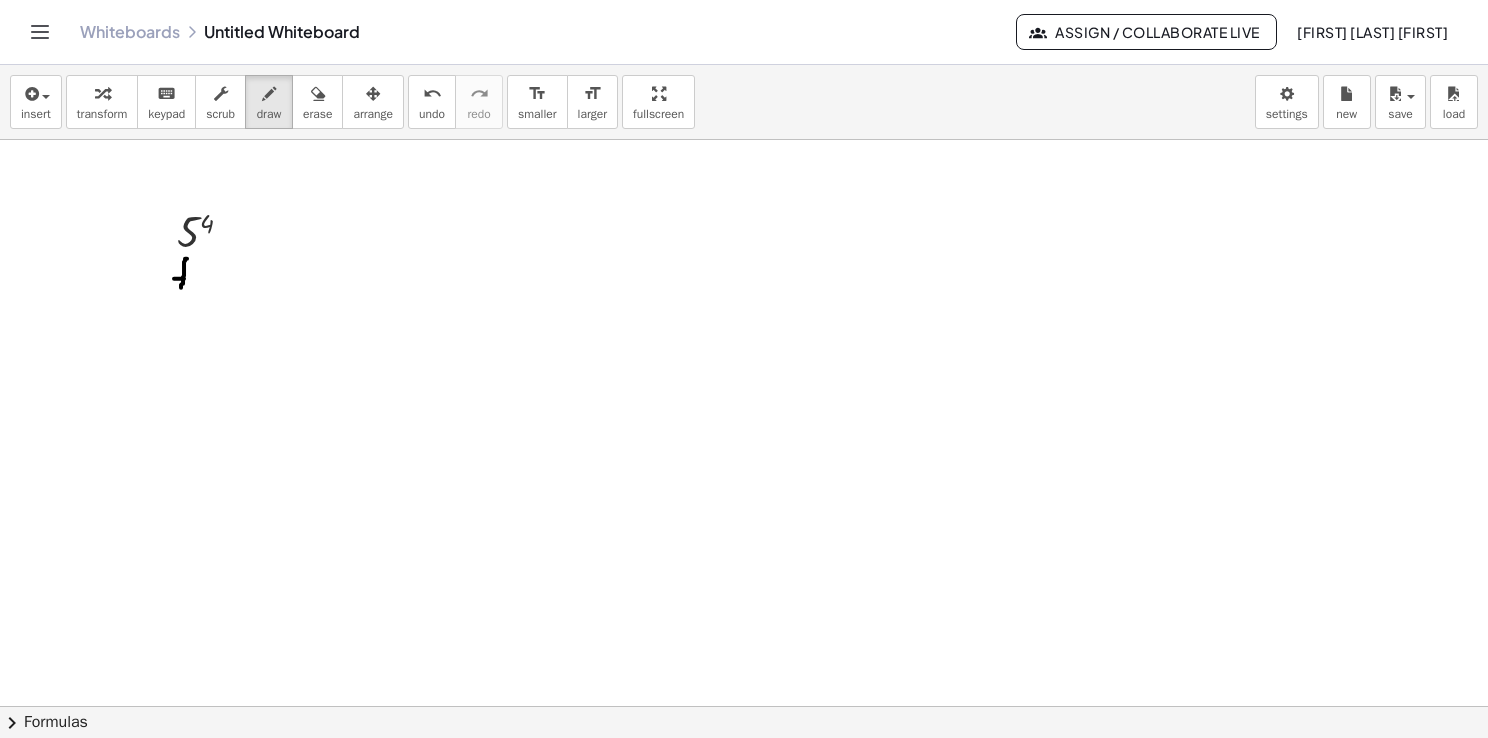 drag, startPoint x: 175, startPoint y: 278, endPoint x: 189, endPoint y: 278, distance: 14 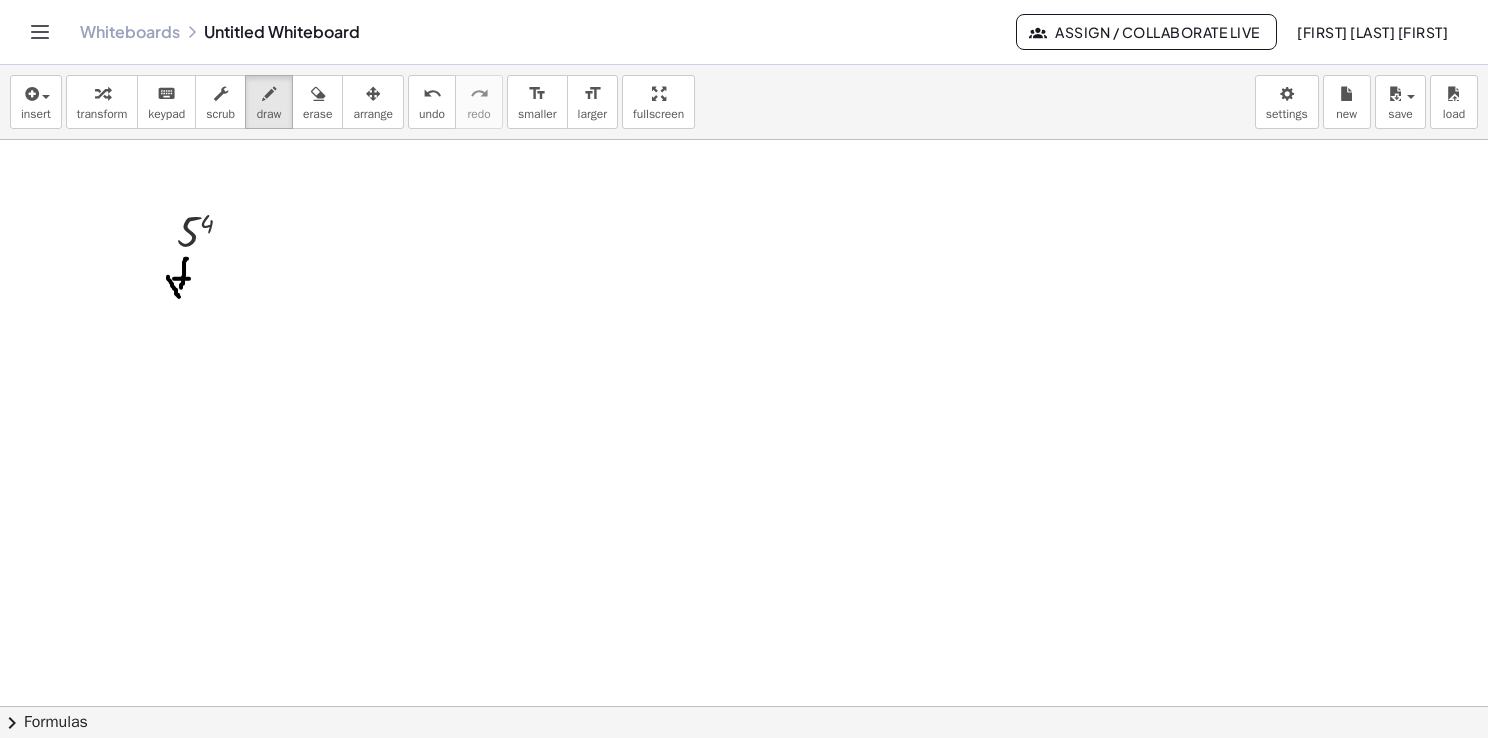 drag, startPoint x: 168, startPoint y: 278, endPoint x: 180, endPoint y: 294, distance: 20 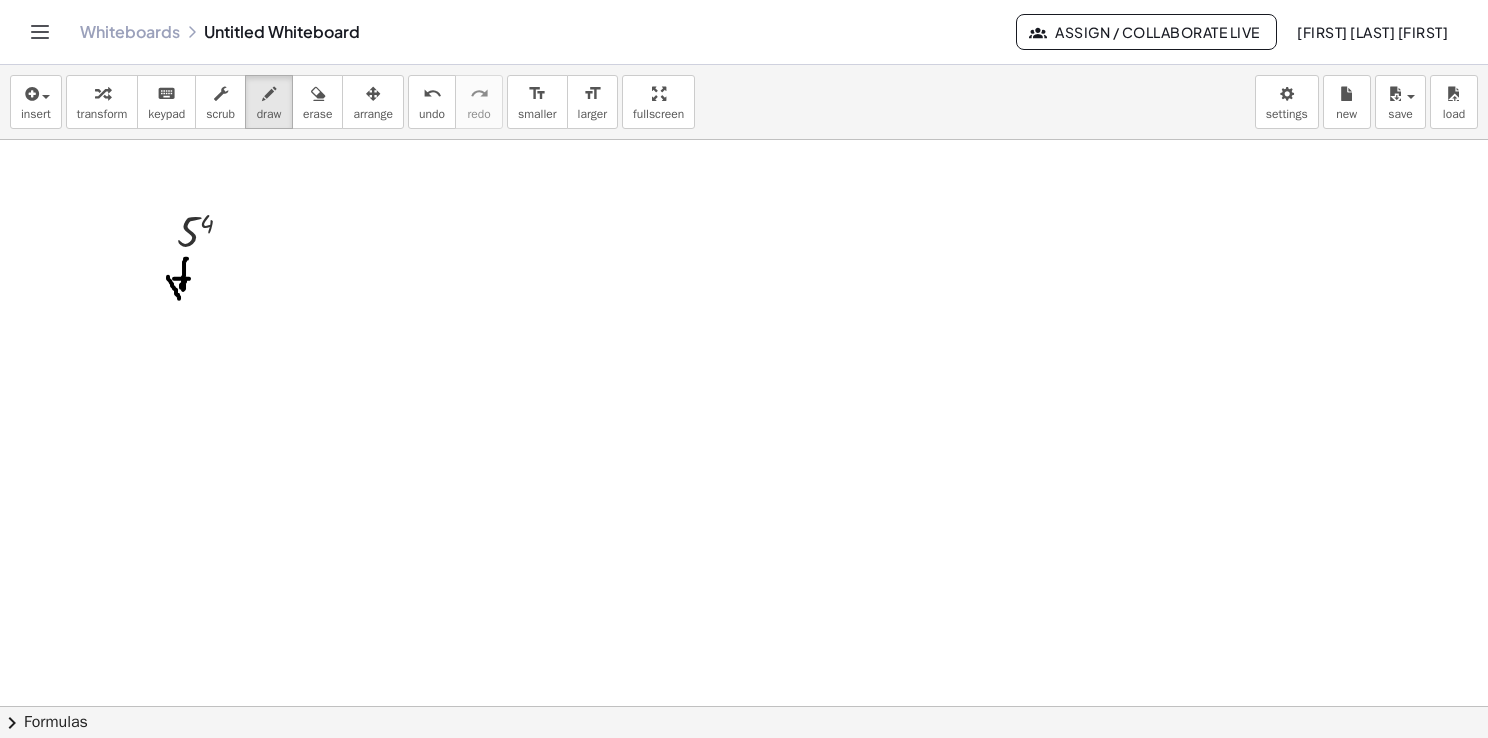 drag, startPoint x: 186, startPoint y: 278, endPoint x: 178, endPoint y: 296, distance: 19.697716 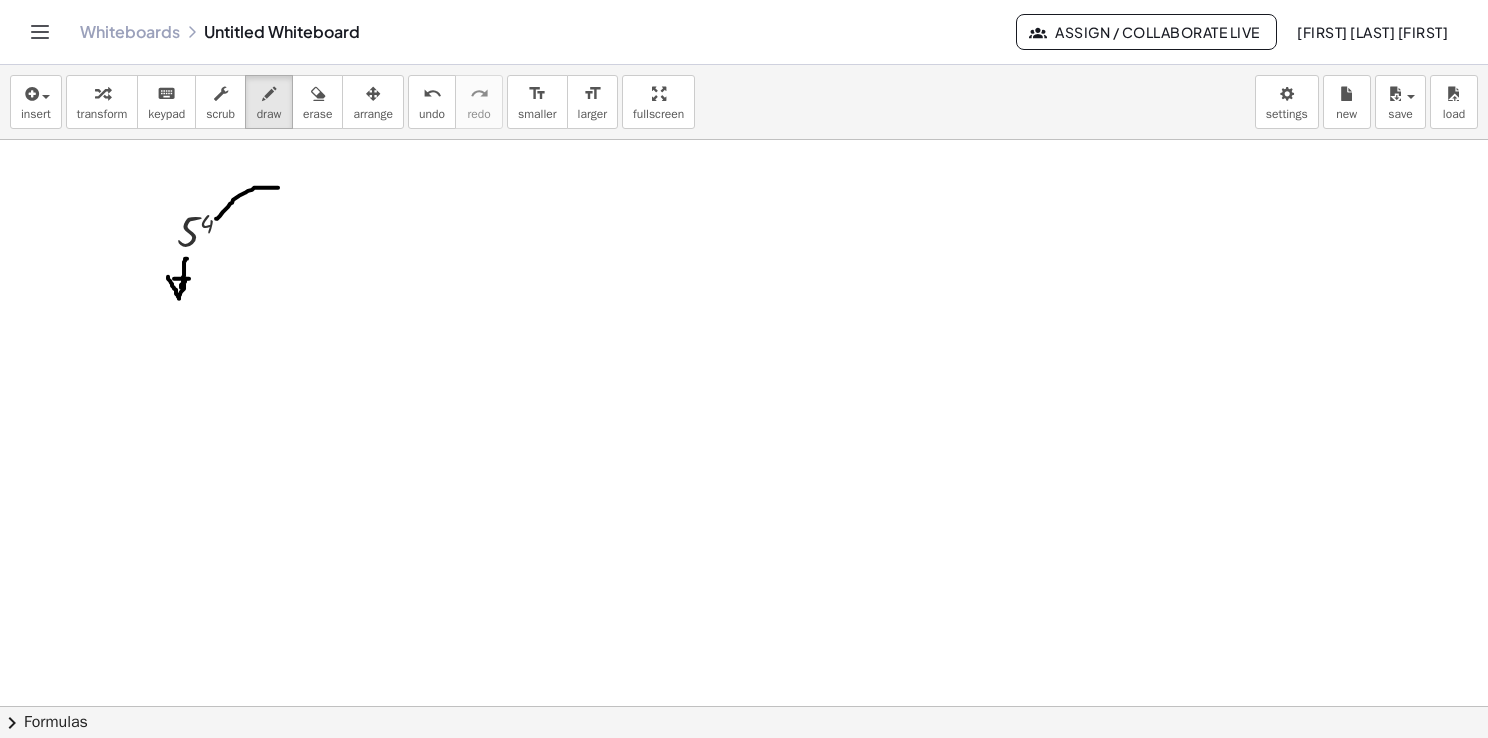 drag, startPoint x: 216, startPoint y: 218, endPoint x: 293, endPoint y: 183, distance: 84.58132 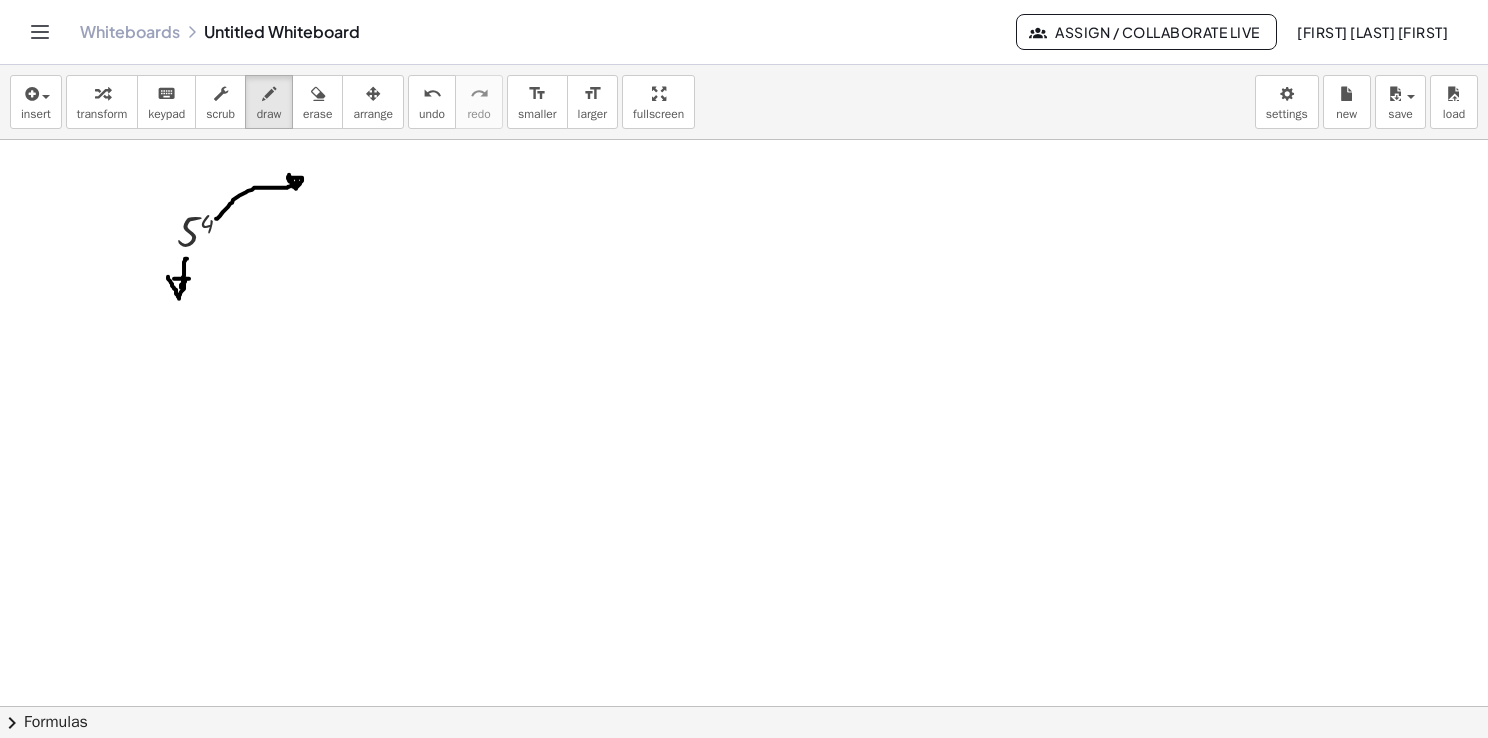 drag, startPoint x: 289, startPoint y: 174, endPoint x: 276, endPoint y: 216, distance: 43.965897 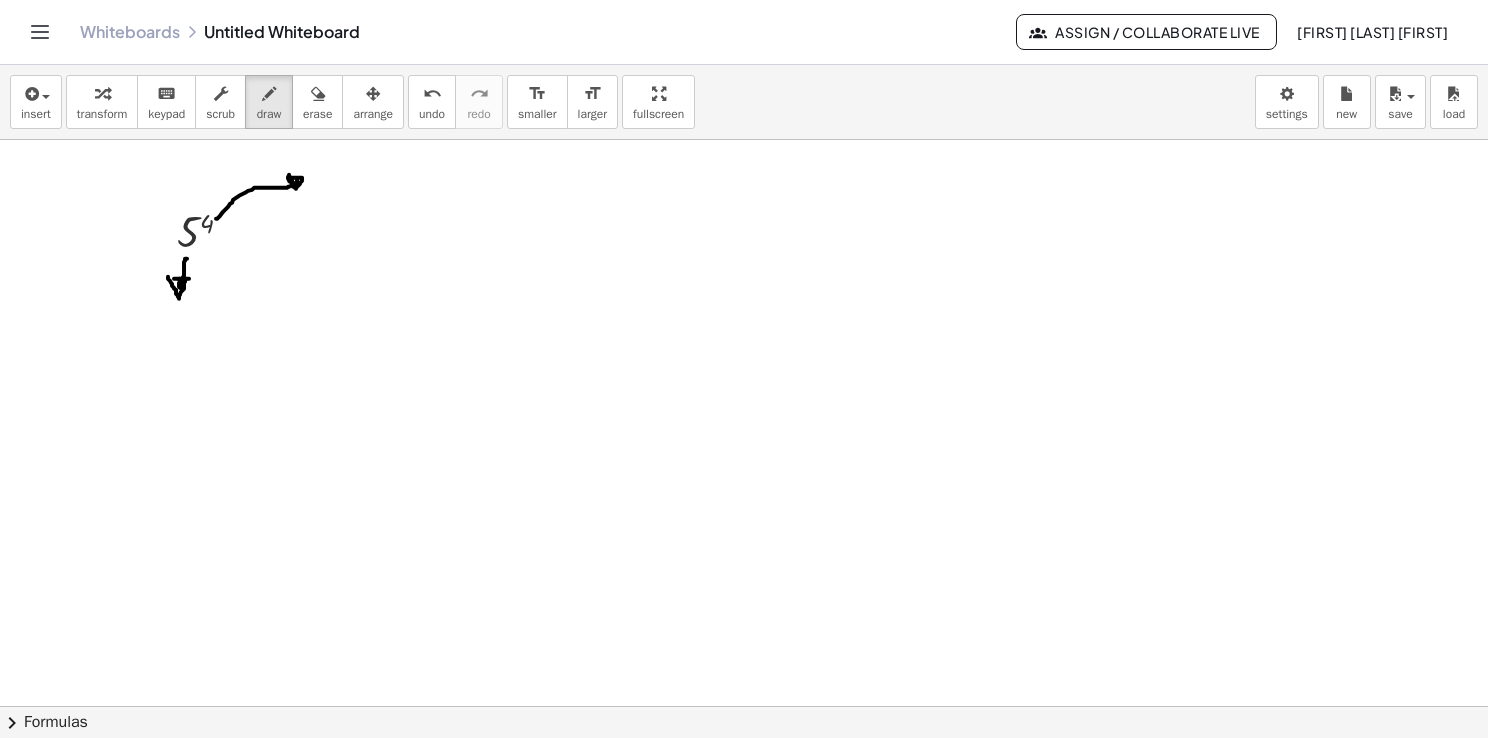 click at bounding box center (744, 772) 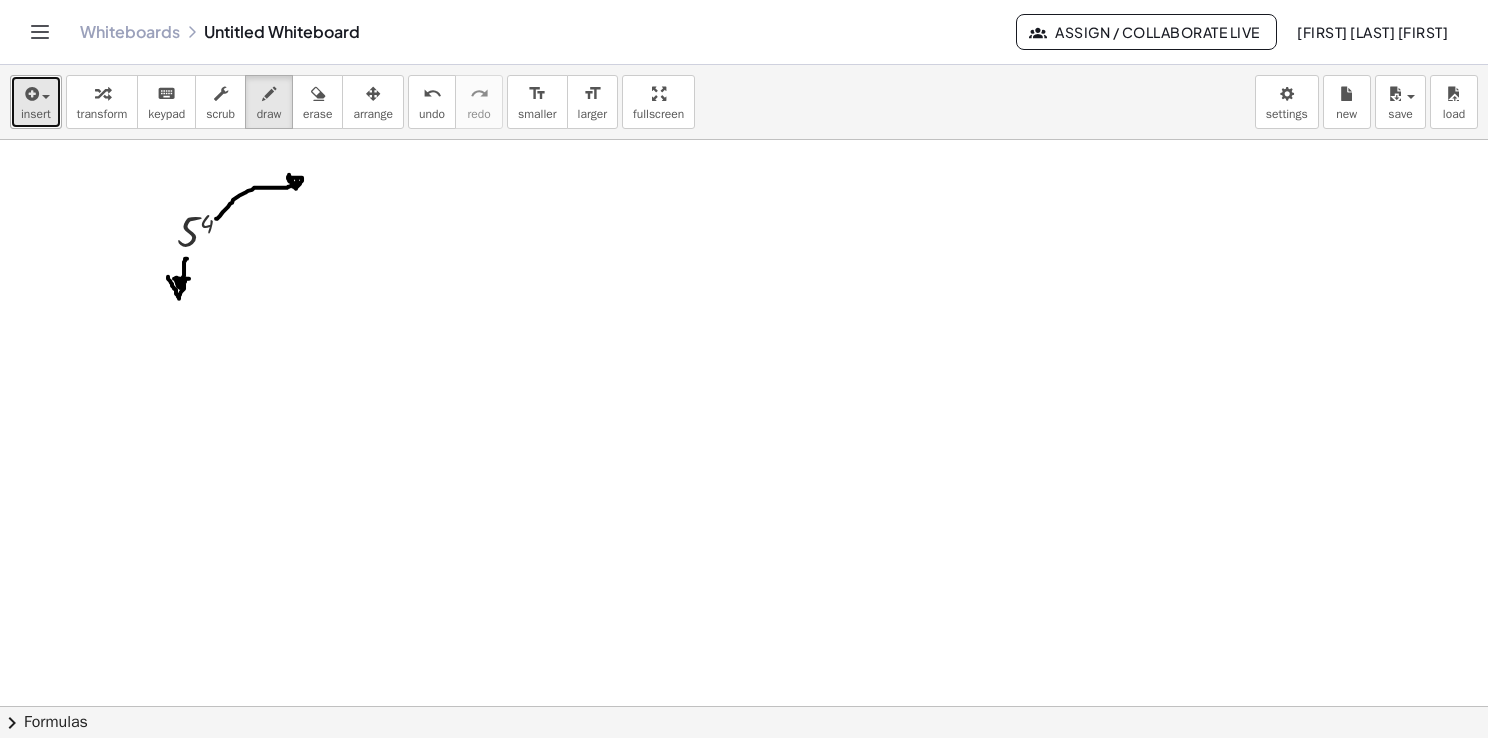 click on "insert" at bounding box center (36, 102) 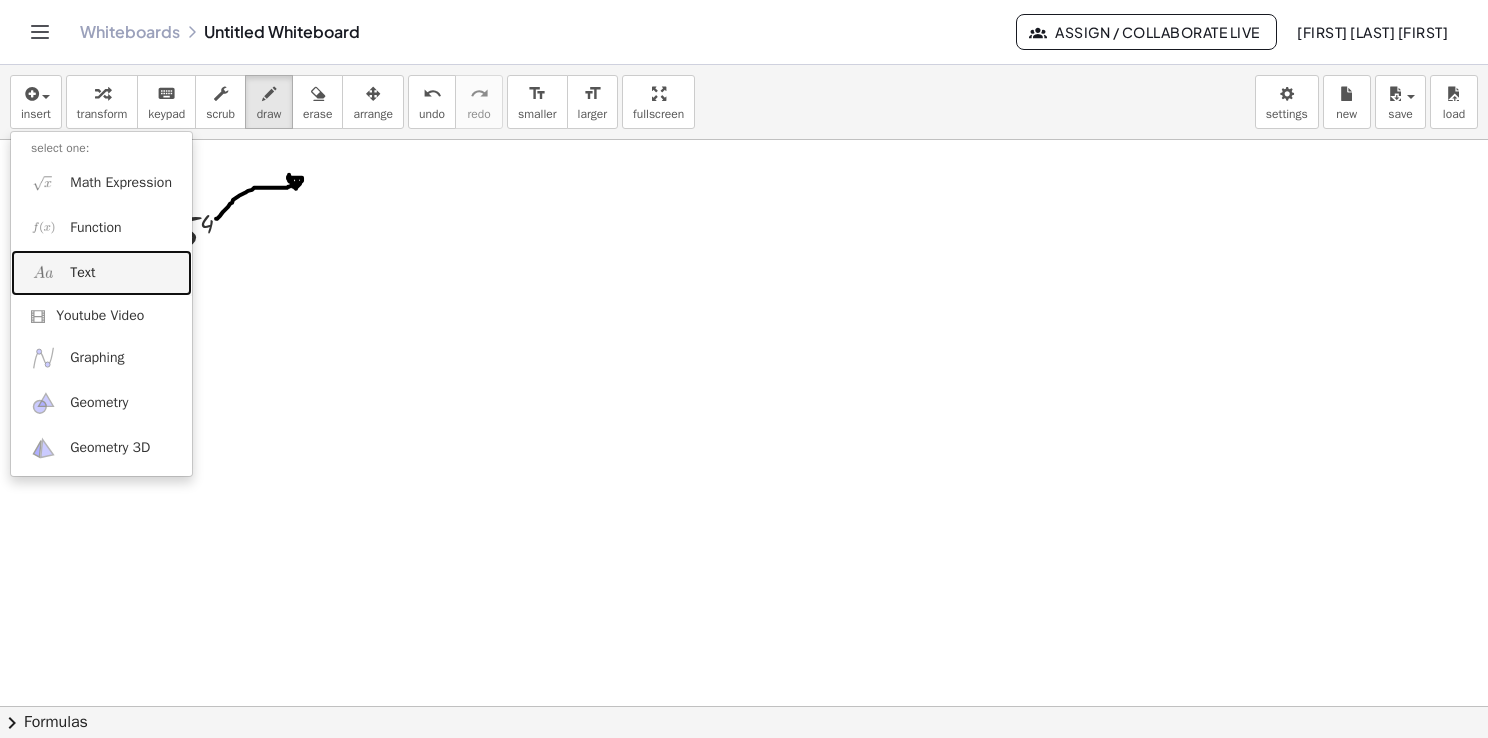click on "Text" at bounding box center [82, 273] 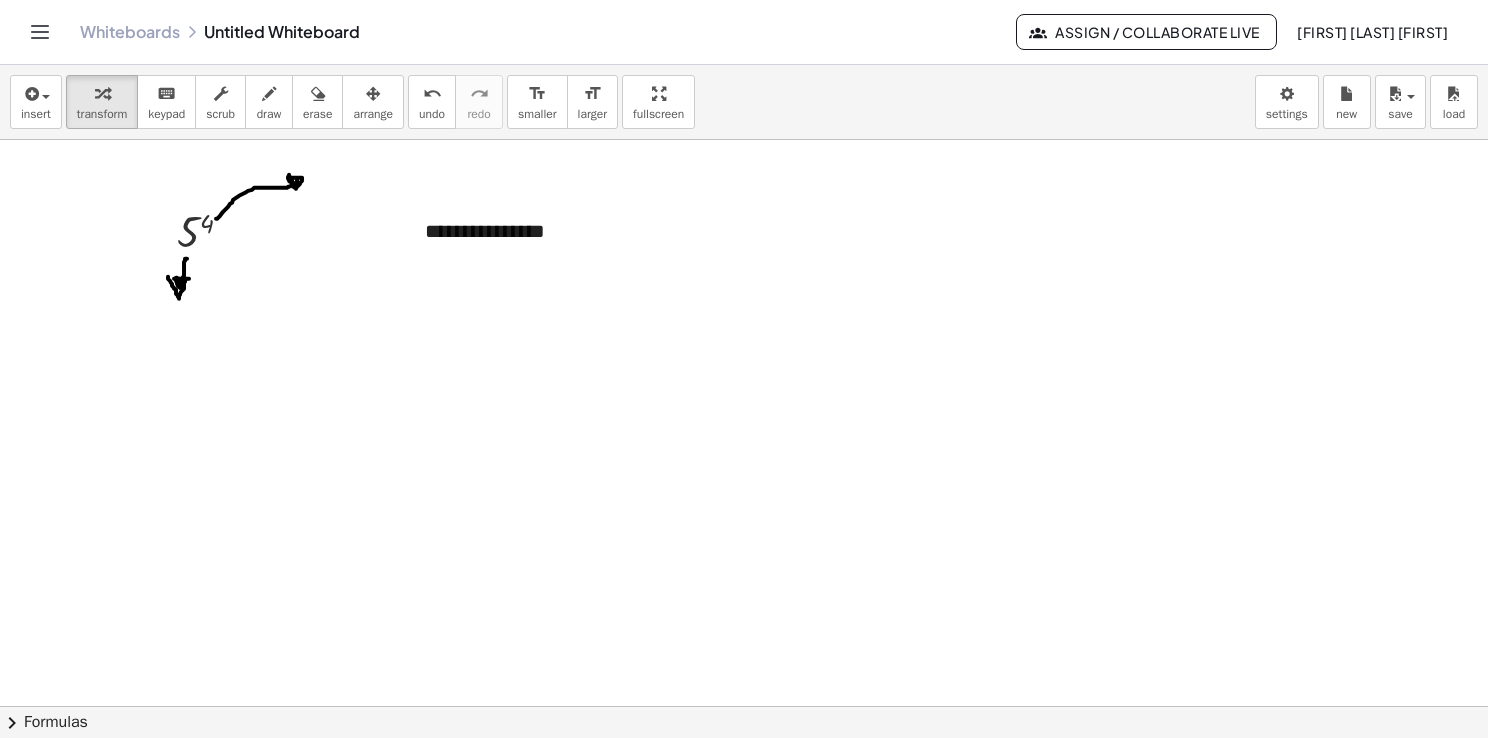 drag, startPoint x: 486, startPoint y: 198, endPoint x: 409, endPoint y: 274, distance: 108.18965 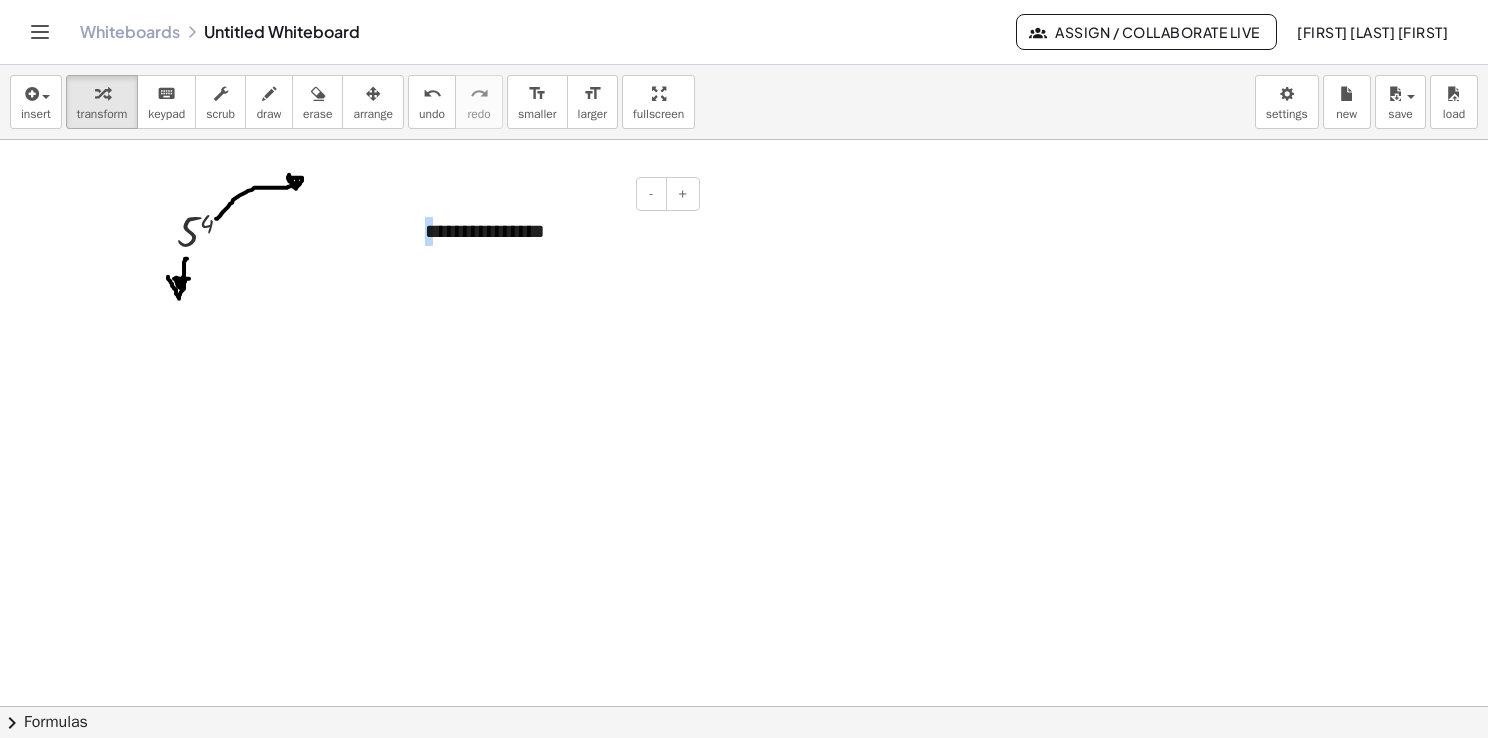 drag, startPoint x: 434, startPoint y: 237, endPoint x: 420, endPoint y: 255, distance: 22.803509 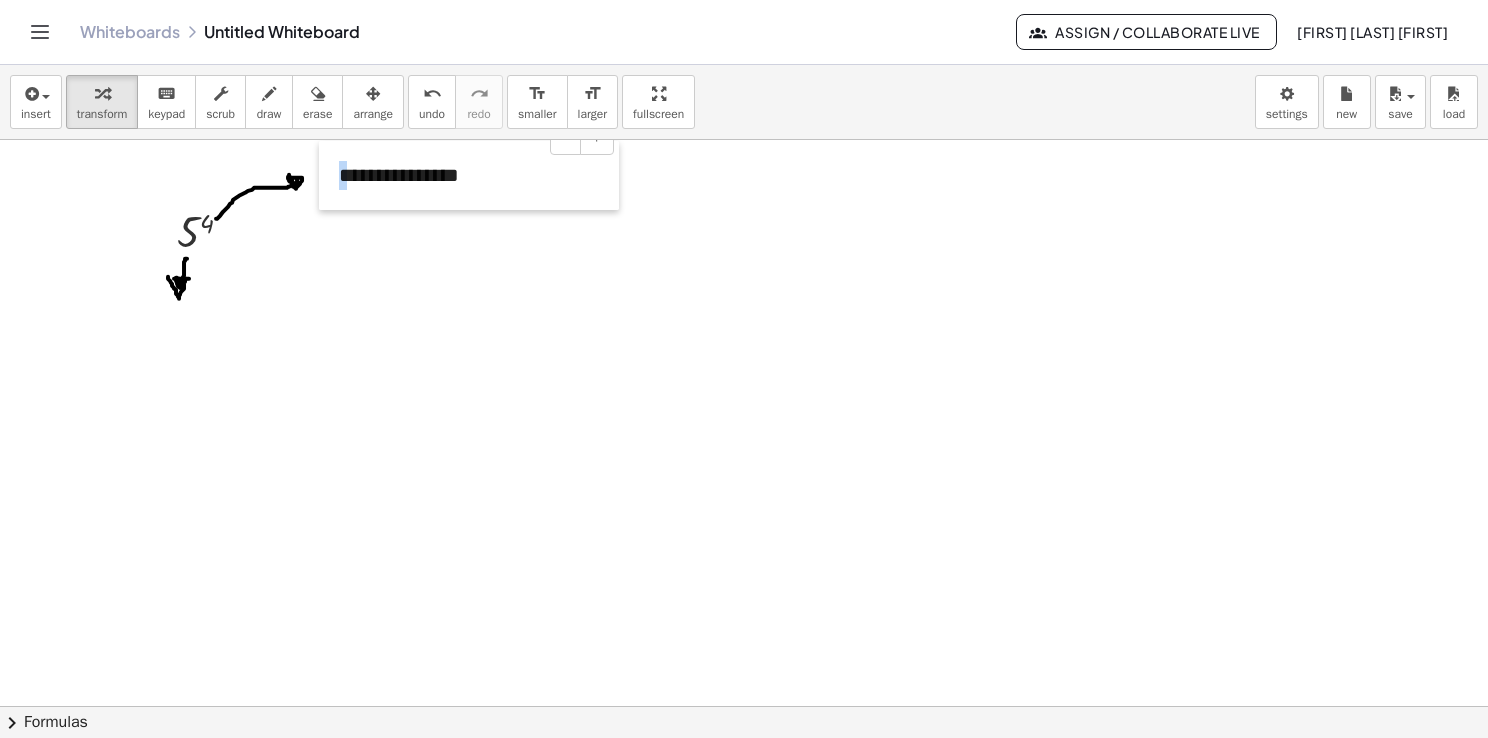 drag, startPoint x: 410, startPoint y: 255, endPoint x: 321, endPoint y: 199, distance: 105.15227 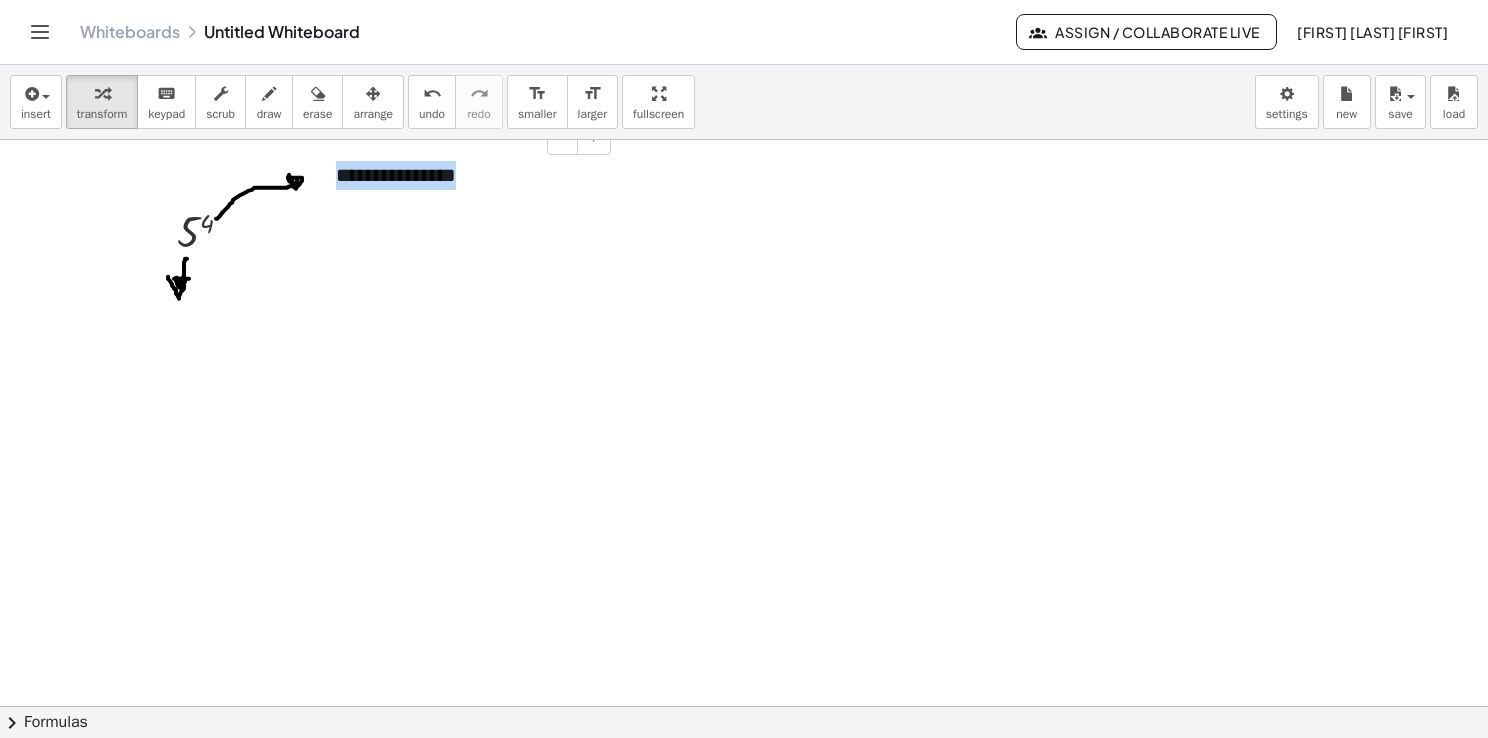 drag, startPoint x: 463, startPoint y: 184, endPoint x: 331, endPoint y: 174, distance: 132.37825 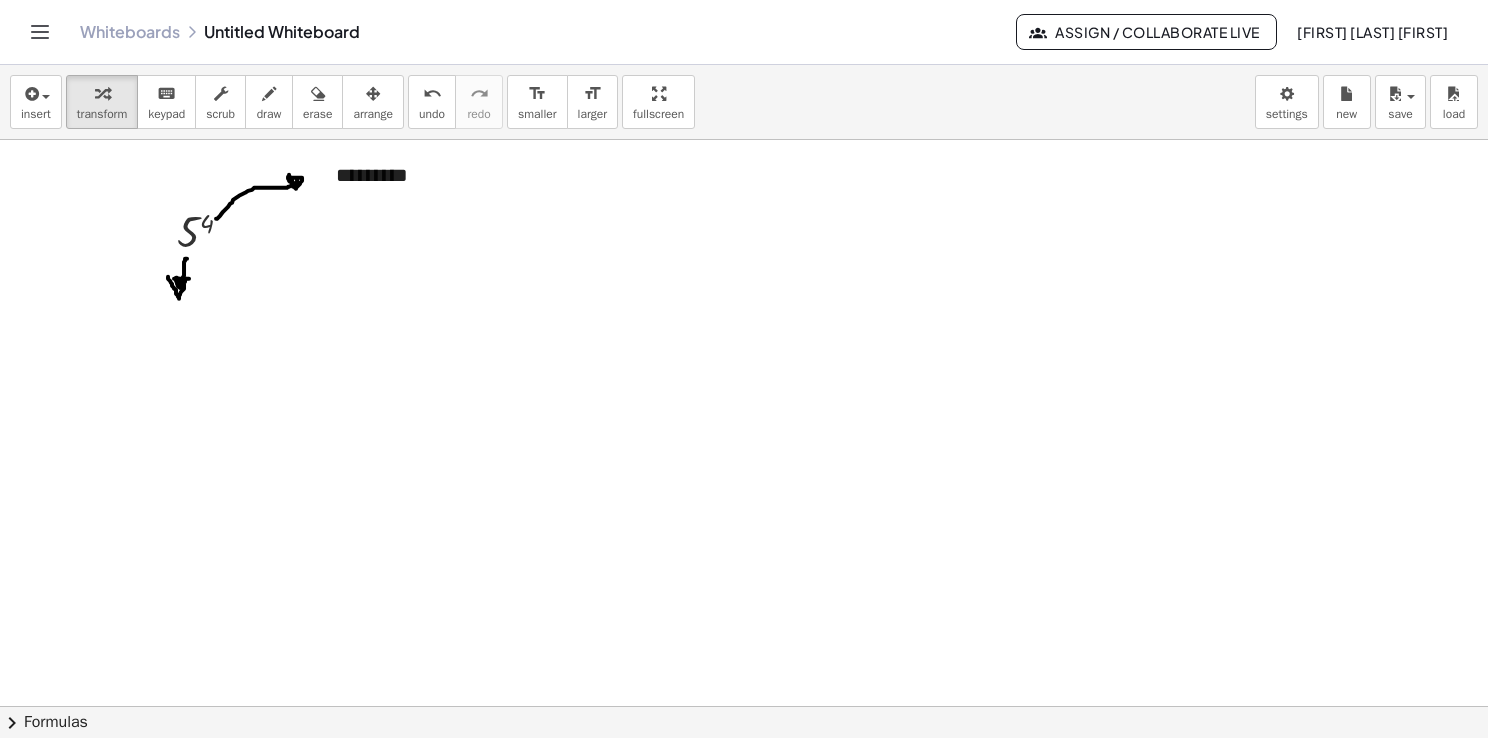 click at bounding box center (744, 772) 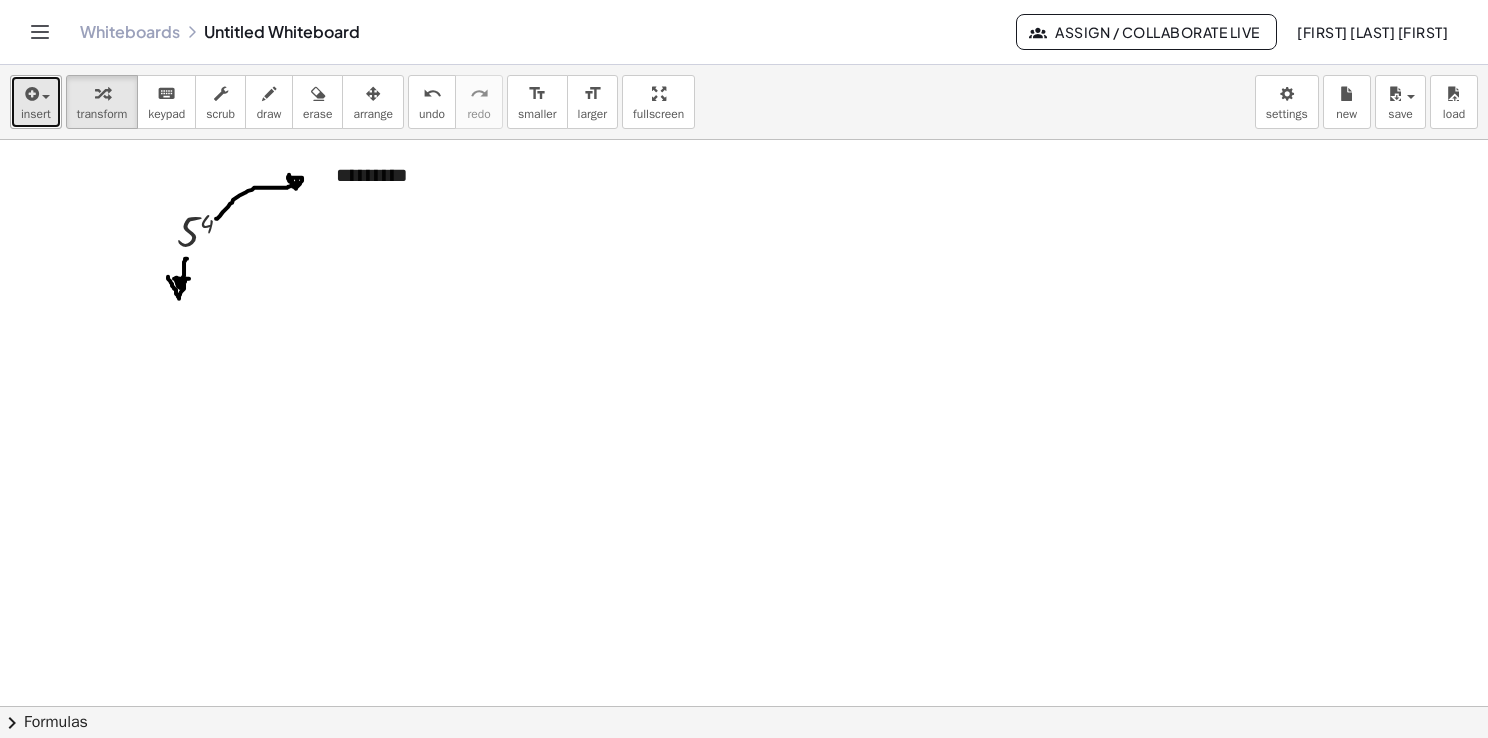 click on "insert" at bounding box center [36, 102] 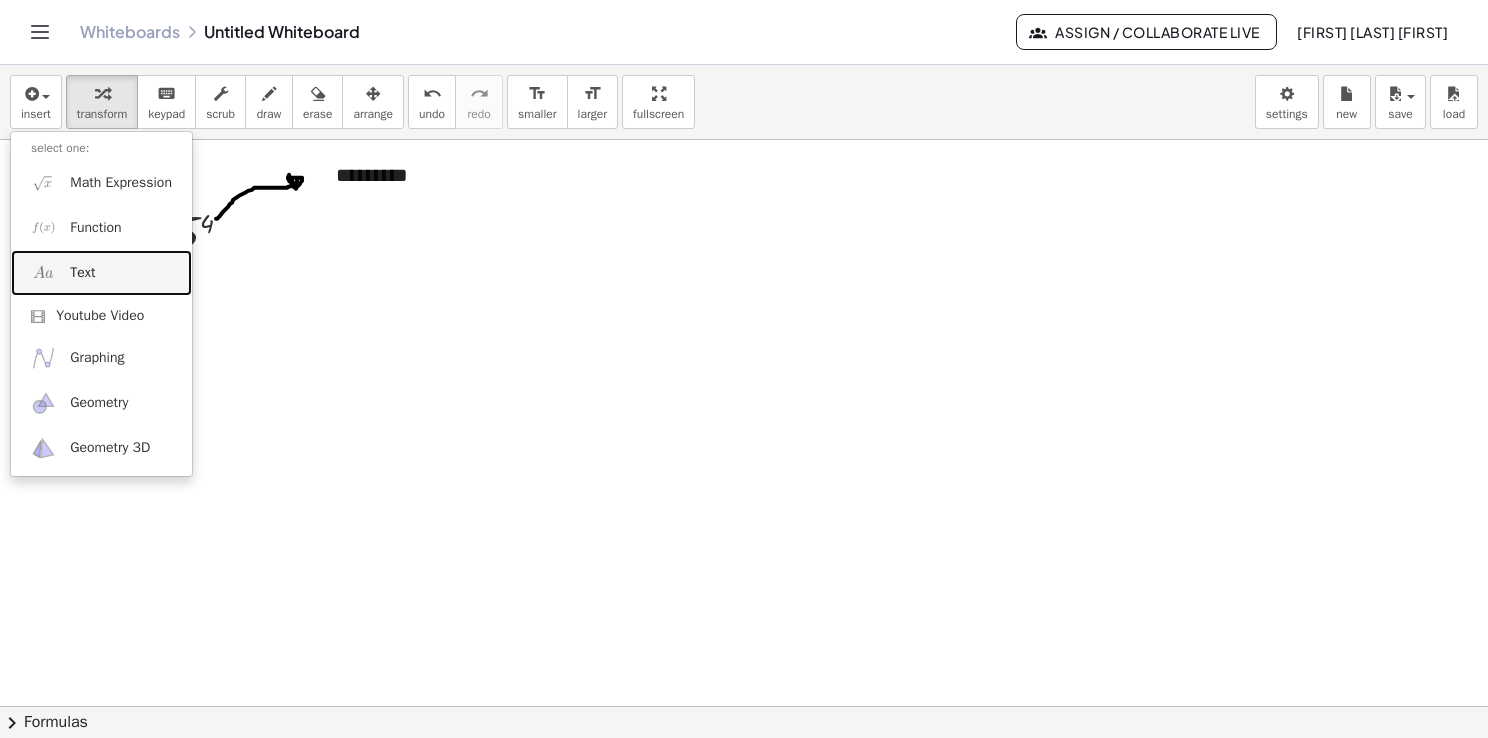 click on "Text" at bounding box center [101, 272] 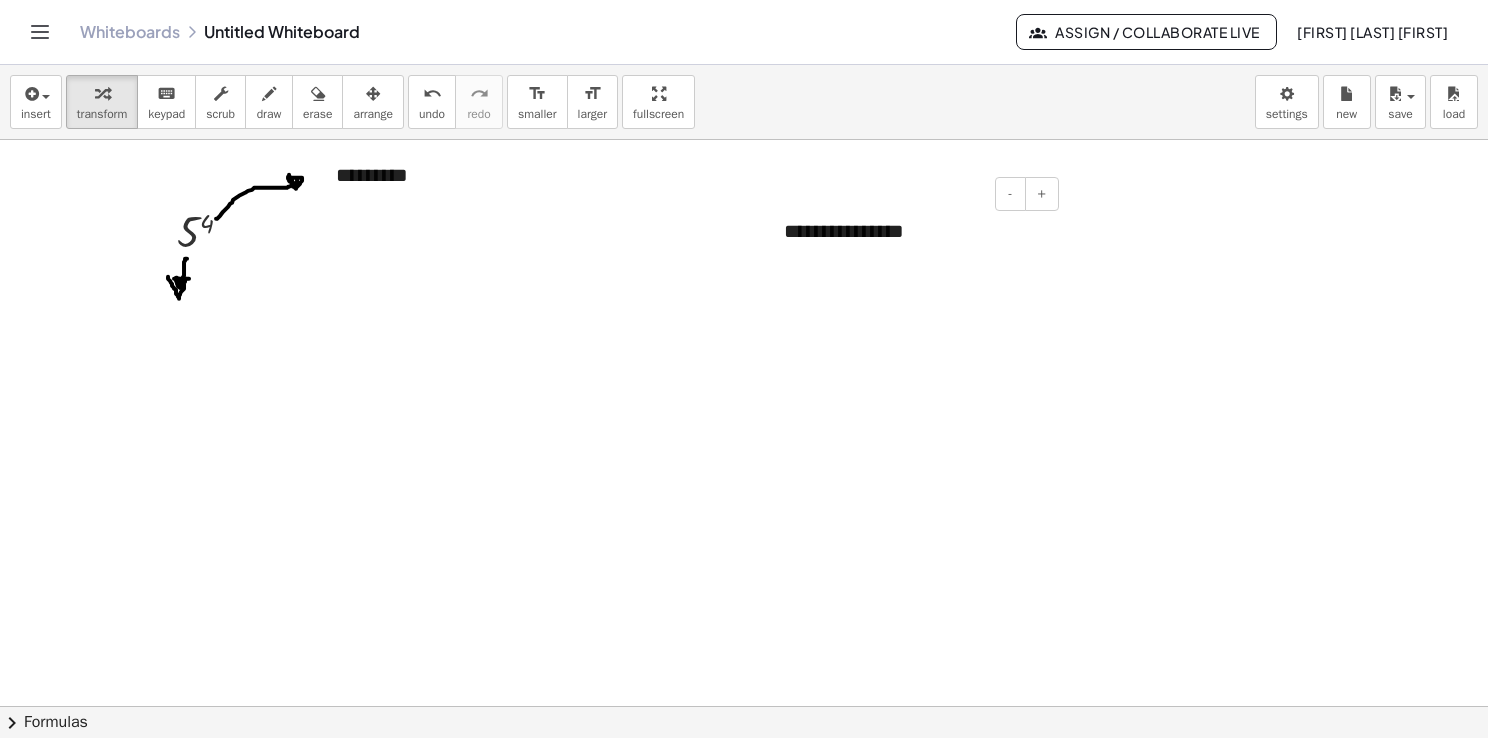 drag, startPoint x: 820, startPoint y: 194, endPoint x: 764, endPoint y: 234, distance: 68.8186 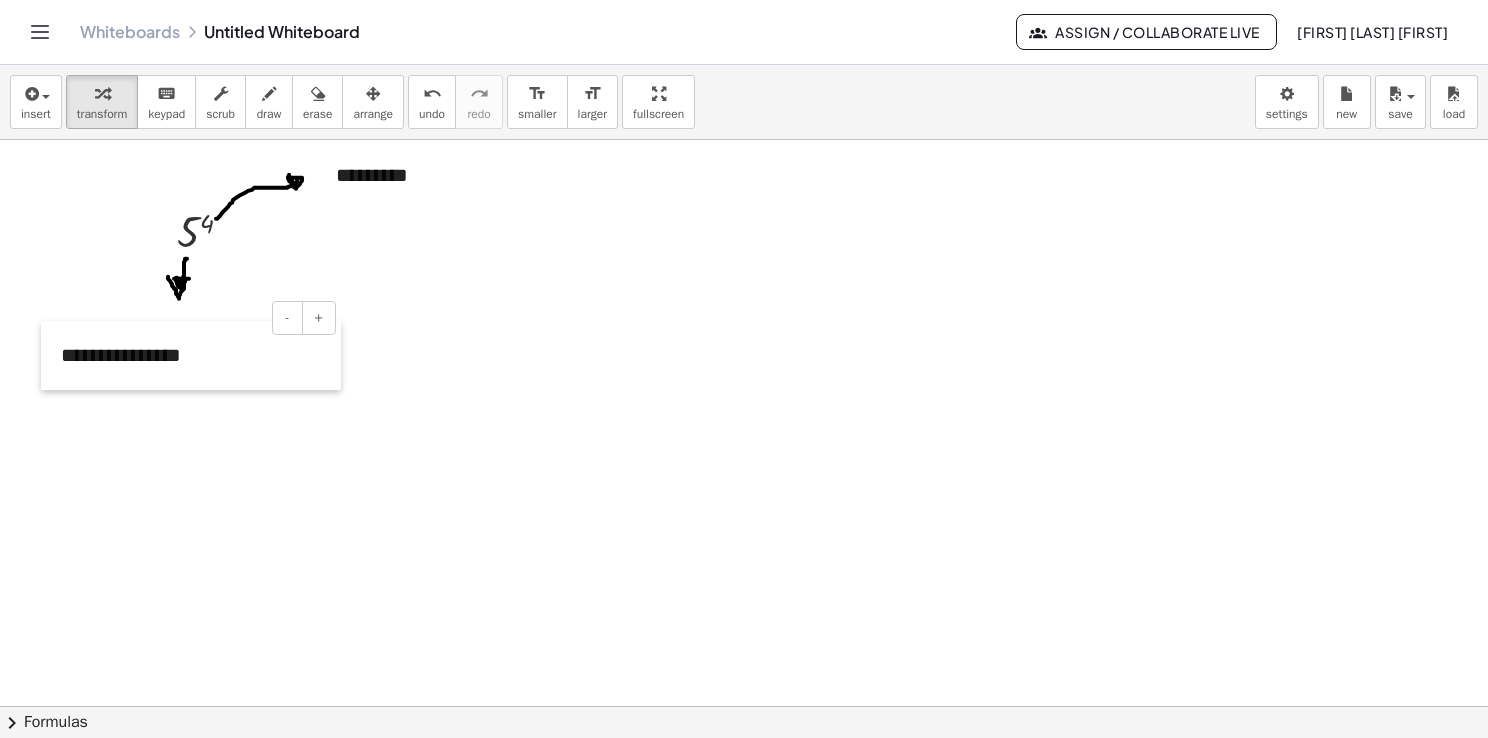 drag, startPoint x: 767, startPoint y: 210, endPoint x: 47, endPoint y: 330, distance: 729.9315 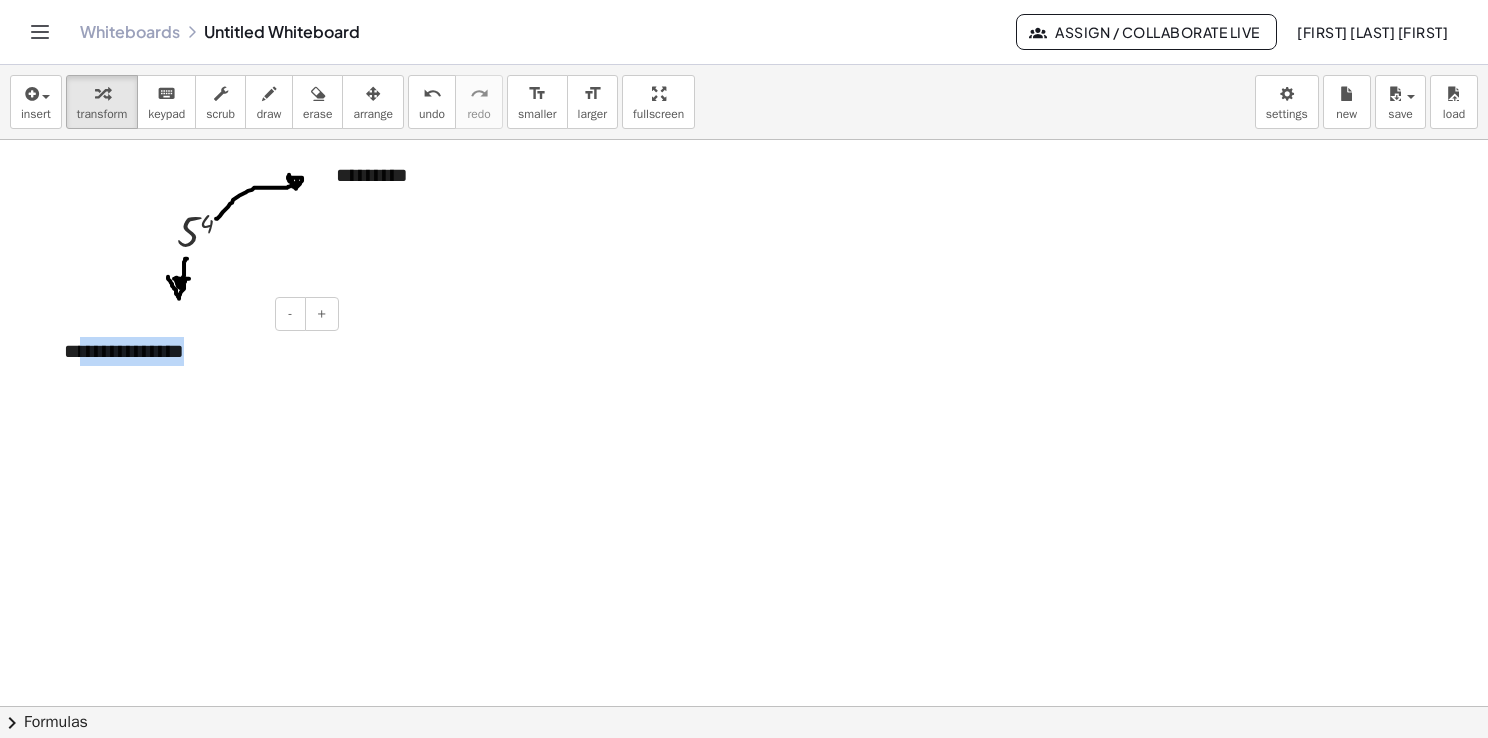 drag, startPoint x: 180, startPoint y: 358, endPoint x: 37, endPoint y: 348, distance: 143.34923 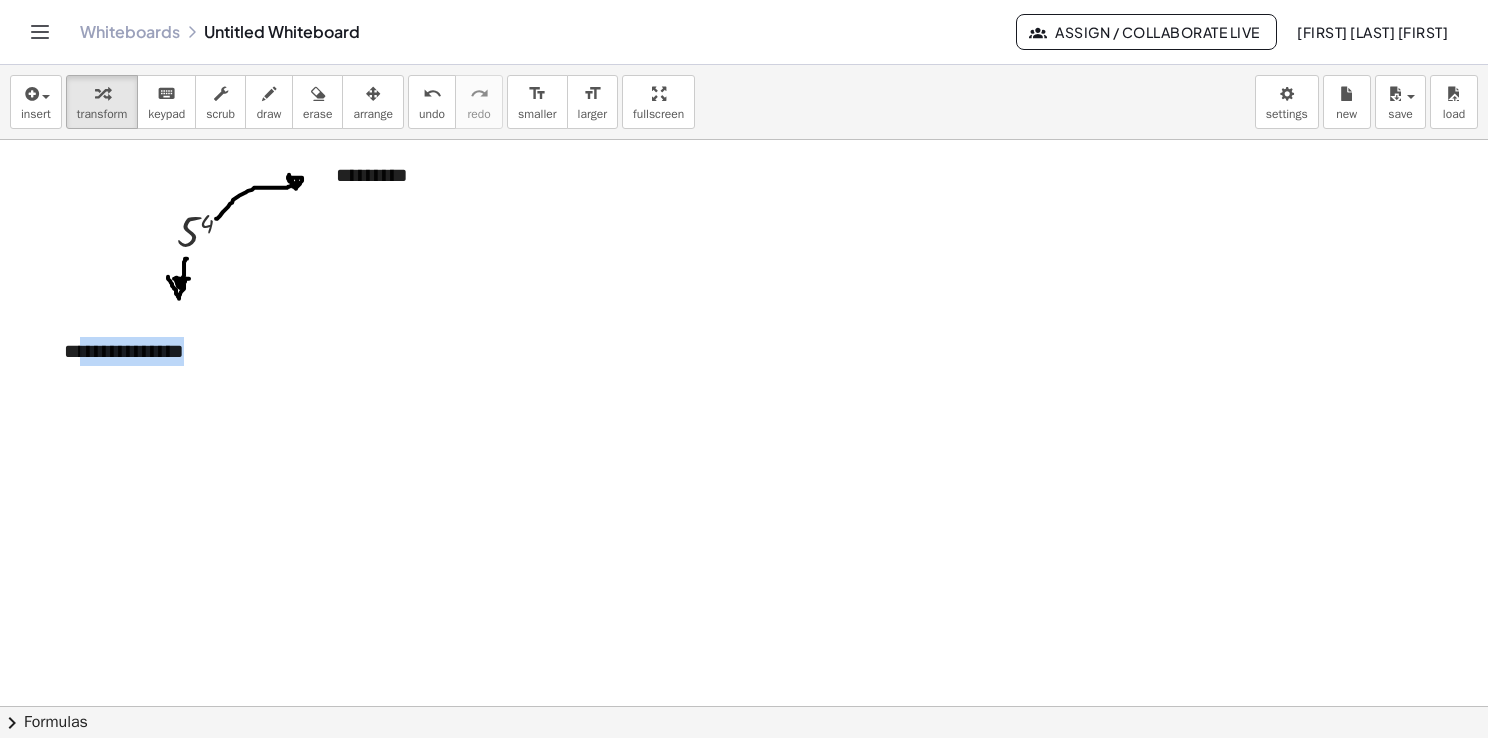 type 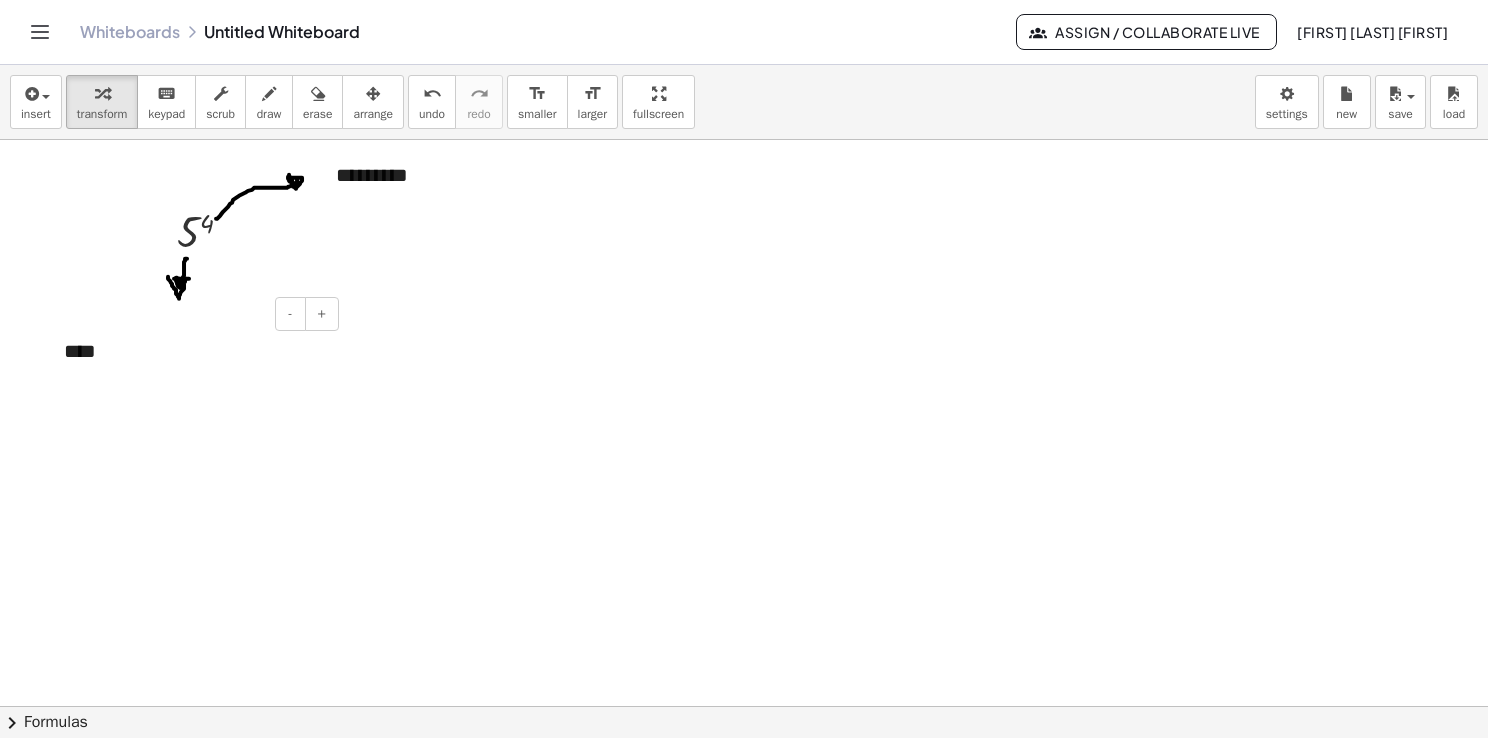 drag, startPoint x: 159, startPoint y: 315, endPoint x: 176, endPoint y: 314, distance: 17.029387 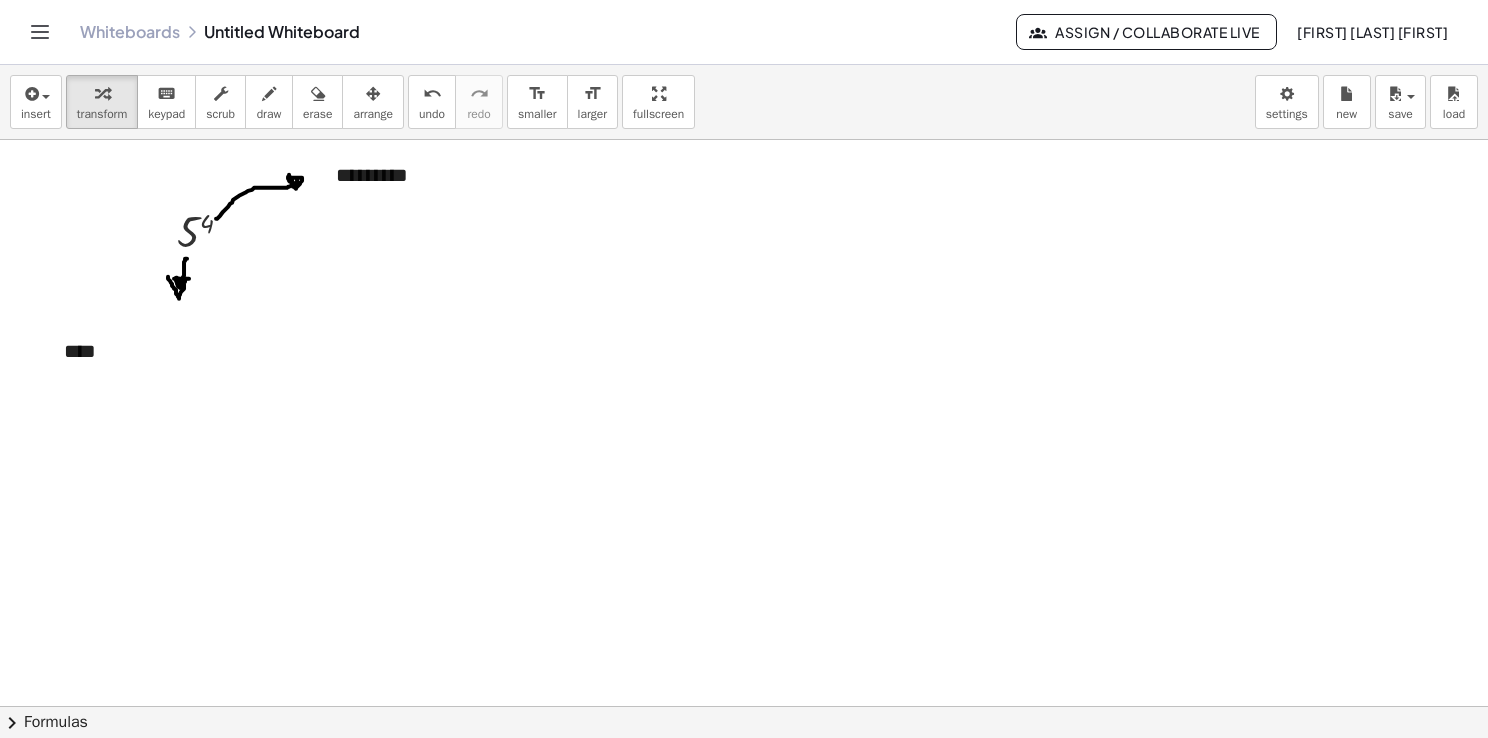 click at bounding box center (744, 772) 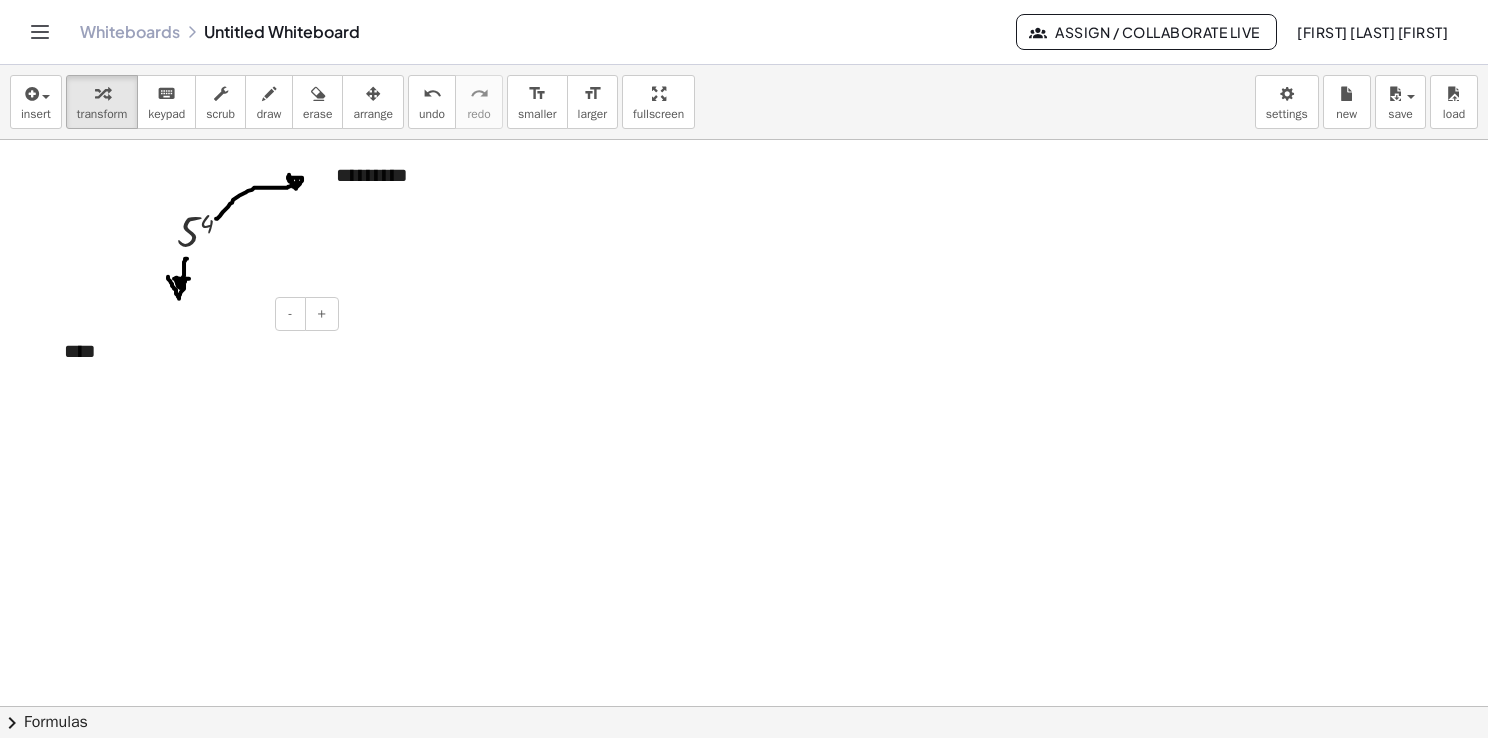 click on "****" at bounding box center (194, 351) 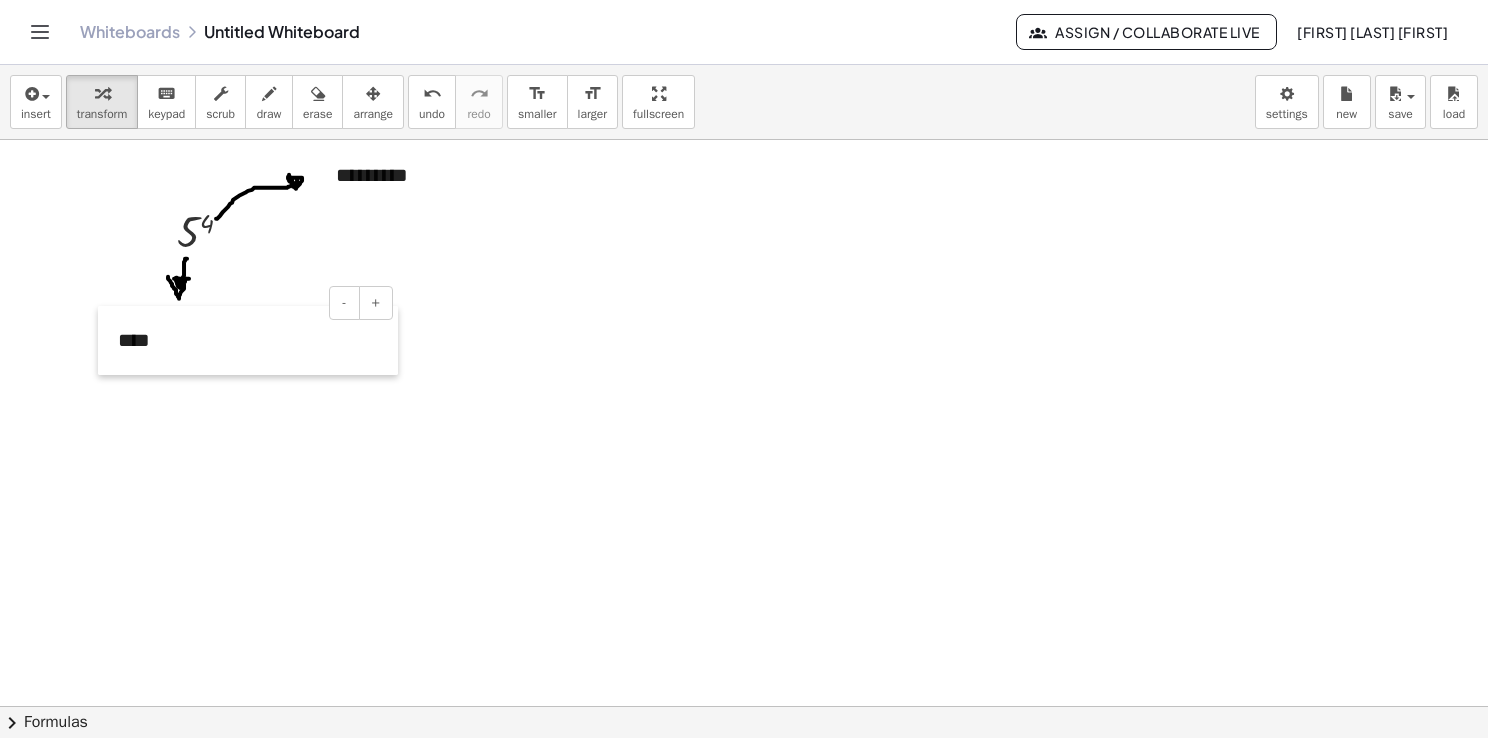 drag, startPoint x: 48, startPoint y: 380, endPoint x: 100, endPoint y: 370, distance: 52.95281 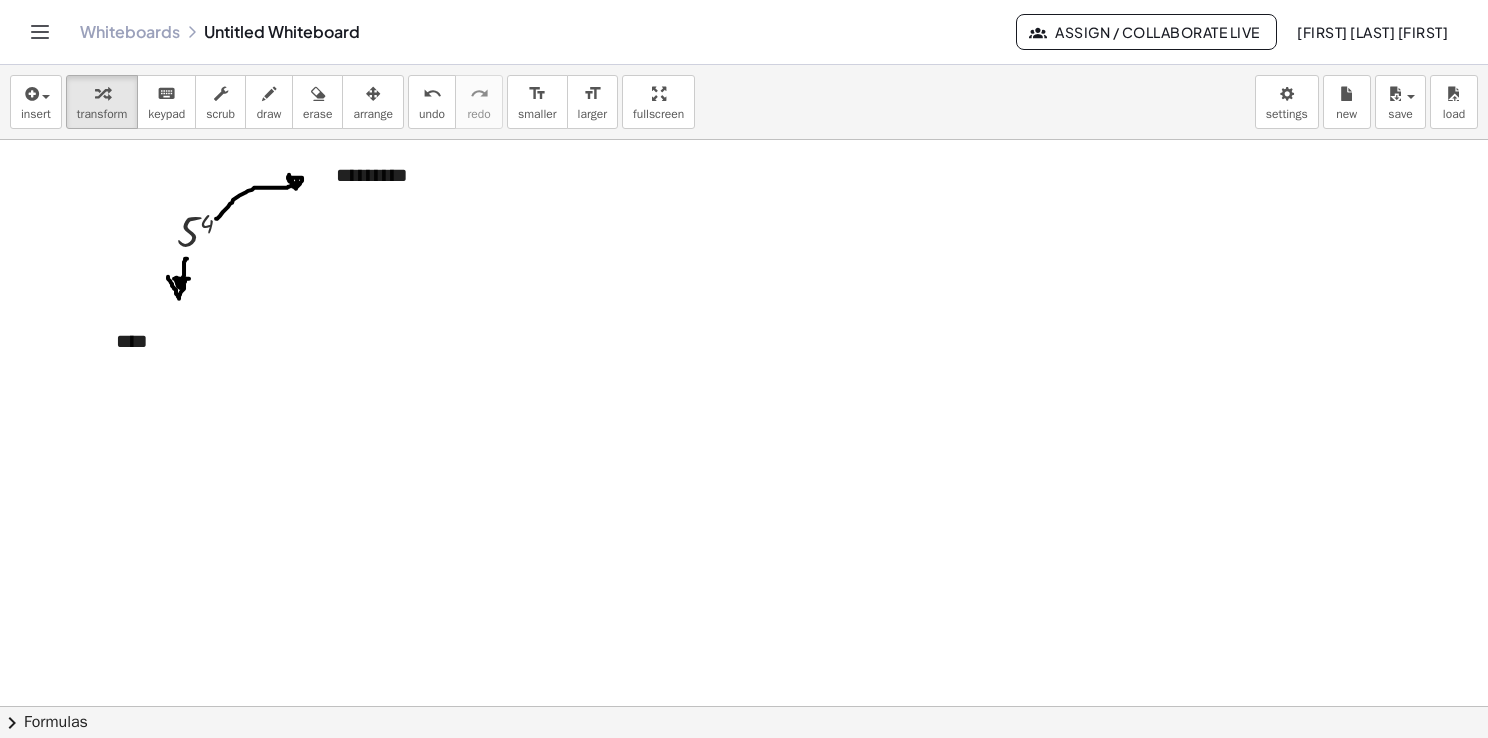 click on "[NUMBER] [NUMBER] - + ********* - + ****" at bounding box center [744, 772] 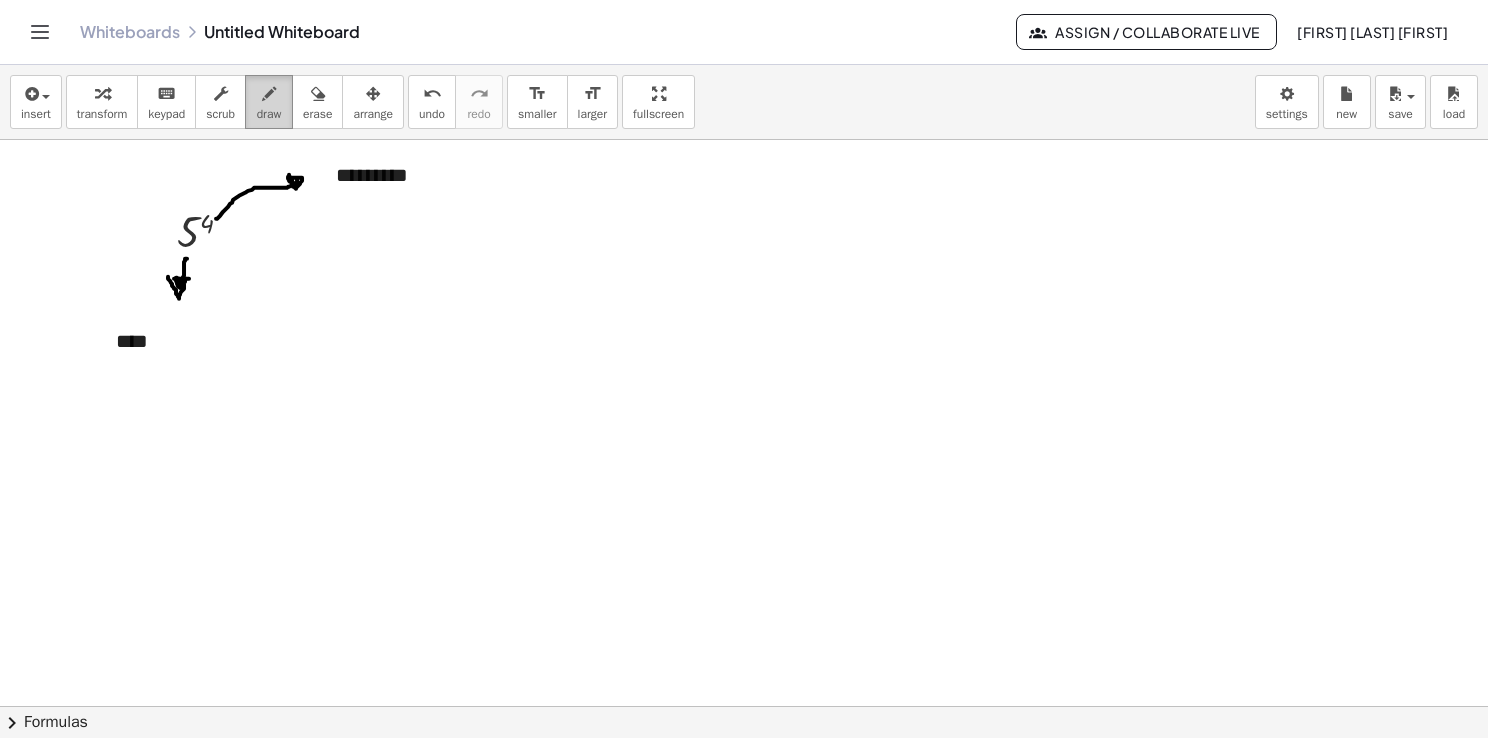 click on "draw" at bounding box center [269, 102] 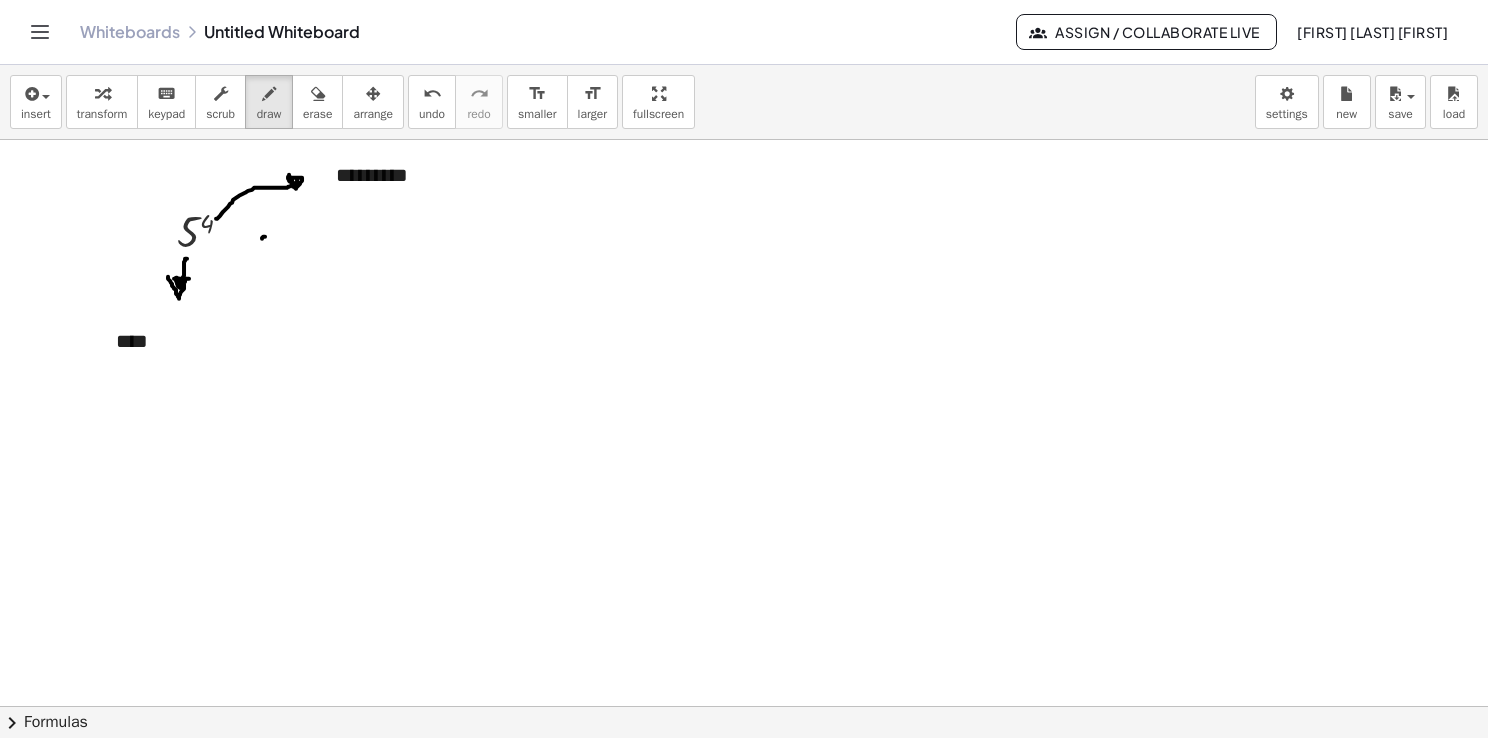 drag, startPoint x: 262, startPoint y: 238, endPoint x: 280, endPoint y: 236, distance: 18.110771 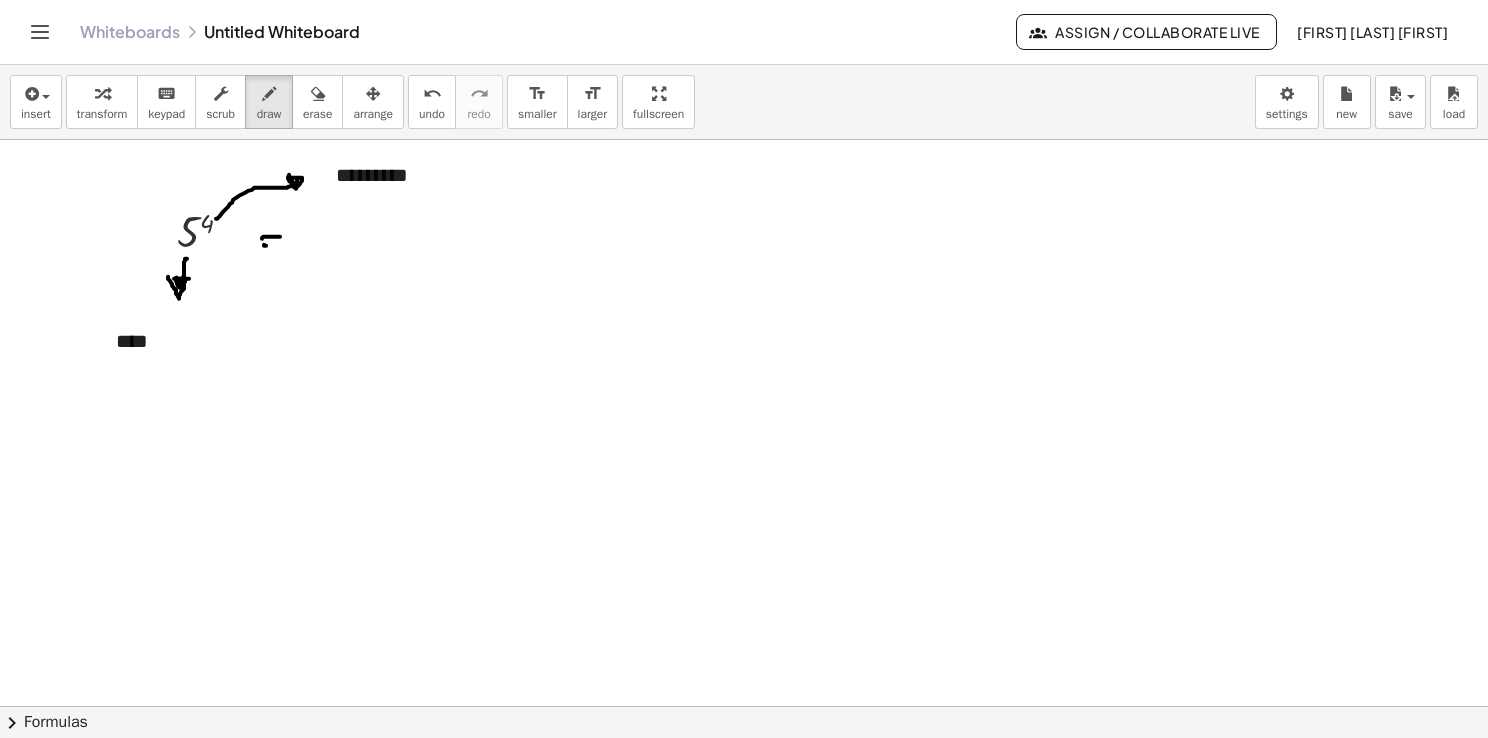 drag, startPoint x: 266, startPoint y: 245, endPoint x: 280, endPoint y: 245, distance: 14 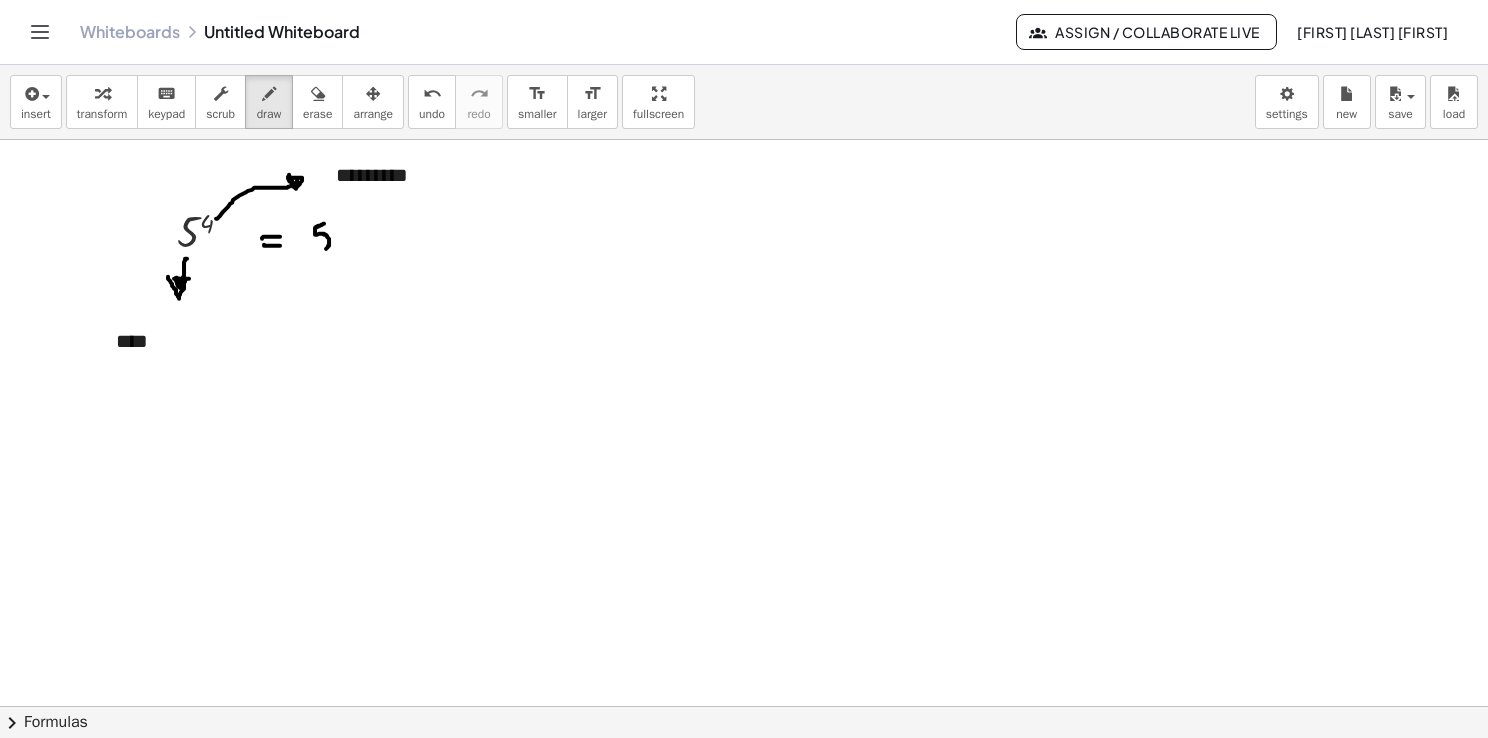 drag, startPoint x: 324, startPoint y: 223, endPoint x: 315, endPoint y: 239, distance: 18.35756 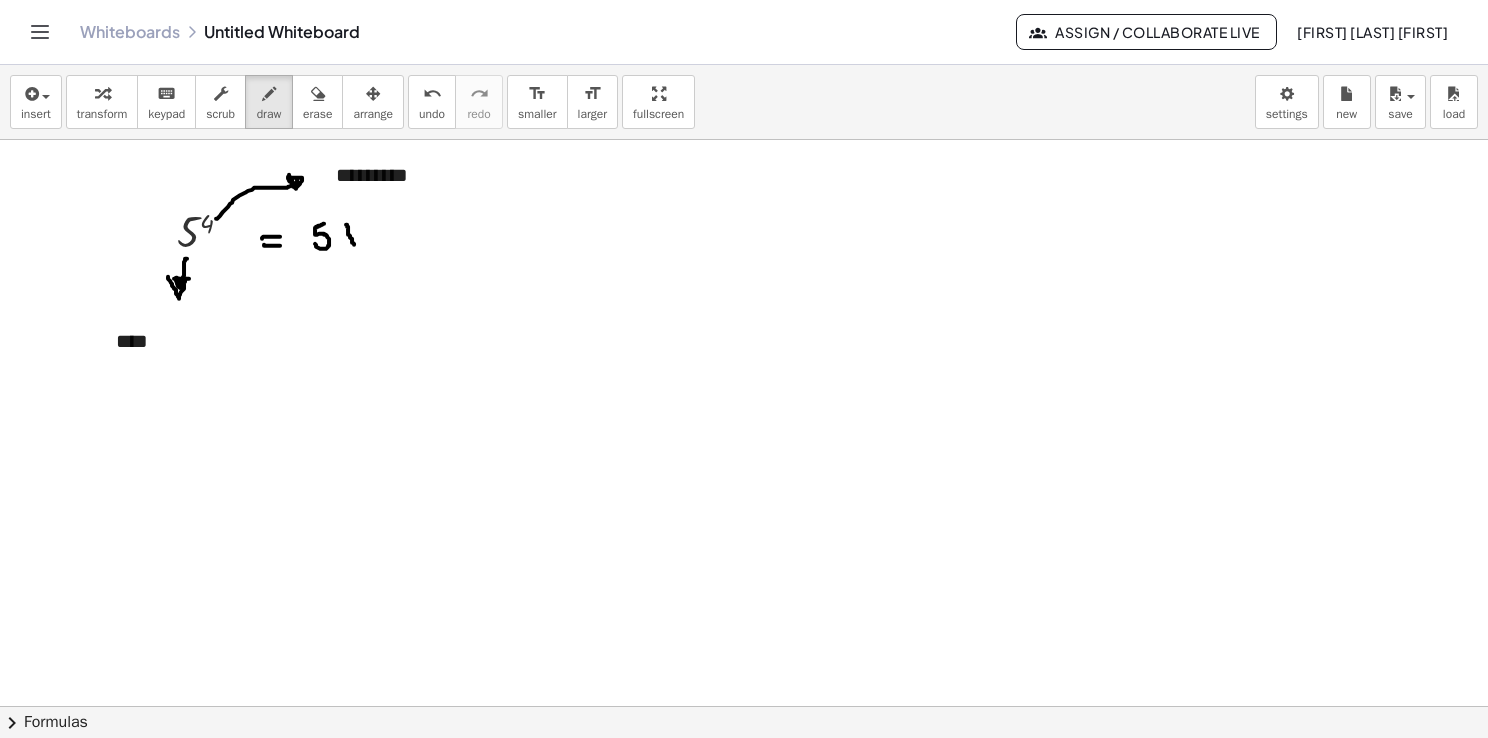 drag, startPoint x: 346, startPoint y: 224, endPoint x: 355, endPoint y: 246, distance: 23.769728 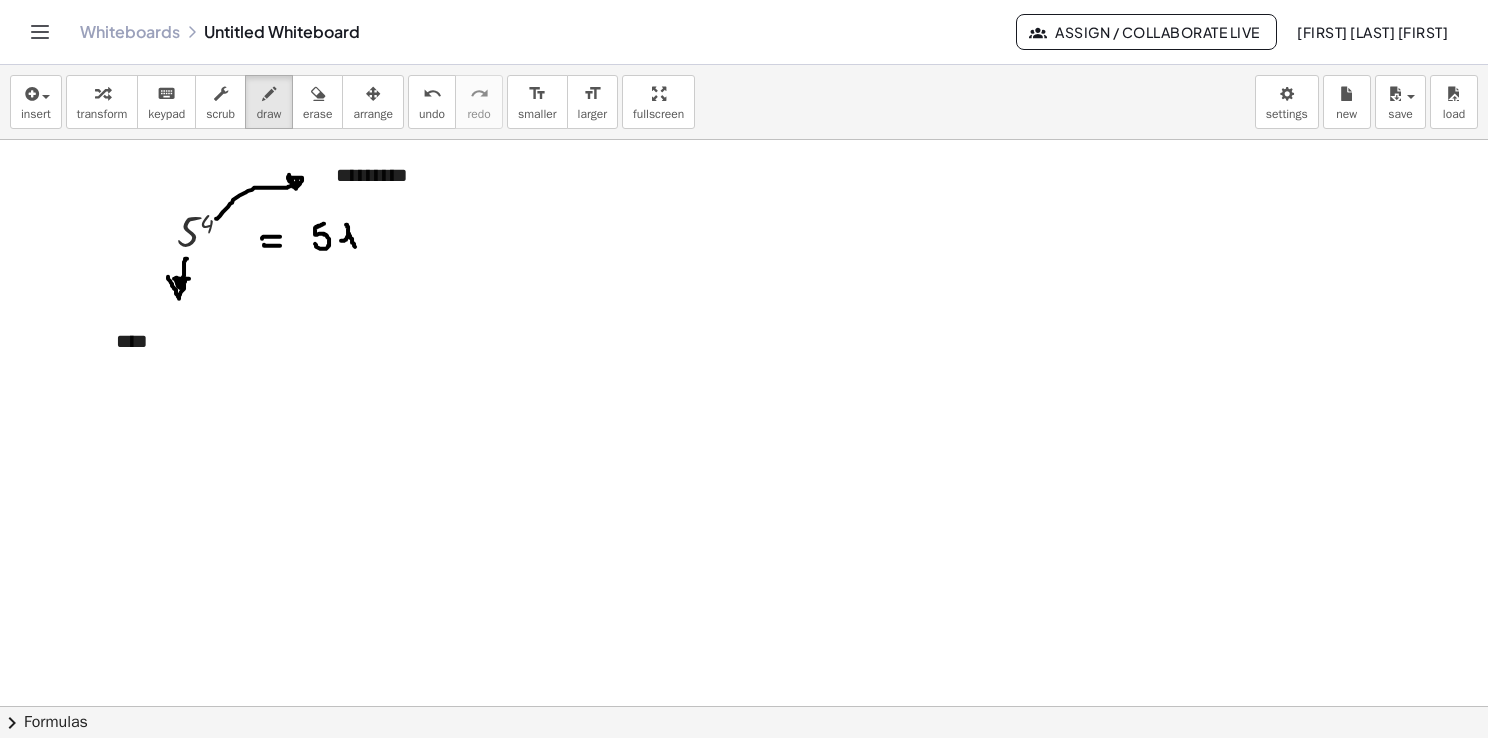 drag, startPoint x: 341, startPoint y: 240, endPoint x: 354, endPoint y: 225, distance: 19.849434 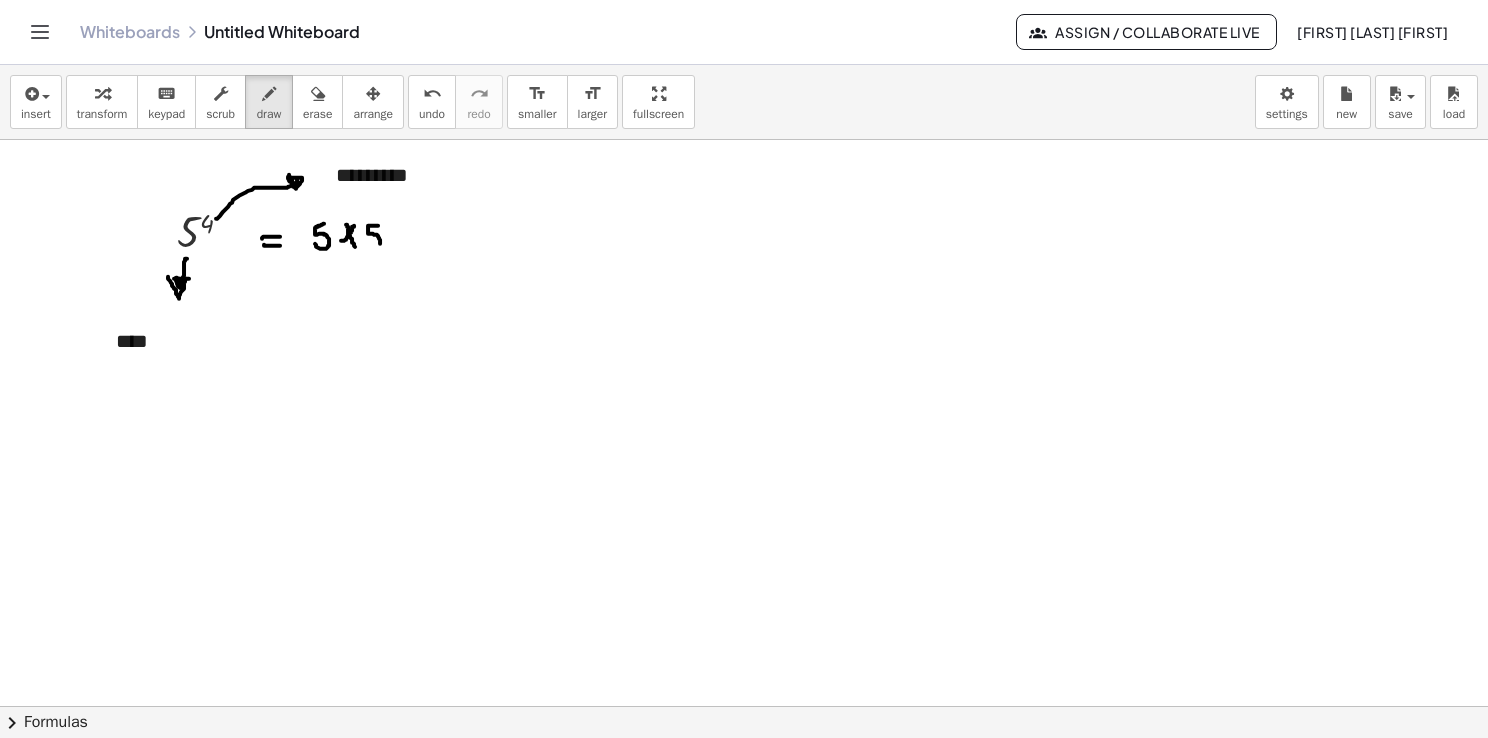 drag, startPoint x: 378, startPoint y: 225, endPoint x: 374, endPoint y: 250, distance: 25.317978 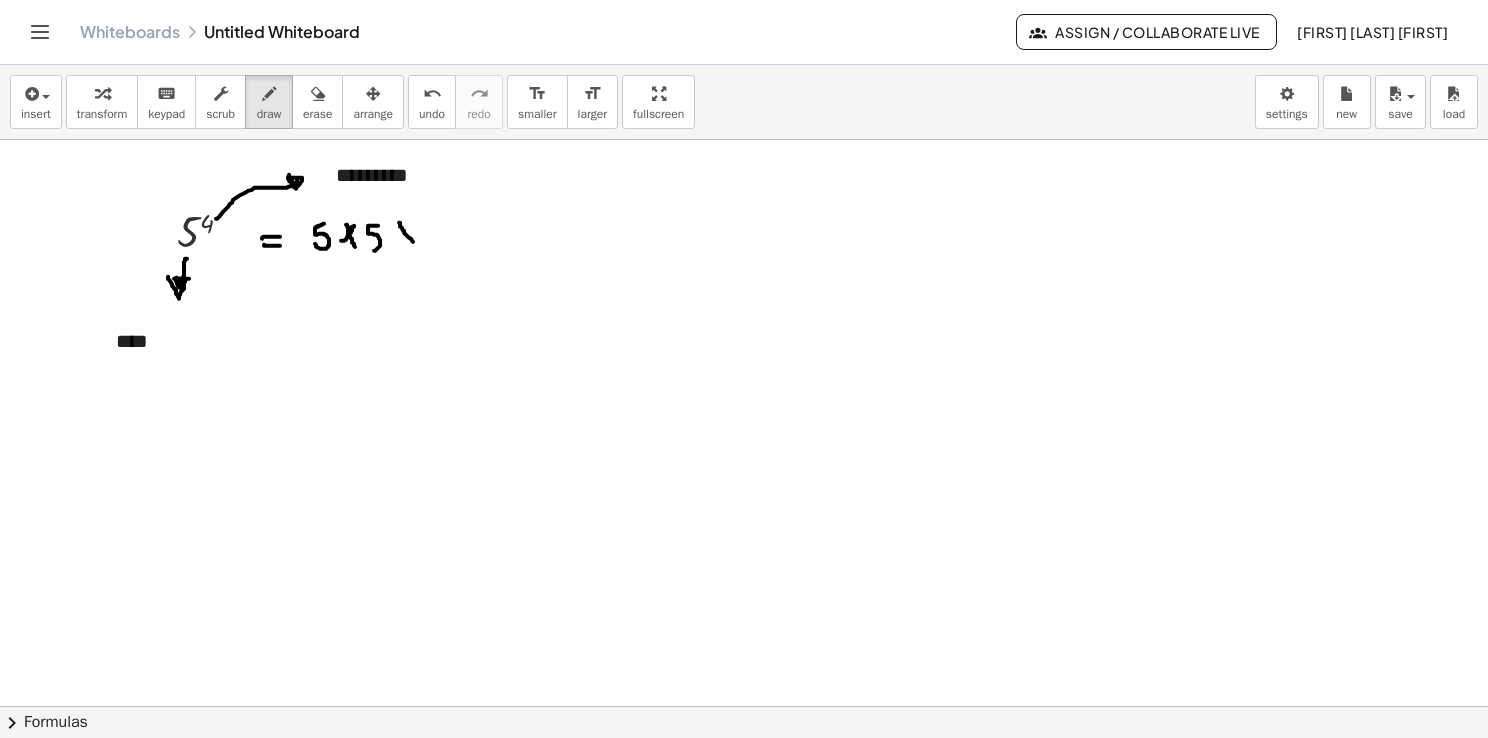 drag, startPoint x: 399, startPoint y: 222, endPoint x: 414, endPoint y: 243, distance: 25.806976 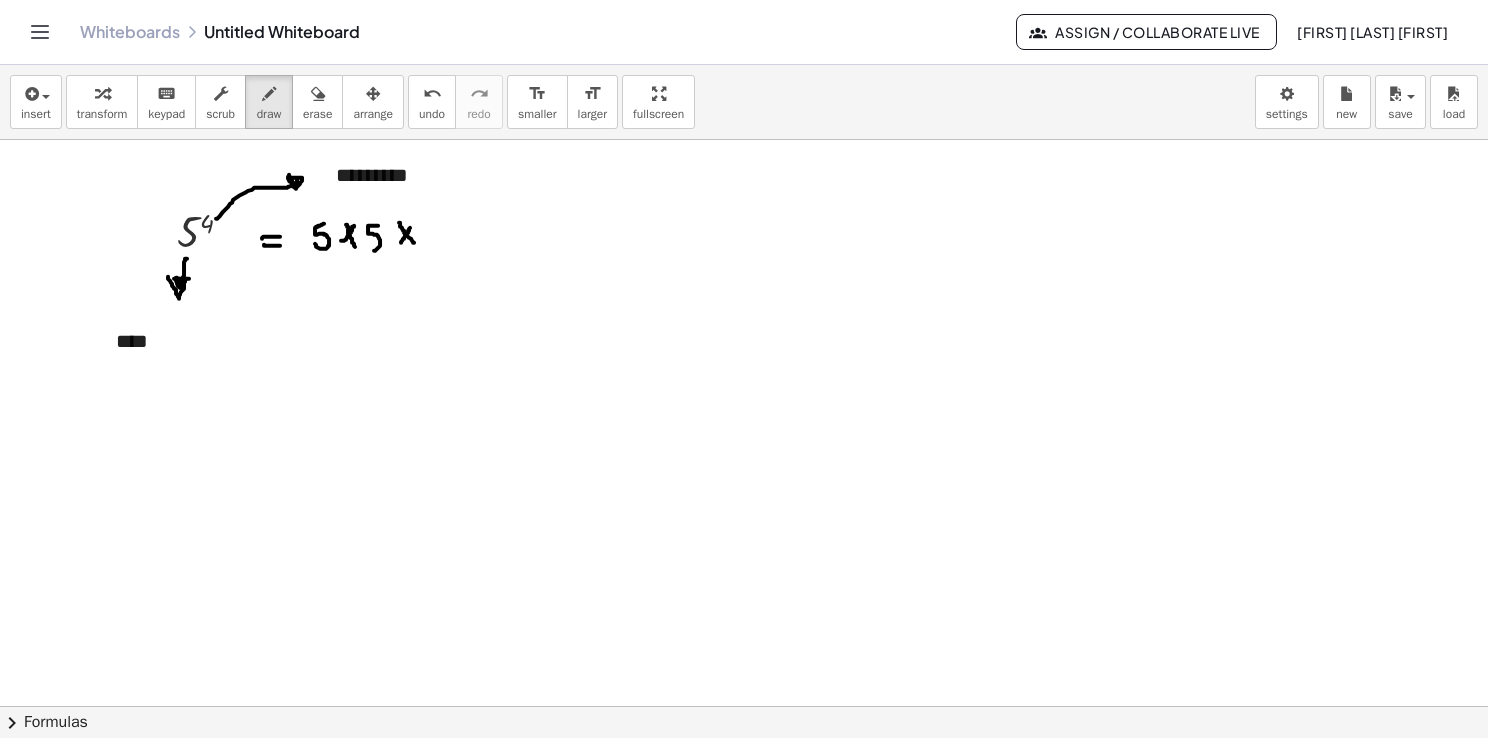 drag, startPoint x: 401, startPoint y: 242, endPoint x: 419, endPoint y: 221, distance: 27.658634 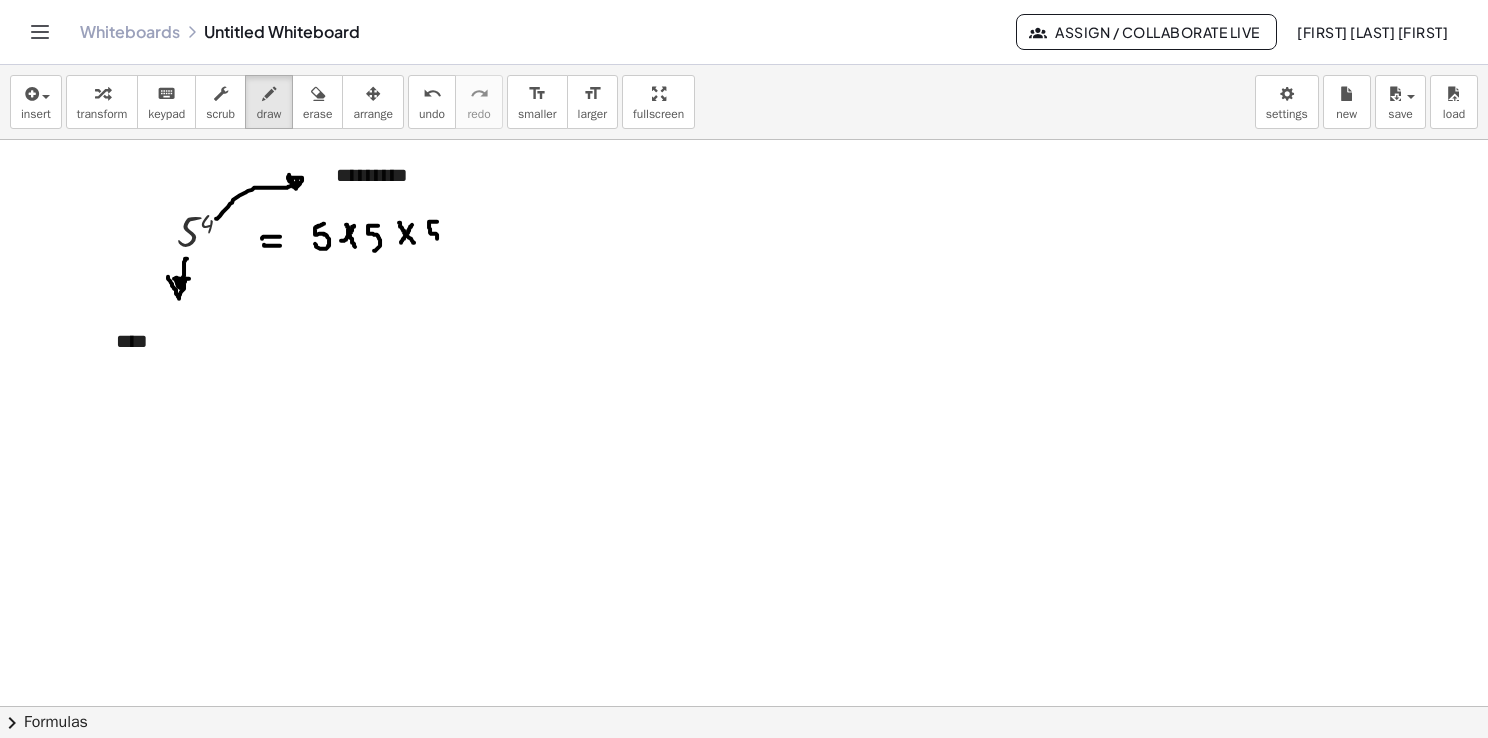 drag, startPoint x: 437, startPoint y: 221, endPoint x: 432, endPoint y: 245, distance: 24.5153 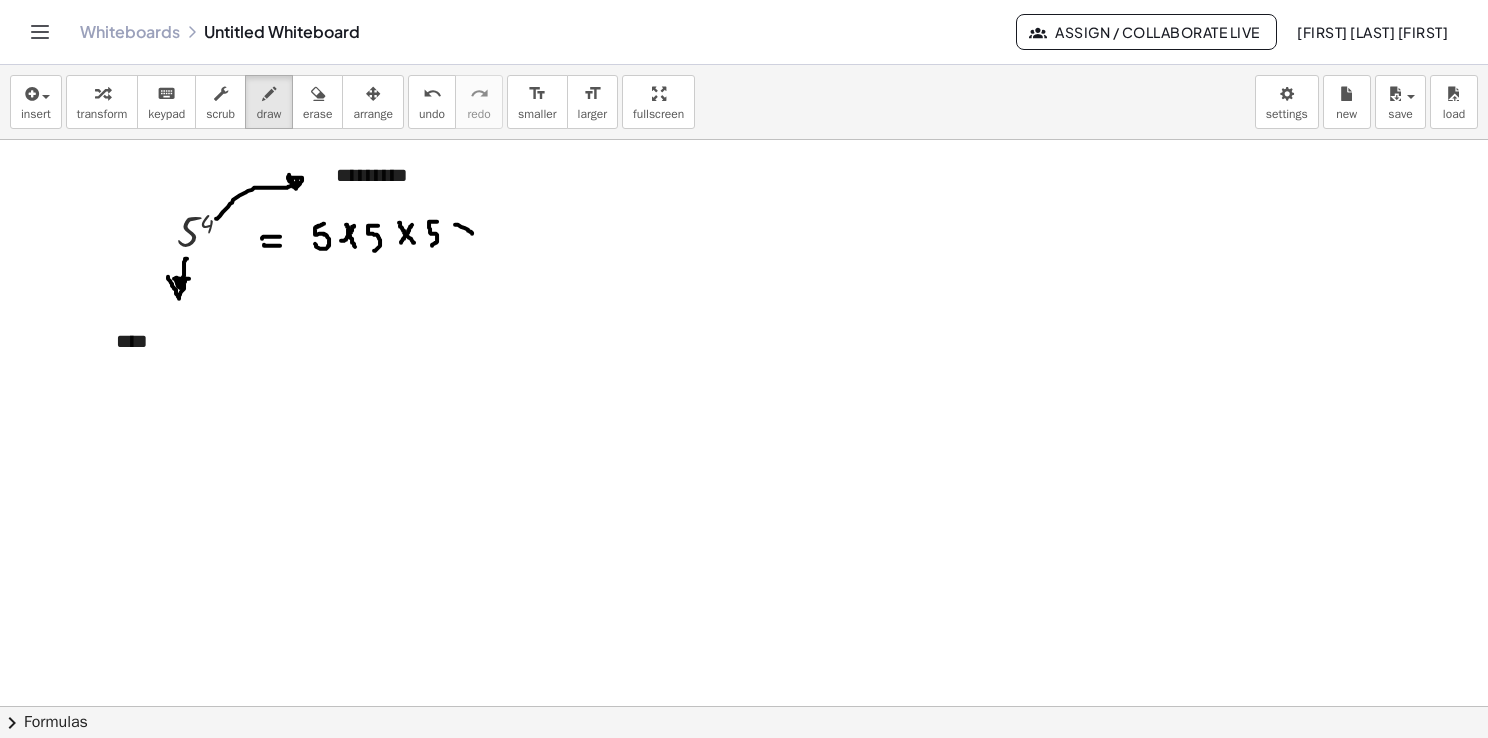drag, startPoint x: 455, startPoint y: 224, endPoint x: 475, endPoint y: 237, distance: 23.853722 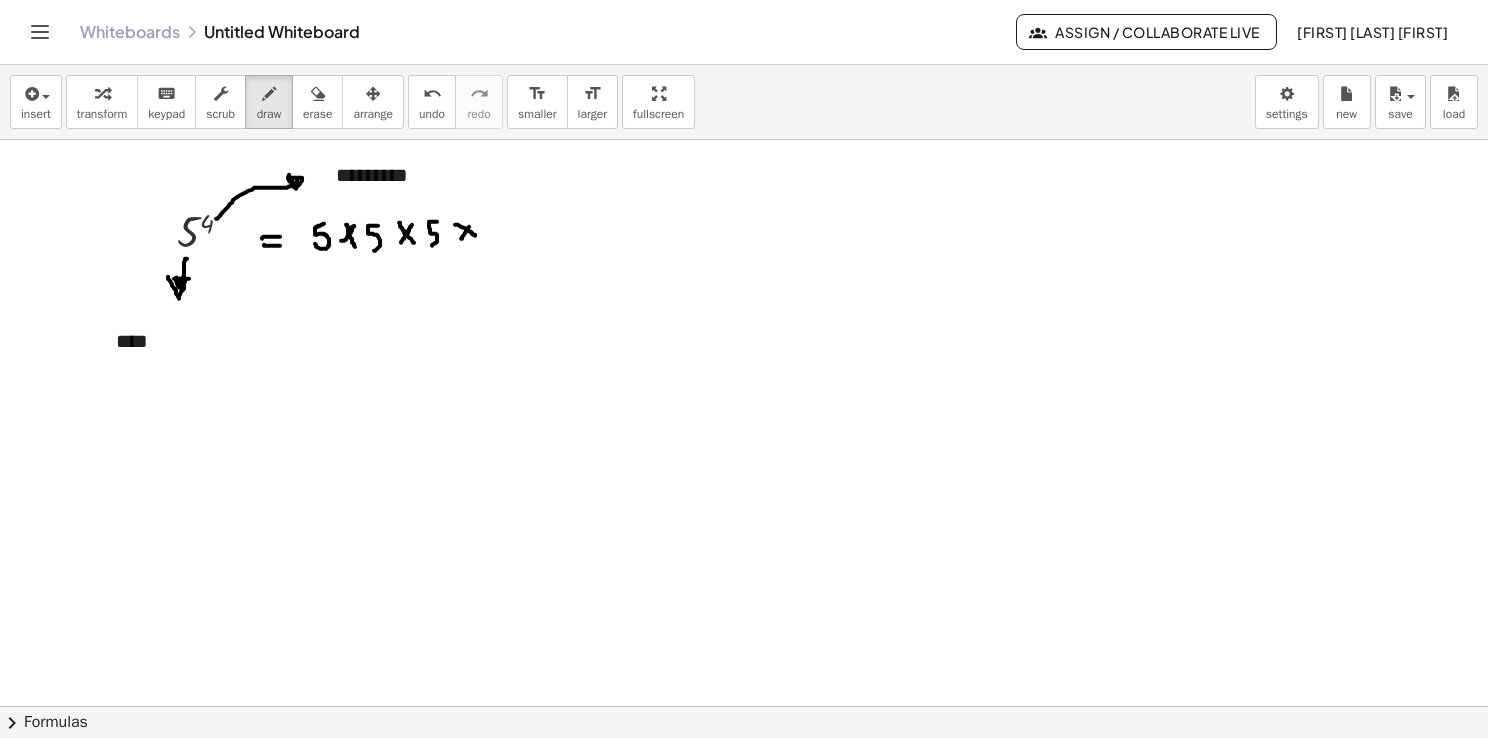 drag, startPoint x: 462, startPoint y: 238, endPoint x: 472, endPoint y: 223, distance: 18.027756 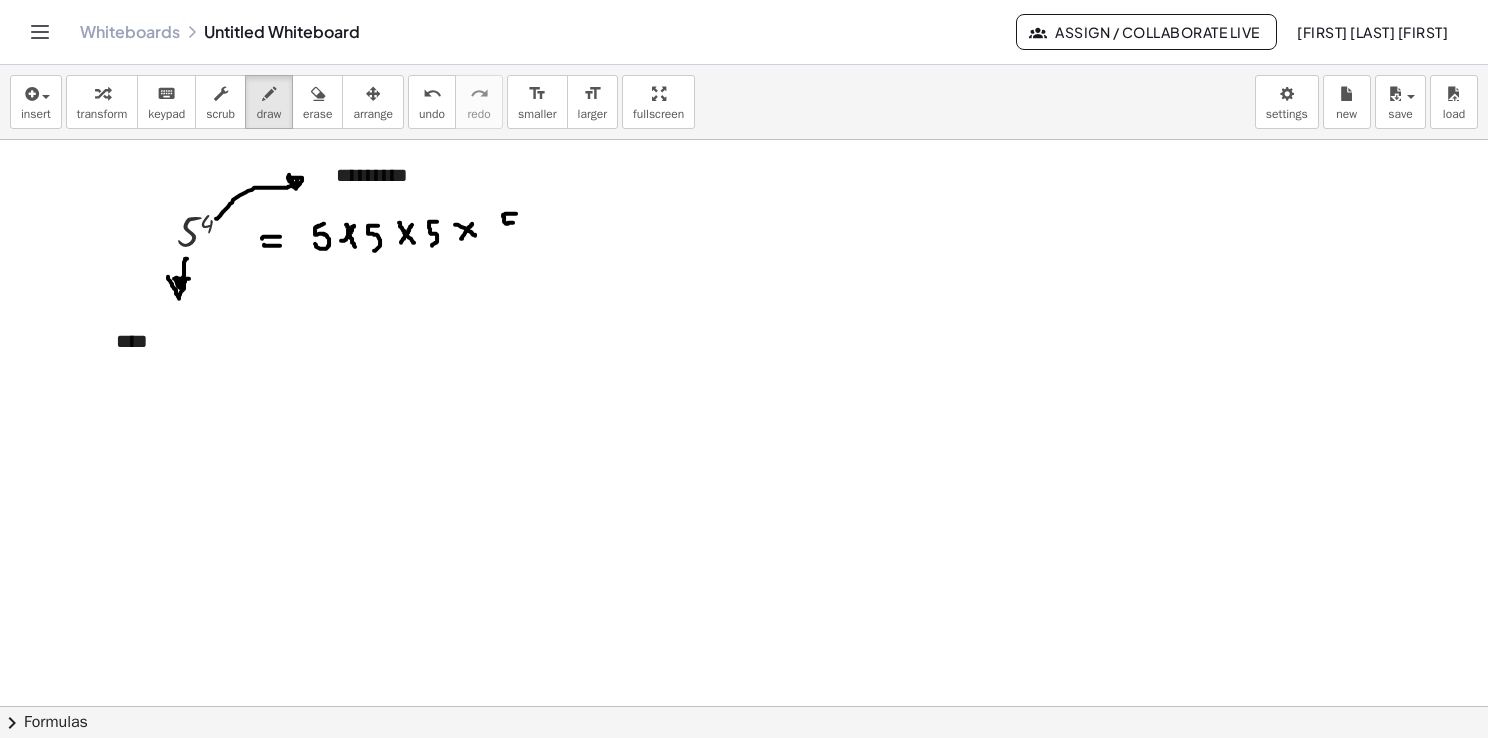 drag, startPoint x: 516, startPoint y: 213, endPoint x: 507, endPoint y: 239, distance: 27.513634 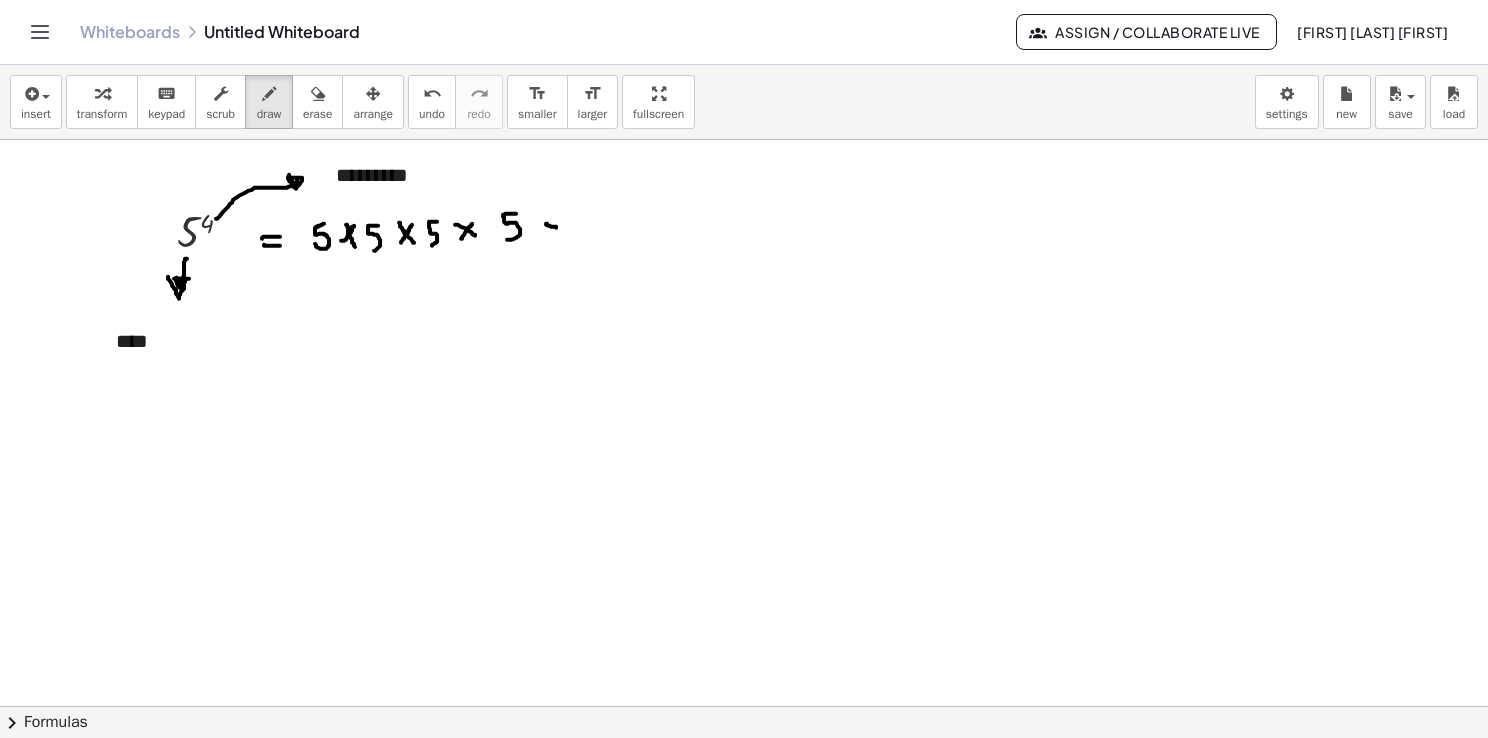 drag, startPoint x: 546, startPoint y: 223, endPoint x: 556, endPoint y: 227, distance: 10.770329 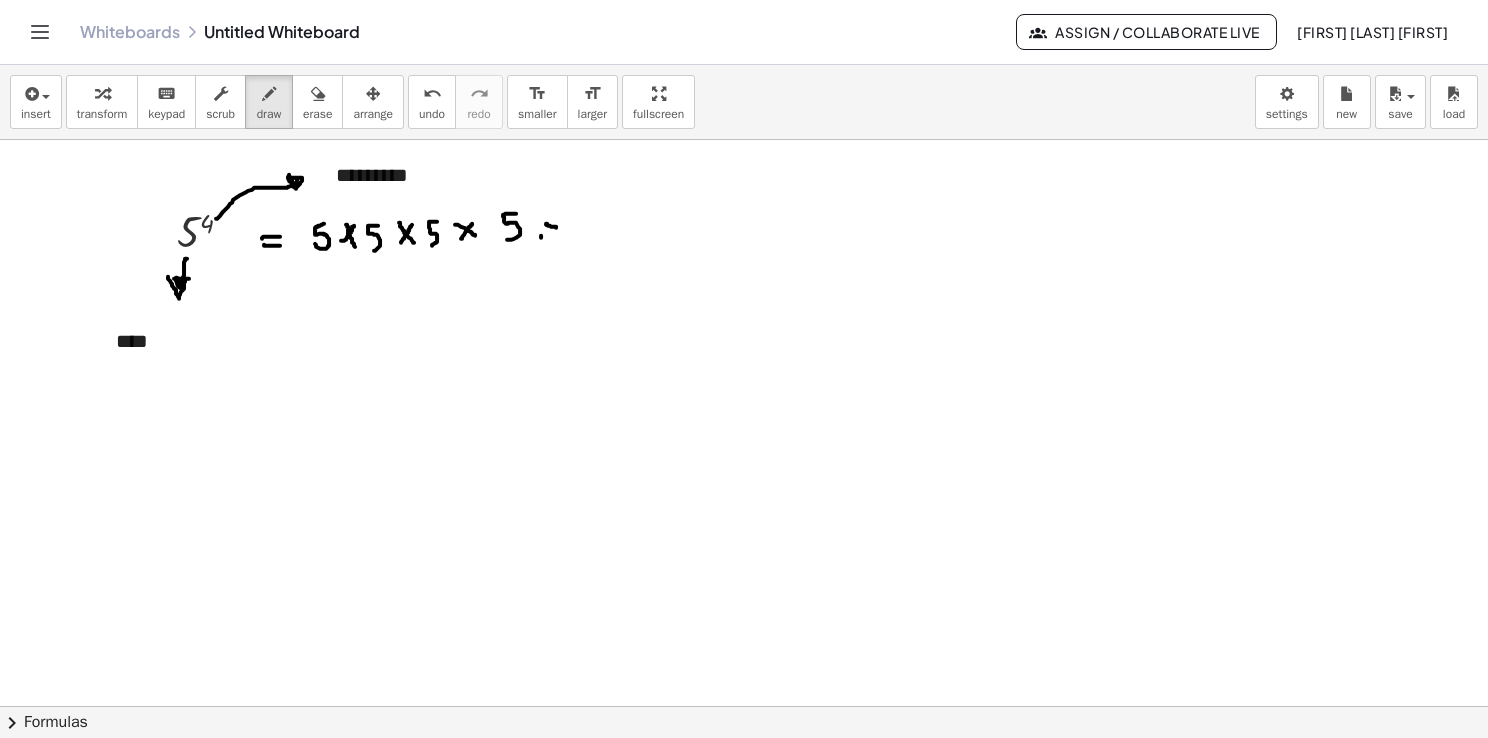 drag, startPoint x: 541, startPoint y: 237, endPoint x: 552, endPoint y: 238, distance: 11.045361 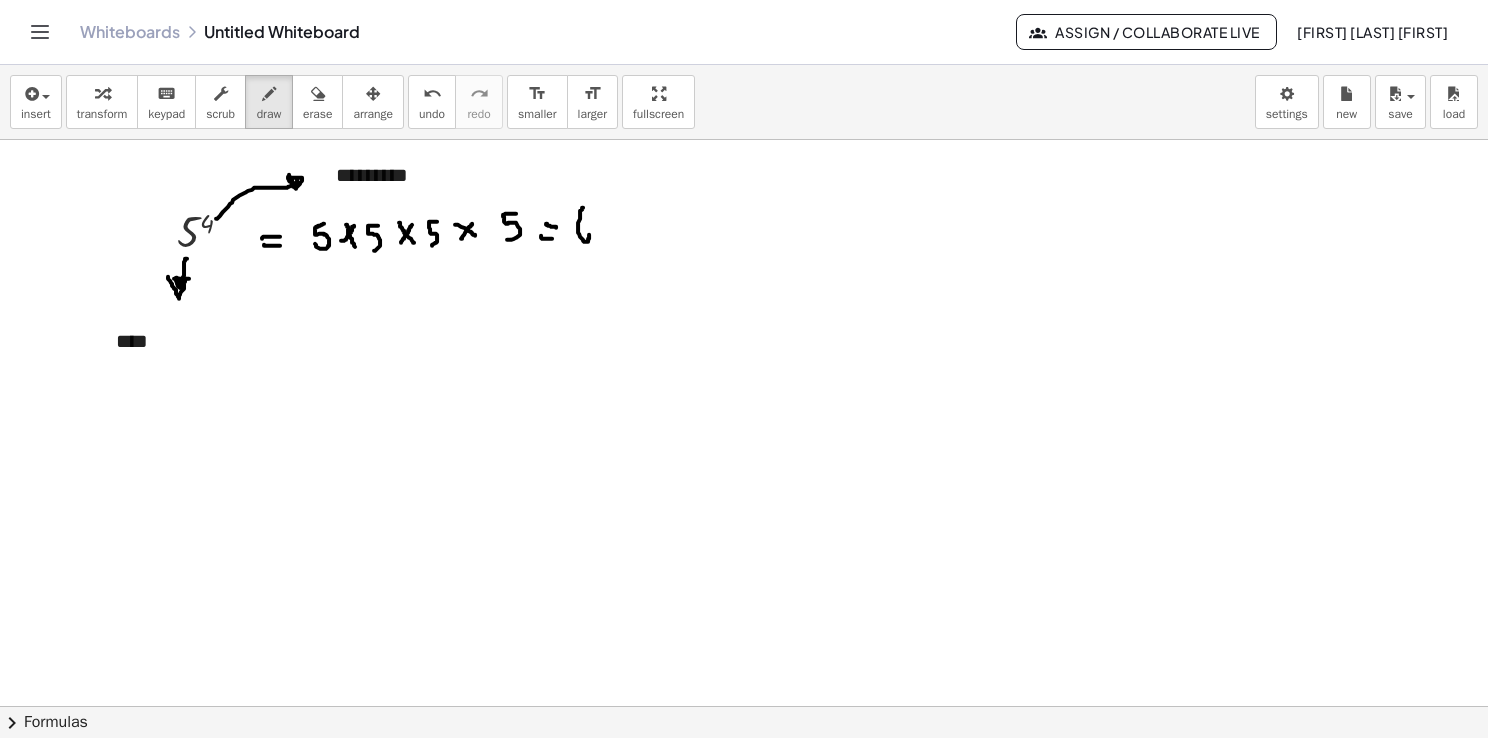 drag, startPoint x: 583, startPoint y: 207, endPoint x: 584, endPoint y: 227, distance: 20.024984 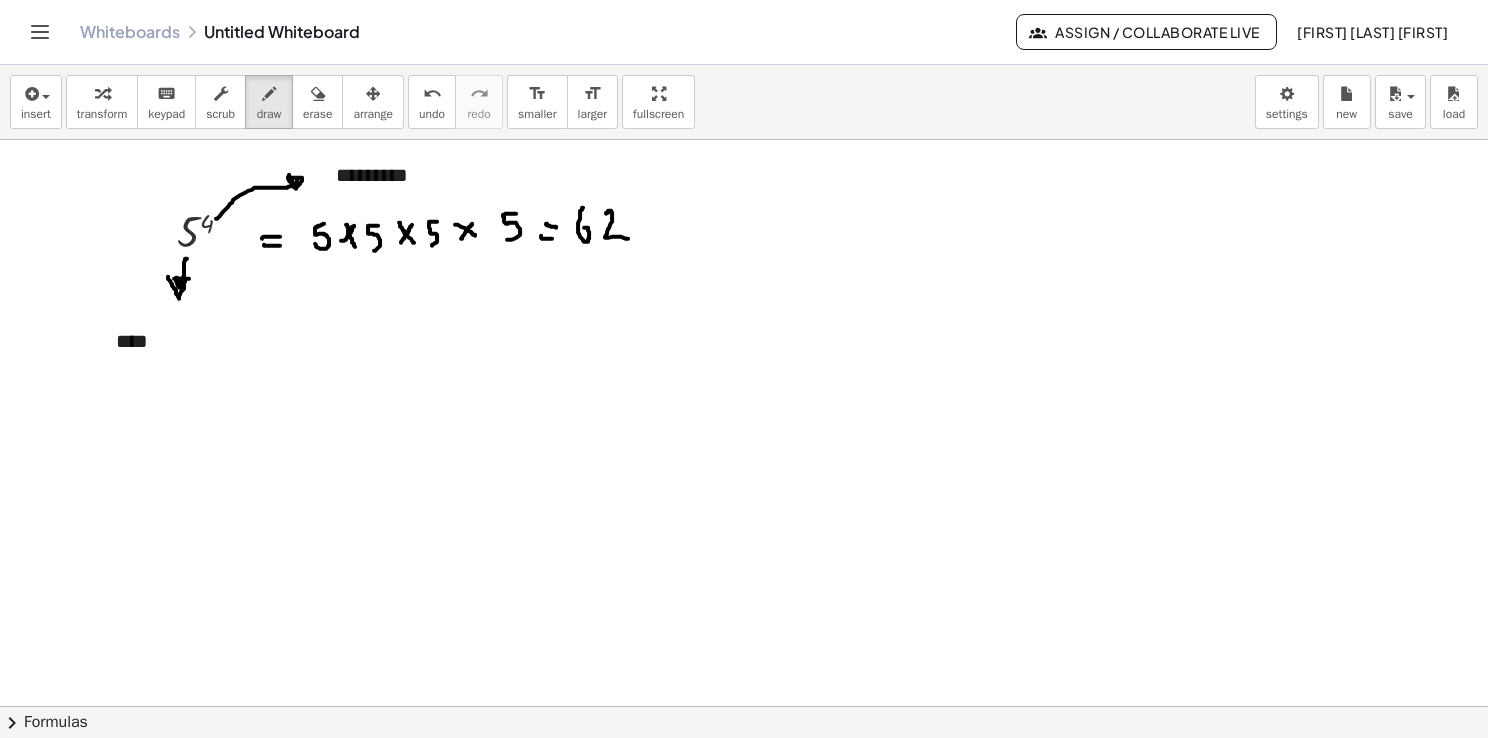 drag, startPoint x: 607, startPoint y: 212, endPoint x: 631, endPoint y: 240, distance: 36.878178 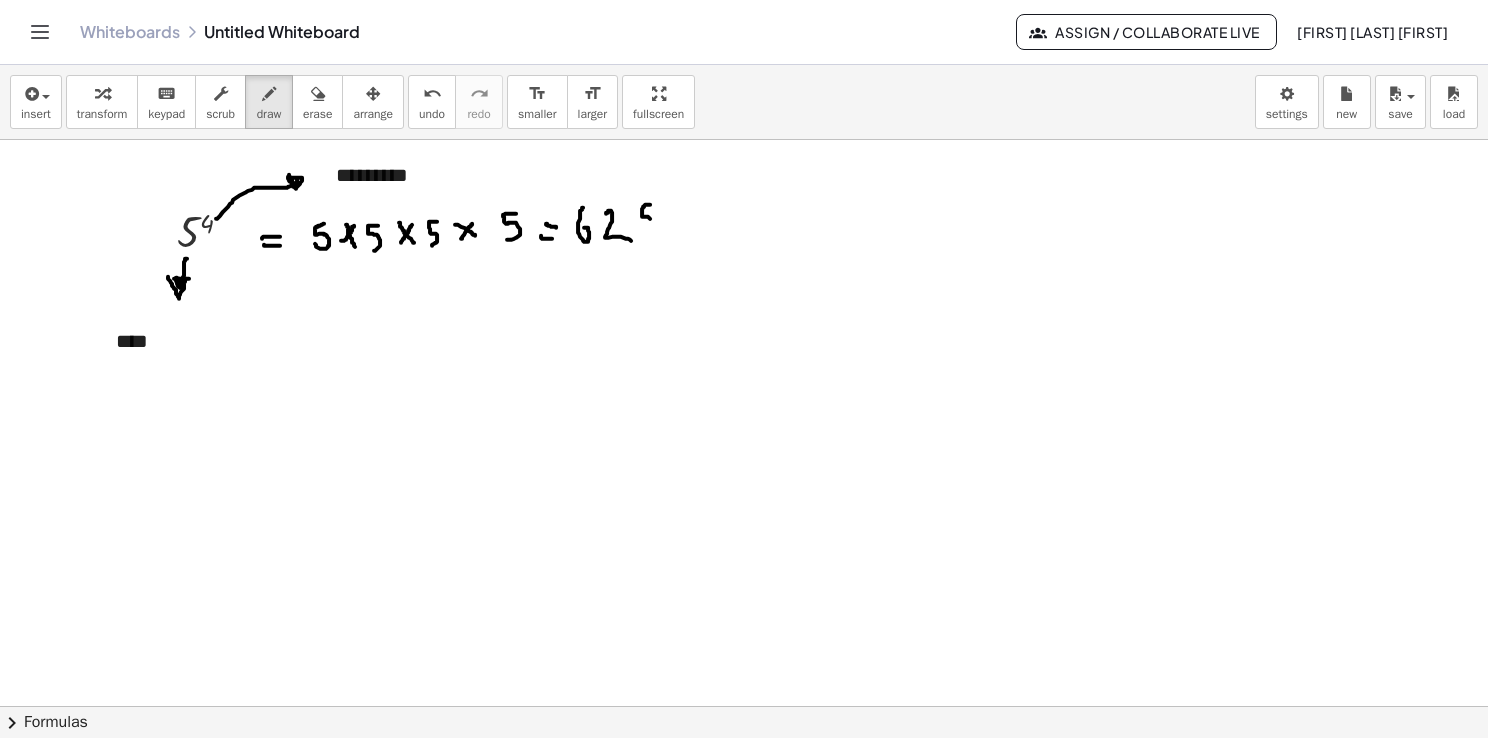 drag, startPoint x: 650, startPoint y: 204, endPoint x: 646, endPoint y: 231, distance: 27.294687 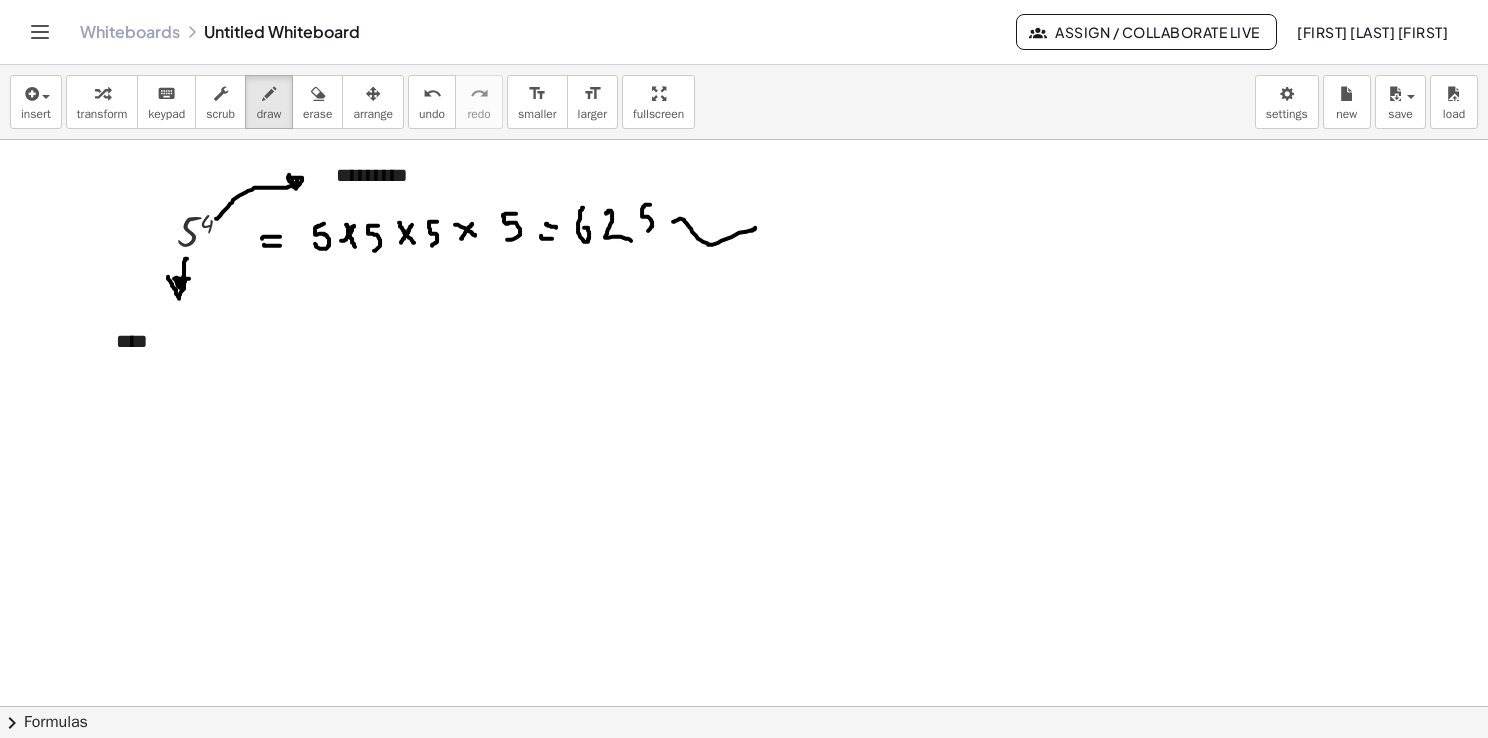 drag, startPoint x: 673, startPoint y: 221, endPoint x: 756, endPoint y: 226, distance: 83.15047 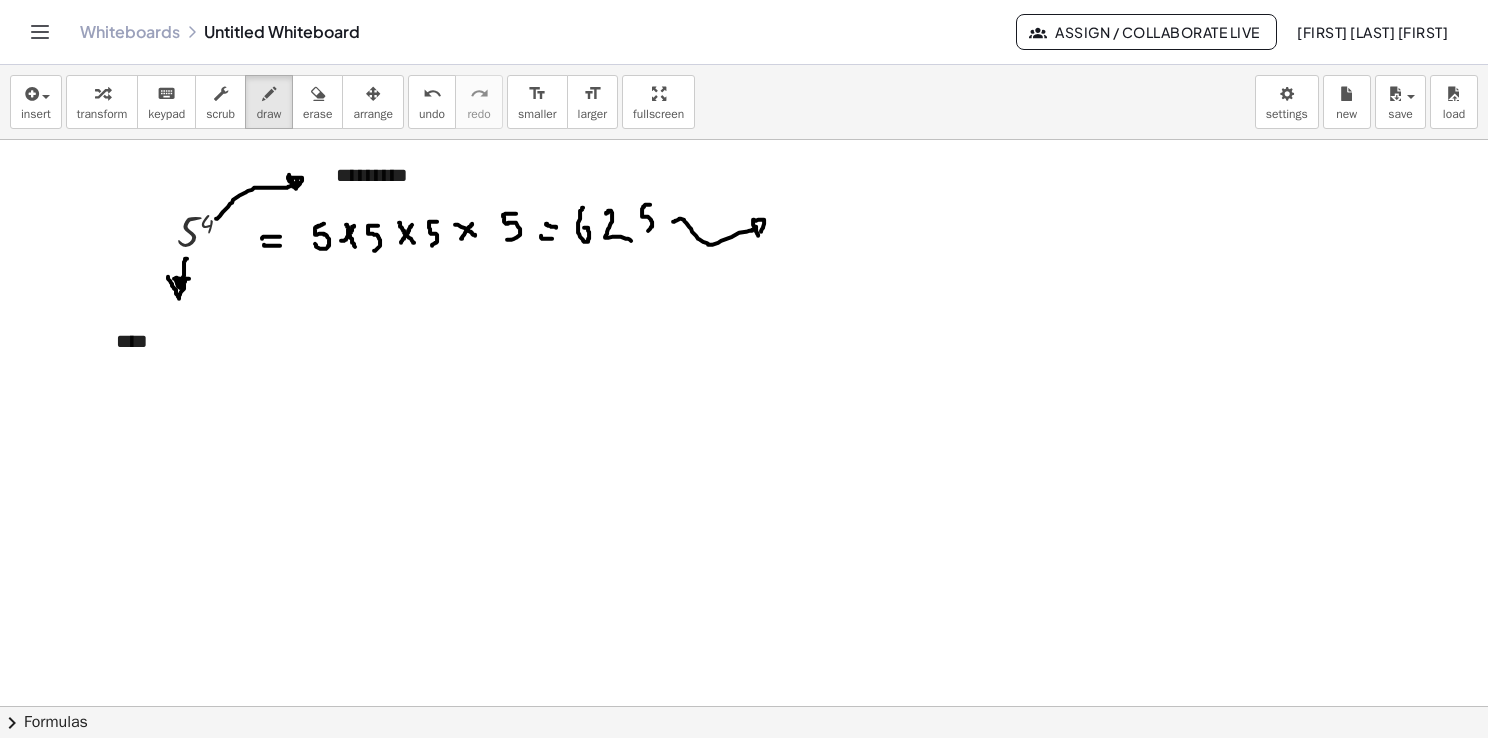 drag, startPoint x: 753, startPoint y: 222, endPoint x: 759, endPoint y: 234, distance: 13.416408 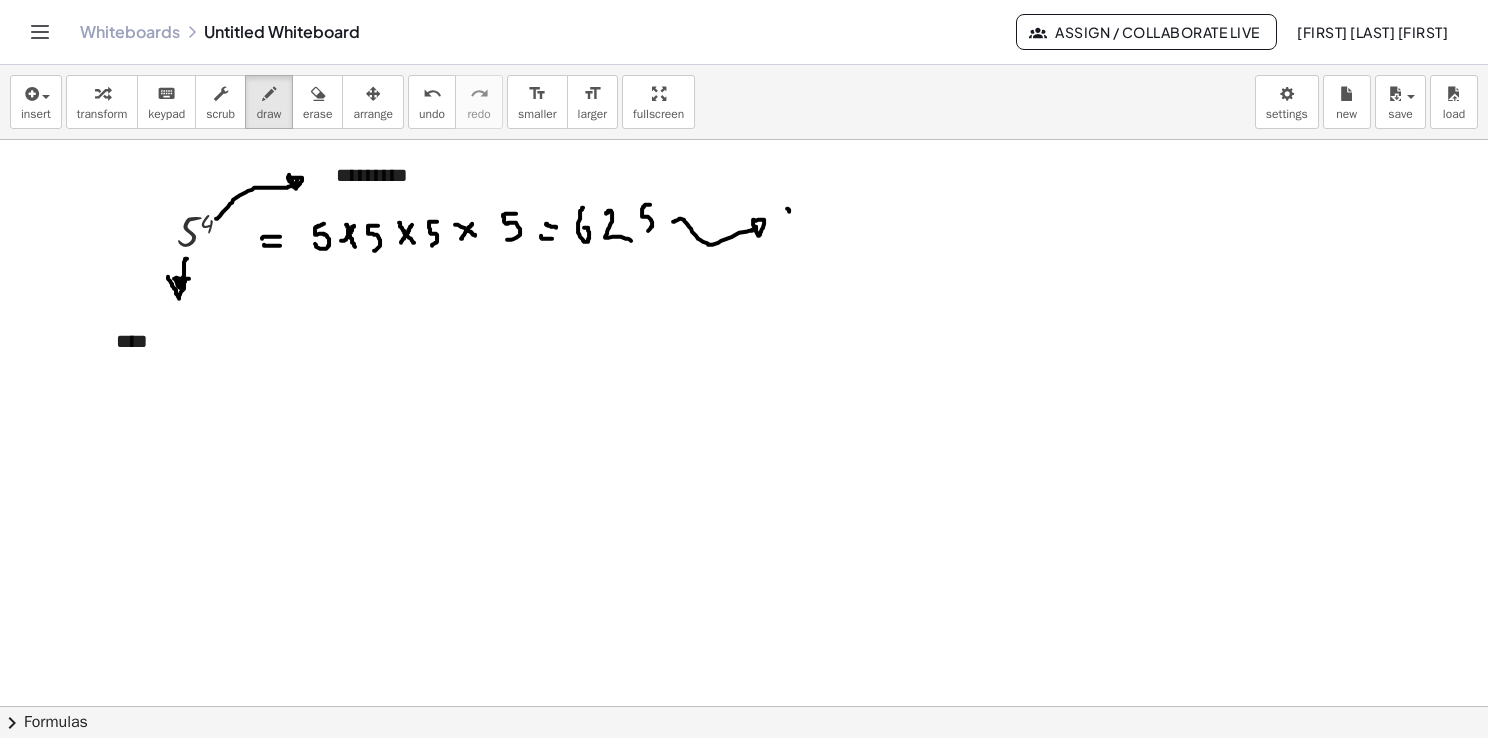 drag, startPoint x: 789, startPoint y: 209, endPoint x: 789, endPoint y: 225, distance: 16 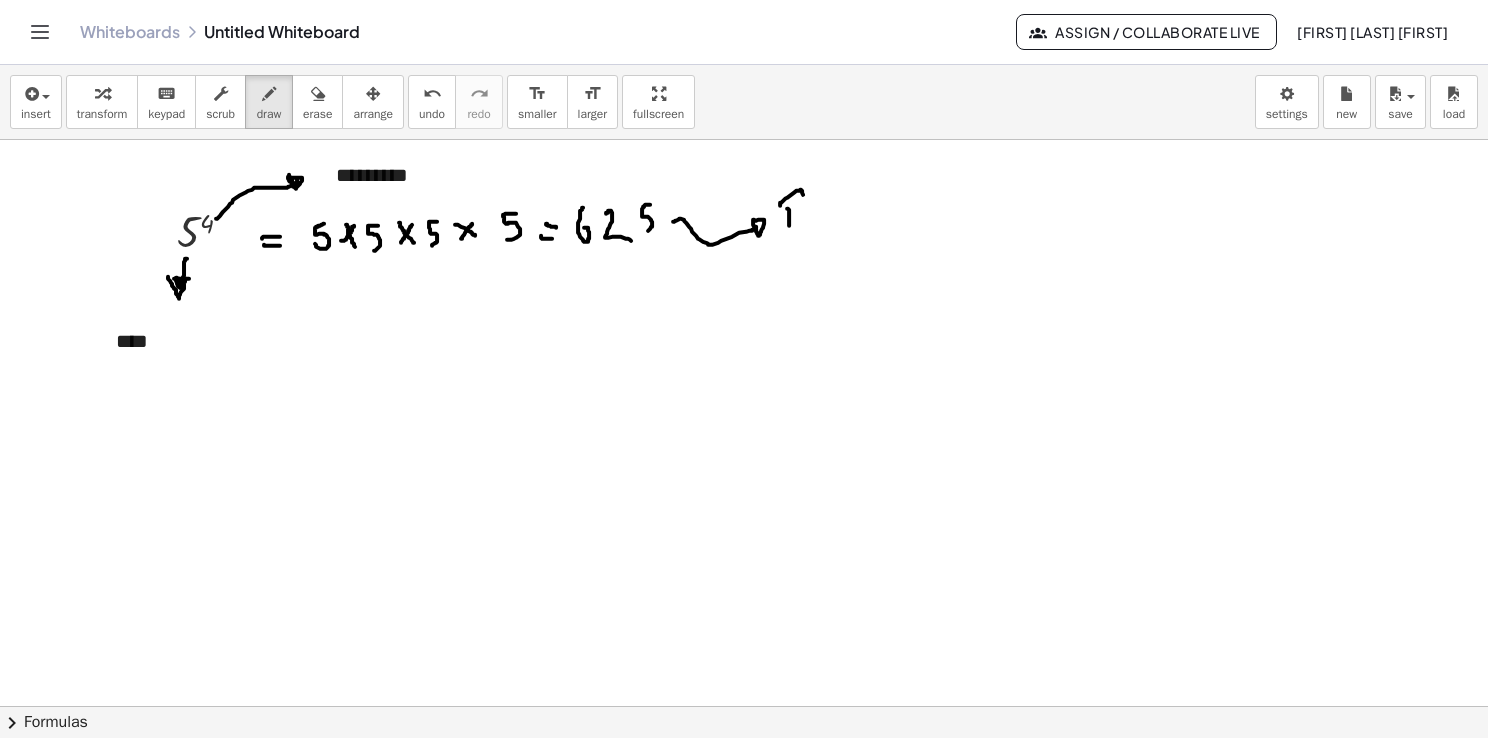drag, startPoint x: 780, startPoint y: 204, endPoint x: 792, endPoint y: 213, distance: 15 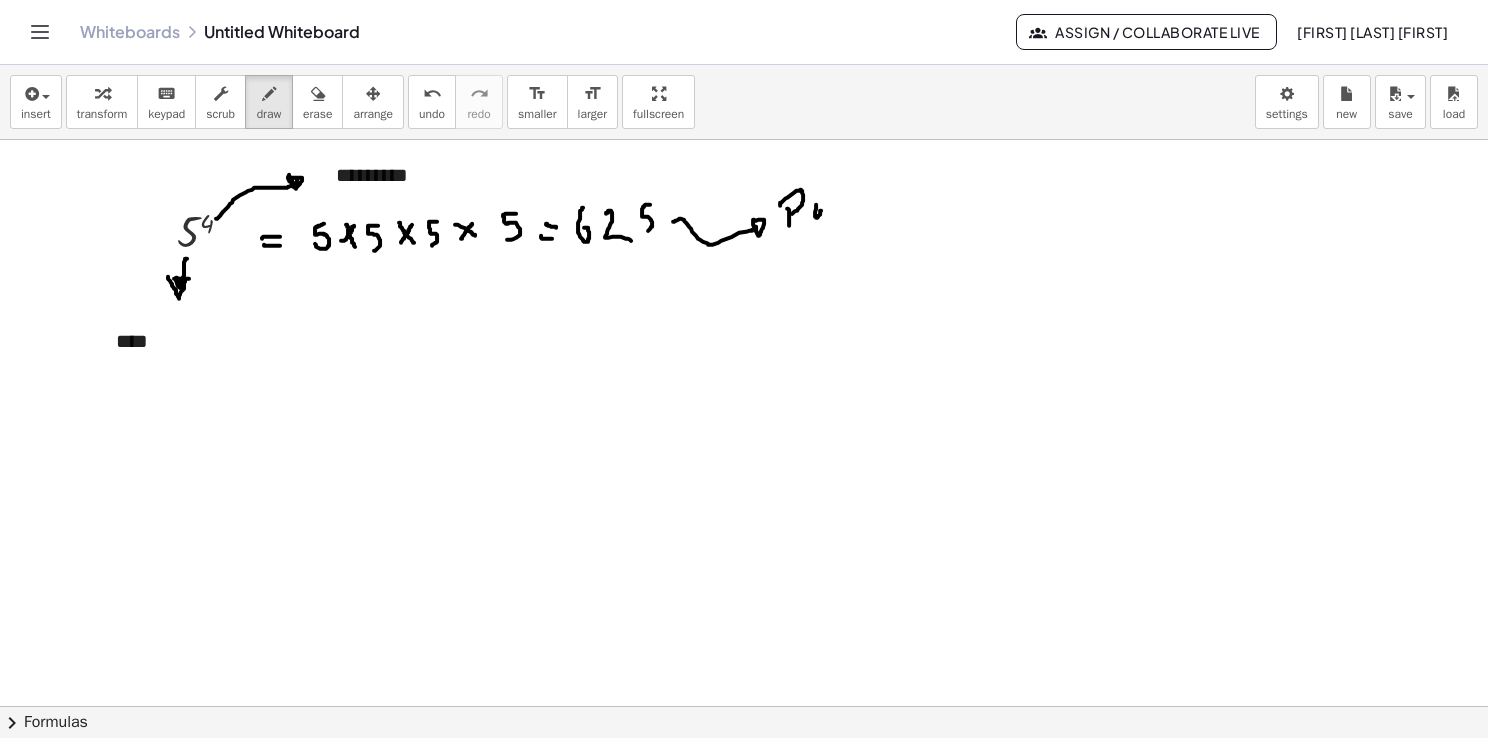 click at bounding box center (744, 772) 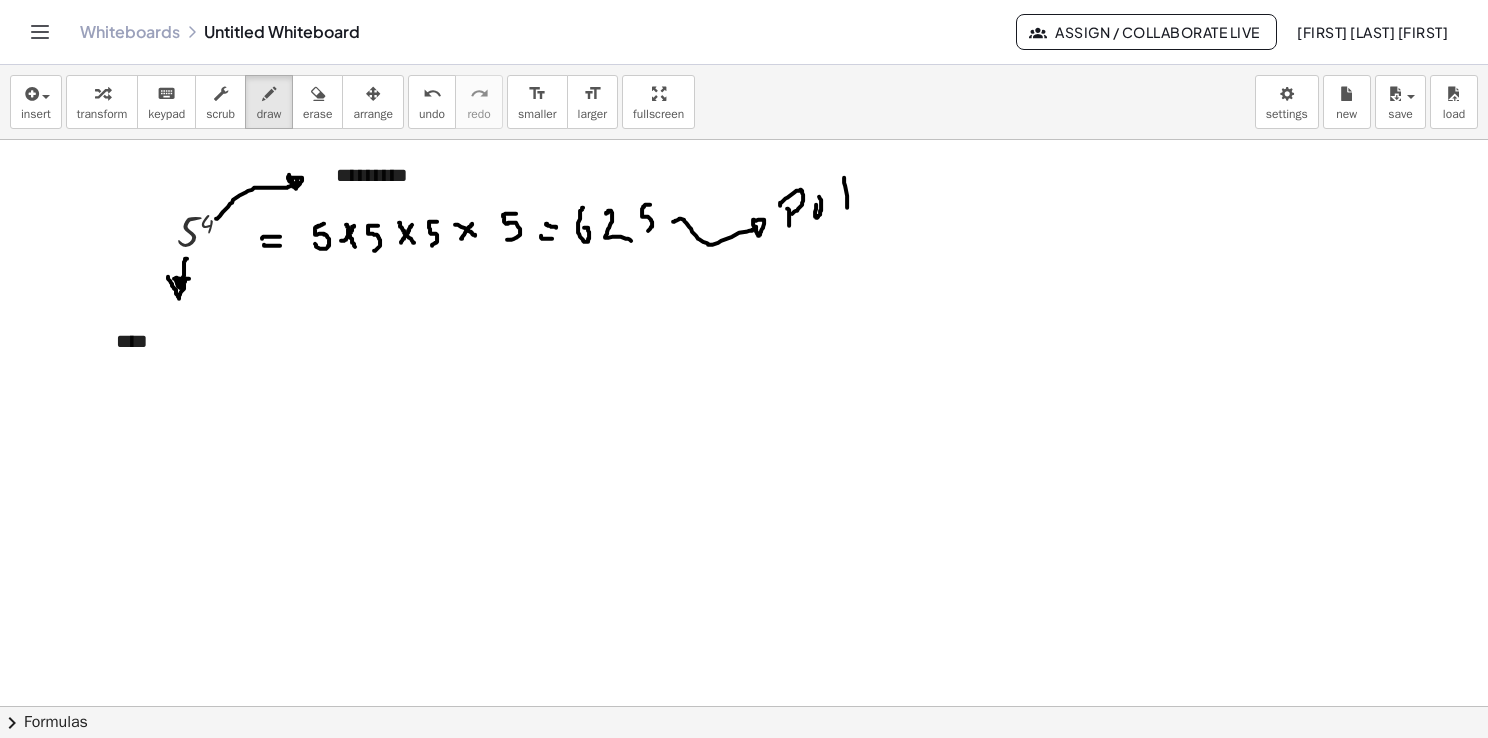 drag, startPoint x: 844, startPoint y: 177, endPoint x: 848, endPoint y: 214, distance: 37.215588 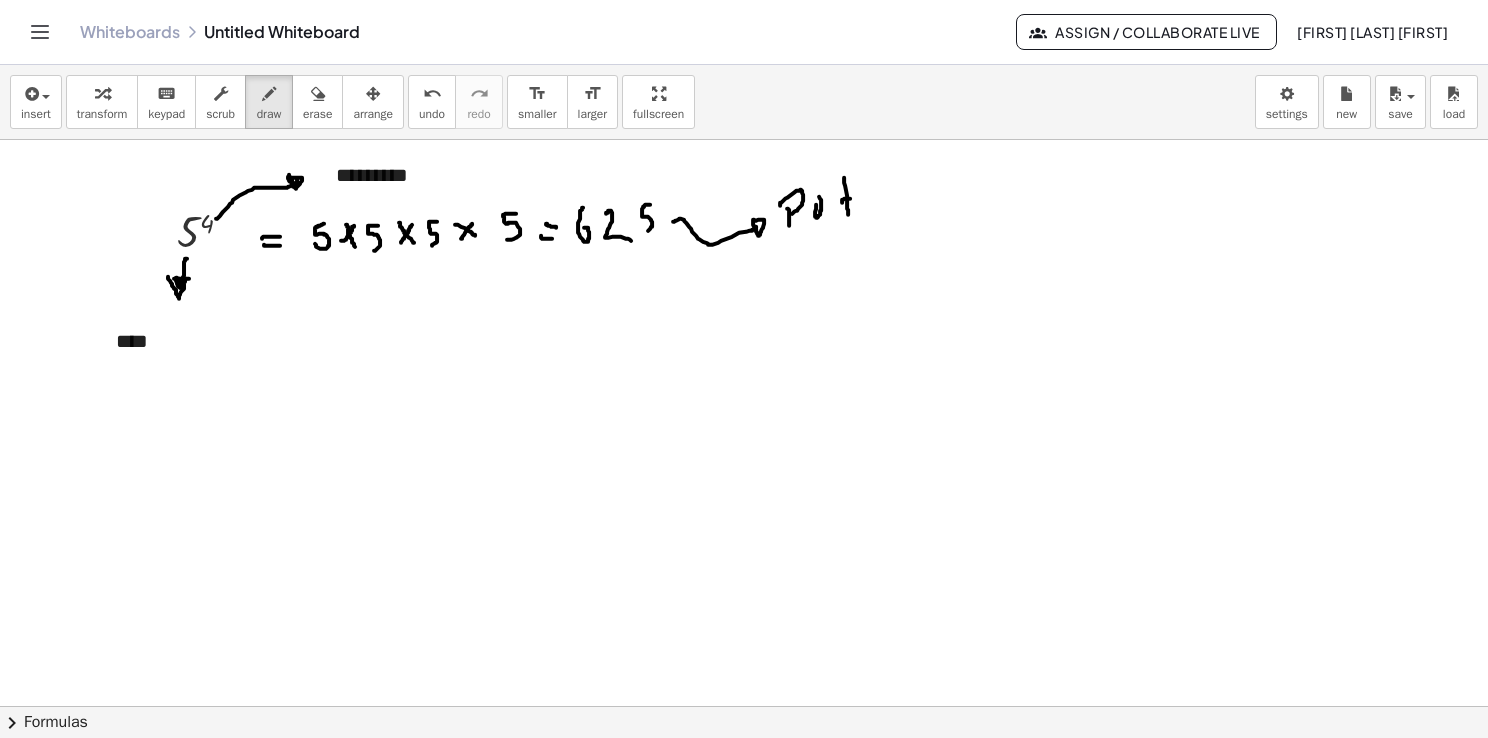 drag, startPoint x: 842, startPoint y: 202, endPoint x: 854, endPoint y: 198, distance: 12.649111 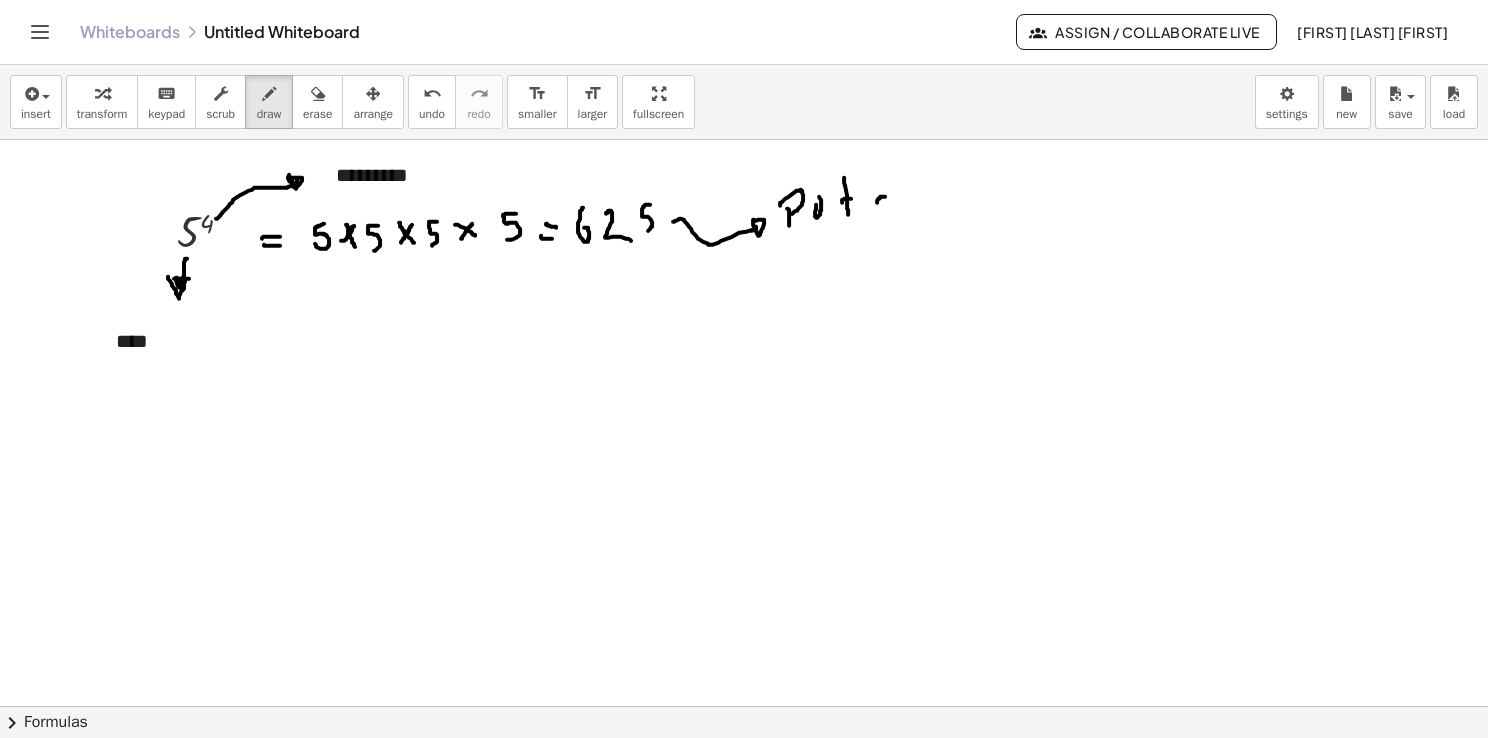 drag, startPoint x: 885, startPoint y: 196, endPoint x: 887, endPoint y: 210, distance: 14.142136 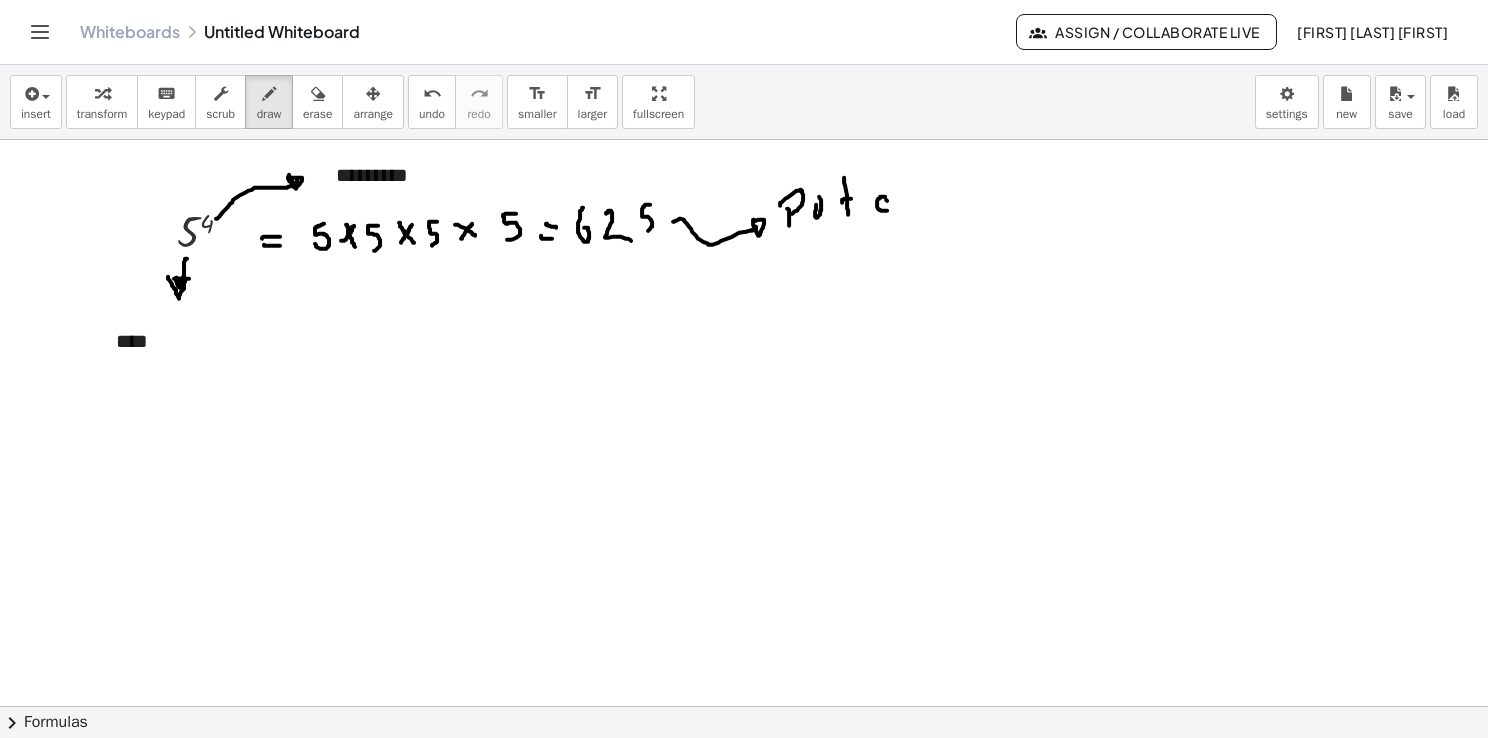 click at bounding box center (744, 772) 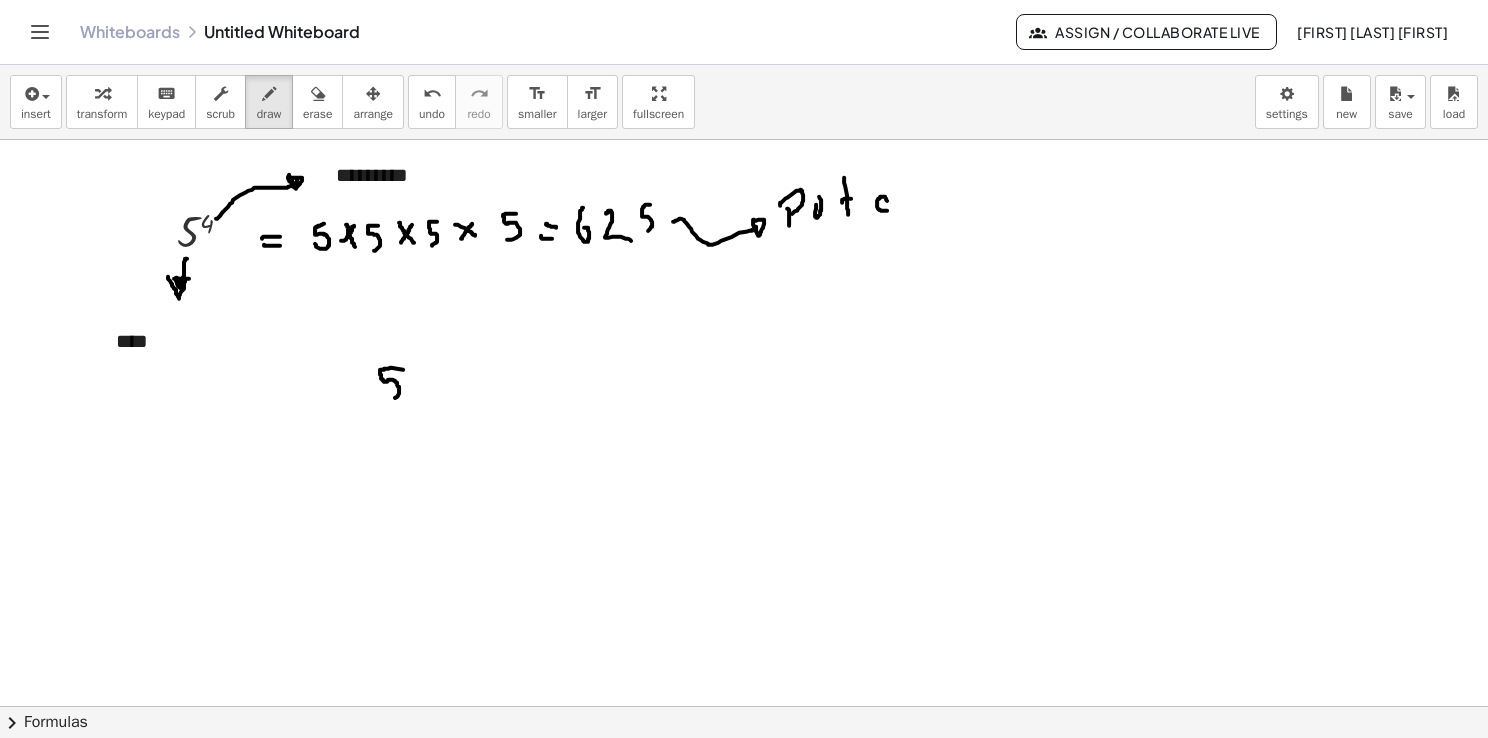 drag, startPoint x: 391, startPoint y: 367, endPoint x: 382, endPoint y: 398, distance: 32.280025 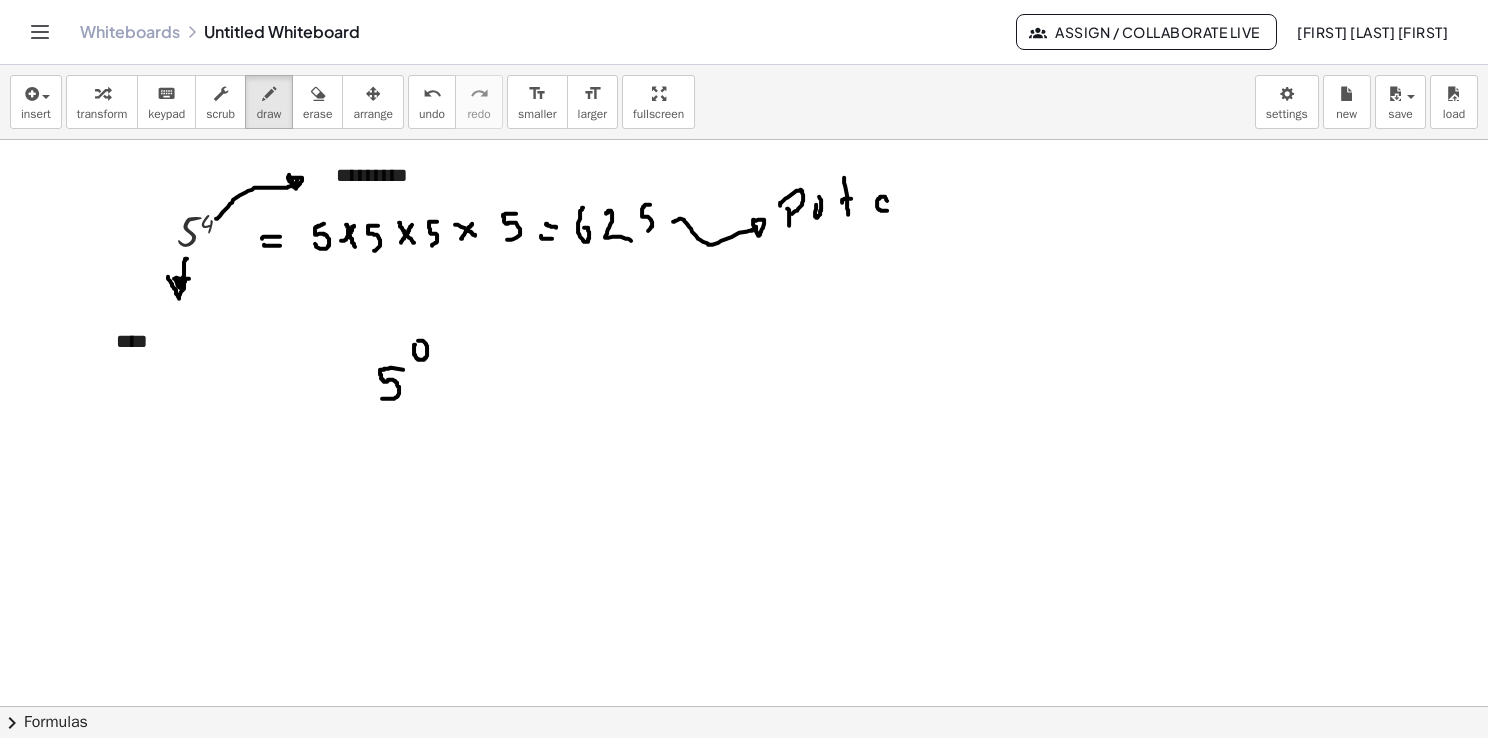 click at bounding box center [744, 772] 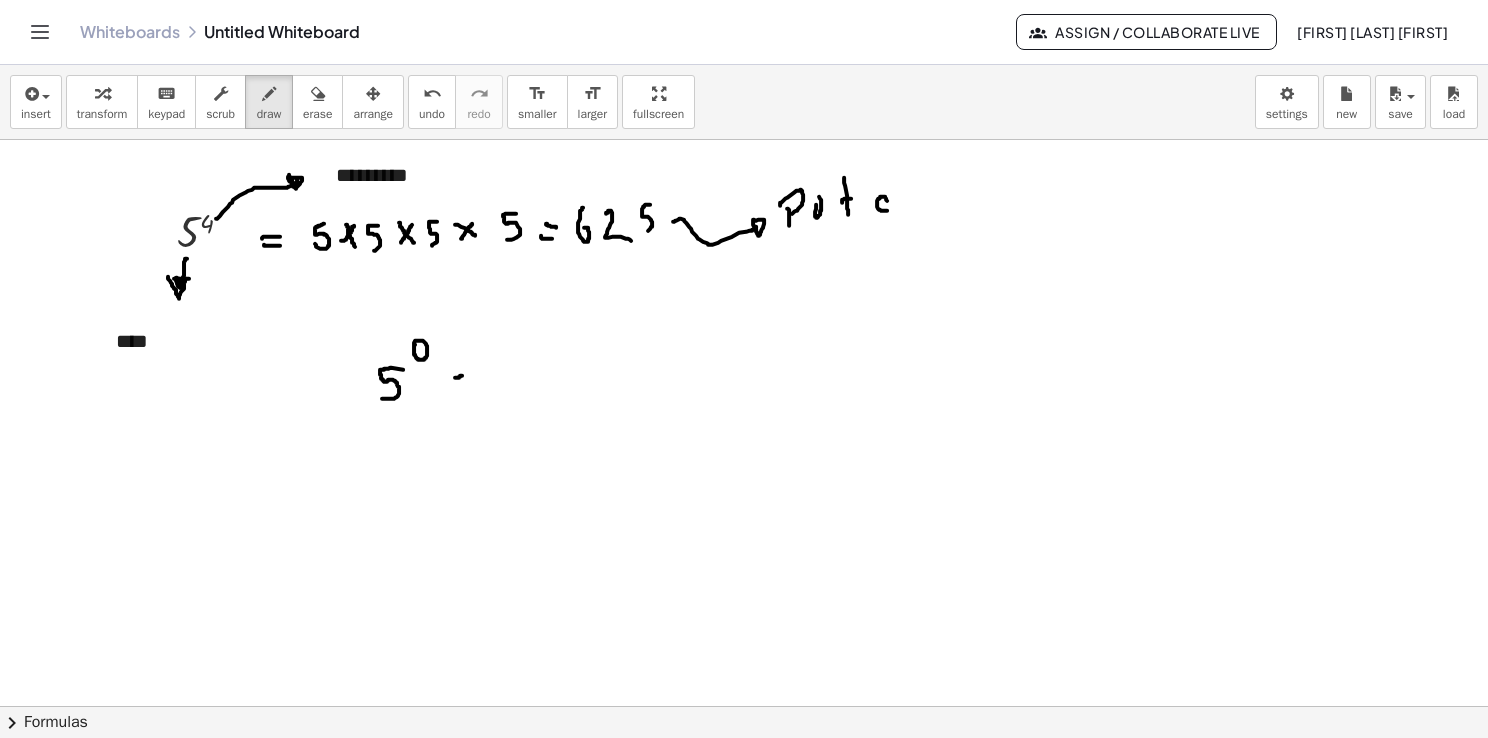 click at bounding box center (744, 772) 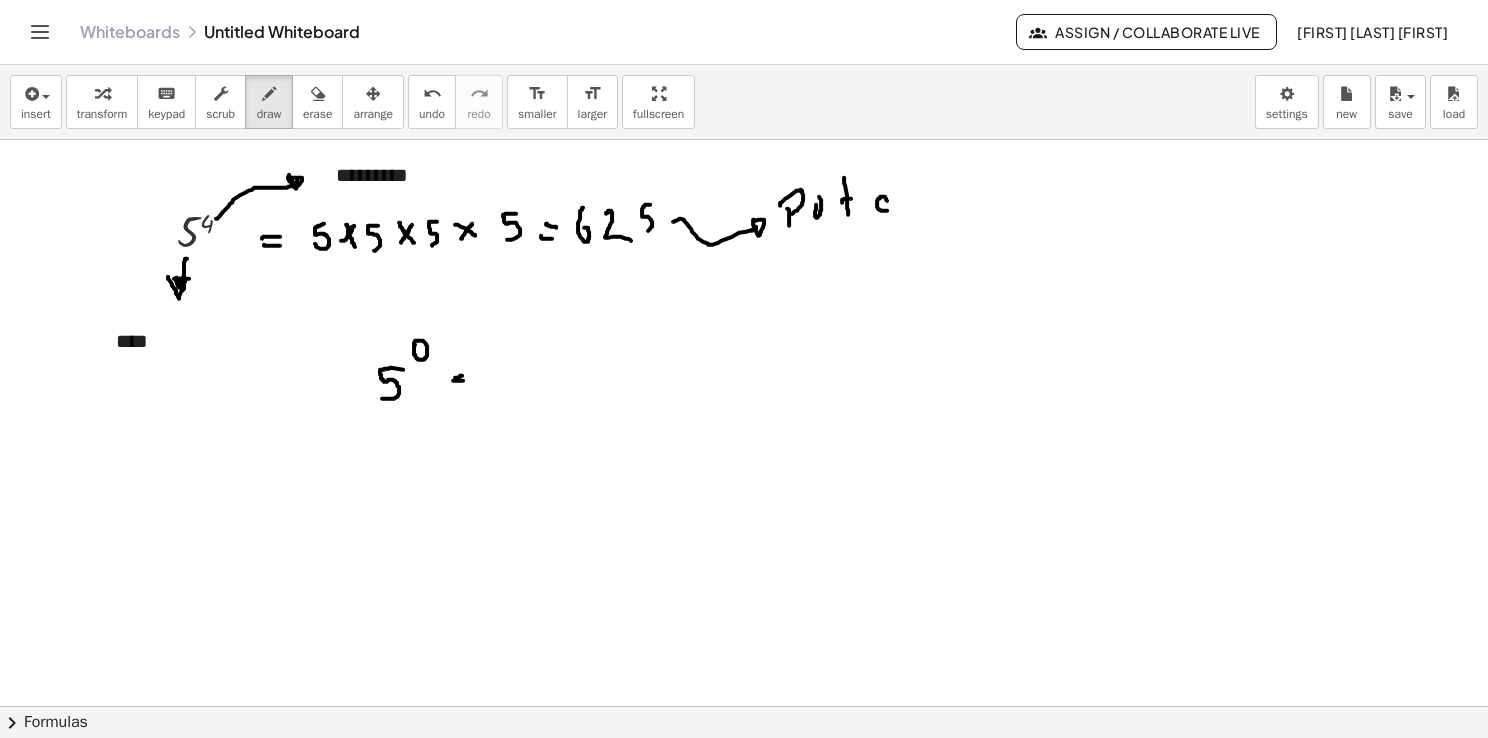 click at bounding box center [744, 772] 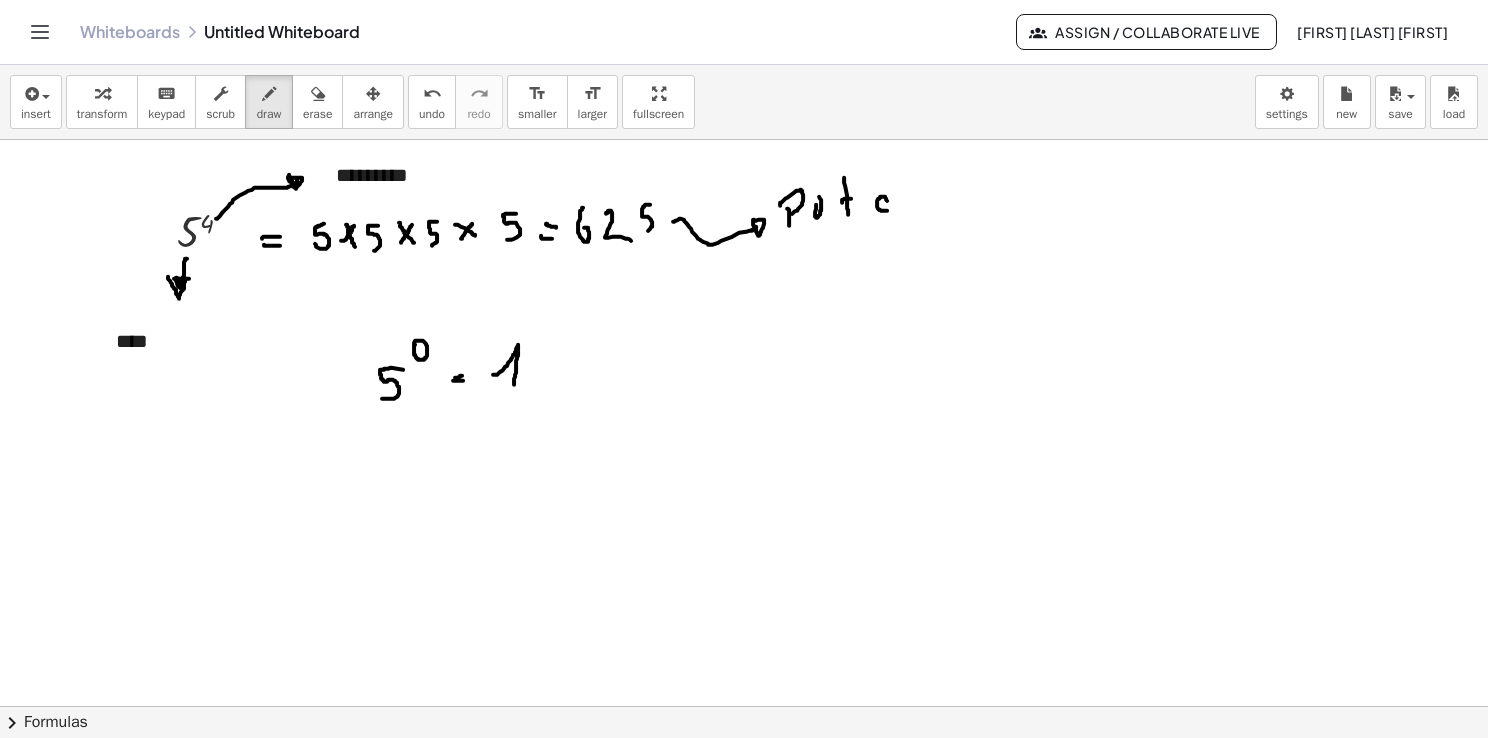 drag, startPoint x: 493, startPoint y: 374, endPoint x: 514, endPoint y: 391, distance: 27.018513 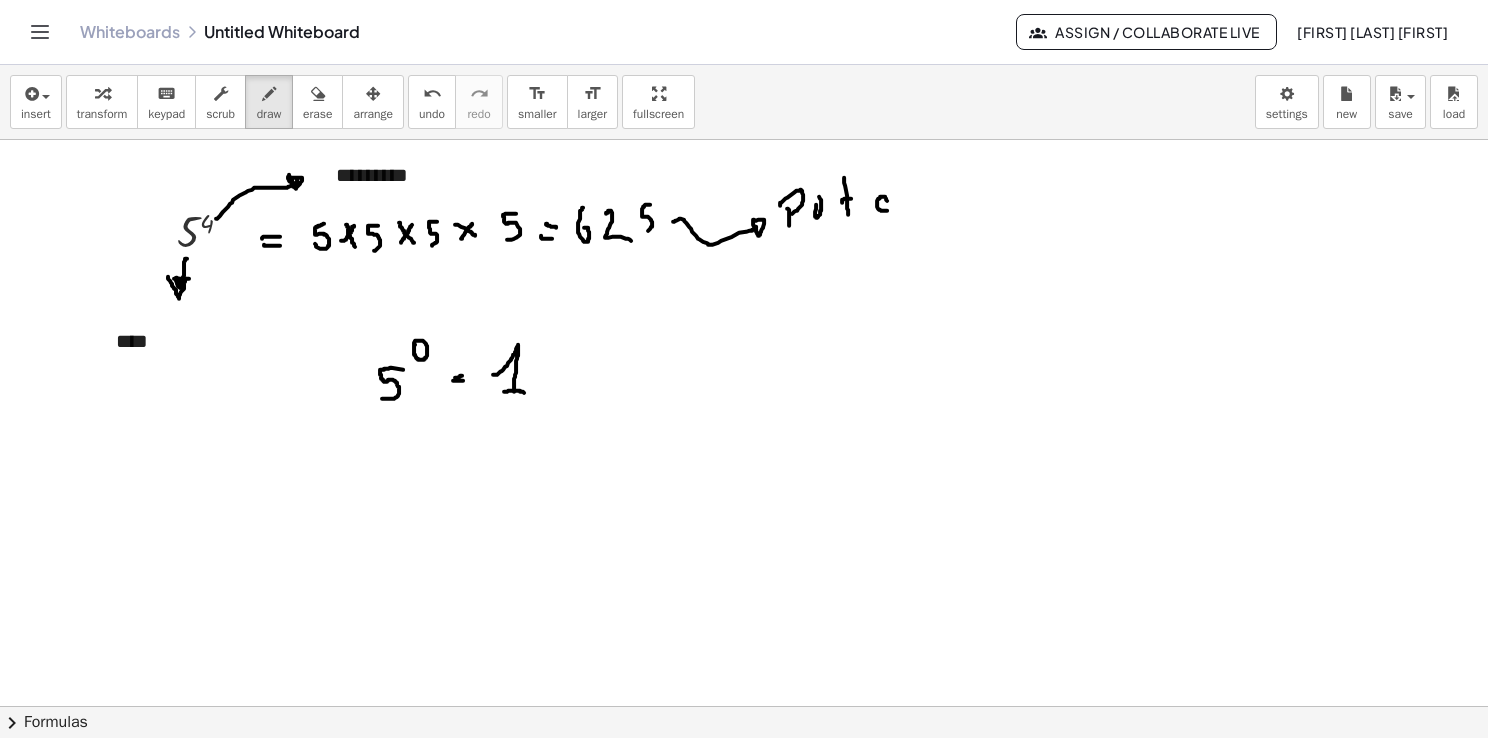 drag, startPoint x: 504, startPoint y: 391, endPoint x: 526, endPoint y: 392, distance: 22.022715 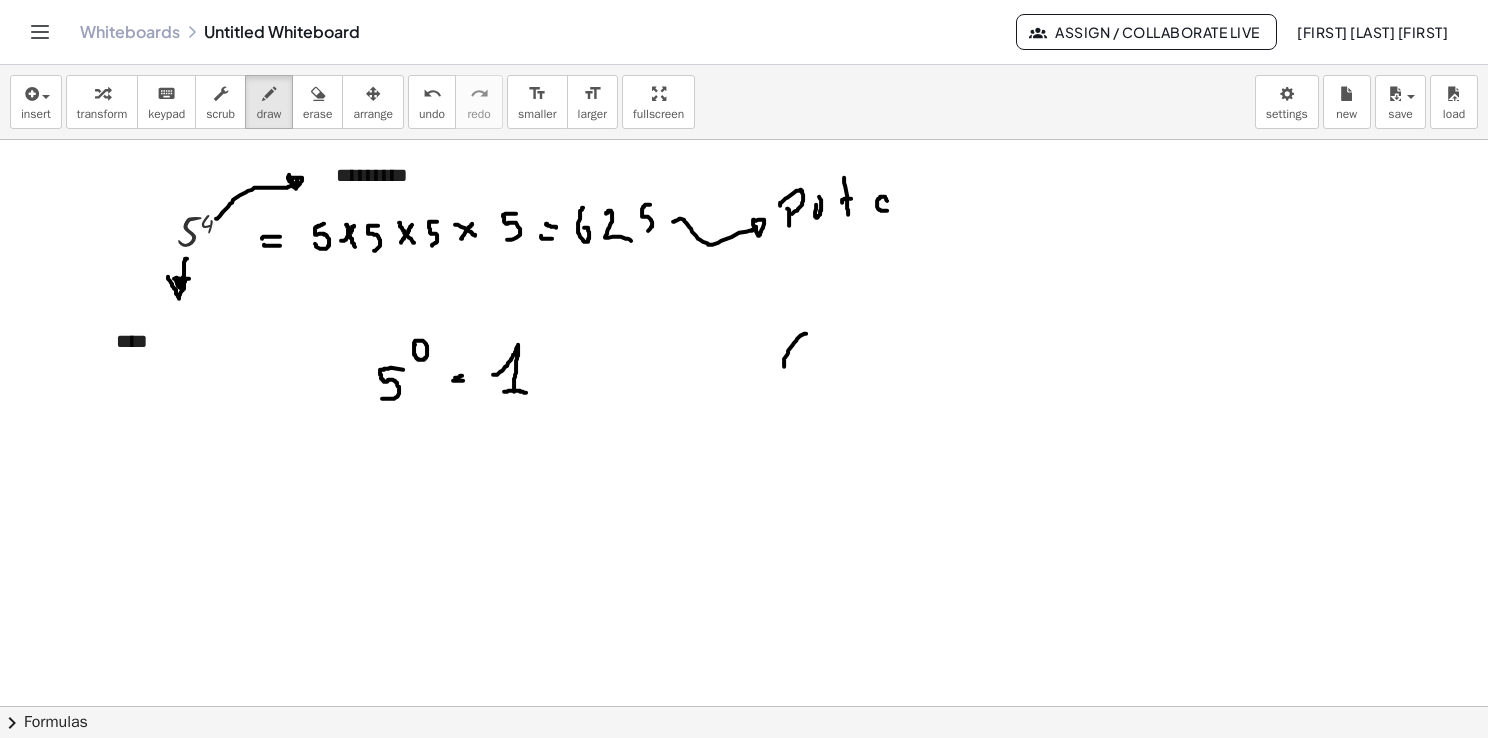 drag, startPoint x: 806, startPoint y: 333, endPoint x: 794, endPoint y: 382, distance: 50.447994 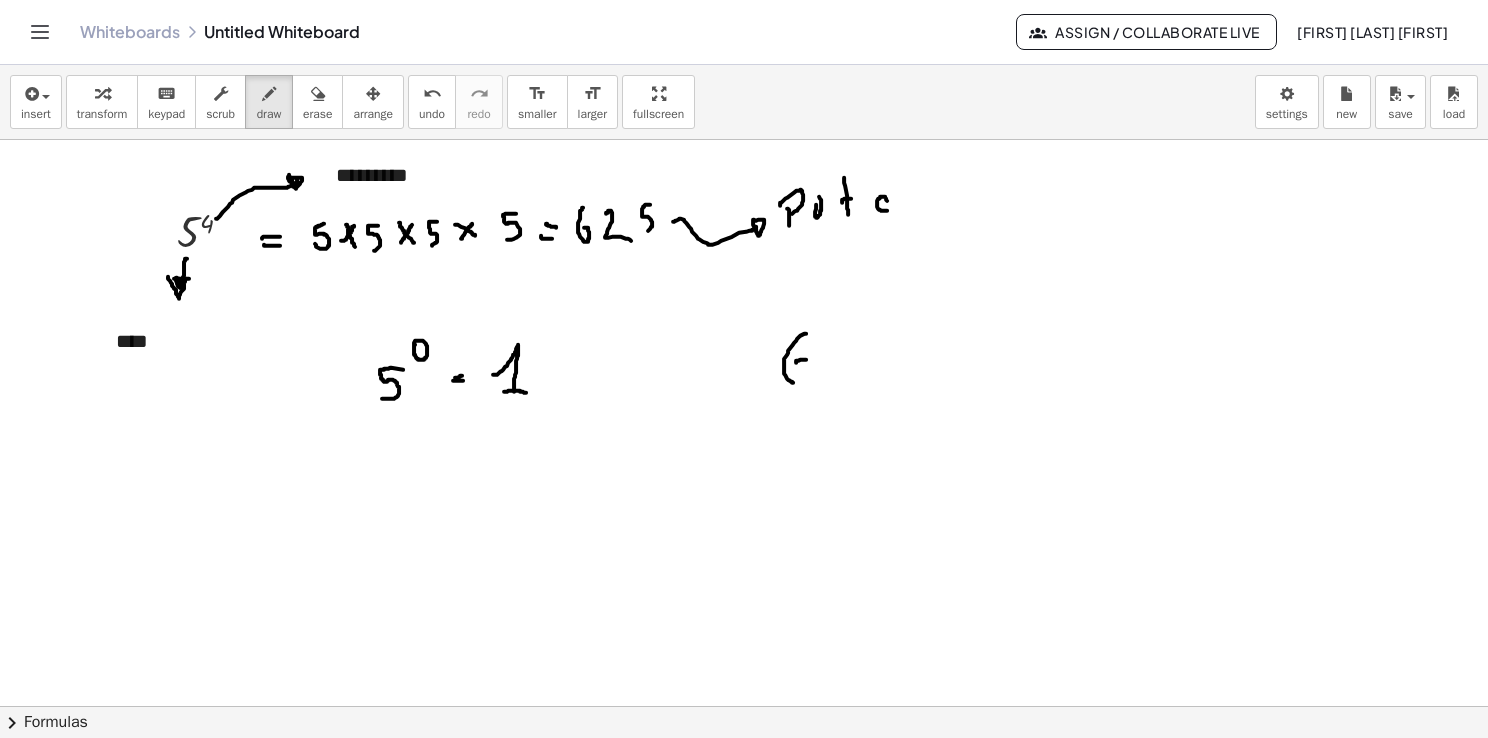drag, startPoint x: 796, startPoint y: 362, endPoint x: 806, endPoint y: 359, distance: 10.440307 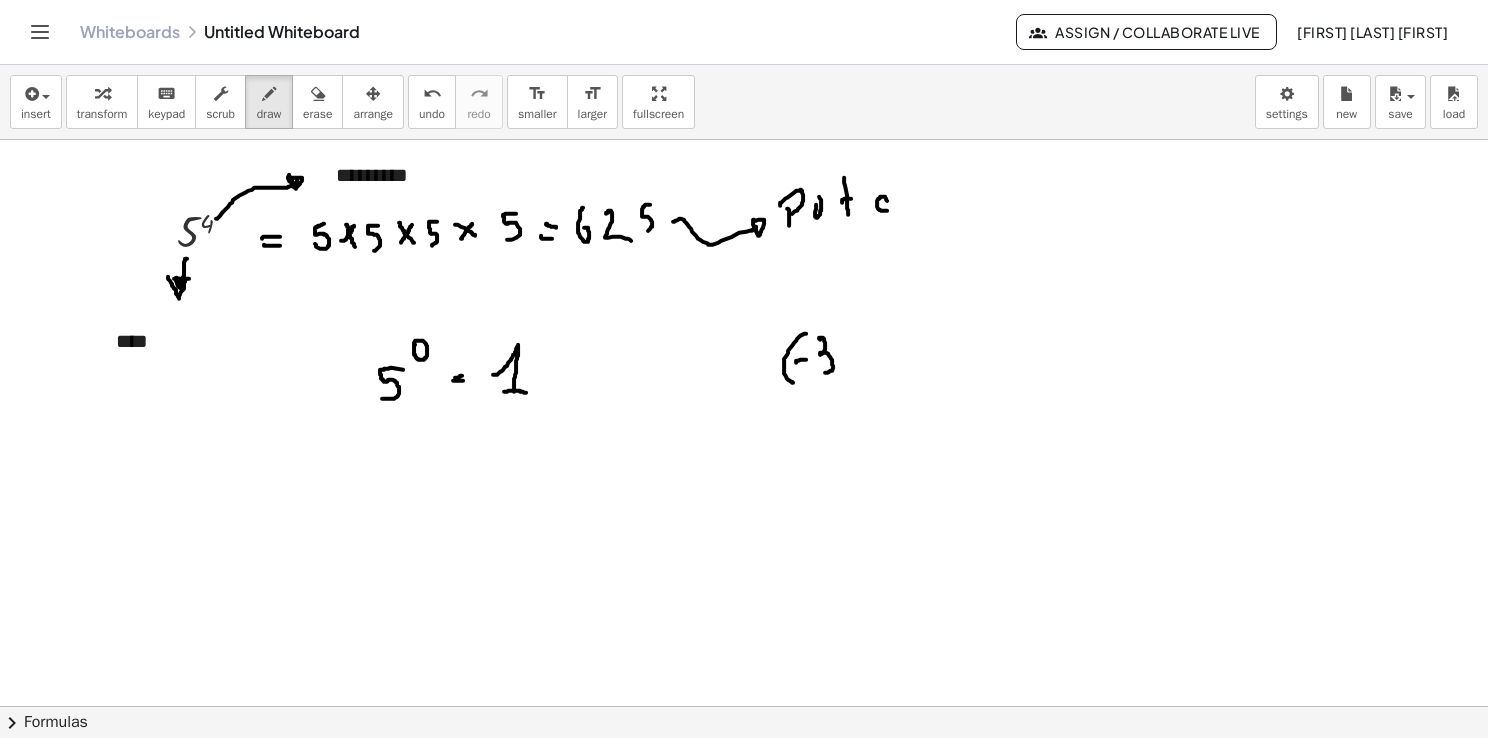 drag, startPoint x: 820, startPoint y: 338, endPoint x: 820, endPoint y: 372, distance: 34 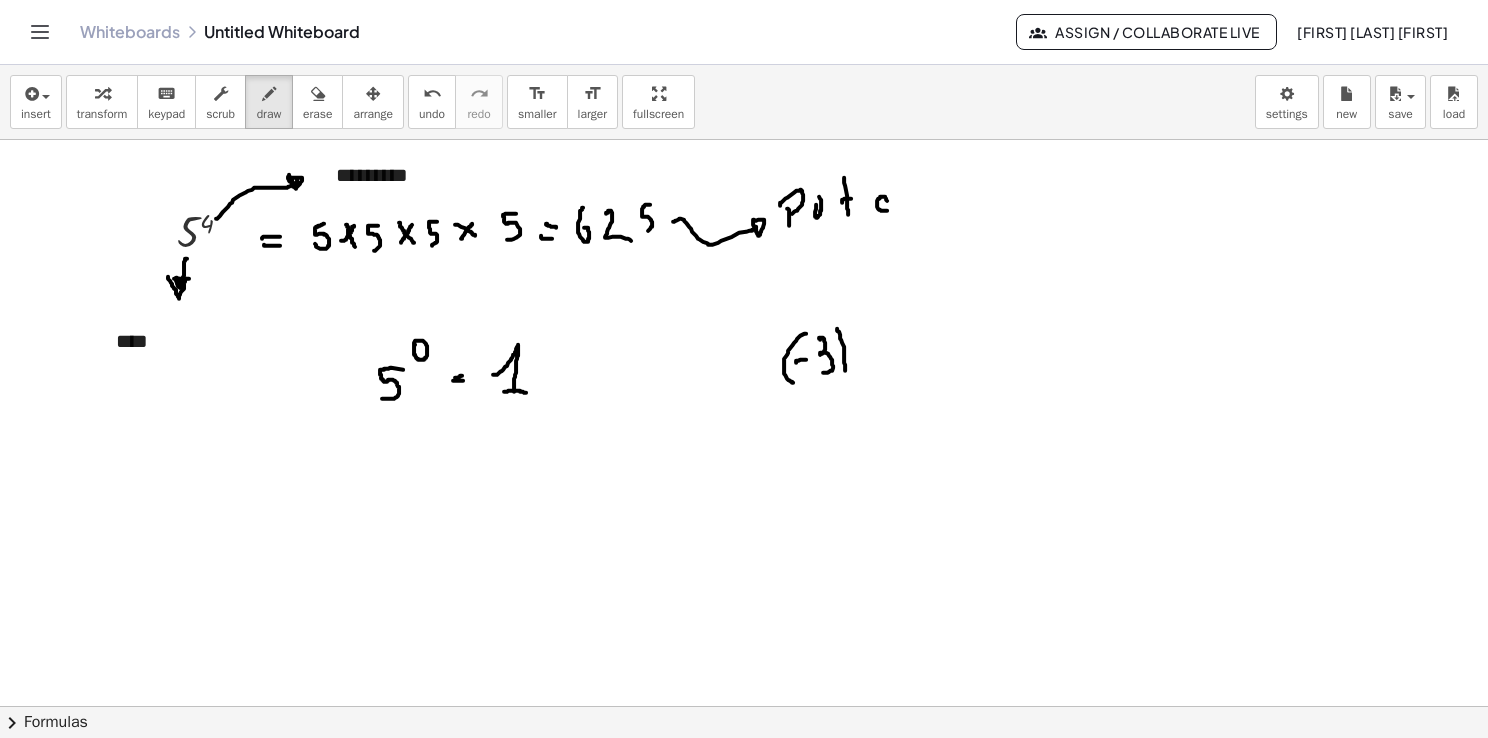 drag, startPoint x: 840, startPoint y: 338, endPoint x: 840, endPoint y: 378, distance: 40 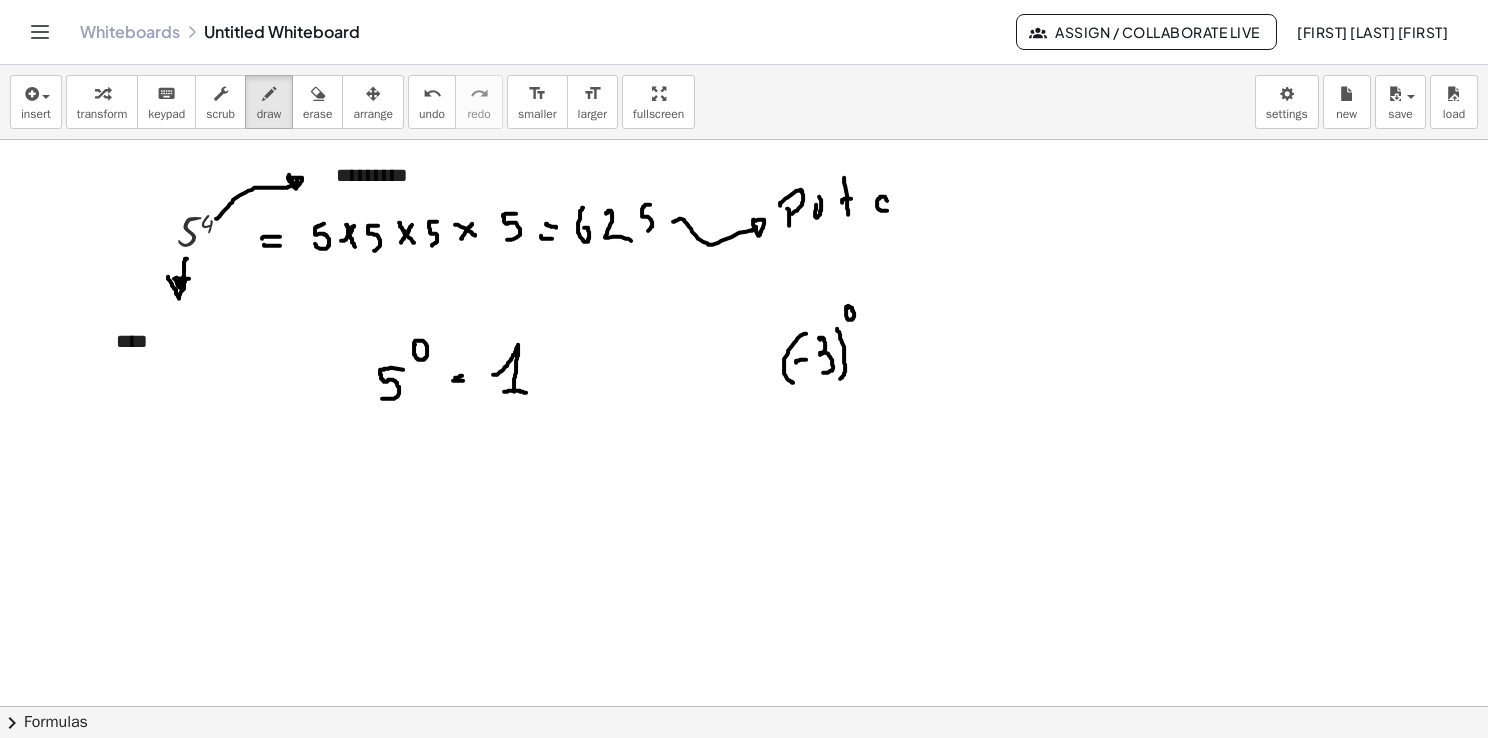 click at bounding box center [744, 772] 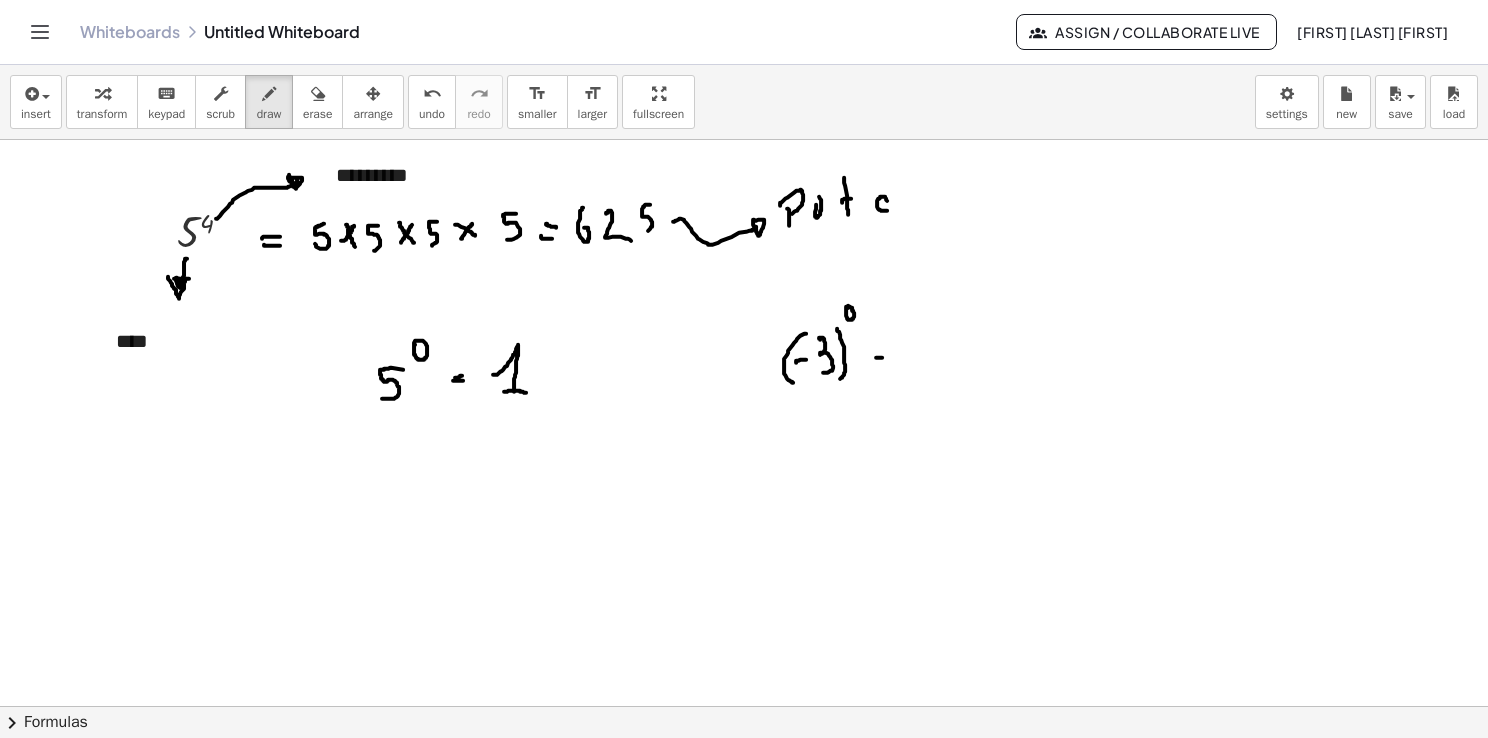 drag, startPoint x: 876, startPoint y: 357, endPoint x: 888, endPoint y: 356, distance: 12.0415945 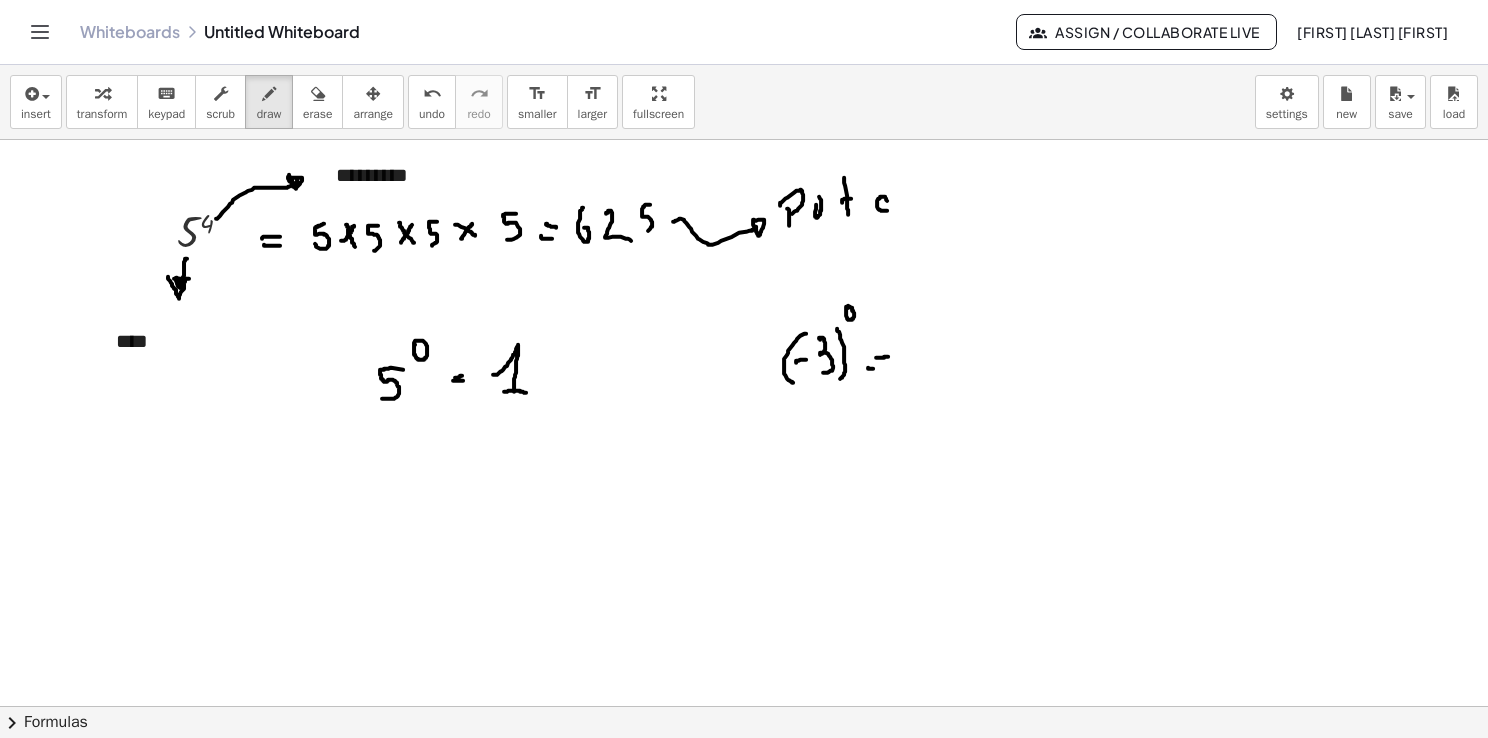 drag, startPoint x: 868, startPoint y: 367, endPoint x: 888, endPoint y: 367, distance: 20 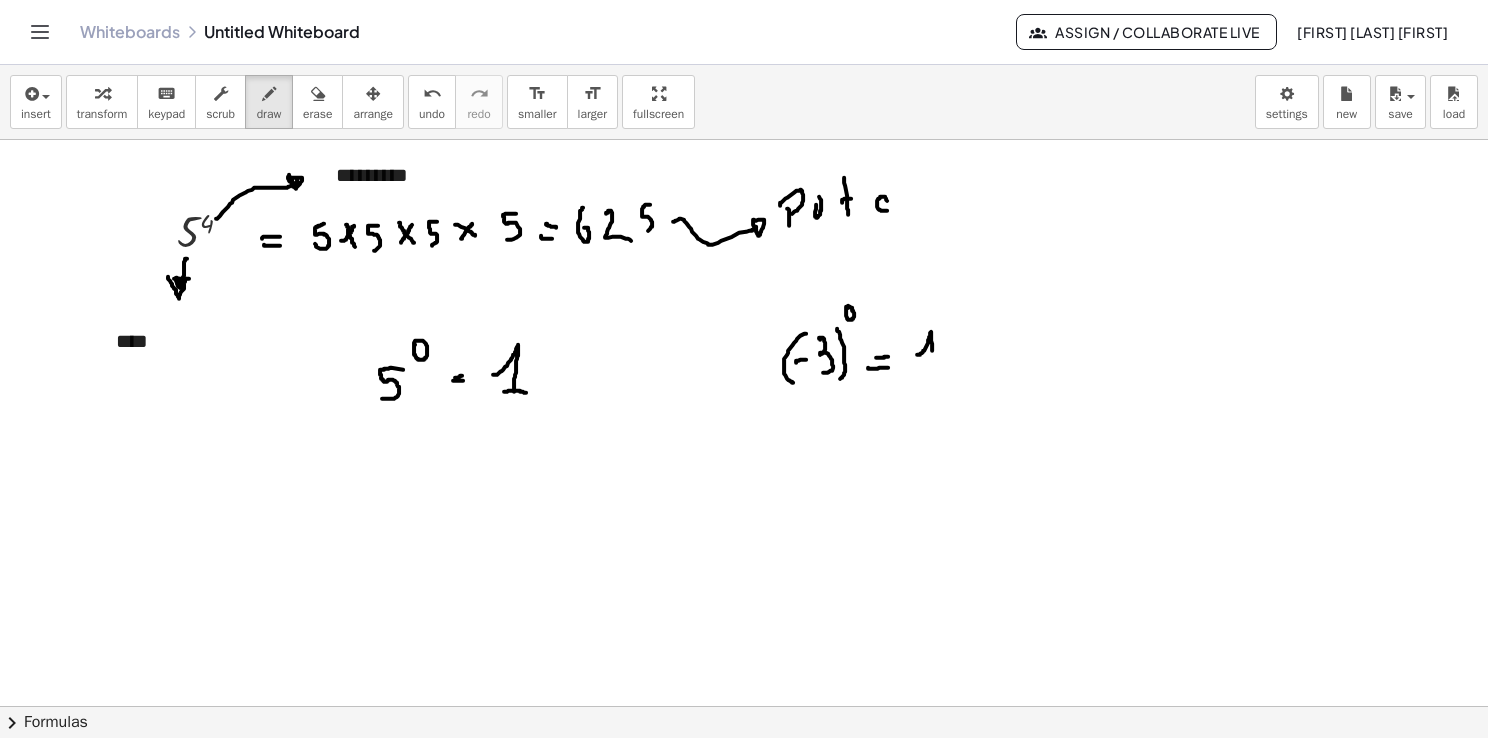 drag, startPoint x: 917, startPoint y: 354, endPoint x: 932, endPoint y: 369, distance: 21.213203 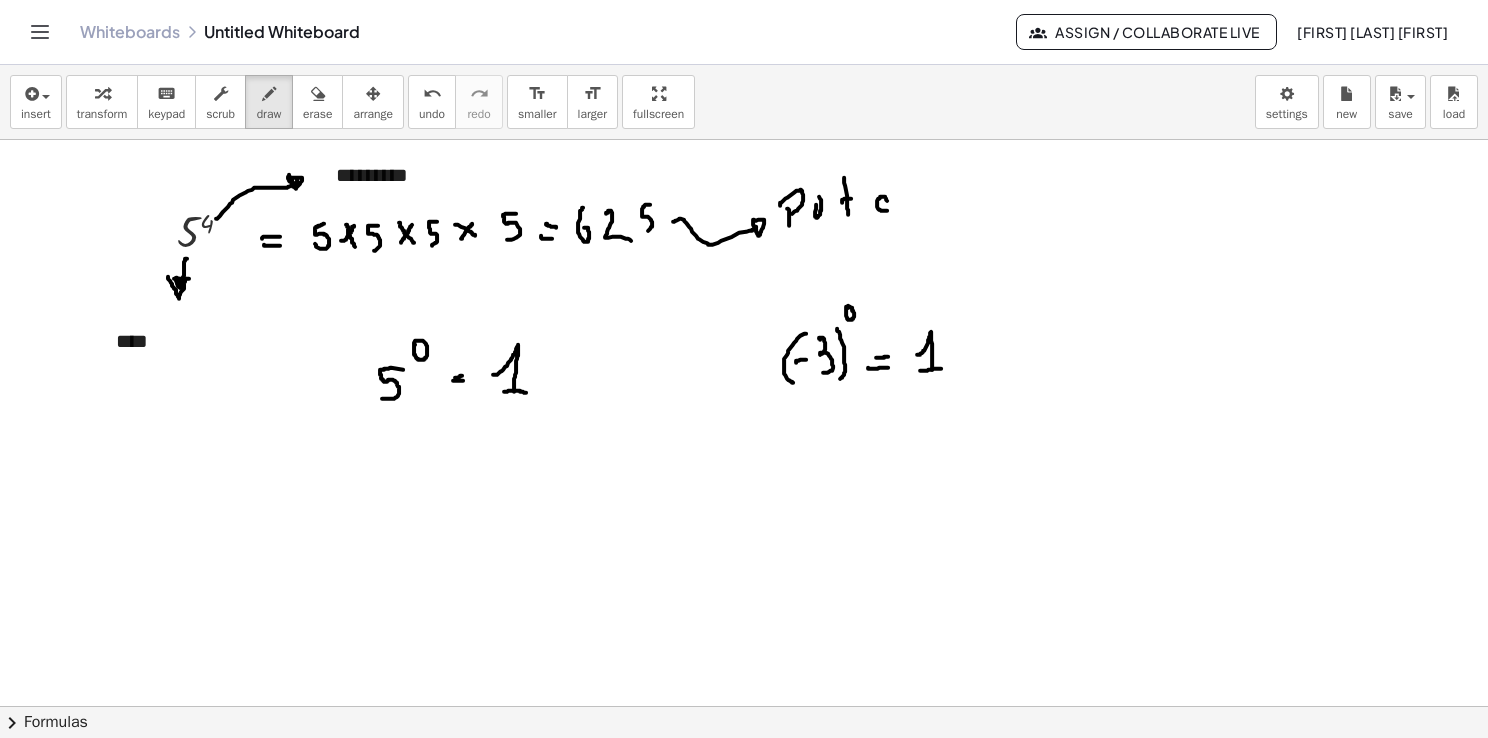 drag, startPoint x: 920, startPoint y: 370, endPoint x: 944, endPoint y: 369, distance: 24.020824 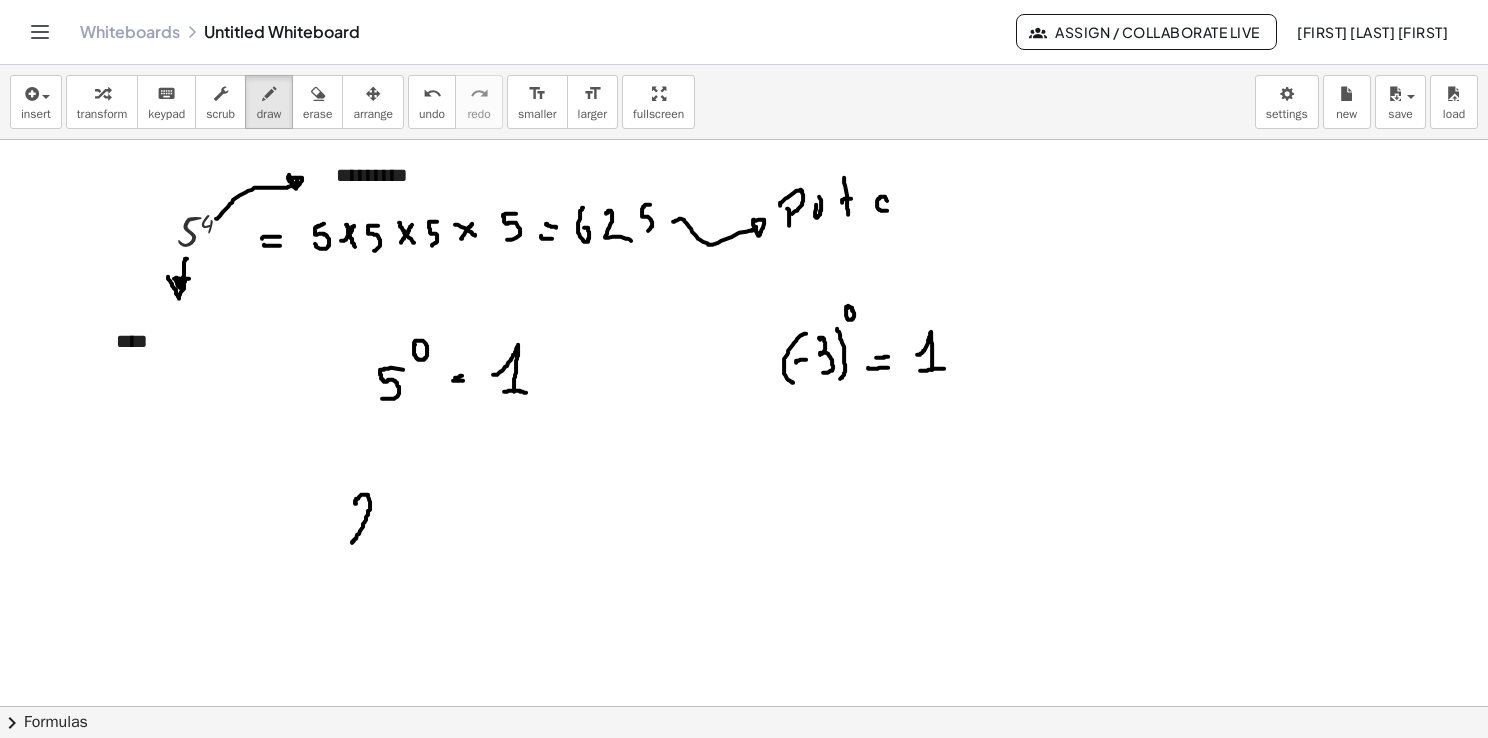 drag, startPoint x: 355, startPoint y: 503, endPoint x: 372, endPoint y: 538, distance: 38.910152 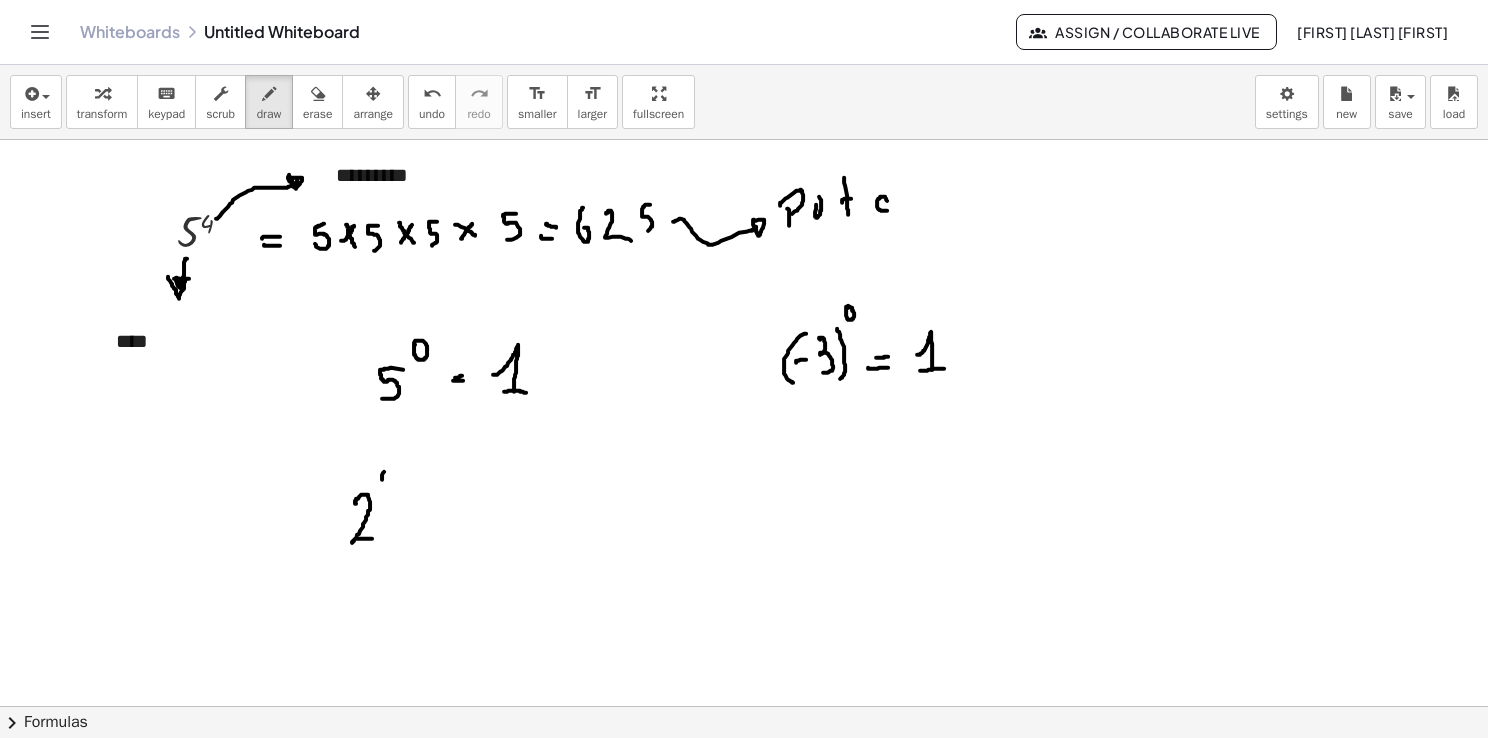 drag, startPoint x: 384, startPoint y: 471, endPoint x: 390, endPoint y: 483, distance: 13.416408 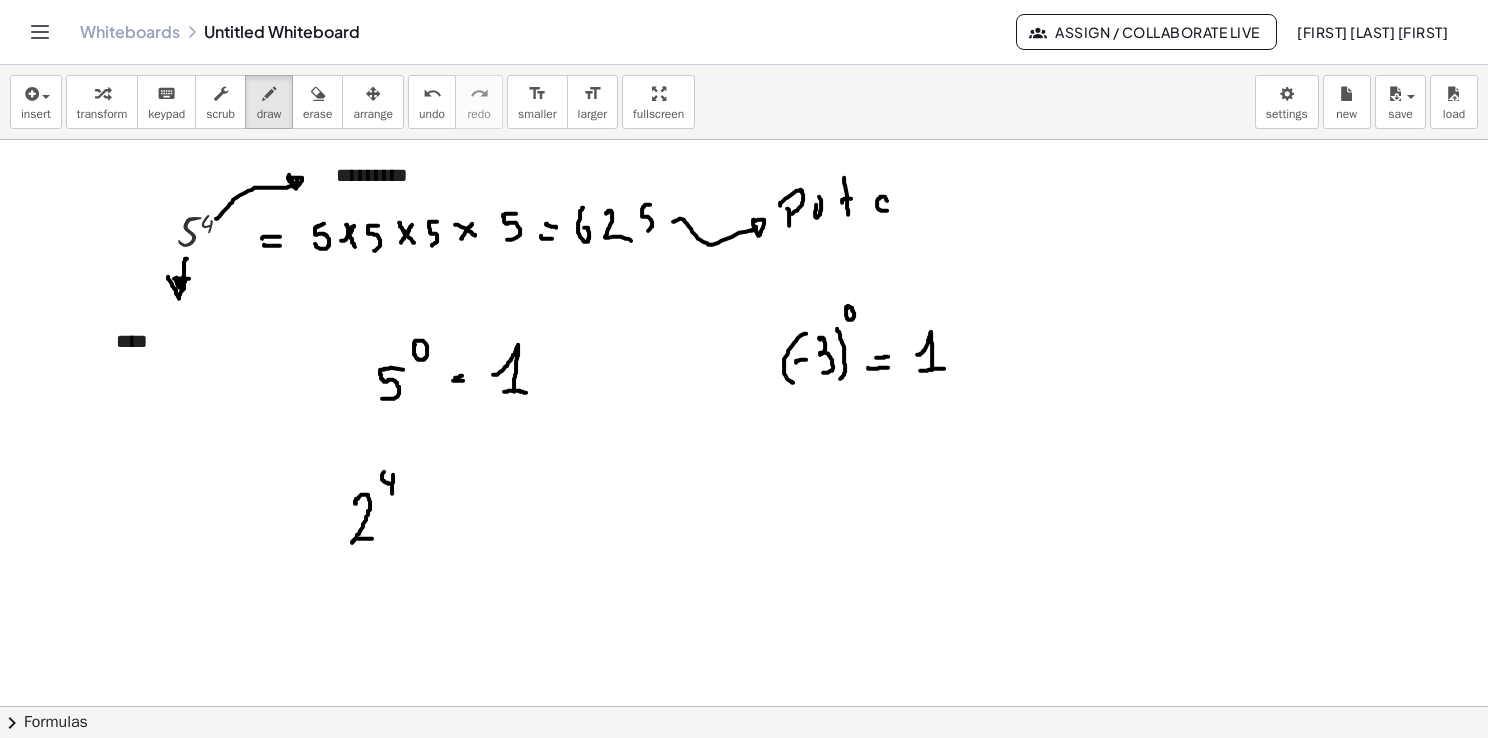 drag, startPoint x: 393, startPoint y: 474, endPoint x: 392, endPoint y: 497, distance: 23.021729 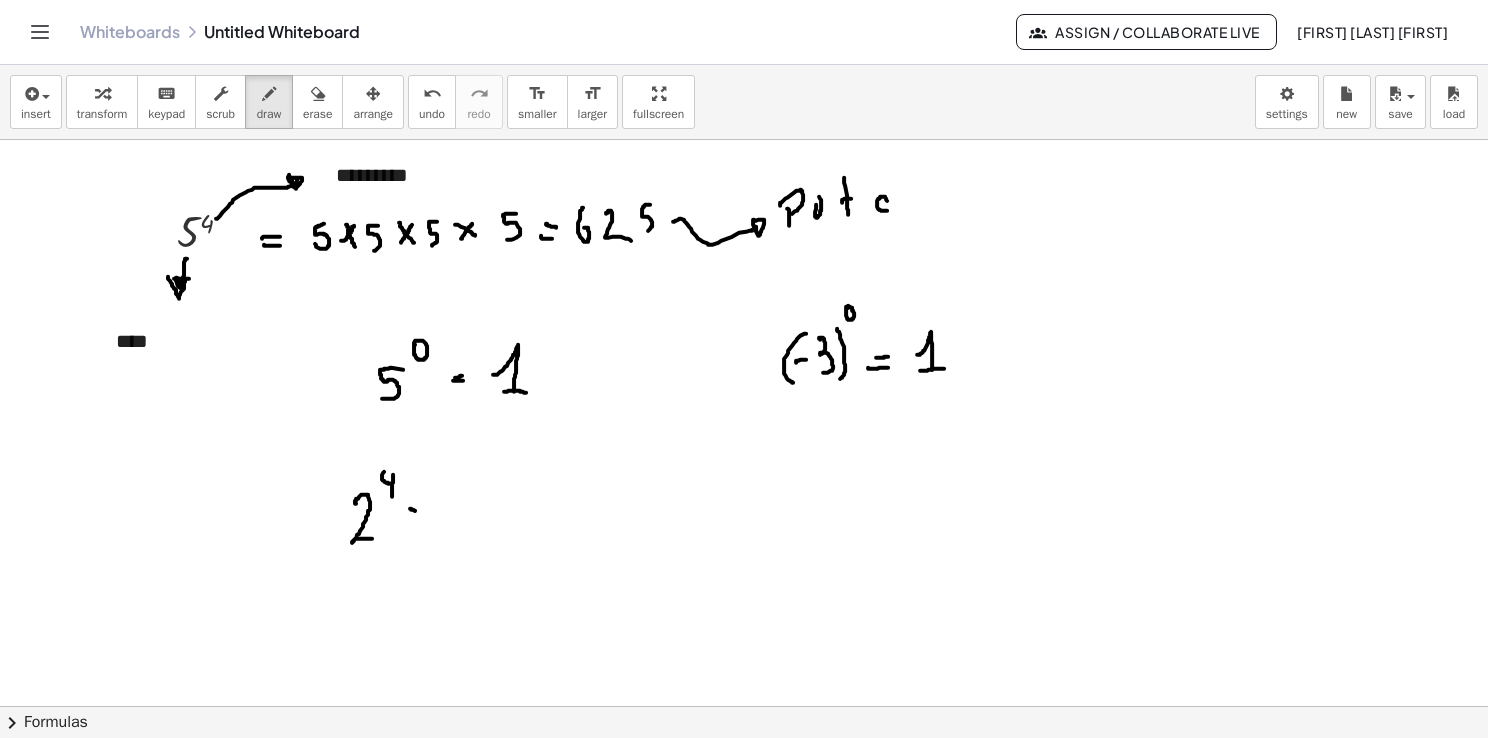 drag, startPoint x: 411, startPoint y: 508, endPoint x: 423, endPoint y: 511, distance: 12.369317 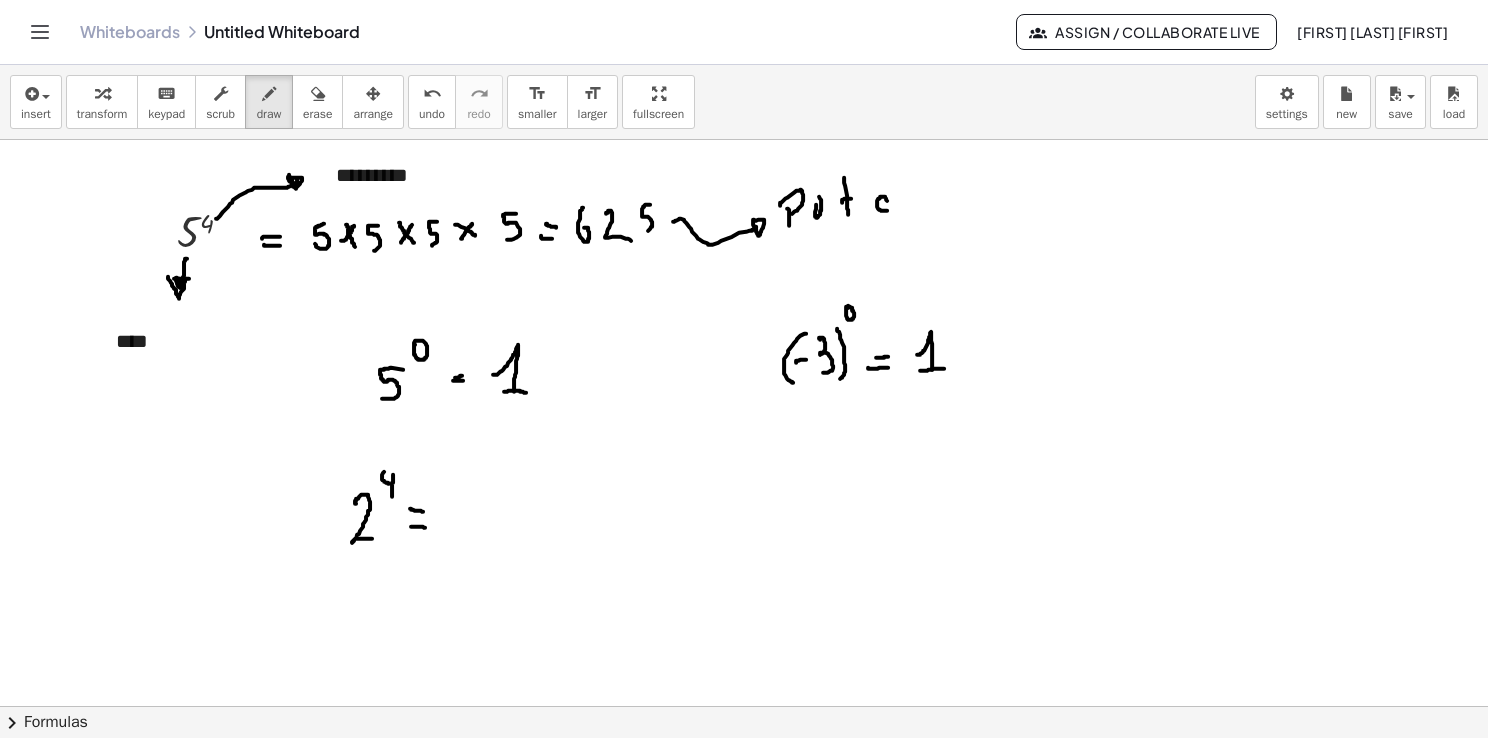 drag, startPoint x: 411, startPoint y: 526, endPoint x: 427, endPoint y: 527, distance: 16.03122 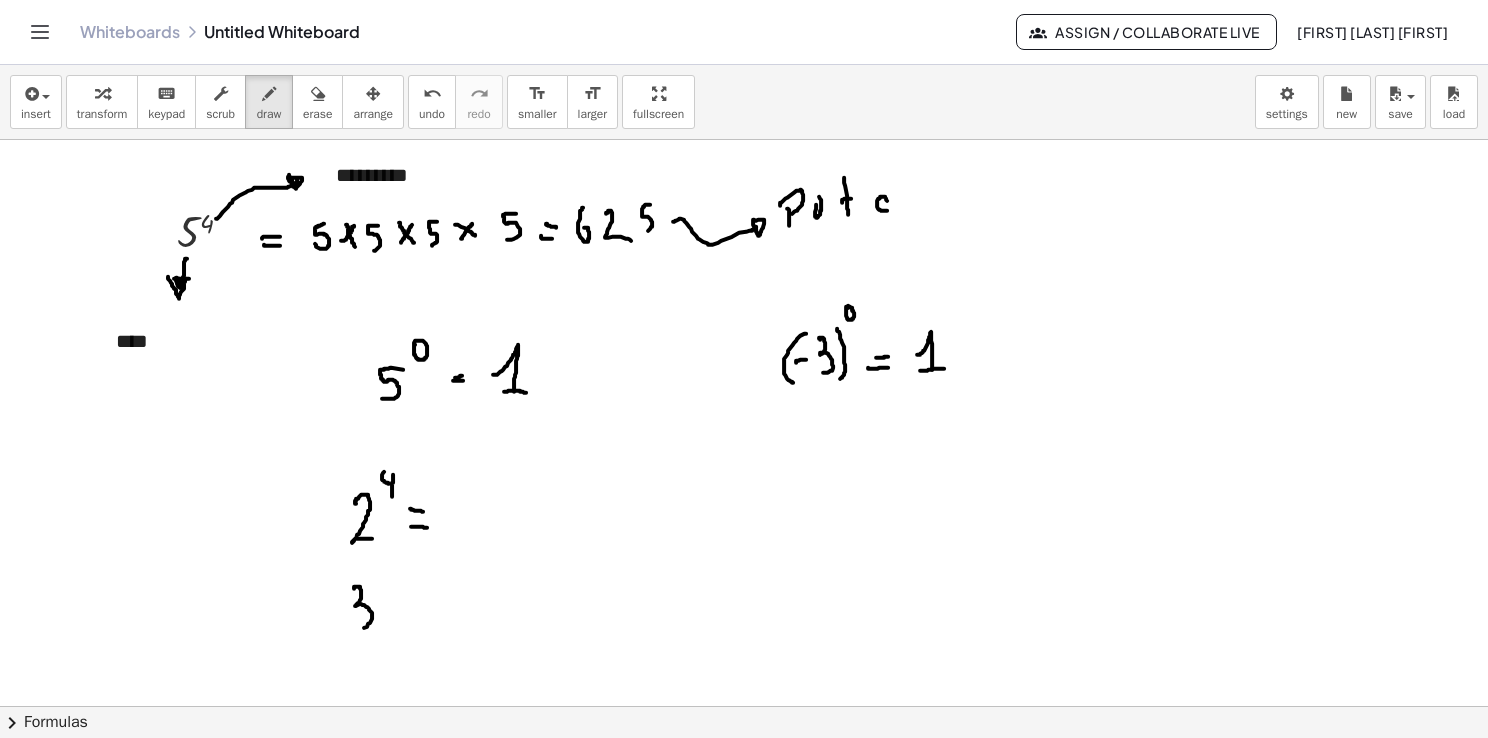 drag, startPoint x: 354, startPoint y: 587, endPoint x: 352, endPoint y: 635, distance: 48.04165 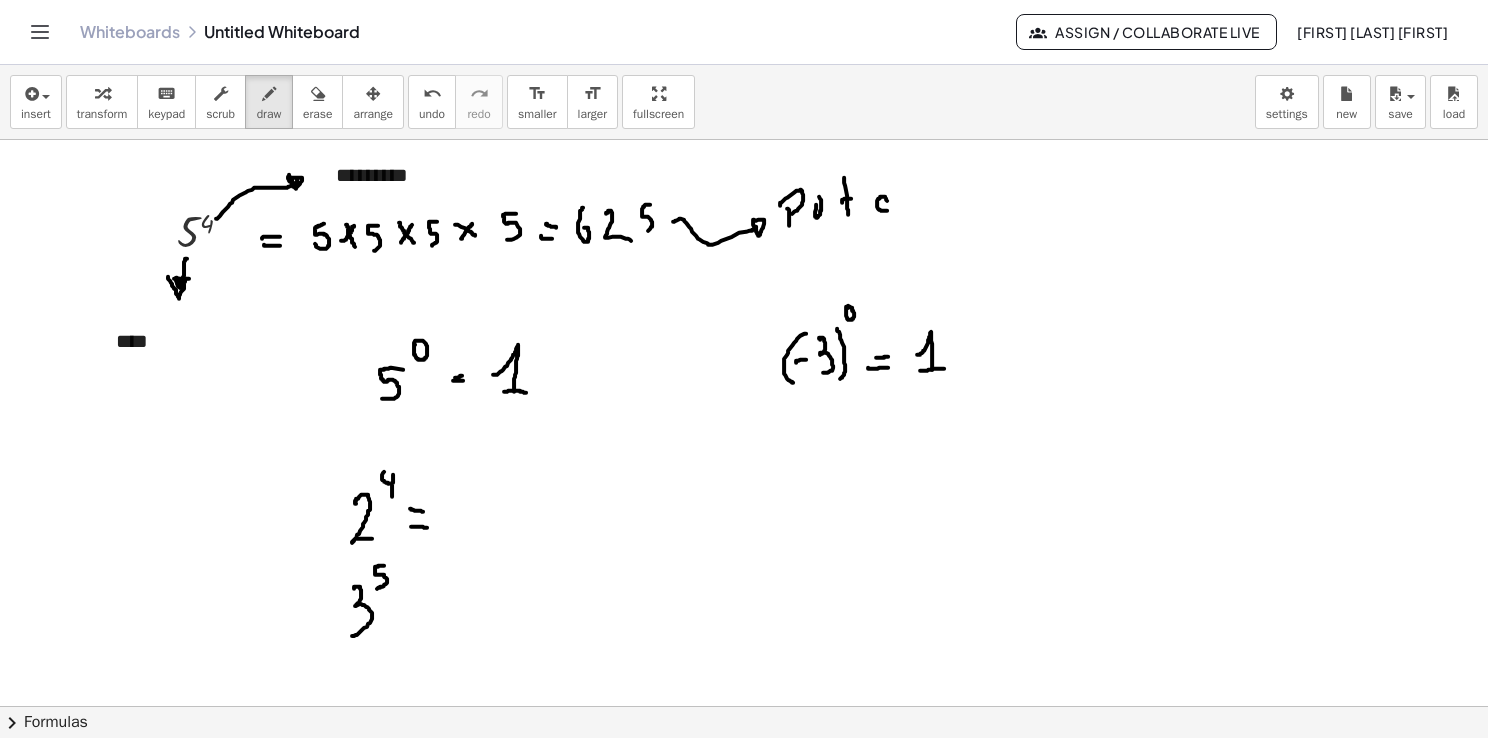 drag, startPoint x: 384, startPoint y: 565, endPoint x: 373, endPoint y: 586, distance: 23.70654 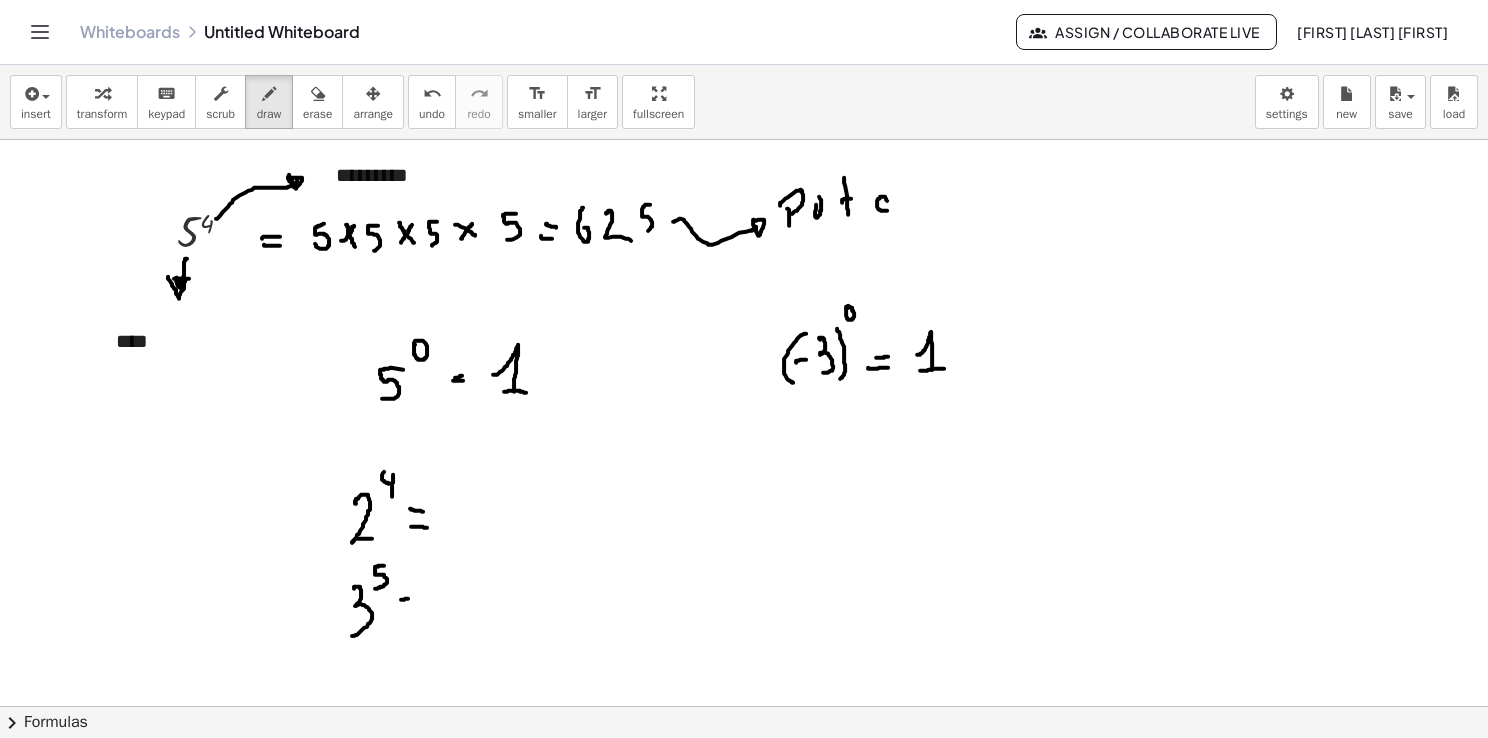 drag, startPoint x: 401, startPoint y: 599, endPoint x: 412, endPoint y: 598, distance: 11.045361 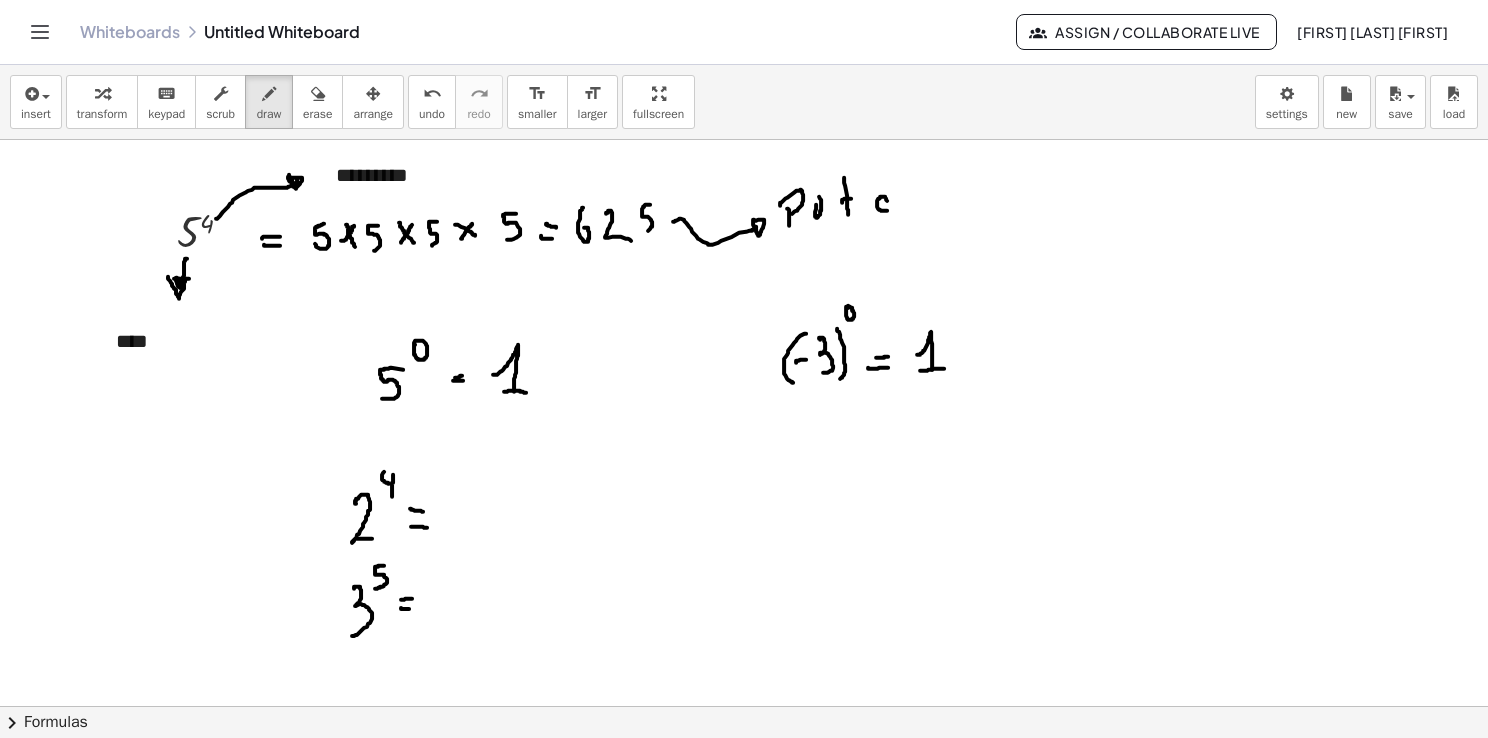 drag, startPoint x: 401, startPoint y: 607, endPoint x: 417, endPoint y: 609, distance: 16.124516 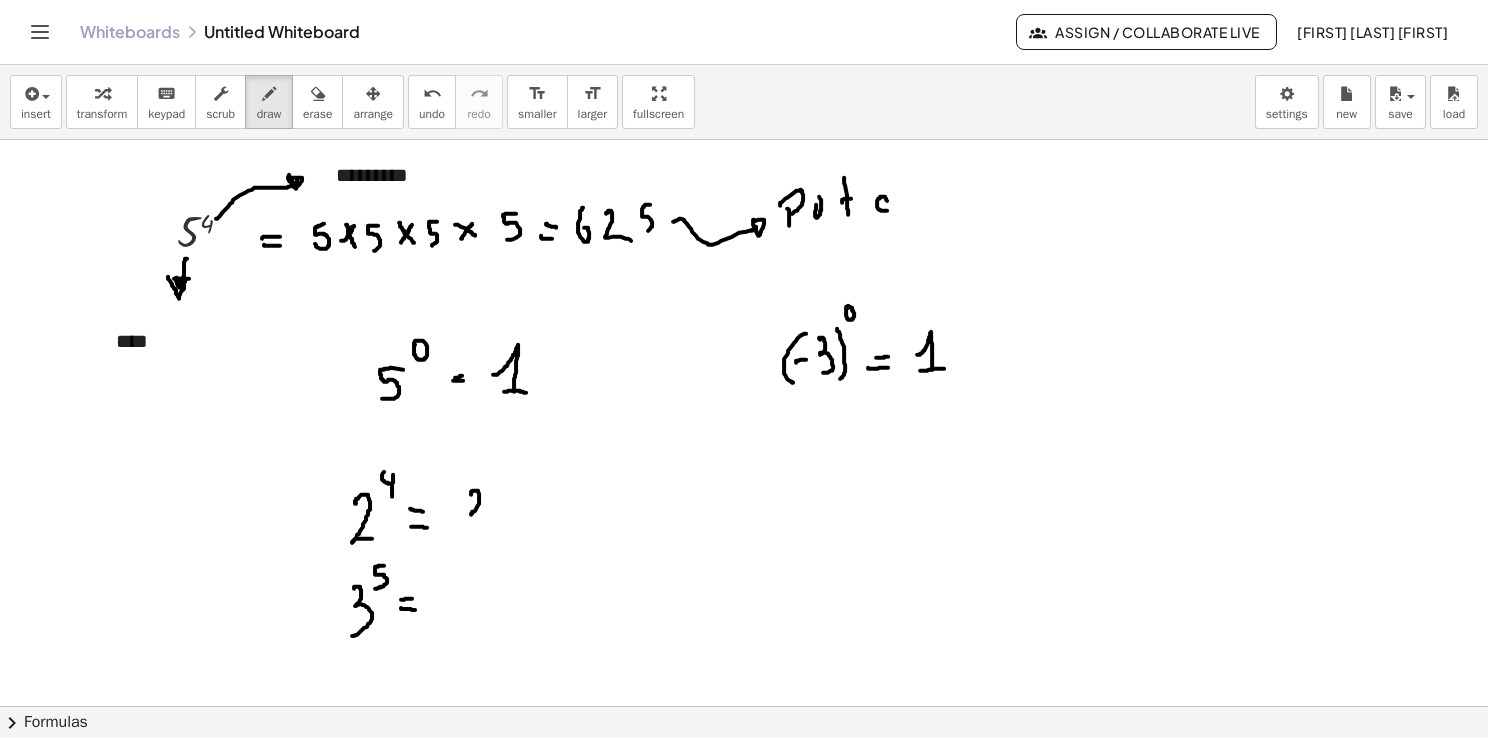 drag, startPoint x: 471, startPoint y: 494, endPoint x: 484, endPoint y: 513, distance: 23.021729 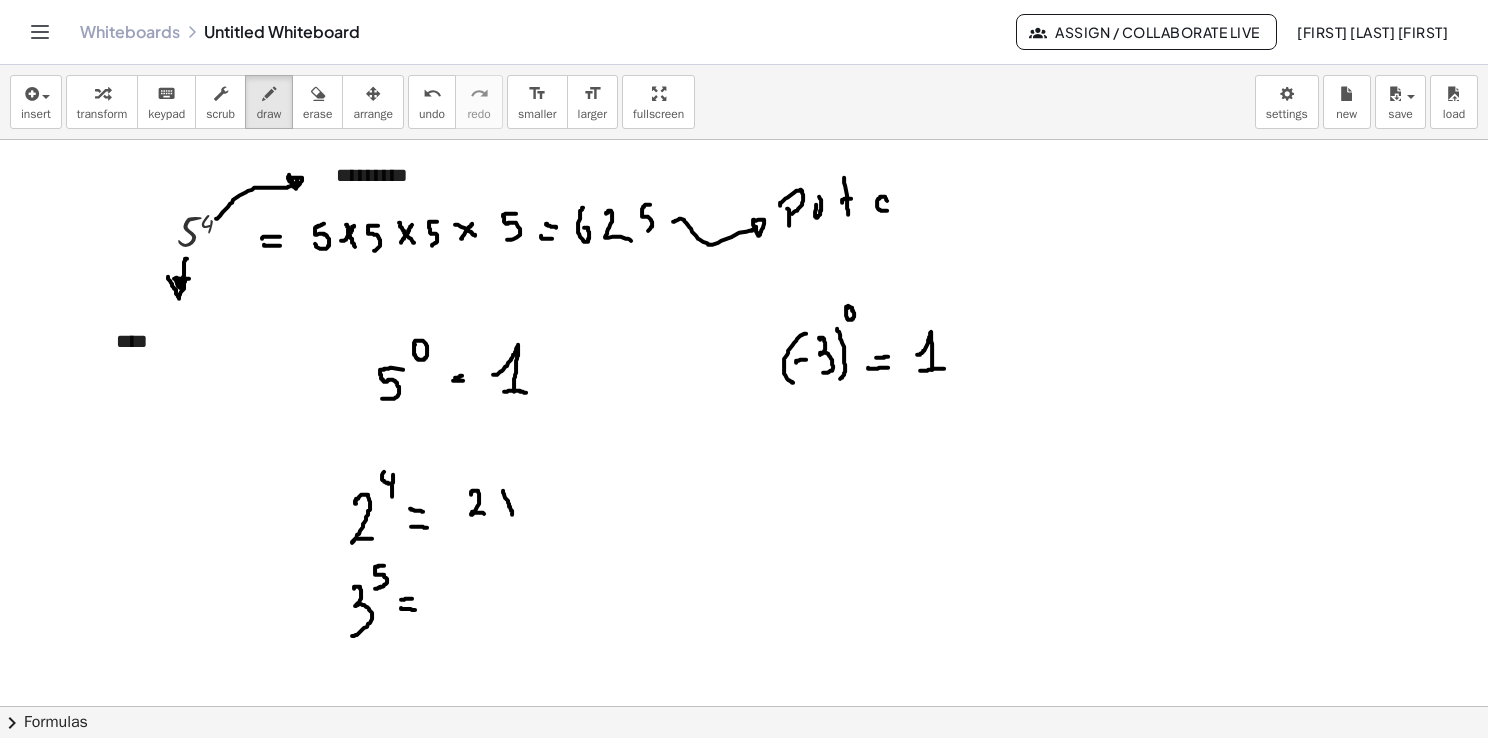 drag, startPoint x: 503, startPoint y: 492, endPoint x: 512, endPoint y: 514, distance: 23.769728 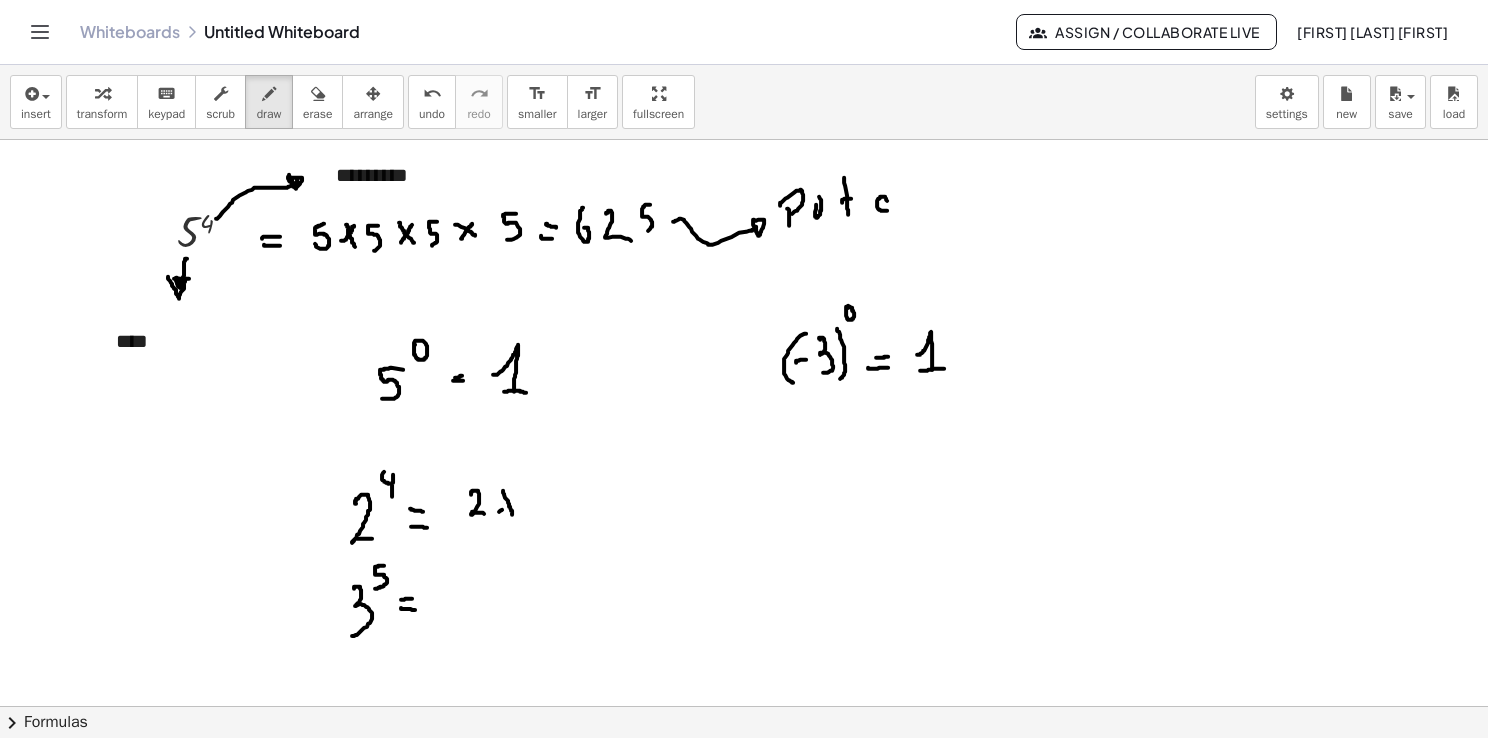 drag, startPoint x: 502, startPoint y: 509, endPoint x: 508, endPoint y: 495, distance: 15.231546 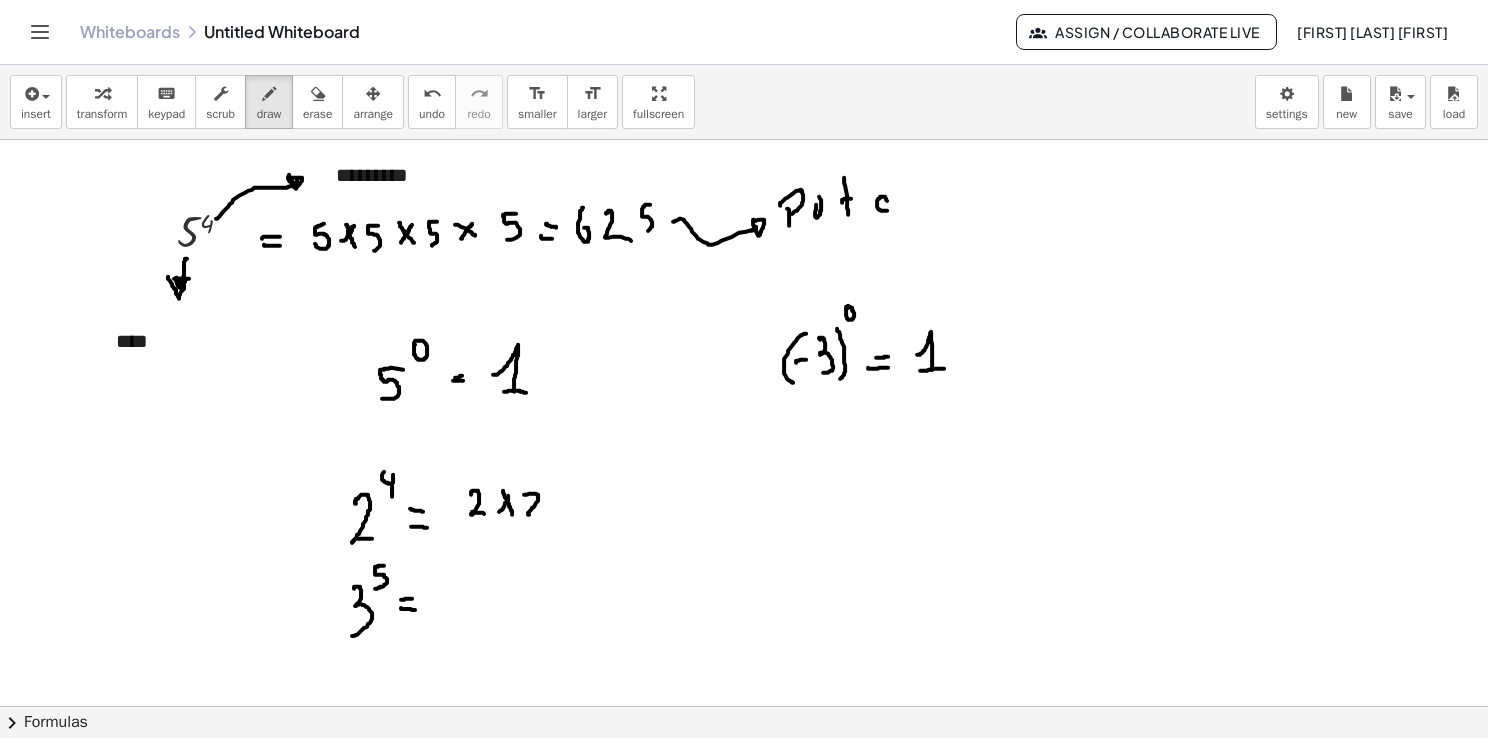 drag, startPoint x: 534, startPoint y: 493, endPoint x: 544, endPoint y: 511, distance: 20.59126 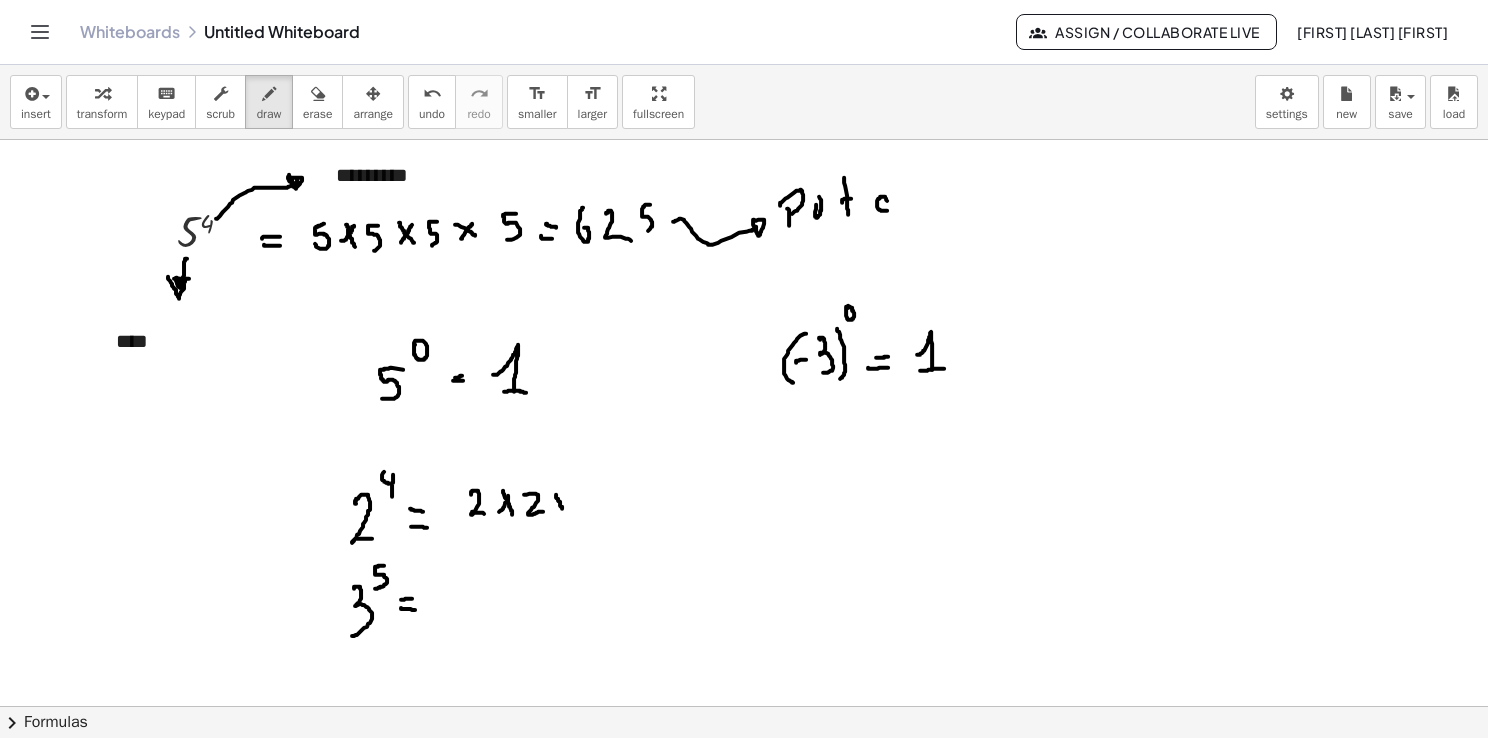 drag, startPoint x: 556, startPoint y: 494, endPoint x: 565, endPoint y: 516, distance: 23.769728 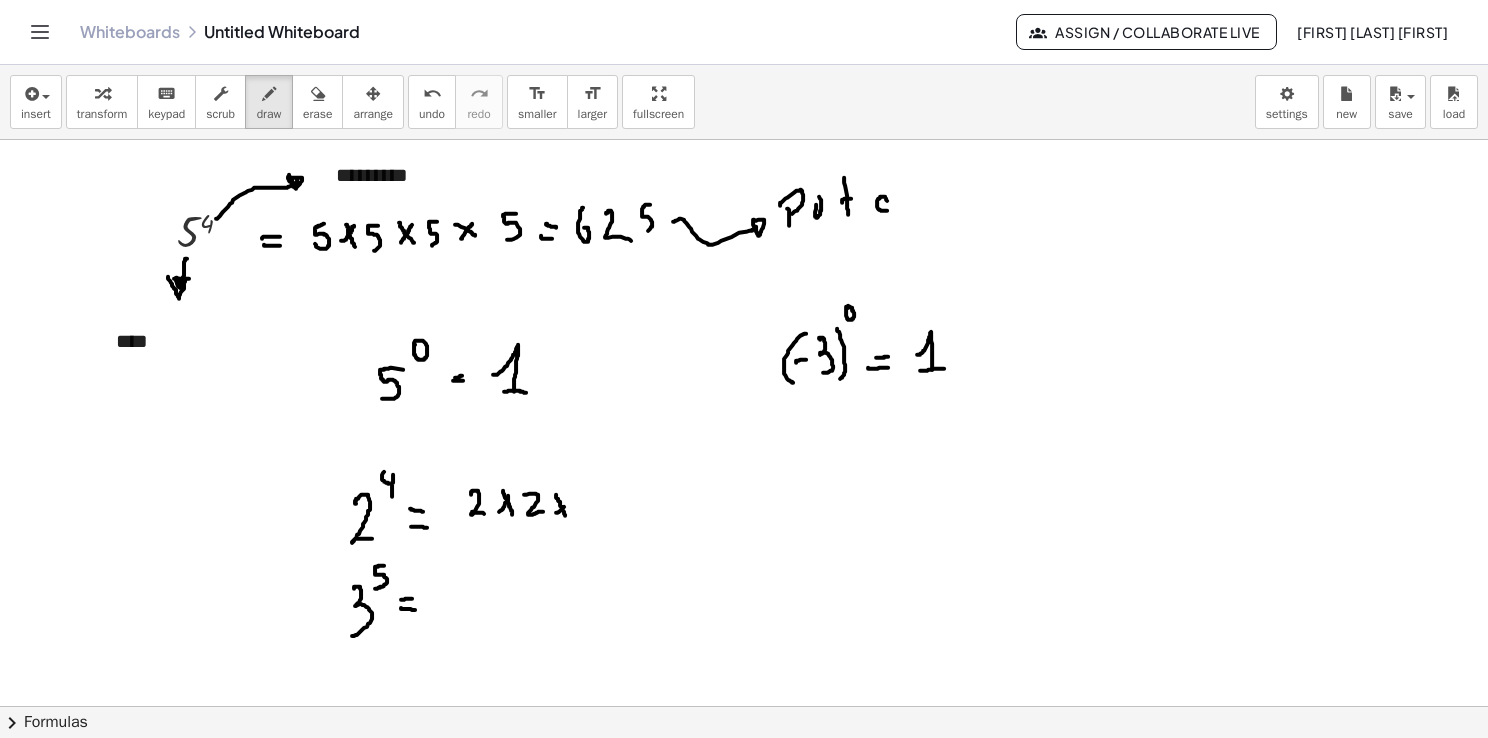 drag, startPoint x: 556, startPoint y: 512, endPoint x: 571, endPoint y: 499, distance: 19.849434 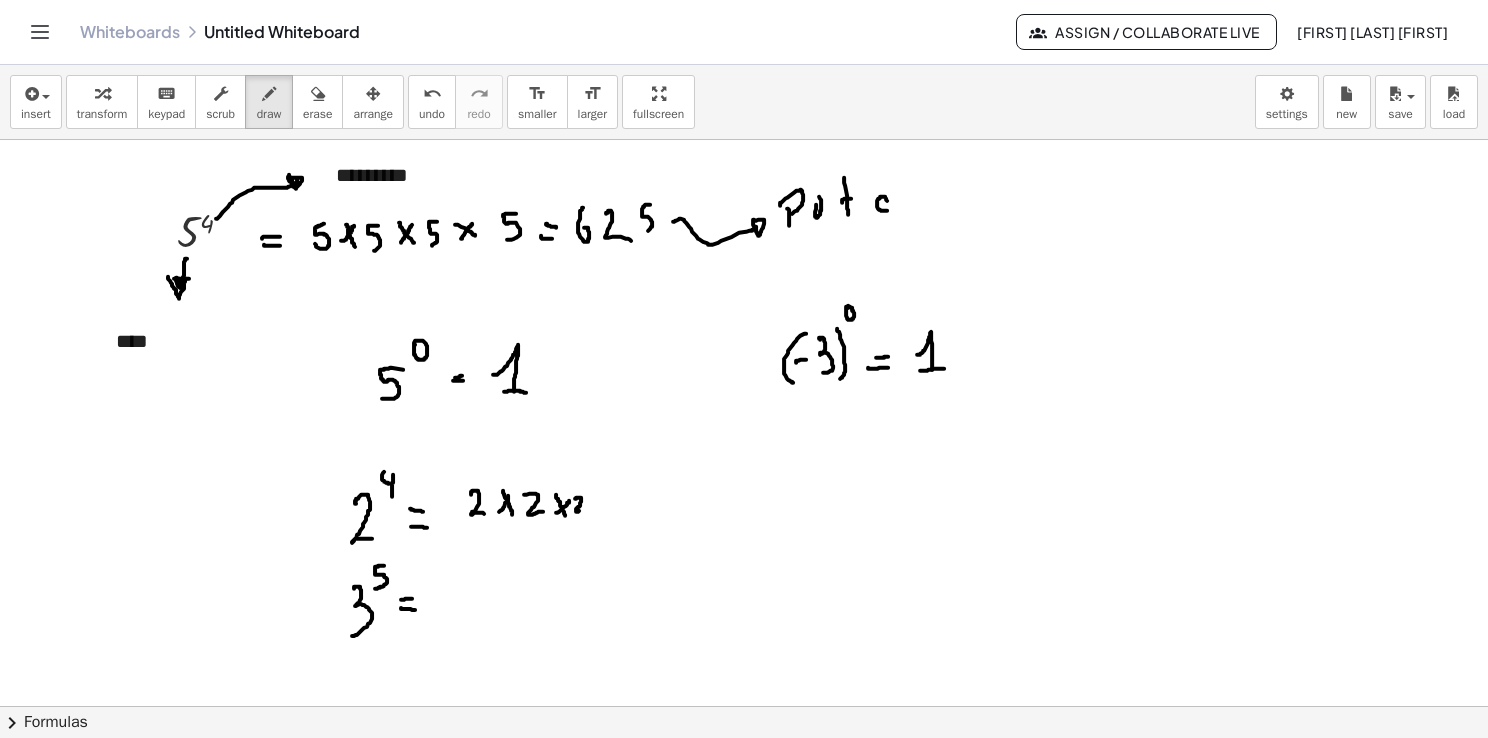 drag, startPoint x: 575, startPoint y: 498, endPoint x: 584, endPoint y: 510, distance: 15 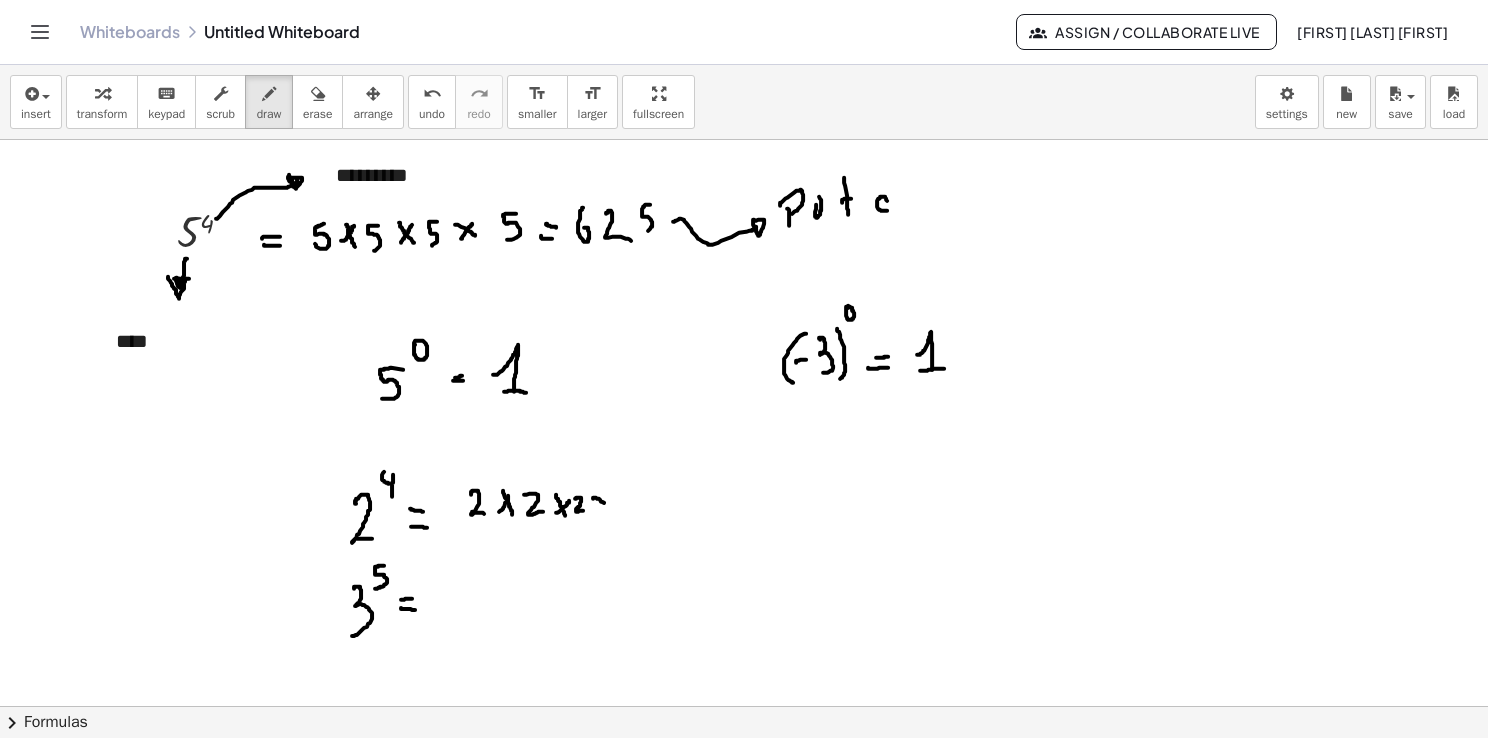 drag, startPoint x: 598, startPoint y: 498, endPoint x: 608, endPoint y: 506, distance: 12.806249 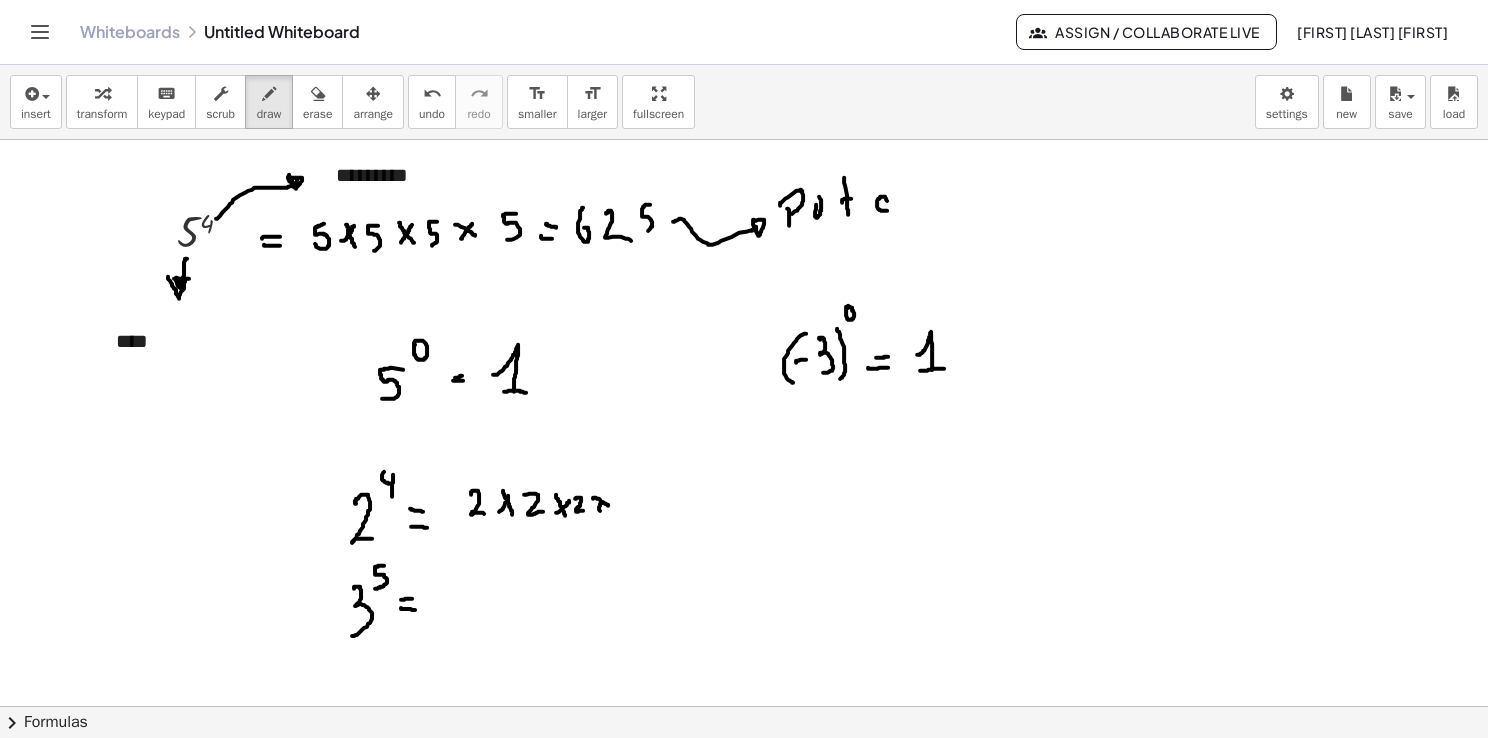 drag, startPoint x: 600, startPoint y: 510, endPoint x: 608, endPoint y: 489, distance: 22.472204 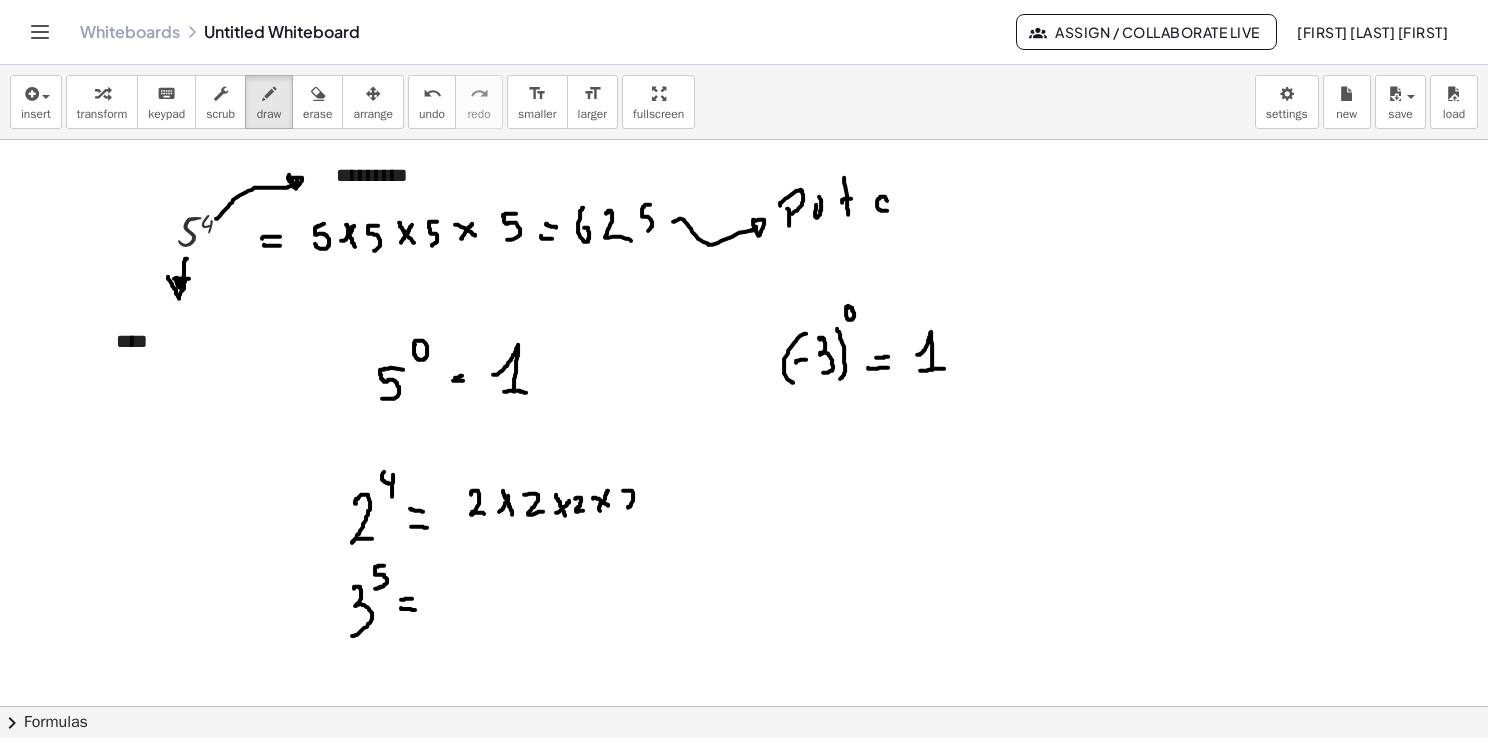 drag, startPoint x: 624, startPoint y: 490, endPoint x: 639, endPoint y: 510, distance: 25 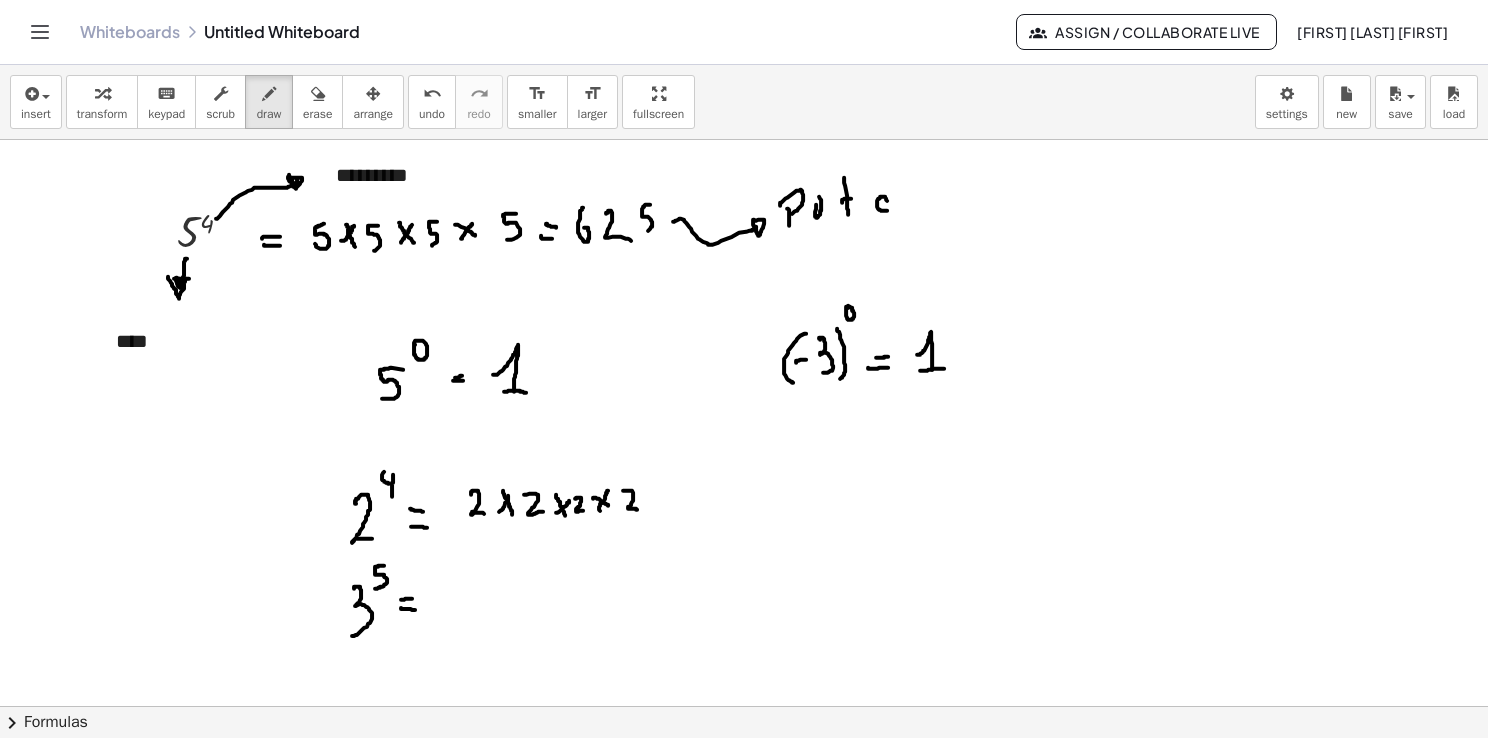 drag, startPoint x: 648, startPoint y: 497, endPoint x: 661, endPoint y: 495, distance: 13.152946 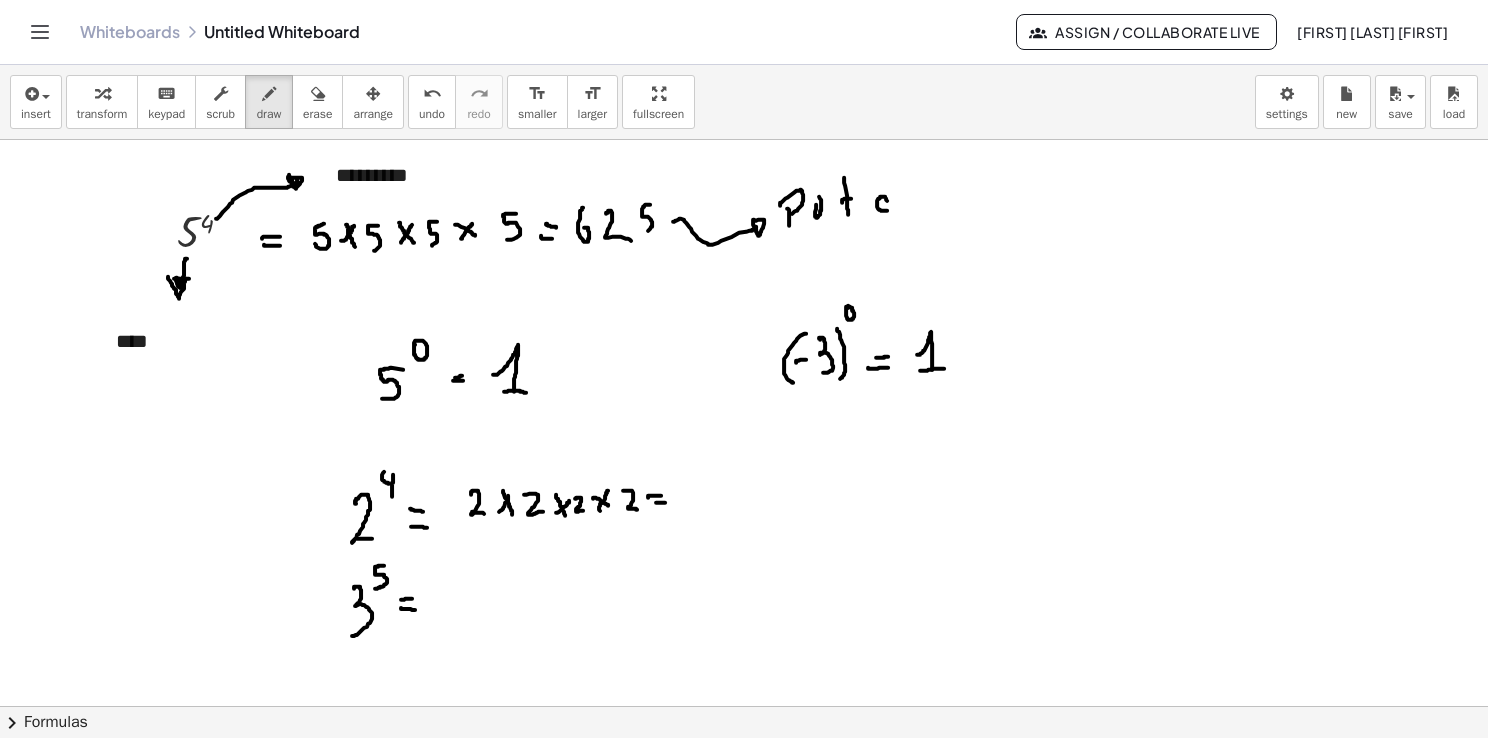 click at bounding box center [744, 772] 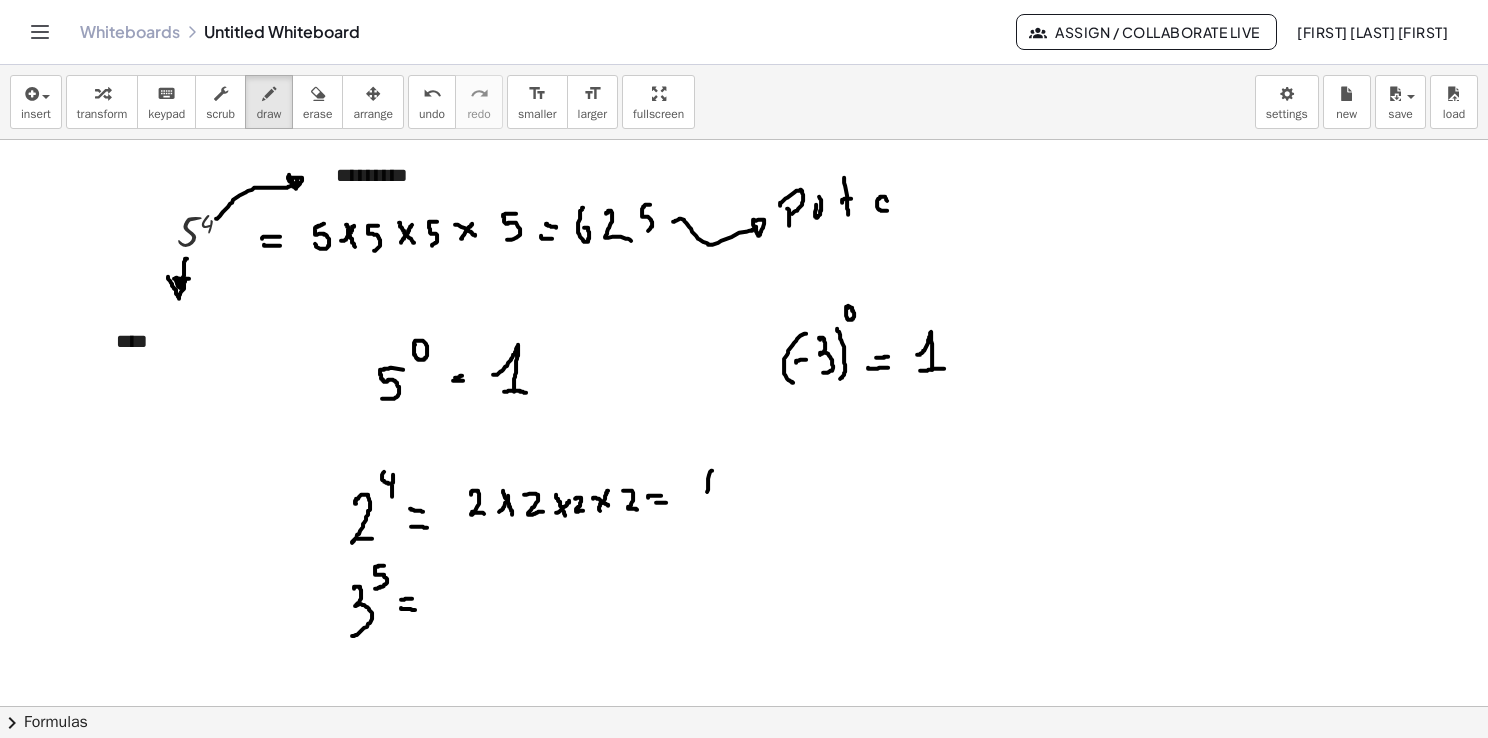 drag, startPoint x: 712, startPoint y: 470, endPoint x: 707, endPoint y: 509, distance: 39.319206 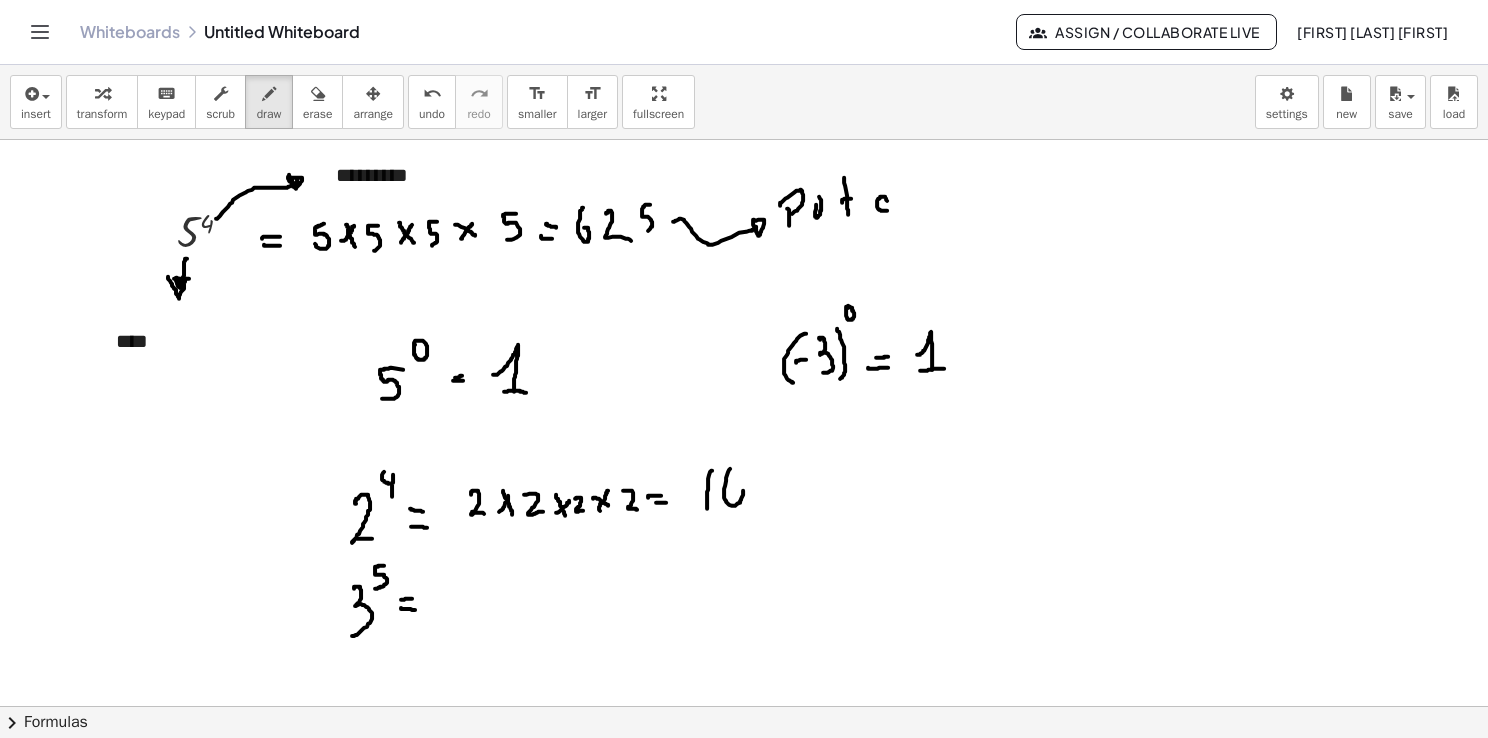 drag, startPoint x: 730, startPoint y: 468, endPoint x: 728, endPoint y: 486, distance: 18.110771 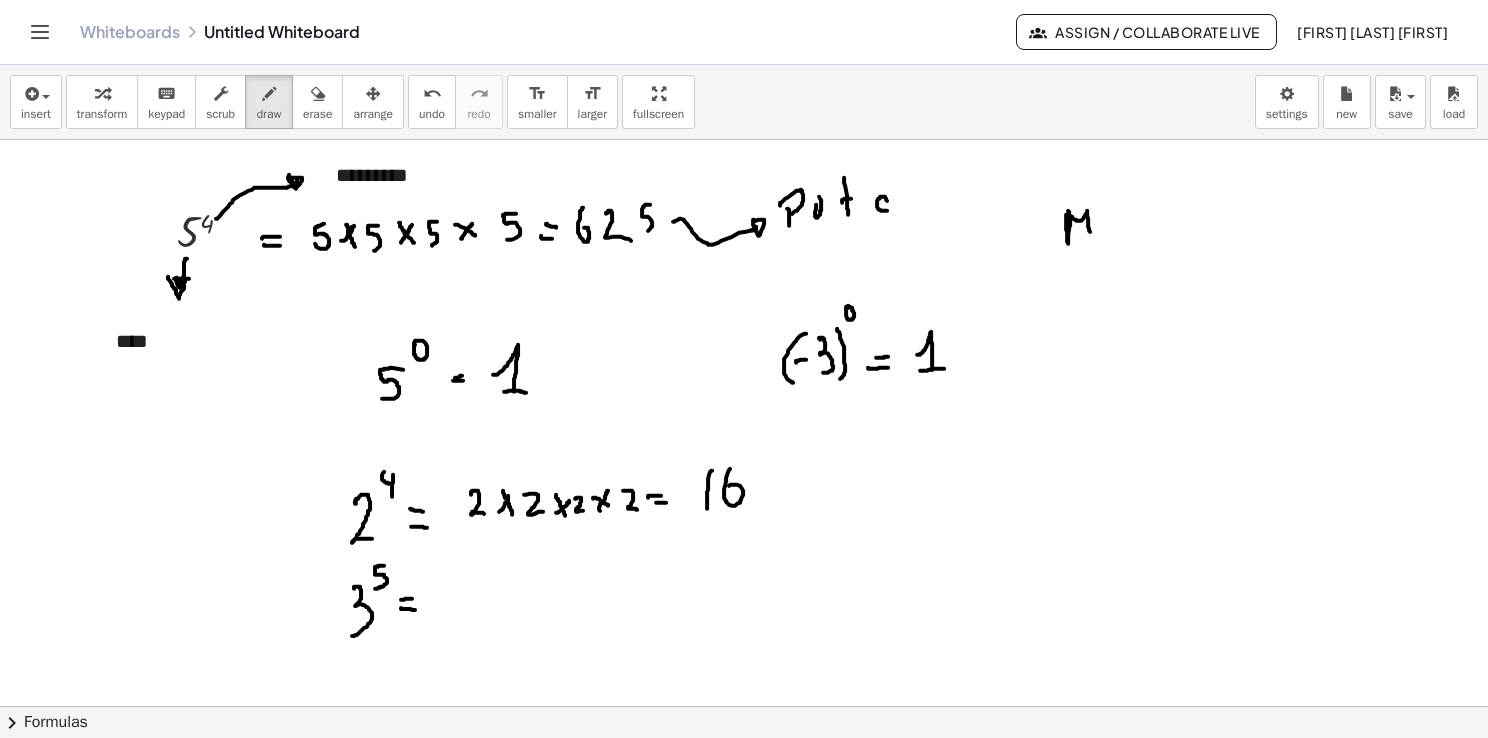 drag, startPoint x: 1066, startPoint y: 214, endPoint x: 1090, endPoint y: 238, distance: 33.941124 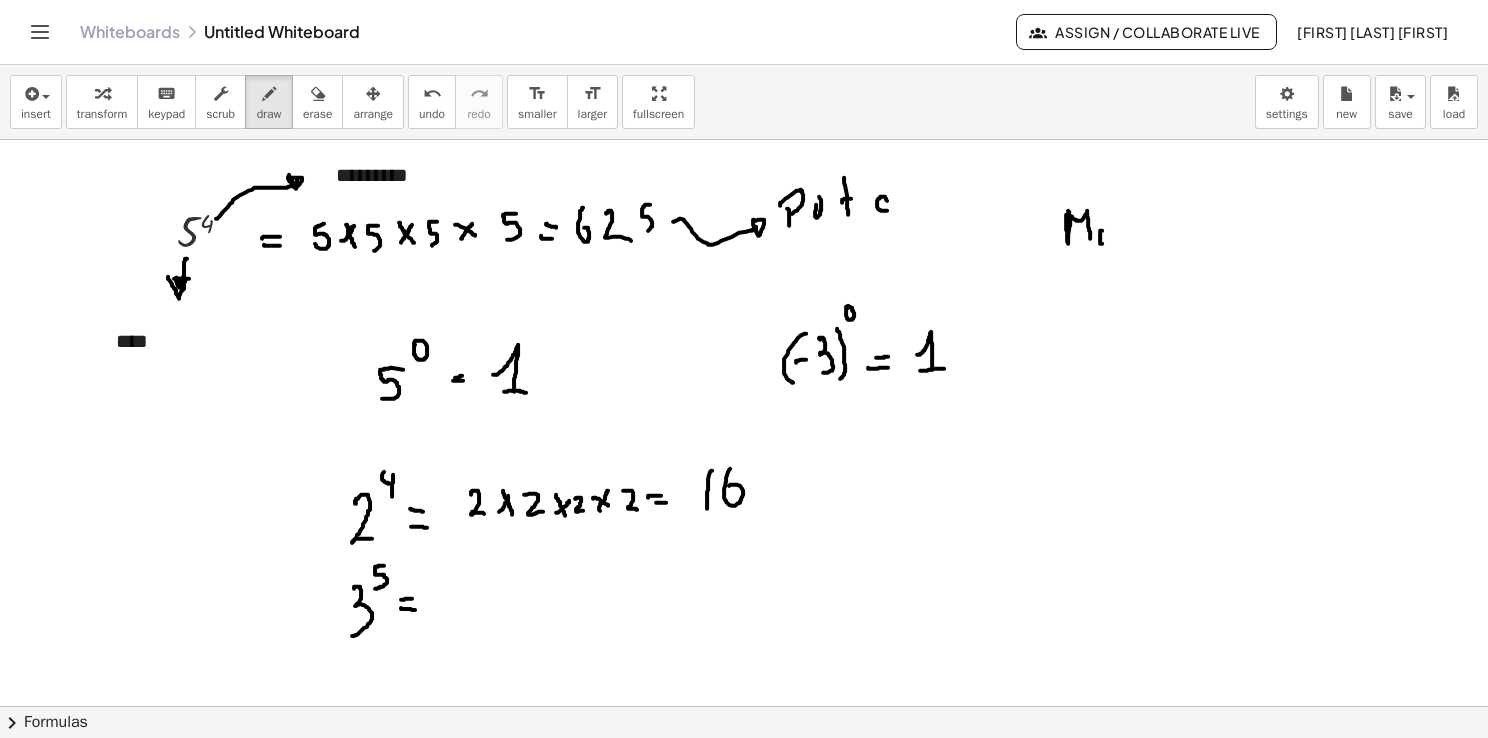 drag, startPoint x: 1100, startPoint y: 230, endPoint x: 1104, endPoint y: 242, distance: 12.649111 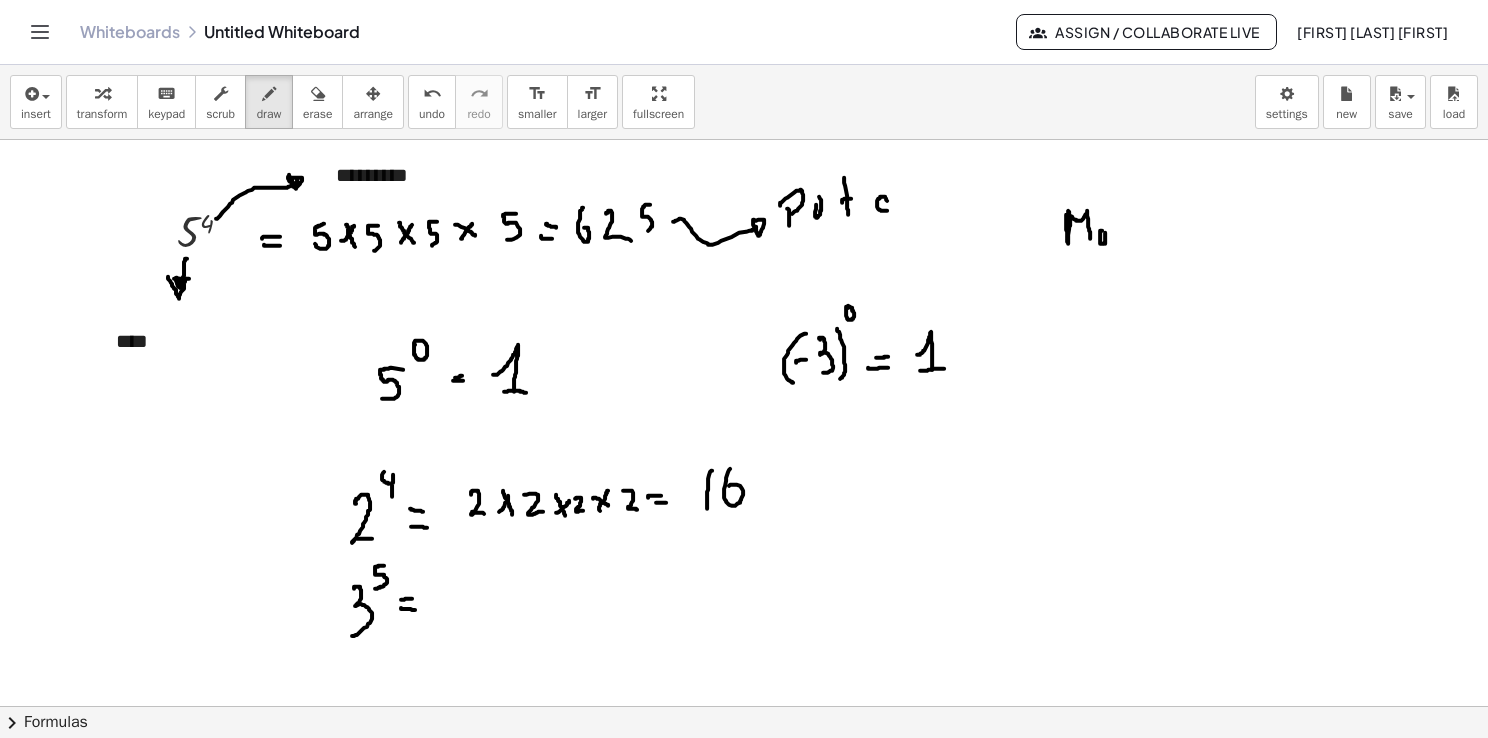 drag, startPoint x: 1105, startPoint y: 232, endPoint x: 1105, endPoint y: 262, distance: 30 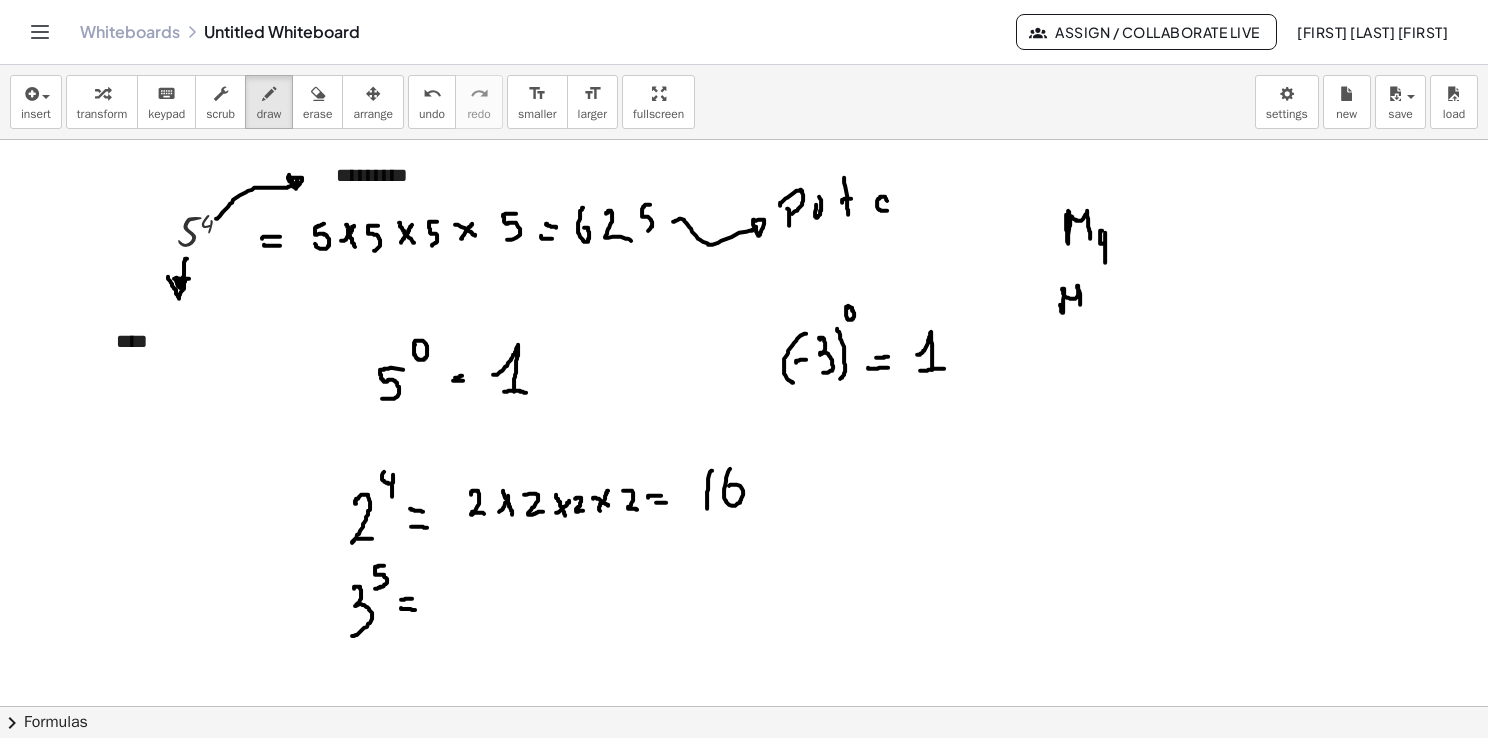 drag, startPoint x: 1060, startPoint y: 304, endPoint x: 1085, endPoint y: 313, distance: 26.57066 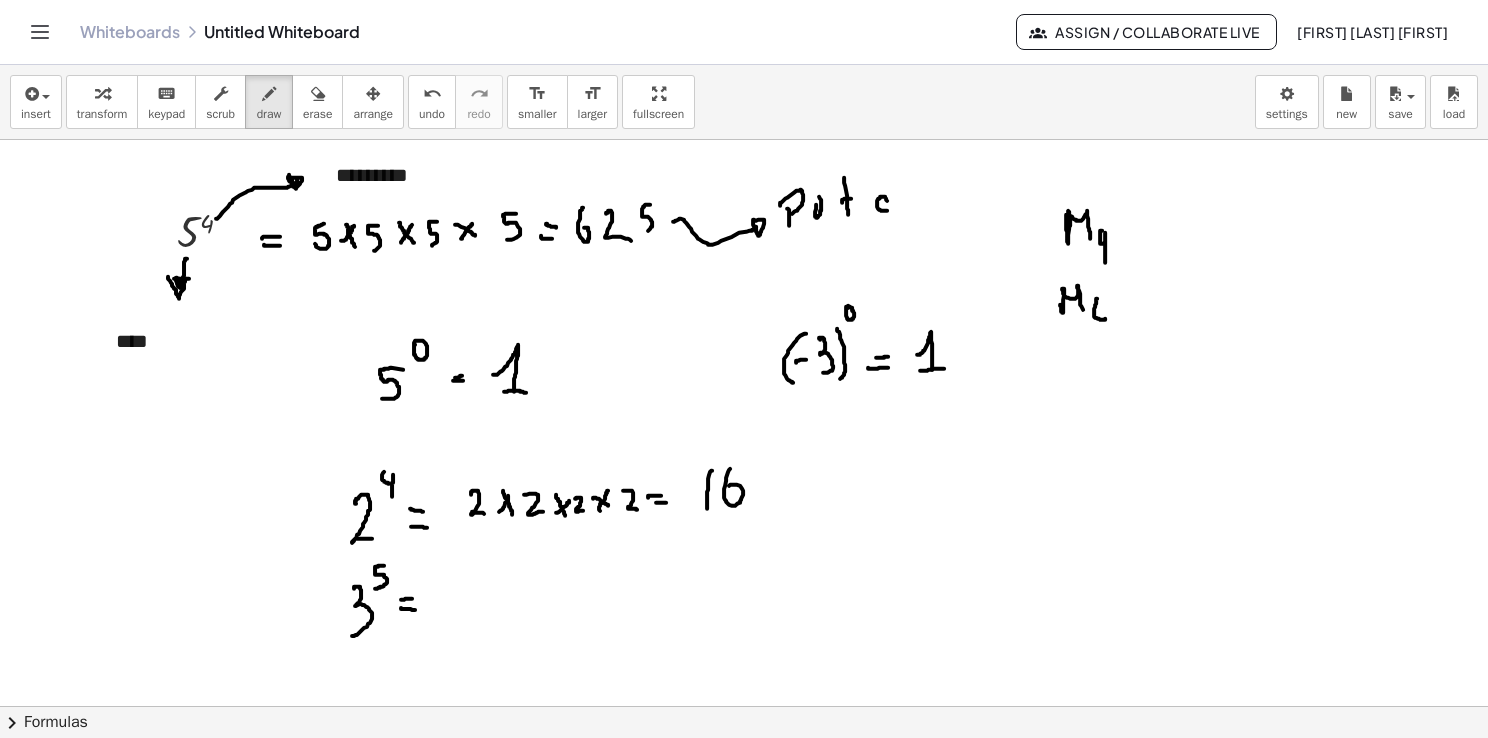 drag, startPoint x: 1097, startPoint y: 298, endPoint x: 1096, endPoint y: 314, distance: 16.03122 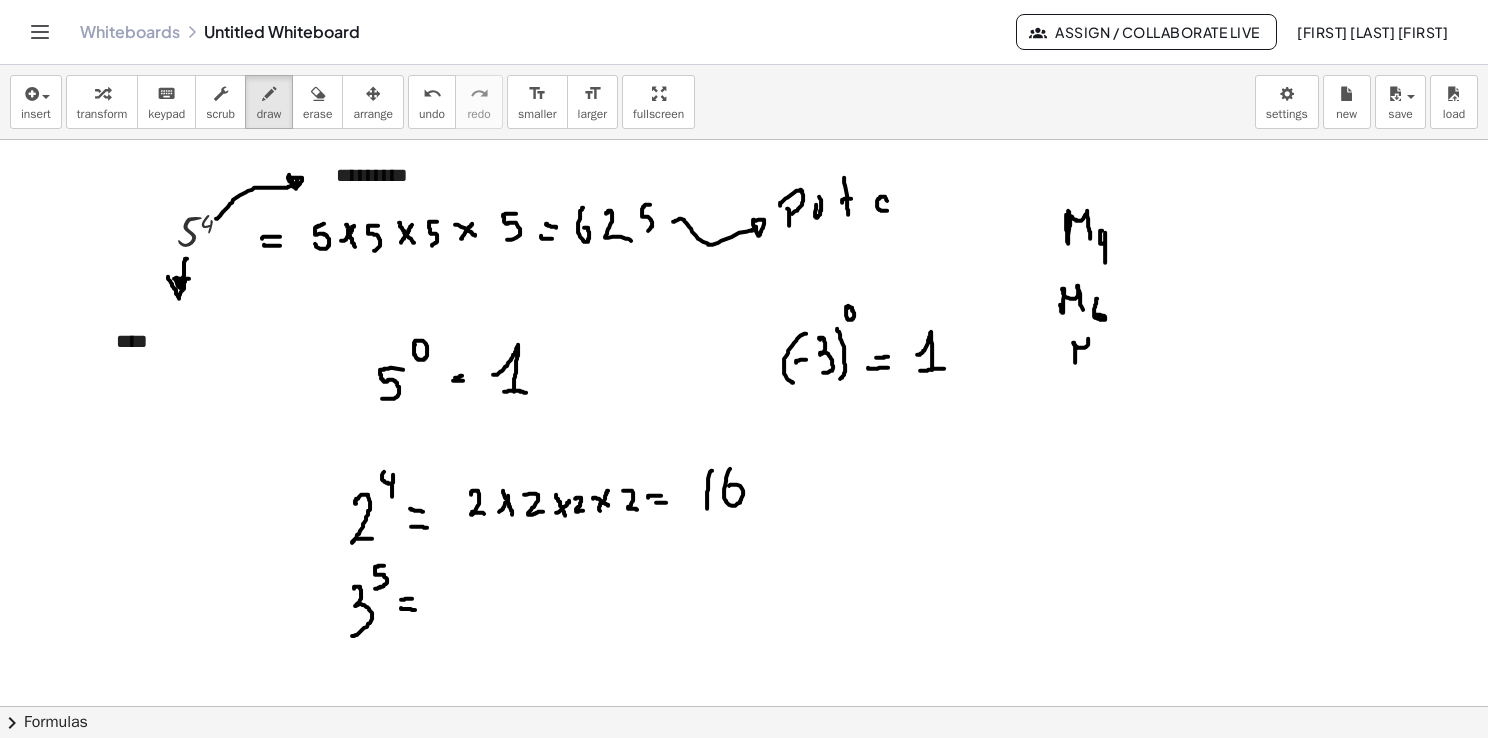 drag, startPoint x: 1076, startPoint y: 348, endPoint x: 1088, endPoint y: 358, distance: 15.6205 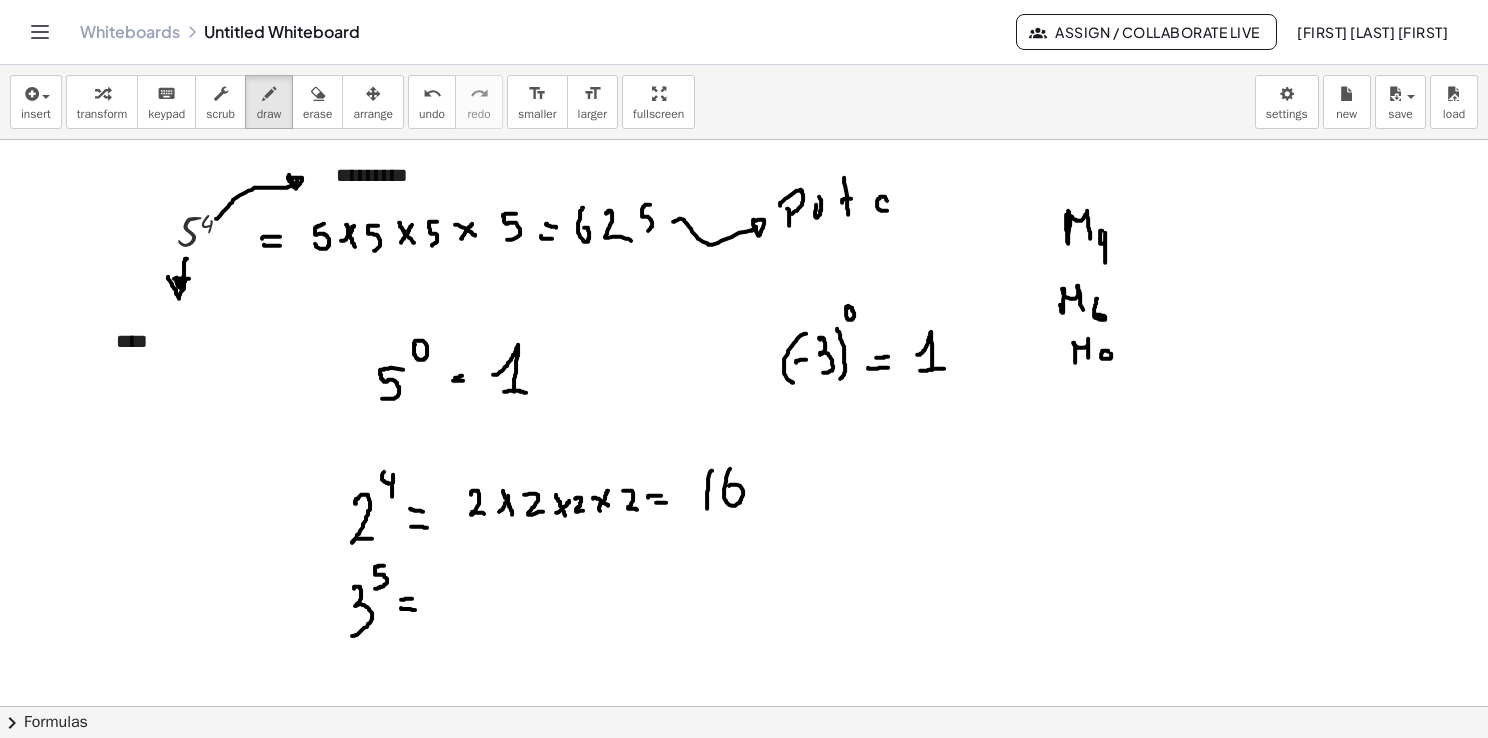 click at bounding box center (744, 772) 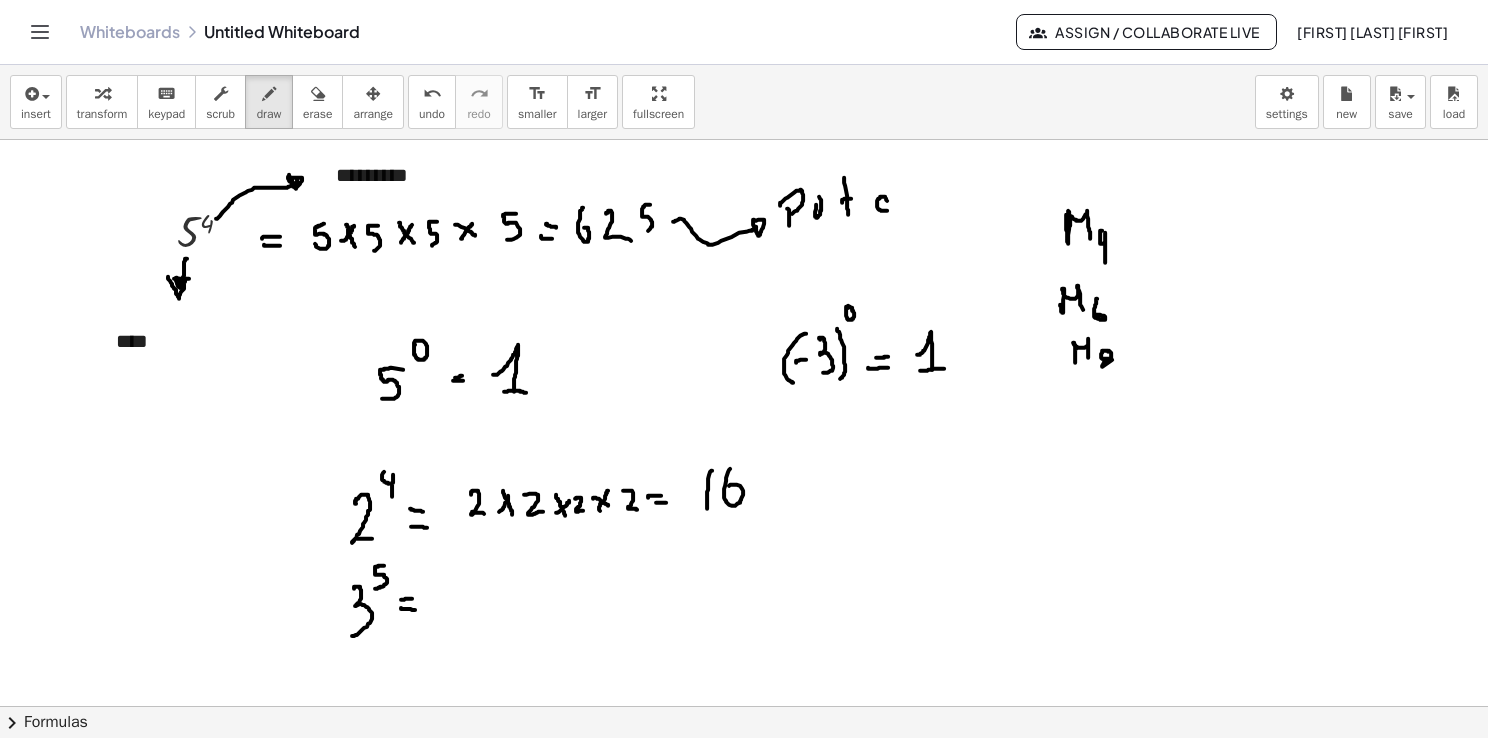 click at bounding box center (744, 772) 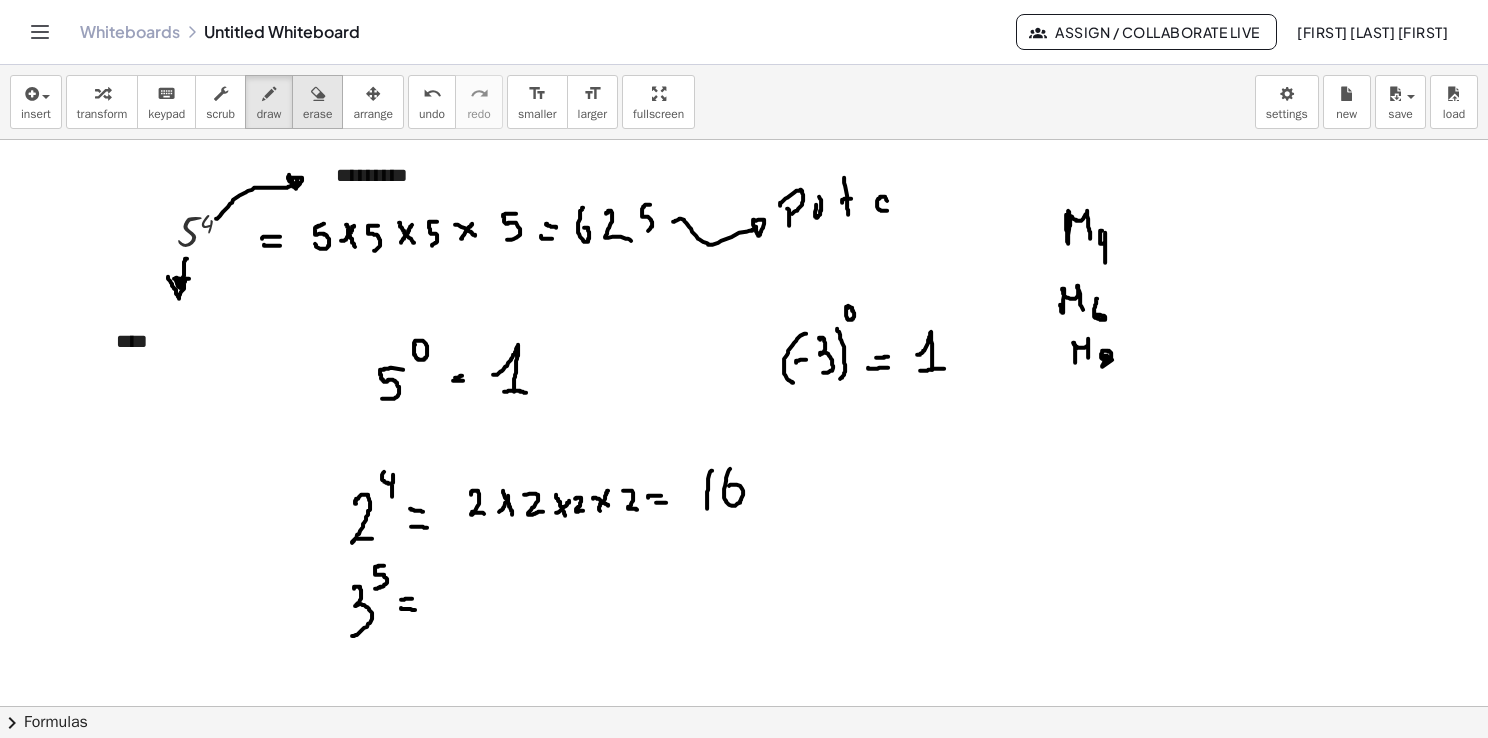 click on "erase" at bounding box center (317, 114) 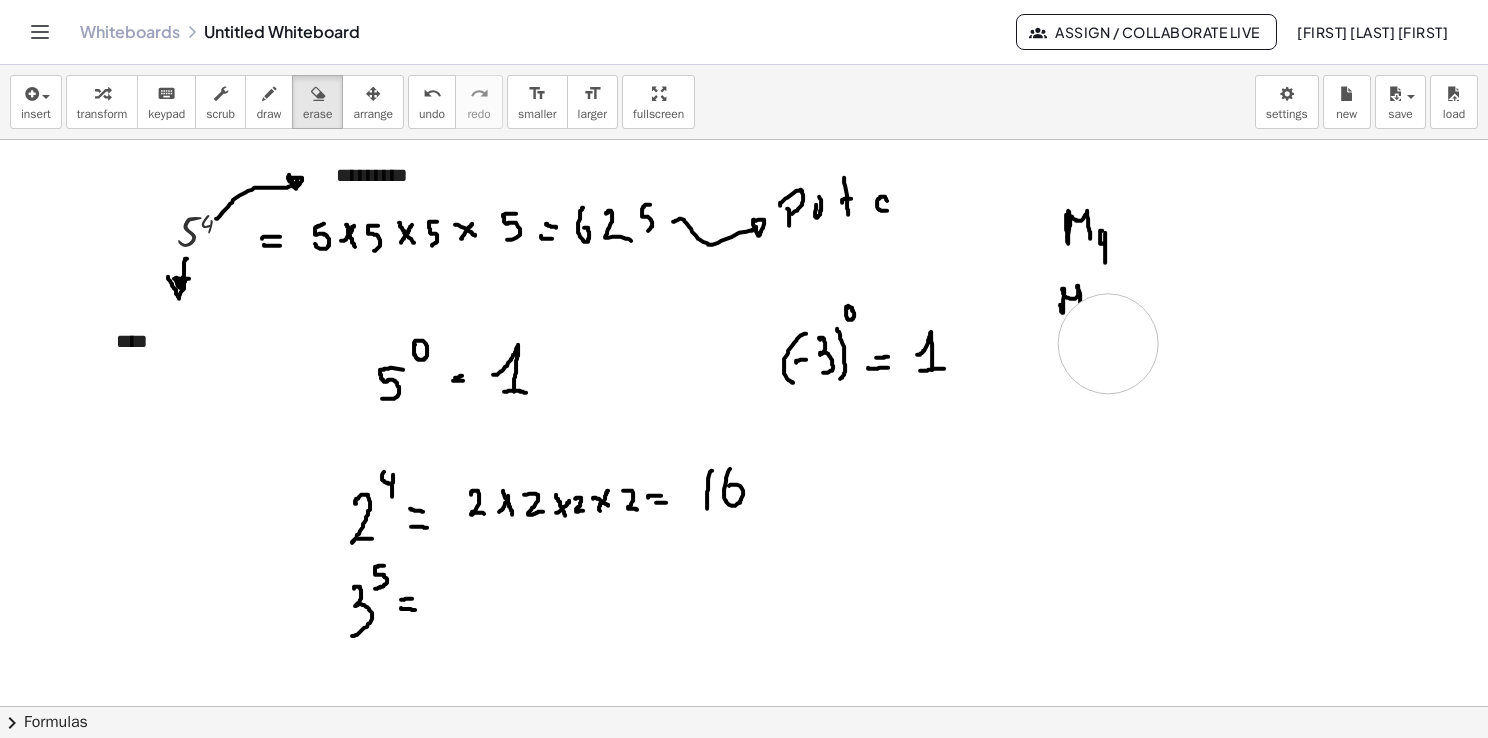 click at bounding box center (744, 772) 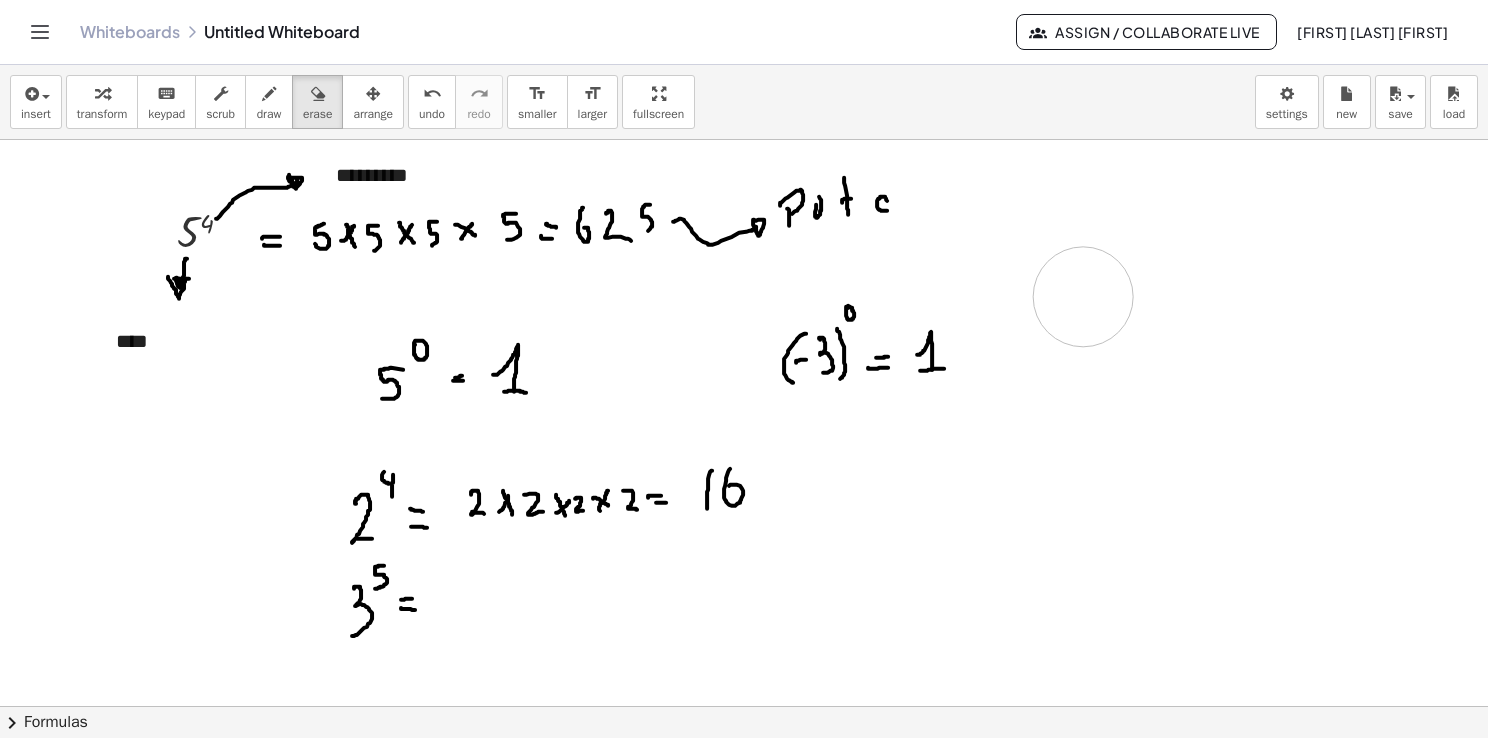 drag, startPoint x: 1092, startPoint y: 328, endPoint x: 1074, endPoint y: 254, distance: 76.15773 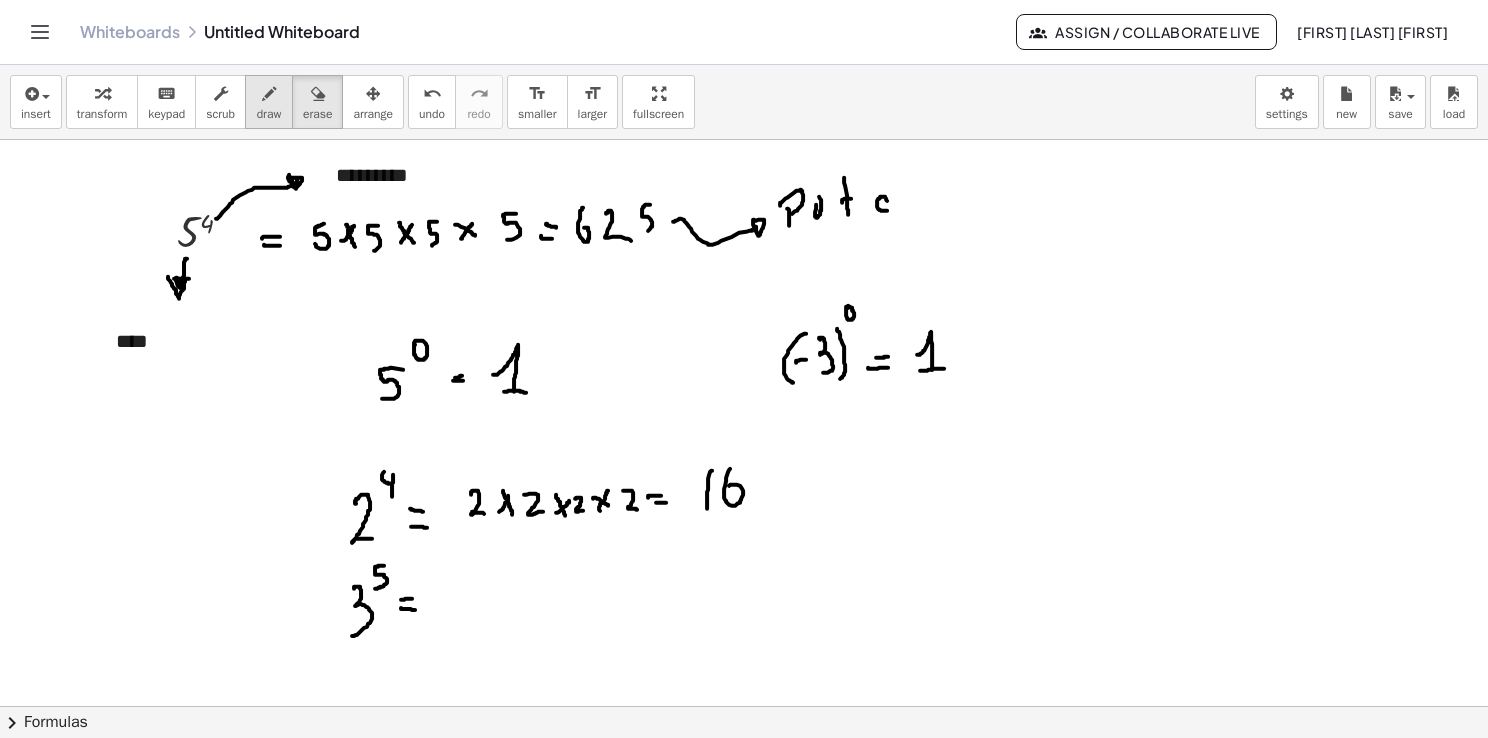 click at bounding box center [269, 93] 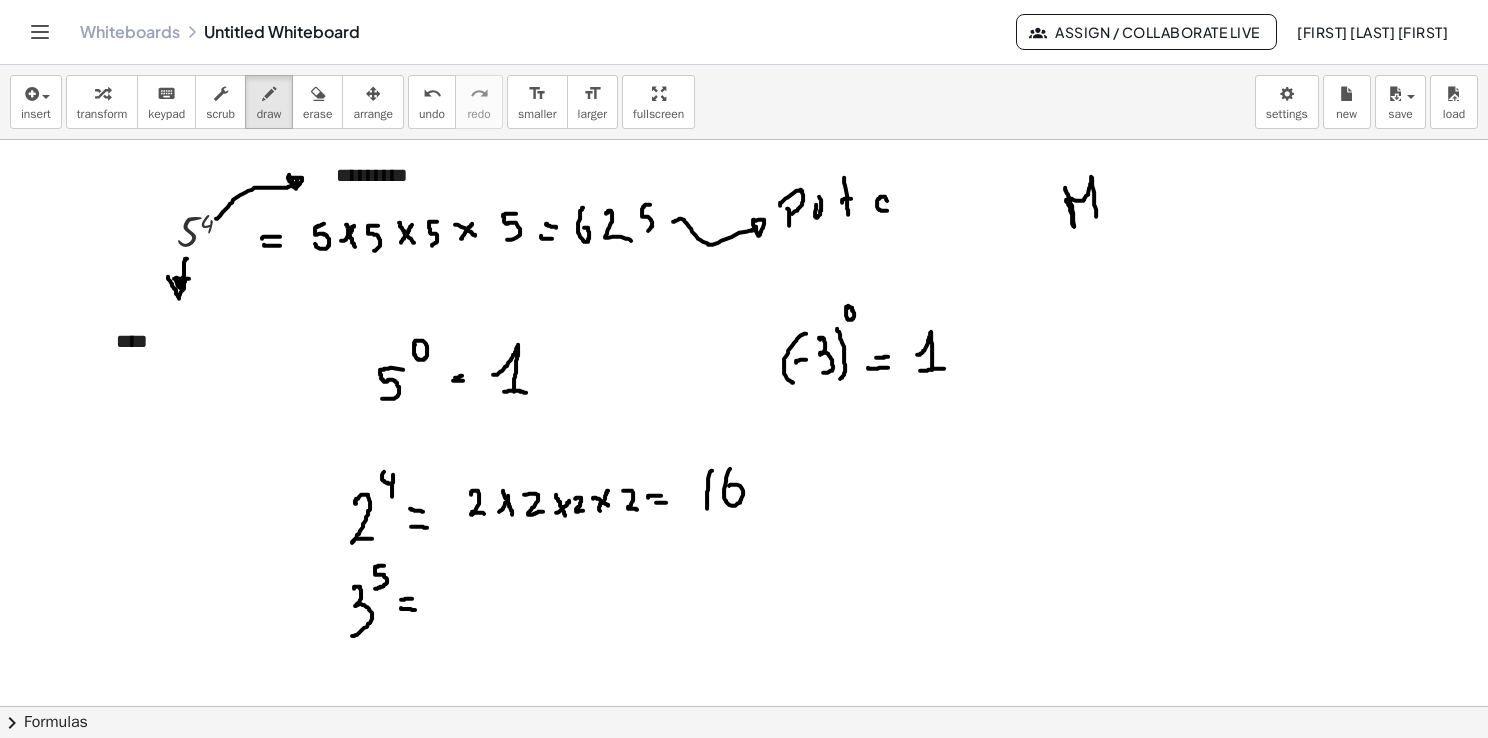 drag, startPoint x: 1067, startPoint y: 199, endPoint x: 1097, endPoint y: 218, distance: 35.510563 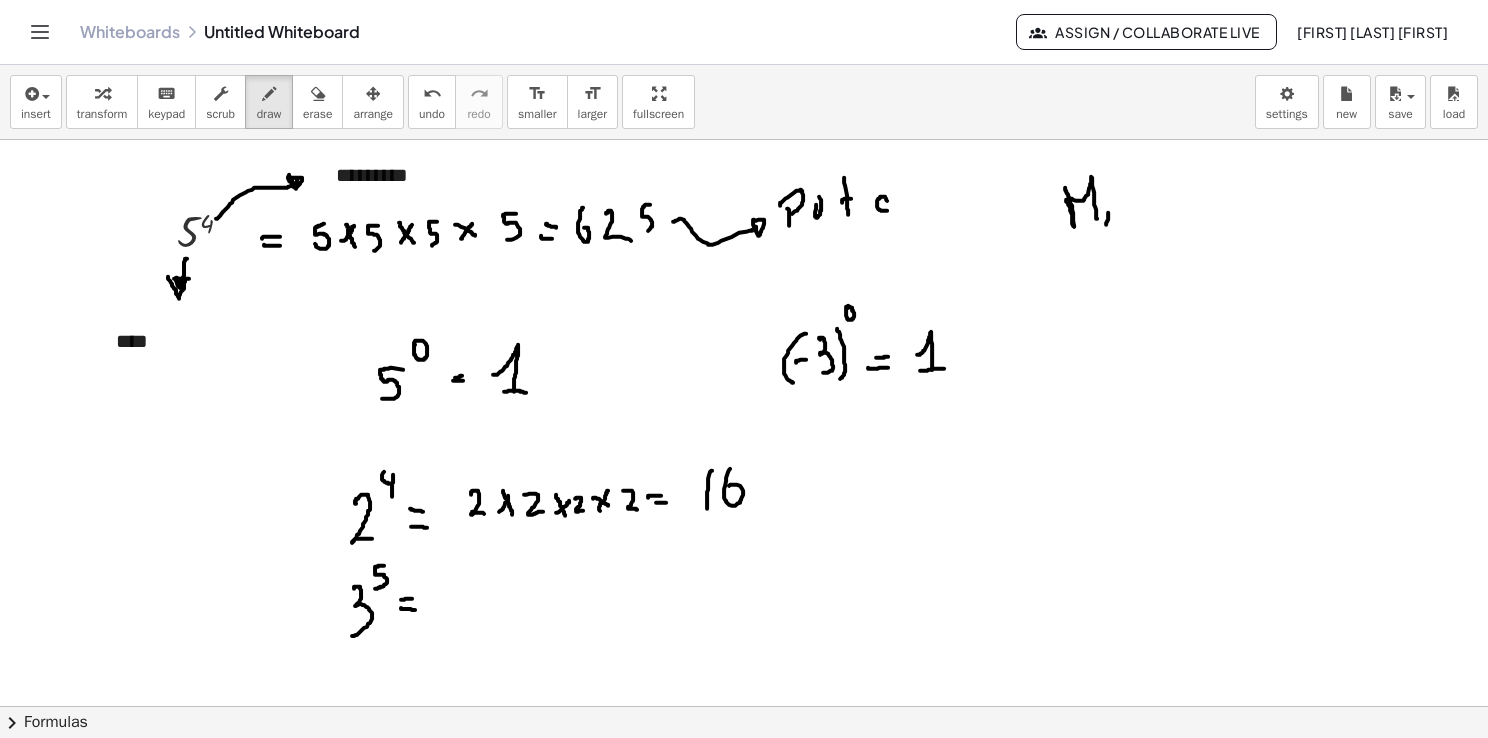 drag, startPoint x: 1108, startPoint y: 212, endPoint x: 1114, endPoint y: 228, distance: 17.088007 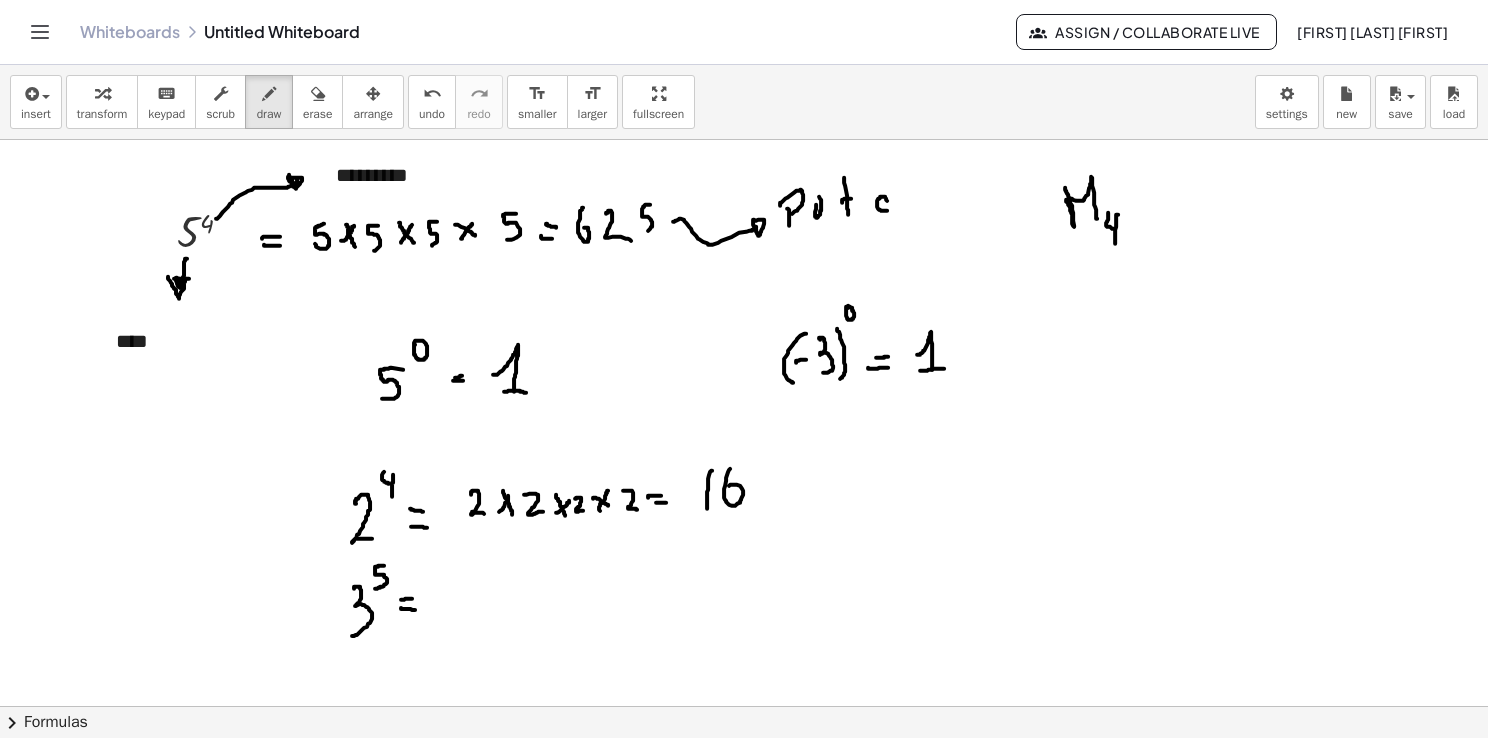 drag, startPoint x: 1117, startPoint y: 214, endPoint x: 1115, endPoint y: 244, distance: 30.066593 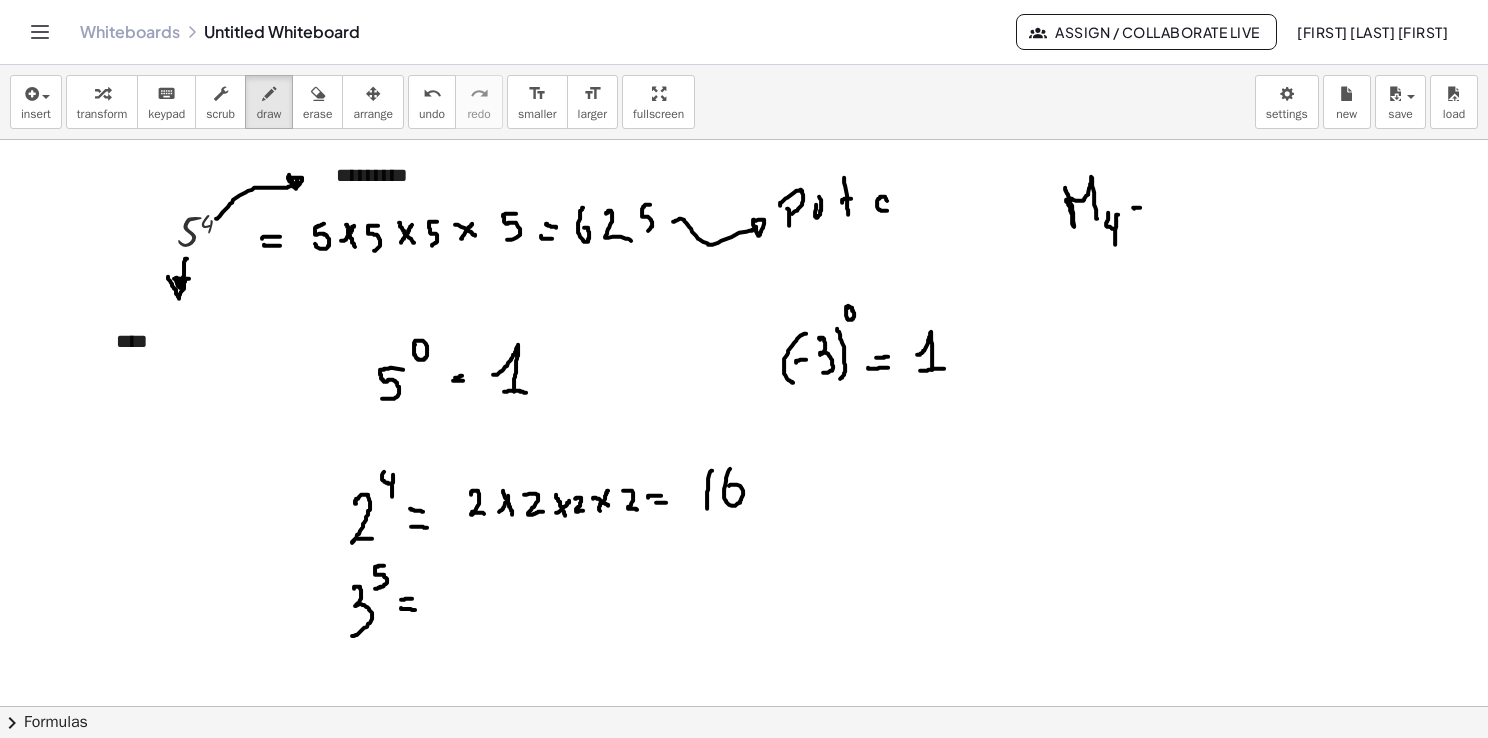 click at bounding box center (744, 772) 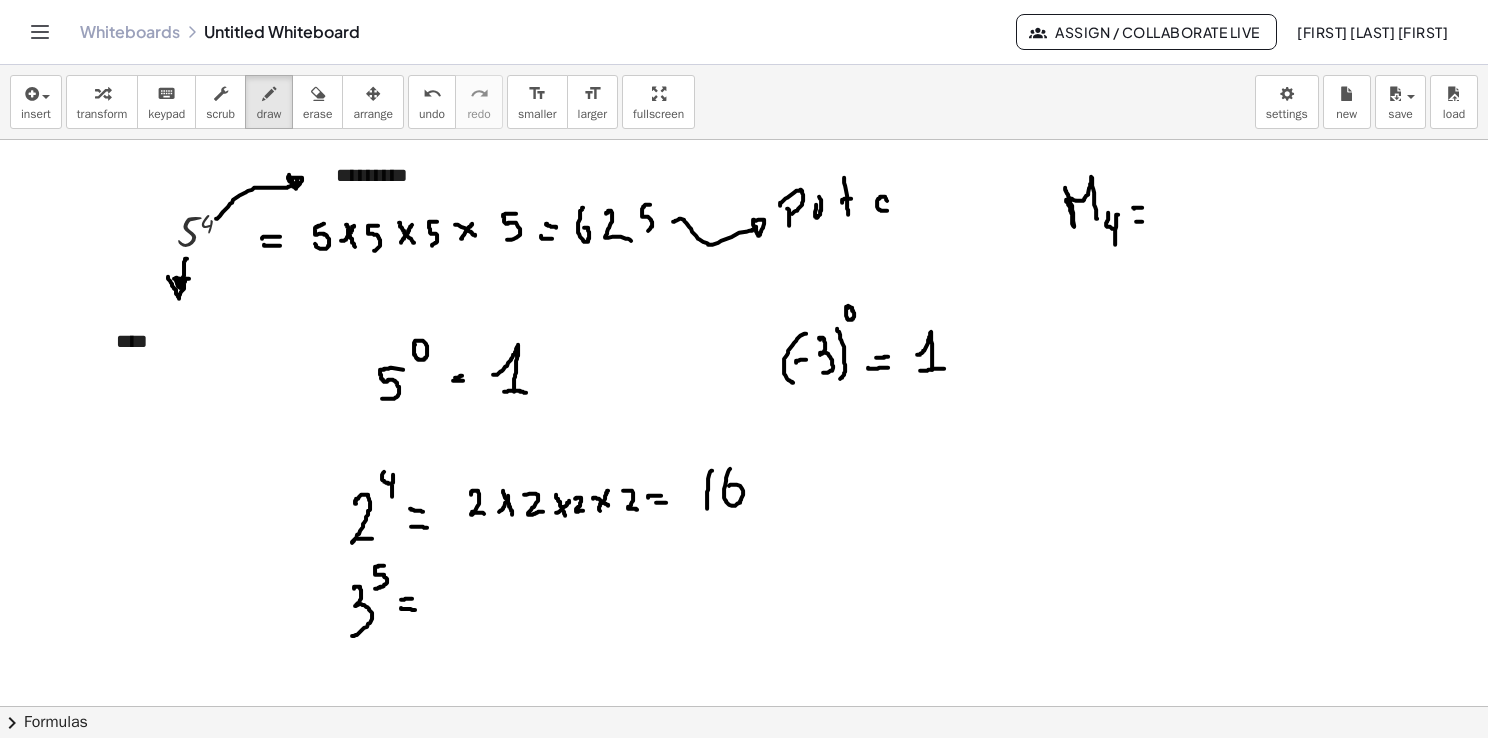 click at bounding box center [744, 772] 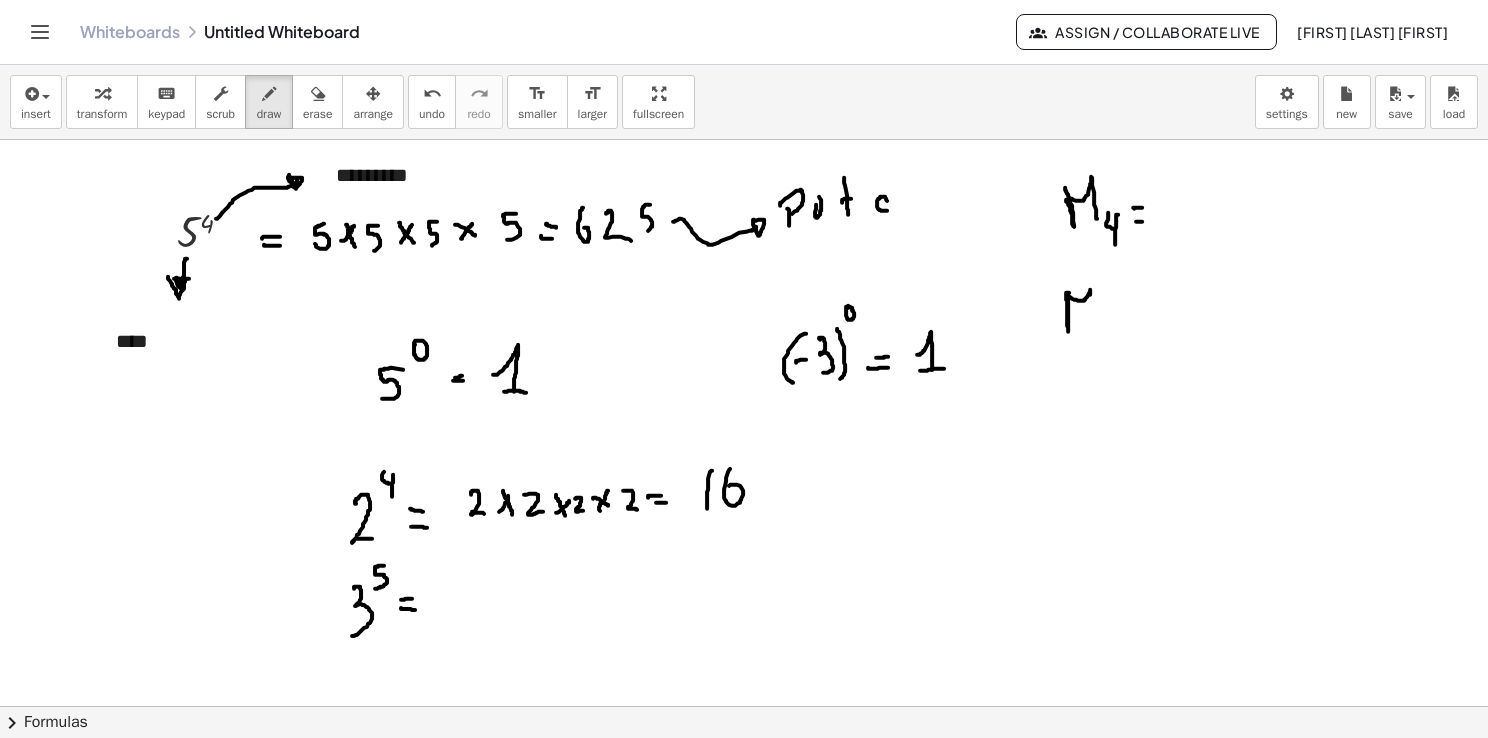 drag, startPoint x: 1069, startPoint y: 292, endPoint x: 1090, endPoint y: 320, distance: 35 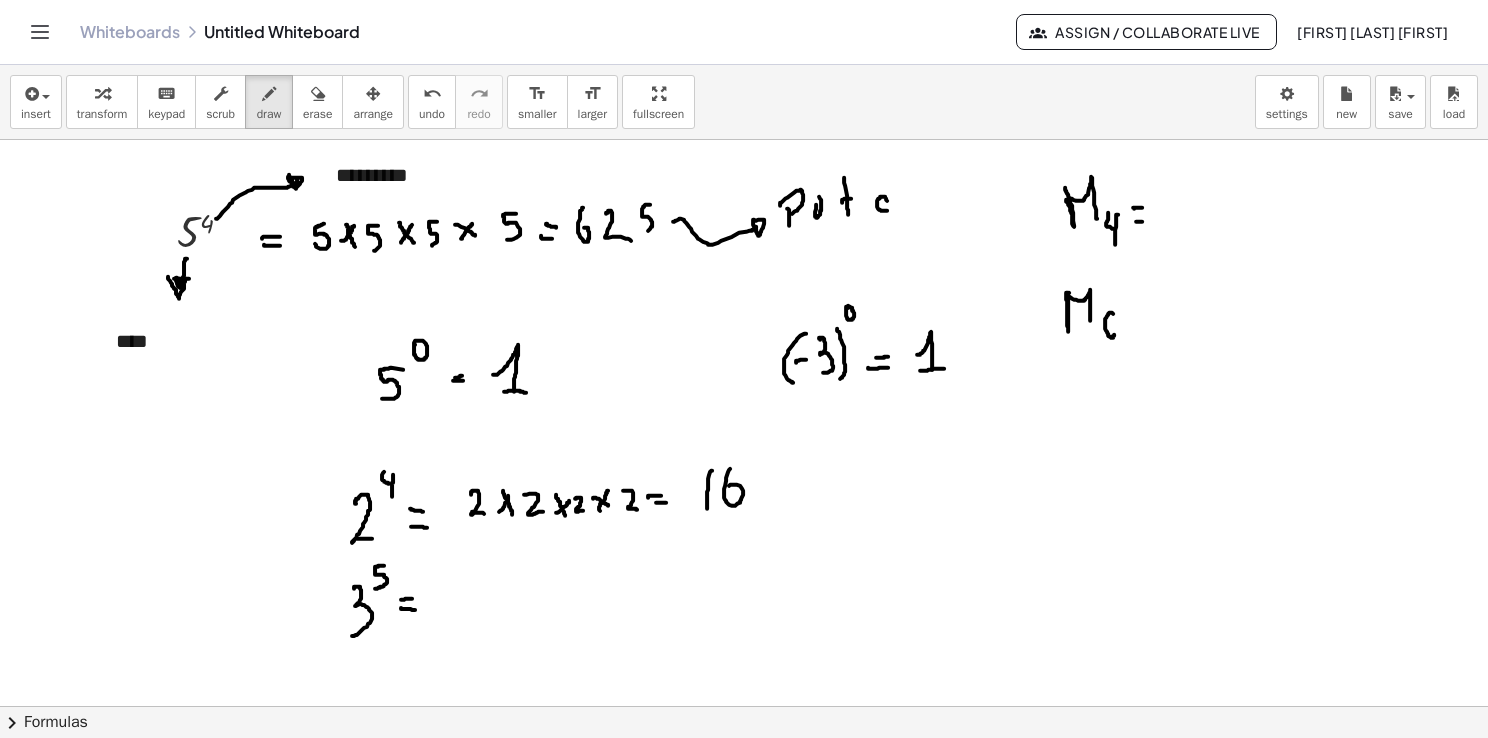 drag, startPoint x: 1111, startPoint y: 312, endPoint x: 1108, endPoint y: 326, distance: 14.3178215 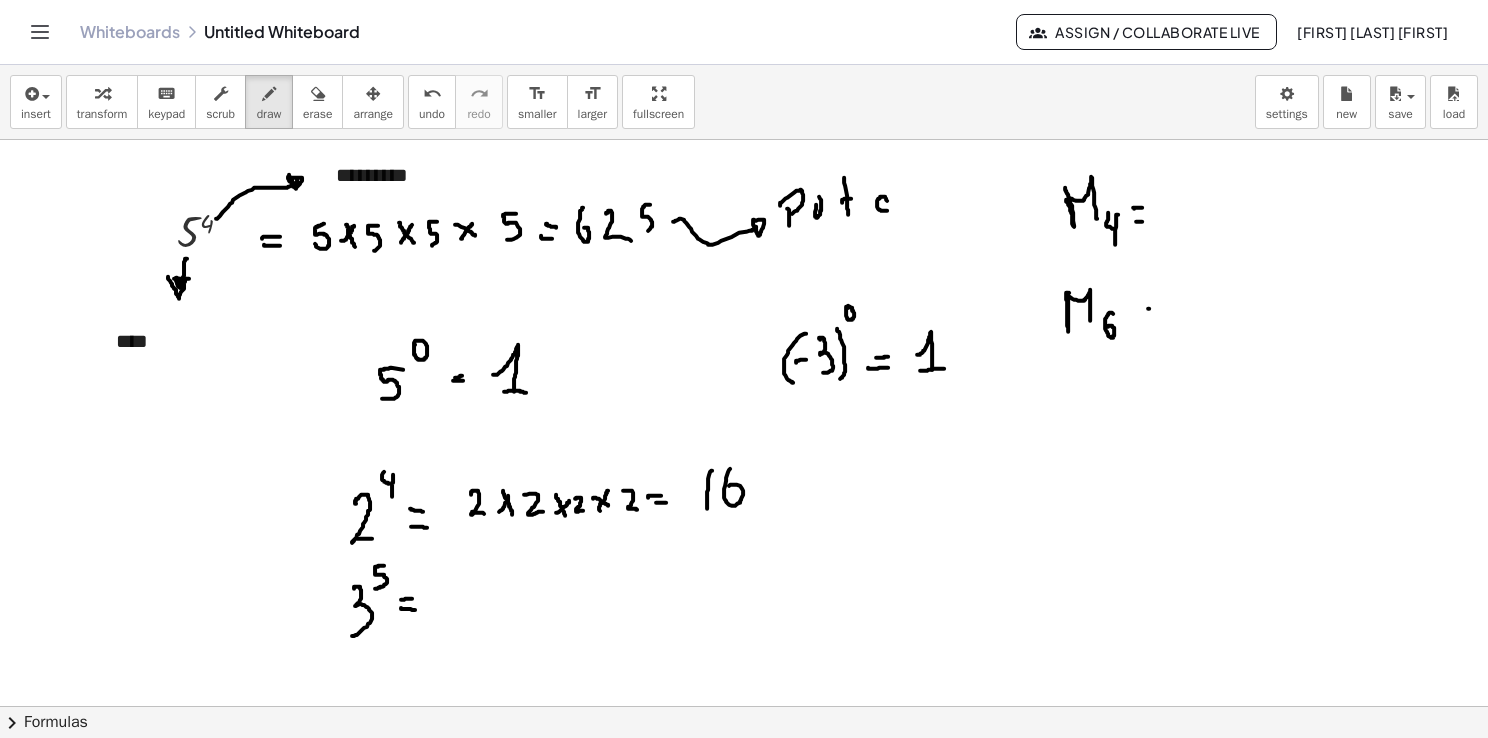 drag, startPoint x: 1149, startPoint y: 308, endPoint x: 1163, endPoint y: 309, distance: 14.035668 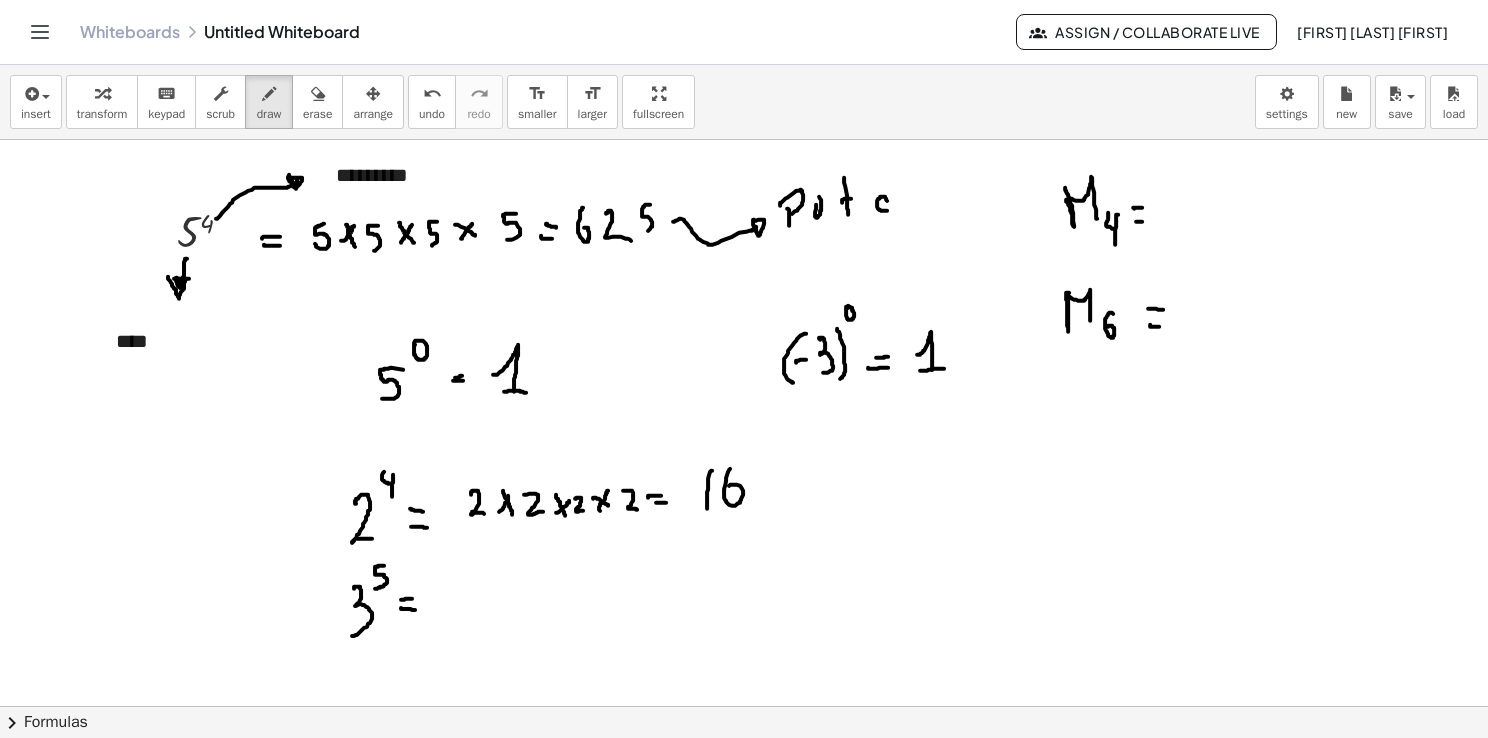 click at bounding box center [744, 772] 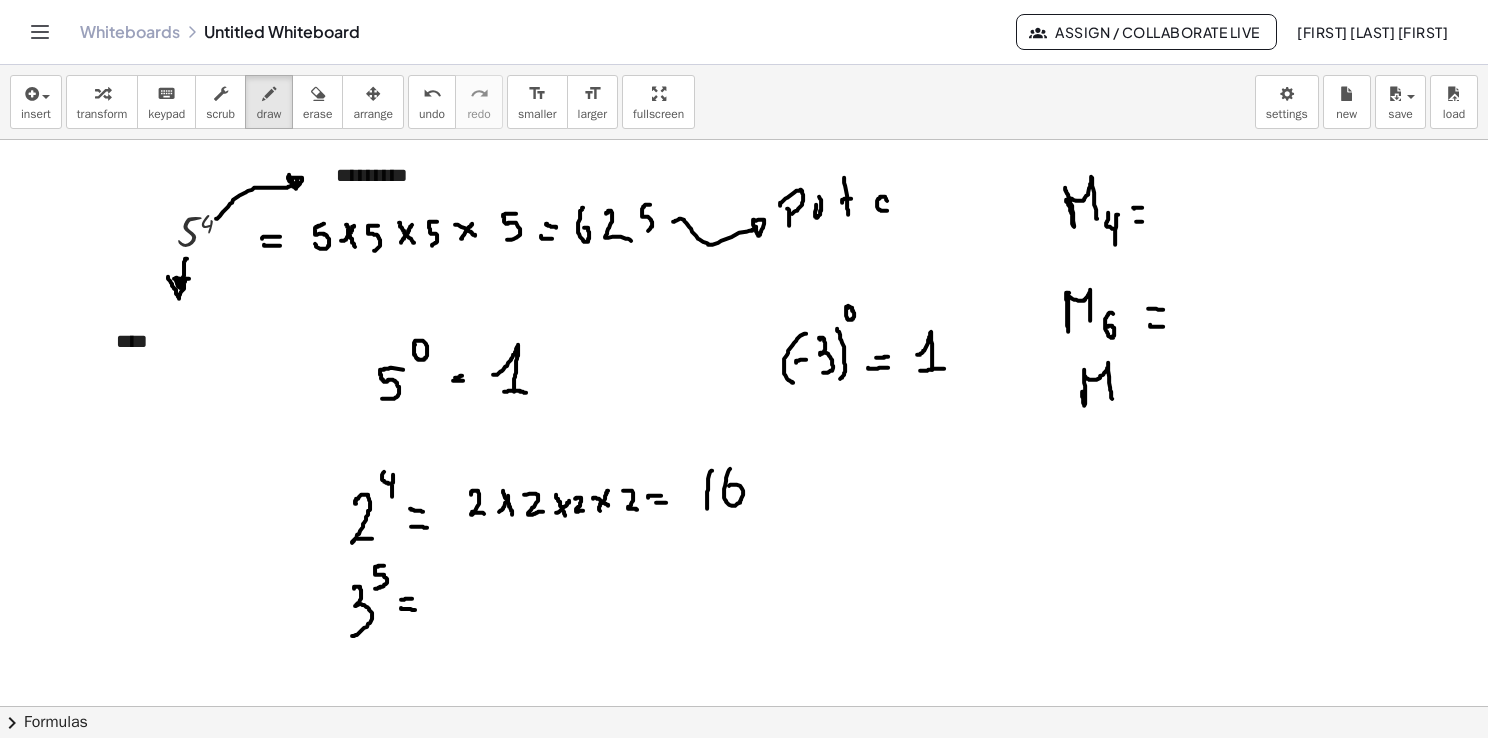 drag, startPoint x: 1084, startPoint y: 391, endPoint x: 1112, endPoint y: 398, distance: 28.86174 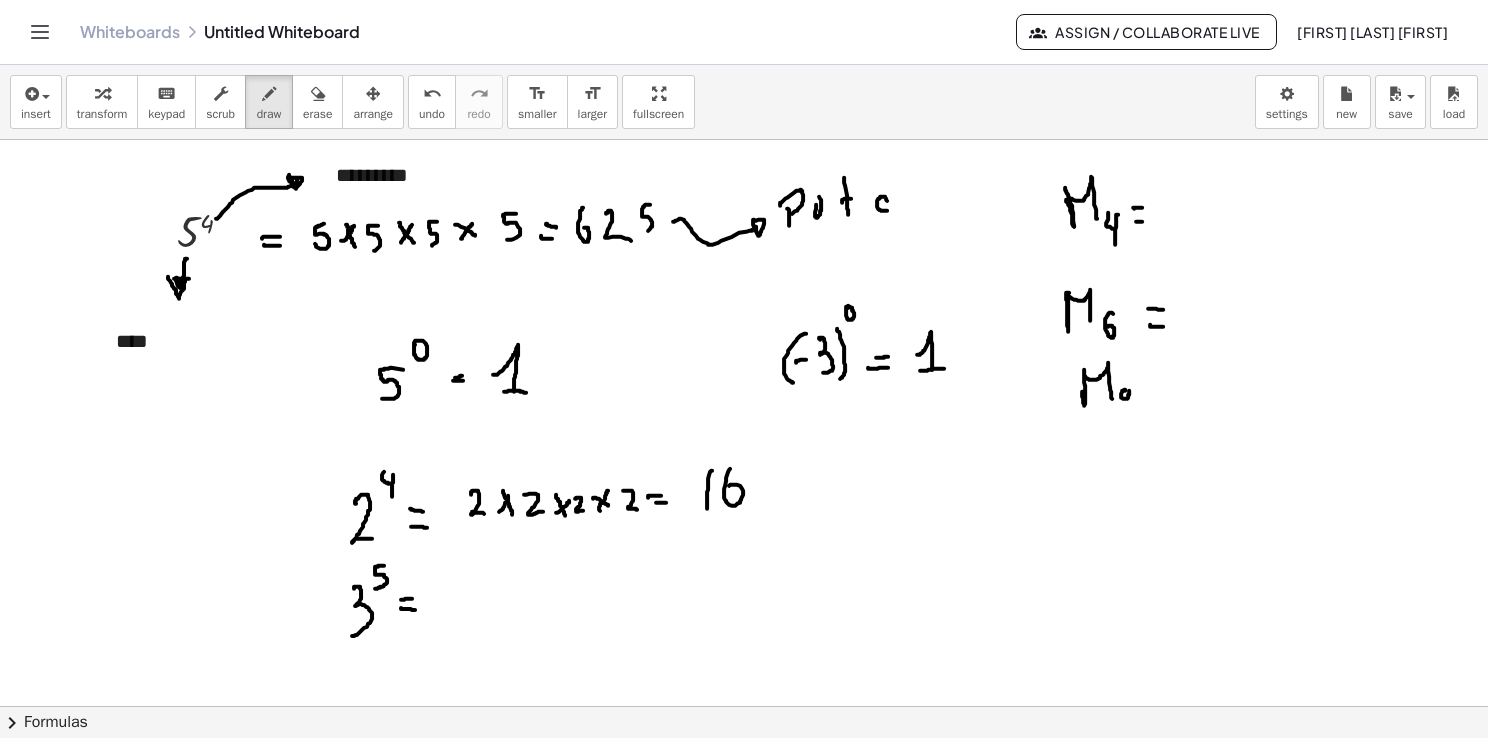 click at bounding box center [744, 772] 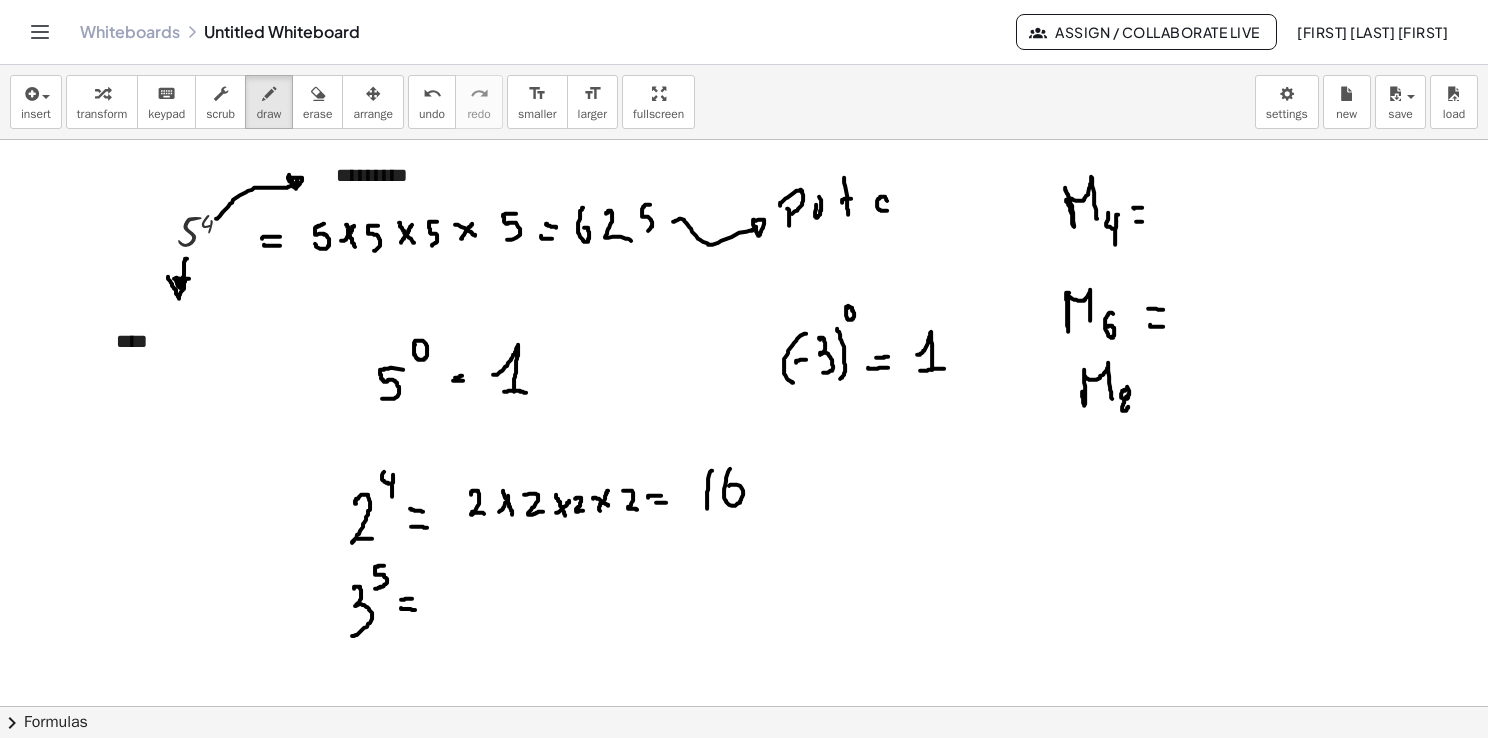 click at bounding box center (744, 772) 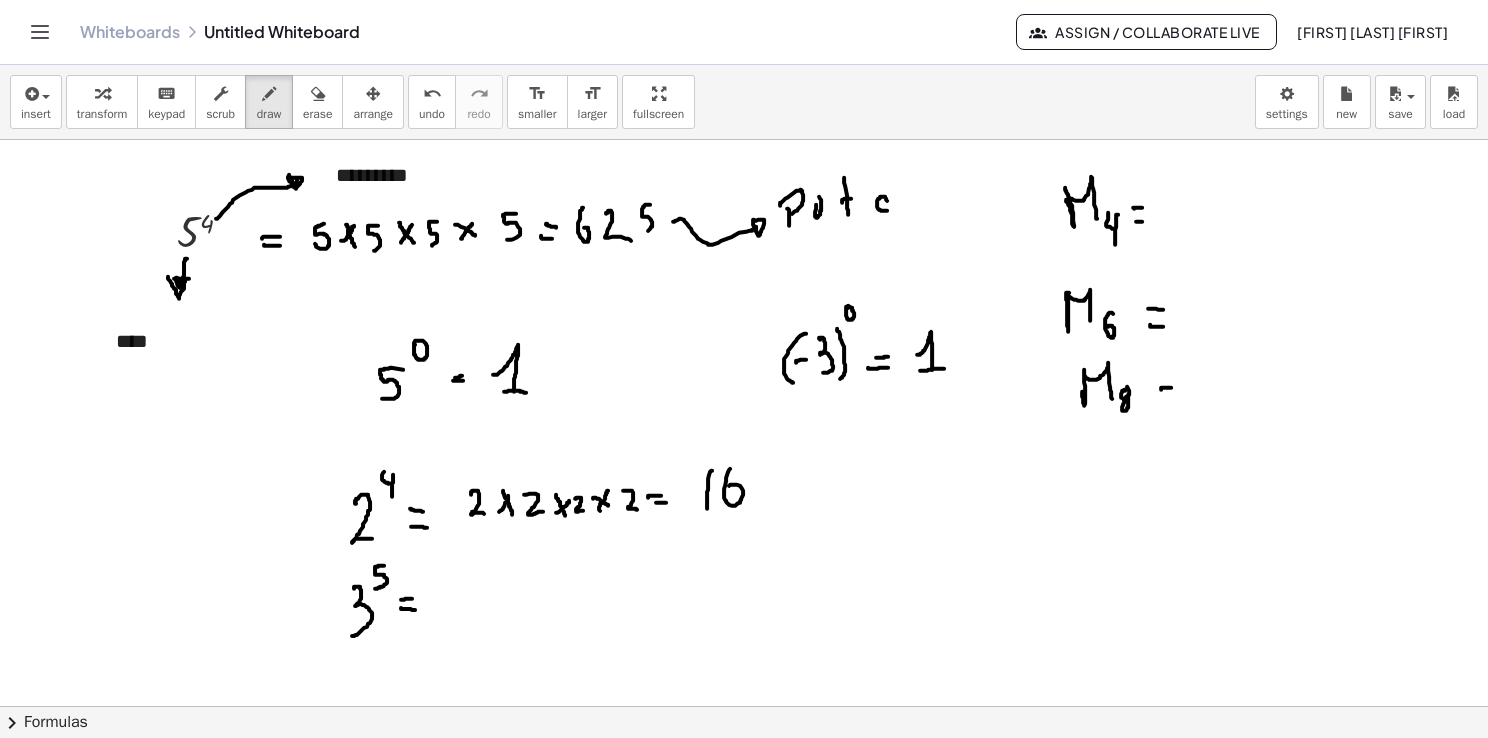 drag, startPoint x: 1161, startPoint y: 387, endPoint x: 1179, endPoint y: 388, distance: 18.027756 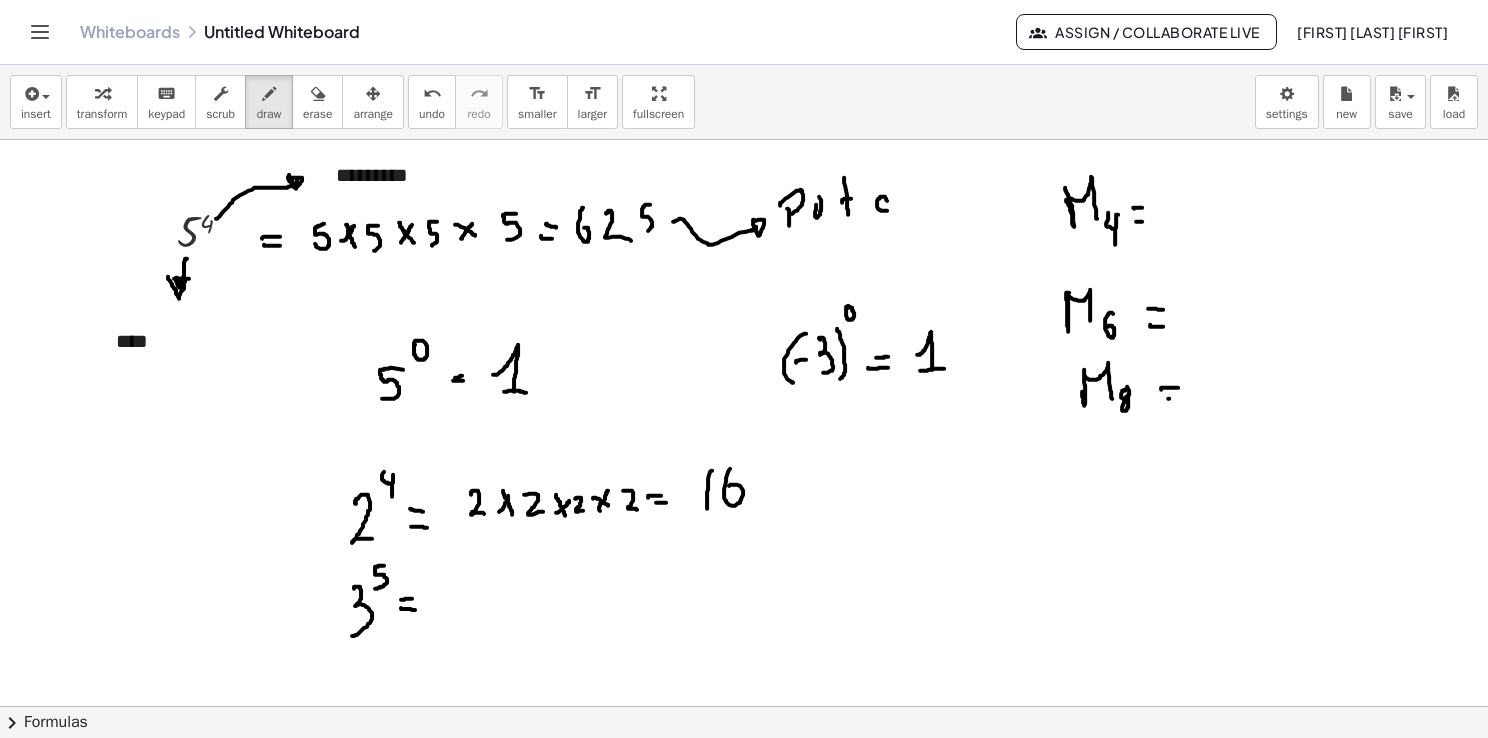 drag, startPoint x: 1168, startPoint y: 398, endPoint x: 1180, endPoint y: 397, distance: 12.0415945 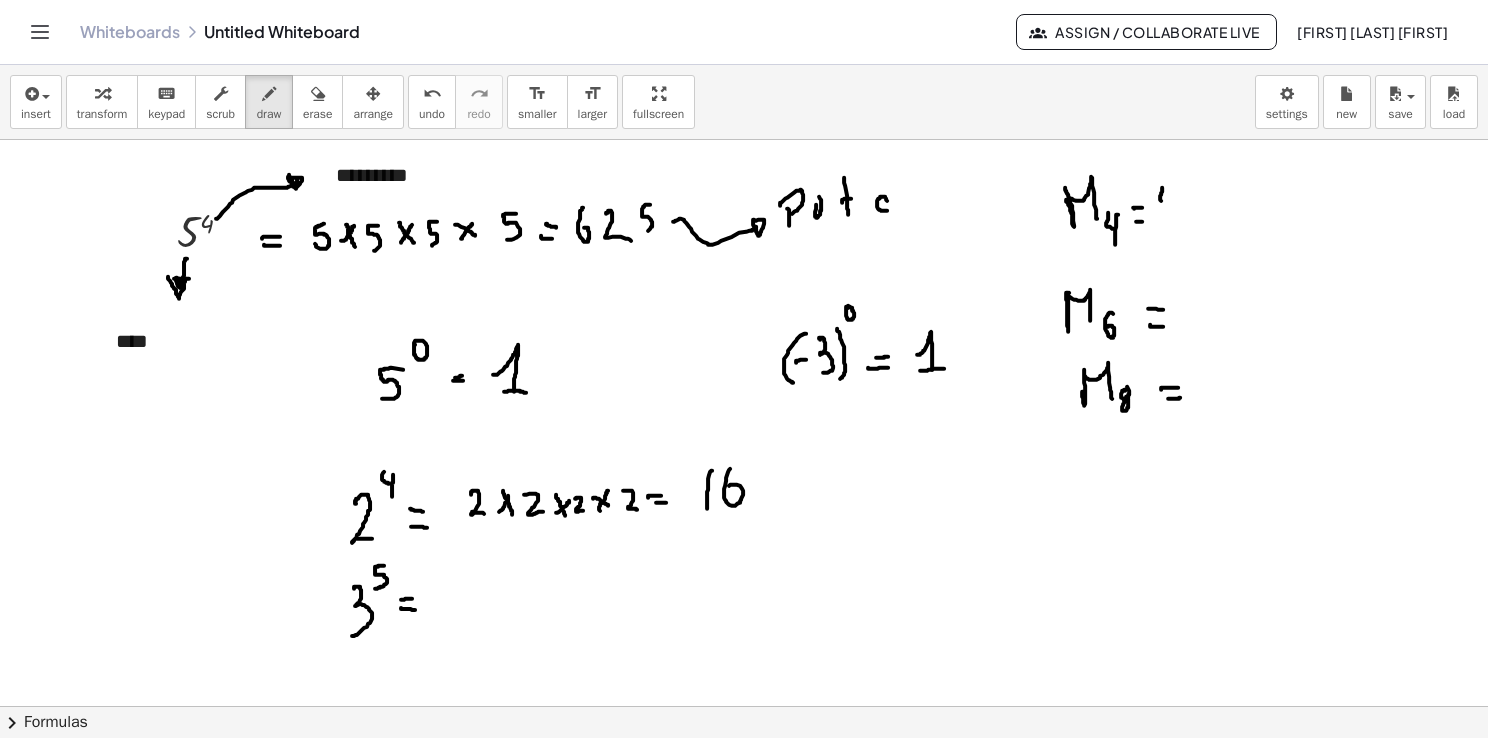 drag, startPoint x: 1162, startPoint y: 187, endPoint x: 1168, endPoint y: 201, distance: 15.231546 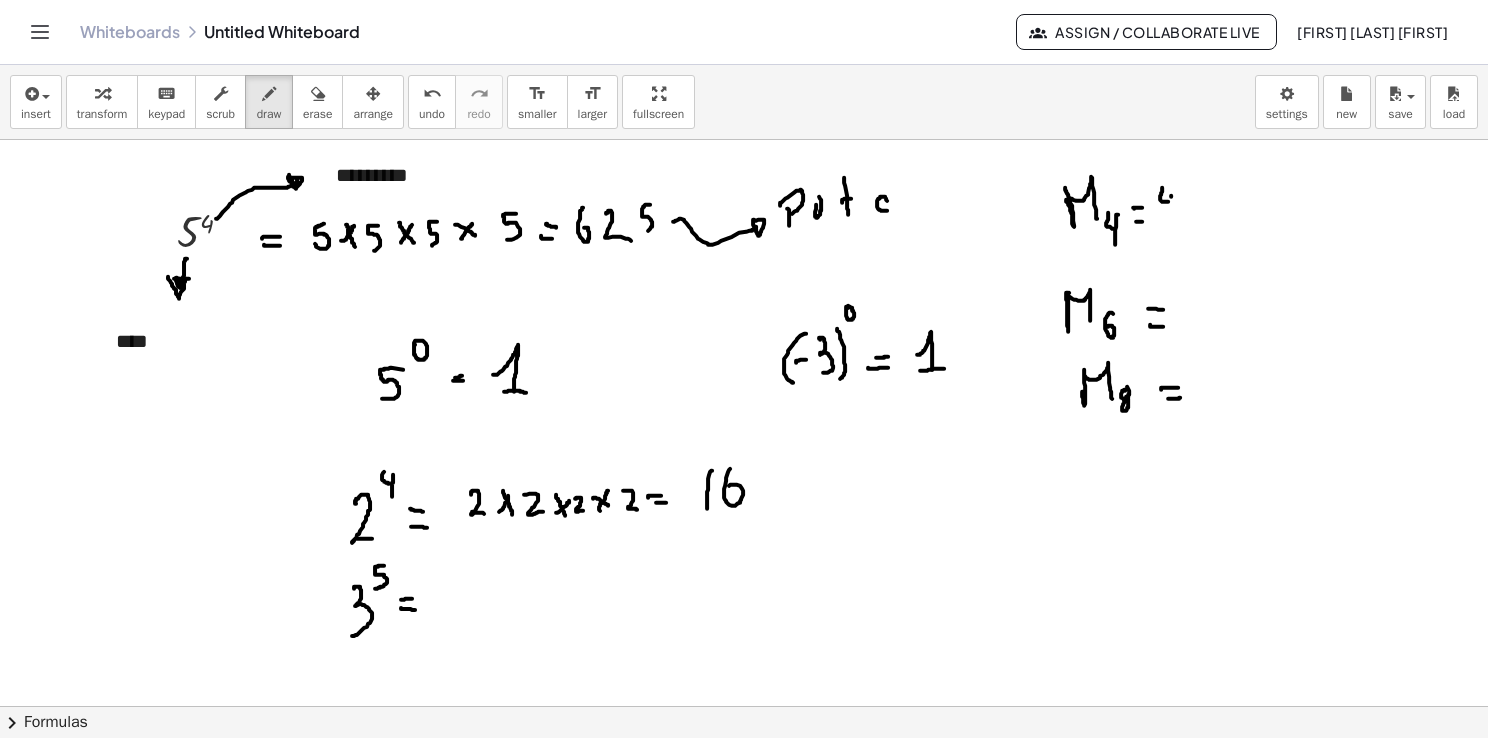 drag, startPoint x: 1171, startPoint y: 195, endPoint x: 1171, endPoint y: 213, distance: 18 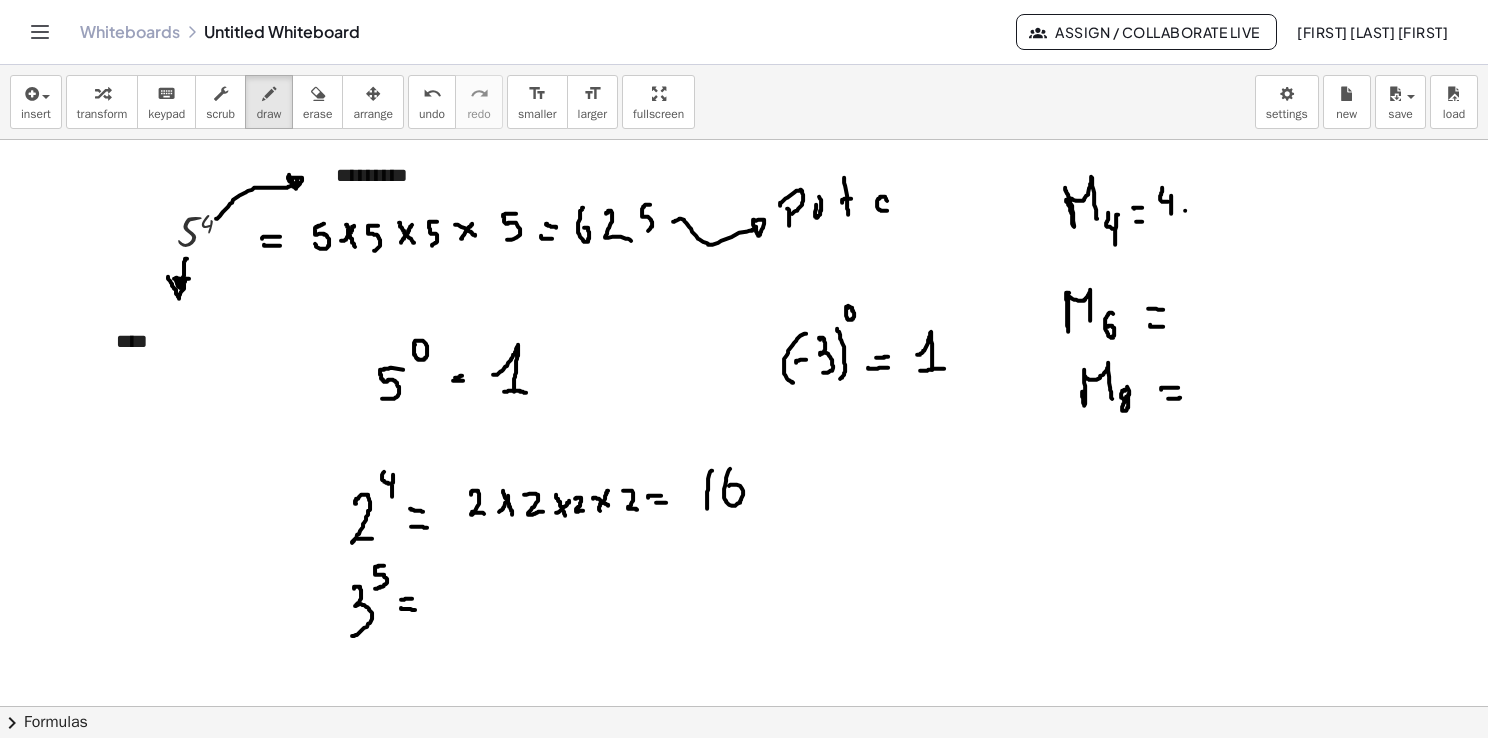 drag, startPoint x: 1185, startPoint y: 210, endPoint x: 1186, endPoint y: 221, distance: 11.045361 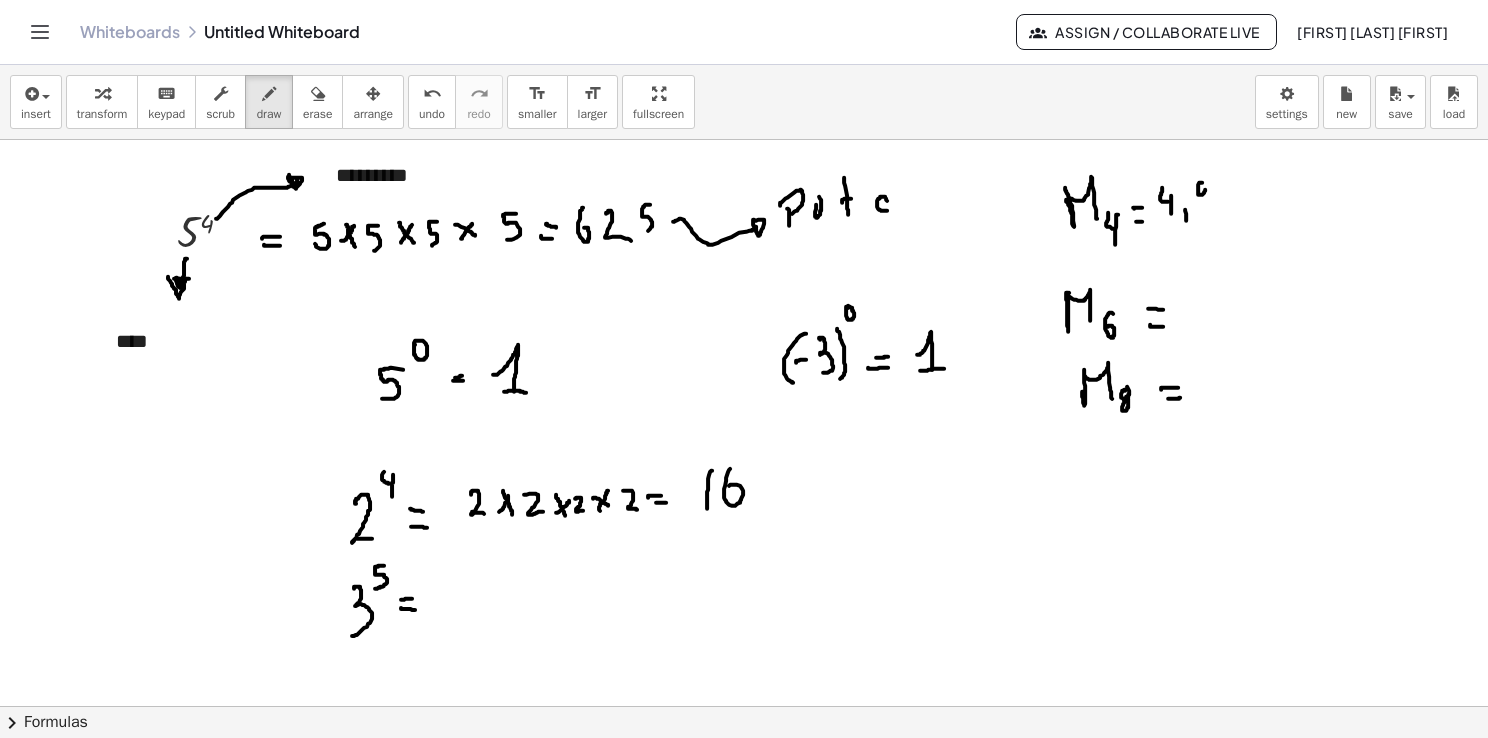 click at bounding box center (744, 772) 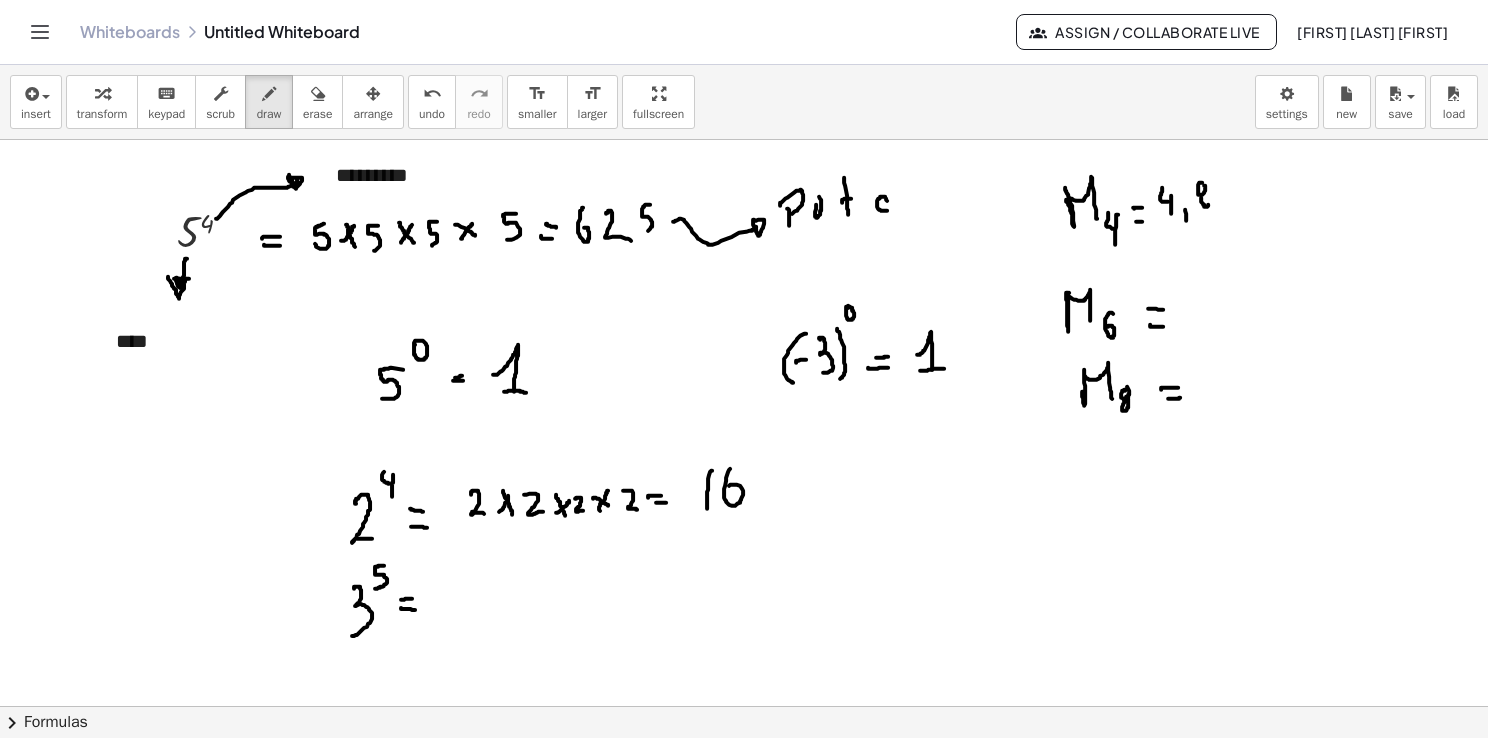 click at bounding box center [744, 772] 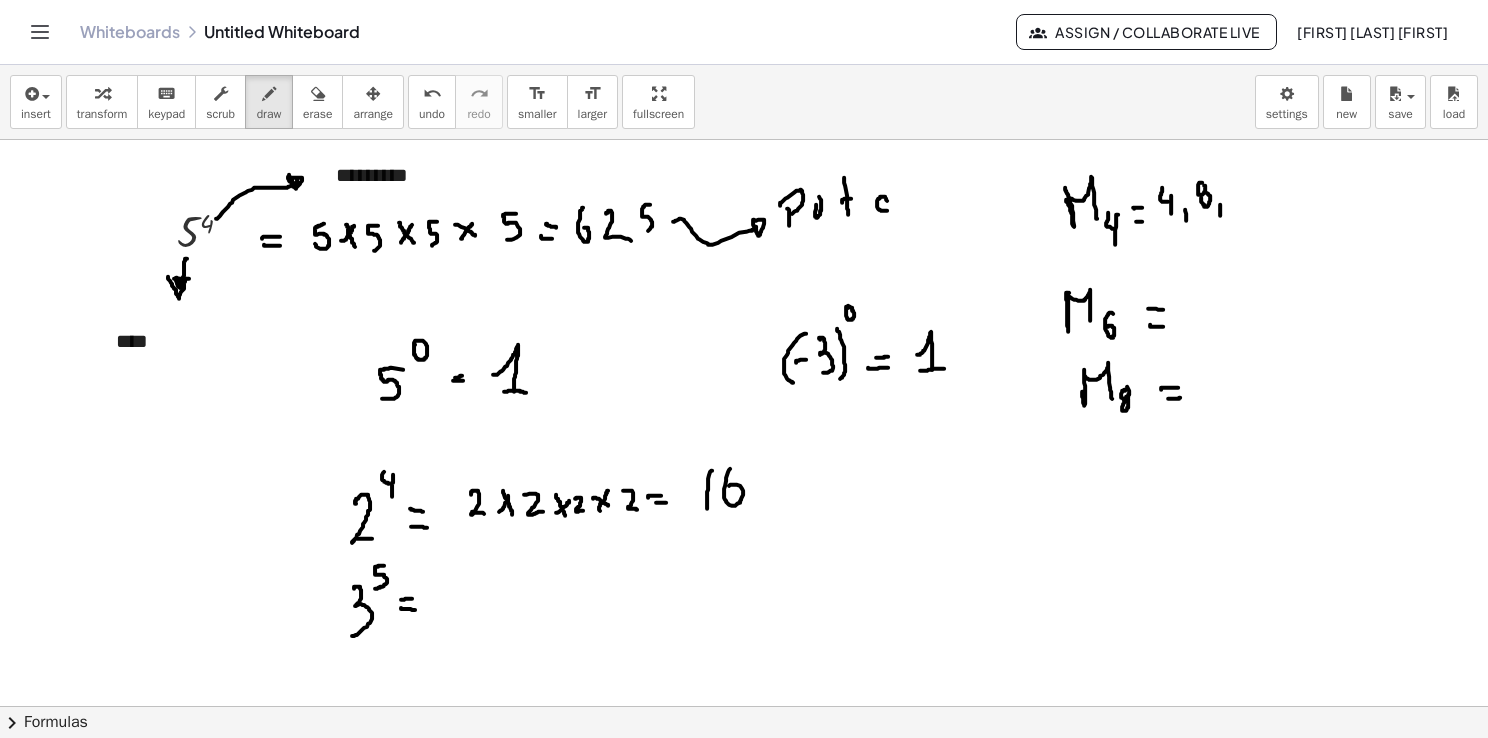 click at bounding box center [744, 772] 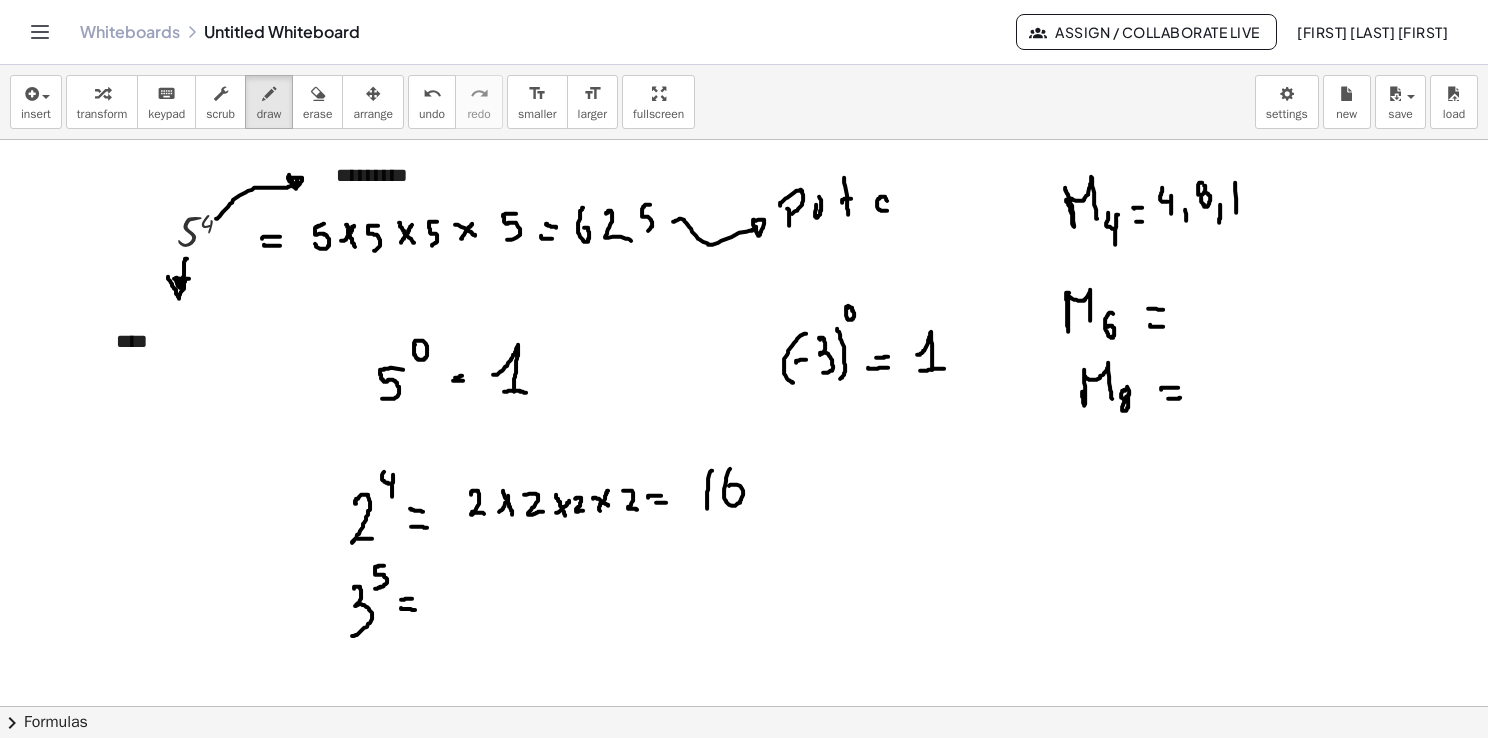 drag, startPoint x: 1235, startPoint y: 182, endPoint x: 1236, endPoint y: 209, distance: 27.018513 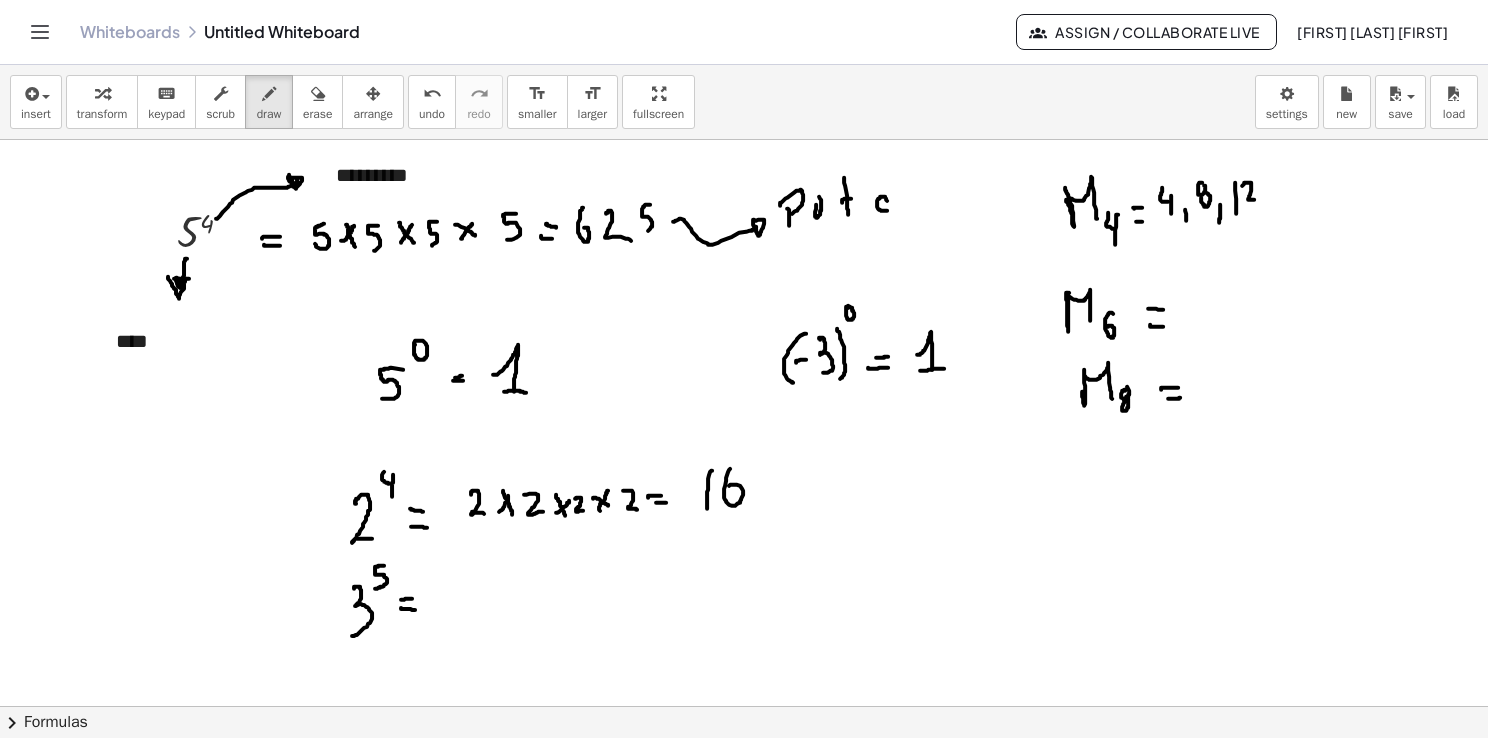 drag, startPoint x: 1243, startPoint y: 184, endPoint x: 1256, endPoint y: 200, distance: 20.615528 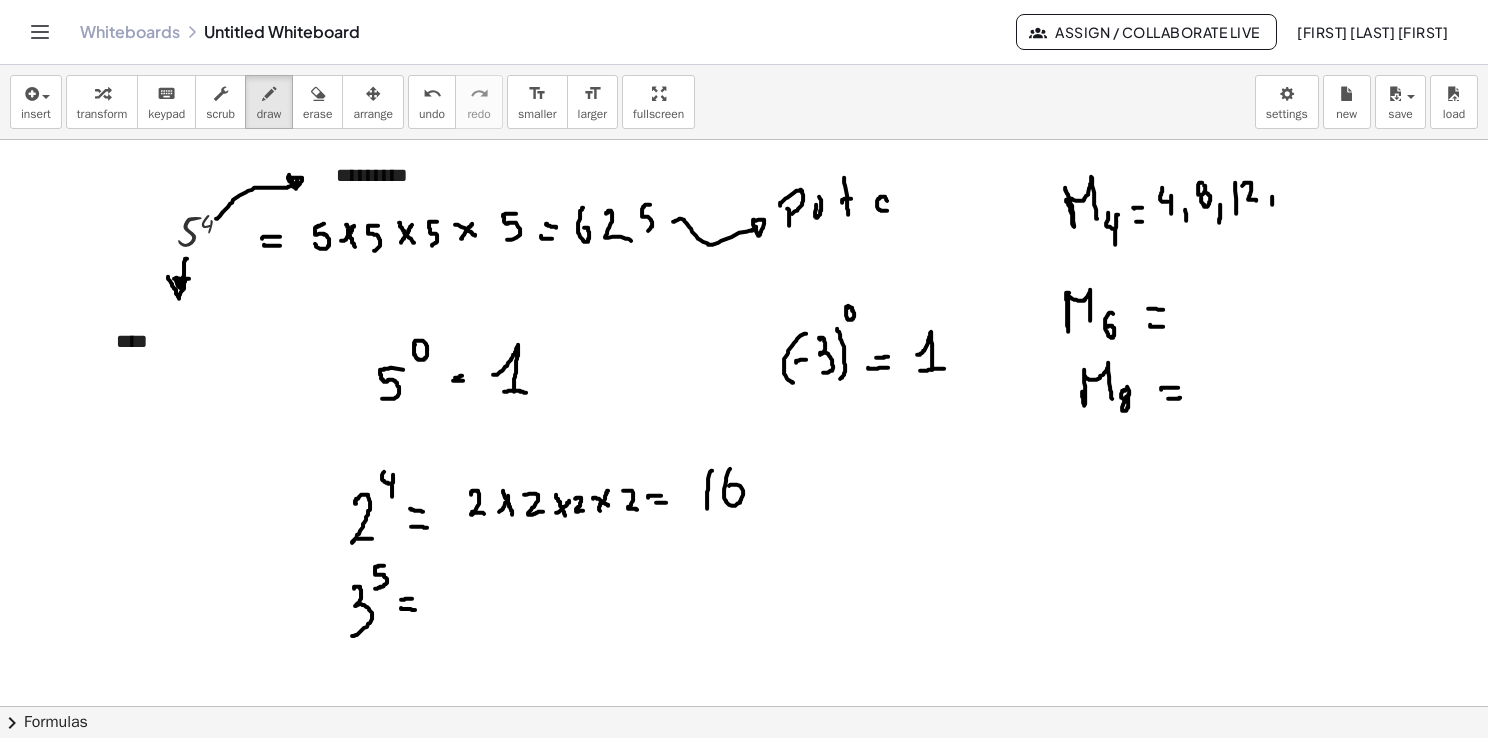 drag, startPoint x: 1272, startPoint y: 196, endPoint x: 1272, endPoint y: 210, distance: 14 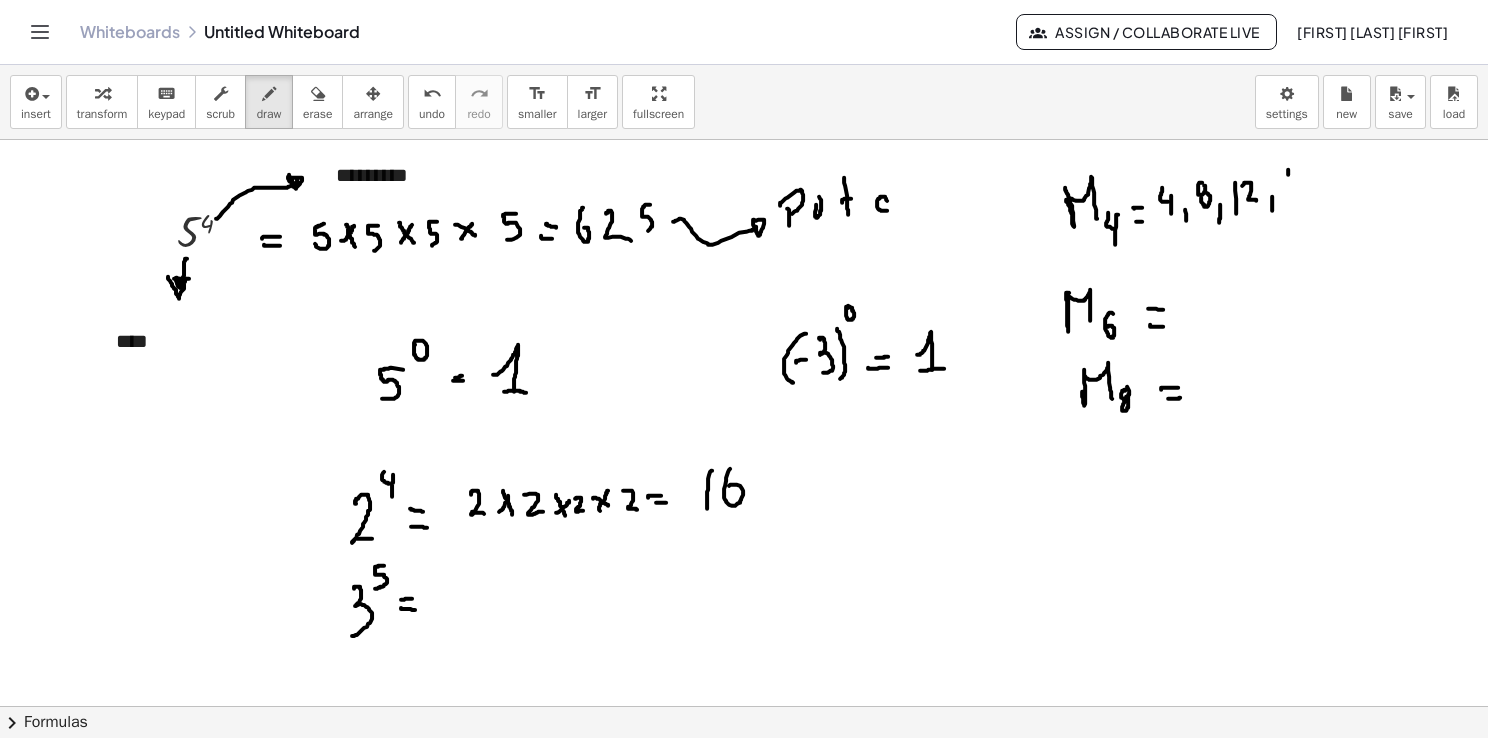 drag, startPoint x: 1288, startPoint y: 174, endPoint x: 1290, endPoint y: 199, distance: 25.079872 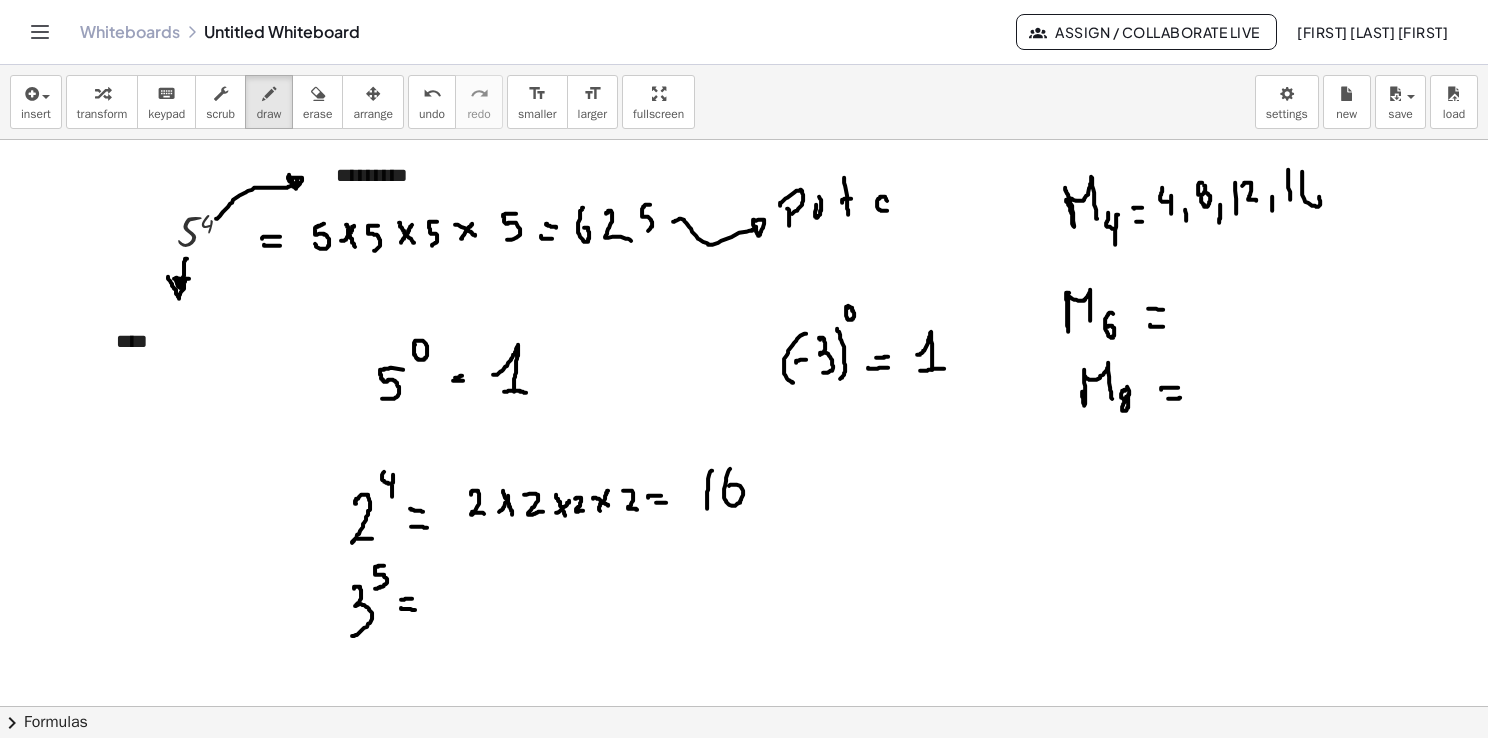 drag, startPoint x: 1302, startPoint y: 180, endPoint x: 1312, endPoint y: 192, distance: 15.6205 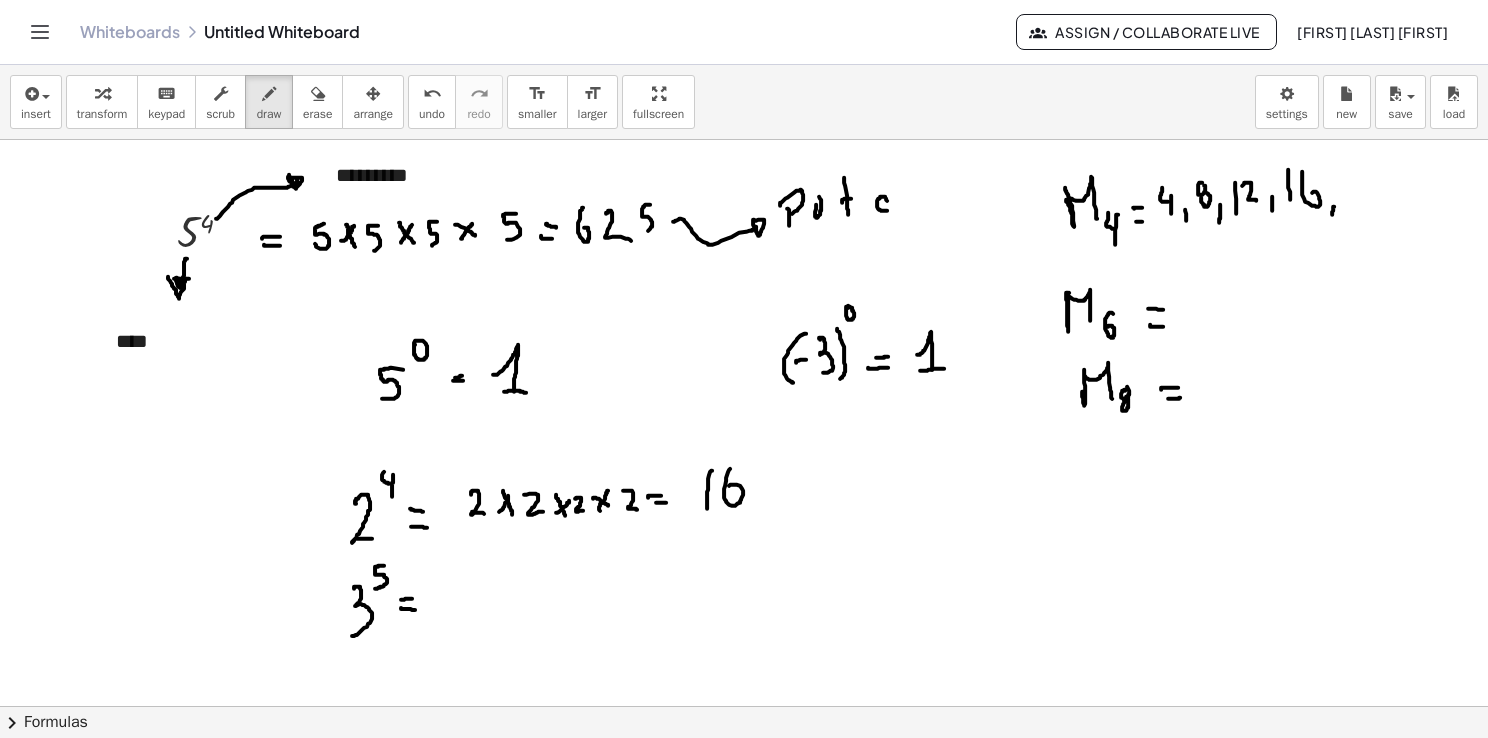 drag, startPoint x: 1333, startPoint y: 206, endPoint x: 1343, endPoint y: 204, distance: 10.198039 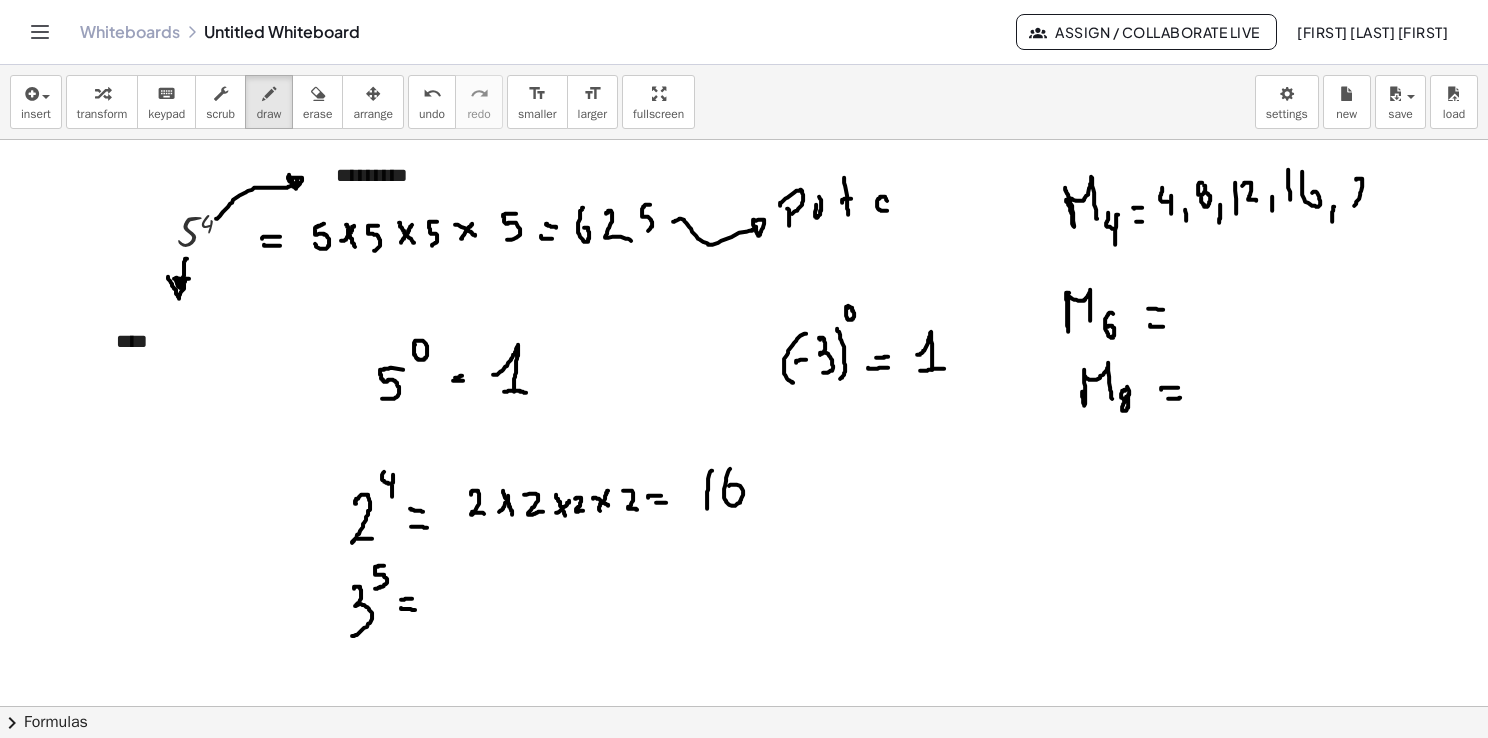 drag, startPoint x: 1356, startPoint y: 178, endPoint x: 1364, endPoint y: 203, distance: 26.24881 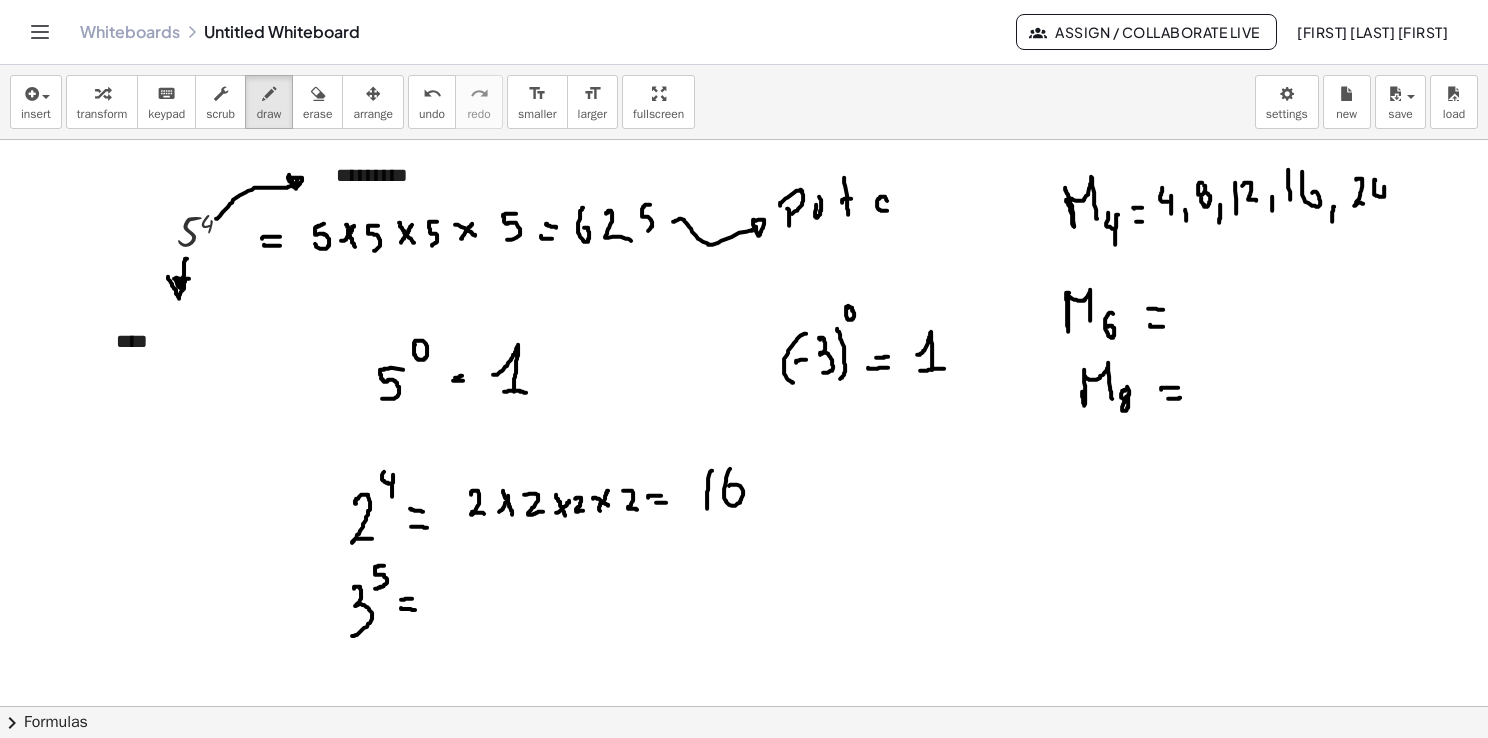 click at bounding box center [744, 772] 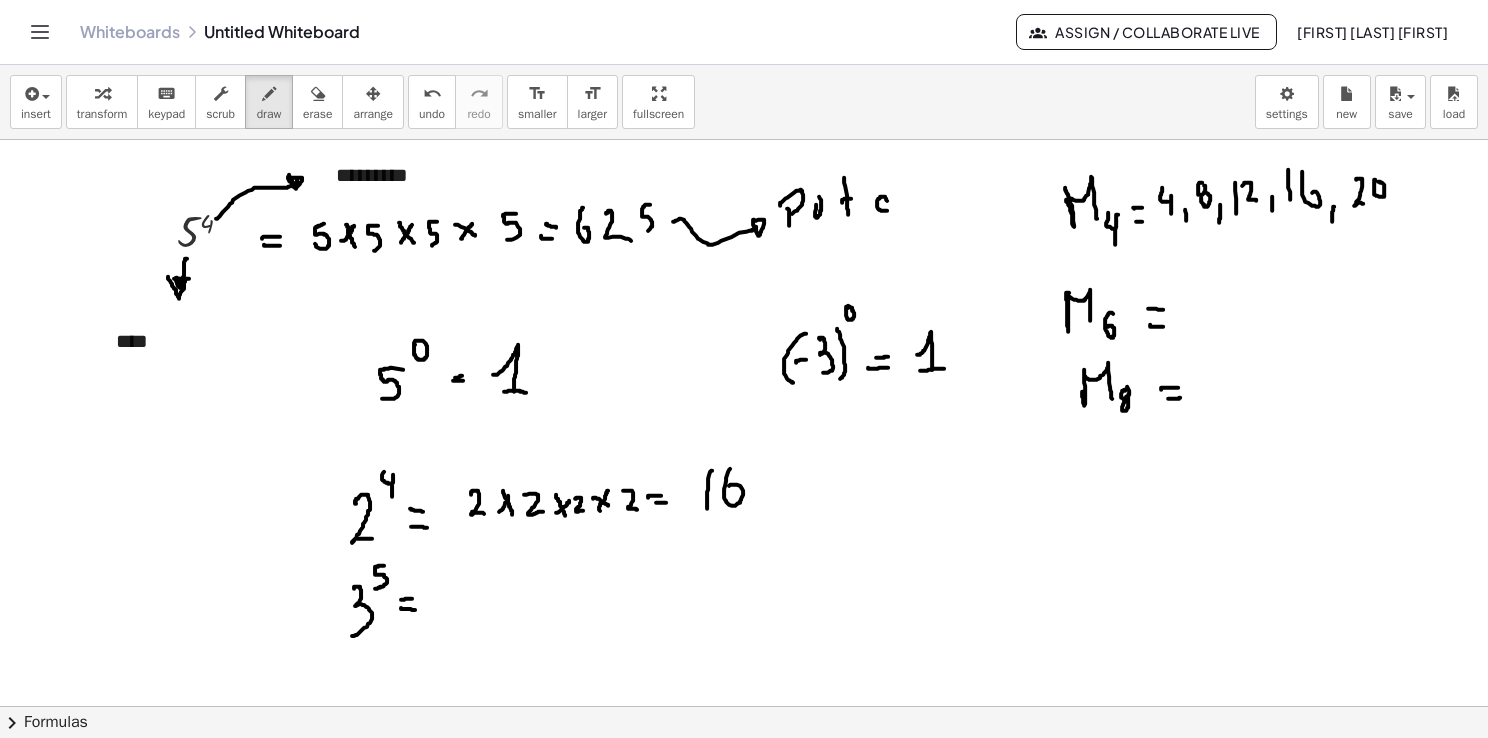 drag, startPoint x: 1397, startPoint y: 197, endPoint x: 1390, endPoint y: 214, distance: 18.384777 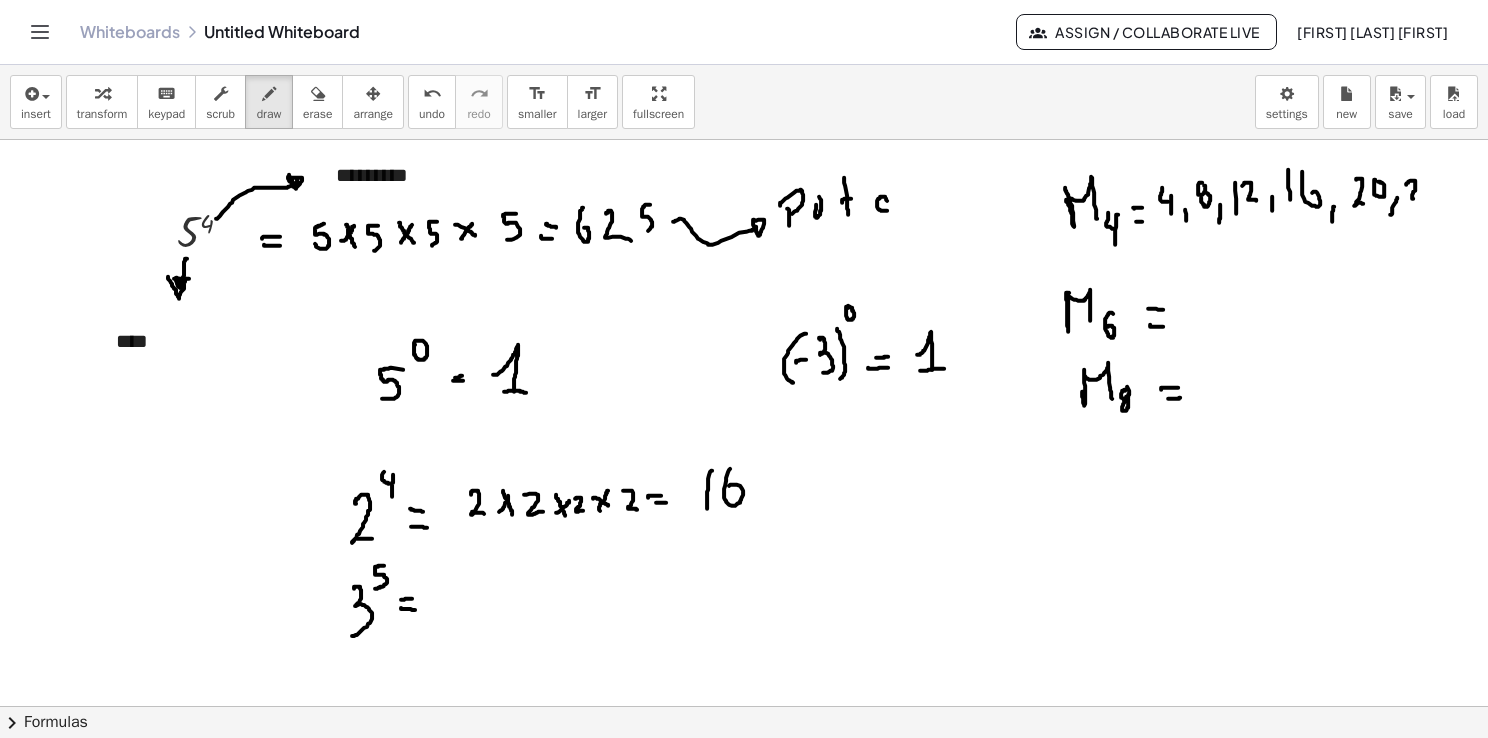drag, startPoint x: 1407, startPoint y: 182, endPoint x: 1441, endPoint y: 207, distance: 42.201897 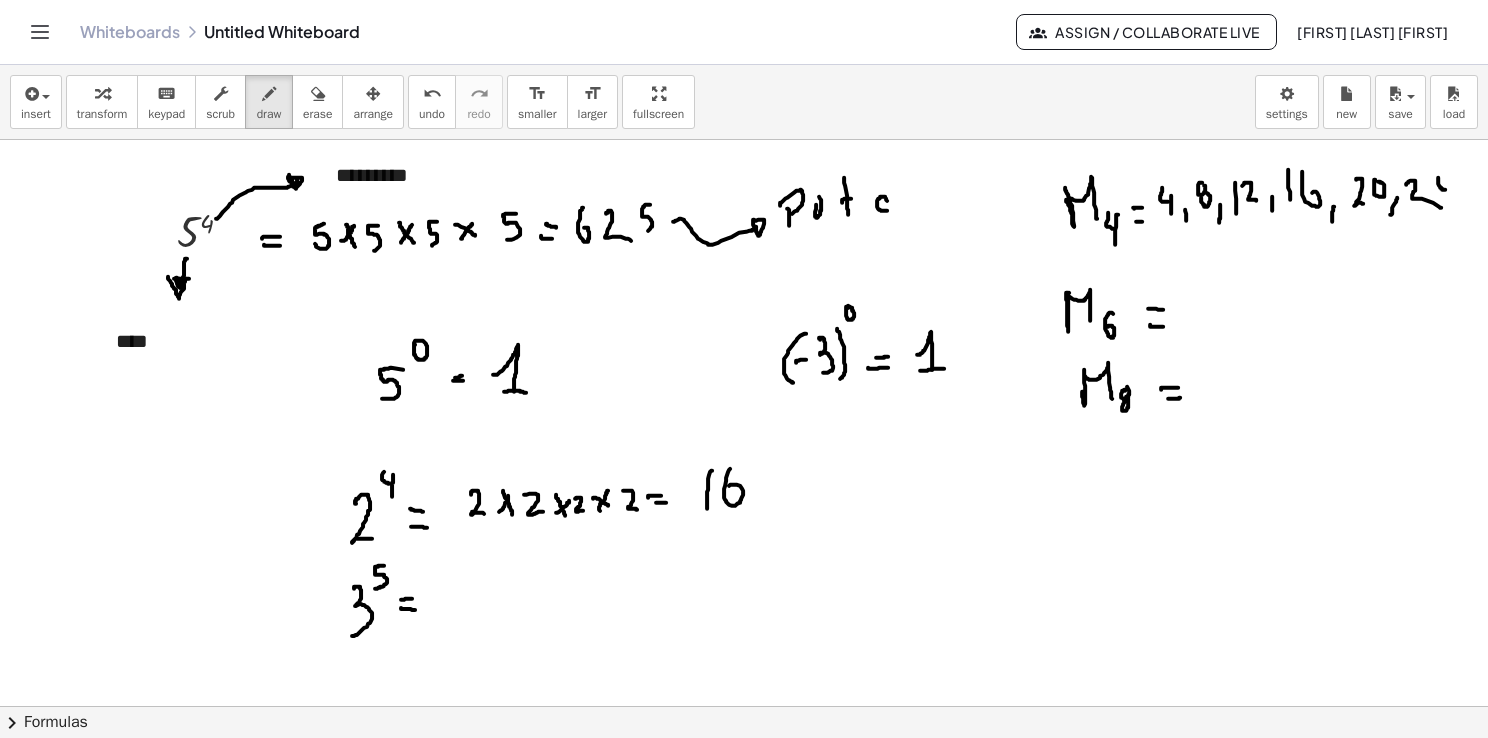 drag, startPoint x: 1438, startPoint y: 180, endPoint x: 1448, endPoint y: 186, distance: 11.661903 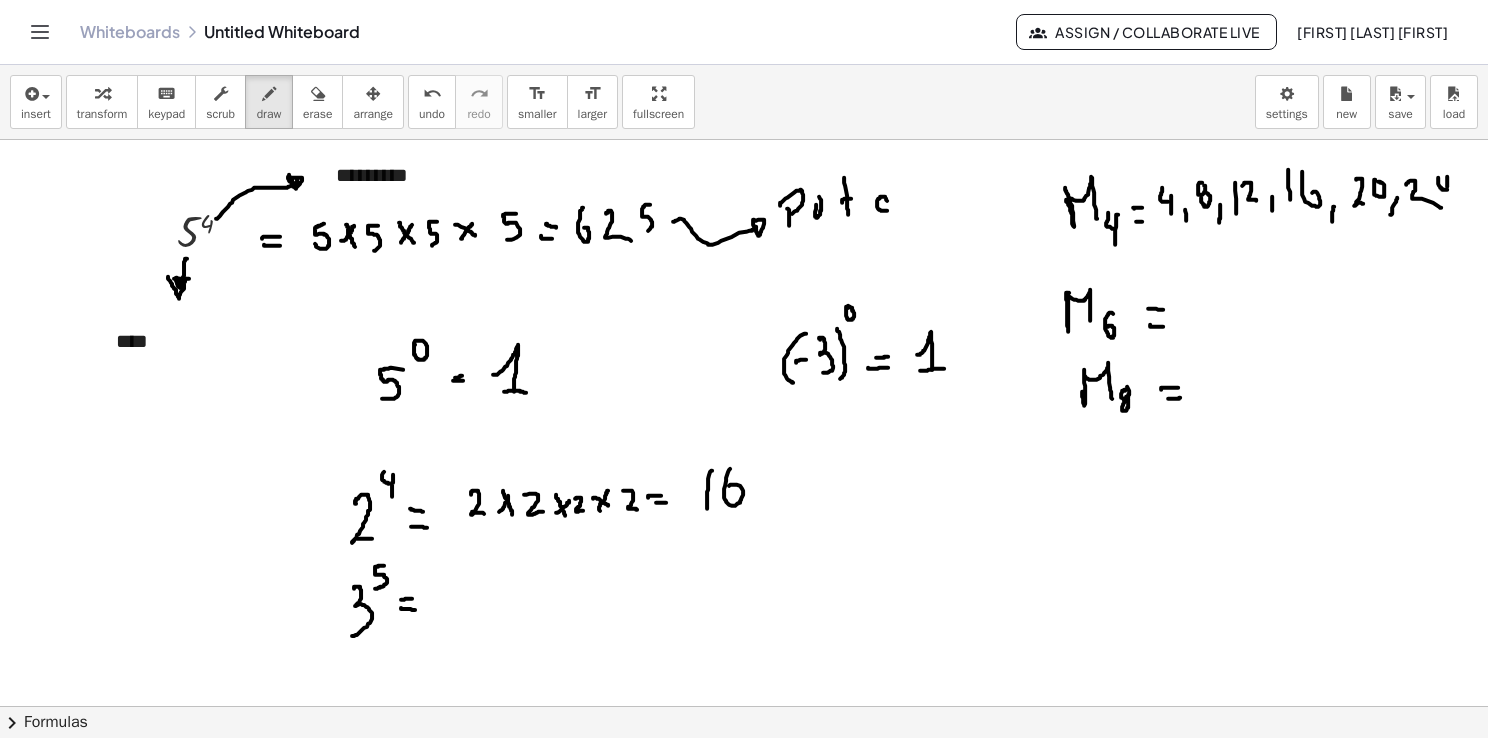 drag, startPoint x: 1447, startPoint y: 176, endPoint x: 1447, endPoint y: 204, distance: 28 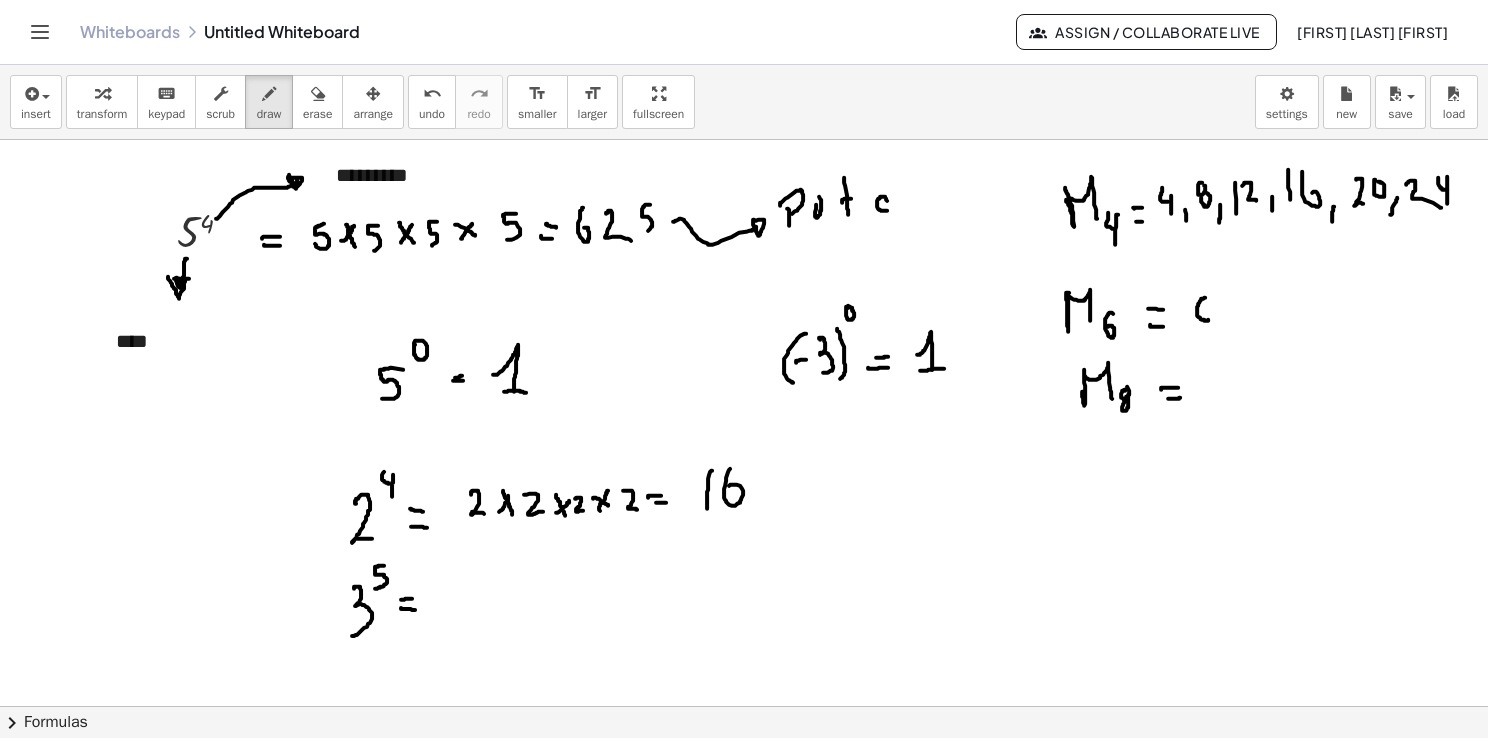drag, startPoint x: 1205, startPoint y: 297, endPoint x: 1220, endPoint y: 312, distance: 21.213203 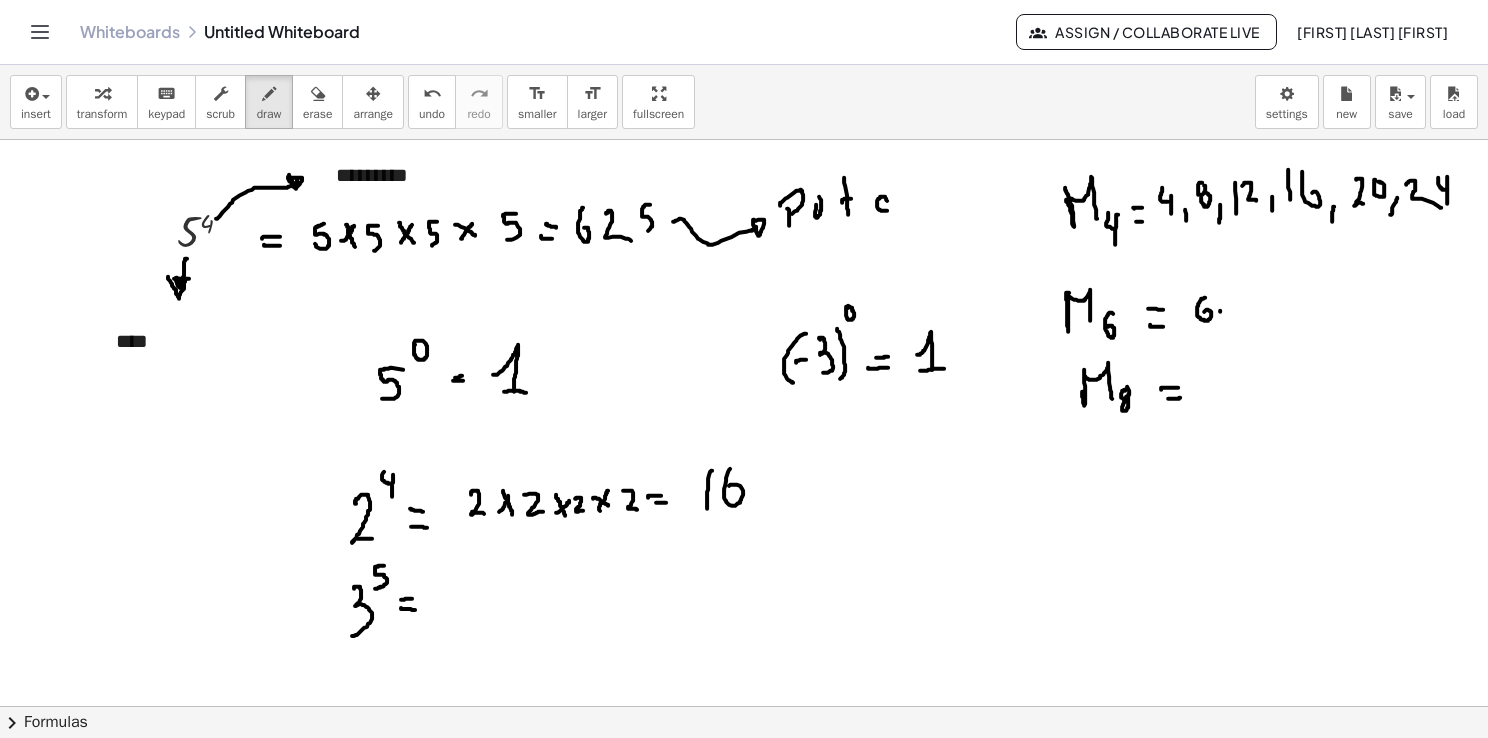 drag, startPoint x: 1220, startPoint y: 310, endPoint x: 1220, endPoint y: 328, distance: 18 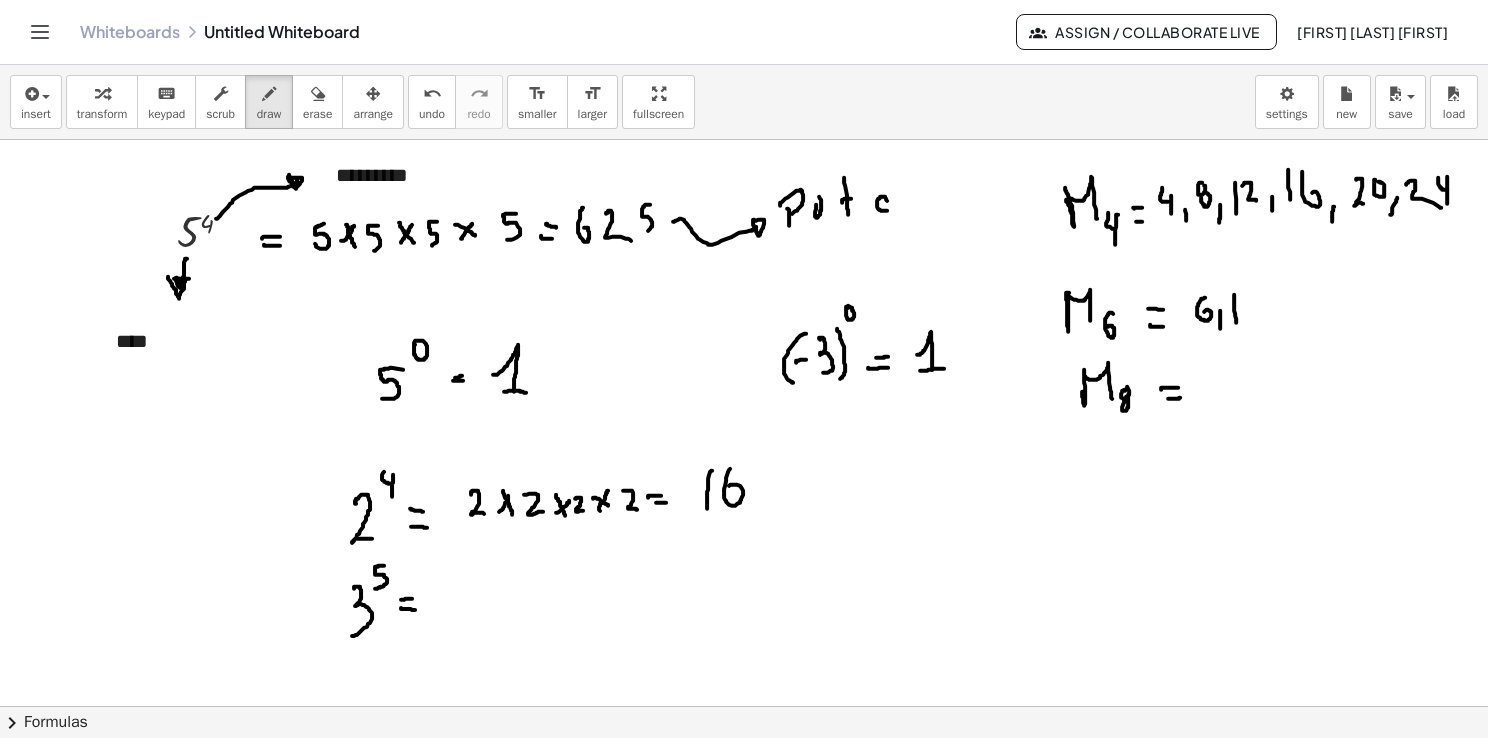 drag, startPoint x: 1234, startPoint y: 294, endPoint x: 1236, endPoint y: 320, distance: 26.076809 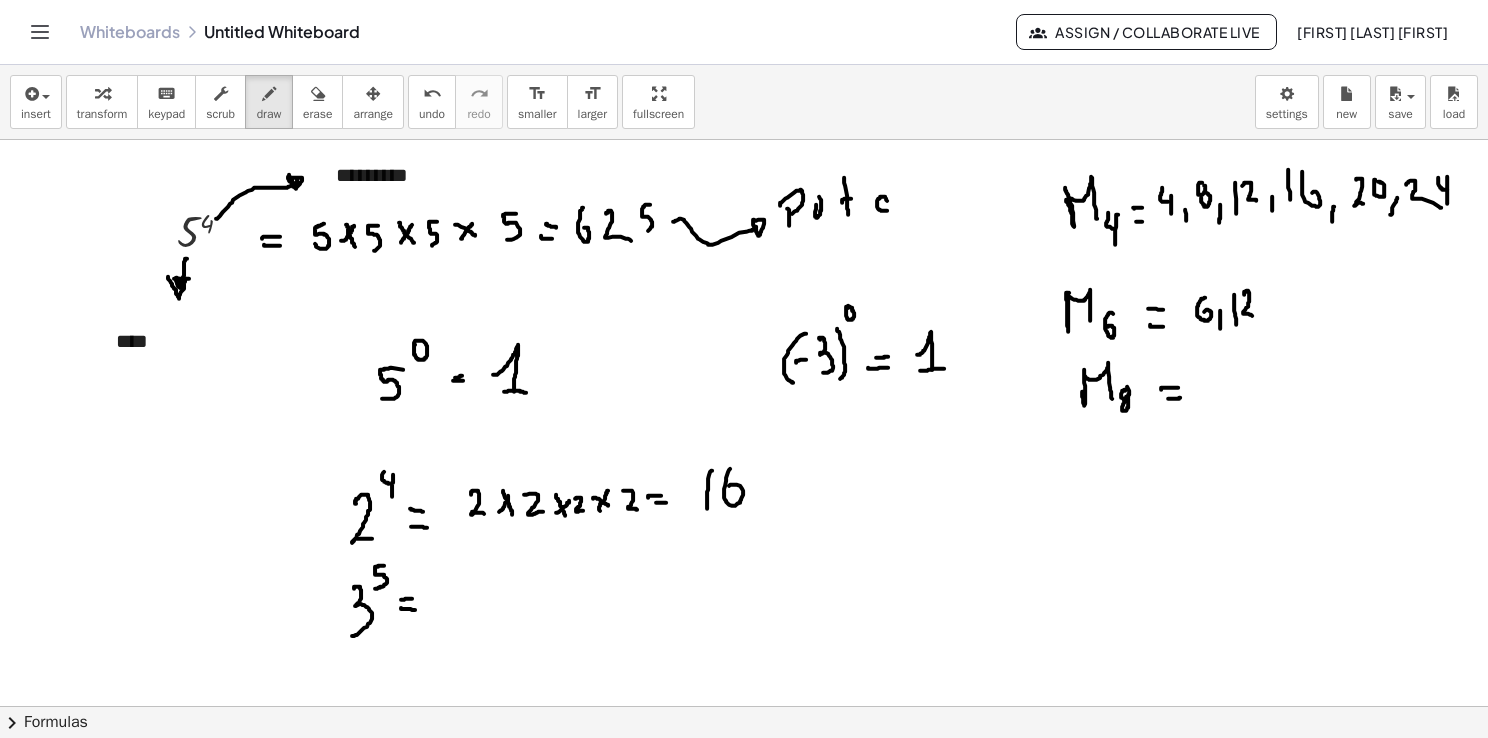 drag, startPoint x: 1246, startPoint y: 290, endPoint x: 1253, endPoint y: 315, distance: 25.96151 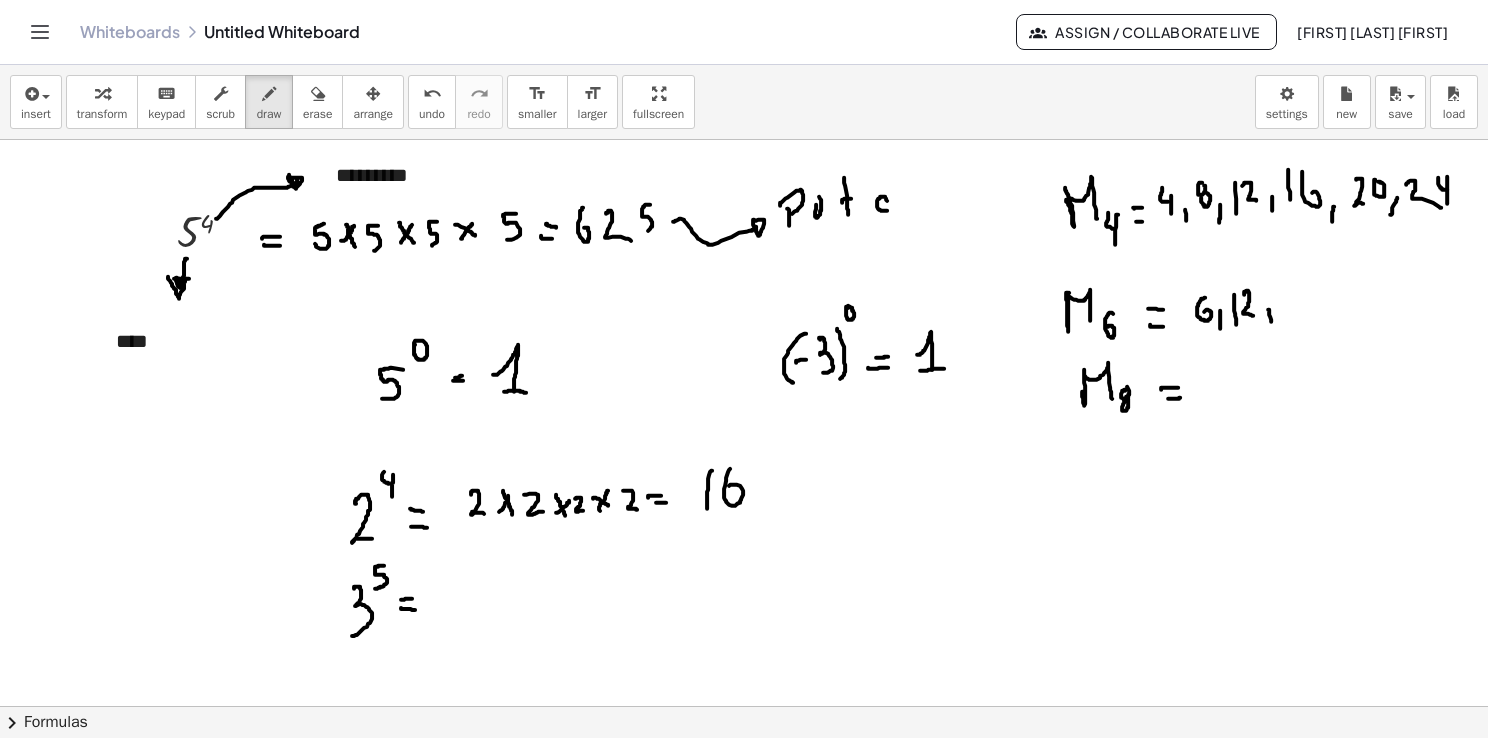 drag, startPoint x: 1268, startPoint y: 309, endPoint x: 1272, endPoint y: 320, distance: 11.7046995 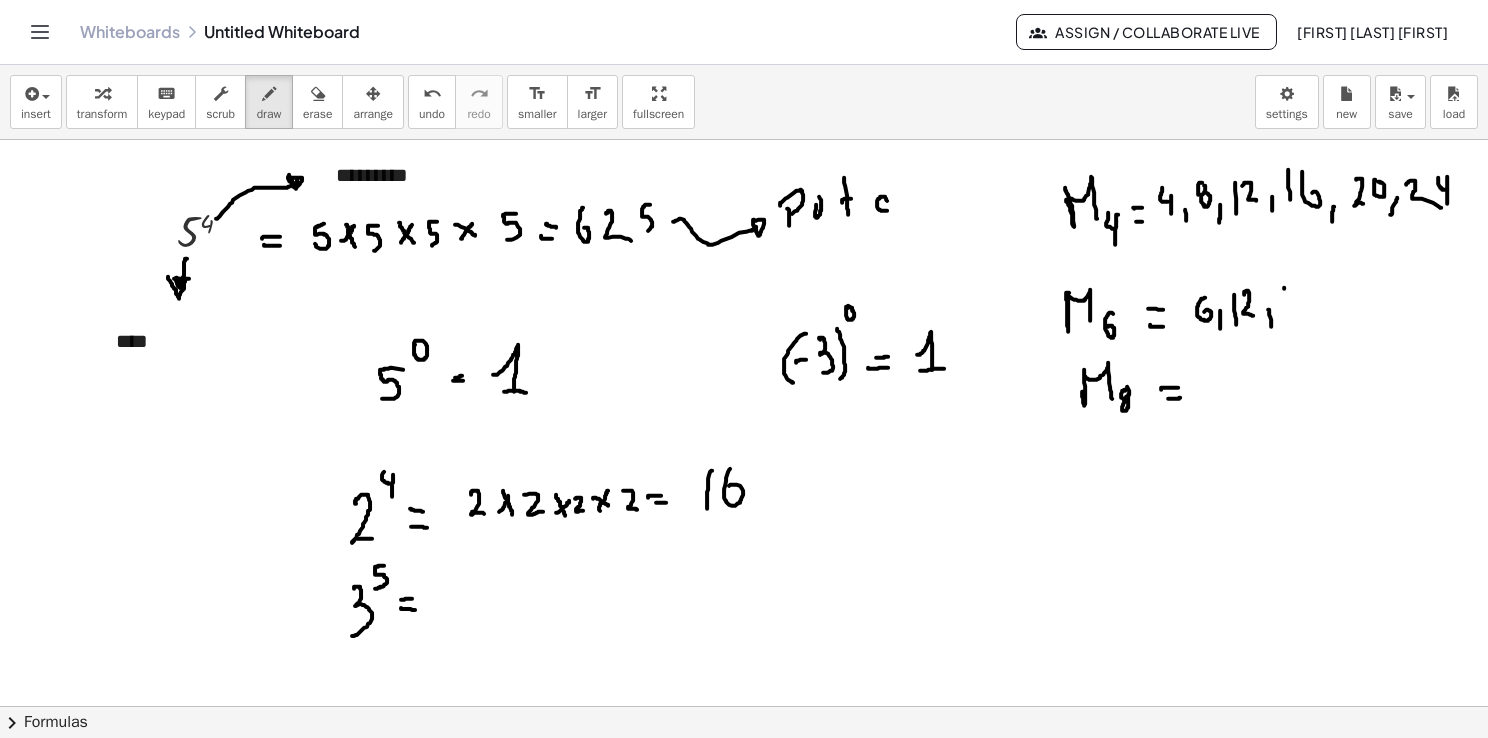 drag, startPoint x: 1284, startPoint y: 288, endPoint x: 1291, endPoint y: 317, distance: 29.832869 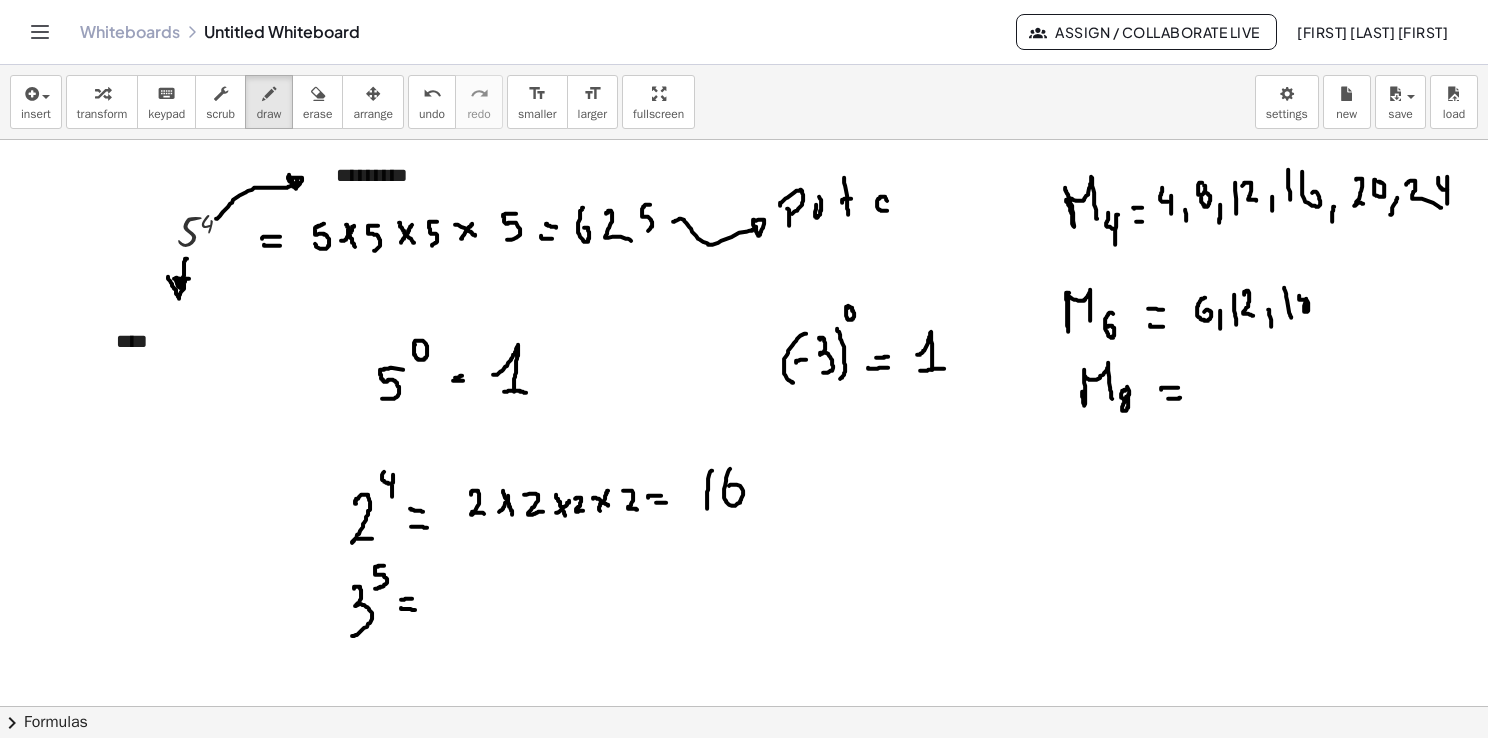 click at bounding box center (744, 772) 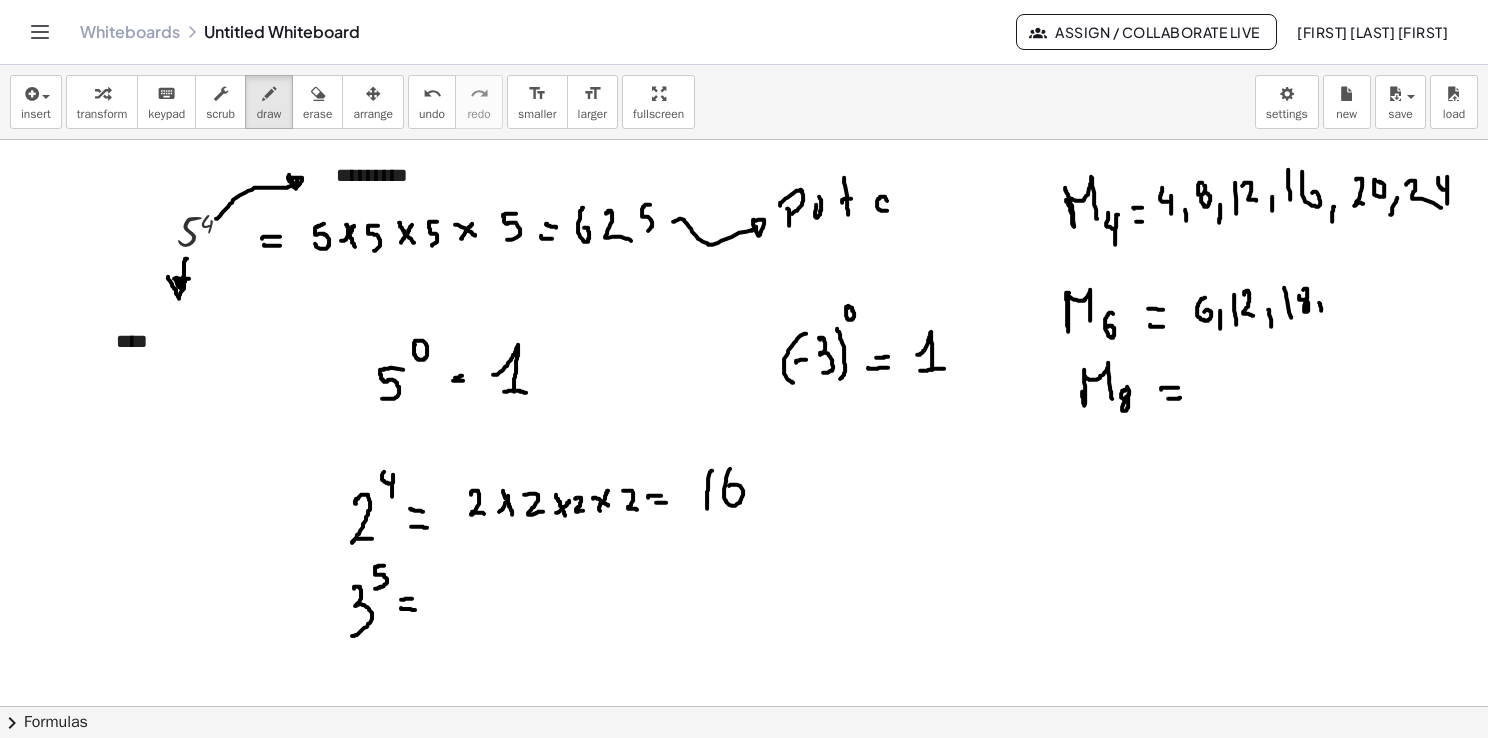 drag, startPoint x: 1320, startPoint y: 305, endPoint x: 1321, endPoint y: 319, distance: 14.035668 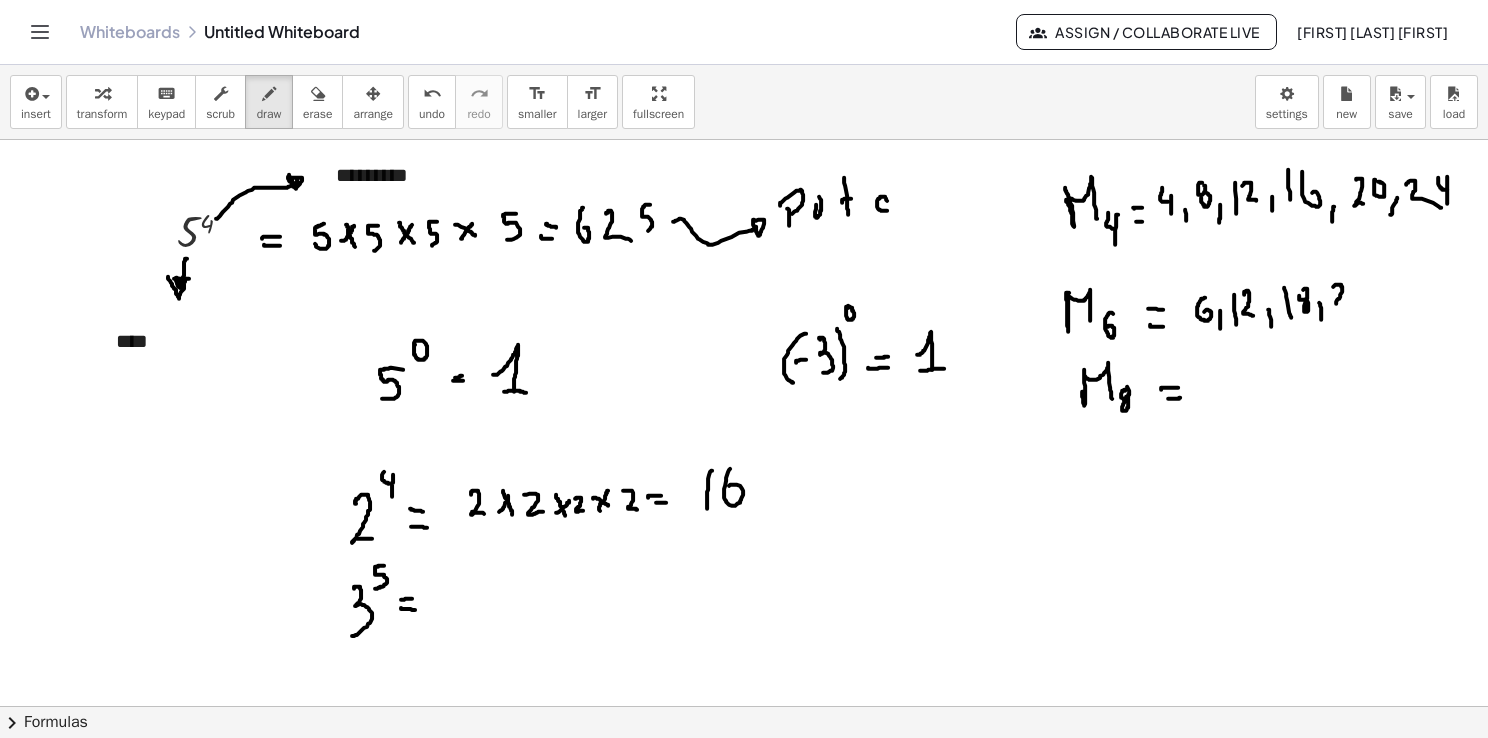 drag, startPoint x: 1333, startPoint y: 286, endPoint x: 1346, endPoint y: 303, distance: 21.400934 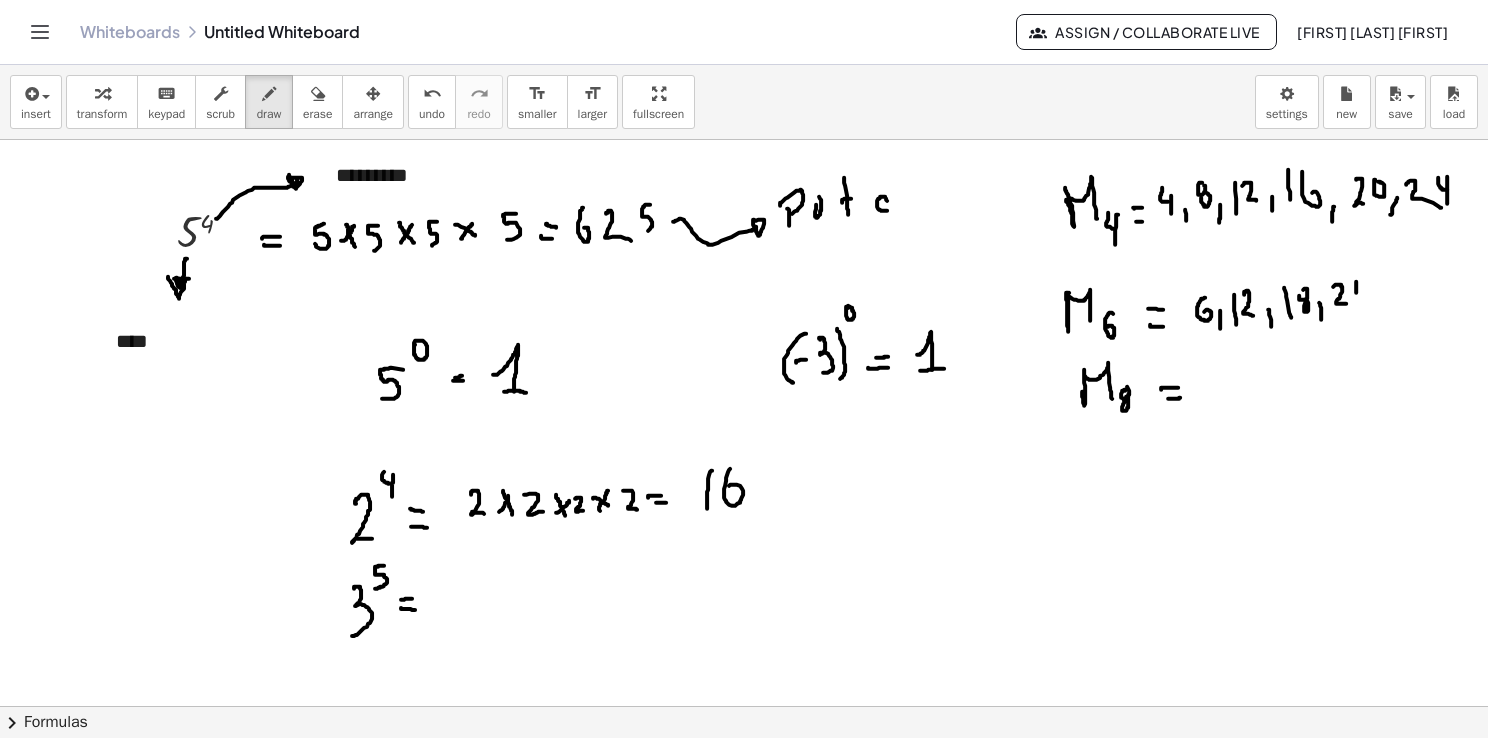 drag, startPoint x: 1356, startPoint y: 281, endPoint x: 1359, endPoint y: 293, distance: 12.369317 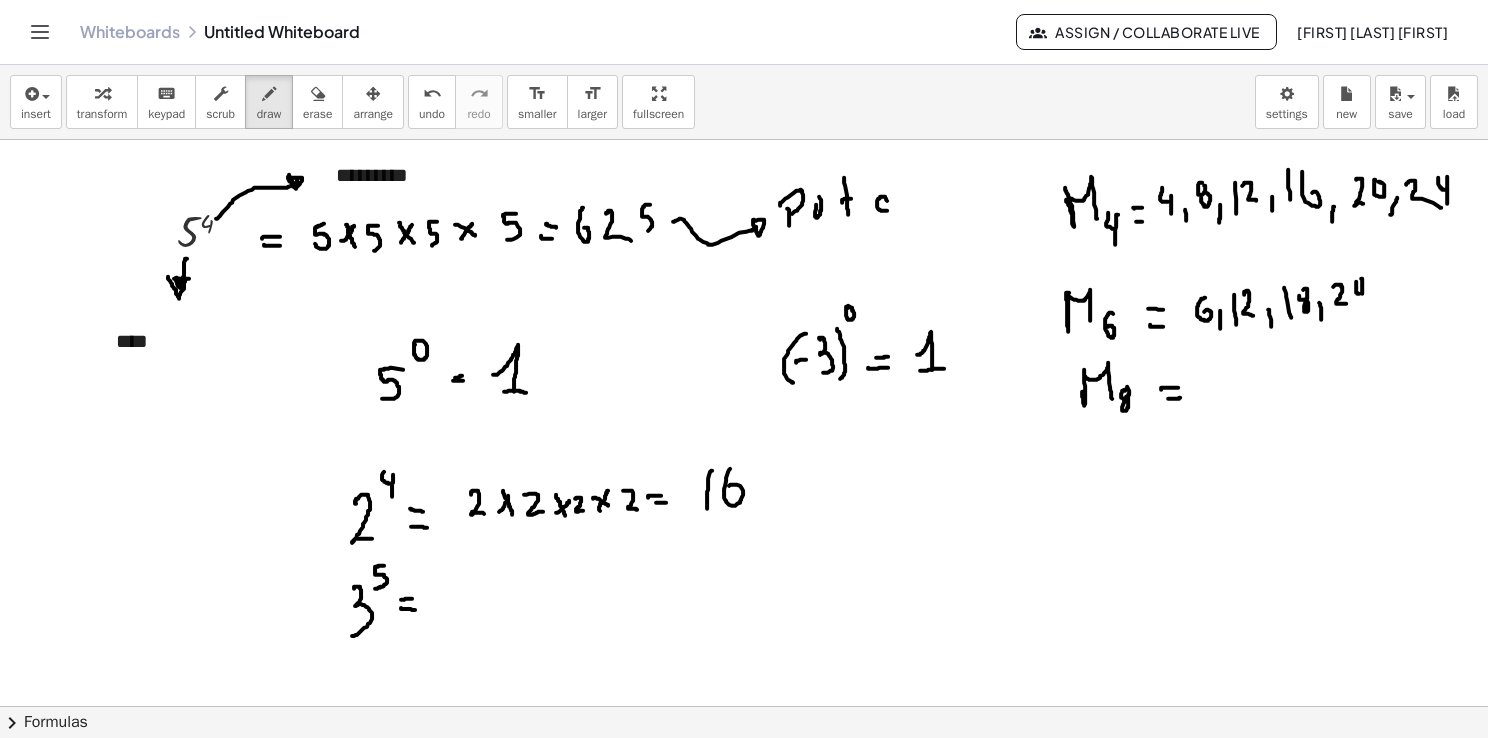 drag, startPoint x: 1361, startPoint y: 278, endPoint x: 1361, endPoint y: 303, distance: 25 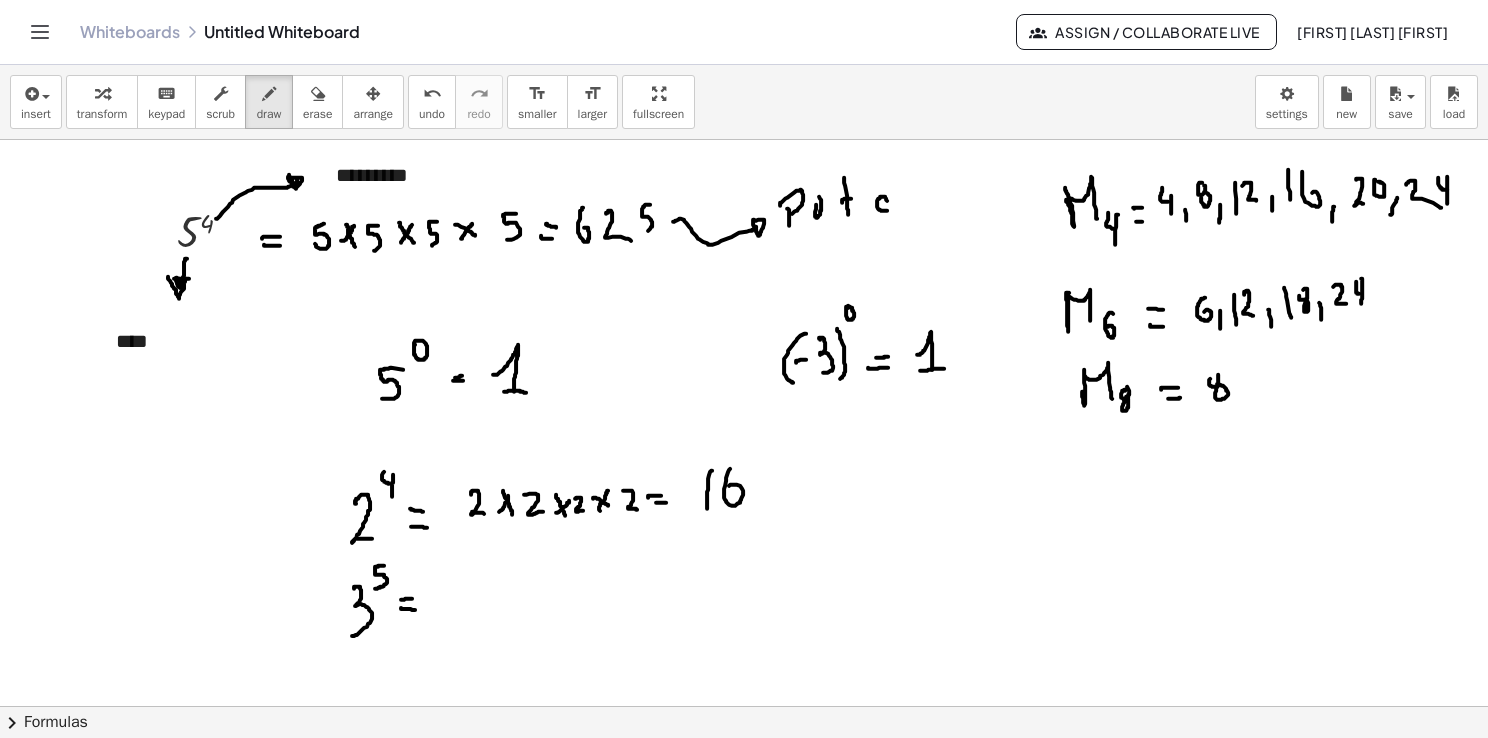 click at bounding box center [744, 772] 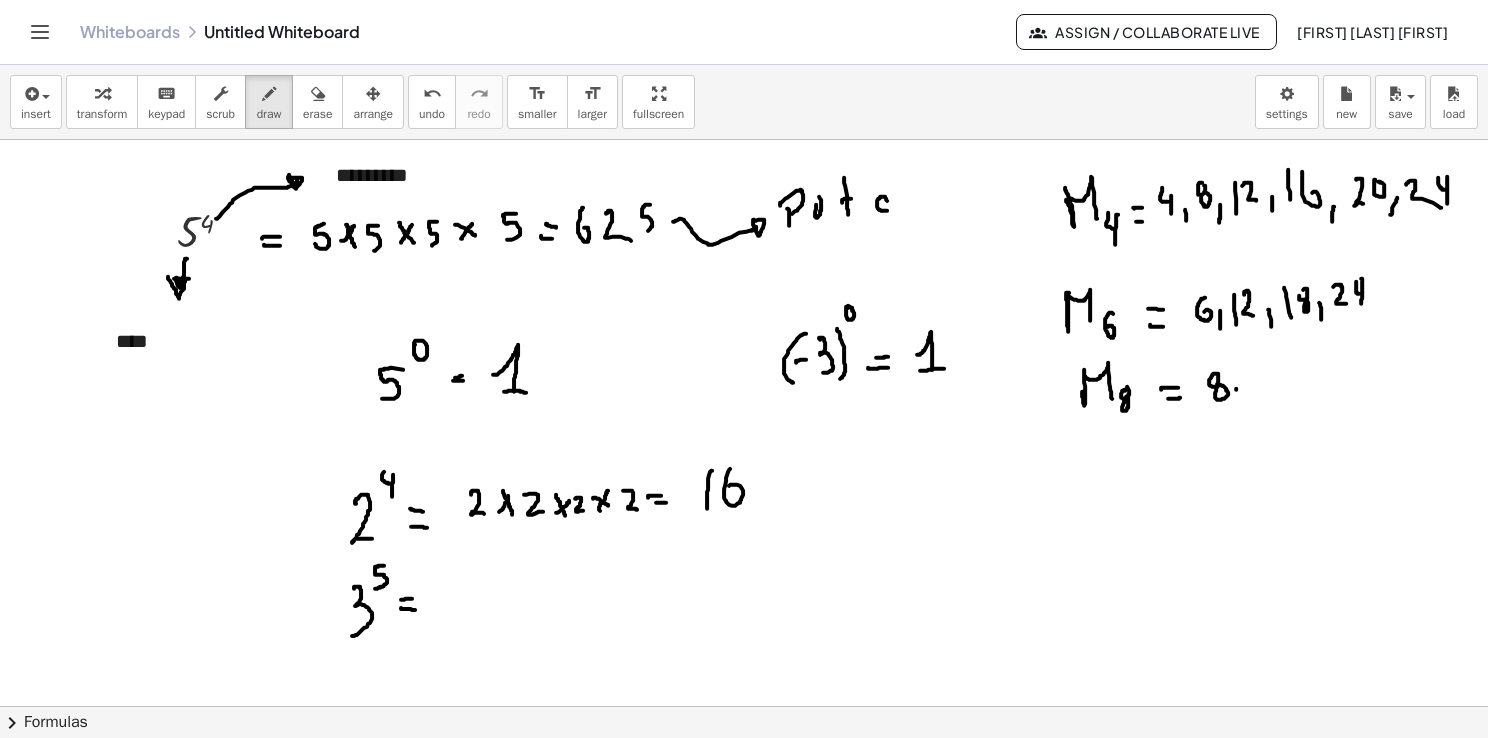 drag, startPoint x: 1236, startPoint y: 389, endPoint x: 1236, endPoint y: 402, distance: 13 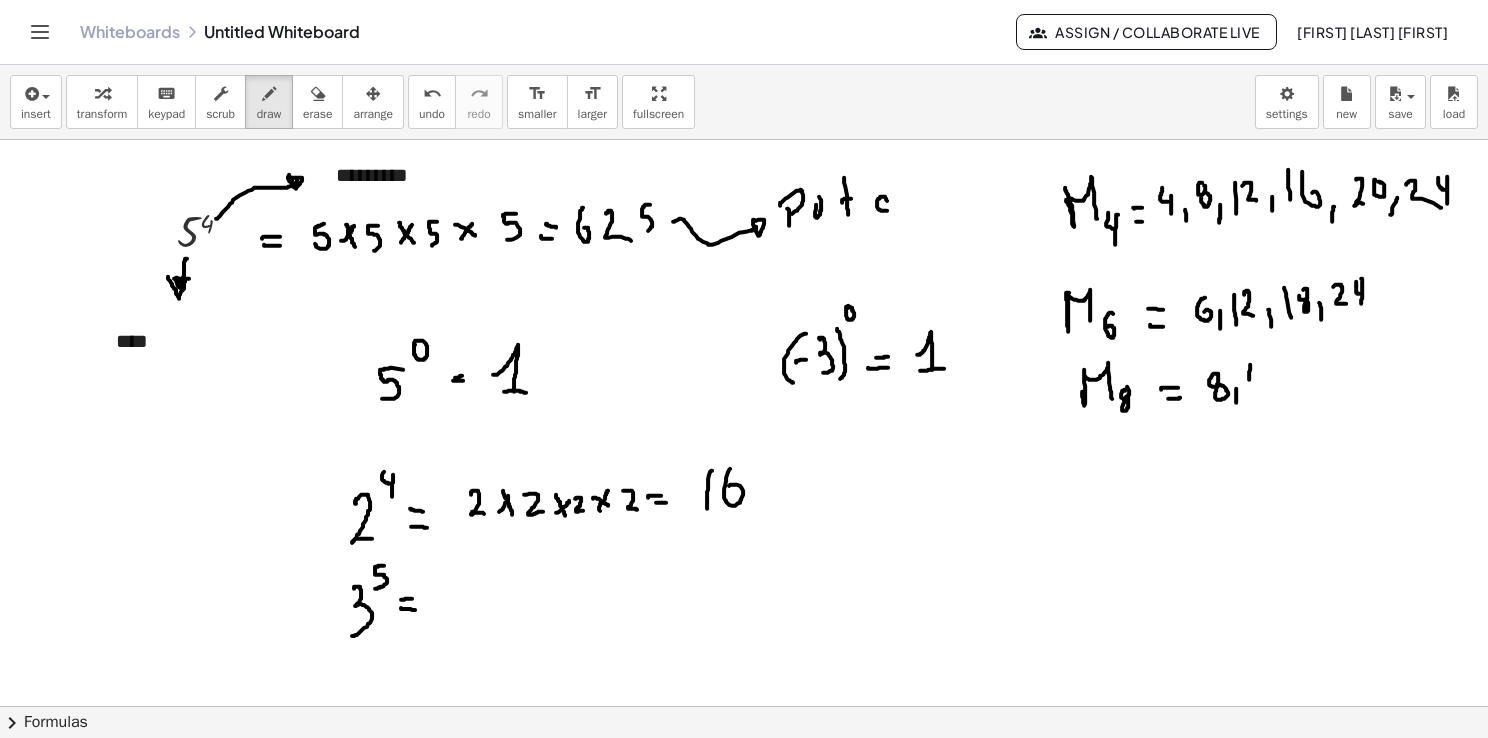 drag, startPoint x: 1249, startPoint y: 377, endPoint x: 1250, endPoint y: 393, distance: 16.03122 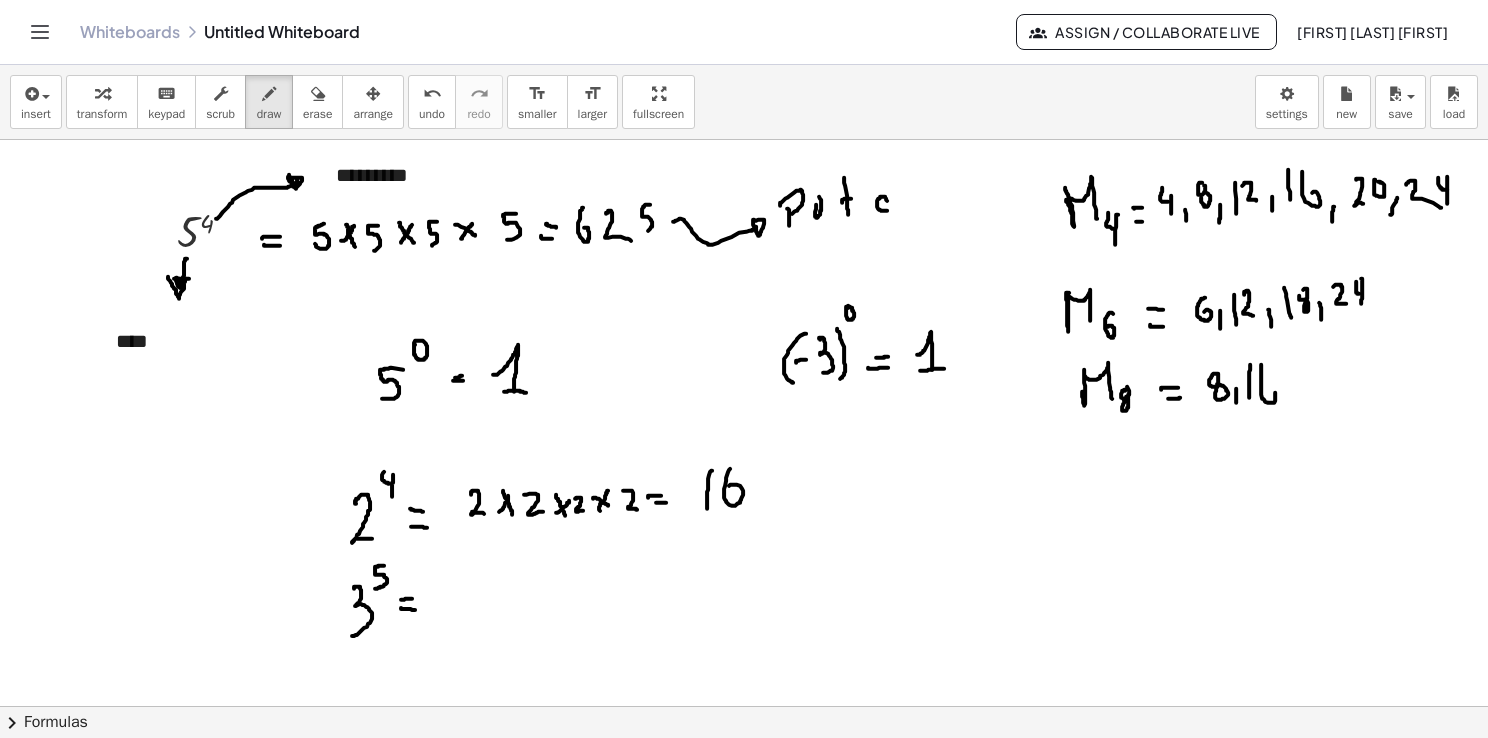 click at bounding box center [744, 772] 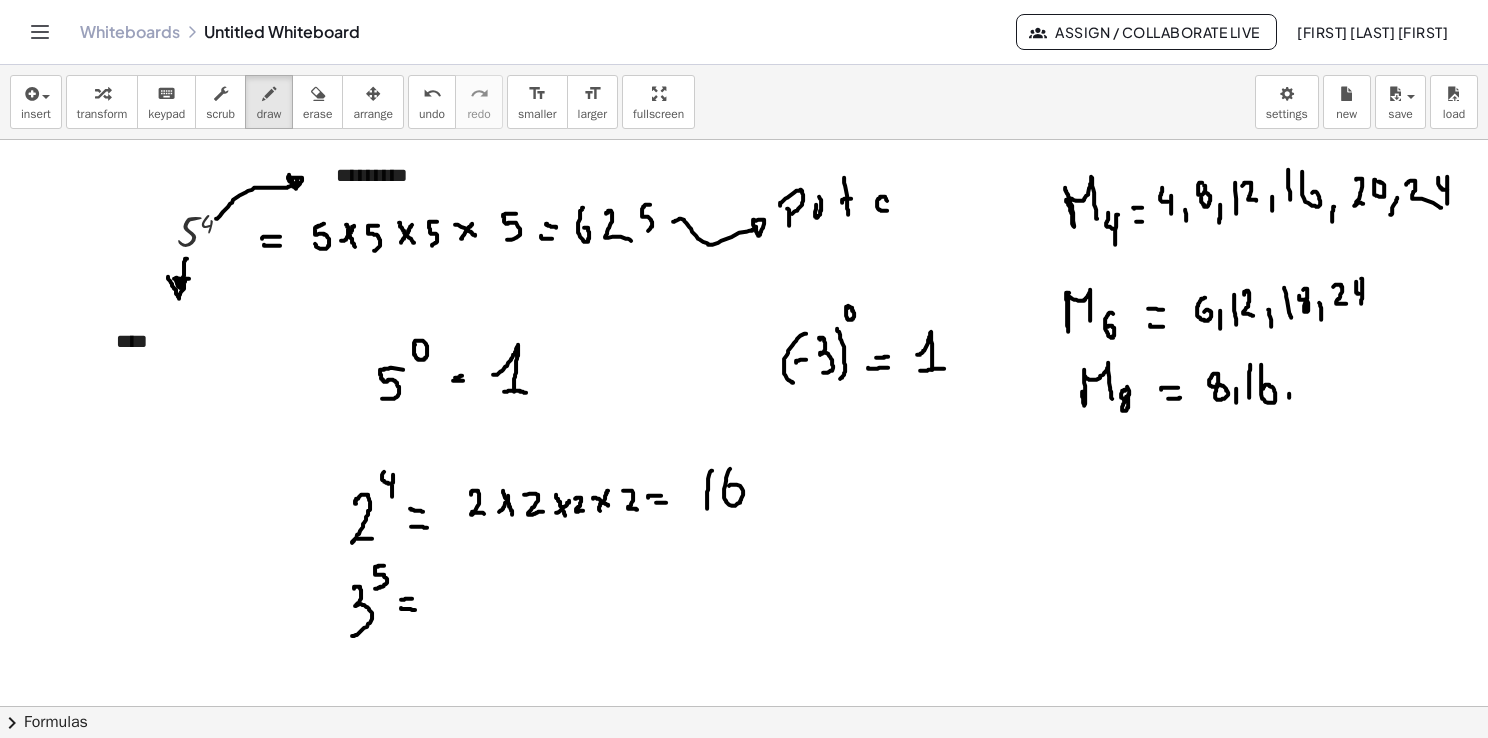 drag, startPoint x: 1289, startPoint y: 393, endPoint x: 1289, endPoint y: 405, distance: 12 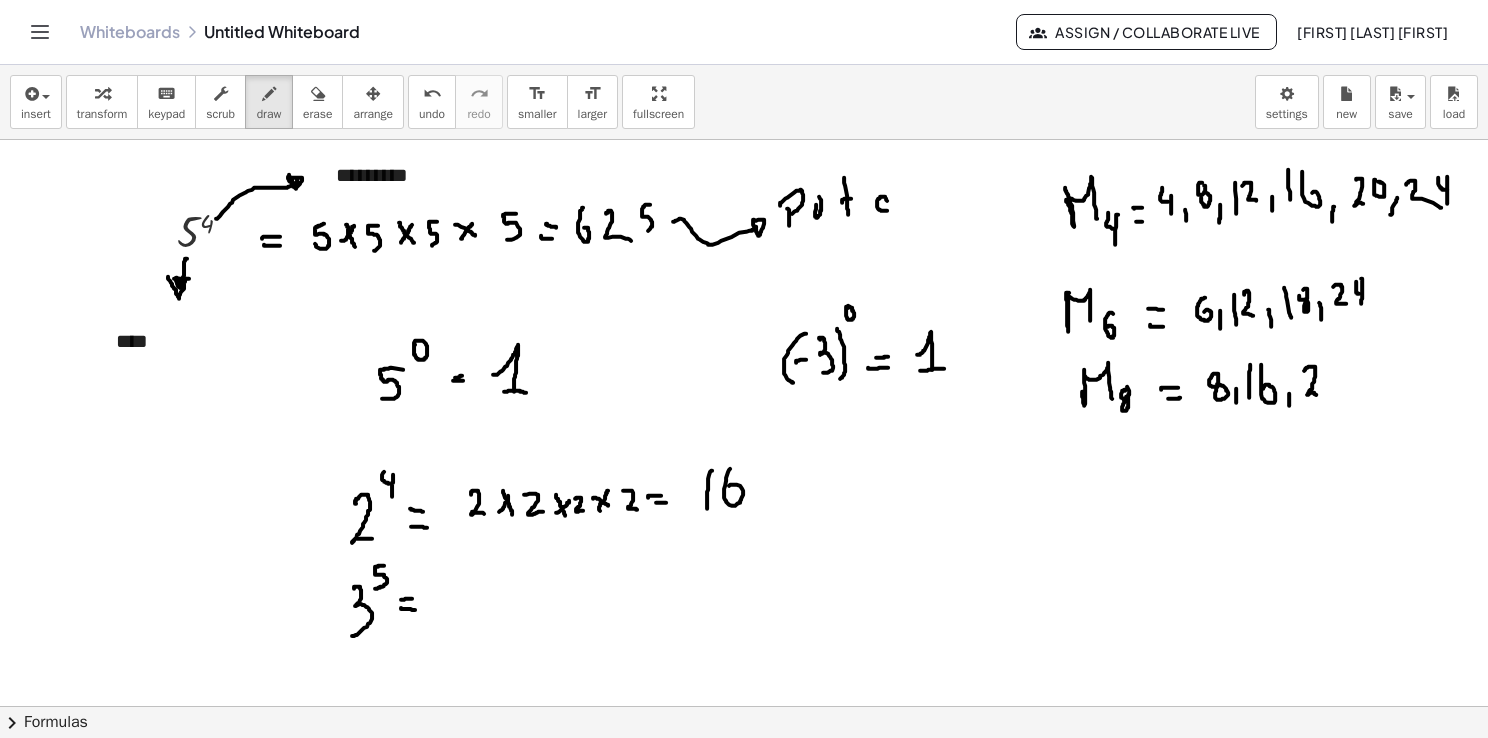 drag, startPoint x: 1305, startPoint y: 368, endPoint x: 1321, endPoint y: 394, distance: 30.528675 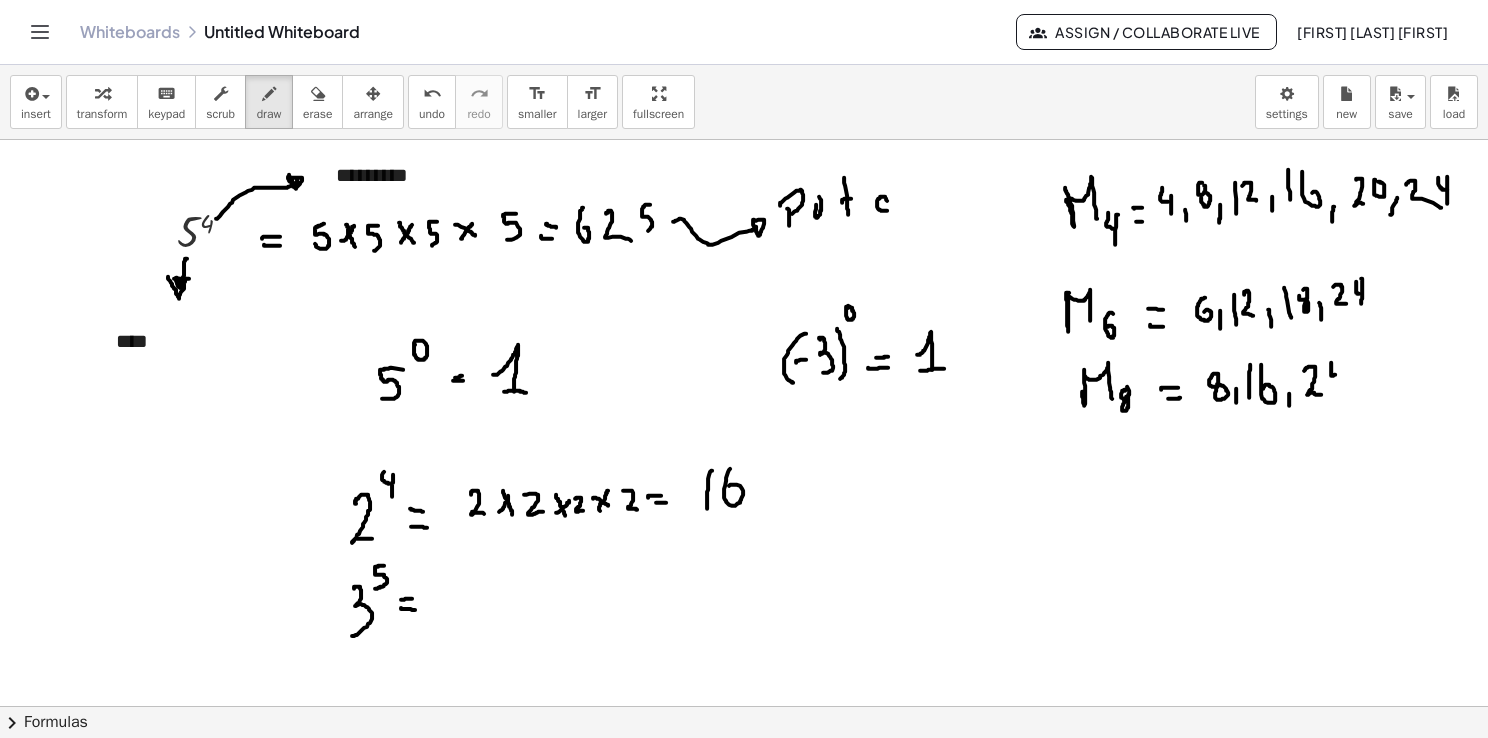 drag, startPoint x: 1331, startPoint y: 362, endPoint x: 1336, endPoint y: 373, distance: 12.083046 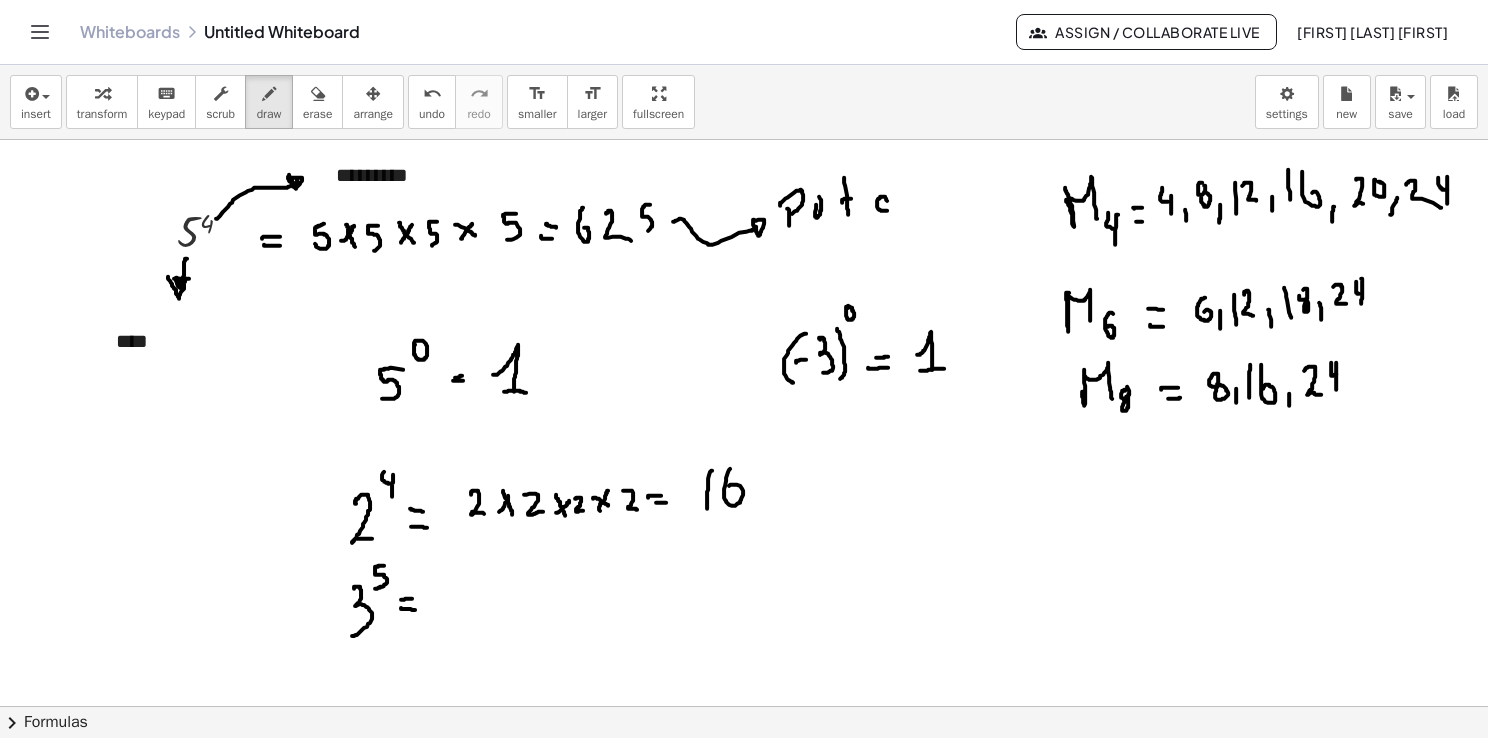 drag, startPoint x: 1336, startPoint y: 364, endPoint x: 1336, endPoint y: 392, distance: 28 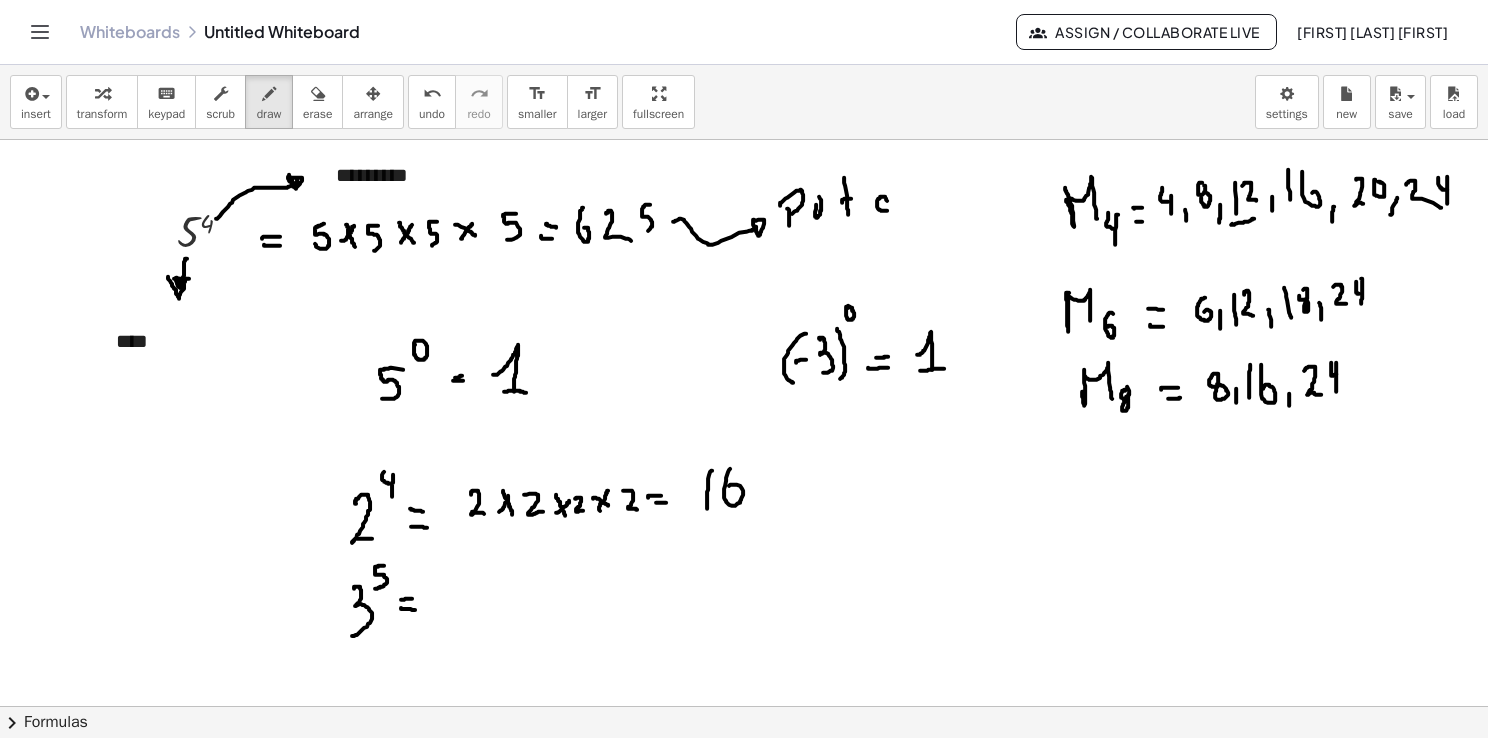 click at bounding box center (744, 772) 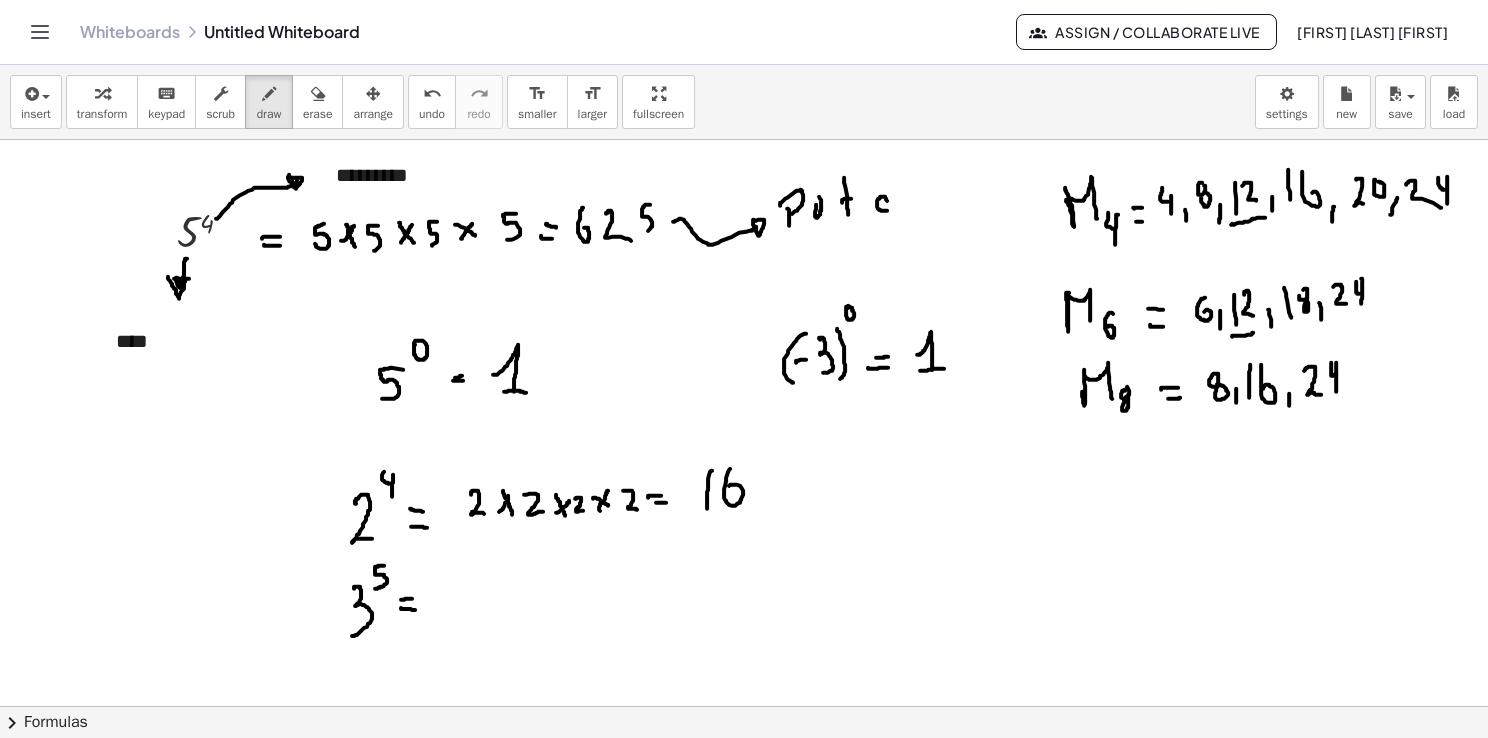 click at bounding box center (744, 772) 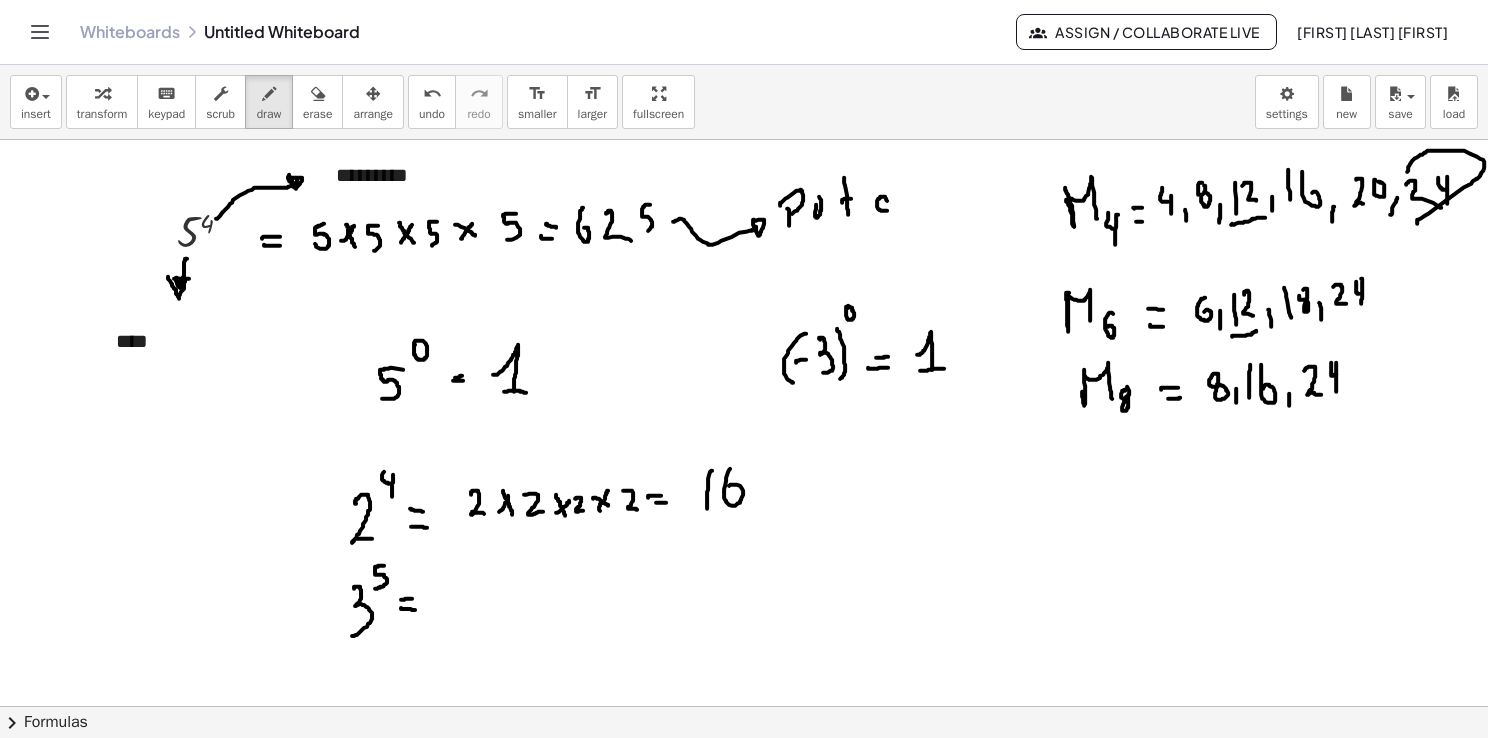click at bounding box center (744, 772) 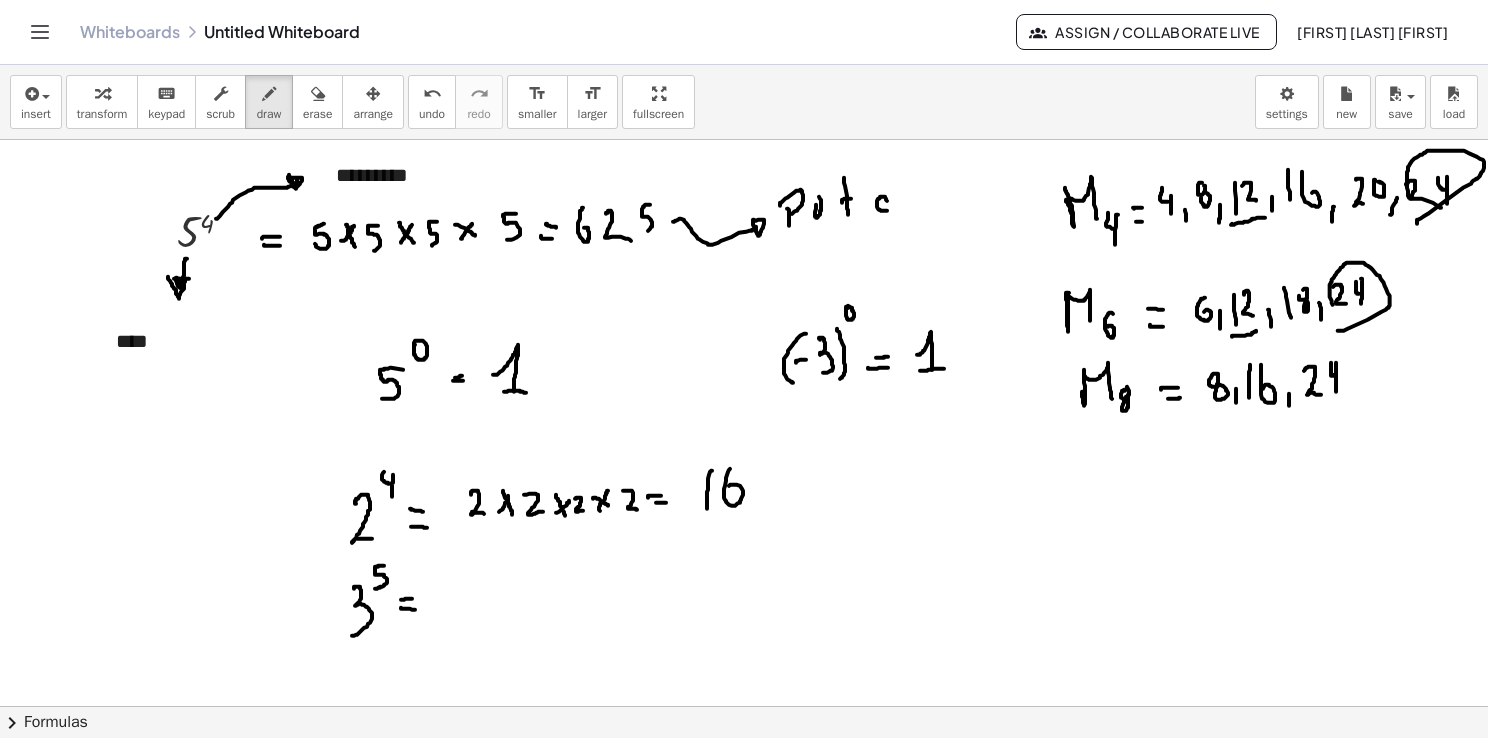 click at bounding box center (745, 772) 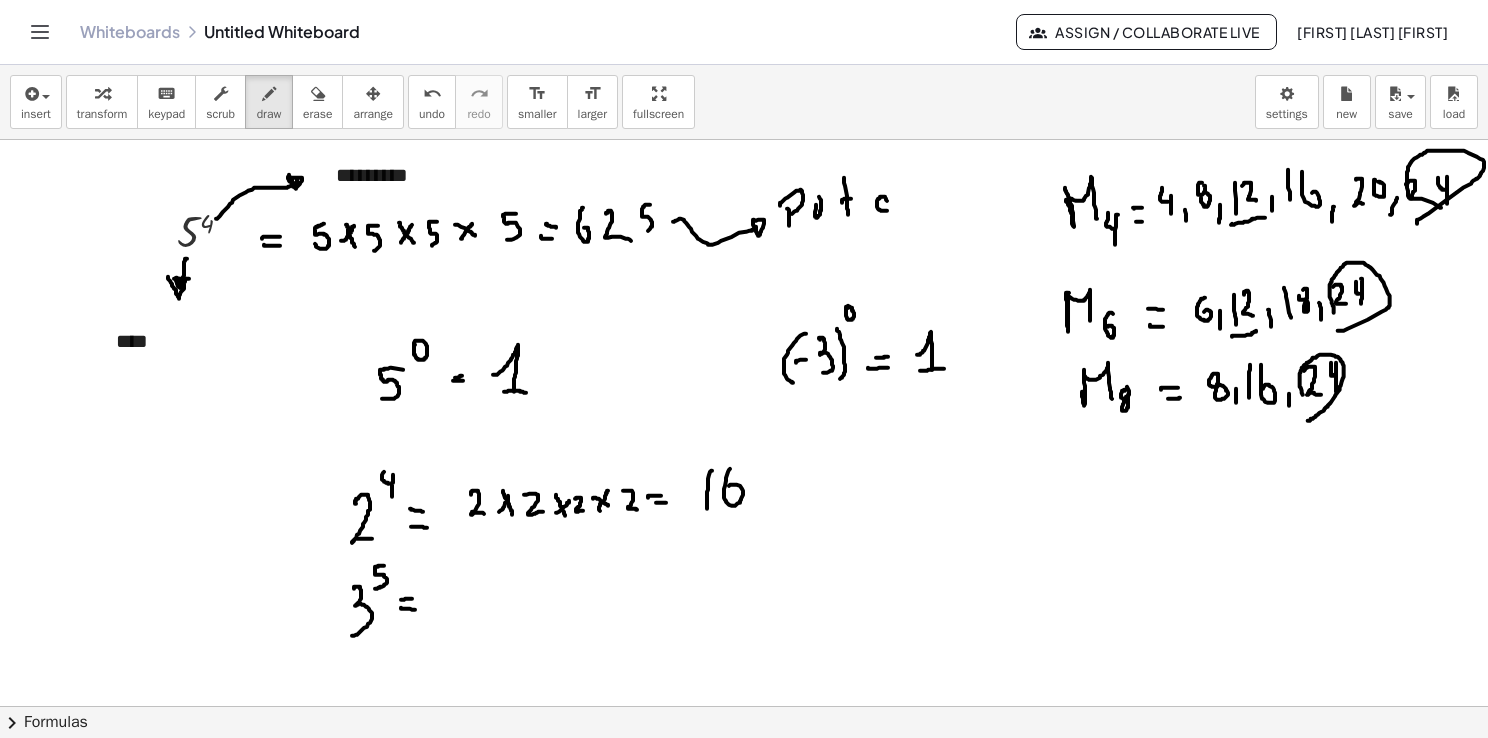 click at bounding box center [745, 772] 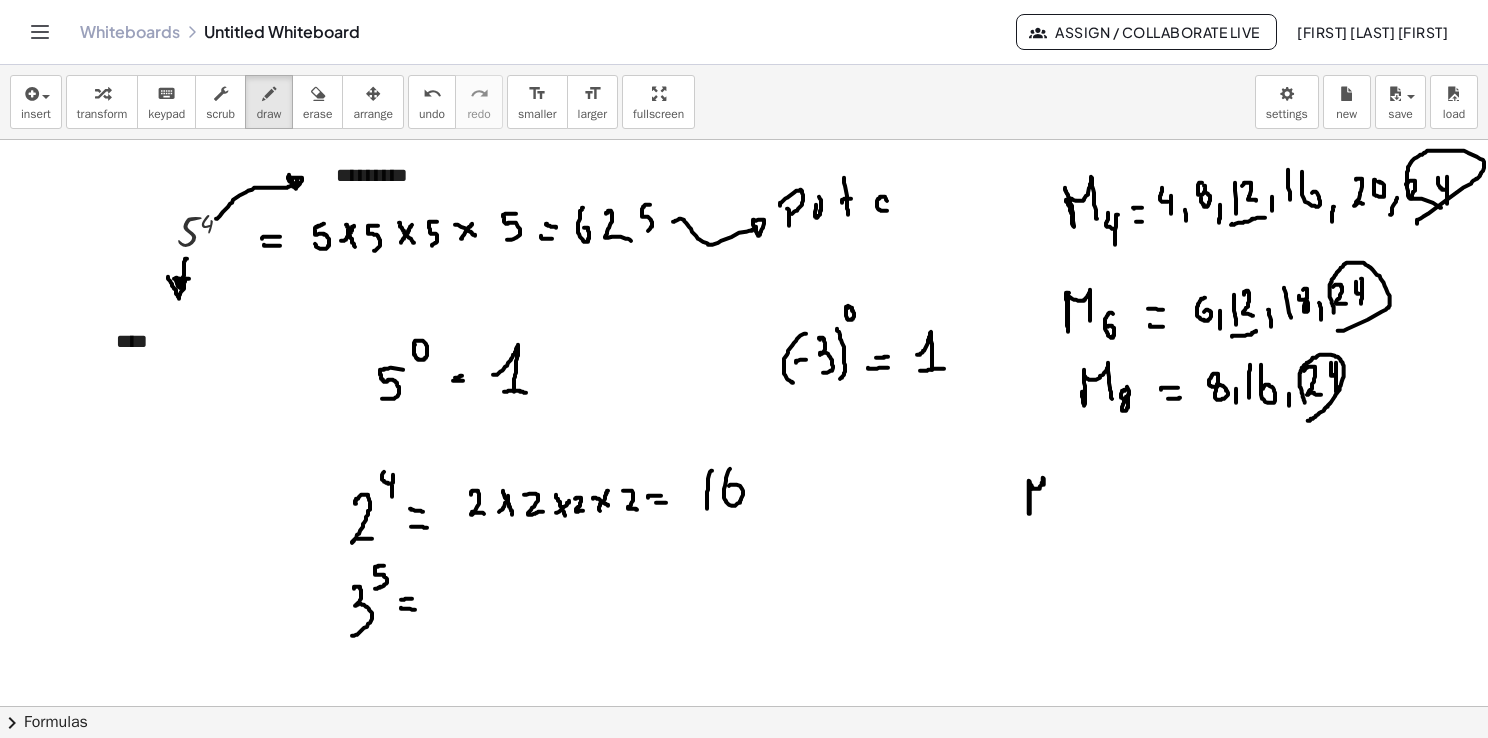 click at bounding box center [745, 772] 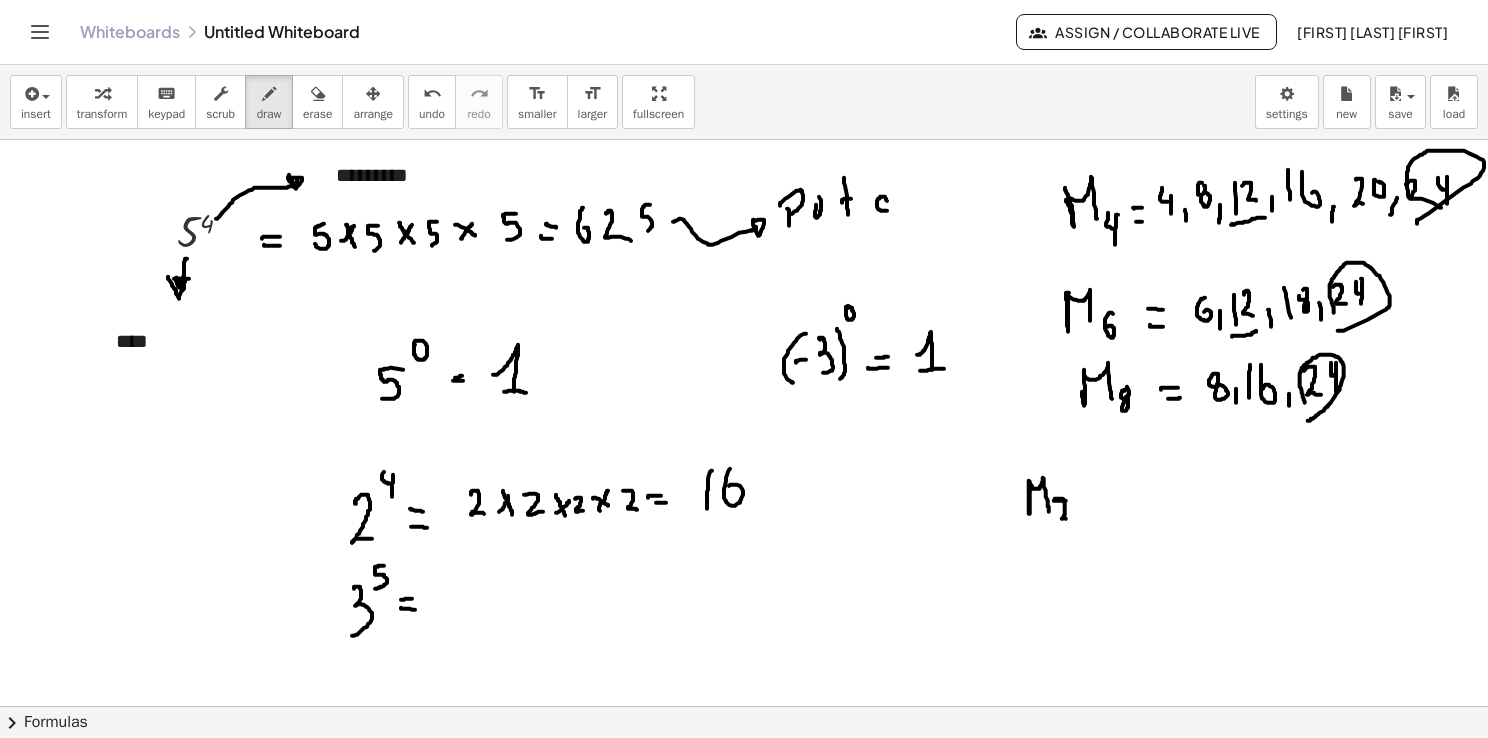click at bounding box center [745, 772] 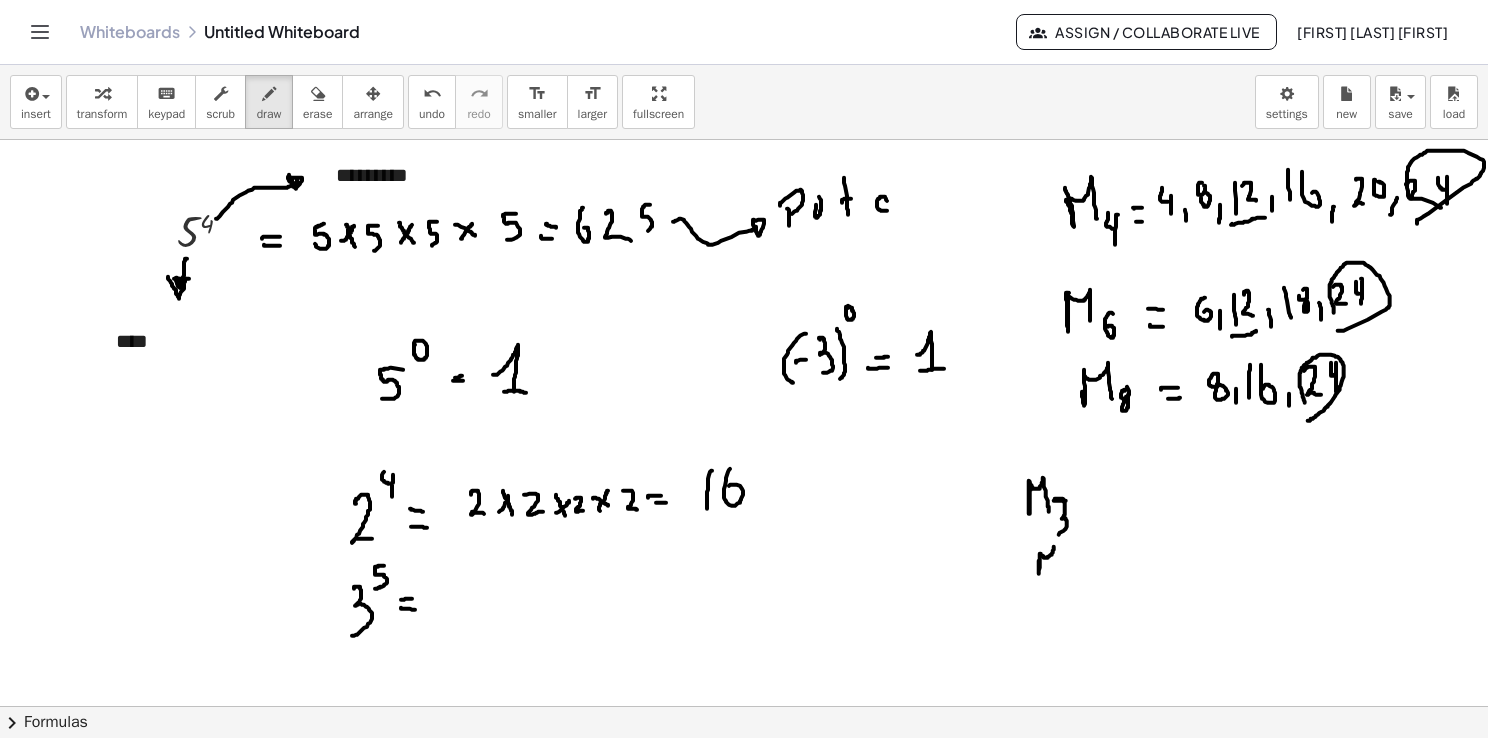 click at bounding box center [745, 772] 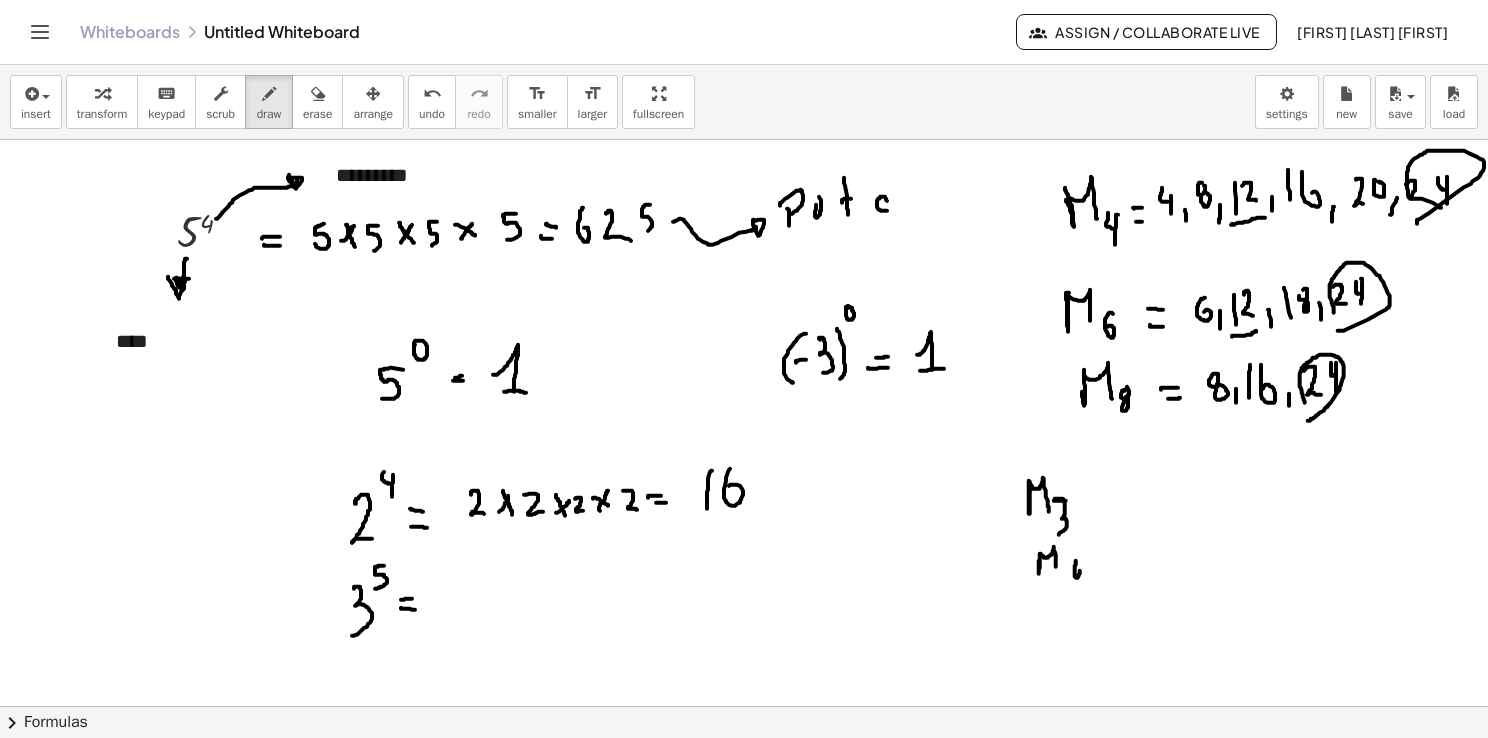 click at bounding box center (745, 772) 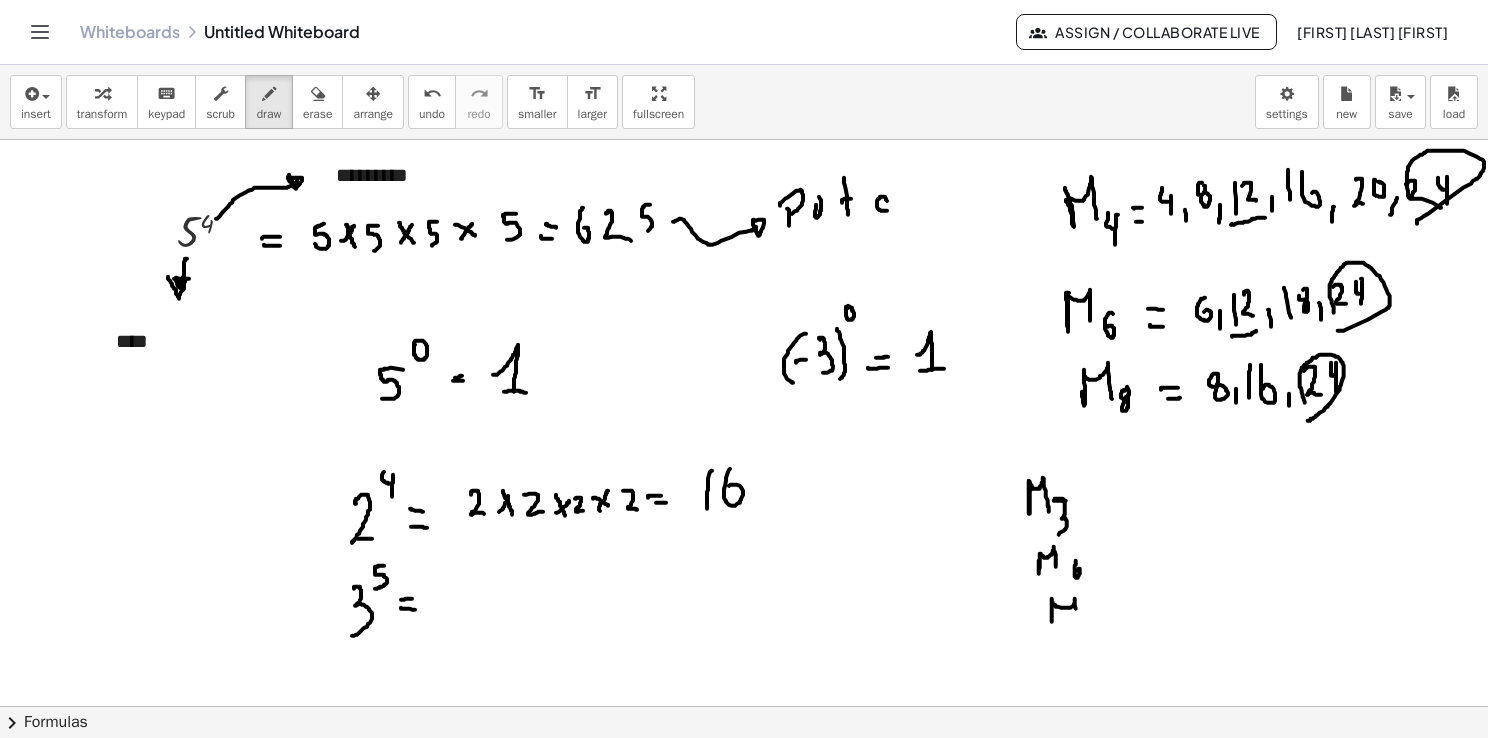 click at bounding box center [745, 772] 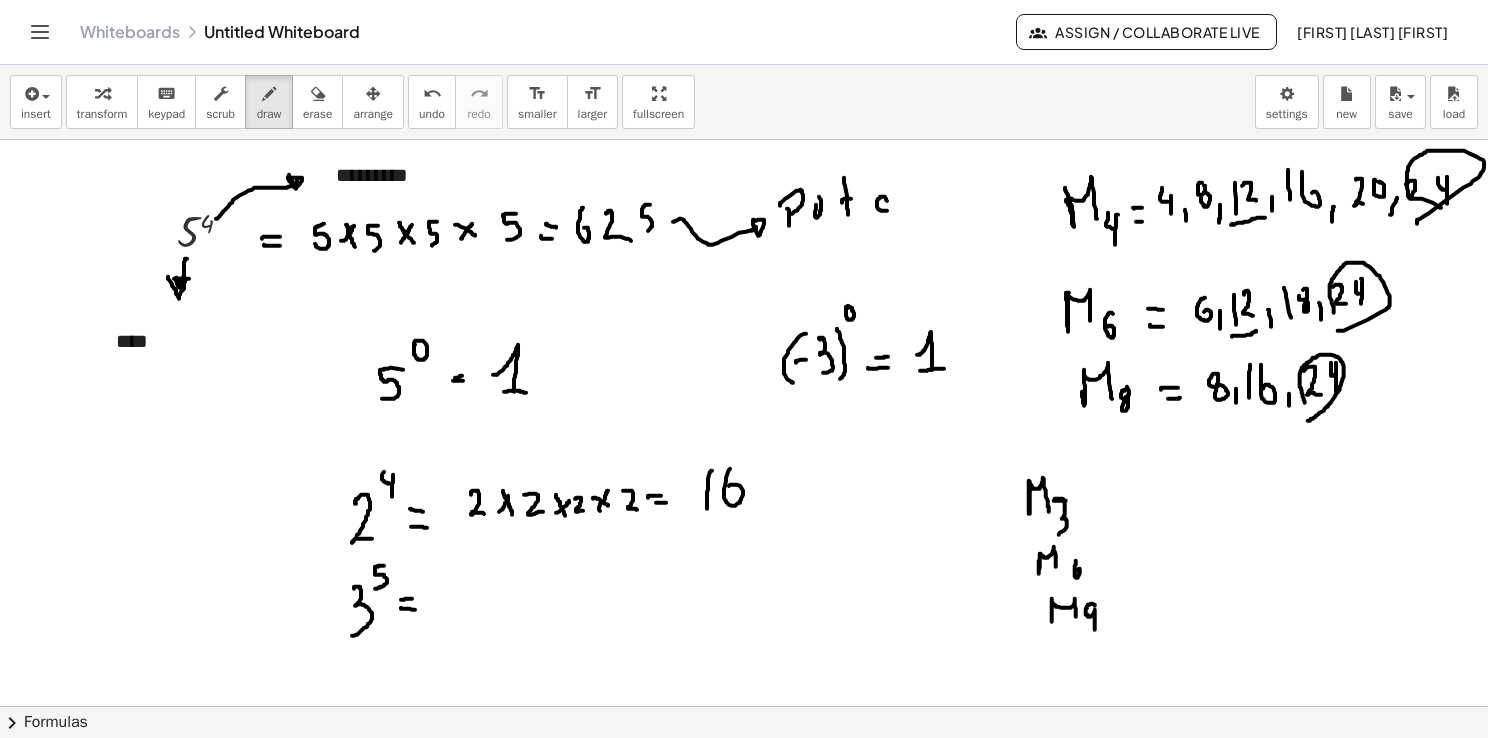 click at bounding box center [745, 772] 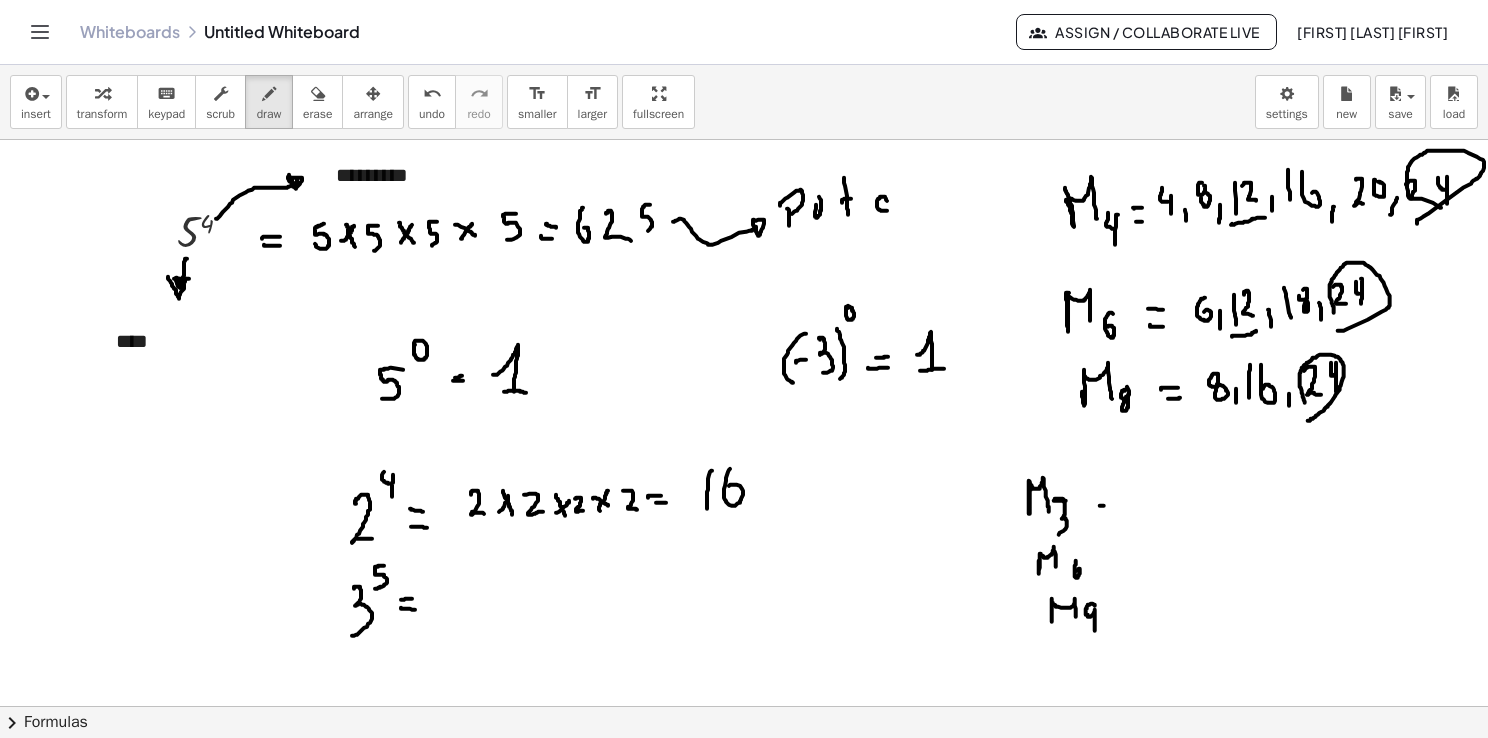 click at bounding box center [745, 772] 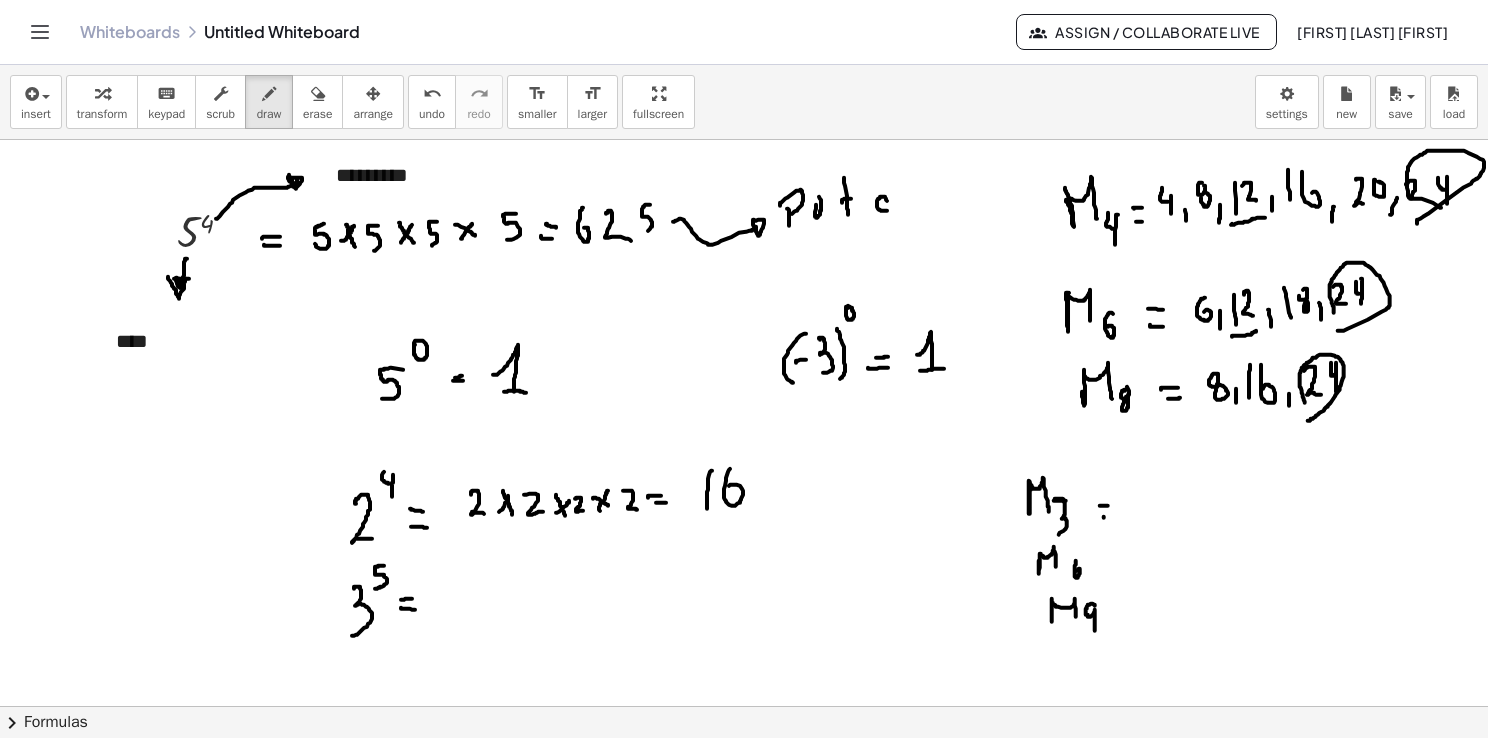 click at bounding box center (745, 772) 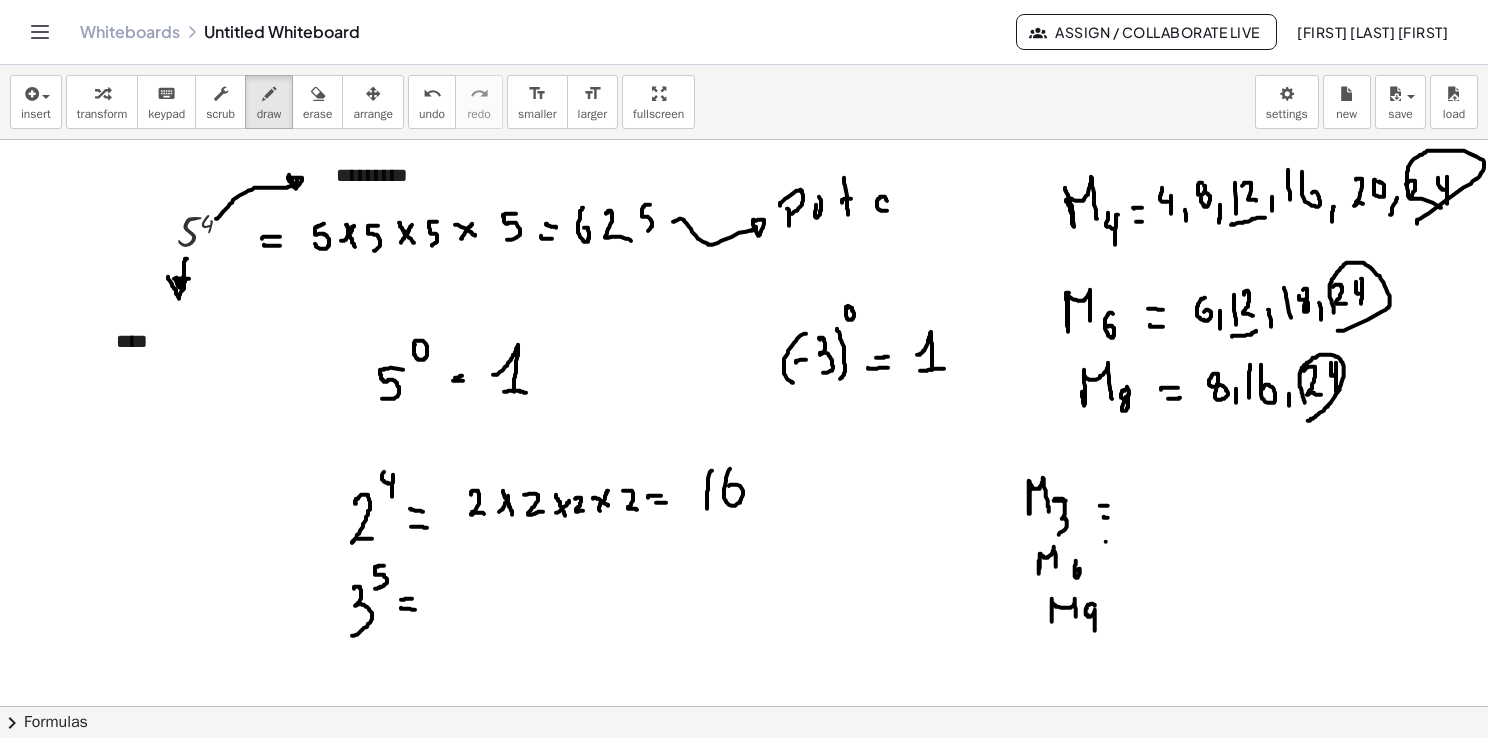 click at bounding box center (745, 772) 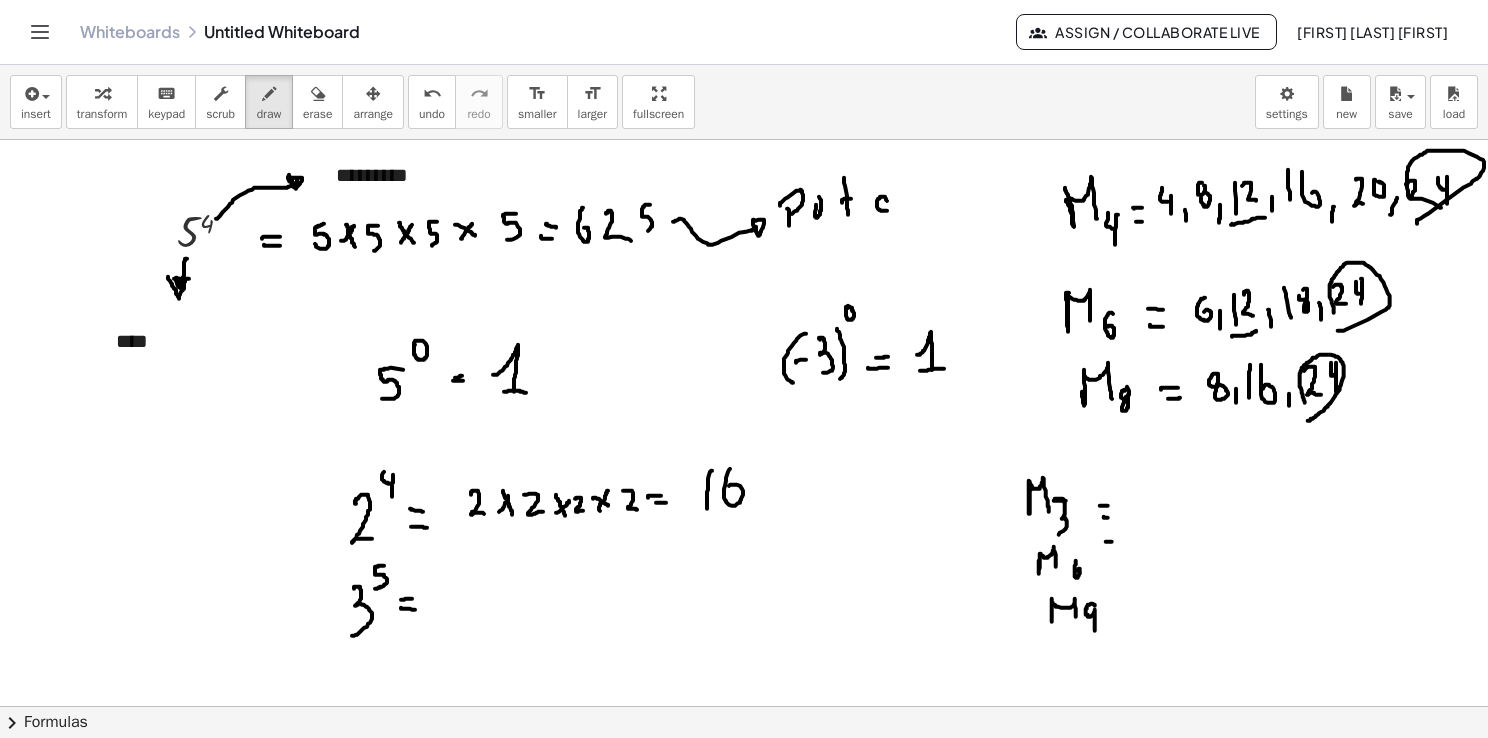 click at bounding box center (745, 772) 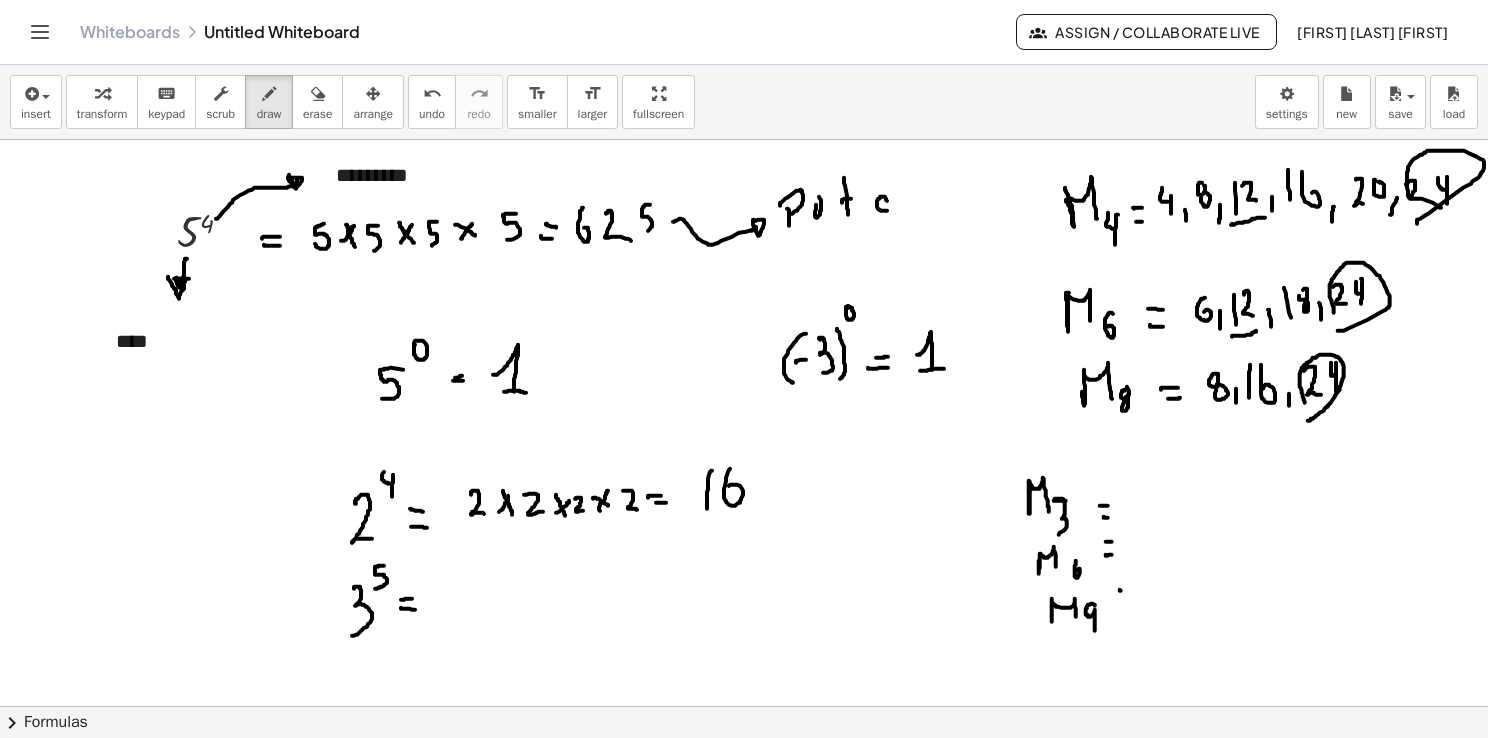 click at bounding box center [745, 772] 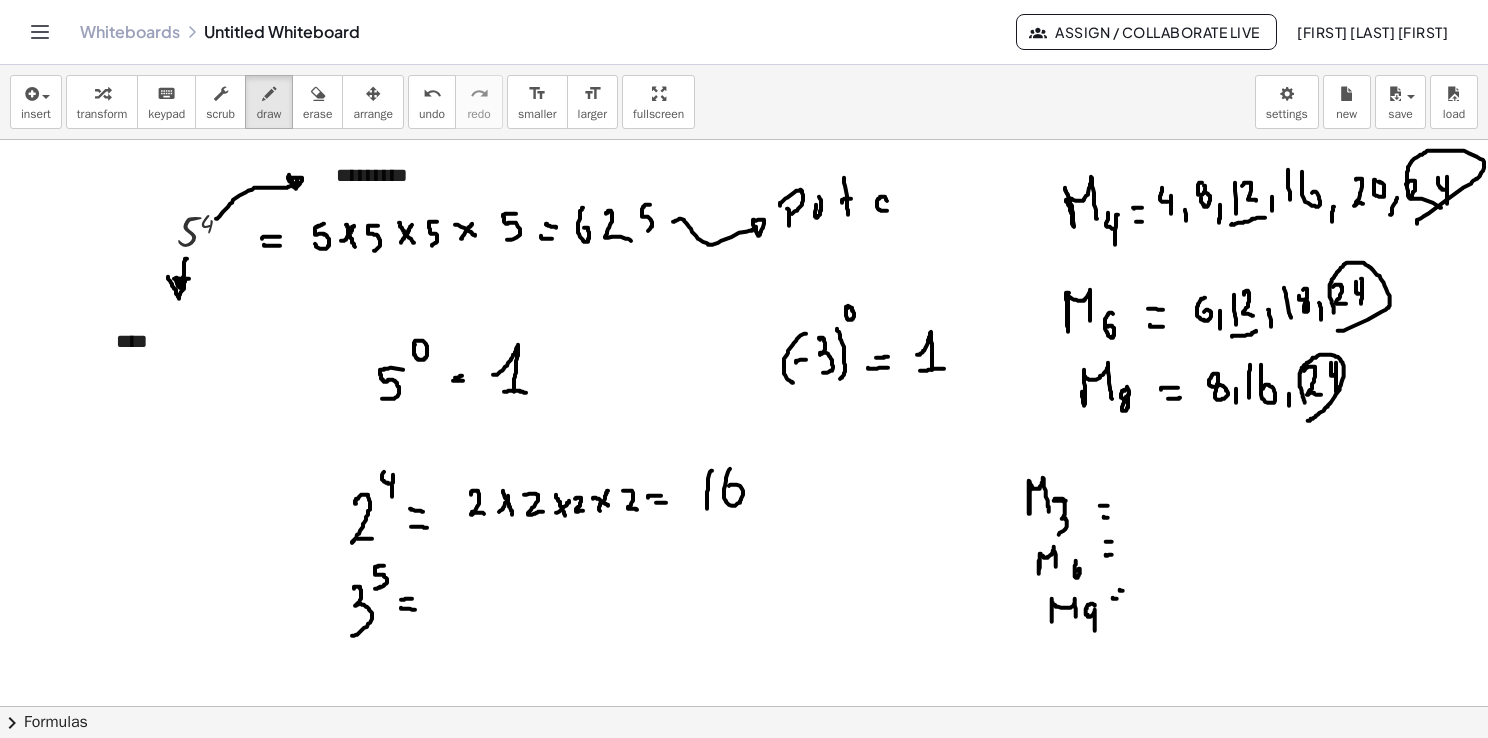 click at bounding box center (745, 772) 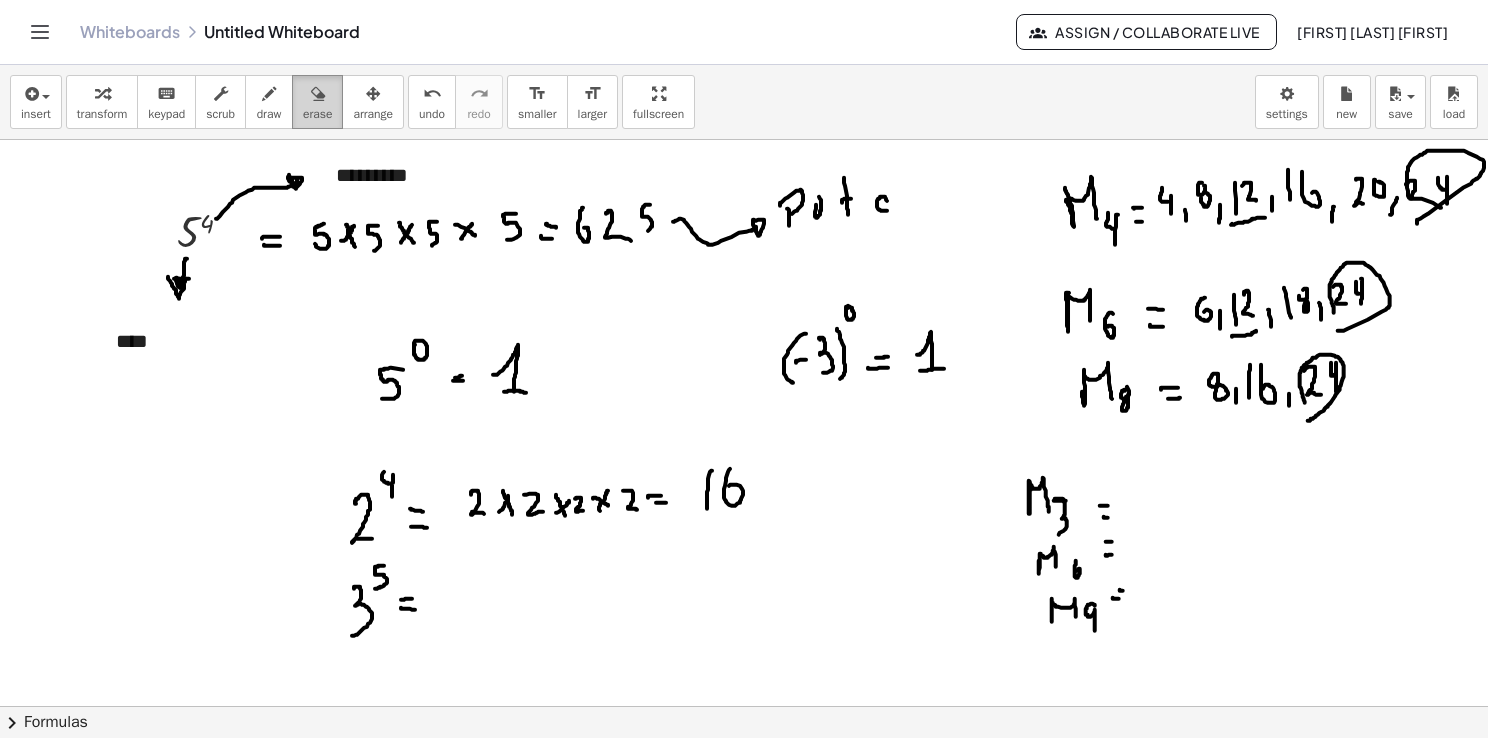 click on "erase" at bounding box center (317, 102) 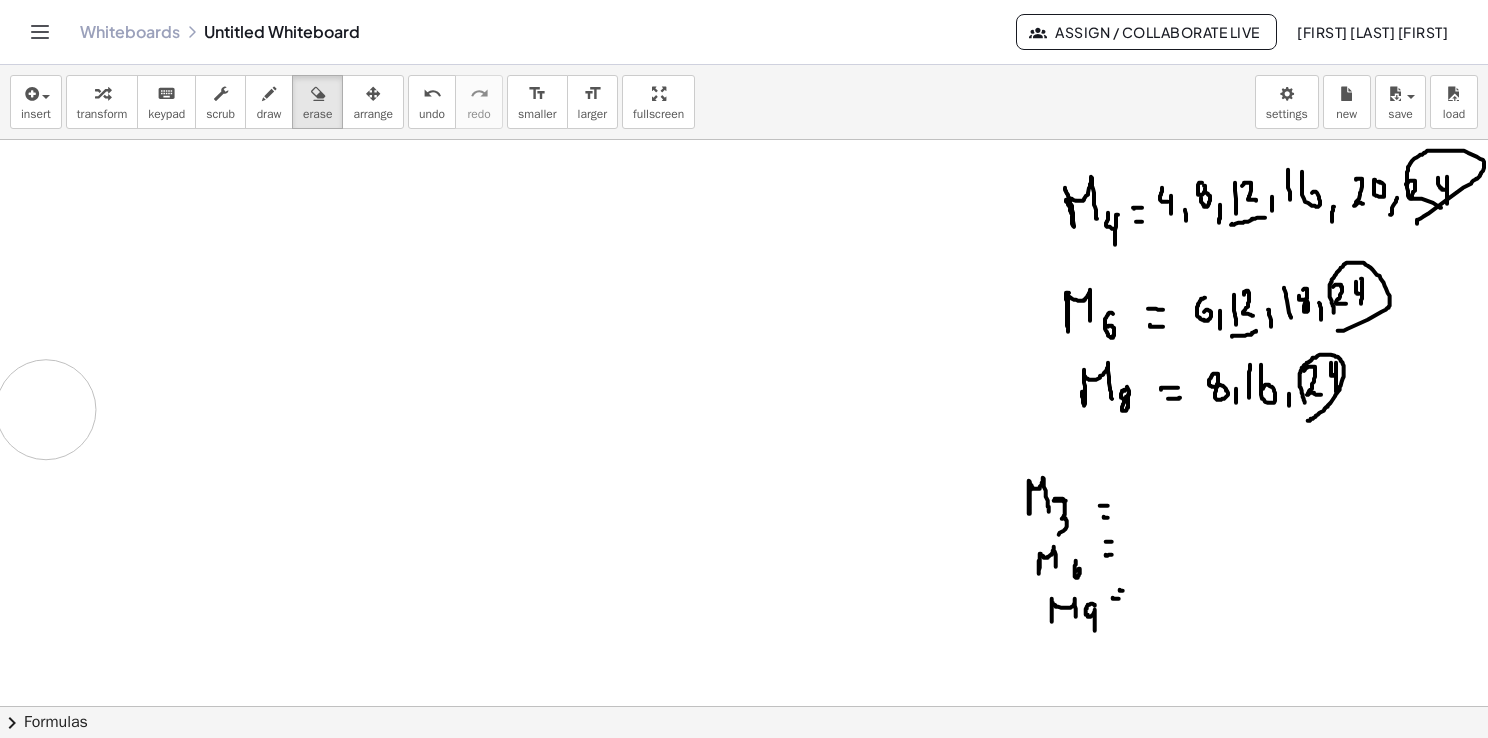 drag, startPoint x: 372, startPoint y: 550, endPoint x: 274, endPoint y: 345, distance: 227.22015 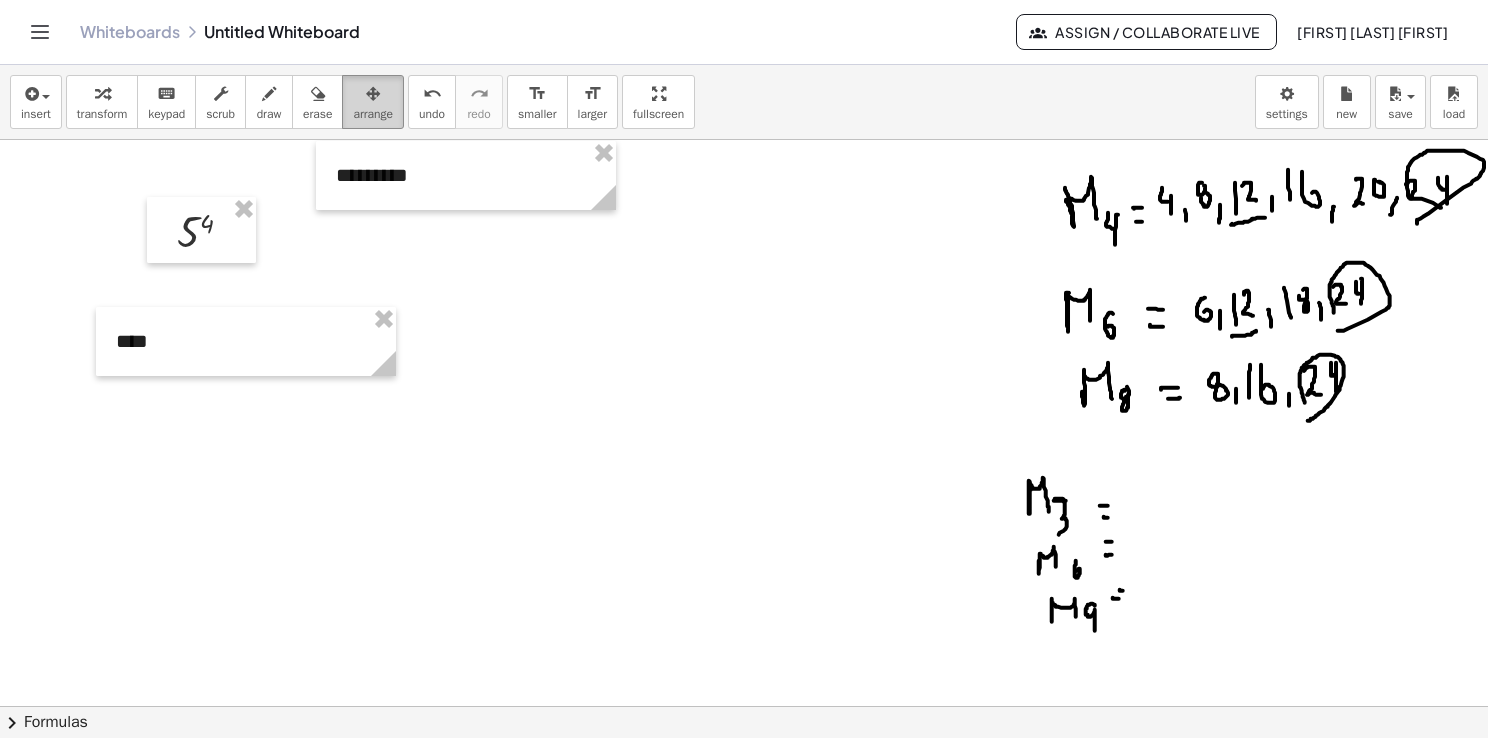 click at bounding box center (373, 93) 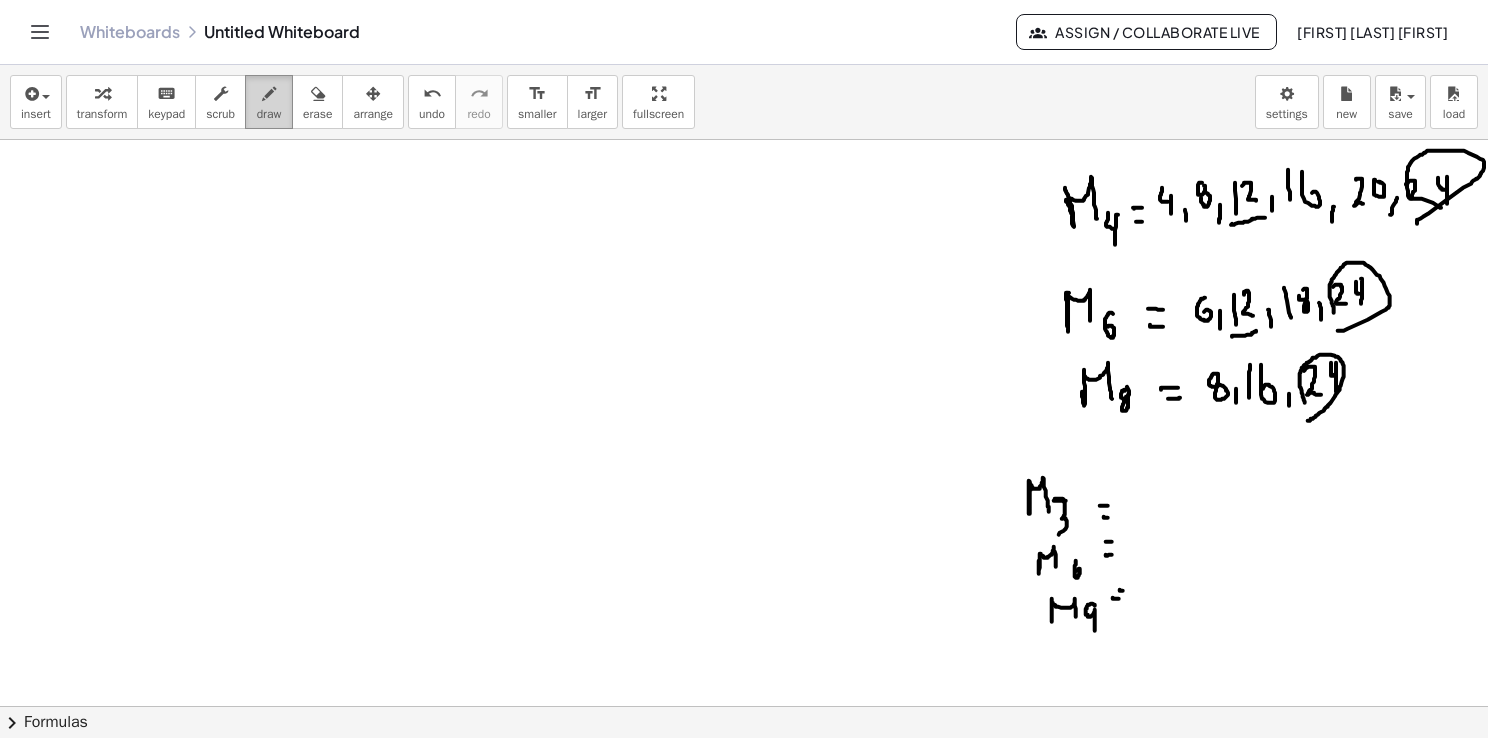 click on "draw" at bounding box center (269, 114) 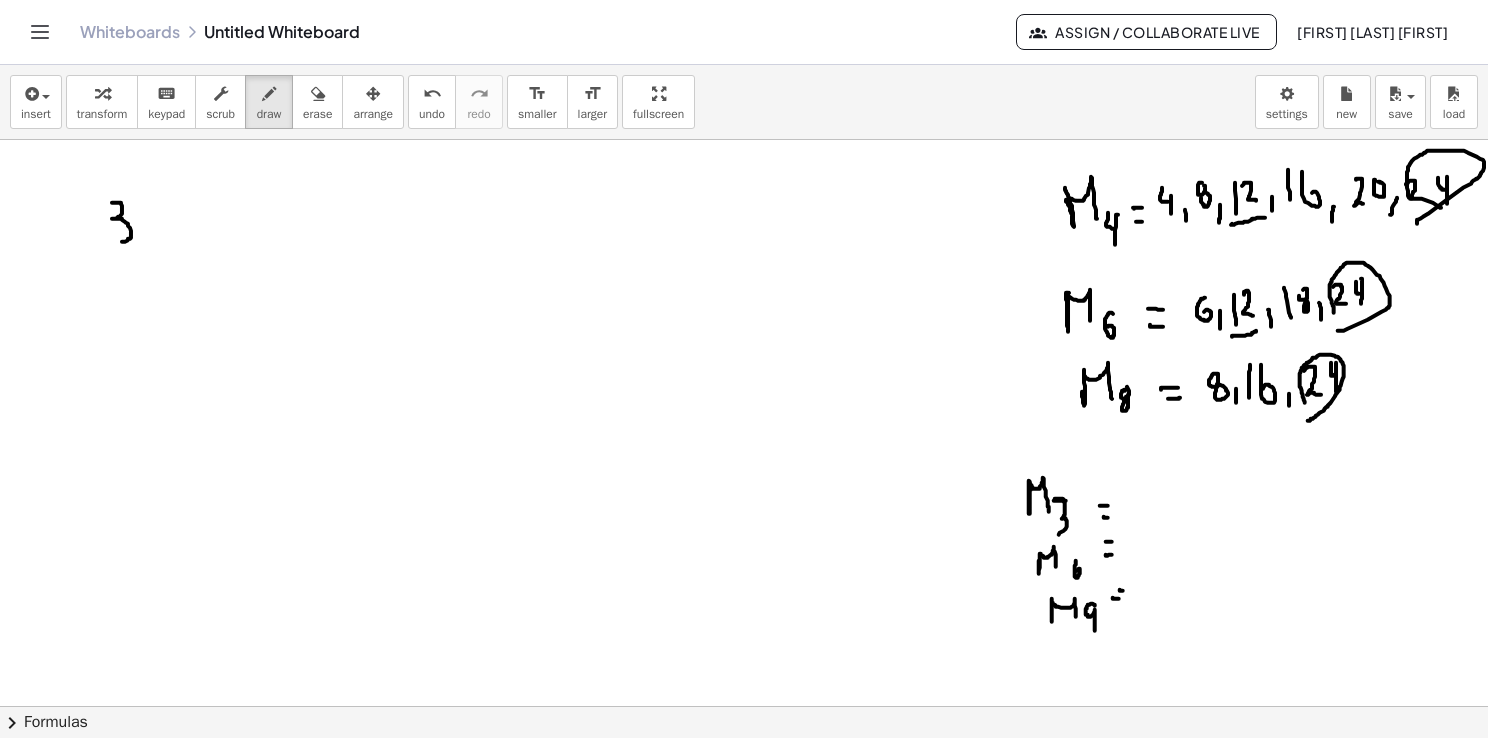 drag, startPoint x: 116, startPoint y: 202, endPoint x: 120, endPoint y: 241, distance: 39.20459 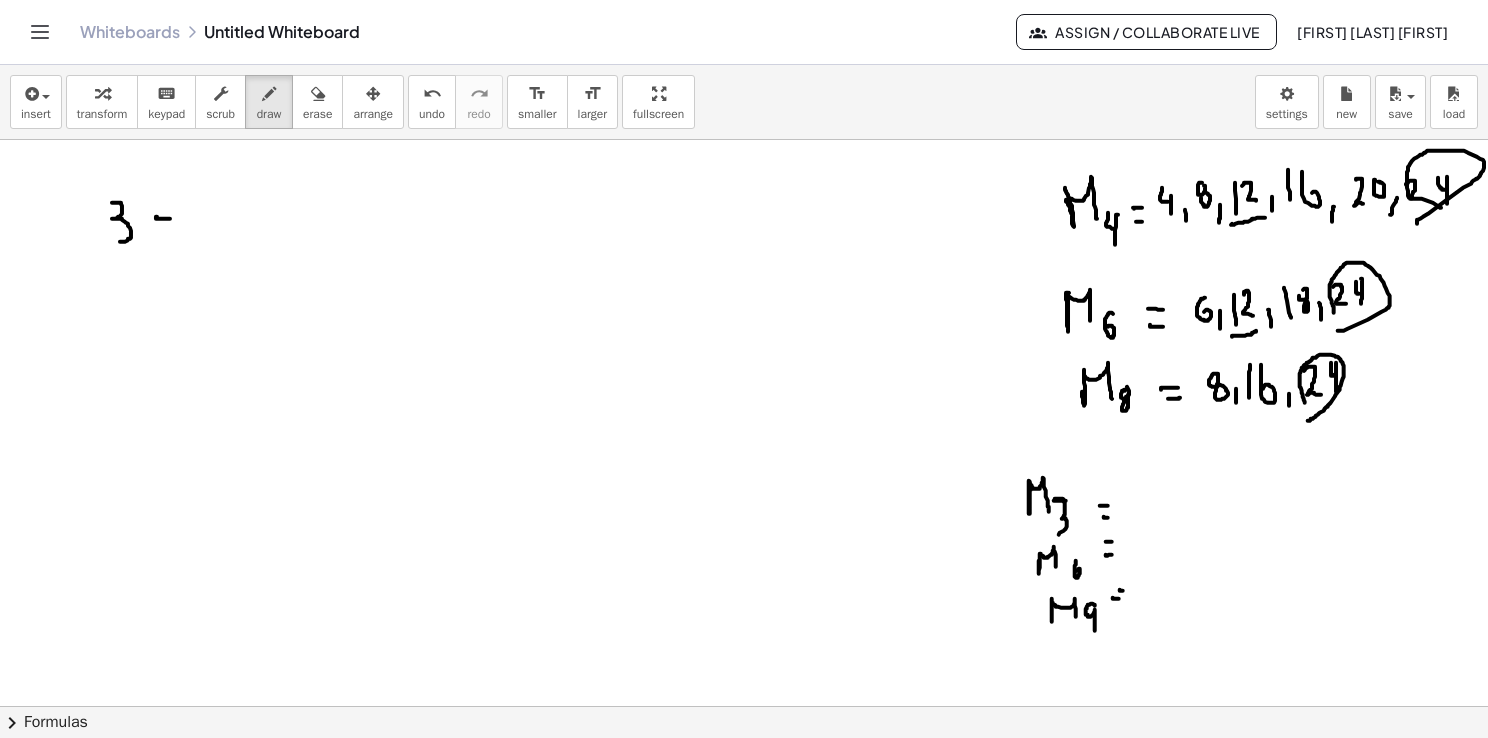 drag, startPoint x: 156, startPoint y: 216, endPoint x: 184, endPoint y: 217, distance: 28.01785 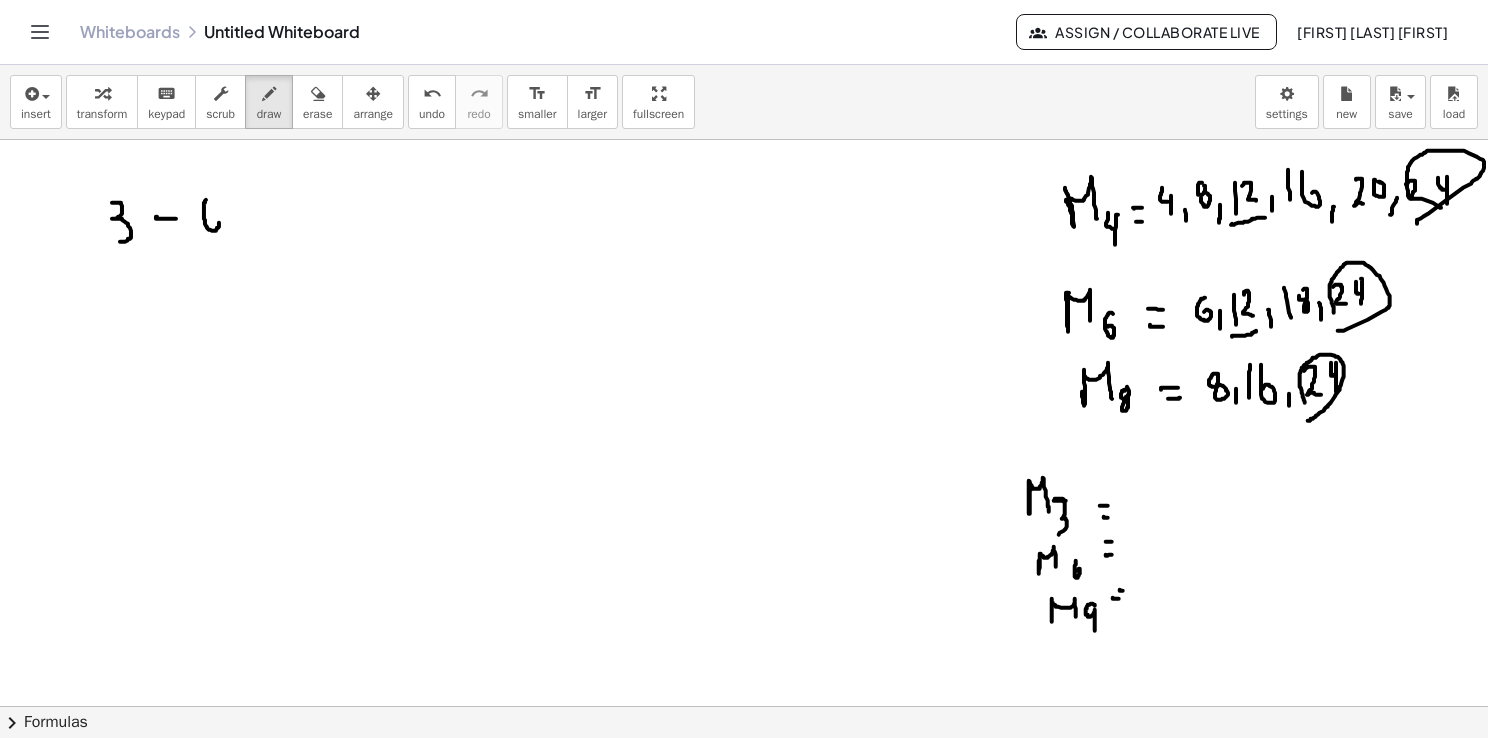 drag, startPoint x: 204, startPoint y: 206, endPoint x: 211, endPoint y: 220, distance: 15.652476 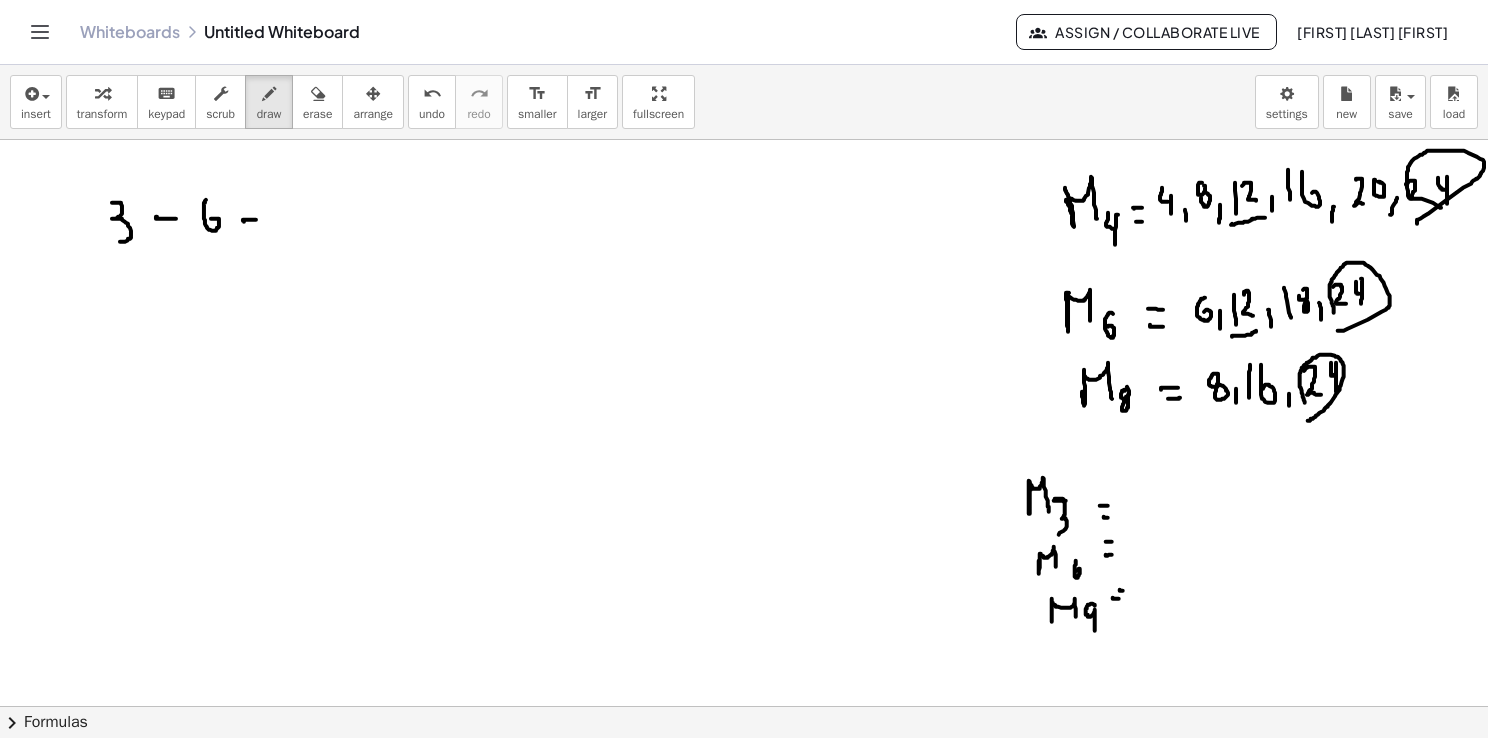 drag, startPoint x: 243, startPoint y: 219, endPoint x: 269, endPoint y: 217, distance: 26.076809 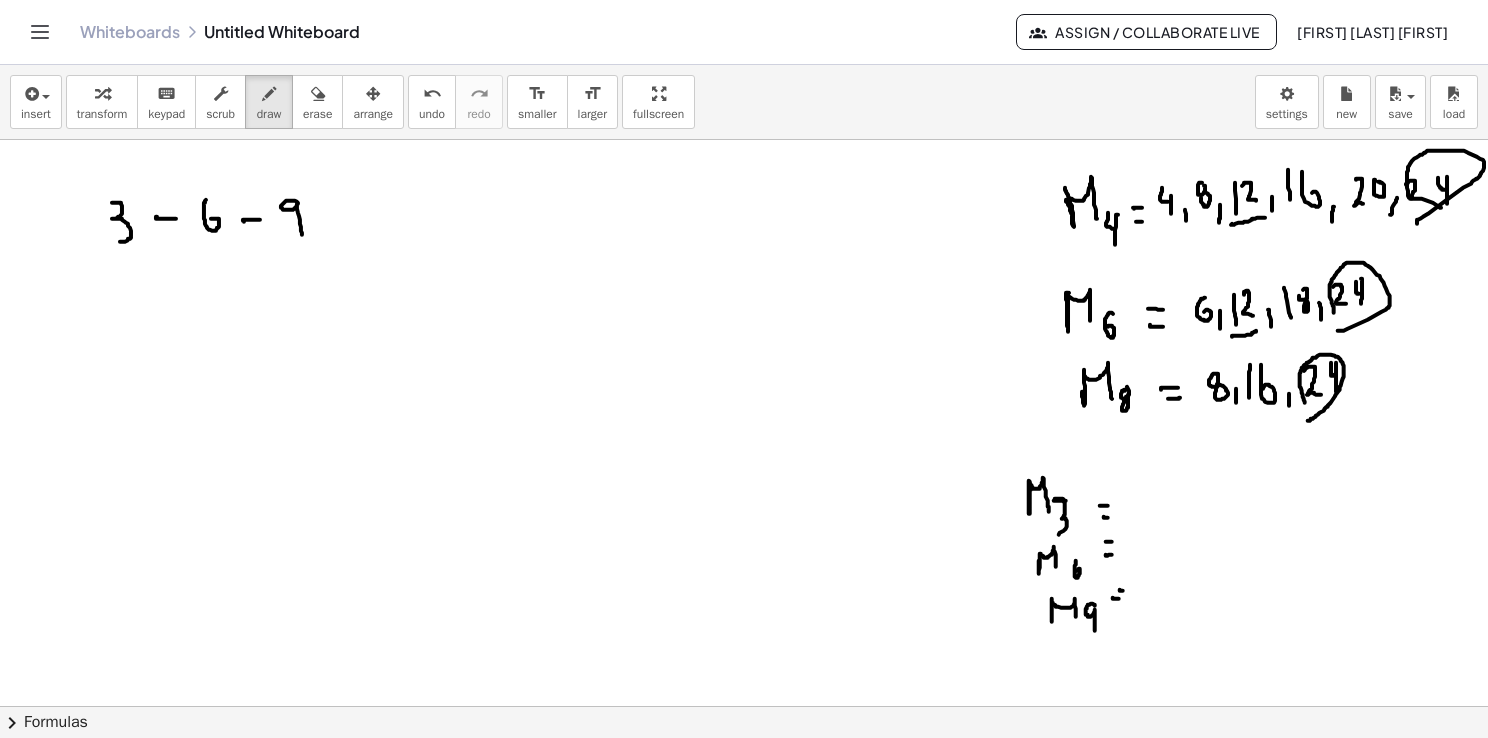 drag, startPoint x: 298, startPoint y: 202, endPoint x: 302, endPoint y: 238, distance: 36.221542 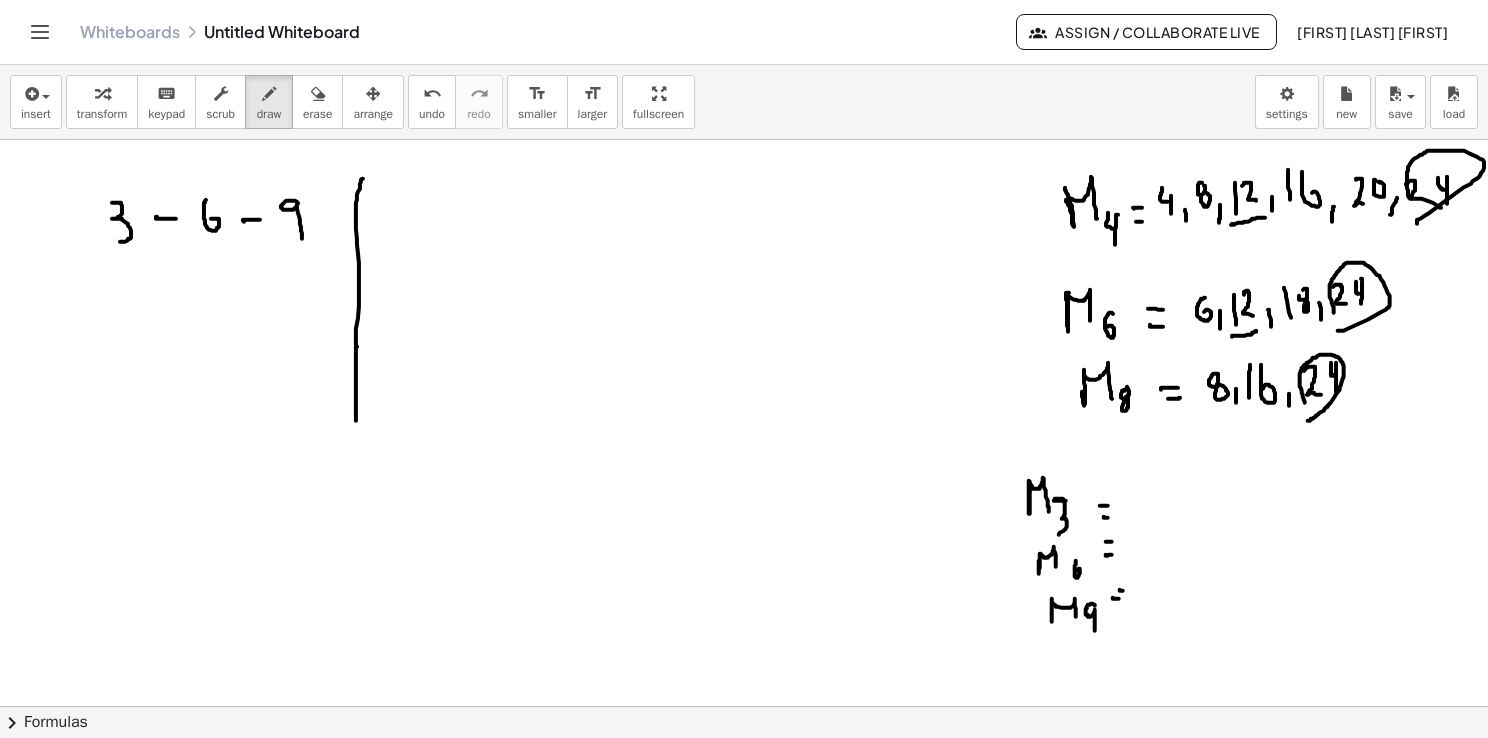 drag, startPoint x: 361, startPoint y: 180, endPoint x: 356, endPoint y: 424, distance: 244.05122 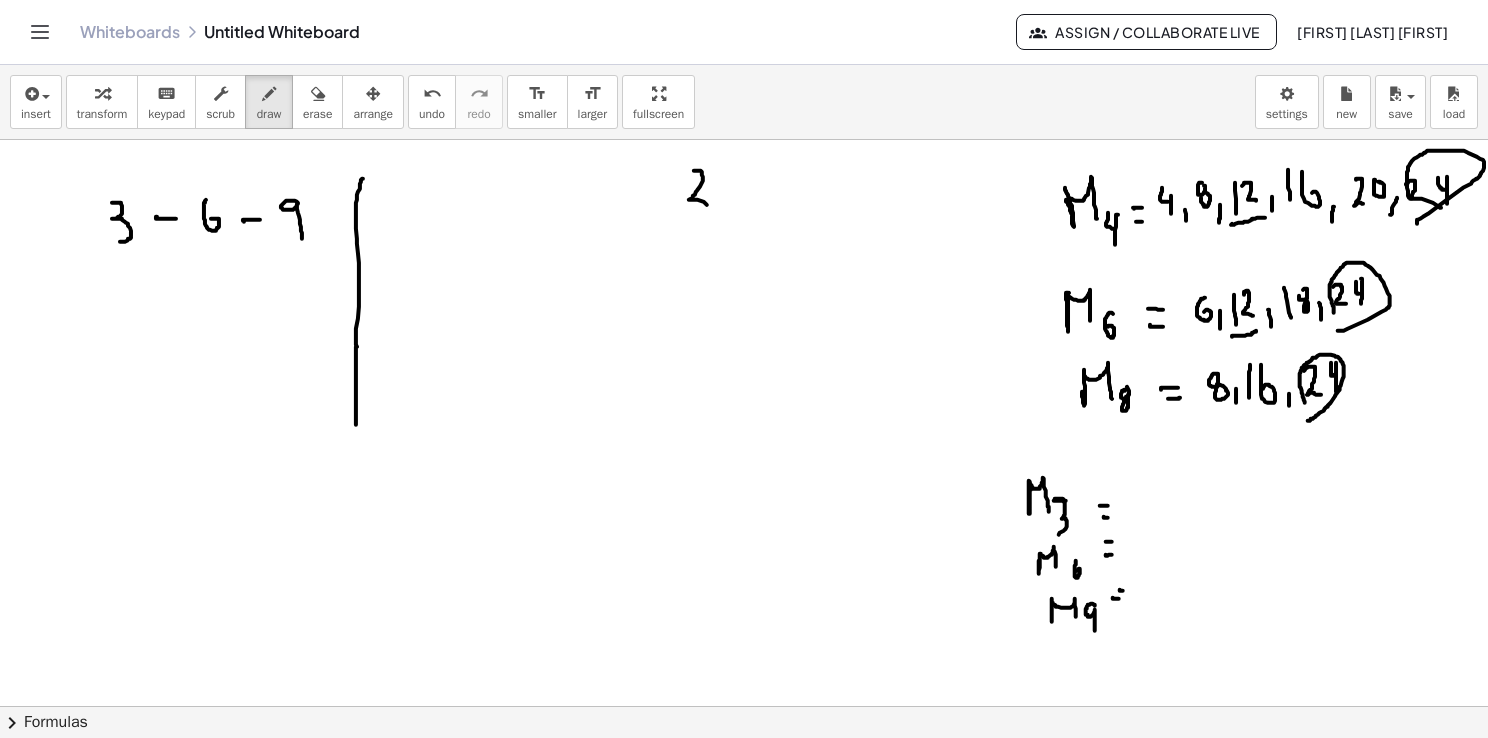drag, startPoint x: 694, startPoint y: 170, endPoint x: 708, endPoint y: 205, distance: 37.696156 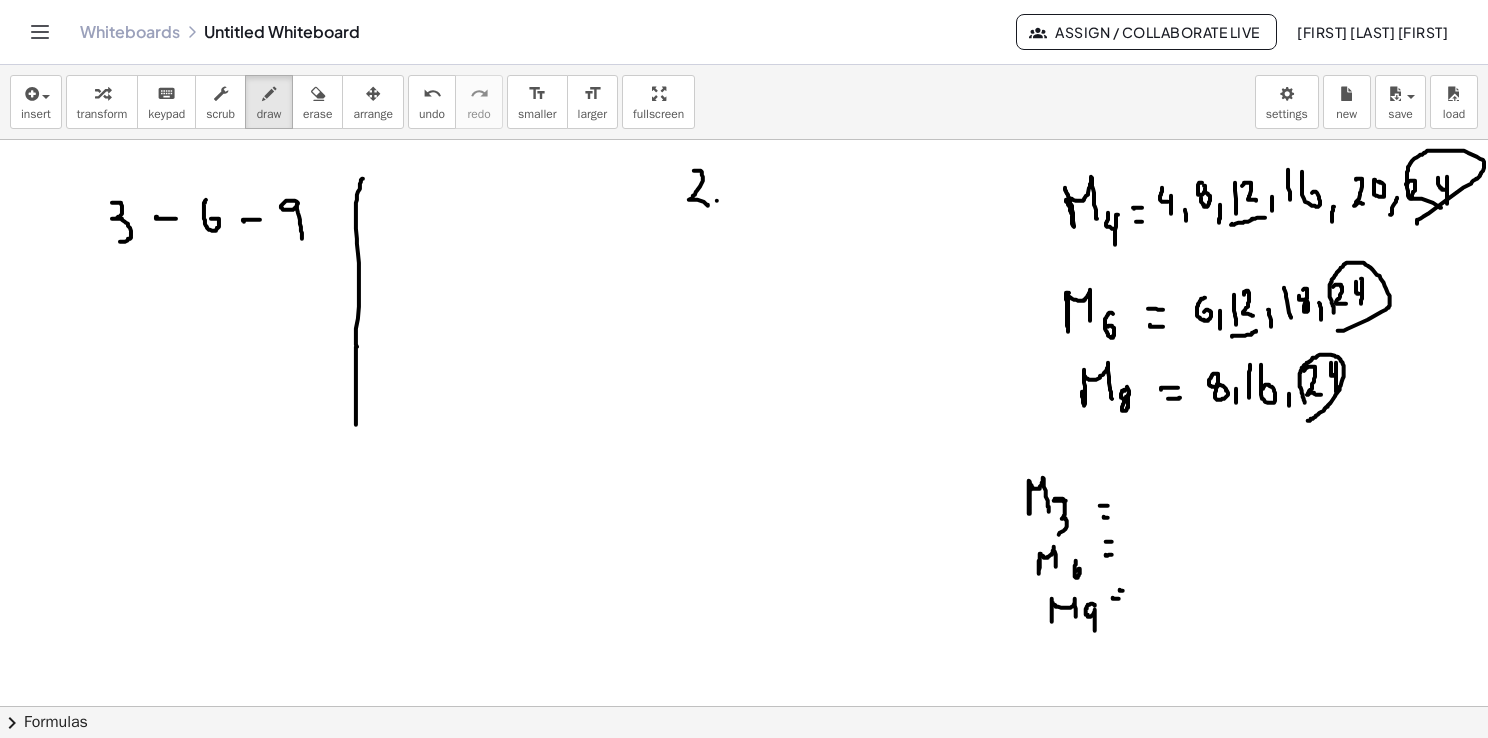 drag, startPoint x: 717, startPoint y: 200, endPoint x: 717, endPoint y: 219, distance: 19 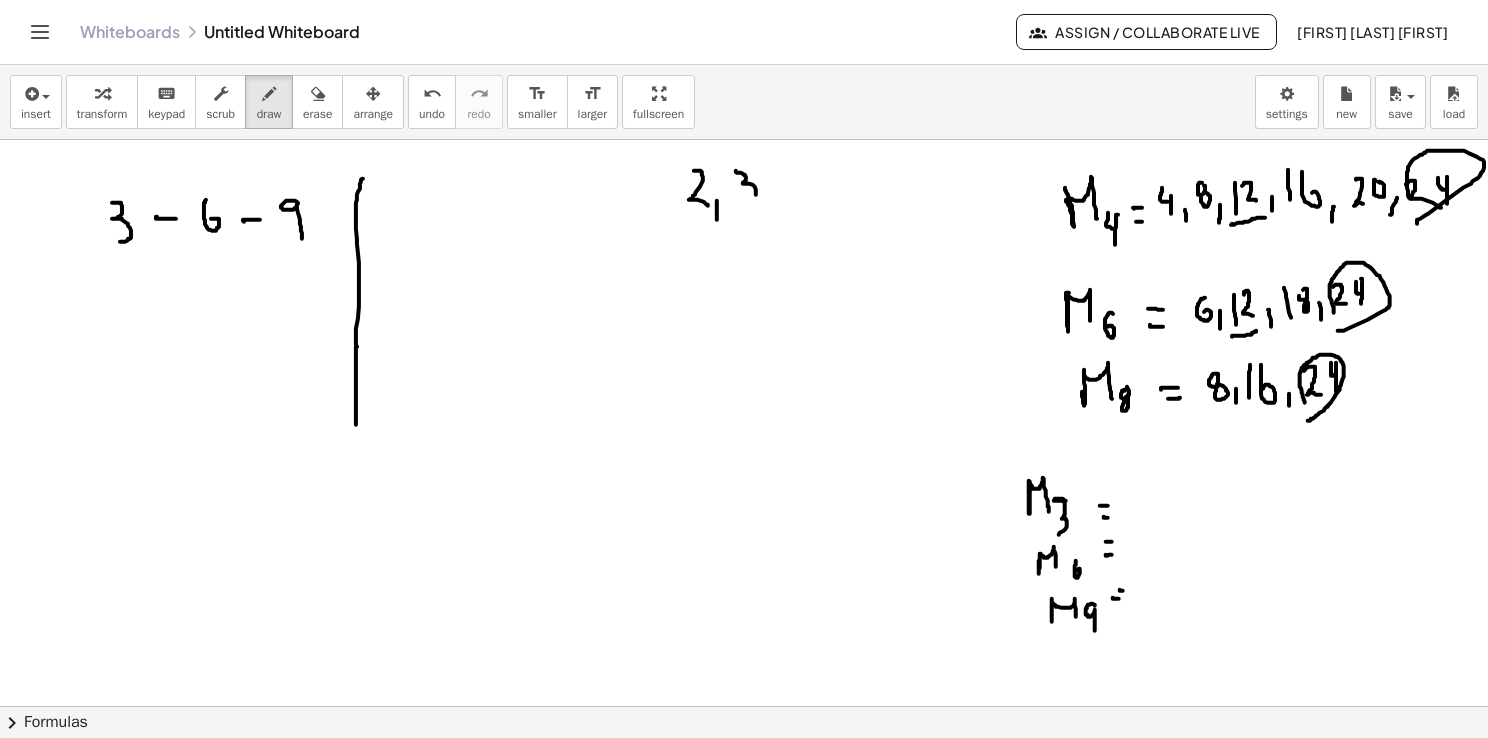 drag, startPoint x: 736, startPoint y: 170, endPoint x: 742, endPoint y: 203, distance: 33.54102 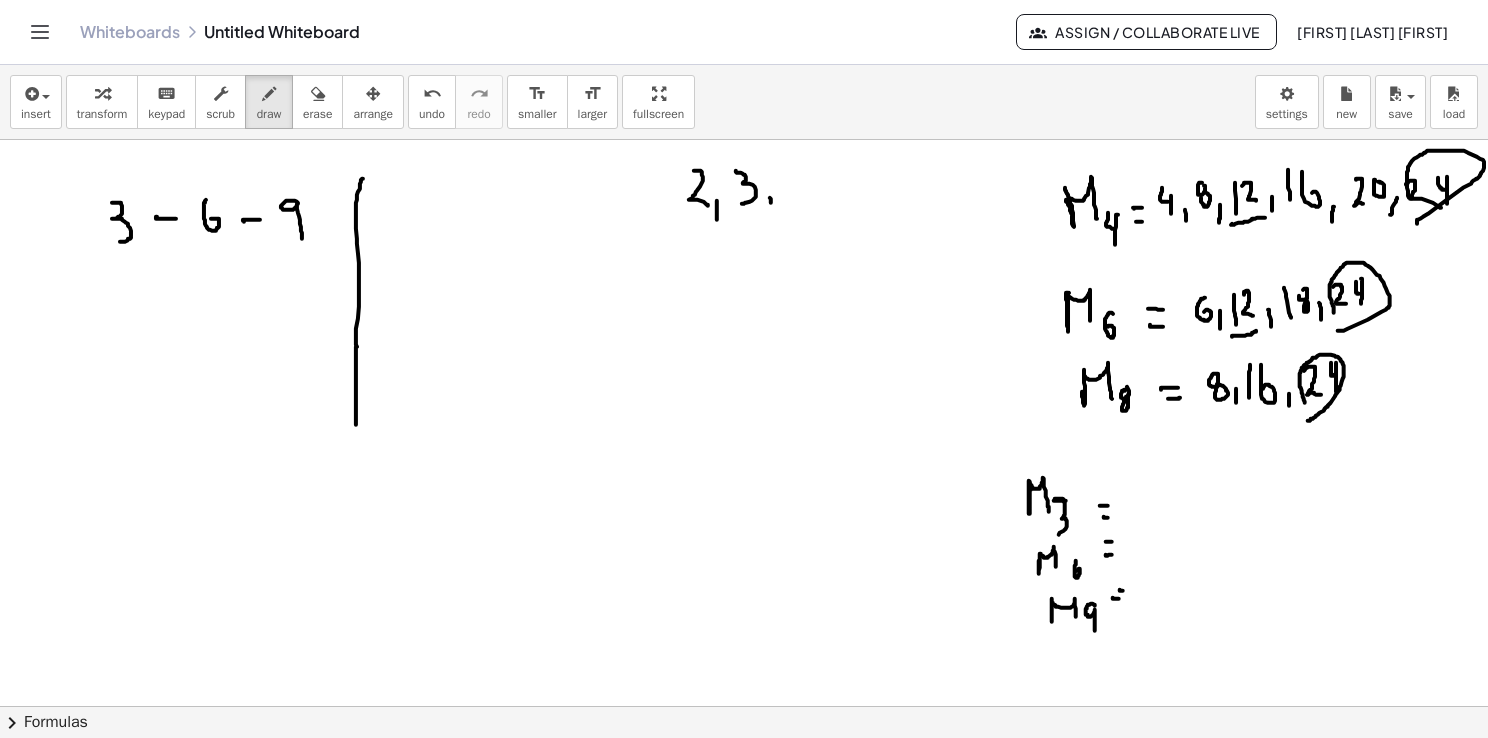 click at bounding box center [745, 772] 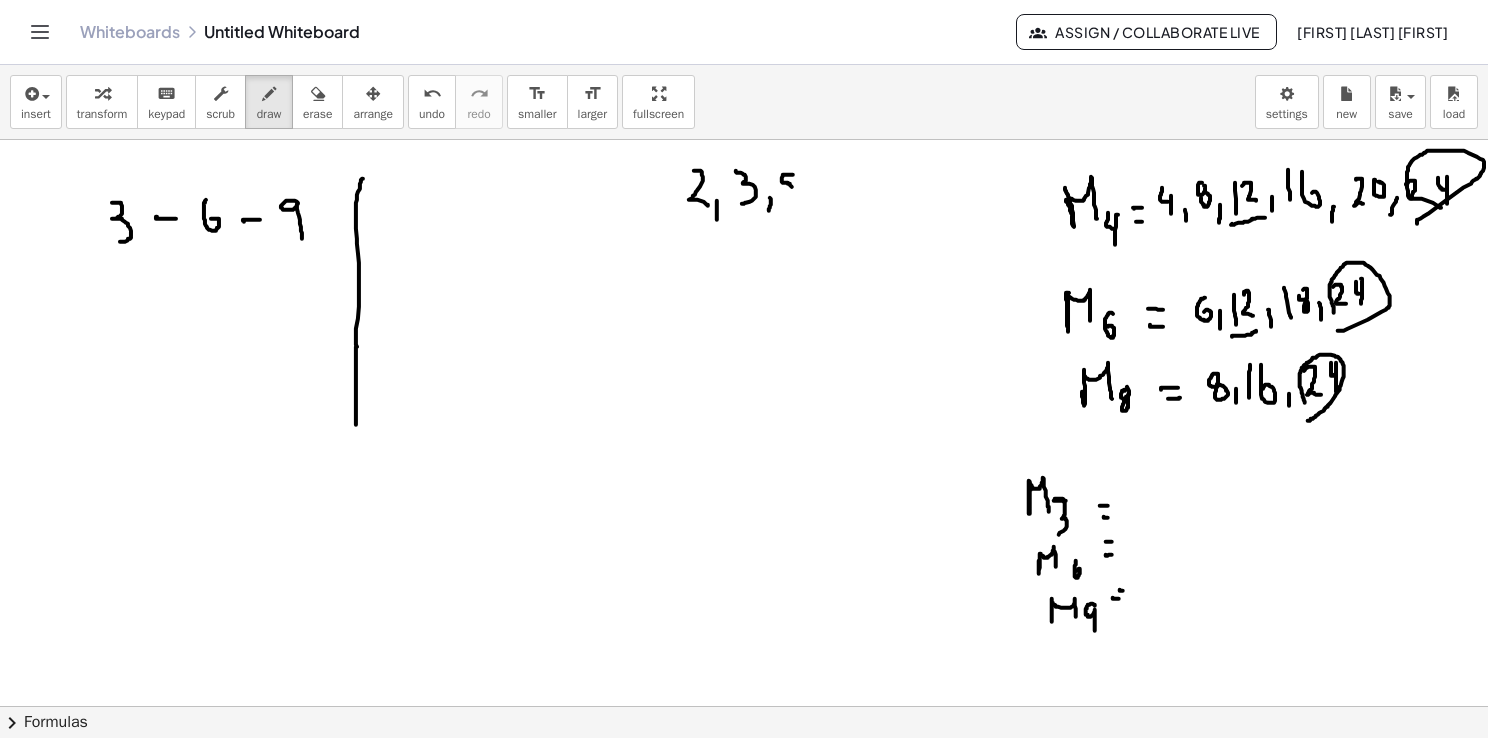 drag, startPoint x: 792, startPoint y: 174, endPoint x: 786, endPoint y: 205, distance: 31.575306 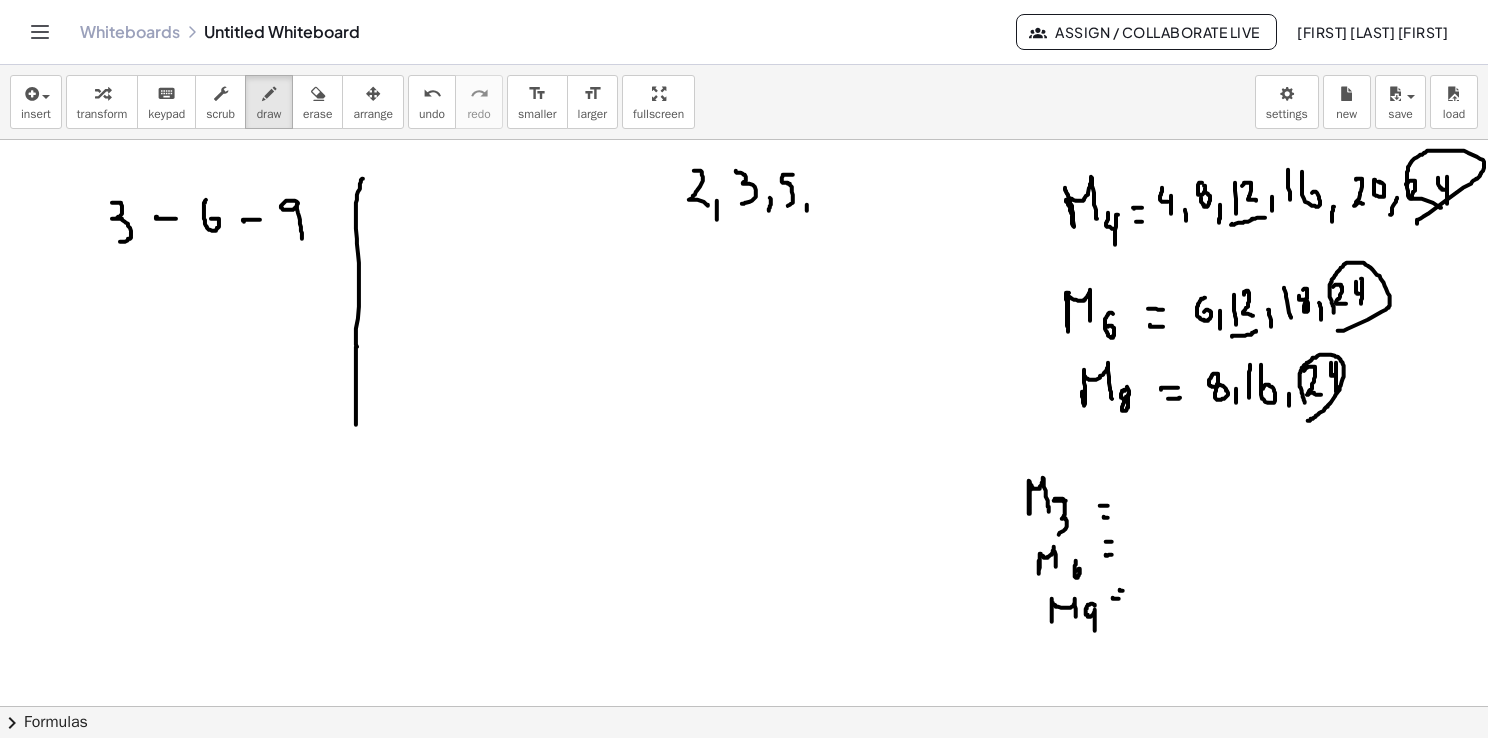 click at bounding box center (745, 772) 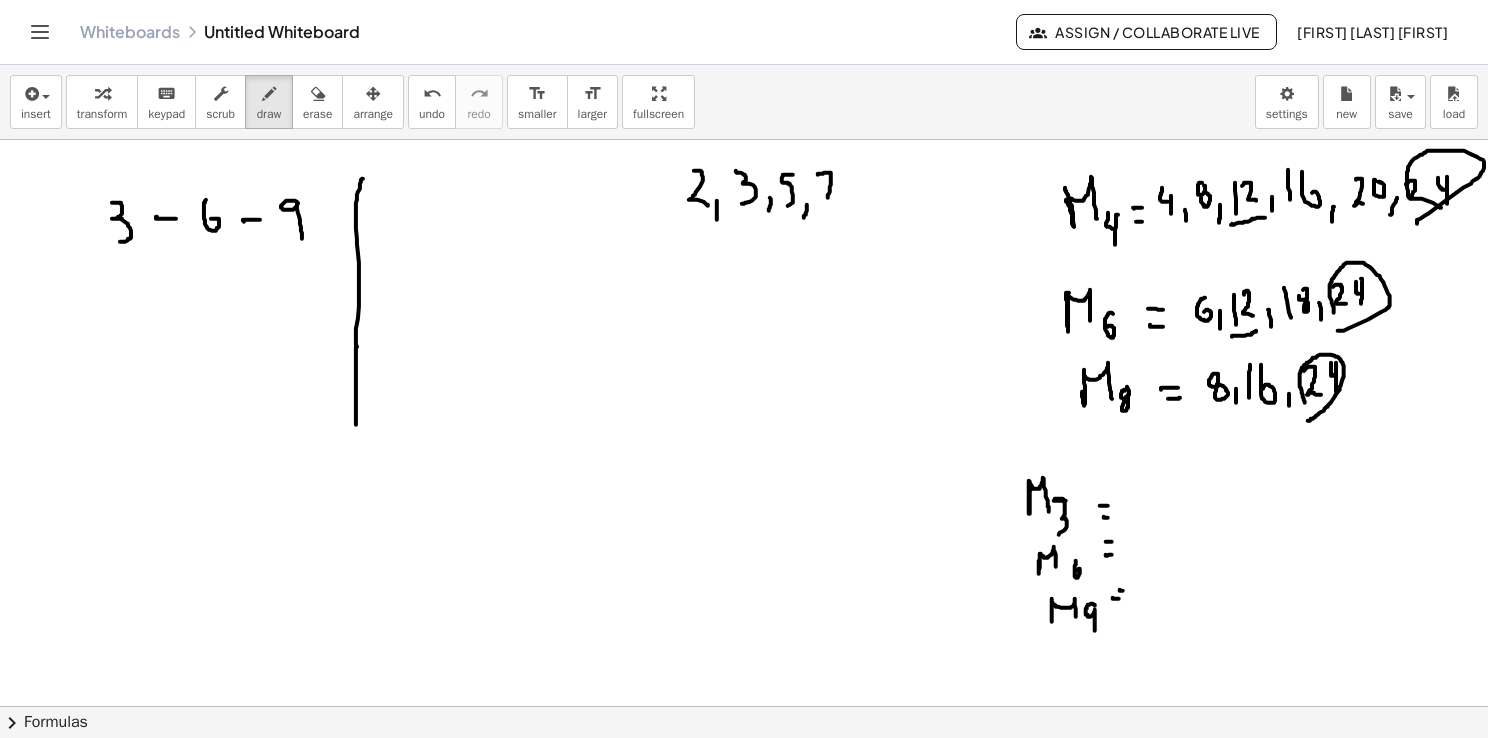drag, startPoint x: 818, startPoint y: 174, endPoint x: 828, endPoint y: 206, distance: 33.526108 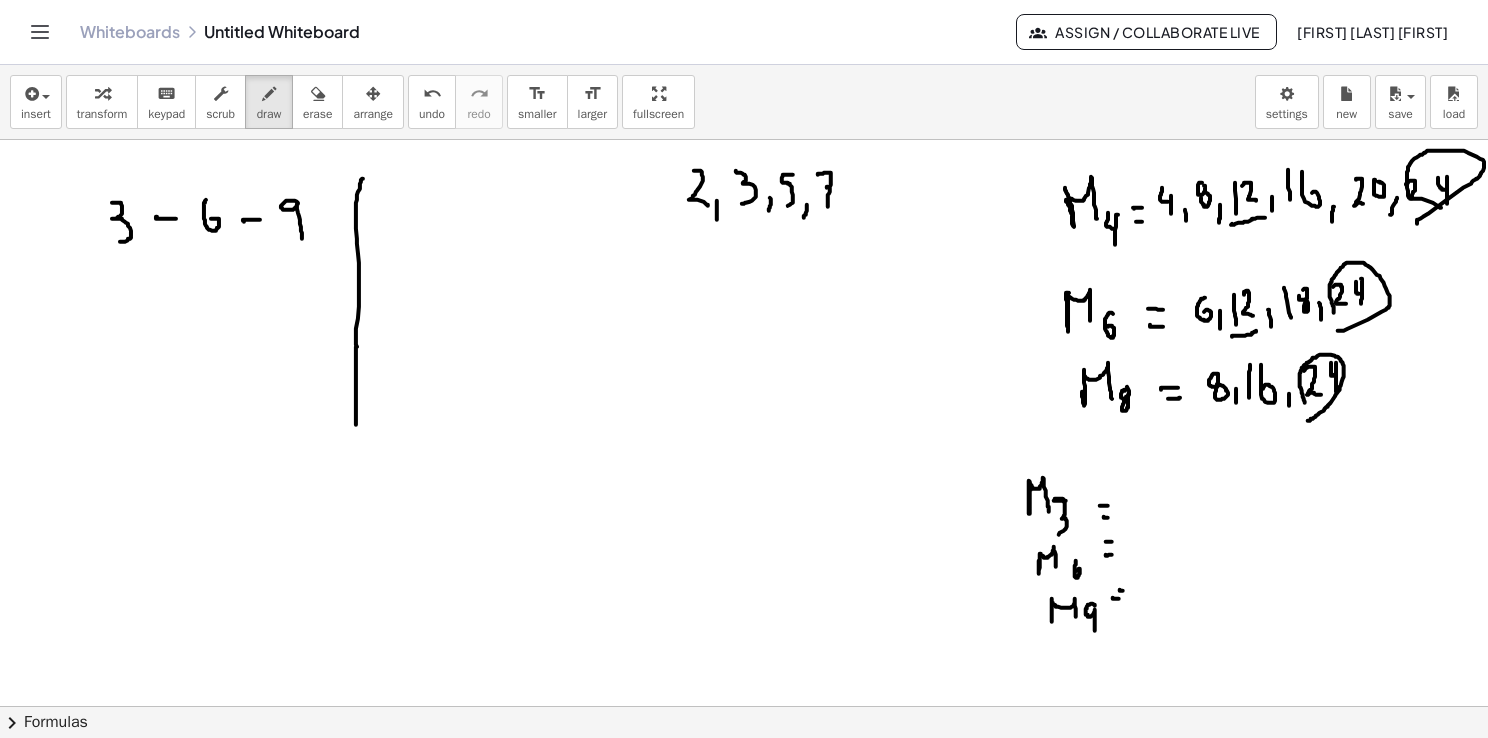 click at bounding box center (745, 772) 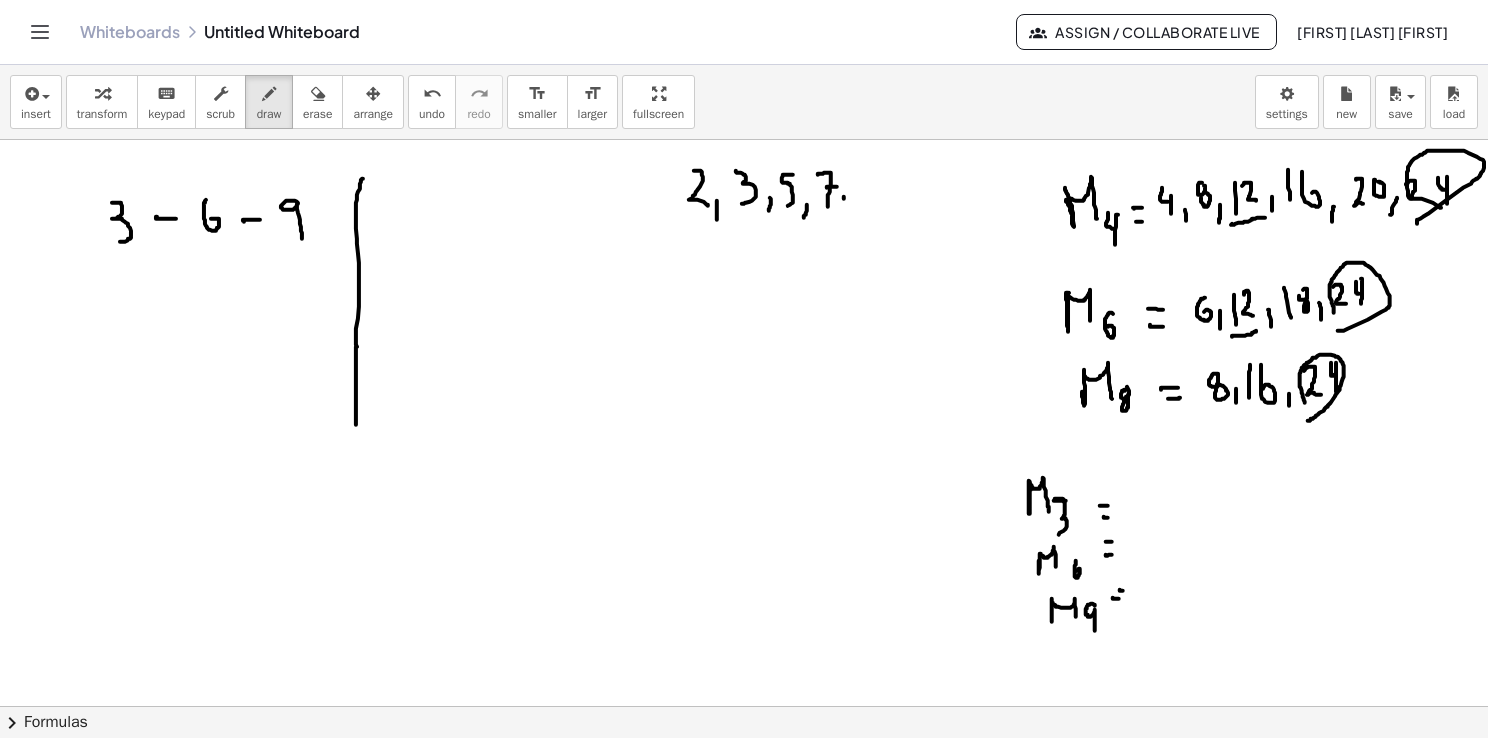drag, startPoint x: 844, startPoint y: 198, endPoint x: 844, endPoint y: 209, distance: 11 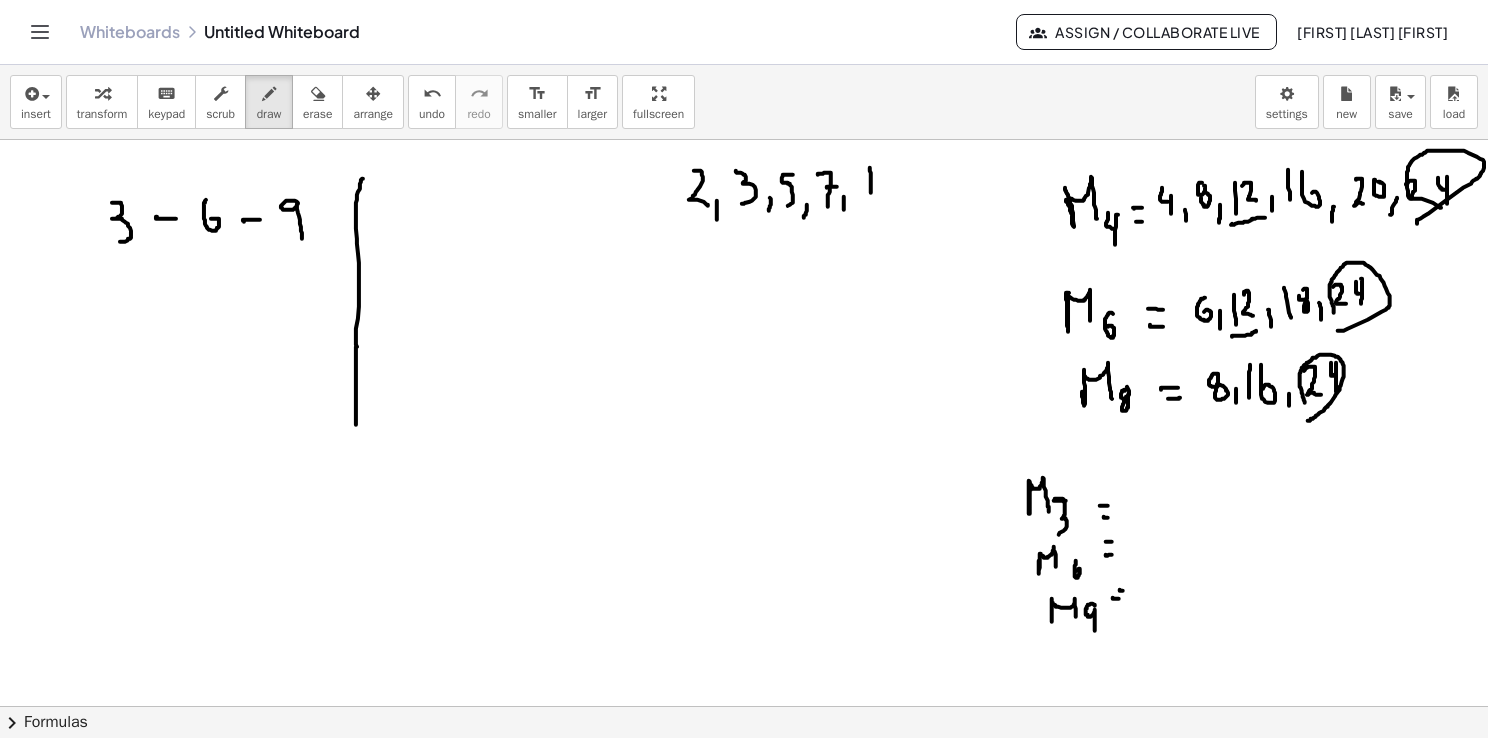 drag, startPoint x: 870, startPoint y: 167, endPoint x: 872, endPoint y: 196, distance: 29.068884 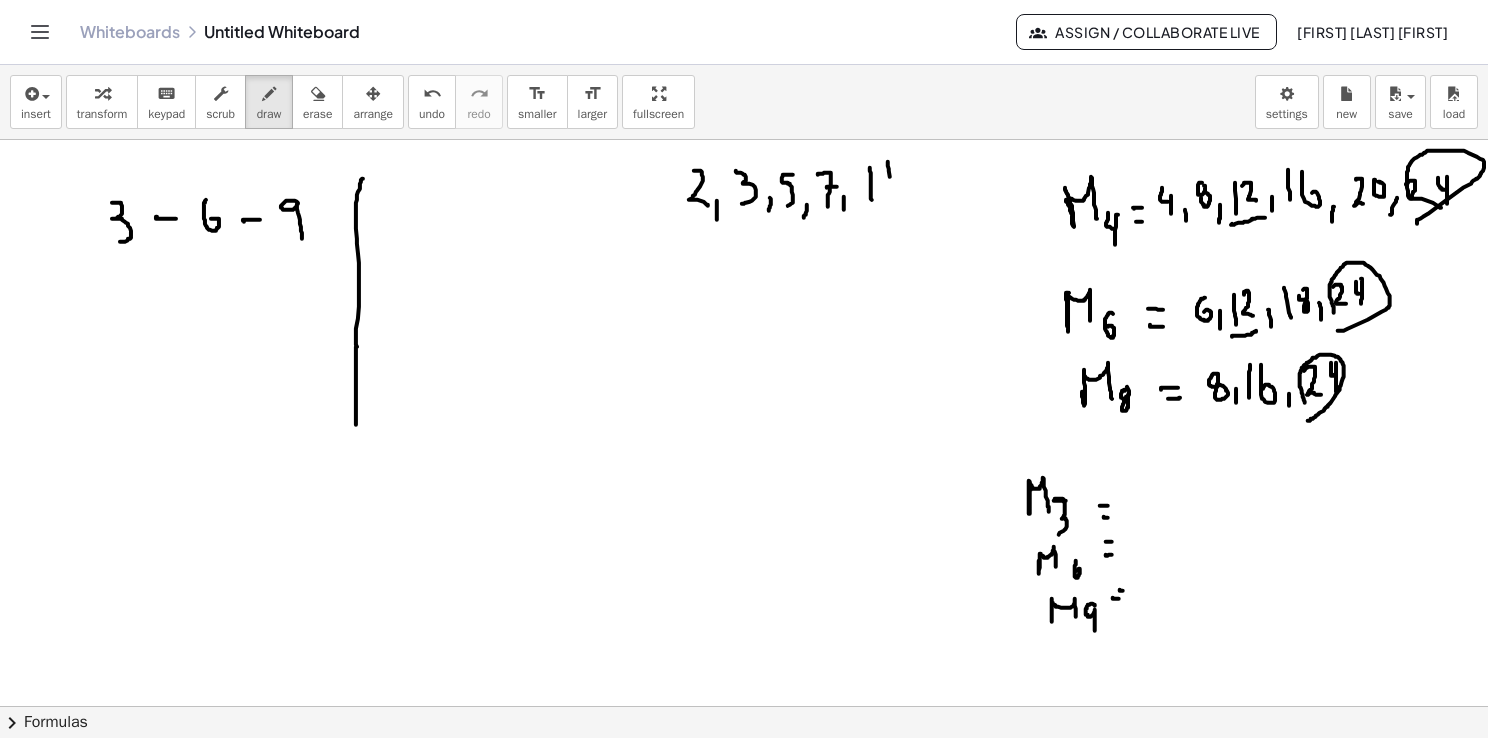 drag, startPoint x: 889, startPoint y: 168, endPoint x: 896, endPoint y: 212, distance: 44.553337 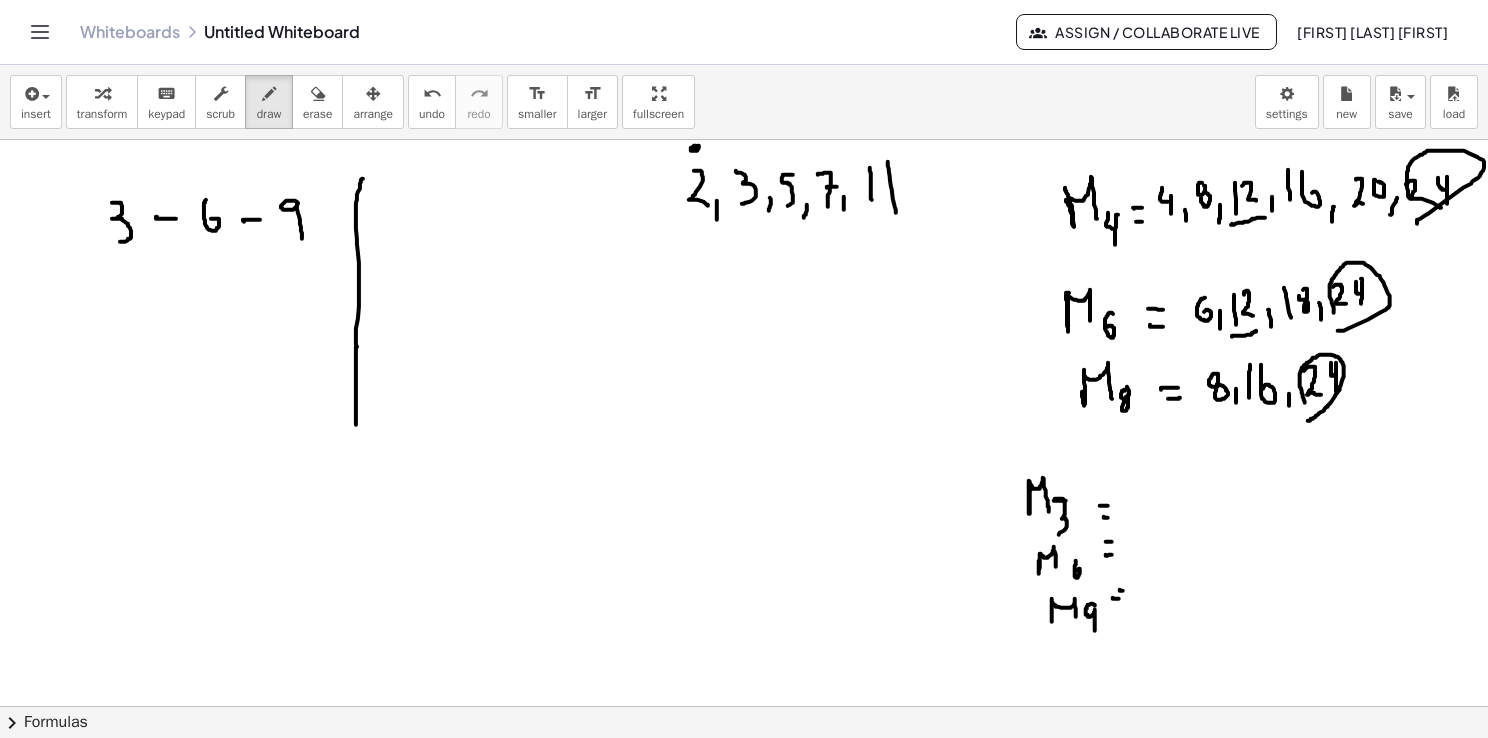 click at bounding box center [745, 772] 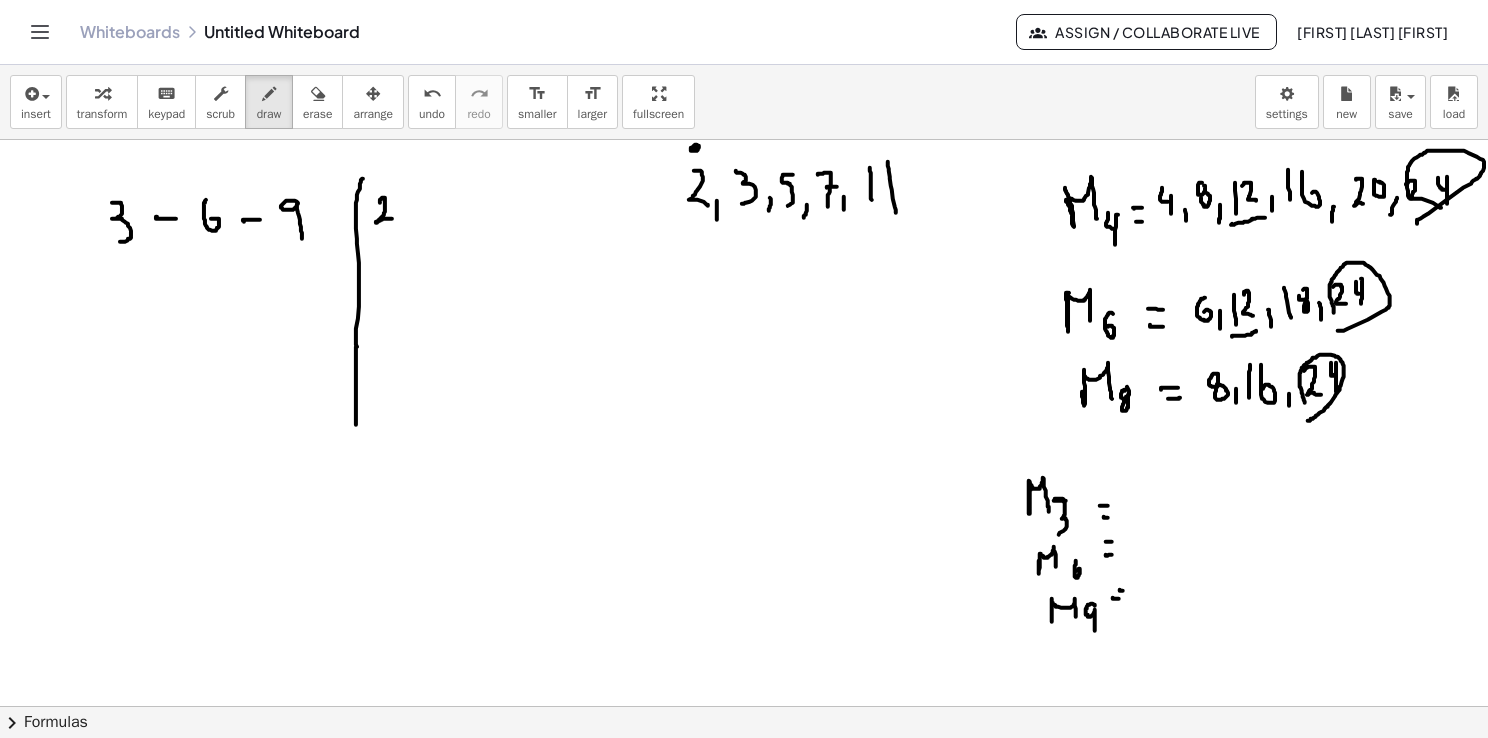 drag, startPoint x: 380, startPoint y: 201, endPoint x: 400, endPoint y: 221, distance: 28.284271 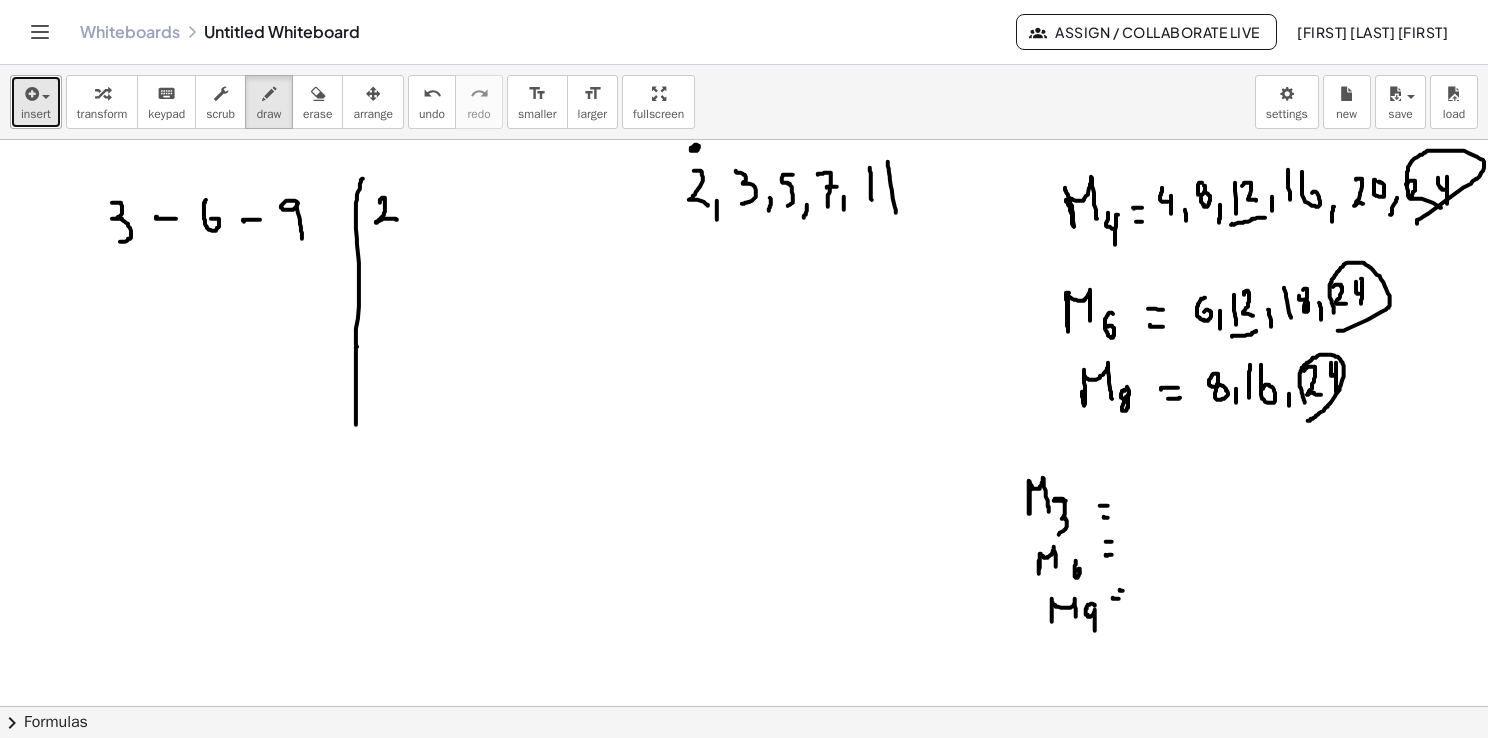 click at bounding box center [41, 96] 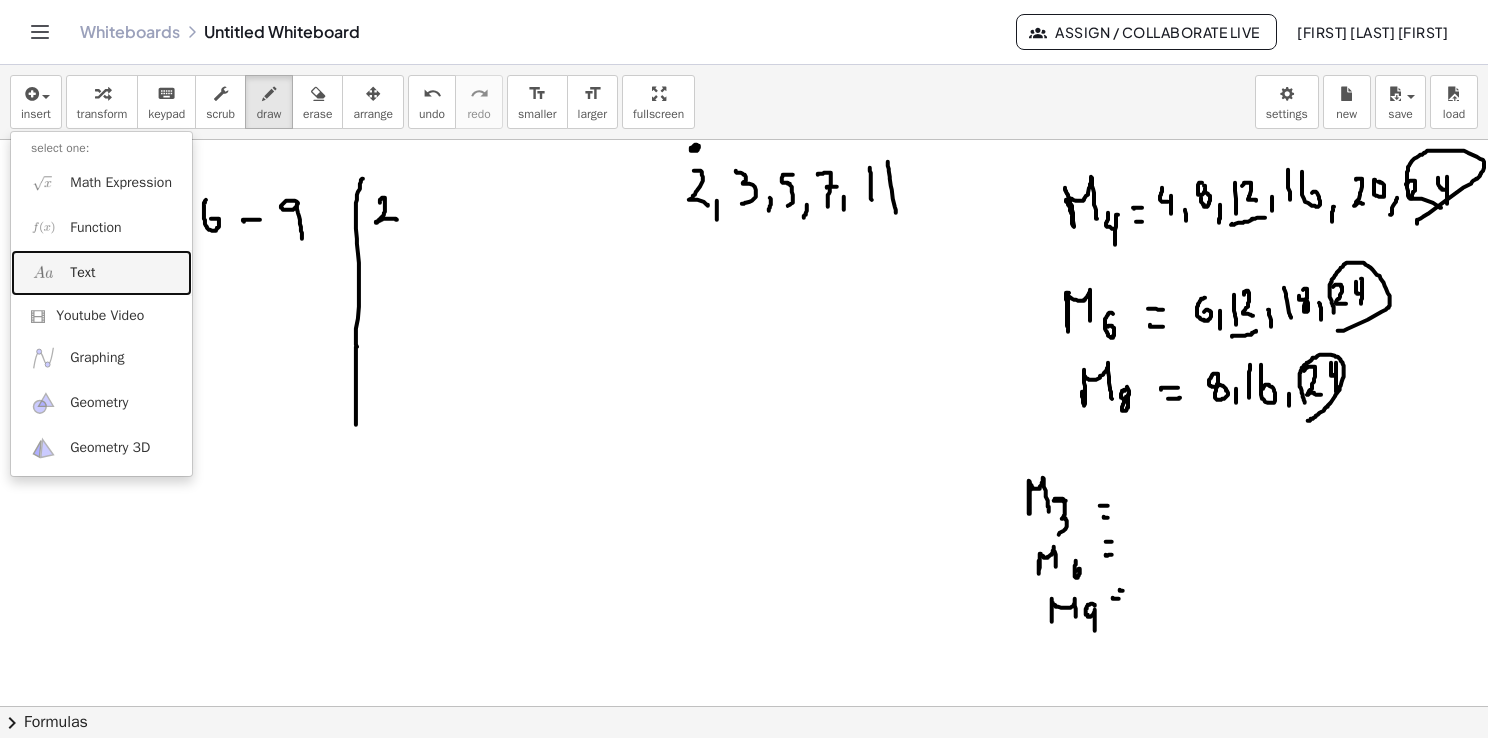 click on "Text" at bounding box center [101, 272] 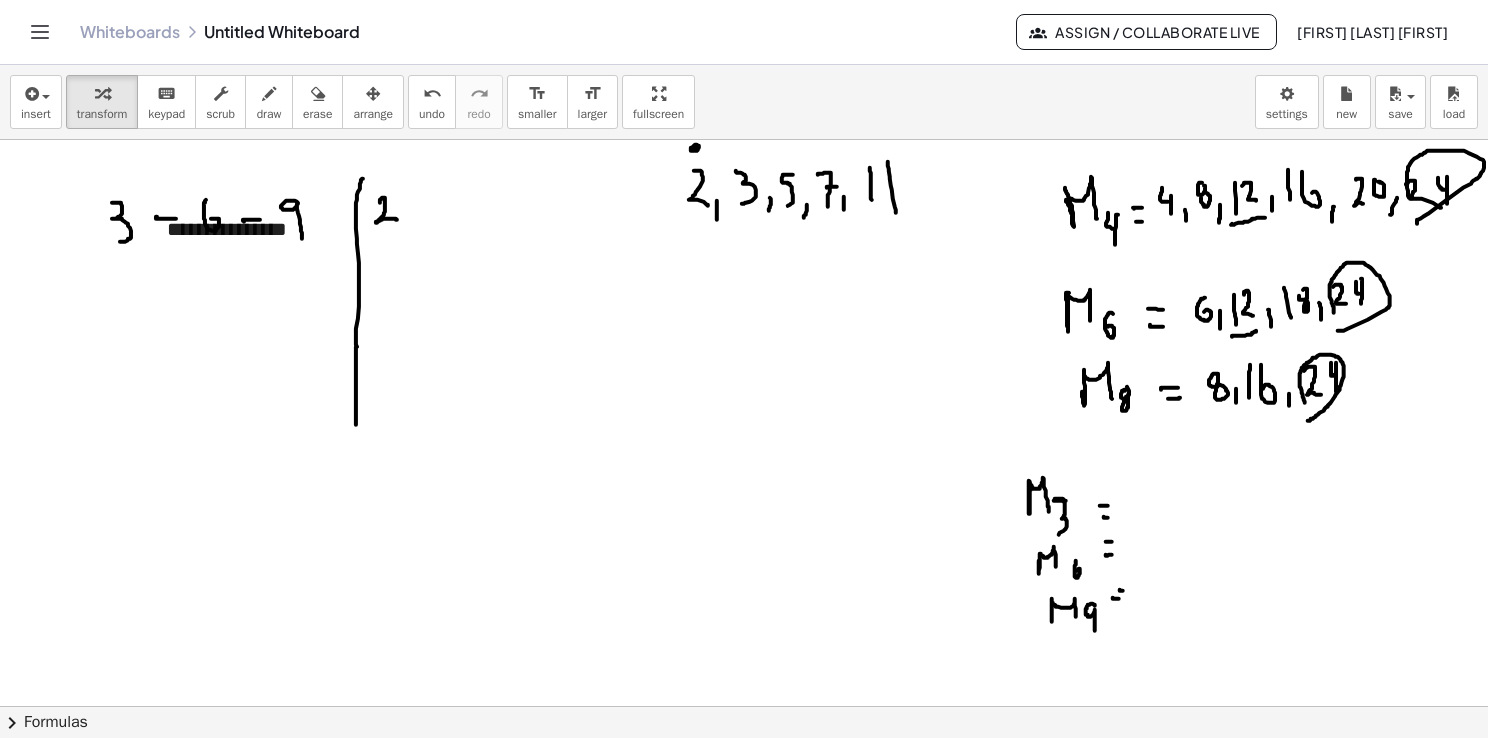 click on "**********" at bounding box center (745, 772) 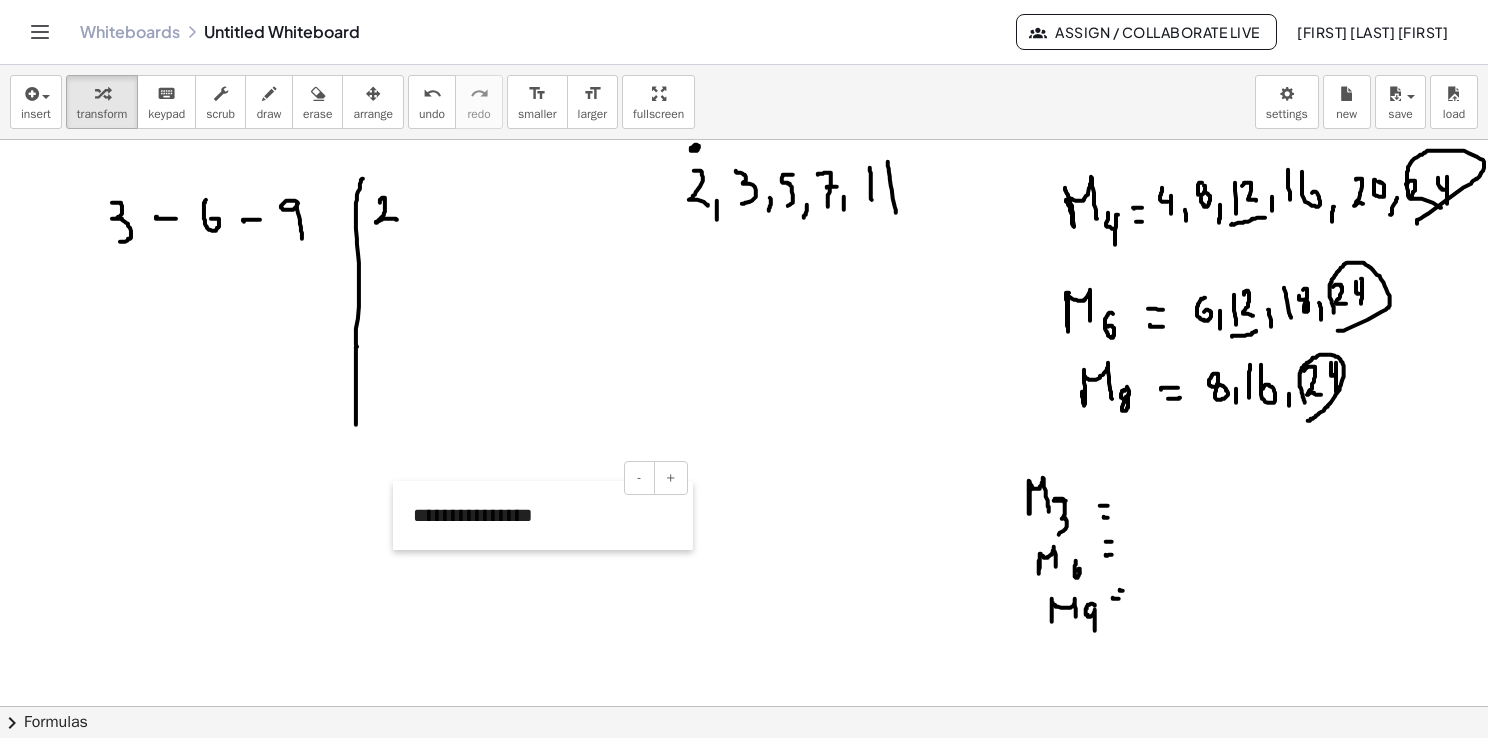 drag, startPoint x: 148, startPoint y: 194, endPoint x: 462, endPoint y: 491, distance: 432.20944 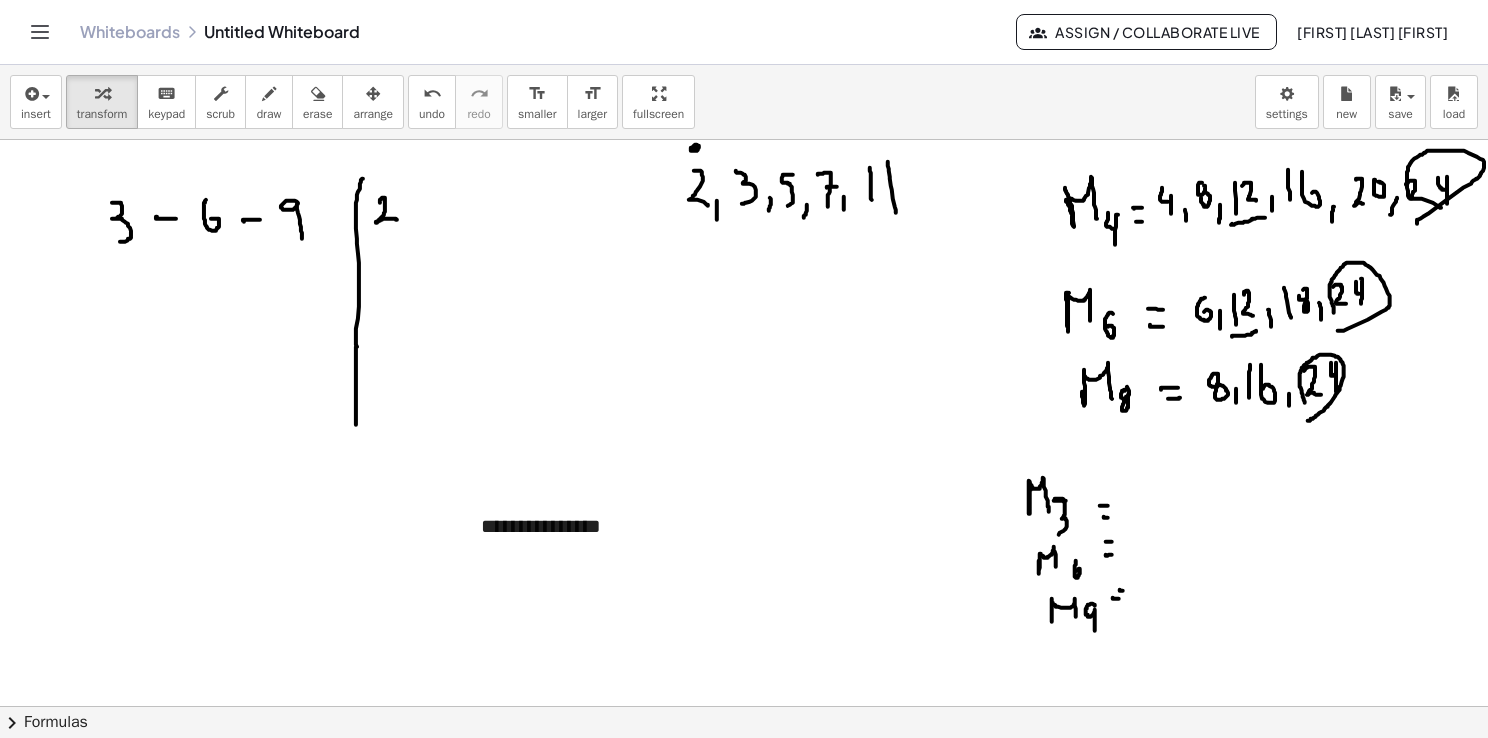 drag, startPoint x: 639, startPoint y: 538, endPoint x: 369, endPoint y: 547, distance: 270.14996 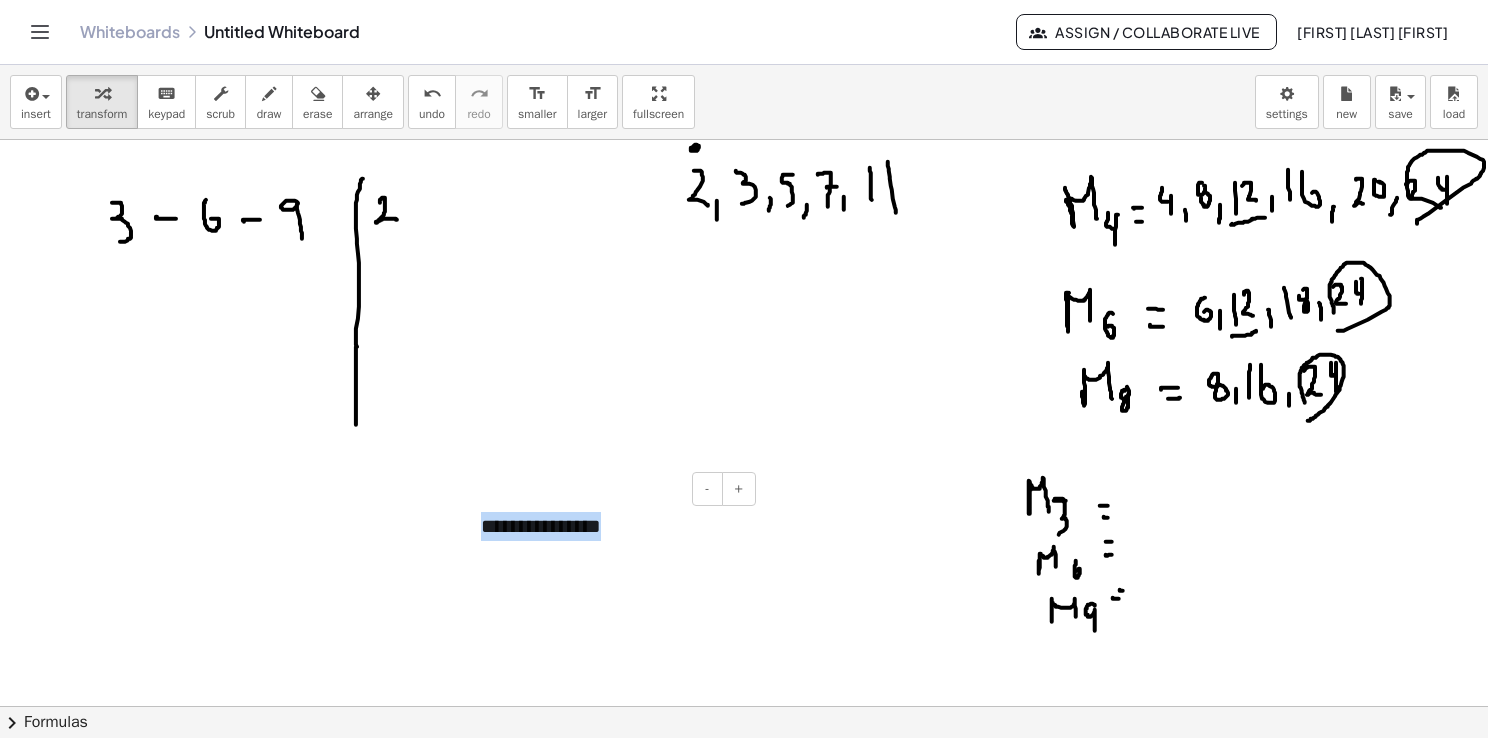 drag, startPoint x: 600, startPoint y: 544, endPoint x: 468, endPoint y: 530, distance: 132.74034 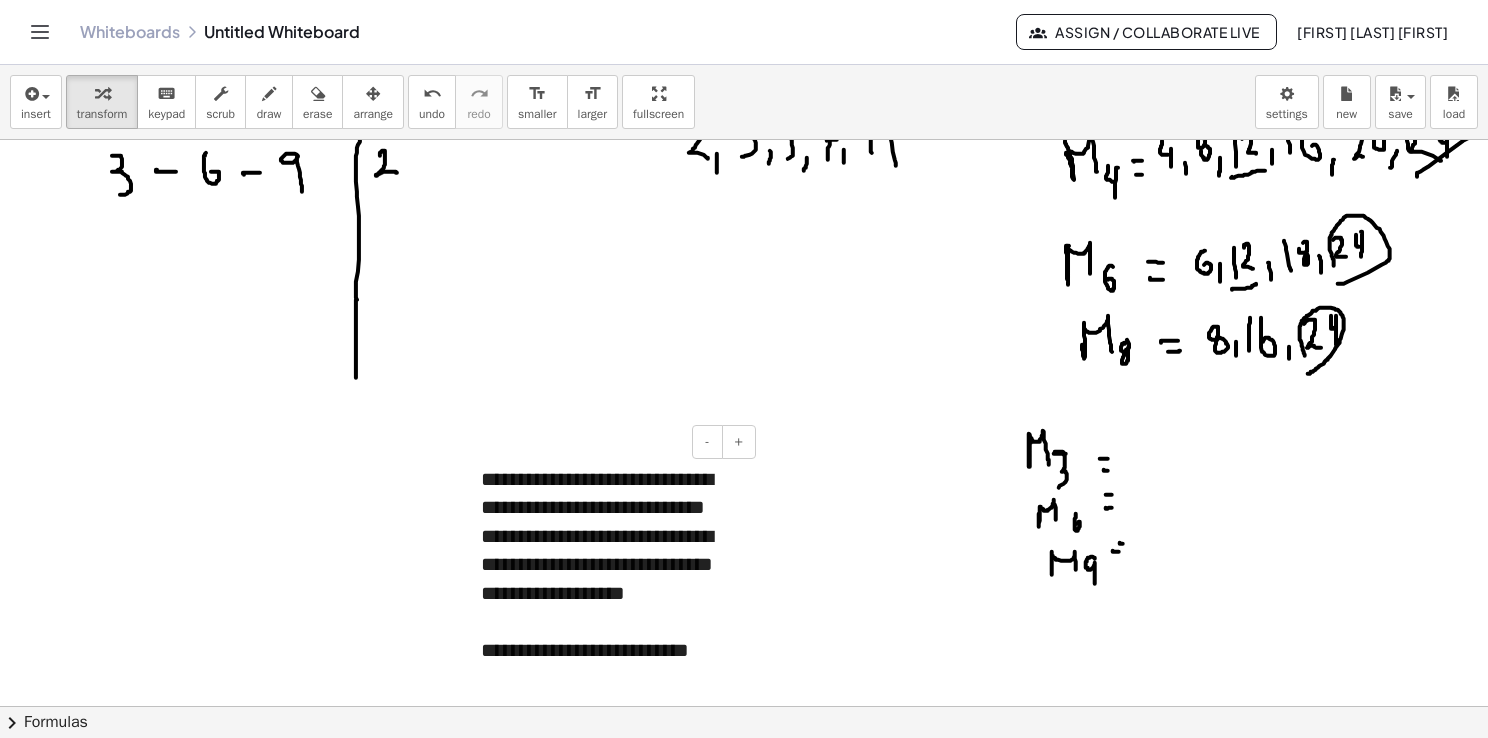 scroll, scrollTop: 76, scrollLeft: 0, axis: vertical 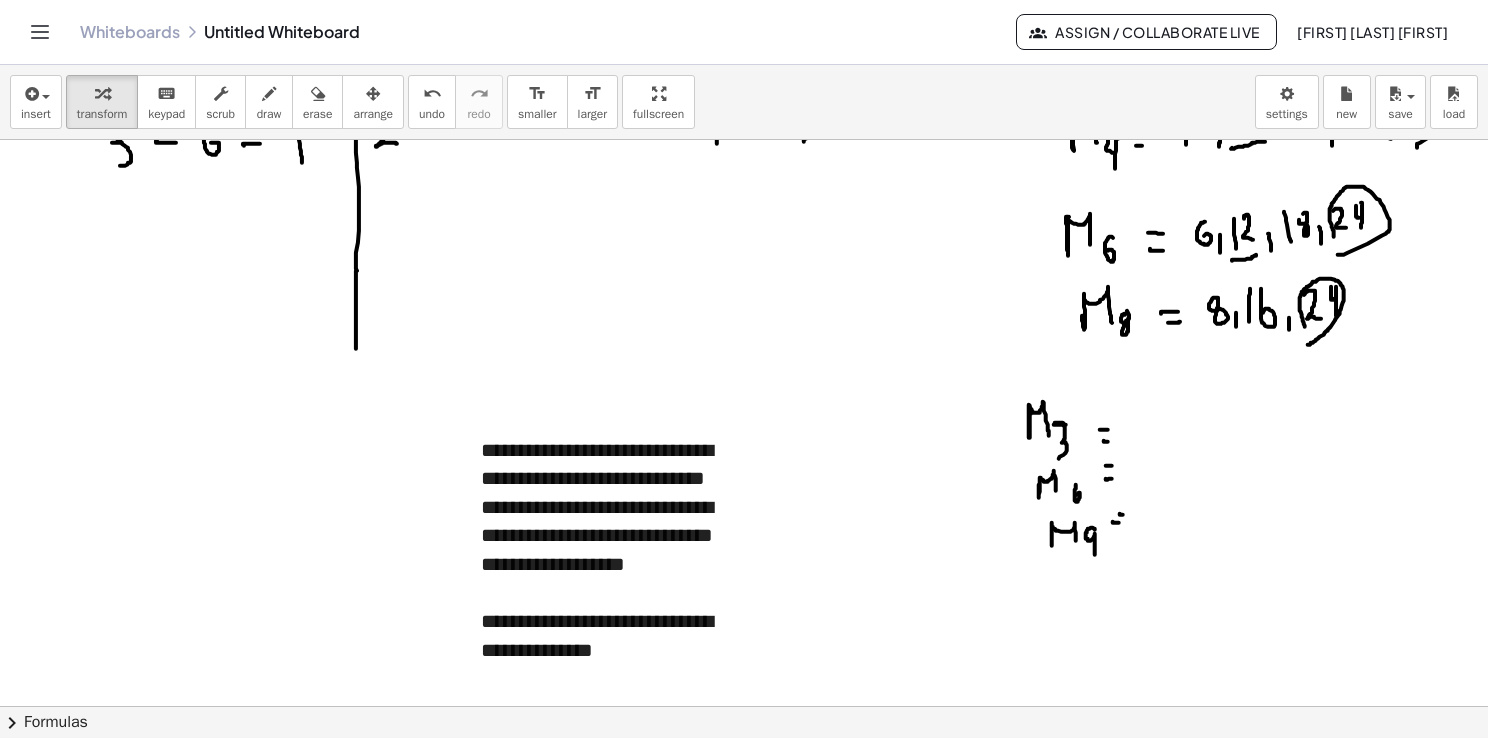 click on "- +" at bounding box center [0, 0] 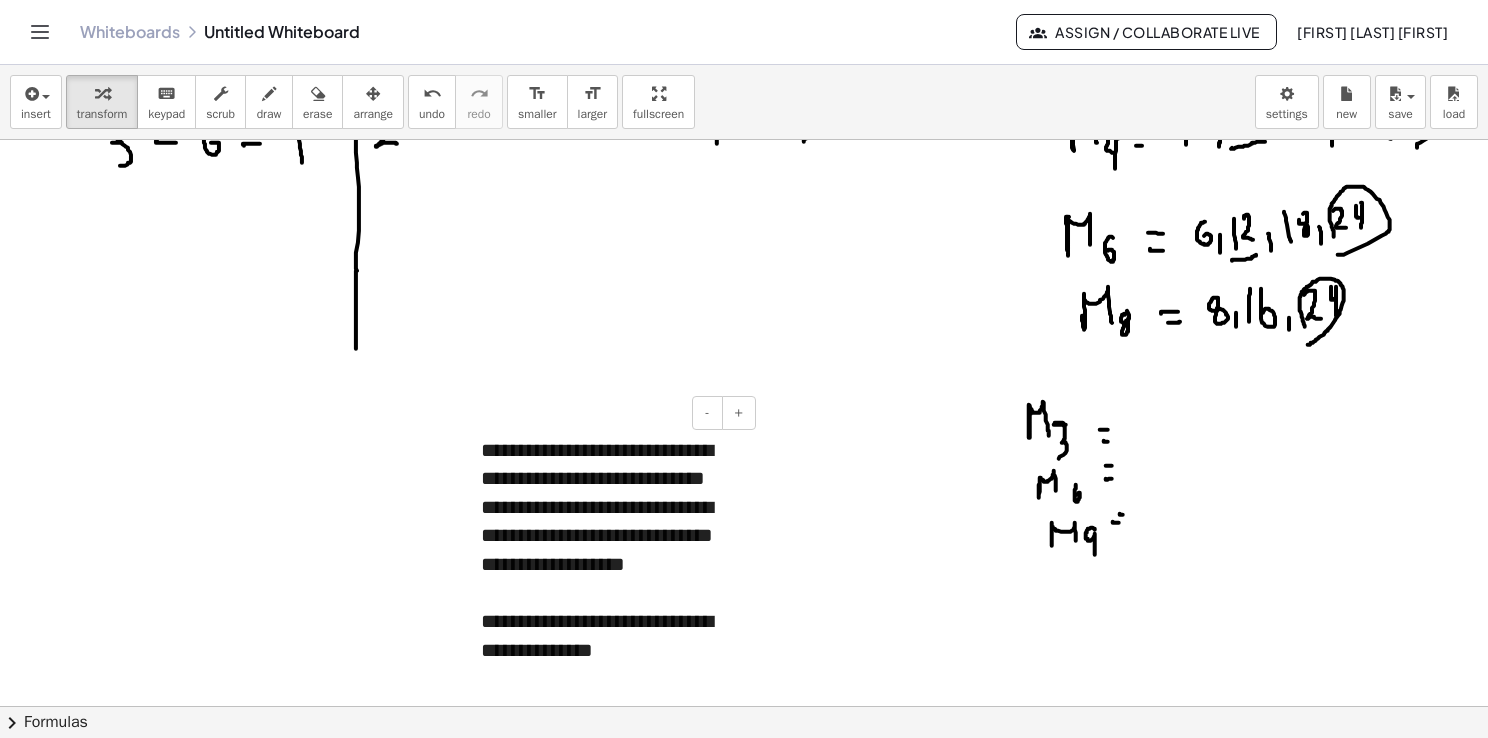 click at bounding box center [471, 564] 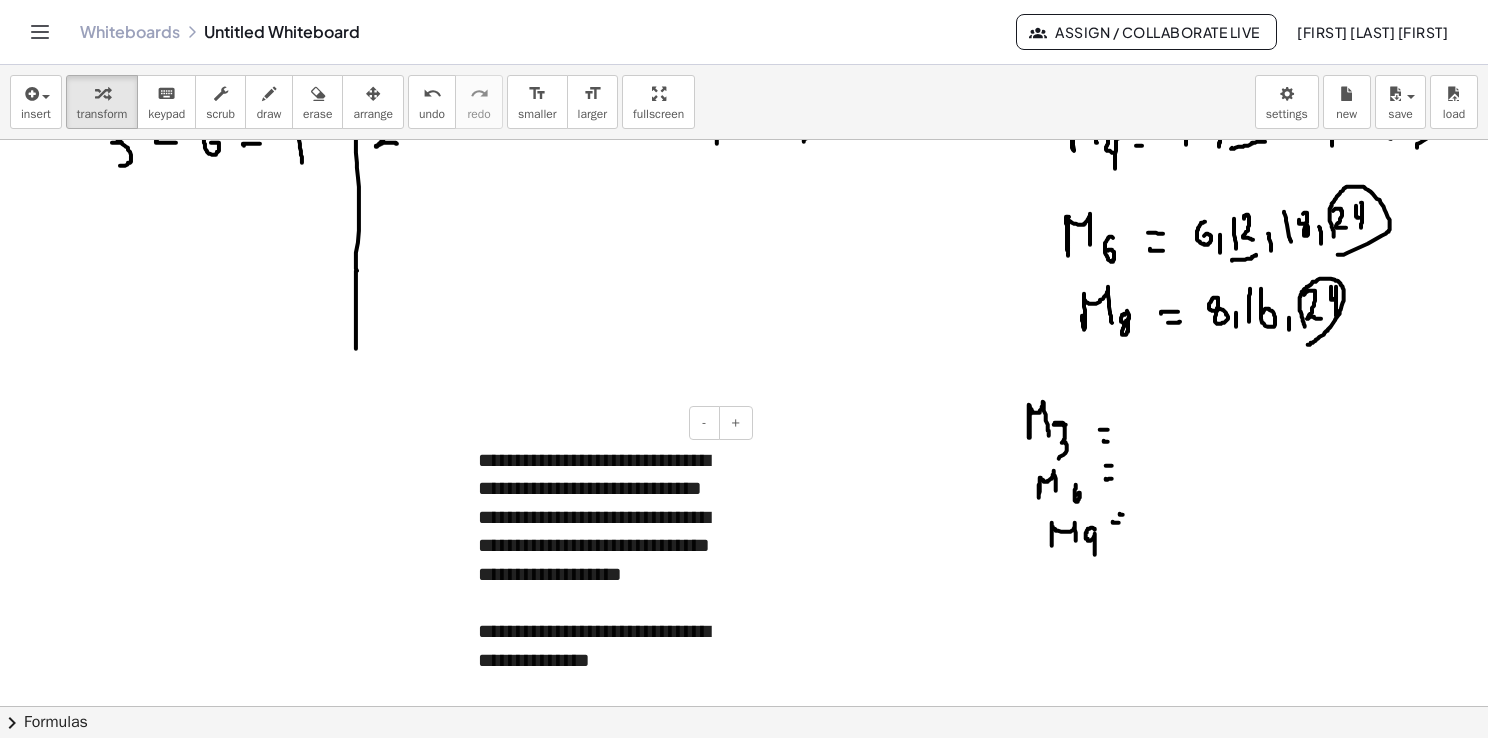 click on "**********" at bounding box center (608, 574) 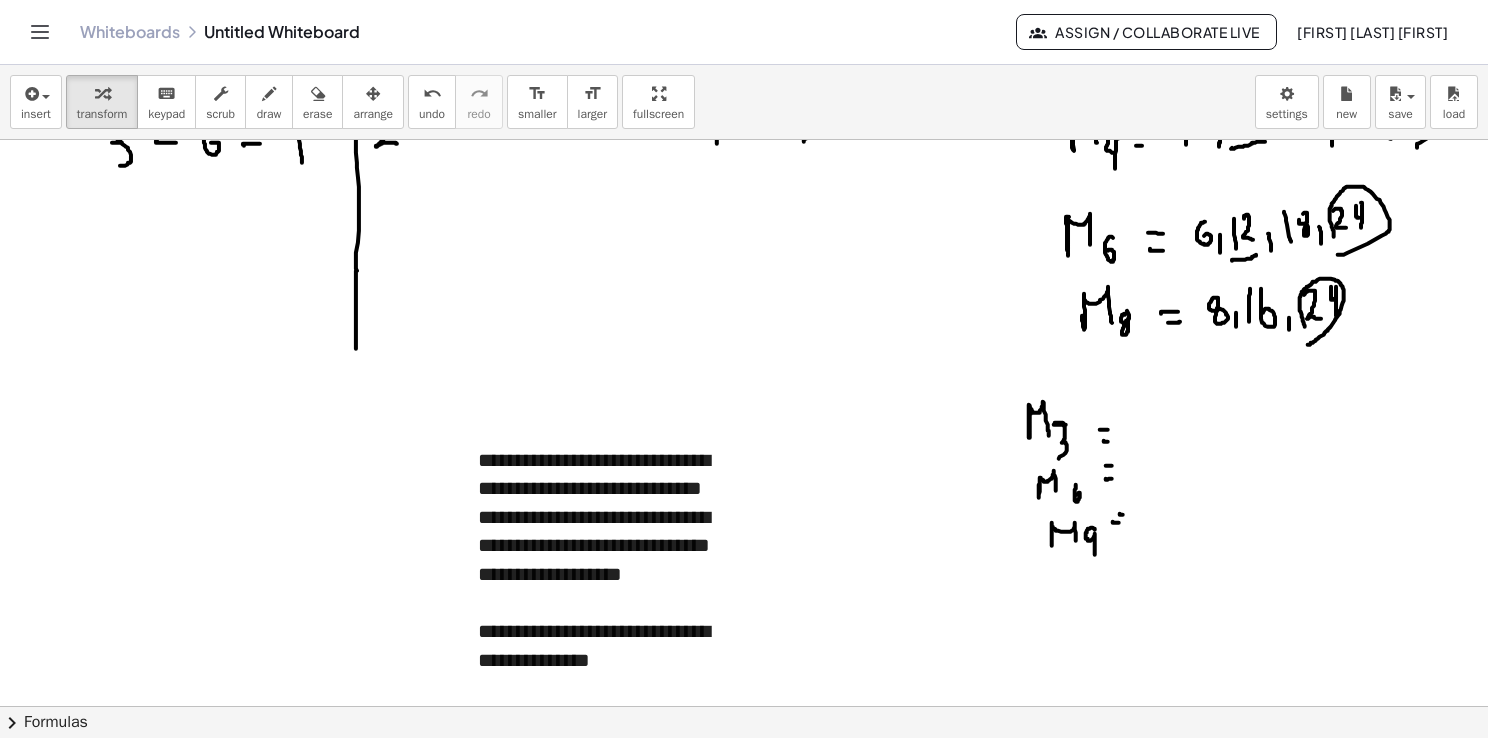 click on "**********" at bounding box center (608, 574) 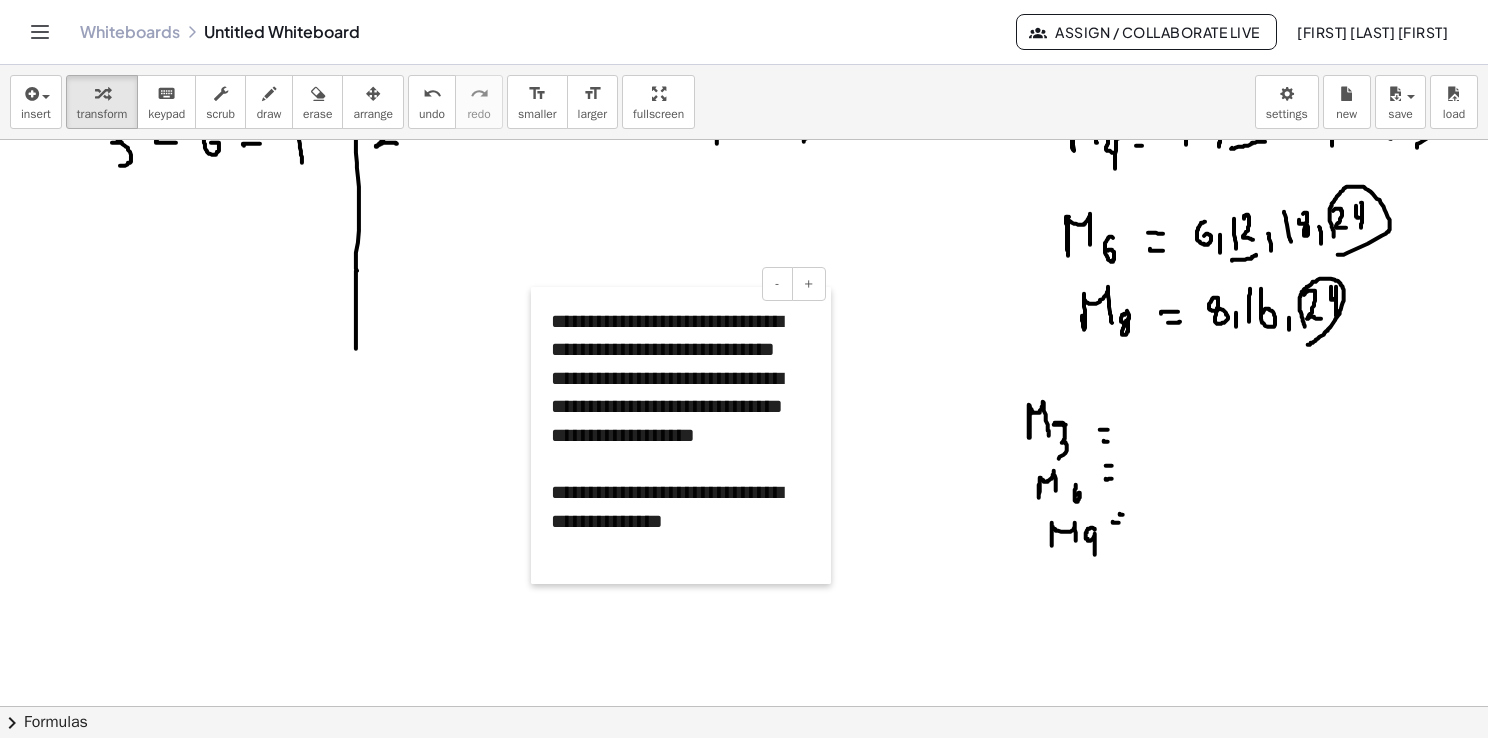 drag, startPoint x: 465, startPoint y: 446, endPoint x: 538, endPoint y: 307, distance: 157.00319 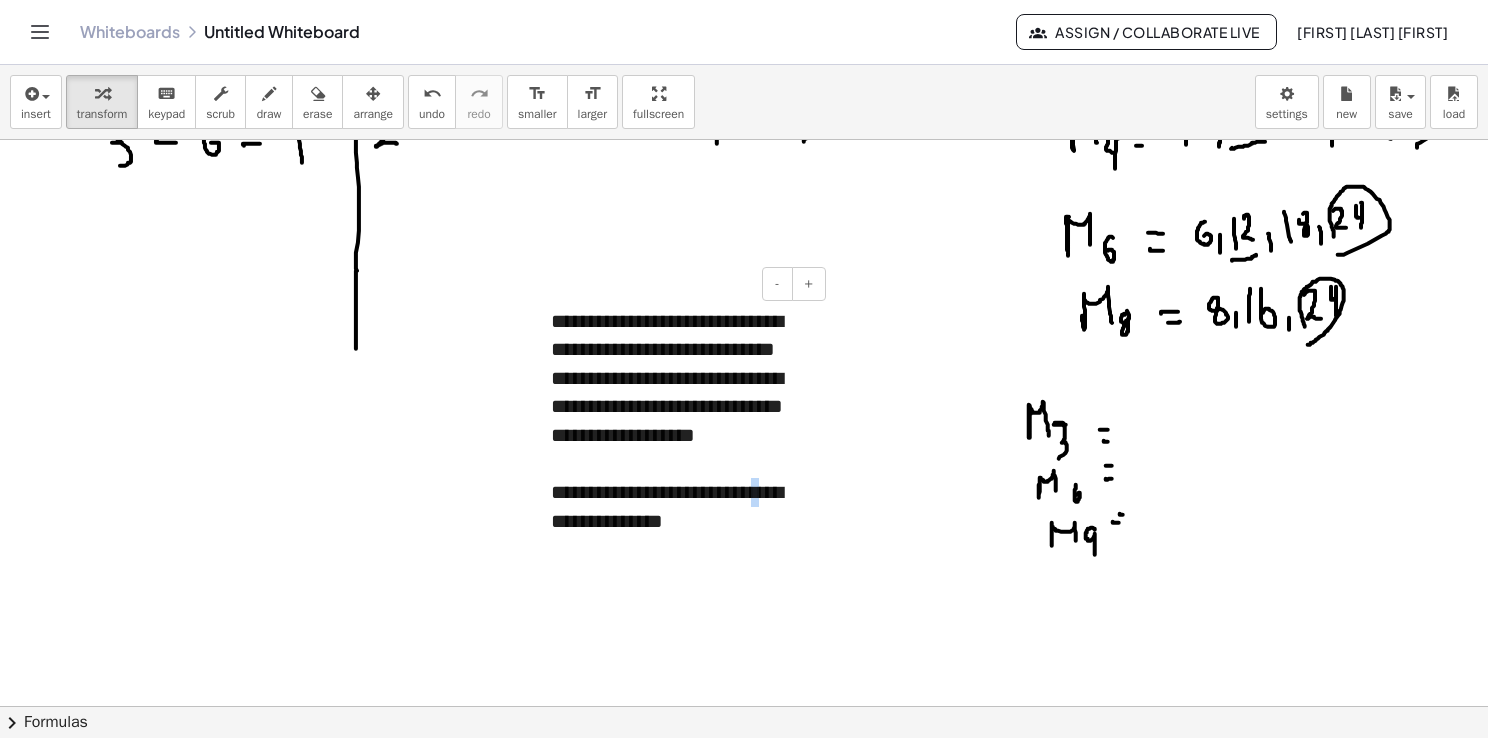 drag, startPoint x: 609, startPoint y: 556, endPoint x: 590, endPoint y: 564, distance: 20.615528 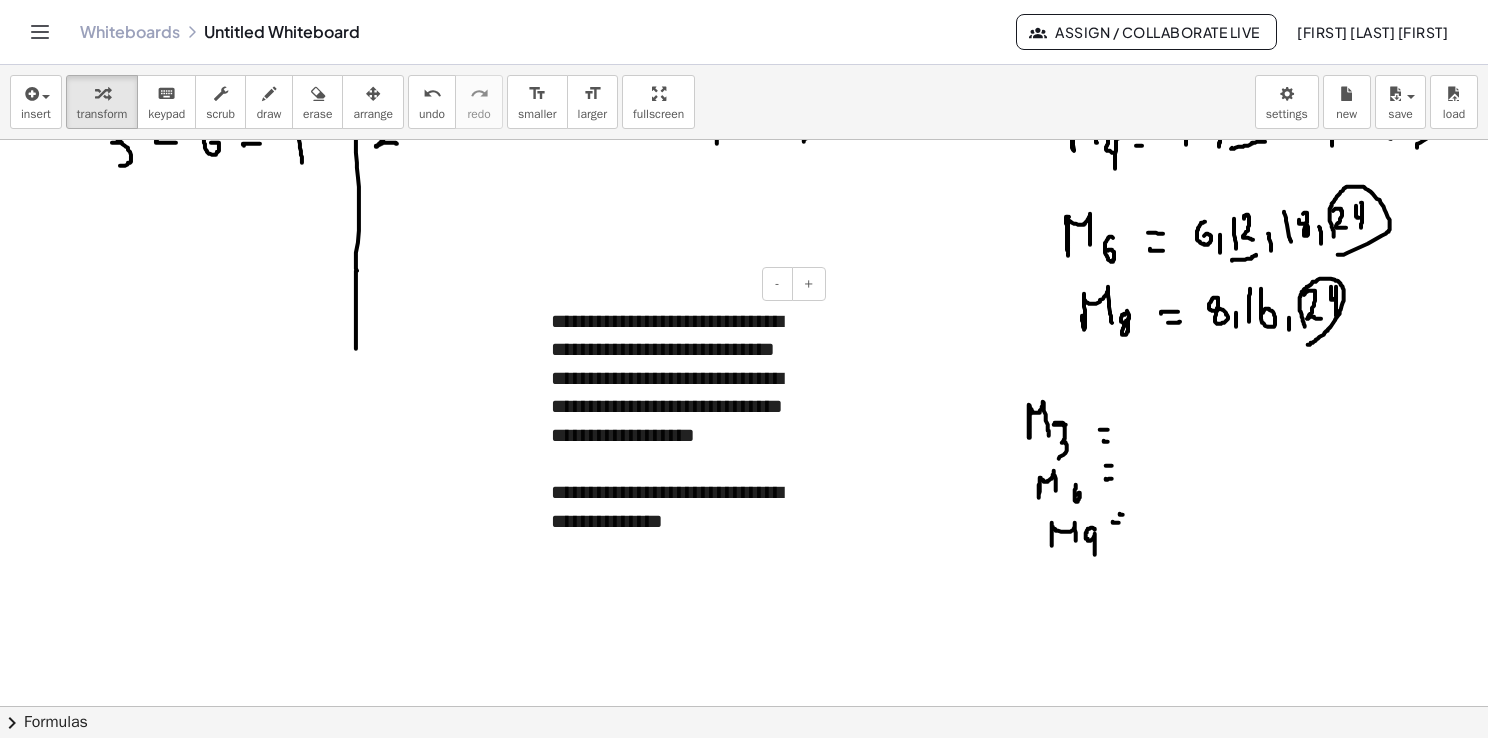 click on "**********" at bounding box center [681, 506] 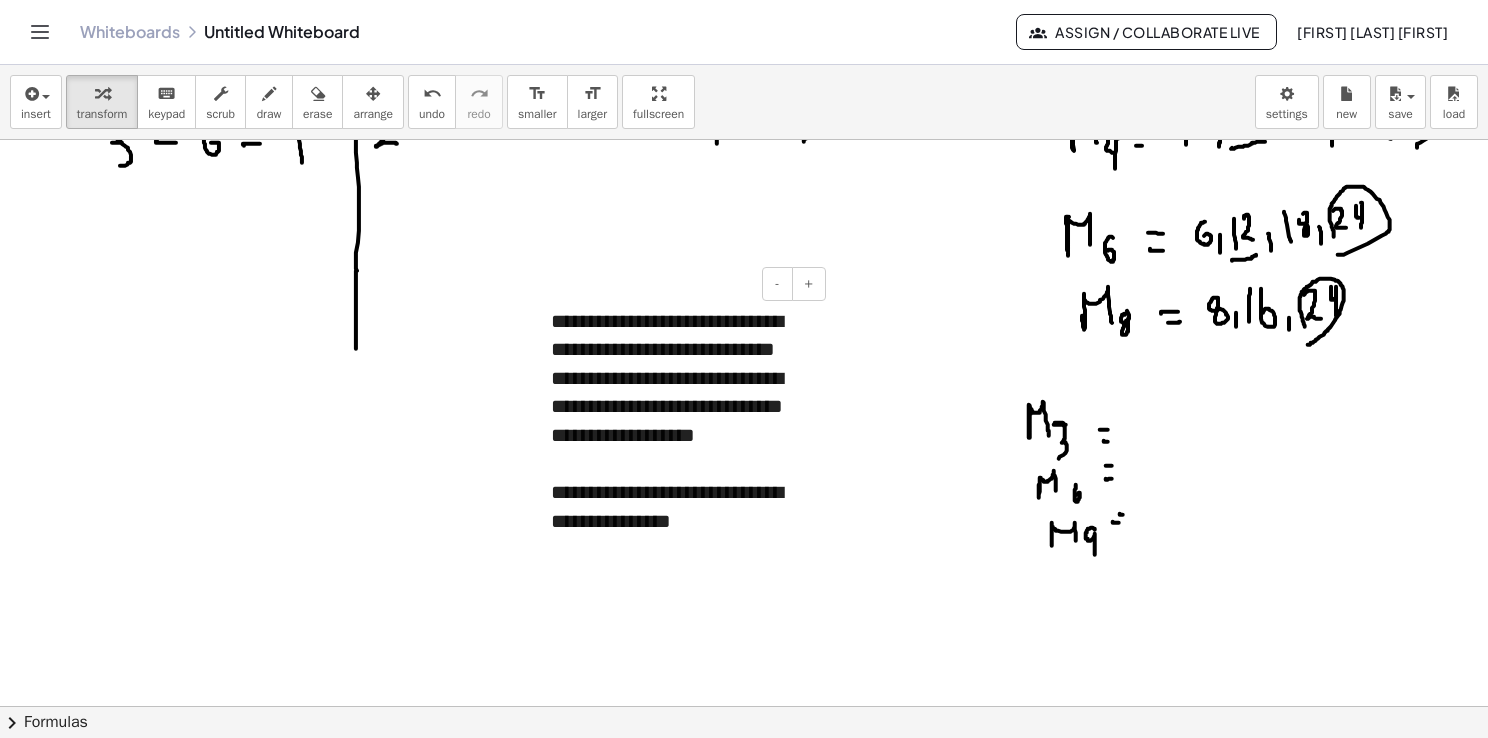 click on "**********" at bounding box center [681, 421] 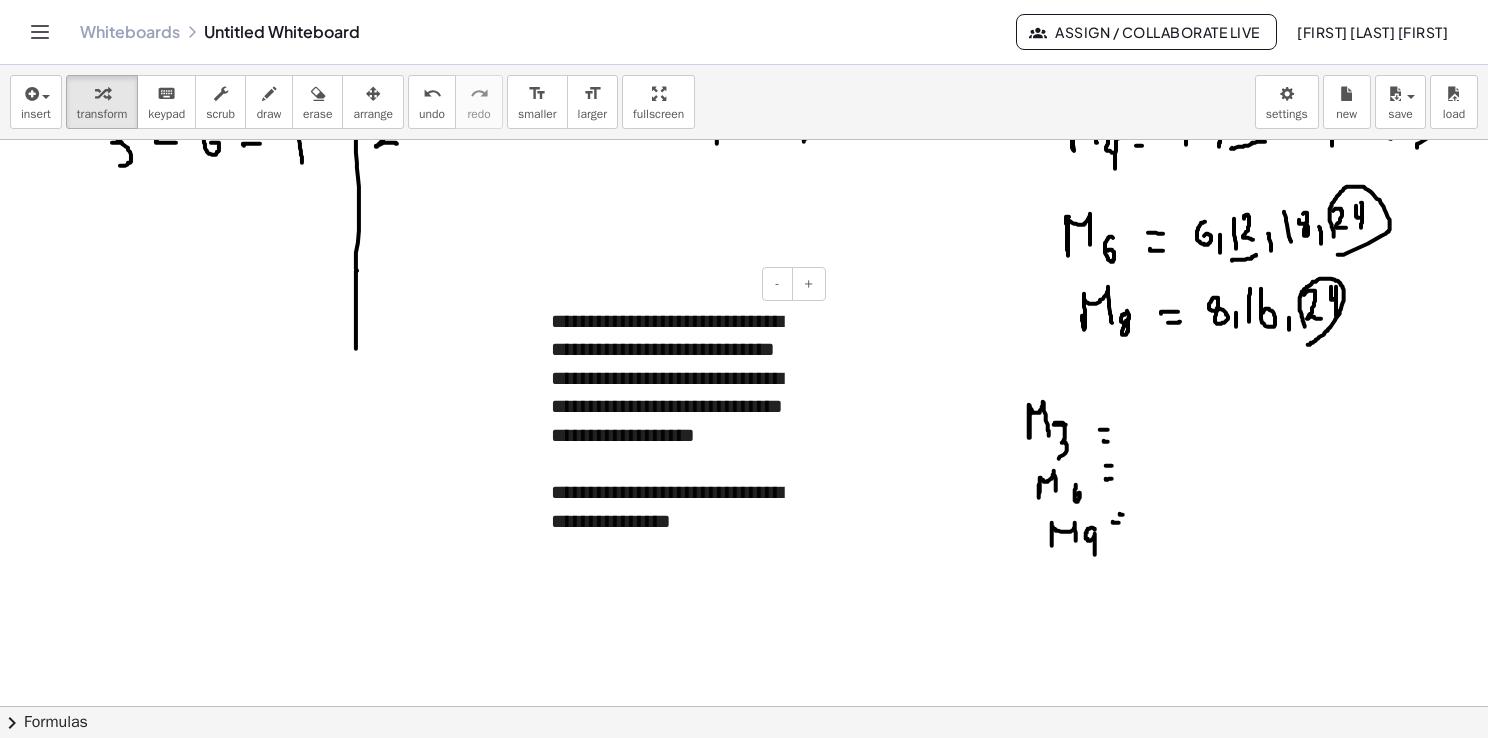 drag, startPoint x: 578, startPoint y: 286, endPoint x: 591, endPoint y: 282, distance: 13.601471 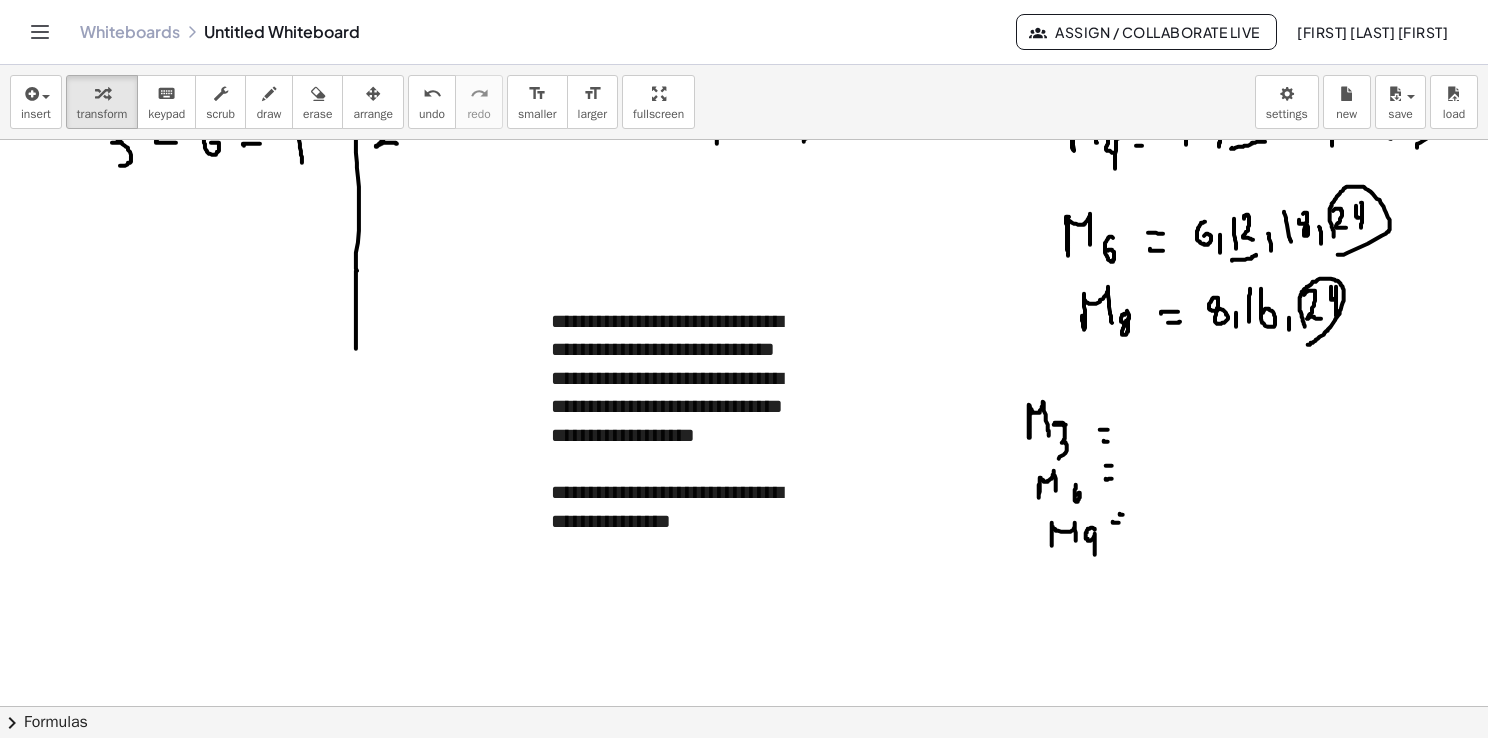 scroll, scrollTop: 0, scrollLeft: 0, axis: both 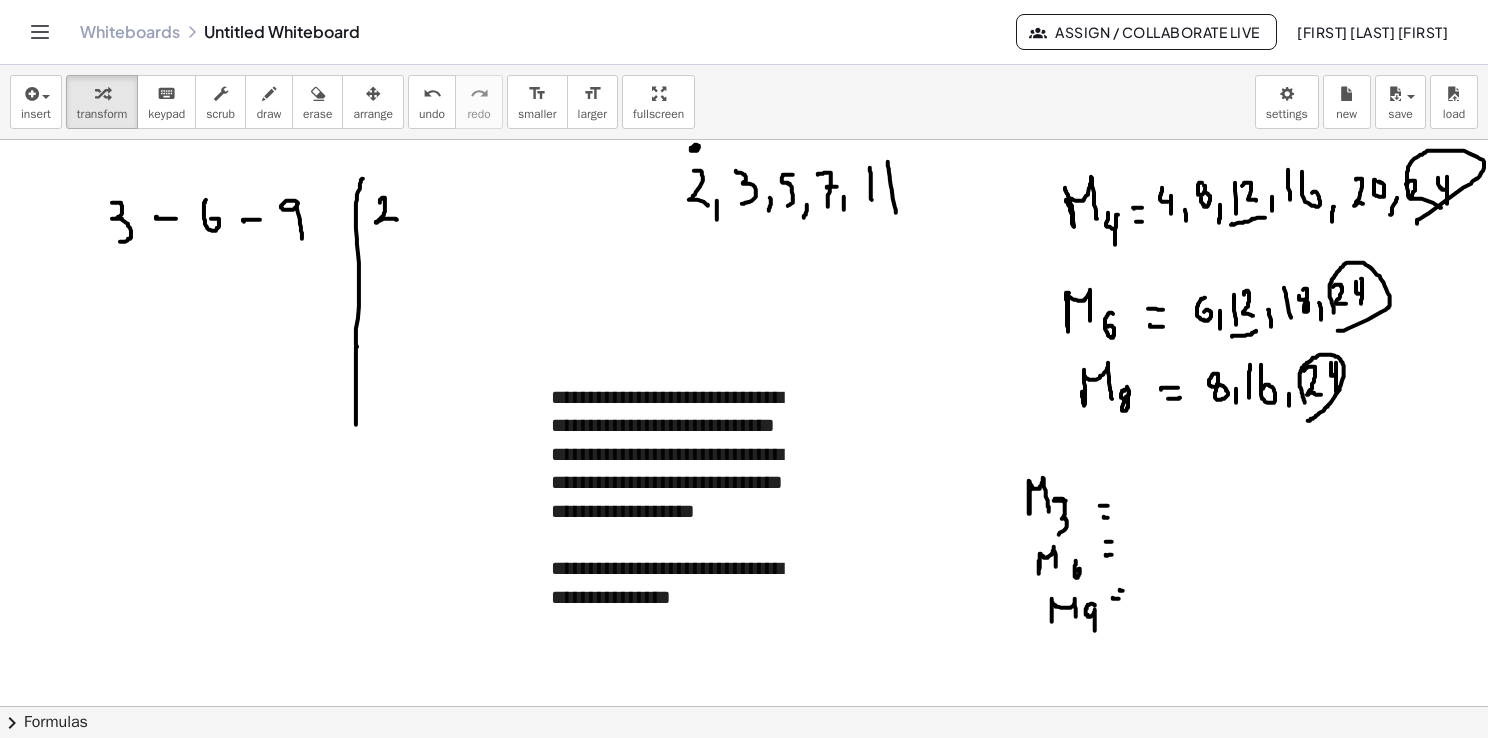 click on "**********" at bounding box center [681, 511] 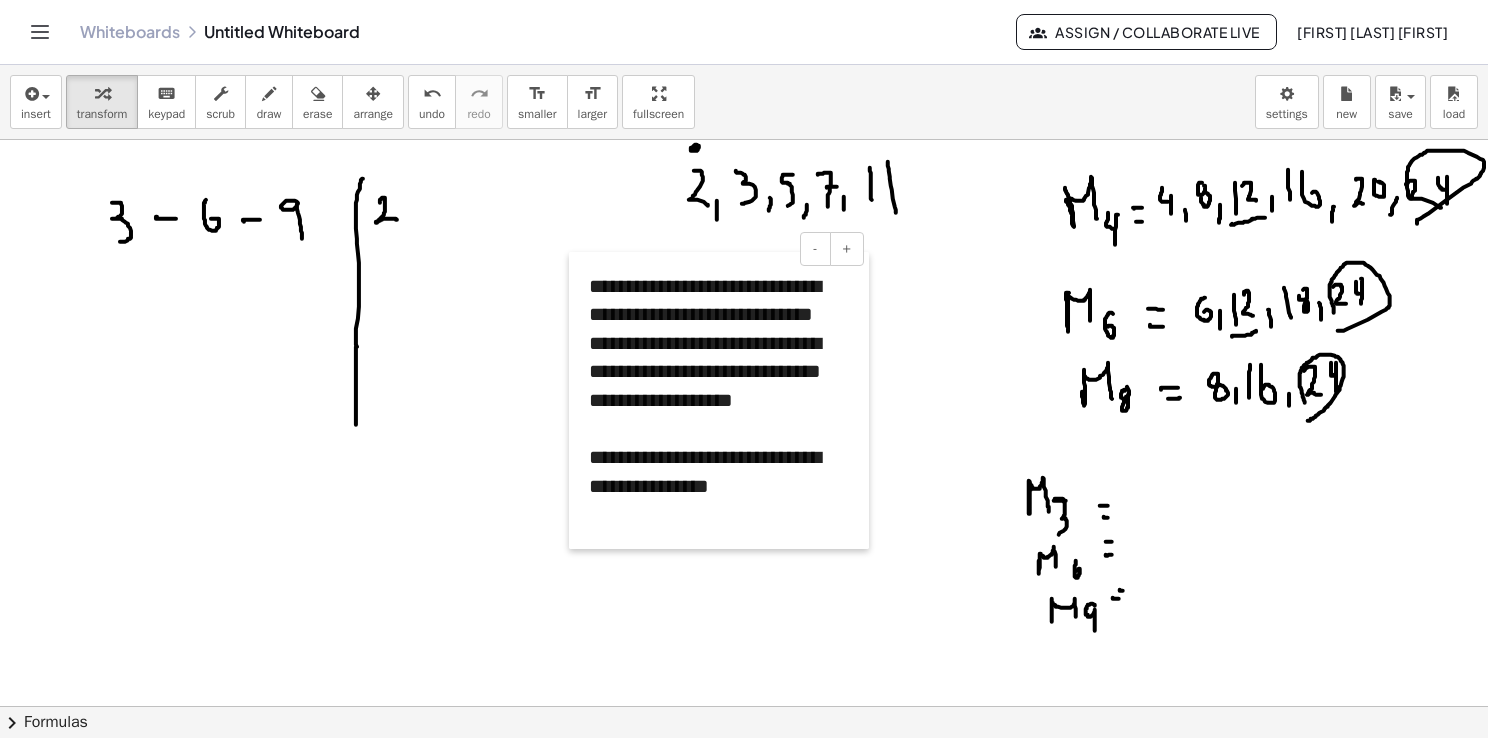 drag, startPoint x: 530, startPoint y: 396, endPoint x: 567, endPoint y: 285, distance: 117.00427 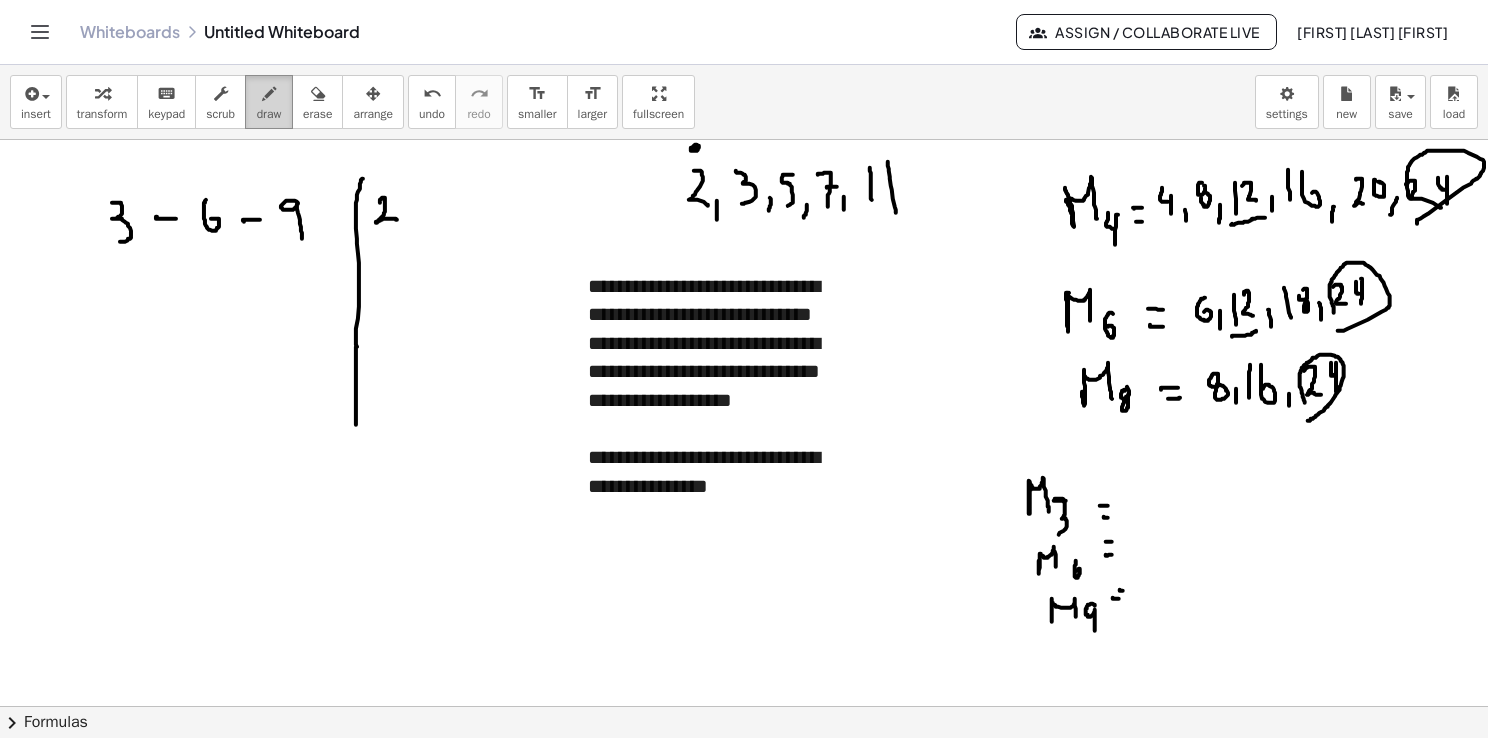 click at bounding box center [269, 94] 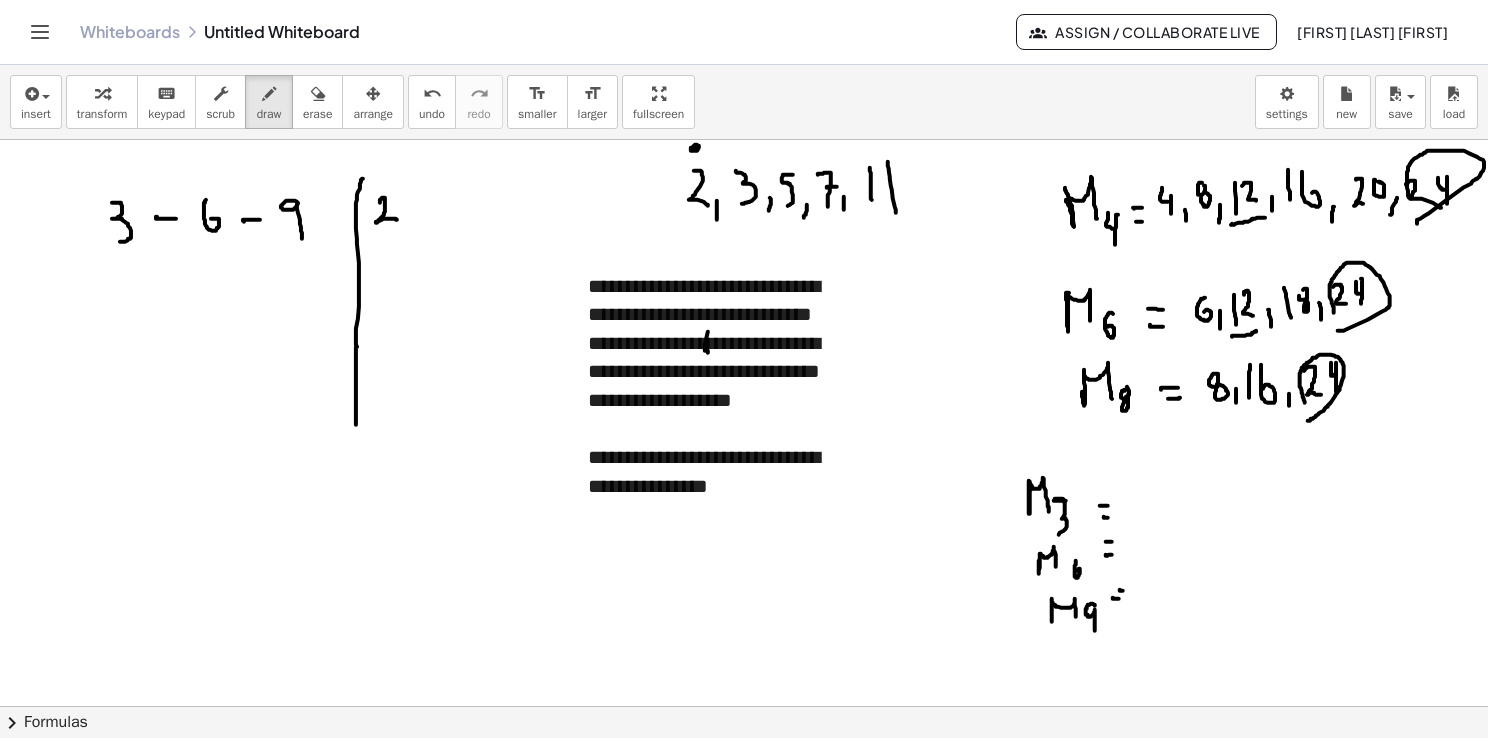 click at bounding box center (745, 772) 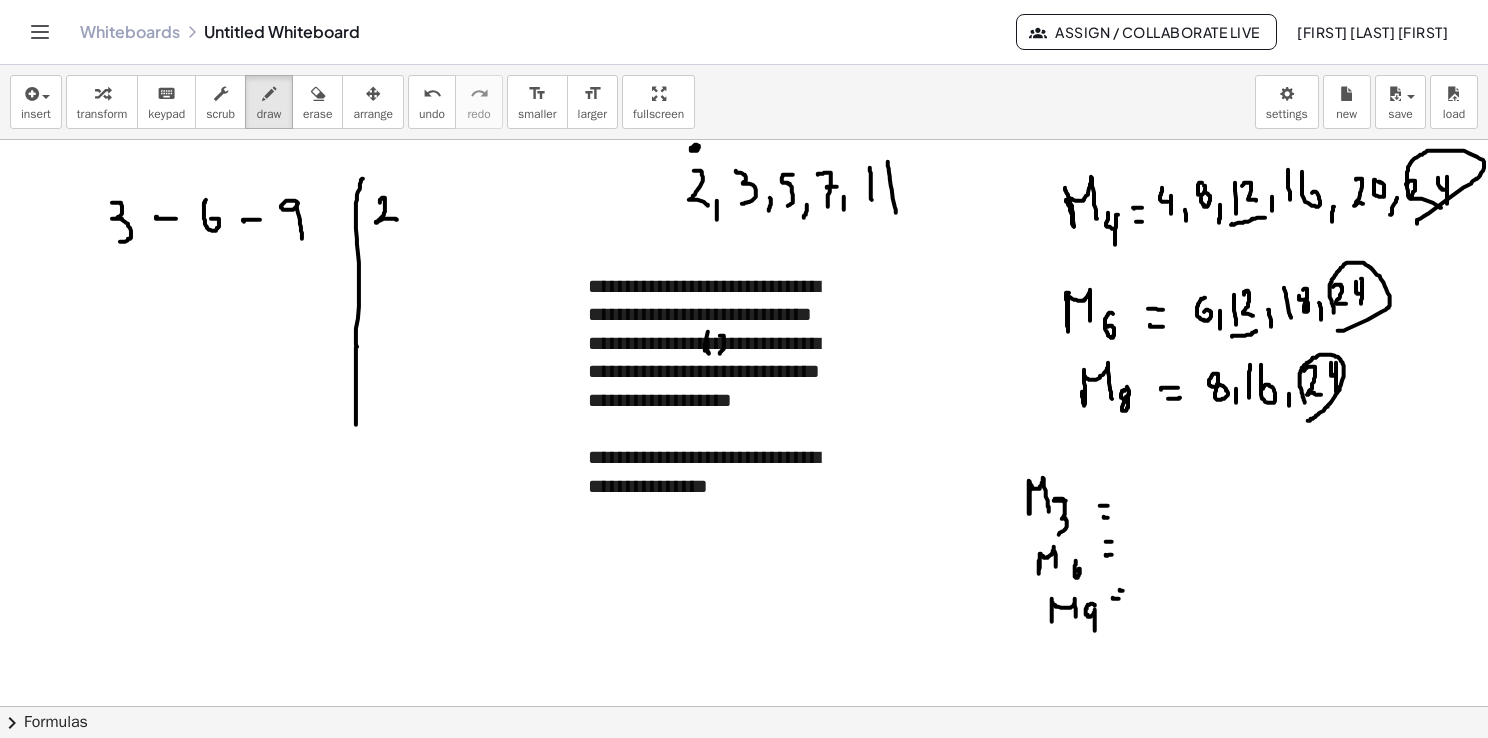 drag, startPoint x: 720, startPoint y: 335, endPoint x: 724, endPoint y: 352, distance: 17.464249 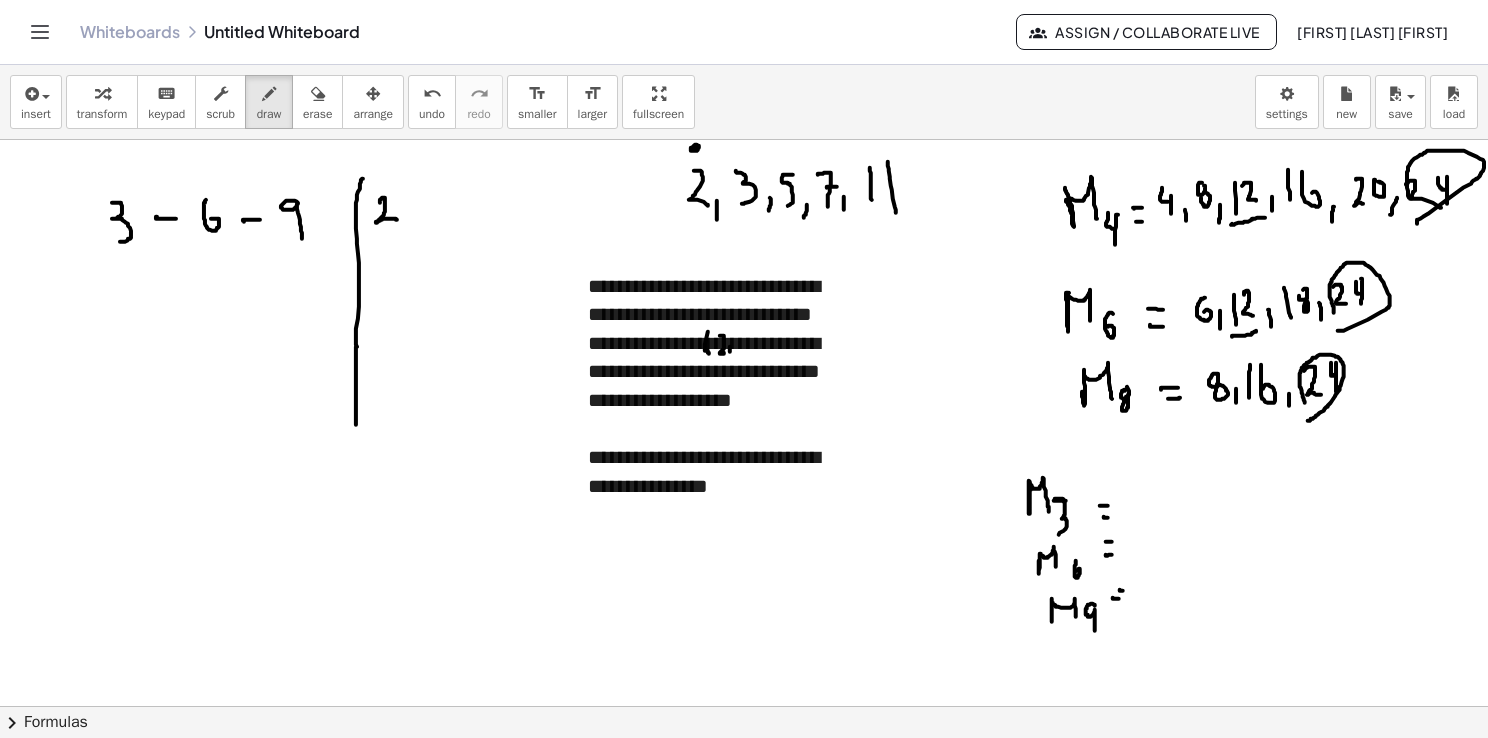 click at bounding box center (745, 772) 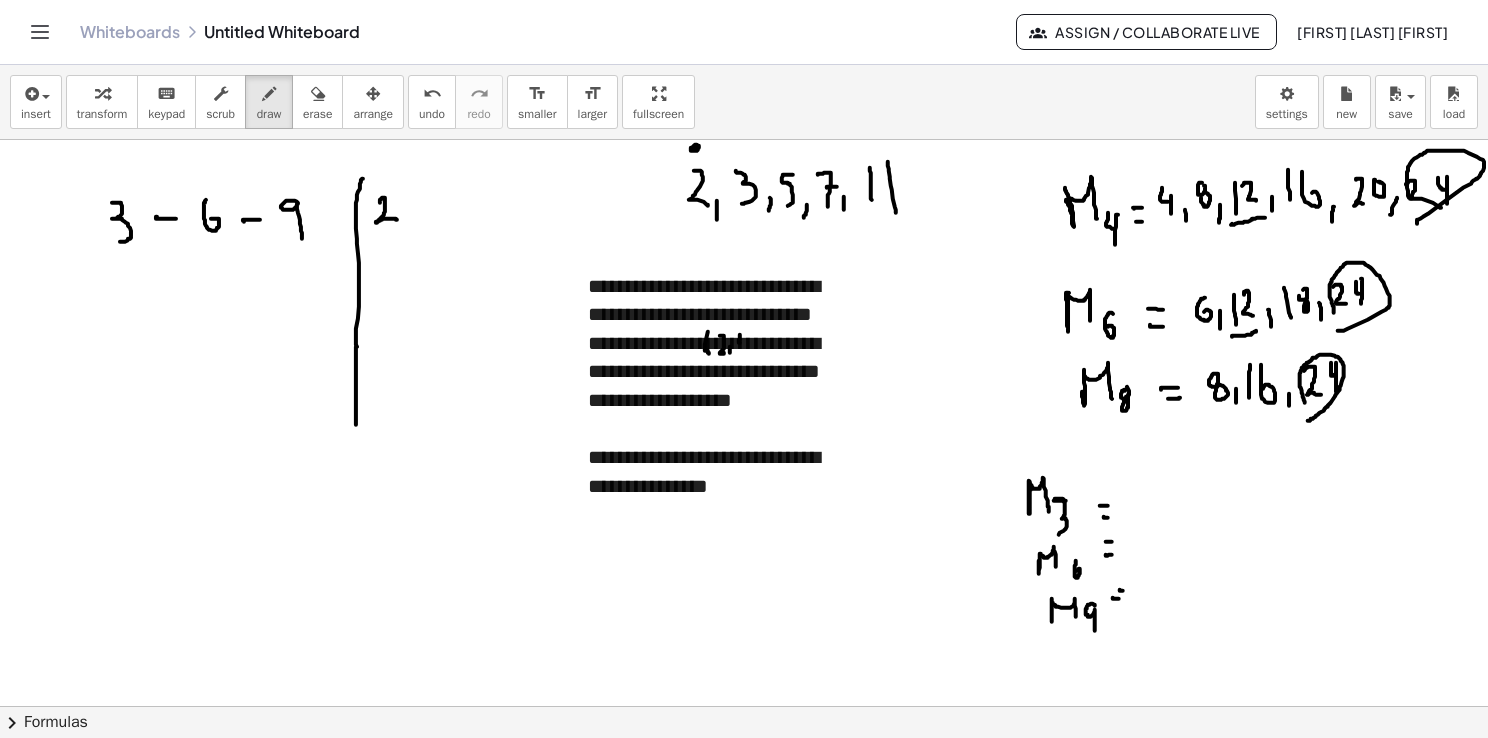 drag, startPoint x: 740, startPoint y: 334, endPoint x: 741, endPoint y: 344, distance: 10.049875 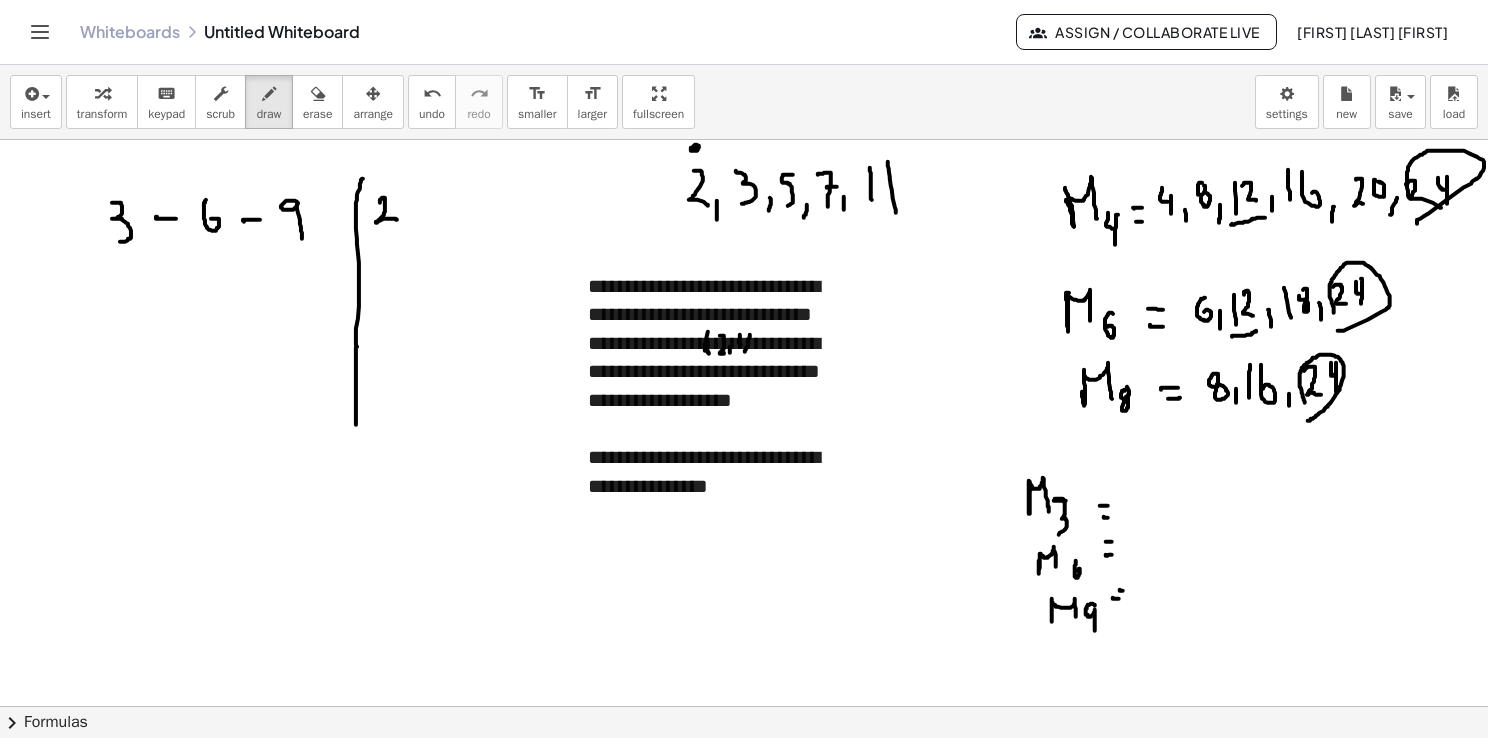 drag, startPoint x: 750, startPoint y: 334, endPoint x: 745, endPoint y: 352, distance: 18.681541 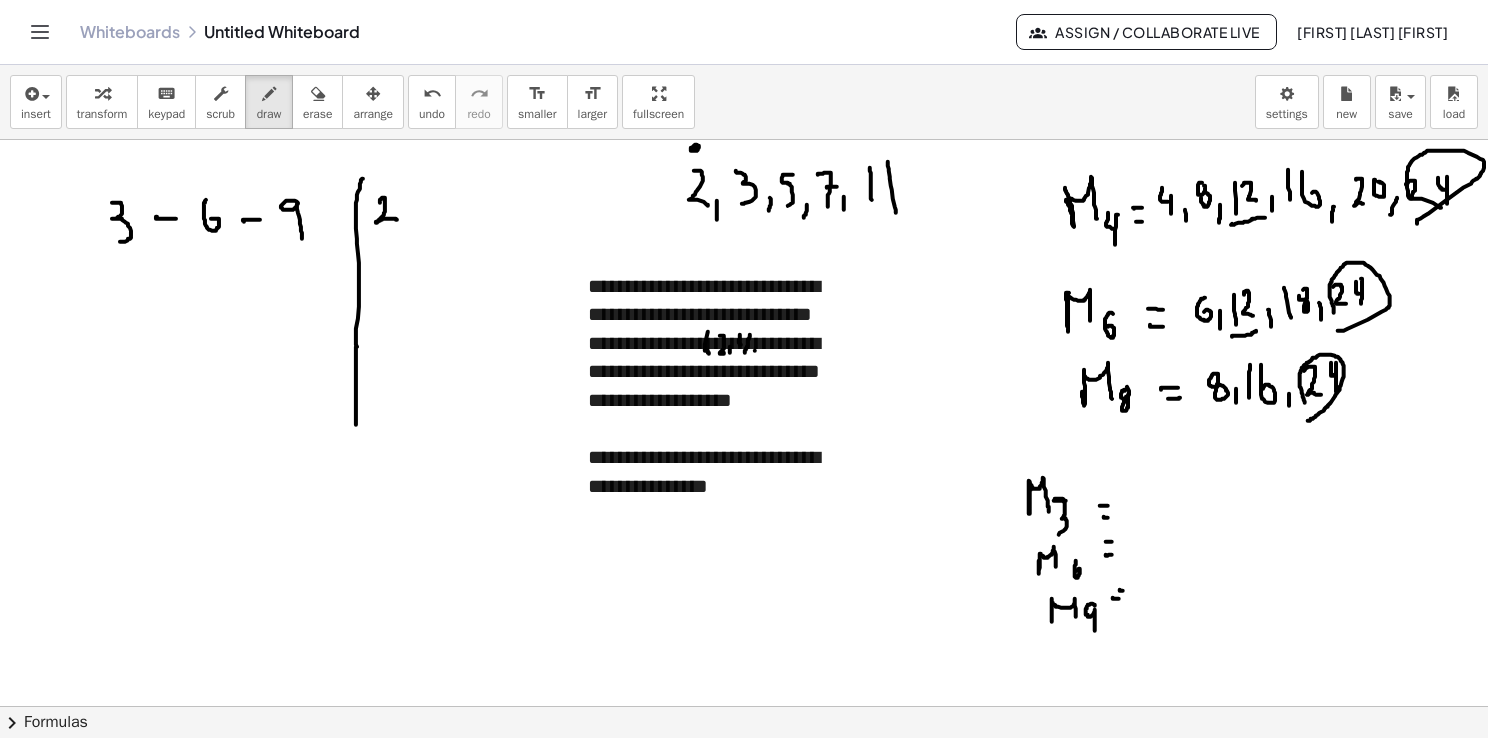 click at bounding box center [745, 772] 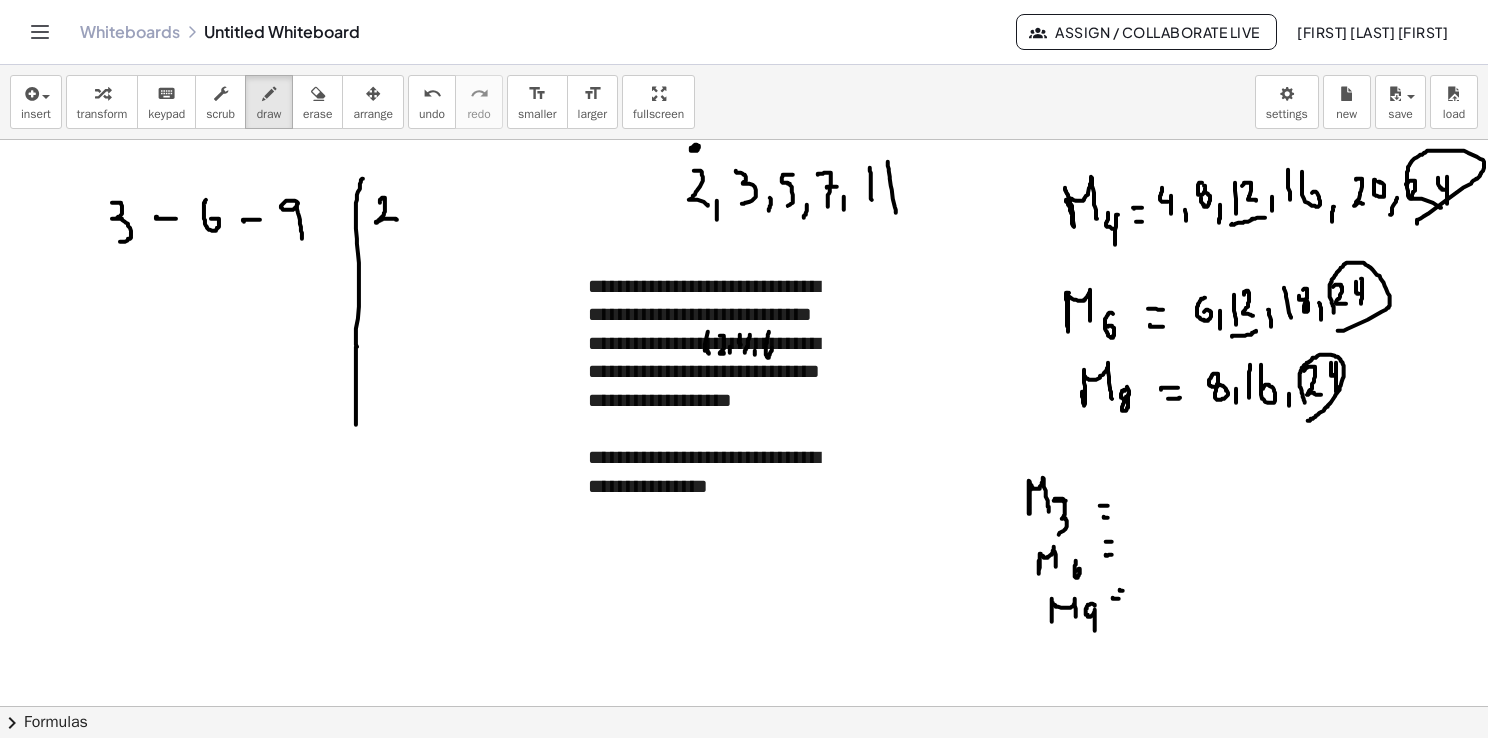 click at bounding box center [745, 772] 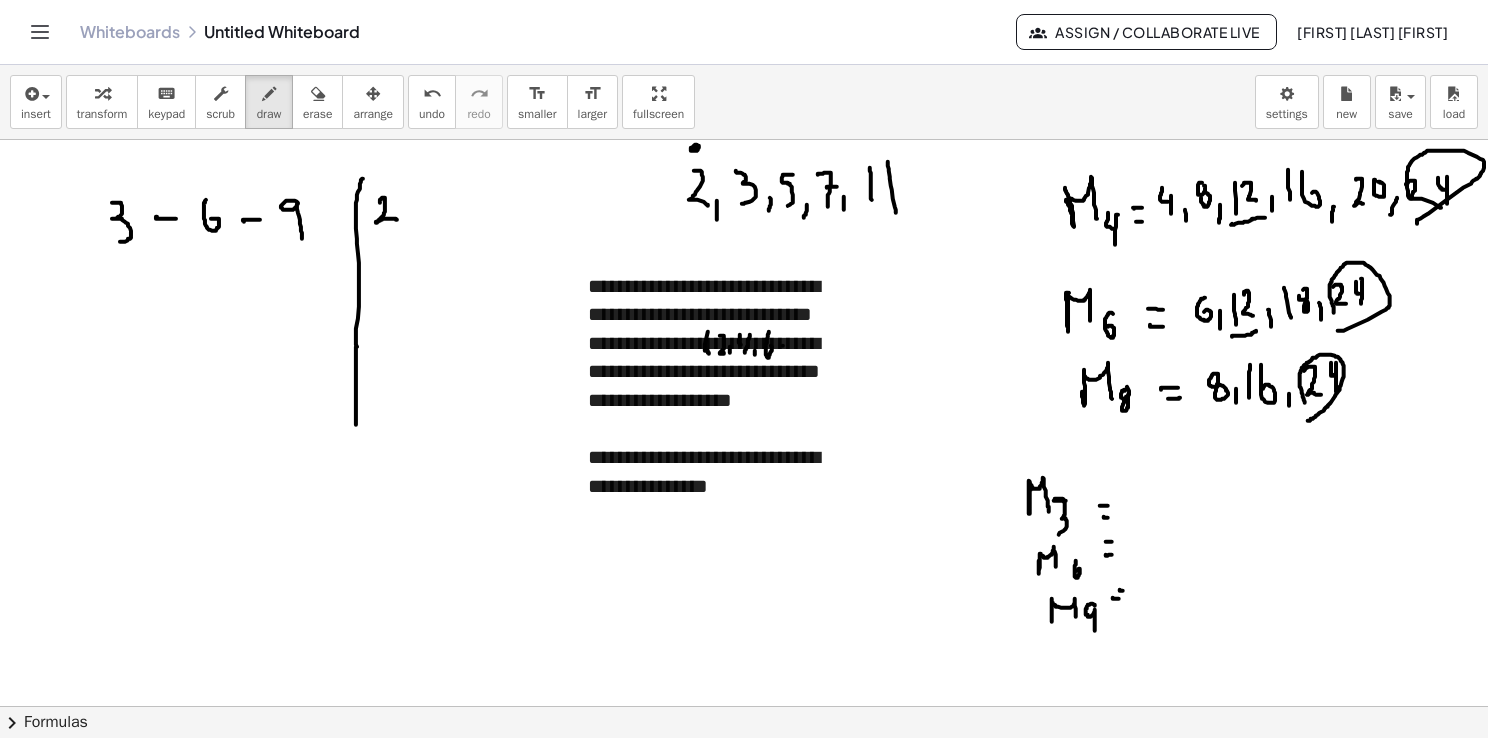 click at bounding box center (745, 772) 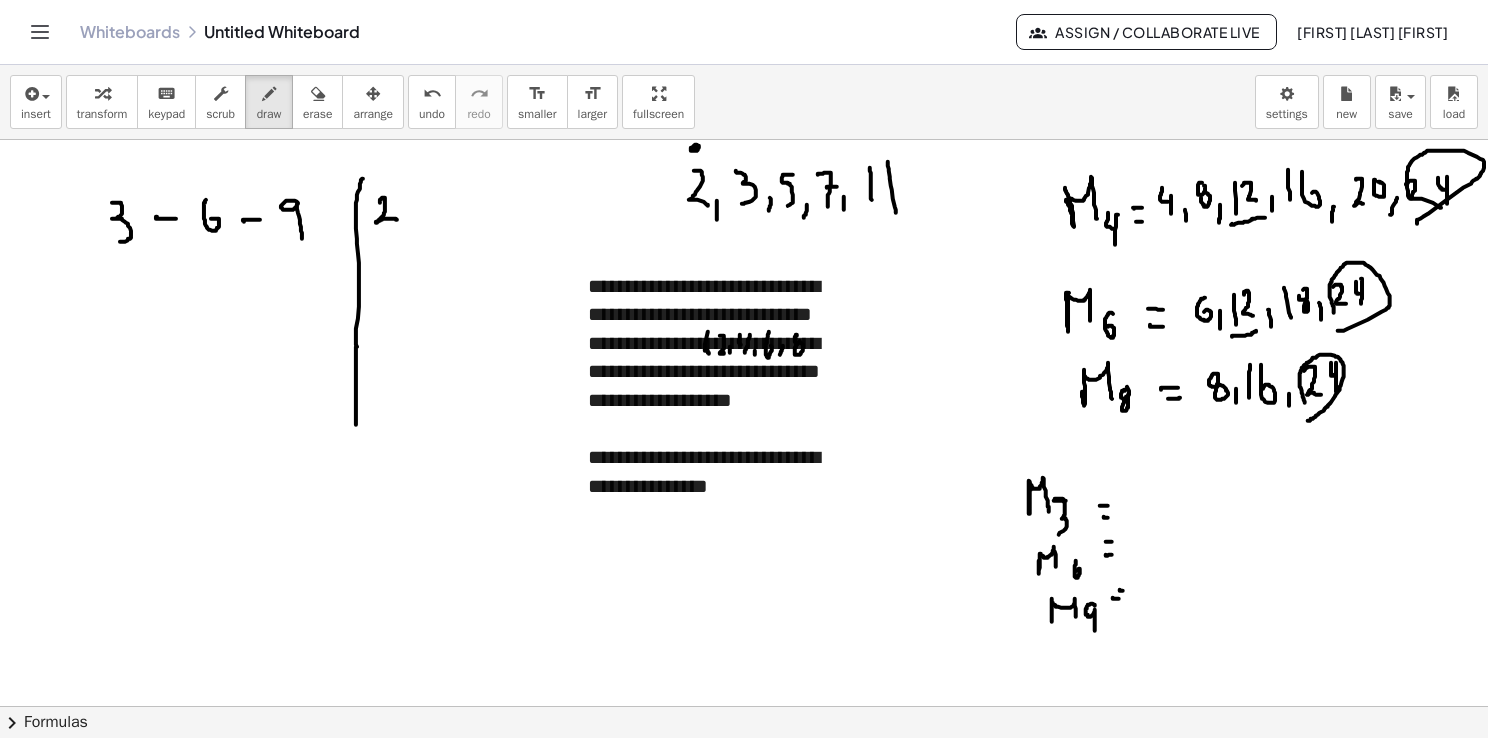 click at bounding box center (745, 772) 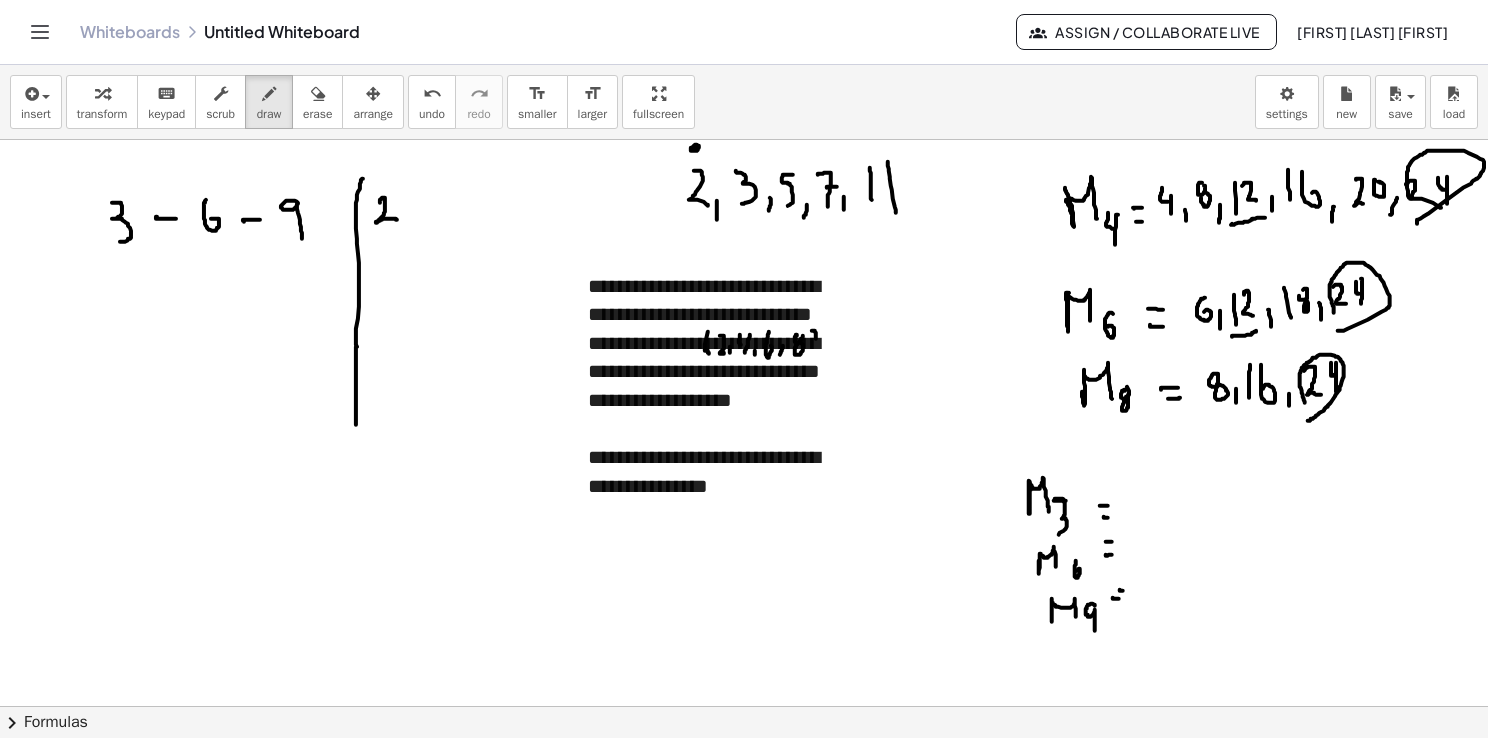 drag, startPoint x: 812, startPoint y: 330, endPoint x: 812, endPoint y: 354, distance: 24 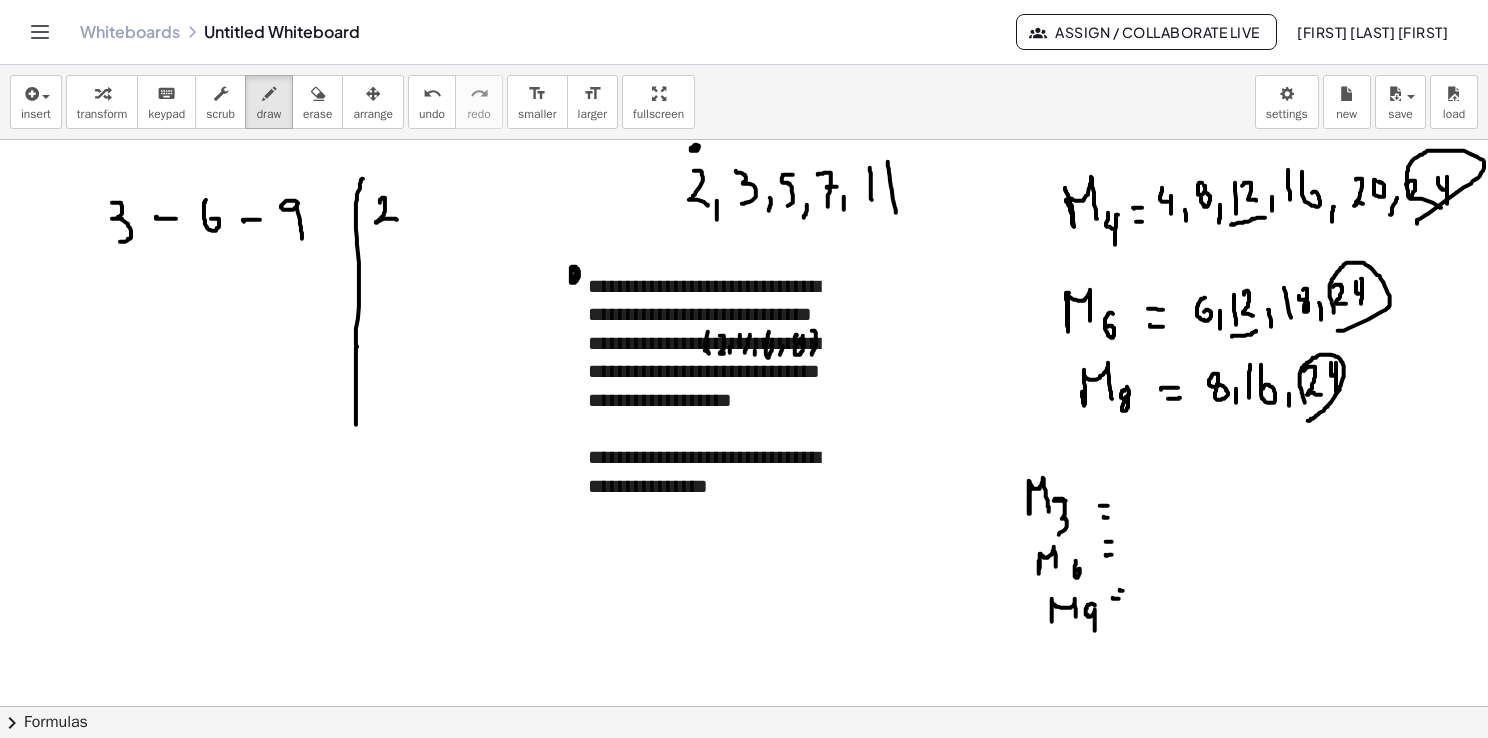 click at bounding box center [745, 772] 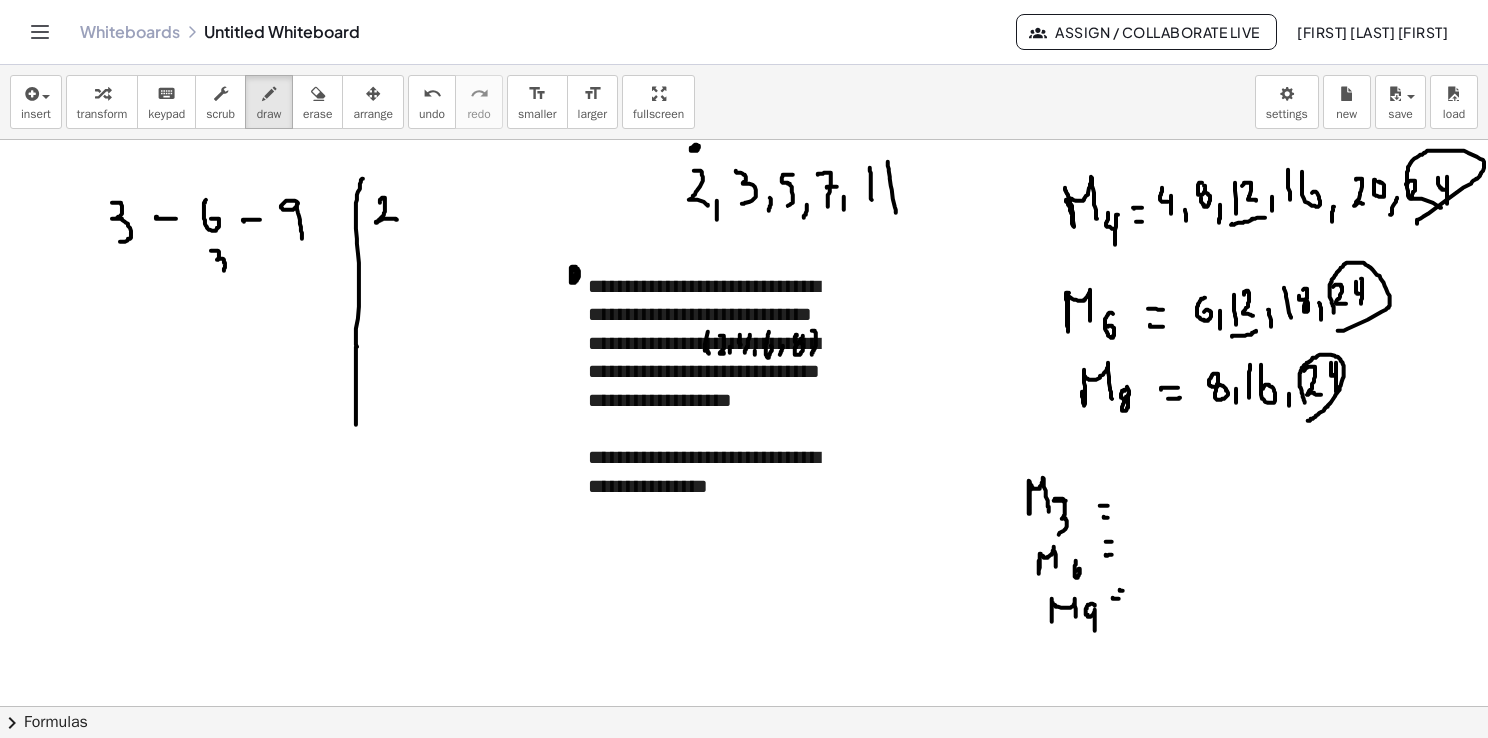 drag, startPoint x: 211, startPoint y: 250, endPoint x: 220, endPoint y: 268, distance: 20.12461 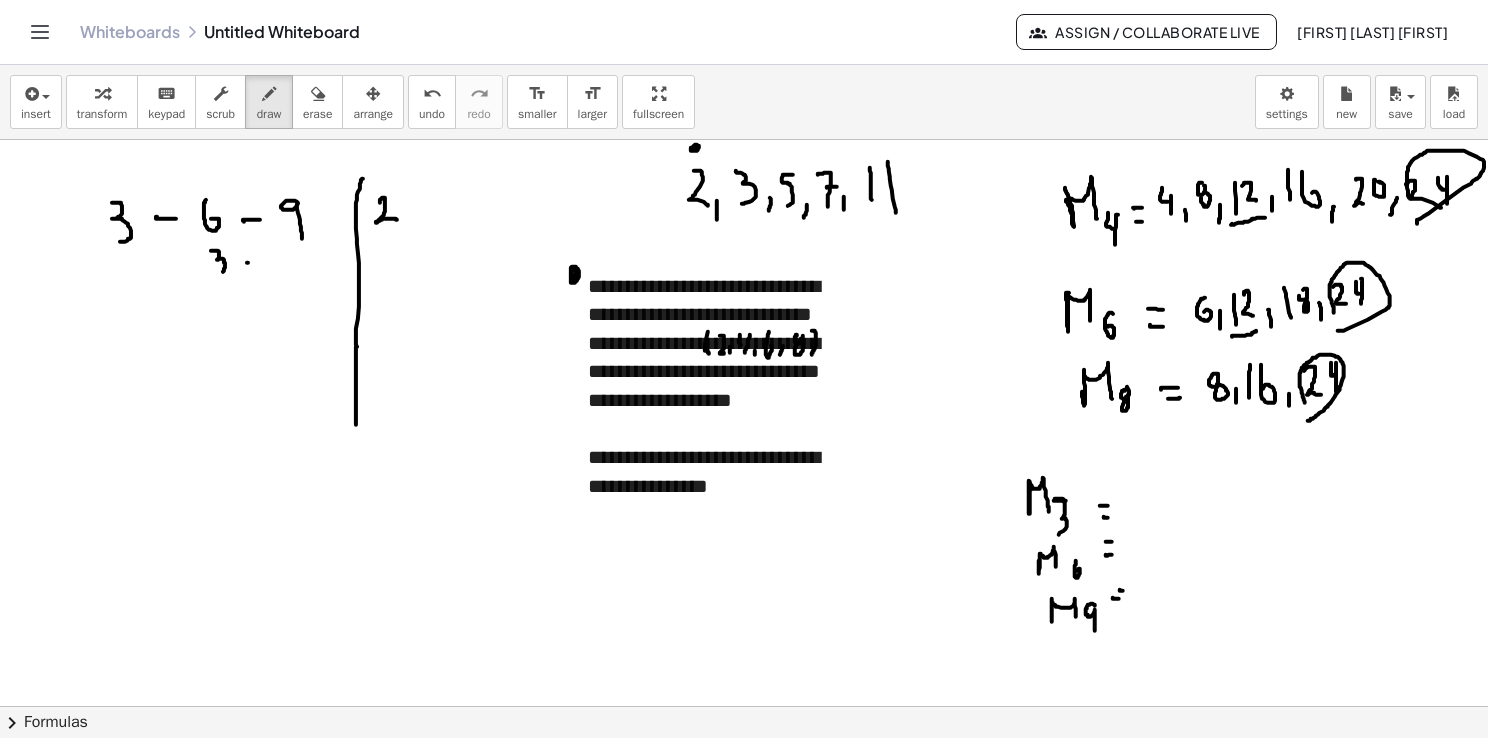 drag, startPoint x: 248, startPoint y: 262, endPoint x: 259, endPoint y: 266, distance: 11.7046995 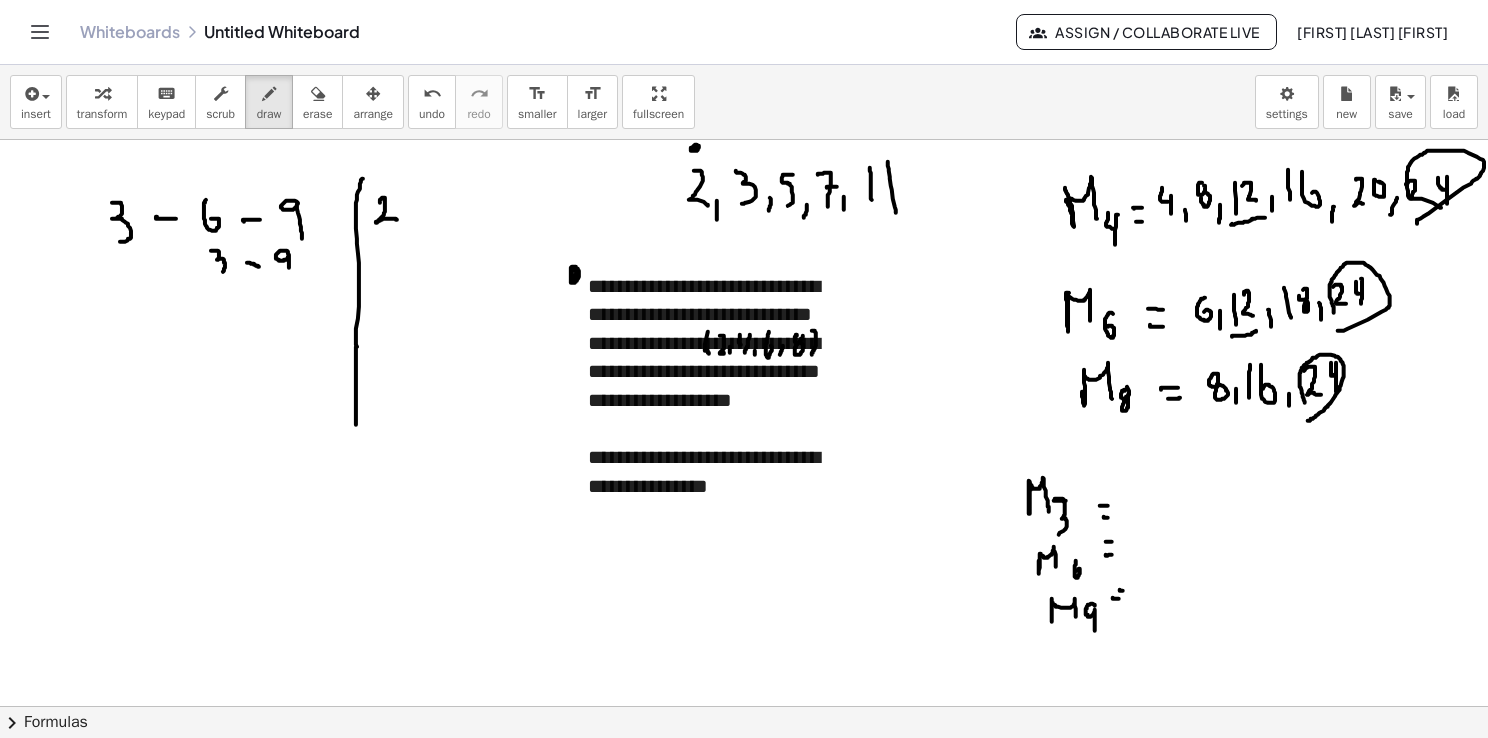 drag, startPoint x: 288, startPoint y: 253, endPoint x: 288, endPoint y: 273, distance: 20 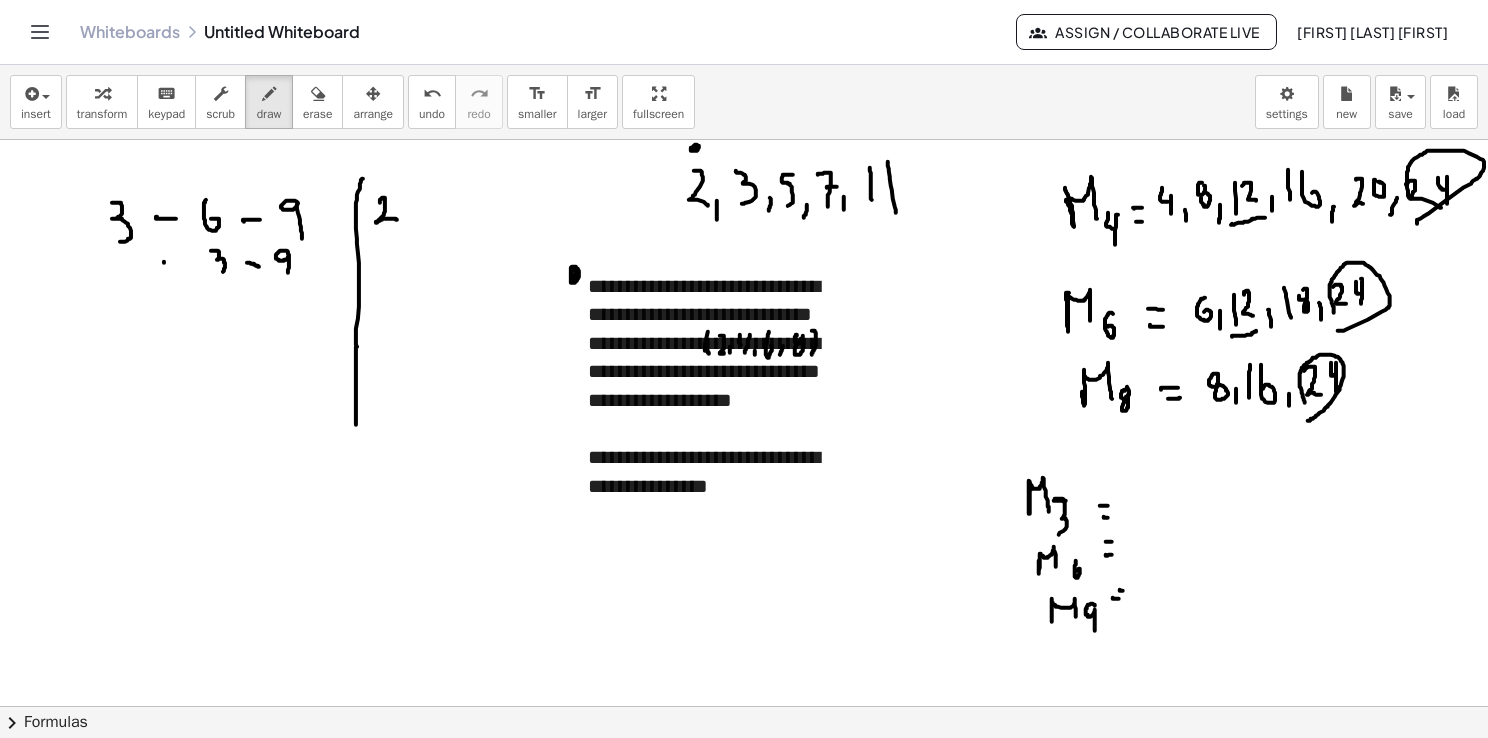 click at bounding box center (745, 772) 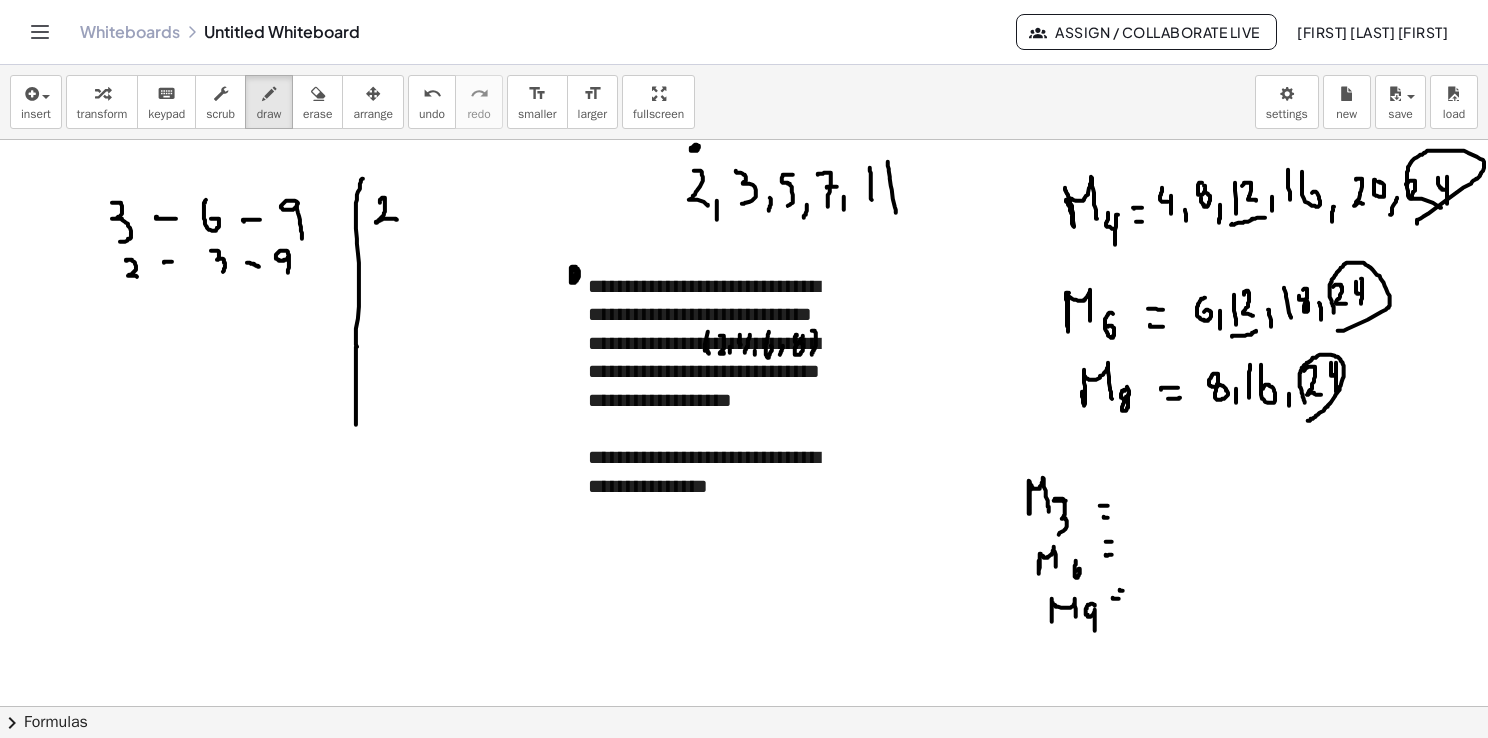 drag, startPoint x: 127, startPoint y: 260, endPoint x: 123, endPoint y: 286, distance: 26.305893 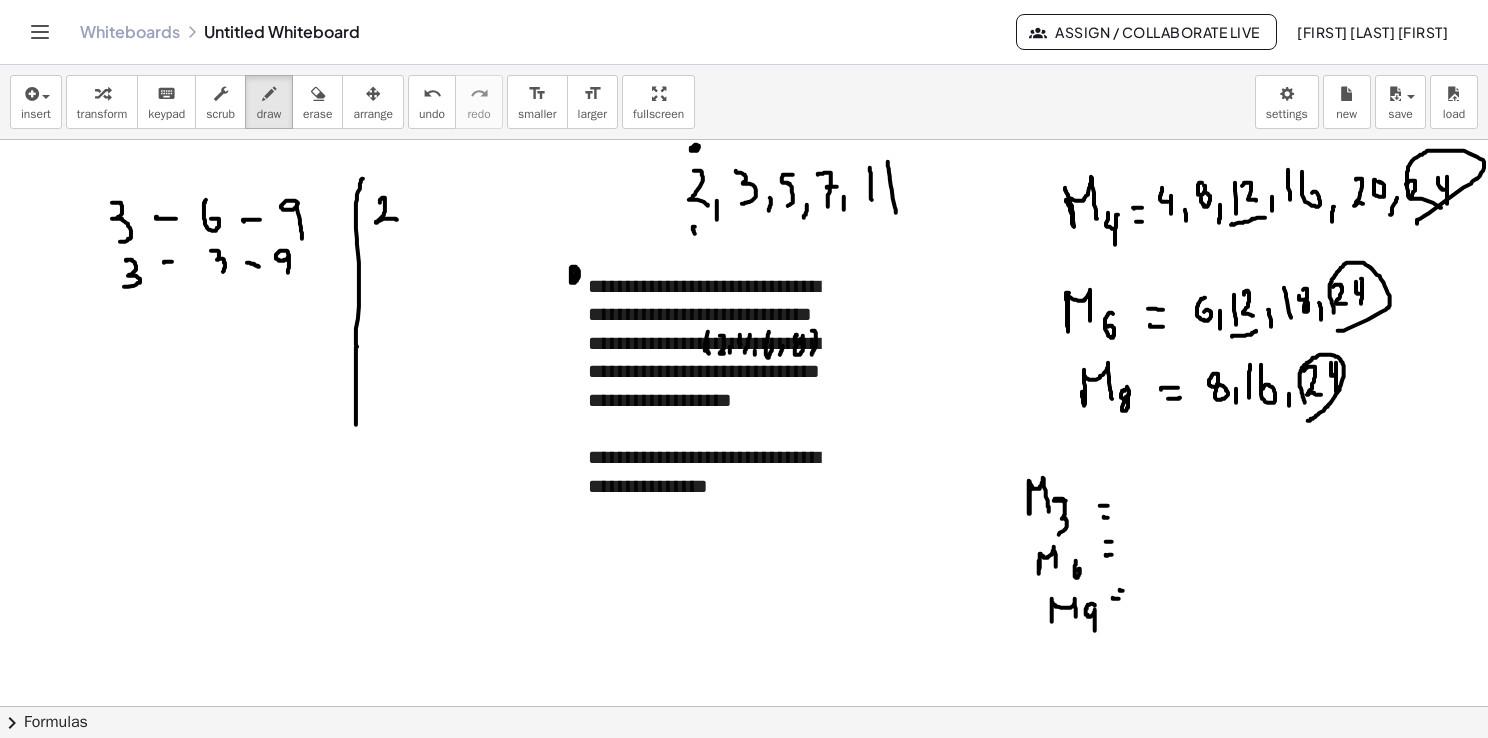 drag, startPoint x: 694, startPoint y: 226, endPoint x: 698, endPoint y: 238, distance: 12.649111 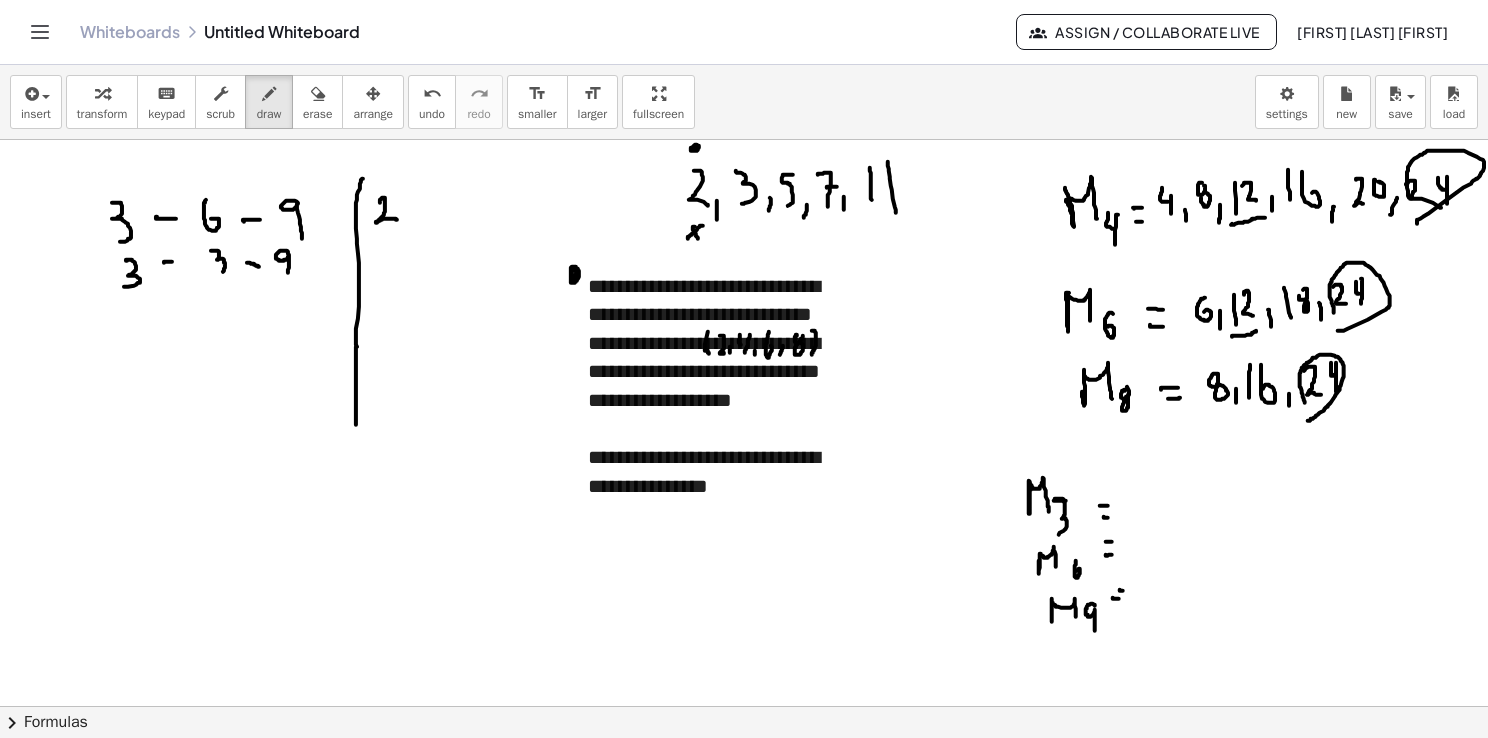 drag, startPoint x: 703, startPoint y: 225, endPoint x: 687, endPoint y: 238, distance: 20.615528 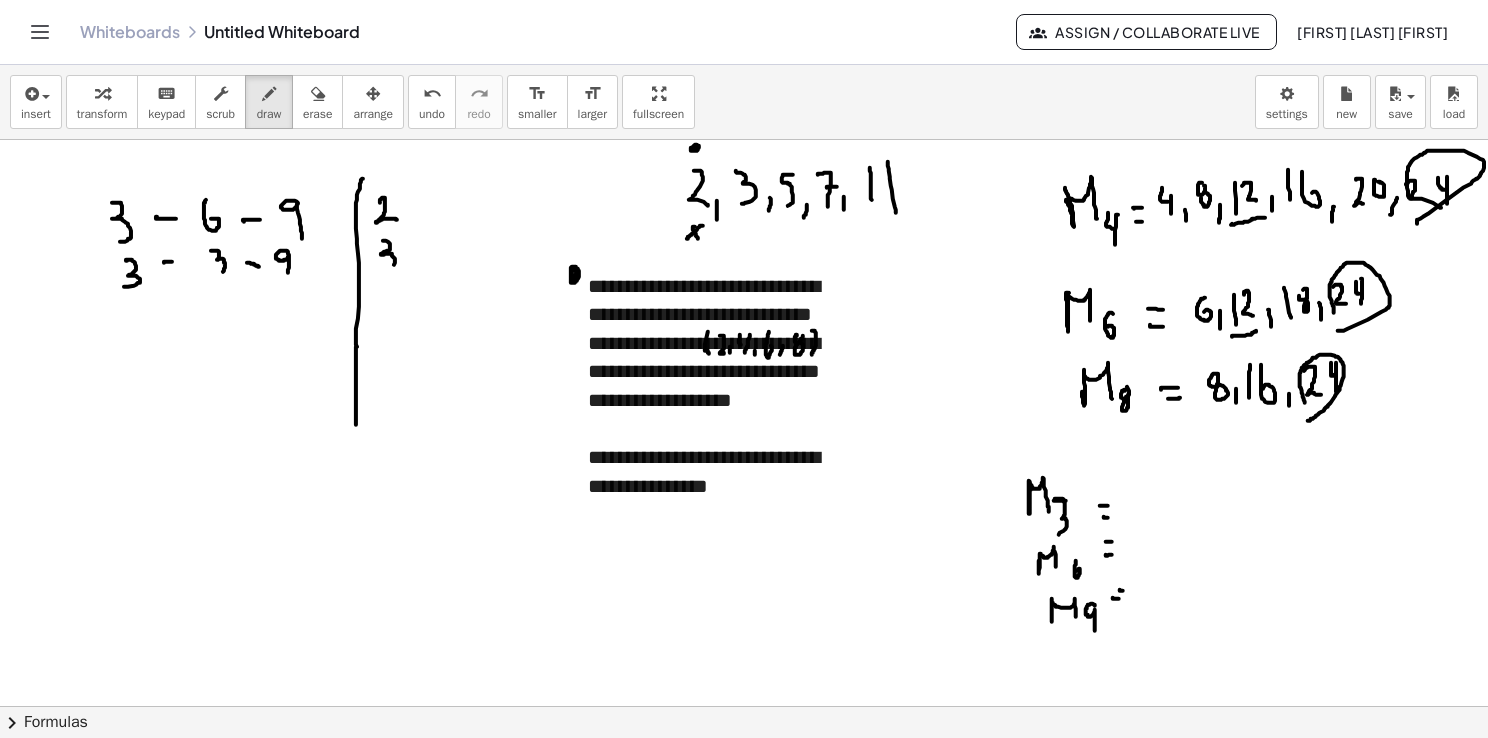 drag, startPoint x: 383, startPoint y: 240, endPoint x: 378, endPoint y: 269, distance: 29.427877 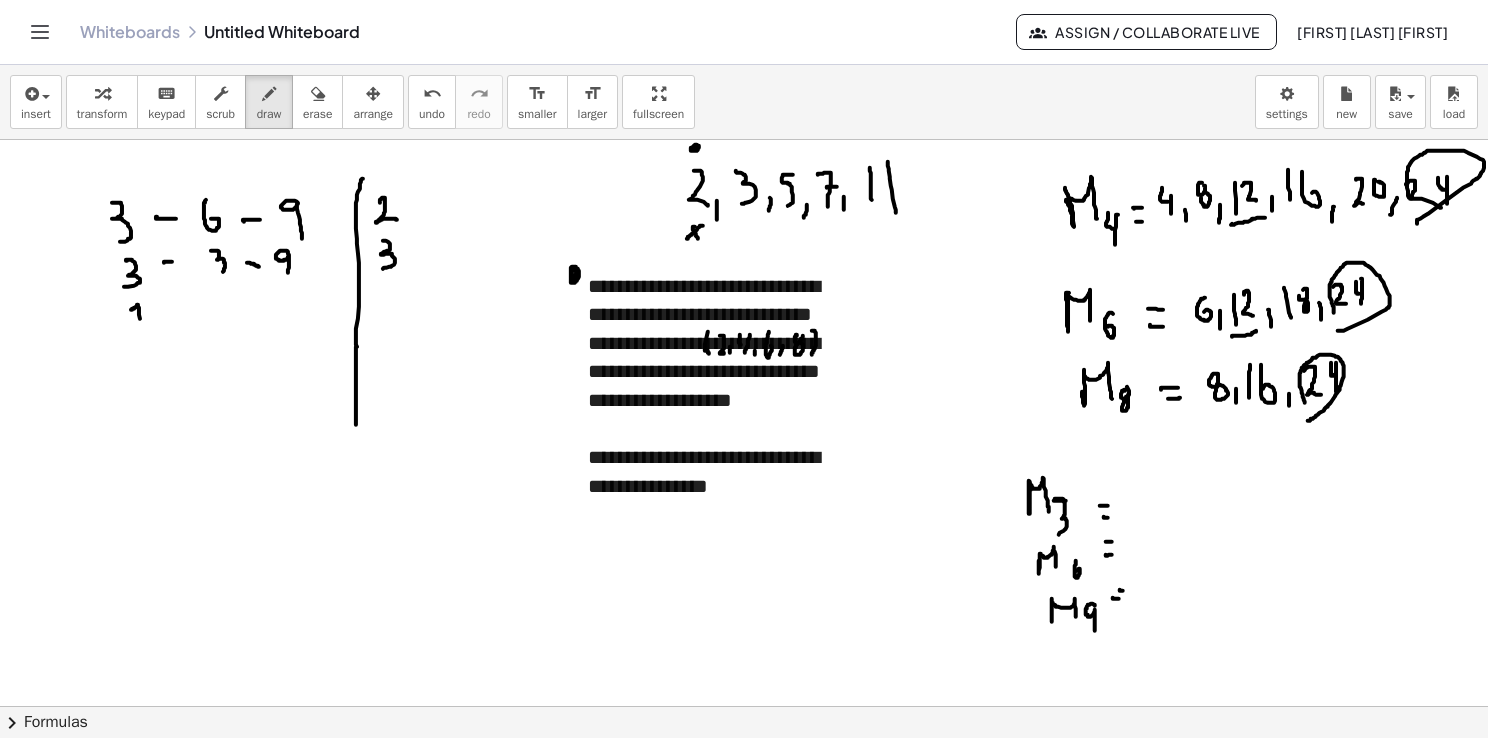 drag, startPoint x: 131, startPoint y: 309, endPoint x: 140, endPoint y: 326, distance: 19.235384 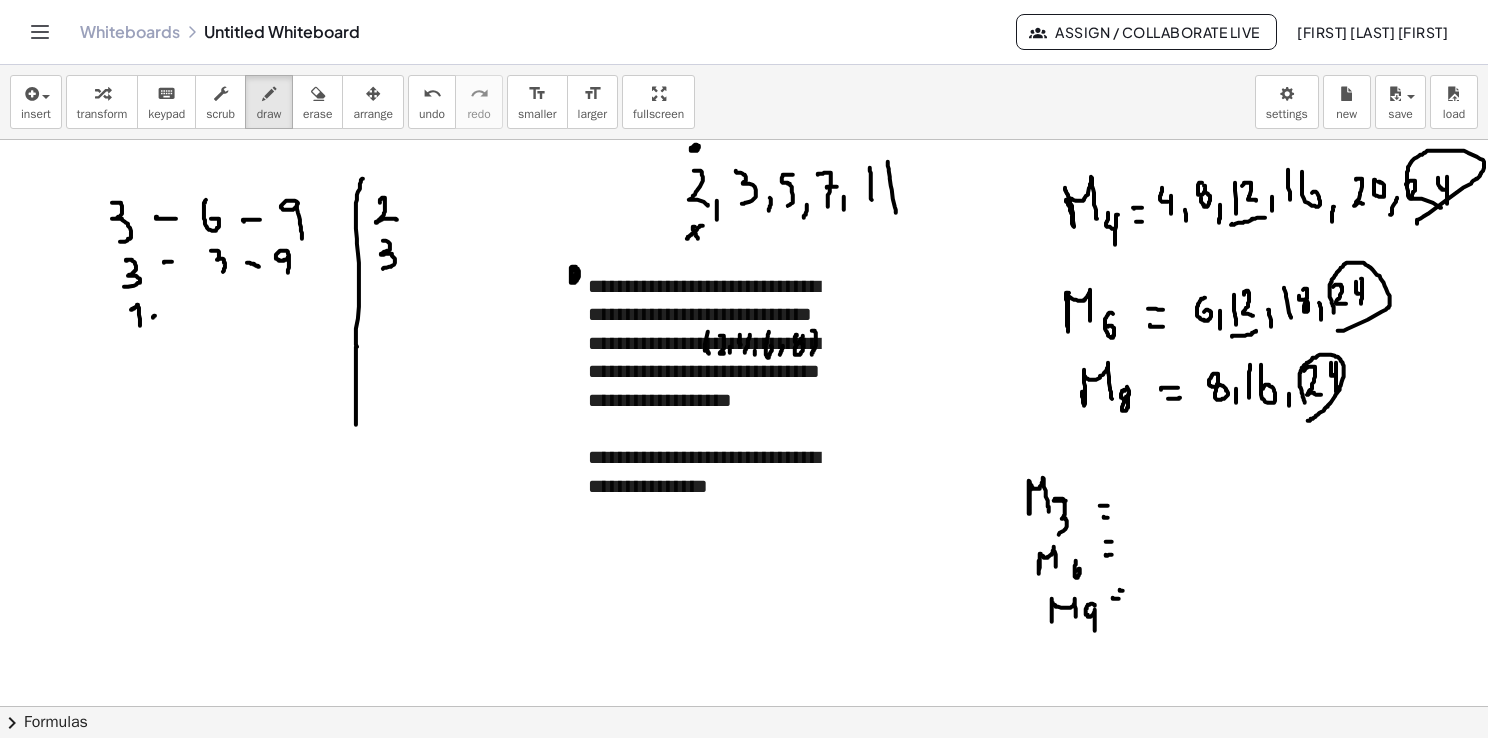 drag, startPoint x: 155, startPoint y: 315, endPoint x: 167, endPoint y: 314, distance: 12.0415945 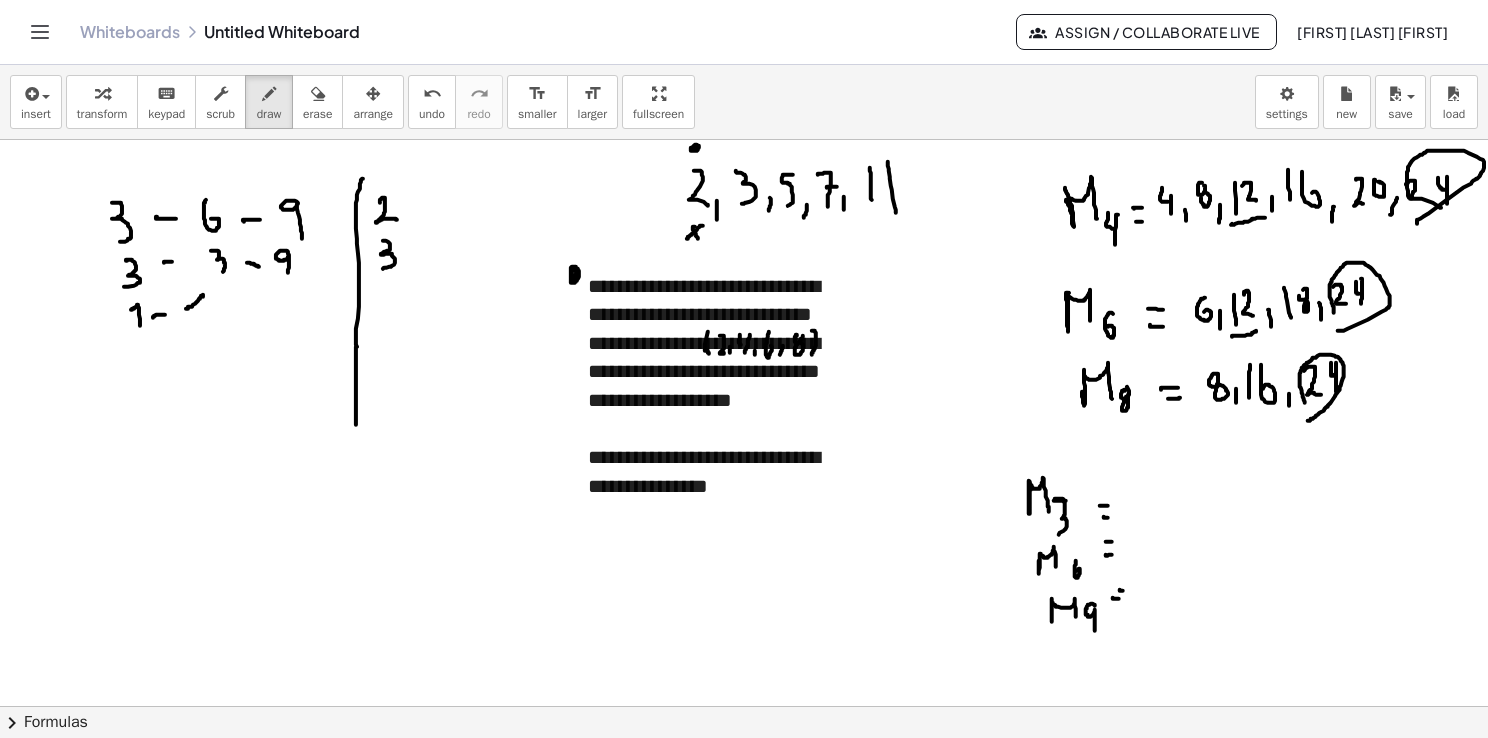 drag, startPoint x: 186, startPoint y: 308, endPoint x: 203, endPoint y: 312, distance: 17.464249 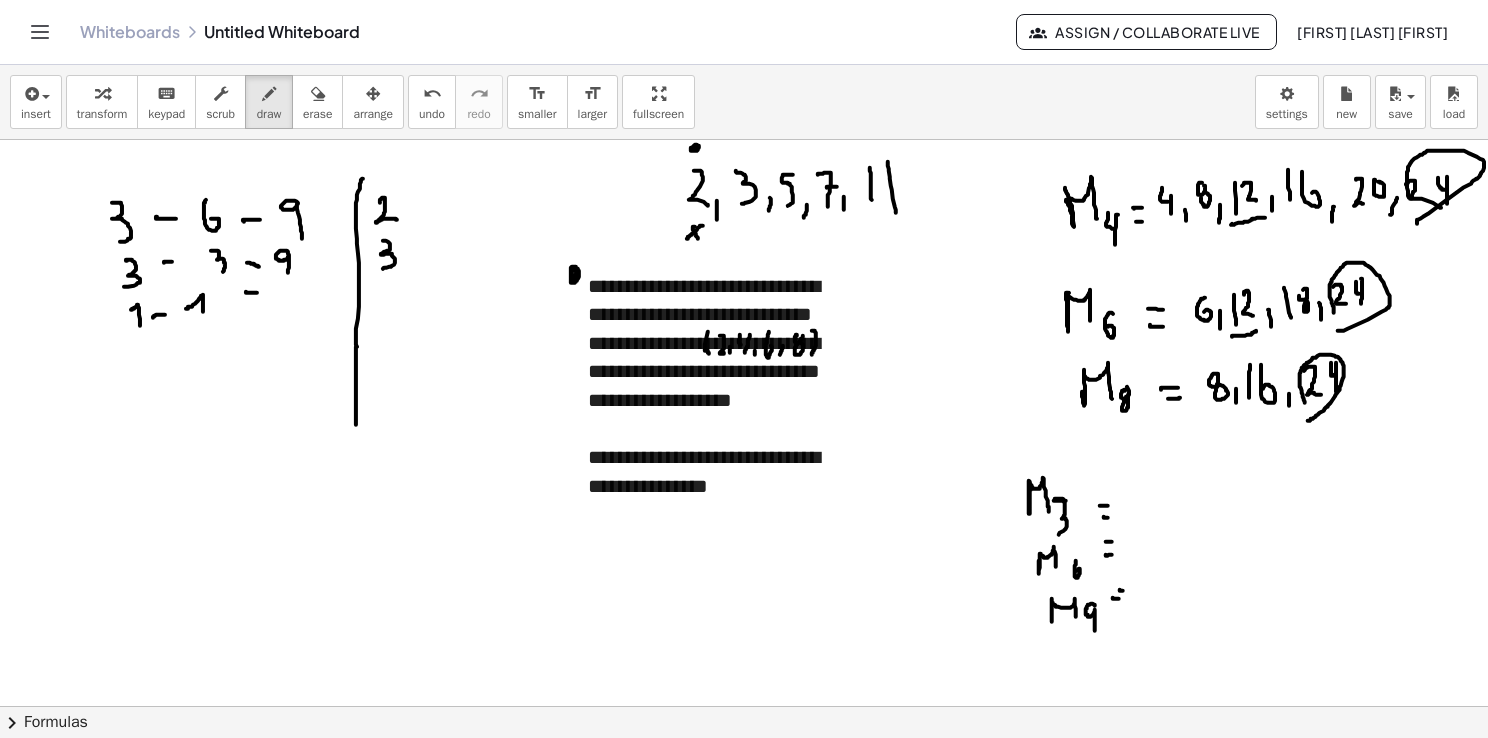 drag, startPoint x: 246, startPoint y: 291, endPoint x: 257, endPoint y: 292, distance: 11.045361 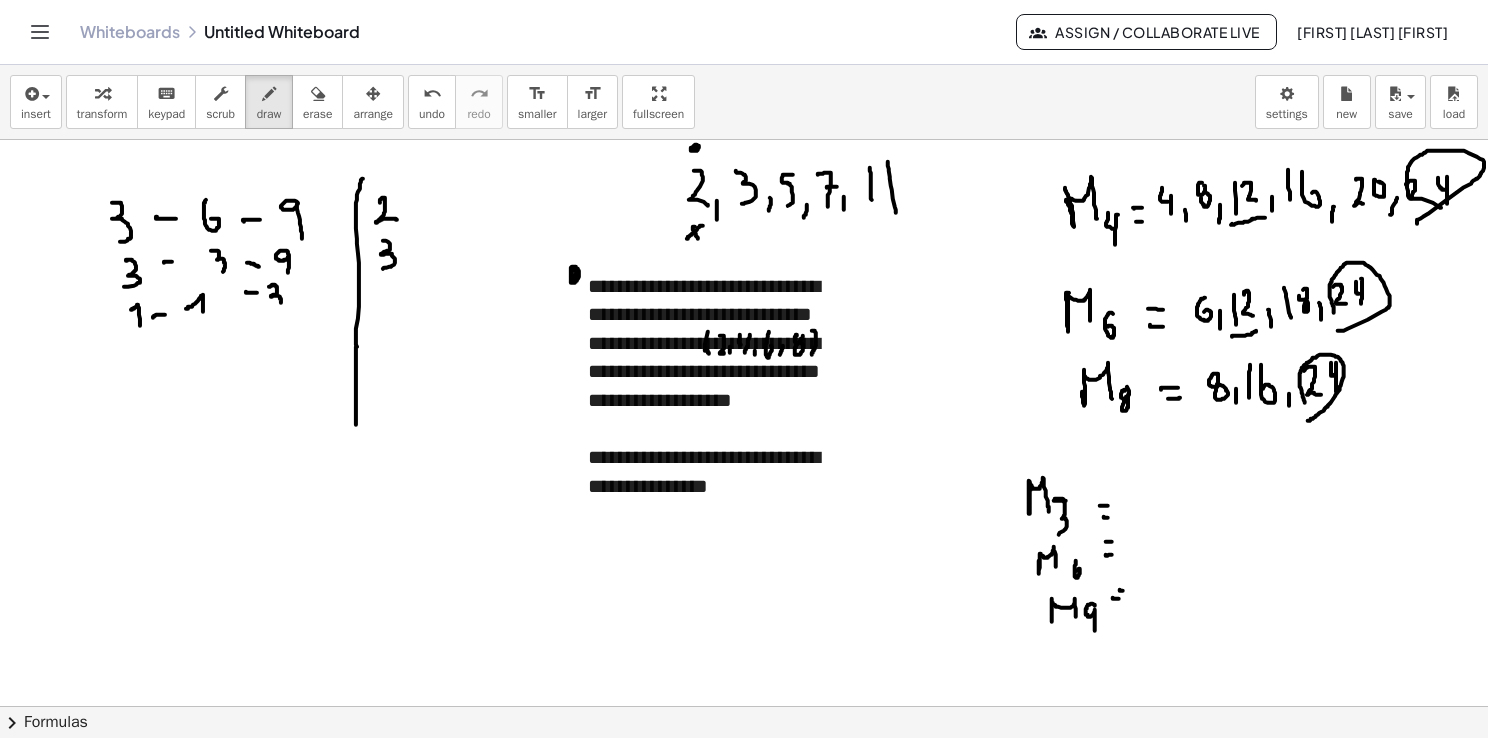 drag, startPoint x: 272, startPoint y: 284, endPoint x: 275, endPoint y: 308, distance: 24.186773 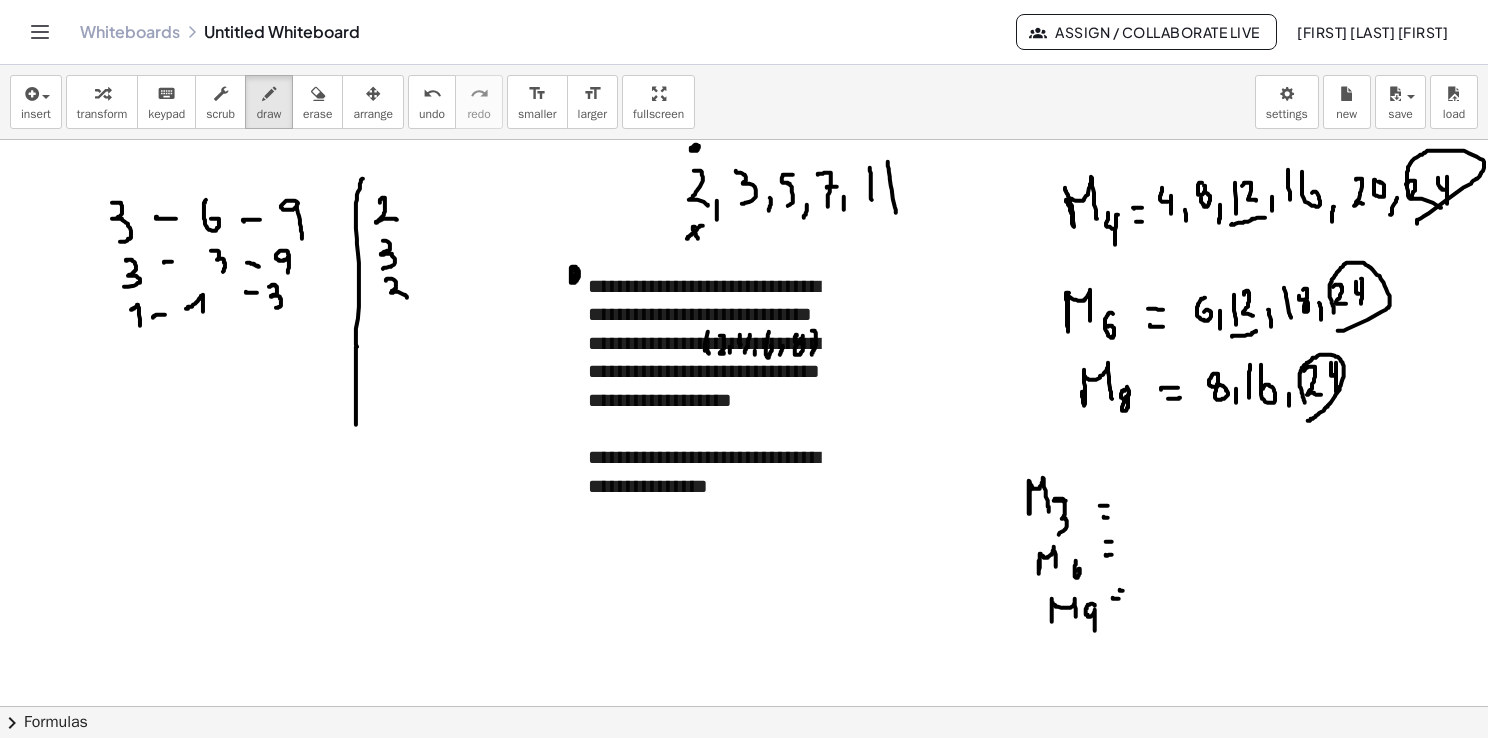 drag, startPoint x: 386, startPoint y: 279, endPoint x: 385, endPoint y: 310, distance: 31.016125 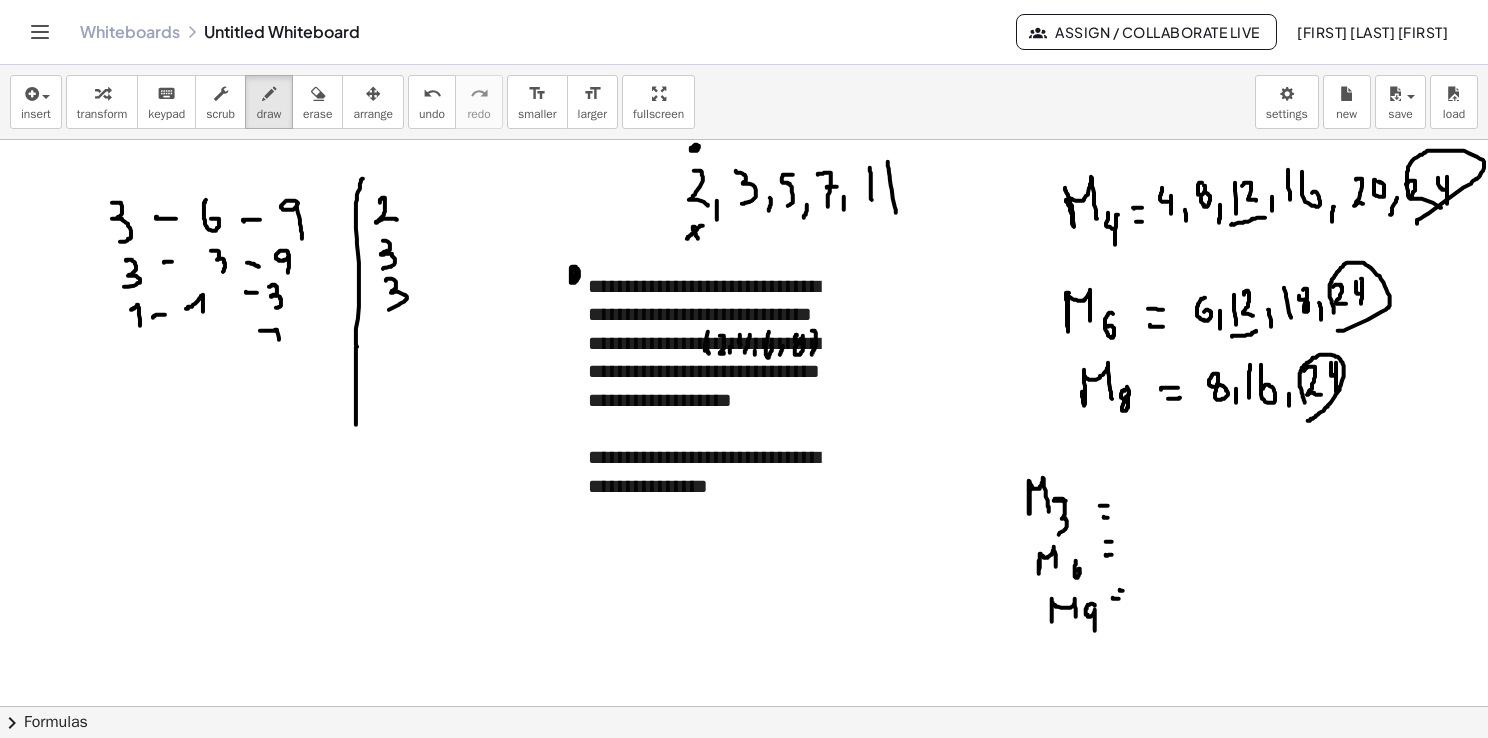 drag, startPoint x: 260, startPoint y: 330, endPoint x: 278, endPoint y: 346, distance: 24.083189 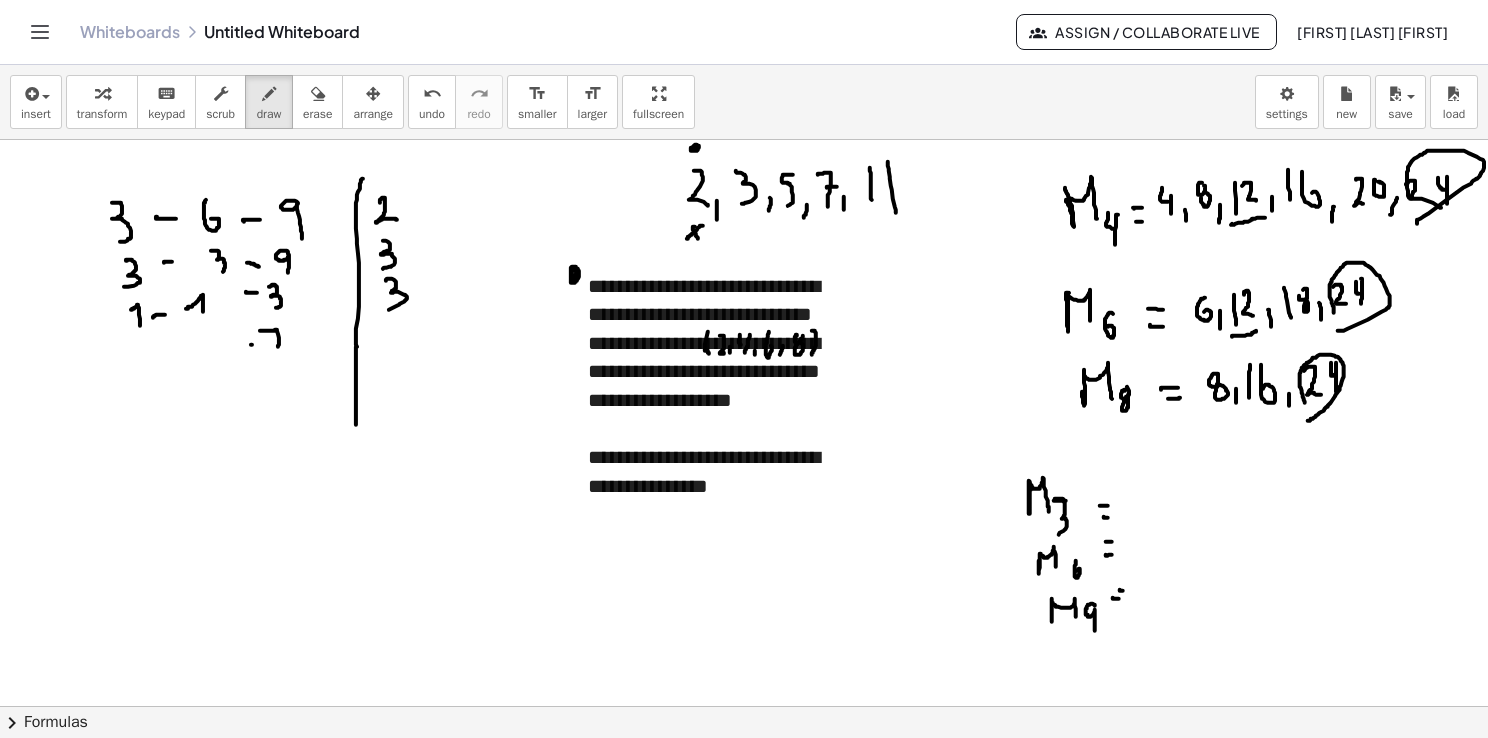 click at bounding box center (745, 772) 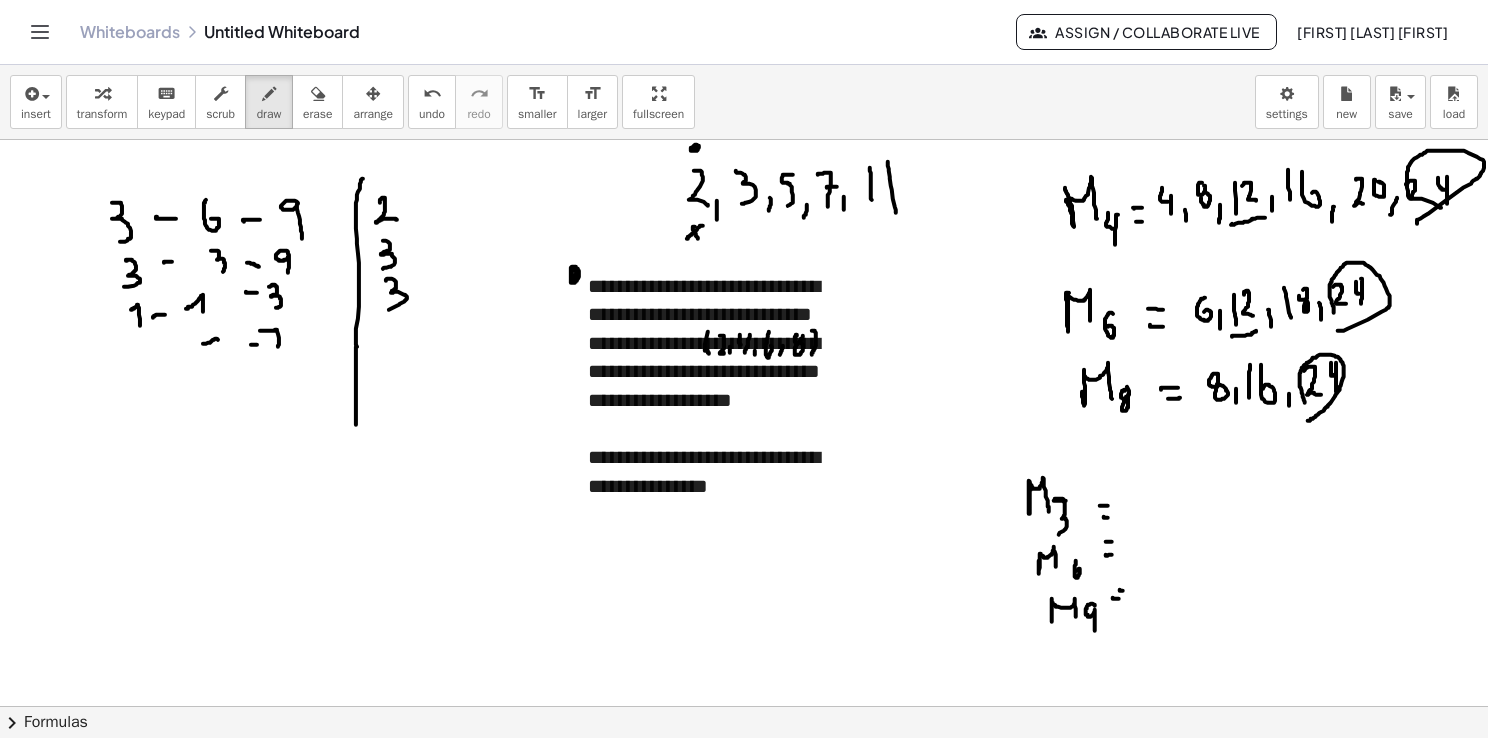 drag, startPoint x: 203, startPoint y: 343, endPoint x: 217, endPoint y: 353, distance: 17.20465 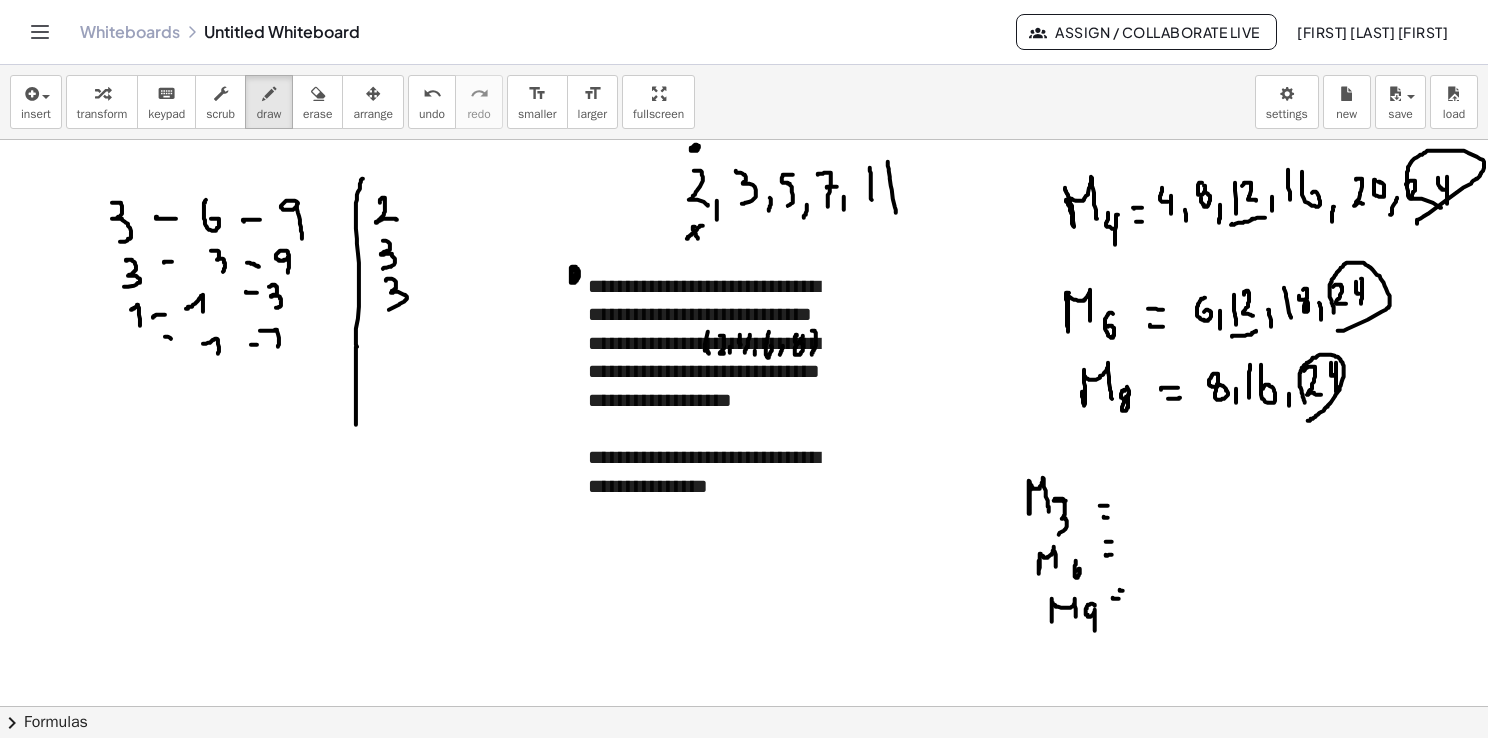 click at bounding box center (745, 772) 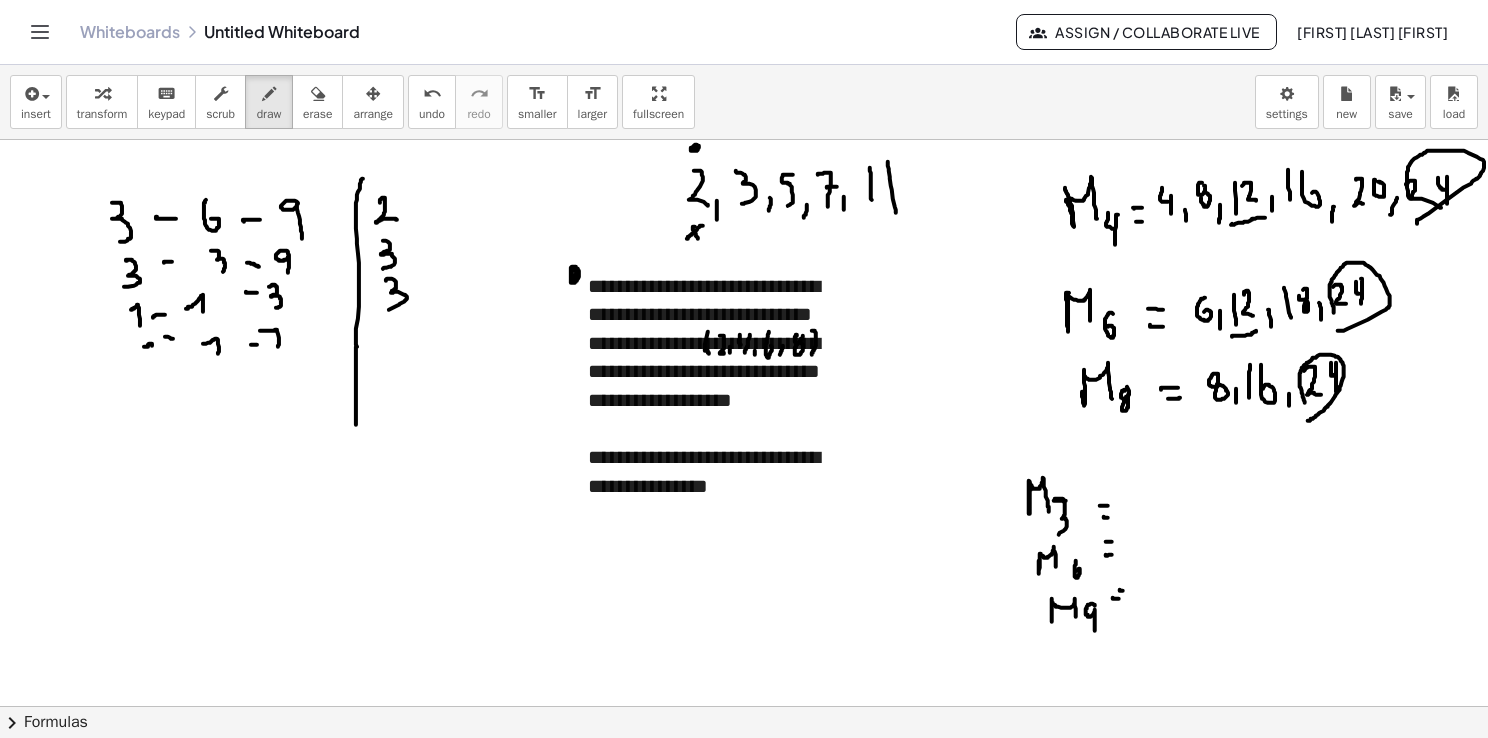 drag, startPoint x: 144, startPoint y: 346, endPoint x: 154, endPoint y: 359, distance: 16.40122 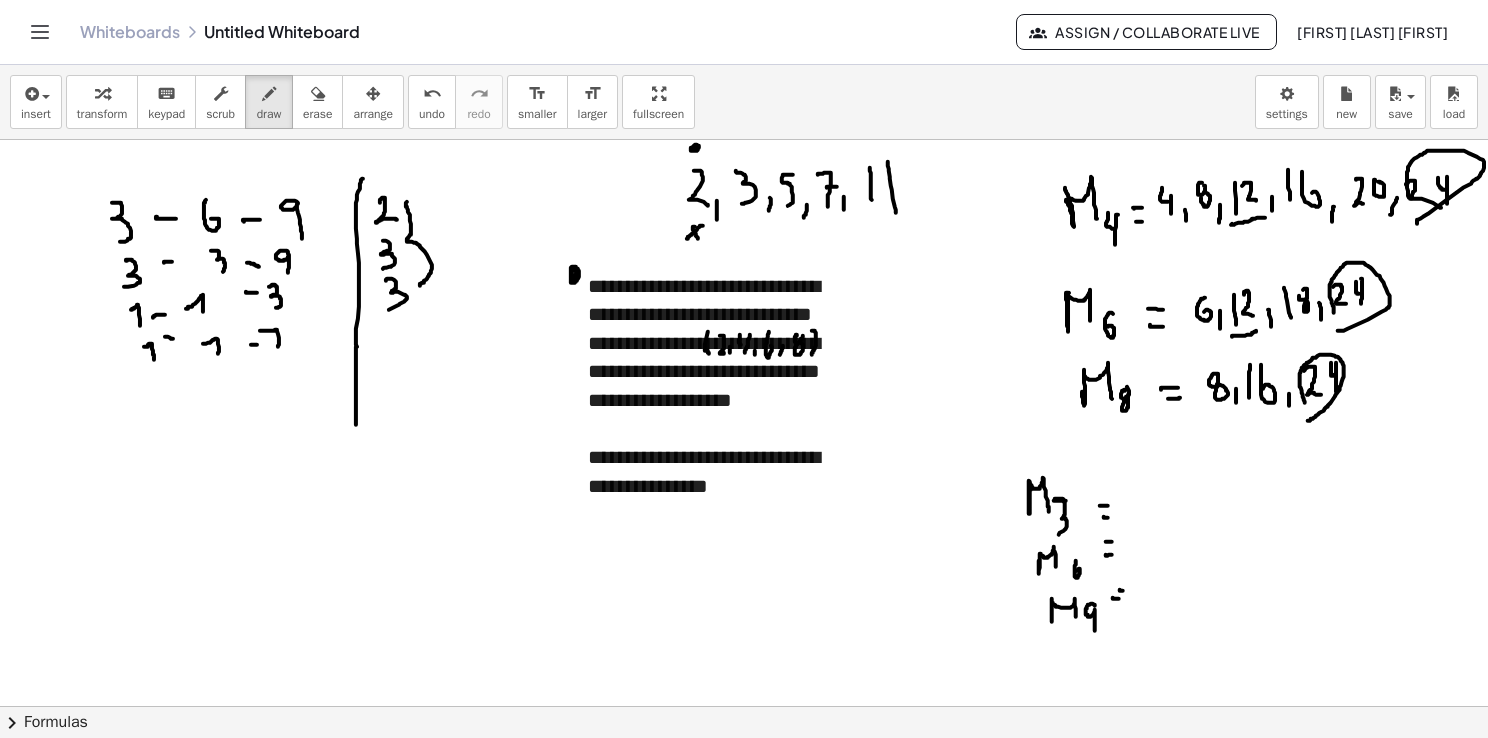 drag, startPoint x: 406, startPoint y: 202, endPoint x: 419, endPoint y: 285, distance: 84.0119 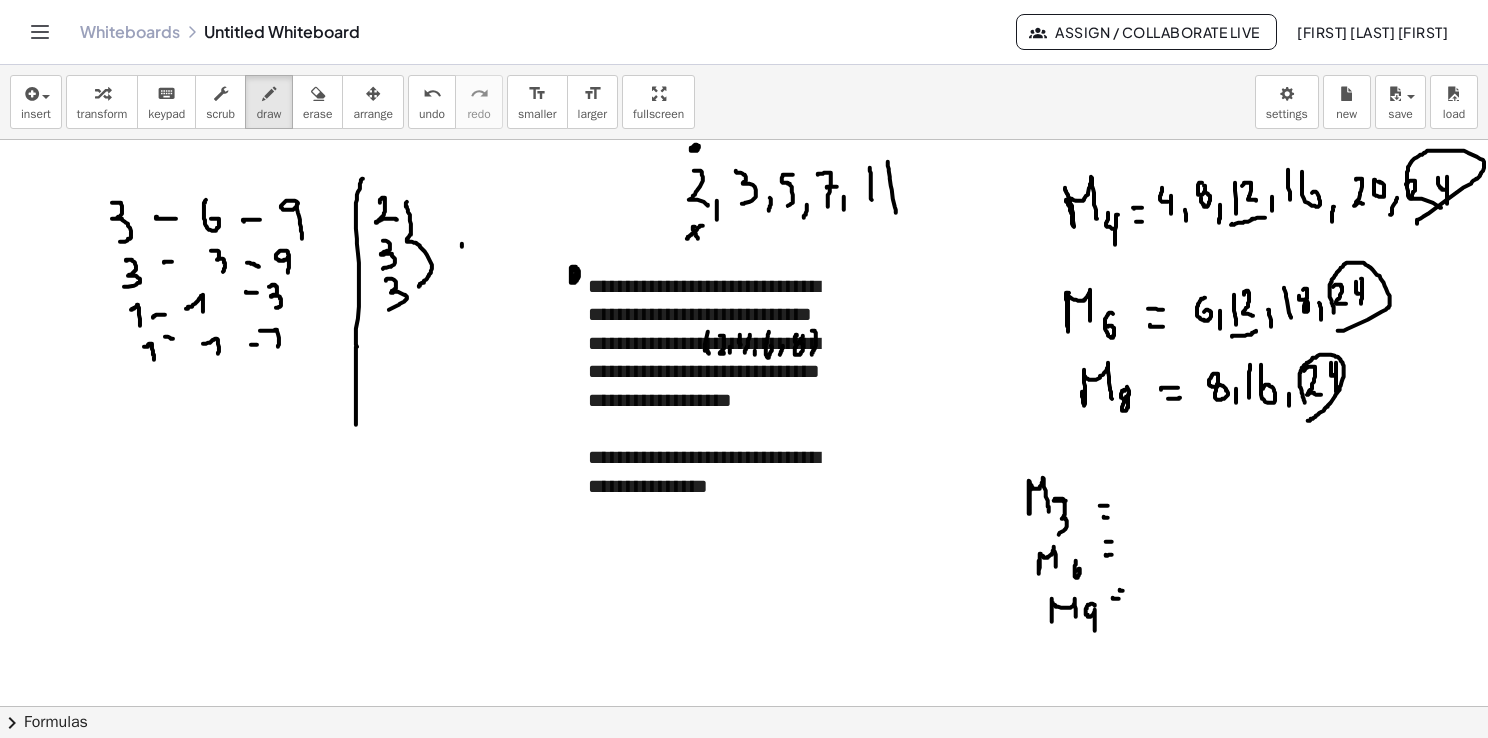 drag, startPoint x: 462, startPoint y: 245, endPoint x: 462, endPoint y: 270, distance: 25 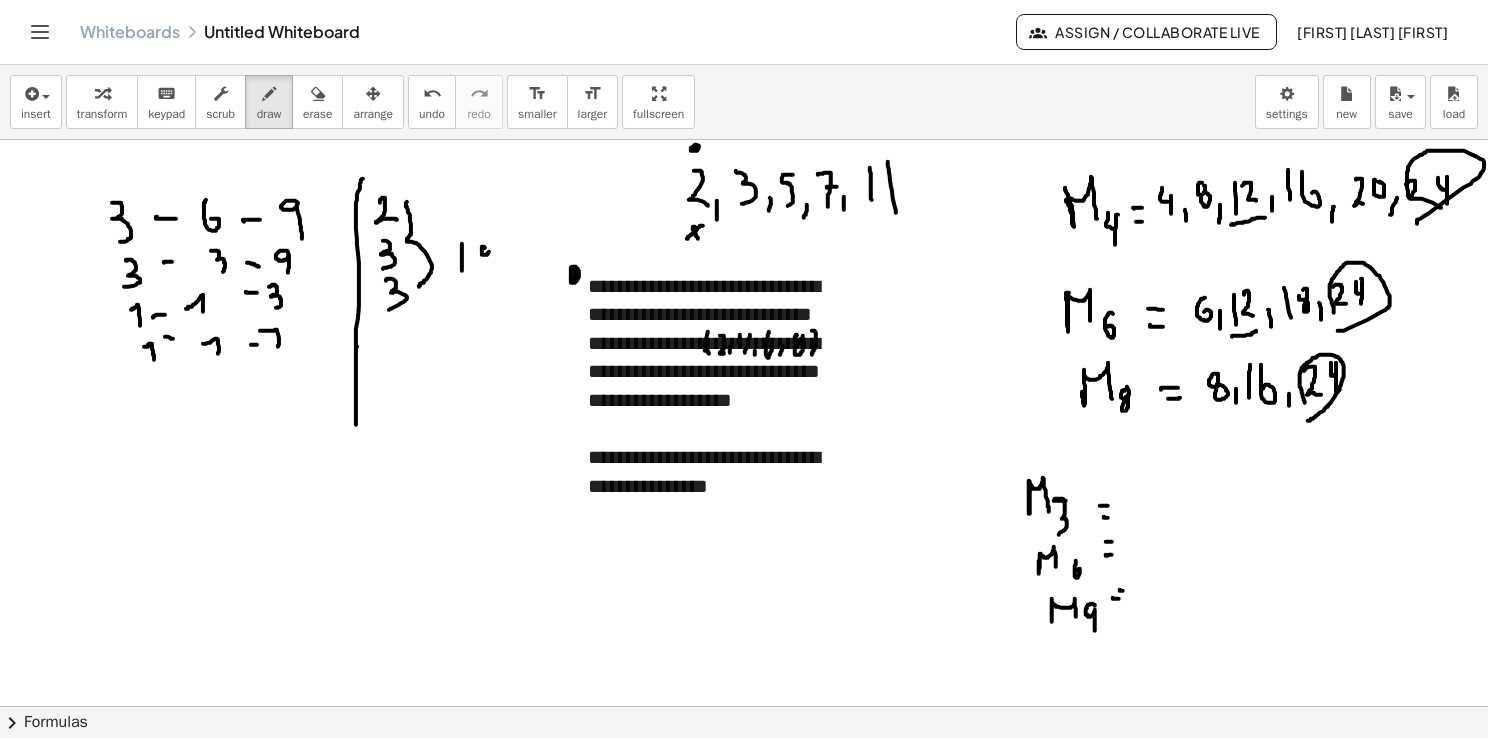 click at bounding box center [745, 772] 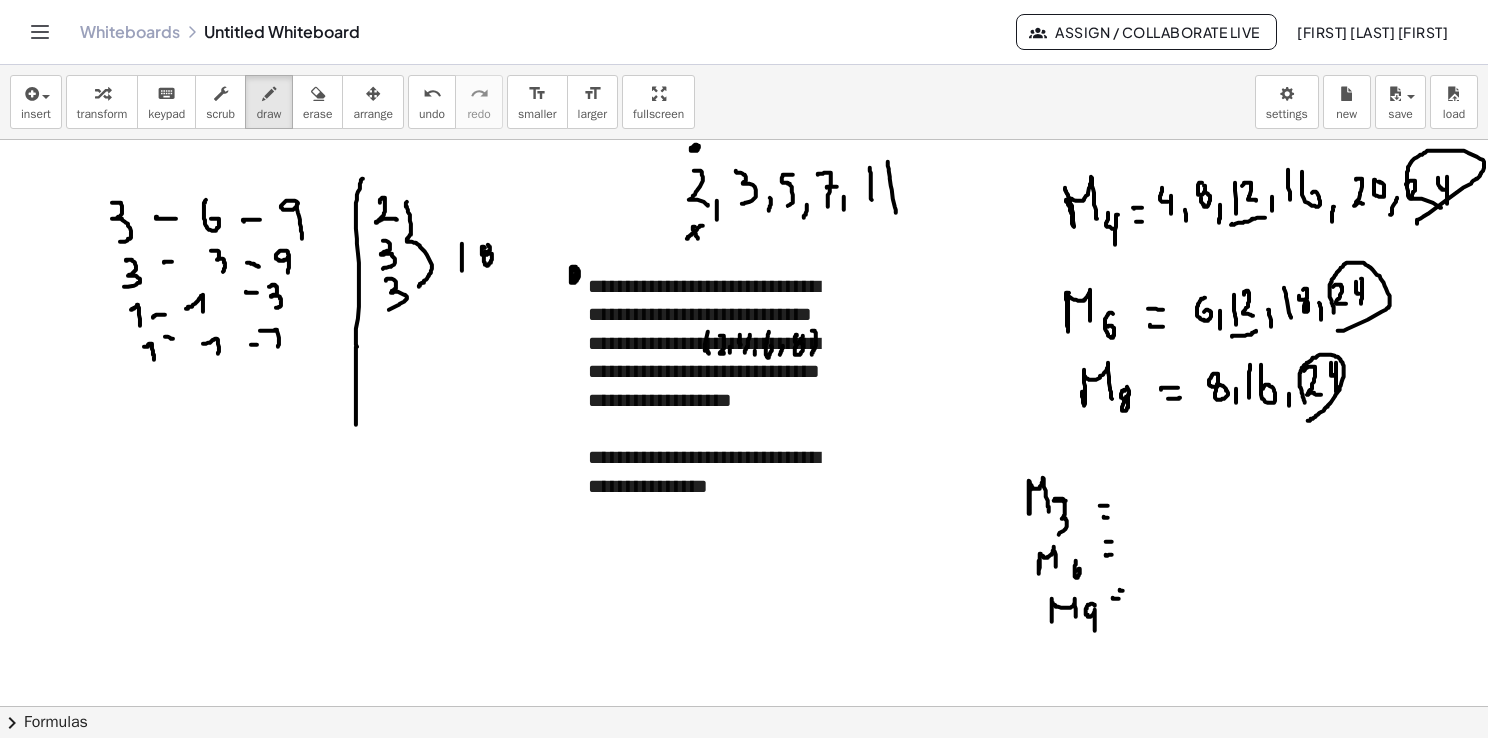 click at bounding box center (745, 772) 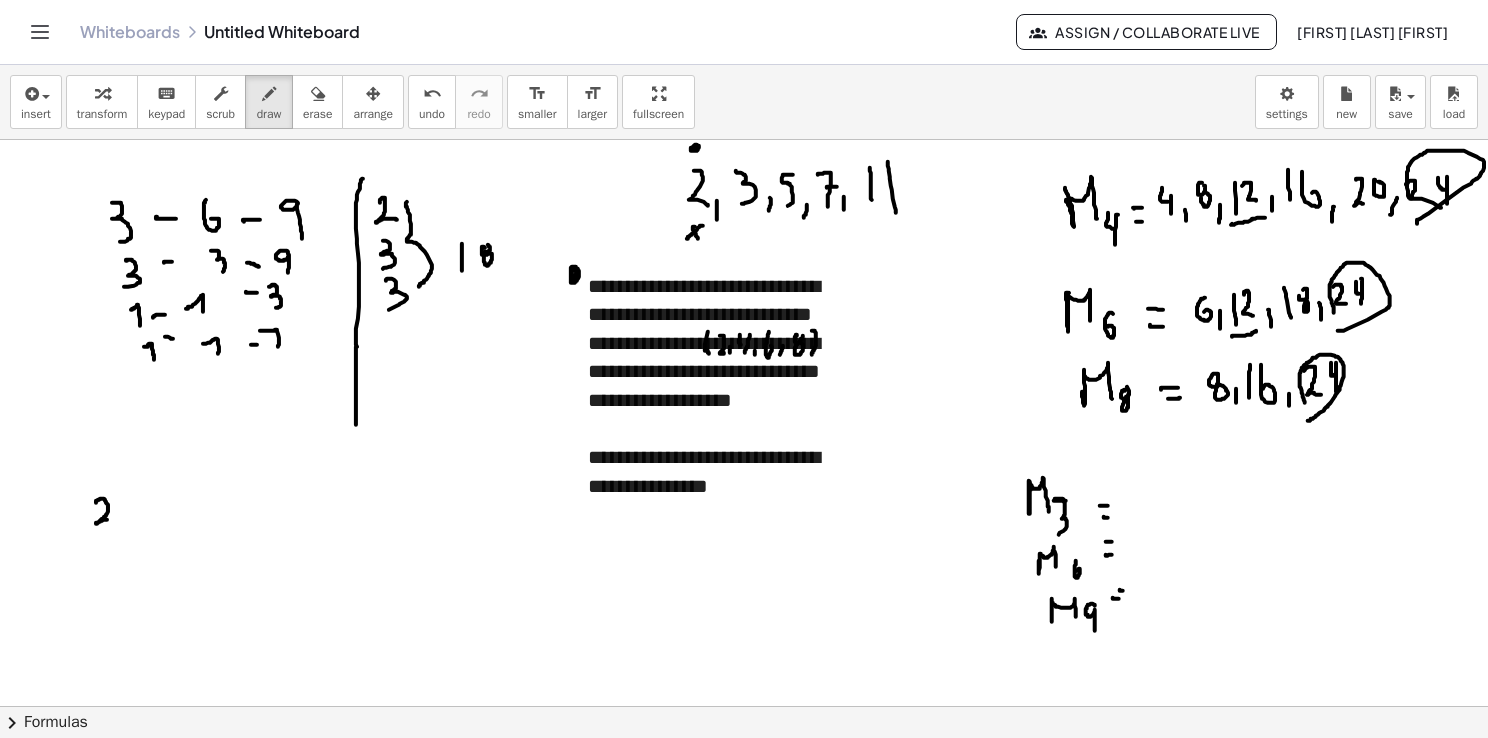 drag, startPoint x: 96, startPoint y: 502, endPoint x: 112, endPoint y: 521, distance: 24.839485 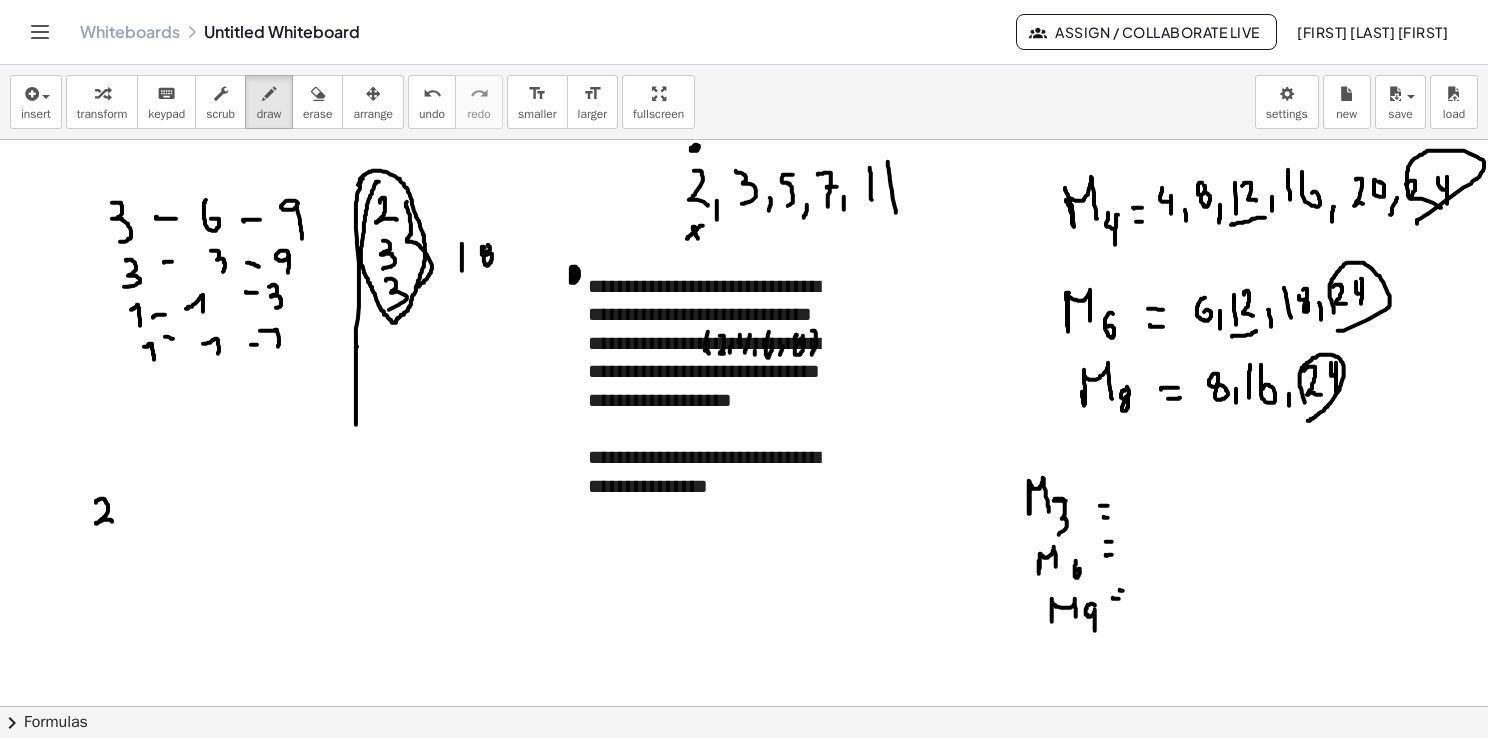 drag, startPoint x: 378, startPoint y: 181, endPoint x: 360, endPoint y: 194, distance: 22.203604 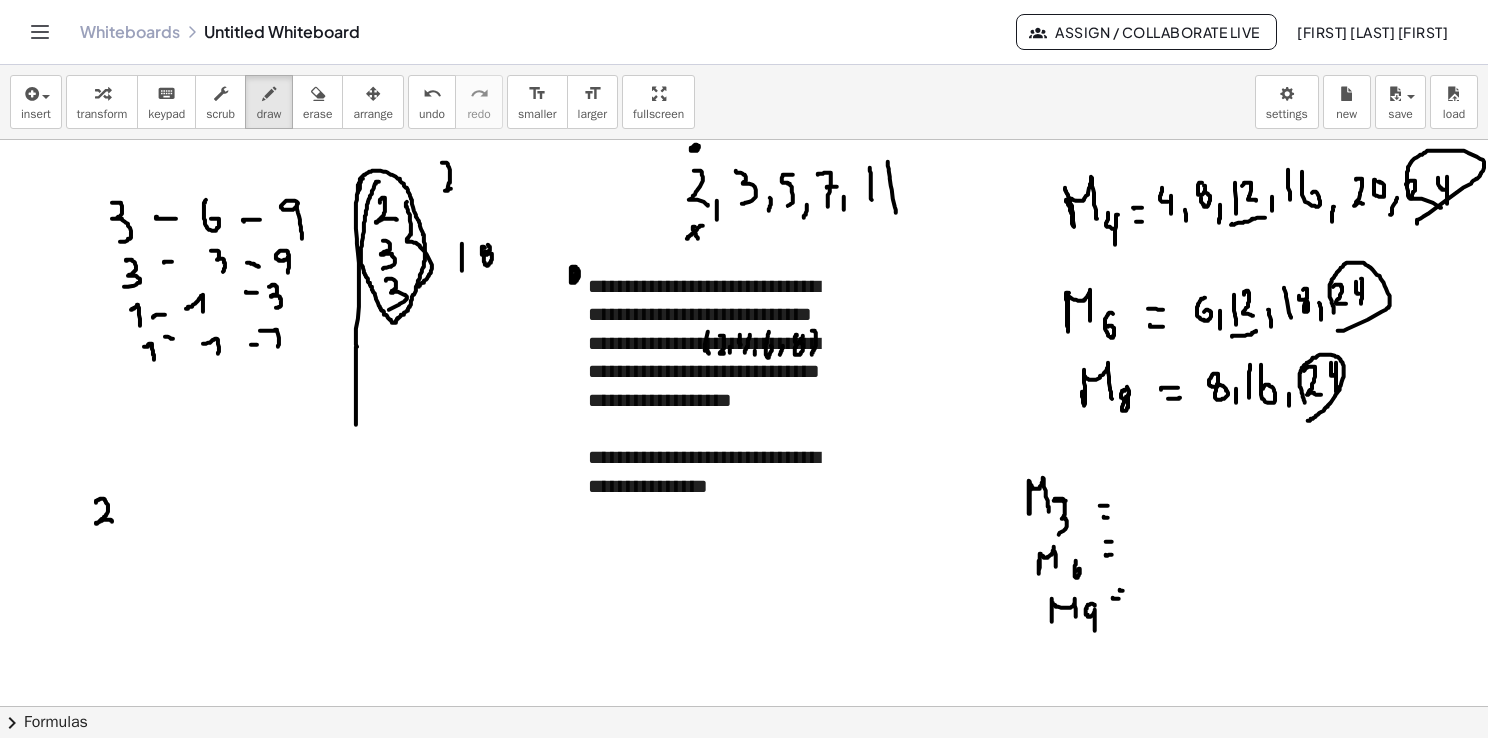drag, startPoint x: 442, startPoint y: 162, endPoint x: 456, endPoint y: 187, distance: 28.653097 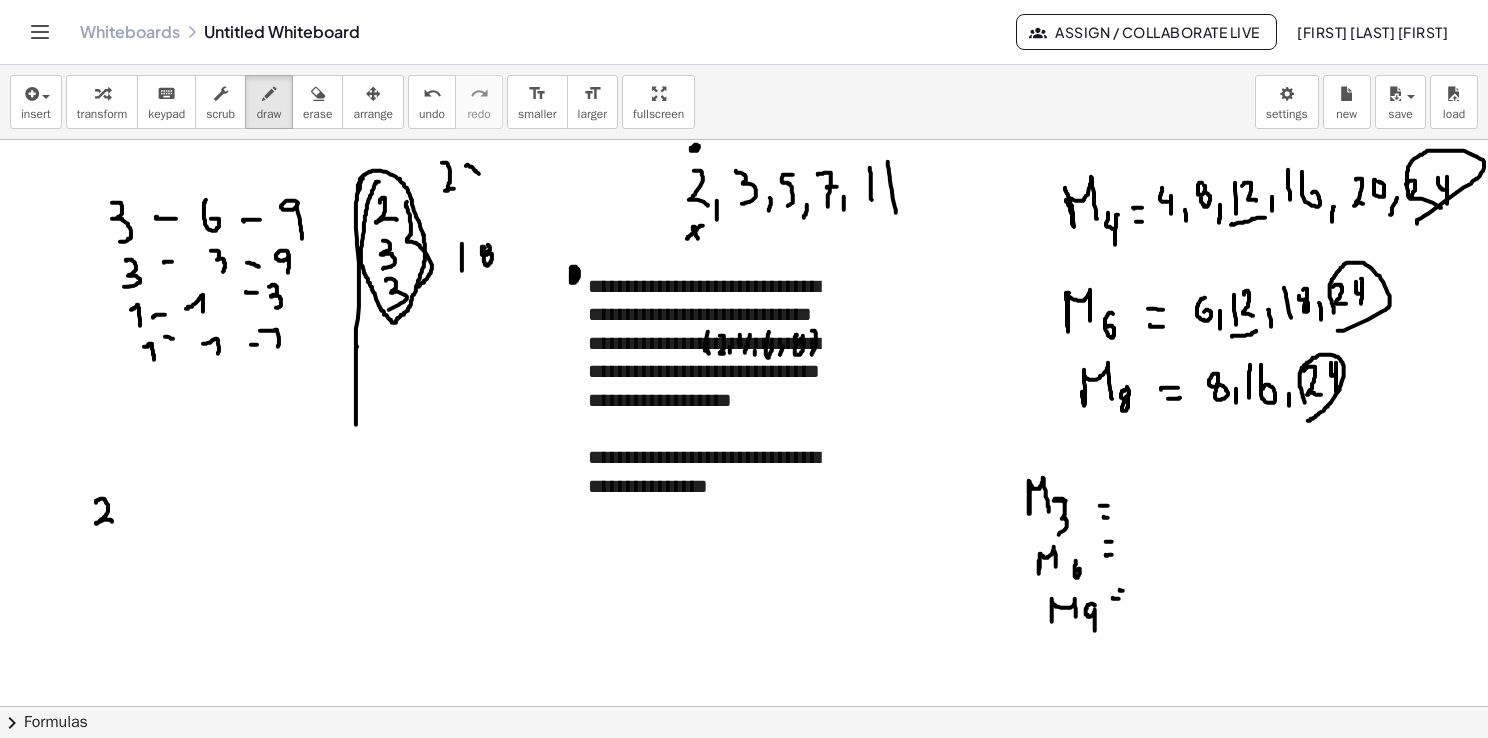 drag, startPoint x: 466, startPoint y: 165, endPoint x: 483, endPoint y: 183, distance: 24.758837 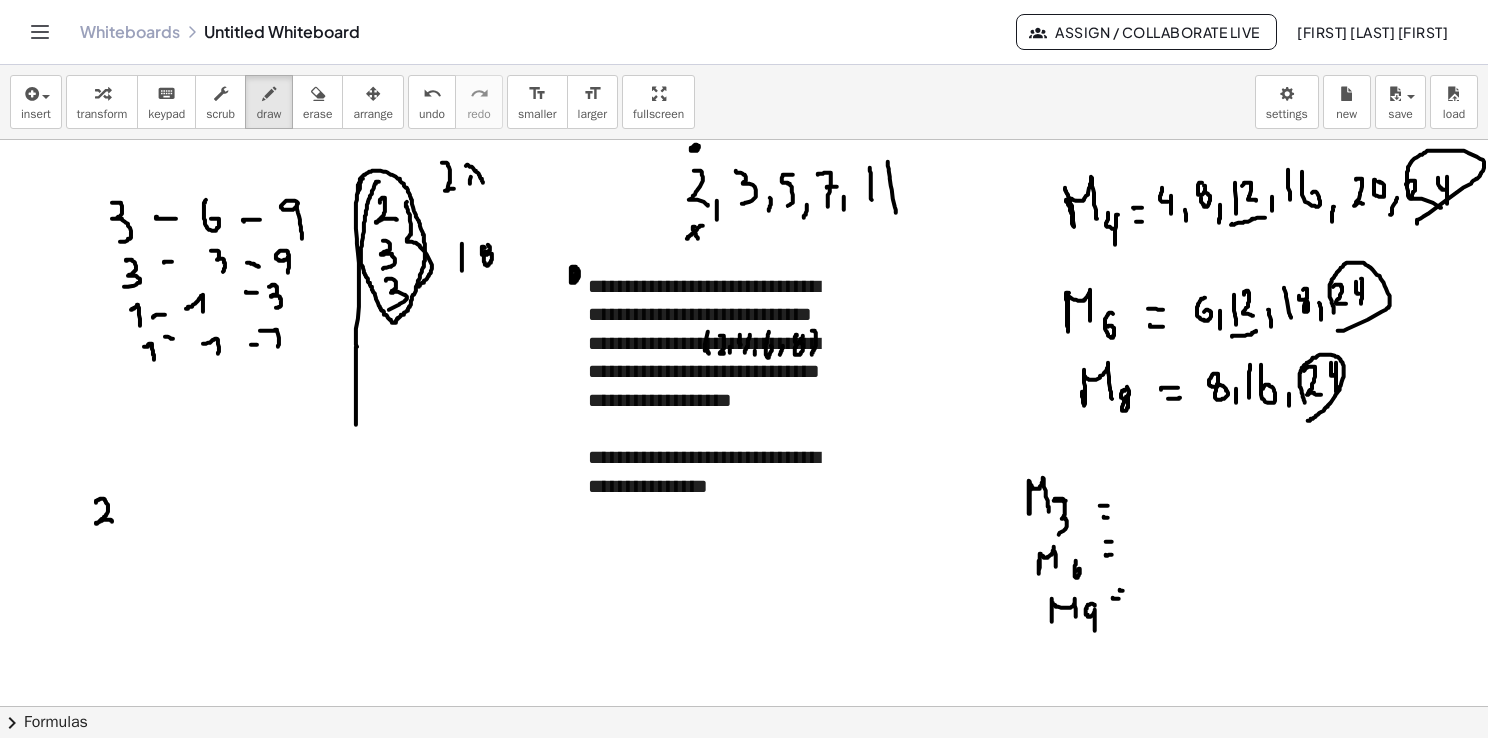 drag, startPoint x: 470, startPoint y: 183, endPoint x: 481, endPoint y: 156, distance: 29.15476 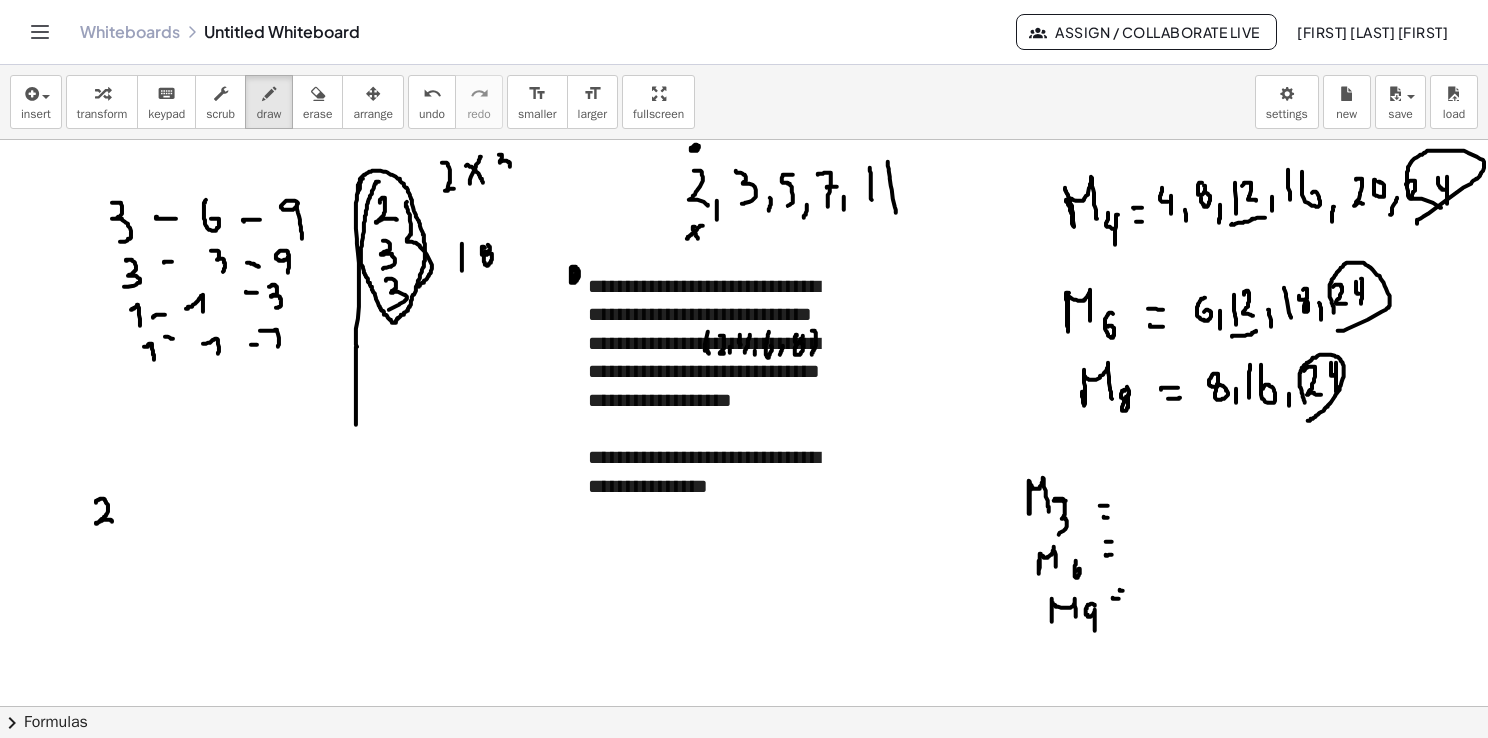 drag, startPoint x: 501, startPoint y: 154, endPoint x: 500, endPoint y: 174, distance: 20.024984 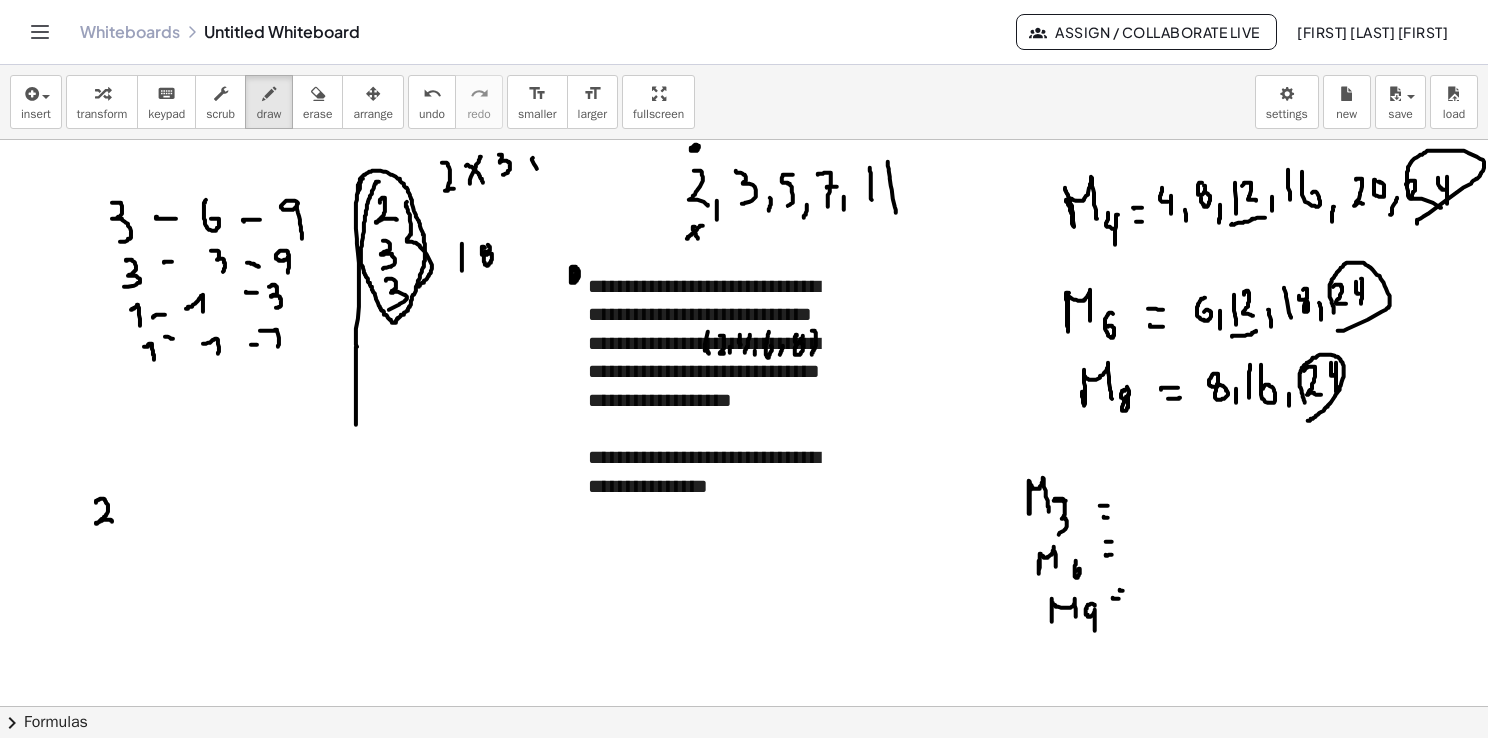 drag, startPoint x: 533, startPoint y: 157, endPoint x: 544, endPoint y: 184, distance: 29.15476 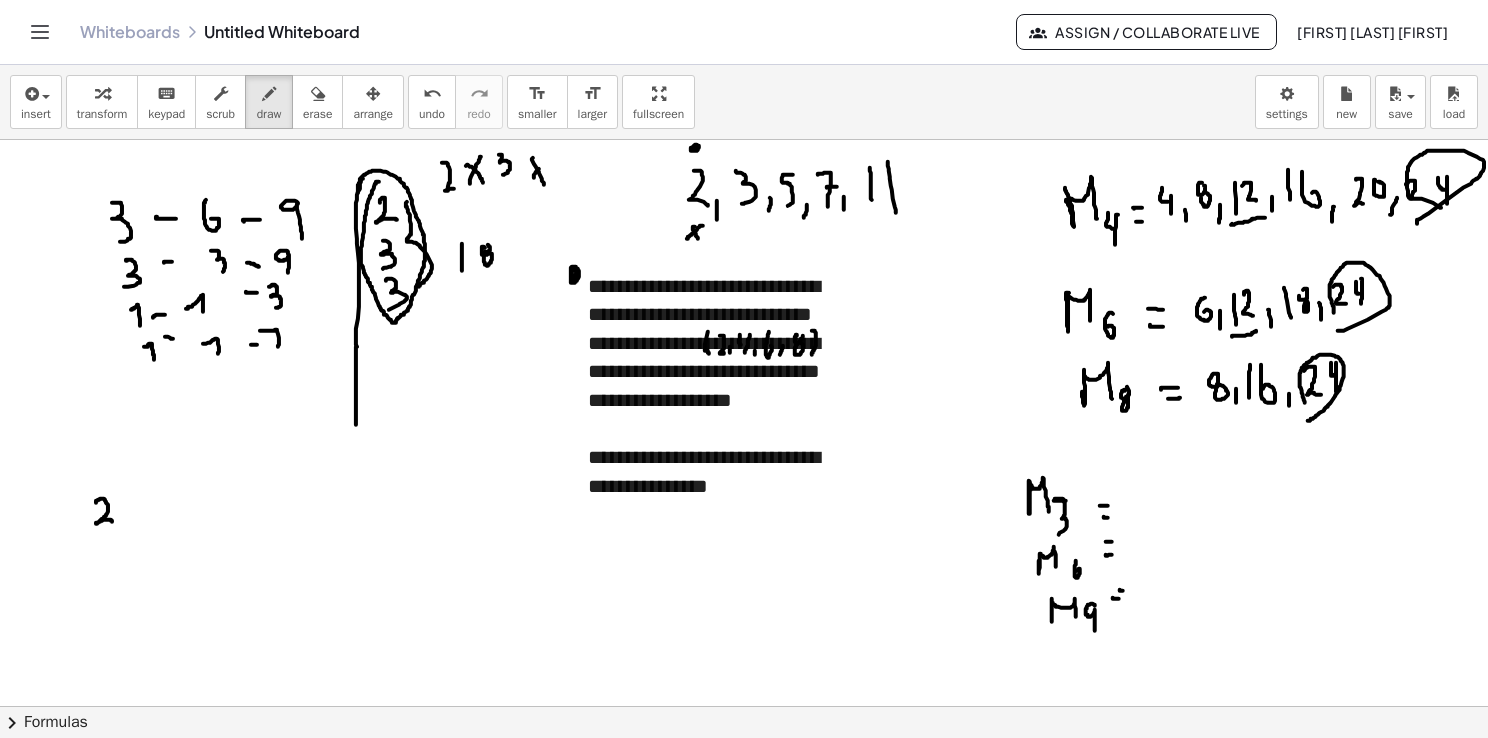 drag, startPoint x: 534, startPoint y: 177, endPoint x: 542, endPoint y: 166, distance: 13.601471 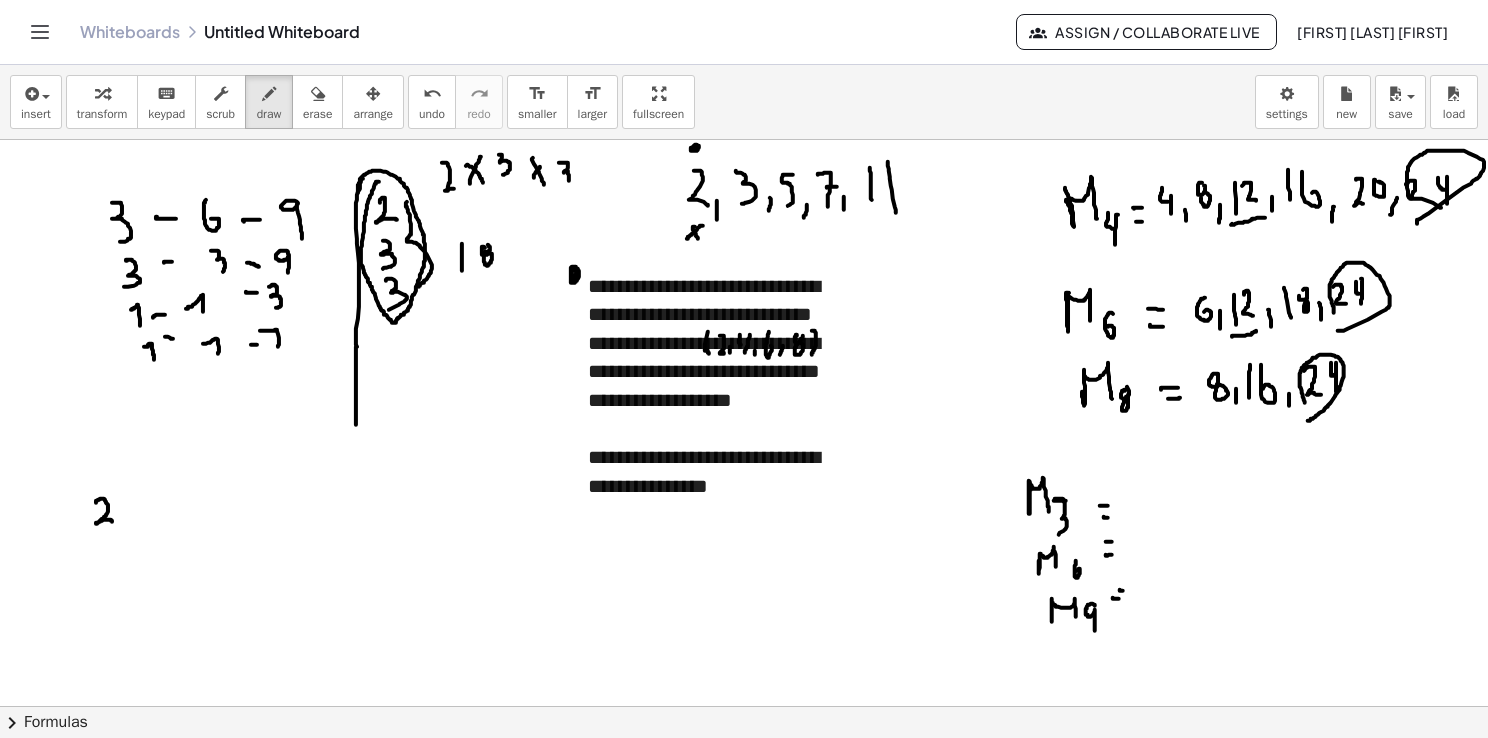 drag, startPoint x: 562, startPoint y: 162, endPoint x: 562, endPoint y: 183, distance: 21 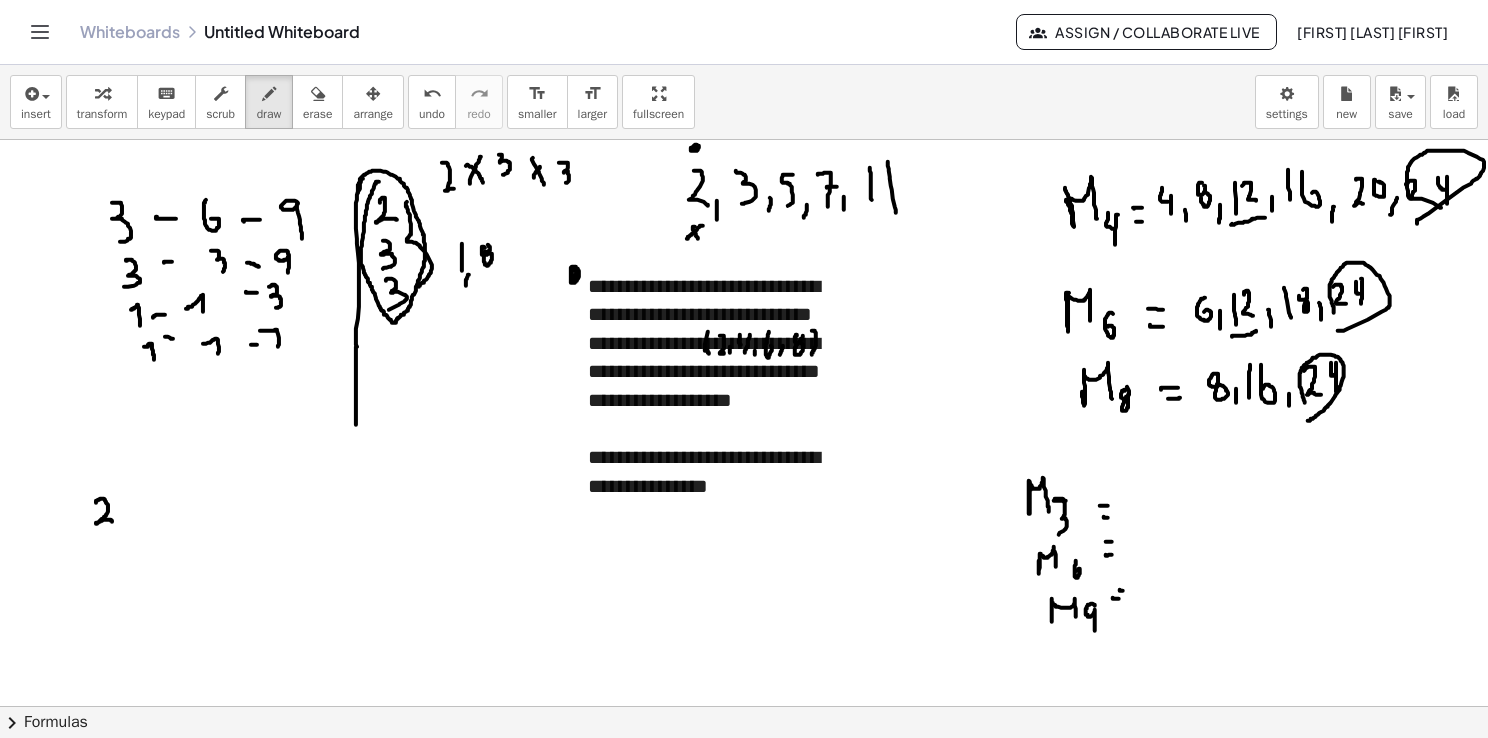 drag, startPoint x: 468, startPoint y: 274, endPoint x: 466, endPoint y: 298, distance: 24.083189 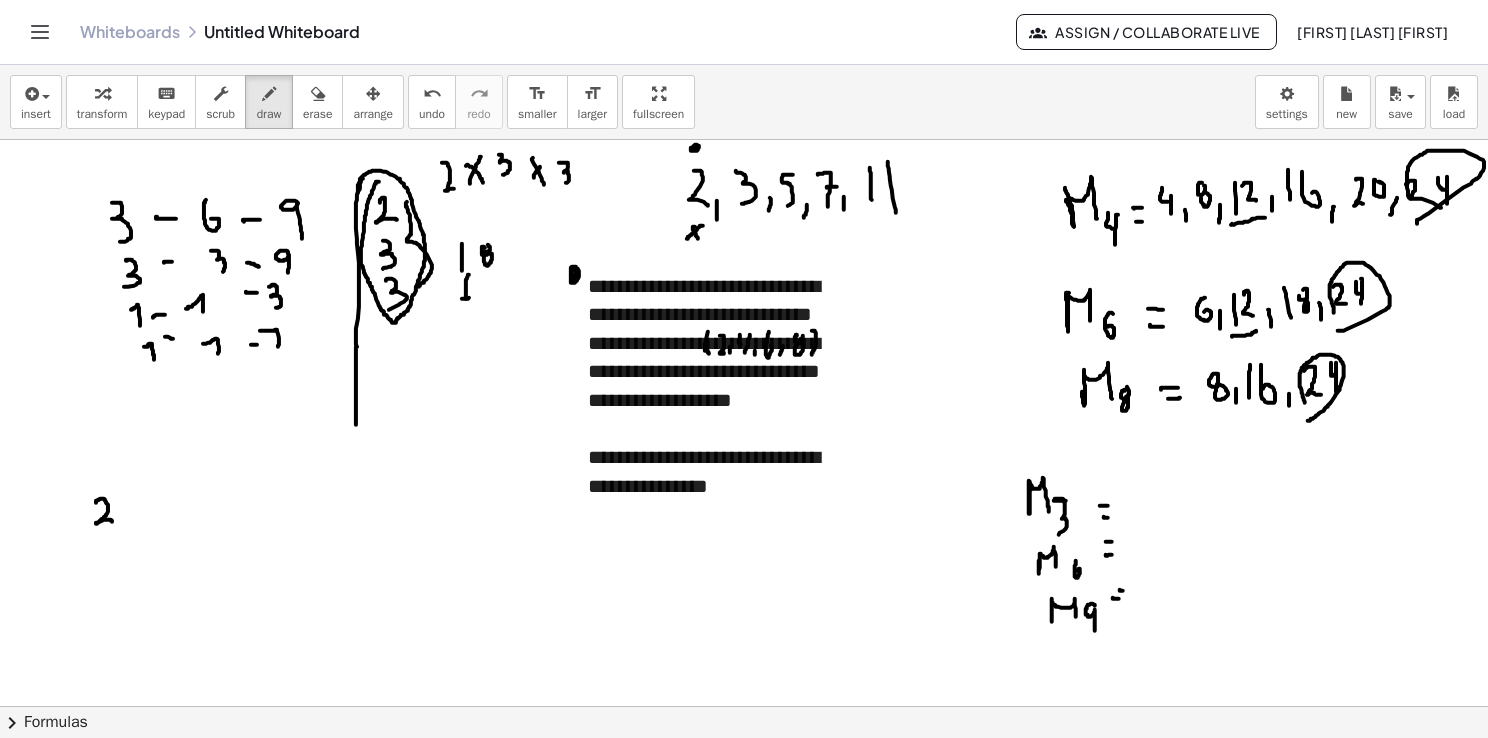 click at bounding box center [745, 772] 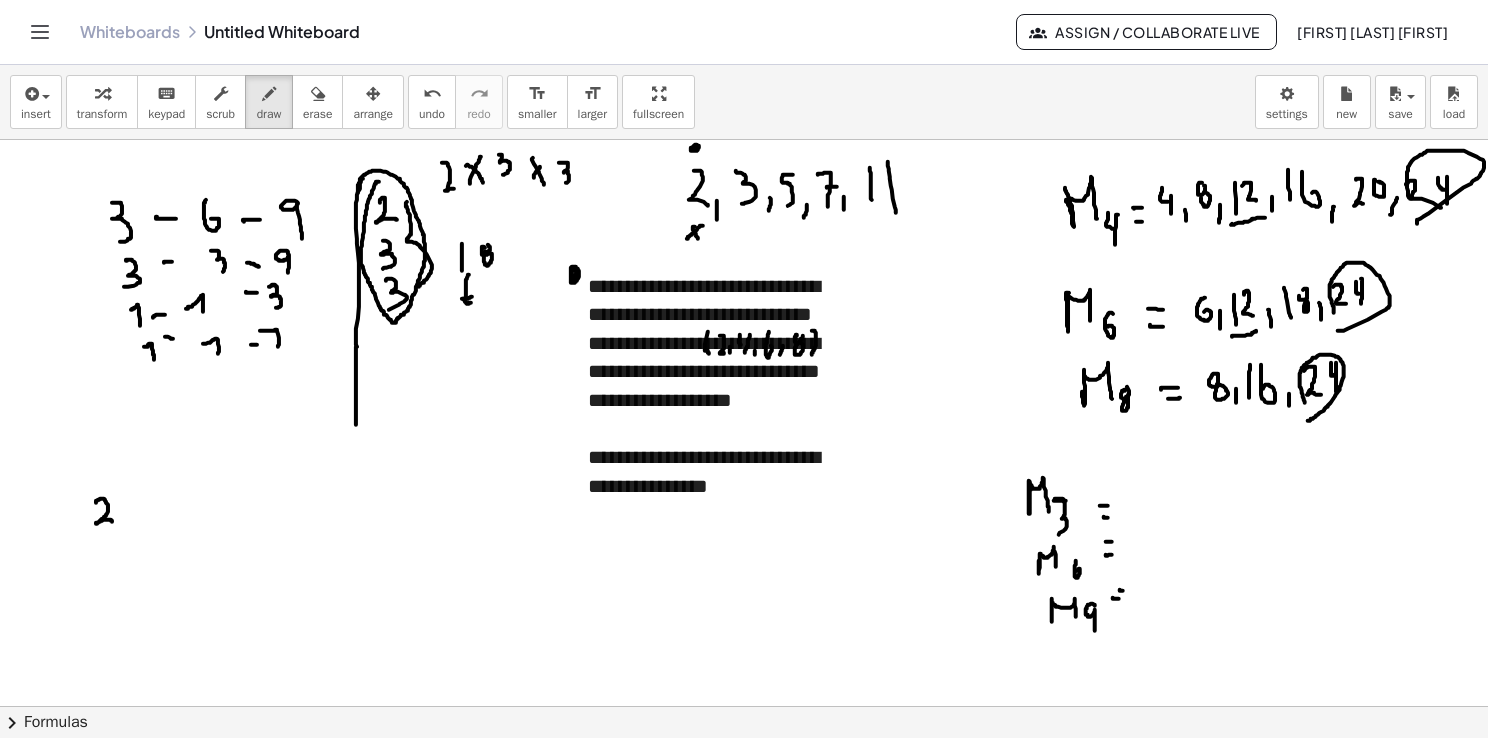 click at bounding box center [745, 772] 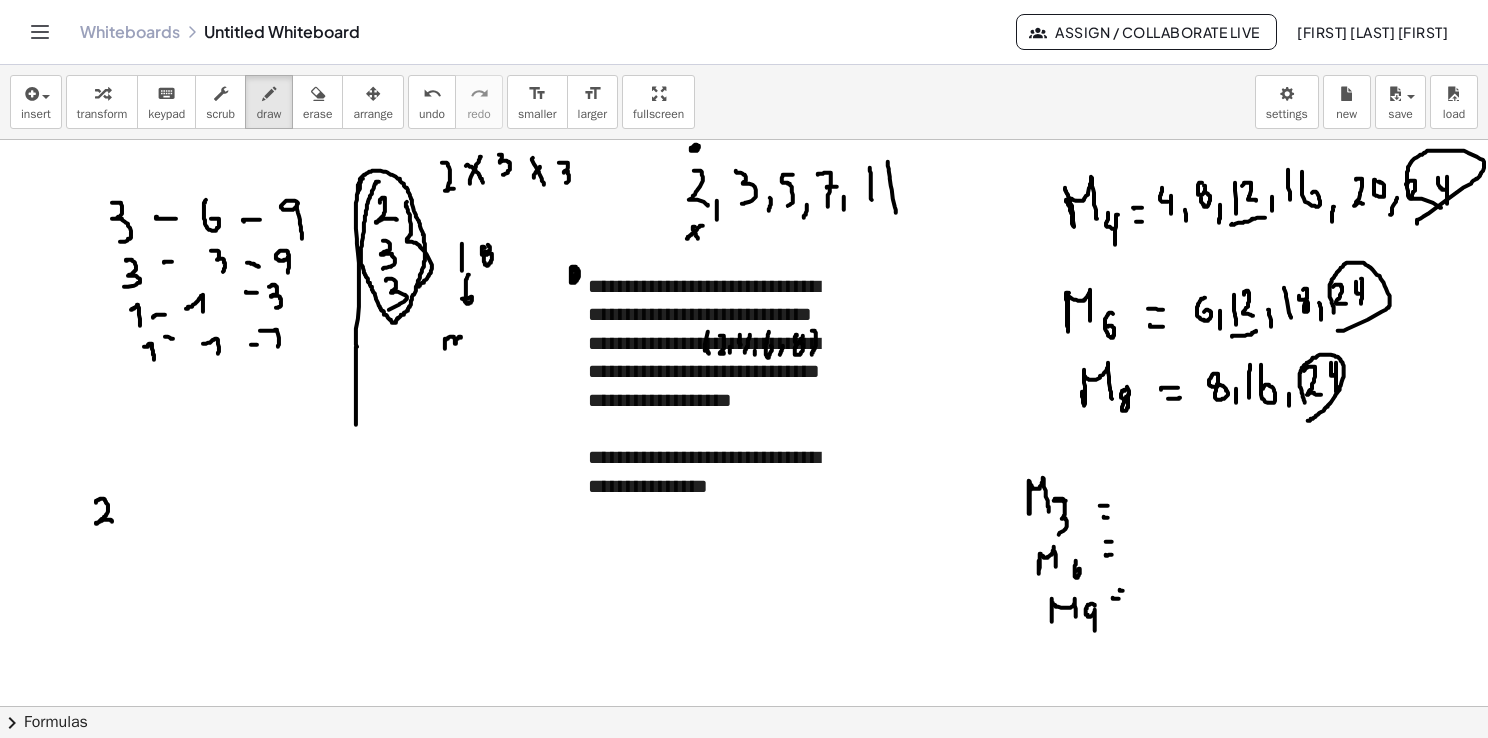 drag, startPoint x: 445, startPoint y: 338, endPoint x: 461, endPoint y: 345, distance: 17.464249 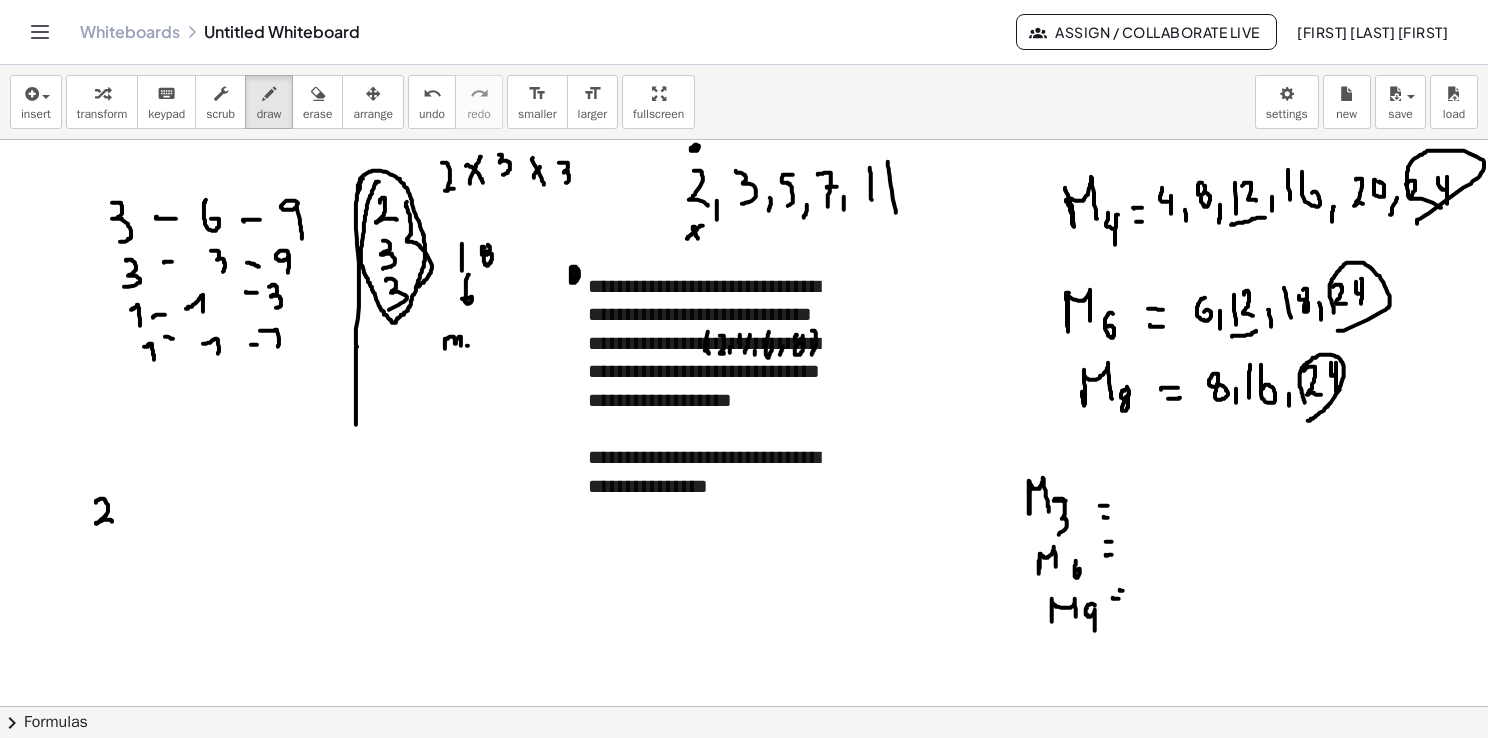 click at bounding box center [745, 772] 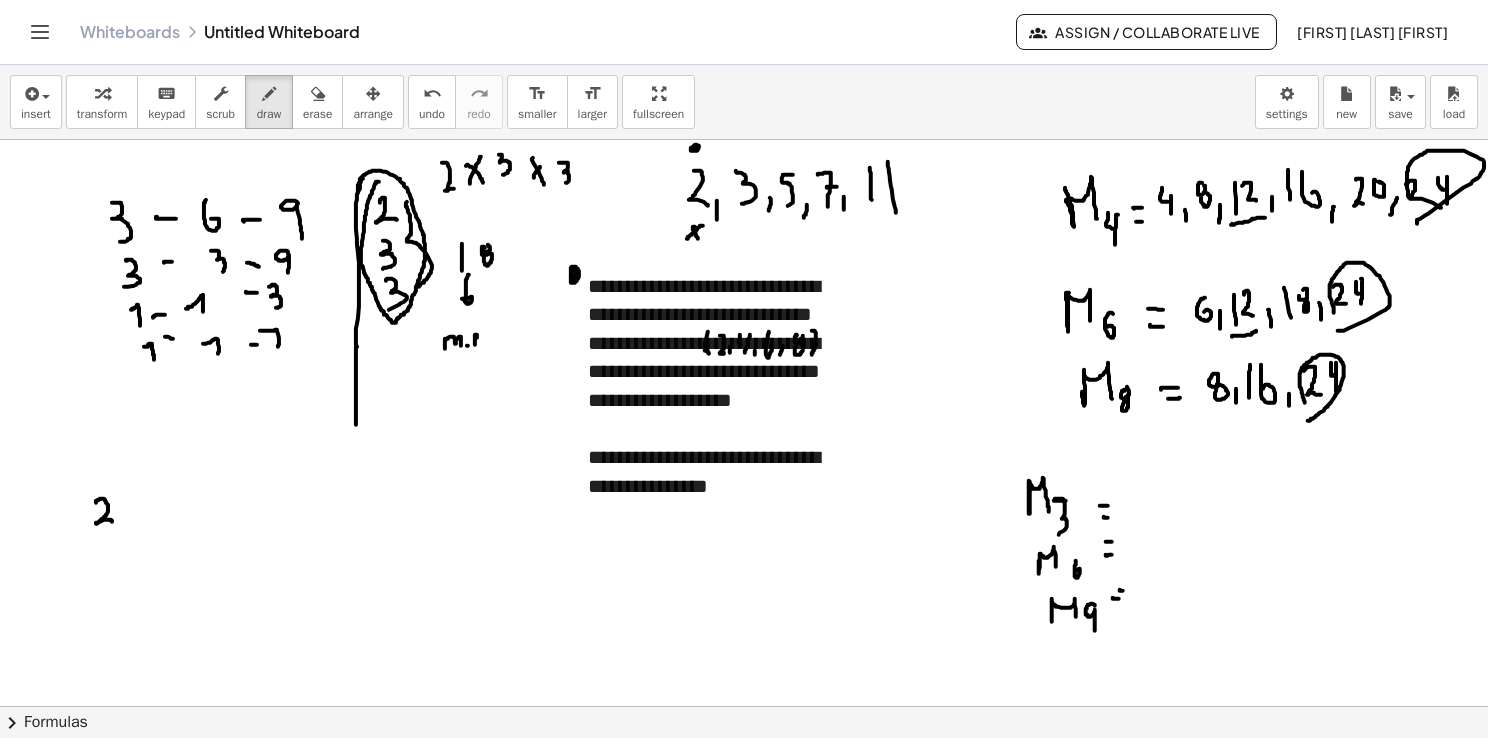drag, startPoint x: 477, startPoint y: 334, endPoint x: 479, endPoint y: 345, distance: 11.18034 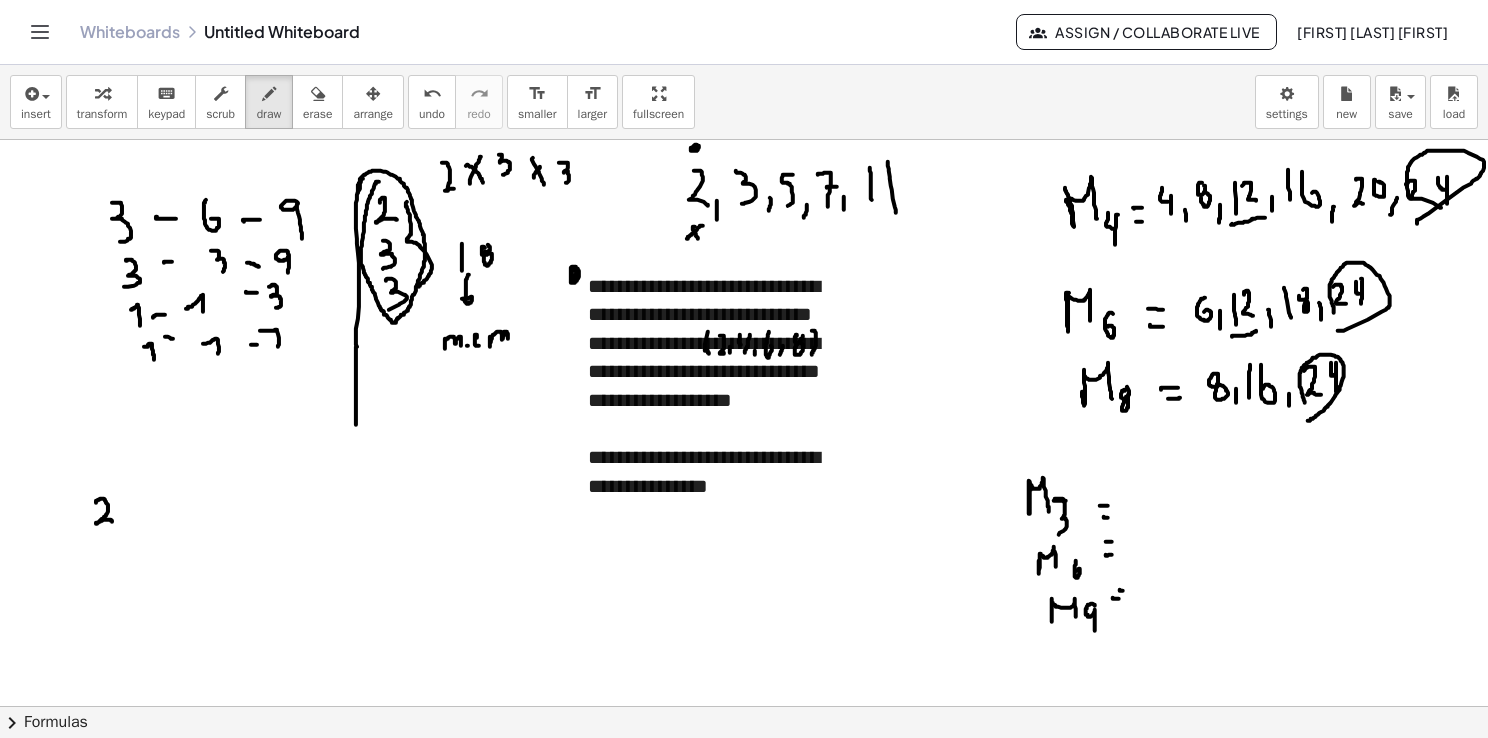 drag, startPoint x: 490, startPoint y: 336, endPoint x: 508, endPoint y: 341, distance: 18.681541 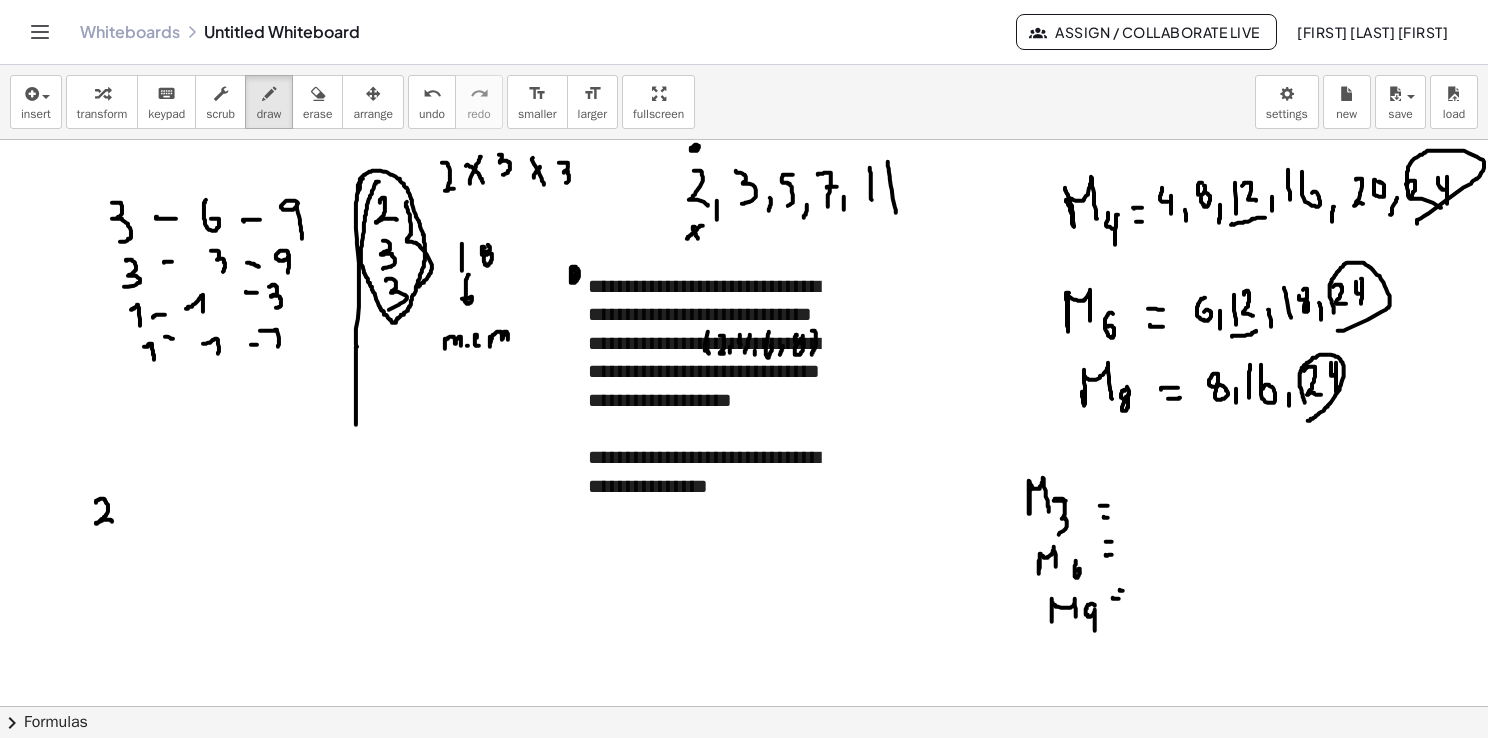 click at bounding box center [745, 772] 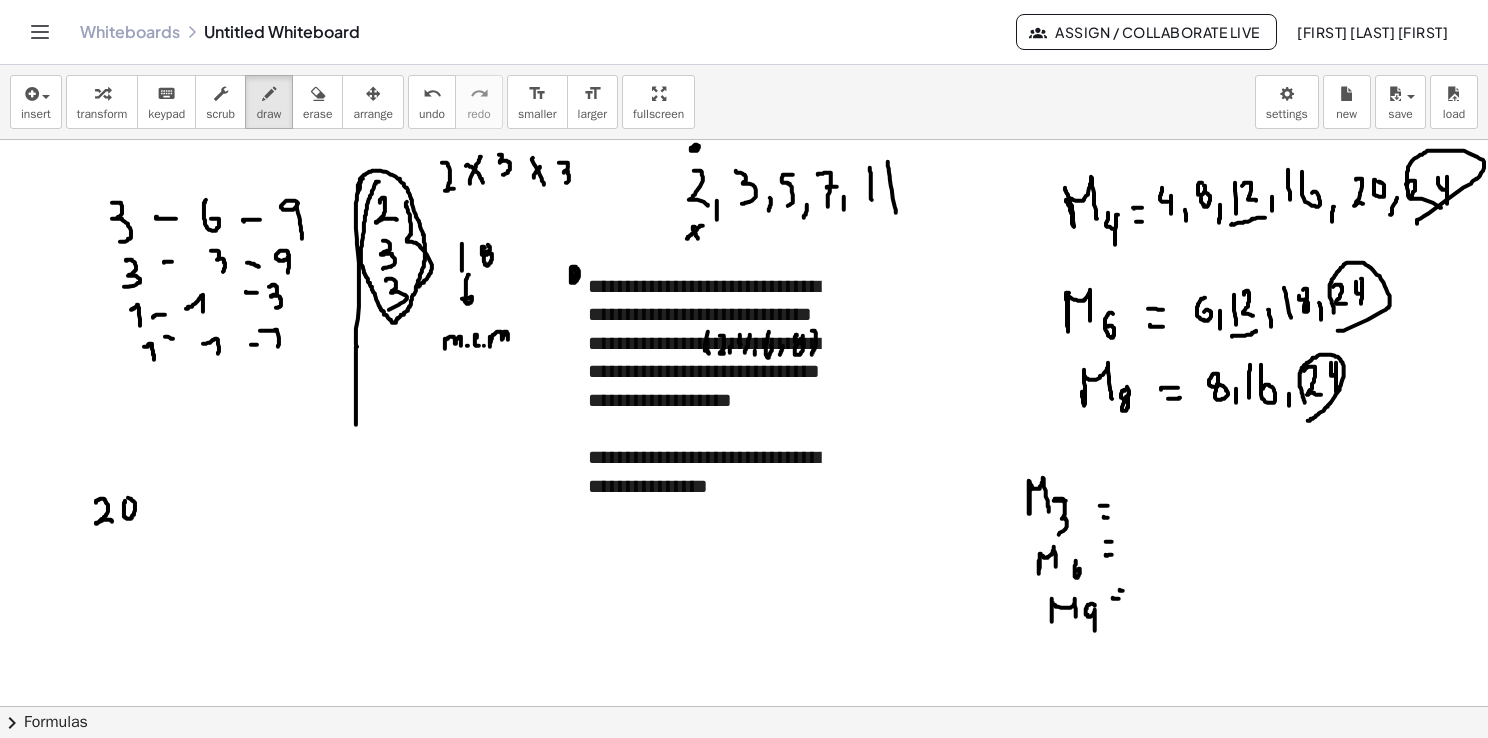 click at bounding box center (745, 772) 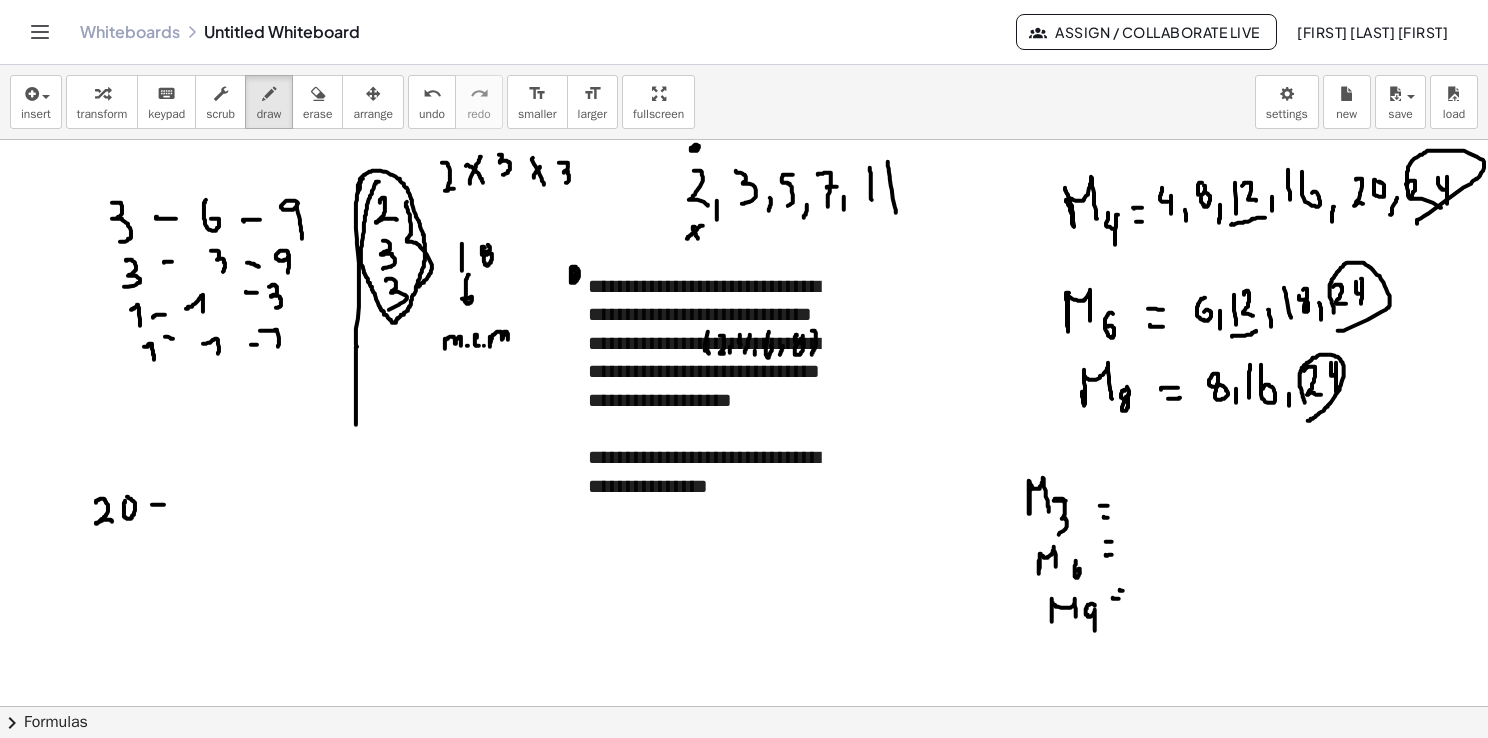 drag, startPoint x: 152, startPoint y: 504, endPoint x: 164, endPoint y: 504, distance: 12 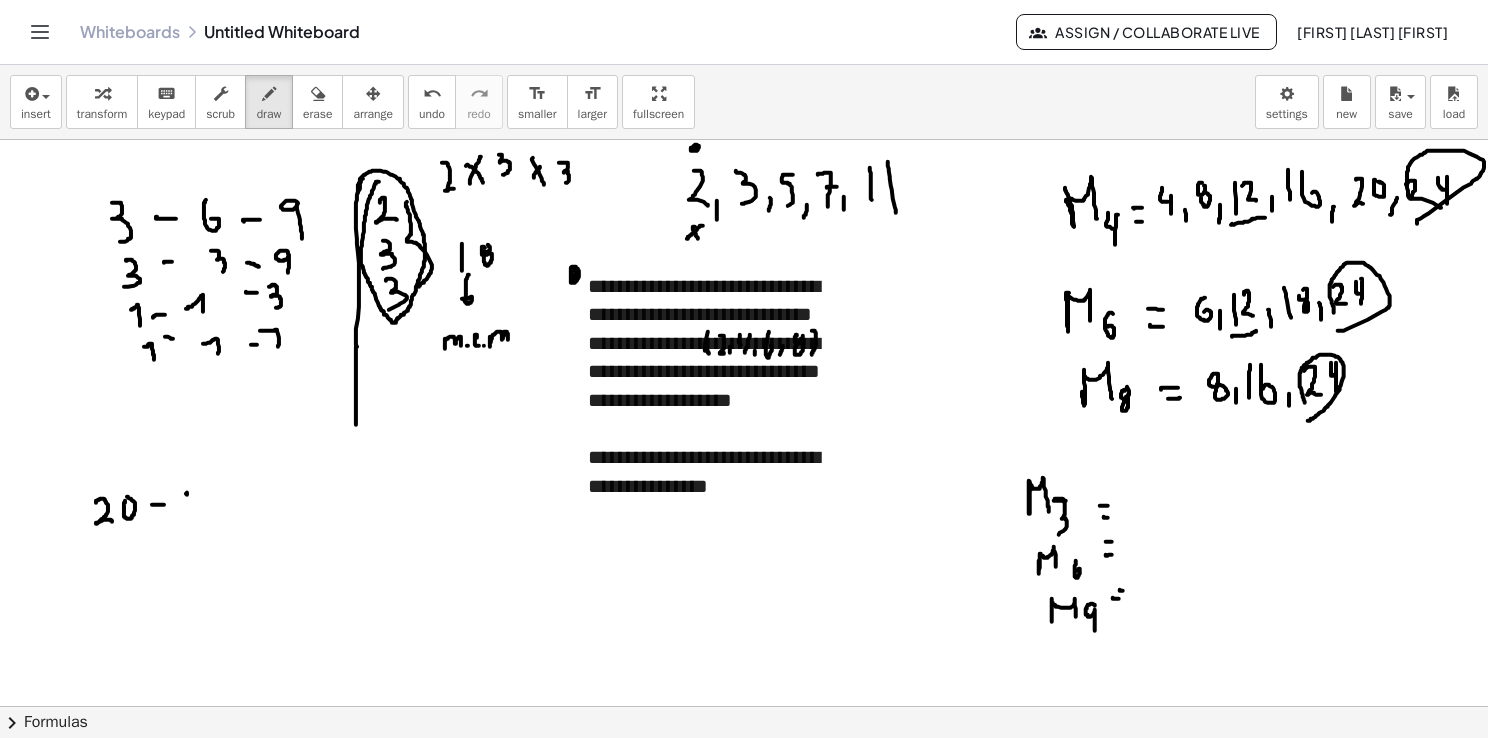 drag, startPoint x: 187, startPoint y: 494, endPoint x: 187, endPoint y: 515, distance: 21 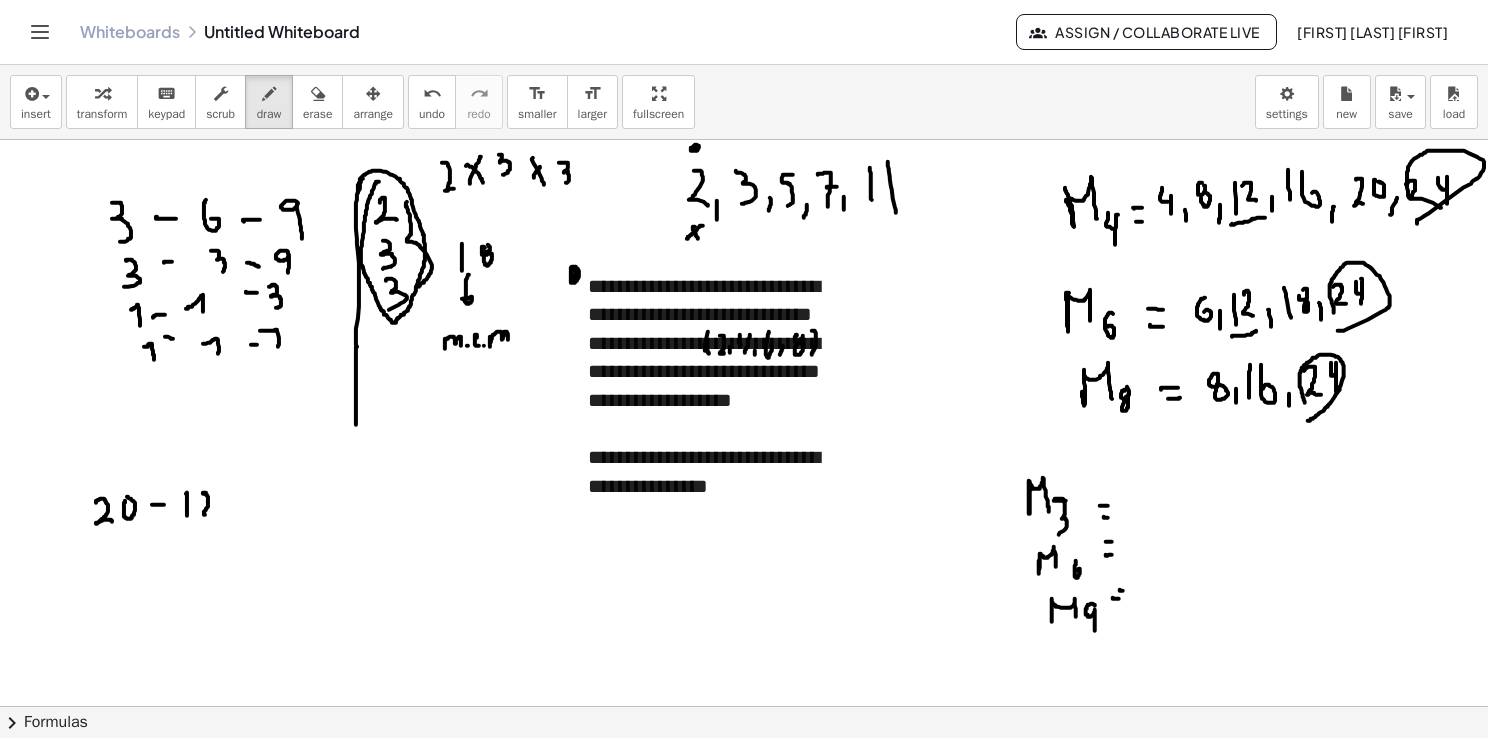 drag, startPoint x: 203, startPoint y: 493, endPoint x: 215, endPoint y: 517, distance: 26.832815 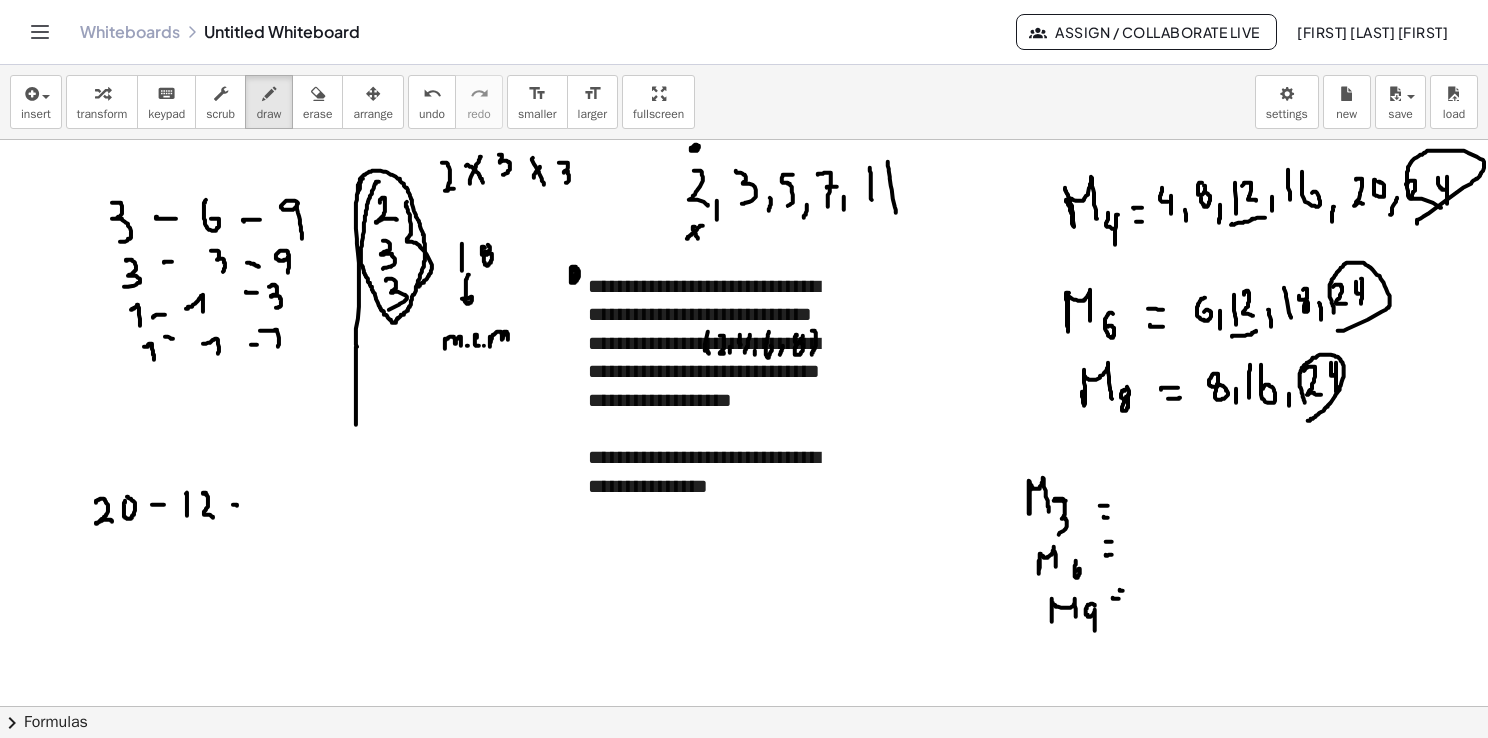 drag, startPoint x: 233, startPoint y: 504, endPoint x: 246, endPoint y: 506, distance: 13.152946 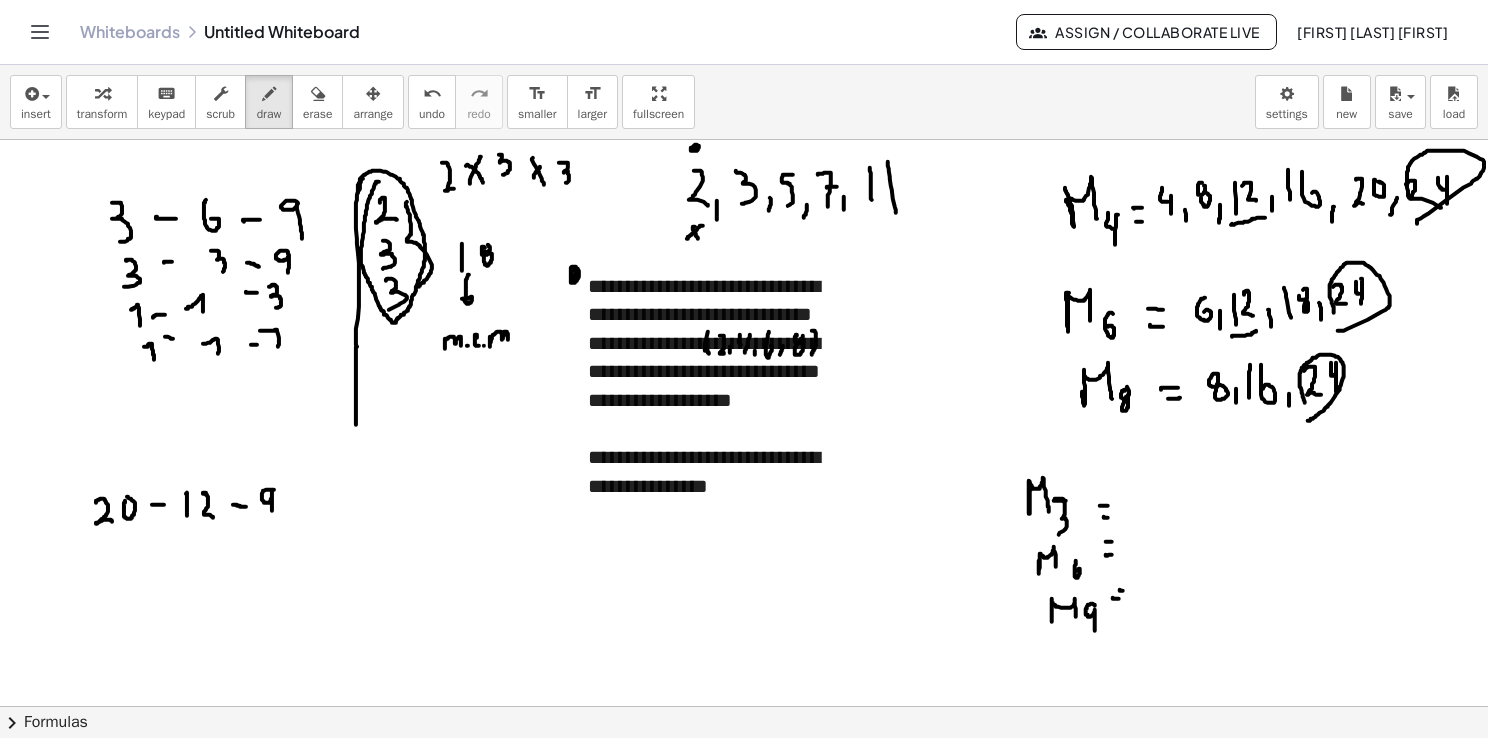 drag, startPoint x: 274, startPoint y: 489, endPoint x: 272, endPoint y: 510, distance: 21.095022 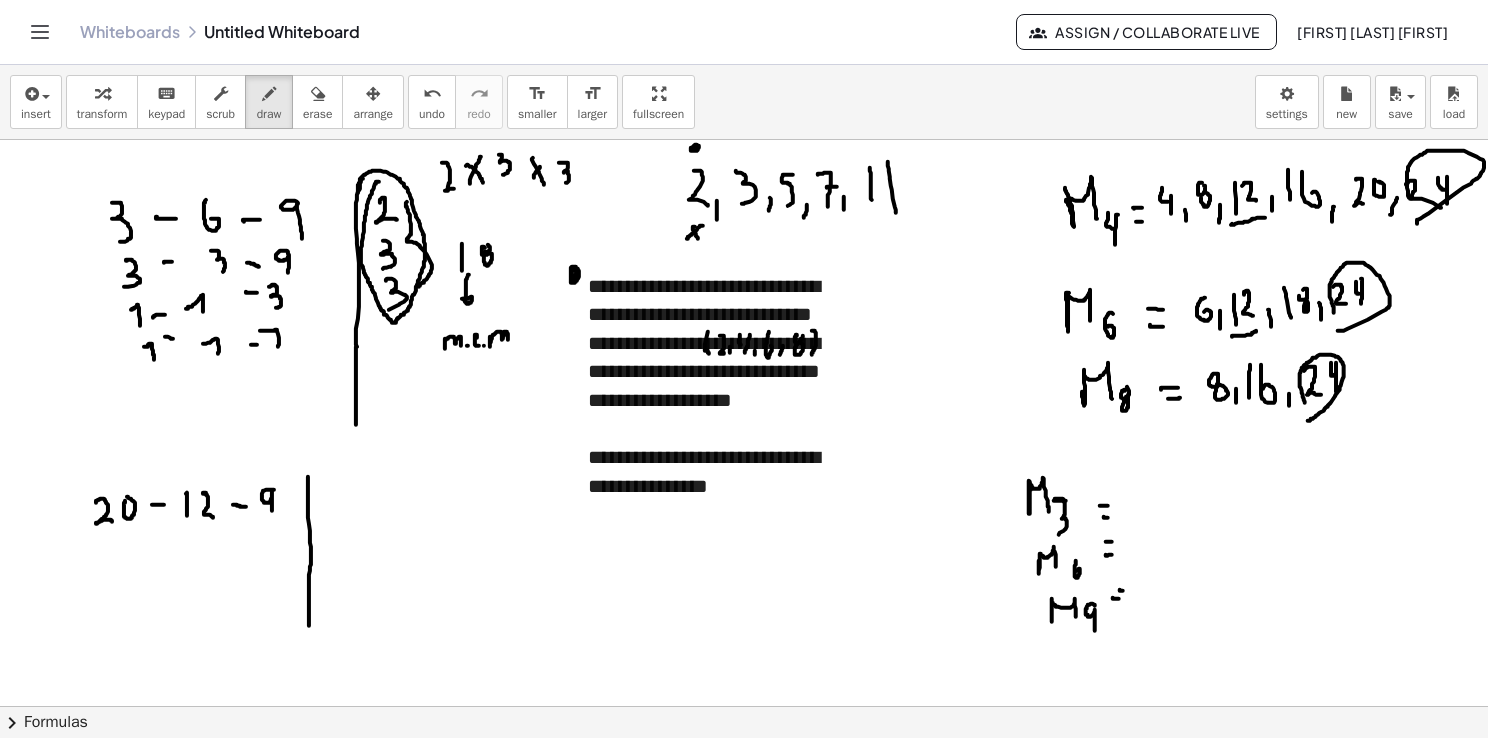 drag, startPoint x: 308, startPoint y: 476, endPoint x: 309, endPoint y: 631, distance: 155.00322 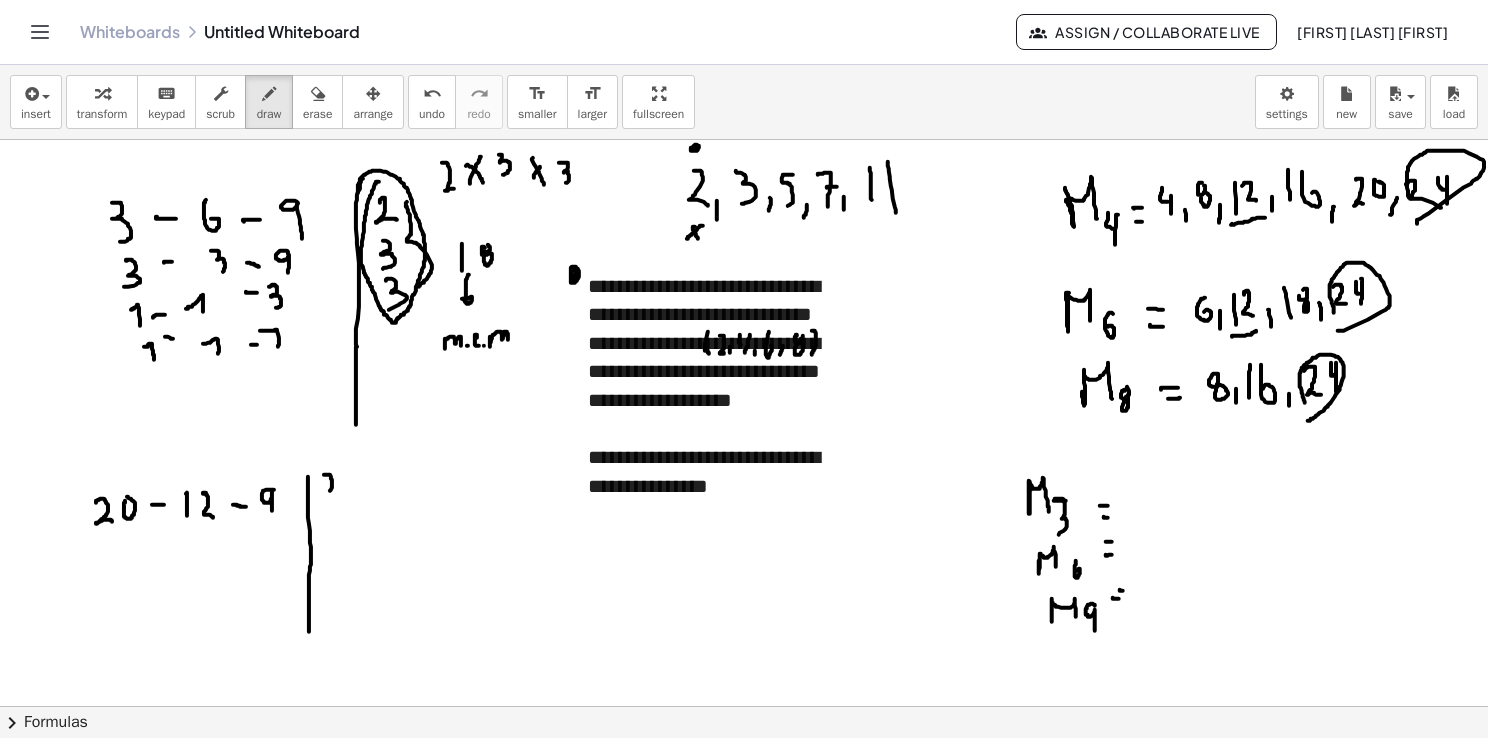 drag, startPoint x: 327, startPoint y: 474, endPoint x: 336, endPoint y: 496, distance: 23.769728 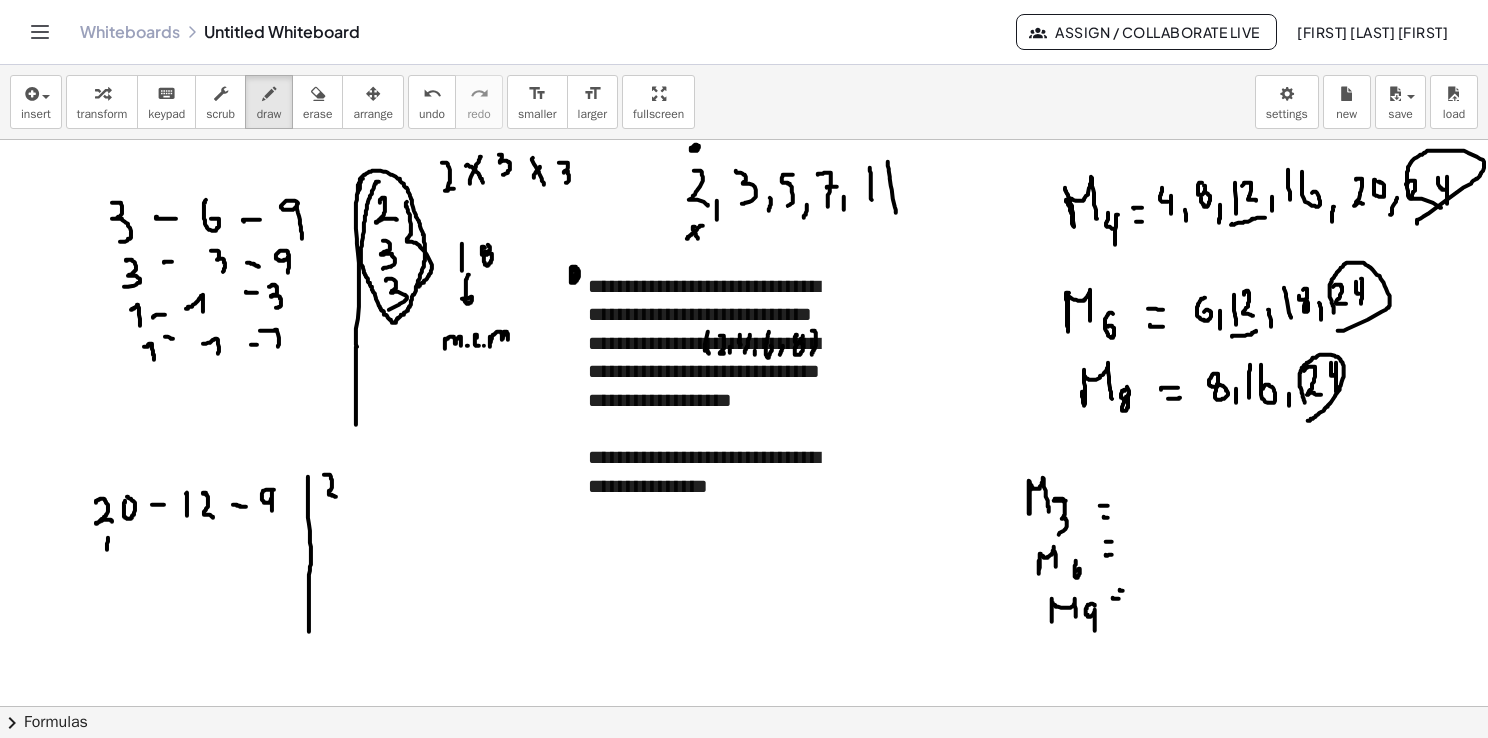 drag, startPoint x: 108, startPoint y: 537, endPoint x: 108, endPoint y: 552, distance: 15 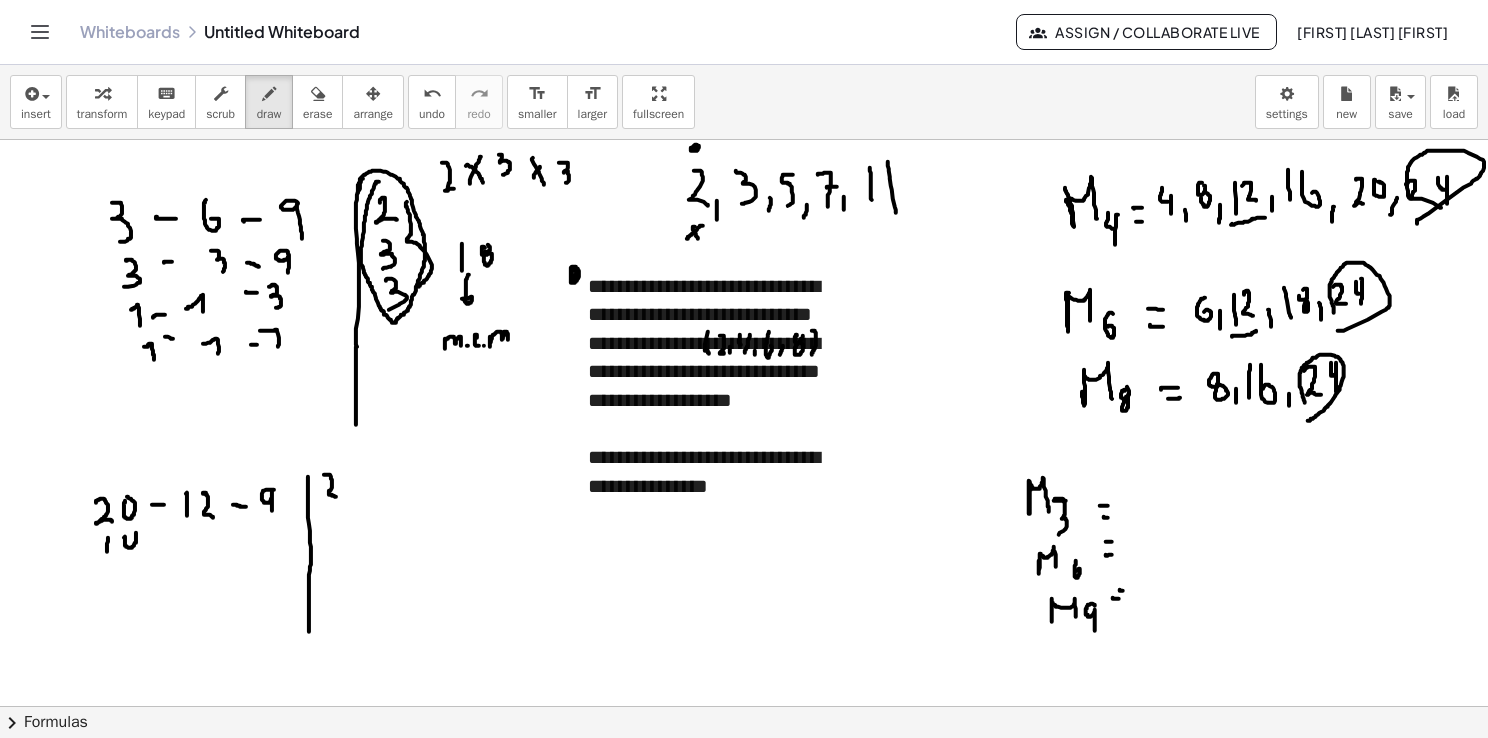 click at bounding box center (745, 772) 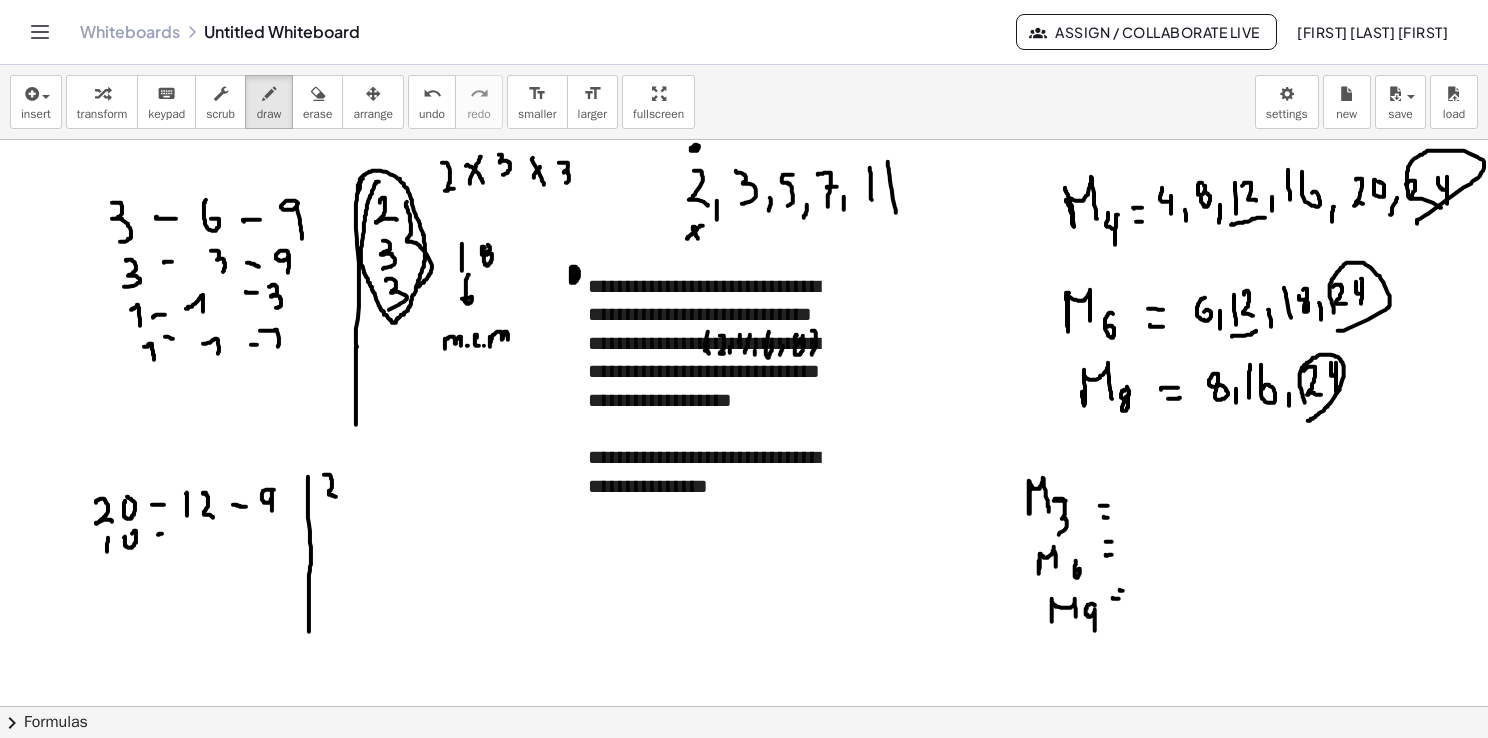 click at bounding box center [745, 772] 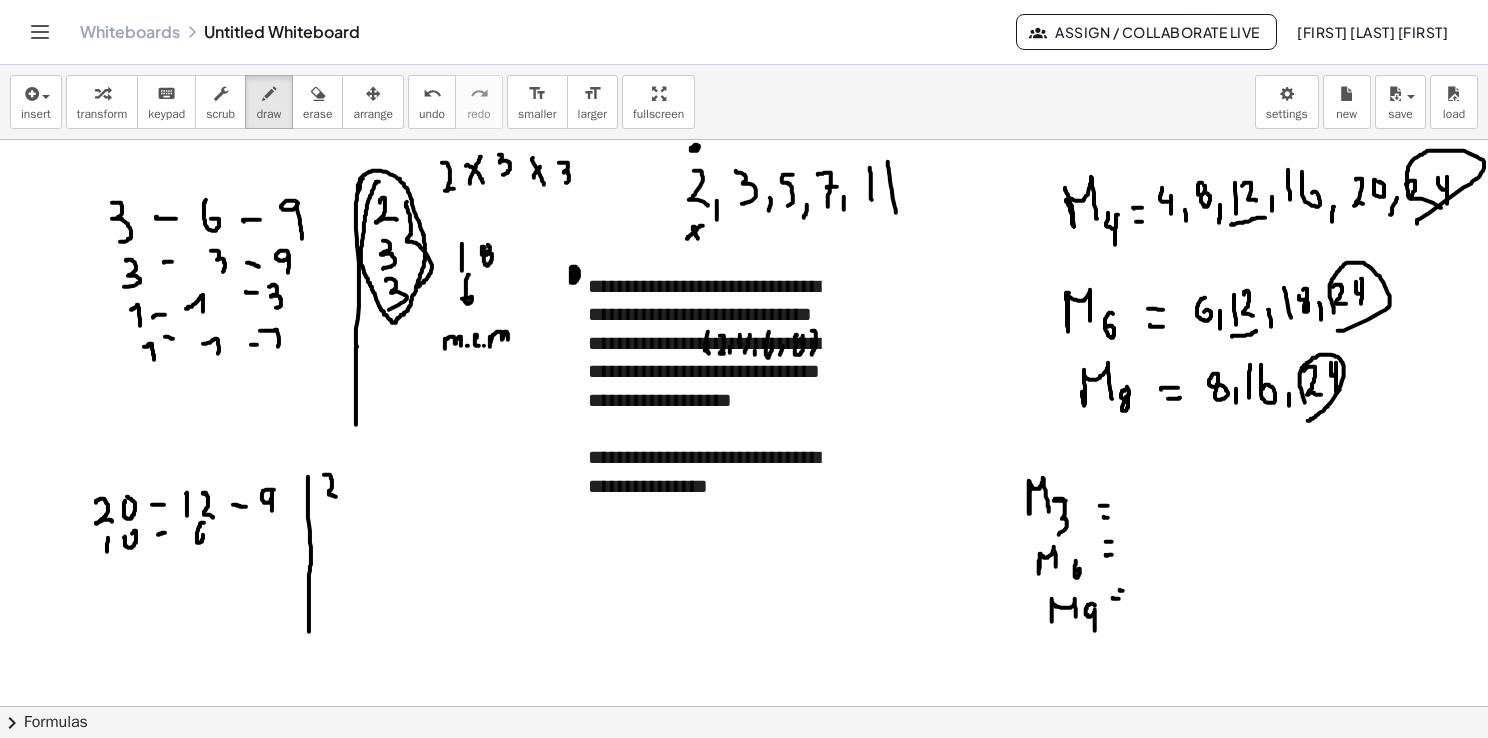 drag, startPoint x: 204, startPoint y: 522, endPoint x: 200, endPoint y: 532, distance: 10.770329 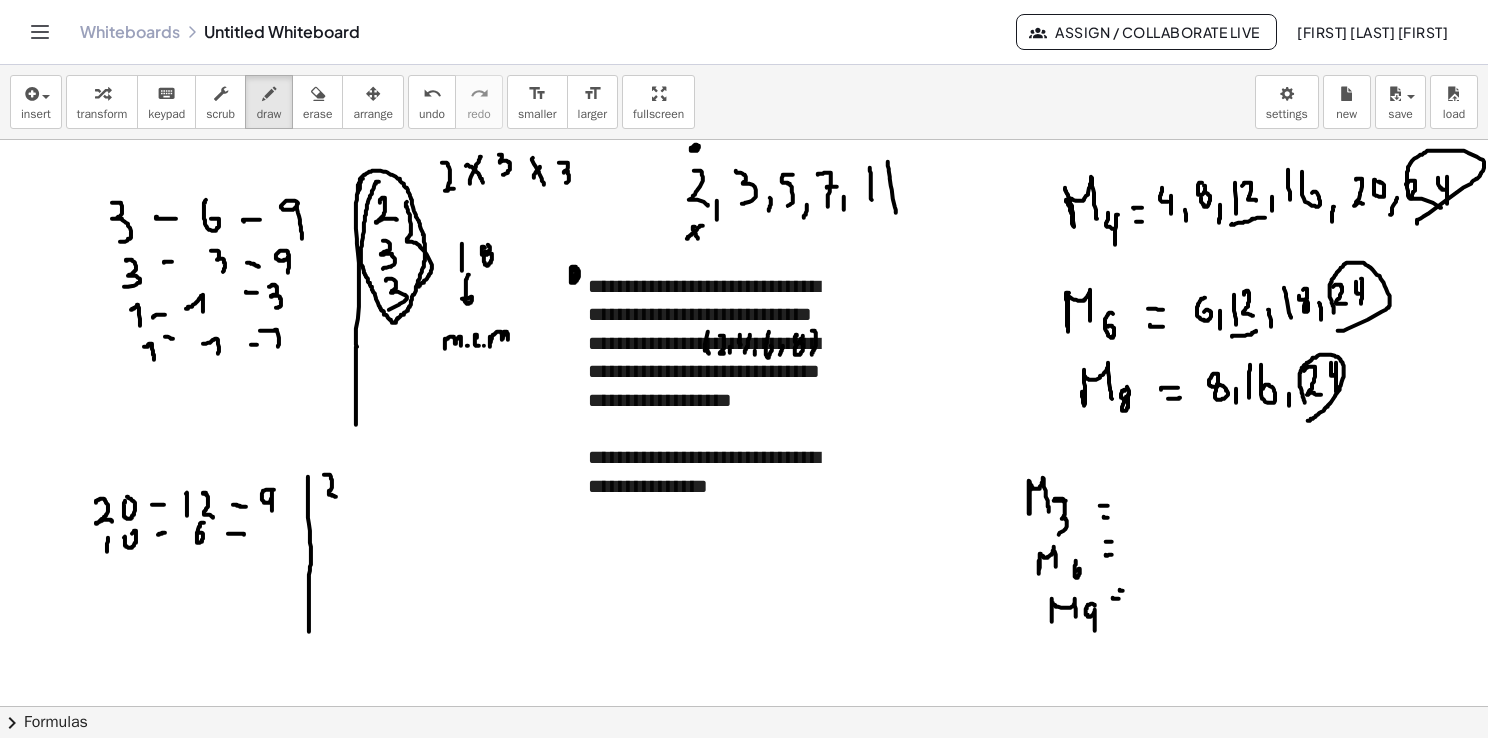 click at bounding box center [745, 772] 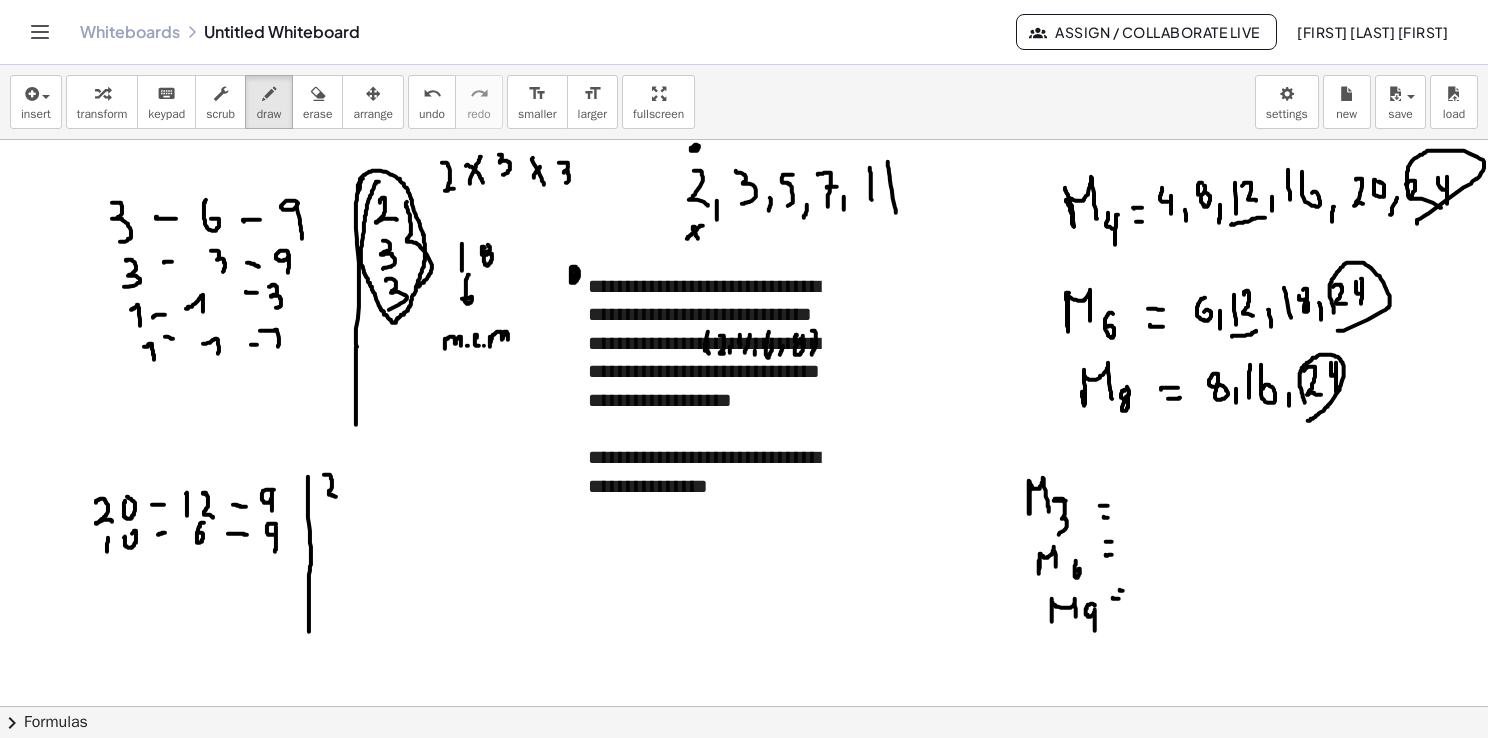 drag, startPoint x: 273, startPoint y: 523, endPoint x: 275, endPoint y: 551, distance: 28.071337 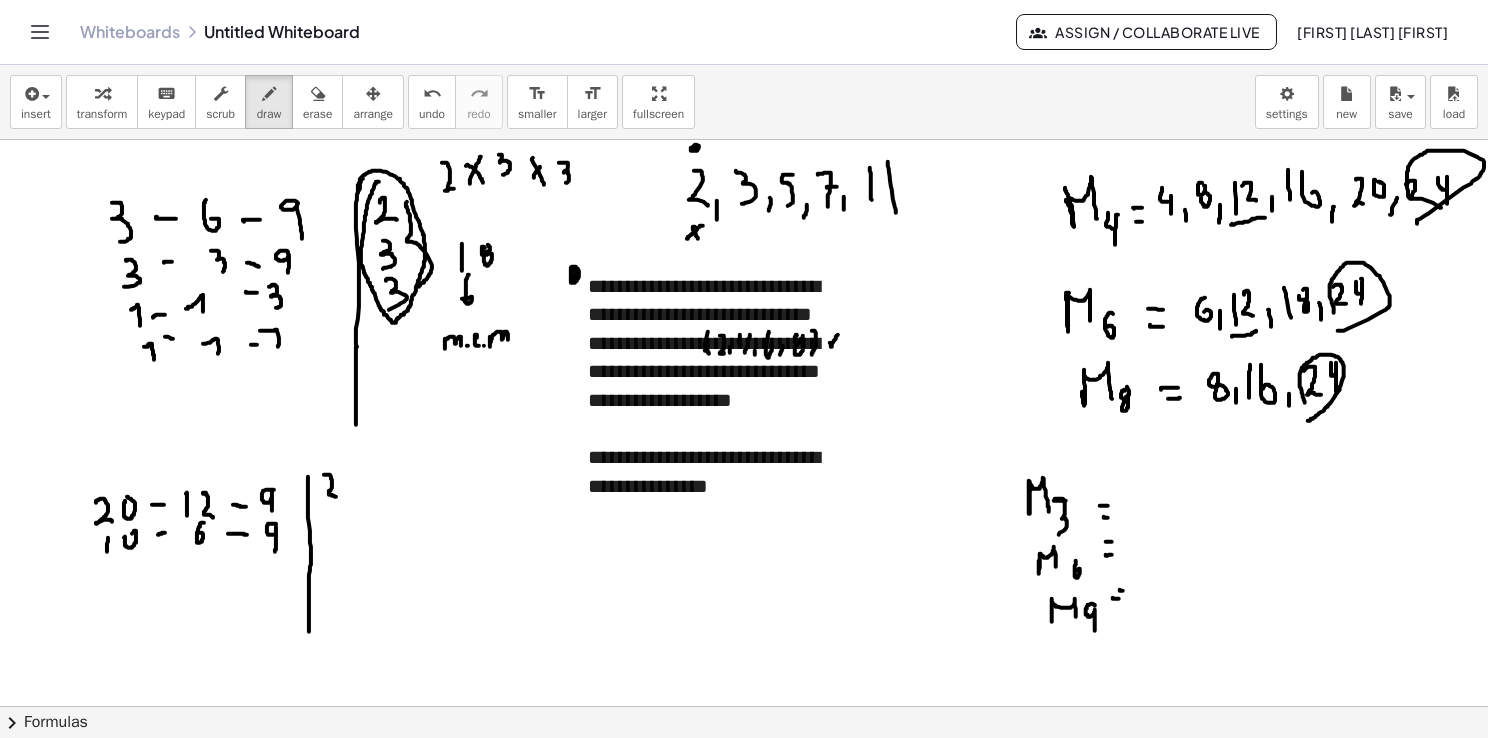 drag, startPoint x: 830, startPoint y: 342, endPoint x: 842, endPoint y: 325, distance: 20.808653 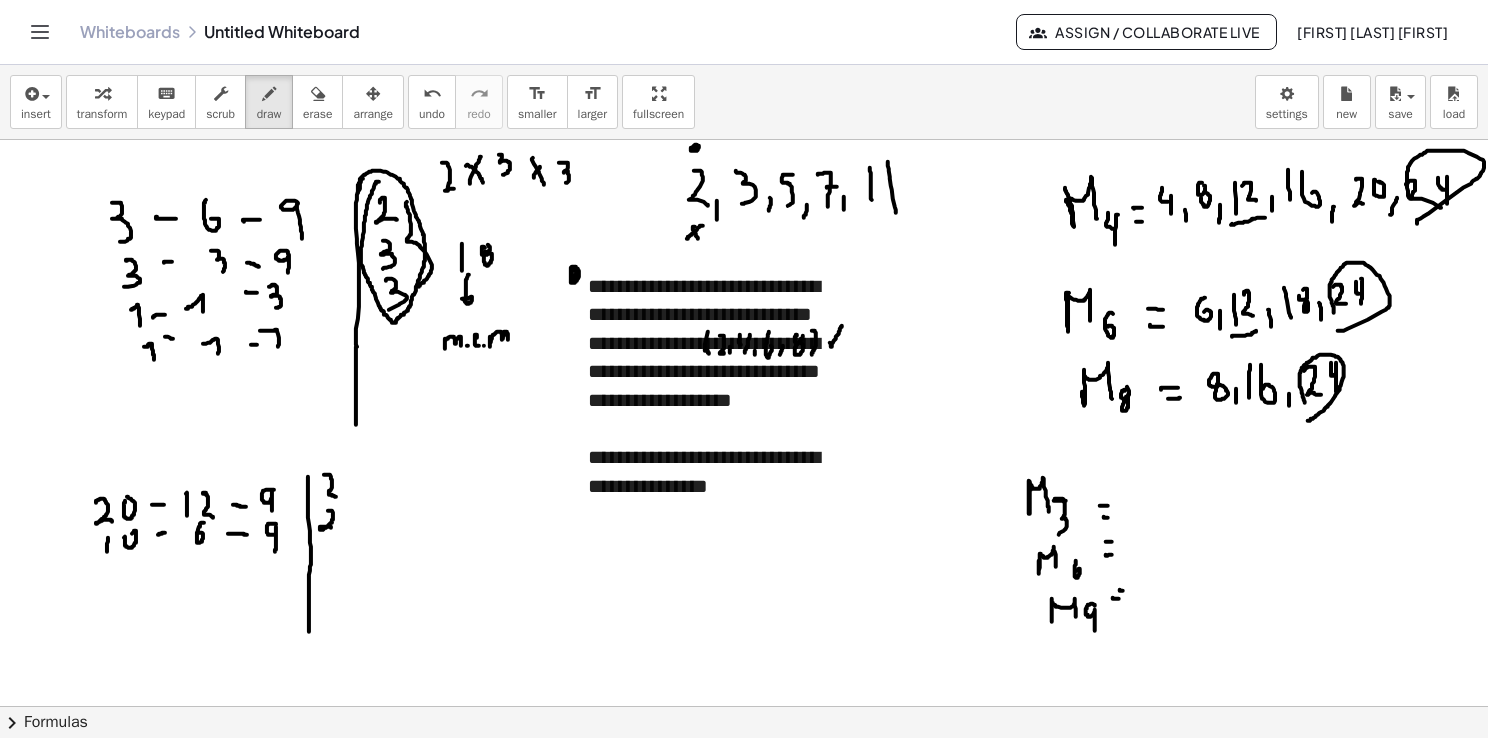 drag, startPoint x: 328, startPoint y: 510, endPoint x: 336, endPoint y: 527, distance: 18.788294 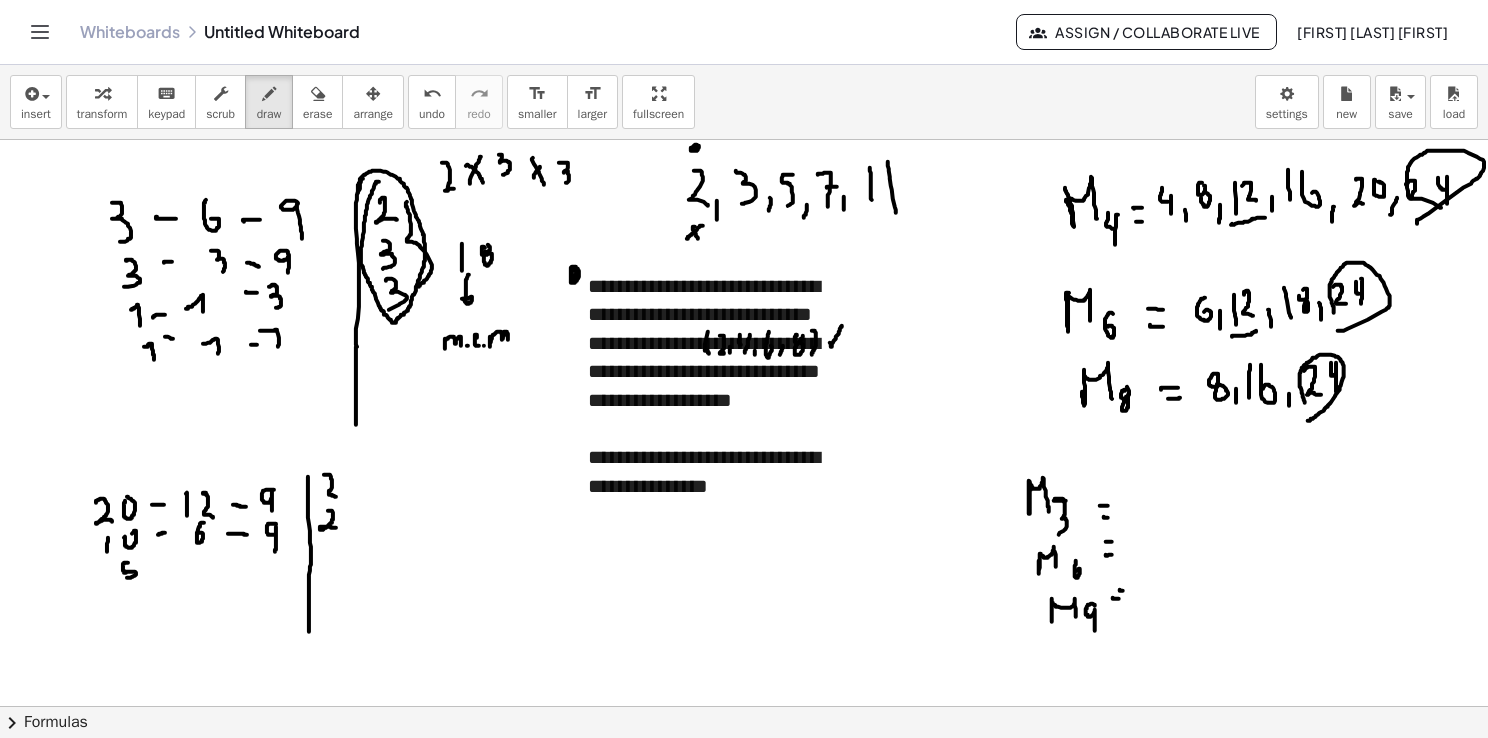 drag, startPoint x: 128, startPoint y: 562, endPoint x: 123, endPoint y: 575, distance: 13.928389 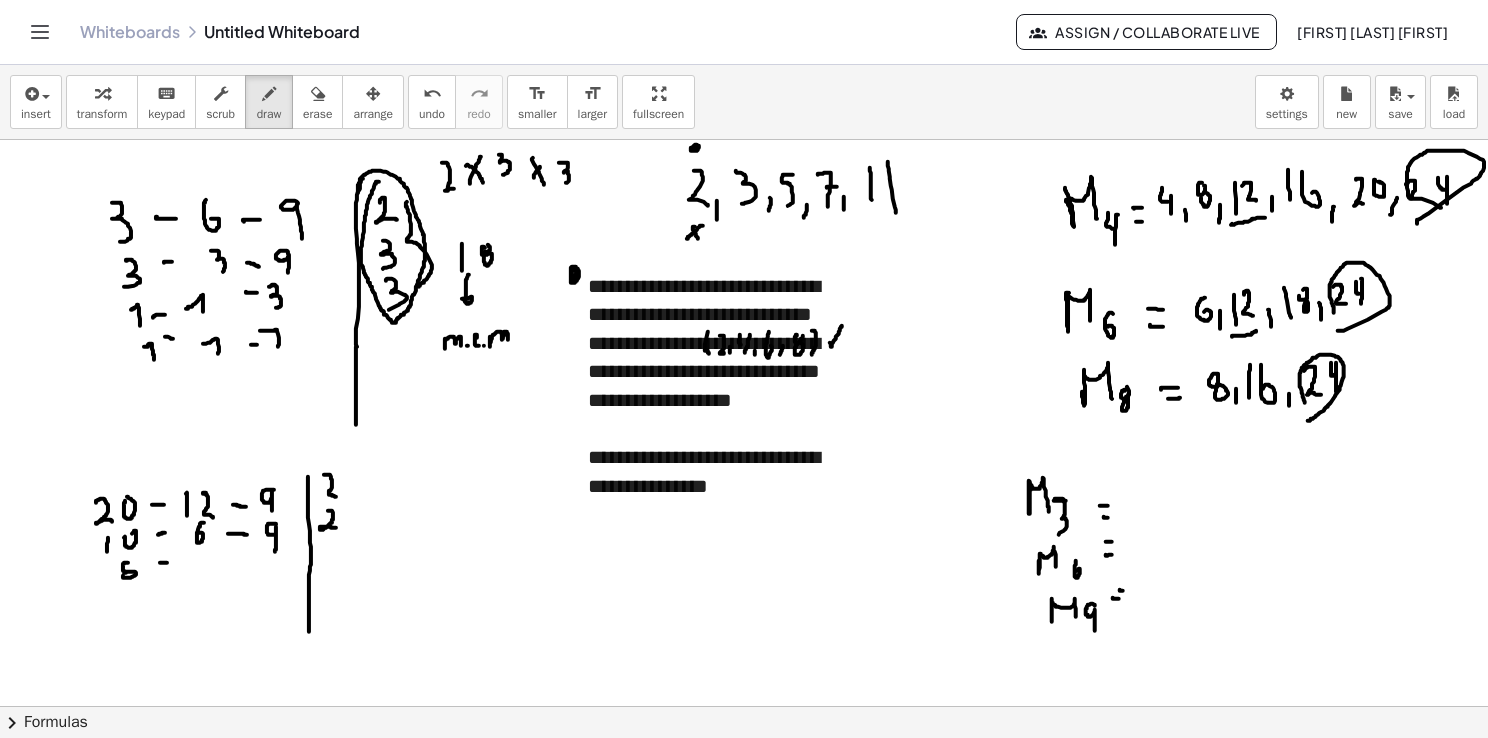 click at bounding box center [745, 772] 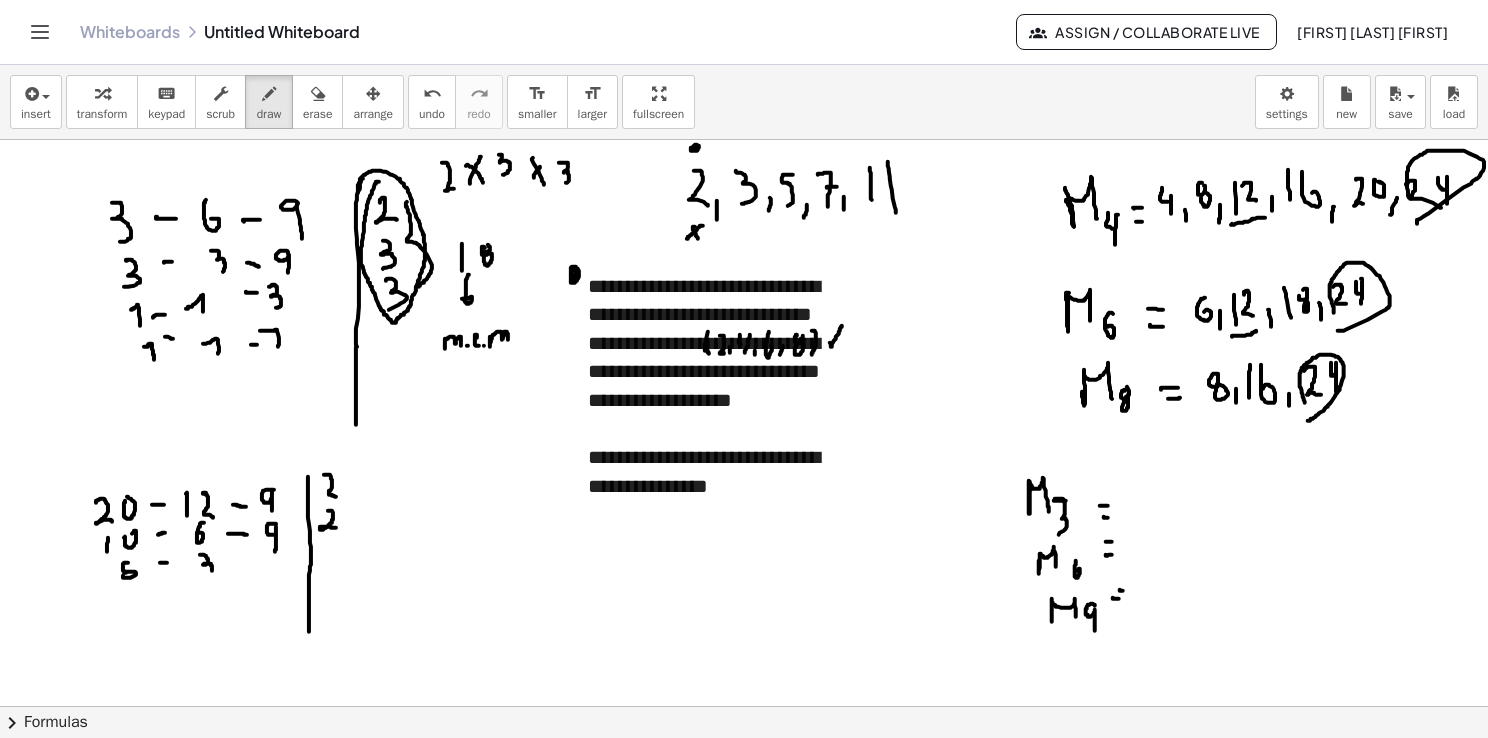 drag, startPoint x: 200, startPoint y: 554, endPoint x: 202, endPoint y: 574, distance: 20.09975 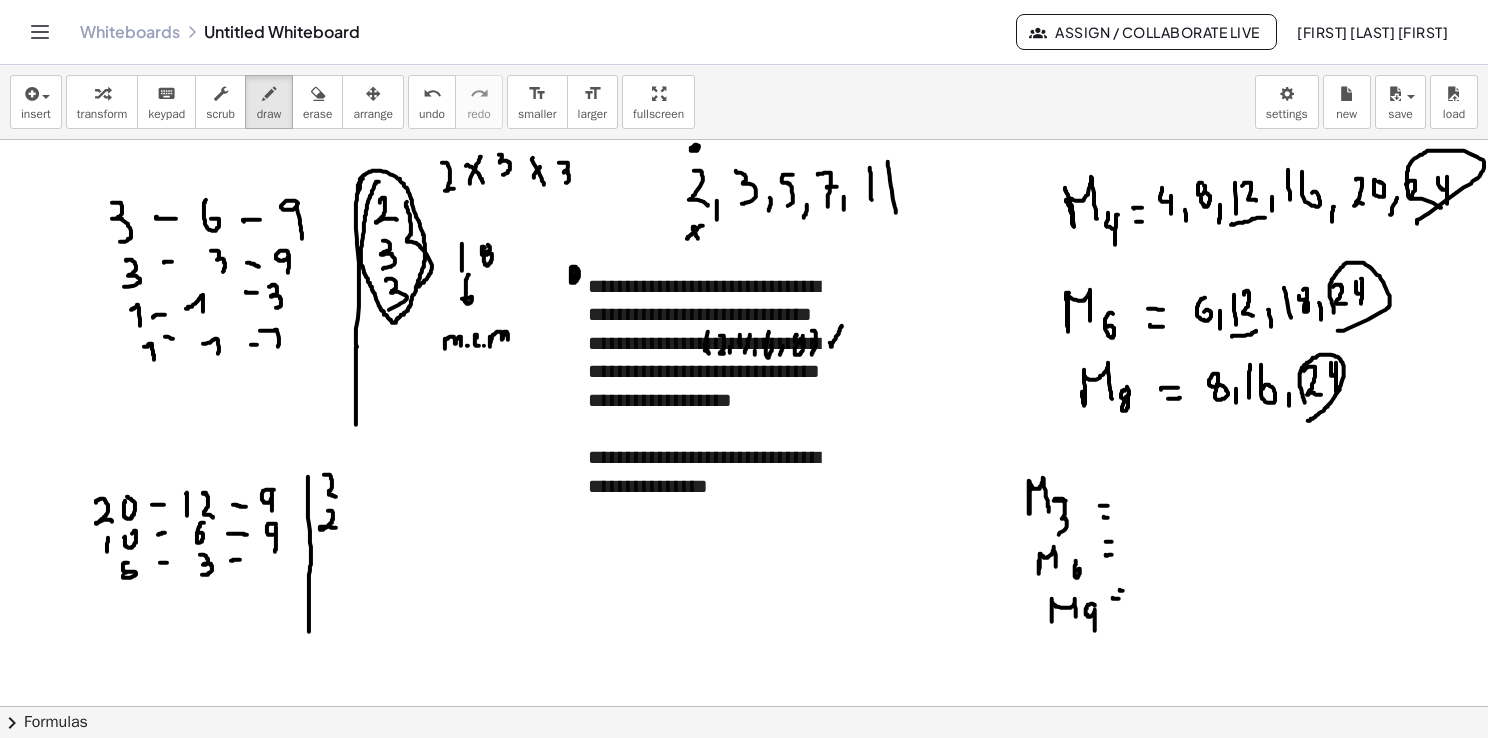 click at bounding box center [745, 772] 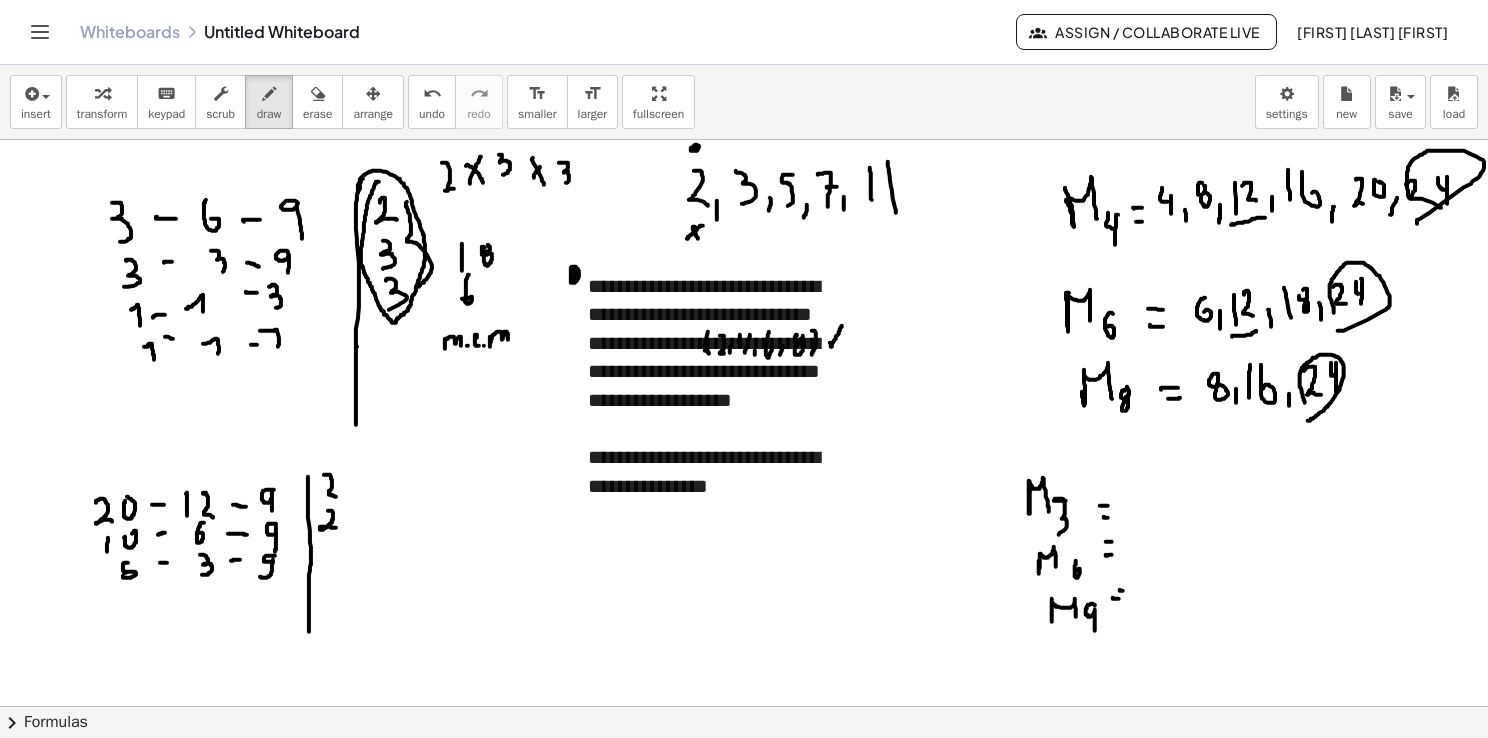 drag, startPoint x: 275, startPoint y: 555, endPoint x: 262, endPoint y: 574, distance: 23.021729 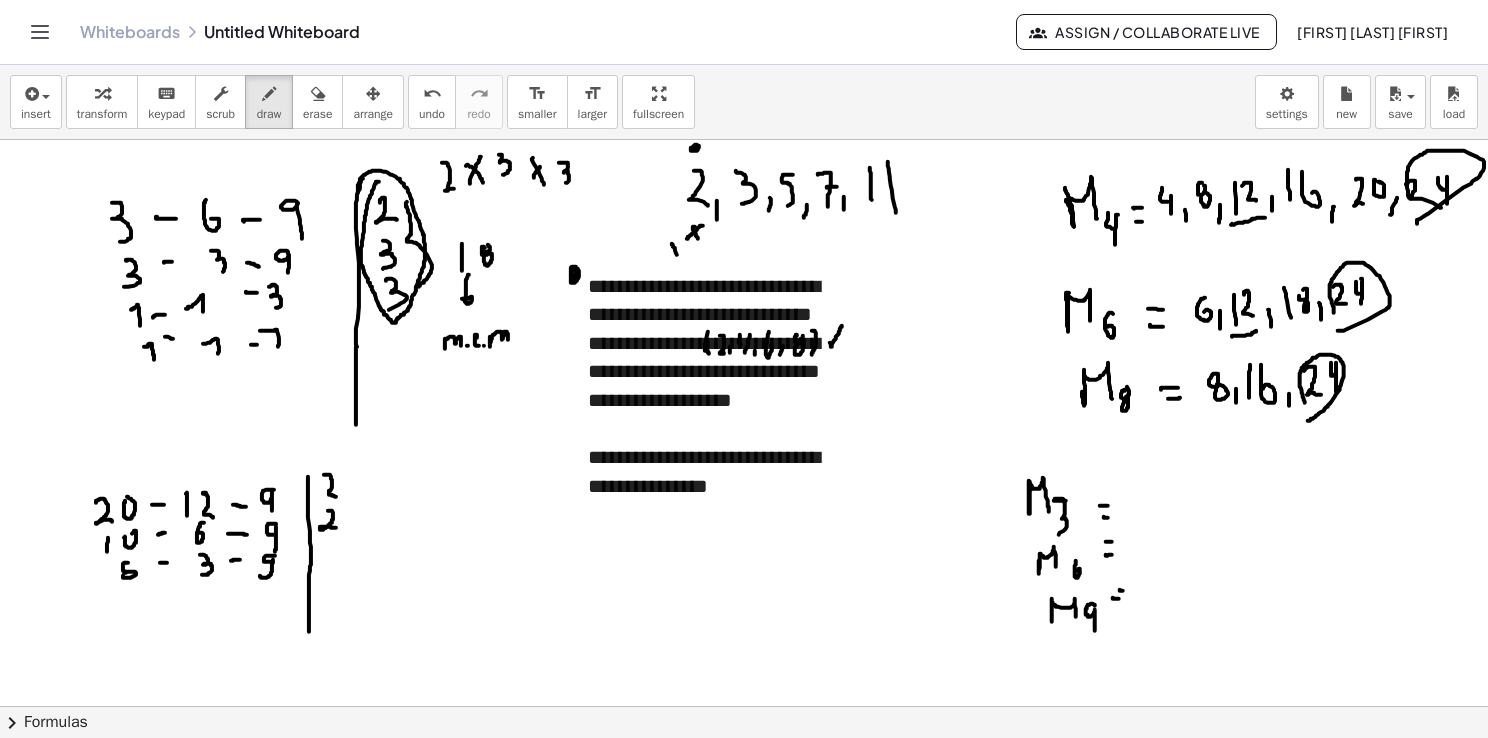 drag, startPoint x: 675, startPoint y: 247, endPoint x: 680, endPoint y: 266, distance: 19.646883 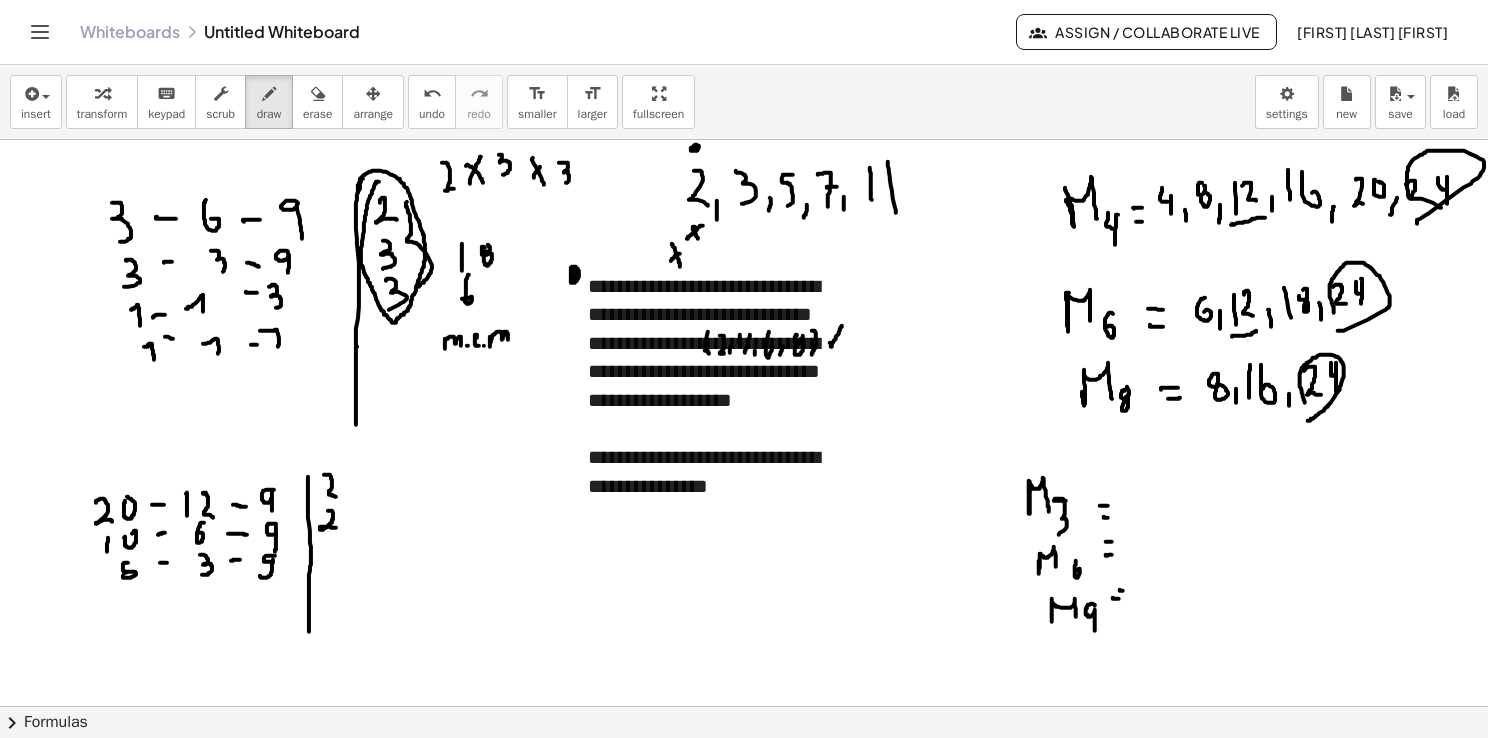 drag, startPoint x: 680, startPoint y: 253, endPoint x: 671, endPoint y: 261, distance: 12.0415945 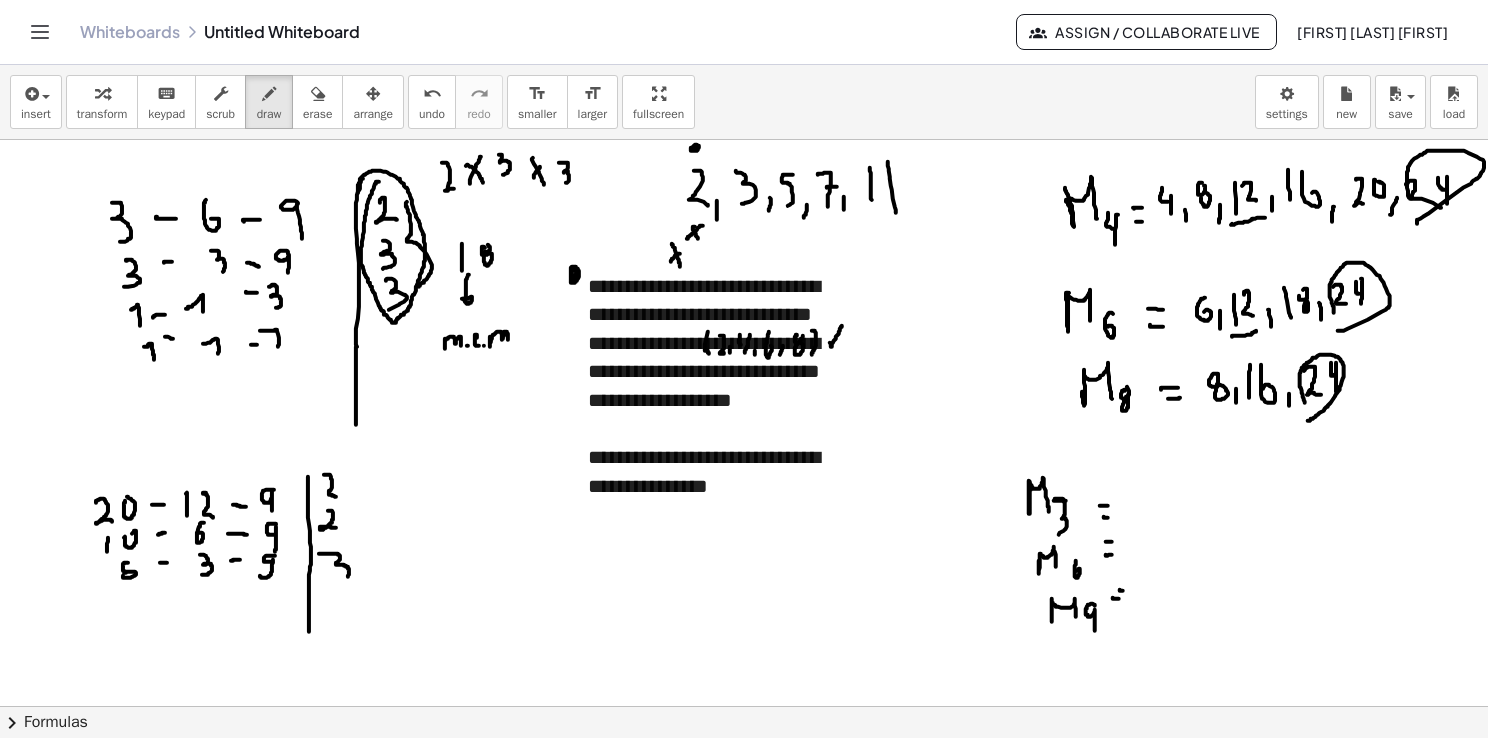 drag, startPoint x: 319, startPoint y: 553, endPoint x: 344, endPoint y: 578, distance: 35.35534 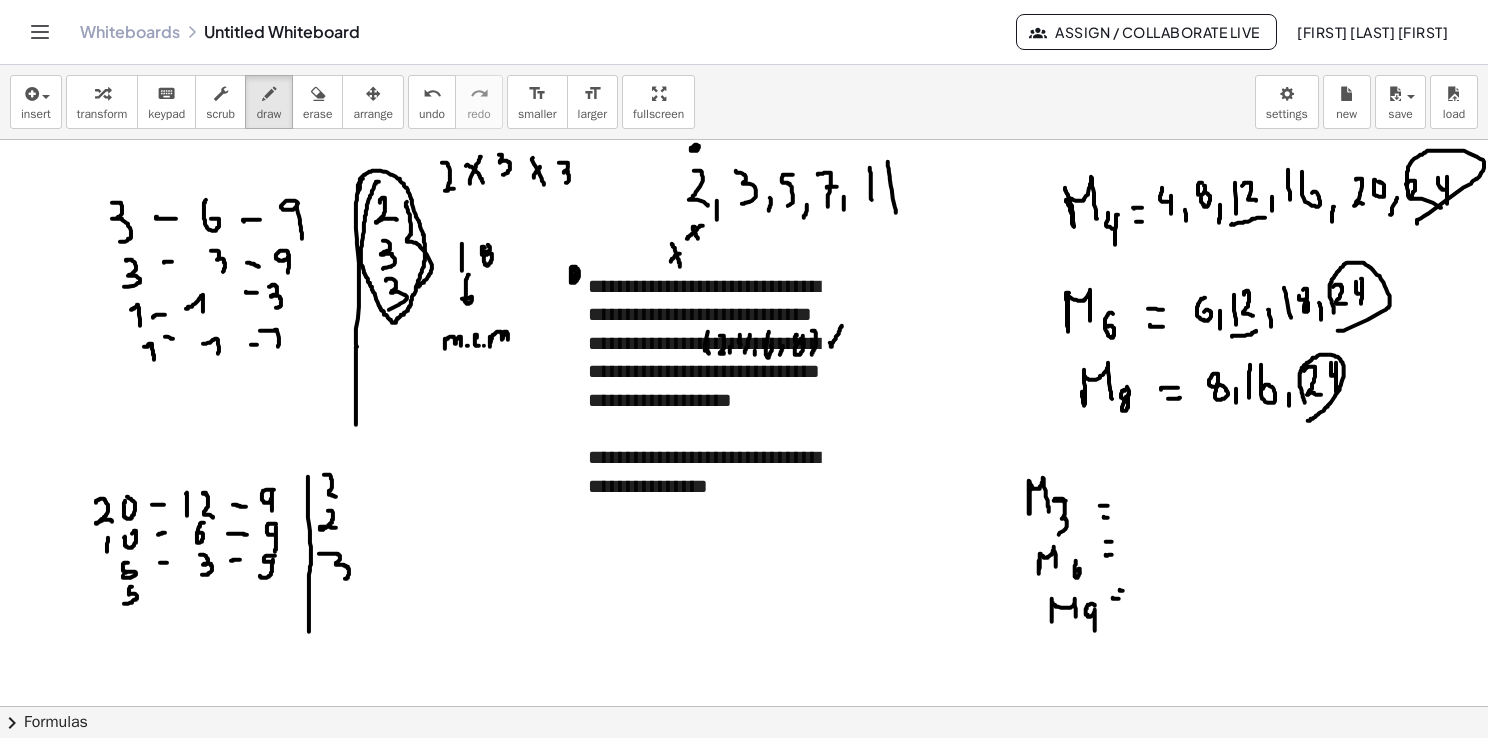 drag, startPoint x: 132, startPoint y: 586, endPoint x: 124, endPoint y: 602, distance: 17.888544 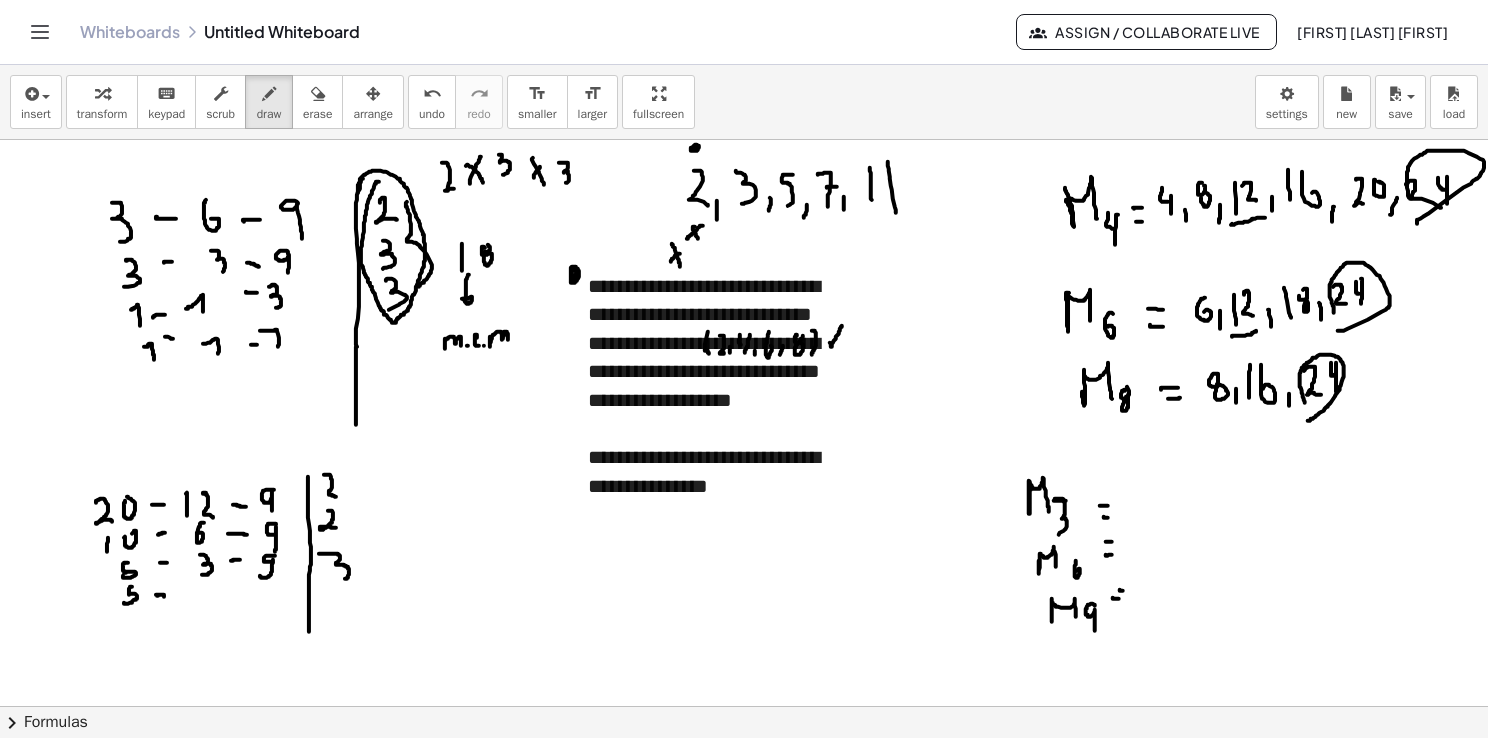 click at bounding box center (745, 772) 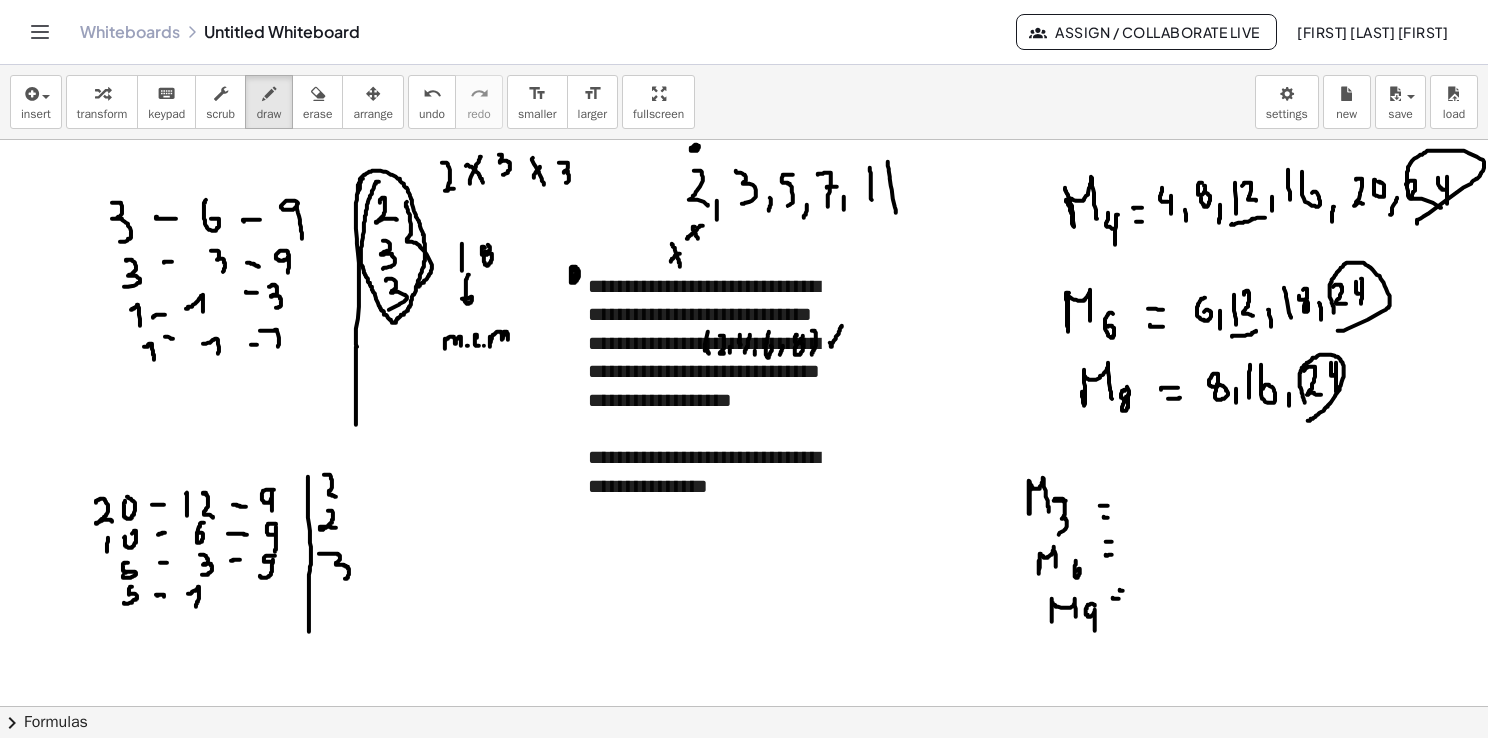 drag, startPoint x: 188, startPoint y: 593, endPoint x: 195, endPoint y: 605, distance: 13.892444 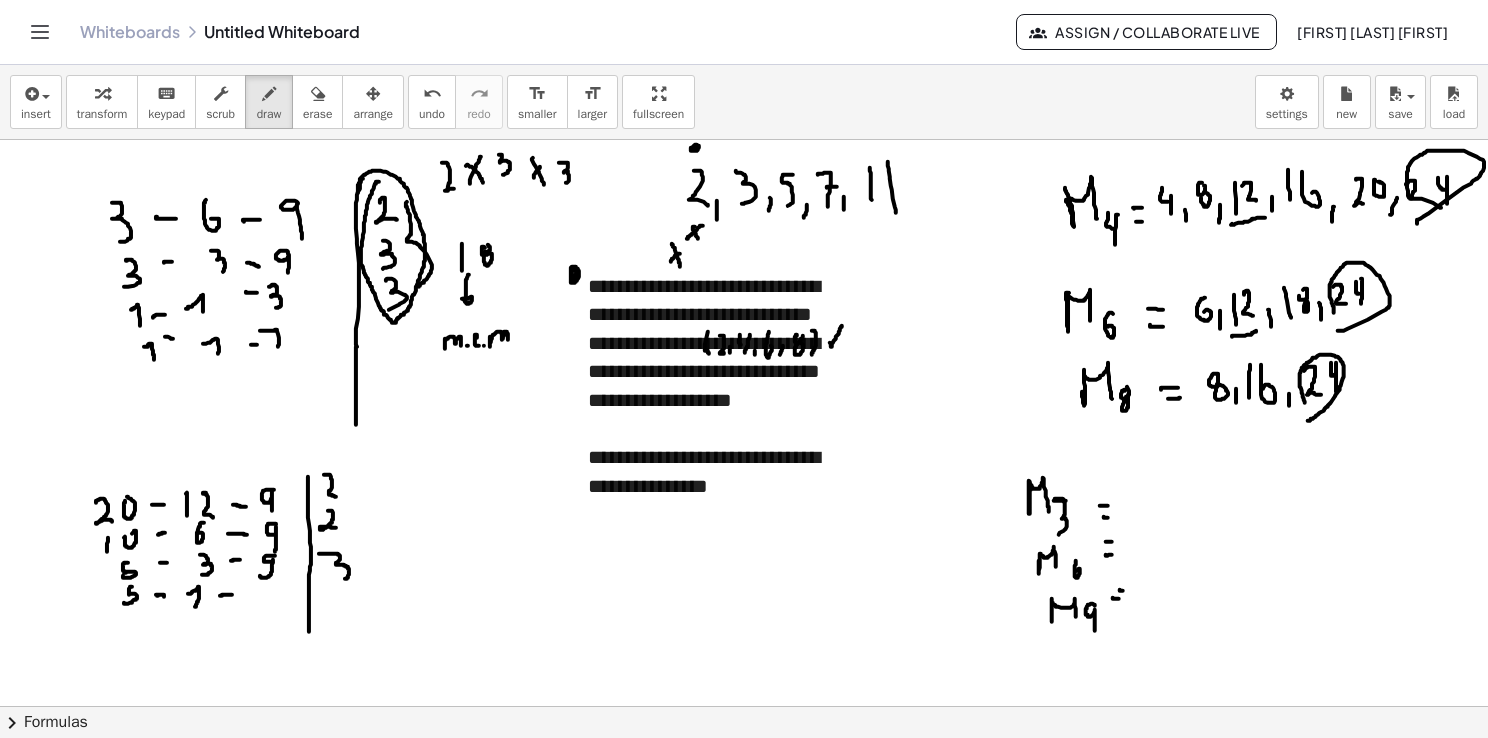 drag, startPoint x: 220, startPoint y: 595, endPoint x: 232, endPoint y: 594, distance: 12.0415945 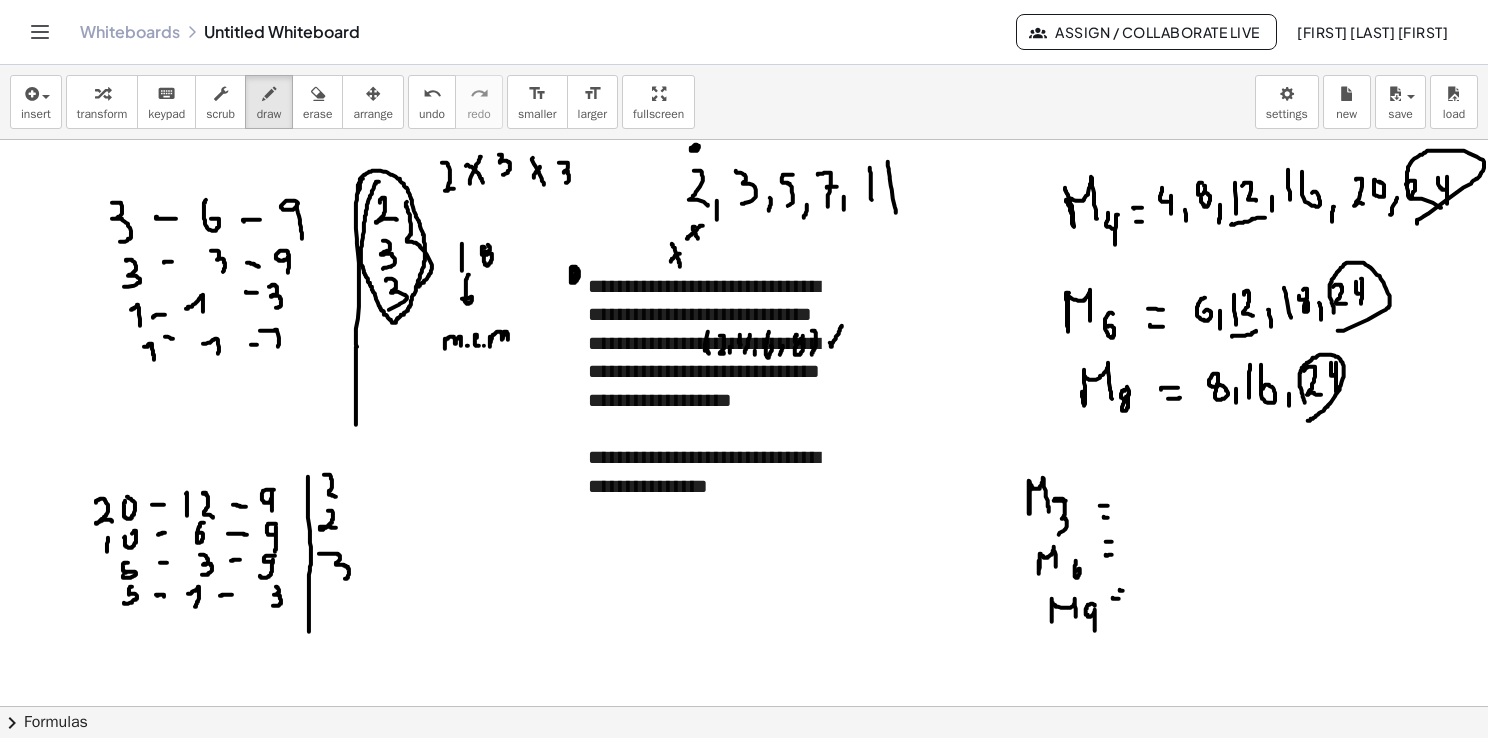 drag, startPoint x: 276, startPoint y: 586, endPoint x: 272, endPoint y: 605, distance: 19.416489 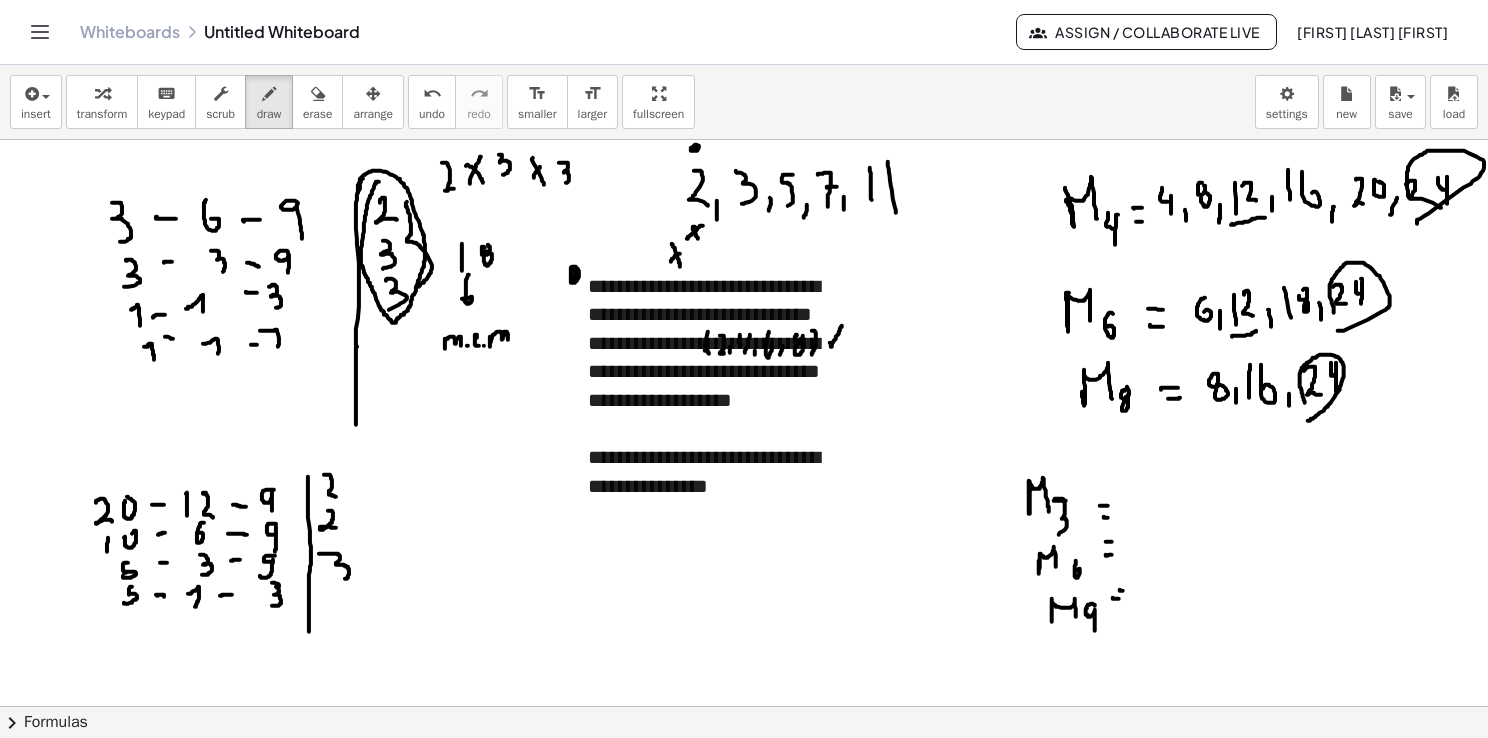 drag, startPoint x: 279, startPoint y: 586, endPoint x: 268, endPoint y: 582, distance: 11.7046995 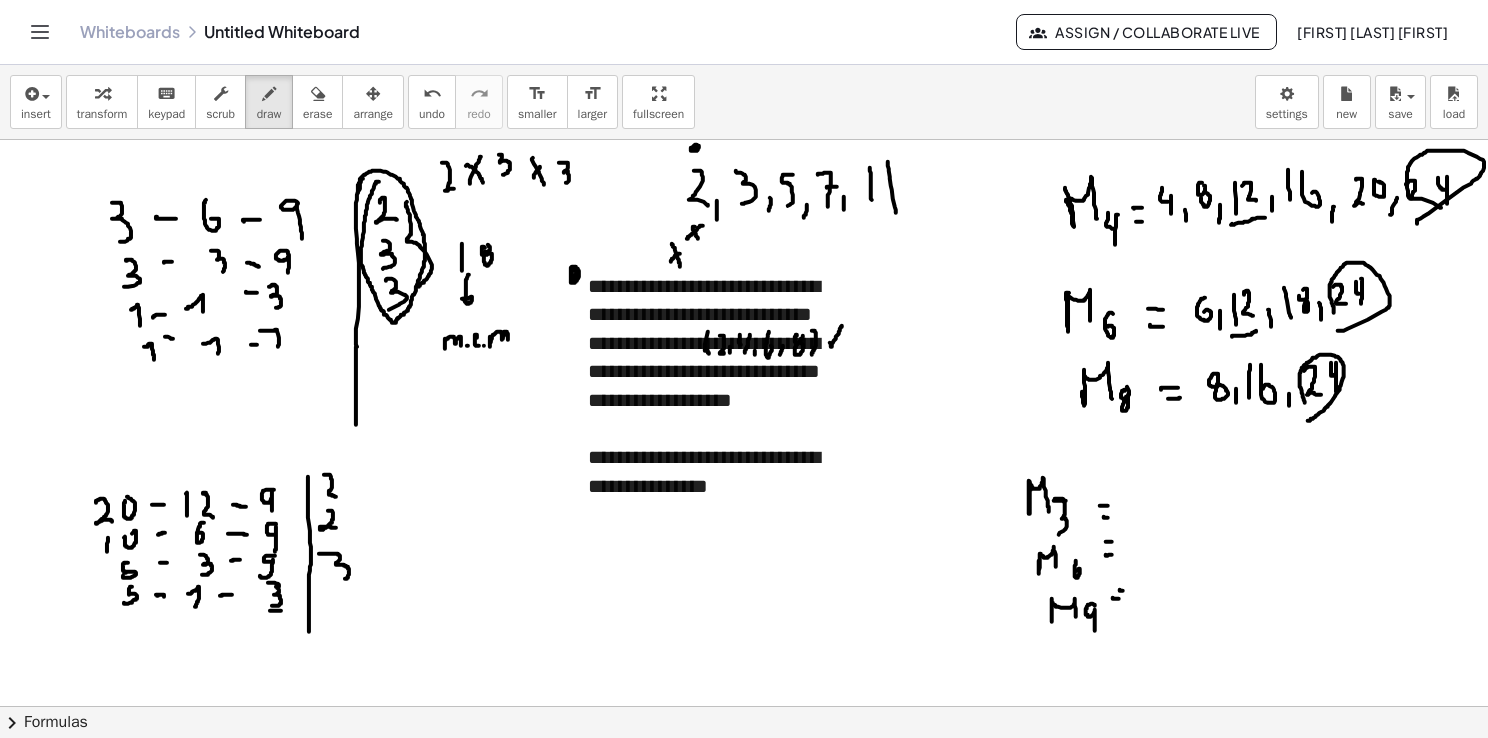 drag, startPoint x: 270, startPoint y: 610, endPoint x: 284, endPoint y: 610, distance: 14 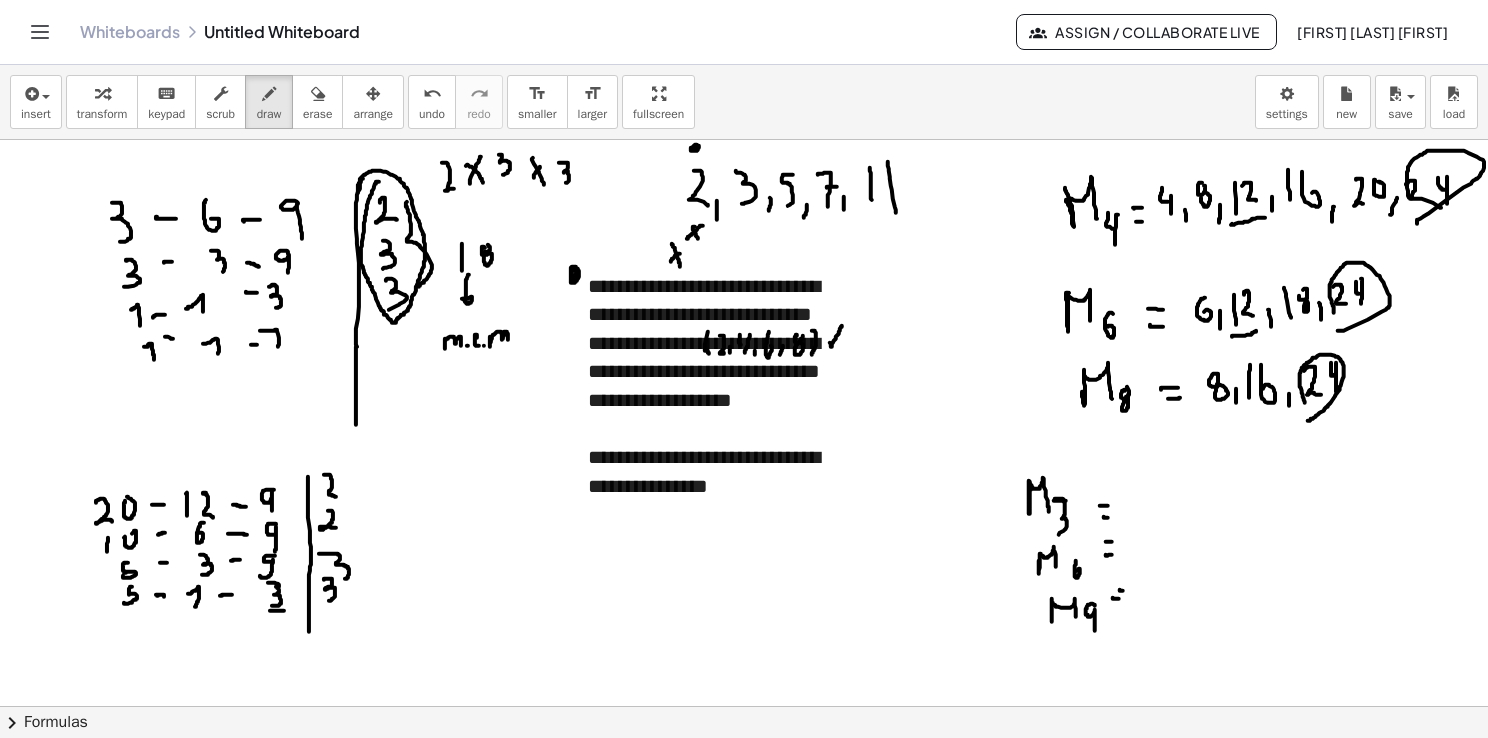 drag, startPoint x: 325, startPoint y: 578, endPoint x: 326, endPoint y: 600, distance: 22.022715 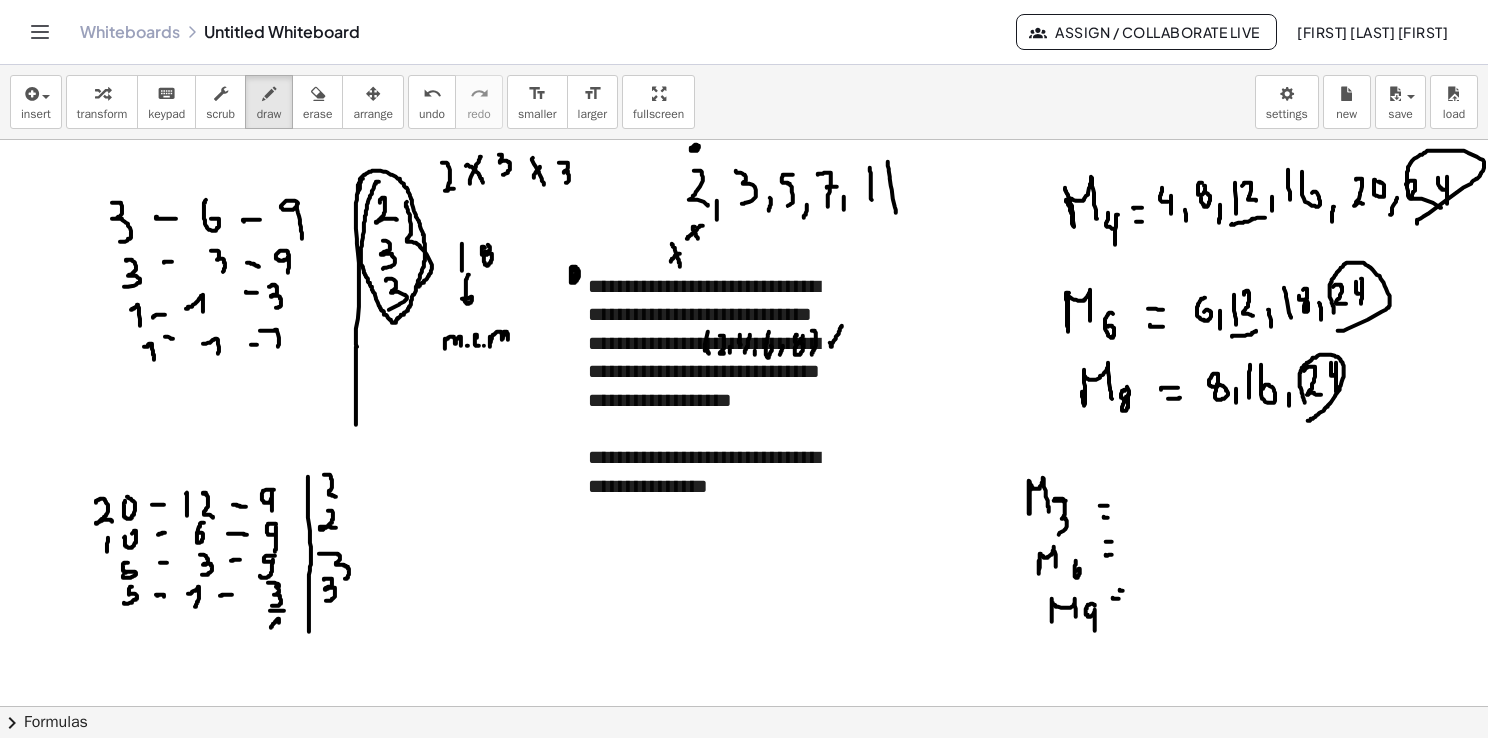 drag, startPoint x: 272, startPoint y: 626, endPoint x: 279, endPoint y: 634, distance: 10.630146 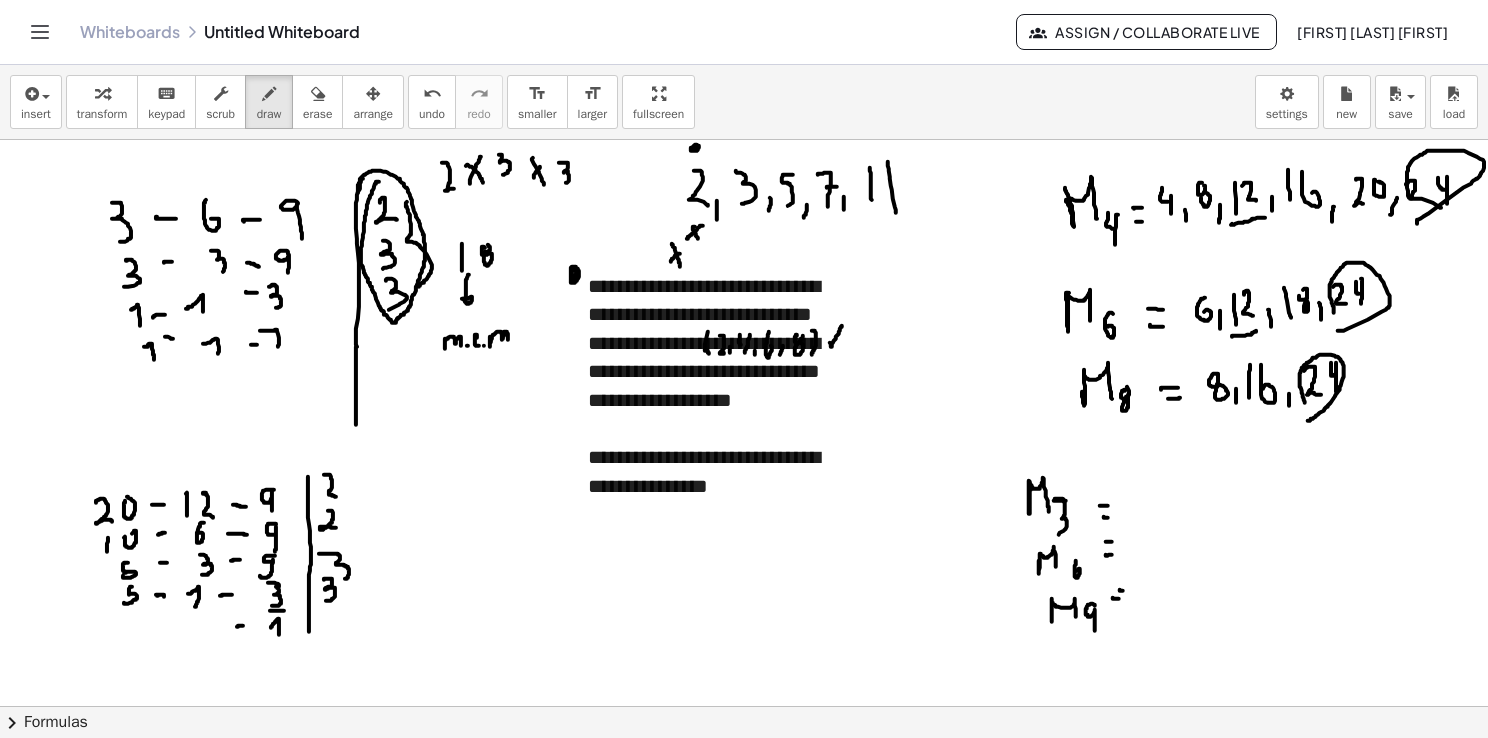 click at bounding box center (745, 772) 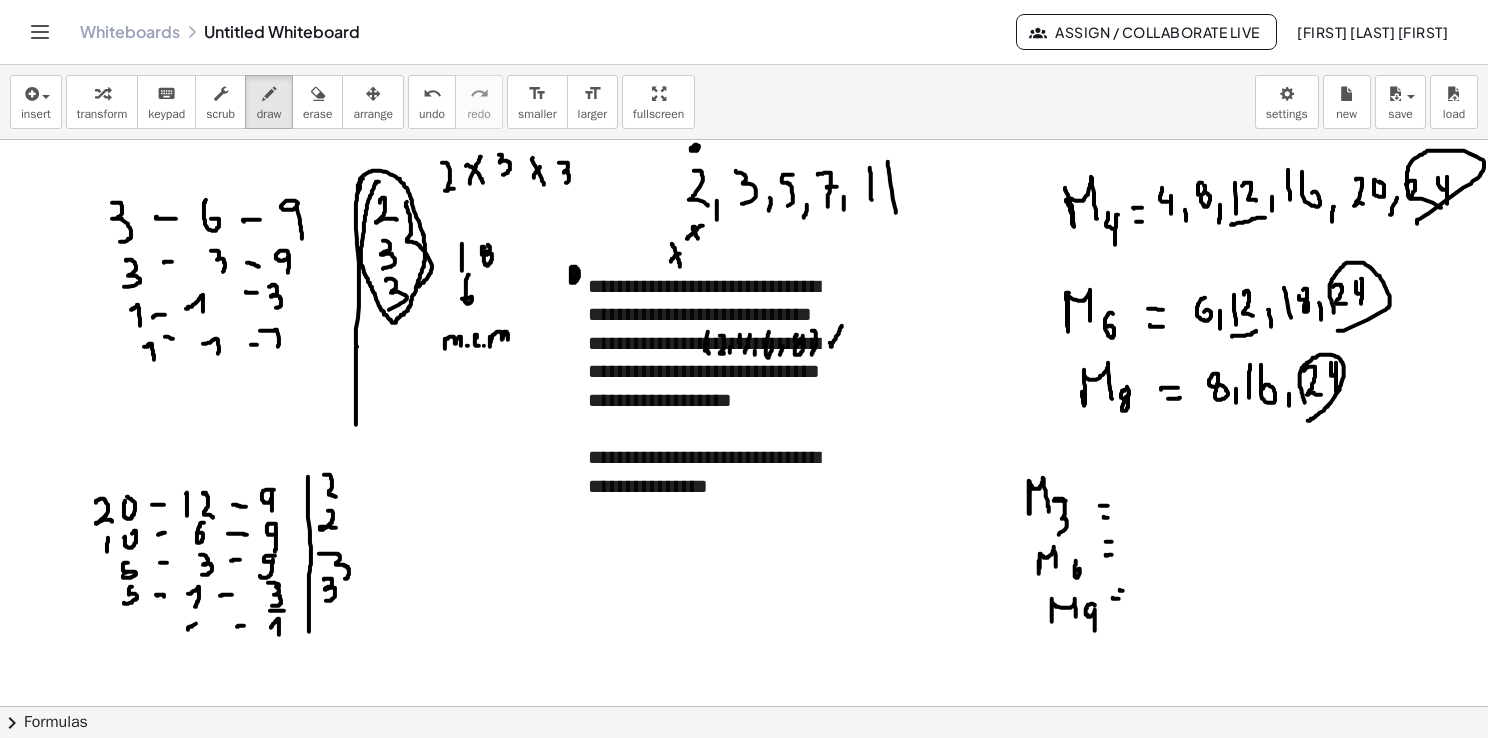 drag, startPoint x: 188, startPoint y: 628, endPoint x: 195, endPoint y: 636, distance: 10.630146 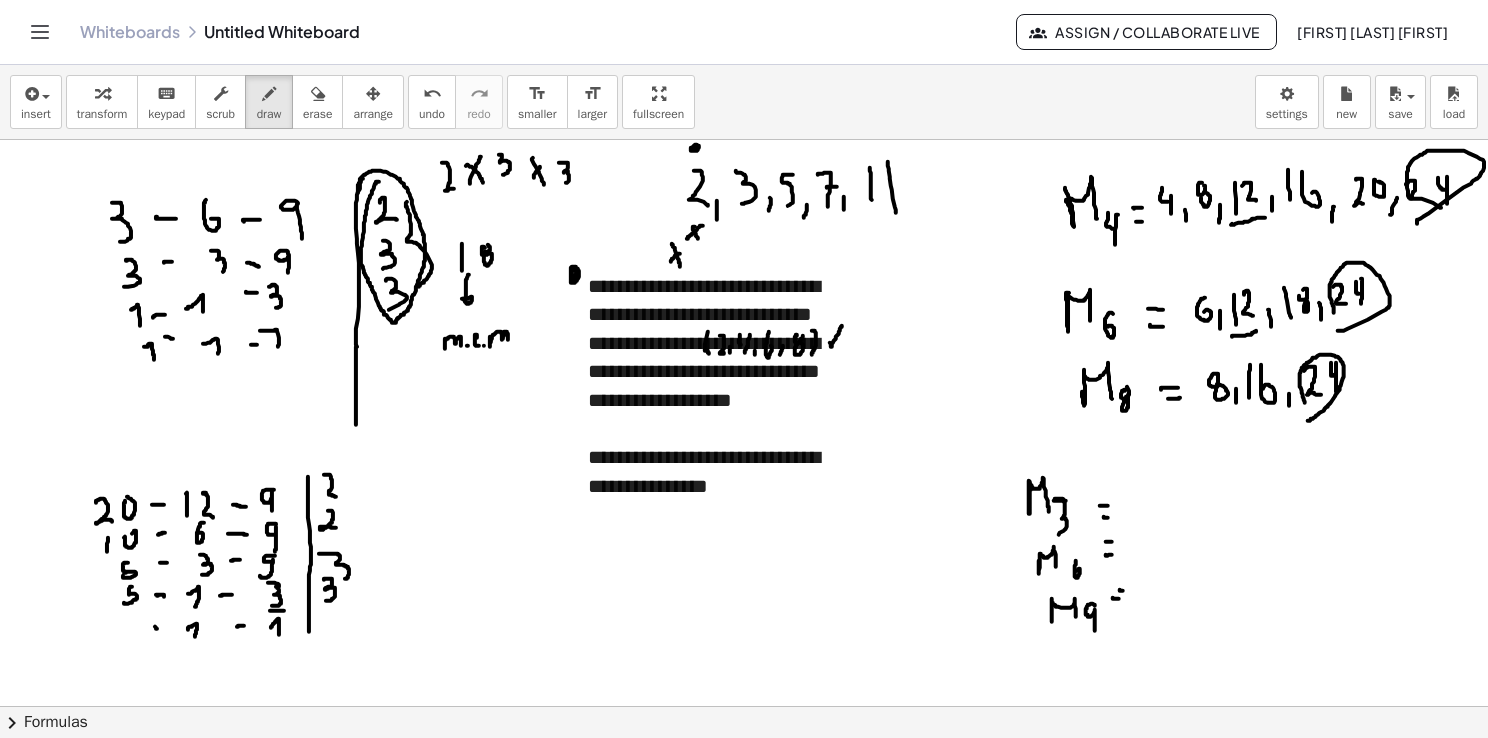 click at bounding box center [745, 772] 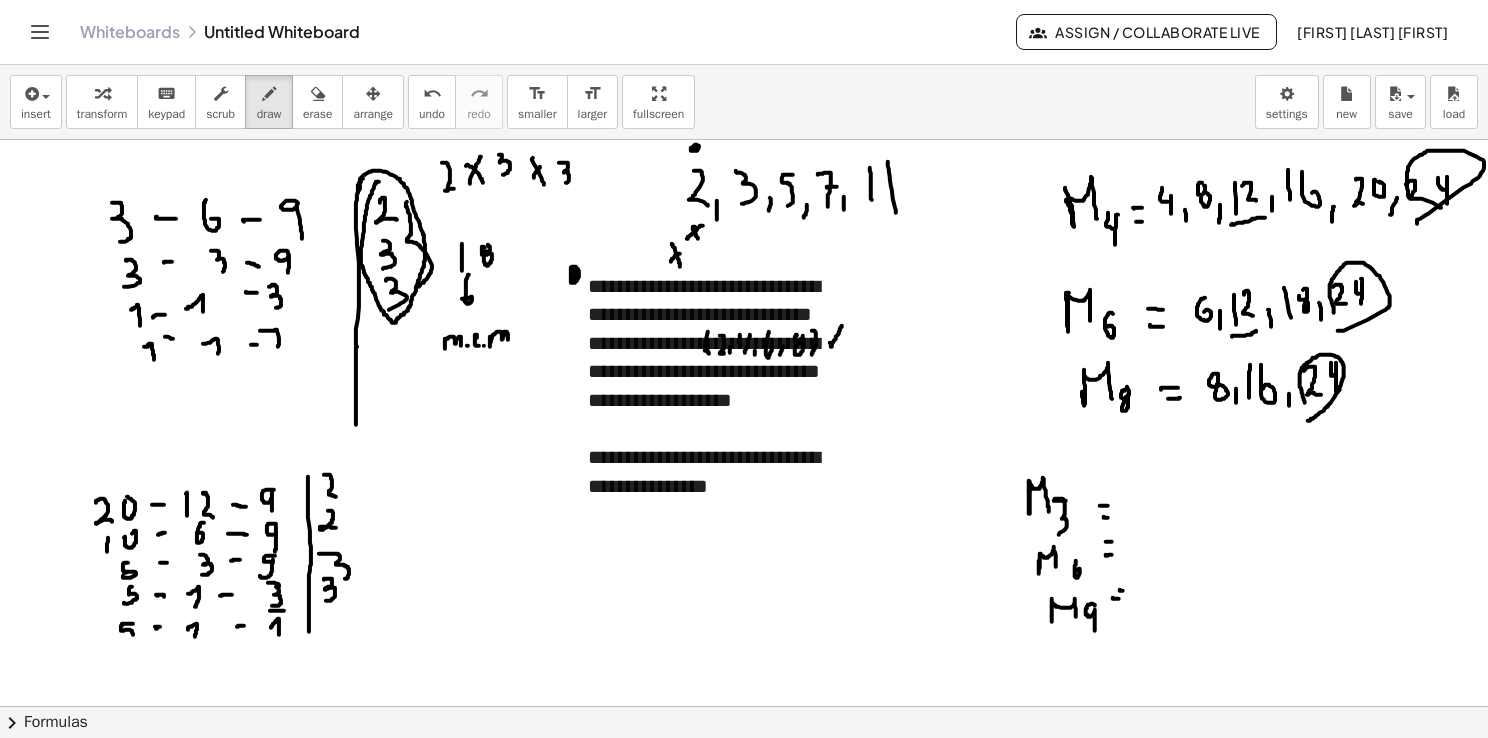 drag, startPoint x: 133, startPoint y: 623, endPoint x: 123, endPoint y: 638, distance: 18.027756 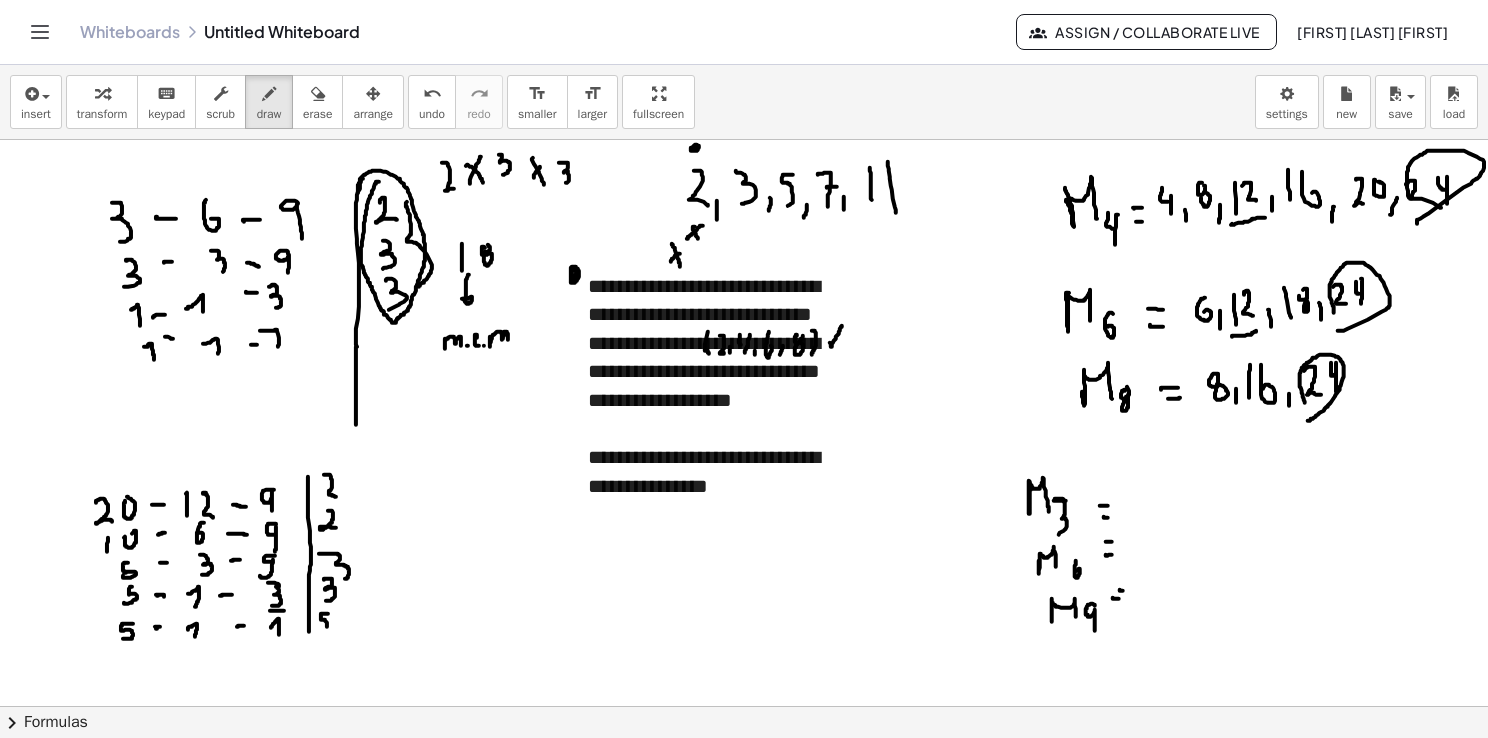 drag, startPoint x: 328, startPoint y: 613, endPoint x: 320, endPoint y: 630, distance: 18.788294 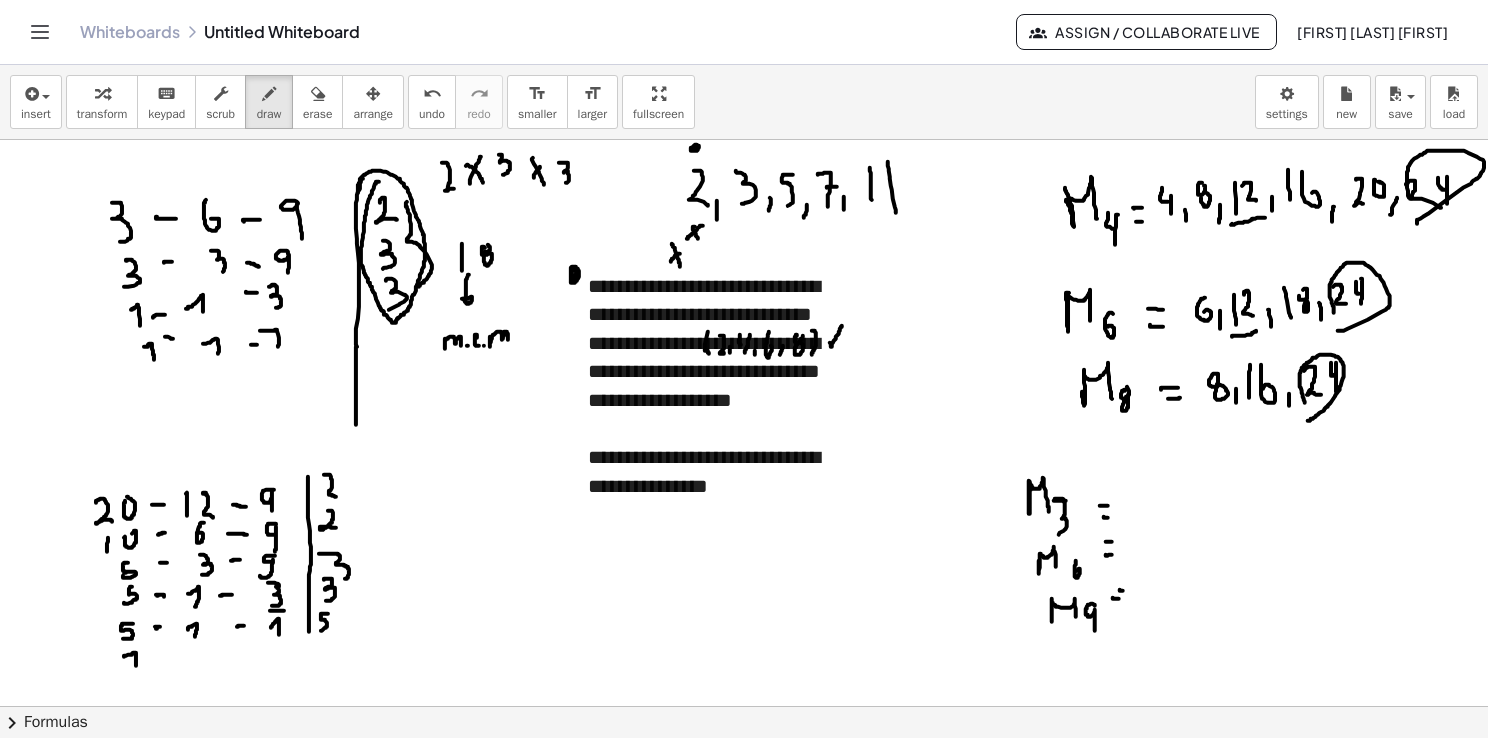drag, startPoint x: 124, startPoint y: 656, endPoint x: 138, endPoint y: 666, distance: 17.20465 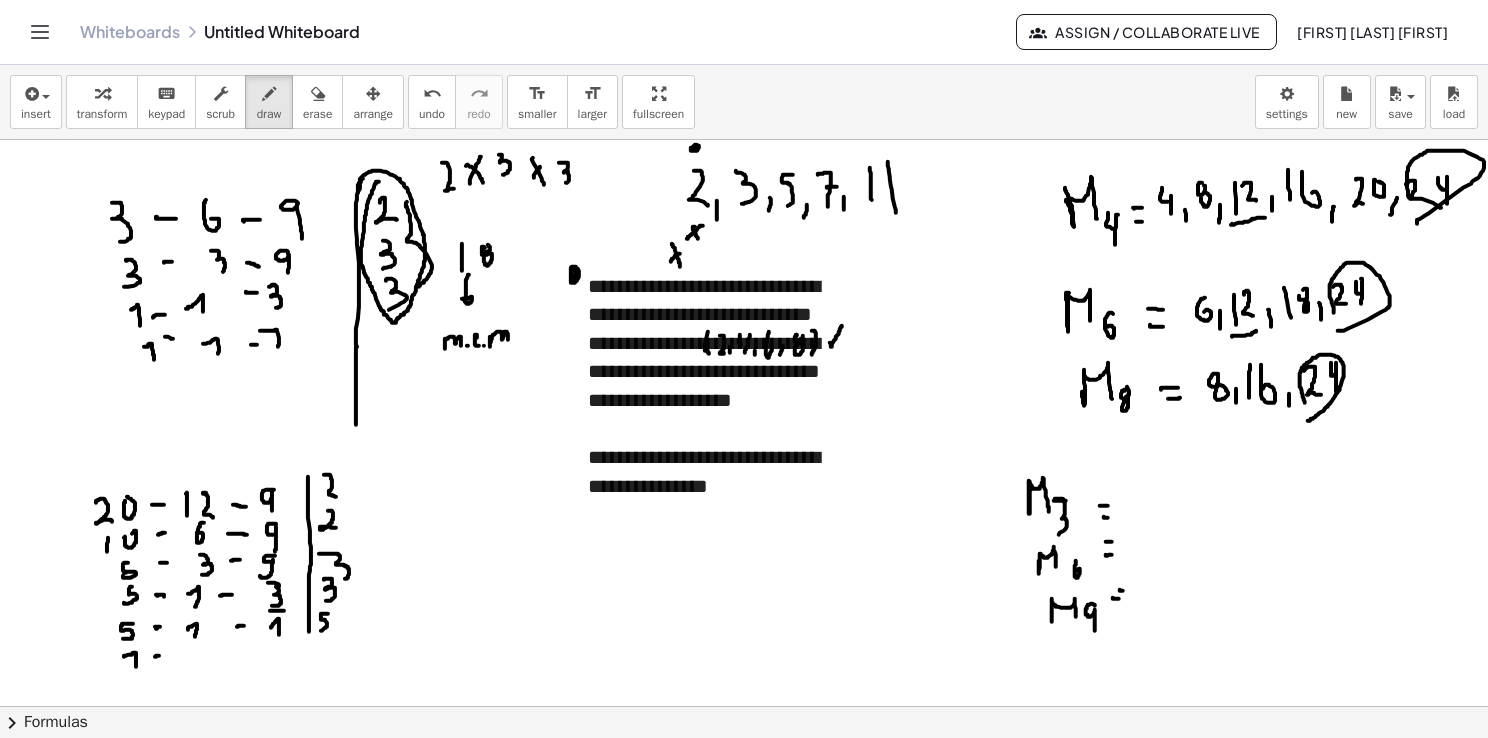 click at bounding box center [745, 772] 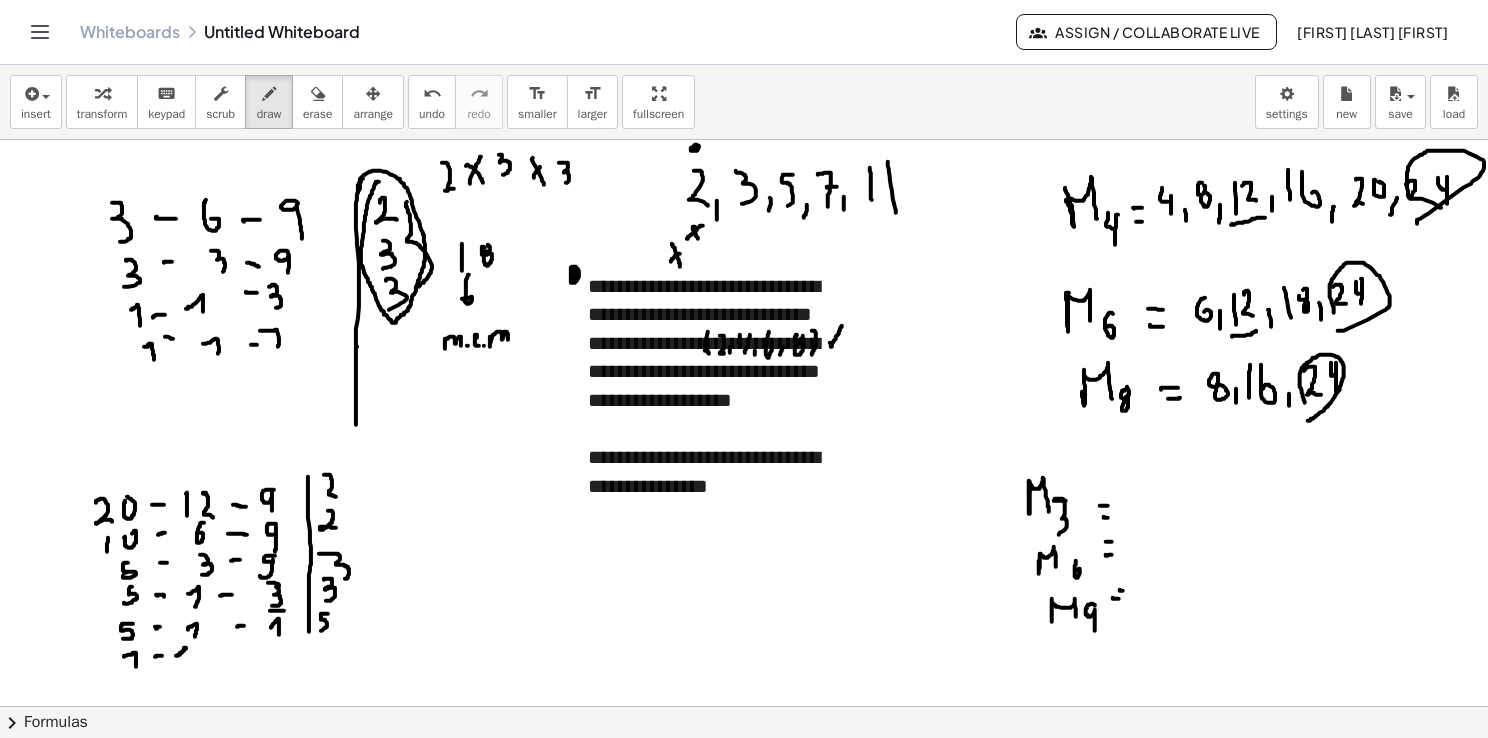 drag, startPoint x: 176, startPoint y: 655, endPoint x: 186, endPoint y: 660, distance: 11.18034 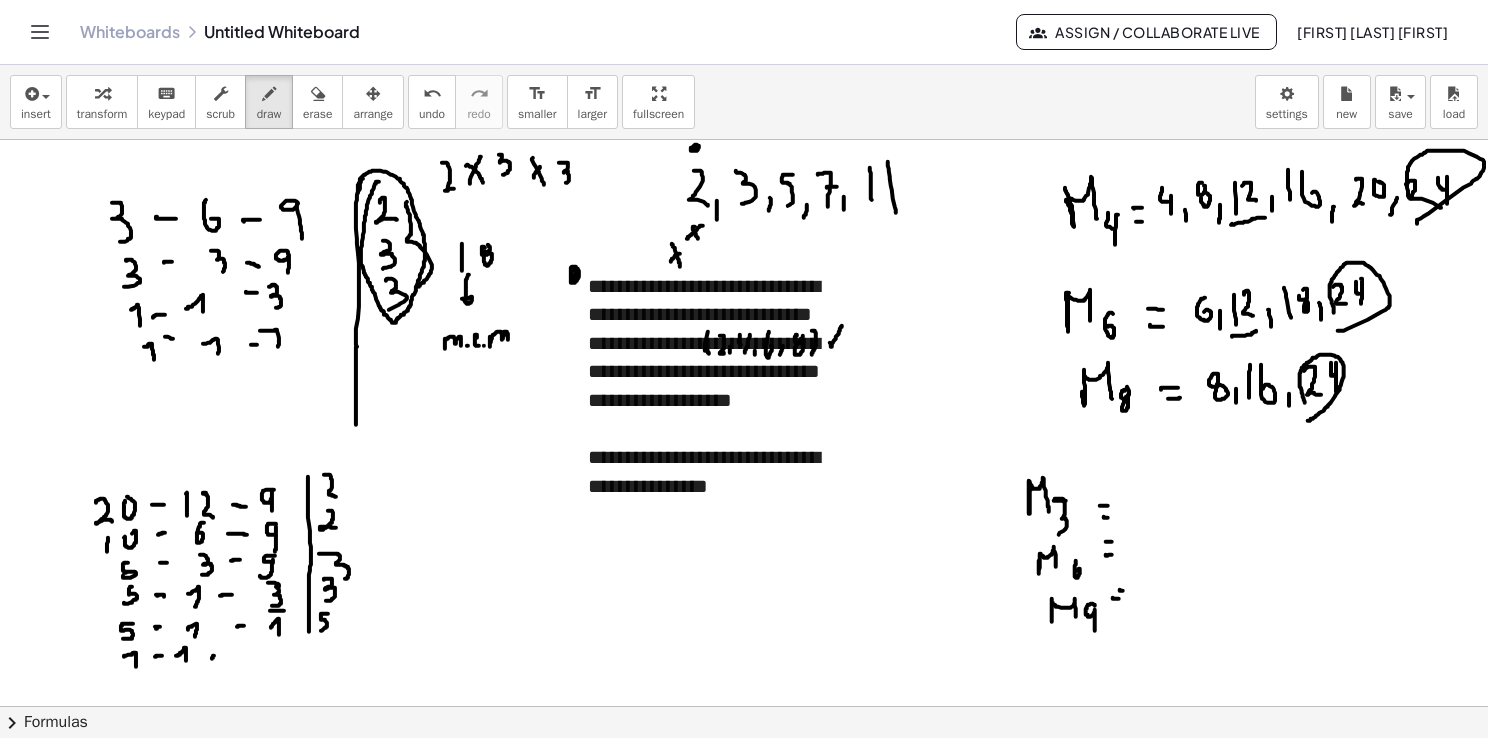 click at bounding box center [745, 772] 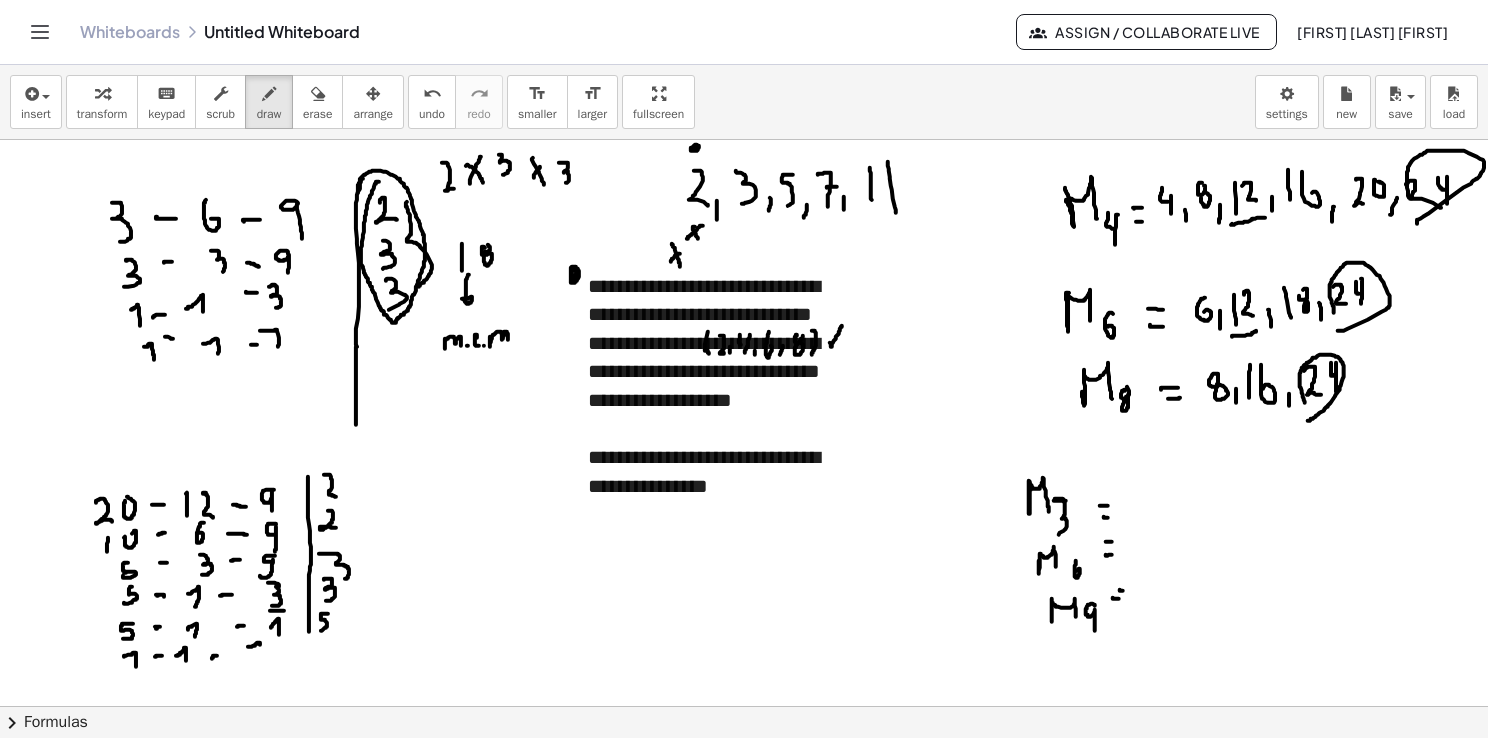 drag, startPoint x: 248, startPoint y: 646, endPoint x: 261, endPoint y: 656, distance: 16.40122 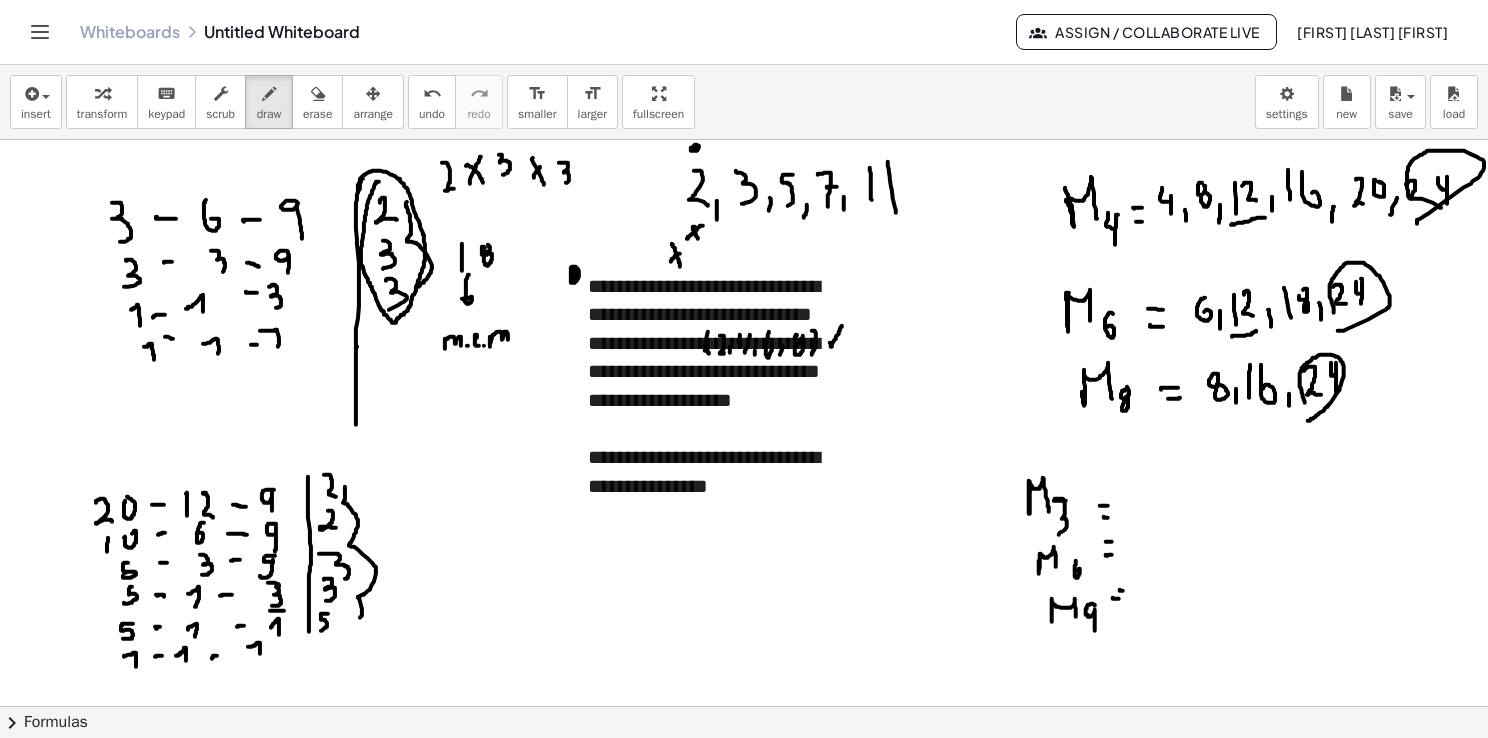 drag, startPoint x: 345, startPoint y: 486, endPoint x: 344, endPoint y: 630, distance: 144.00348 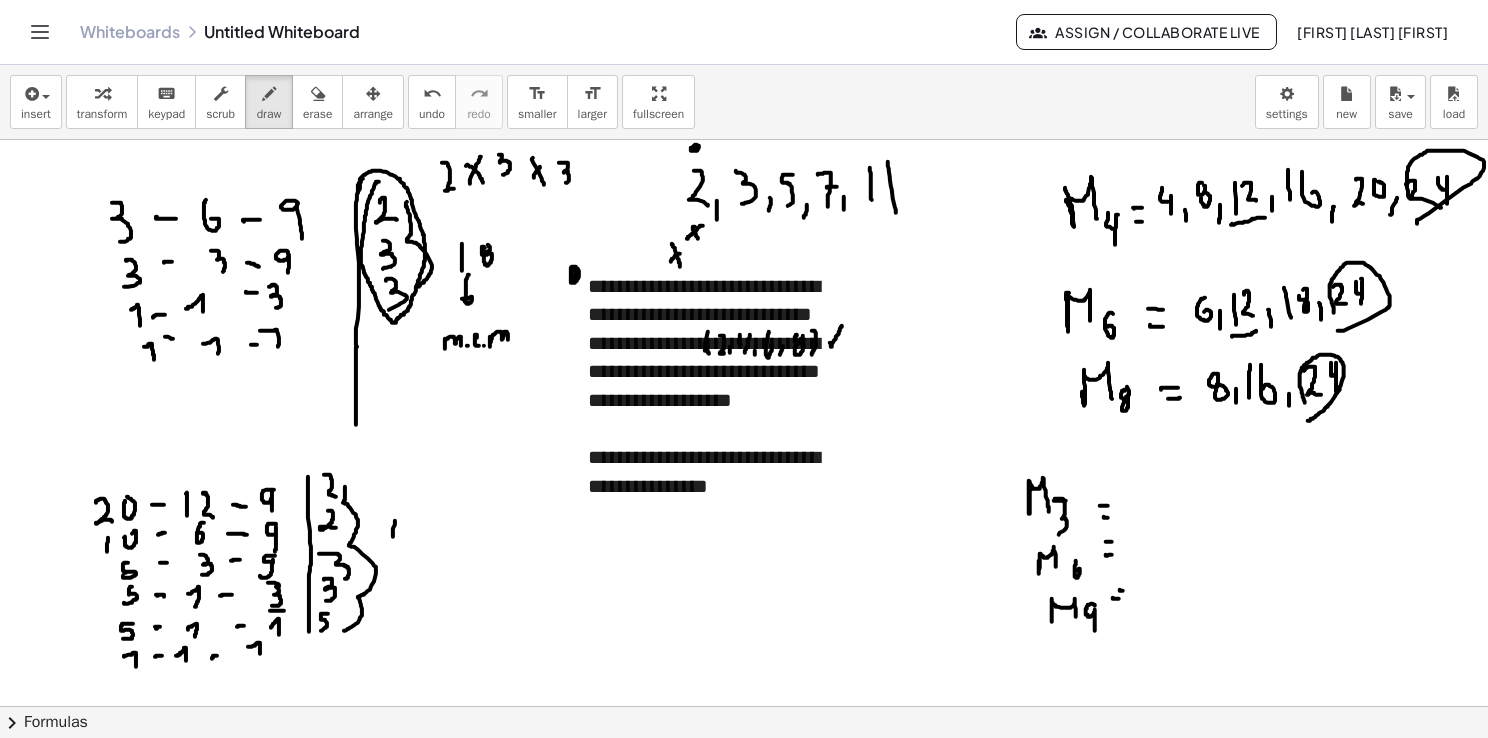 drag, startPoint x: 395, startPoint y: 520, endPoint x: 393, endPoint y: 542, distance: 22.090721 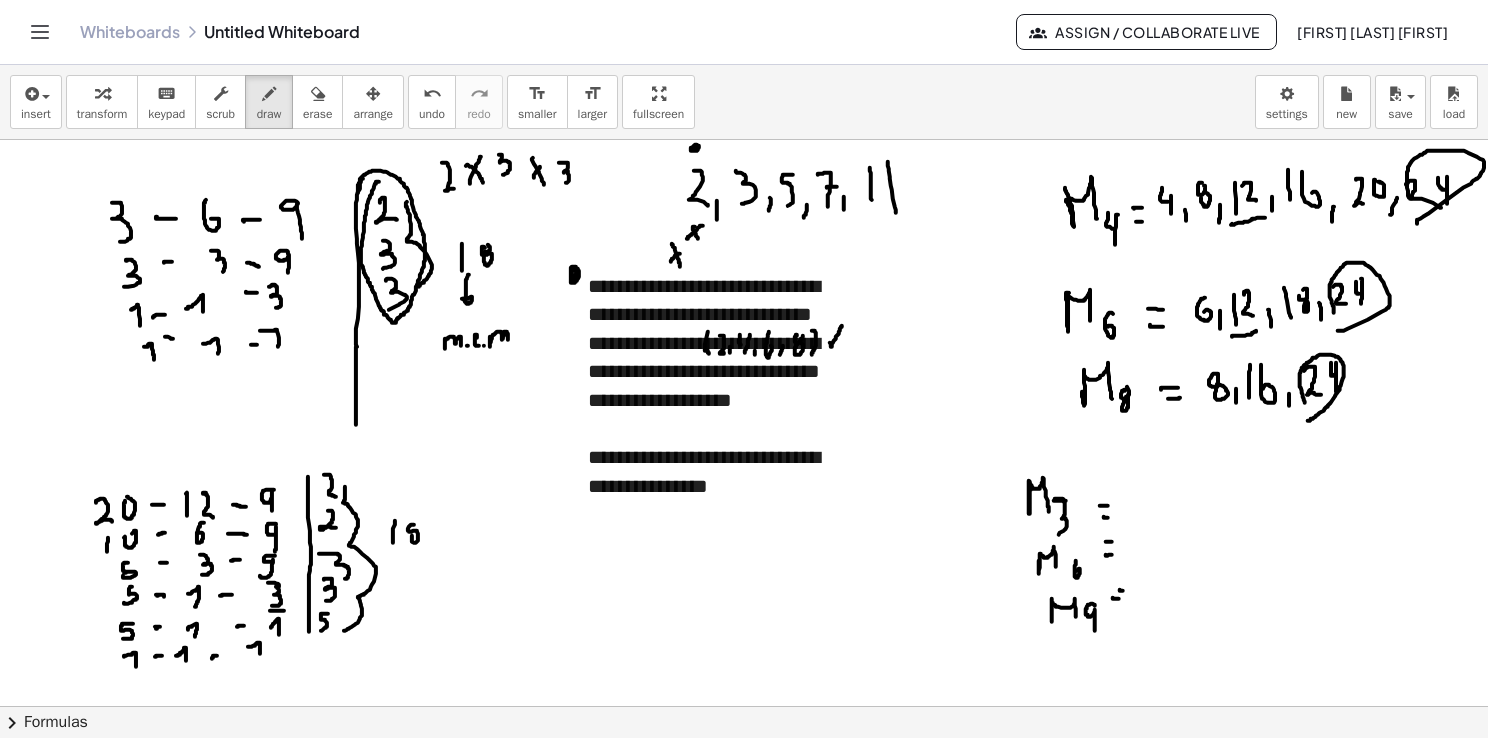 click at bounding box center (745, 772) 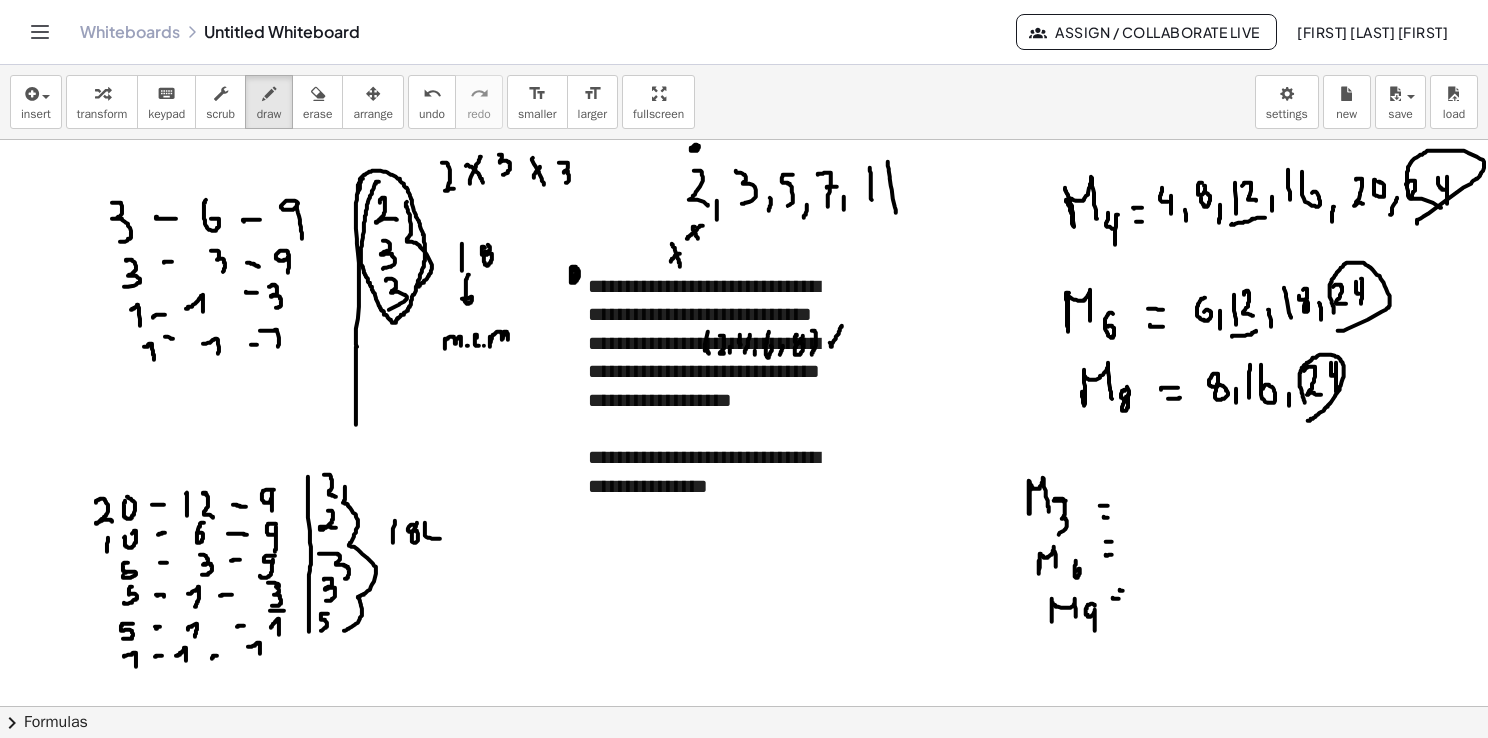 drag, startPoint x: 425, startPoint y: 528, endPoint x: 440, endPoint y: 520, distance: 17 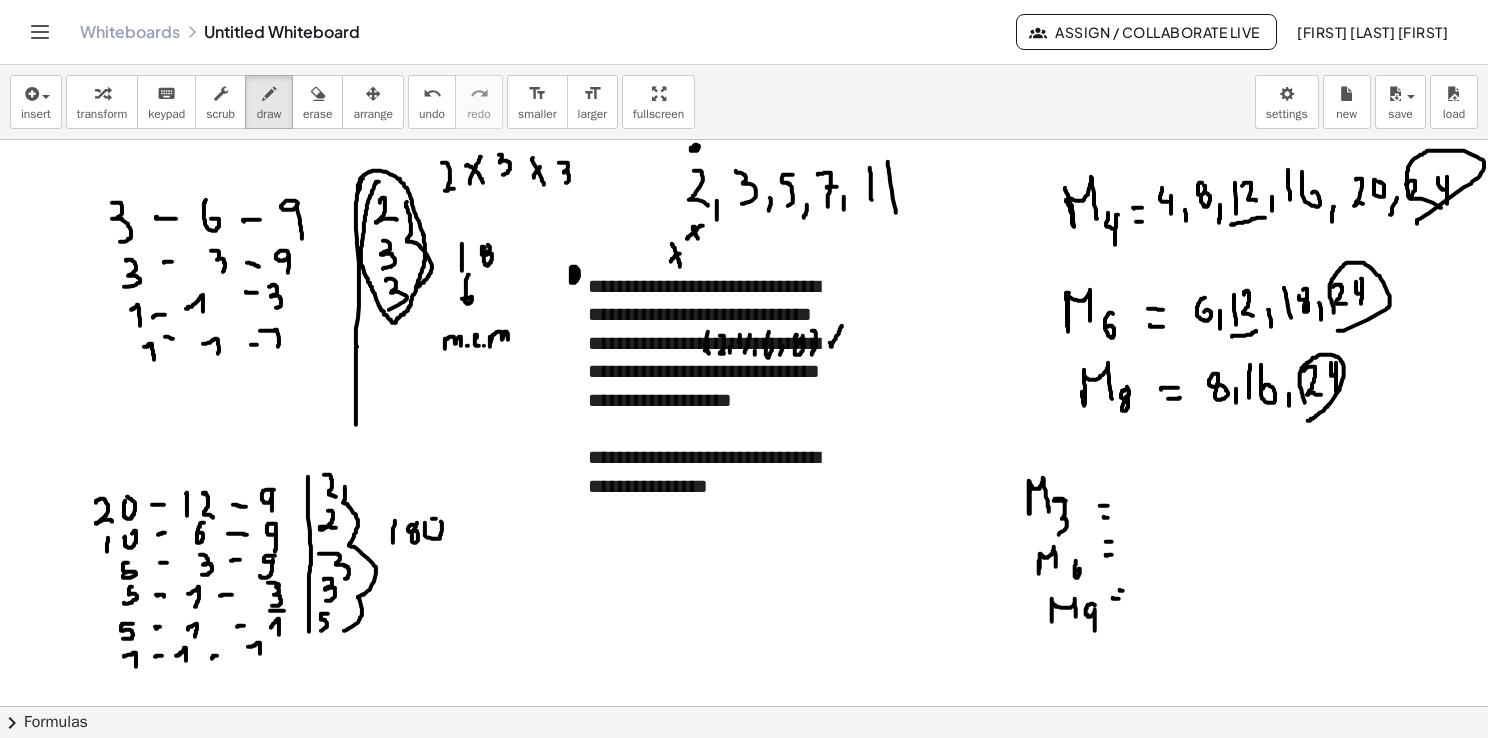 click at bounding box center (745, 772) 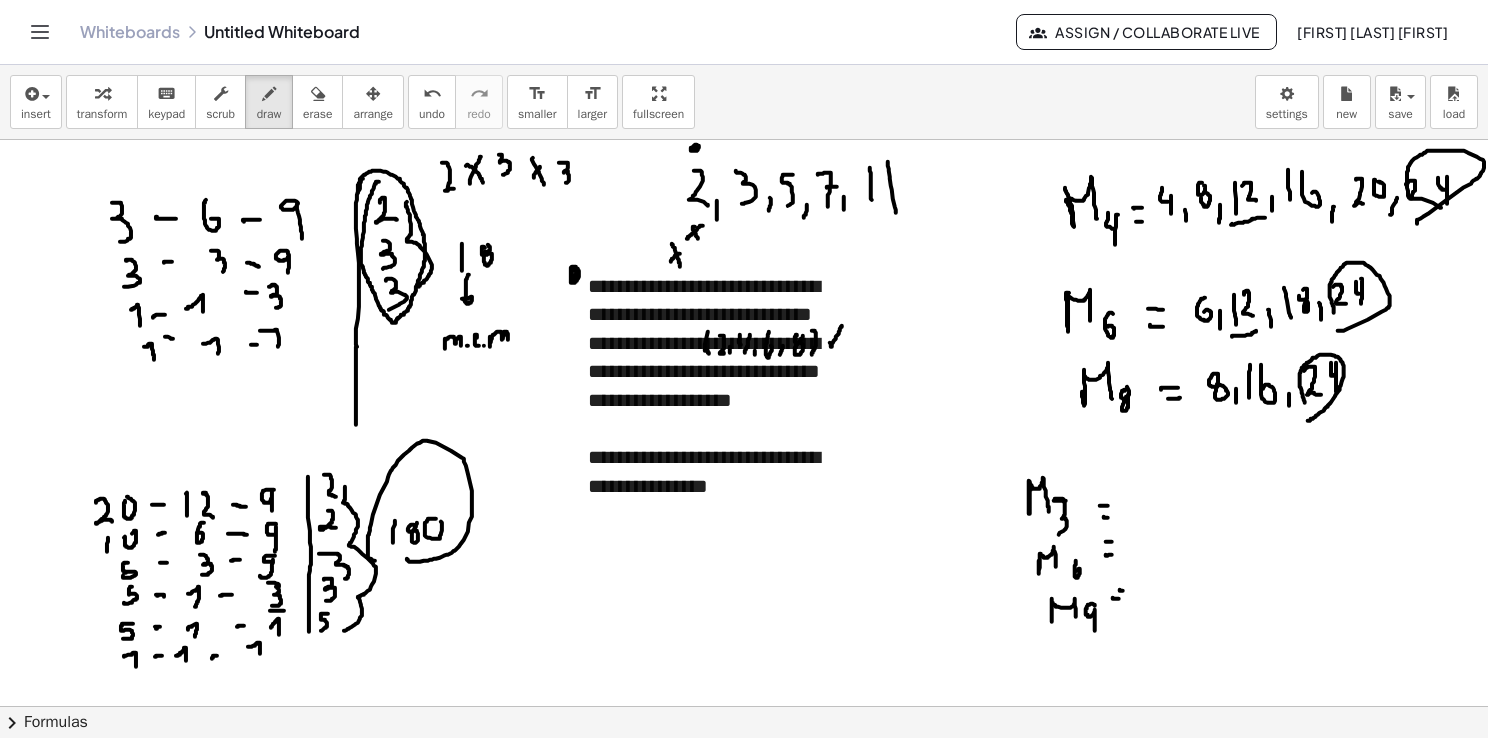 click at bounding box center [745, 772] 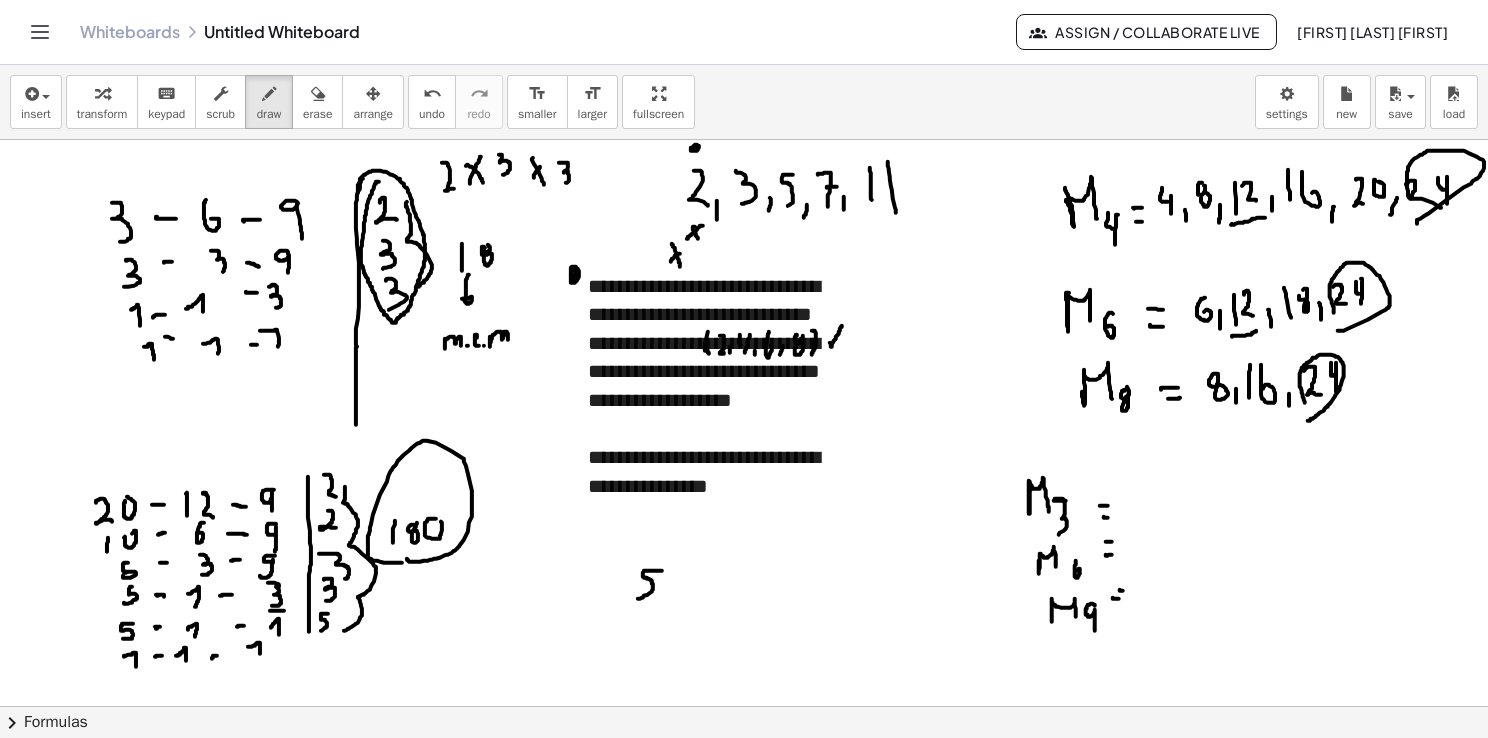 drag, startPoint x: 656, startPoint y: 570, endPoint x: 636, endPoint y: 598, distance: 34.4093 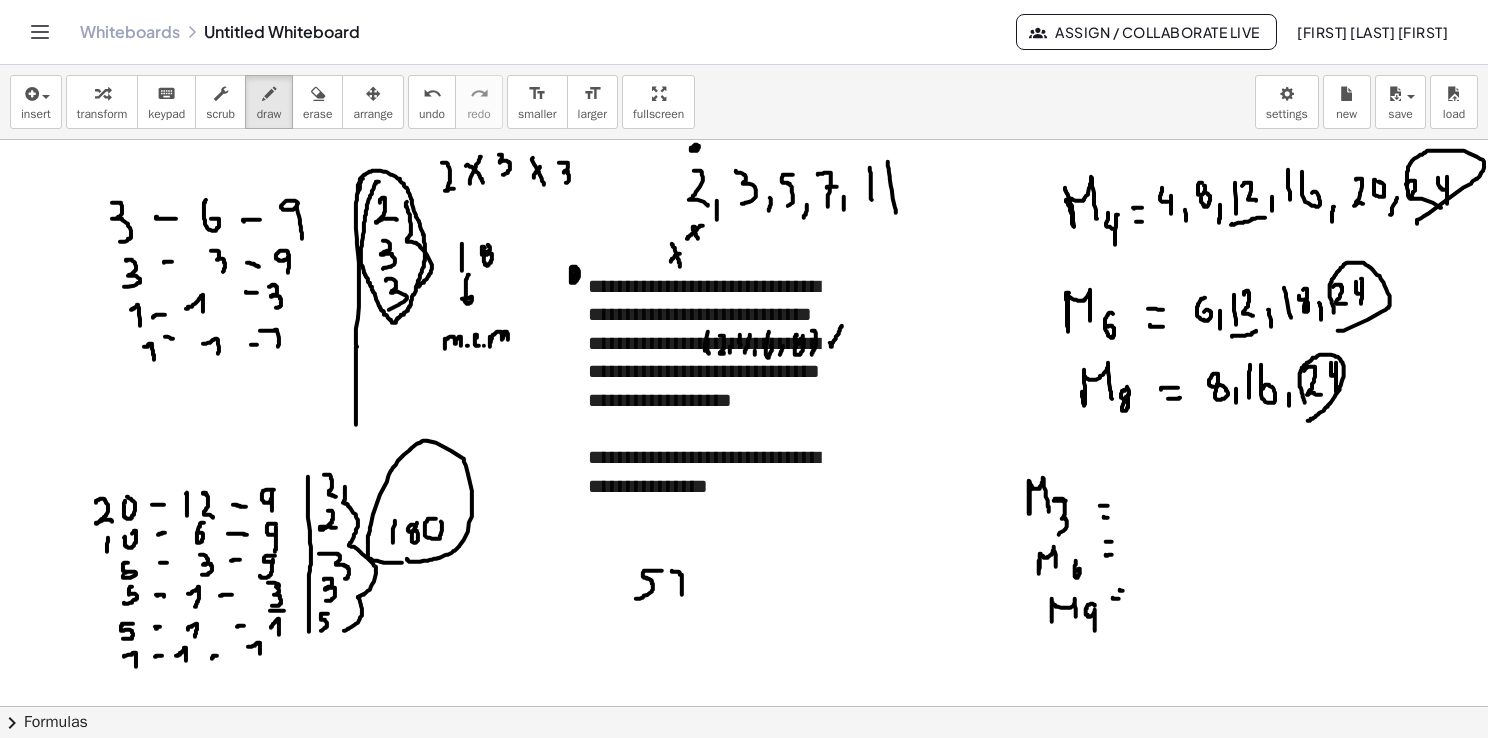 drag, startPoint x: 672, startPoint y: 570, endPoint x: 682, endPoint y: 601, distance: 32.572994 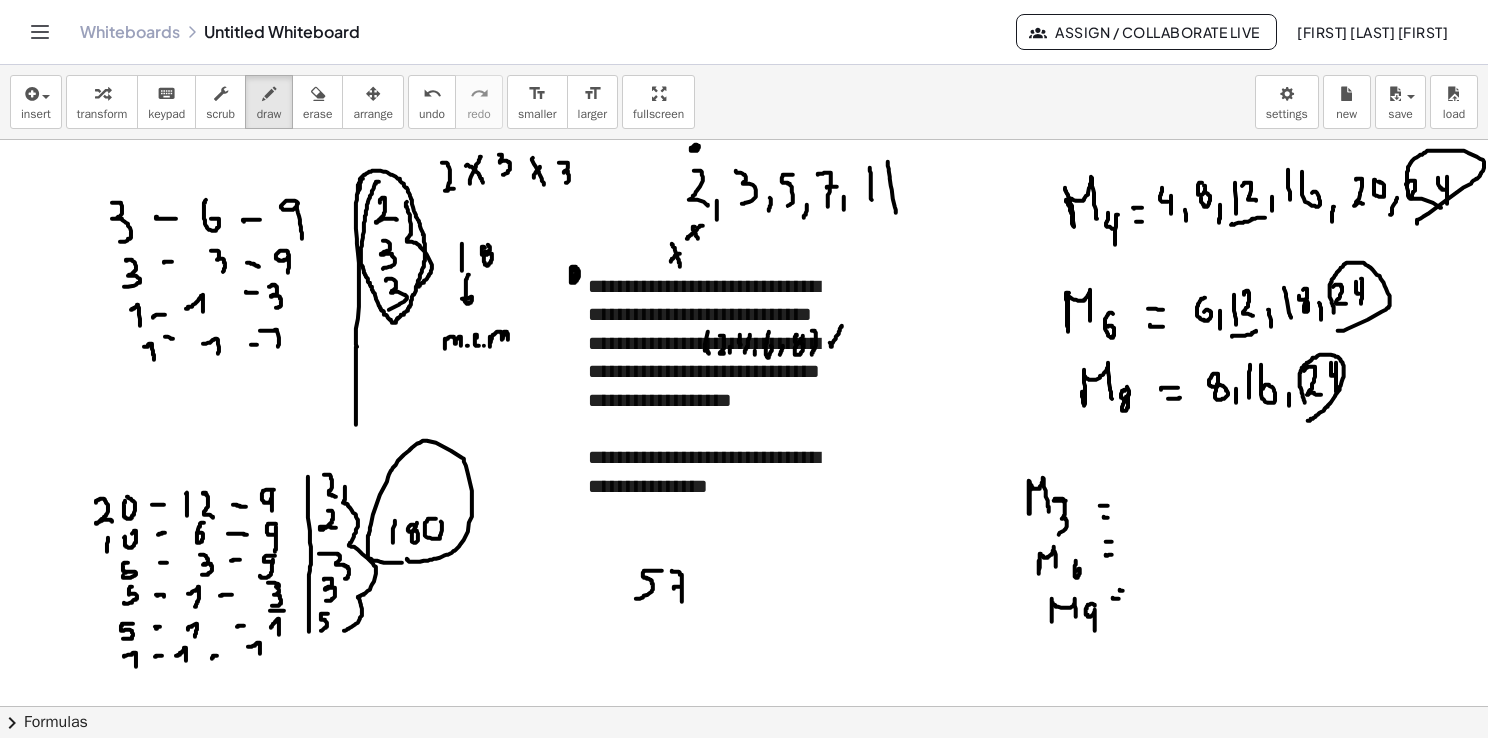 click at bounding box center (745, 772) 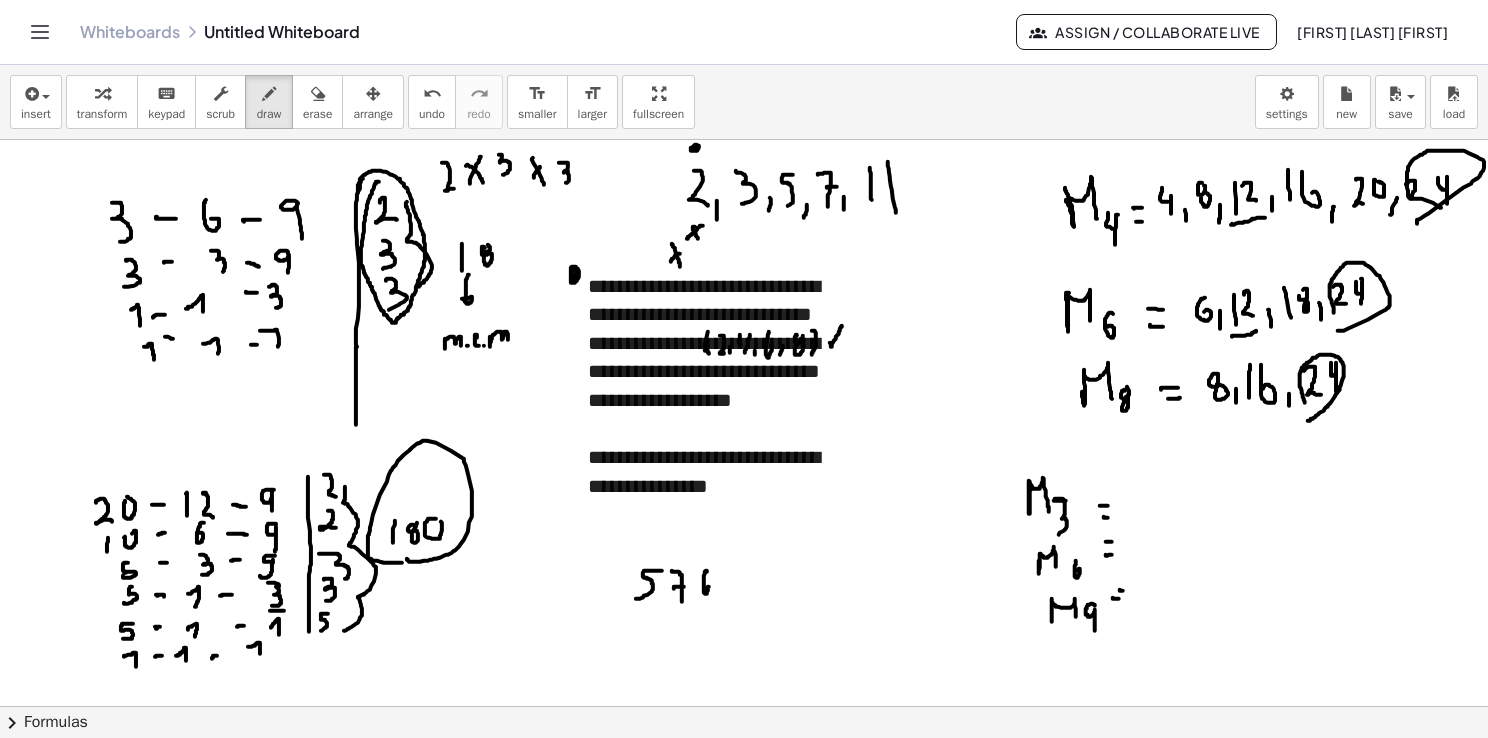drag, startPoint x: 707, startPoint y: 571, endPoint x: 708, endPoint y: 581, distance: 10.049875 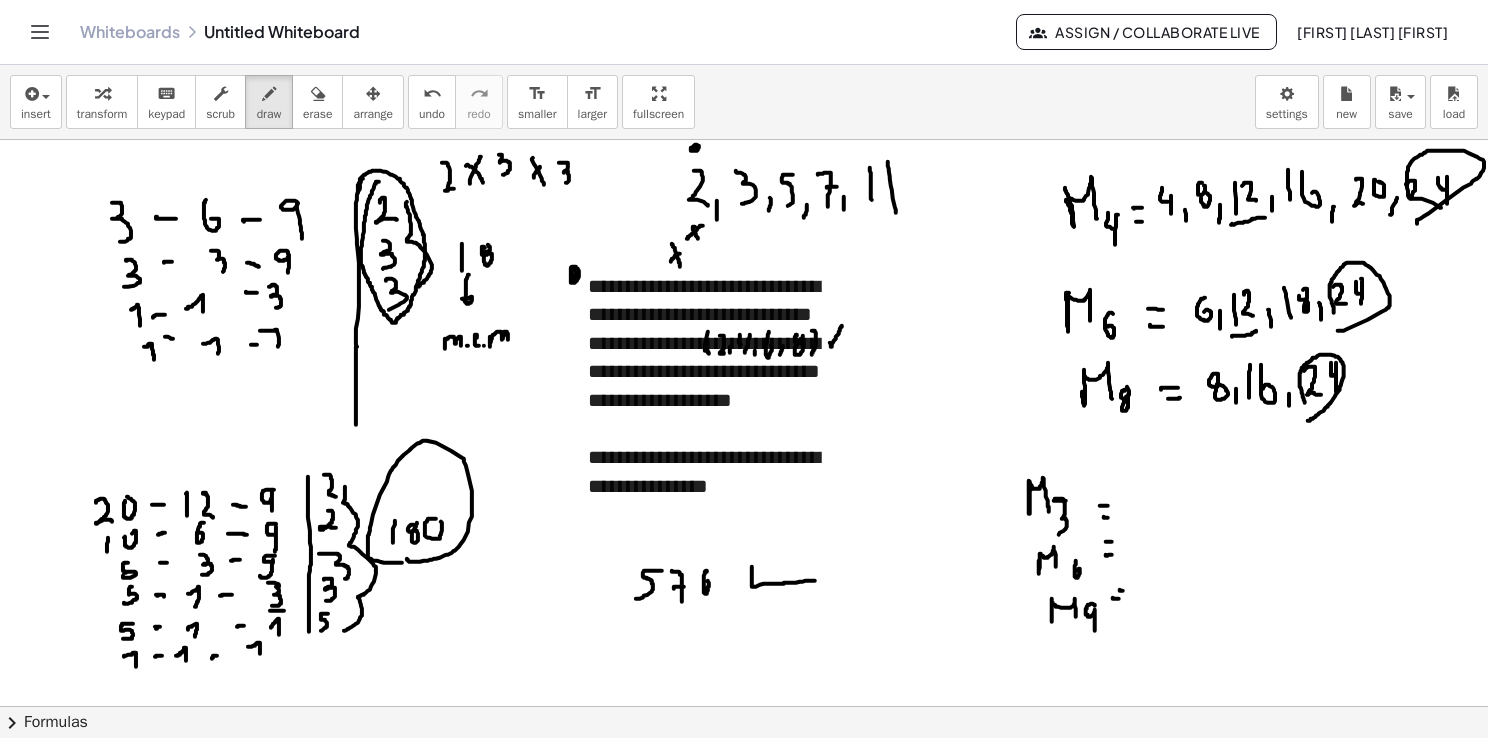 drag, startPoint x: 752, startPoint y: 567, endPoint x: 827, endPoint y: 579, distance: 75.95393 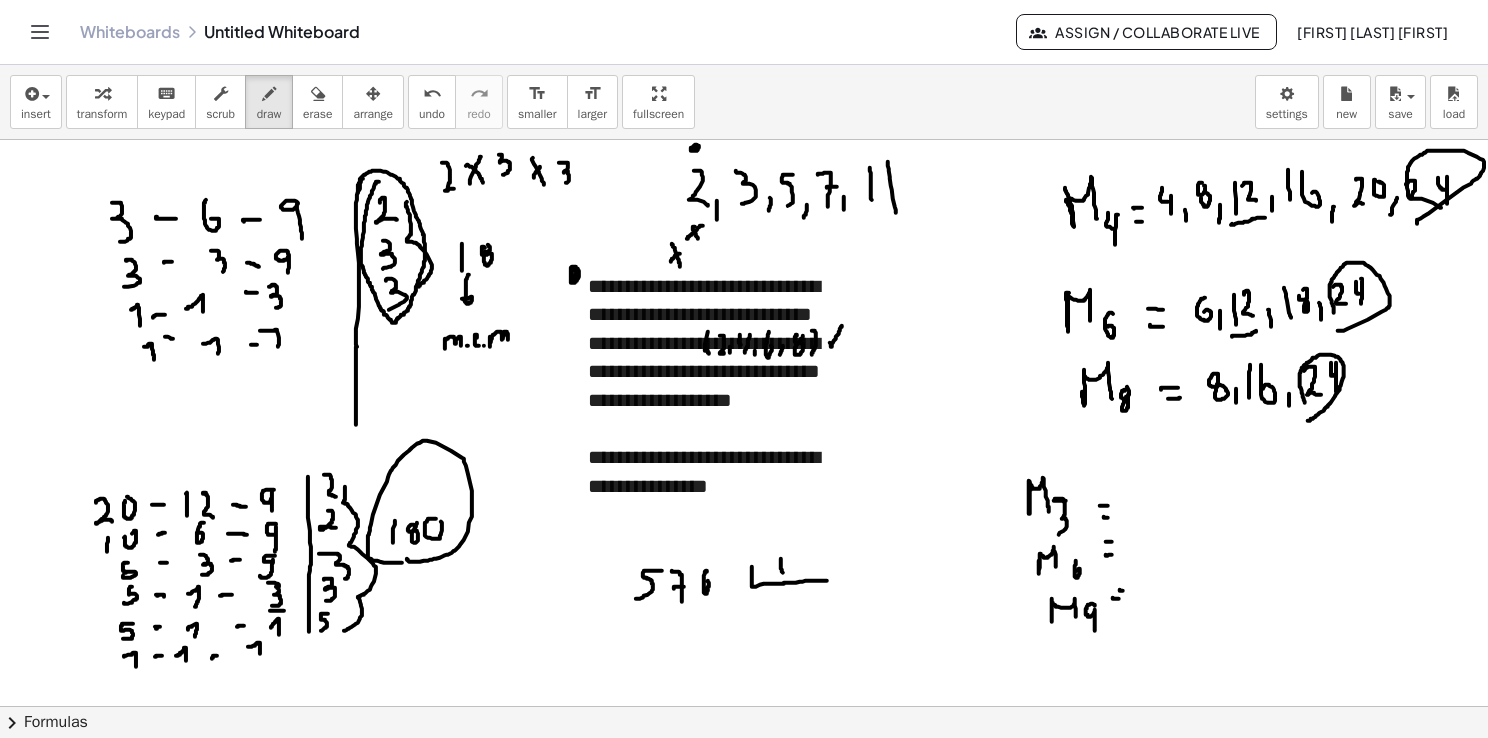 drag, startPoint x: 781, startPoint y: 558, endPoint x: 785, endPoint y: 571, distance: 13.601471 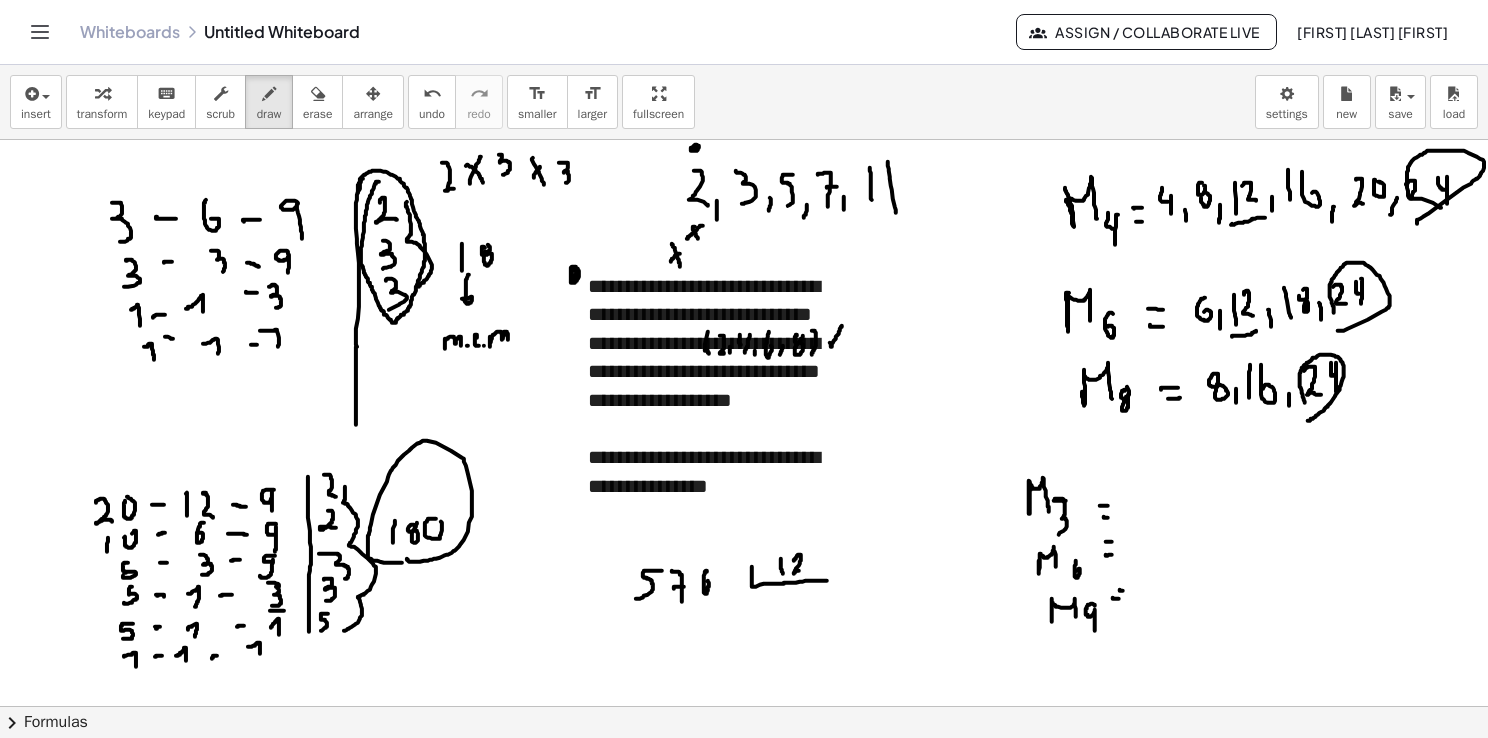 drag, startPoint x: 794, startPoint y: 560, endPoint x: 802, endPoint y: 570, distance: 12.806249 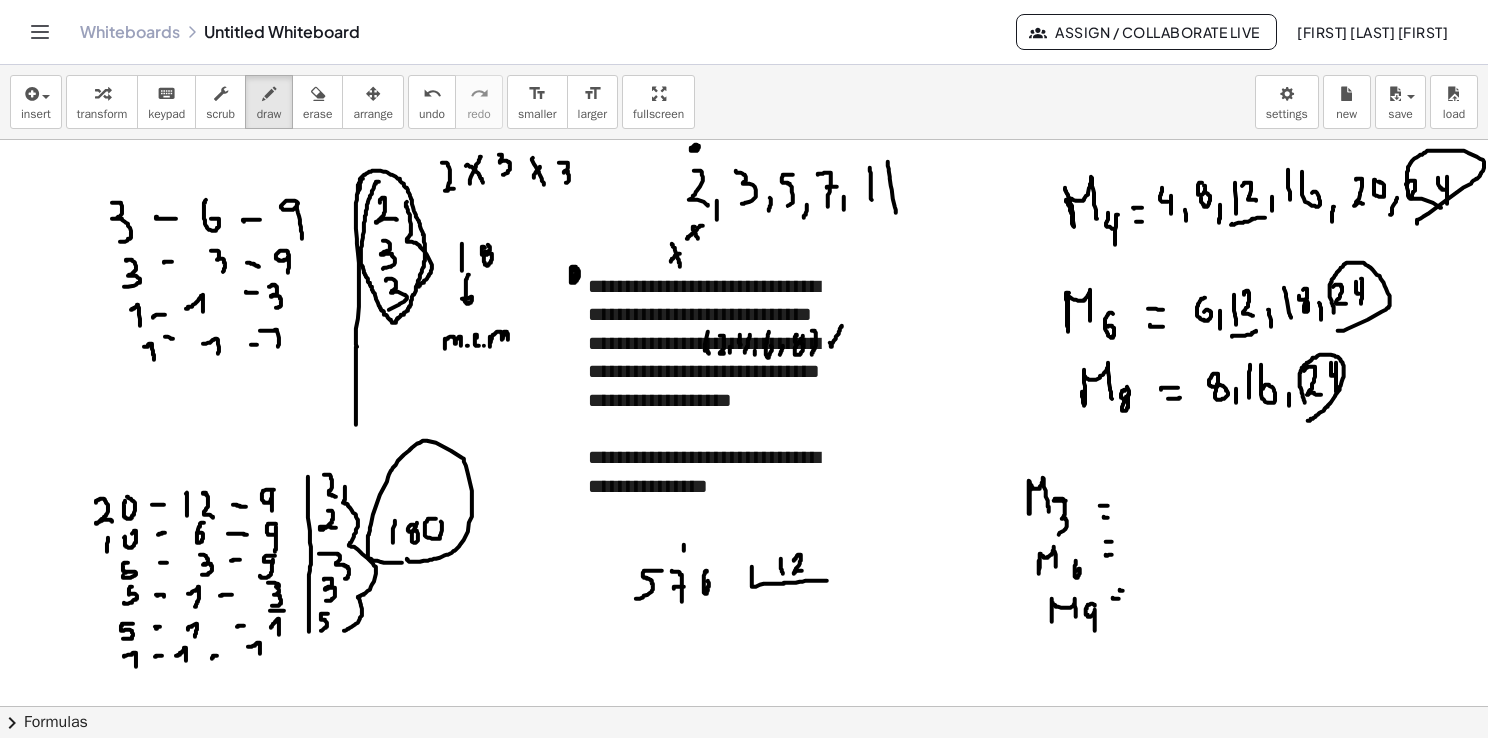 drag, startPoint x: 684, startPoint y: 545, endPoint x: 684, endPoint y: 558, distance: 13 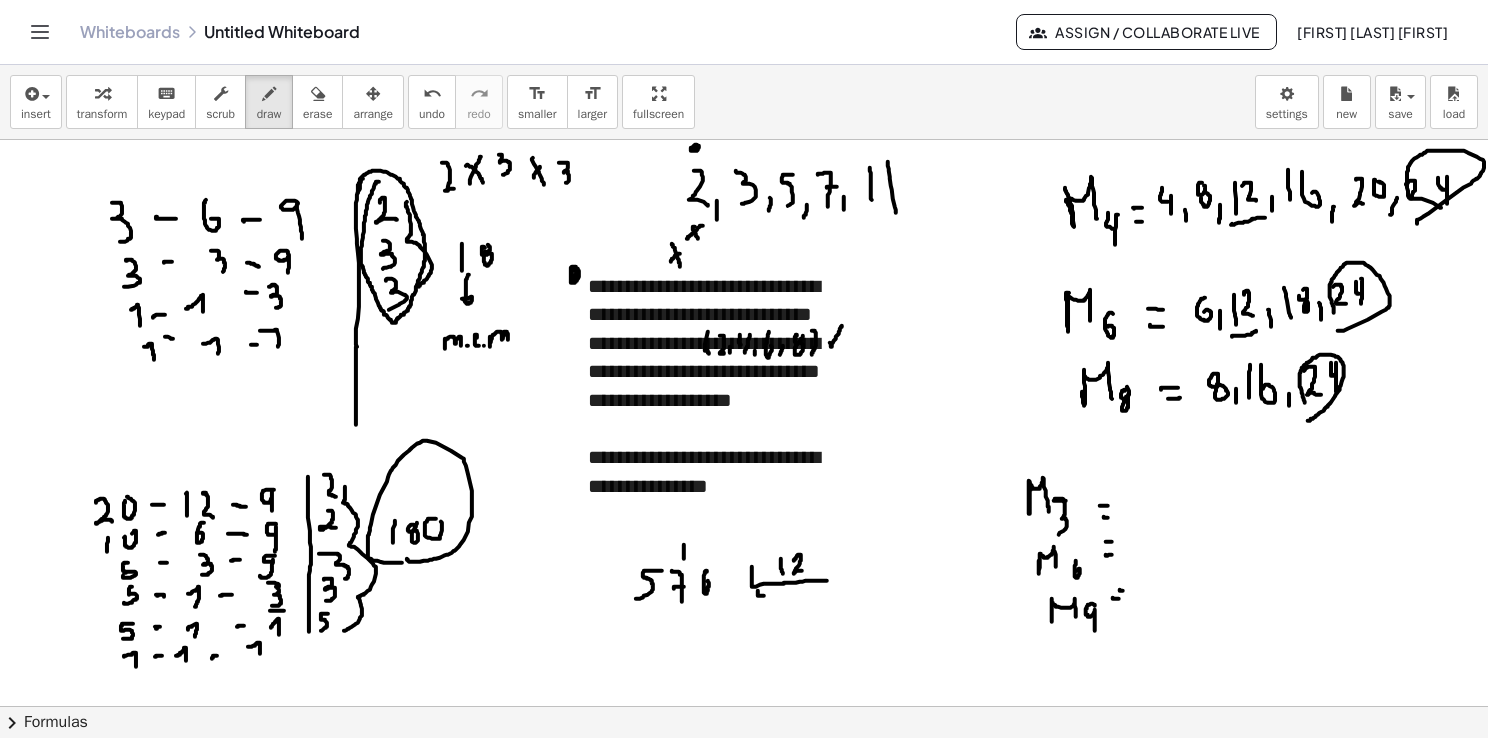 drag, startPoint x: 758, startPoint y: 590, endPoint x: 768, endPoint y: 598, distance: 12.806249 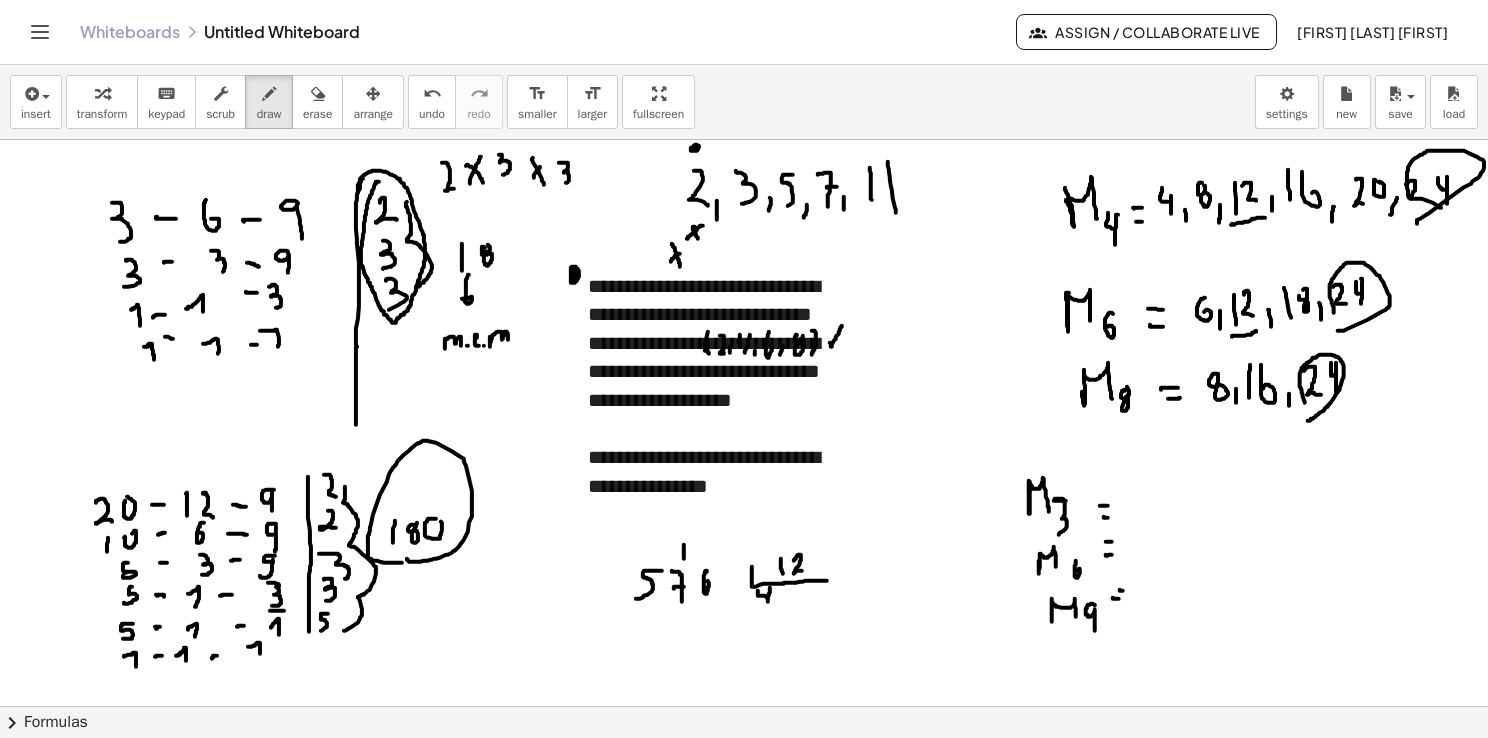 drag, startPoint x: 770, startPoint y: 587, endPoint x: 767, endPoint y: 607, distance: 20.22375 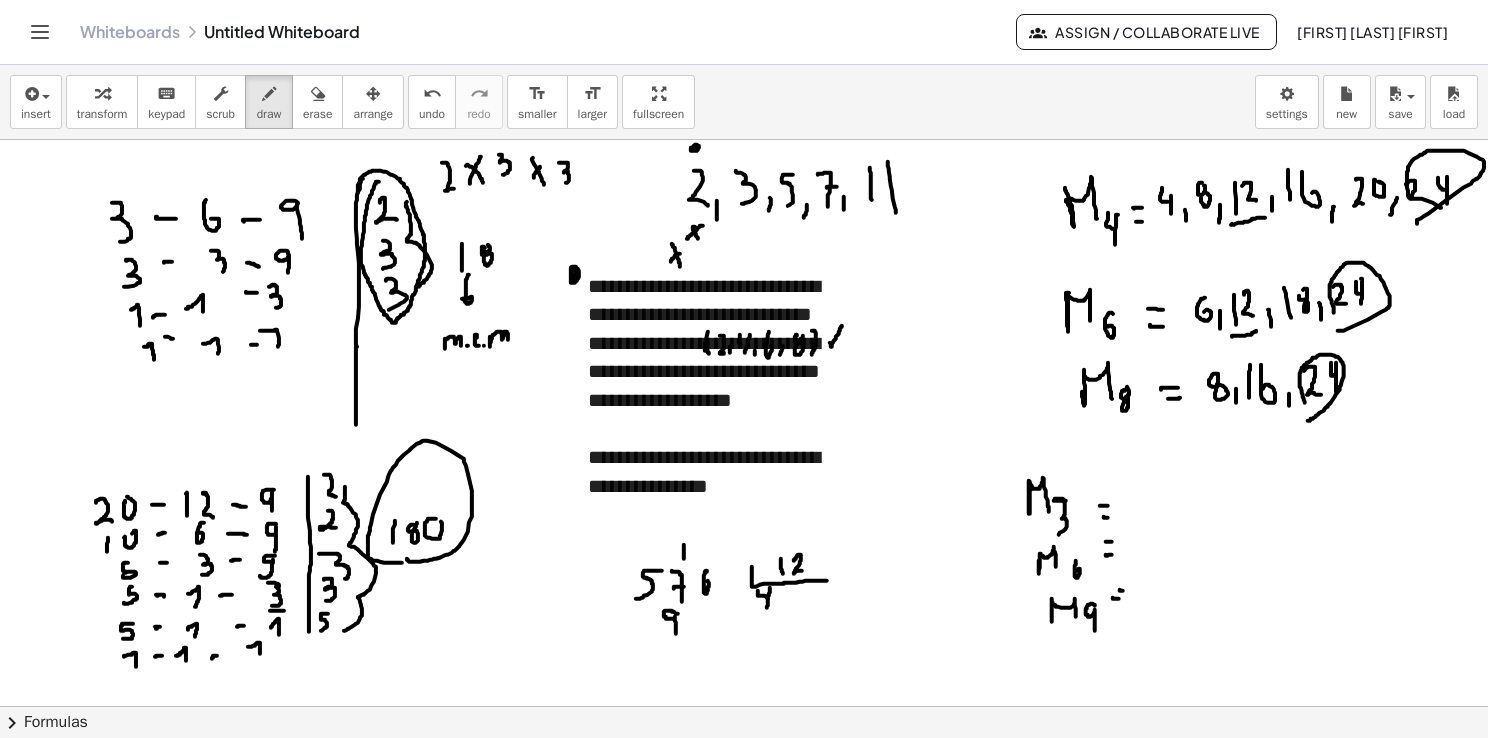 drag, startPoint x: 678, startPoint y: 613, endPoint x: 676, endPoint y: 634, distance: 21.095022 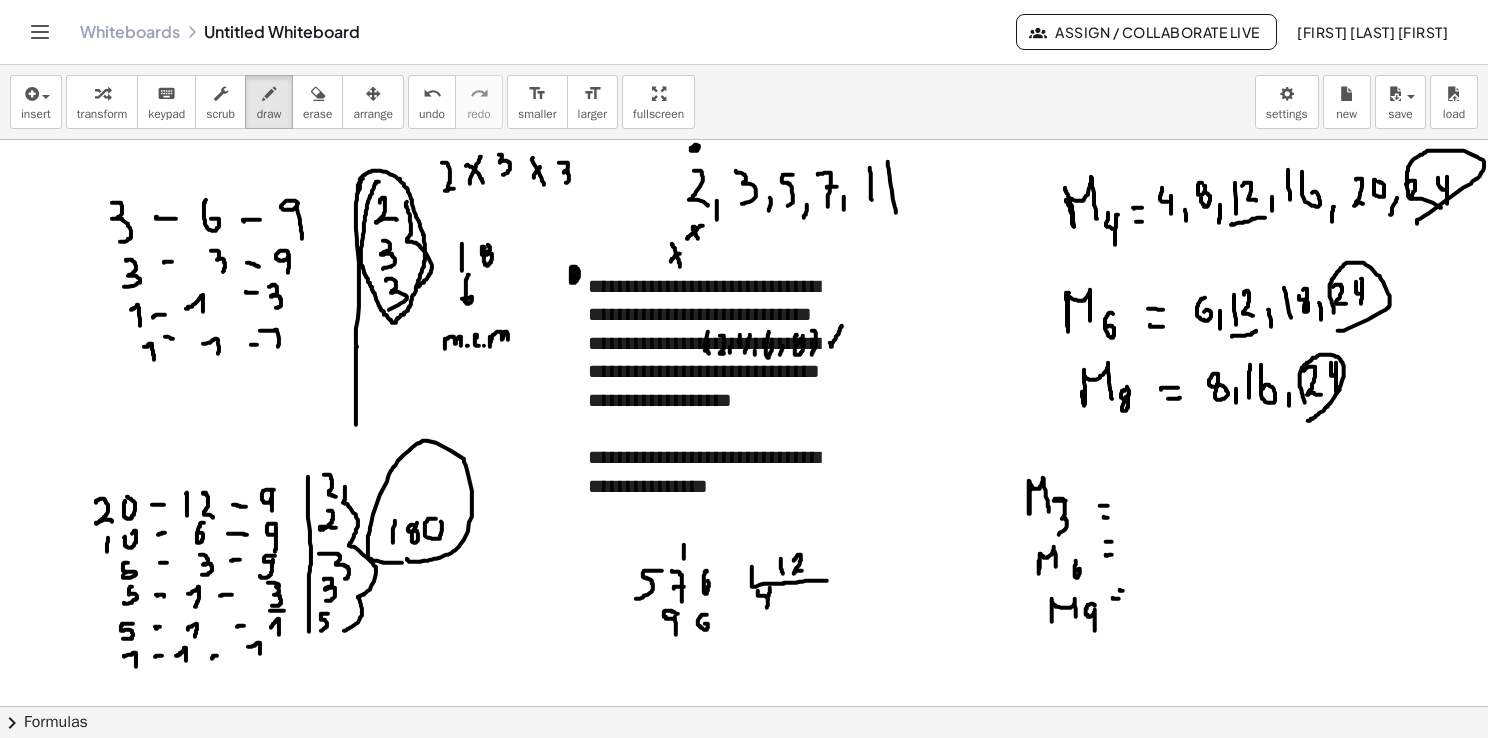 drag, startPoint x: 707, startPoint y: 614, endPoint x: 704, endPoint y: 626, distance: 12.369317 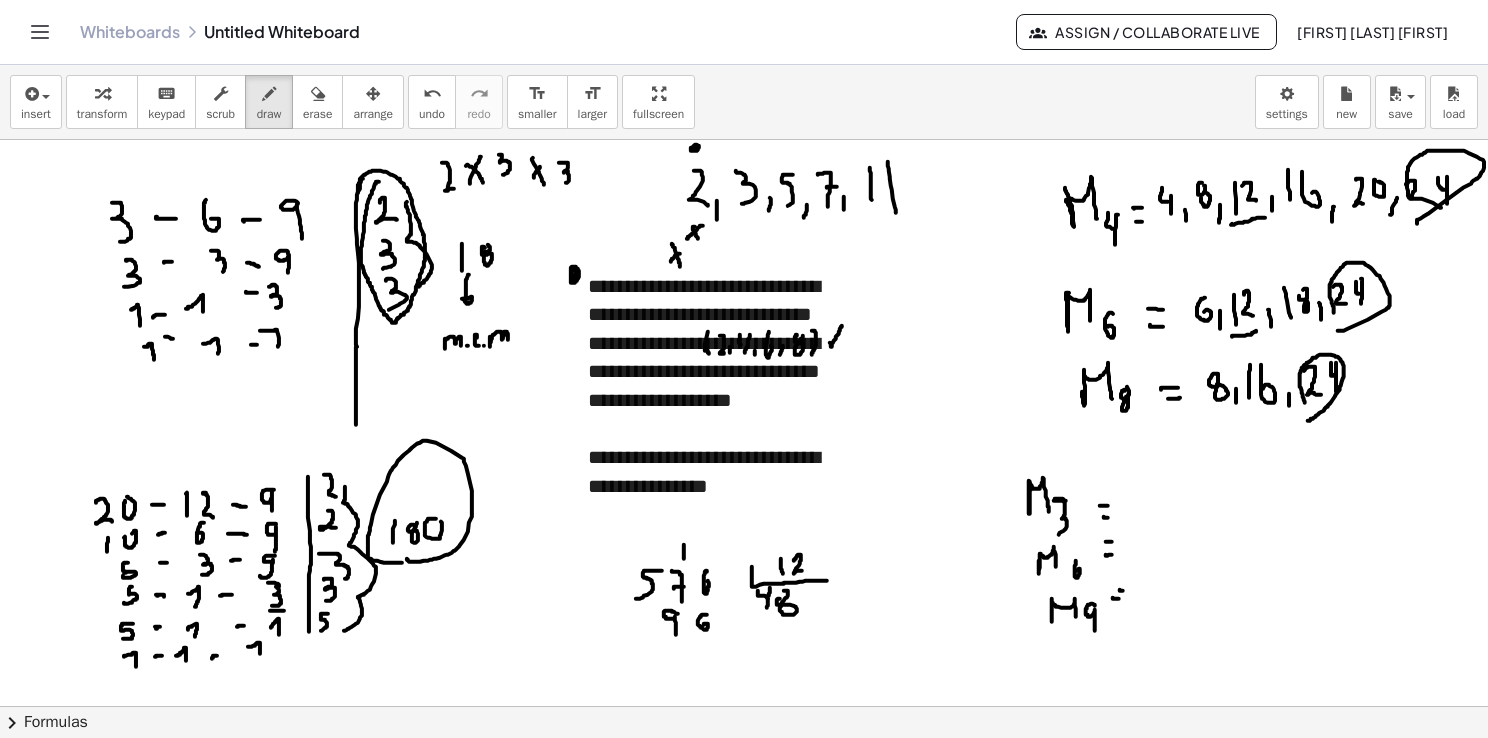 click at bounding box center [745, 772] 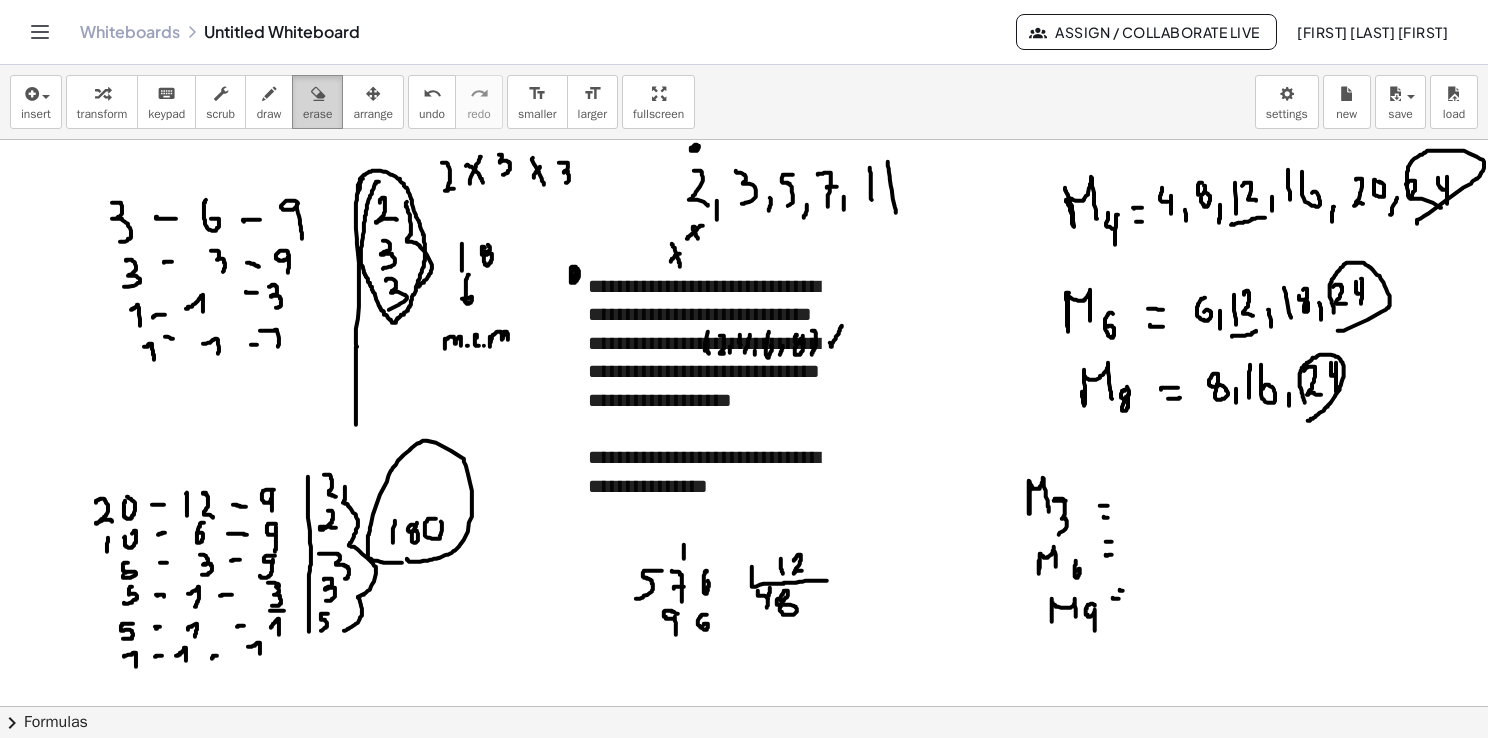 click on "erase" at bounding box center (317, 102) 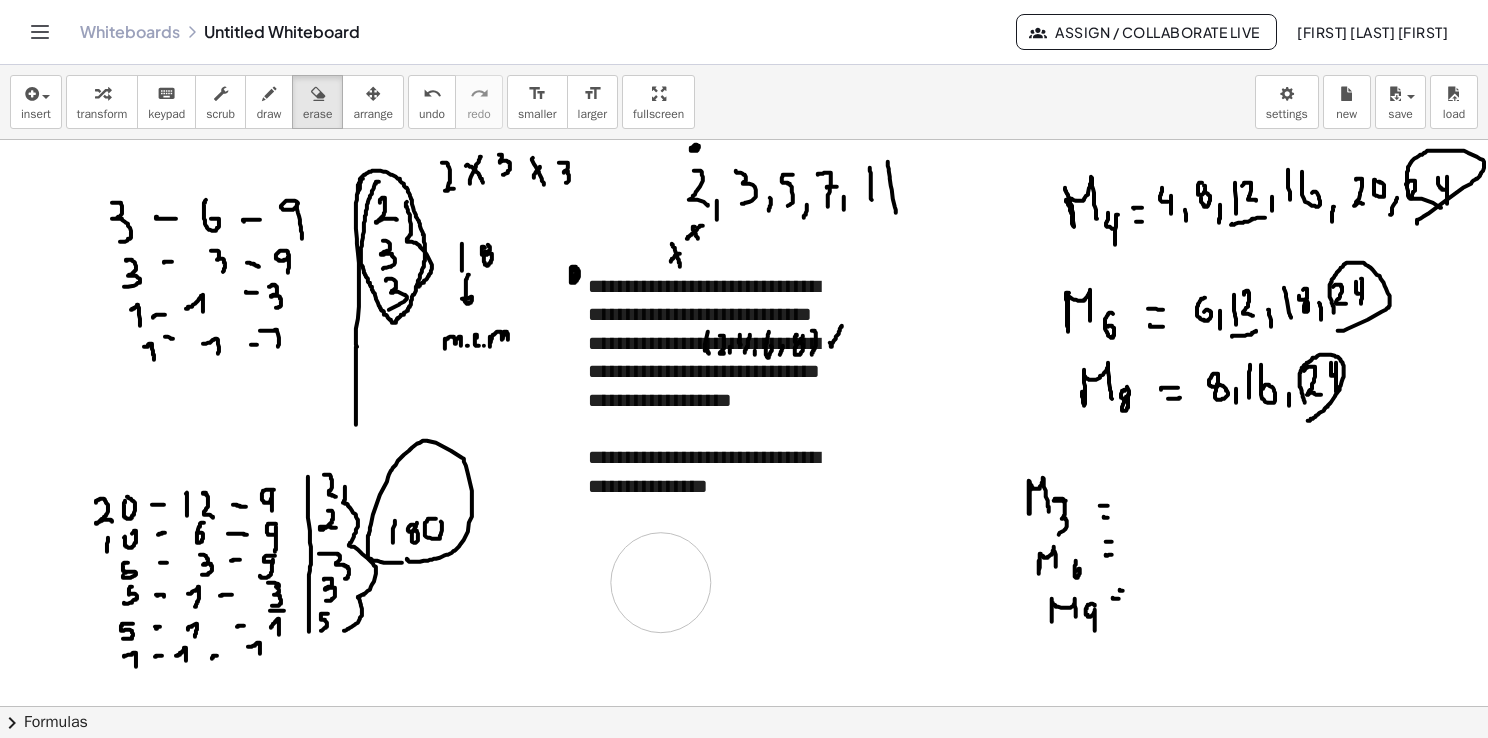 drag, startPoint x: 780, startPoint y: 586, endPoint x: 657, endPoint y: 578, distance: 123.25989 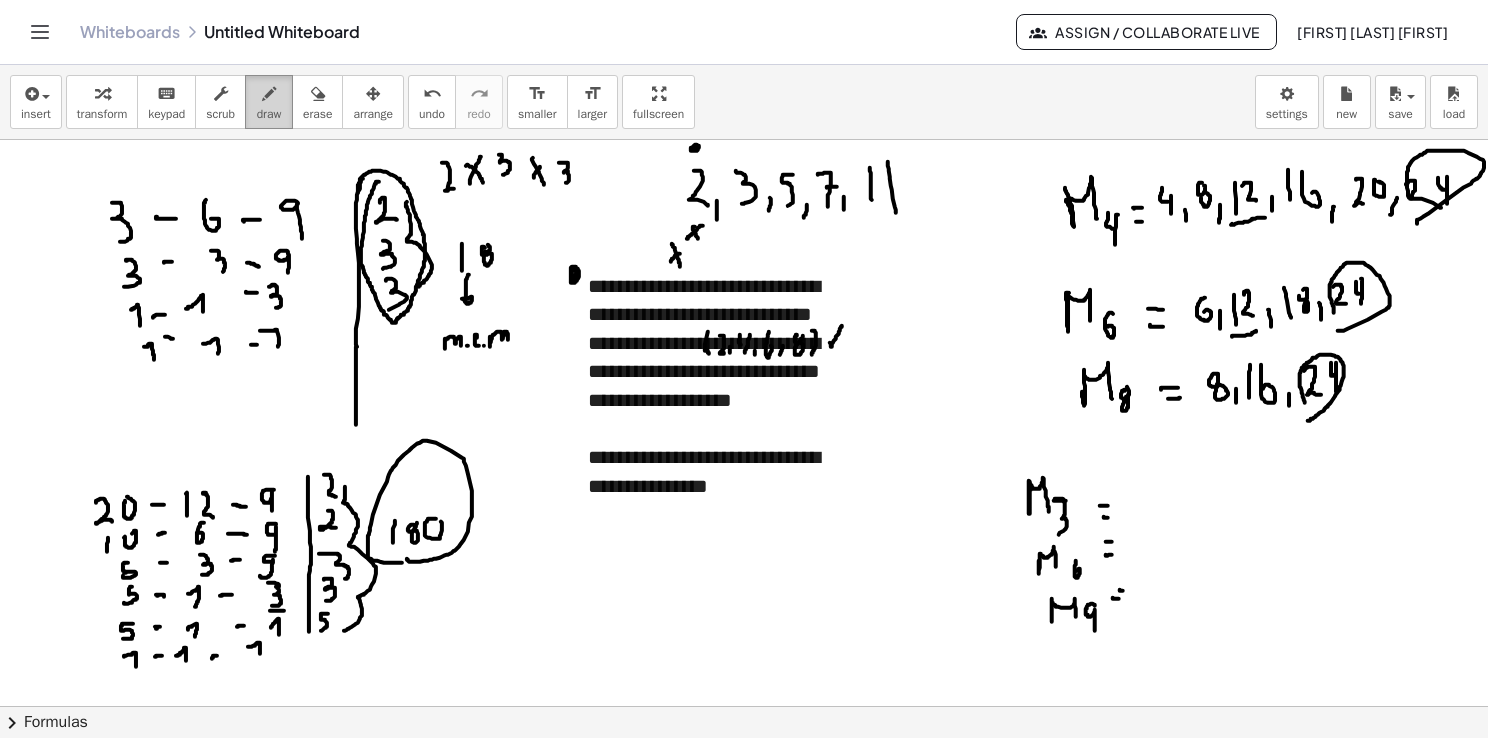 click on "draw" at bounding box center [269, 102] 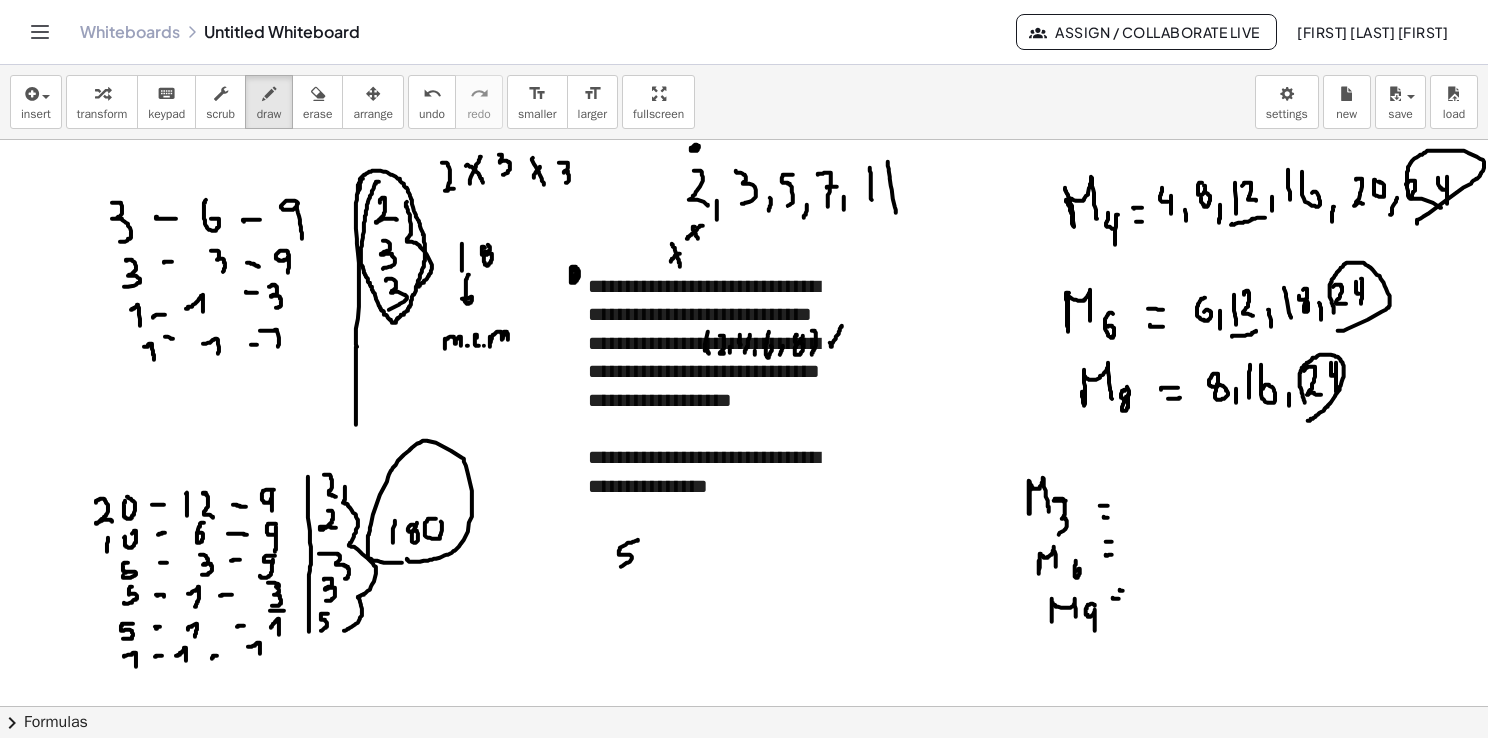 drag, startPoint x: 638, startPoint y: 539, endPoint x: 616, endPoint y: 567, distance: 35.608986 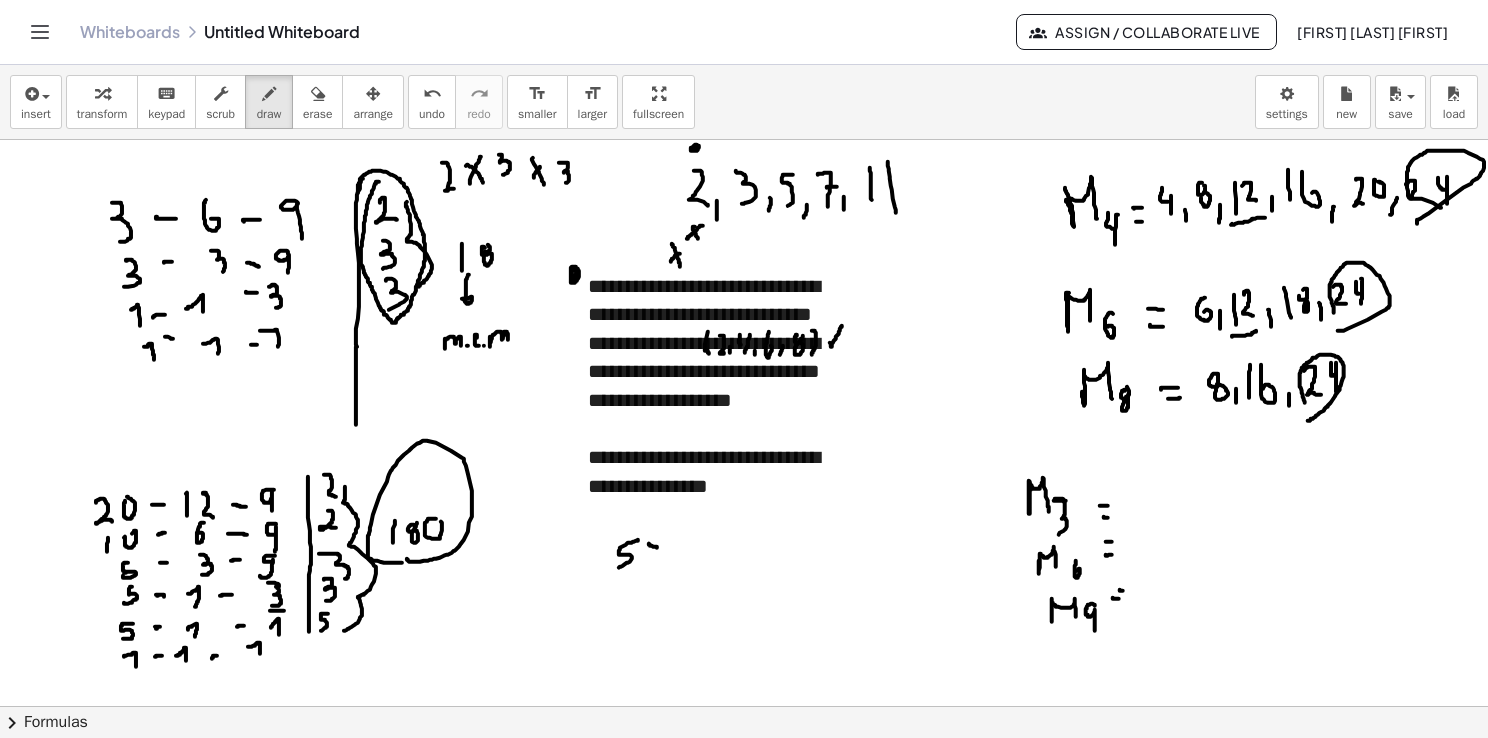 drag, startPoint x: 650, startPoint y: 545, endPoint x: 656, endPoint y: 567, distance: 22.803509 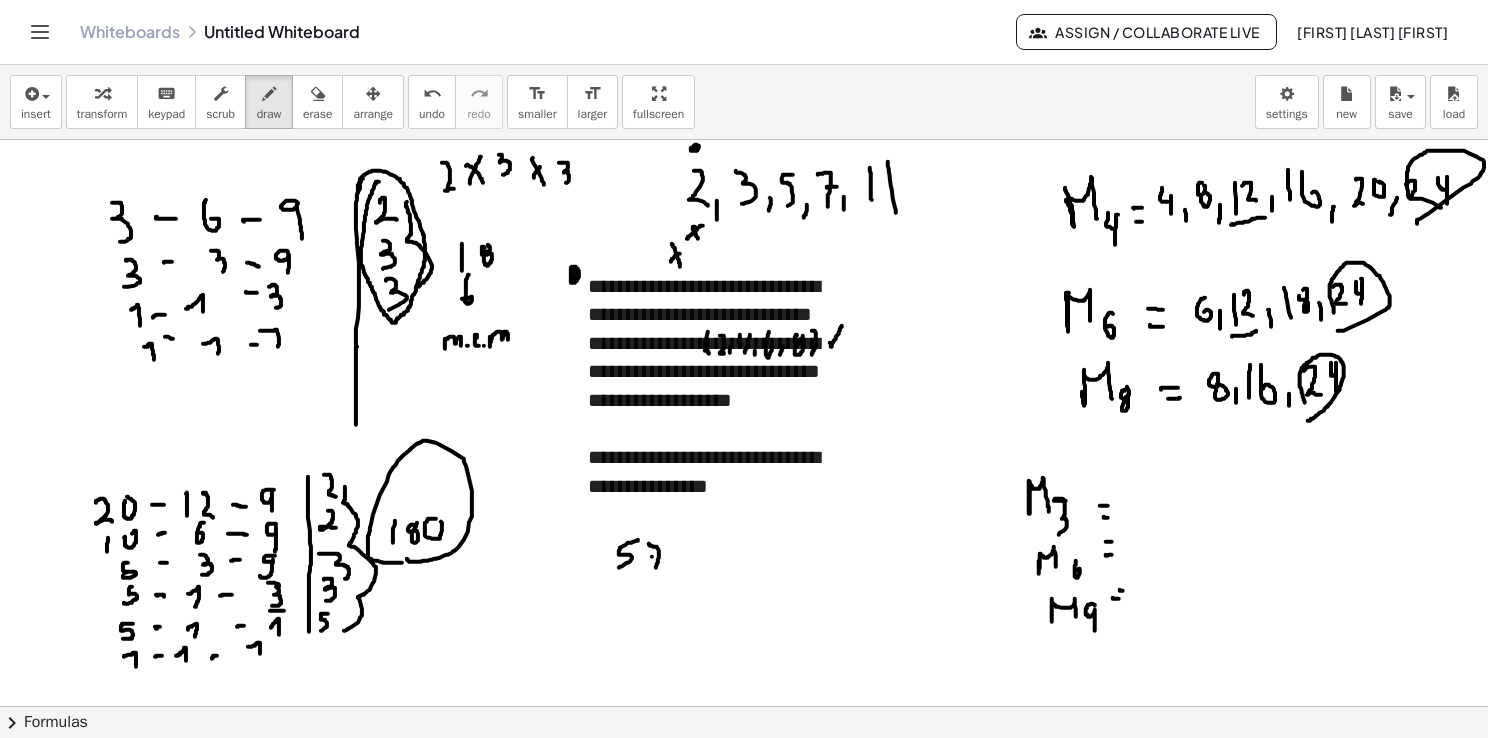 click at bounding box center (745, 772) 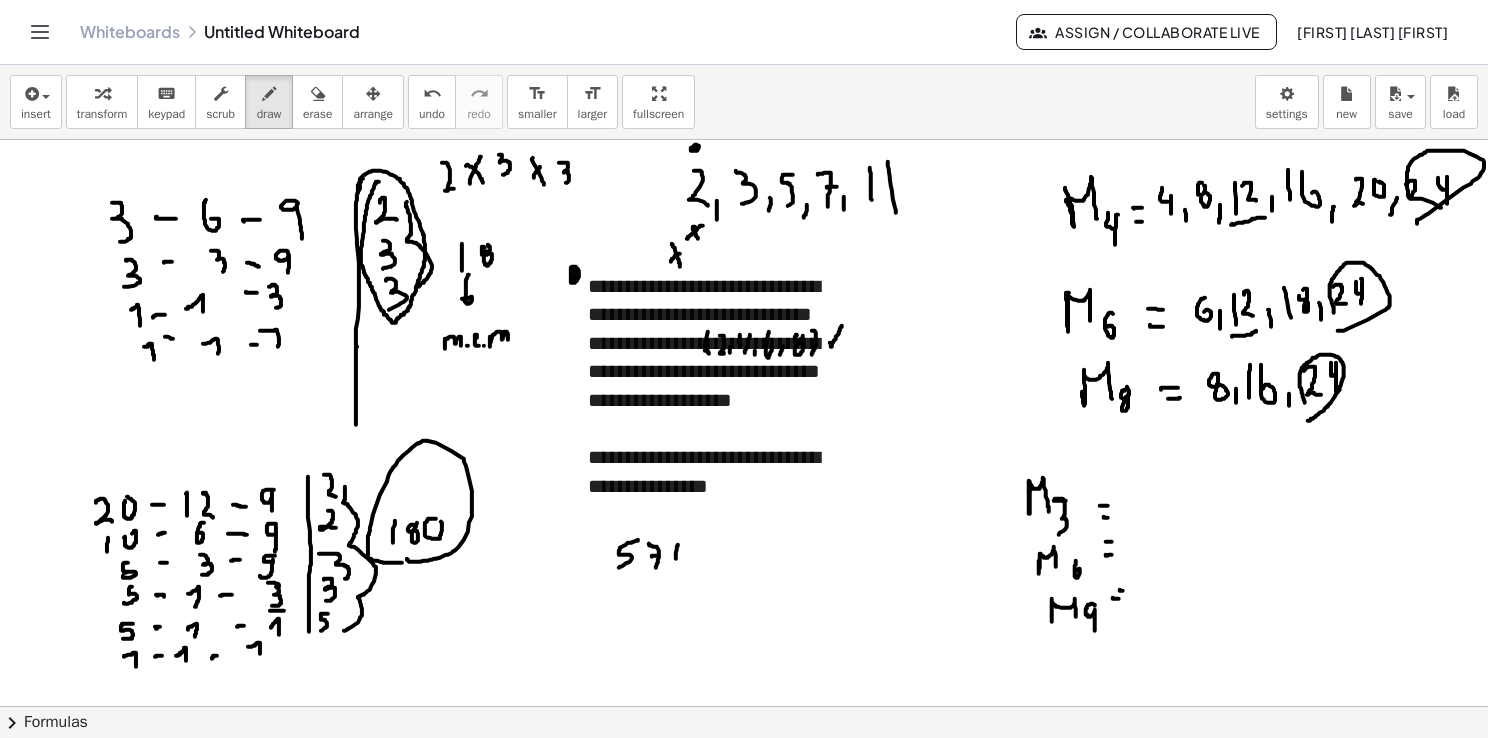 drag, startPoint x: 678, startPoint y: 544, endPoint x: 688, endPoint y: 564, distance: 22.36068 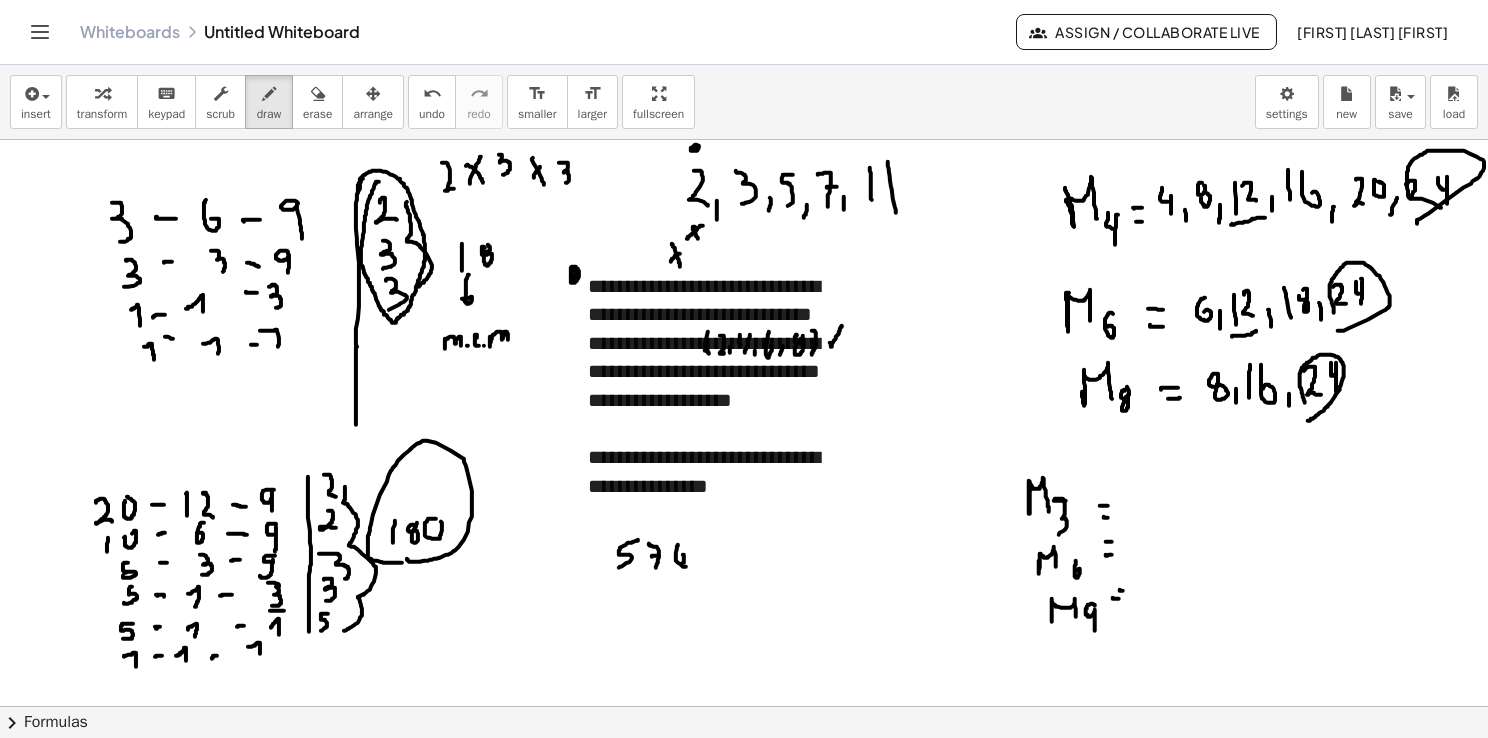 drag, startPoint x: 683, startPoint y: 562, endPoint x: 676, endPoint y: 550, distance: 13.892444 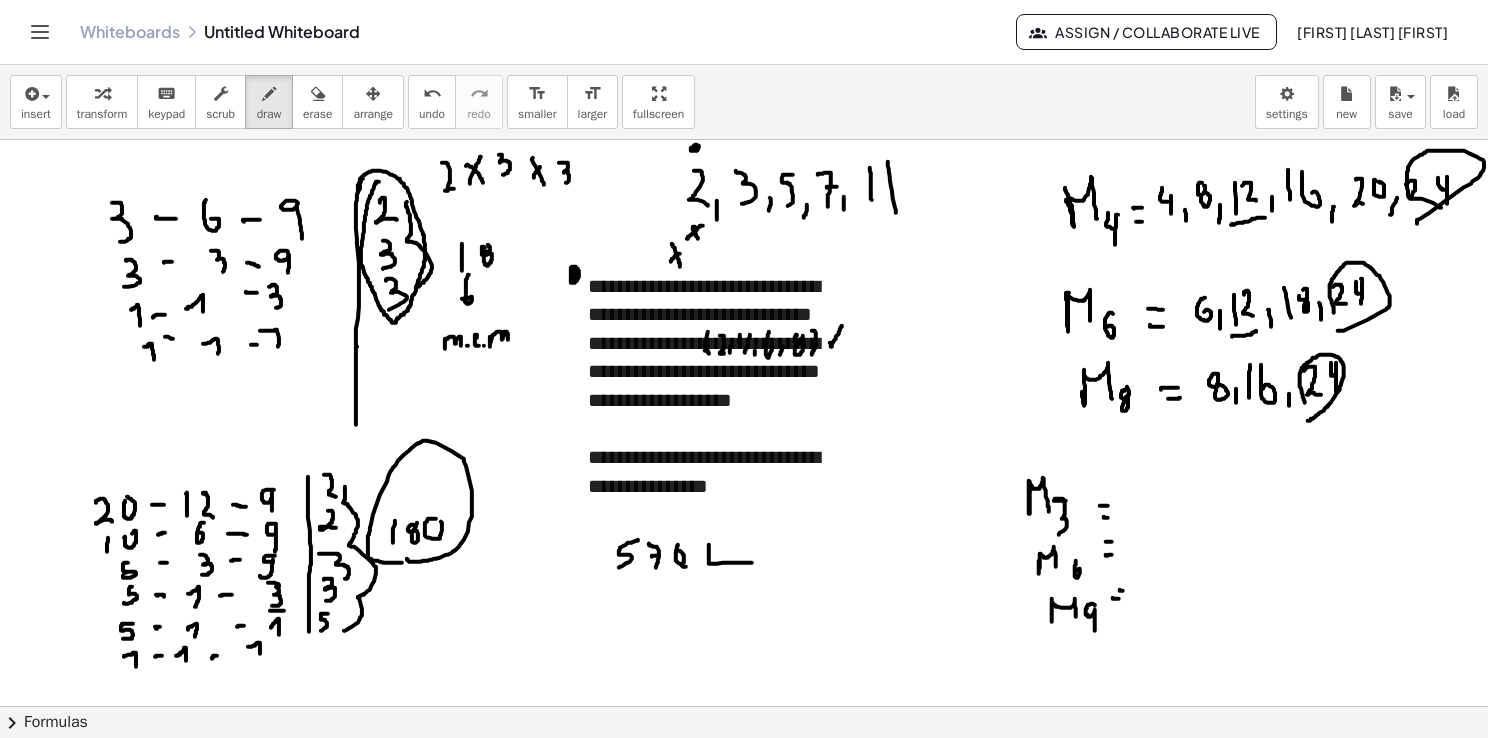 drag, startPoint x: 709, startPoint y: 544, endPoint x: 769, endPoint y: 562, distance: 62.641838 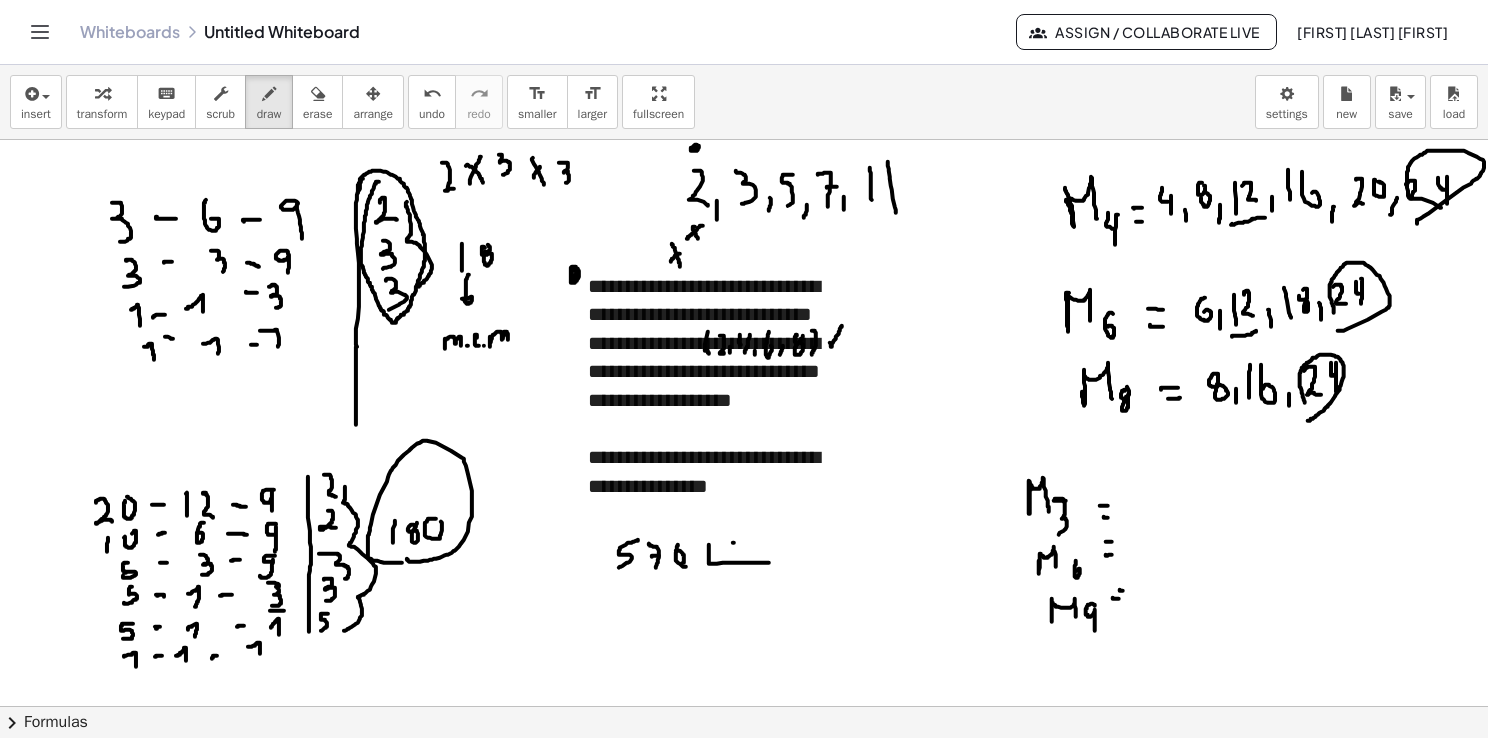 click at bounding box center [745, 772] 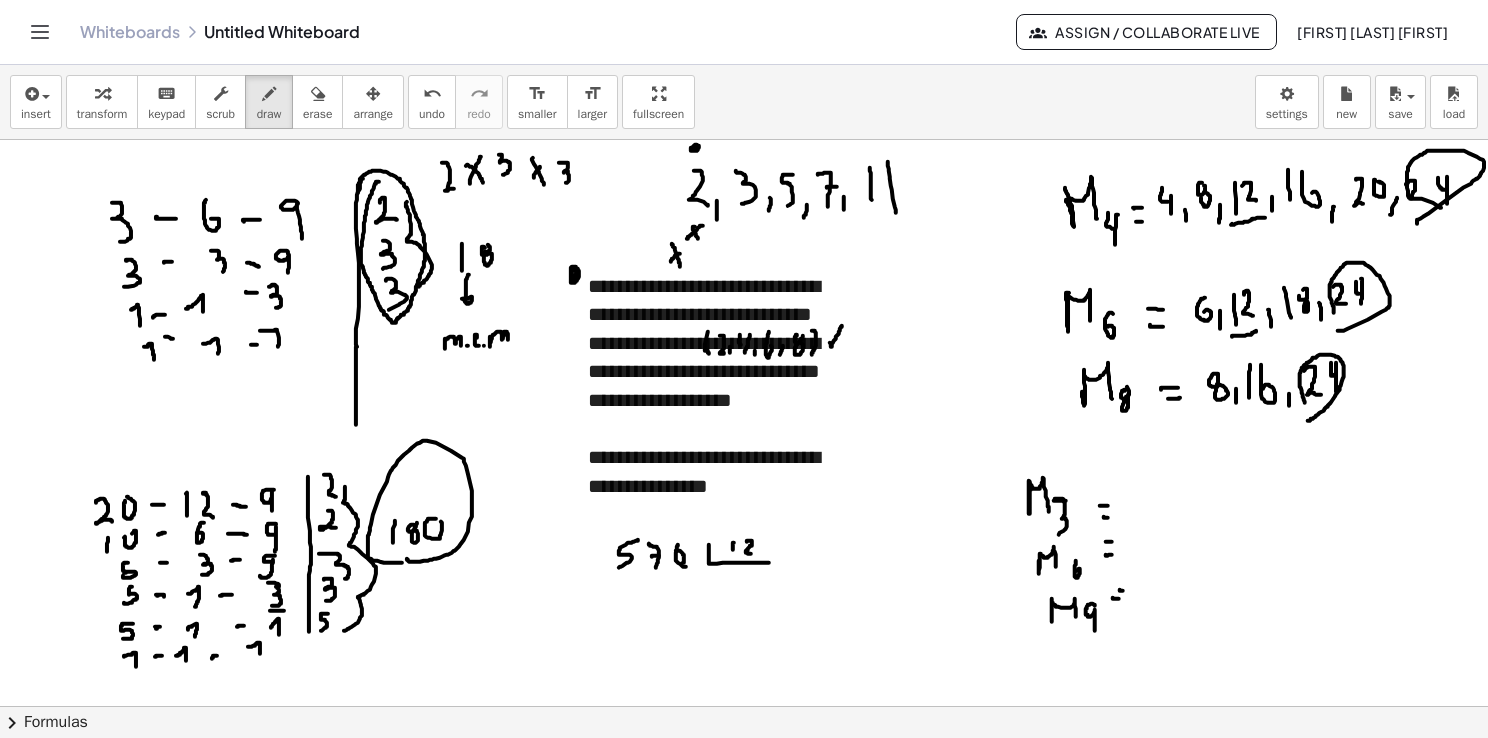 drag, startPoint x: 747, startPoint y: 540, endPoint x: 752, endPoint y: 553, distance: 13.928389 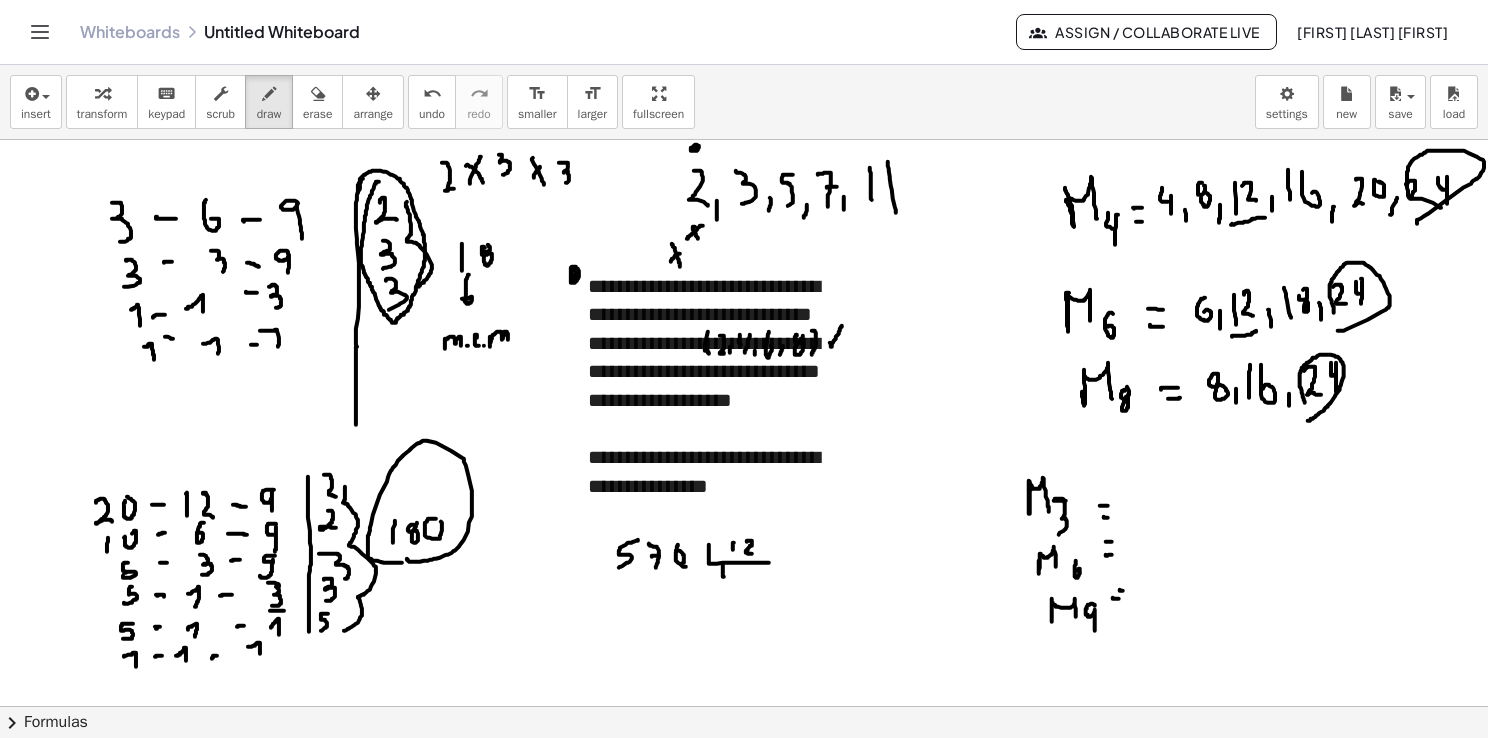 drag, startPoint x: 723, startPoint y: 563, endPoint x: 732, endPoint y: 576, distance: 15.811388 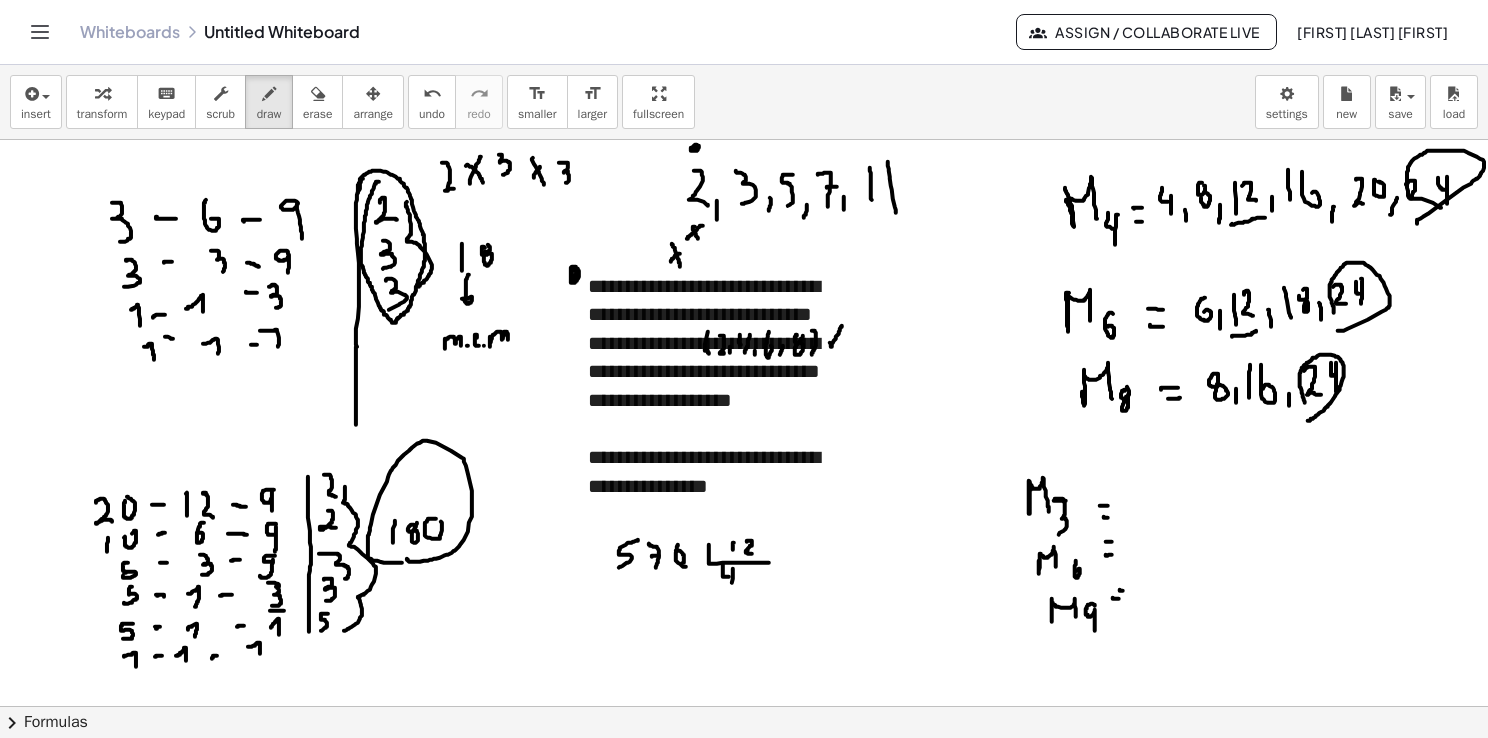 drag, startPoint x: 733, startPoint y: 578, endPoint x: 730, endPoint y: 590, distance: 12.369317 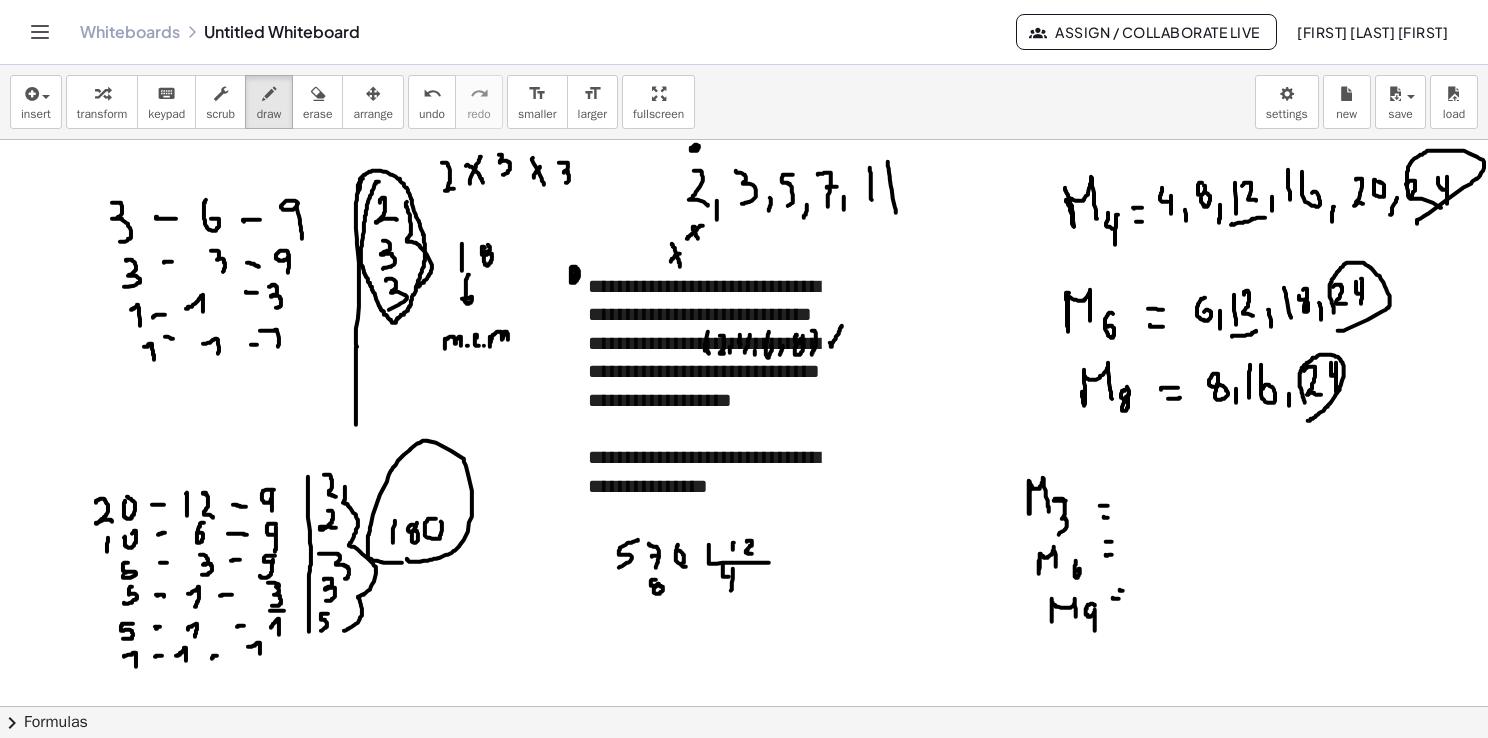 click at bounding box center [745, 772] 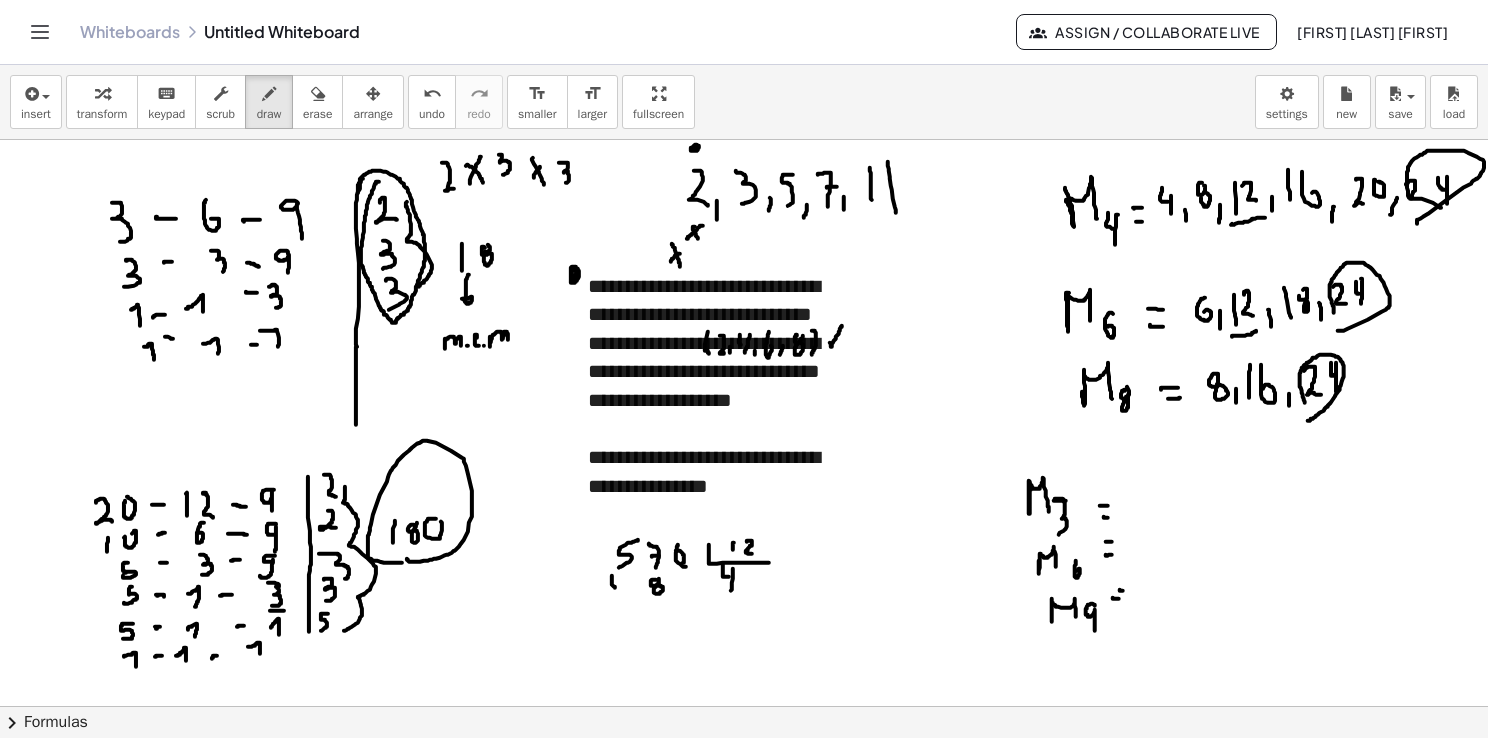 drag, startPoint x: 612, startPoint y: 575, endPoint x: 627, endPoint y: 587, distance: 19.209373 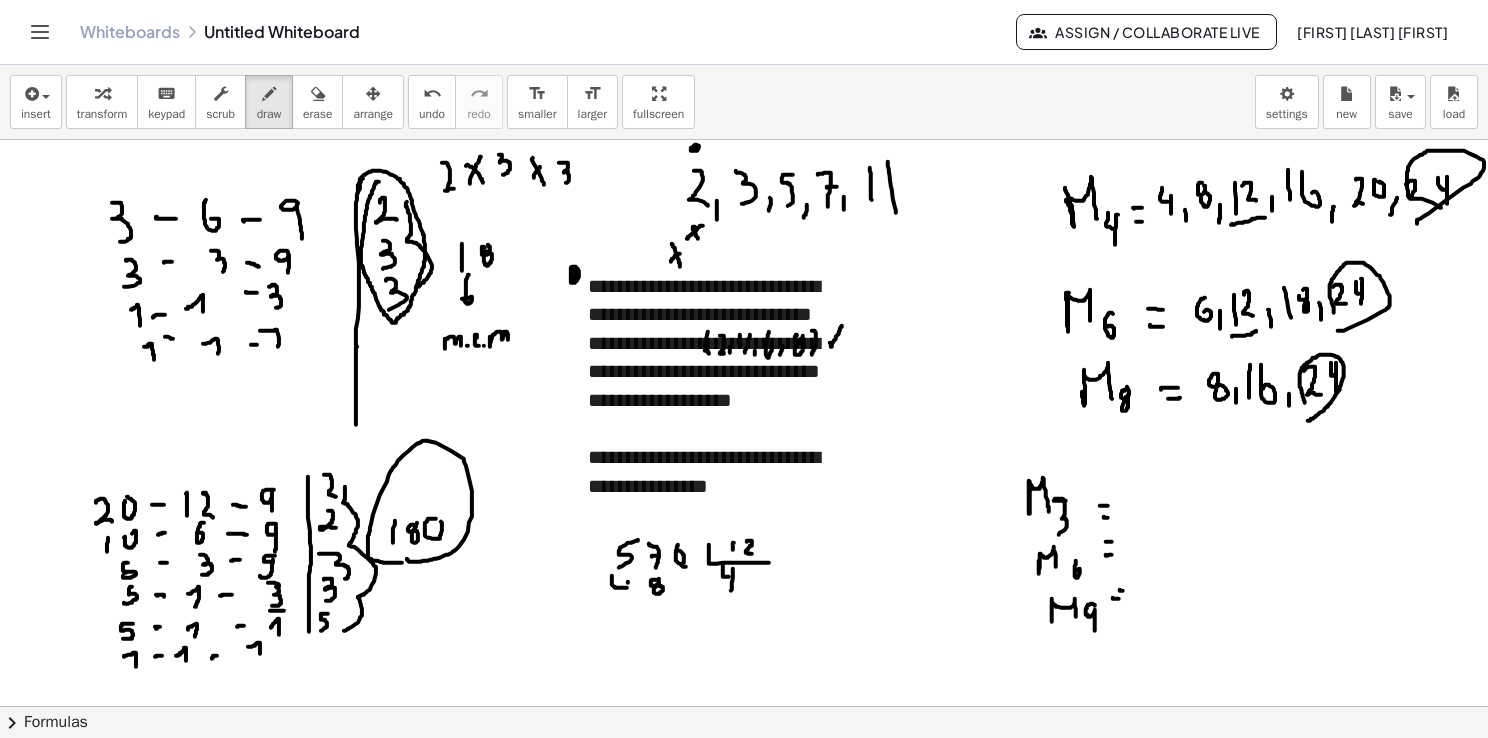 drag, startPoint x: 628, startPoint y: 581, endPoint x: 627, endPoint y: 595, distance: 14.035668 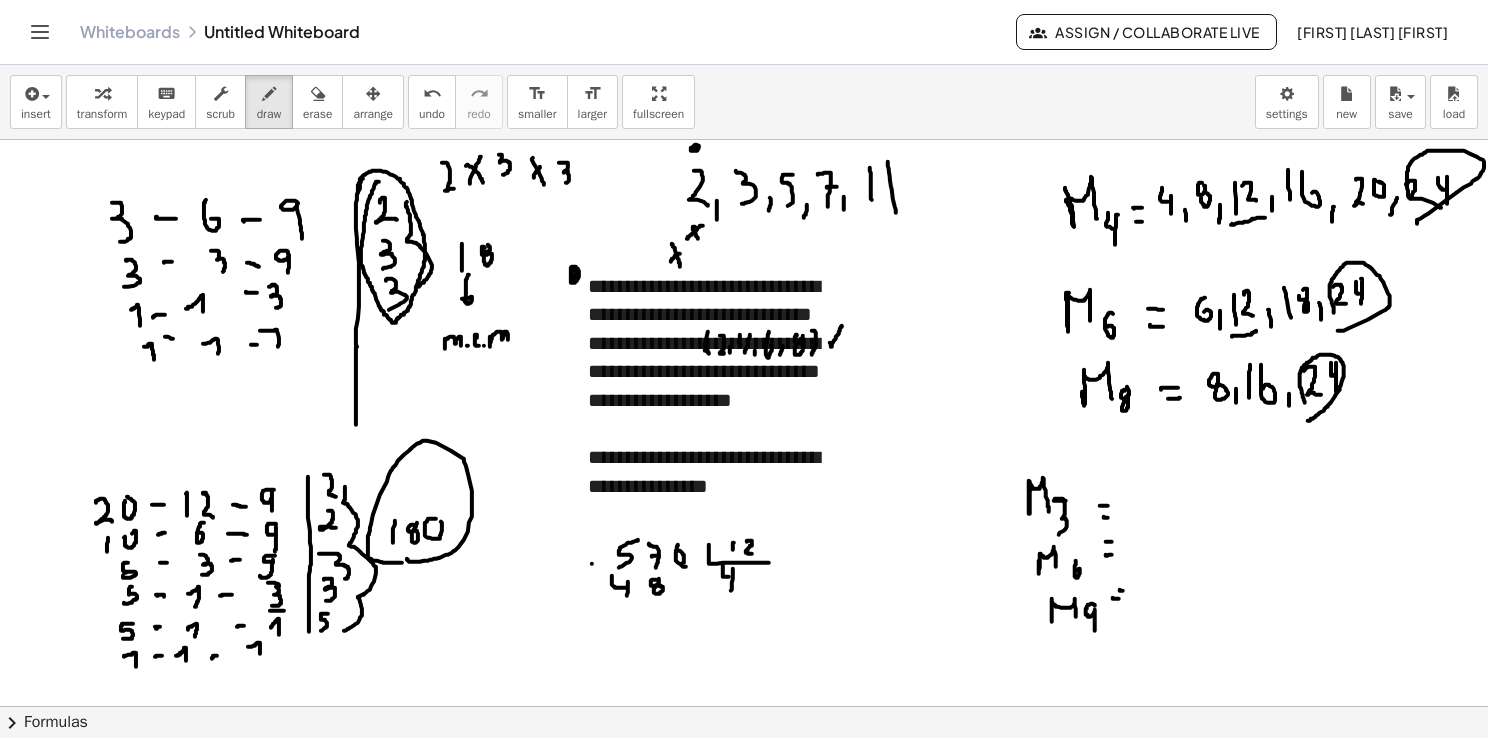 click at bounding box center (745, 772) 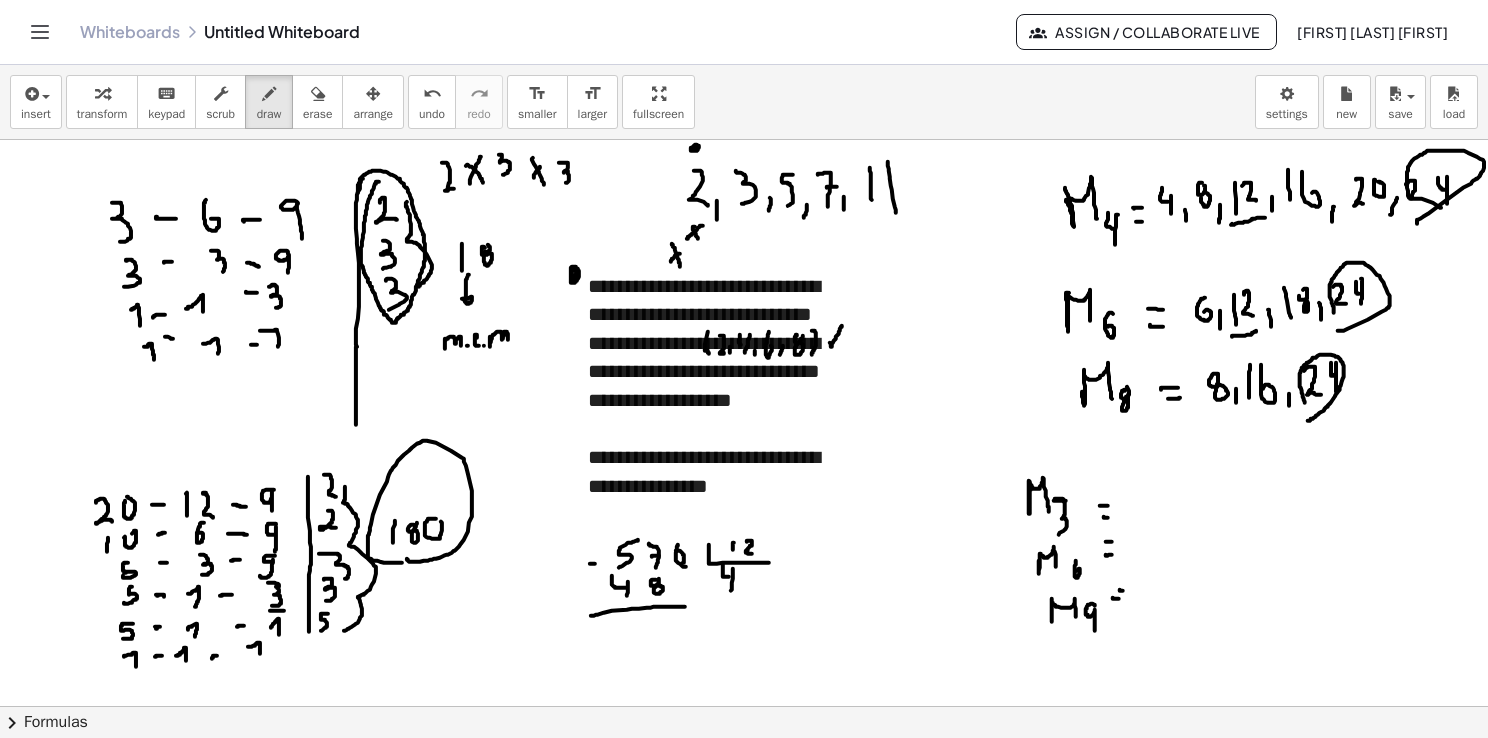 drag, startPoint x: 598, startPoint y: 614, endPoint x: 692, endPoint y: 606, distance: 94.33981 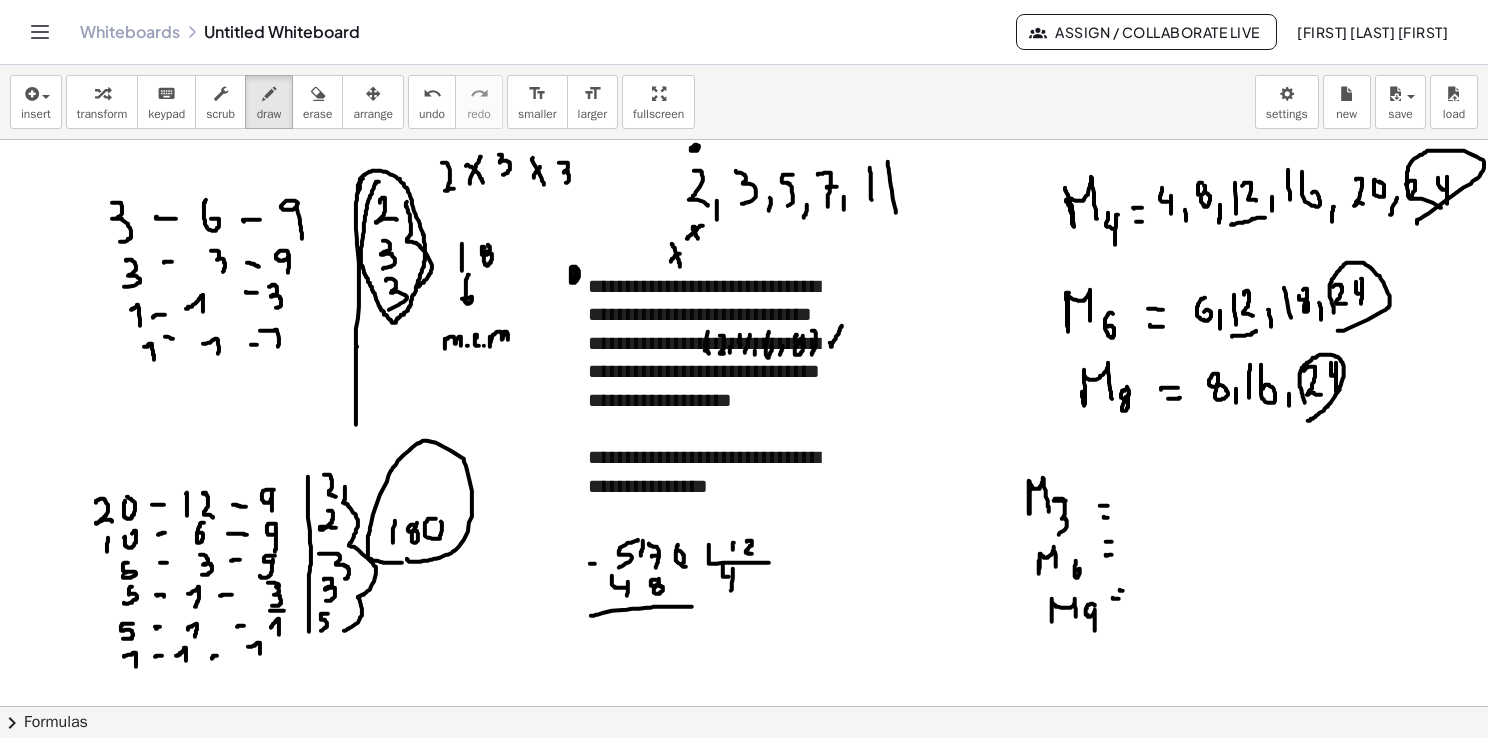 drag, startPoint x: 643, startPoint y: 540, endPoint x: 641, endPoint y: 564, distance: 24.083189 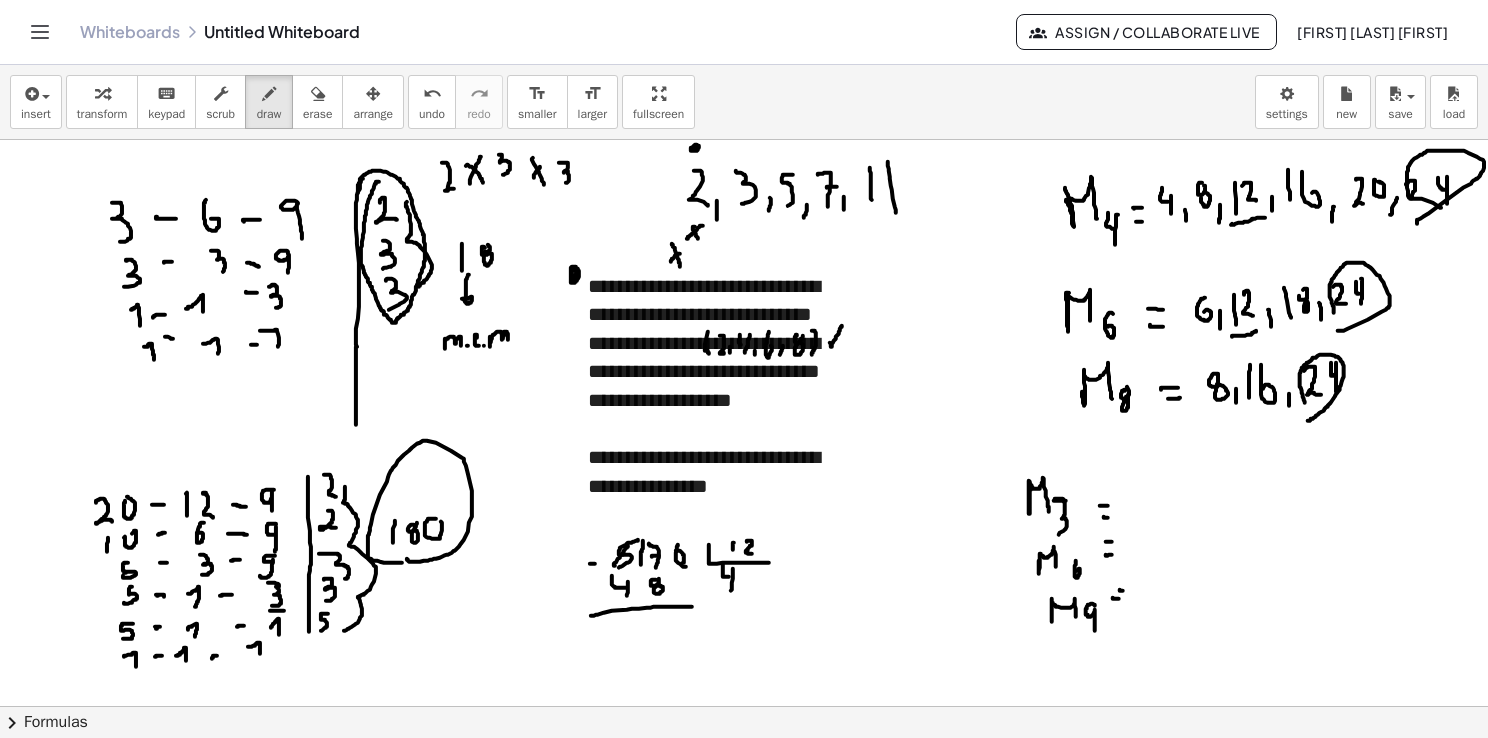 drag, startPoint x: 614, startPoint y: 563, endPoint x: 630, endPoint y: 542, distance: 26.400757 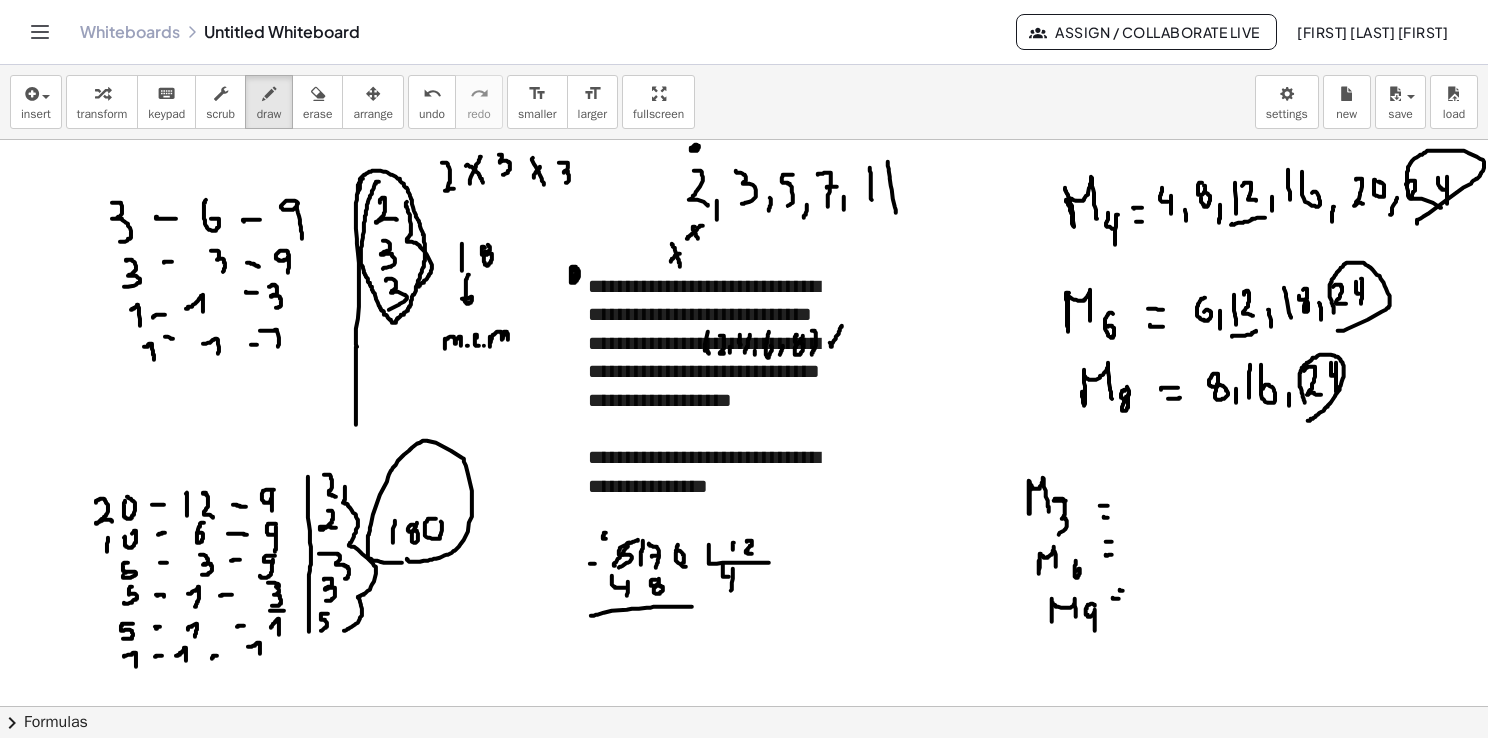 drag, startPoint x: 604, startPoint y: 533, endPoint x: 612, endPoint y: 541, distance: 11.313708 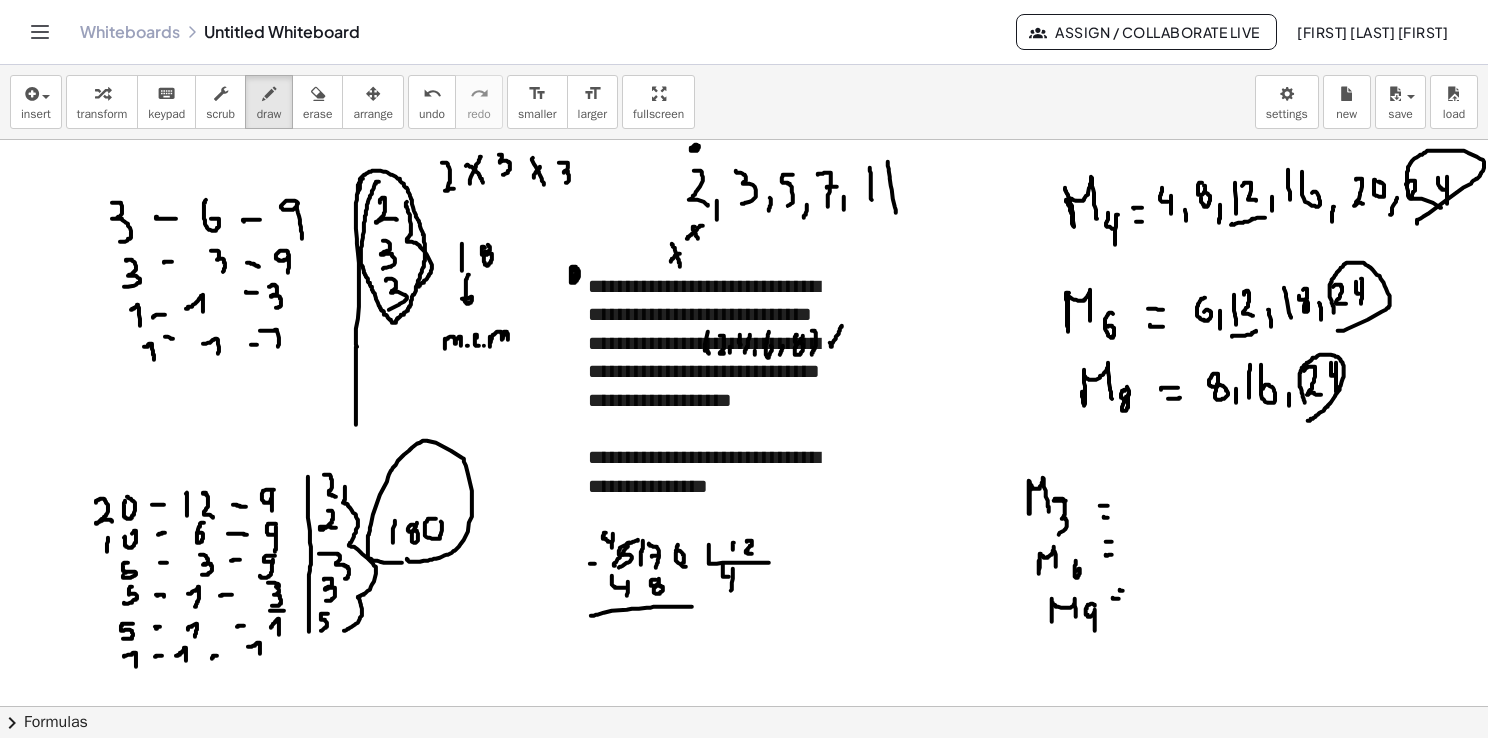 drag, startPoint x: 613, startPoint y: 533, endPoint x: 612, endPoint y: 554, distance: 21.023796 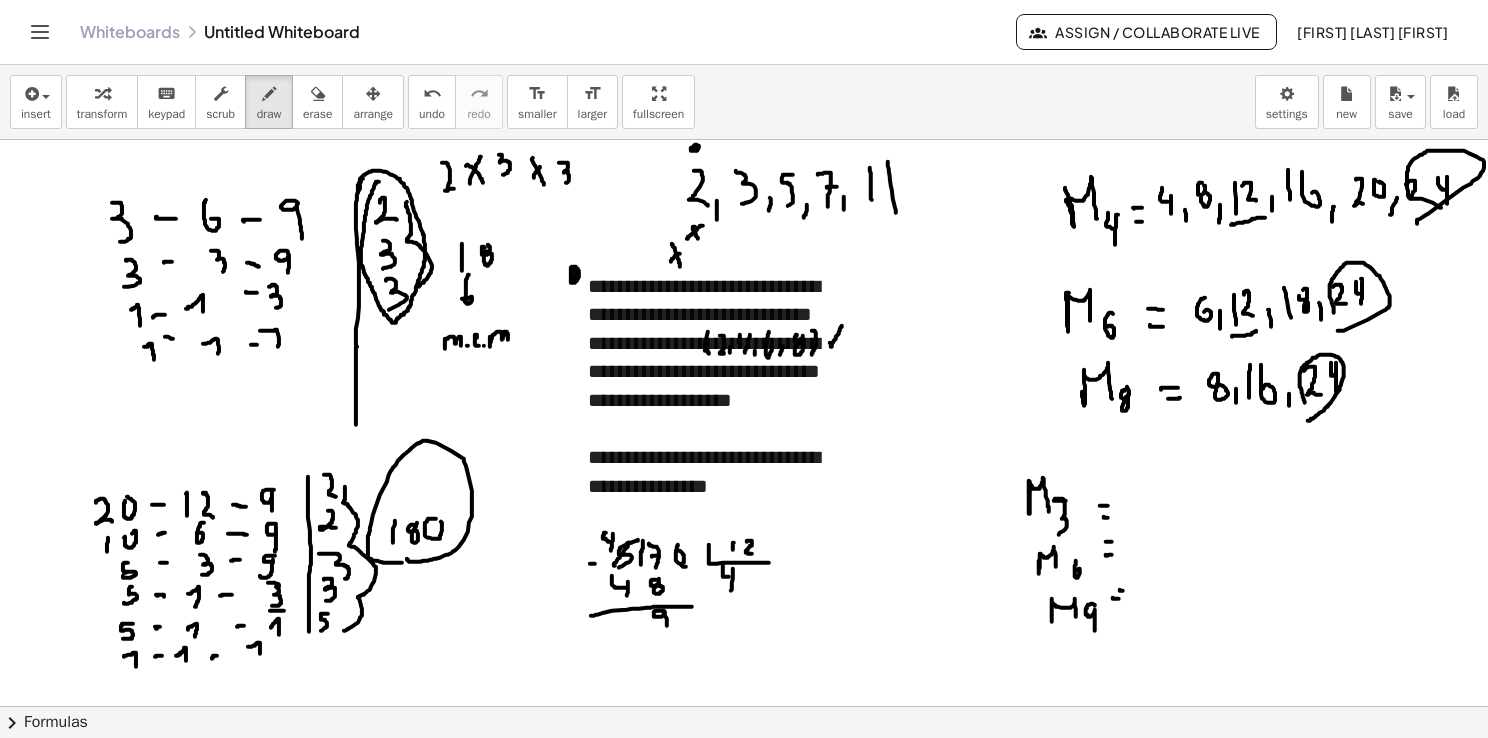 drag, startPoint x: 664, startPoint y: 610, endPoint x: 667, endPoint y: 626, distance: 16.27882 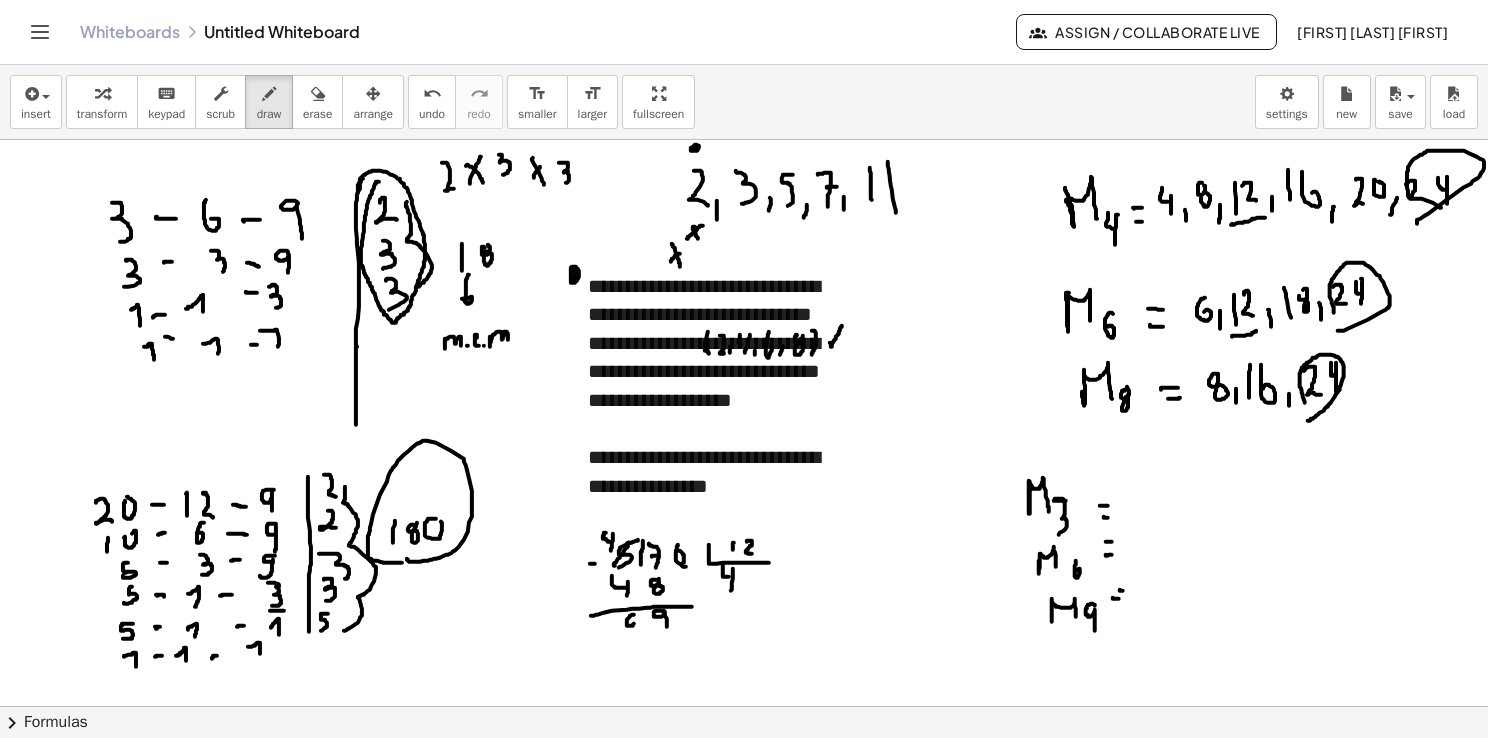 click at bounding box center [745, 772] 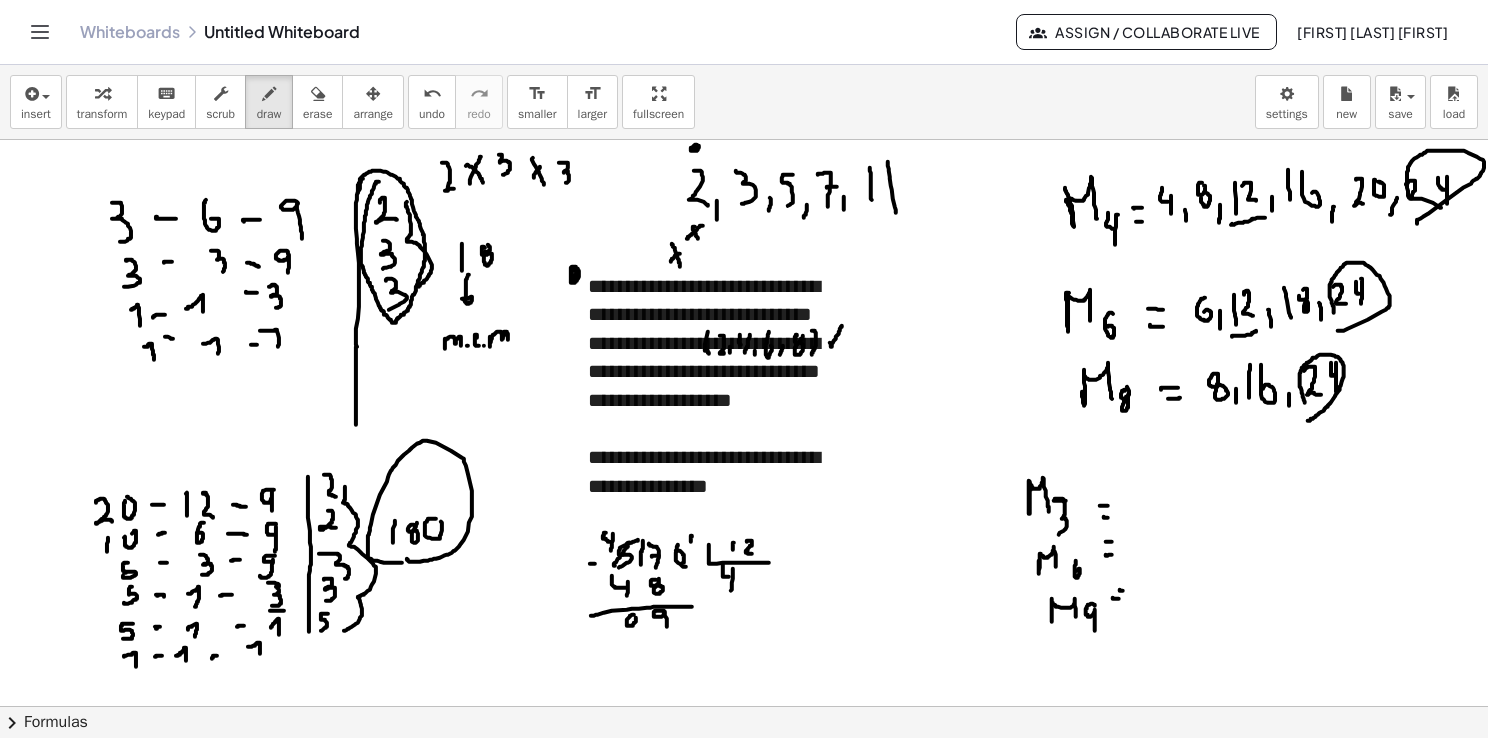 drag, startPoint x: 691, startPoint y: 538, endPoint x: 691, endPoint y: 550, distance: 12 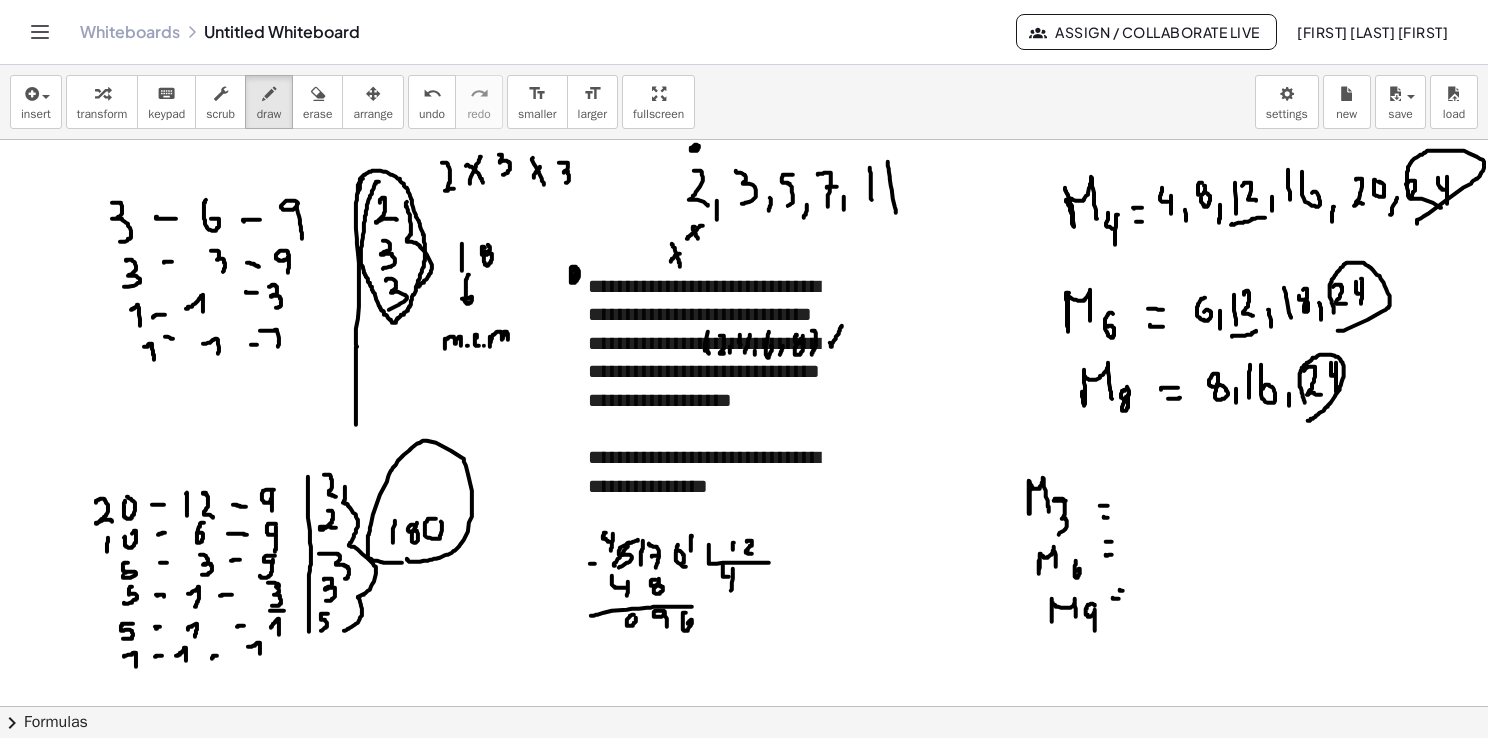 drag, startPoint x: 684, startPoint y: 612, endPoint x: 687, endPoint y: 627, distance: 15.297058 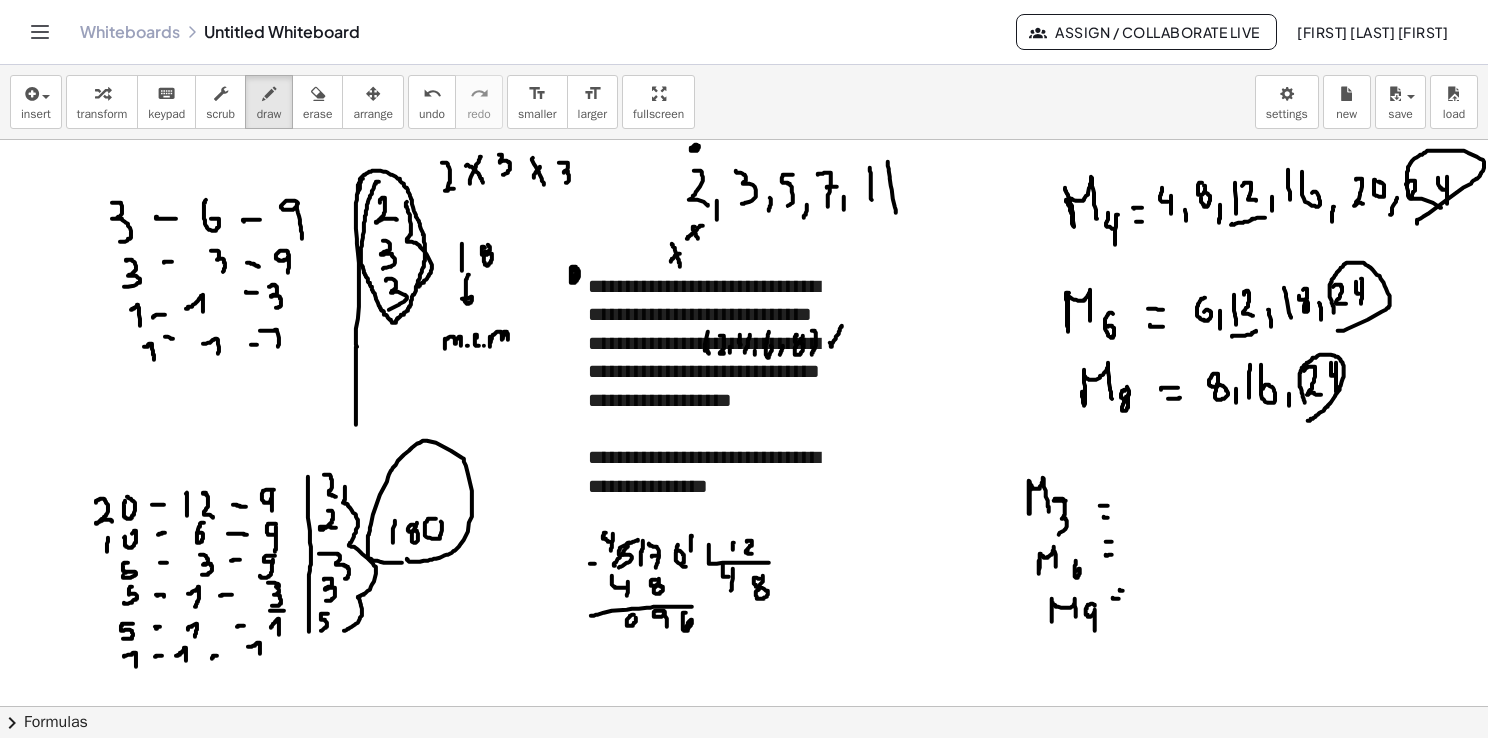 click at bounding box center (745, 772) 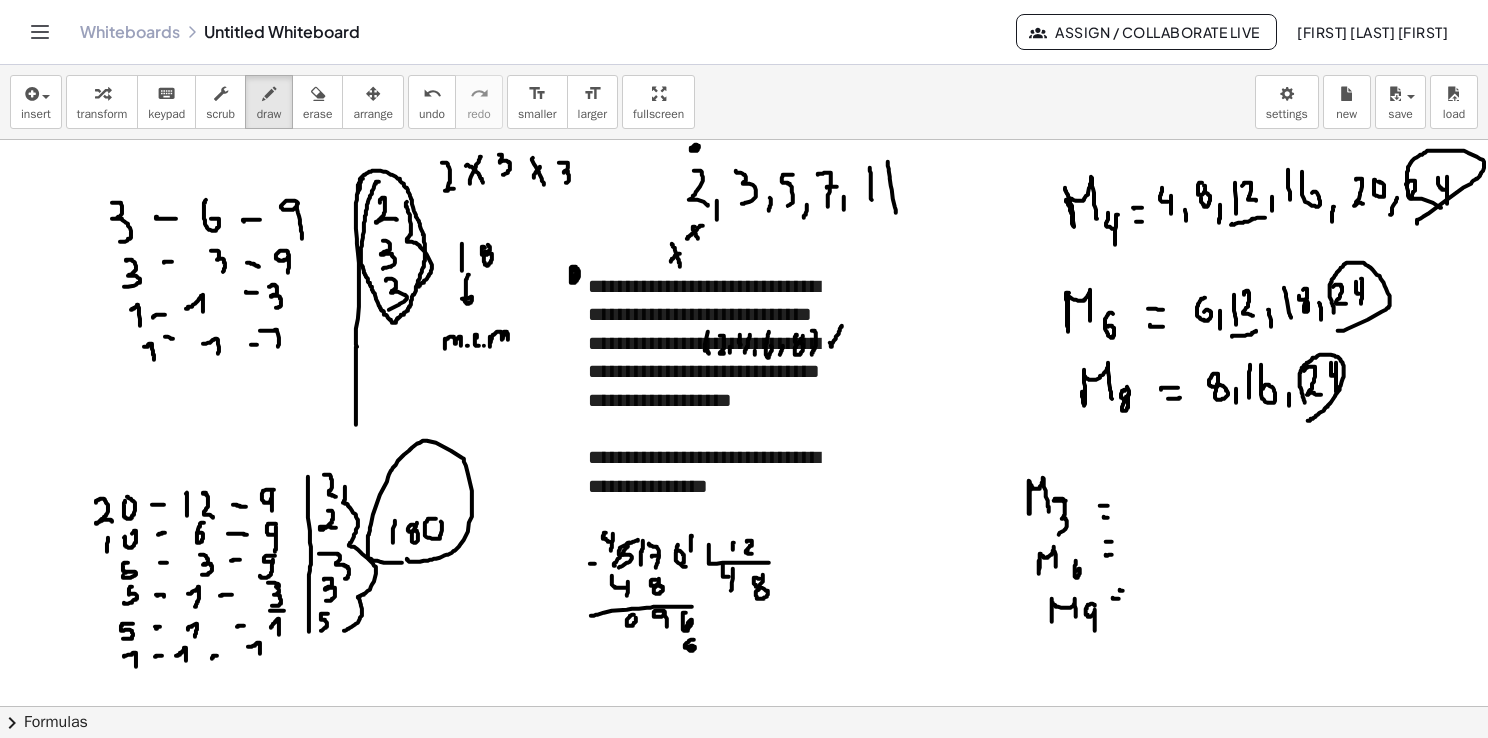 drag, startPoint x: 694, startPoint y: 639, endPoint x: 689, endPoint y: 648, distance: 10.29563 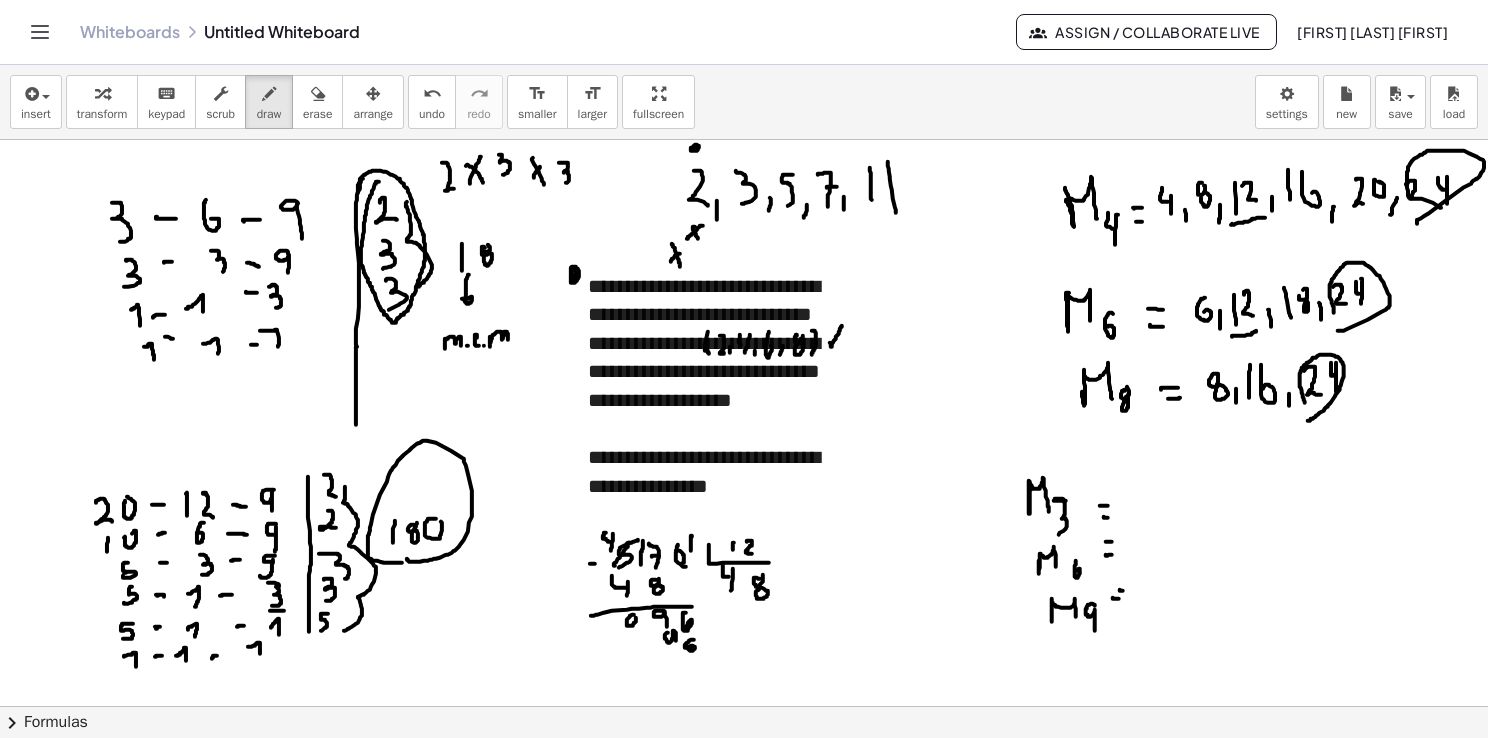 drag, startPoint x: 668, startPoint y: 632, endPoint x: 676, endPoint y: 648, distance: 17.888544 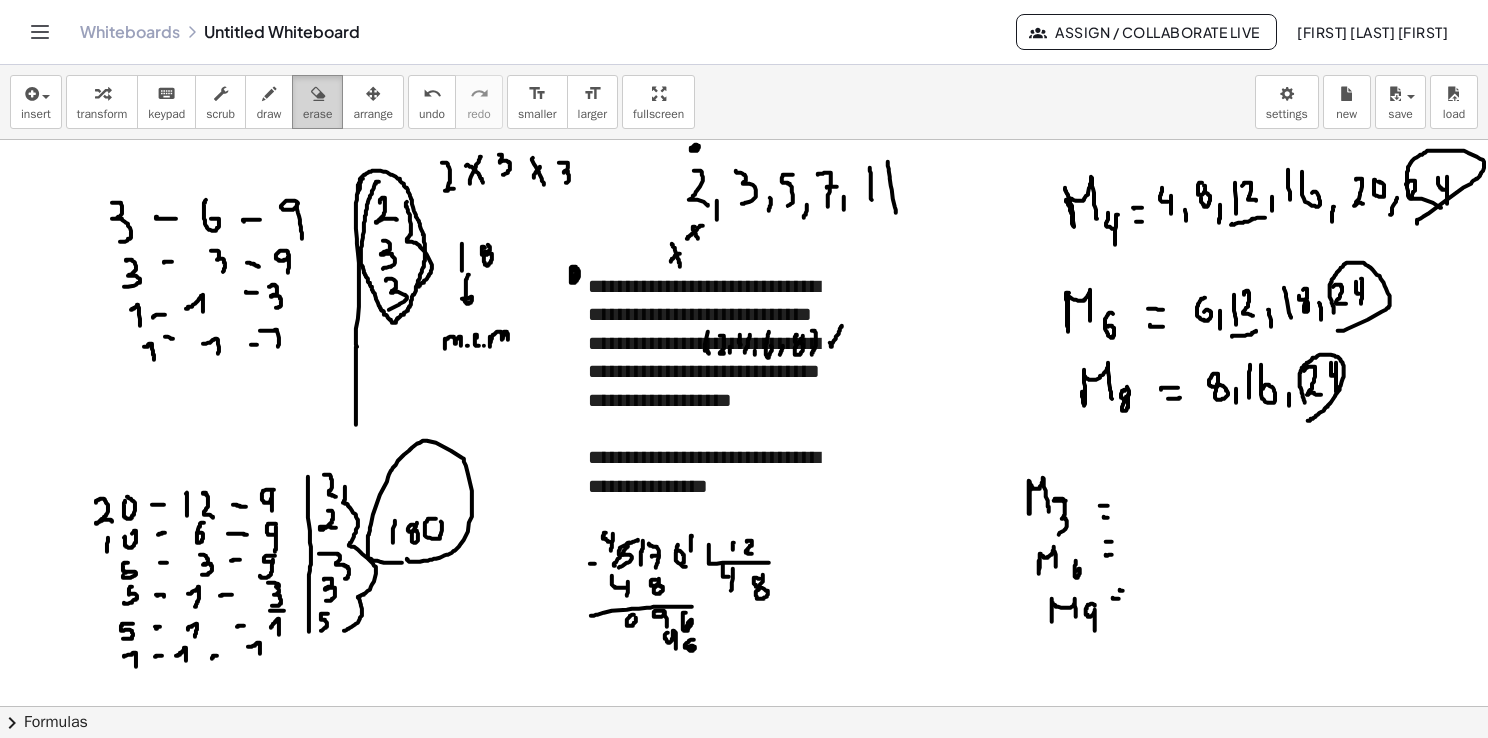 click at bounding box center (317, 93) 